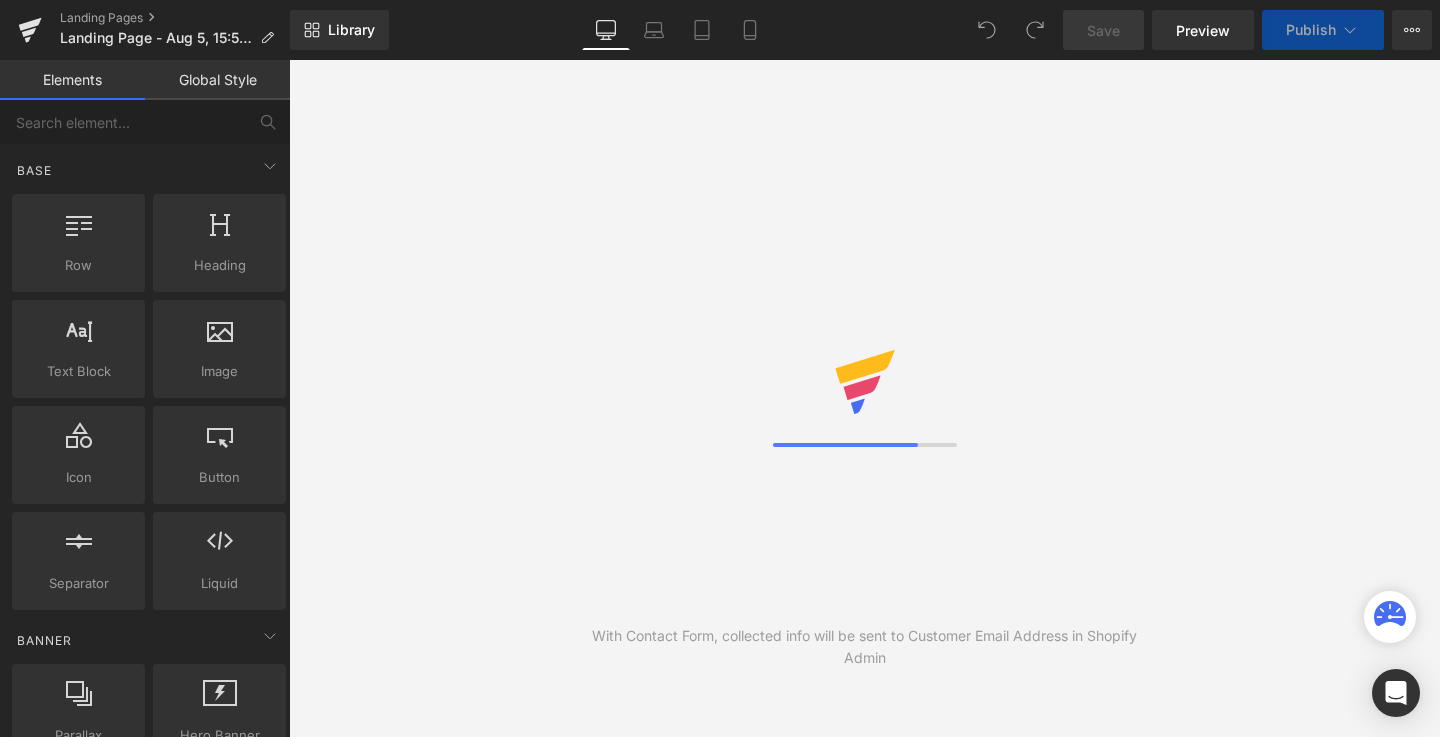 scroll, scrollTop: 0, scrollLeft: 0, axis: both 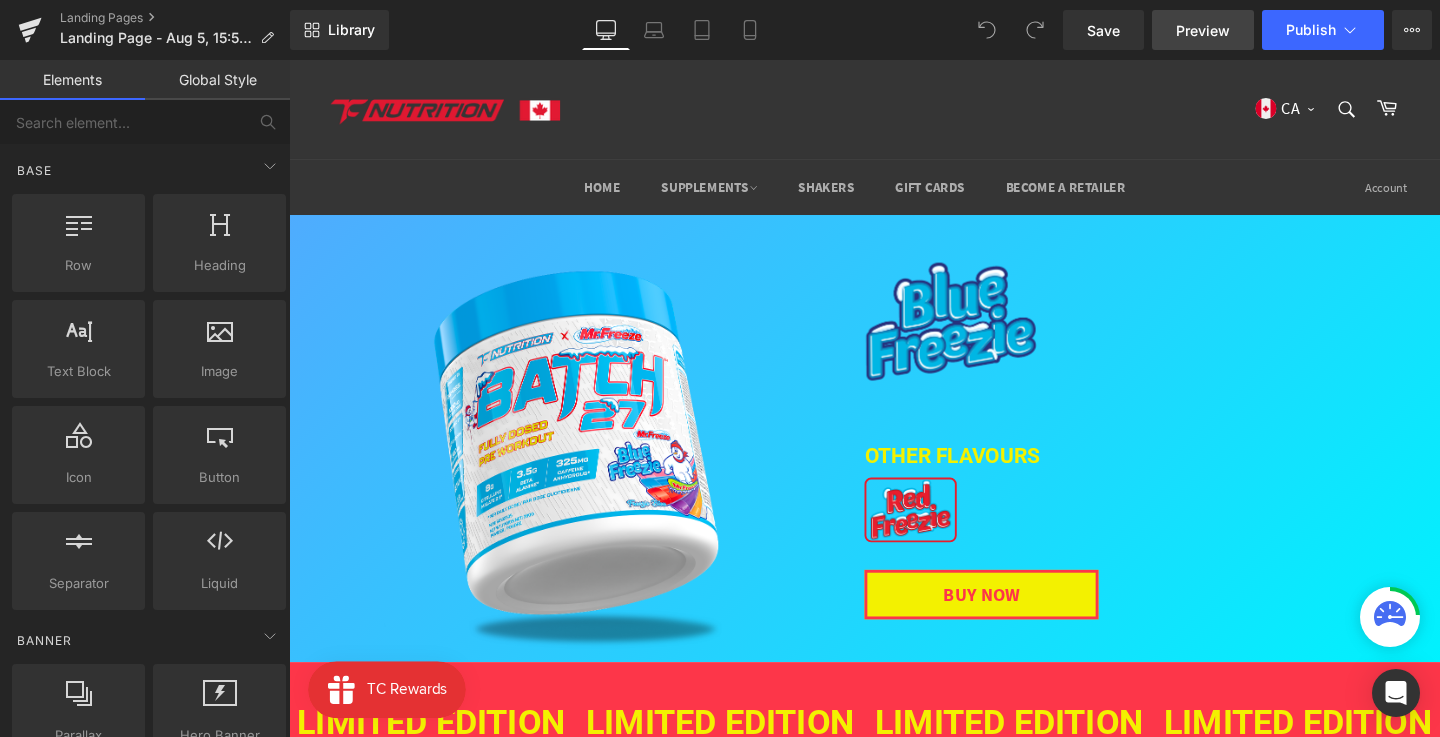 click on "Preview" at bounding box center (1203, 30) 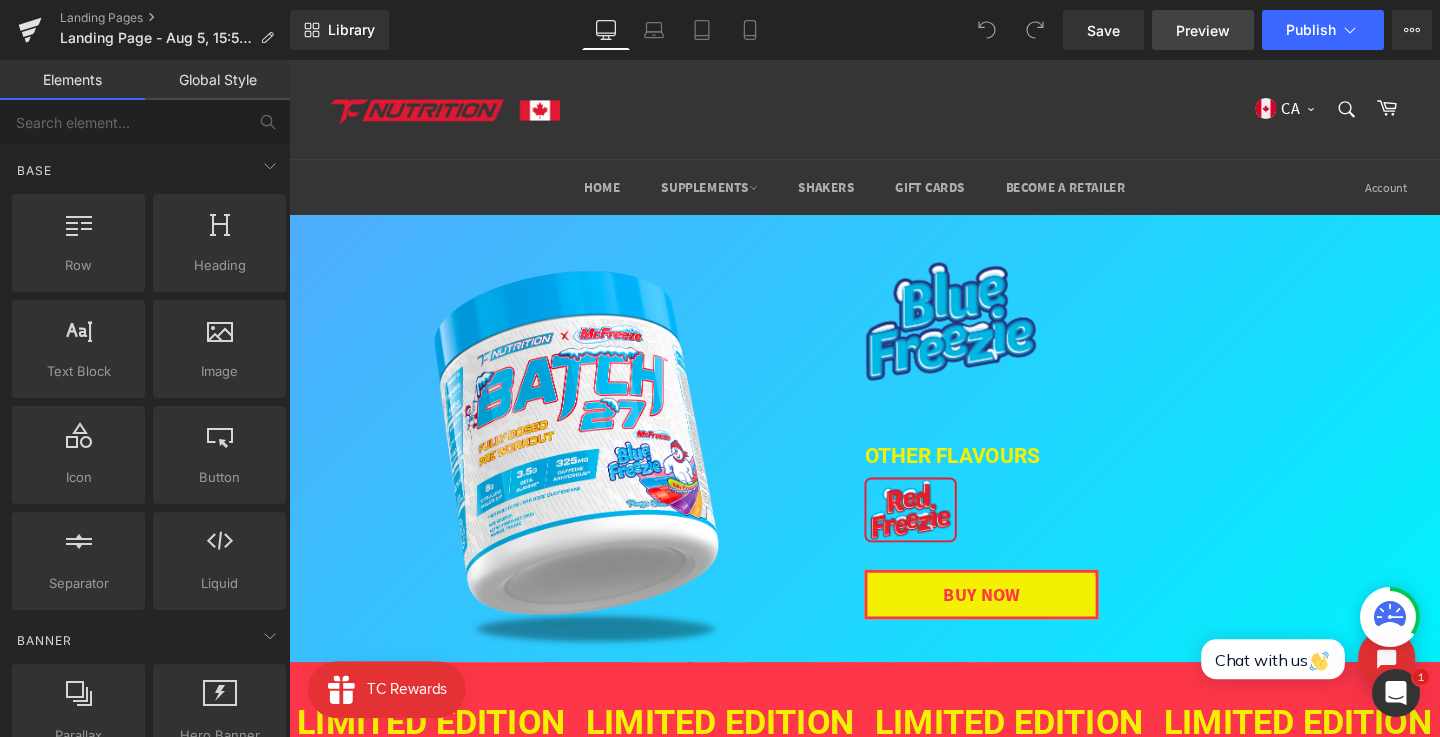 scroll, scrollTop: 0, scrollLeft: 0, axis: both 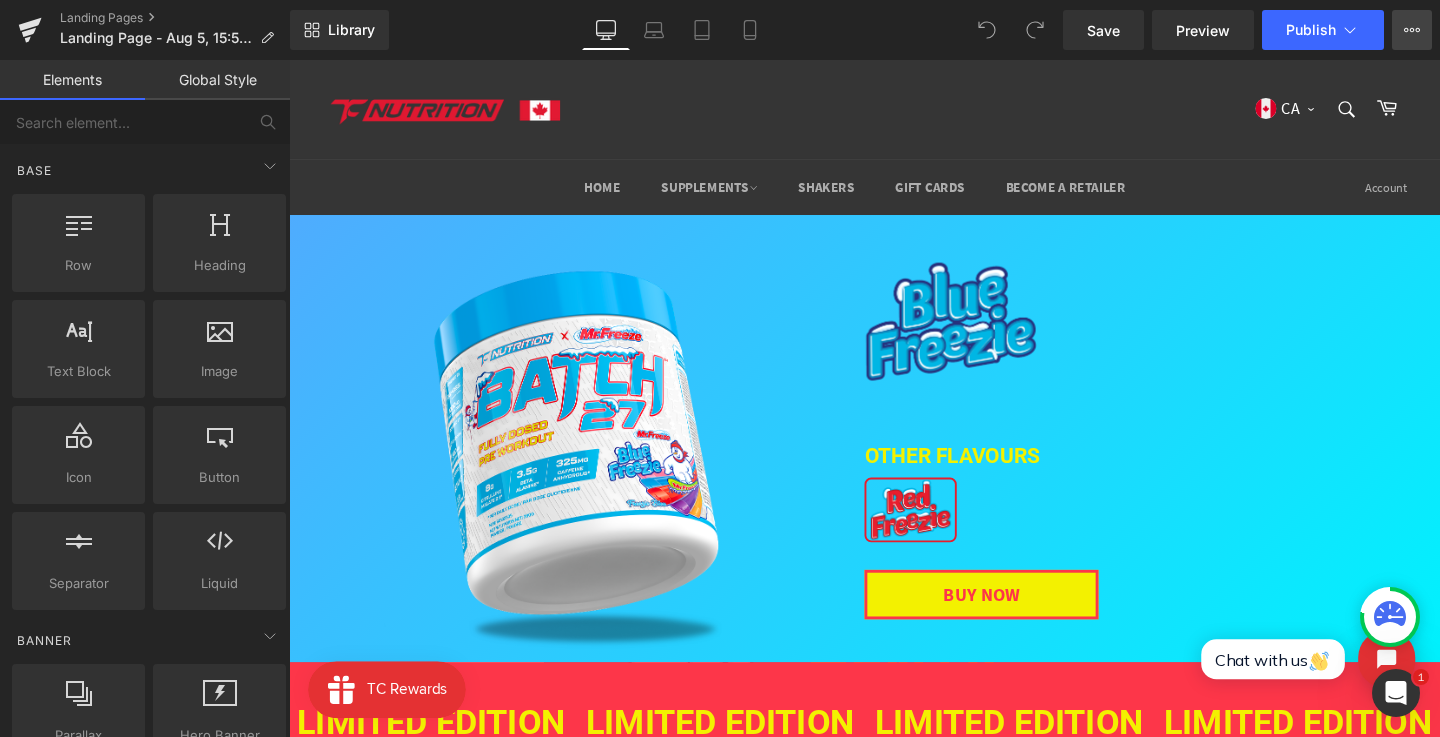 click on "View Live Page View with current Template Save Template to Library Schedule Publish Publish Settings Shortcuts" at bounding box center (1412, 30) 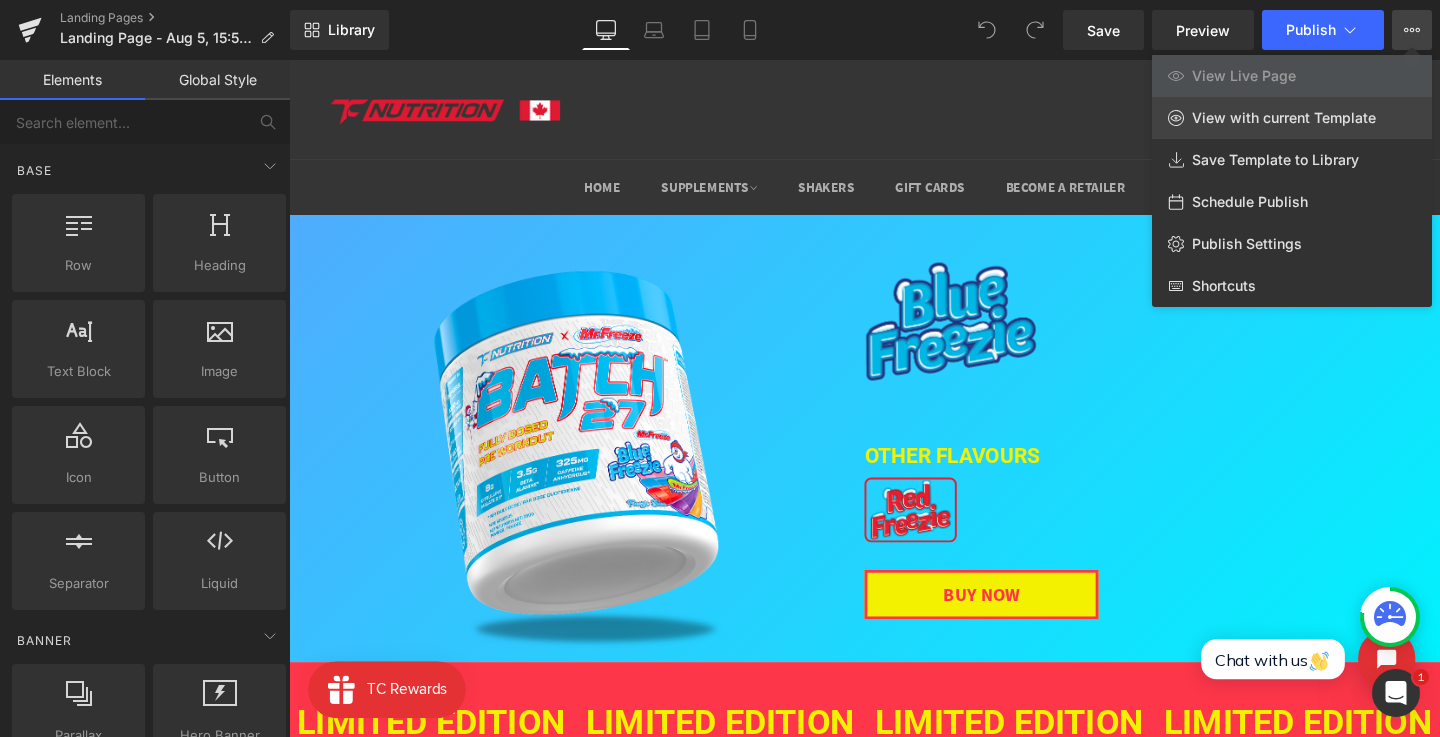click on "View with current Template" at bounding box center [1292, 118] 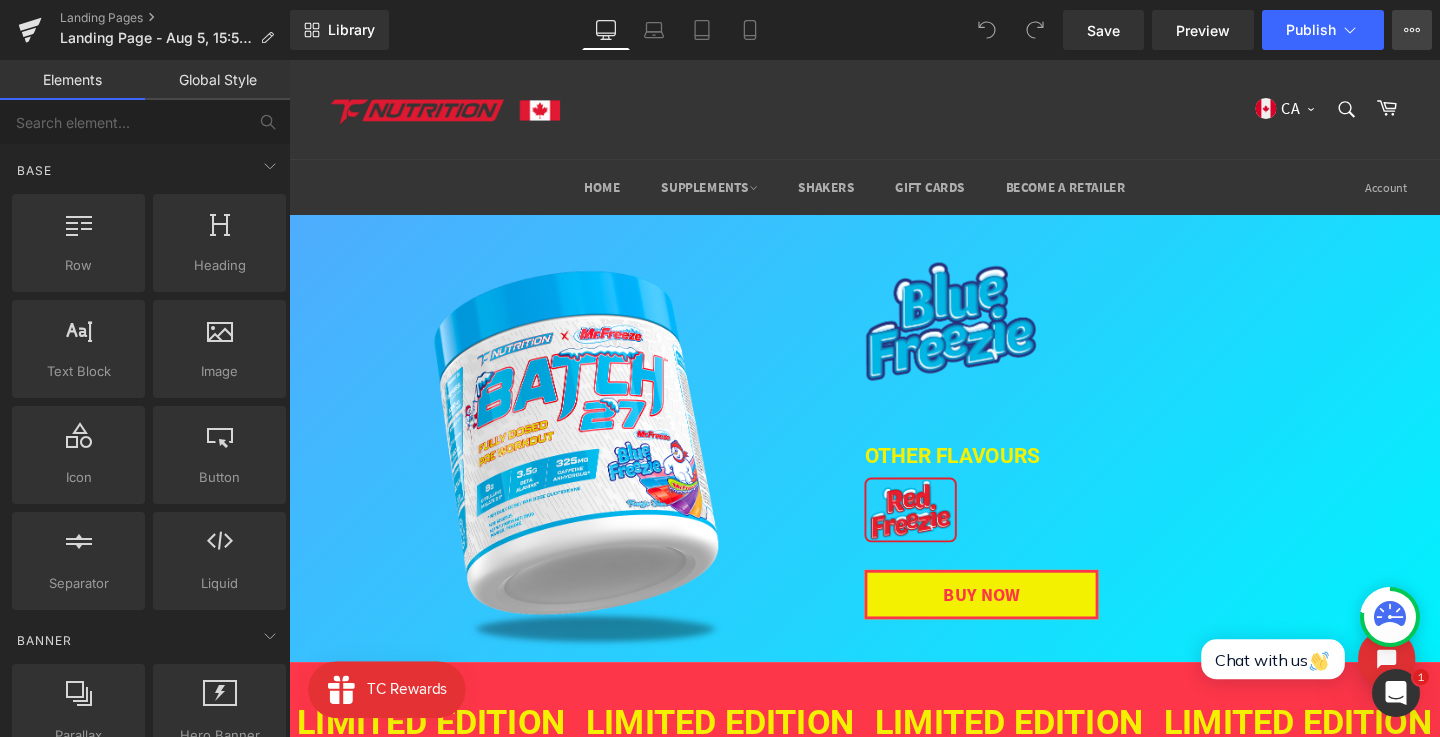 click 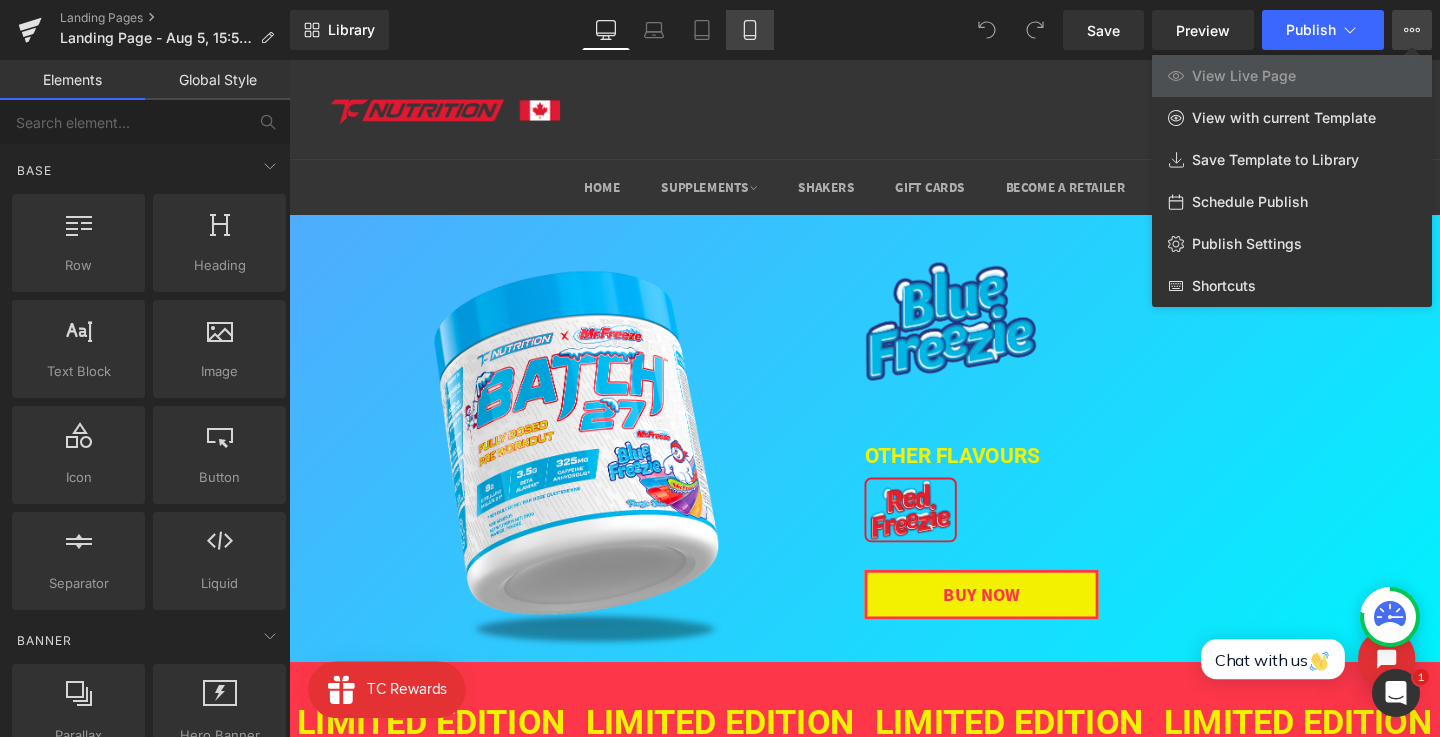 click 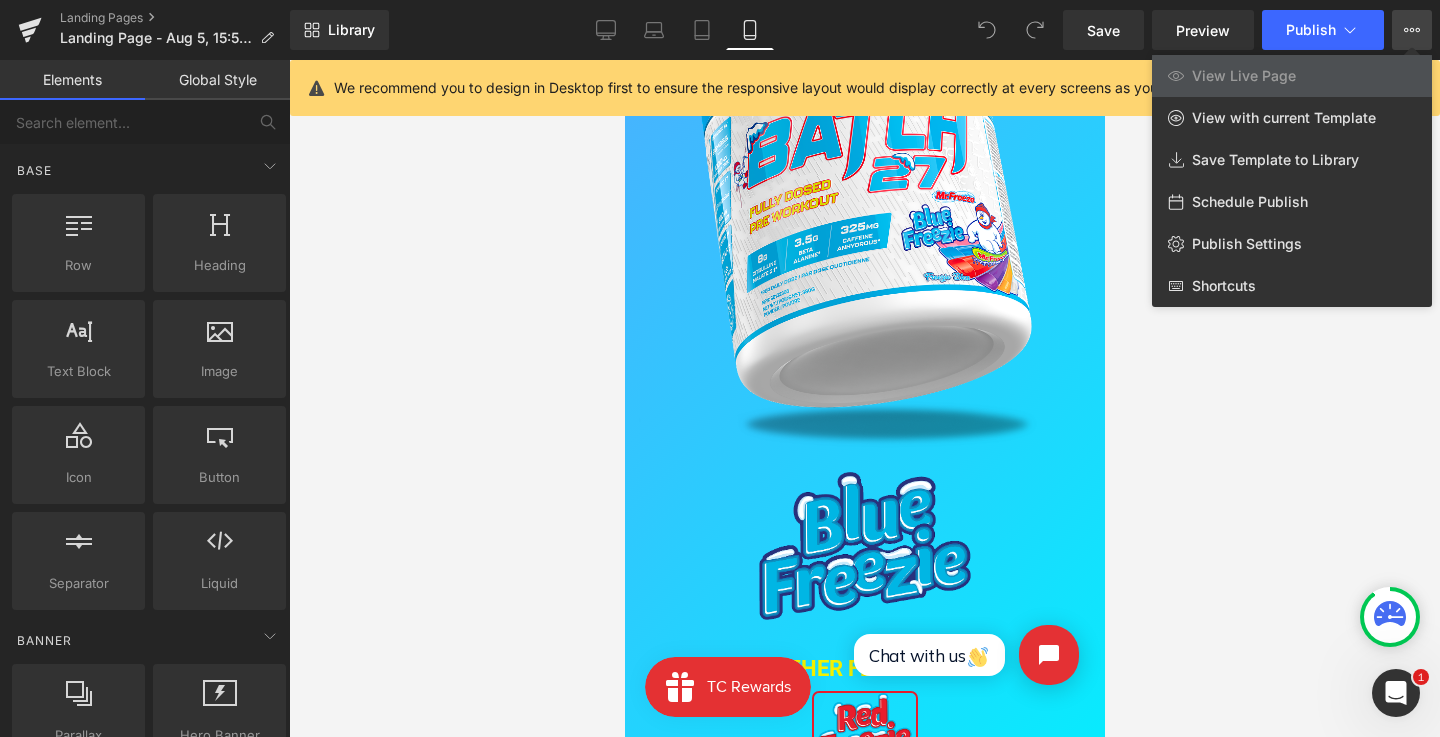 scroll, scrollTop: 108, scrollLeft: 0, axis: vertical 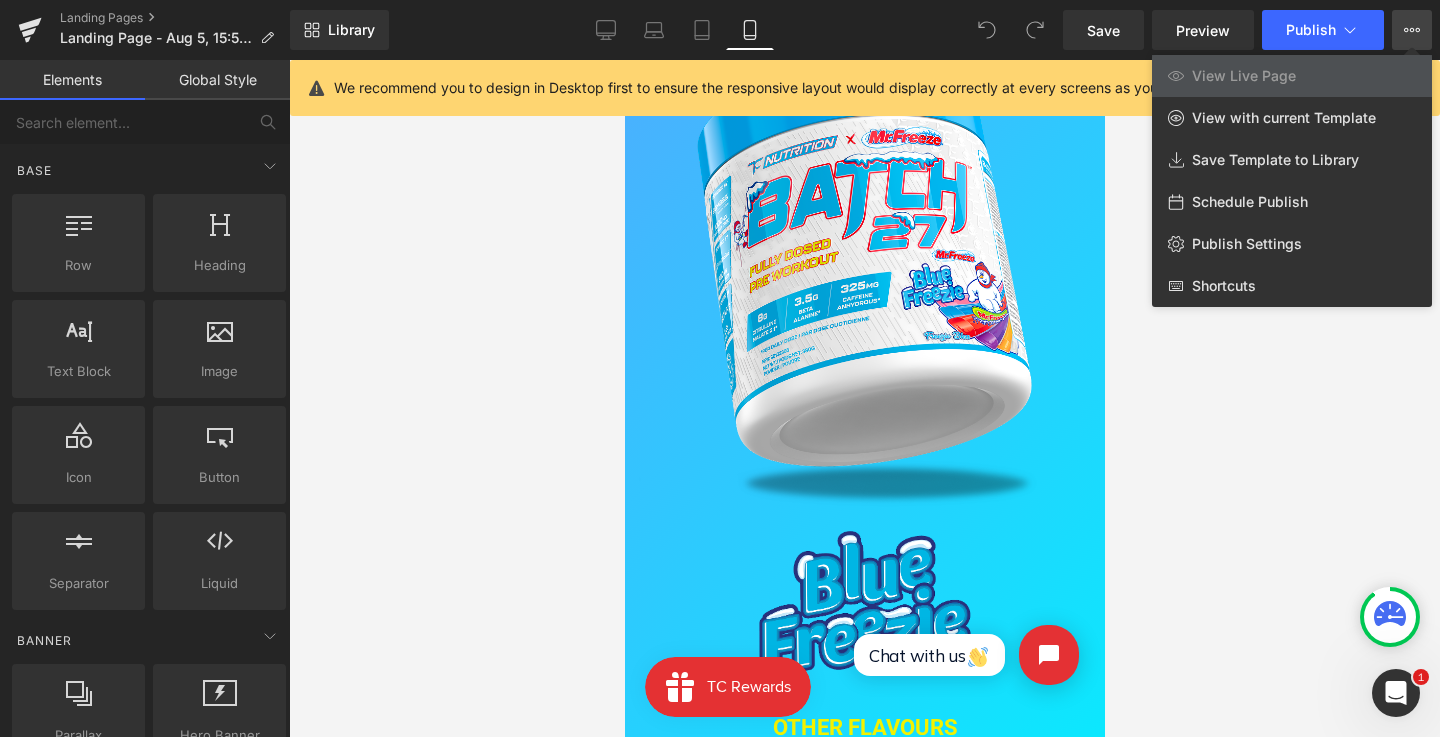 click on "View Live Page View with current Template Save Template to Library Schedule Publish Publish Settings Shortcuts" at bounding box center [1412, 30] 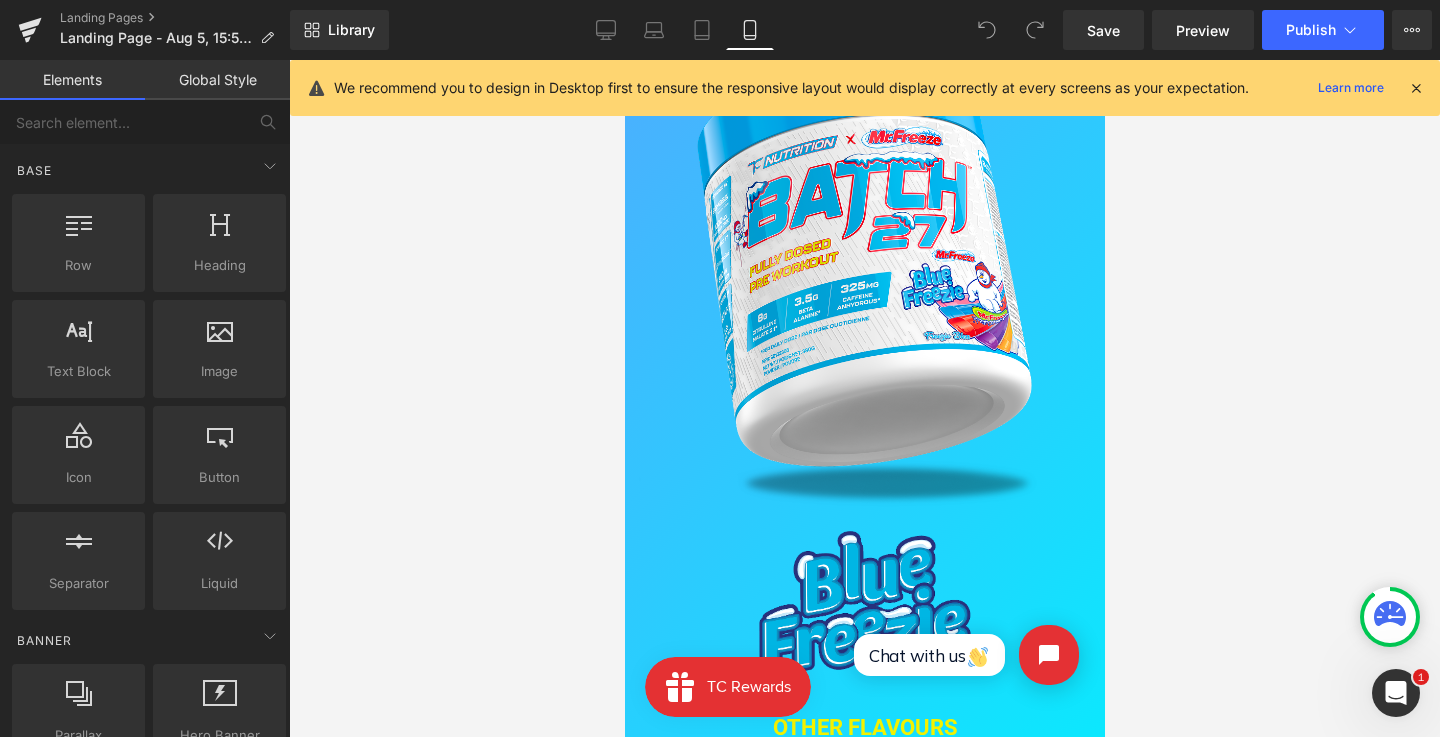 click at bounding box center [1416, 88] 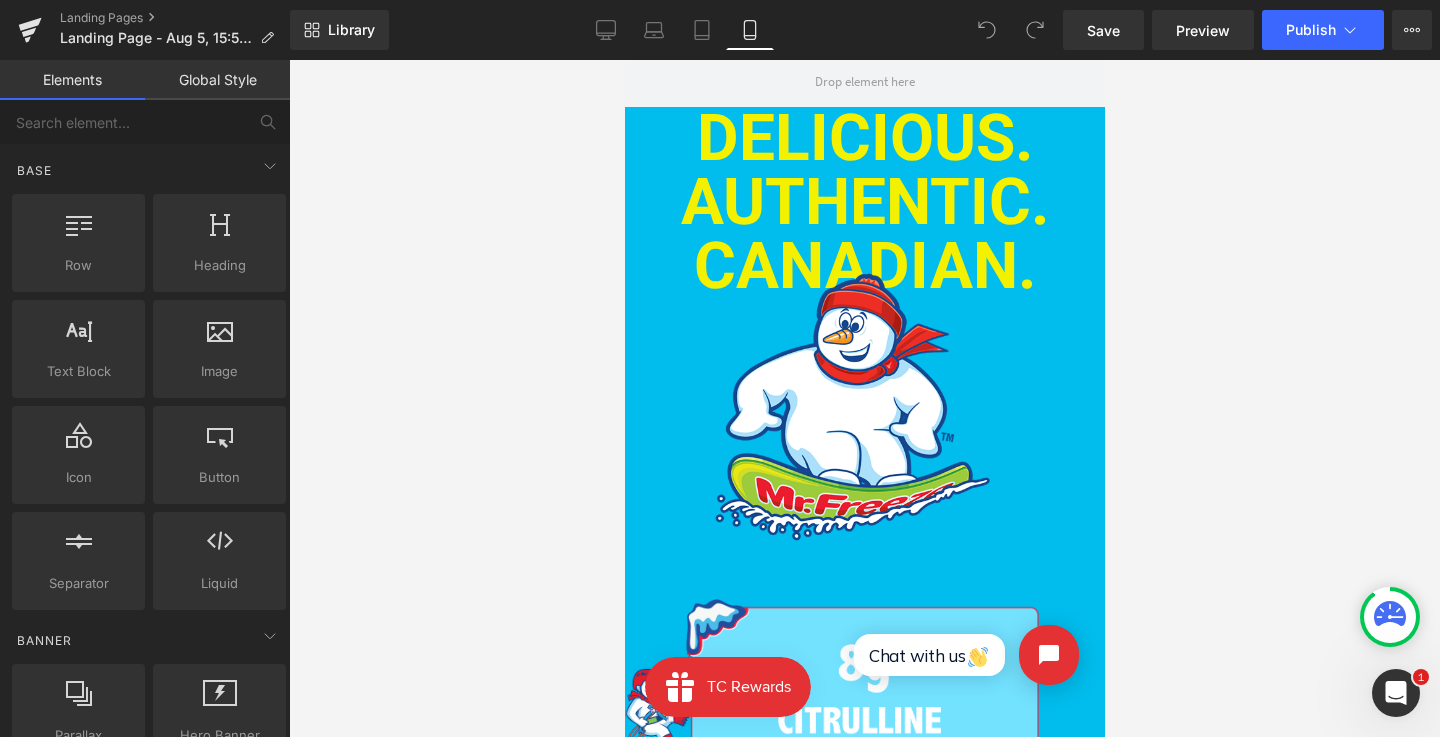 scroll, scrollTop: 983, scrollLeft: 0, axis: vertical 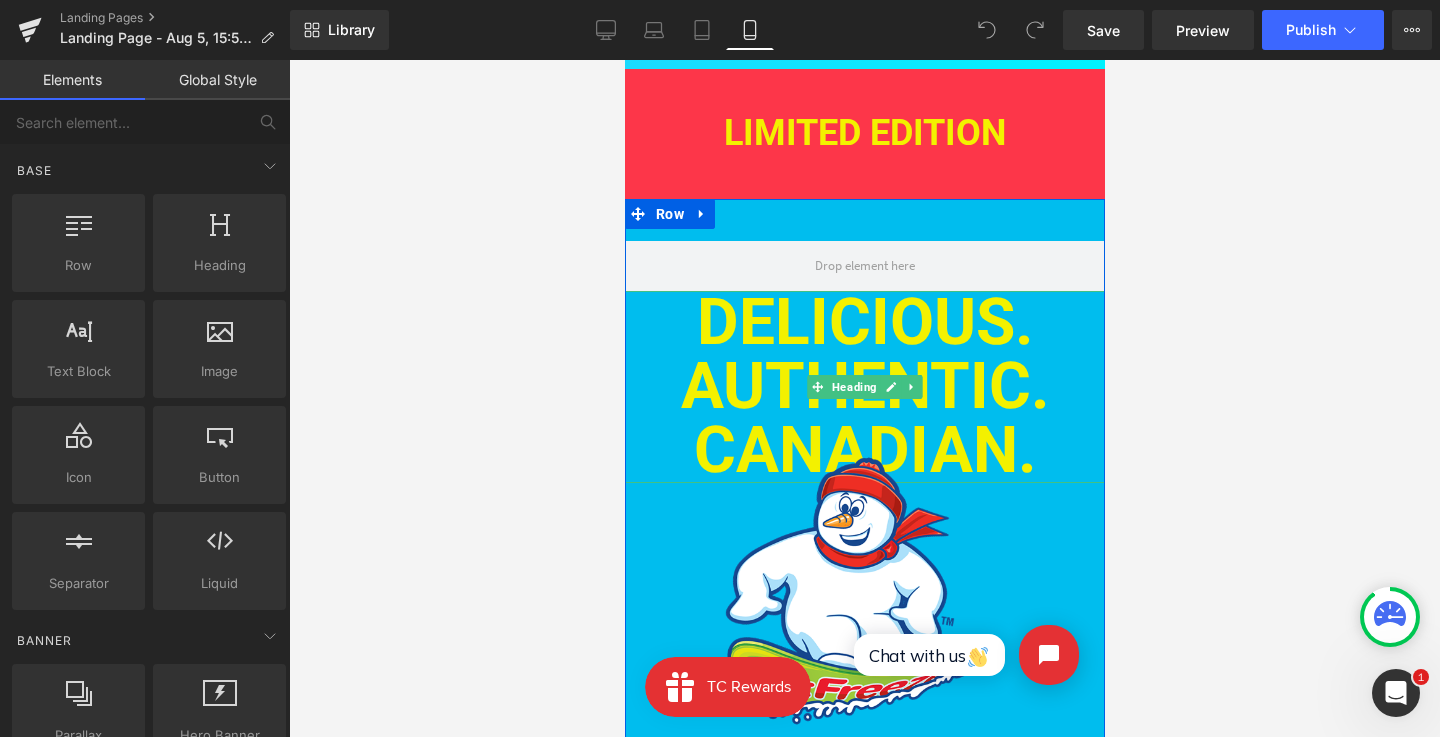 click on "DELICIOUS. AUTHENTIC. CANADIAN." at bounding box center (864, 386) 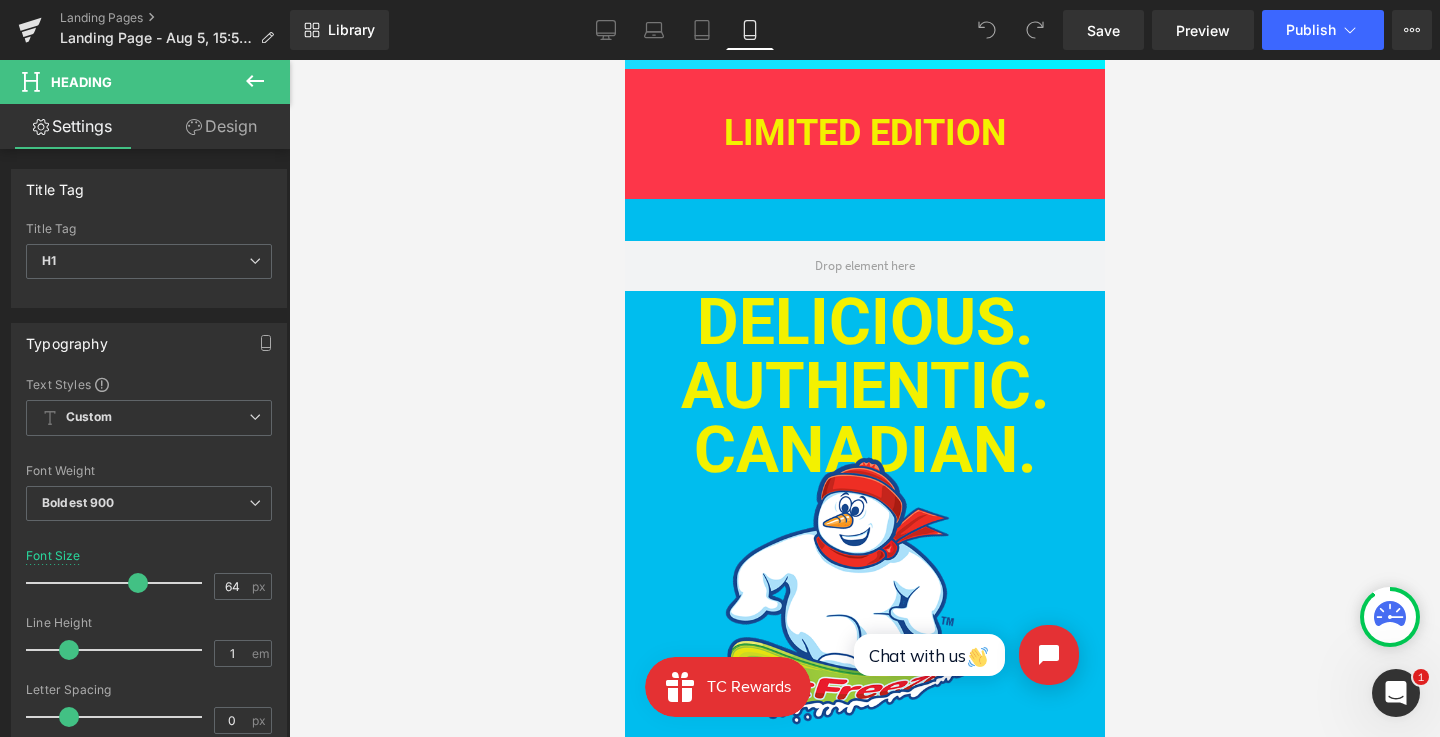 click on "Design" at bounding box center (221, 126) 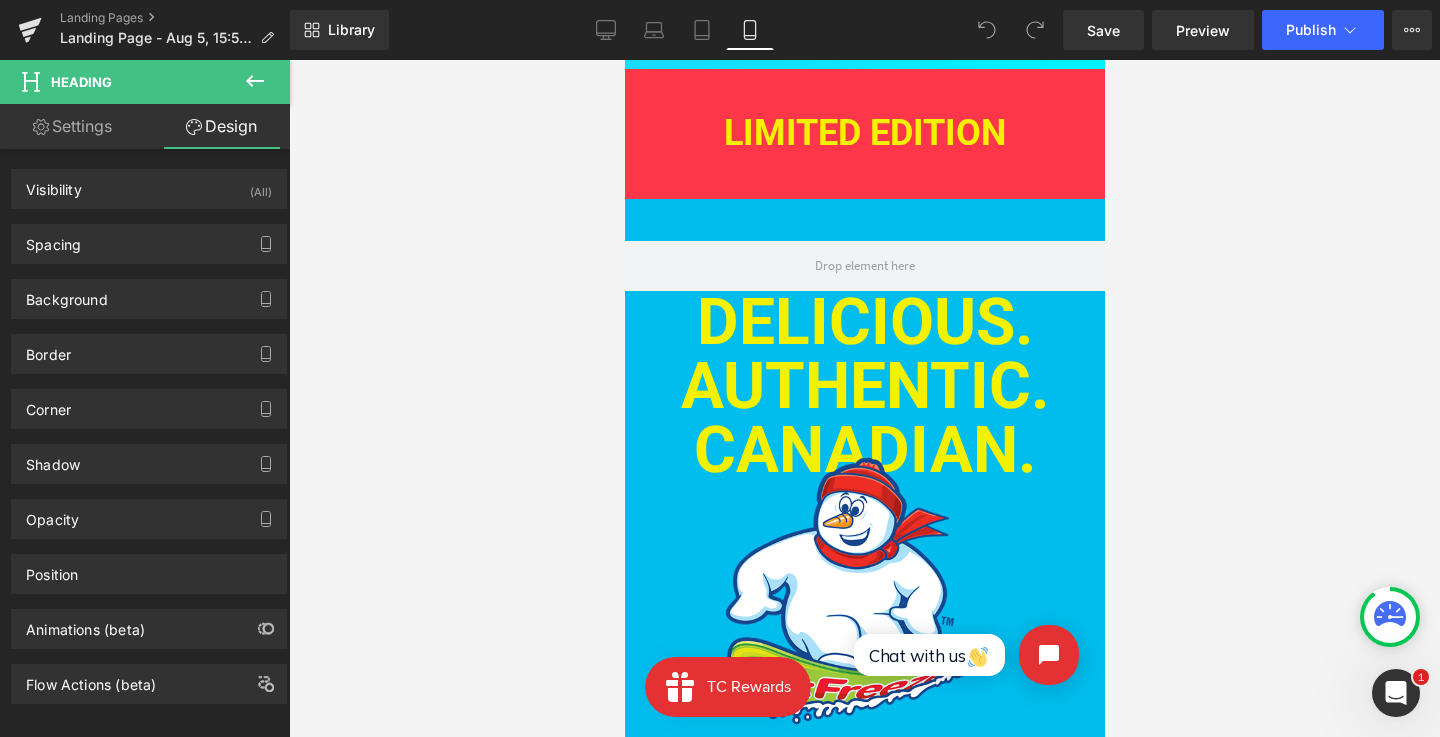 click on "DELICIOUS. AUTHENTIC. CANADIAN." at bounding box center [864, 386] 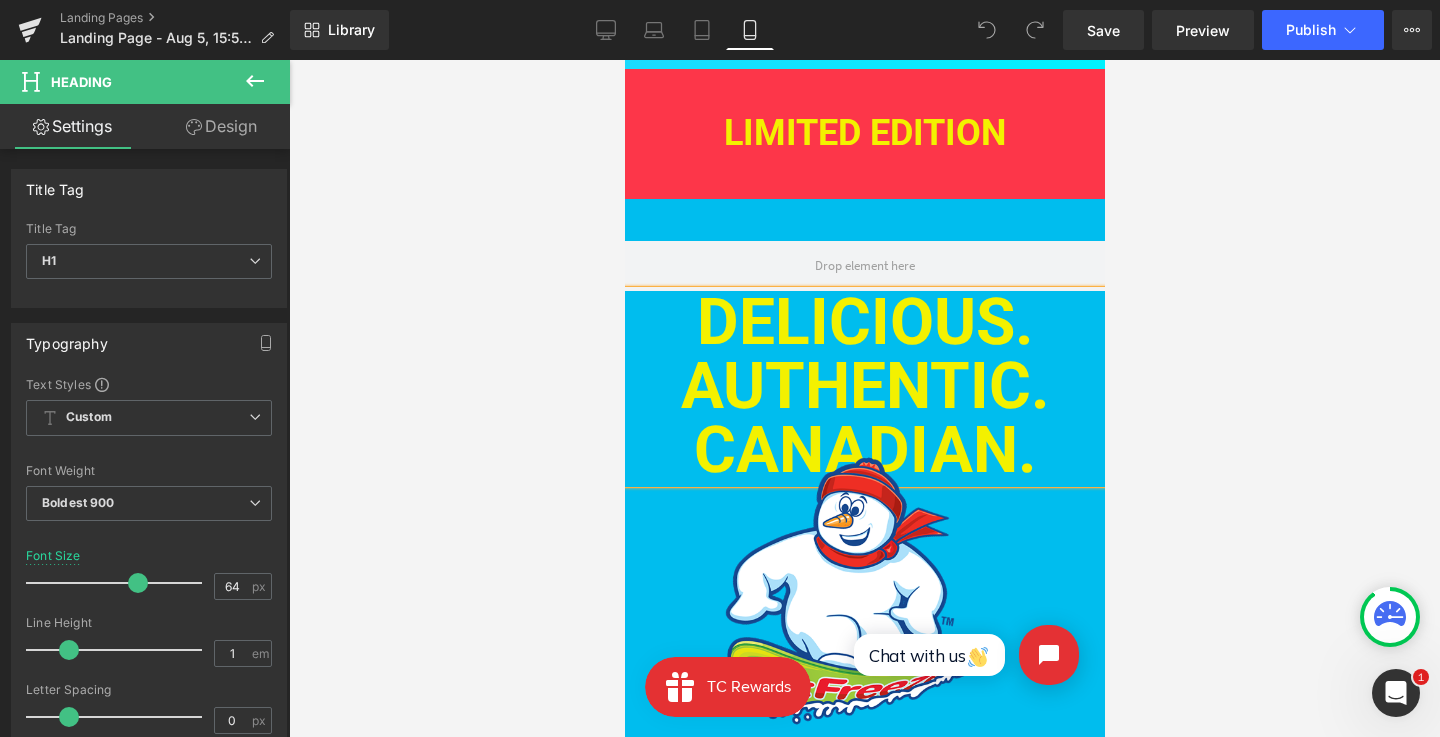 click on "Design" at bounding box center [221, 126] 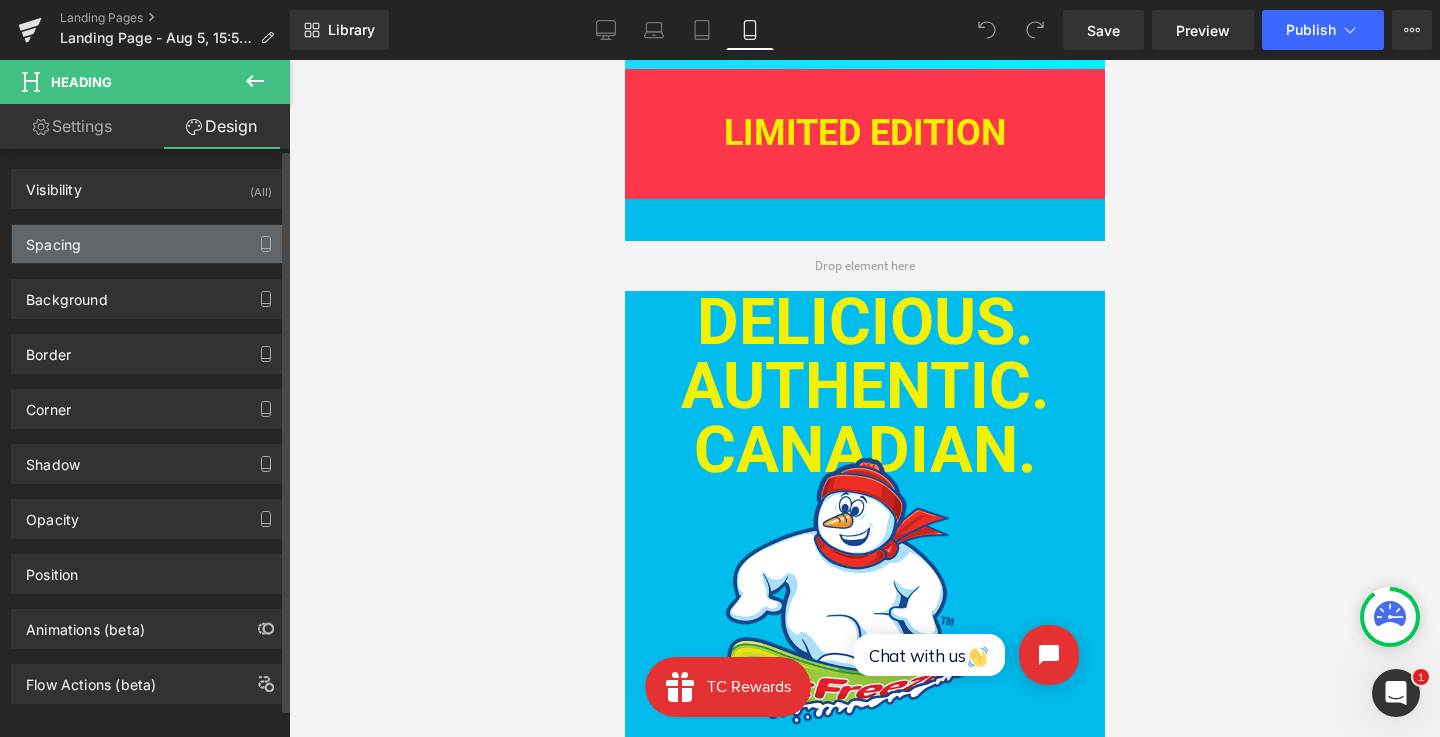 click on "Spacing" at bounding box center (149, 244) 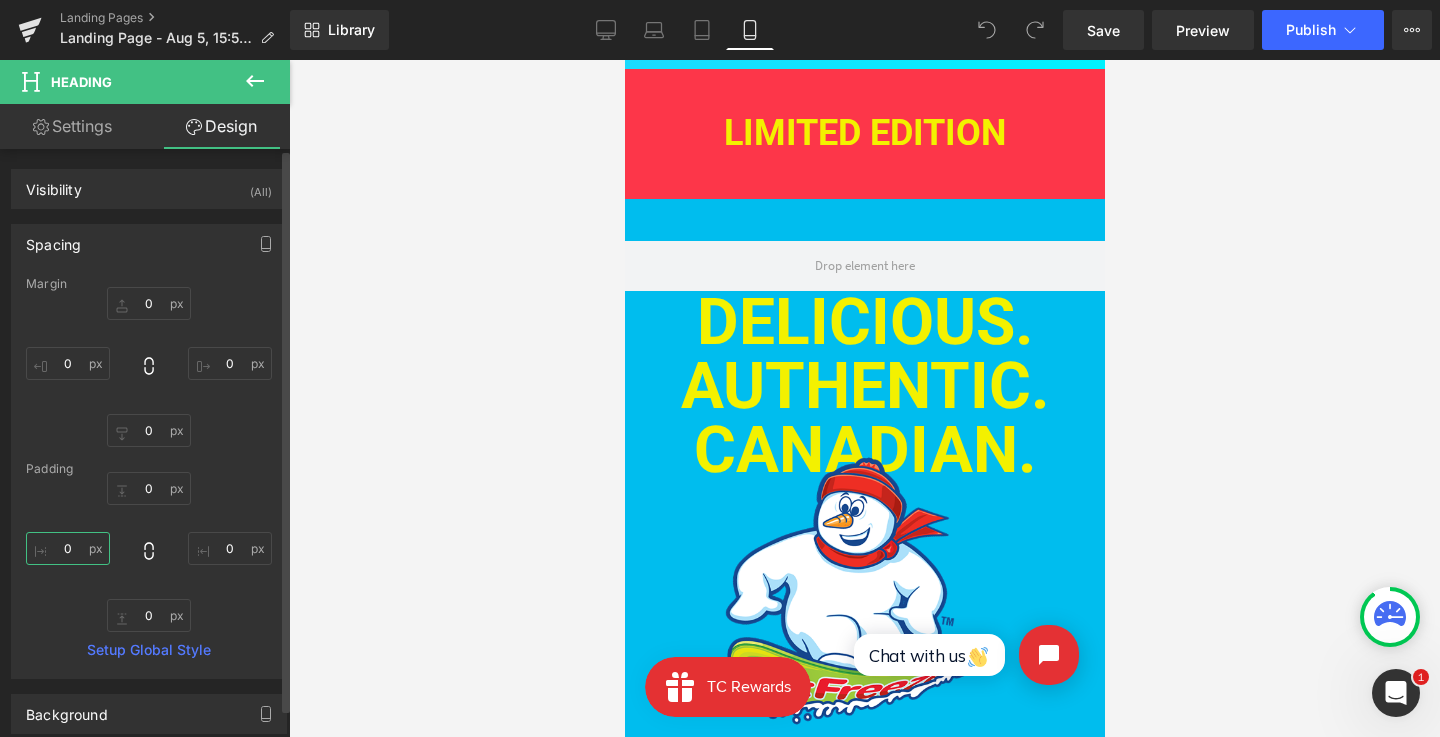 click on "0" at bounding box center [68, 548] 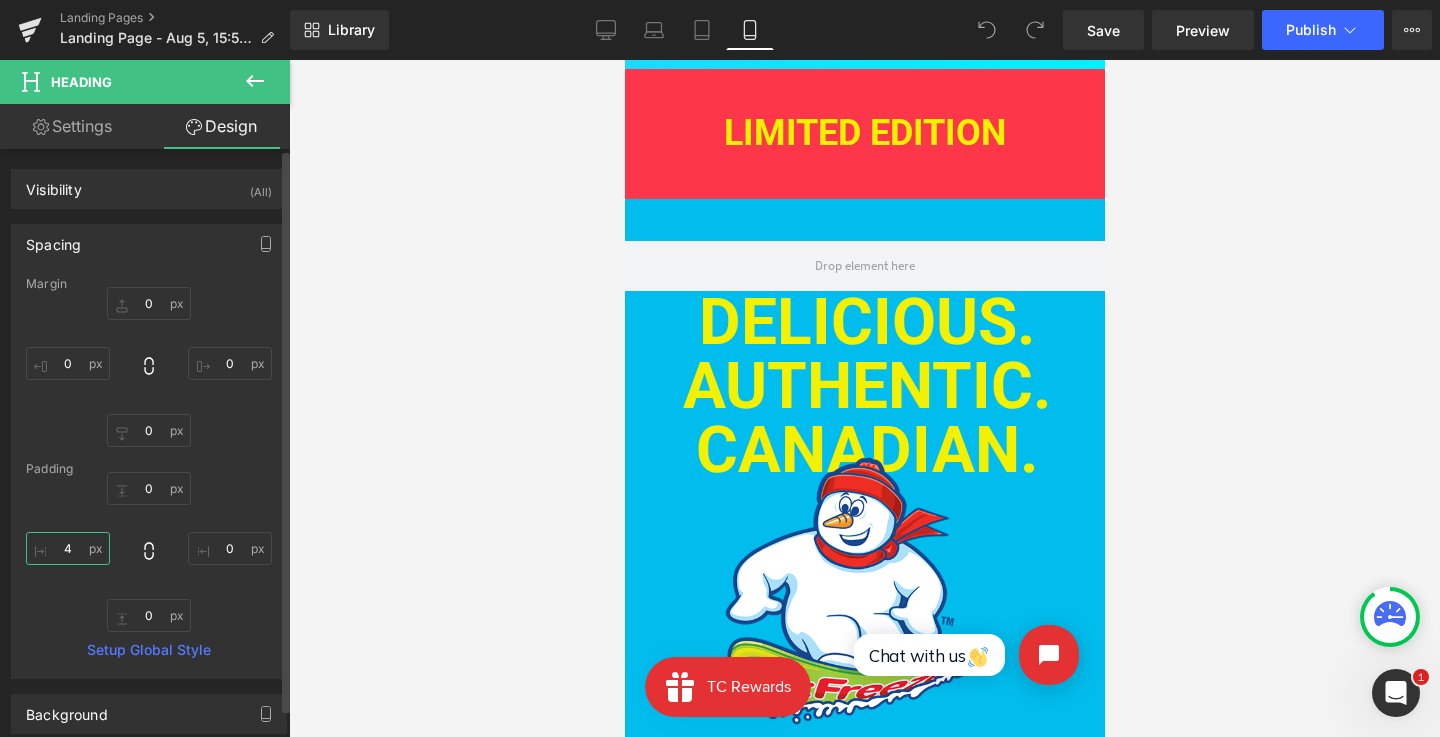 type on "5" 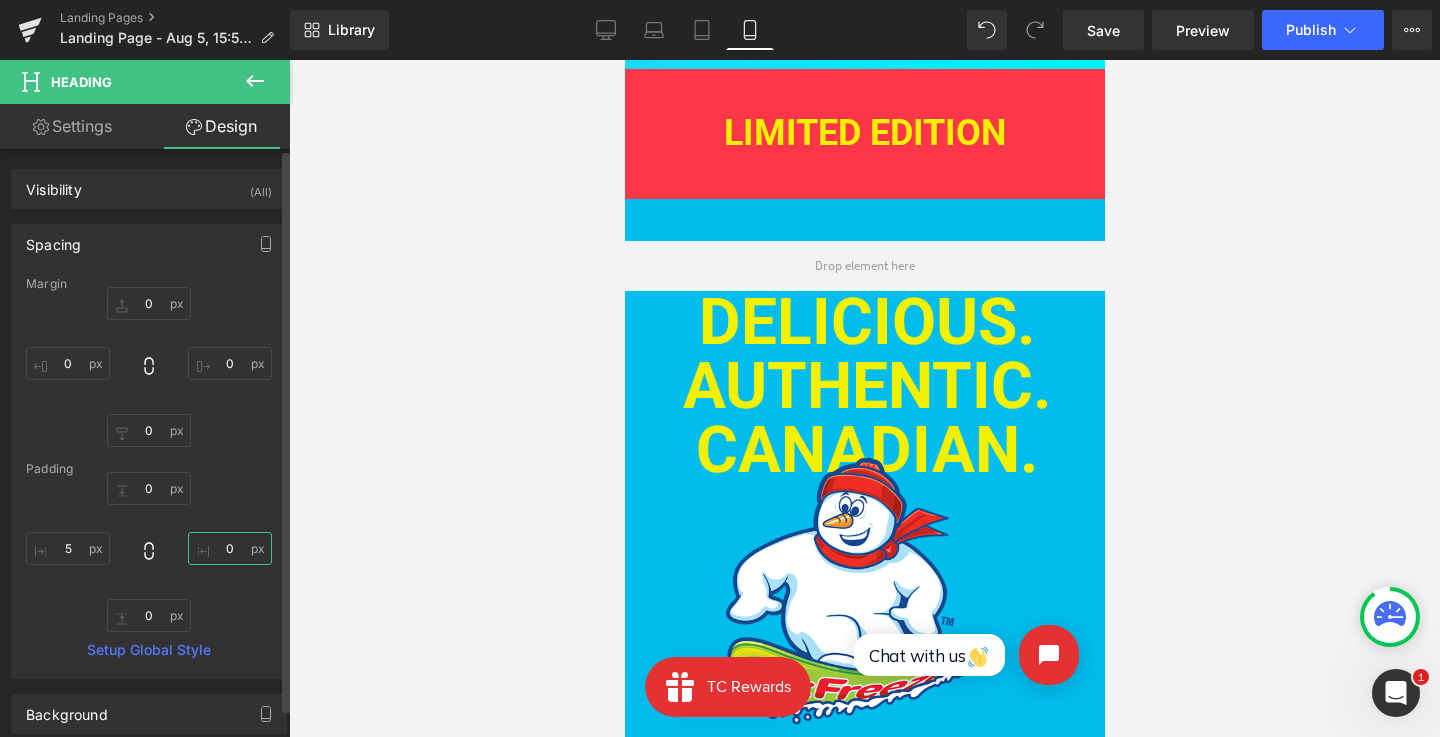 click on "0" at bounding box center (230, 548) 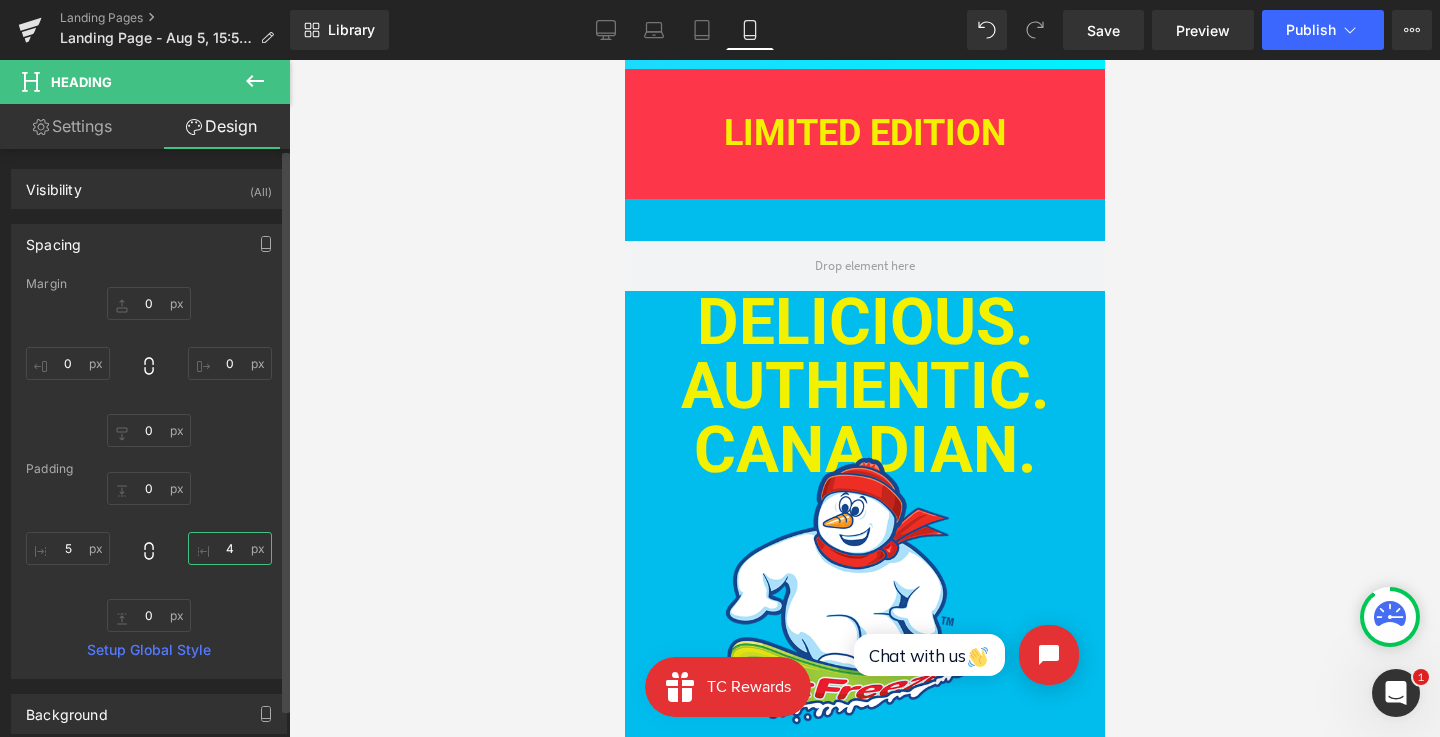type on "5" 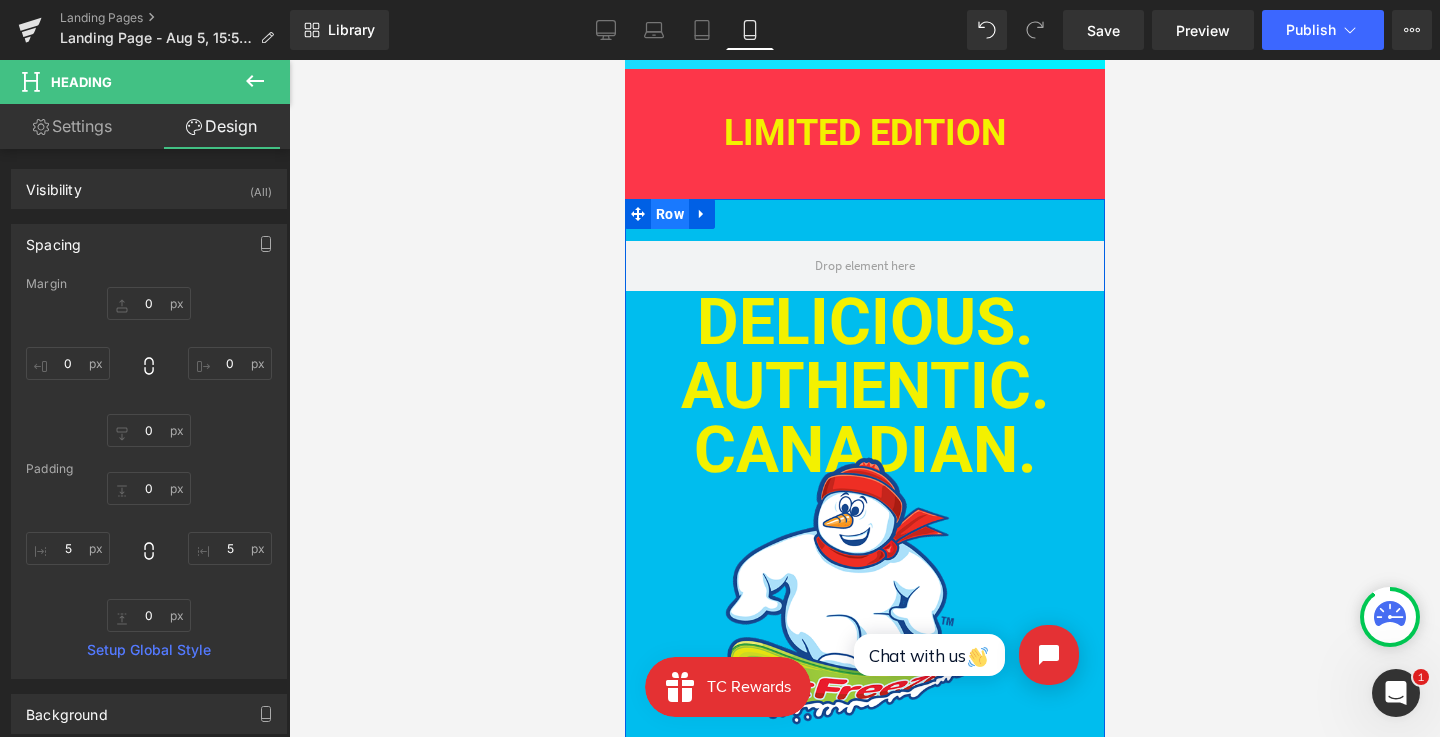 click on "Row" at bounding box center (669, 214) 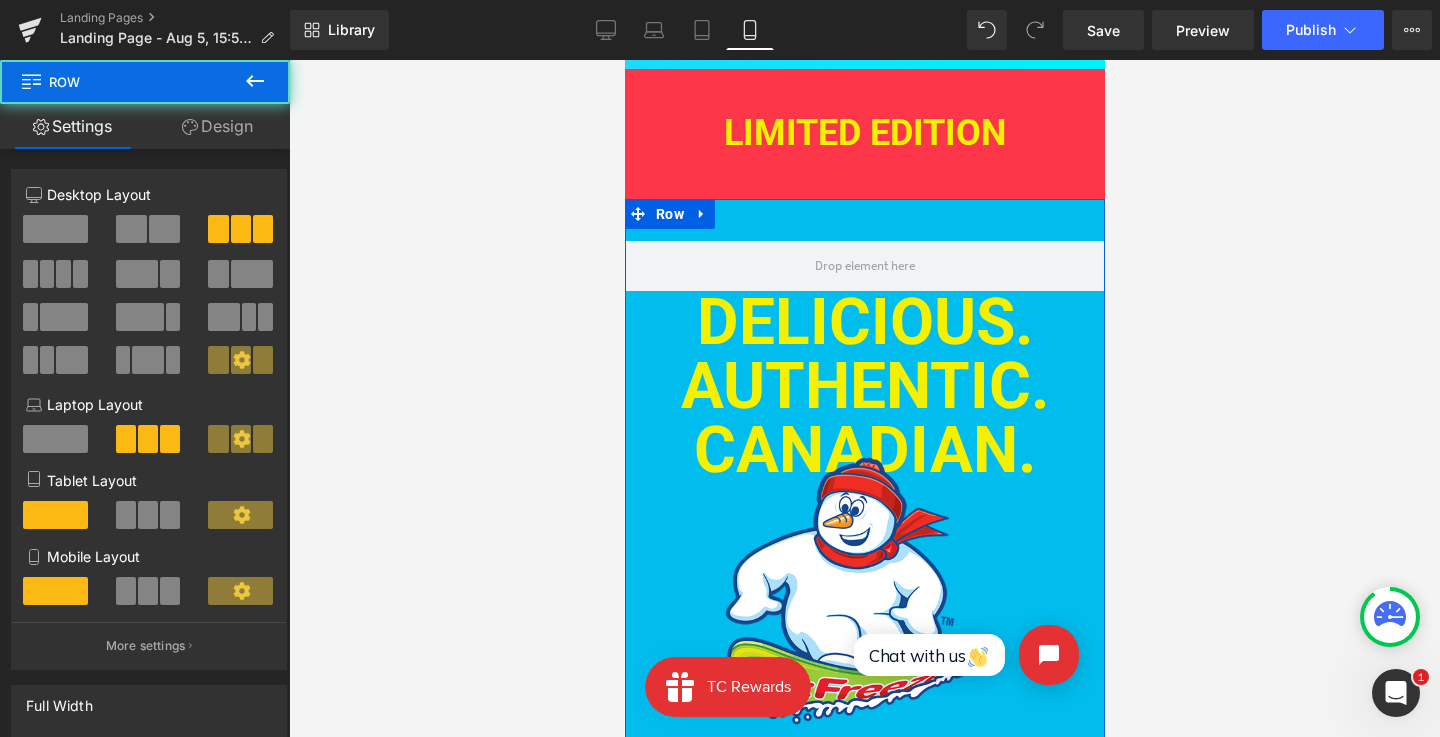 click on "Design" at bounding box center (217, 126) 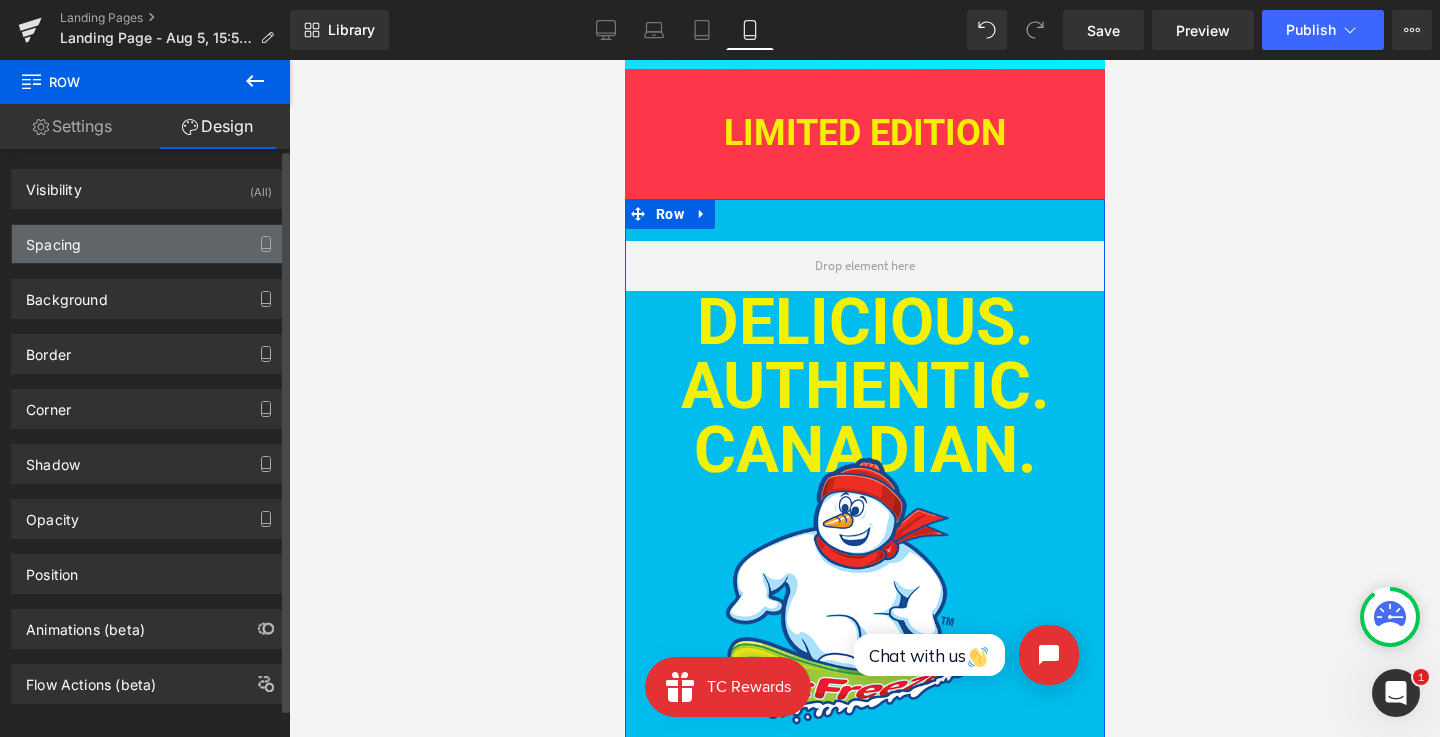 click on "Spacing" at bounding box center (149, 244) 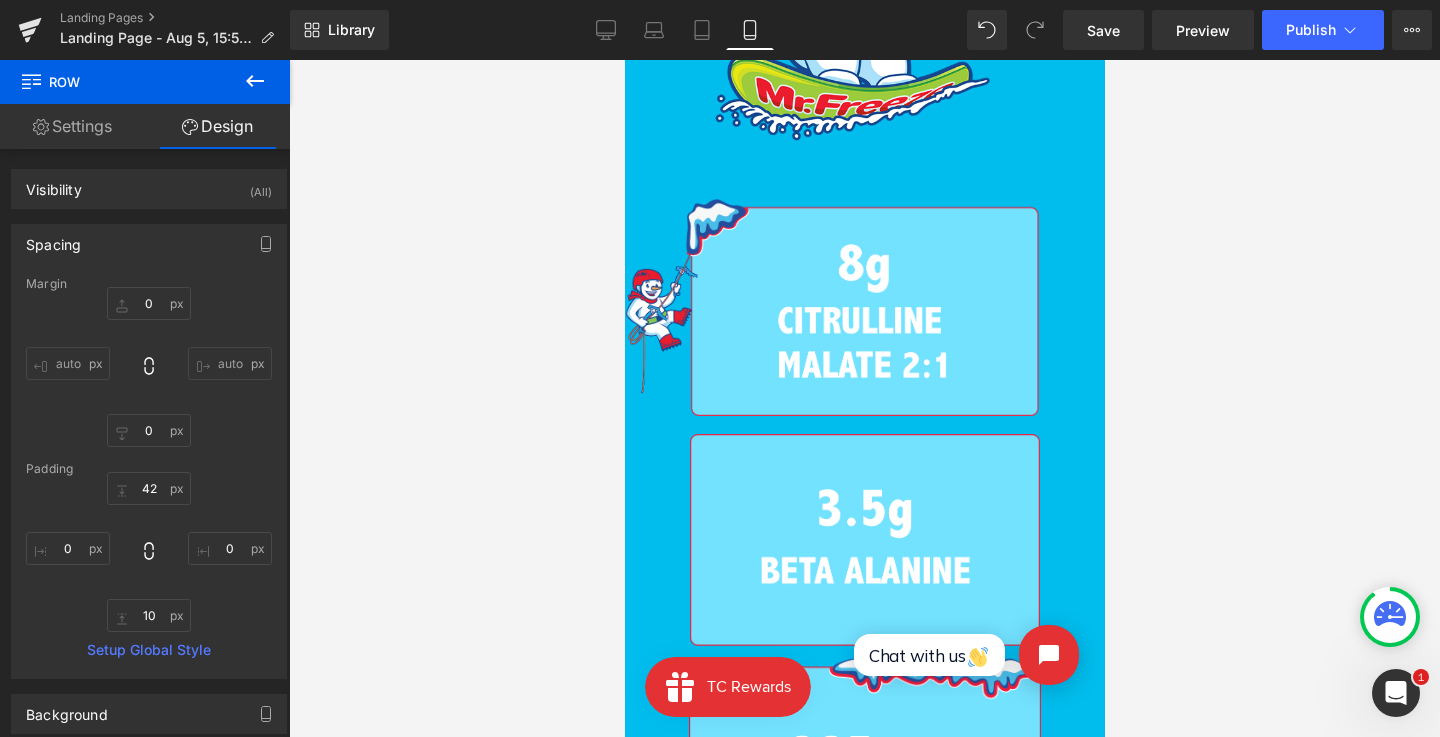 scroll, scrollTop: 1604, scrollLeft: 0, axis: vertical 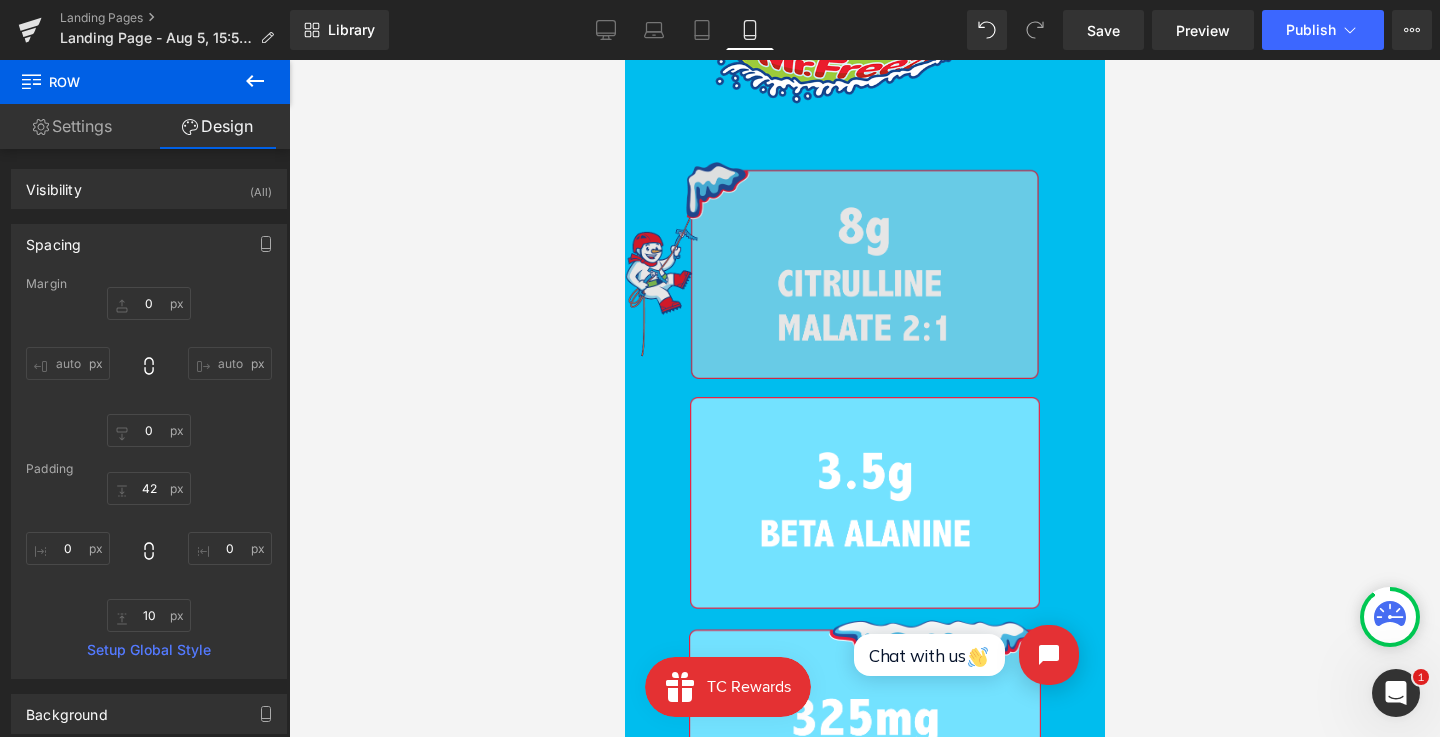 click at bounding box center [824, 279] 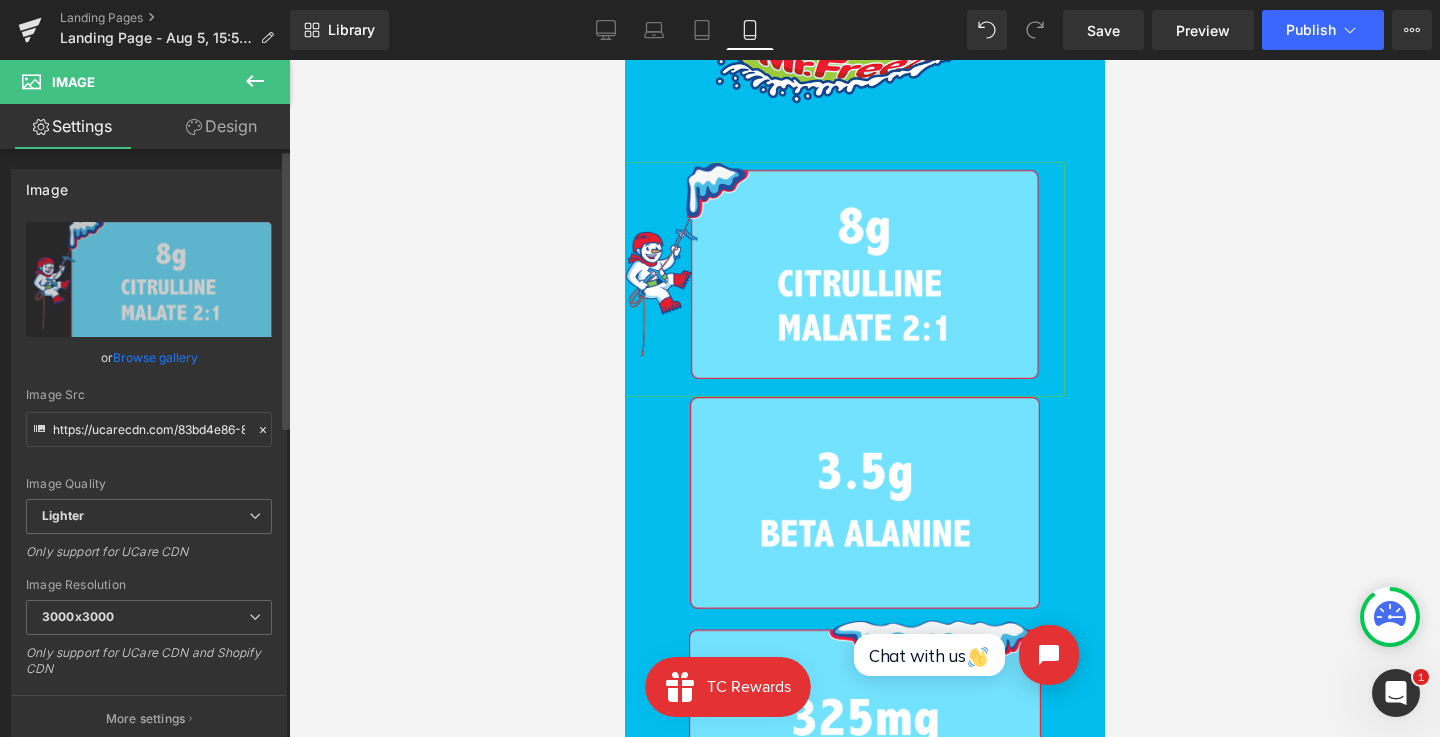 click on "Image https://ucarecdn.com/83bd4e86-879b-440c-b978-ee56228da7f5/-/format/auto/-/preview/3000x3000/-/quality/lighter/Frame%2020%20_1_.png  Replace Image  Upload image or  Browse gallery Image Src https://ucarecdn.com/83bd4e86-879b-440c-b978-ee56228da7f5/-/format/auto/-/preview/3000x3000/-/quality/lighter/Frame%2020%20_1_.png Image Quality Lighter Lightest
Lighter
Lighter Lightest Only support for UCare CDN 100x100 240x240 480x480 576x576 640x640 768x768 800x800 960x960 1024x1024 1280x1280 1440x1440 1600x1600 1920x1920 2560x2560 3000x3000 Image Resolution
3000x3000
100x100 240x240 480x480 576x576 640x640 768x768 800x800 960x960 1024x1024 1280x1280 1440x1440 1600x1600 1920x1920 2560x2560 3000x3000 Only support for UCare CDN and Shopify CDN More settings Image Title Show title when hover to image Back Dimension 89% Width 89 % % px auto Height auto 0 Link" at bounding box center [149, 1009] 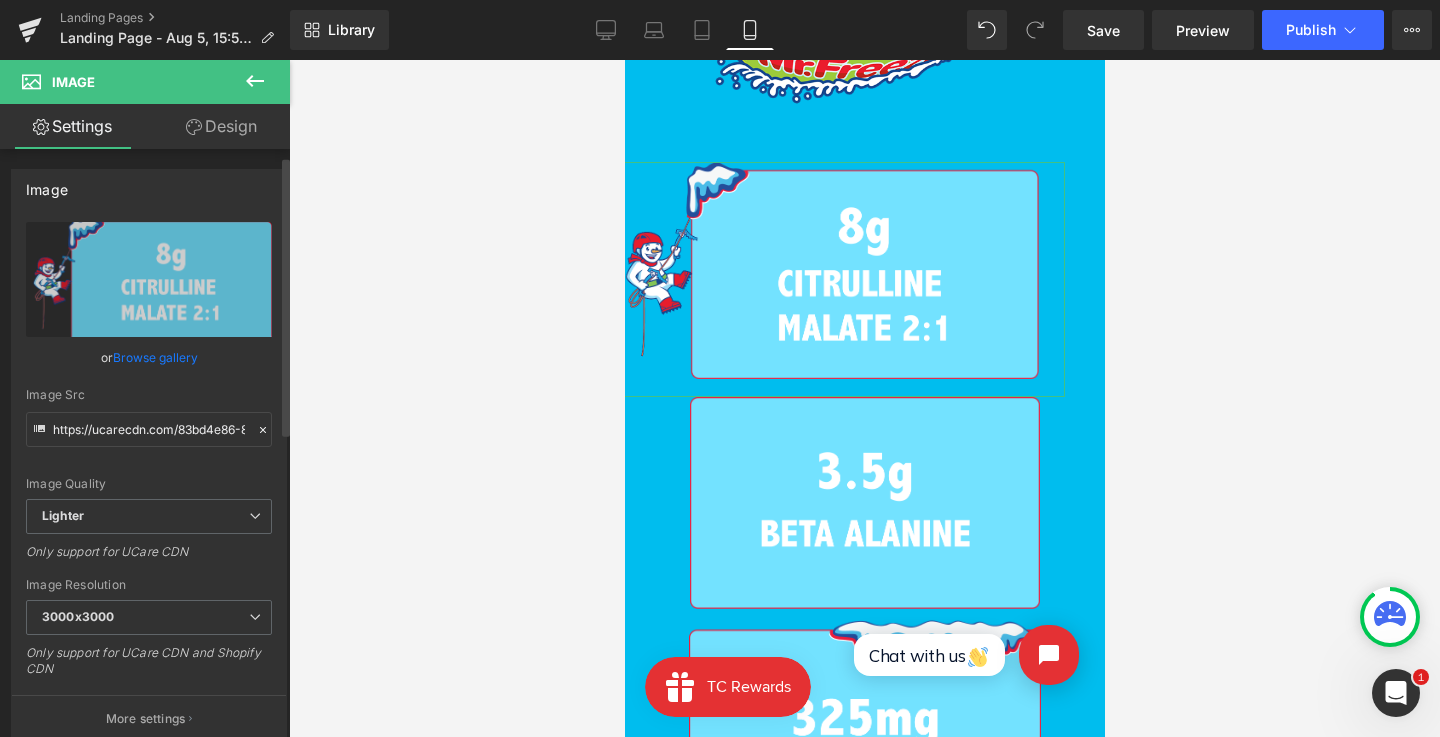 scroll, scrollTop: 276, scrollLeft: 0, axis: vertical 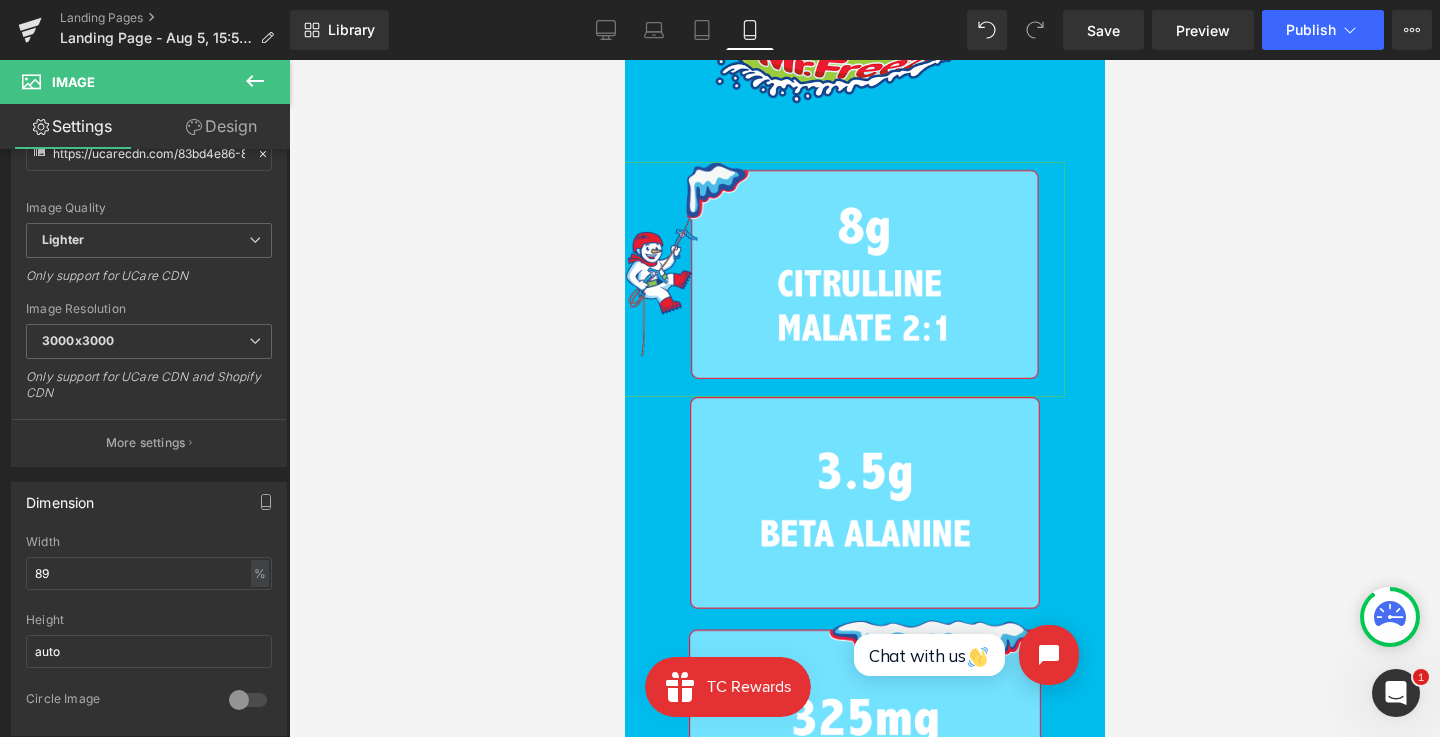 click on "Design" at bounding box center (221, 126) 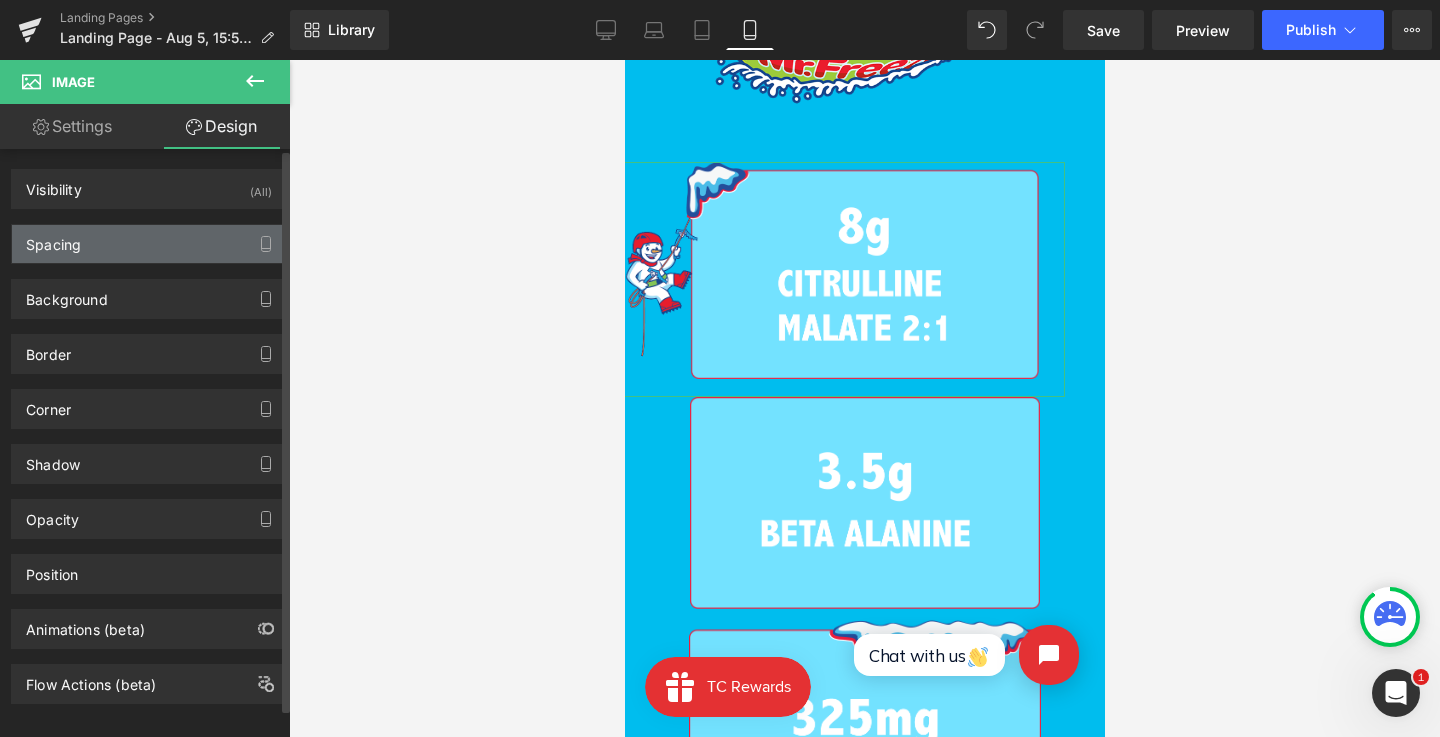 click on "Spacing" at bounding box center [149, 244] 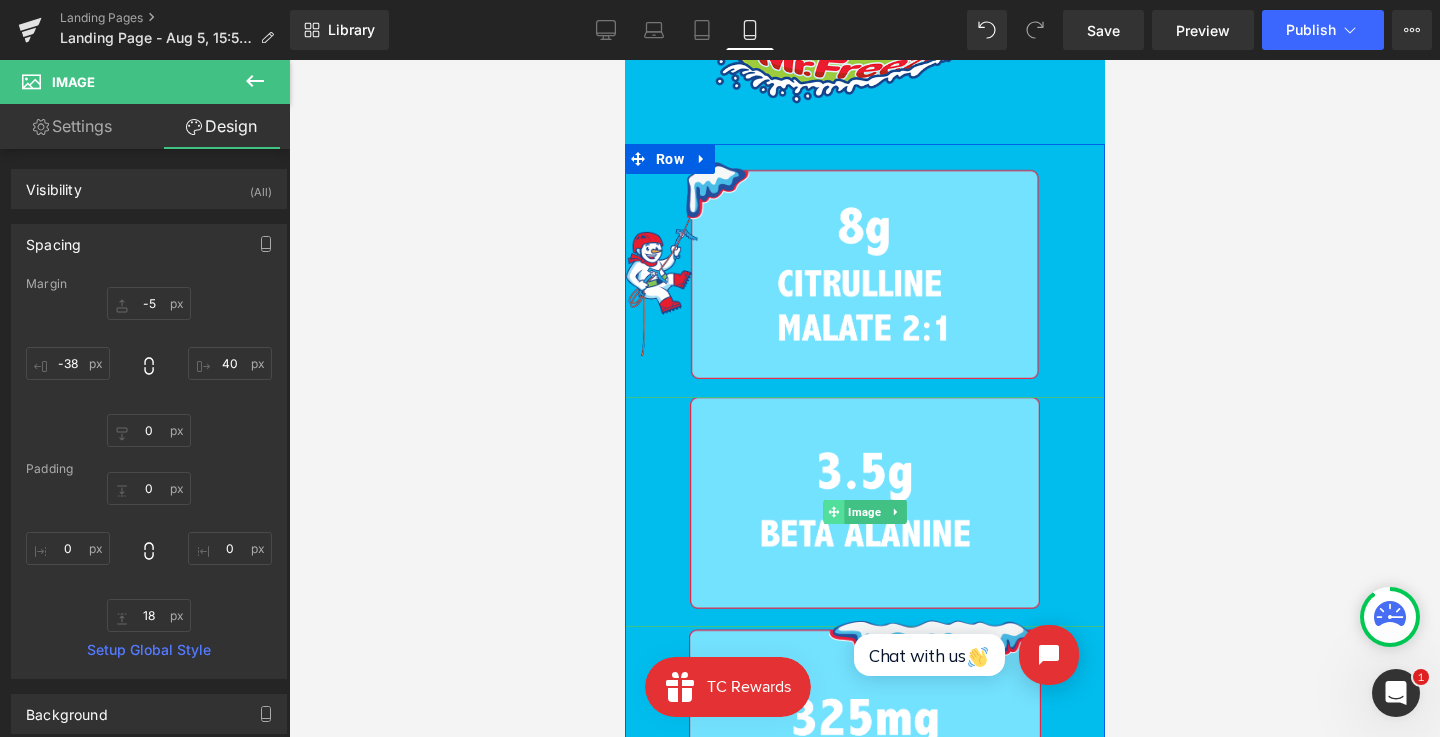 click 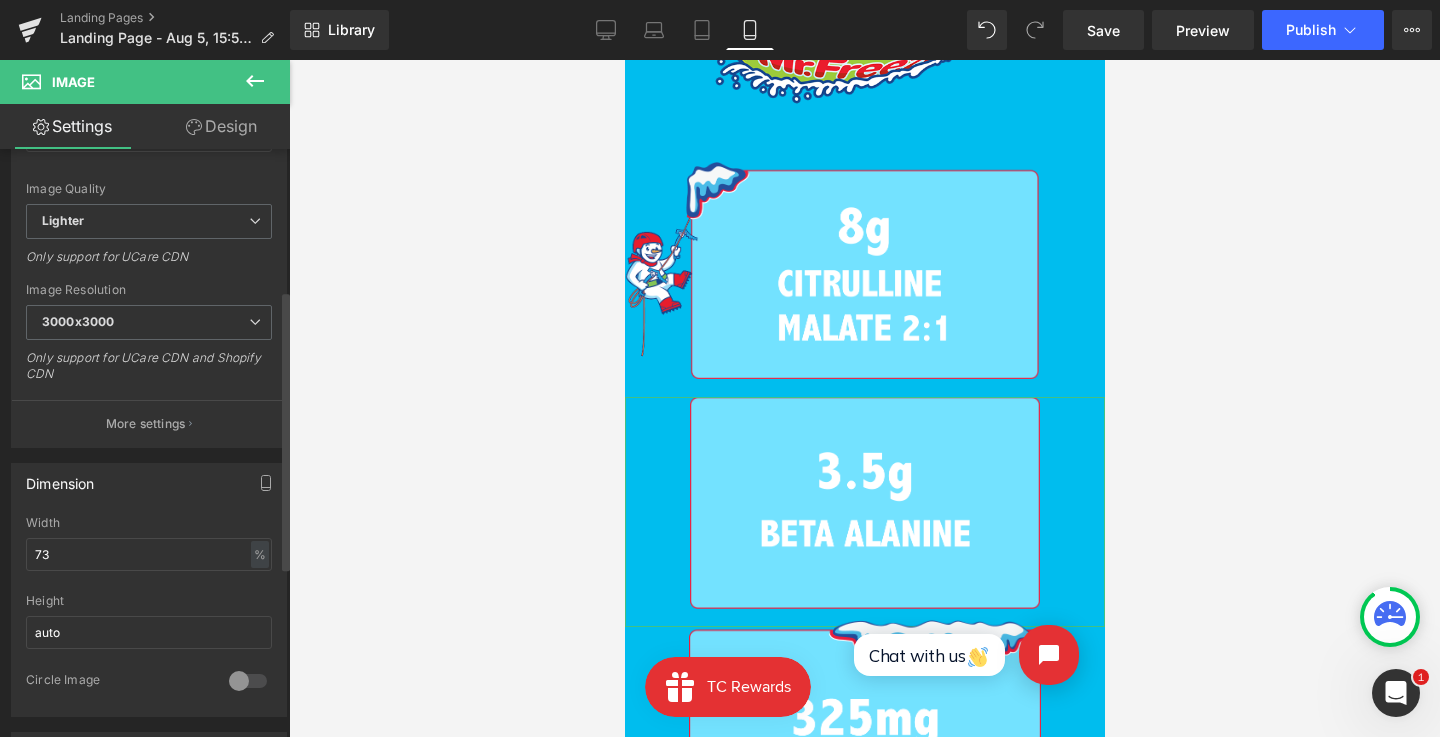 scroll, scrollTop: 296, scrollLeft: 0, axis: vertical 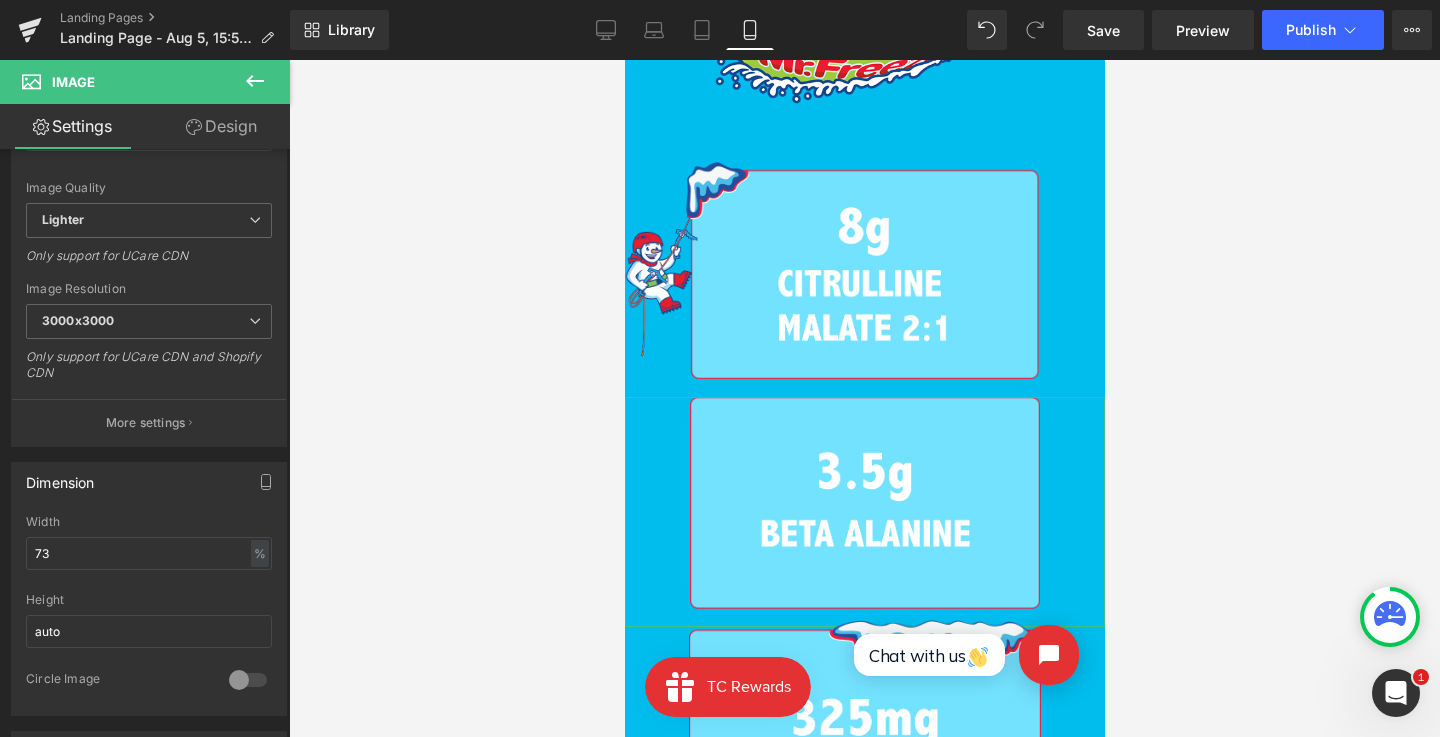 click on "Design" at bounding box center [221, 126] 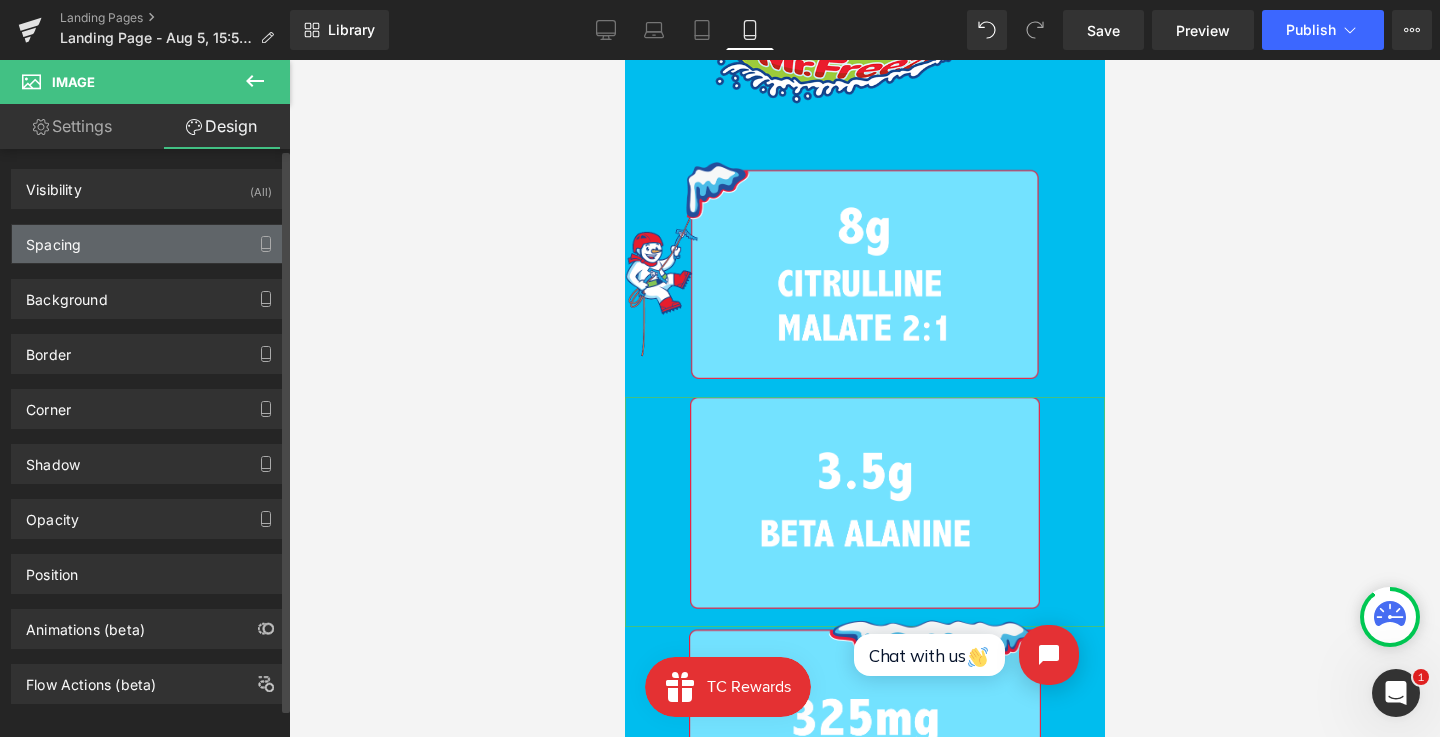 click on "Spacing" at bounding box center (149, 244) 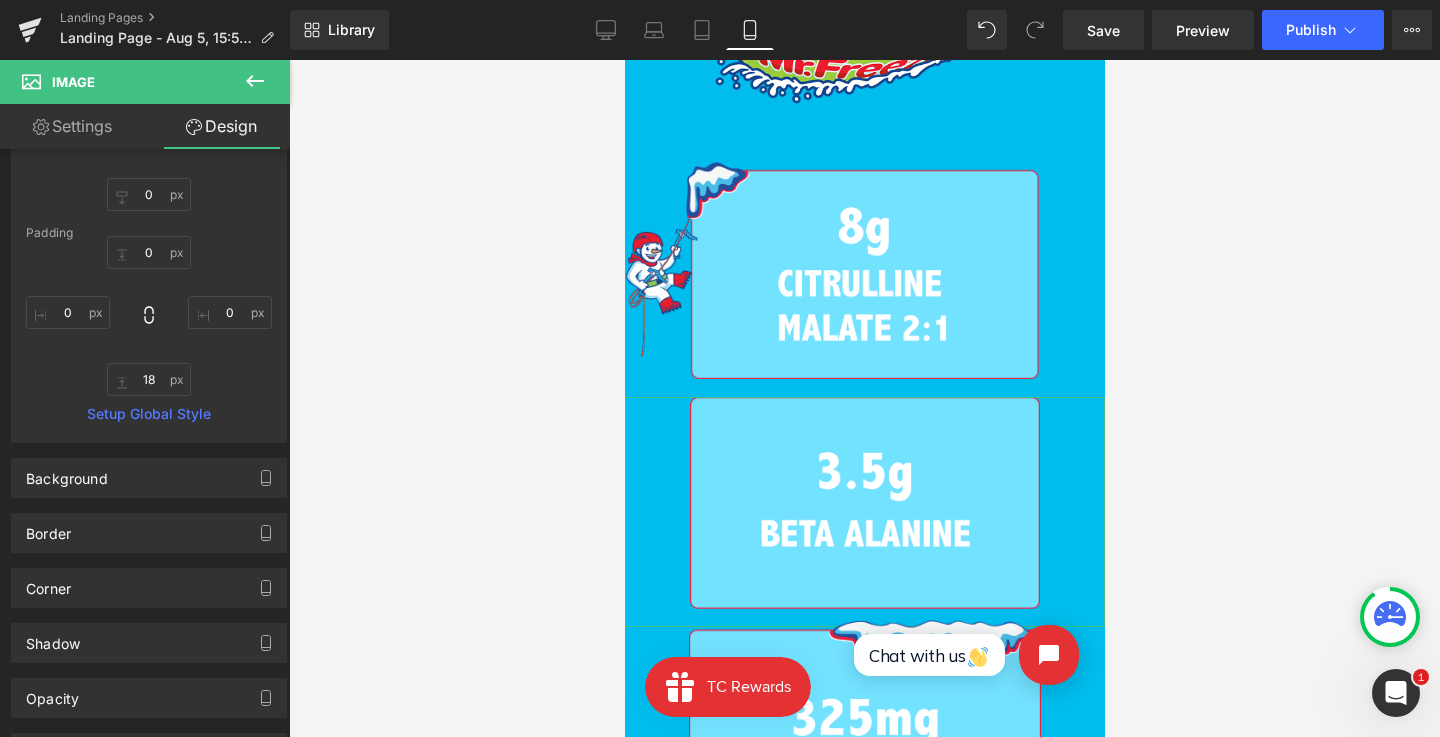 scroll, scrollTop: 238, scrollLeft: 0, axis: vertical 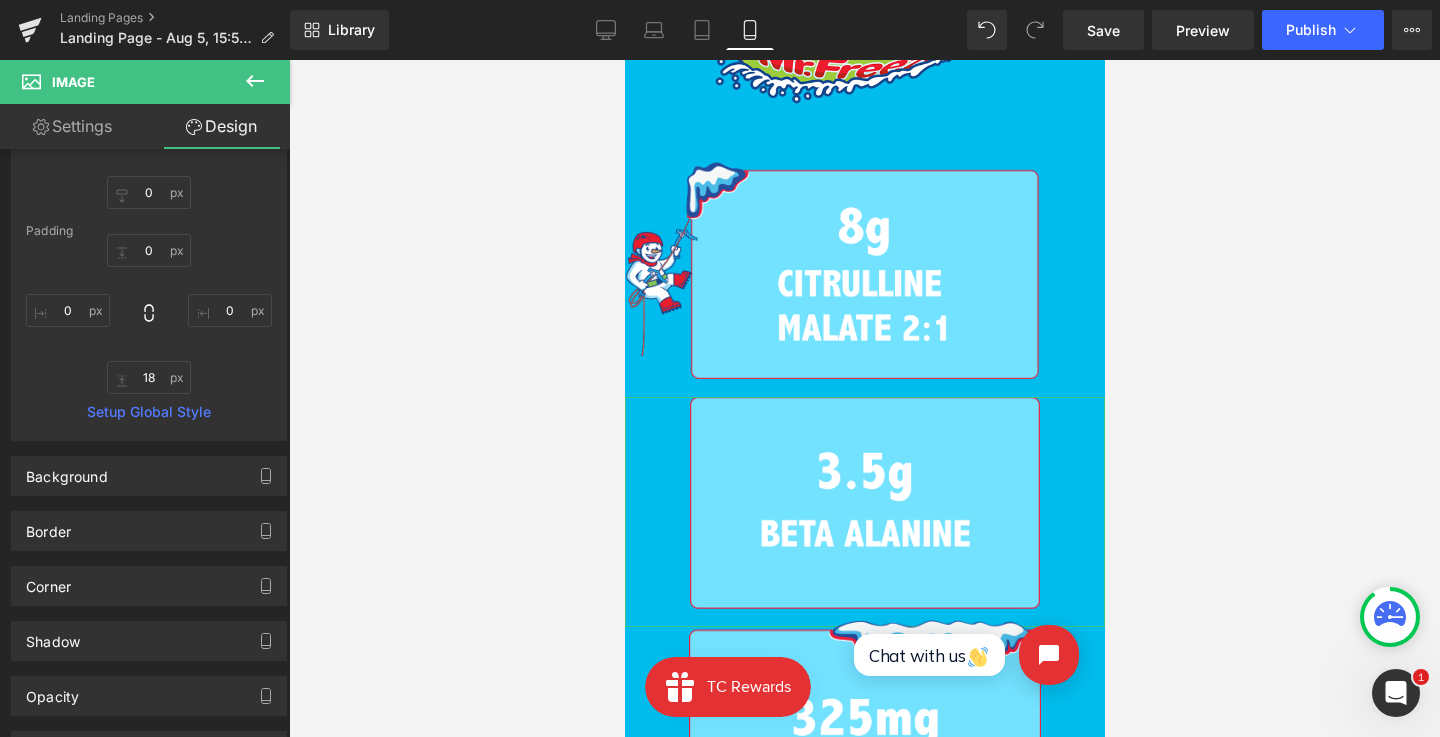 click on "Settings" at bounding box center (72, 126) 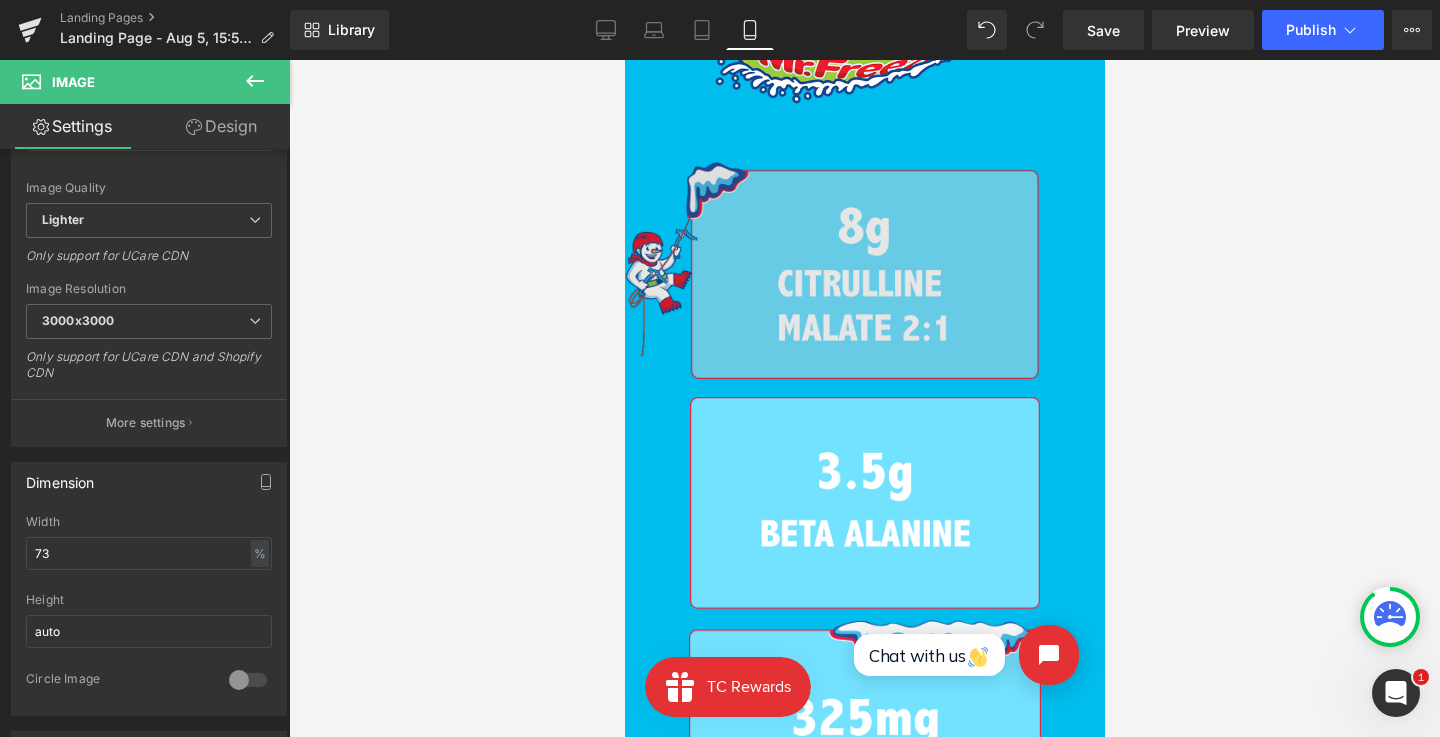 click at bounding box center (824, 279) 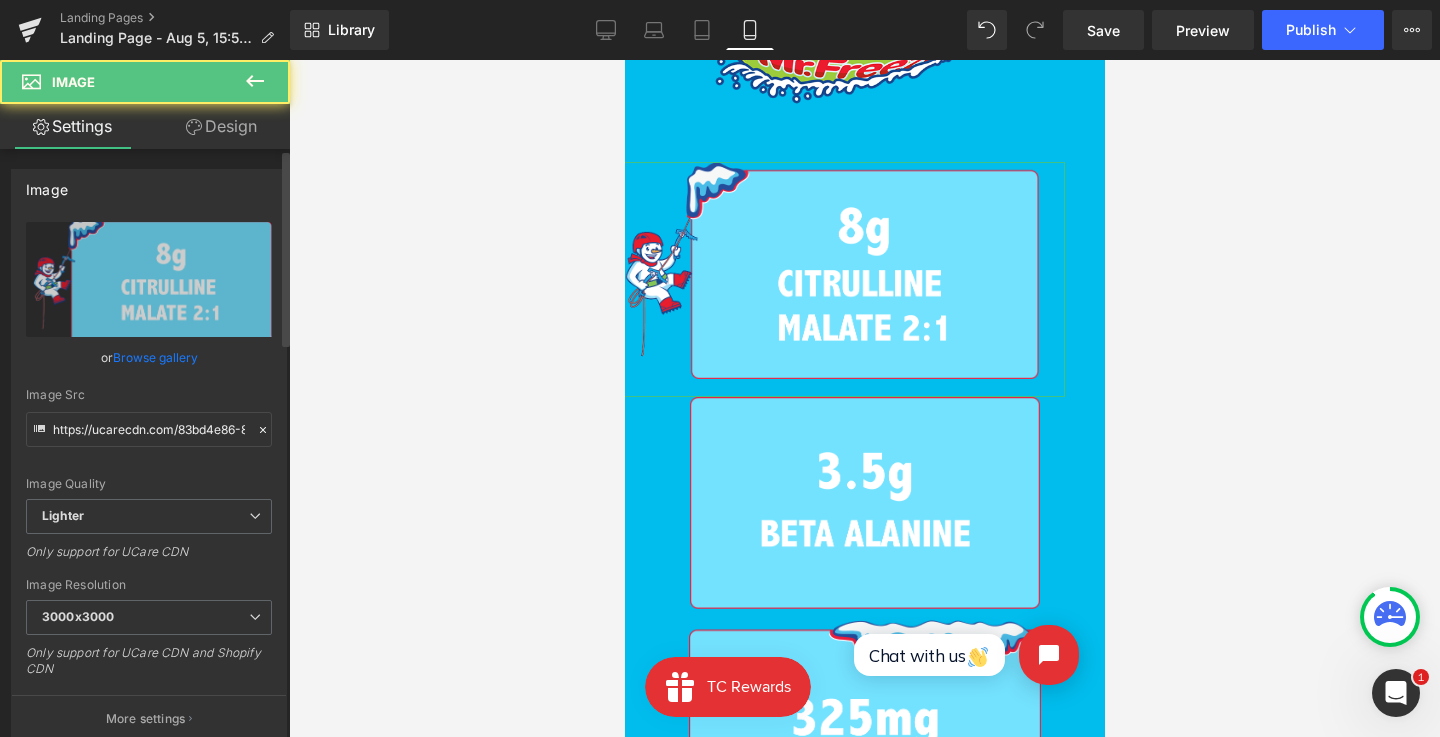 scroll, scrollTop: 385, scrollLeft: 0, axis: vertical 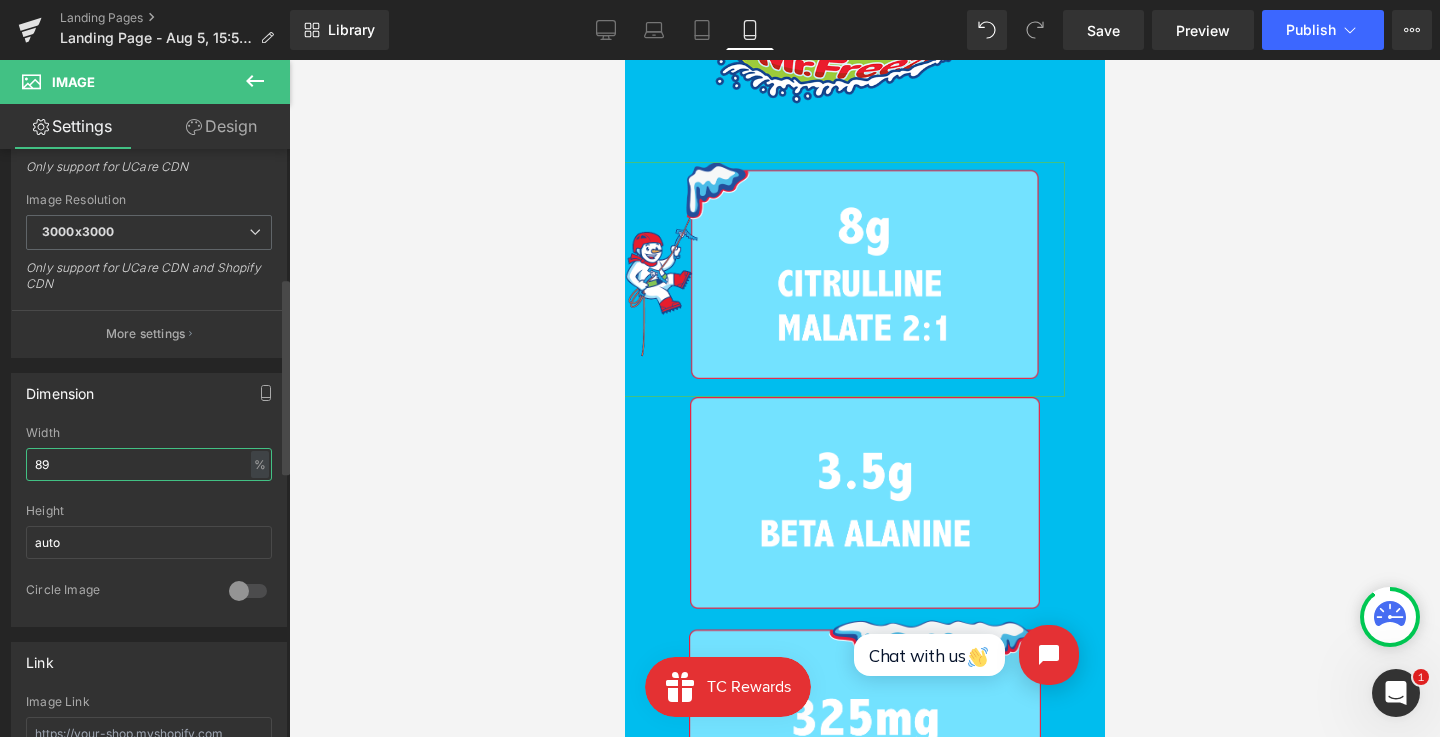 click on "89" at bounding box center (149, 464) 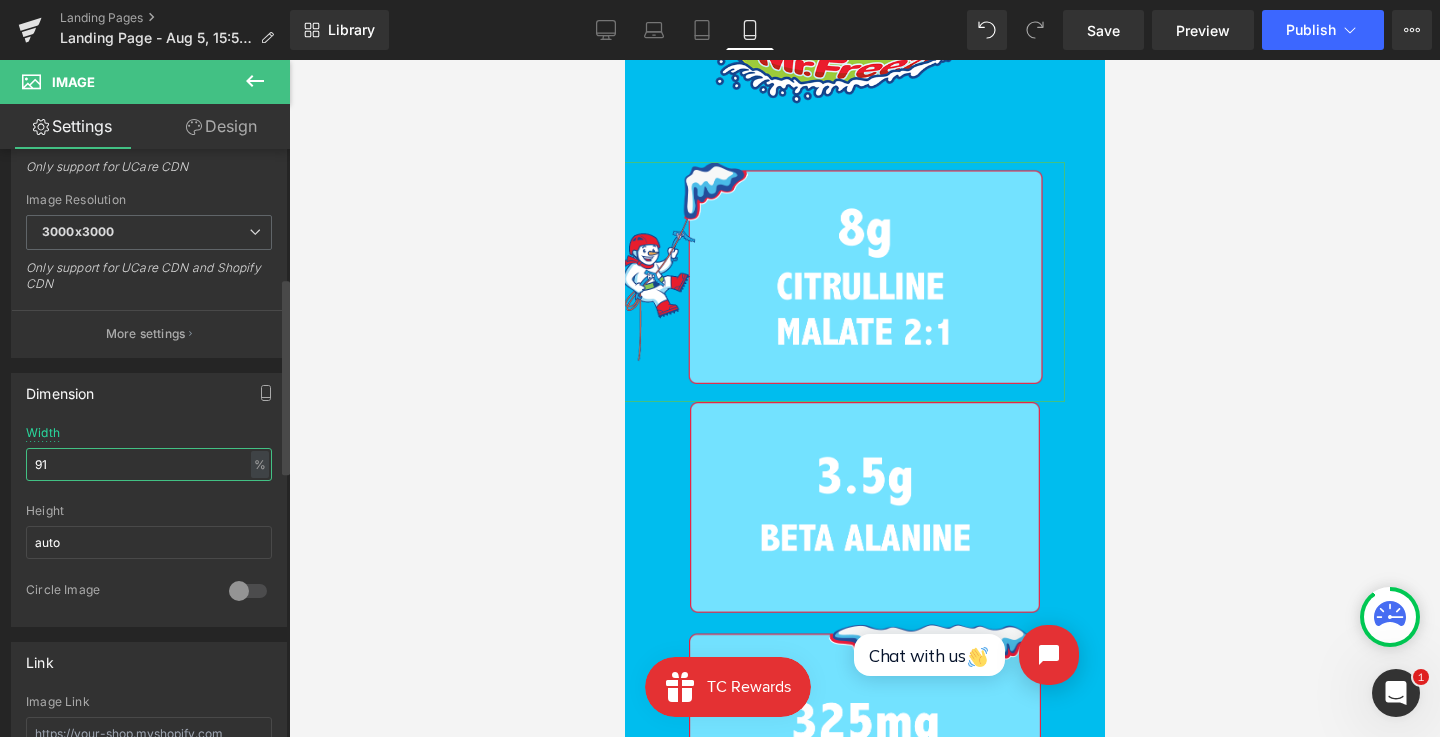type on "90" 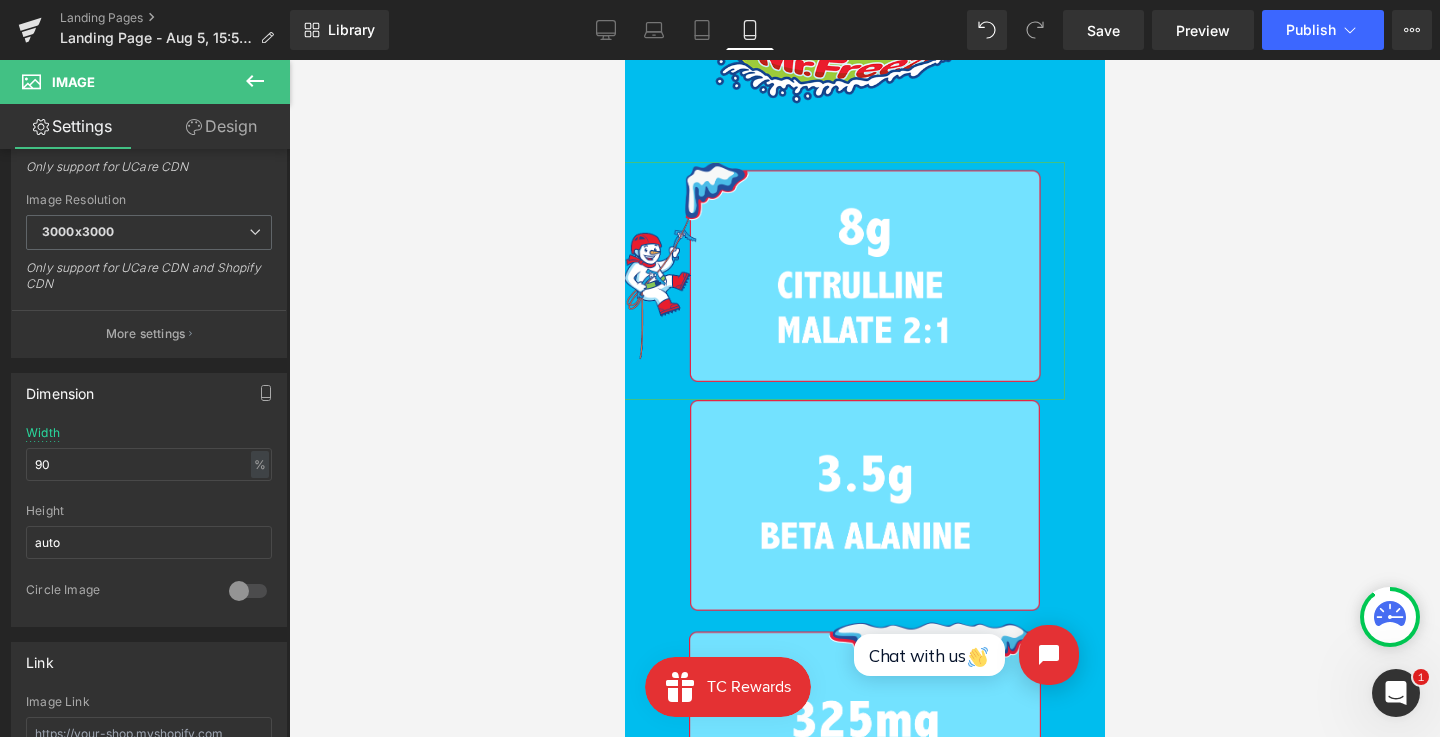 click on "Design" at bounding box center (221, 126) 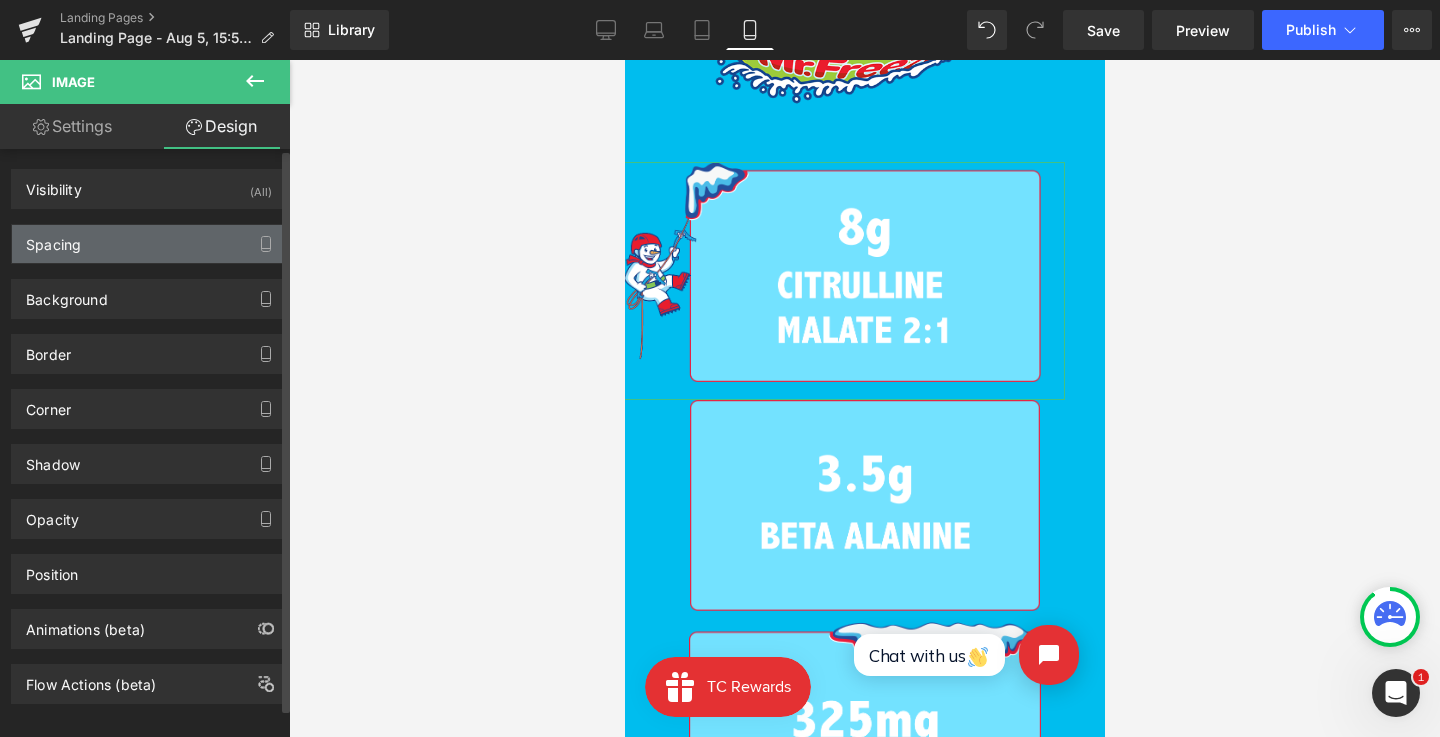 click on "Spacing" at bounding box center [149, 244] 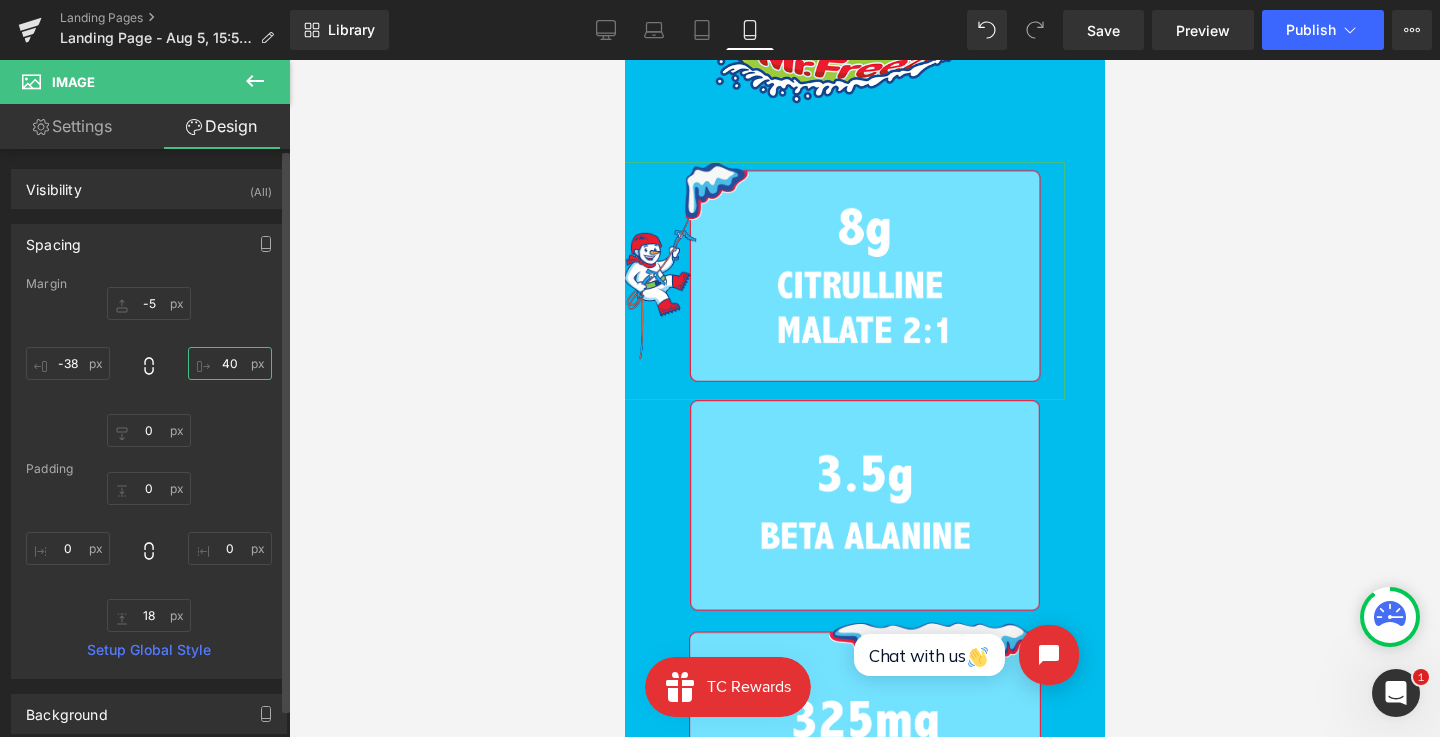 click on "40" at bounding box center (230, 363) 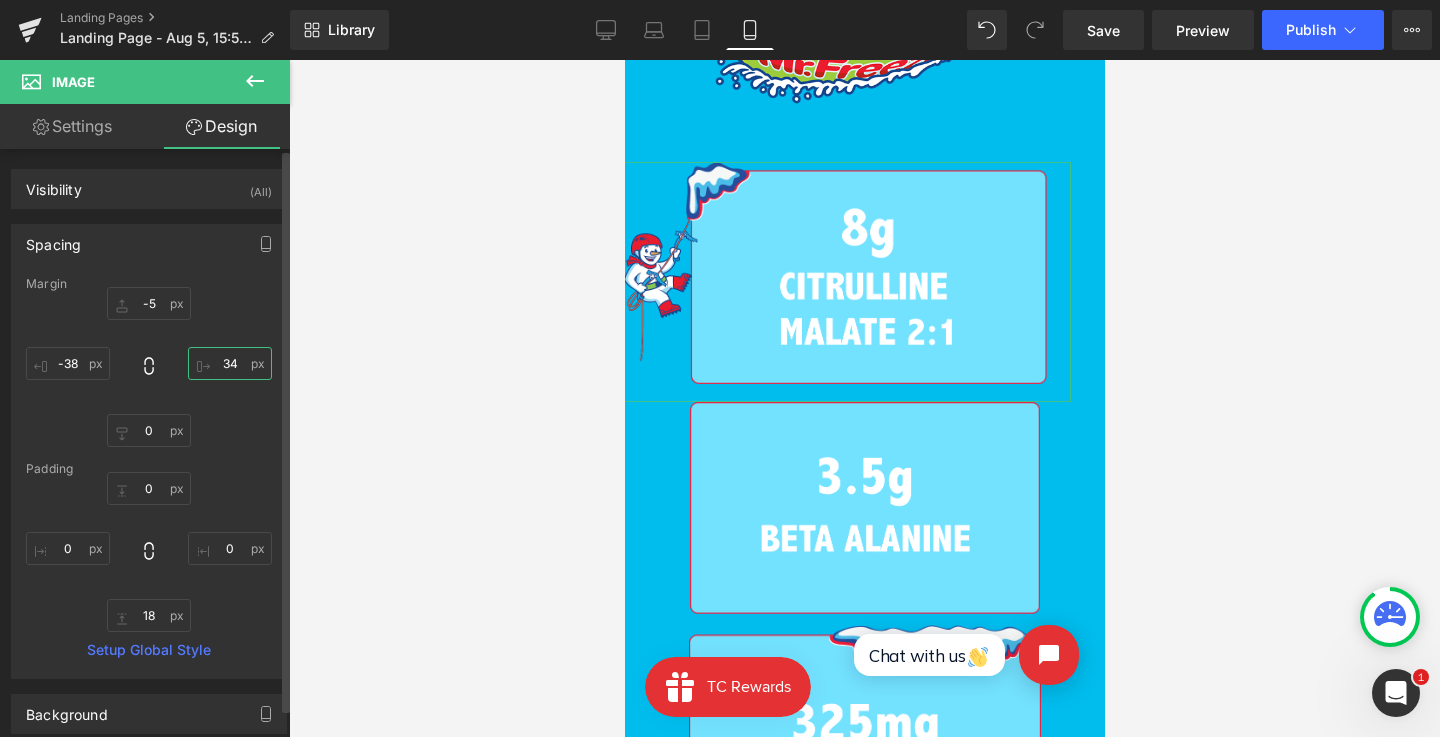 type on "35" 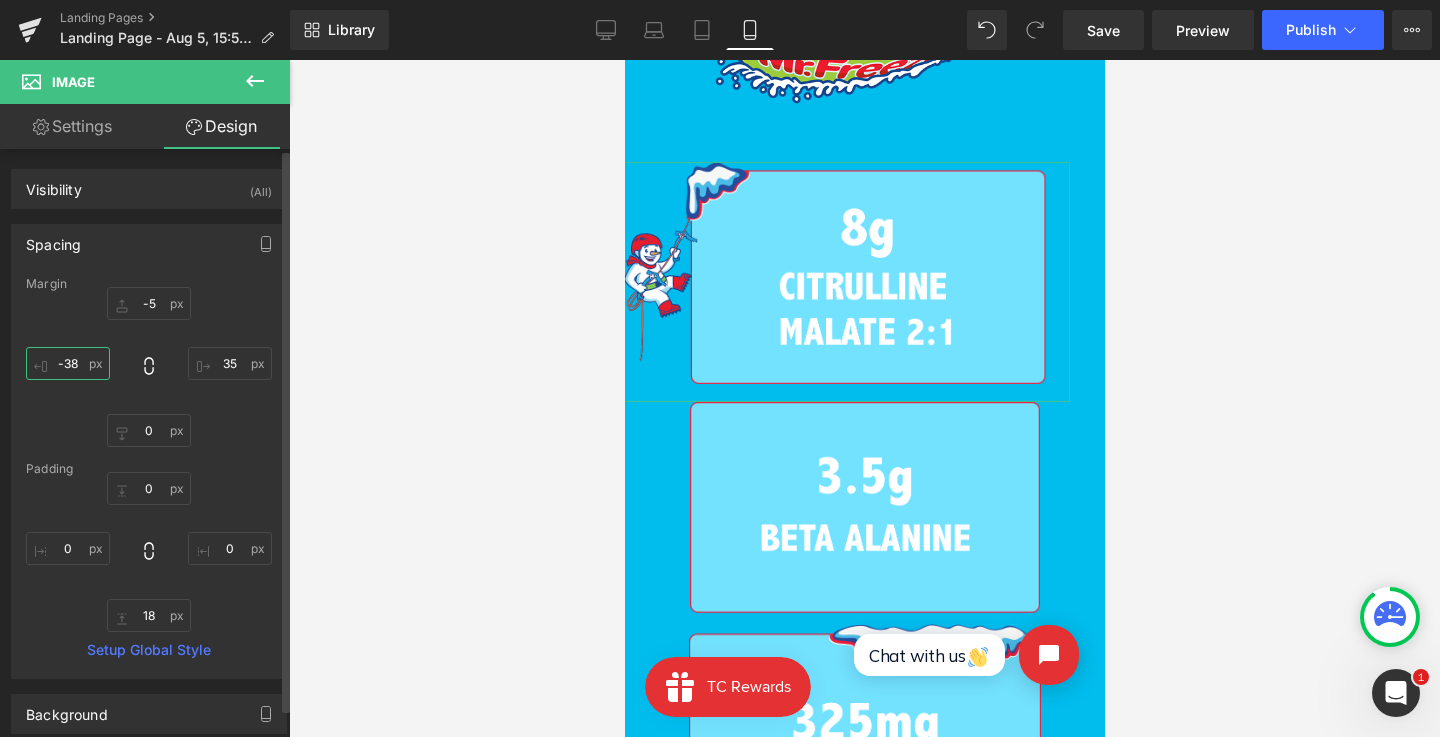 click on "-38" at bounding box center [68, 363] 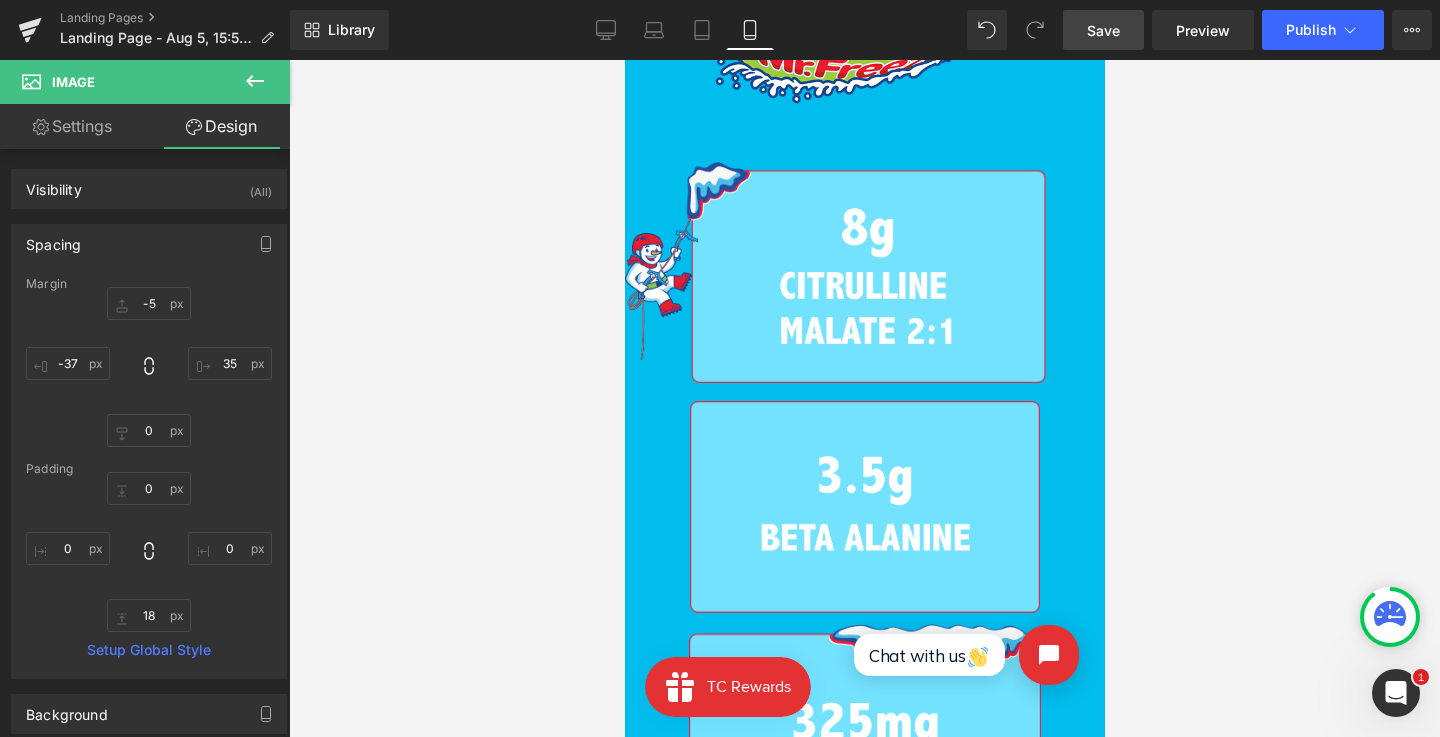 click on "Save" at bounding box center [1103, 30] 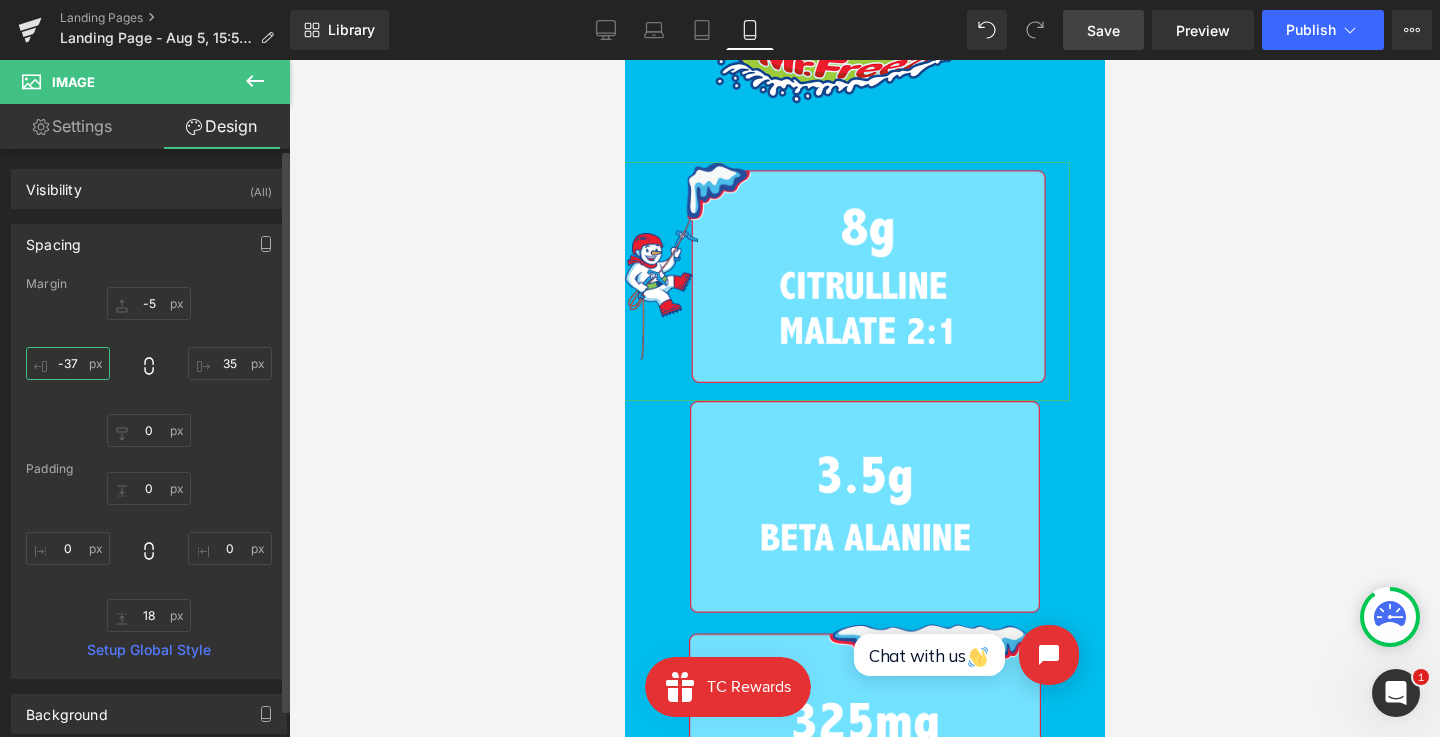 click on "-37" at bounding box center (68, 363) 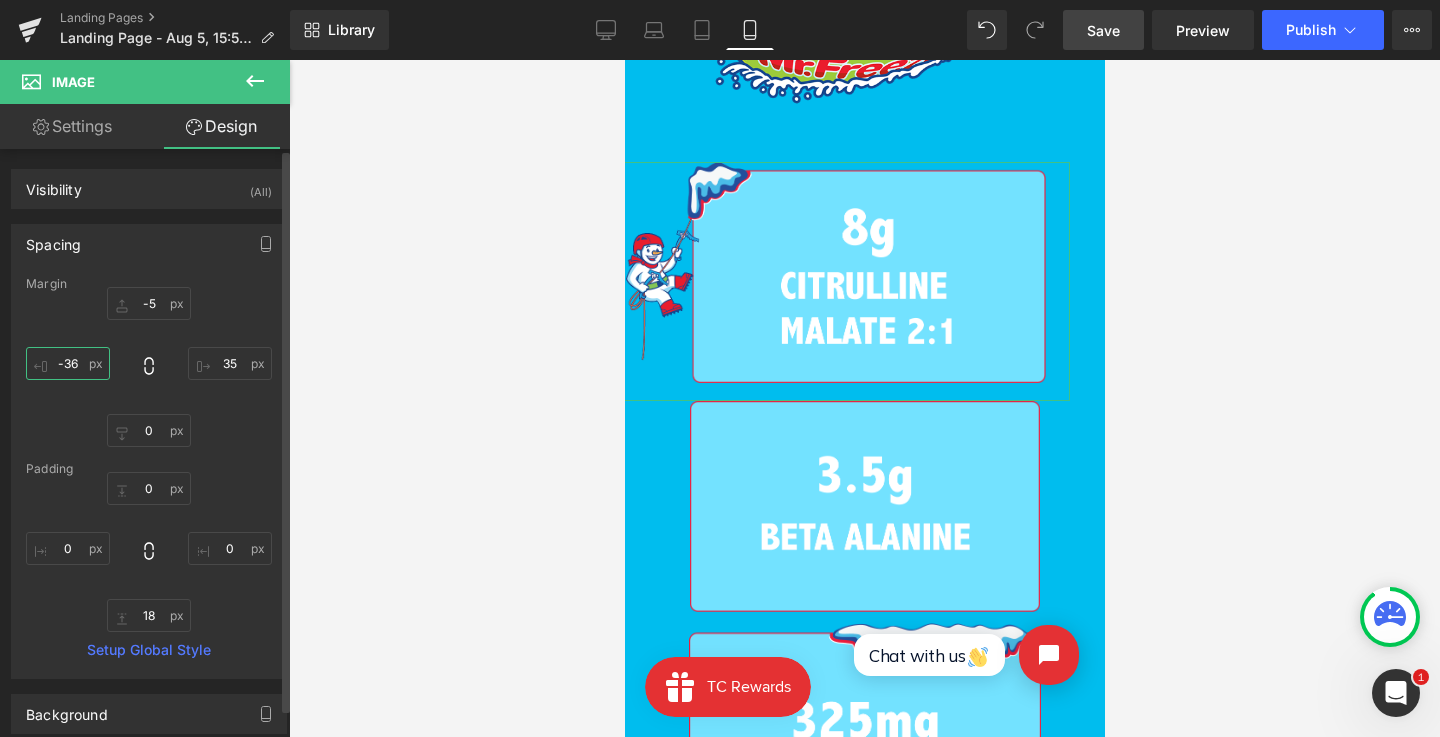 type on "-35" 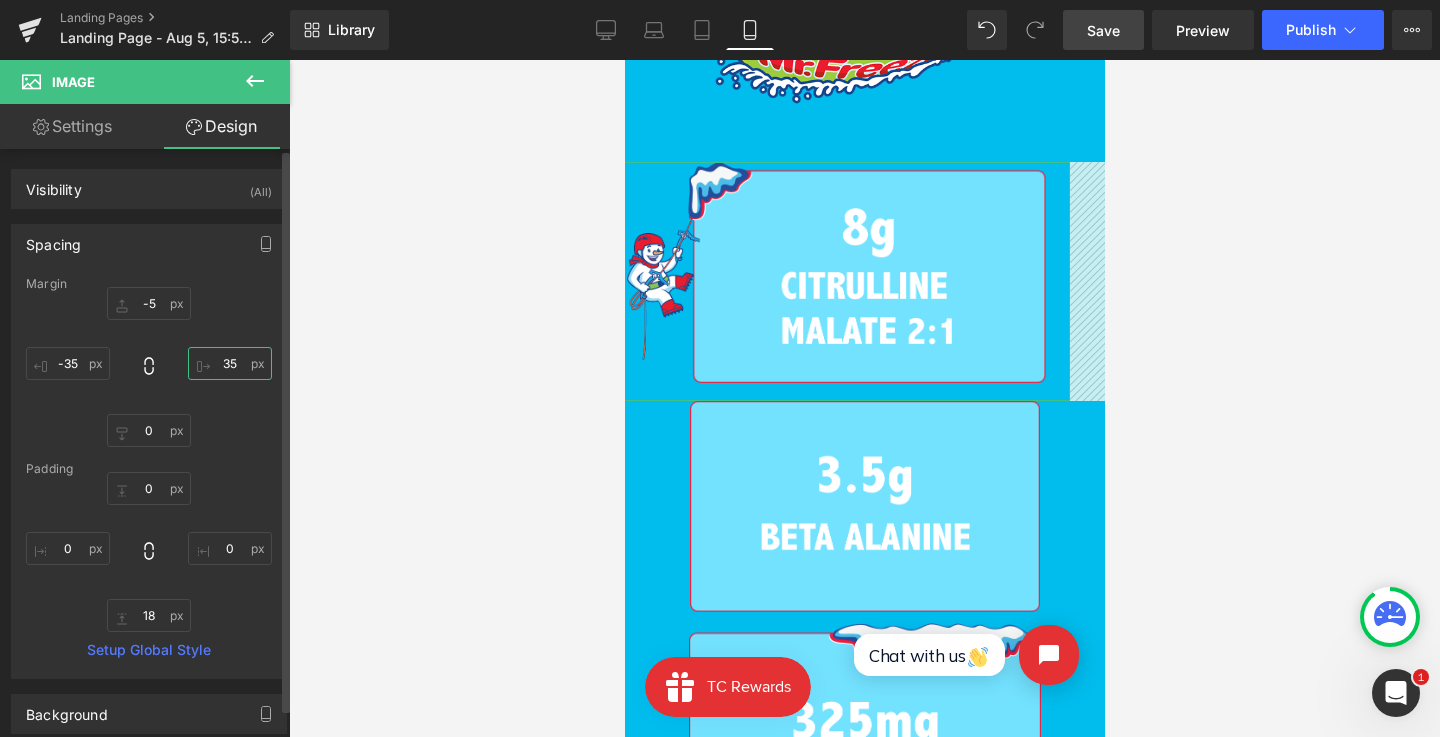 click on "35" at bounding box center [230, 363] 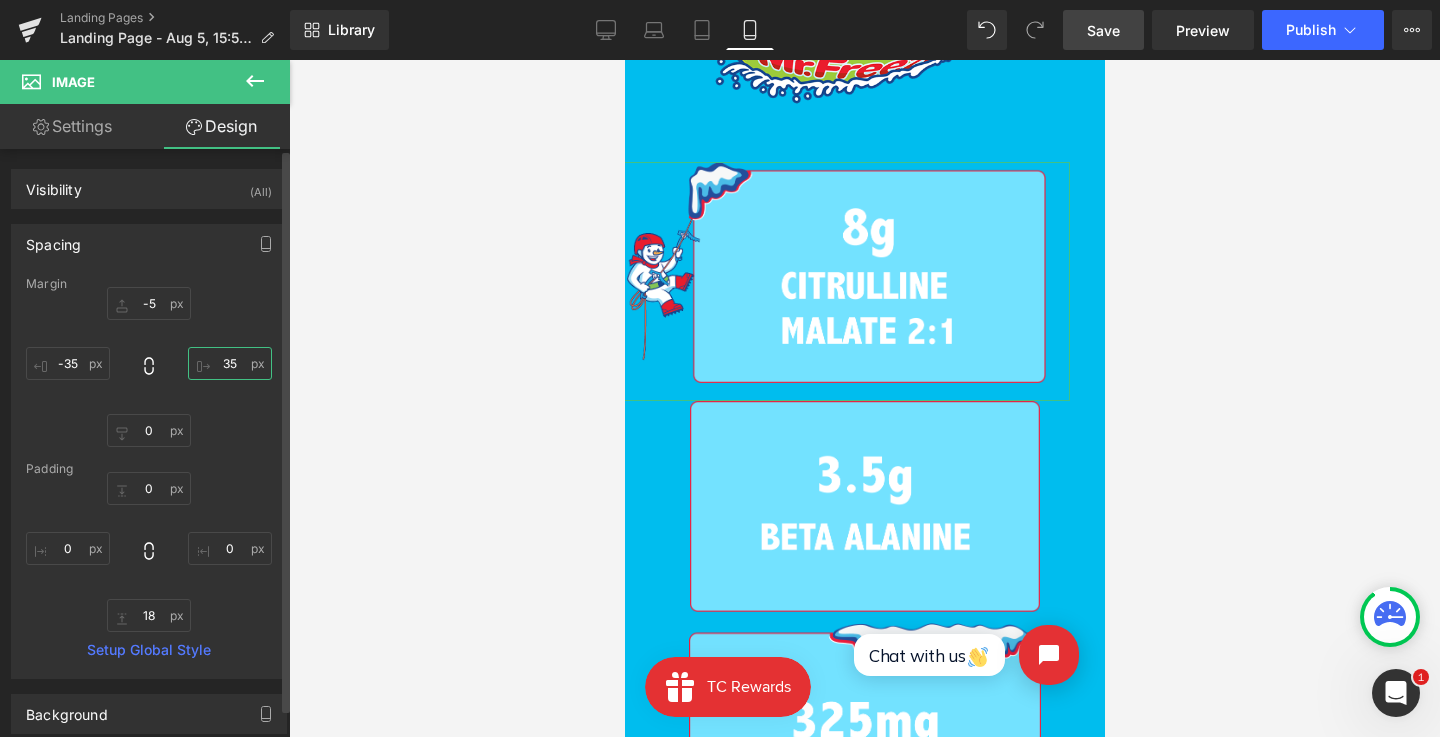 type on "34" 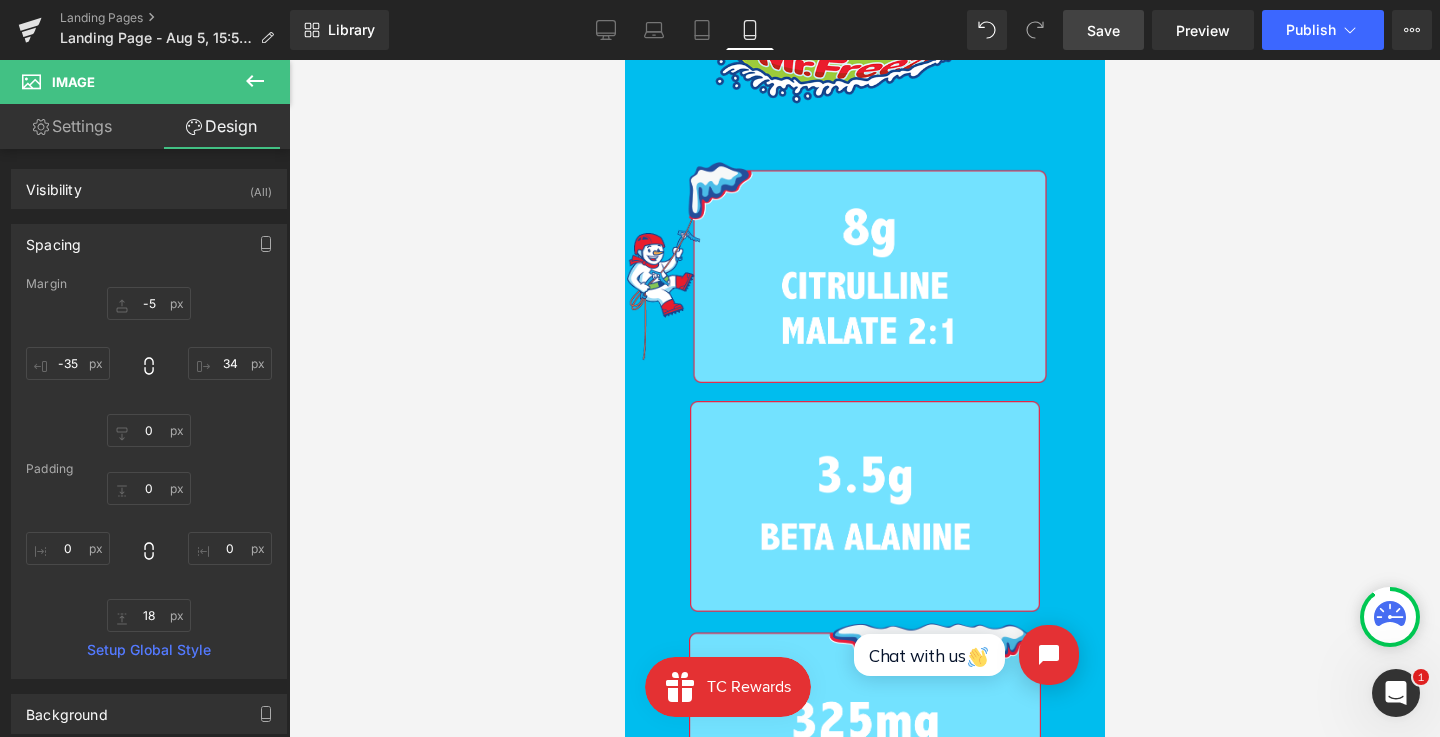 click on "Save" at bounding box center (1103, 30) 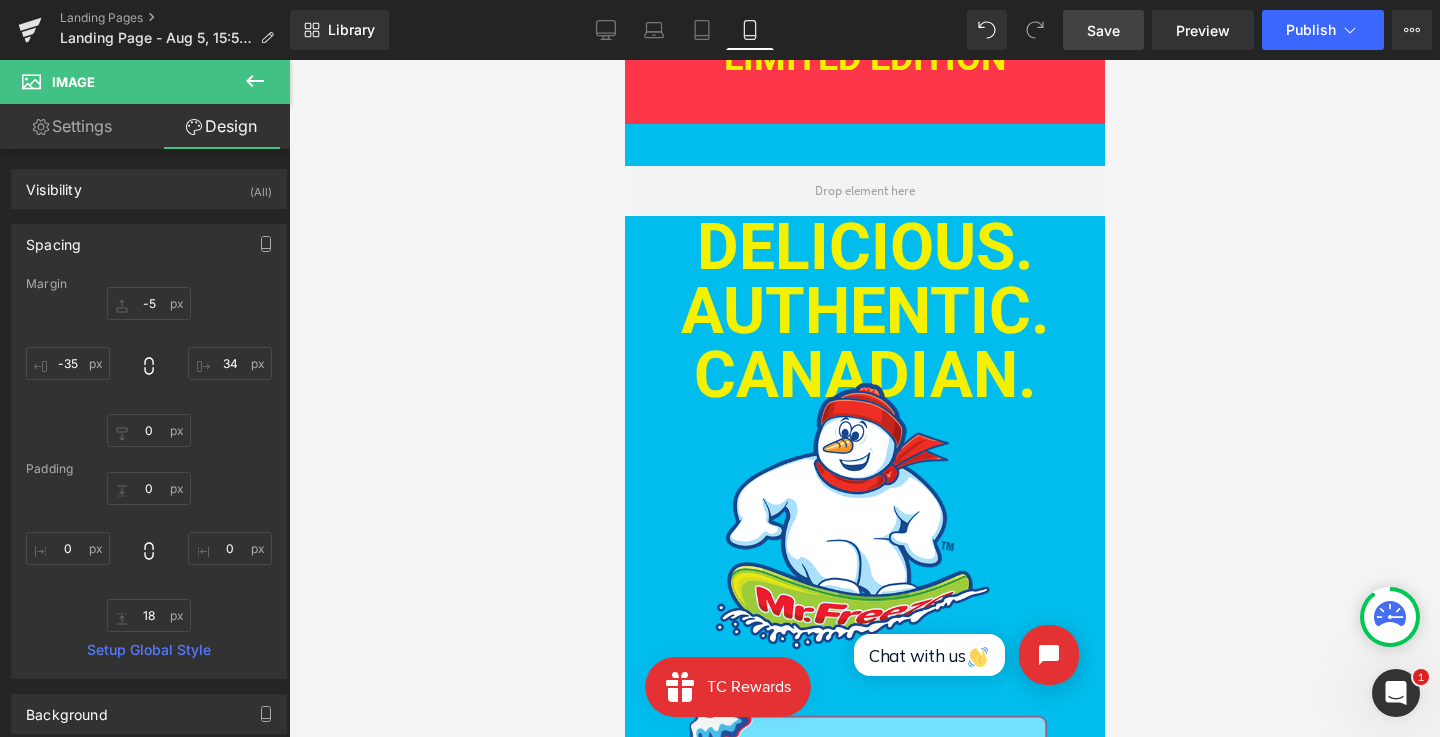 scroll, scrollTop: 964, scrollLeft: 0, axis: vertical 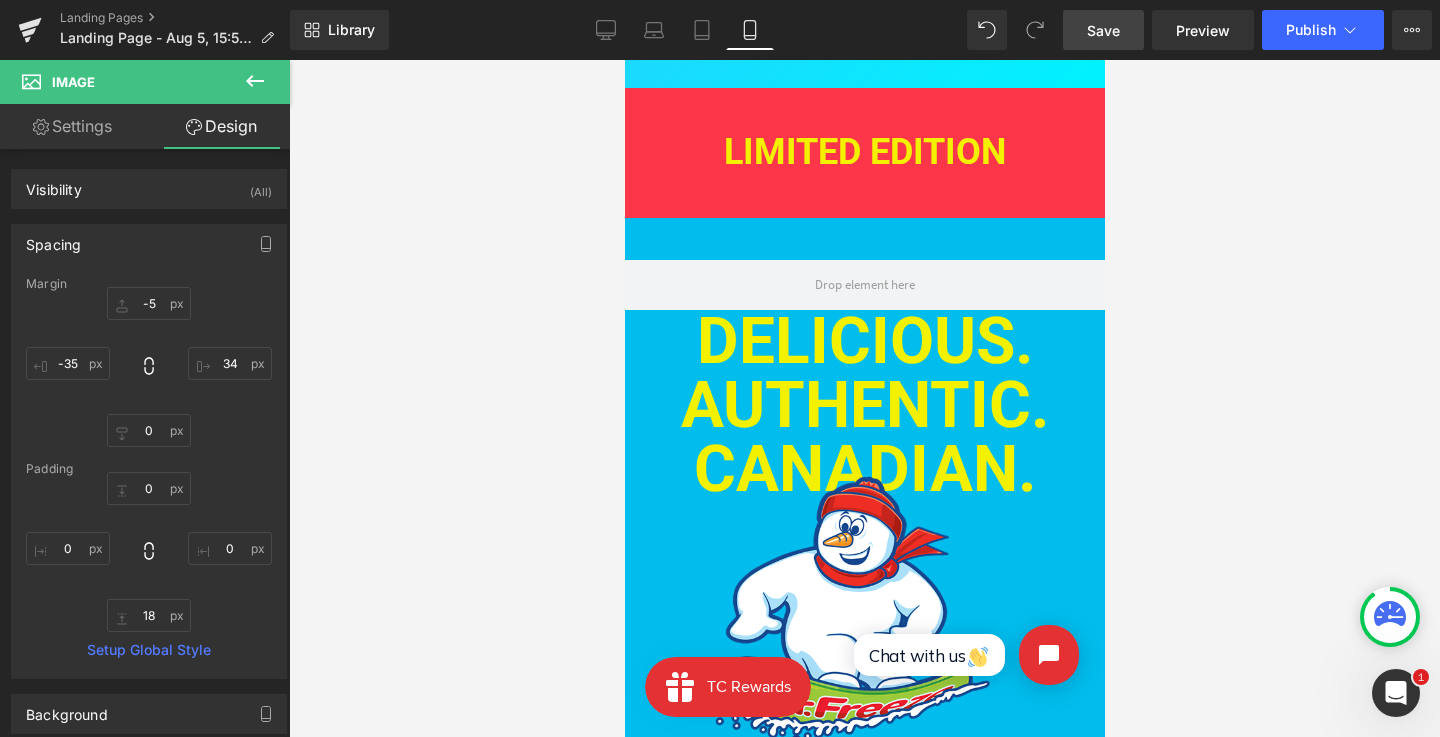 click on "DELICIOUS. AUTHENTIC. CANADIAN." at bounding box center [864, 405] 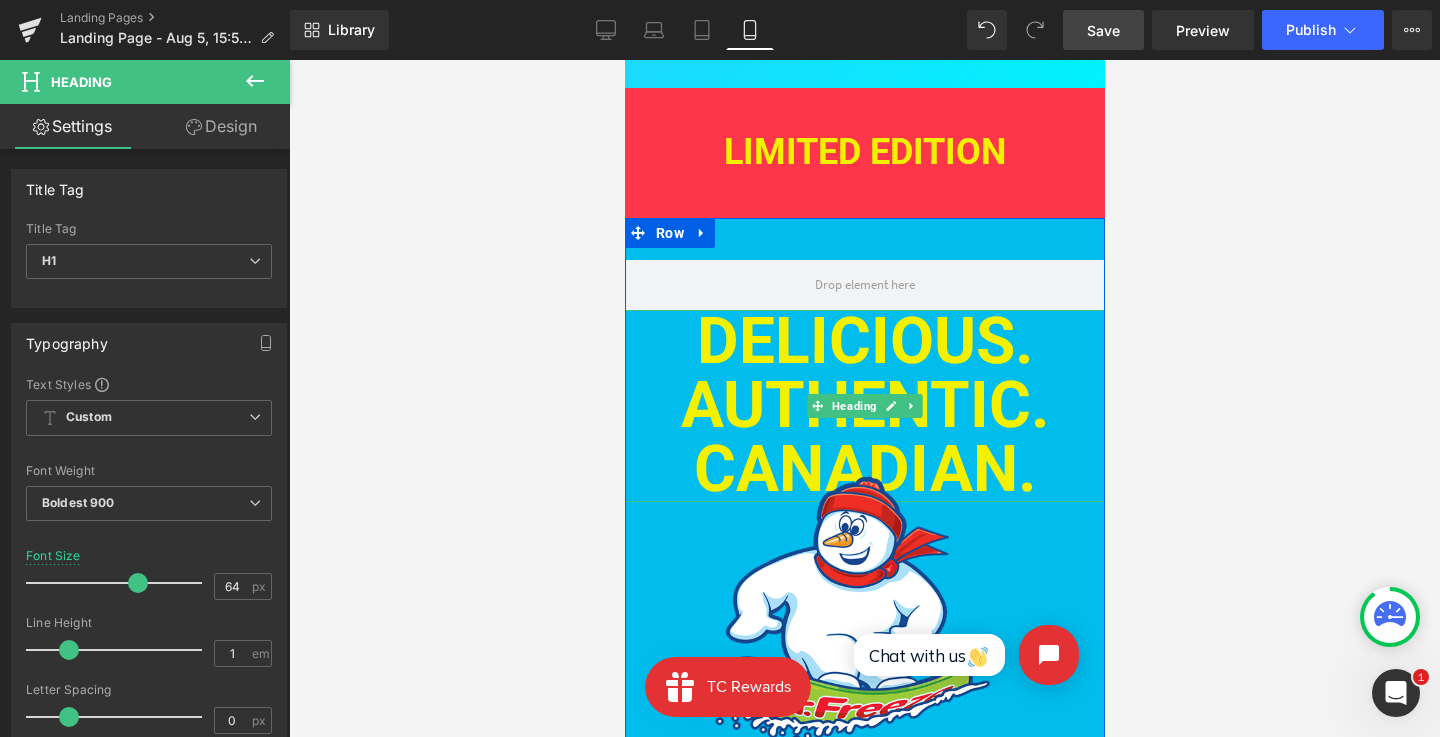 click on "DELICIOUS. AUTHENTIC. CANADIAN." at bounding box center [864, 405] 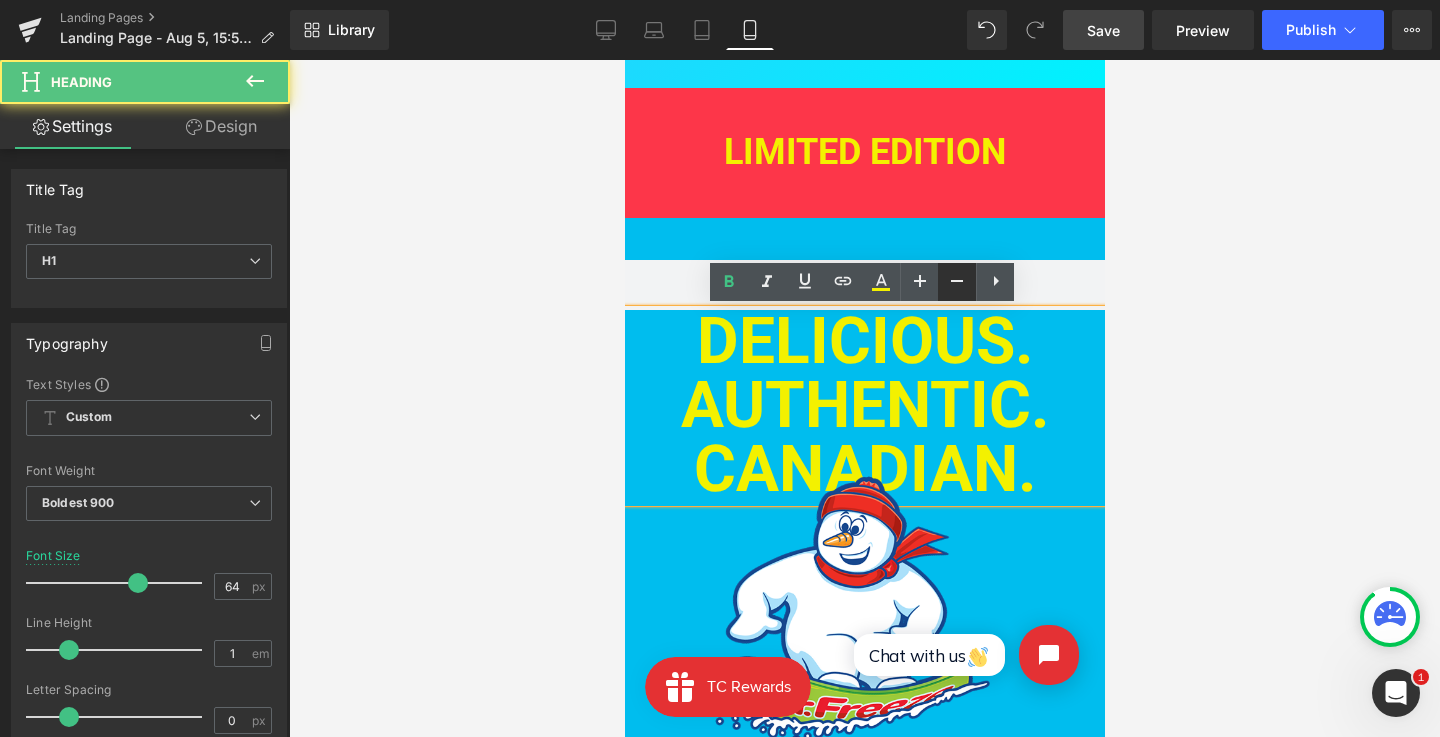 click 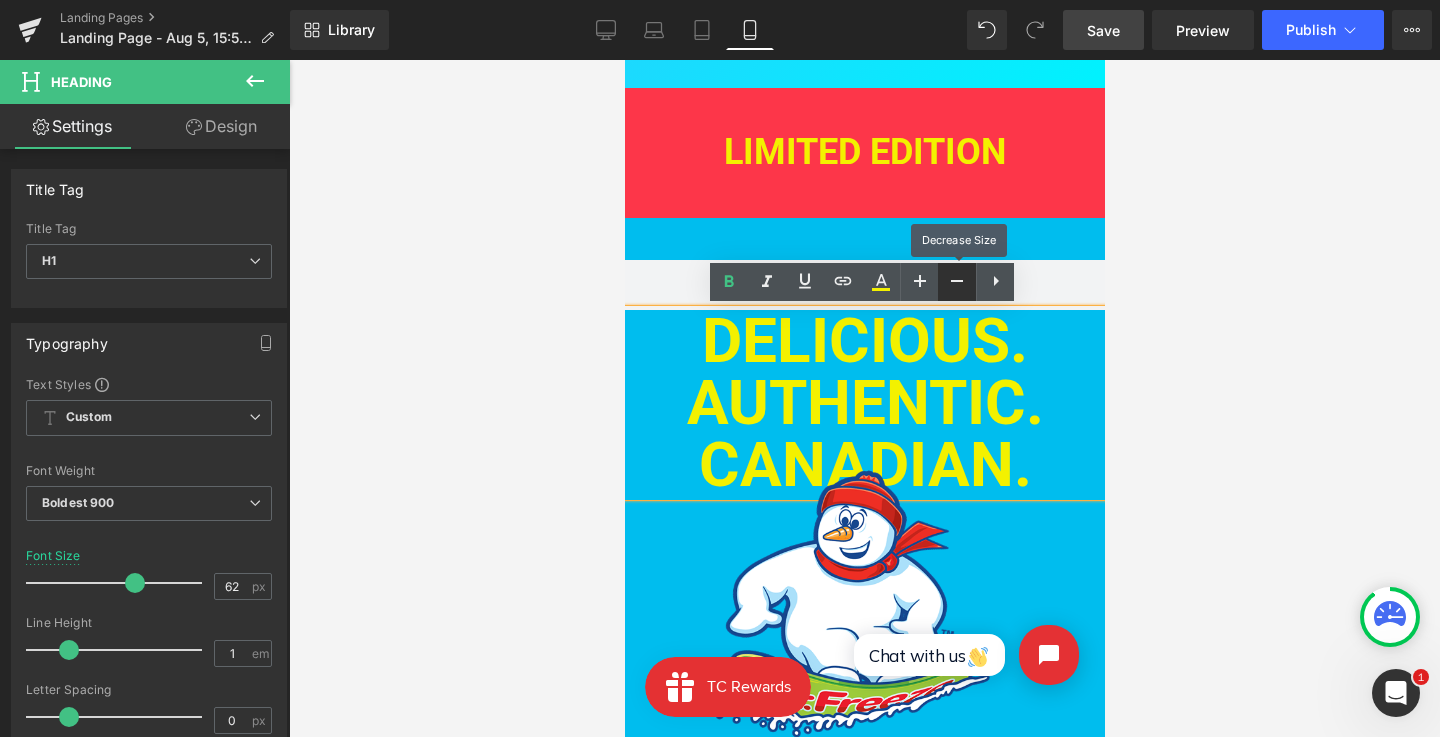 click 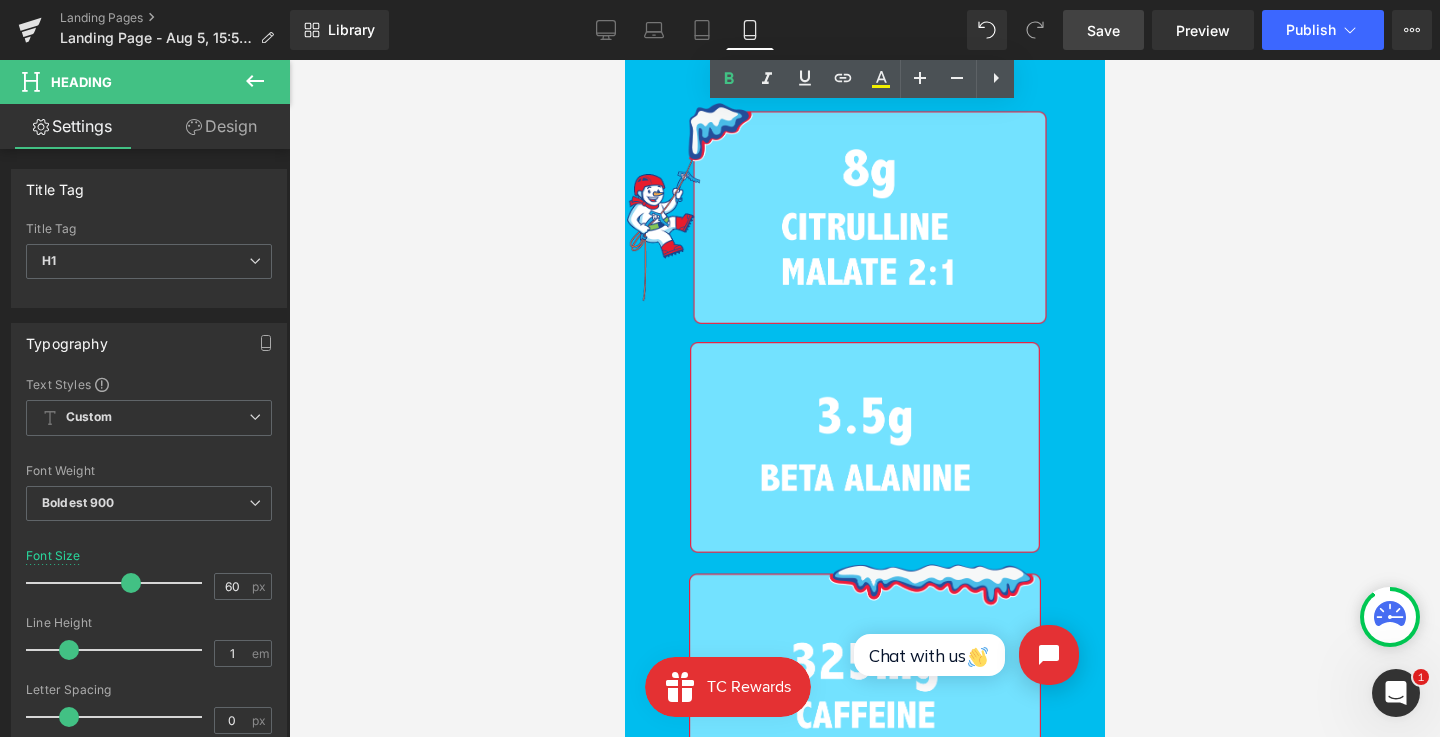 scroll, scrollTop: 1680, scrollLeft: 0, axis: vertical 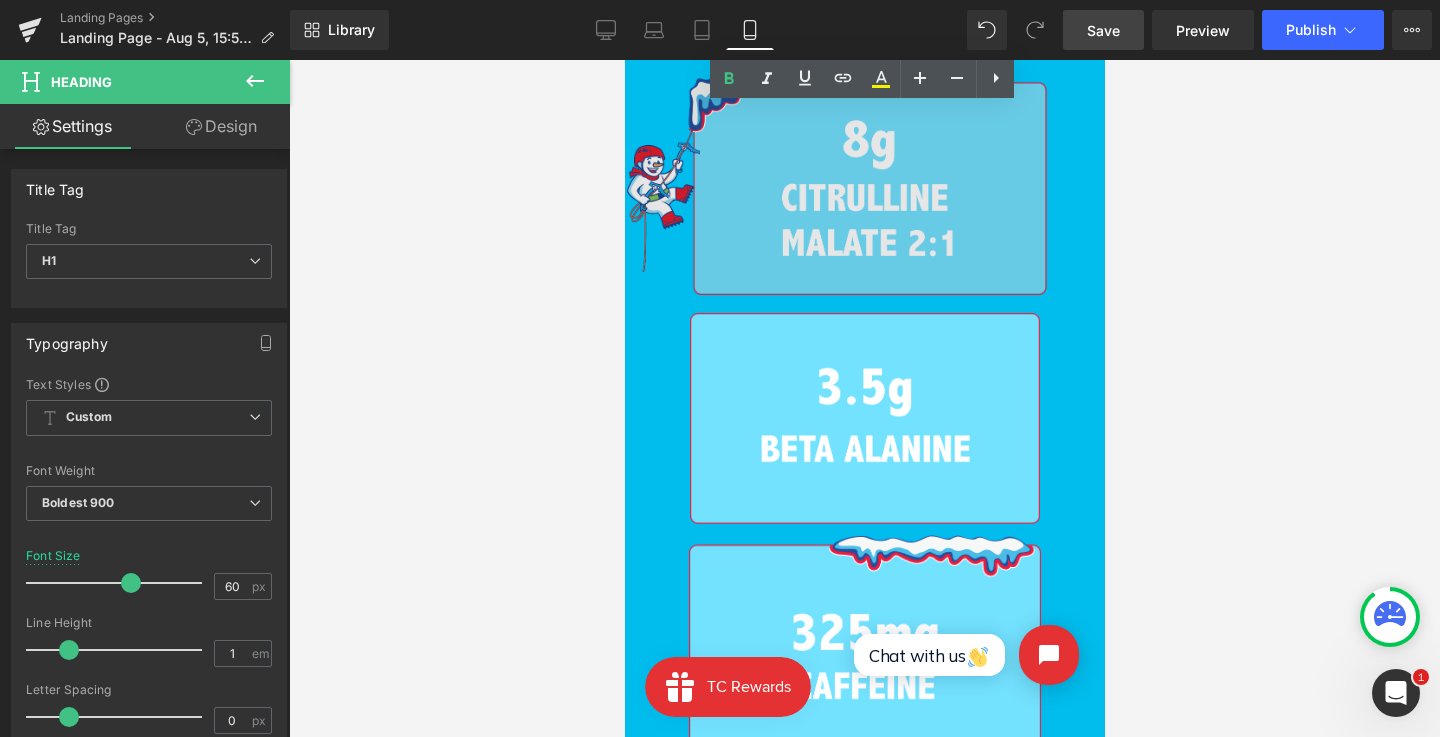 click at bounding box center (829, 193) 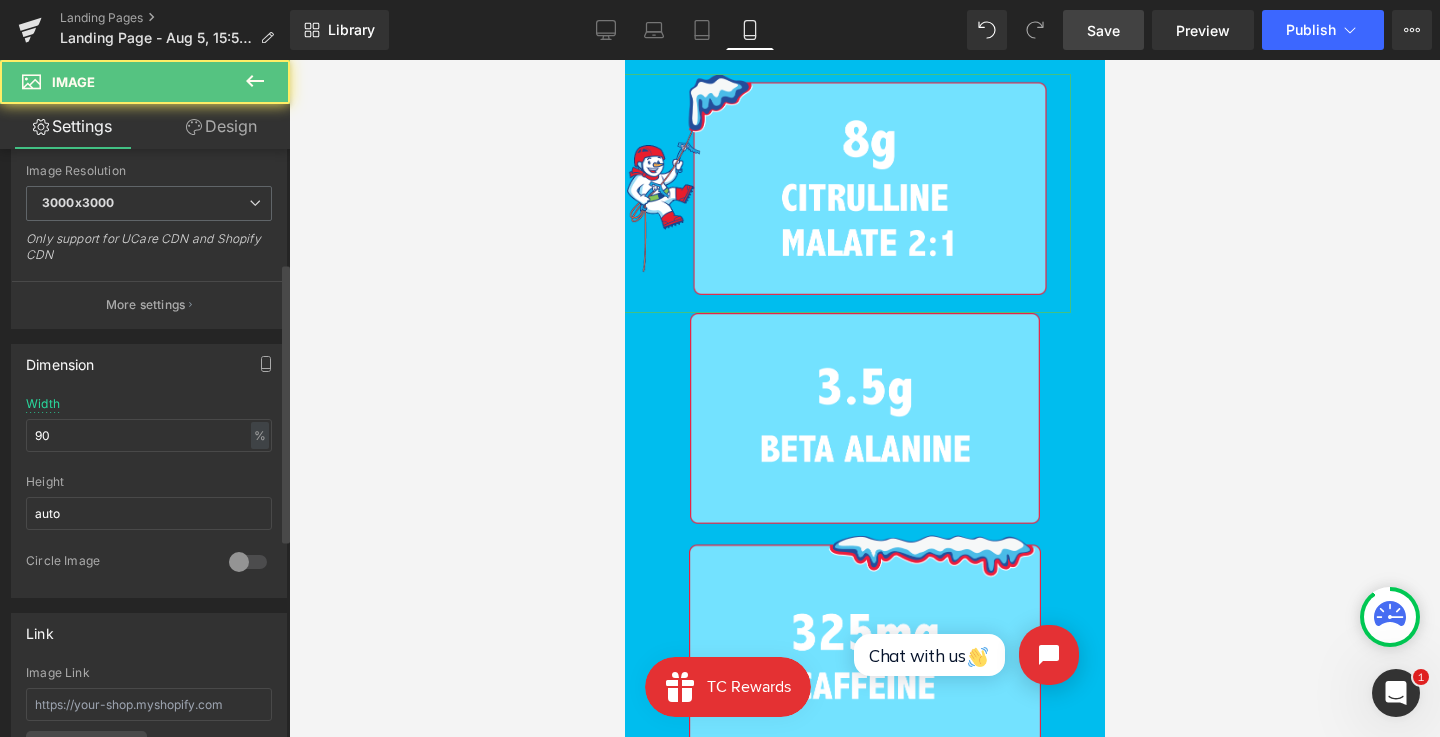 scroll, scrollTop: 420, scrollLeft: 0, axis: vertical 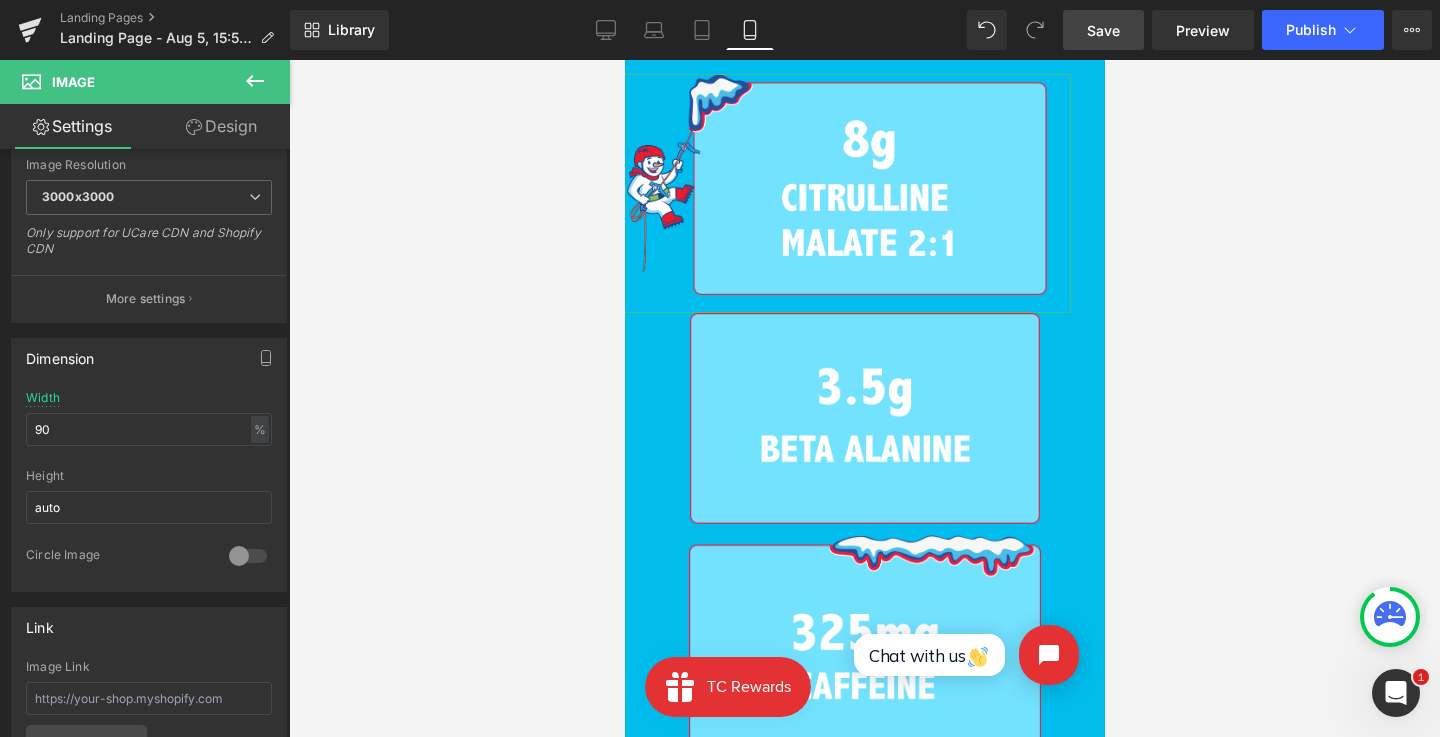 click on "Design" at bounding box center (221, 126) 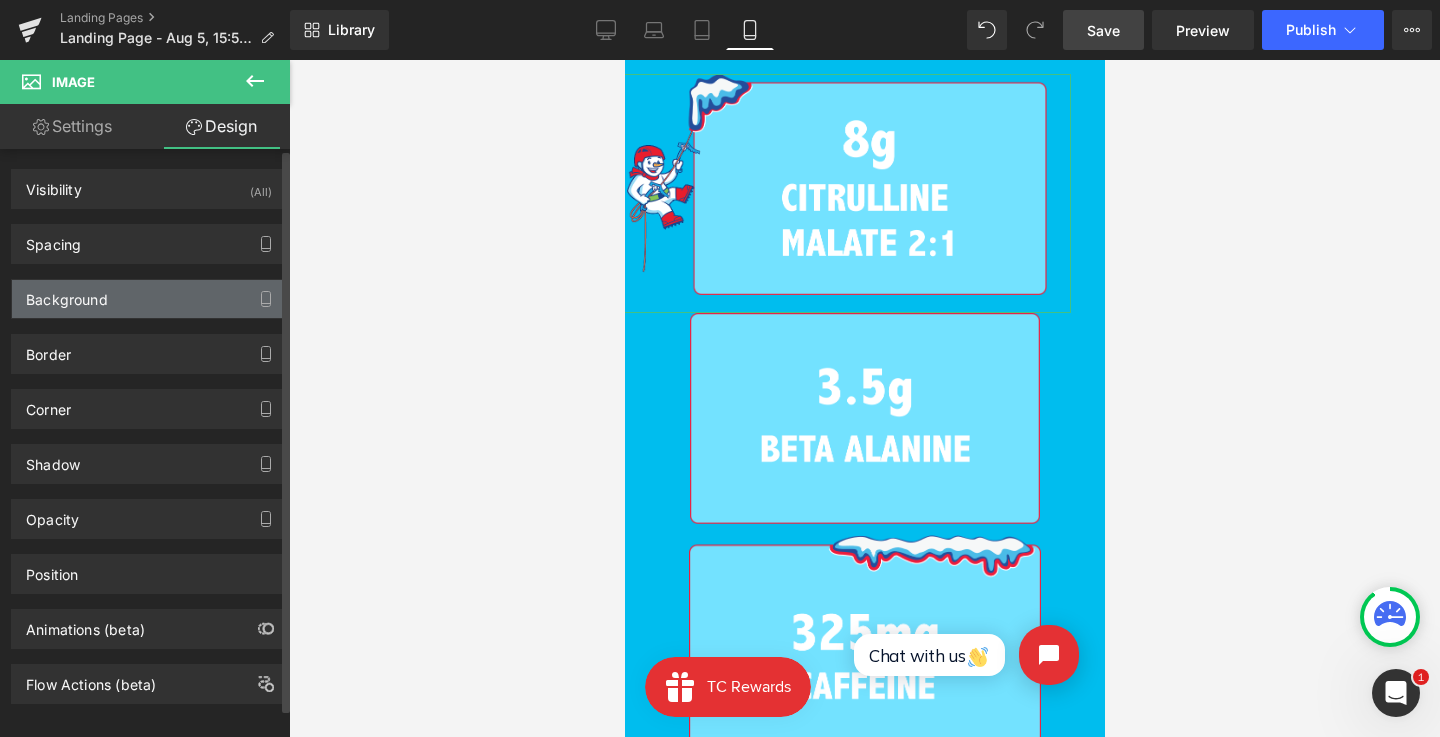 type on "-5" 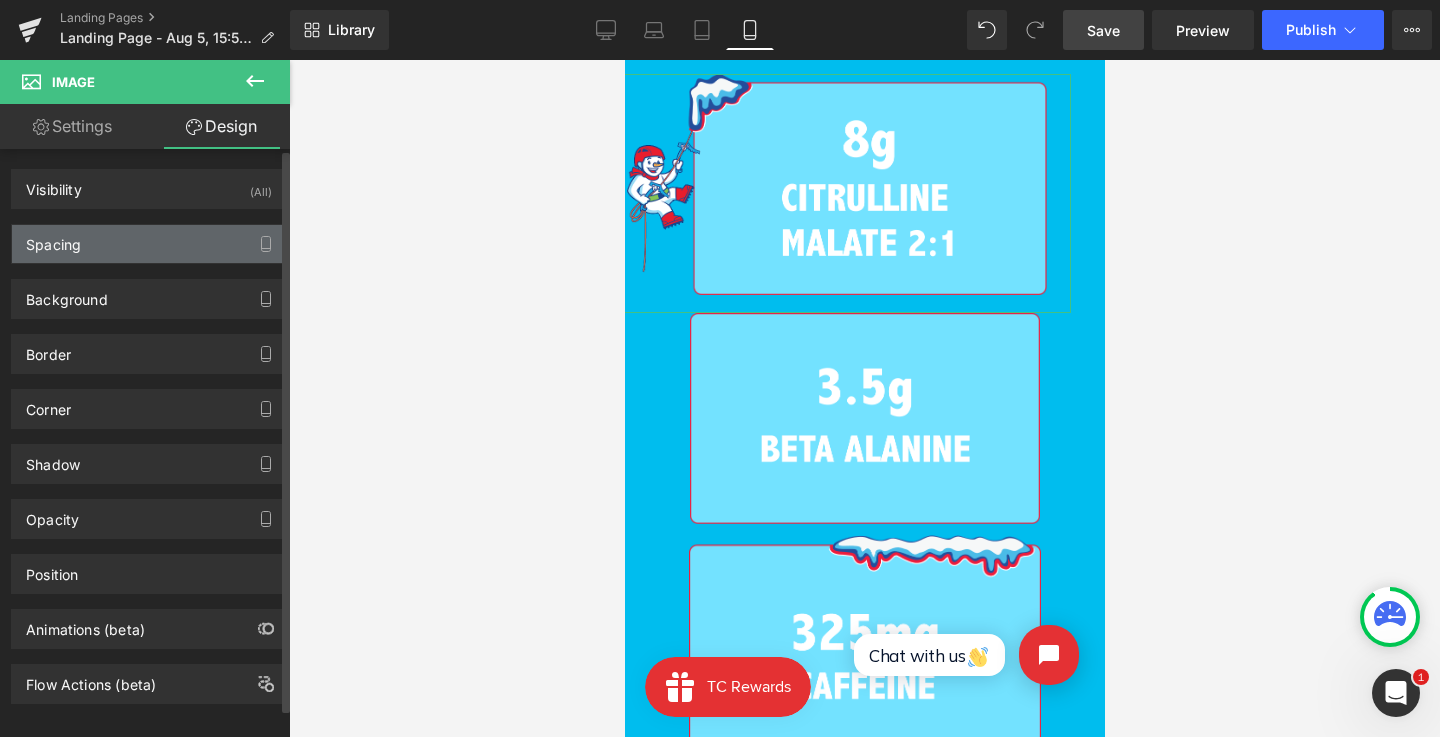 click on "Spacing" at bounding box center [149, 244] 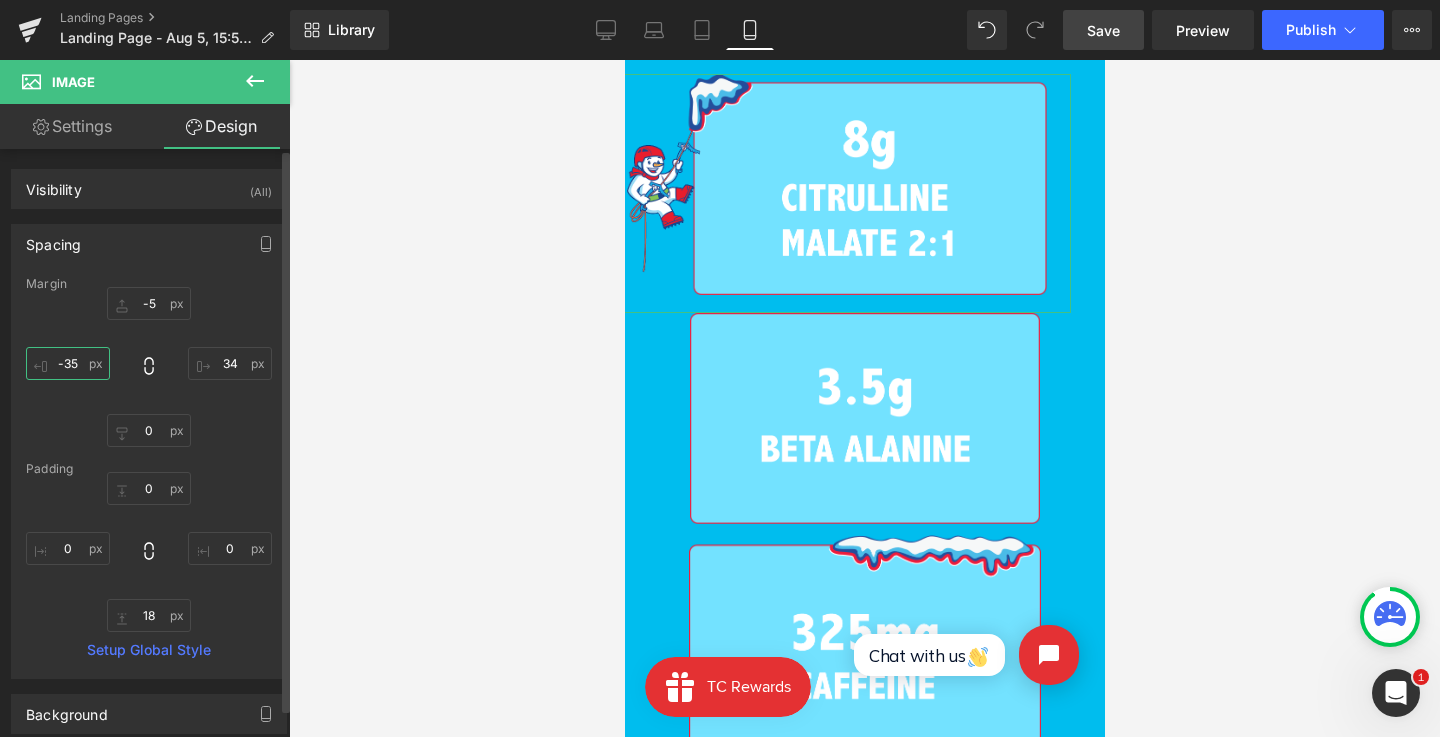 click on "-35" at bounding box center (68, 363) 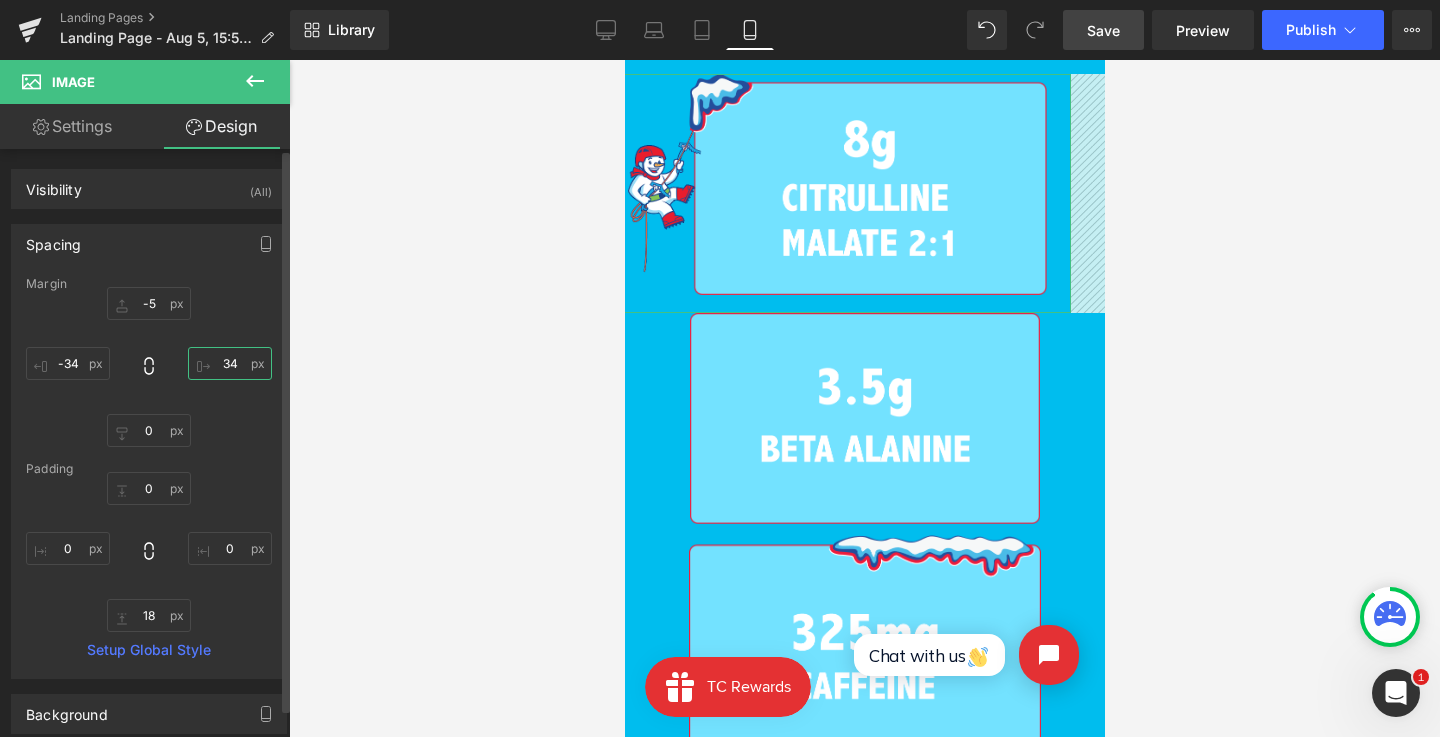 click on "34" at bounding box center [230, 363] 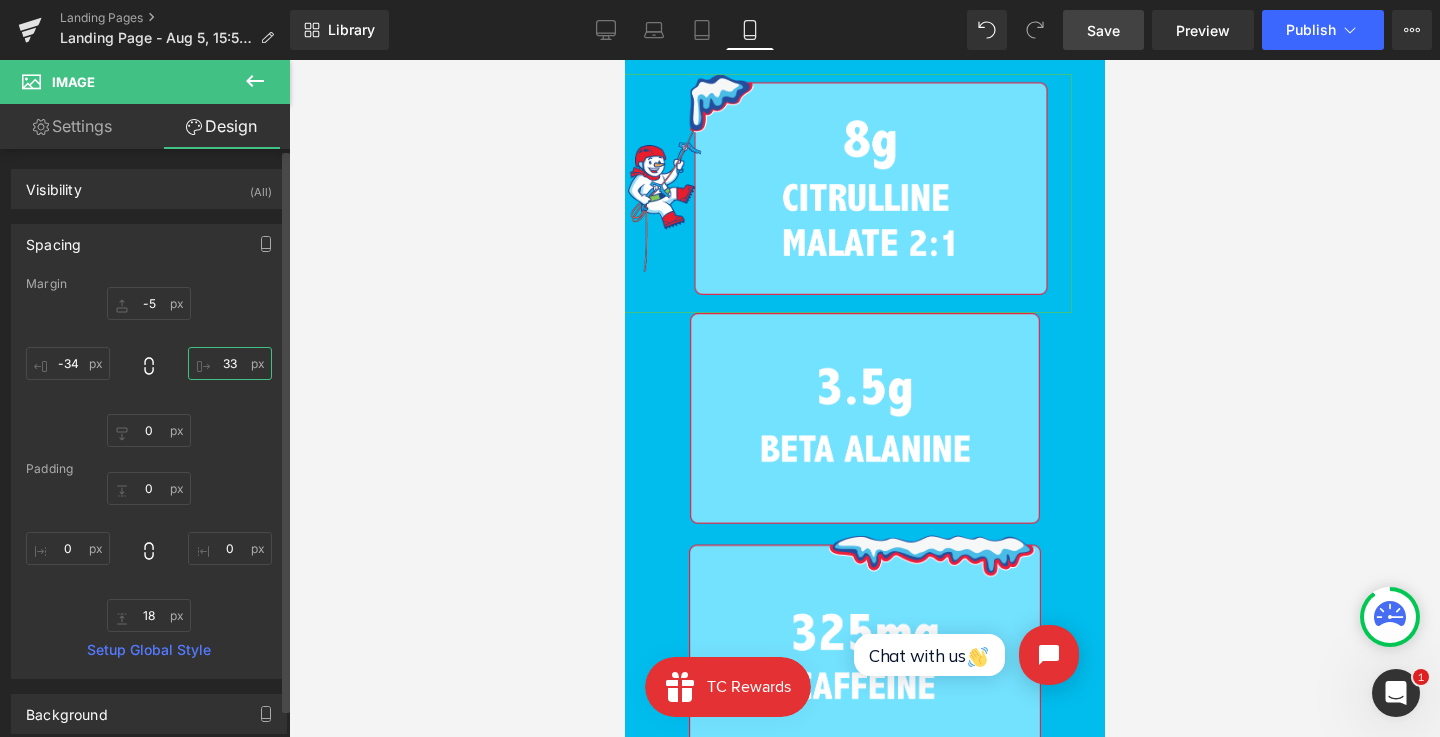 type on "32" 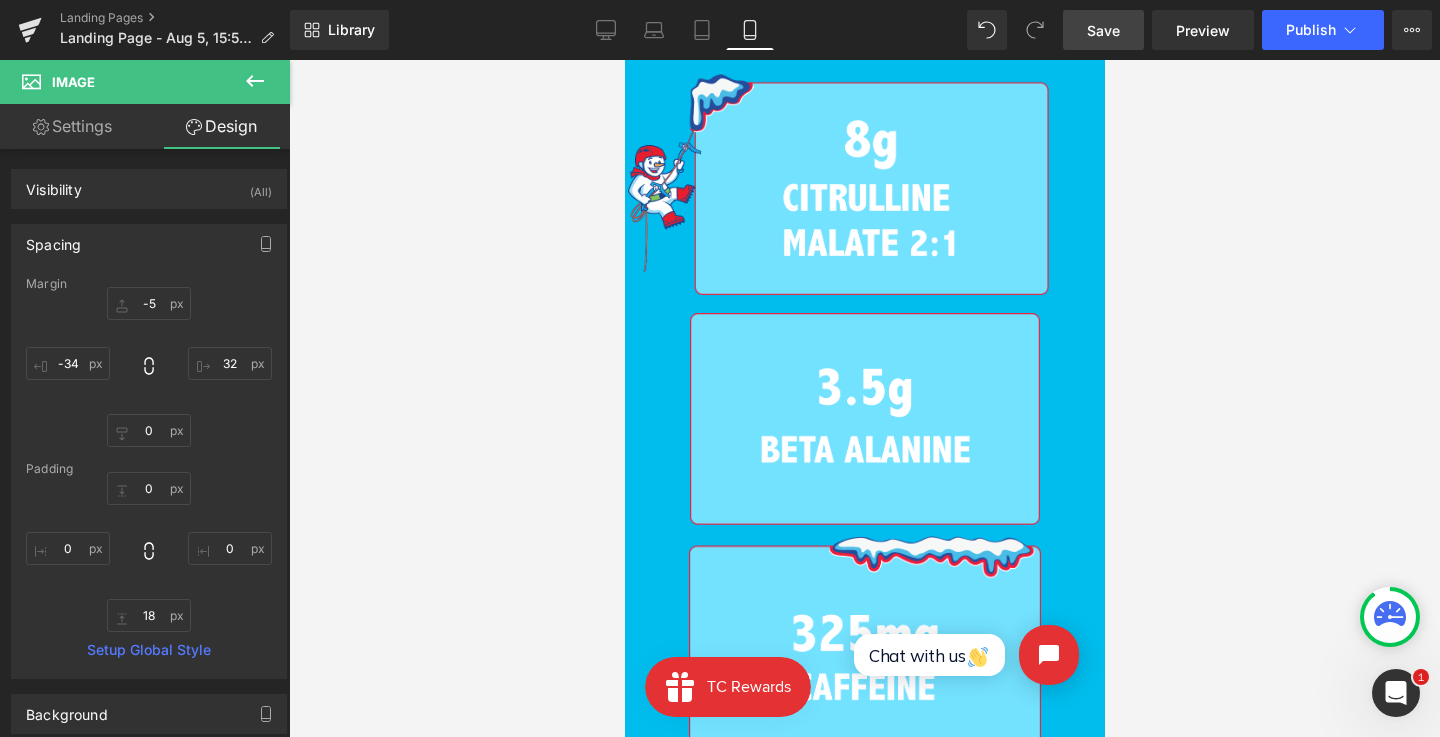 click on "Library Mobile Desktop Laptop Tablet Mobile Save Preview Publish Scheduled View Live Page View with current Template Save Template to Library Schedule Publish Publish Settings Shortcuts  Your page can’t be published   You've reached the maximum number of published pages on your plan  (0/0).  You need to upgrade your plan or unpublish all your pages to get 1 publish slot.   Unpublish pages   Upgrade plan" at bounding box center [865, 30] 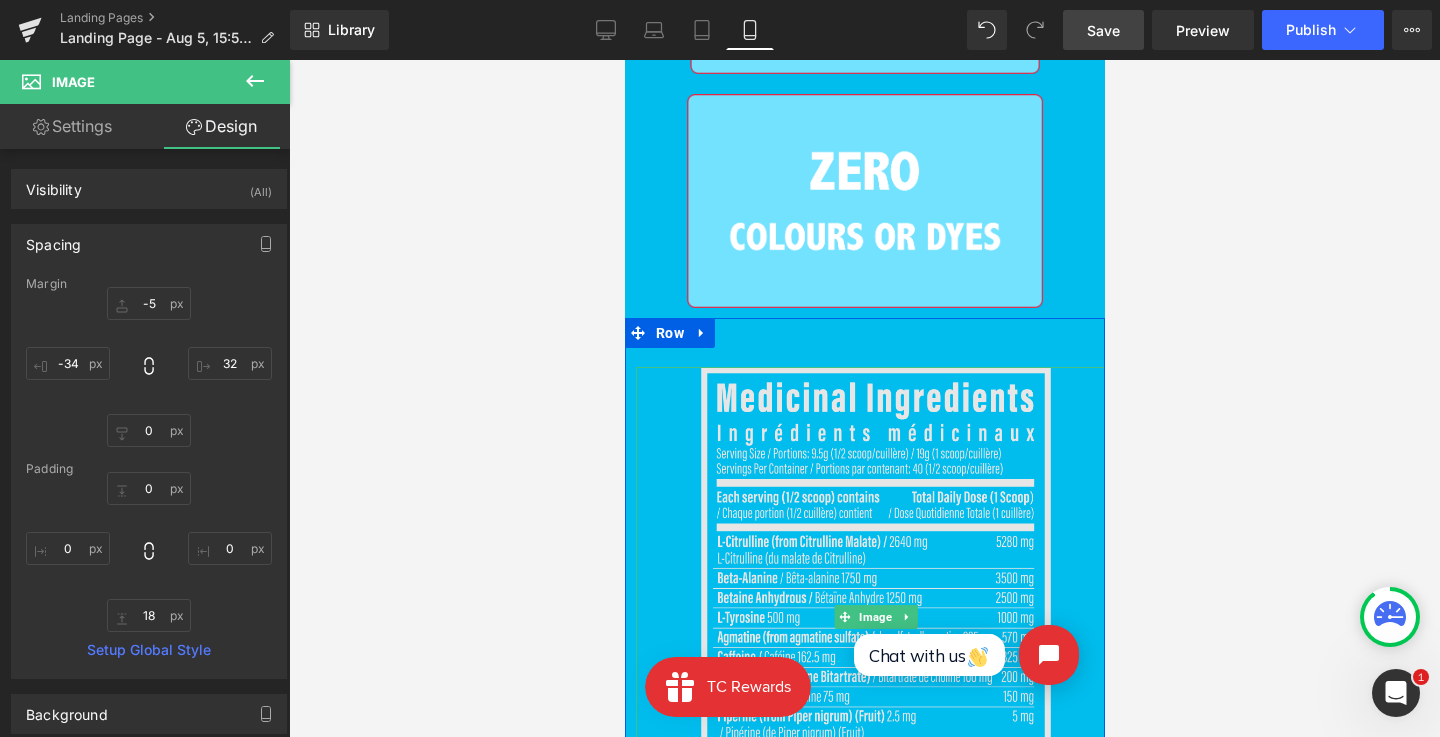 scroll, scrollTop: 2905, scrollLeft: 0, axis: vertical 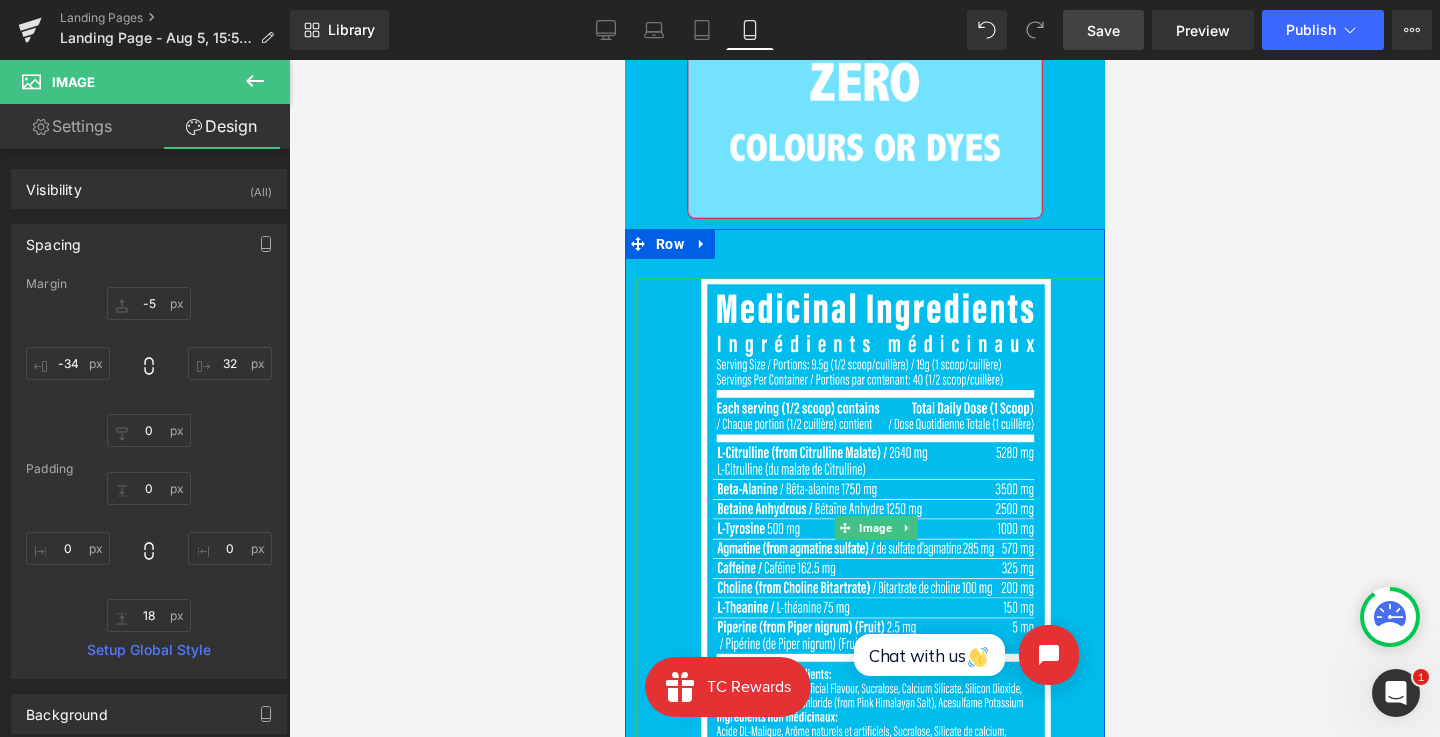 click at bounding box center [875, 528] 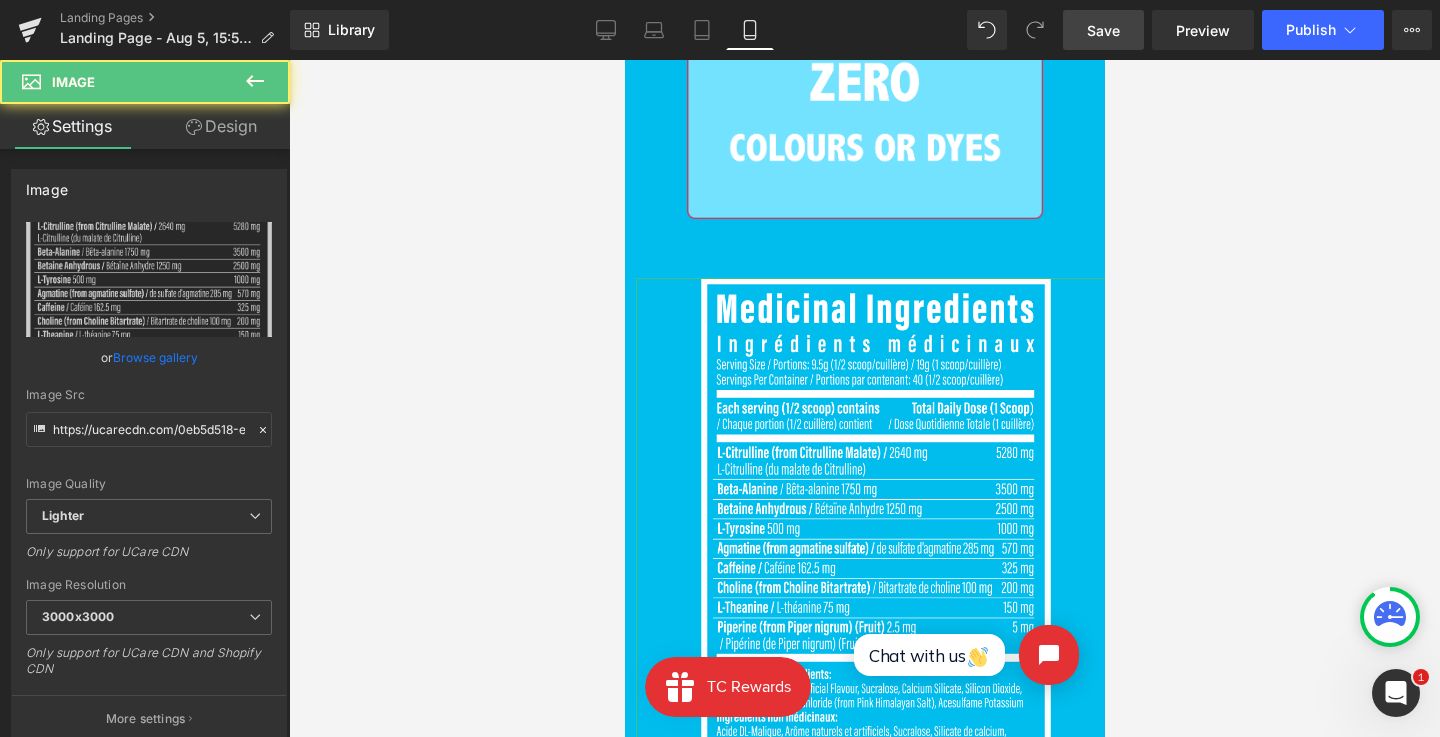 click on "Design" at bounding box center [221, 126] 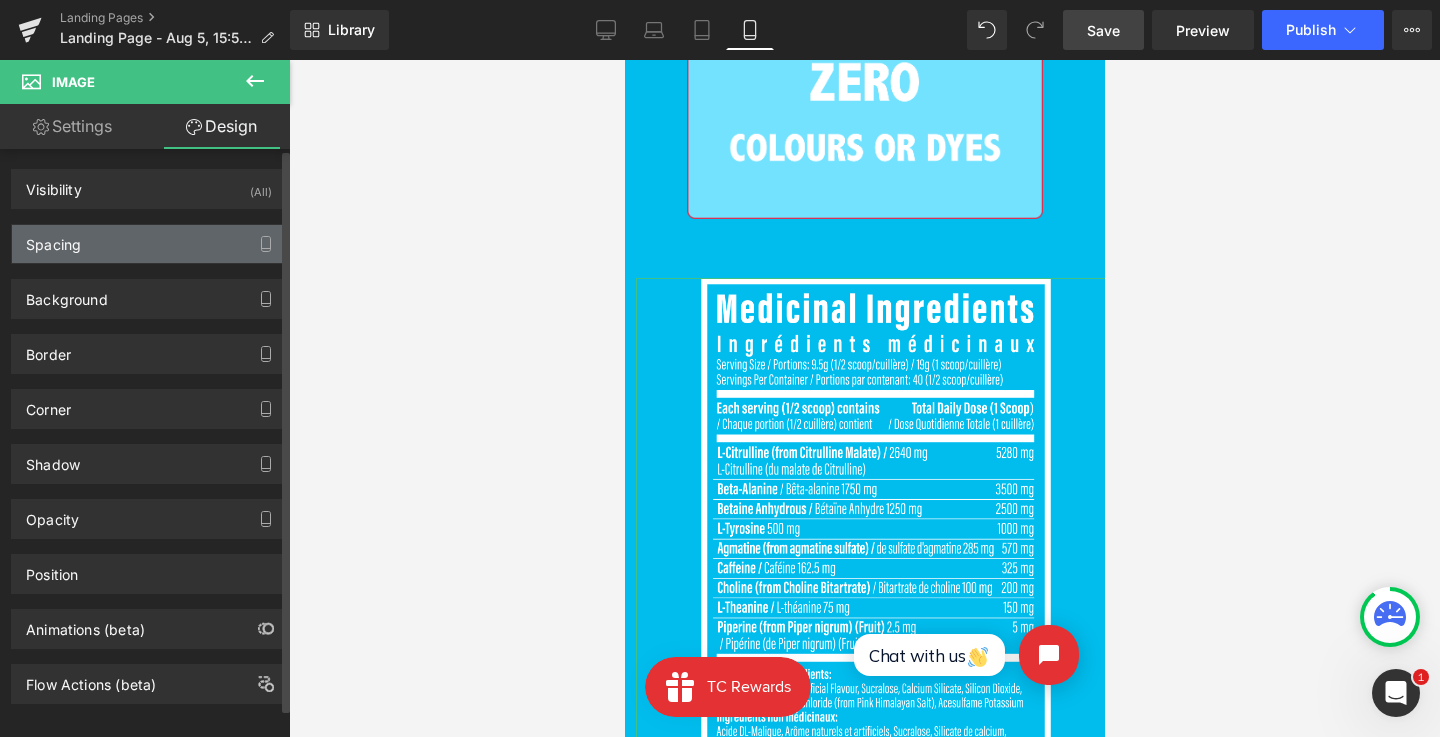 click on "Spacing" at bounding box center [149, 244] 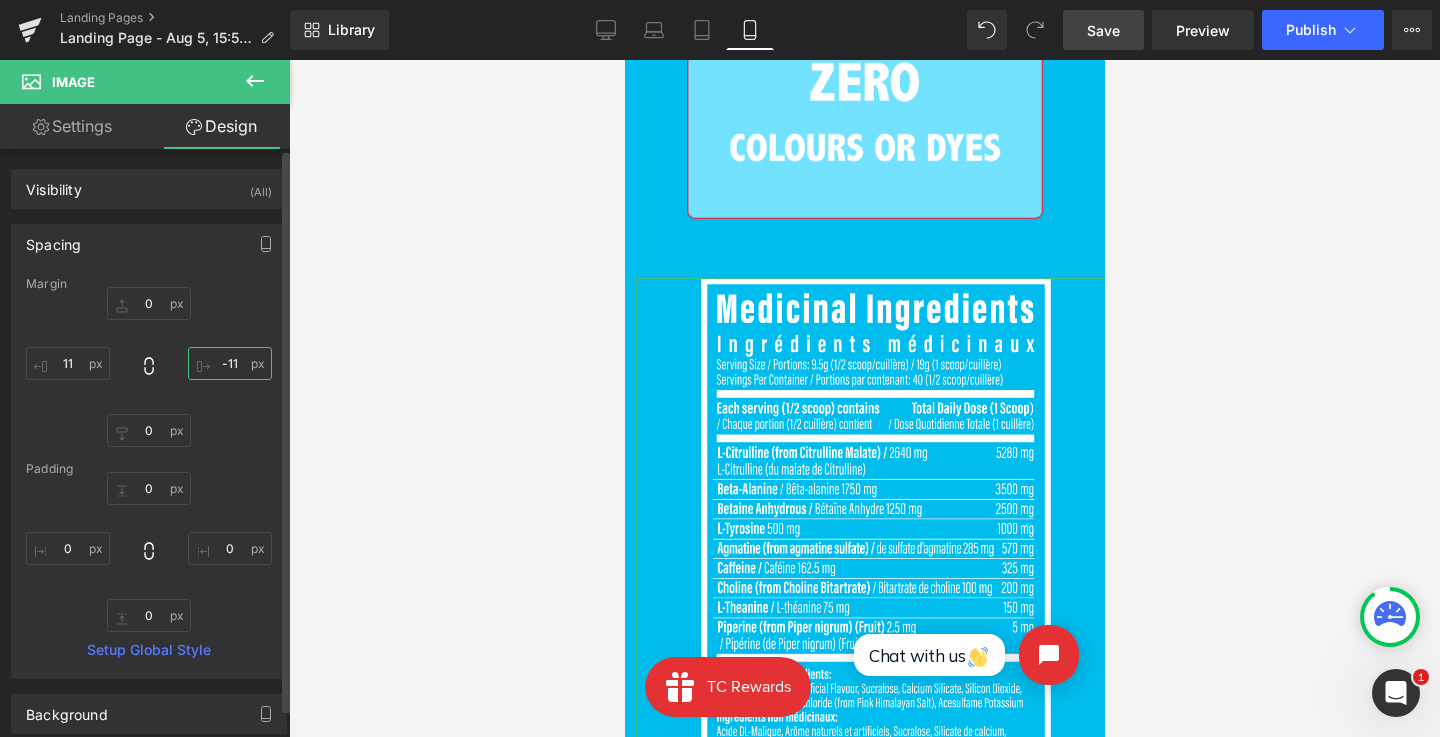 click on "-11" at bounding box center (230, 363) 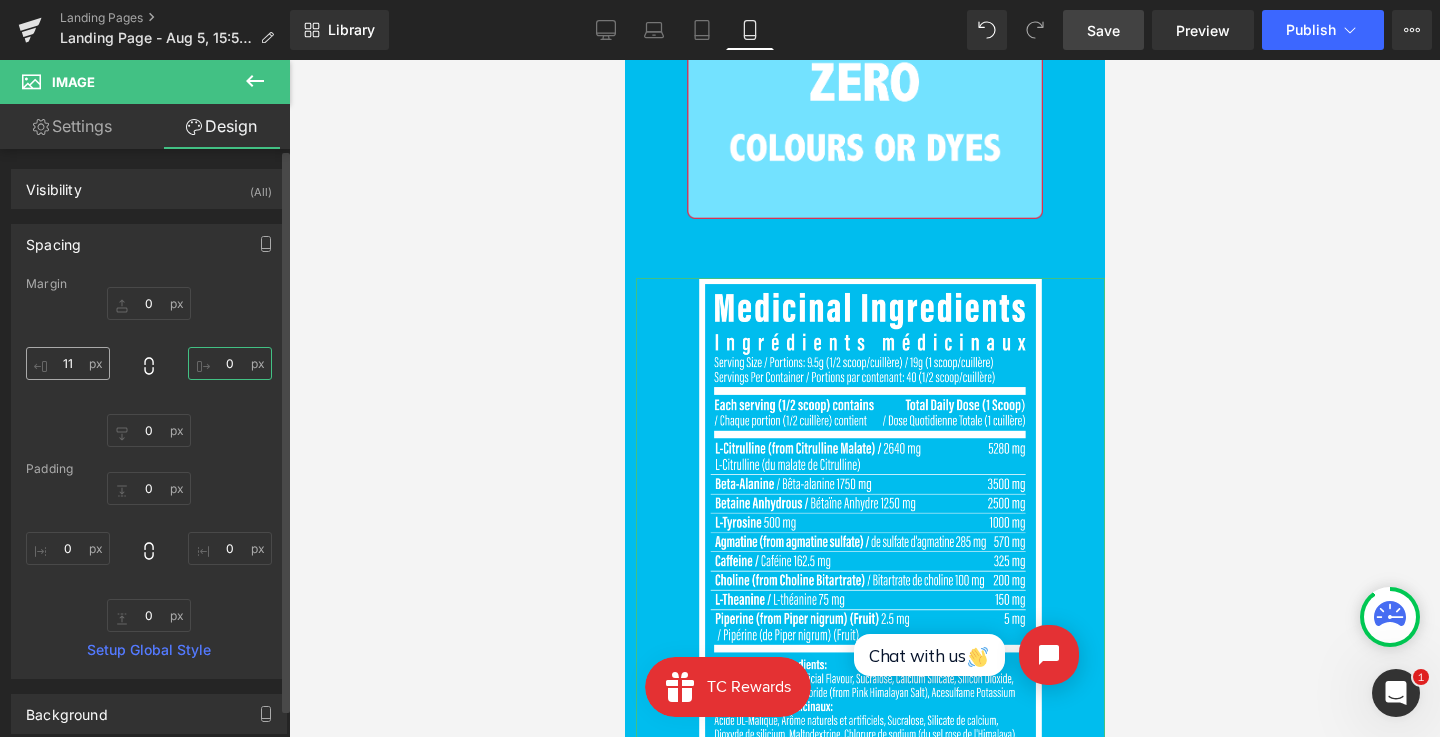 type on "0" 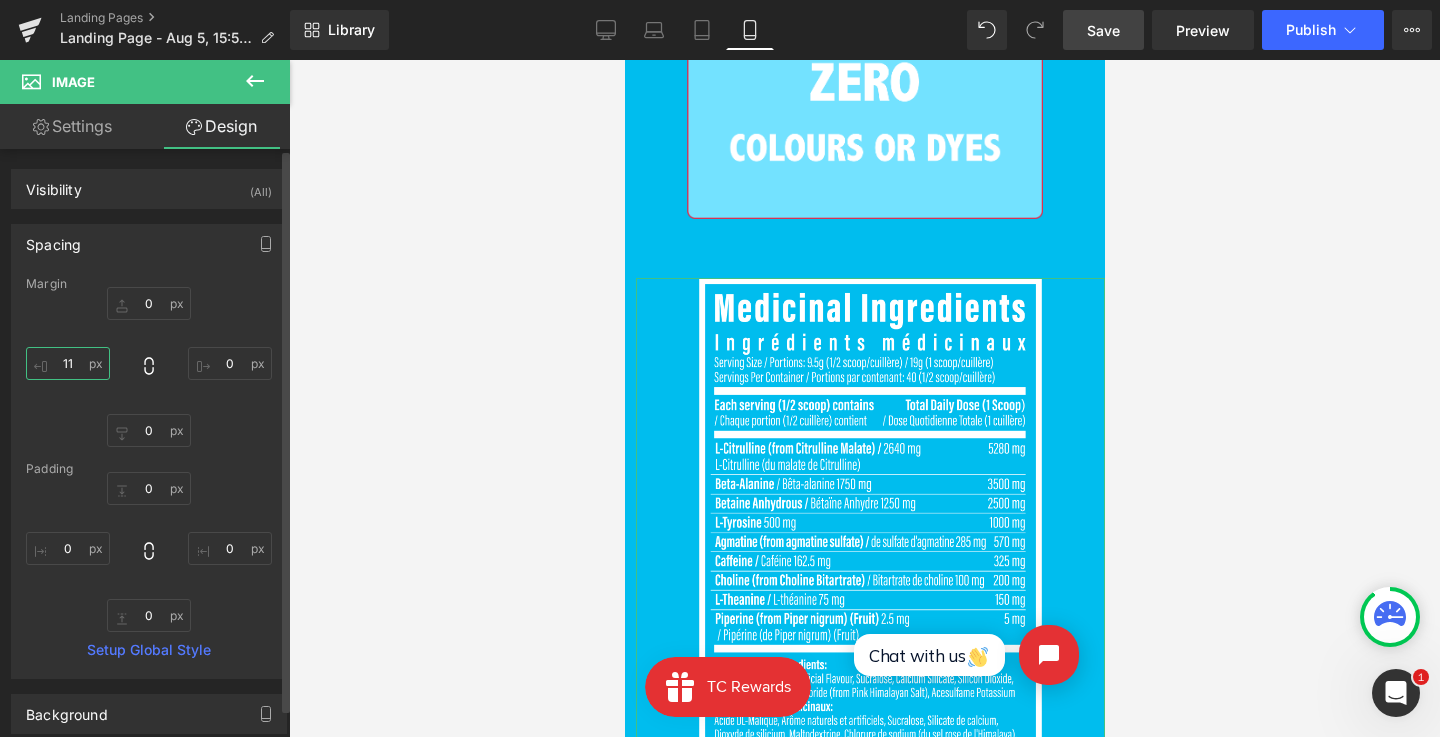 click on "11" at bounding box center (68, 363) 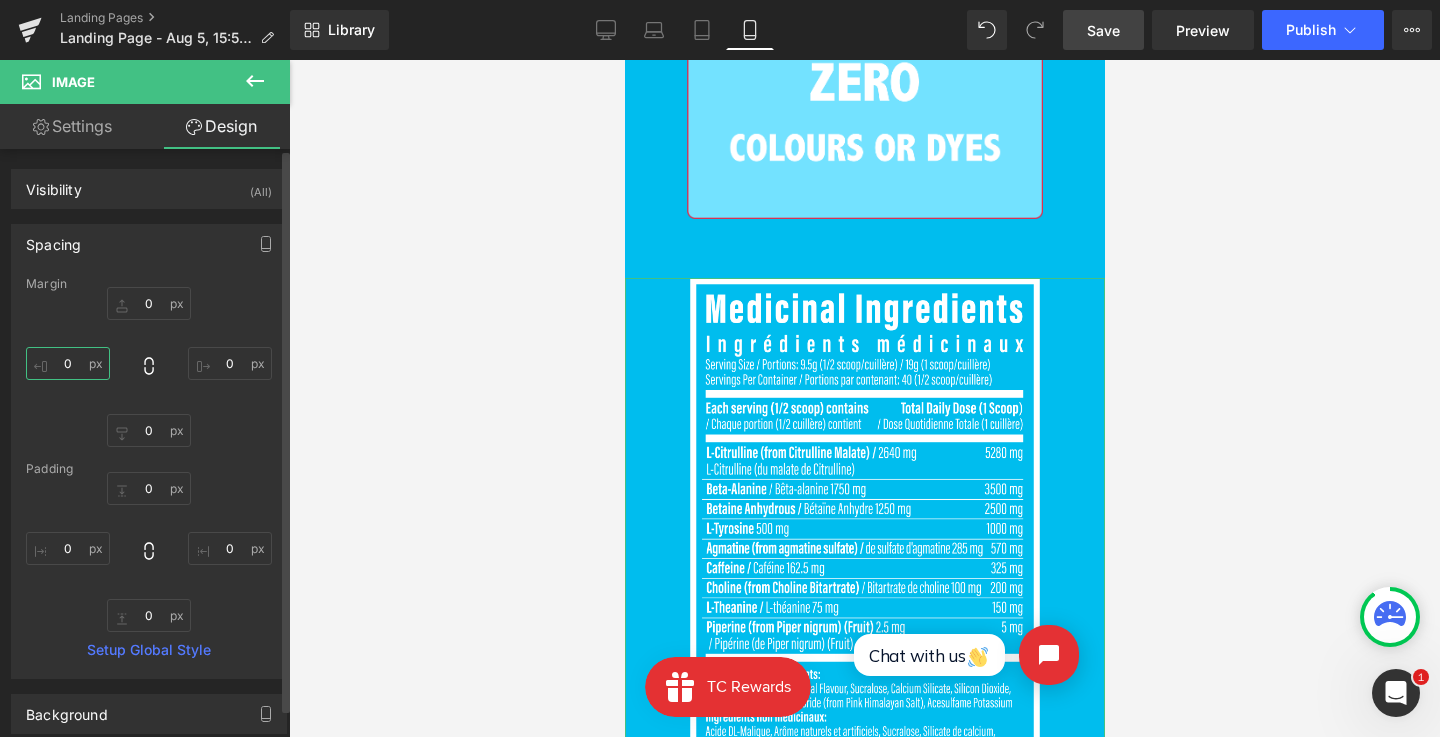type on "0" 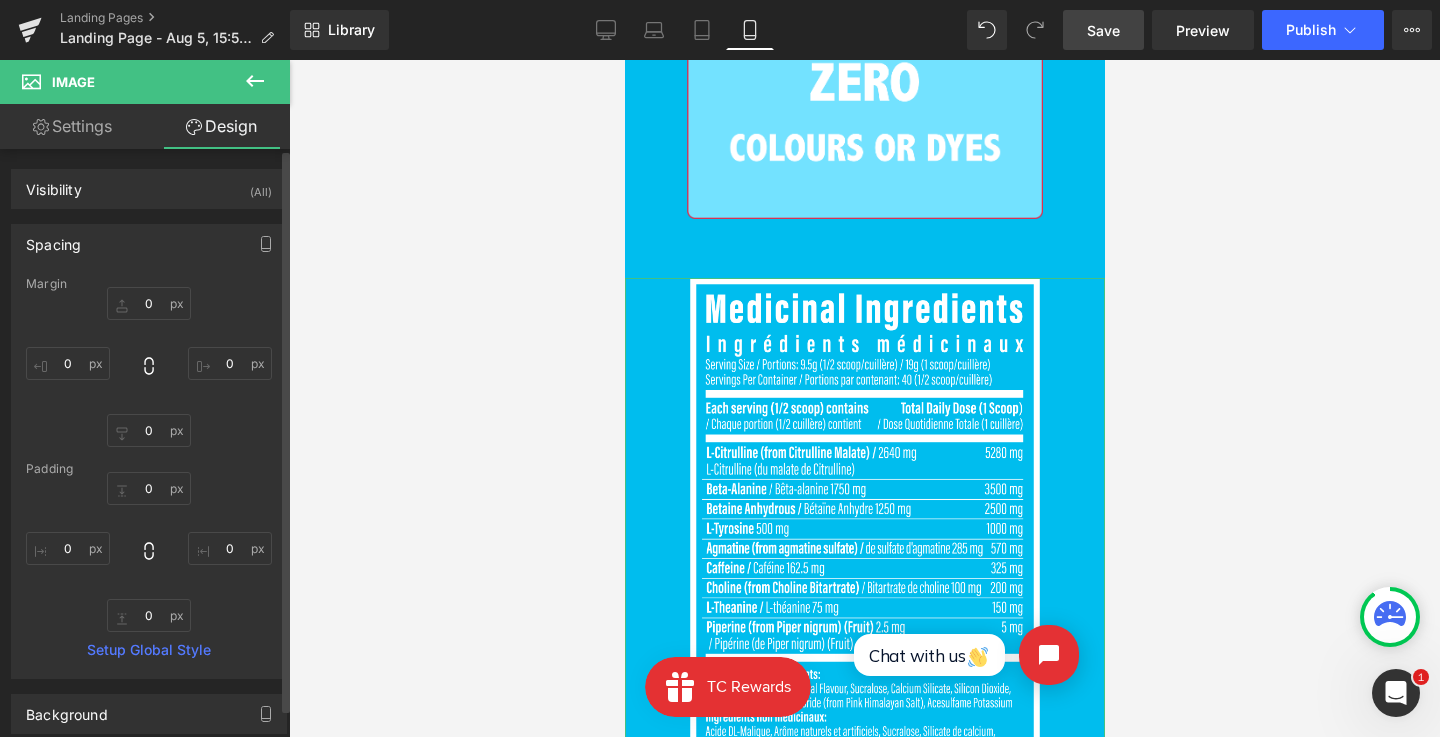 click on "0px 0
0 0
0px 0
0 0" at bounding box center (149, 367) 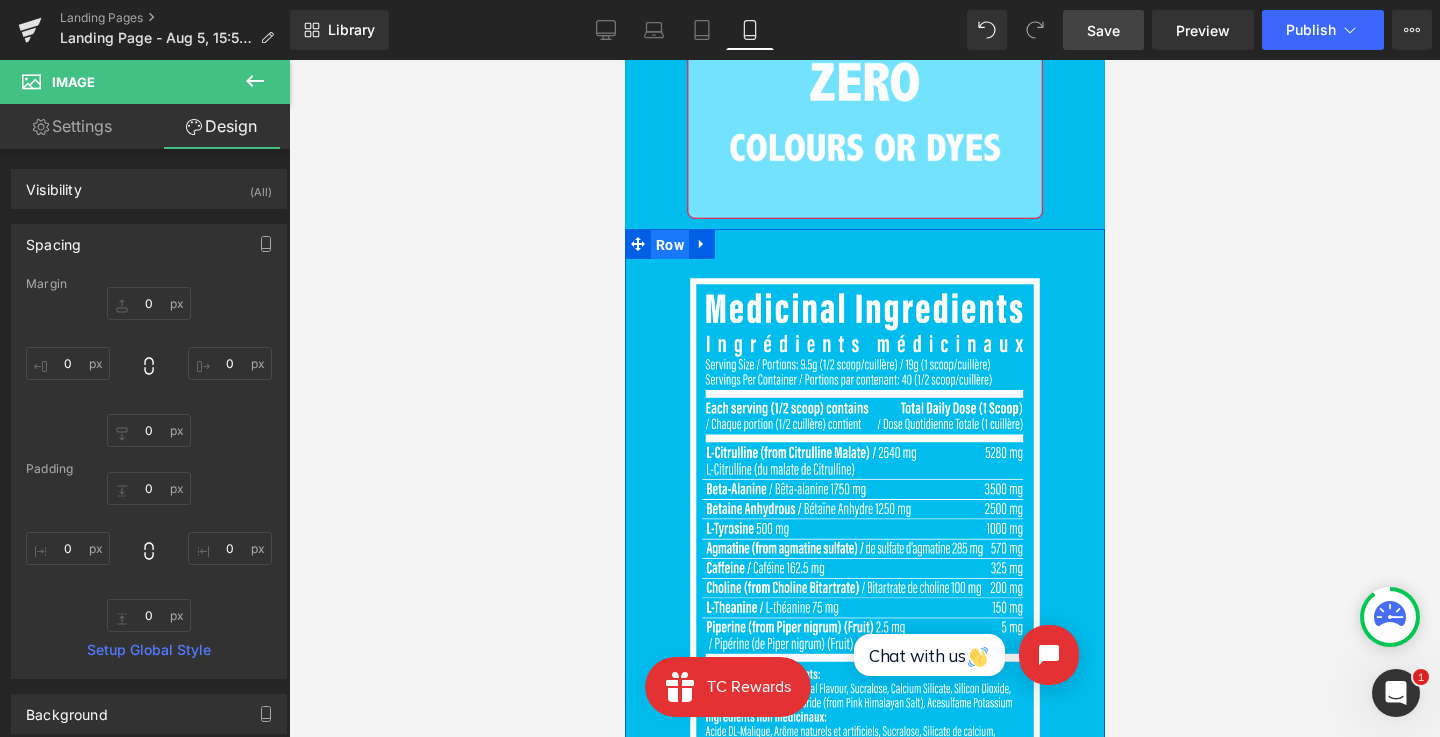 drag, startPoint x: 667, startPoint y: 251, endPoint x: 984, endPoint y: 268, distance: 317.4555 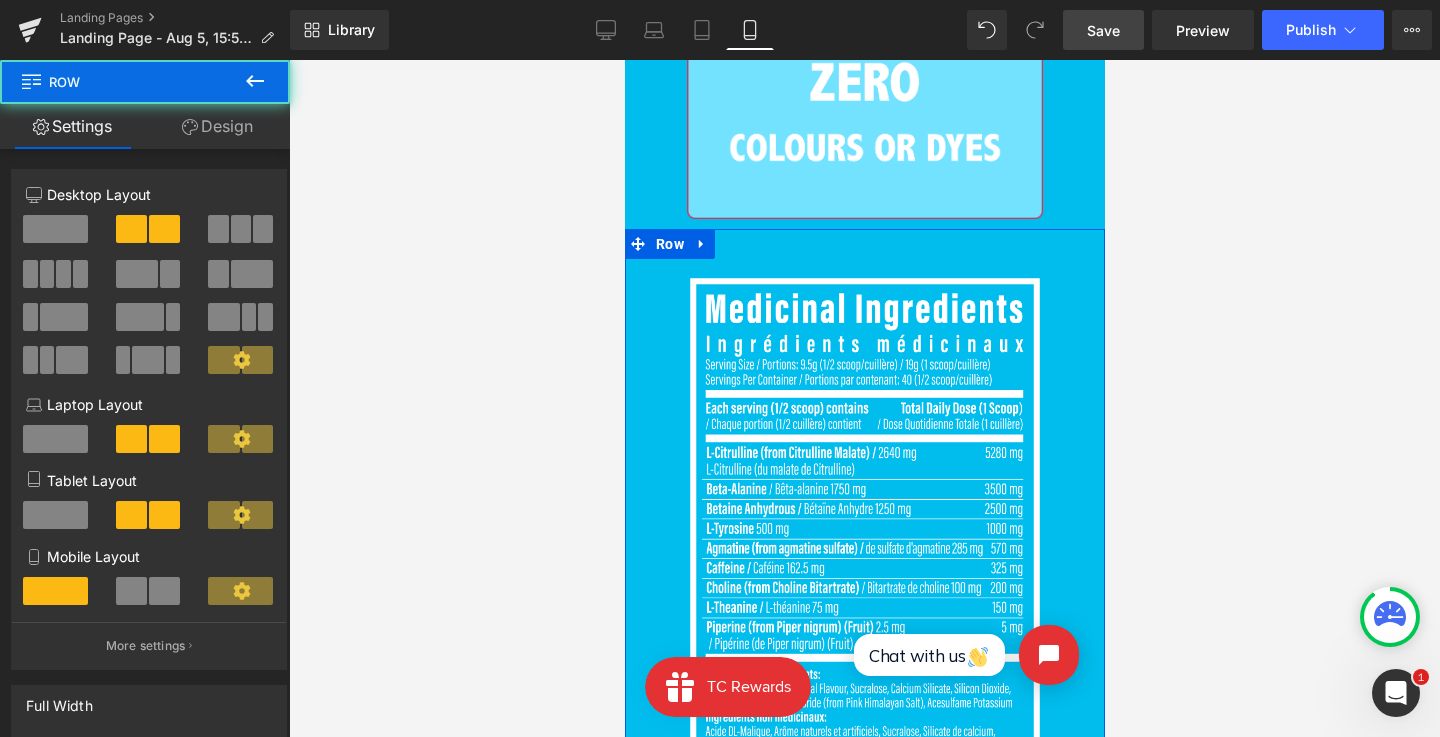 click on "Design" at bounding box center (217, 126) 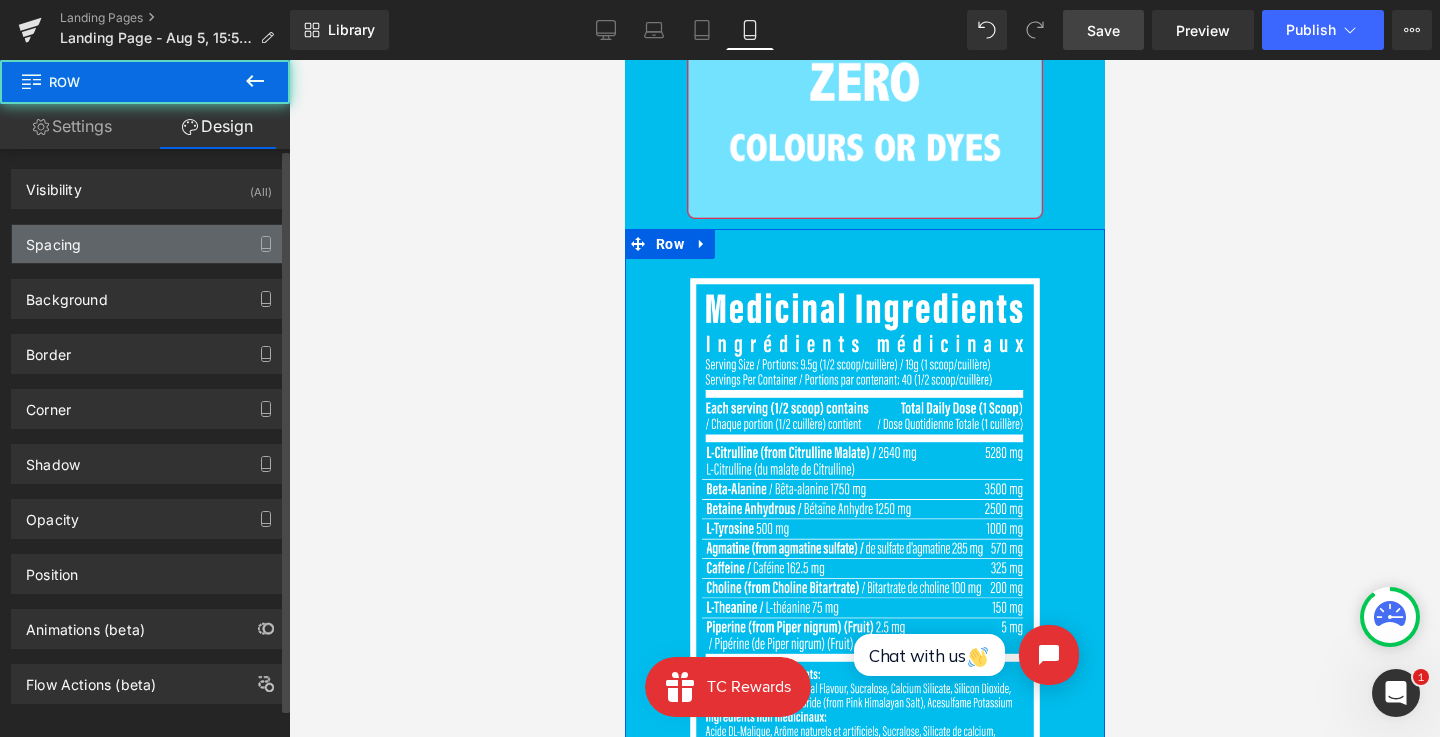 click on "Spacing" at bounding box center [149, 244] 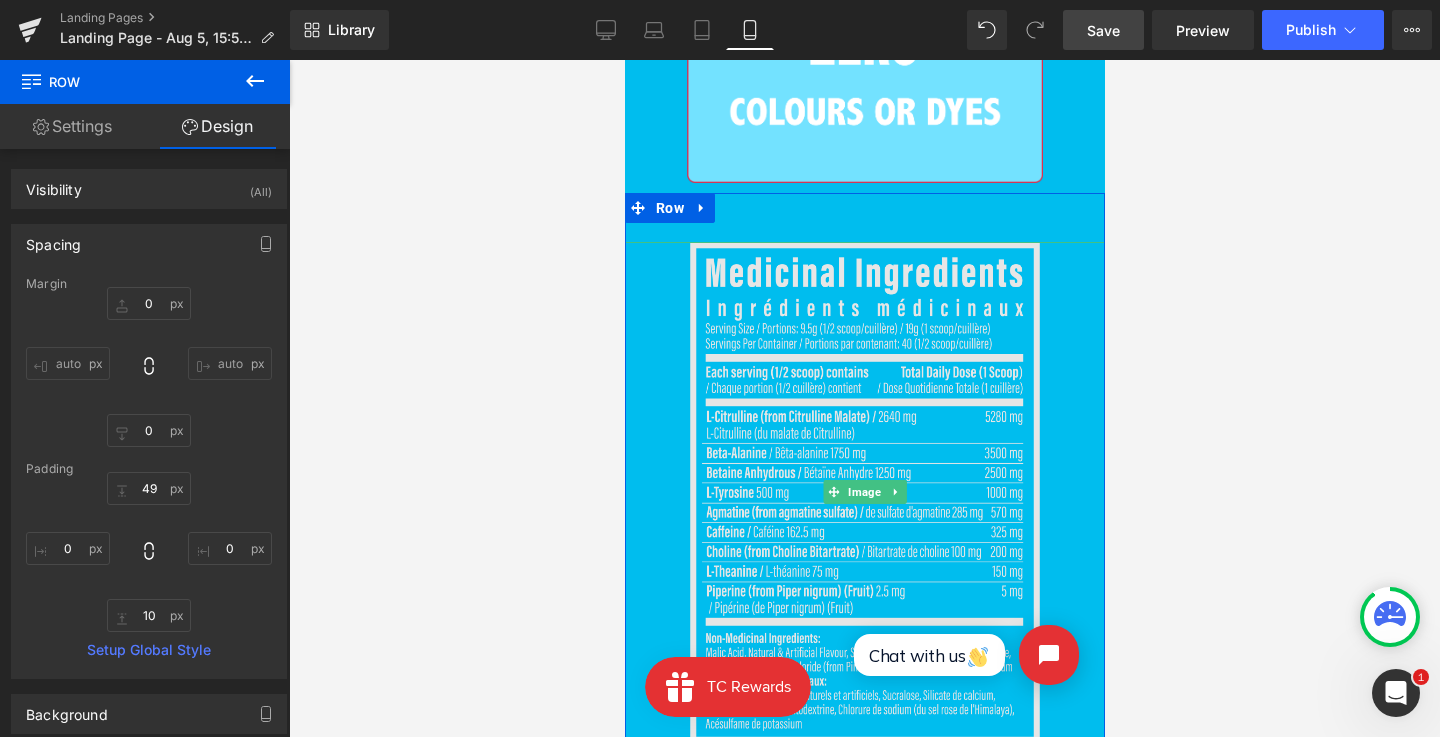 scroll, scrollTop: 2951, scrollLeft: 0, axis: vertical 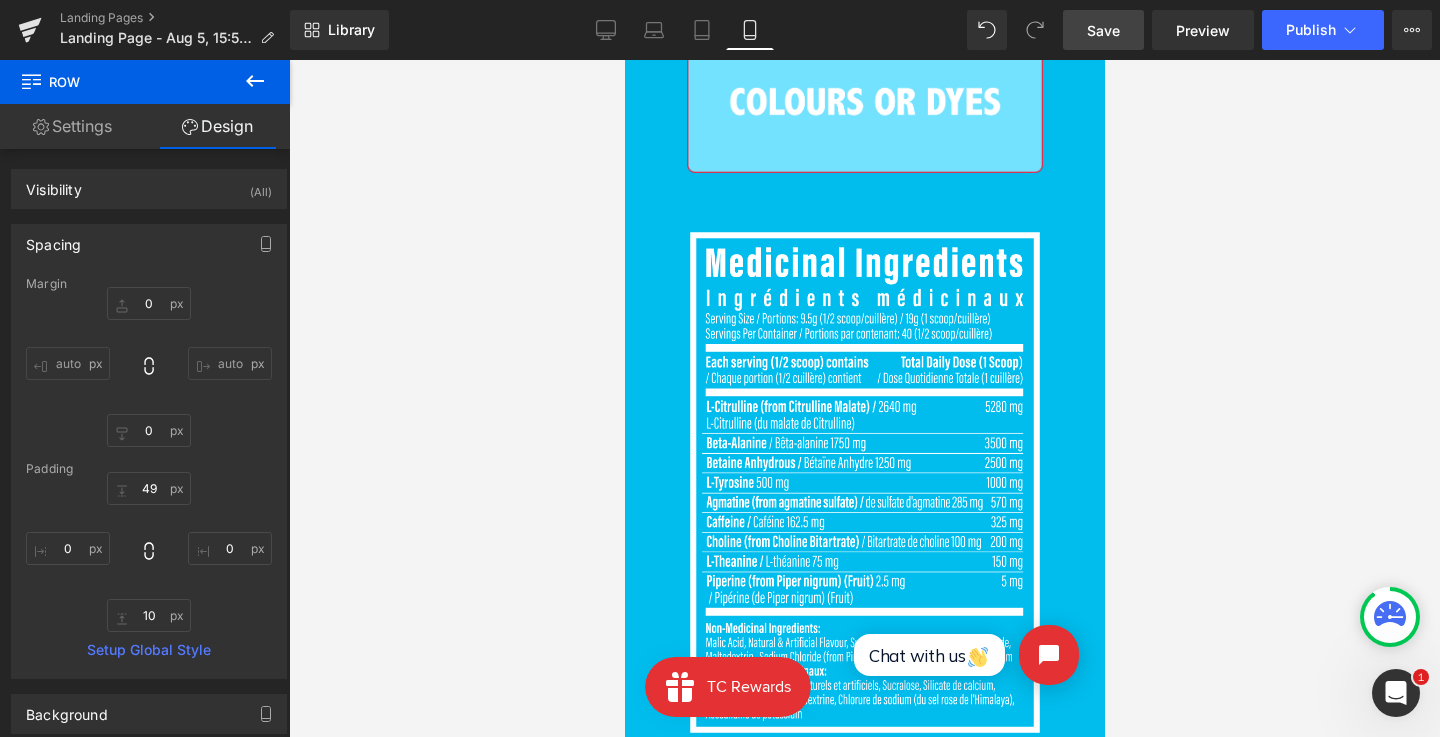click on "Library Mobile Desktop Laptop Tablet Mobile Save Preview Publish Scheduled View Live Page View with current Template Save Template to Library Schedule Publish Publish Settings Shortcuts  Your page can’t be published   You've reached the maximum number of published pages on your plan  (0/0).  You need to upgrade your plan or unpublish all your pages to get 1 publish slot.   Unpublish pages   Upgrade plan" at bounding box center [865, 30] 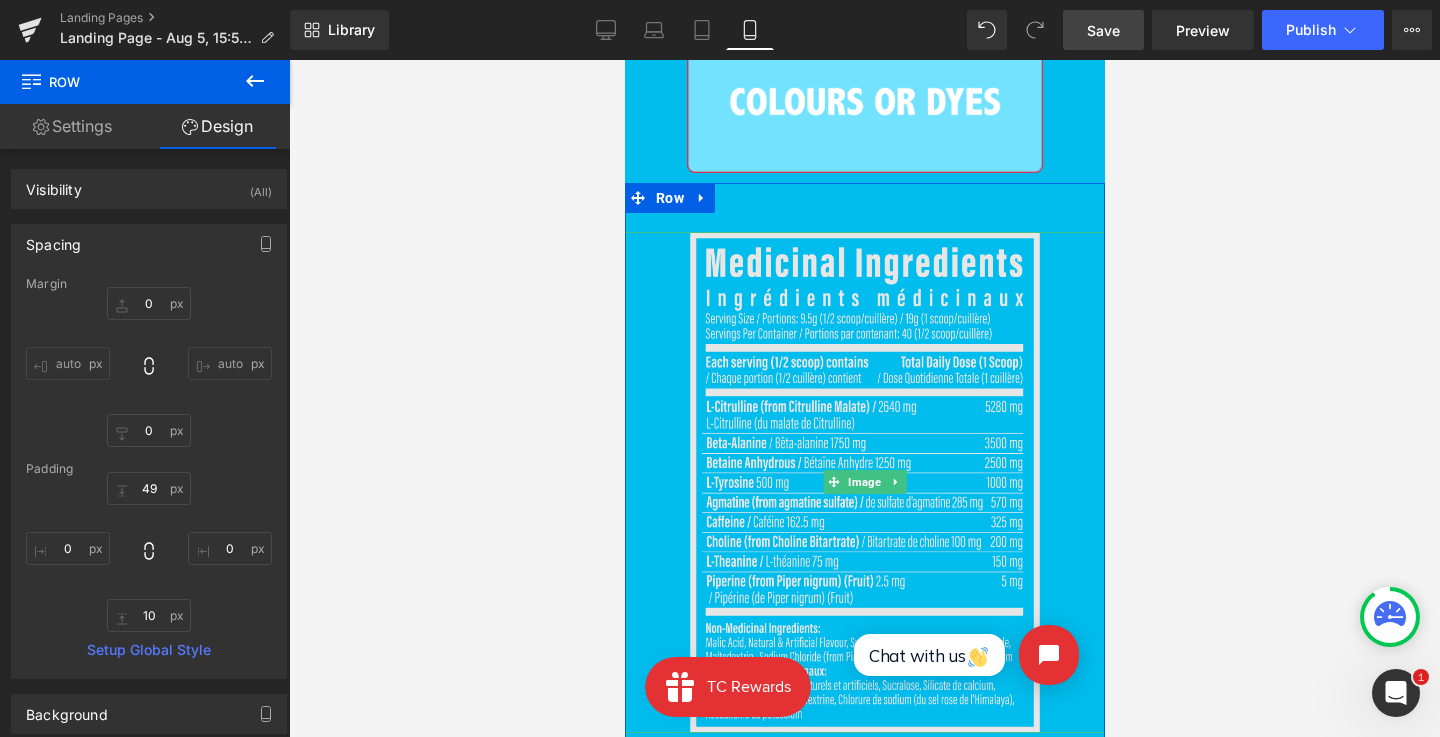 click at bounding box center [864, 482] 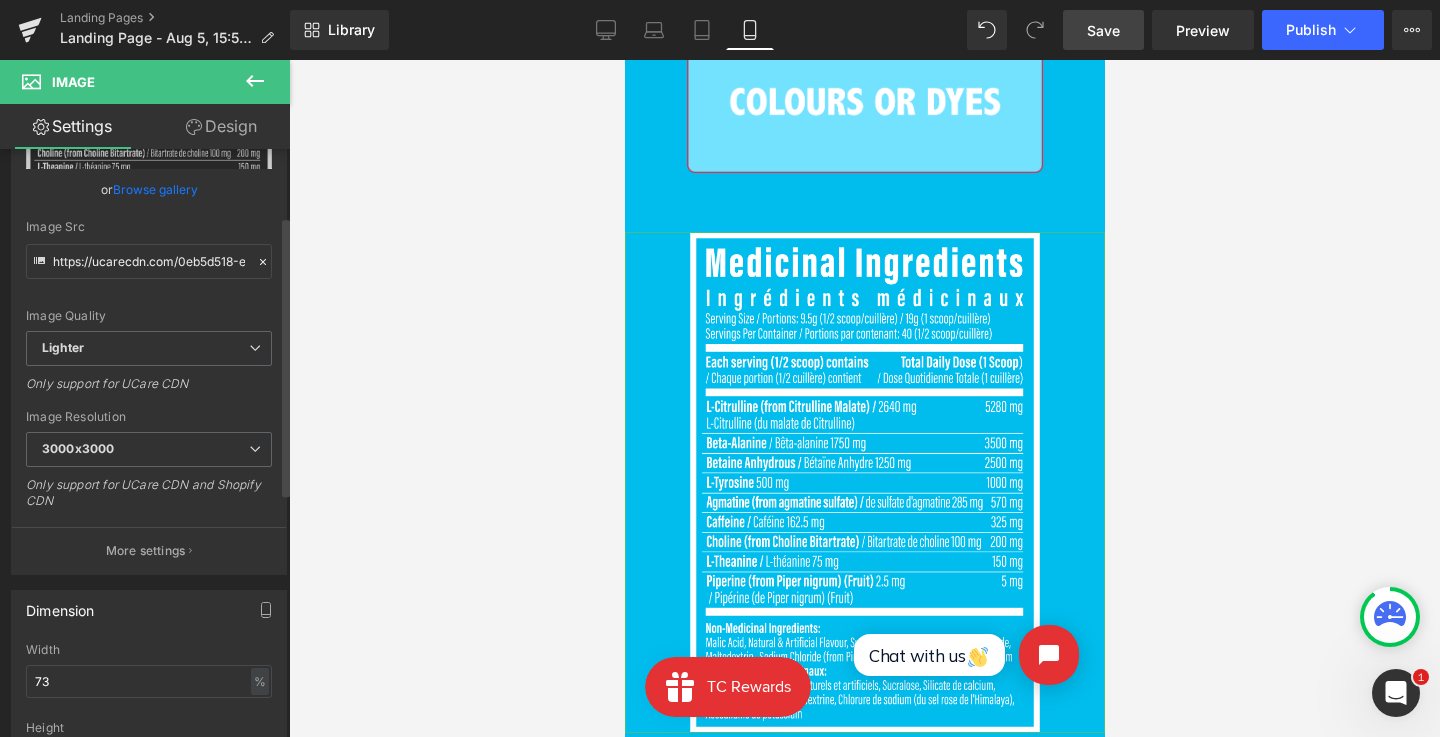 scroll, scrollTop: 174, scrollLeft: 0, axis: vertical 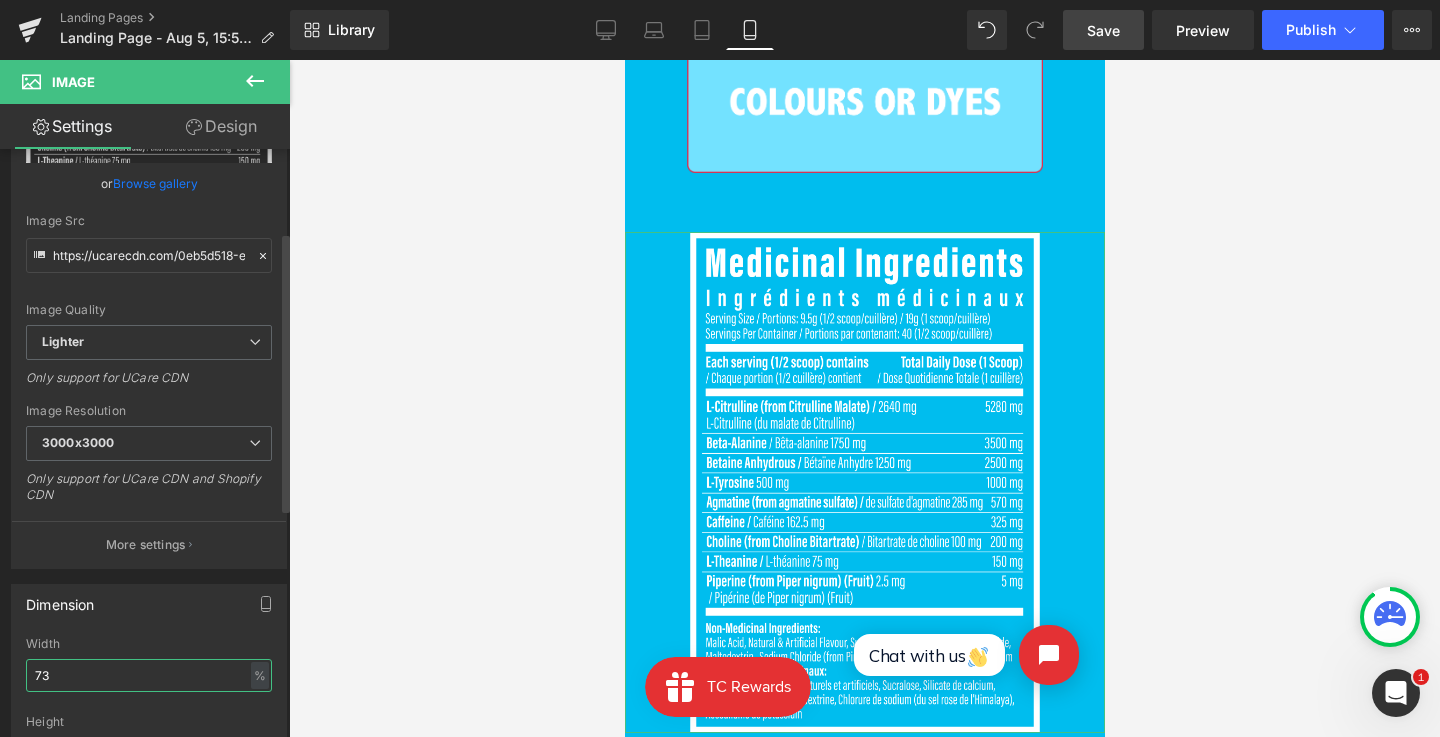 click on "73" at bounding box center [149, 675] 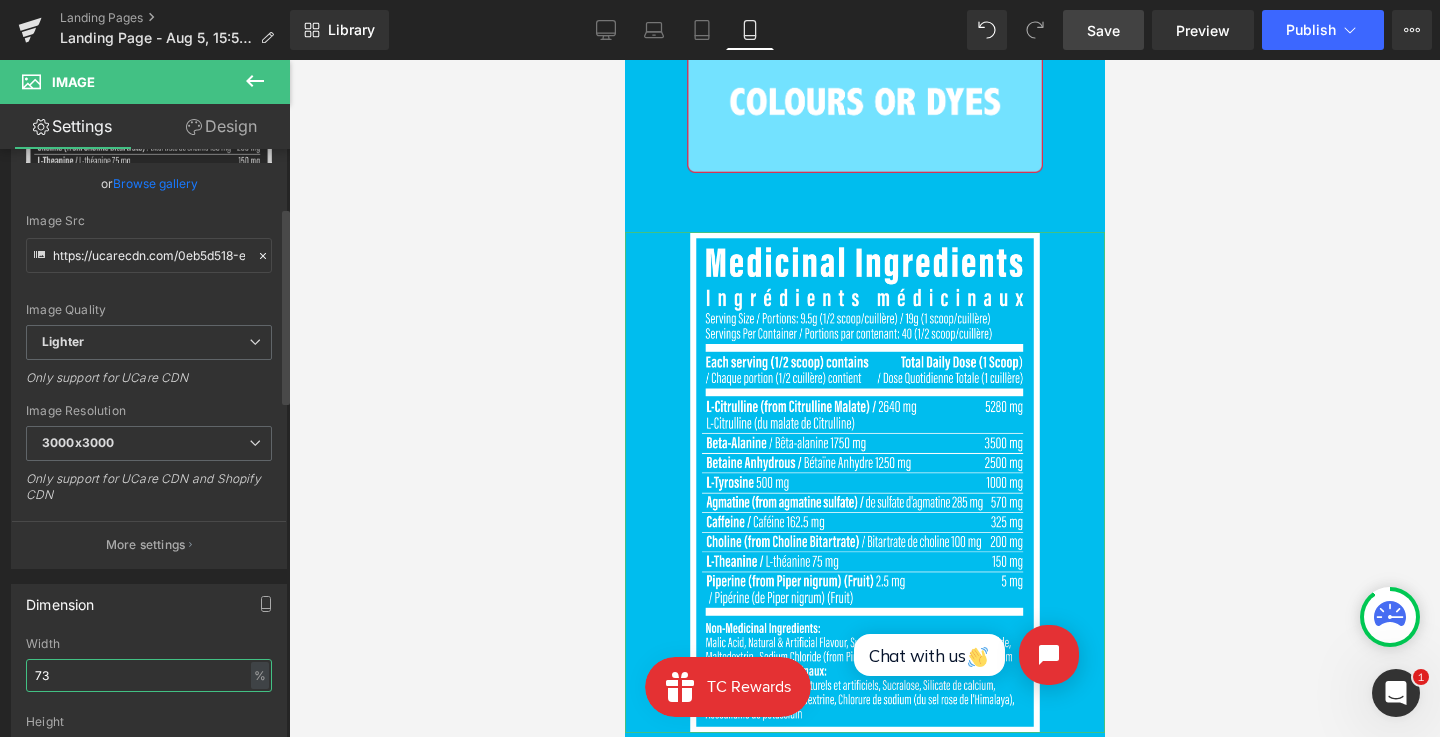 click on "73" at bounding box center (149, 675) 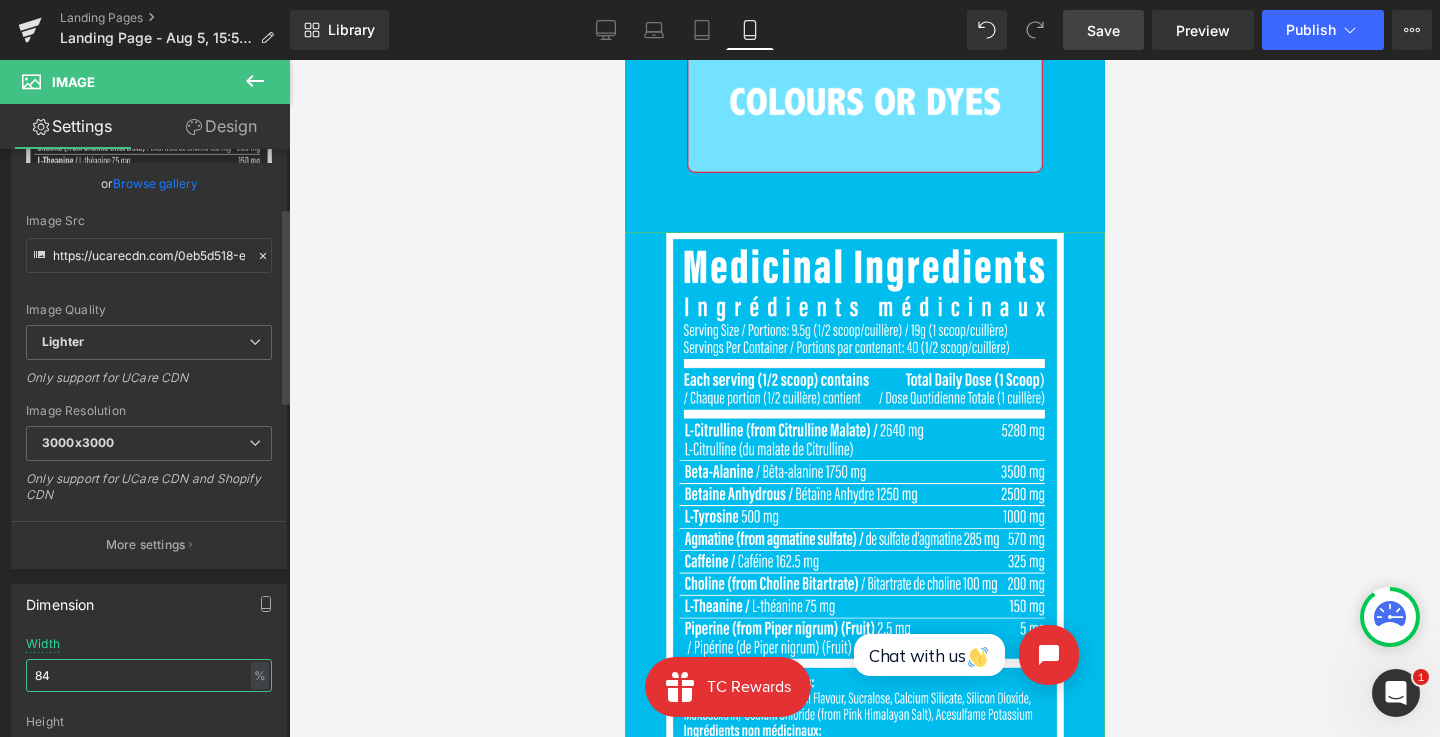 type on "85" 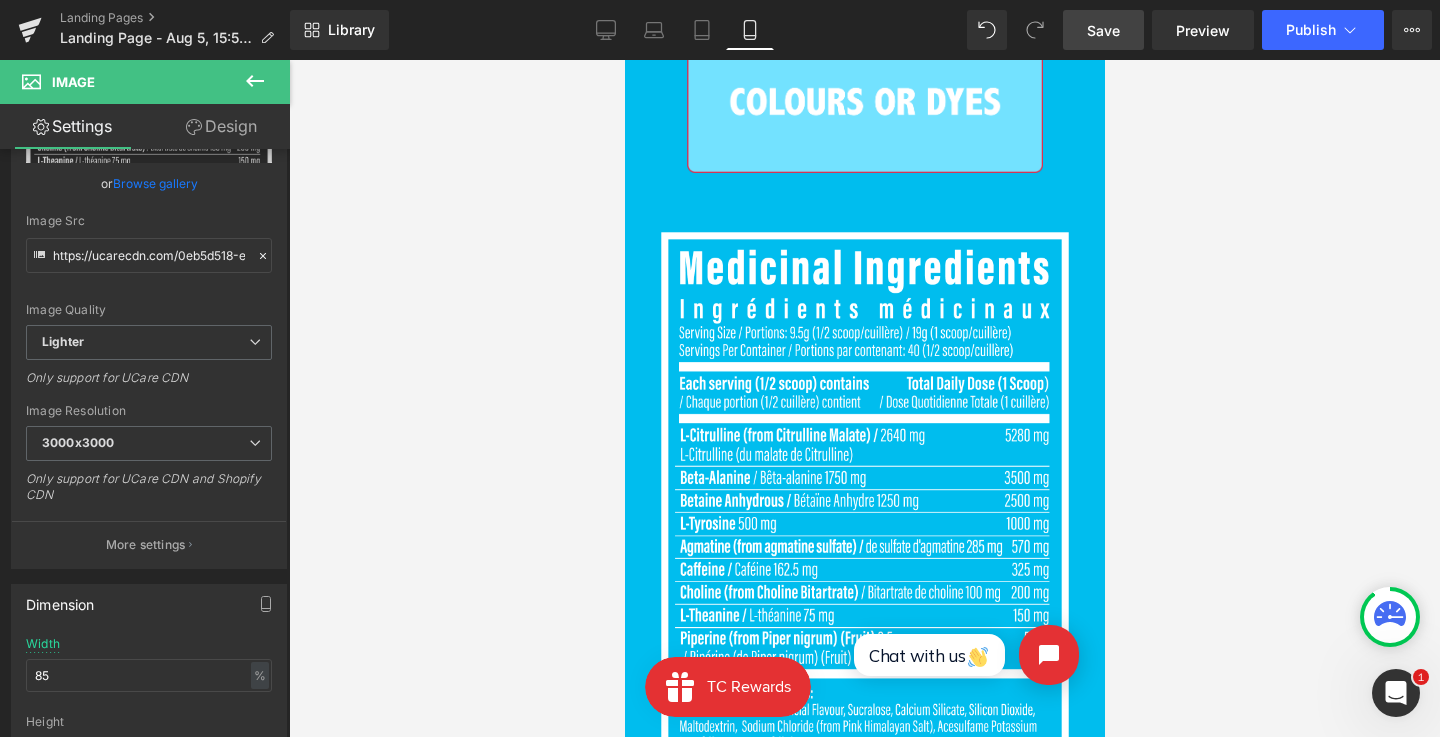 click on "Save" at bounding box center (1103, 30) 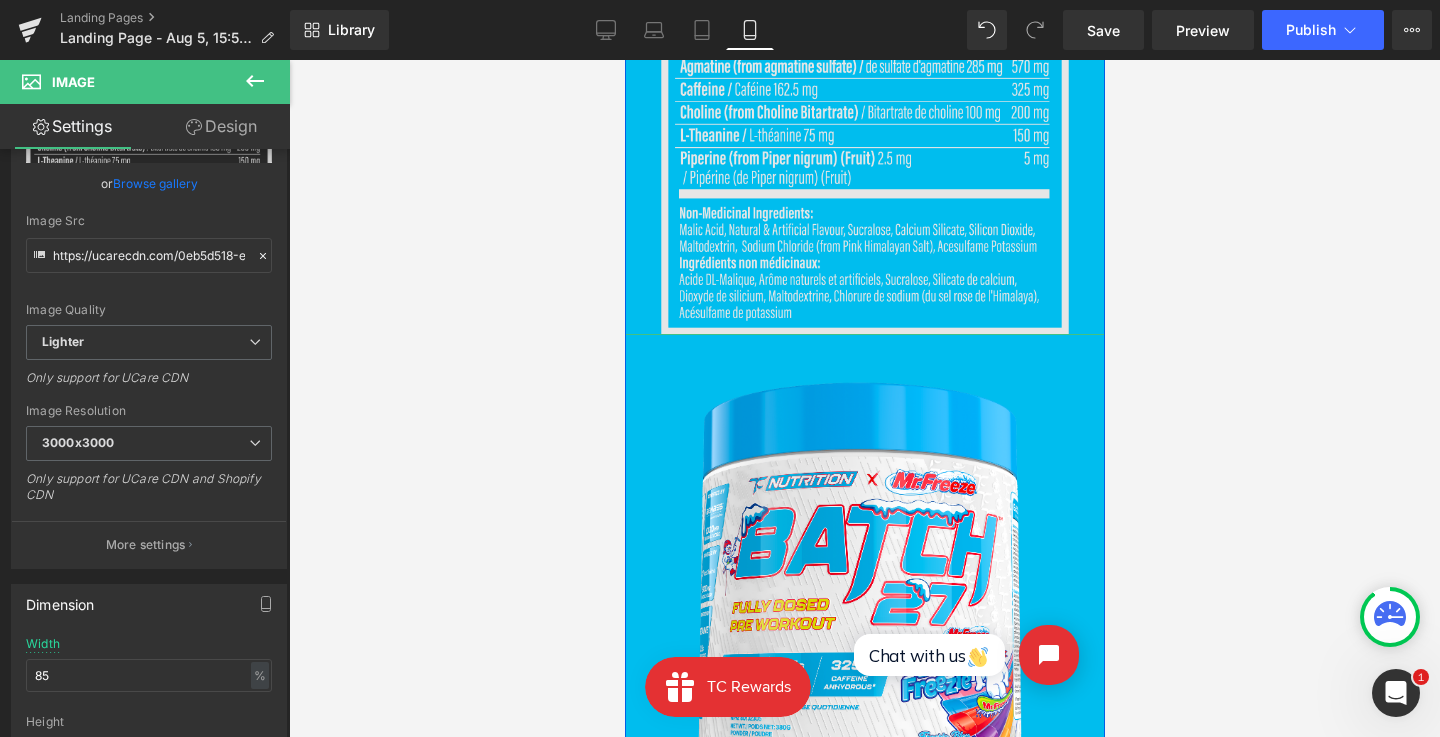 scroll, scrollTop: 3499, scrollLeft: 0, axis: vertical 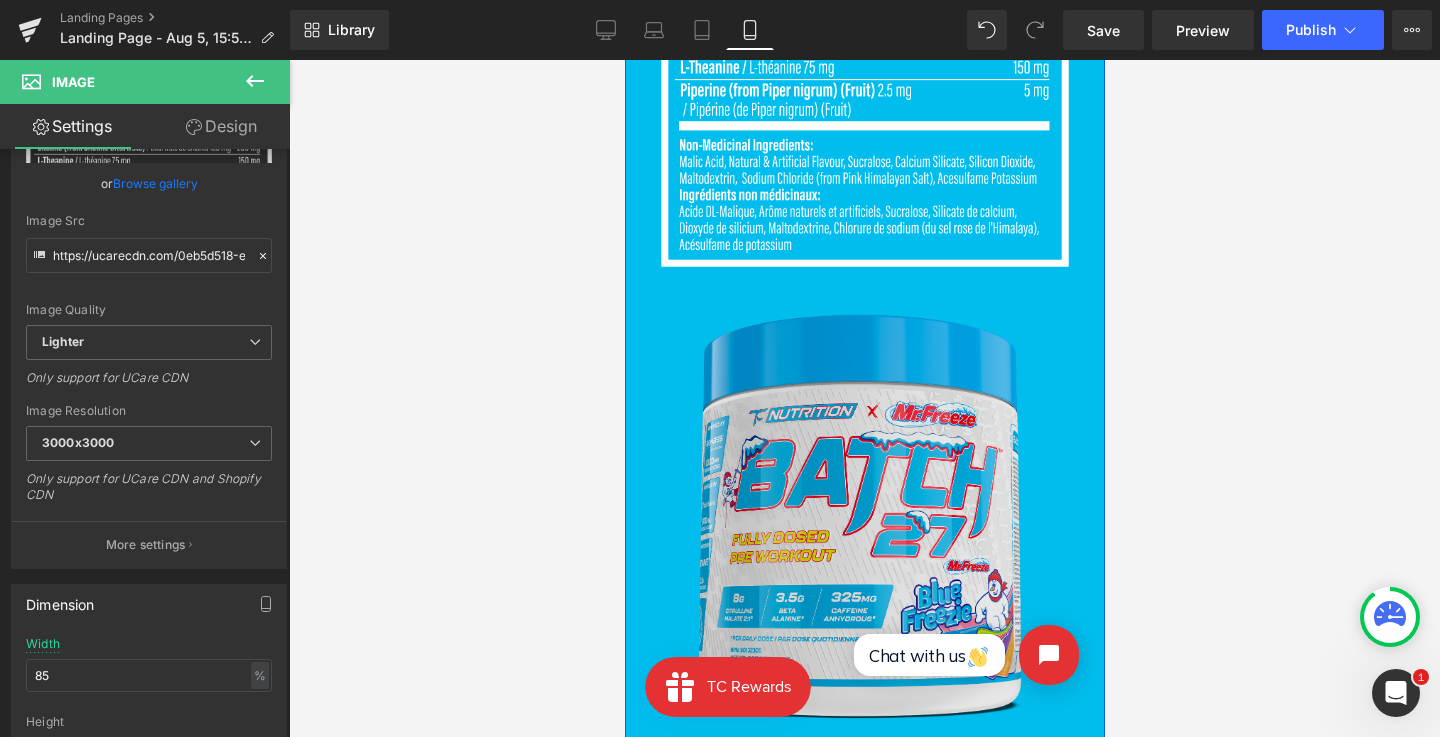 click at bounding box center (864, 507) 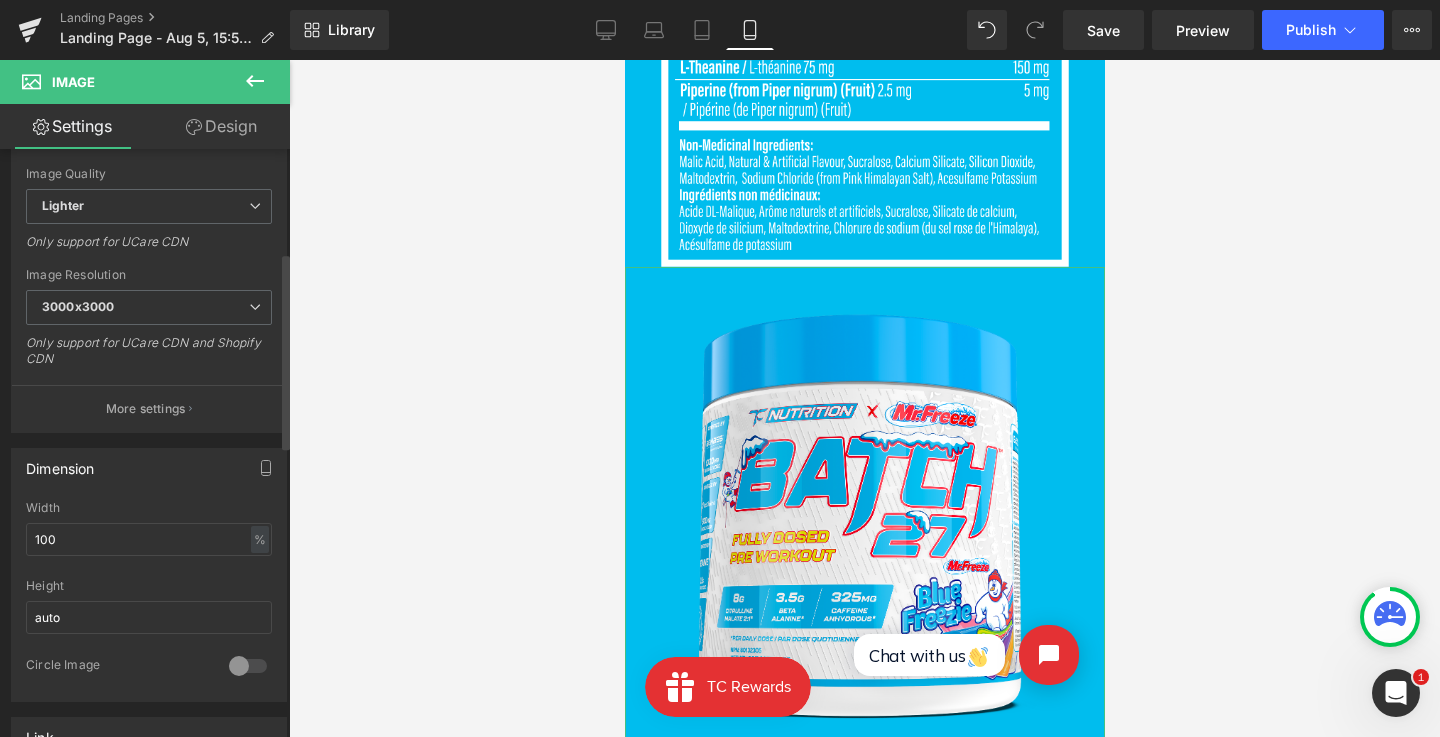 scroll, scrollTop: 358, scrollLeft: 0, axis: vertical 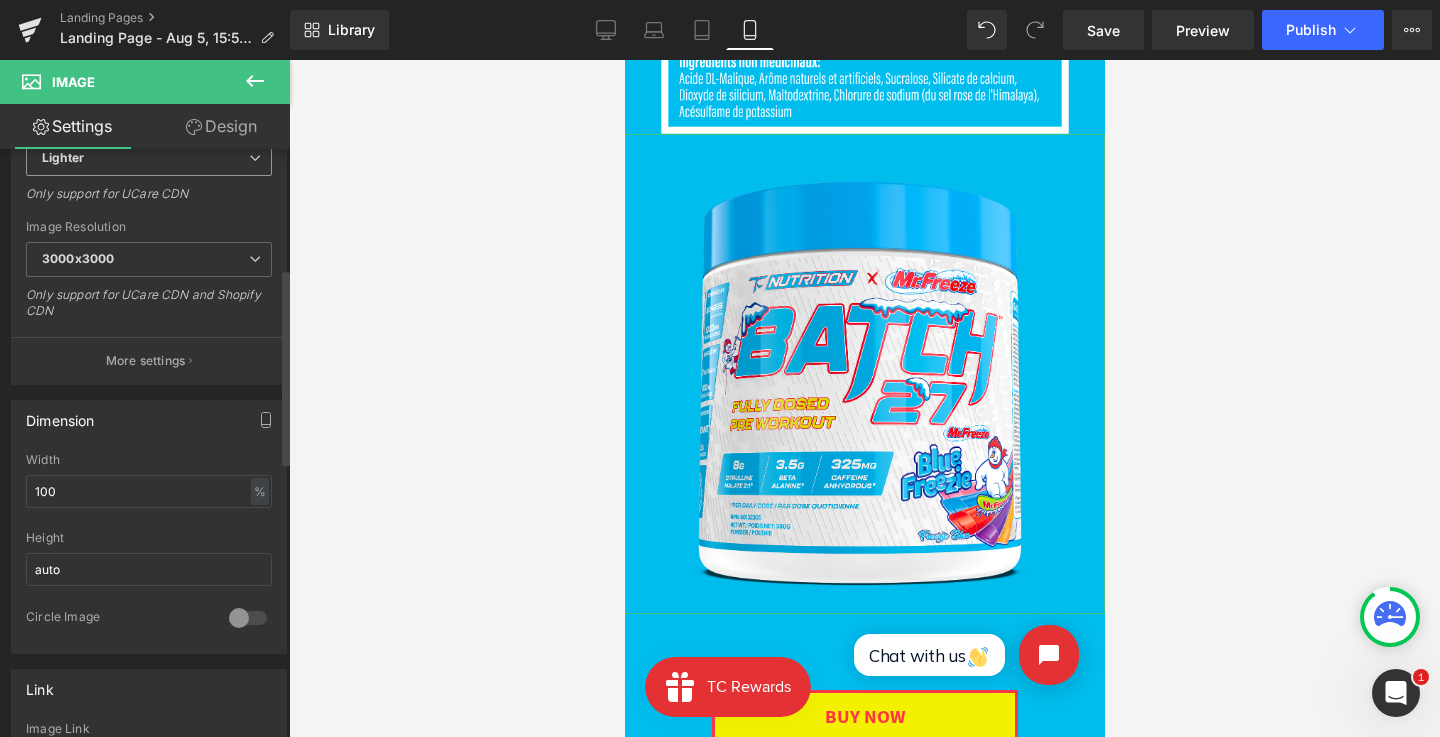 click on "Lighter" at bounding box center (149, 158) 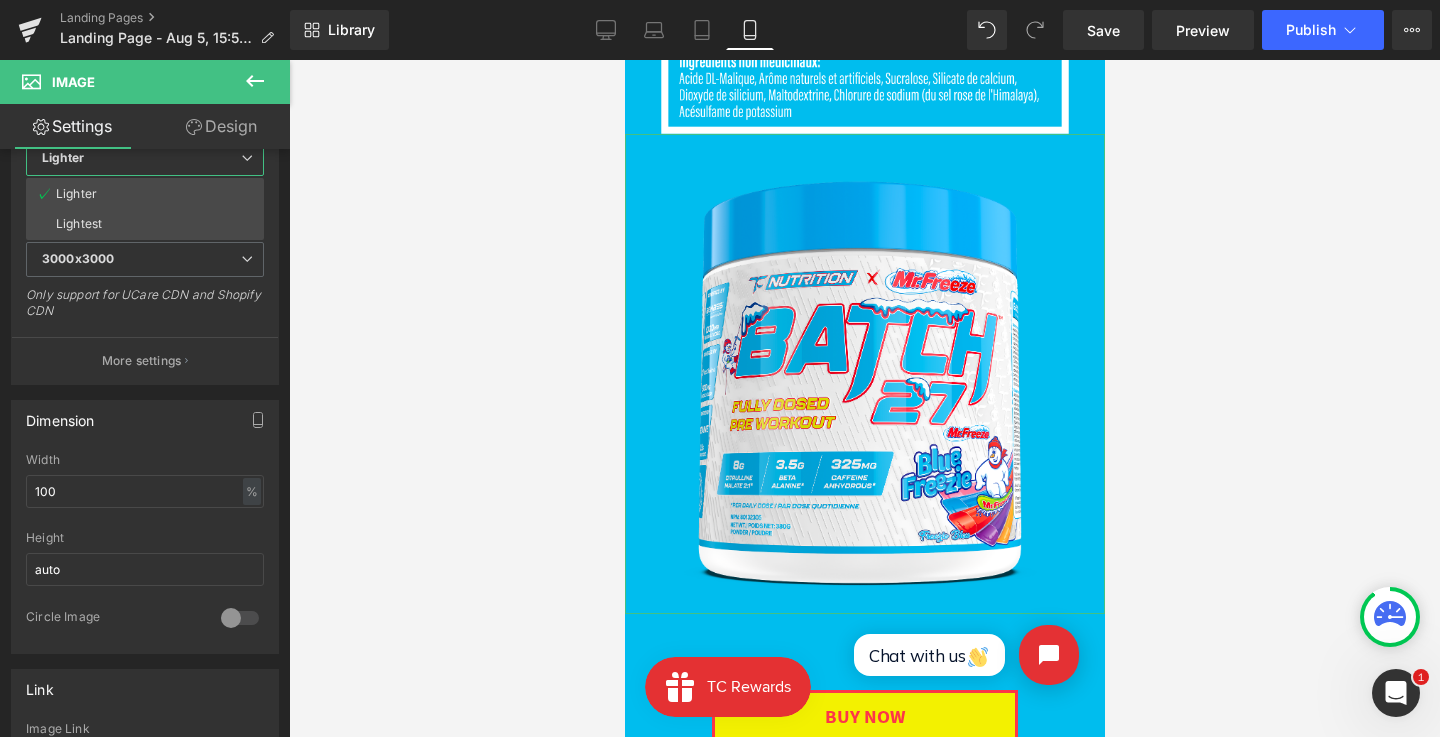 click on "Design" at bounding box center [221, 126] 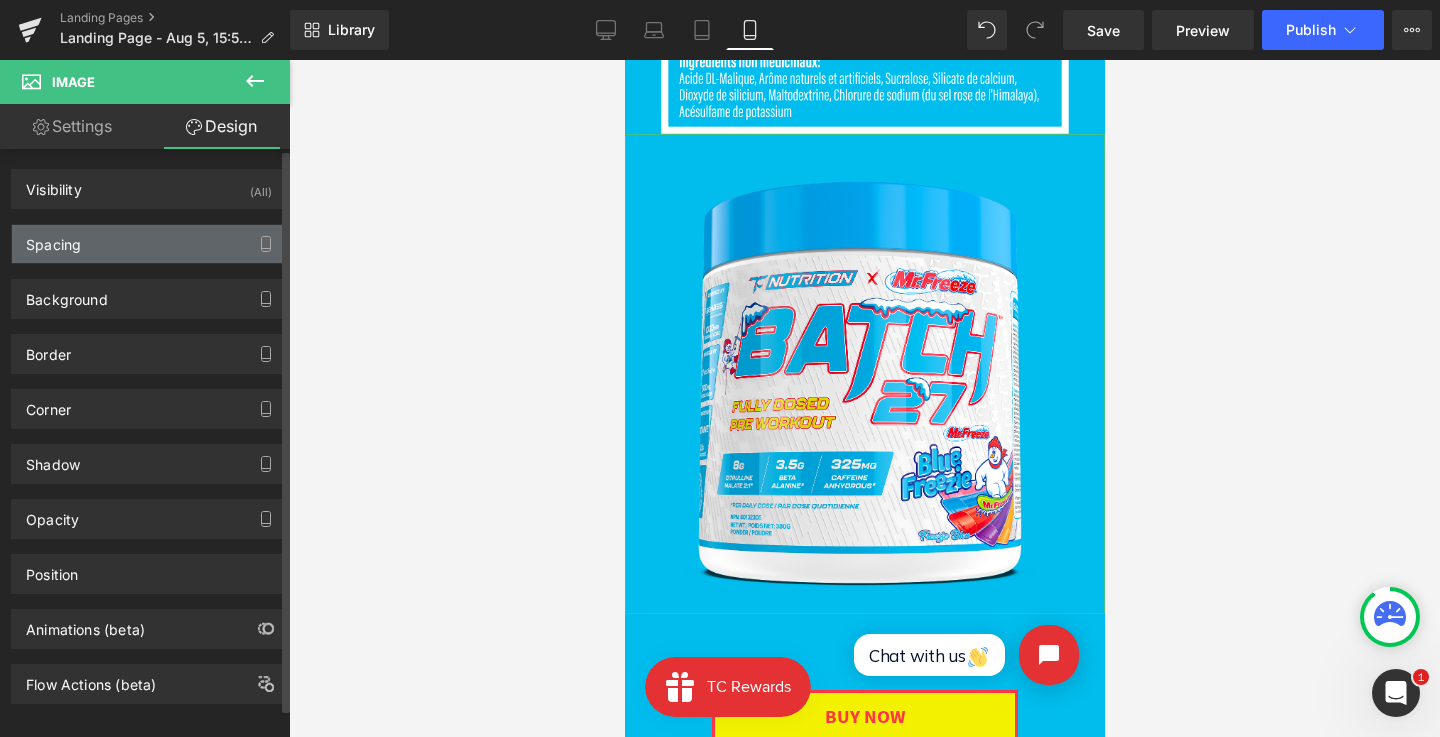 click on "Spacing" at bounding box center [149, 244] 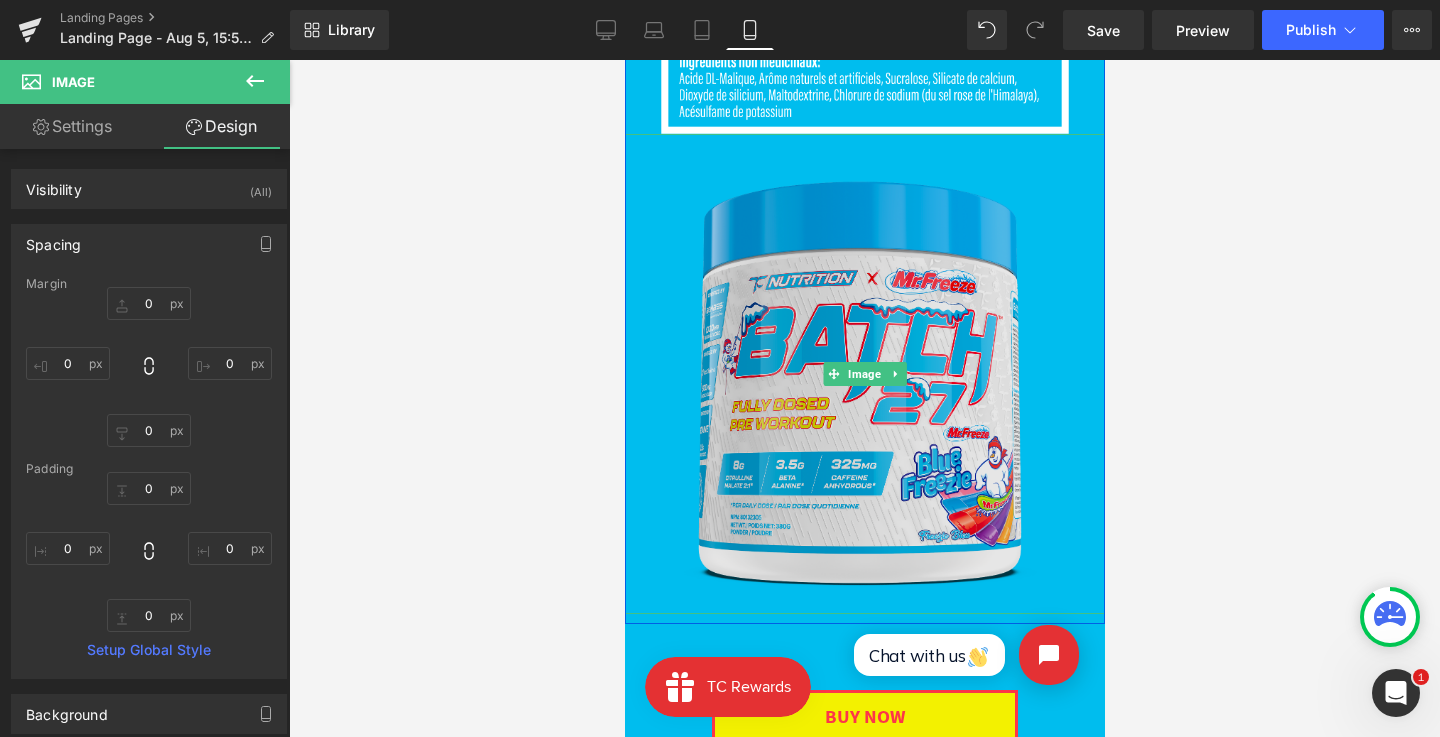click at bounding box center (864, 374) 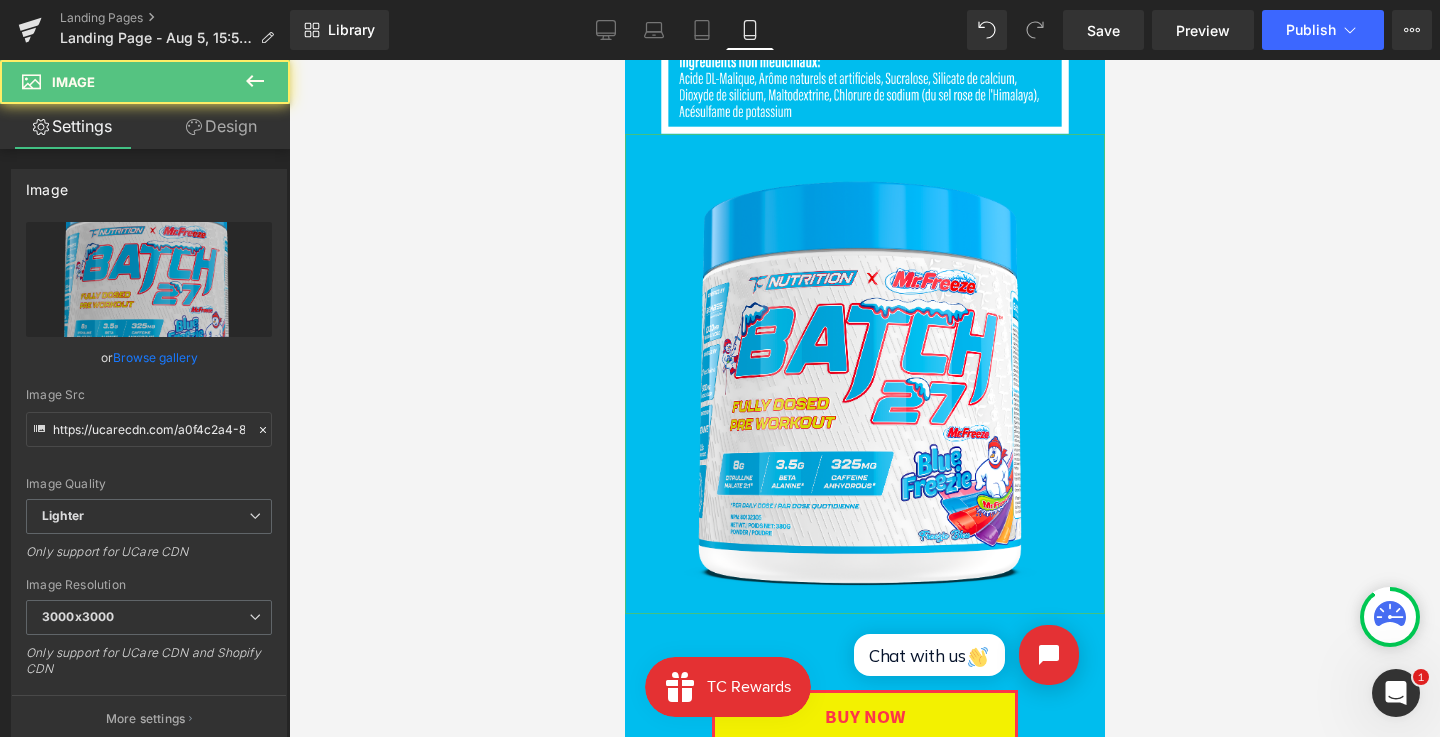 click on "Design" at bounding box center (221, 126) 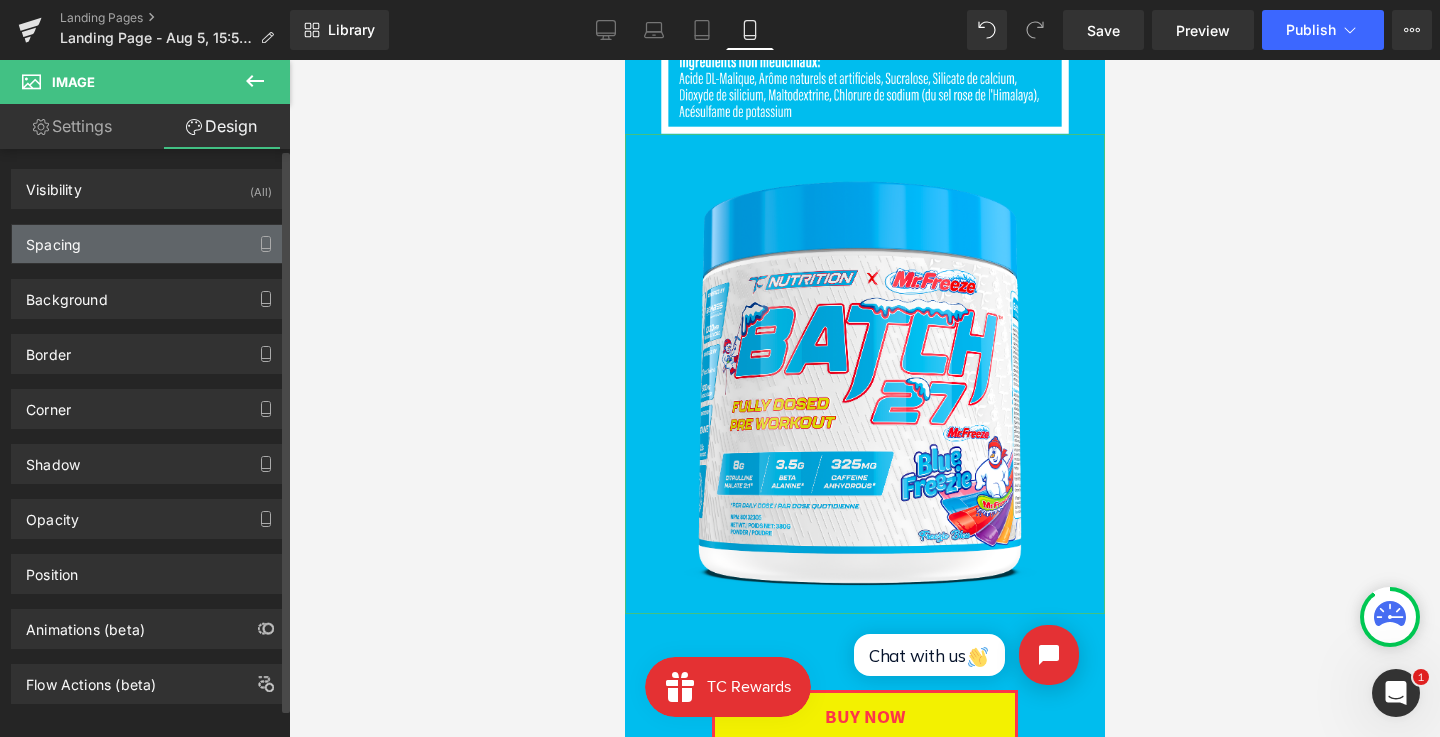 click on "Spacing" at bounding box center (149, 244) 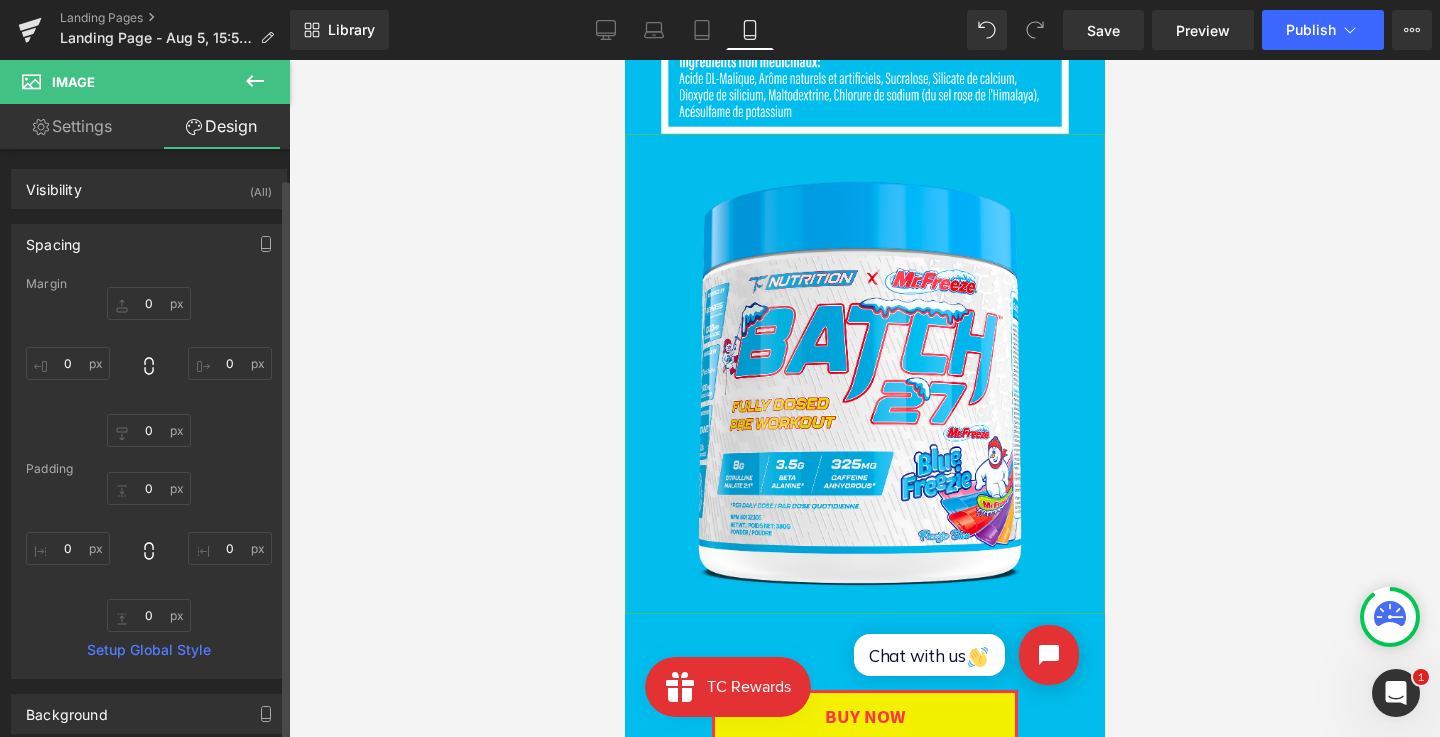 scroll, scrollTop: 123, scrollLeft: 0, axis: vertical 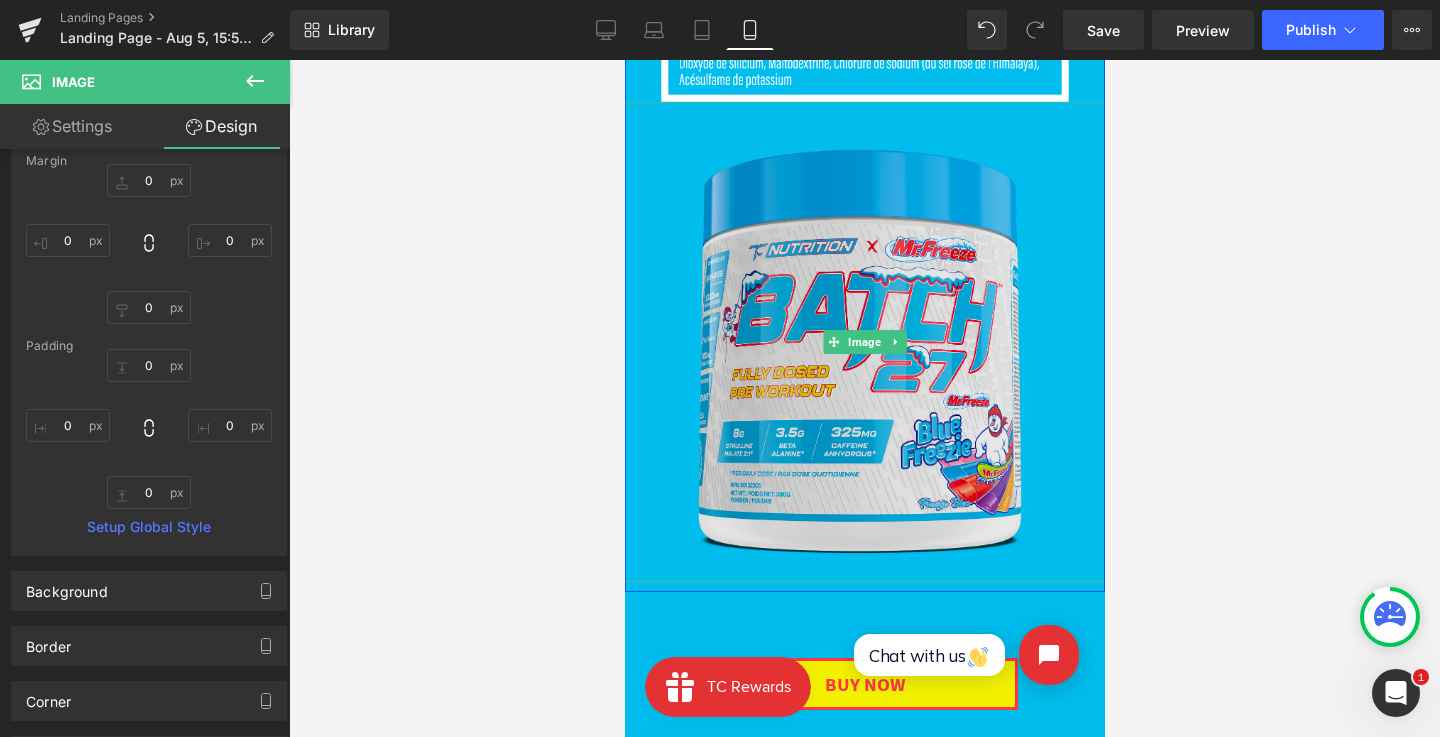 click at bounding box center (864, 342) 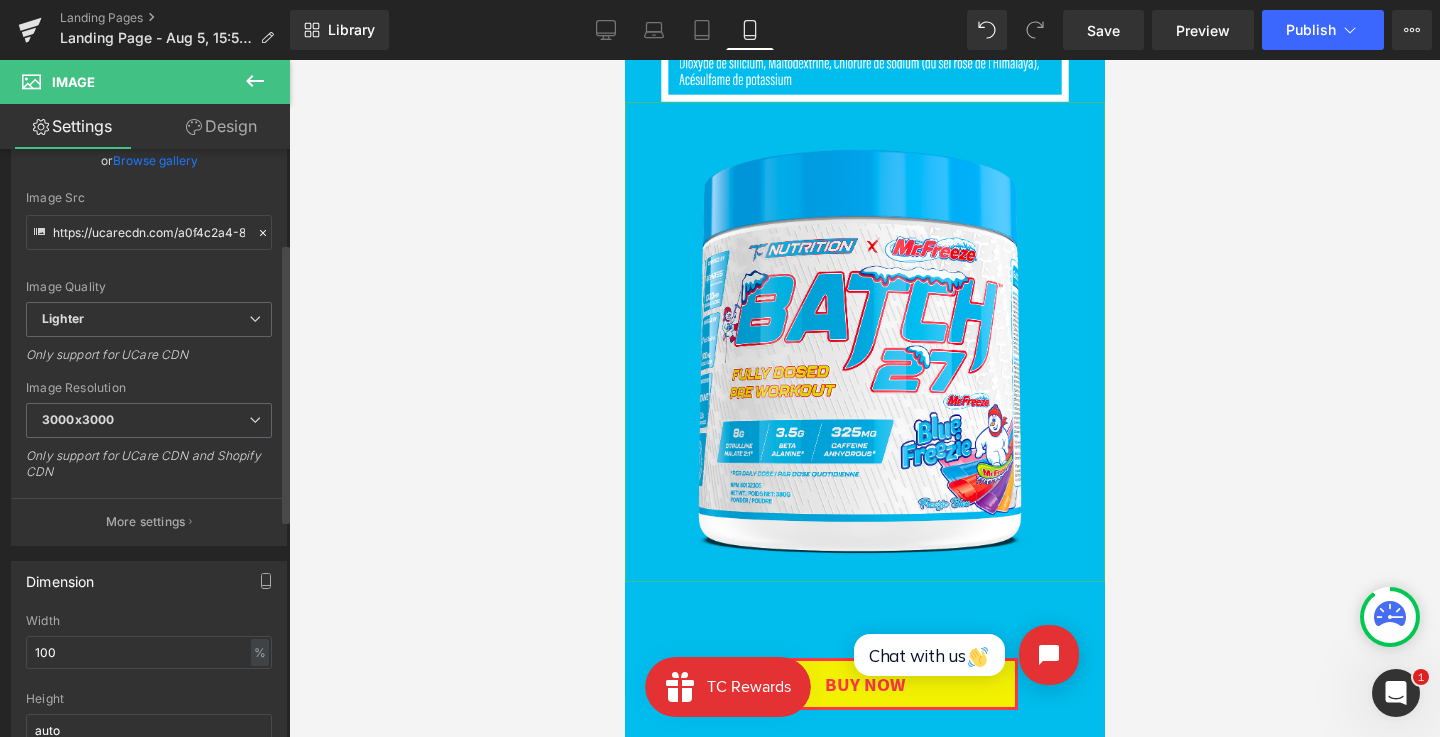 scroll, scrollTop: 209, scrollLeft: 0, axis: vertical 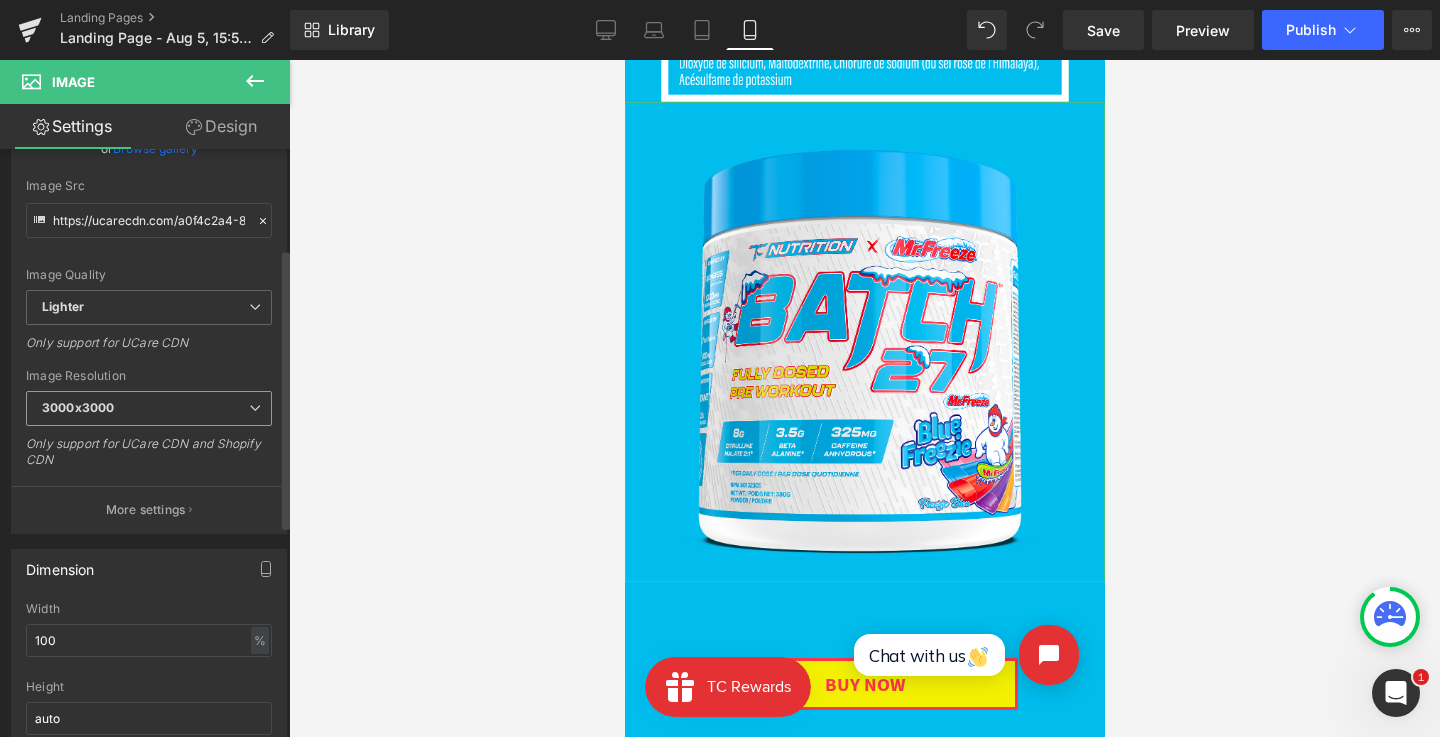 click on "3000x3000" at bounding box center [149, 408] 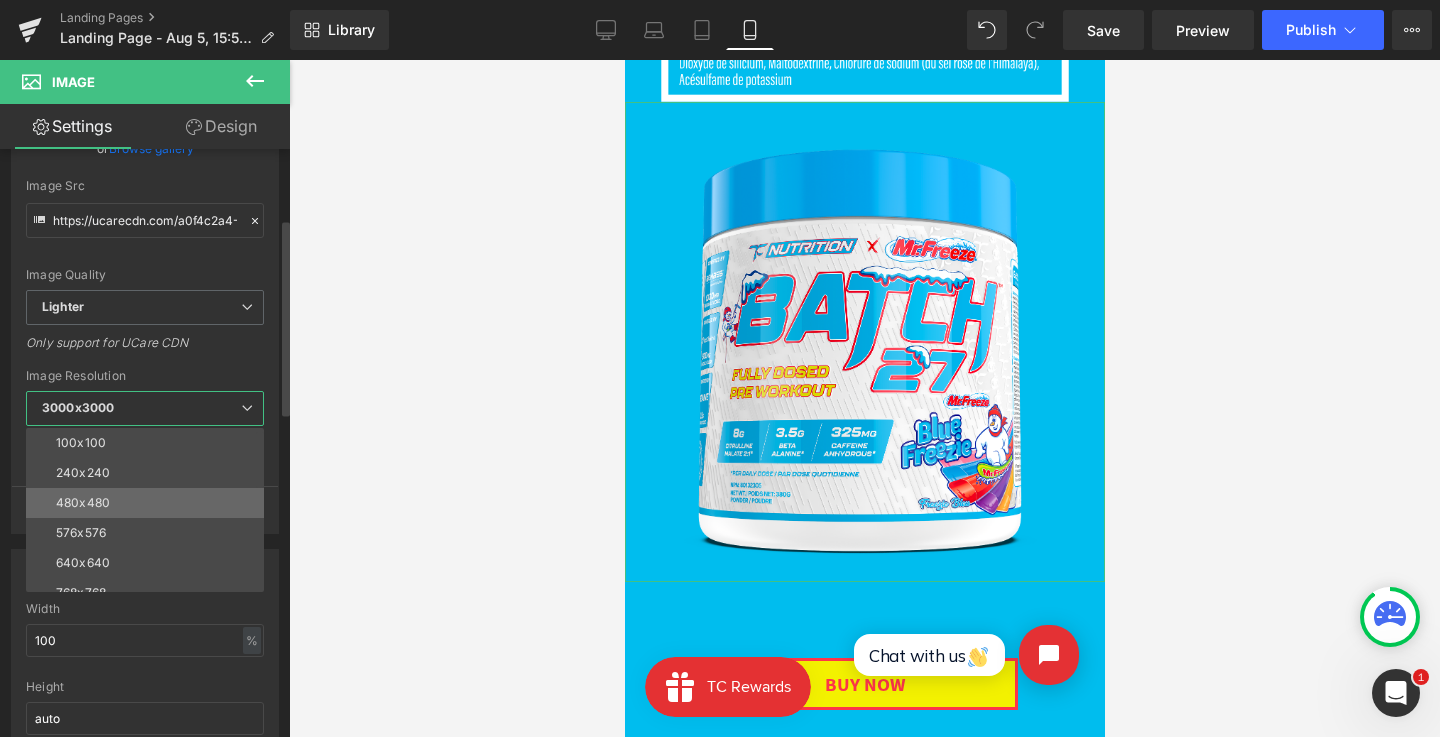 scroll, scrollTop: 286, scrollLeft: 0, axis: vertical 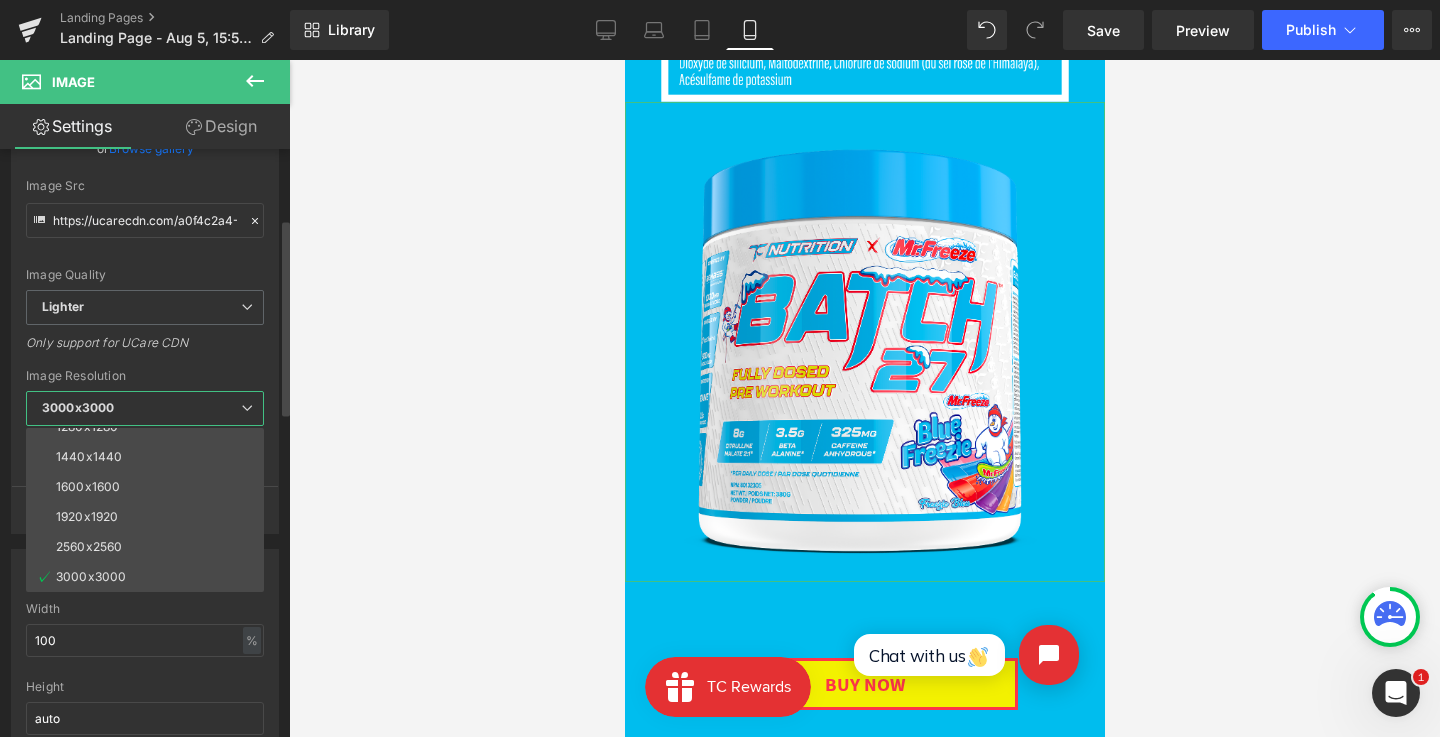 click on "https://ucarecdn.com/a0f4c2a4-8d61-43a6-9b2f-61b2ce9f5185/-/format/auto/-/preview/3000x3000/-/quality/lighter/01%20_3_%20_1_%202%20_1_.png  Replace Image  Upload image or  Browse gallery Image Src https://ucarecdn.com/a0f4c2a4-8d61-43a6-9b2f-61b2ce9f5185/-/format/auto/-/preview/3000x3000/-/quality/lighter/01%20_3_%20_1_%202%20_1_.png Image Quality Lighter Lightest
Lighter
Lighter Lightest Only support for UCare CDN 100x100 240x240 480x480 576x576 640x640 768x768 800x800 960x960 1024x1024 1280x1280 1440x1440 1600x1600 1920x1920 2560x2560 3000x3000 Image Resolution
3000x3000
100x100 240x240 480x480 576x576 640x640 768x768 800x800 960x960 1024x1024 1280x1280 1440x1440 1600x1600 1920x1920 2560x2560 3000x3000 Only support for UCare CDN and Shopify CDN More settings" at bounding box center (145, 273) 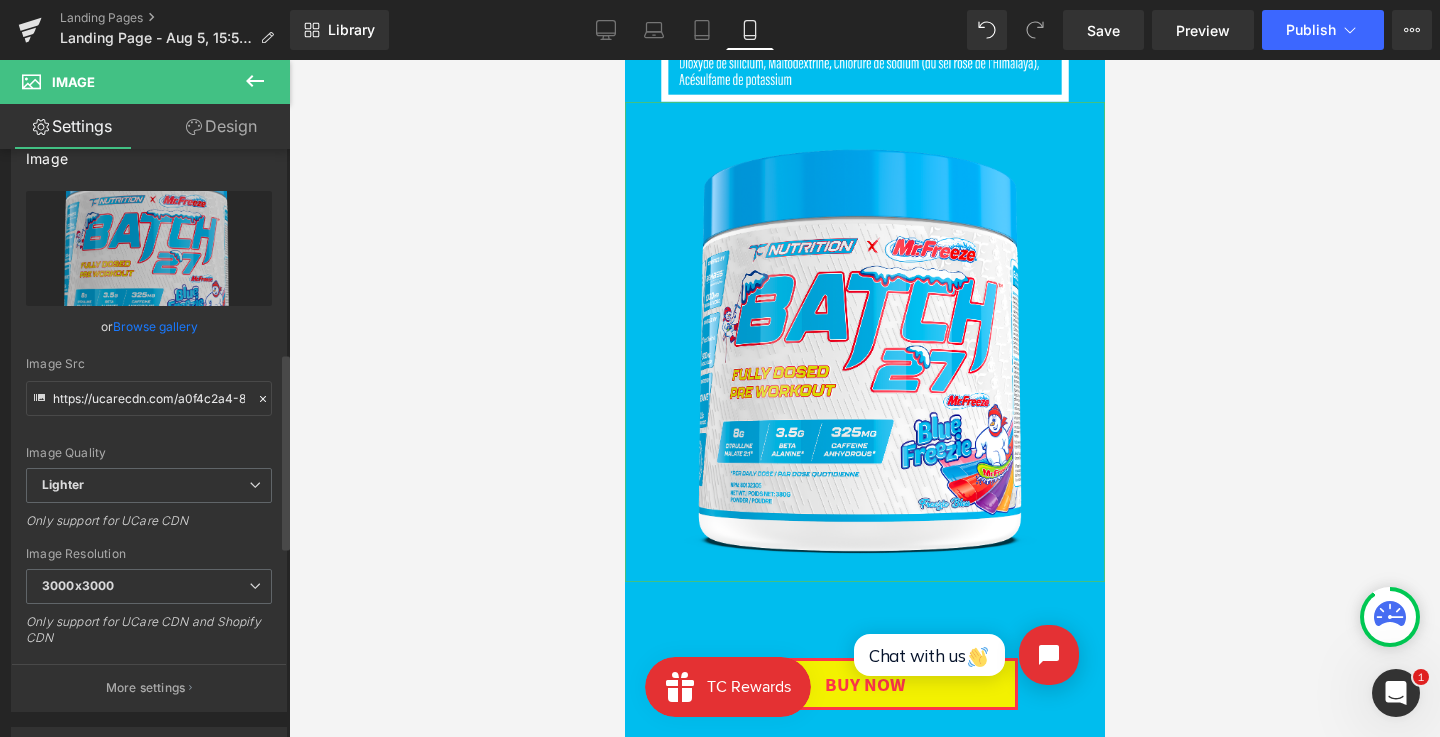 scroll, scrollTop: 0, scrollLeft: 0, axis: both 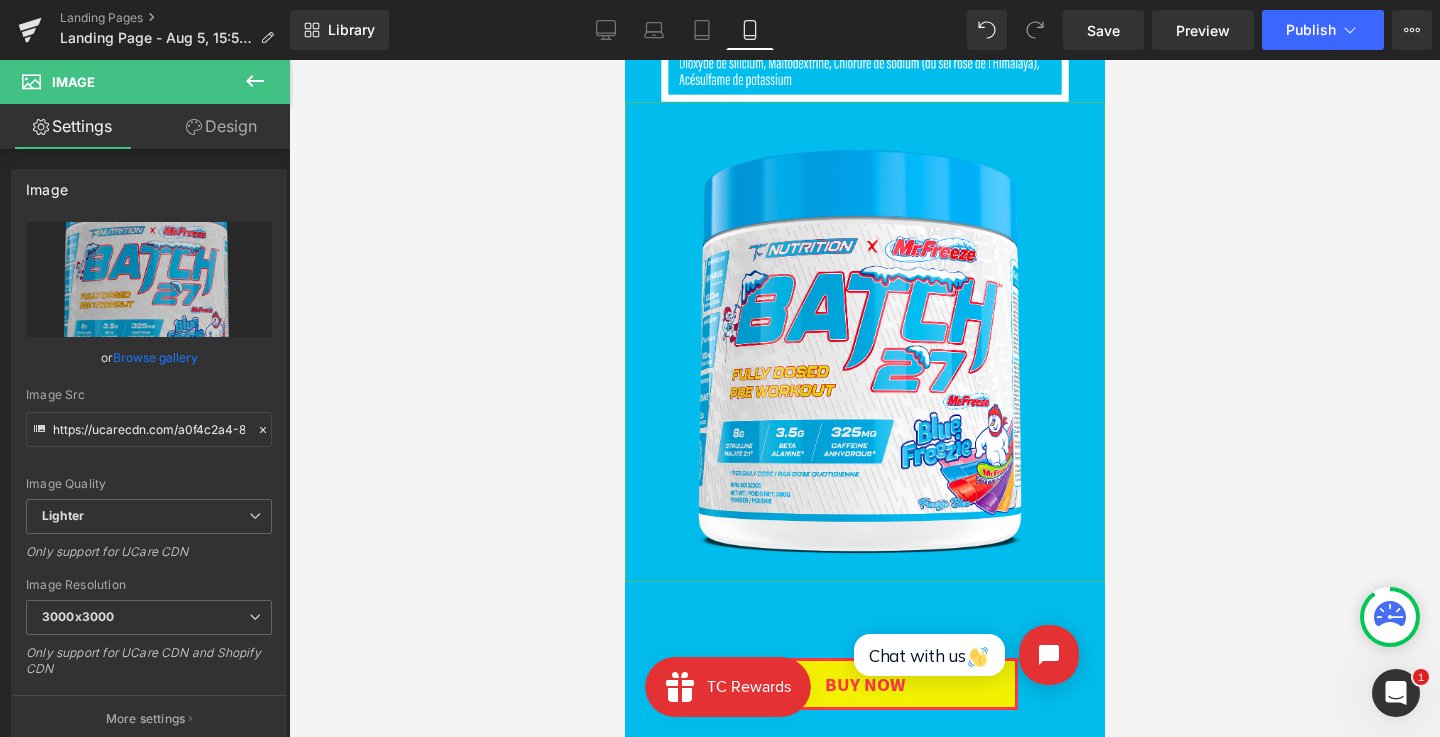 drag, startPoint x: 257, startPoint y: 114, endPoint x: 166, endPoint y: 324, distance: 228.86896 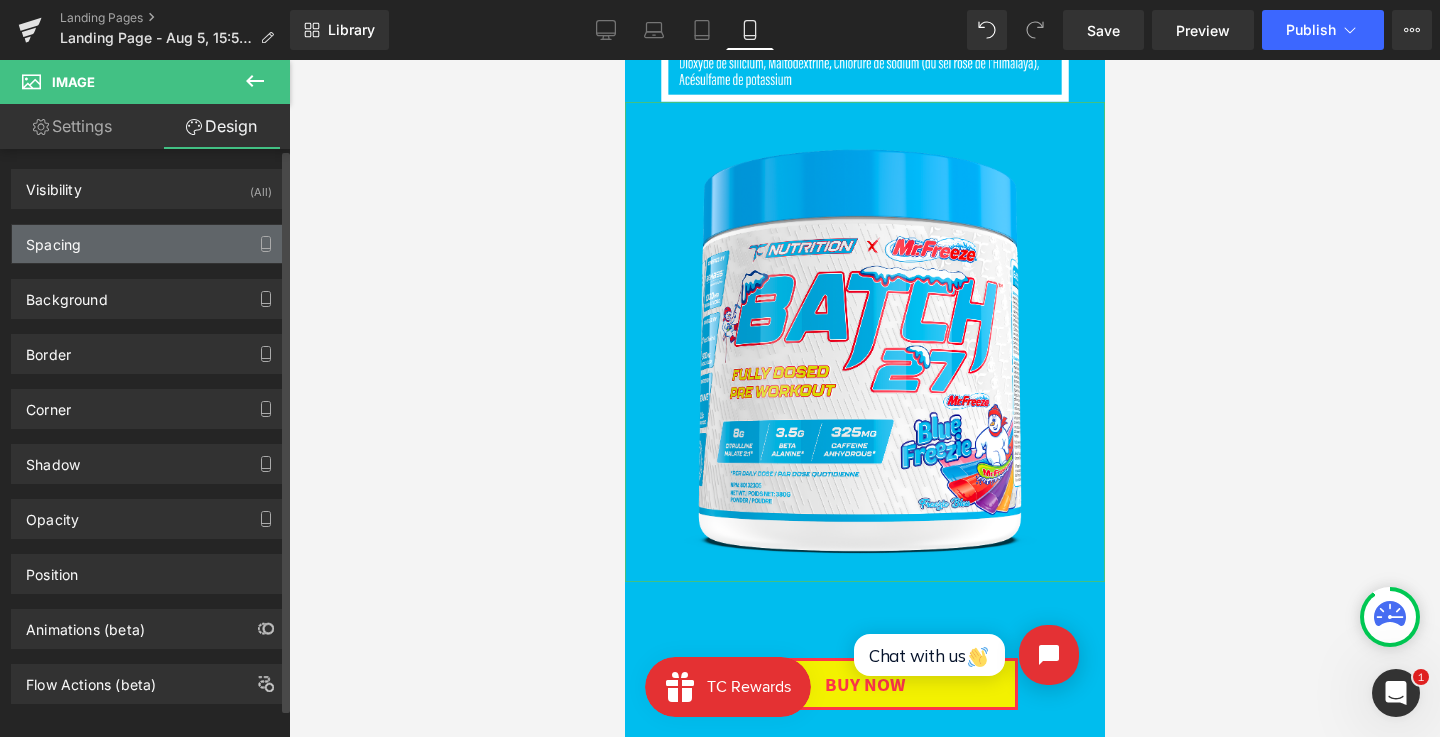 click on "Spacing" at bounding box center (149, 244) 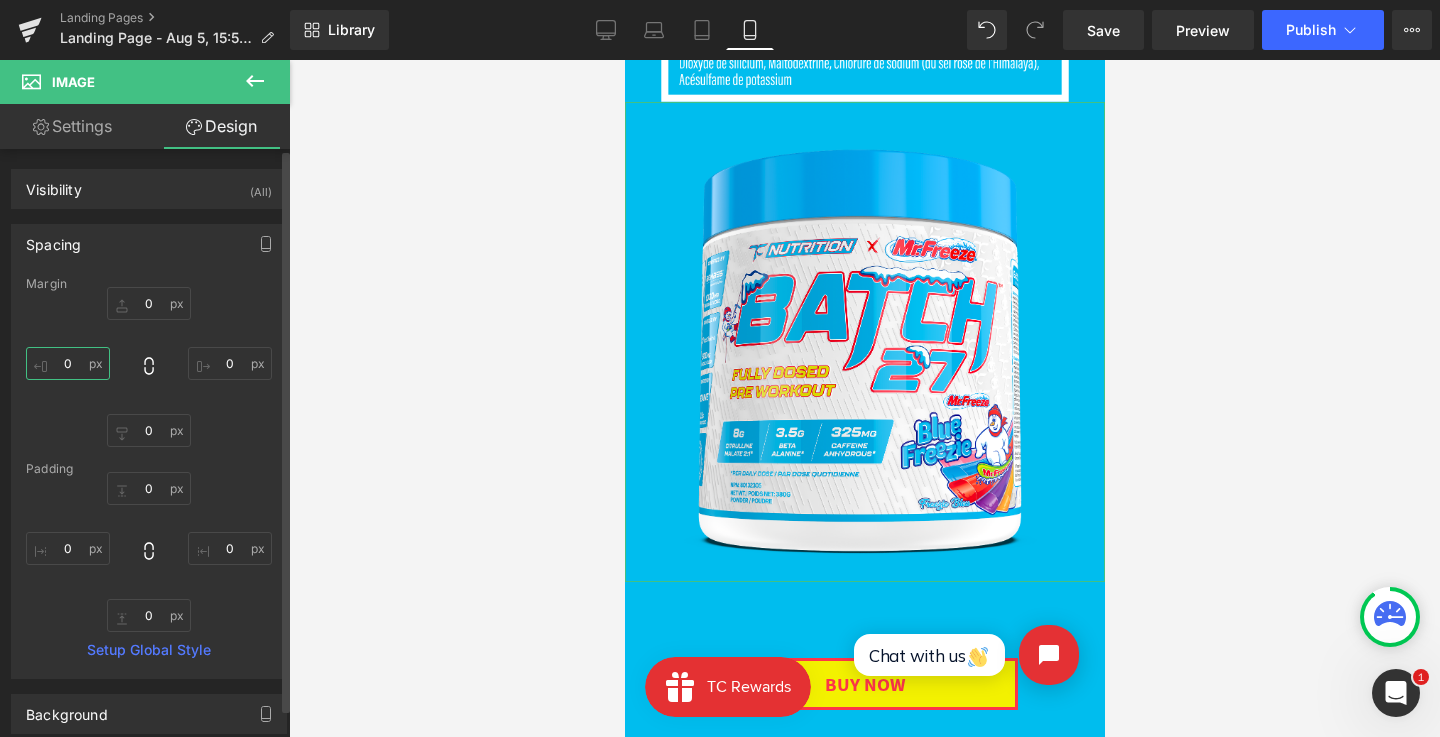 click on "0" at bounding box center [68, 363] 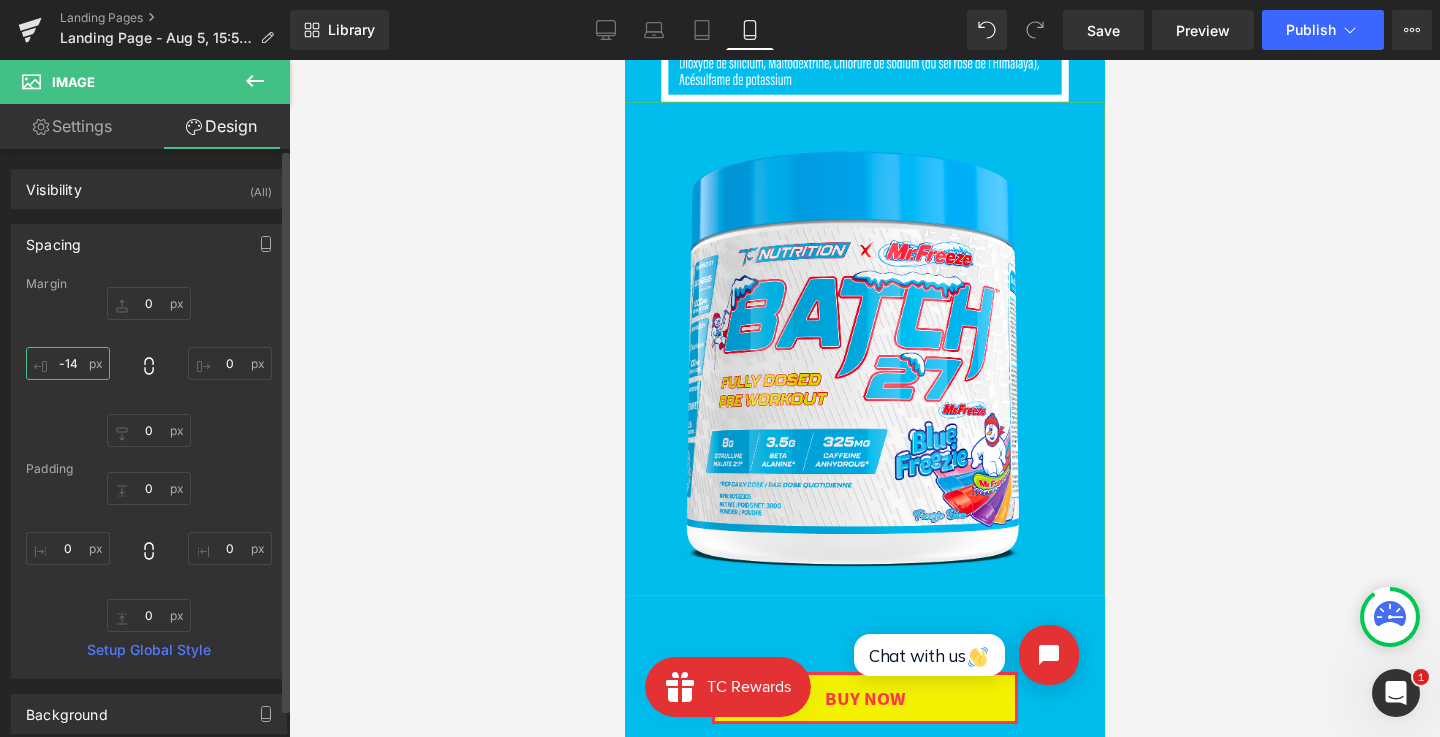 type on "-15" 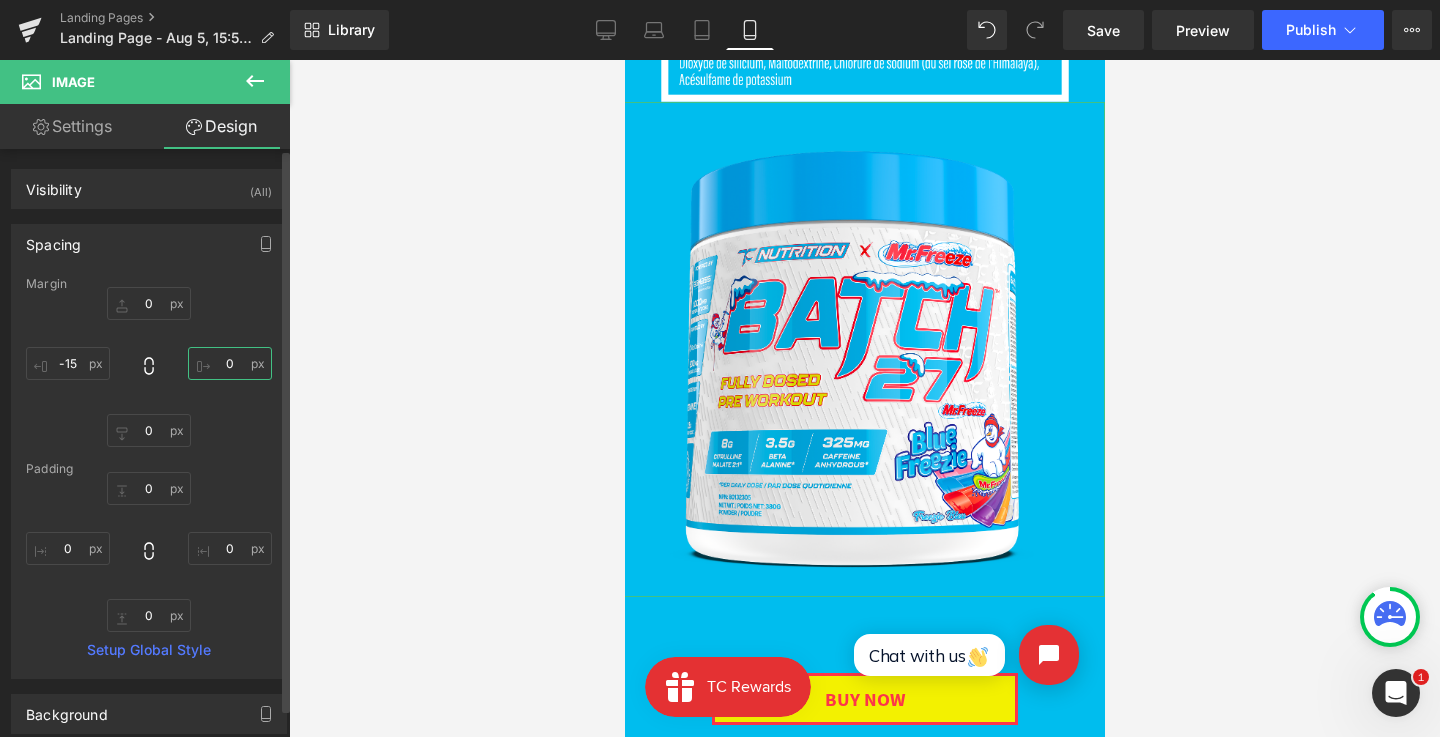 click on "0" at bounding box center (230, 363) 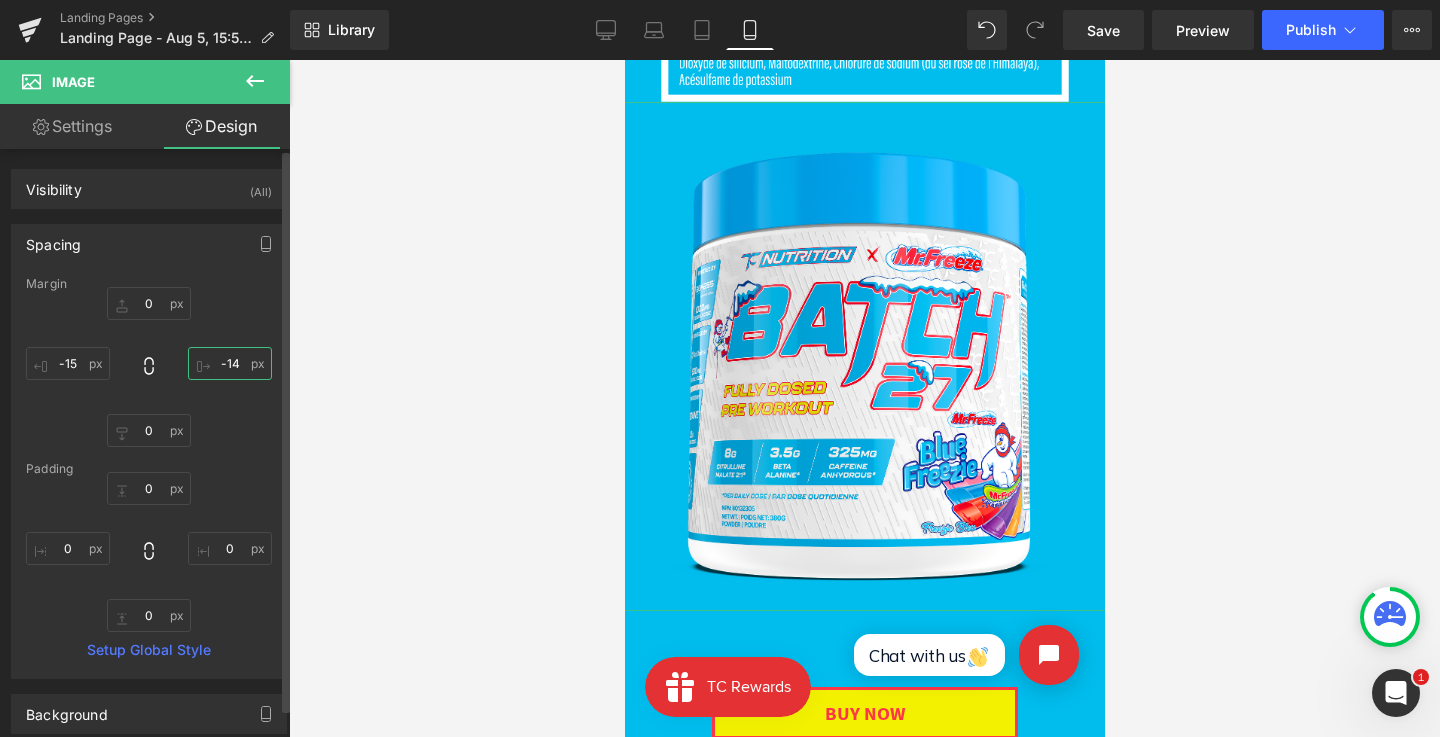 type on "-15" 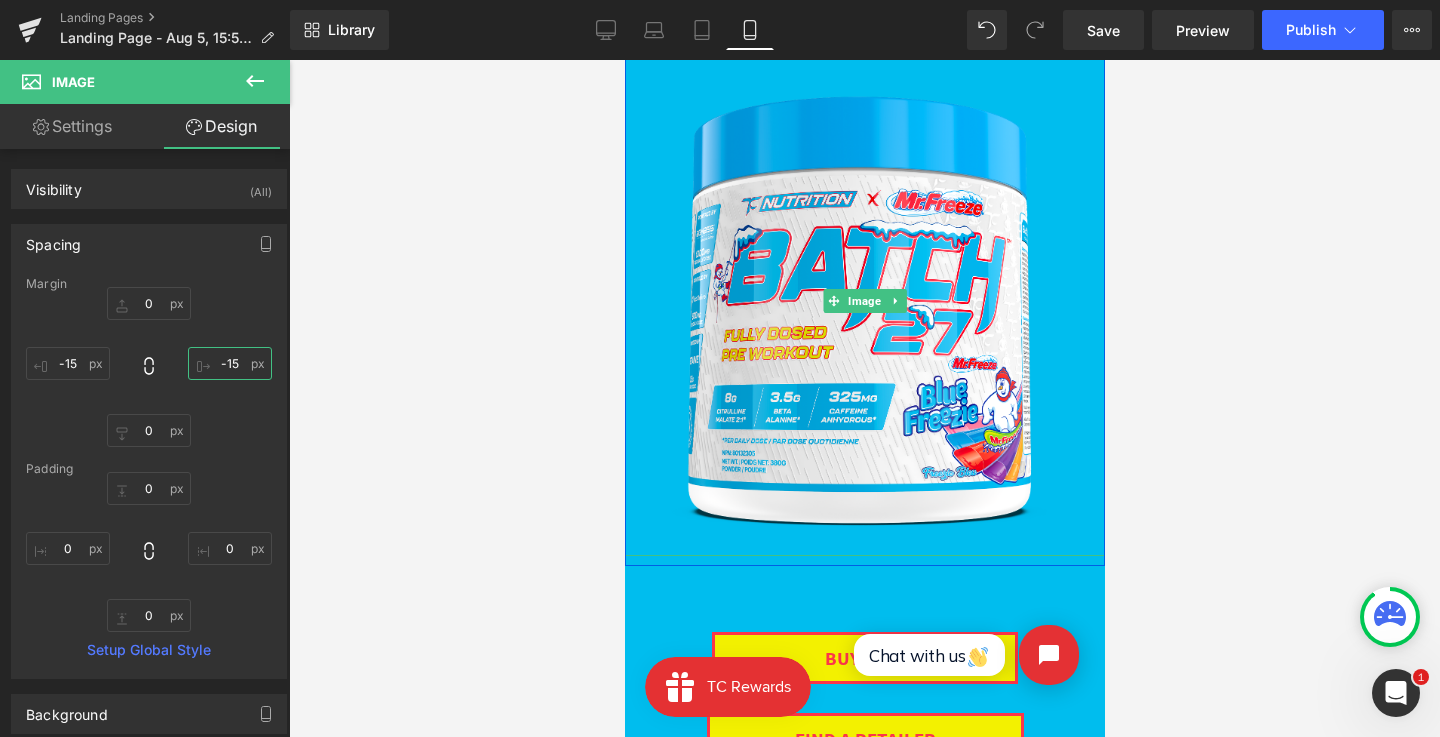 scroll, scrollTop: 3756, scrollLeft: 0, axis: vertical 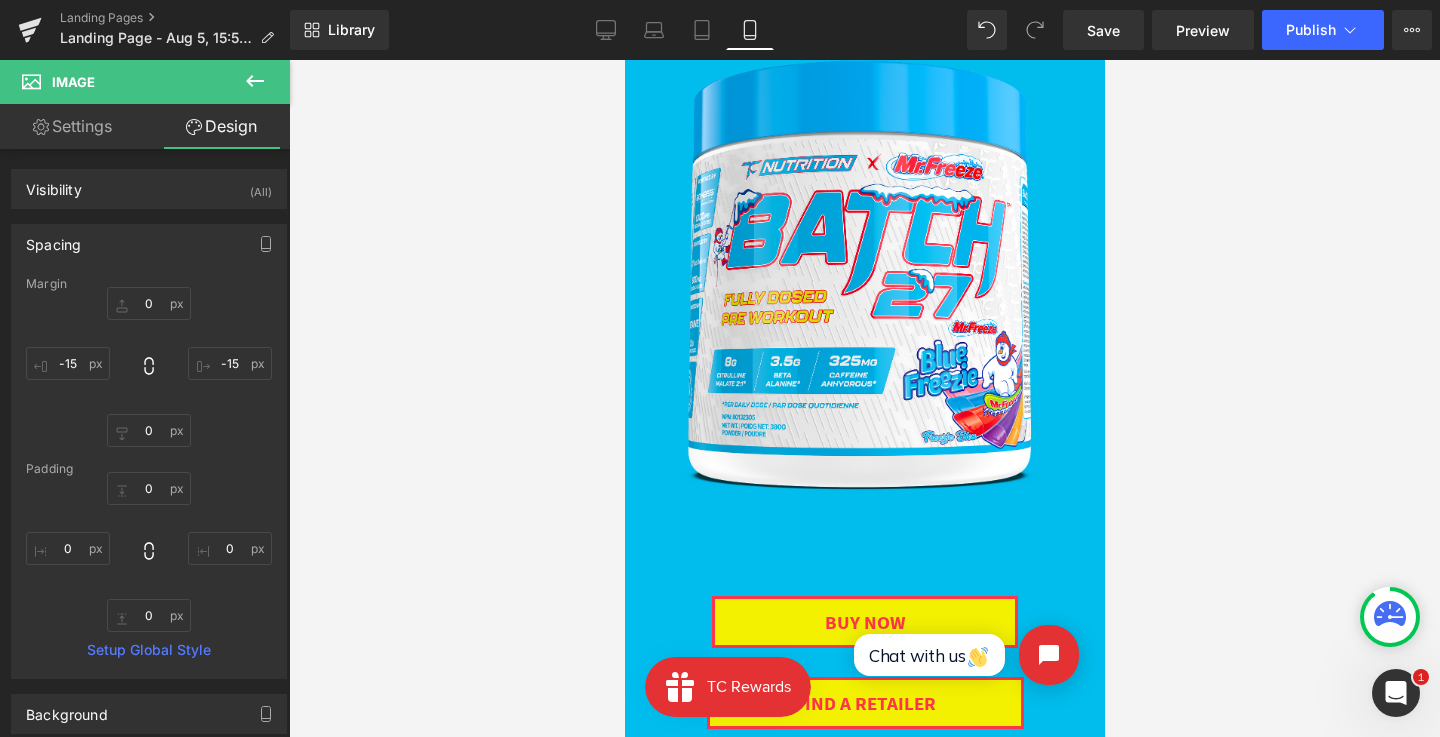 click on "BUY NOW Button" at bounding box center (864, 607) 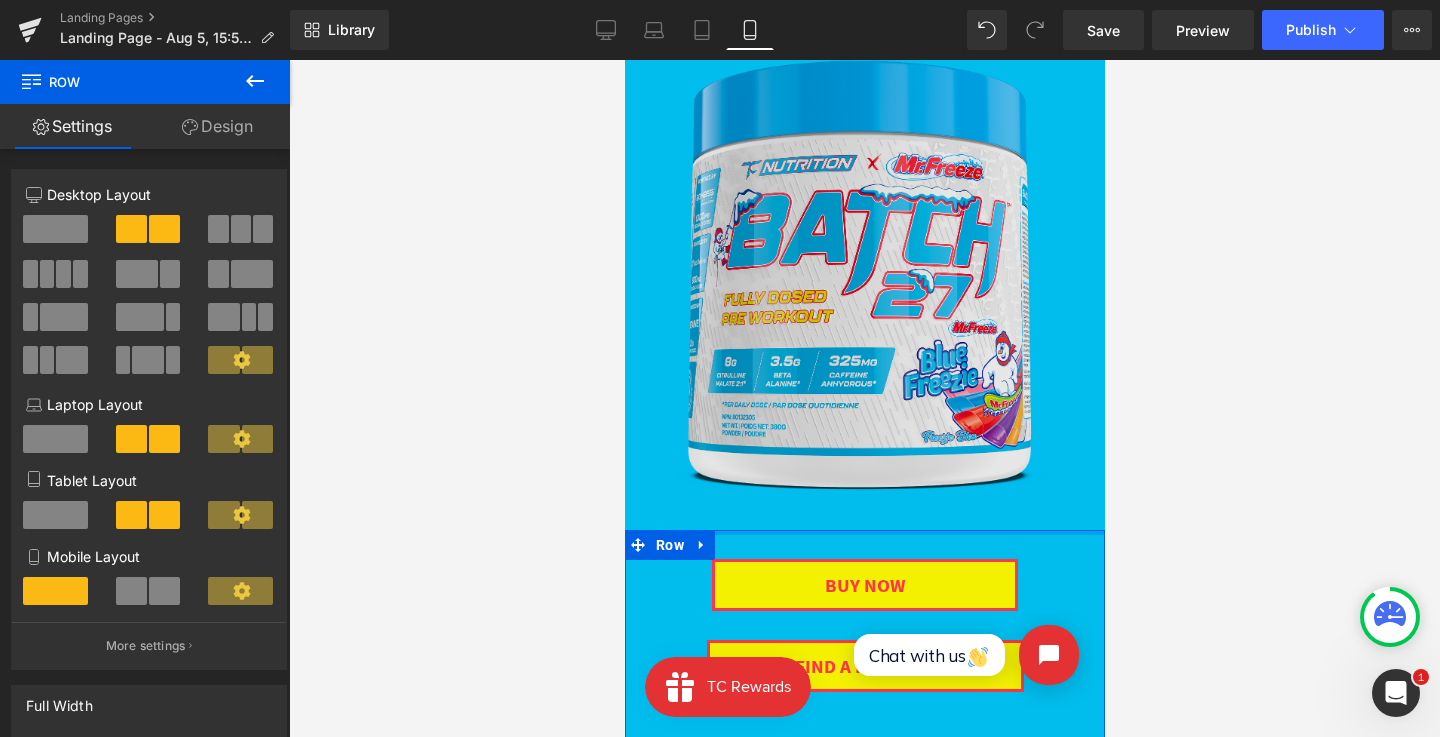 drag, startPoint x: 960, startPoint y: 535, endPoint x: 960, endPoint y: 497, distance: 38 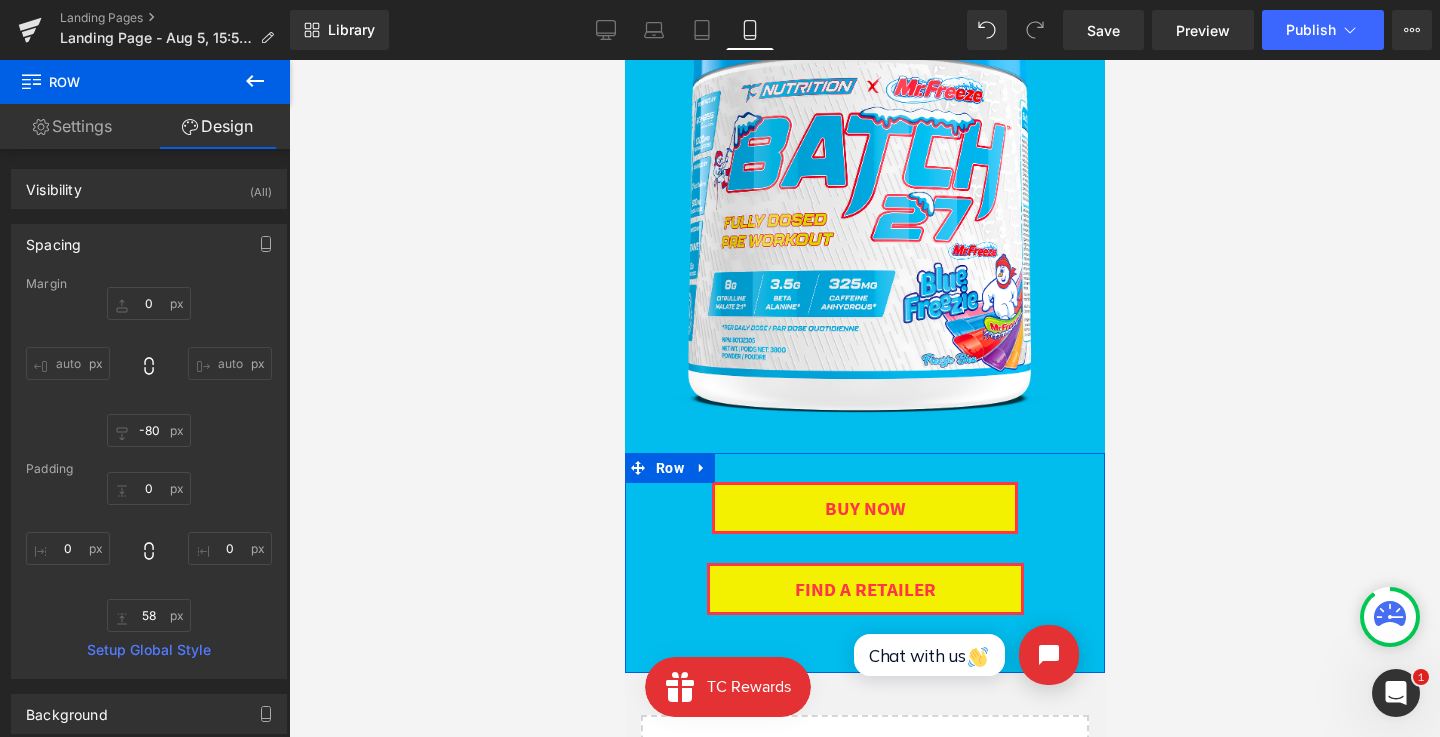scroll, scrollTop: 3893, scrollLeft: 0, axis: vertical 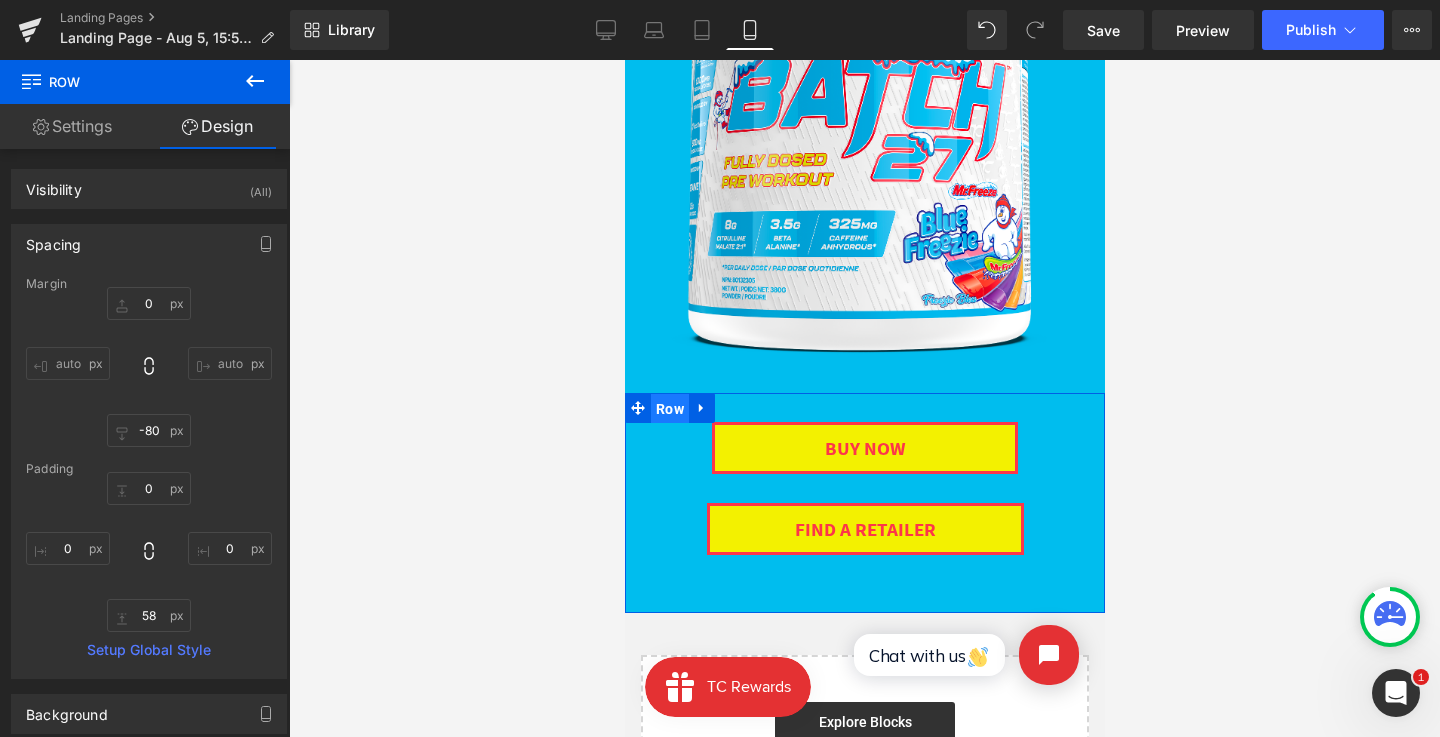 drag, startPoint x: 677, startPoint y: 413, endPoint x: 1114, endPoint y: 365, distance: 439.62827 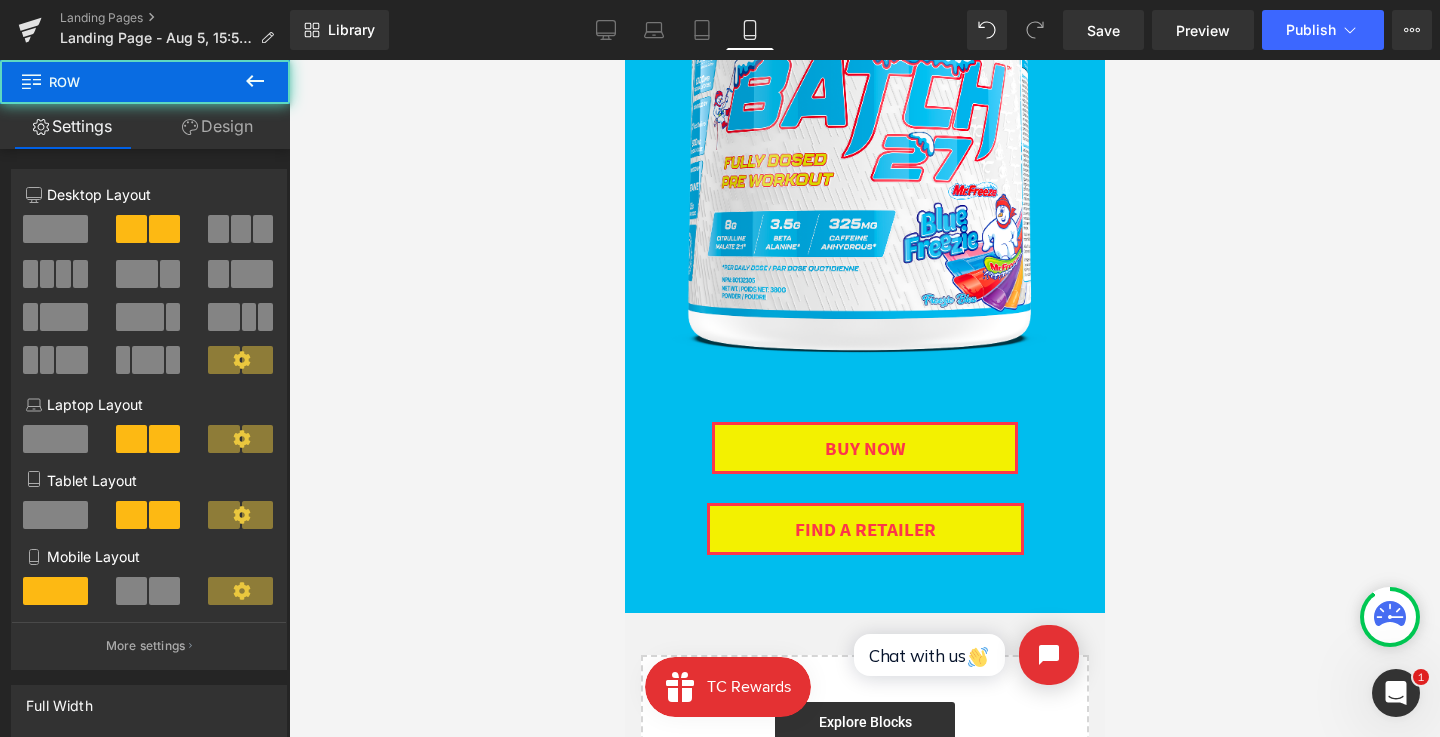 click on "Design" at bounding box center (217, 126) 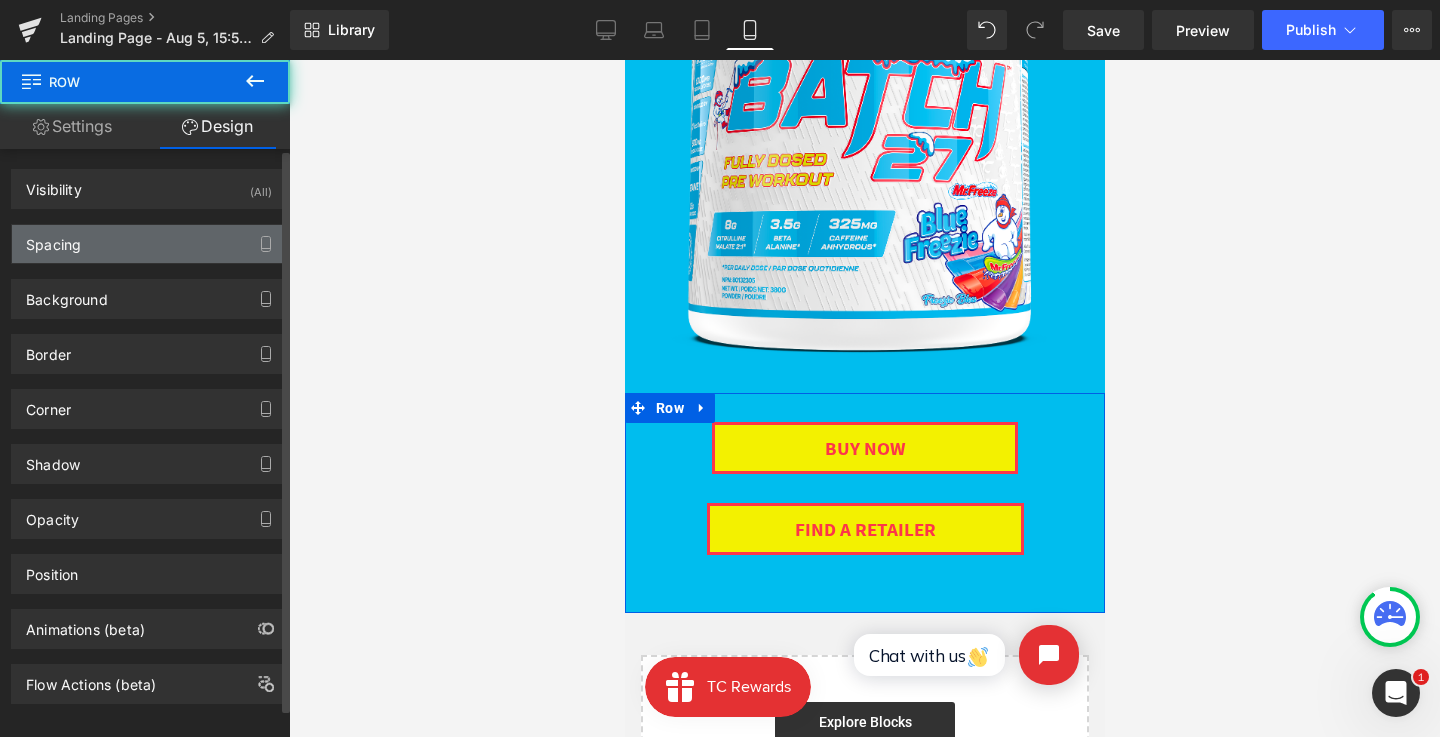 click on "Spacing" at bounding box center (149, 244) 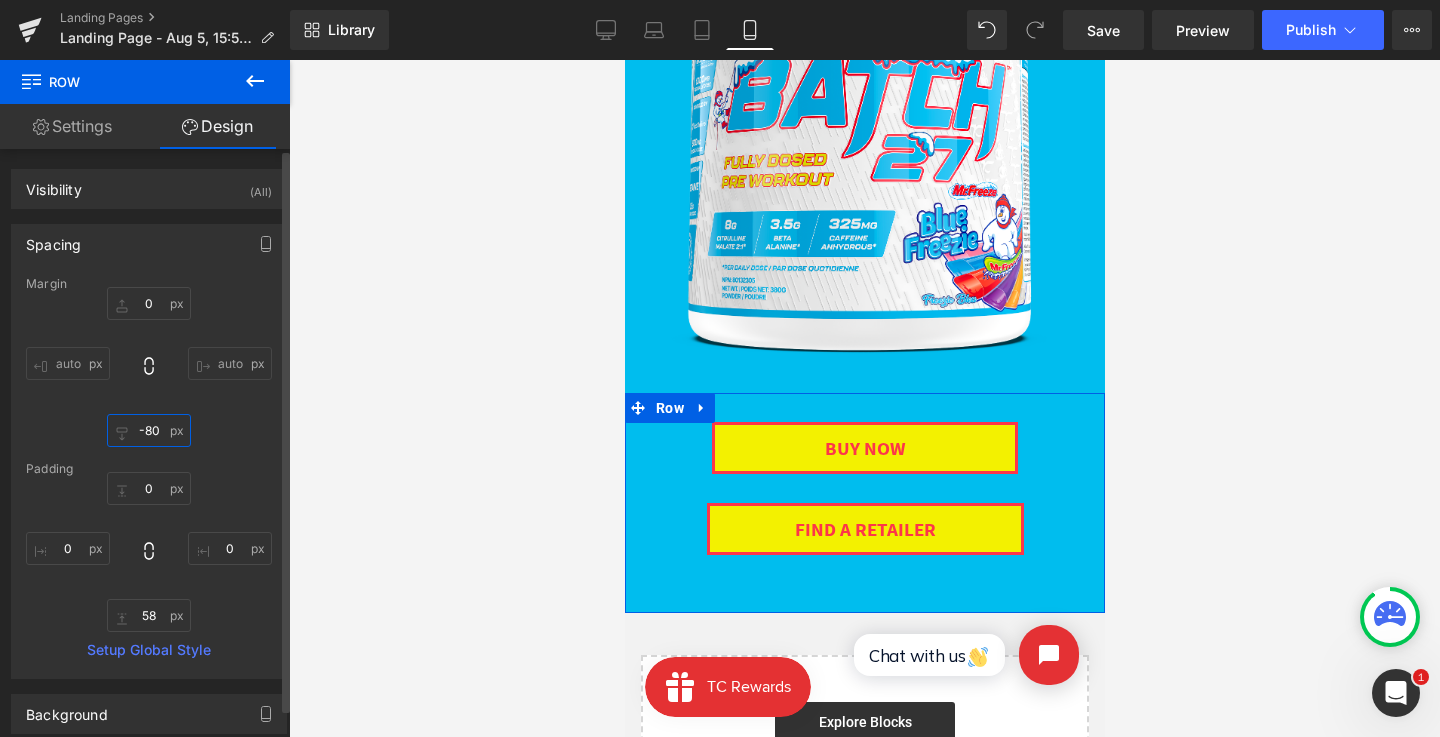 click on "-80" at bounding box center [149, 430] 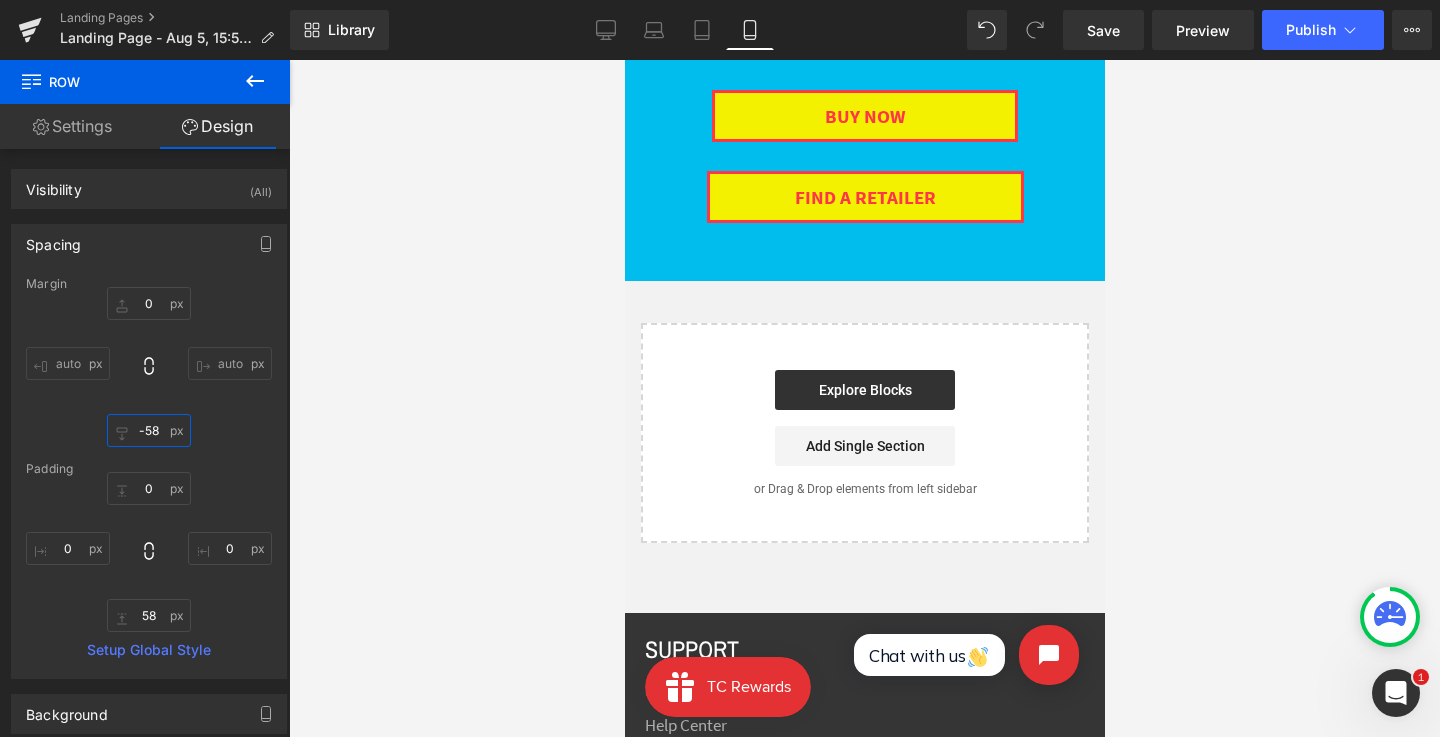scroll, scrollTop: 4237, scrollLeft: 0, axis: vertical 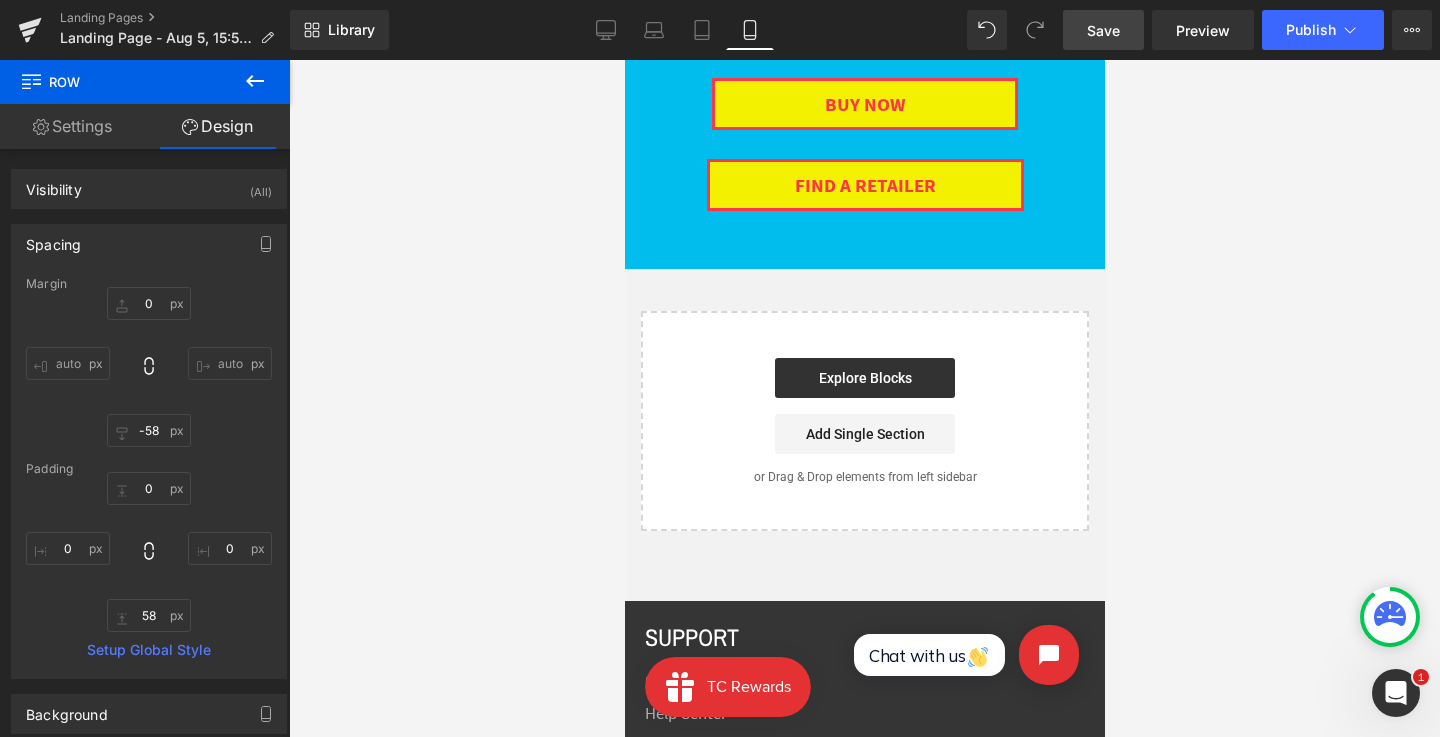 click on "Save" at bounding box center [1103, 30] 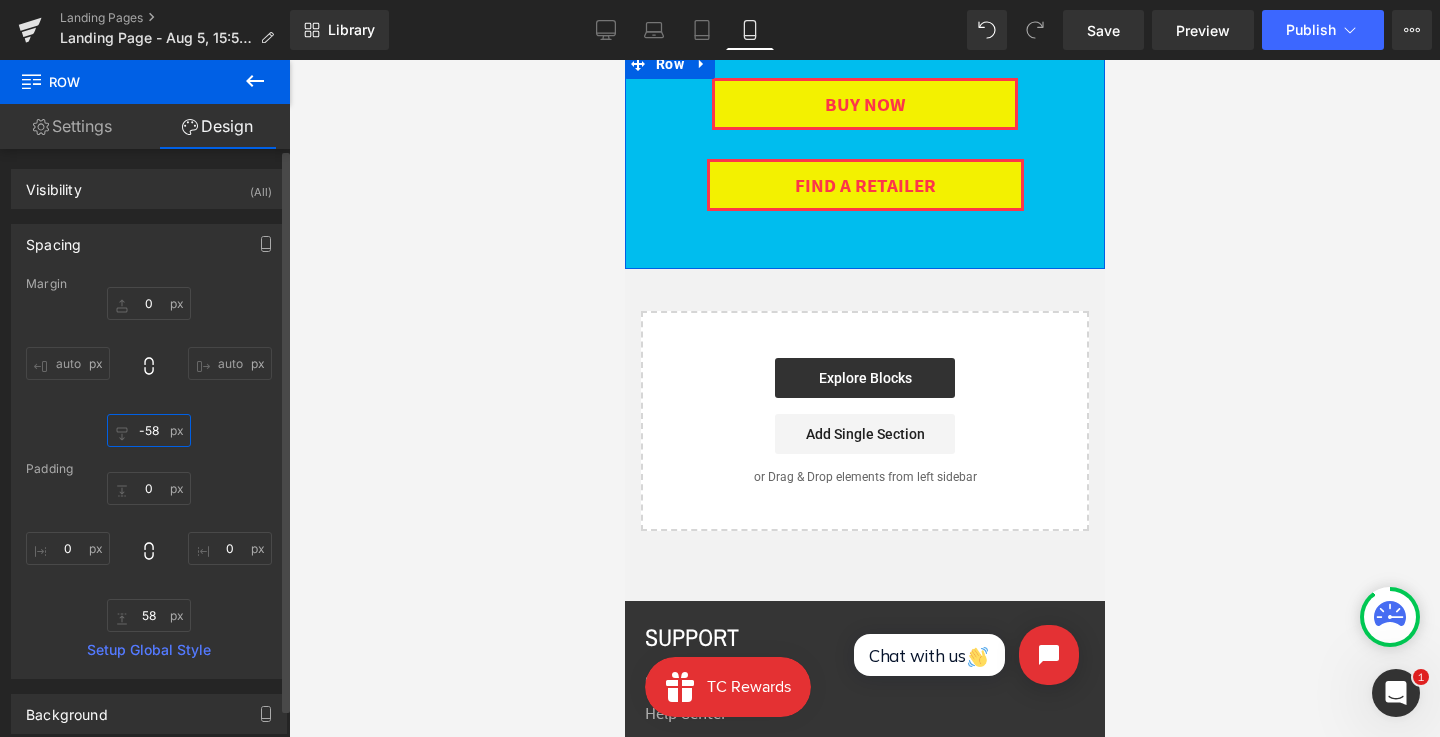 click on "-58" at bounding box center (149, 430) 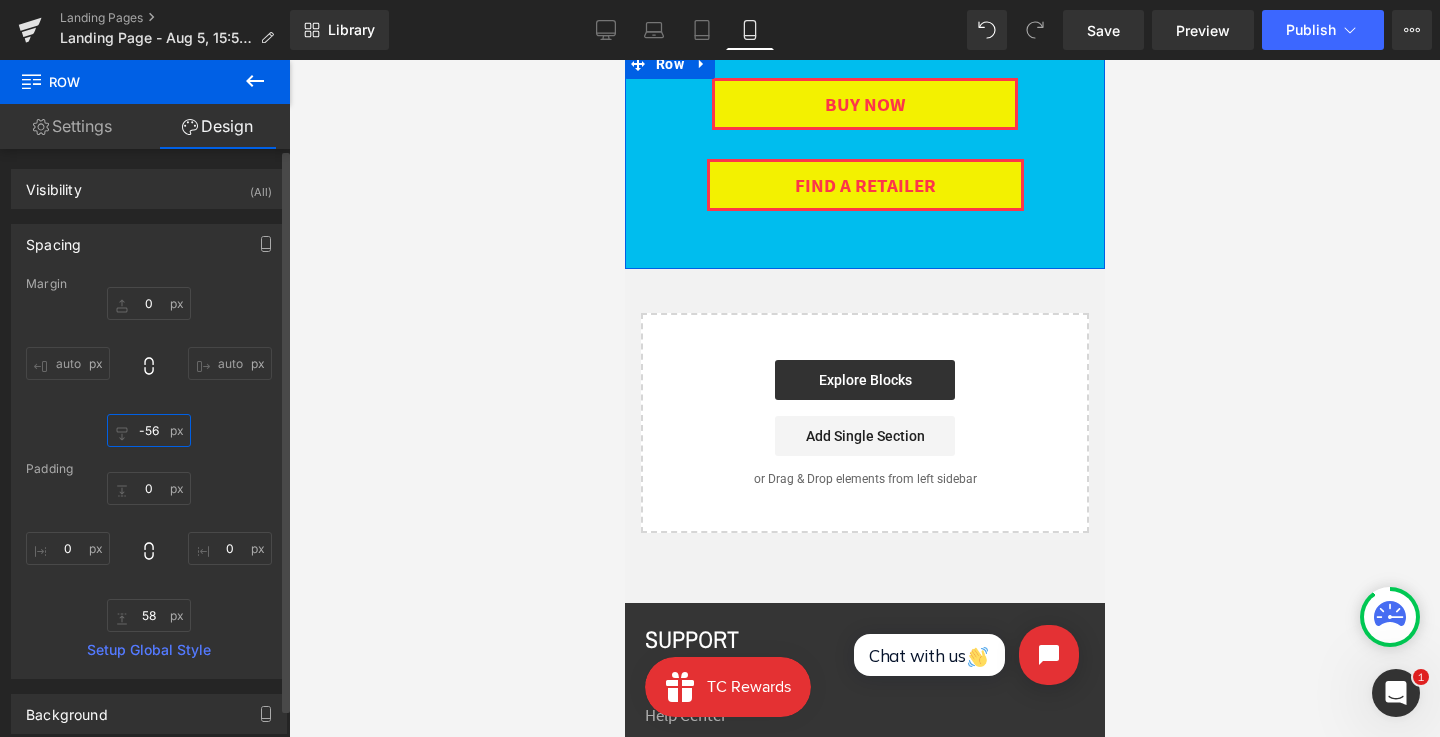 type on "-55" 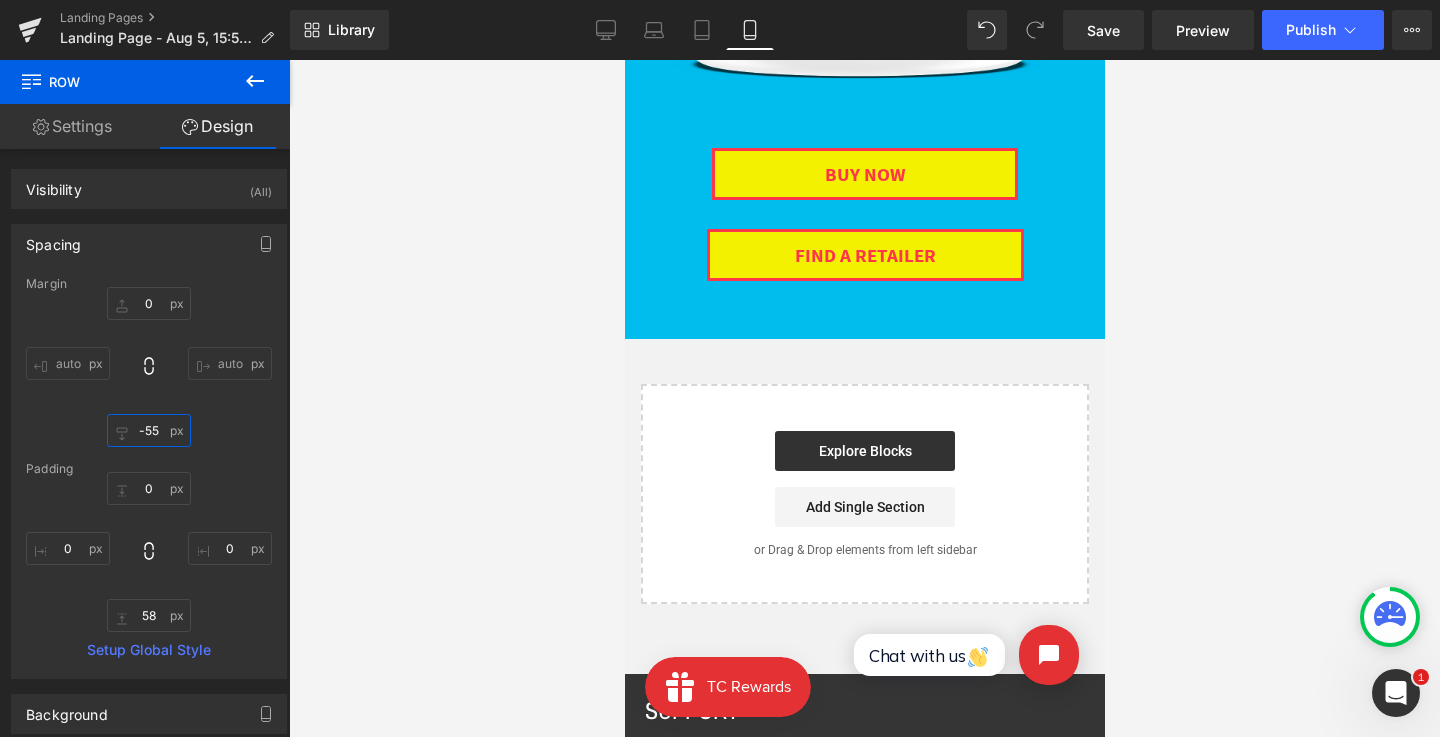 scroll, scrollTop: 4141, scrollLeft: 0, axis: vertical 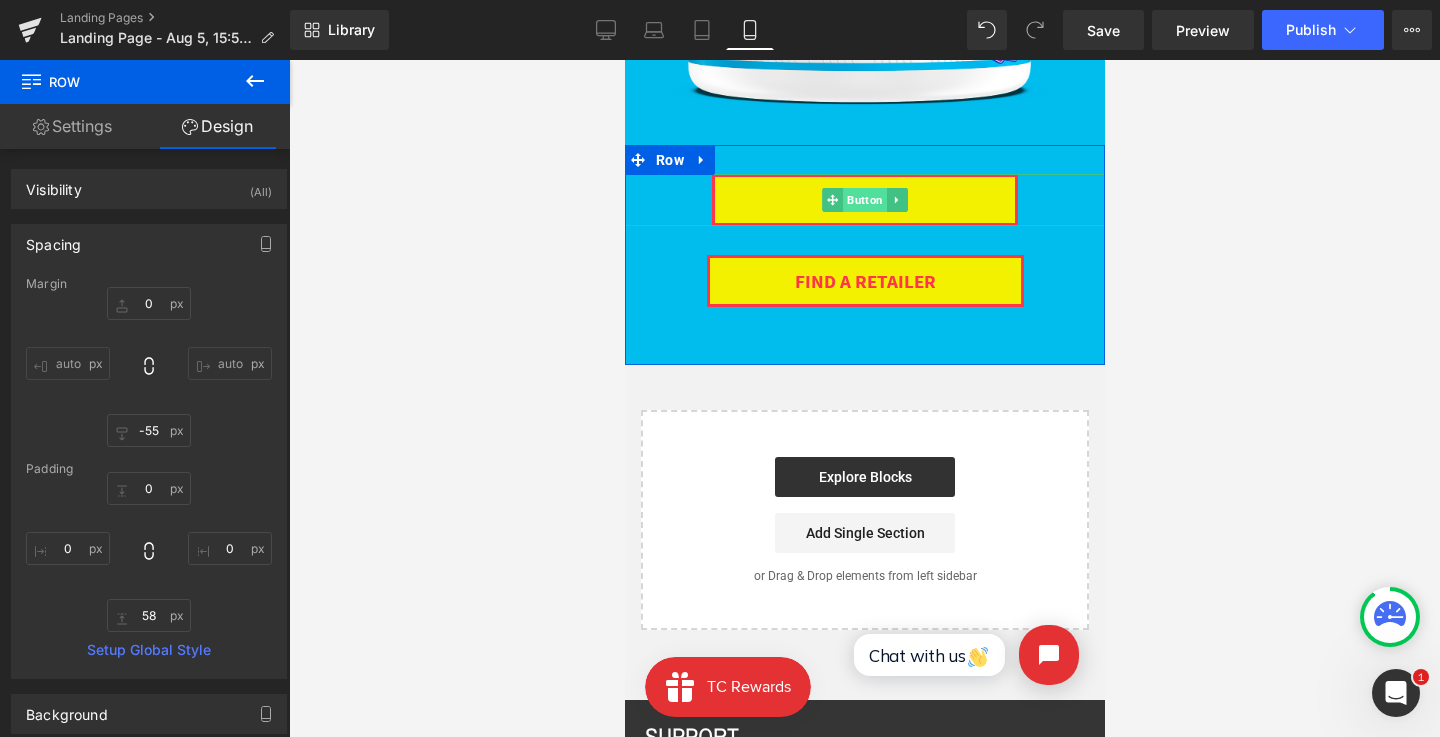 click on "Button" at bounding box center (864, 200) 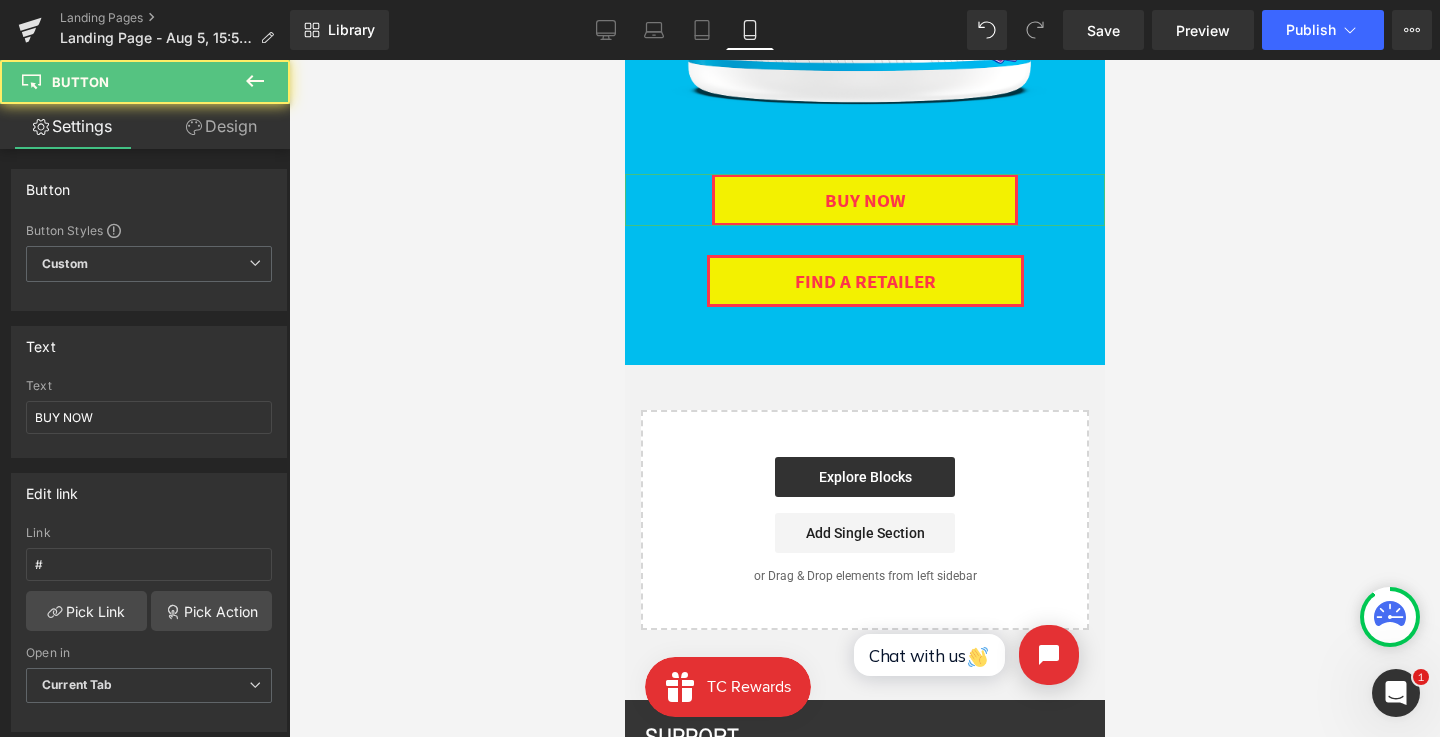 click on "Design" at bounding box center [221, 126] 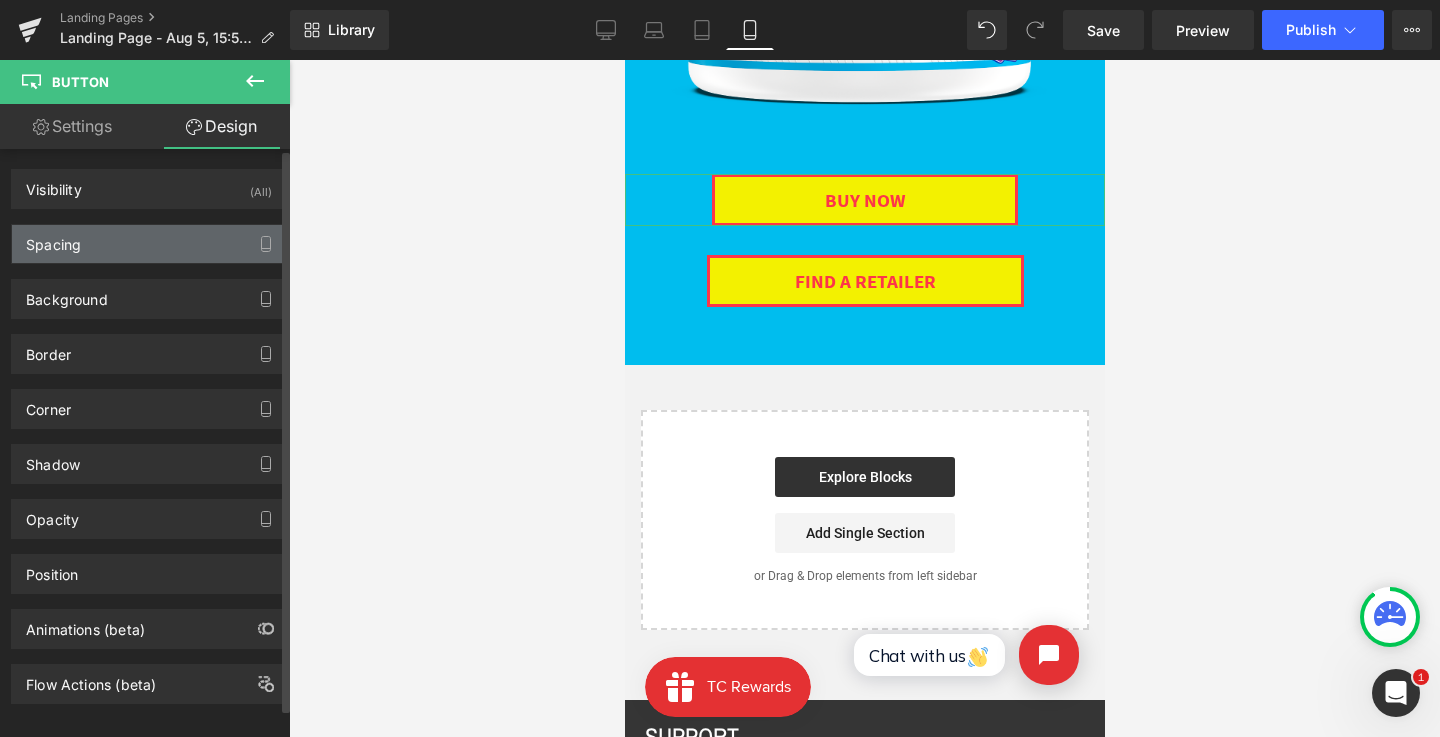 click on "Spacing" at bounding box center [149, 244] 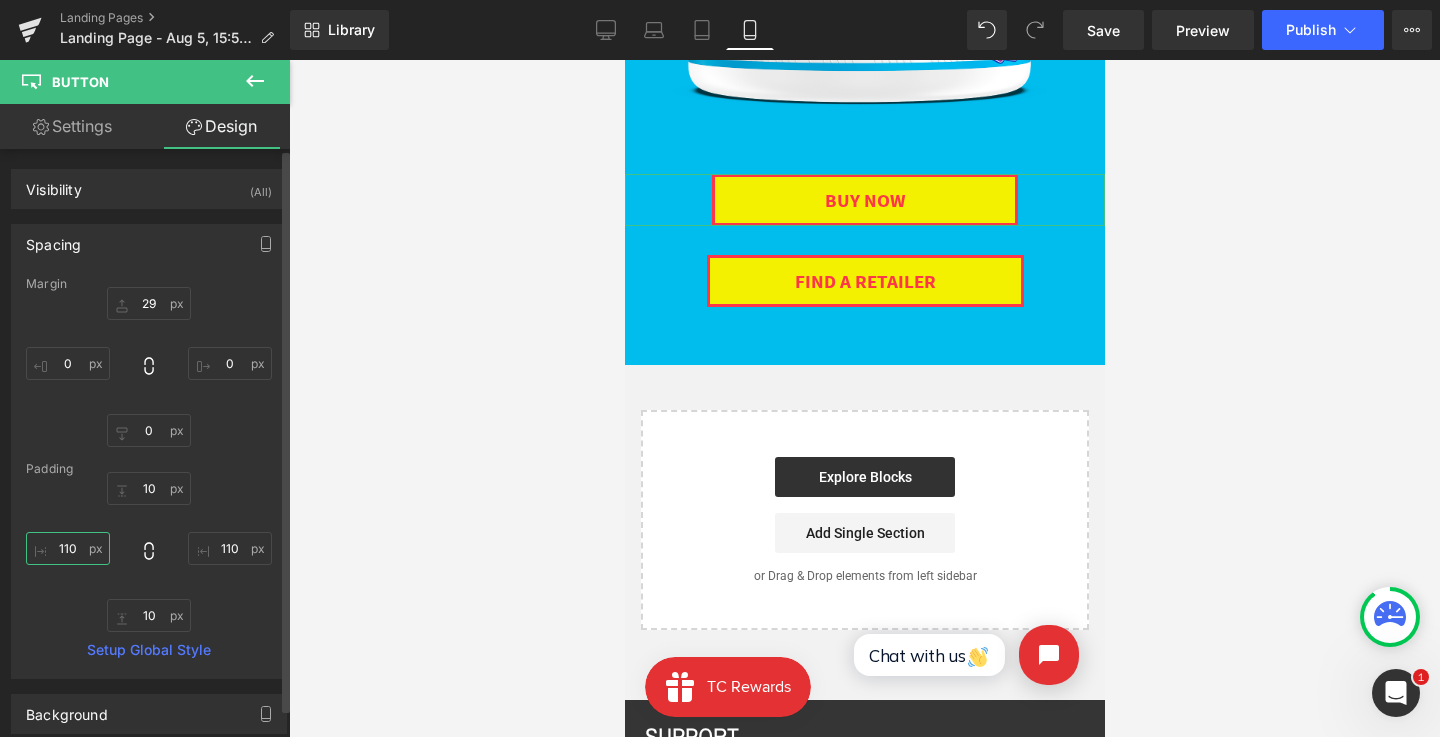 click on "110" at bounding box center [68, 548] 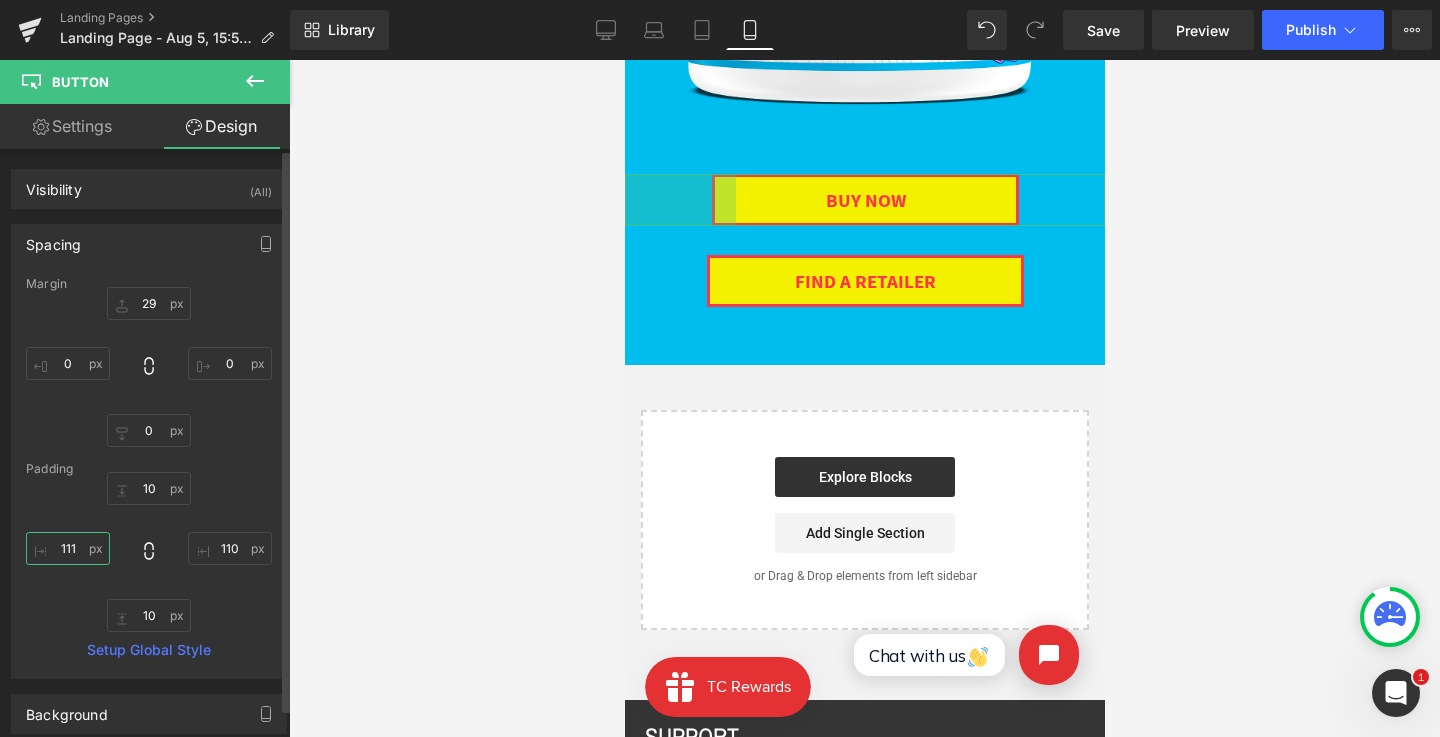 type on "112" 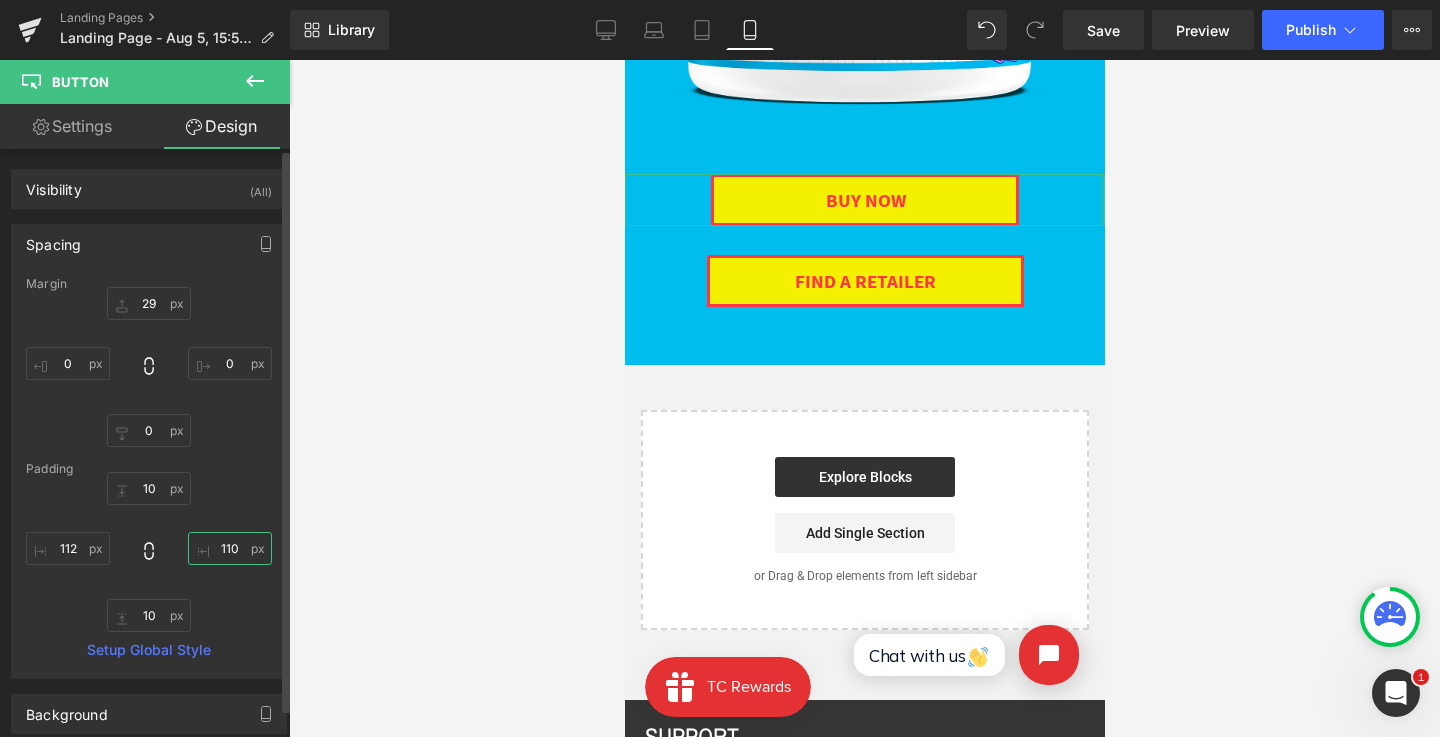 click on "110" at bounding box center (230, 548) 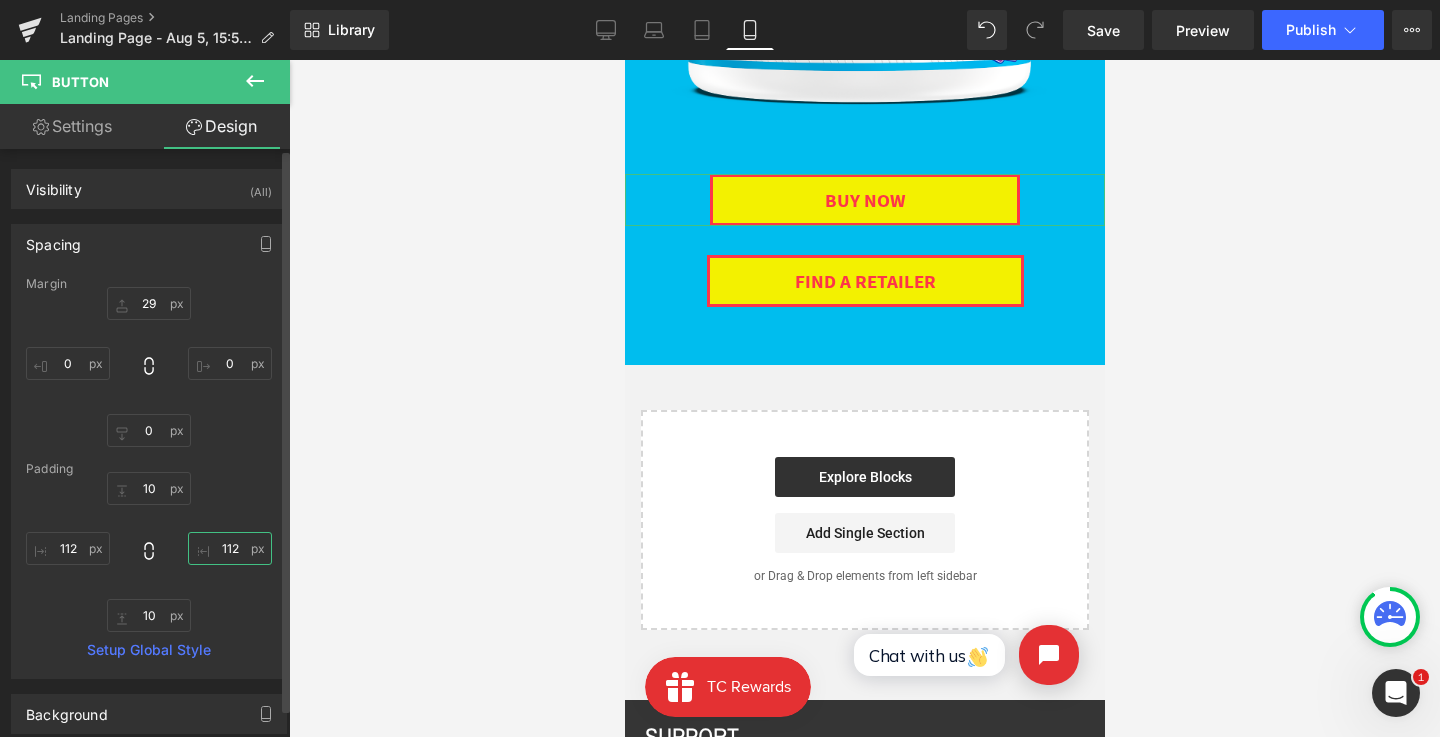 type on "113" 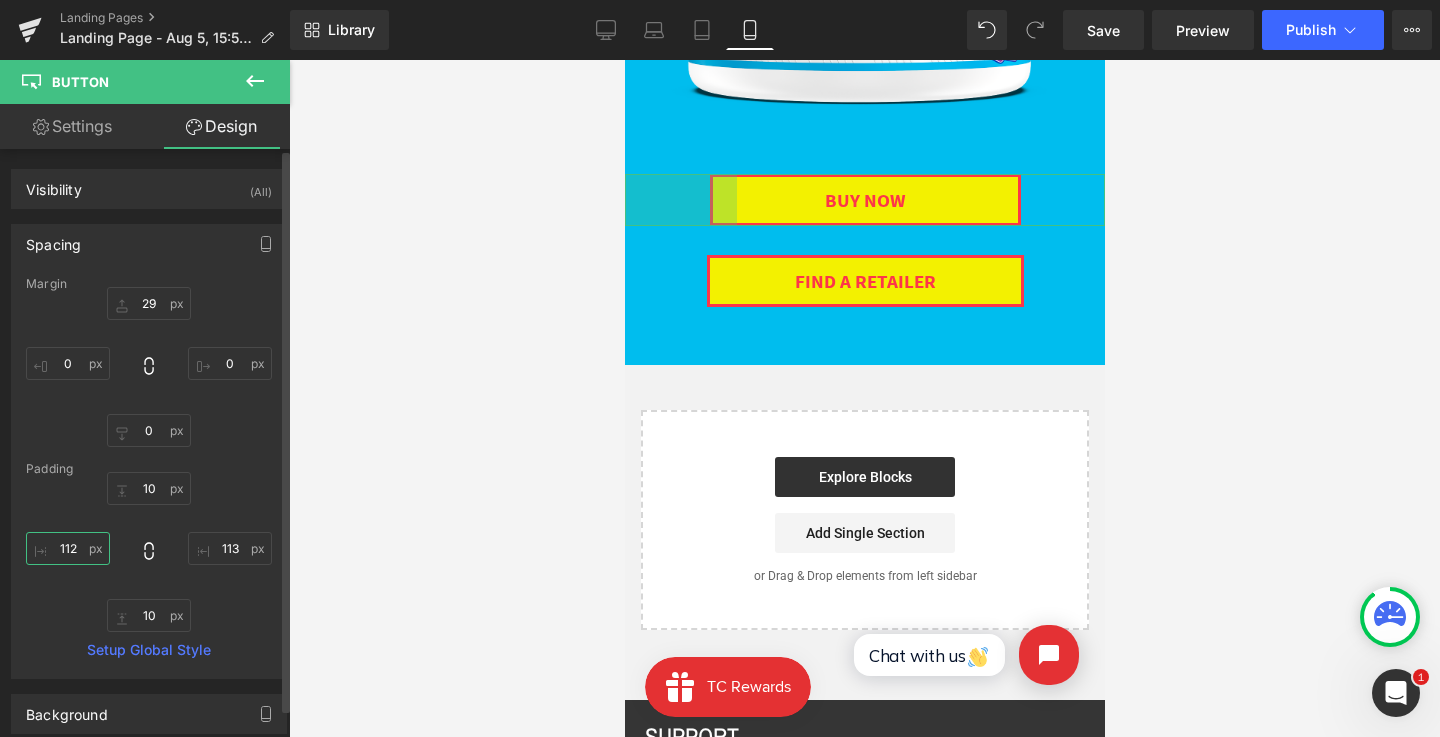 click on "112" at bounding box center [68, 548] 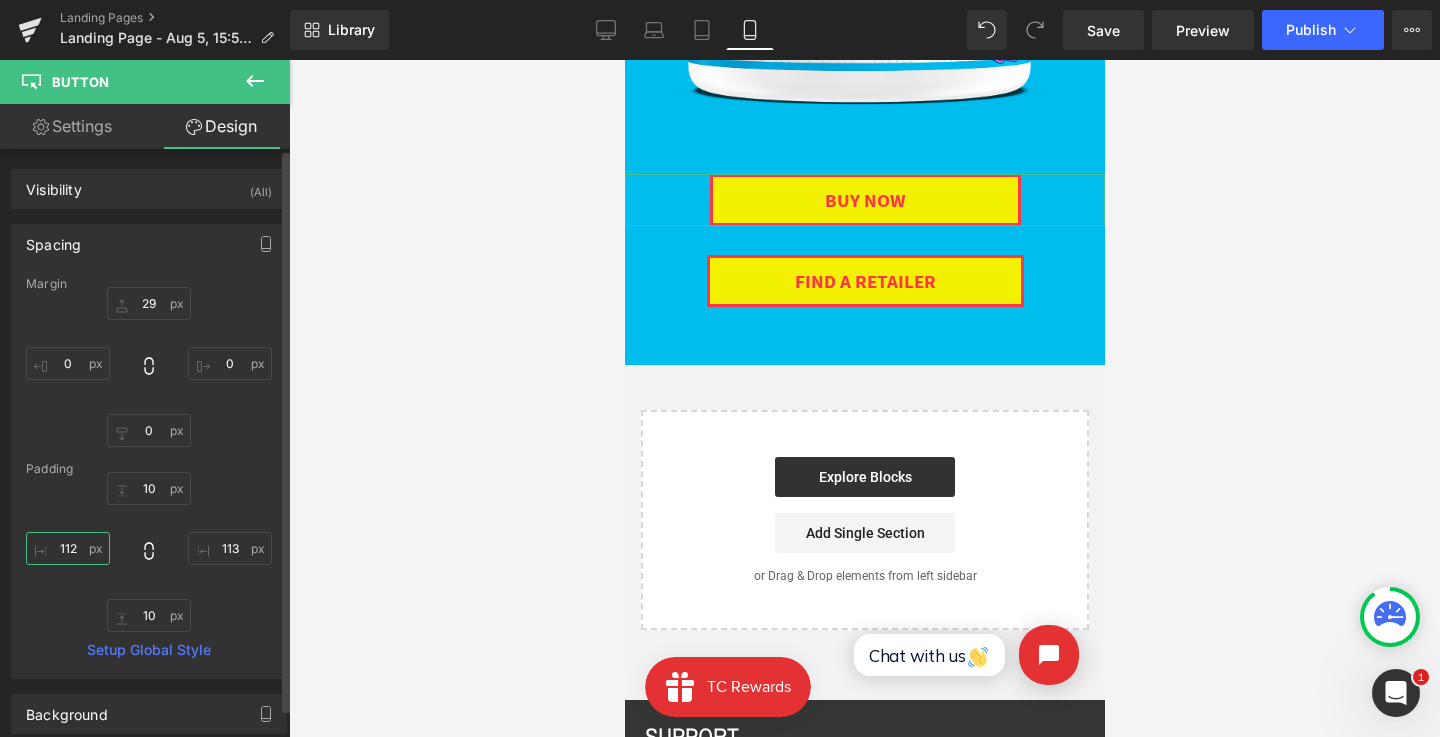 type on "113" 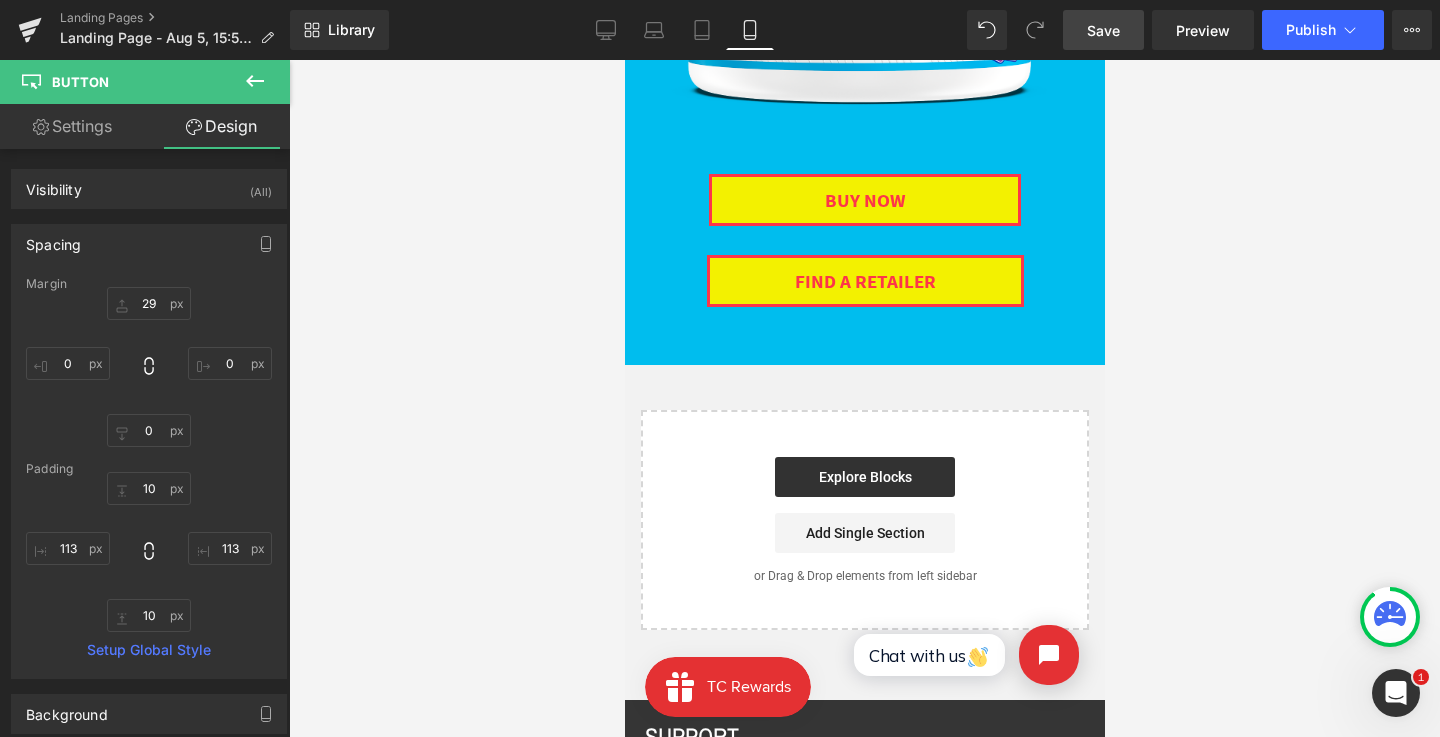 click on "Save" at bounding box center [1103, 30] 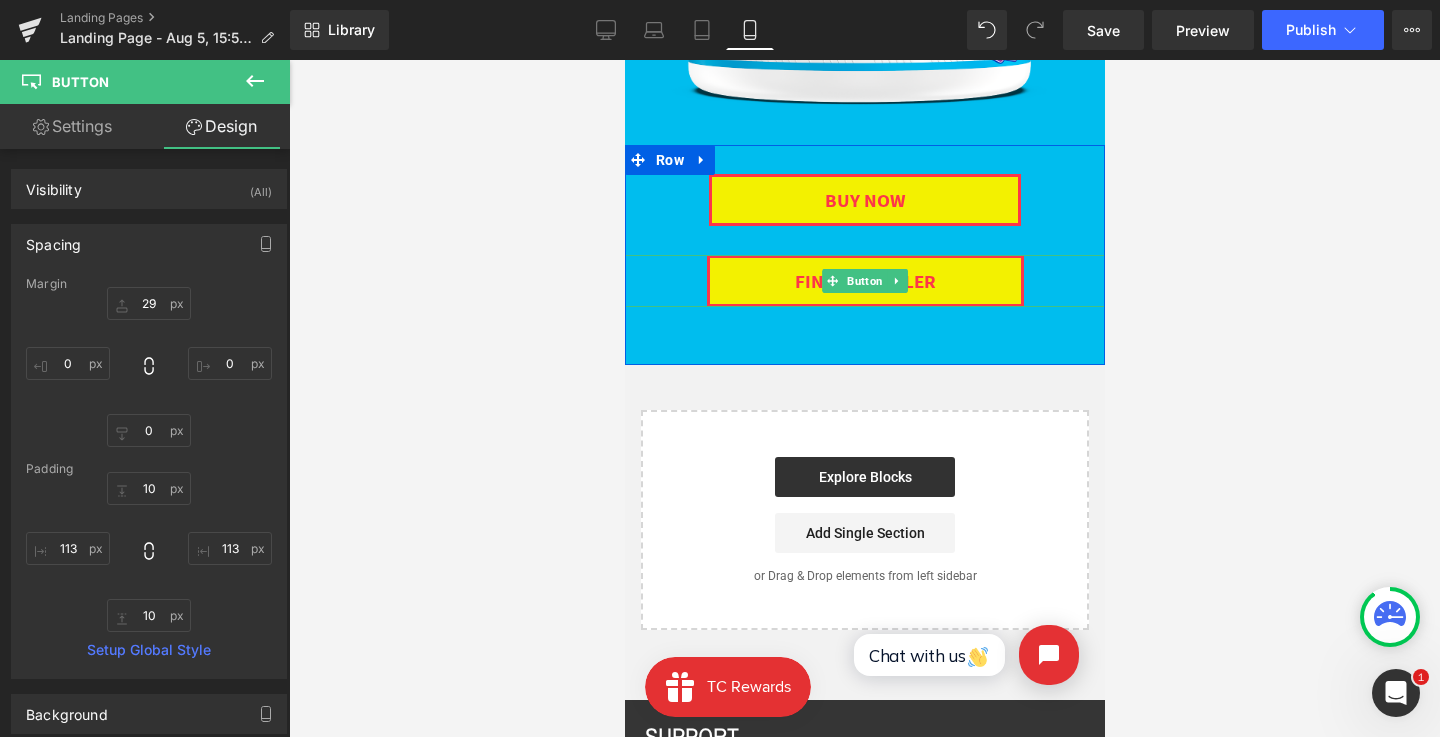 click on "FIND A RETAILER" at bounding box center [864, 281] 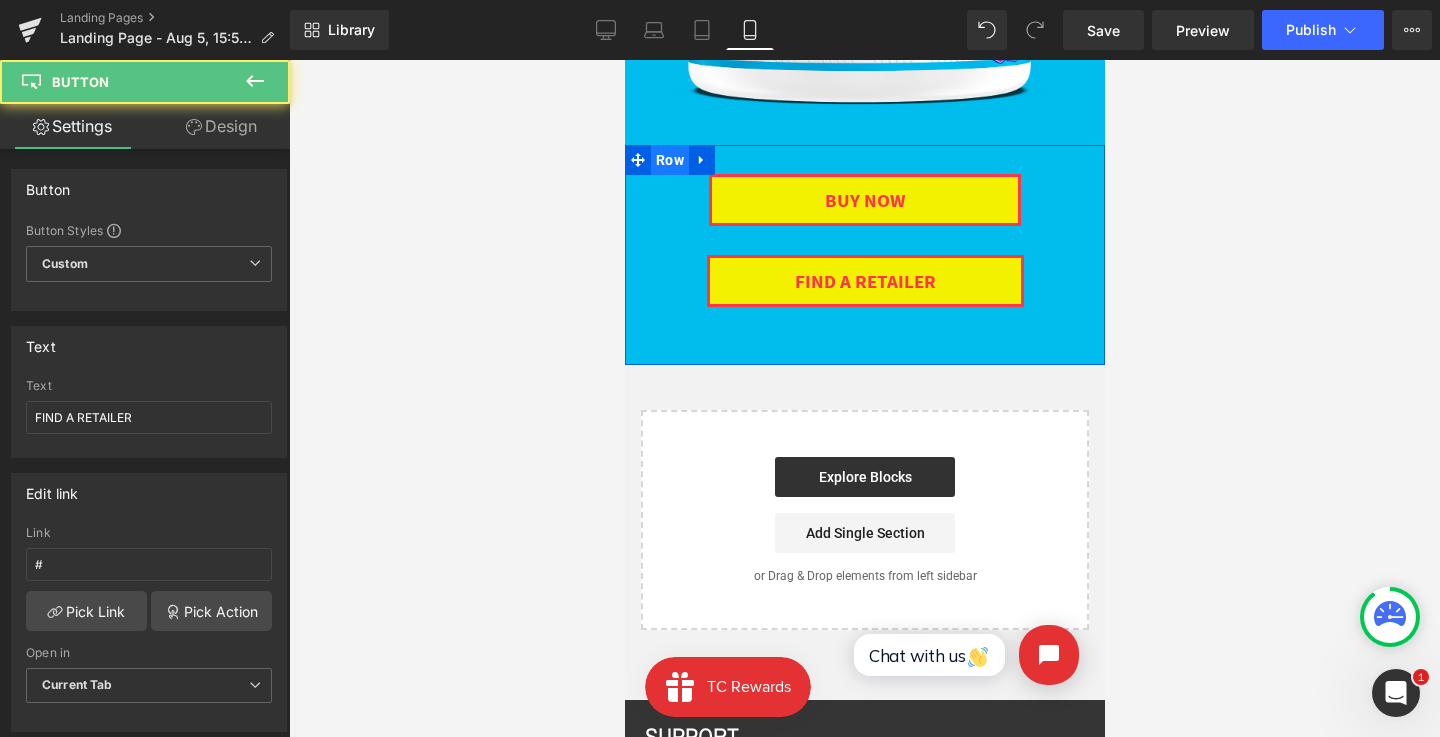 click on "Row" at bounding box center (669, 160) 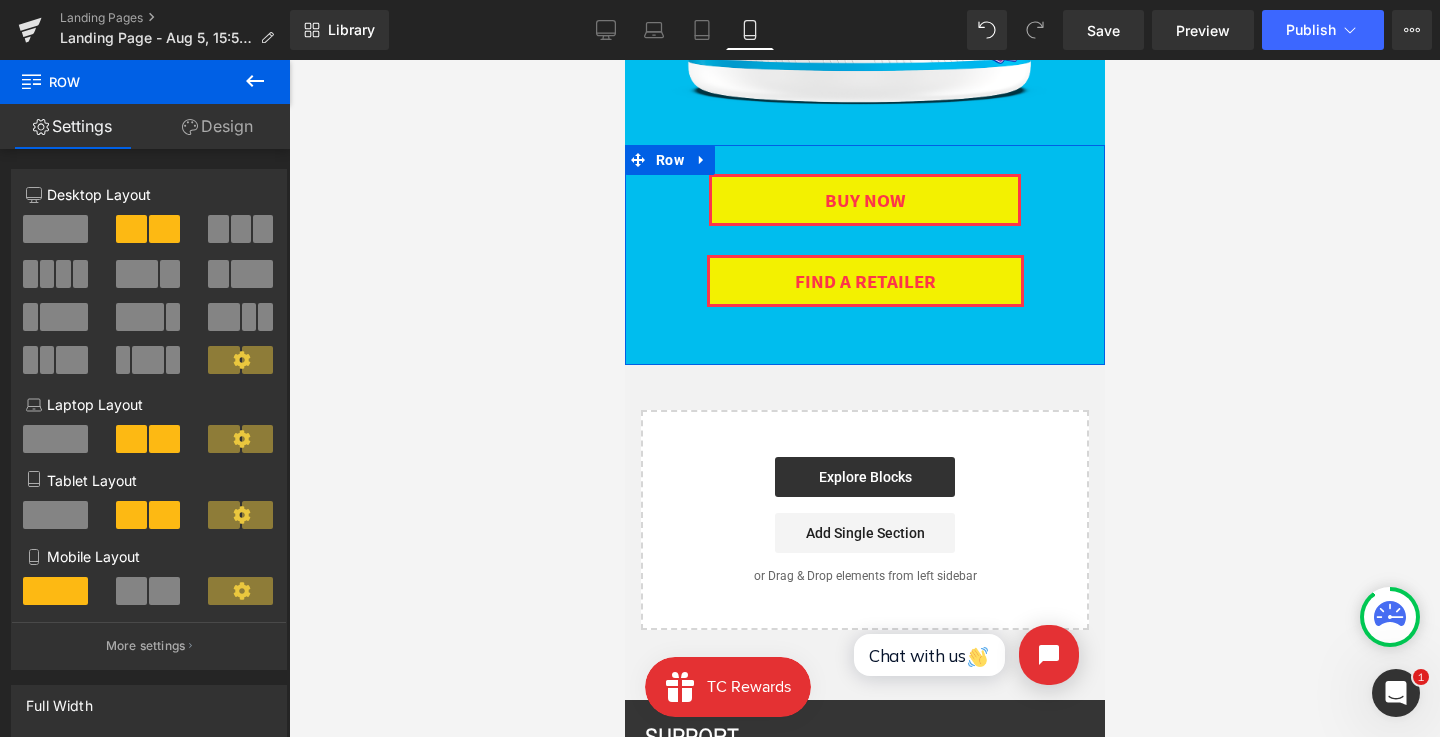 click on "Design" at bounding box center [217, 126] 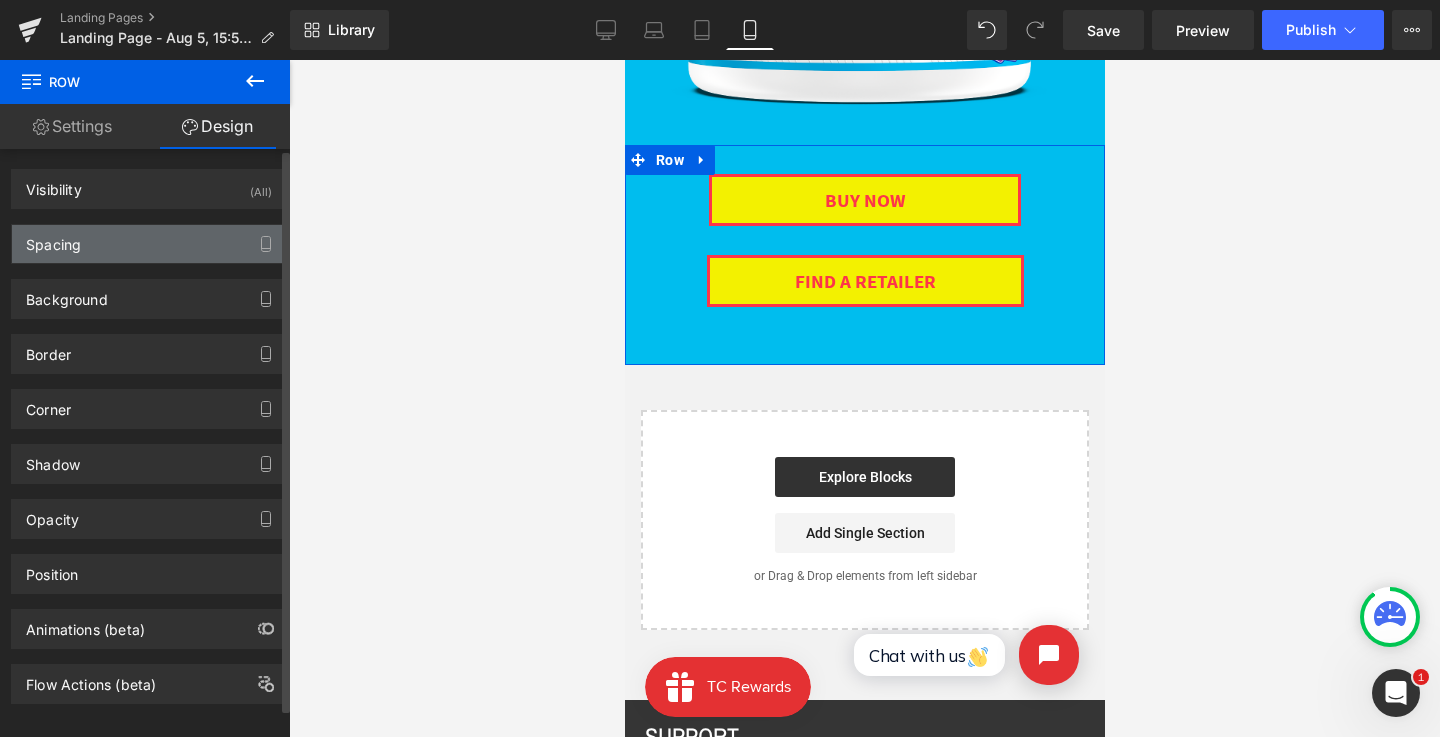 click on "Spacing" at bounding box center [149, 244] 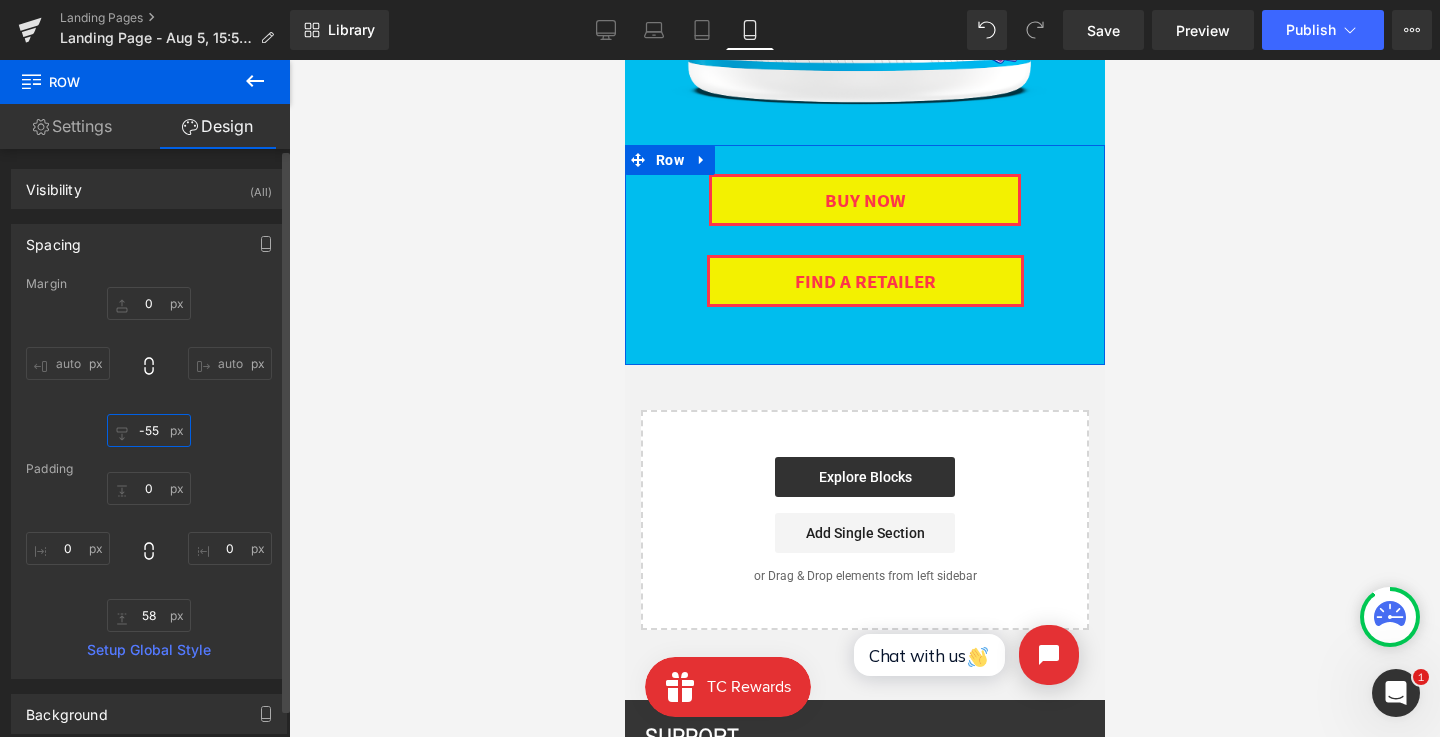 click on "-55" at bounding box center (149, 430) 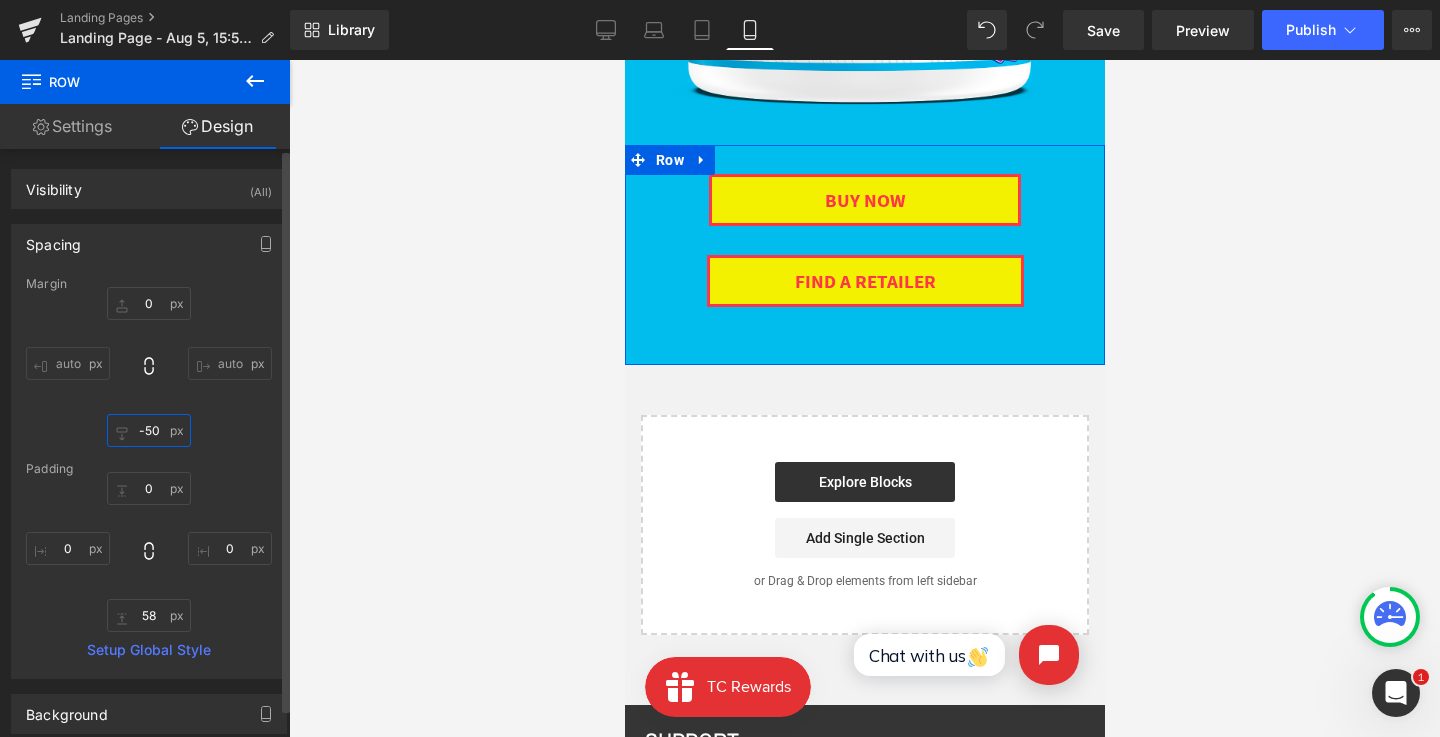 type on "-49" 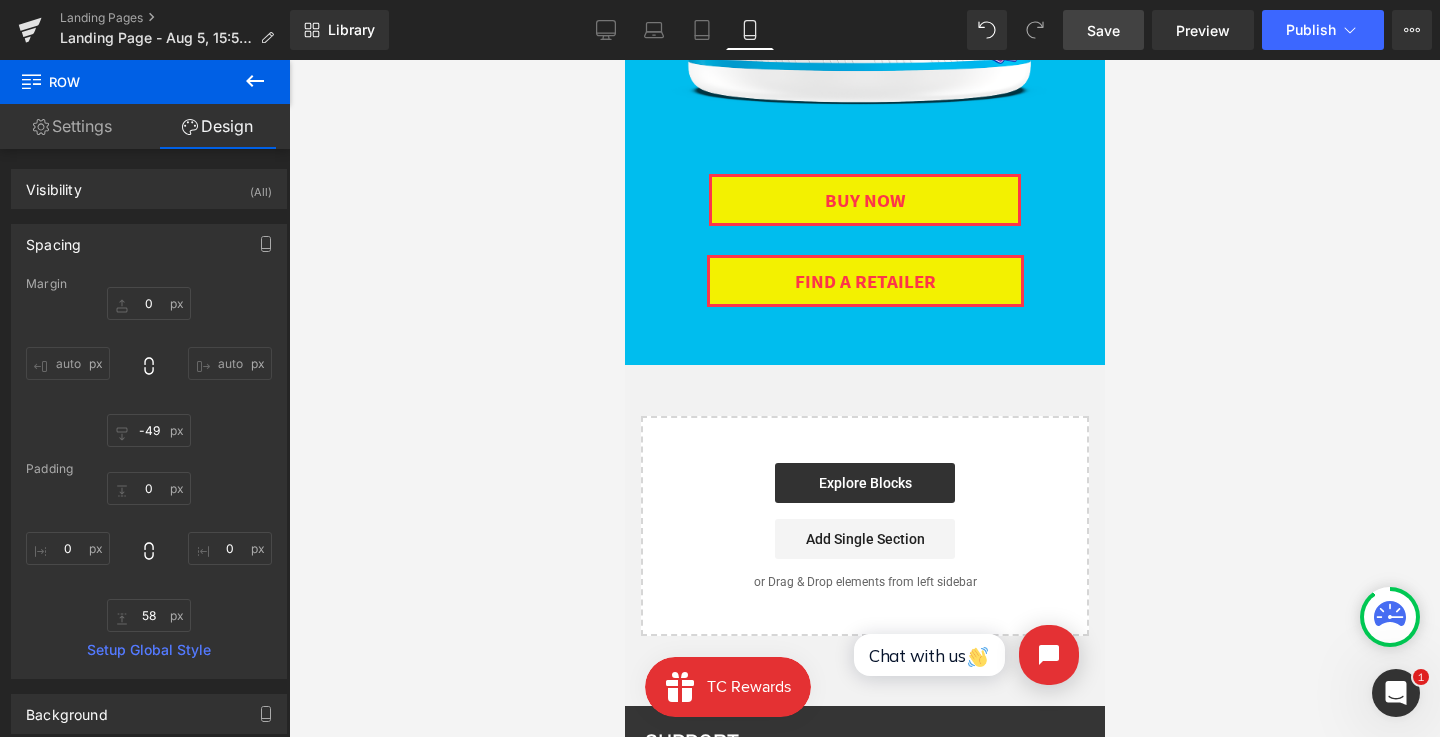 click on "Save" at bounding box center (1103, 30) 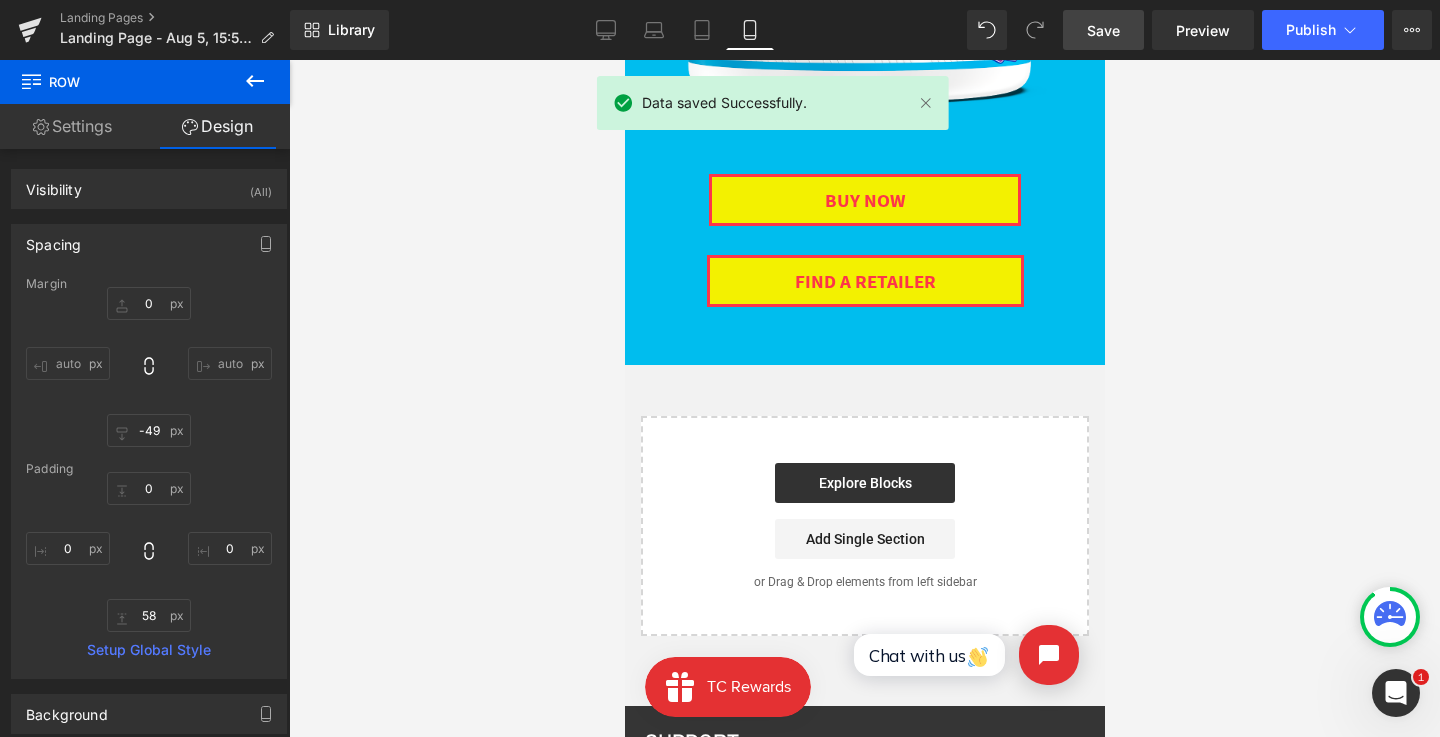 click on "Save" at bounding box center [1103, 30] 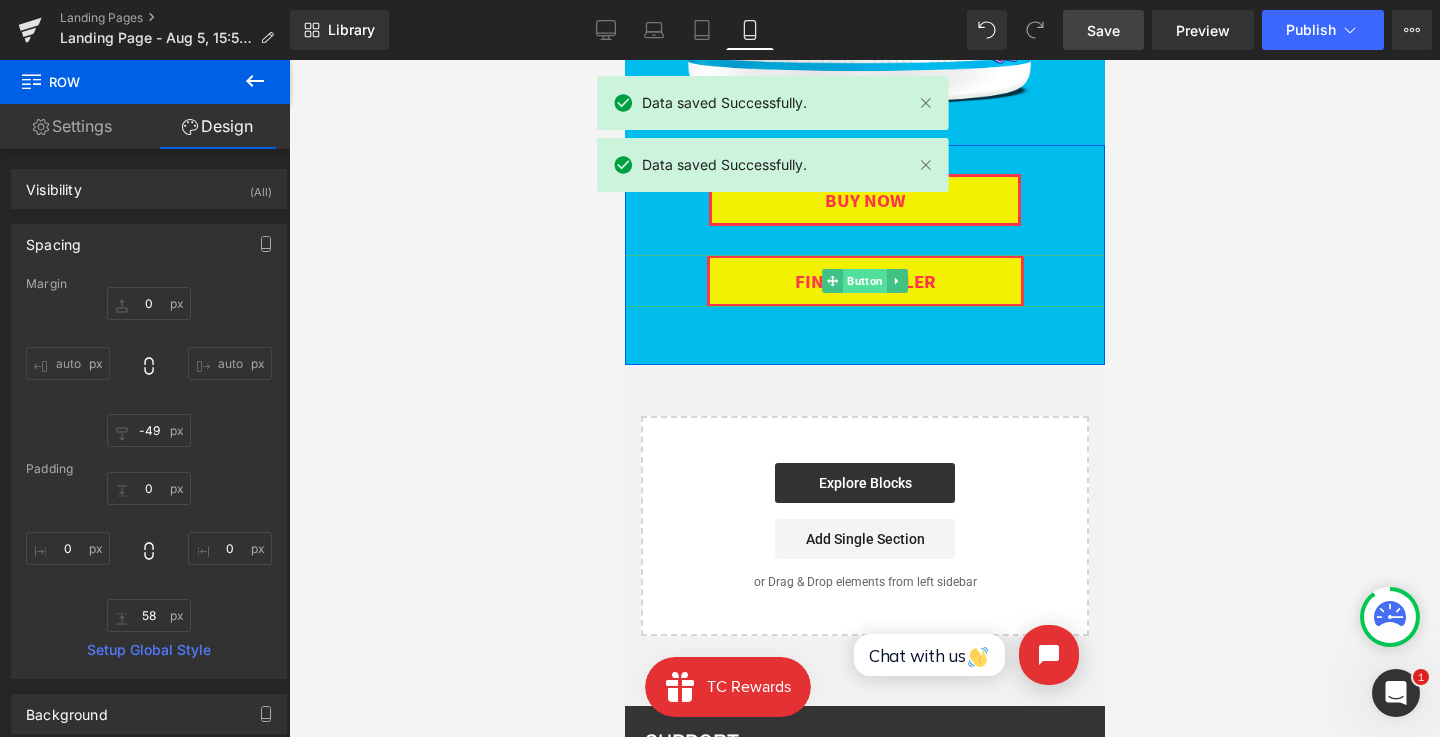 click on "Button" at bounding box center (864, 281) 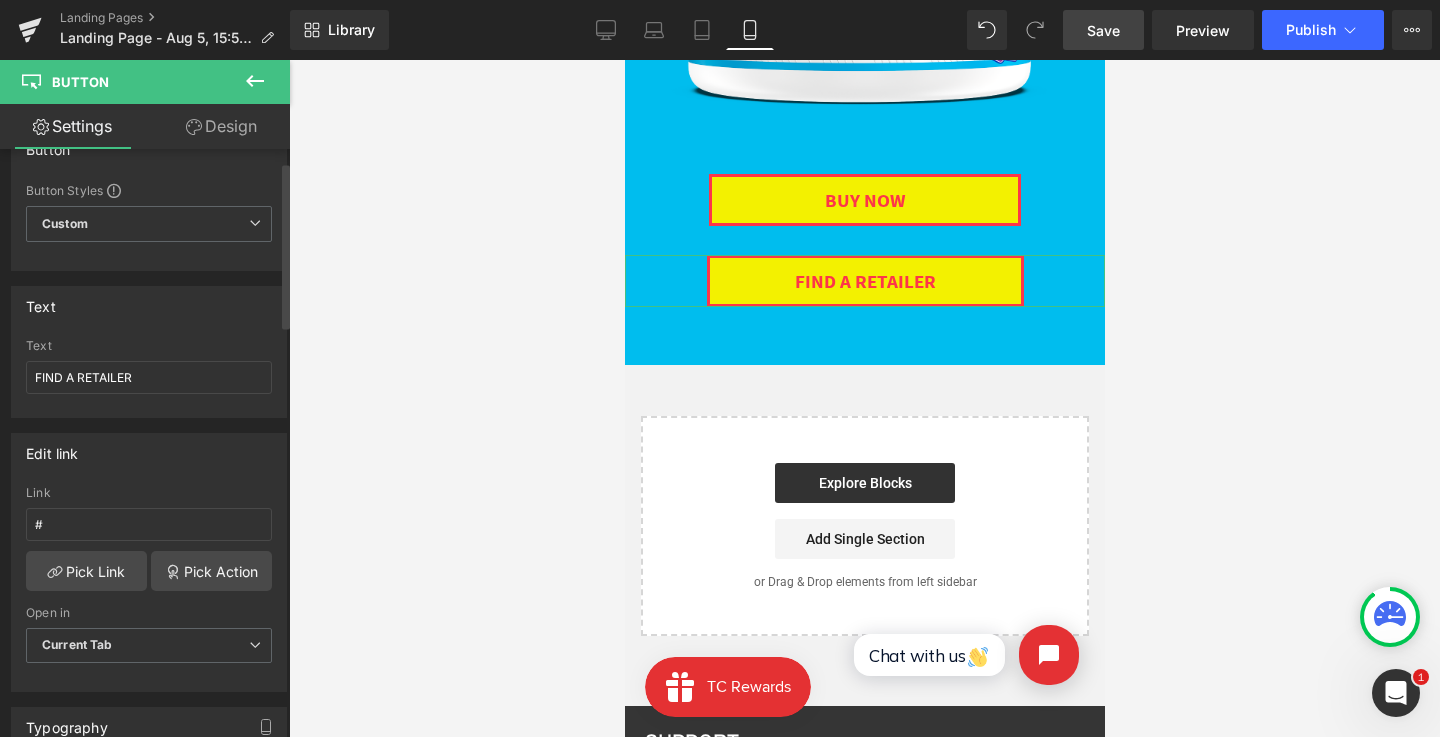 scroll, scrollTop: 44, scrollLeft: 0, axis: vertical 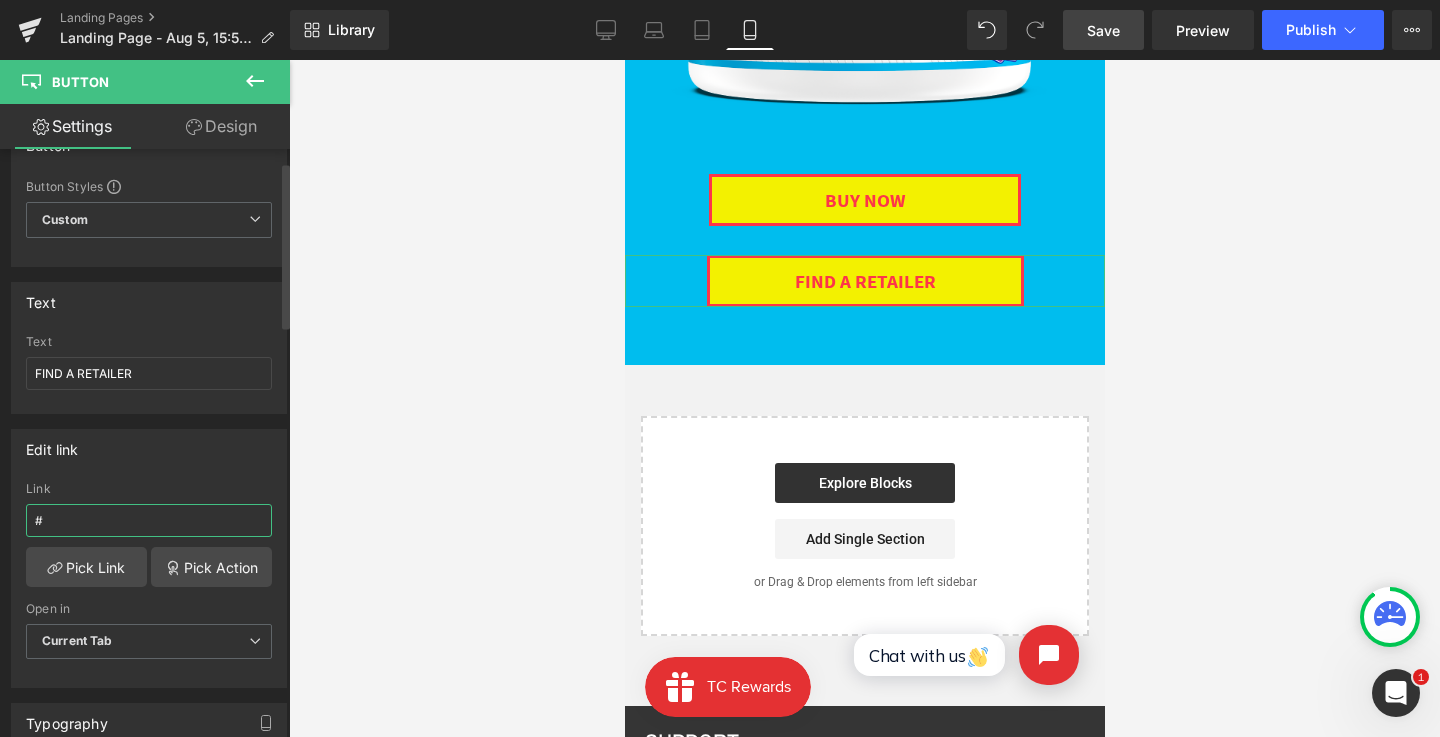 click on "#" at bounding box center [149, 520] 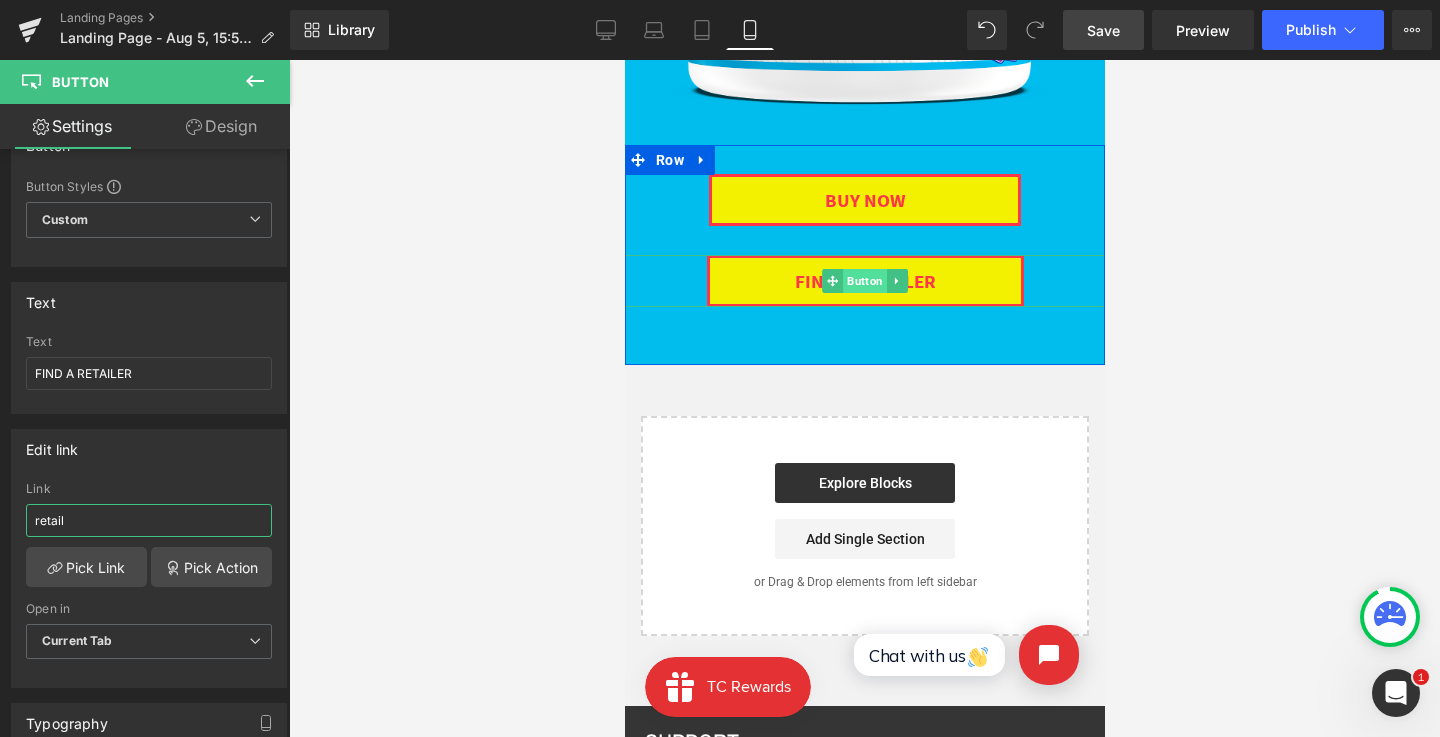 click on "Button" at bounding box center [864, 281] 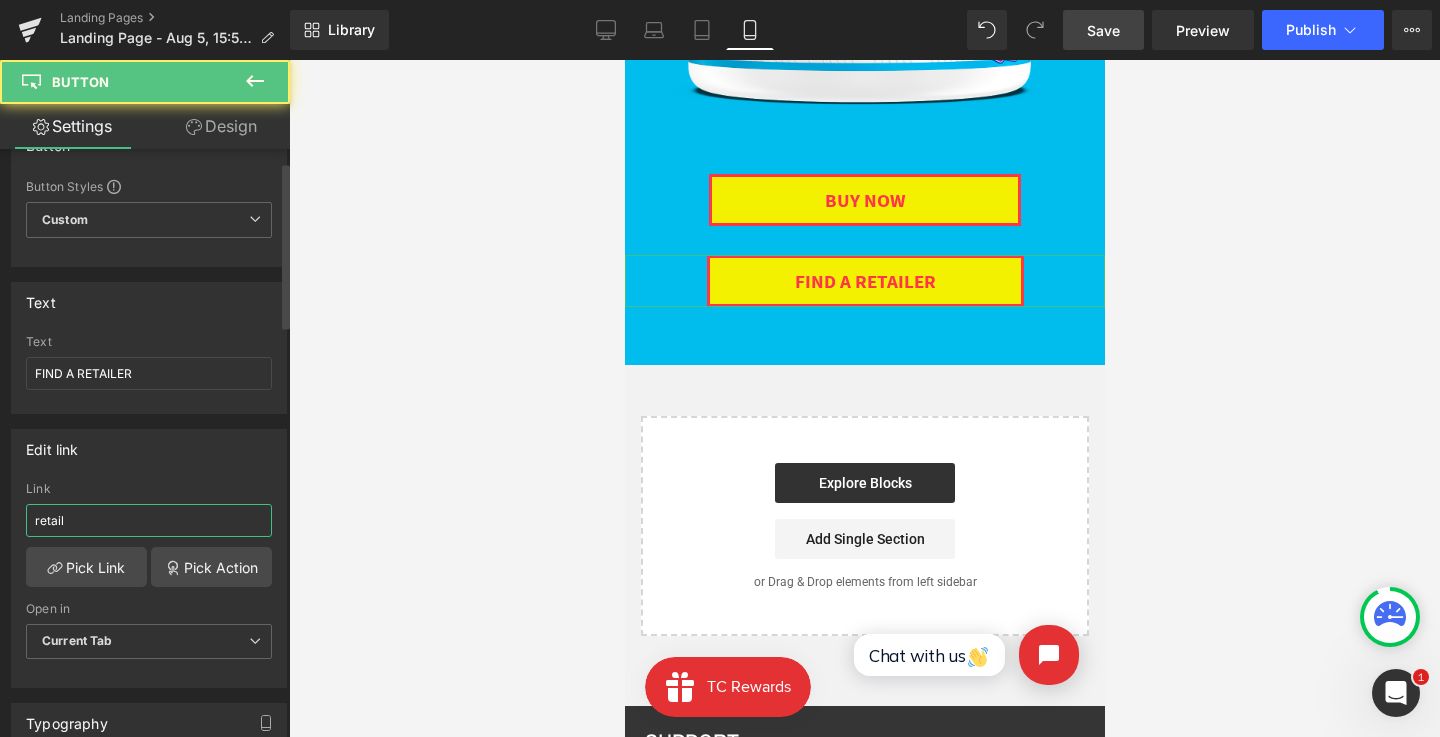 click on "retail" at bounding box center [149, 520] 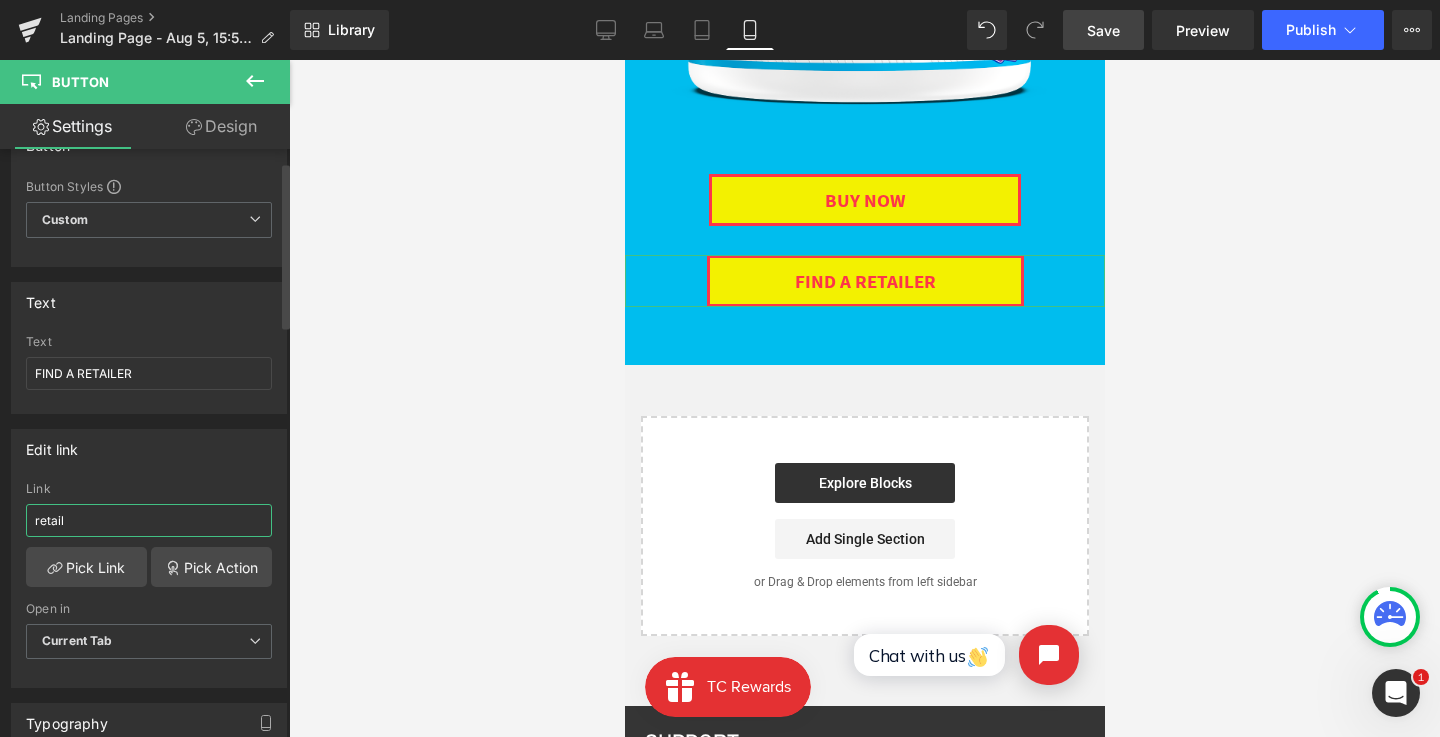 paste on "https://ca.tc-nutrition.com/pages/find-a-retailer" 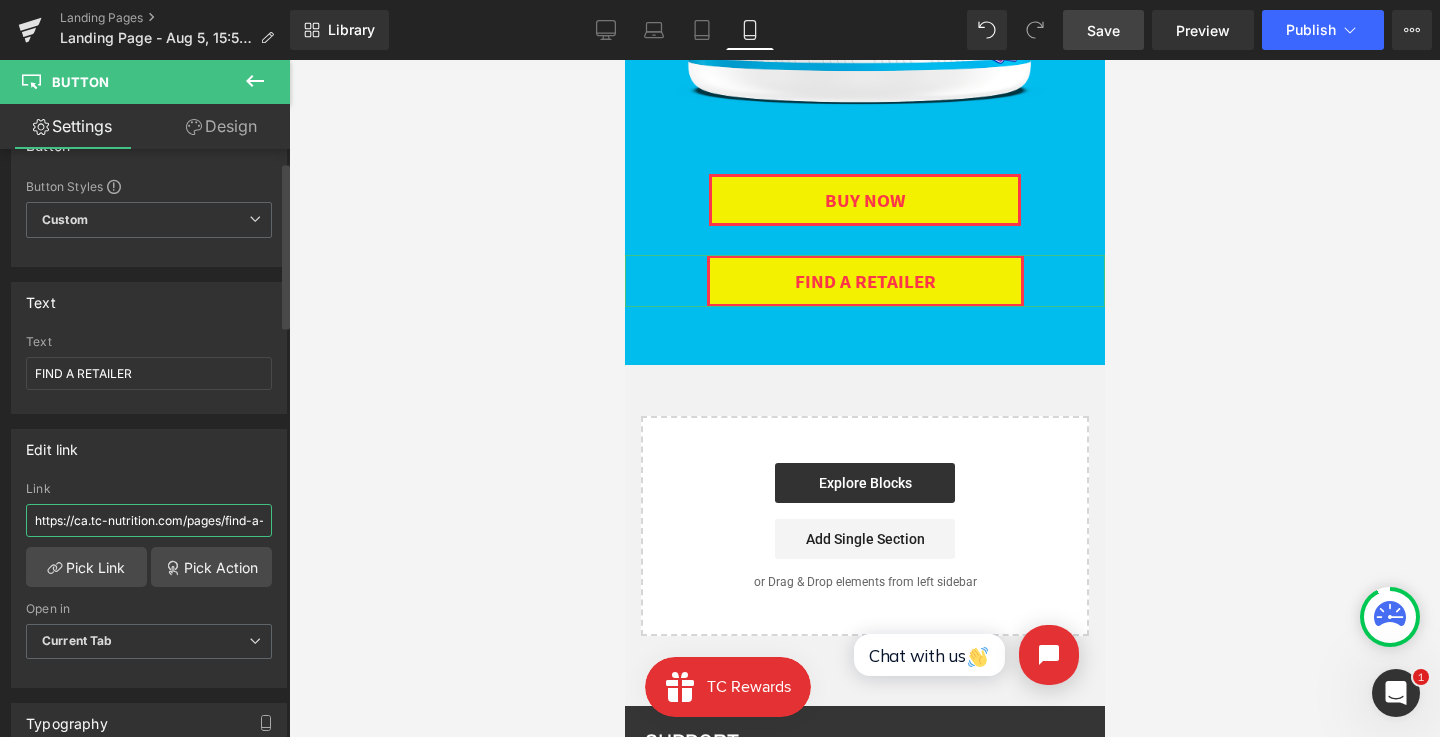 scroll, scrollTop: 0, scrollLeft: 51, axis: horizontal 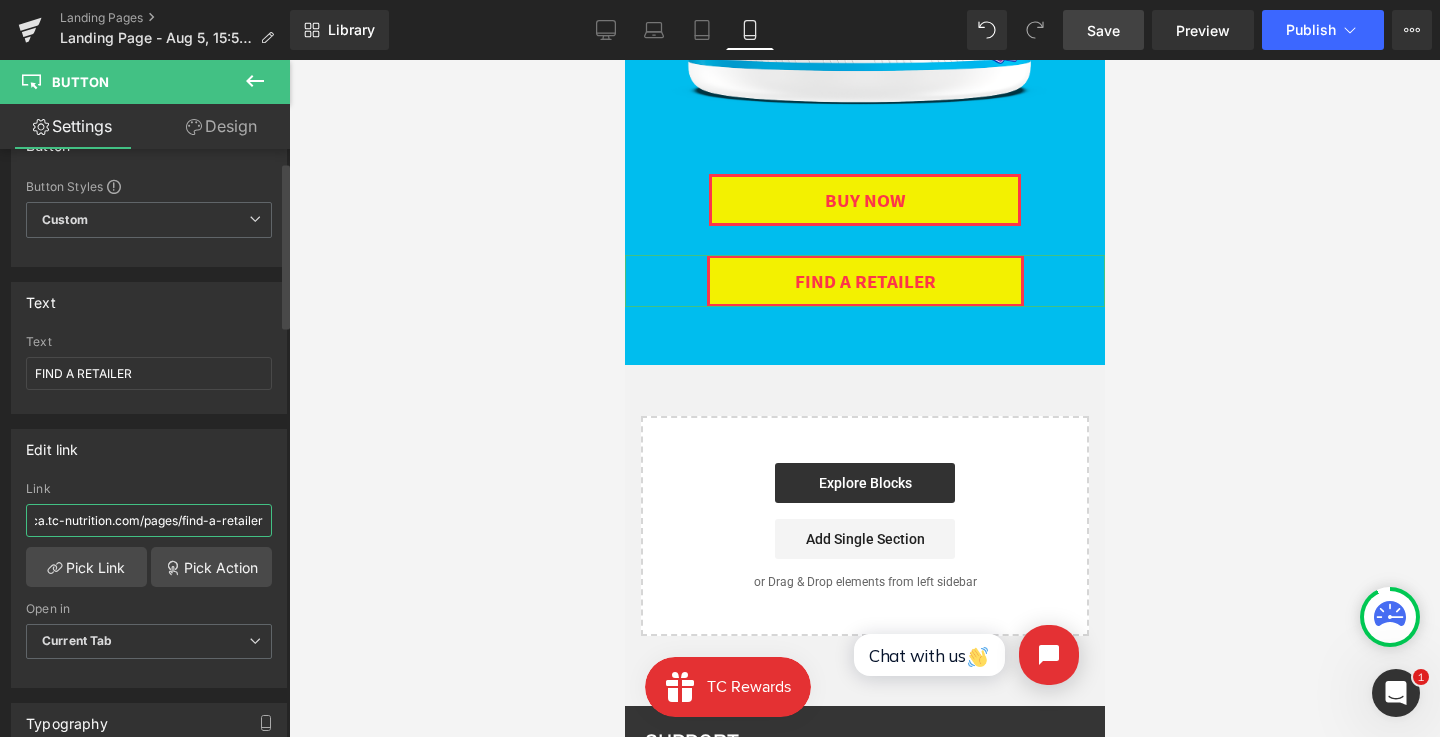 type on "https://ca.tc-nutrition.com/pages/find-a-retailer" 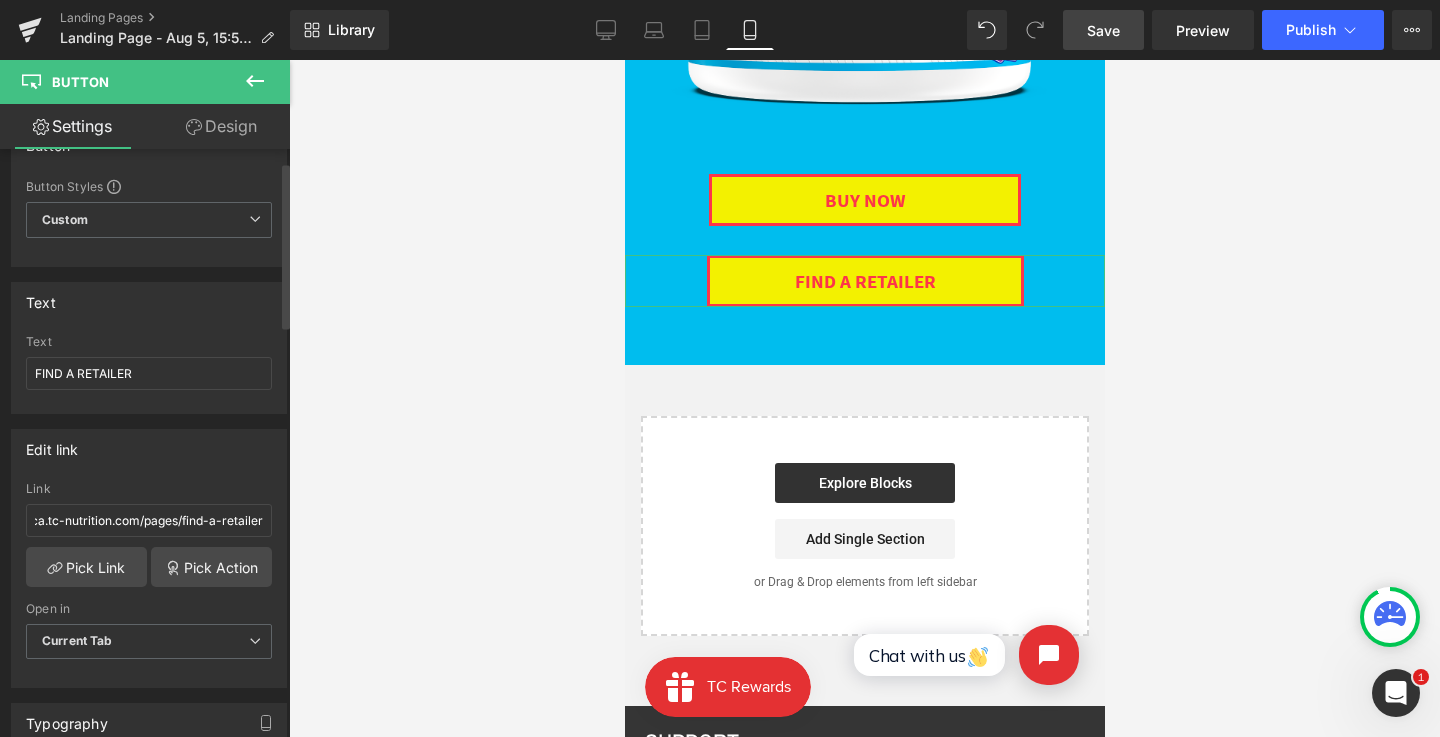 click on "Edit link https://ca.tc-nutrition.com/pages/find-a-retailer Link https://ca.tc-nutrition.com/pages/find-a-retailer  Pick Link  Pick Action Current Tab New Tab Open in
Current Tab
Current Tab New Tab" at bounding box center [149, 558] 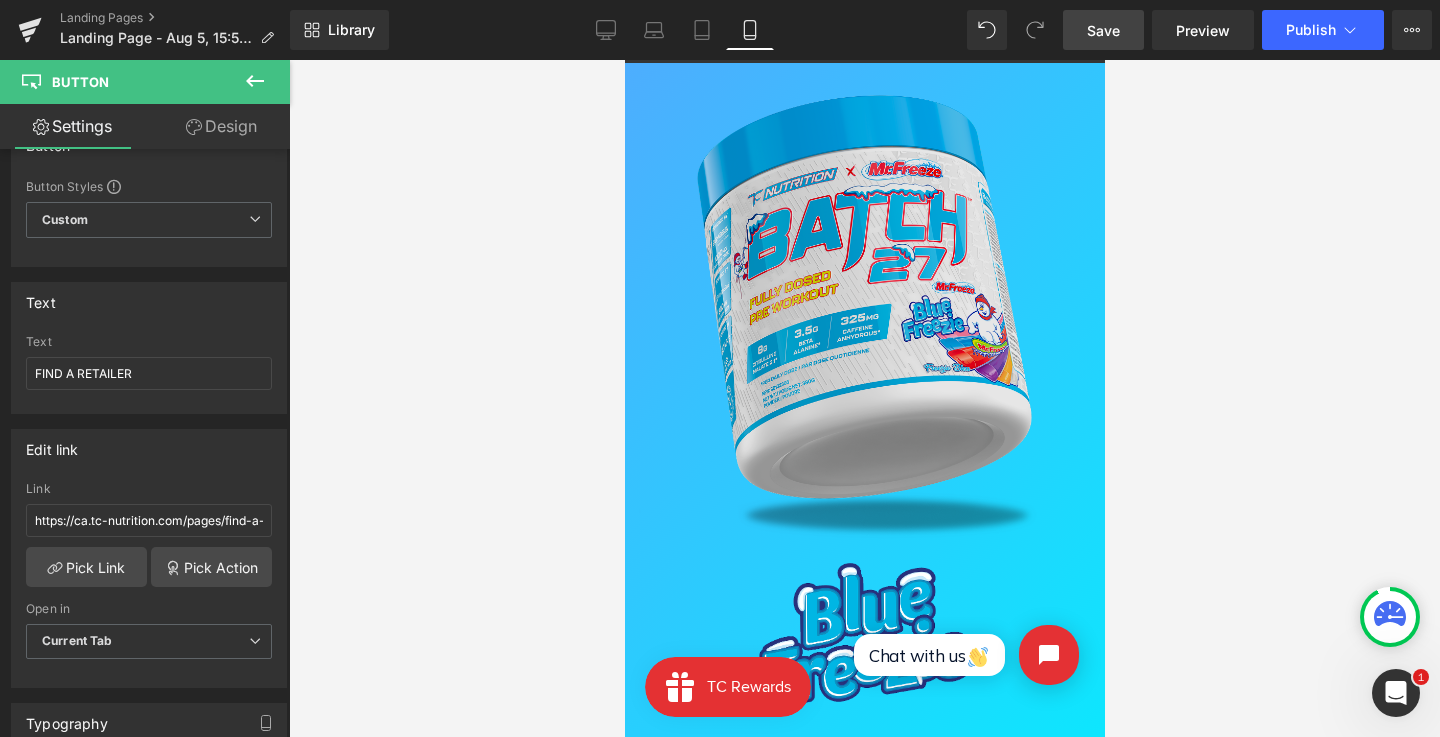 scroll, scrollTop: 56, scrollLeft: 0, axis: vertical 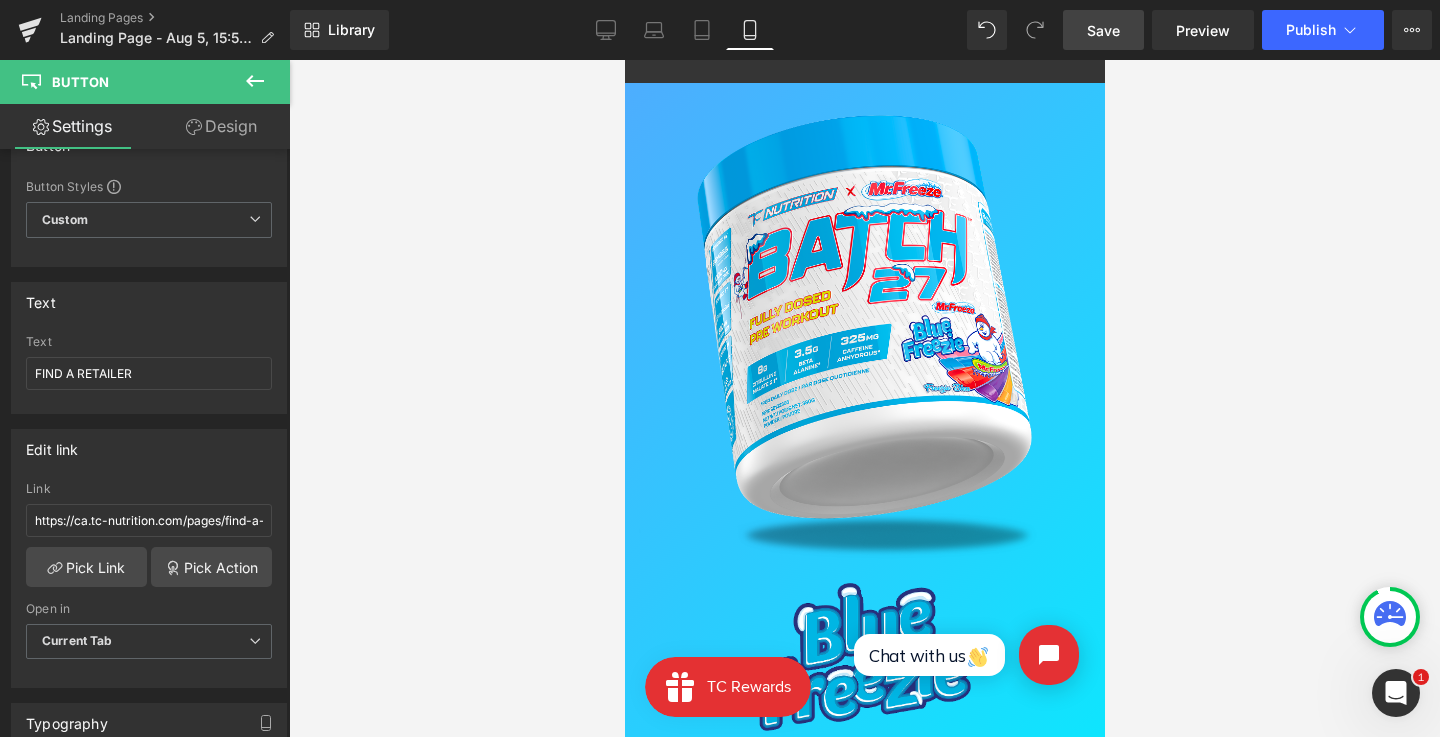 click on "Save" at bounding box center [1103, 30] 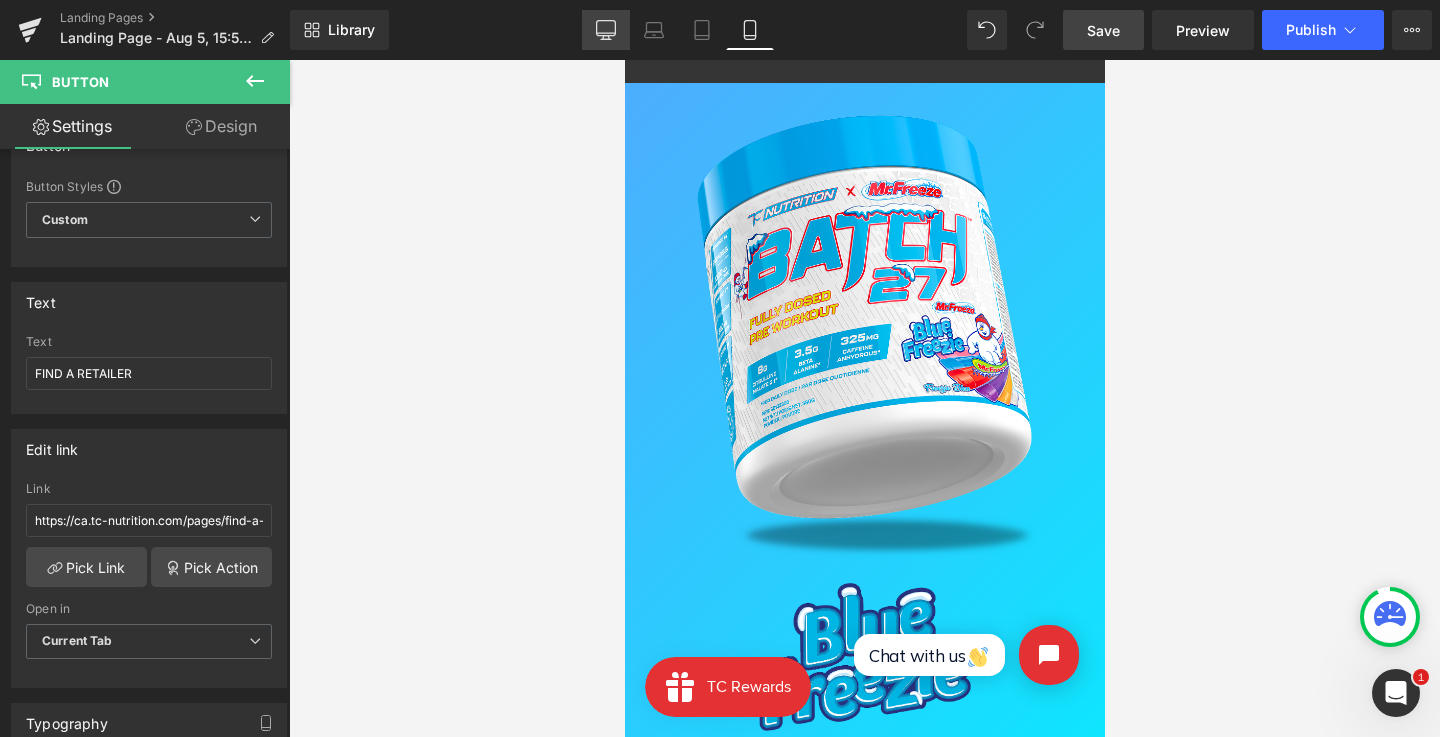 click on "Desktop" at bounding box center [606, 30] 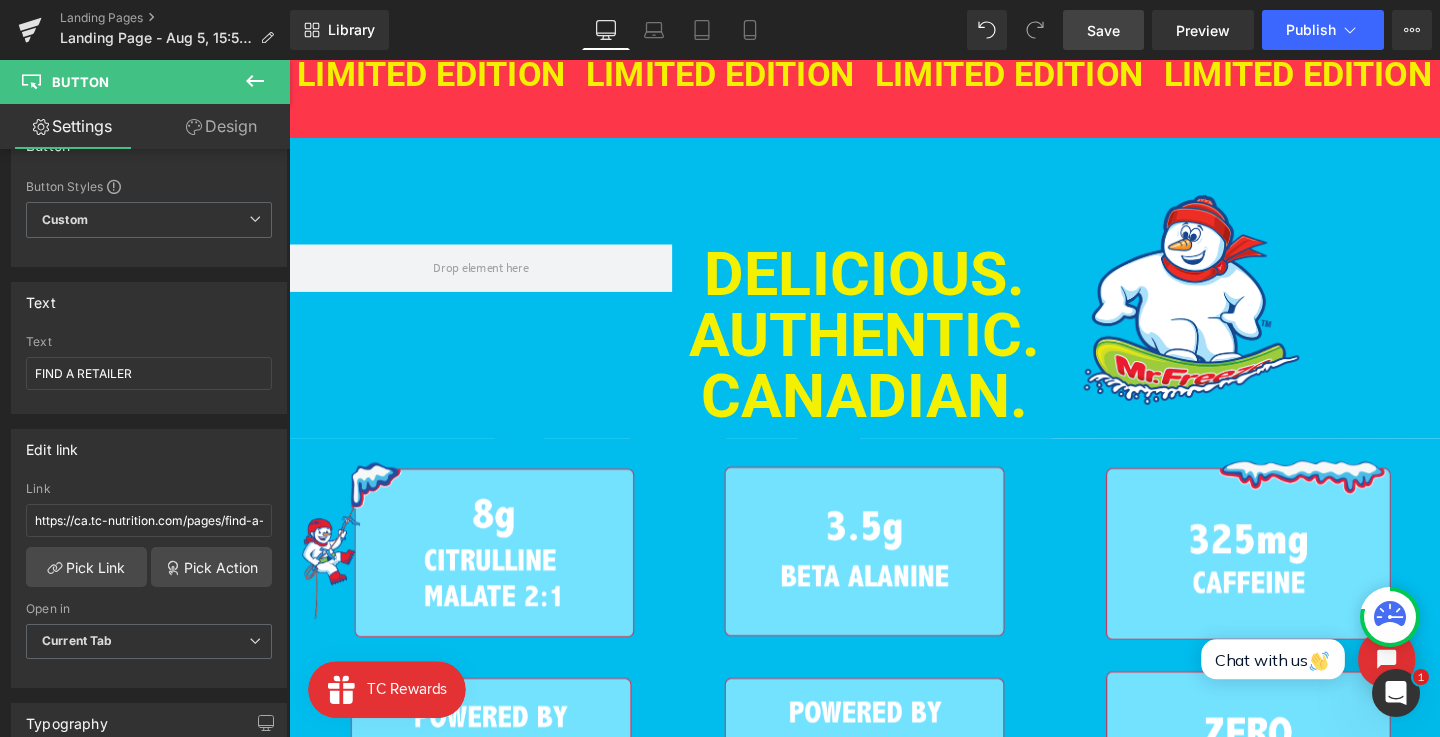 scroll, scrollTop: 604, scrollLeft: 0, axis: vertical 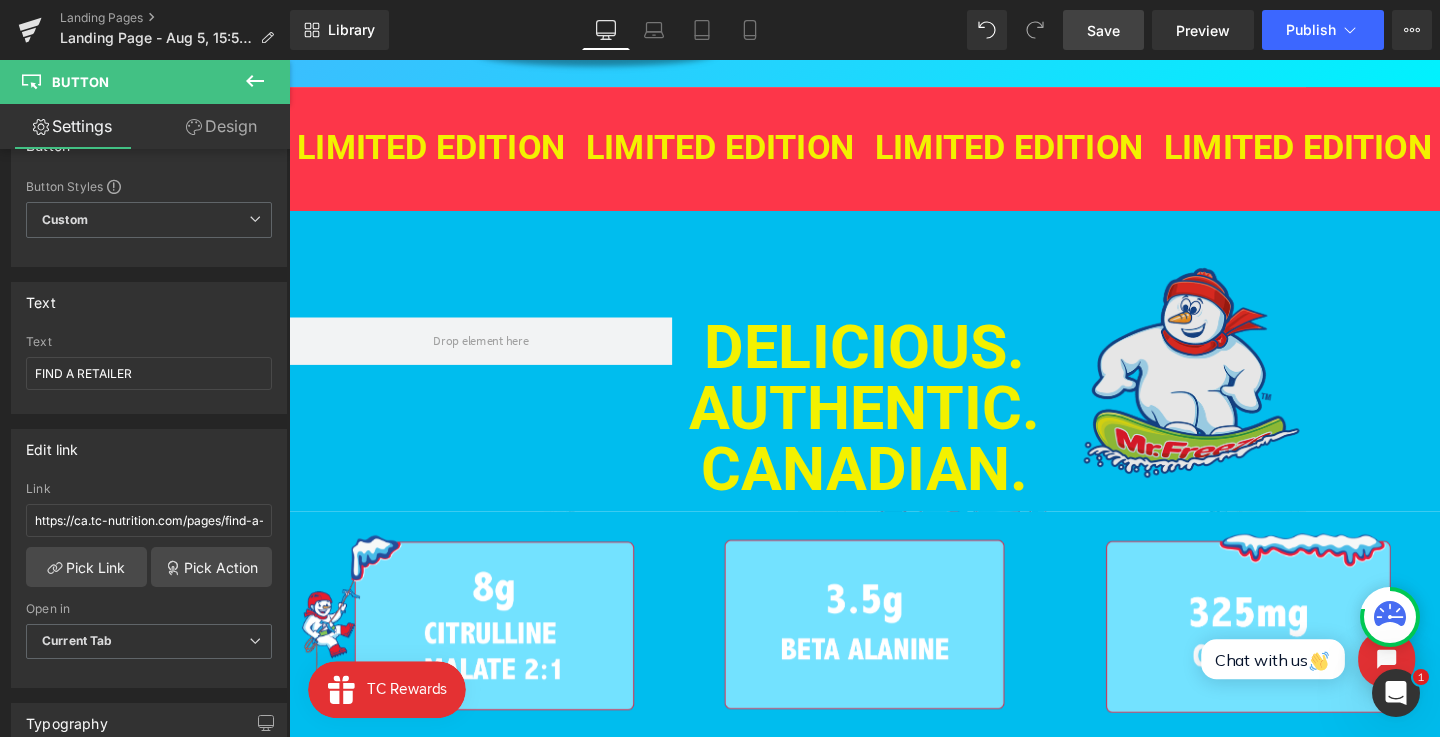 click at bounding box center [1248, 394] 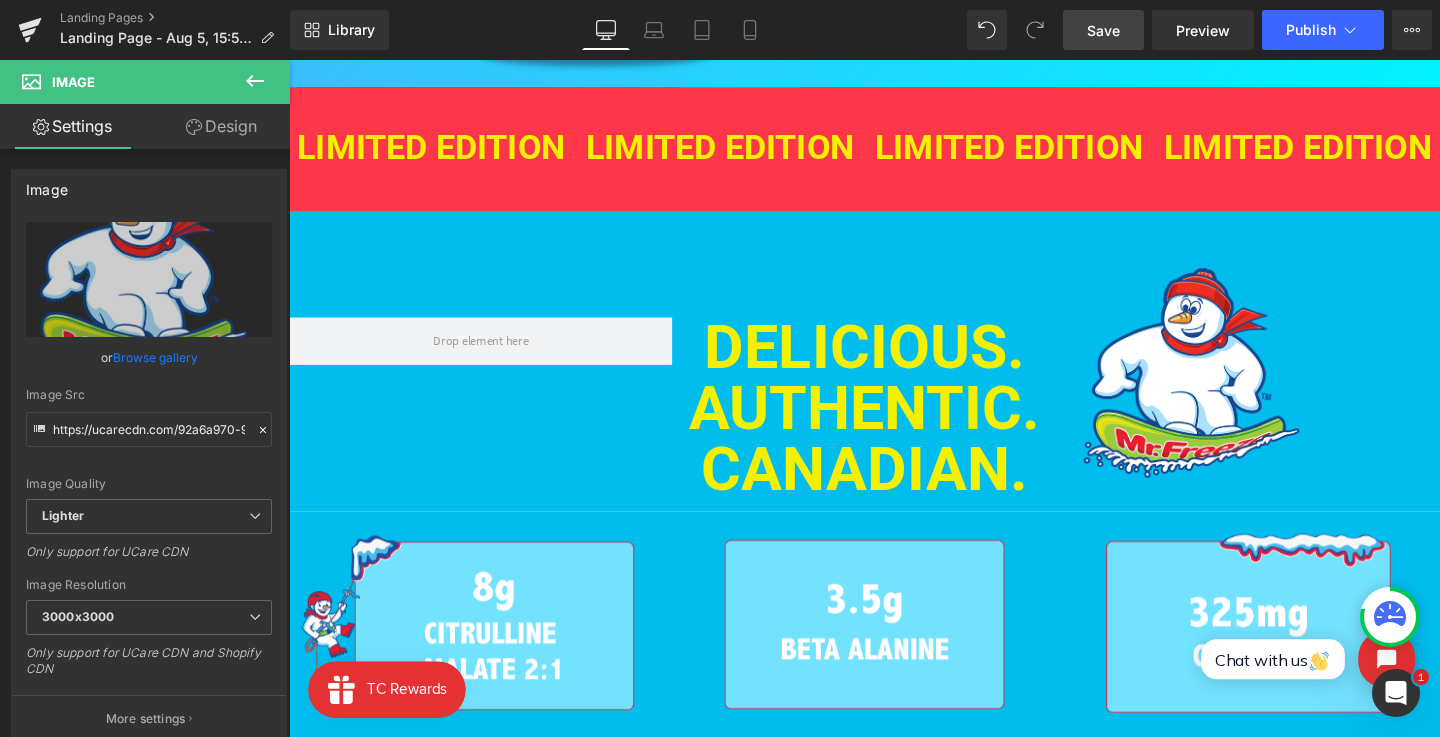 click on "Chat with us" 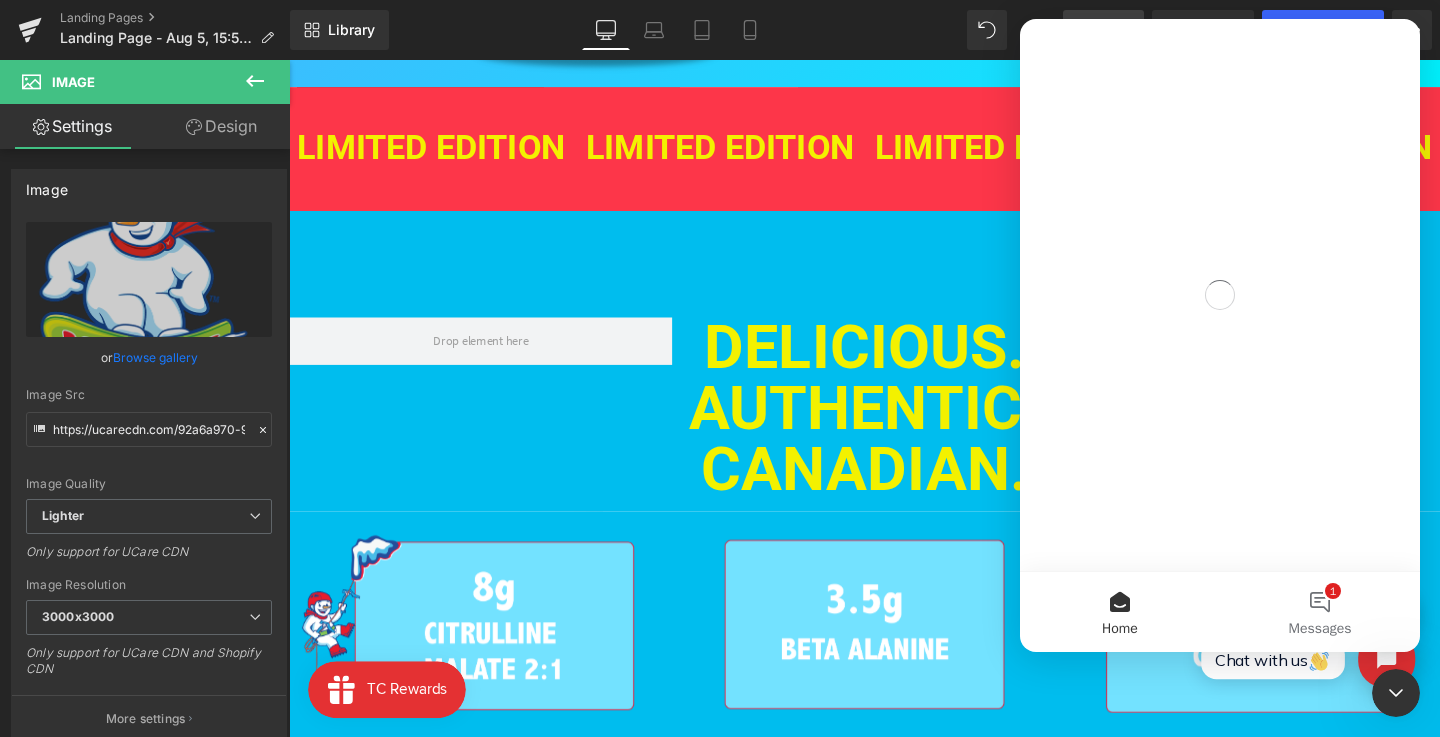 scroll, scrollTop: 0, scrollLeft: 0, axis: both 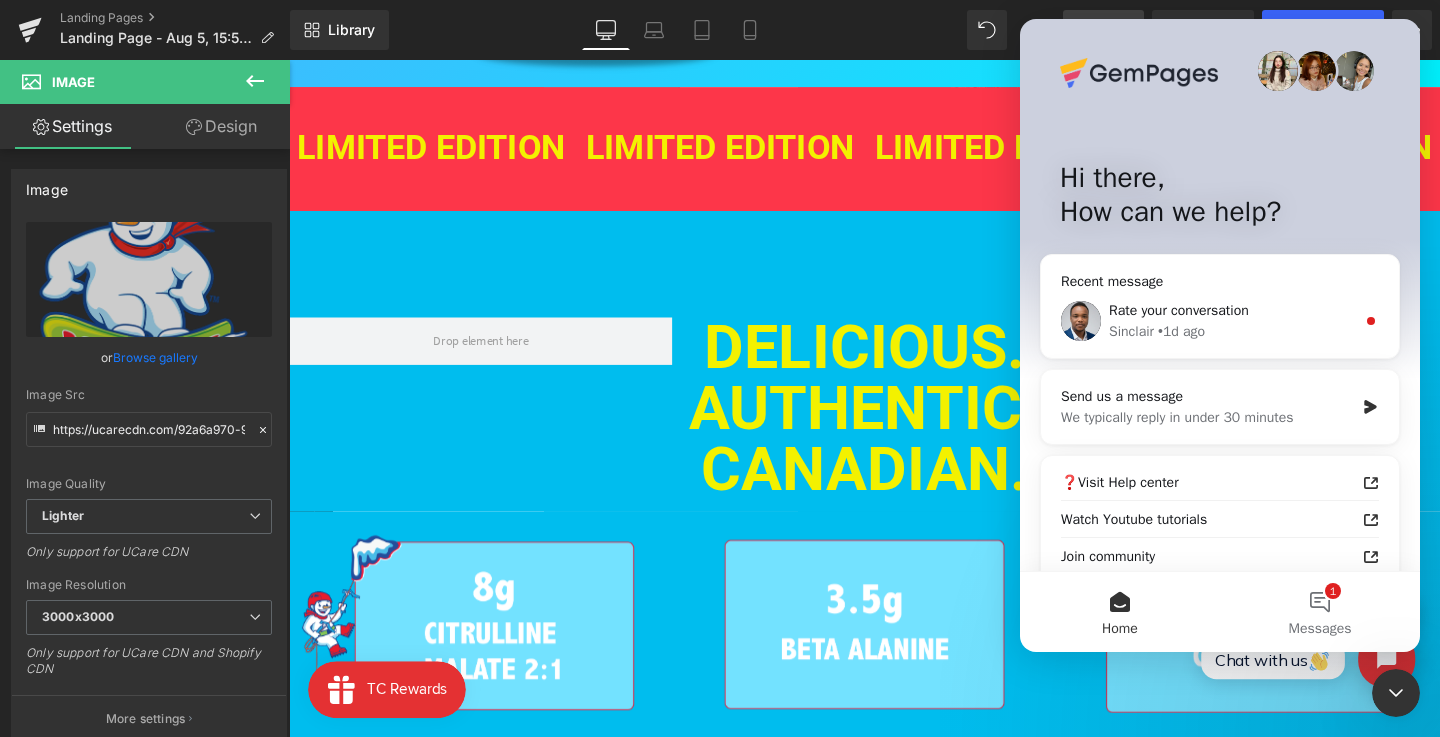 click 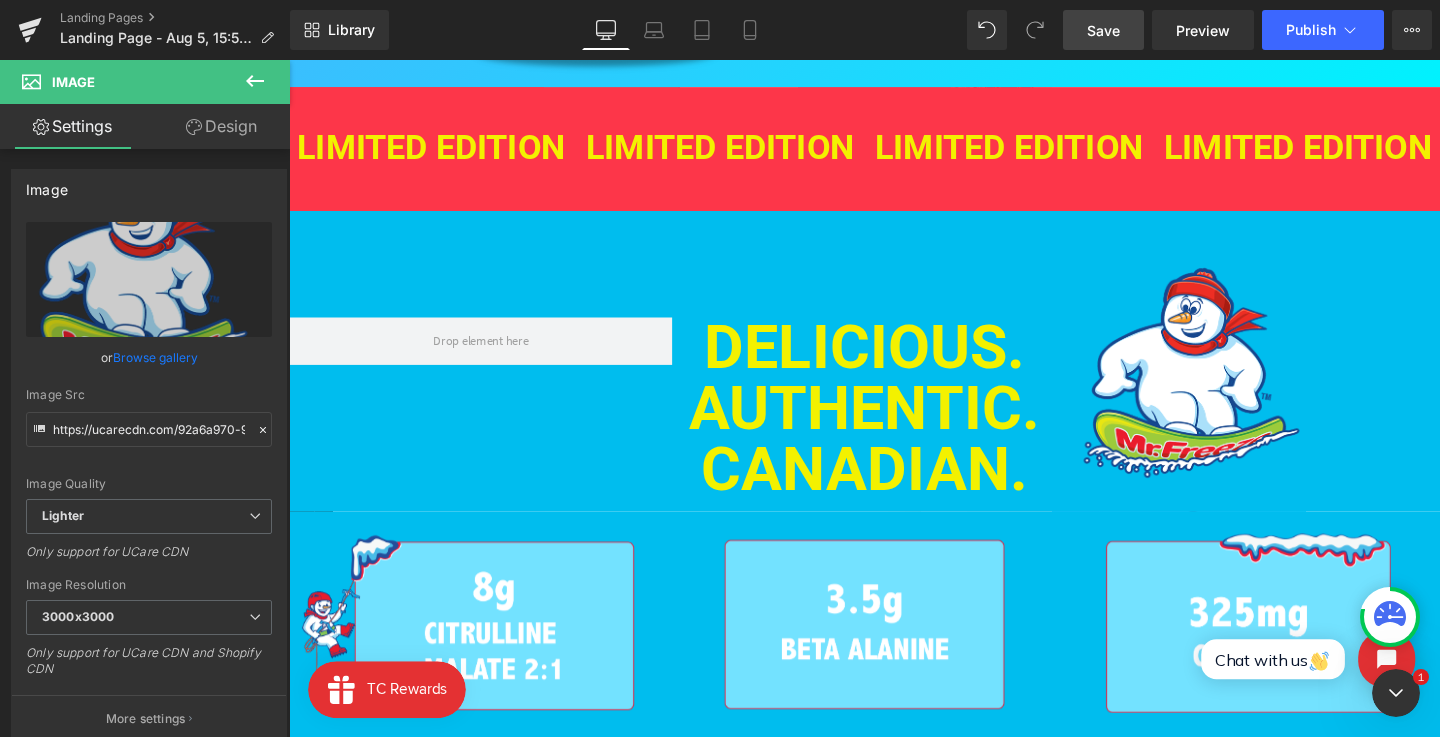 scroll, scrollTop: 0, scrollLeft: 0, axis: both 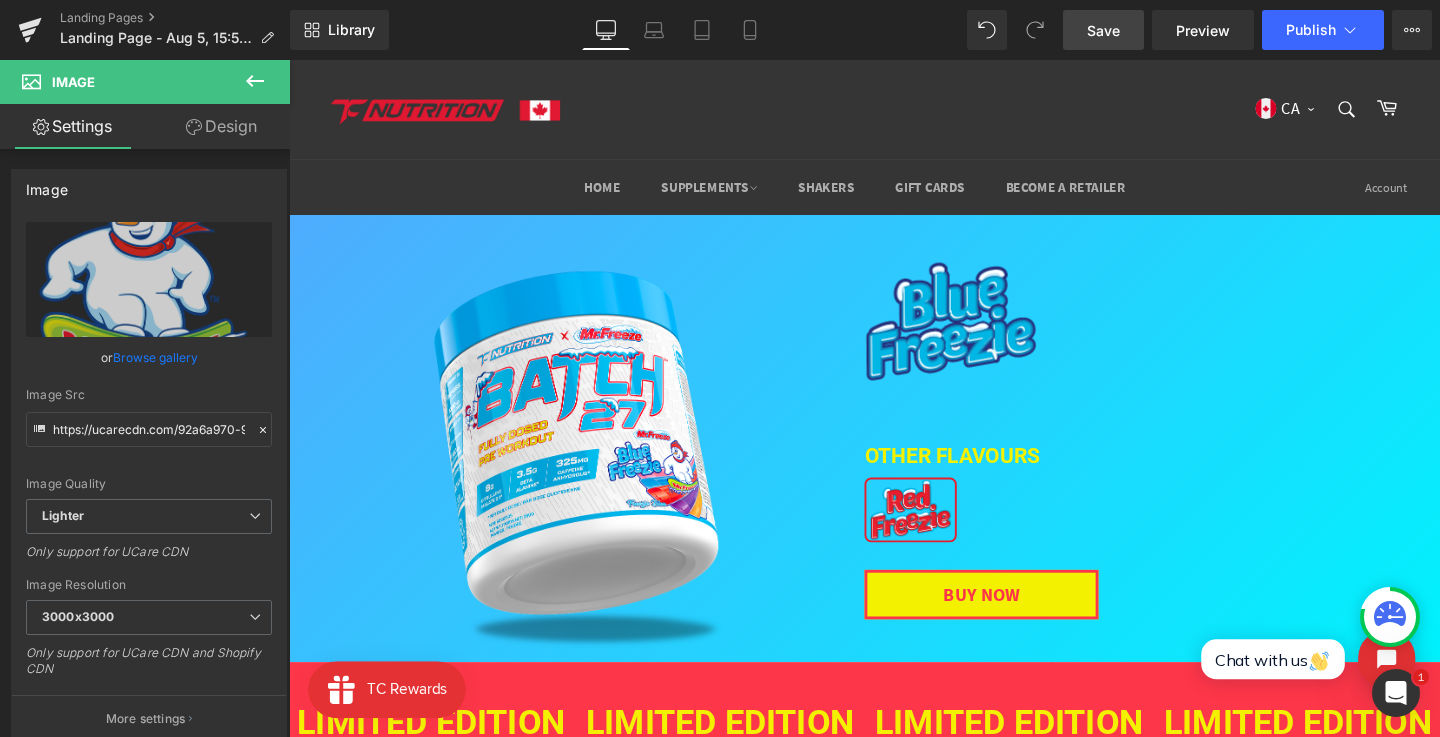 click on "Save" at bounding box center [1103, 30] 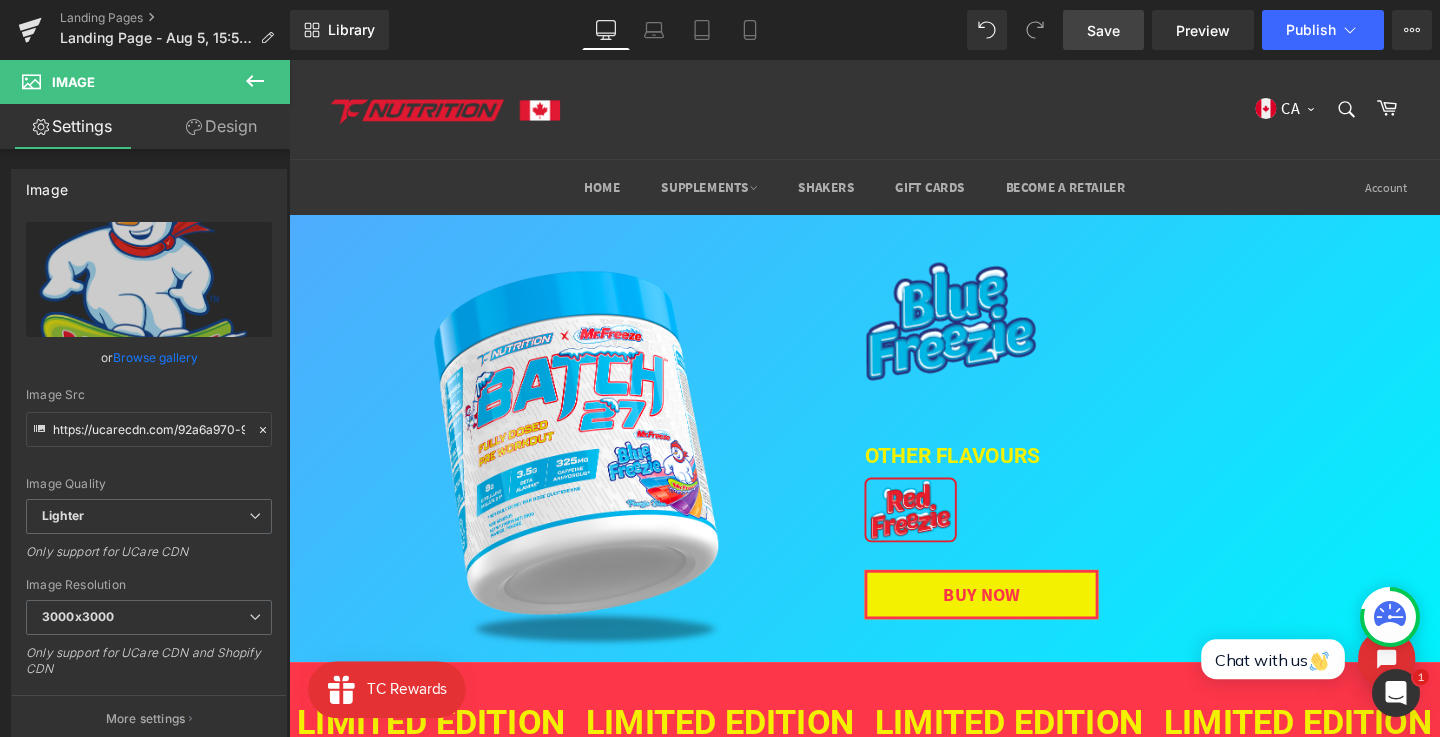 click on "Save Preview Publish Scheduled View Live Page View with current Template Save Template to Library Schedule Publish Publish Settings Shortcuts  Your page can’t be published   You've reached the maximum number of published pages on your plan  (0/0).  You need to upgrade your plan or unpublish all your pages to get 1 publish slot.   Unpublish pages   Upgrade plan" at bounding box center [1247, 30] 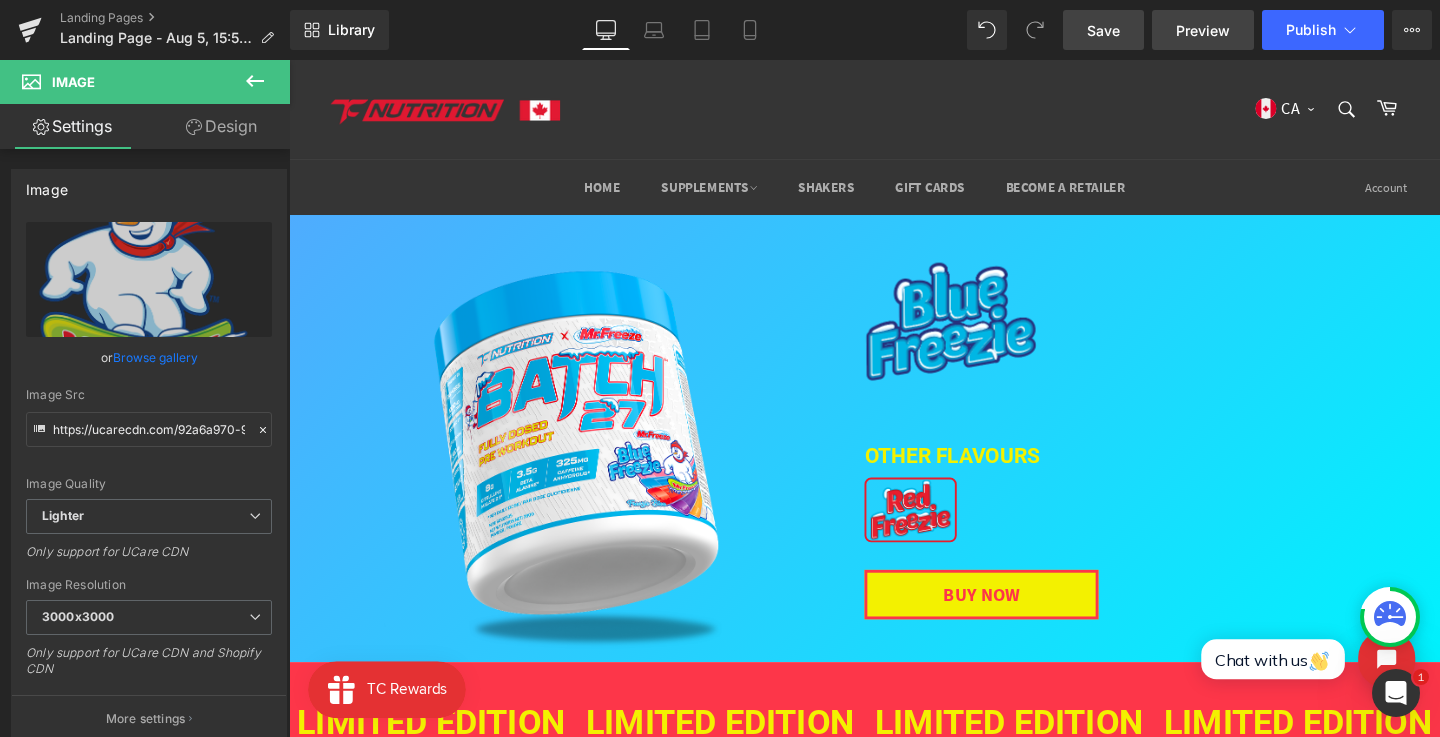 click on "Preview" at bounding box center (1203, 30) 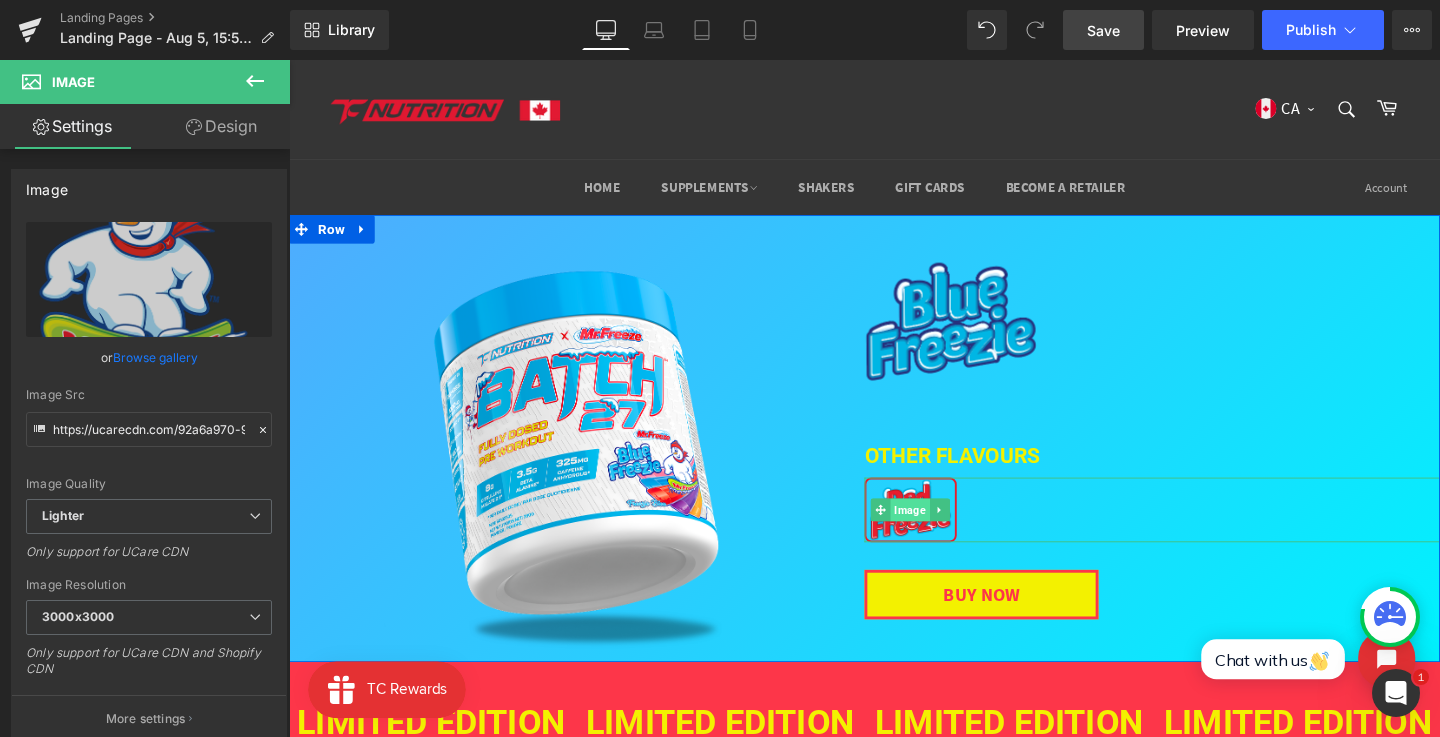 click on "Image" at bounding box center (942, 533) 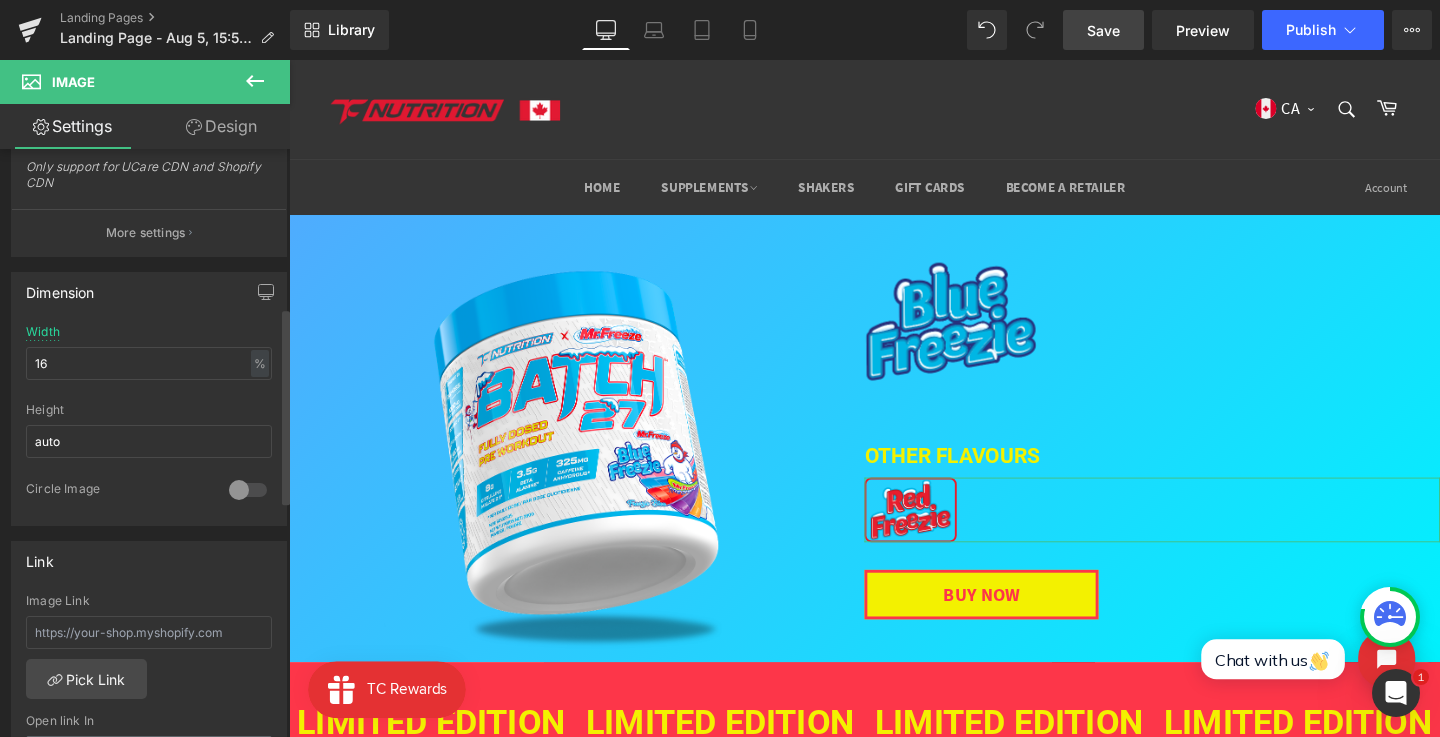 scroll, scrollTop: 578, scrollLeft: 0, axis: vertical 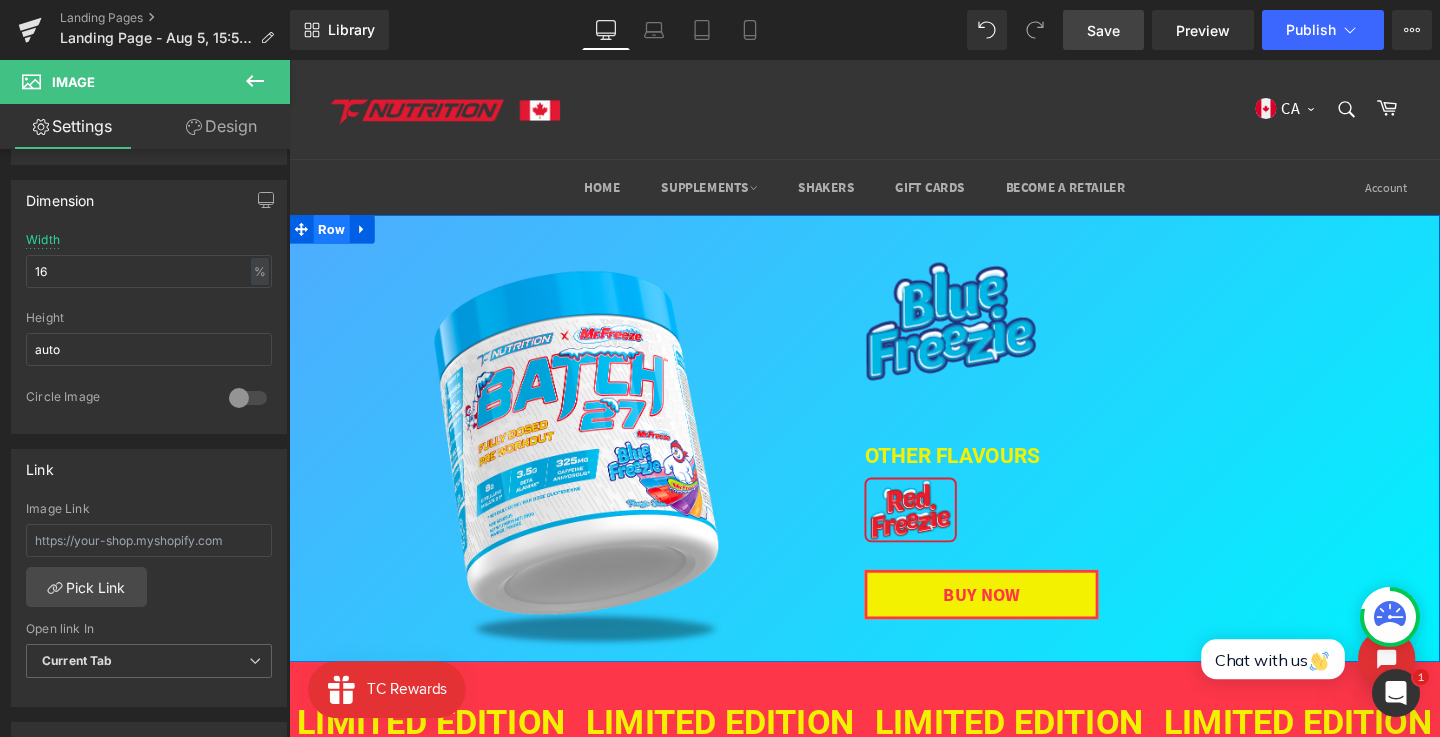 click on "Row" at bounding box center [334, 238] 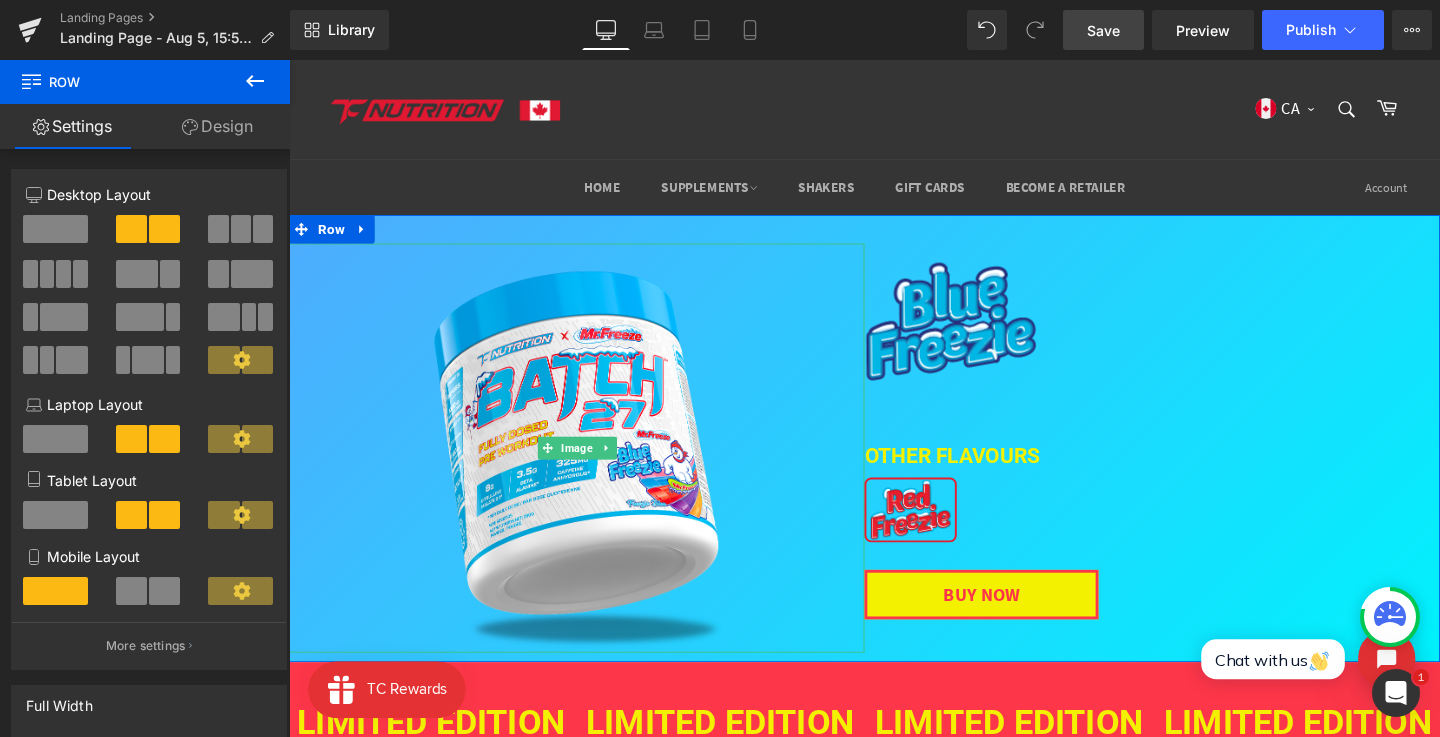 click at bounding box center (591, 468) 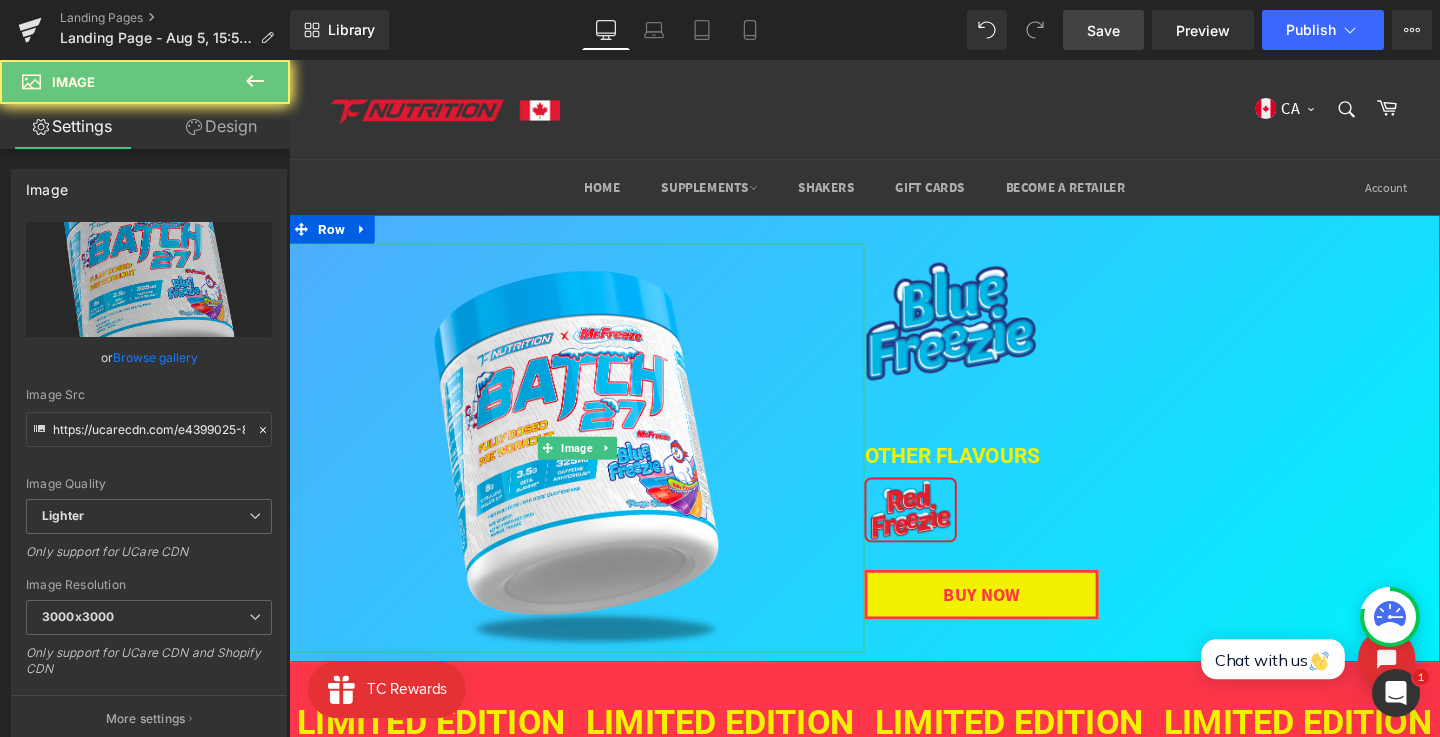 click at bounding box center [591, 468] 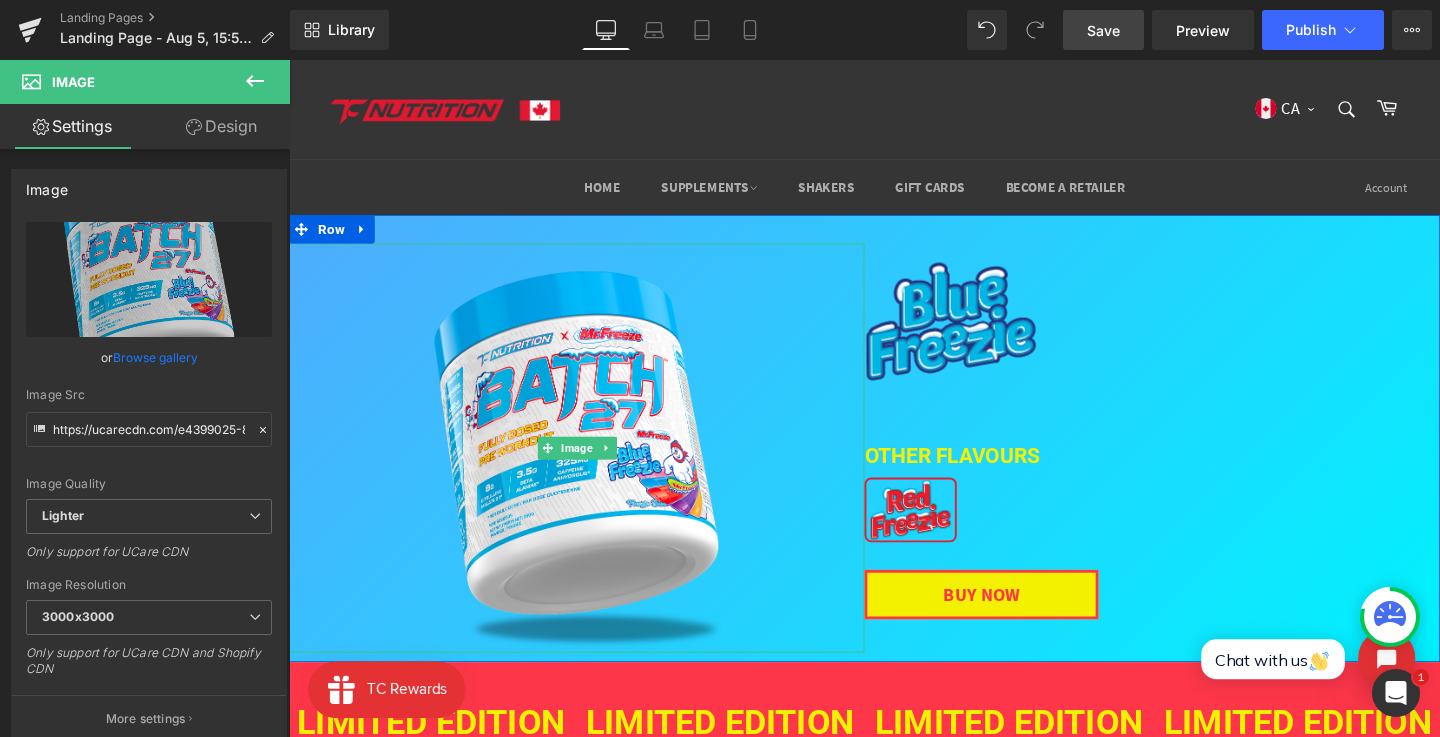 click at bounding box center [591, 468] 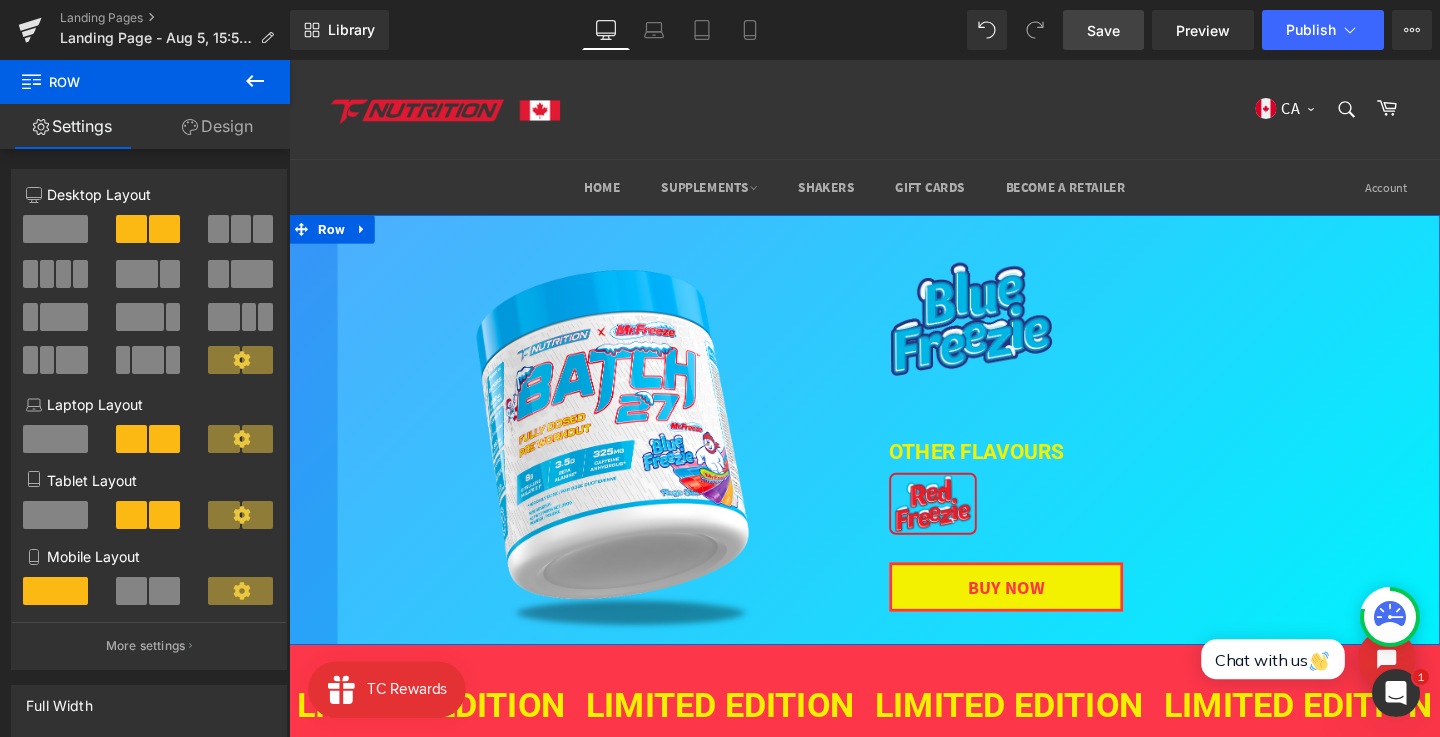 drag, startPoint x: 291, startPoint y: 366, endPoint x: 342, endPoint y: 365, distance: 51.009804 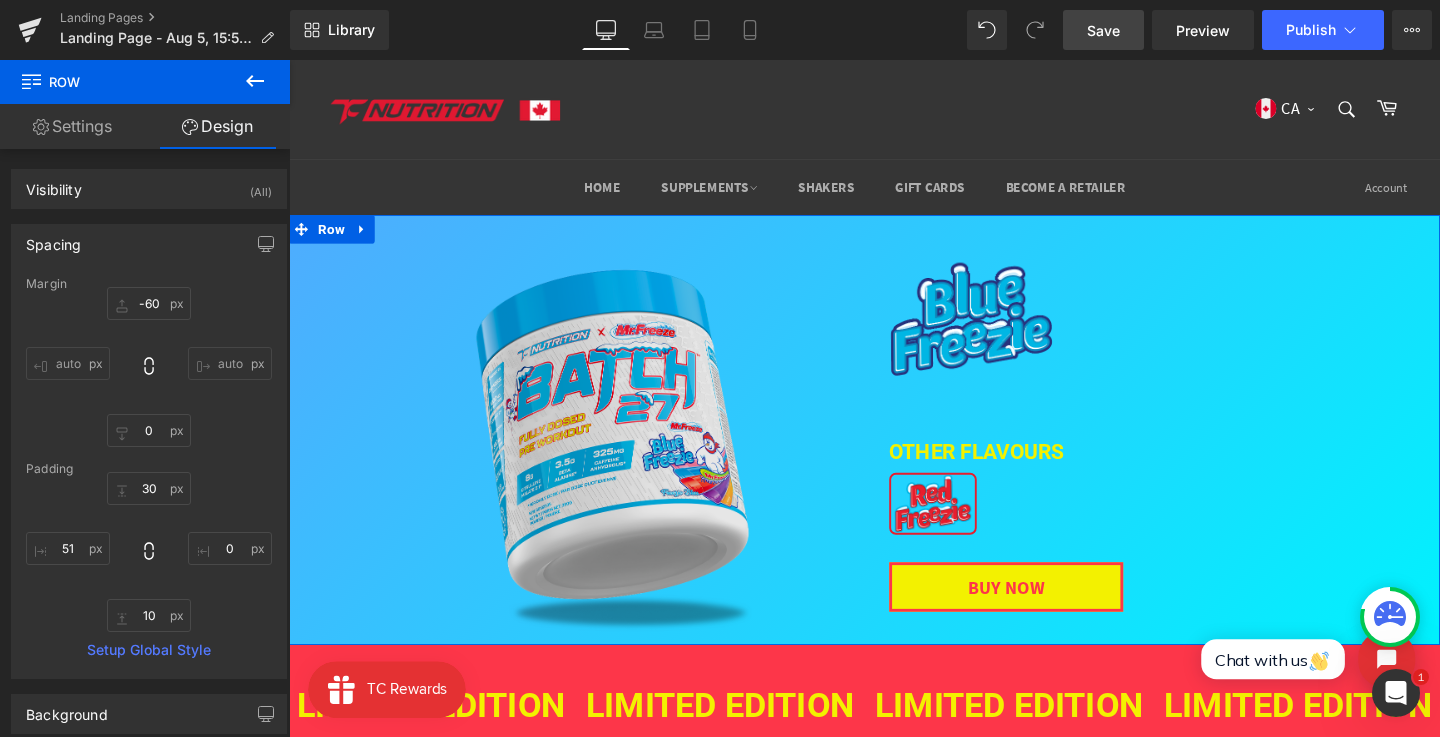 click at bounding box center [629, 459] 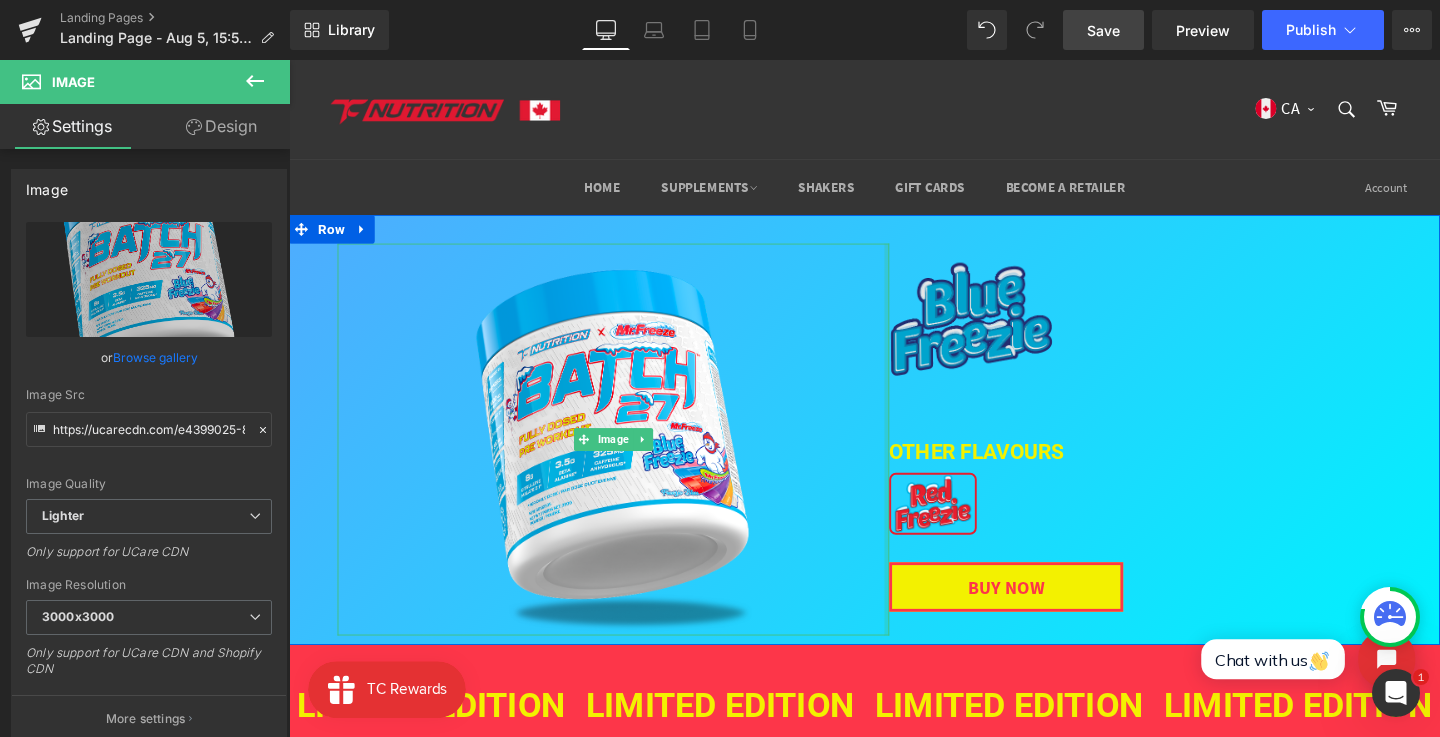 drag, startPoint x: 915, startPoint y: 356, endPoint x: 939, endPoint y: 356, distance: 24 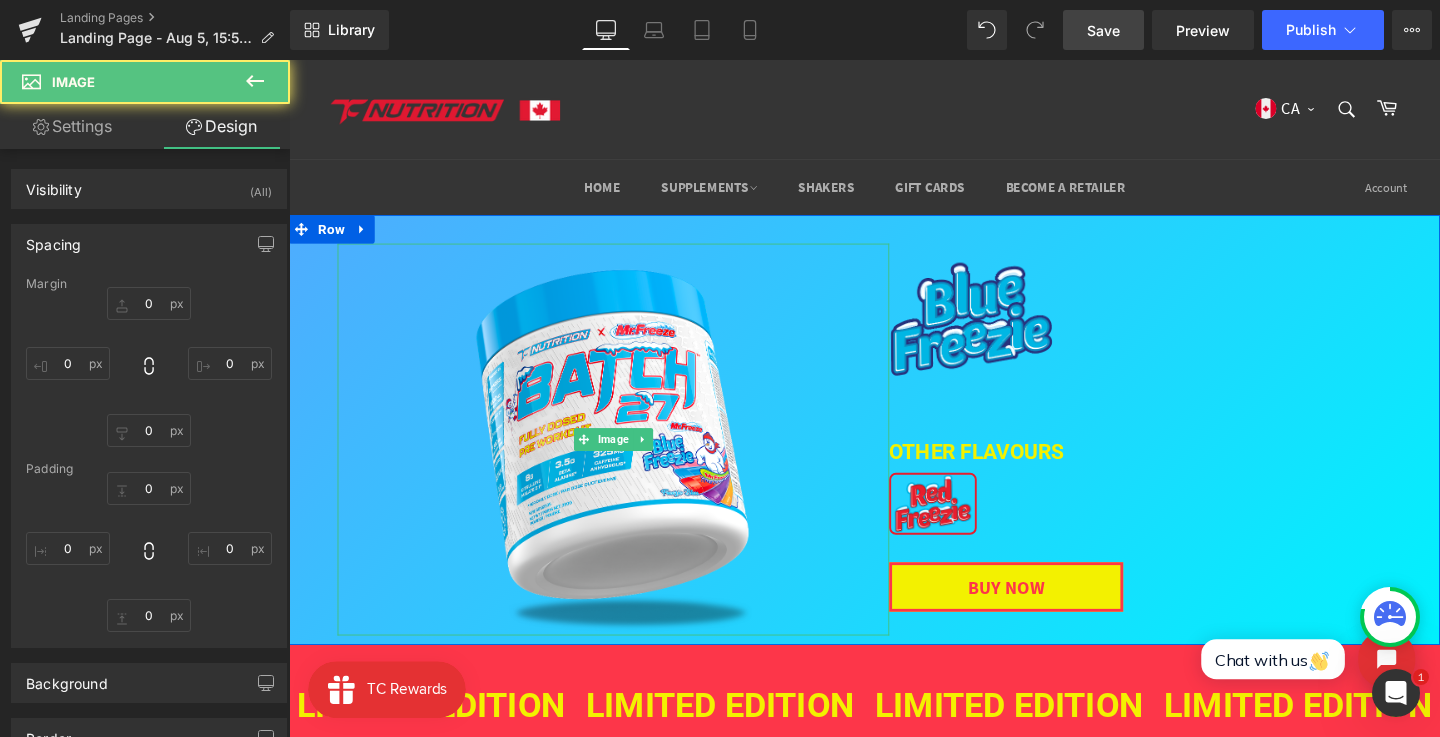 type on "0" 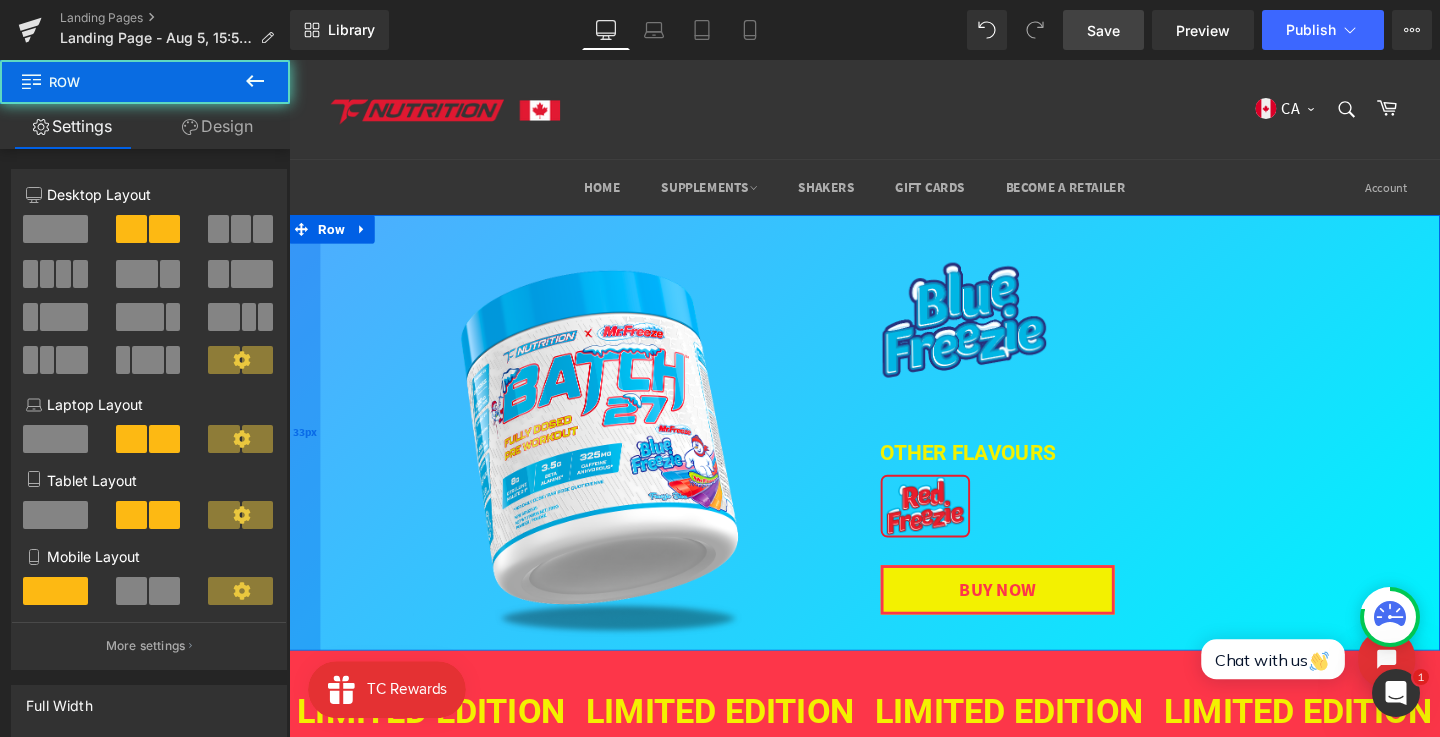 drag, startPoint x: 332, startPoint y: 397, endPoint x: 314, endPoint y: 397, distance: 18 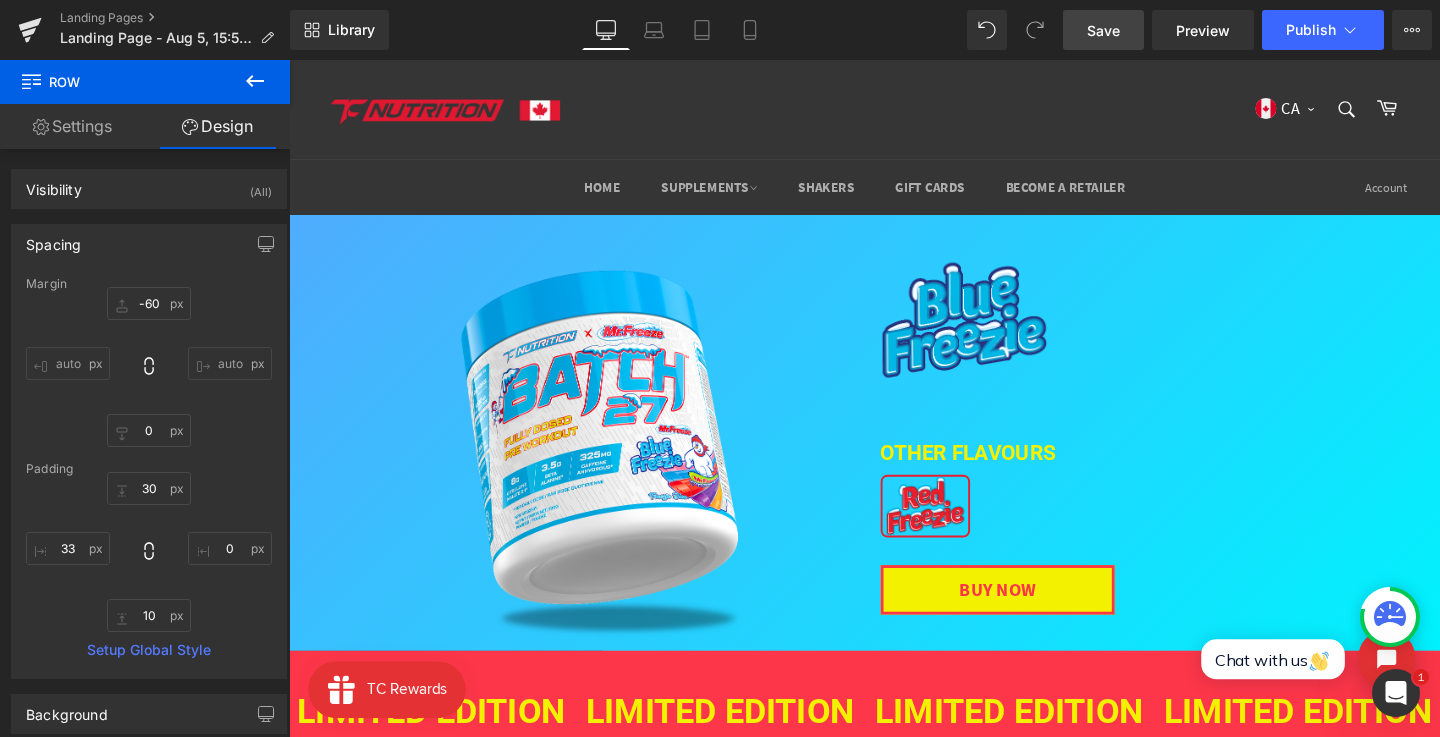 click on "Save" at bounding box center (1103, 30) 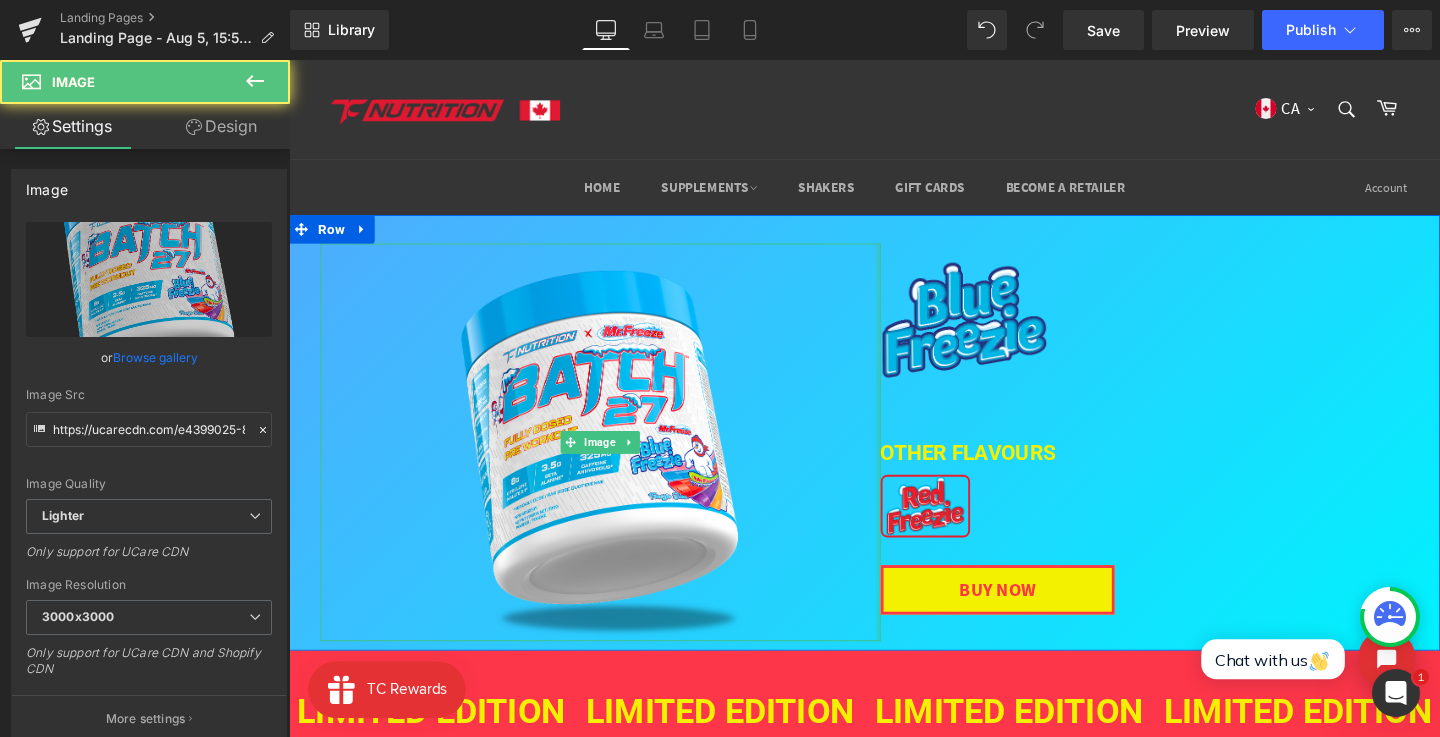 drag, startPoint x: 906, startPoint y: 402, endPoint x: 926, endPoint y: 402, distance: 20 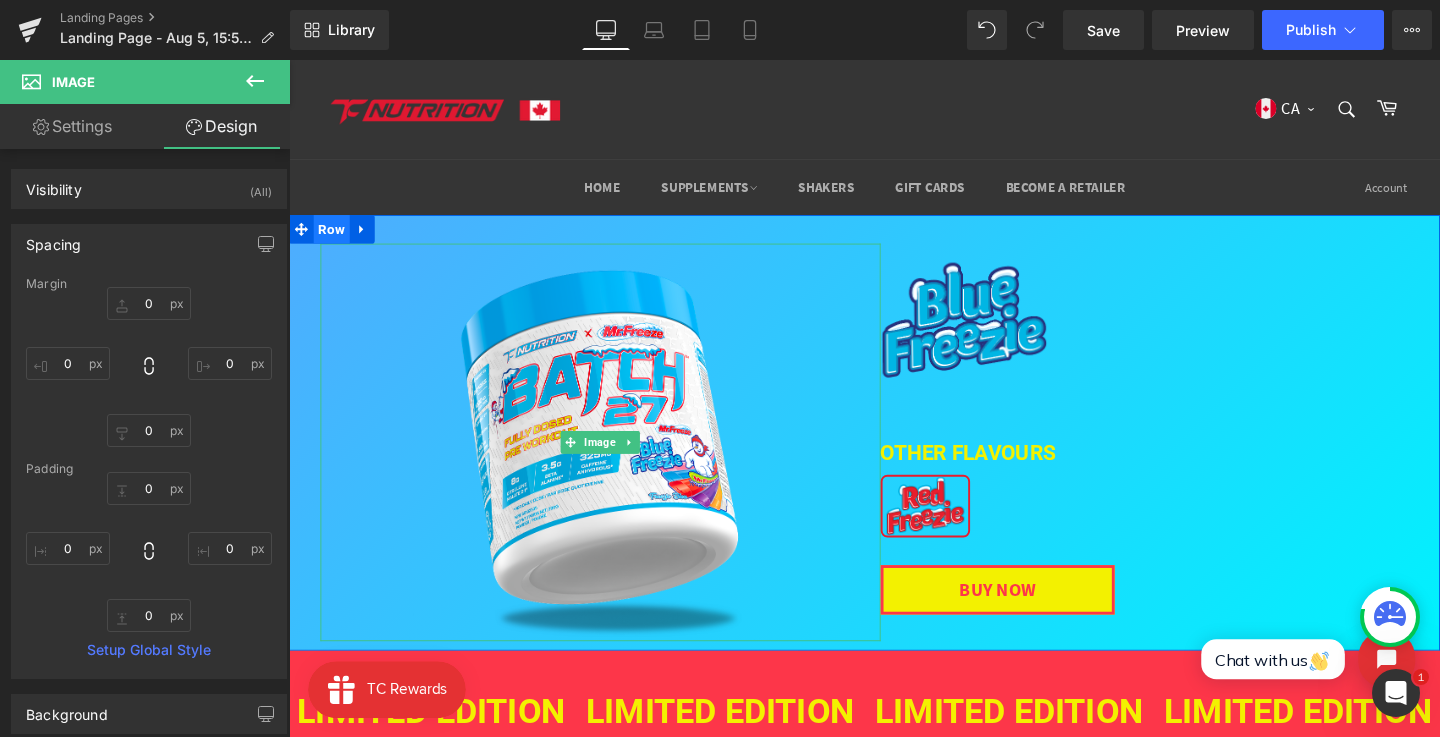 click on "Row" at bounding box center (334, 238) 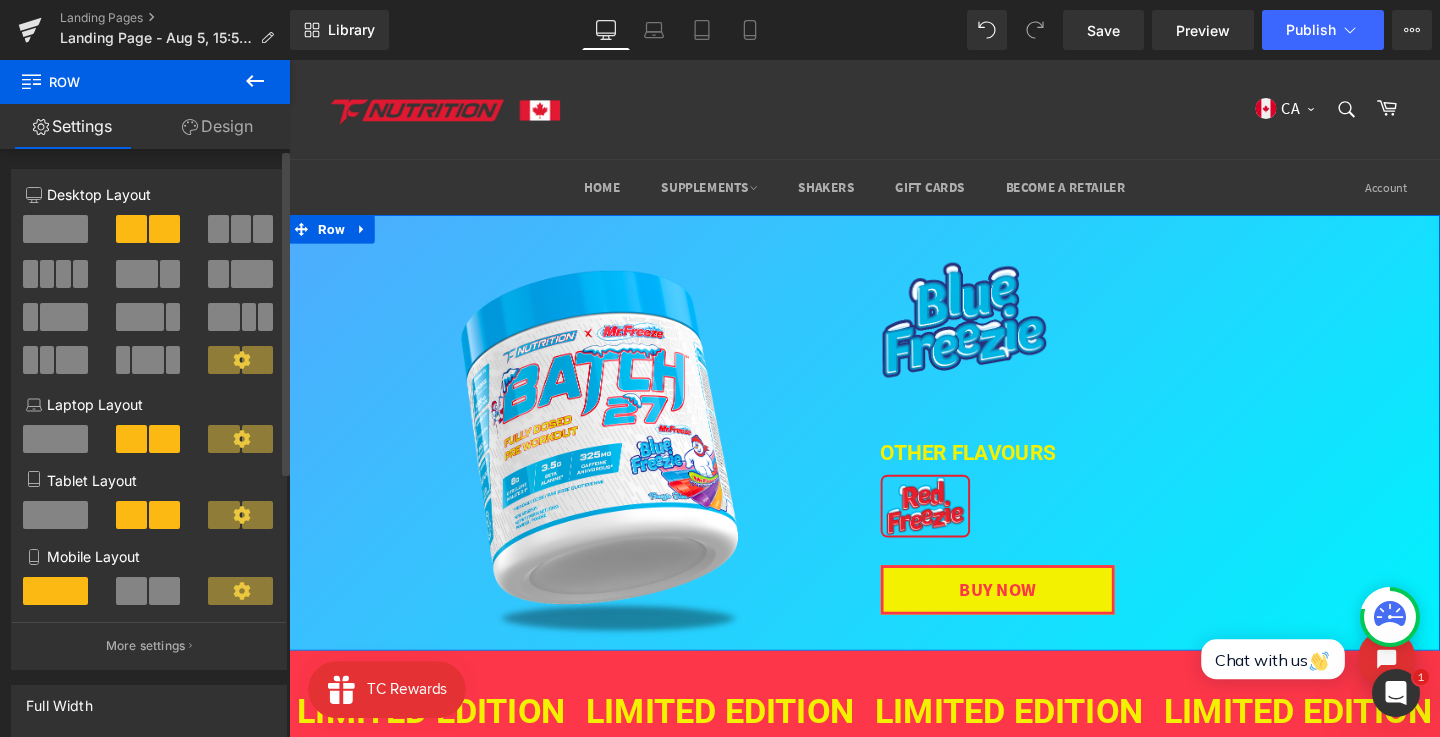click at bounding box center [257, 360] 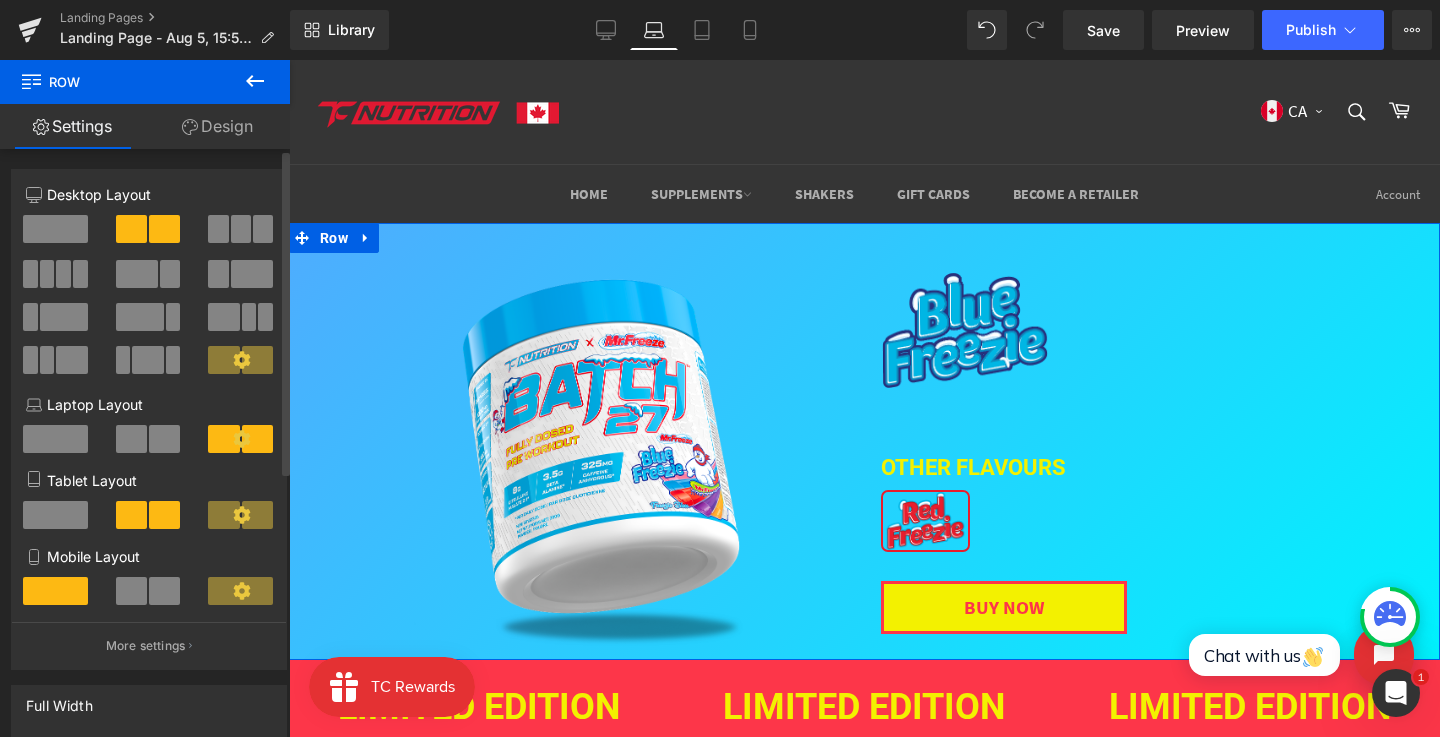 click 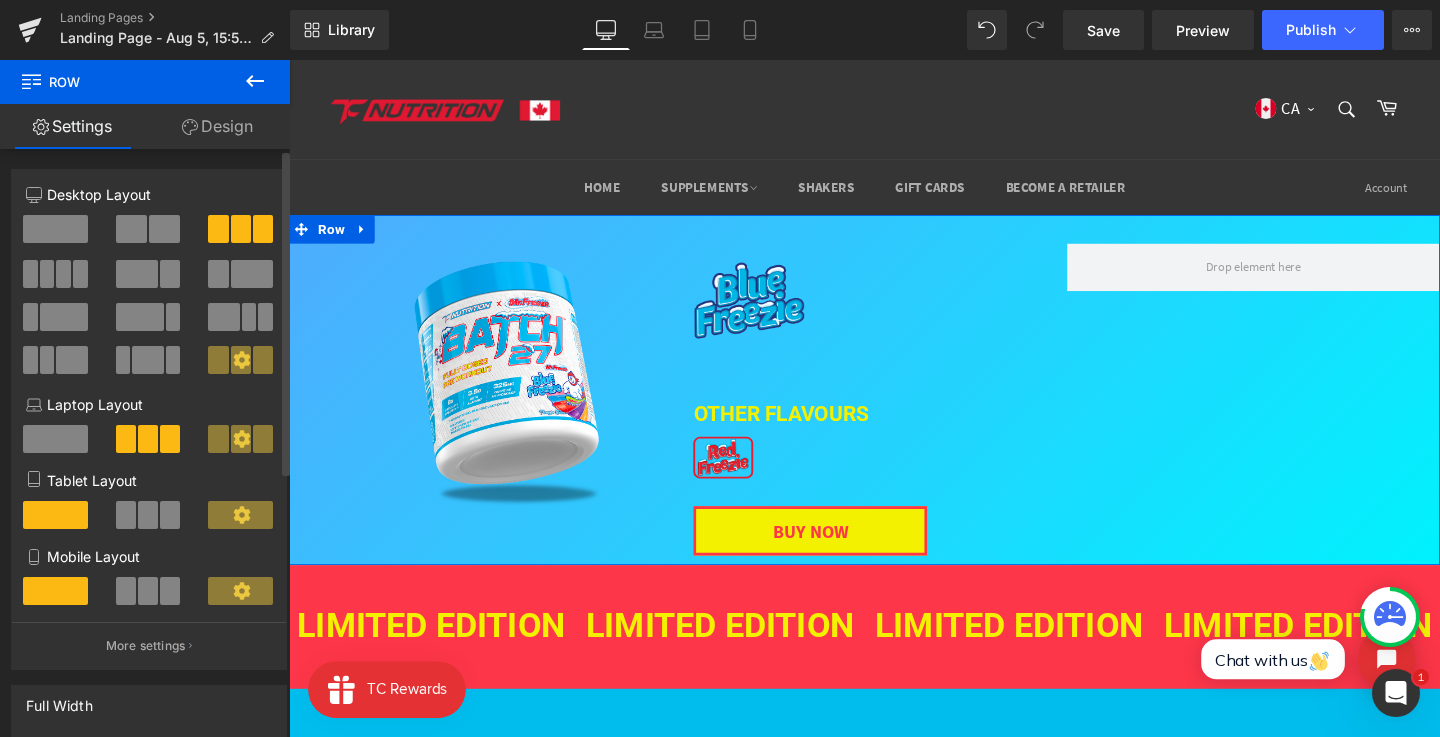 click at bounding box center (164, 229) 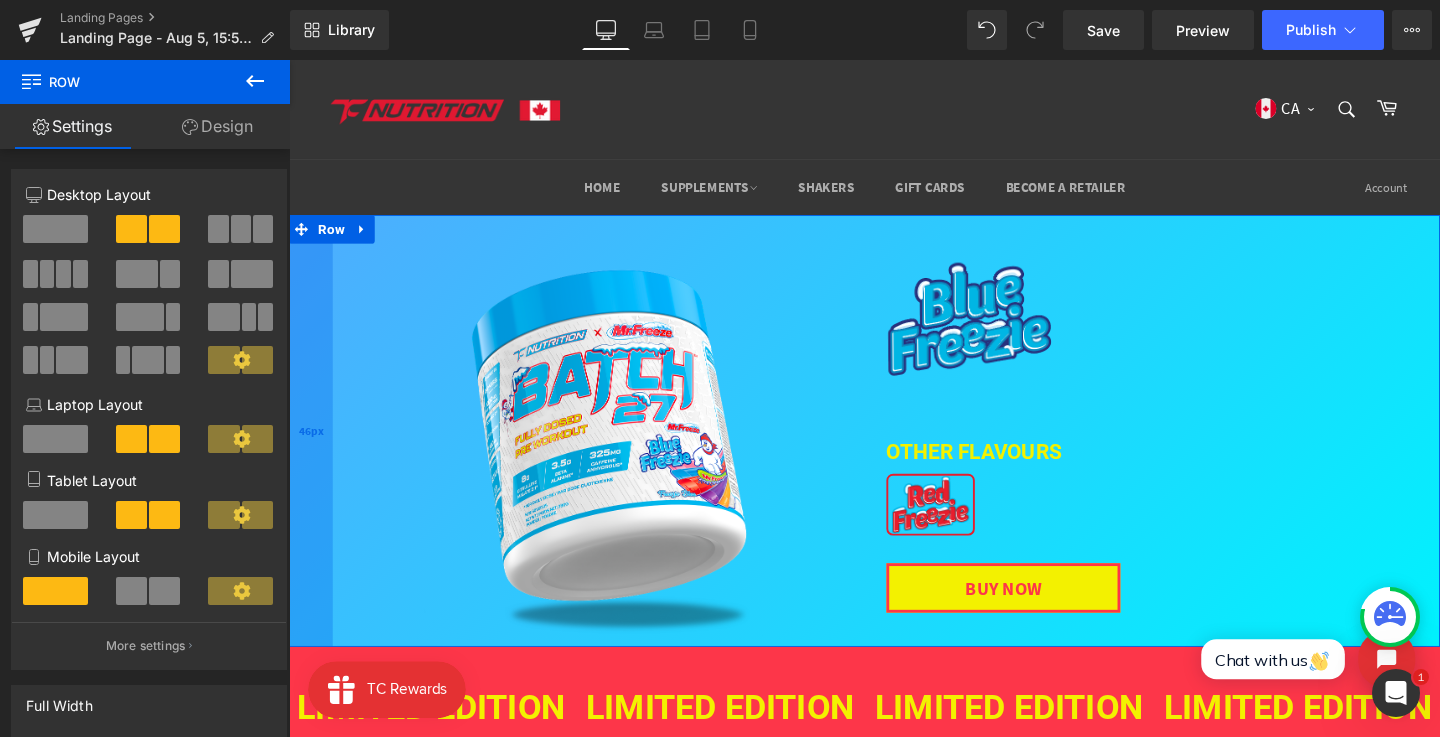 drag, startPoint x: 293, startPoint y: 345, endPoint x: 306, endPoint y: 345, distance: 13 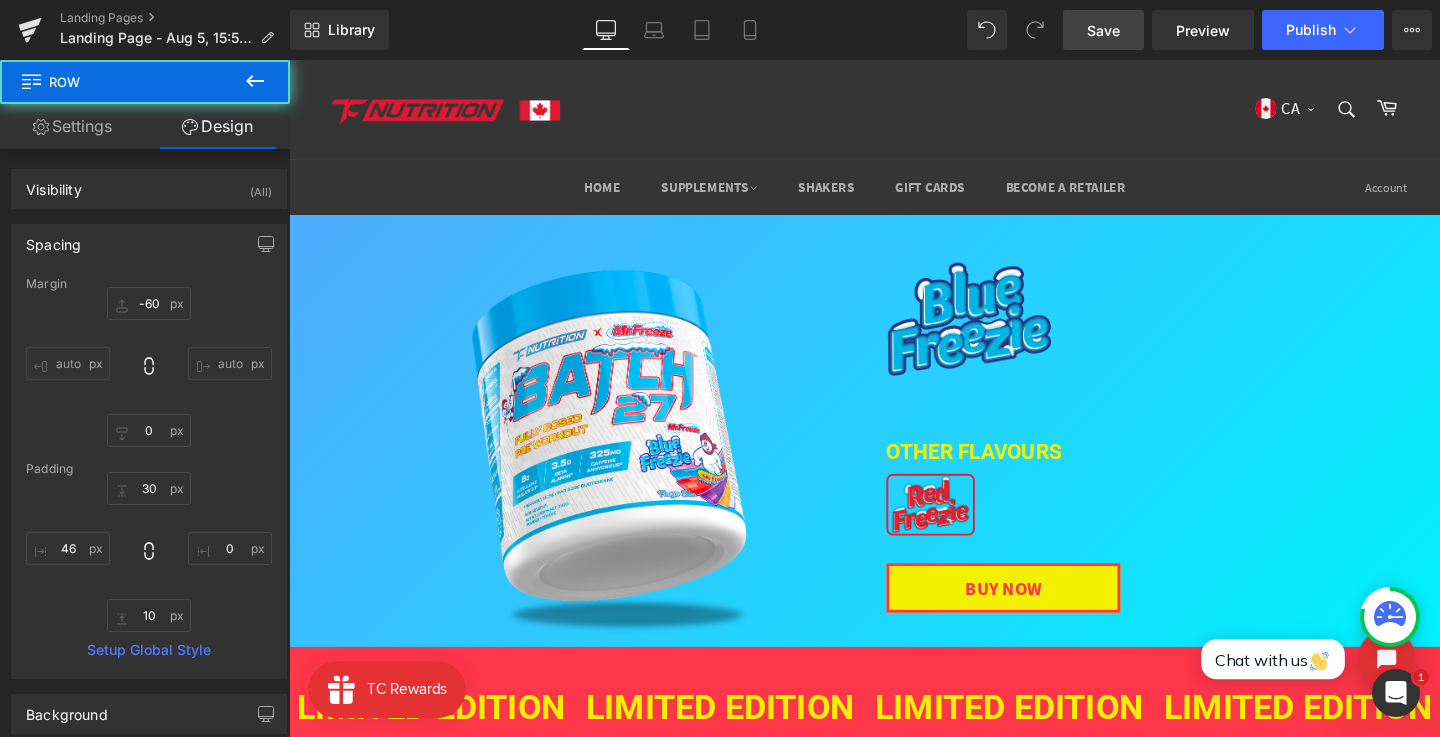 click on "Save" at bounding box center (1103, 30) 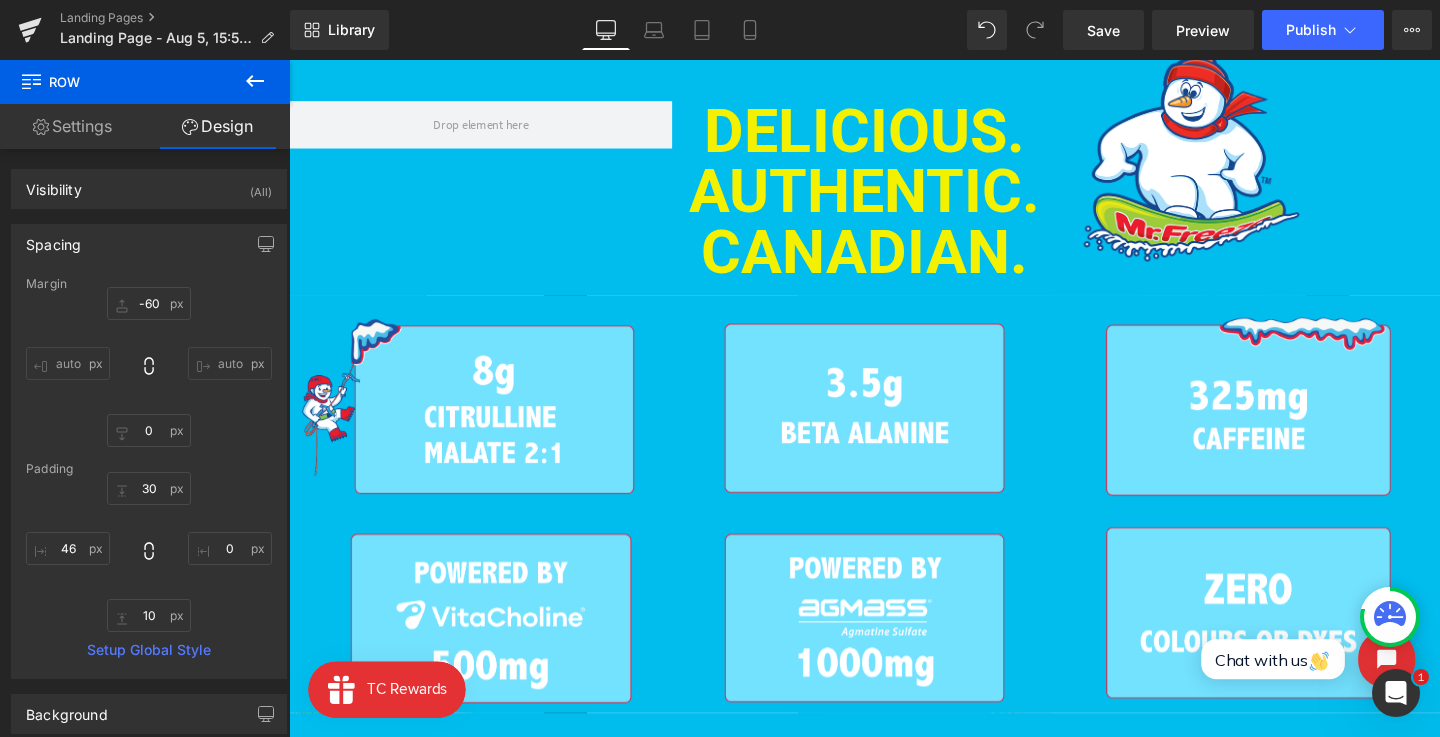 scroll, scrollTop: 817, scrollLeft: 0, axis: vertical 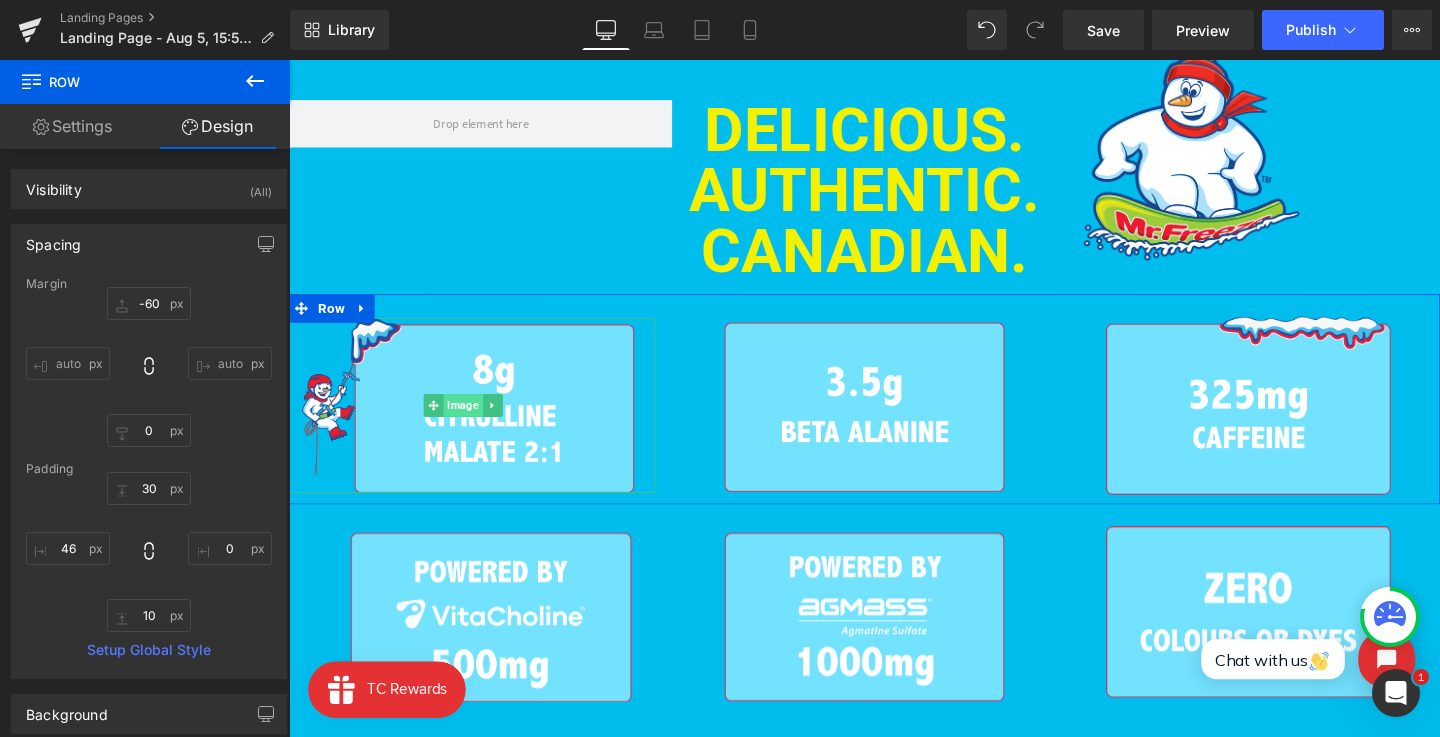 click on "Image" at bounding box center [472, 423] 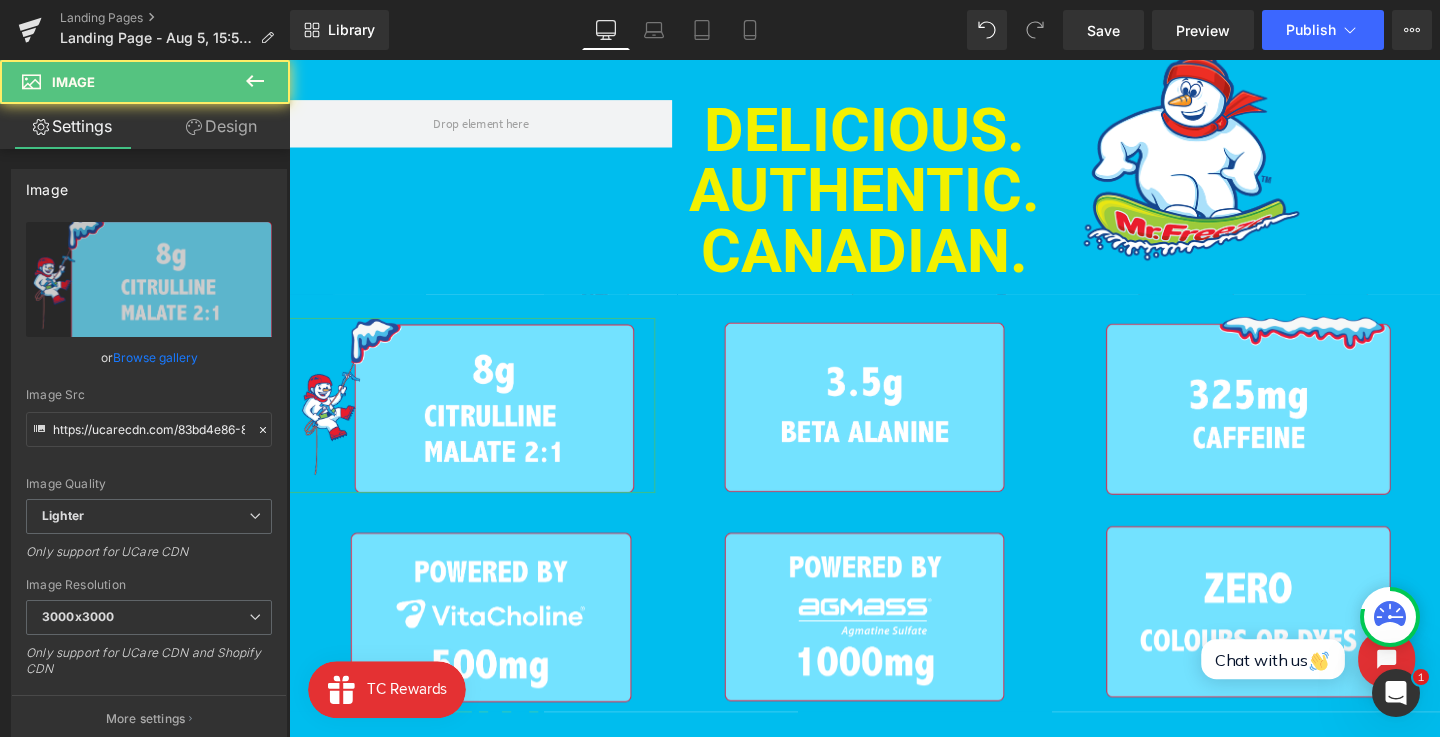 click on "Design" at bounding box center (221, 126) 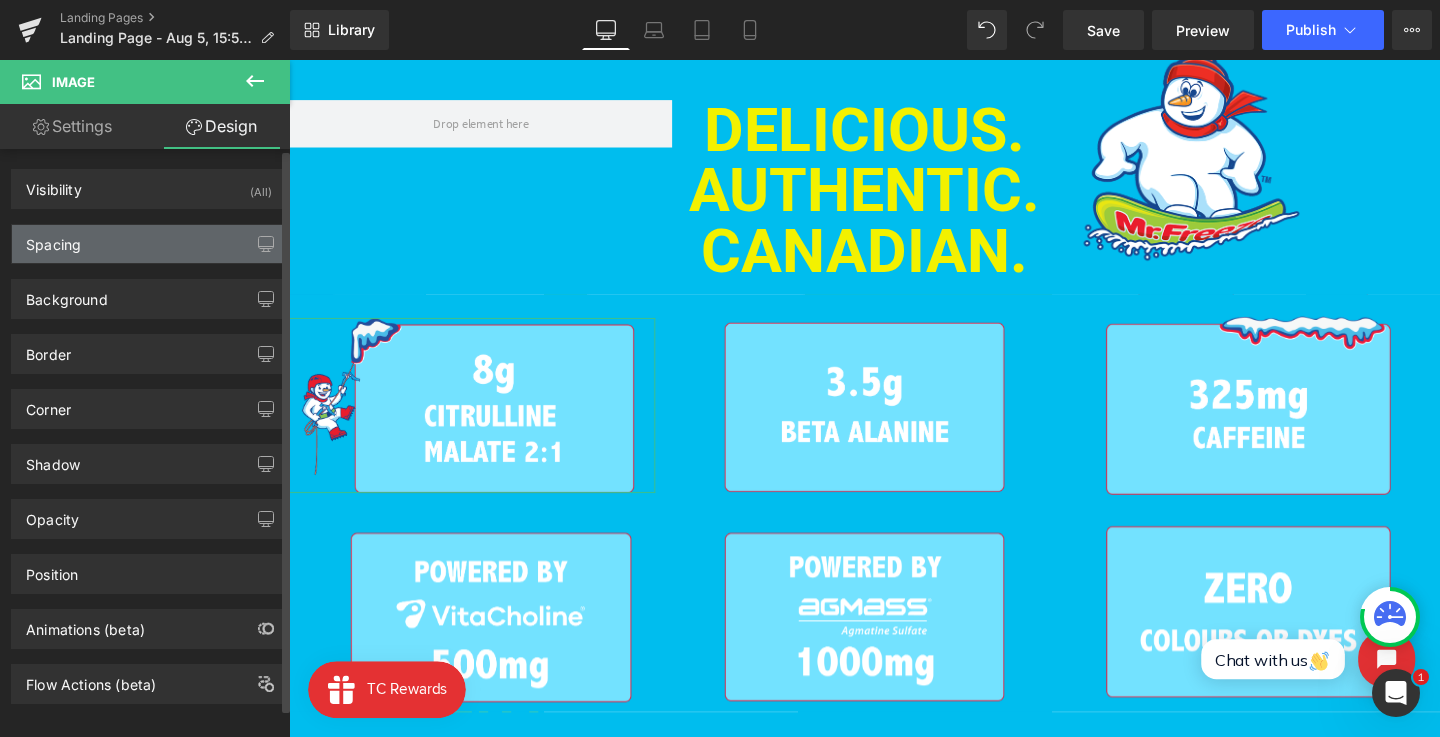 click on "Spacing" at bounding box center (149, 244) 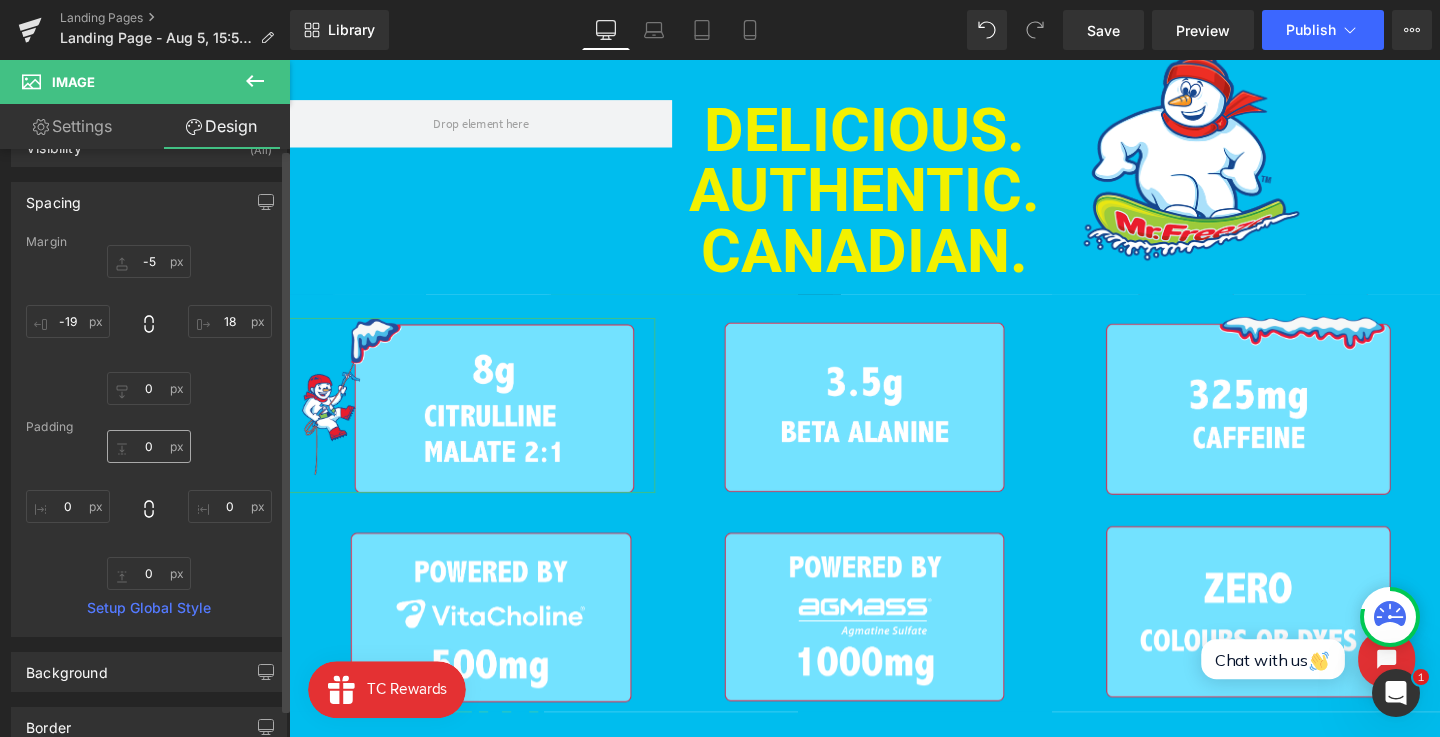 scroll, scrollTop: 63, scrollLeft: 0, axis: vertical 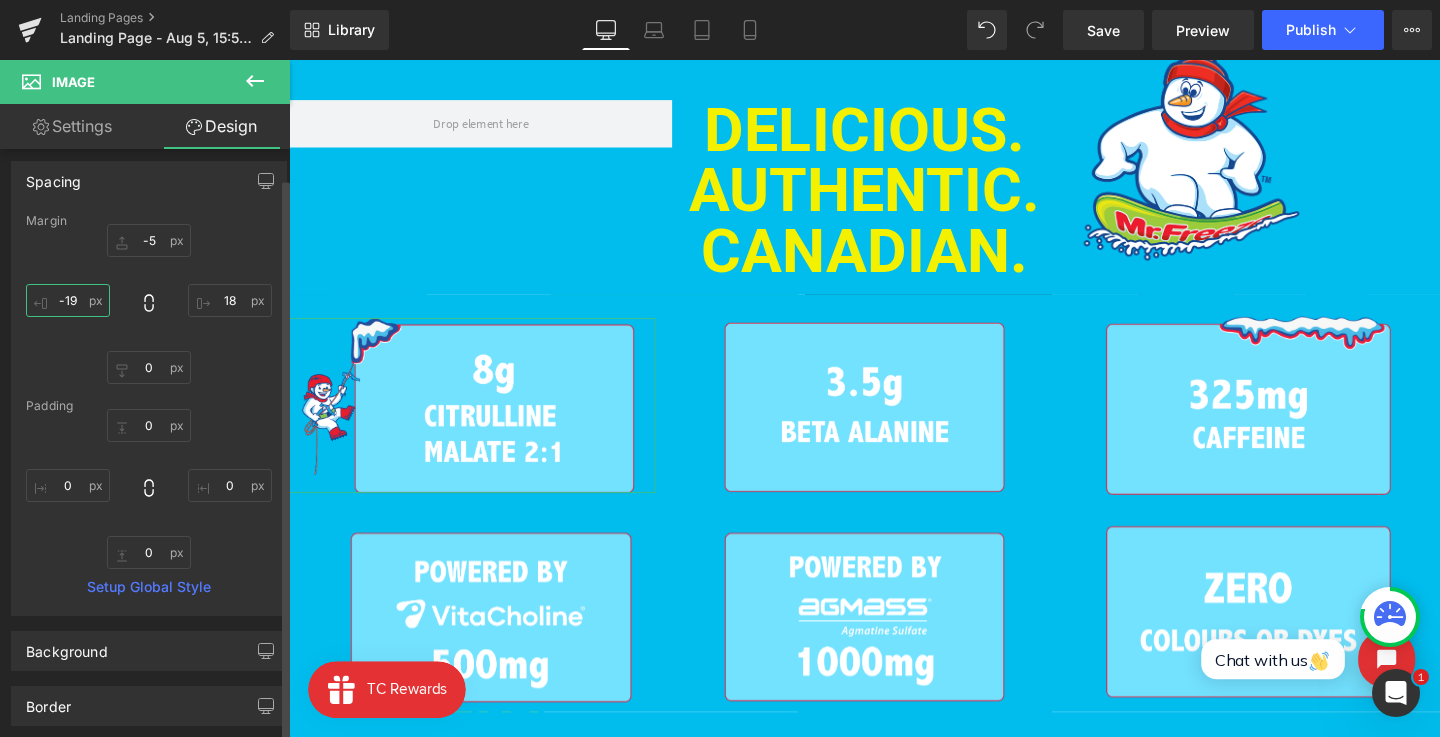 click on "-19" at bounding box center (68, 300) 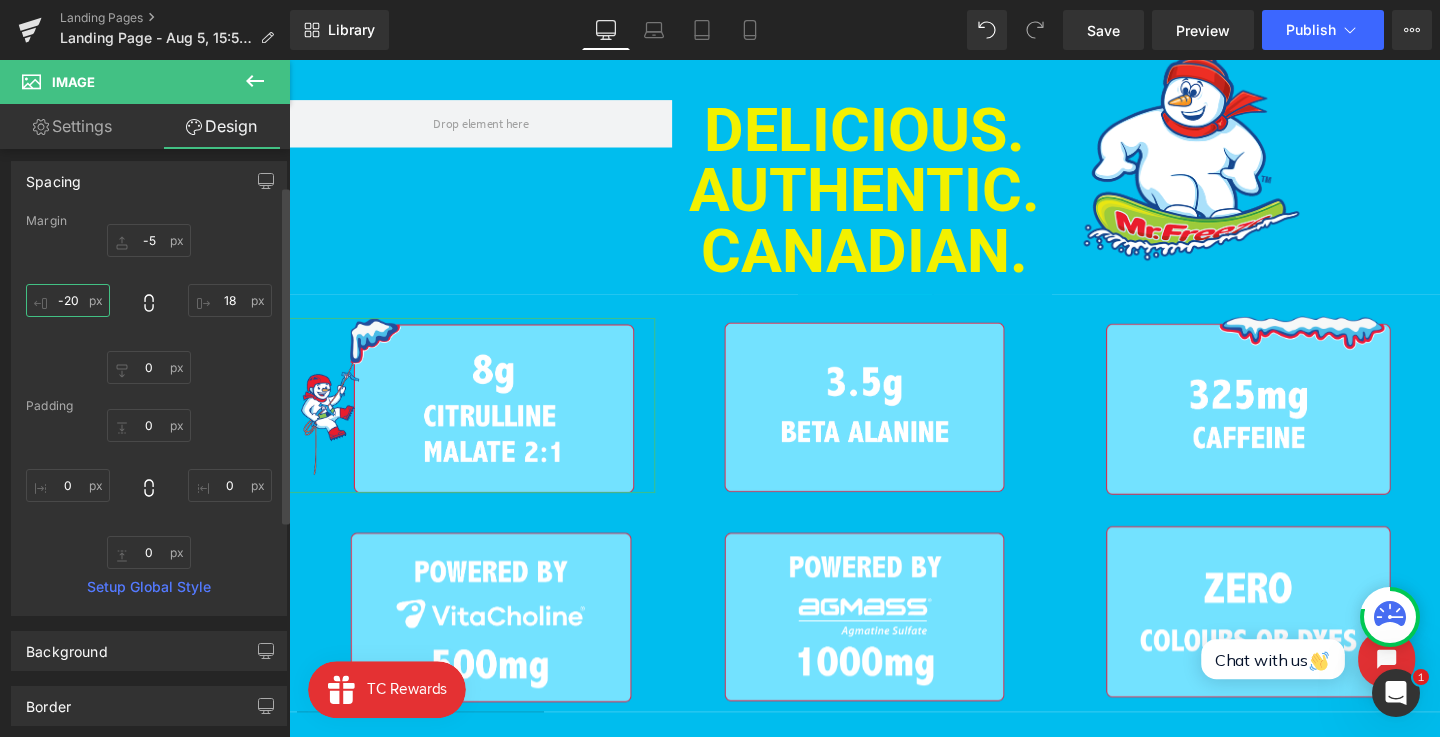 type on "-21" 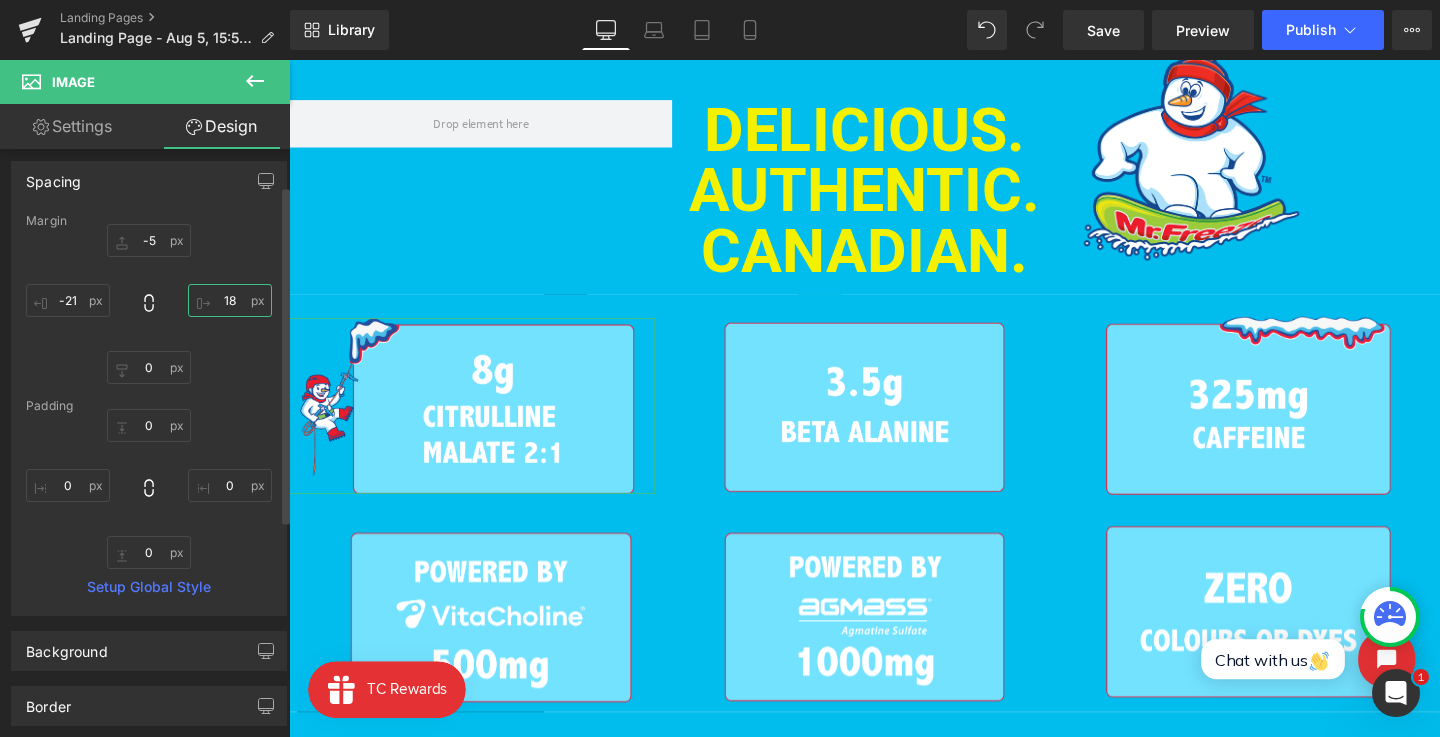 click on "18" at bounding box center (230, 300) 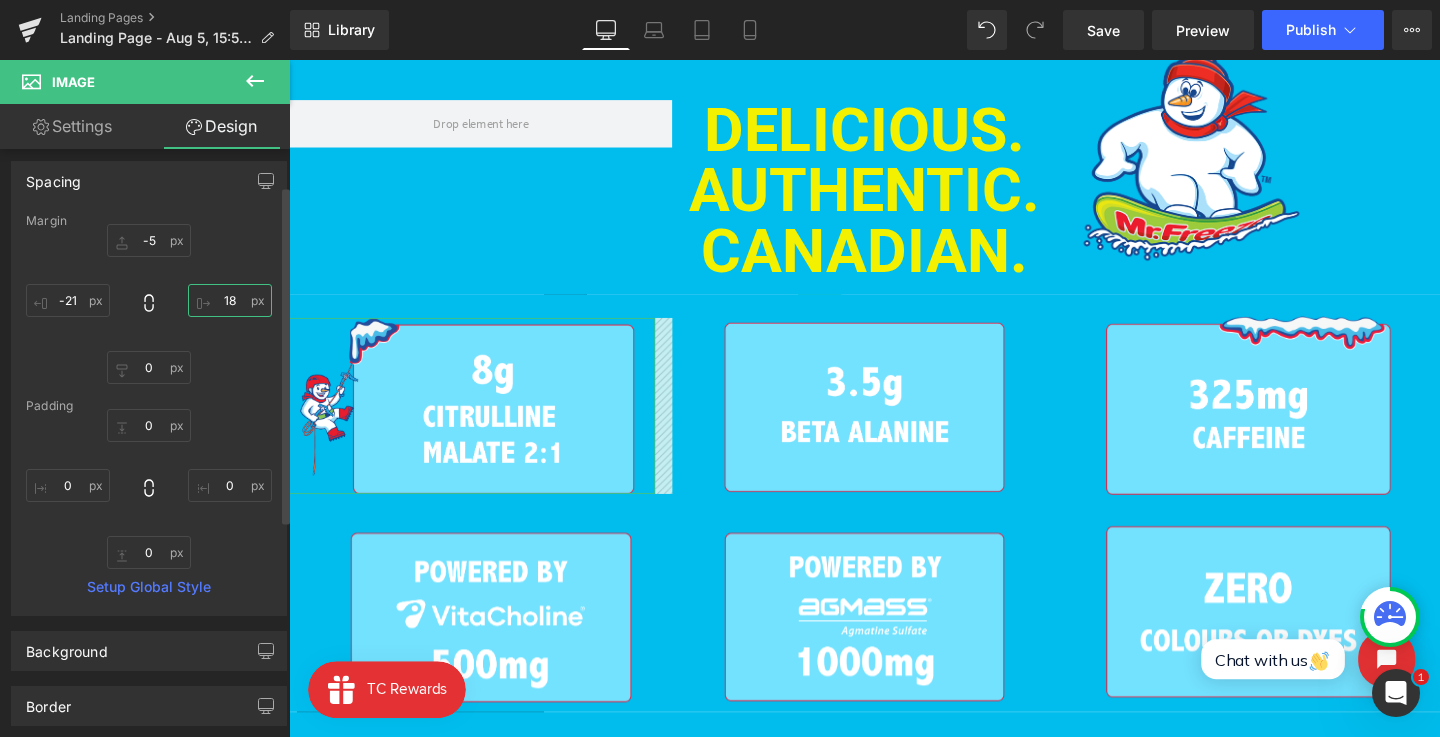 type on "19" 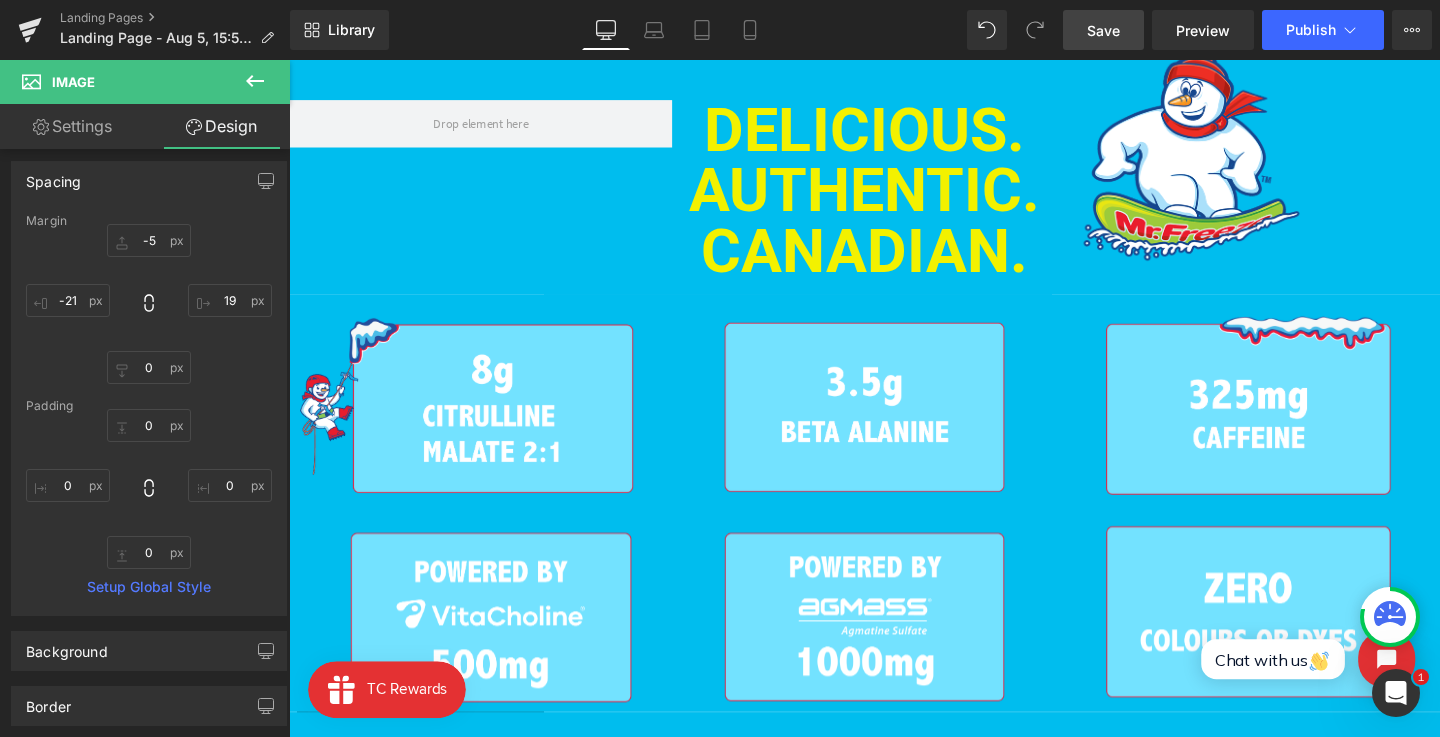 click on "Save" at bounding box center (1103, 30) 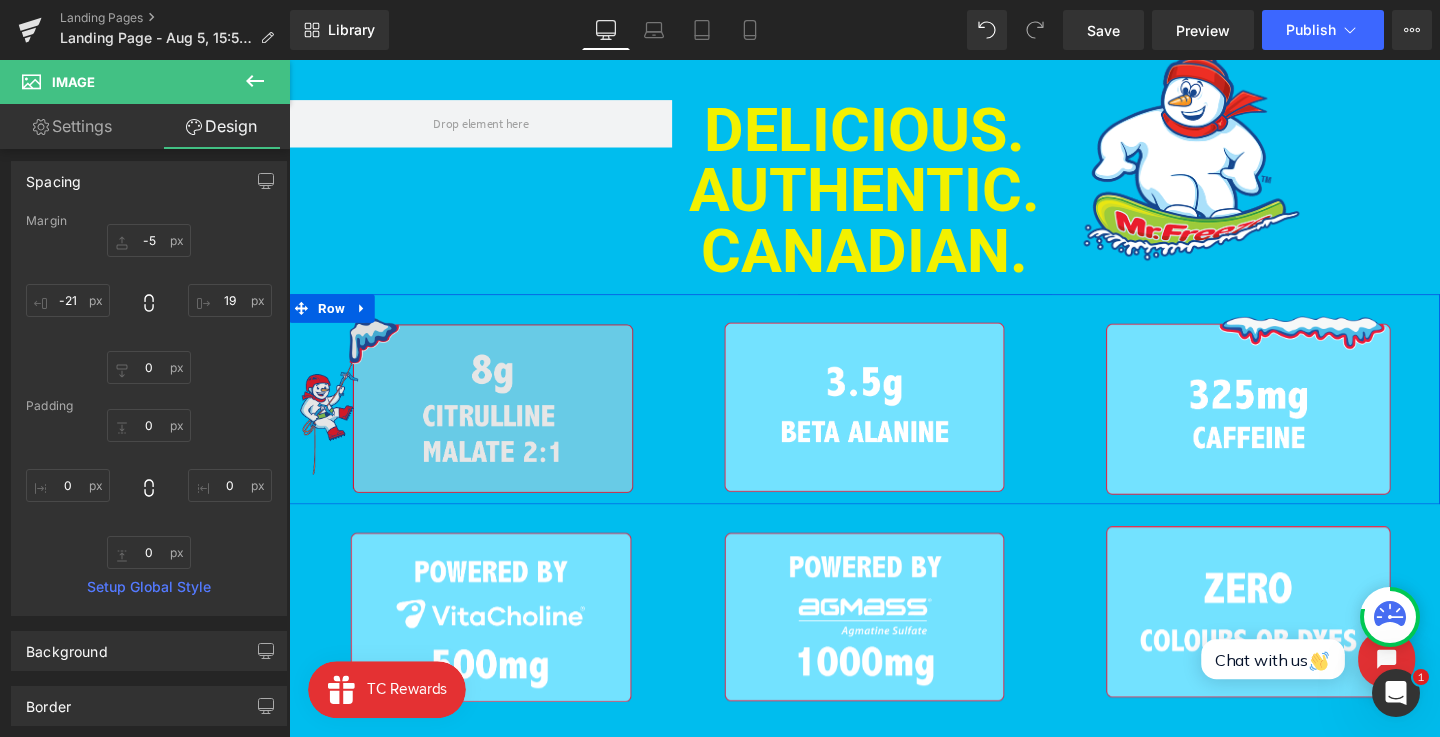 scroll, scrollTop: 842, scrollLeft: 0, axis: vertical 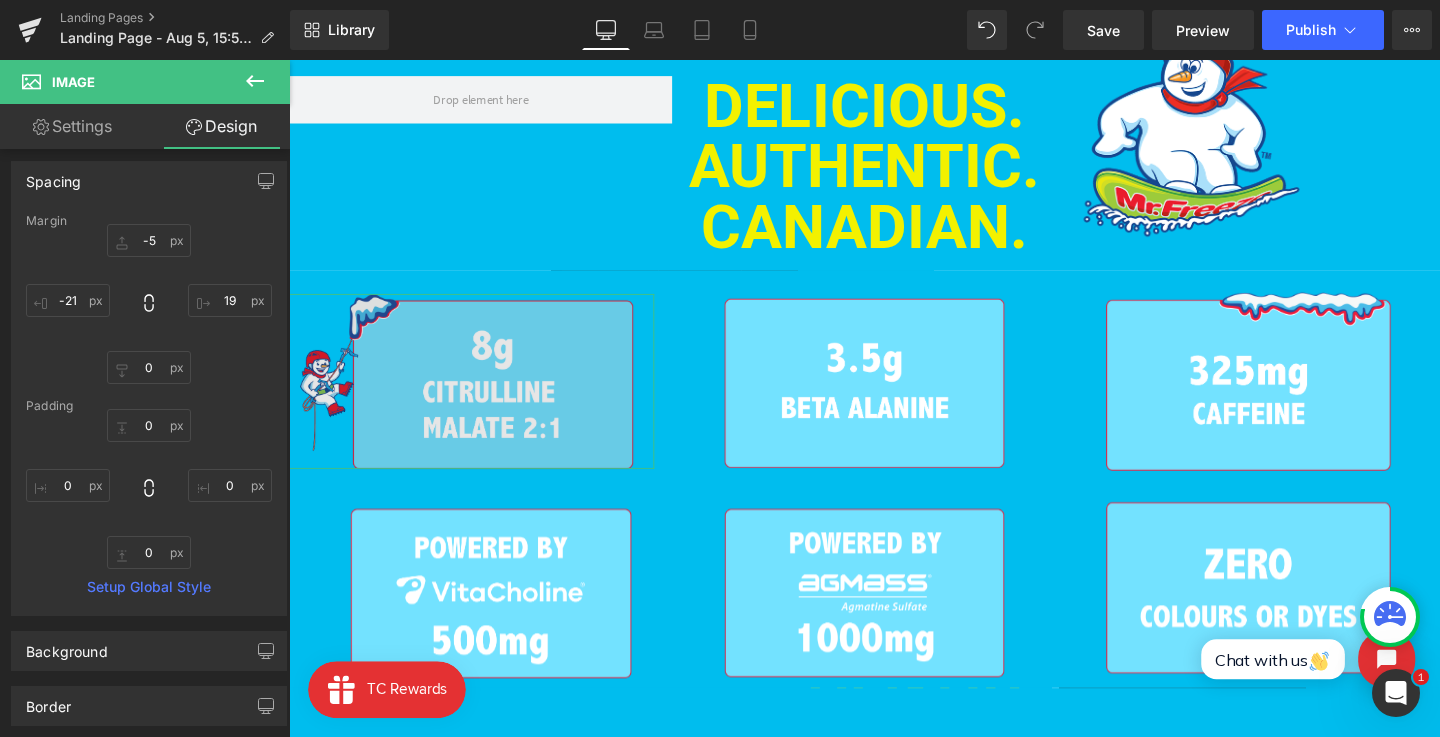 click at bounding box center (470, 398) 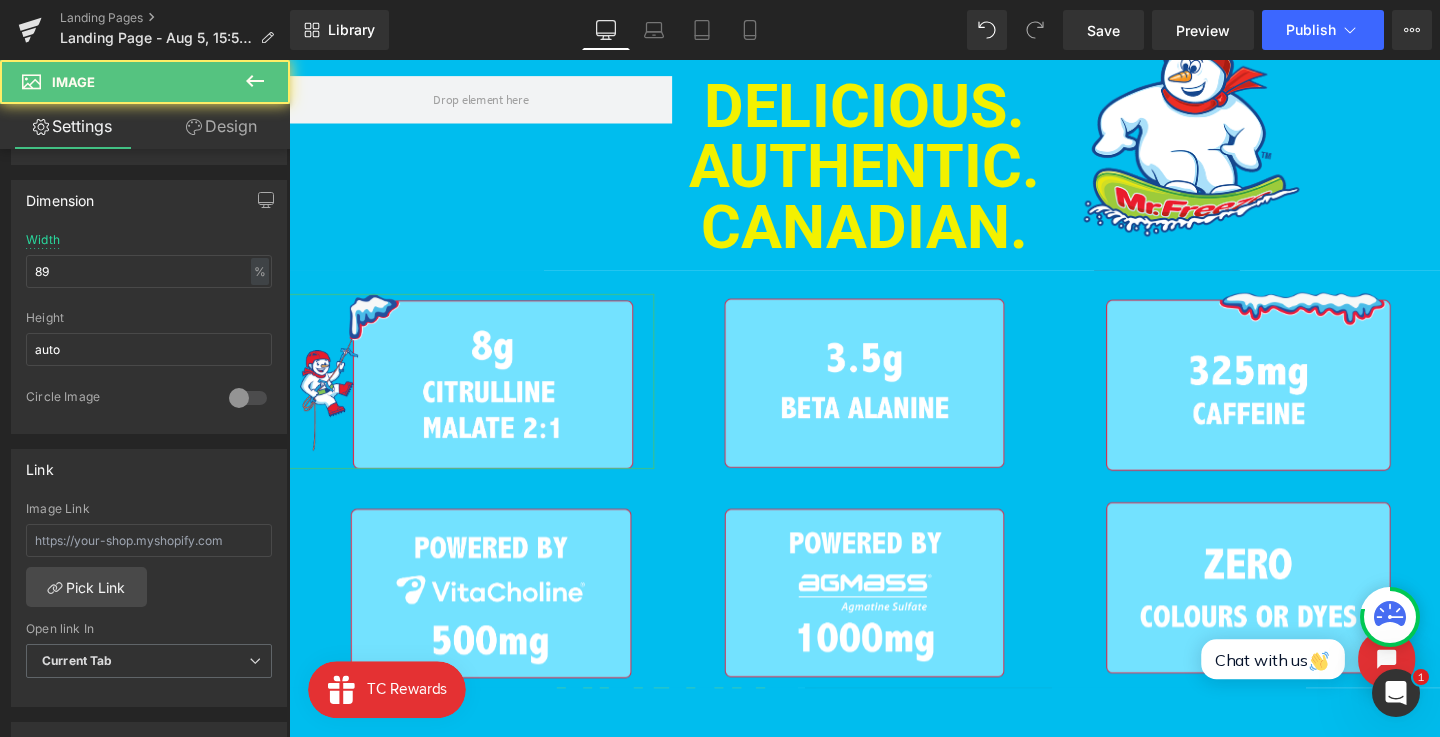 scroll, scrollTop: 1013, scrollLeft: 0, axis: vertical 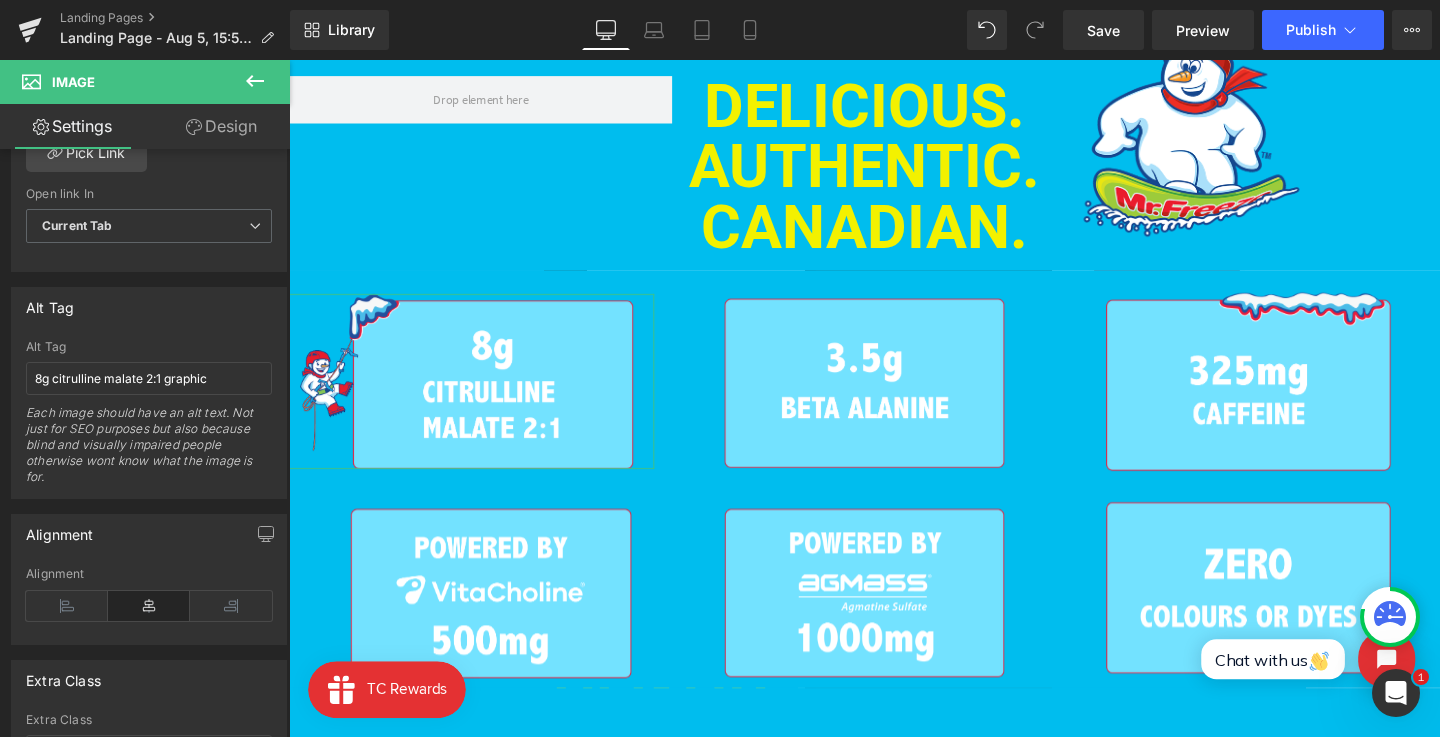drag, startPoint x: 212, startPoint y: 132, endPoint x: 161, endPoint y: 213, distance: 95.71834 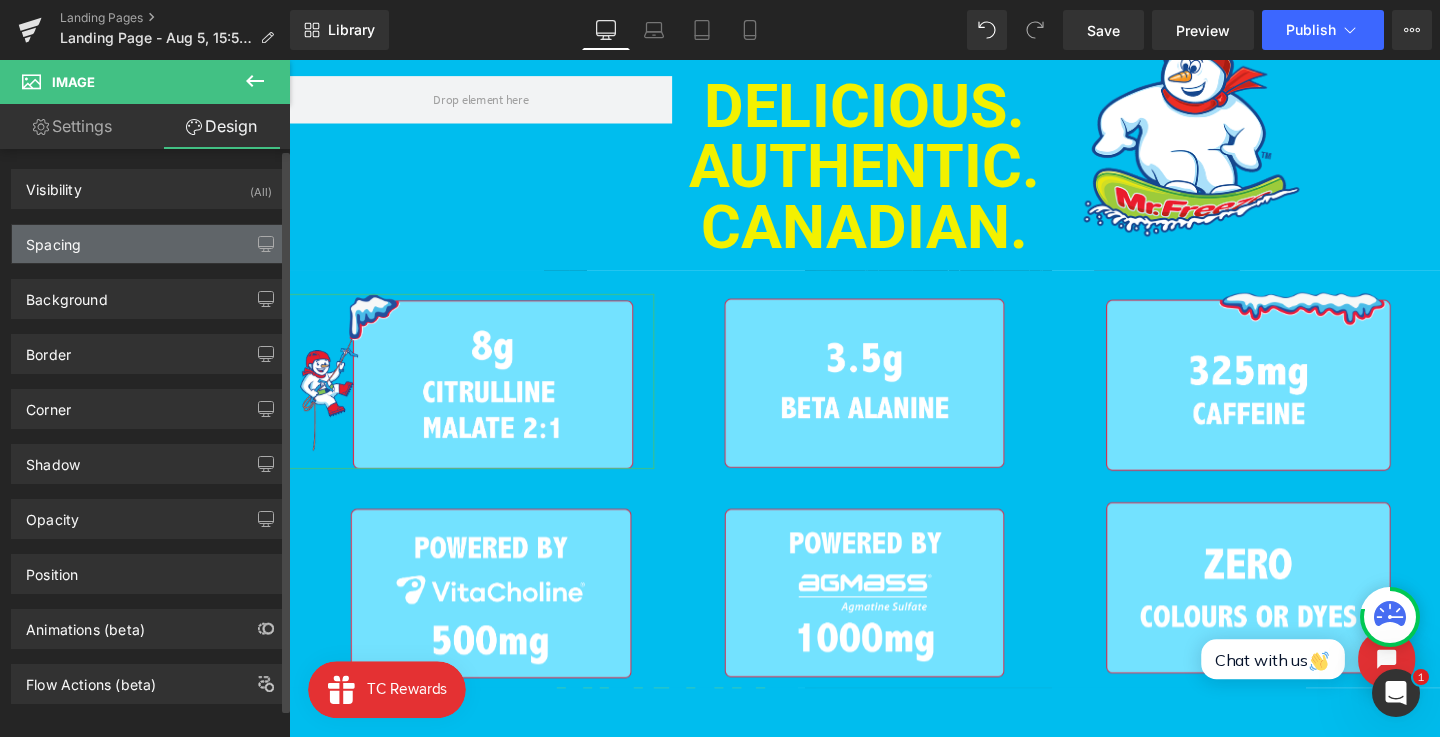 click on "Spacing" at bounding box center [149, 244] 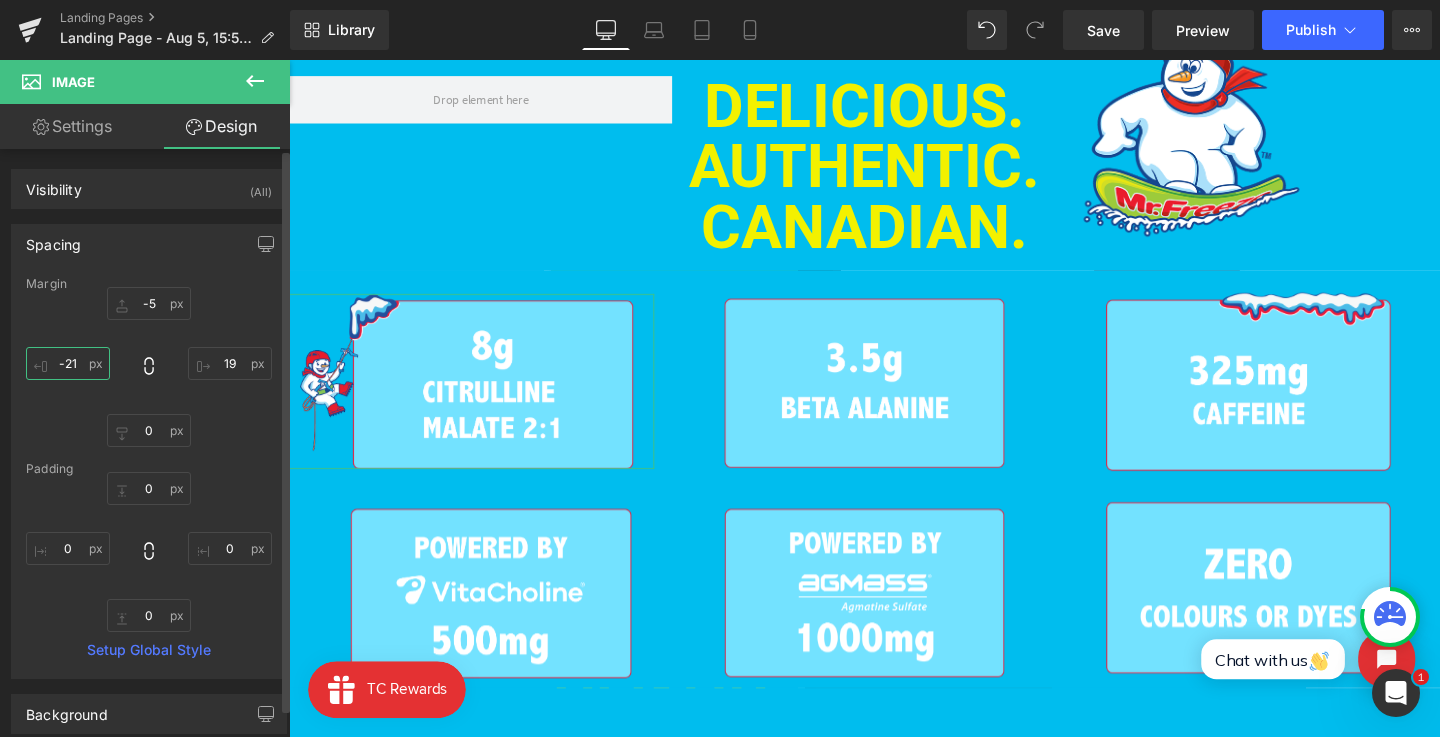 click on "-21" at bounding box center [68, 363] 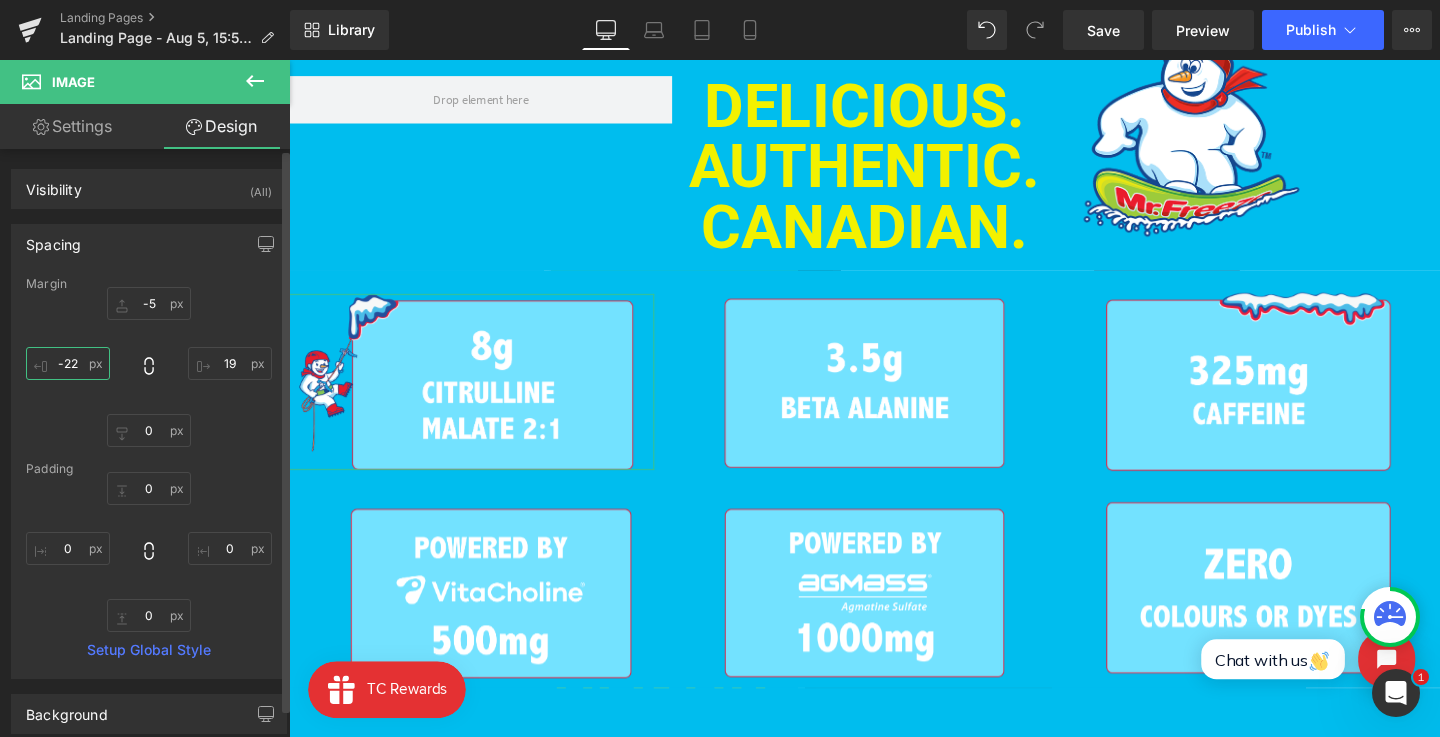 type on "-23" 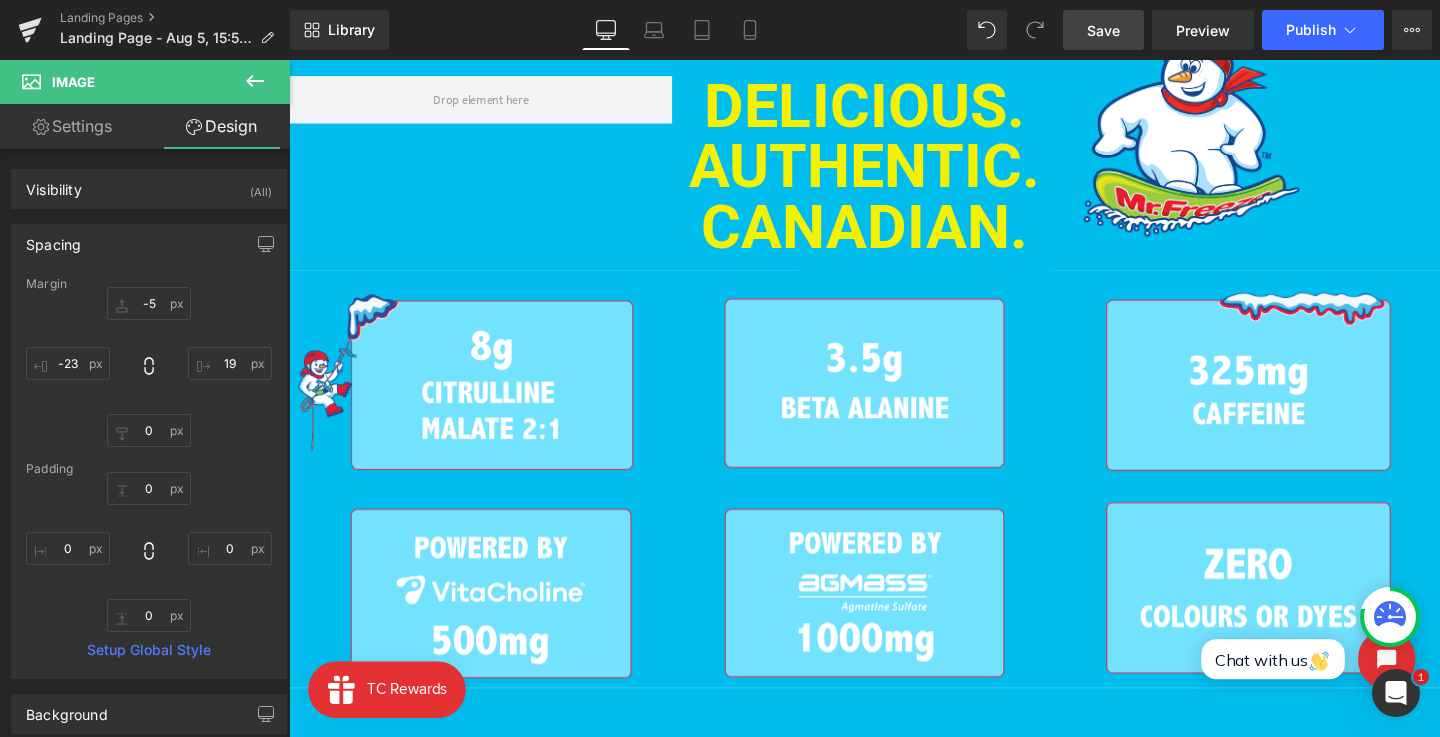 click on "Save" at bounding box center [1103, 30] 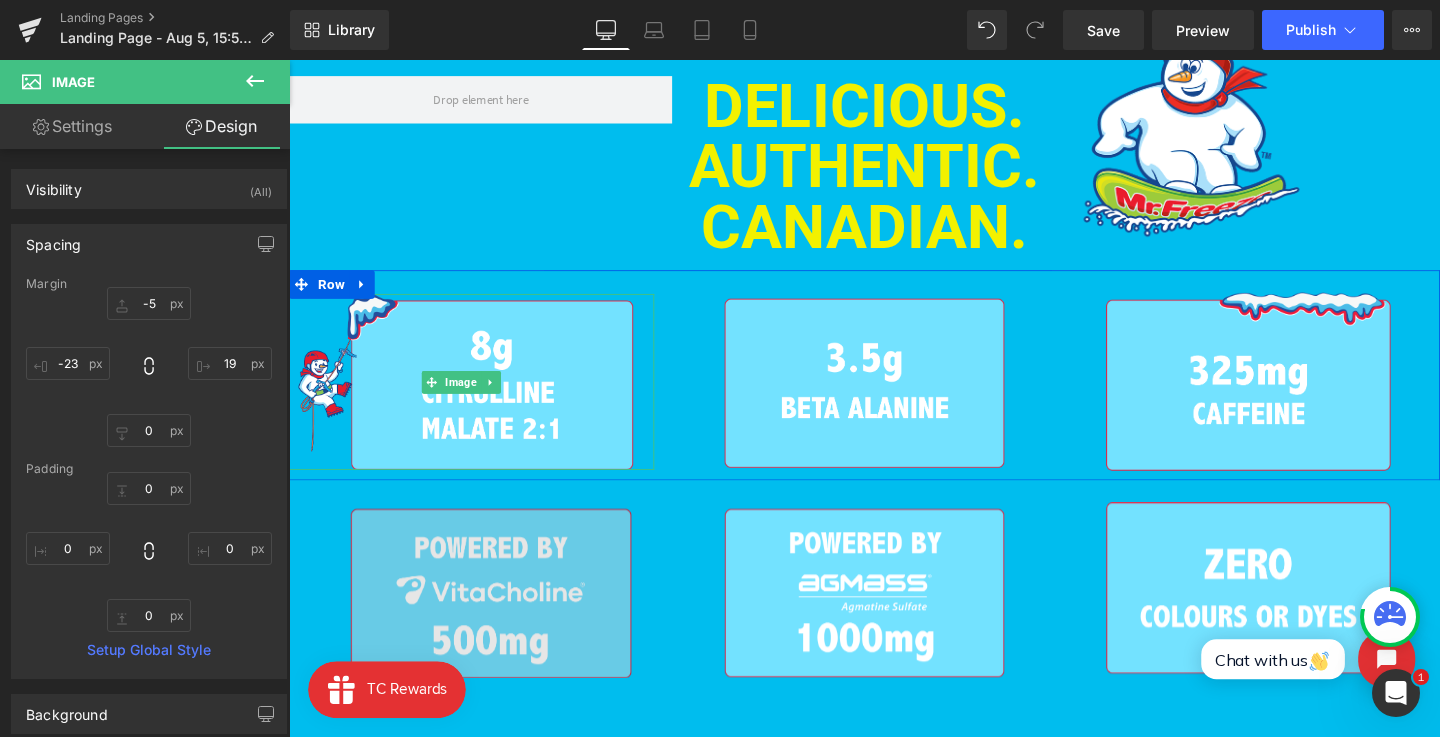 scroll, scrollTop: 931, scrollLeft: 0, axis: vertical 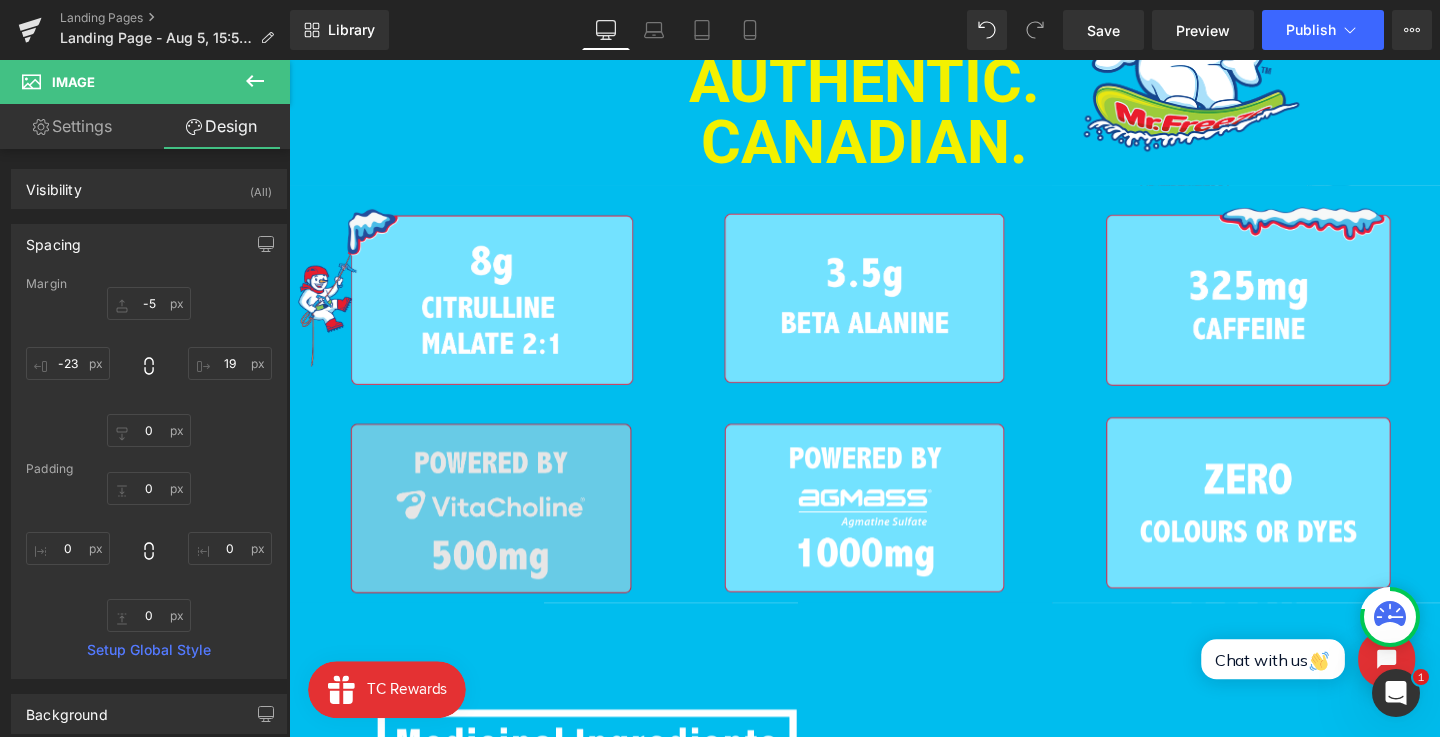 click on "Image" at bounding box center (501, 531) 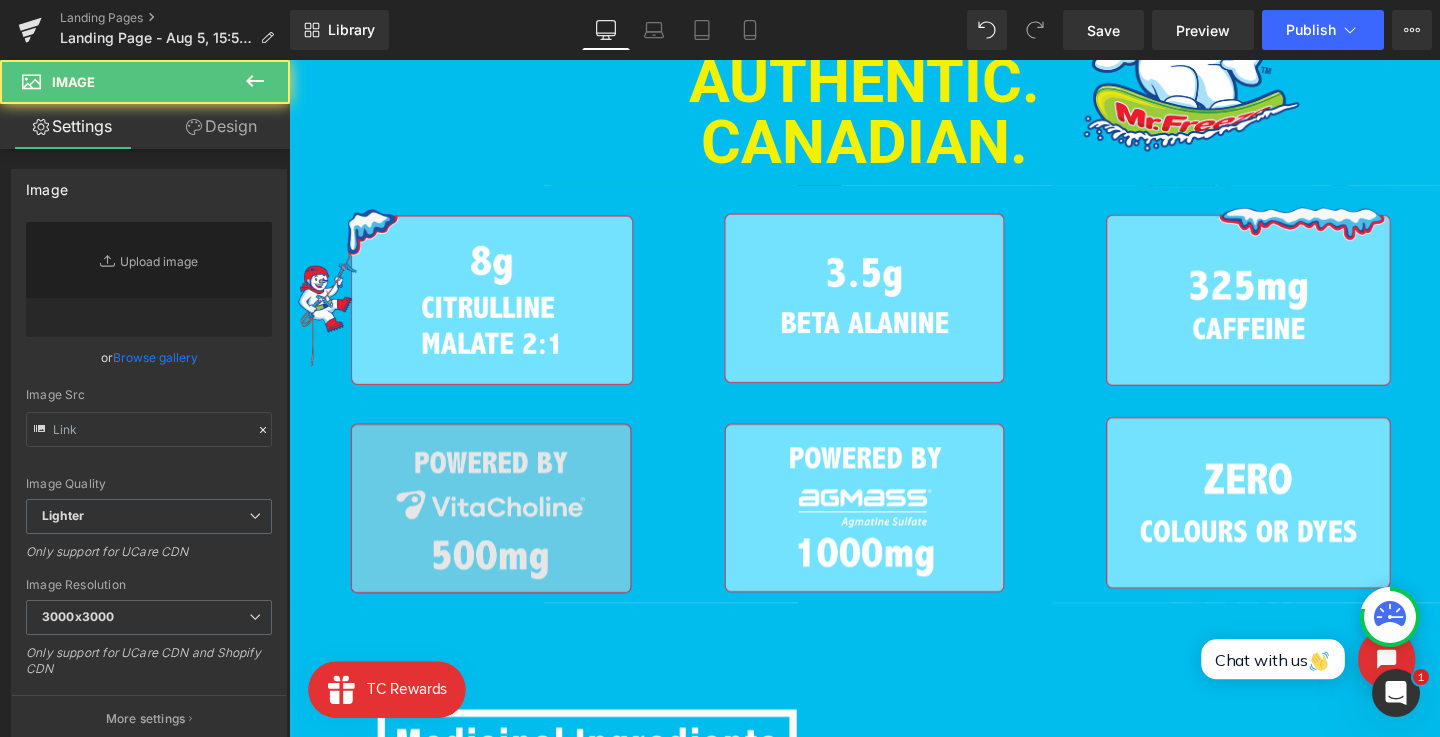 type on "https://ucarecdn.com/346847f4-025d-44db-857c-daebdca3d64c/-/format/auto/-/preview/3000x3000/-/quality/lighter/Frame%2020.png" 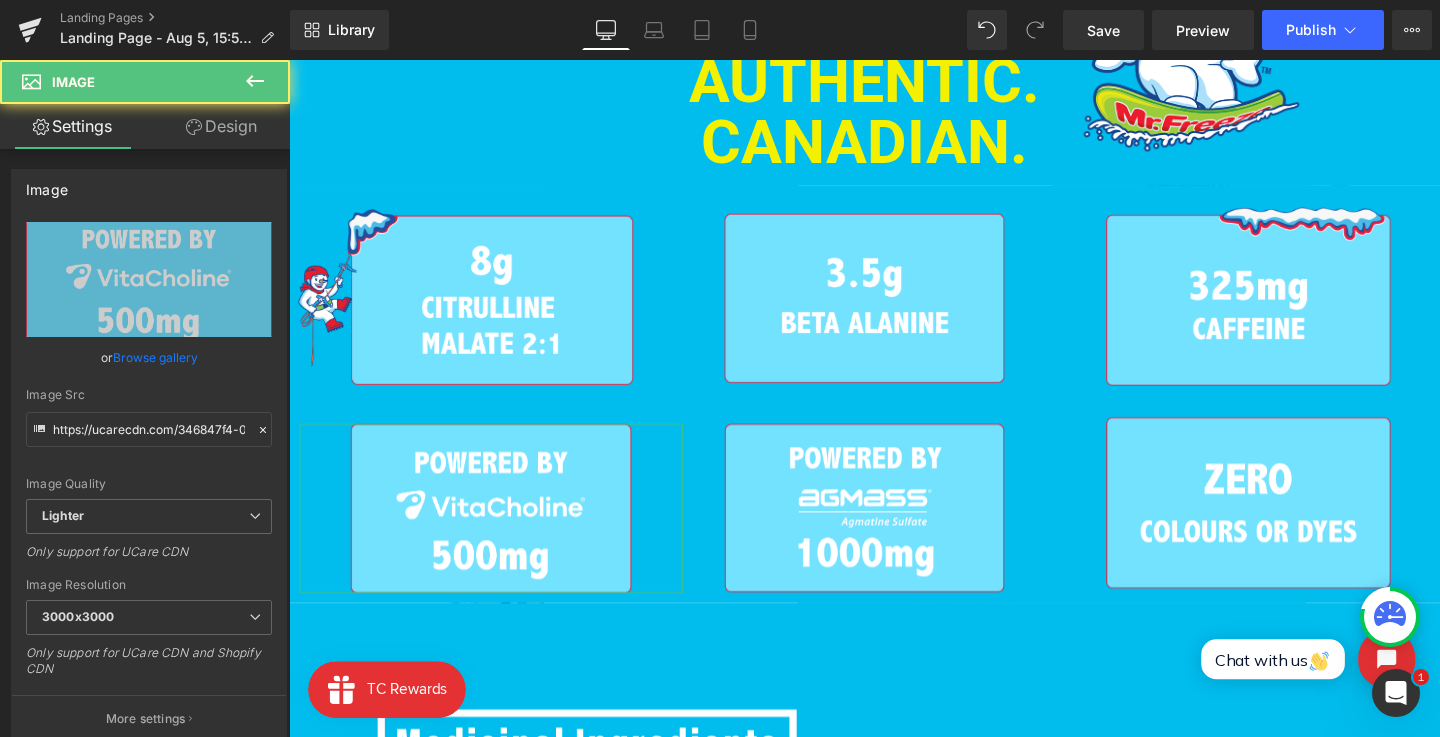 click on "Design" at bounding box center [221, 126] 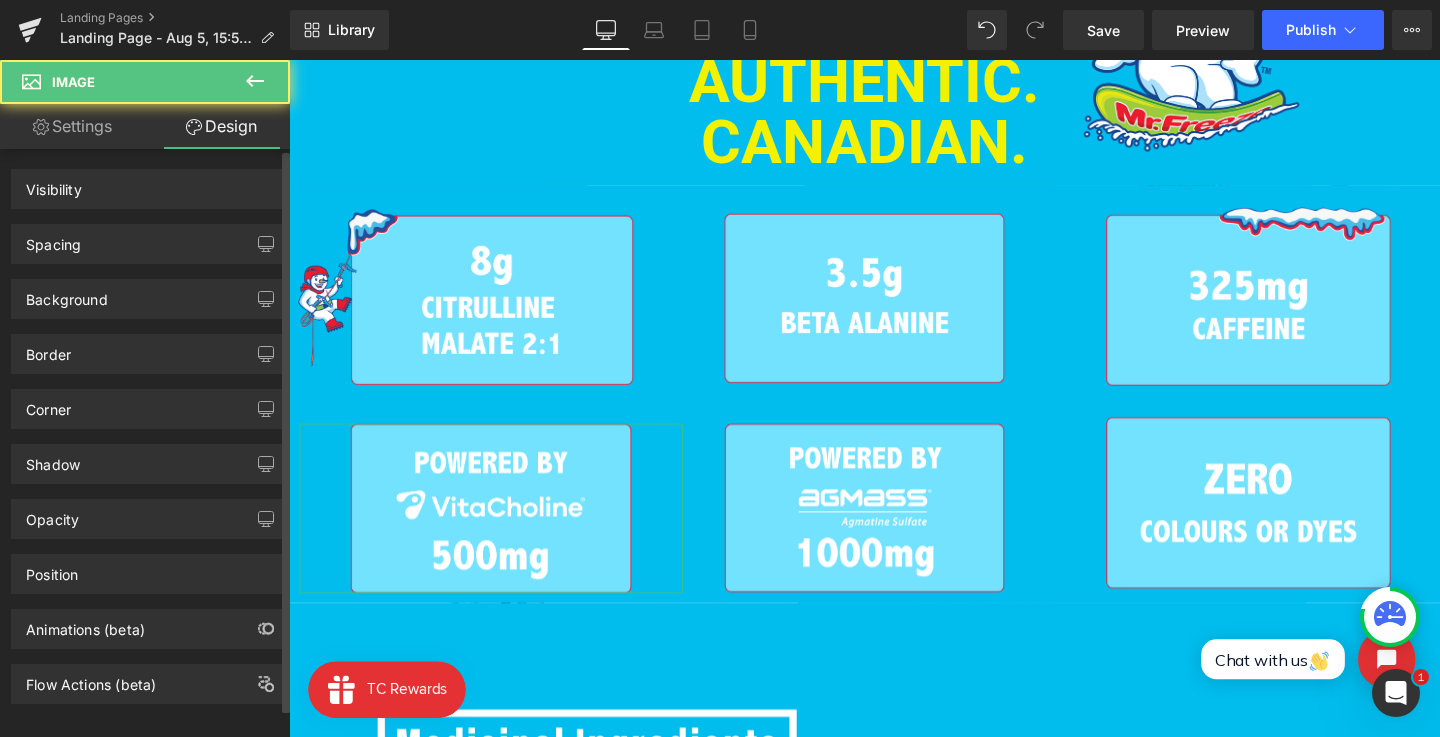 click on "Spacing" at bounding box center (149, 244) 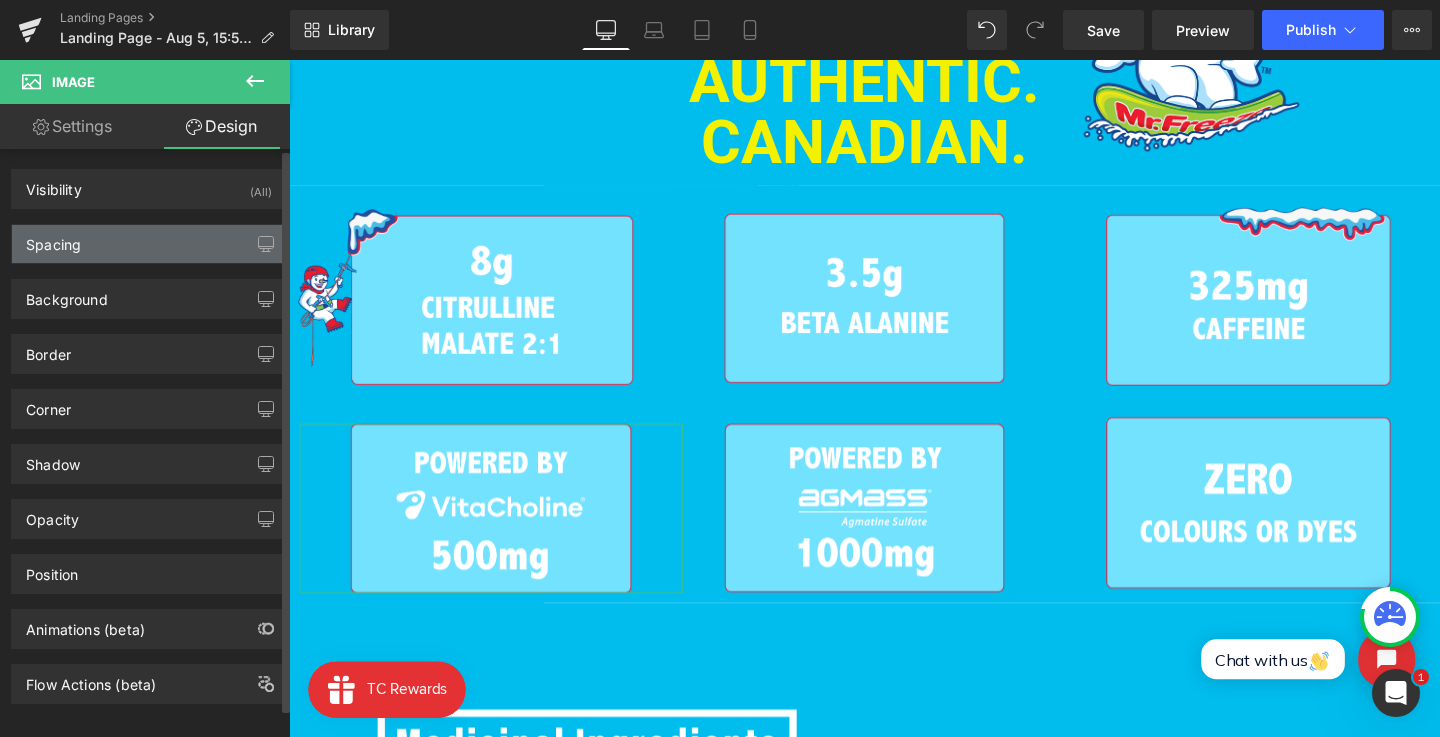 click on "Spacing" at bounding box center (149, 244) 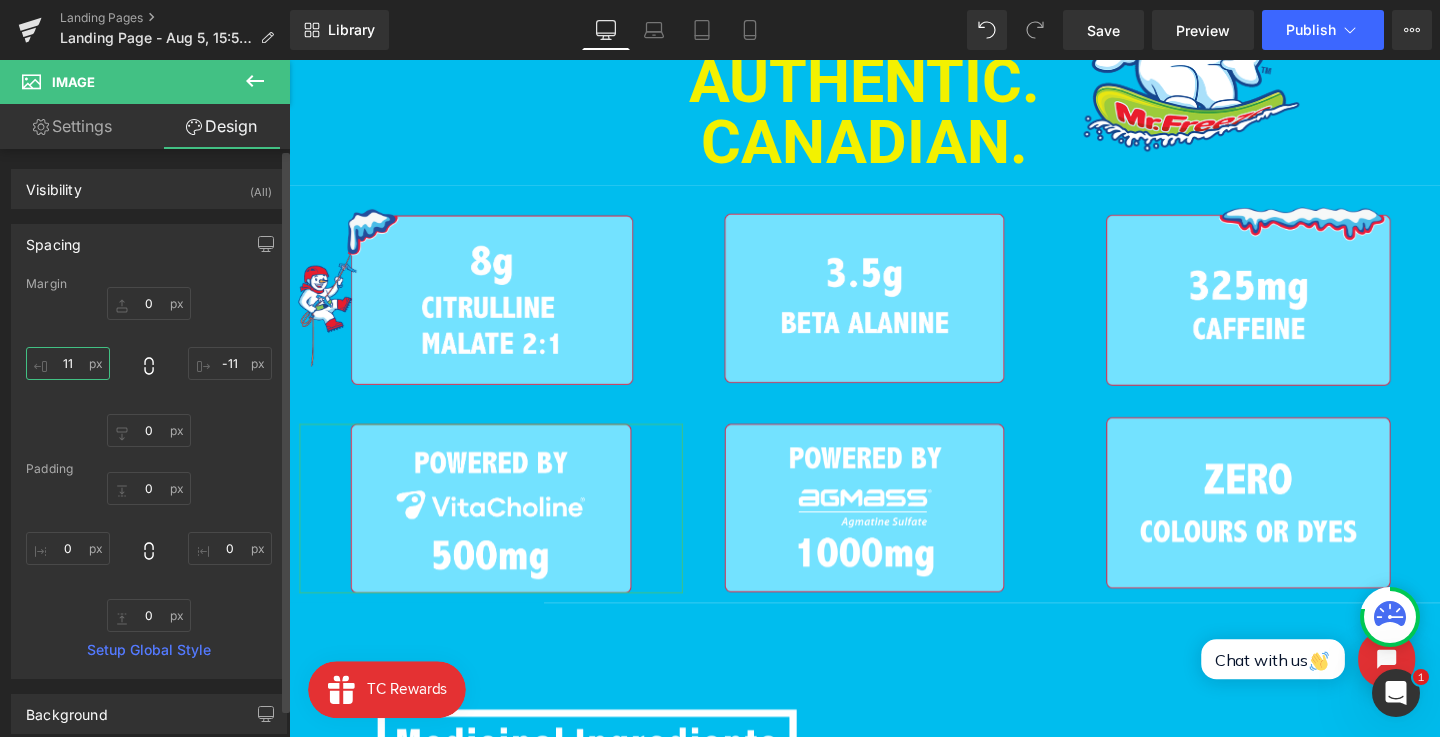click on "11" at bounding box center (68, 363) 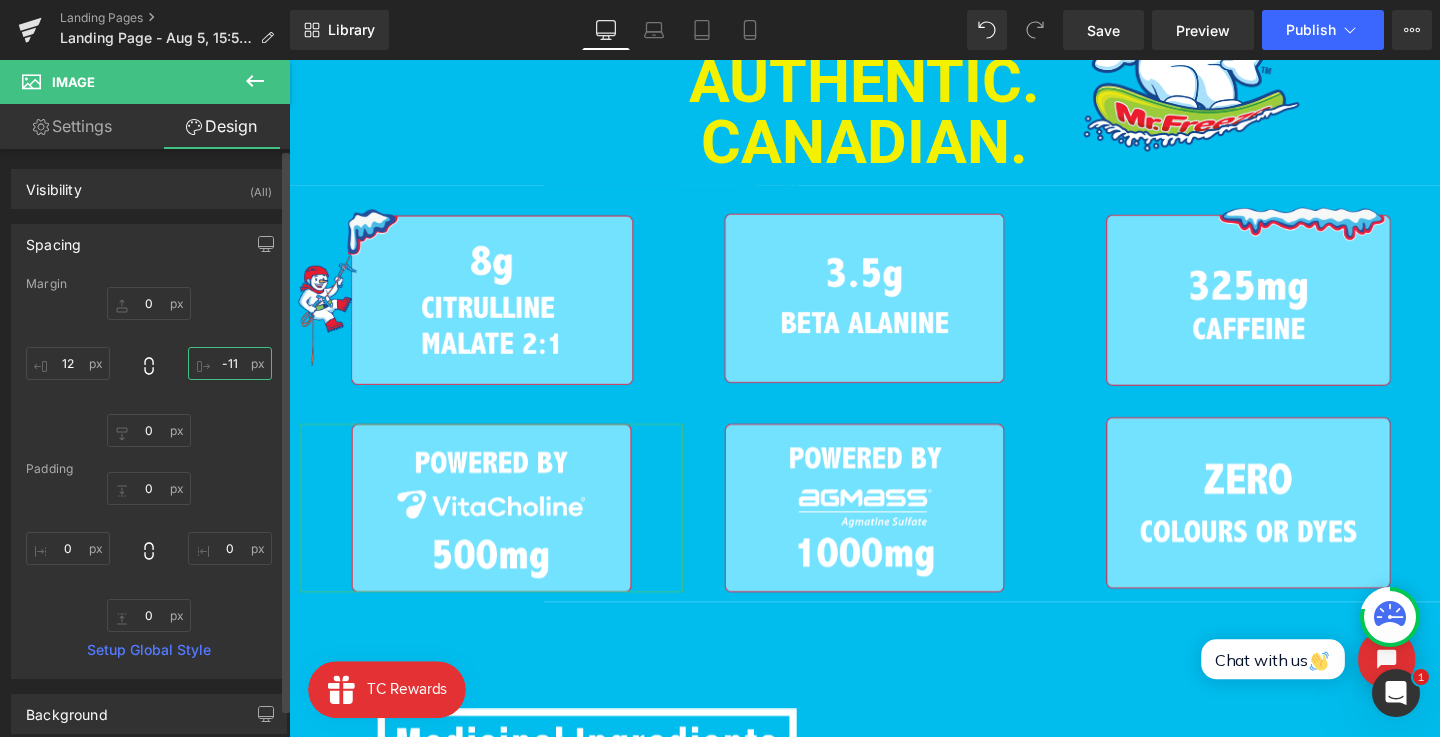 click on "-11" at bounding box center [230, 363] 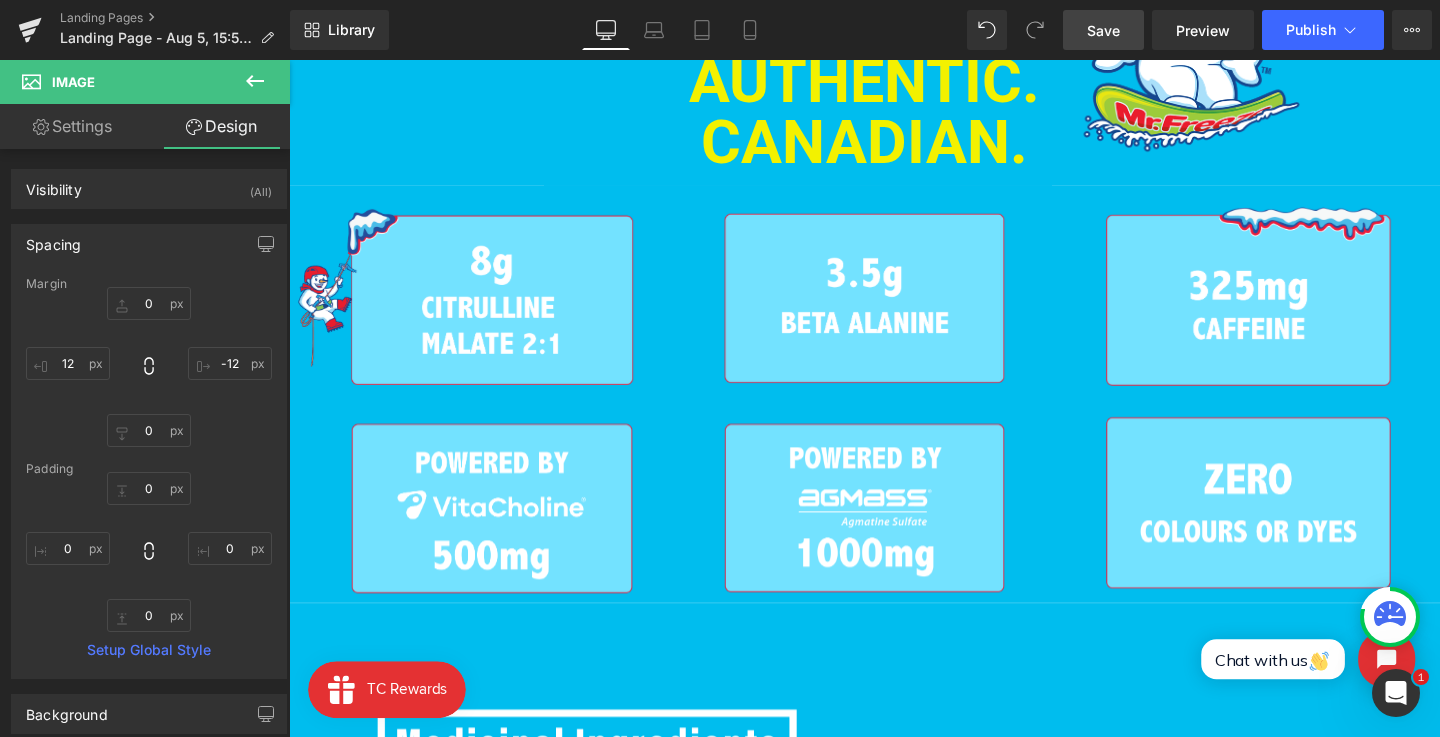 click on "Save" at bounding box center (1103, 30) 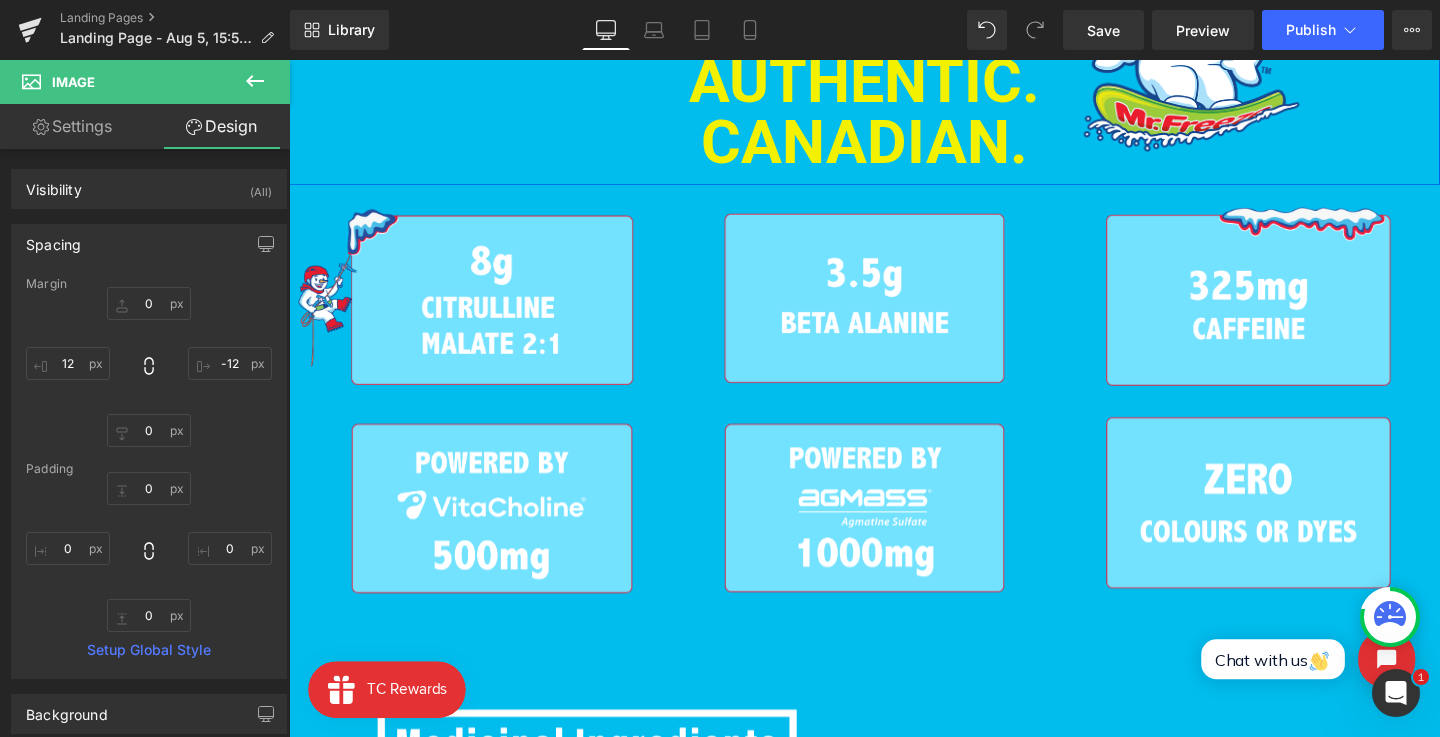scroll, scrollTop: 0, scrollLeft: 0, axis: both 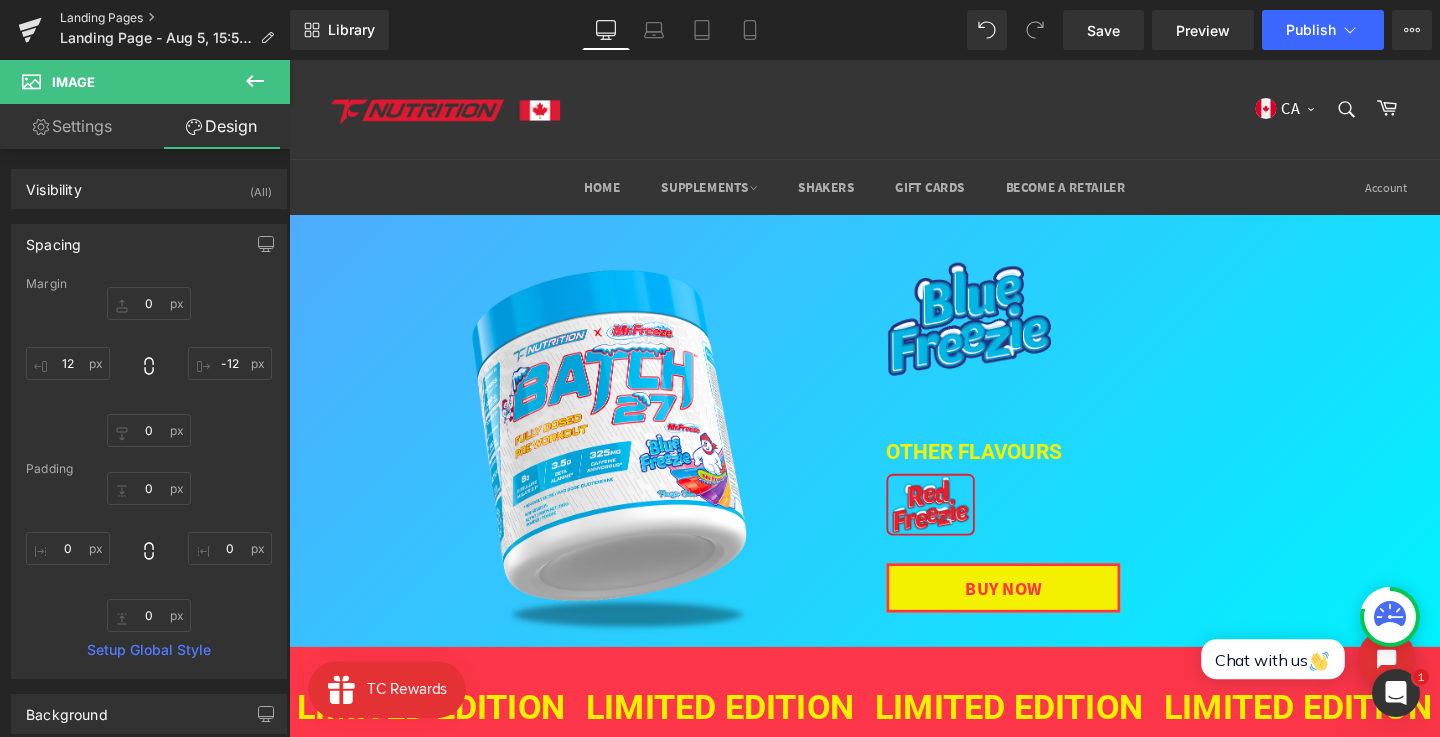 click on "Landing Pages" at bounding box center (175, 18) 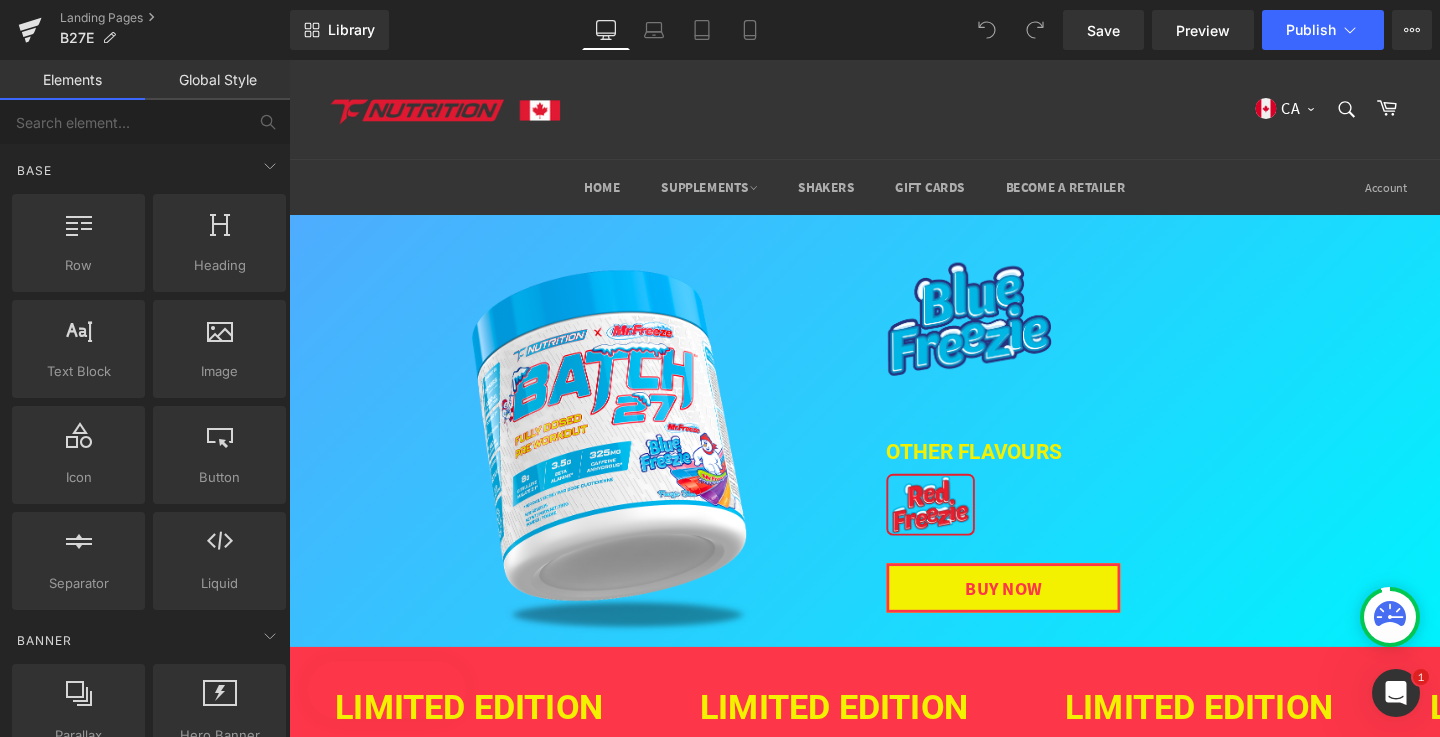 scroll, scrollTop: 0, scrollLeft: 0, axis: both 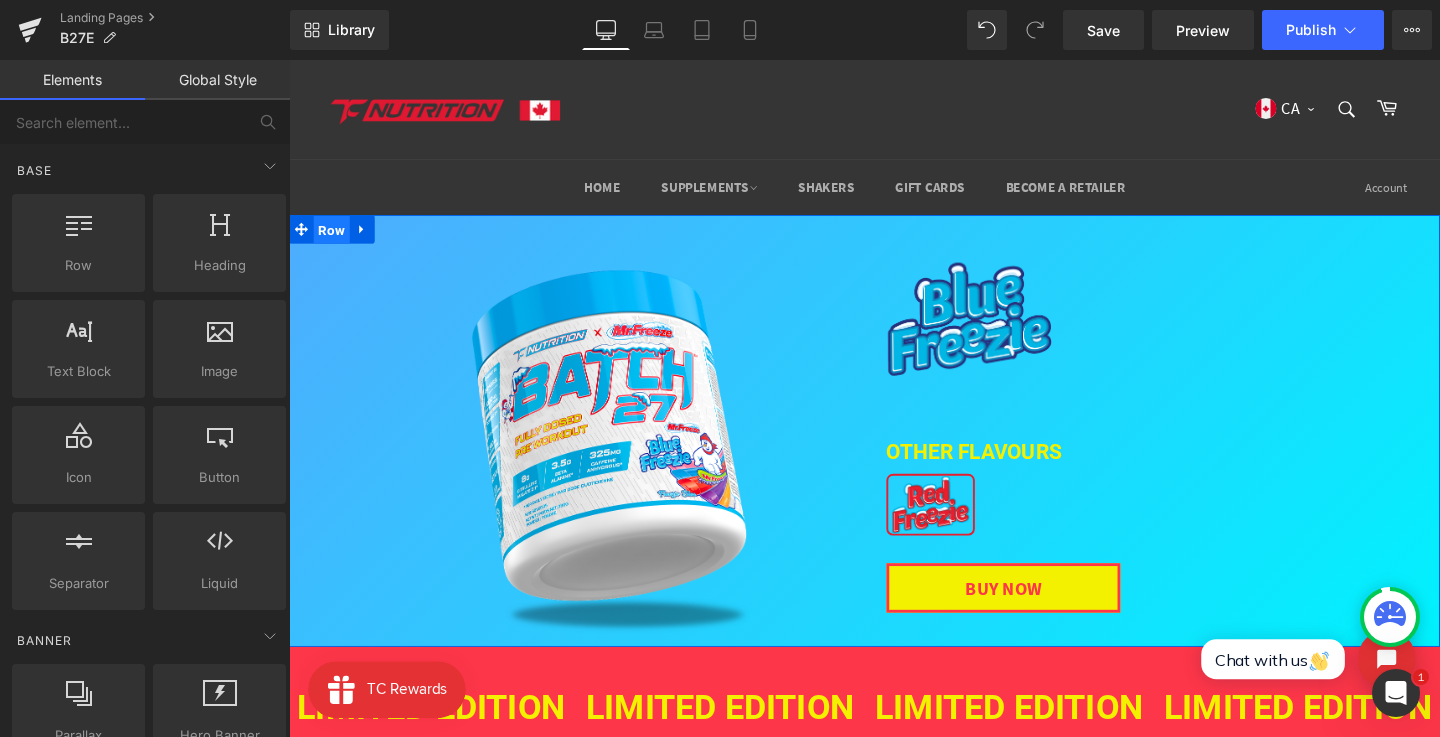click on "Row" at bounding box center (334, 239) 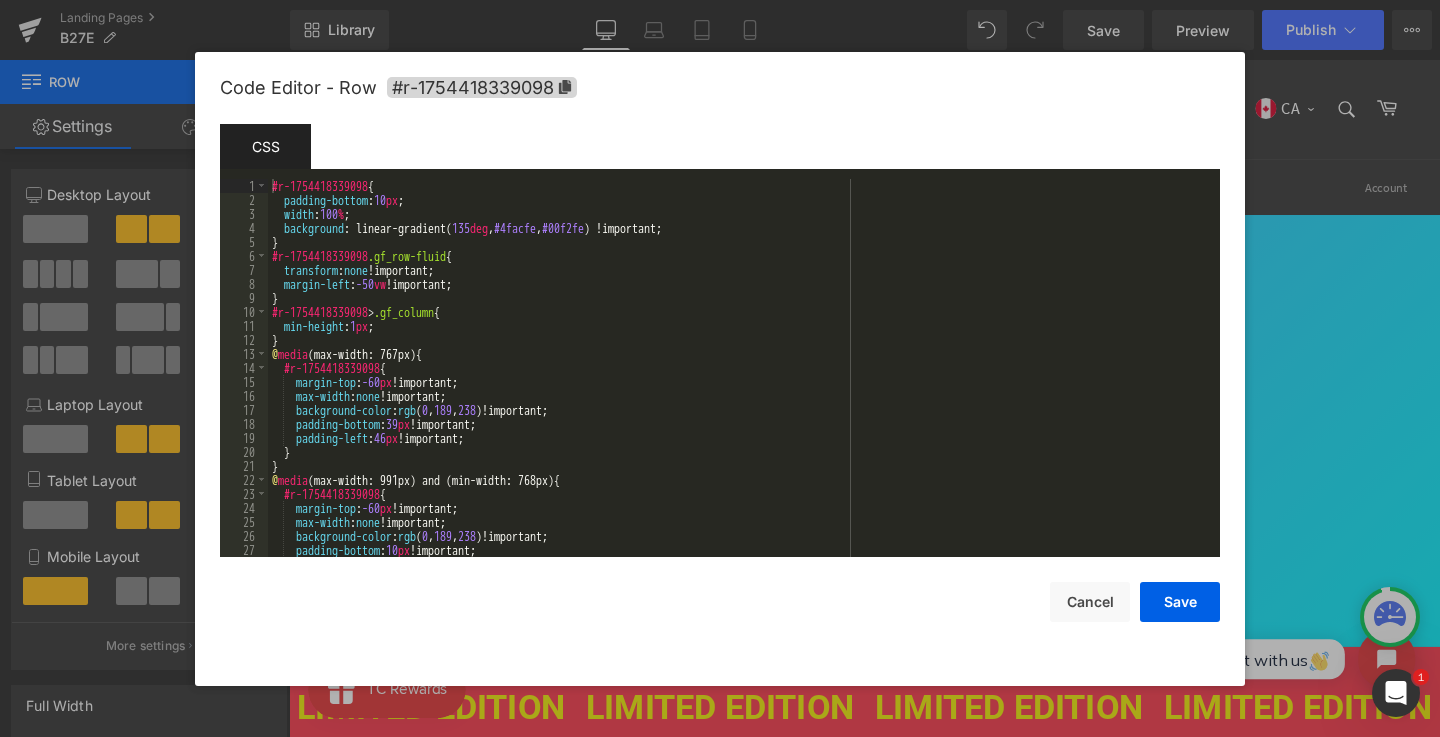 click on "Row  You are previewing how the   will restyle your page. You can not edit Elements in Preset Preview Mode.  Landing Pages B27E Library Desktop Desktop Laptop Tablet Mobile Save Preview Publish Scheduled View Live Page View with current Template Save Template to Library Schedule Publish Publish Settings Shortcuts  Your page can’t be published   You've reached the maximum number of published pages on your plan  (0/0).  You need to upgrade your plan or unpublish all your pages to get 1 publish slot.   Unpublish pages   Upgrade plan  Elements Global Style Base Row  rows, columns, layouts, div Heading  headings, titles, h1,h2,h3,h4,h5,h6 Text Block  texts, paragraphs, contents, blocks Image  images, photos, alts, uploads Icon  icons, symbols Button  button, call to action, cta Separator  separators, dividers, horizontal lines Liquid  liquid, custom code, html, javascript, css, reviews, apps, applications, embeded, iframe Banner Parallax  banner, slideshow, hero, image, cover, parallax, effect Hero Banner  List" at bounding box center [720, 0] 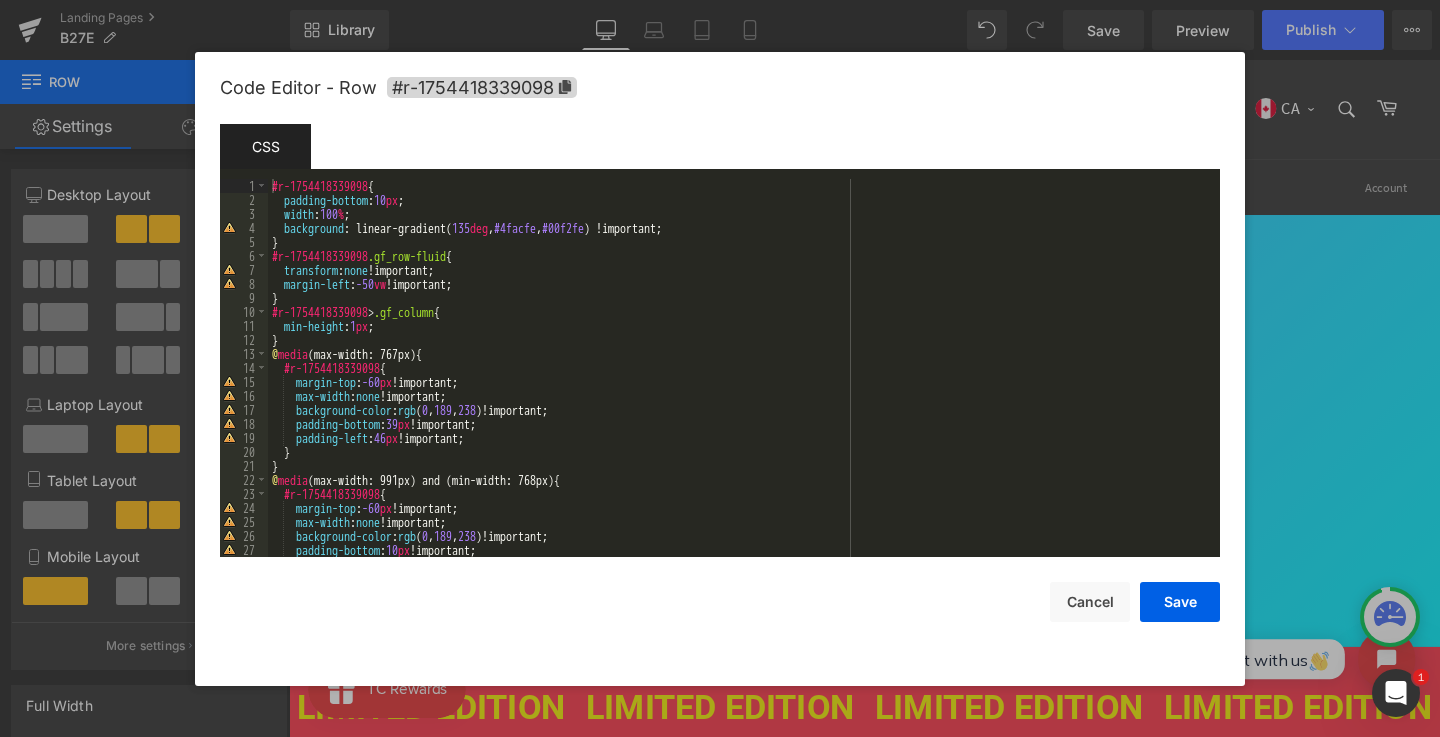 click on "#r-1754418339098 {    padding-bottom :  10 px ;    width :  100 % ;    background : linear-gradient( 135 deg ,  #4facfe ,  #00f2fe ) !important; } #r-1754418339098 .gf_row-fluid {    transform :  none  !important;    margin-left :  -50 vw  !important; } #r-1754418339098  >  .gf_column {    min-height :  1 px ; } @ media  (max-width: 767px) {    #r-1754418339098 {       margin-top :  -60 px !important;       max-width :  none !important;       background-color :  rgb ( 0 ,  189 ,  238 )!important;       padding-bottom :  39 px !important;       padding-left :  46 px !important;    } } @ media  (max-width: 991px) and (min-width: 768px) {    #r-1754418339098 {       margin-top :  -60 px !important;       max-width :  none !important;       background-color :  rgb ( 0 ,  189 ,  238 )!important;       padding-bottom :  10 px !important;       padding-left :  46 px !important;" at bounding box center [740, 382] 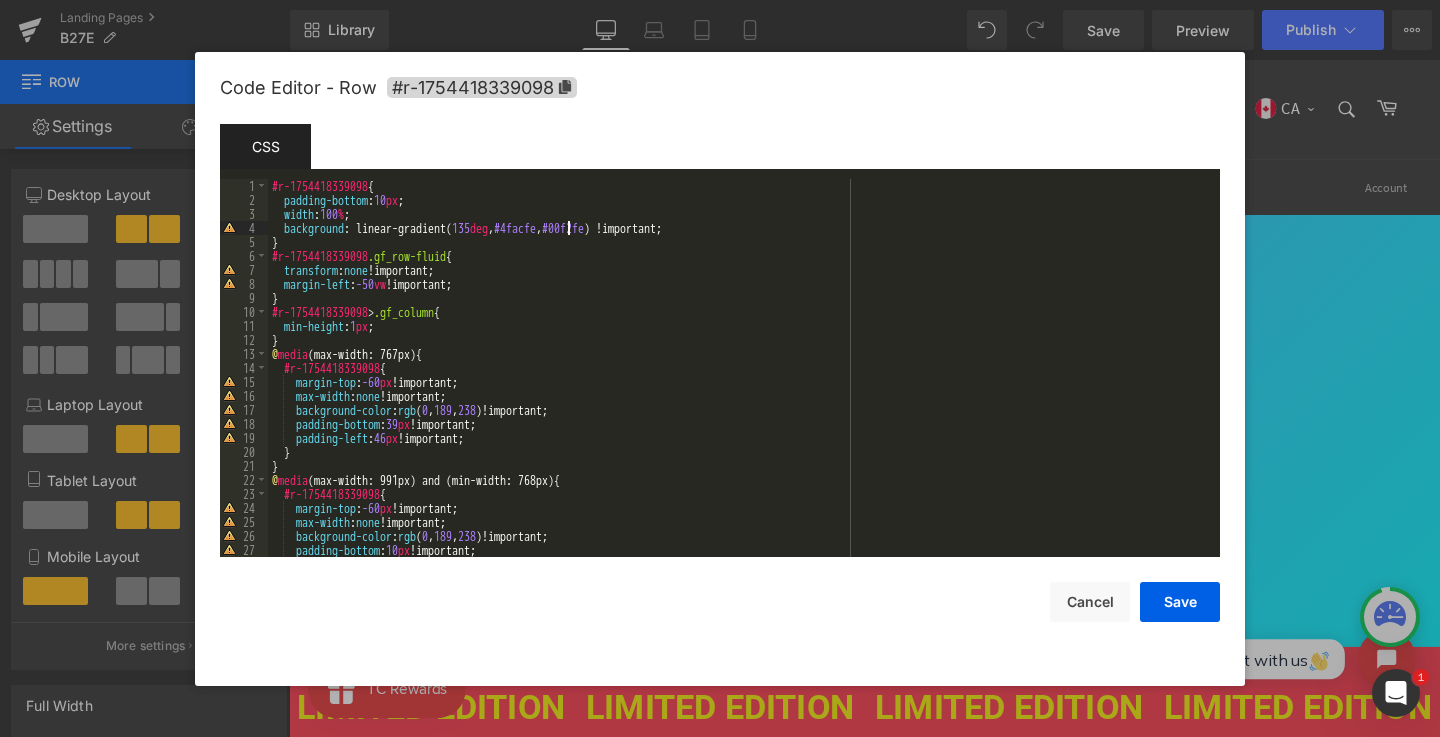 click on "#r-1754418339098 {    padding-bottom :  10 px ;    width :  100 % ;    background : linear-gradient( 135 deg ,  #4facfe ,  #00f2fe ) !important; } #r-1754418339098 .gf_row-fluid {    transform :  none  !important;    margin-left :  -50 vw  !important; } #r-1754418339098  >  .gf_column {    min-height :  1 px ; } @ media  (max-width: 767px) {    #r-1754418339098 {       margin-top :  -60 px !important;       max-width :  none !important;       background-color :  rgb ( 0 ,  189 ,  238 )!important;       padding-bottom :  39 px !important;       padding-left :  46 px !important;    } } @ media  (max-width: 991px) and (min-width: 768px) {    #r-1754418339098 {       margin-top :  -60 px !important;       max-width :  none !important;       background-color :  rgb ( 0 ,  189 ,  238 )!important;       padding-bottom :  10 px !important;       padding-left :  46 px !important;" at bounding box center (740, 382) 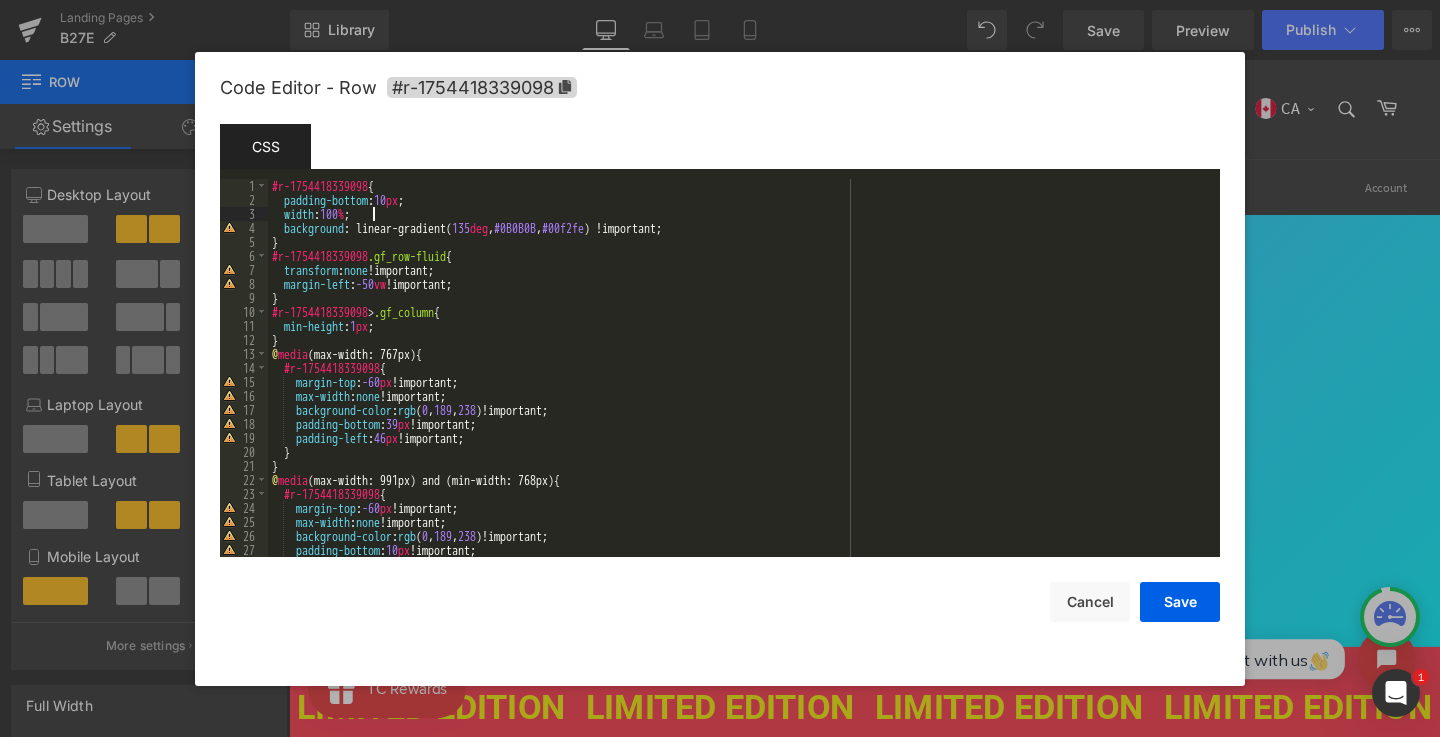 click on "#r-1754418339098 {    padding-bottom :  10 px ;    width :  100 % ;    background : linear-gradient( 135 deg ,  #0B0B0B ,  #00f2fe ) !important; } #r-1754418339098 .gf_row-fluid {    transform :  none  !important;    margin-left :  -50 vw  !important; } #r-1754418339098  >  .gf_column {    min-height :  1 px ; } @ media  (max-width: 767px) {    #r-1754418339098 {       margin-top :  -60 px !important;       max-width :  none !important;       background-color :  rgb ( 0 ,  189 ,  238 )!important;       padding-bottom :  39 px !important;       padding-left :  46 px !important;    } } @ media  (max-width: 991px) and (min-width: 768px) {    #r-1754418339098 {       margin-top :  -60 px !important;       max-width :  none !important;       background-color :  rgb ( 0 ,  189 ,  238 )!important;       padding-bottom :  10 px !important;       padding-left :  46 px !important;" at bounding box center [740, 382] 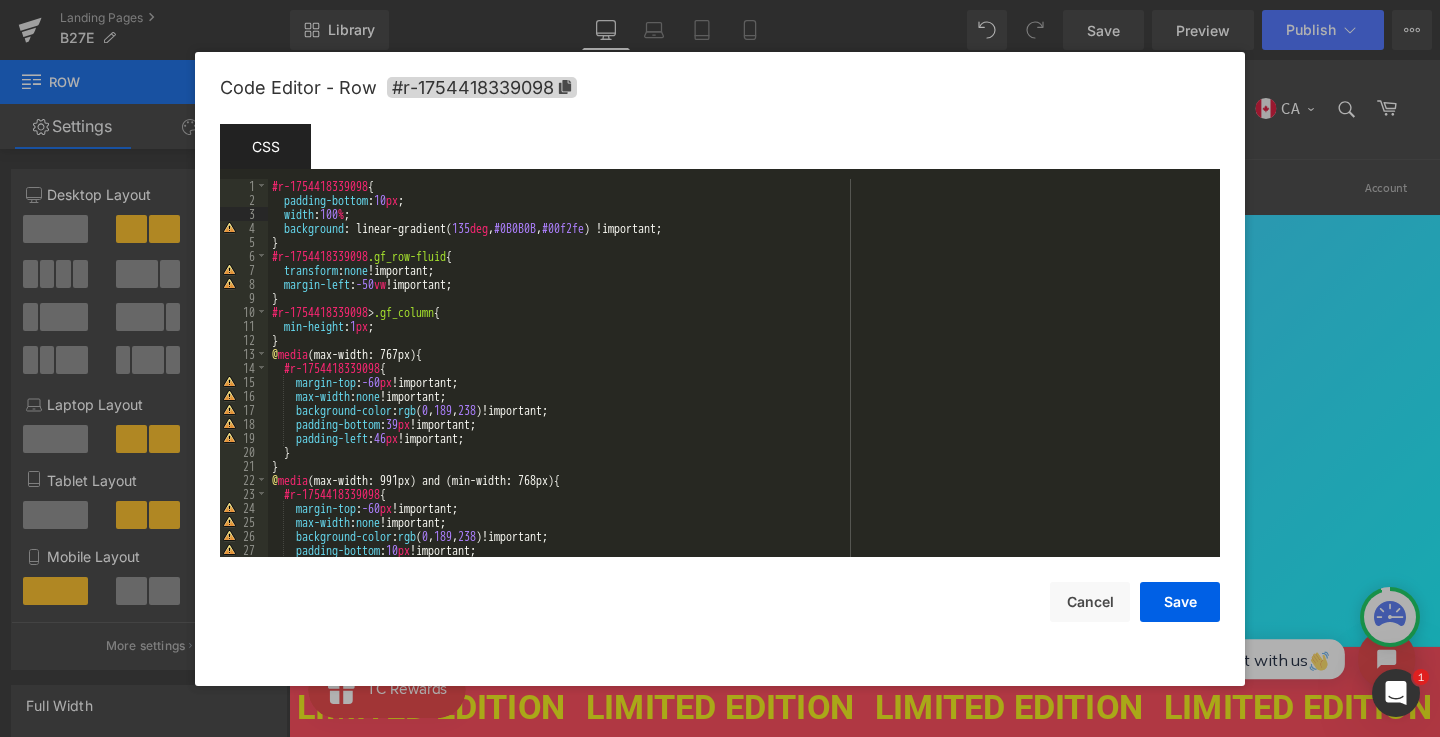click on "#r-1754418339098 {    padding-bottom :  10 px ;    width :  100 % ;    background : linear-gradient( 135 deg ,  #0B0B0B ,  #00f2fe ) !important; } #r-1754418339098 .gf_row-fluid {    transform :  none  !important;    margin-left :  -50 vw  !important; } #r-1754418339098  >  .gf_column {    min-height :  1 px ; } @ media  (max-width: 767px) {    #r-1754418339098 {       margin-top :  -60 px !important;       max-width :  none !important;       background-color :  rgb ( 0 ,  189 ,  238 )!important;       padding-bottom :  39 px !important;       padding-left :  46 px !important;    } } @ media  (max-width: 991px) and (min-width: 768px) {    #r-1754418339098 {       margin-top :  -60 px !important;       max-width :  none !important;       background-color :  rgb ( 0 ,  189 ,  238 )!important;       padding-bottom :  10 px !important;       padding-left :  46 px !important;" at bounding box center [740, 382] 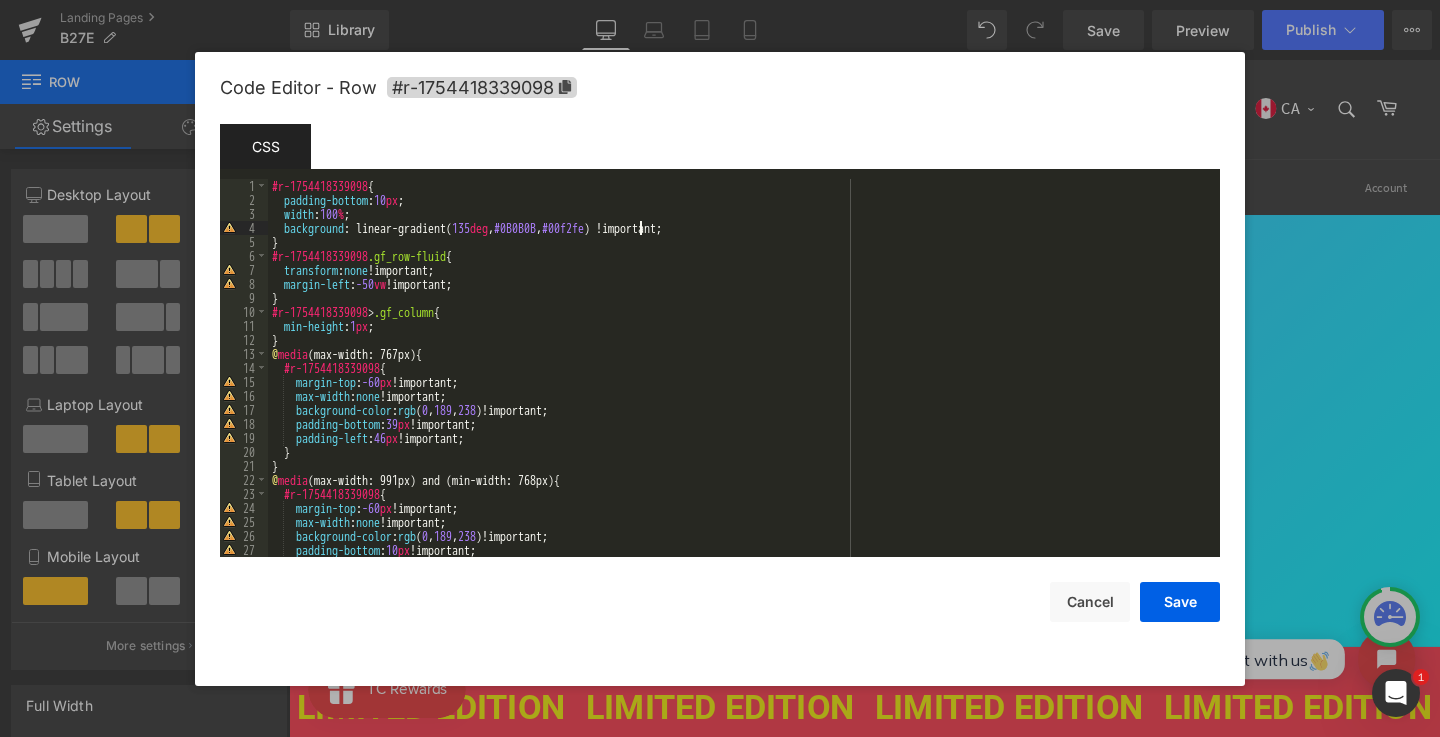 click on "#r-1754418339098 {    padding-bottom :  10 px ;    width :  100 % ;    background : linear-gradient( 135 deg ,  #0B0B0B ,  #00f2fe ) !important; } #r-1754418339098 .gf_row-fluid {    transform :  none  !important;    margin-left :  -50 vw  !important; } #r-1754418339098  >  .gf_column {    min-height :  1 px ; } @ media  (max-width: 767px) {    #r-1754418339098 {       margin-top :  -60 px !important;       max-width :  none !important;       background-color :  rgb ( 0 ,  189 ,  238 )!important;       padding-bottom :  39 px !important;       padding-left :  46 px !important;    } } @ media  (max-width: 991px) and (min-width: 768px) {    #r-1754418339098 {       margin-top :  -60 px !important;       max-width :  none !important;       background-color :  rgb ( 0 ,  189 ,  238 )!important;       padding-bottom :  10 px !important;       padding-left :  46 px !important;" at bounding box center (740, 382) 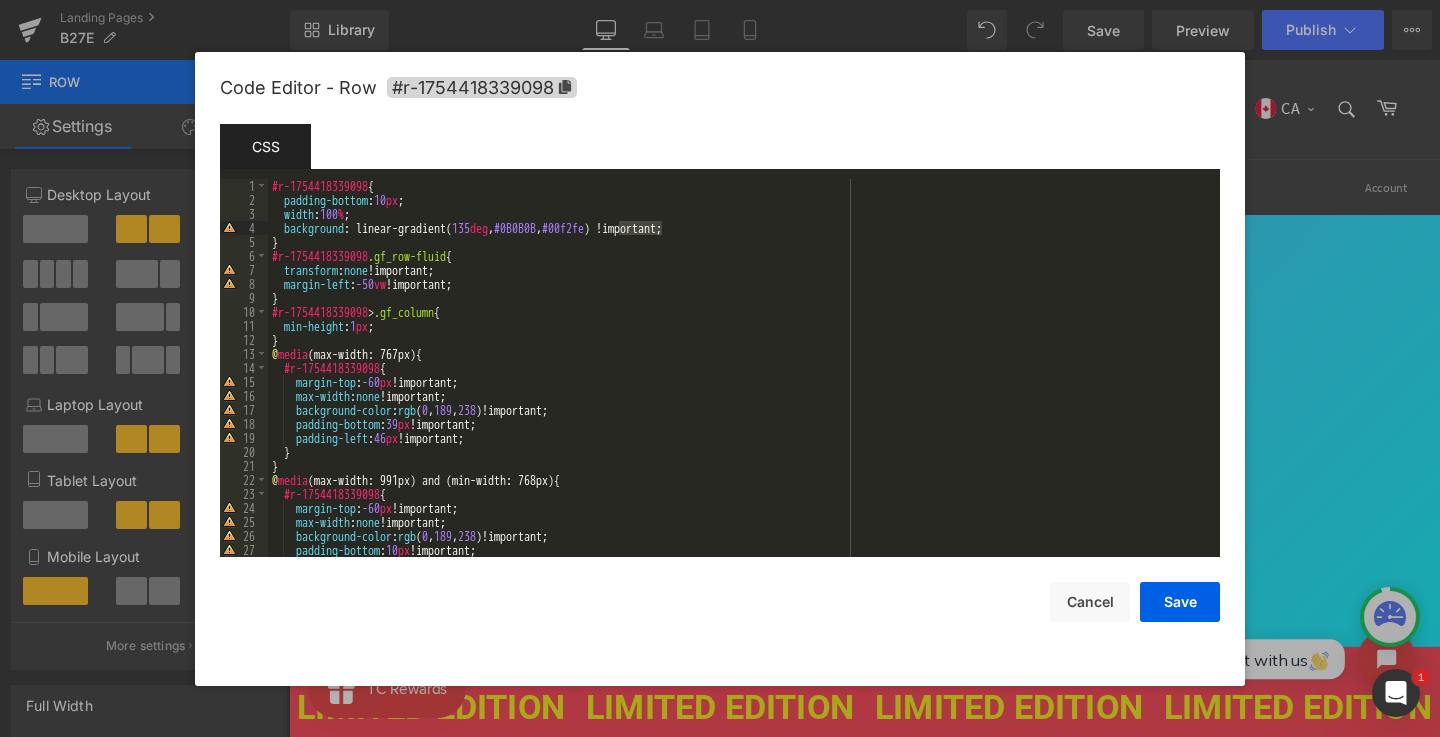 click on "#r-1754418339098 {    padding-bottom :  10 px ;    width :  100 % ;    background : linear-gradient( 135 deg ,  #0B0B0B ,  #00f2fe ) !important; } #r-1754418339098 .gf_row-fluid {    transform :  none  !important;    margin-left :  -50 vw  !important; } #r-1754418339098  >  .gf_column {    min-height :  1 px ; } @ media  (max-width: 767px) {    #r-1754418339098 {       margin-top :  -60 px !important;       max-width :  none !important;       background-color :  rgb ( 0 ,  189 ,  238 )!important;       padding-bottom :  39 px !important;       padding-left :  46 px !important;    } } @ media  (max-width: 991px) and (min-width: 768px) {    #r-1754418339098 {       margin-top :  -60 px !important;       max-width :  none !important;       background-color :  rgb ( 0 ,  189 ,  238 )!important;       padding-bottom :  10 px !important;       padding-left :  46 px !important;" at bounding box center [740, 382] 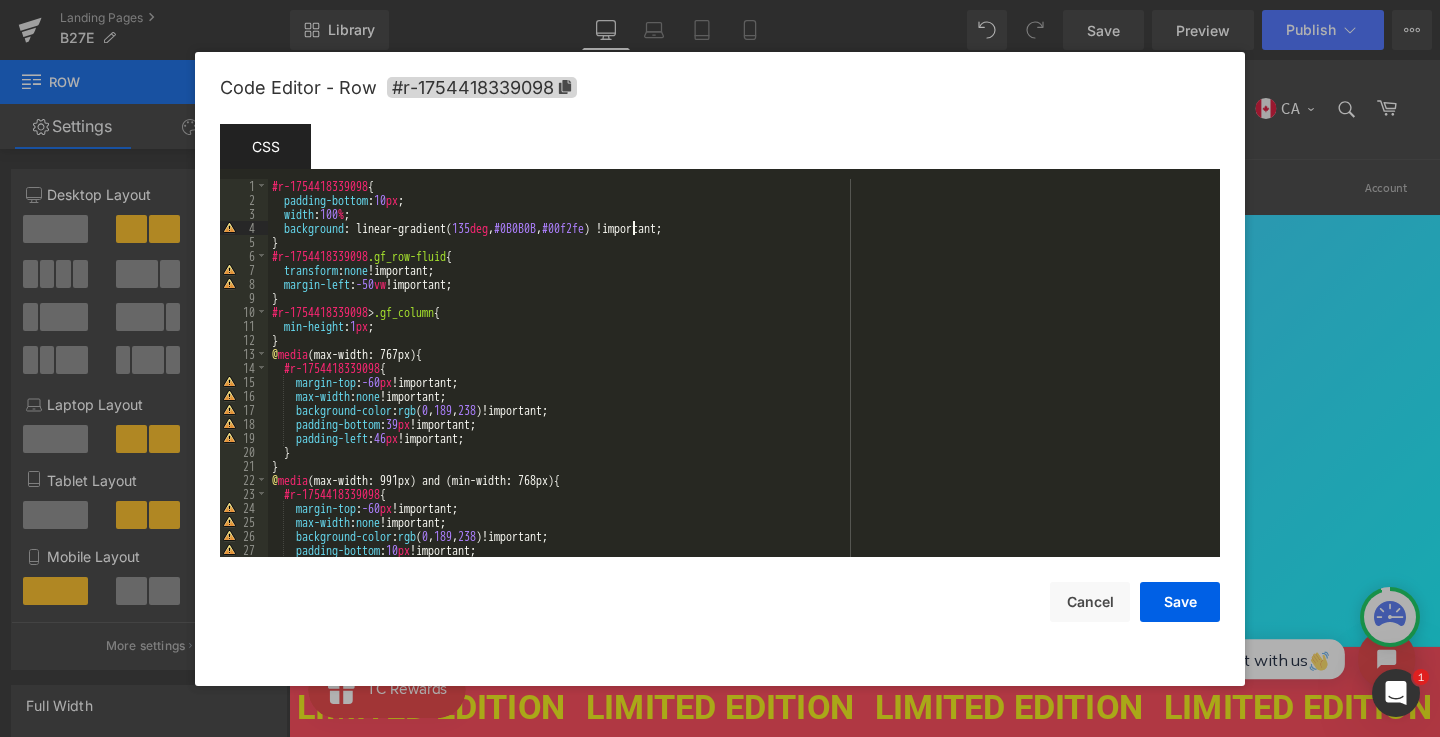 click on "#r-1754418339098 {    padding-bottom :  10 px ;    width :  100 % ;    background : linear-gradient( 135 deg ,  #0B0B0B ,  #00f2fe ) !important; } #r-1754418339098 .gf_row-fluid {    transform :  none  !important;    margin-left :  -50 vw  !important; } #r-1754418339098  >  .gf_column {    min-height :  1 px ; } @ media  (max-width: 767px) {    #r-1754418339098 {       margin-top :  -60 px !important;       max-width :  none !important;       background-color :  rgb ( 0 ,  189 ,  238 )!important;       padding-bottom :  39 px !important;       padding-left :  46 px !important;    } } @ media  (max-width: 991px) and (min-width: 768px) {    #r-1754418339098 {       margin-top :  -60 px !important;       max-width :  none !important;       background-color :  rgb ( 0 ,  189 ,  238 )!important;       padding-bottom :  10 px !important;       padding-left :  46 px !important;" at bounding box center (740, 382) 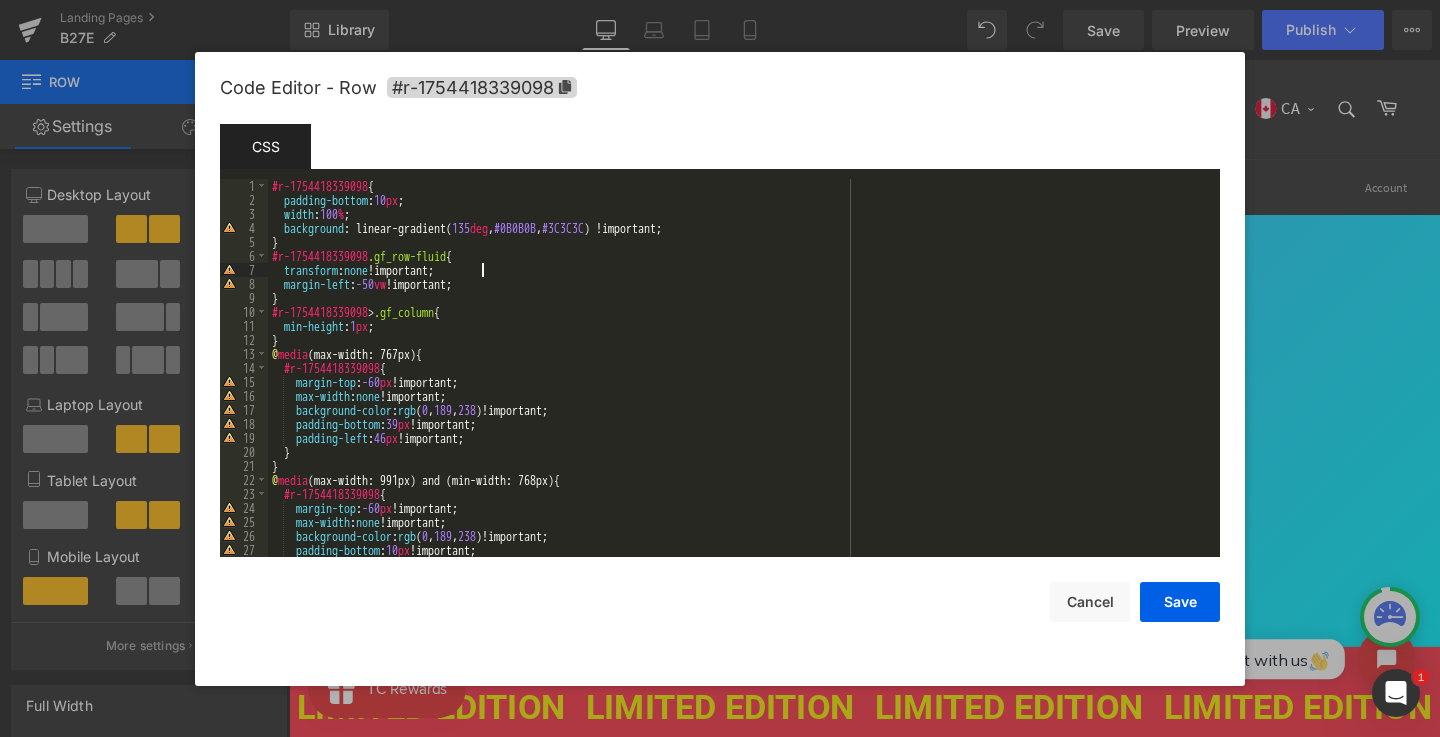 click on "#r-1754418339098 {    padding-bottom :  10 px ;    width :  100 % ;    background : linear-gradient( 135 deg ,  #0B0B0B ,  #3C3C3C ) !important; } #r-1754418339098 .gf_row-fluid {    transform :  none  !important;    margin-left :  -50 vw  !important; } #r-1754418339098  >  .gf_column {    min-height :  1 px ; } @ media  (max-width: 767px) {    #r-1754418339098 {       margin-top :  -60 px !important;       max-width :  none !important;       background-color :  rgb ( 0 ,  189 ,  238 )!important;       padding-bottom :  39 px !important;       padding-left :  46 px !important;    } } @ media  (max-width: 991px) and (min-width: 768px) {    #r-1754418339098 {       margin-top :  -60 px !important;       max-width :  none !important;       background-color :  rgb ( 0 ,  189 ,  238 )!important;       padding-bottom :  10 px !important;       padding-left :  46 px !important;" at bounding box center [740, 382] 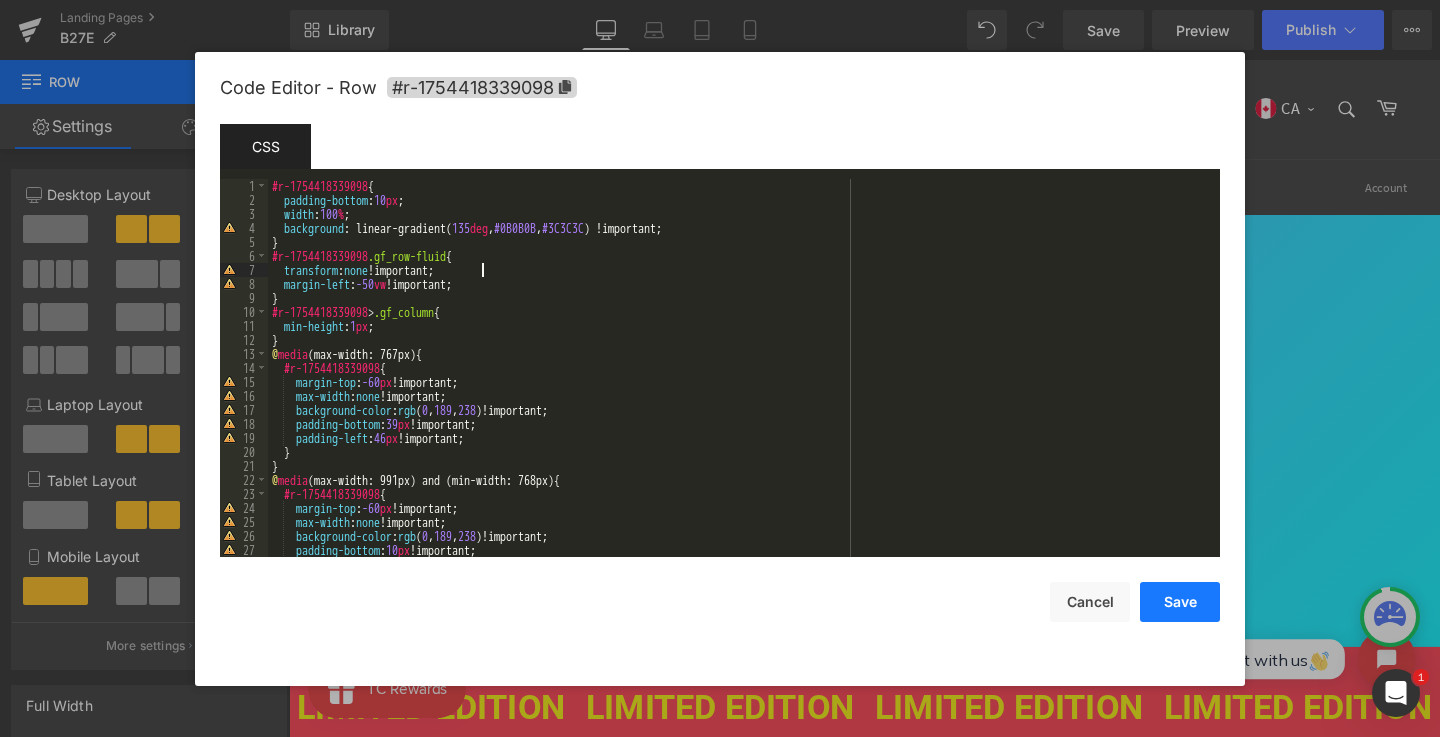 click on "Save" at bounding box center (1180, 602) 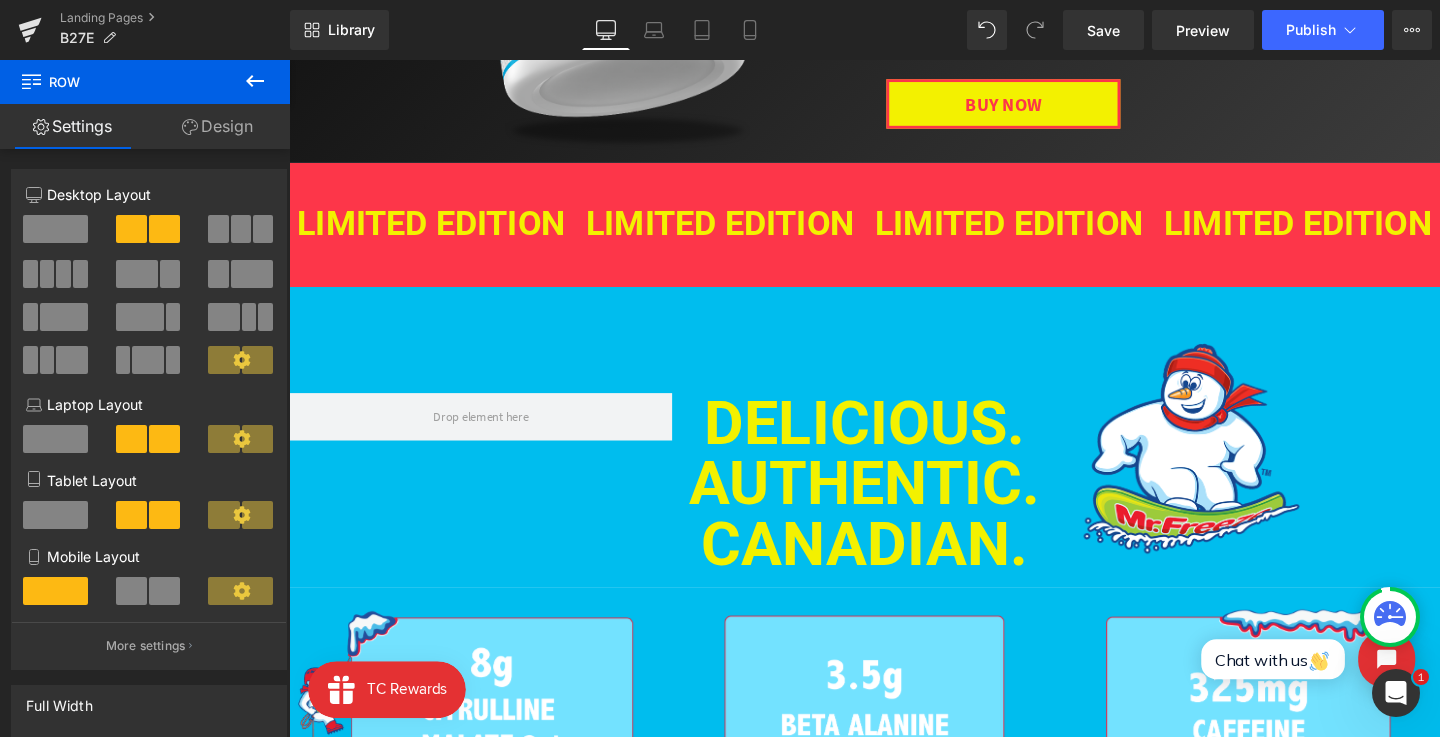 scroll, scrollTop: 568, scrollLeft: 0, axis: vertical 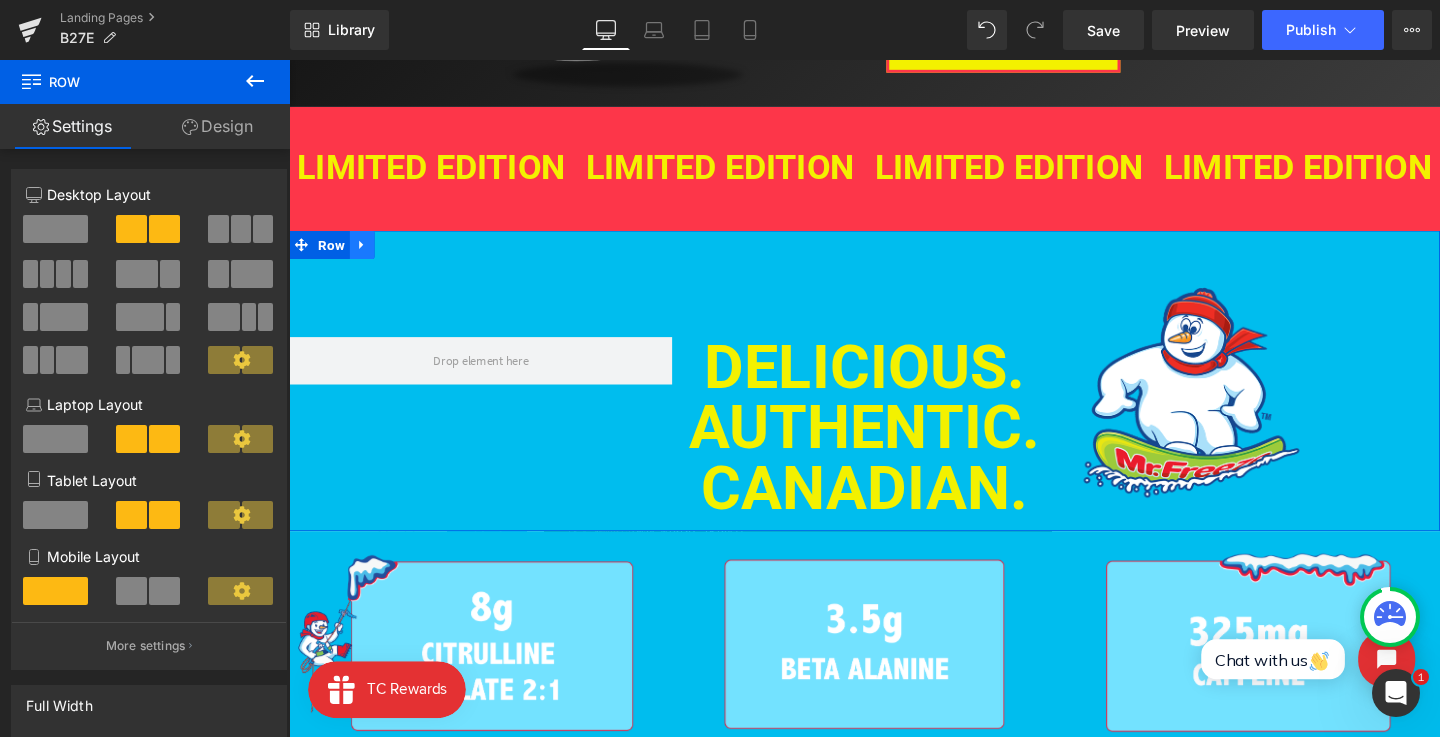 click 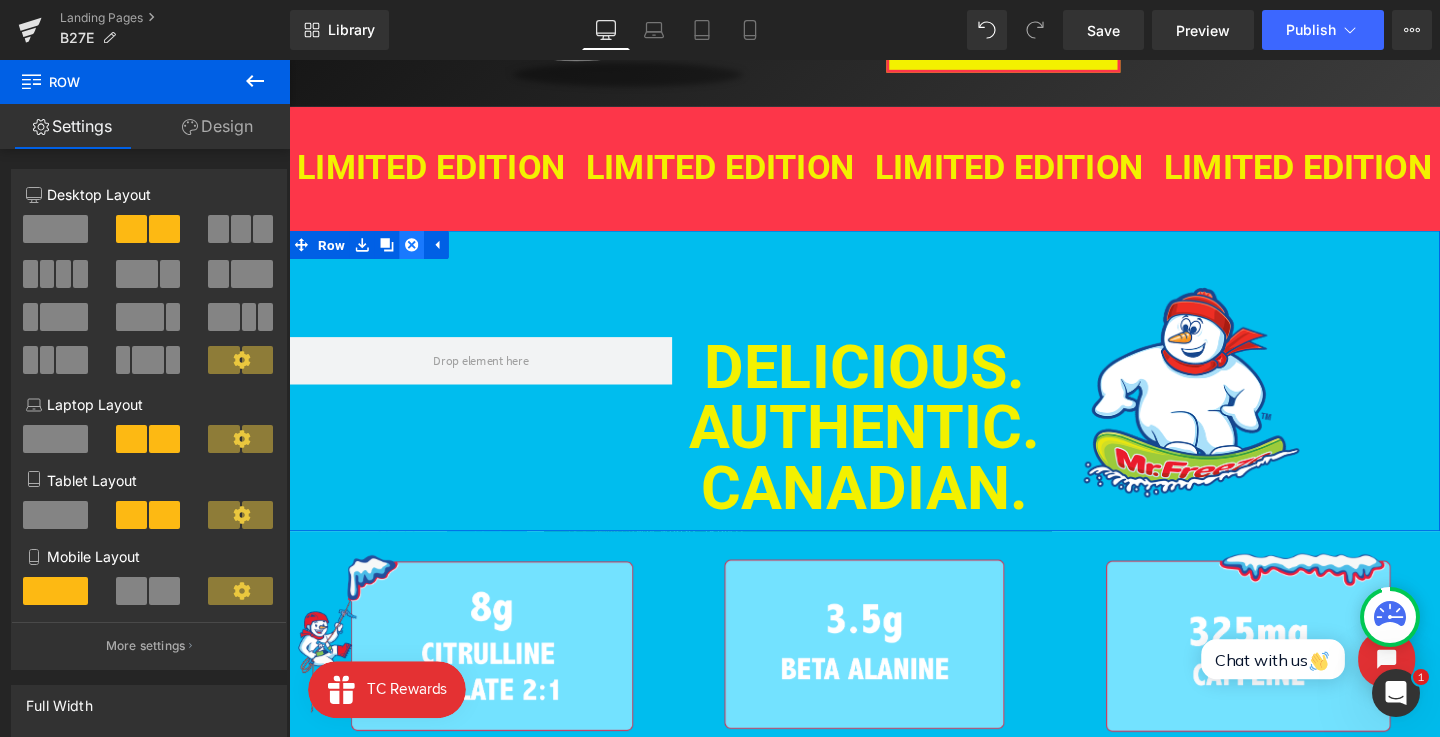 click at bounding box center (418, 254) 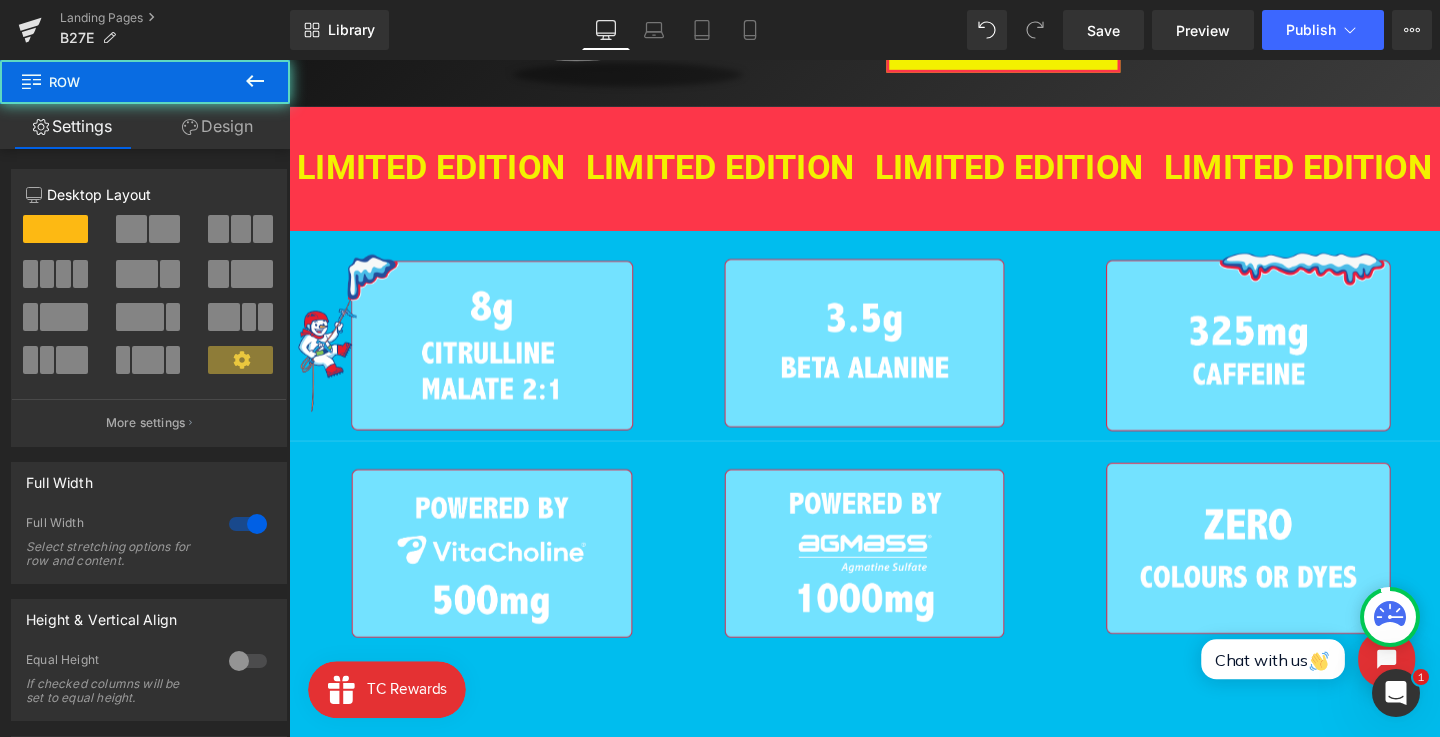 click on "LIMITED EDITION
Heading
LIMITED EDITION Heading
LIMITED EDITION Heading
LIMITED EDITION Heading
LIMITED EDITION Heading
LIMITED EDITION Heading
‹ ›
Carousel" at bounding box center (894, 174) 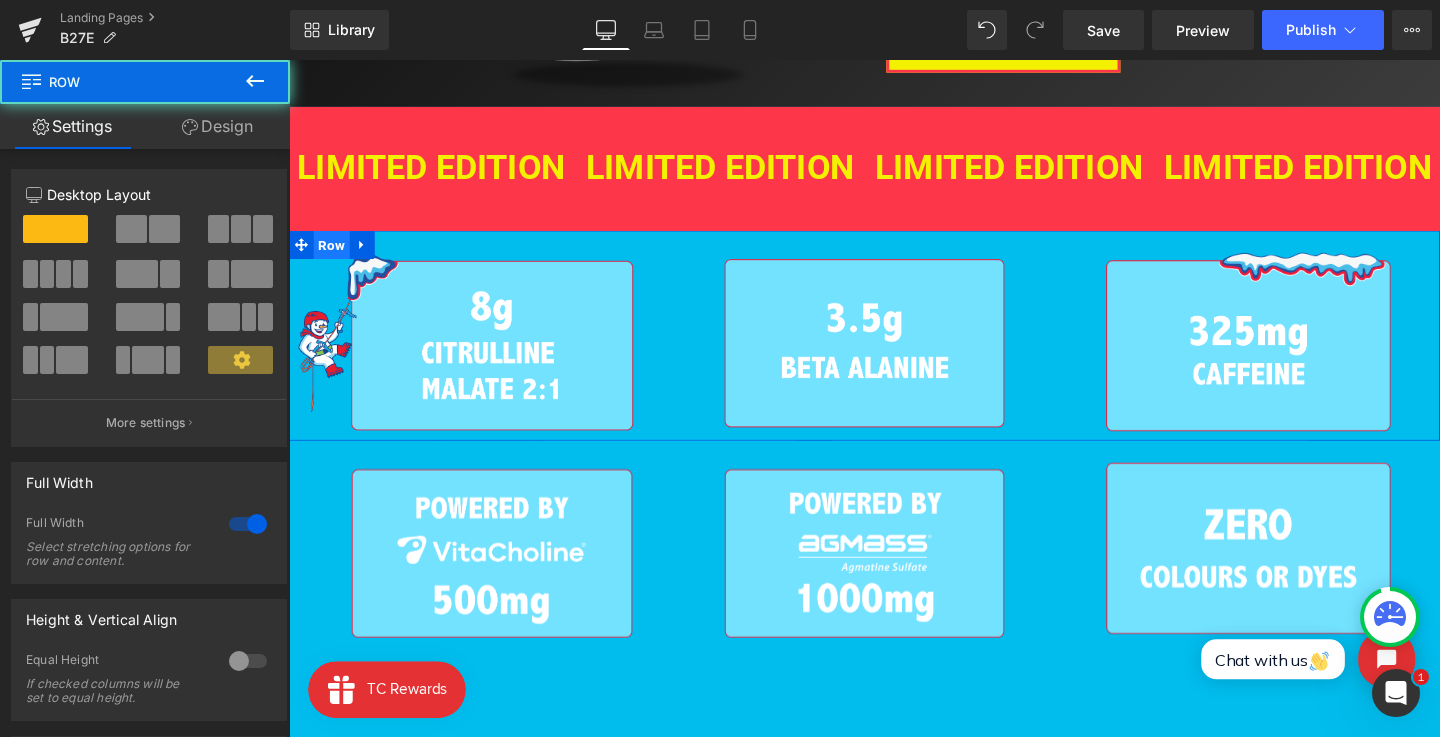 click on "Row" at bounding box center (334, 254) 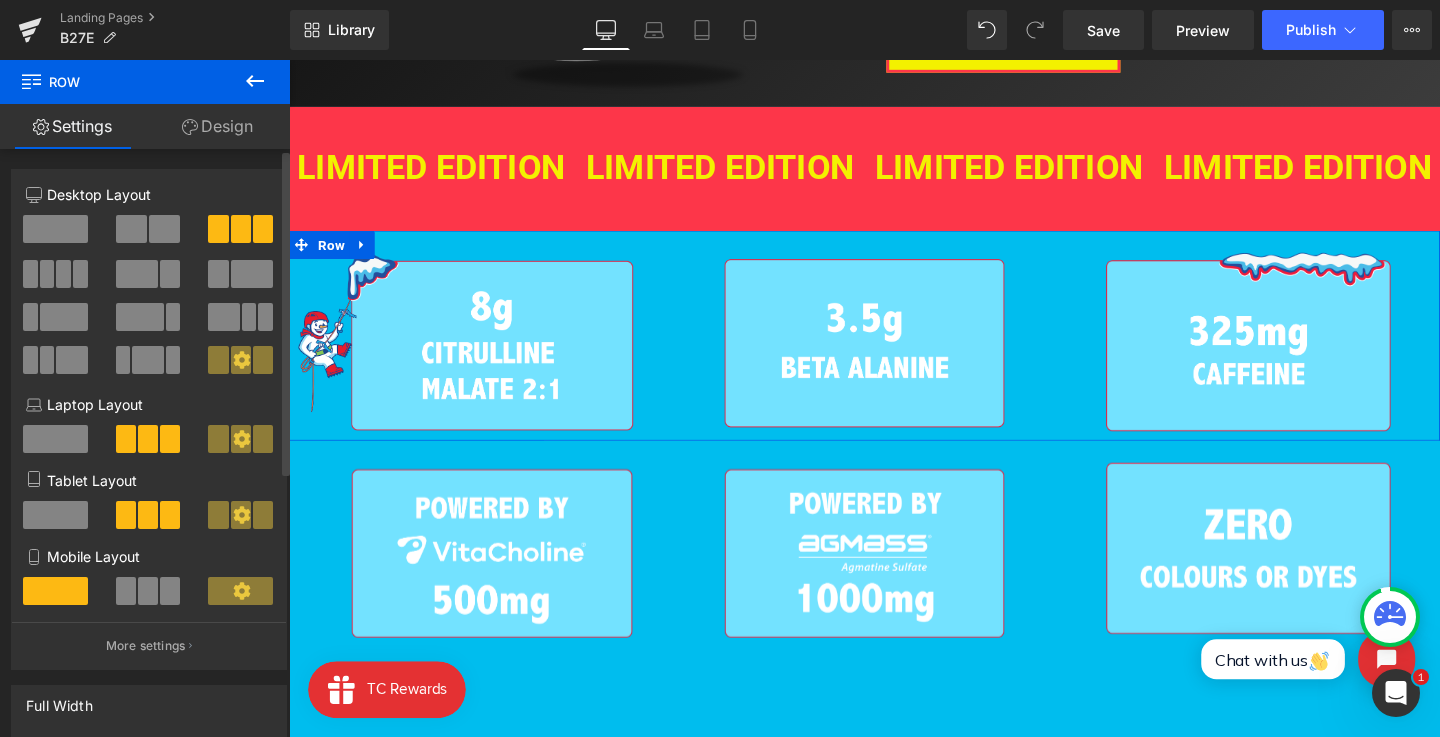 click at bounding box center (80, 274) 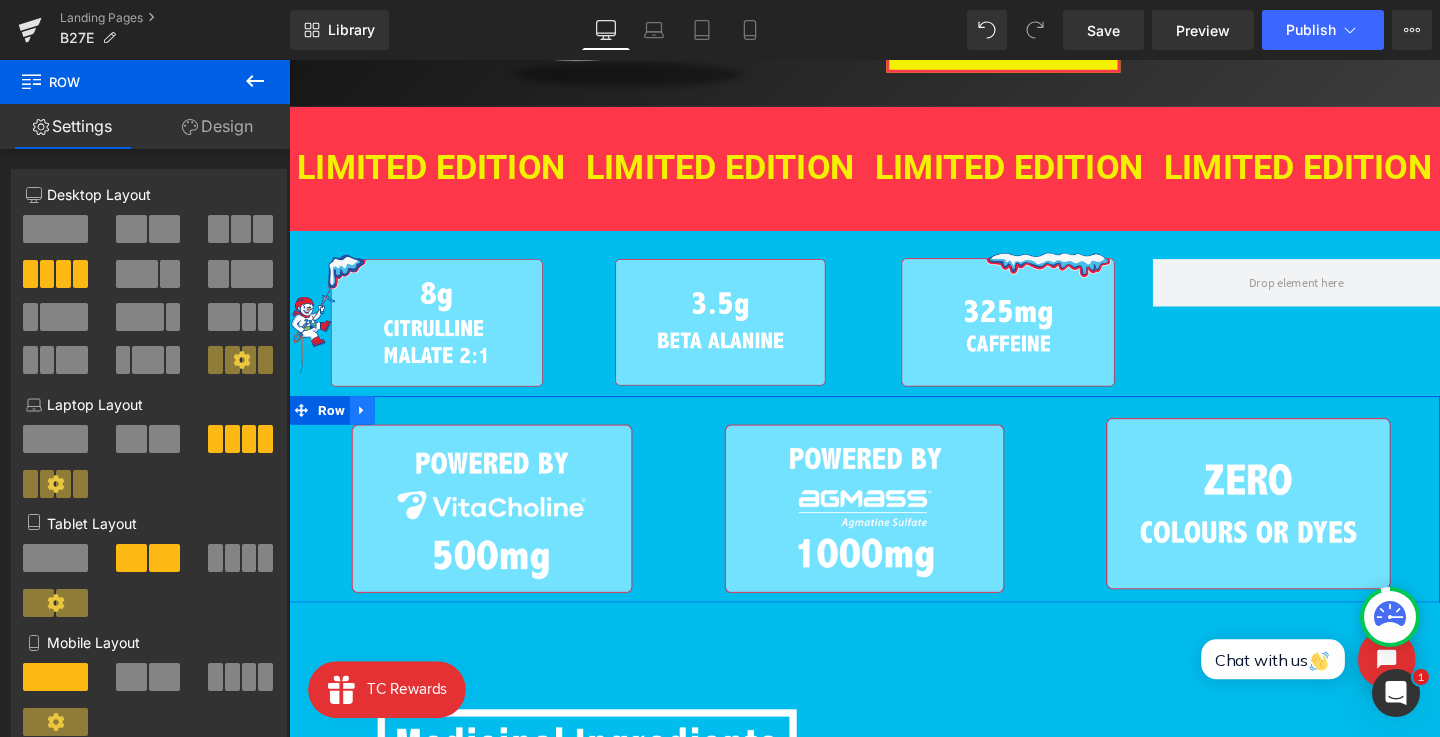 click 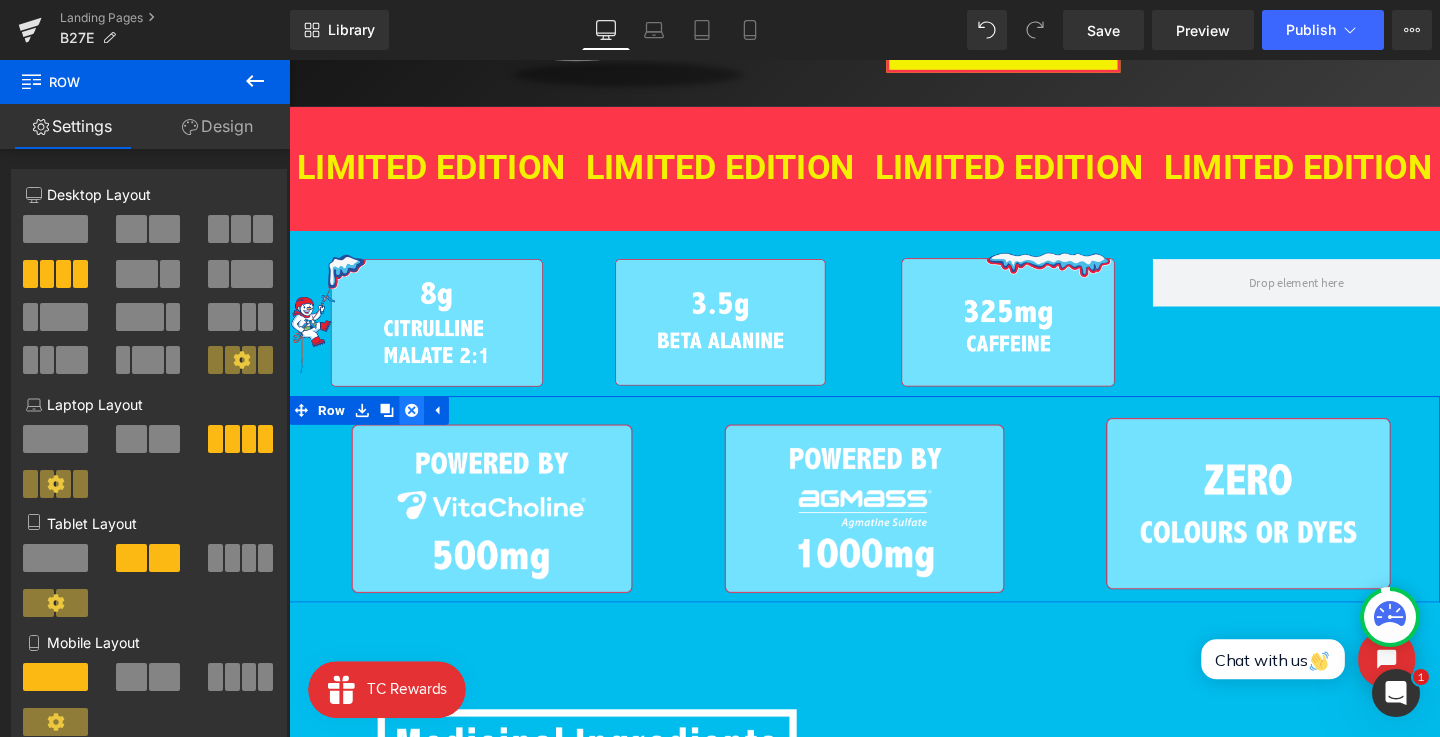 click 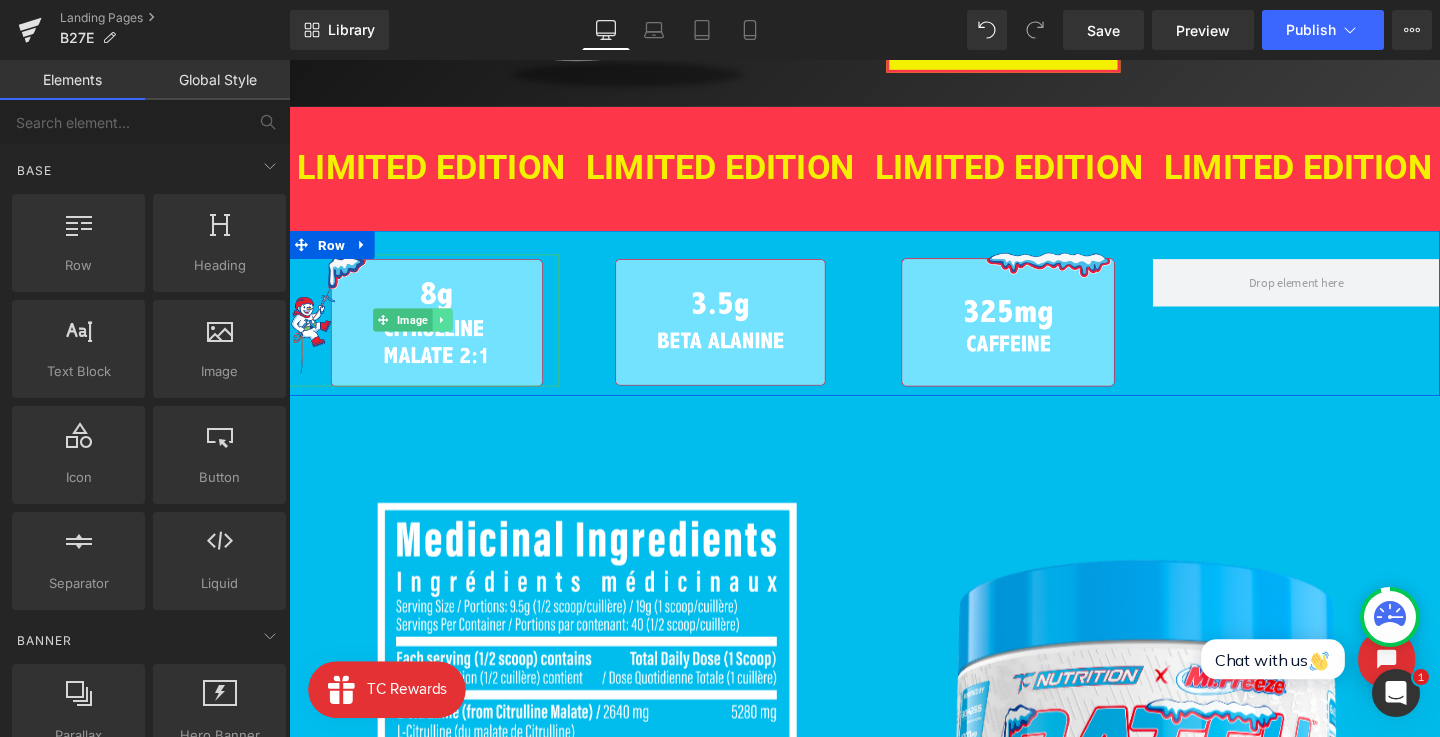 click 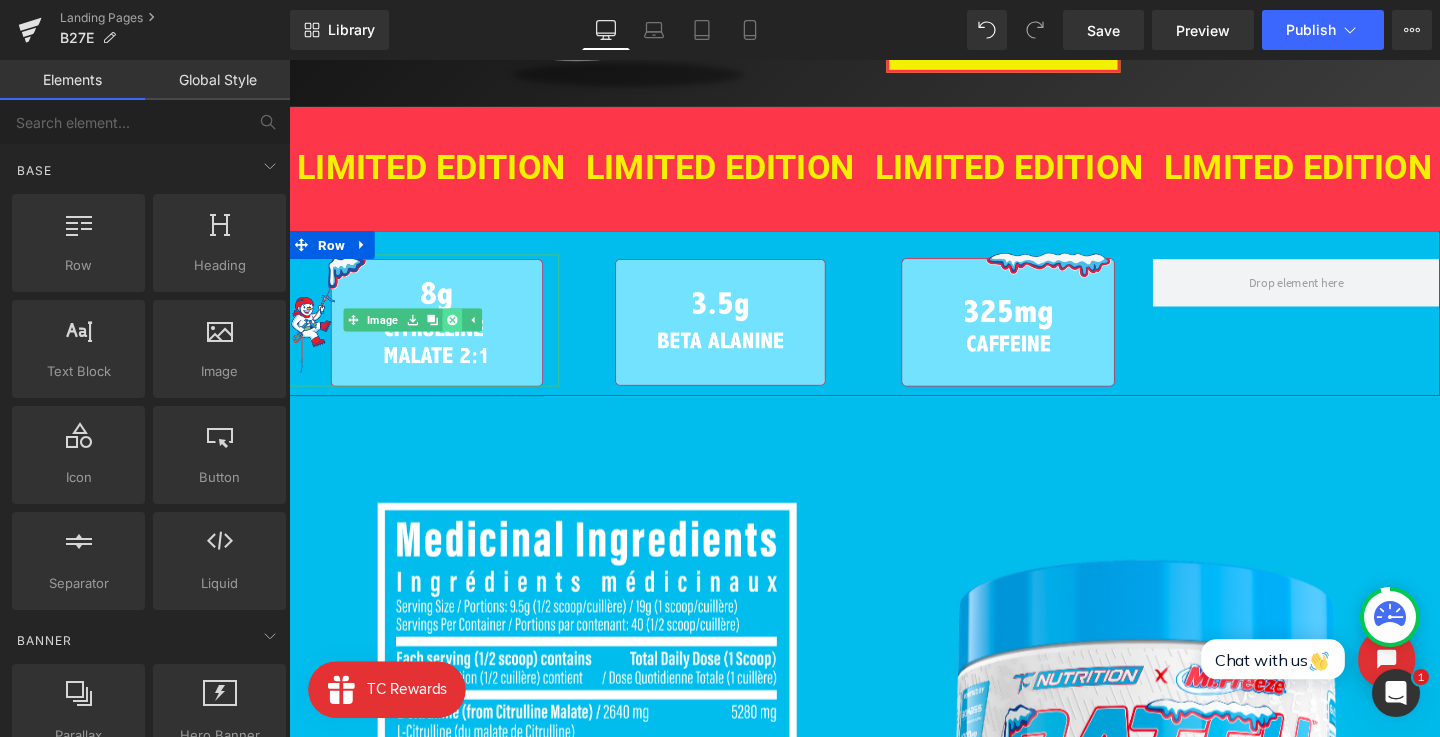 click 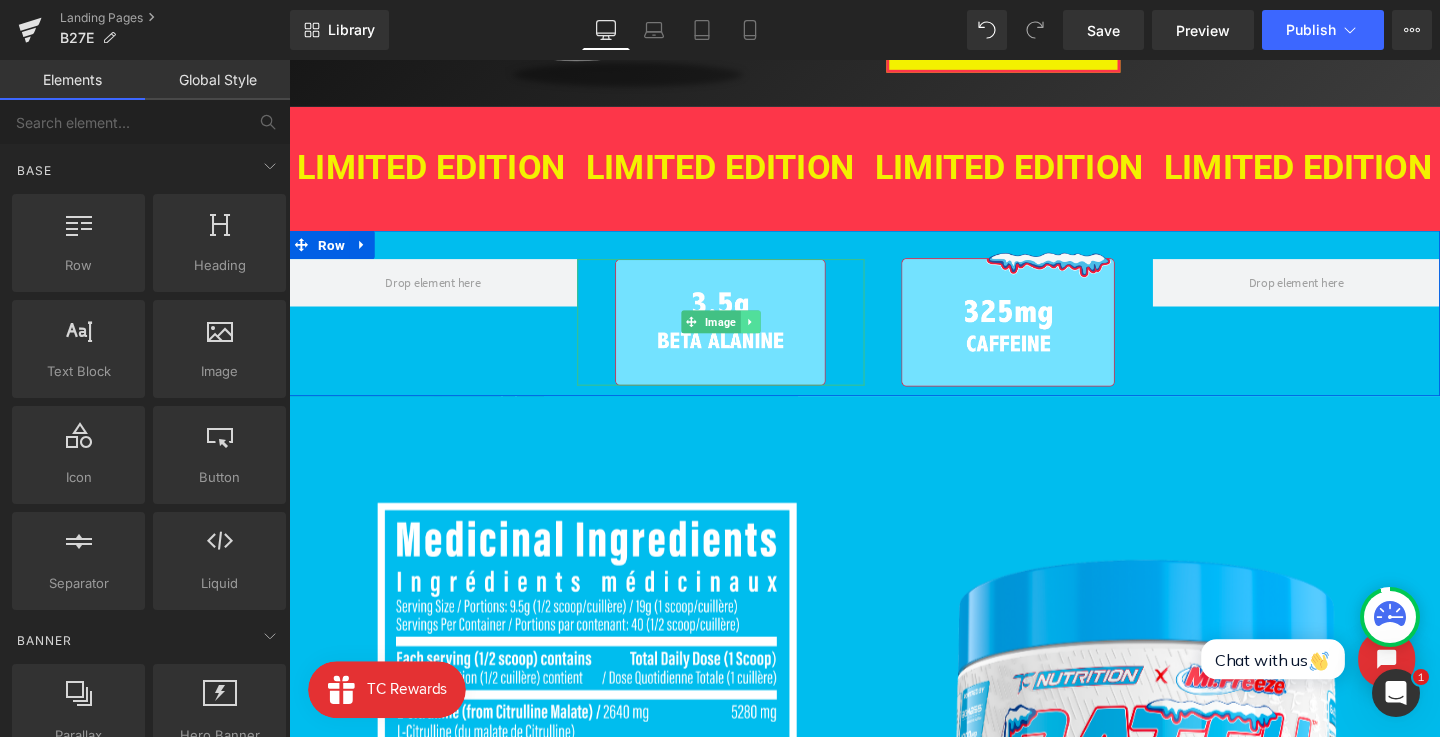 click 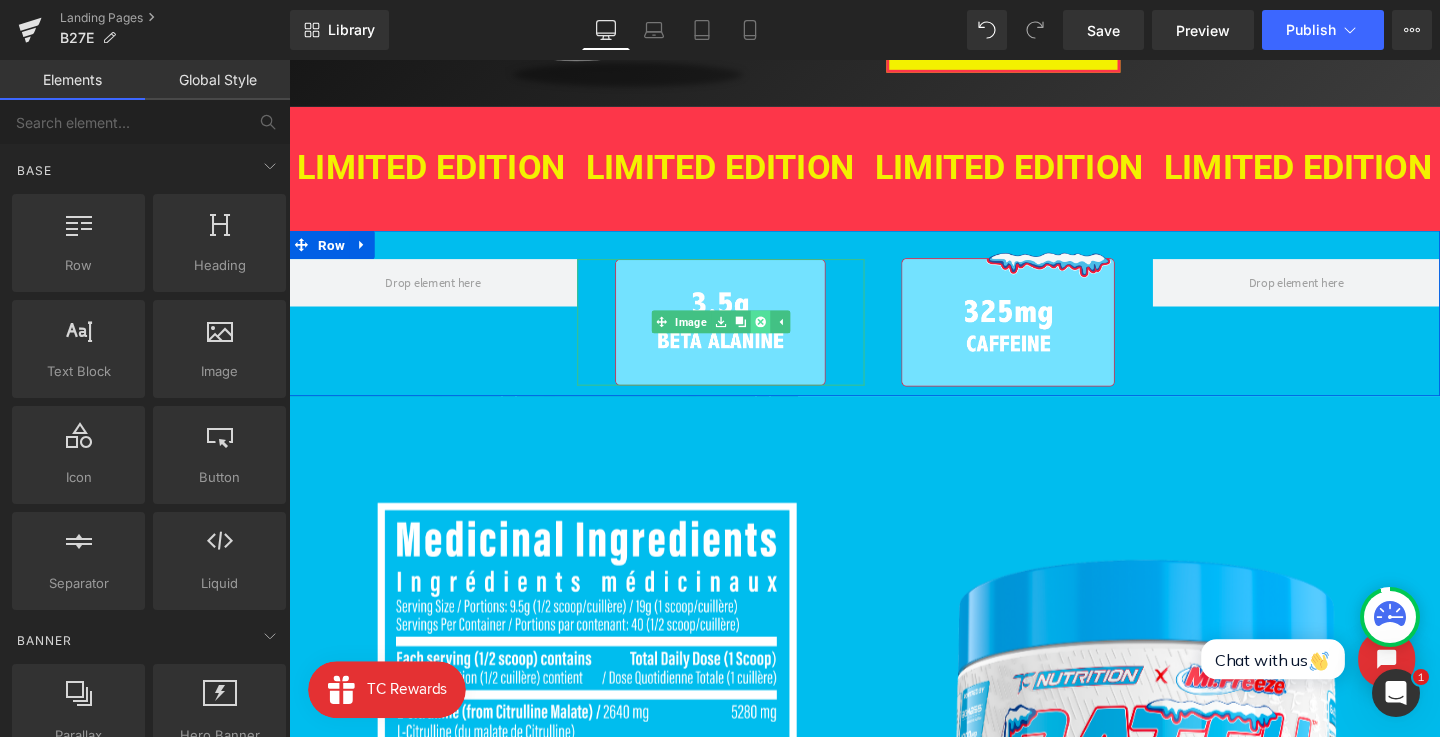 click 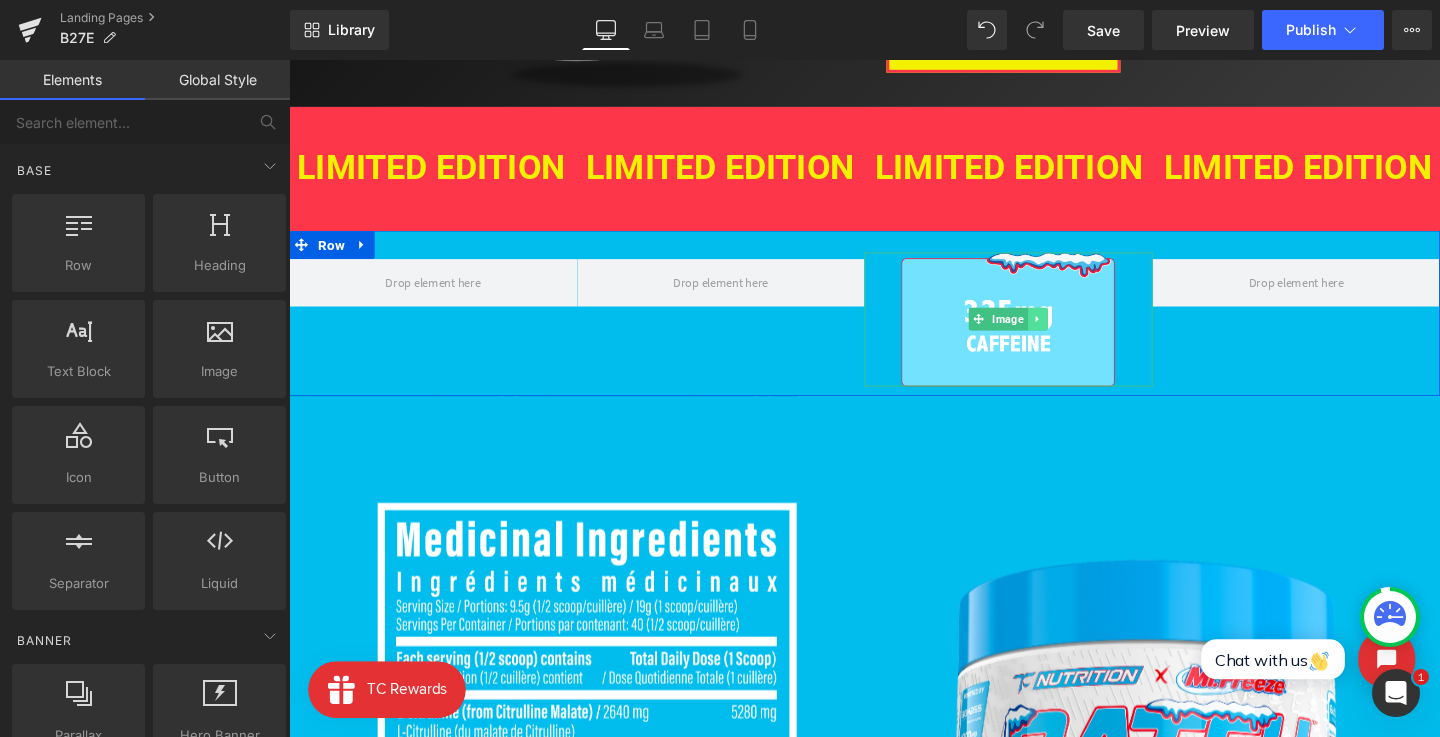 click 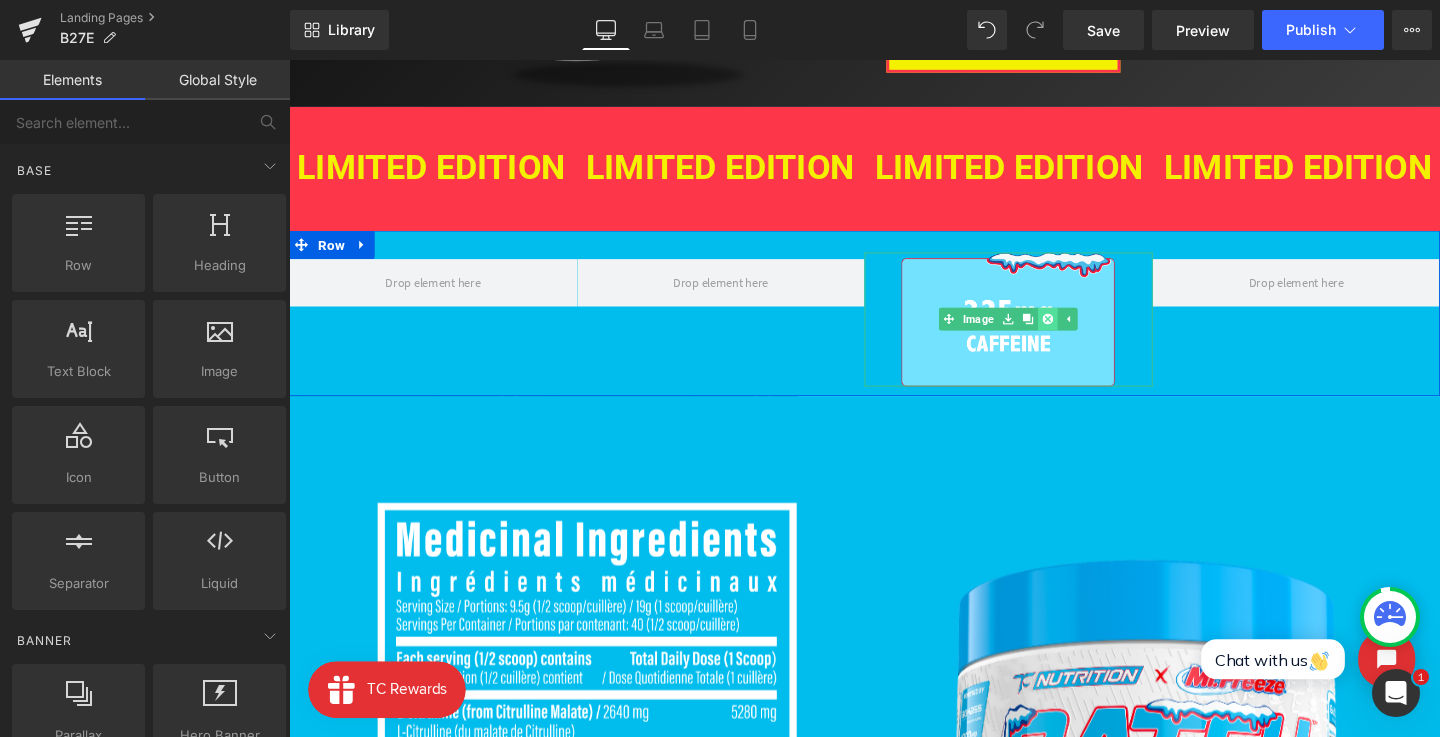 click 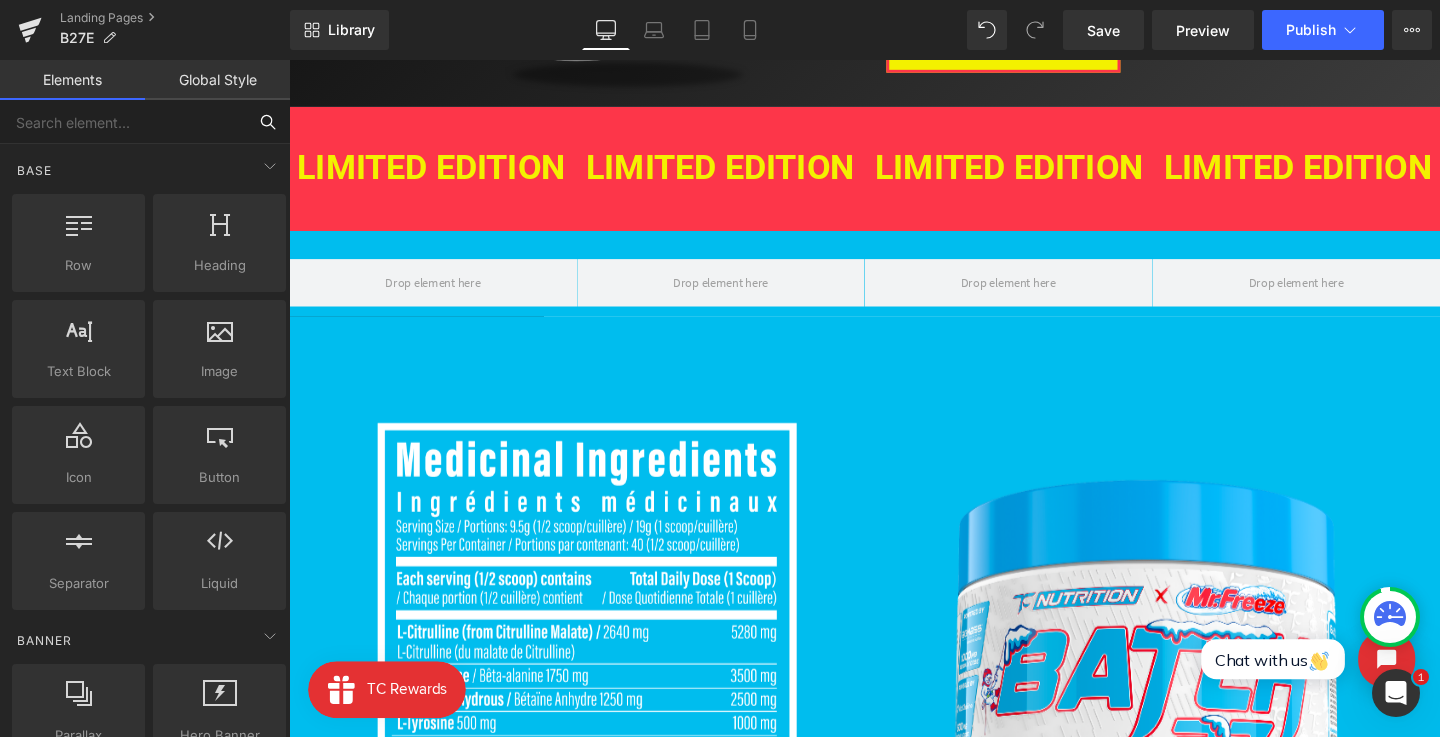 click at bounding box center [123, 122] 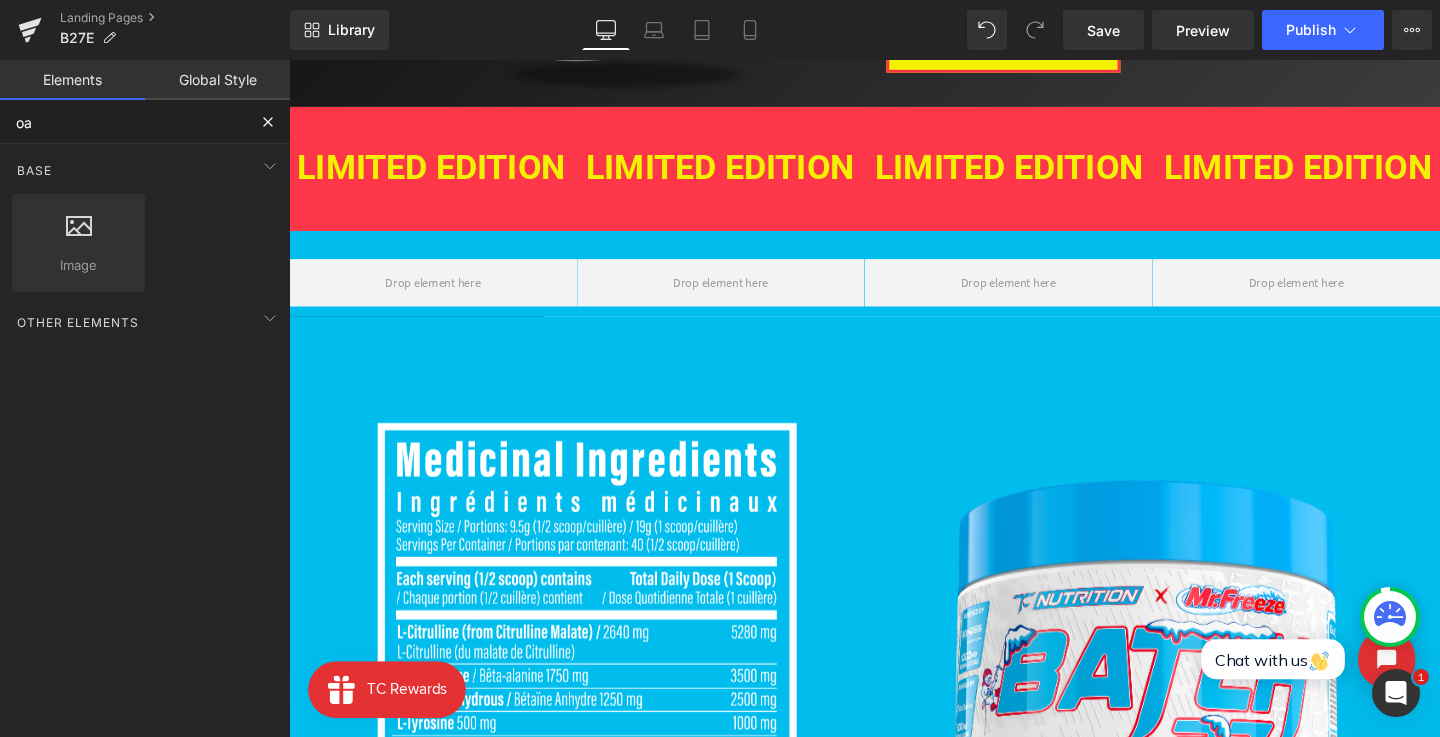type on "o" 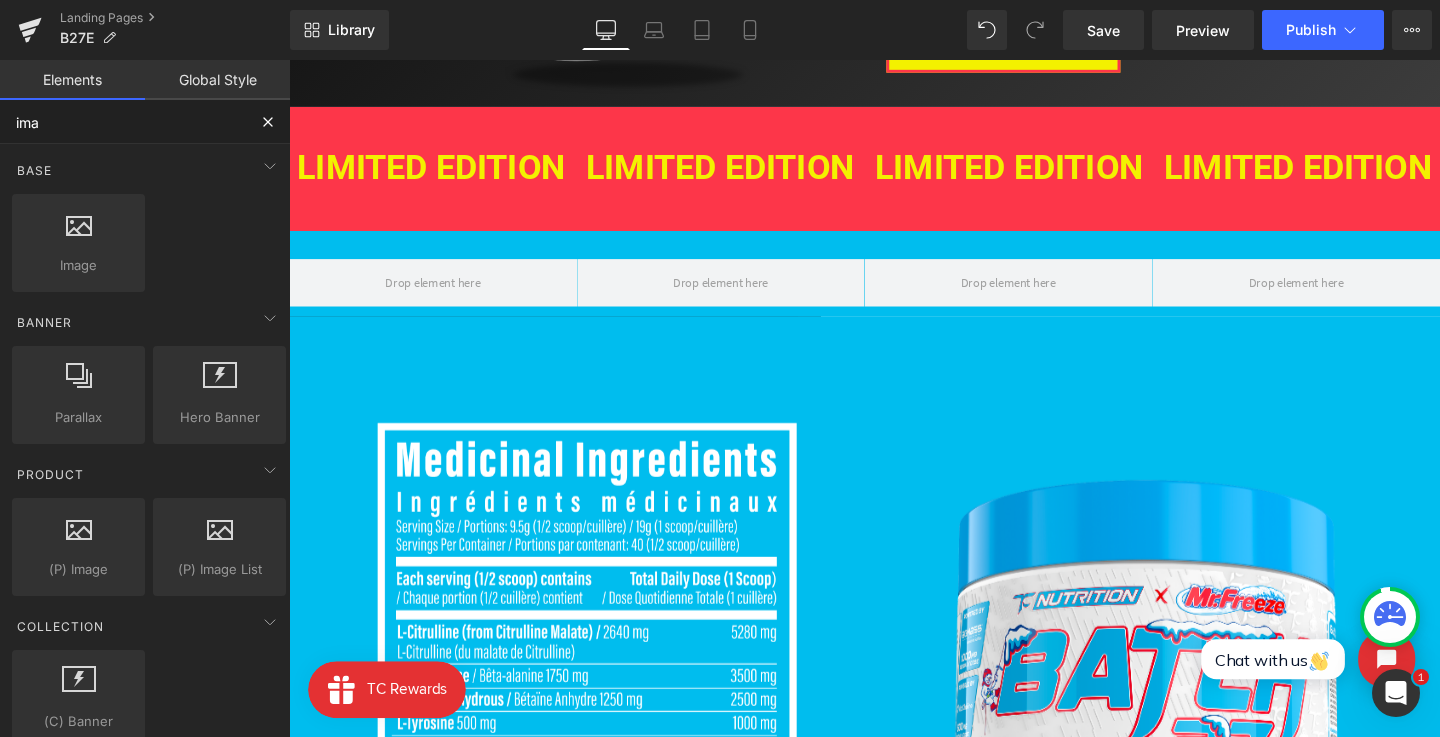 type on "ima" 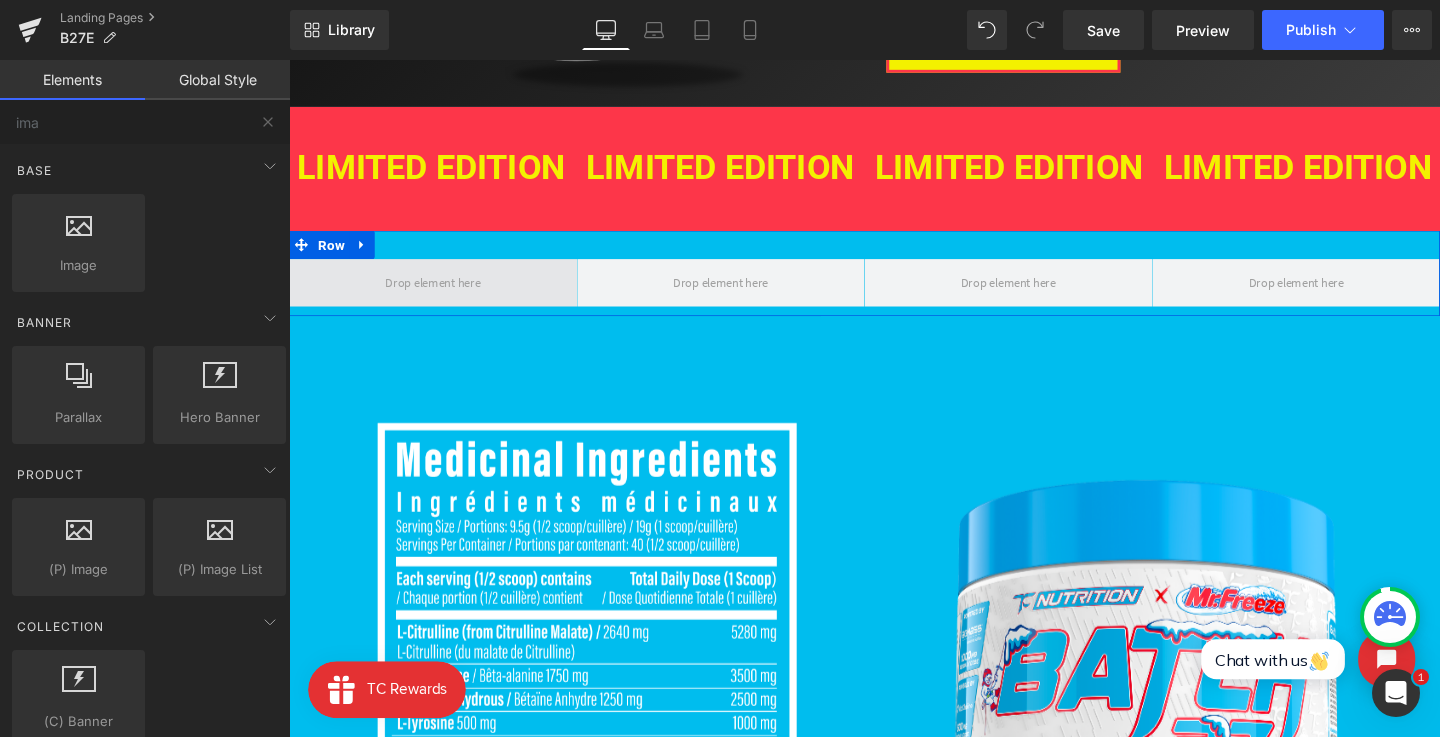 click at bounding box center (440, 294) 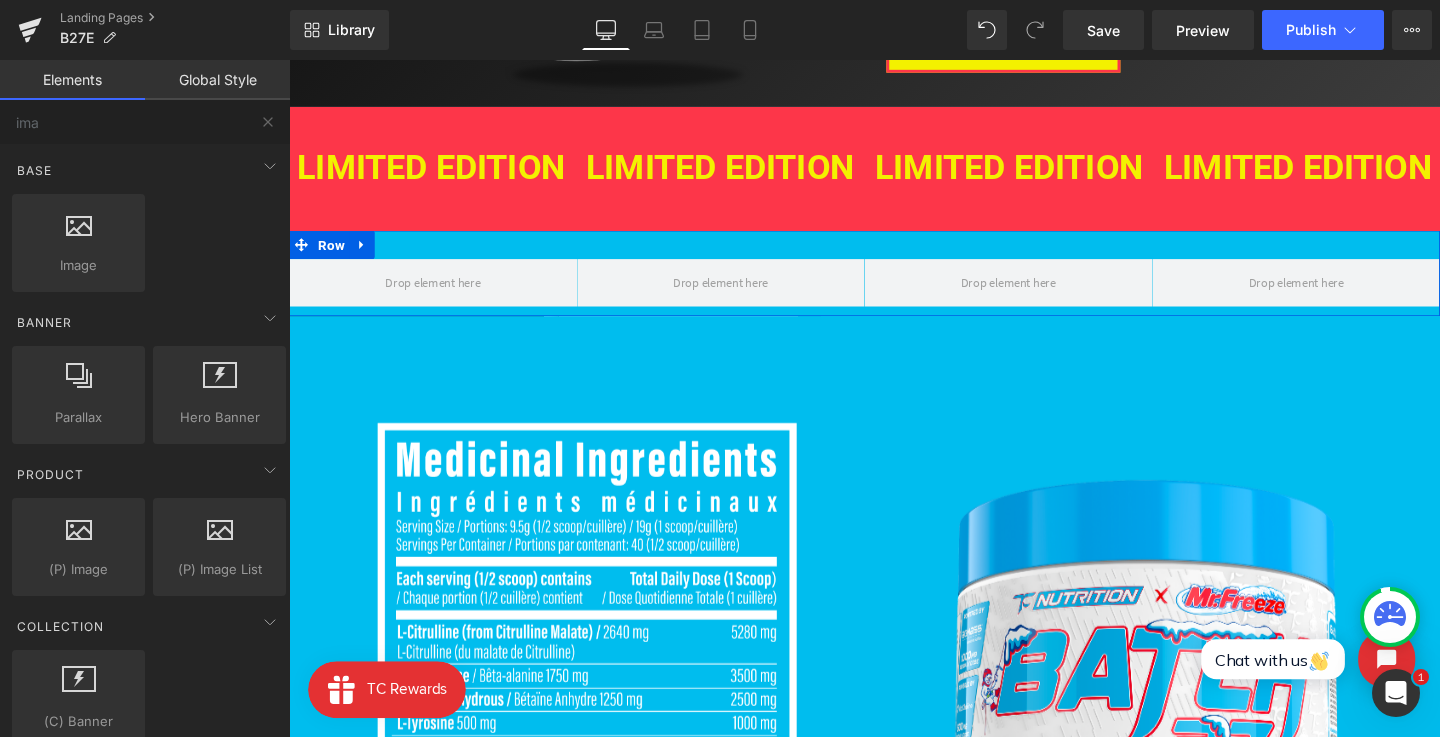 click on "Row" at bounding box center [894, 284] 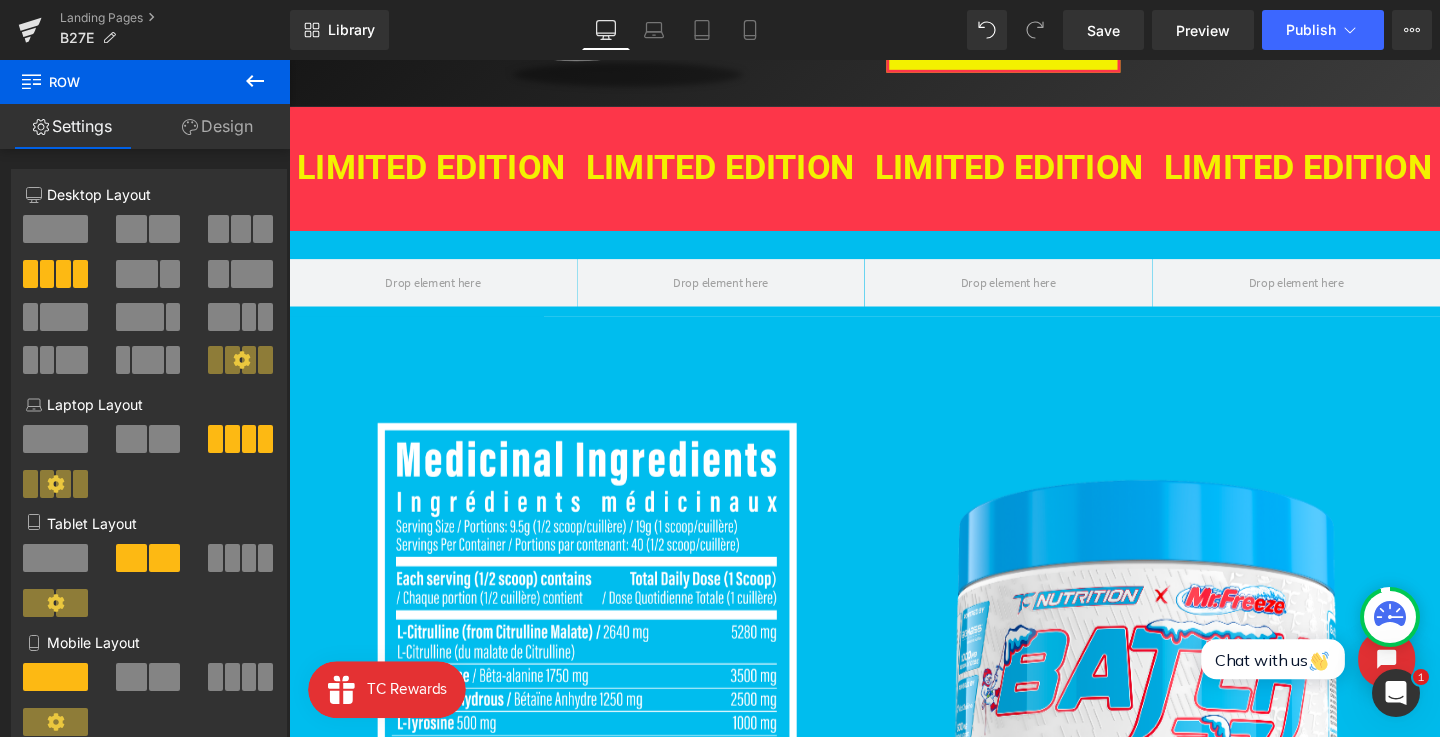click 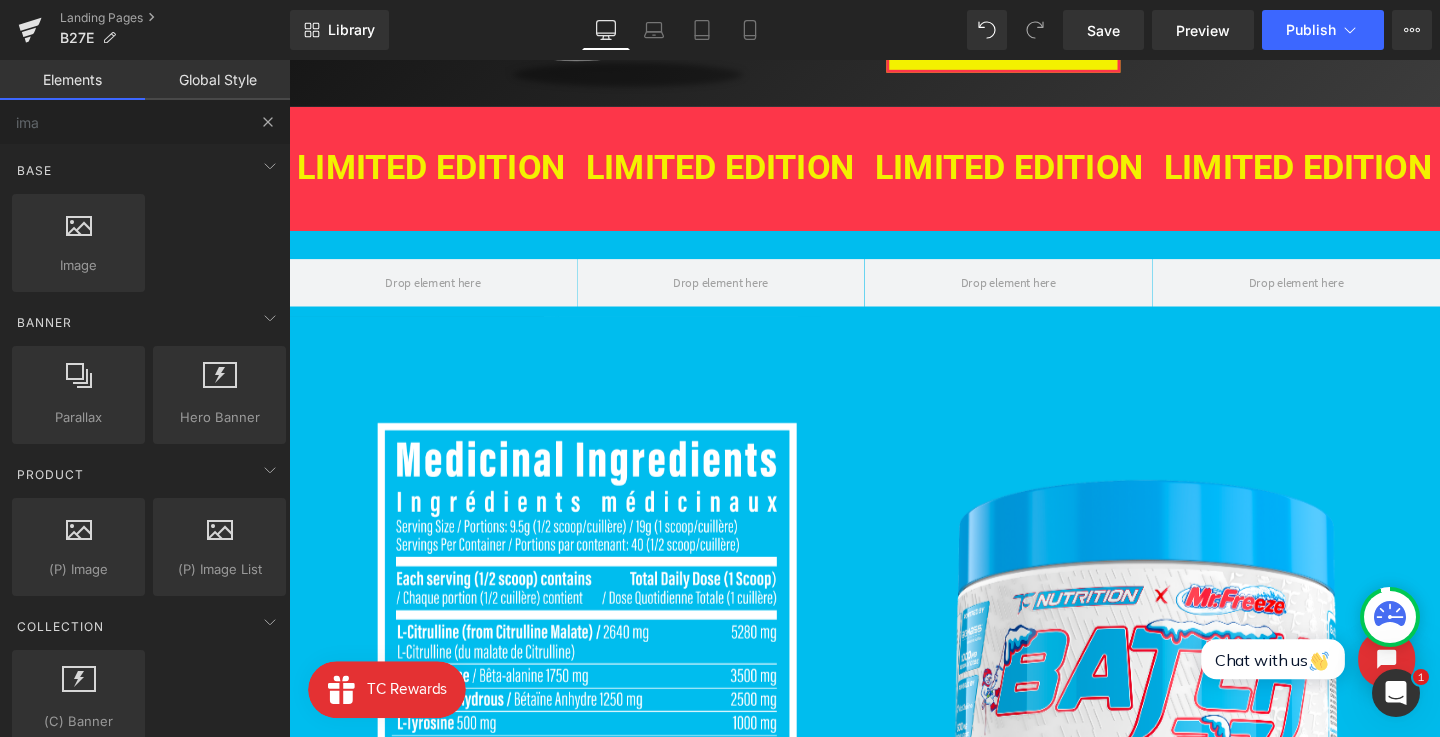 click at bounding box center (268, 122) 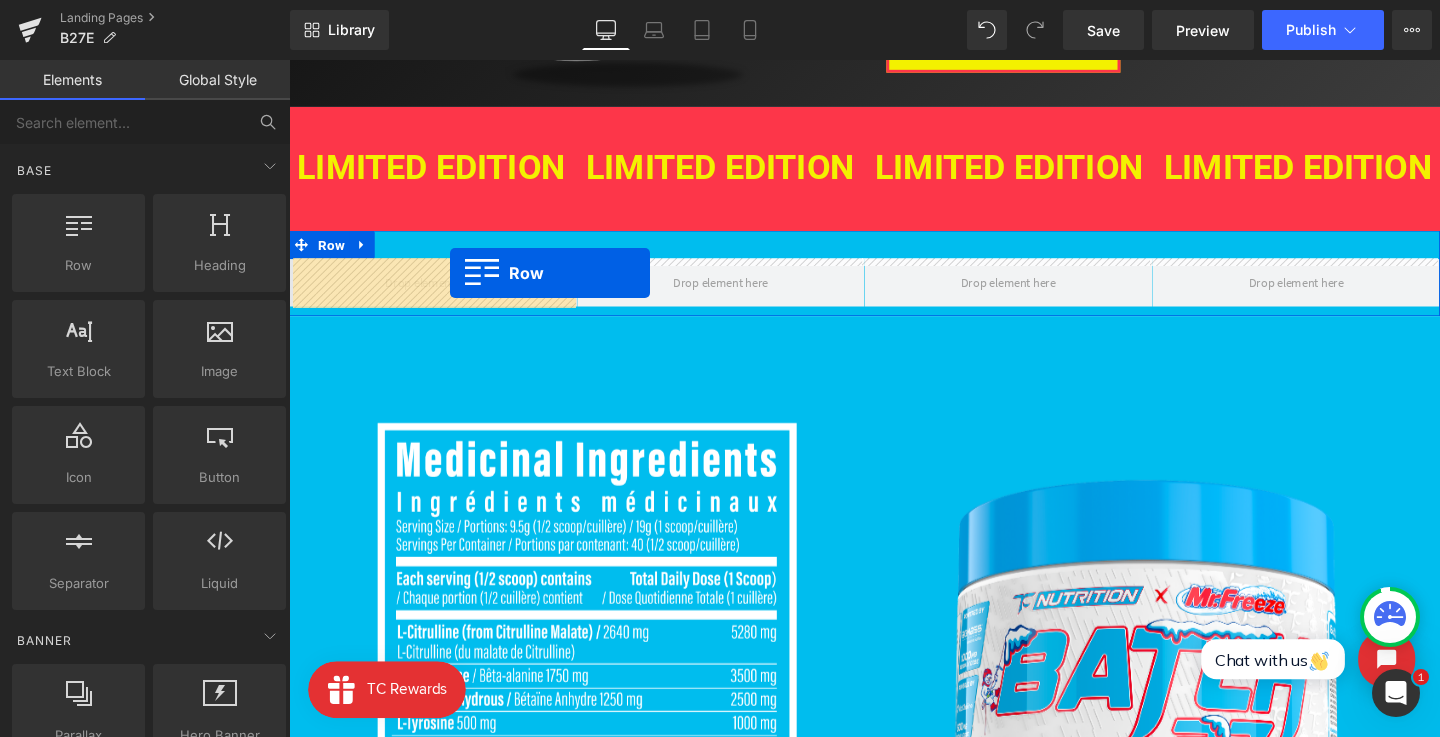 drag, startPoint x: 367, startPoint y: 286, endPoint x: 458, endPoint y: 285, distance: 91.00549 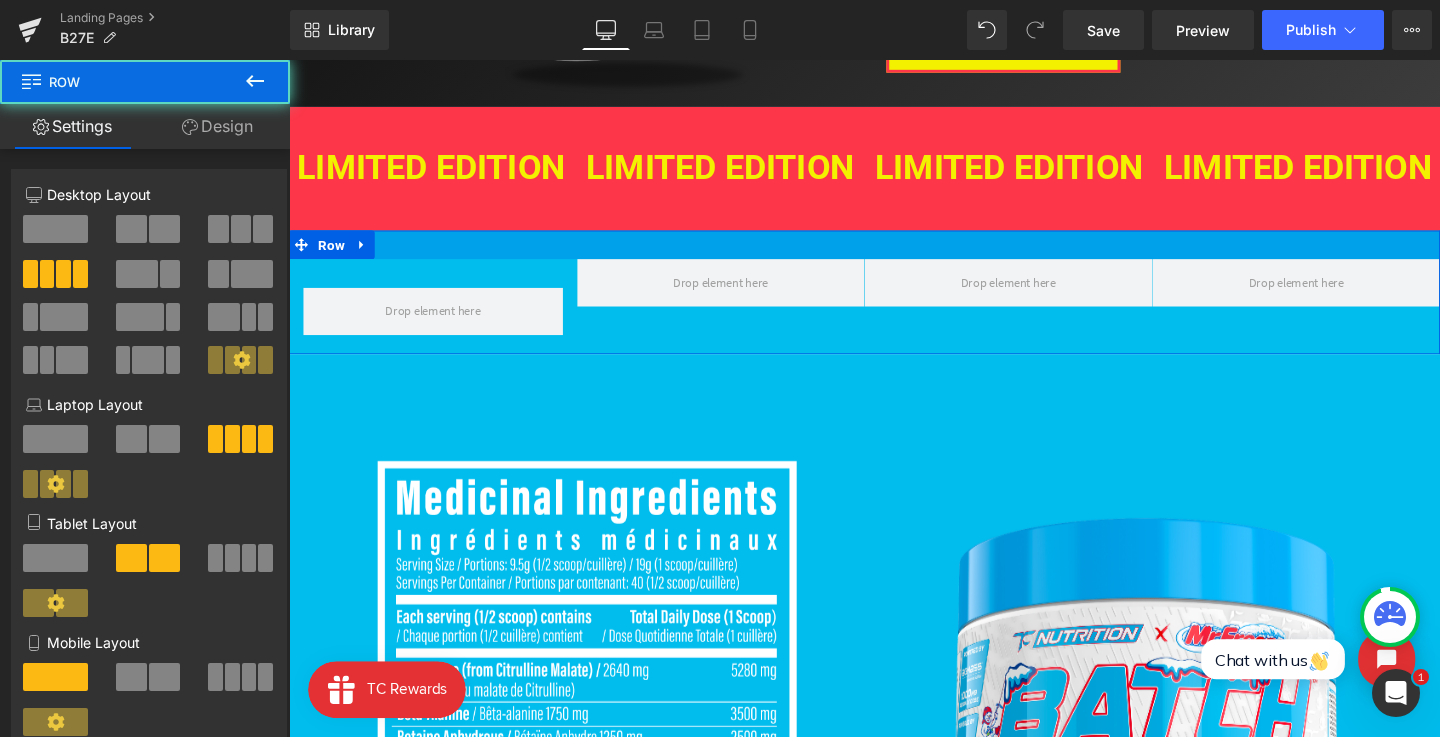 click at bounding box center (894, 254) 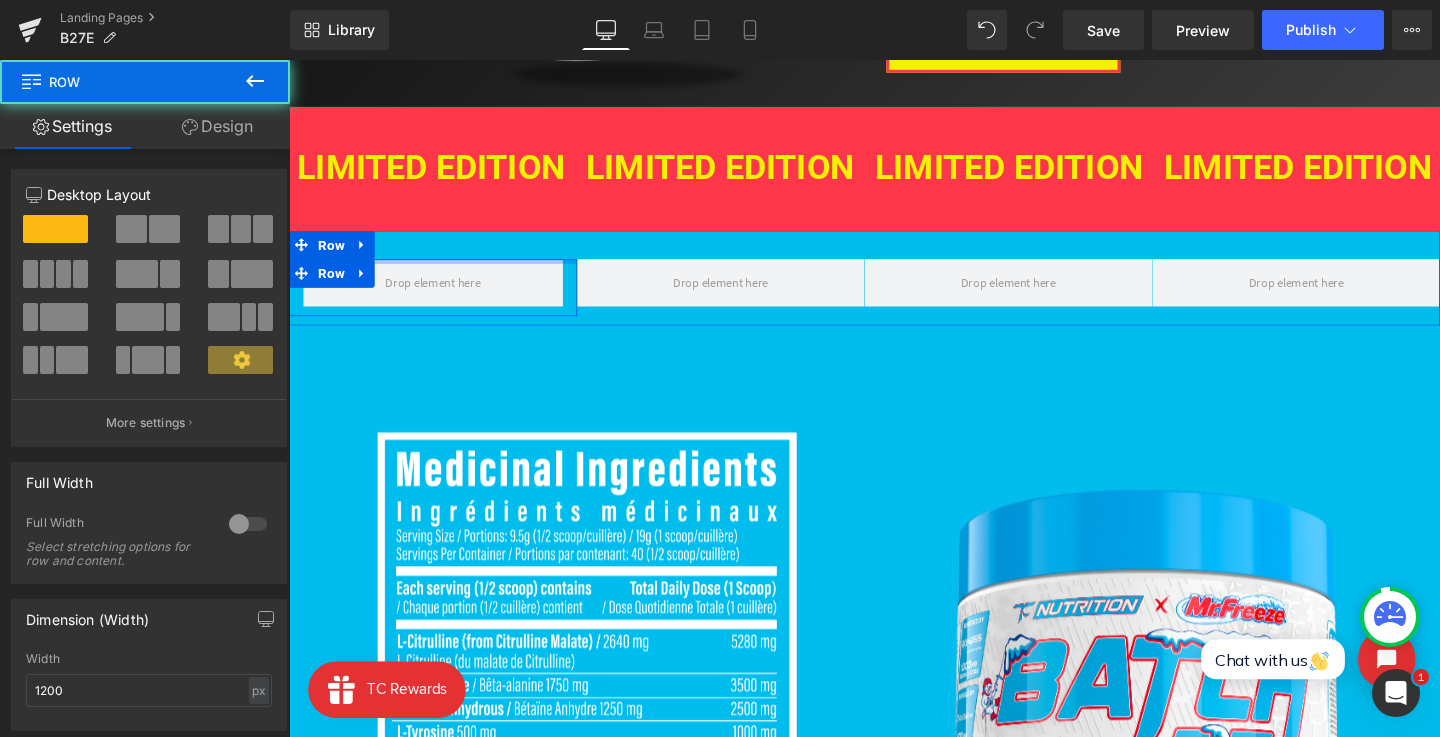 drag, startPoint x: 508, startPoint y: 272, endPoint x: 512, endPoint y: 236, distance: 36.221542 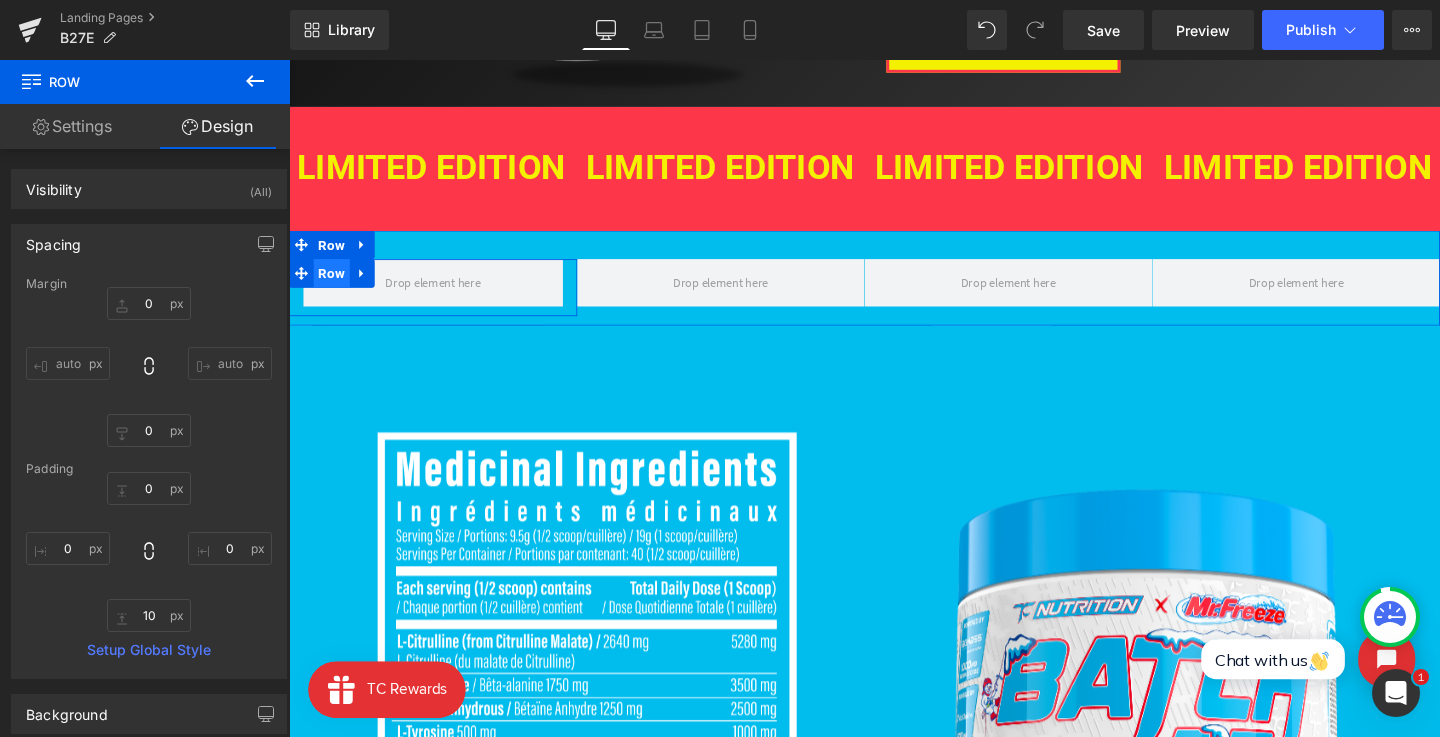 click on "Row" at bounding box center (334, 284) 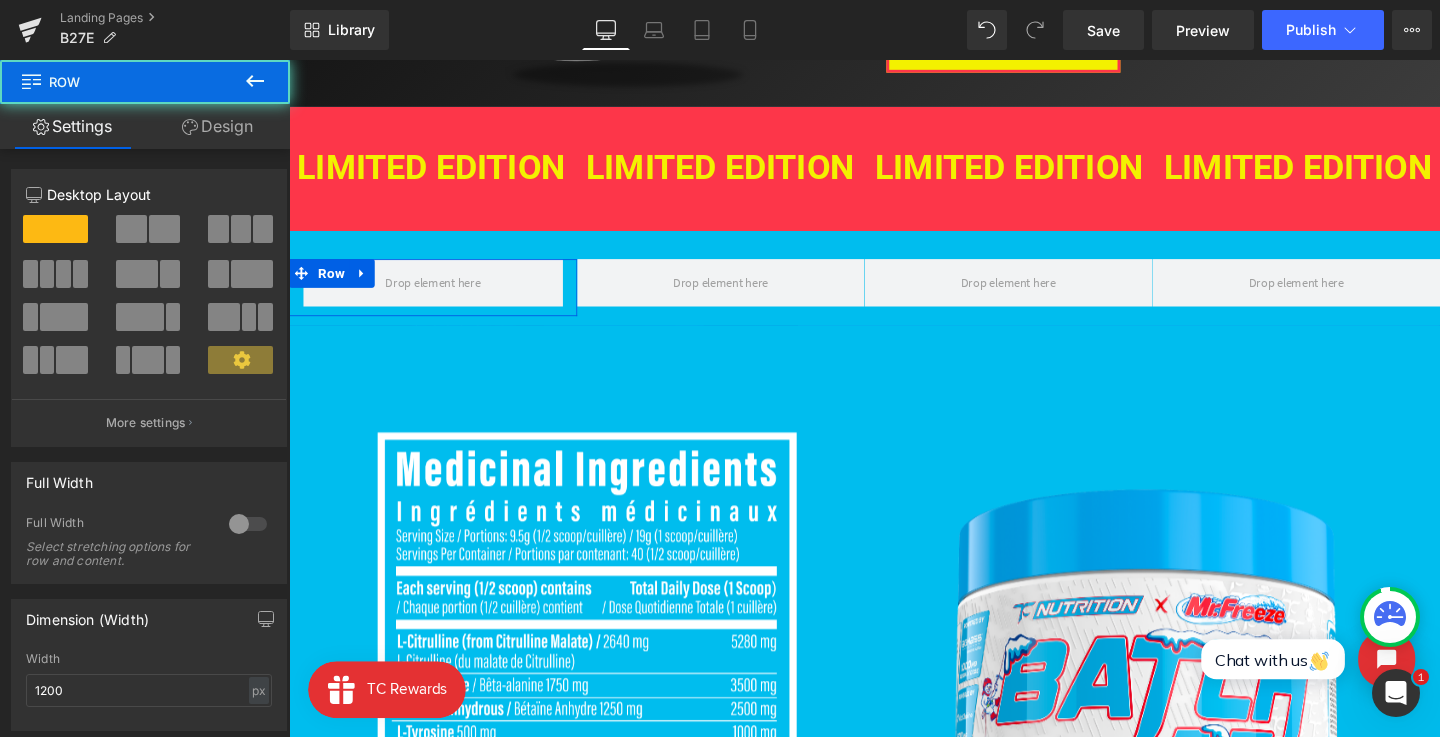 click on "Design" at bounding box center [217, 126] 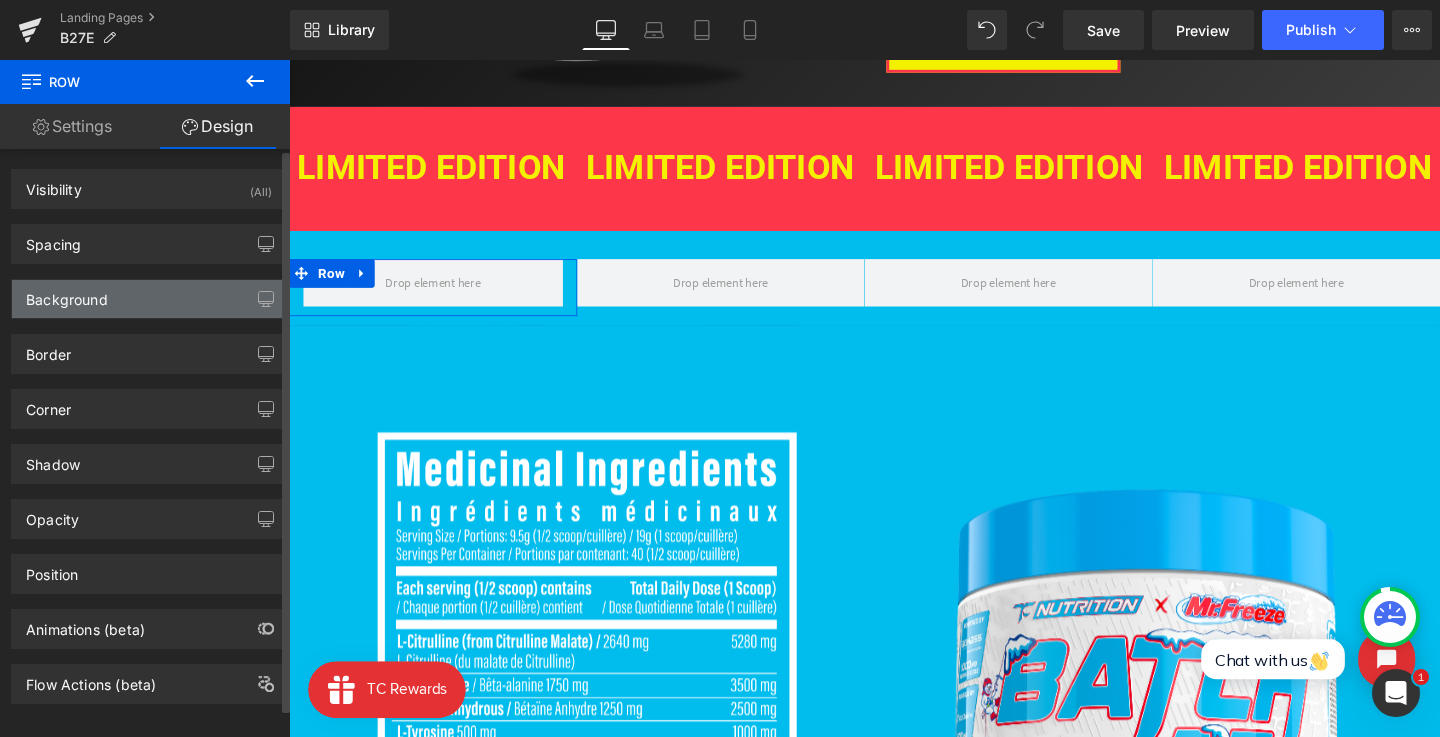 click on "Background" at bounding box center (149, 299) 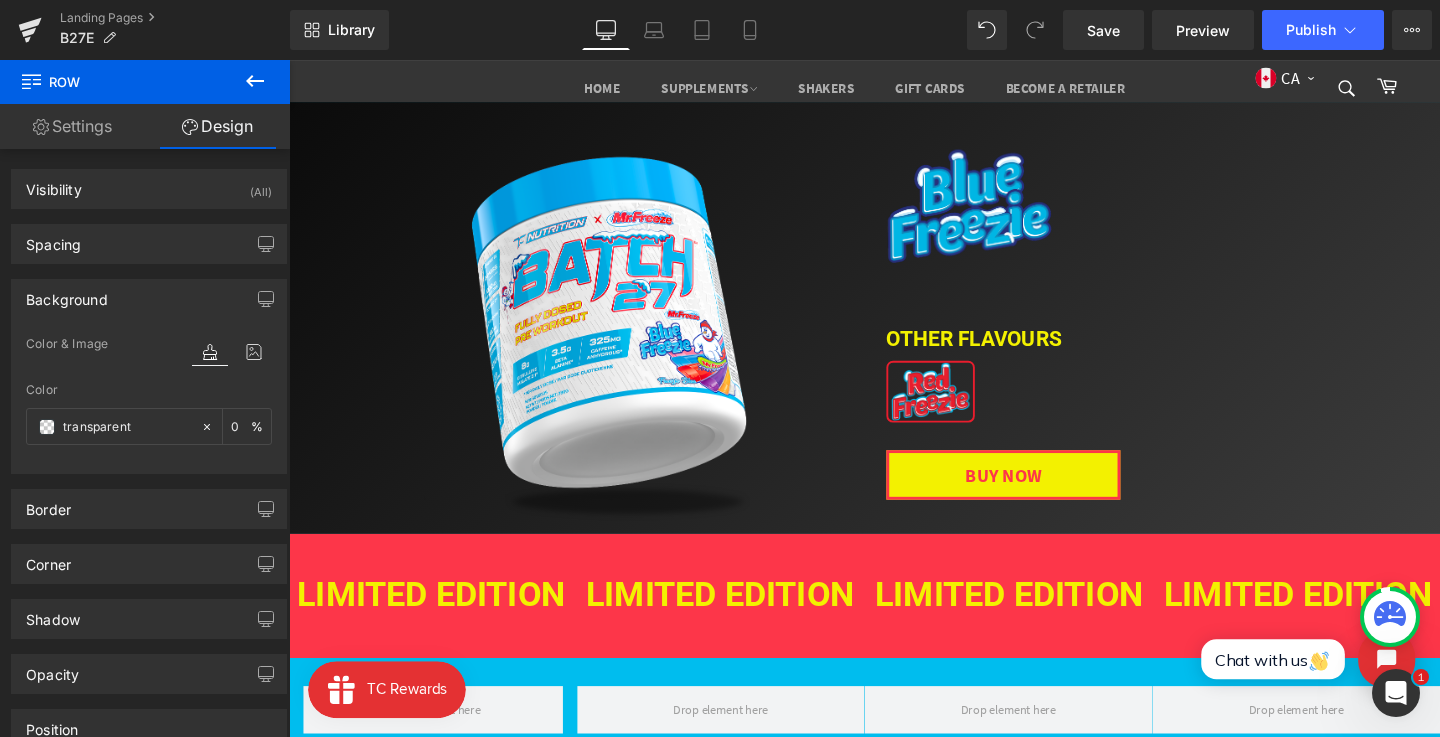 scroll, scrollTop: 89, scrollLeft: 0, axis: vertical 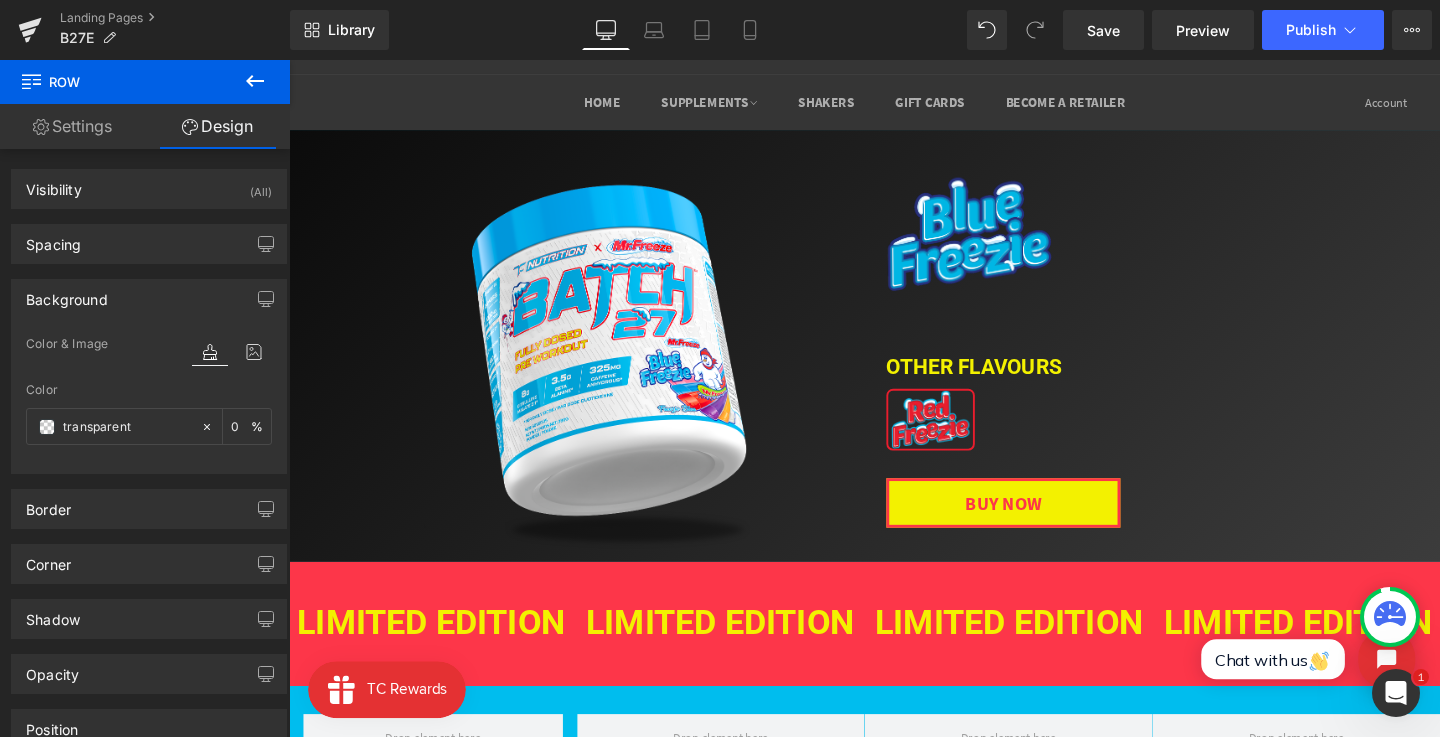 click on "Image" at bounding box center [626, 371] 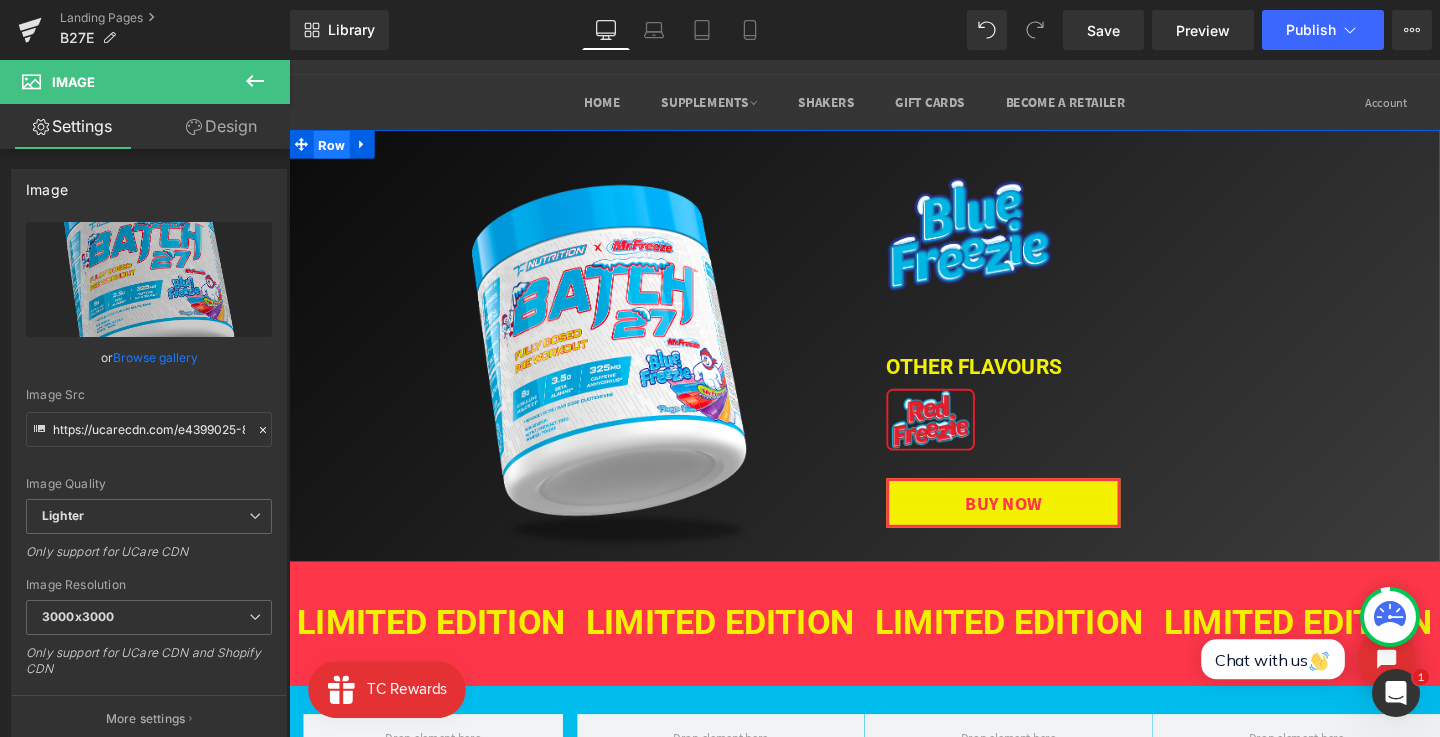 click on "Row" at bounding box center (334, 150) 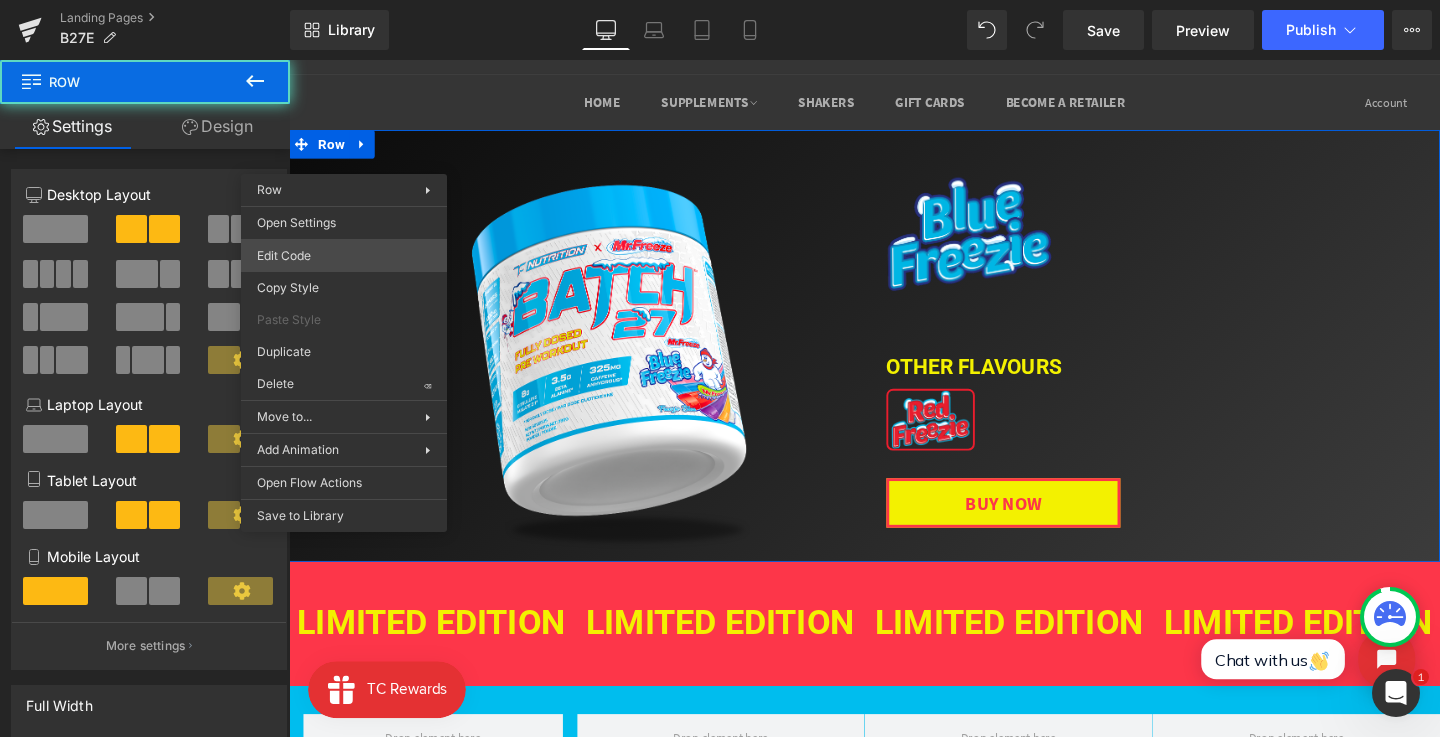 click on "Row  You are previewing how the   will restyle your page. You can not edit Elements in Preset Preview Mode.  Landing Pages B27E Library Desktop Desktop Laptop Tablet Mobile Save Preview Publish Scheduled View Live Page View with current Template Save Template to Library Schedule Publish Publish Settings Shortcuts  Your page can’t be published   You've reached the maximum number of published pages on your plan  (0/0).  You need to upgrade your plan or unpublish all your pages to get 1 publish slot.   Unpublish pages   Upgrade plan  Elements Global Style Base Row  rows, columns, layouts, div Heading  headings, titles, h1,h2,h3,h4,h5,h6 Text Block  texts, paragraphs, contents, blocks Image  images, photos, alts, uploads Icon  icons, symbols Button  button, call to action, cta Separator  separators, dividers, horizontal lines Liquid  liquid, custom code, html, javascript, css, reviews, apps, applications, embeded, iframe Banner Parallax  banner, slideshow, hero, image, cover, parallax, effect Hero Banner  List" at bounding box center [720, 0] 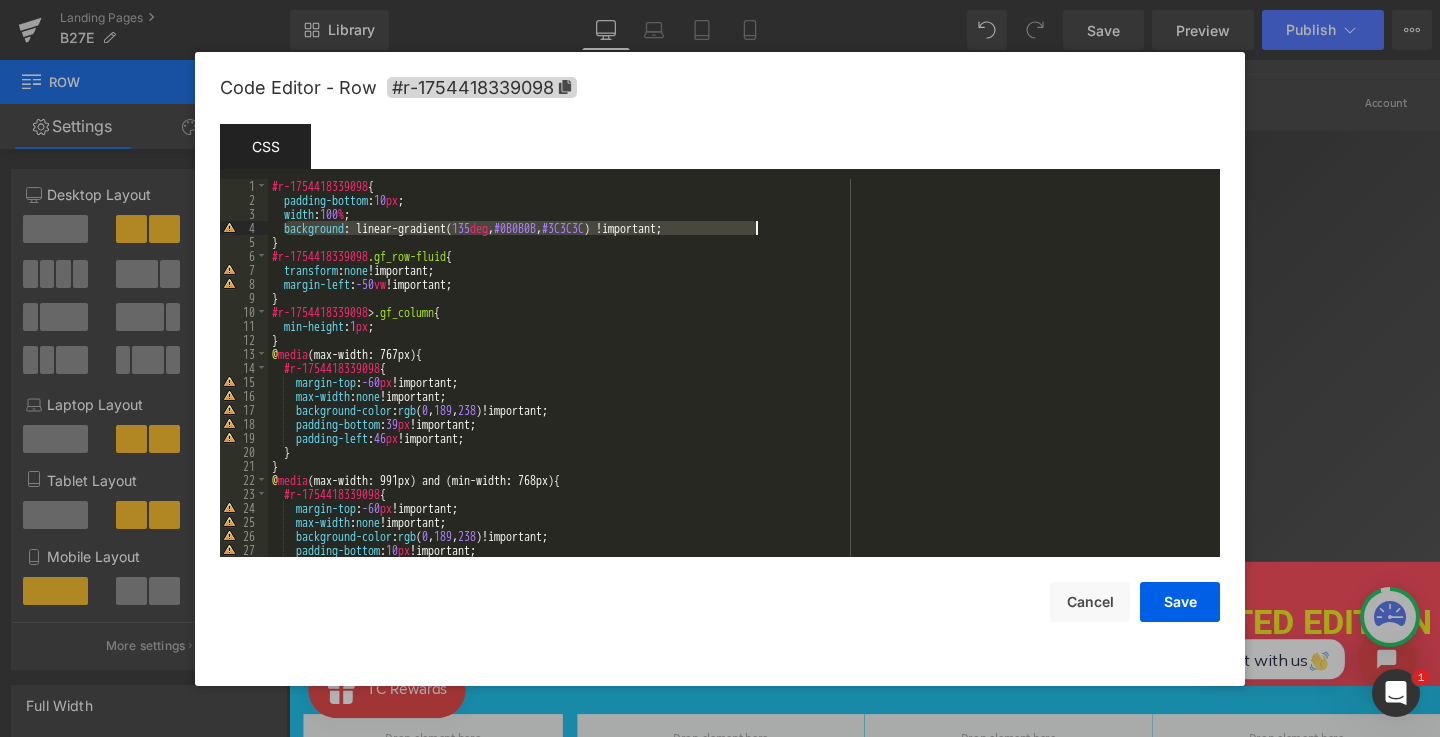 drag, startPoint x: 287, startPoint y: 227, endPoint x: 769, endPoint y: 227, distance: 482 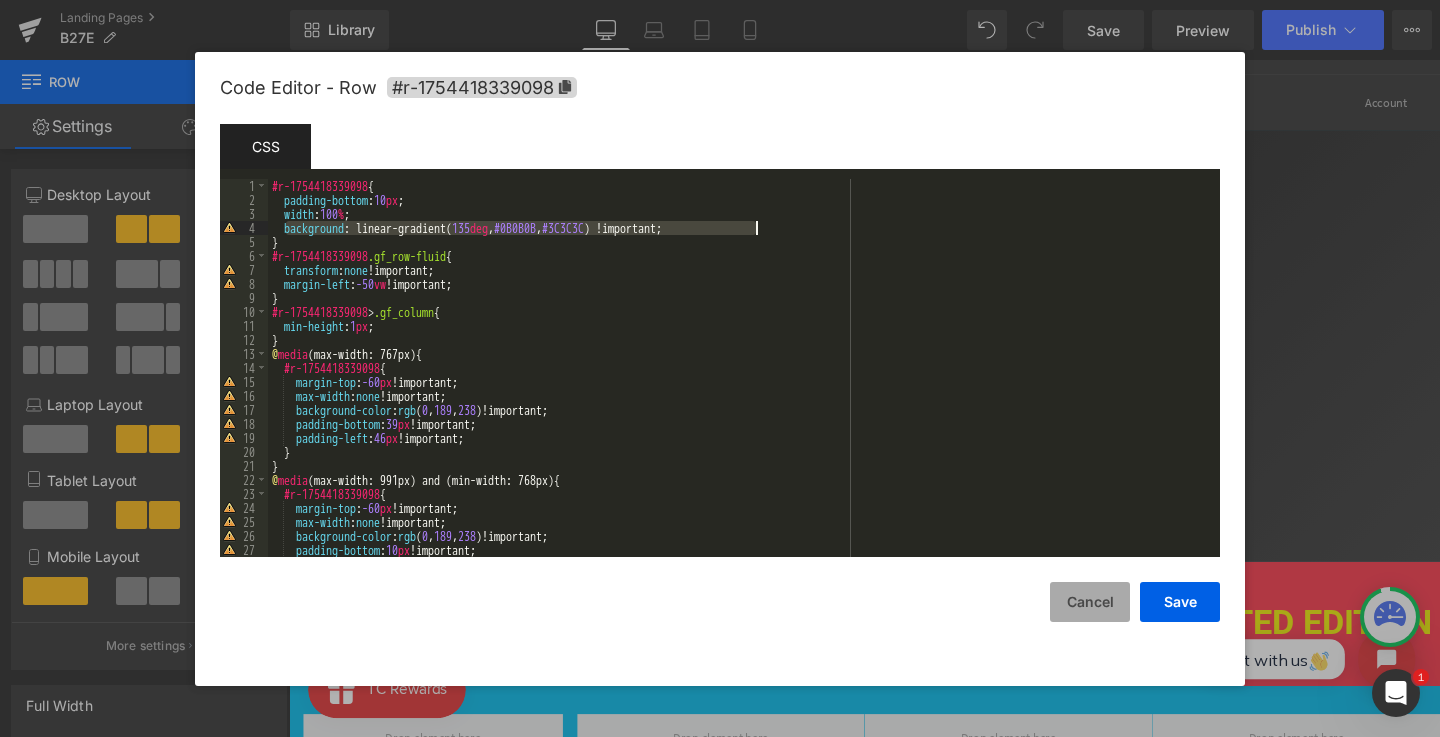 click on "Cancel" at bounding box center [1090, 602] 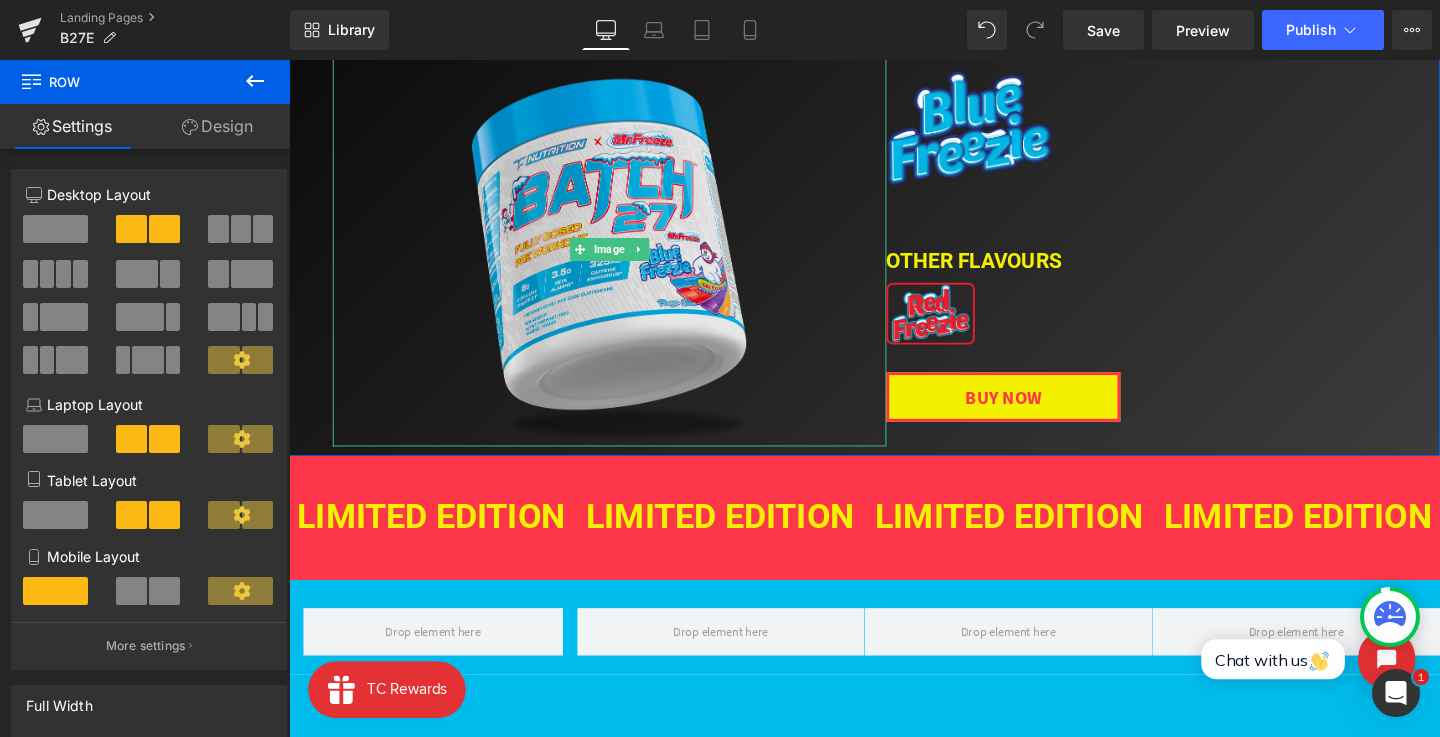 scroll, scrollTop: 349, scrollLeft: 0, axis: vertical 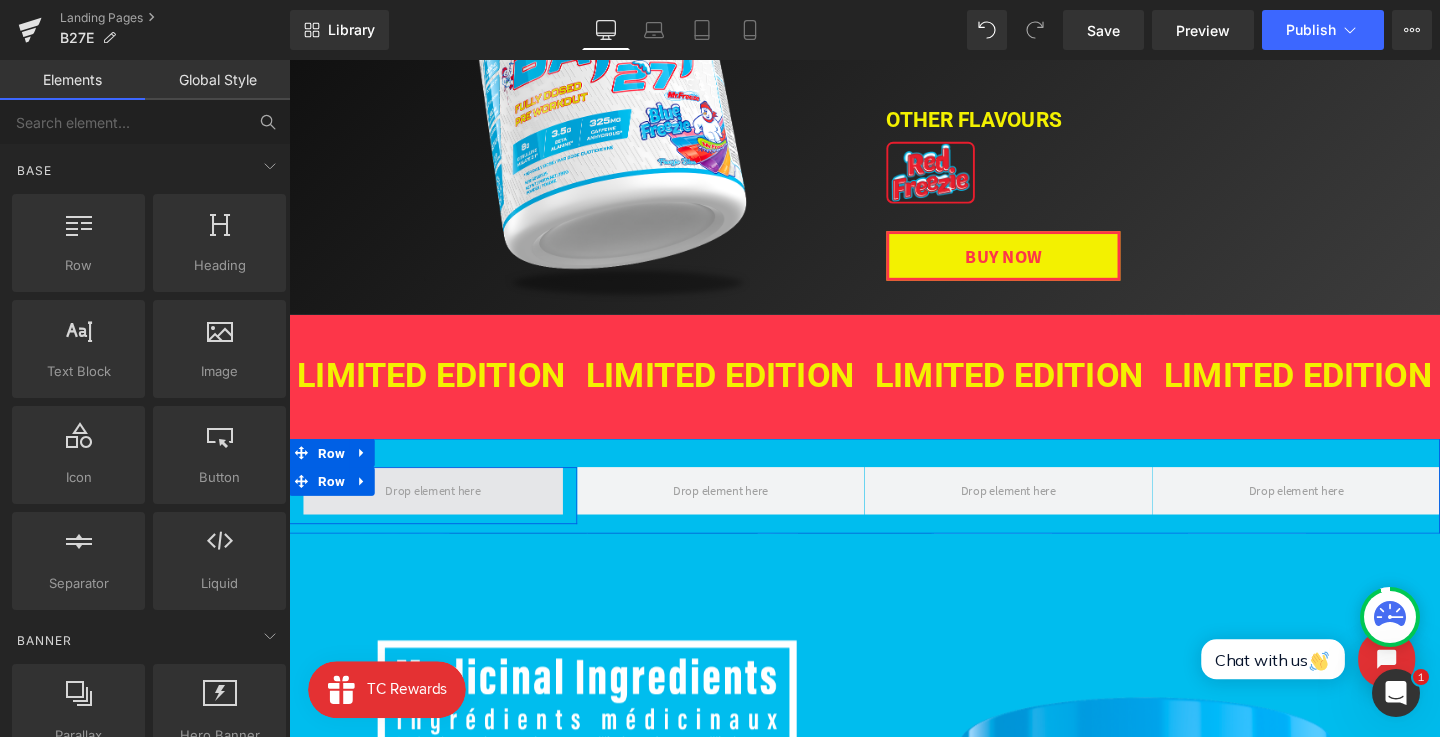 click at bounding box center (440, 513) 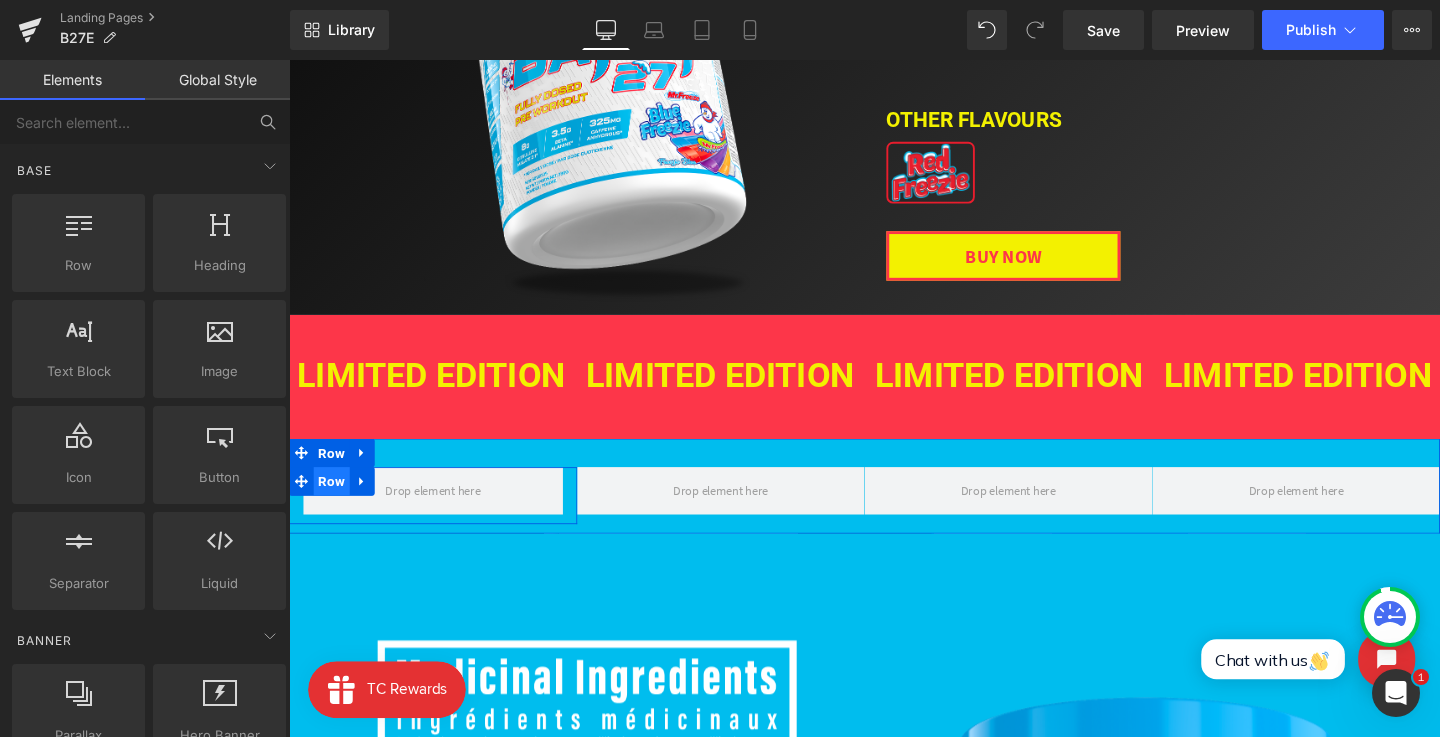 click on "Row" at bounding box center [334, 503] 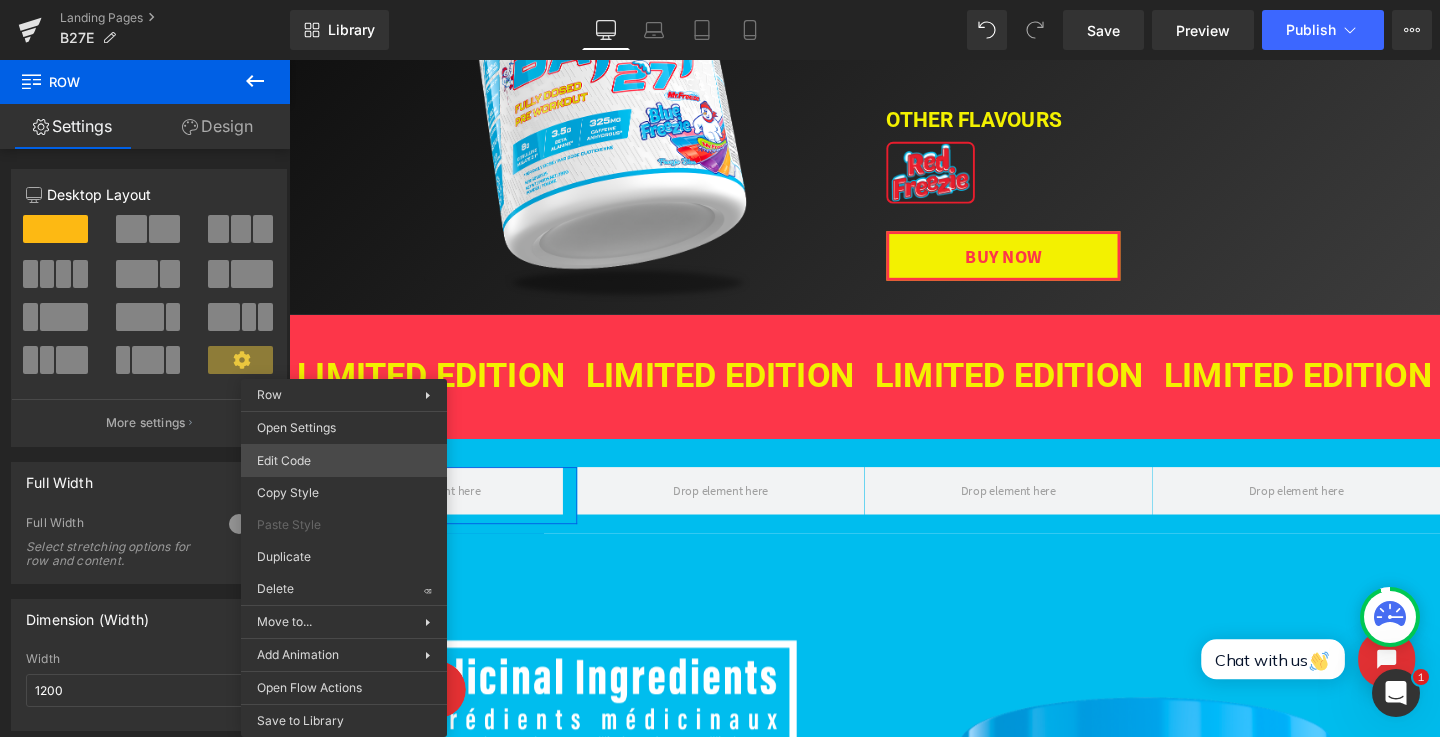 click on "Row  You are previewing how the   will restyle your page. You can not edit Elements in Preset Preview Mode.  Landing Pages B27E Library Desktop Desktop Laptop Tablet Mobile Save Preview Publish Scheduled View Live Page View with current Template Save Template to Library Schedule Publish Publish Settings Shortcuts  Your page can’t be published   You've reached the maximum number of published pages on your plan  (0/0).  You need to upgrade your plan or unpublish all your pages to get 1 publish slot.   Unpublish pages   Upgrade plan  Elements Global Style Base Row  rows, columns, layouts, div Heading  headings, titles, h1,h2,h3,h4,h5,h6 Text Block  texts, paragraphs, contents, blocks Image  images, photos, alts, uploads Icon  icons, symbols Button  button, call to action, cta Separator  separators, dividers, horizontal lines Liquid  liquid, custom code, html, javascript, css, reviews, apps, applications, embeded, iframe Banner Parallax  banner, slideshow, hero, image, cover, parallax, effect Hero Banner  List" at bounding box center [720, 0] 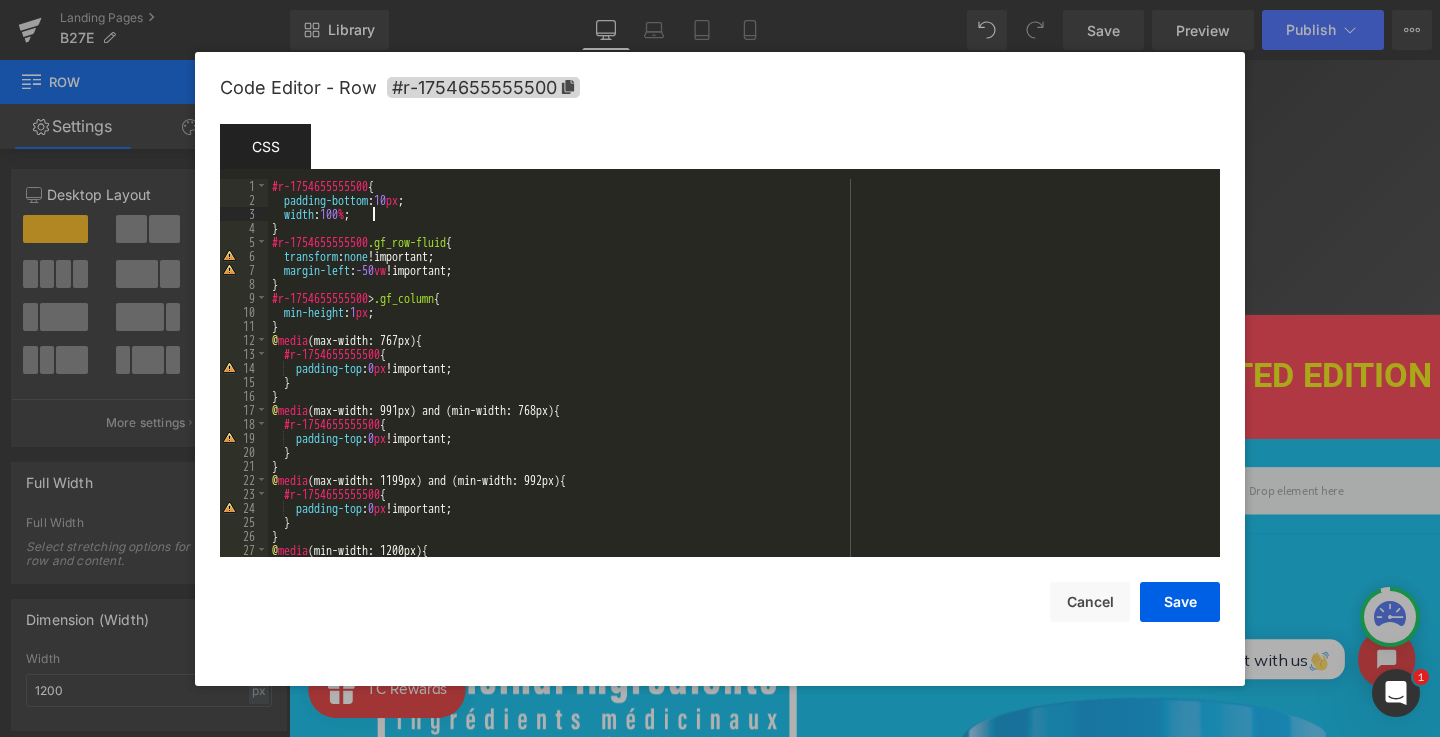 click on "#r-1754655555500 {    padding-bottom :  10 px ;    width :  100 % ; } #r-1754655555500 .gf_row-fluid {    transform :  none  !important;    margin-left :  -50 vw  !important; } #r-1754655555500  >  .gf_column {    min-height :  1 px ; } @ media  (max-width: 767px) {    #r-1754655555500 {       padding-top :  0 px !important;    } } @ media  (max-width: 991px) and (min-width: 768px) {    #r-1754655555500 {       padding-top :  0 px !important;    } } @ media  (max-width: 1199px) and (min-width: 992px) {    #r-1754655555500 {       padding-top :  0 px !important;    } } @ media  (min-width: 1200px) {    #r-1754655555500 {" at bounding box center [740, 382] 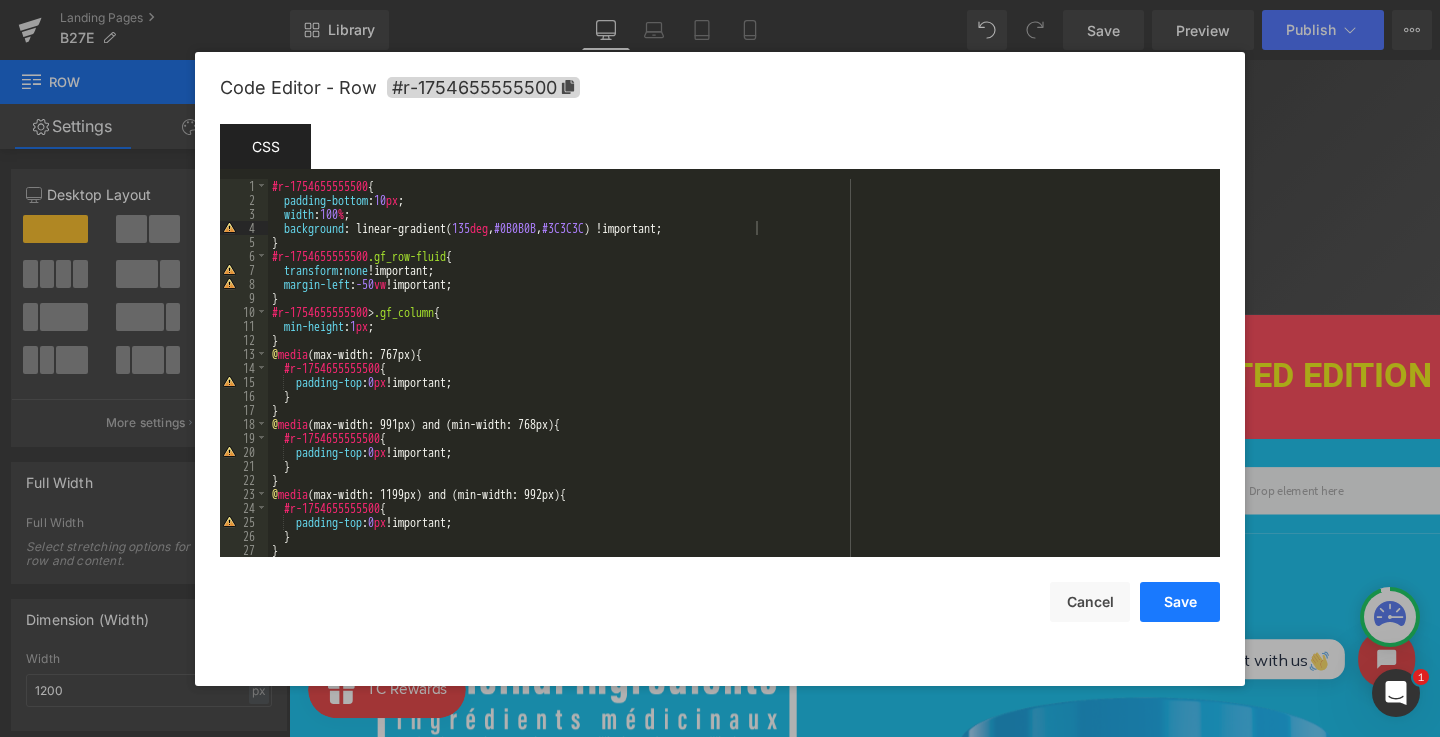 click on "Save" at bounding box center (1180, 602) 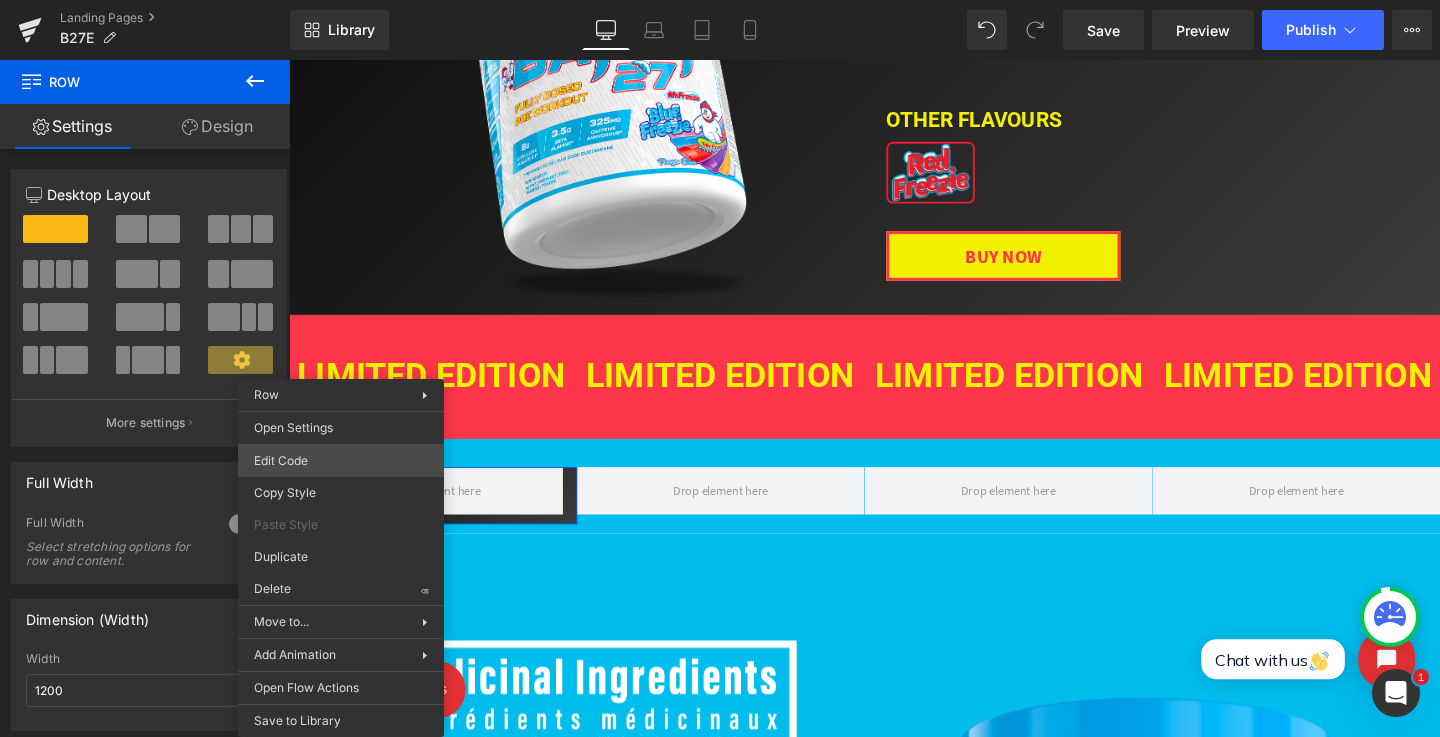 click on "Row  You are previewing how the   will restyle your page. You can not edit Elements in Preset Preview Mode.  Landing Pages B27E Library Desktop Desktop Laptop Tablet Mobile Save Preview Publish Scheduled View Live Page View with current Template Save Template to Library Schedule Publish Publish Settings Shortcuts  Your page can’t be published   You've reached the maximum number of published pages on your plan  (0/0).  You need to upgrade your plan or unpublish all your pages to get 1 publish slot.   Unpublish pages   Upgrade plan  Elements Global Style Base Row  rows, columns, layouts, div Heading  headings, titles, h1,h2,h3,h4,h5,h6 Text Block  texts, paragraphs, contents, blocks Image  images, photos, alts, uploads Icon  icons, symbols Button  button, call to action, cta Separator  separators, dividers, horizontal lines Liquid  liquid, custom code, html, javascript, css, reviews, apps, applications, embeded, iframe Banner Parallax  banner, slideshow, hero, image, cover, parallax, effect Hero Banner  List" at bounding box center [720, 0] 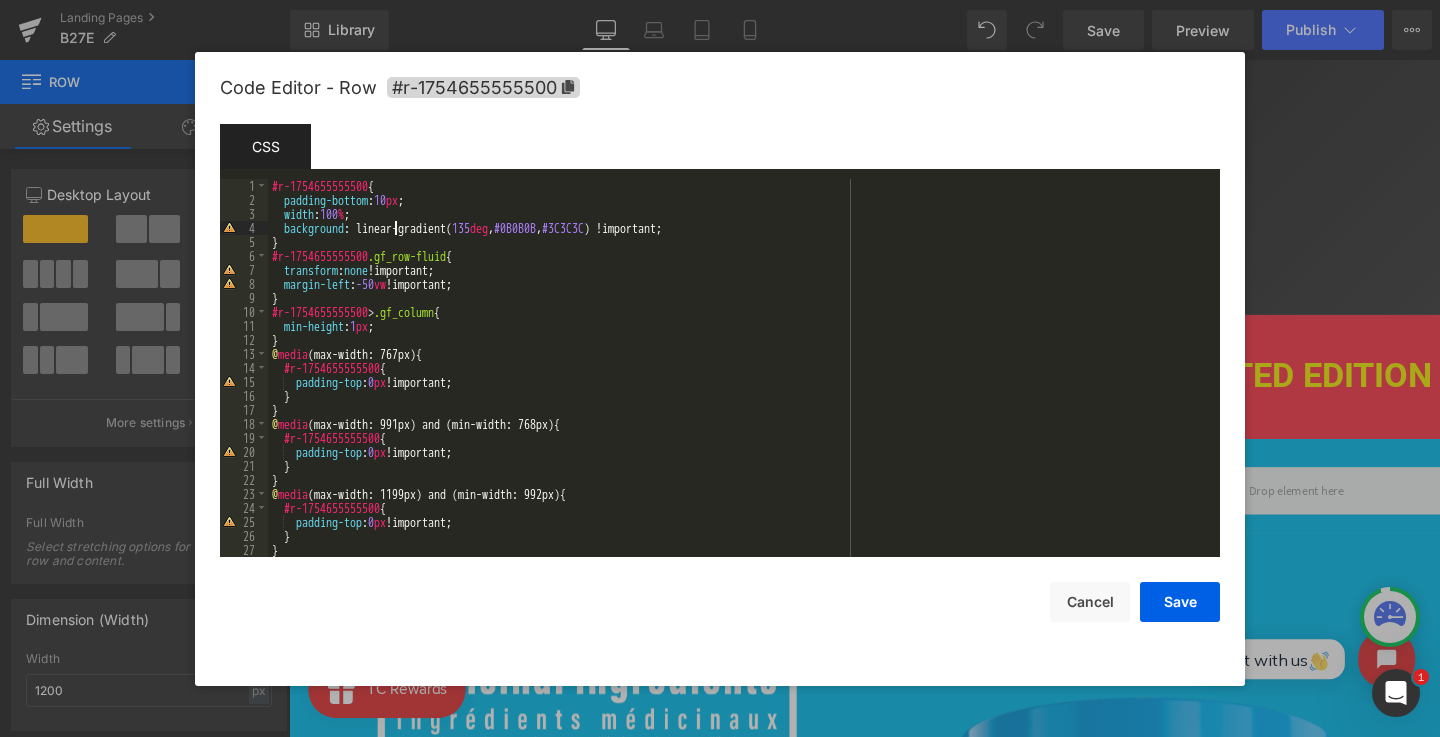 click on "#r-1754655555500 {    padding-bottom :  10 px ;    width :  100 % ;    background : linear-gradient( 135 deg ,  #0B0B0B ,  #3C3C3C ) !important; } #r-1754655555500 .gf_row-fluid {    transform :  none  !important;    margin-left :  -50 vw  !important; } #r-1754655555500  >  .gf_column {    min-height :  1 px ; } @ media  (max-width: 767px) {    #r-1754655555500 {       padding-top :  0 px !important;    } } @ media  (max-width: 991px) and (min-width: 768px) {    #r-1754655555500 {       padding-top :  0 px !important;    } } @ media  (max-width: 1199px) and (min-width: 992px) {    #r-1754655555500 {       padding-top :  0 px !important;    } } @ media  (min-width: 1200px) {" at bounding box center (740, 382) 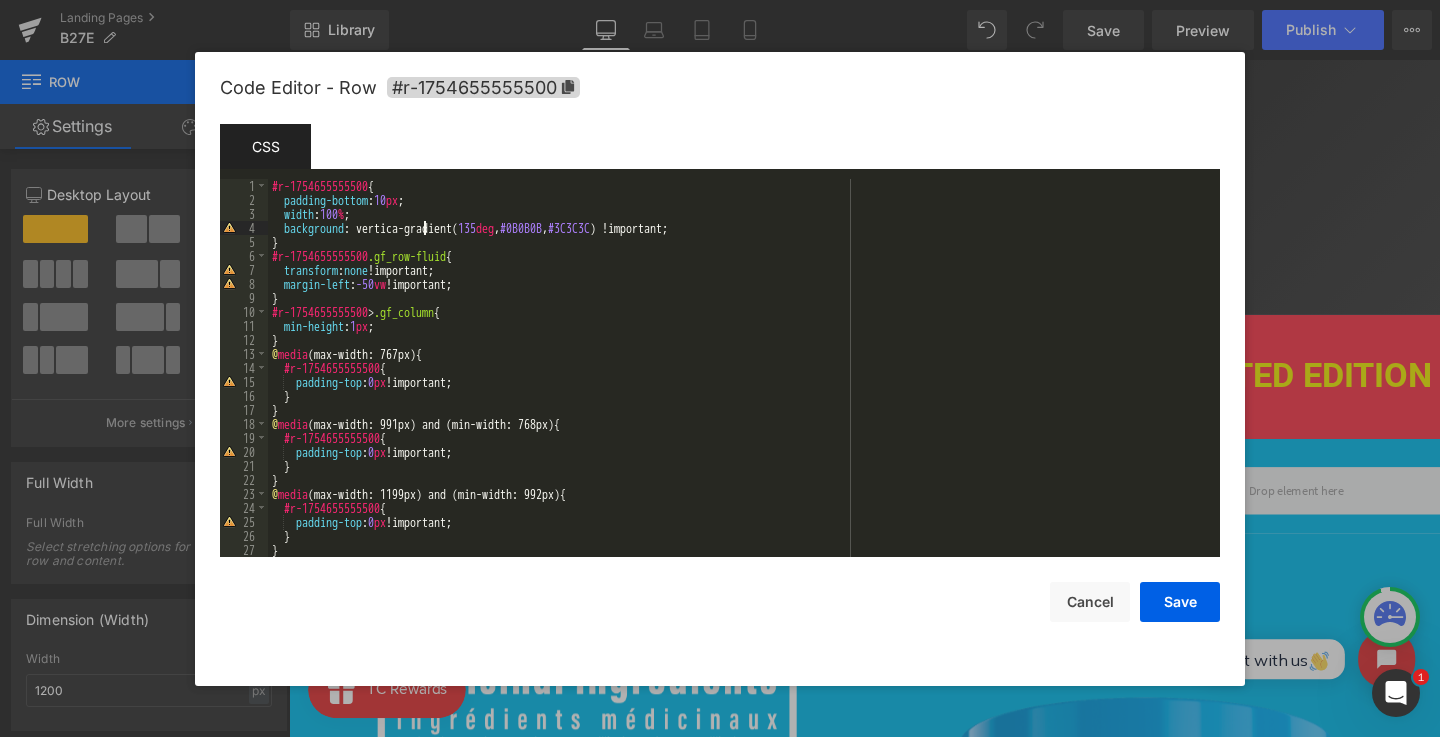 type 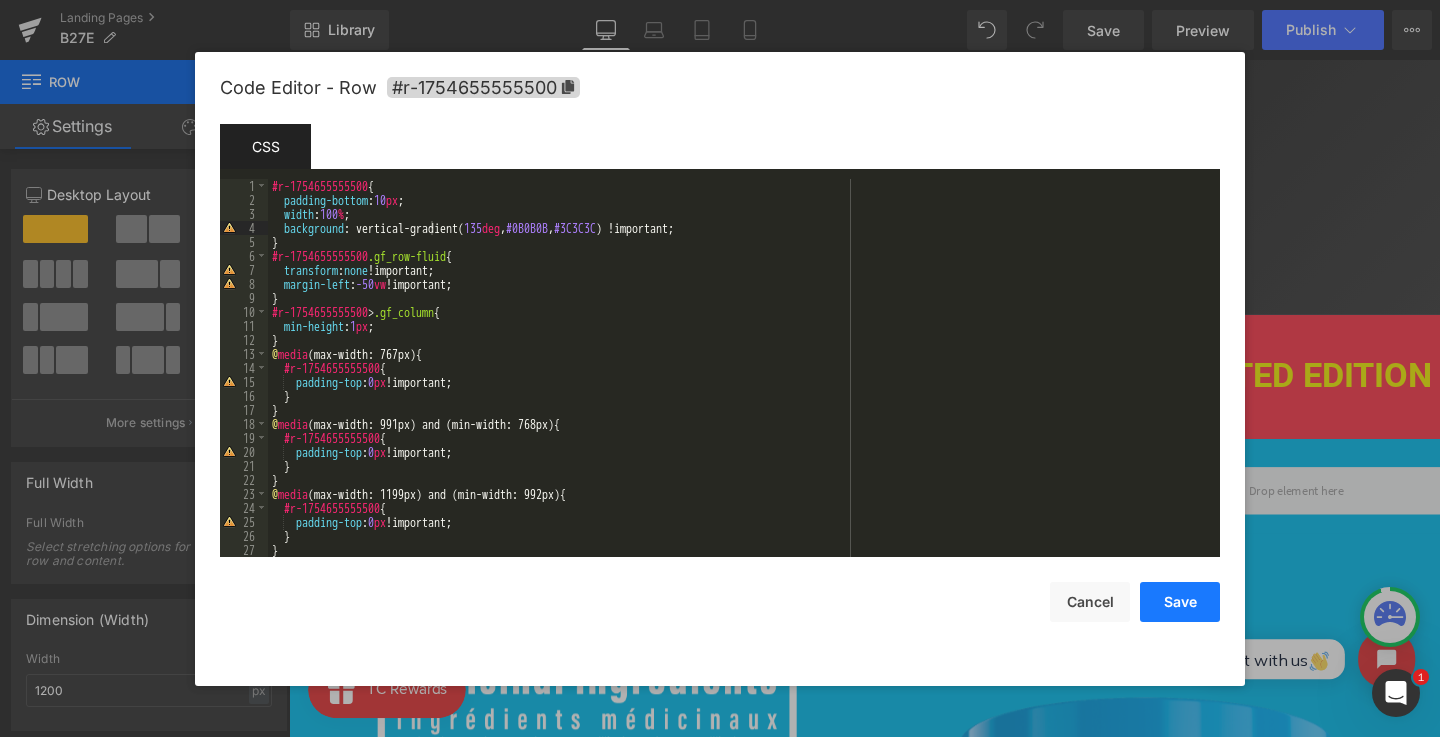 click on "Save" at bounding box center [1180, 602] 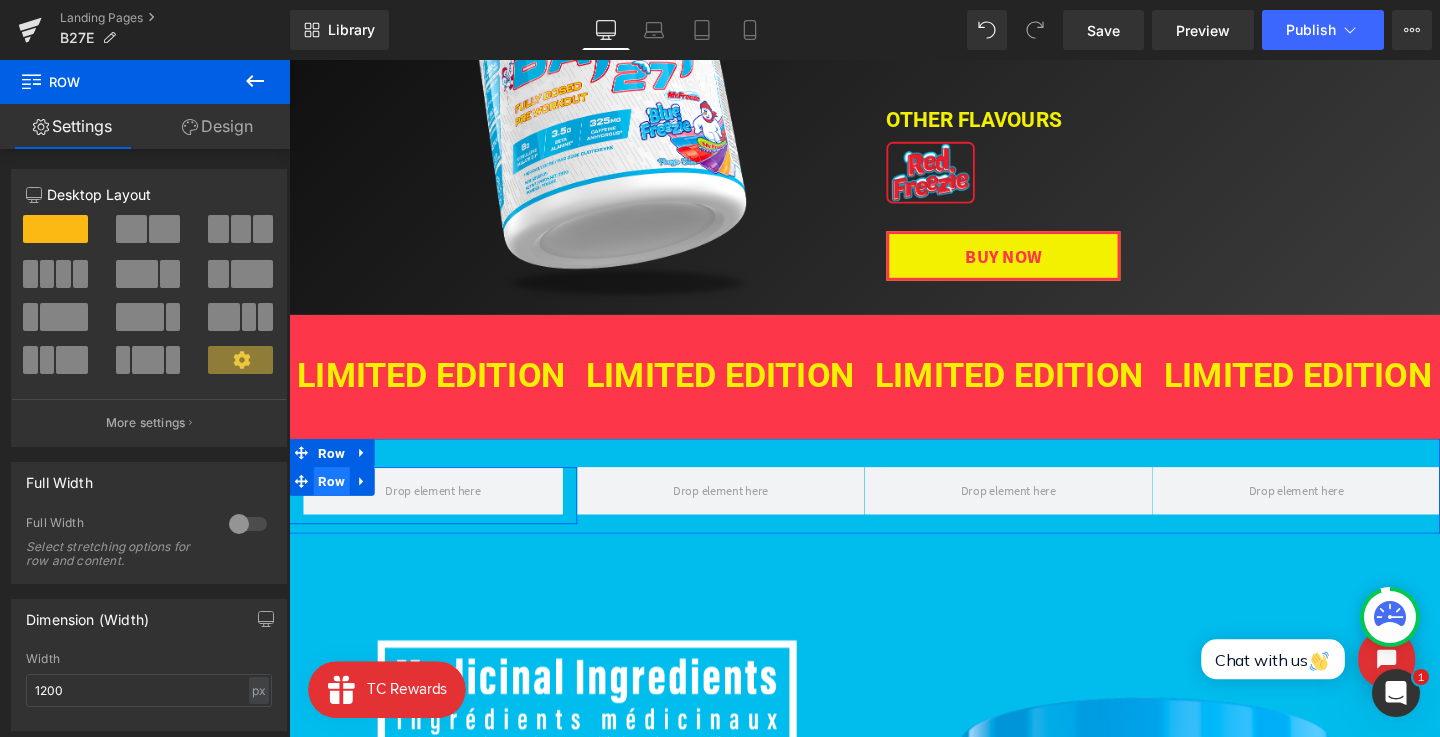 click on "Row" at bounding box center [334, 503] 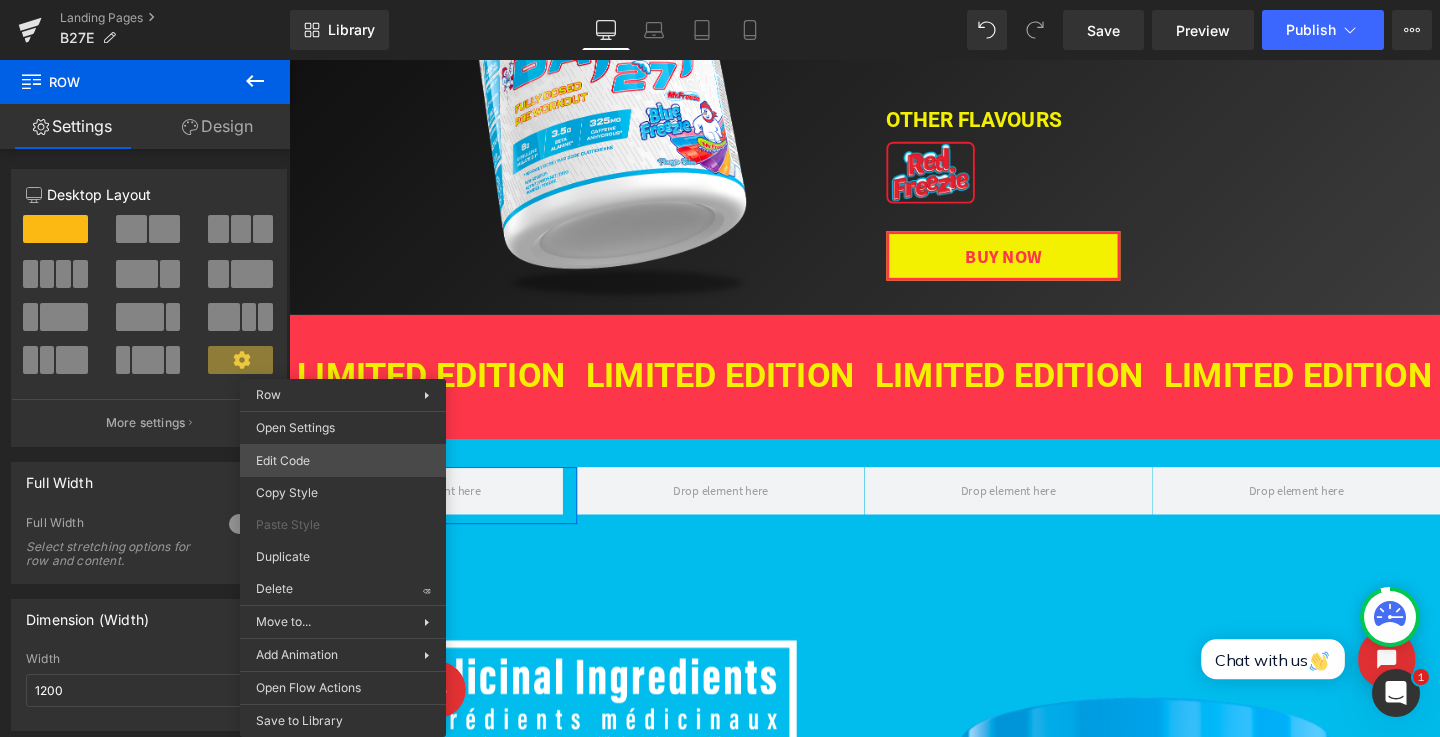 click on "Row  You are previewing how the   will restyle your page. You can not edit Elements in Preset Preview Mode.  Landing Pages B27E Library Desktop Desktop Laptop Tablet Mobile Save Preview Publish Scheduled View Live Page View with current Template Save Template to Library Schedule Publish Publish Settings Shortcuts  Your page can’t be published   You've reached the maximum number of published pages on your plan  (0/0).  You need to upgrade your plan or unpublish all your pages to get 1 publish slot.   Unpublish pages   Upgrade plan  Elements Global Style Base Row  rows, columns, layouts, div Heading  headings, titles, h1,h2,h3,h4,h5,h6 Text Block  texts, paragraphs, contents, blocks Image  images, photos, alts, uploads Icon  icons, symbols Button  button, call to action, cta Separator  separators, dividers, horizontal lines Liquid  liquid, custom code, html, javascript, css, reviews, apps, applications, embeded, iframe Banner Parallax  banner, slideshow, hero, image, cover, parallax, effect Hero Banner  List" at bounding box center [720, 0] 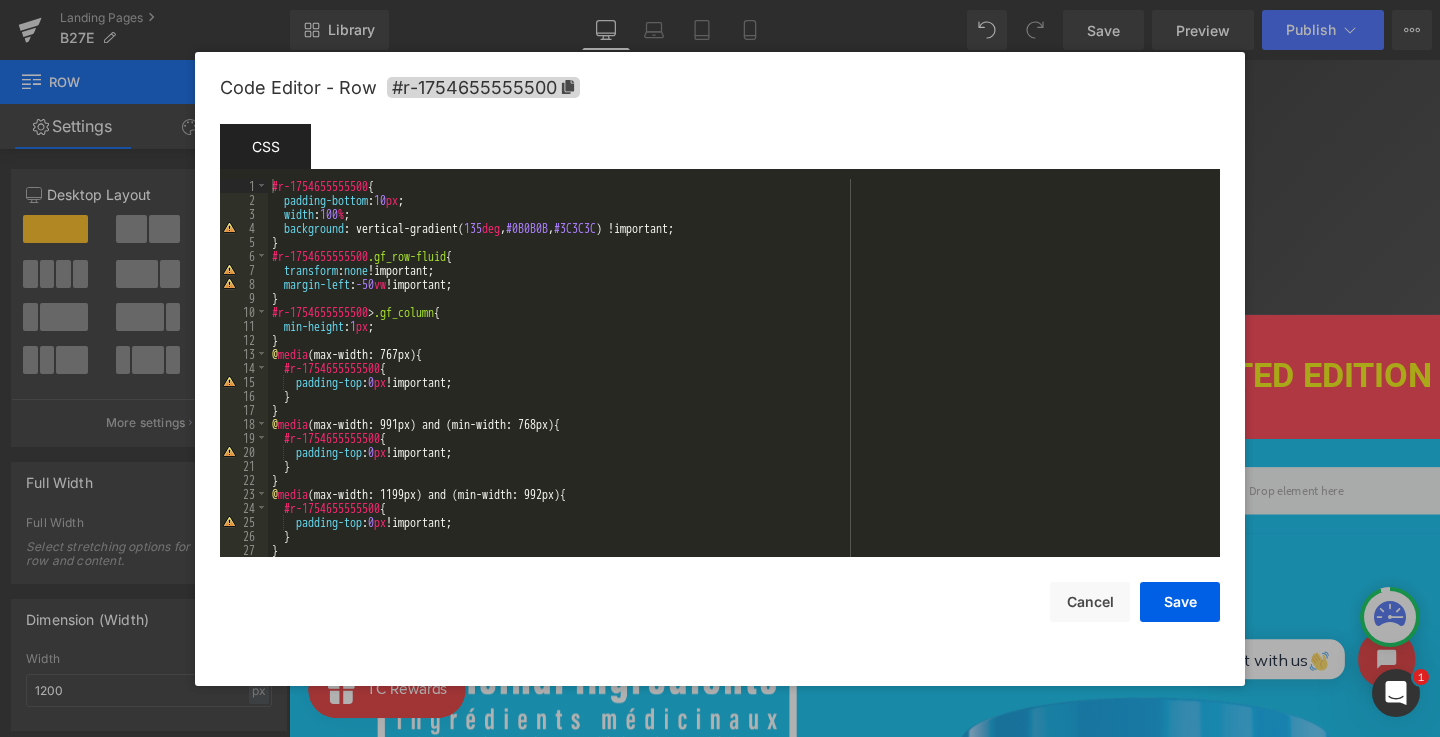 click on "#r-1754655555500 {    padding-bottom :  10 px ;    width :  100 % ;    background : vertical-gradient( 135 deg ,  #0B0B0B ,  #3C3C3C ) !important; } #r-1754655555500 .gf_row-fluid {    transform :  none  !important;    margin-left :  -50 vw  !important; } #r-1754655555500  >  .gf_column {    min-height :  1 px ; } @ media  (max-width: 767px) {    #r-1754655555500 {       padding-top :  0 px !important;    } } @ media  (max-width: 991px) and (min-width: 768px) {    #r-1754655555500 {       padding-top :  0 px !important;    } } @ media  (max-width: 1199px) and (min-width: 992px) {    #r-1754655555500 {       padding-top :  0 px !important;    } } @ media  (min-width: 1200px) {" at bounding box center (740, 382) 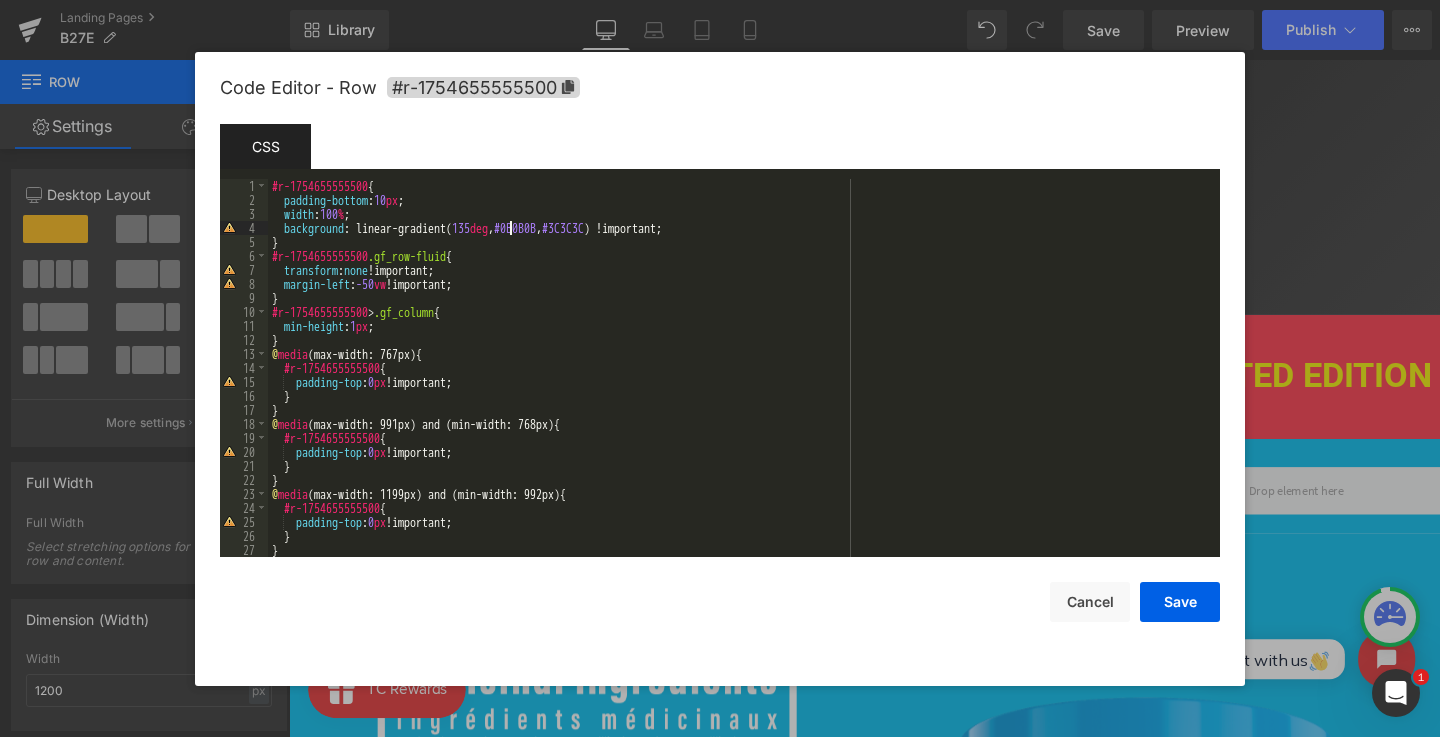 click on "#r-1754655555500 {    padding-bottom :  10 px ;    width :  100 % ;    background : linear-gradient( 135 deg ,  #0B0B0B ,  #3C3C3C ) !important; } #r-1754655555500 .gf_row-fluid {    transform :  none  !important;    margin-left :  -50 vw  !important; } #r-1754655555500  >  .gf_column {    min-height :  1 px ; } @ media  (max-width: 767px) {    #r-1754655555500 {       padding-top :  0 px !important;    } } @ media  (max-width: 991px) and (min-width: 768px) {    #r-1754655555500 {       padding-top :  0 px !important;    } } @ media  (max-width: 1199px) and (min-width: 992px) {    #r-1754655555500 {       padding-top :  0 px !important;    } } @ media  (min-width: 1200px) {" at bounding box center [740, 382] 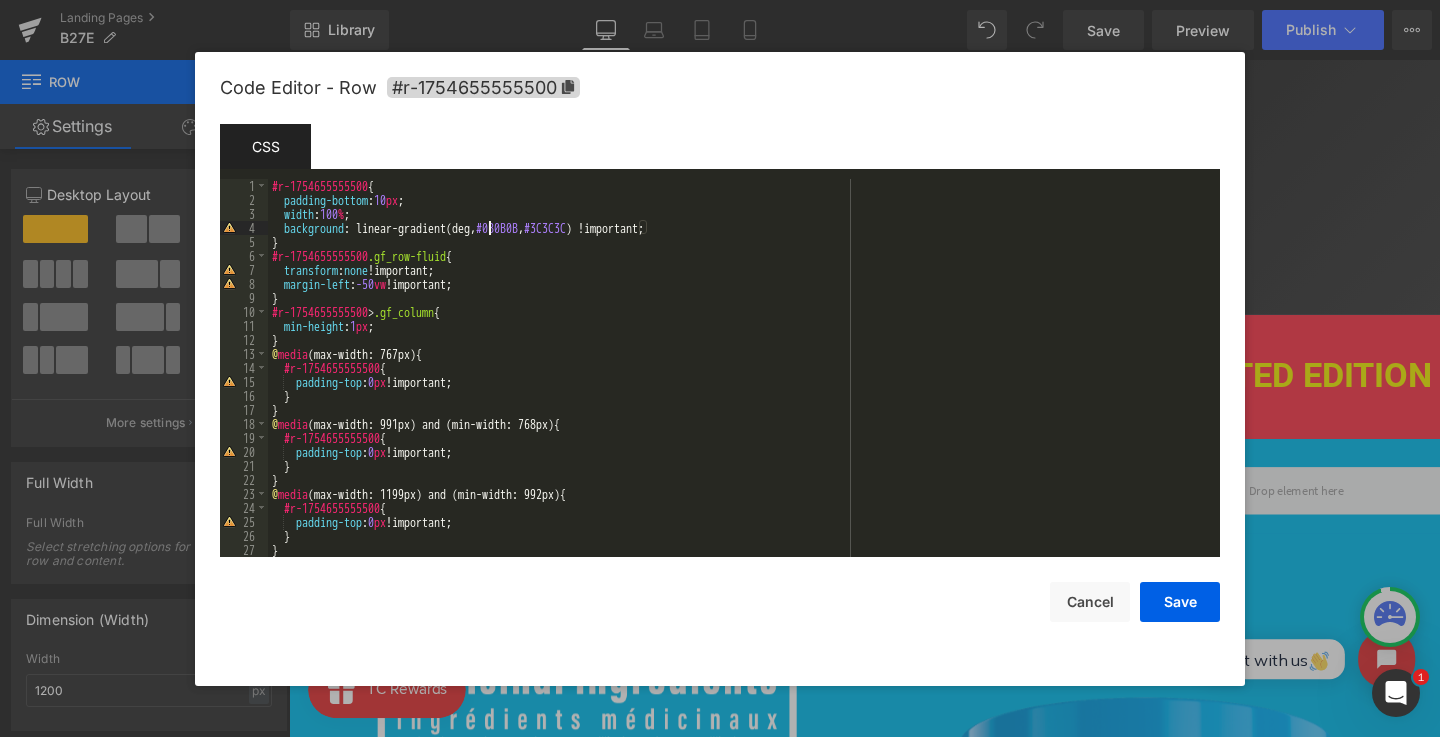 type 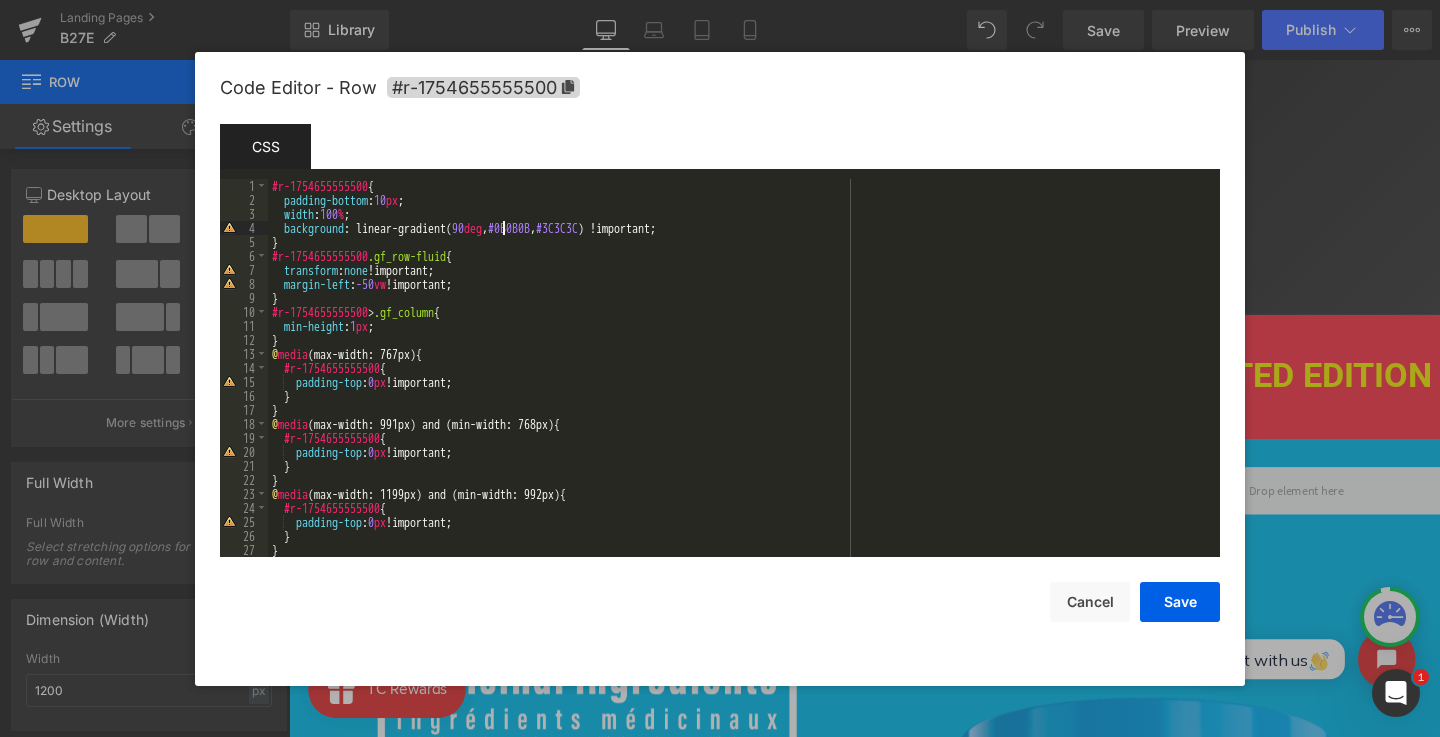 click on "#r-1754655555500 {    padding-bottom :  10 px ;    width :  100 % ;    background : linear-gradient( 90 deg ,  #0B0B0B ,  #3C3C3C ) !important; } #r-1754655555500 .gf_row-fluid {    transform :  none  !important;    margin-left :  -50 vw  !important; } #r-1754655555500  >  .gf_column {    min-height :  1 px ; } @ media  (max-width: 767px) {    #r-1754655555500 {       padding-top :  0 px !important;    } } @ media  (max-width: 991px) and (min-width: 768px) {    #r-1754655555500 {       padding-top :  0 px !important;    } } @ media  (max-width: 1199px) and (min-width: 992px) {    #r-1754655555500 {       padding-top :  0 px !important;    } } @ media  (min-width: 1200px) {" at bounding box center (740, 382) 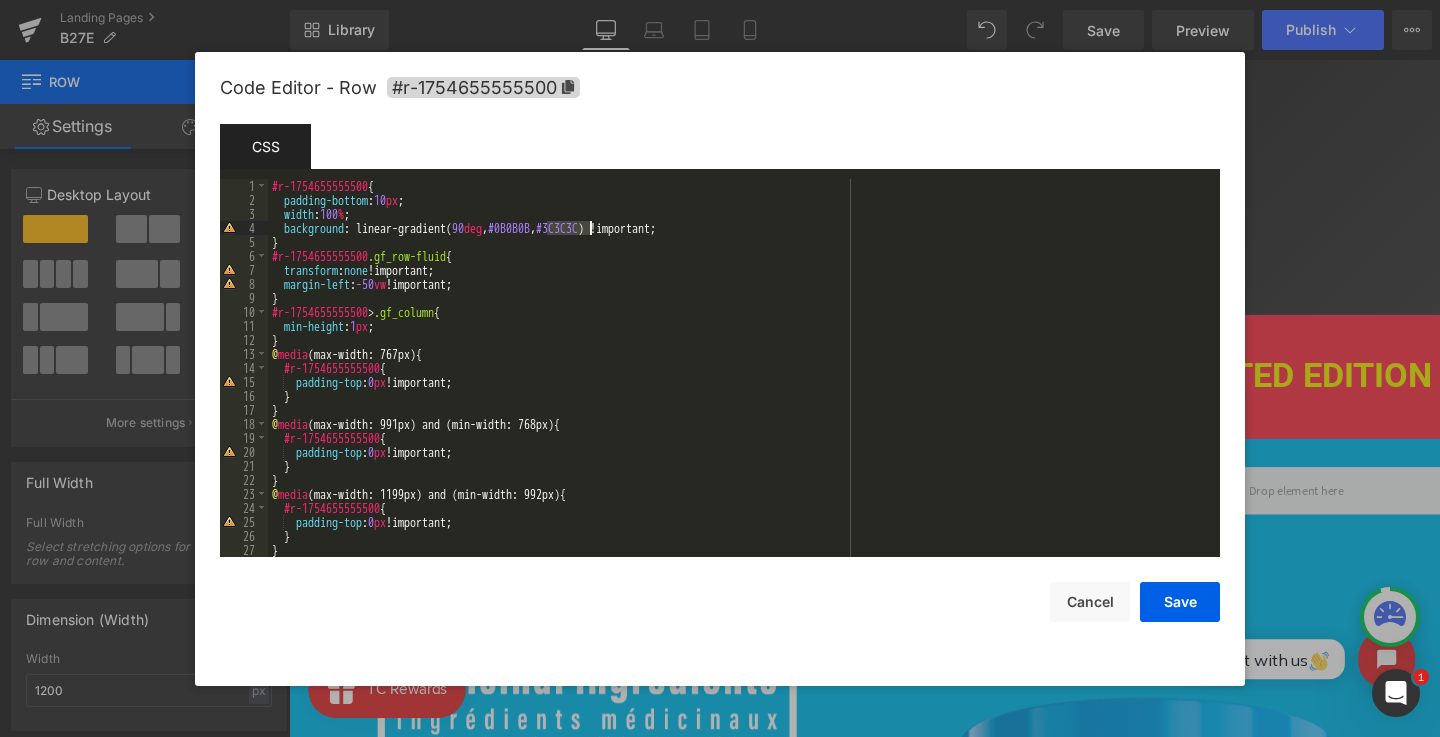 click on "#r-1754655555500 {    padding-bottom :  10 px ;    width :  100 % ;    background : linear-gradient( 90 deg ,  #0B0B0B ,  #3C3C3C ) !important; } #r-1754655555500 .gf_row-fluid {    transform :  none  !important;    margin-left :  -50 vw  !important; } #r-1754655555500  >  .gf_column {    min-height :  1 px ; } @ media  (max-width: 767px) {    #r-1754655555500 {       padding-top :  0 px !important;    } } @ media  (max-width: 991px) and (min-width: 768px) {    #r-1754655555500 {       padding-top :  0 px !important;    } } @ media  (max-width: 1199px) and (min-width: 992px) {    #r-1754655555500 {       padding-top :  0 px !important;    } } @ media  (min-width: 1200px) {" at bounding box center [740, 382] 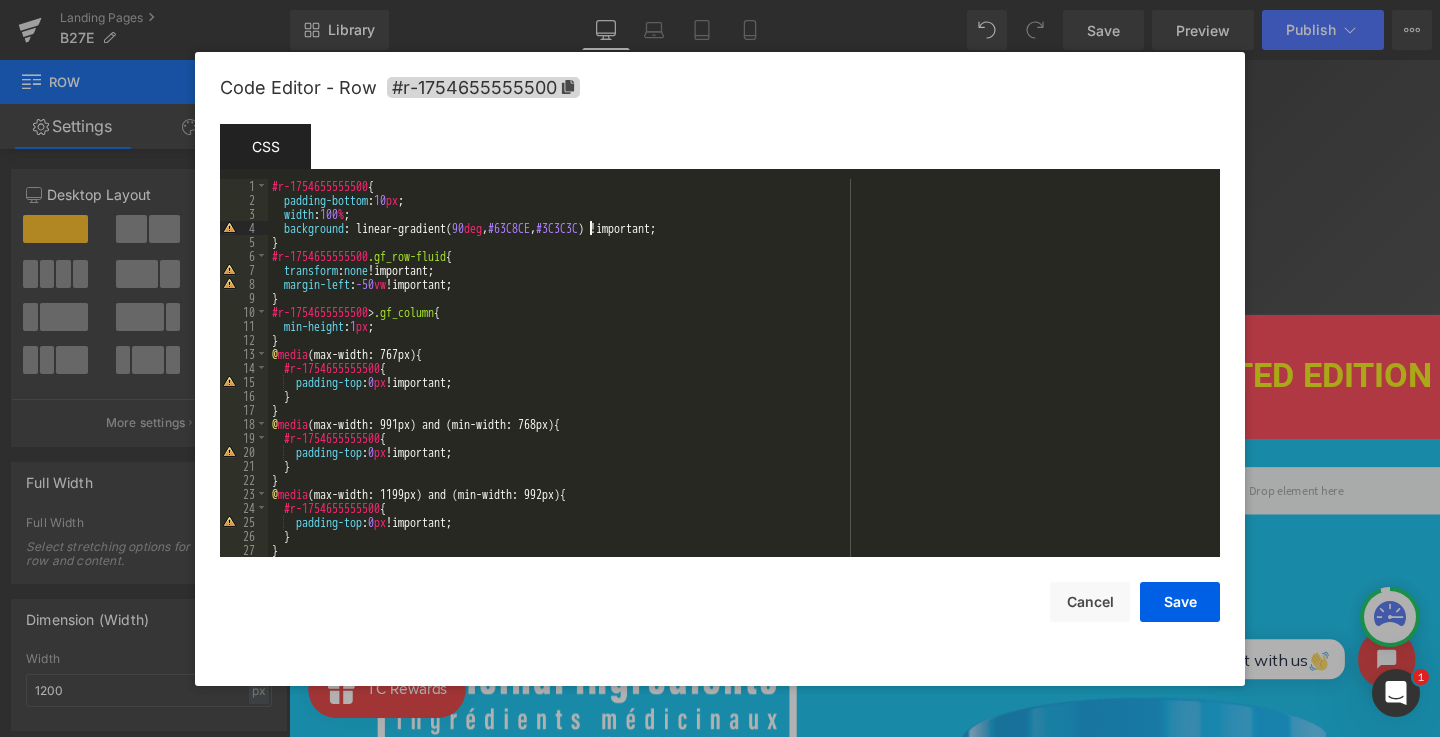 click on "#r-1754655555500 {    padding-bottom :  10 px ;    width :  100 % ;    background : linear-gradient( 90 deg ,  #63C8CE ,  #3C3C3C ) !important; } #r-1754655555500 .gf_row-fluid {    transform :  none  !important;    margin-left :  -50 vw  !important; } #r-1754655555500  >  .gf_column {    min-height :  1 px ; } @ media  (max-width: 767px) {    #r-1754655555500 {       padding-top :  0 px !important;    } } @ media  (max-width: 991px) and (min-width: 768px) {    #r-1754655555500 {       padding-top :  0 px !important;    } } @ media  (max-width: 1199px) and (min-width: 992px) {    #r-1754655555500 {       padding-top :  0 px !important;    } } @ media  (min-width: 1200px) {" at bounding box center (740, 382) 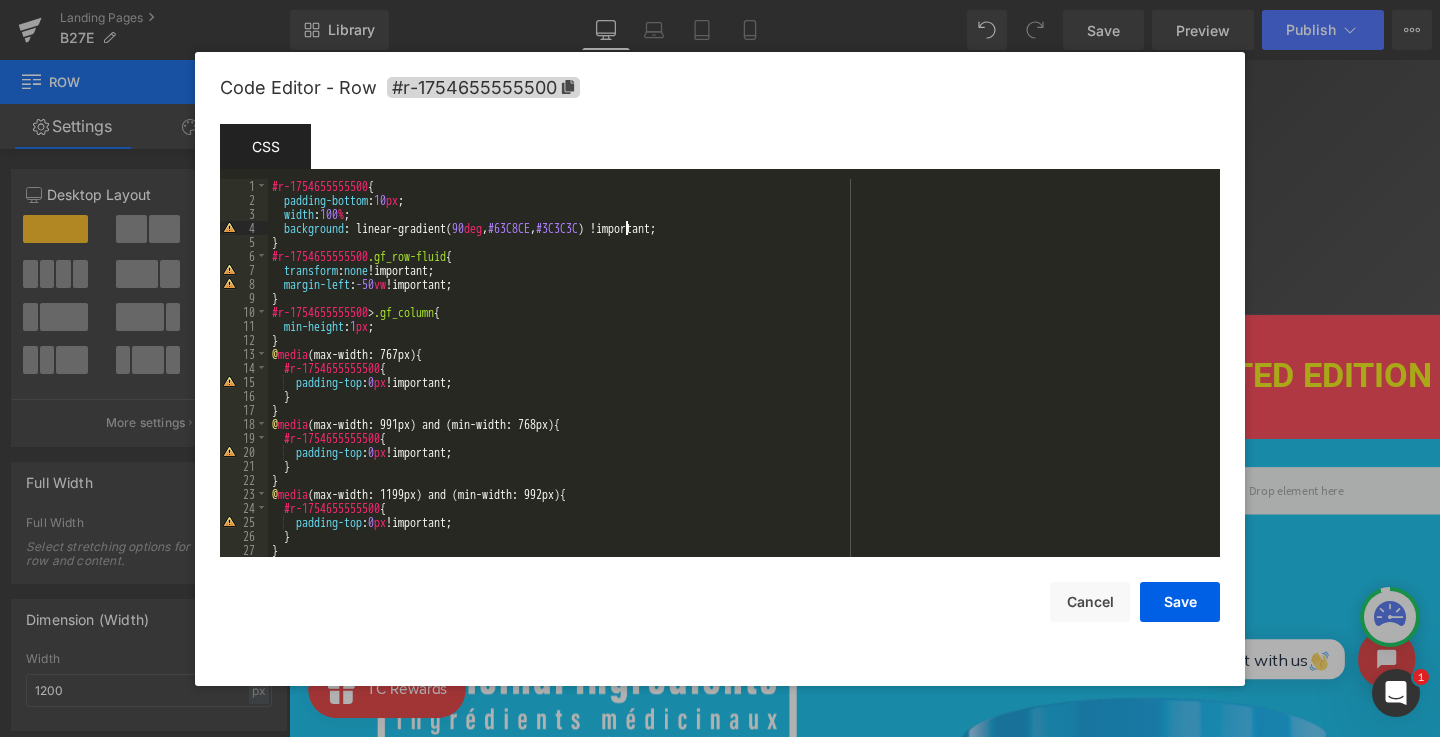 click on "#r-1754655555500 {    padding-bottom :  10 px ;    width :  100 % ;    background : linear-gradient( 90 deg ,  #63C8CE ,  #3C3C3C ) !important; } #r-1754655555500 .gf_row-fluid {    transform :  none  !important;    margin-left :  -50 vw  !important; } #r-1754655555500  >  .gf_column {    min-height :  1 px ; } @ media  (max-width: 767px) {    #r-1754655555500 {       padding-top :  0 px !important;    } } @ media  (max-width: 991px) and (min-width: 768px) {    #r-1754655555500 {       padding-top :  0 px !important;    } } @ media  (max-width: 1199px) and (min-width: 992px) {    #r-1754655555500 {       padding-top :  0 px !important;    } } @ media  (min-width: 1200px) {" at bounding box center [740, 382] 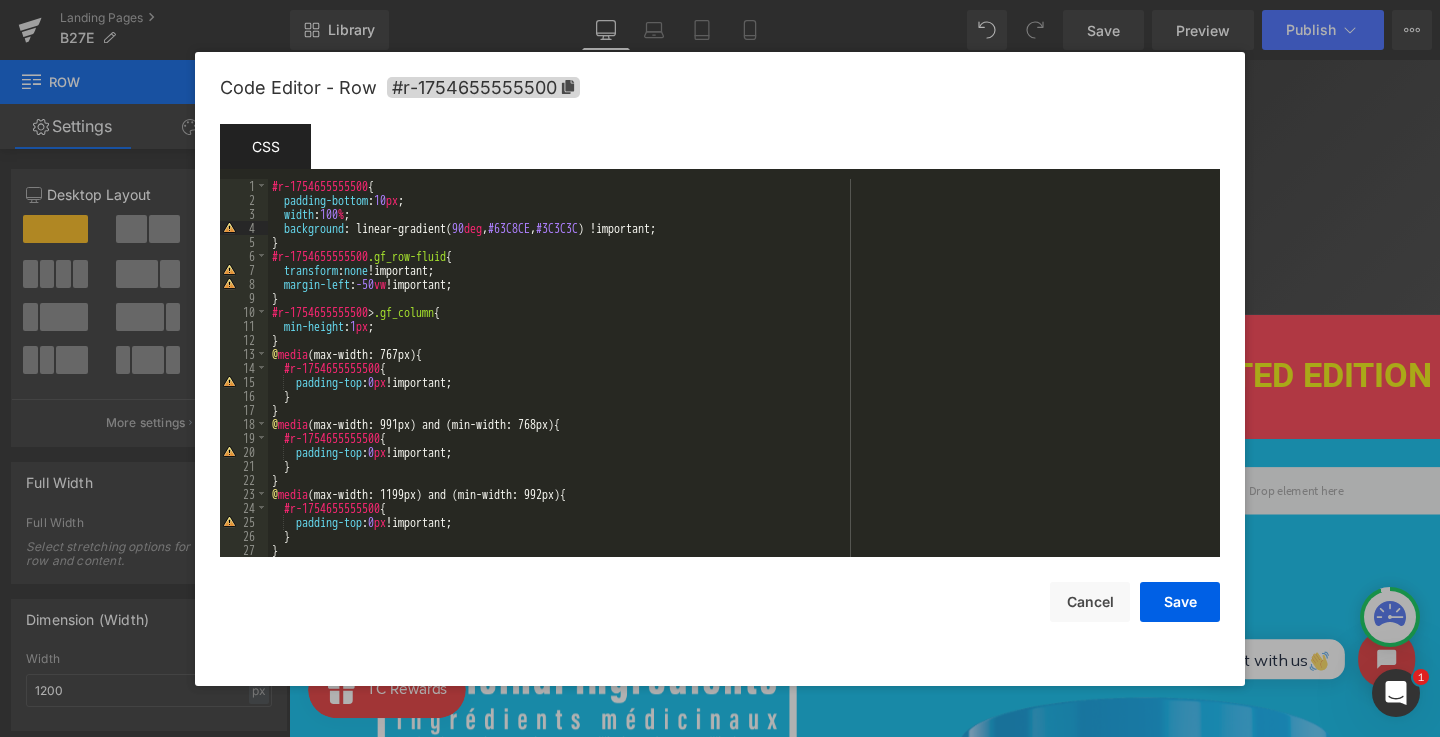 click on "#r-1754655555500 {    padding-bottom :  10 px ;    width :  100 % ;    background : linear-gradient( 90 deg ,  #63C8CE ,  #3C3C3C ) !important; } #r-1754655555500 .gf_row-fluid {    transform :  none  !important;    margin-left :  -50 vw  !important; } #r-1754655555500  >  .gf_column {    min-height :  1 px ; } @ media  (max-width: 767px) {    #r-1754655555500 {       padding-top :  0 px !important;    } } @ media  (max-width: 991px) and (min-width: 768px) {    #r-1754655555500 {       padding-top :  0 px !important;    } } @ media  (max-width: 1199px) and (min-width: 992px) {    #r-1754655555500 {       padding-top :  0 px !important;    } } @ media  (min-width: 1200px) {" at bounding box center (740, 382) 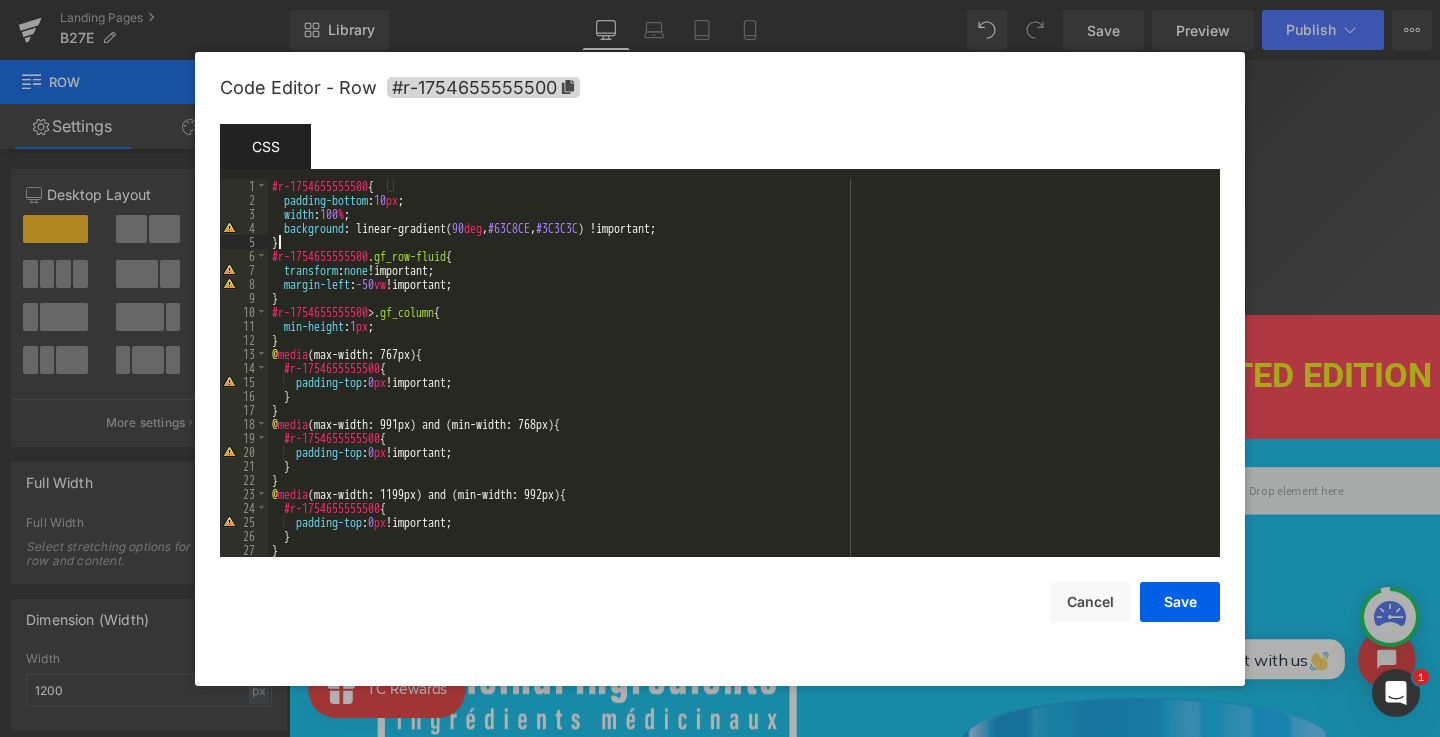 click on "#r-1754655555500 {    padding-bottom :  10 px ;    width :  100 % ;    background : linear-gradient( 90 deg ,  #63C8CE ,  #3C3C3C ) !important; } #r-1754655555500 .gf_row-fluid {    transform :  none  !important;    margin-left :  -50 vw  !important; } #r-1754655555500  >  .gf_column {    min-height :  1 px ; } @ media  (max-width: 767px) {    #r-1754655555500 {       padding-top :  0 px !important;    } } @ media  (max-width: 991px) and (min-width: 768px) {    #r-1754655555500 {       padding-top :  0 px !important;    } } @ media  (max-width: 1199px) and (min-width: 992px) {    #r-1754655555500 {       padding-top :  0 px !important;    } } @ media  (min-width: 1200px) {" at bounding box center (740, 382) 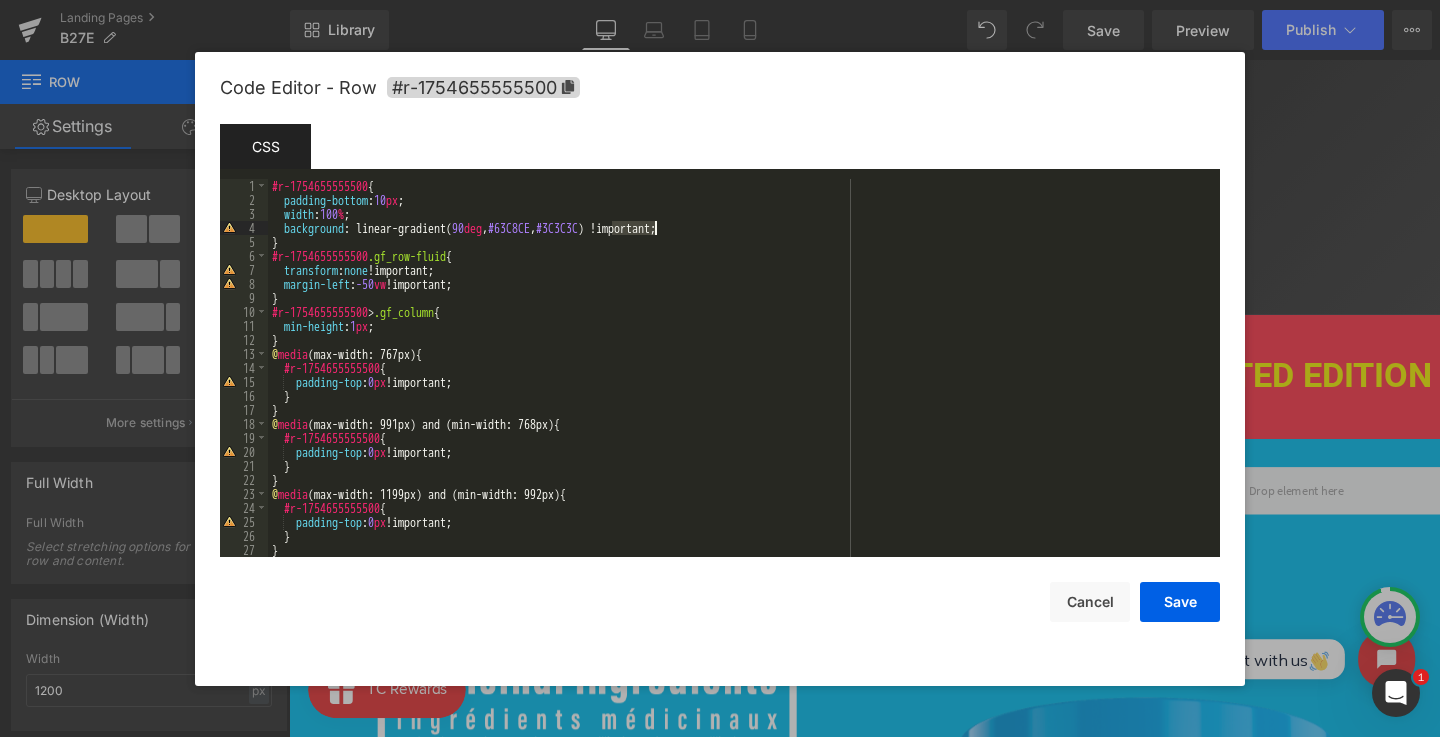 click on "#r-1754655555500 {    padding-bottom :  10 px ;    width :  100 % ;    background : linear-gradient( 90 deg ,  #63C8CE ,  #3C3C3C ) !important; } #r-1754655555500 .gf_row-fluid {    transform :  none  !important;    margin-left :  -50 vw  !important; } #r-1754655555500  >  .gf_column {    min-height :  1 px ; } @ media  (max-width: 767px) {    #r-1754655555500 {       padding-top :  0 px !important;    } } @ media  (max-width: 991px) and (min-width: 768px) {    #r-1754655555500 {       padding-top :  0 px !important;    } } @ media  (max-width: 1199px) and (min-width: 992px) {    #r-1754655555500 {       padding-top :  0 px !important;    } } @ media  (min-width: 1200px) {" at bounding box center [740, 382] 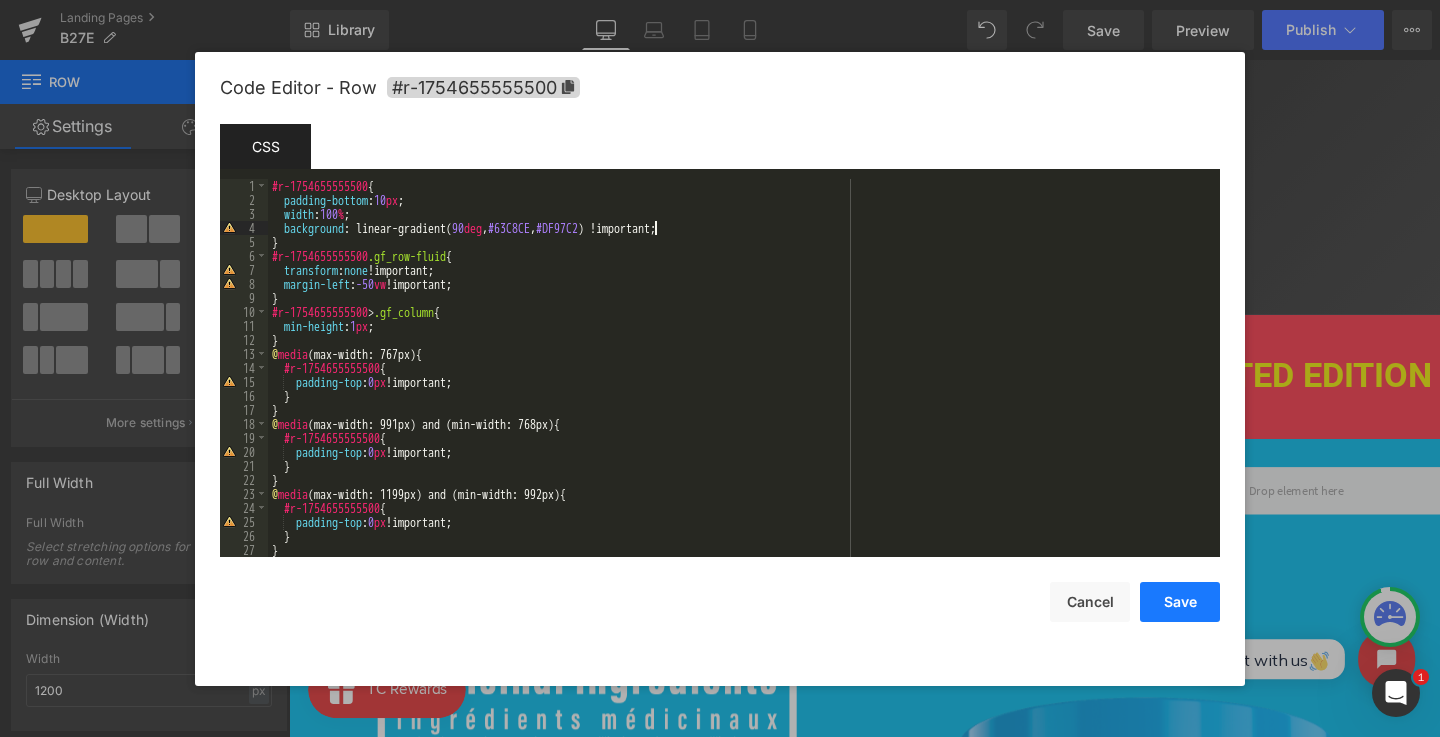 click on "Save" at bounding box center (1180, 602) 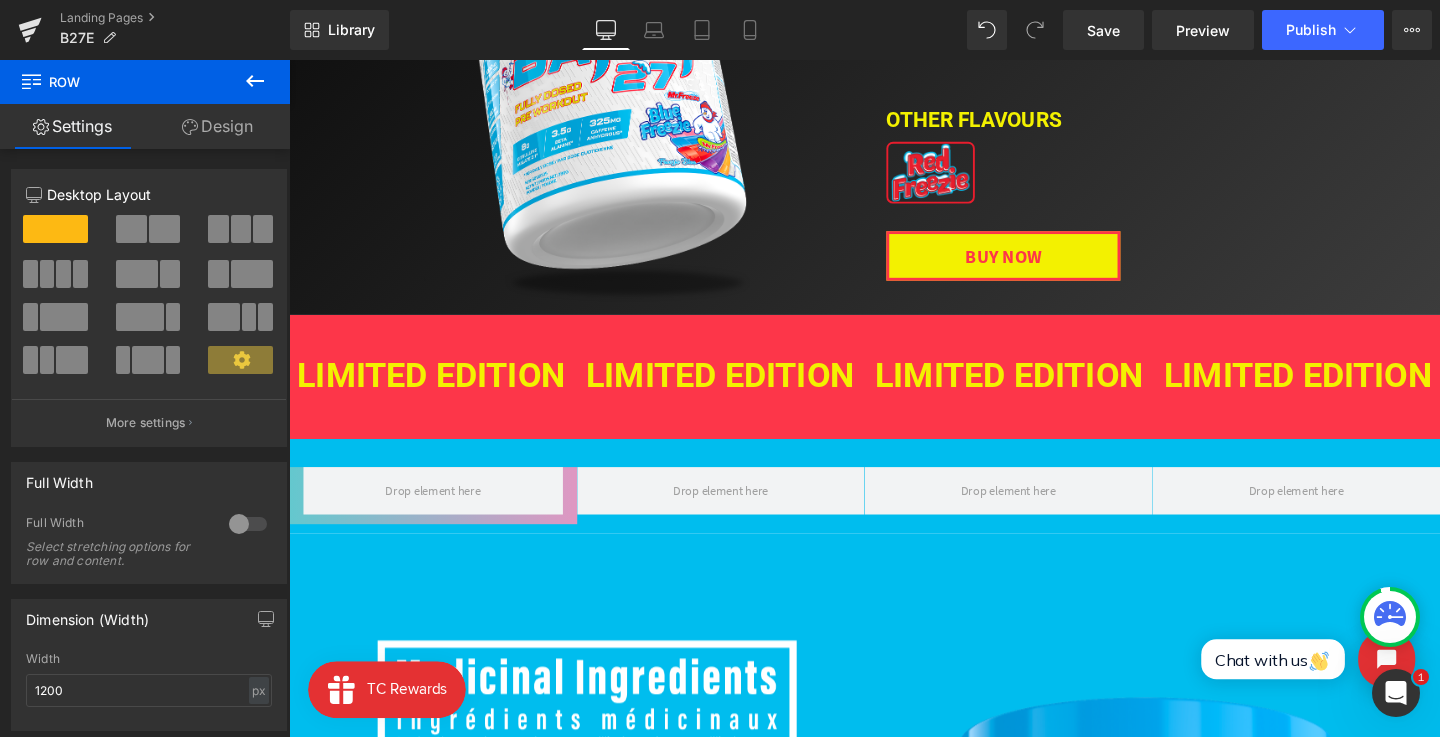 click 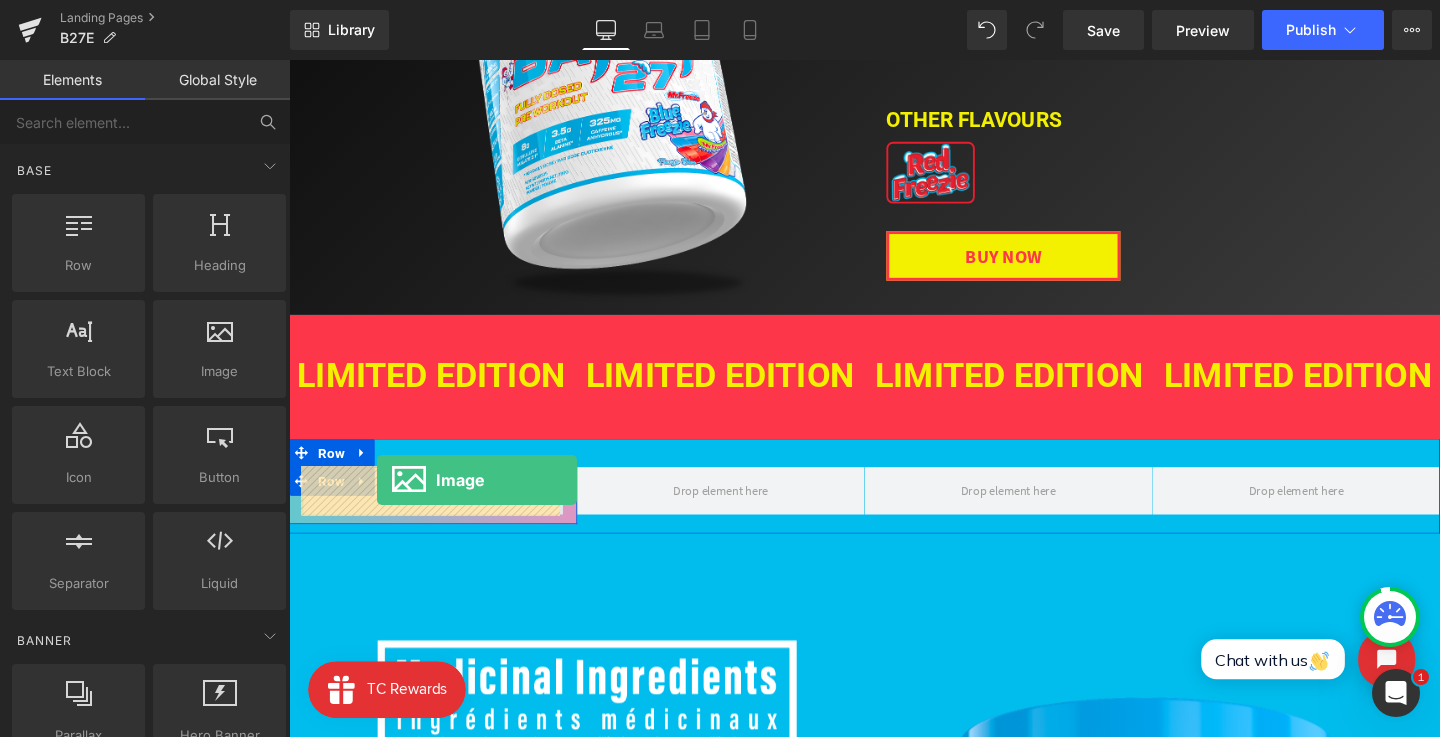drag, startPoint x: 516, startPoint y: 401, endPoint x: 382, endPoint y: 502, distance: 167.80048 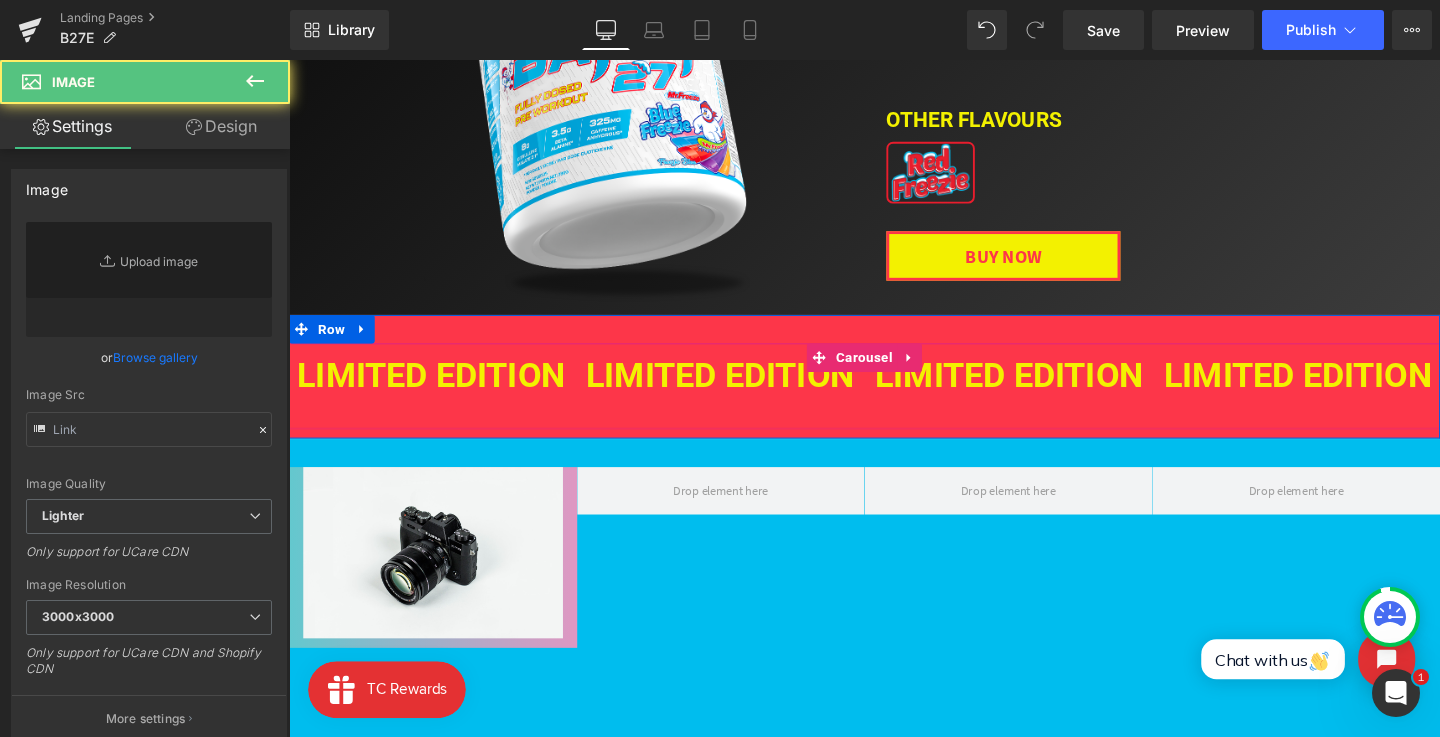 type on "//d1um8515vdn9kb.cloudfront.net/images/parallax.jpg" 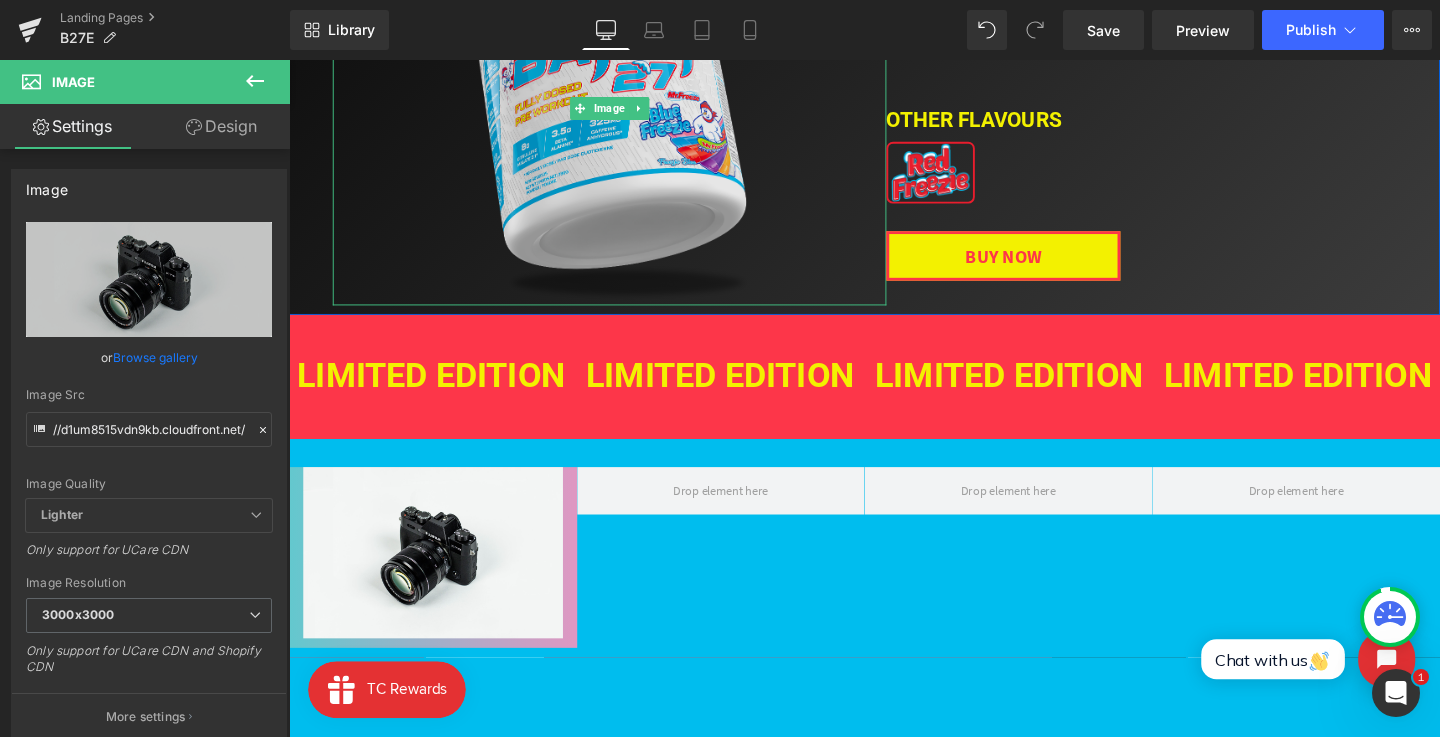 scroll, scrollTop: 352, scrollLeft: 0, axis: vertical 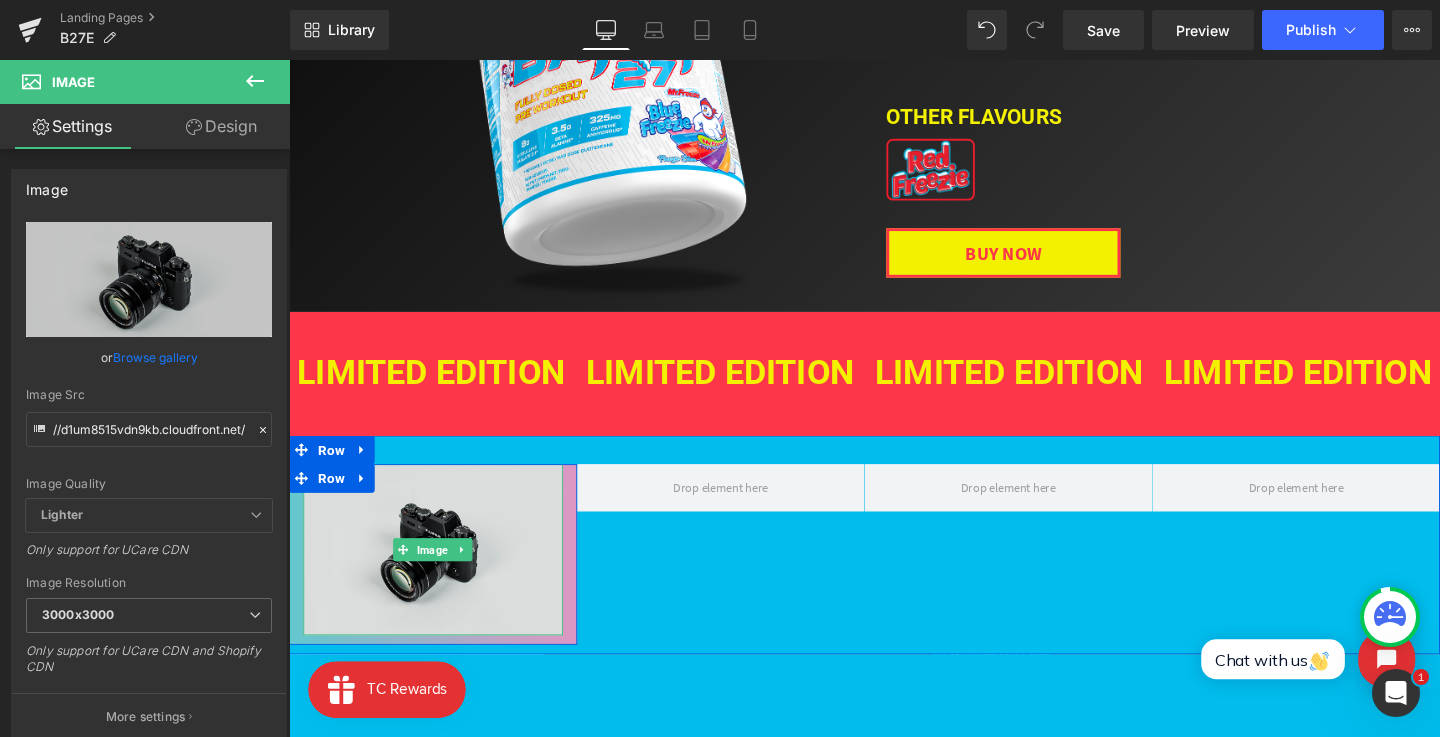 click at bounding box center [440, 575] 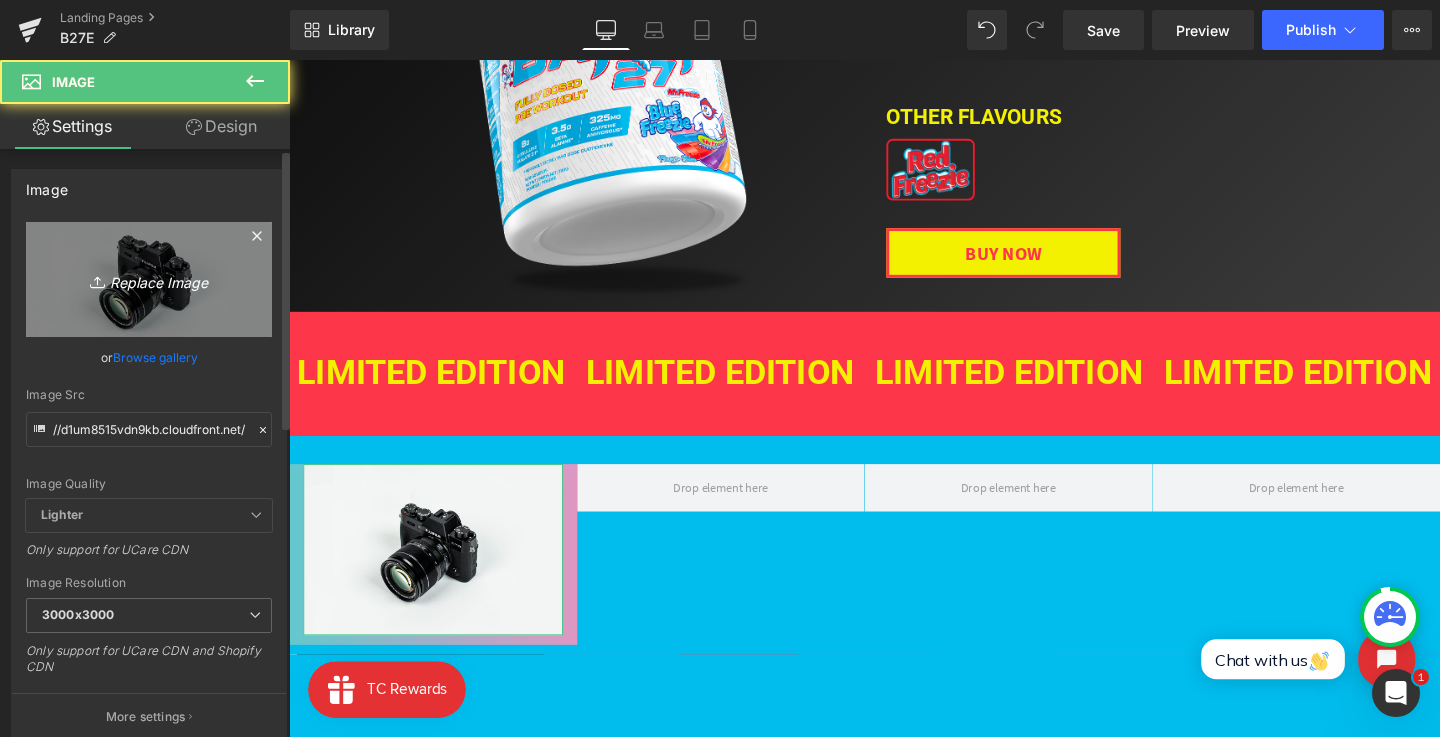 click on "Replace Image" at bounding box center (149, 279) 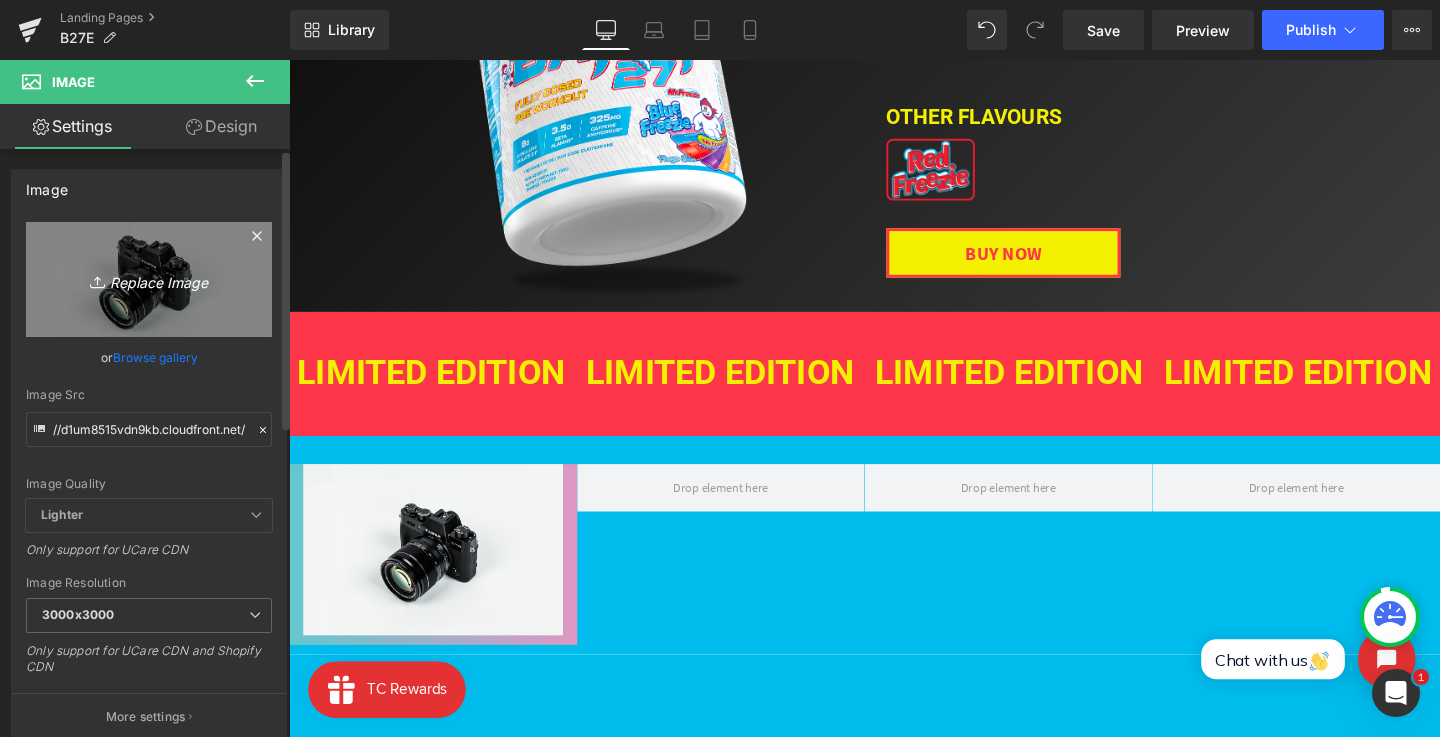 type on "C:\fakepath\Group 154.png" 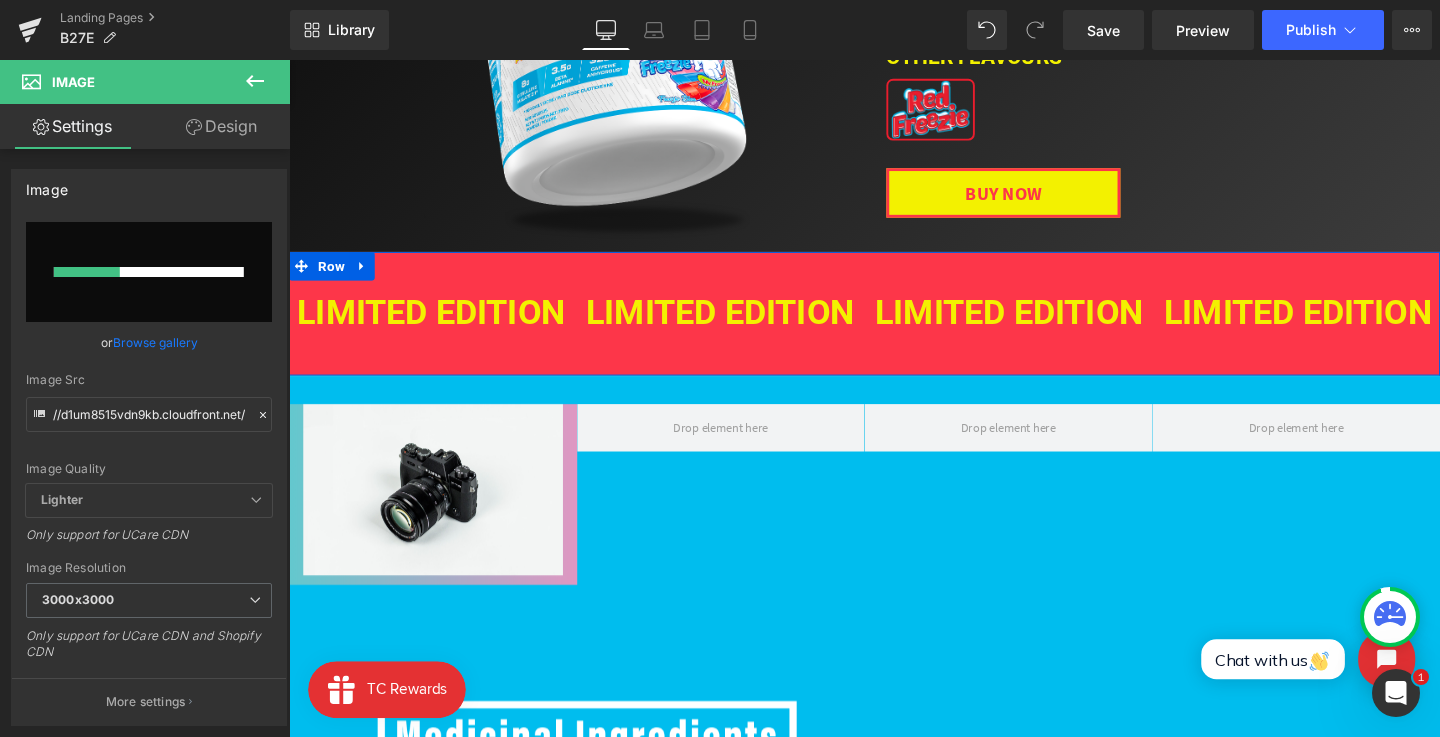 scroll, scrollTop: 418, scrollLeft: 0, axis: vertical 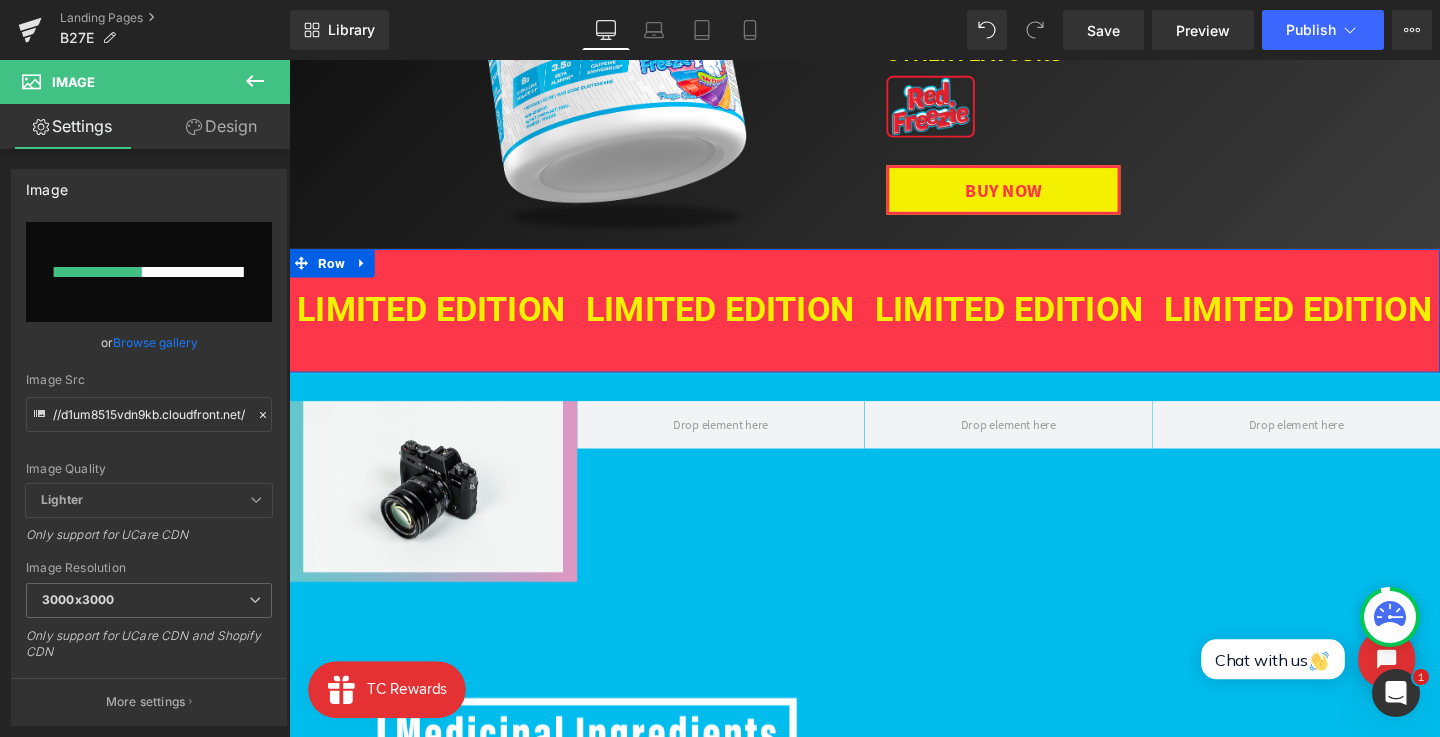 type 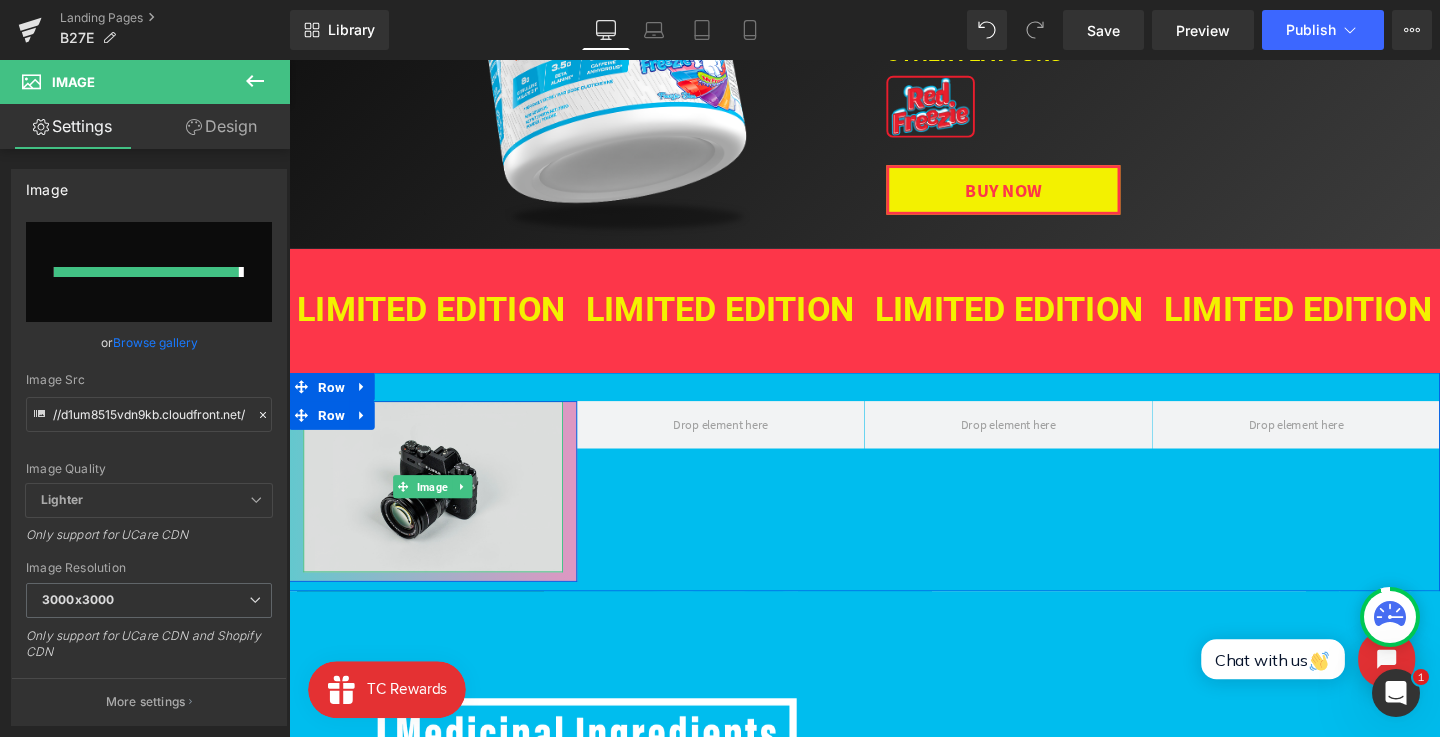 type on "https://ucarecdn.com/bf563bab-4a89-4557-ad8d-53e06738f5ec/-/format/auto/-/preview/3000x3000/-/quality/lighter/Group%20154.png" 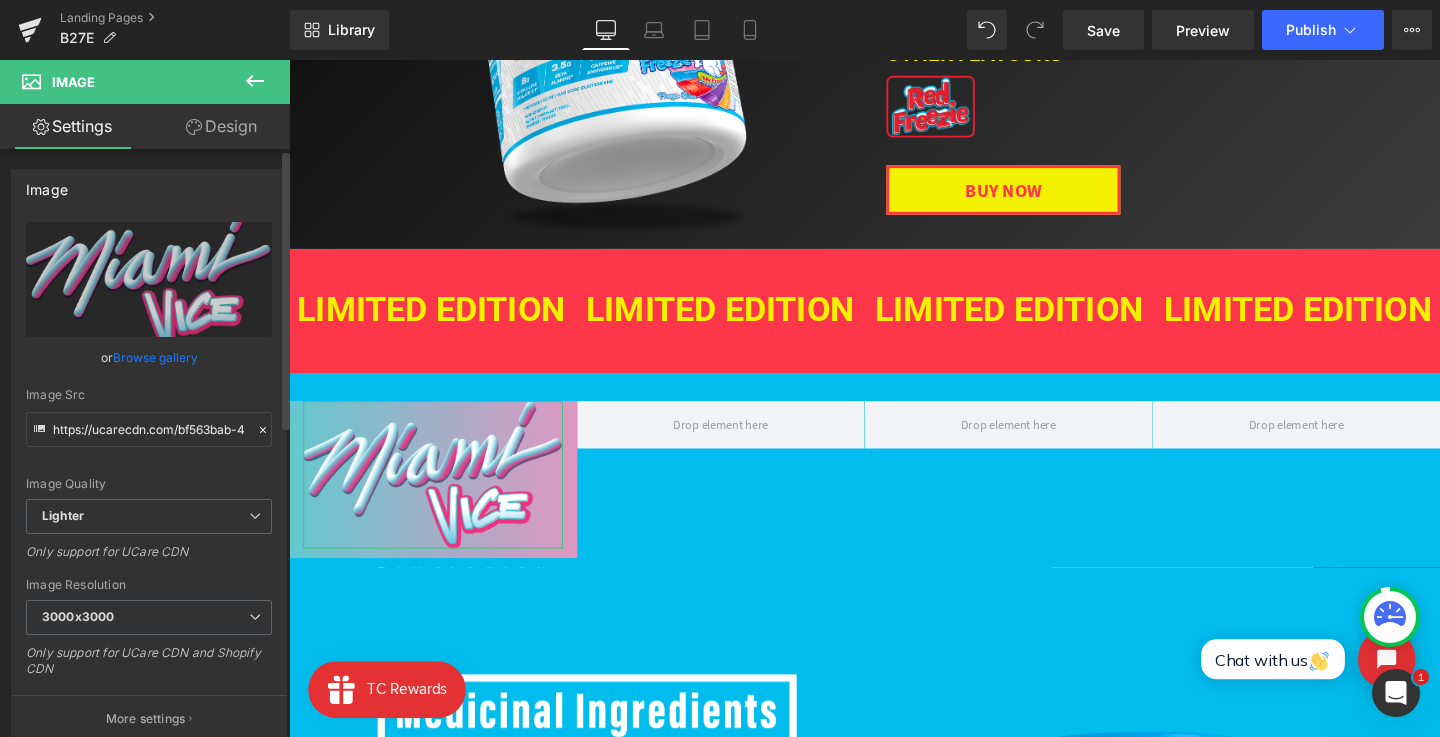 scroll, scrollTop: 307, scrollLeft: 0, axis: vertical 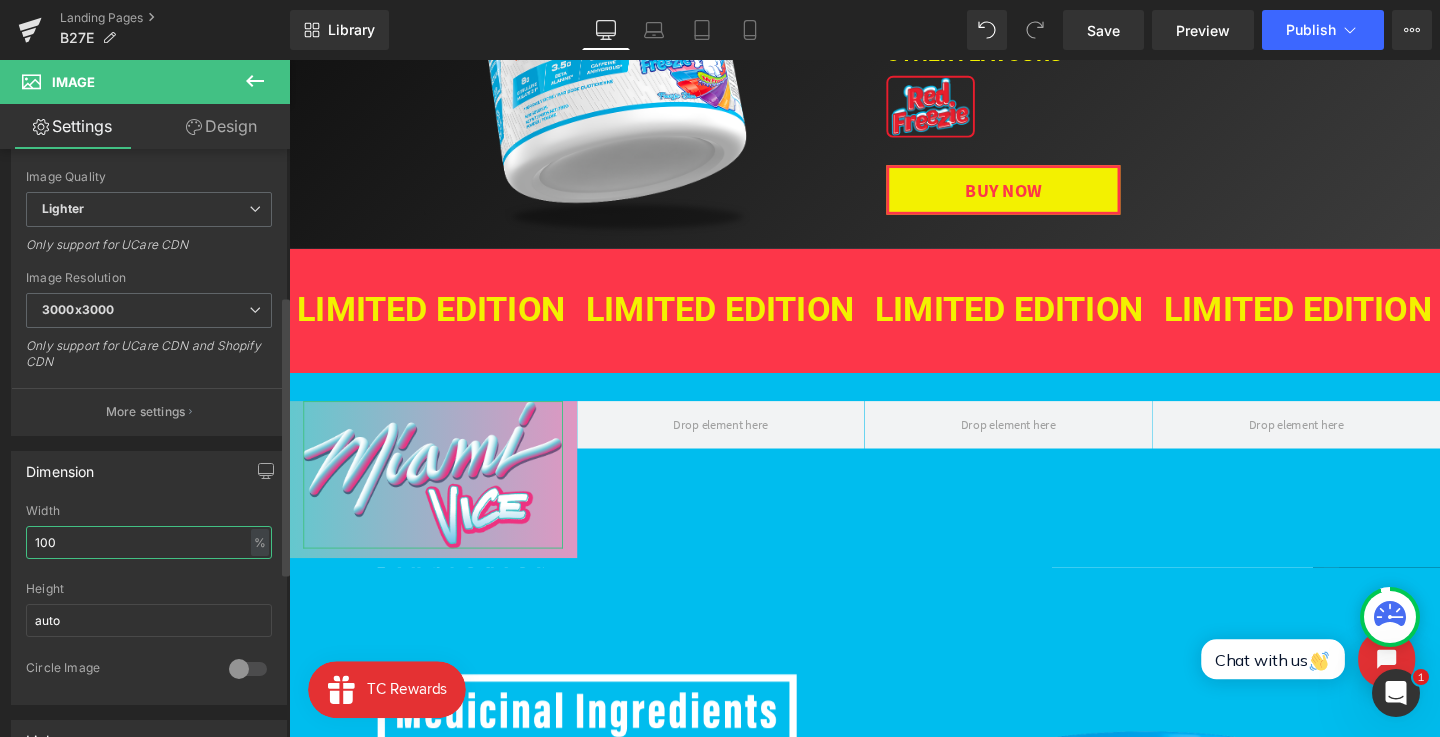 click on "100" at bounding box center [149, 542] 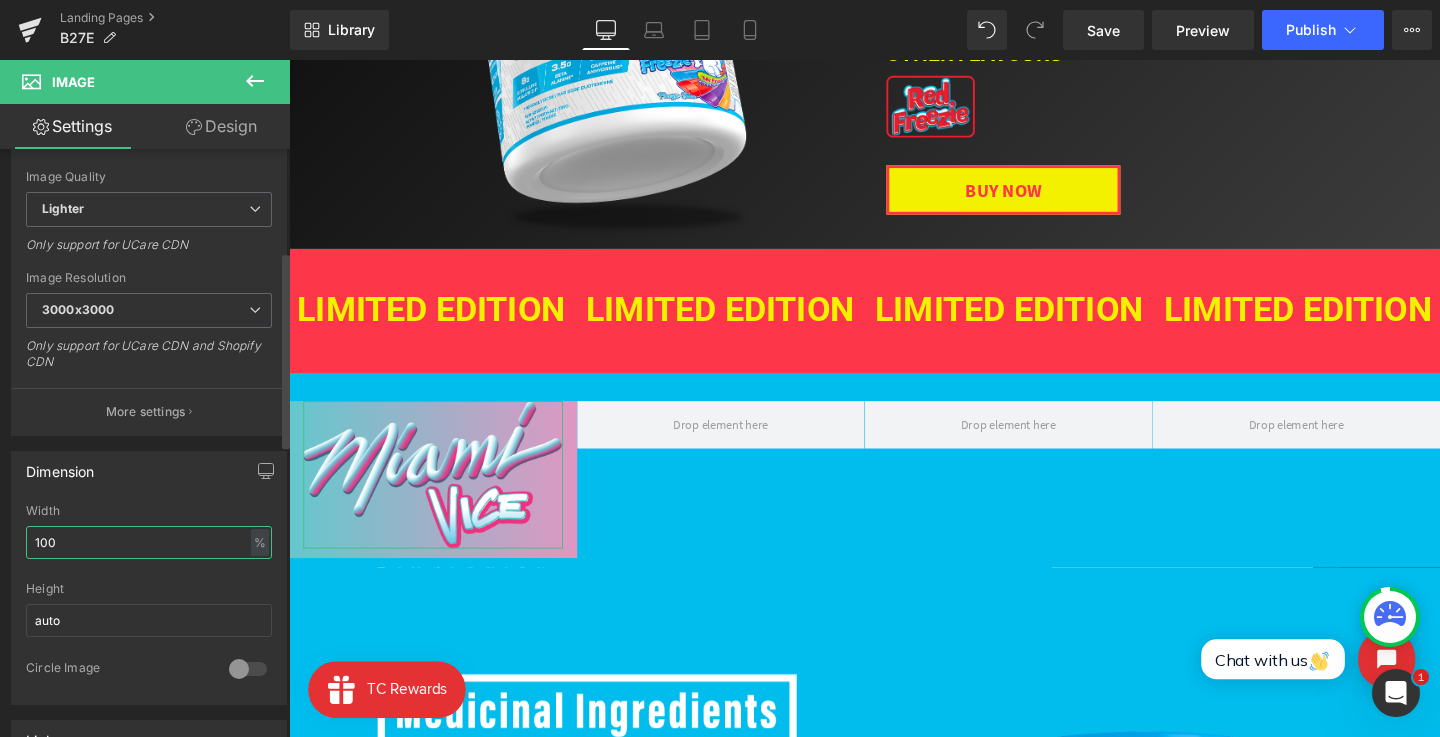 click on "100" at bounding box center (149, 542) 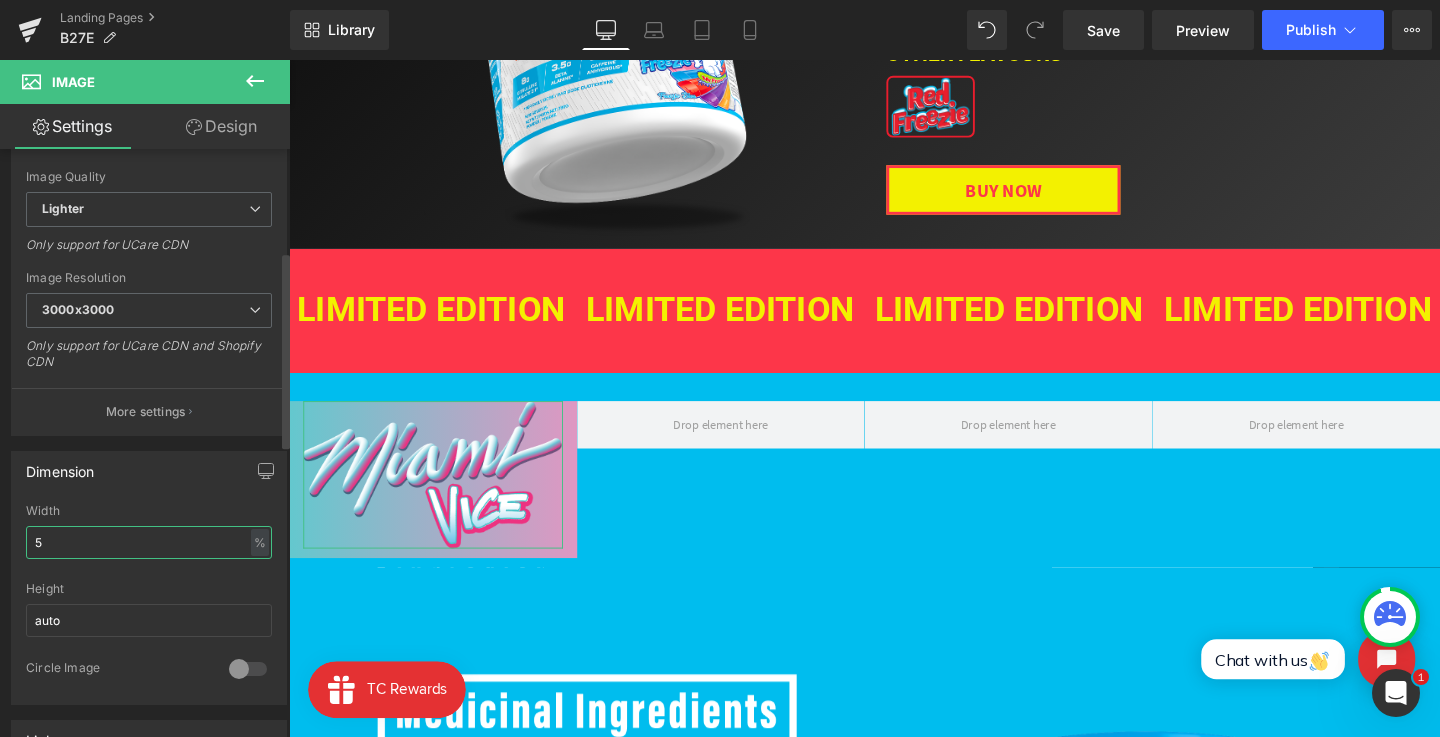 type on "50" 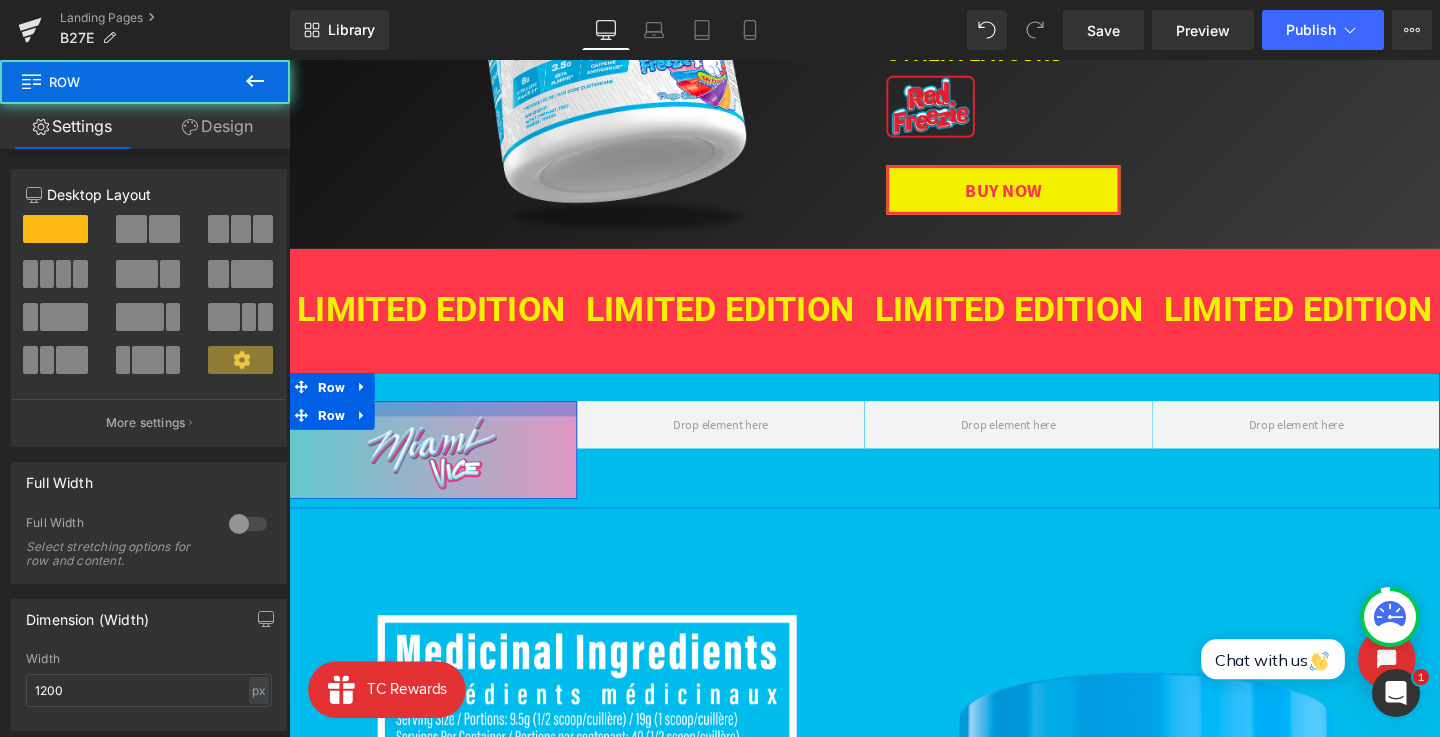 drag, startPoint x: 536, startPoint y: 423, endPoint x: 533, endPoint y: 441, distance: 18.248287 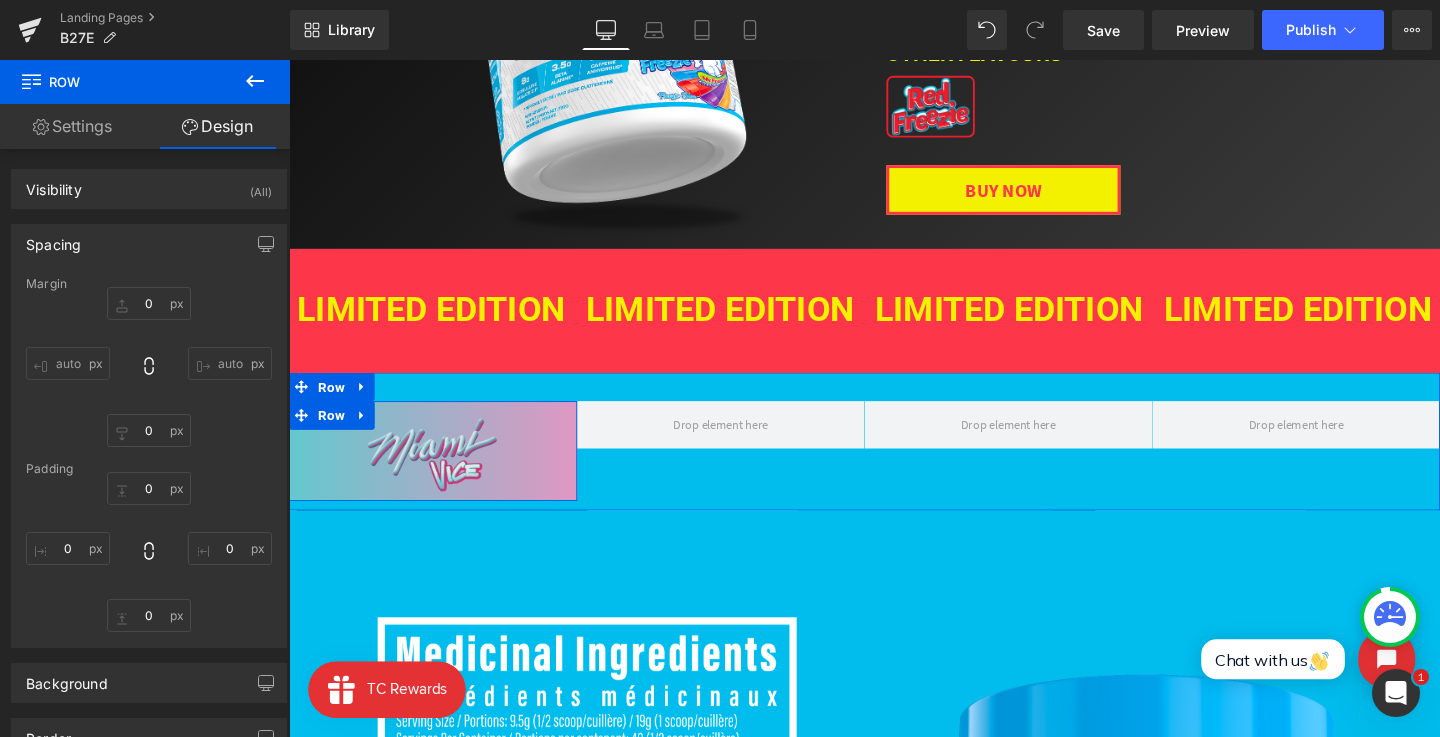 type on "0" 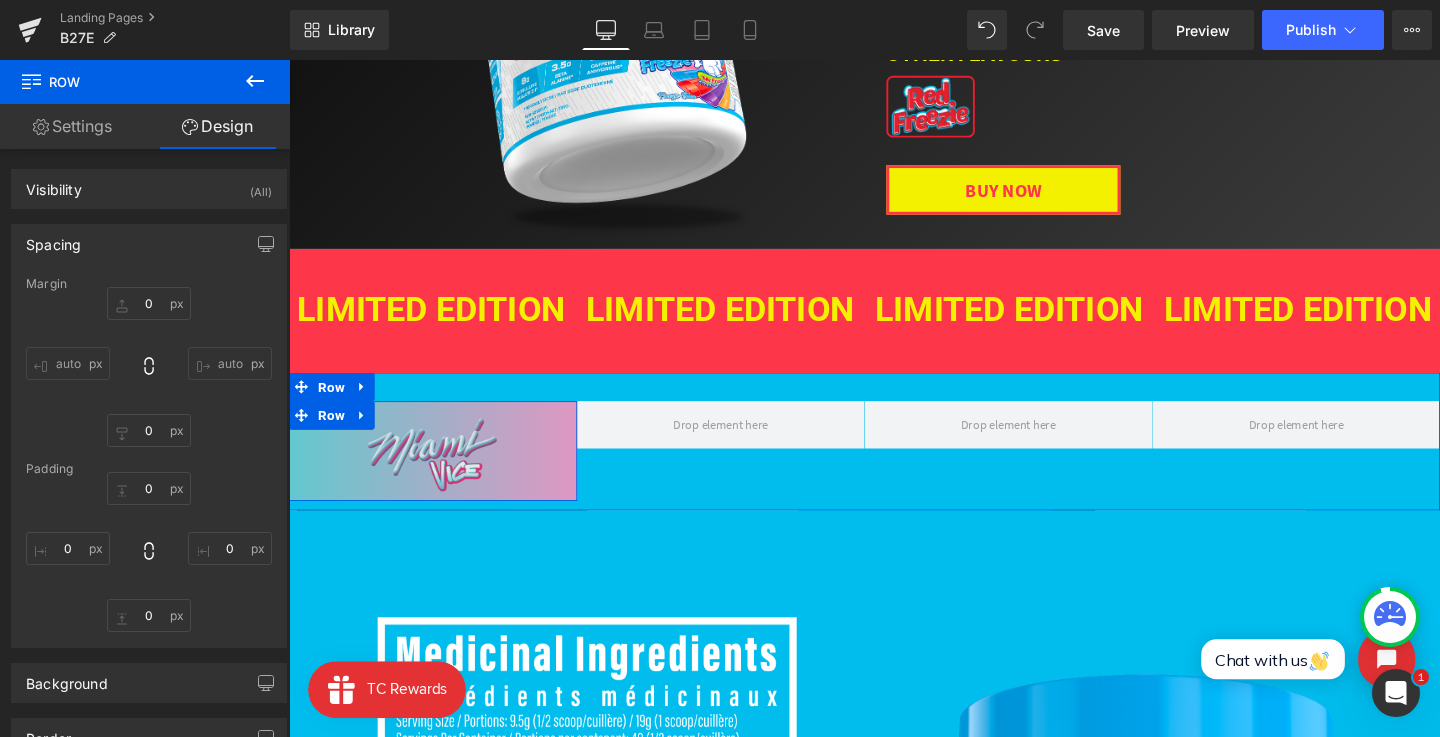 type on "0" 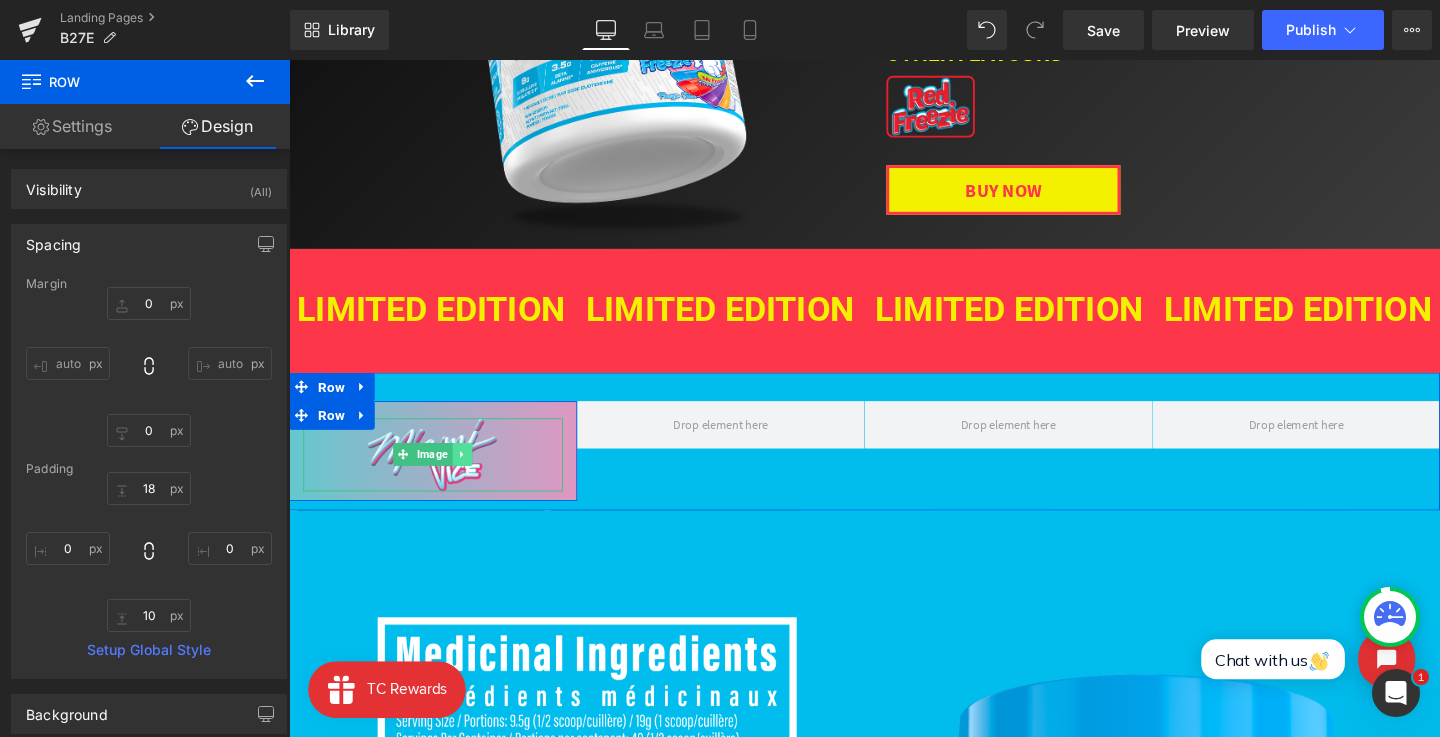 click 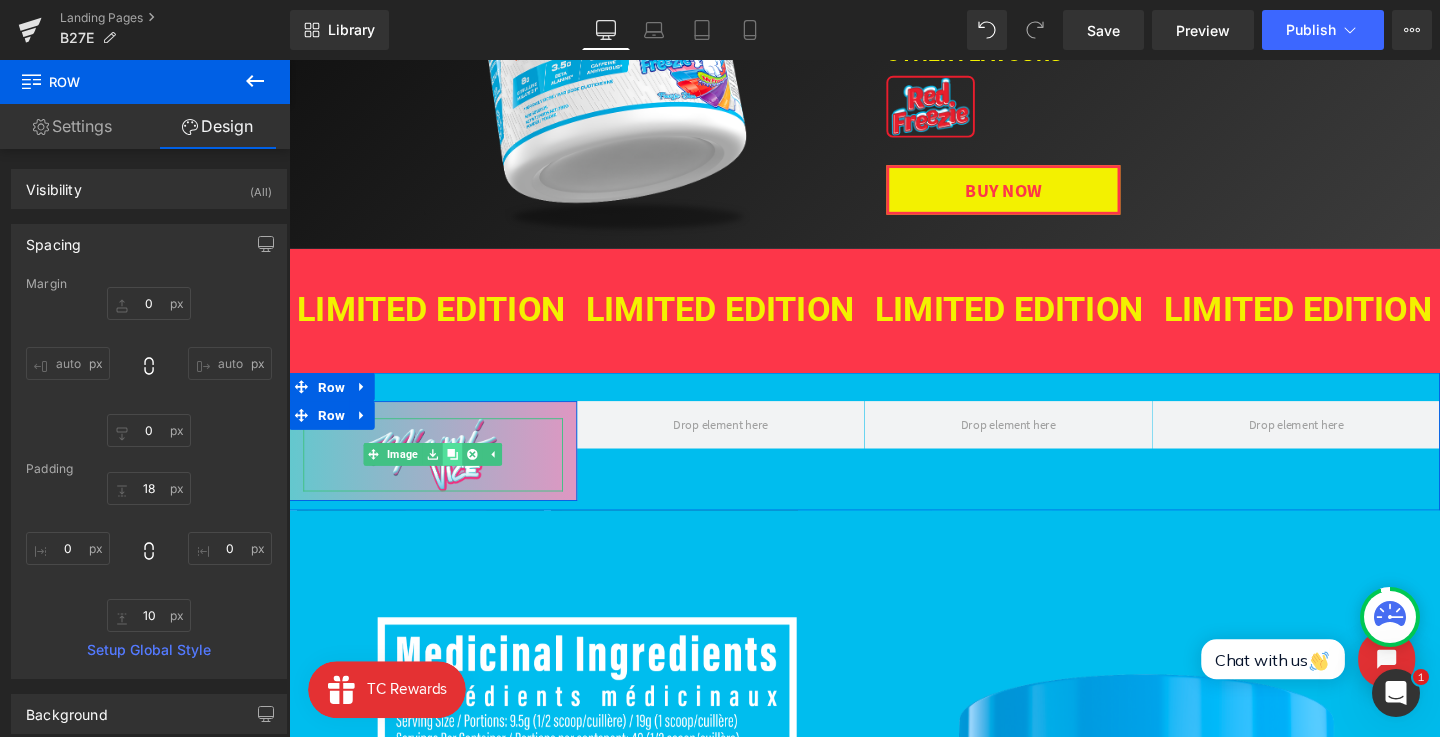 click at bounding box center [460, 475] 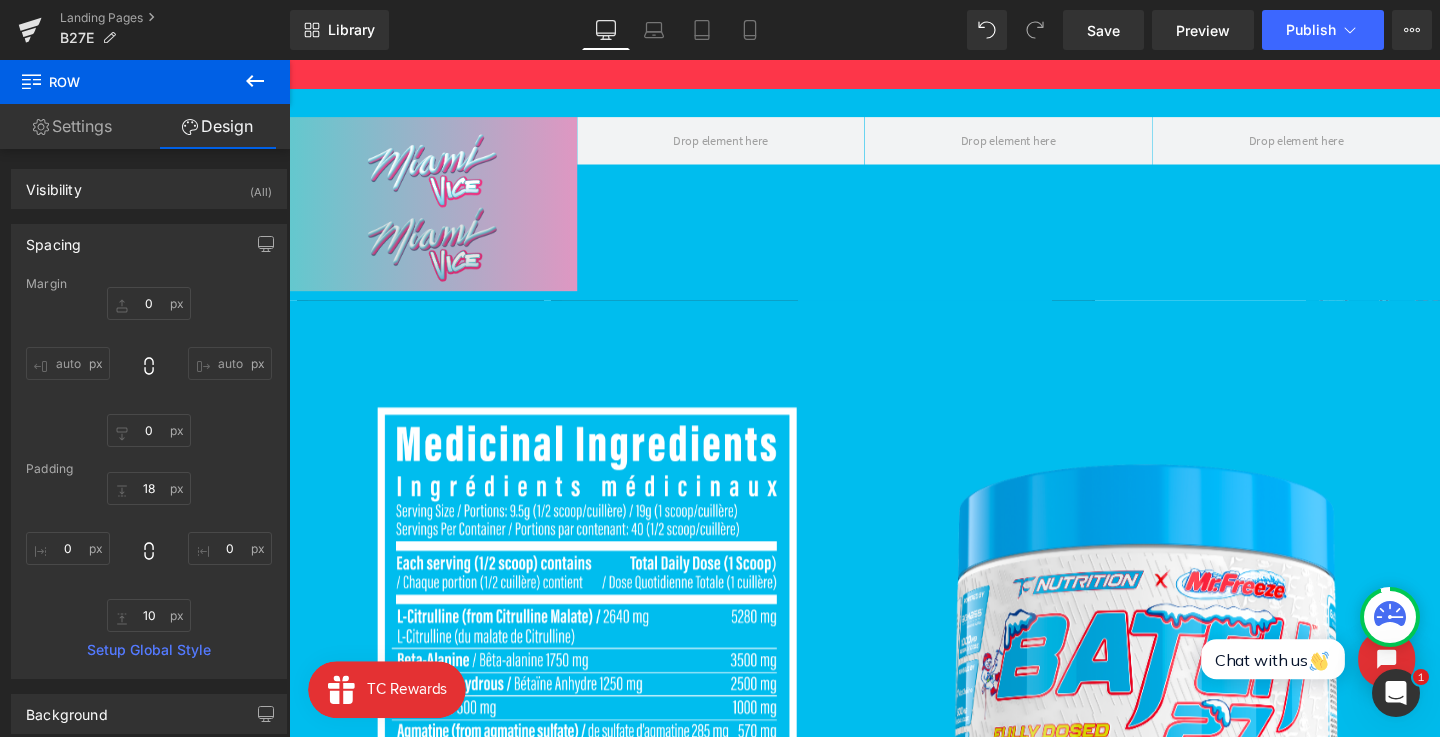 scroll, scrollTop: 698, scrollLeft: 0, axis: vertical 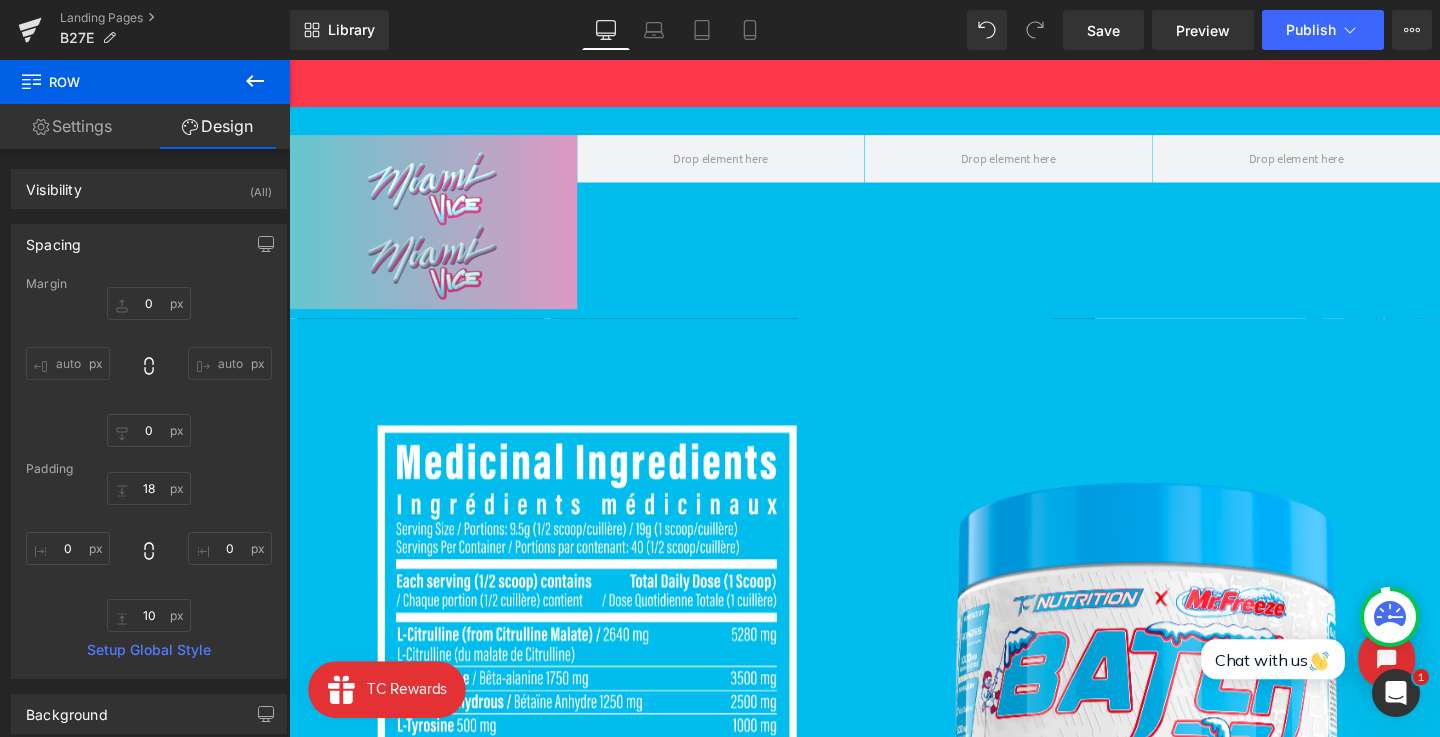 click on "Image" at bounding box center [440, 273] 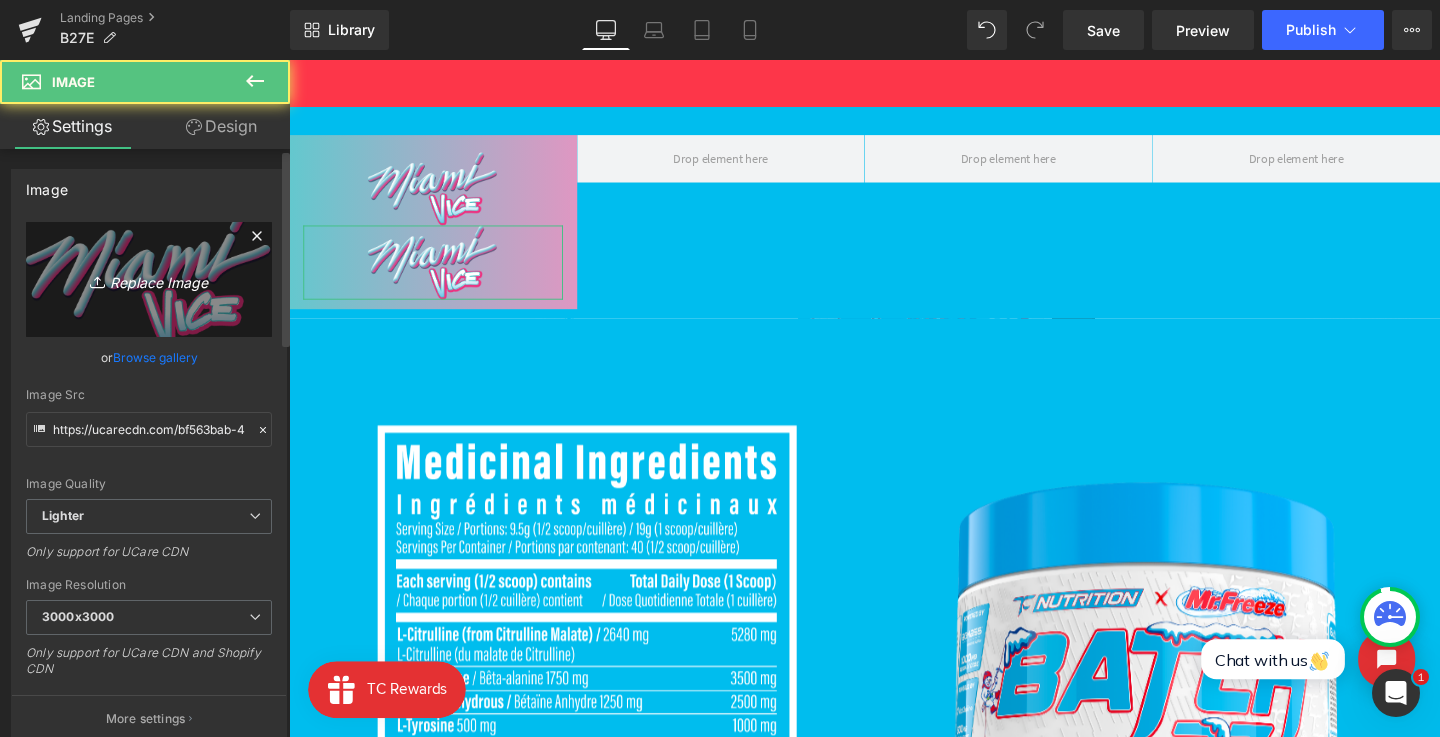 click on "Replace Image" at bounding box center [149, 279] 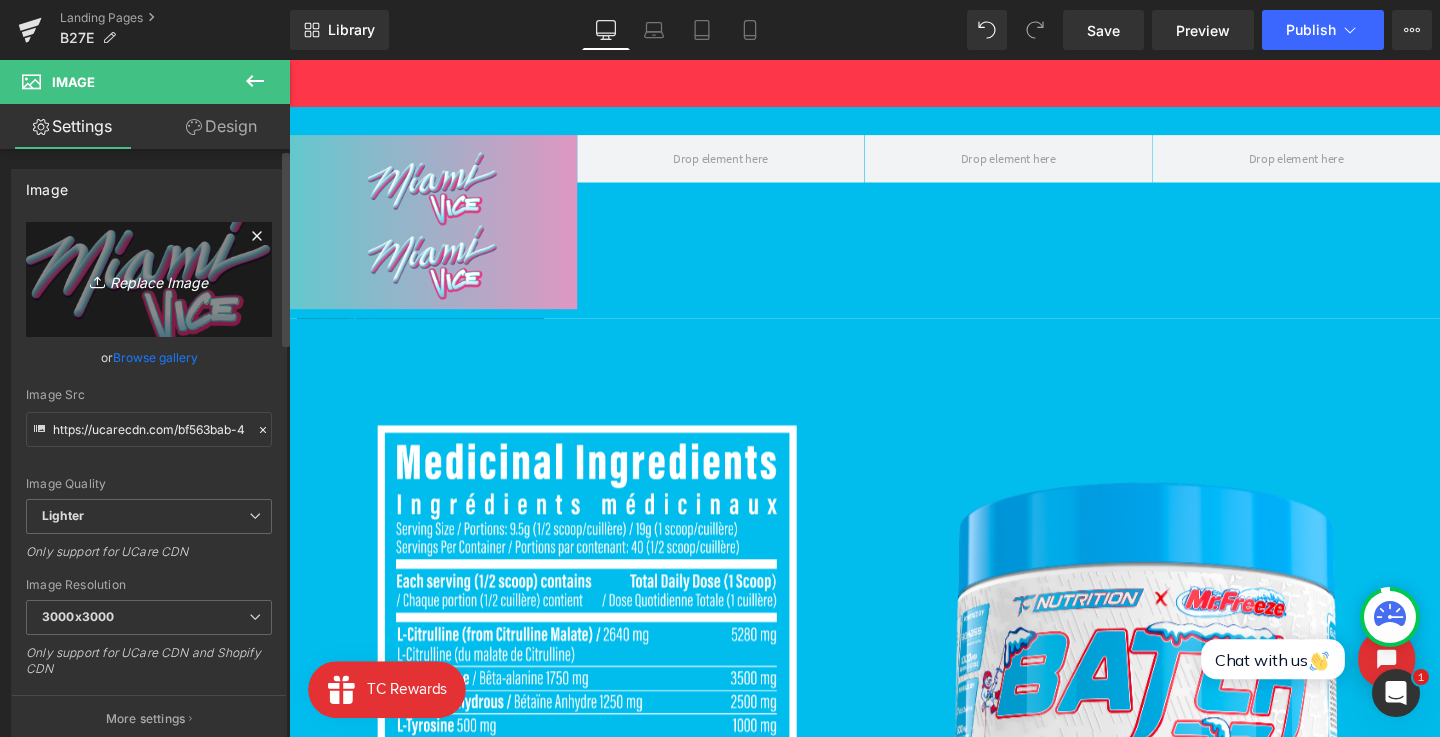 type on "C:\fakepath\01 (3) (1) 1.png" 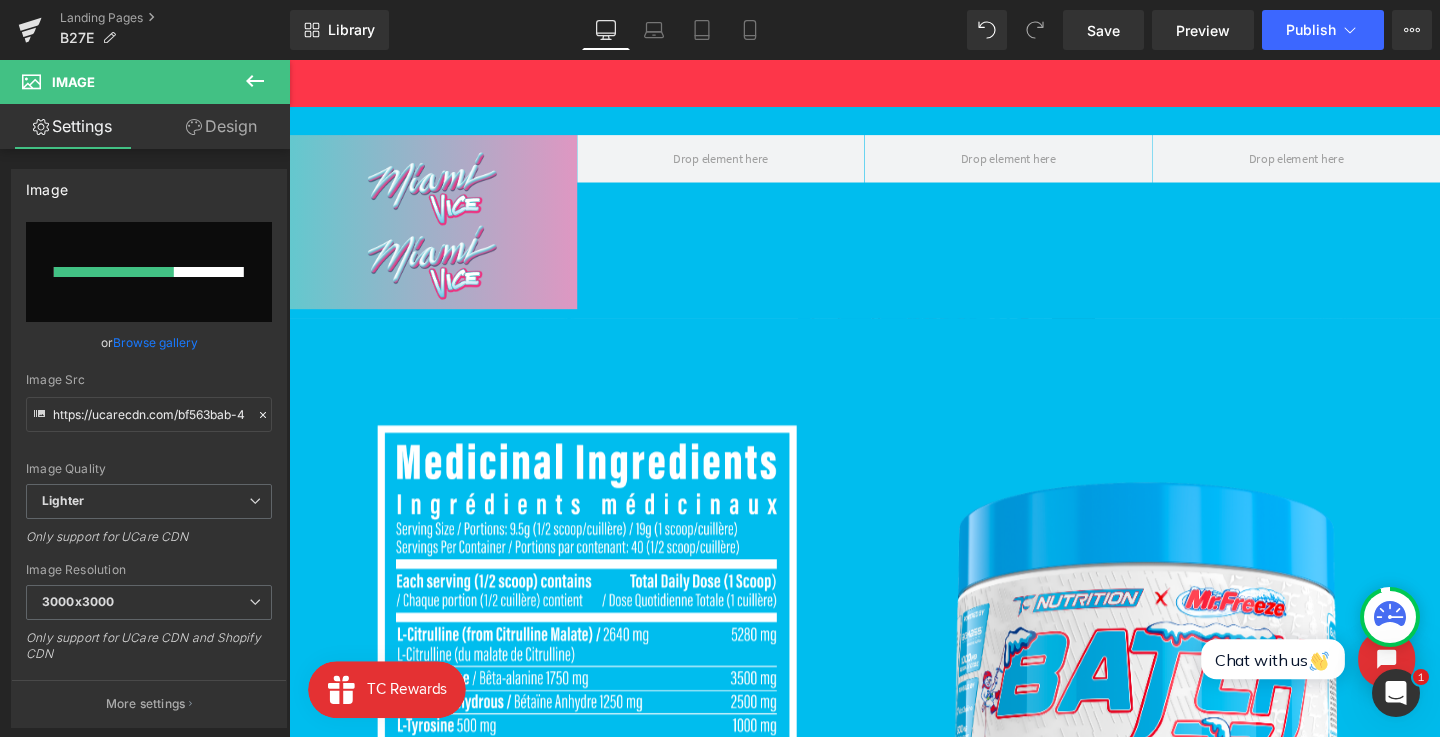 type 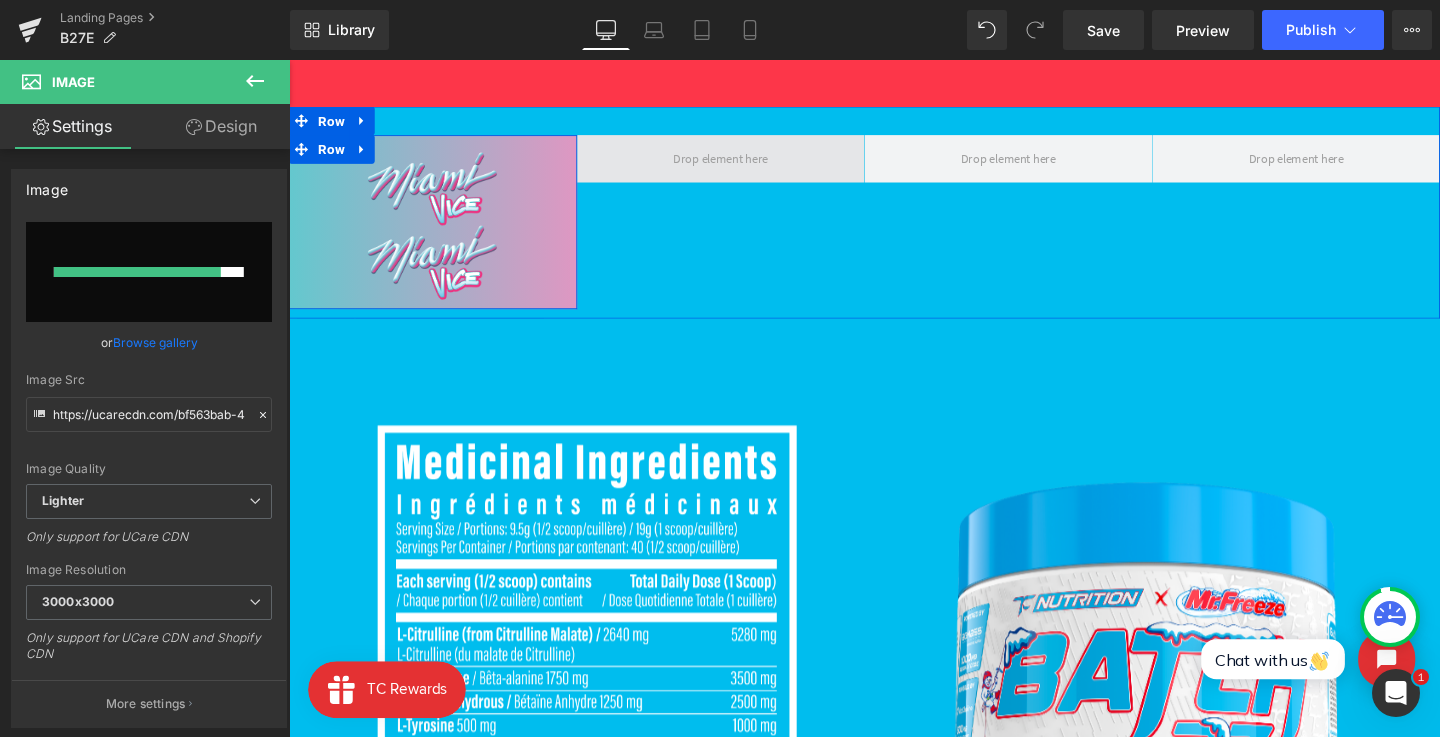 click at bounding box center [743, 164] 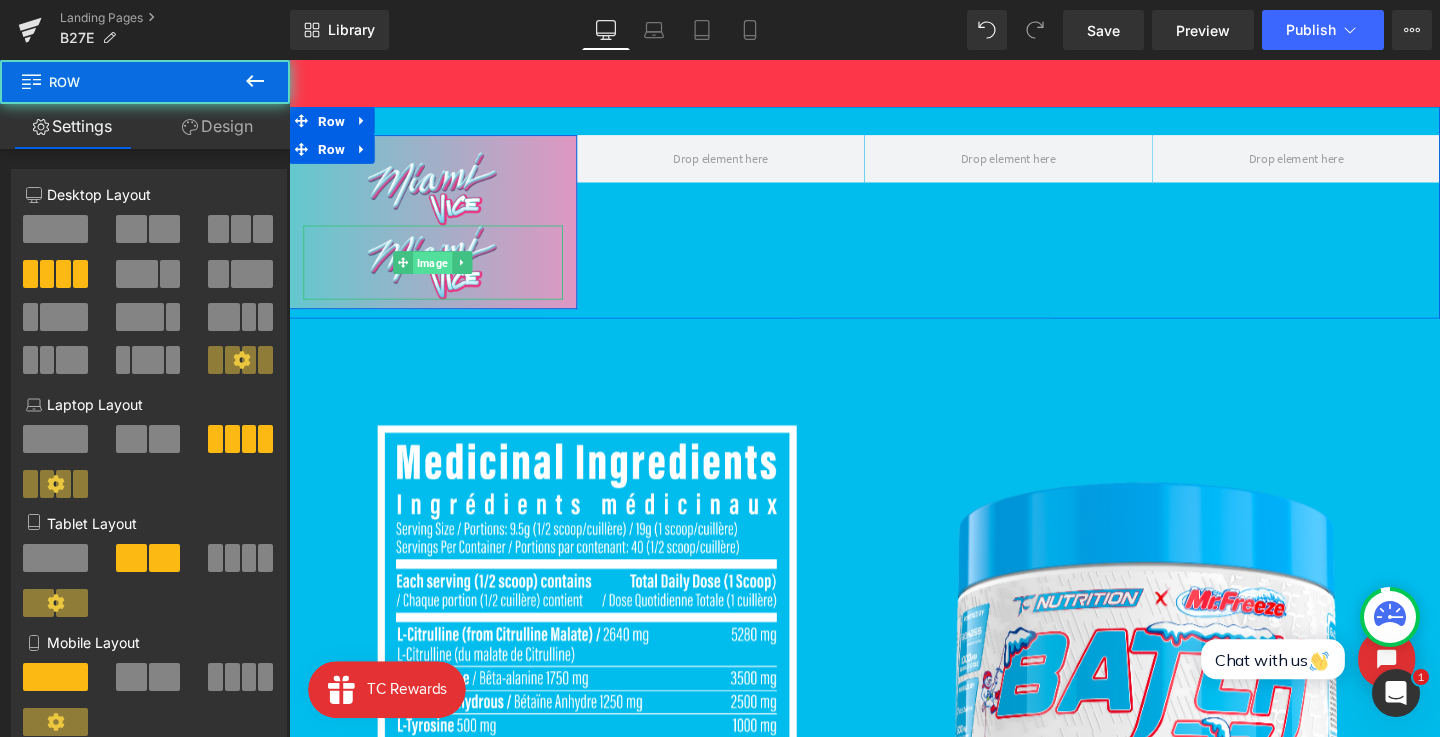 click on "Image" at bounding box center [440, 274] 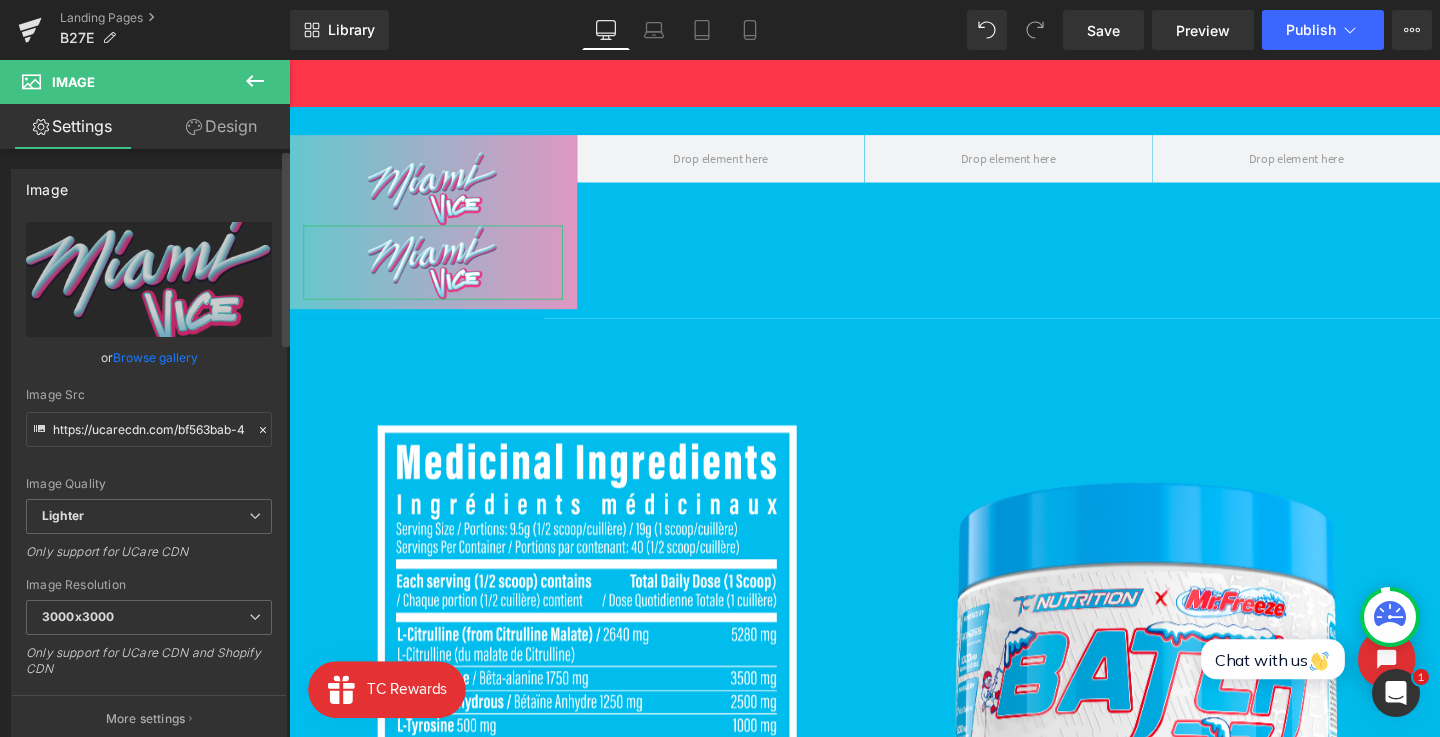 click on "Browse gallery" at bounding box center (155, 357) 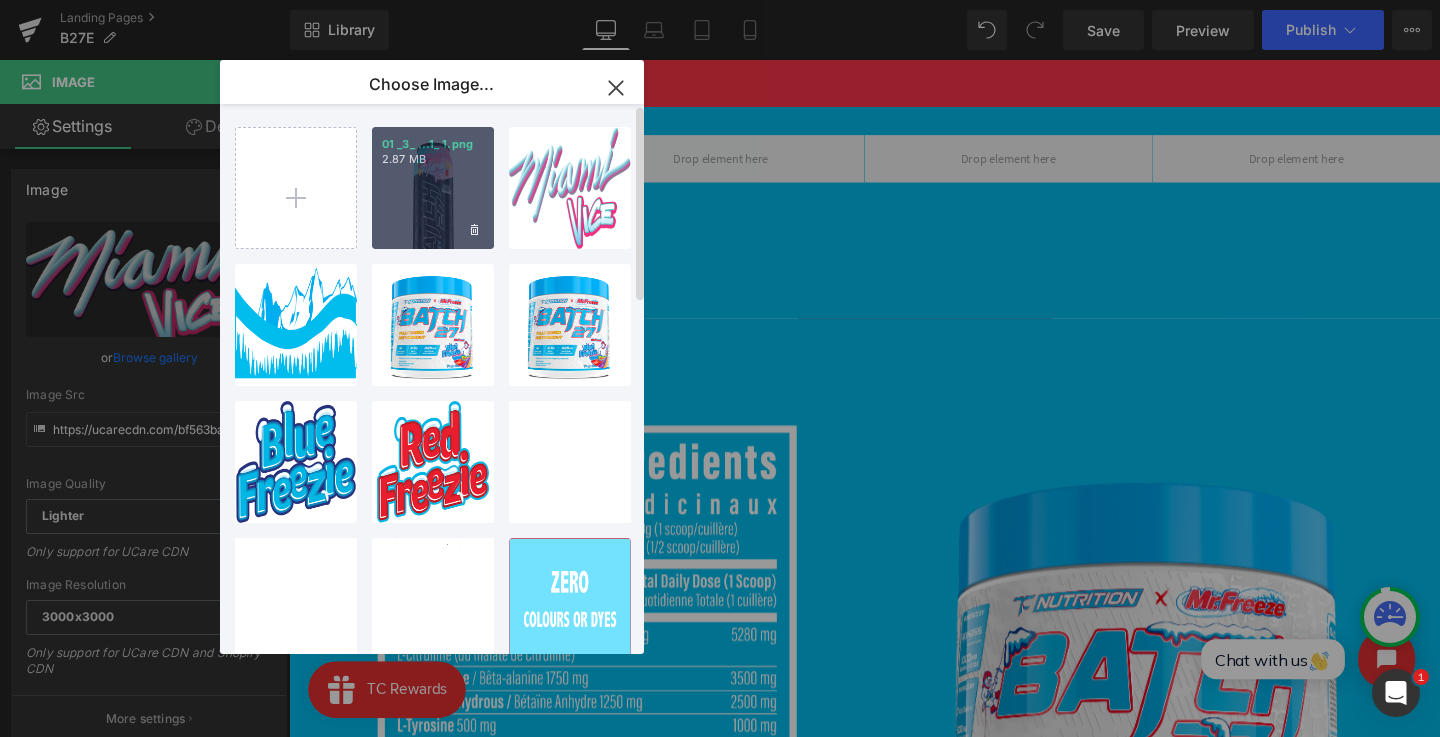 click on "01 _3_ ...1_ 1.png 2.87 MB" at bounding box center (433, 188) 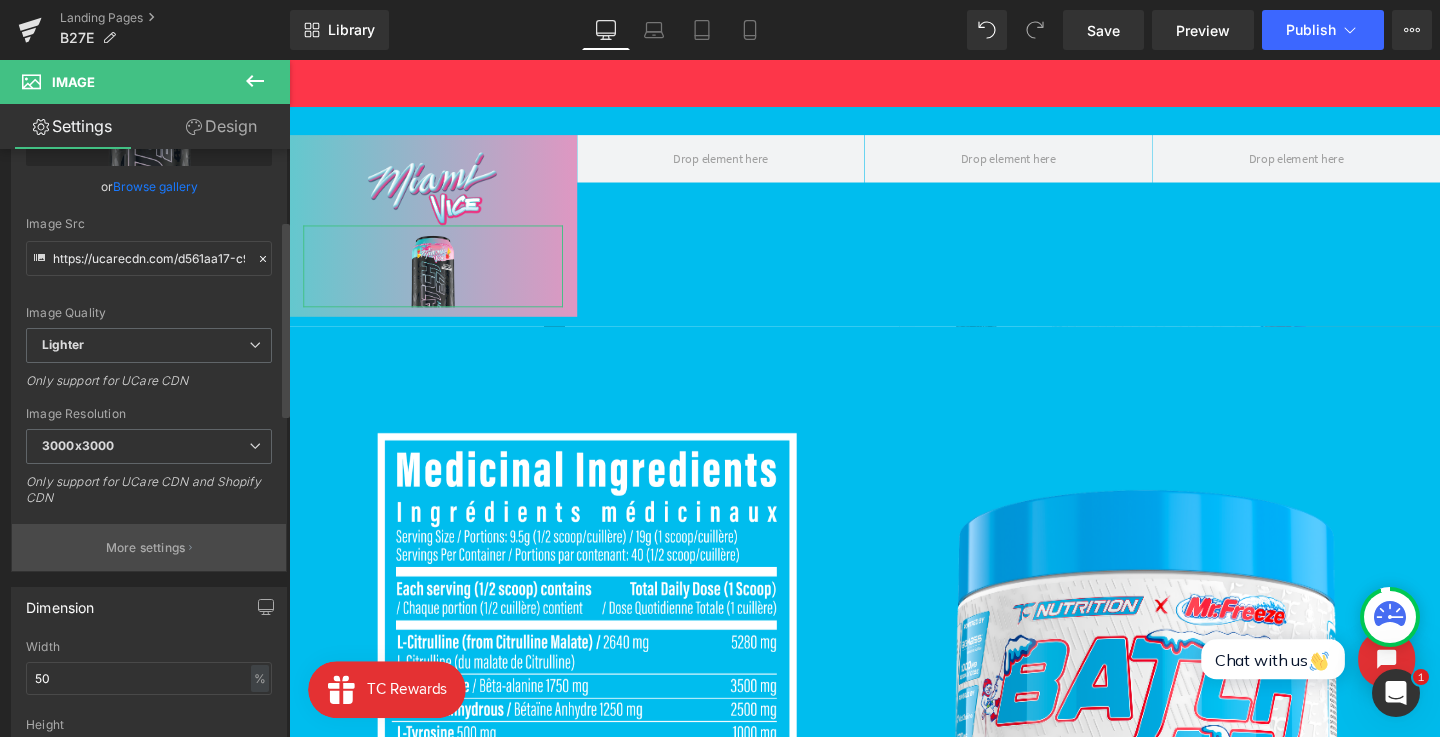 scroll, scrollTop: 234, scrollLeft: 0, axis: vertical 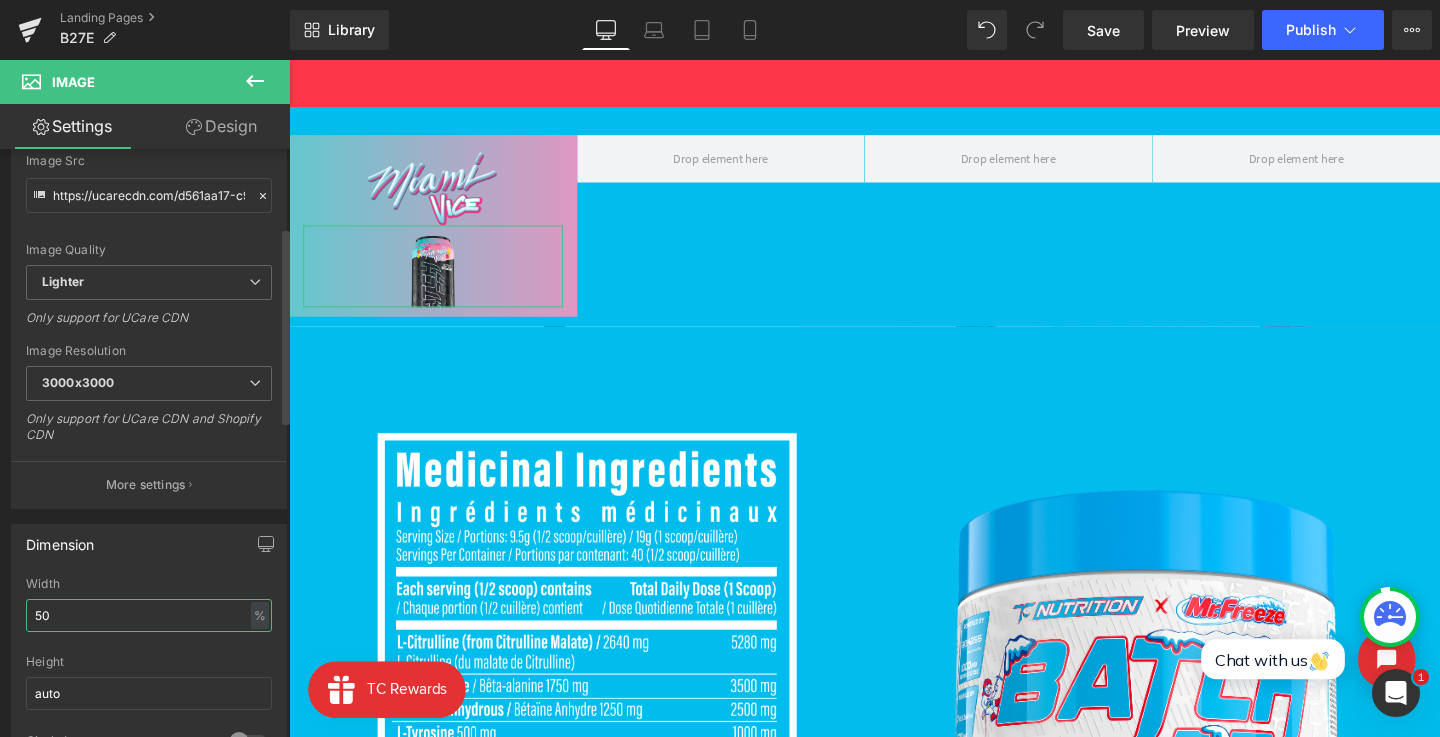 click on "50" at bounding box center (149, 615) 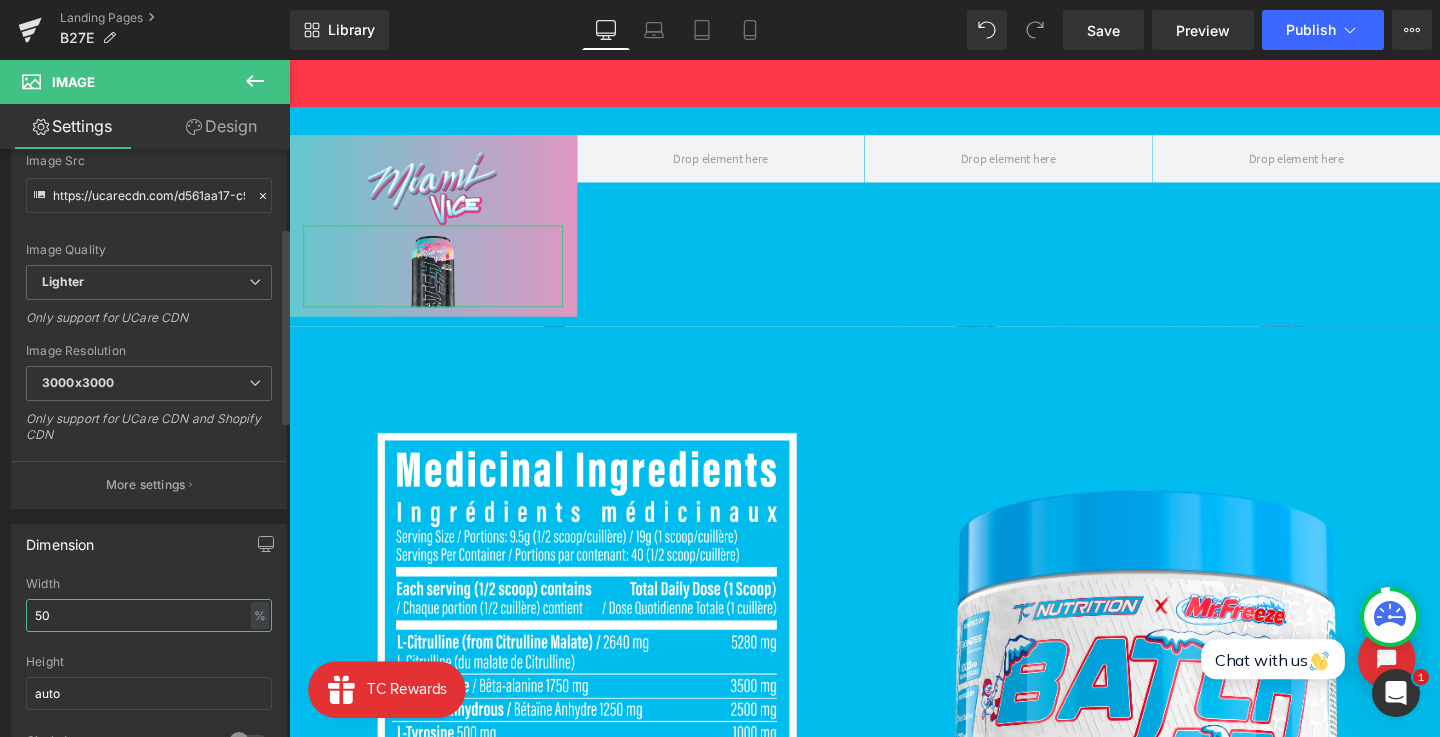 type 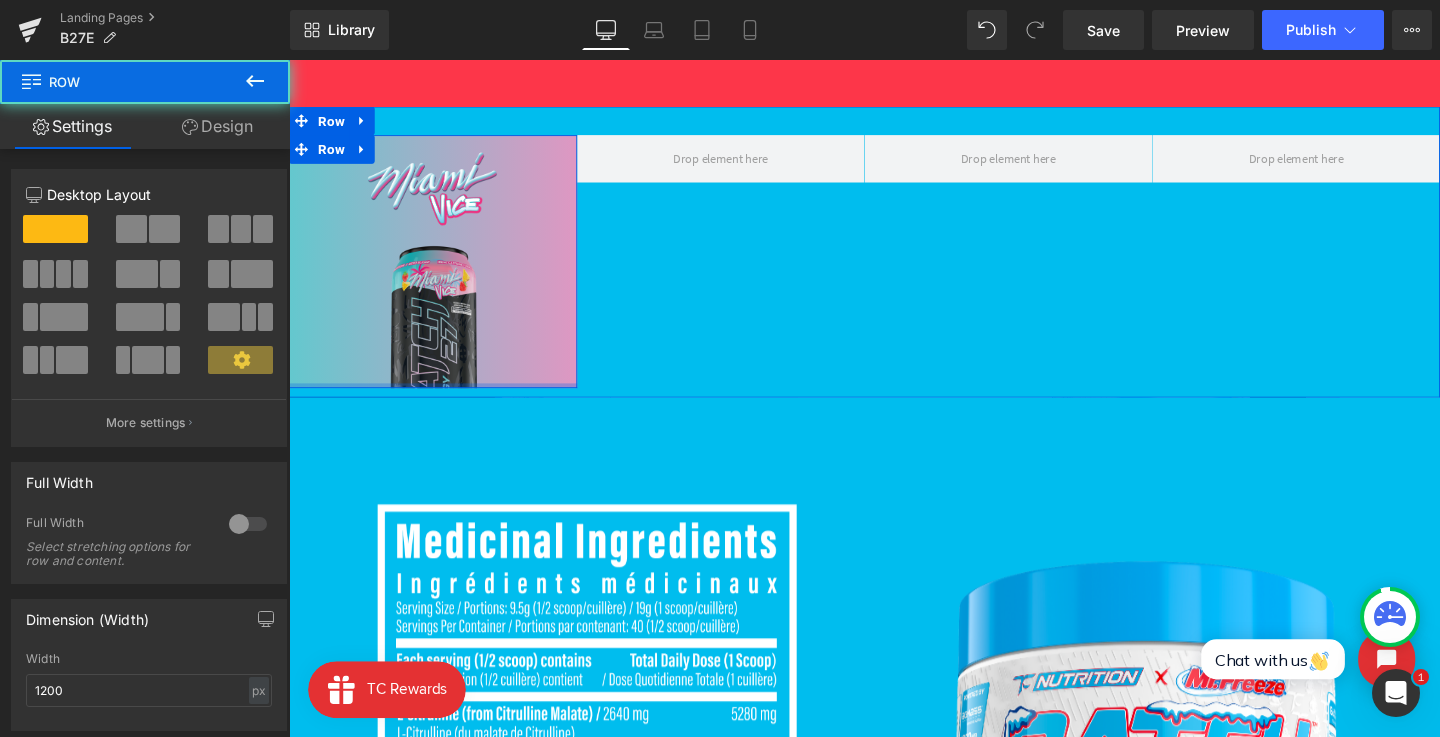 drag, startPoint x: 449, startPoint y: 408, endPoint x: 449, endPoint y: 391, distance: 17 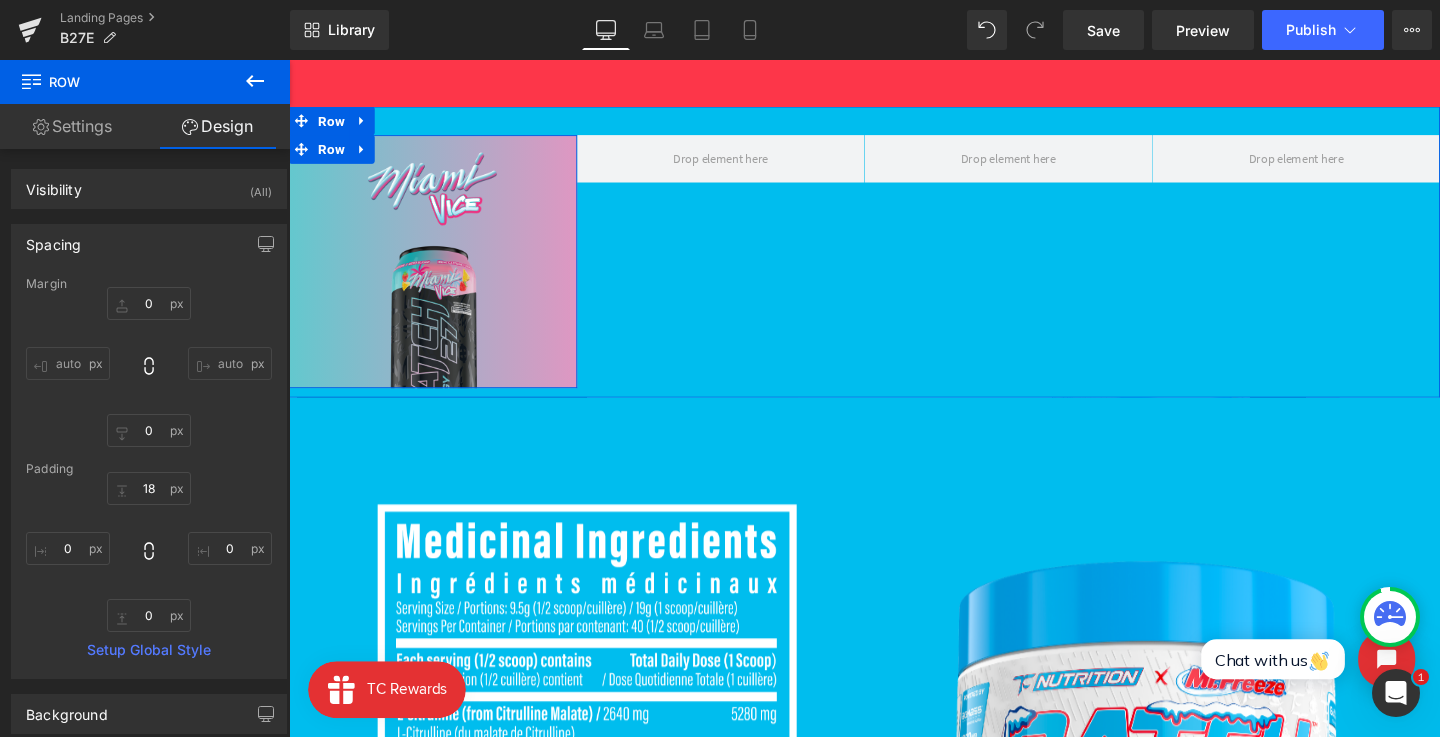click at bounding box center [440, 319] 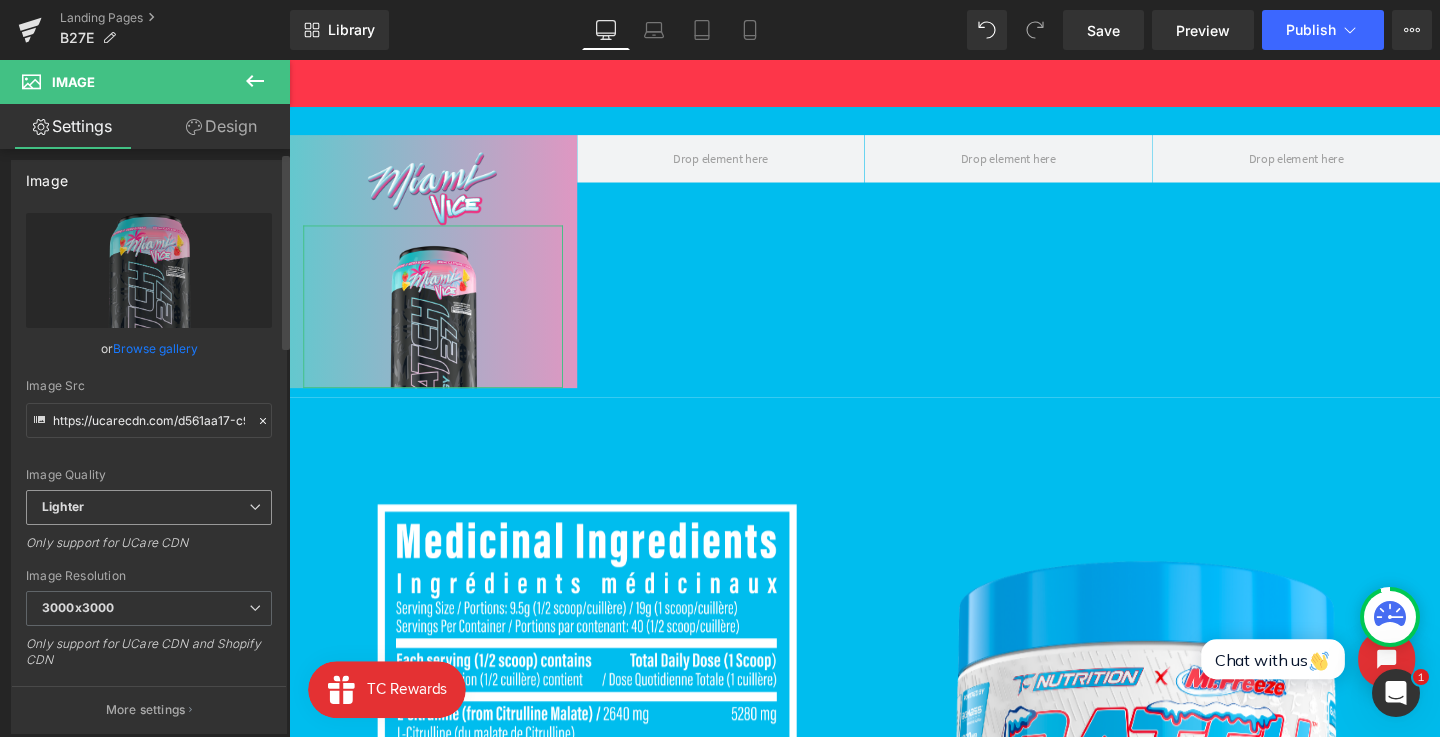 scroll, scrollTop: 0, scrollLeft: 0, axis: both 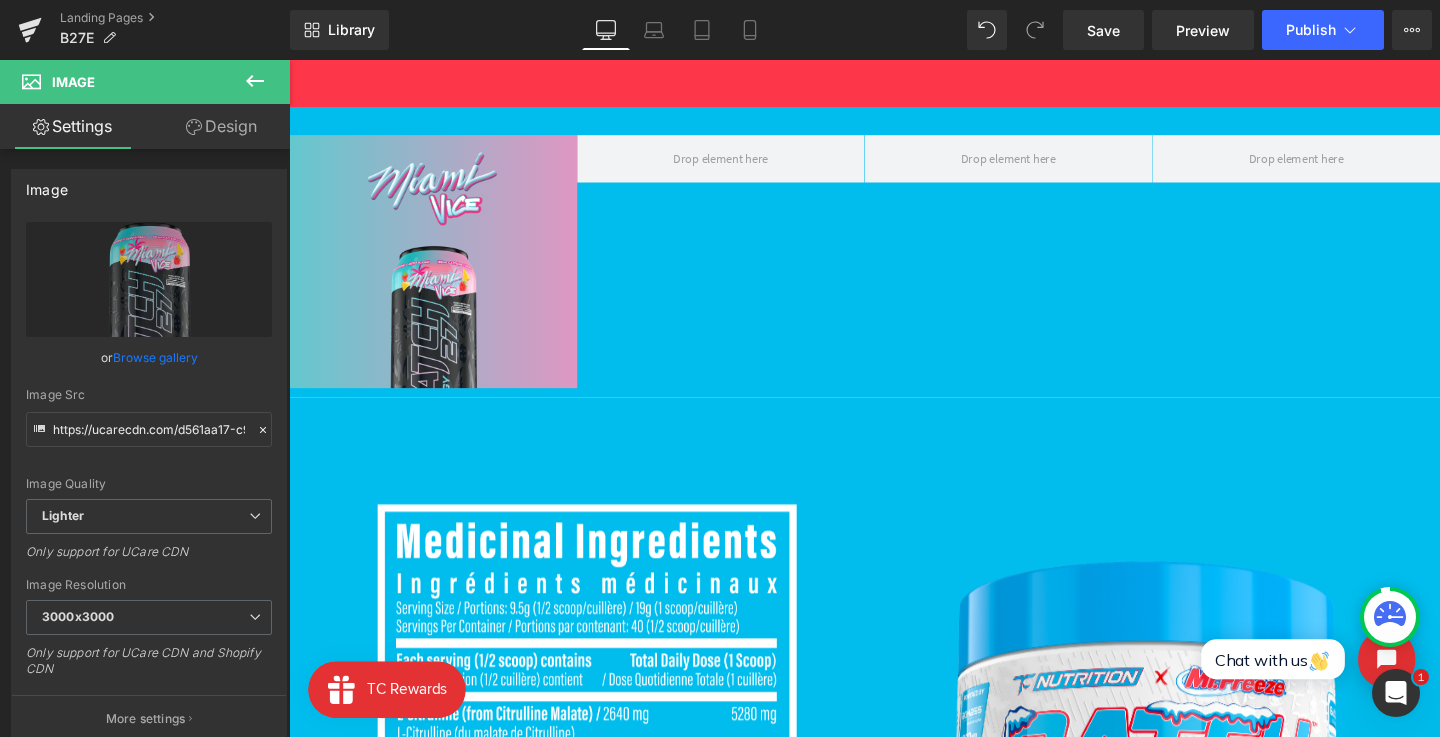 click on "Image         Image
Row         Row" at bounding box center [894, 262] 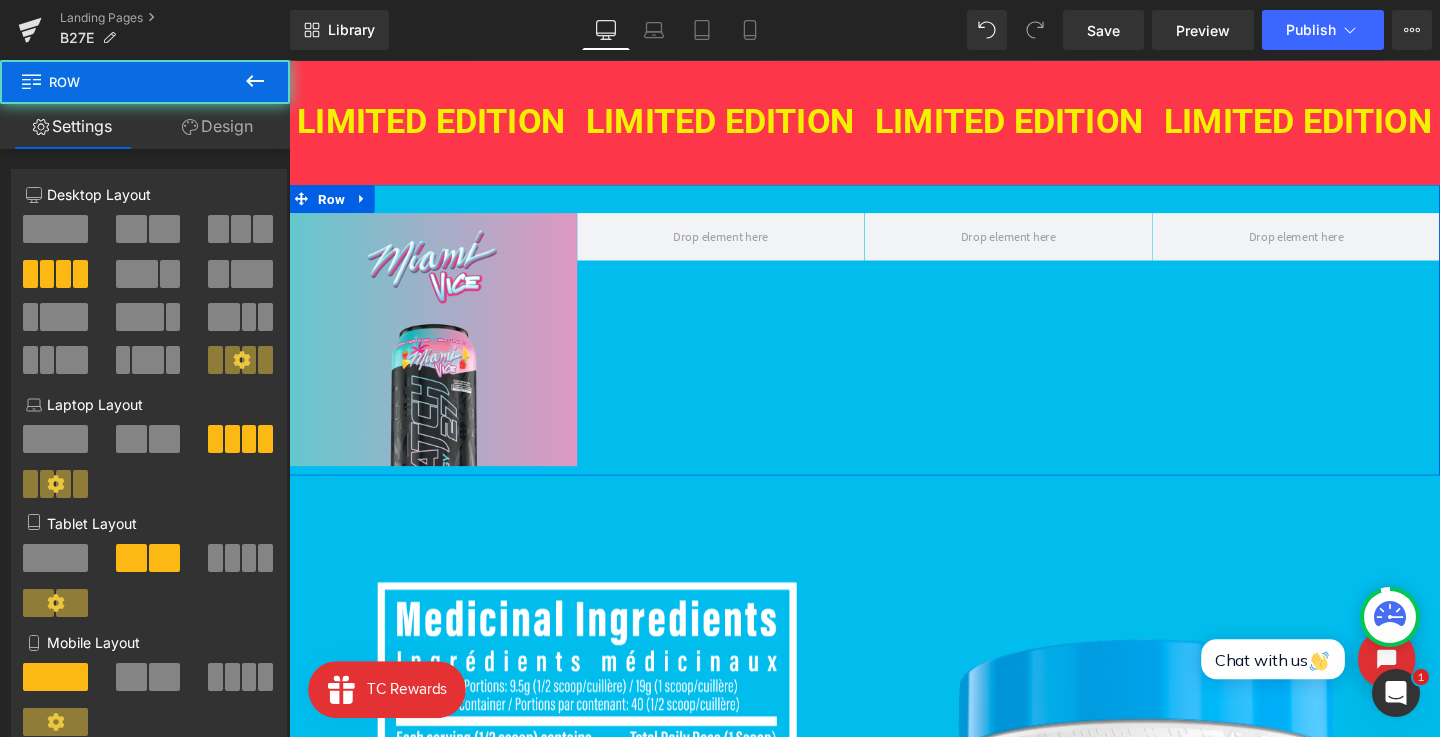 scroll, scrollTop: 612, scrollLeft: 0, axis: vertical 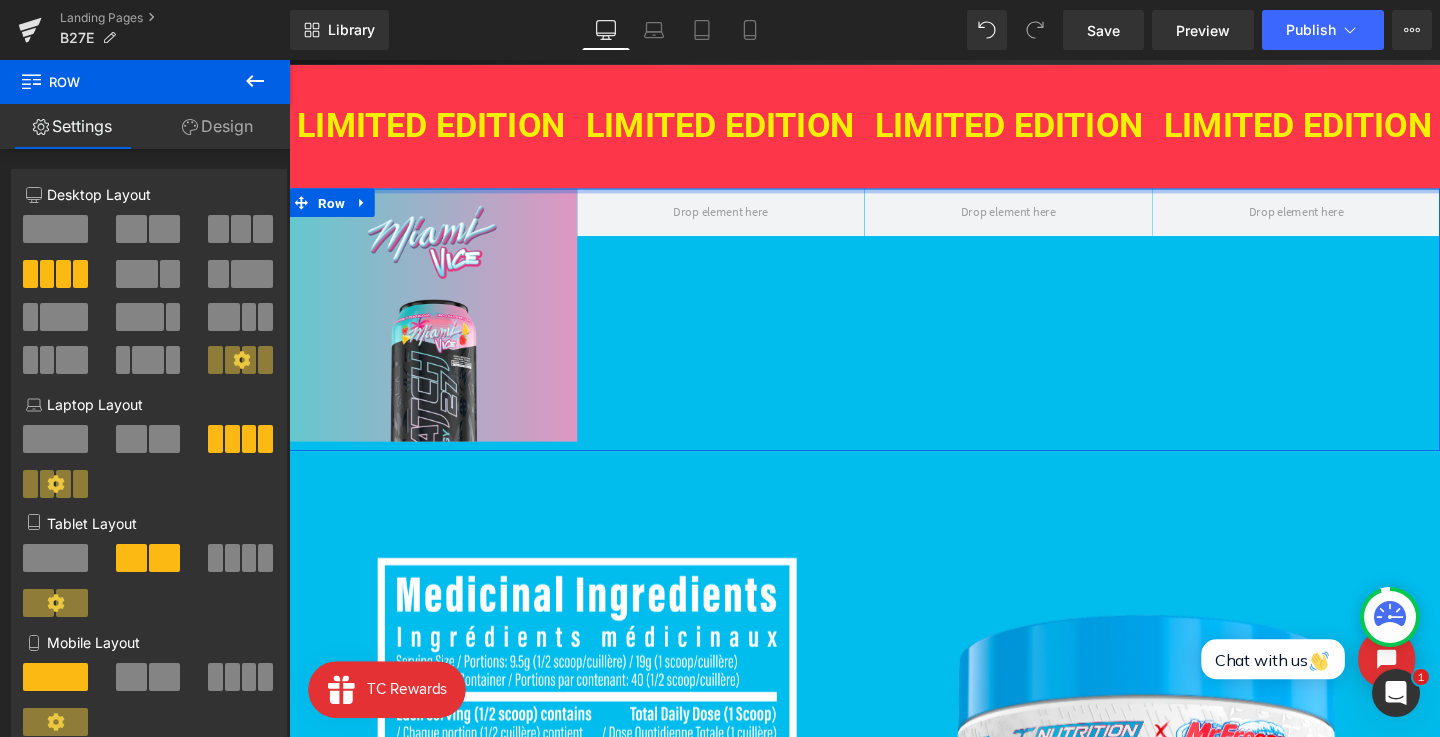 drag, startPoint x: 553, startPoint y: 206, endPoint x: 553, endPoint y: 173, distance: 33 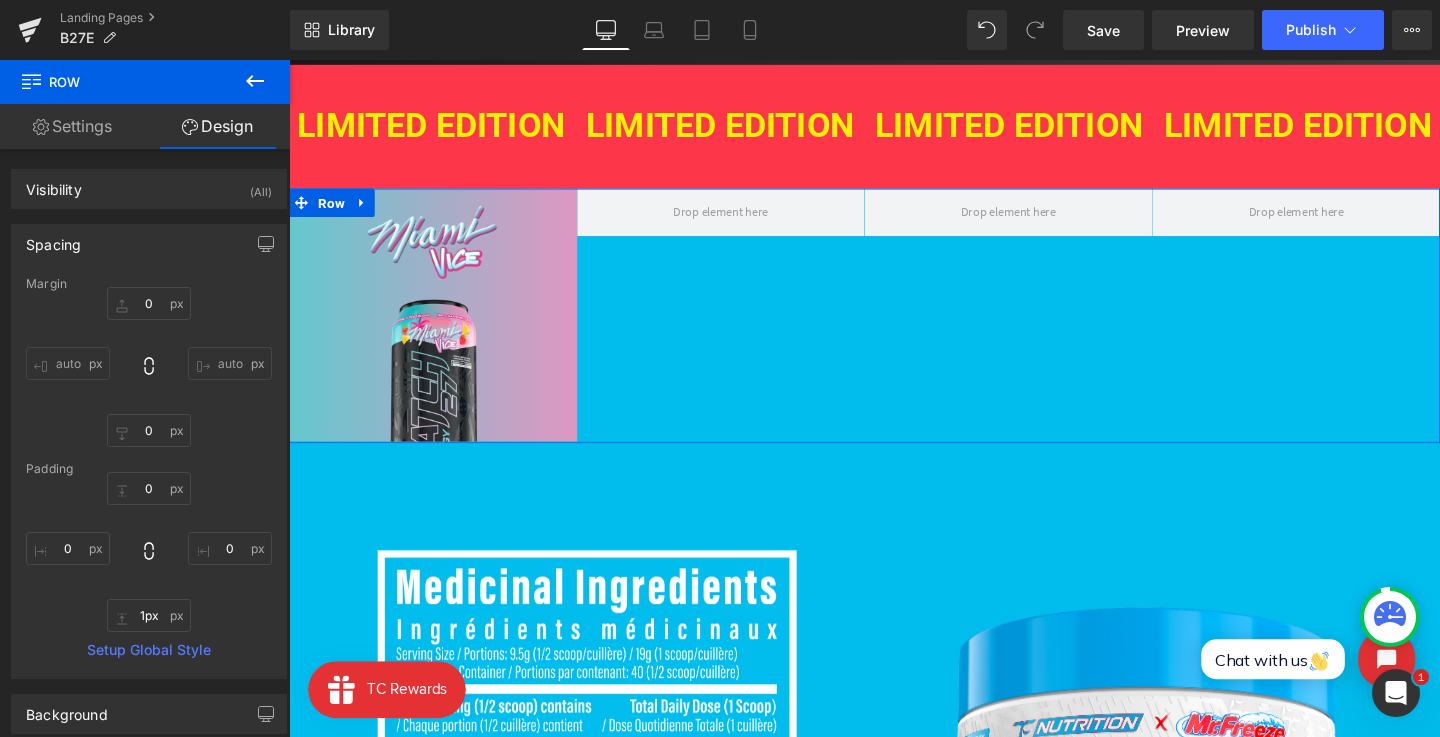 type on "0px" 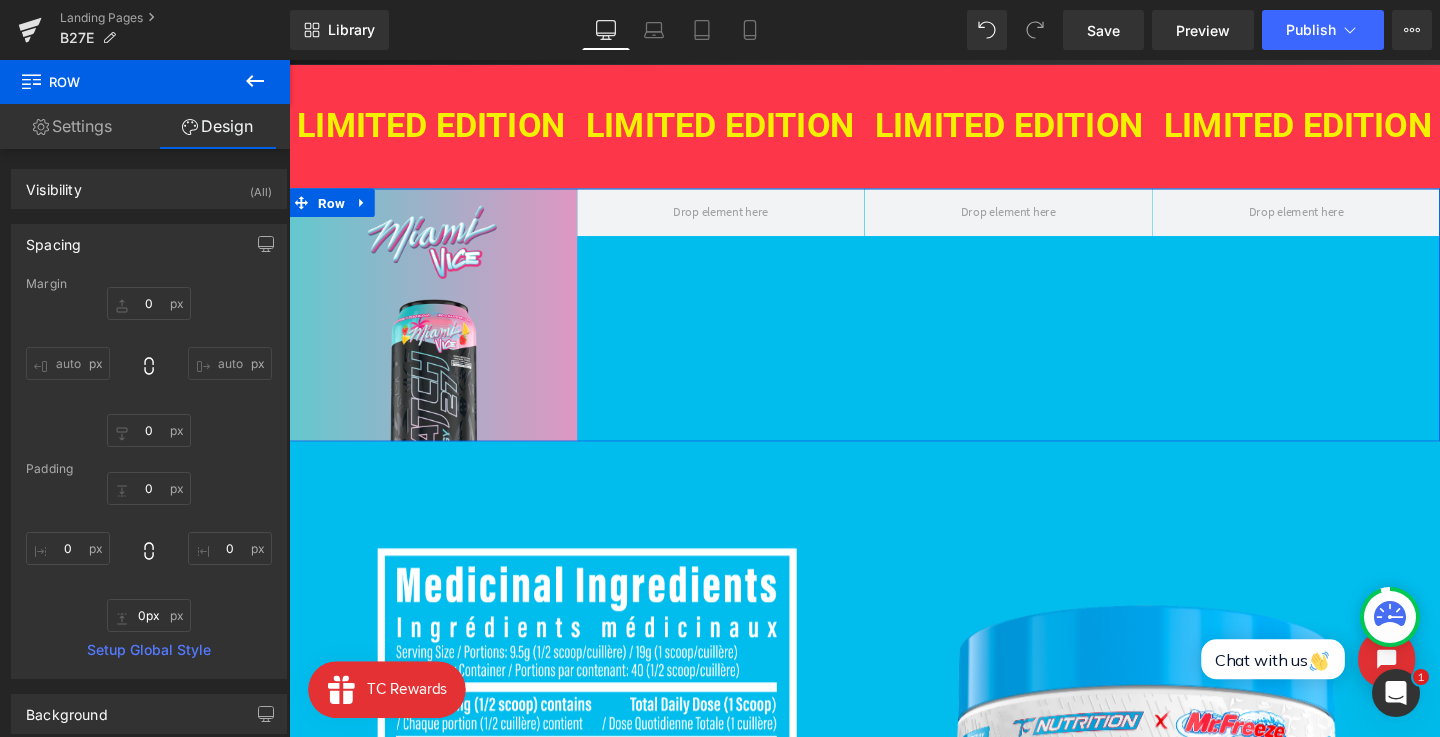 click on "Image         Image
Row         Row" at bounding box center (894, 328) 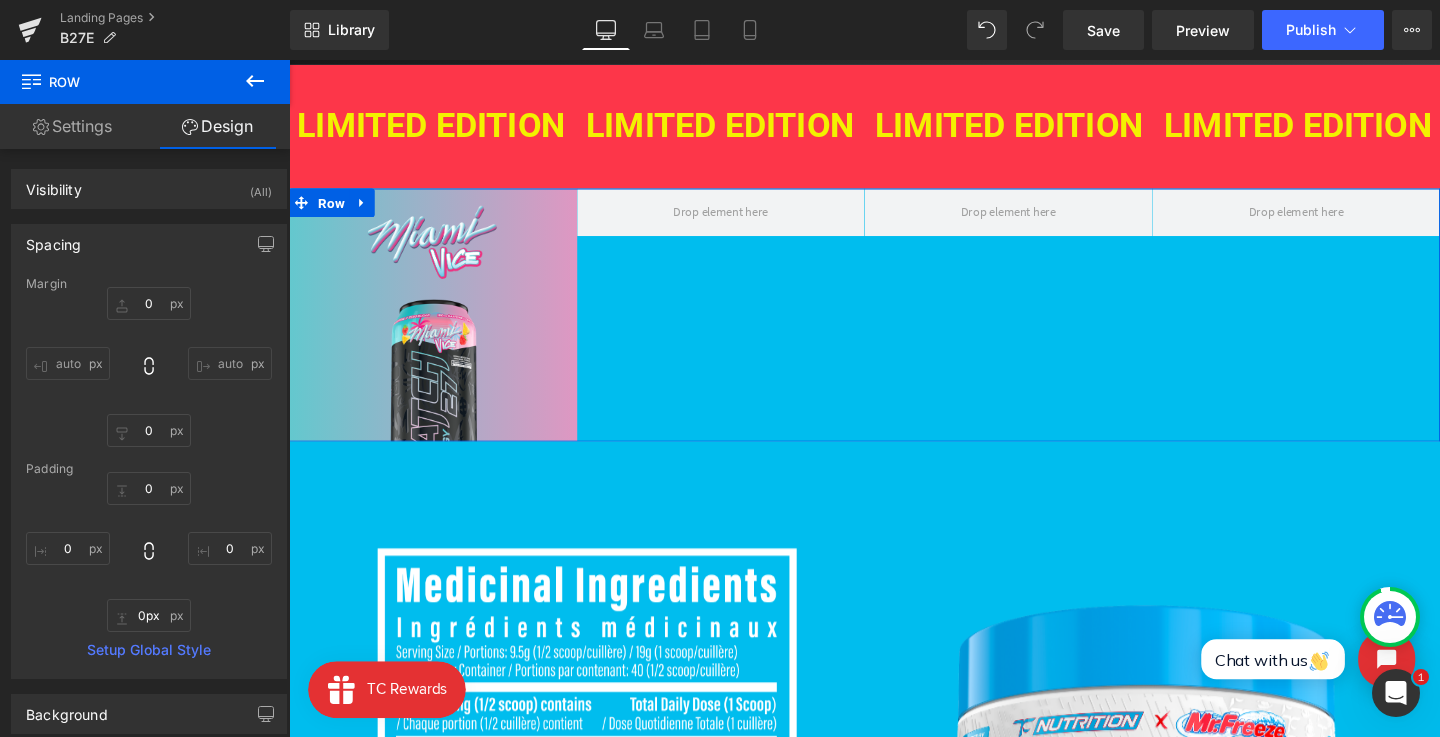 click on "112px" at bounding box center (289, 60) 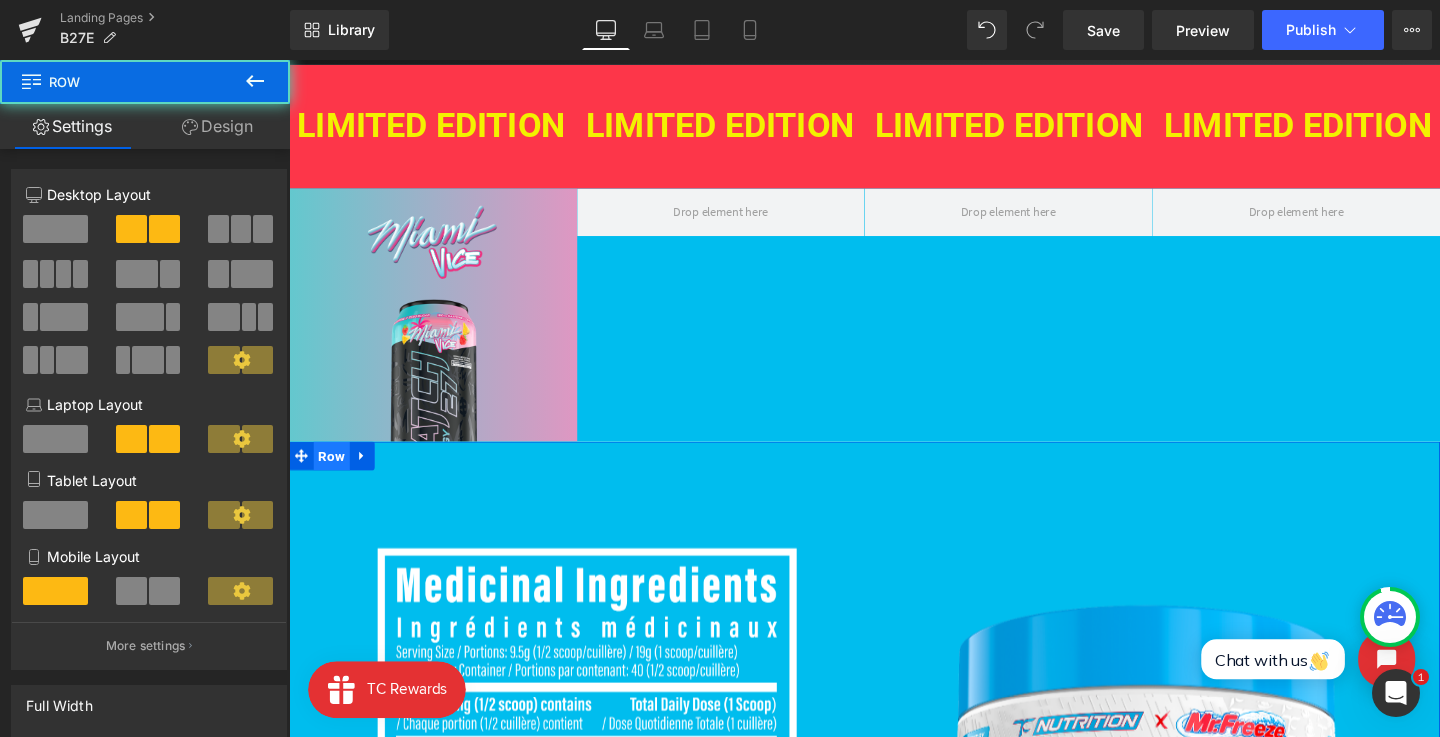 click on "Row" at bounding box center (334, 476) 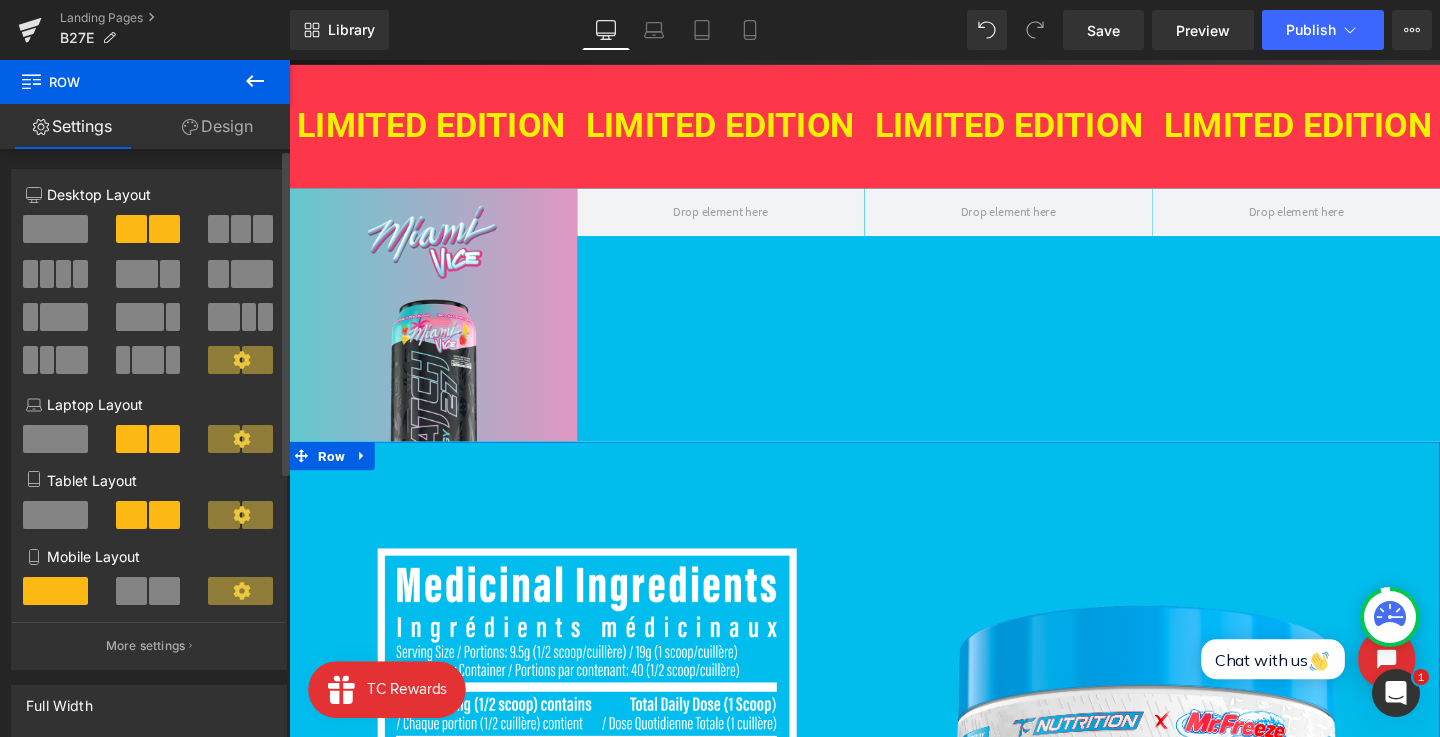 click on "Column Size Customizer 6+6  Desktop Layout                                                                                                                                                                        Laptop Layout                      Tablet Layout                      Mobile Layout                     More settings" at bounding box center [149, 419] 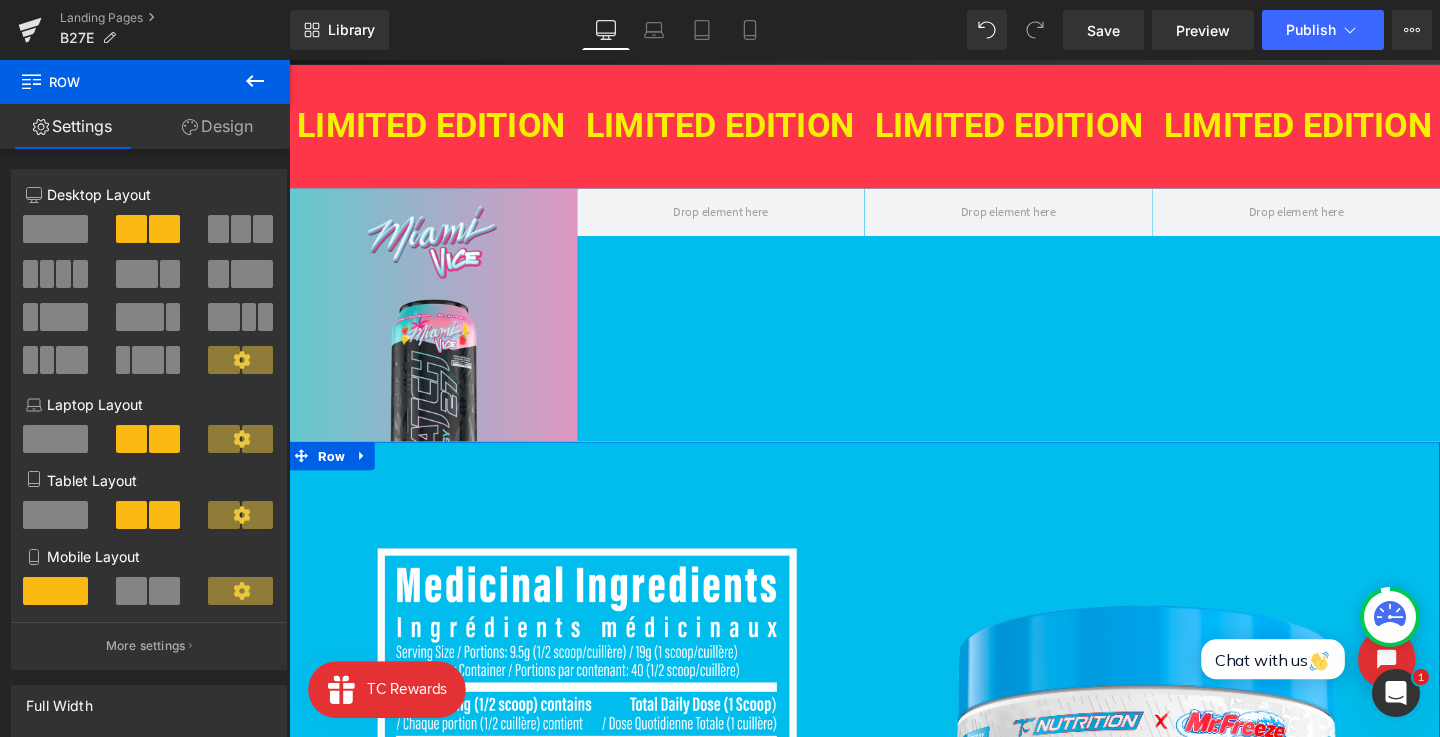 click on "Design" at bounding box center (217, 126) 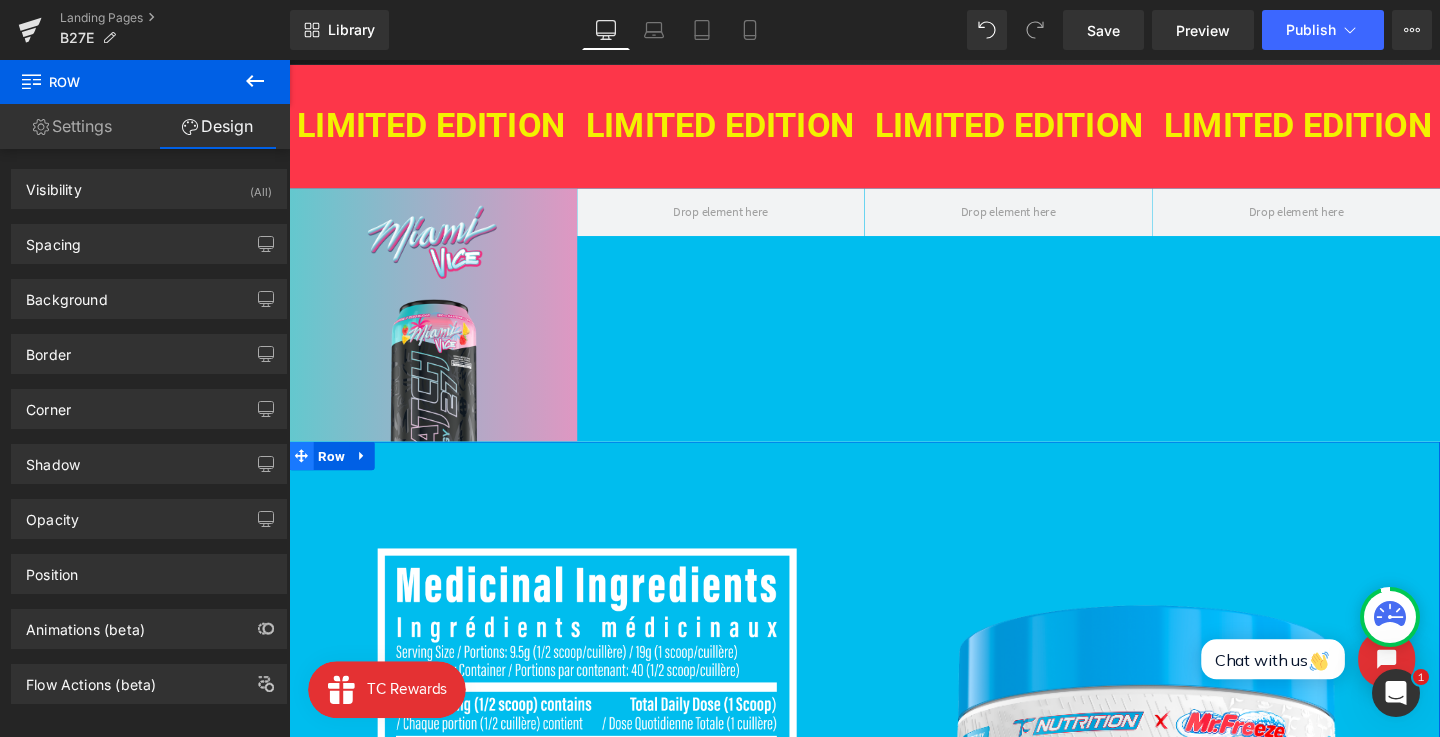 click at bounding box center (302, 476) 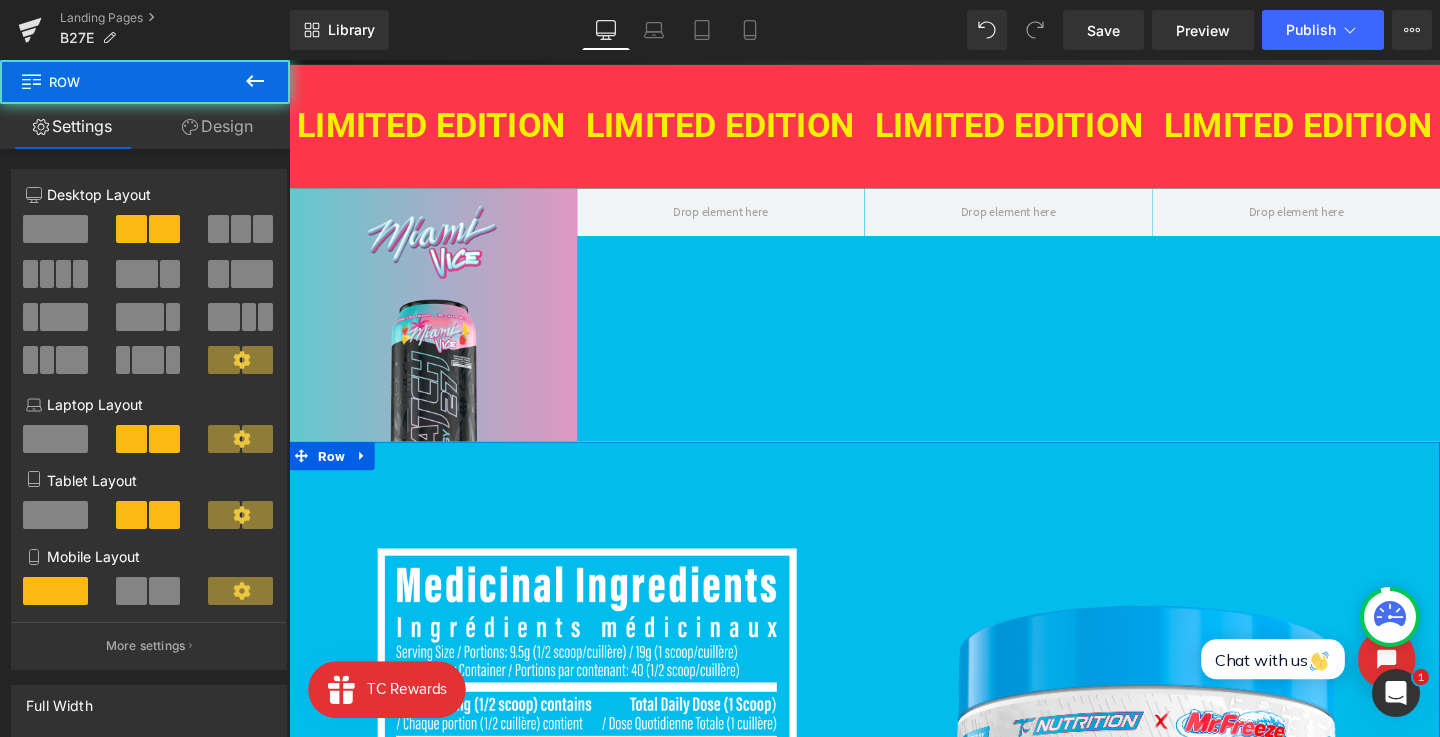 click on "Design" at bounding box center [217, 126] 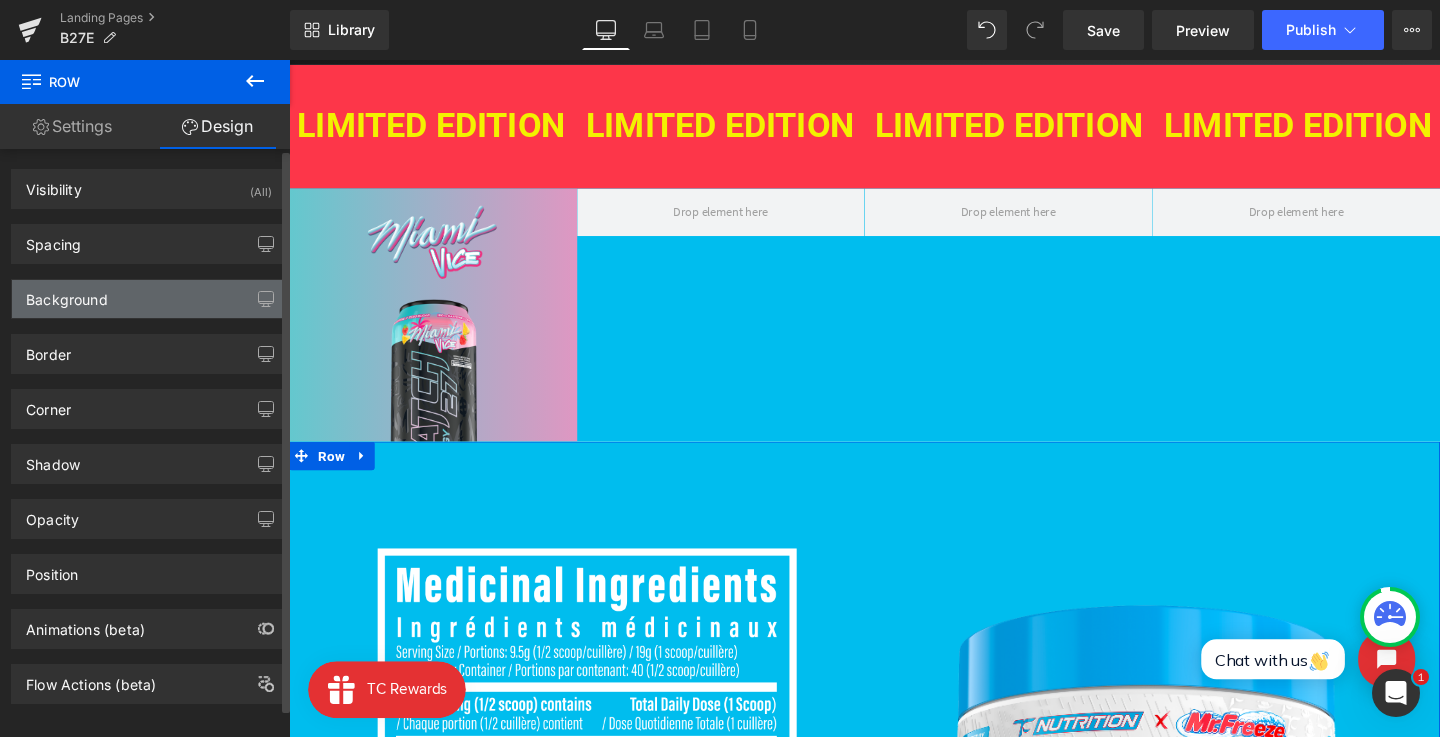 click on "Background" at bounding box center [149, 299] 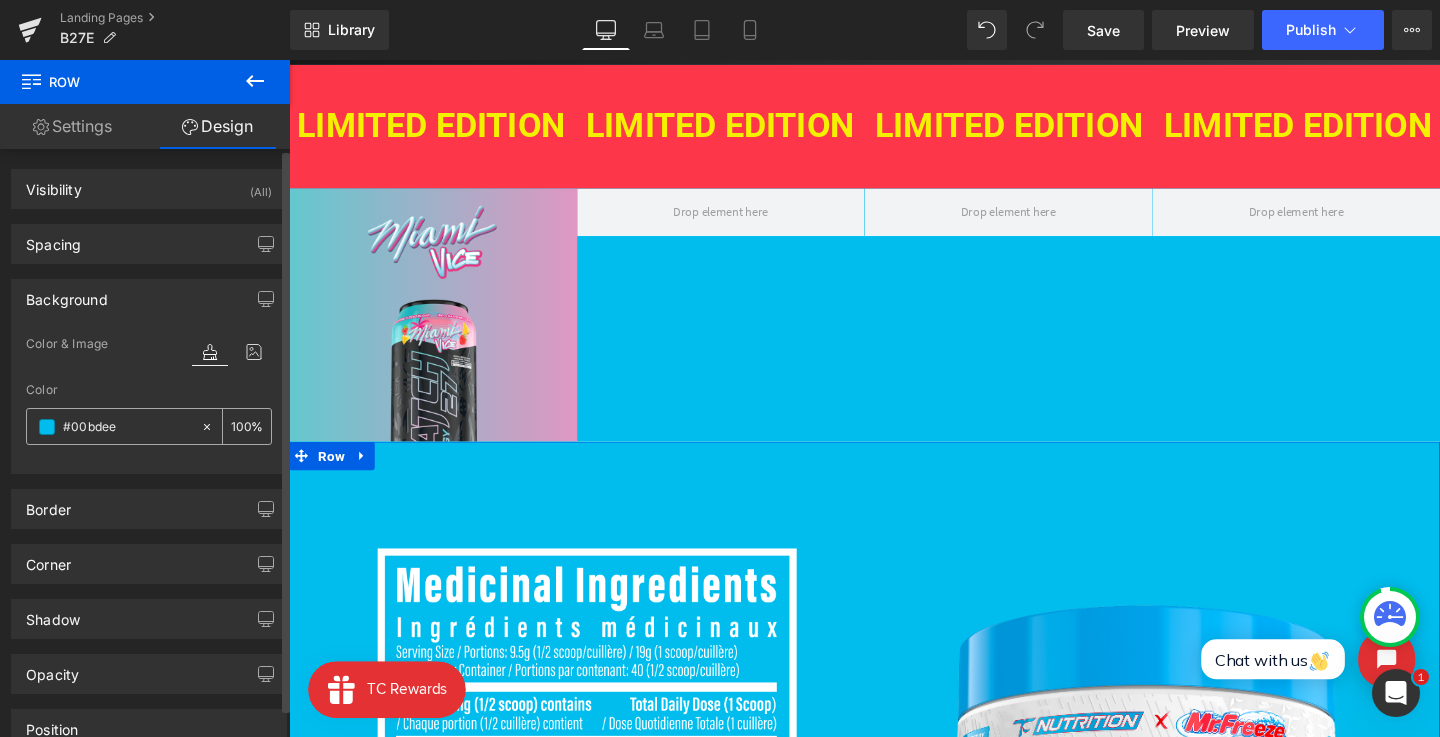 click on "#00bdee" at bounding box center (127, 427) 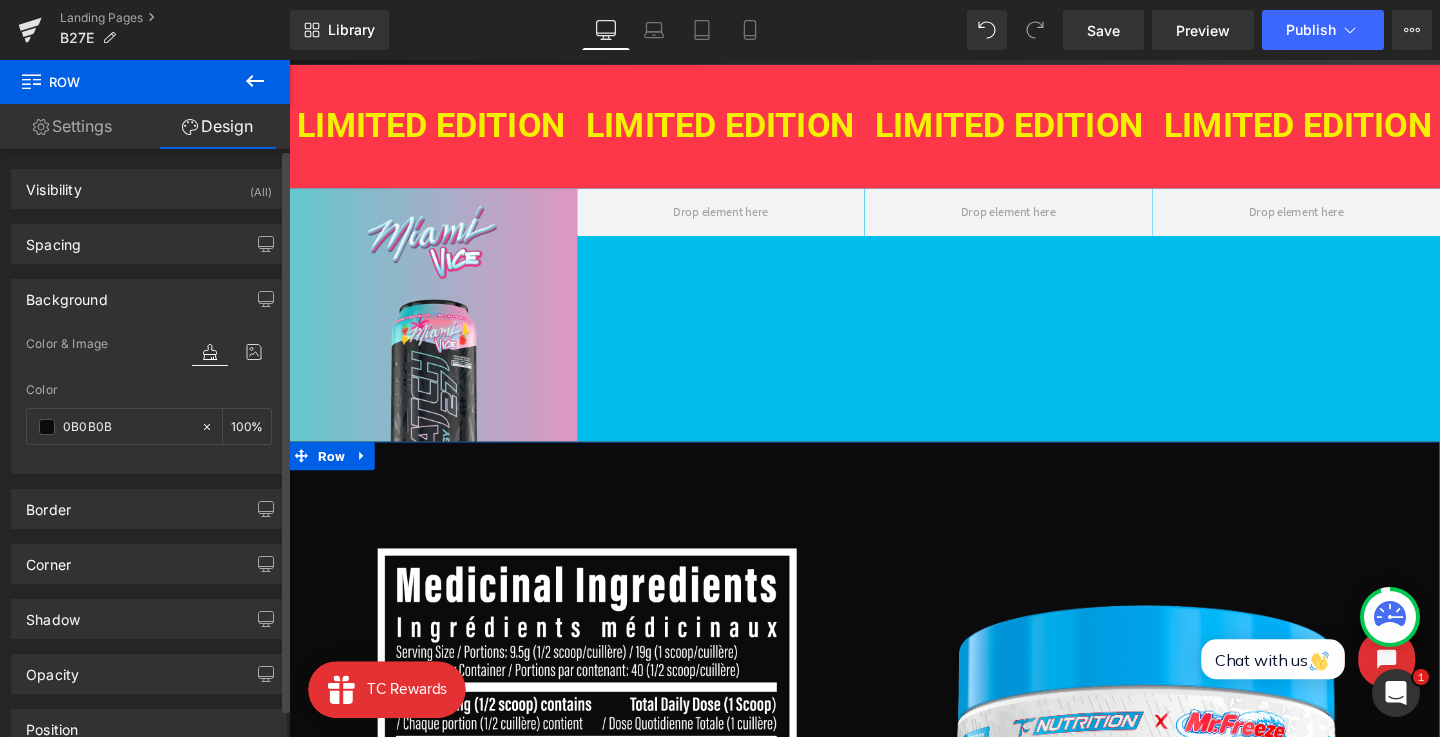 type on "#0b0b0b" 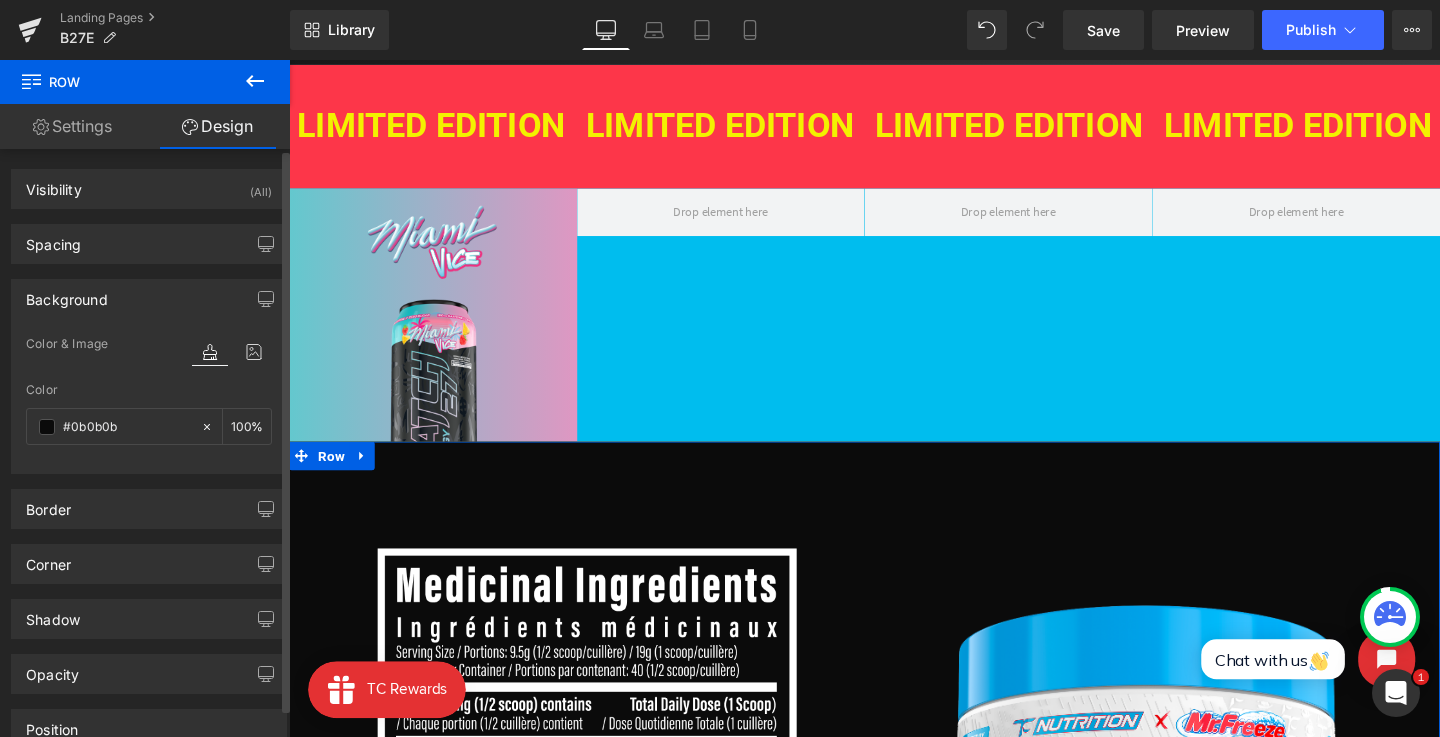 click on "Color" at bounding box center [149, 390] 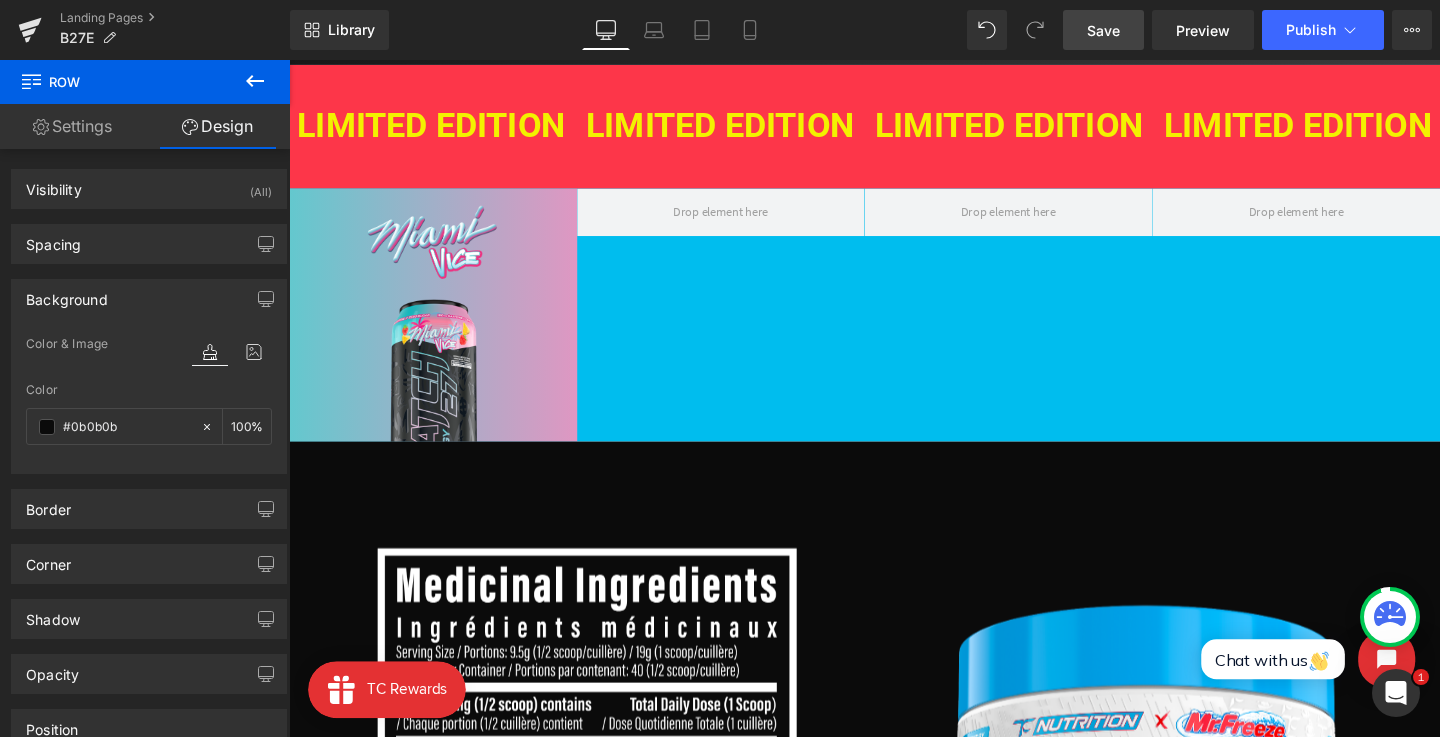 click on "Save" at bounding box center (1103, 30) 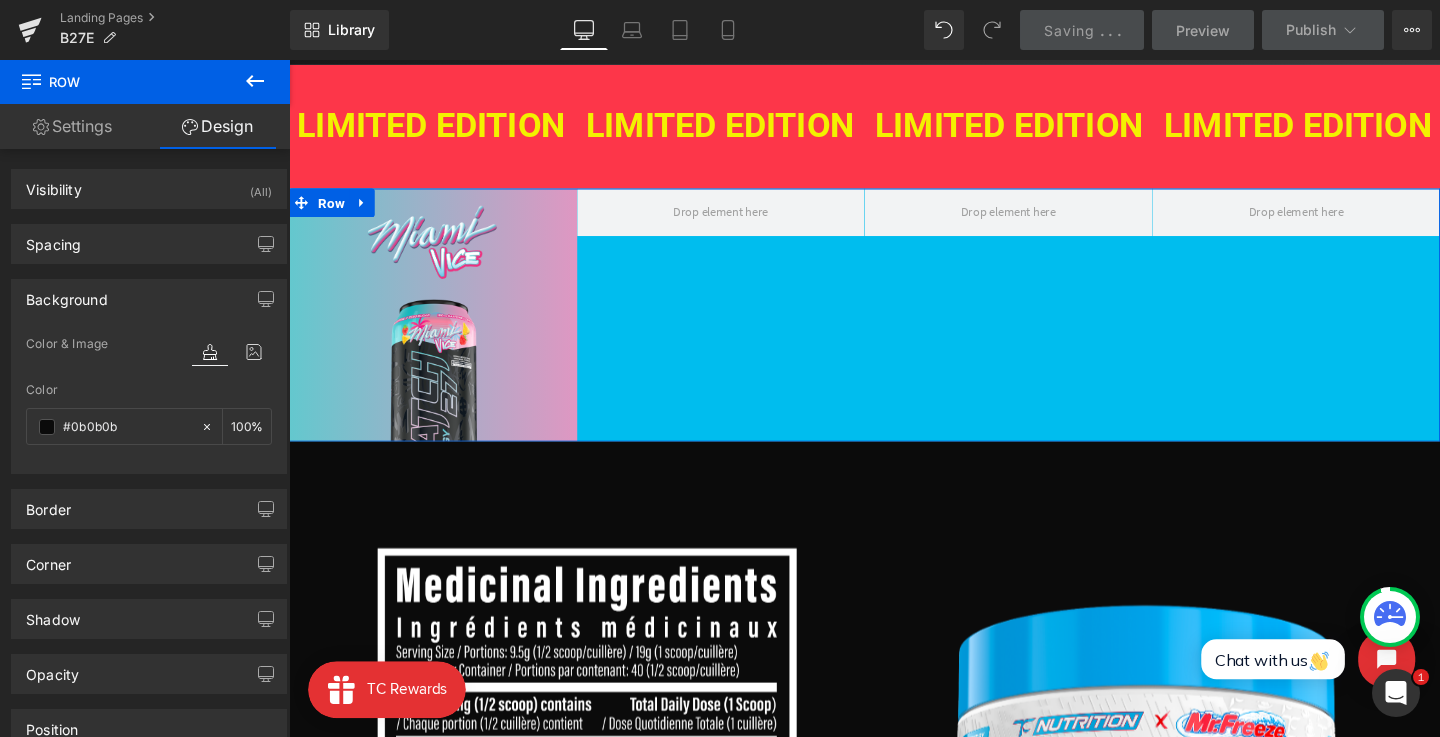 scroll, scrollTop: 546, scrollLeft: 0, axis: vertical 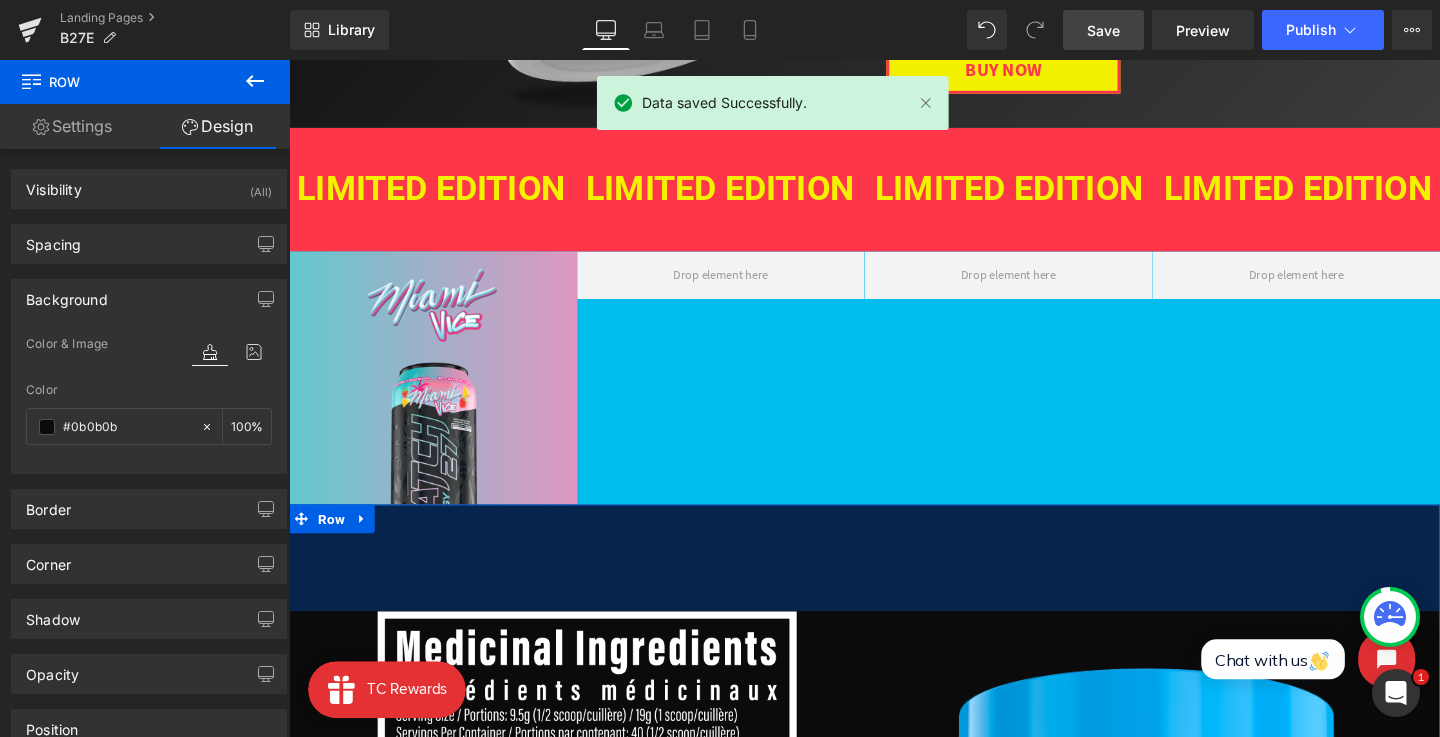 click on "112px" at bounding box center (894, 583) 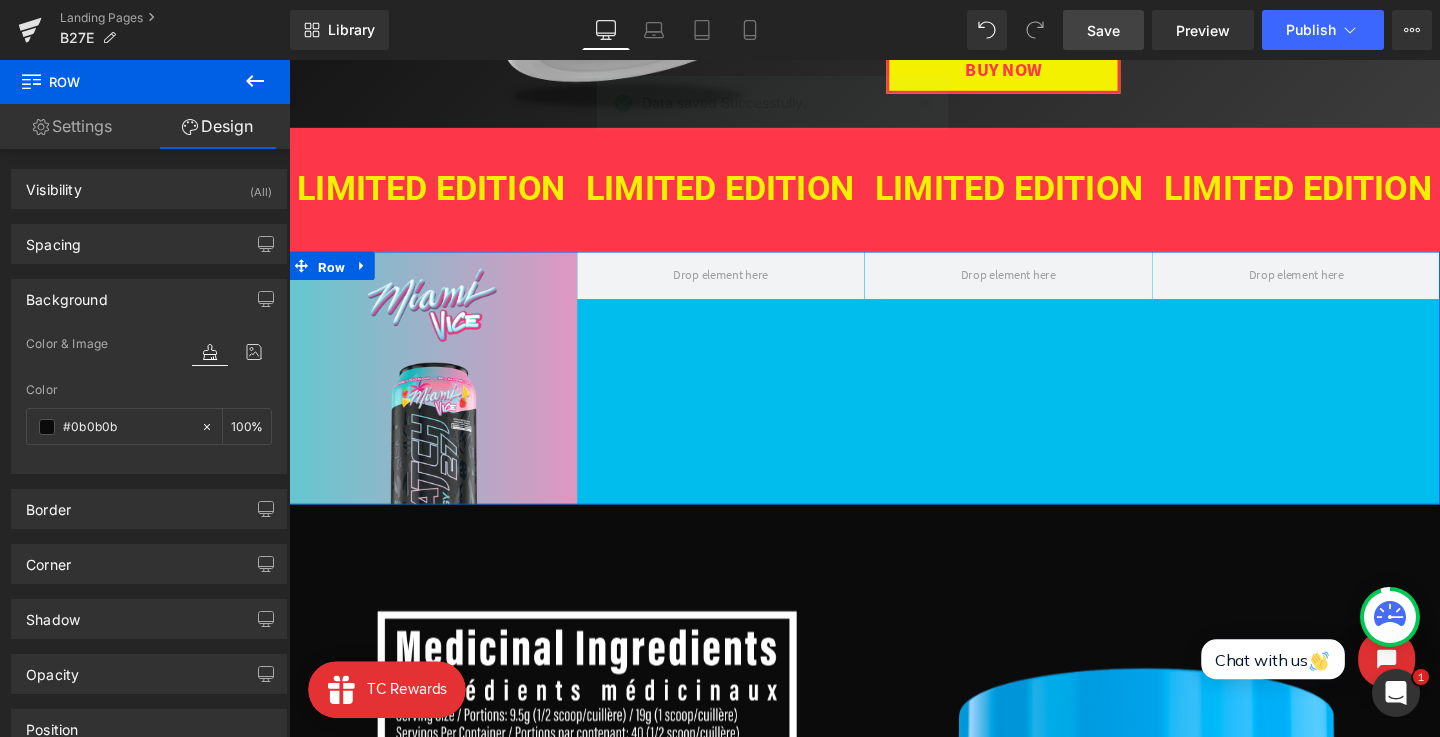 click on "Row" at bounding box center [334, 277] 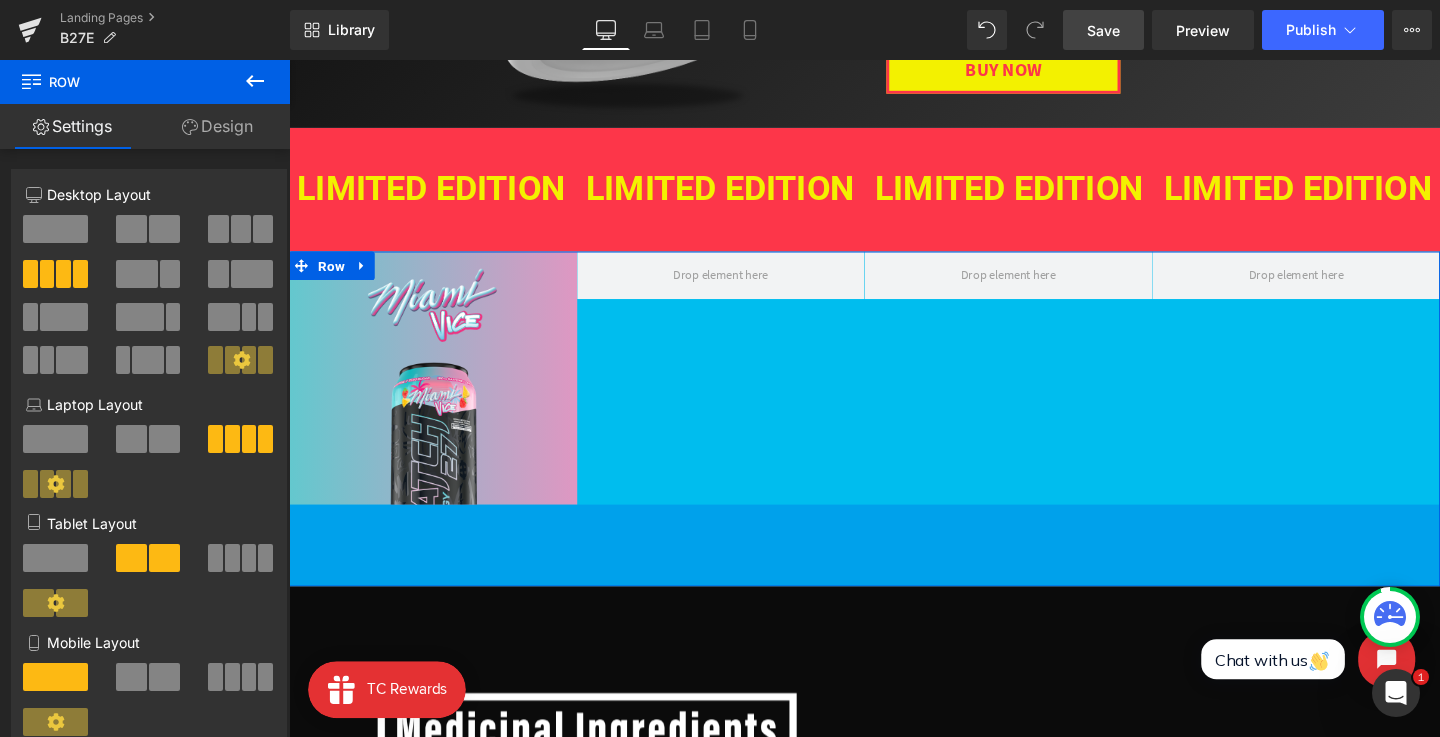drag, startPoint x: 728, startPoint y: 526, endPoint x: 726, endPoint y: 612, distance: 86.023254 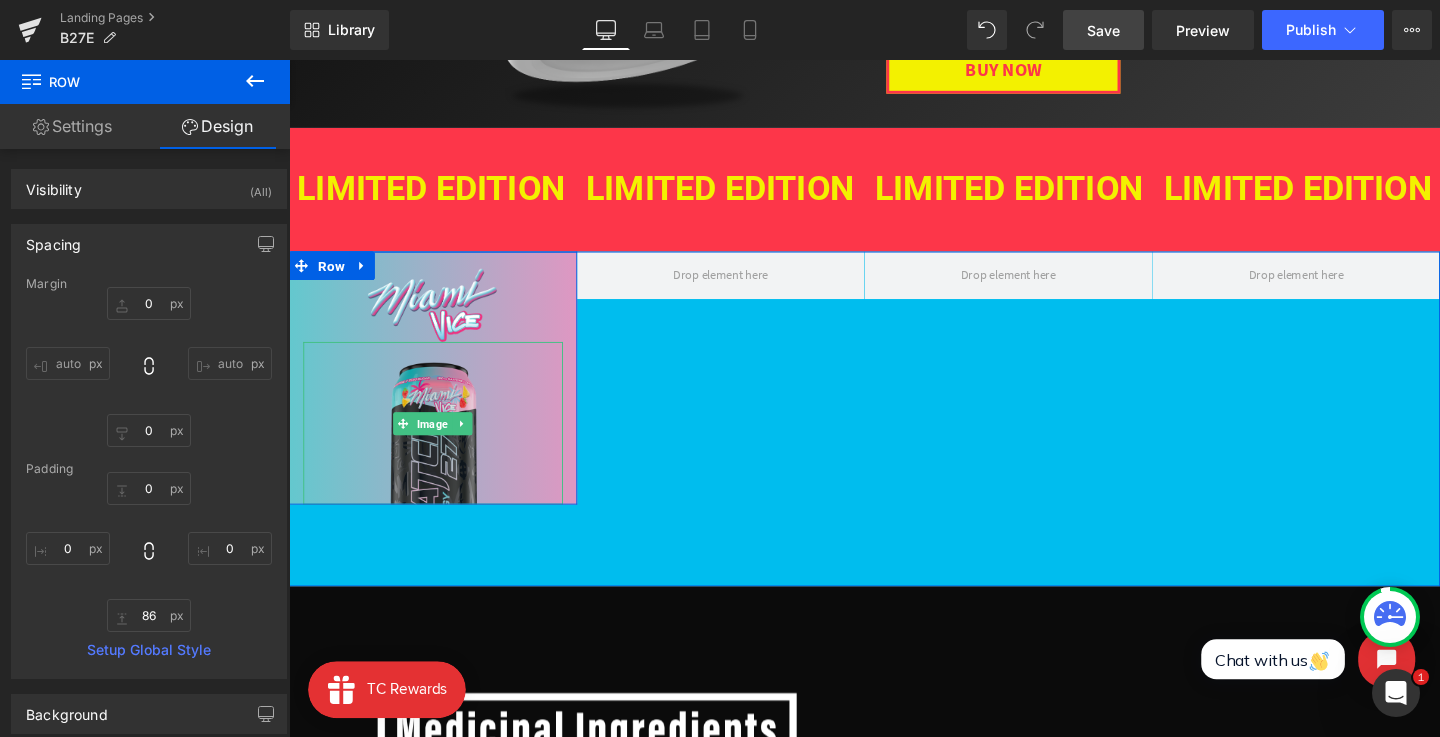 click at bounding box center (440, 441) 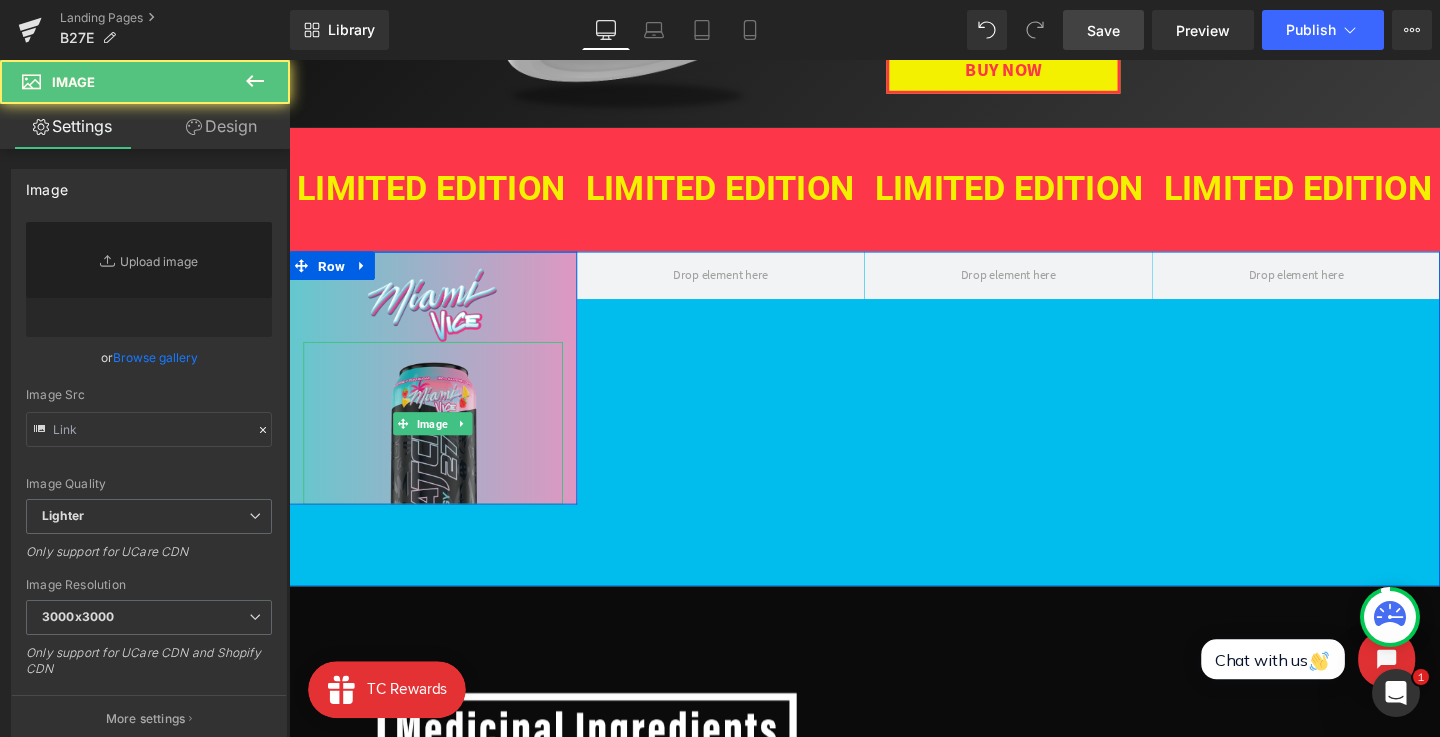 type on "https://ucarecdn.com/d561aa17-c9db-4286-8391-fef51c4f58fe/-/format/auto/-/preview/3000x3000/-/quality/lighter/01%20_3_%20_1_%201.png" 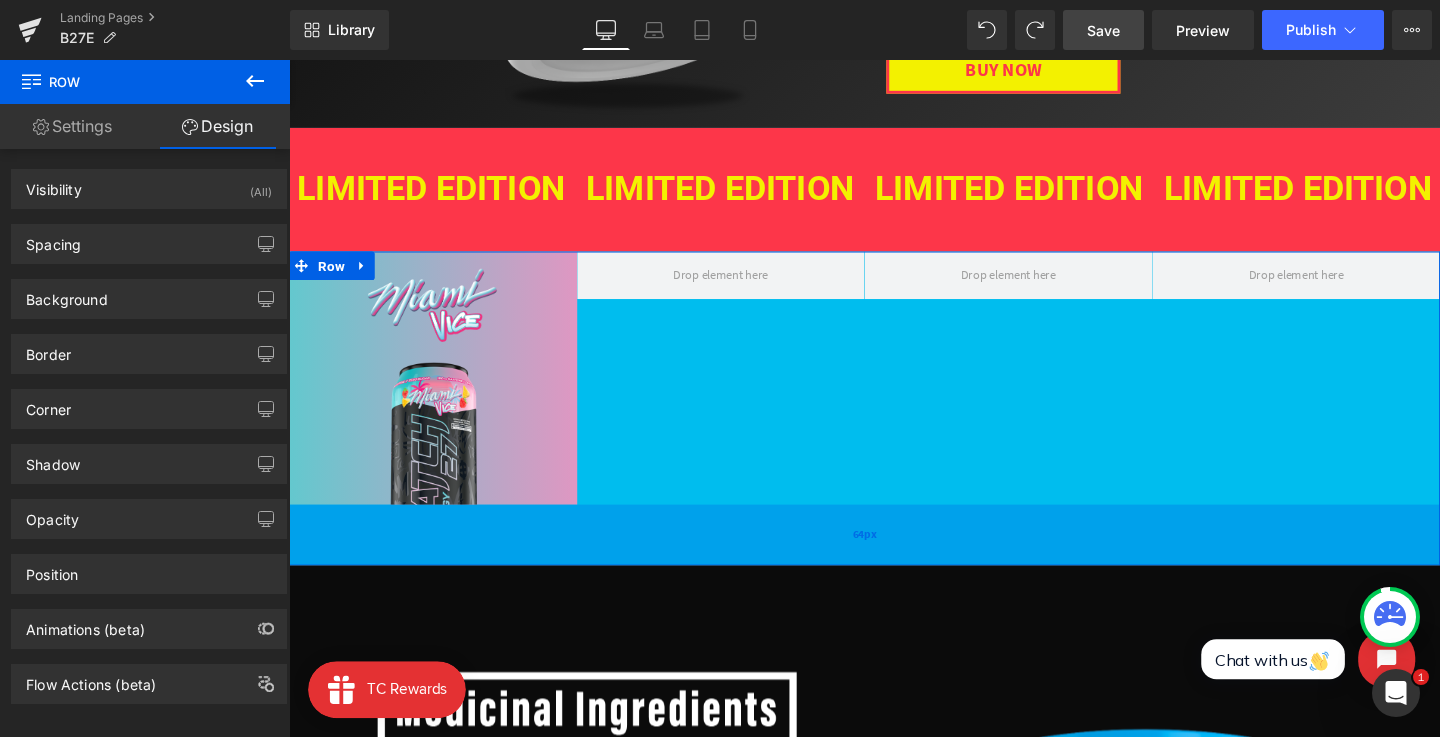 drag, startPoint x: 505, startPoint y: 522, endPoint x: 505, endPoint y: 589, distance: 67 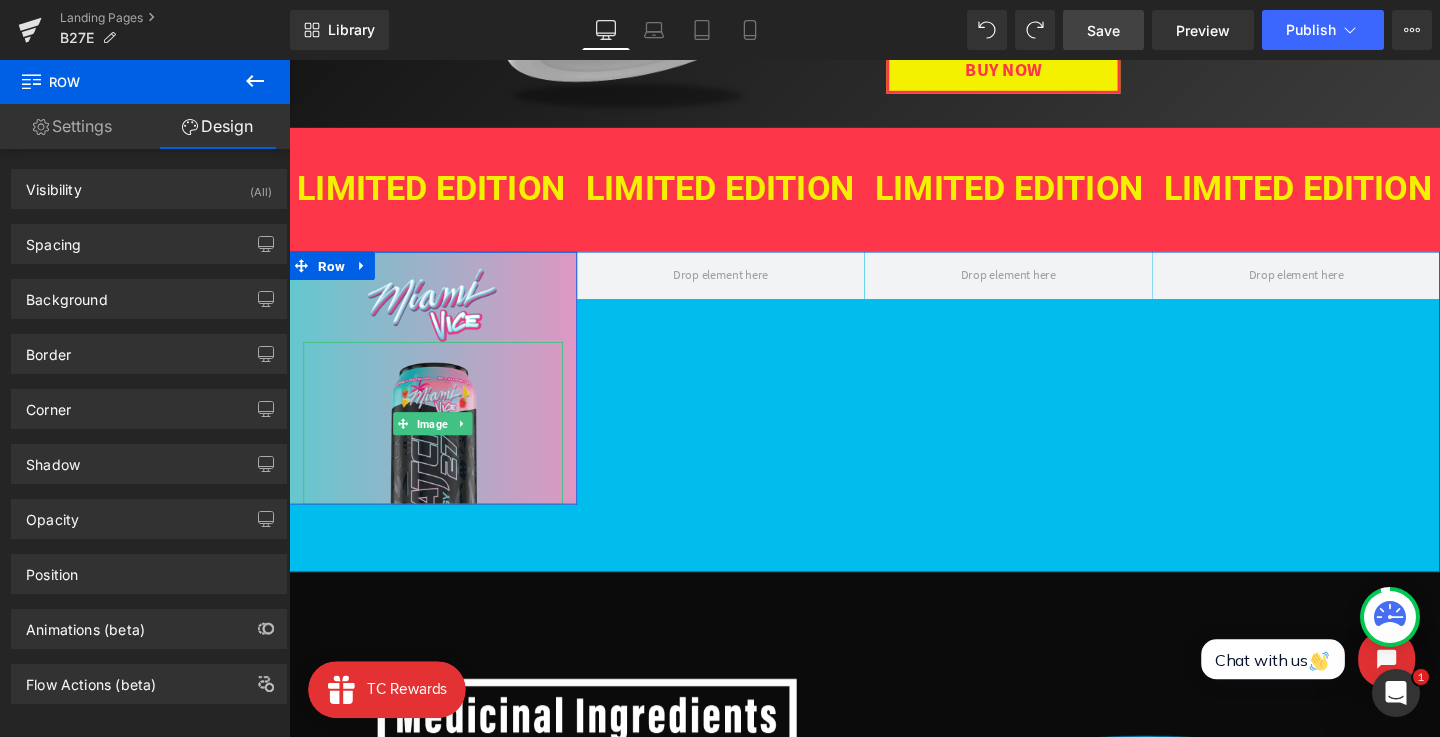 click at bounding box center [440, 441] 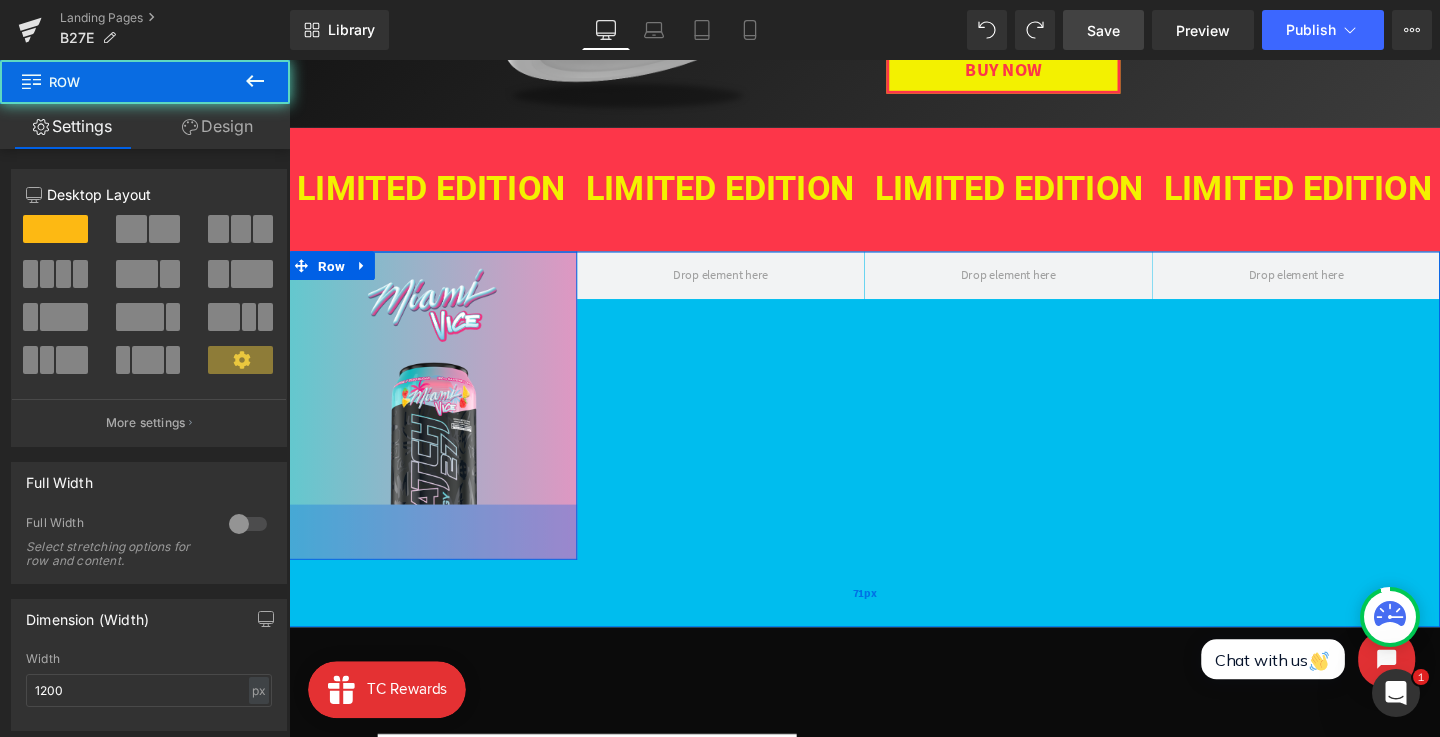 drag, startPoint x: 504, startPoint y: 523, endPoint x: 513, endPoint y: 634, distance: 111.364265 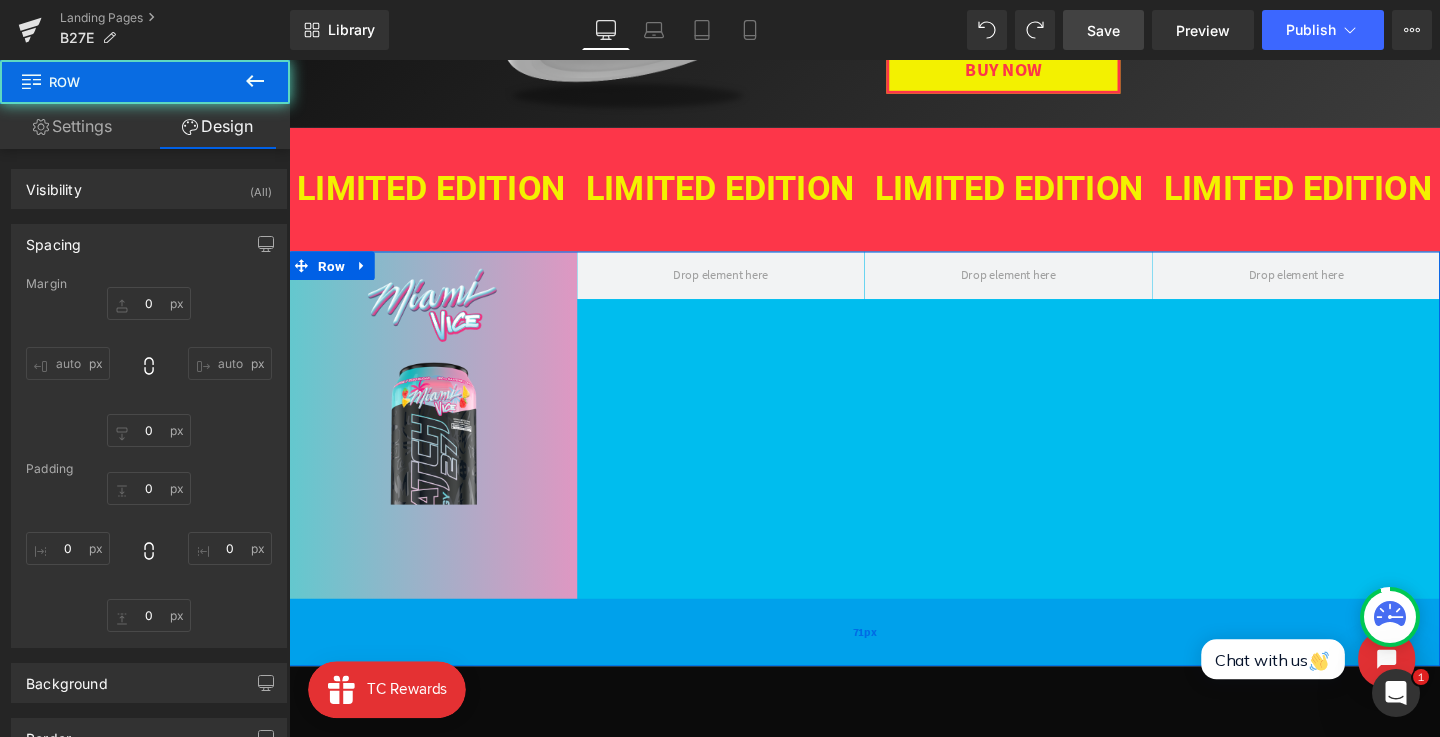 type on "0" 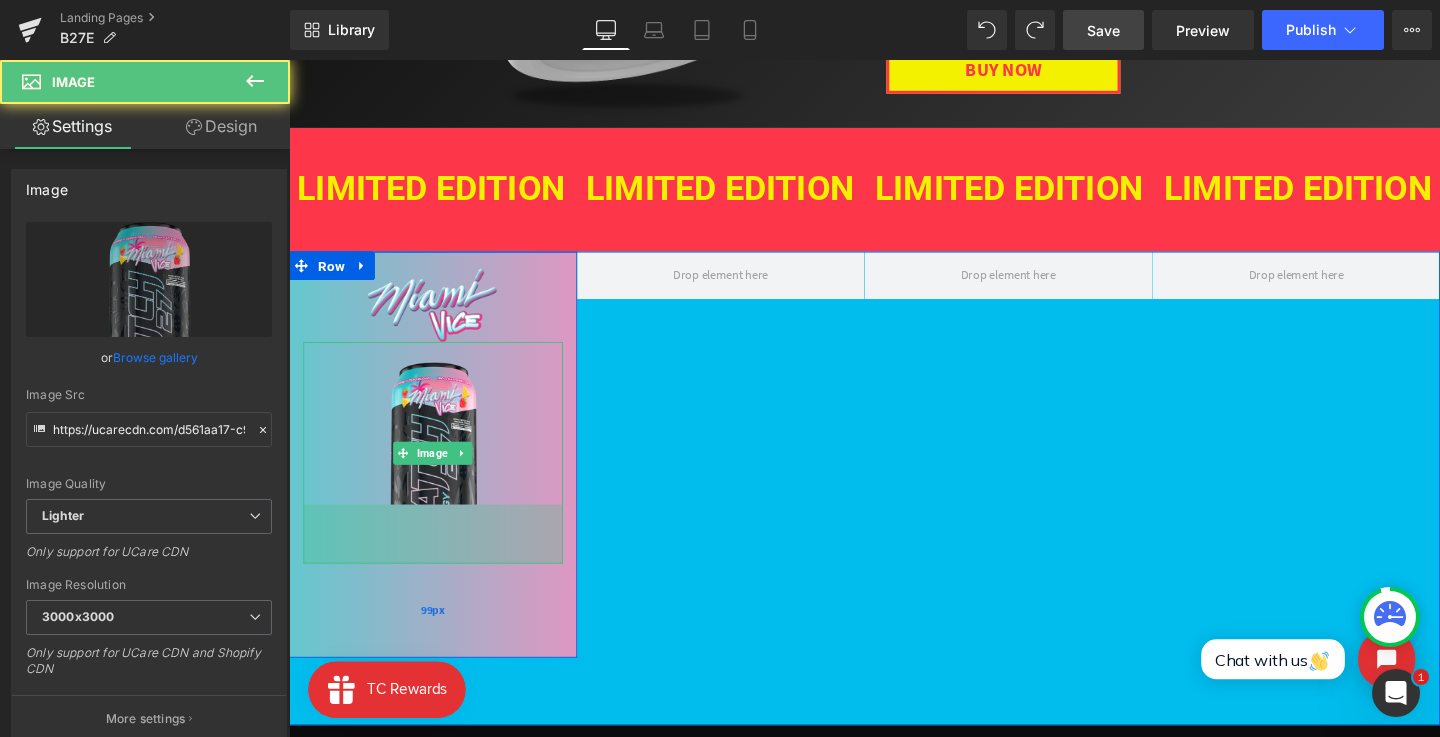 drag, startPoint x: 524, startPoint y: 522, endPoint x: 521, endPoint y: 587, distance: 65.06919 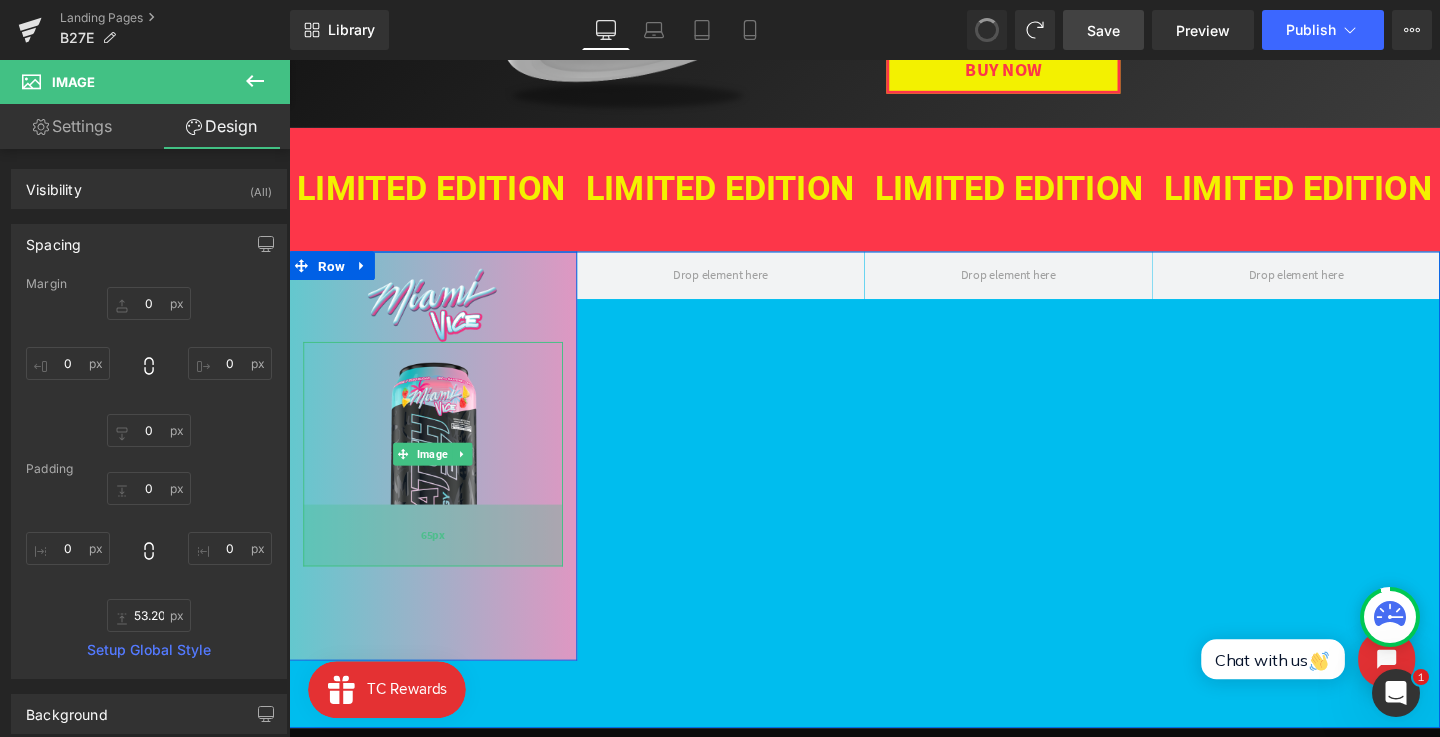 type on "0" 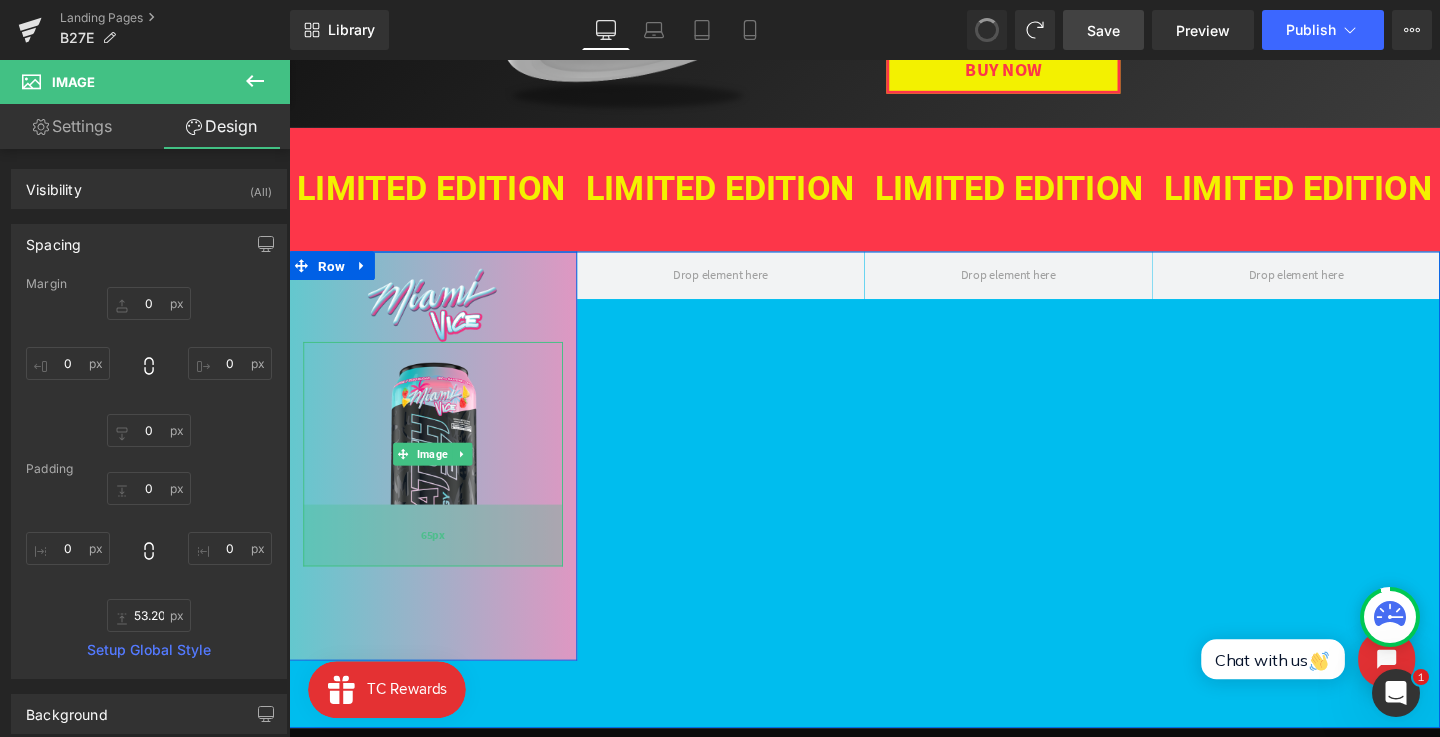 type on "0" 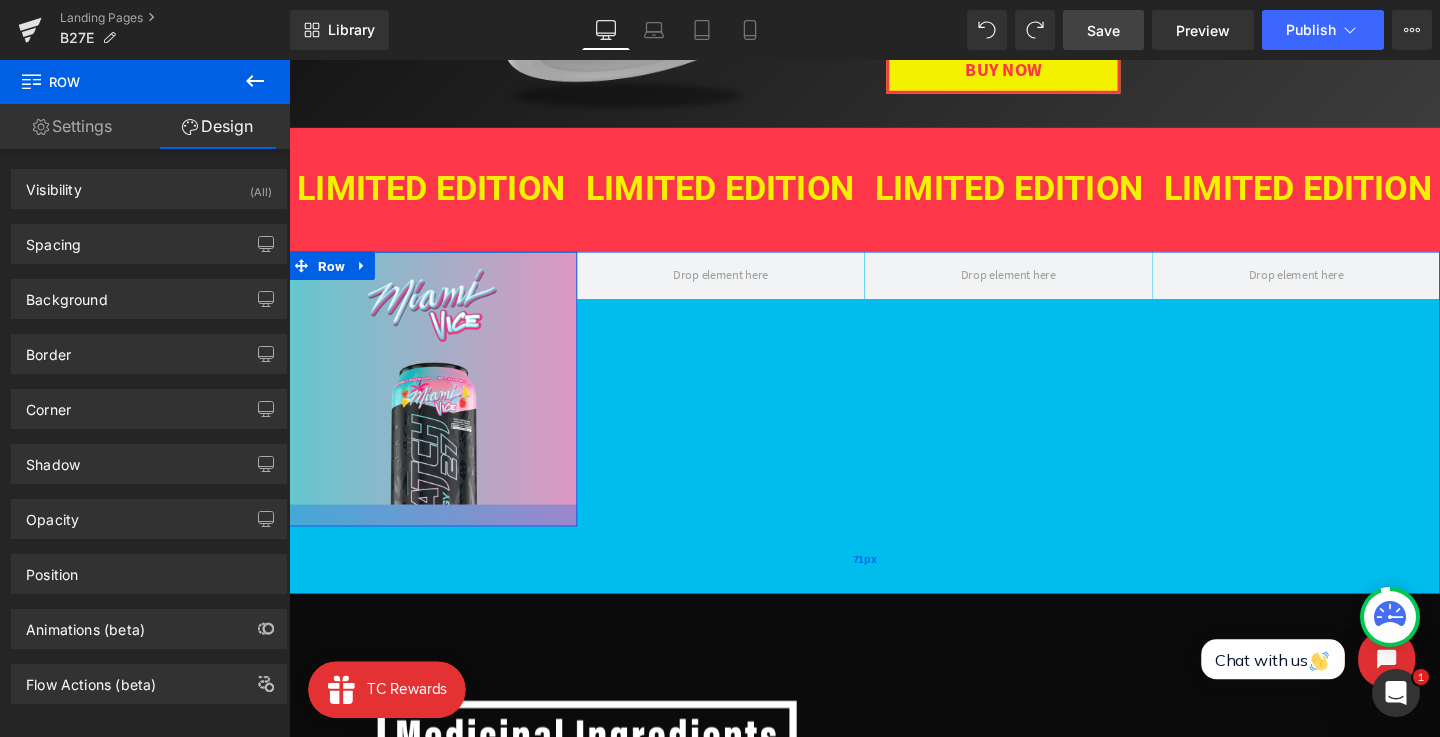 drag, startPoint x: 504, startPoint y: 526, endPoint x: 503, endPoint y: 549, distance: 23.021729 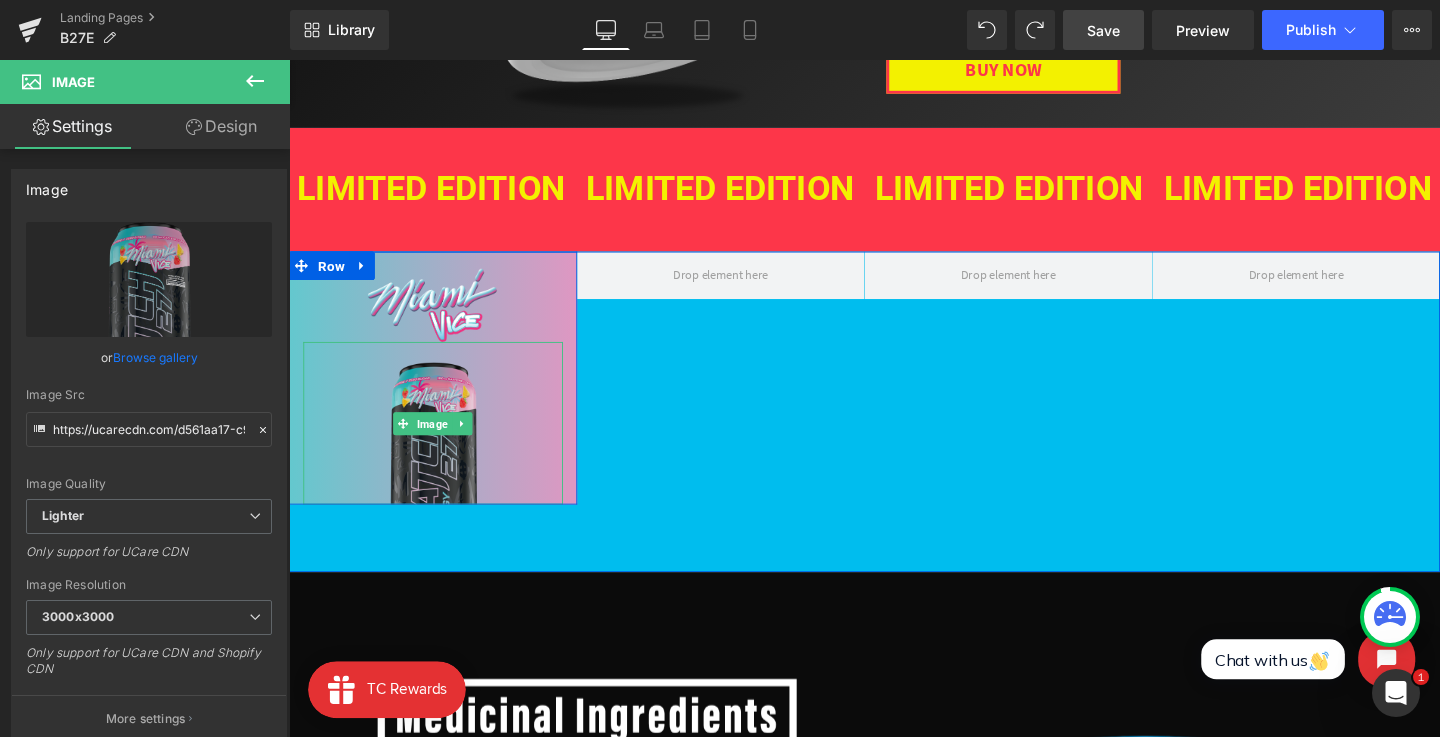 scroll, scrollTop: 555, scrollLeft: 0, axis: vertical 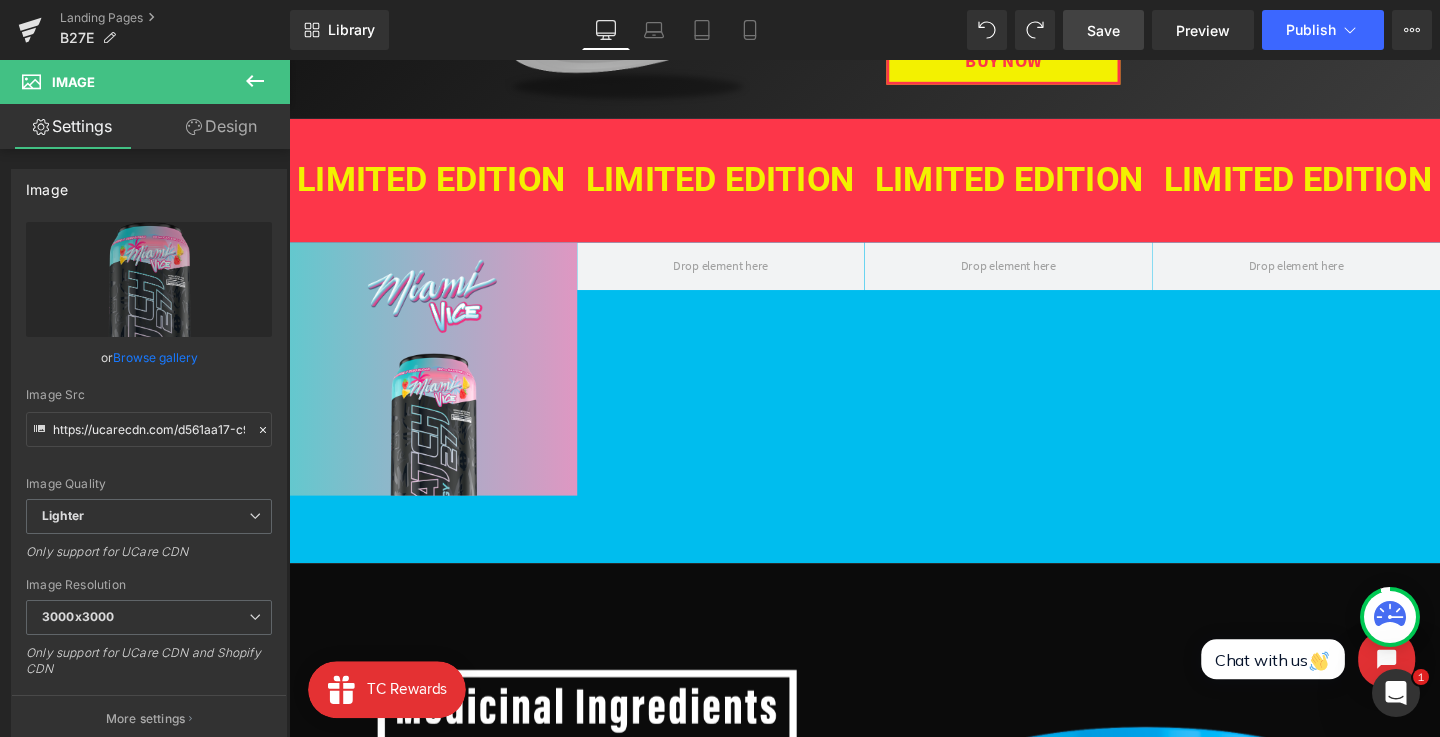 drag, startPoint x: 222, startPoint y: 461, endPoint x: 390, endPoint y: 0, distance: 490.6577 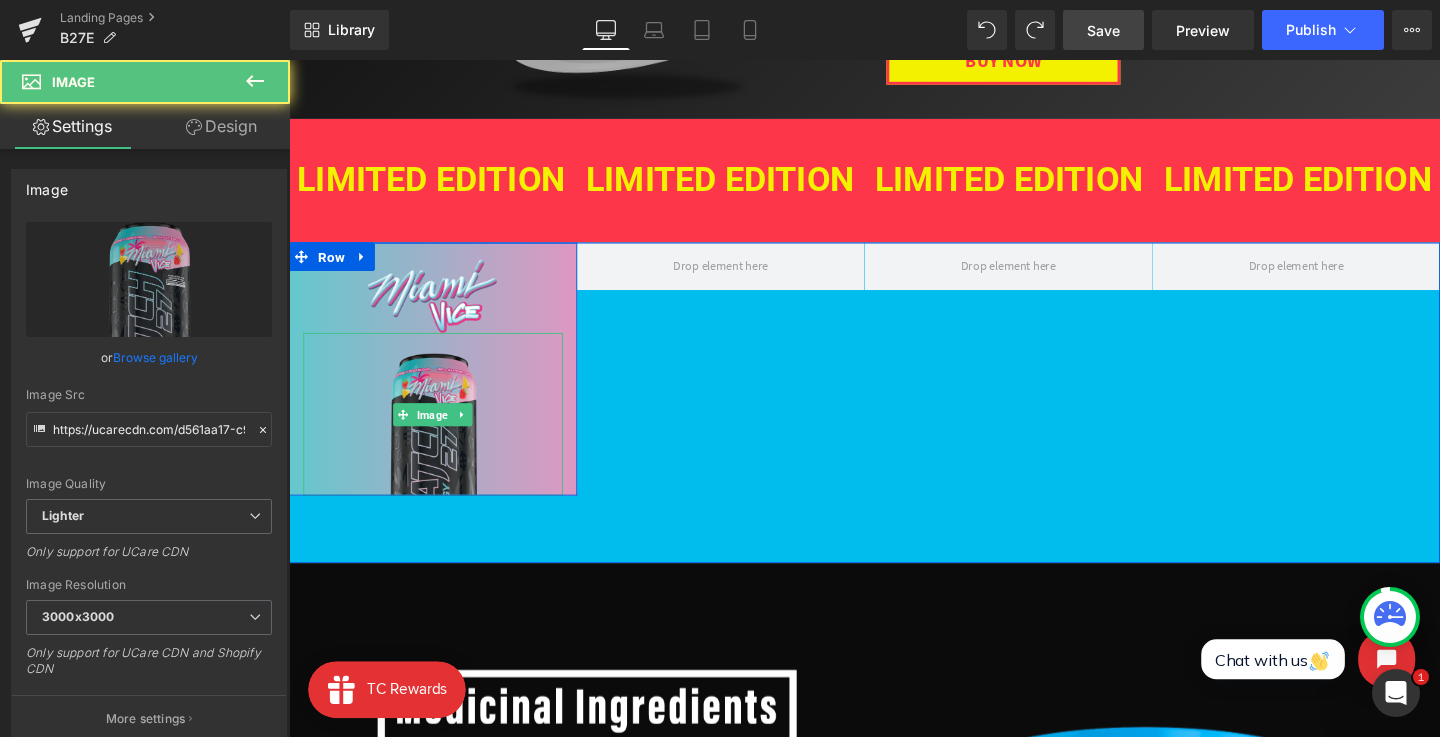 click at bounding box center (440, 432) 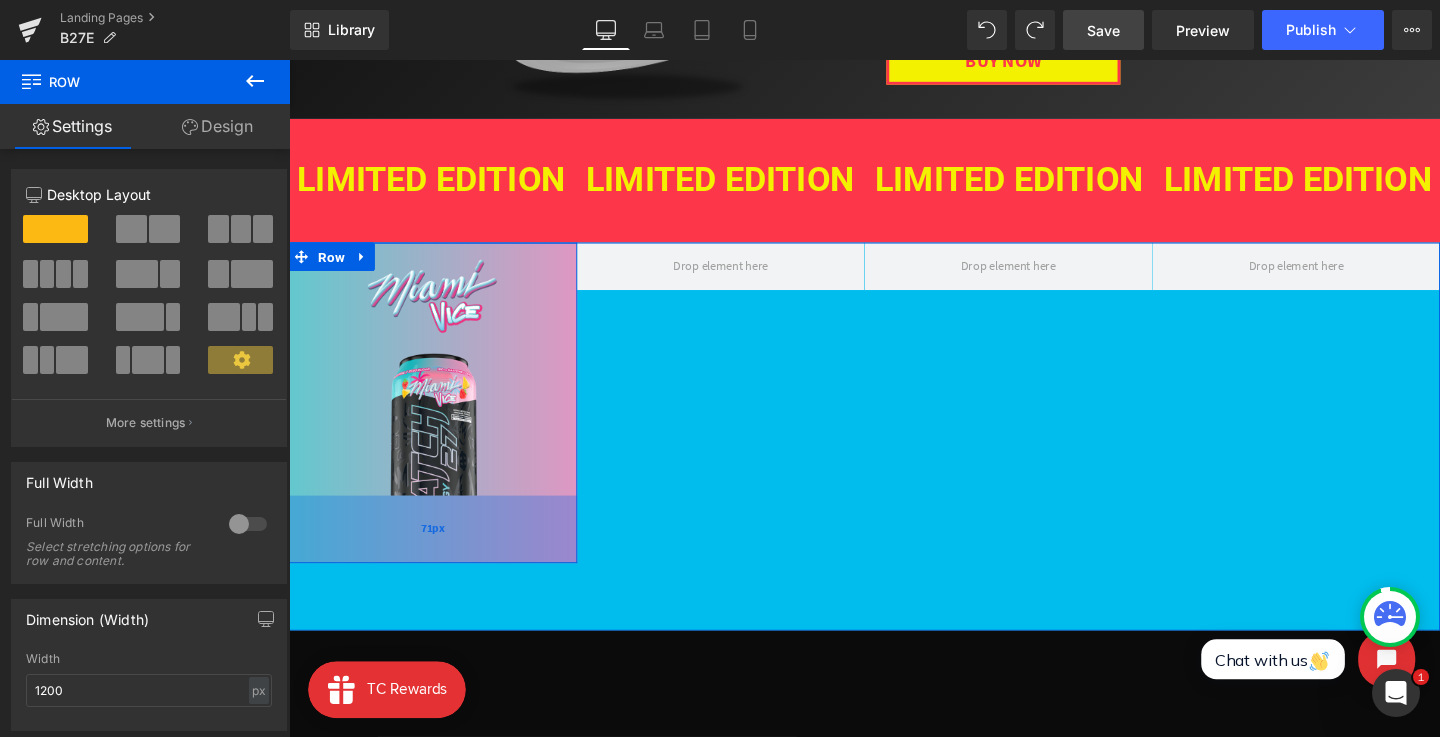 drag, startPoint x: 504, startPoint y: 514, endPoint x: 503, endPoint y: 586, distance: 72.00694 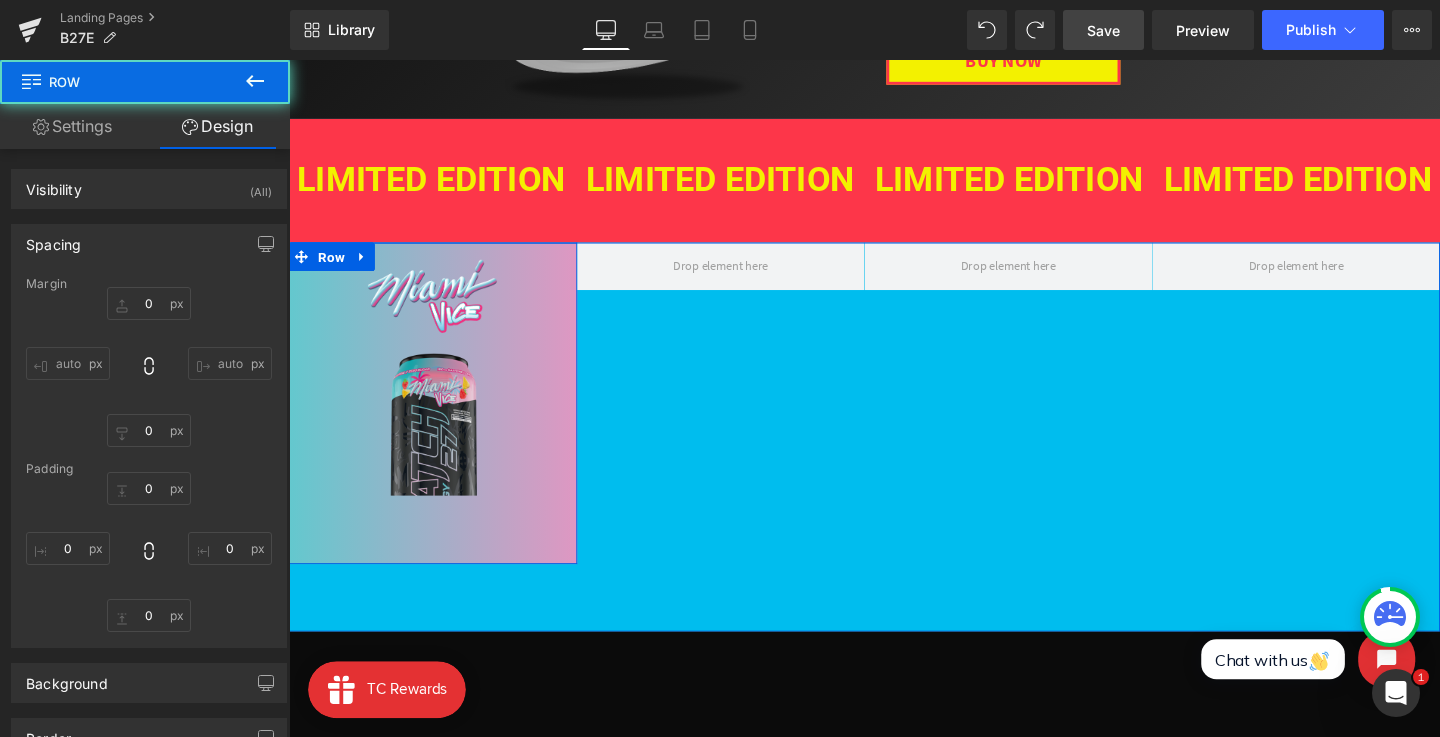 type on "0" 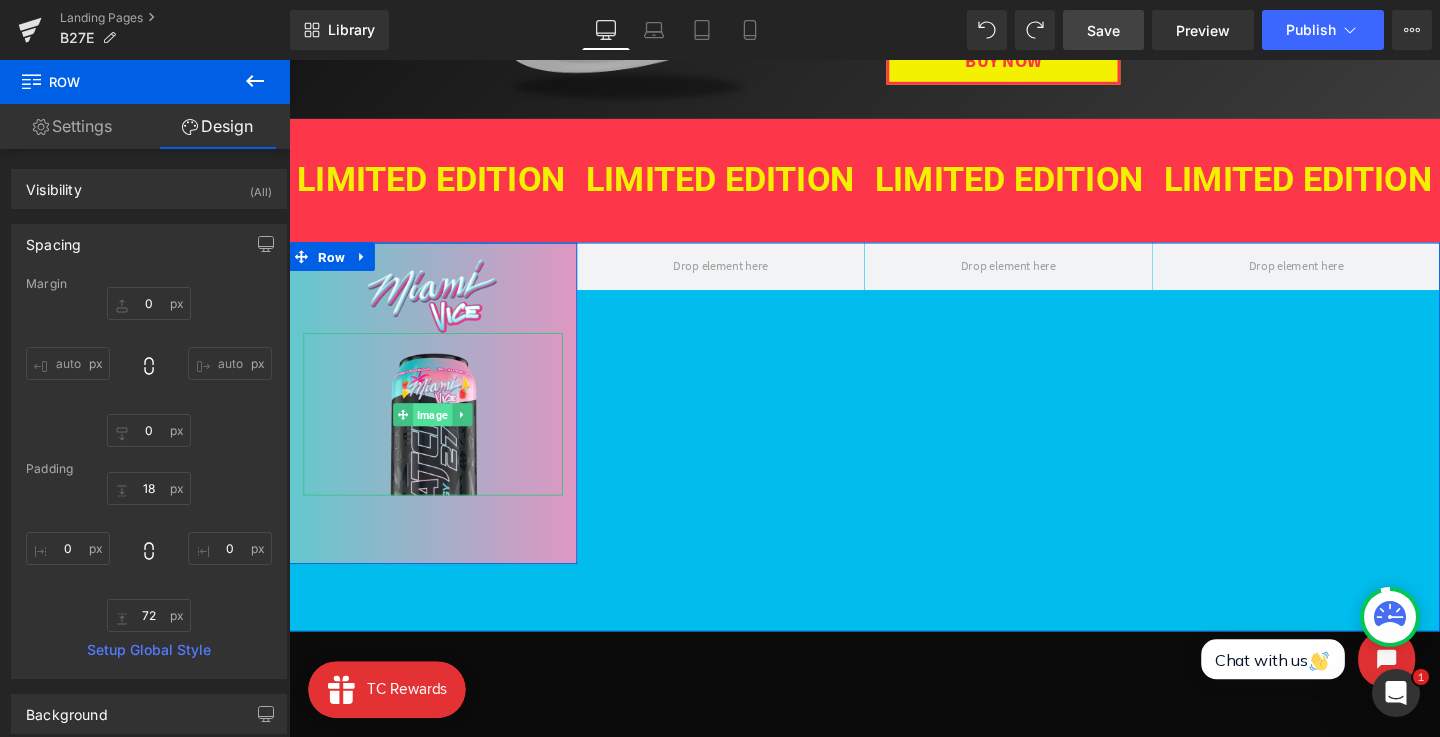 click on "Image" at bounding box center [440, 433] 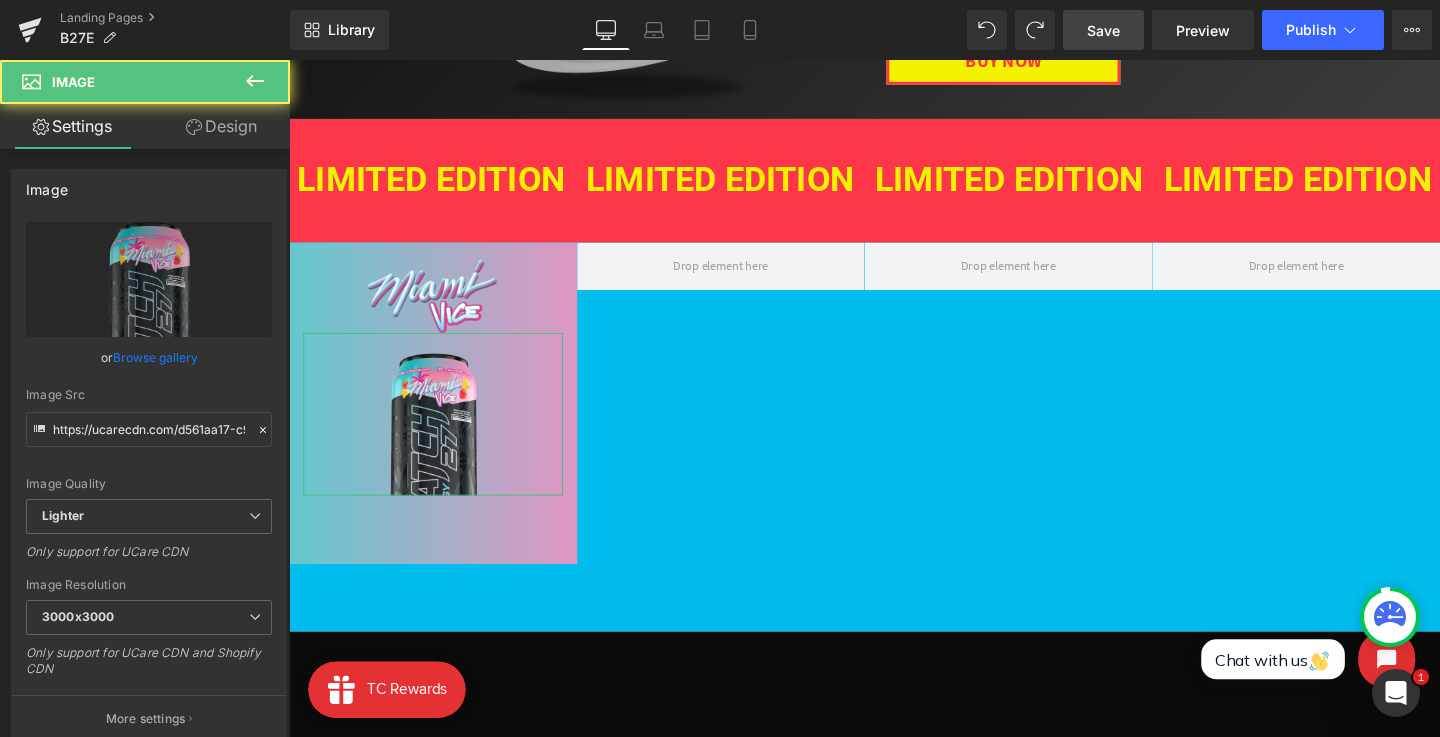 click on "Settings
Design
Image https://ucarecdn.com/d561aa17-c9db-4286-8391-fef51c4f58fe/-/format/auto/-/preview/3000x3000/-/quality/lighter/01%20_3_%20_1_%201.png  Replace Image  Upload image or  Browse gallery Image Src https://ucarecdn.com/d561aa17-c9db-4286-8391-fef51c4f58fe/-/format/auto/-/preview/3000x3000/-/quality/lighter/01%20_3_%20_1_%201.png Image Quality Lighter Lightest
Lighter
Lighter Lightest Only support for UCare CDN 100x100 240x240 480x480 576x576 640x640 768x768 800x800 960x960 1024x1024 1280x1280 1440x1440 1600x1600 1920x1920 2560x2560 3000x3000 Image Resolution
3000x3000
100x100 240x240 480x480 576x576 640x640 768x768 800x800 960x960 1024x1024 1280x1280 1440x1440 1600x1600 1920x1920 2560x2560 3000x3000 Only support for UCare CDN and Shopify CDN More settings Image Title Back Dimension" at bounding box center [145, 447] 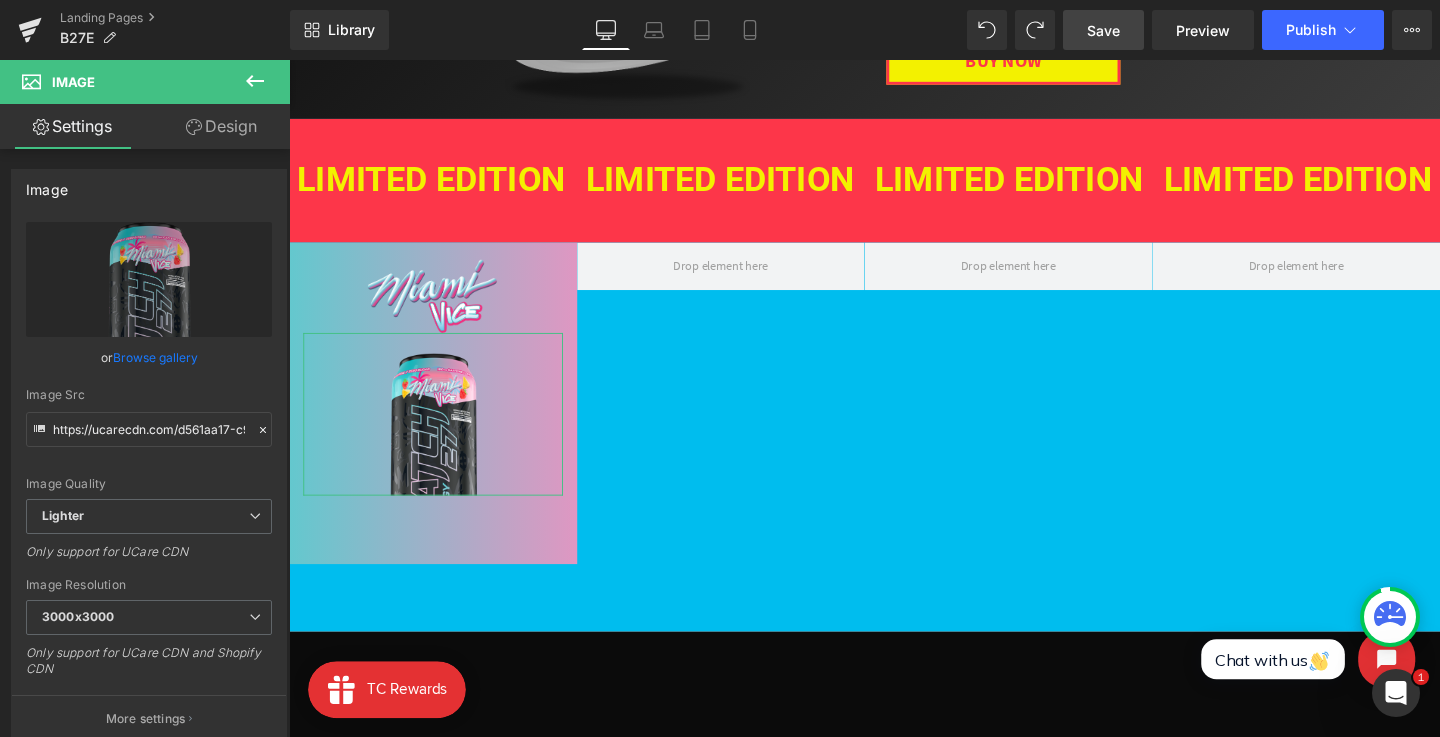 click on "Design" at bounding box center [221, 126] 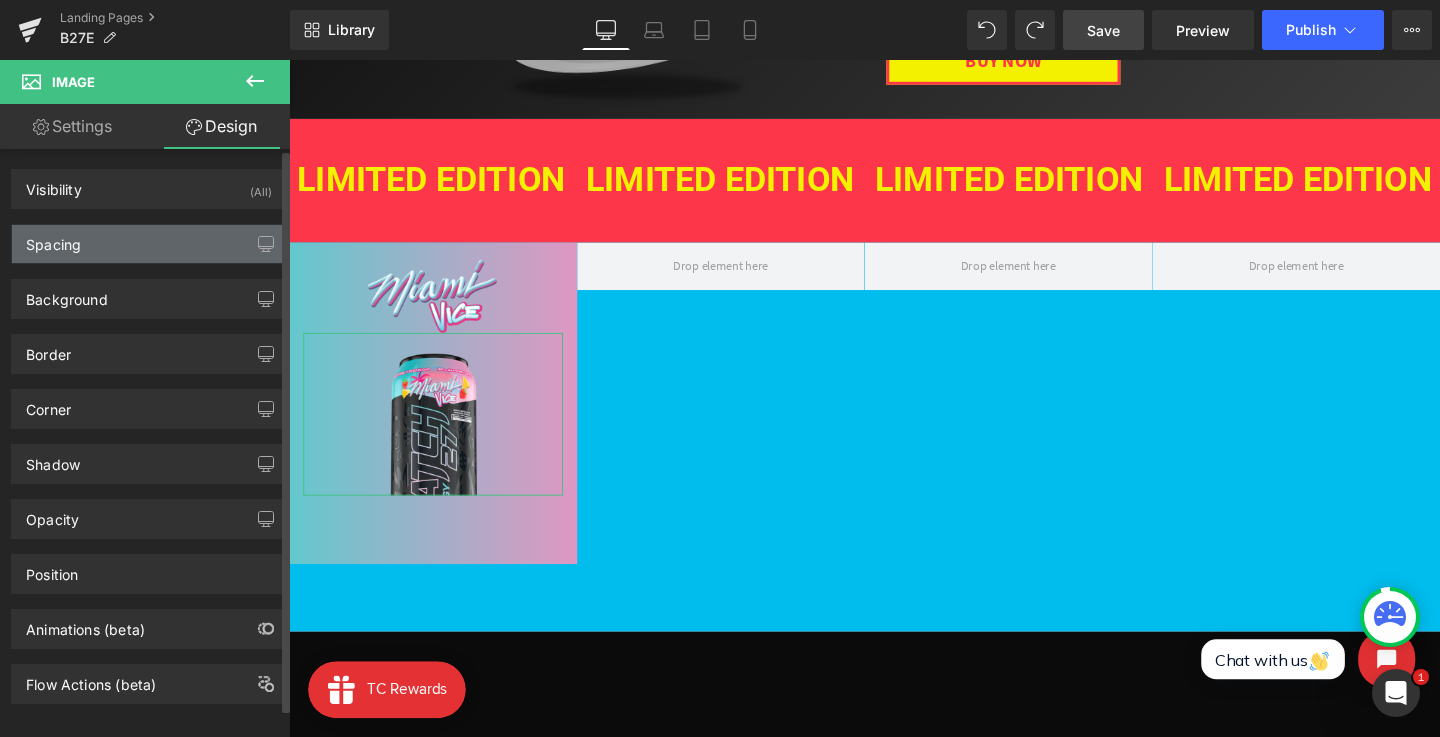 click on "Spacing" at bounding box center (149, 244) 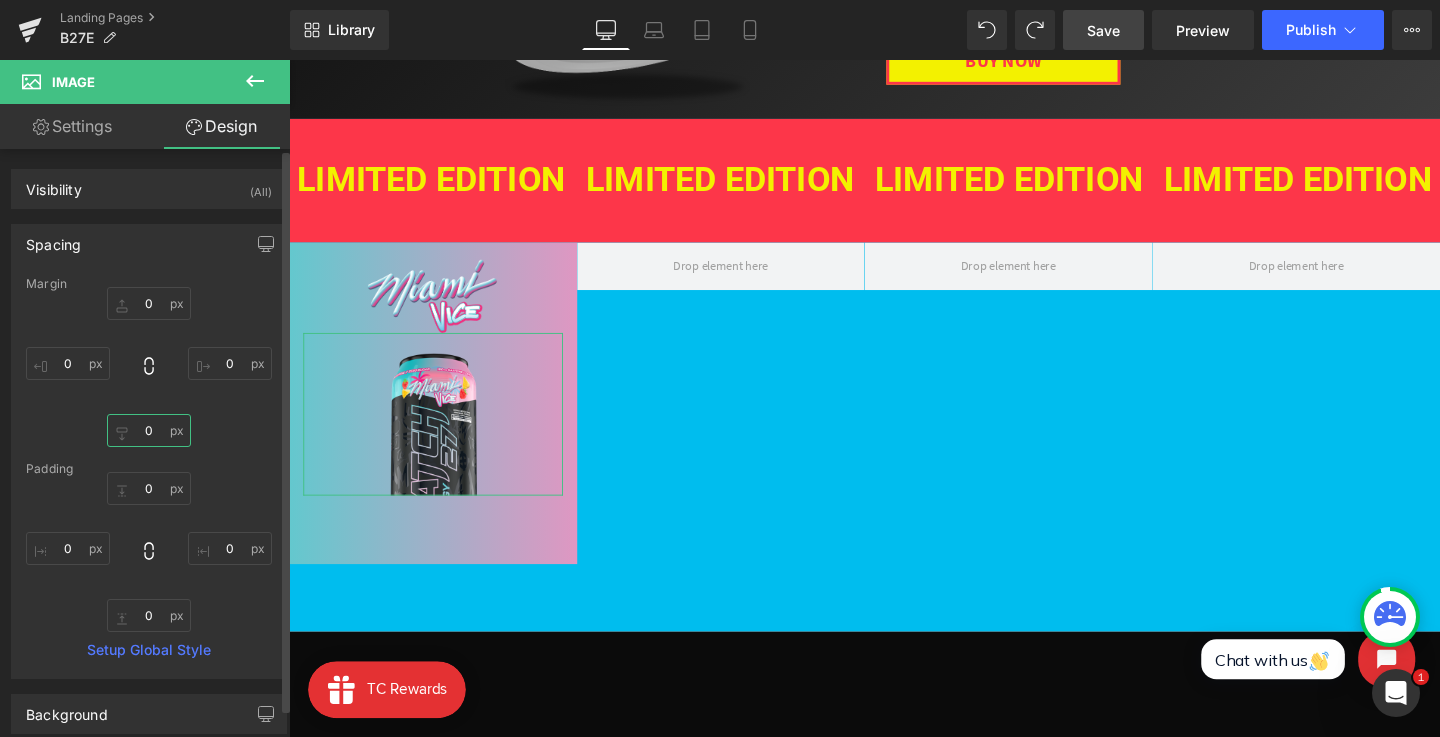 click on "0" at bounding box center (149, 430) 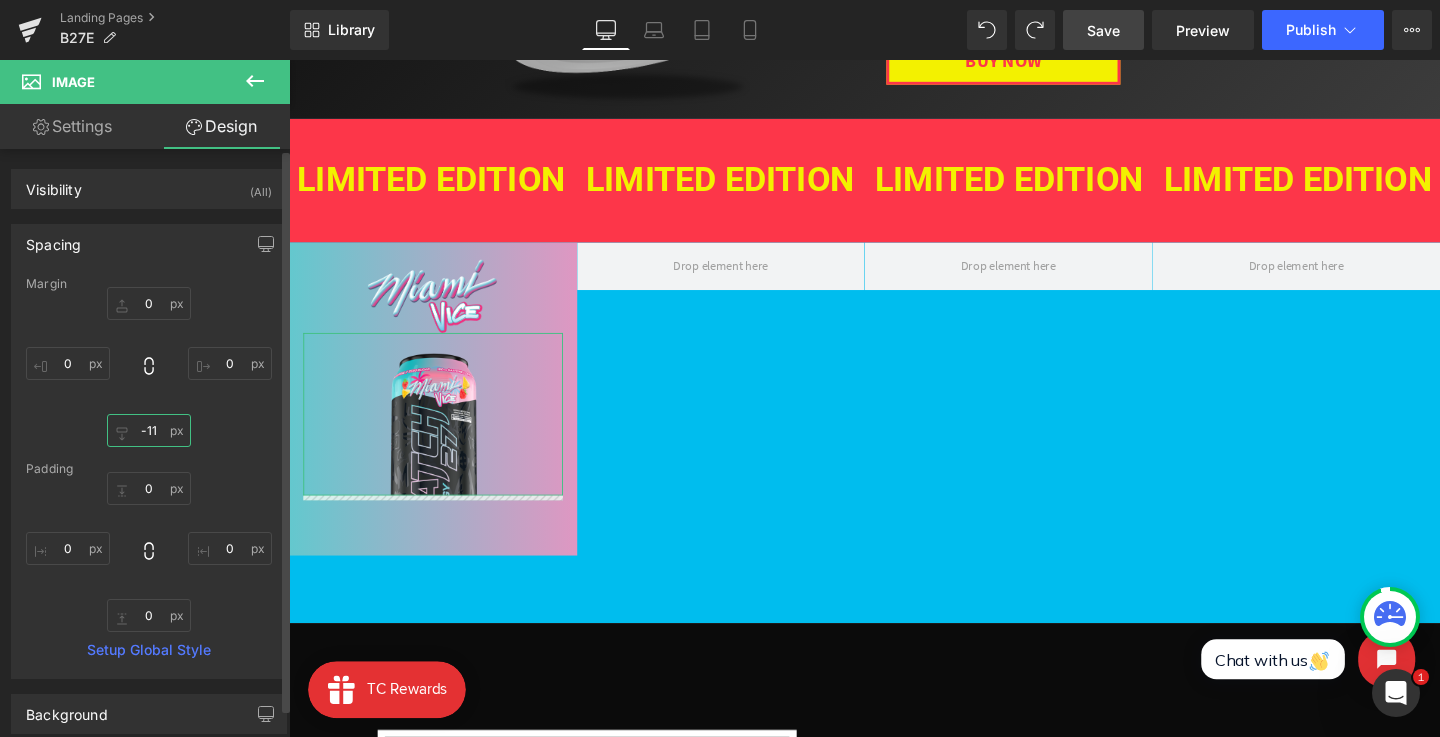 type on "-12" 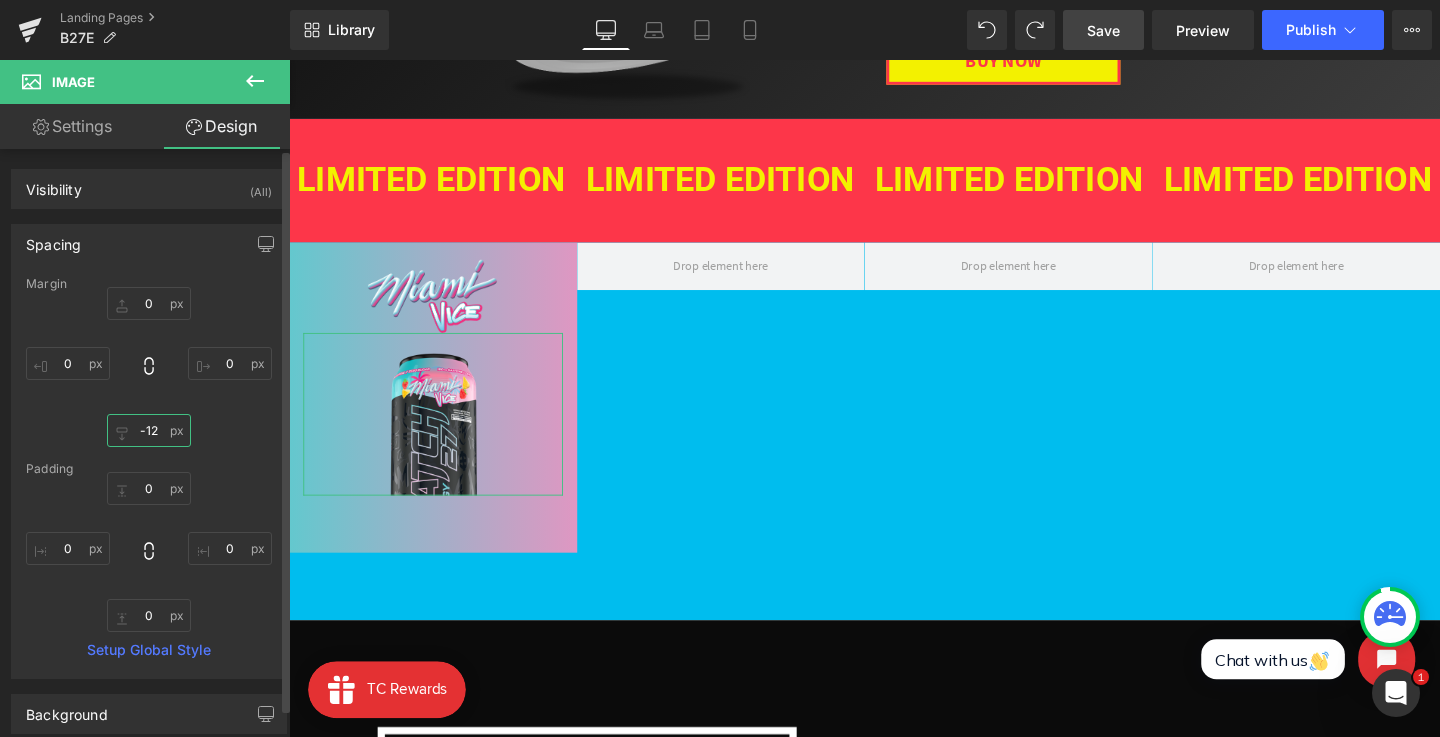 click on "-12" at bounding box center (149, 430) 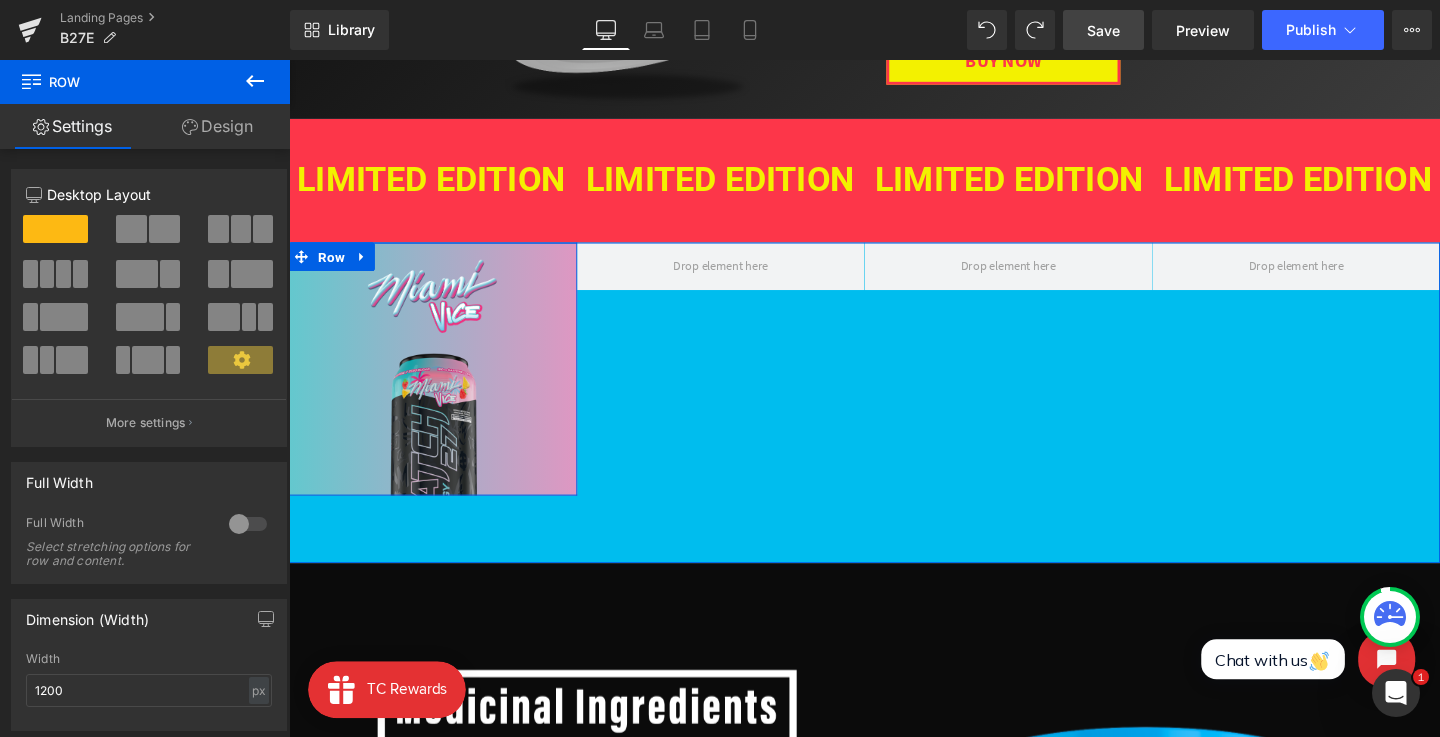 drag, startPoint x: 421, startPoint y: 555, endPoint x: 431, endPoint y: 483, distance: 72.691124 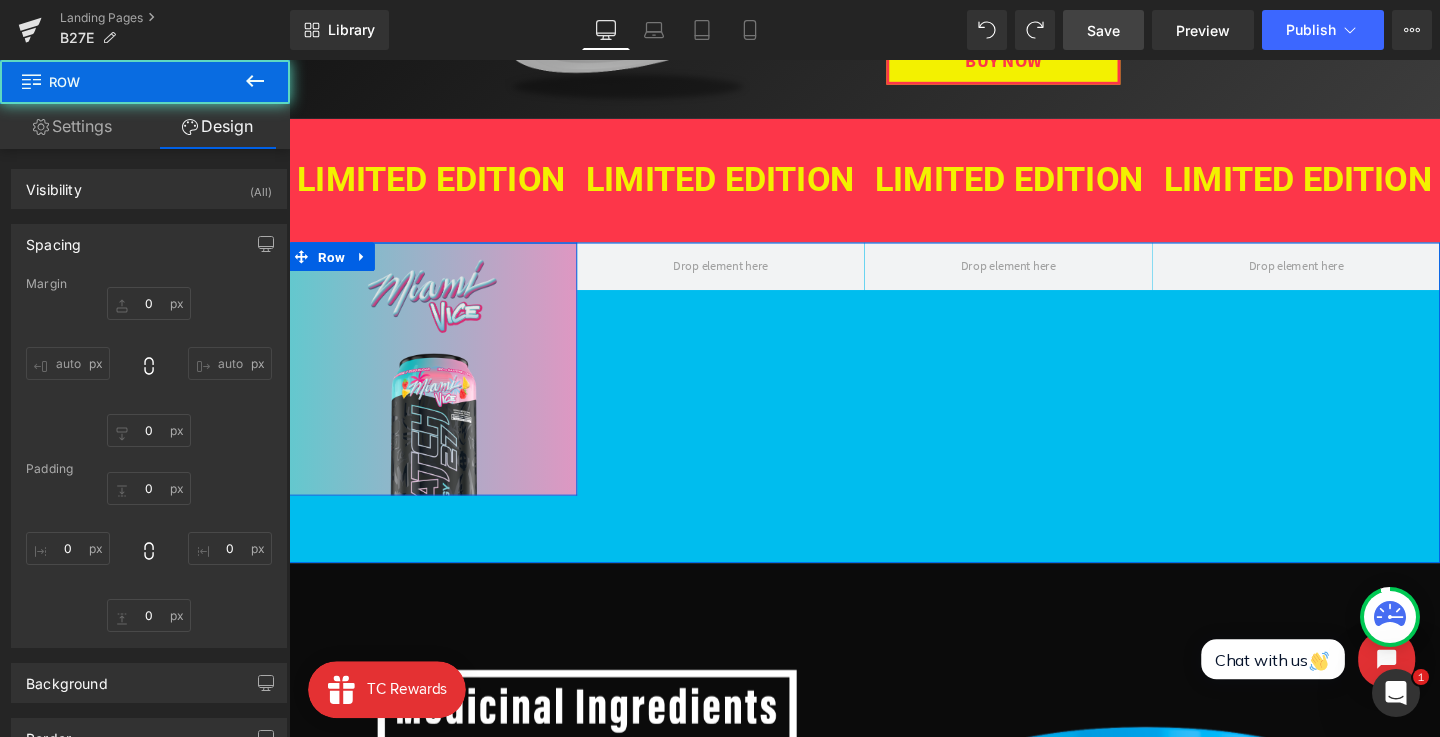 type on "0" 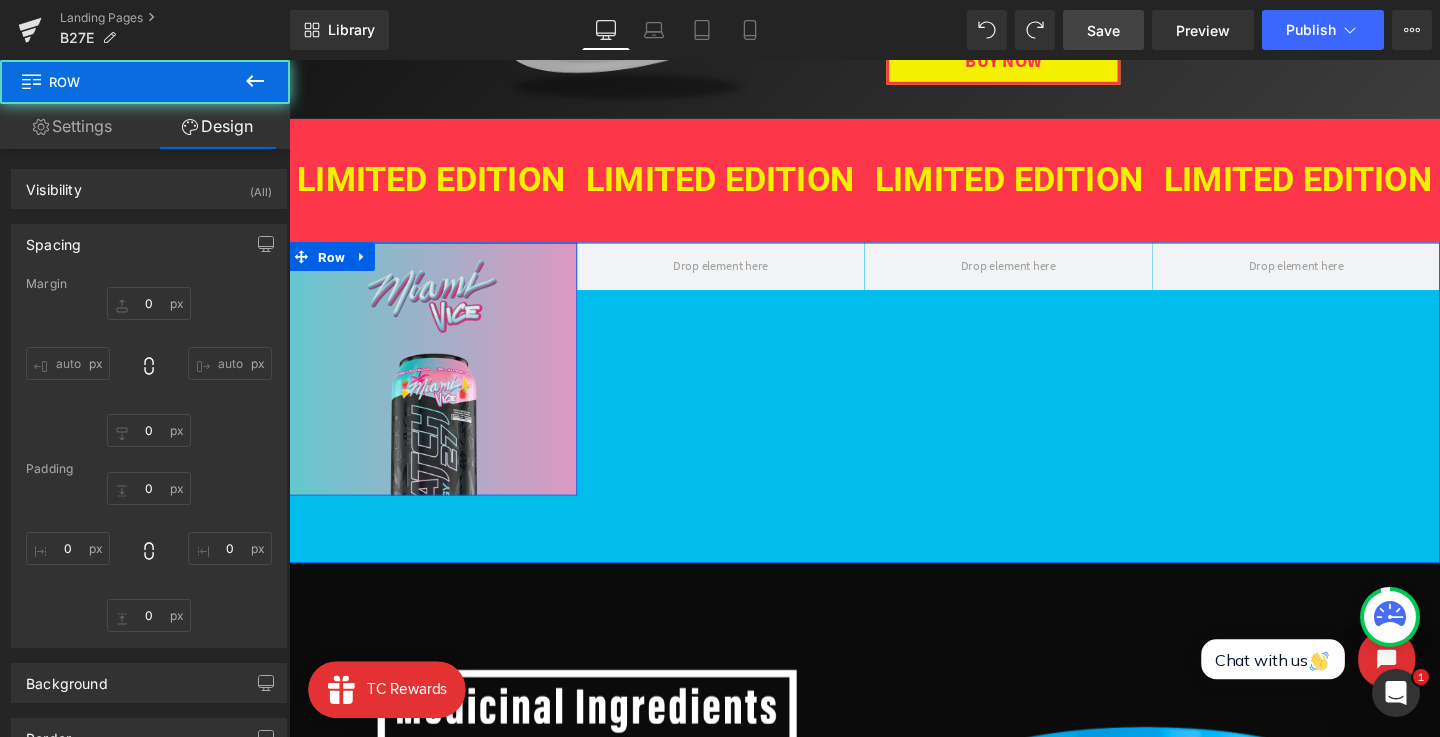 type on "0" 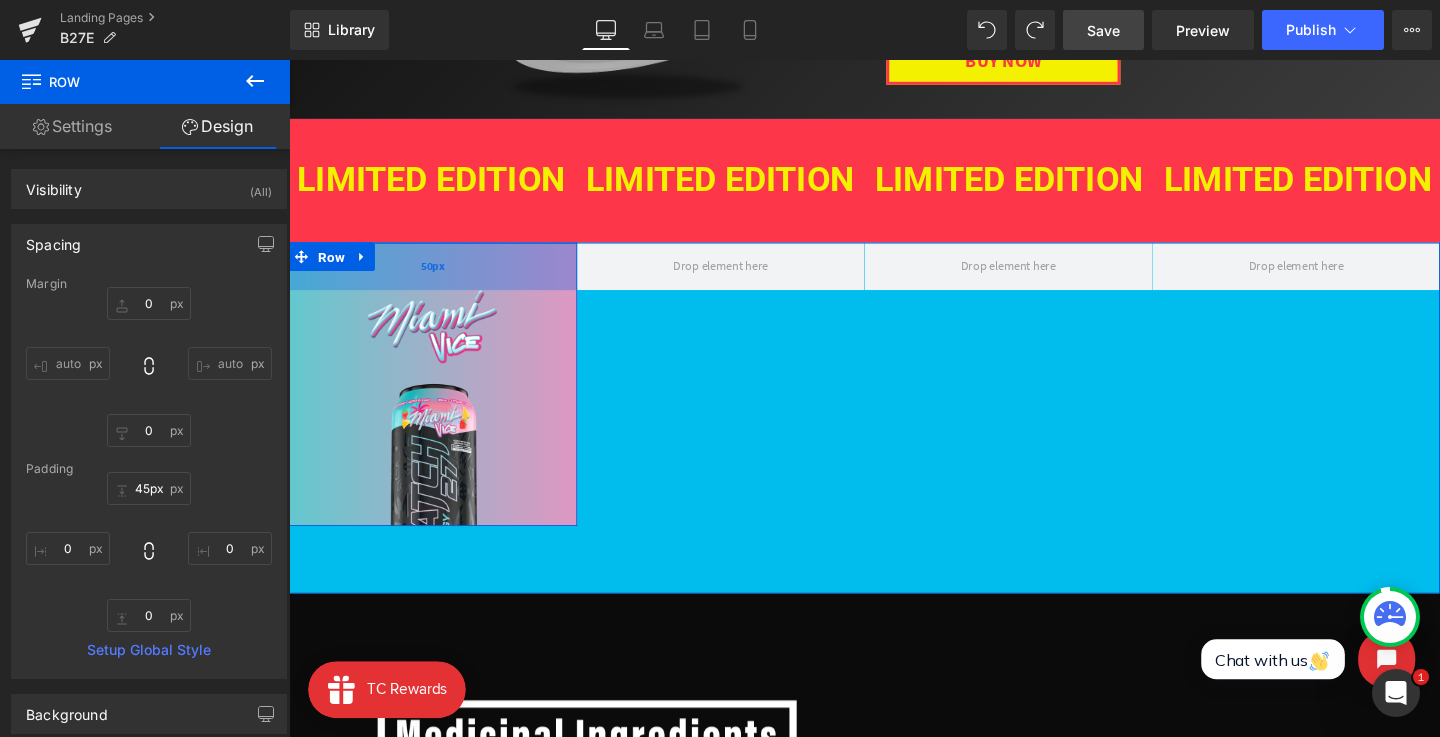 type on "44px" 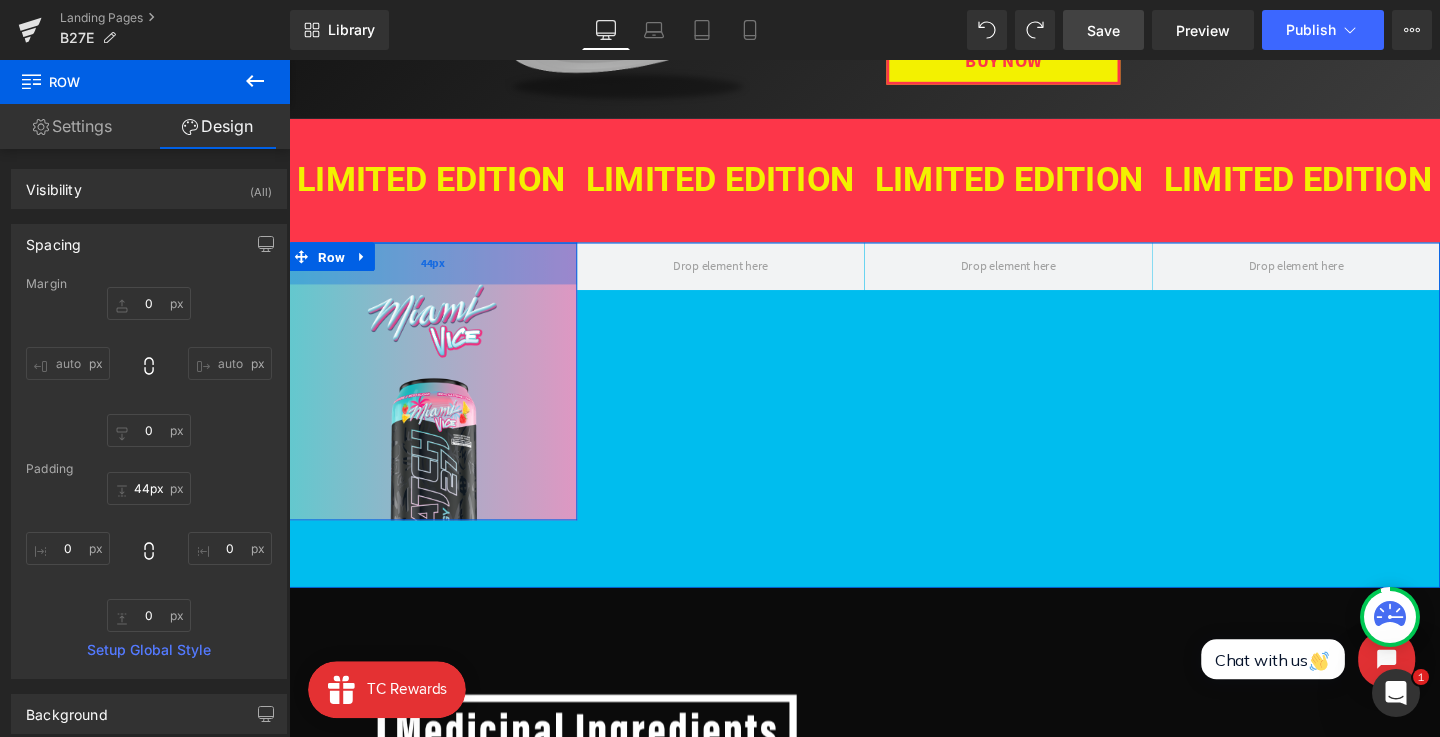 drag, startPoint x: 428, startPoint y: 262, endPoint x: 433, endPoint y: 288, distance: 26.476404 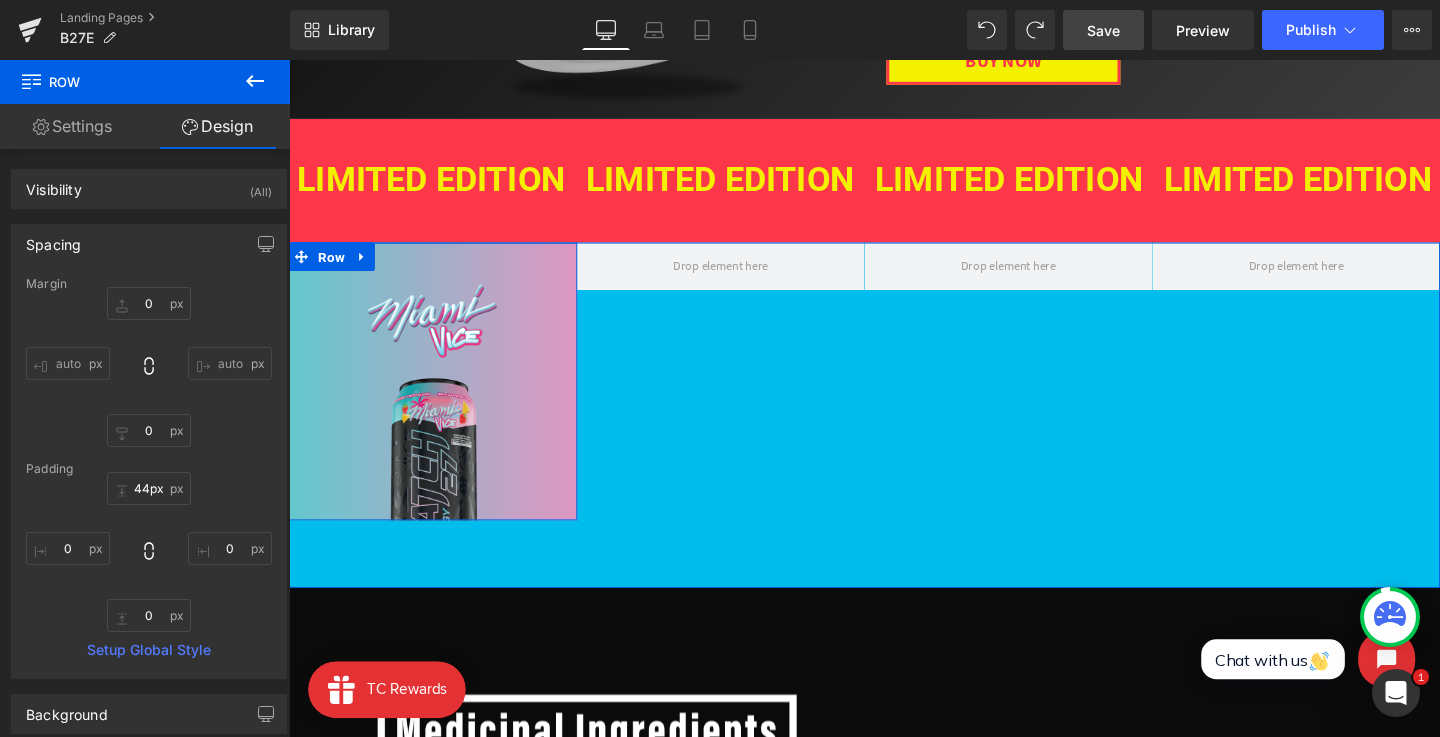click at bounding box center [440, 458] 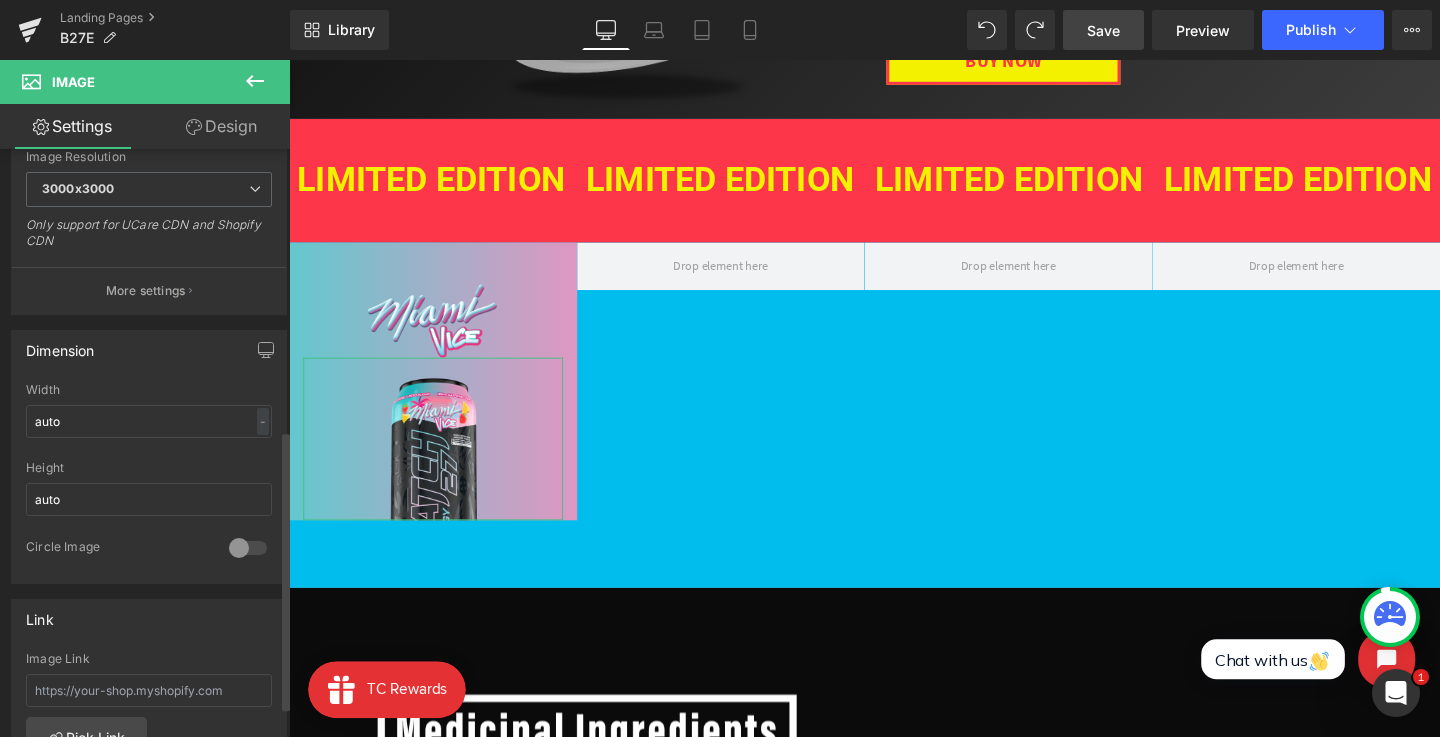 scroll, scrollTop: 589, scrollLeft: 0, axis: vertical 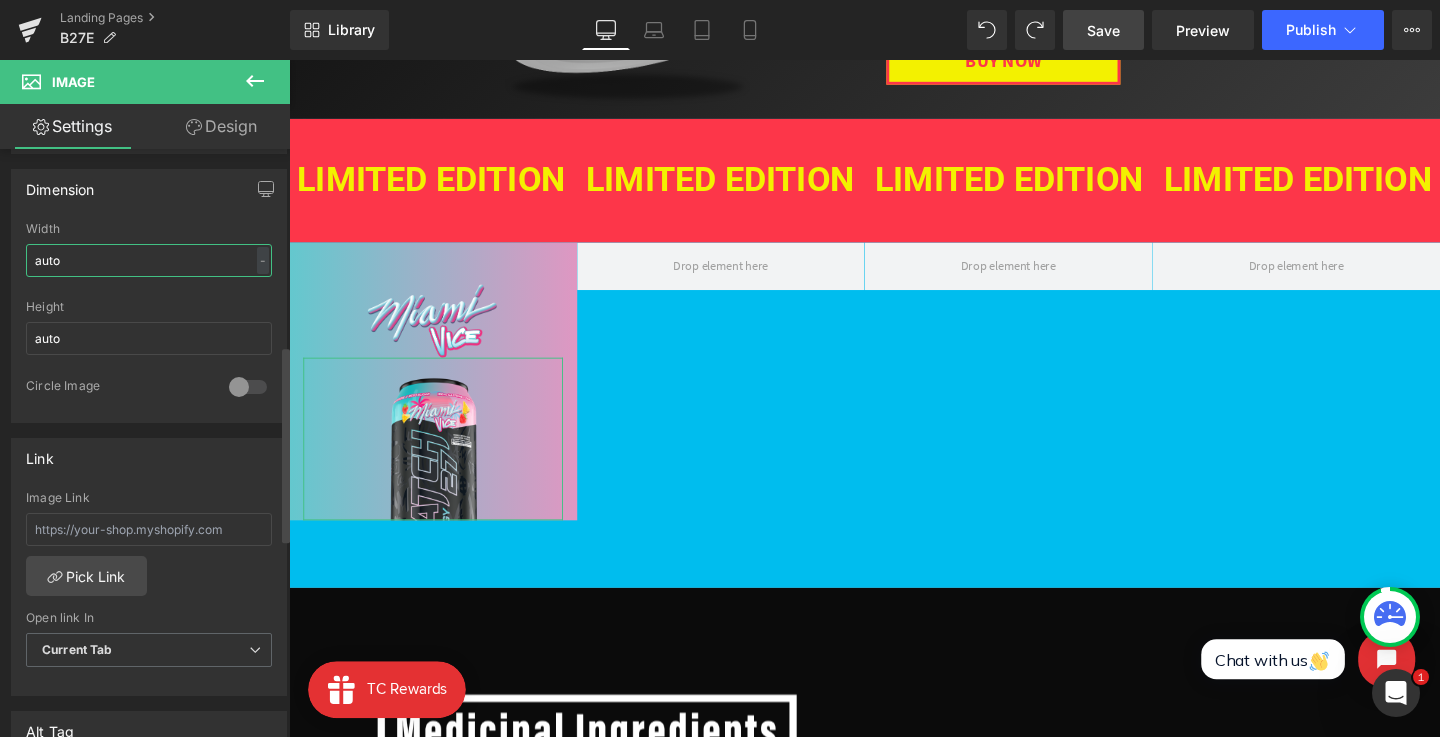 click on "auto" at bounding box center (149, 260) 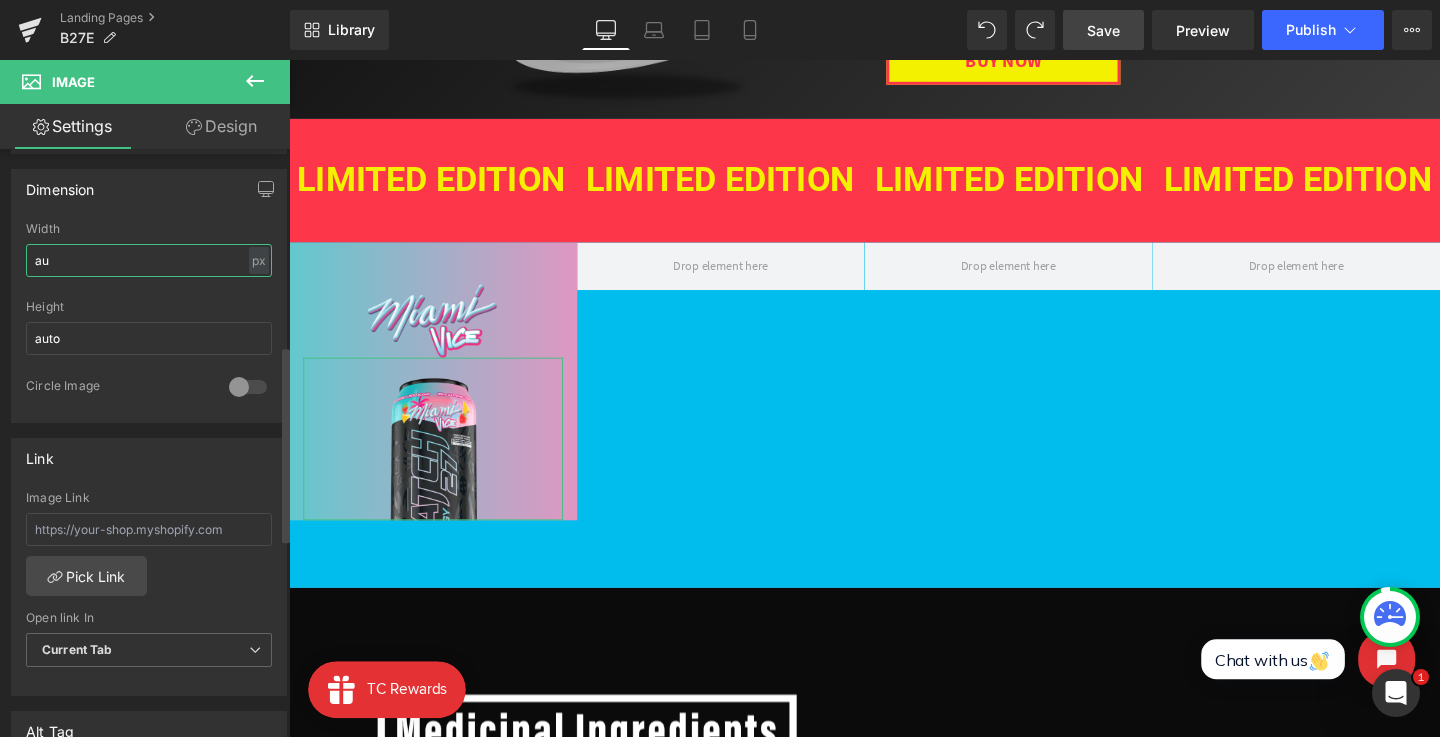 type on "a" 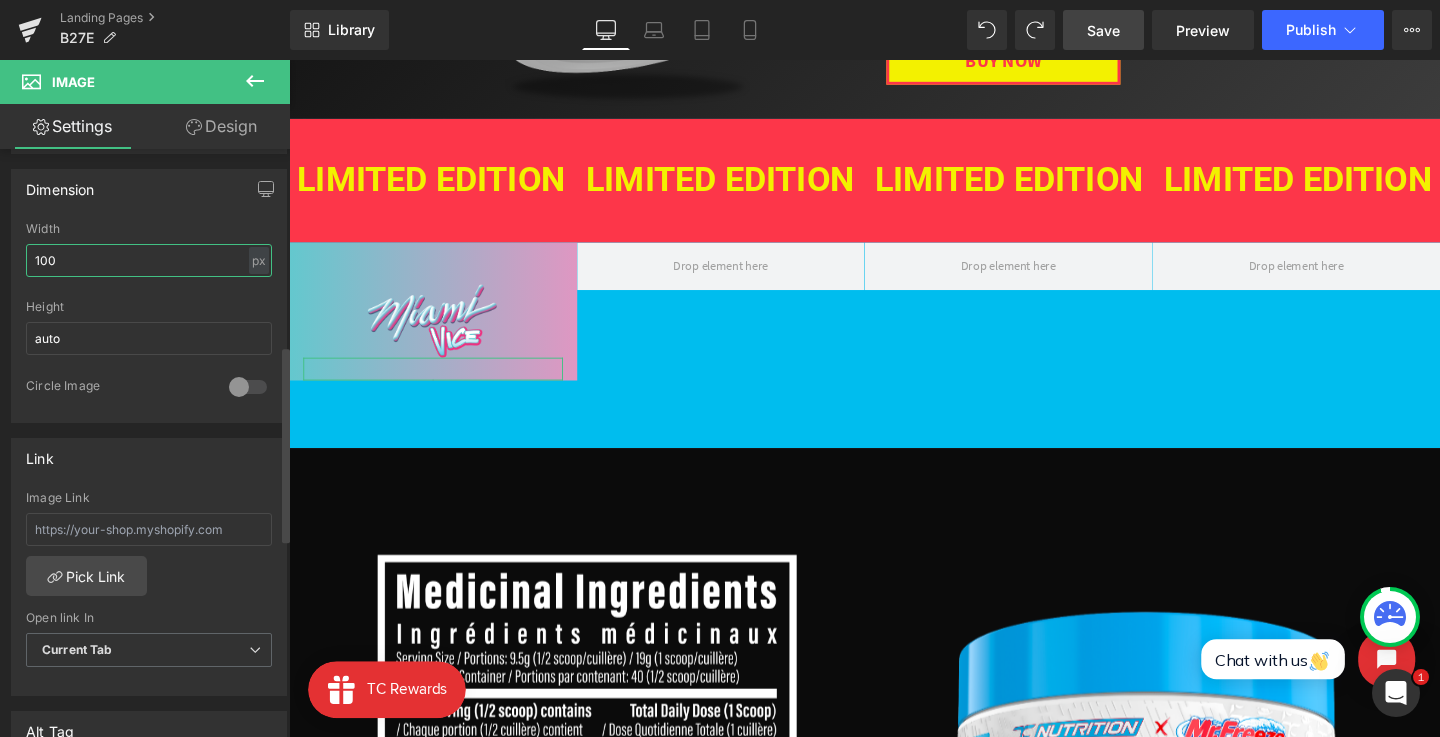 type on "1000" 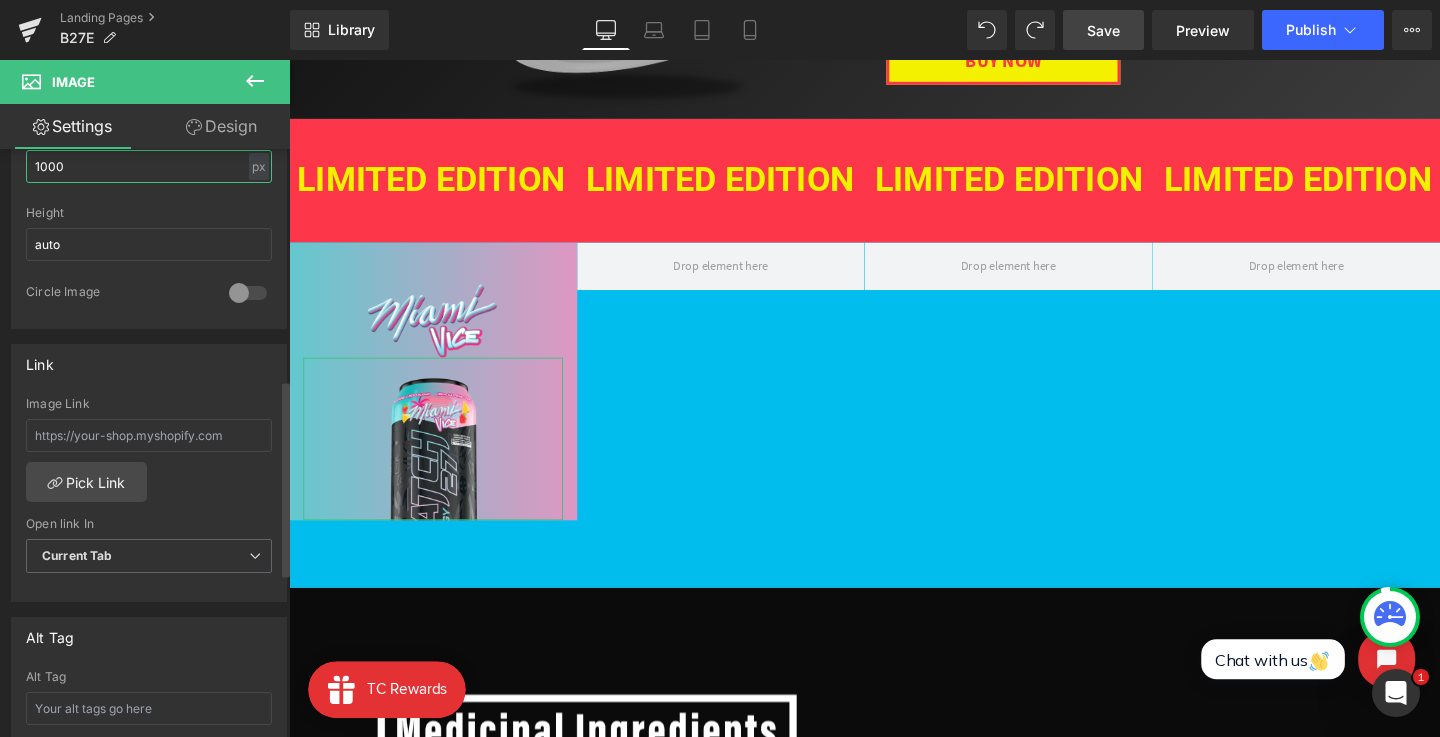 scroll, scrollTop: 699, scrollLeft: 0, axis: vertical 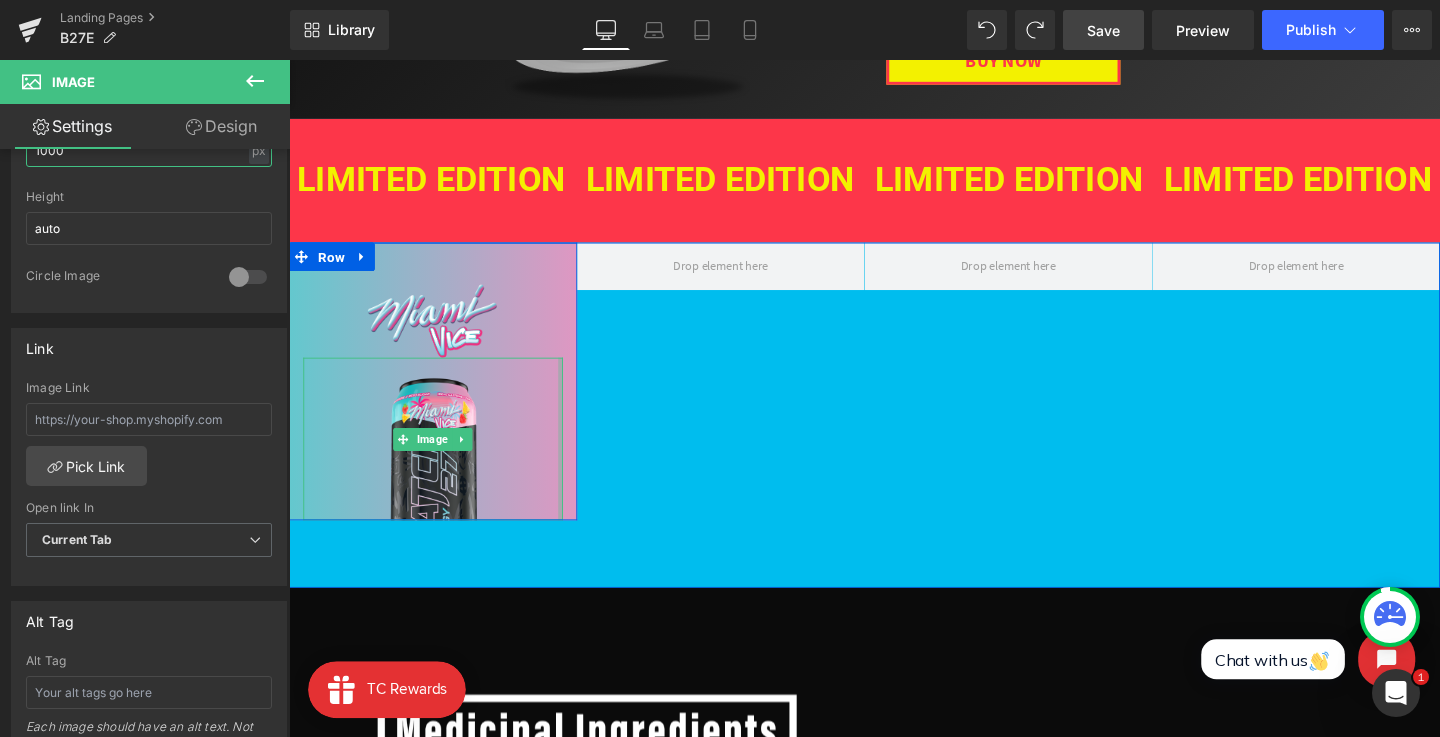 drag, startPoint x: 571, startPoint y: 445, endPoint x: 651, endPoint y: 448, distance: 80.05623 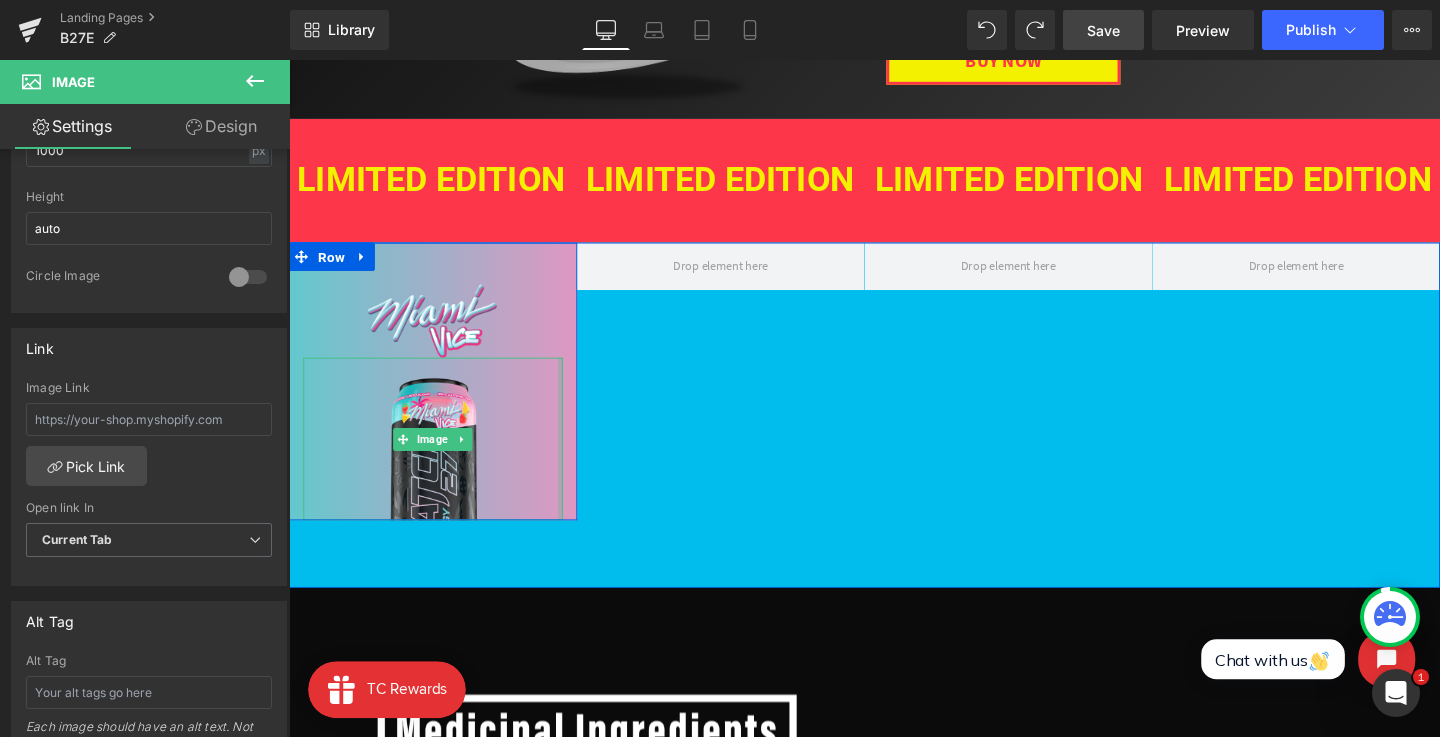 click on "Image         Image
Row   44px       Row     71px" at bounding box center [894, 433] 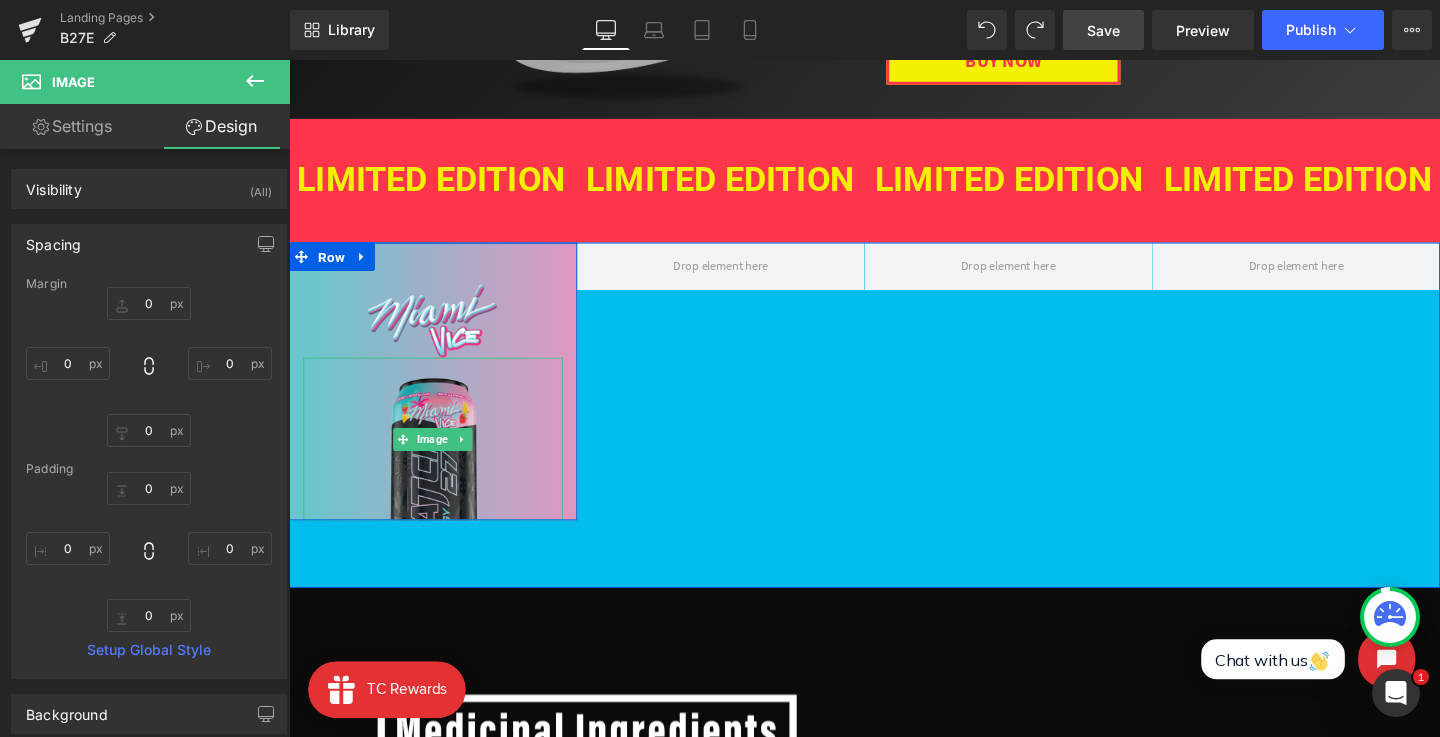 click at bounding box center [440, 458] 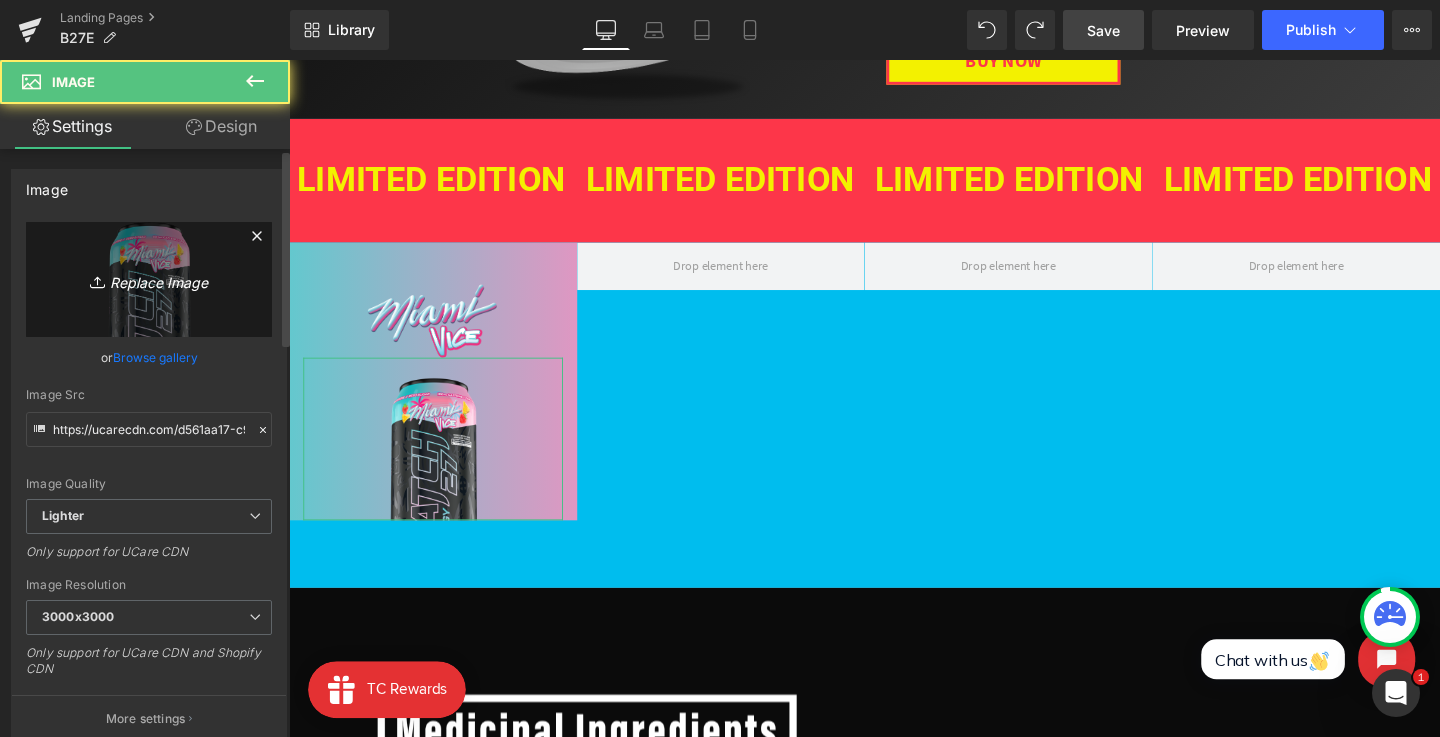 click on "Replace Image" at bounding box center [149, 279] 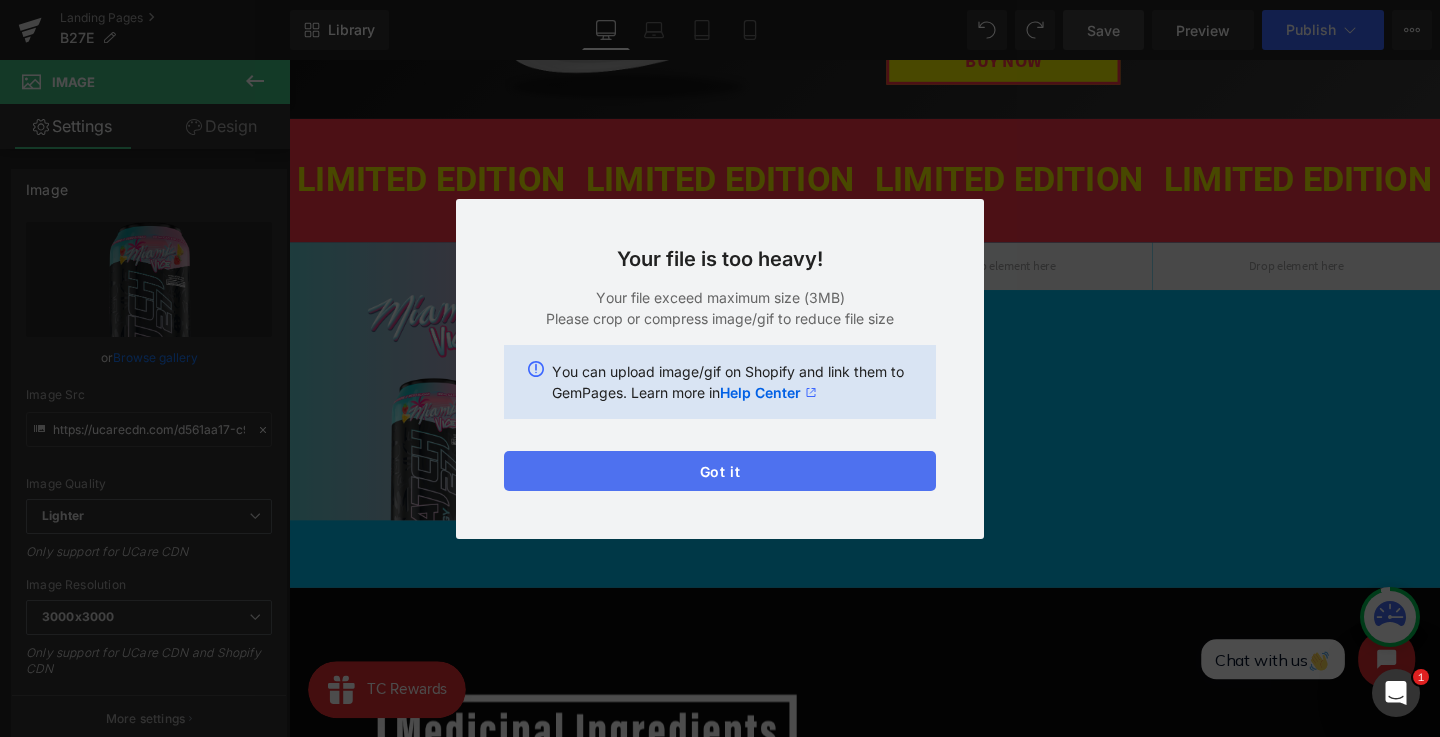 click on "Got it" at bounding box center (720, 471) 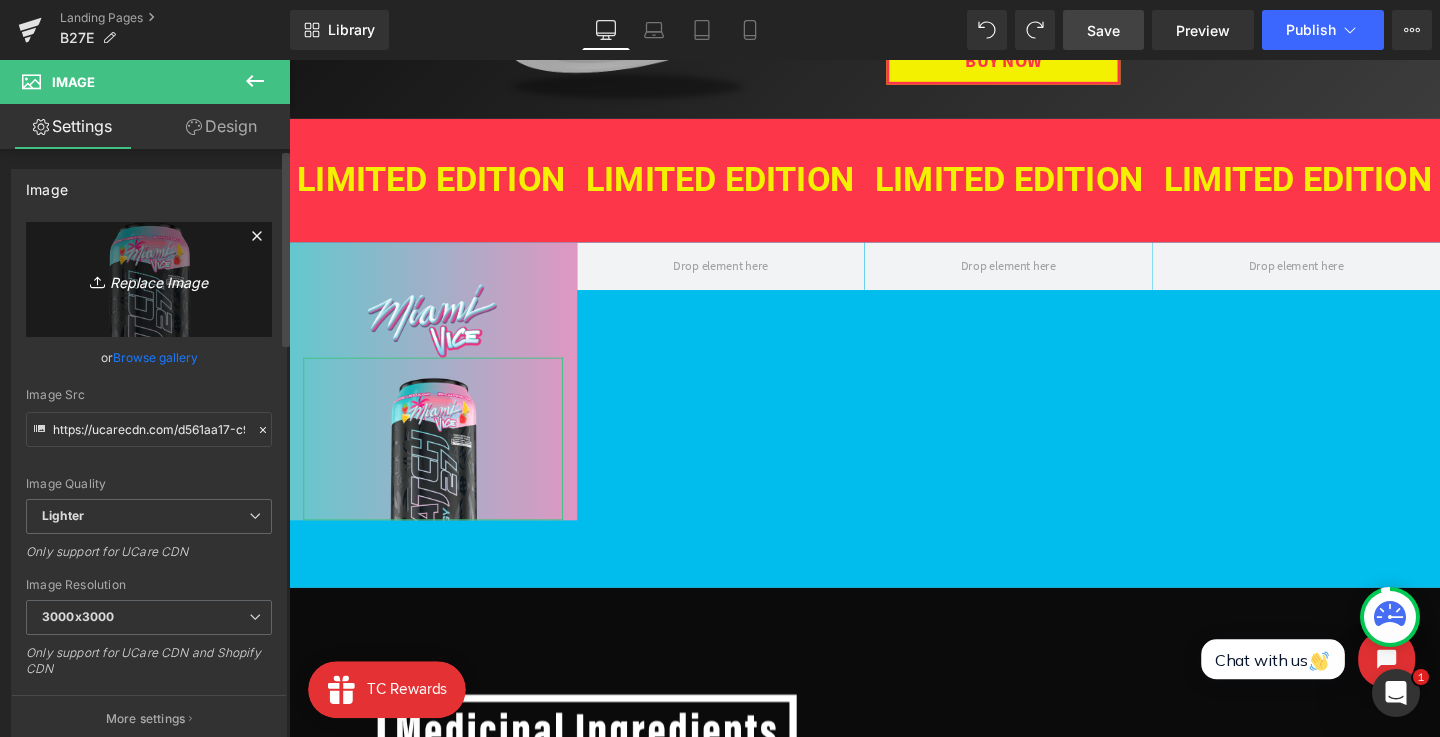 click on "Replace Image" at bounding box center [149, 279] 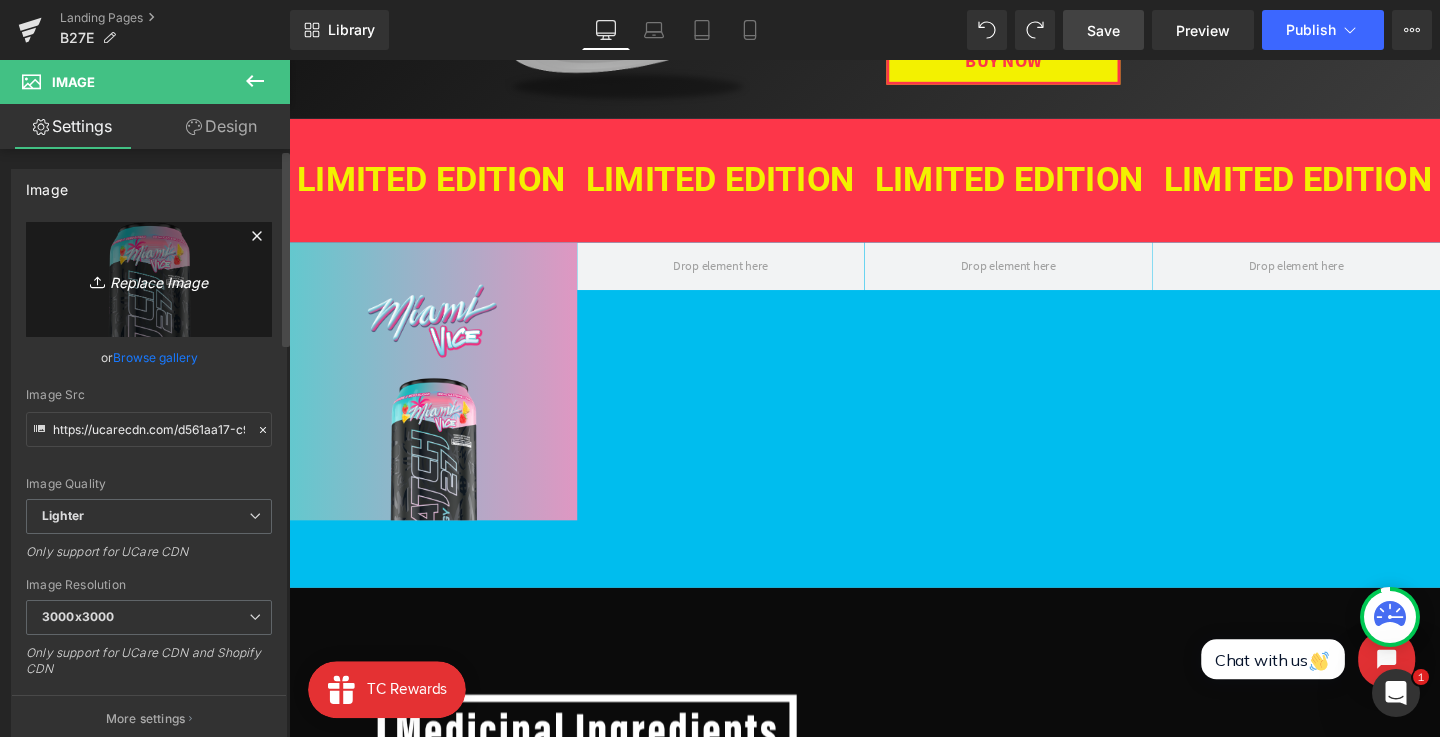 type on "C:\fakepath\01 (3) (1) 1 (2).png" 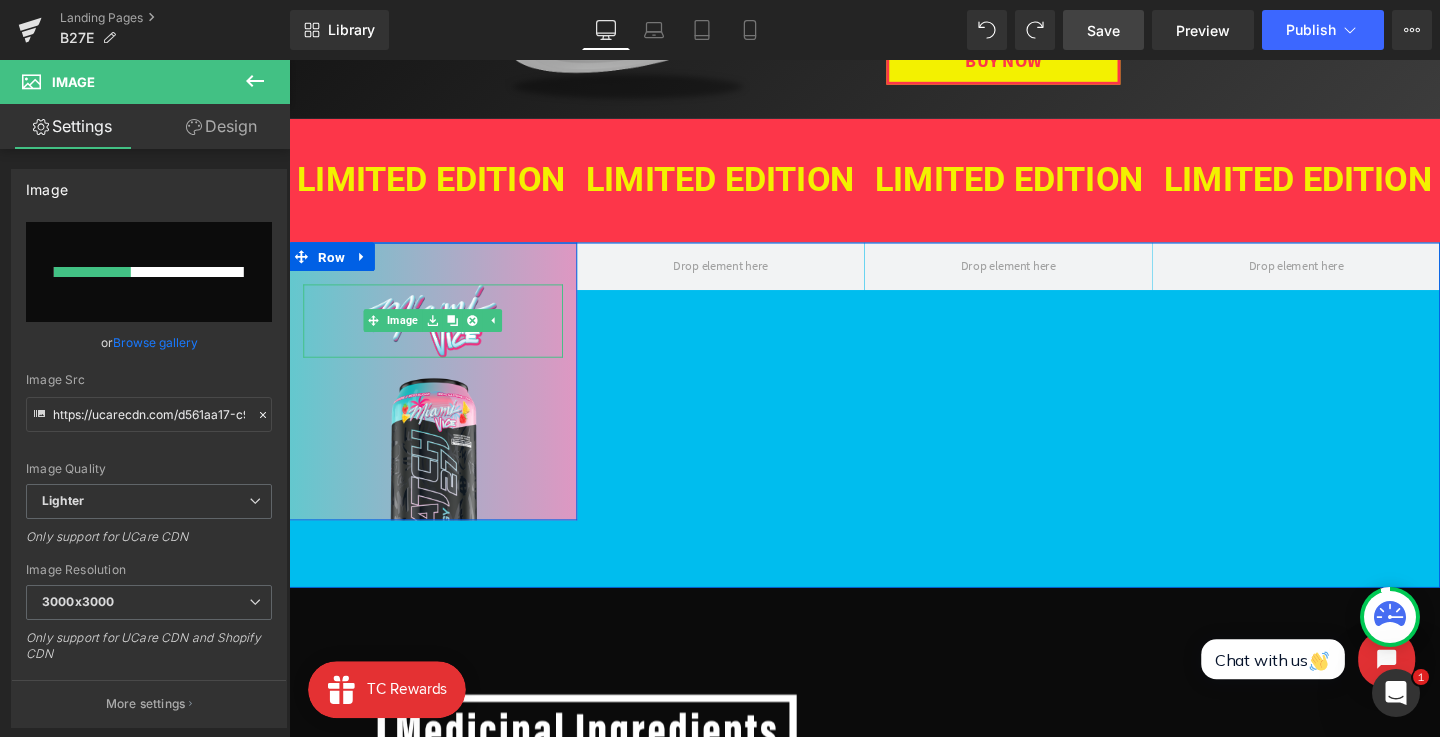 type 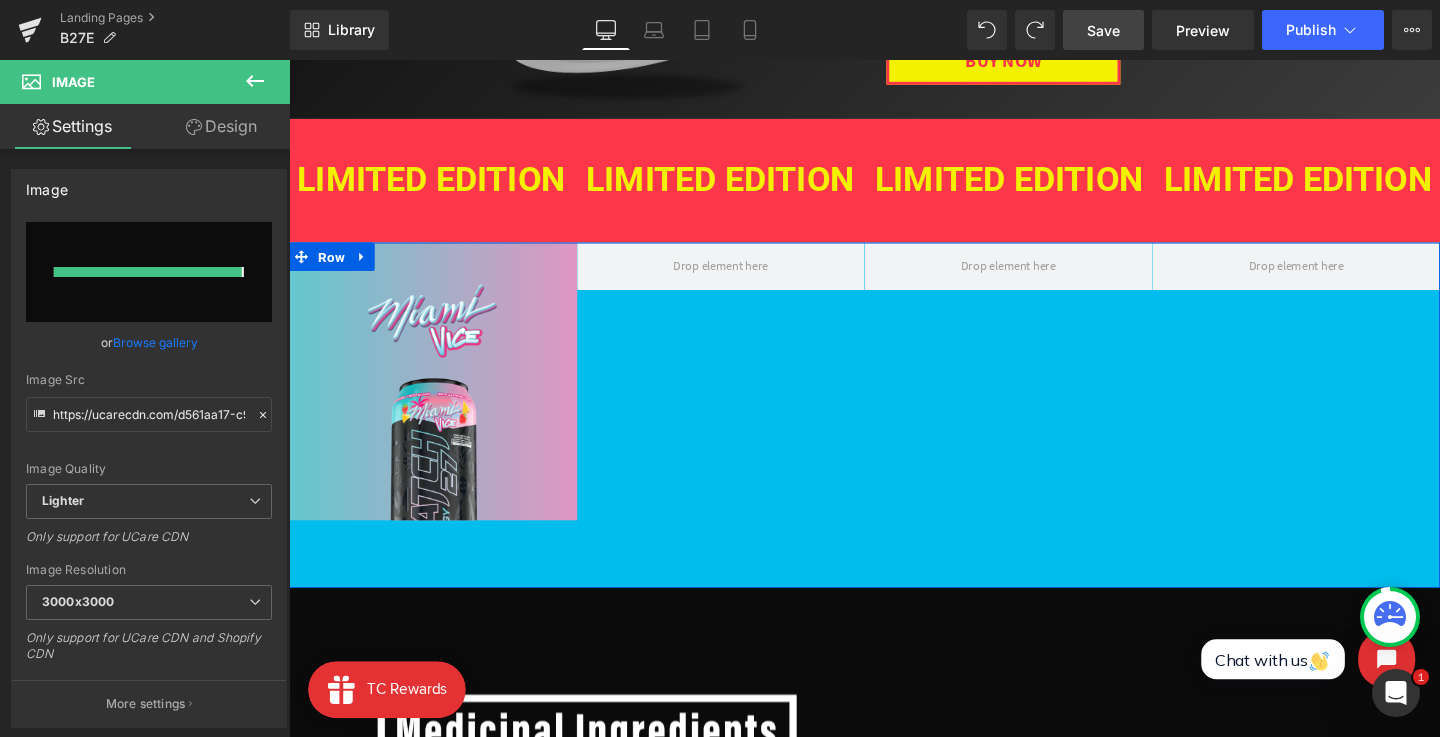 type on "https://ucarecdn.com/cf136b45-bcfe-4044-9880-f658fd4d2173/-/format/auto/-/preview/3000x3000/-/quality/lighter/01%20_3_%20_1_%201%20_2_.png" 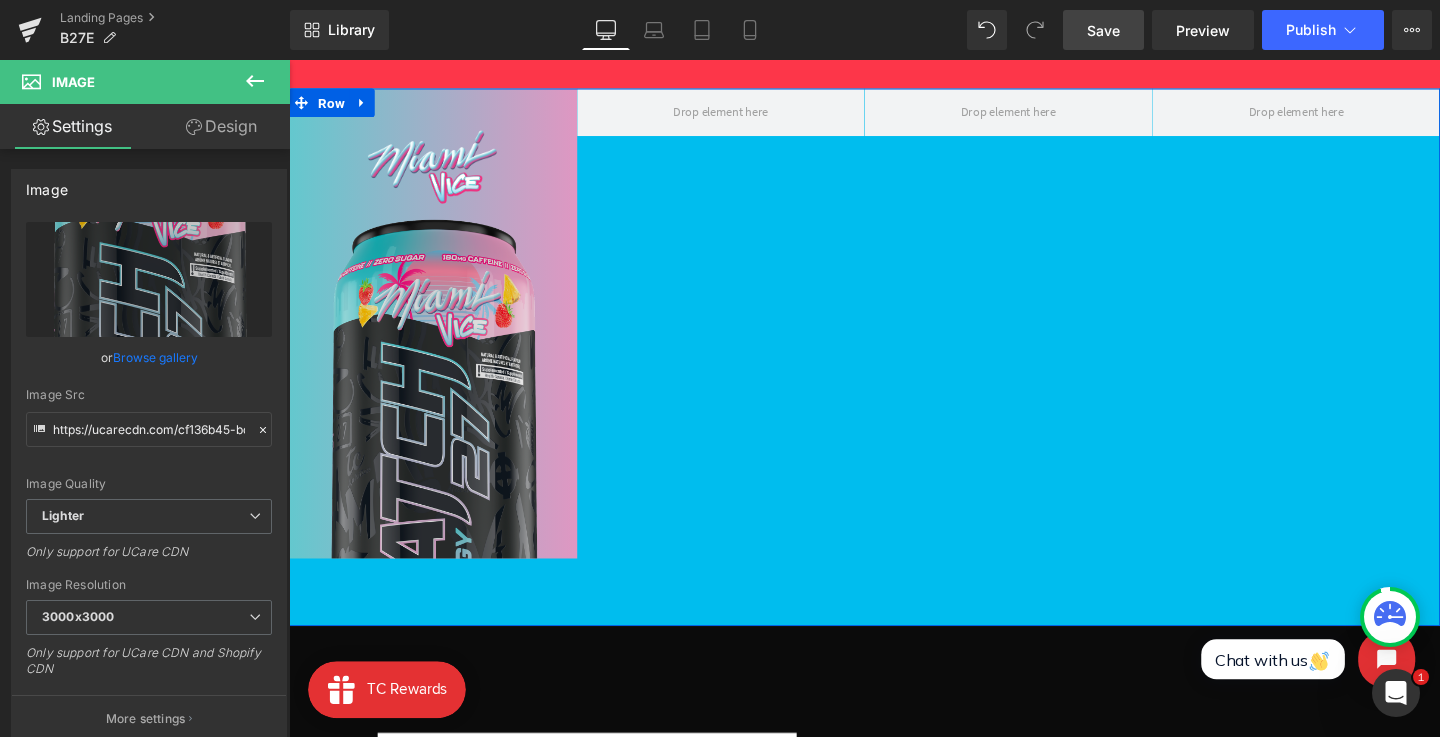 scroll, scrollTop: 693, scrollLeft: 0, axis: vertical 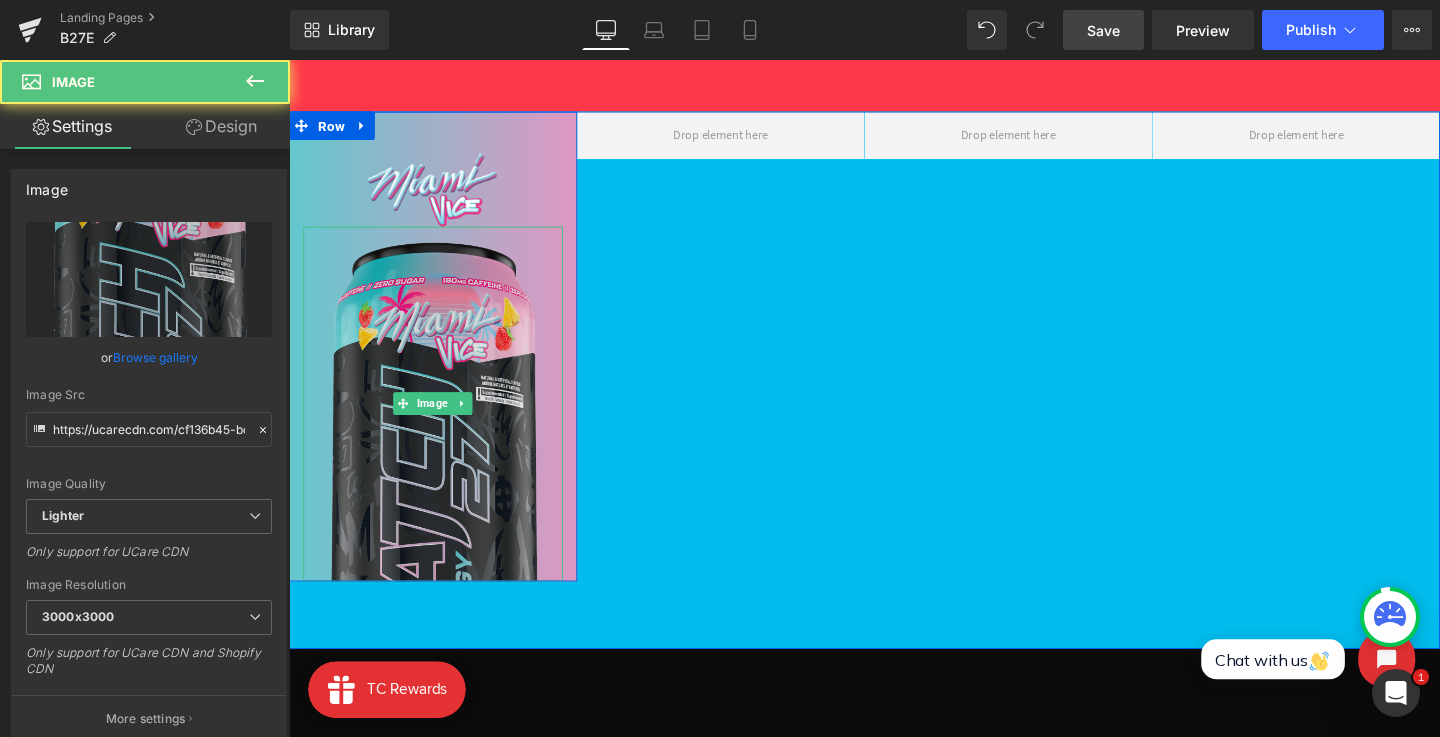 click at bounding box center [440, 421] 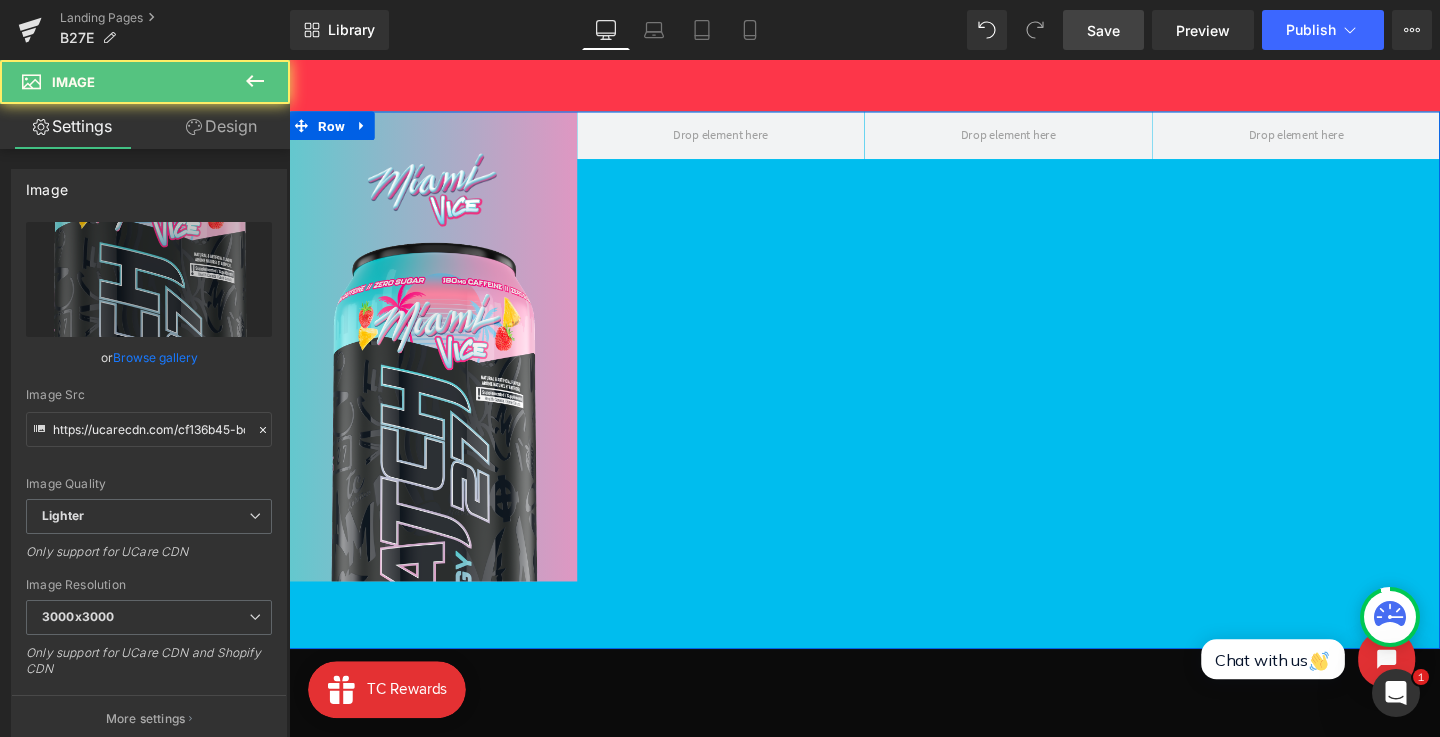 click on "Image         Image
Row   44px       Row     71px" at bounding box center (894, 396) 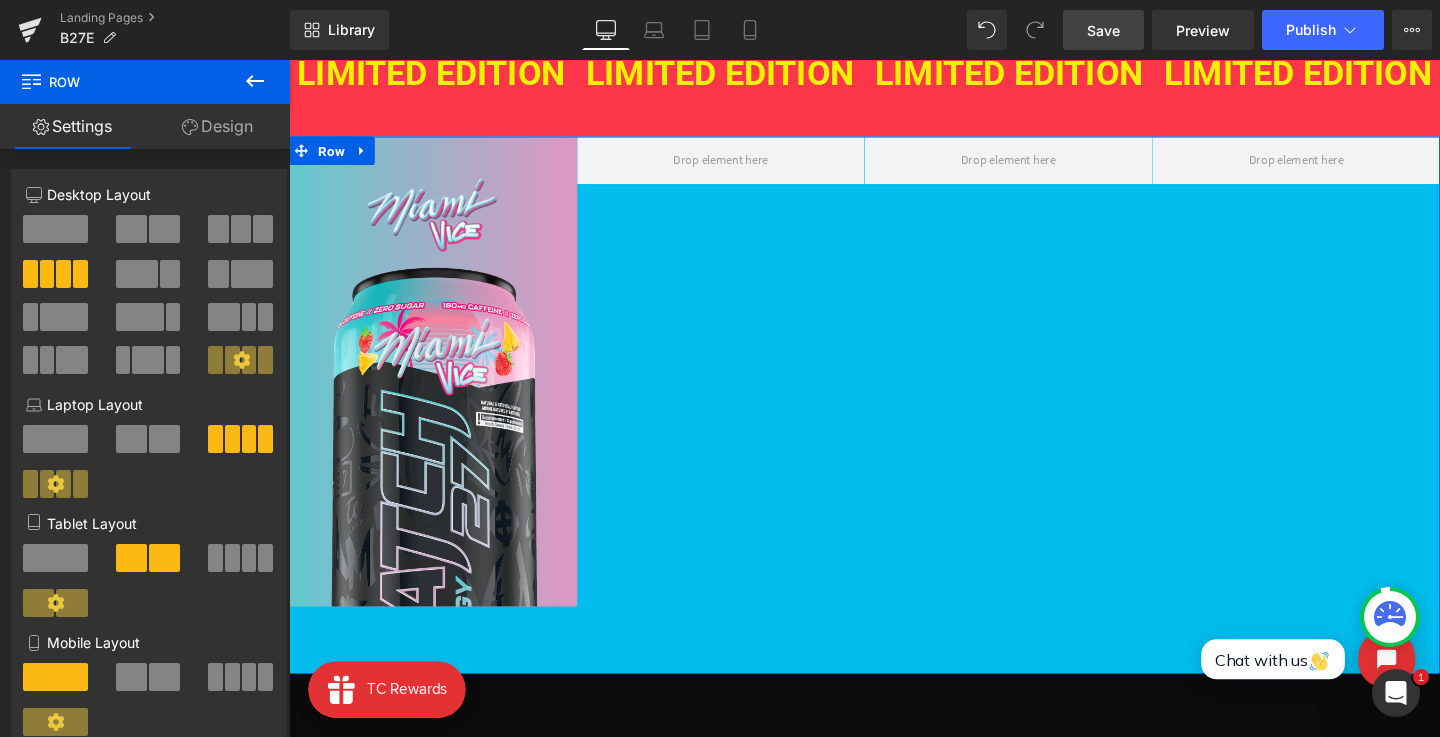 scroll, scrollTop: 653, scrollLeft: 0, axis: vertical 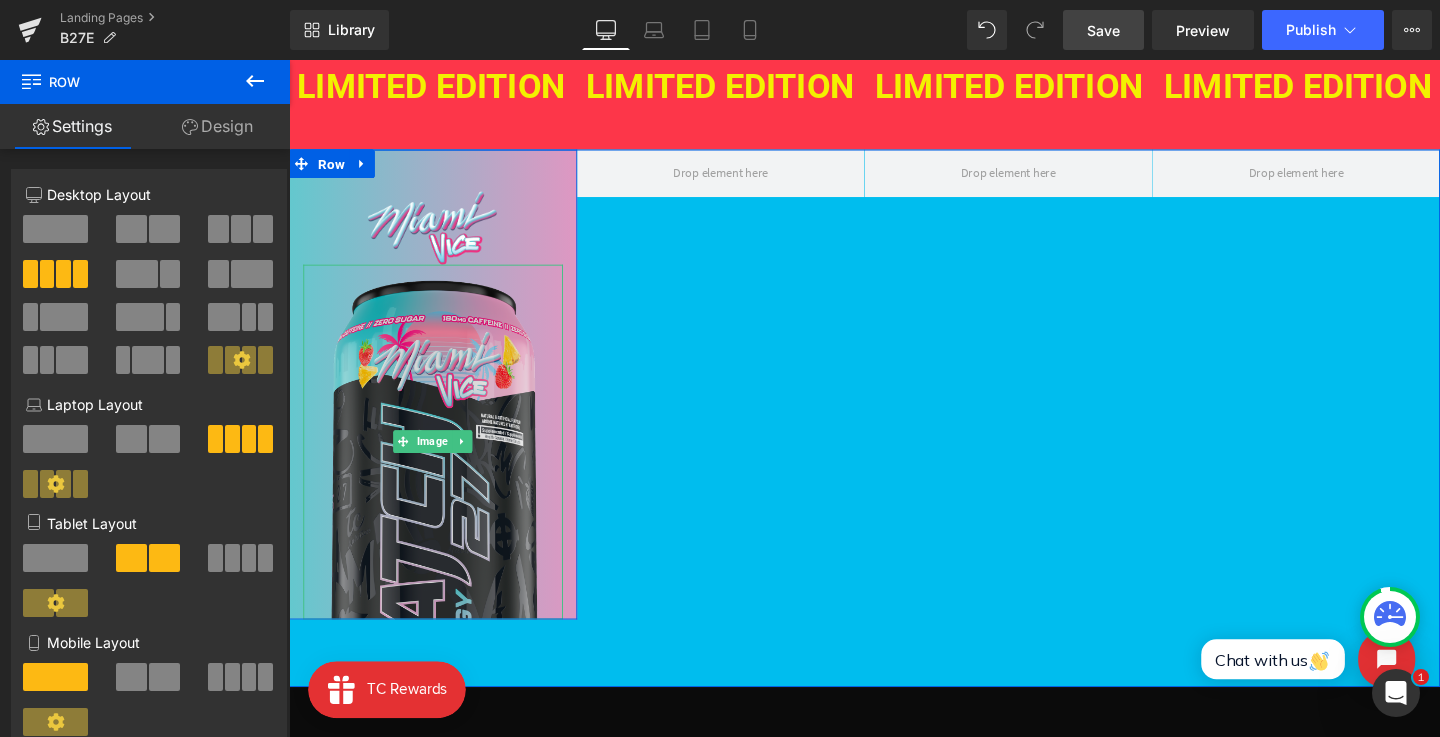 click at bounding box center (440, 461) 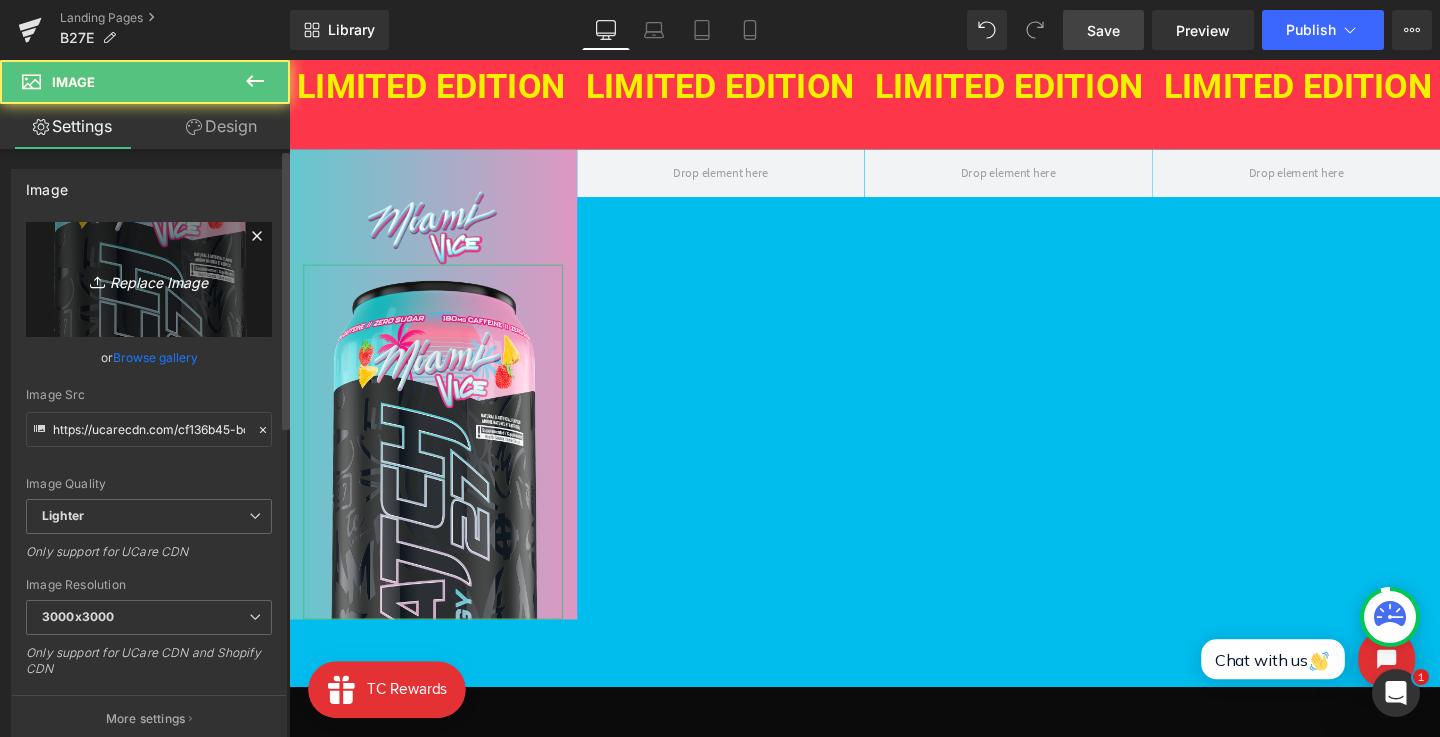 click on "Replace Image" at bounding box center (149, 279) 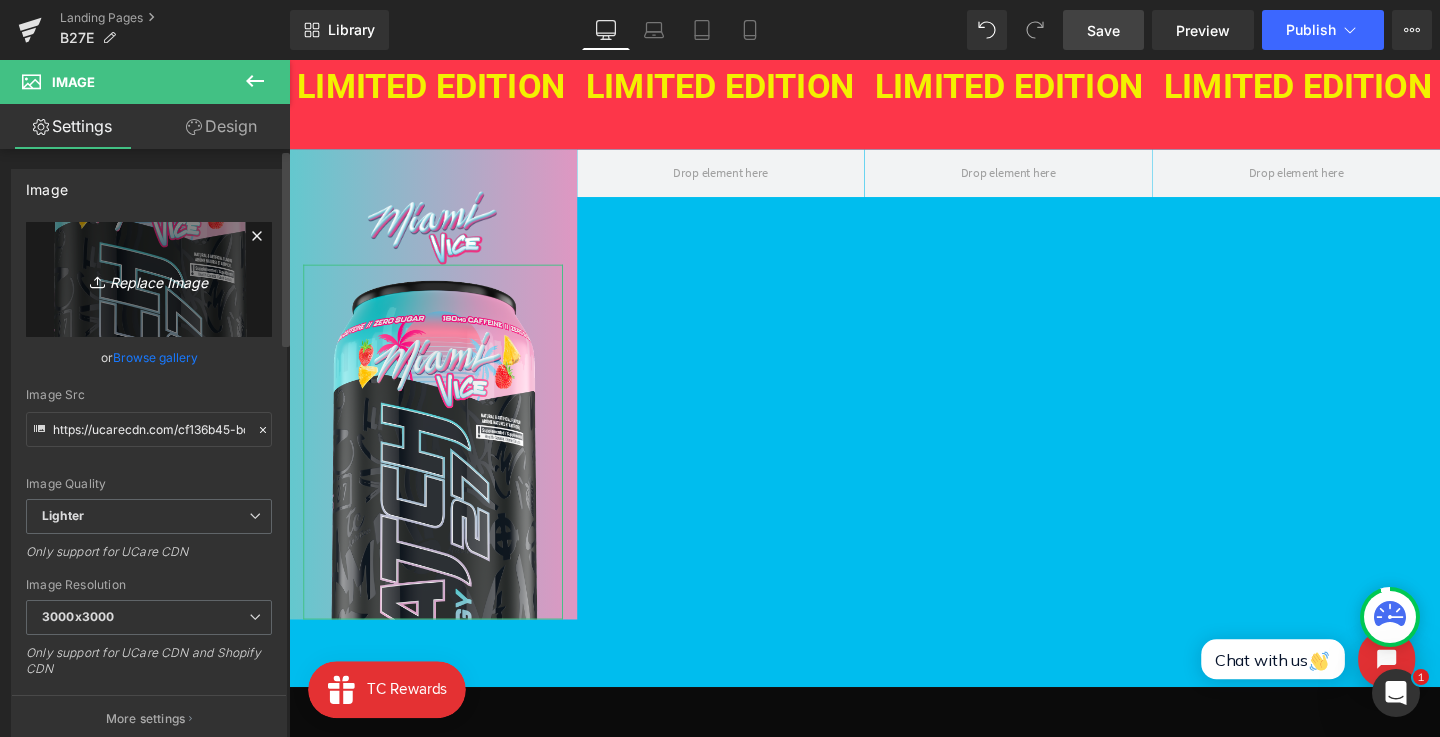 click on "Replace Image" at bounding box center (149, 279) 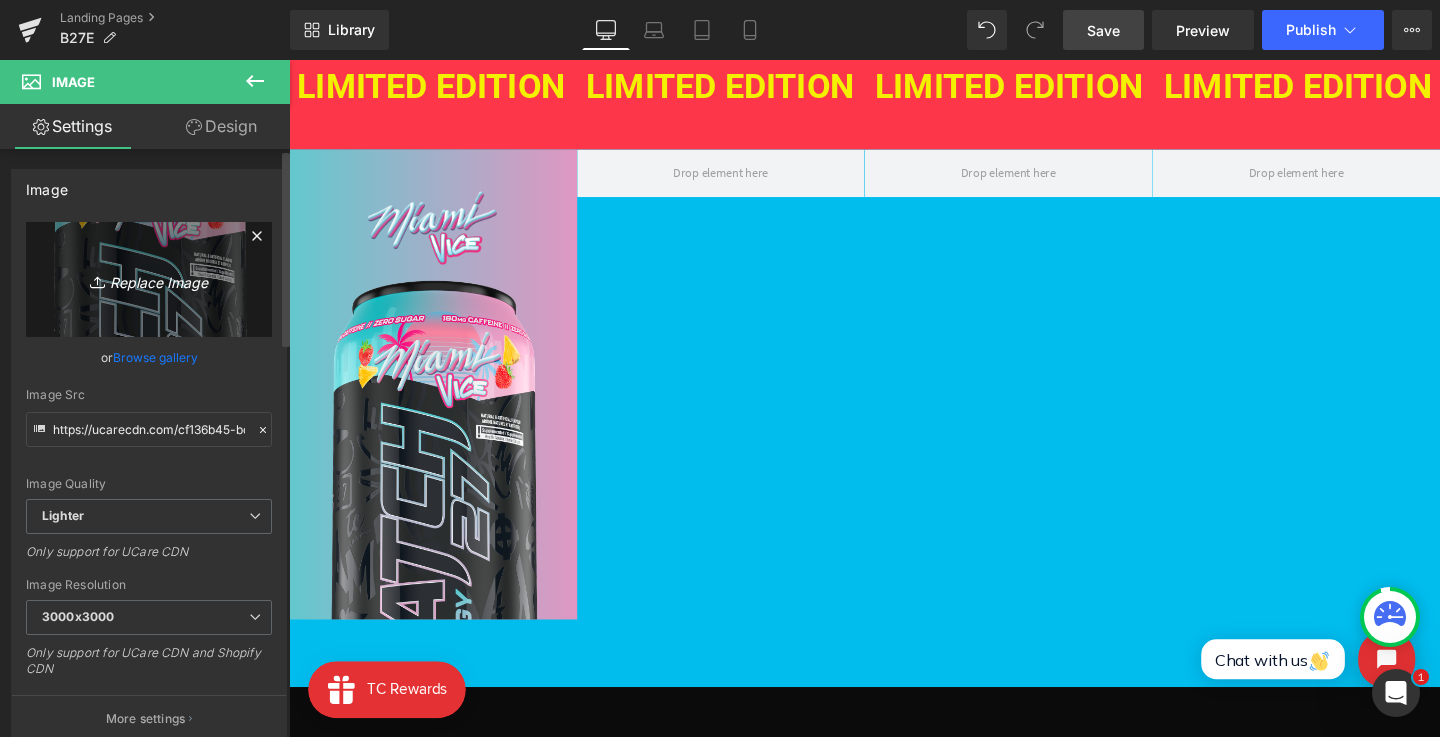 type on "C:\fakepath\Frame 42.png" 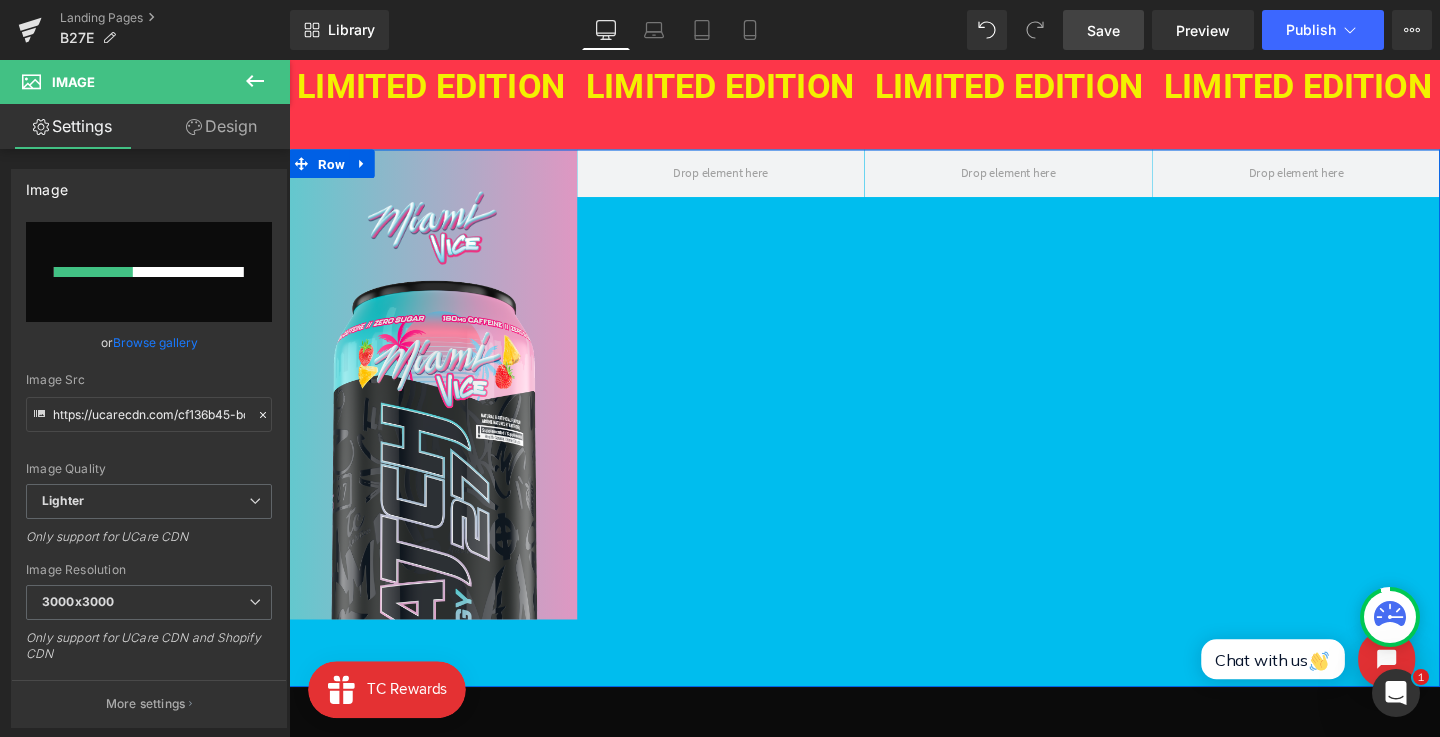 type 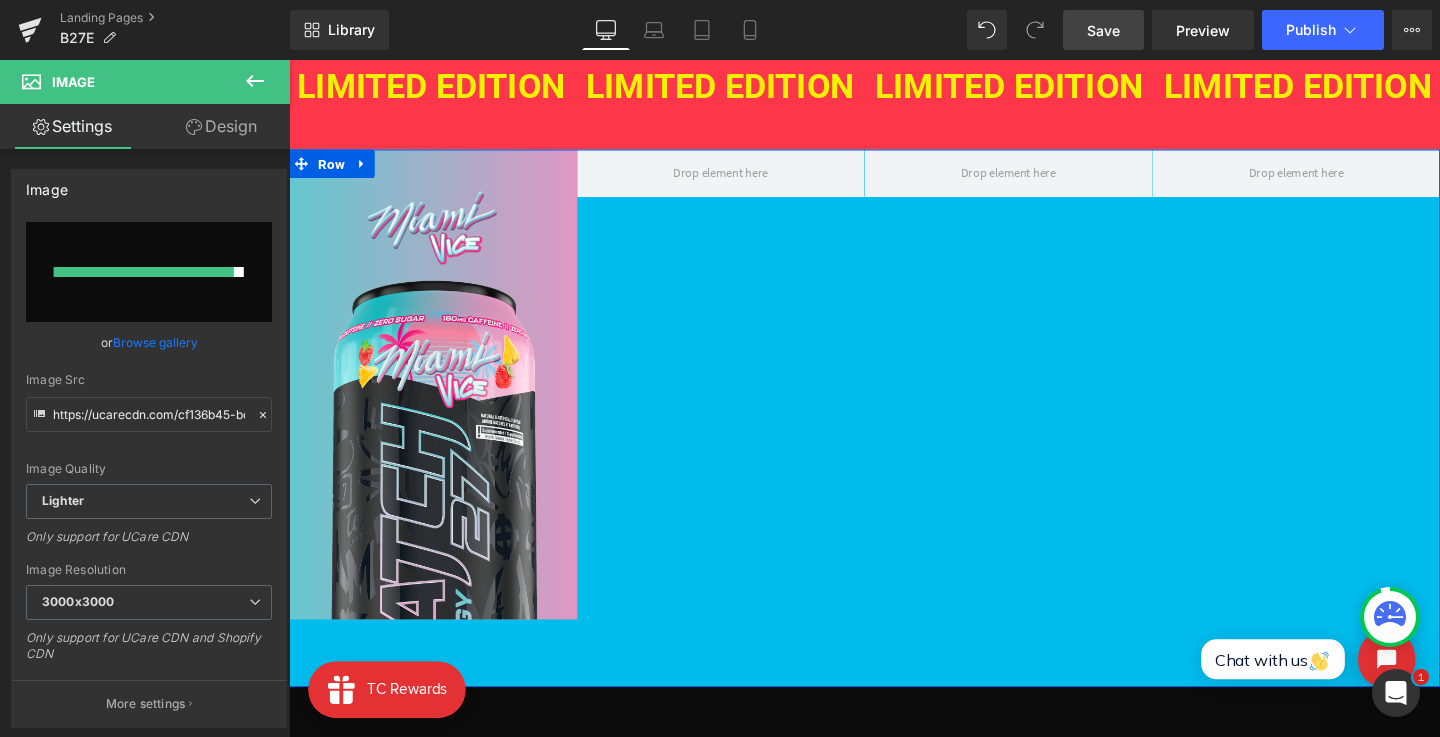 type on "https://ucarecdn.com/42e2075d-09e0-4387-b6c6-595a2bd4885b/-/format/auto/-/preview/3000x3000/-/quality/lighter/Frame%2042.png" 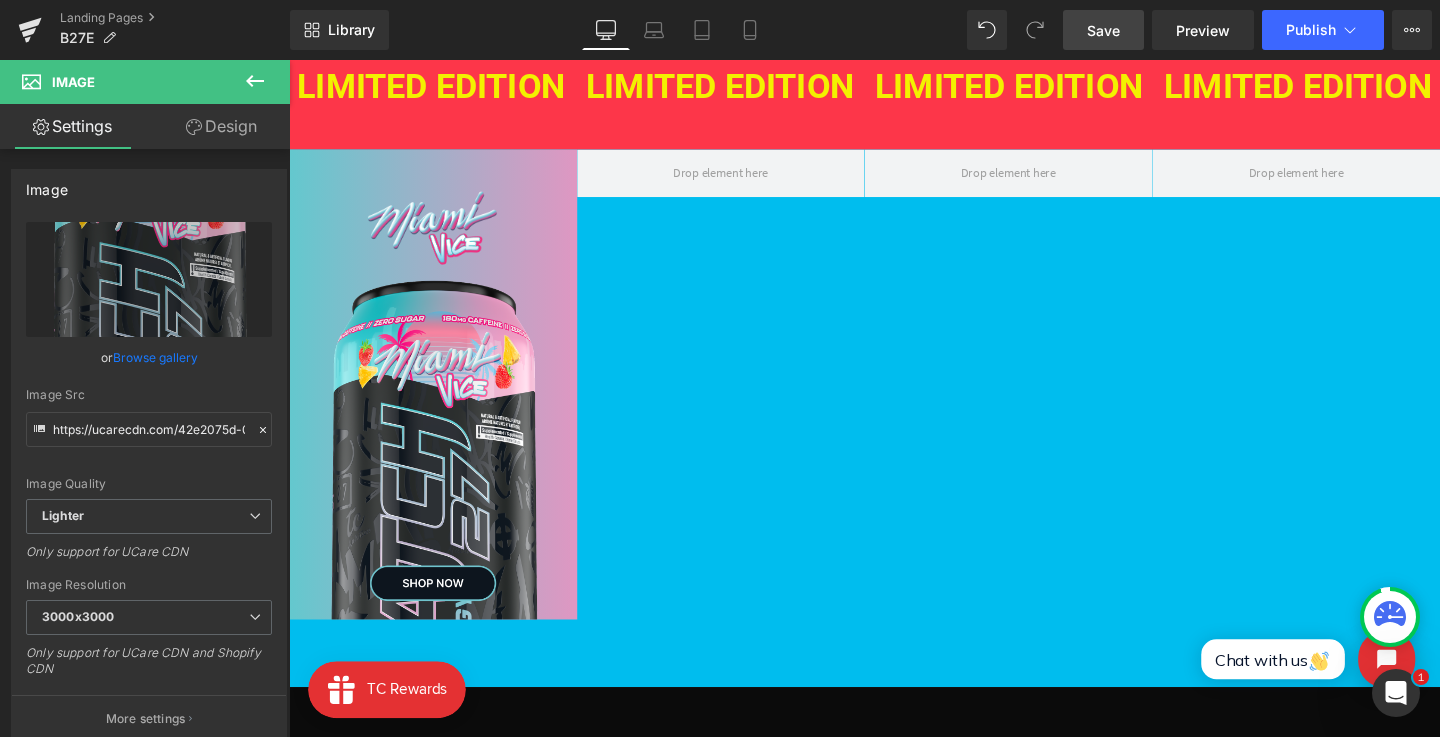 click on "Save" at bounding box center (1103, 30) 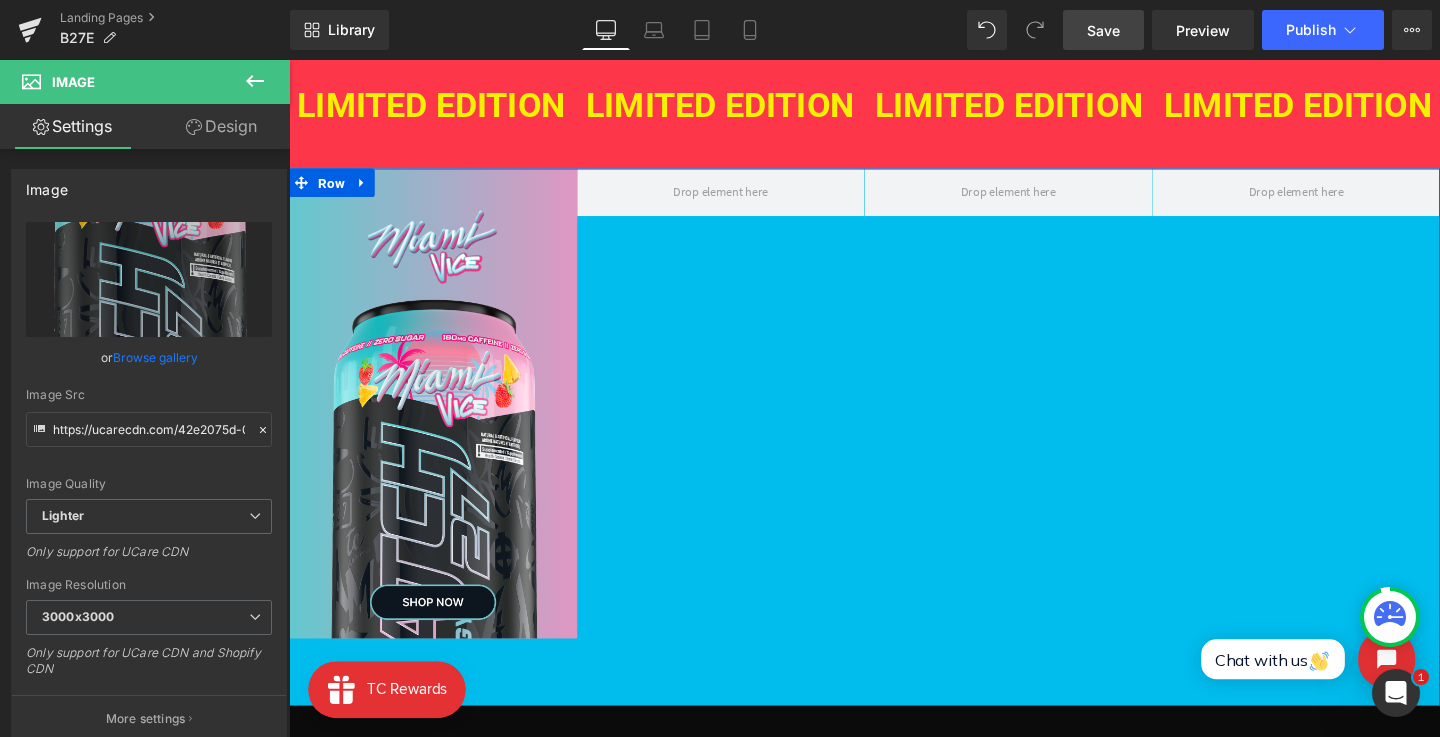 scroll, scrollTop: 616, scrollLeft: 0, axis: vertical 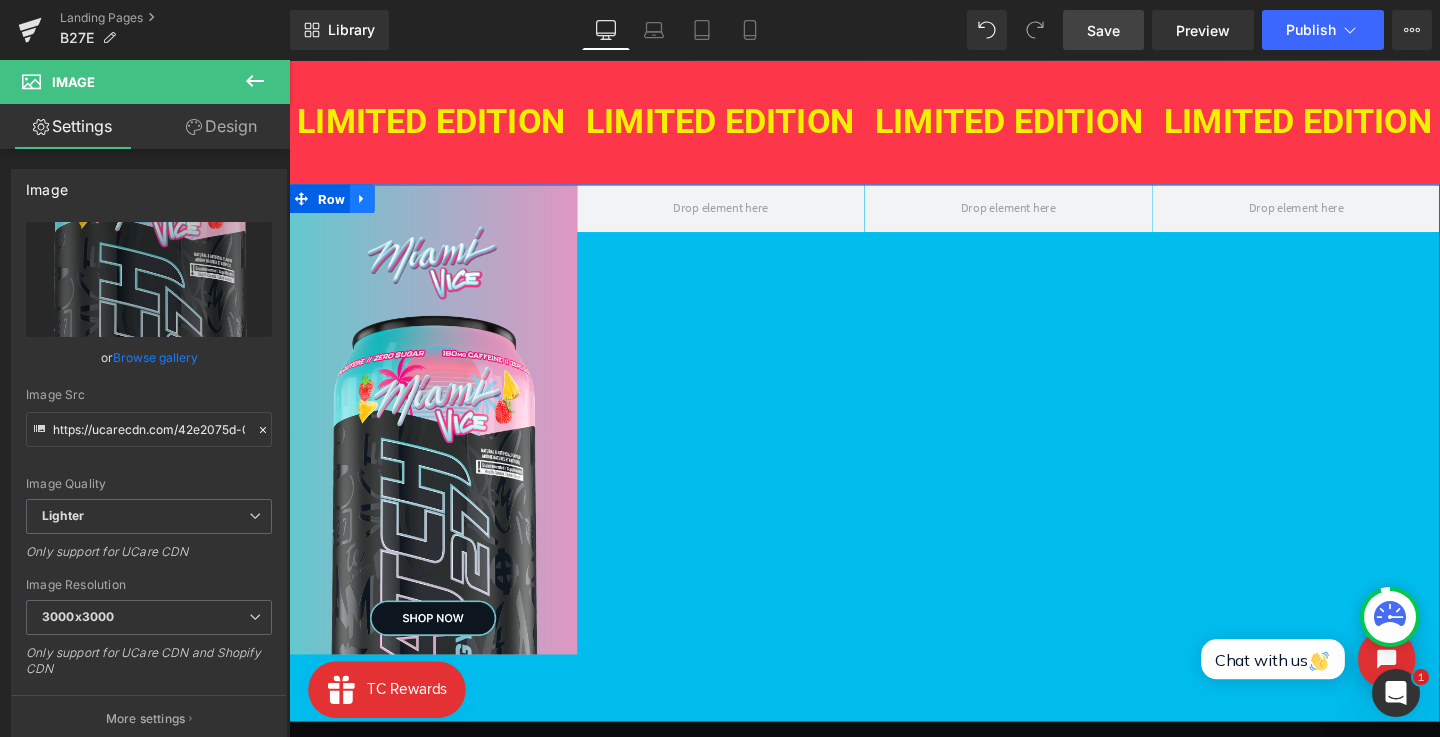 click 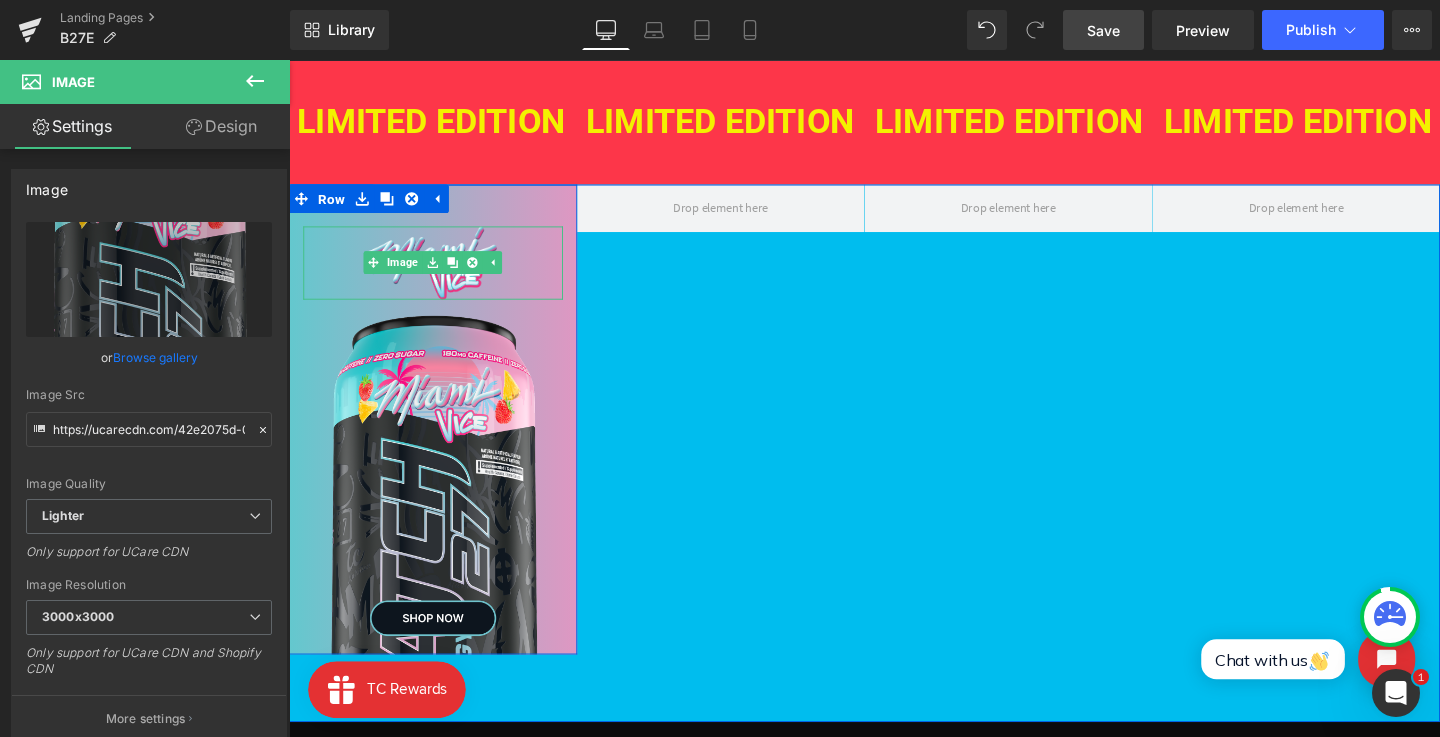 click at bounding box center [440, 274] 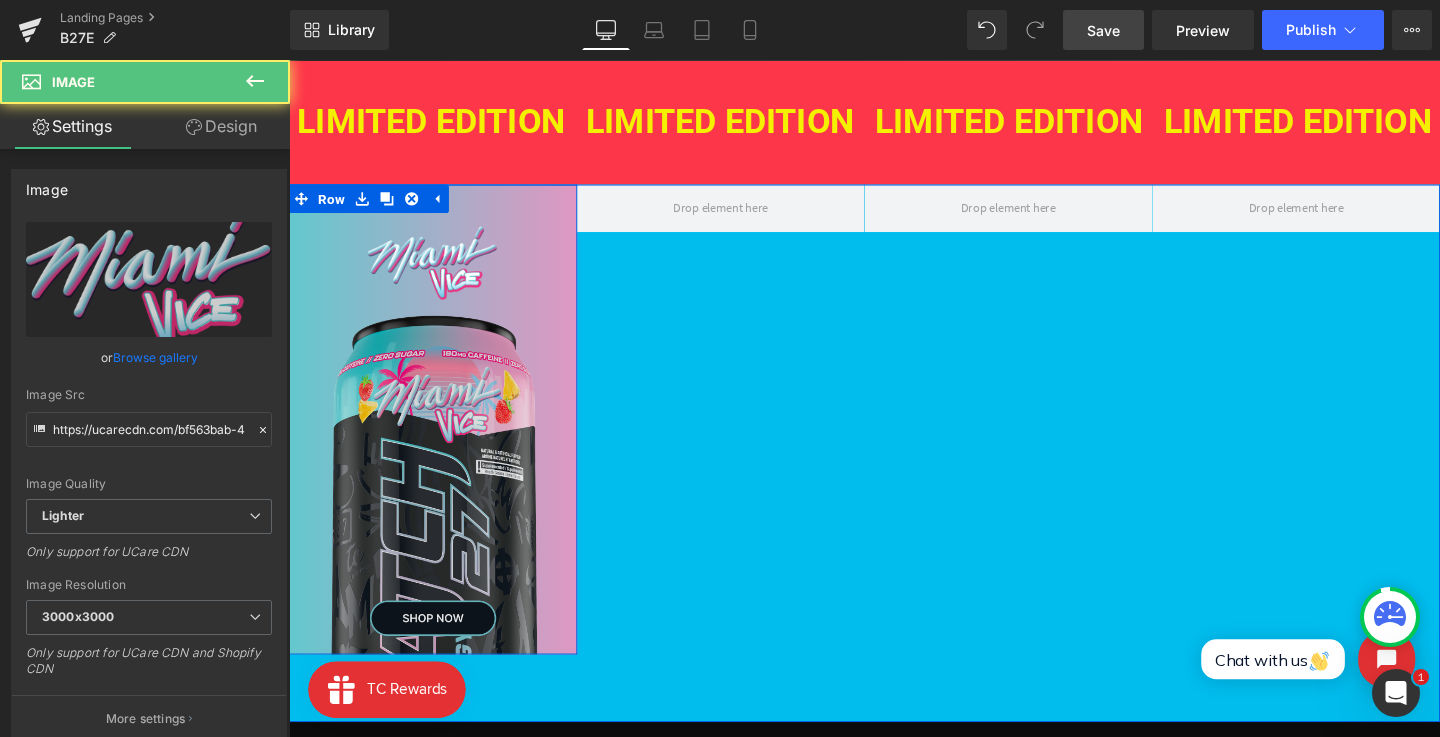 click at bounding box center (440, 498) 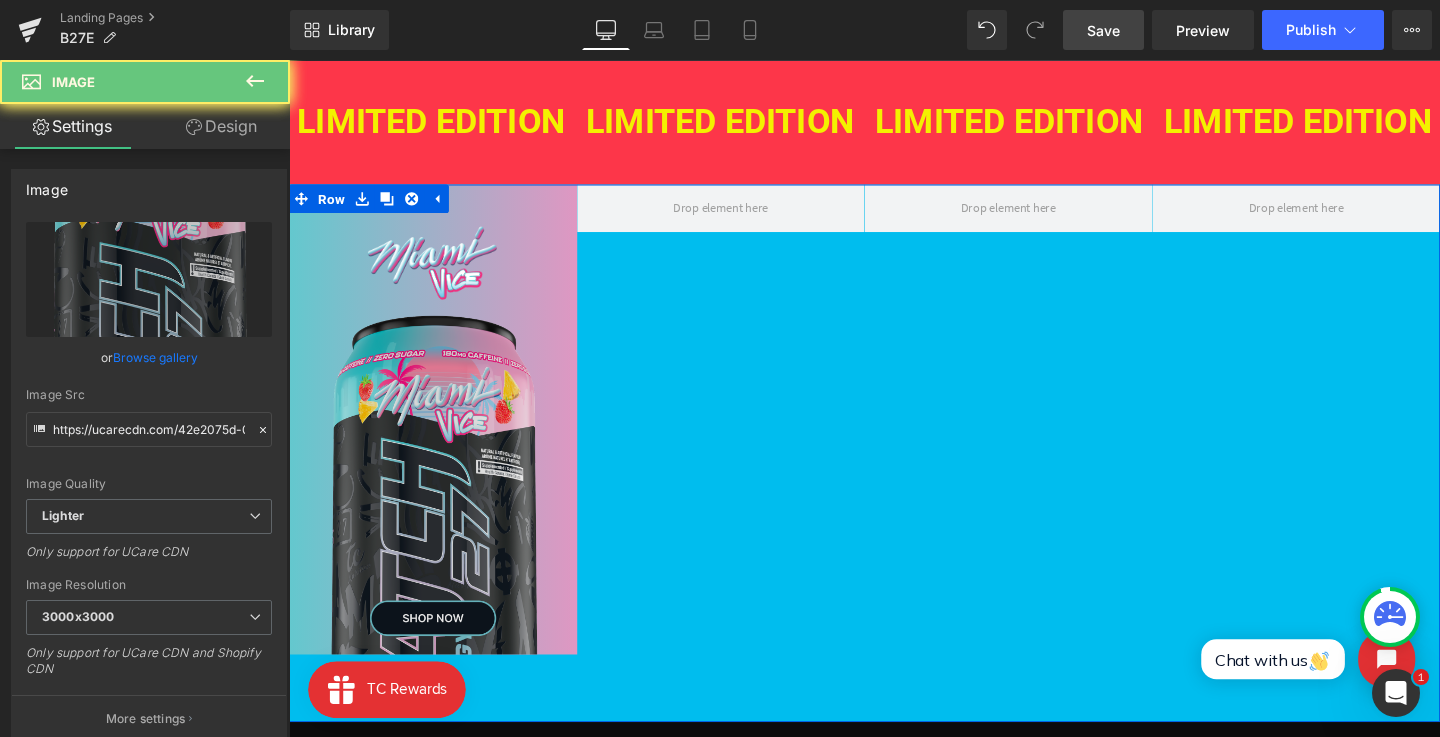 click 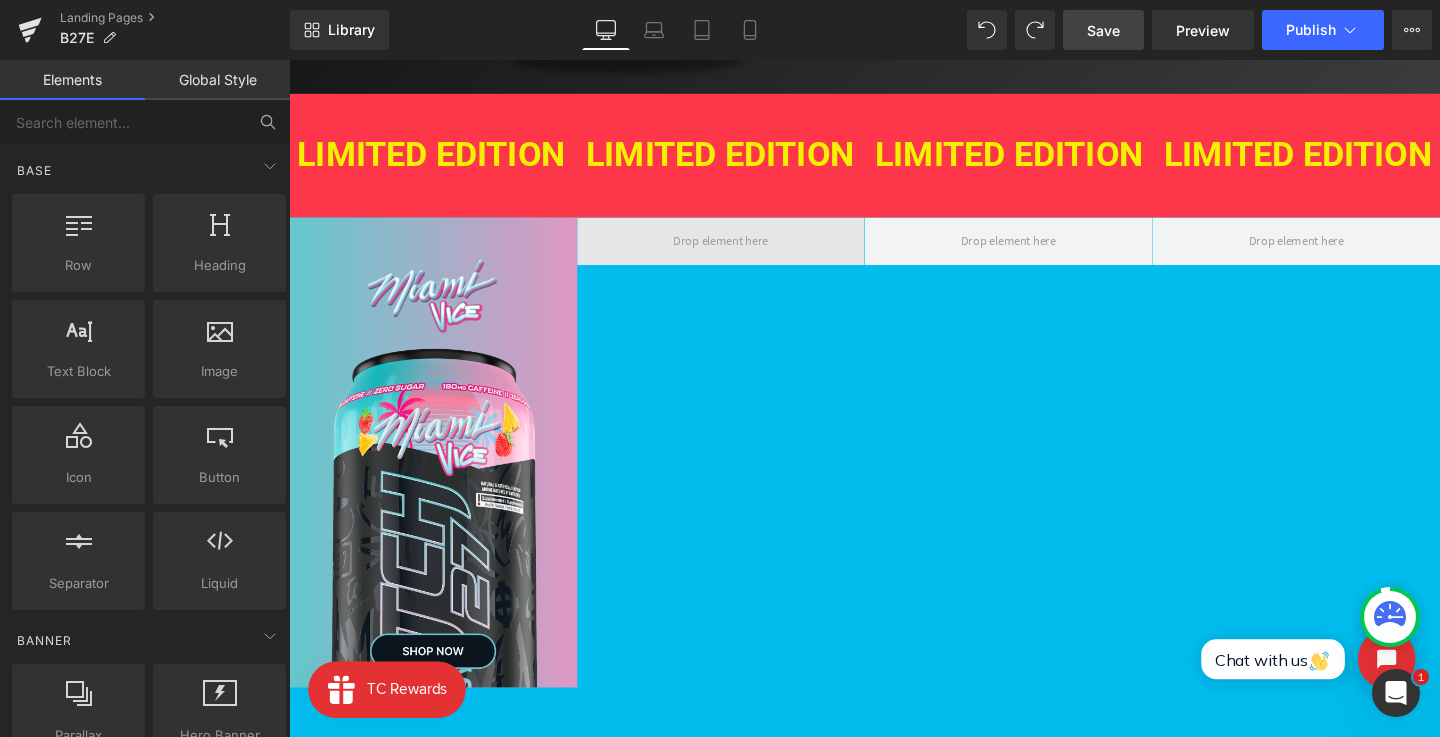 scroll, scrollTop: 576, scrollLeft: 0, axis: vertical 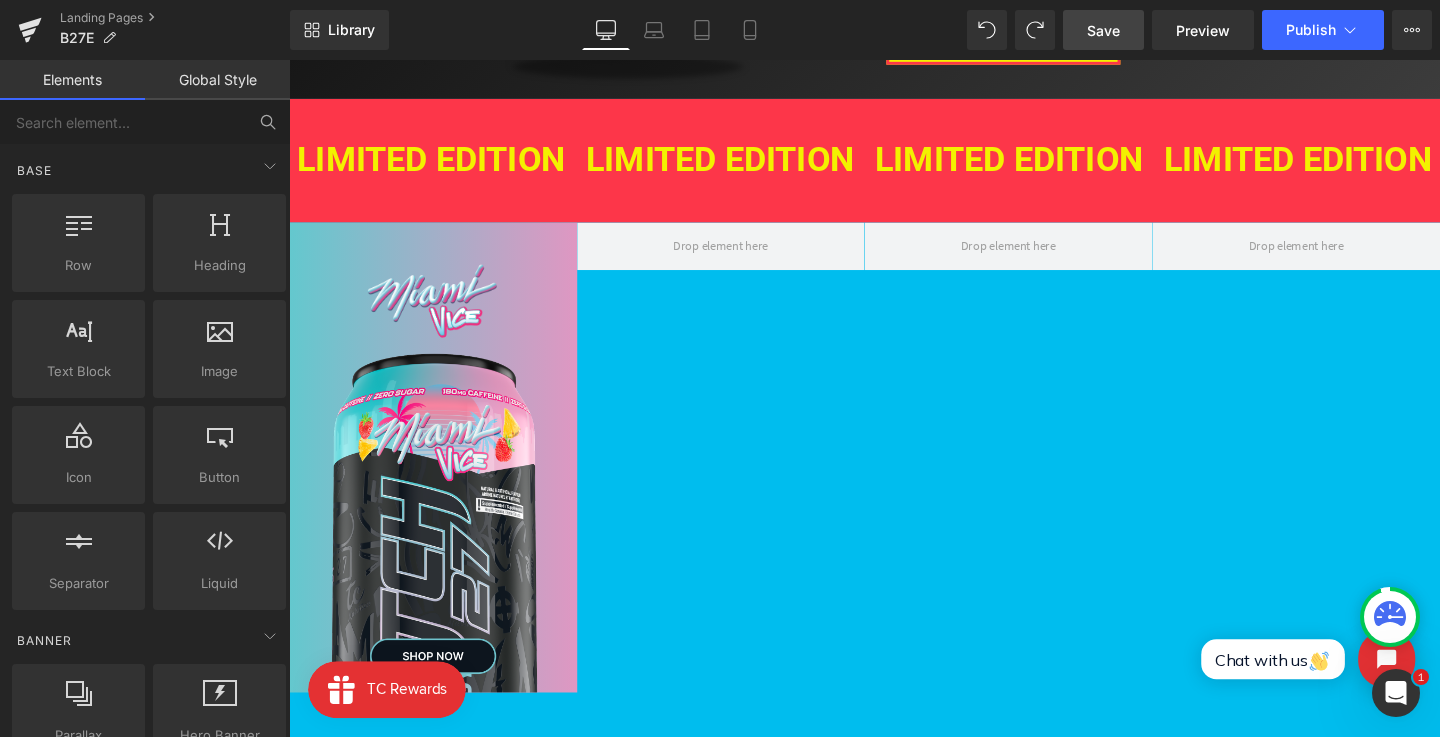 click 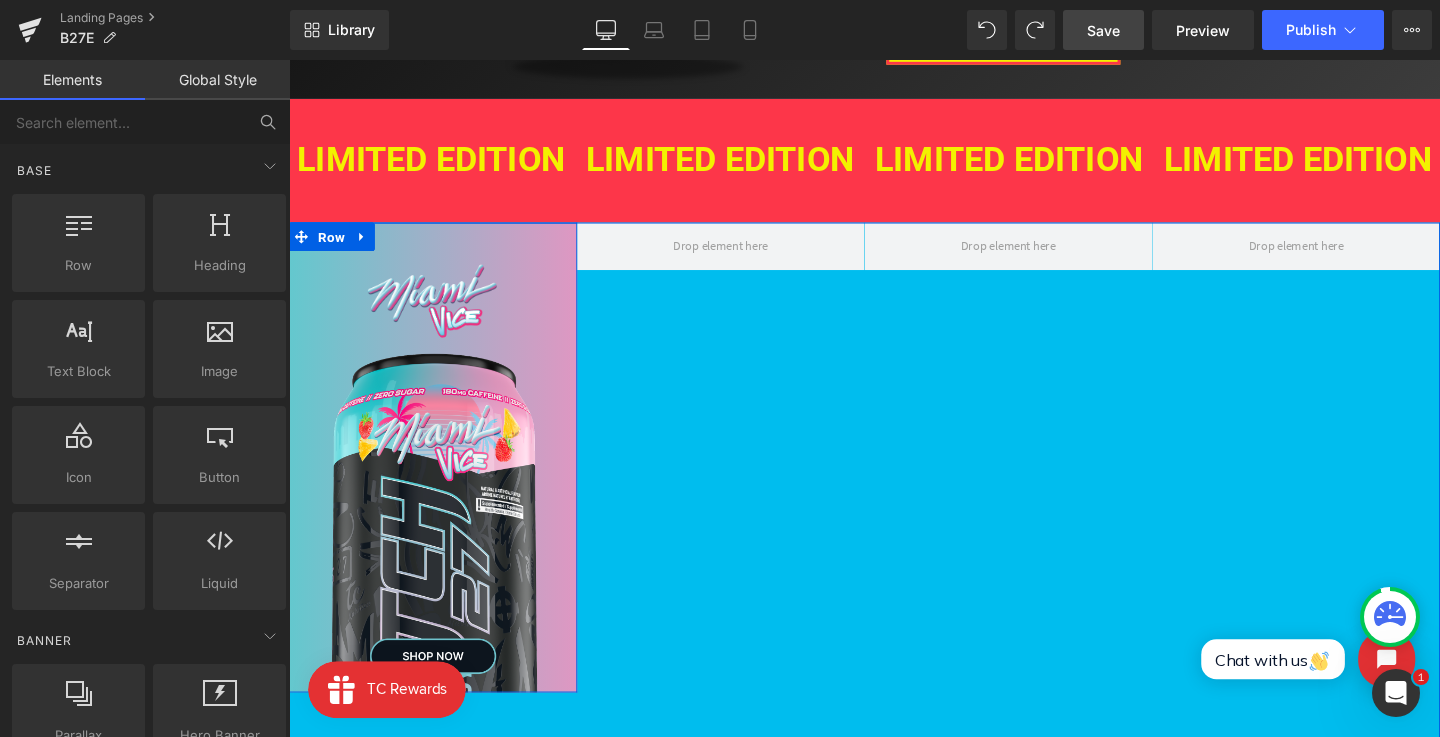 click on "Image         Image         Row" at bounding box center (440, 478) 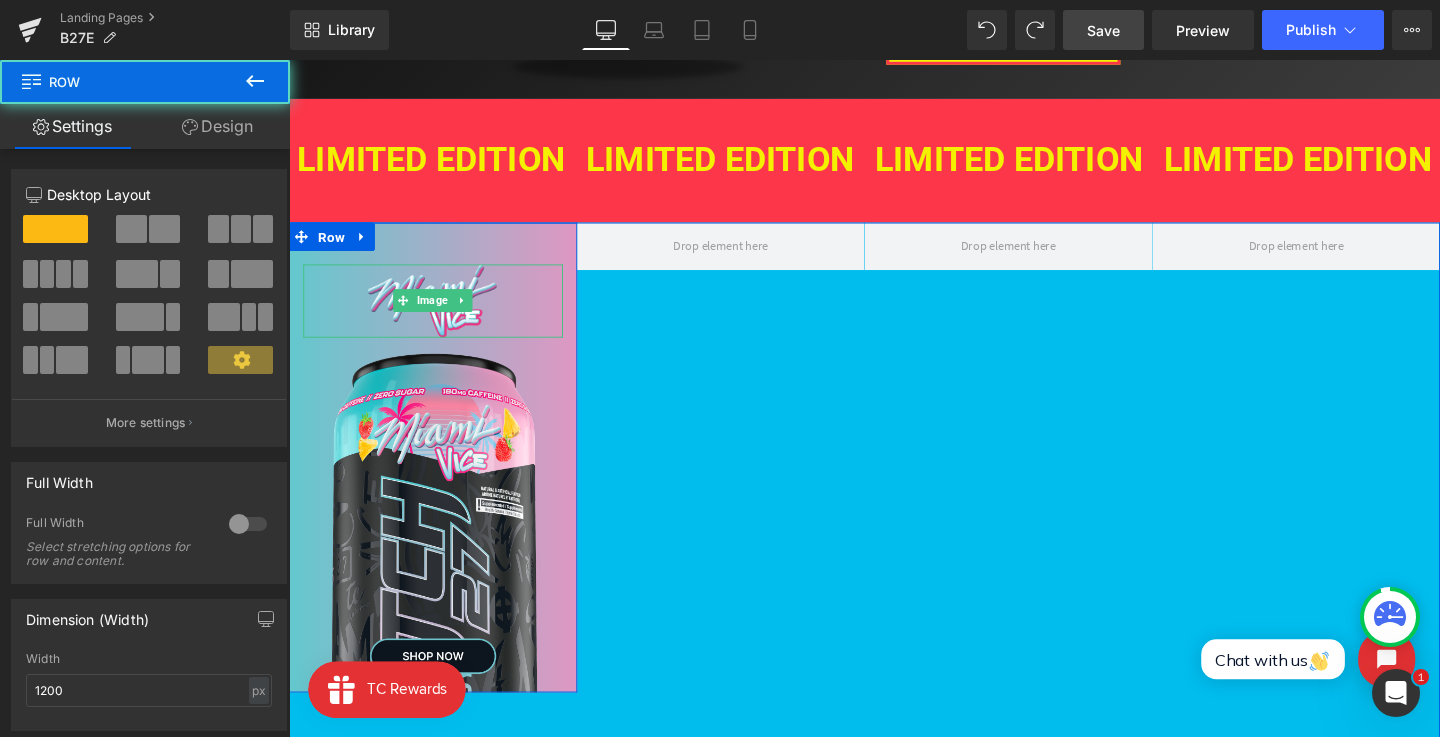 click on "Image         Image         Row" at bounding box center [440, 478] 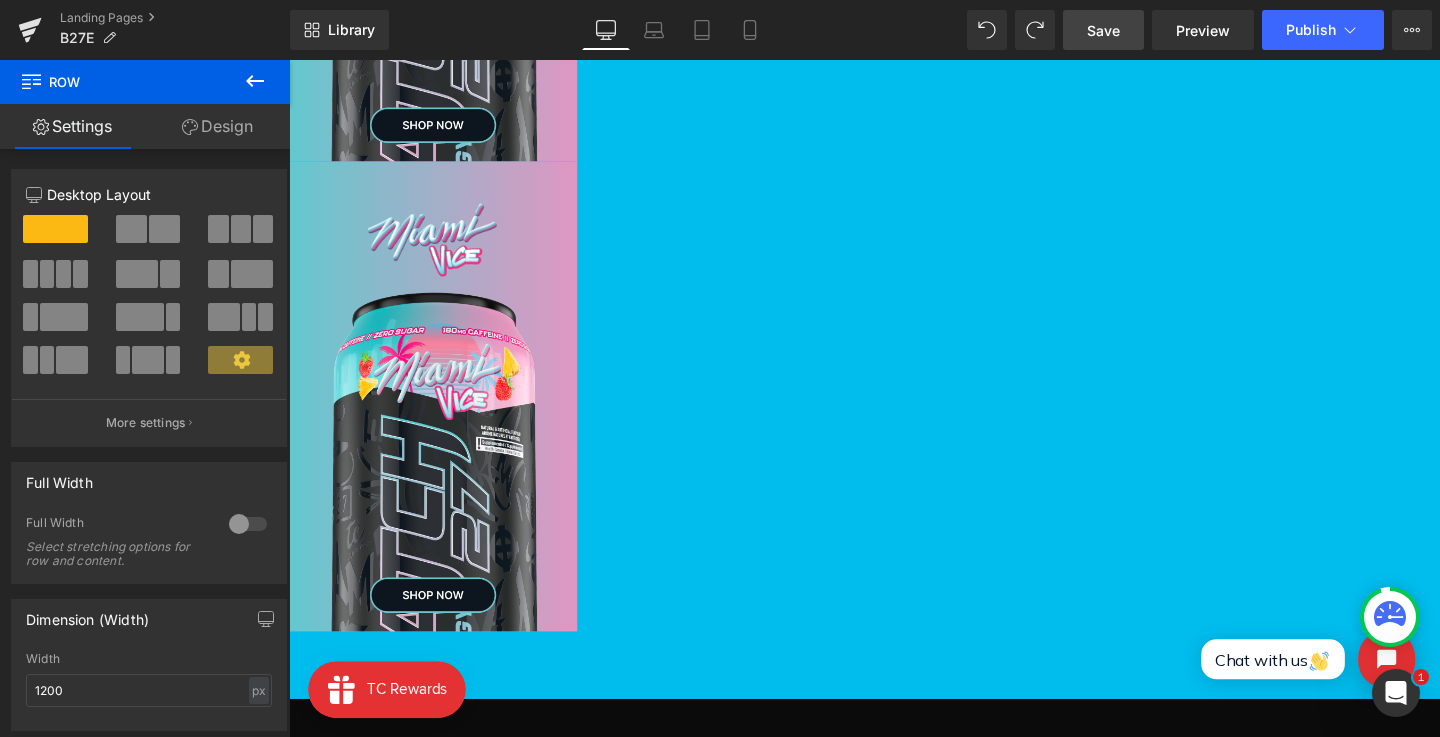 scroll, scrollTop: 1117, scrollLeft: 0, axis: vertical 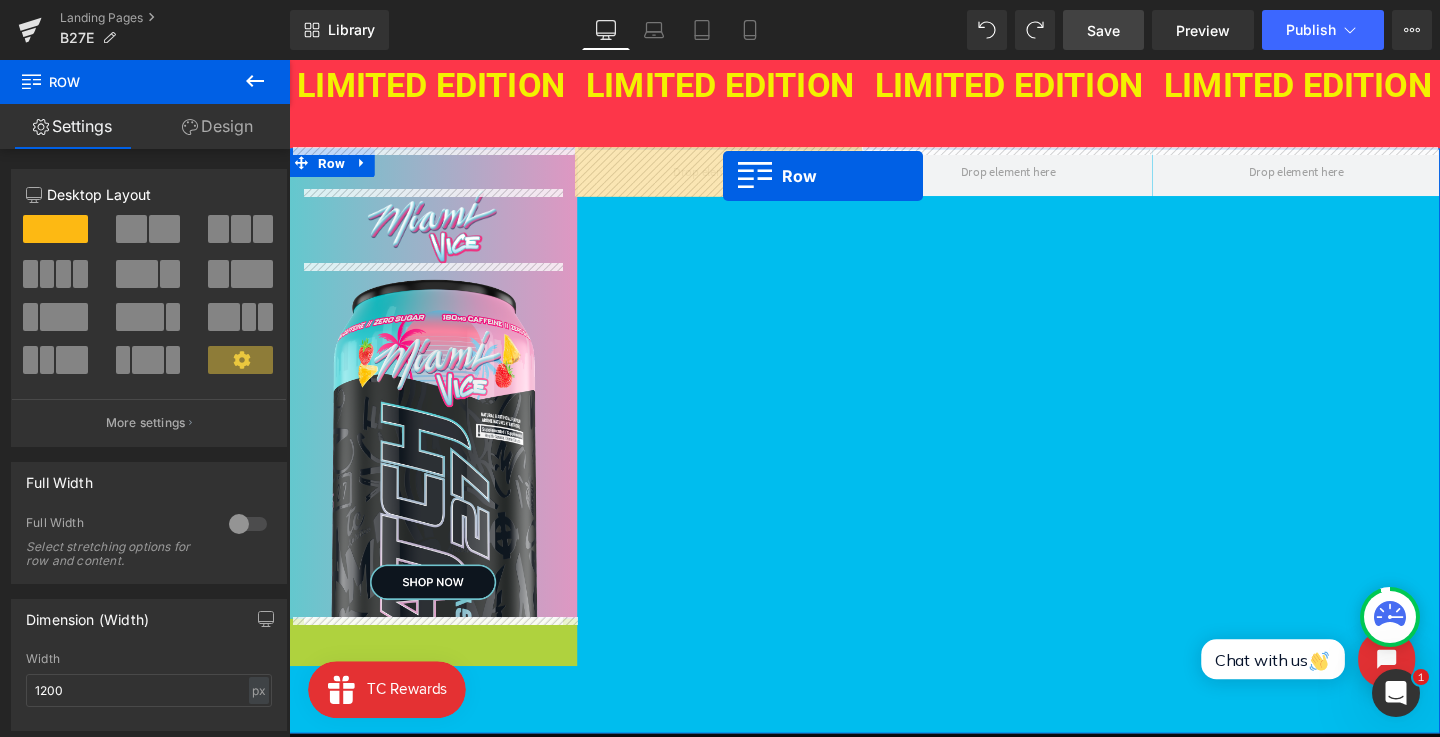 drag, startPoint x: 334, startPoint y: 204, endPoint x: 746, endPoint y: 171, distance: 413.3195 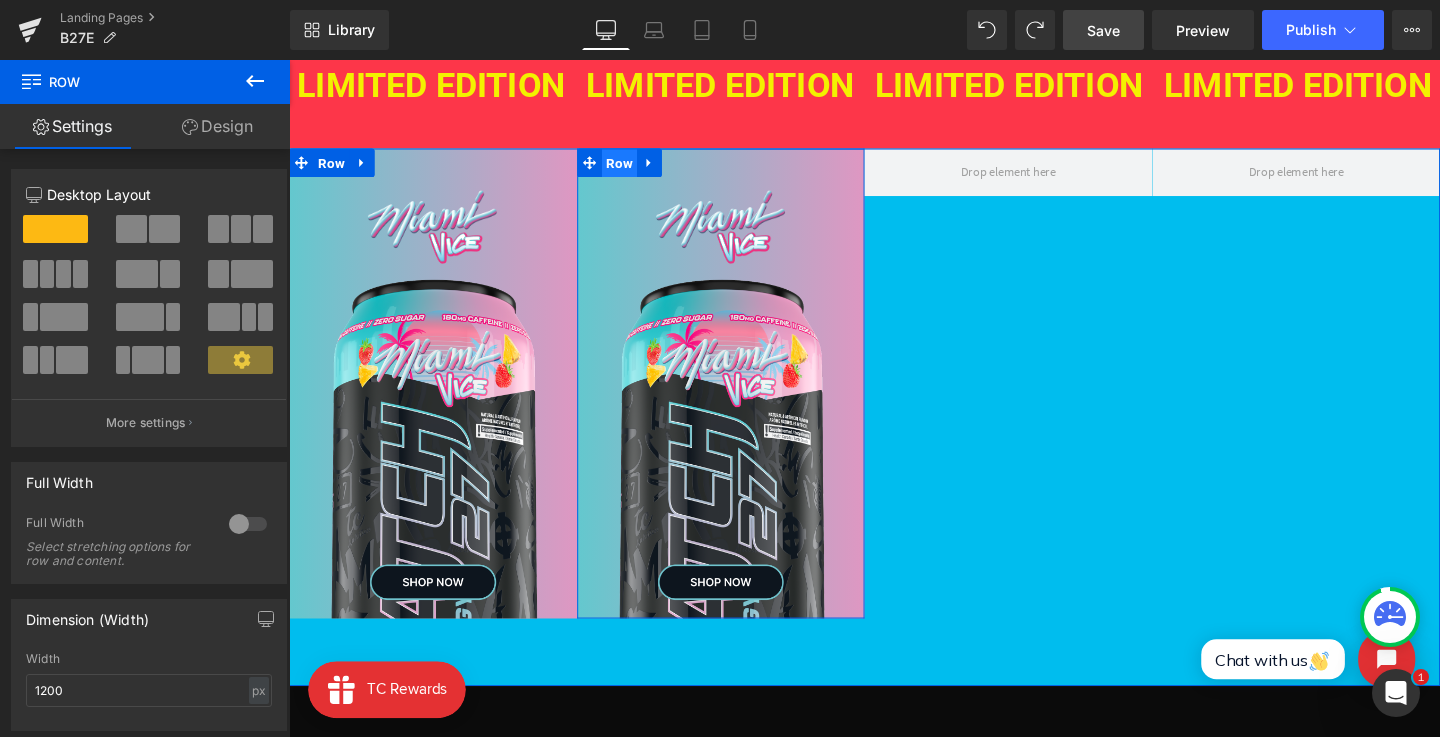 click on "Row" at bounding box center [637, 168] 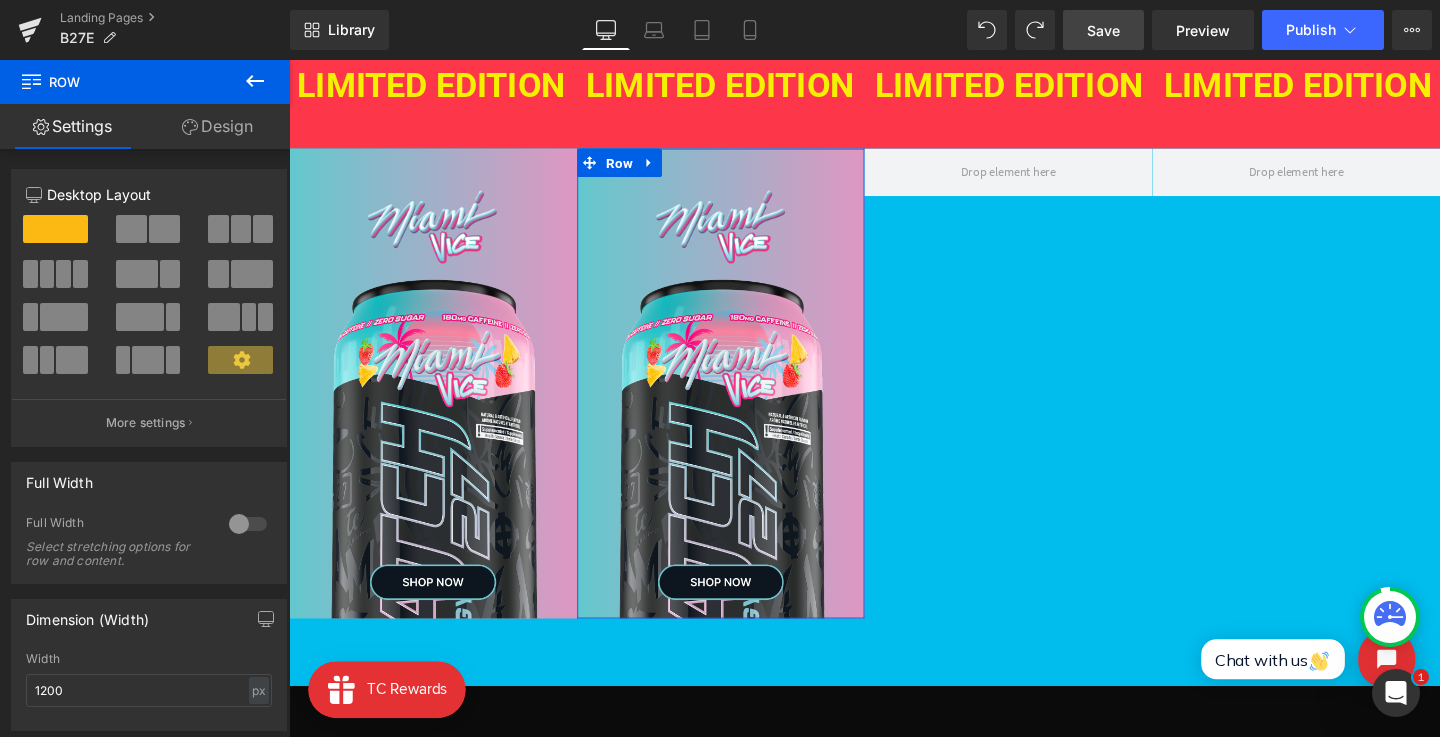 click on "Design" at bounding box center (217, 126) 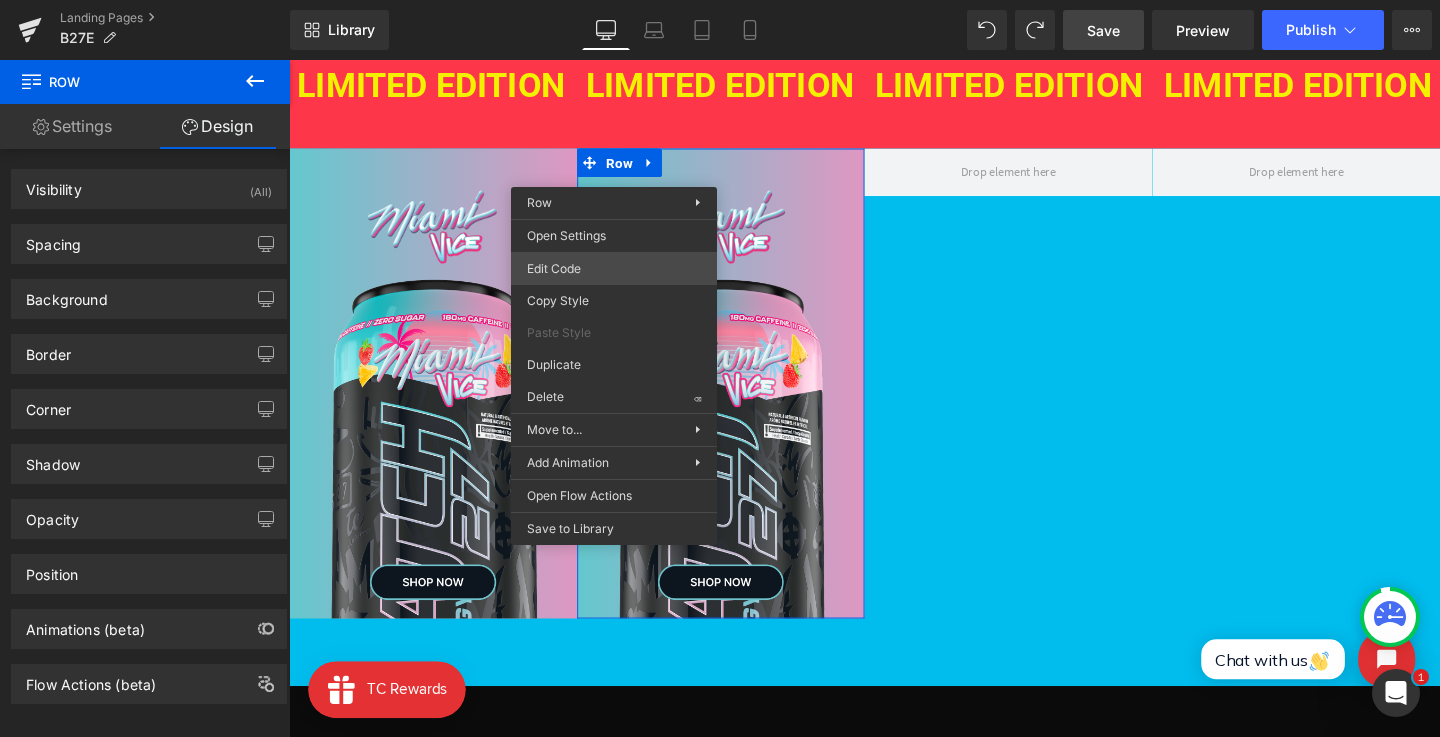 click on "Row  You are previewing how the   will restyle your page. You can not edit Elements in Preset Preview Mode.  Landing Pages B27E Library Desktop Desktop Laptop Tablet Mobile Save Preview Publish Scheduled View Live Page View with current Template Save Template to Library Schedule Publish Publish Settings Shortcuts  Your page can’t be published   You've reached the maximum number of published pages on your plan  (0/0).  You need to upgrade your plan or unpublish all your pages to get 1 publish slot.   Unpublish pages   Upgrade plan  Elements Global Style Base Row  rows, columns, layouts, div Heading  headings, titles, h1,h2,h3,h4,h5,h6 Text Block  texts, paragraphs, contents, blocks Image  images, photos, alts, uploads Icon  icons, symbols Button  button, call to action, cta Separator  separators, dividers, horizontal lines Liquid  liquid, custom code, html, javascript, css, reviews, apps, applications, embeded, iframe Banner Parallax  banner, slideshow, hero, image, cover, parallax, effect Hero Banner  List" at bounding box center (720, 0) 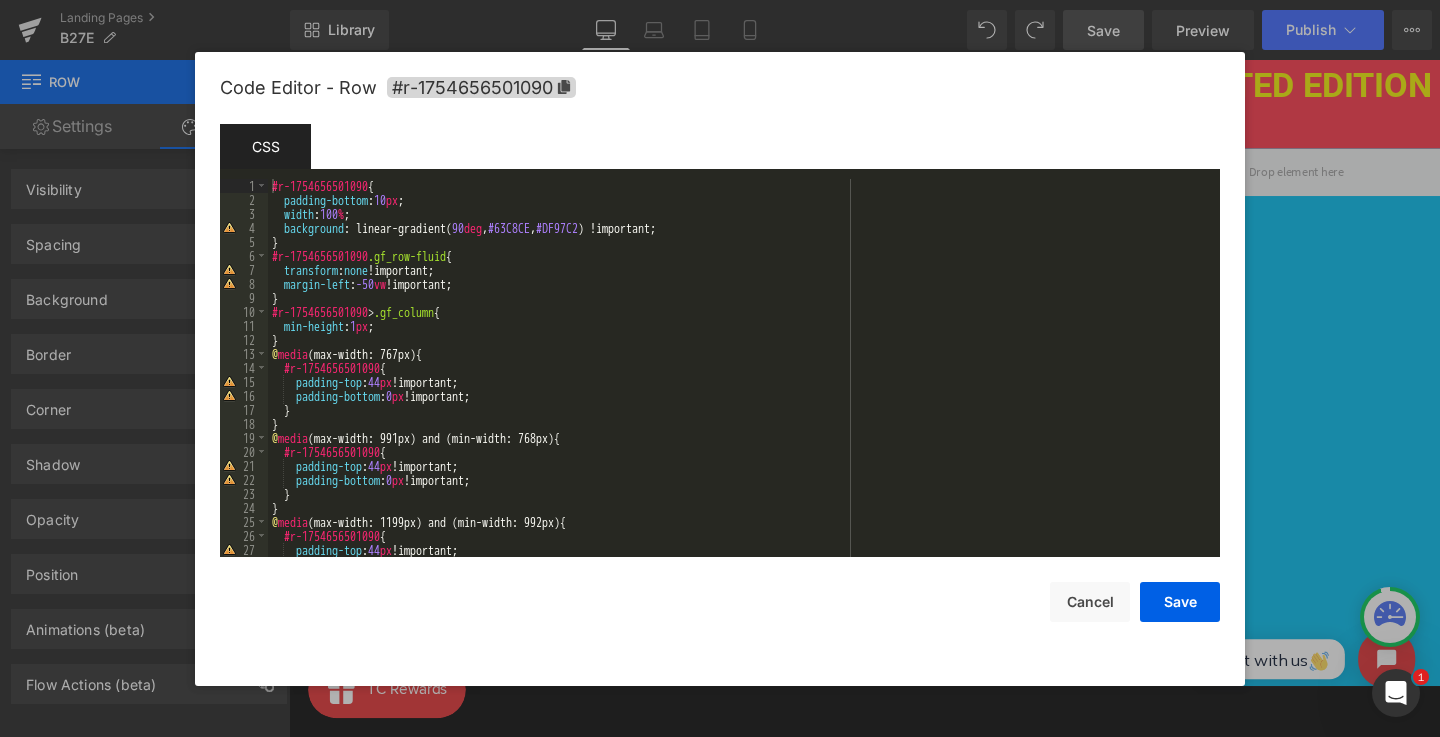 click on "#r-1754656501090 {    padding-bottom :  10 px ;    width :  100 % ;    background : linear-gradient( 90 deg ,  #63C8CE ,  #DF97C2 ) !important; } #r-1754656501090 .gf_row-fluid {    transform :  none  !important;    margin-left :  -50 vw  !important; } #r-1754656501090  >  .gf_column {    min-height :  1 px ; } @ media  (max-width: 767px) {    #r-1754656501090 {       padding-top :  44 px !important;       padding-bottom :  0 px !important;    } } @ media  (max-width: 991px) and (min-width: 768px) {    #r-1754656501090 {       padding-top :  44 px !important;       padding-bottom :  0 px !important;    } } @ media  (max-width: 1199px) and (min-width: 992px) {    #r-1754656501090 {       padding-top :  44 px !important;       padding-bottom :  0 px !important;" at bounding box center [740, 382] 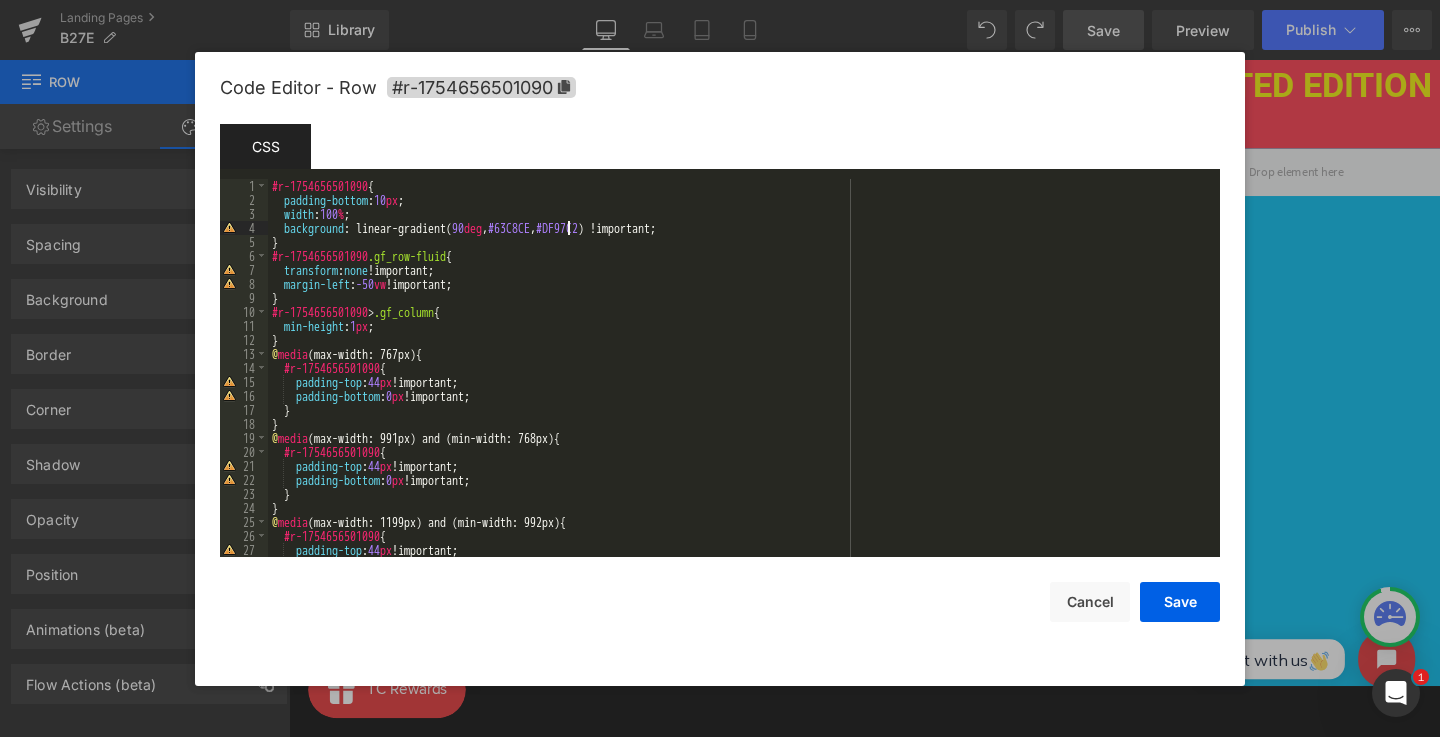 click on "#r-1754656501090 {    padding-bottom :  10 px ;    width :  100 % ;    background : linear-gradient( 90 deg ,  #63C8CE ,  #DF97C2 ) !important; } #r-1754656501090 .gf_row-fluid {    transform :  none  !important;    margin-left :  -50 vw  !important; } #r-1754656501090  >  .gf_column {    min-height :  1 px ; } @ media  (max-width: 767px) {    #r-1754656501090 {       padding-top :  44 px !important;       padding-bottom :  0 px !important;    } } @ media  (max-width: 991px) and (min-width: 768px) {    #r-1754656501090 {       padding-top :  44 px !important;       padding-bottom :  0 px !important;    } } @ media  (max-width: 1199px) and (min-width: 992px) {    #r-1754656501090 {       padding-top :  44 px !important;       padding-bottom :  0 px !important;" at bounding box center [740, 382] 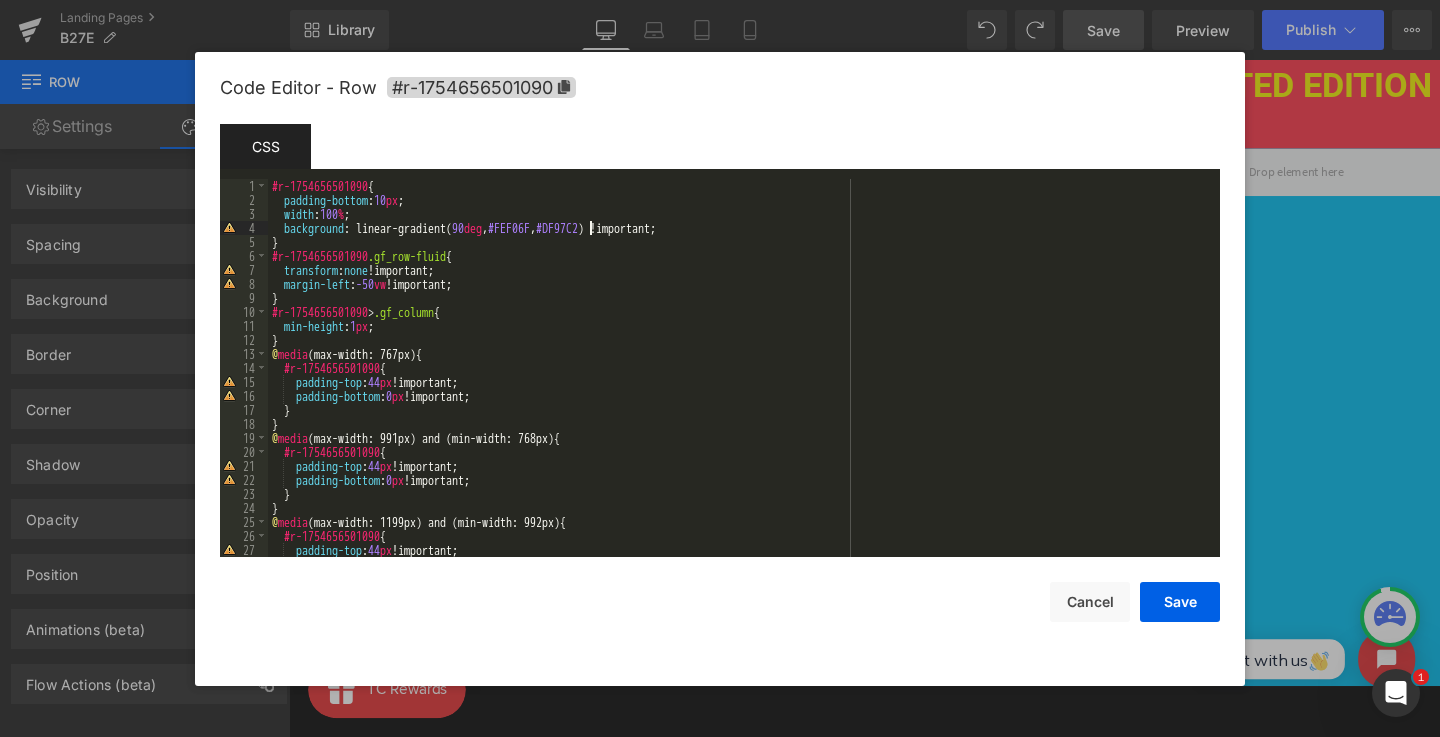 click on "#r-1754656501090 {    padding-bottom :  10 px ;    width :  100 % ;    background : linear-gradient( 90 deg ,  #FEF06F ,  #DF97C2 ) !important; } #r-1754656501090 .gf_row-fluid {    transform :  none  !important;    margin-left :  -50 vw  !important; } #r-1754656501090  >  .gf_column {    min-height :  1 px ; } @ media  (max-width: 767px) {    #r-1754656501090 {       padding-top :  44 px !important;       padding-bottom :  0 px !important;    } } @ media  (max-width: 991px) and (min-width: 768px) {    #r-1754656501090 {       padding-top :  44 px !important;       padding-bottom :  0 px !important;    } } @ media  (max-width: 1199px) and (min-width: 992px) {    #r-1754656501090 {       padding-top :  44 px !important;       padding-bottom :  0 px !important;" at bounding box center (740, 382) 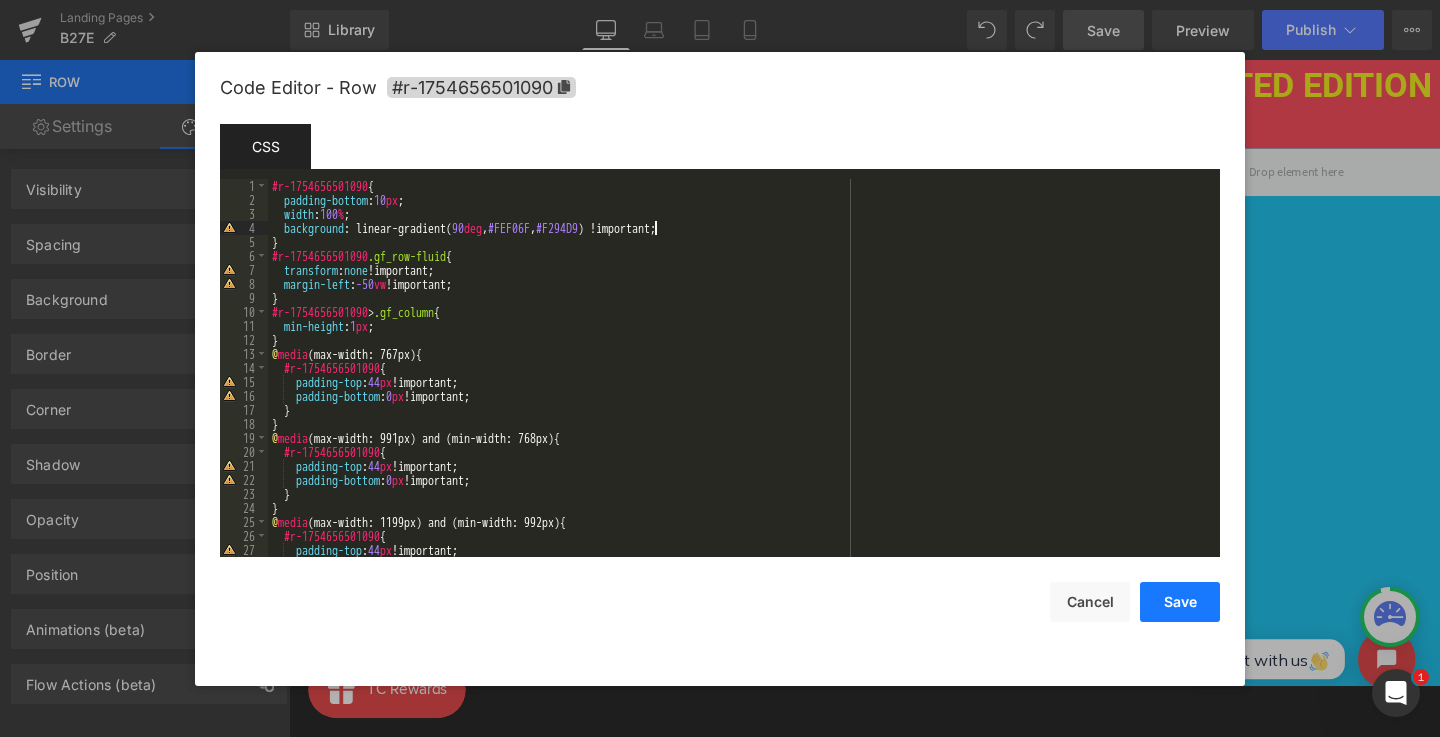 click on "Save" at bounding box center (1180, 602) 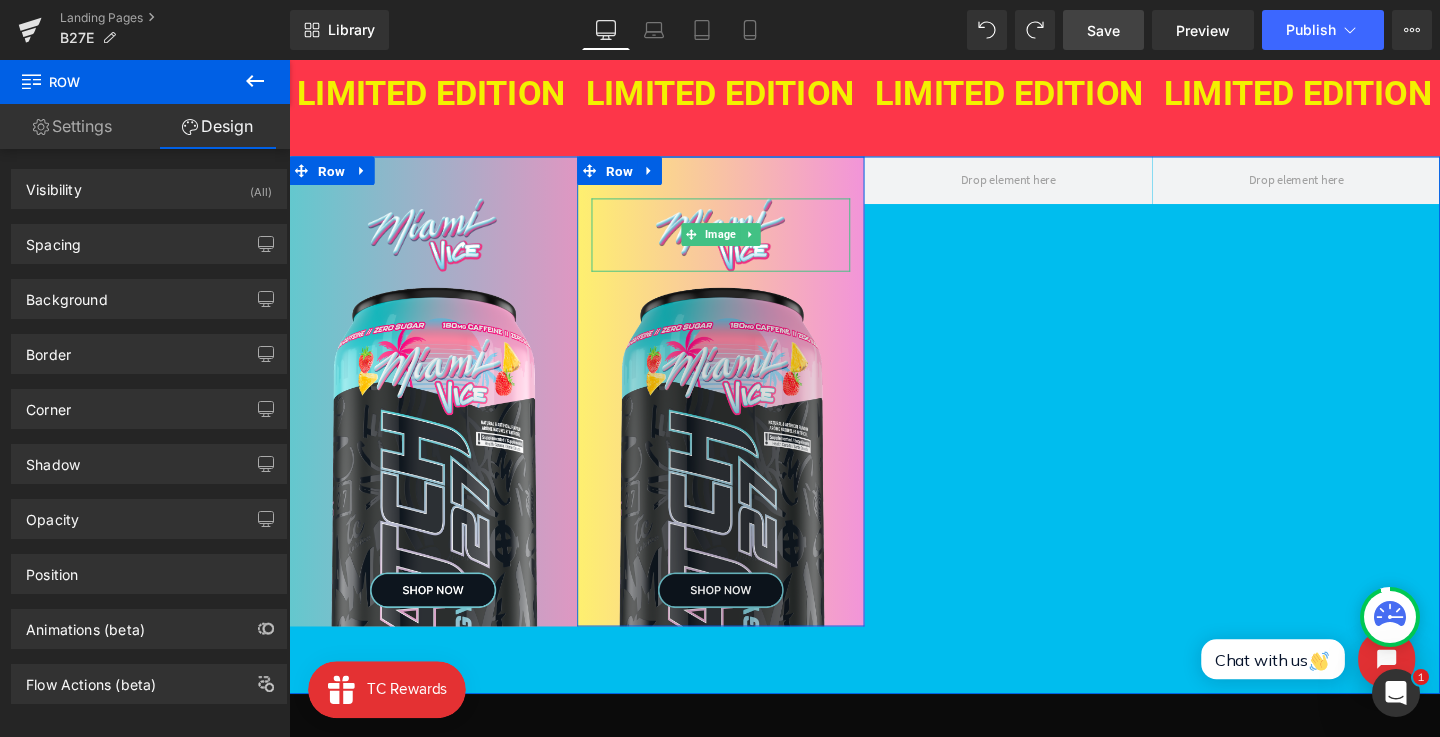 scroll, scrollTop: 630, scrollLeft: 0, axis: vertical 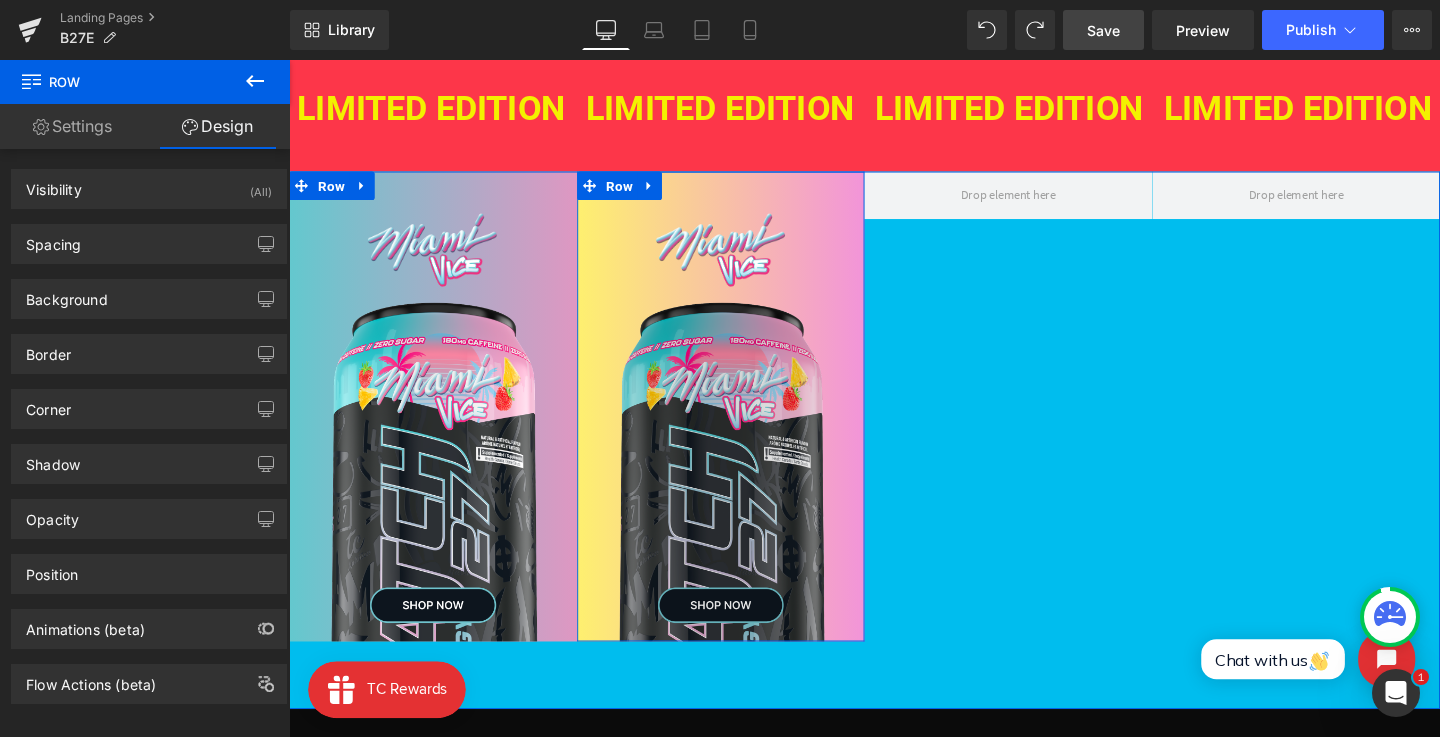 click at bounding box center (743, 484) 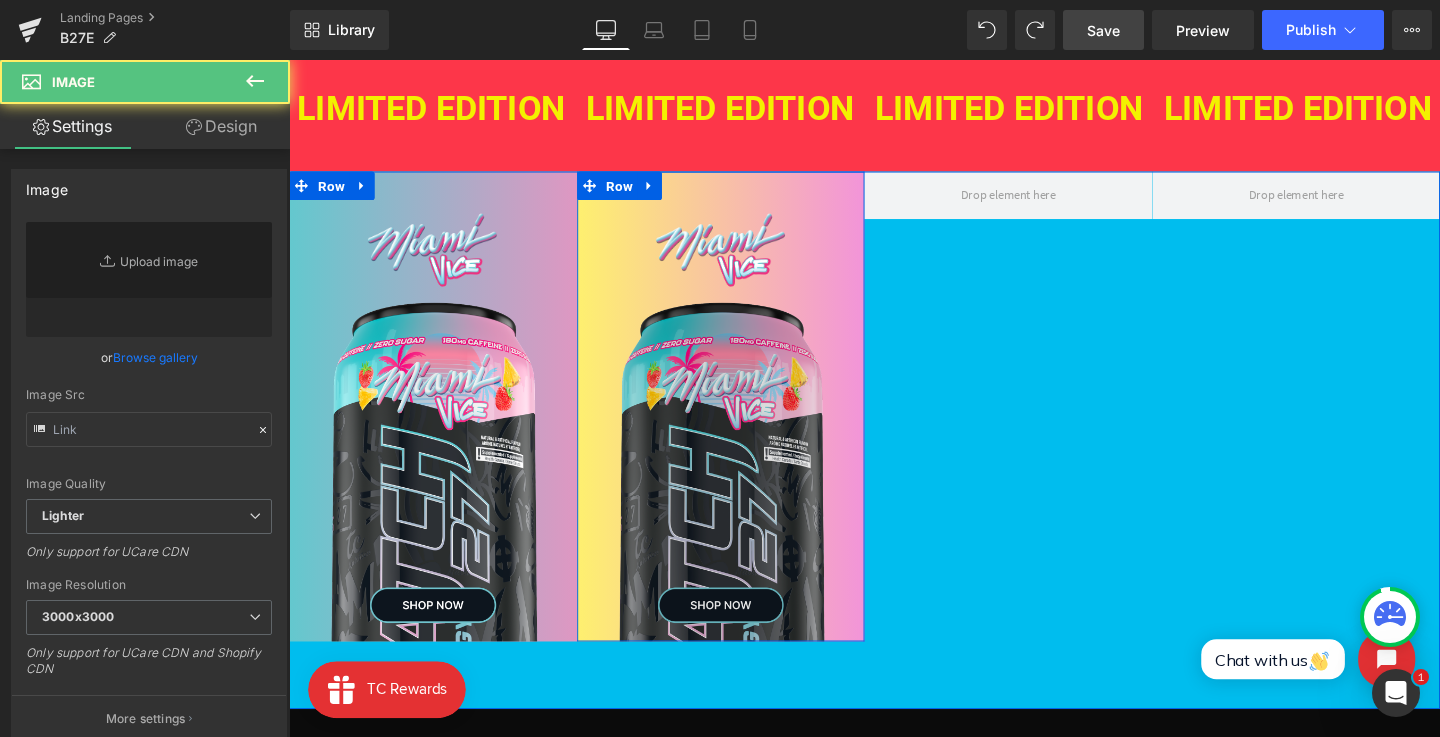 type on "https://ucarecdn.com/42e2075d-09e0-4387-b6c6-595a2bd4885b/-/format/auto/-/preview/3000x3000/-/quality/lighter/Frame%2042.png" 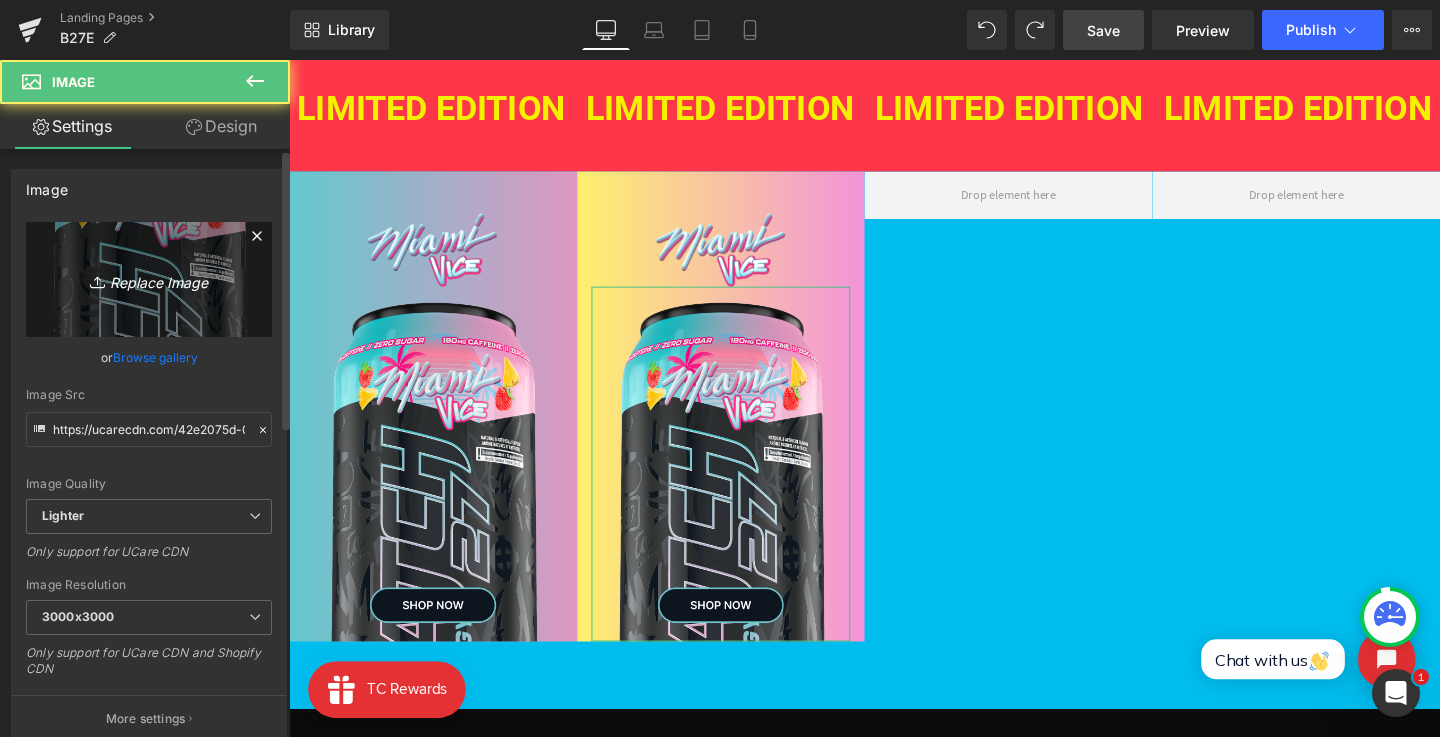 click on "Replace Image" at bounding box center (149, 279) 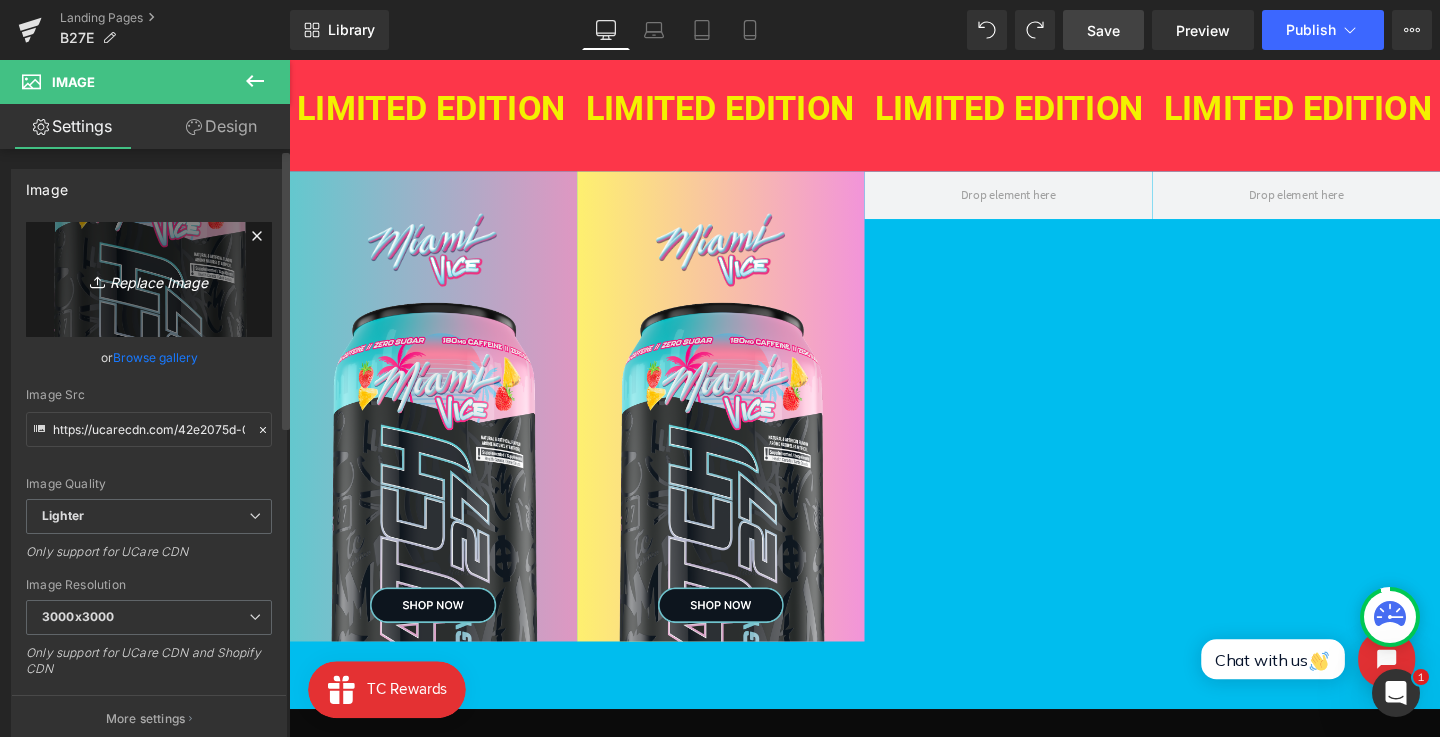 type on "C:\fakepath\Frame 44.png" 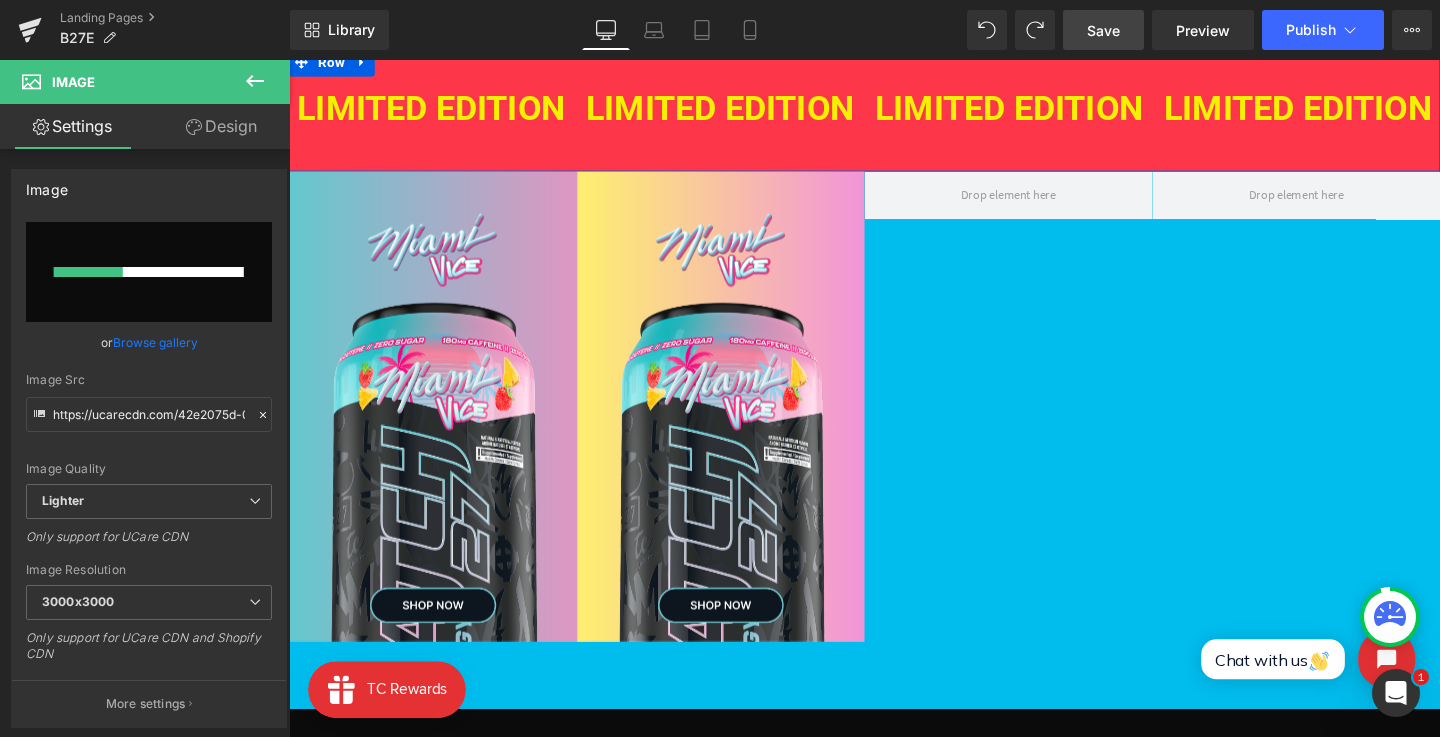 type 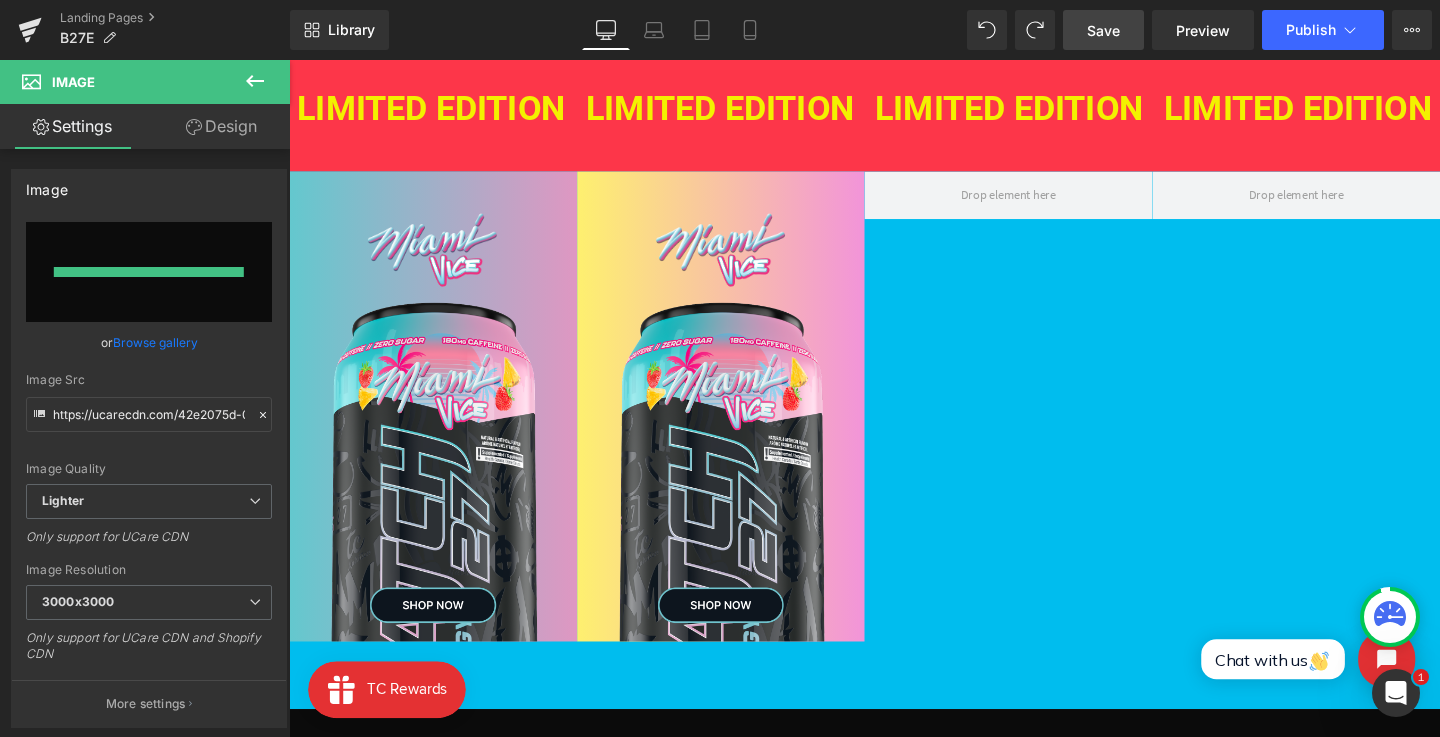 type on "https://ucarecdn.com/4b2a445b-6801-43ae-b7cc-6ef559a906ef/-/format/auto/-/preview/3000x3000/-/quality/lighter/Frame%2044.png" 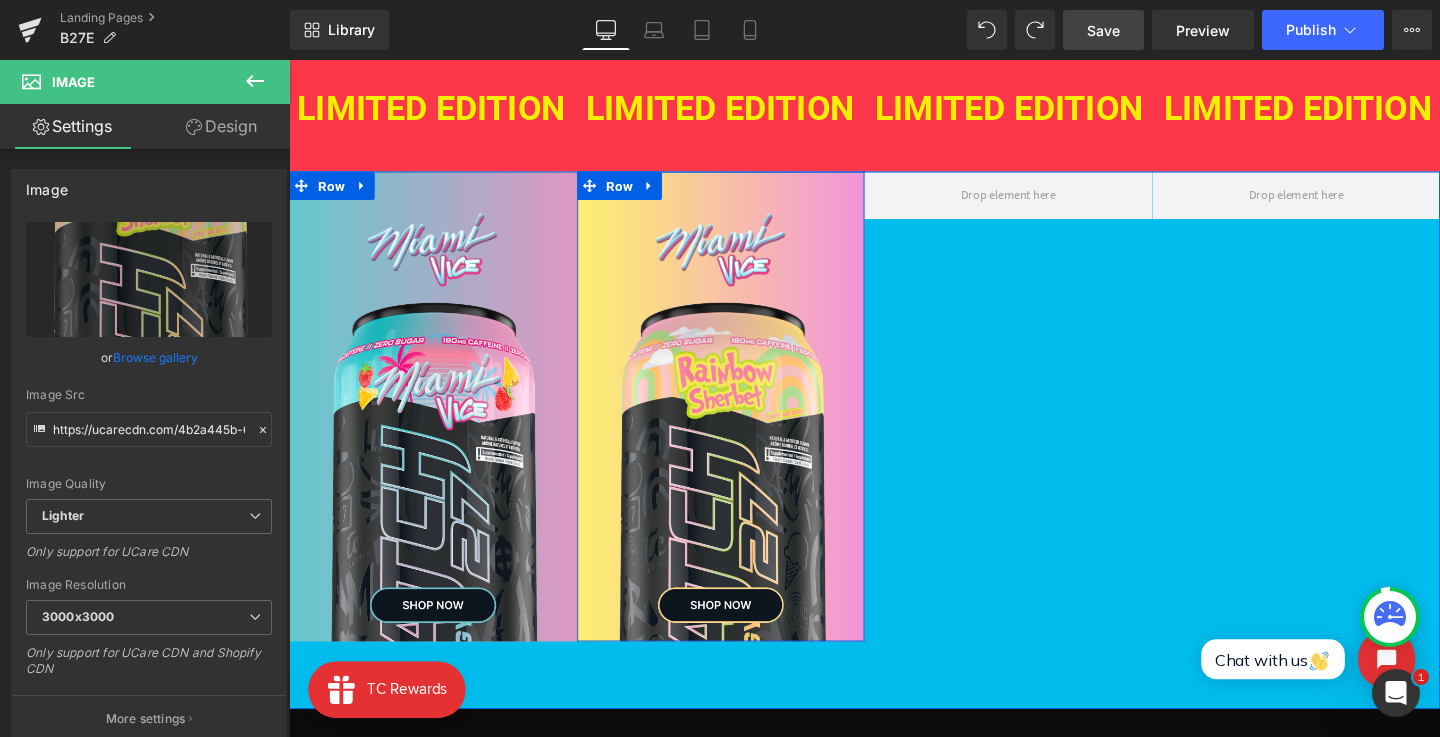 click on "Image" at bounding box center [742, 259] 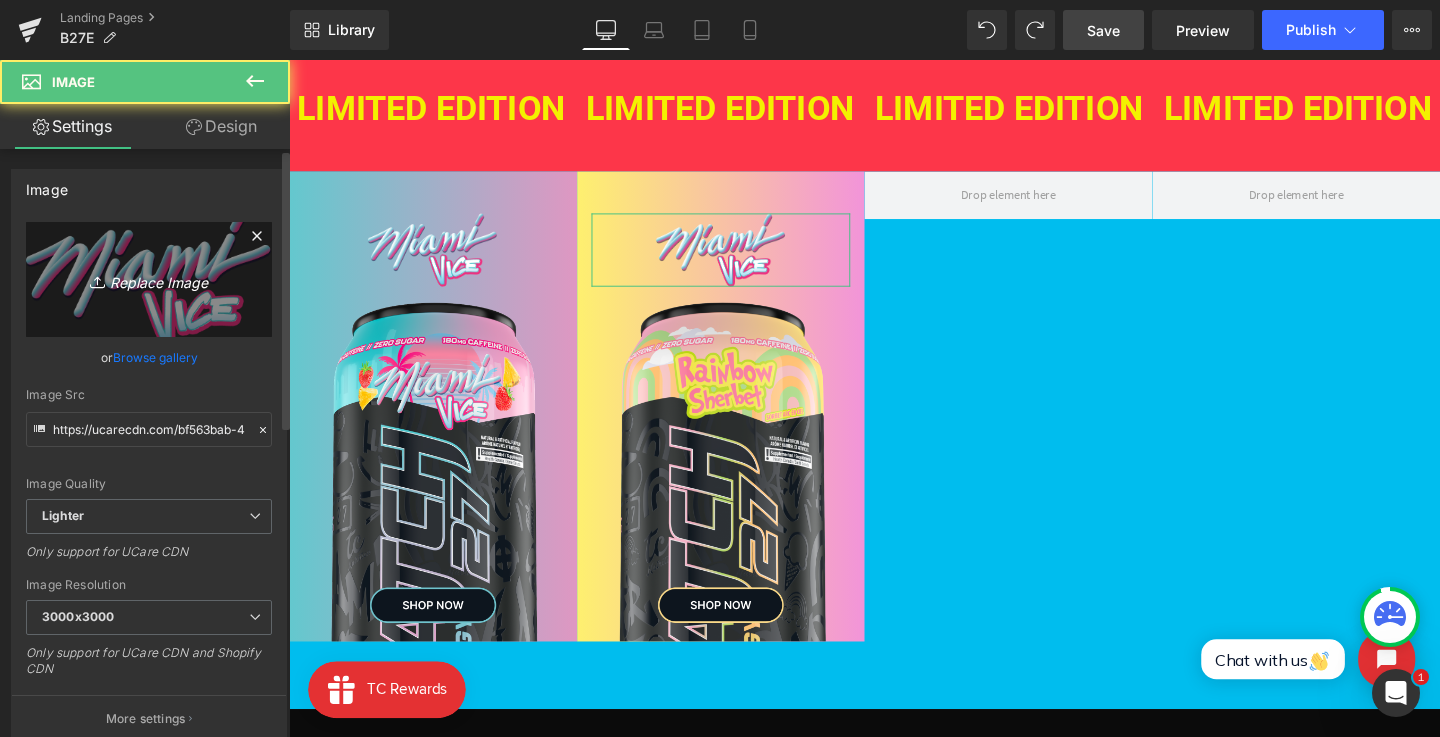 click on "Replace Image" at bounding box center (149, 279) 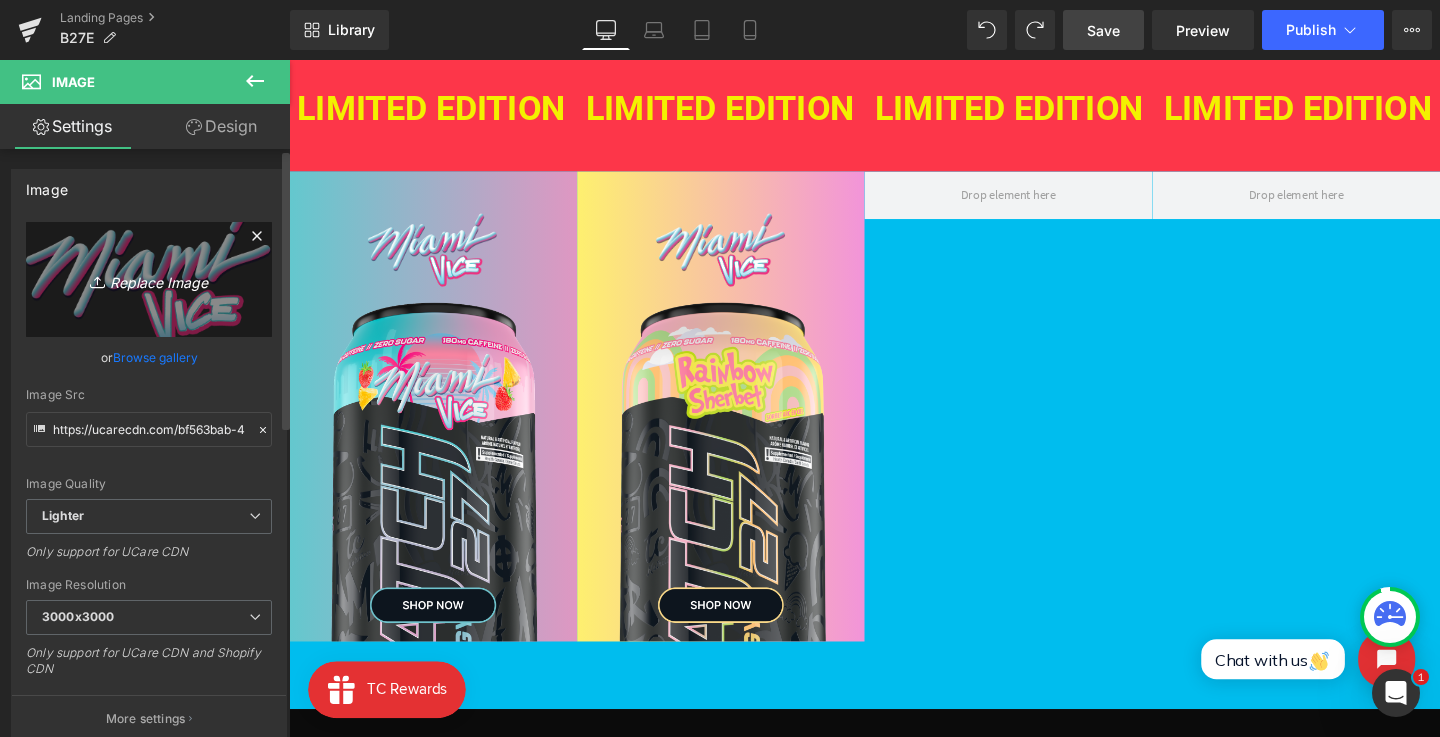 type on "C:\fakepath\Rainbow Sherbet 2.png" 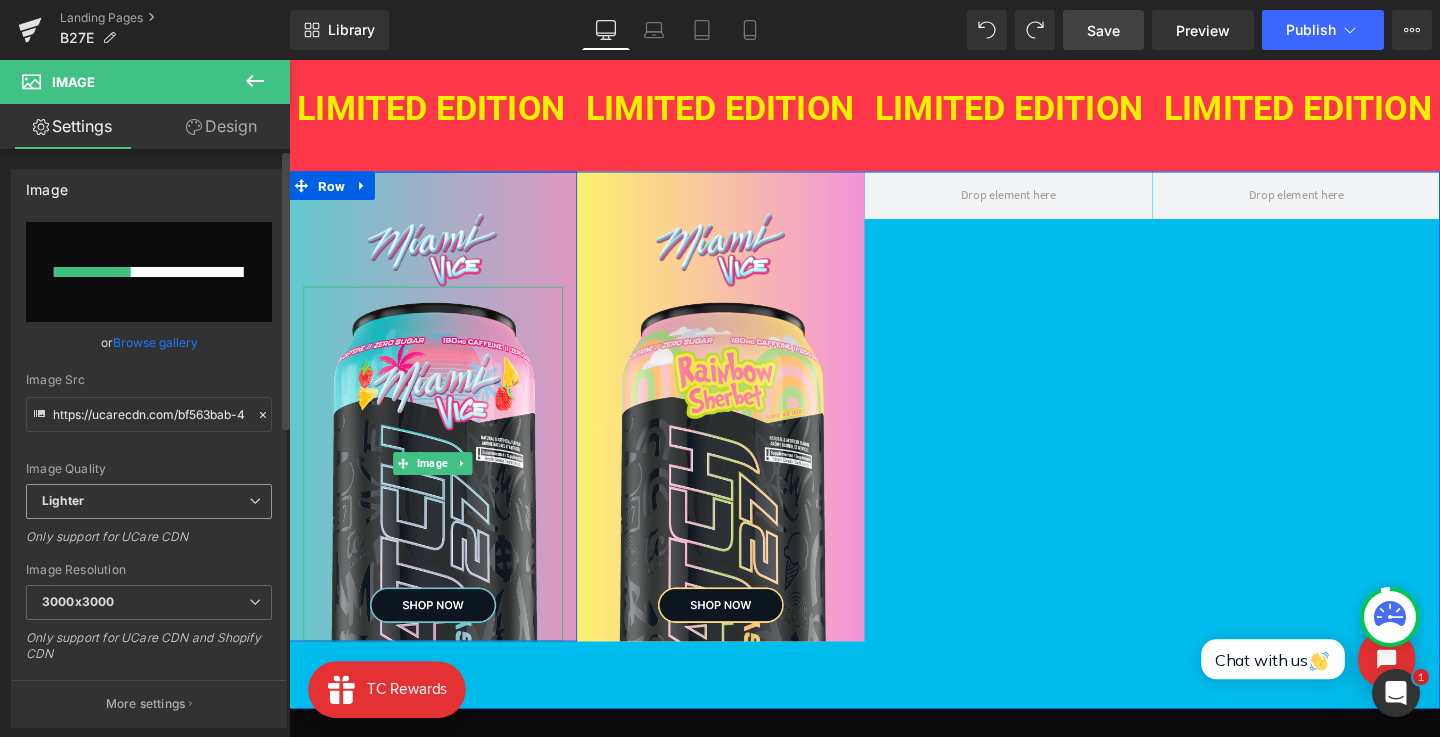 type 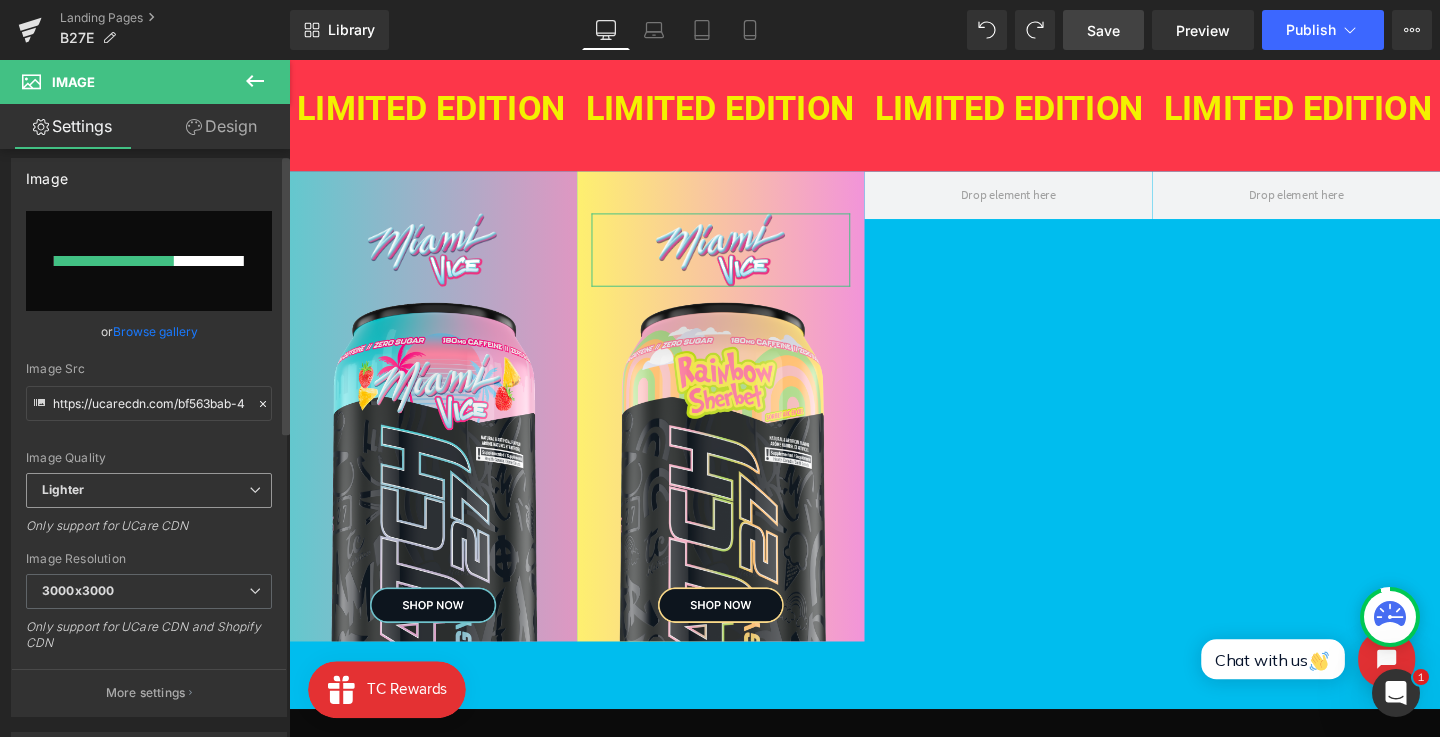 scroll, scrollTop: 1, scrollLeft: 0, axis: vertical 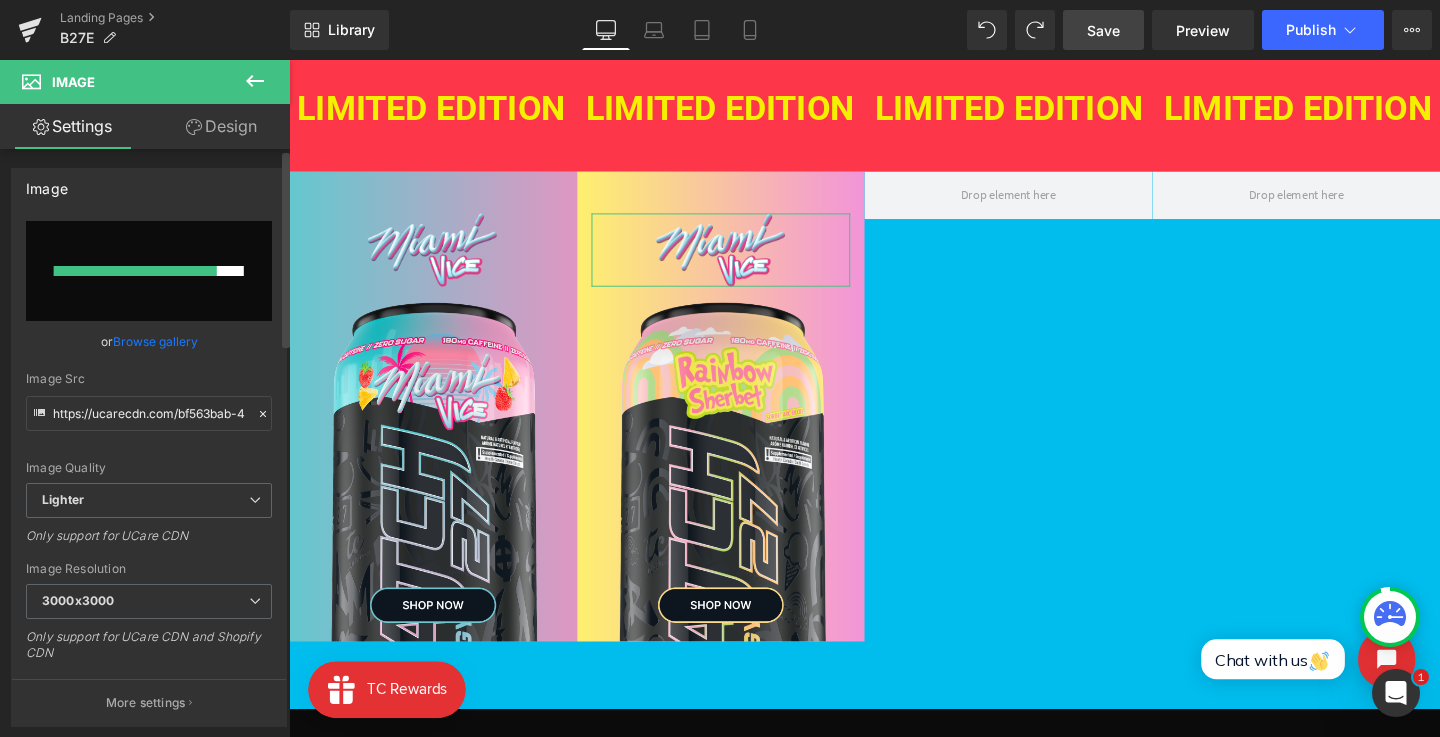 click on "Browse gallery" at bounding box center [155, 341] 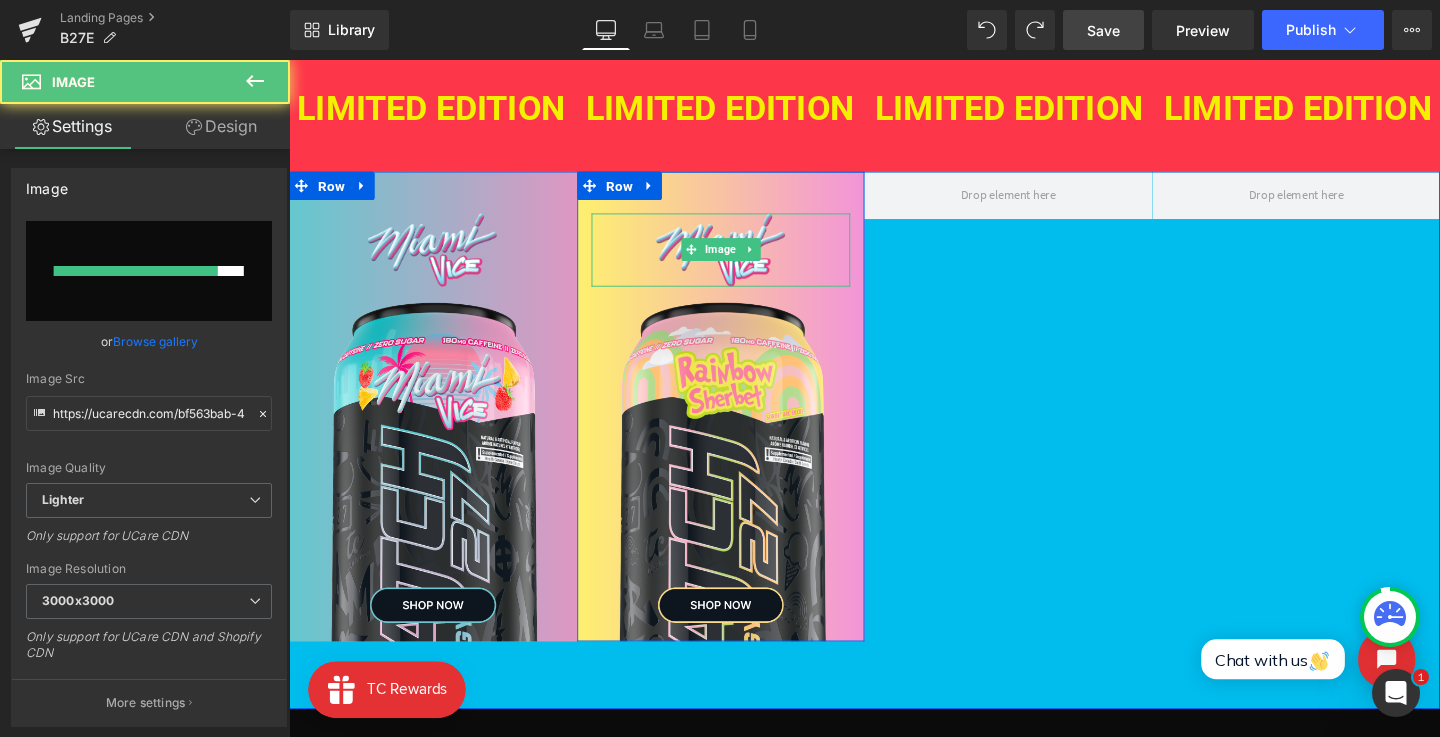 click at bounding box center (743, 260) 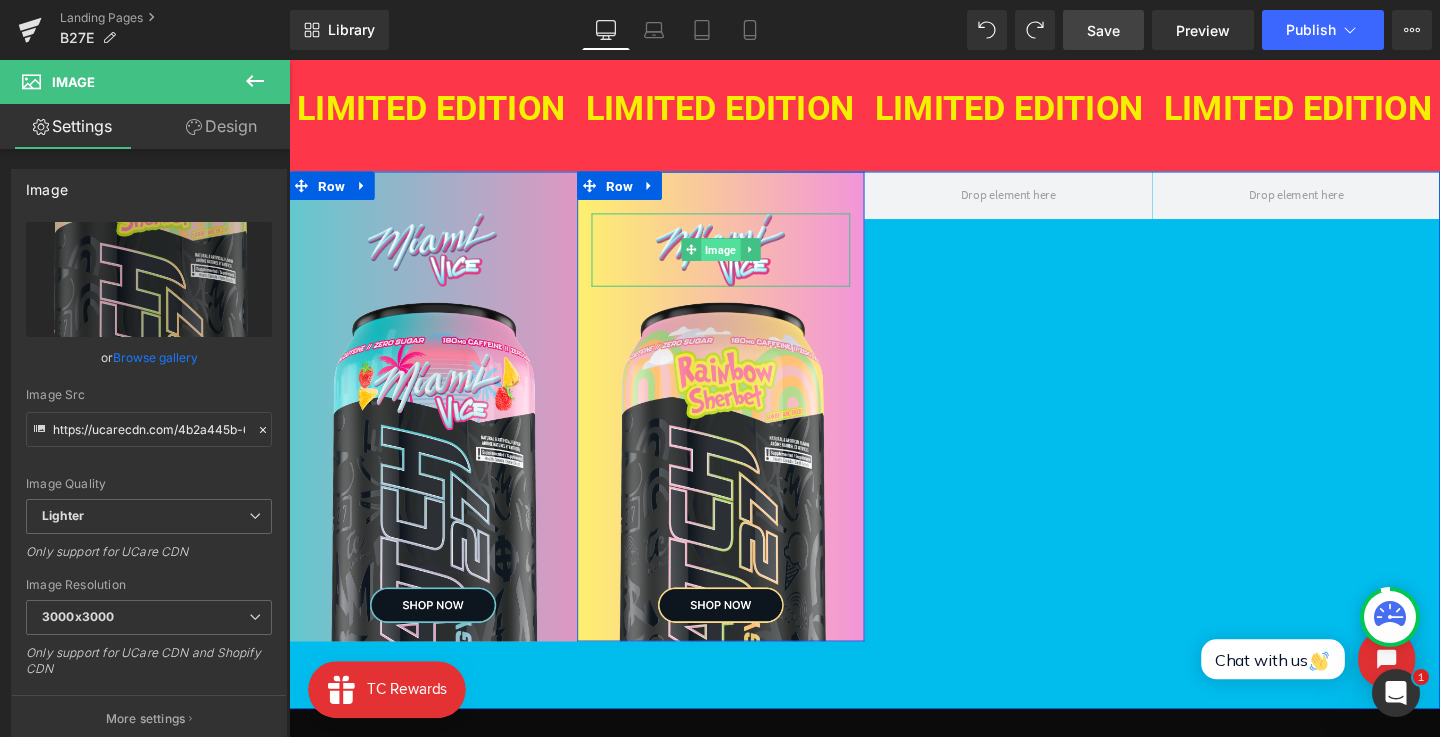 click on "Image" at bounding box center (742, 260) 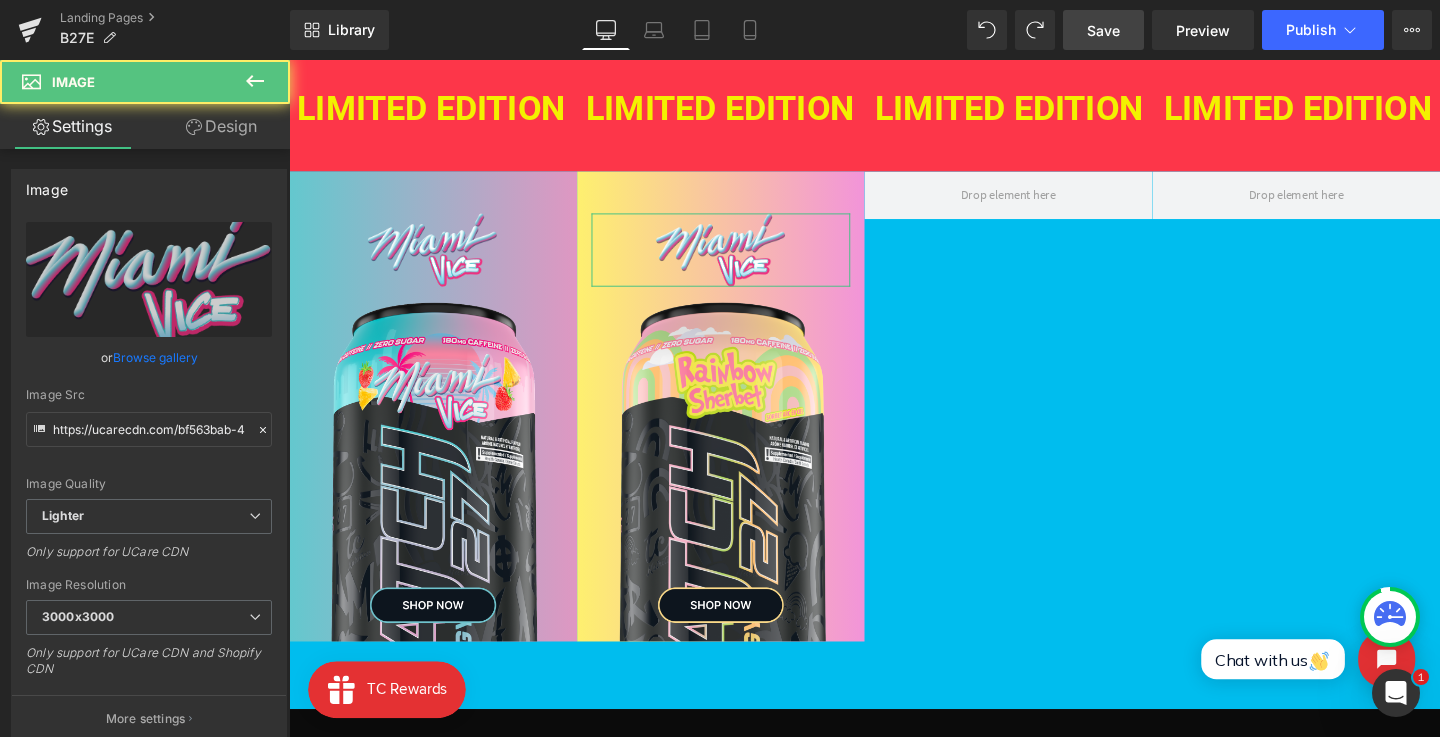 click on "Browse gallery" at bounding box center (155, 357) 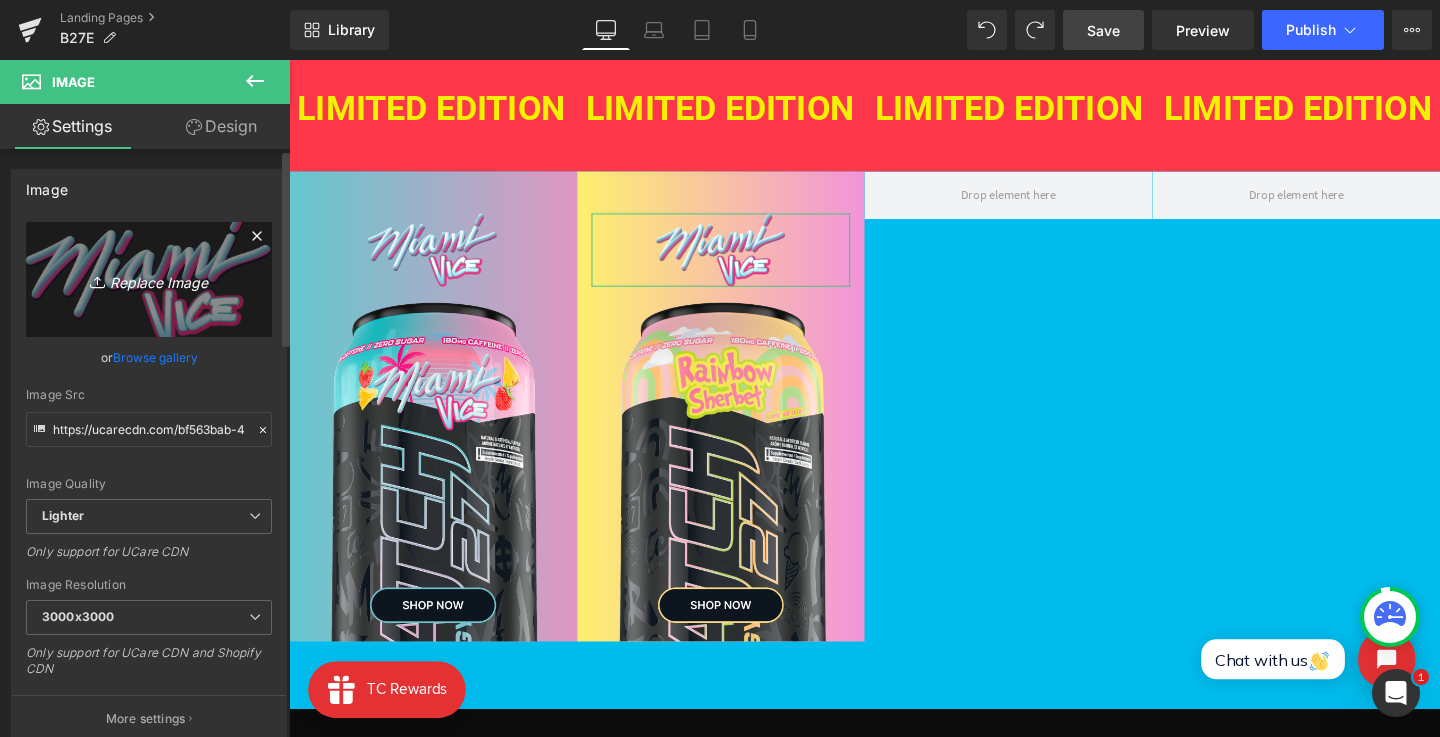click on "Replace Image" at bounding box center [149, 279] 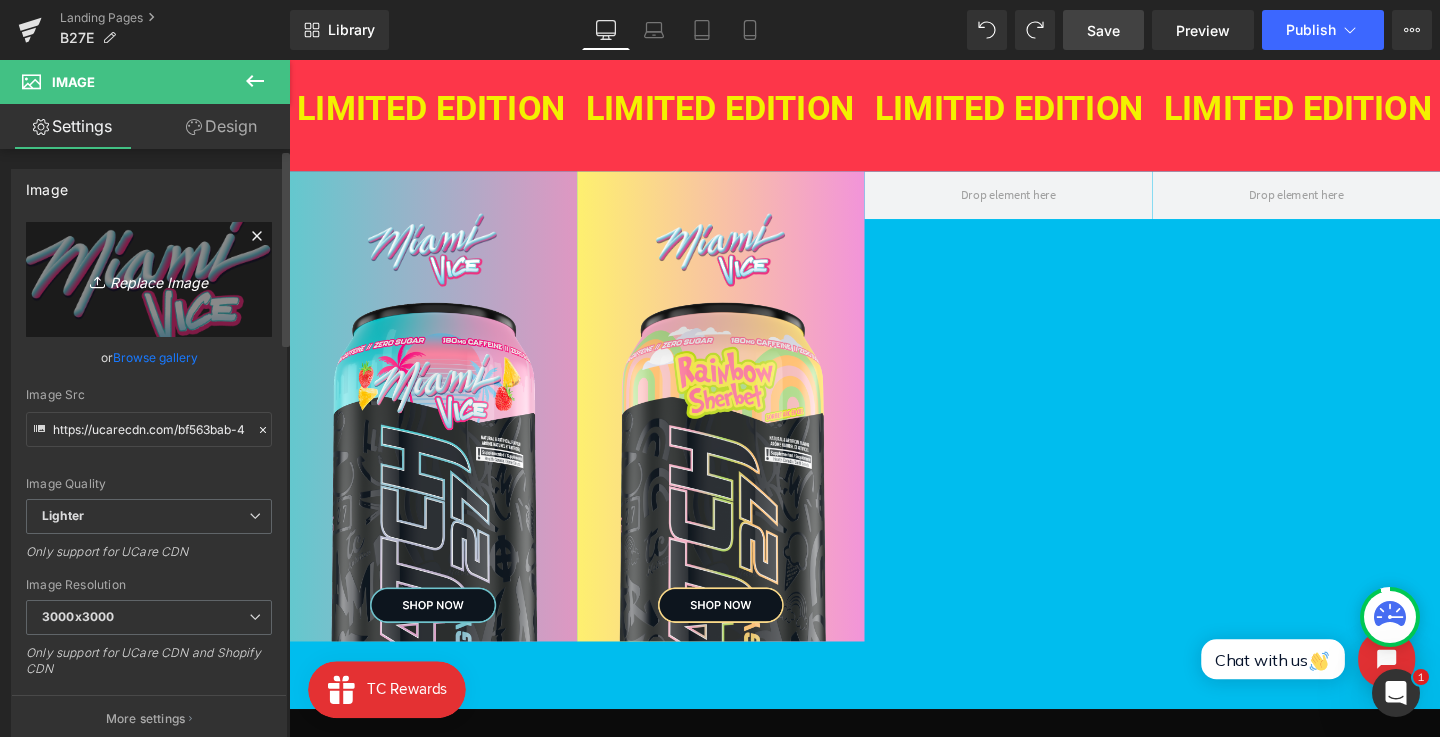 type on "C:\fakepath\Rainbow Sherbet 2.png" 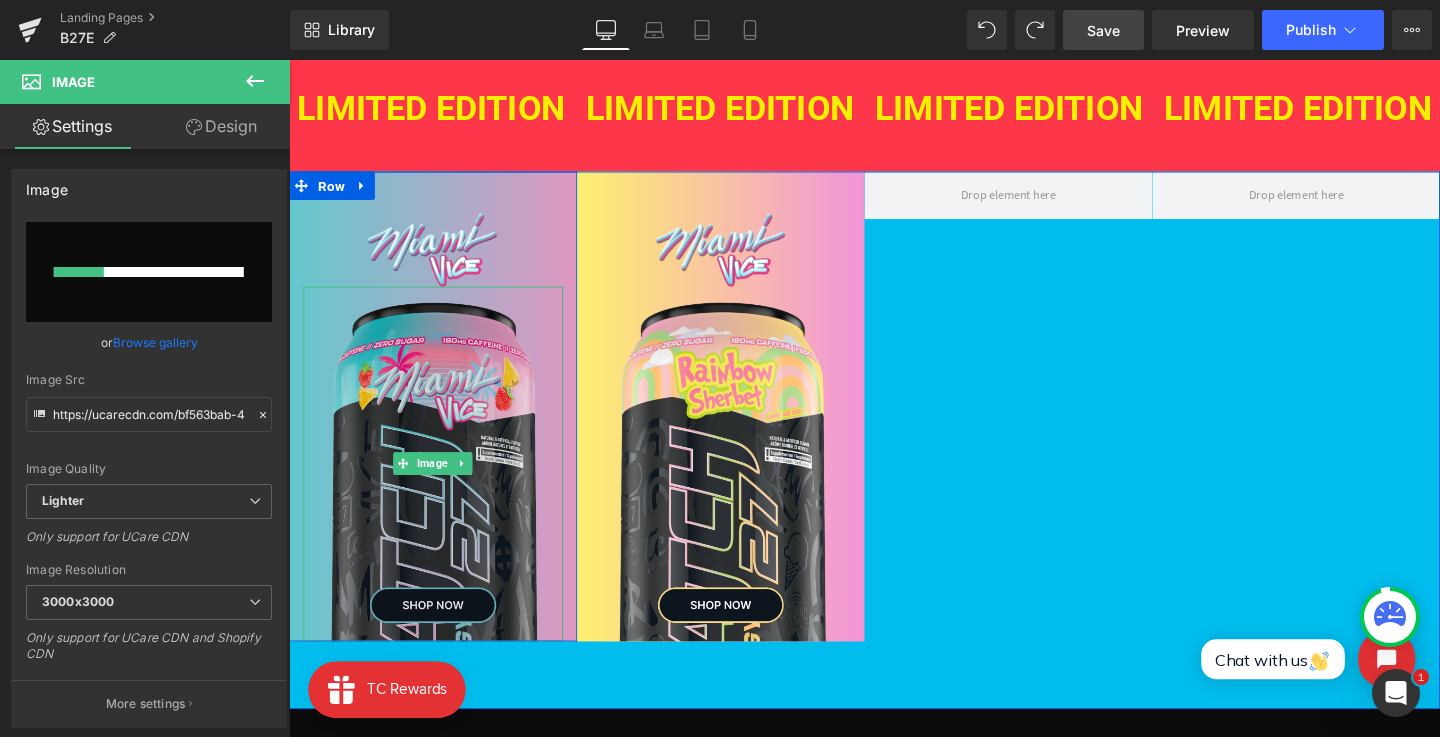 type 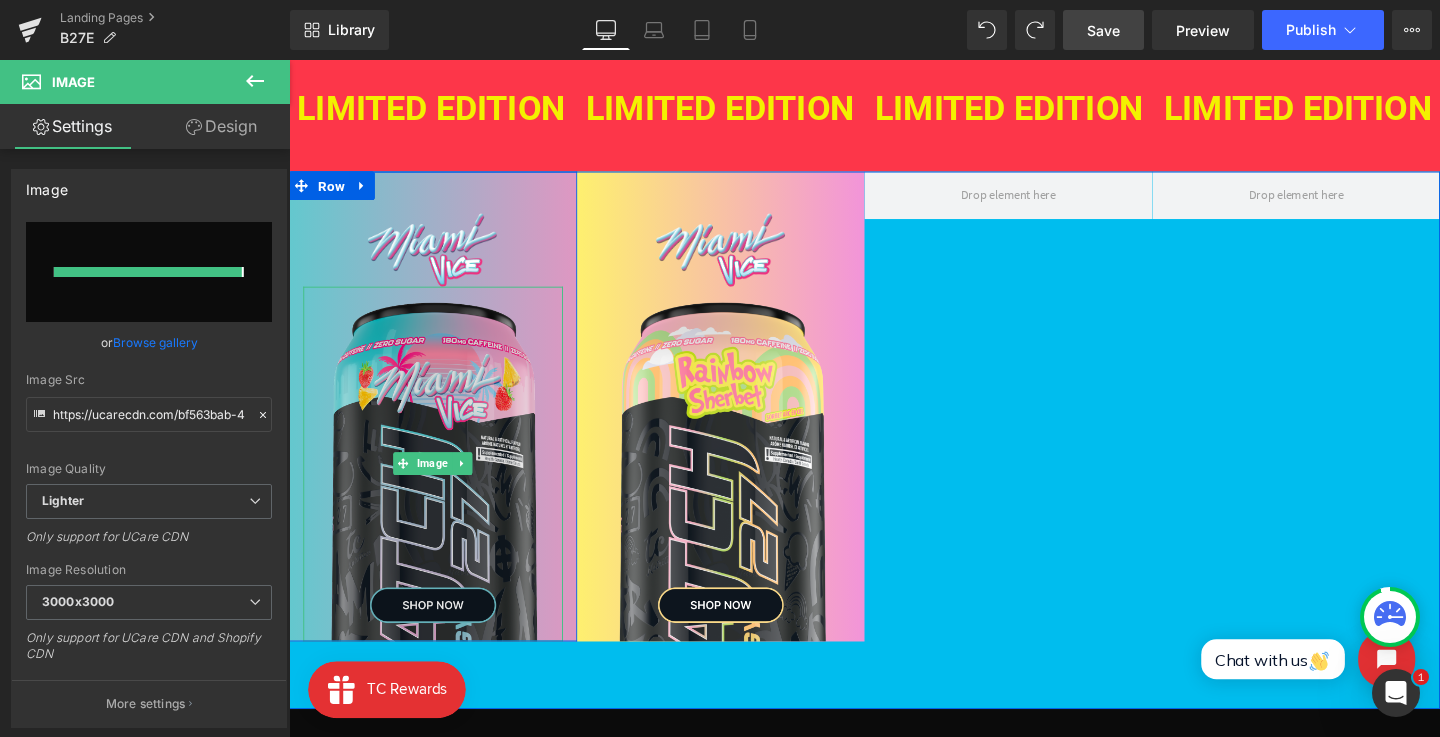 type on "https://ucarecdn.com/e70c3b44-7523-454c-9b43-319e60c87f32/-/format/auto/-/preview/3000x3000/-/quality/lighter/Rainbow%20Sherbet%202.png" 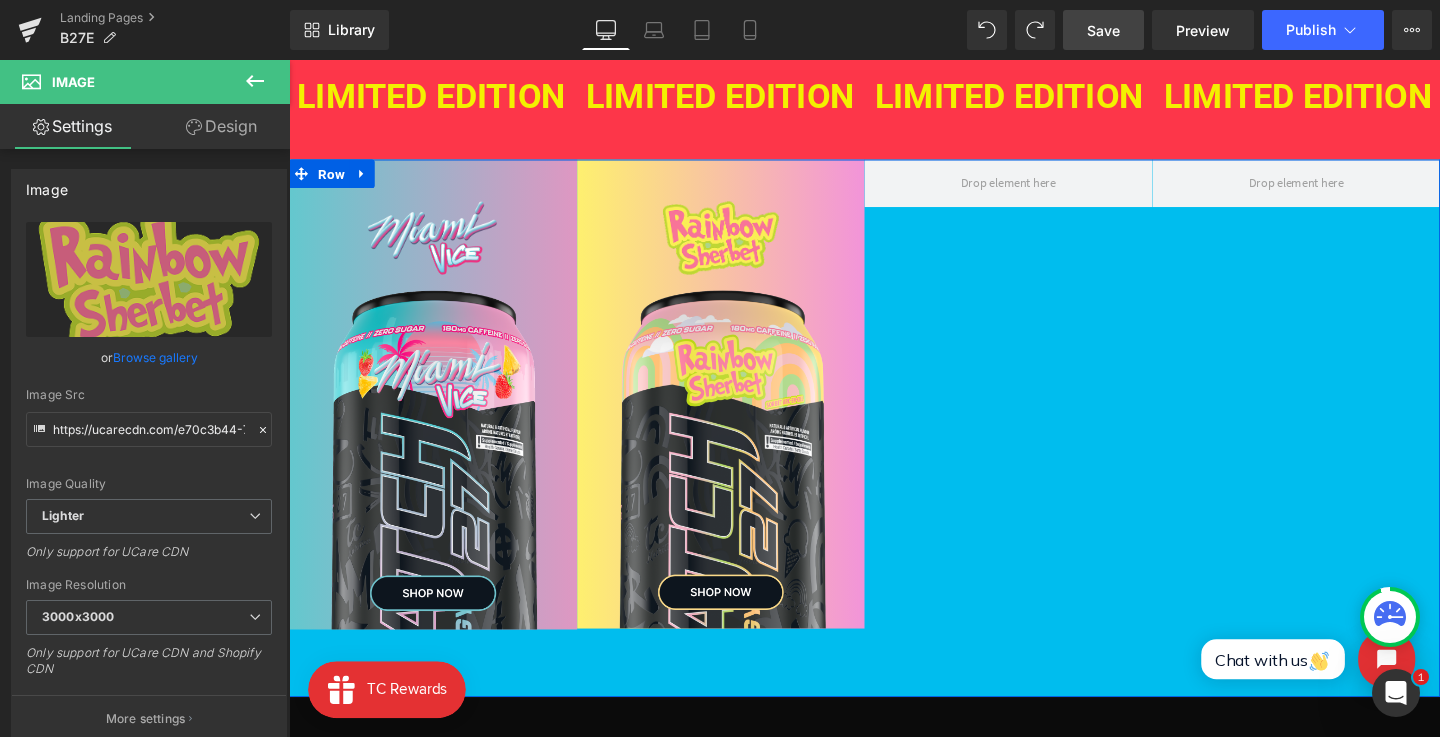 scroll, scrollTop: 640, scrollLeft: 0, axis: vertical 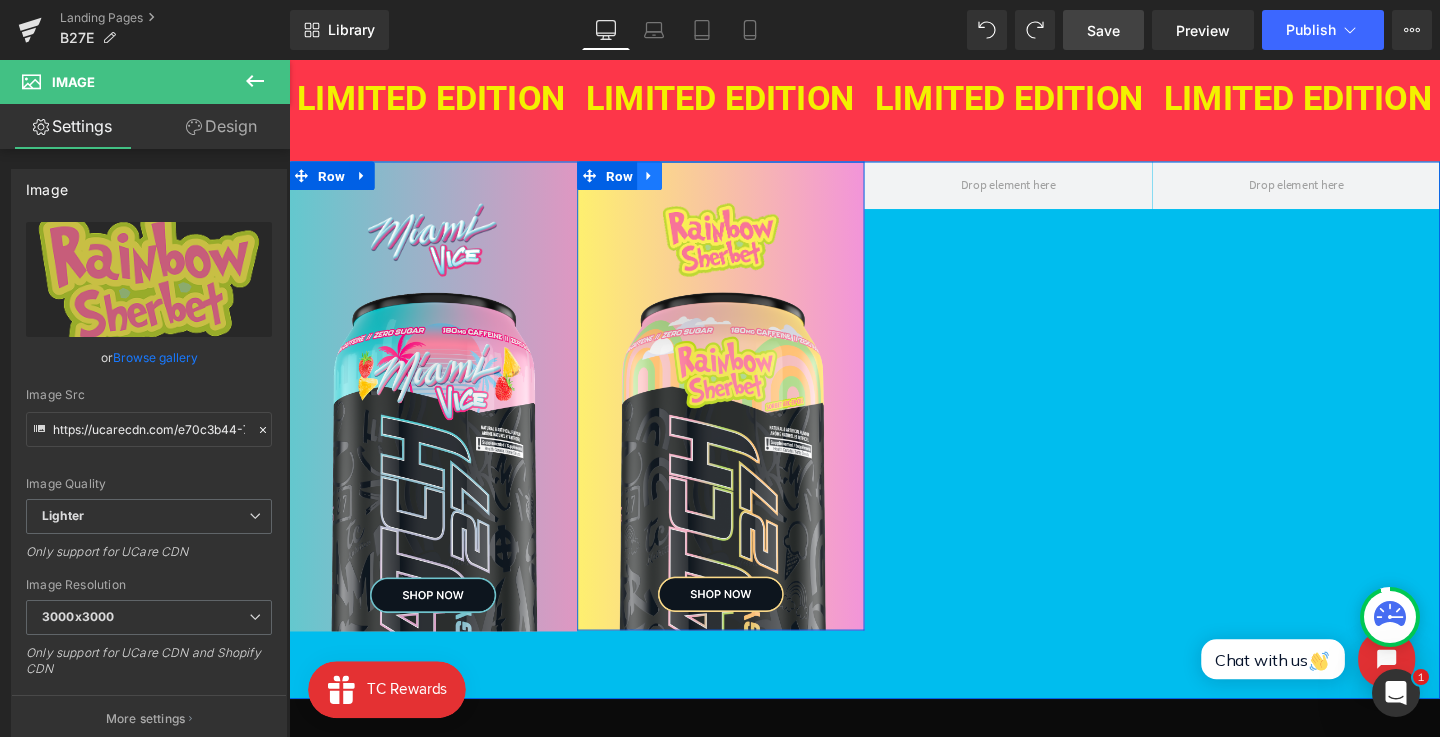 click 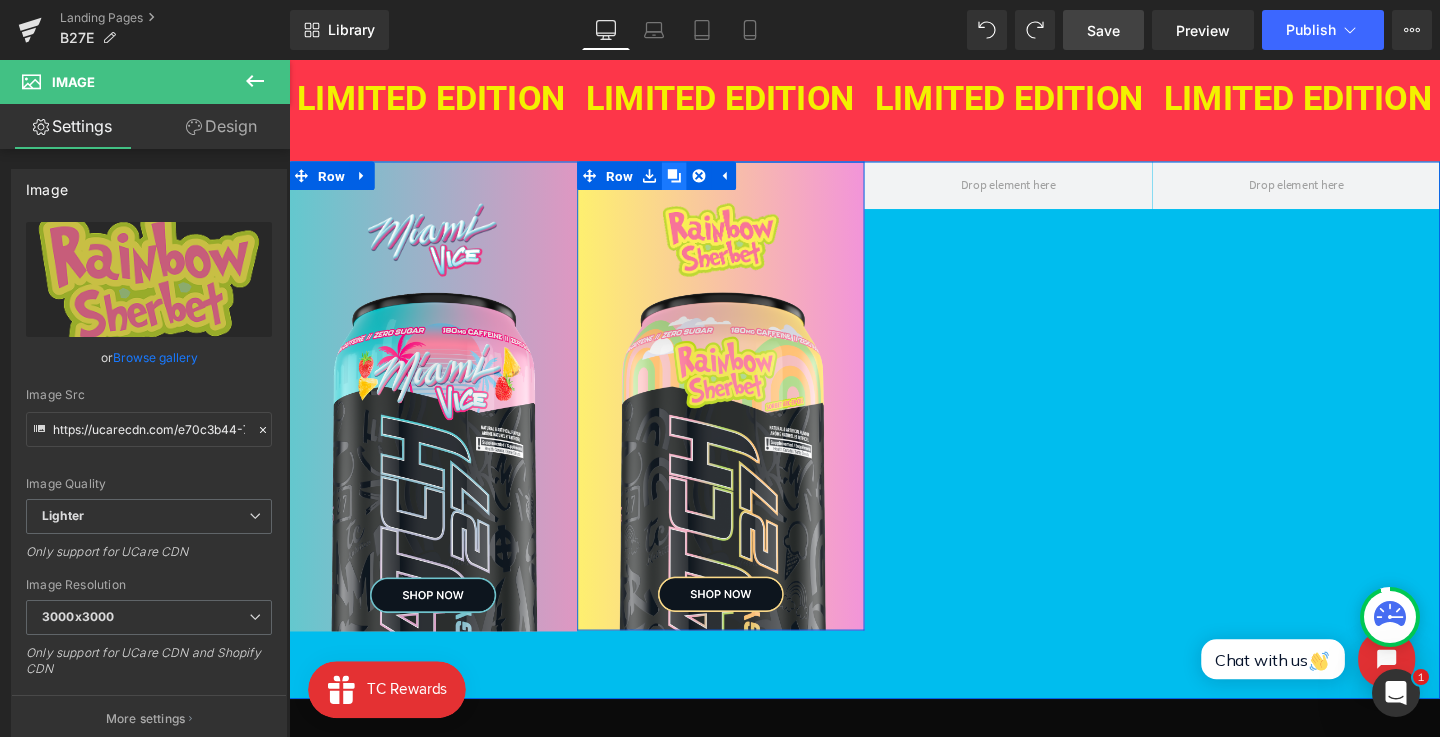 click 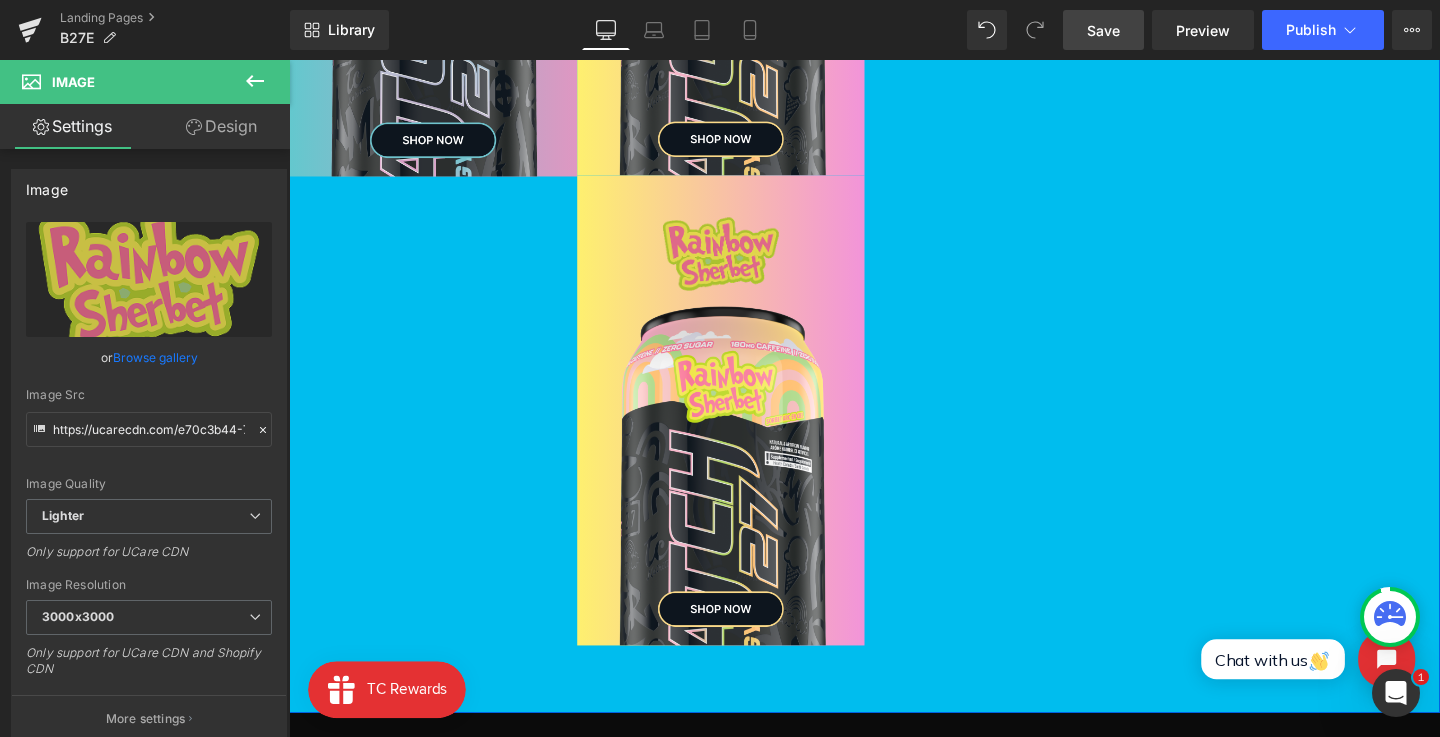 scroll, scrollTop: 1160, scrollLeft: 0, axis: vertical 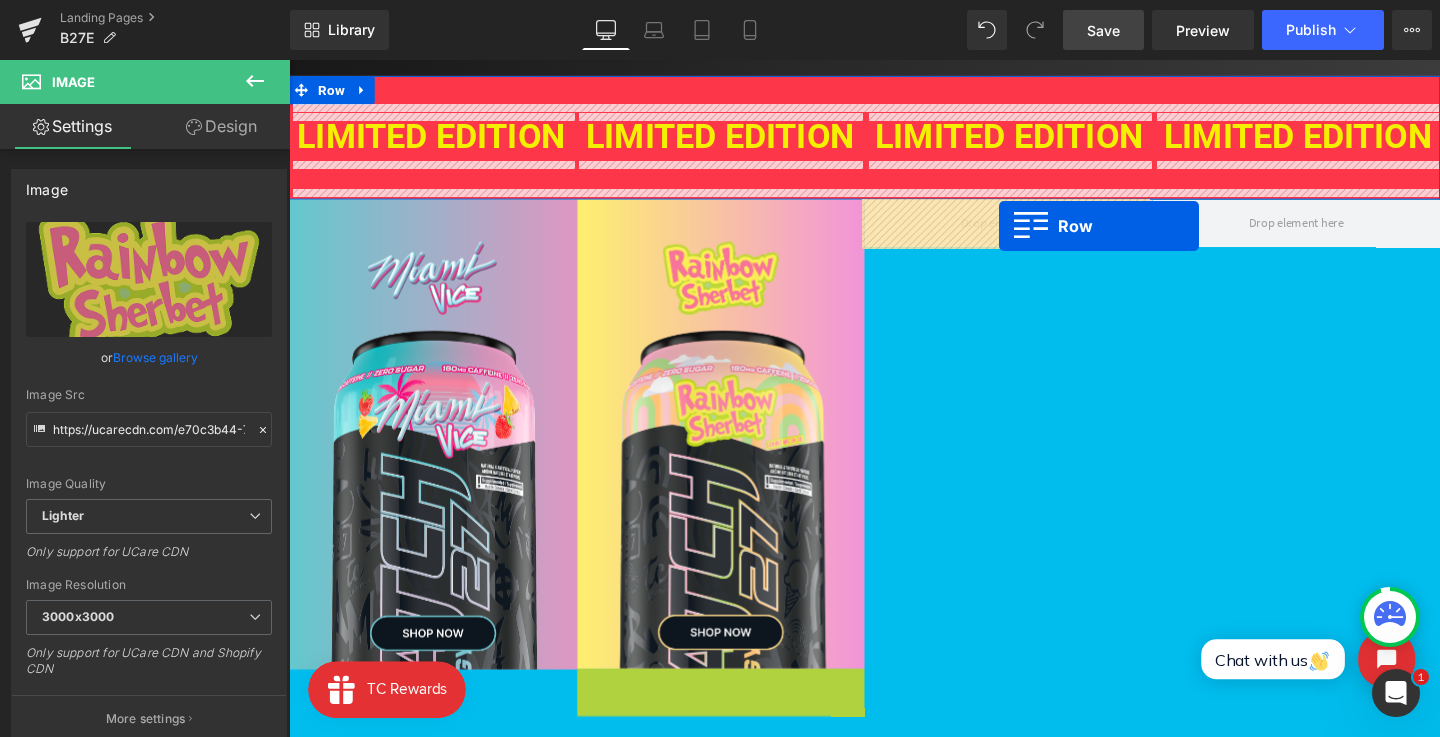 drag, startPoint x: 632, startPoint y: 156, endPoint x: 1035, endPoint y: 234, distance: 410.47897 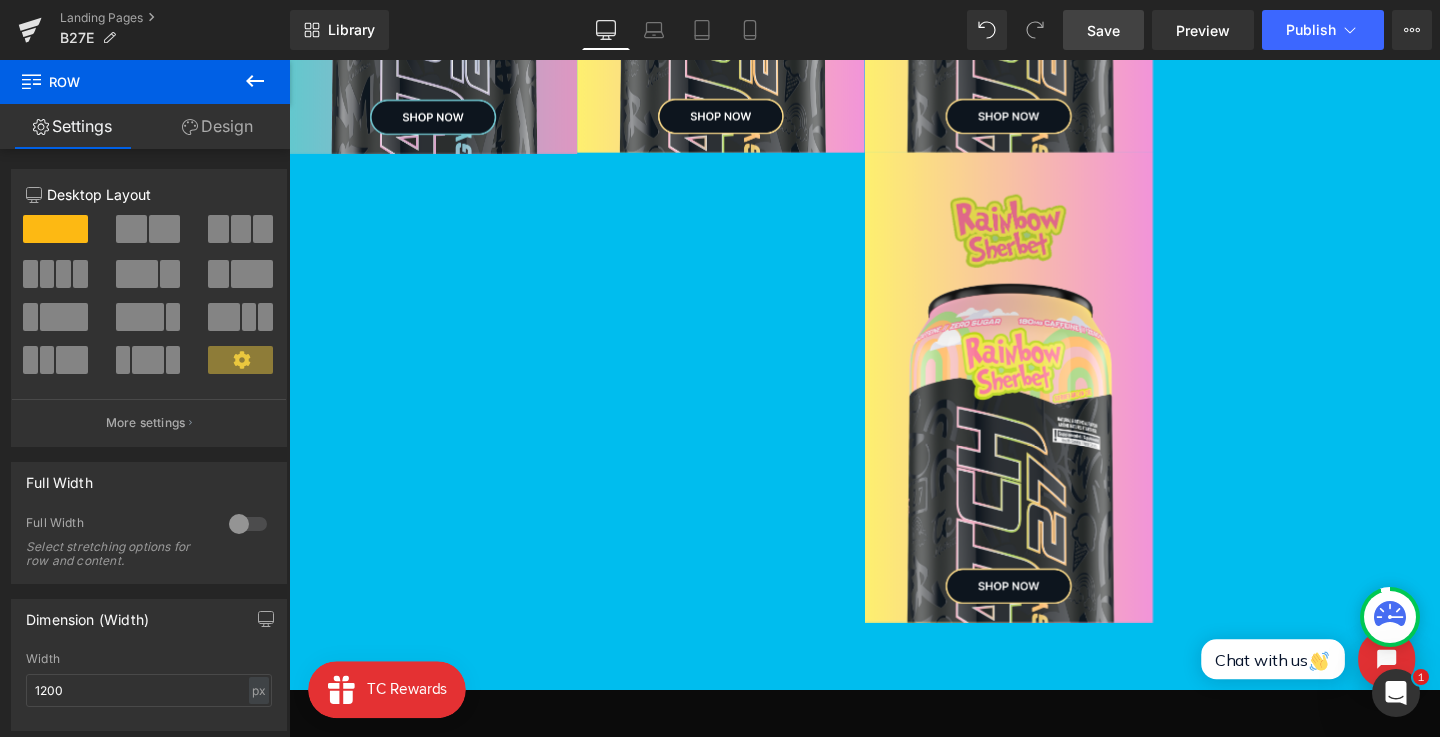 scroll, scrollTop: 1160, scrollLeft: 0, axis: vertical 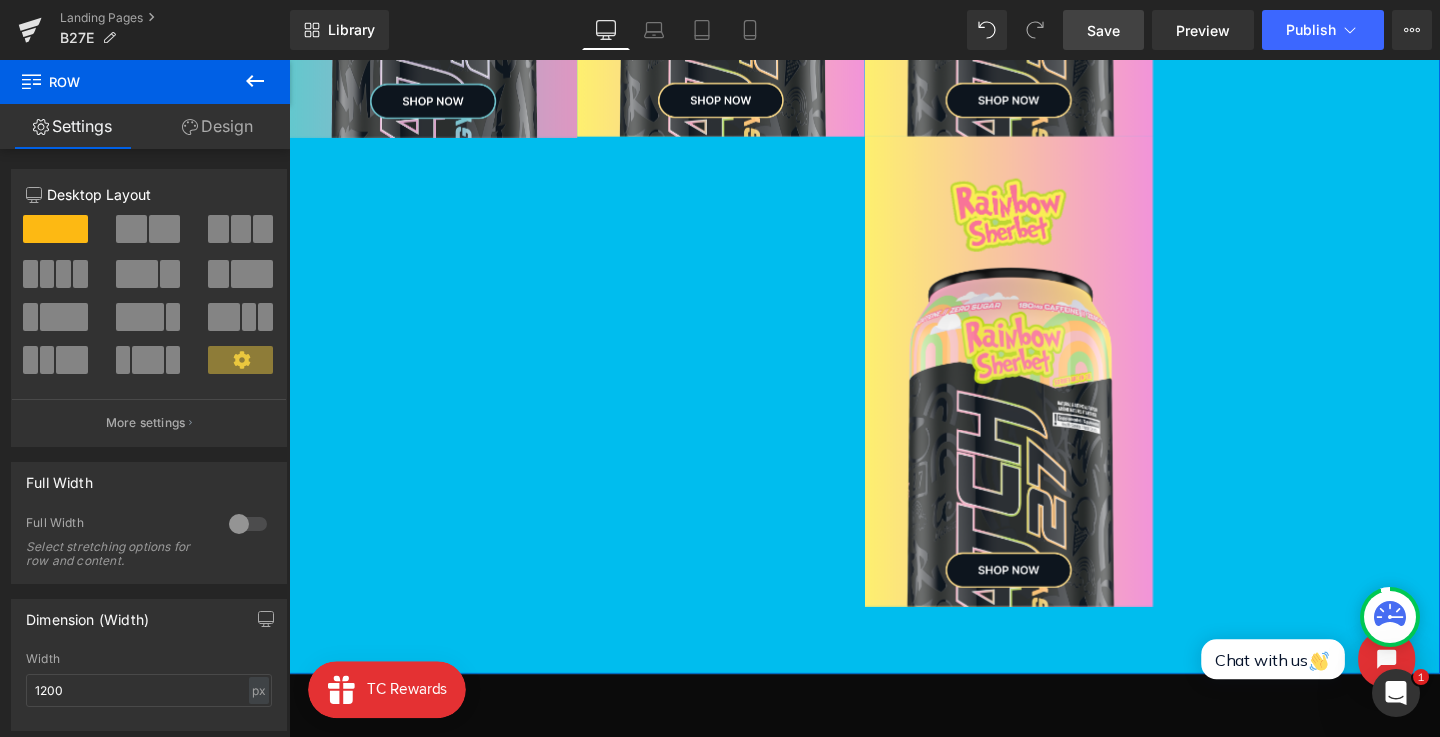 click on "Image         Image         Row         Image         Image         Row         Image         Image         Row         Image         Image         Row         Row" at bounding box center [894, 176] 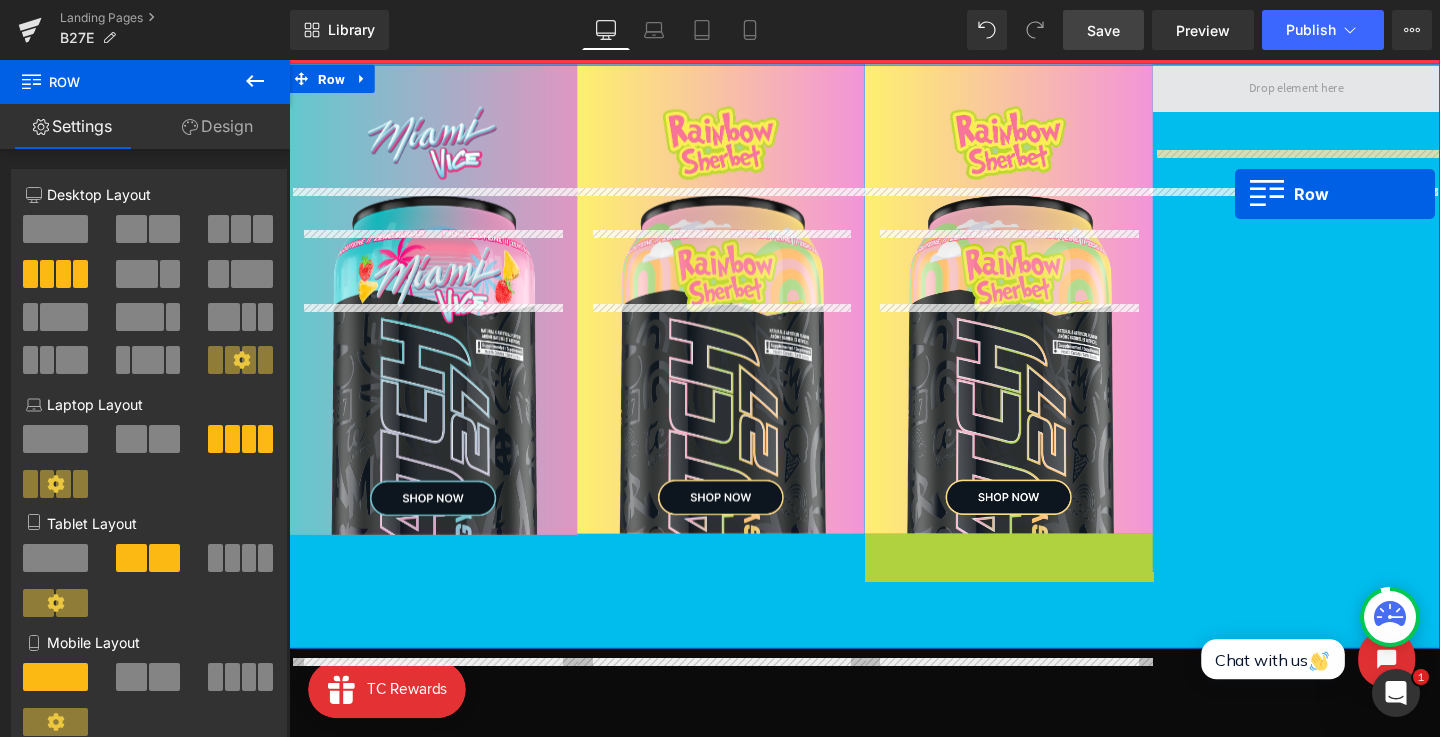 scroll, scrollTop: 611, scrollLeft: 0, axis: vertical 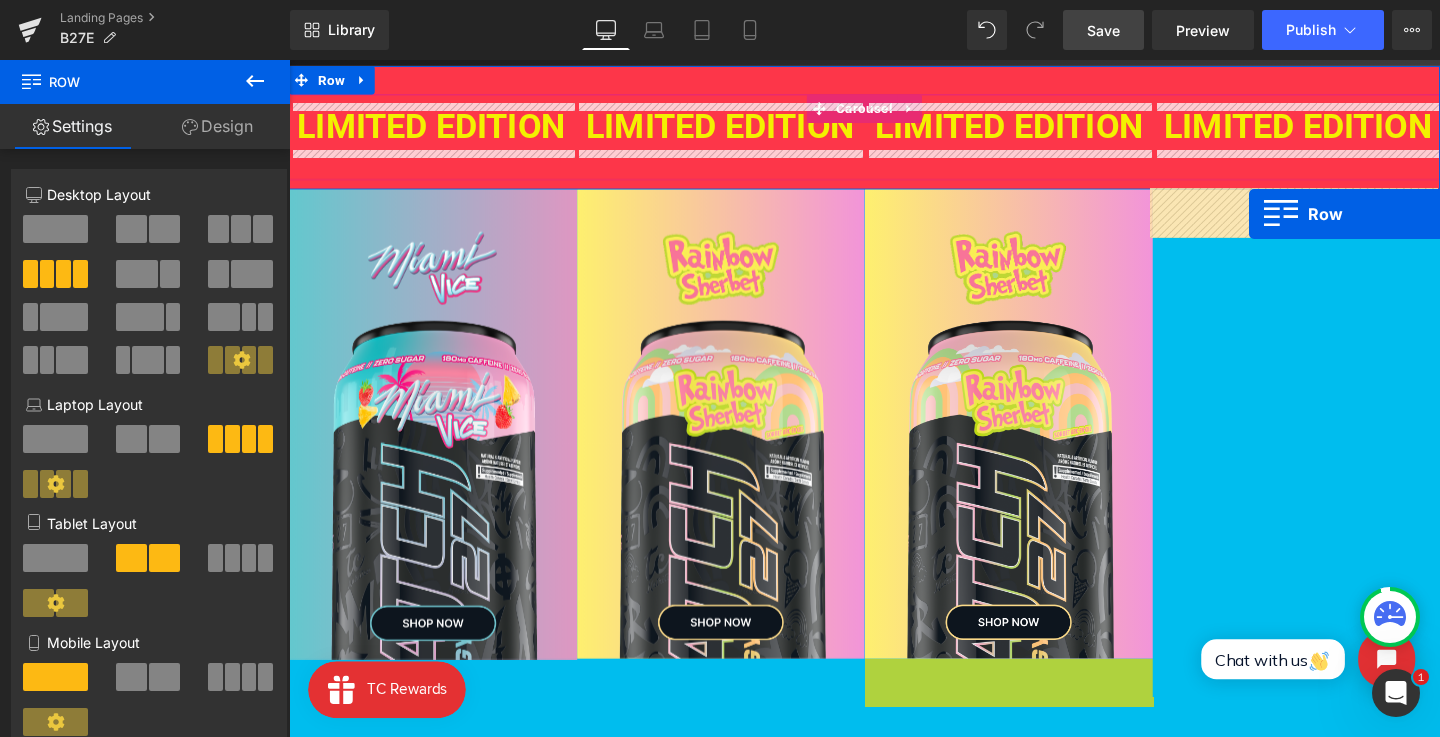 drag, startPoint x: 1207, startPoint y: 157, endPoint x: 1298, endPoint y: 222, distance: 111.83023 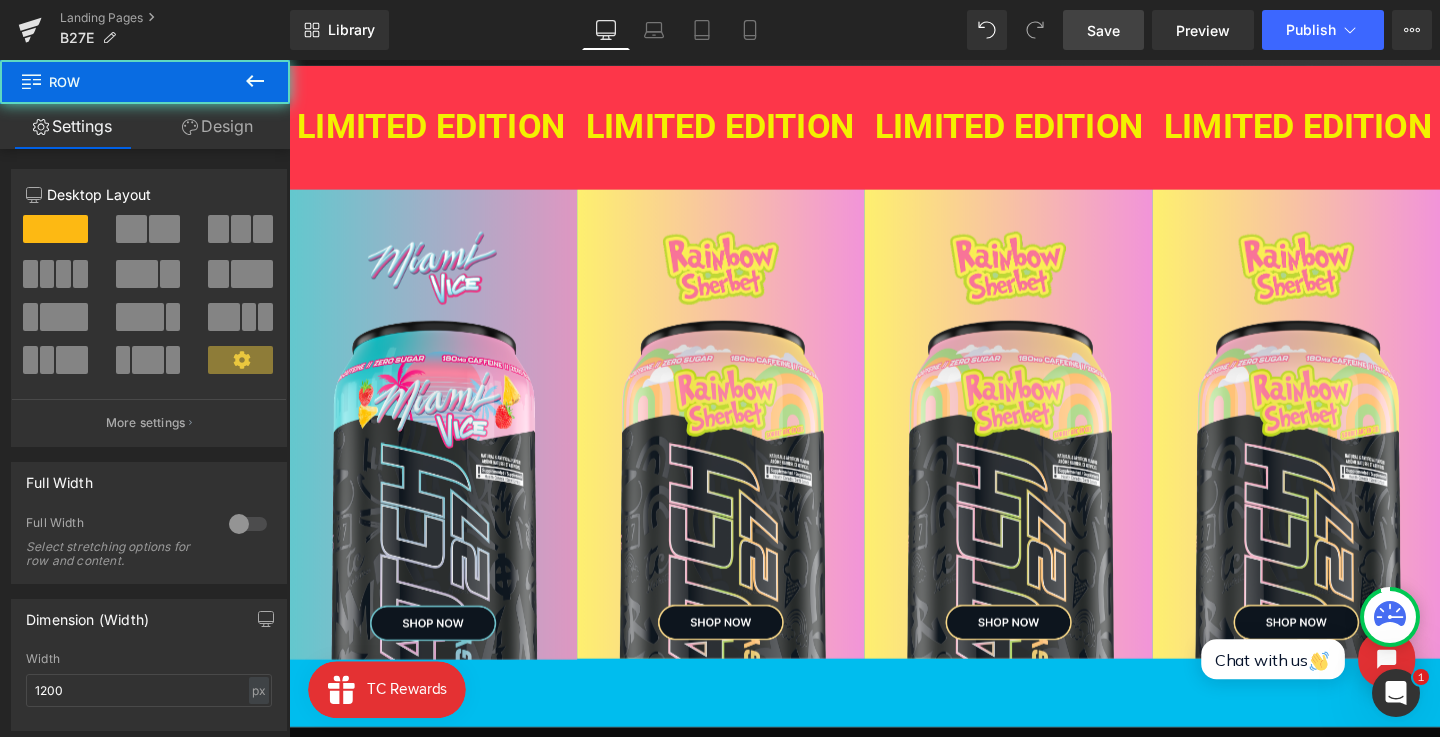 click on "Save" at bounding box center (1103, 30) 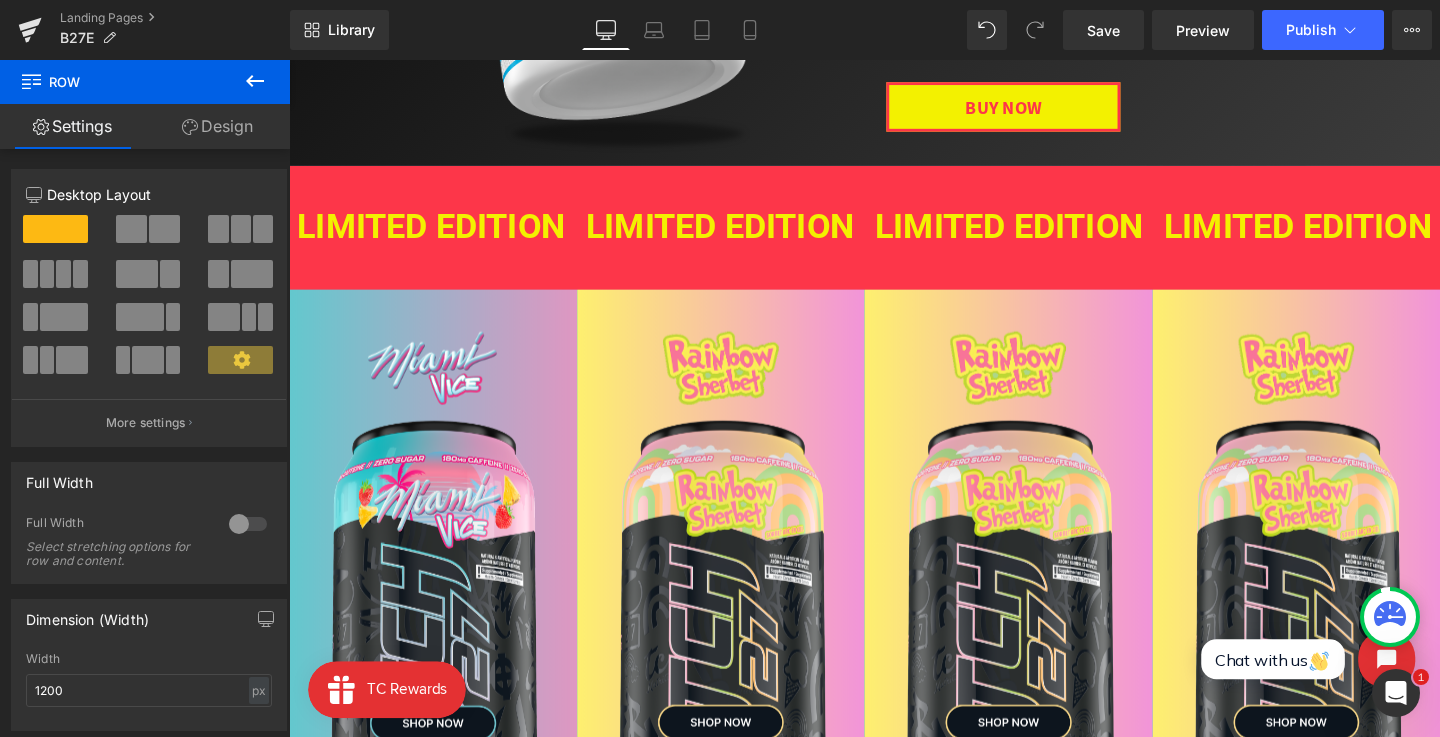 scroll, scrollTop: 493, scrollLeft: 0, axis: vertical 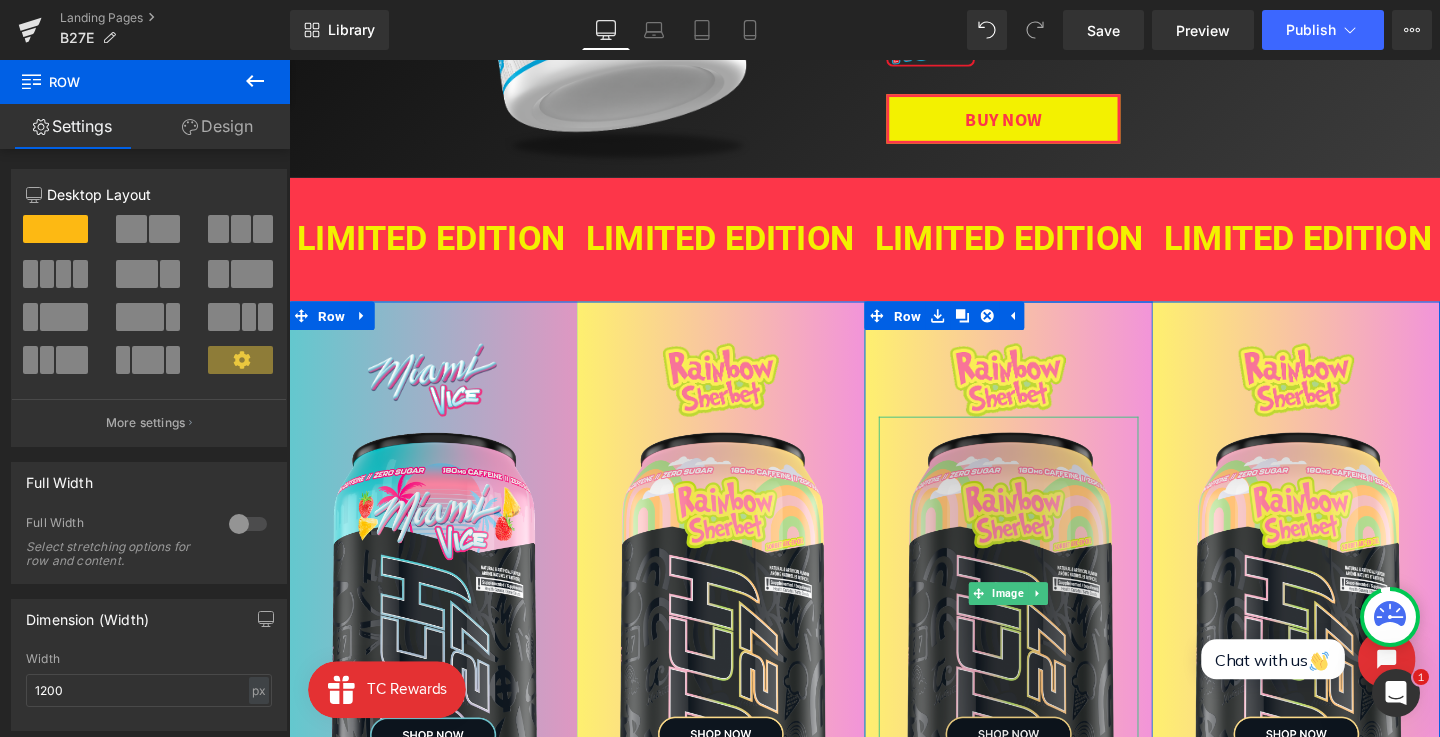 click at bounding box center (1045, 621) 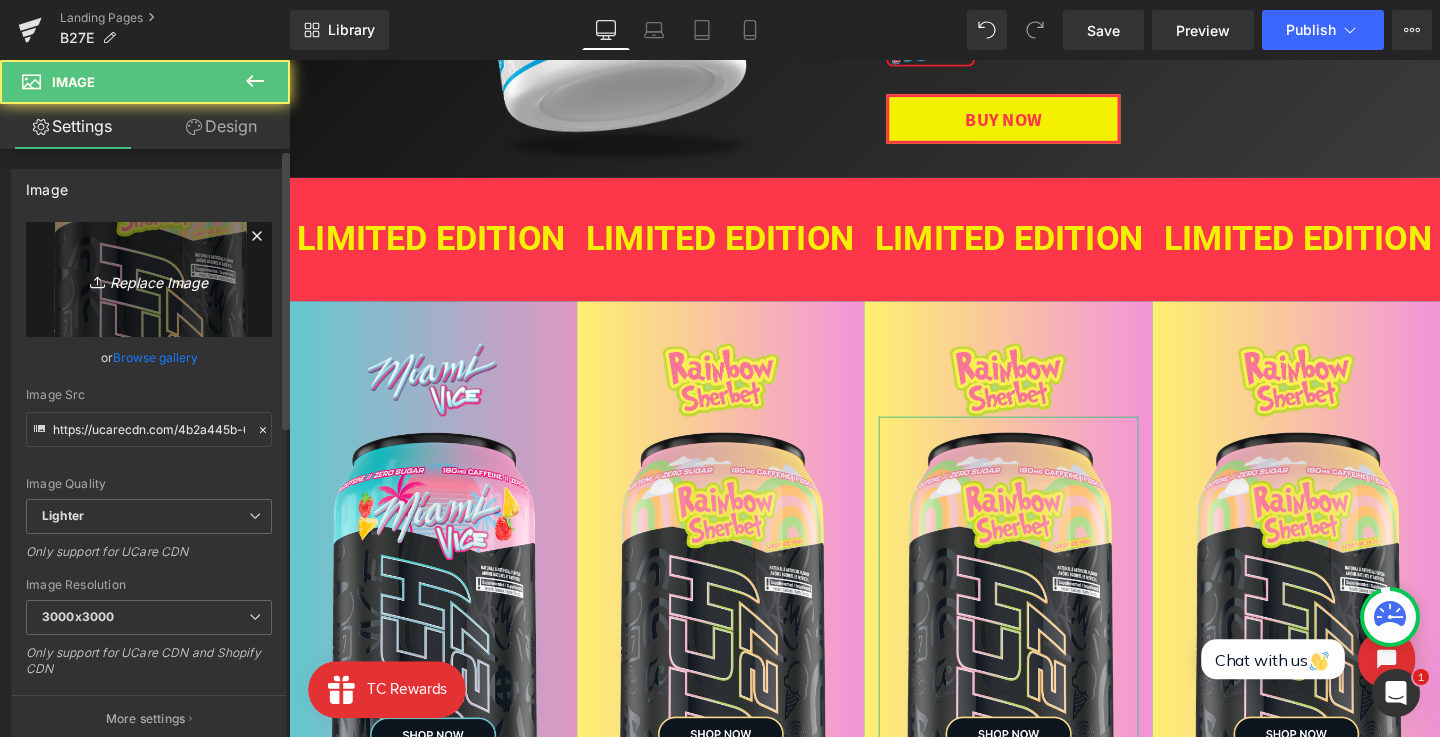click on "Replace Image" at bounding box center (149, 279) 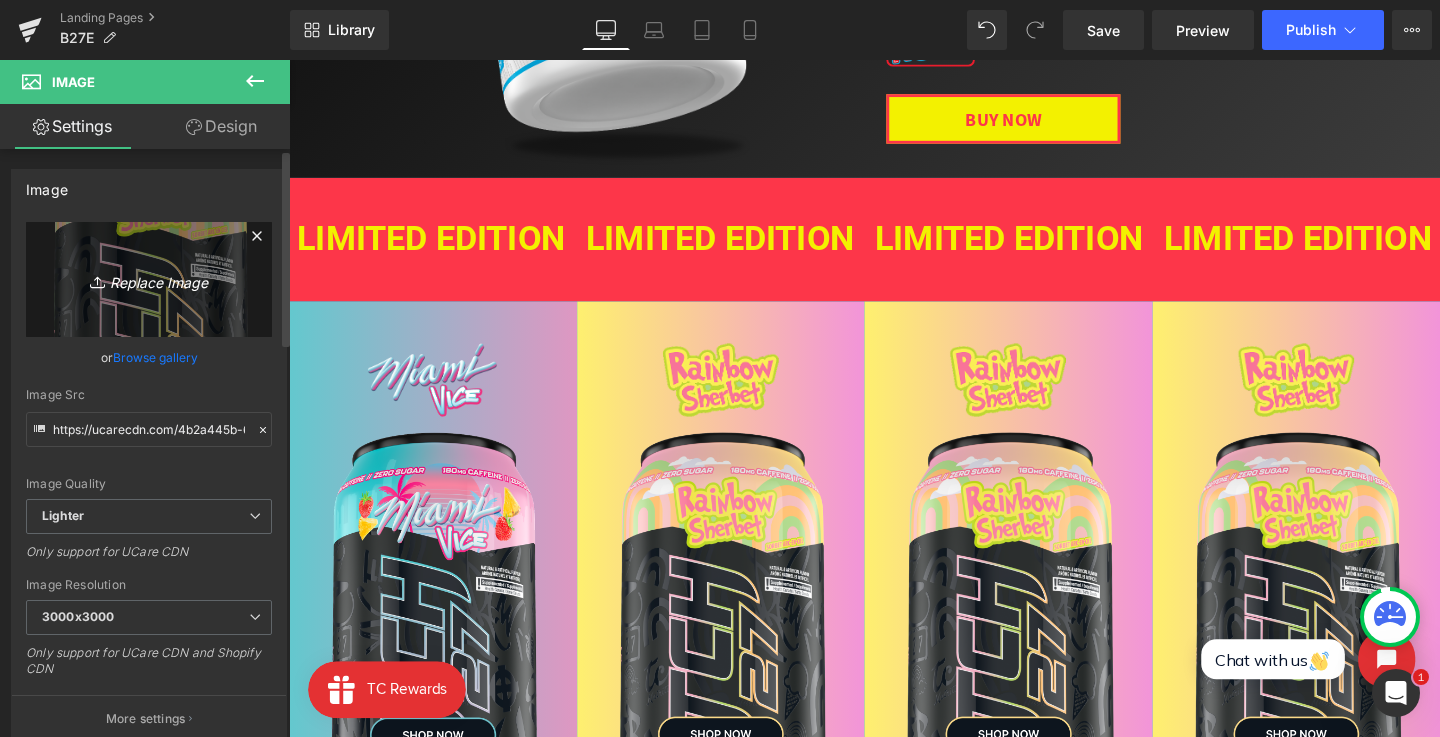 type on "C:\fakepath\Frame 43.png" 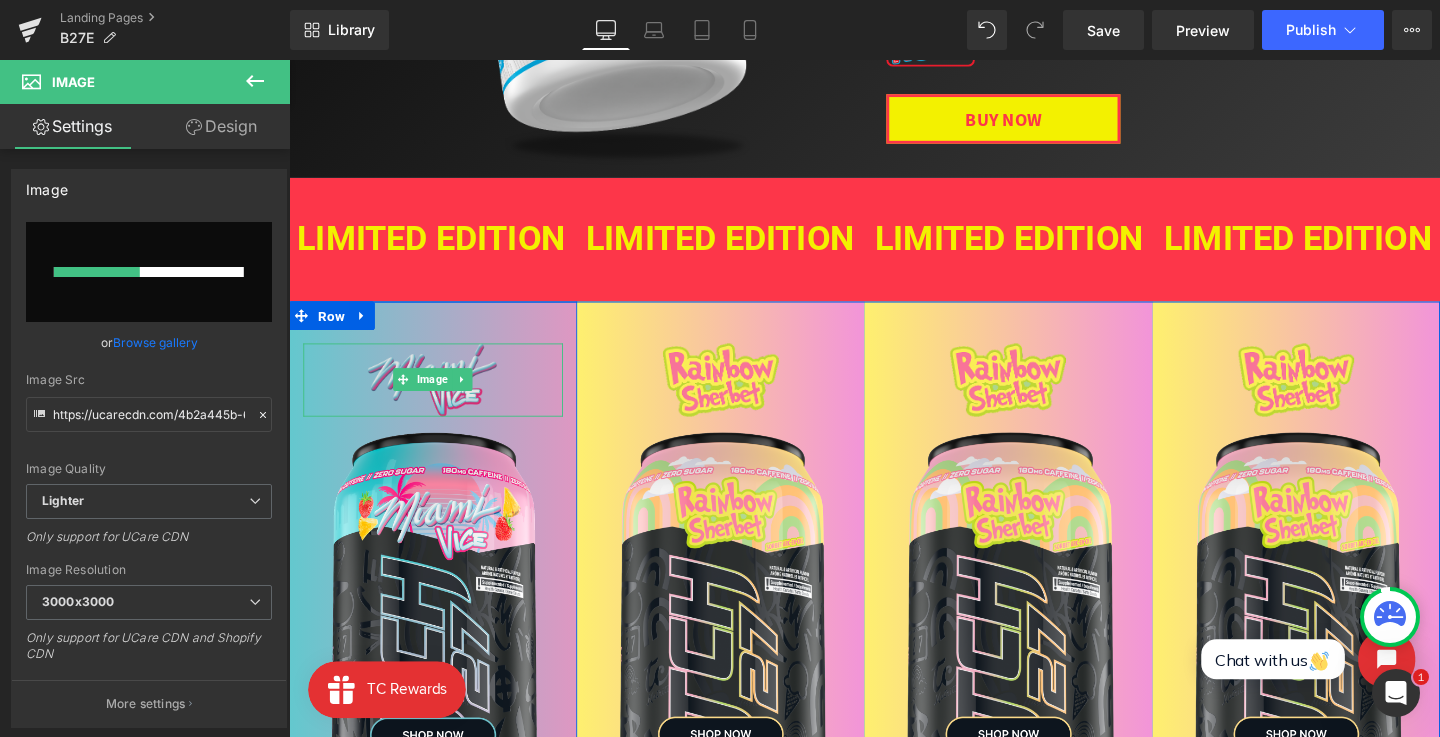 type 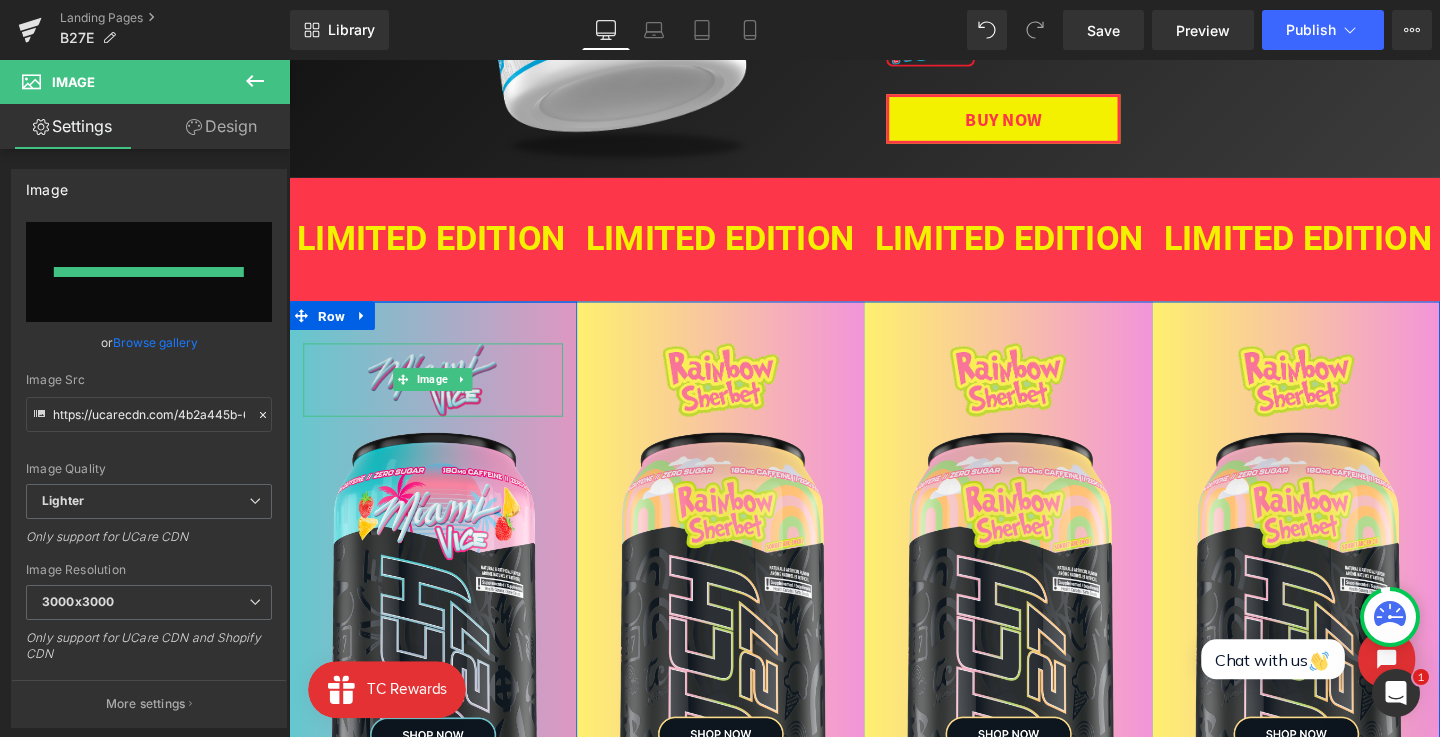 type on "https://ucarecdn.com/c0326704-99c6-4fae-8dc8-90512d25cbca/-/format/auto/-/preview/3000x3000/-/quality/lighter/Frame%2043.png" 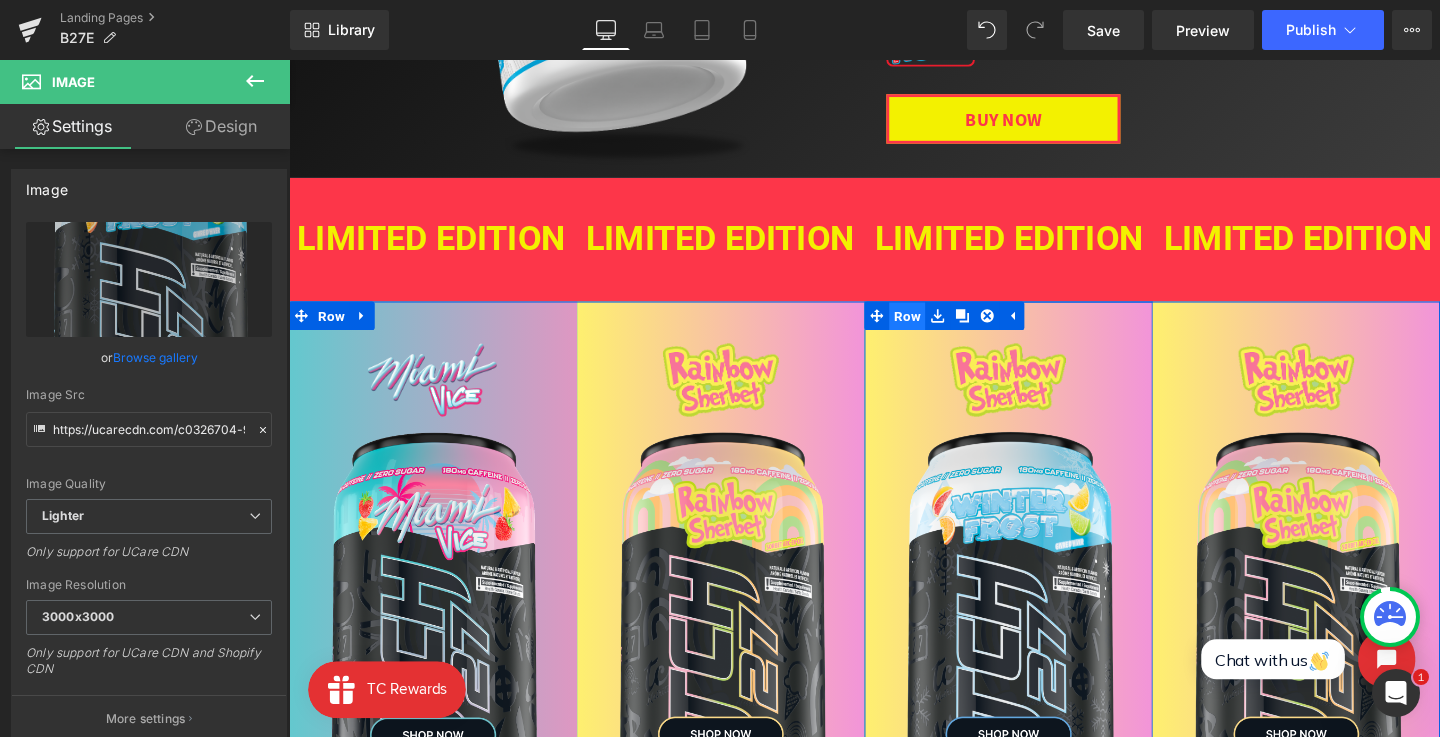 click on "Row" at bounding box center [939, 329] 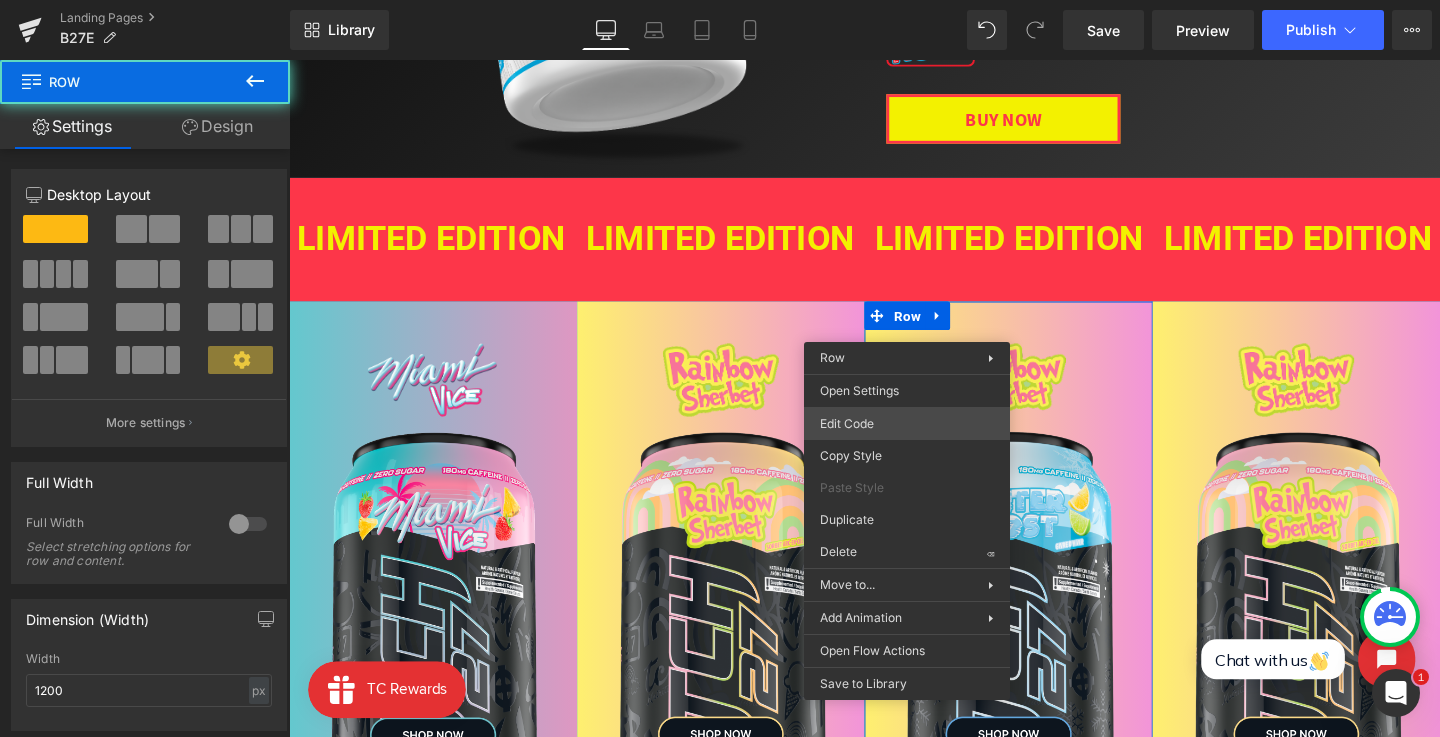 click on "Row  You are previewing how the   will restyle your page. You can not edit Elements in Preset Preview Mode.  Landing Pages B27E Library Desktop Desktop Laptop Tablet Mobile Save Preview Publish Scheduled View Live Page View with current Template Save Template to Library Schedule Publish Publish Settings Shortcuts  Your page can’t be published   You've reached the maximum number of published pages on your plan  (0/0).  You need to upgrade your plan or unpublish all your pages to get 1 publish slot.   Unpublish pages   Upgrade plan  Elements Global Style Base Row  rows, columns, layouts, div Heading  headings, titles, h1,h2,h3,h4,h5,h6 Text Block  texts, paragraphs, contents, blocks Image  images, photos, alts, uploads Icon  icons, symbols Button  button, call to action, cta Separator  separators, dividers, horizontal lines Liquid  liquid, custom code, html, javascript, css, reviews, apps, applications, embeded, iframe Banner Parallax  banner, slideshow, hero, image, cover, parallax, effect Hero Banner  List" at bounding box center [720, 0] 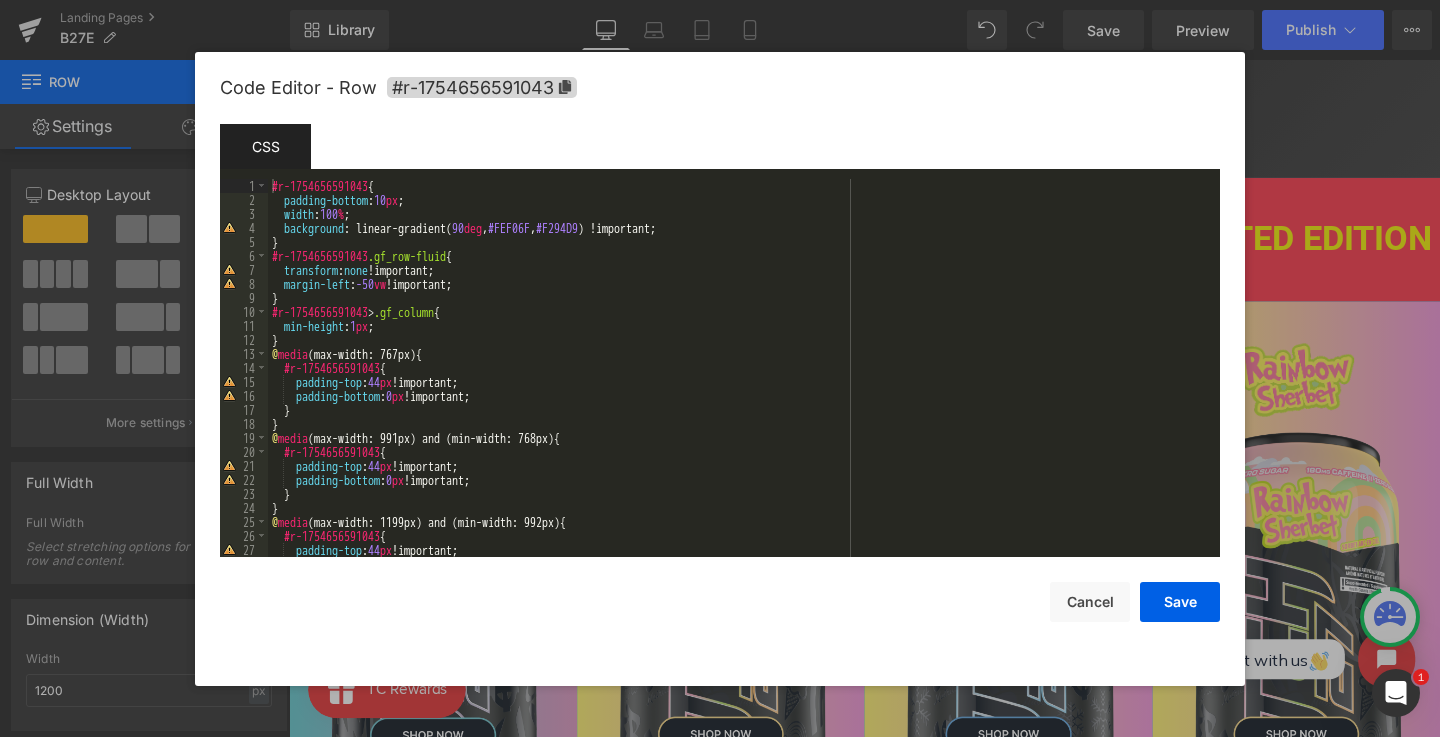 click on "#r-1754656591043 {    padding-bottom :  10 px ;    width :  100 % ;    background : linear-gradient( 90 deg ,  #FEF06F ,  #F294D9 ) !important; } #r-1754656591043 .gf_row-fluid {    transform :  none  !important;    margin-left :  -50 vw  !important; } #r-1754656591043  >  .gf_column {    min-height :  1 px ; } @ media  (max-width: 767px) {    #r-1754656591043 {       padding-top :  44 px !important;       padding-bottom :  0 px !important;    } } @ media  (max-width: 991px) and (min-width: 768px) {    #r-1754656591043 {       padding-top :  44 px !important;       padding-bottom :  0 px !important;    } } @ media  (max-width: 1199px) and (min-width: 992px) {    #r-1754656591043 {       padding-top :  44 px !important;       padding-bottom :  0 px !important;" at bounding box center [740, 382] 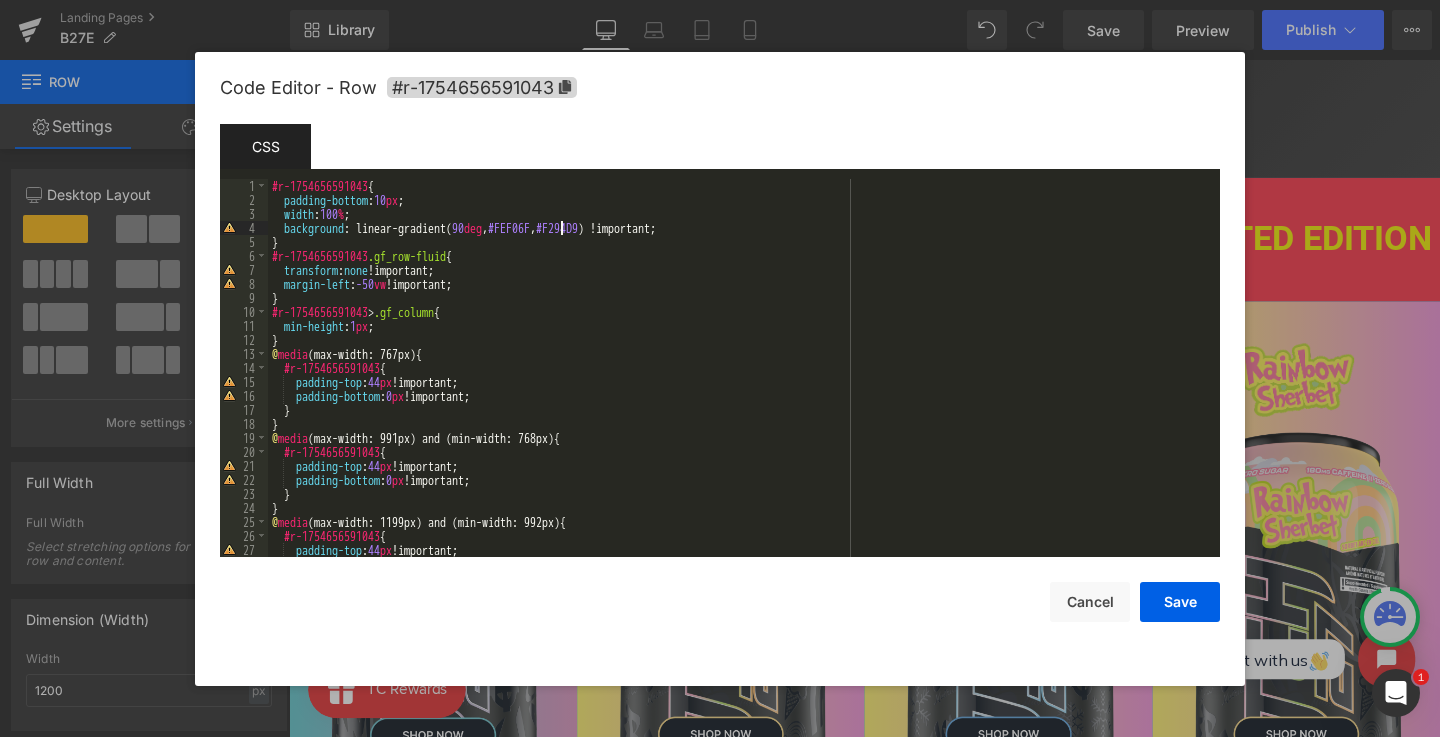 click on "#r-1754656591043 {    padding-bottom :  10 px ;    width :  100 % ;    background : linear-gradient( 90 deg ,  #FEF06F ,  #F294D9 ) !important; } #r-1754656591043 .gf_row-fluid {    transform :  none  !important;    margin-left :  -50 vw  !important; } #r-1754656591043  >  .gf_column {    min-height :  1 px ; } @ media  (max-width: 767px) {    #r-1754656591043 {       padding-top :  44 px !important;       padding-bottom :  0 px !important;    } } @ media  (max-width: 991px) and (min-width: 768px) {    #r-1754656591043 {       padding-top :  44 px !important;       padding-bottom :  0 px !important;    } } @ media  (max-width: 1199px) and (min-width: 992px) {    #r-1754656591043 {       padding-top :  44 px !important;       padding-bottom :  0 px !important;" at bounding box center [740, 382] 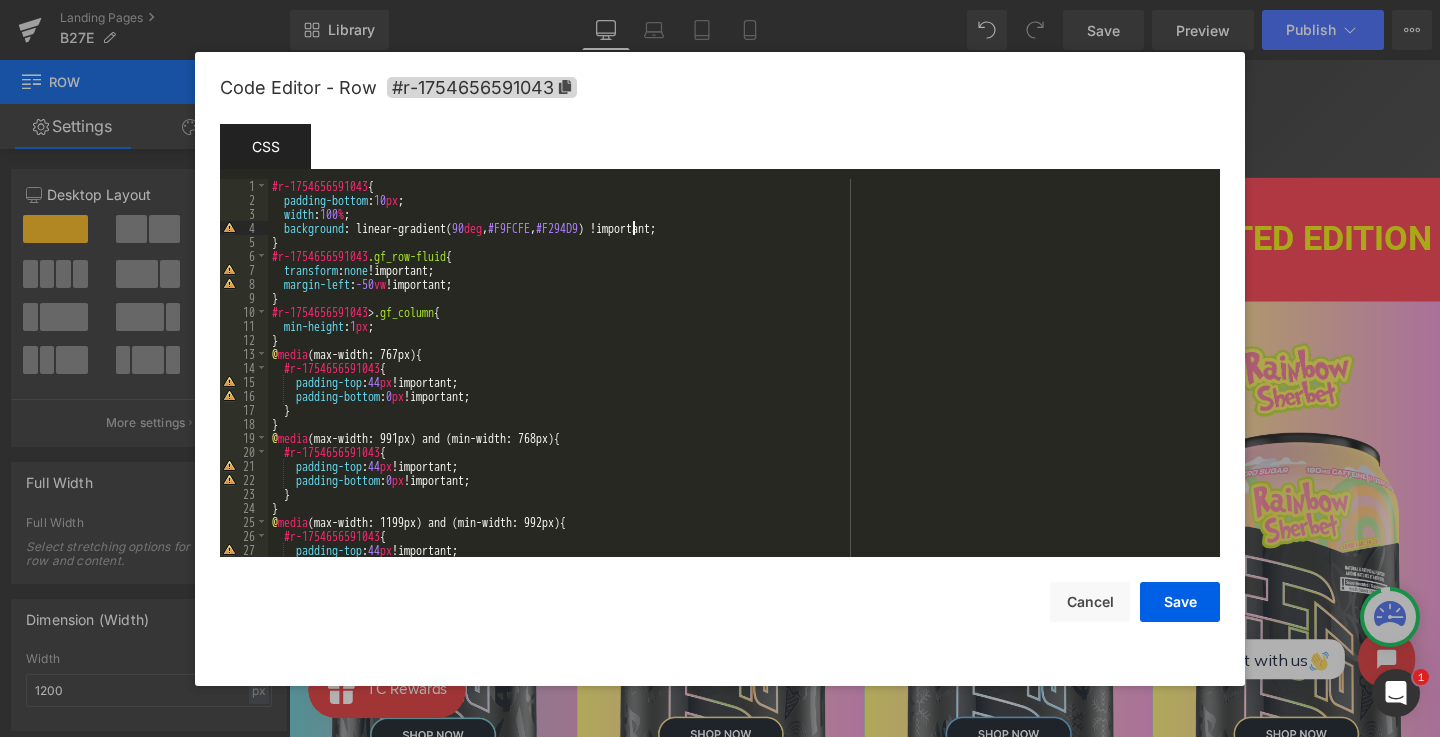 click on "#r-1754656591043 {    padding-bottom :  10 px ;    width :  100 % ;    background : linear-gradient( 90 deg ,  #F9FCFE ,  #F294D9 ) !important; } #r-1754656591043 .gf_row-fluid {    transform :  none  !important;    margin-left :  -50 vw  !important; } #r-1754656591043  >  .gf_column {    min-height :  1 px ; } @ media  (max-width: 767px) {    #r-1754656591043 {       padding-top :  44 px !important;       padding-bottom :  0 px !important;    } } @ media  (max-width: 991px) and (min-width: 768px) {    #r-1754656591043 {       padding-top :  44 px !important;       padding-bottom :  0 px !important;    } } @ media  (max-width: 1199px) and (min-width: 992px) {    #r-1754656591043 {       padding-top :  44 px !important;       padding-bottom :  0 px !important;" at bounding box center (740, 382) 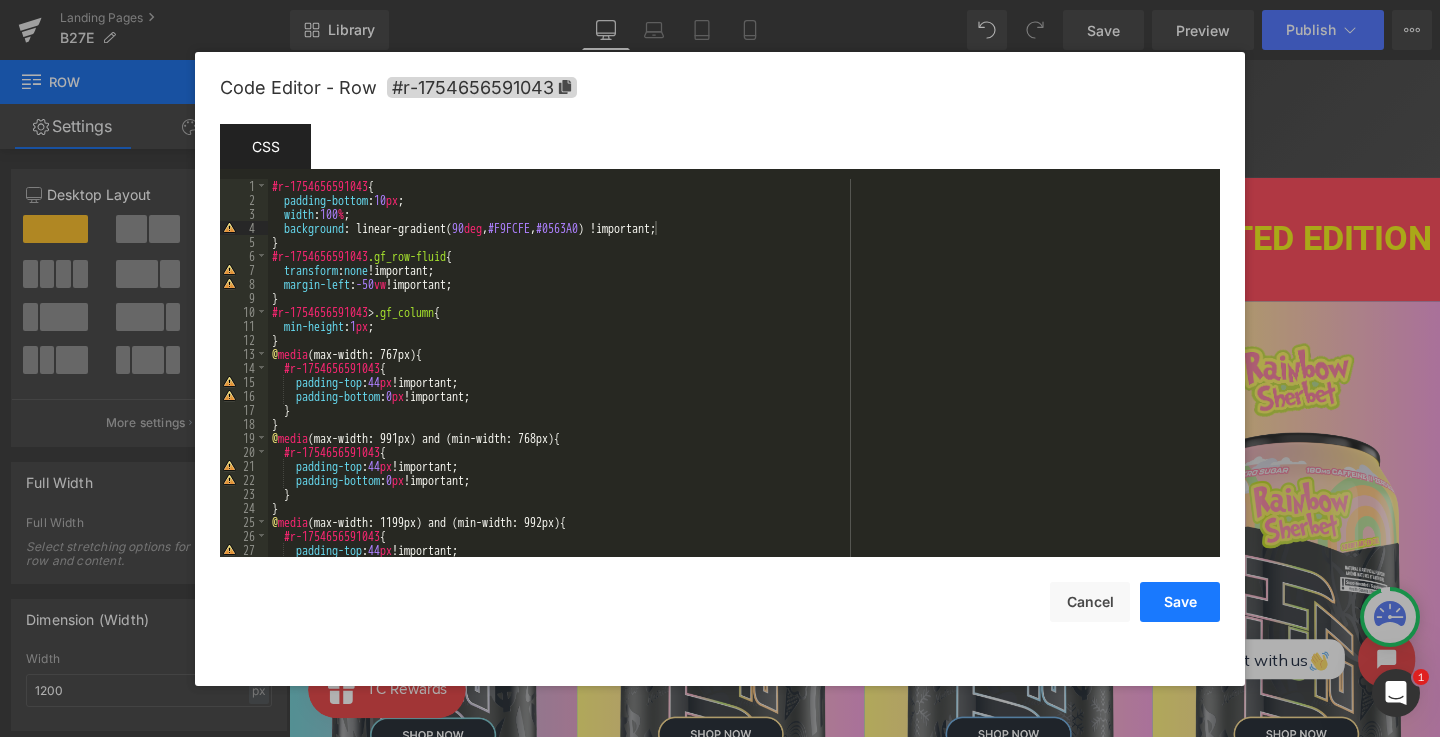 click on "Save" at bounding box center (1180, 602) 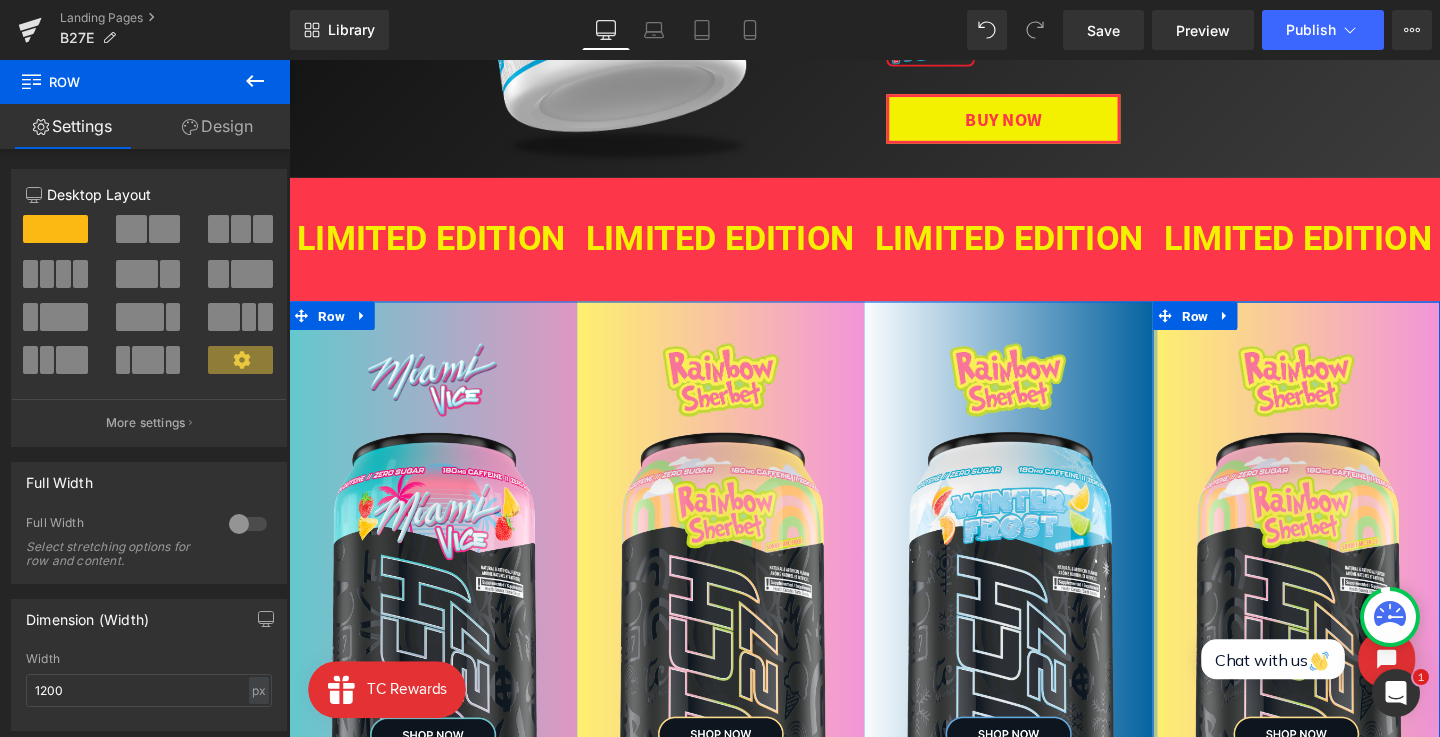 scroll, scrollTop: 572, scrollLeft: 0, axis: vertical 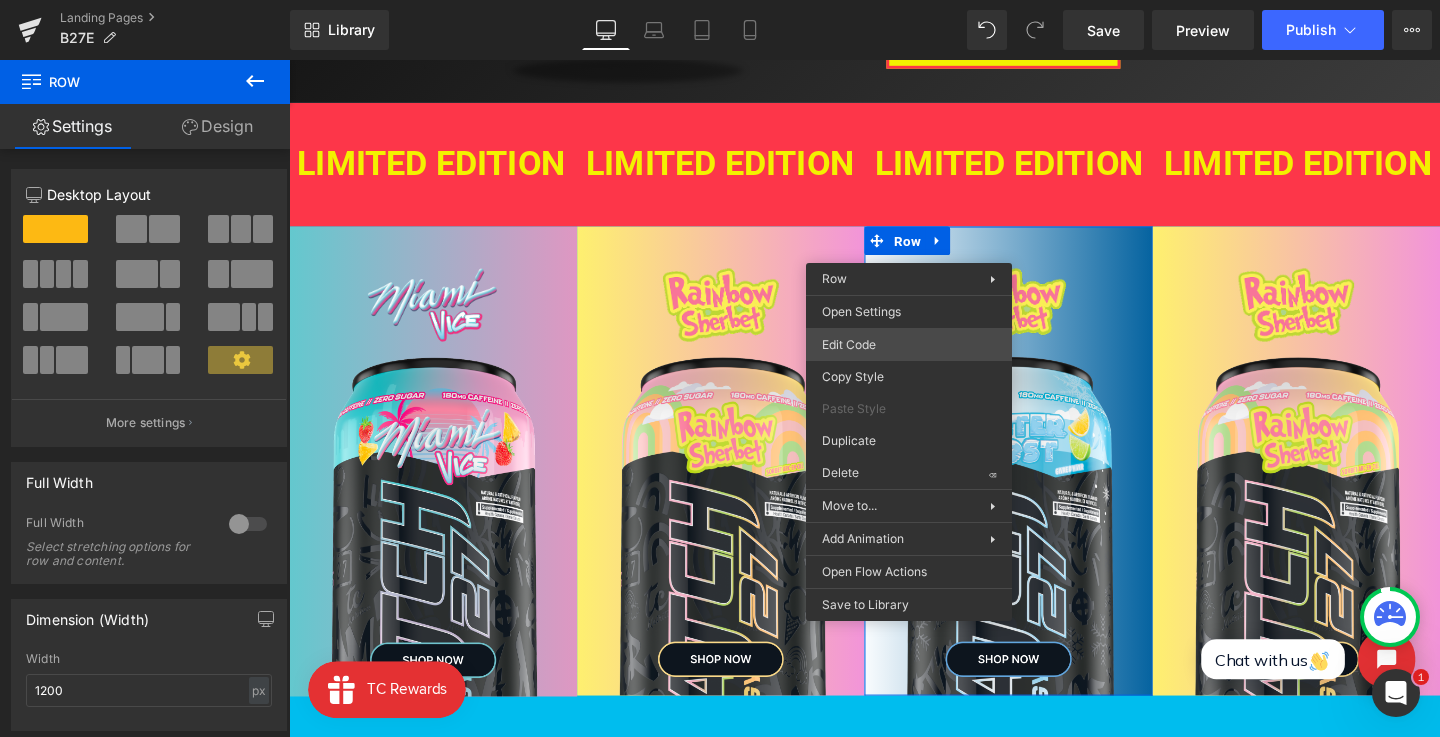 click on "Row  You are previewing how the   will restyle your page. You can not edit Elements in Preset Preview Mode.  Landing Pages B27E Library Desktop Desktop Laptop Tablet Mobile Save Preview Publish Scheduled View Live Page View with current Template Save Template to Library Schedule Publish Publish Settings Shortcuts  Your page can’t be published   You've reached the maximum number of published pages on your plan  (0/0).  You need to upgrade your plan or unpublish all your pages to get 1 publish slot.   Unpublish pages   Upgrade plan  Elements Global Style Base Row  rows, columns, layouts, div Heading  headings, titles, h1,h2,h3,h4,h5,h6 Text Block  texts, paragraphs, contents, blocks Image  images, photos, alts, uploads Icon  icons, symbols Button  button, call to action, cta Separator  separators, dividers, horizontal lines Liquid  liquid, custom code, html, javascript, css, reviews, apps, applications, embeded, iframe Banner Parallax  banner, slideshow, hero, image, cover, parallax, effect Hero Banner  List" at bounding box center (720, 0) 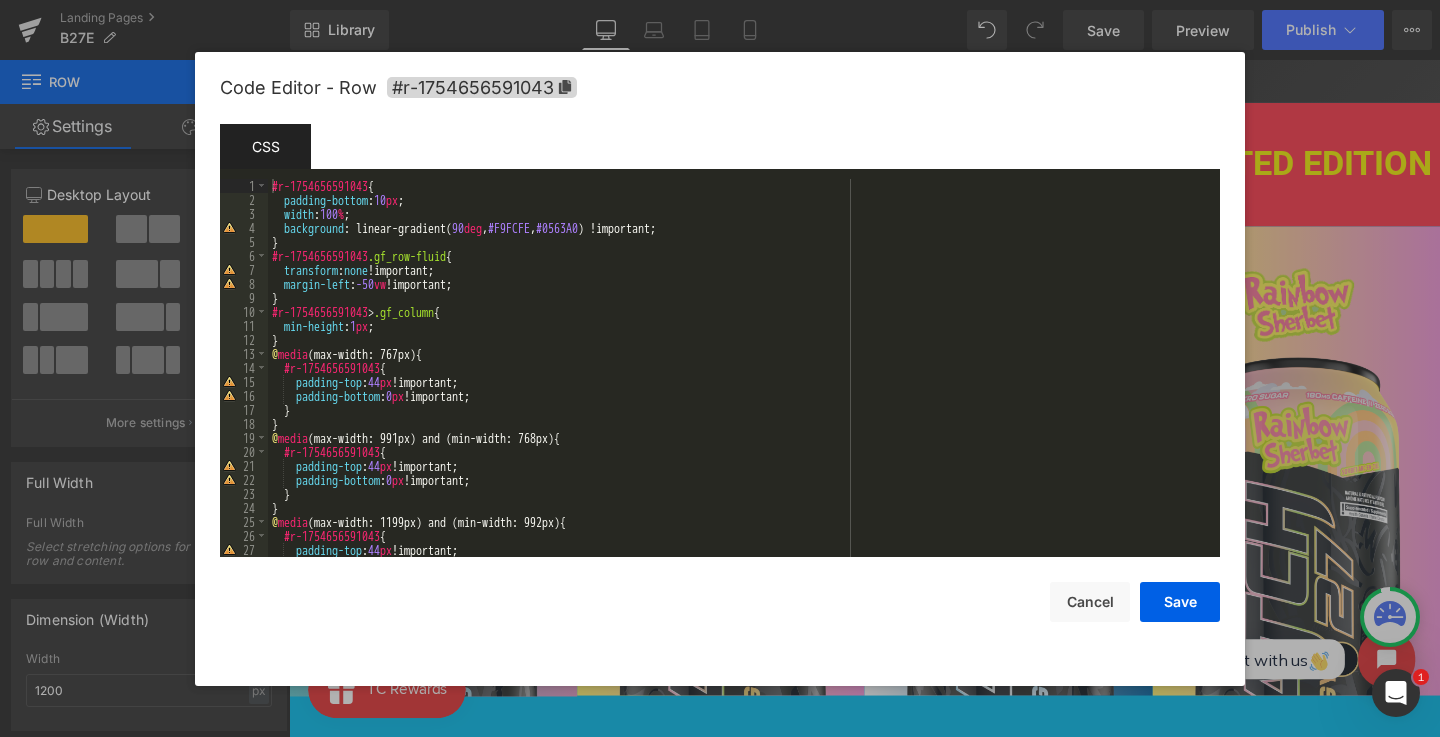 click on "#r-1754656591043 {    padding-bottom :  10 px ;    width :  100 % ;    background : linear-gradient( 90 deg ,  #F9FCFE ,  #0563A0 ) !important; } #r-1754656591043 .gf_row-fluid {    transform :  none  !important;    margin-left :  -50 vw  !important; } #r-1754656591043  >  .gf_column {    min-height :  1 px ; } @ media  (max-width: 767px) {    #r-1754656591043 {       padding-top :  44 px !important;       padding-bottom :  0 px !important;    } } @ media  (max-width: 991px) and (min-width: 768px) {    #r-1754656591043 {       padding-top :  44 px !important;       padding-bottom :  0 px !important;    } } @ media  (max-width: 1199px) and (min-width: 992px) {    #r-1754656591043 {       padding-top :  44 px !important;       padding-bottom :  0 px !important;" at bounding box center (740, 382) 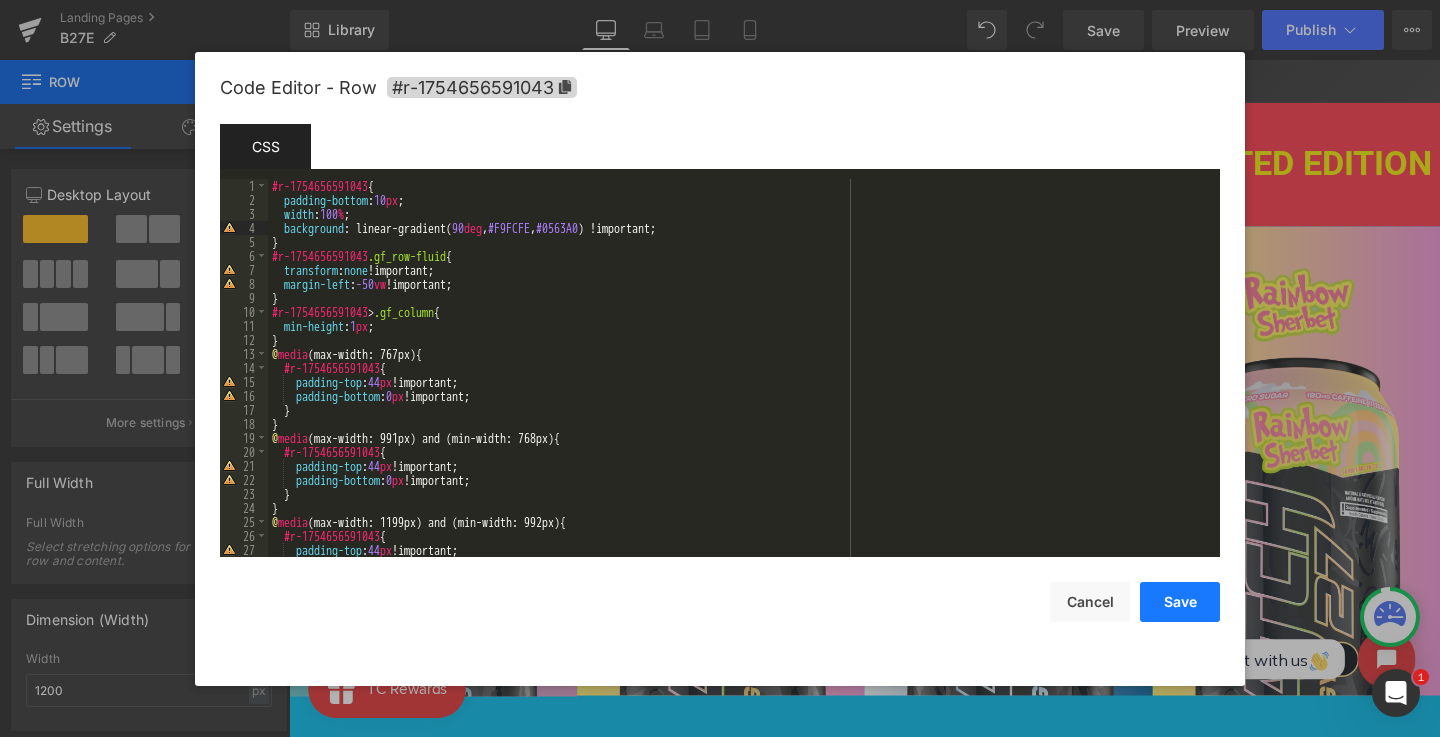 click on "Save" at bounding box center [1180, 602] 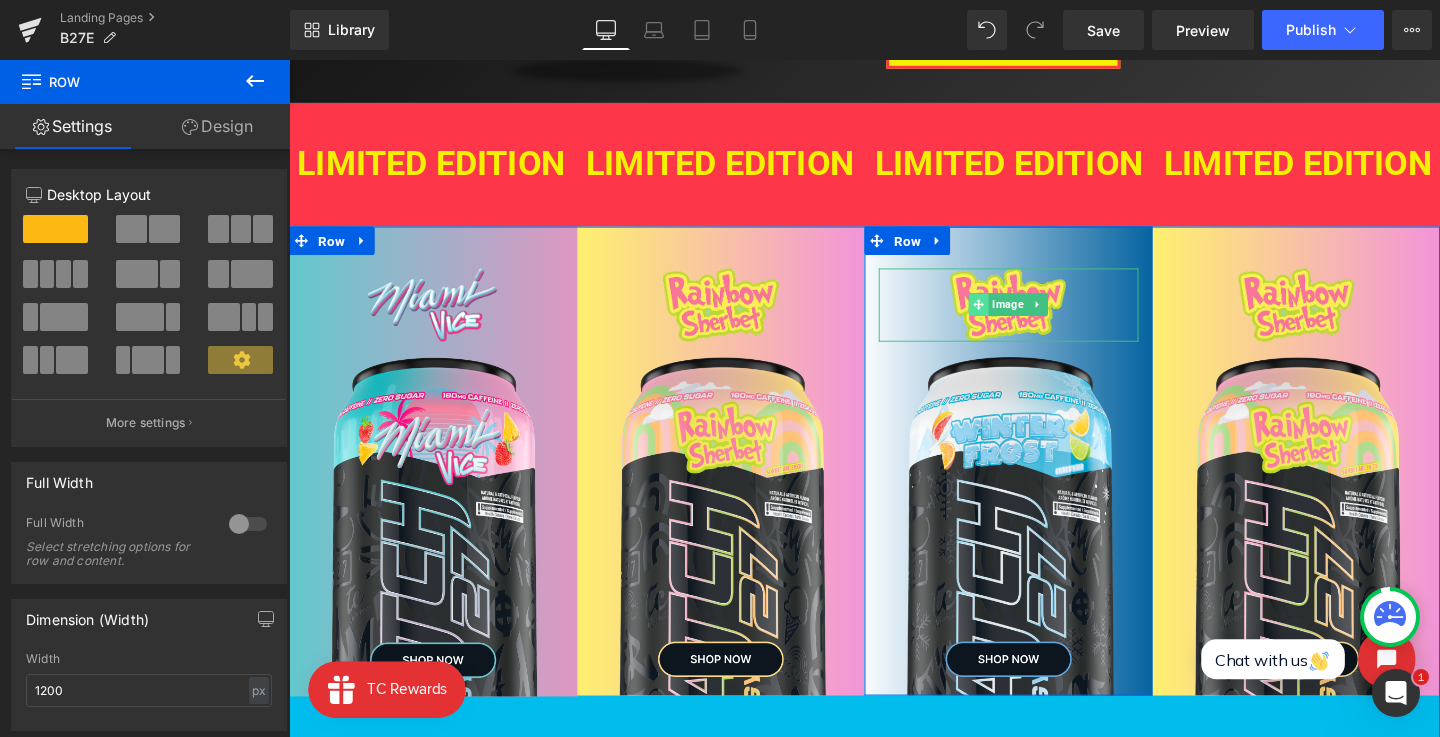 click at bounding box center [1014, 317] 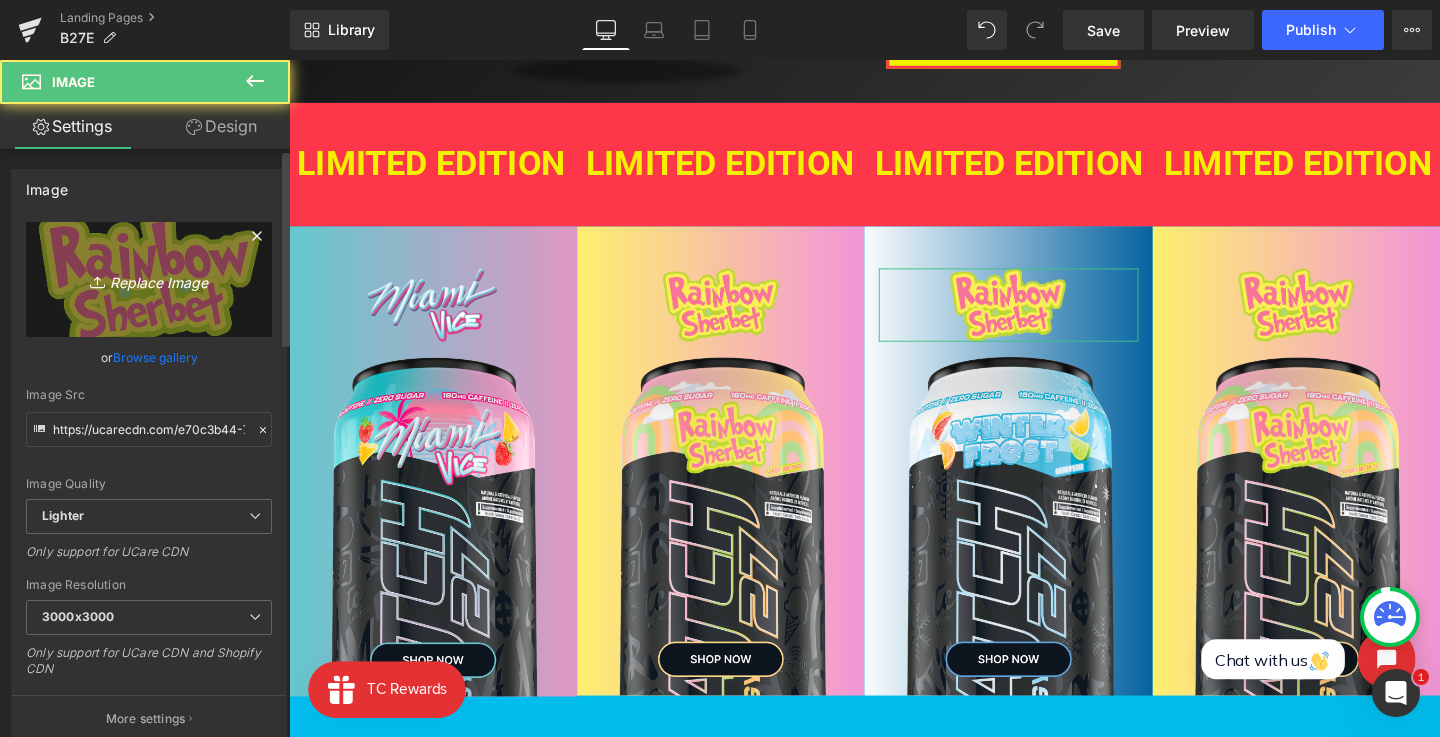 click on "Replace Image" at bounding box center (149, 279) 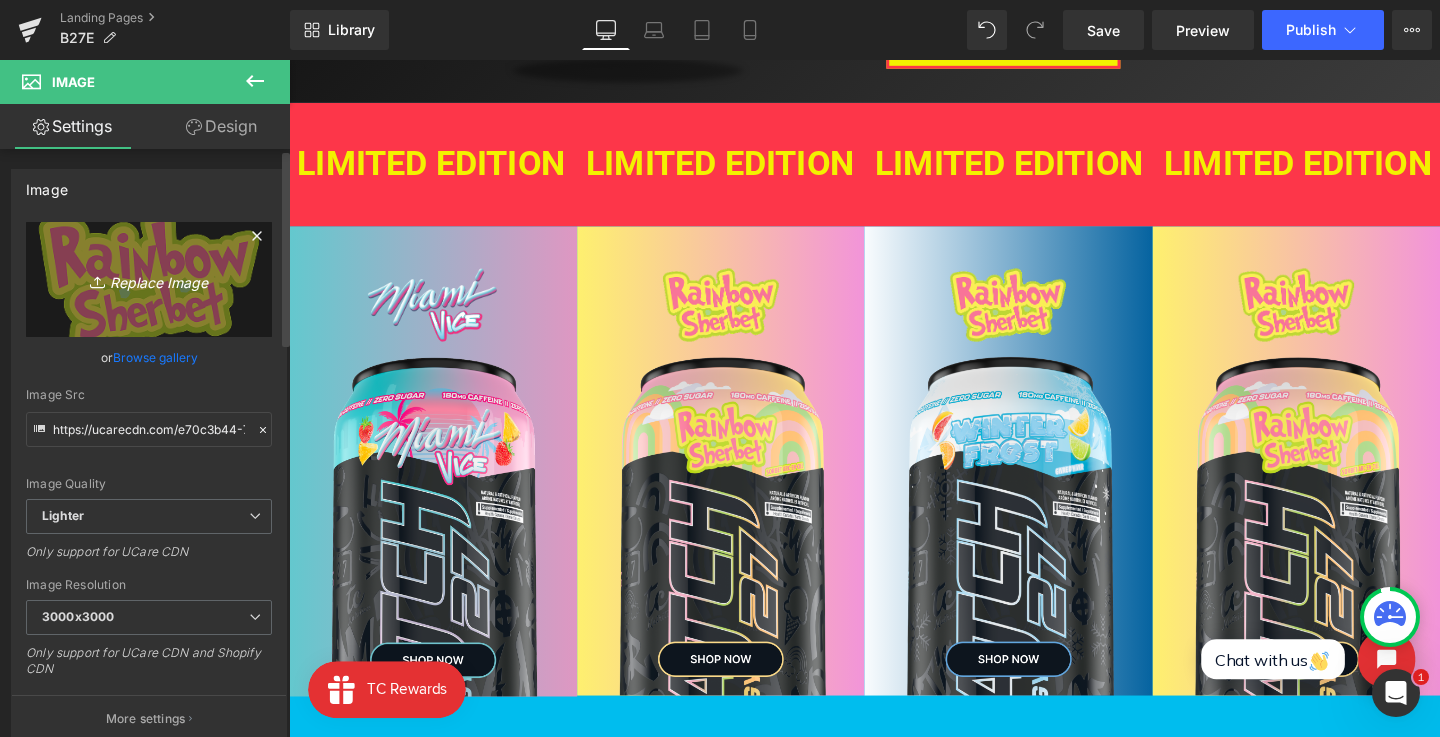type on "C:\fakepath\Winter Frost 3.png" 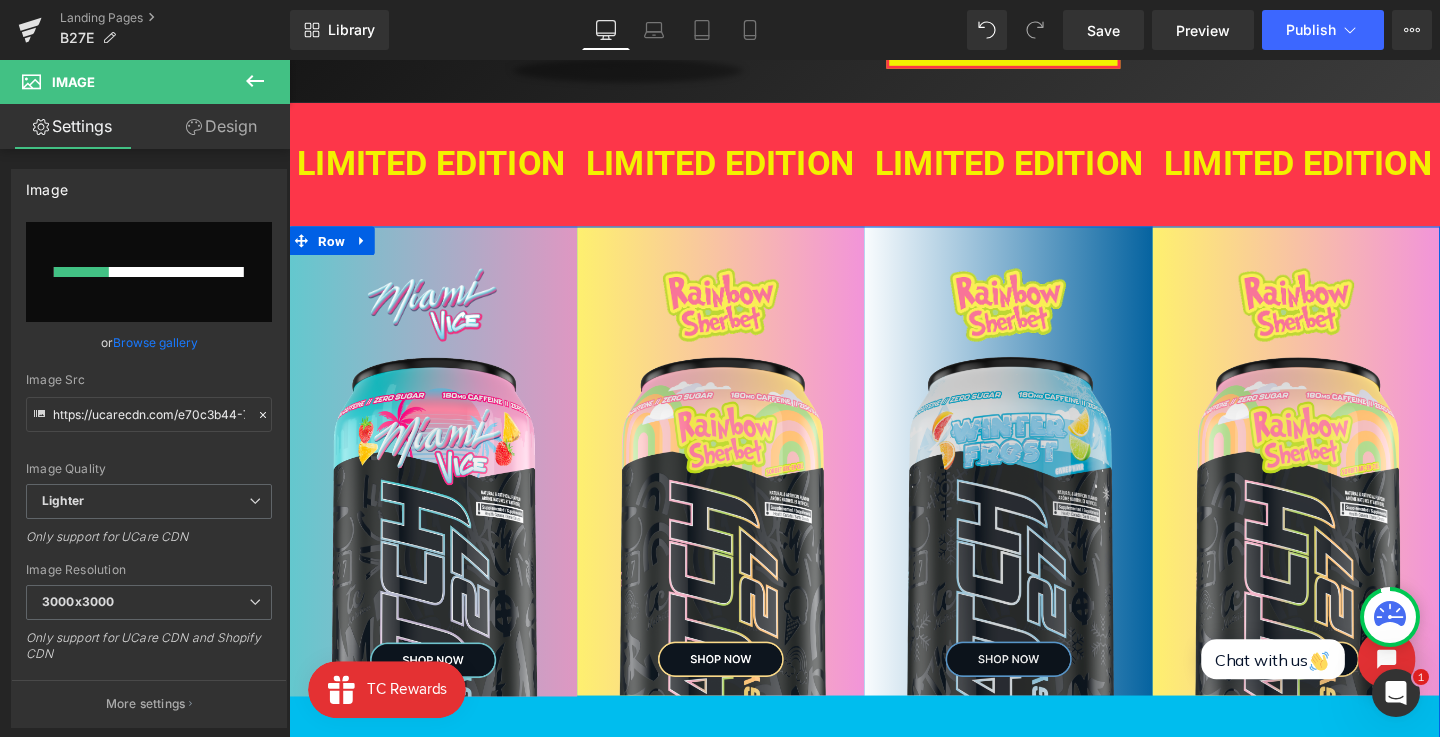 type 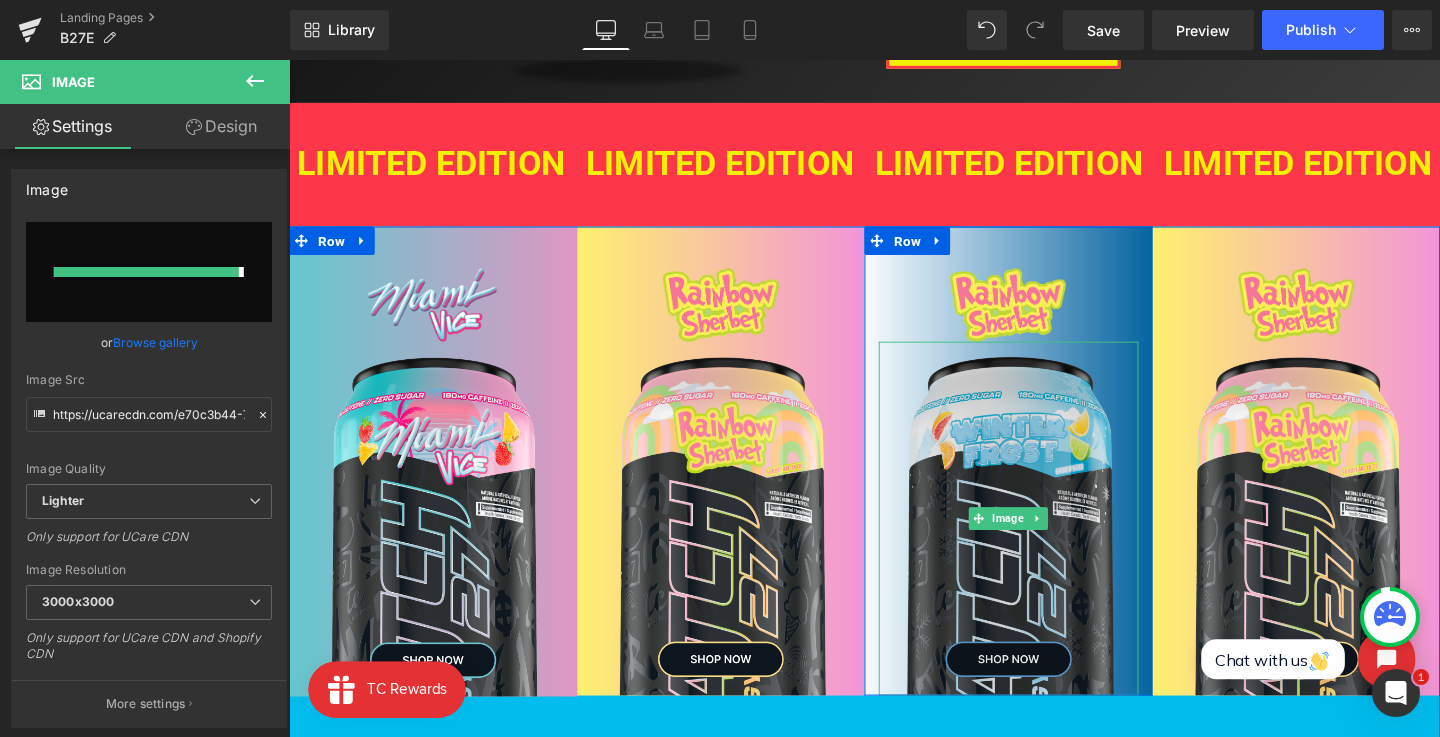 type on "https://ucarecdn.com/dc25b1c1-4eba-4e44-a851-95c7867471cf/-/format/auto/-/preview/3000x3000/-/quality/lighter/Winter%20Frost%203.png" 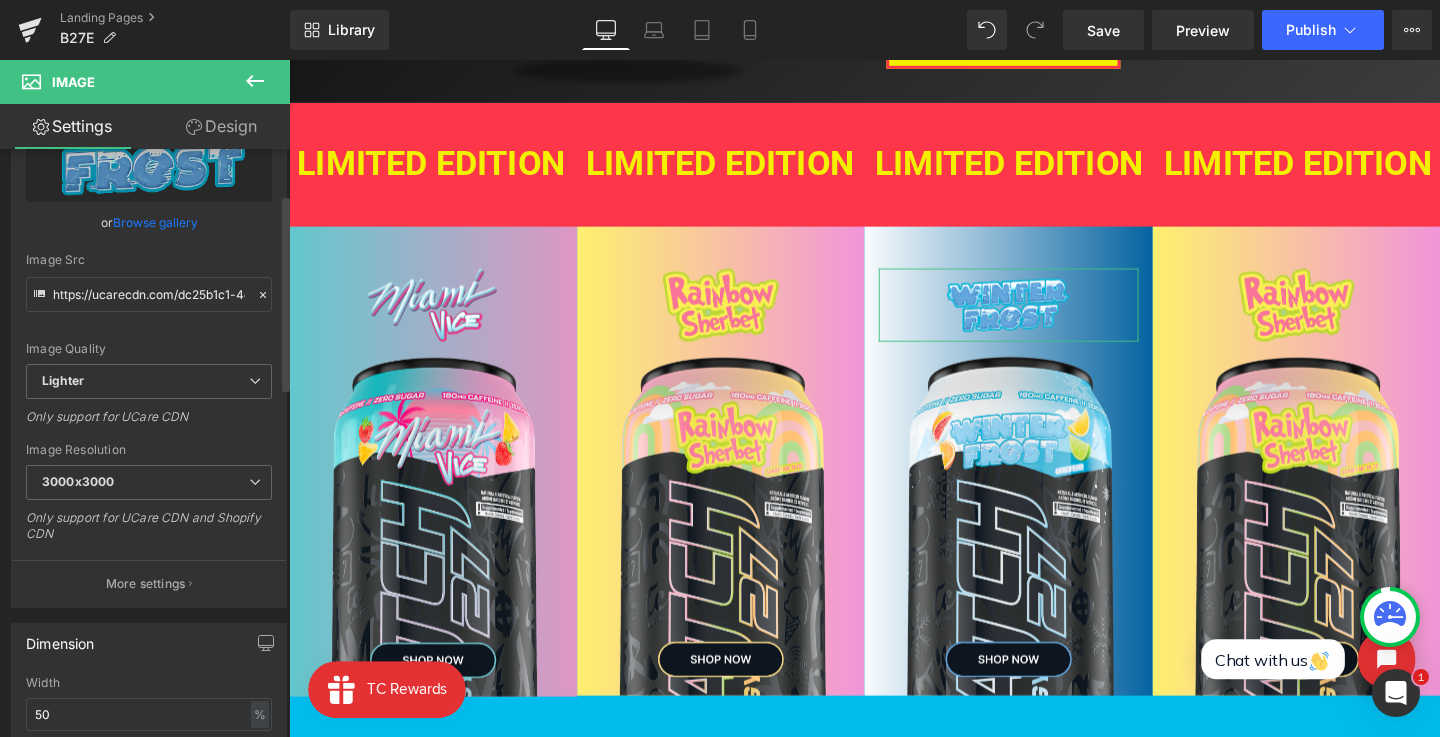 scroll, scrollTop: 408, scrollLeft: 0, axis: vertical 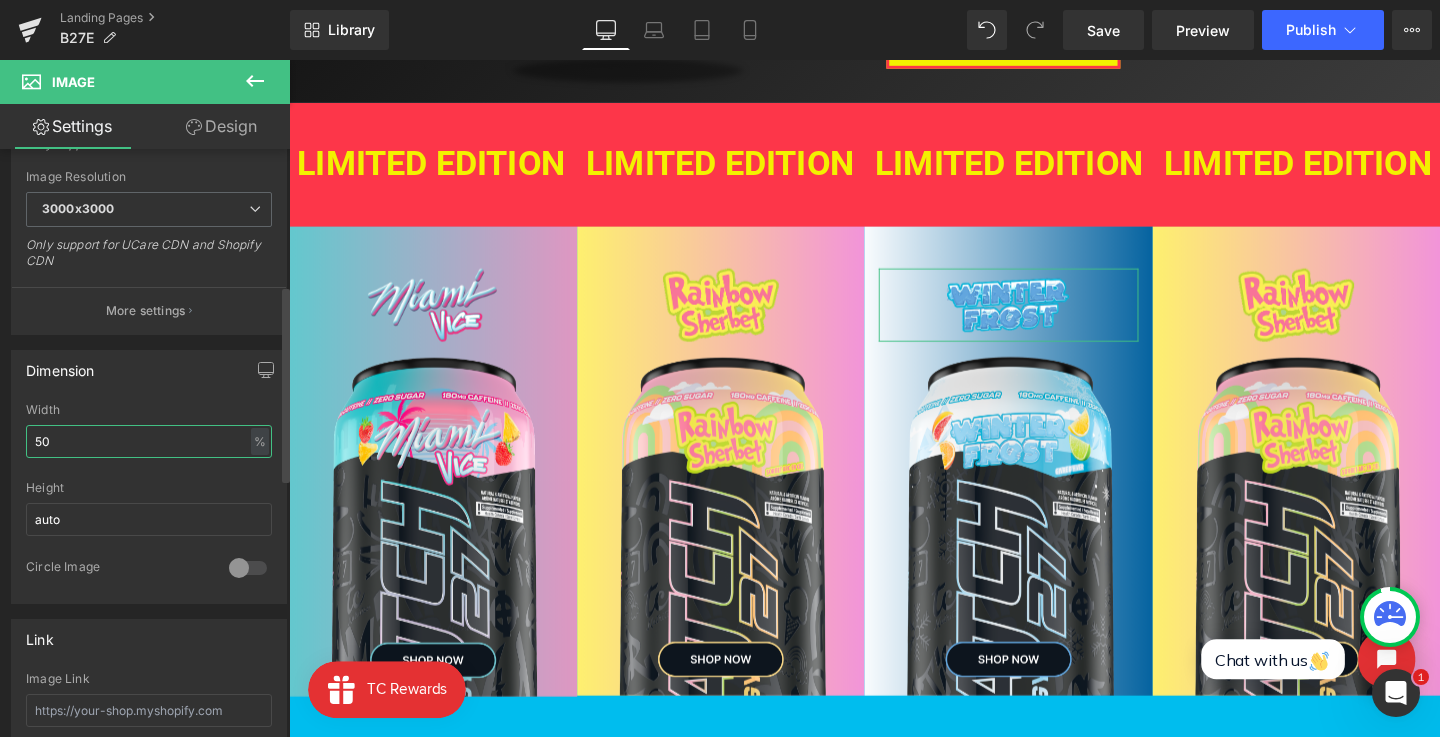 click on "50" at bounding box center [149, 441] 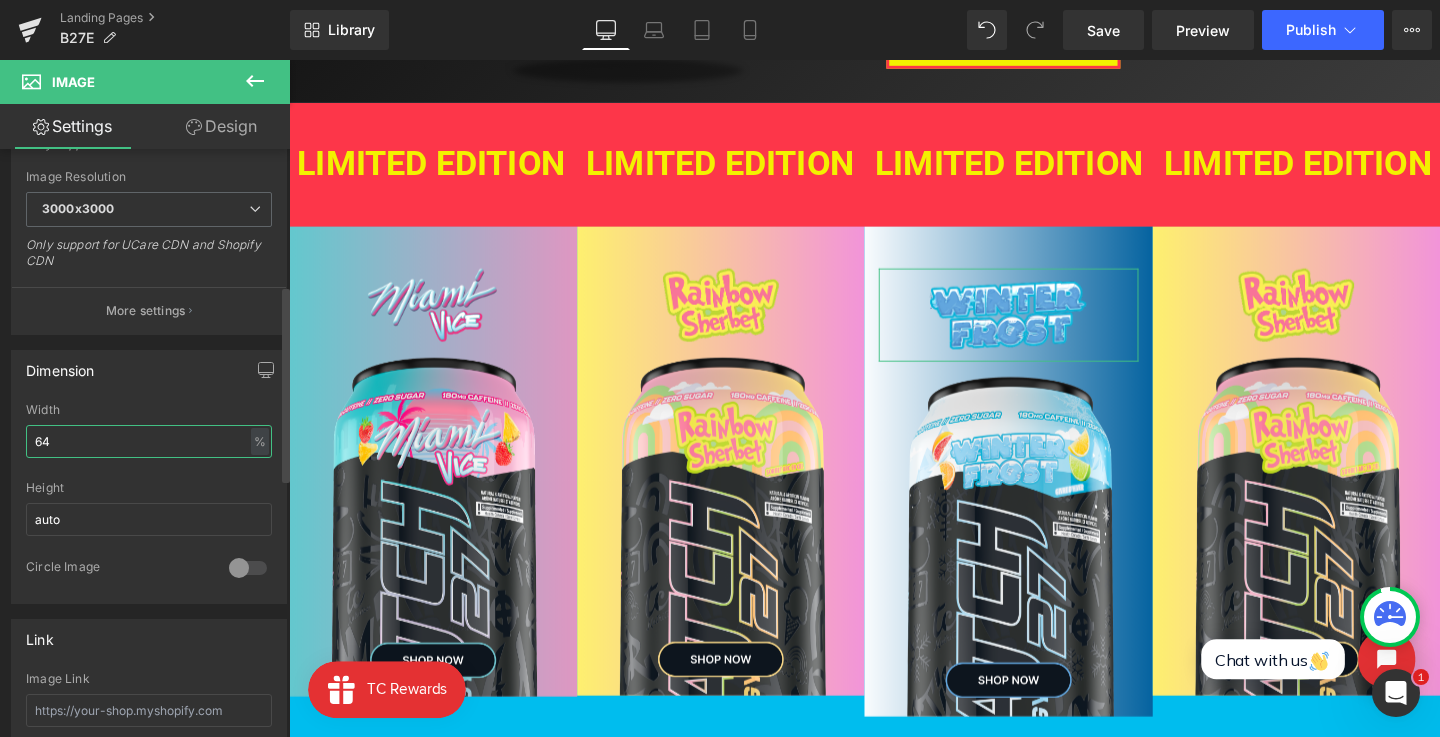 type on "65" 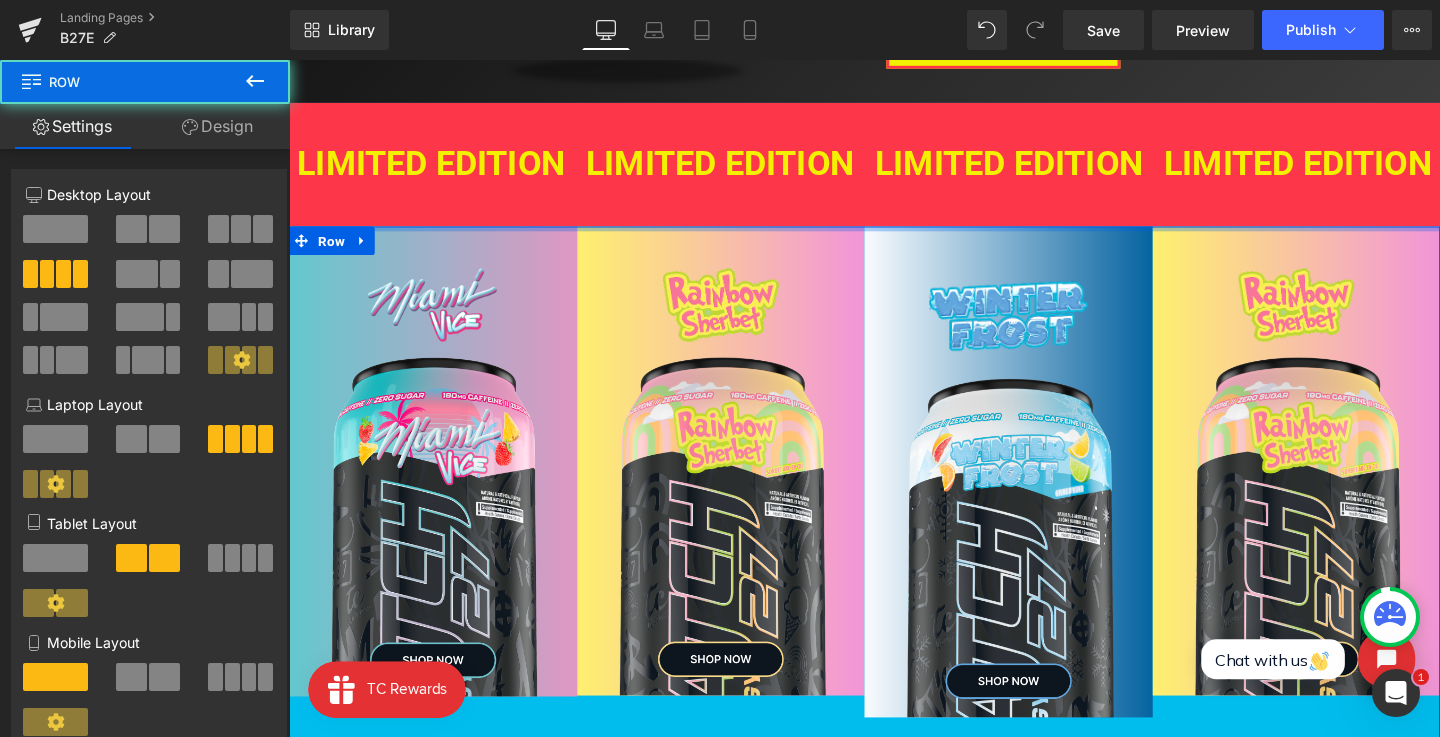 click at bounding box center (894, 237) 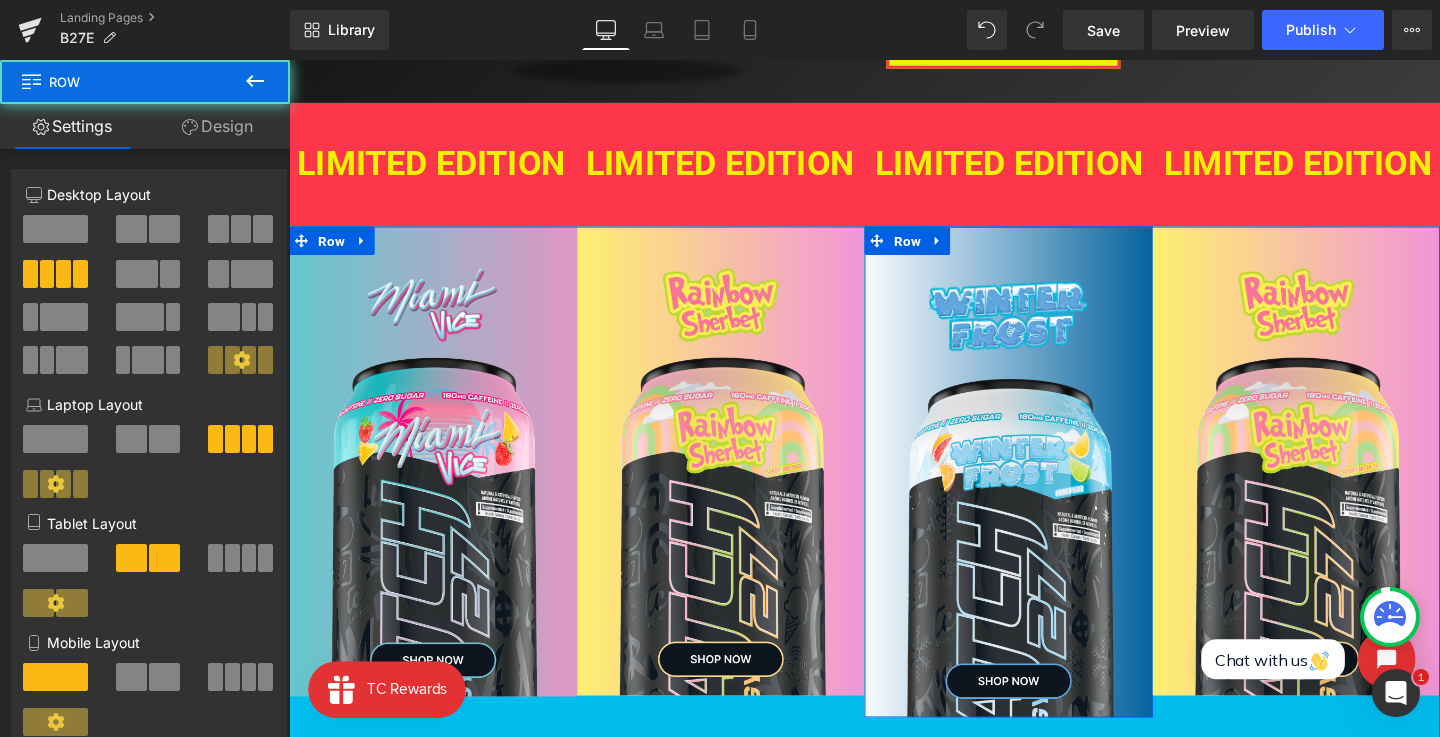 click on "Image         Image         Row" at bounding box center [1045, 493] 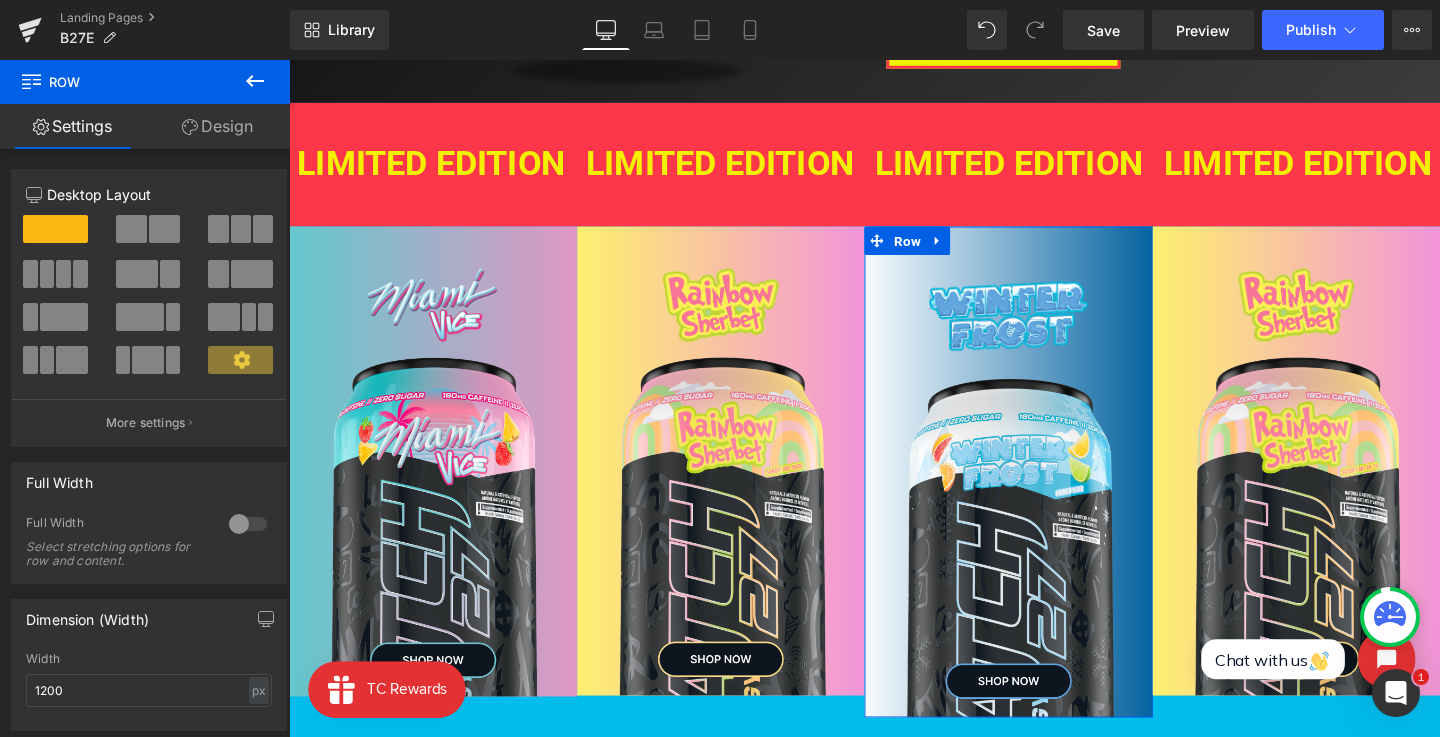 drag, startPoint x: 216, startPoint y: 123, endPoint x: 146, endPoint y: 226, distance: 124.53513 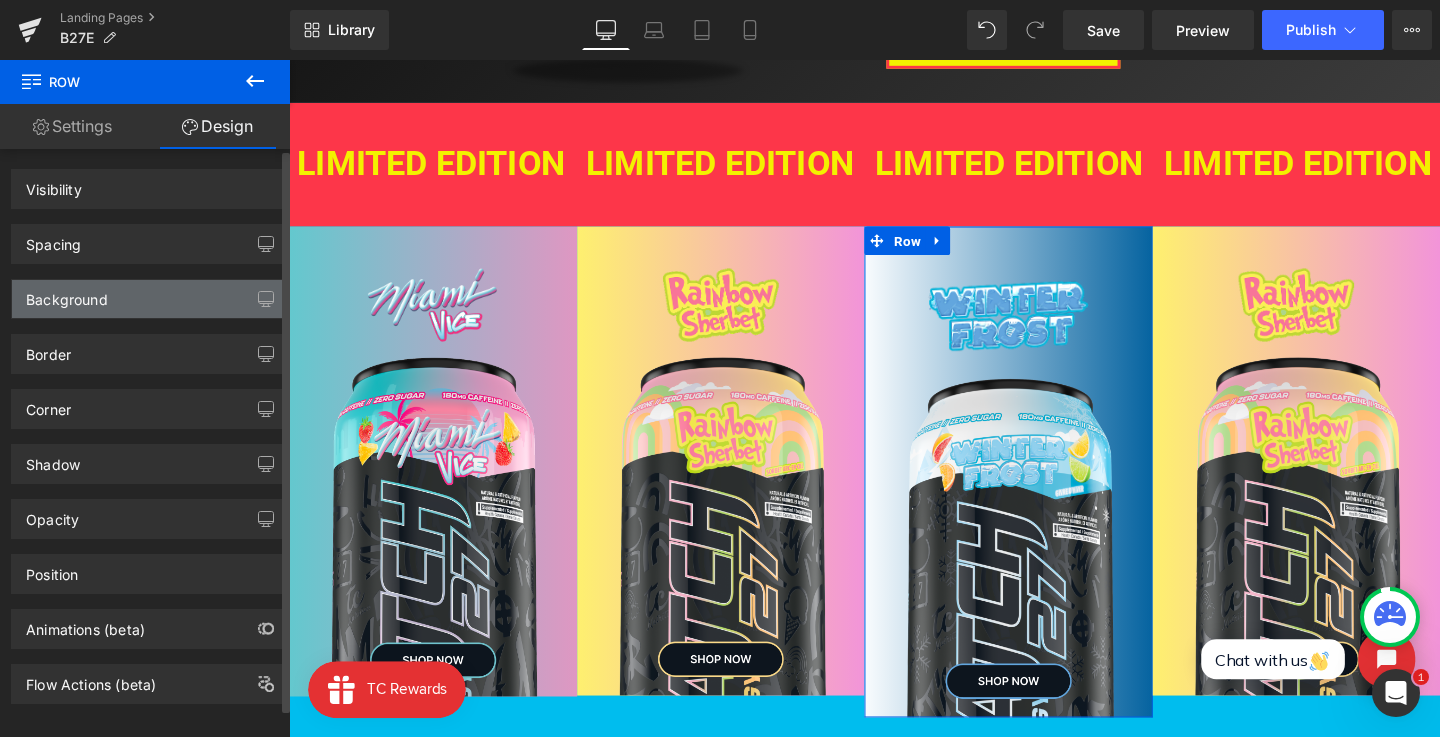 click on "Spacing" at bounding box center (149, 244) 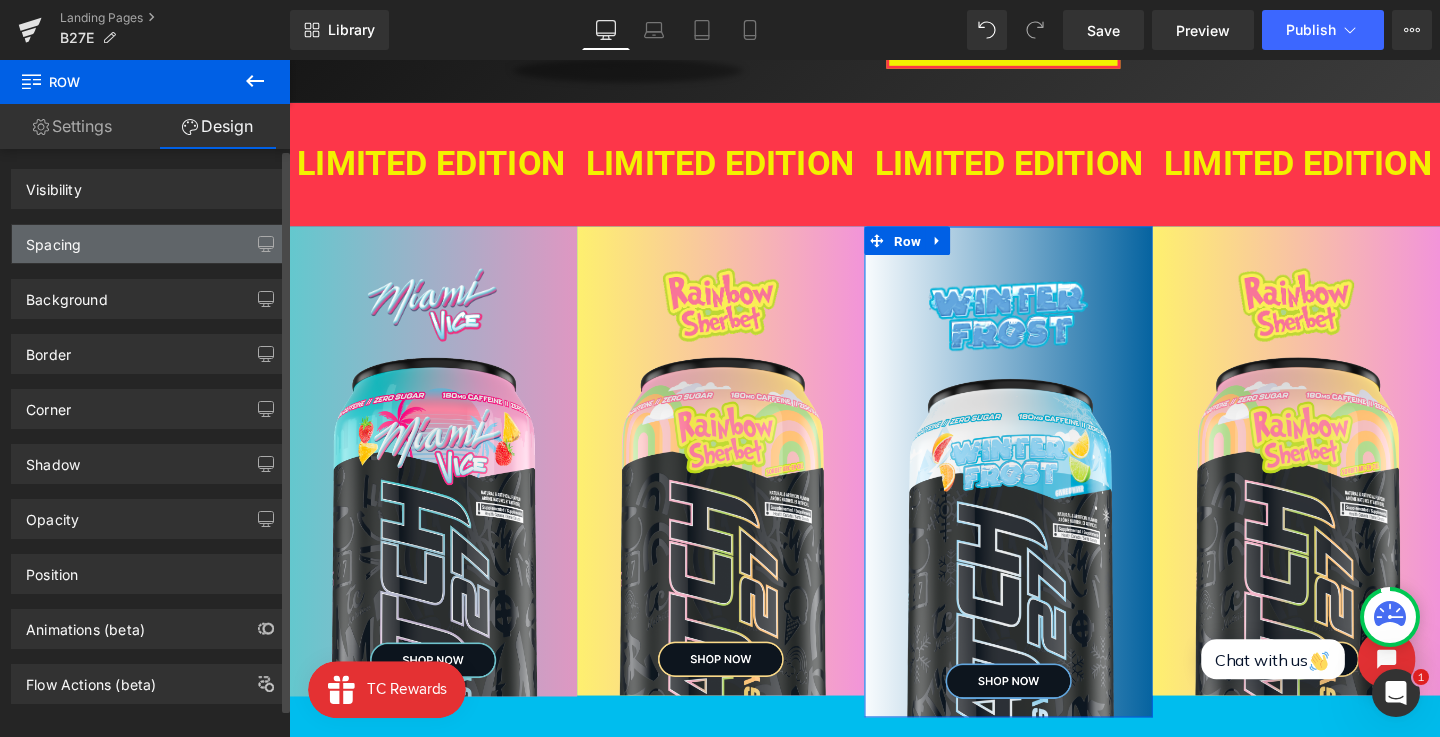 click on "Spacing" at bounding box center (149, 244) 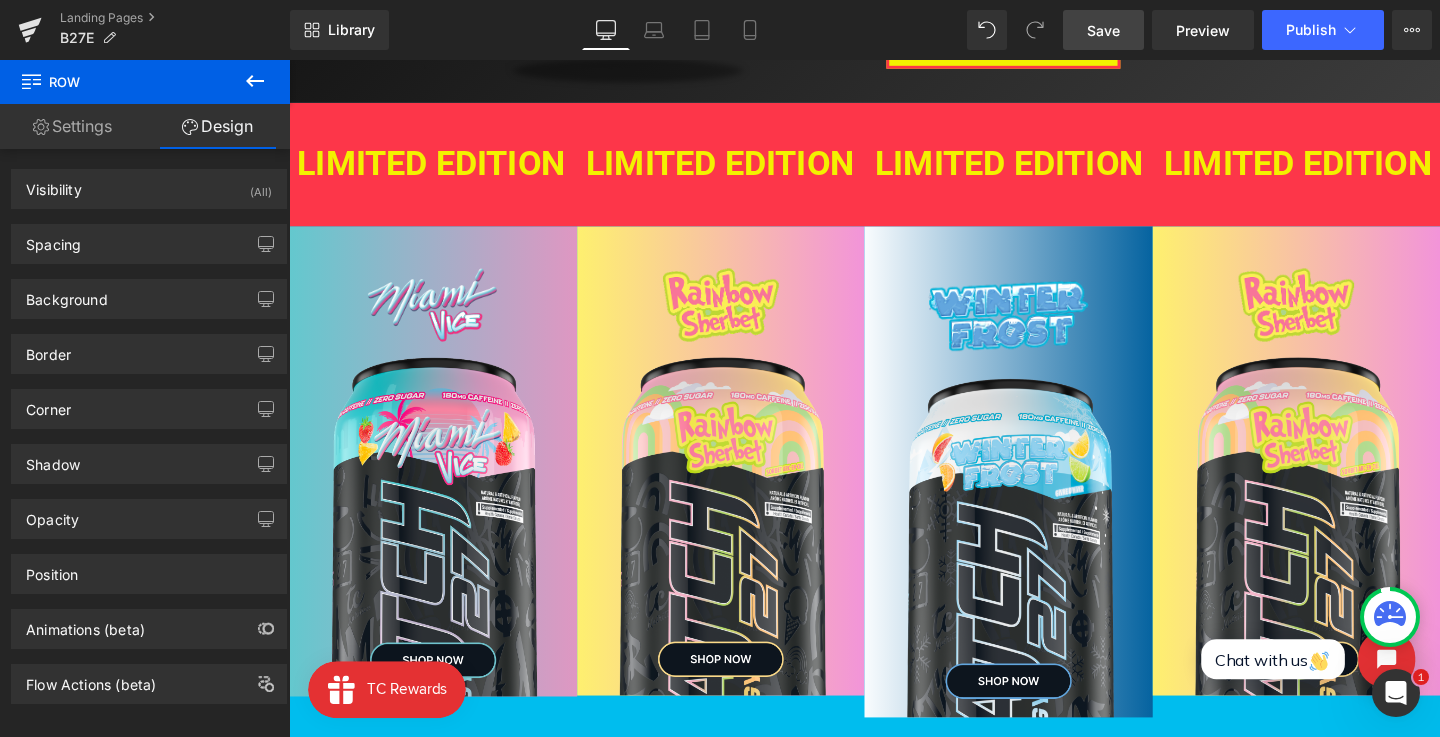 click on "Save" at bounding box center (1103, 30) 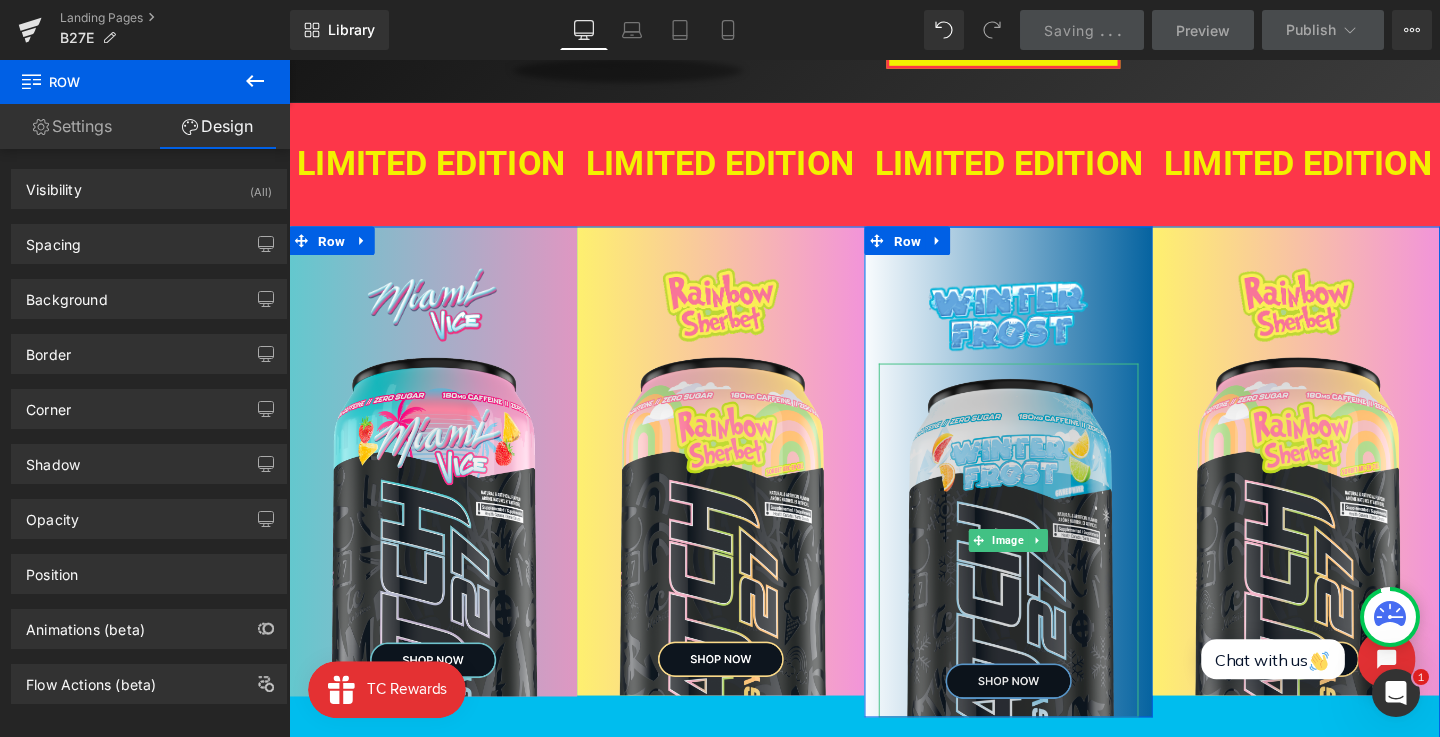 scroll, scrollTop: 617, scrollLeft: 0, axis: vertical 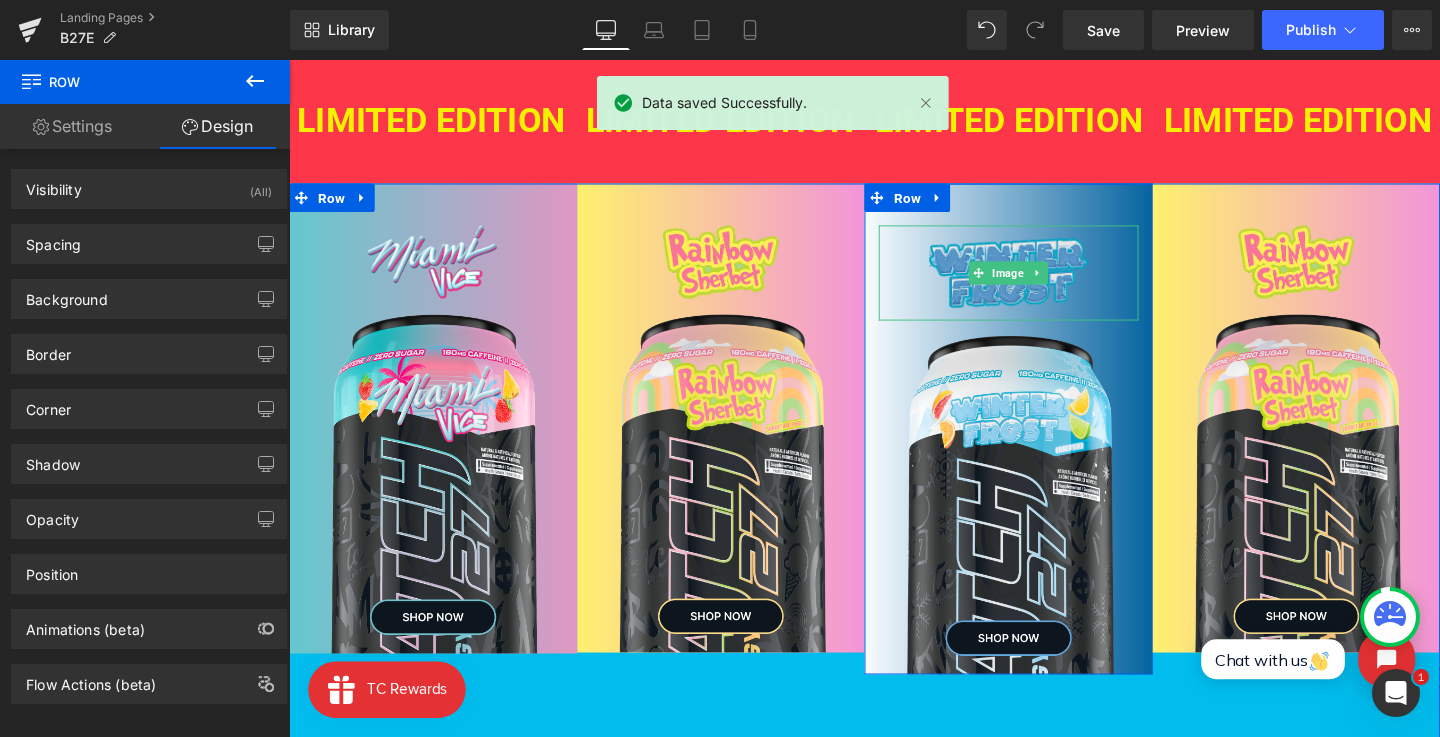 click at bounding box center [1045, 284] 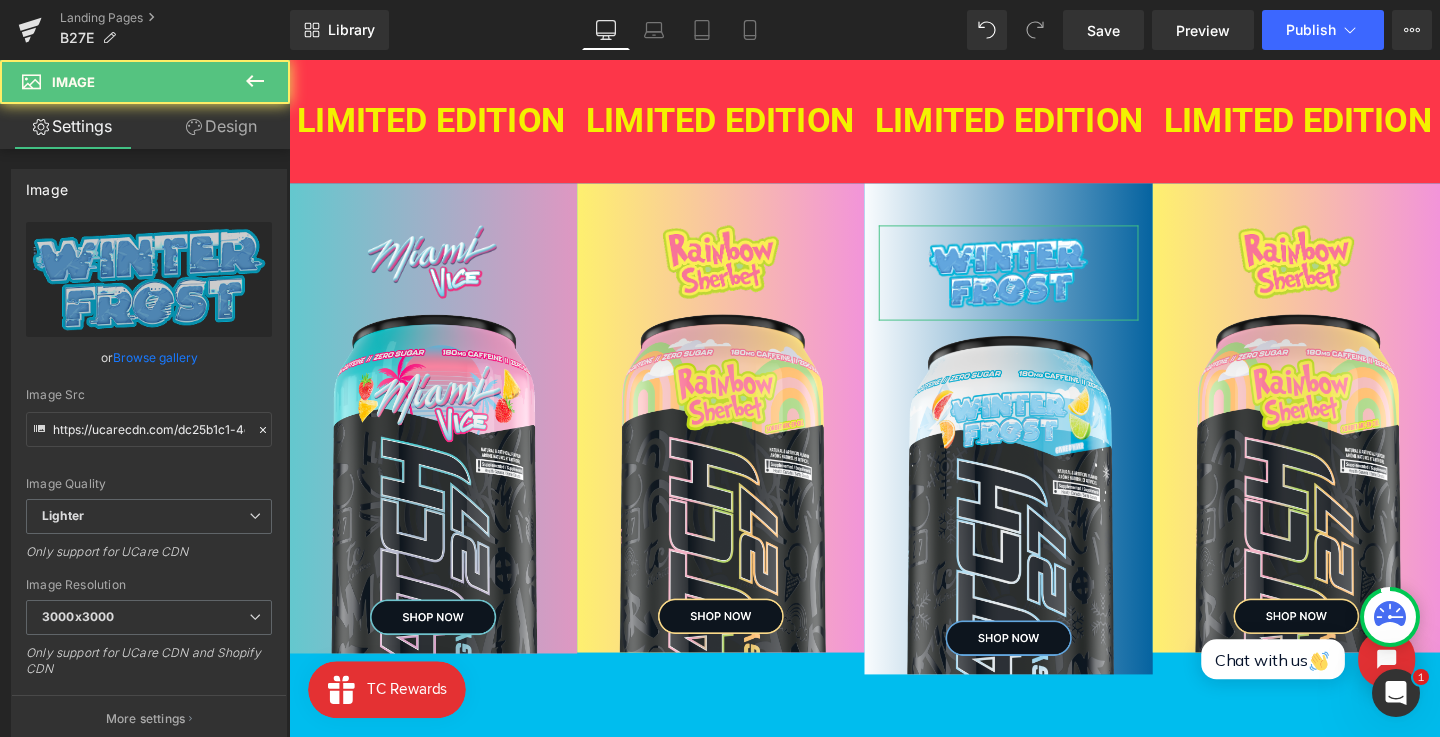 click on "Design" at bounding box center (221, 126) 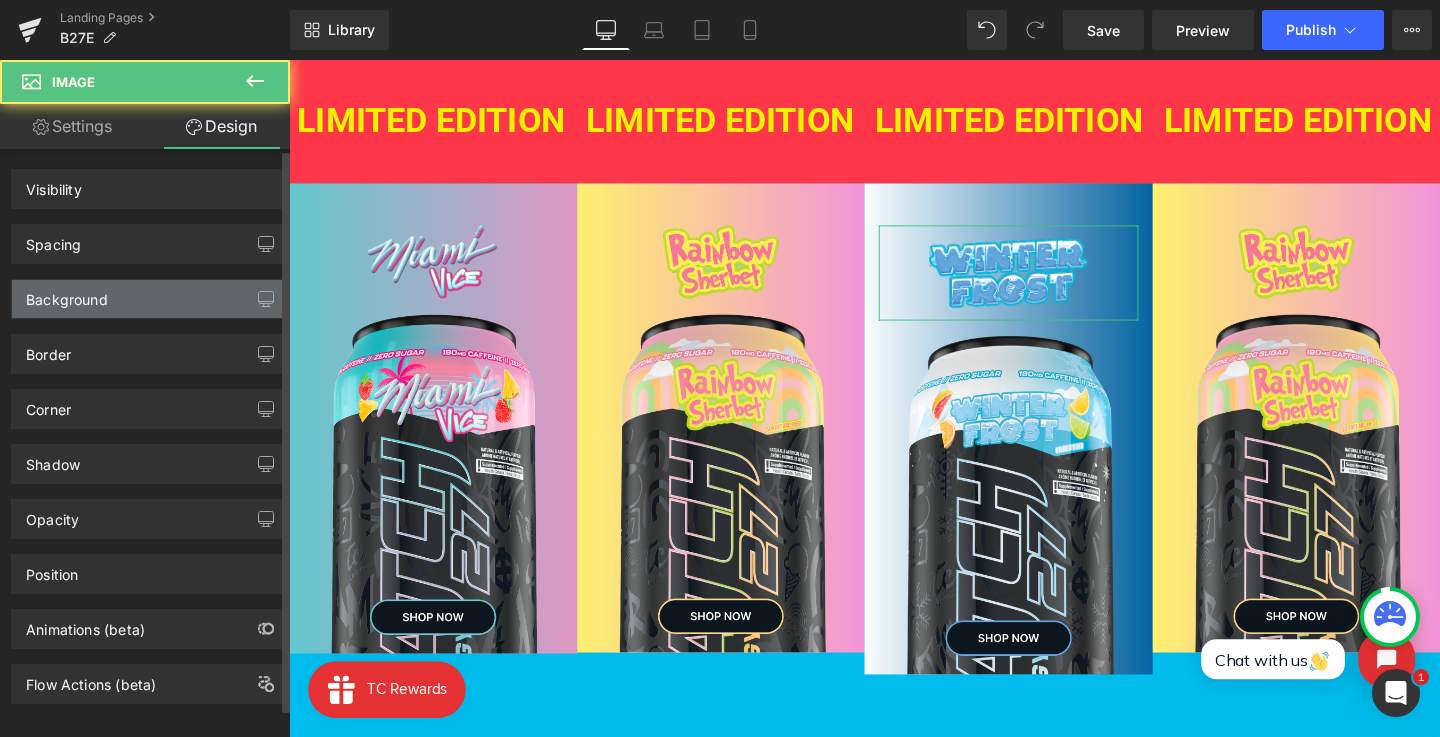 drag, startPoint x: 136, startPoint y: 231, endPoint x: 136, endPoint y: 289, distance: 58 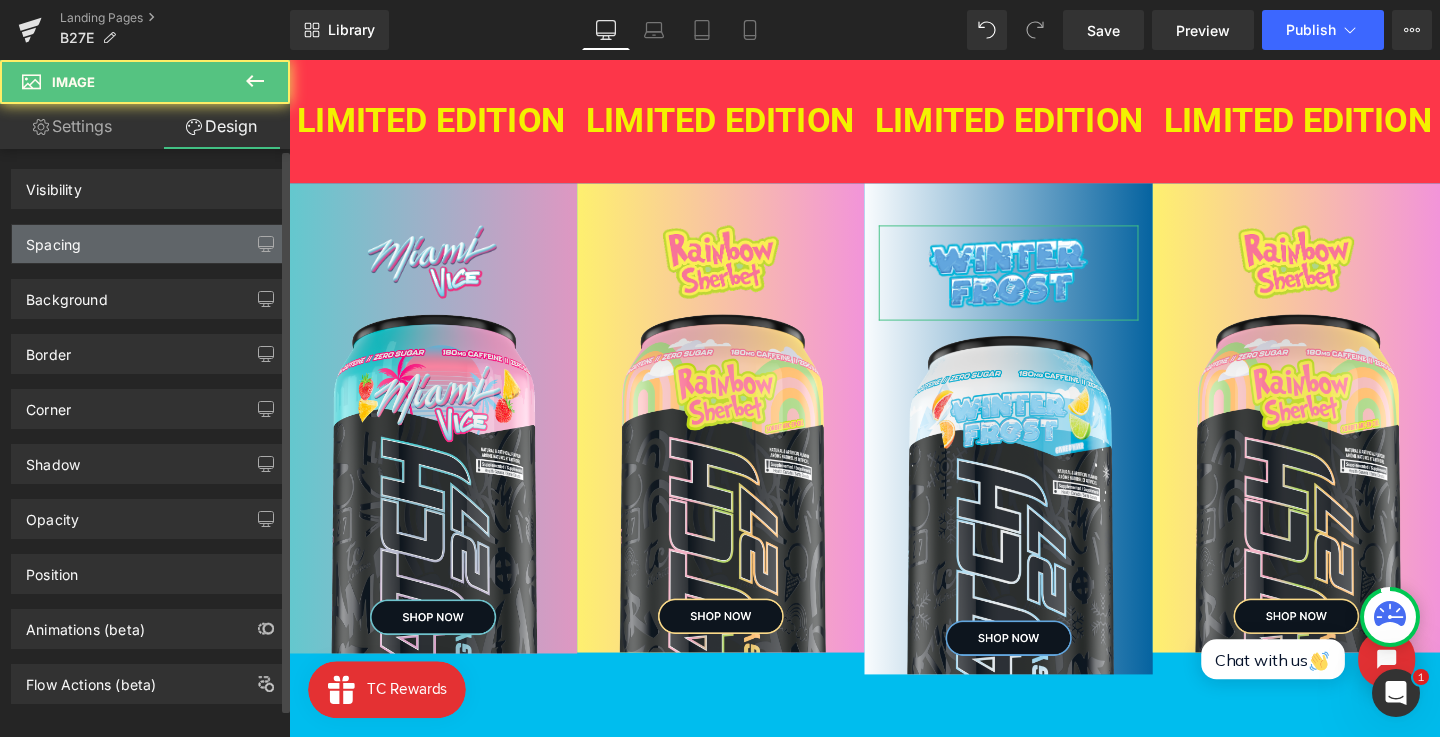 click on "Spacing" at bounding box center (149, 244) 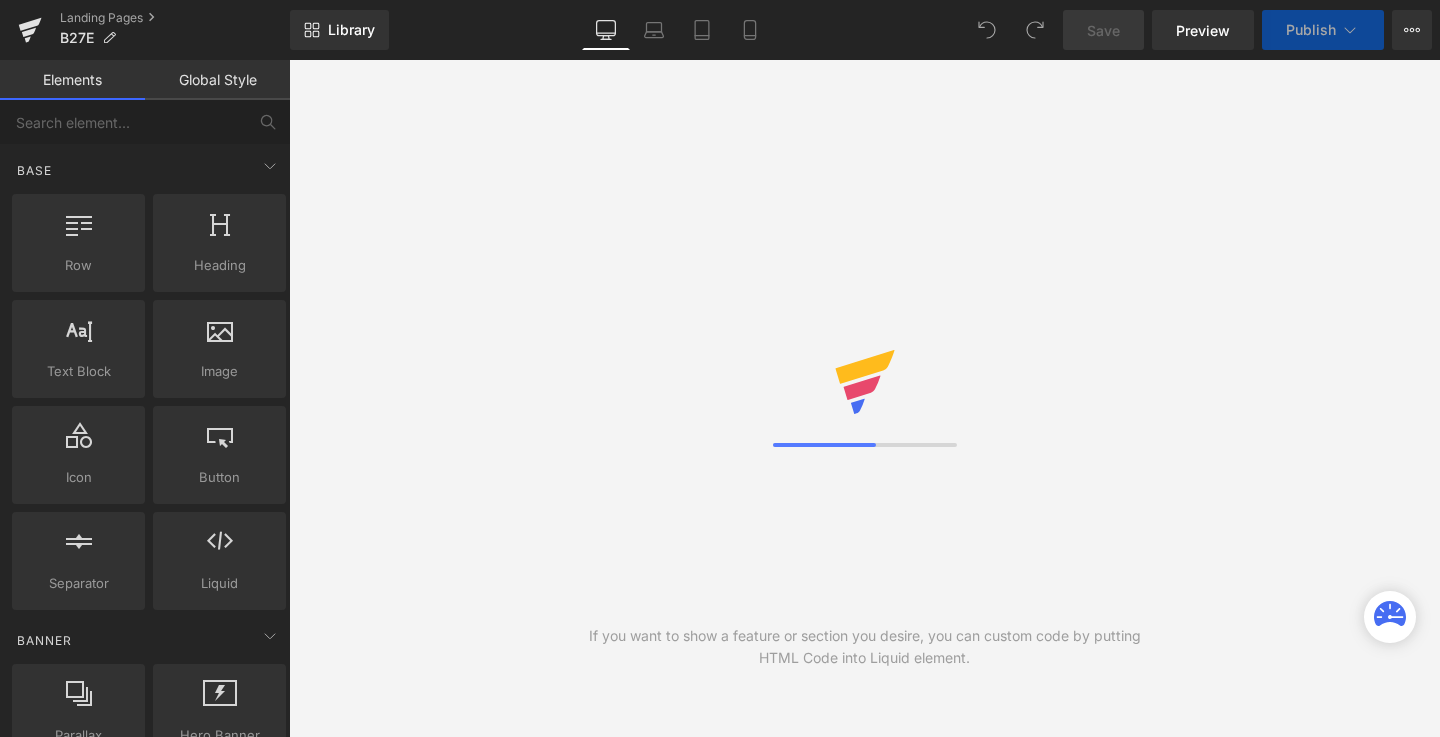 scroll, scrollTop: 0, scrollLeft: 0, axis: both 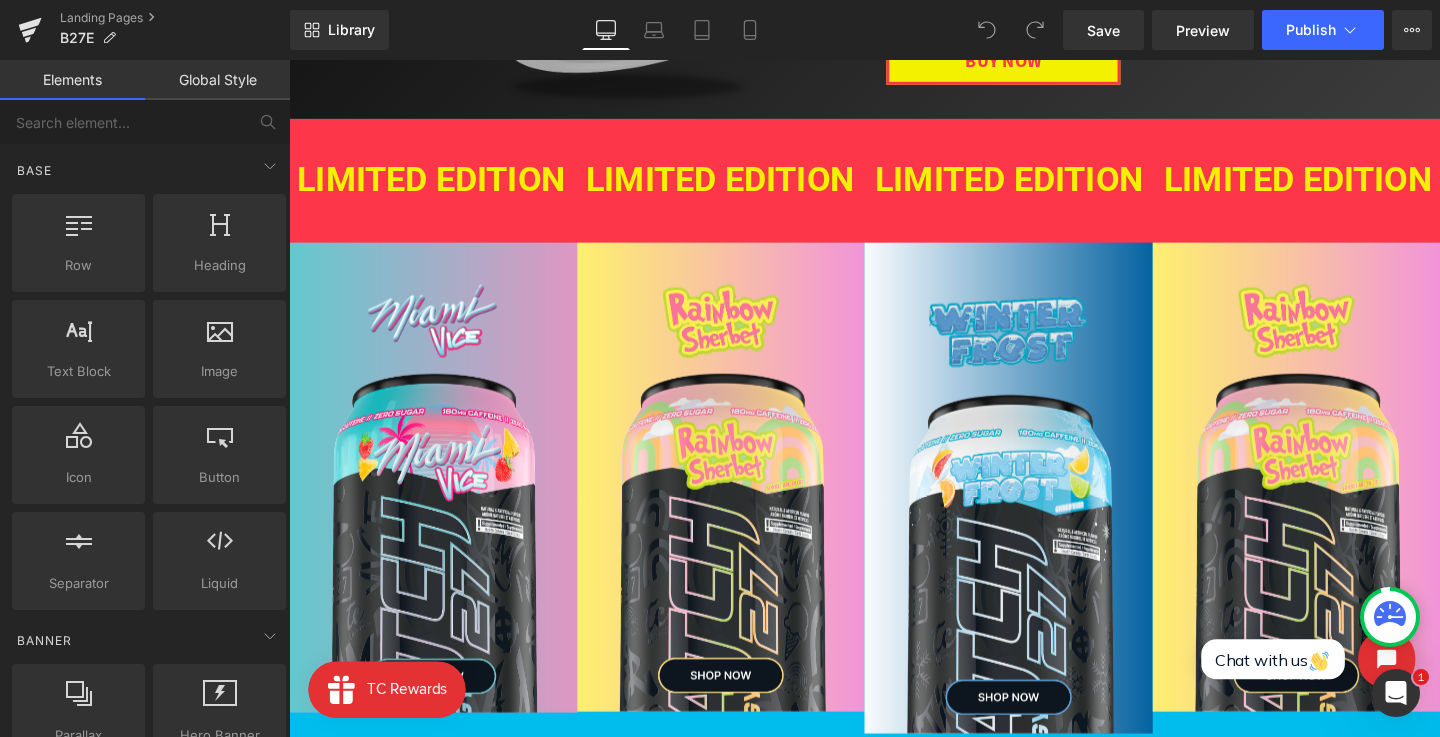click at bounding box center [1045, 346] 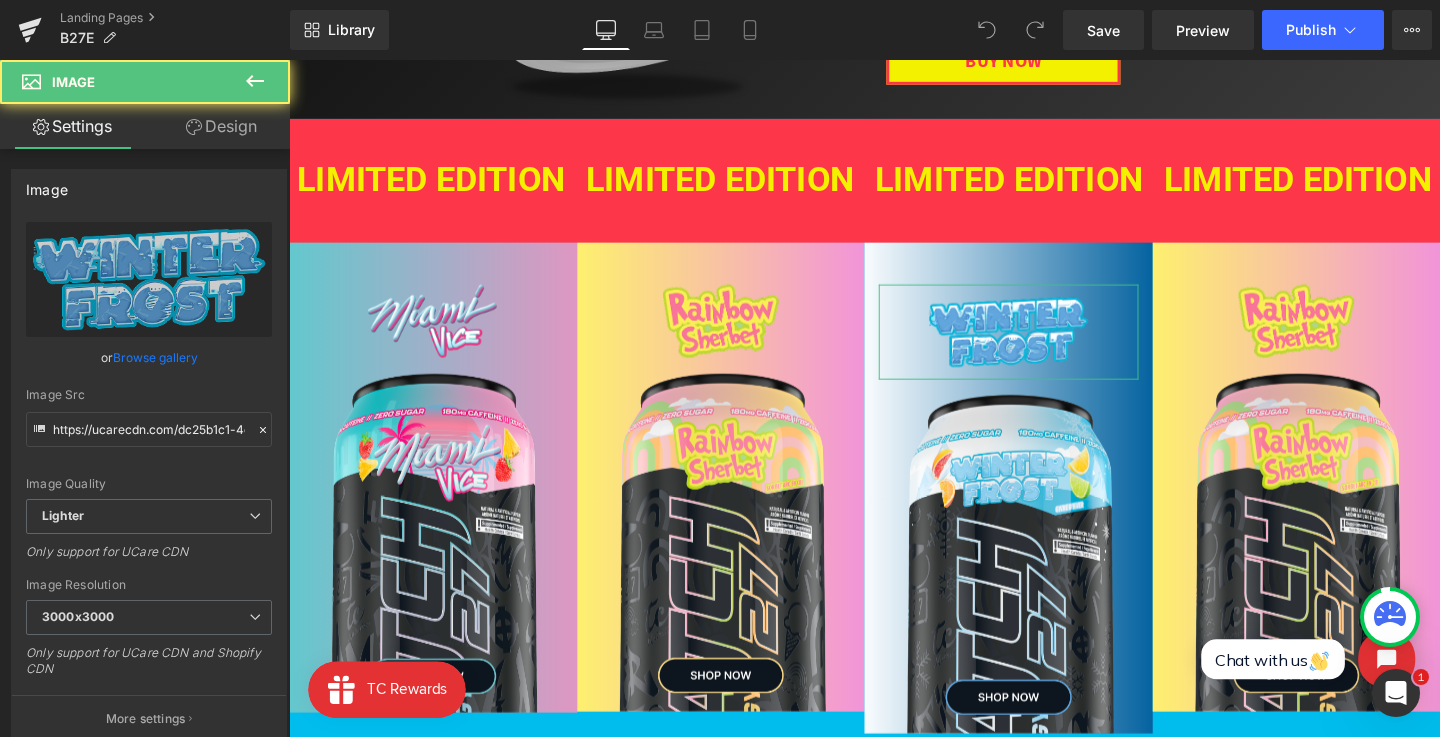 click on "Design" at bounding box center (221, 126) 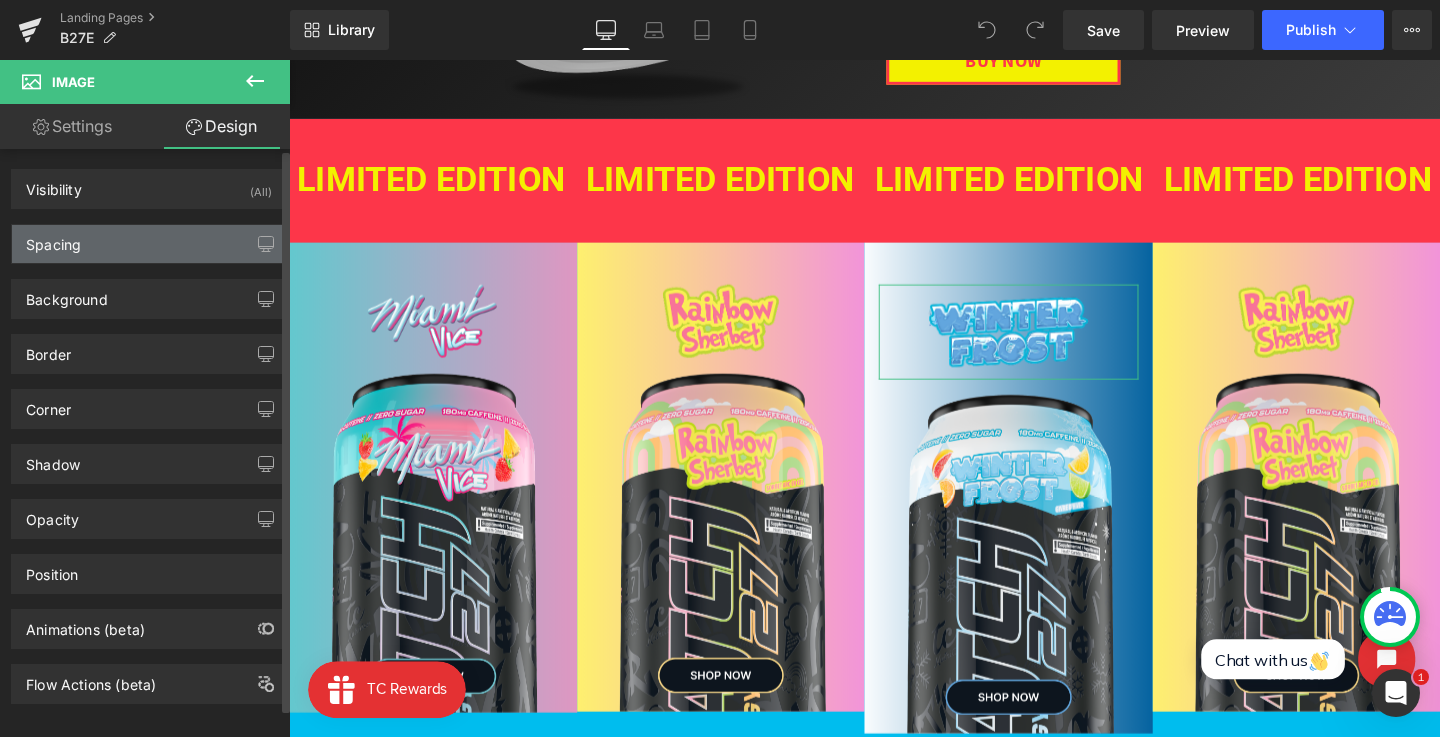 click on "Spacing" at bounding box center [149, 244] 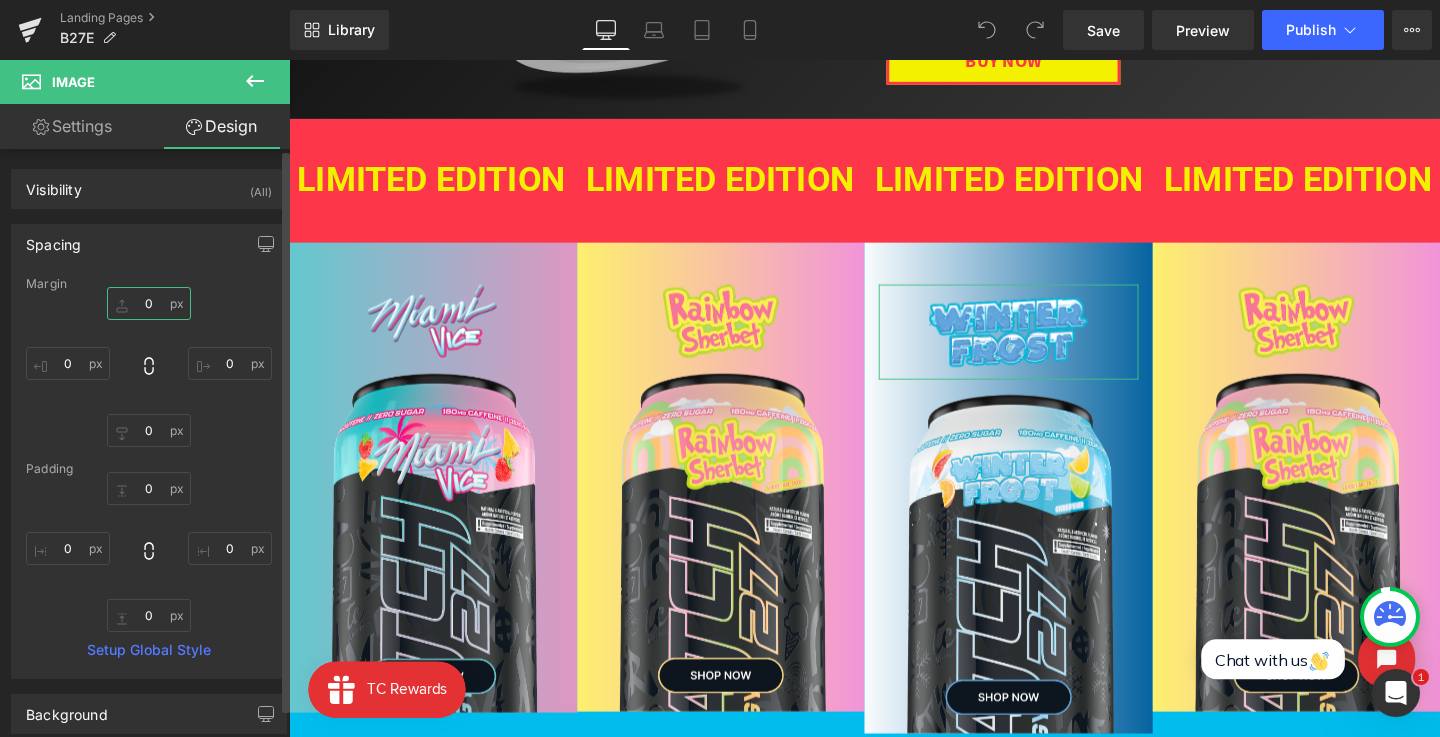 click on "0" at bounding box center (149, 303) 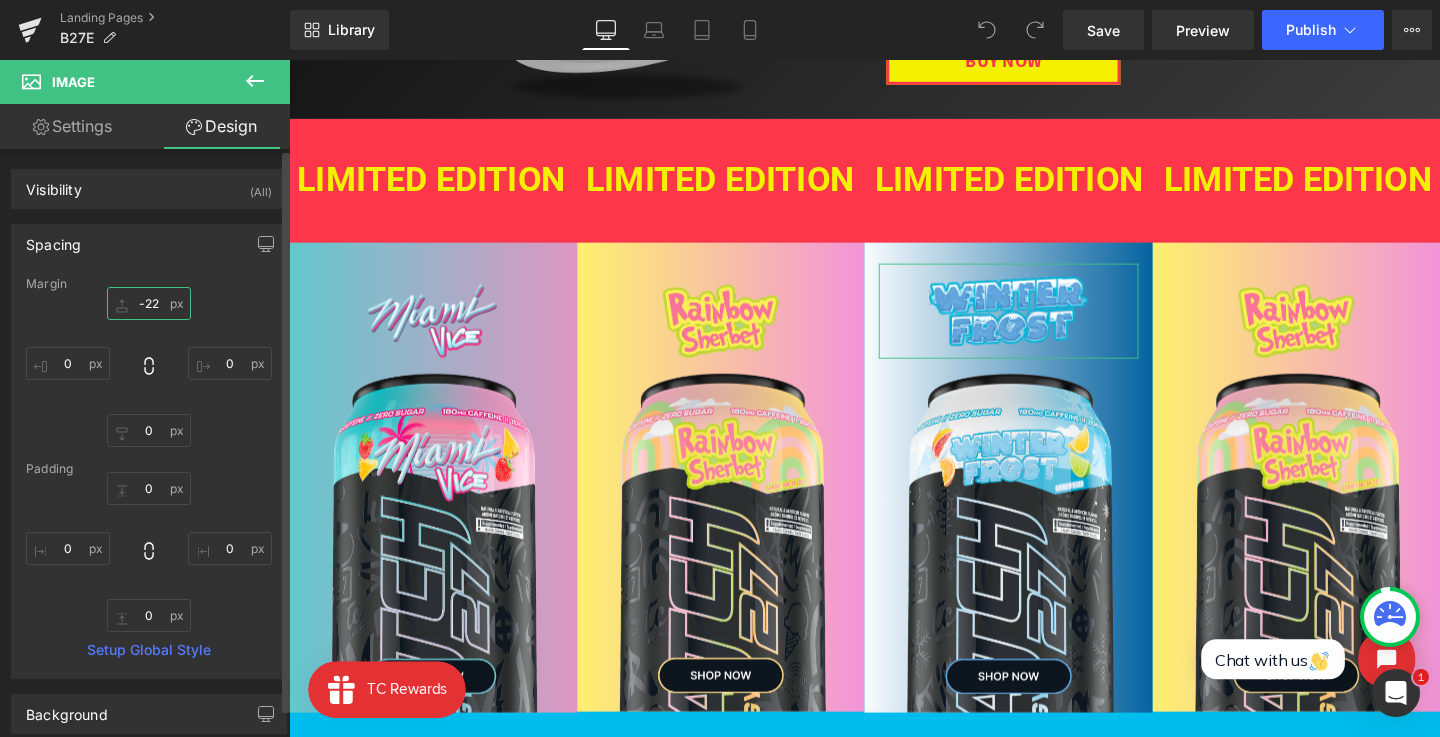 type on "-23" 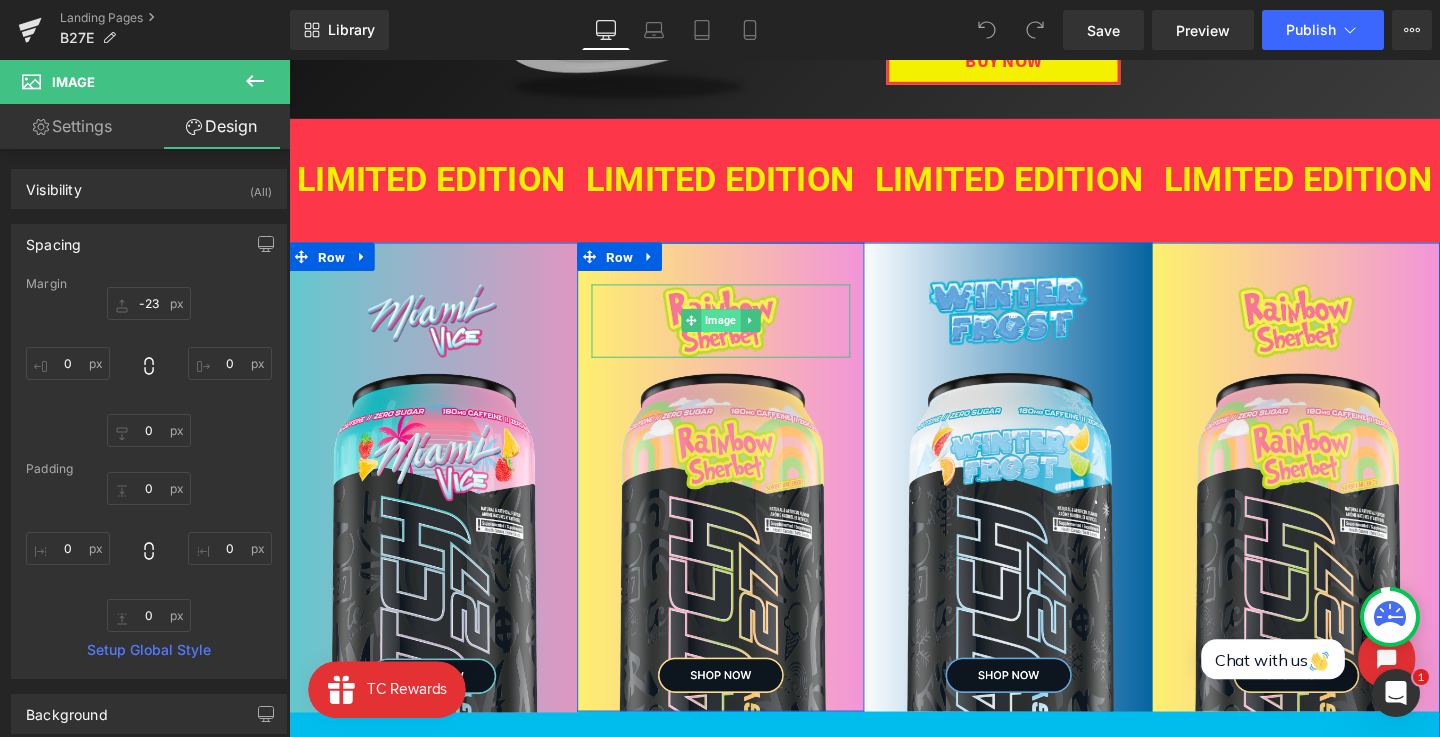 click on "Image" at bounding box center (742, 334) 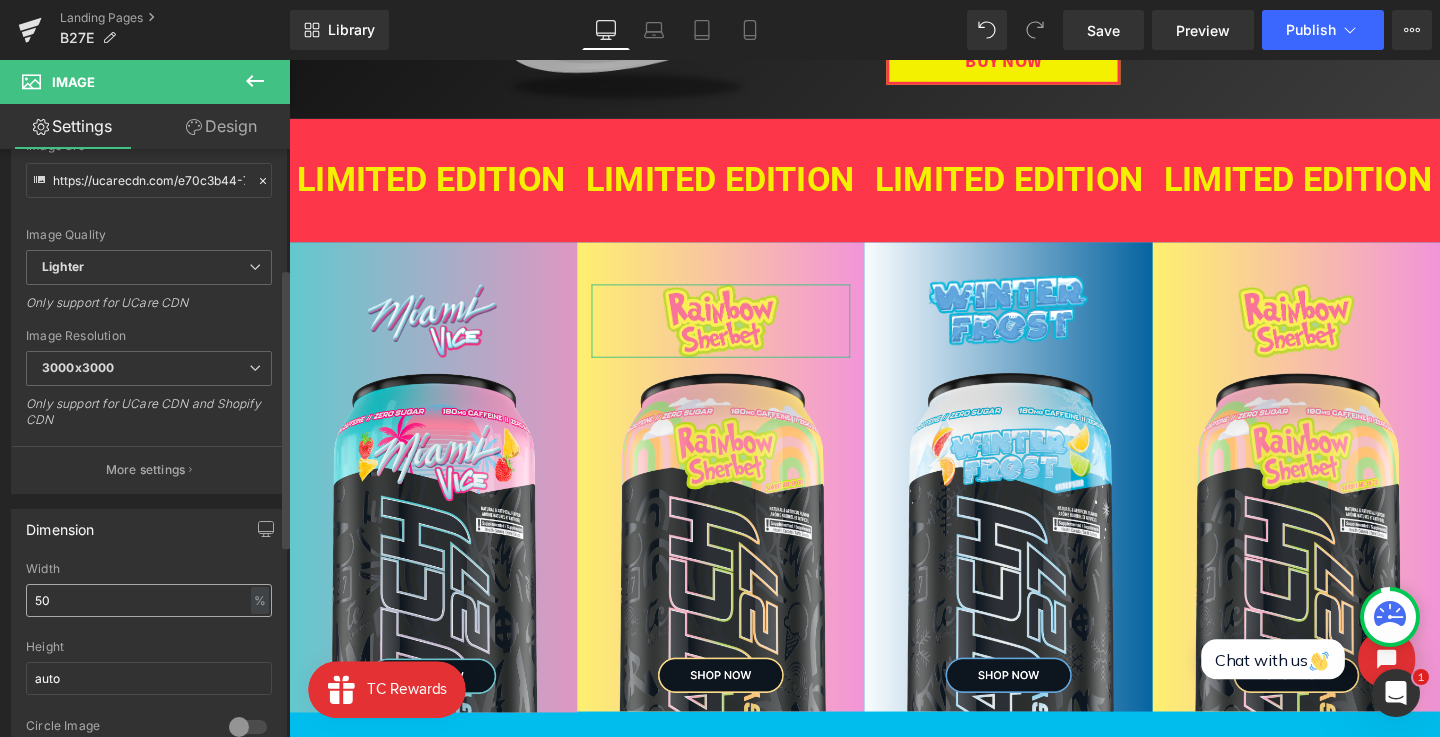scroll, scrollTop: 250, scrollLeft: 0, axis: vertical 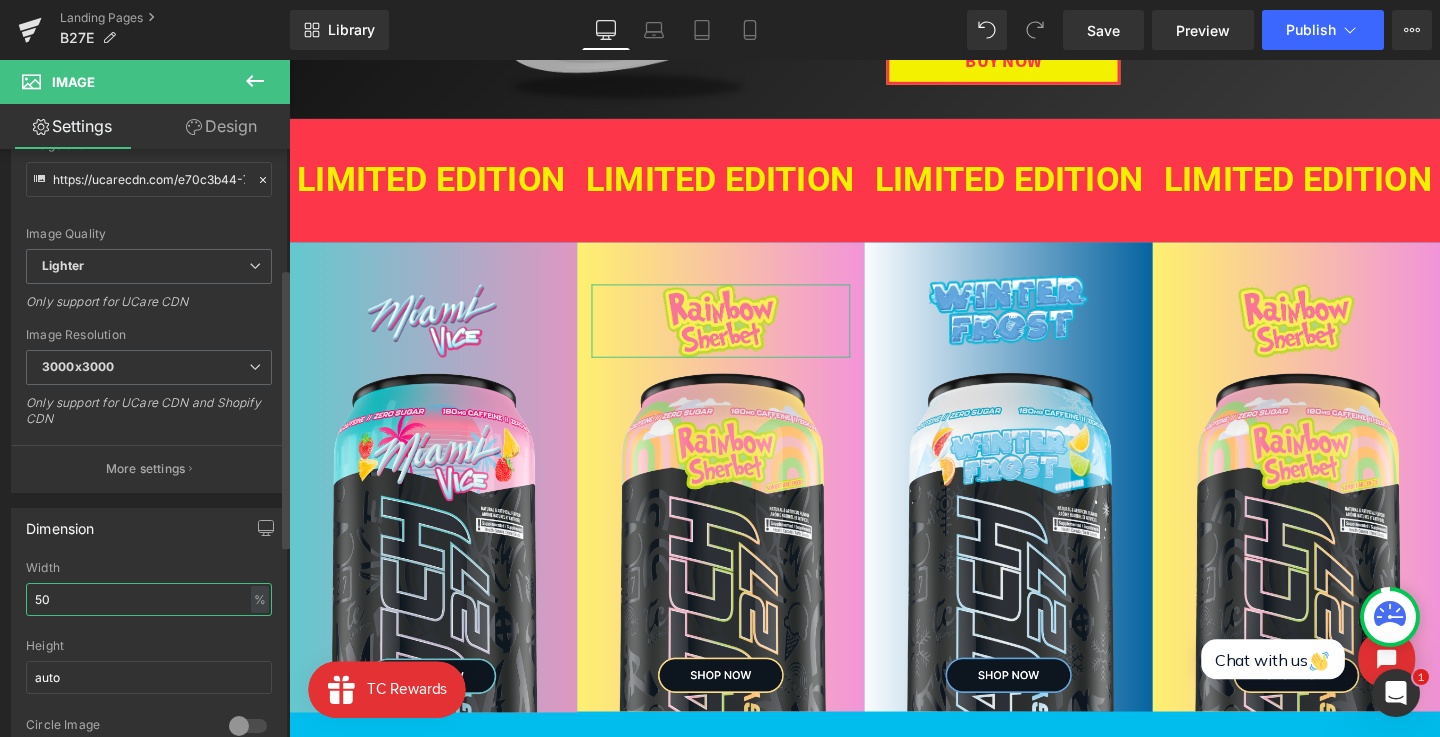 click on "50" at bounding box center (149, 599) 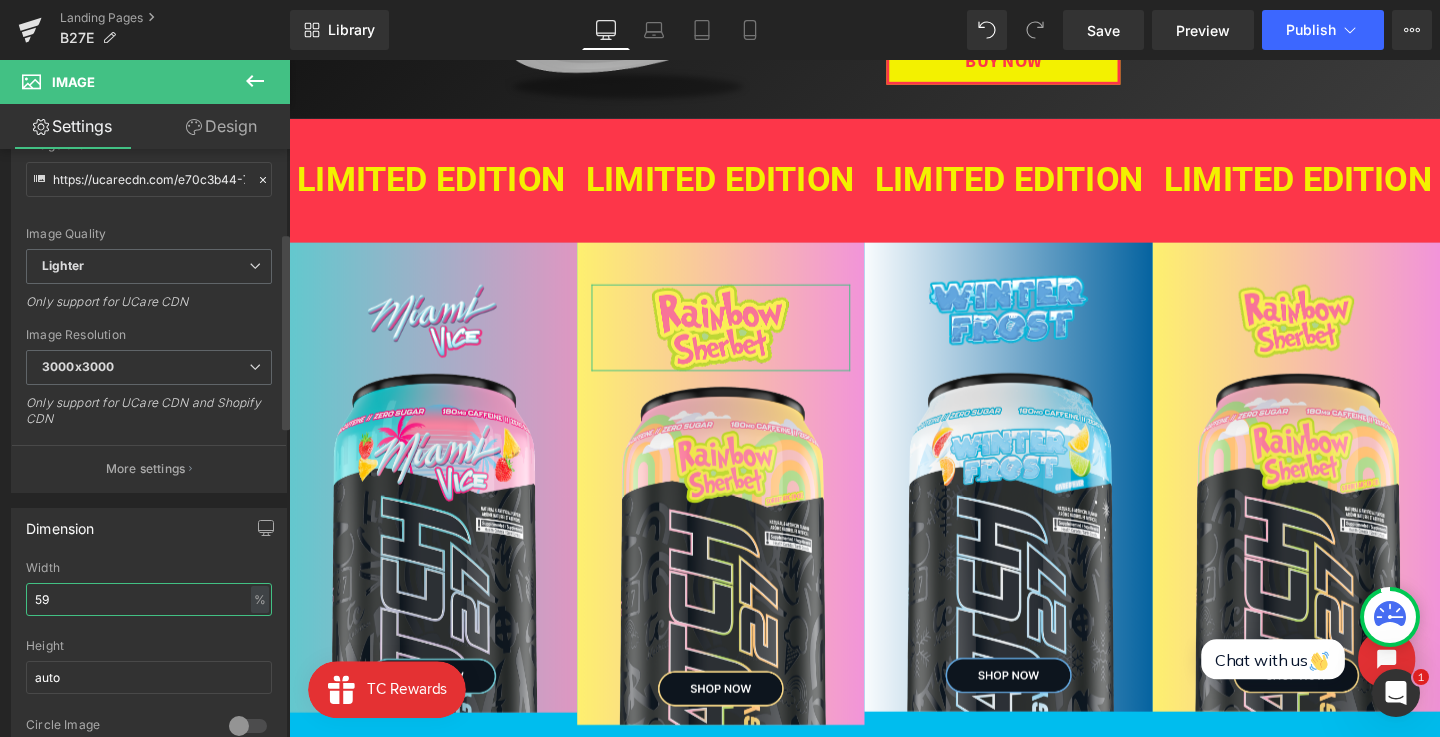 type on "58" 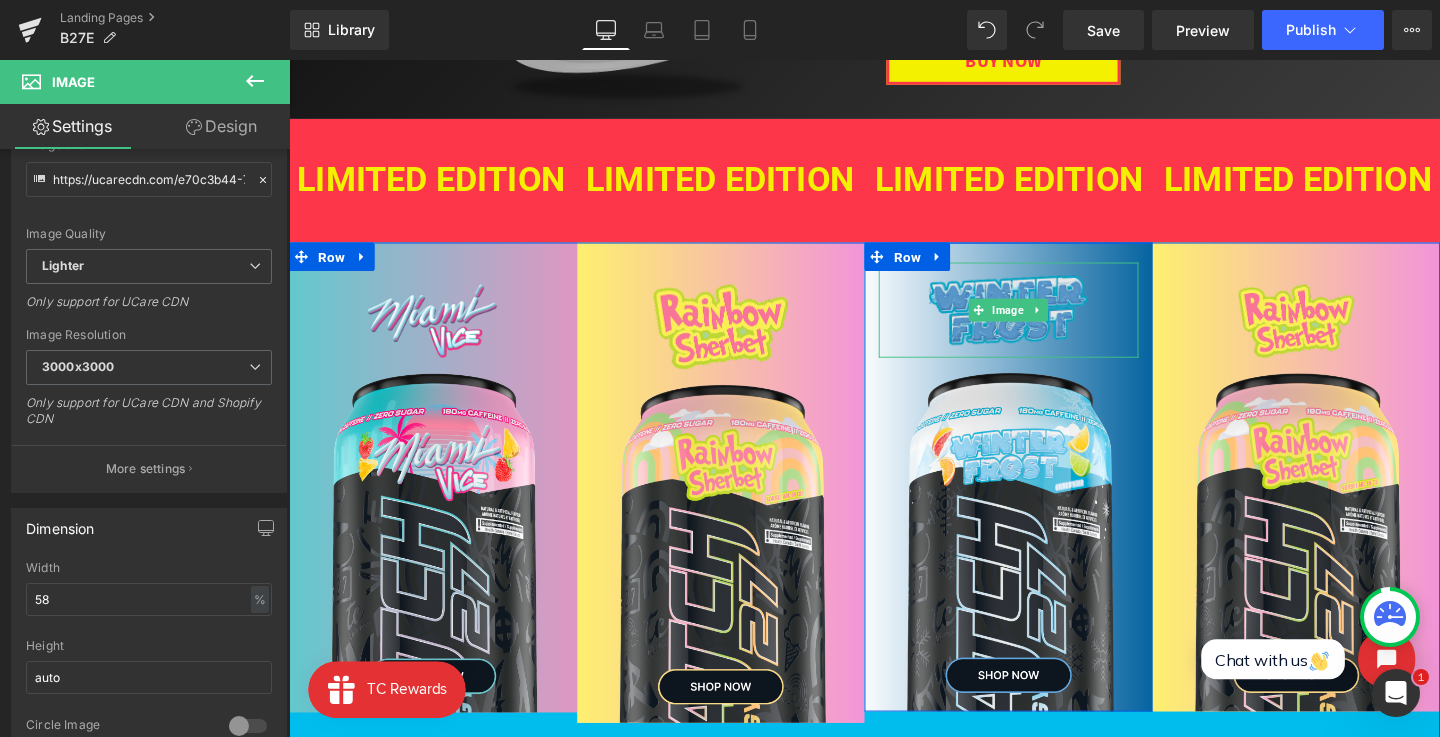 click at bounding box center (1045, 323) 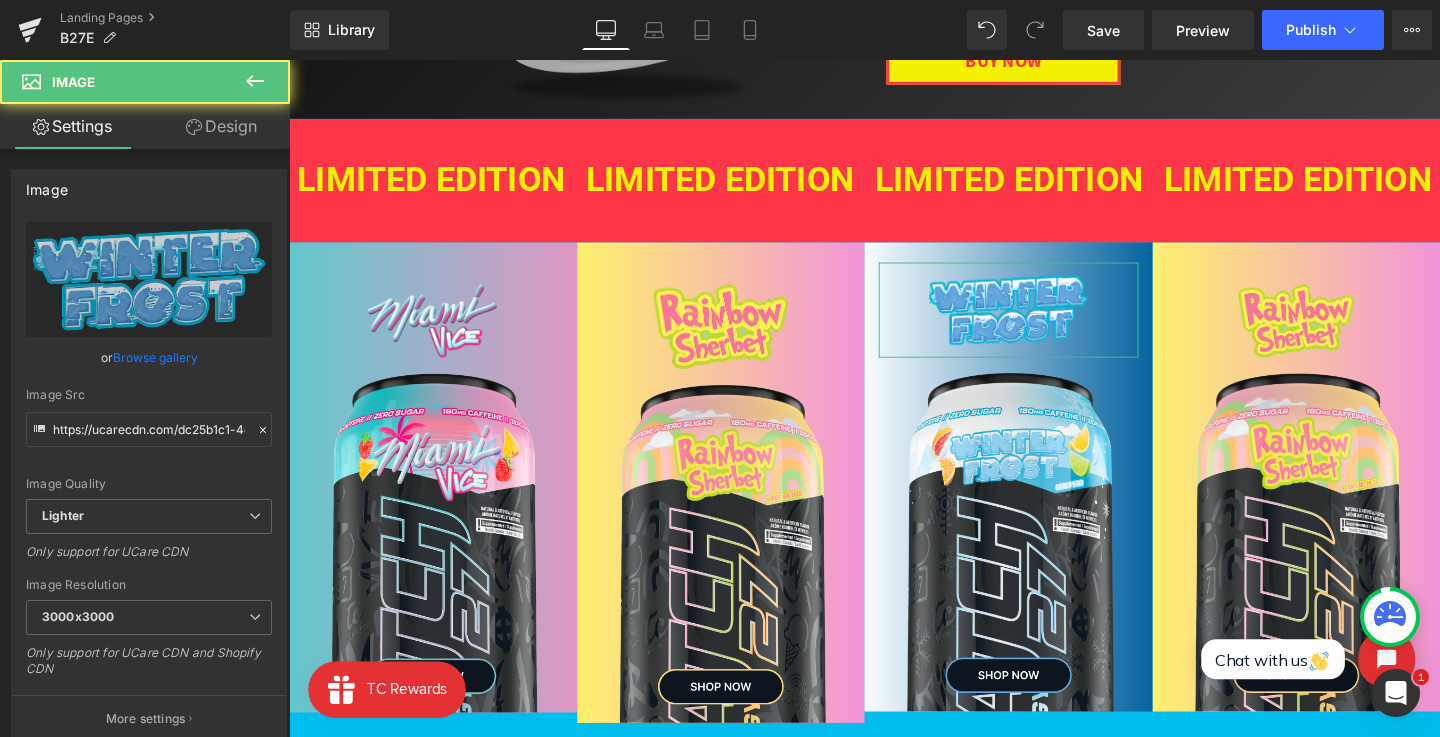 click on "Design" at bounding box center (221, 126) 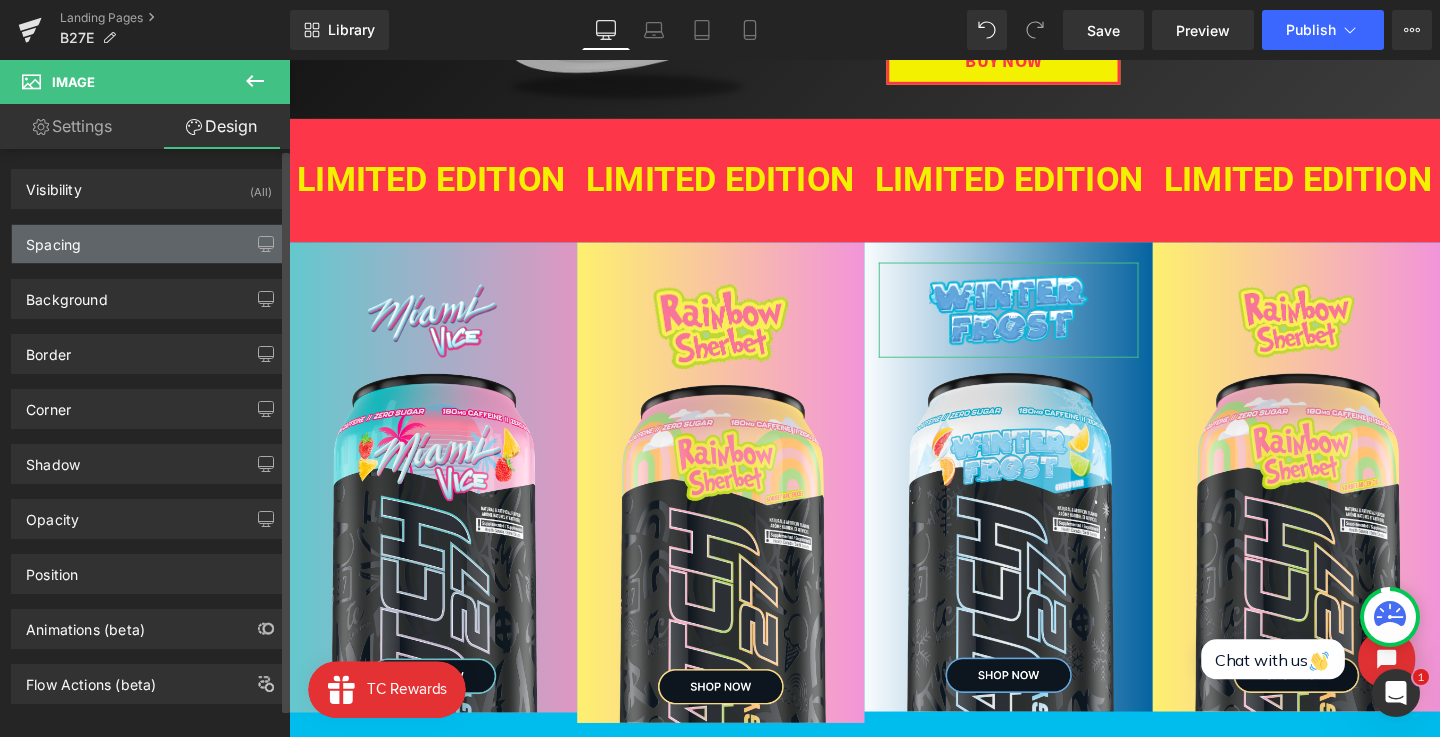 click on "Spacing" at bounding box center [53, 239] 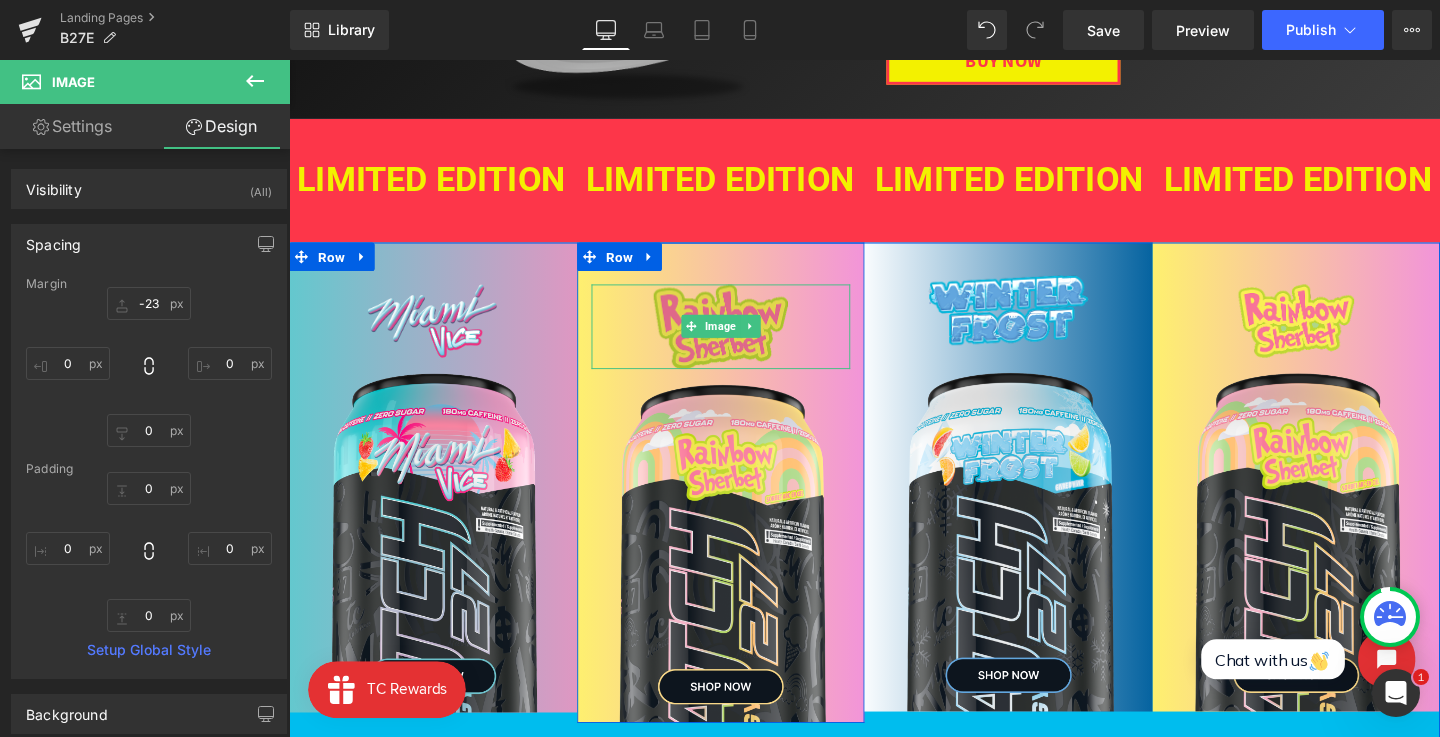 click at bounding box center (743, 340) 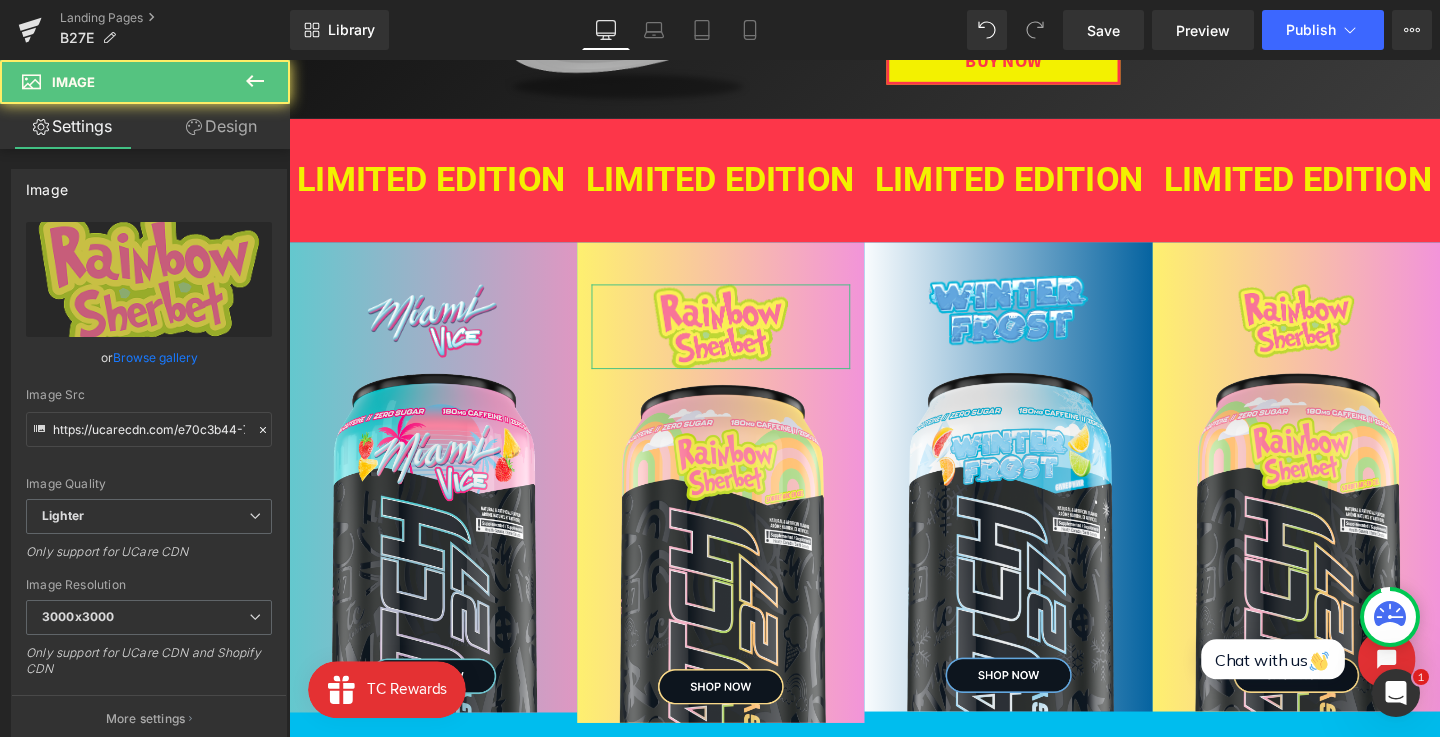click on "Design" at bounding box center (221, 126) 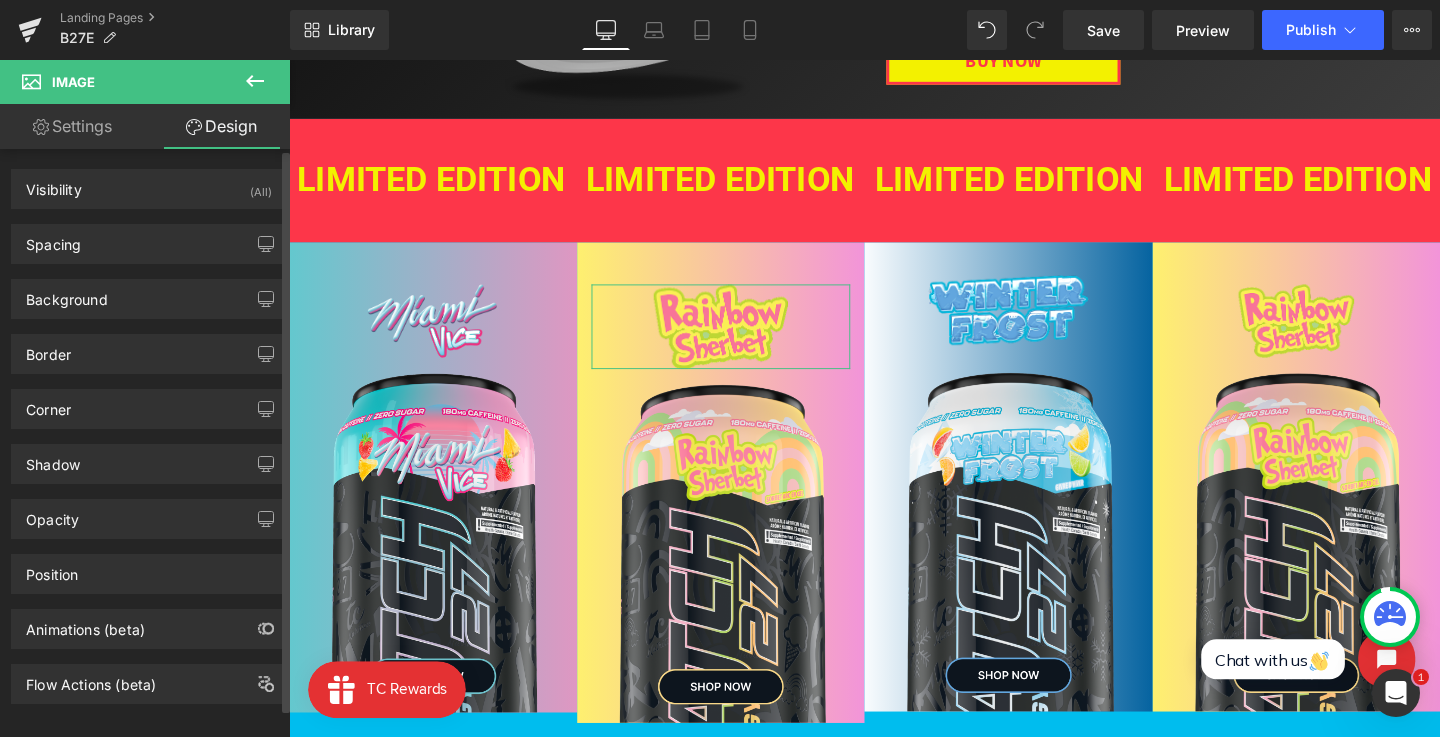 click on "Spacing
Margin
0px 0
0px 0
0px 0
0px 0
Padding
0px 0
0px 0
0px 0
0px 0
Setup Global Style" at bounding box center [149, 244] 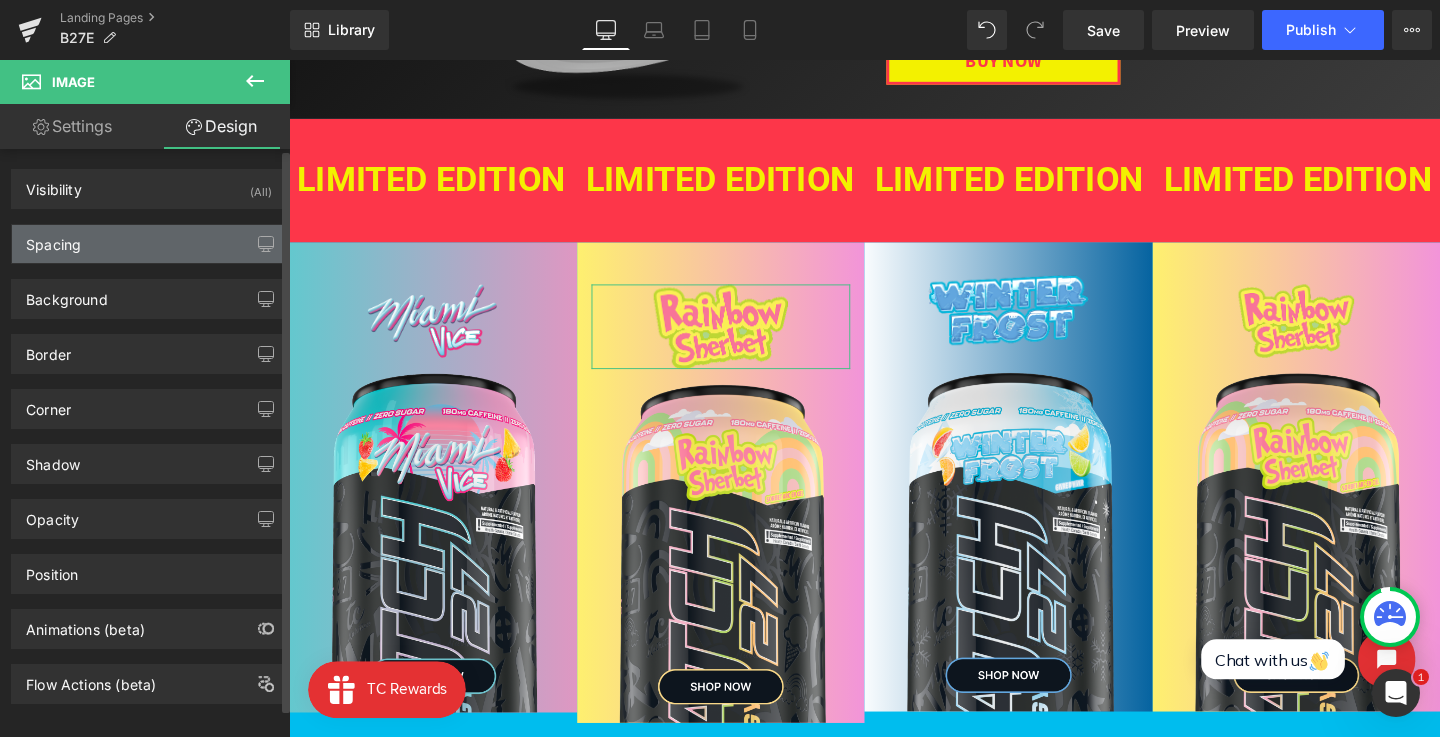 click on "Spacing" at bounding box center (53, 239) 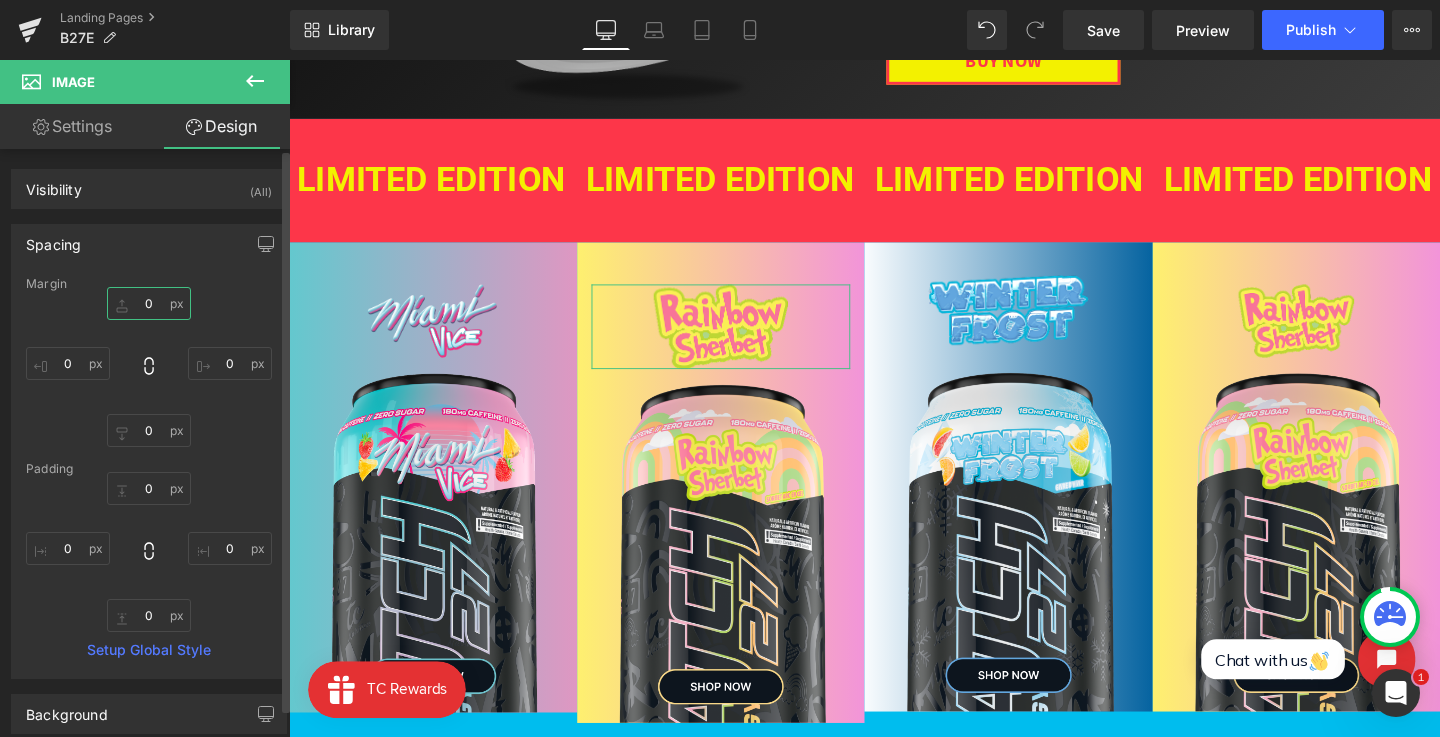 click on "0" at bounding box center [149, 303] 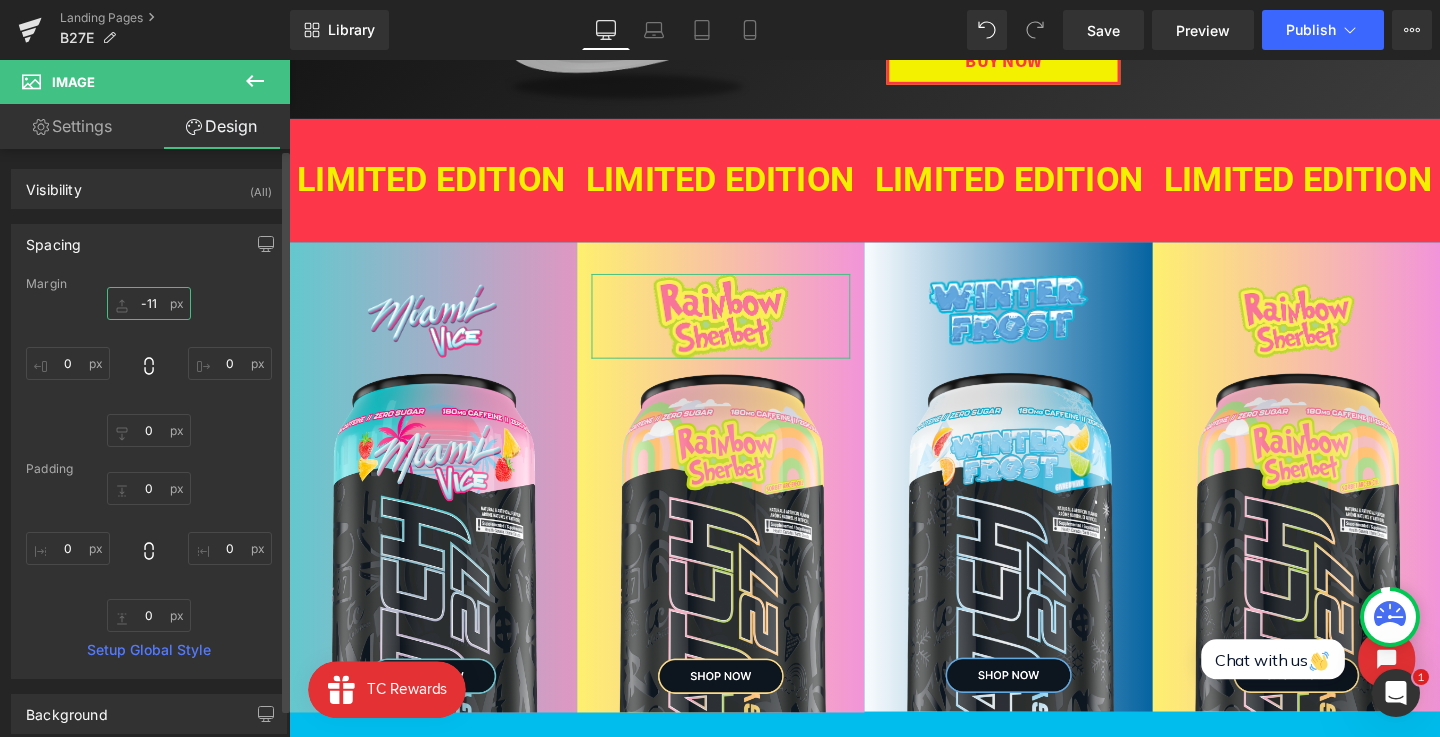 type on "-12" 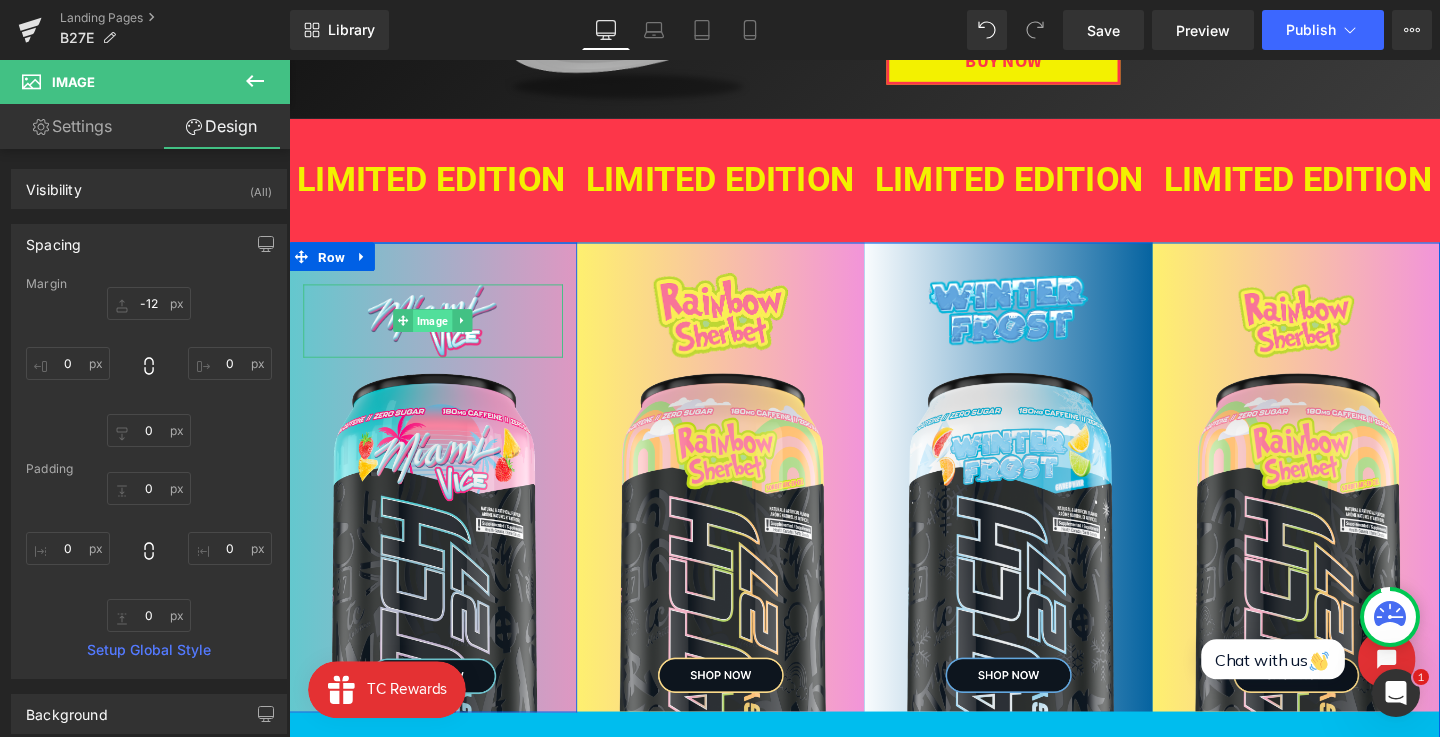 click on "Image" at bounding box center [440, 335] 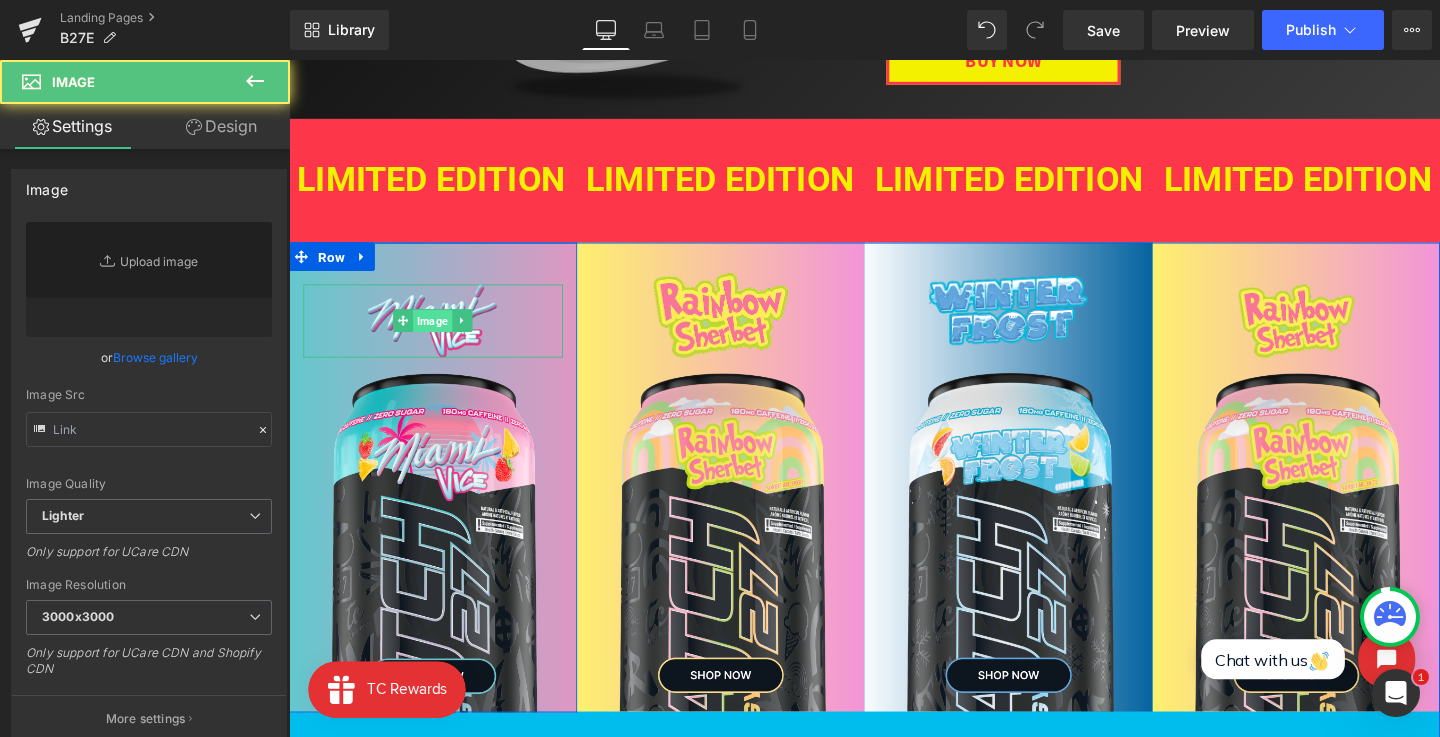 type on "https://ucarecdn.com/bf563bab-4a89-4557-ad8d-53e06738f5ec/-/format/auto/-/preview/3000x3000/-/quality/lighter/Group%20154.png" 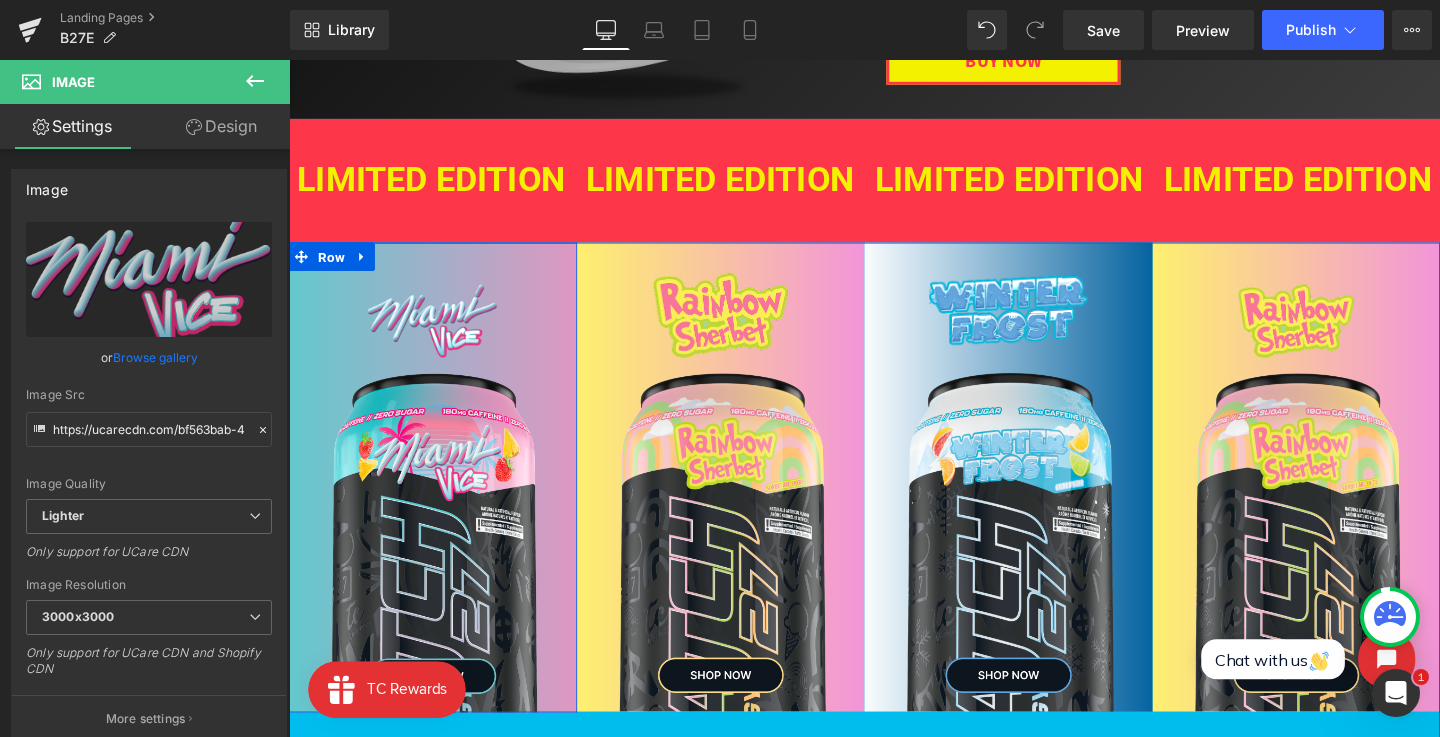 click on "Image         Image         Row" at bounding box center [440, 499] 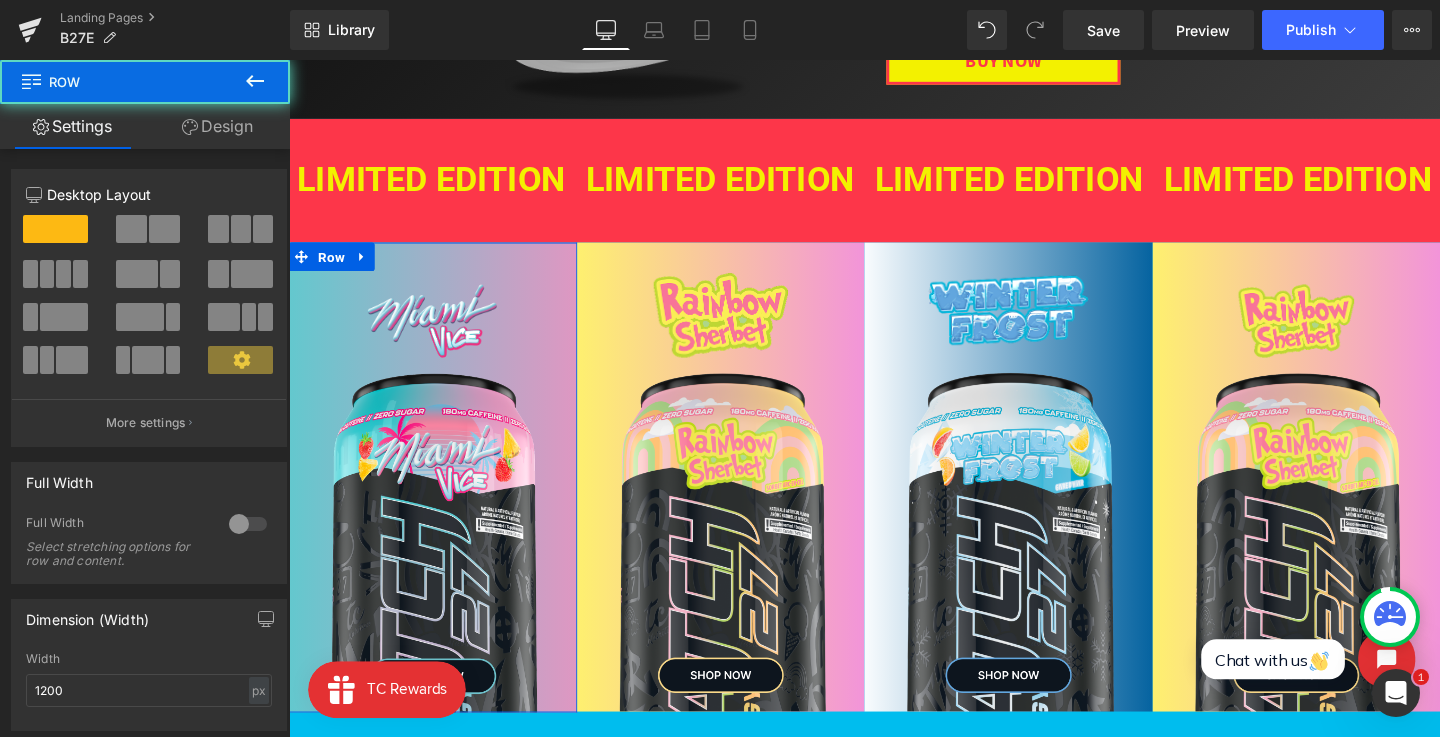 click on "Design" at bounding box center [217, 126] 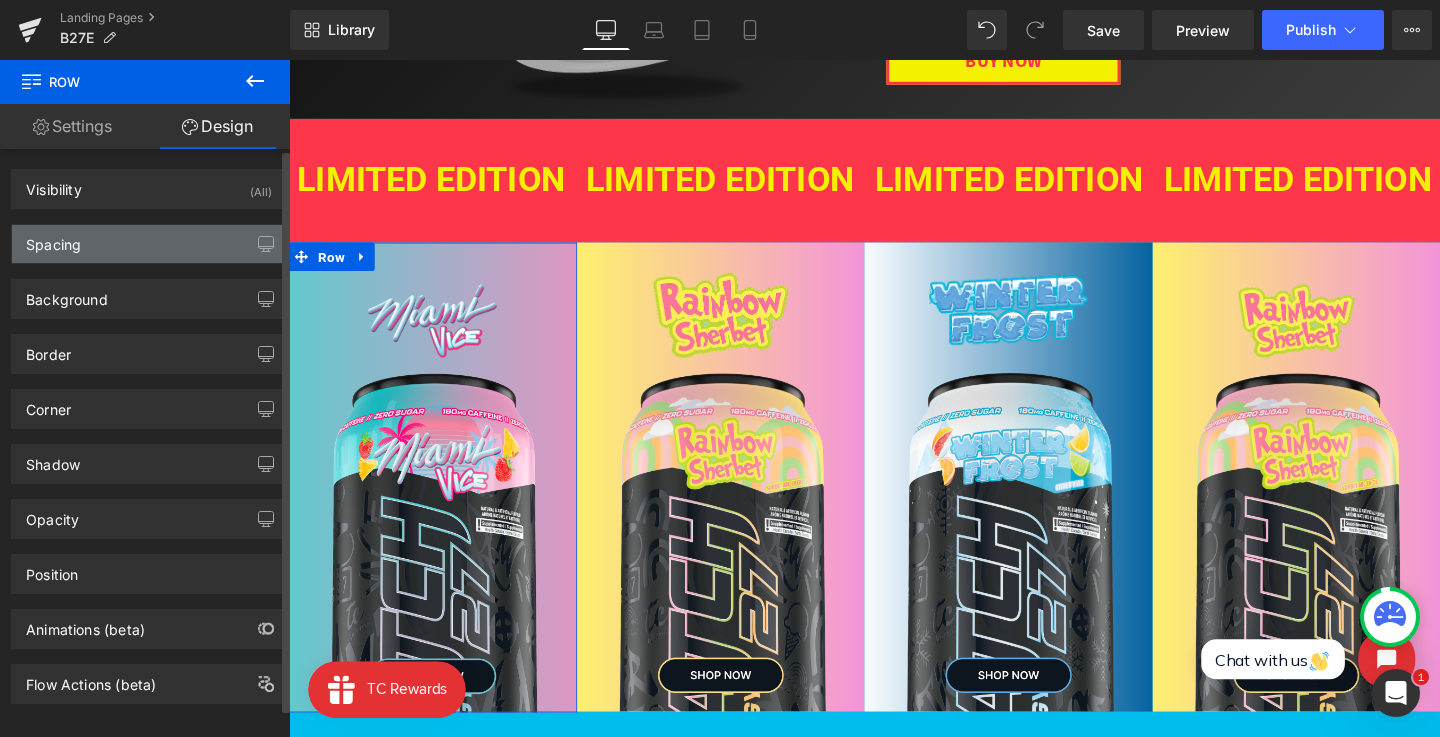 click on "Spacing" at bounding box center [149, 244] 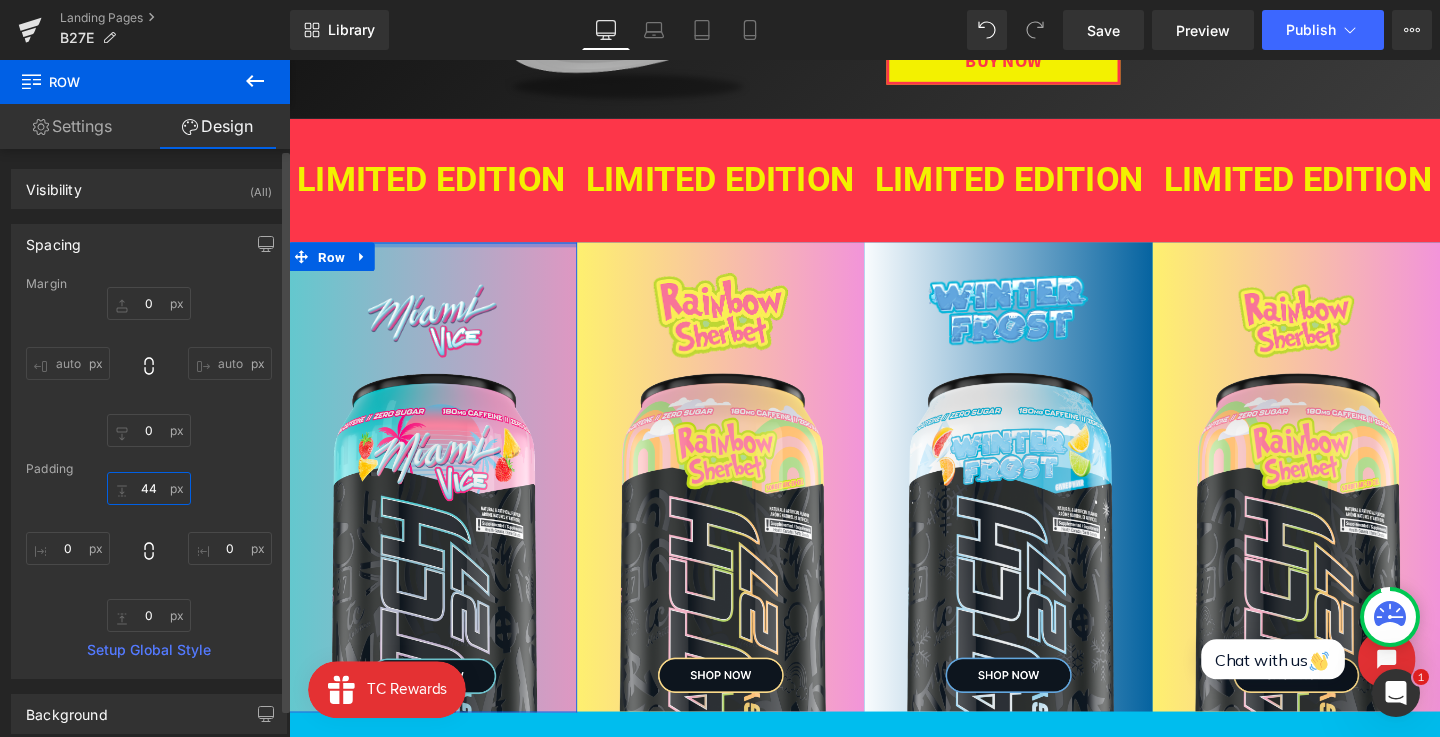 click on "44" at bounding box center (149, 488) 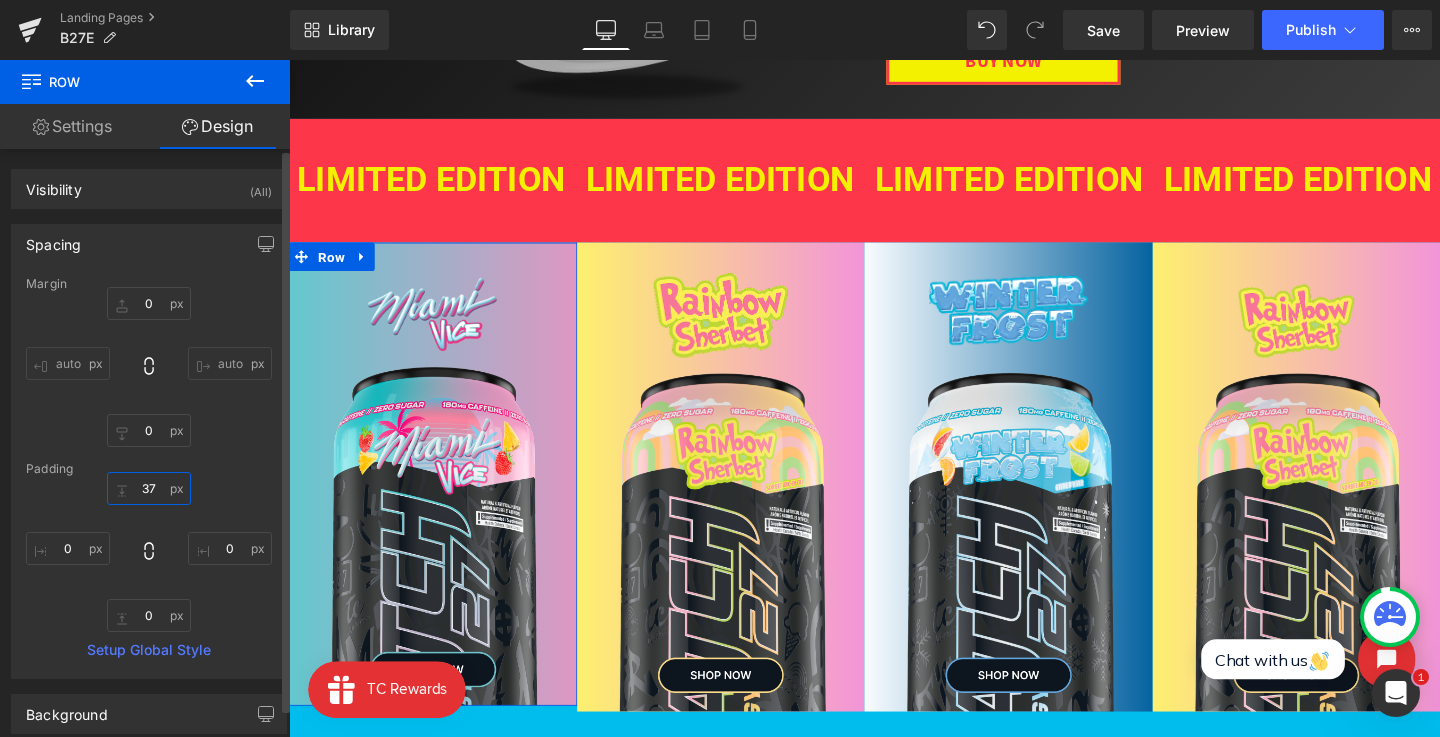 type on "36" 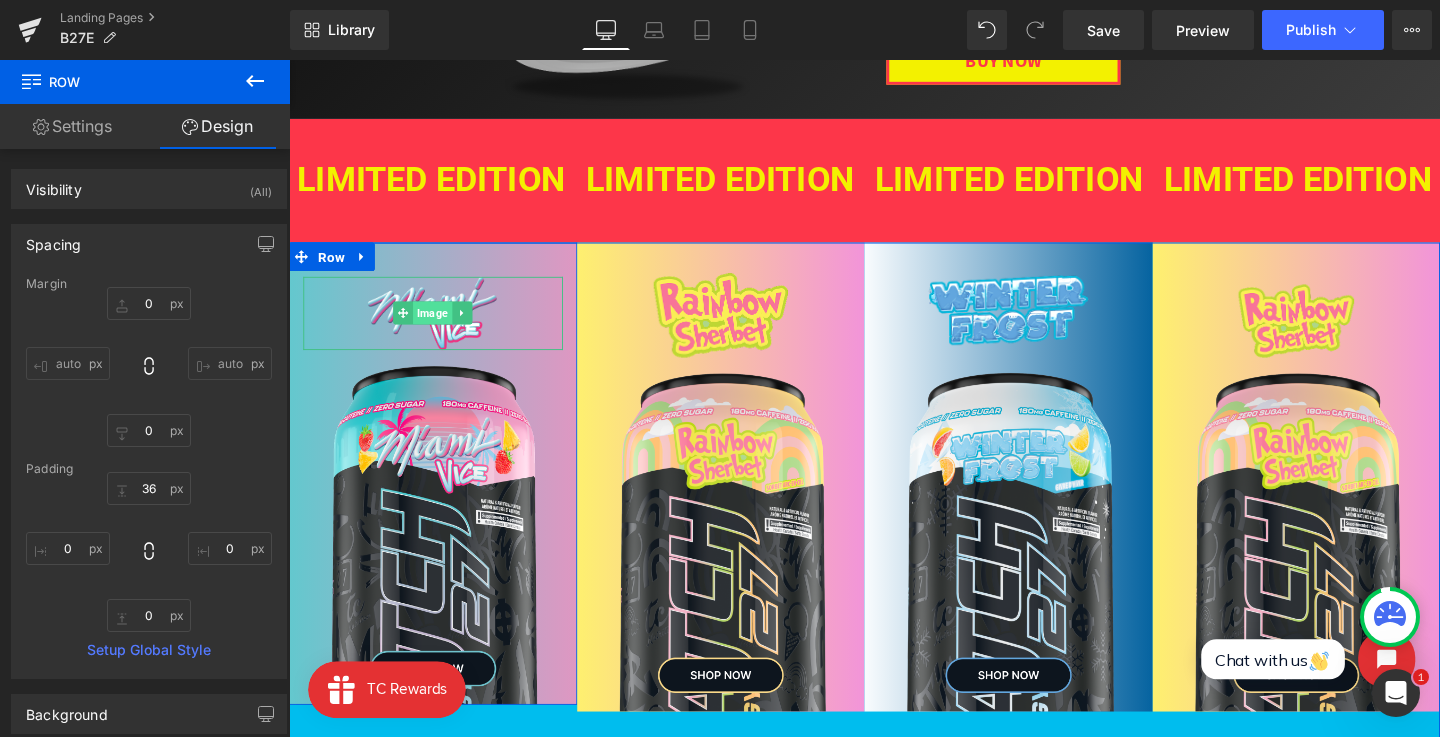 click on "Image" at bounding box center (440, 326) 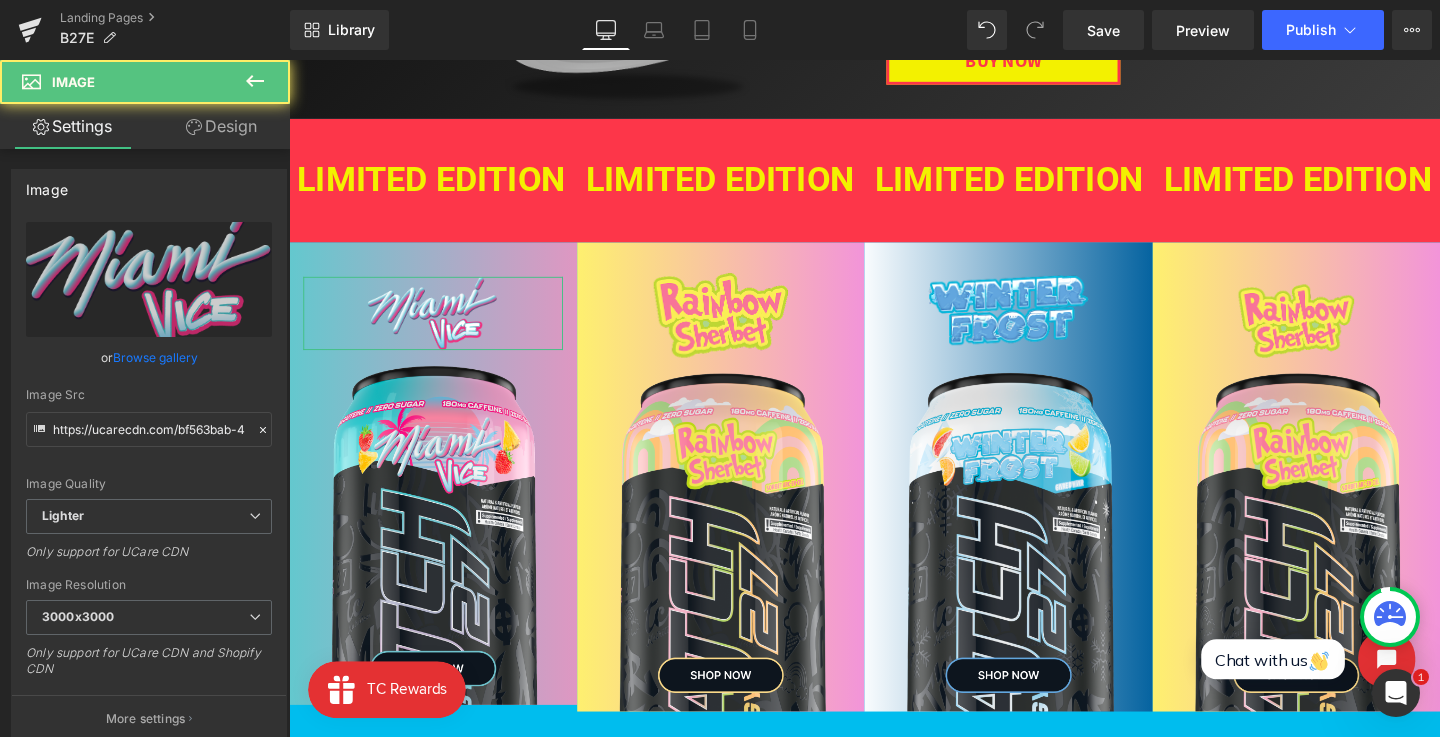 click on "Design" at bounding box center (221, 126) 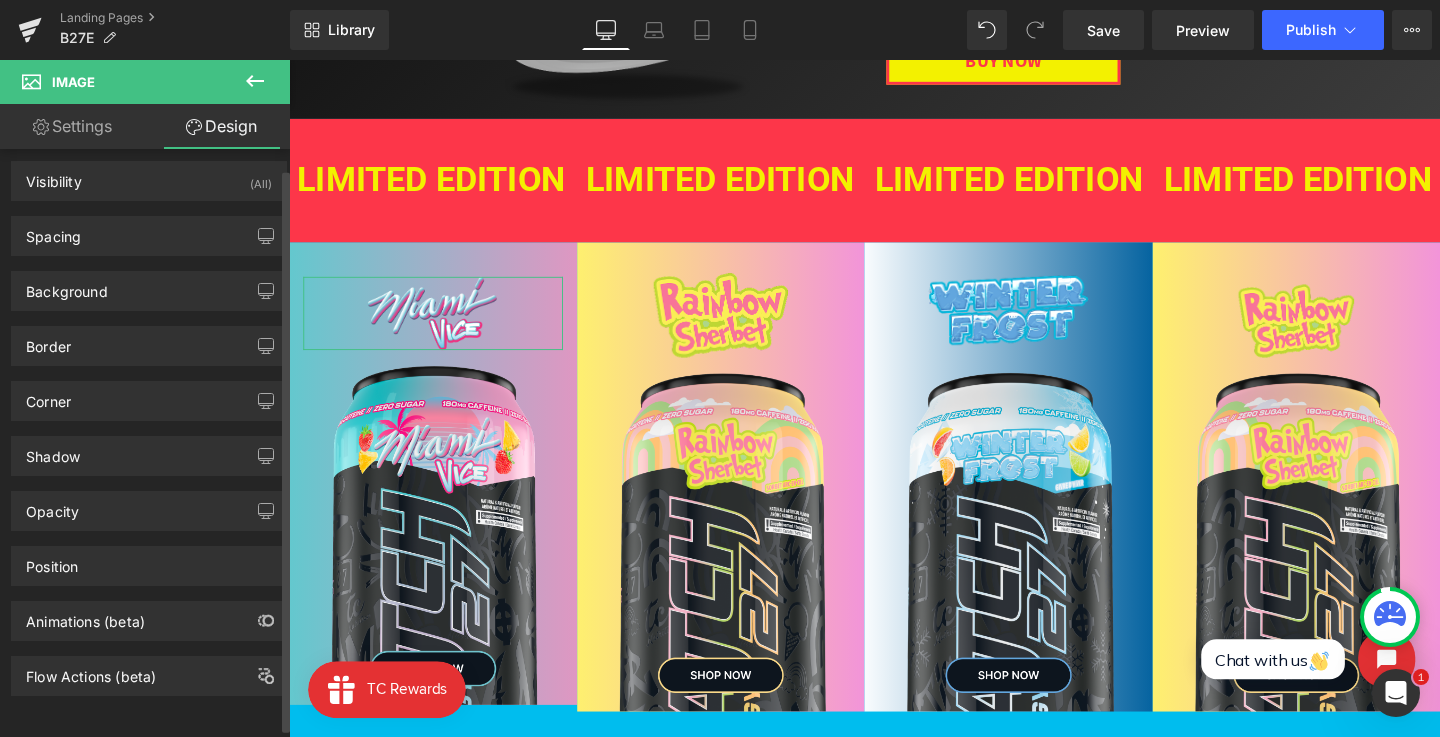 scroll, scrollTop: 16, scrollLeft: 0, axis: vertical 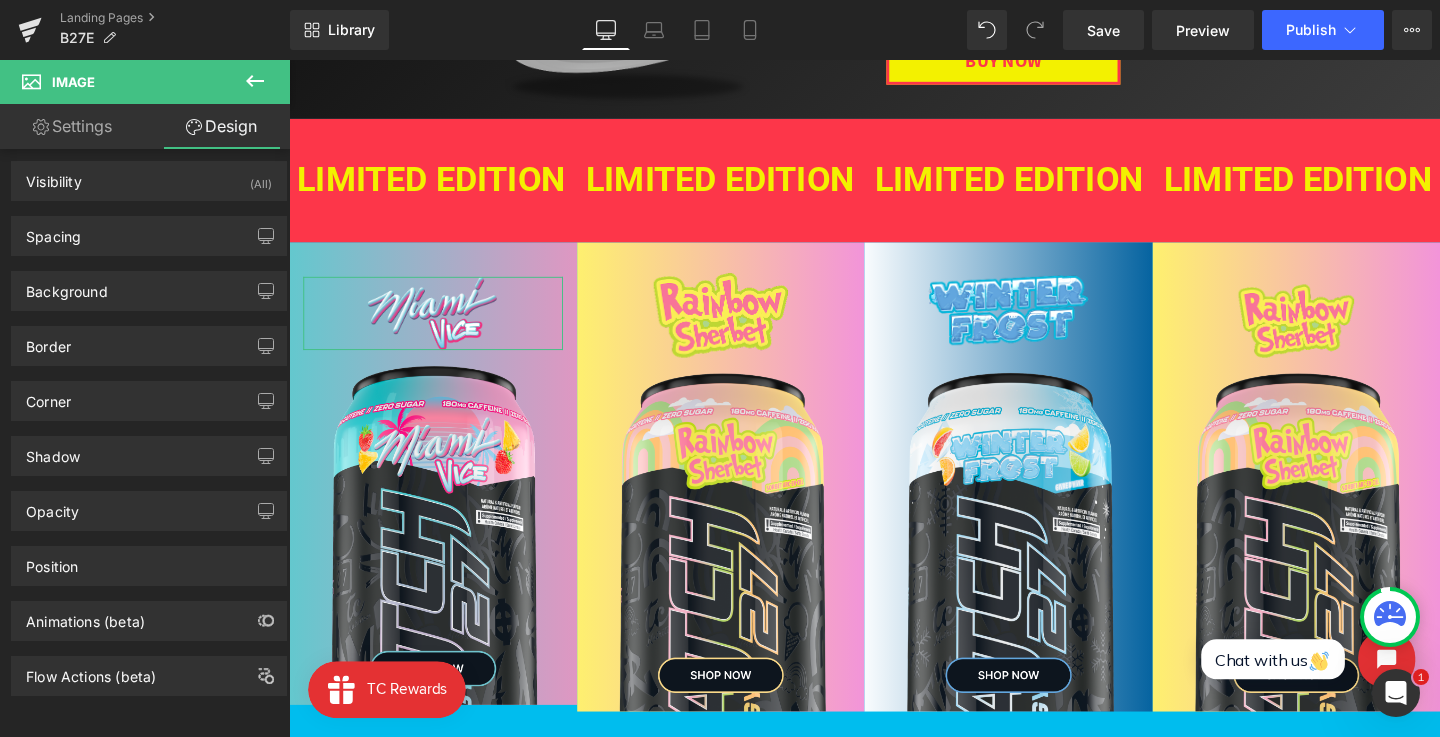 click on "Settings" at bounding box center (72, 126) 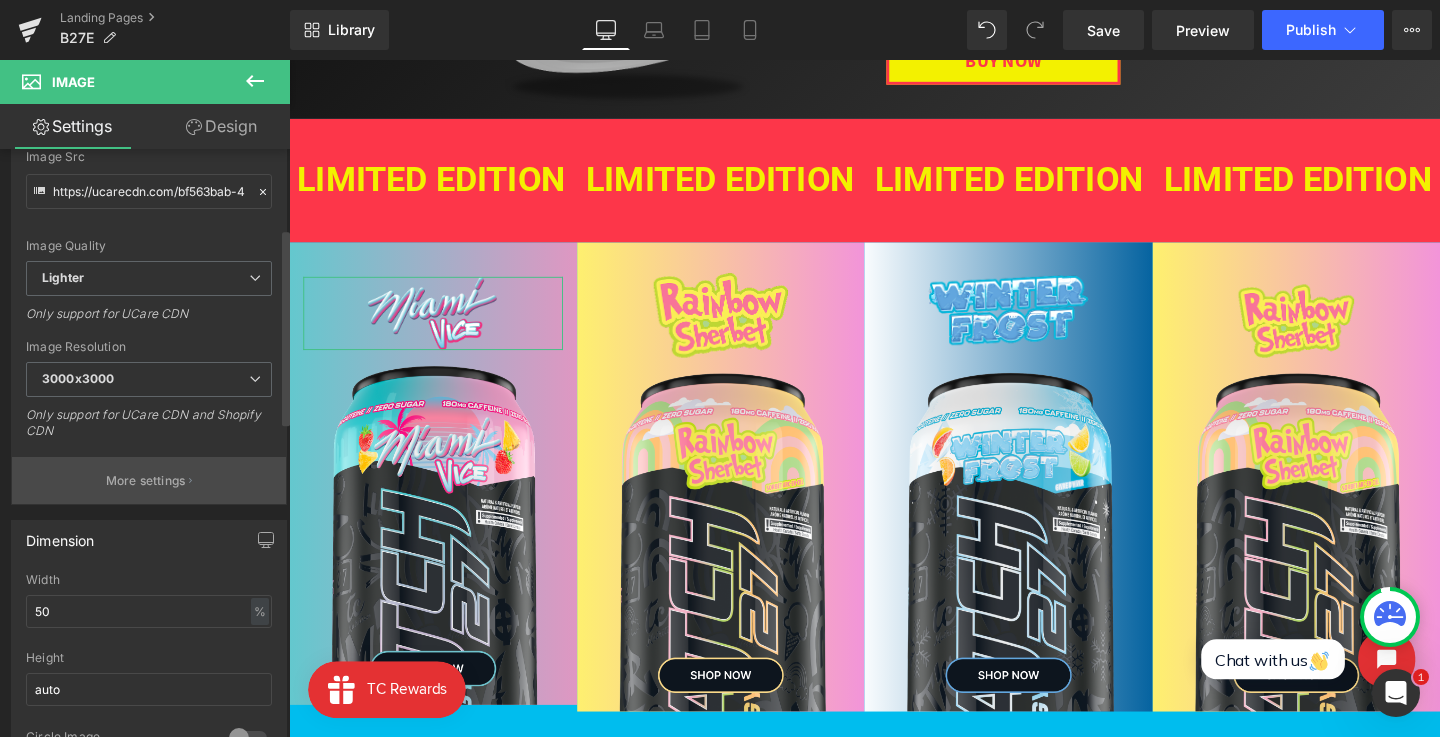 scroll, scrollTop: 270, scrollLeft: 0, axis: vertical 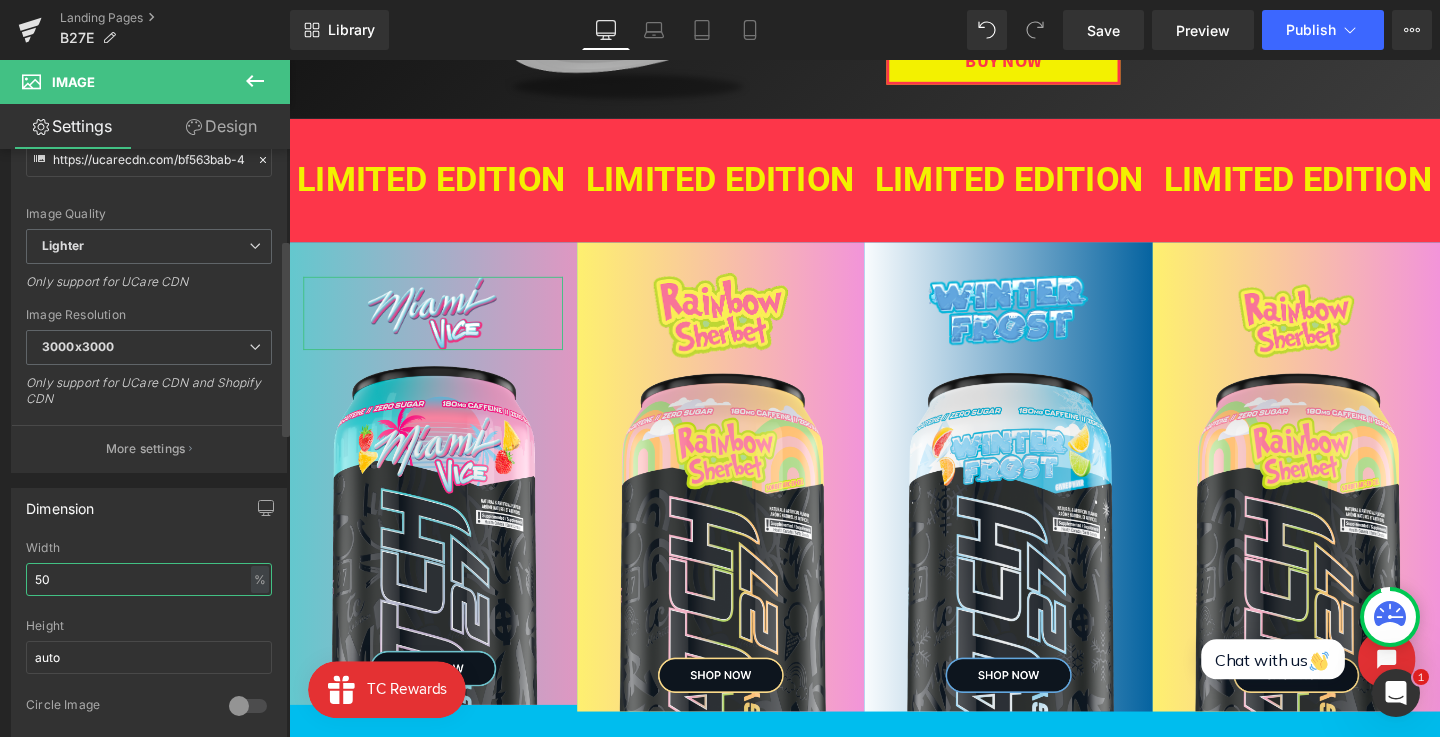 click on "50" at bounding box center (149, 579) 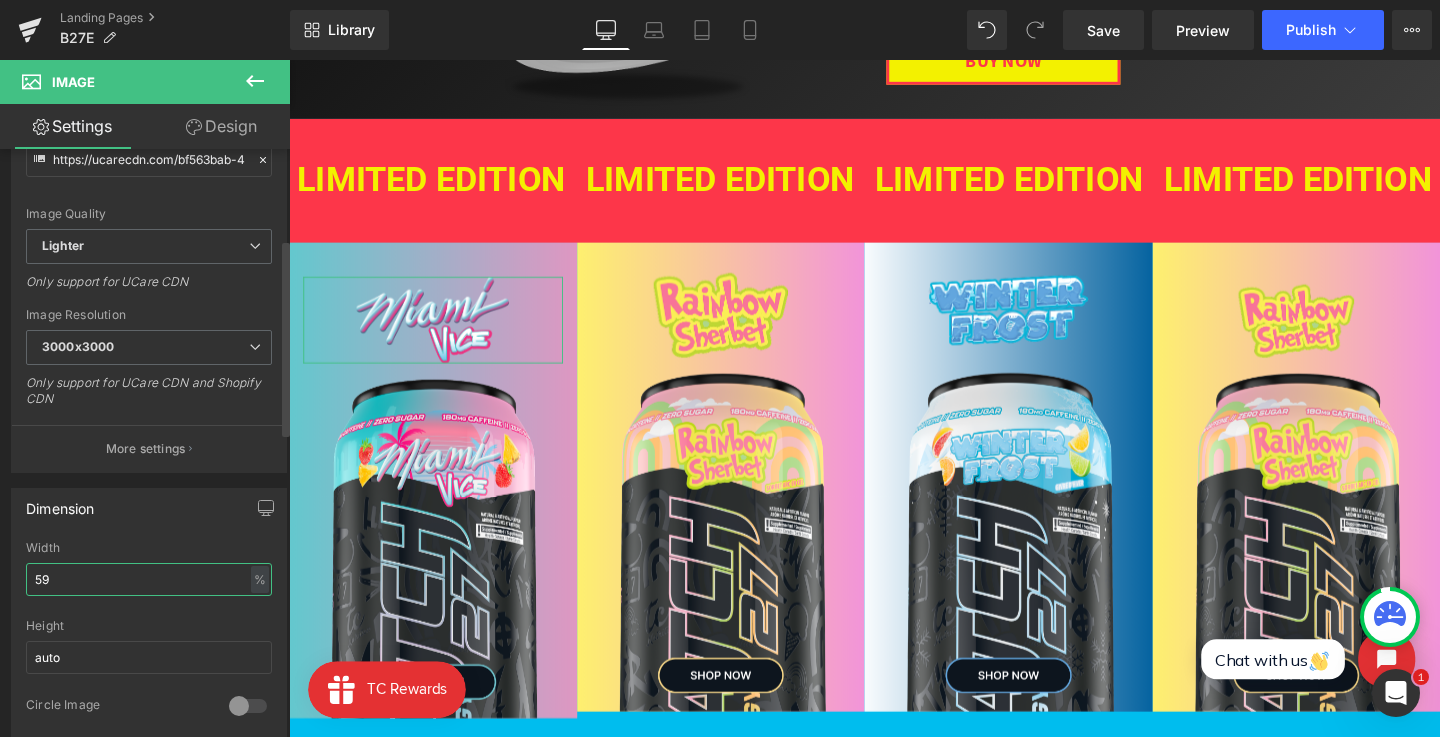 type on "60" 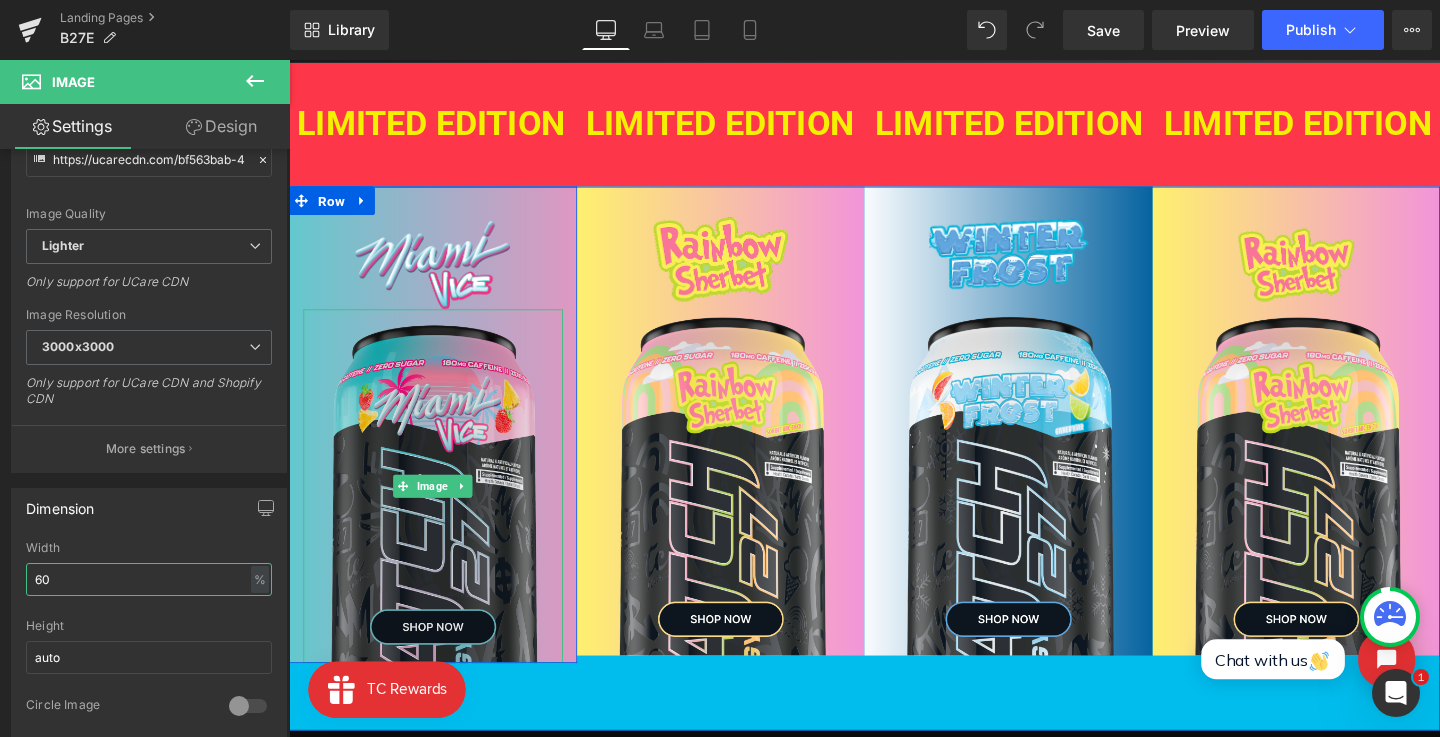 scroll, scrollTop: 607, scrollLeft: 0, axis: vertical 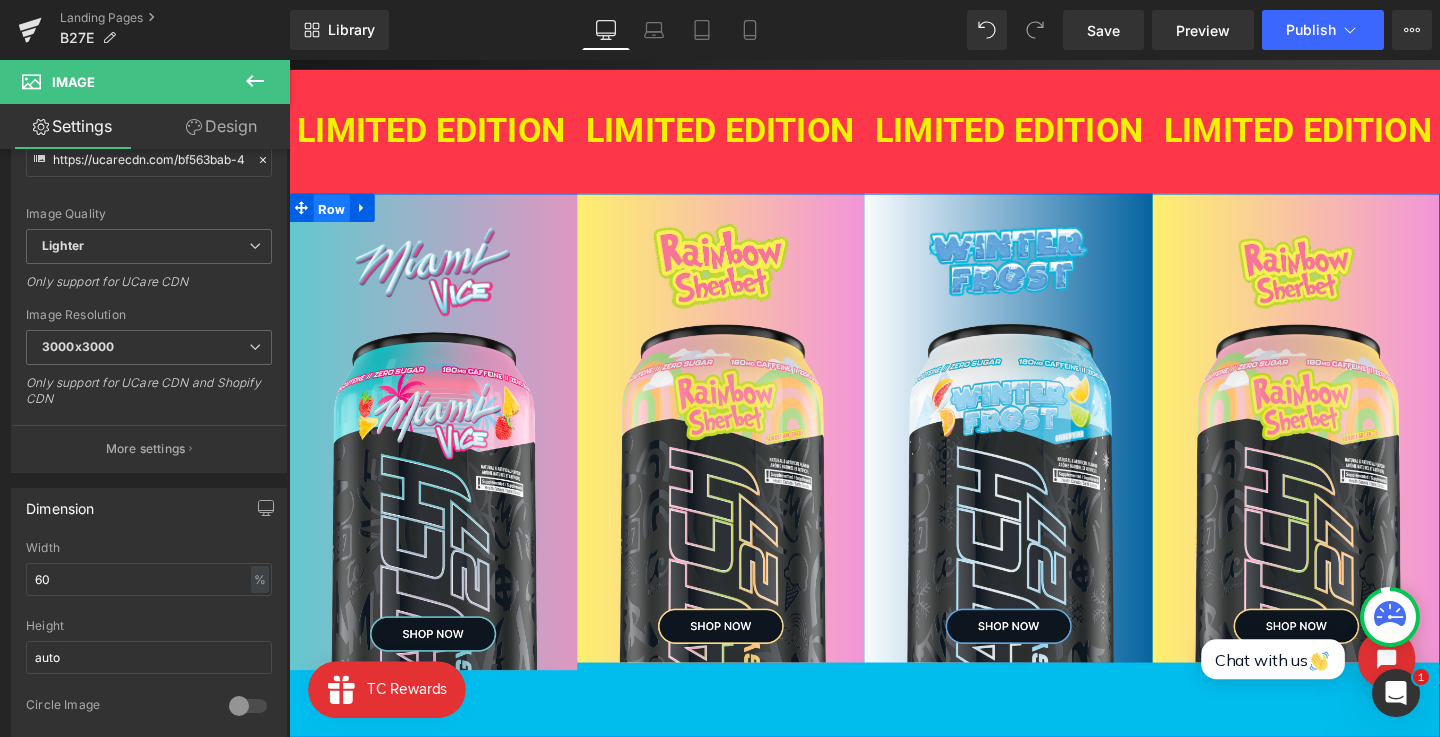 click on "Row" at bounding box center (334, 216) 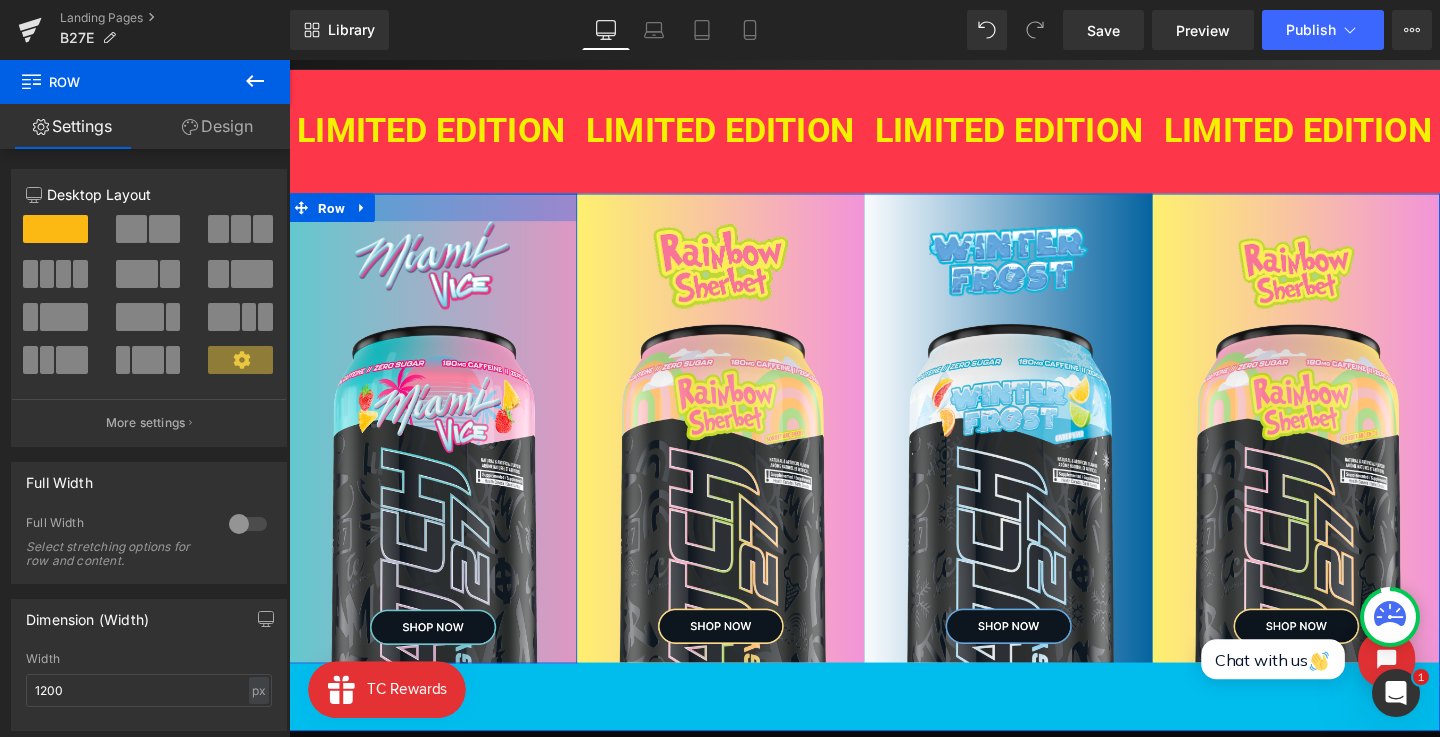 click at bounding box center [440, 214] 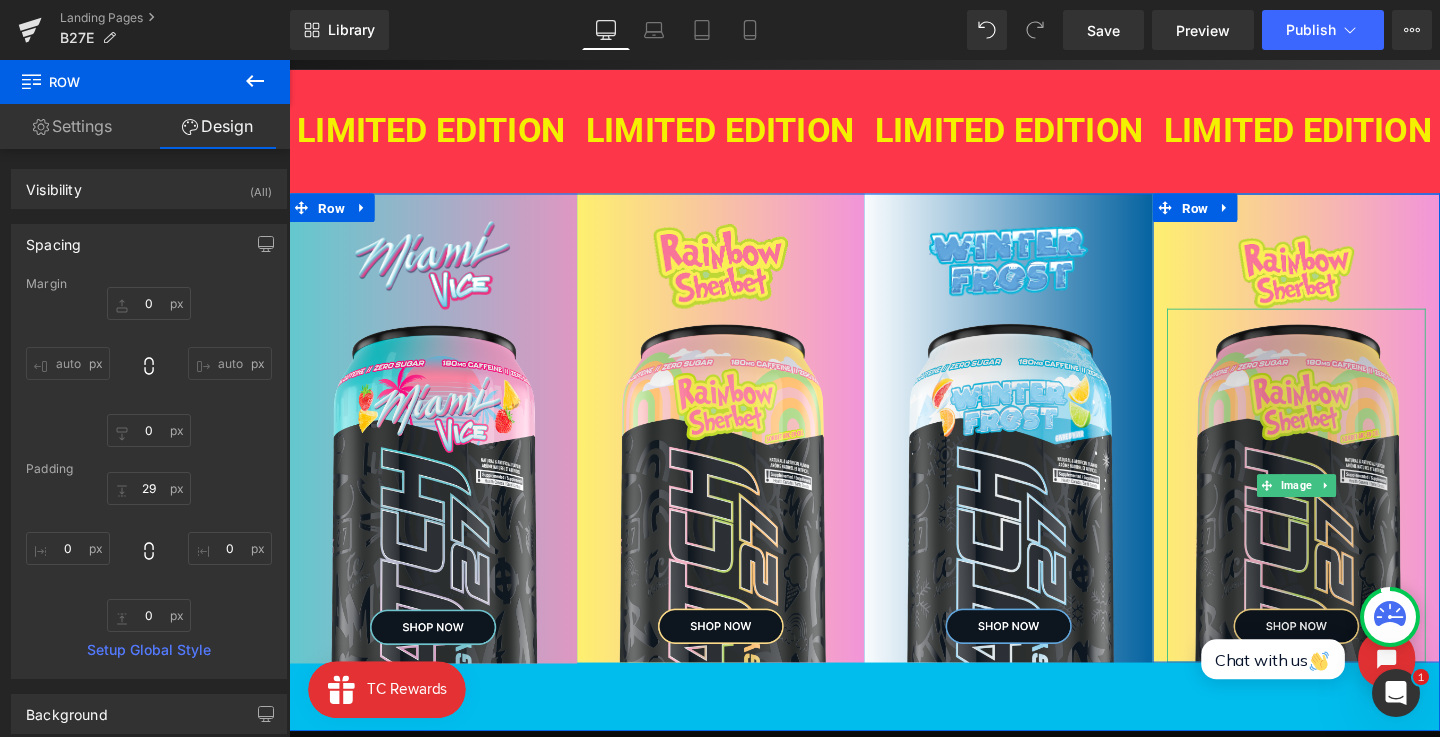 click at bounding box center [1348, 507] 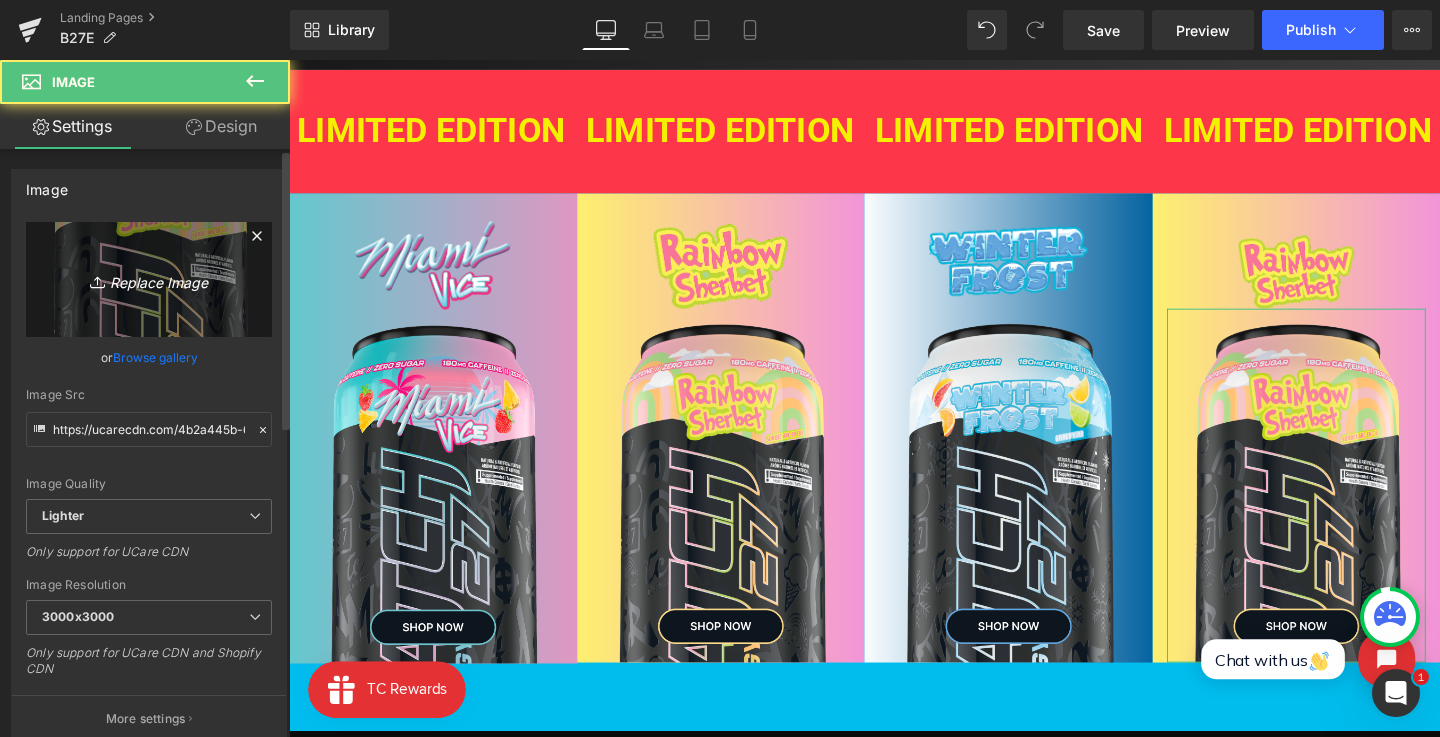 click on "Replace Image" at bounding box center [149, 279] 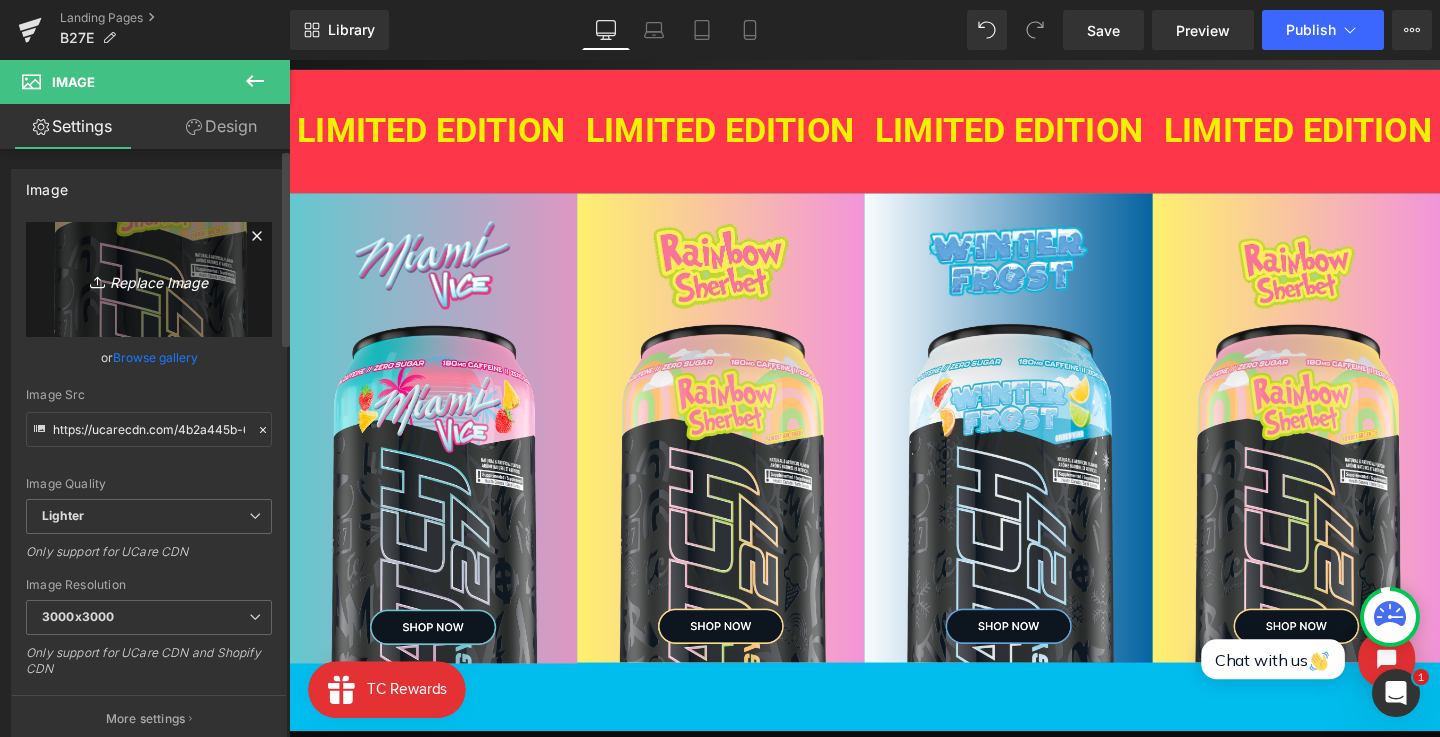 type on "C:\fakepath\Frame 45.png" 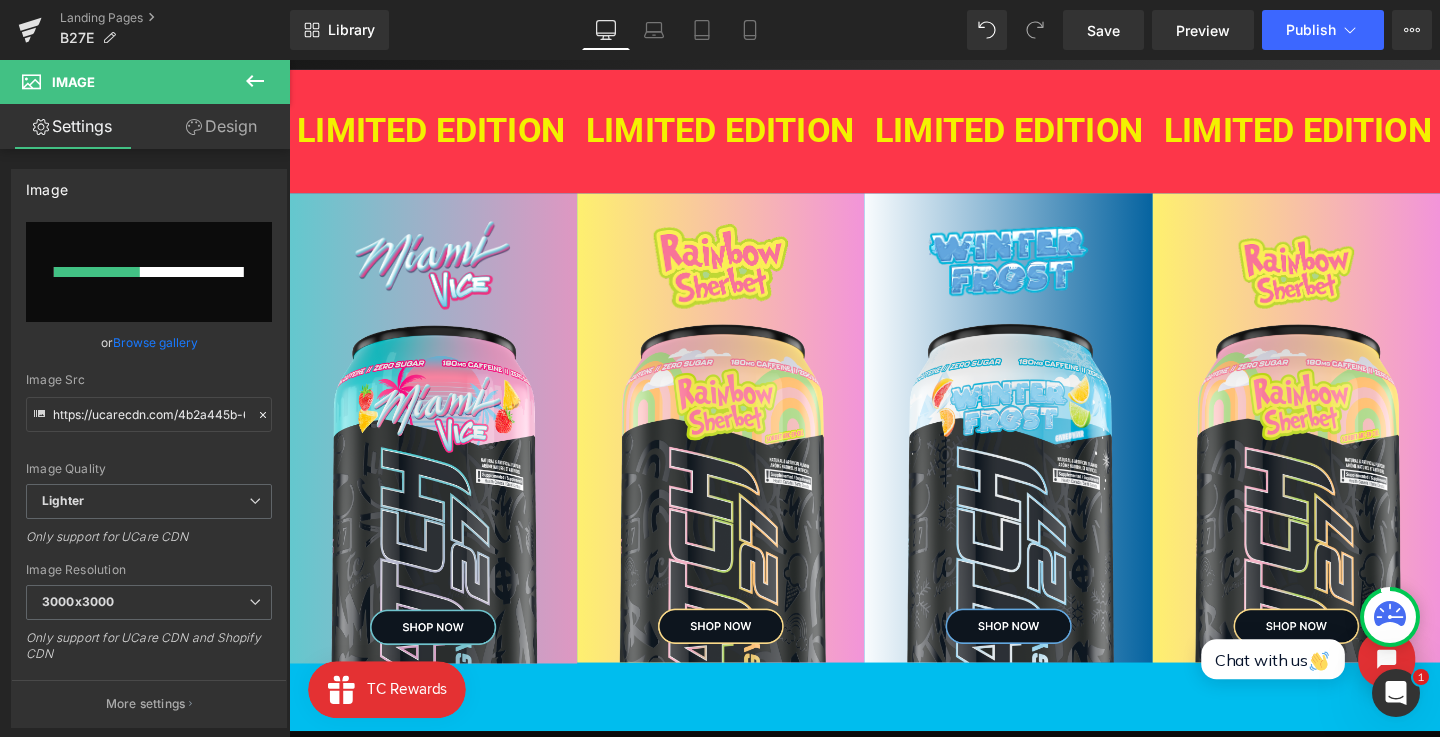 type 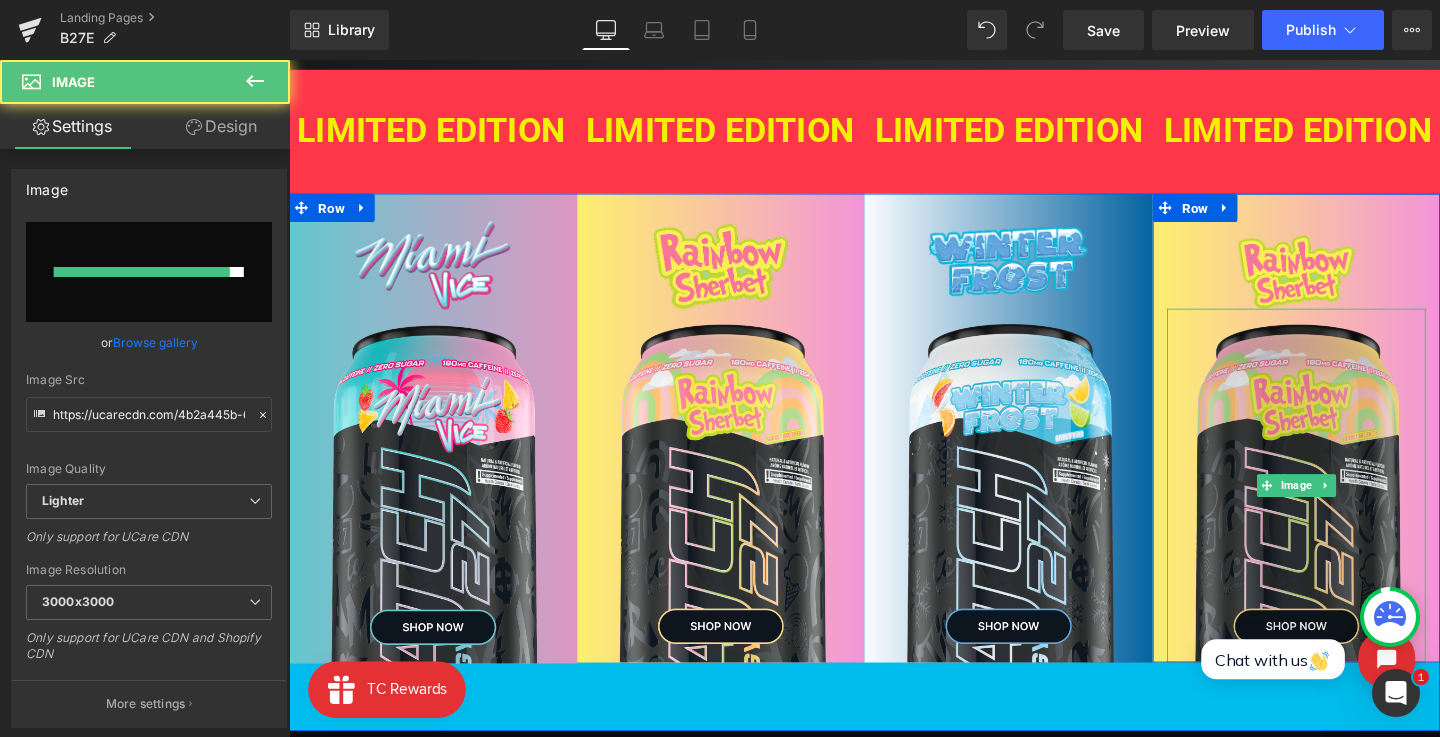 click at bounding box center [1348, 507] 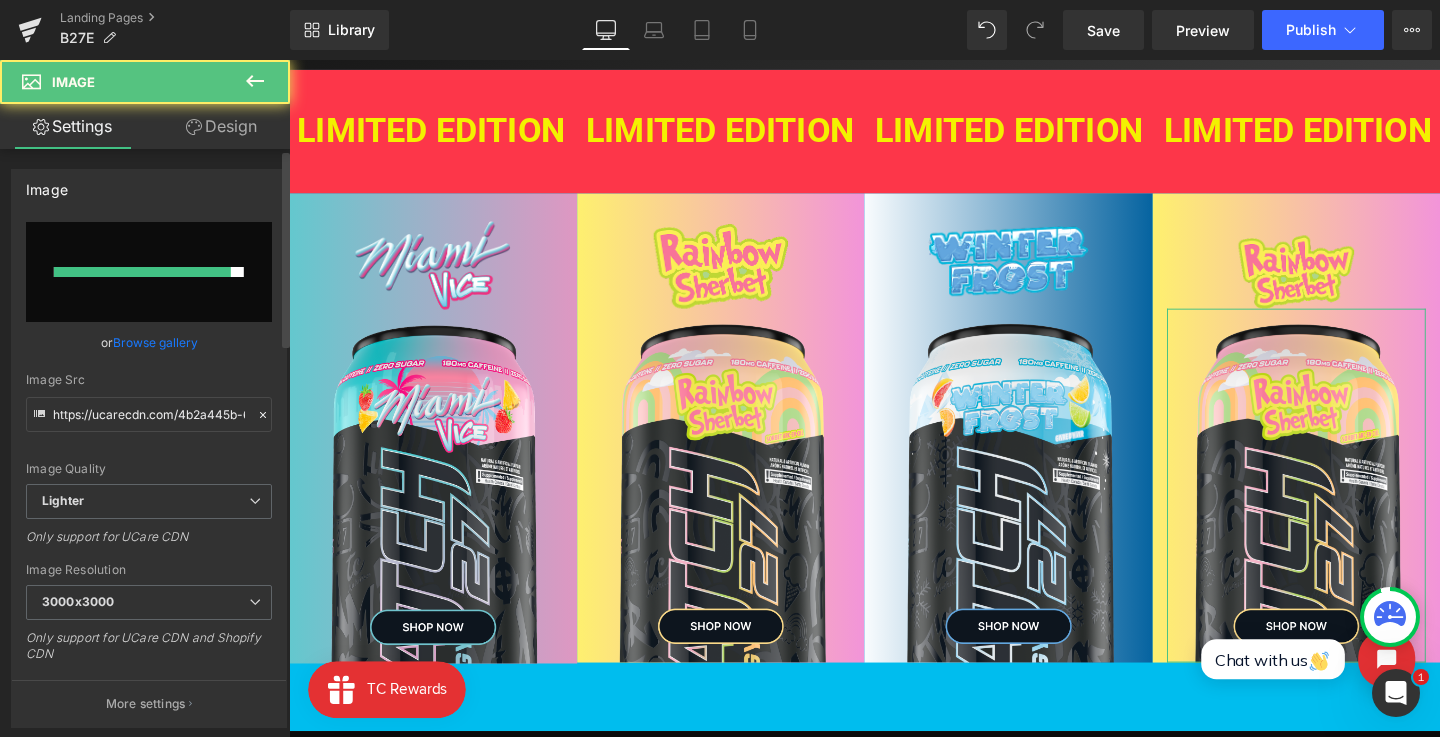 click on "Browse gallery" at bounding box center [155, 342] 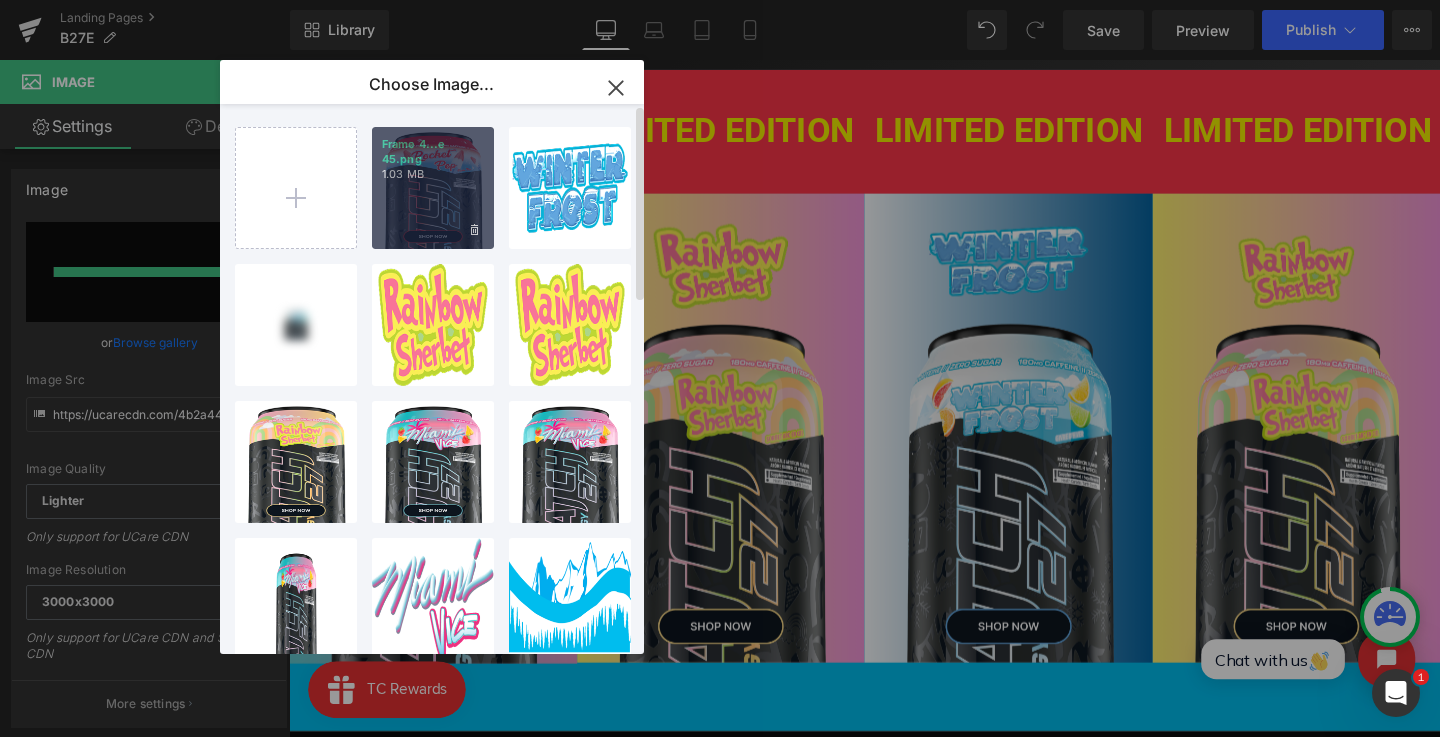 click on "1.03 MB" at bounding box center (433, 174) 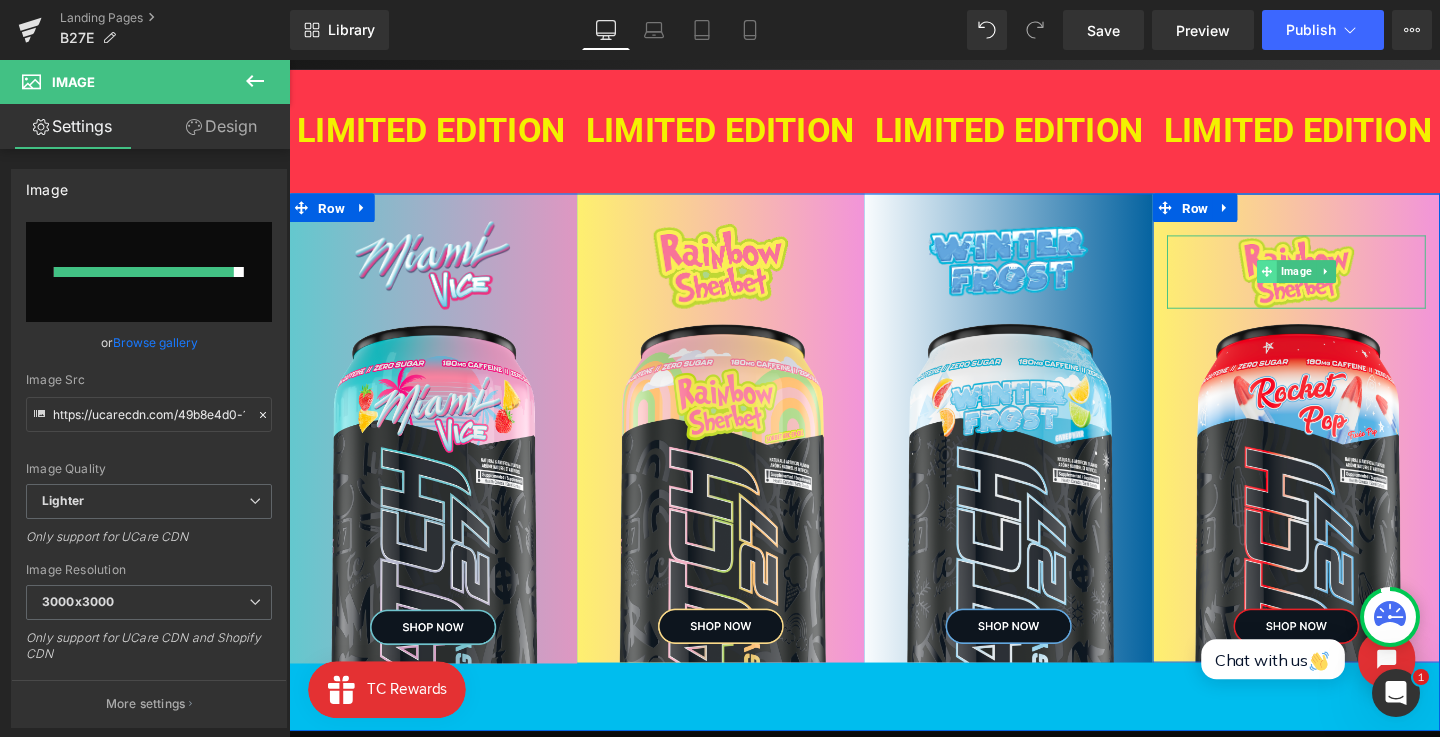 click at bounding box center (1316, 282) 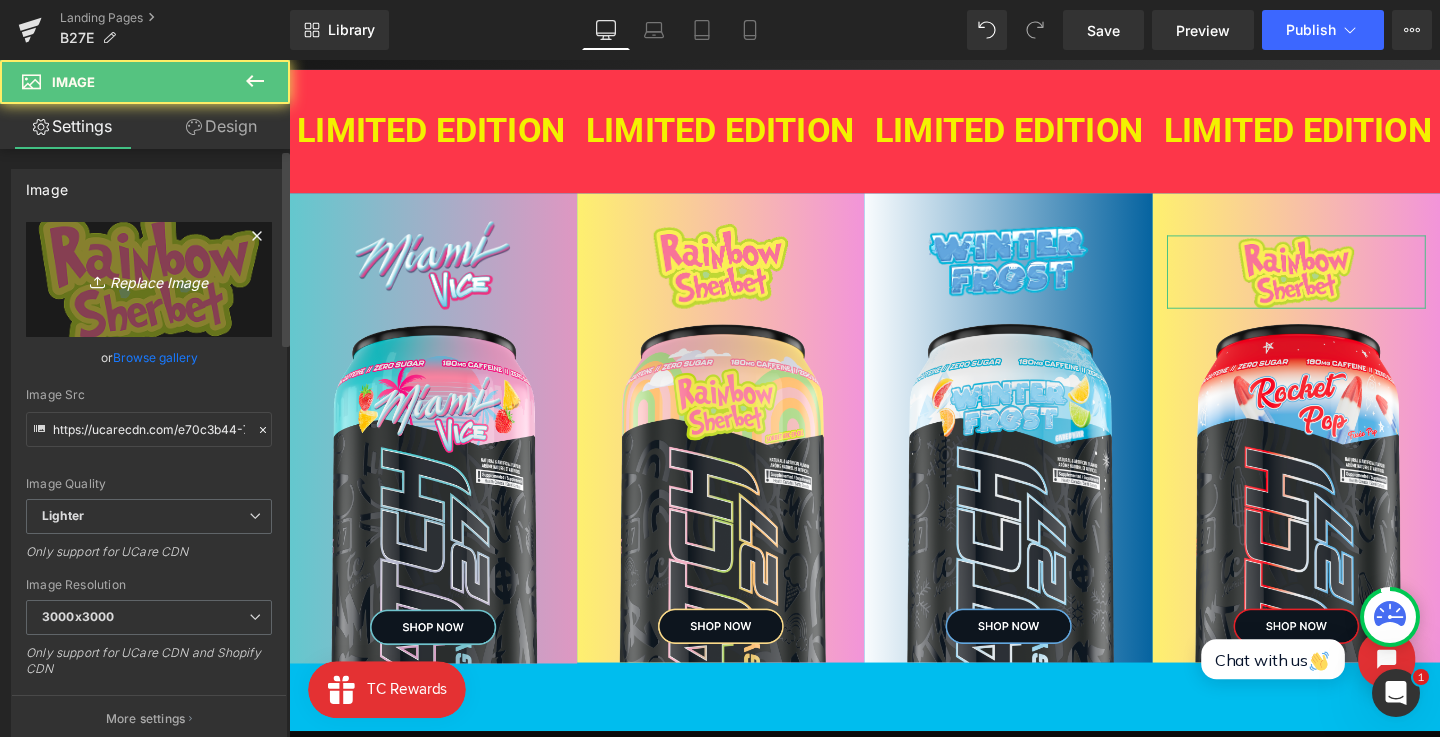 click on "Replace Image" at bounding box center (149, 279) 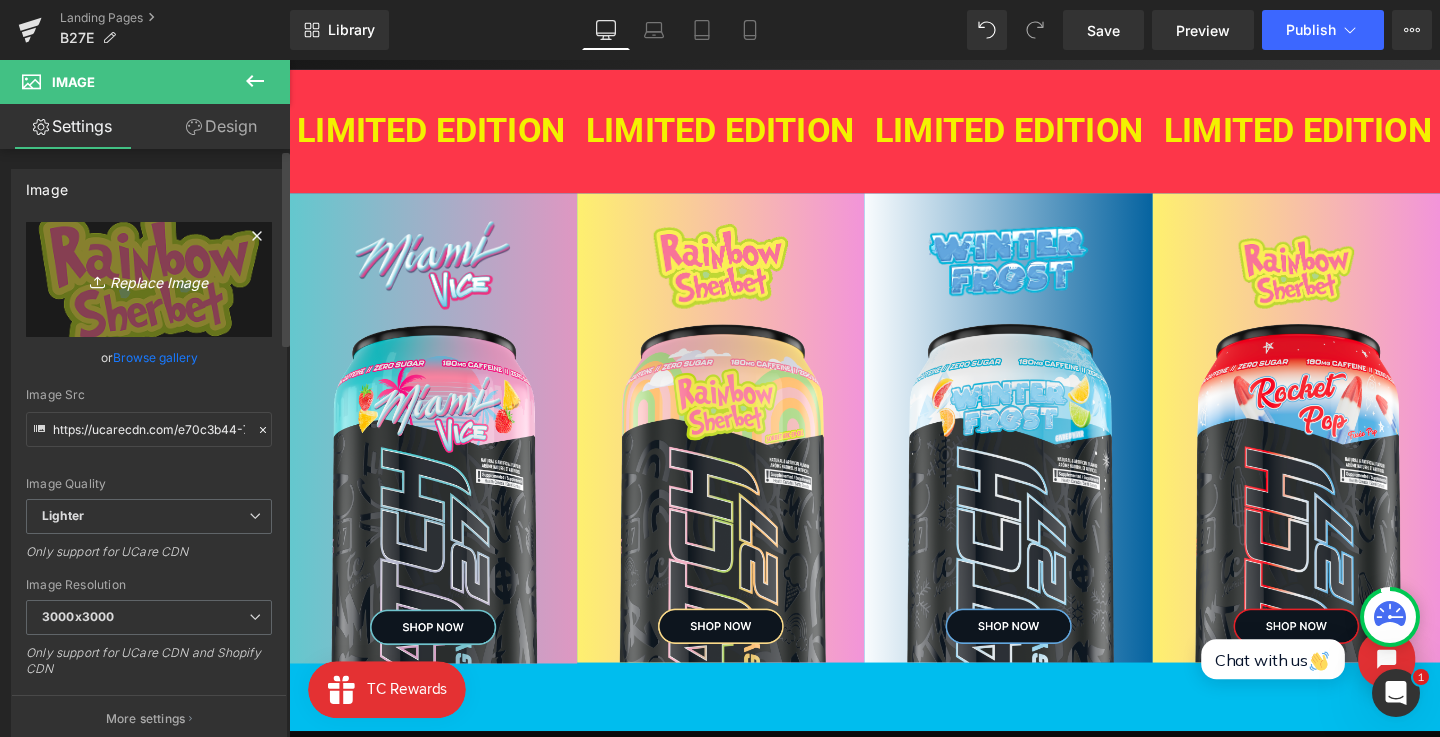 type on "C:\fakepath\Rocket Pop (1) 2.png" 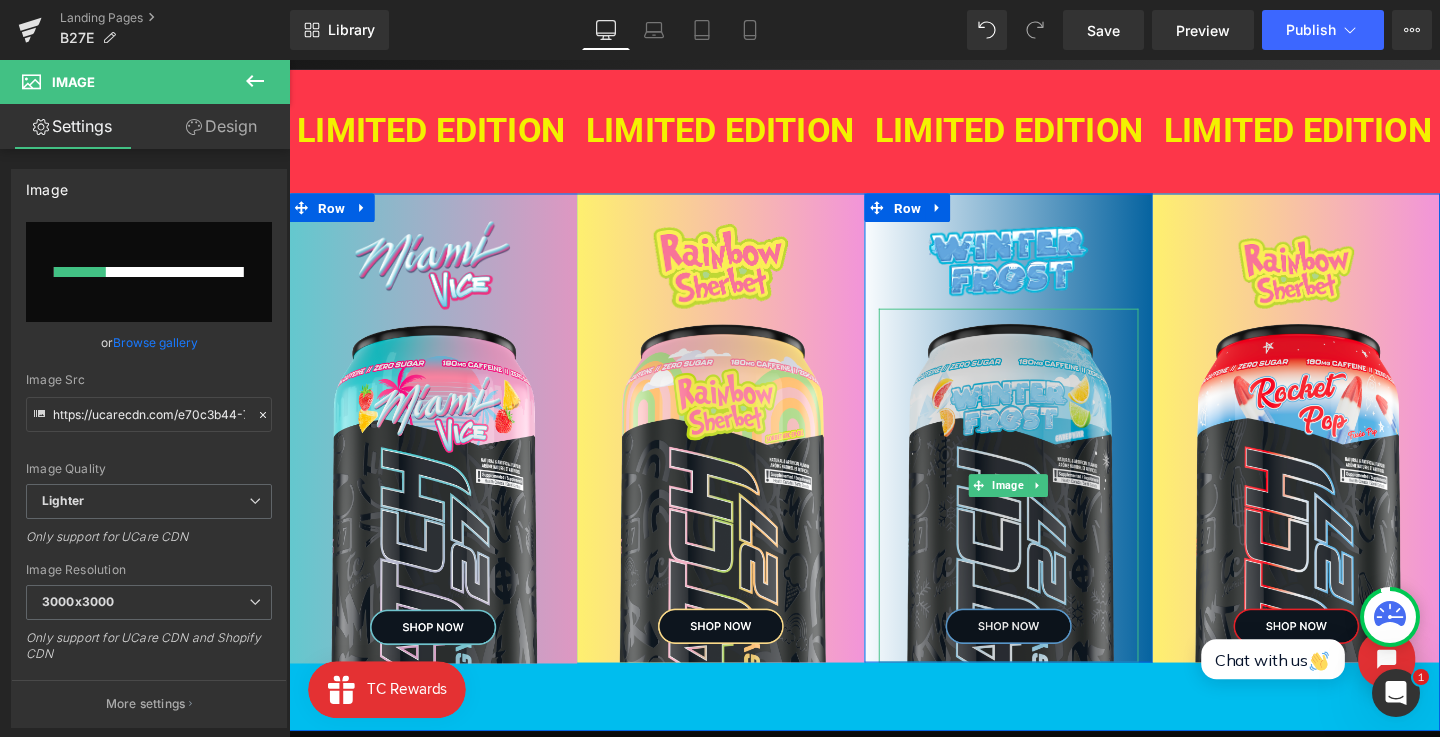 type 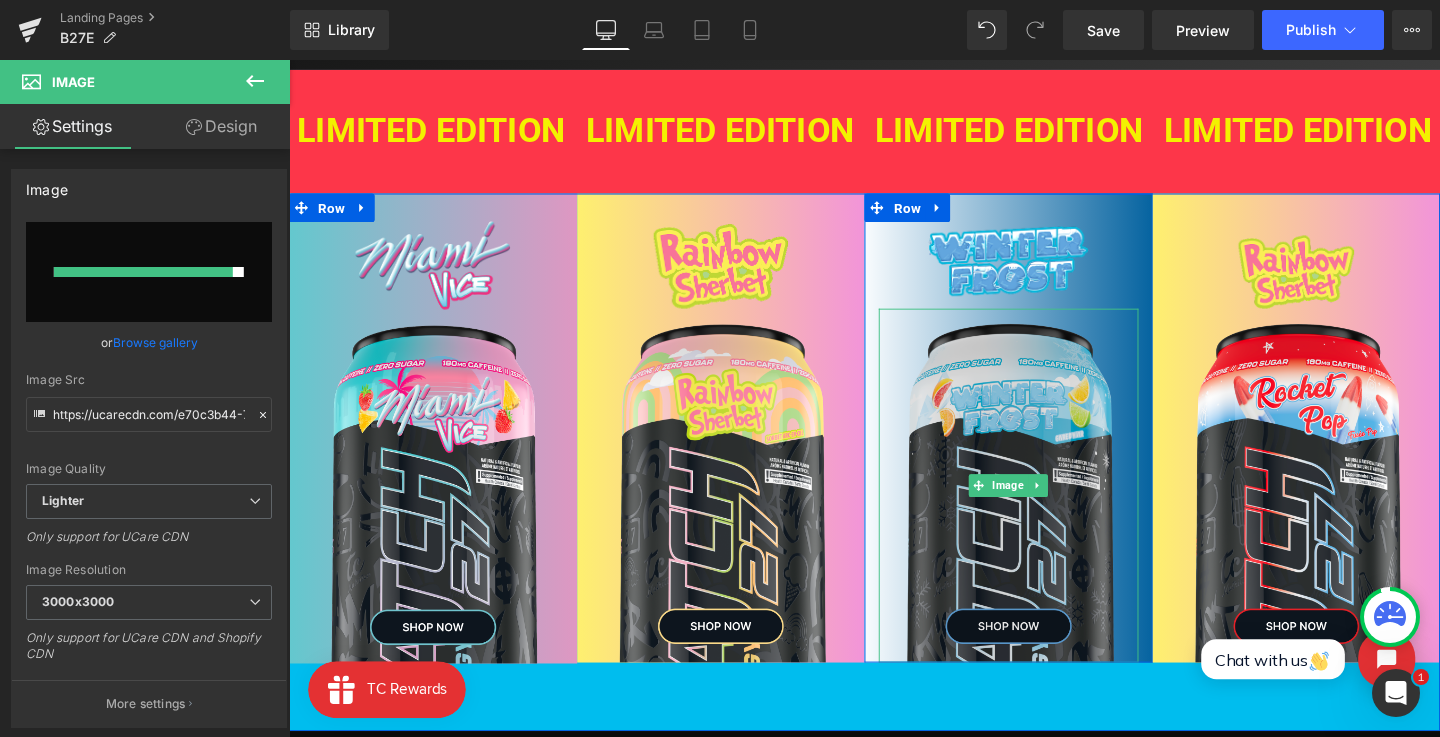 type on "https://ucarecdn.com/381b7efb-6fa1-45bd-8781-c9029a10272c/-/format/auto/-/preview/3000x3000/-/quality/lighter/Rocket%20Pop%20_1_%202.png" 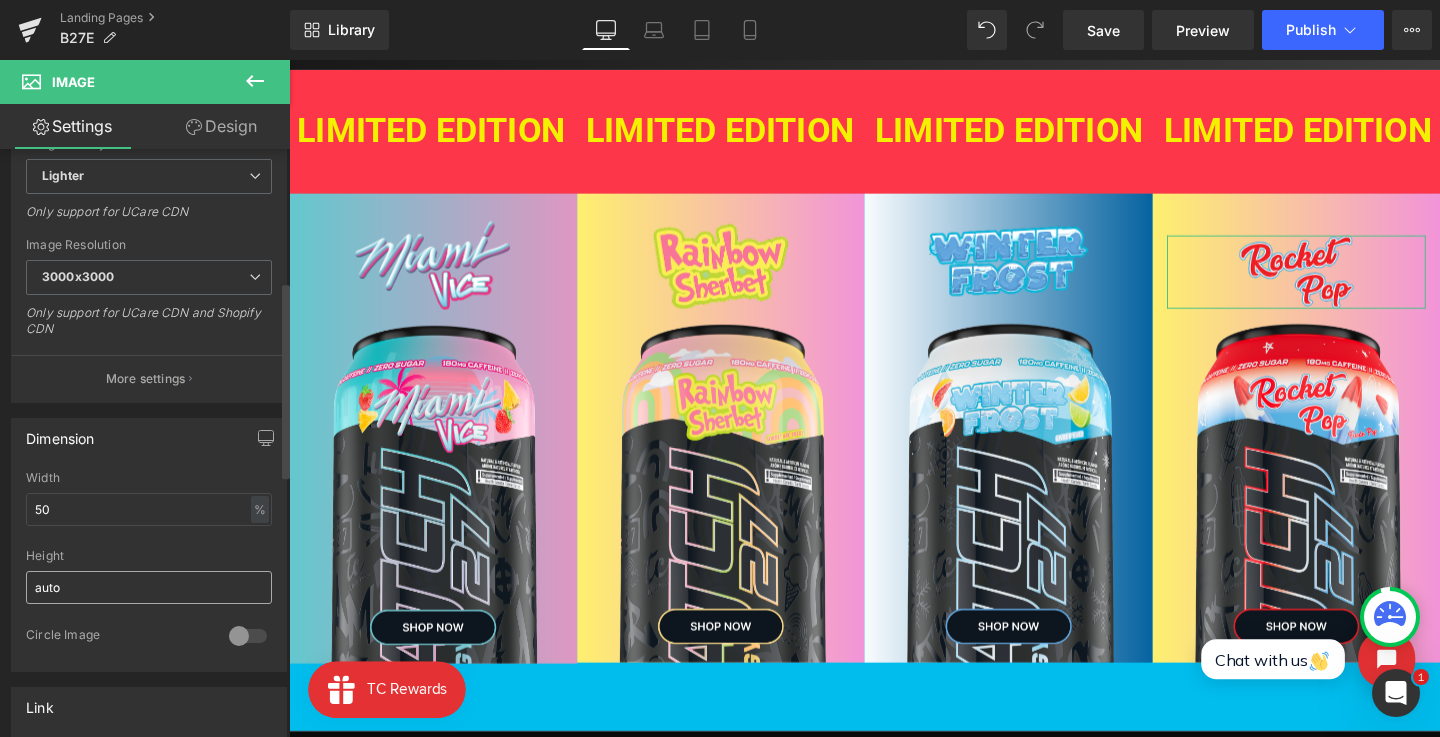 scroll, scrollTop: 418, scrollLeft: 0, axis: vertical 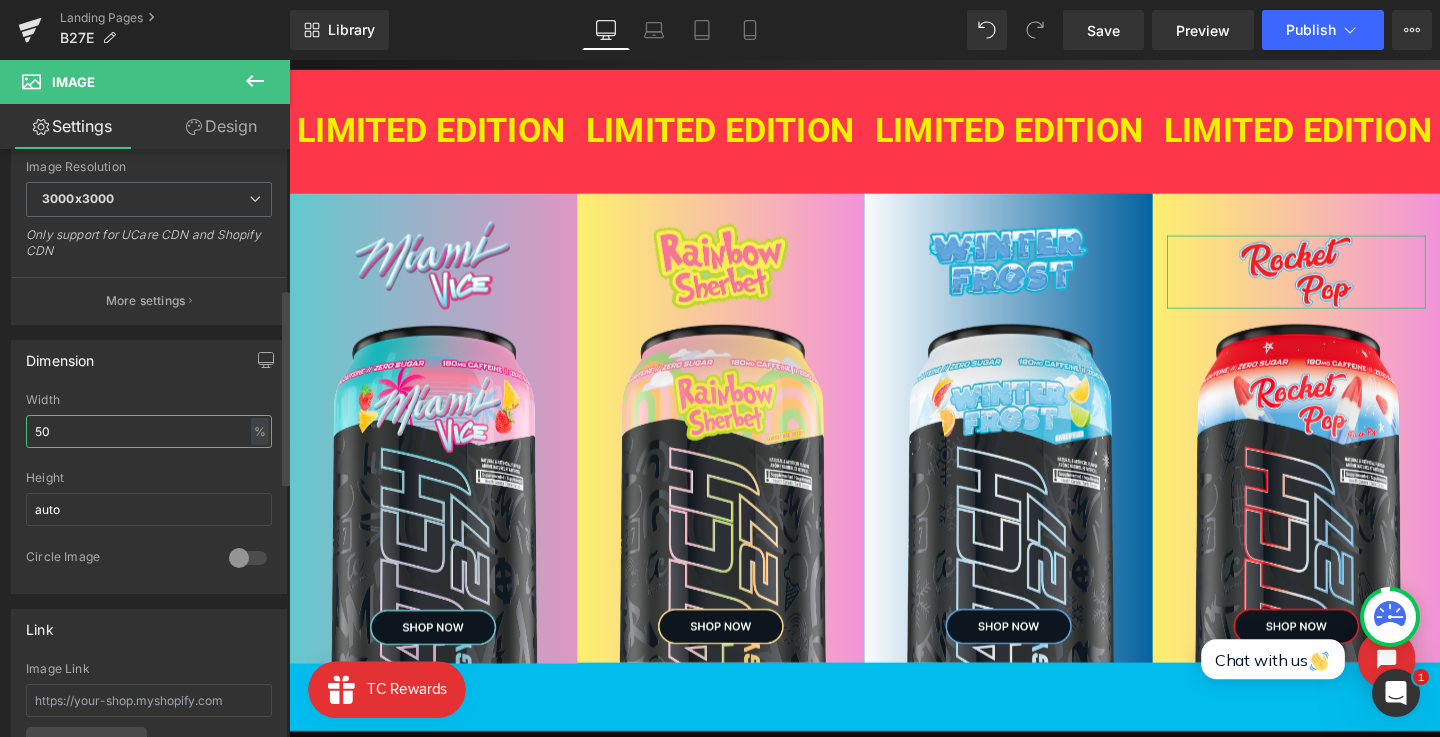 click on "50" at bounding box center [149, 431] 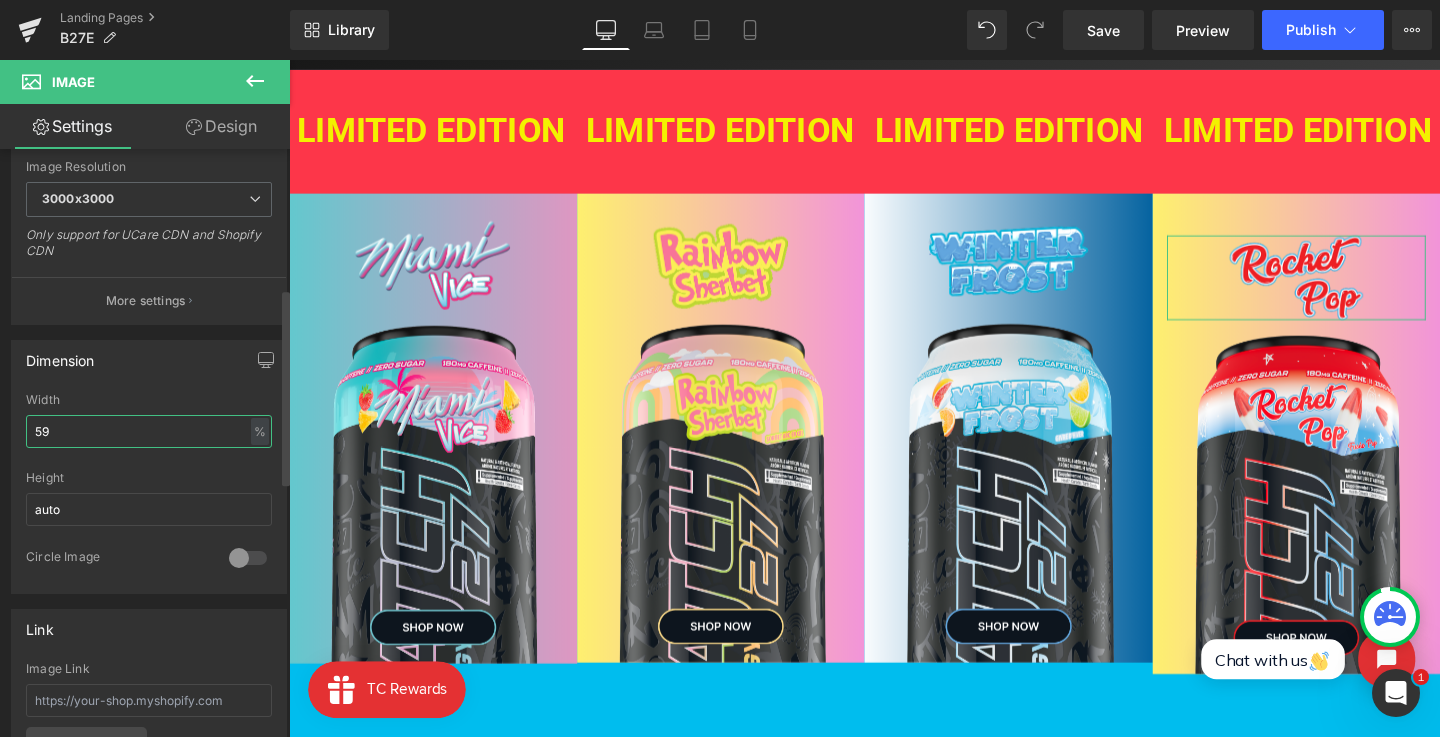 type on "60" 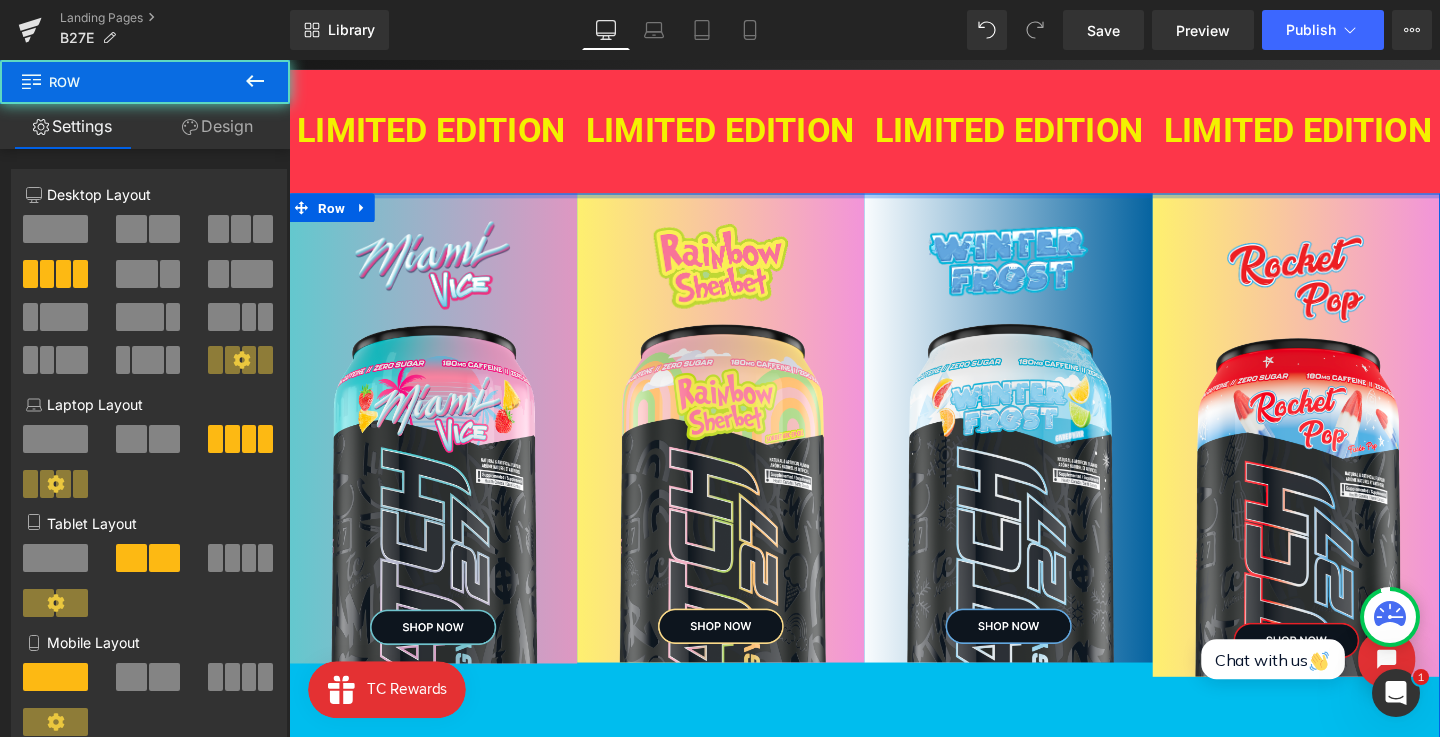 click at bounding box center (894, 202) 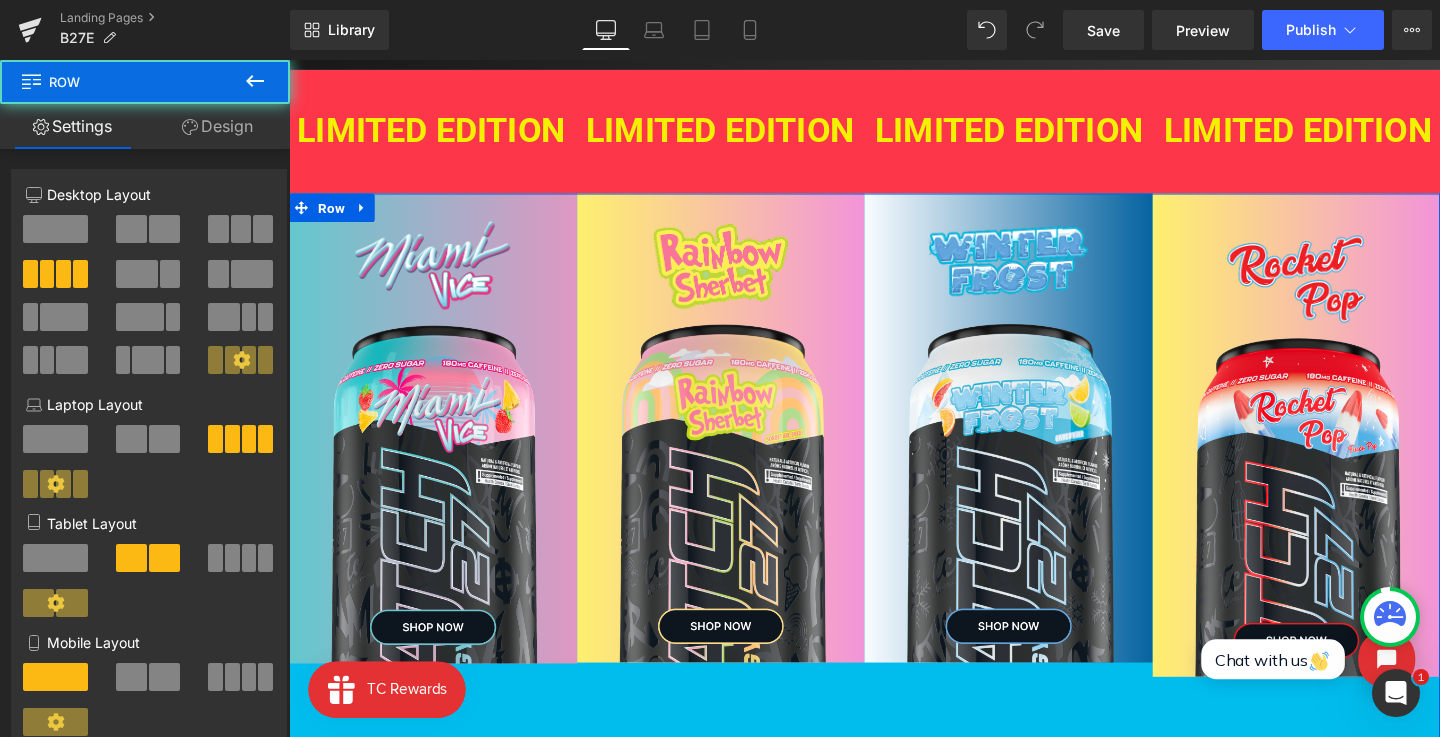 click on "Image         Image         Row" at bounding box center [1348, 454] 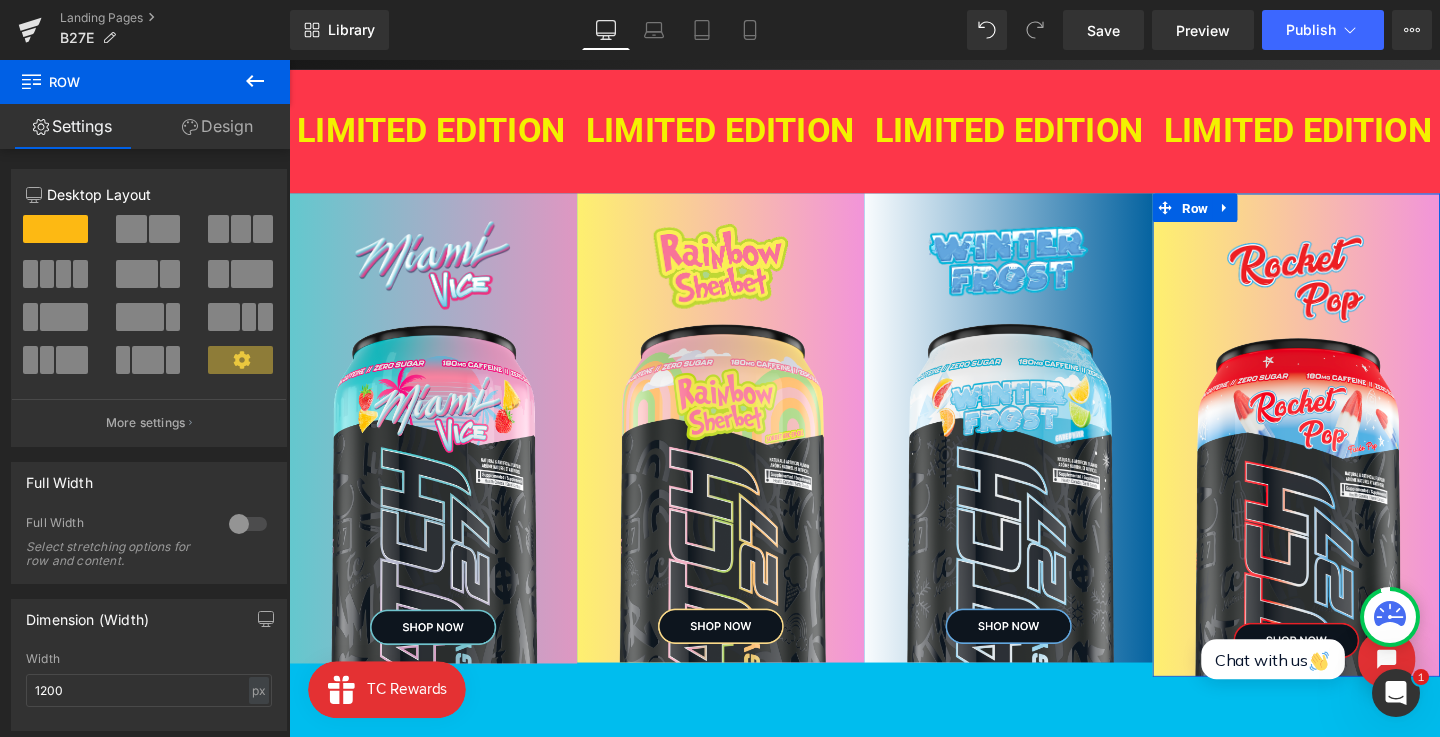 click on "Design" at bounding box center [217, 126] 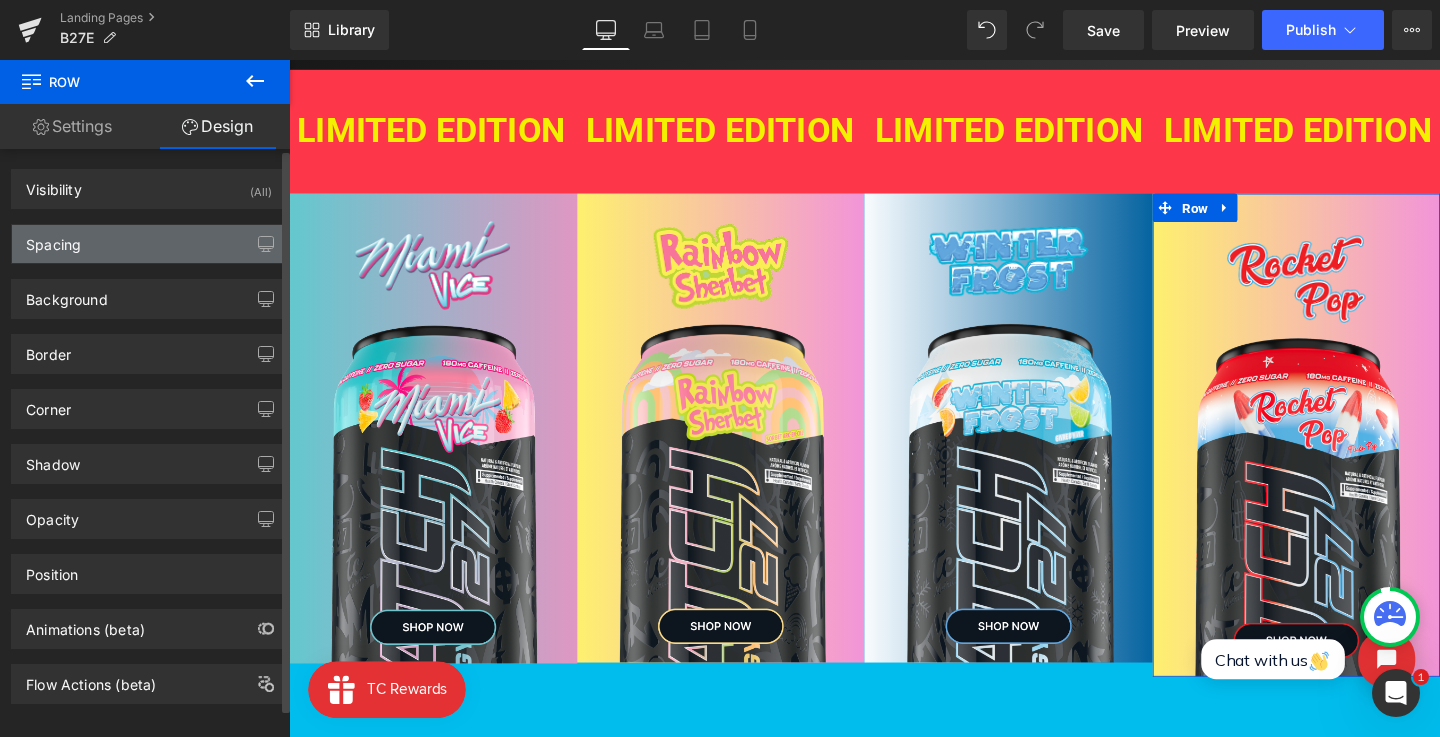 click on "Spacing" at bounding box center [149, 244] 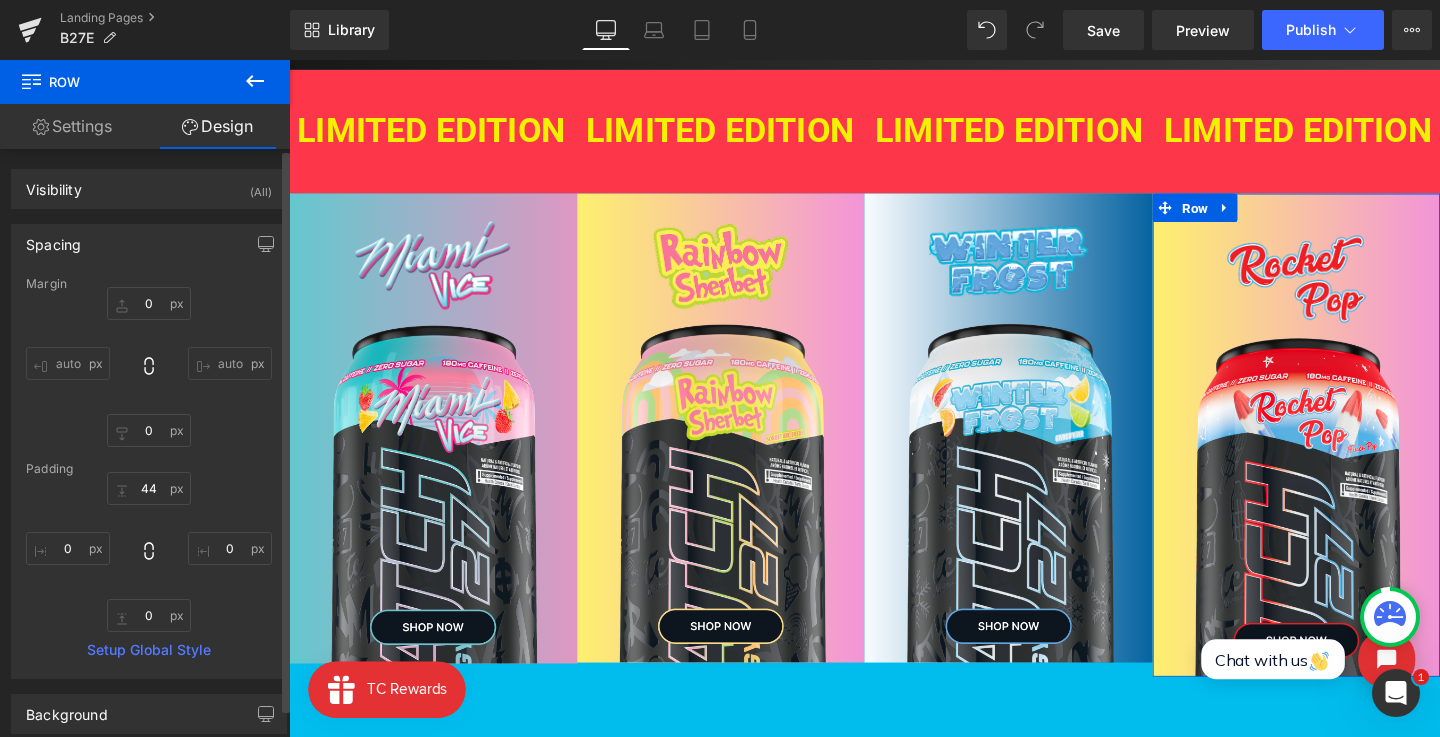 click on "44px 44
0px 0
0px 0
0px 0" at bounding box center (149, 552) 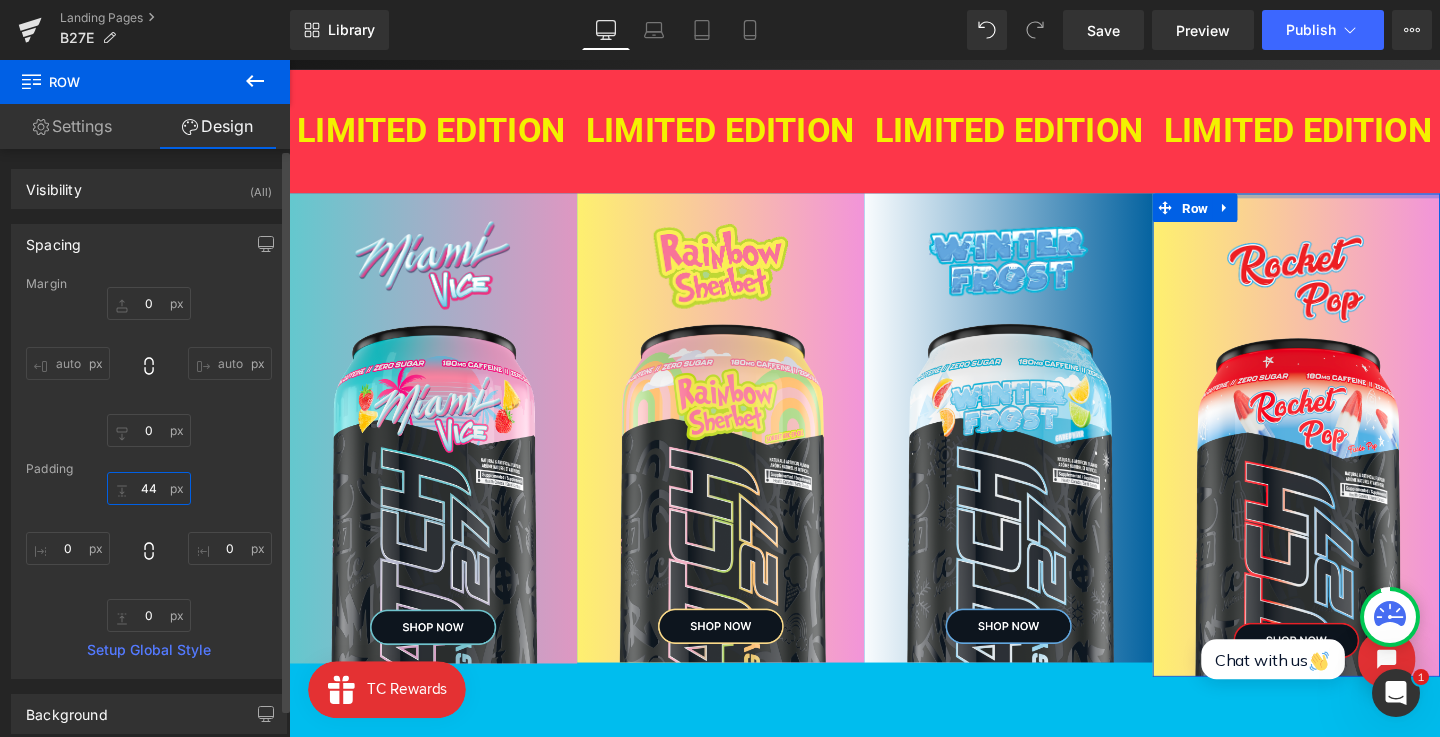 click on "44" at bounding box center (149, 488) 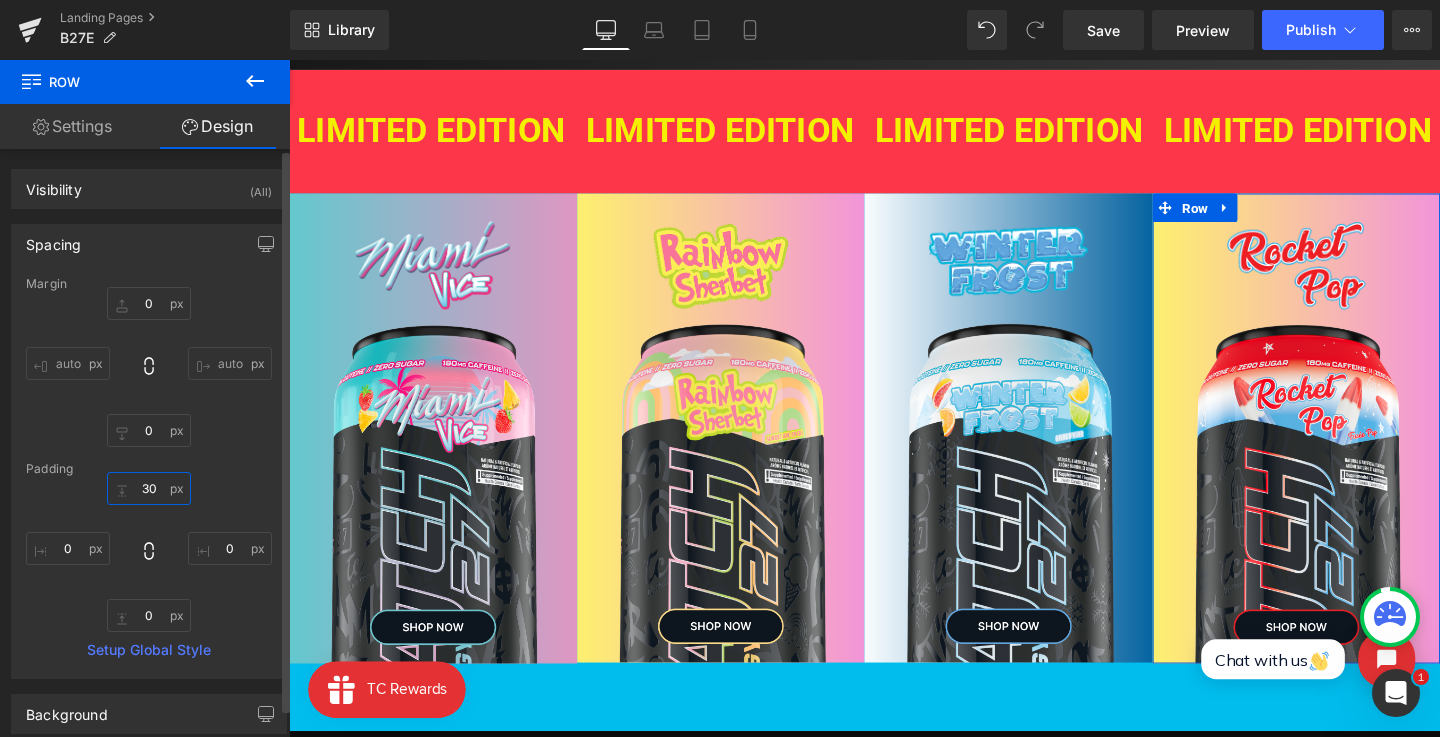 type on "29" 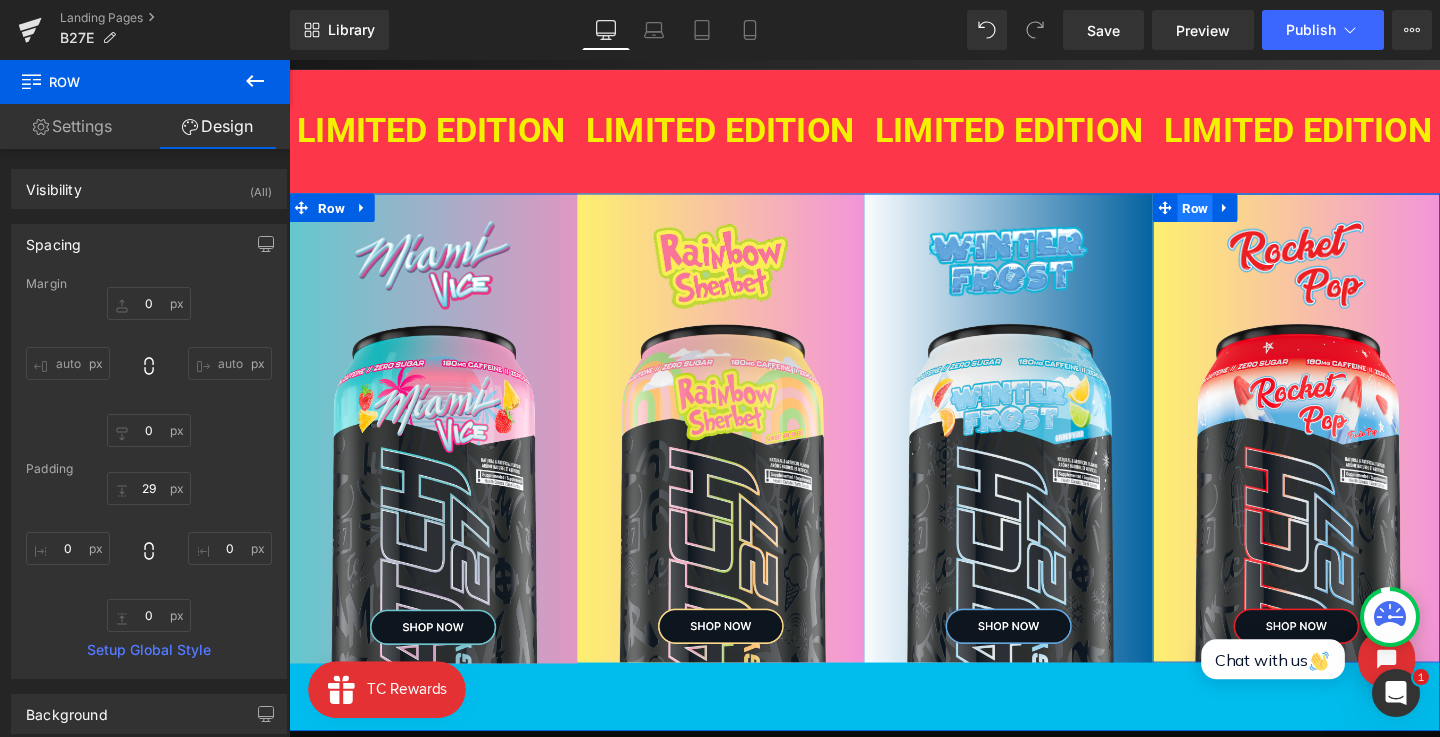click on "Row" at bounding box center [1242, 215] 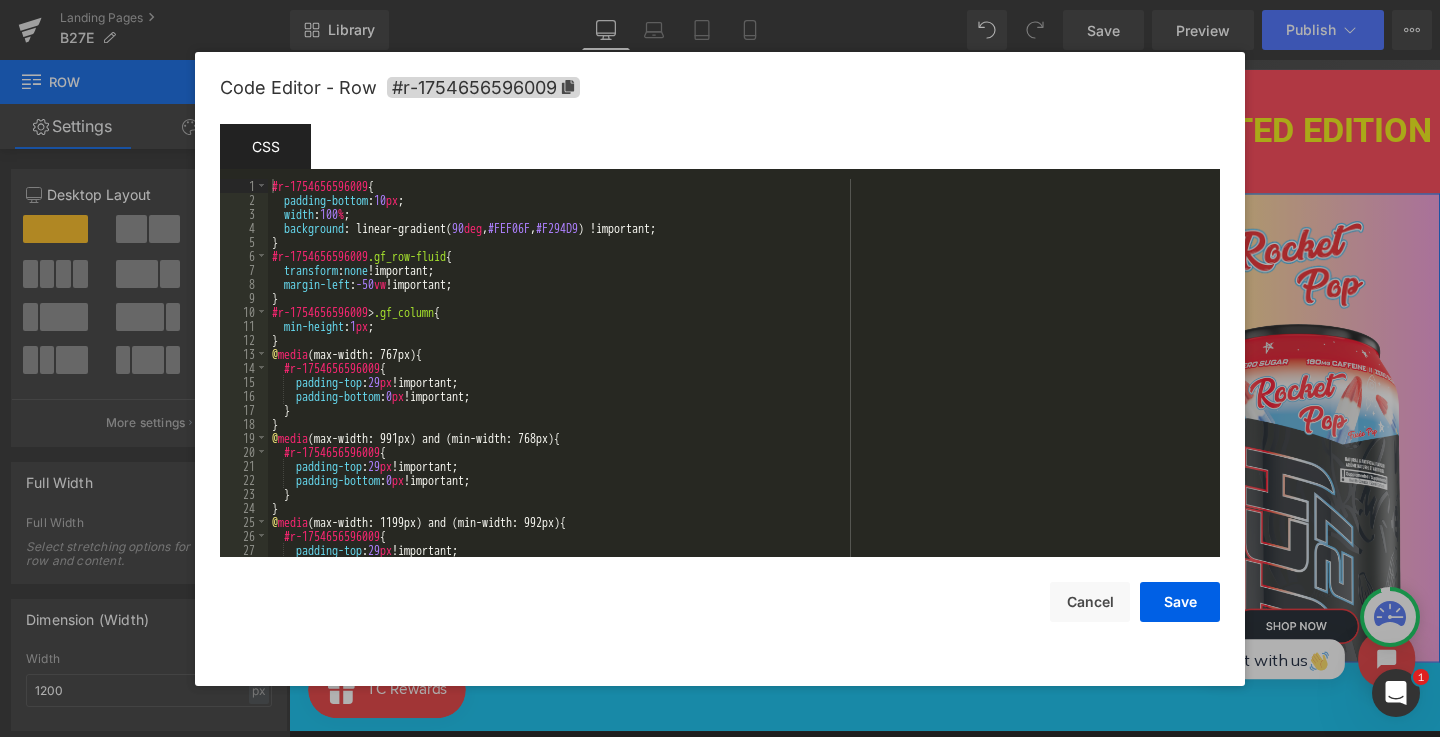 click on "Row  You are previewing how the   will restyle your page. You can not edit Elements in Preset Preview Mode.  Landing Pages B27E Library Desktop Desktop Laptop Tablet Mobile Save Preview Publish Scheduled View Live Page View with current Template Save Template to Library Schedule Publish Publish Settings Shortcuts  Your page can’t be published   You've reached the maximum number of published pages on your plan  (0/0).  You need to upgrade your plan or unpublish all your pages to get 1 publish slot.   Unpublish pages   Upgrade plan  Elements Global Style Base Row  rows, columns, layouts, div Heading  headings, titles, h1,h2,h3,h4,h5,h6 Text Block  texts, paragraphs, contents, blocks Image  images, photos, alts, uploads Icon  icons, symbols Button  button, call to action, cta Separator  separators, dividers, horizontal lines Liquid  liquid, custom code, html, javascript, css, reviews, apps, applications, embeded, iframe Banner Parallax  banner, slideshow, hero, image, cover, parallax, effect Hero Banner  List" at bounding box center (720, 0) 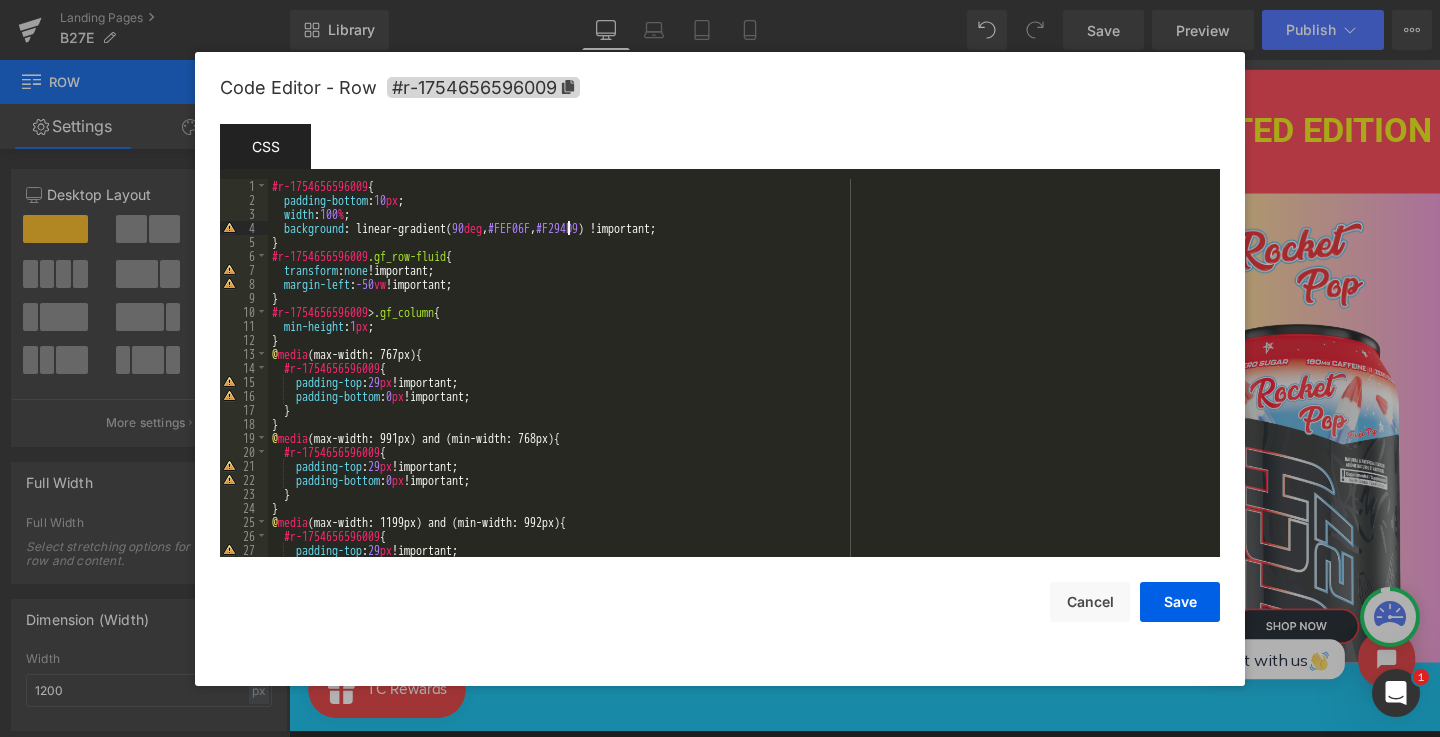 click on "#r-1754656596009 {    padding-bottom :  10 px ;    width :  100 % ;    background : linear-gradient( 90 deg ,  #FEF06F ,  #F294D9 ) !important; } #r-1754656596009 .gf_row-fluid {    transform :  none  !important;    margin-left :  -50 vw  !important; } #r-1754656596009  >  .gf_column {    min-height :  1 px ; } @ media  (max-width: 767px) {    #r-1754656596009 {       padding-top :  29 px !important;       padding-bottom :  0 px !important;    } } @ media  (max-width: 991px) and (min-width: 768px) {    #r-1754656596009 {       padding-top :  29 px !important;       padding-bottom :  0 px !important;    } } @ media  (max-width: 1199px) and (min-width: 992px) {    #r-1754656596009 {       padding-top :  29 px !important;       padding-bottom :  0 px !important;" at bounding box center [740, 382] 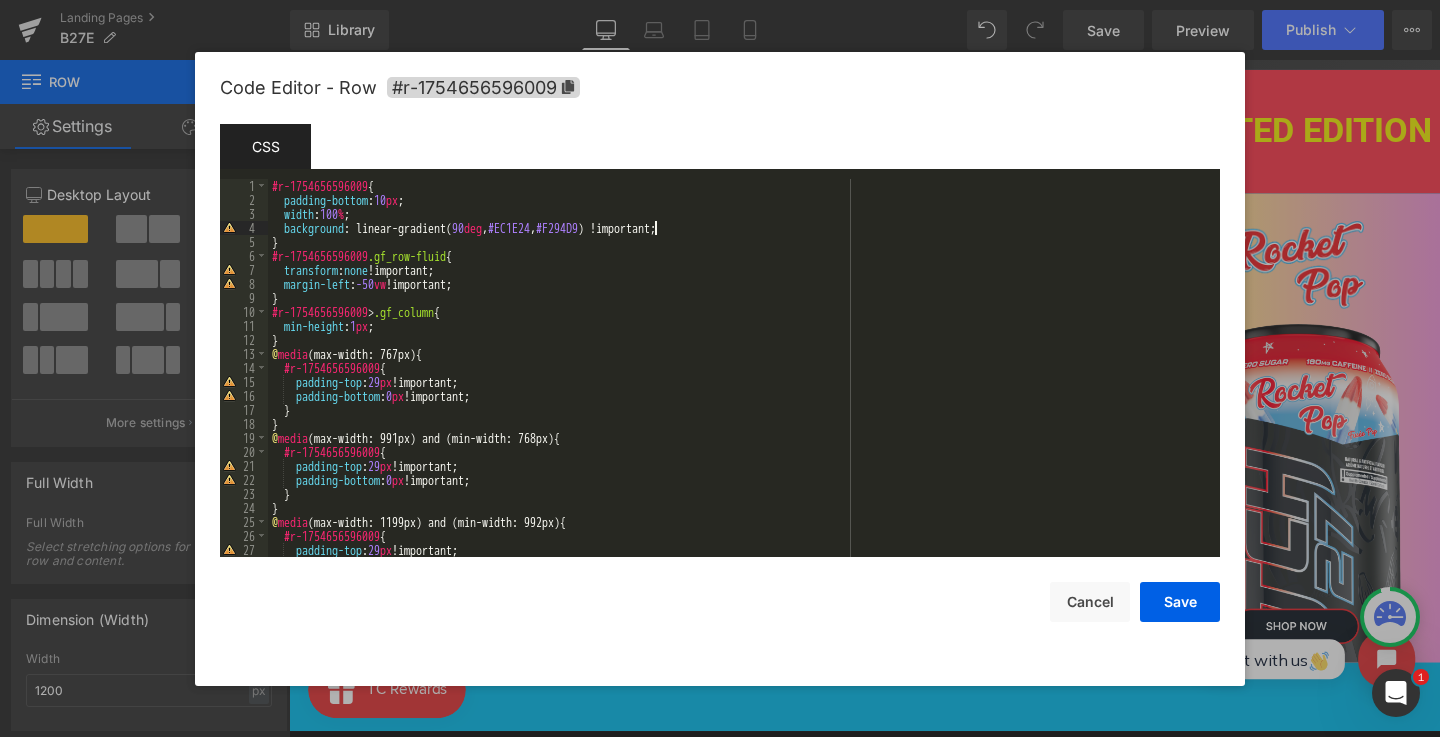 click on "#r-1754656596009 {    padding-bottom :  10 px ;    width :  100 % ;    background : linear-gradient( 90 deg ,  #EC1E24 ,  #F294D9 ) !important; } #r-1754656596009 .gf_row-fluid {    transform :  none  !important;    margin-left :  -50 vw  !important; } #r-1754656596009  >  .gf_column {    min-height :  1 px ; } @ media  (max-width: 767px) {    #r-1754656596009 {       padding-top :  29 px !important;       padding-bottom :  0 px !important;    } } @ media  (max-width: 991px) and (min-width: 768px) {    #r-1754656596009 {       padding-top :  29 px !important;       padding-bottom :  0 px !important;    } } @ media  (max-width: 1199px) and (min-width: 992px) {    #r-1754656596009 {       padding-top :  29 px !important;       padding-bottom :  0 px !important;" at bounding box center (740, 382) 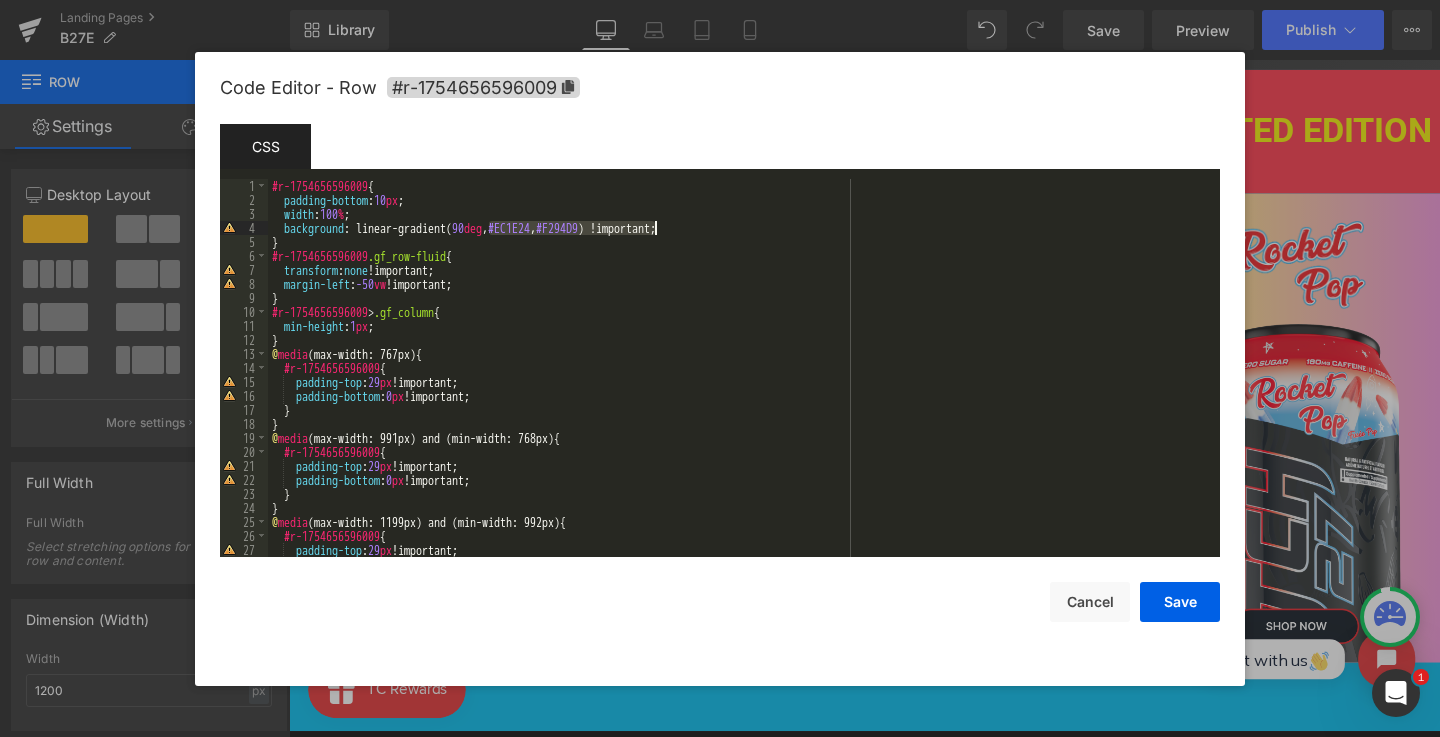 click on "#r-1754656596009 {    padding-bottom :  10 px ;    width :  100 % ;    background : linear-gradient( 90 deg ,  #EC1E24 ,  #F294D9 ) !important; } #r-1754656596009 .gf_row-fluid {    transform :  none  !important;    margin-left :  -50 vw  !important; } #r-1754656596009  >  .gf_column {    min-height :  1 px ; } @ media  (max-width: 767px) {    #r-1754656596009 {       padding-top :  29 px !important;       padding-bottom :  0 px !important;    } } @ media  (max-width: 991px) and (min-width: 768px) {    #r-1754656596009 {       padding-top :  29 px !important;       padding-bottom :  0 px !important;    } } @ media  (max-width: 1199px) and (min-width: 992px) {    #r-1754656596009 {       padding-top :  29 px !important;       padding-bottom :  0 px !important;" at bounding box center (740, 382) 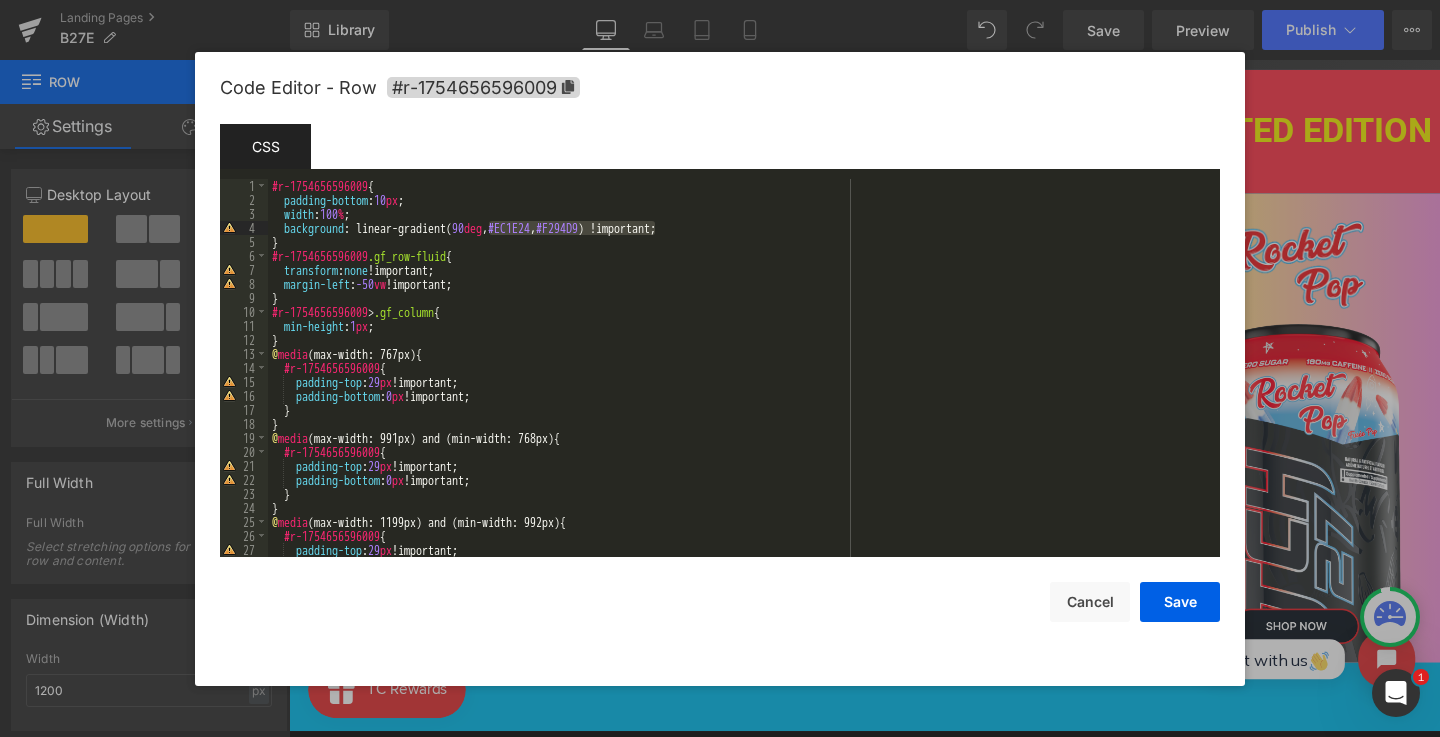 click on "#r-1754656596009 {    padding-bottom :  10 px ;    width :  100 % ;    background : linear-gradient( 90 deg ,  #EC1E24 ,  #F294D9 ) !important; } #r-1754656596009 .gf_row-fluid {    transform :  none  !important;    margin-left :  -50 vw  !important; } #r-1754656596009  >  .gf_column {    min-height :  1 px ; } @ media  (max-width: 767px) {    #r-1754656596009 {       padding-top :  29 px !important;       padding-bottom :  0 px !important;    } } @ media  (max-width: 991px) and (min-width: 768px) {    #r-1754656596009 {       padding-top :  29 px !important;       padding-bottom :  0 px !important;    } } @ media  (max-width: 1199px) and (min-width: 992px) {    #r-1754656596009 {       padding-top :  29 px !important;       padding-bottom :  0 px !important;" at bounding box center (740, 382) 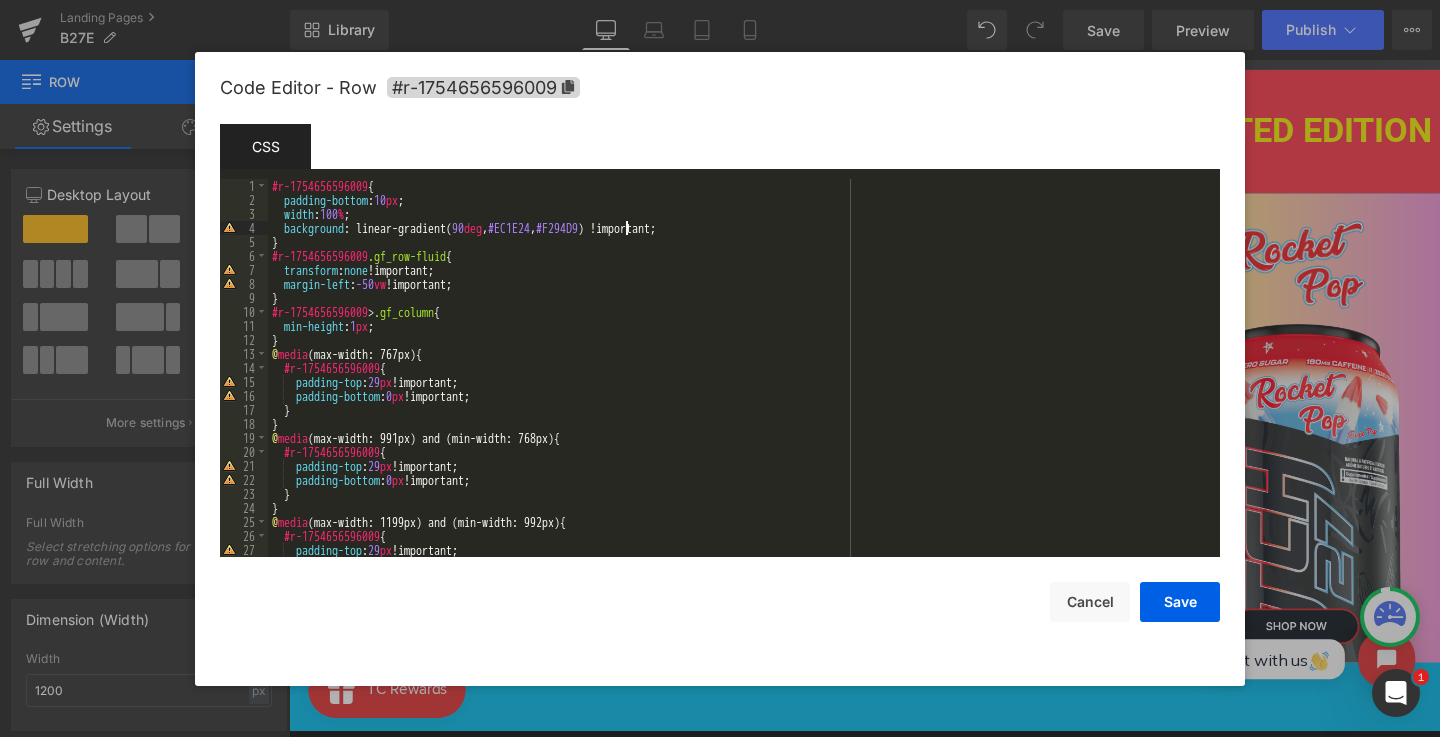 click on "#r-1754656596009 {    padding-bottom :  10 px ;    width :  100 % ;    background : linear-gradient( 90 deg ,  #EC1E24 ,  #F294D9 ) !important; } #r-1754656596009 .gf_row-fluid {    transform :  none  !important;    margin-left :  -50 vw  !important; } #r-1754656596009  >  .gf_column {    min-height :  1 px ; } @ media  (max-width: 767px) {    #r-1754656596009 {       padding-top :  29 px !important;       padding-bottom :  0 px !important;    } } @ media  (max-width: 991px) and (min-width: 768px) {    #r-1754656596009 {       padding-top :  29 px !important;       padding-bottom :  0 px !important;    } } @ media  (max-width: 1199px) and (min-width: 992px) {    #r-1754656596009 {       padding-top :  29 px !important;       padding-bottom :  0 px !important;" at bounding box center (740, 382) 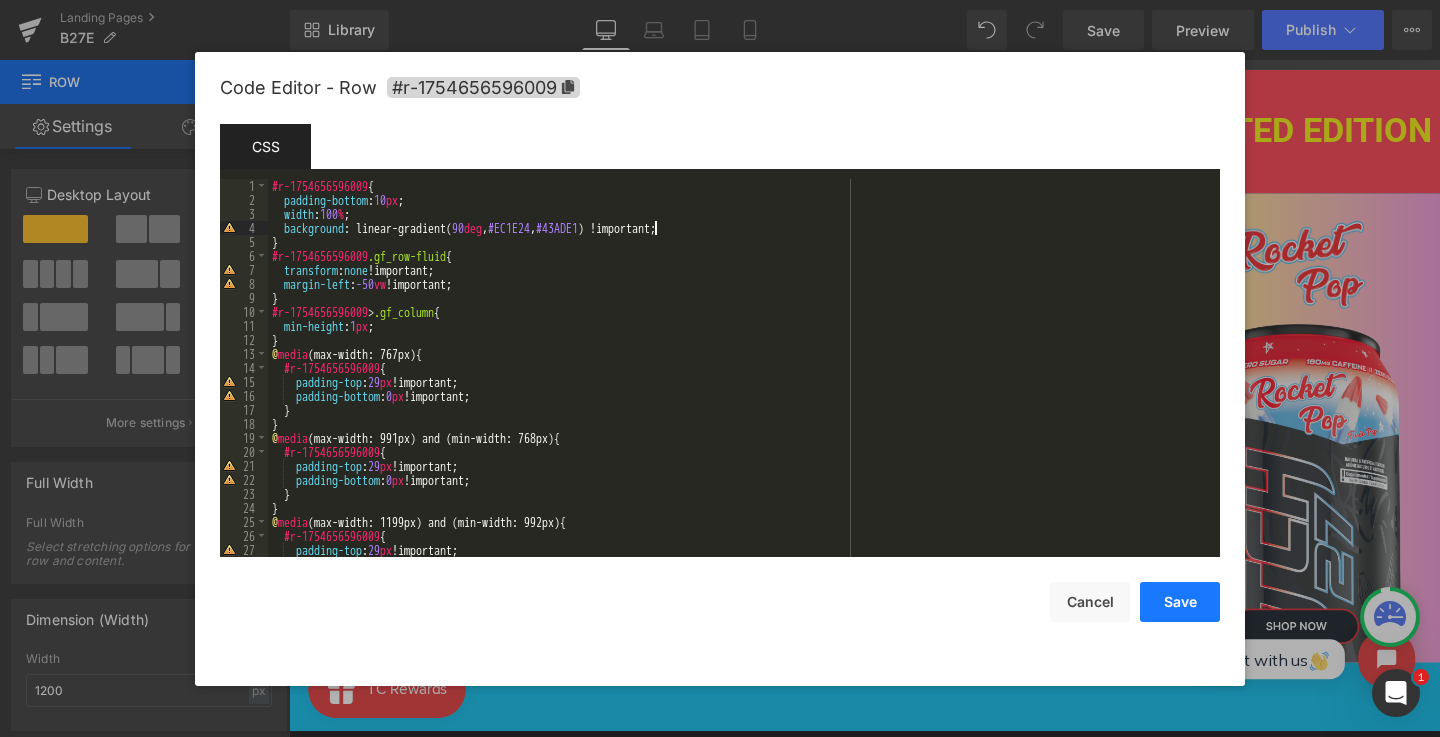 click on "Save" at bounding box center [1180, 602] 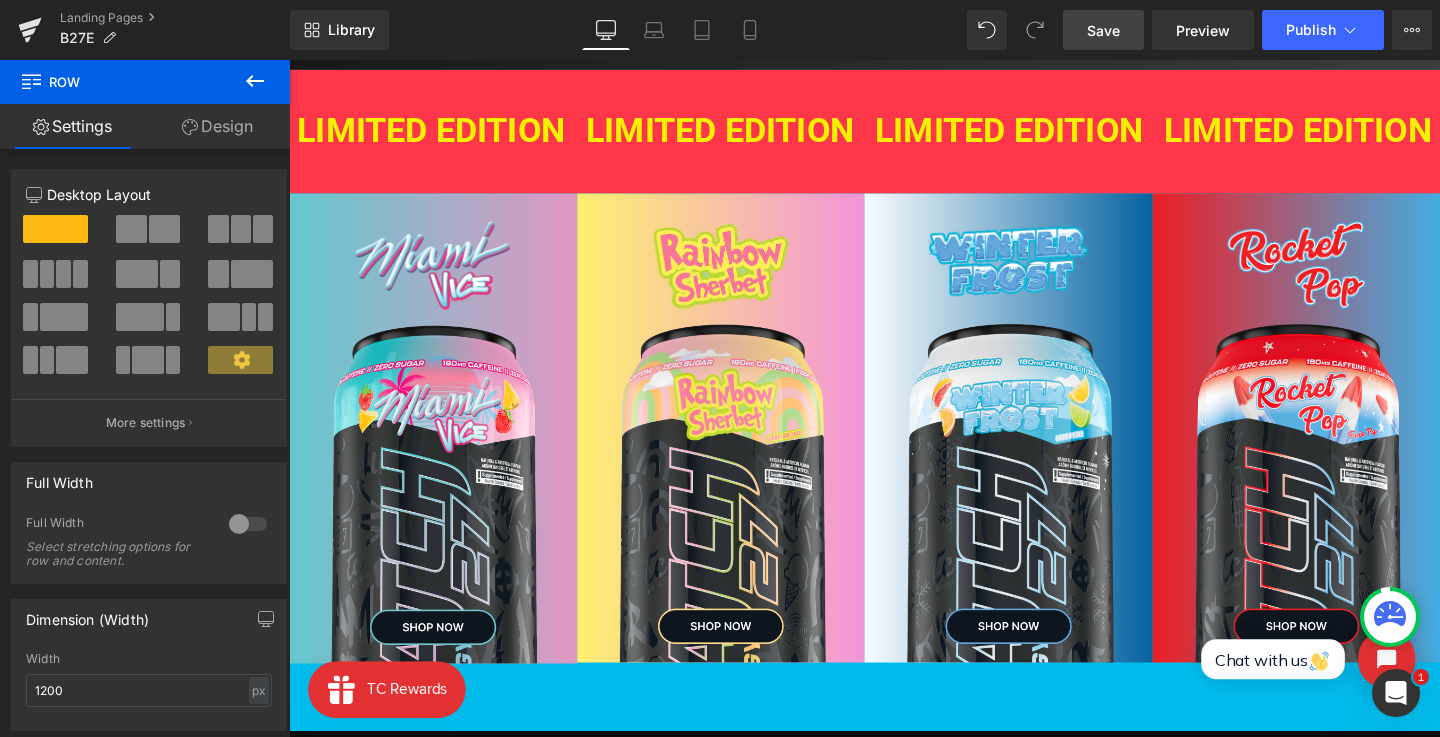 click on "Save" at bounding box center (1103, 30) 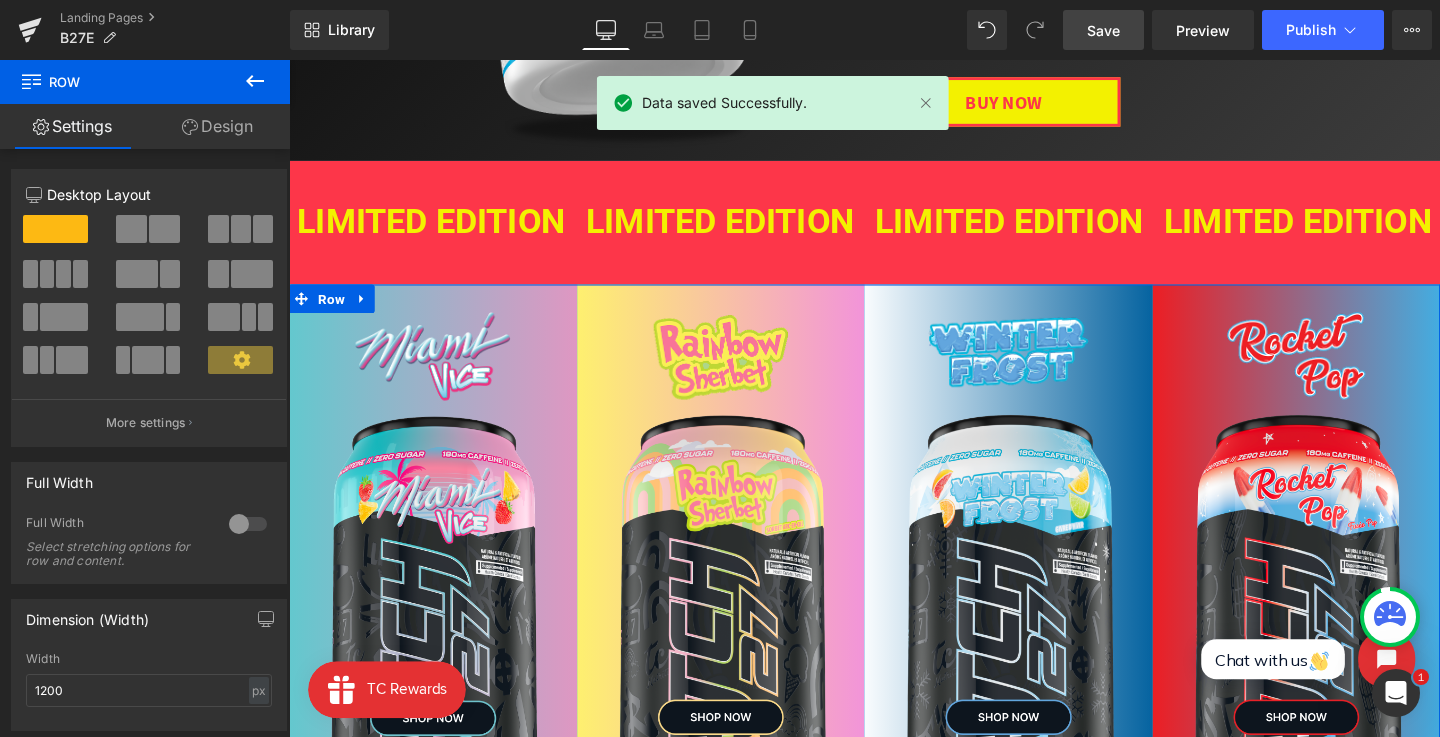 scroll, scrollTop: 468, scrollLeft: 0, axis: vertical 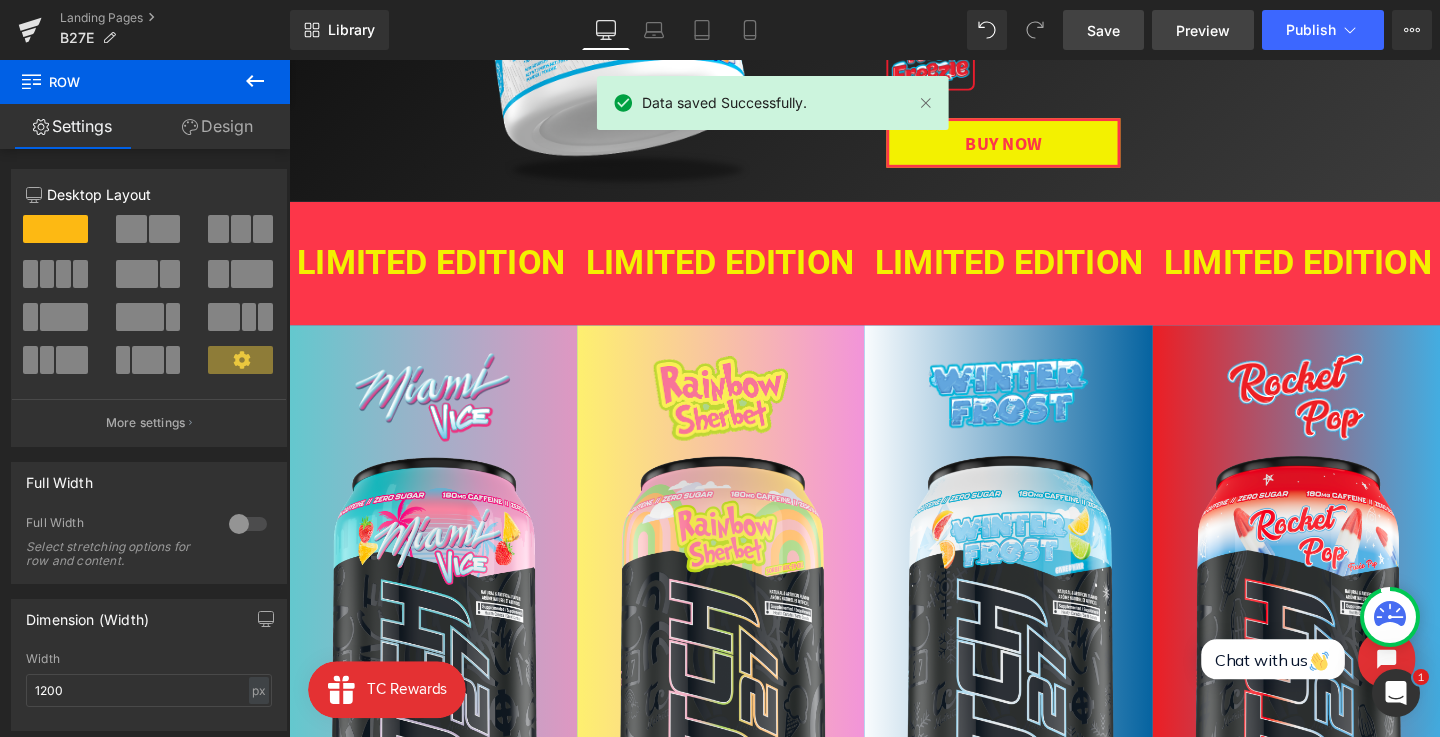 click on "Preview" at bounding box center (1203, 30) 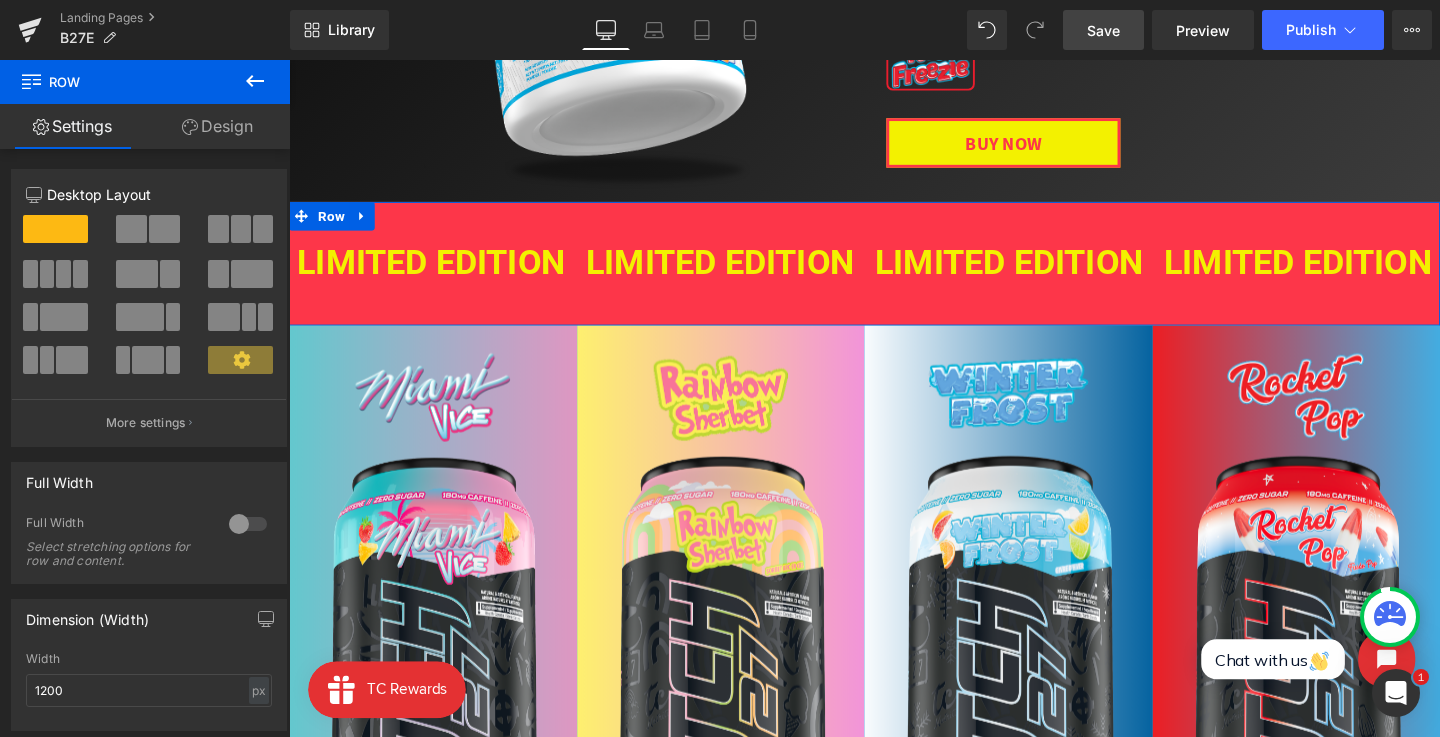 click on "LIMITED EDITION
Heading
LIMITED EDITION Heading
LIMITED EDITION Heading
LIMITED EDITION Heading
LIMITED EDITION Heading
LIMITED EDITION Heading
‹ ›
Carousel" at bounding box center [894, 274] 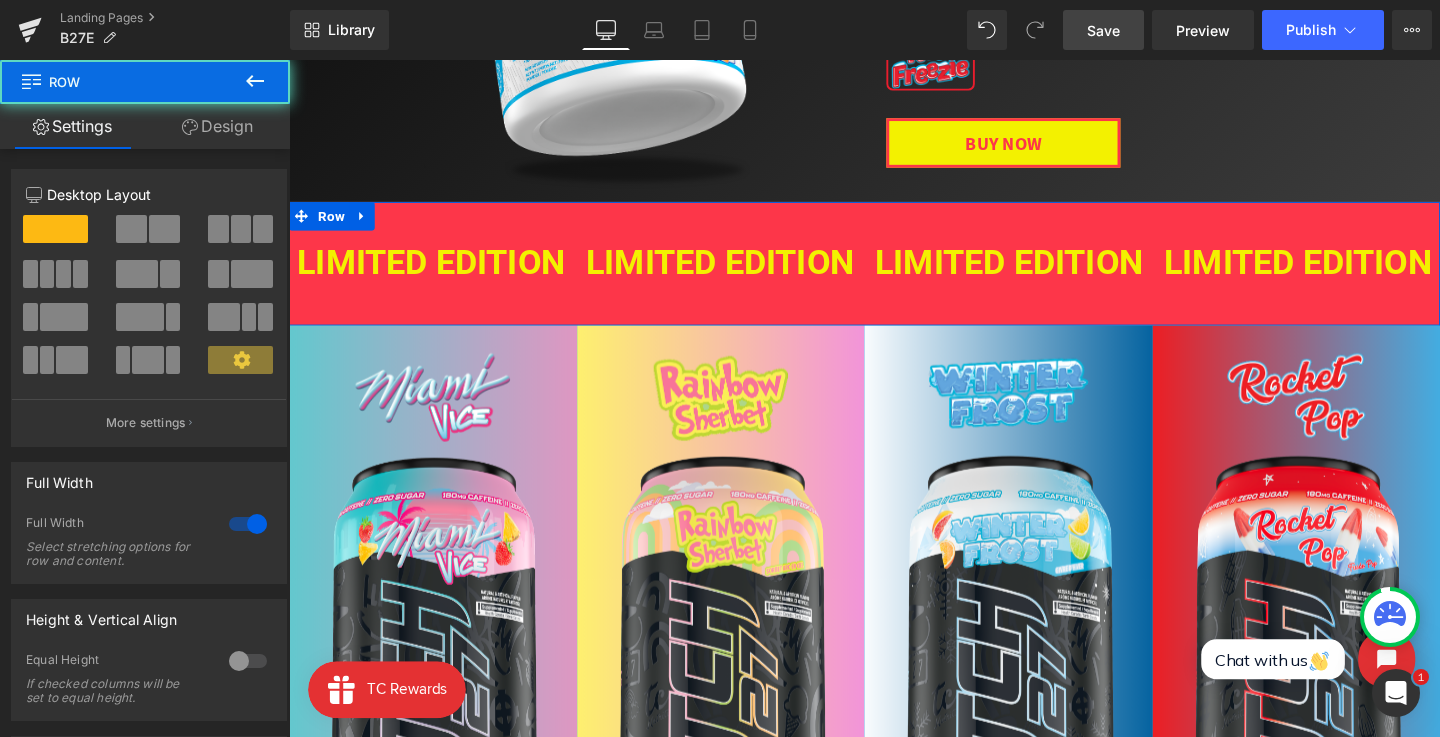 click on "LIMITED EDITION
Heading
LIMITED EDITION Heading
LIMITED EDITION Heading
LIMITED EDITION Heading
LIMITED EDITION Heading
LIMITED EDITION Heading
‹ ›
Carousel" at bounding box center (894, 274) 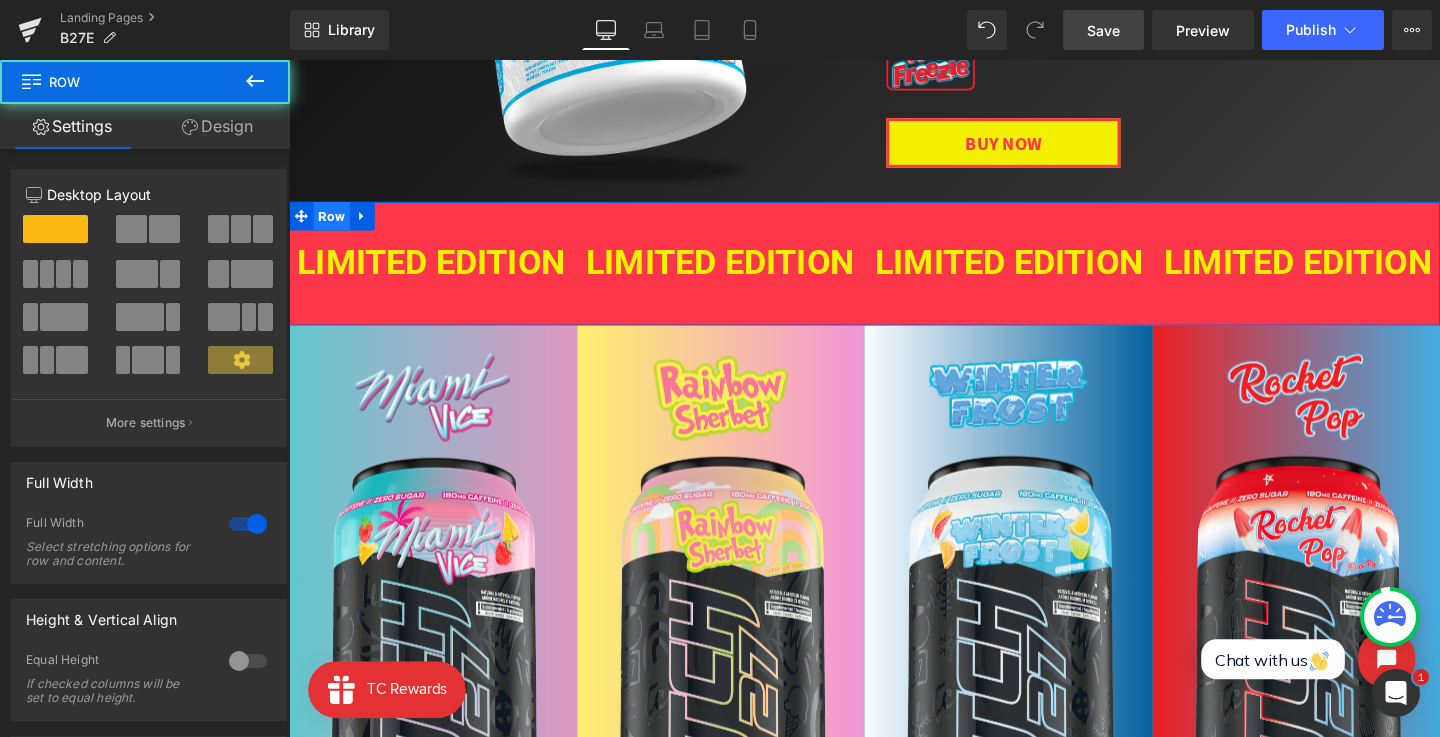 click on "Row" at bounding box center (334, 224) 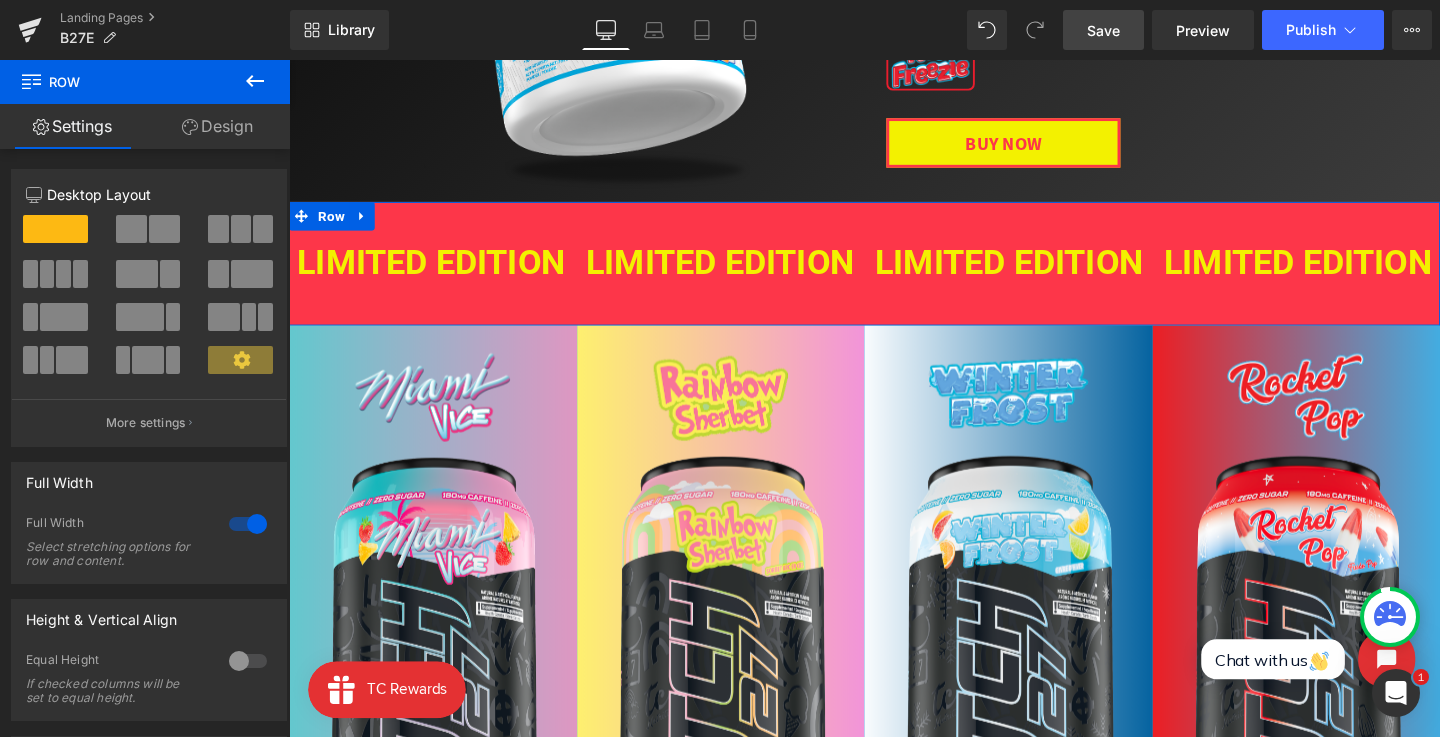 click on "Design" at bounding box center [217, 126] 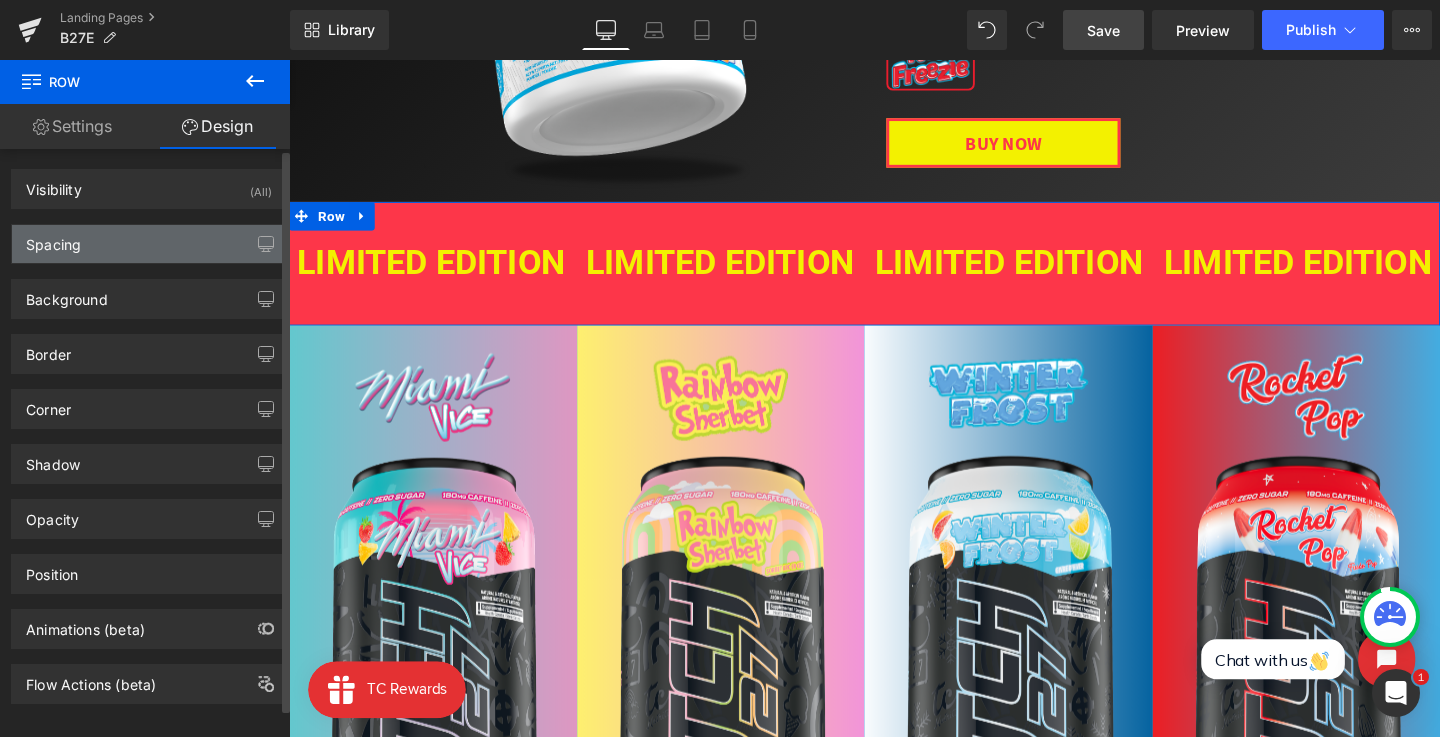 click on "Spacing" at bounding box center (149, 244) 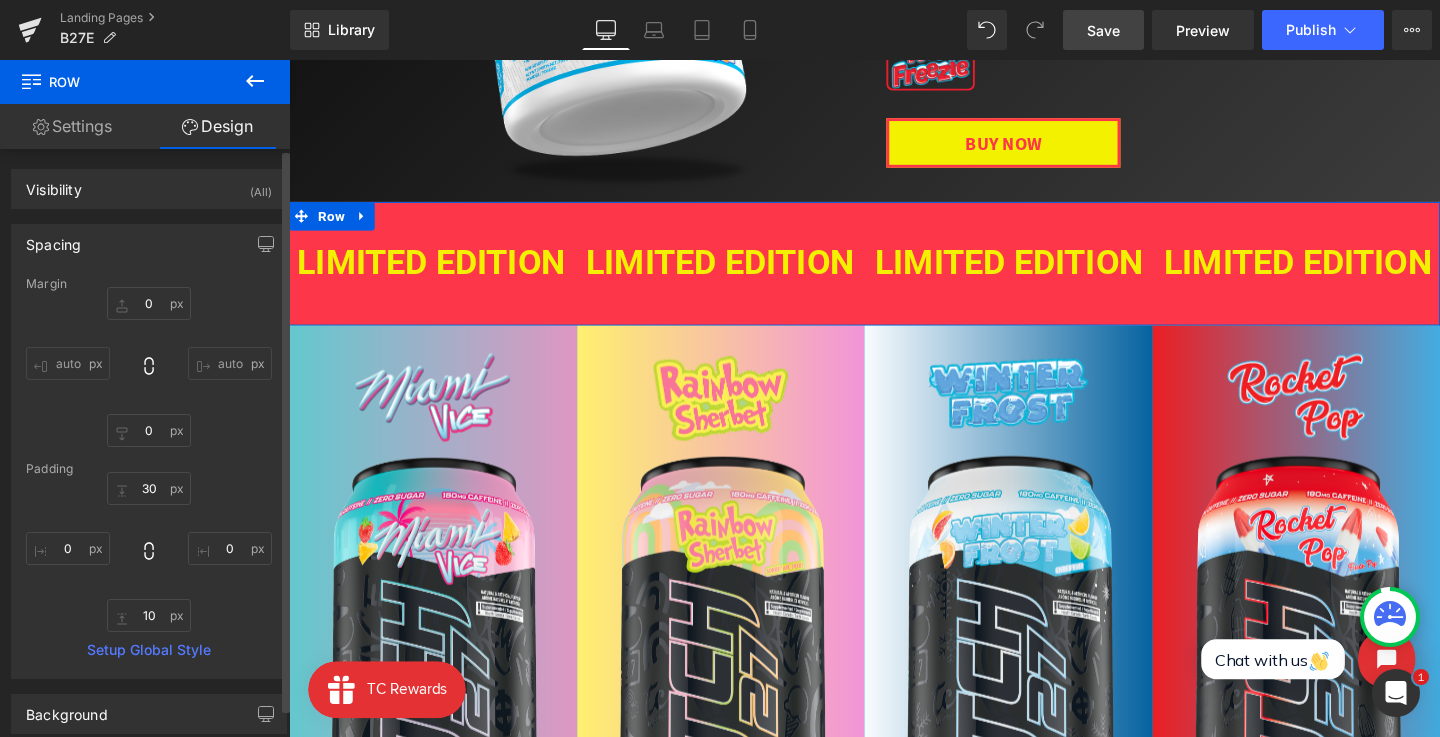 click on "Spacing" at bounding box center (149, 244) 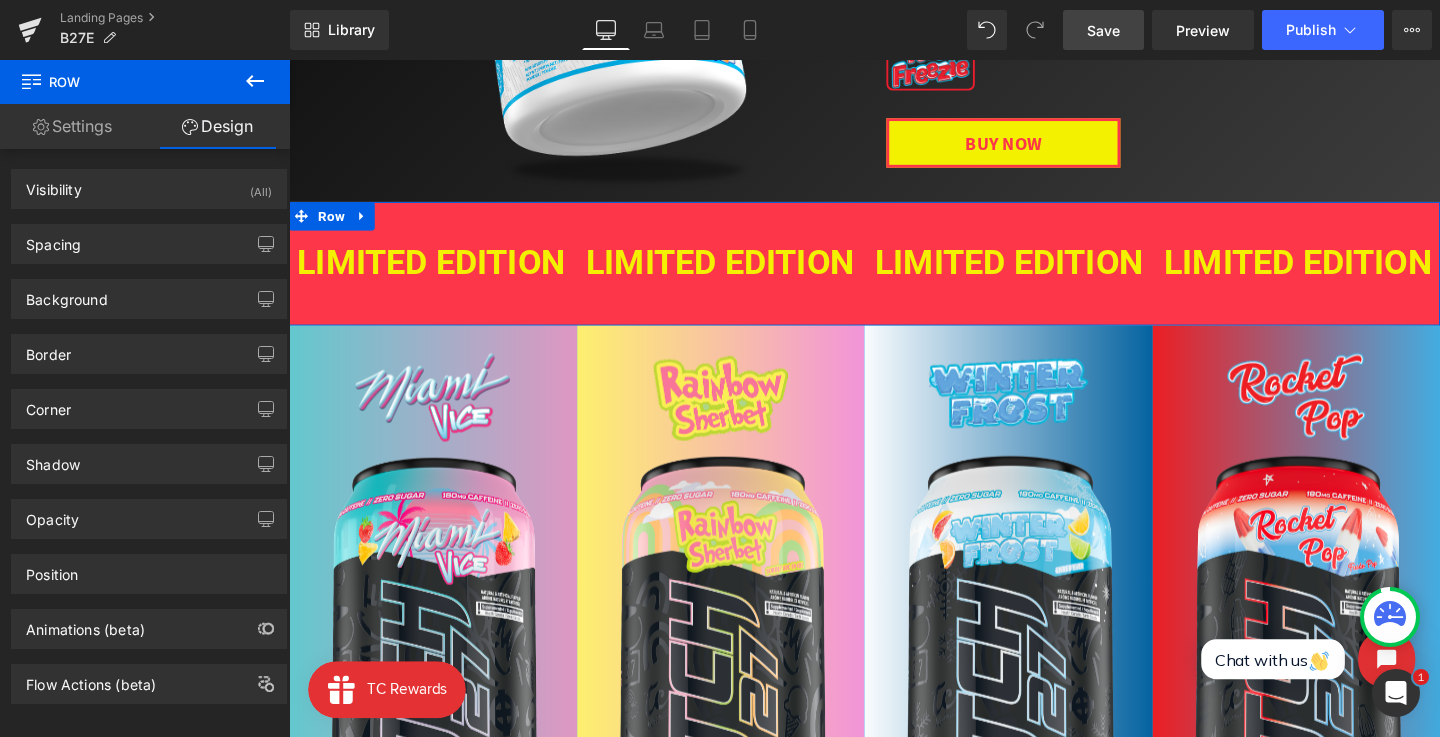 click on "Settings" at bounding box center [72, 126] 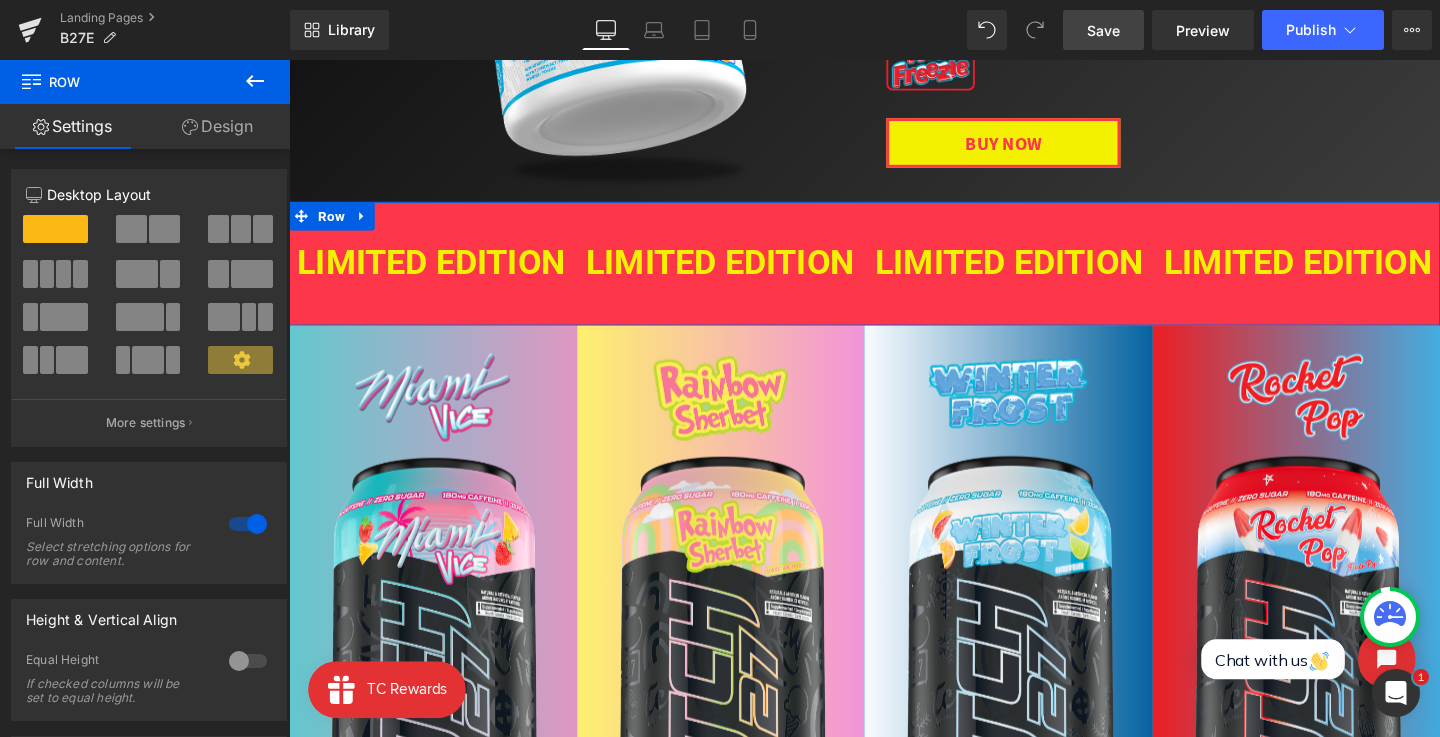 click on "LIMITED EDITION
Heading
LIMITED EDITION Heading
LIMITED EDITION Heading
LIMITED EDITION Heading
LIMITED EDITION Heading
LIMITED EDITION Heading
‹ ›
Carousel" at bounding box center [894, 274] 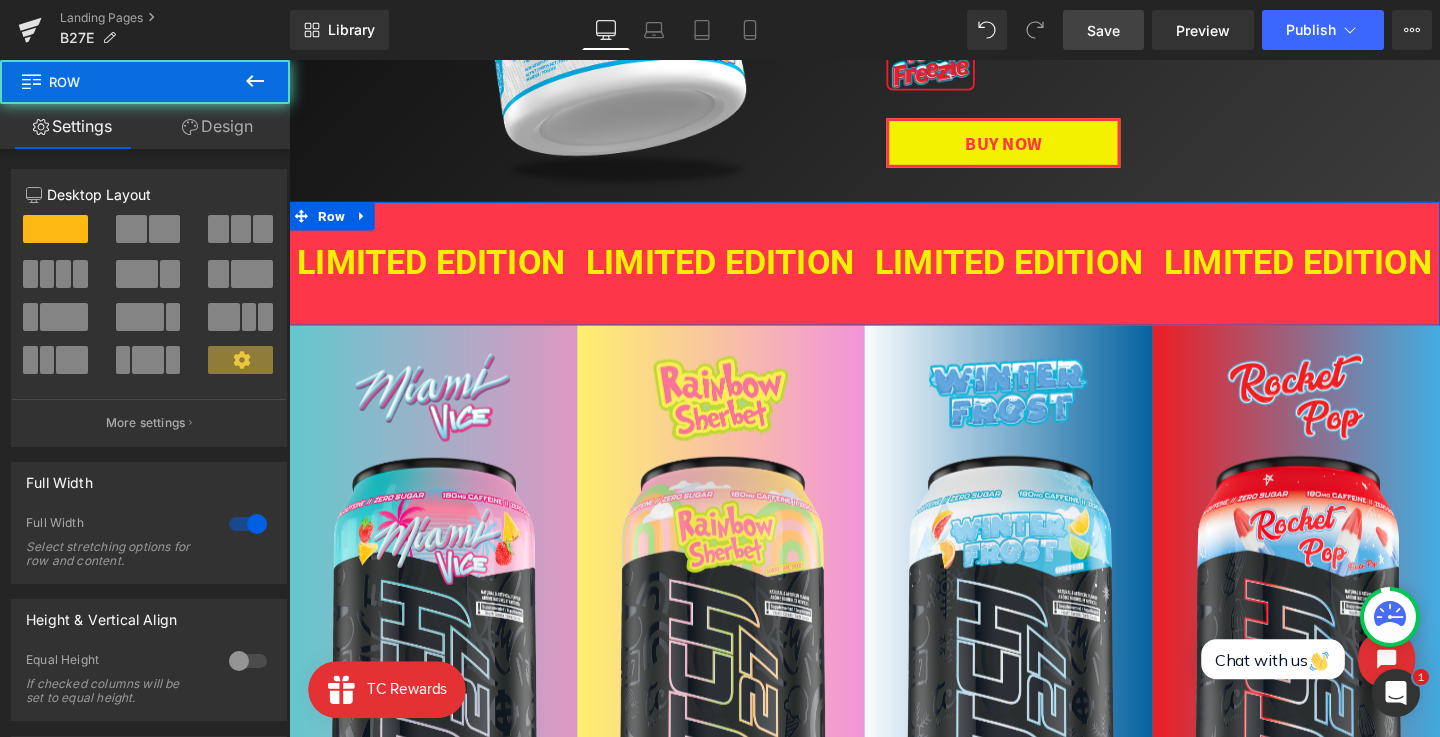 click on "Design" at bounding box center [217, 126] 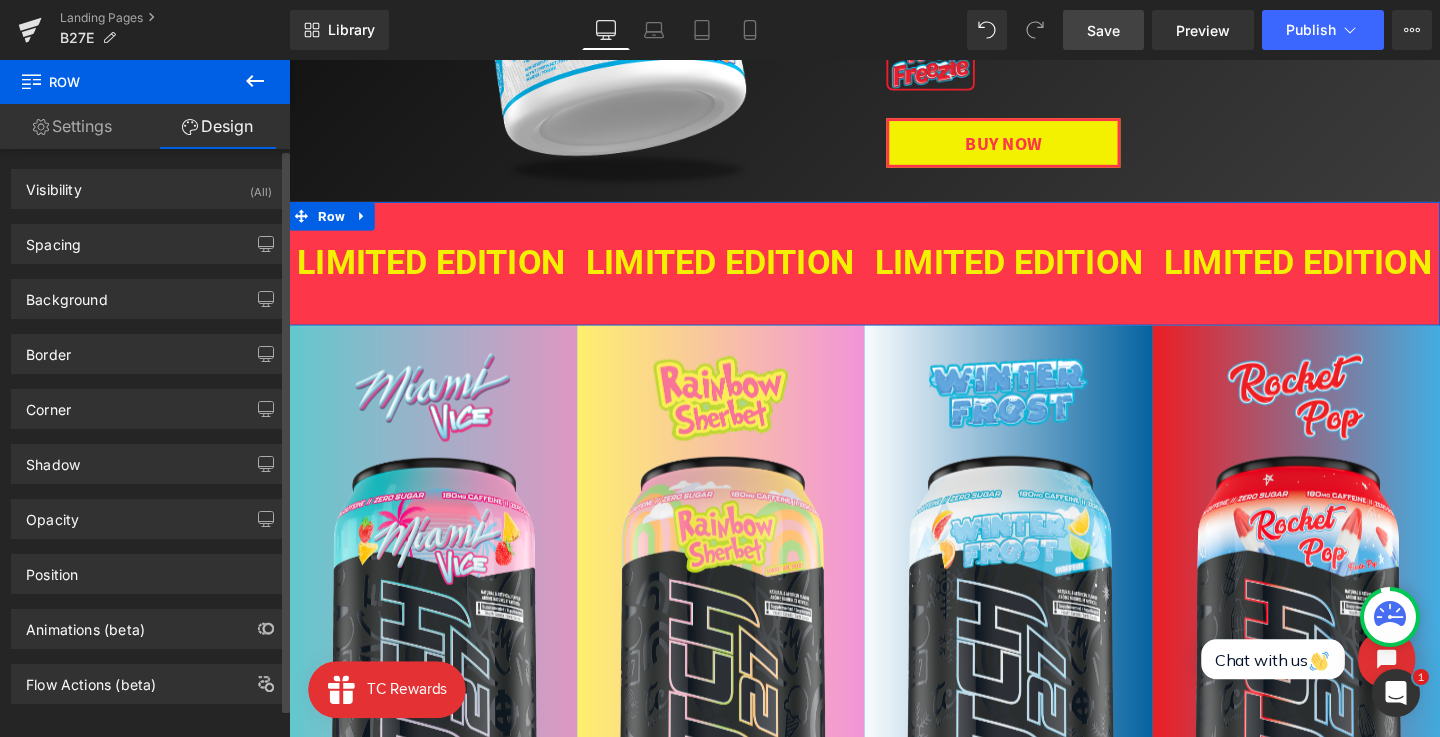click on "Background
Color & Image color
rgba(253, 54, 73, 1) Color #fd3649 100 %
Image  Replace Image  Upload image or  Browse gallery Image Src Image Quality Lighter Lightest
Lighter
Lighter Lightest Only support for UCare CDN
More settings" at bounding box center (149, 291) 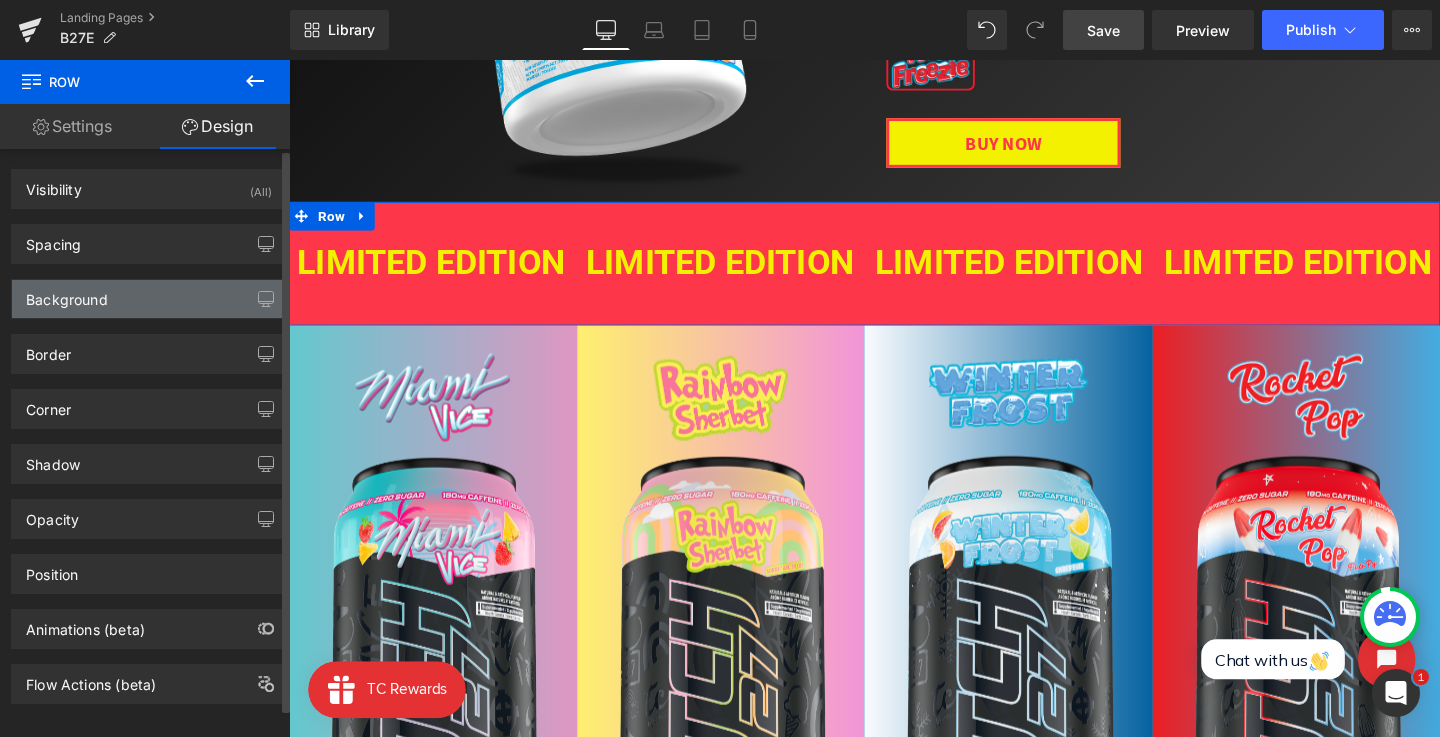 click on "Background" at bounding box center [149, 299] 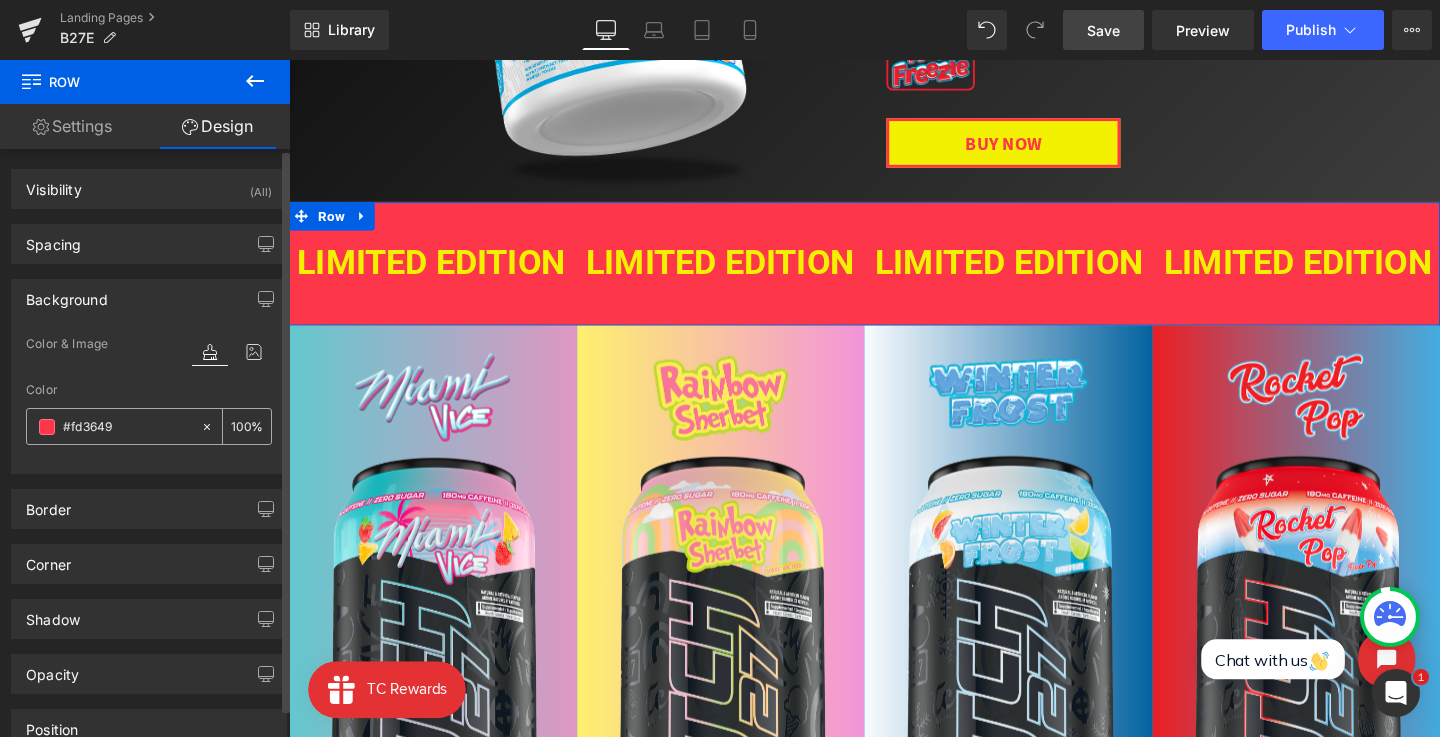 click on "#fd3649" at bounding box center [127, 427] 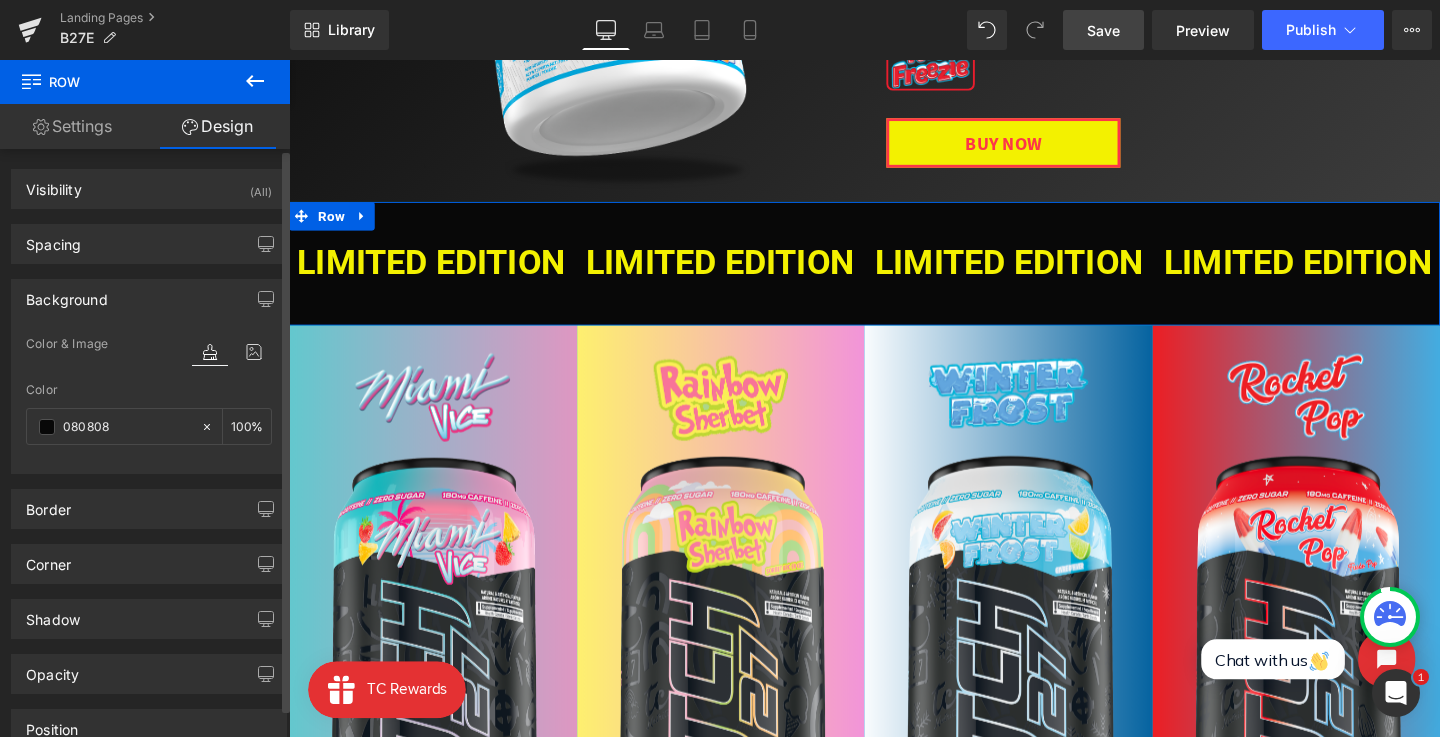 type on "#080808" 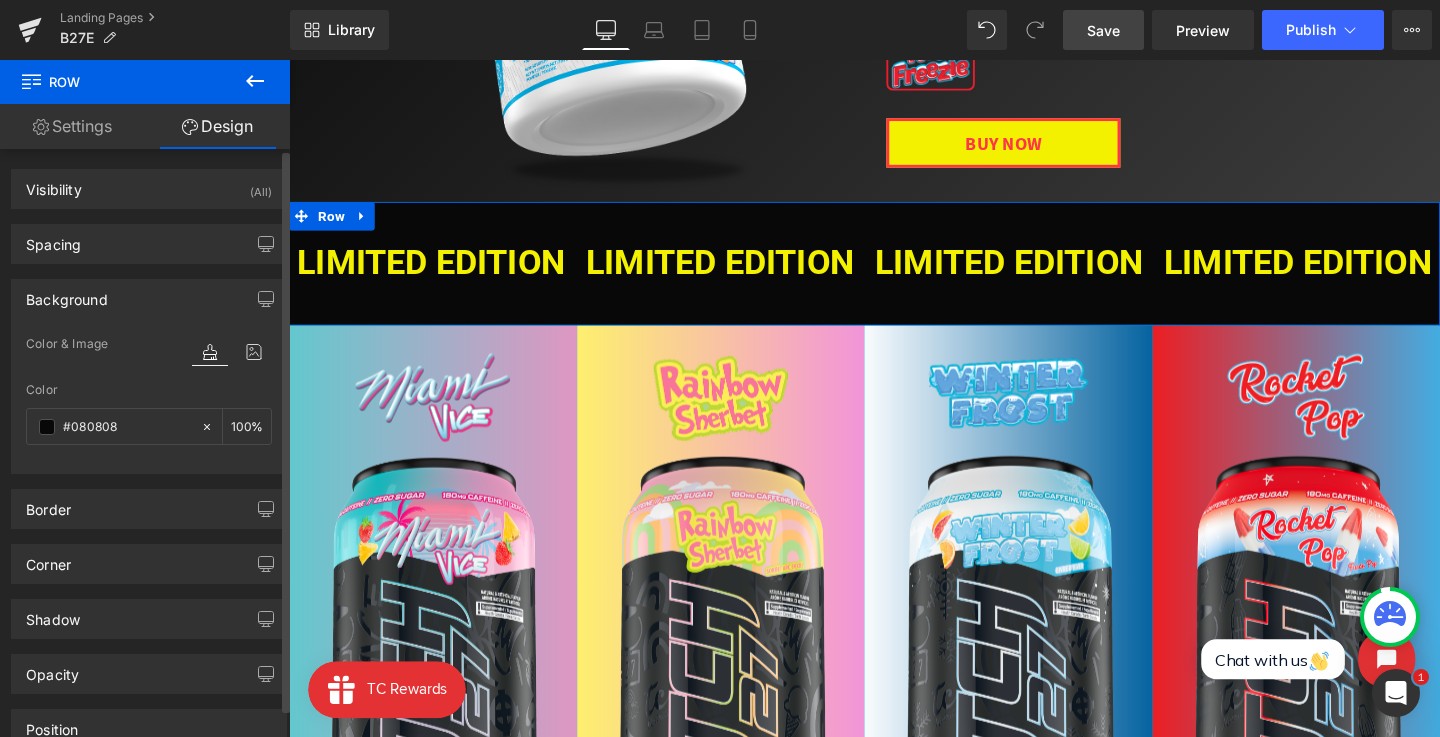 click on "Color" at bounding box center (149, 390) 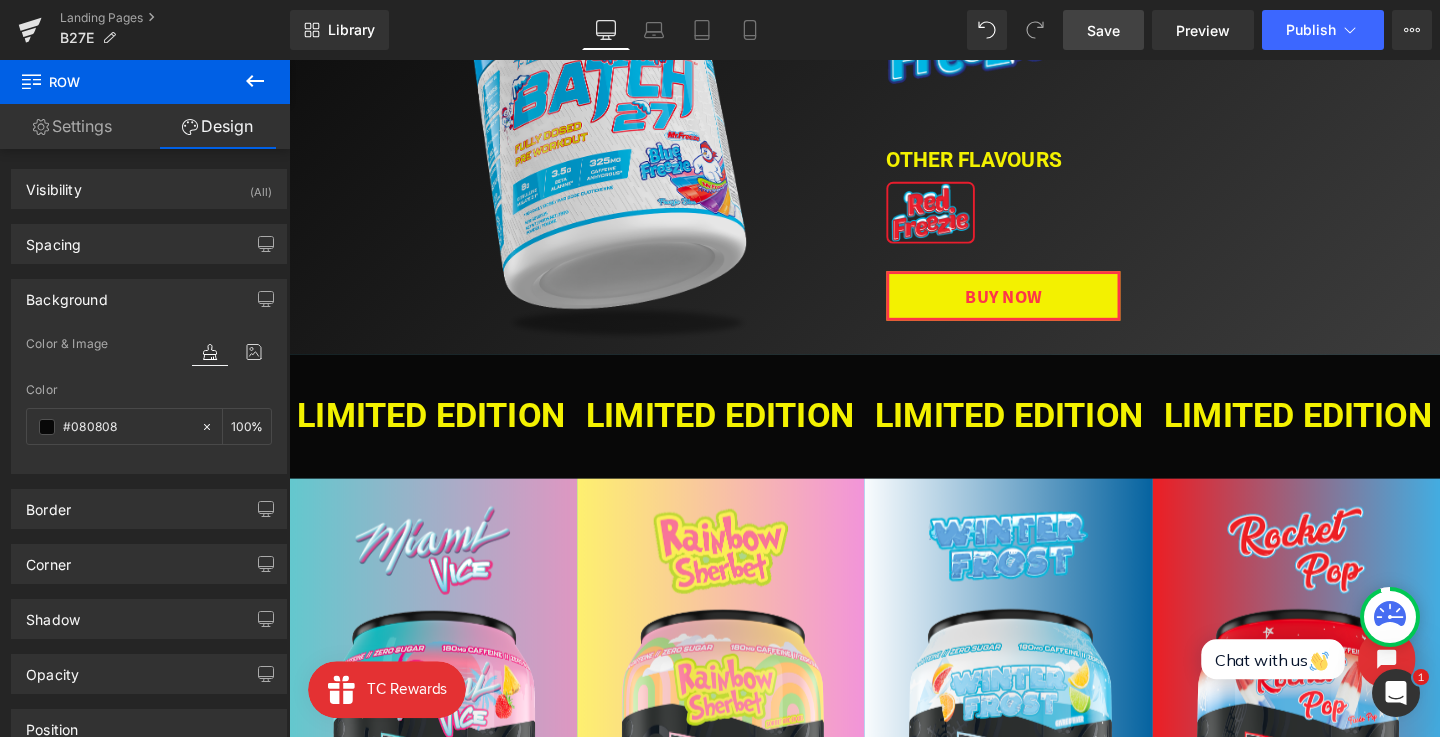 scroll, scrollTop: 309, scrollLeft: 0, axis: vertical 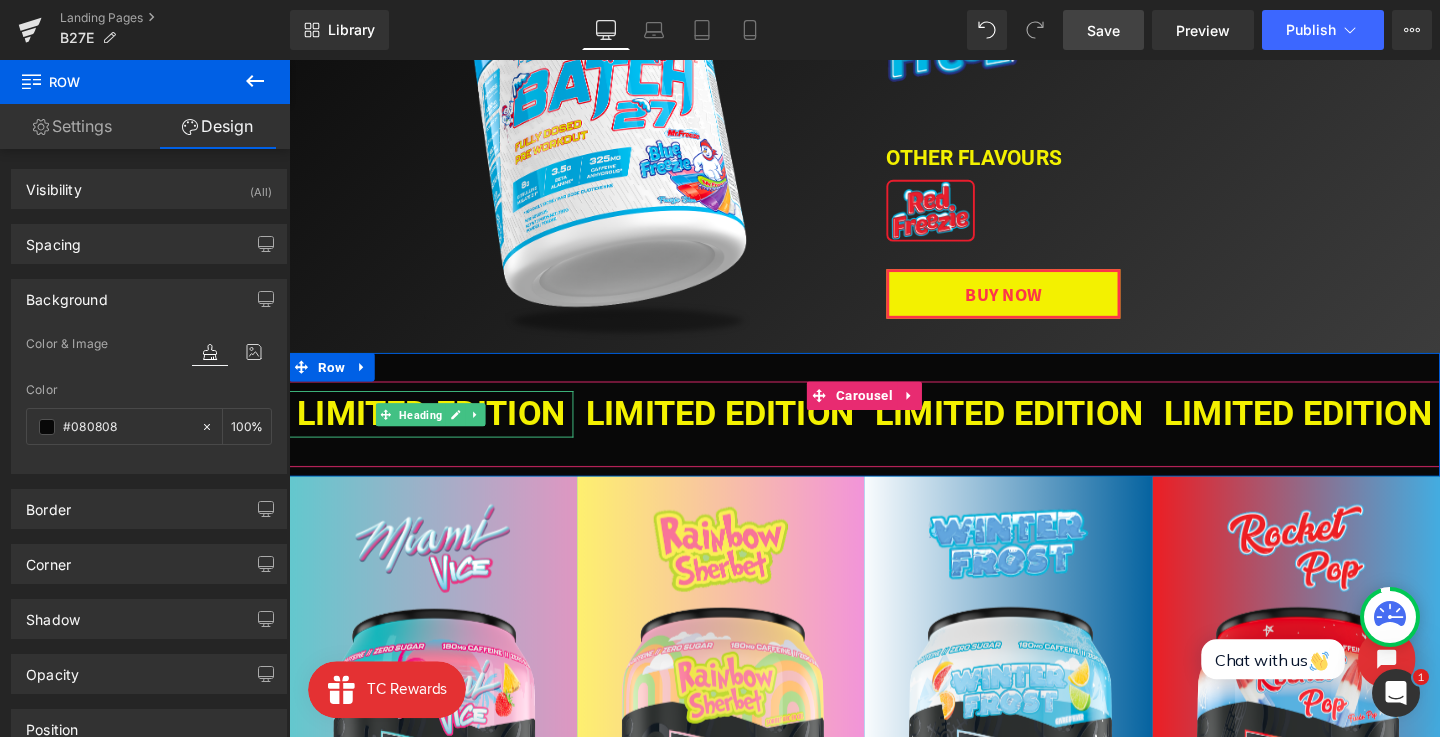 click on "LIMITED EDITION" at bounding box center (438, 432) 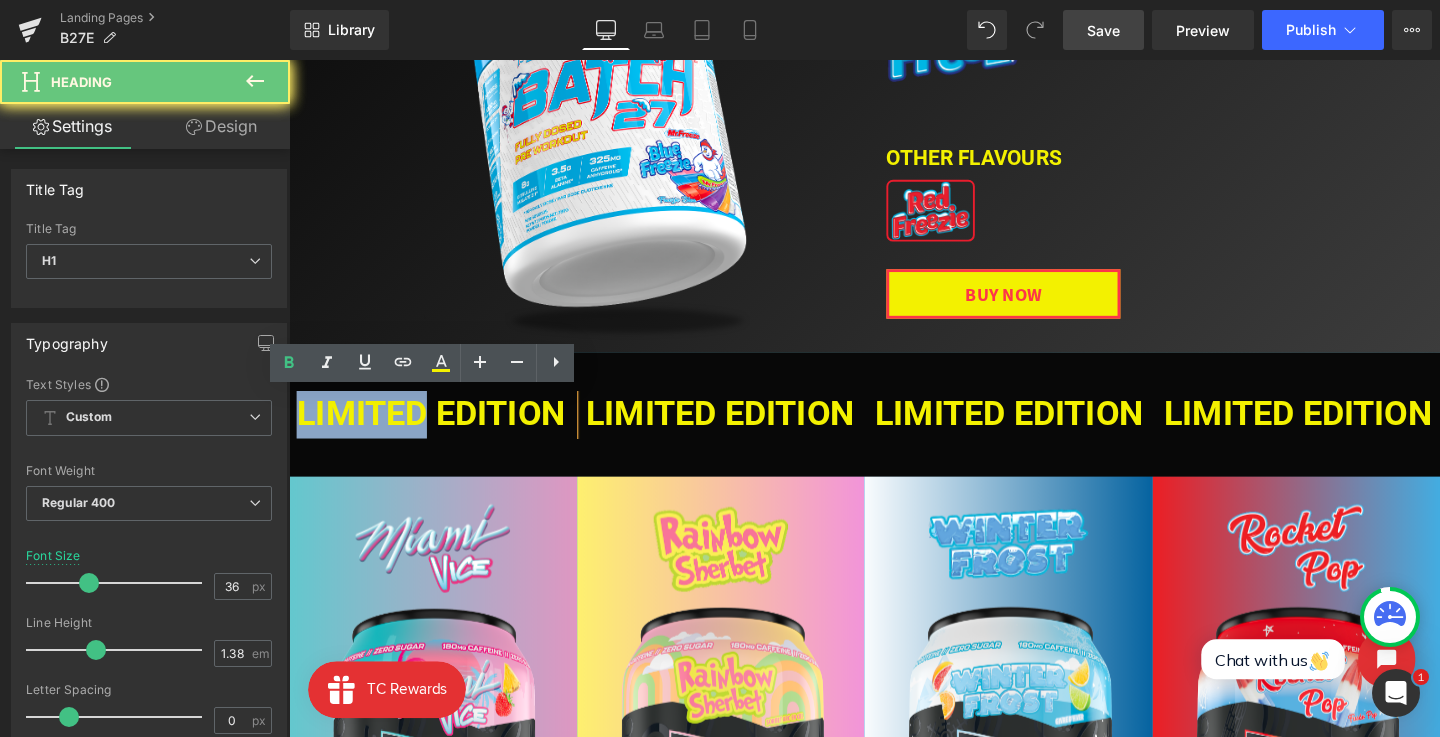 click on "LIMITED EDITION" at bounding box center [438, 432] 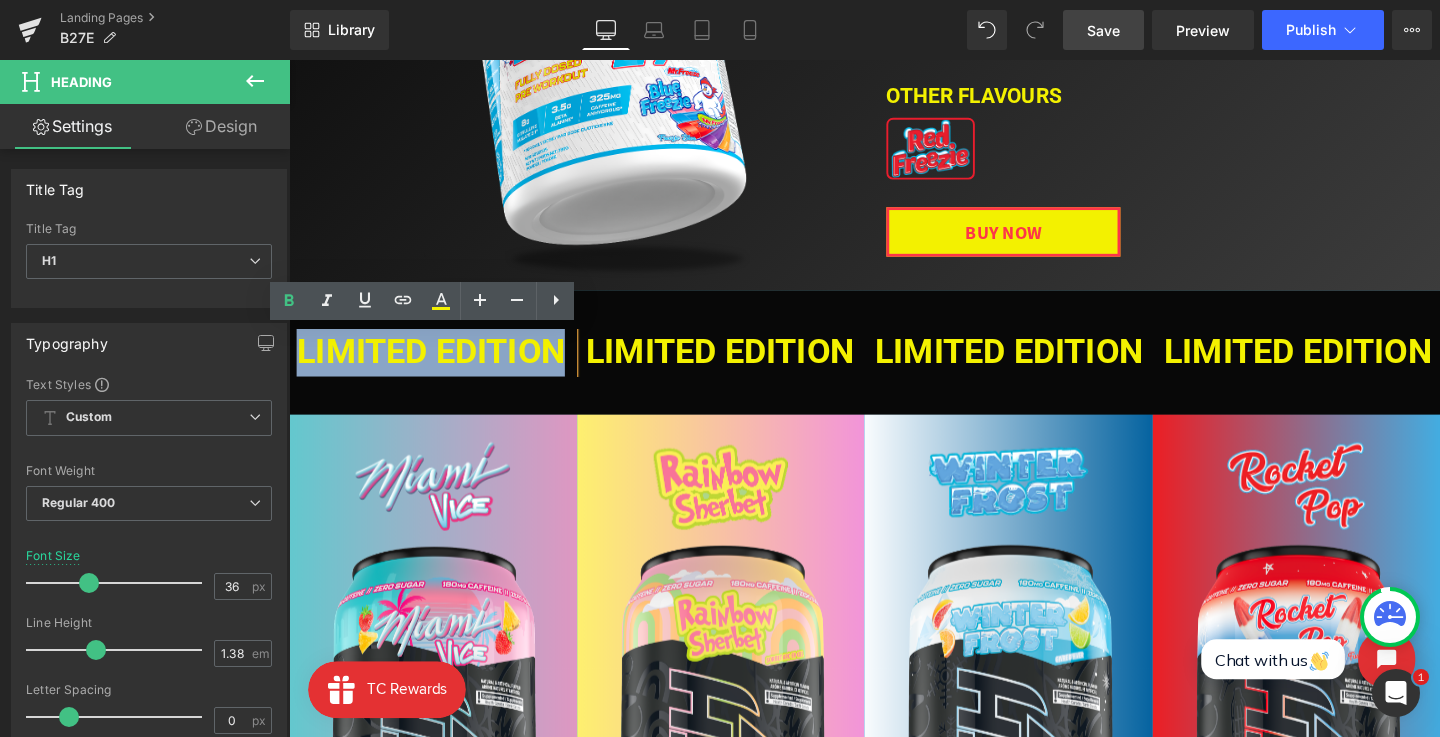 scroll, scrollTop: 349, scrollLeft: 0, axis: vertical 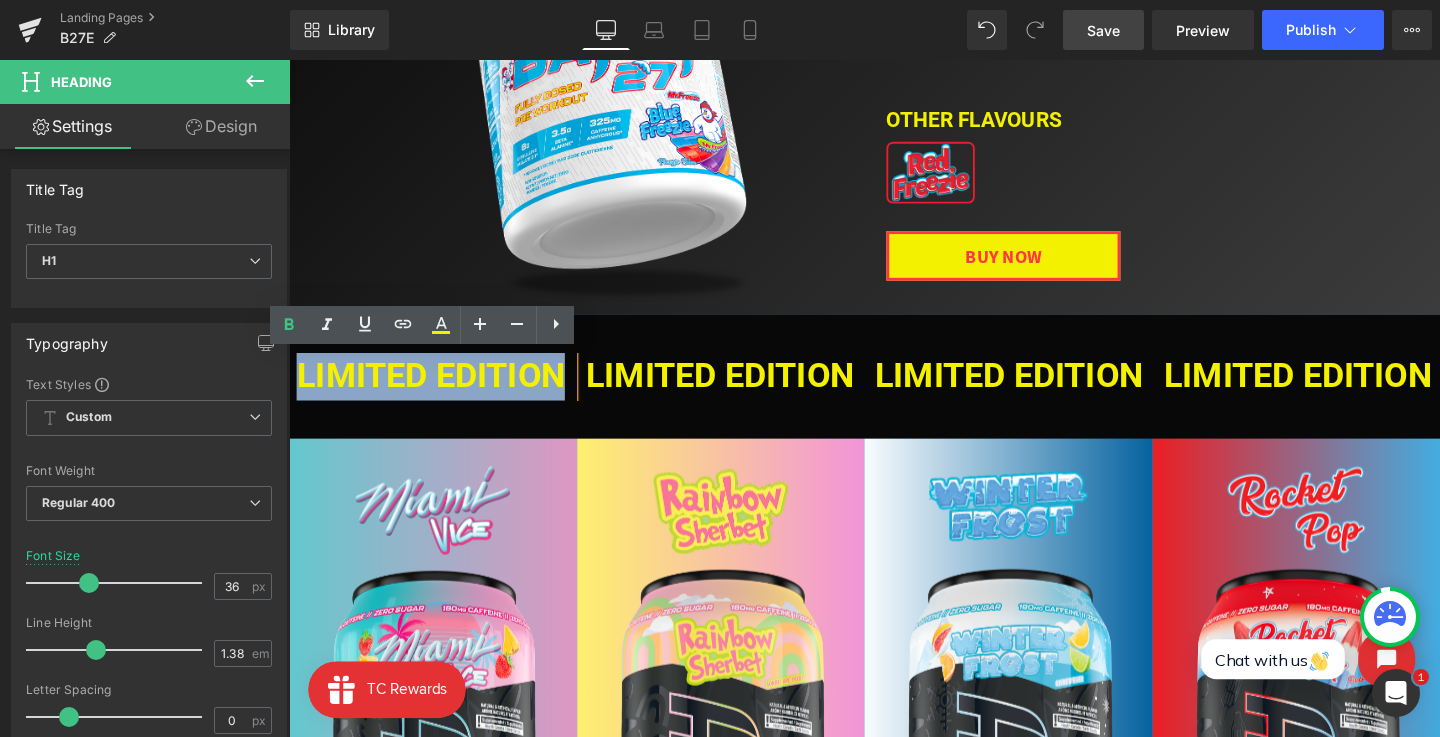 type 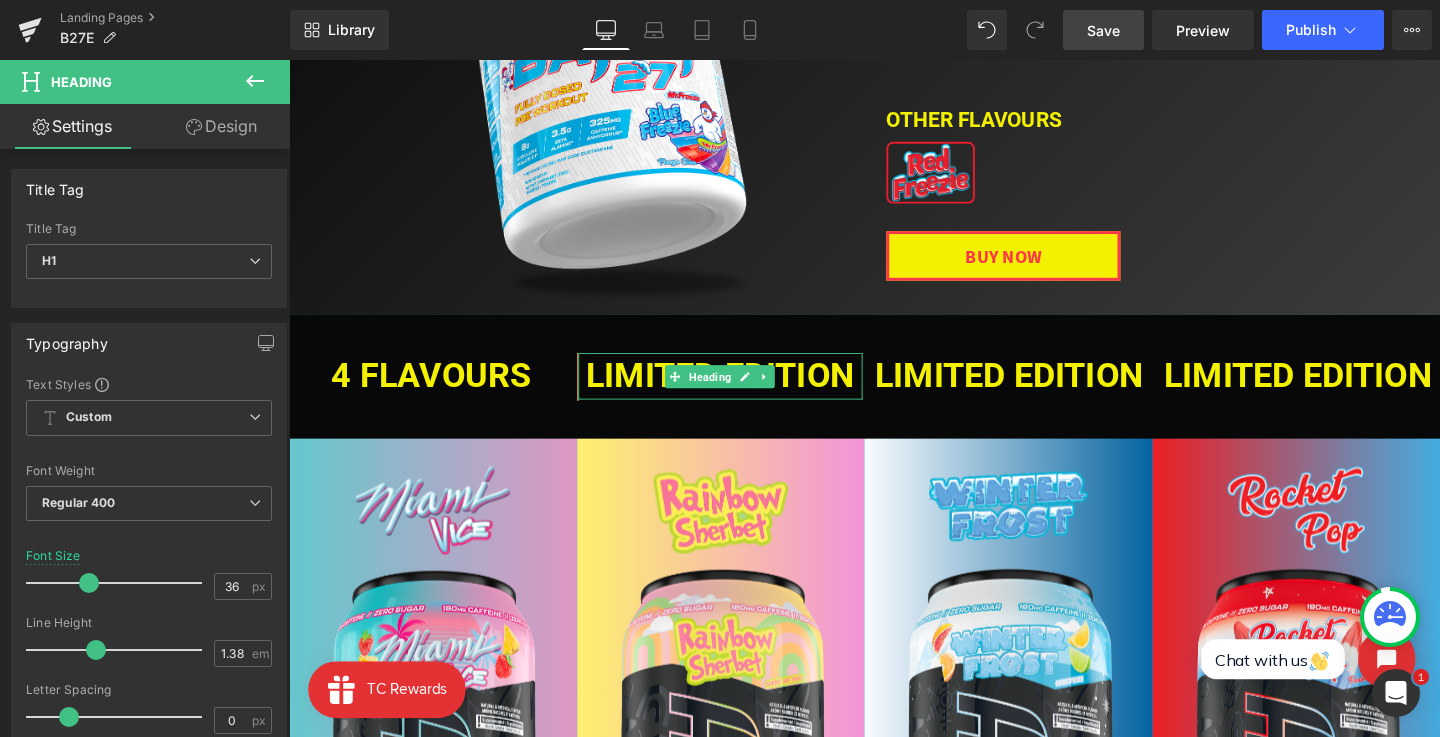 click on "LIMITED EDITION" at bounding box center (742, 392) 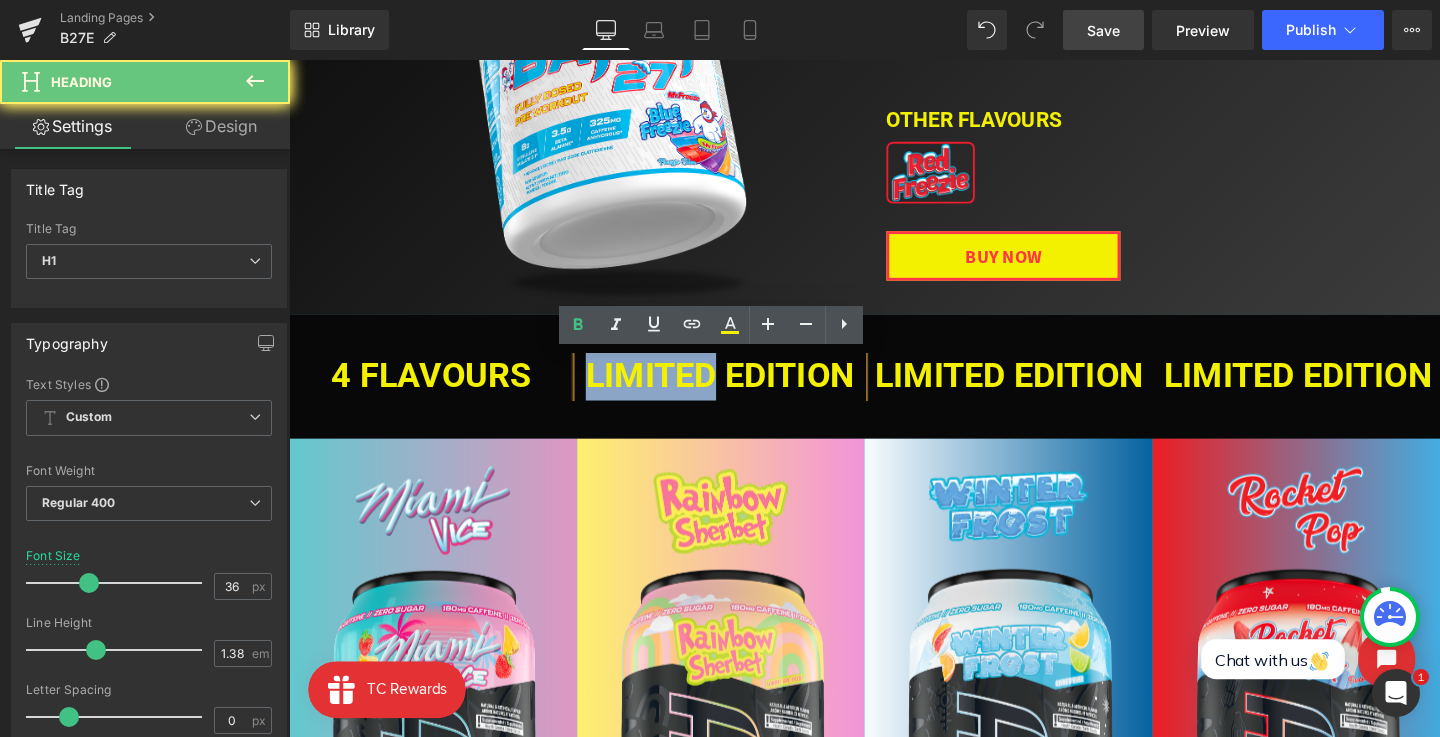 click on "LIMITED EDITION" at bounding box center (742, 392) 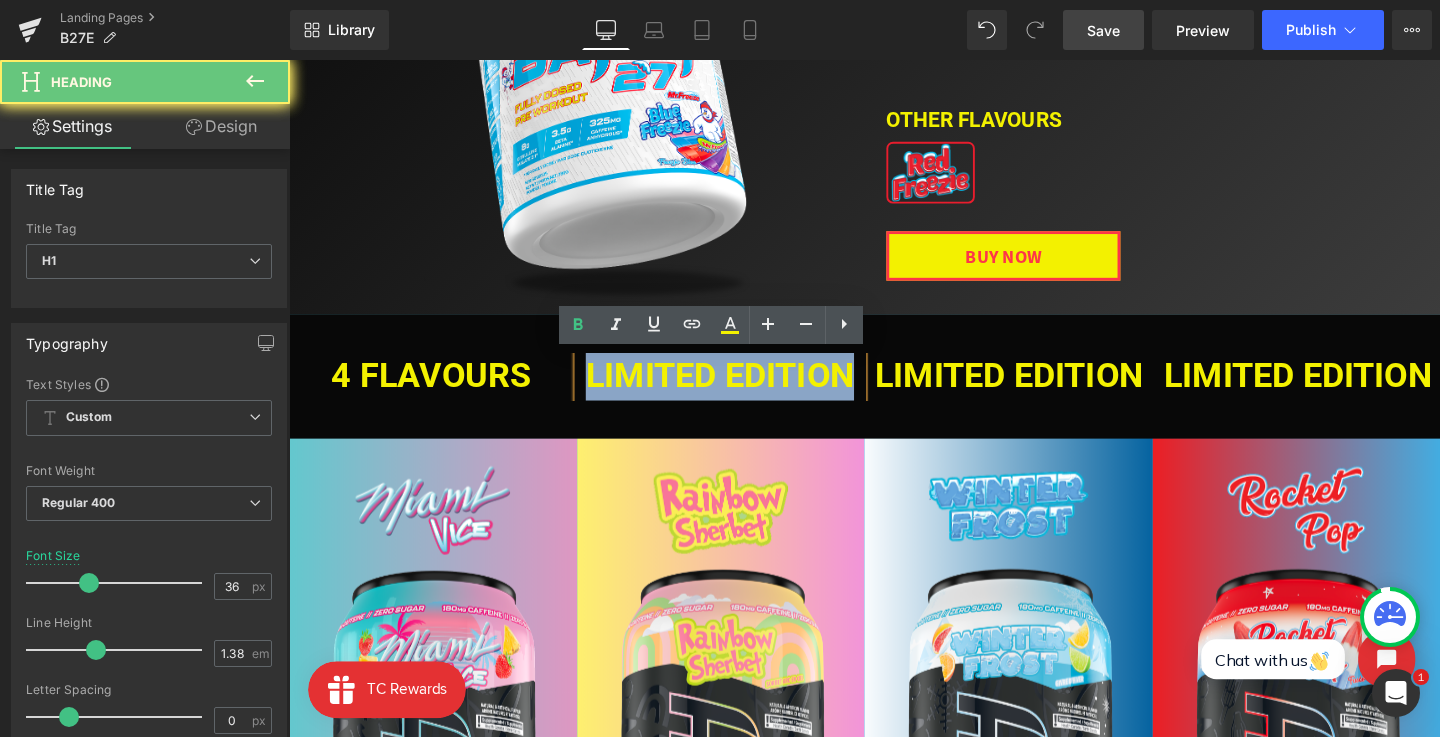 click on "LIMITED EDITION" at bounding box center [742, 392] 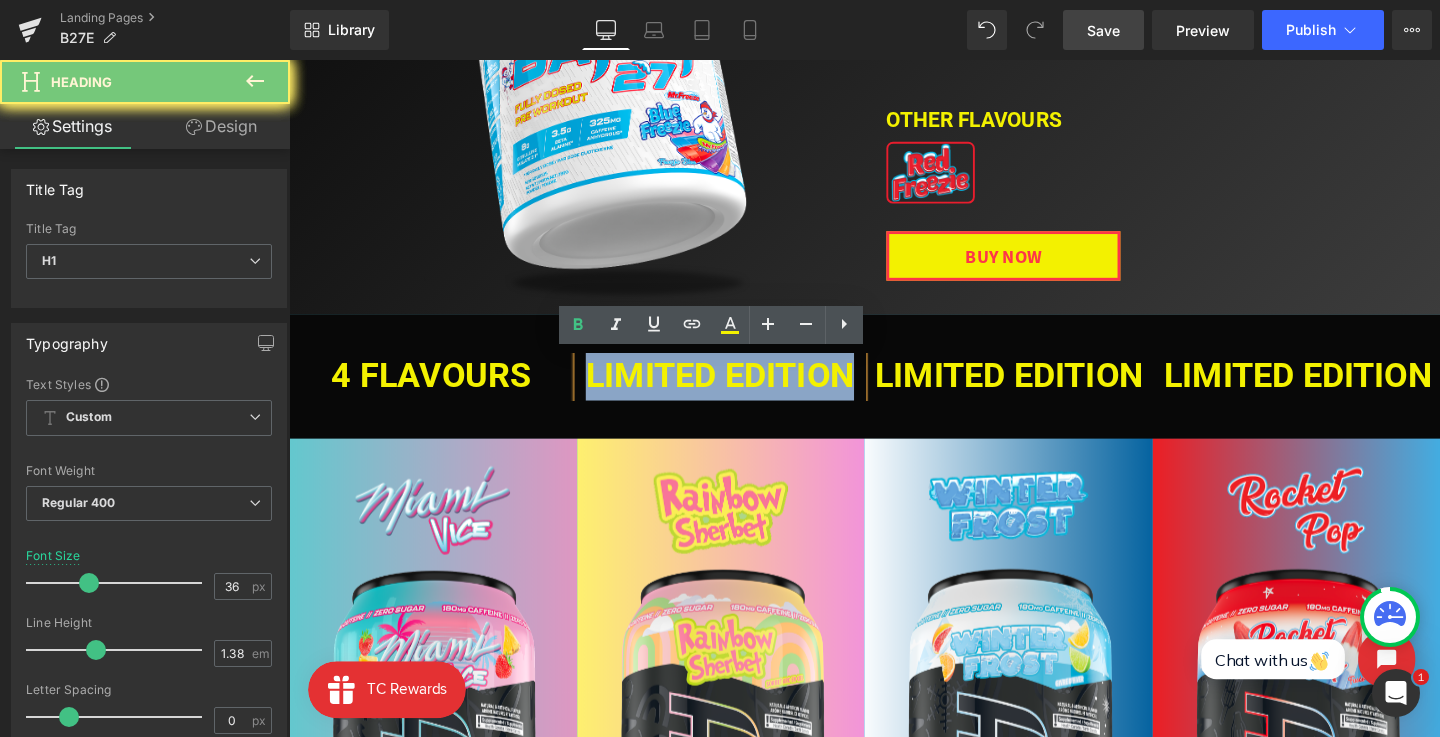 click on "LIMITED EDITION" at bounding box center [742, 392] 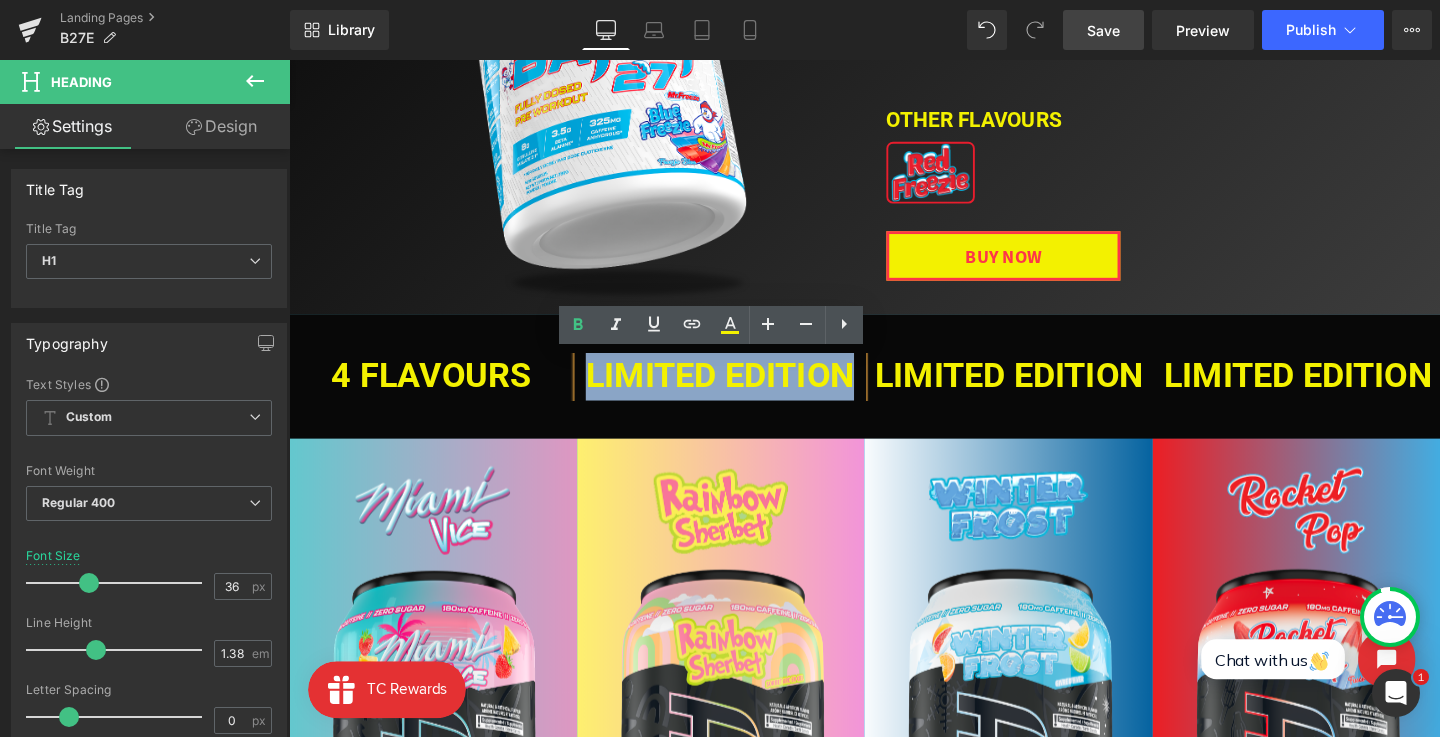 type 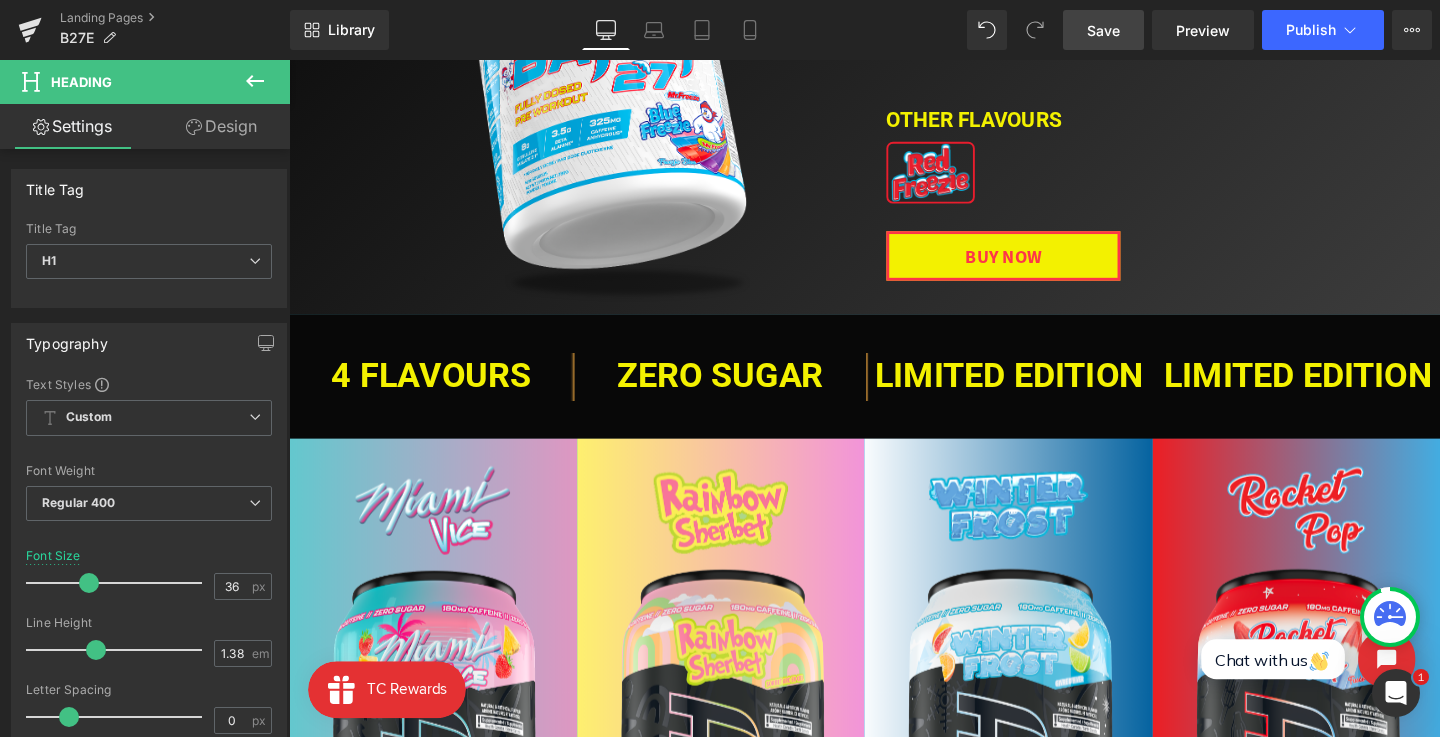 click on "LIMITED EDITION" at bounding box center [1046, 392] 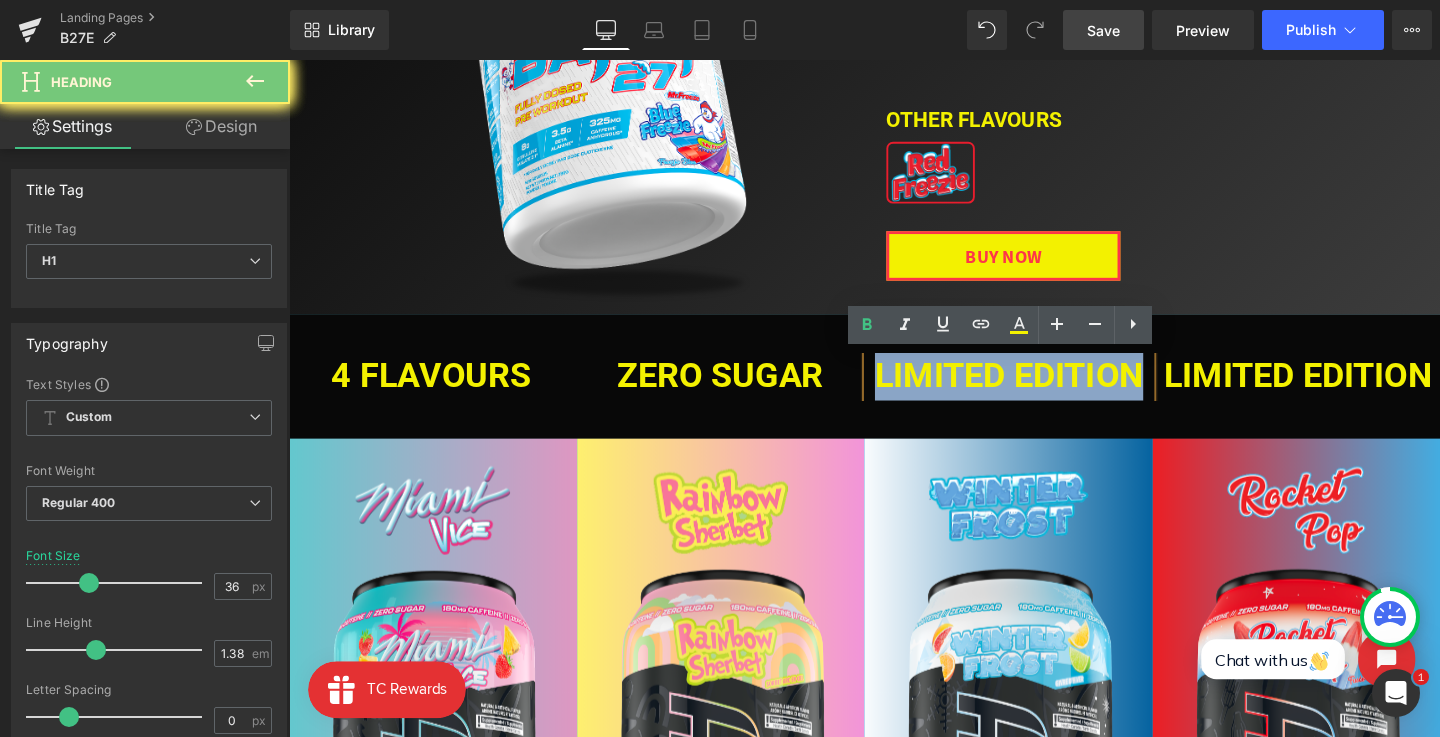 click on "LIMITED EDITION" at bounding box center [1046, 392] 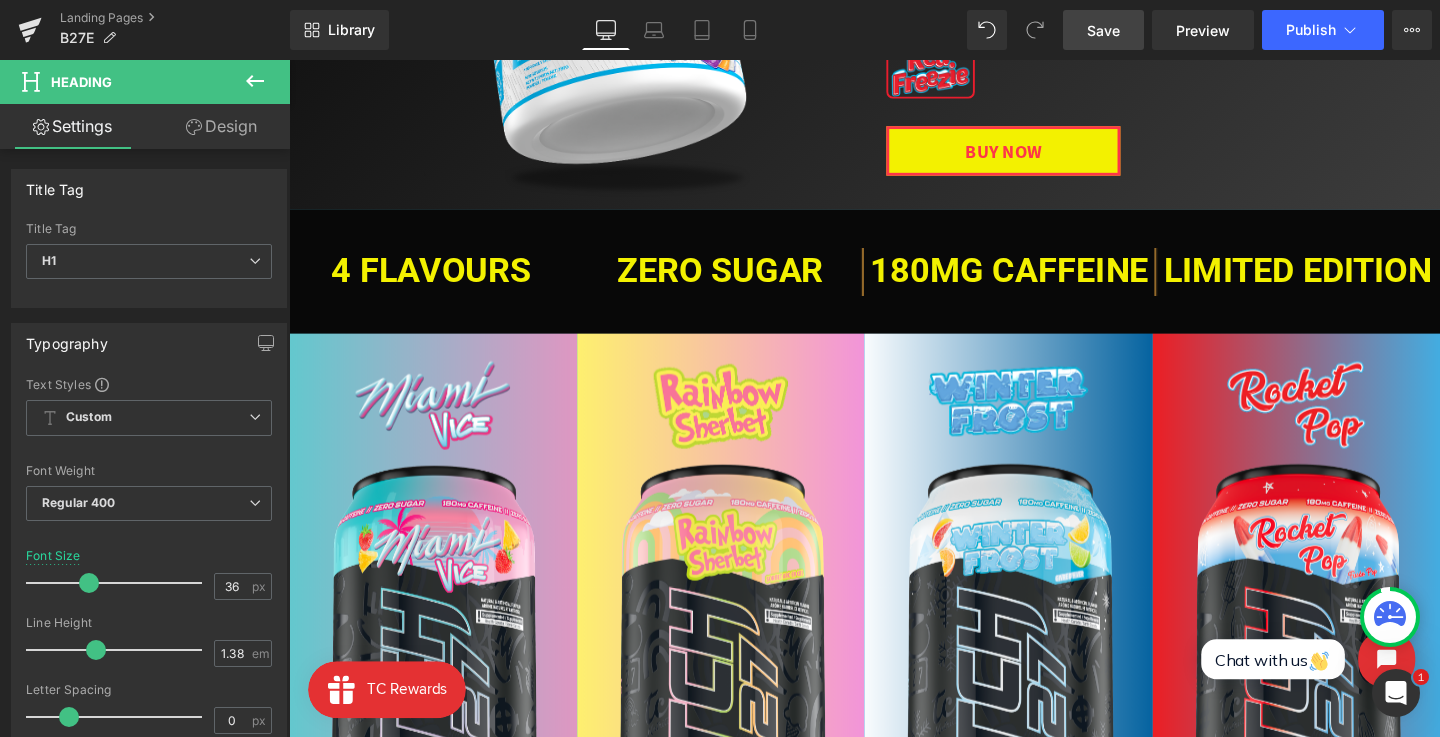 scroll, scrollTop: 438, scrollLeft: 0, axis: vertical 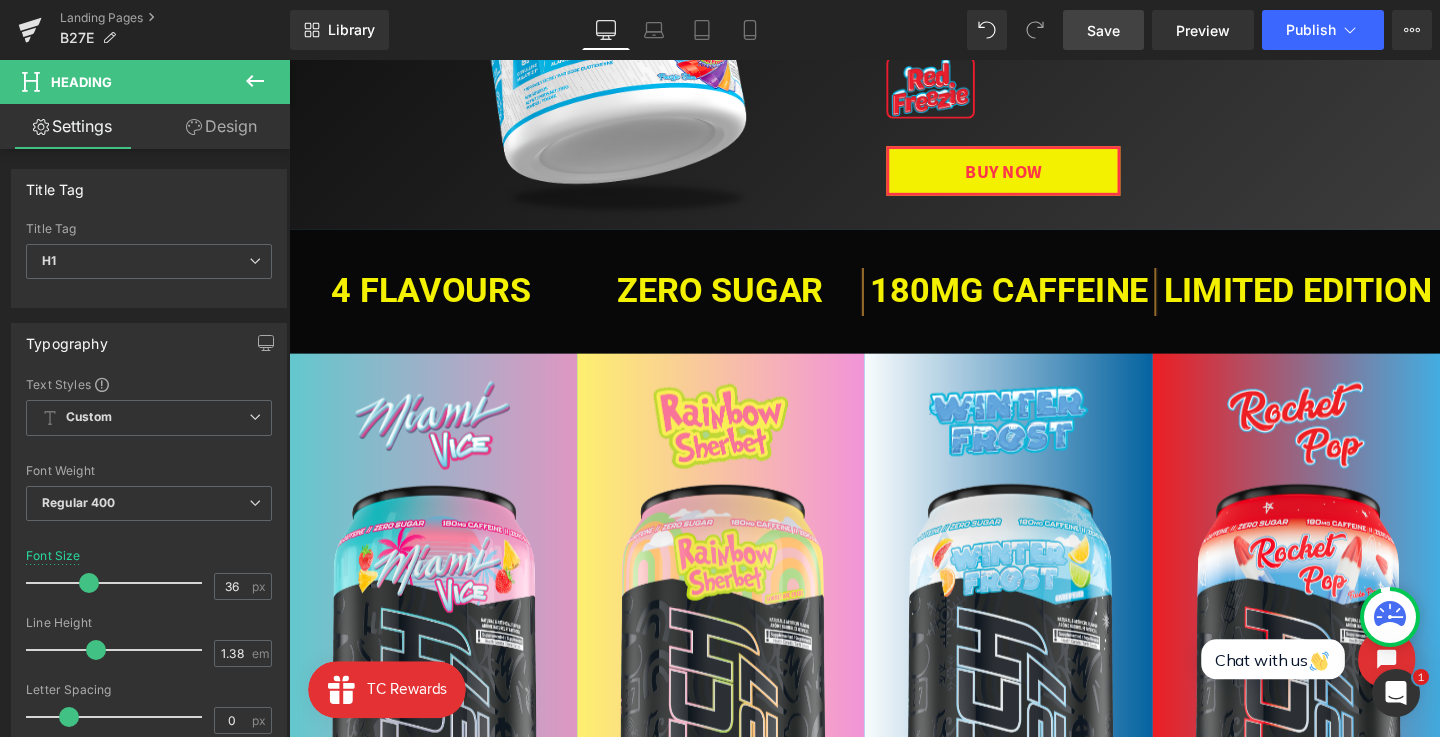 click on "LIMITED EDITION Heading" at bounding box center (1349, 304) 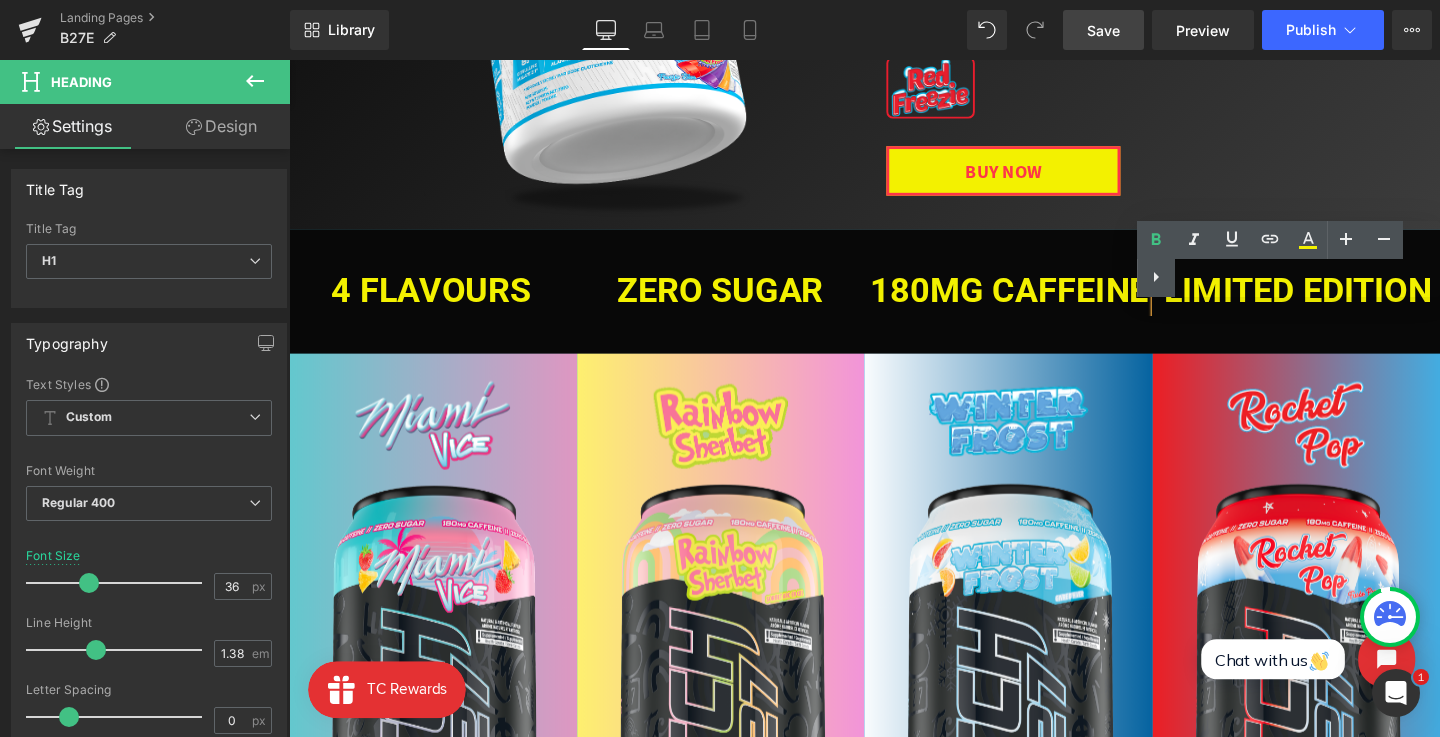 click on "Text Color Highlight Color #333333" at bounding box center (1288, 259) 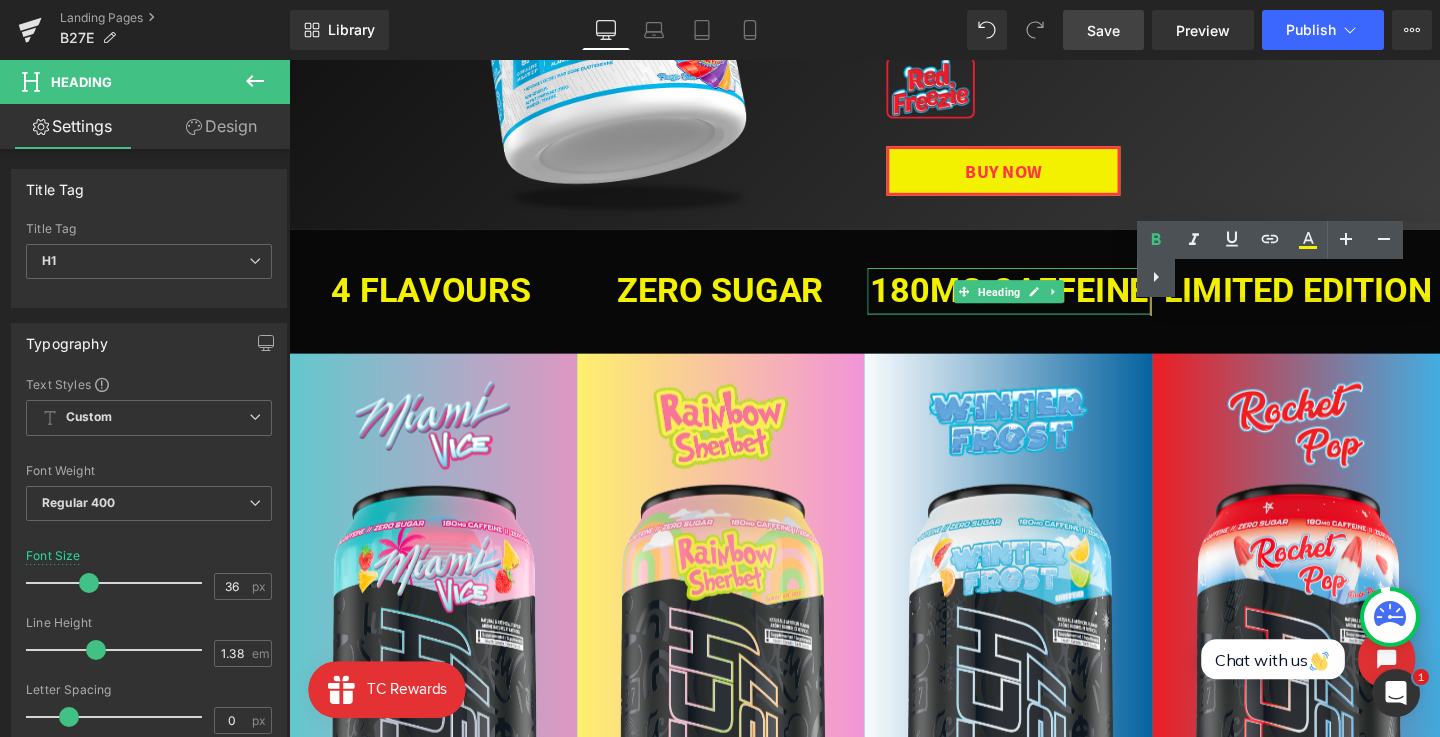 click on "180mg caffeine" at bounding box center (1045, 303) 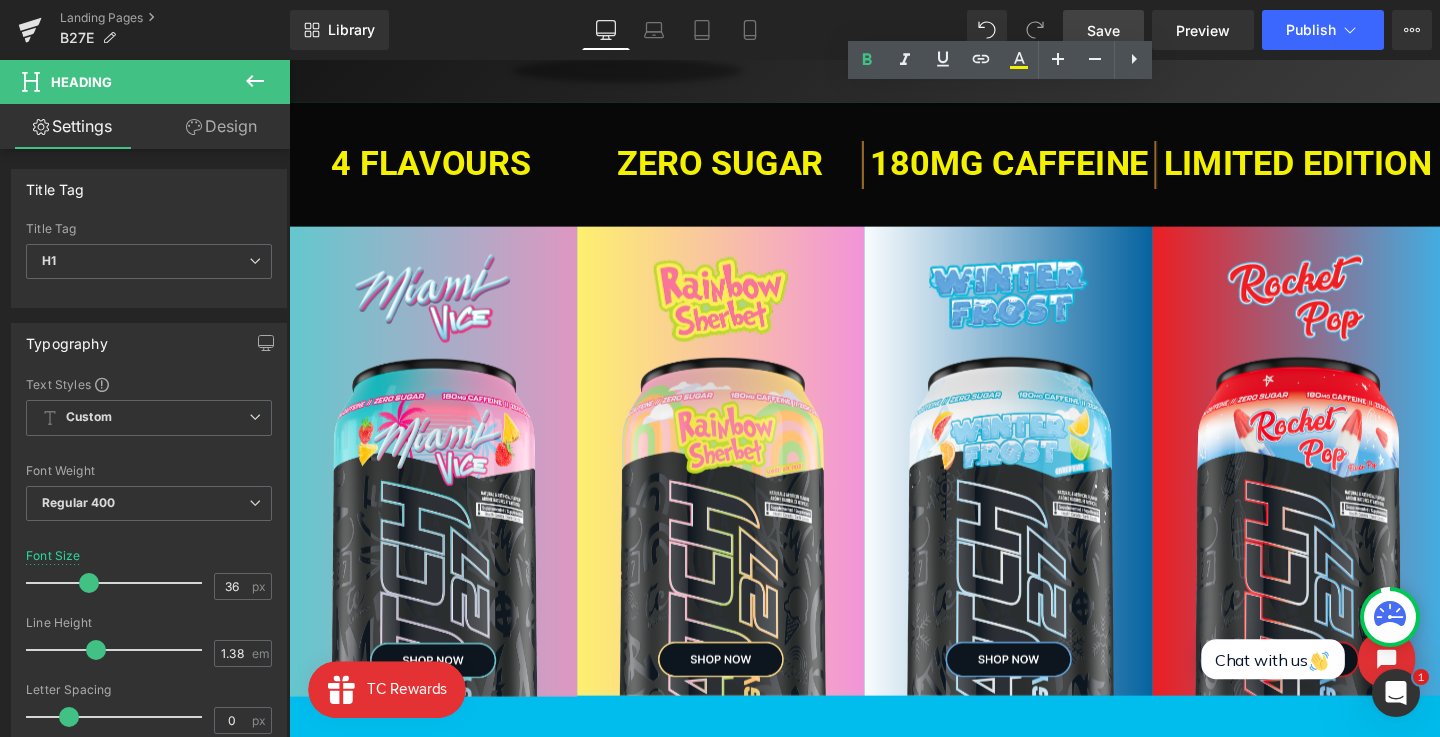scroll, scrollTop: 566, scrollLeft: 0, axis: vertical 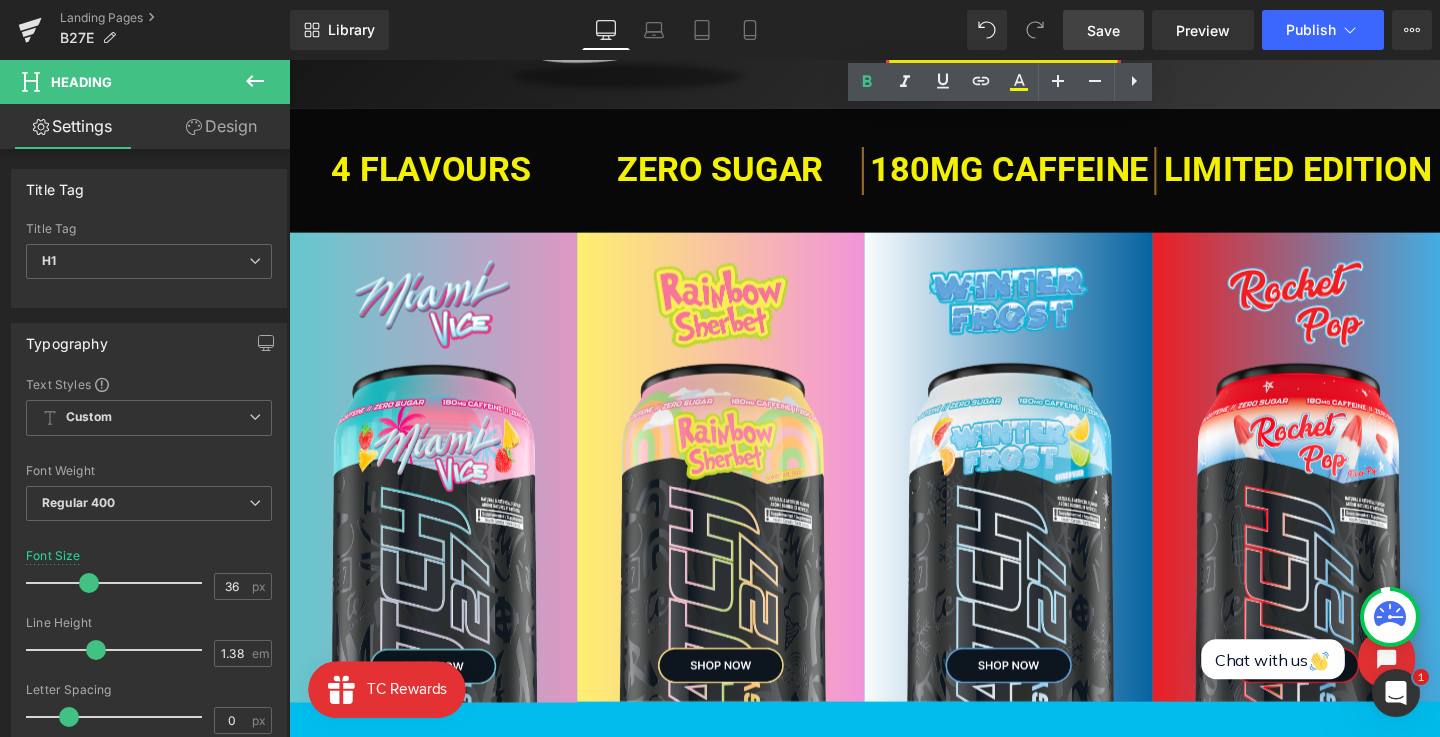 click on "LIMITED EDITION Heading" at bounding box center [1349, 176] 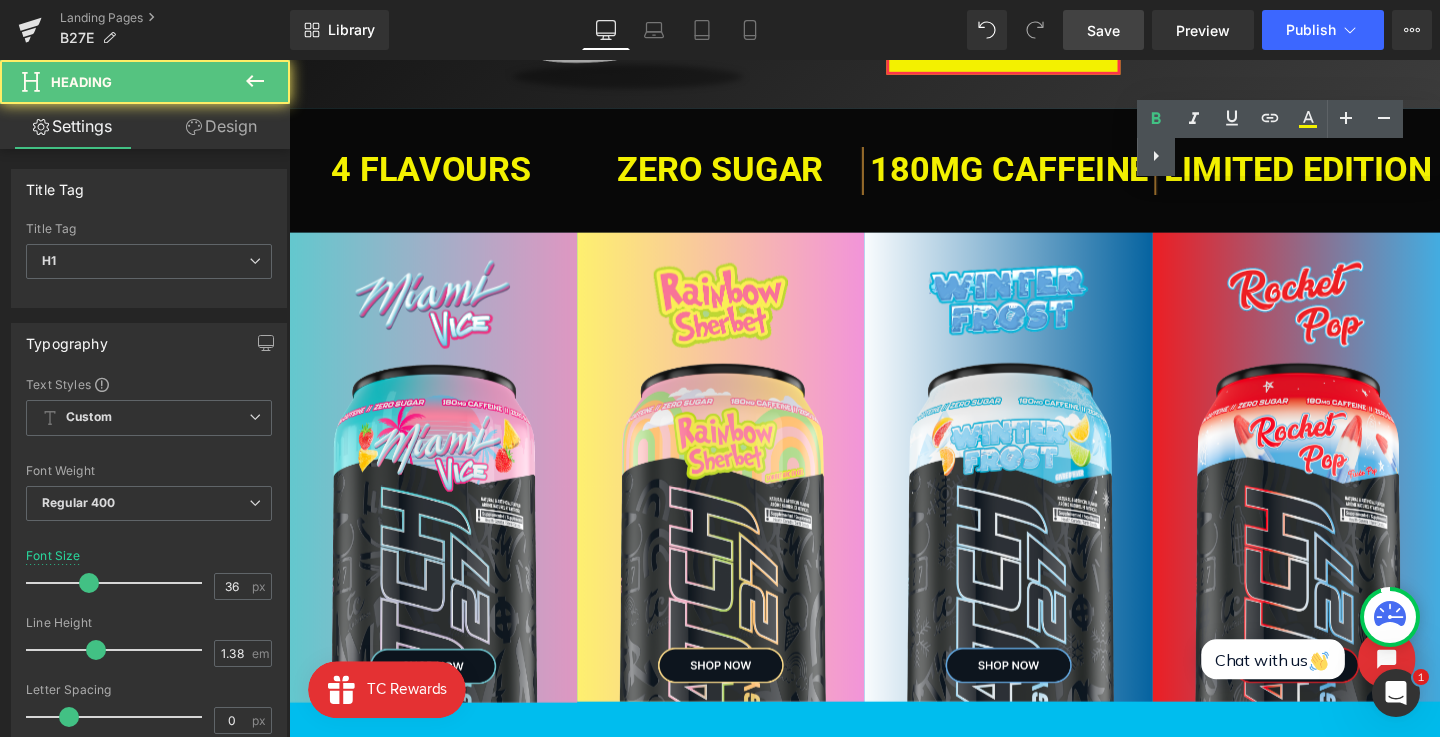 click on "Text Color Highlight Color #333333" at bounding box center [1288, 138] 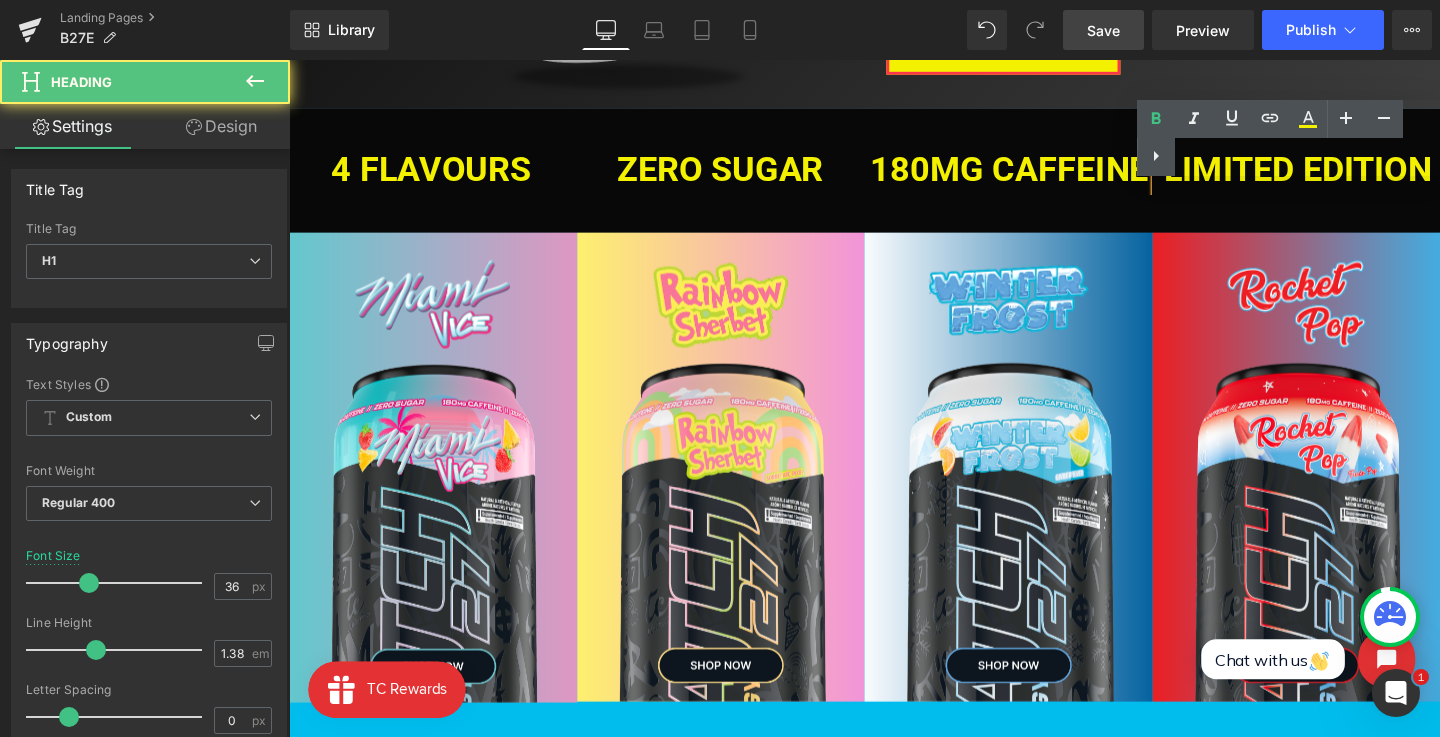click on "Text Color Highlight Color #333333" at bounding box center [1288, 138] 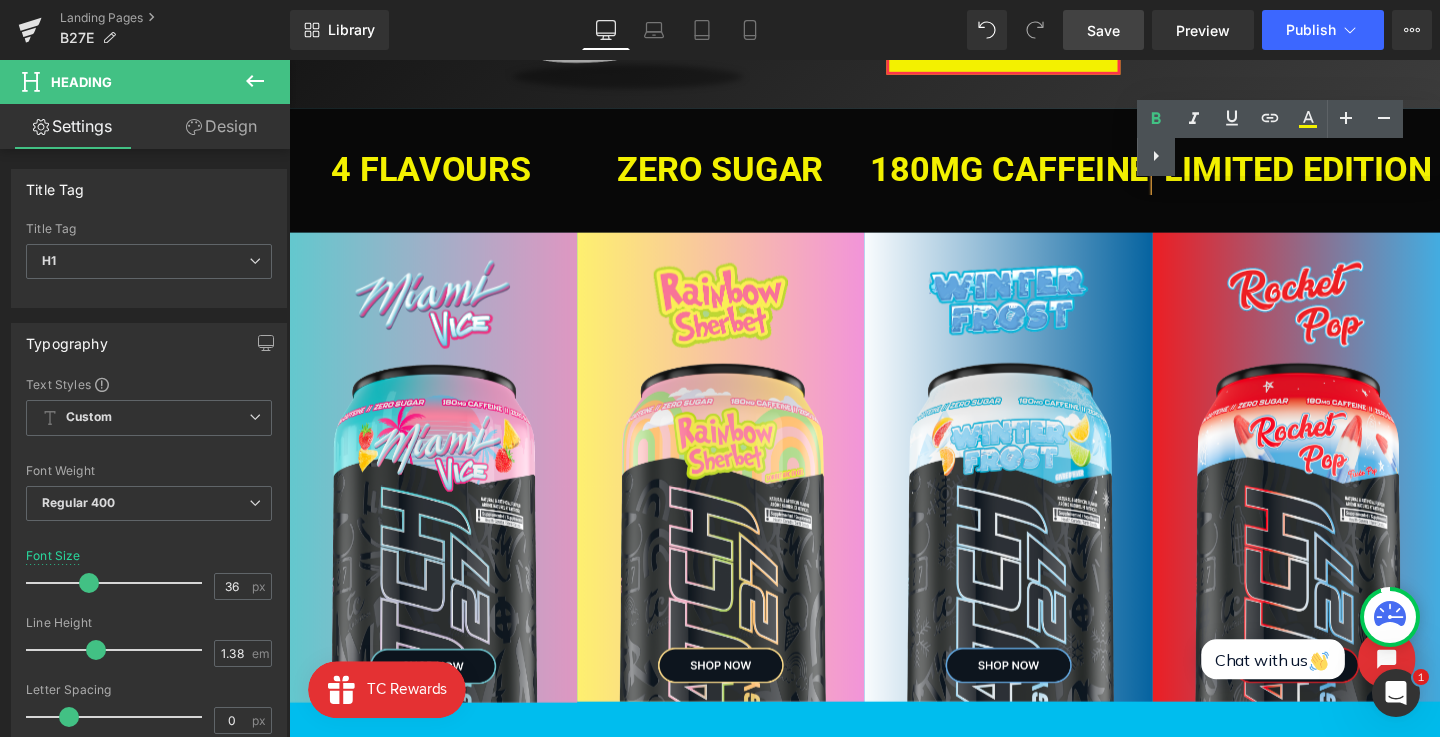 click on "Text Color Highlight Color #333333" at bounding box center [1288, 138] 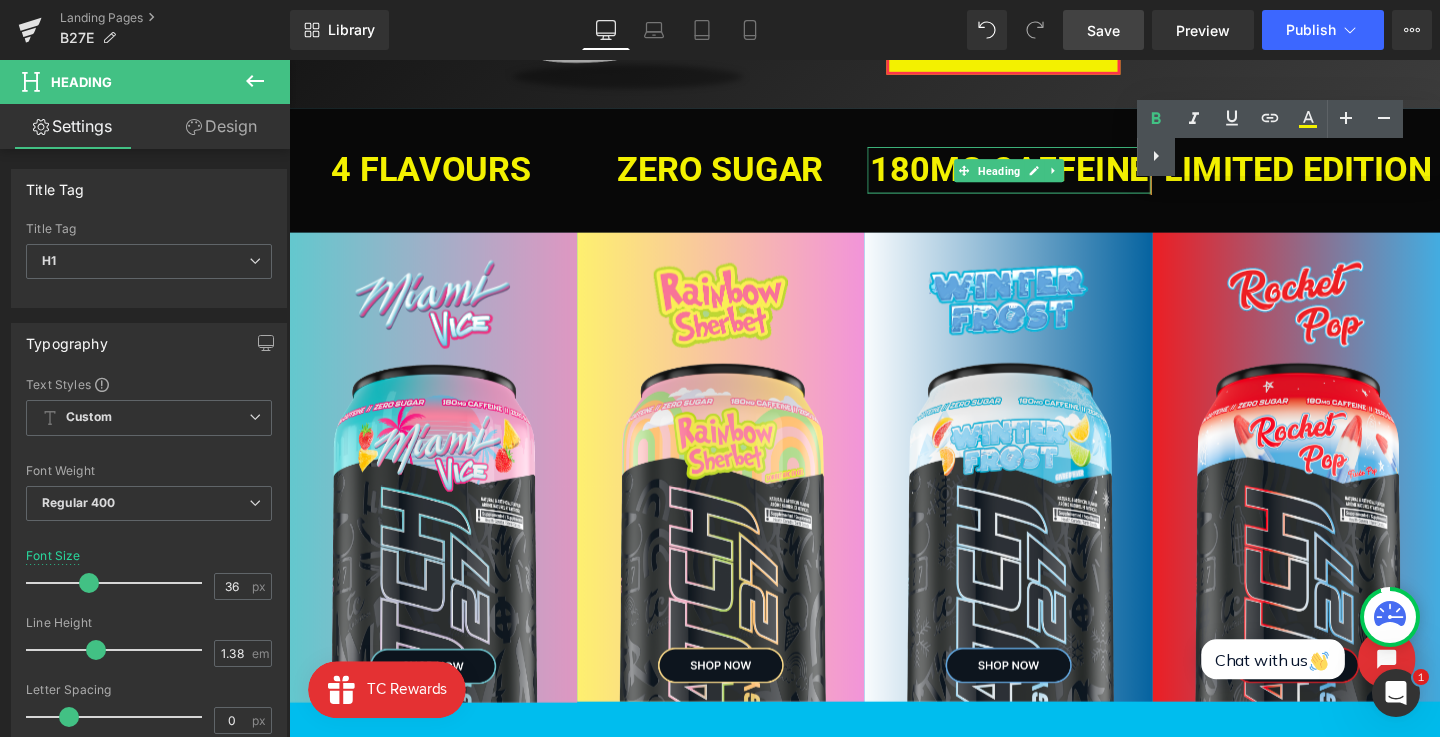 click on "180mg caffeine Heading" at bounding box center [1046, 176] 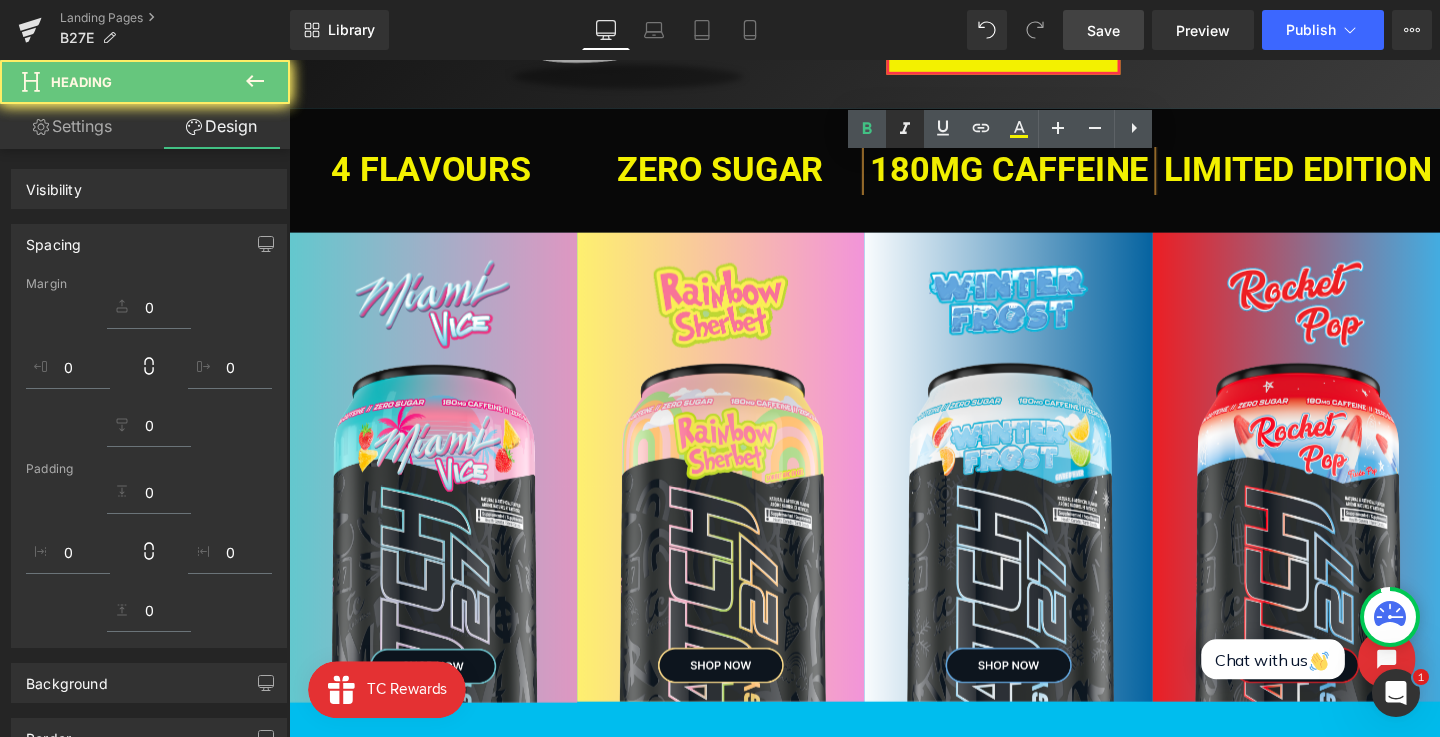 click at bounding box center [905, 129] 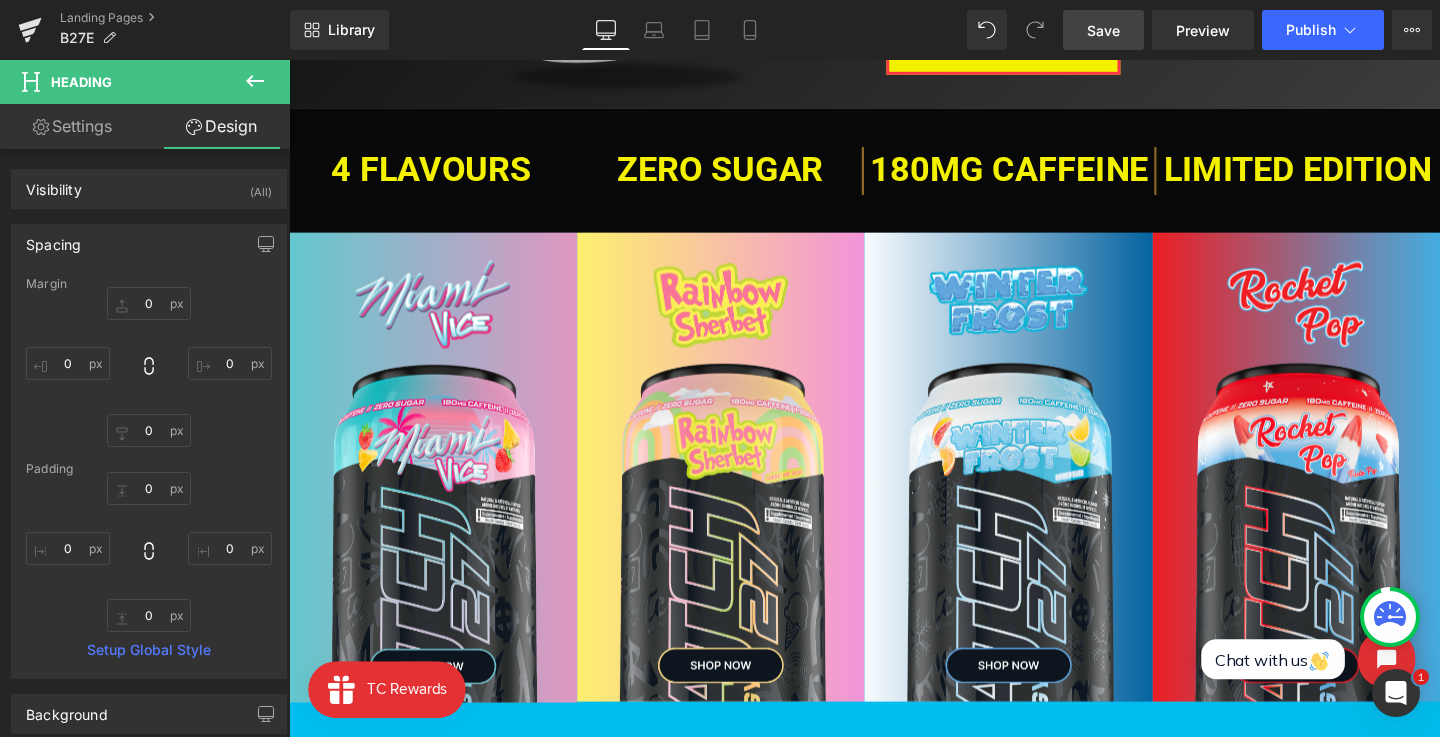 click on "Save" at bounding box center (1103, 30) 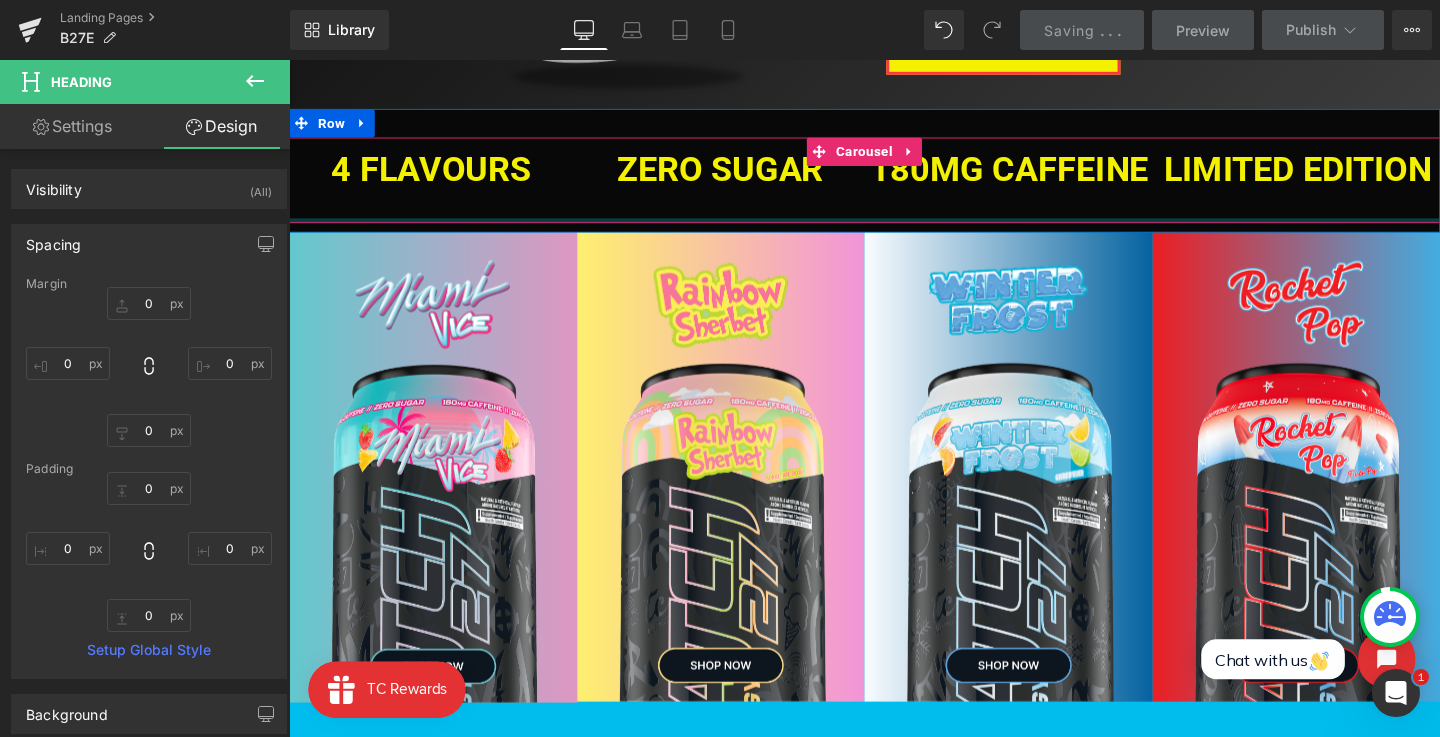 scroll, scrollTop: 538, scrollLeft: 0, axis: vertical 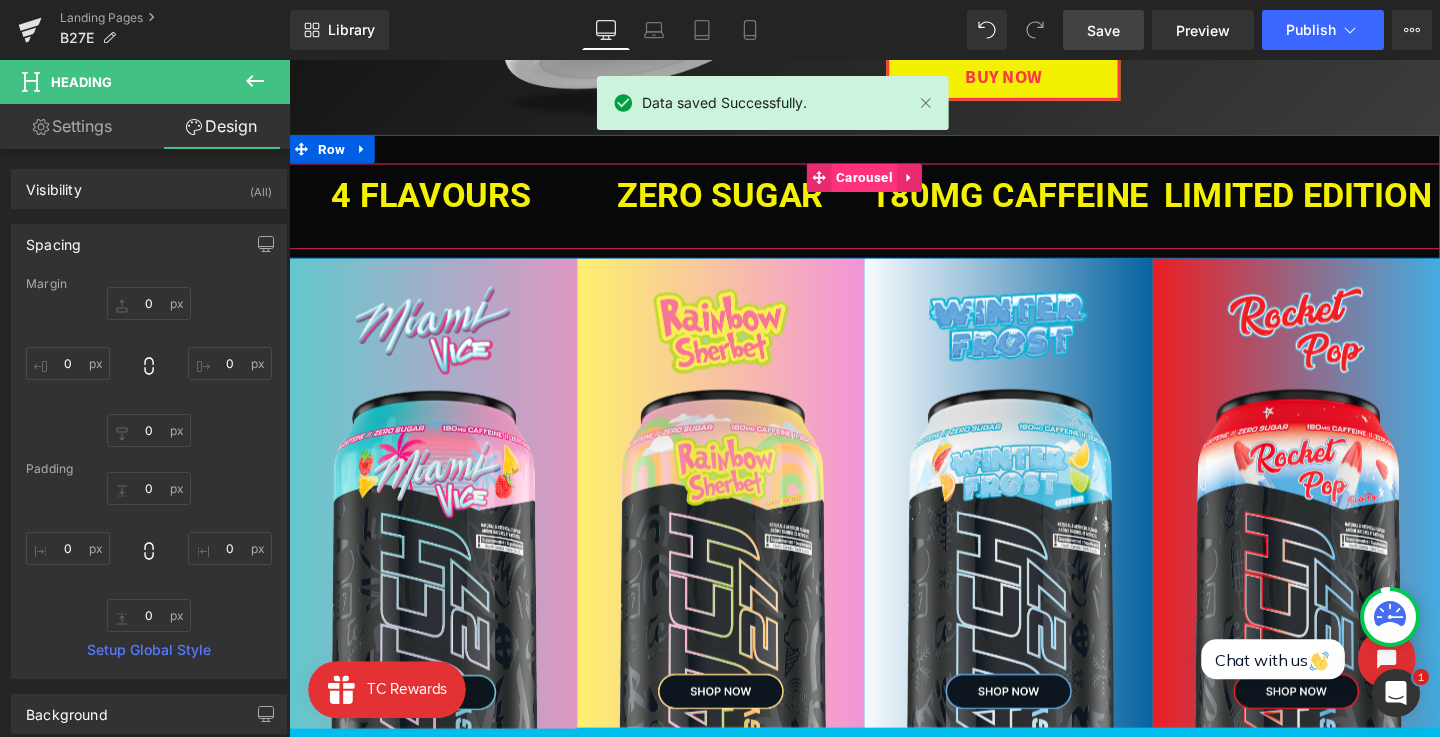 click on "Carousel" at bounding box center (893, 184) 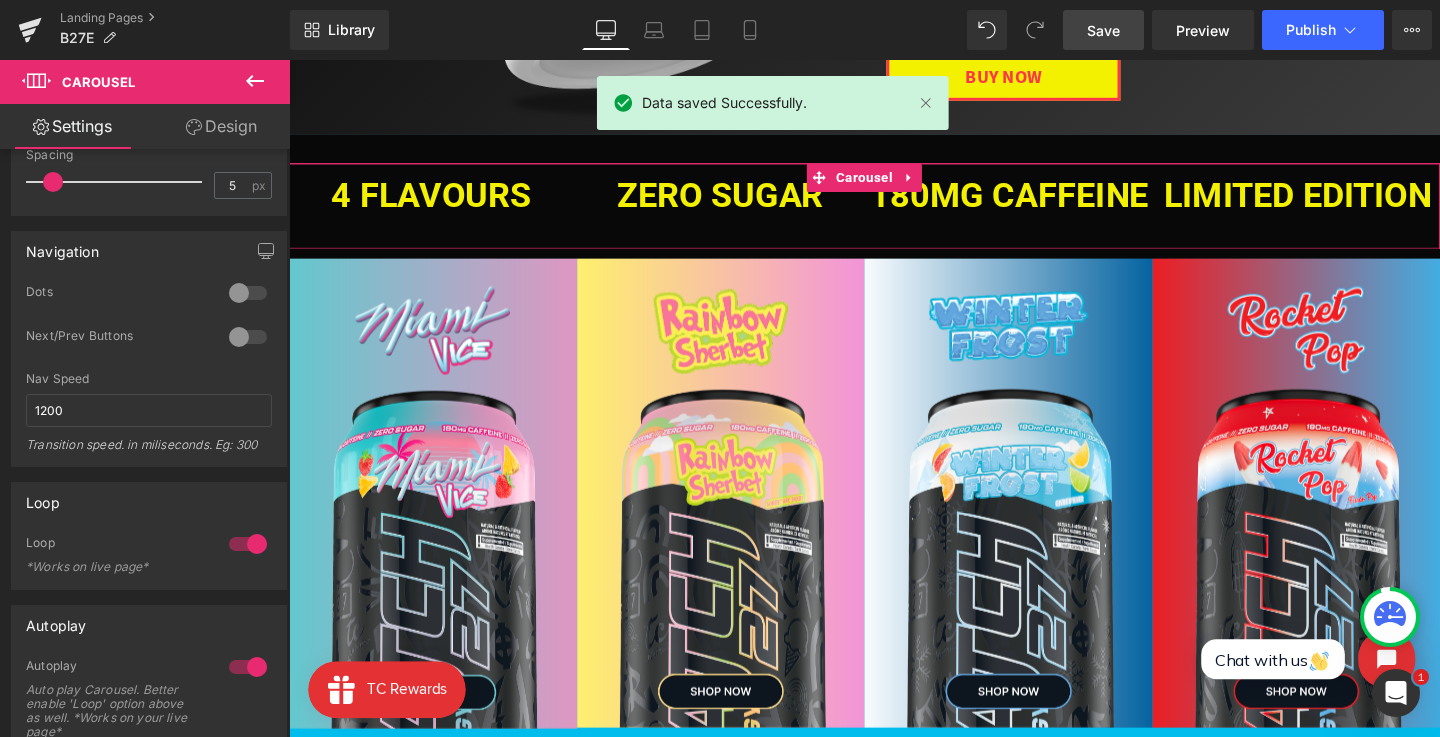 scroll, scrollTop: 456, scrollLeft: 0, axis: vertical 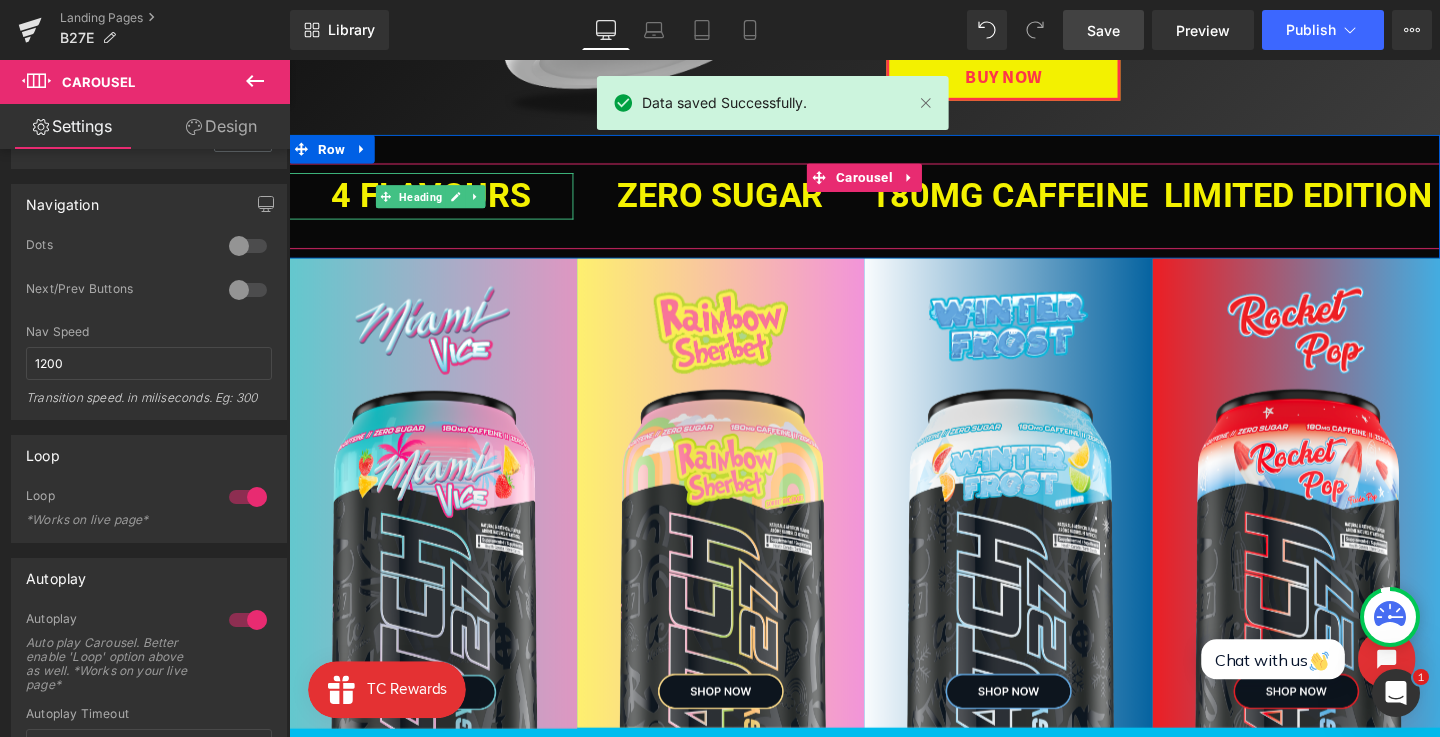click on "4 FLavours" at bounding box center (438, 203) 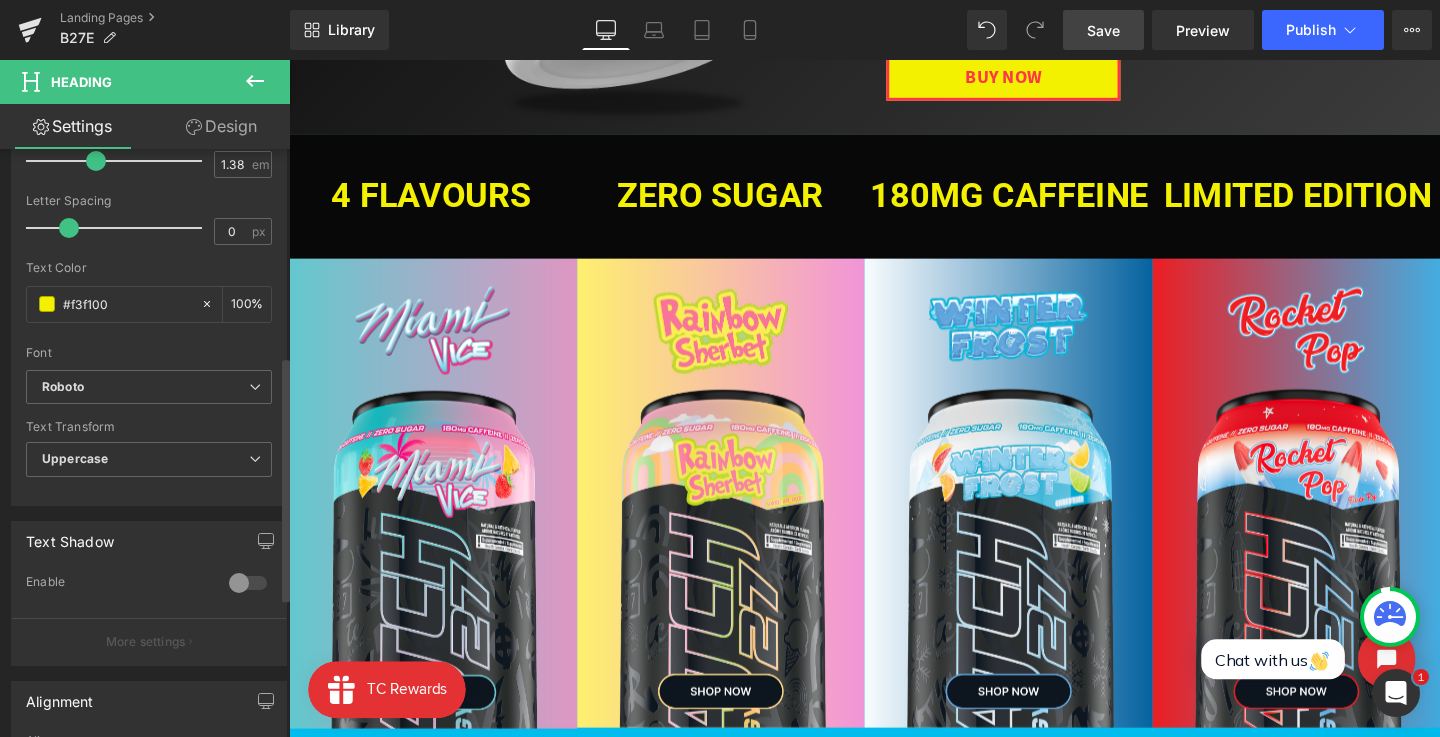 scroll, scrollTop: 505, scrollLeft: 0, axis: vertical 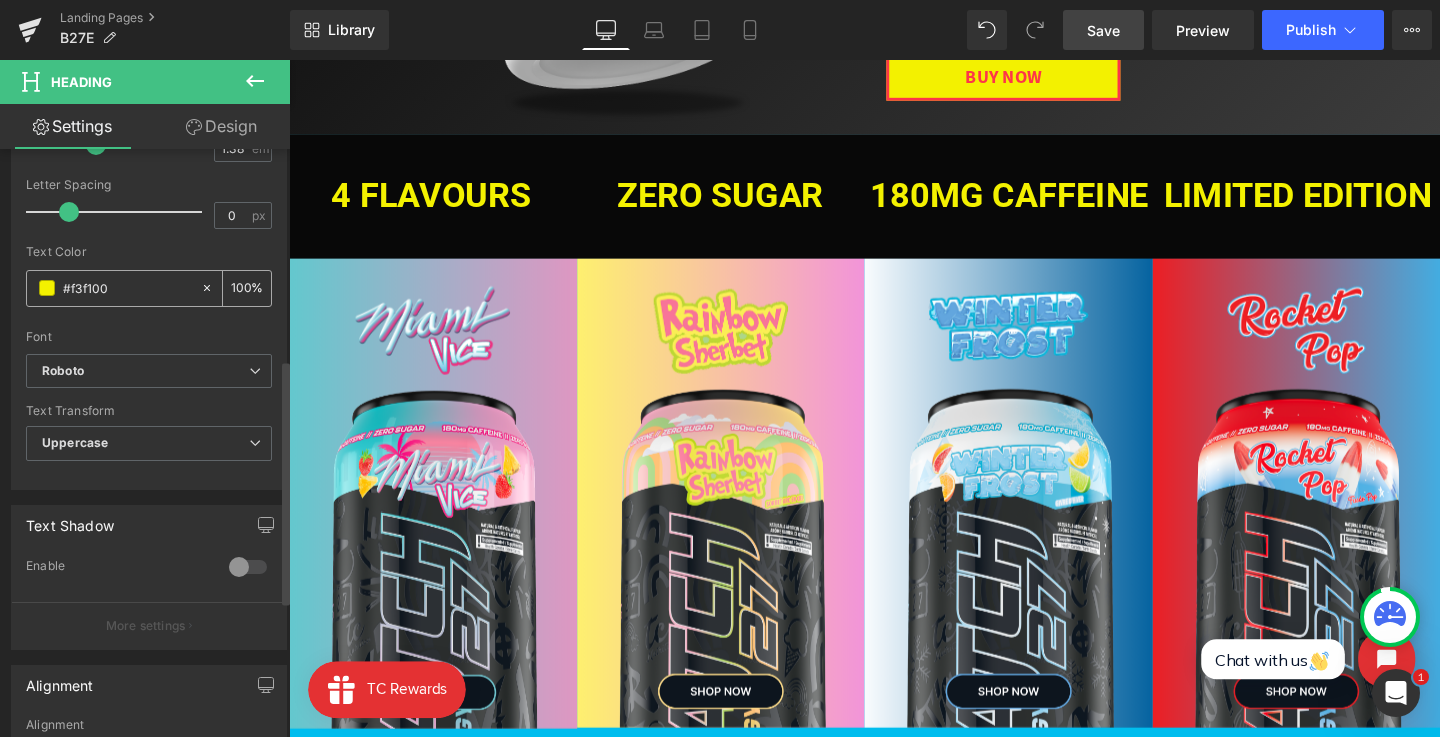 click at bounding box center (47, 288) 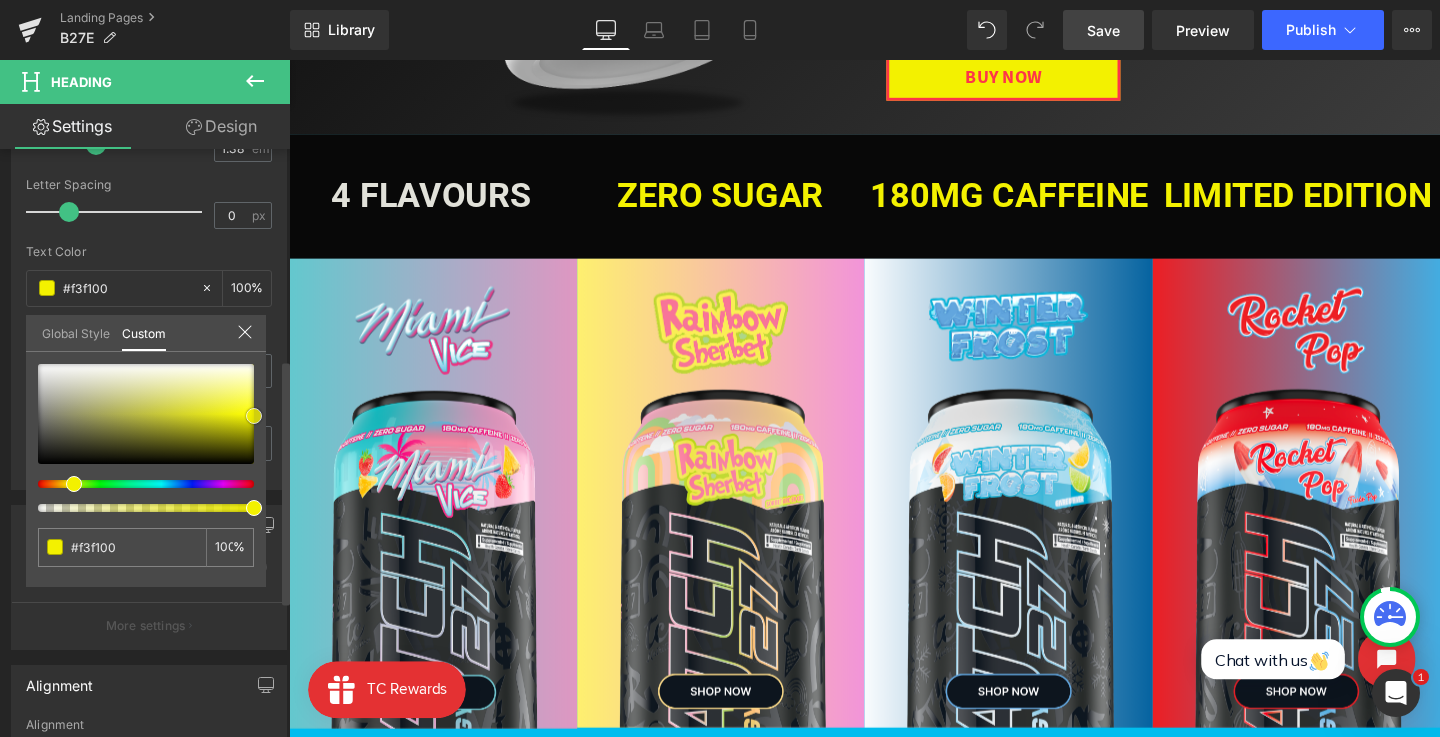 type on "#e1e1d9" 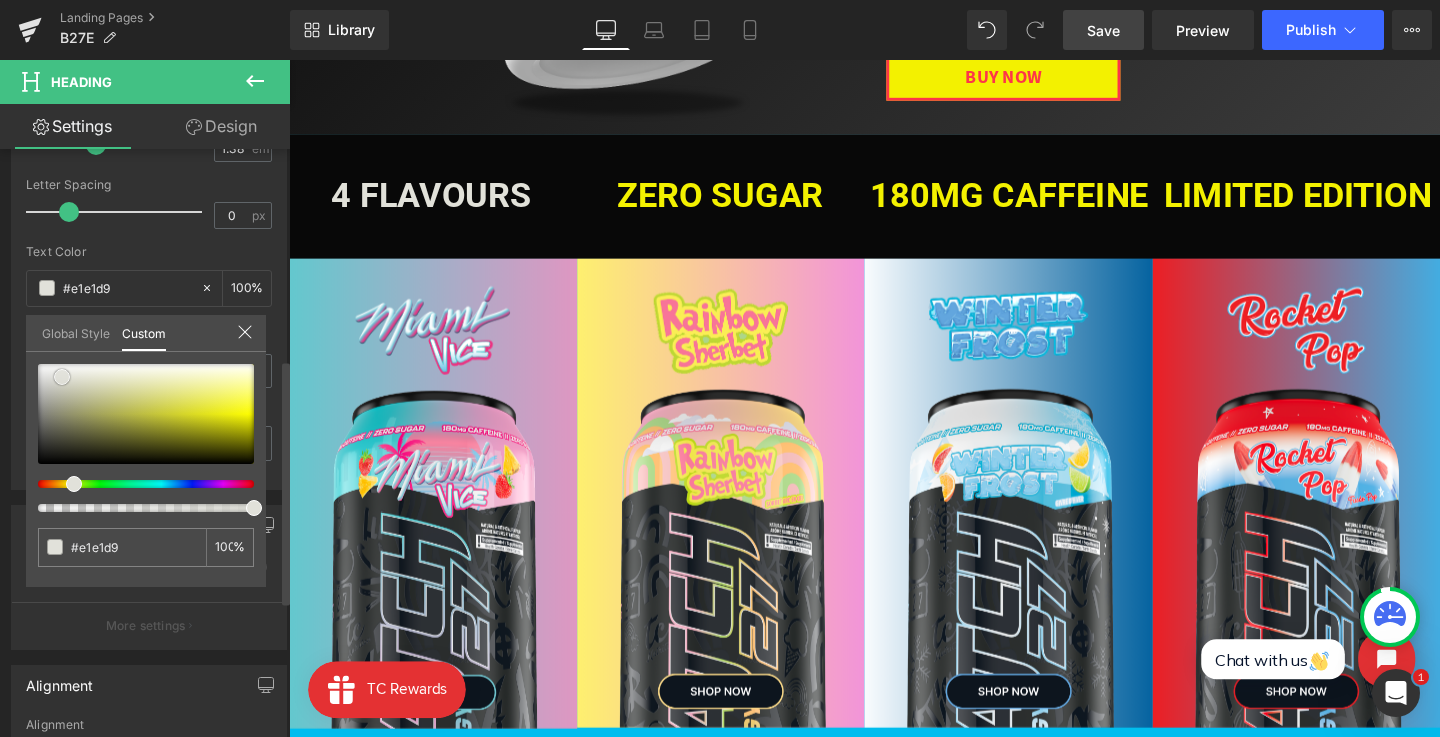 type on "#e1e1da" 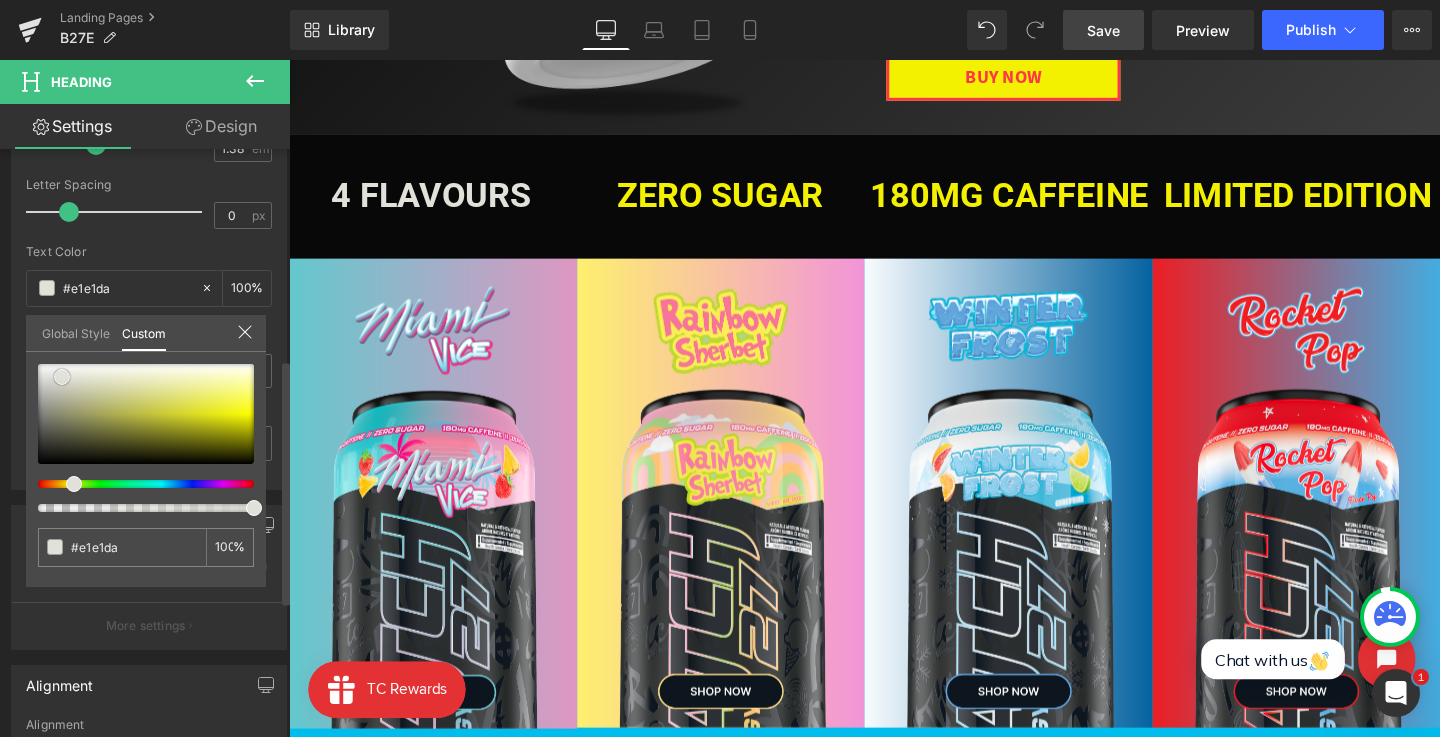 type on "#f7f7f7" 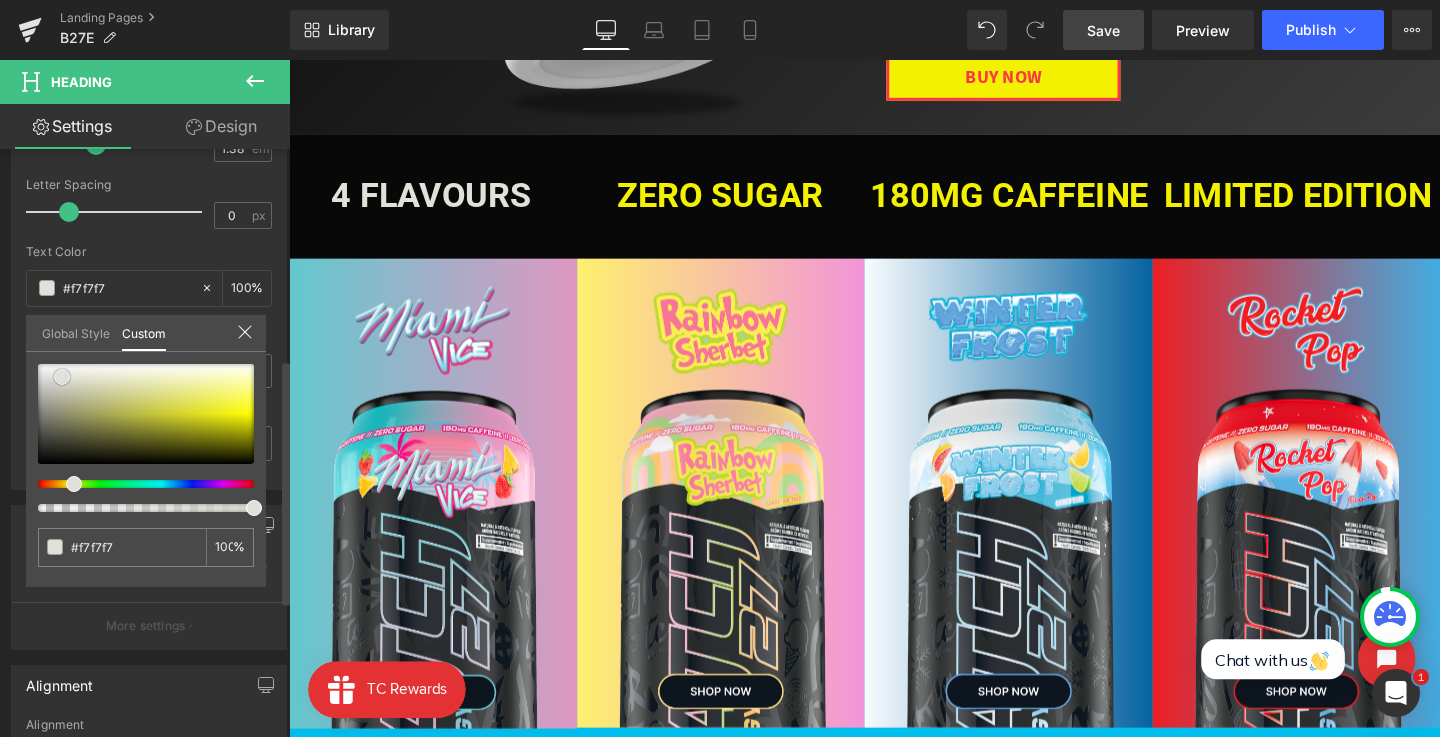 type on "#ffffff" 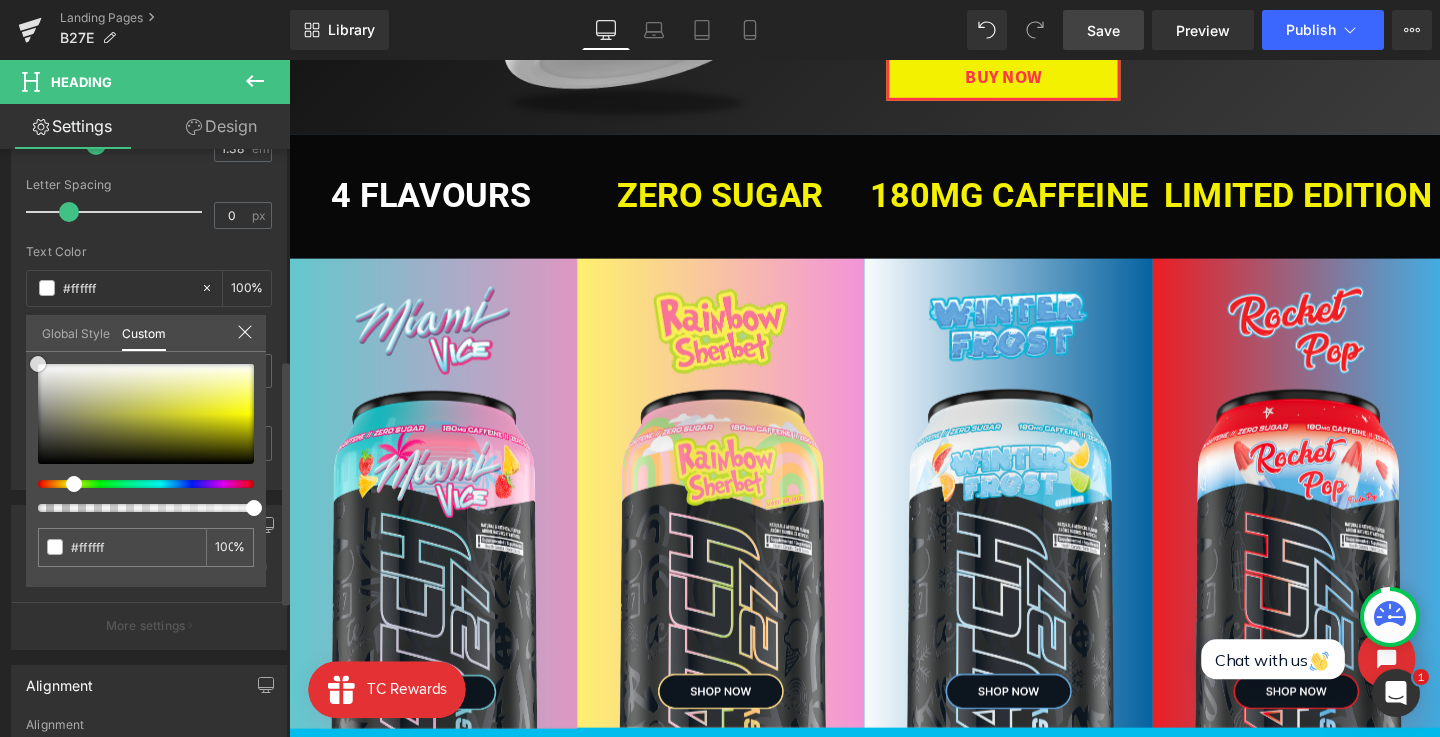 drag, startPoint x: 62, startPoint y: 377, endPoint x: 0, endPoint y: 312, distance: 89.827614 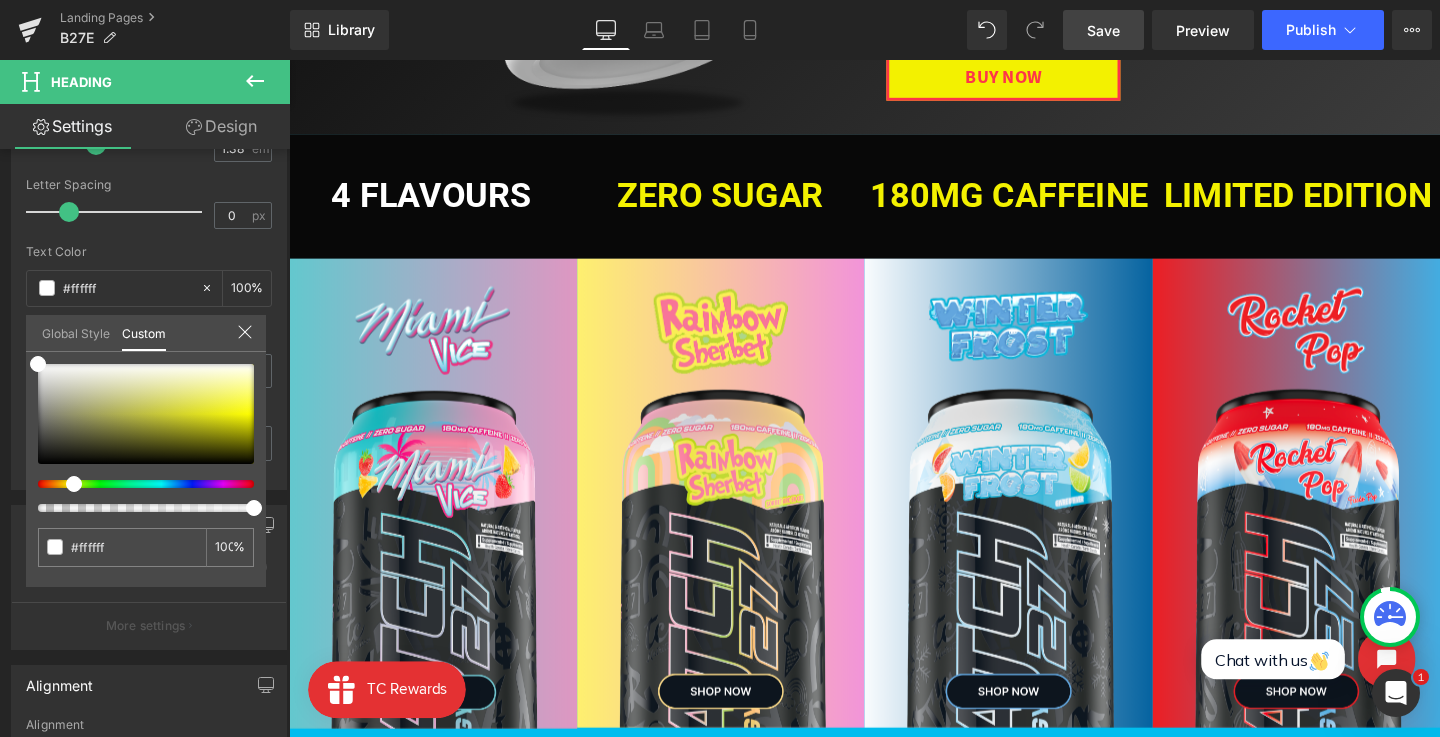 click on "Skip to content
Search
Home
Supplements
PRE WORKOUT
CARAMEL CANDY APPLE - LIMITED EDITION
EAAs / BCAAs
PROTEIN
CREATINE" at bounding box center [894, 981] 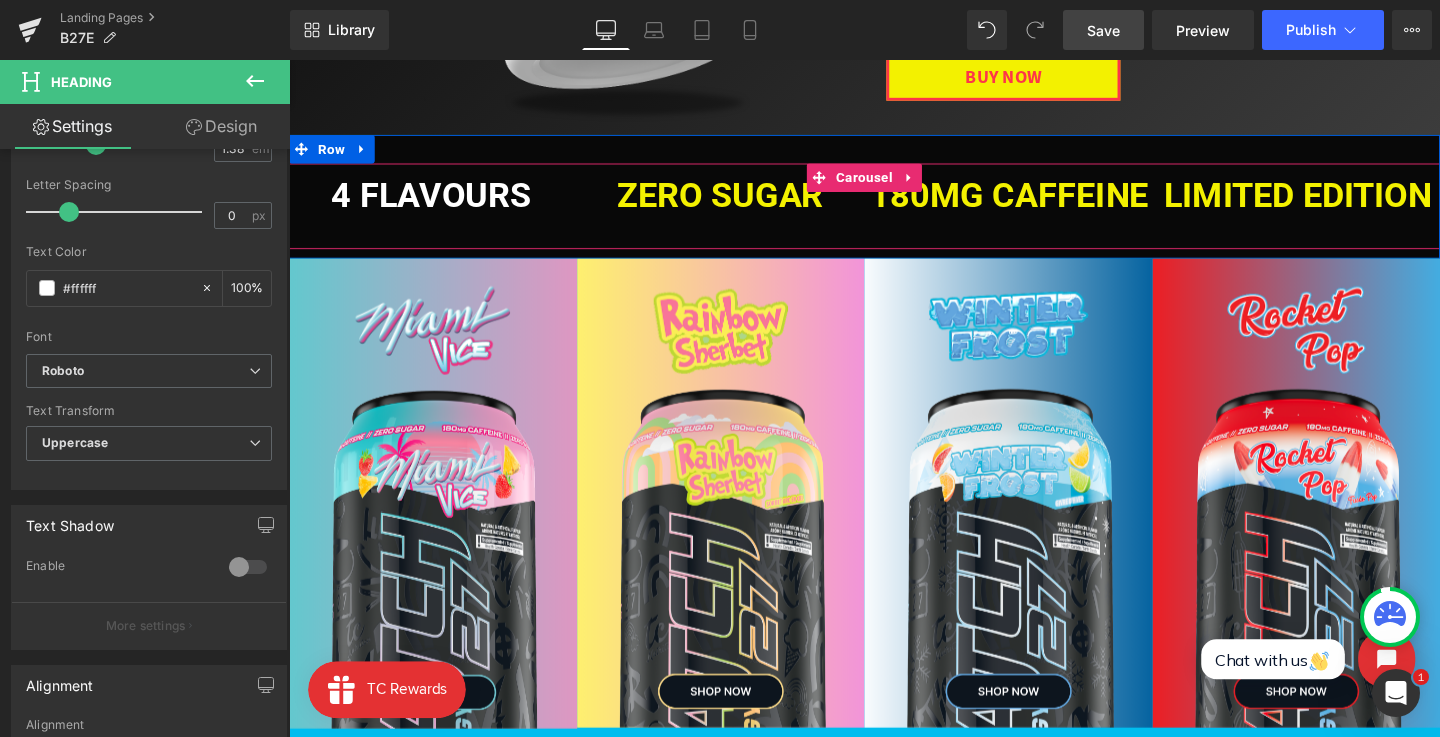 click on "Heading" at bounding box center [731, 204] 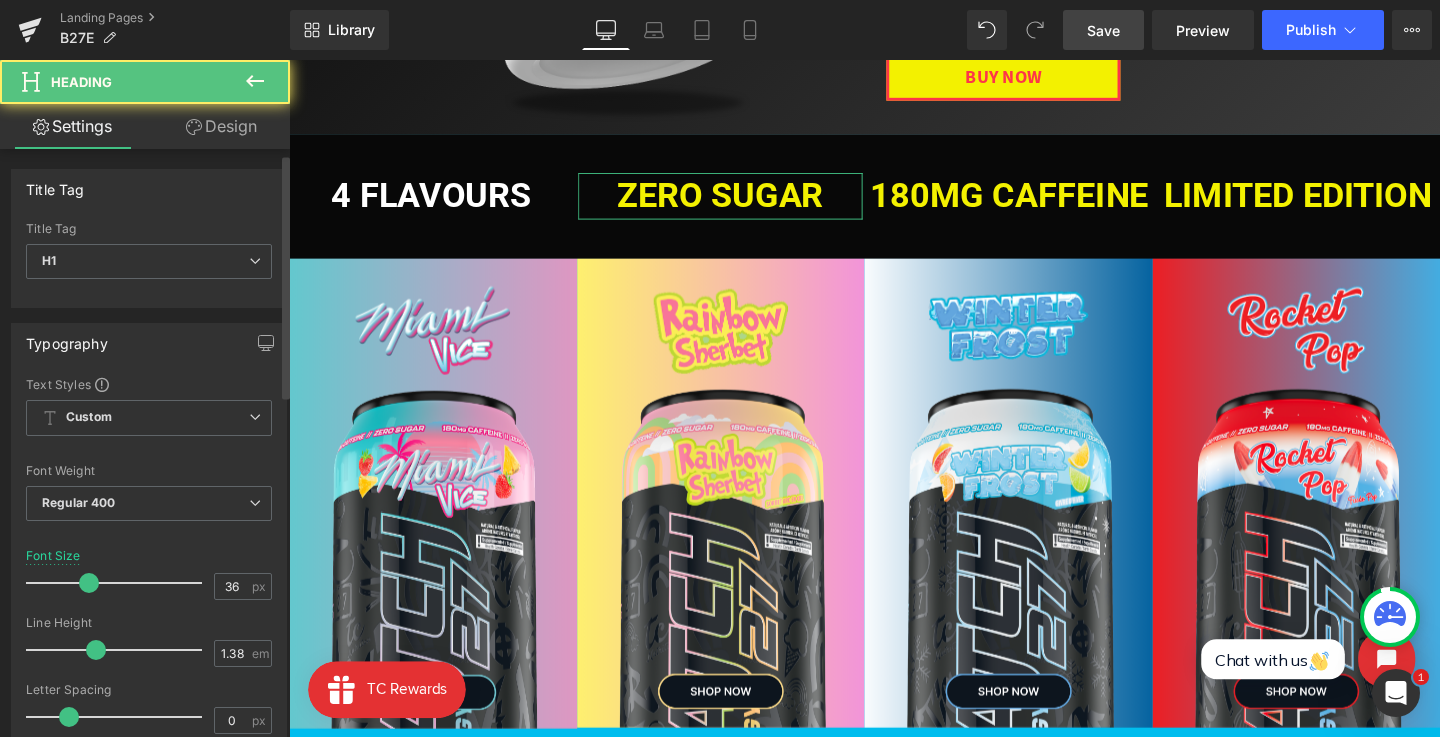 scroll, scrollTop: 369, scrollLeft: 0, axis: vertical 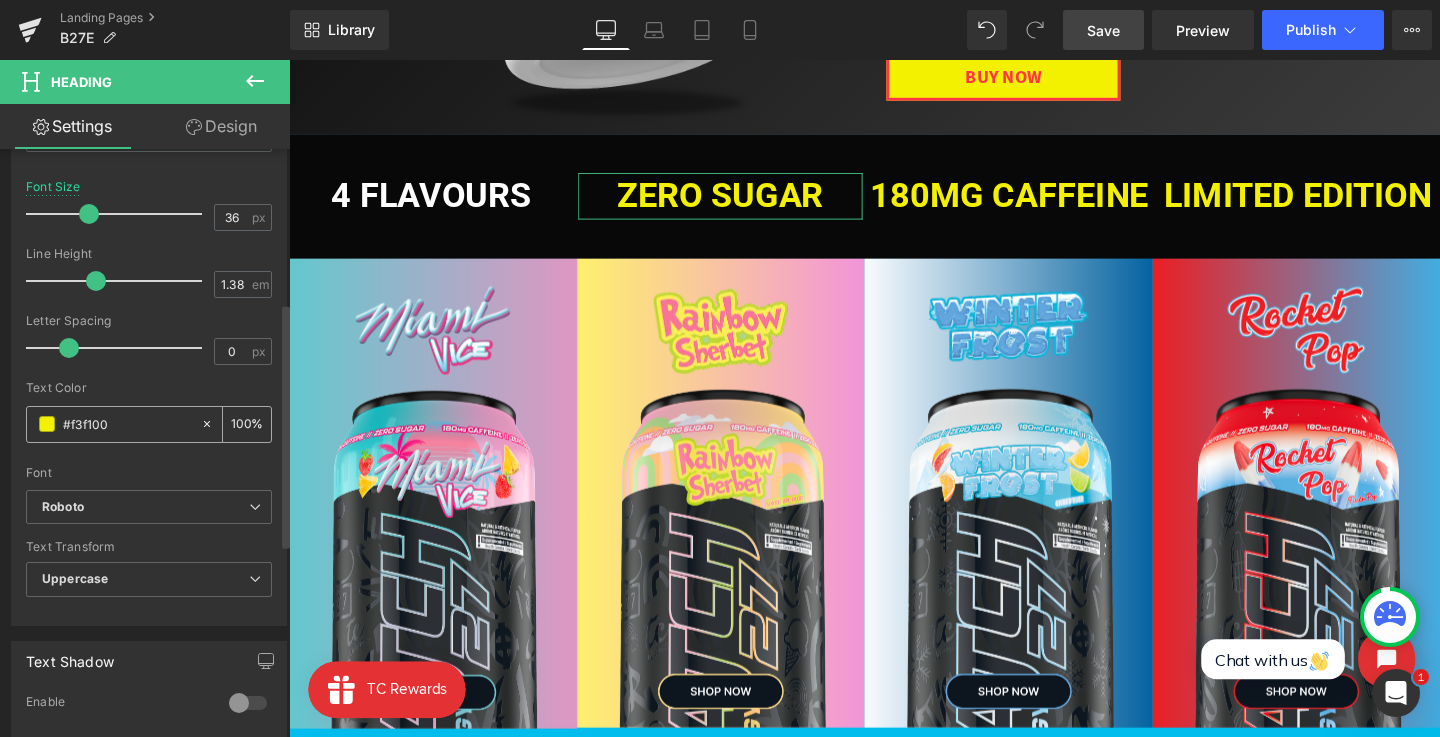 click on "#f3f100" at bounding box center (113, 424) 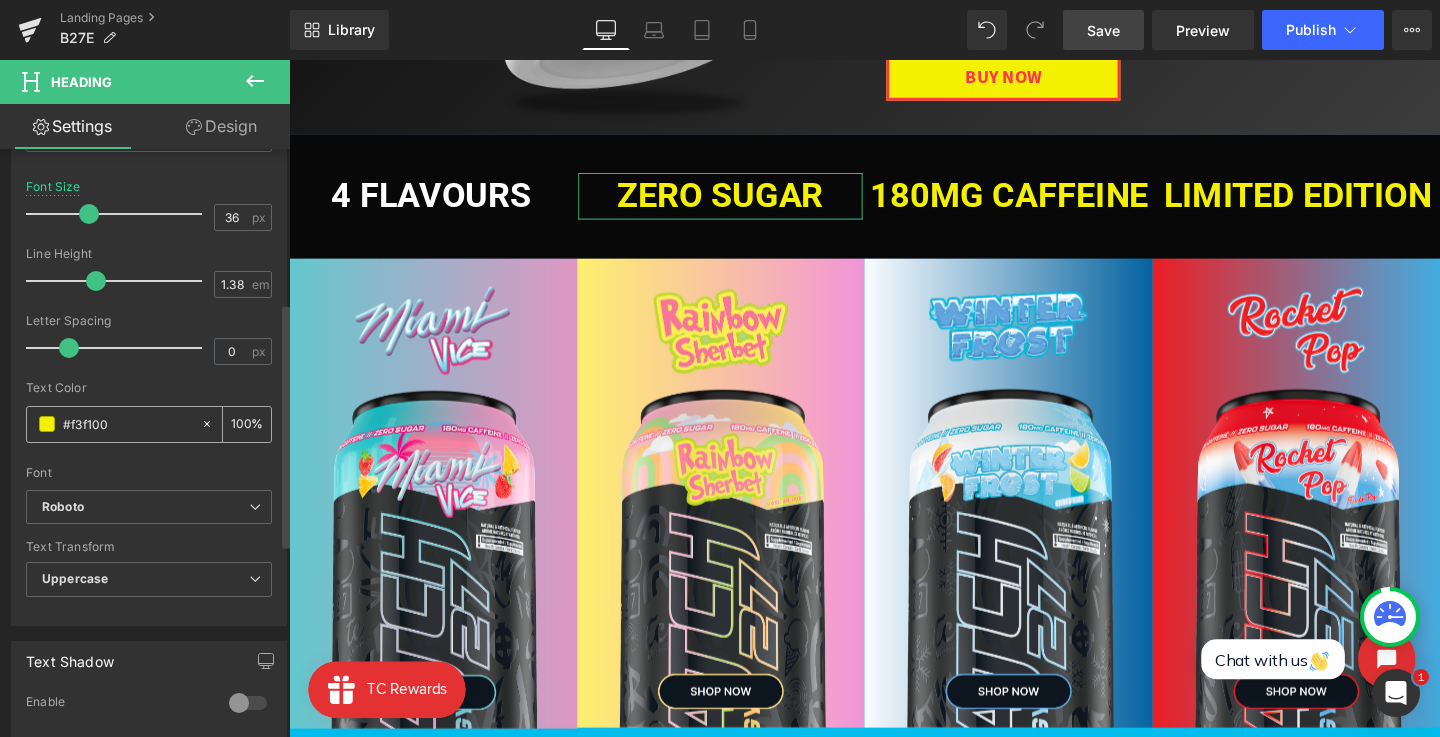 click on "#f3f100" at bounding box center [113, 424] 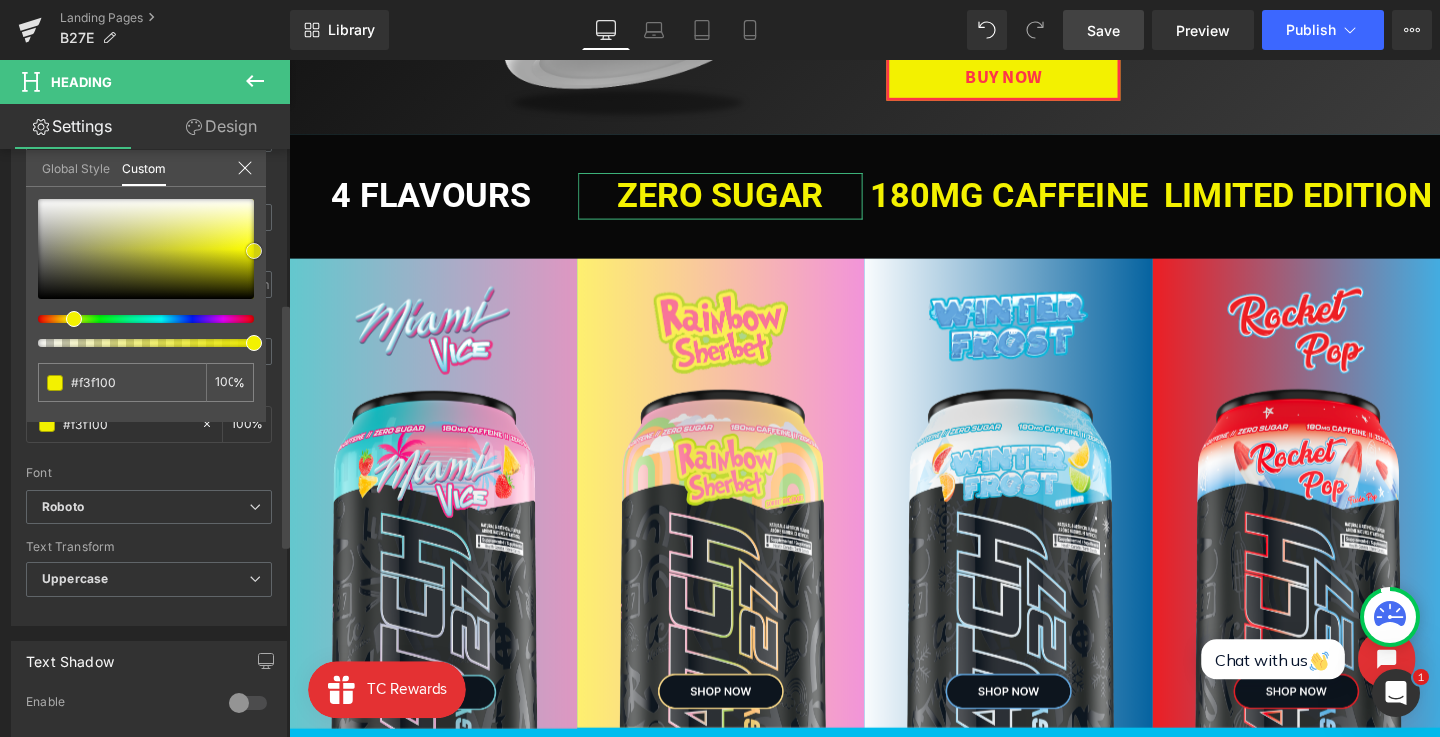 type on "#8e8e6b" 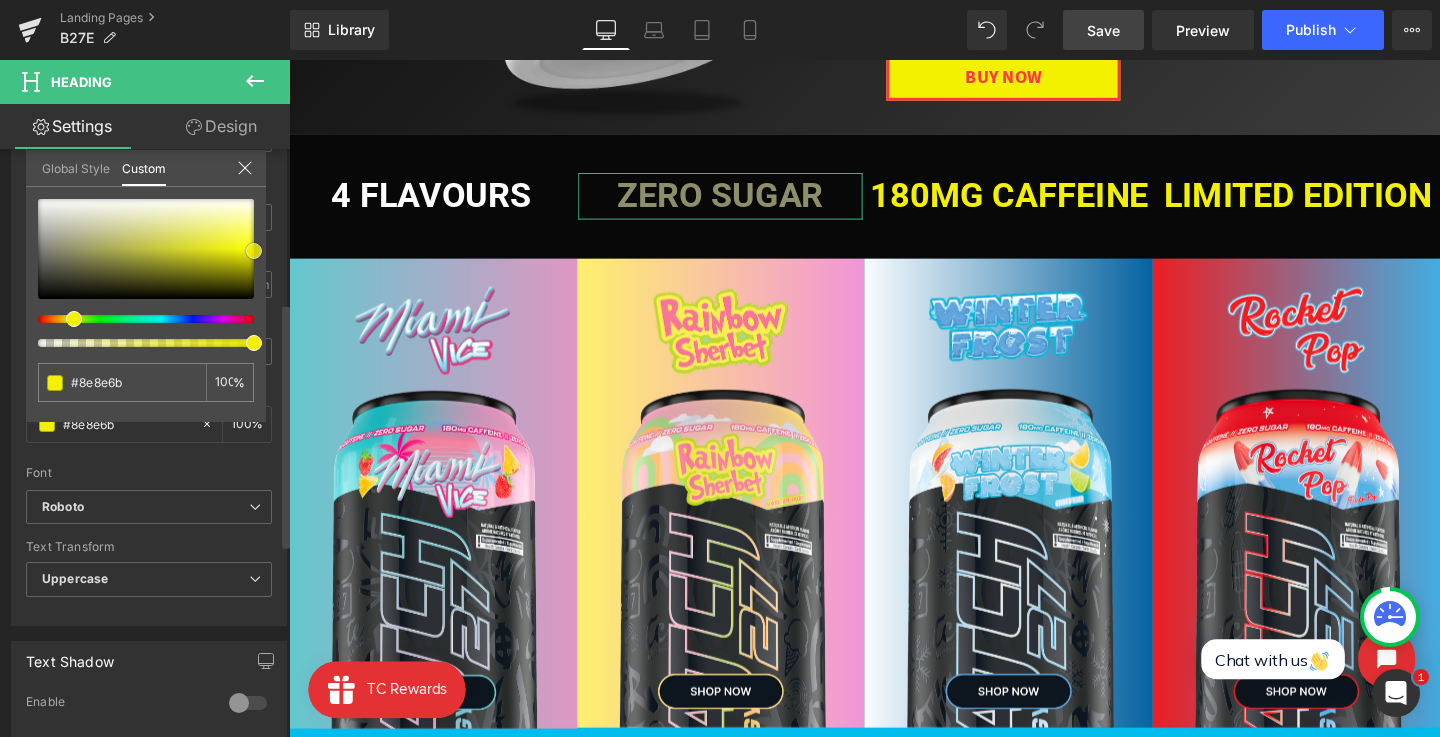 type on "#bbbba9" 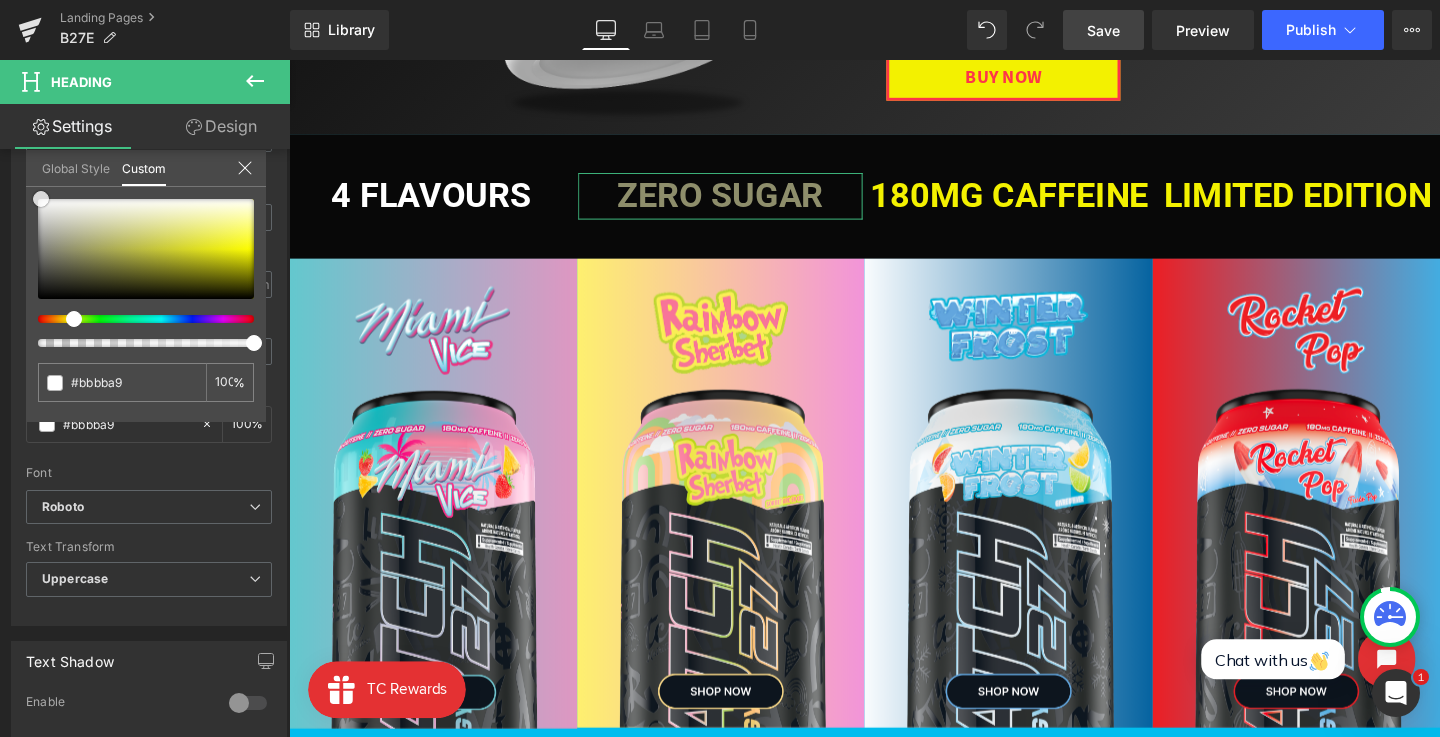 type on "#ffffff" 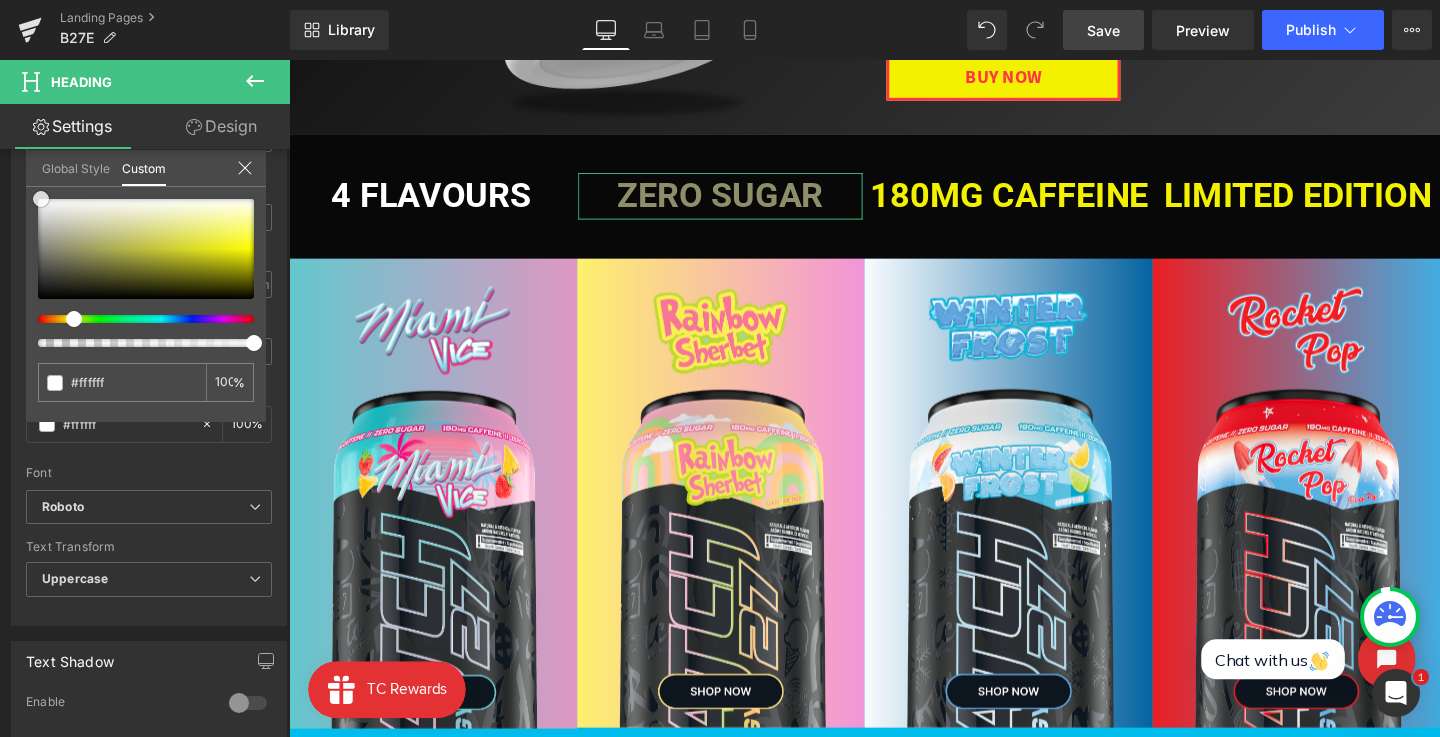 scroll, scrollTop: 249, scrollLeft: 0, axis: vertical 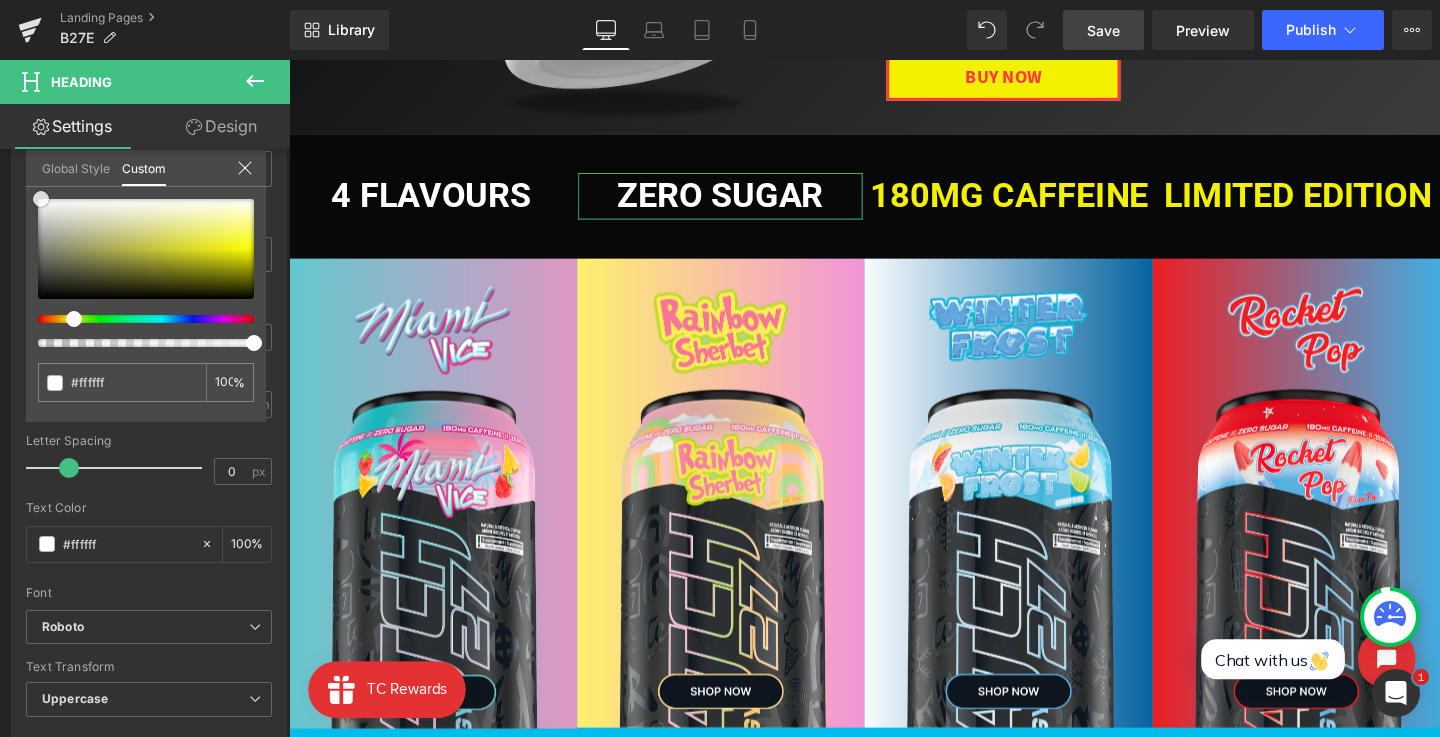 drag, startPoint x: 41, startPoint y: 173, endPoint x: 16, endPoint y: 132, distance: 48.02083 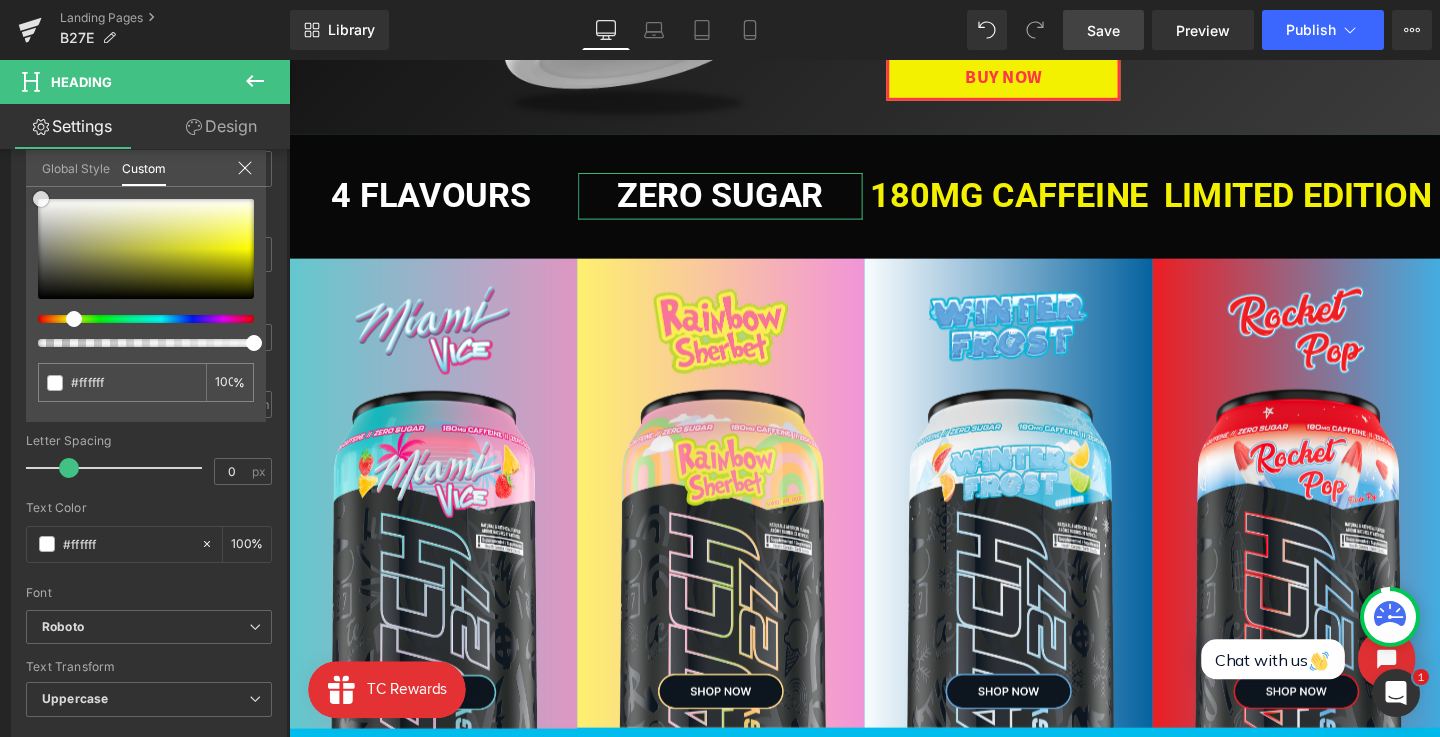 click on "Settings
Design
Title Tag H1 H2 H3 H4 H5 H6 Title Tag
H1
H1 H2 H3 H4 H5 H6 Typography Text Styles Custom
Custom
Setup Global Style
Custom
Setup Global Style
Thin 100 Semi Thin 200 Light 300 Regular 400 Medium 500 Semi Bold 600 Super Bold 800 Boldest 900 Bold 700 Lighter Bolder Font Weight
Regular 400
Thin 100 Semi Thin 200 Light 300 Regular 400 Medium 500 Semi Bold 600 Super Bold 800 Boldest 900 Bold 700 Lighter Bolder 36px Font Size 36 px 1.38em Line Height 1.38 em 0px Letter Spacing 0 px rgba(255, 255, 255, 1) Text Color #ffffff 100 % Roboto
Font" at bounding box center [145, 447] 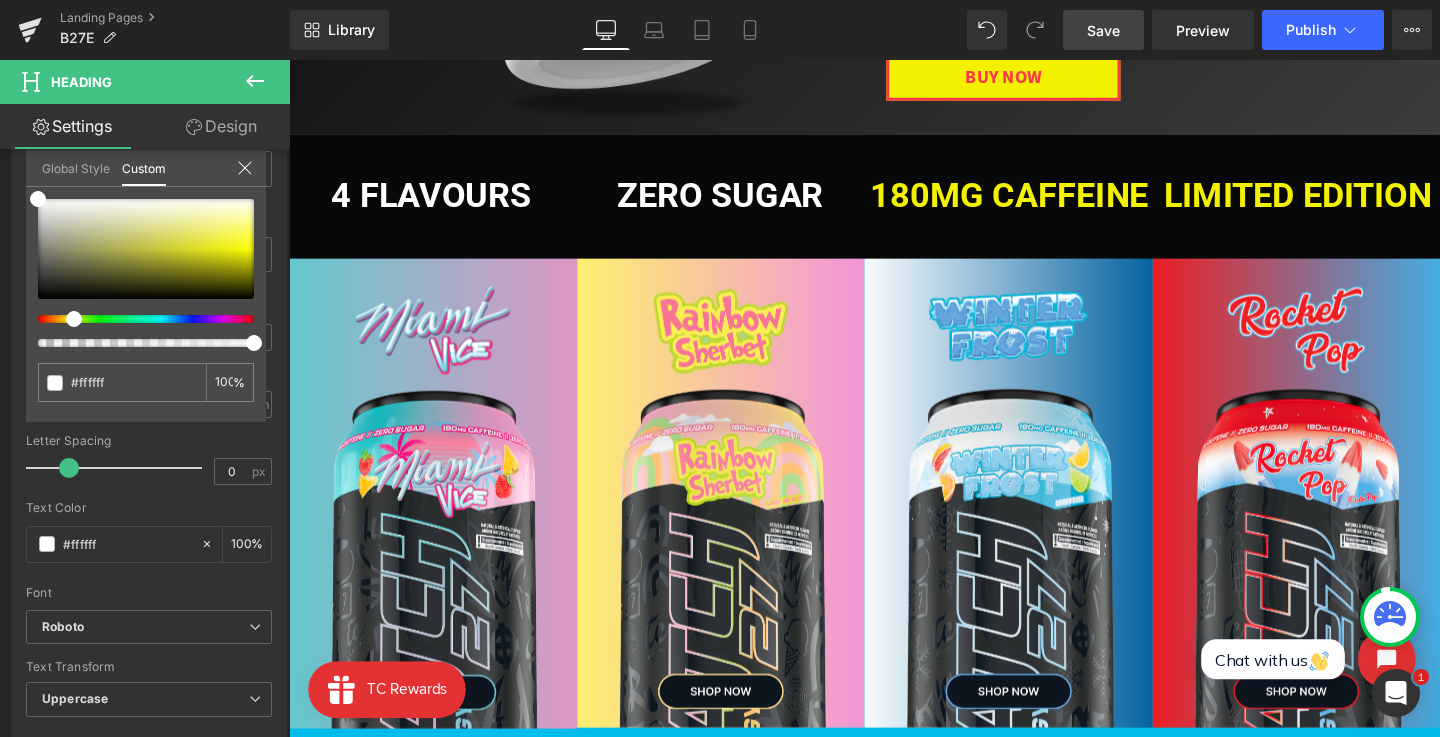 click on "Skip to content
Search
Home
Supplements
PRE WORKOUT
CARAMEL CANDY APPLE - LIMITED EDITION
EAAs / BCAAs
PROTEIN
CREATINE" at bounding box center [894, 981] 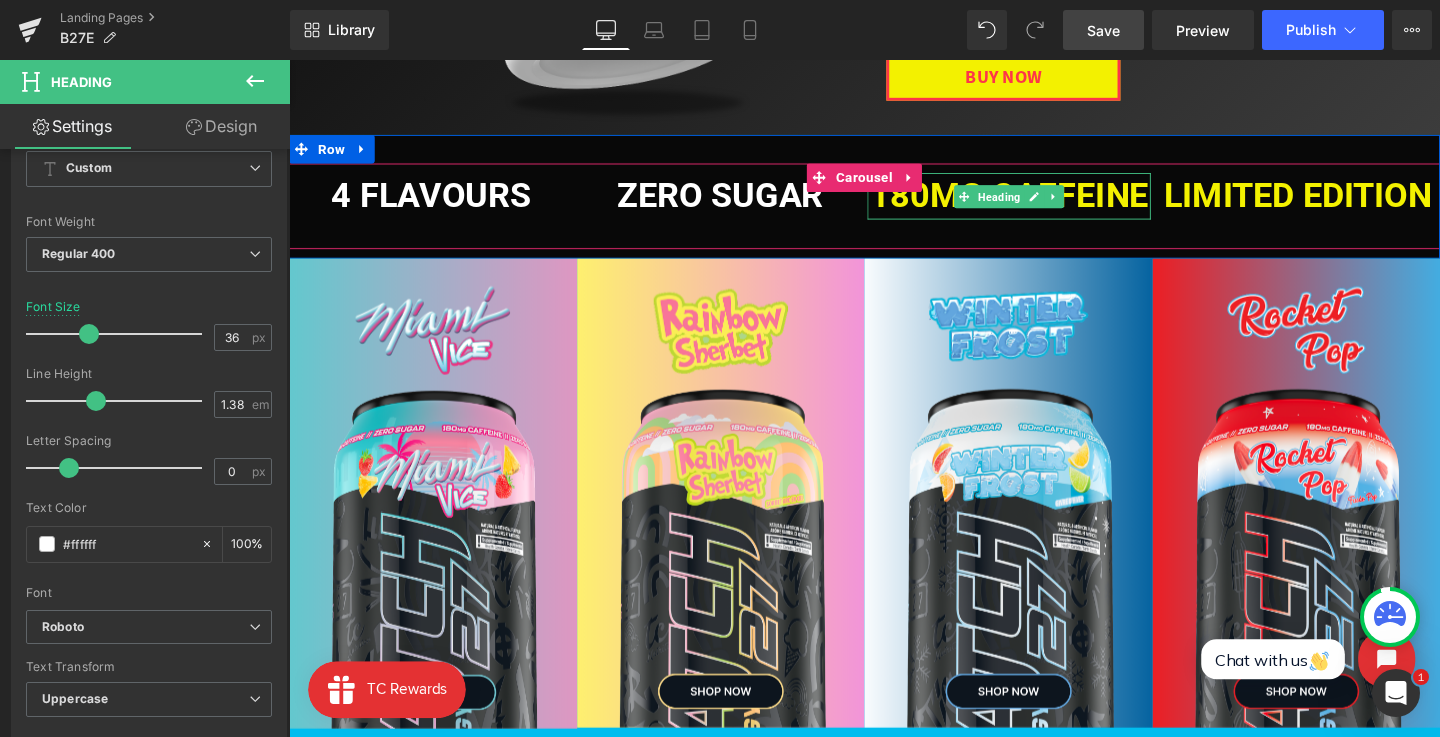 click on "180mg caffeine" at bounding box center (1045, 203) 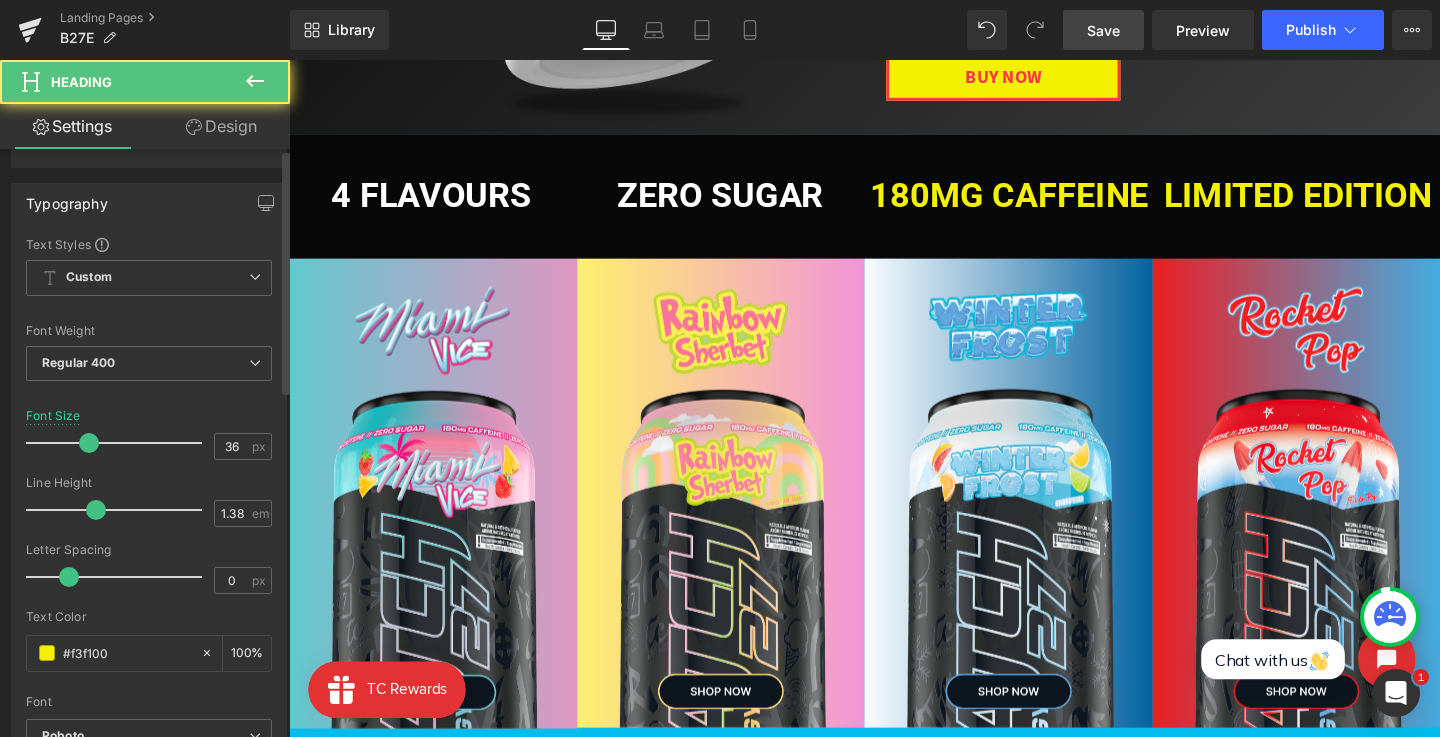 scroll, scrollTop: 457, scrollLeft: 0, axis: vertical 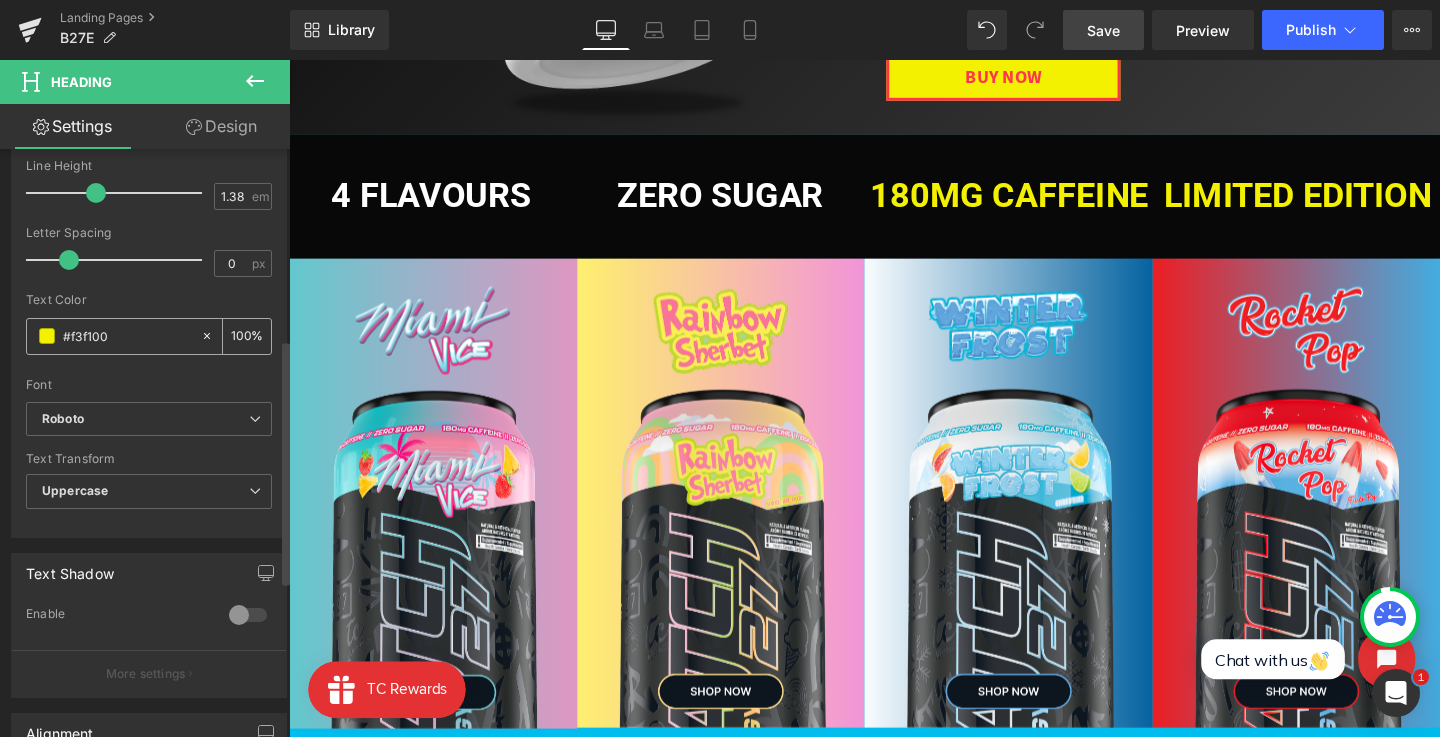click at bounding box center (47, 336) 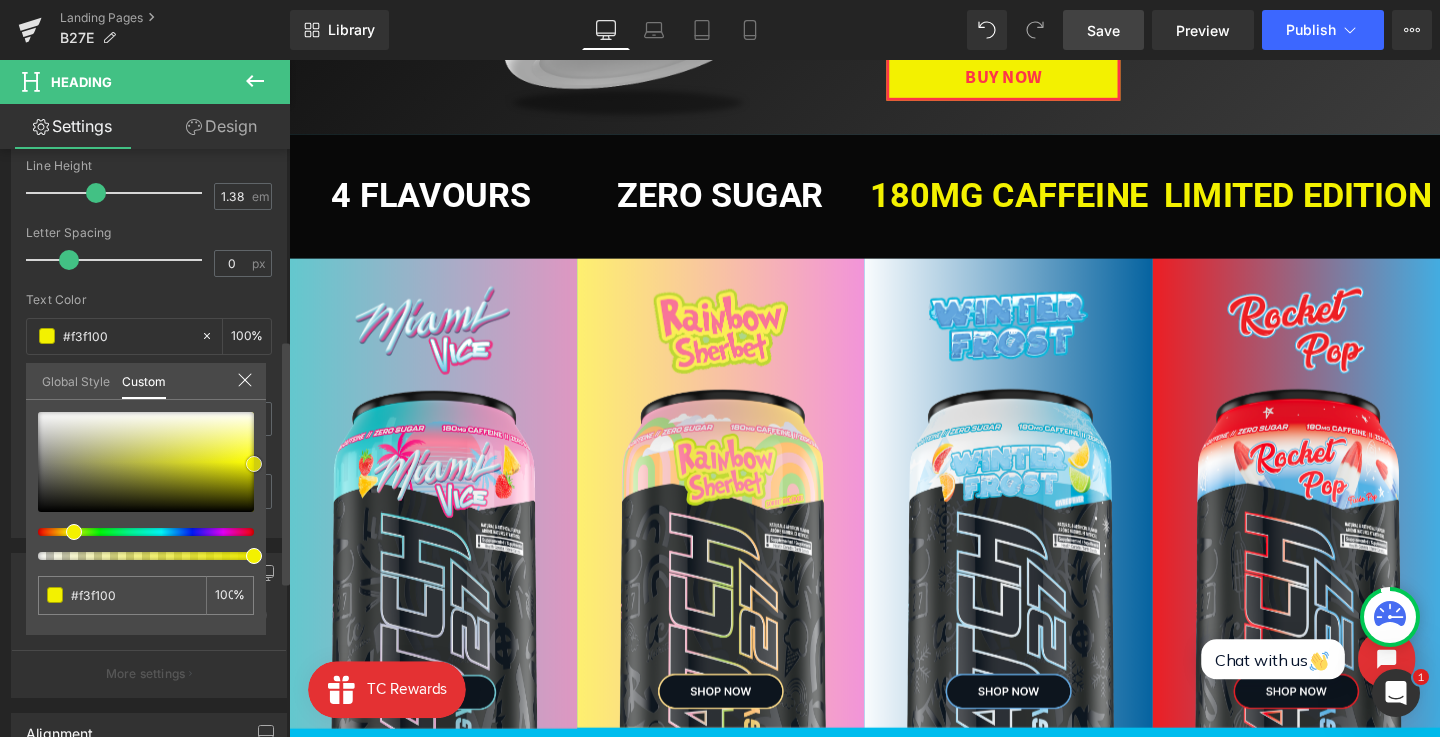 type on "#ecece8" 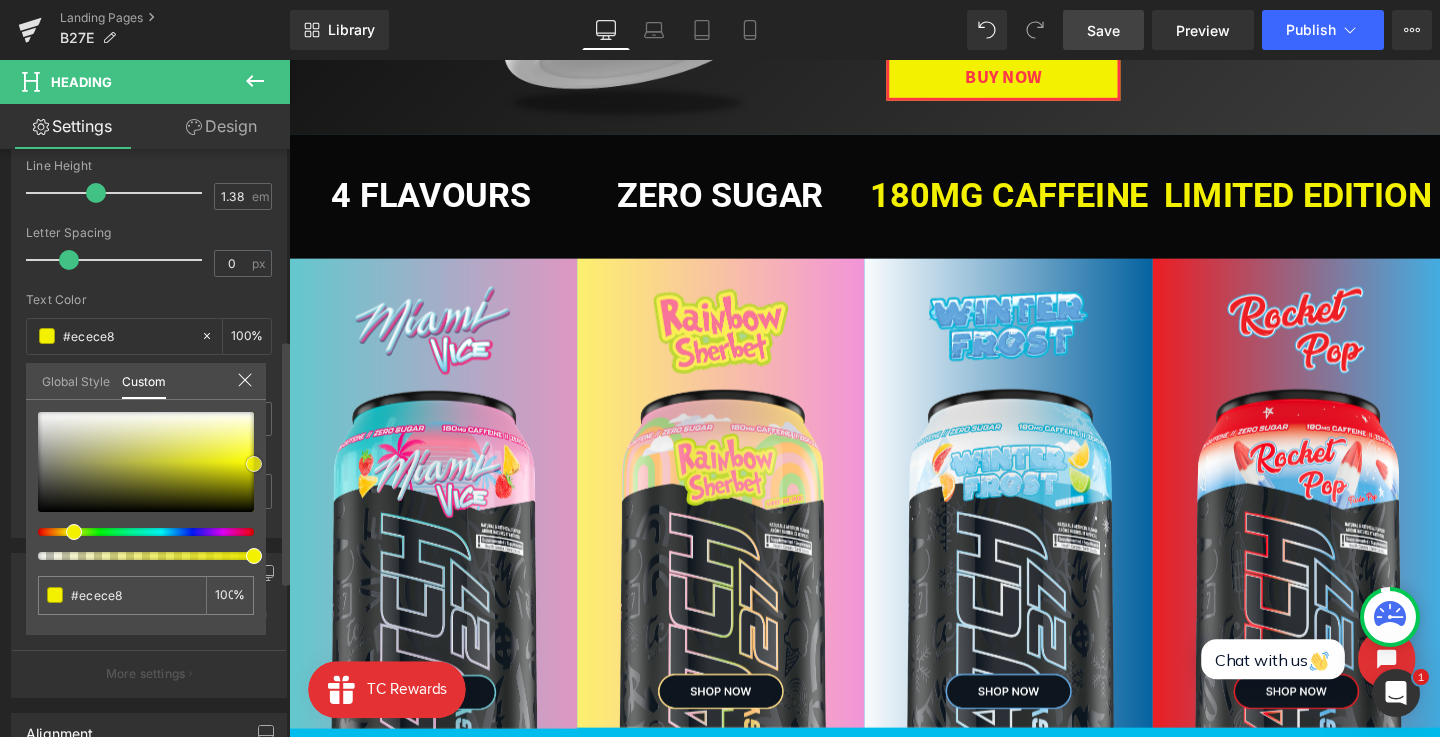 type on "#eaeae5" 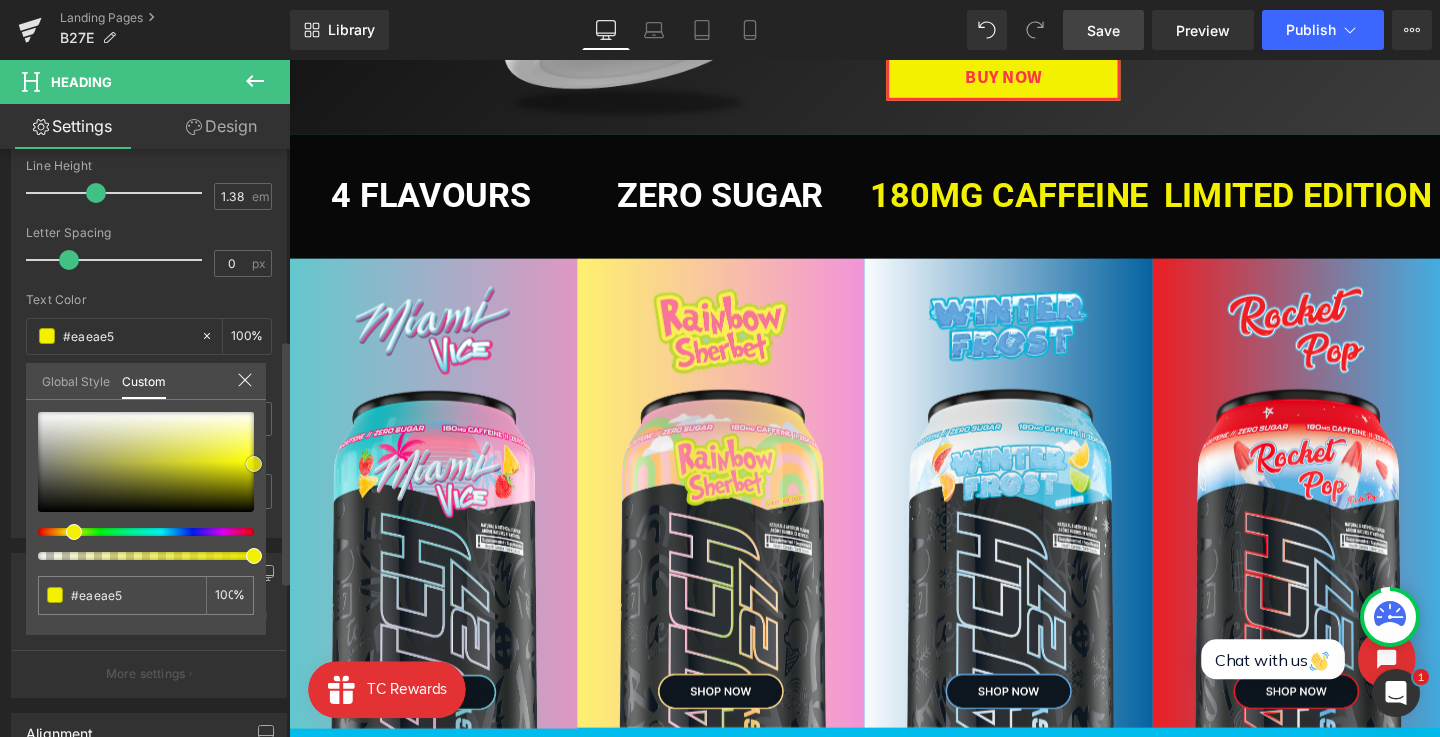 type on "#f0f0ef" 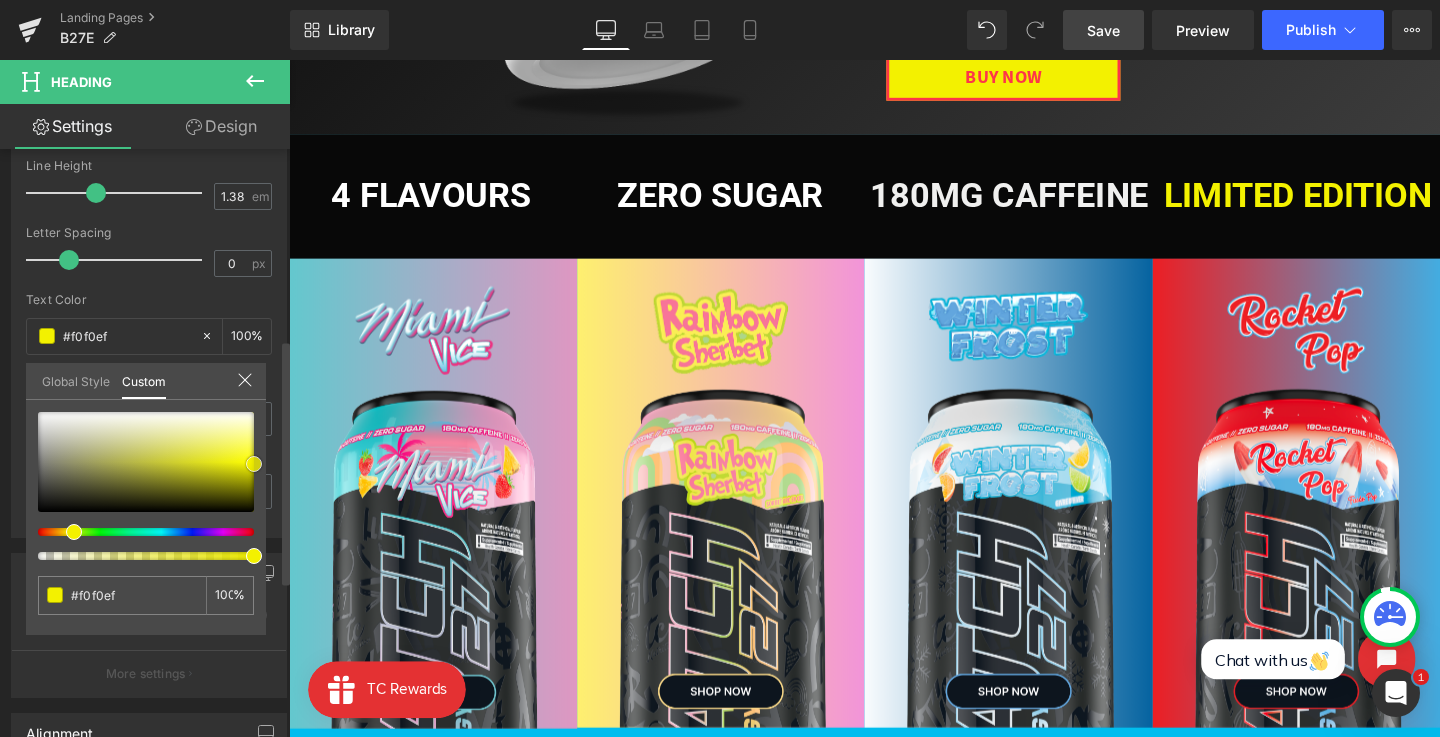 type on "#ffffff" 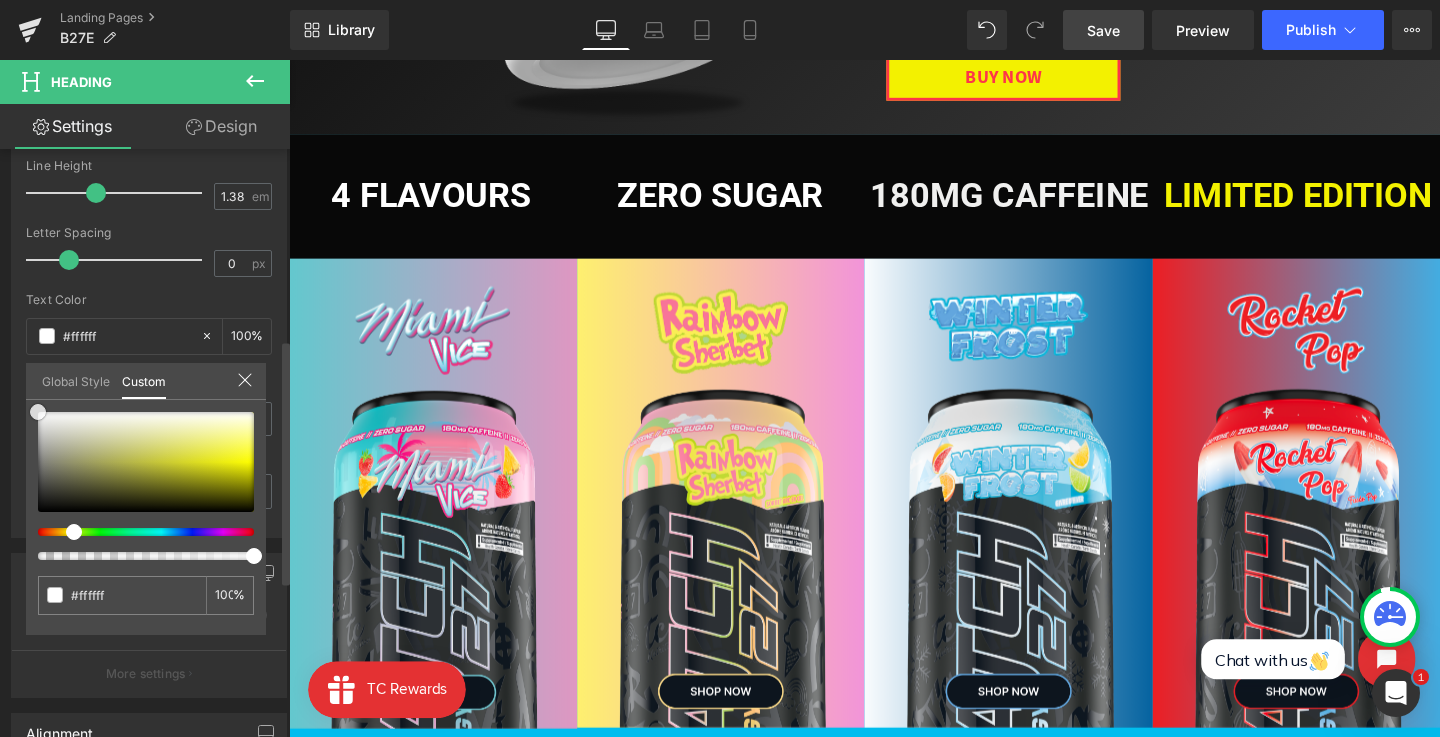 drag, startPoint x: 60, startPoint y: 420, endPoint x: 0, endPoint y: 375, distance: 75 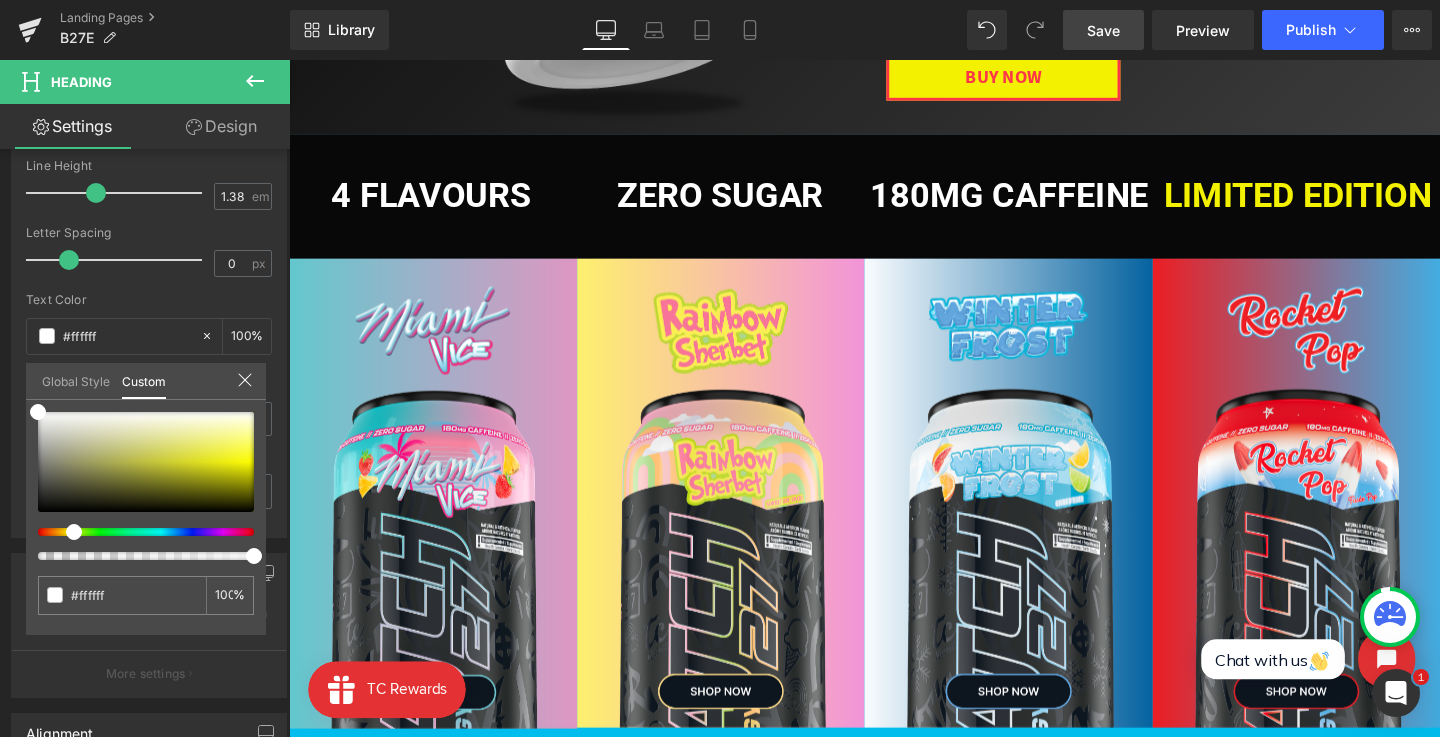 click on "Skip to content
Search
Home
Supplements
PRE WORKOUT
CARAMEL CANDY APPLE - LIMITED EDITION
EAAs / BCAAs
PROTEIN
CREATINE" at bounding box center (894, 981) 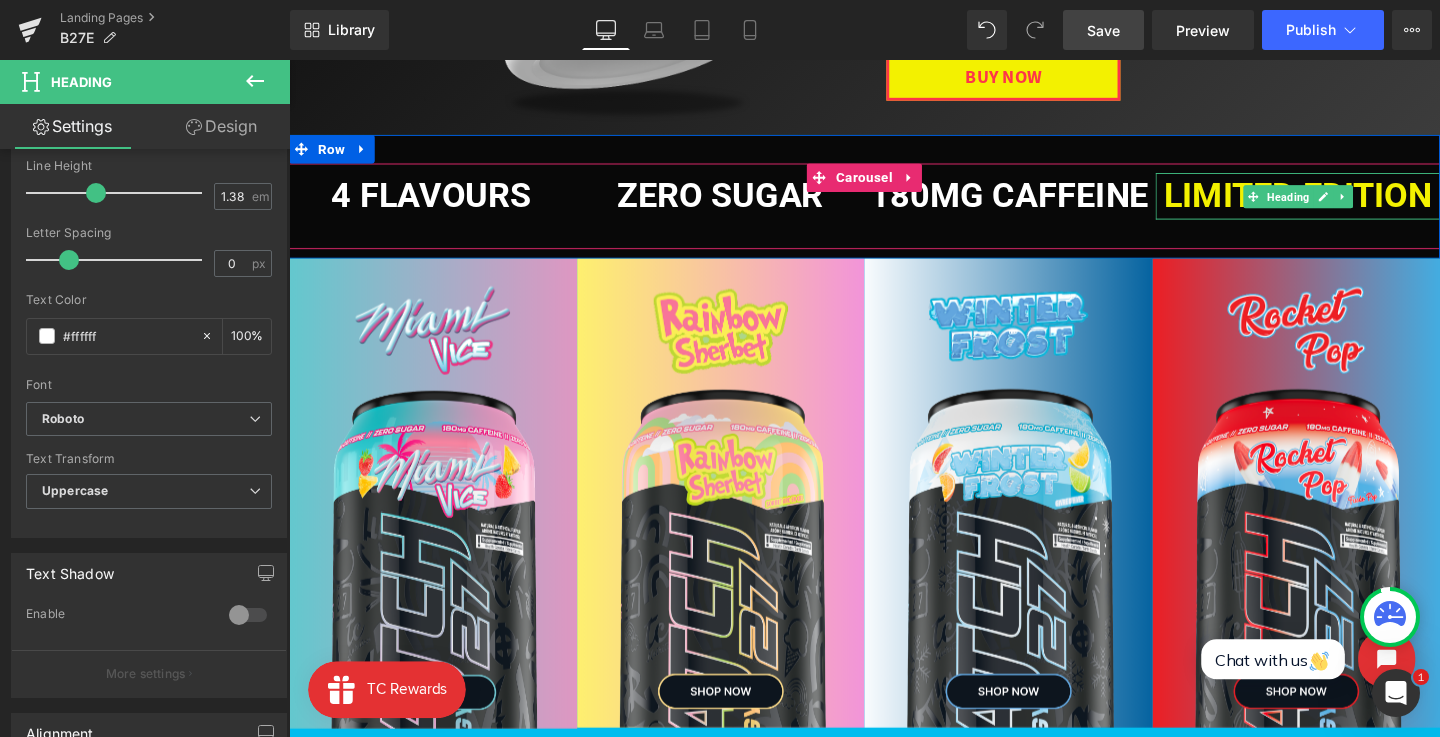 click on "LIMITED EDITION" at bounding box center (1350, 203) 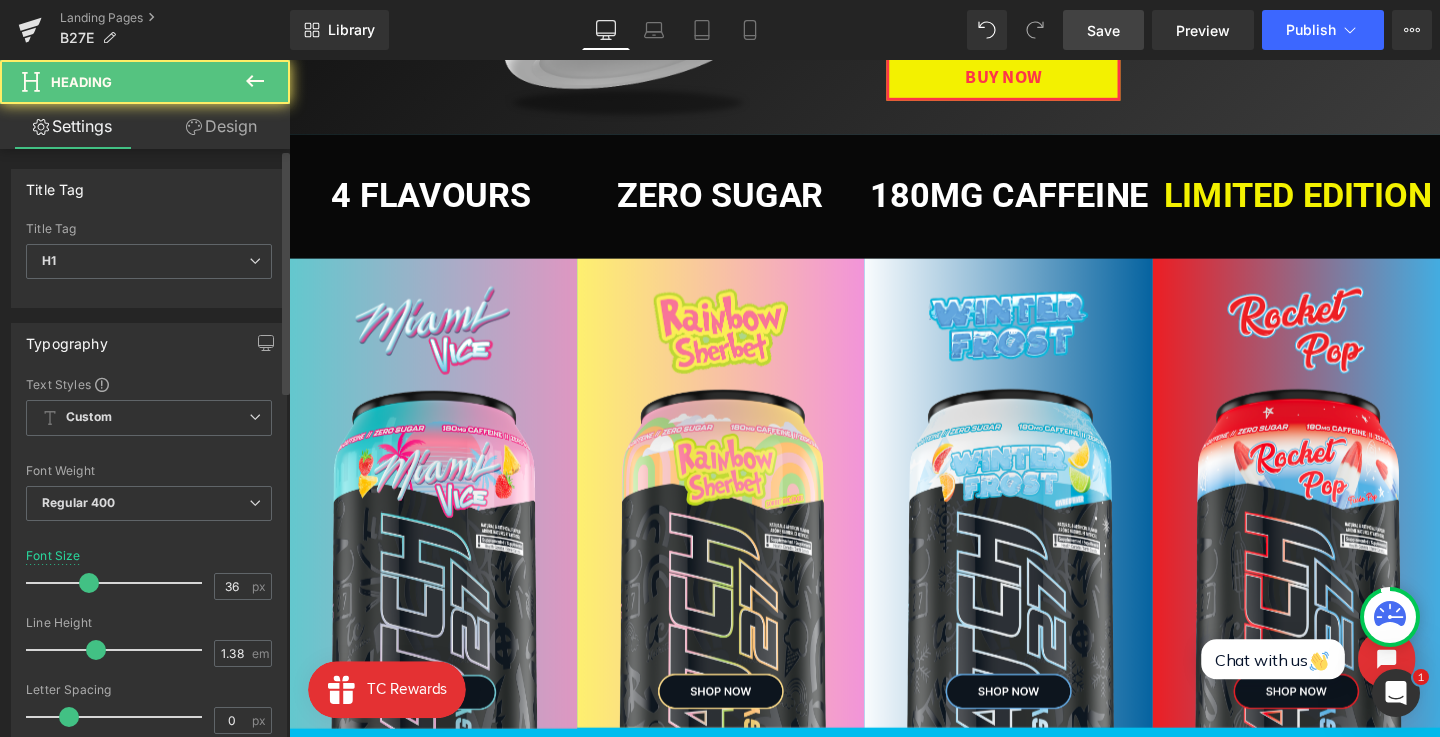scroll, scrollTop: 390, scrollLeft: 0, axis: vertical 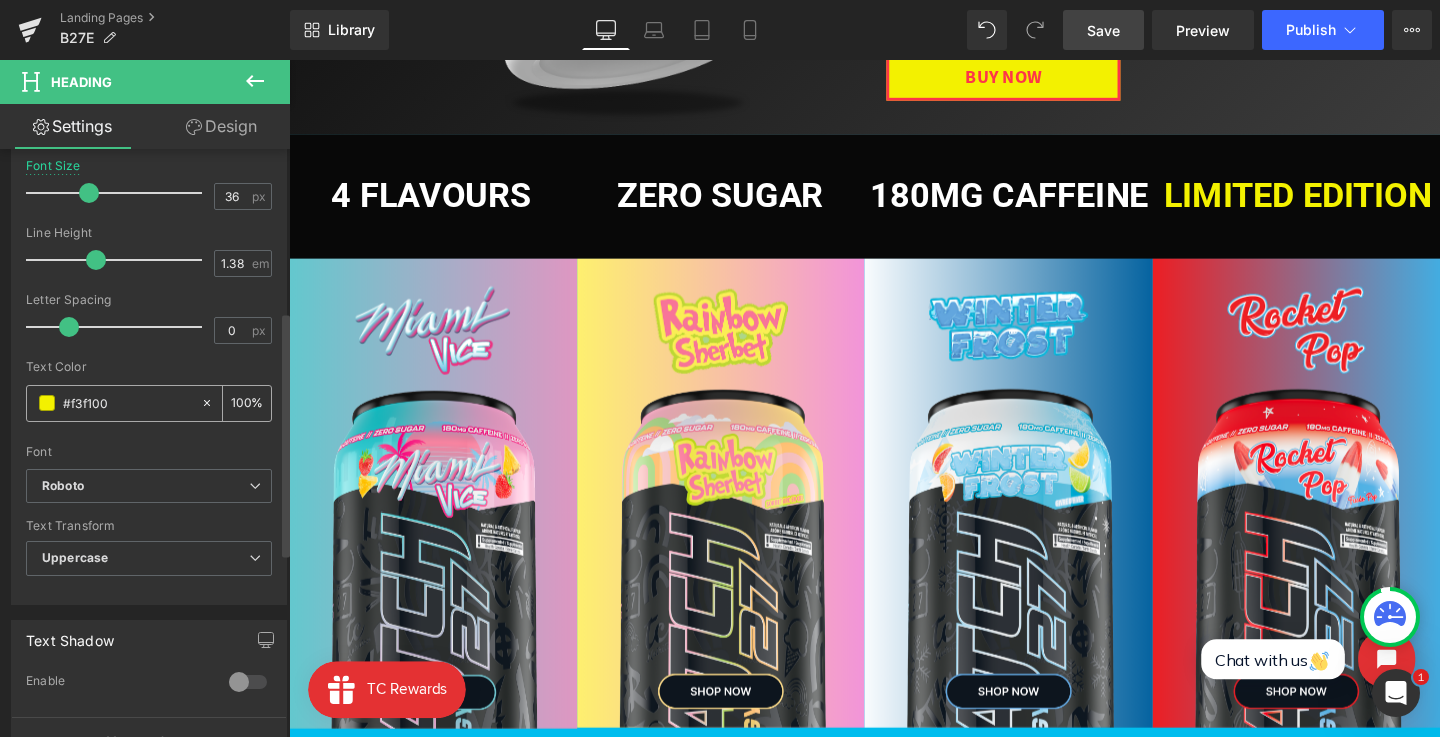 click at bounding box center [47, 403] 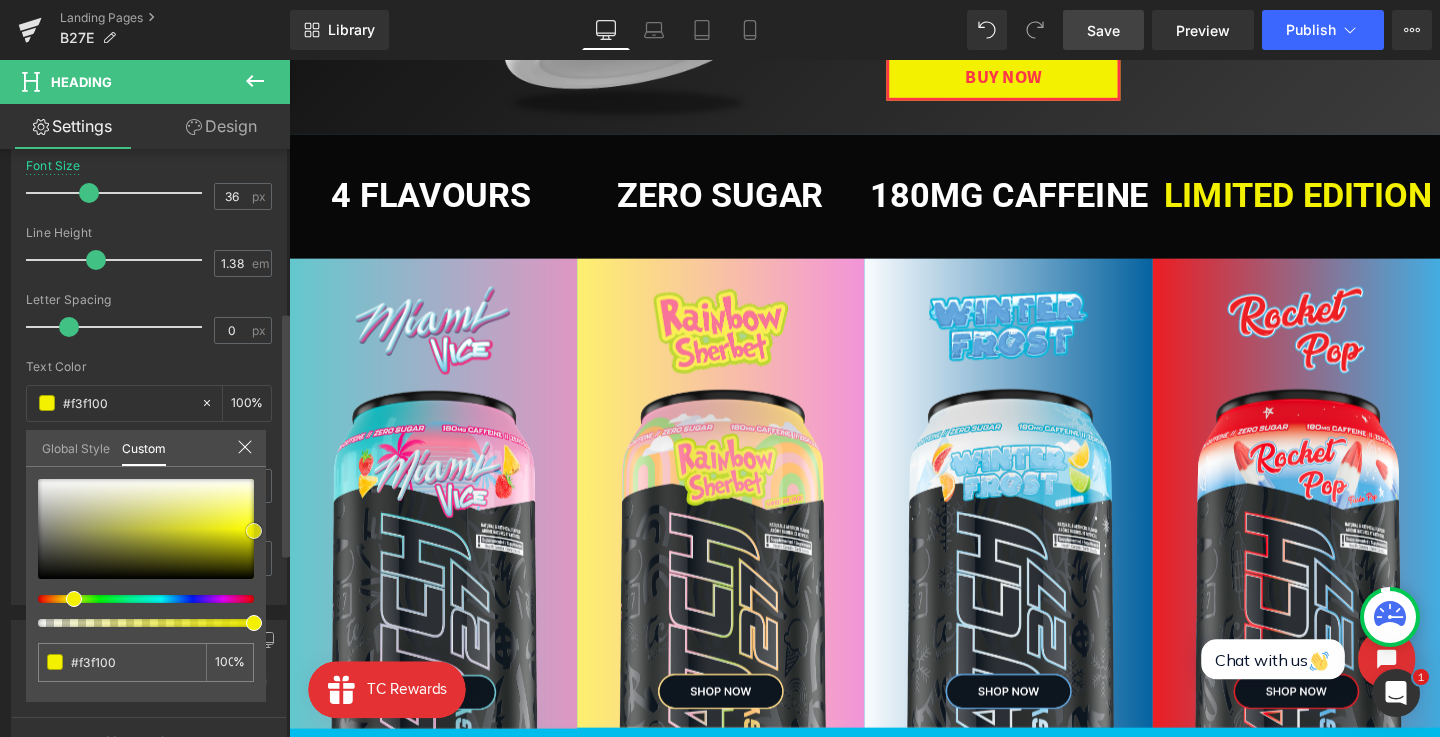 type on "#f0f0ee" 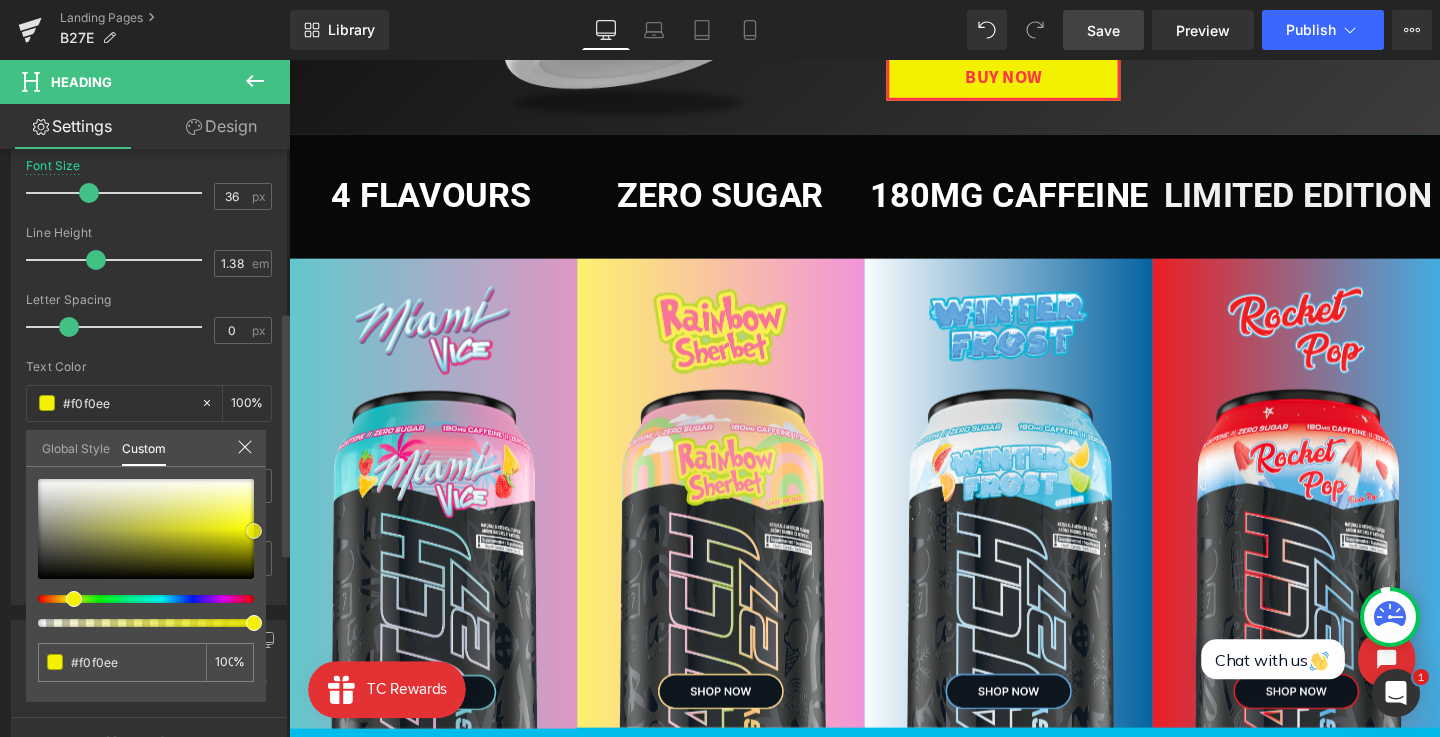 type on "#ffffff" 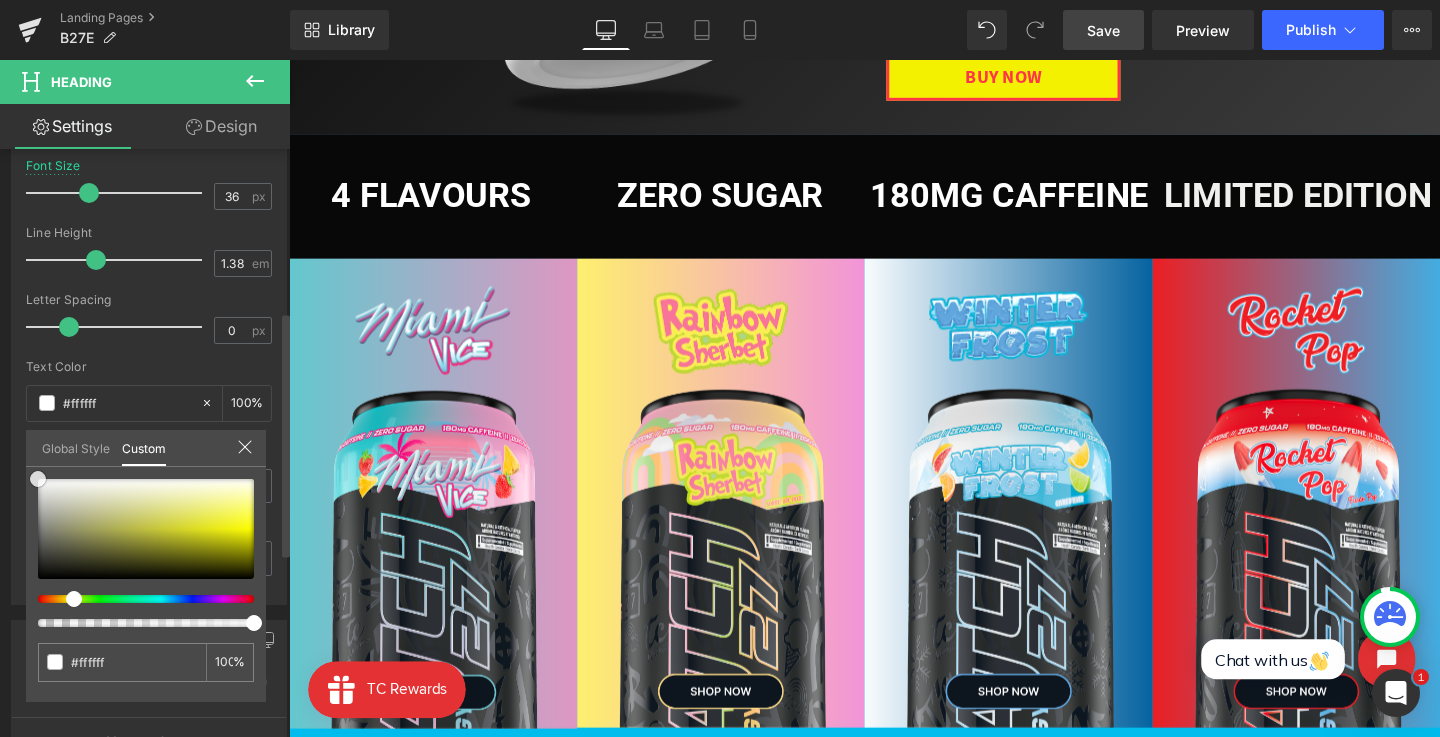 drag, startPoint x: 21, startPoint y: 469, endPoint x: 0, endPoint y: 447, distance: 30.413813 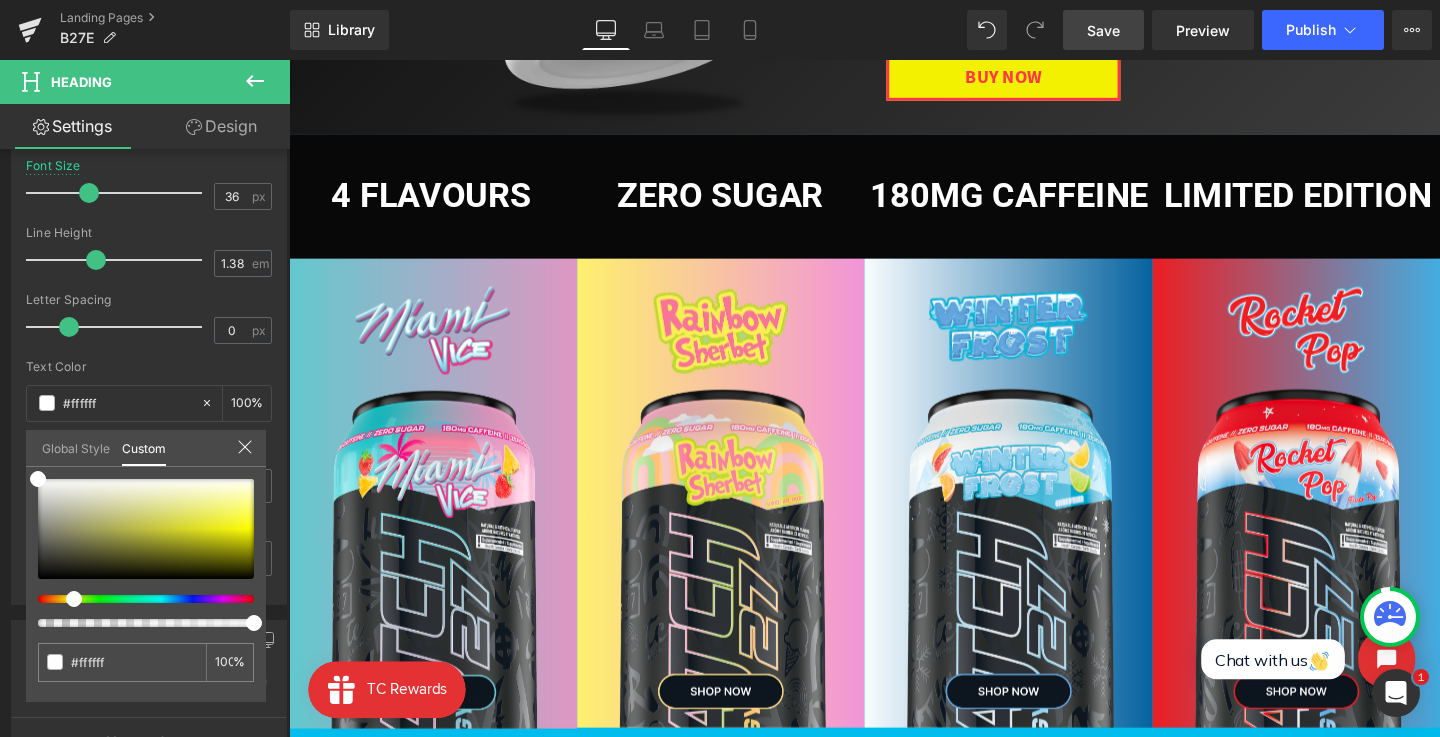 click at bounding box center (894, 416) 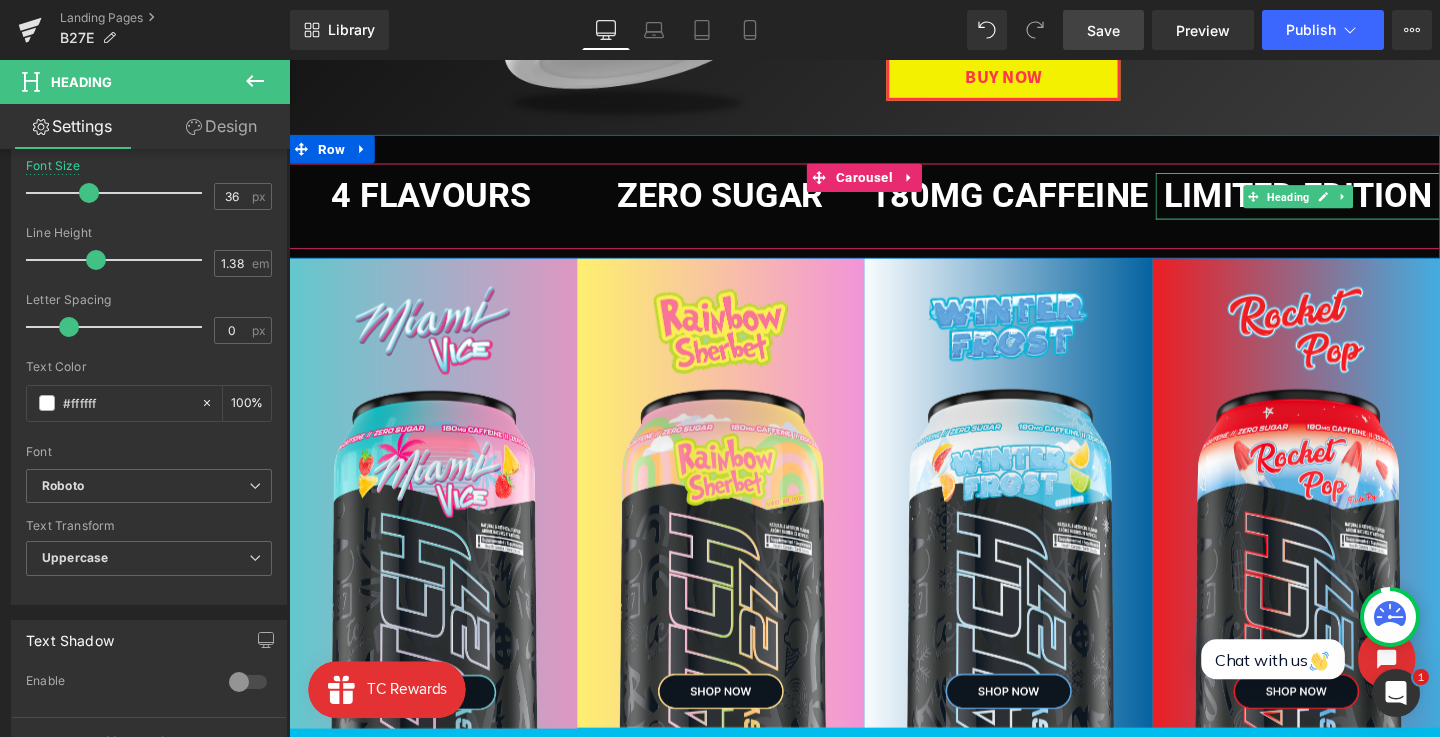 click on "LIMITED EDITION" at bounding box center [1350, 203] 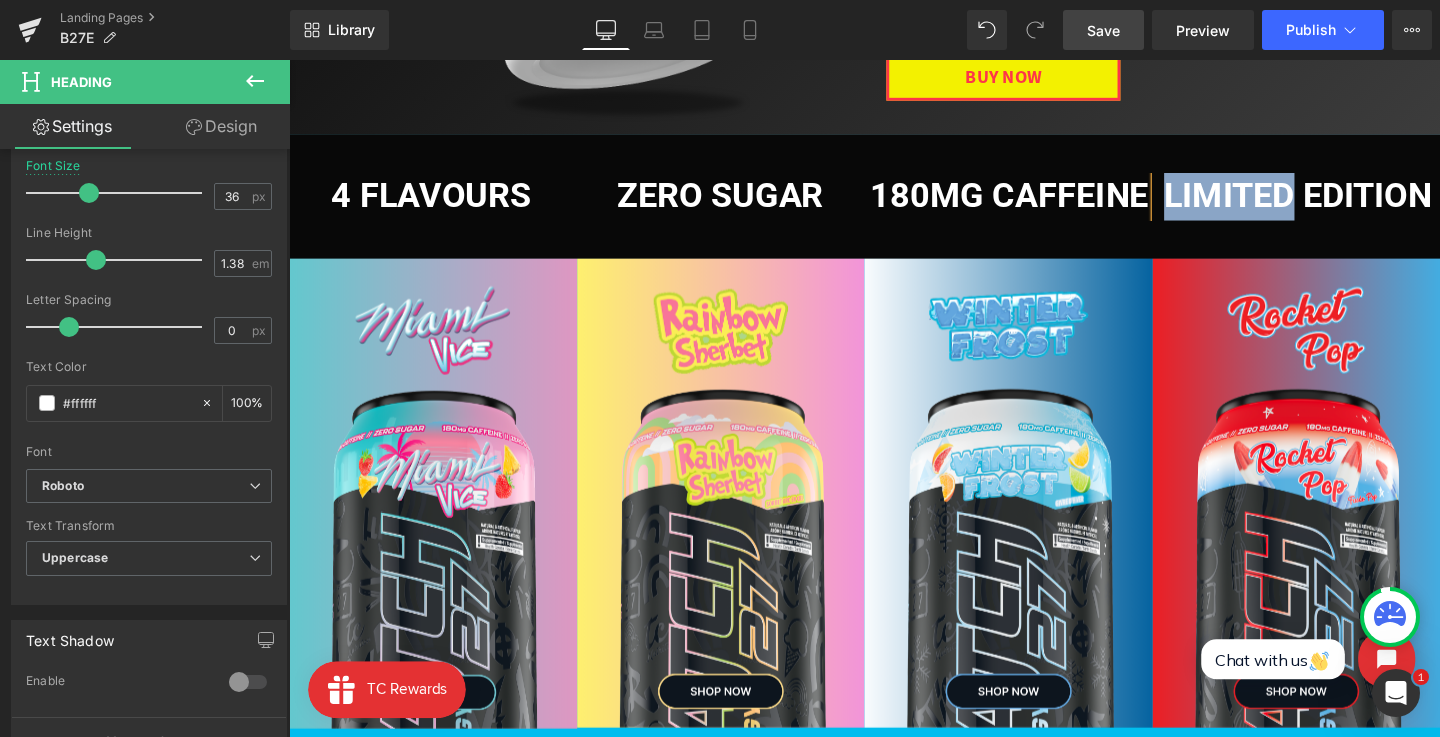 click on "LIMITED EDITION" at bounding box center (1350, 203) 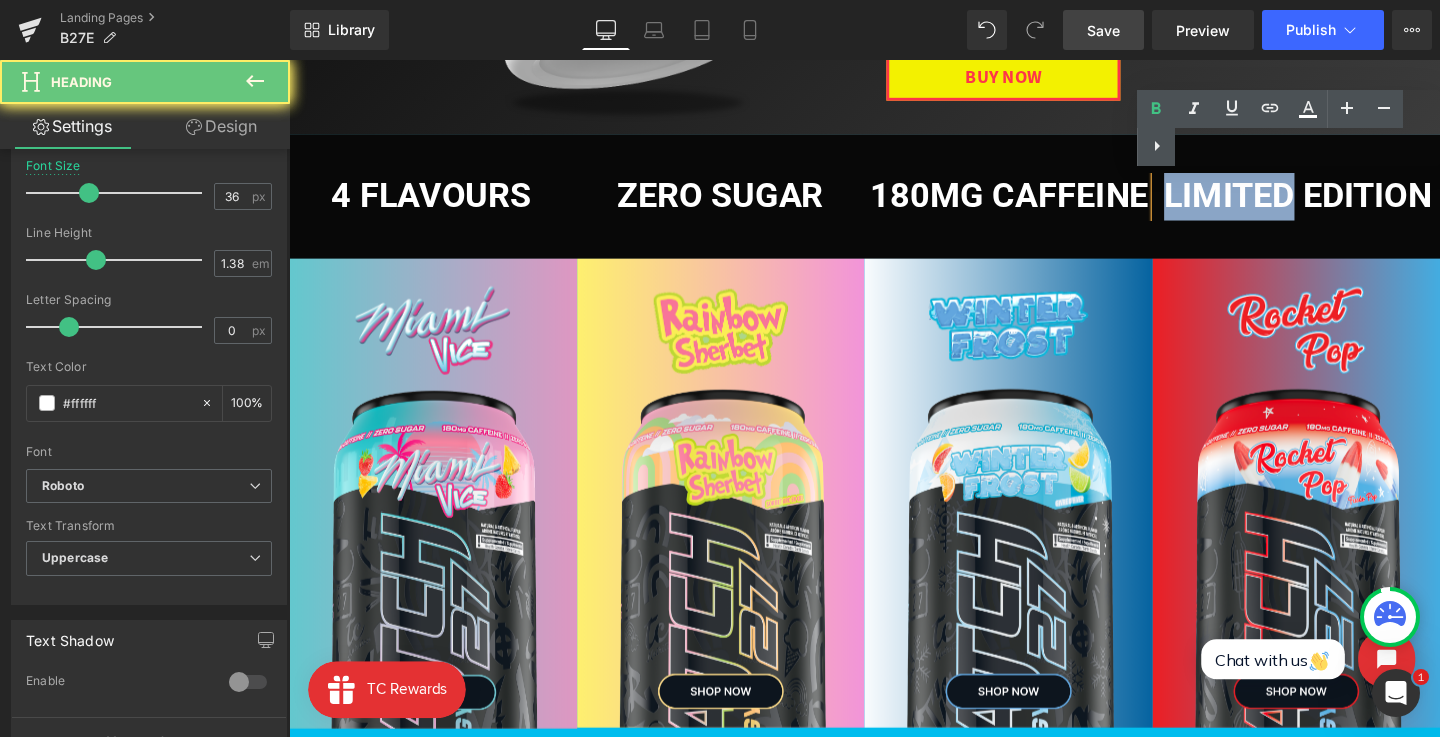 click on "LIMITED EDITION" at bounding box center [1350, 203] 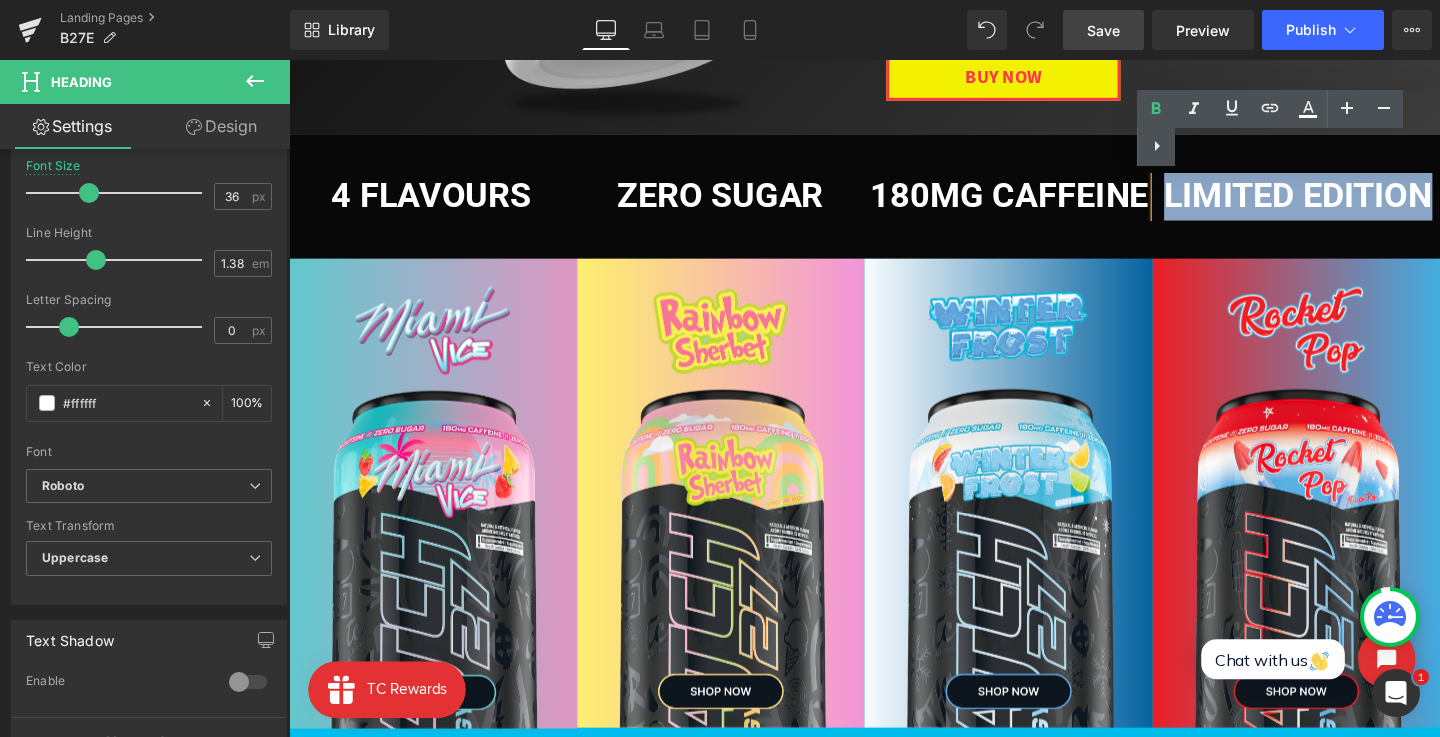 type 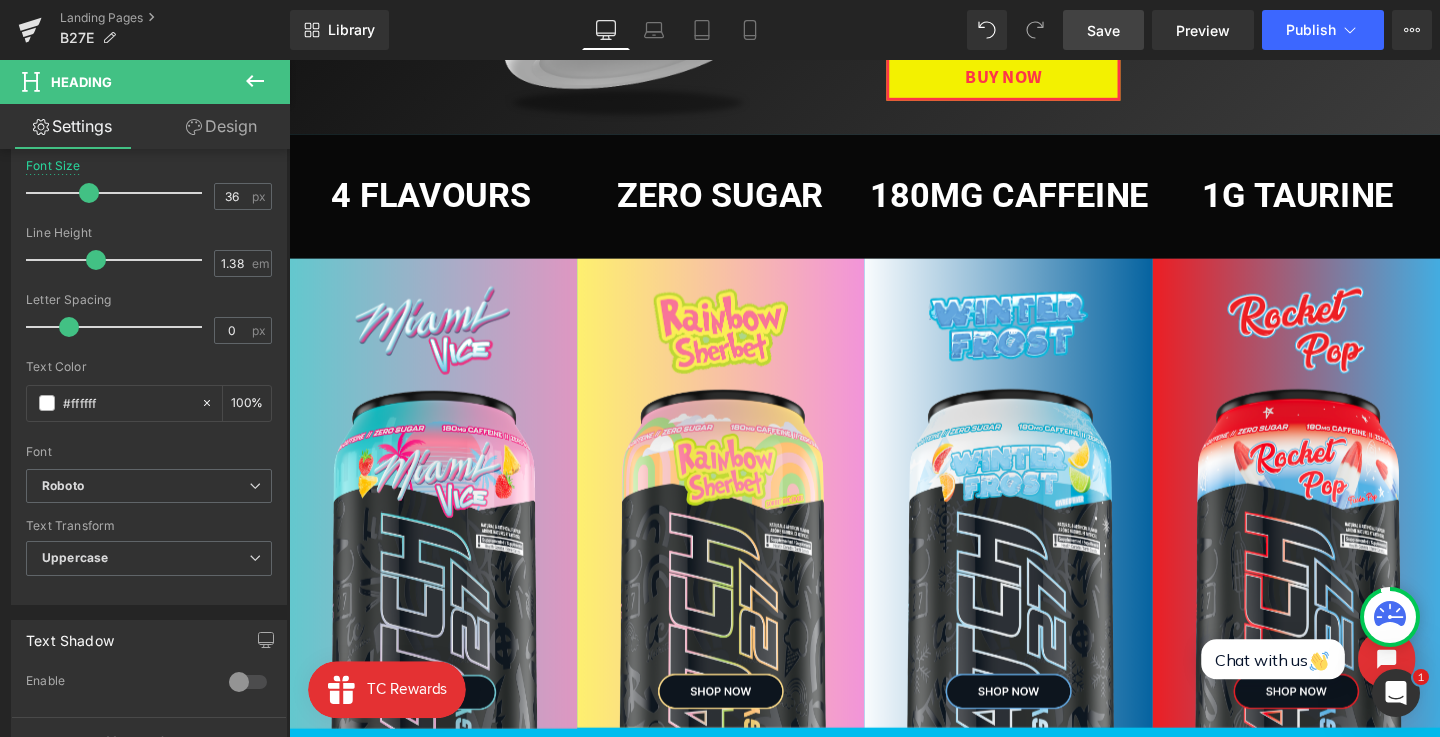 click on "Save" at bounding box center [1103, 30] 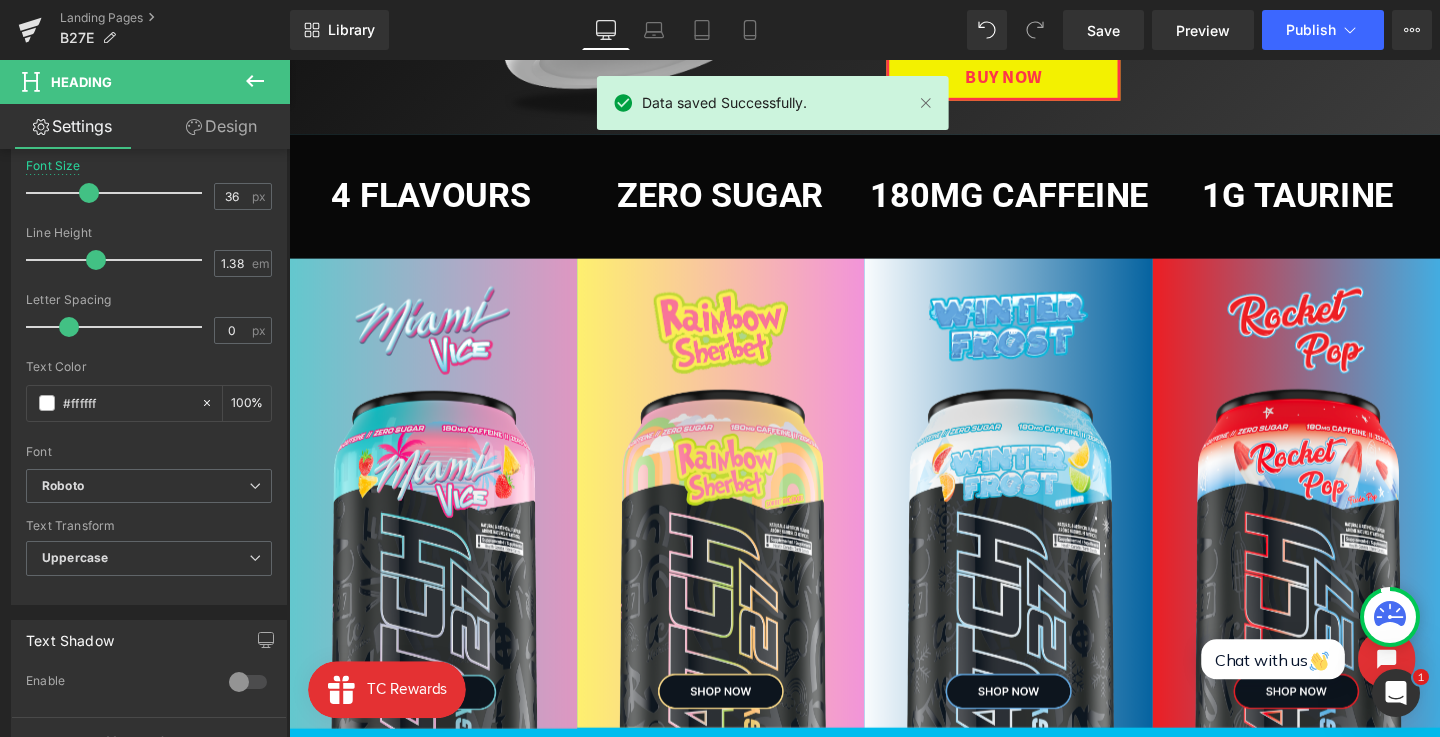 scroll, scrollTop: 465, scrollLeft: 0, axis: vertical 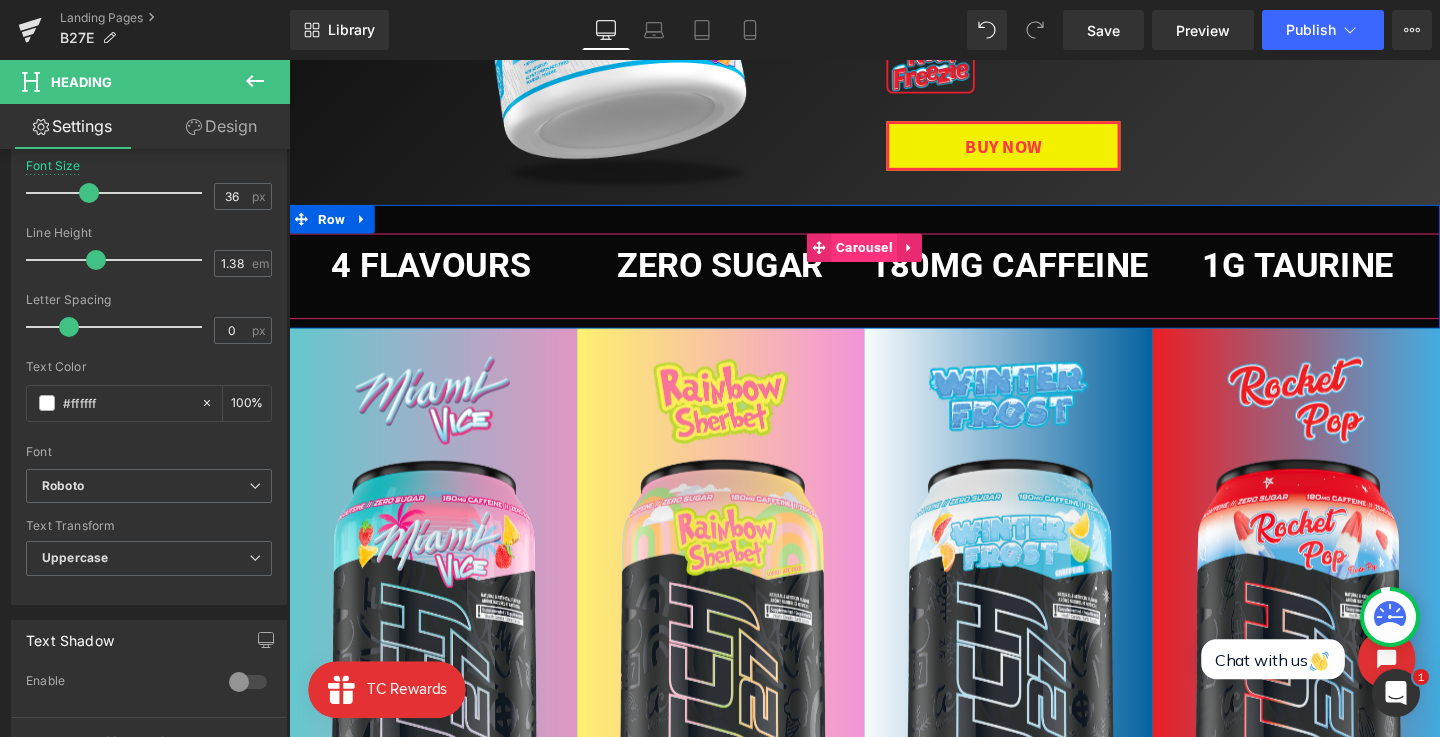 click on "Carousel" at bounding box center [893, 257] 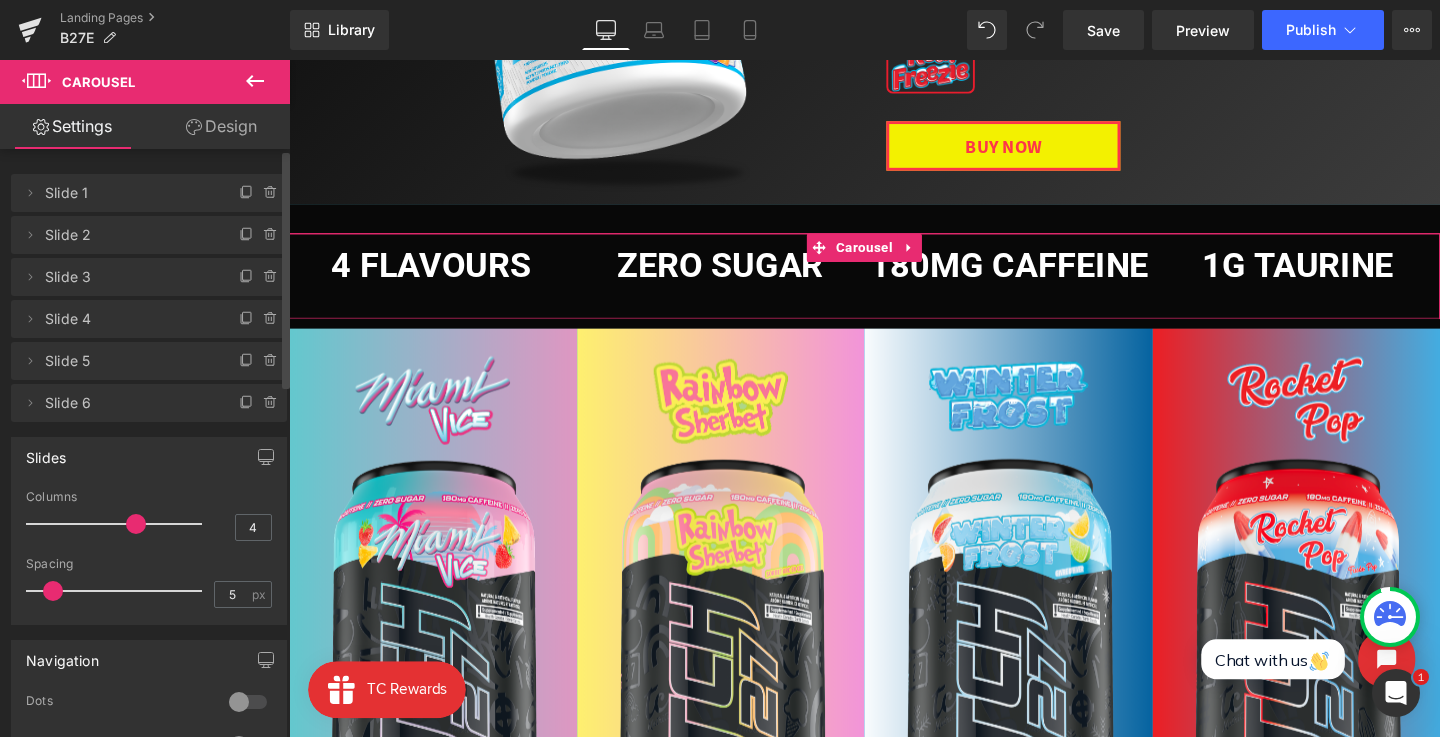 click on "Slide 6" at bounding box center [129, 403] 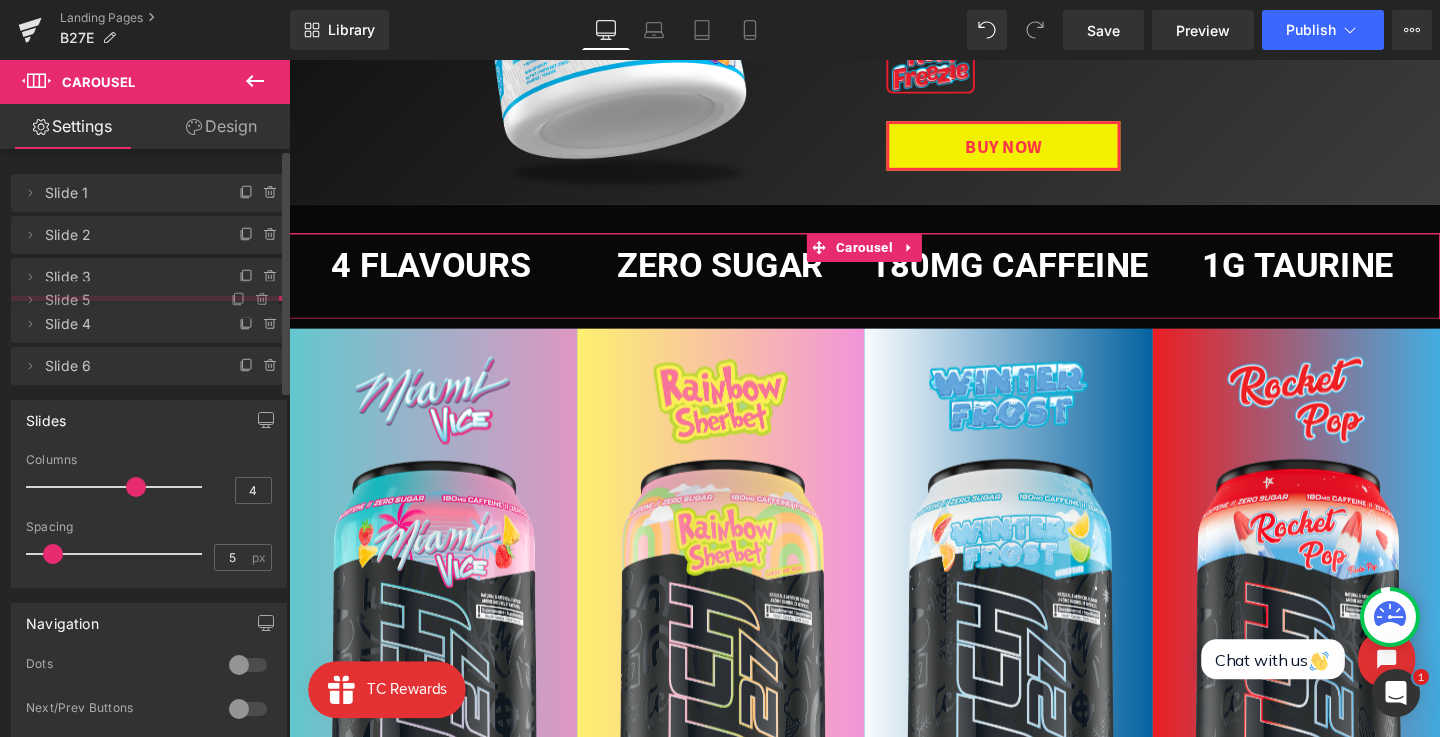 drag, startPoint x: 131, startPoint y: 372, endPoint x: 131, endPoint y: 311, distance: 61 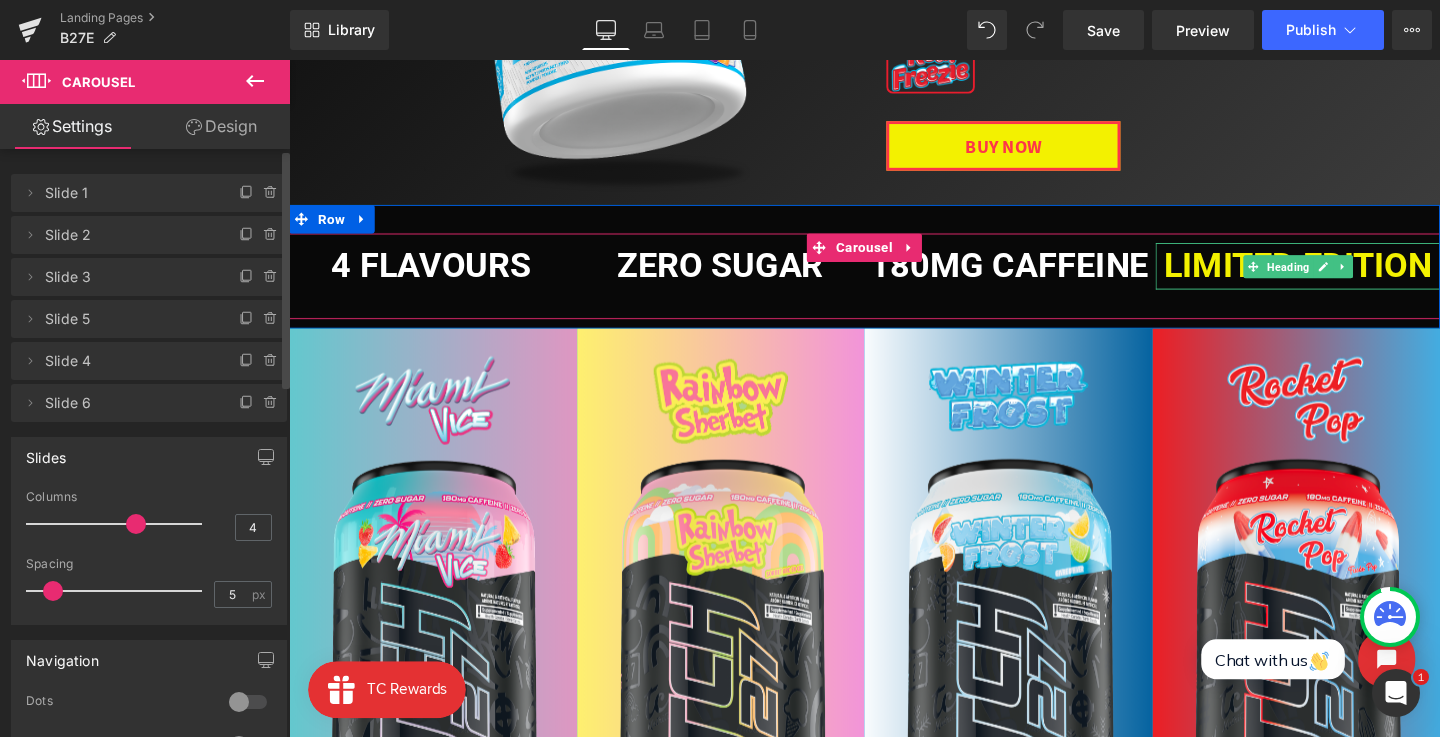 click on "LIMITED EDITION" at bounding box center (1350, 276) 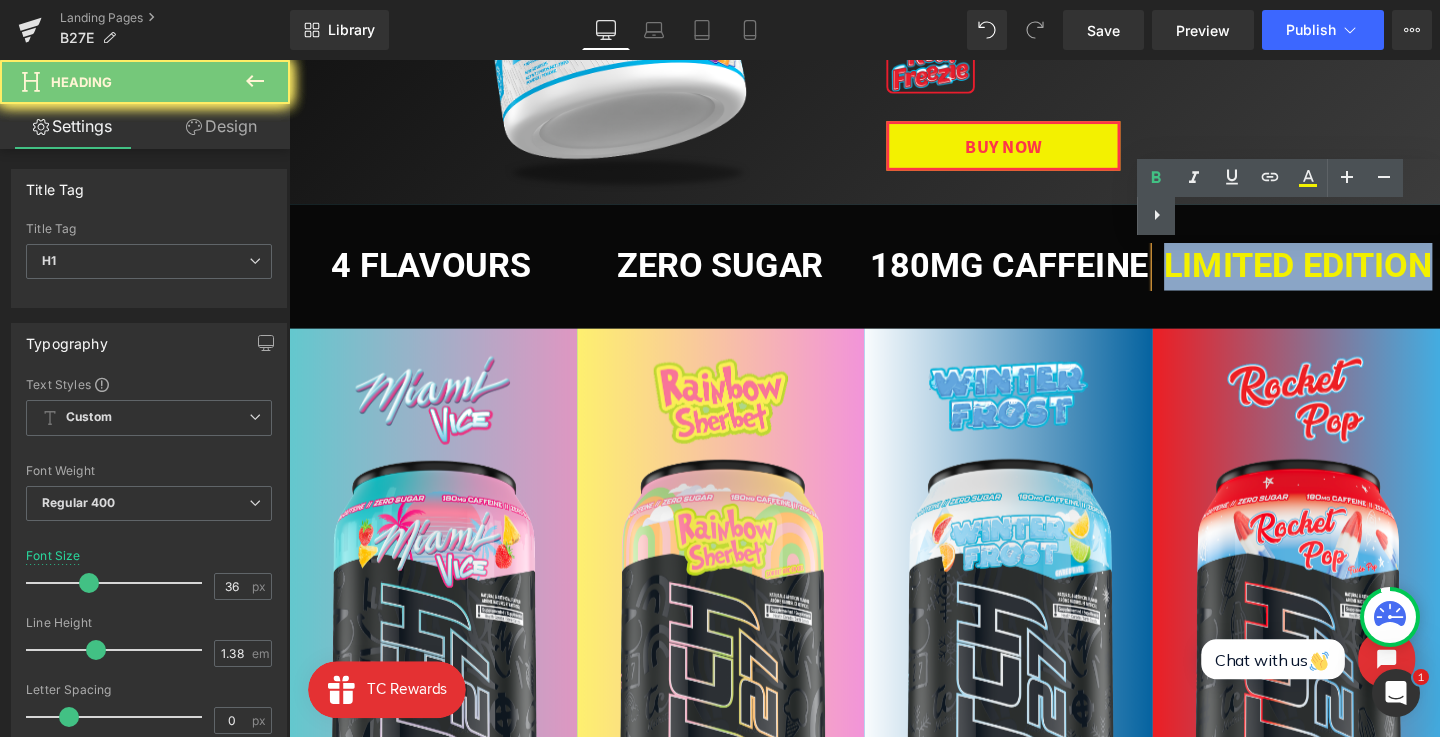 click on "LIMITED EDITION" at bounding box center (1350, 276) 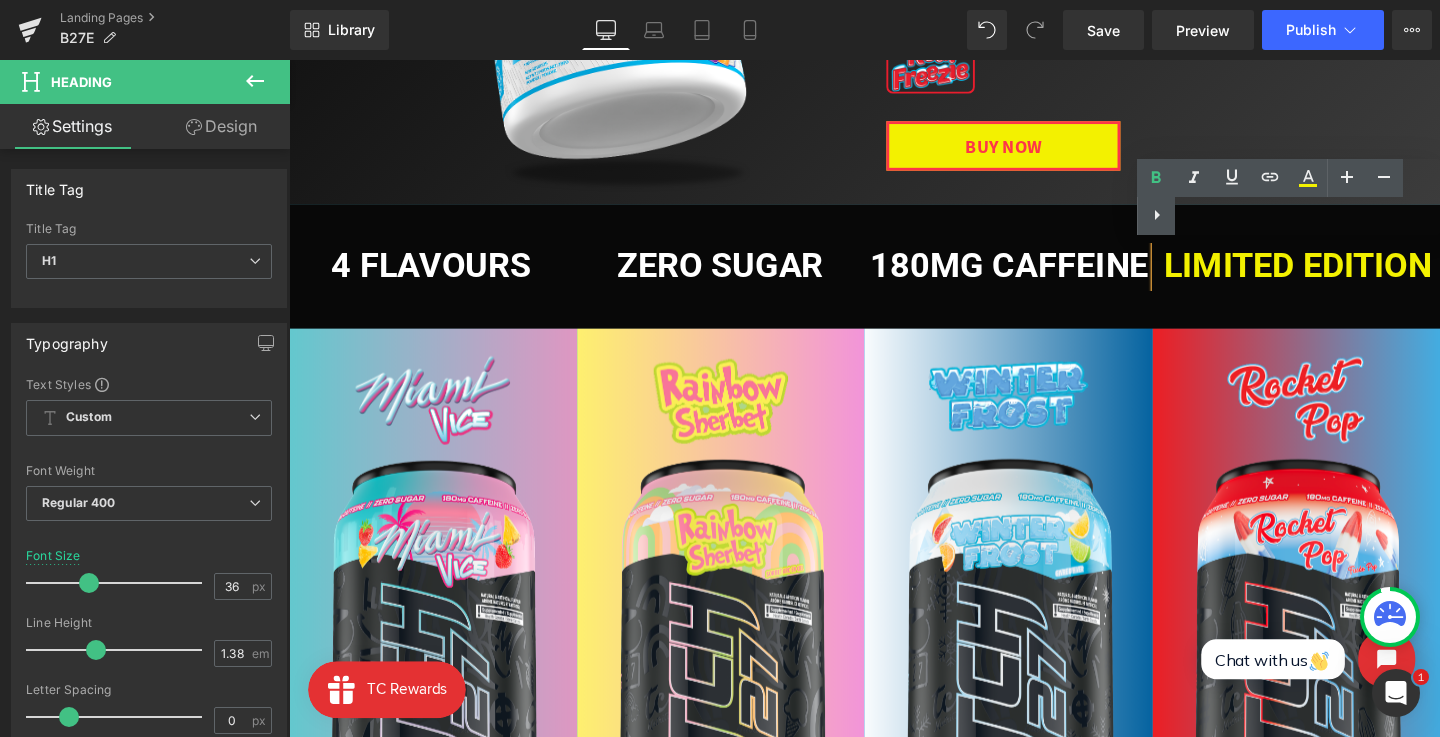 type 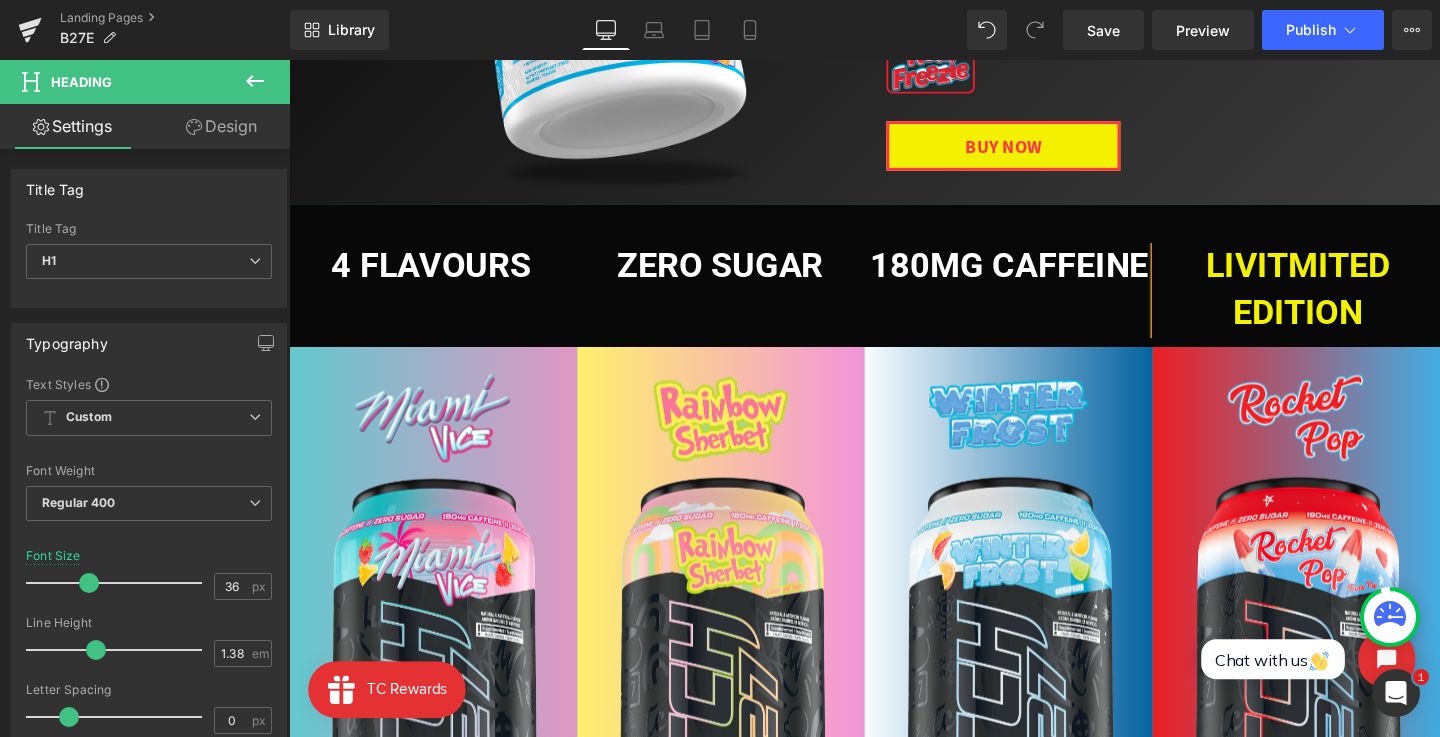 click on "LIVitMITED EDITION" at bounding box center (1349, 301) 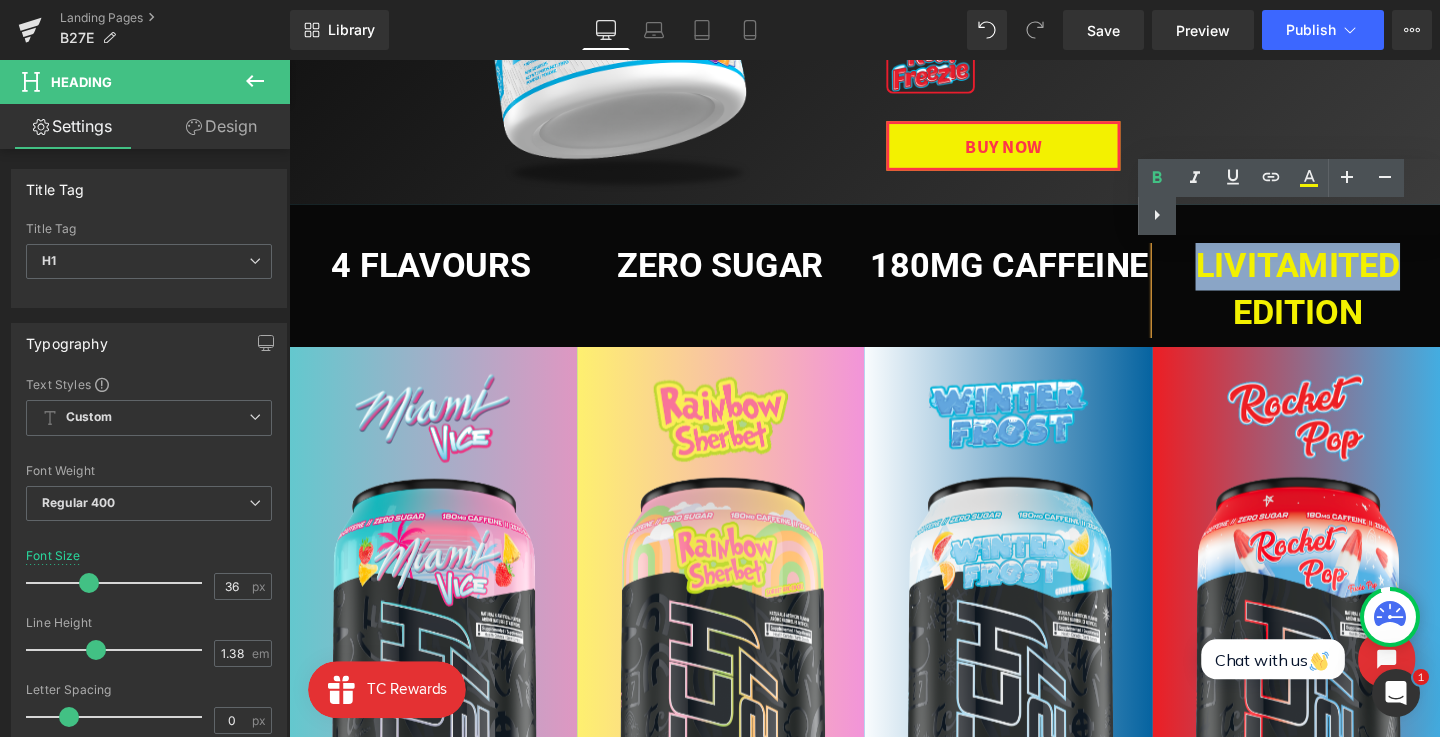 click on "LIVitaMITED EDITION" at bounding box center [1349, 301] 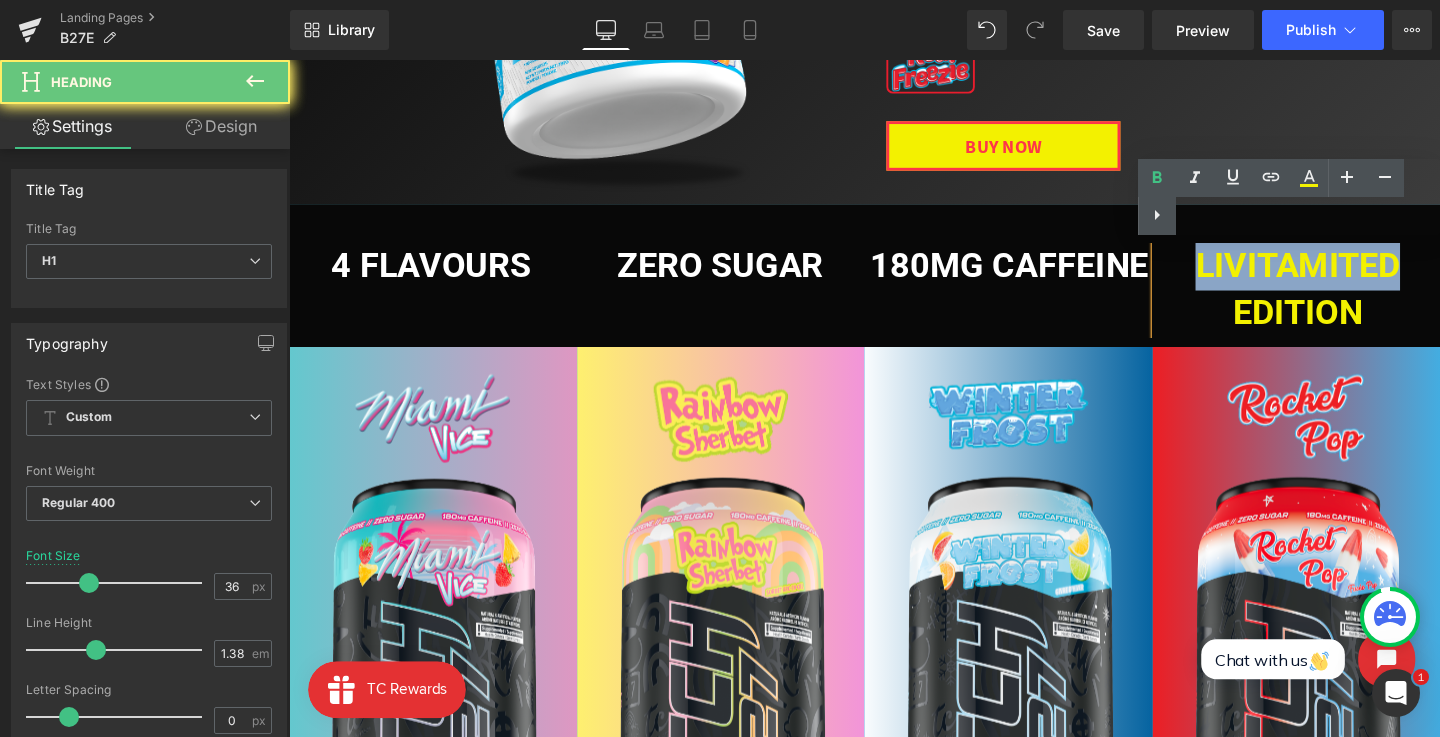click on "LIVitaMITED EDITION" at bounding box center [1349, 301] 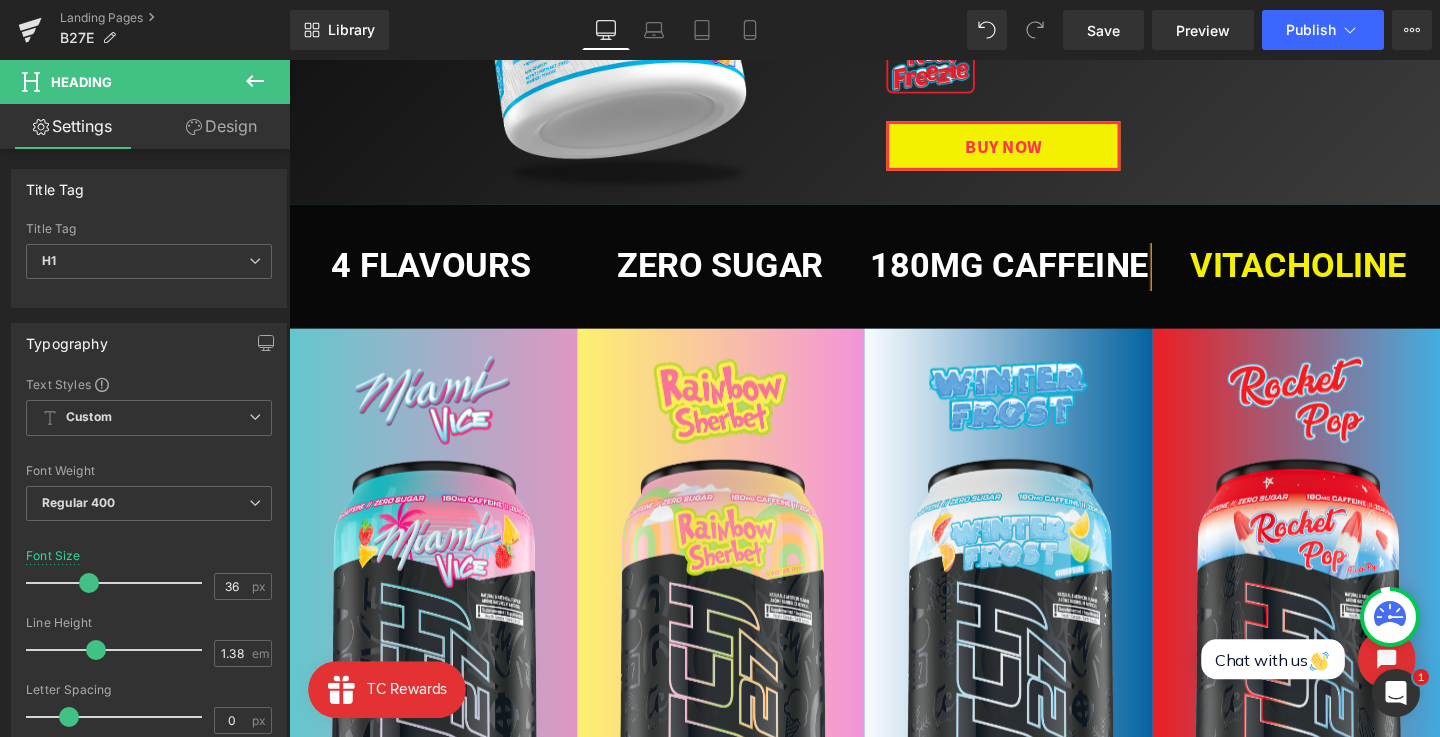 click on "Vitacholine" at bounding box center [1349, 276] 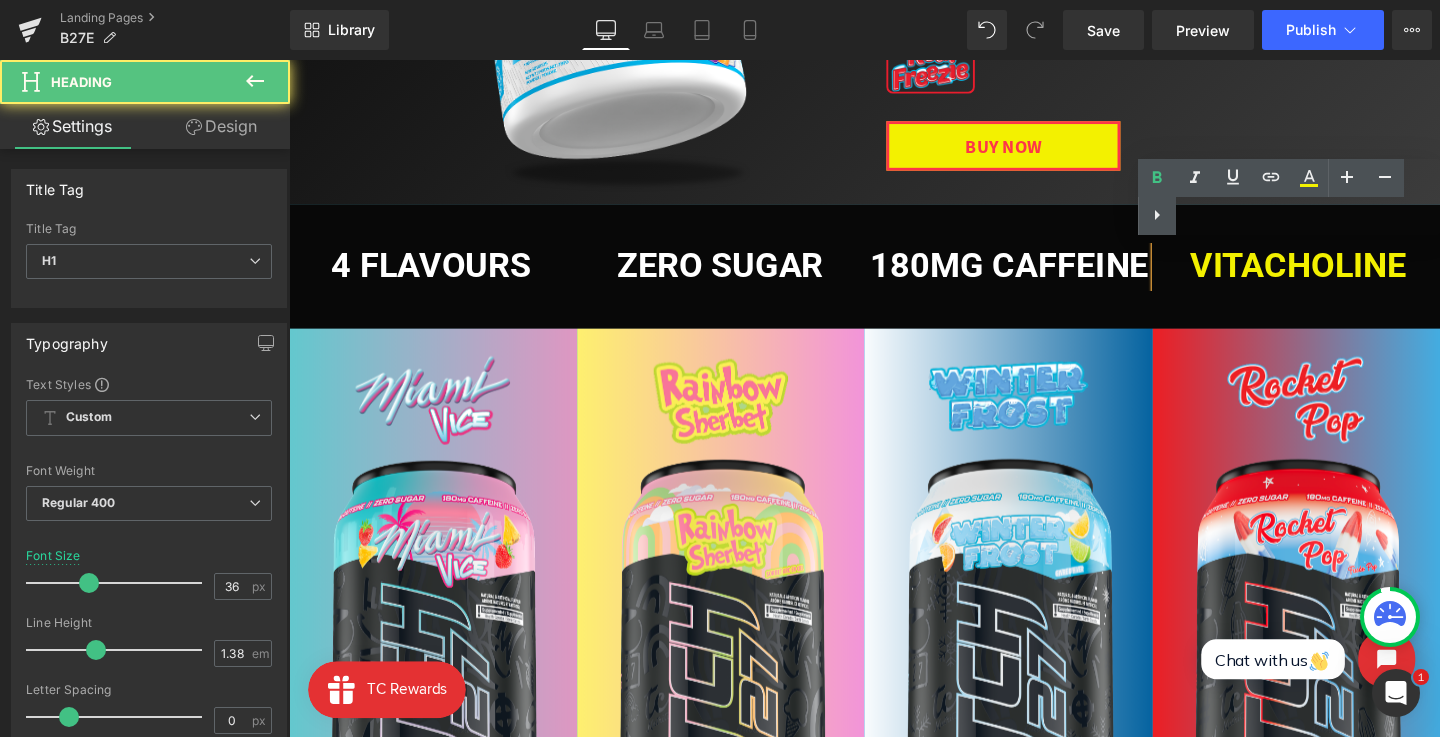 click on "4 FLavours
Heading
zero sugar Heading
180mg caffeine Heading
Vitacholine Heading
1g Taurine Heading
LIMITED EDITION" at bounding box center [894, 287] 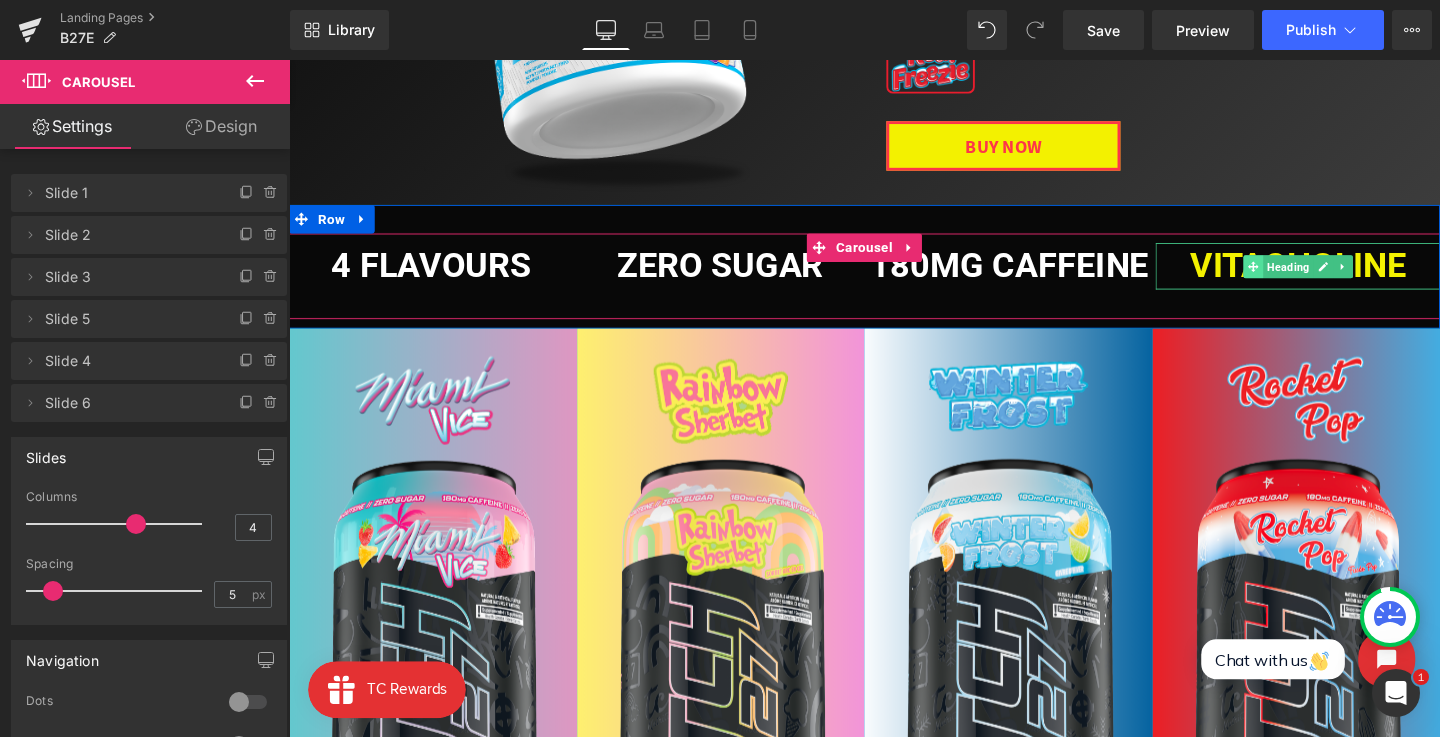 click at bounding box center [1302, 277] 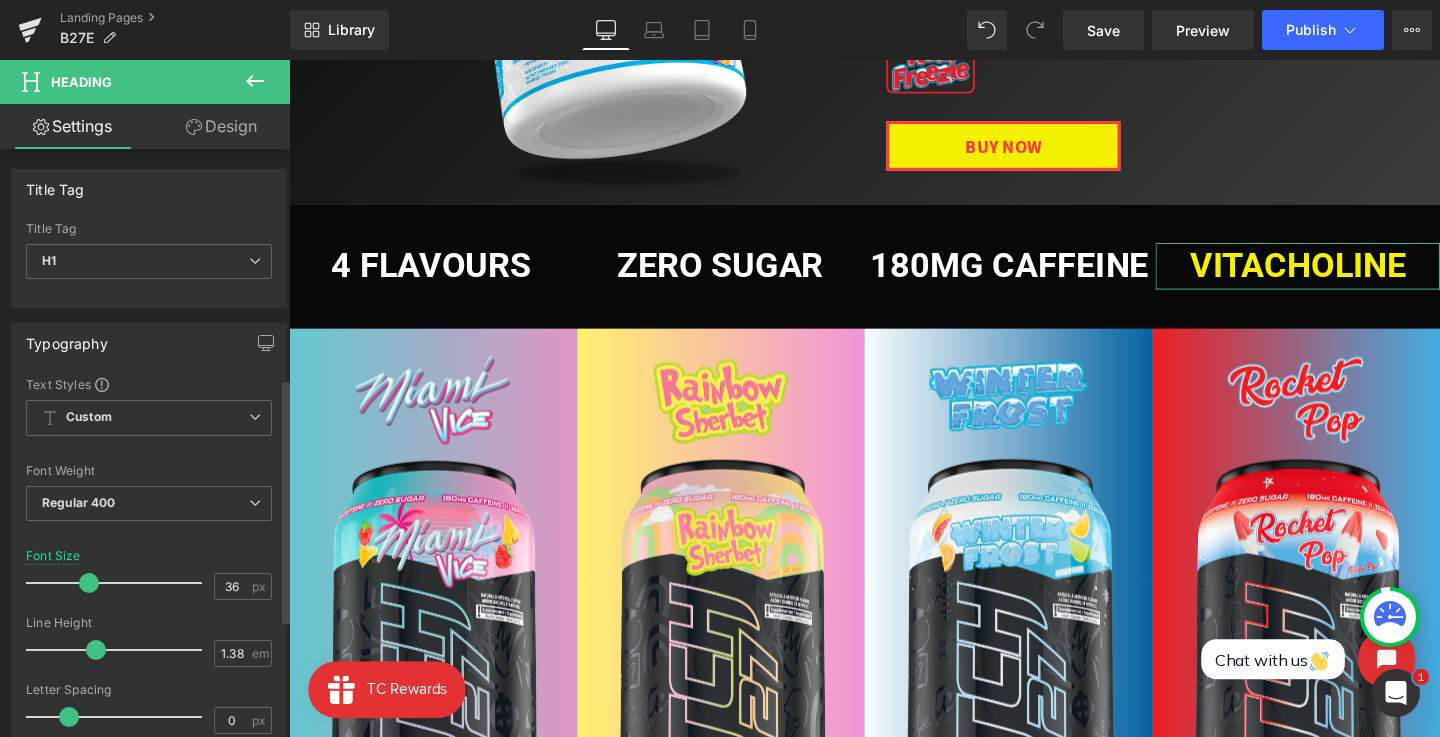scroll, scrollTop: 550, scrollLeft: 0, axis: vertical 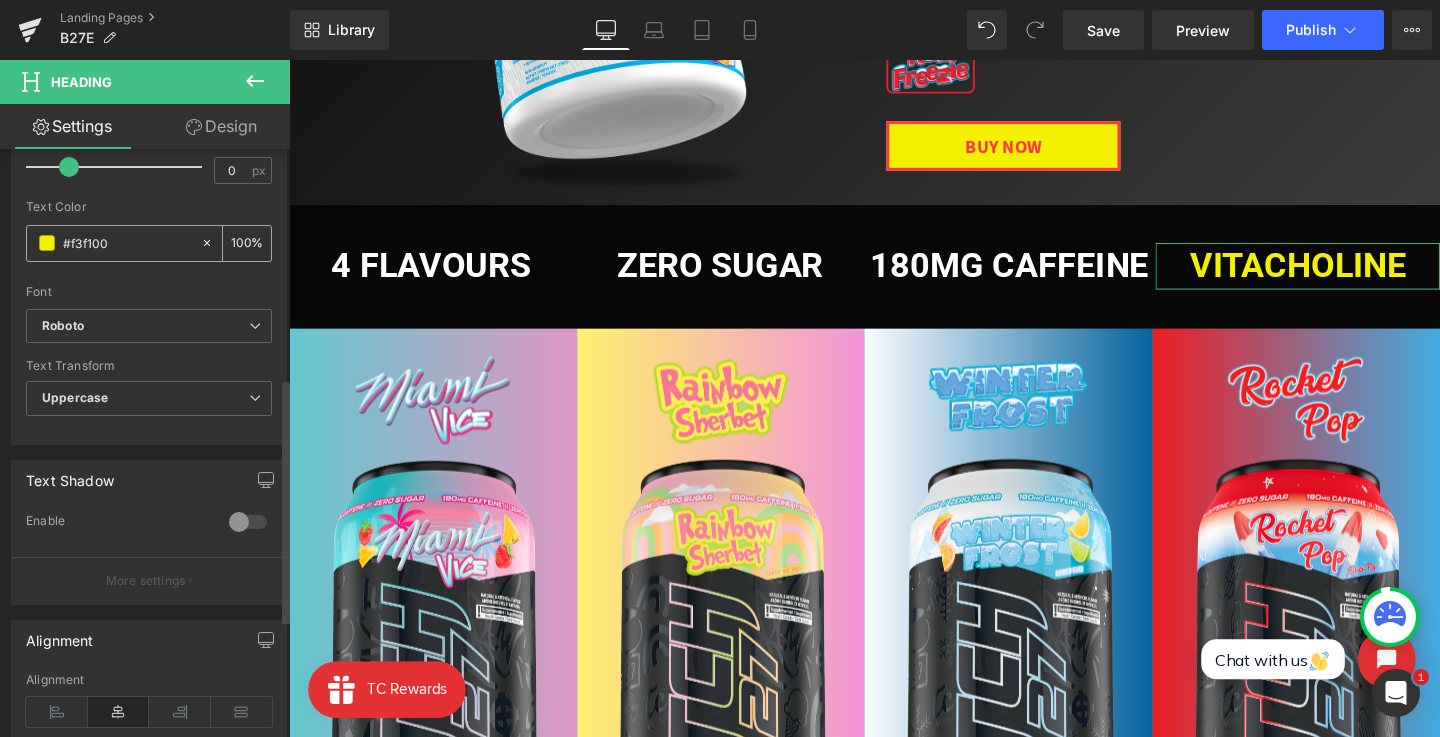 click at bounding box center (47, 243) 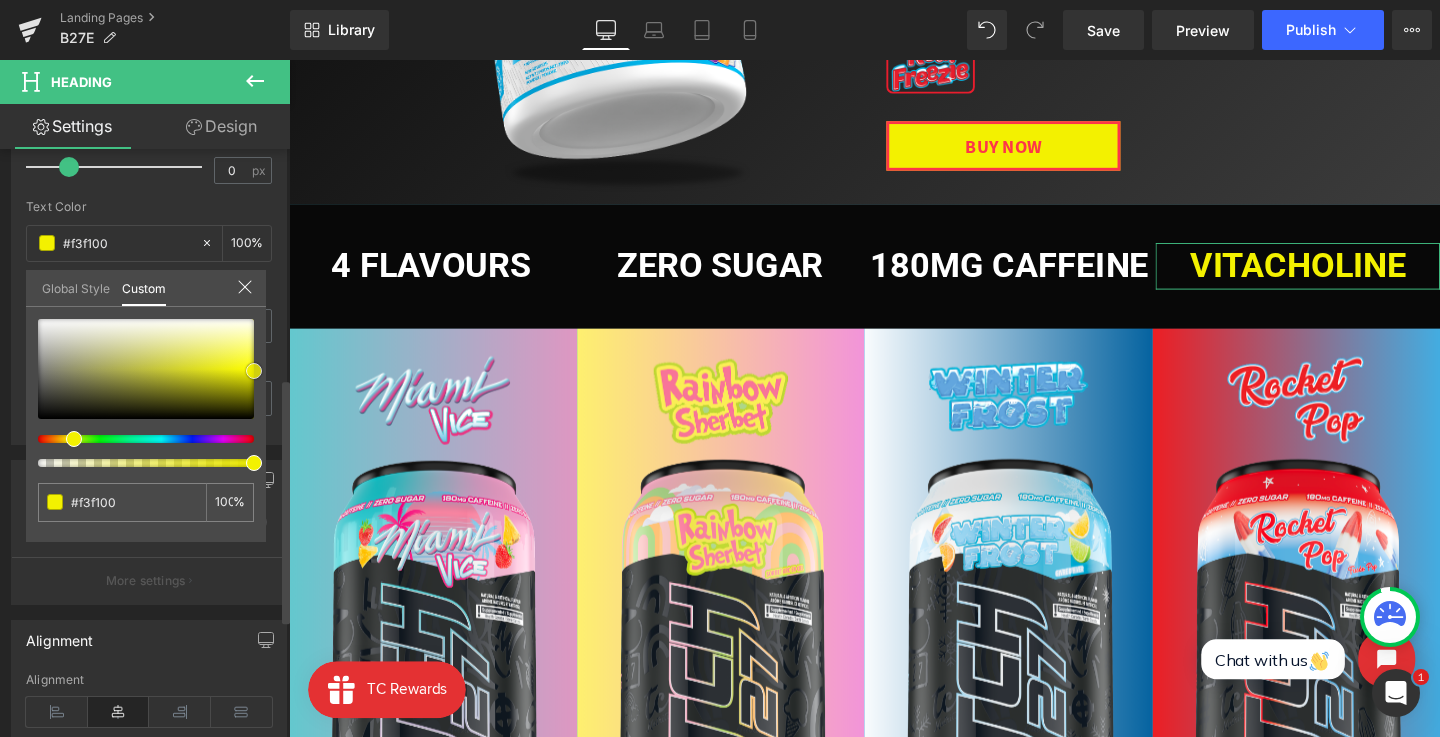 type on "#efefea" 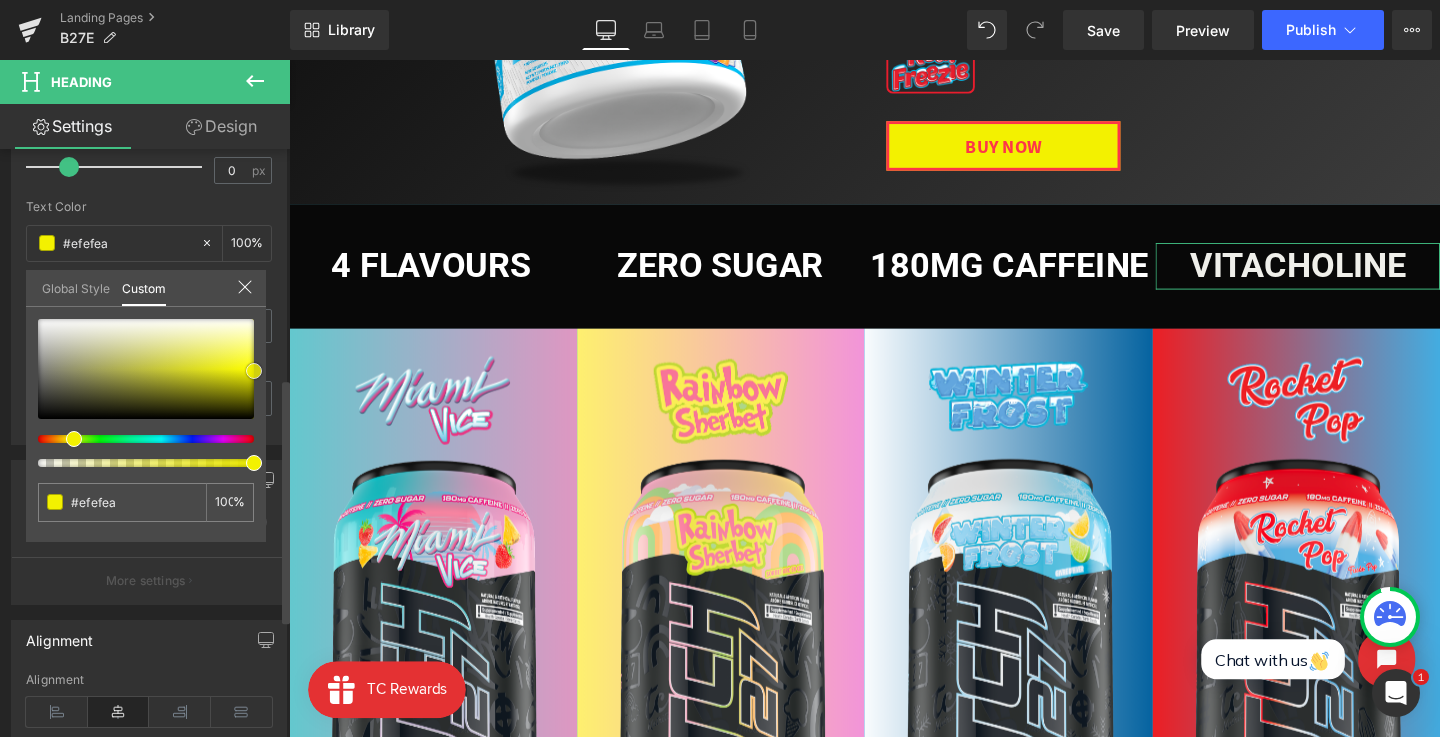 type on "#ffffff" 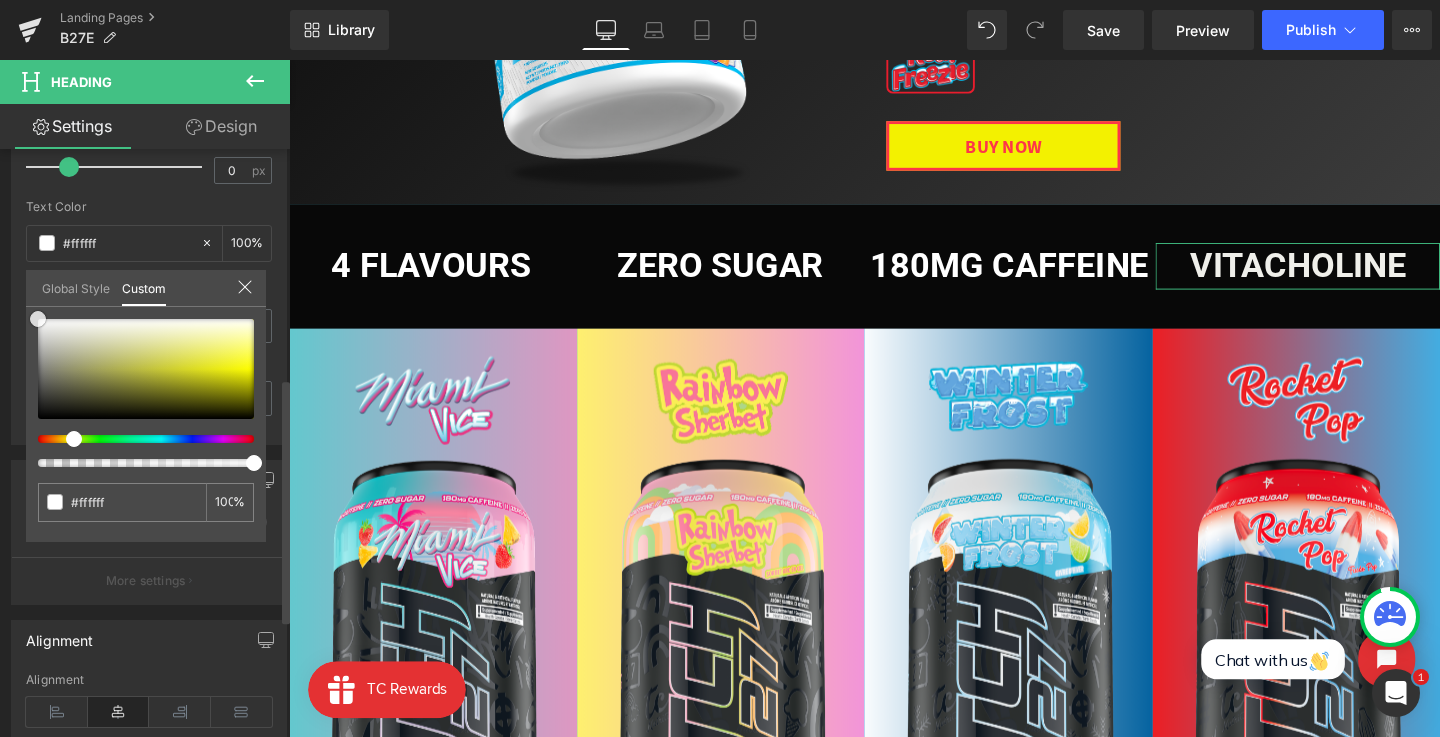 drag, startPoint x: 0, startPoint y: 269, endPoint x: 0, endPoint y: 255, distance: 14 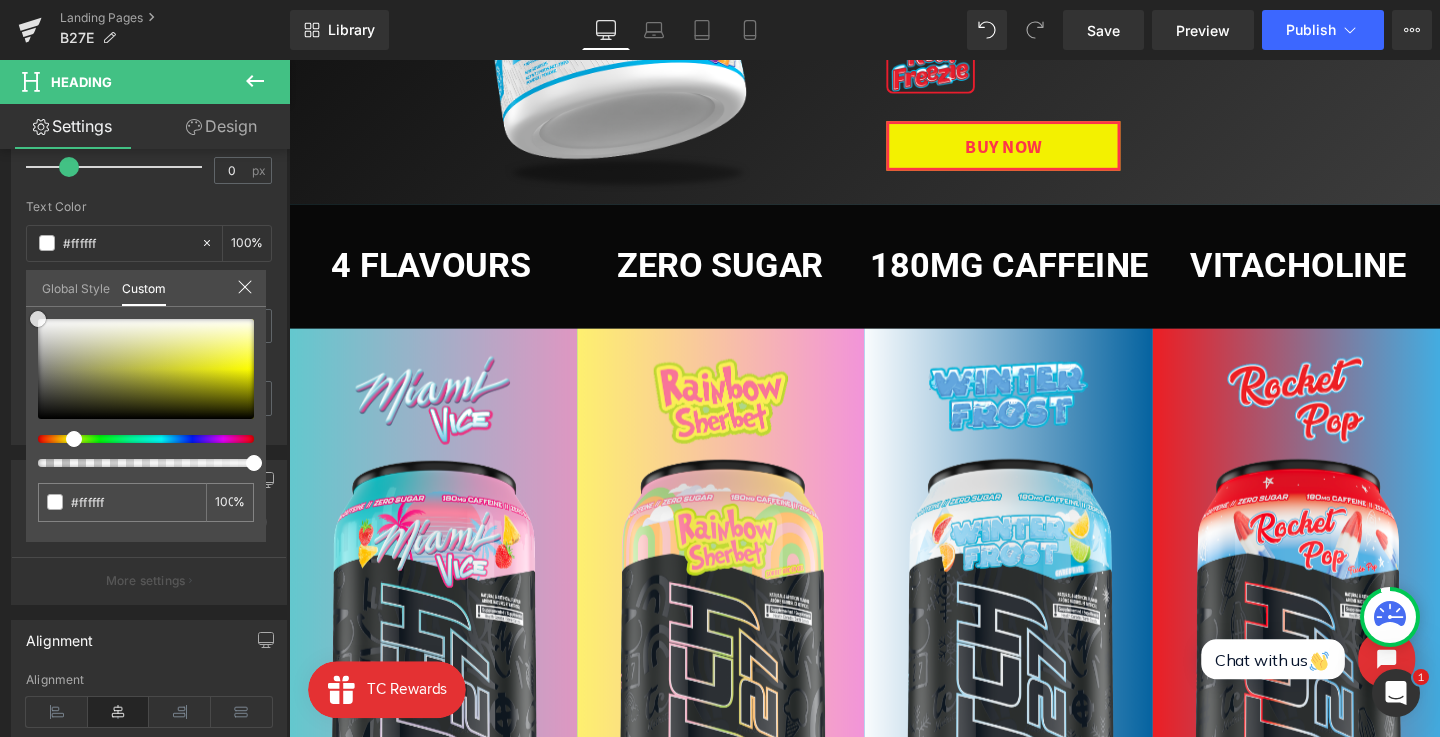 scroll, scrollTop: 459, scrollLeft: 0, axis: vertical 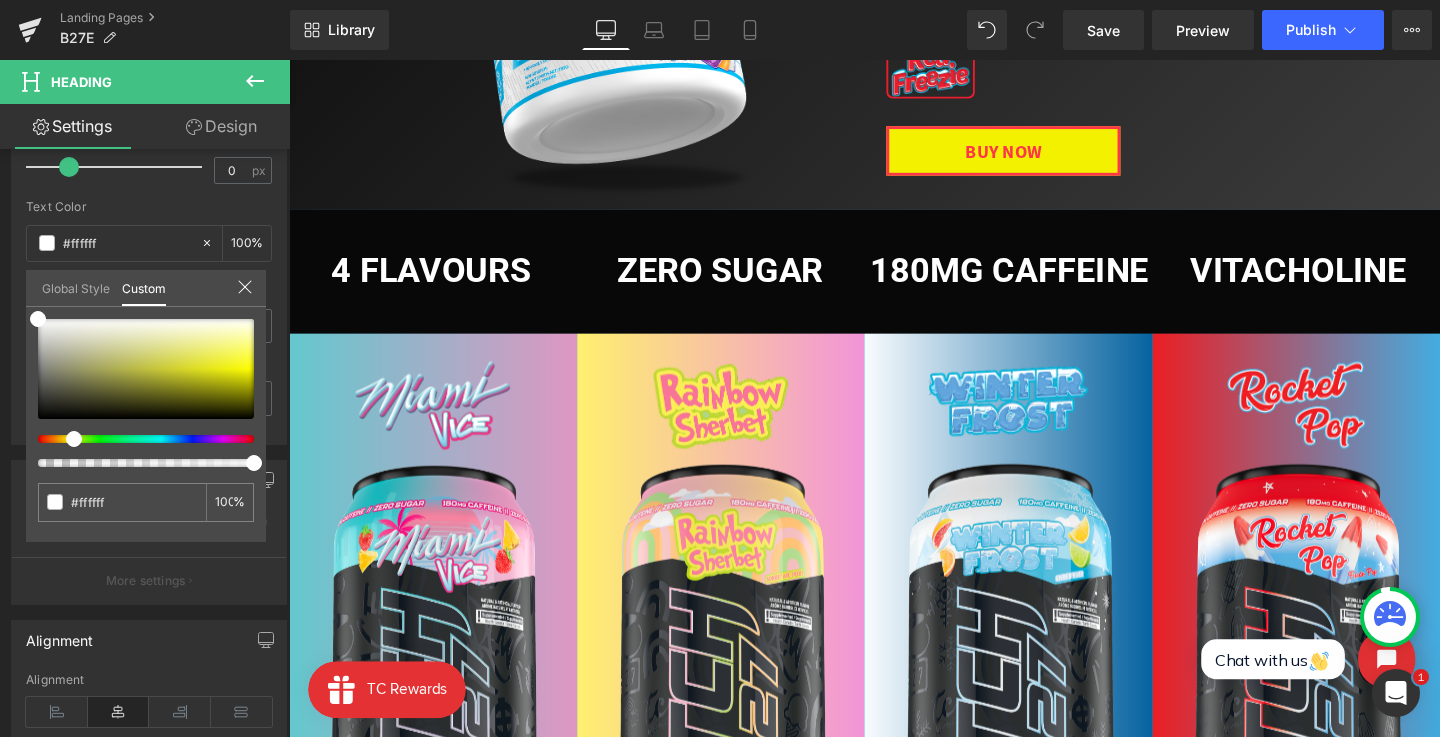 click on "Skip to content
Search
Home
Supplements
PRE WORKOUT
CARAMEL CANDY APPLE - LIMITED EDITION
EAAs / BCAAs
PROTEIN
CREATINE" at bounding box center [894, 1060] 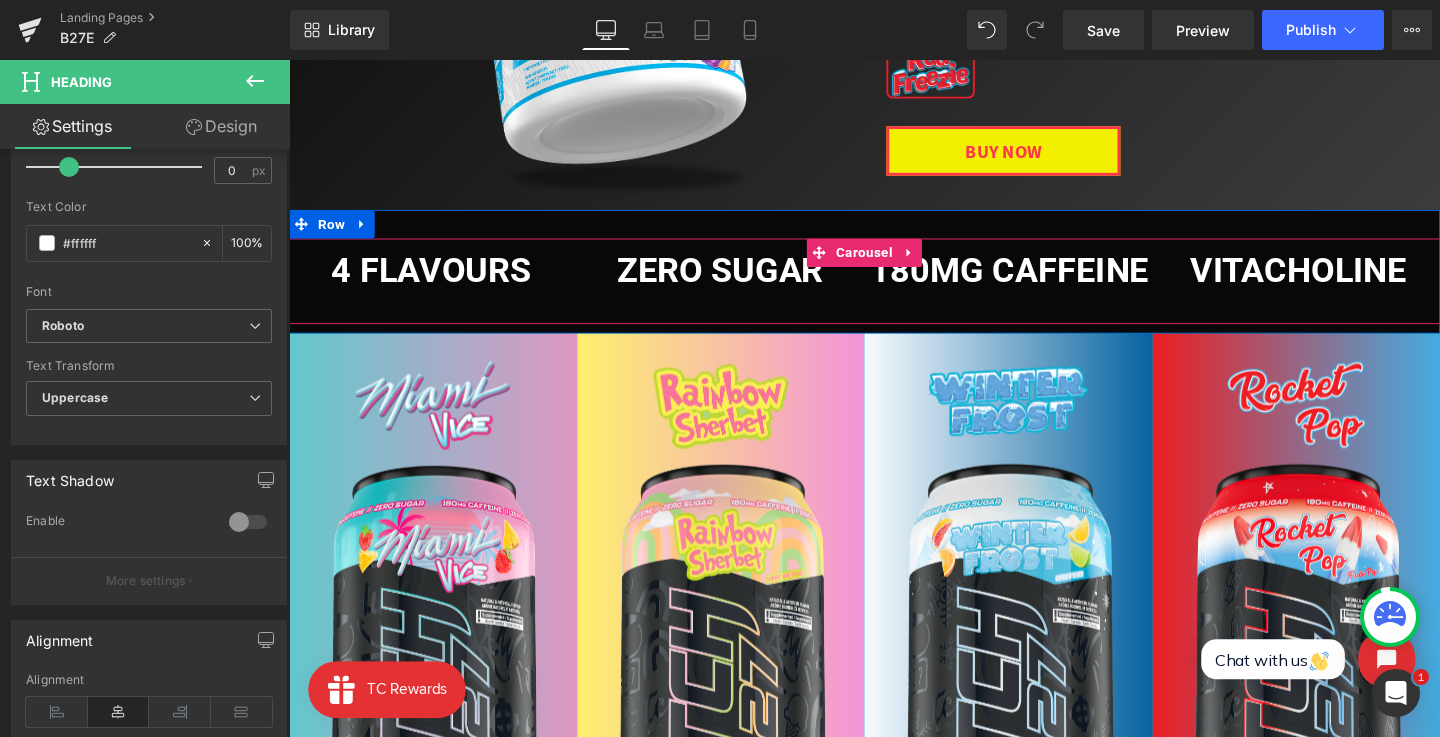 click on "Carousel" at bounding box center (893, 263) 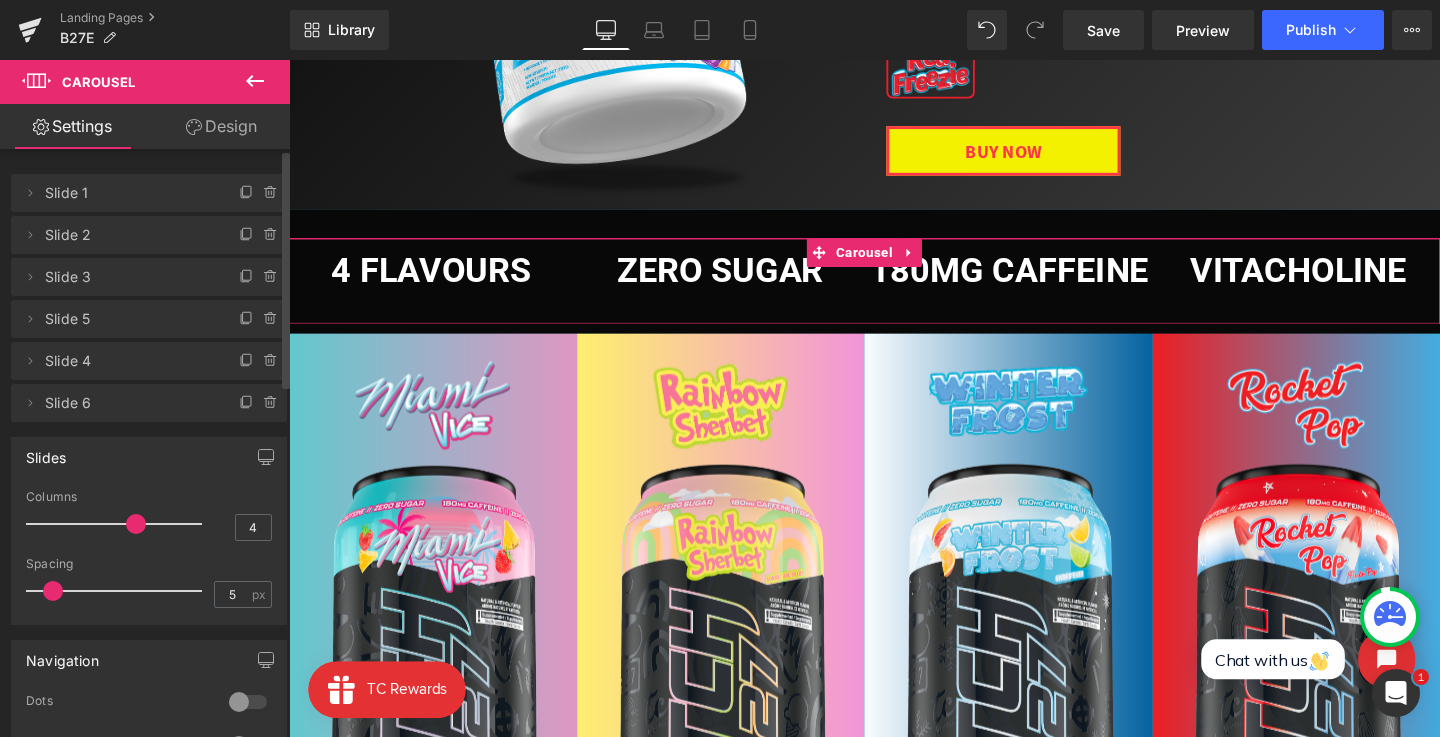 click on "Slide 4" at bounding box center [129, 361] 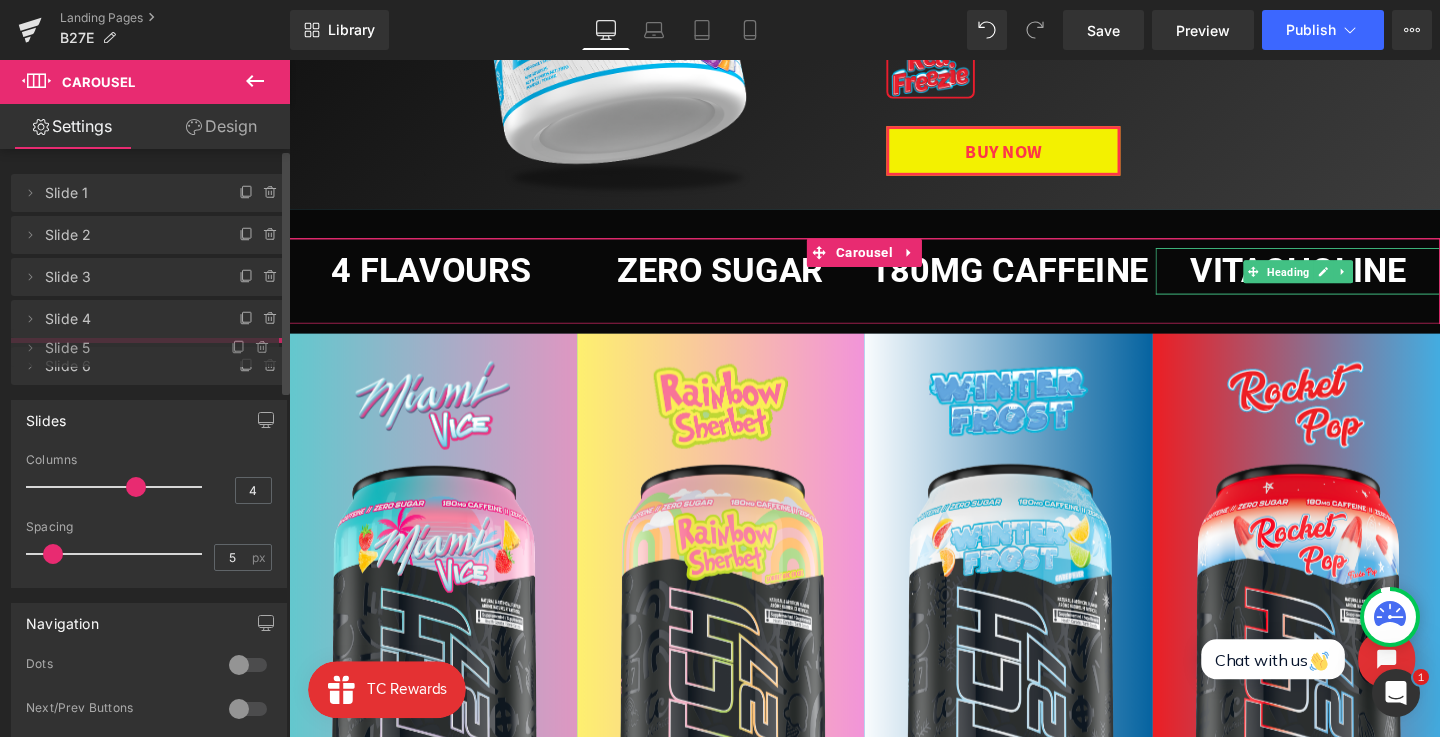 drag, startPoint x: 134, startPoint y: 323, endPoint x: 134, endPoint y: 352, distance: 29 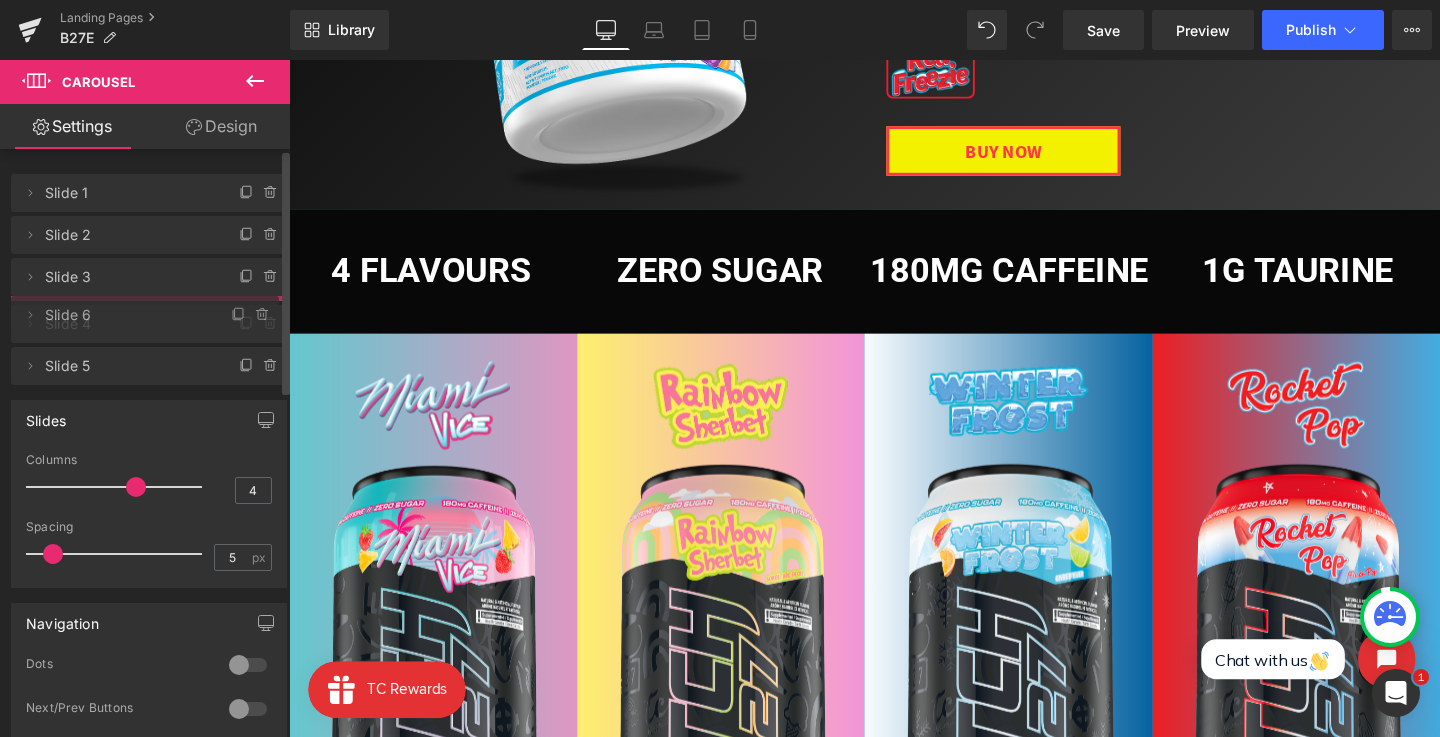drag, startPoint x: 126, startPoint y: 401, endPoint x: 133, endPoint y: 312, distance: 89.27486 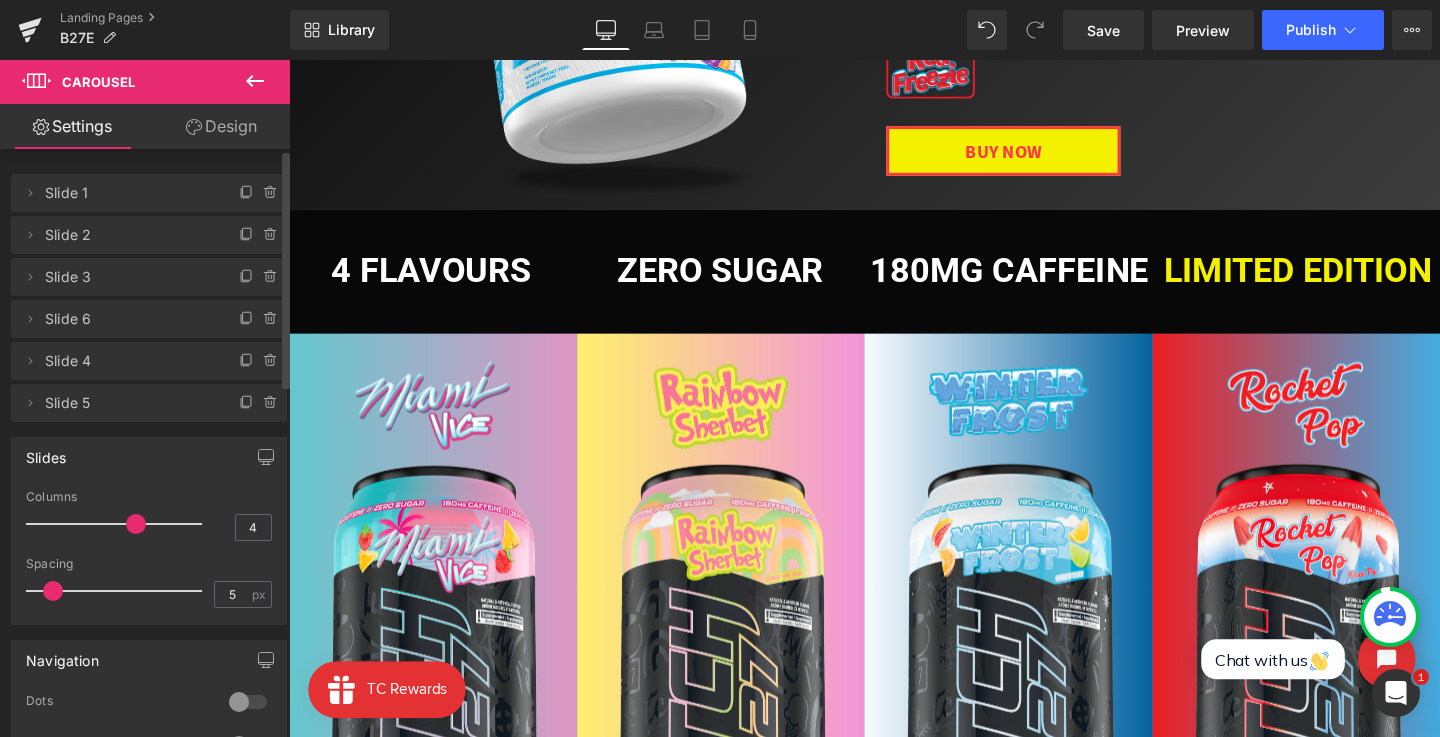 click on "LIMITED EDITION" at bounding box center (1350, 282) 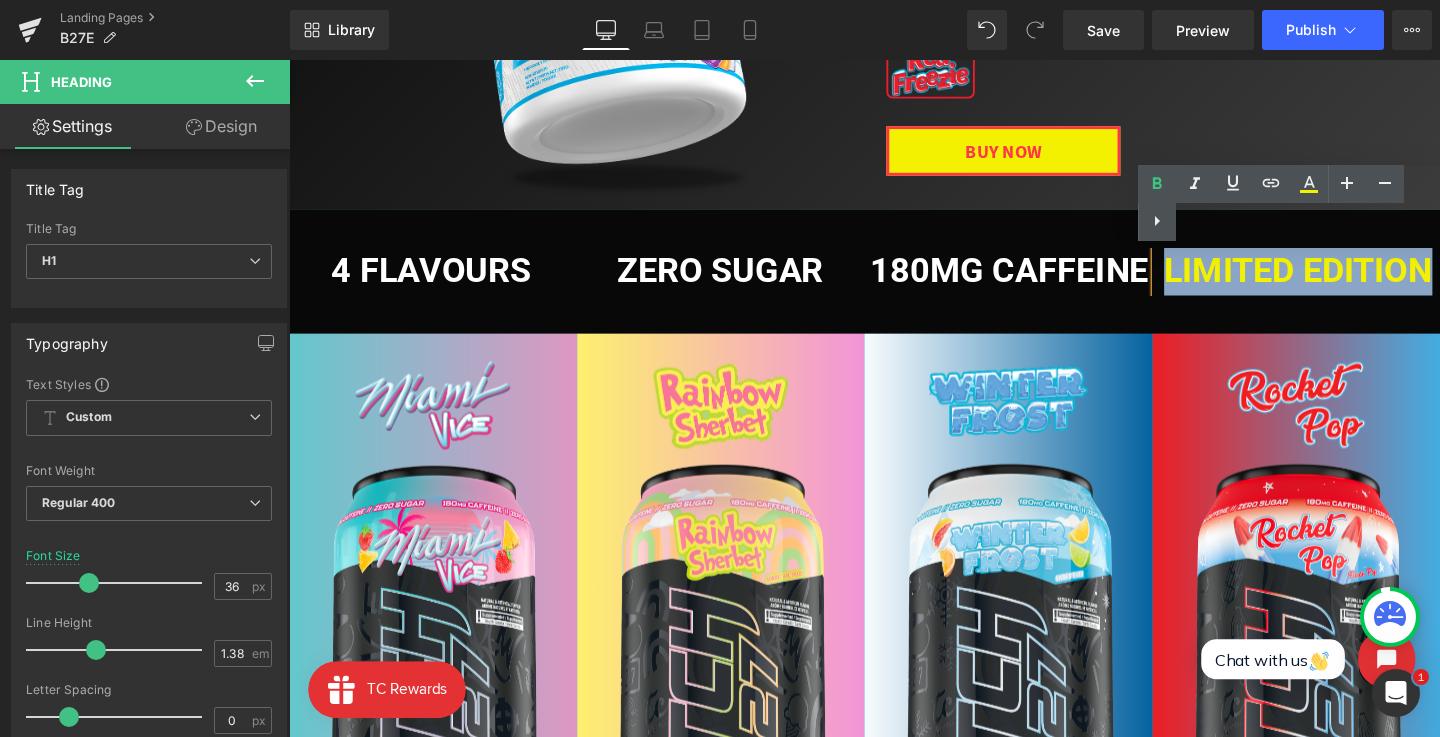 type 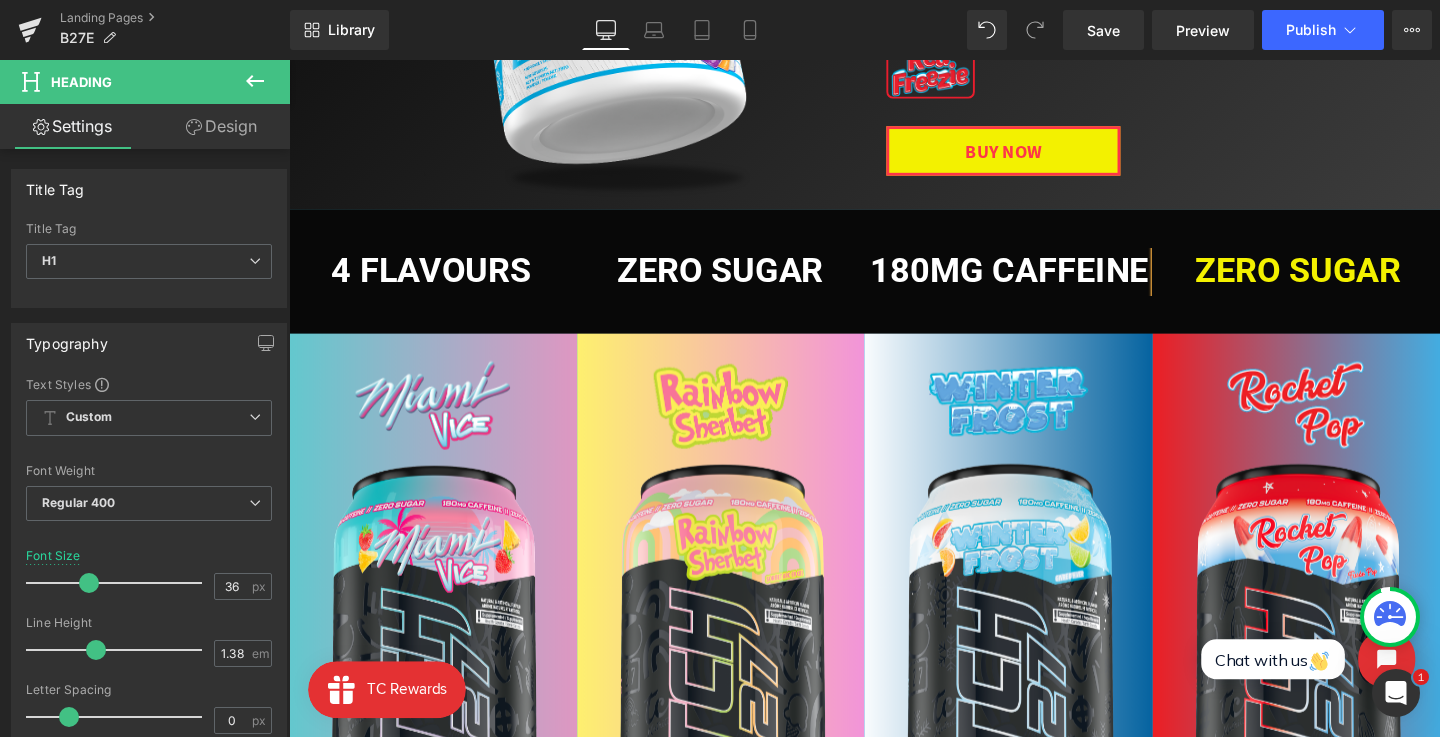 click on "4 FLavours
Heading
zero sugar Heading
180mg caffeine Heading
ZERO SUGAR Heading
1g Taurine Heading
Vitacholine Heading" at bounding box center [894, 283] 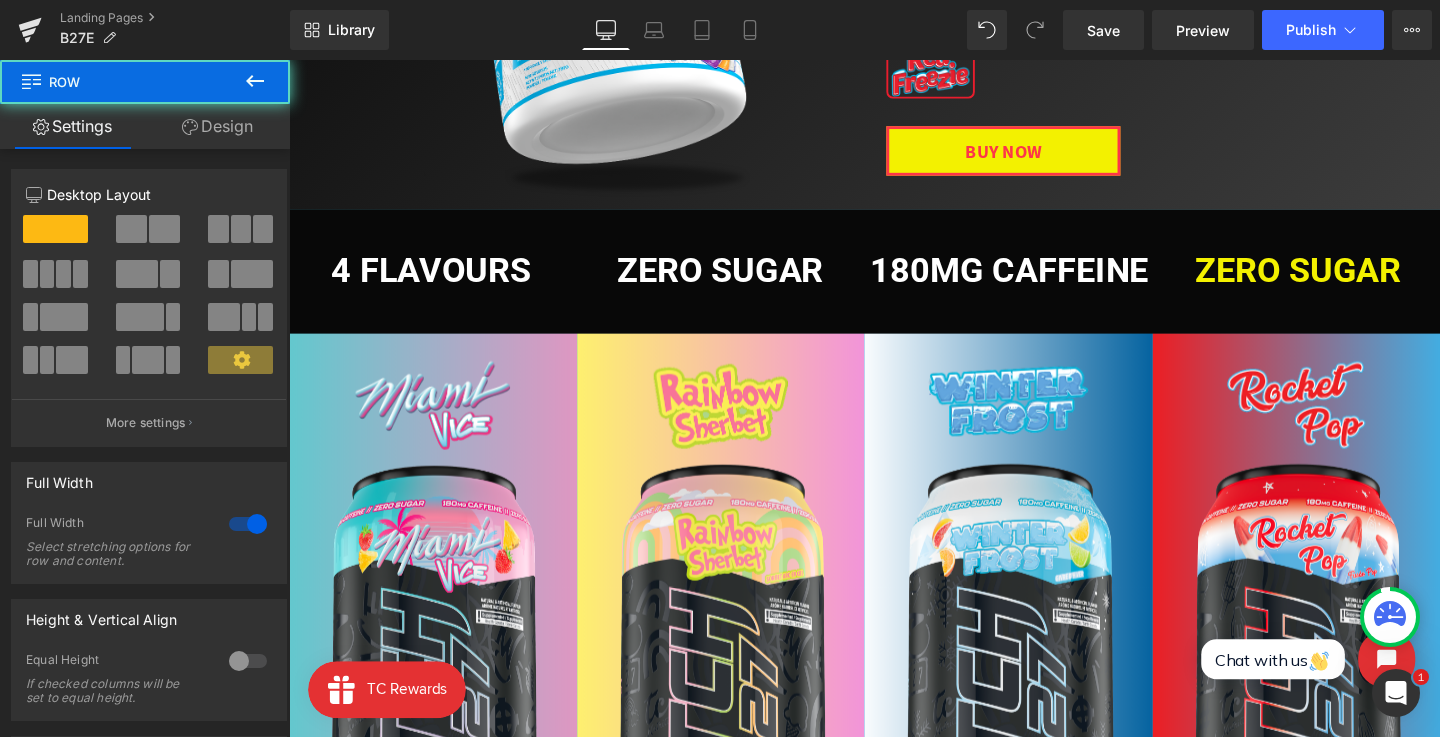 click on "ZERO SUGAR" at bounding box center [1349, 282] 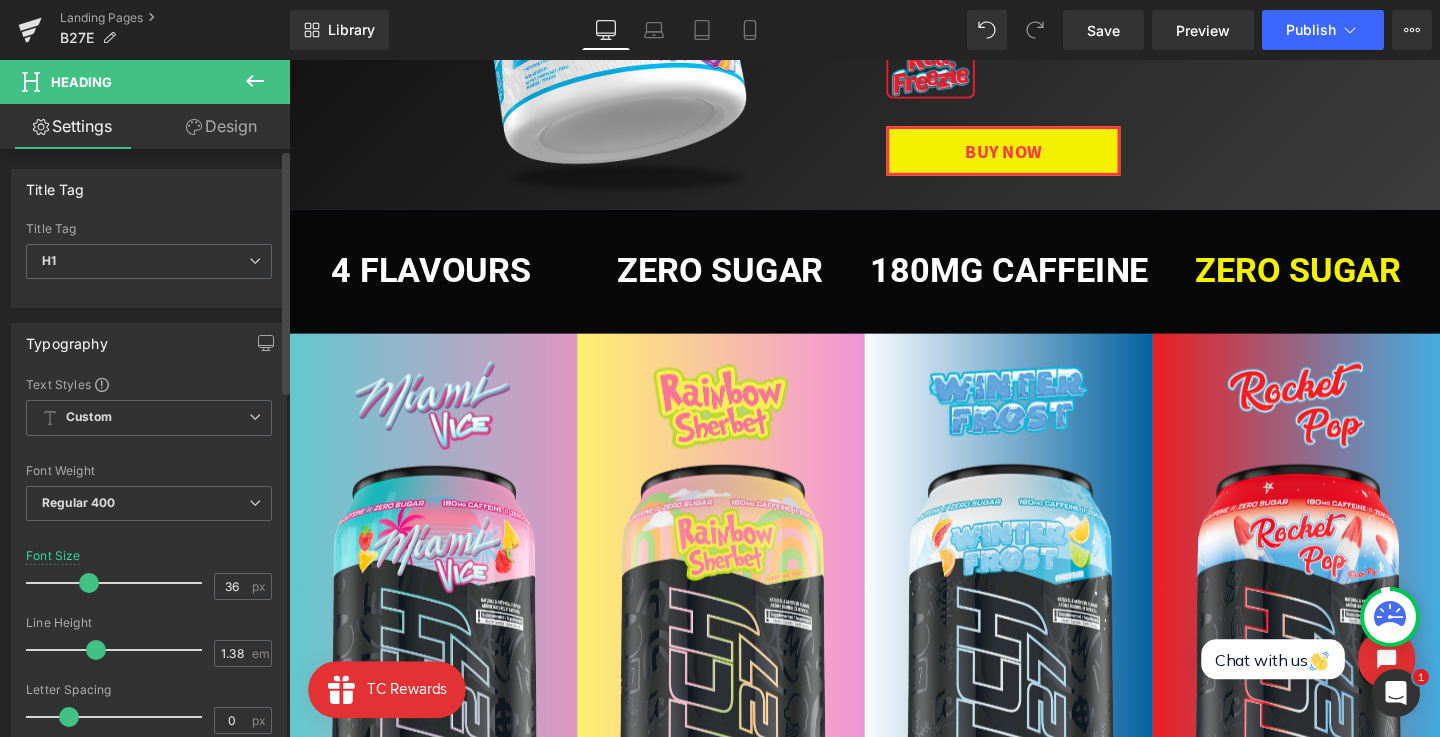 scroll, scrollTop: 470, scrollLeft: 0, axis: vertical 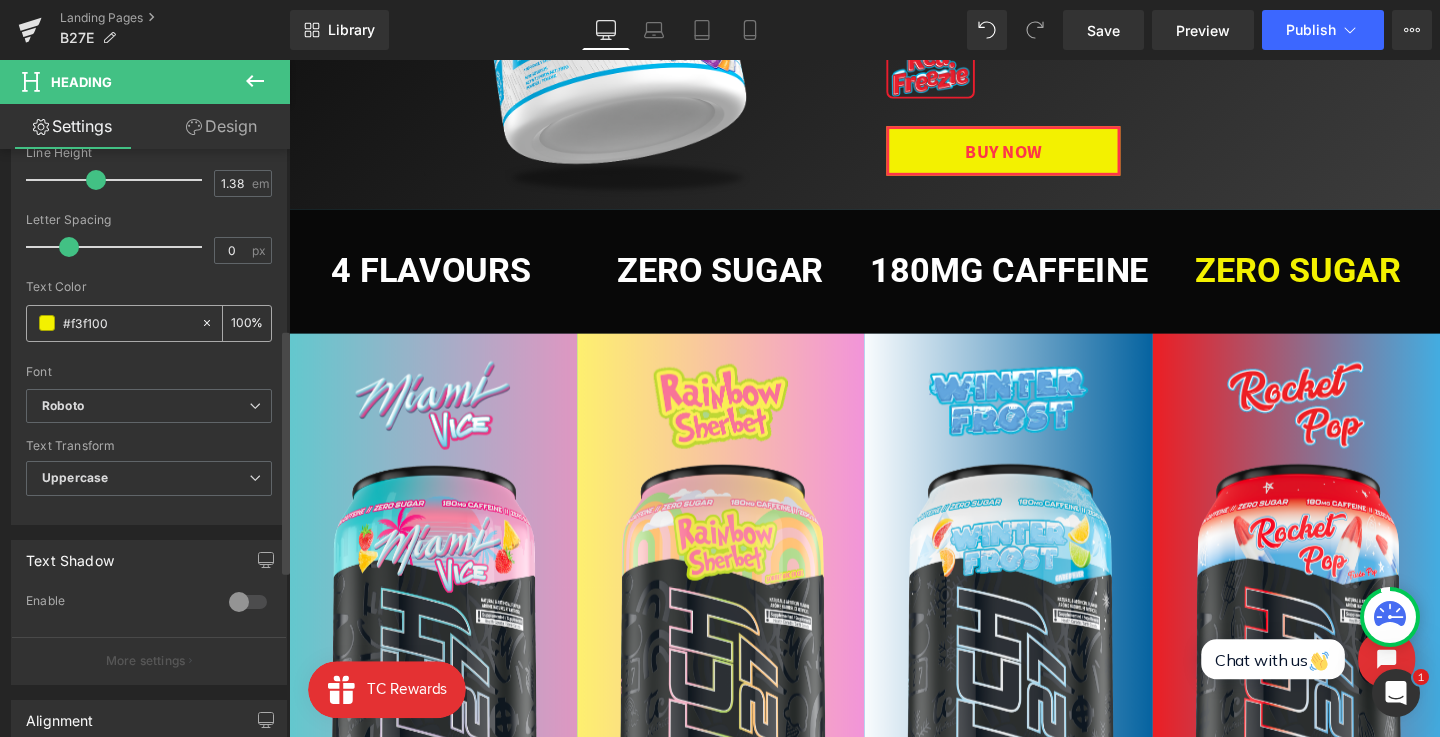 click at bounding box center (47, 323) 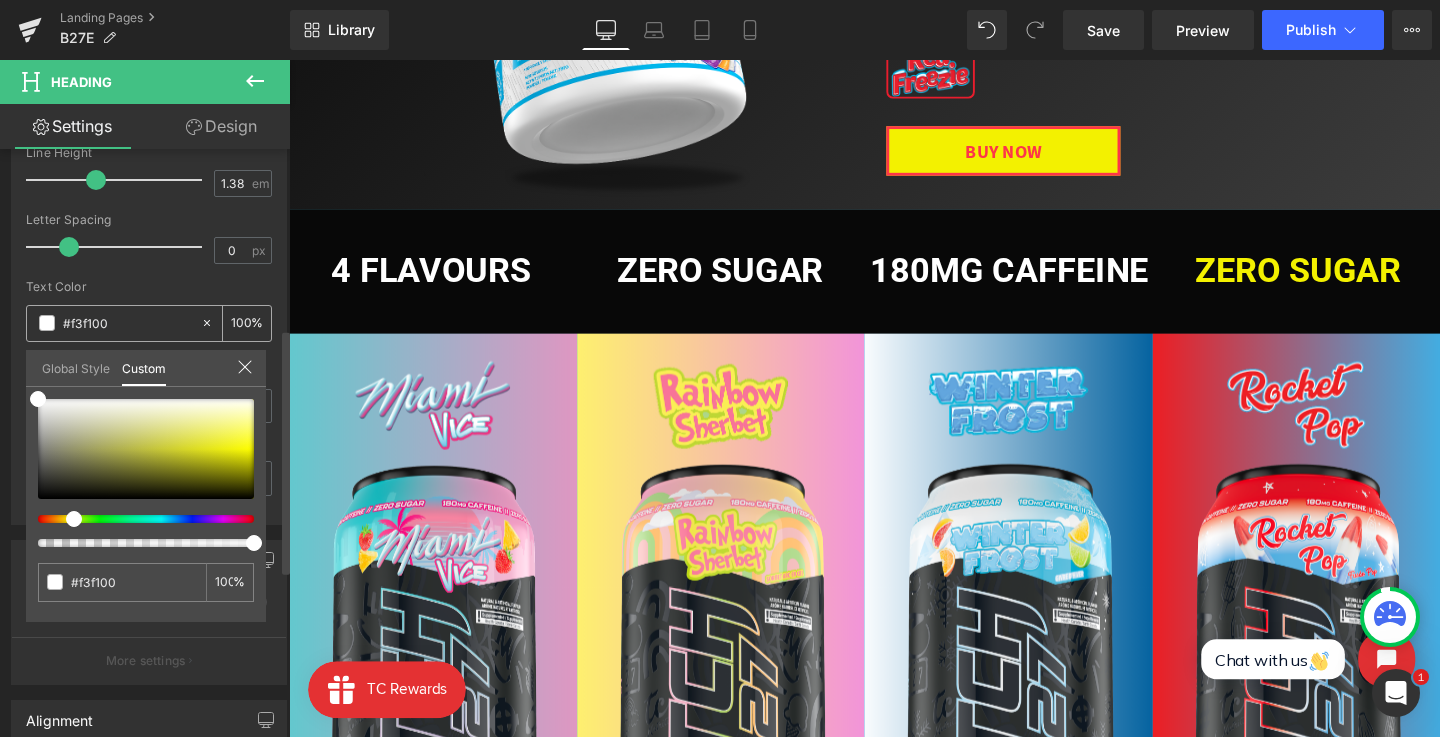 type on "#f8f8f5" 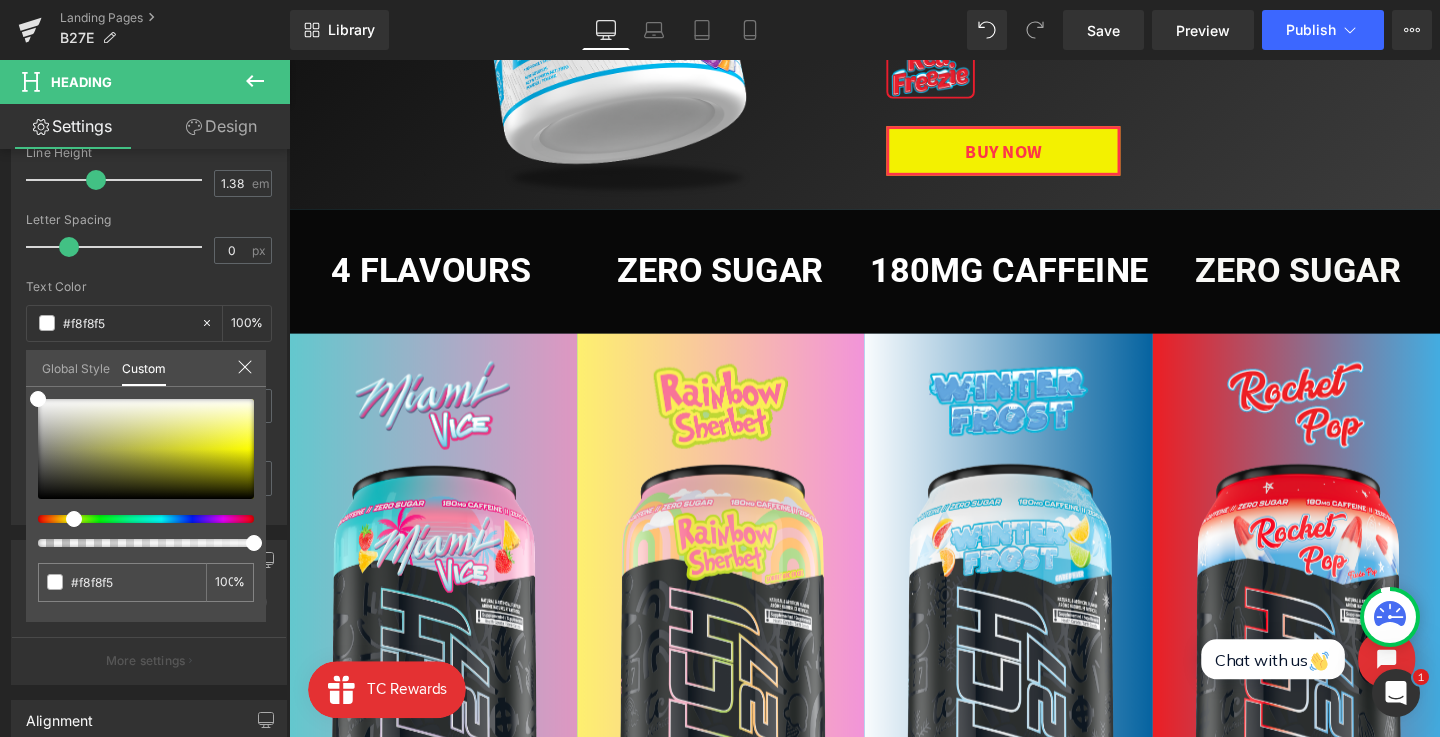 click 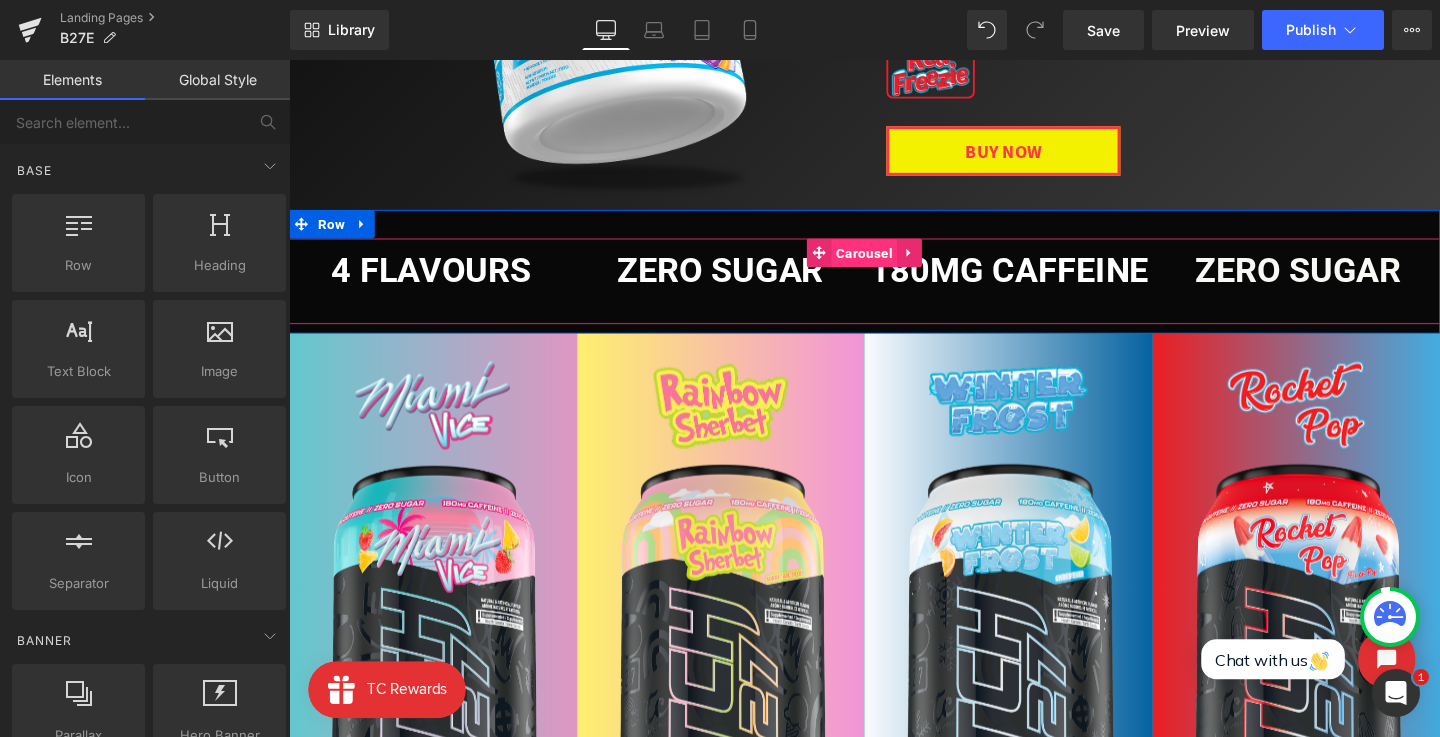 click on "Carousel" at bounding box center (893, 264) 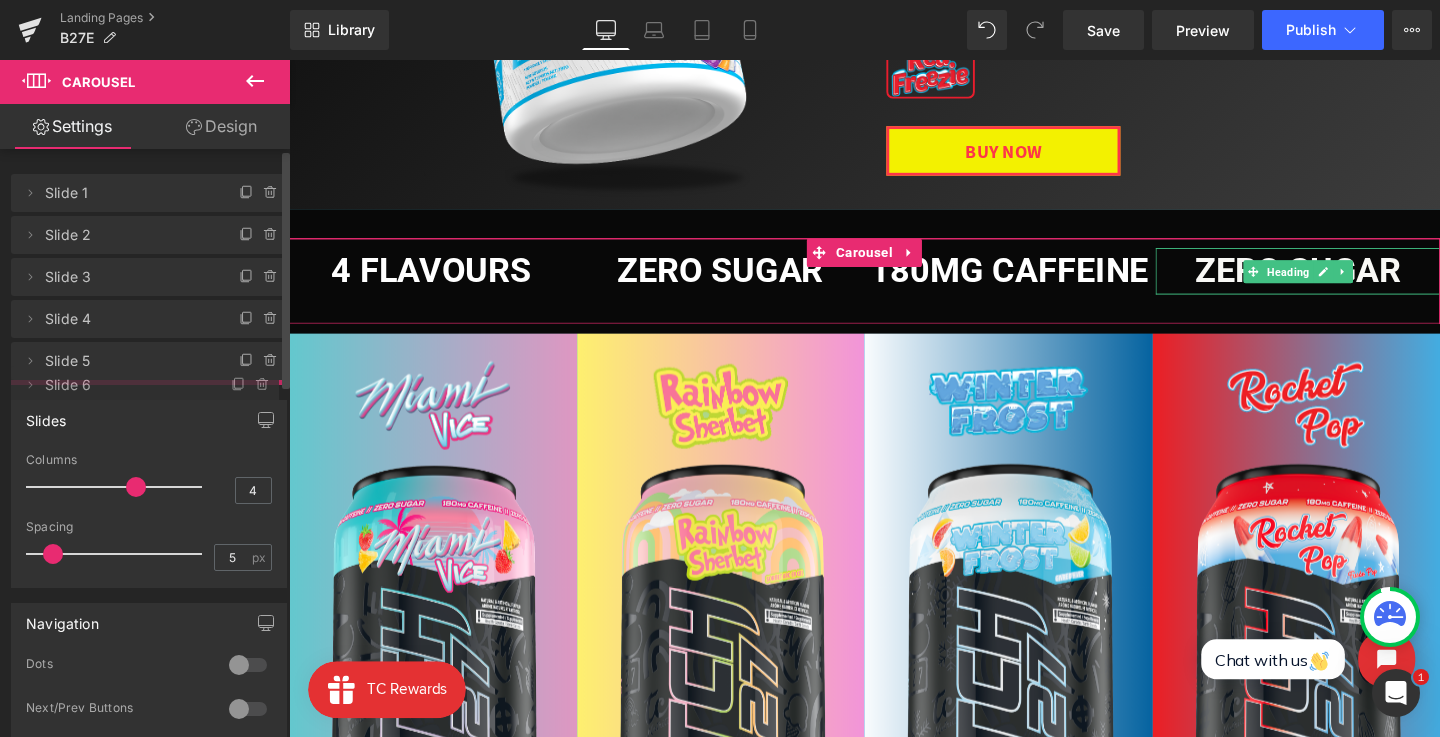 drag, startPoint x: 45, startPoint y: 312, endPoint x: 43, endPoint y: 378, distance: 66.0303 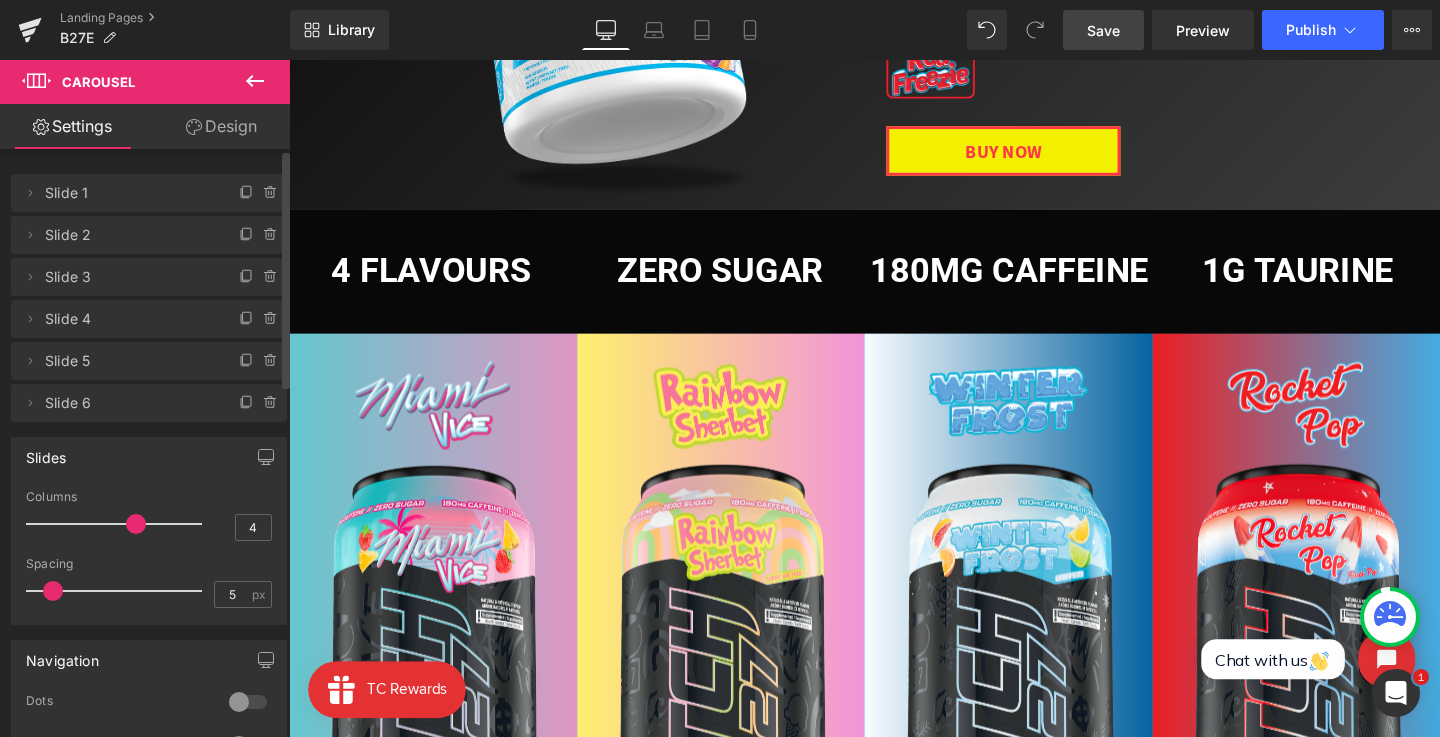 click on "Save" at bounding box center [1103, 30] 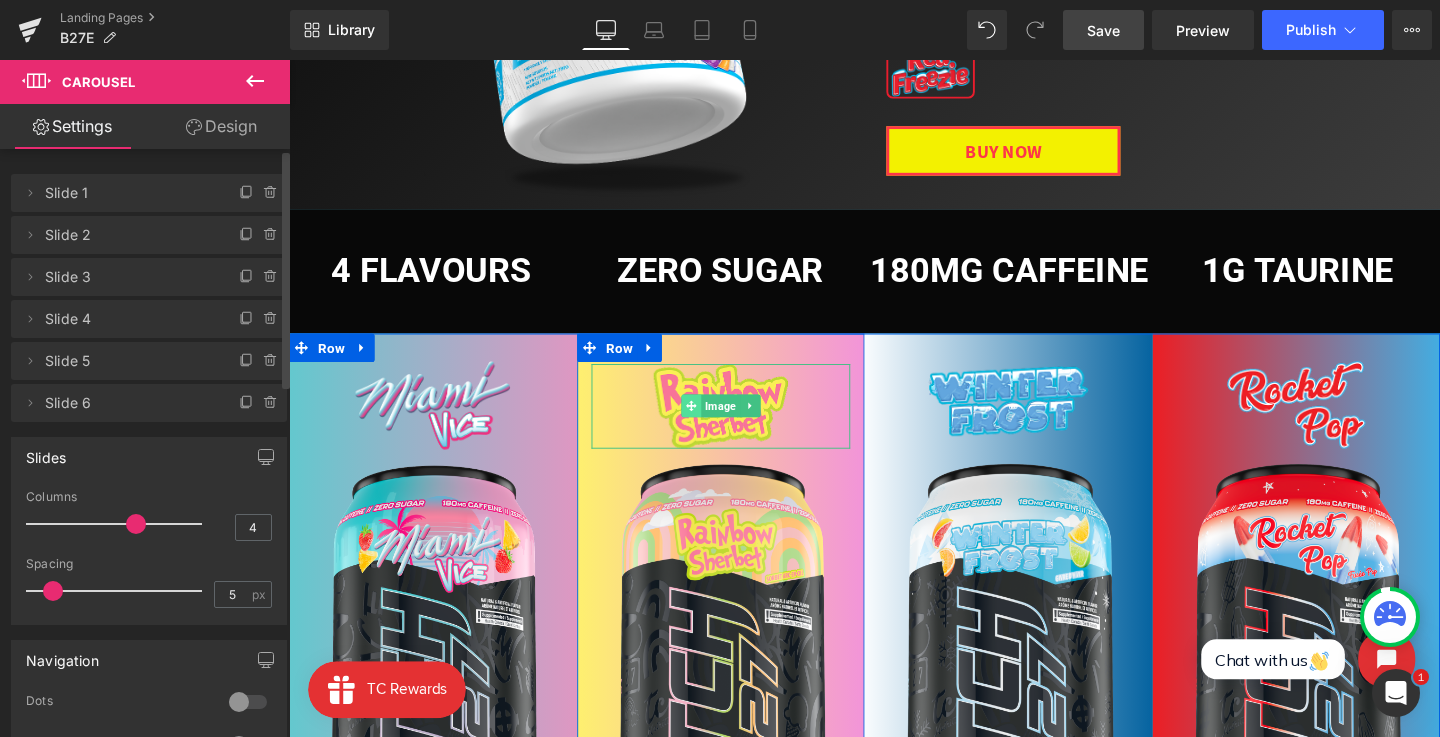 click at bounding box center (711, 424) 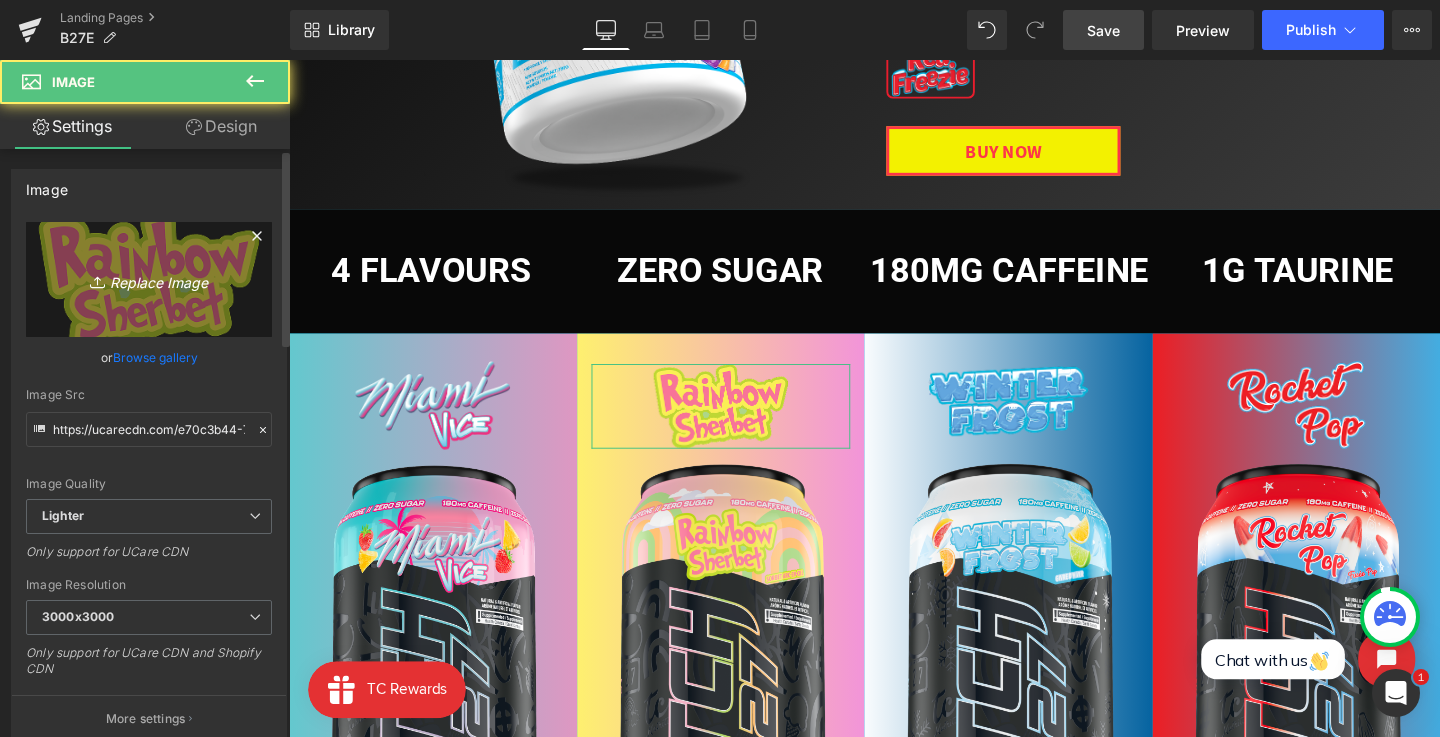 click on "Replace Image" at bounding box center [149, 279] 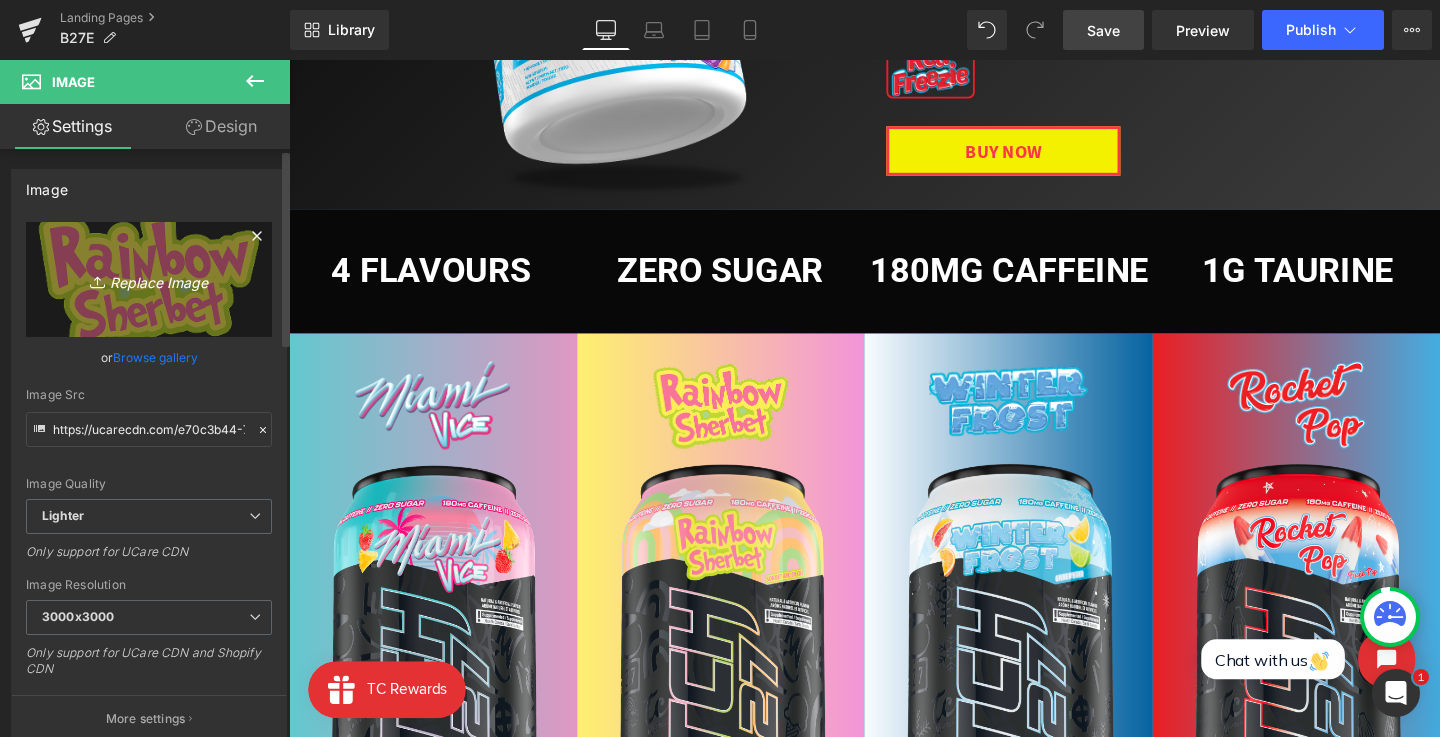 type on "C:\fakepath\Rainbow Sherbet 2 (1).png" 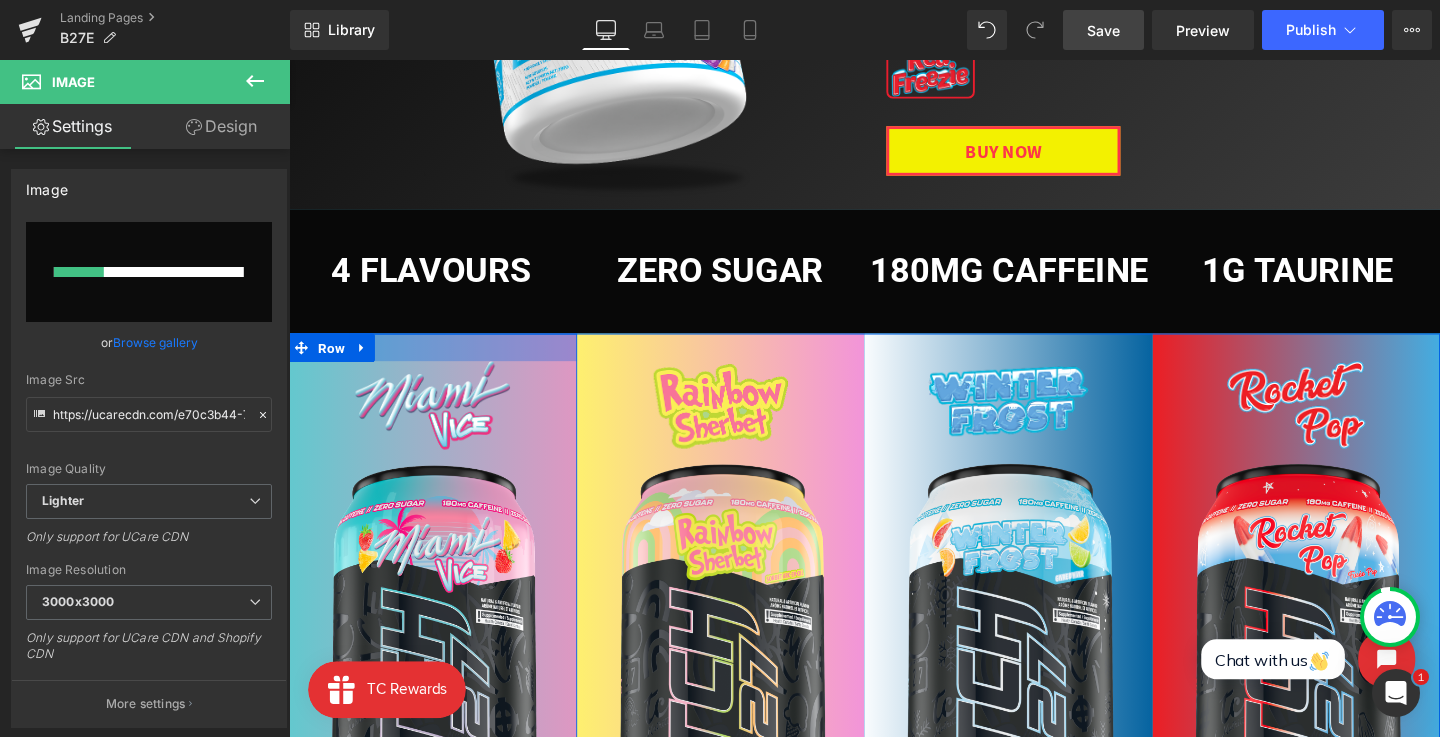 type 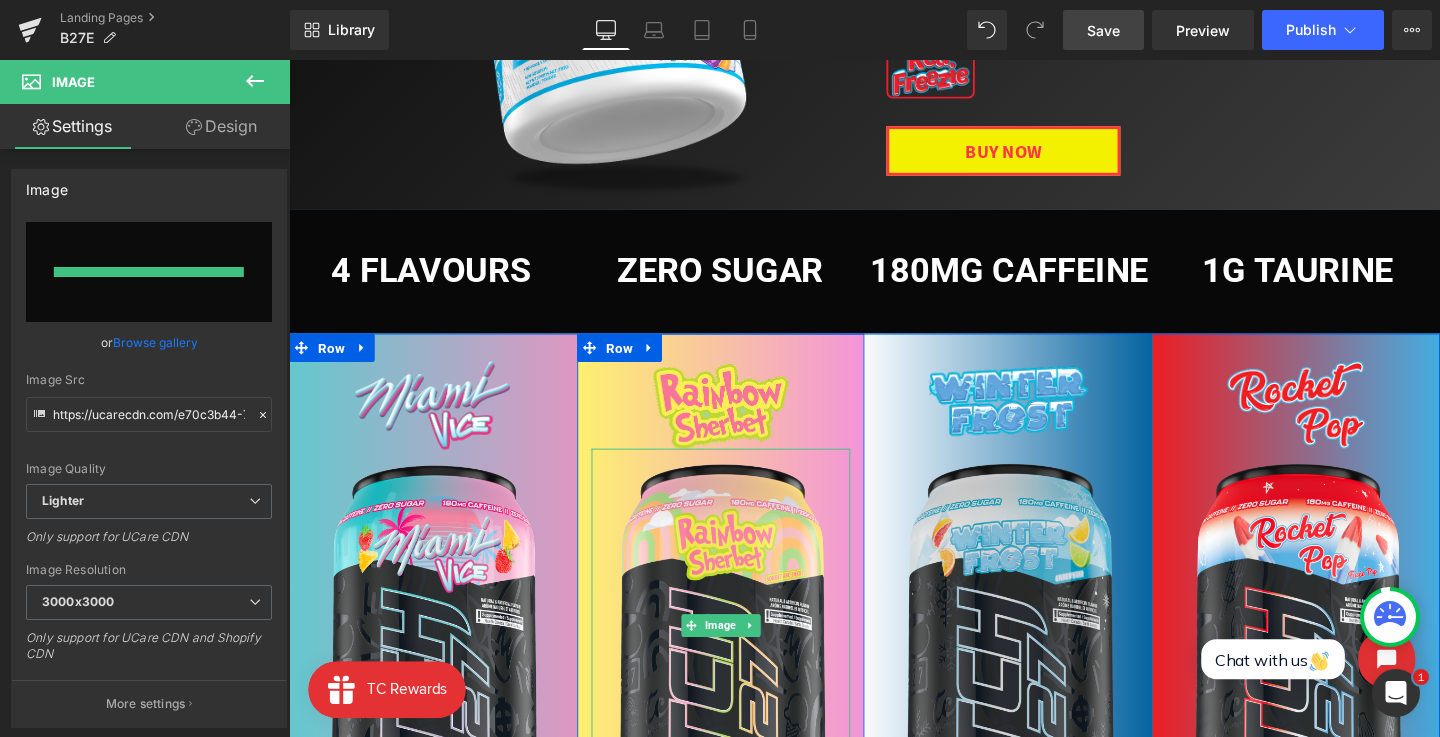 type on "https://ucarecdn.com/1a98b8fb-a811-43da-a2f2-d9188f429dbf/-/format/auto/-/preview/3000x3000/-/quality/lighter/Rainbow%20Sherbet%202%20_1_.png" 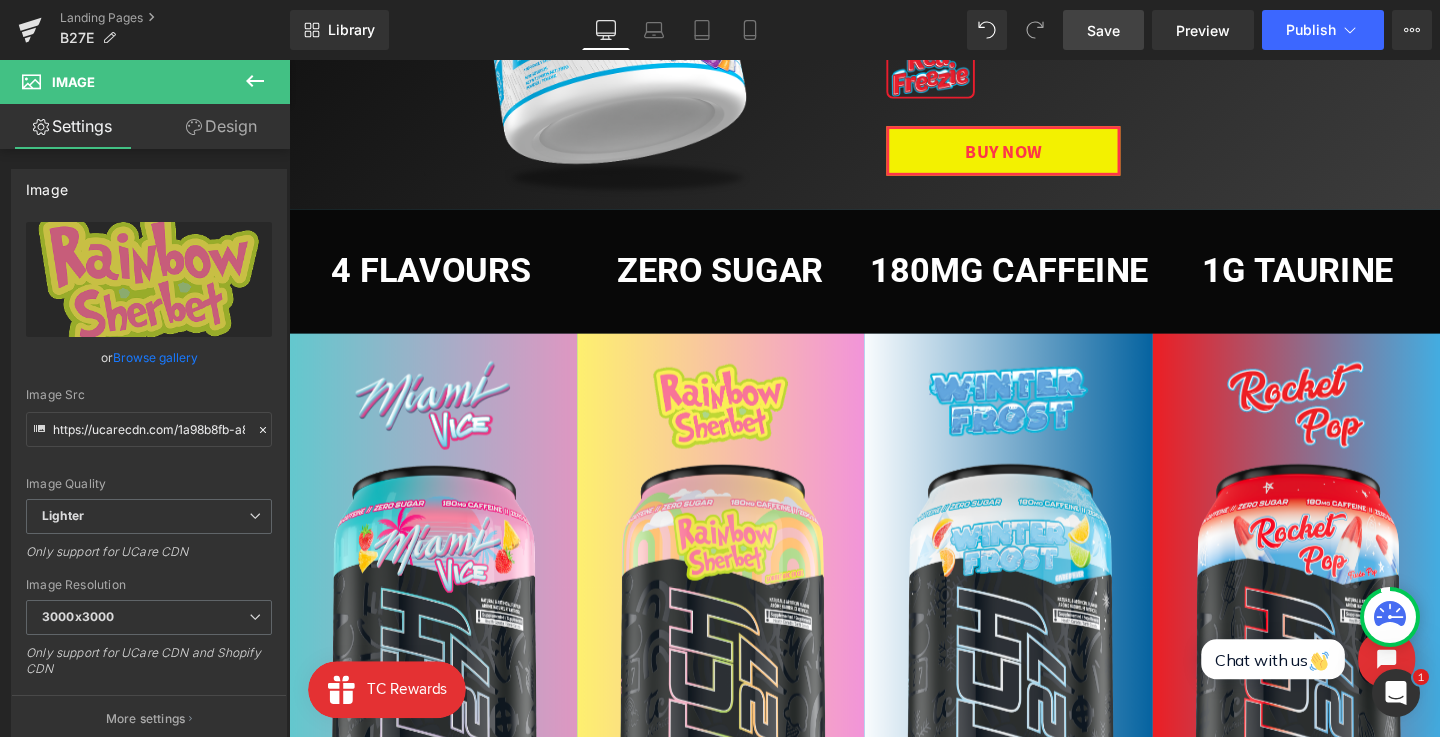 click on "Save" at bounding box center (1103, 30) 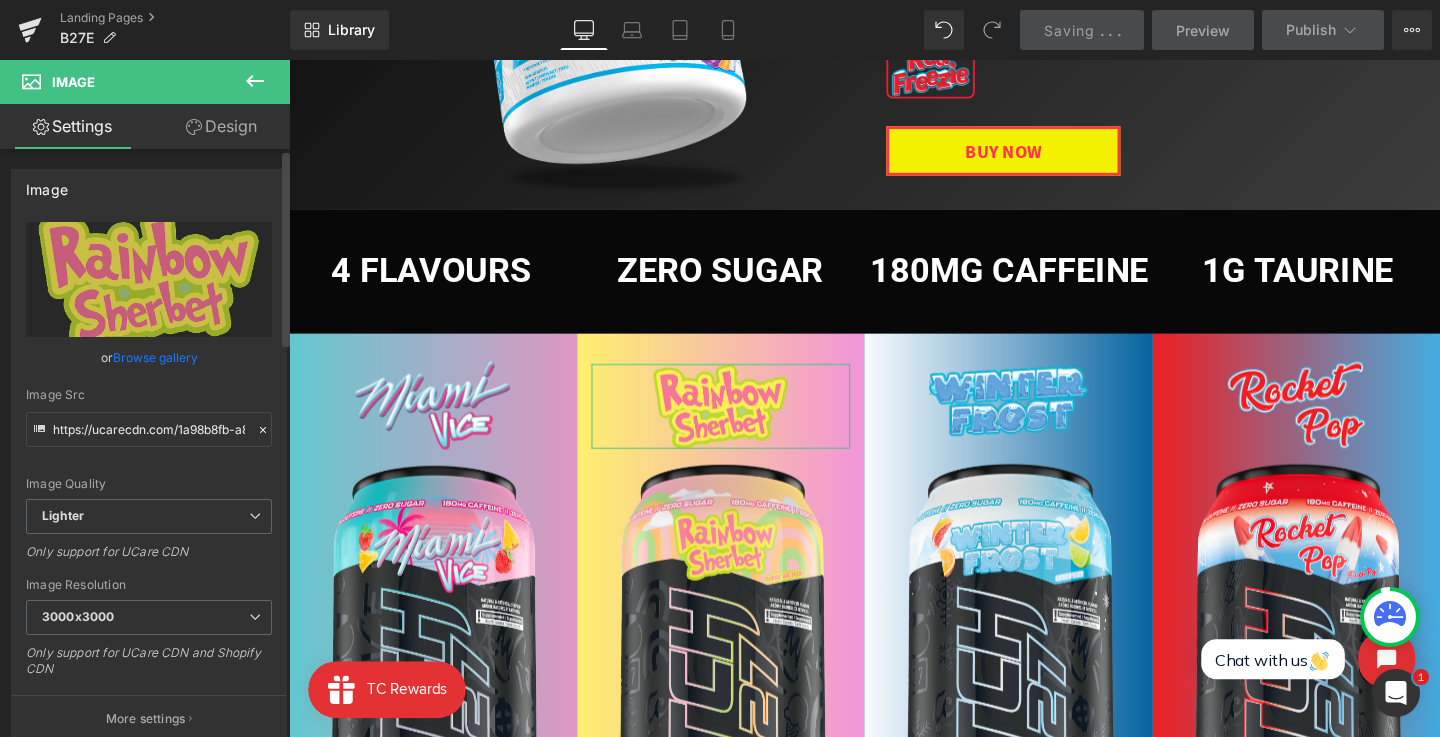 scroll, scrollTop: 252, scrollLeft: 0, axis: vertical 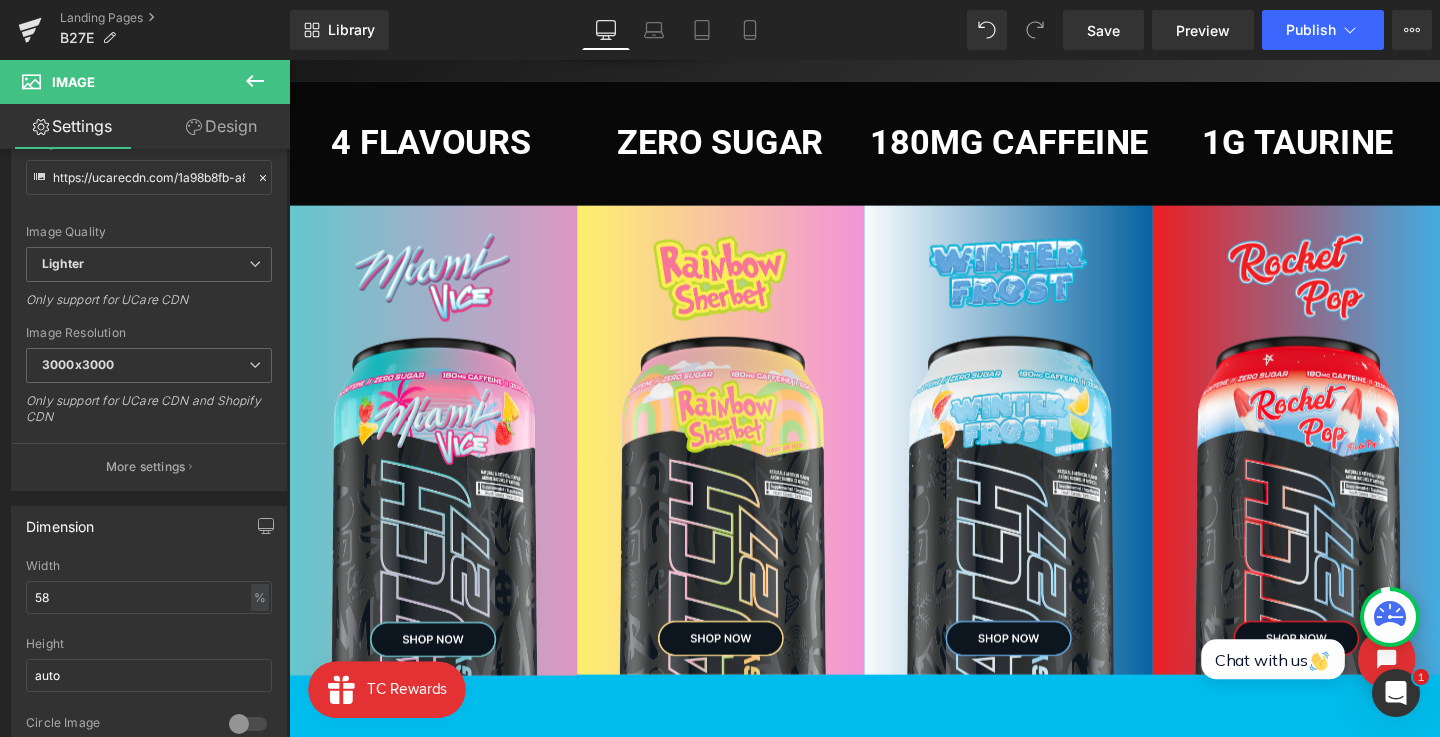 click on "Image         Image         Row         Image         Image         Row         Image         Image         Row         Image         Image         Row         Row" at bounding box center (894, 495) 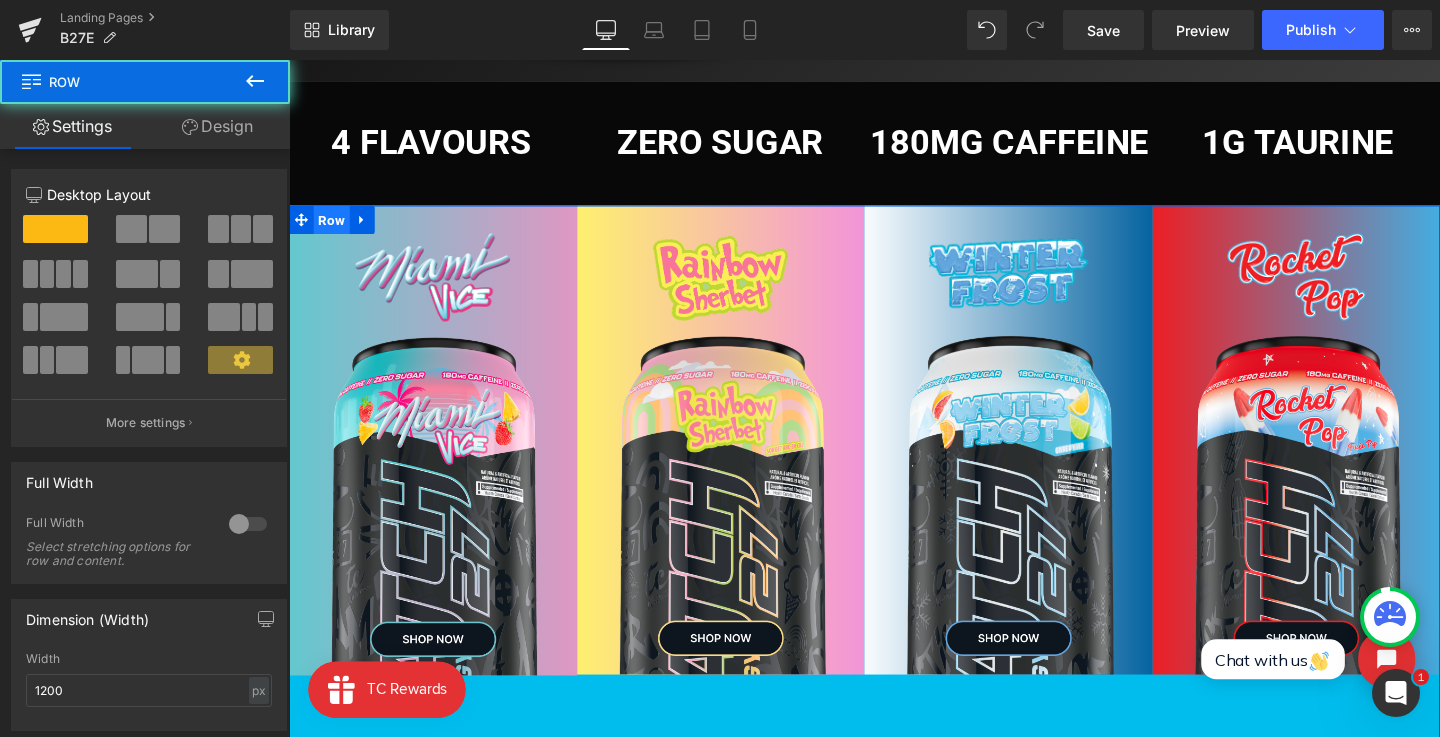 click on "Row" at bounding box center (334, 228) 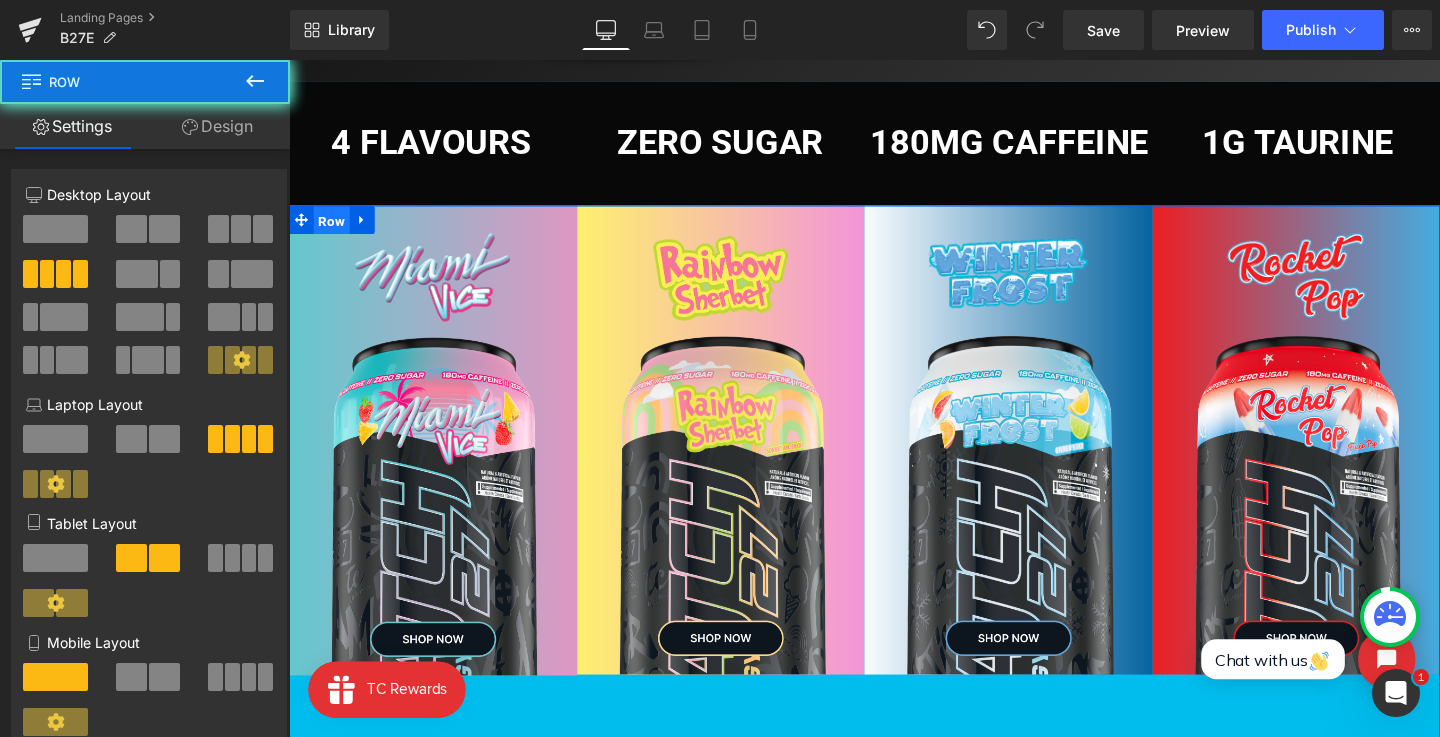 scroll, scrollTop: 500, scrollLeft: 0, axis: vertical 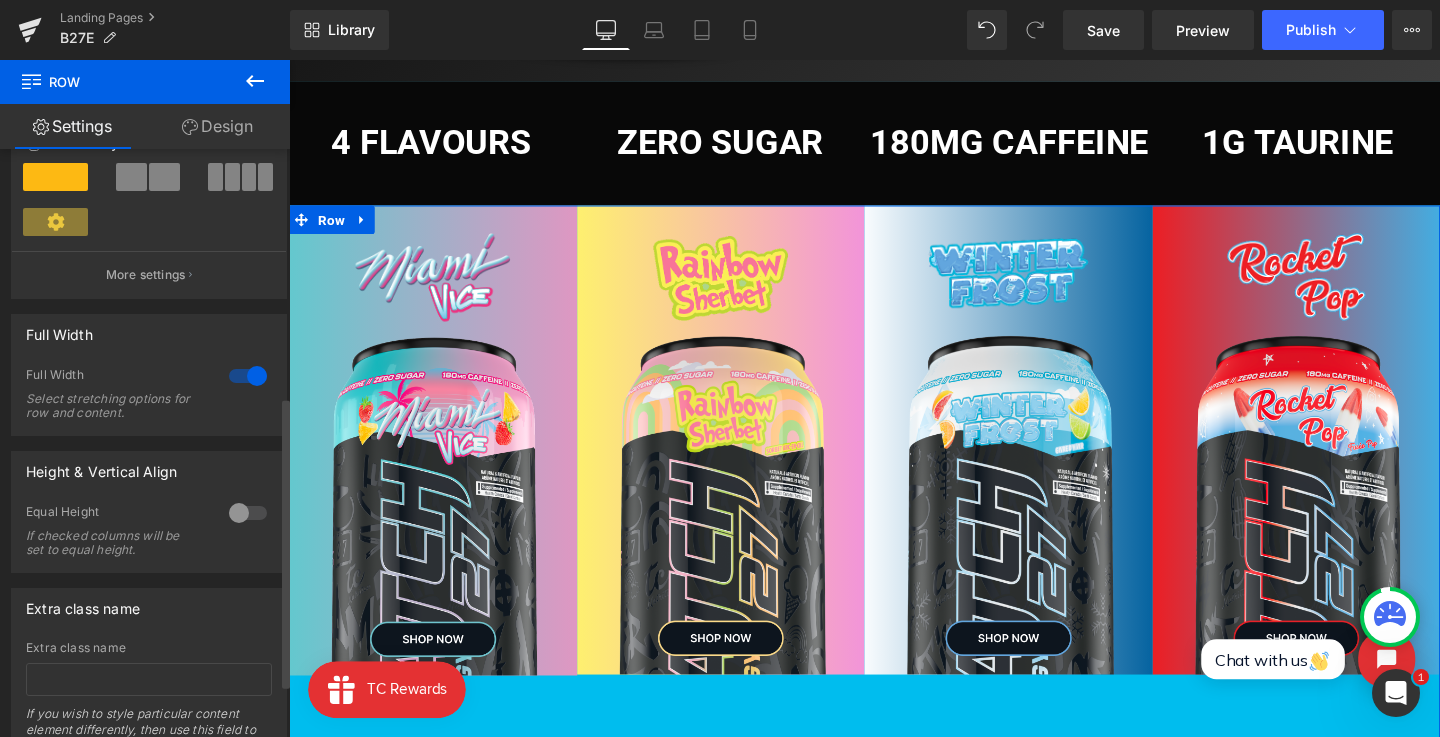 click at bounding box center [248, 513] 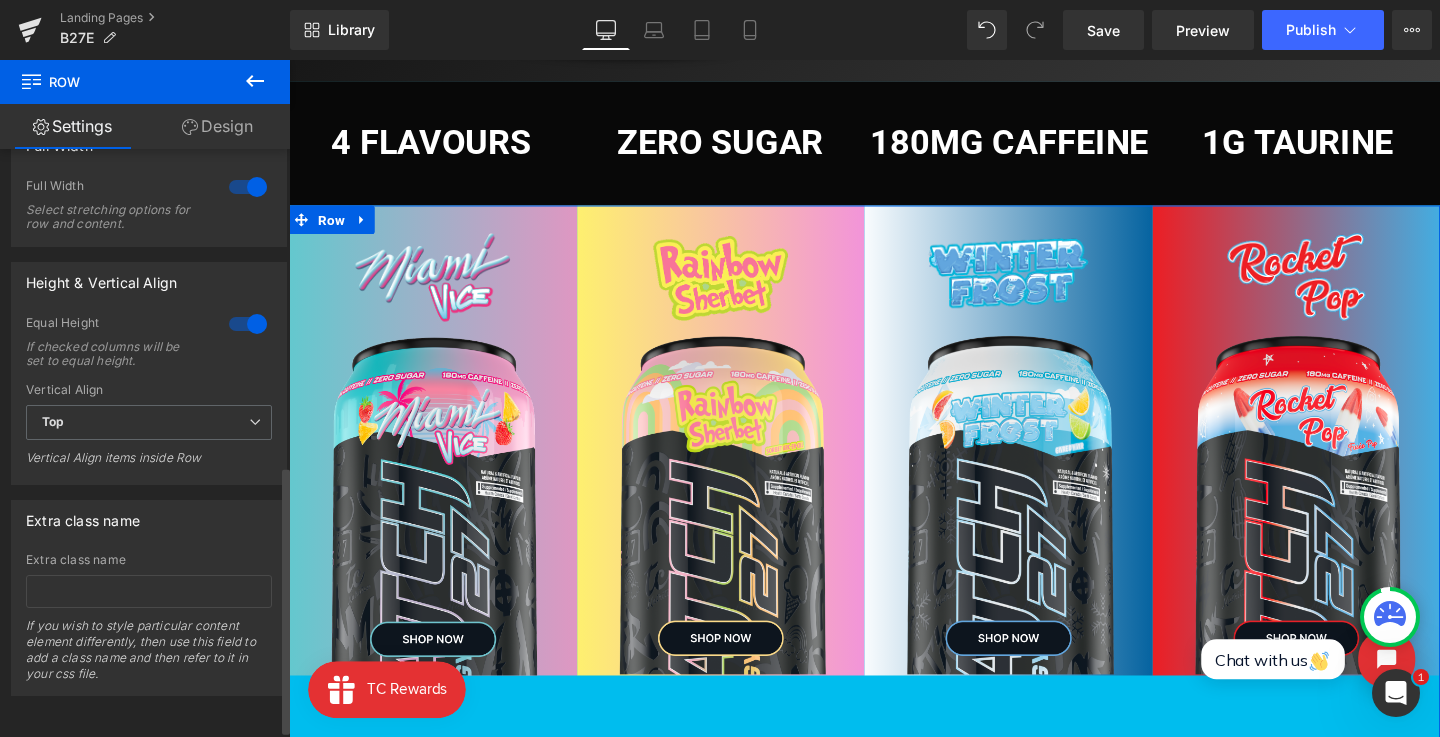 scroll, scrollTop: 703, scrollLeft: 0, axis: vertical 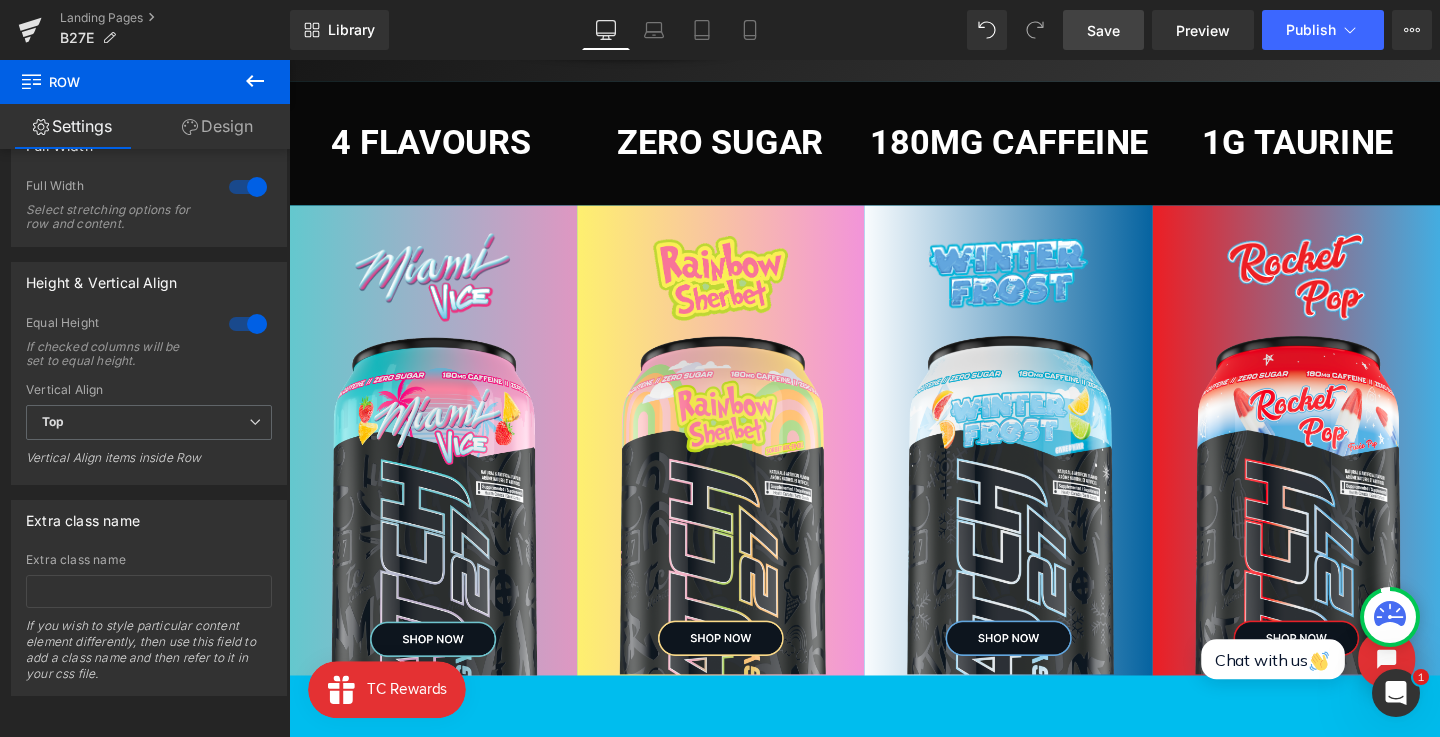 click on "Save" at bounding box center (1103, 30) 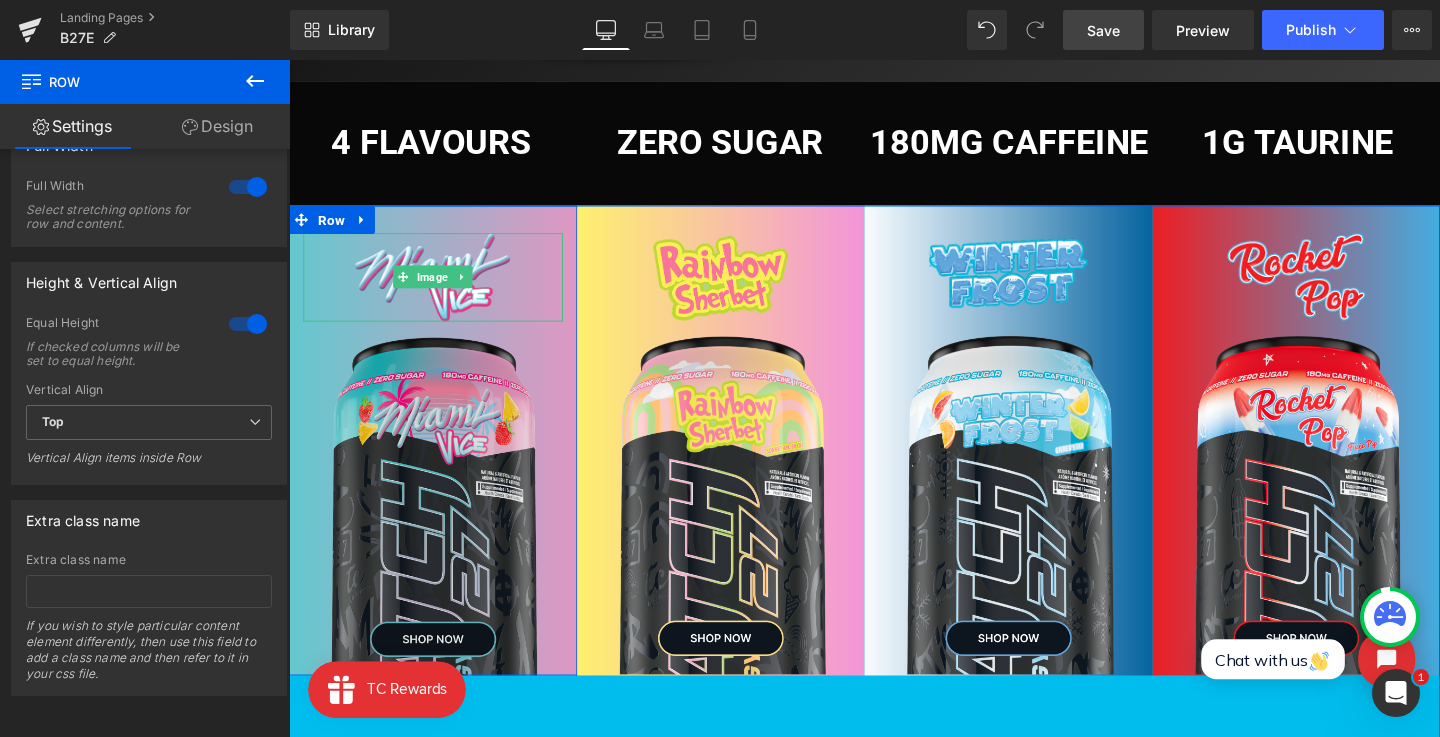 scroll, scrollTop: 616, scrollLeft: 0, axis: vertical 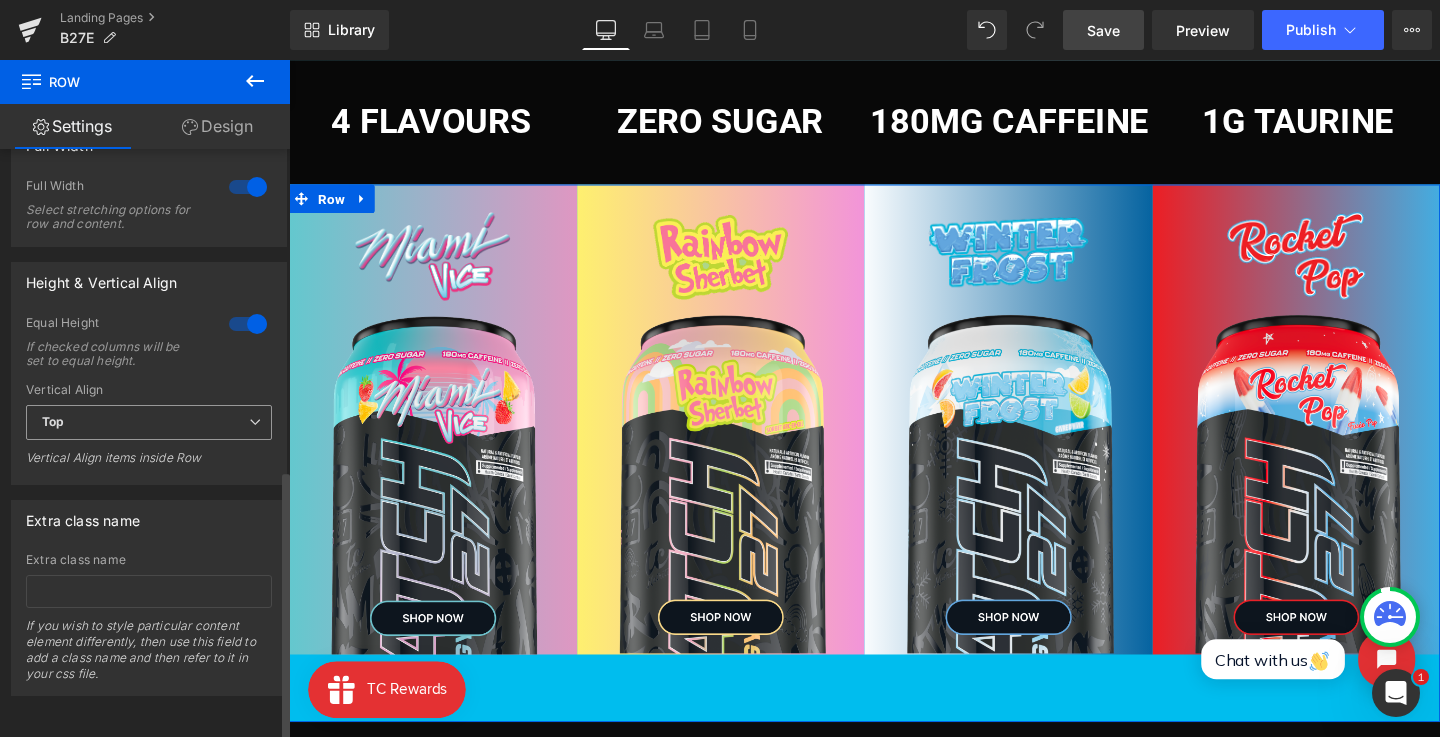 drag, startPoint x: 223, startPoint y: 323, endPoint x: 166, endPoint y: 405, distance: 99.86491 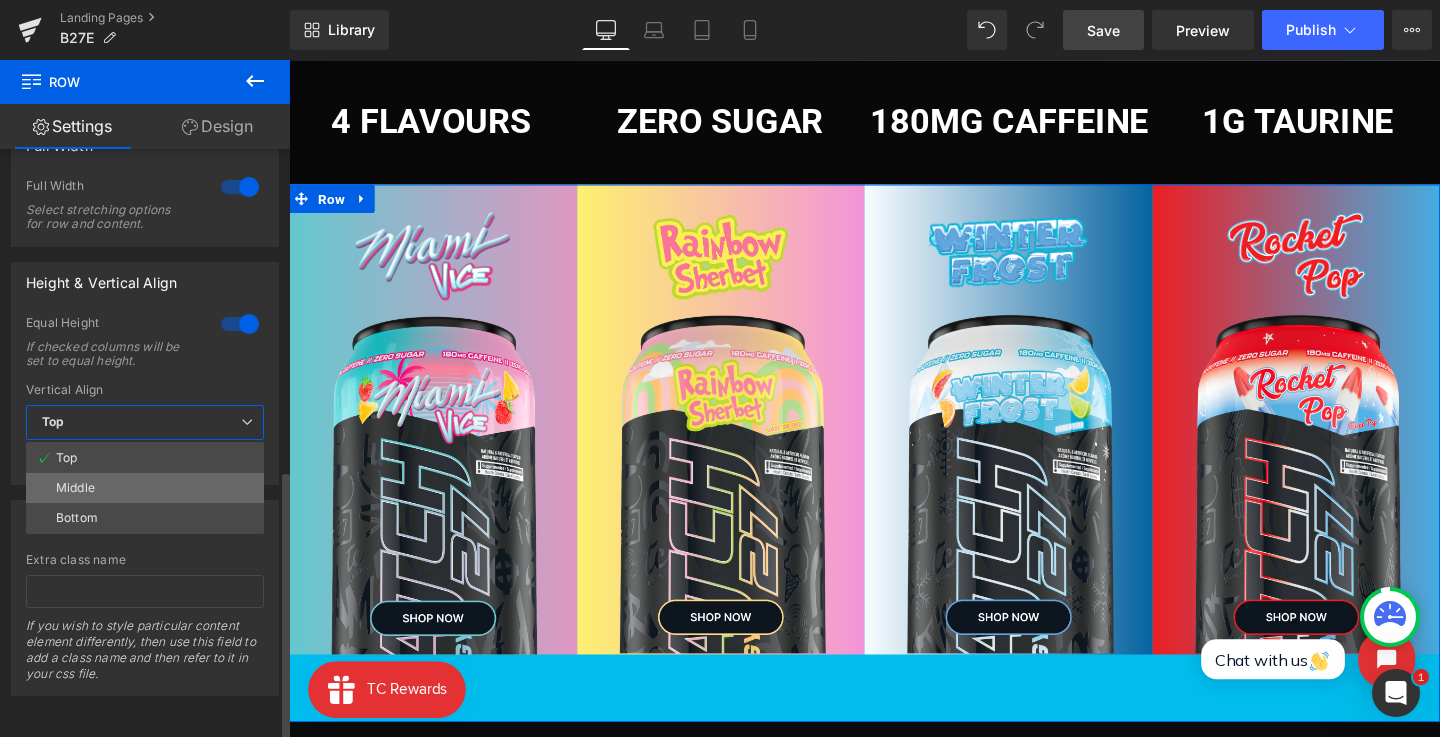 click on "Middle" at bounding box center [145, 488] 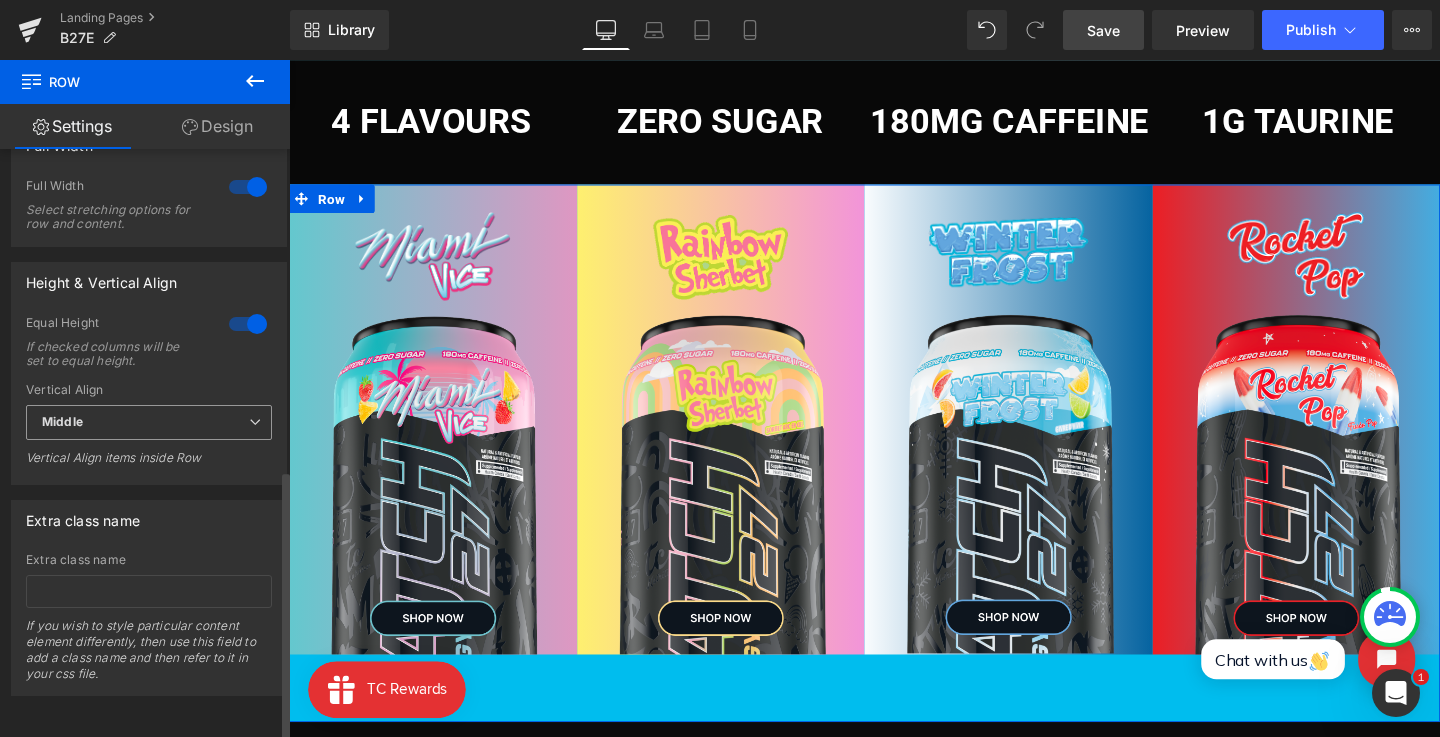 click on "Middle" at bounding box center [149, 422] 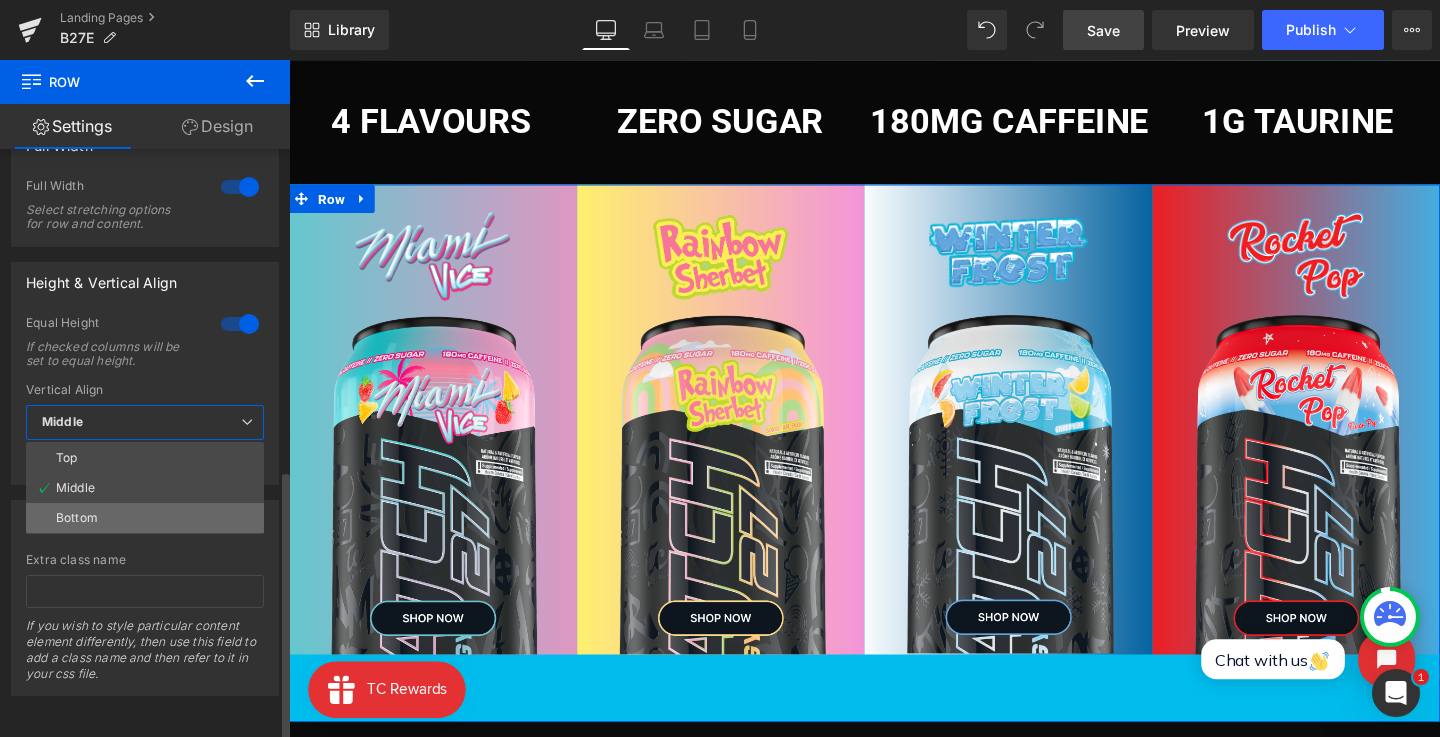 click on "Bottom" at bounding box center (145, 518) 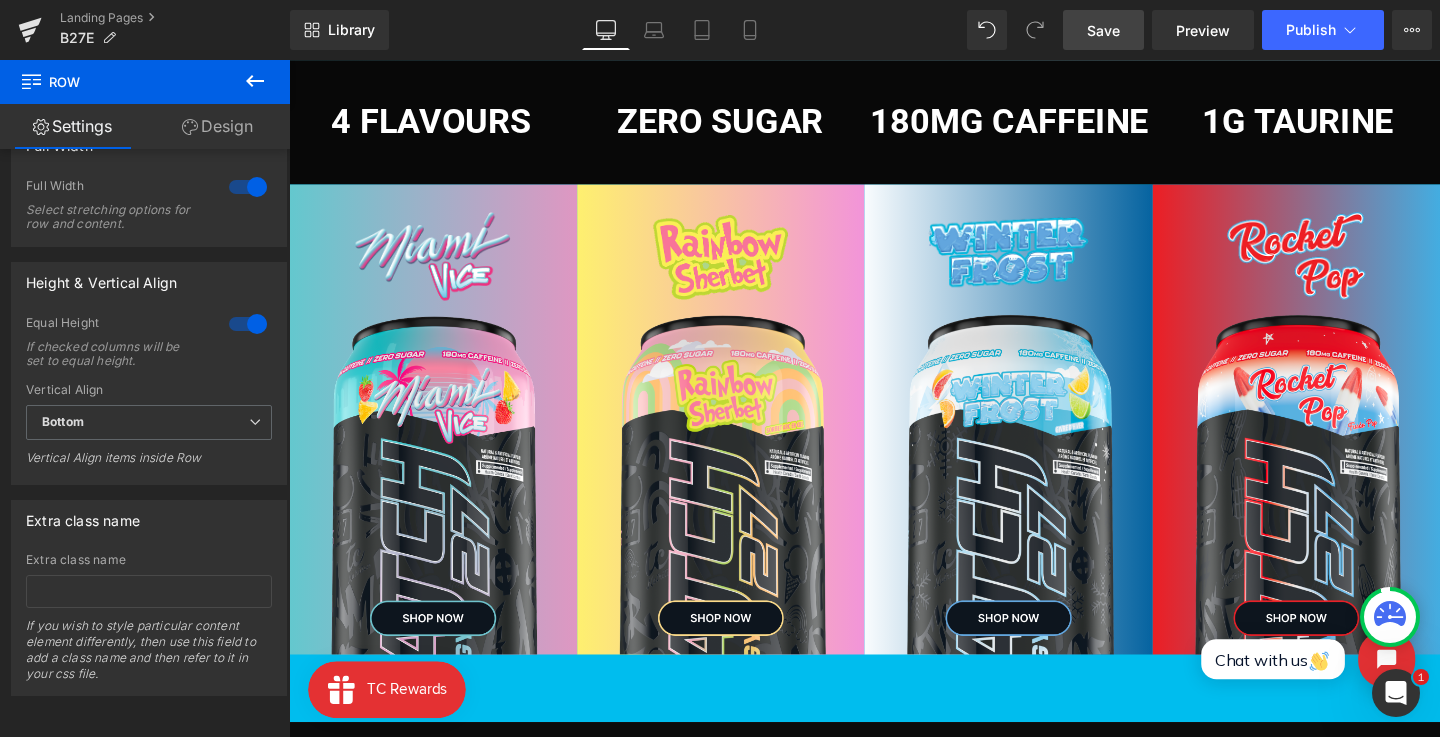click on "Save" at bounding box center [1103, 30] 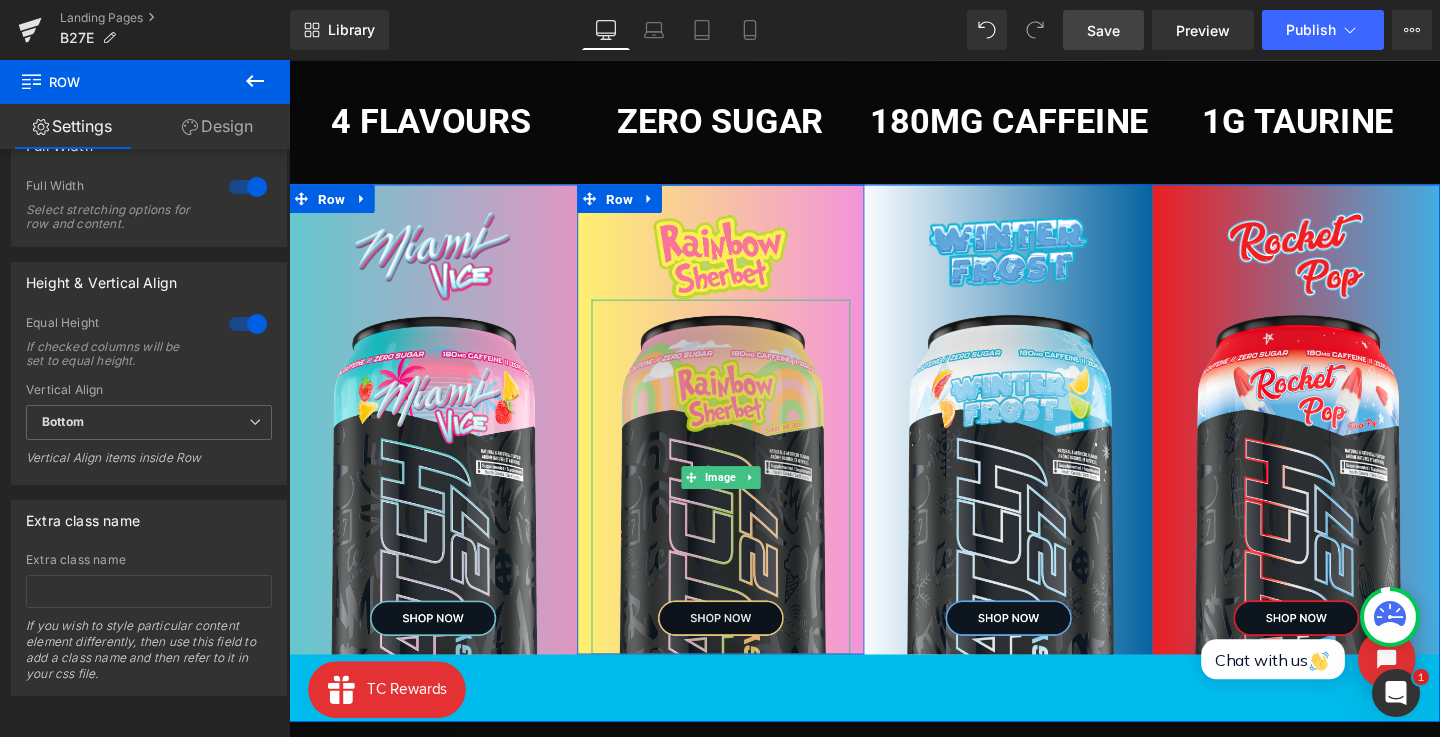 scroll, scrollTop: 617, scrollLeft: 0, axis: vertical 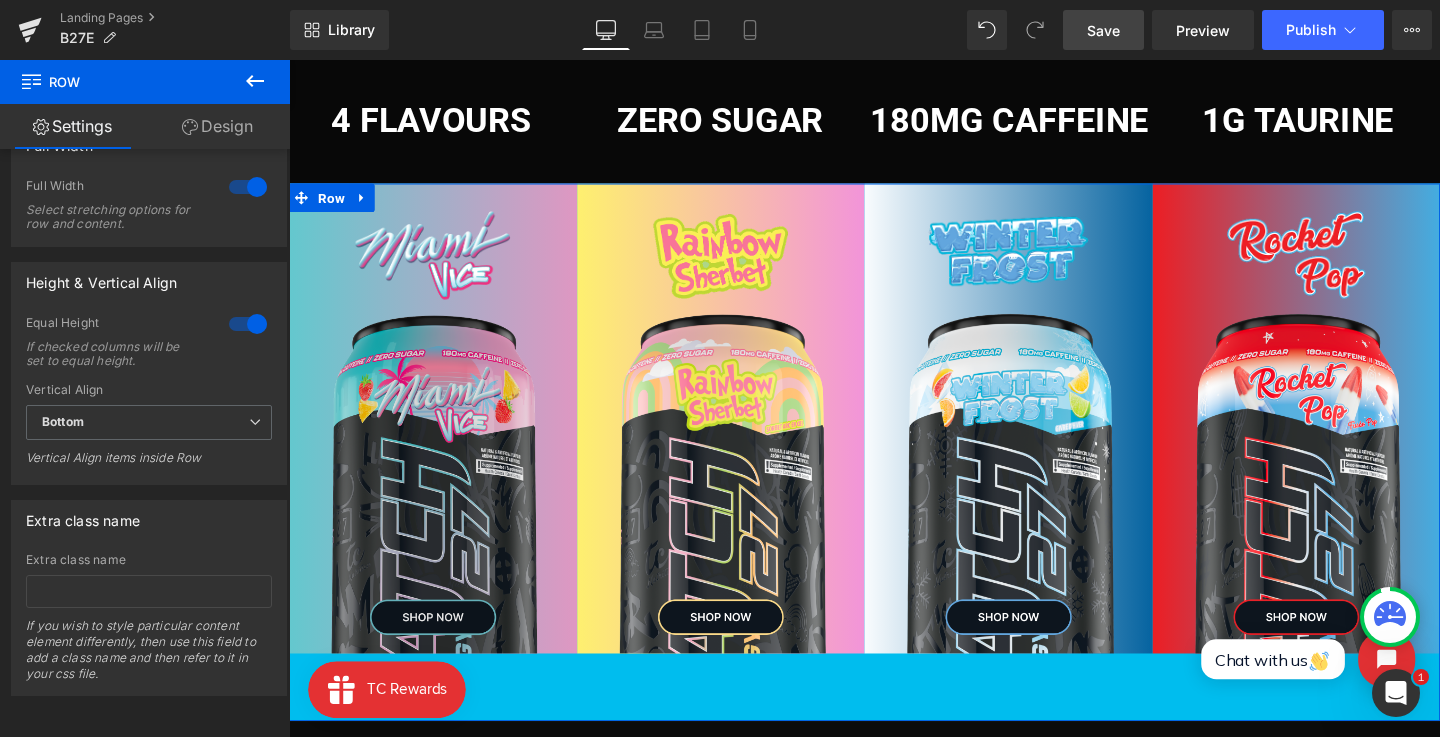 click at bounding box center [440, 498] 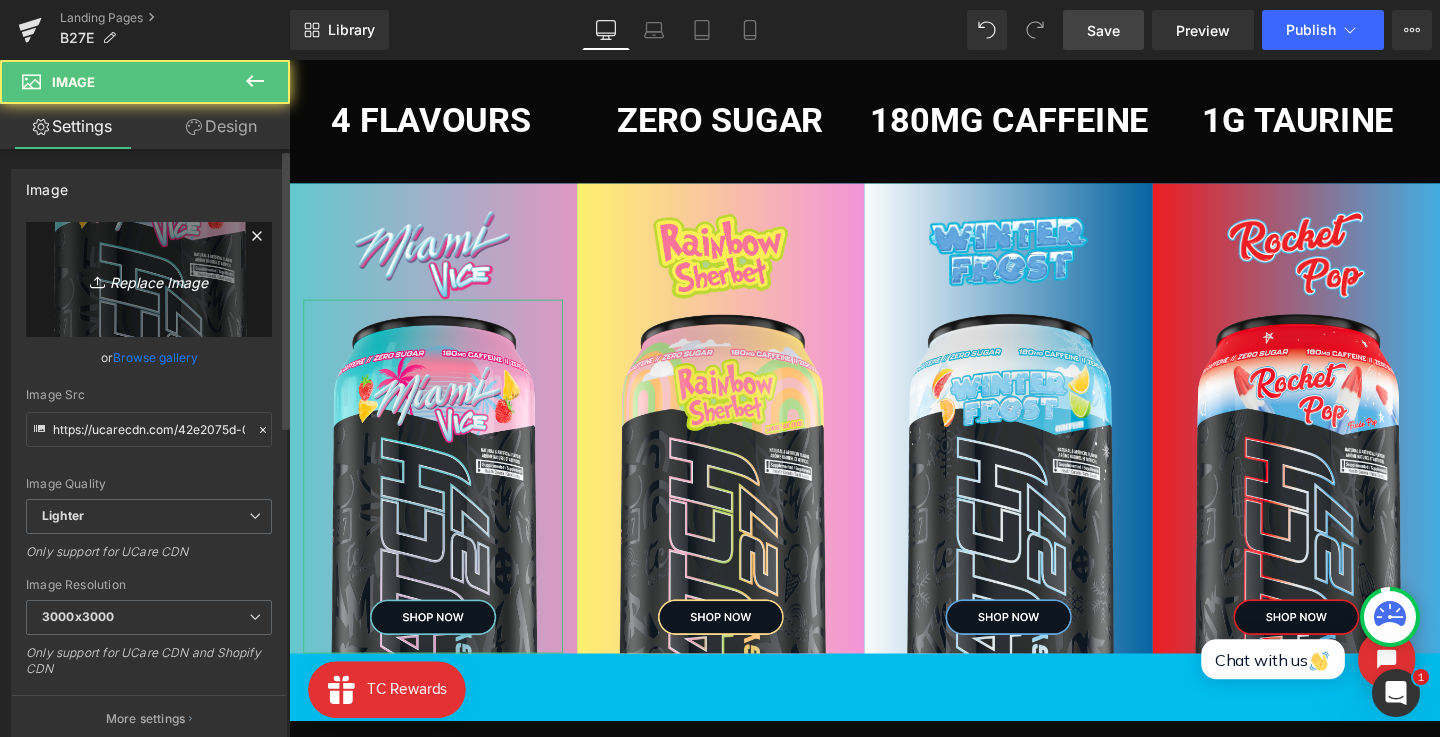 click on "Replace Image" at bounding box center (149, 279) 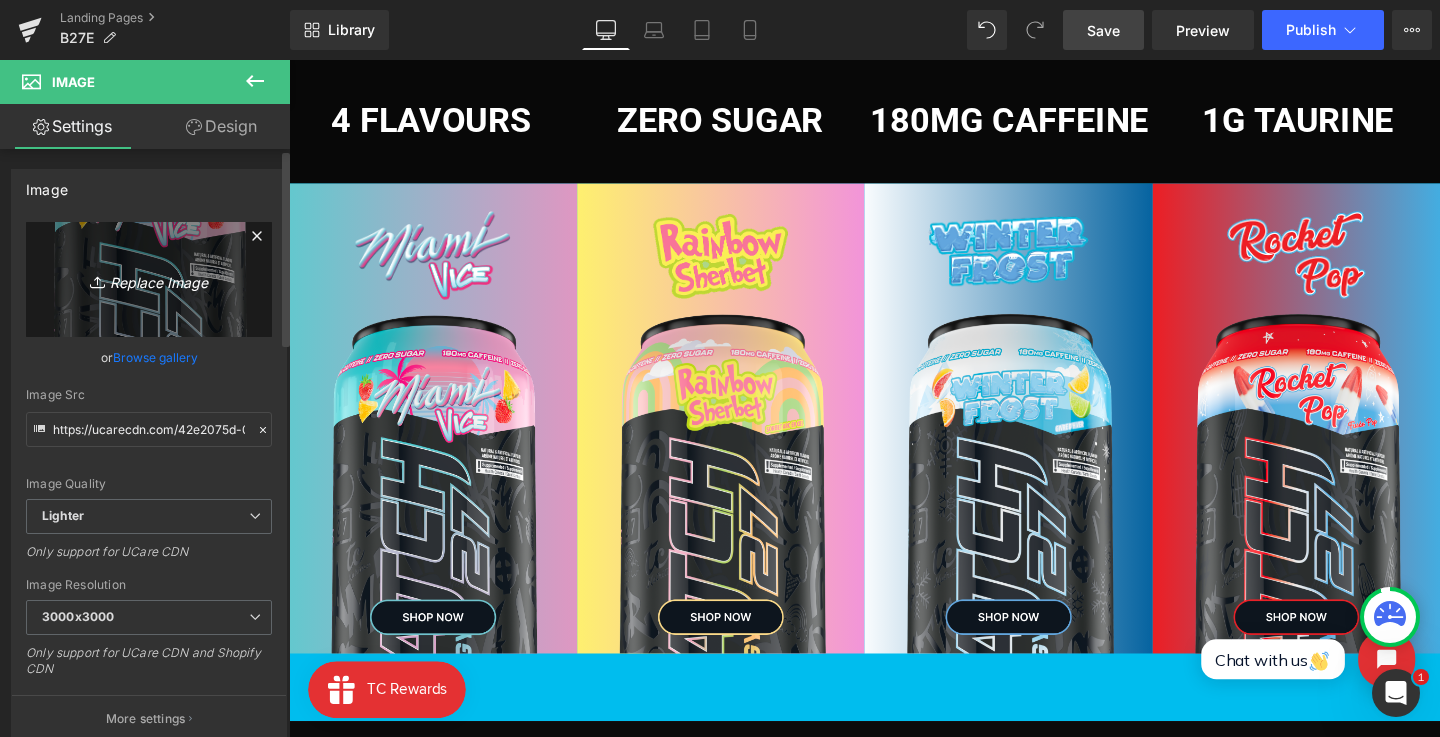 type on "C:\fakepath\Frame 42.png" 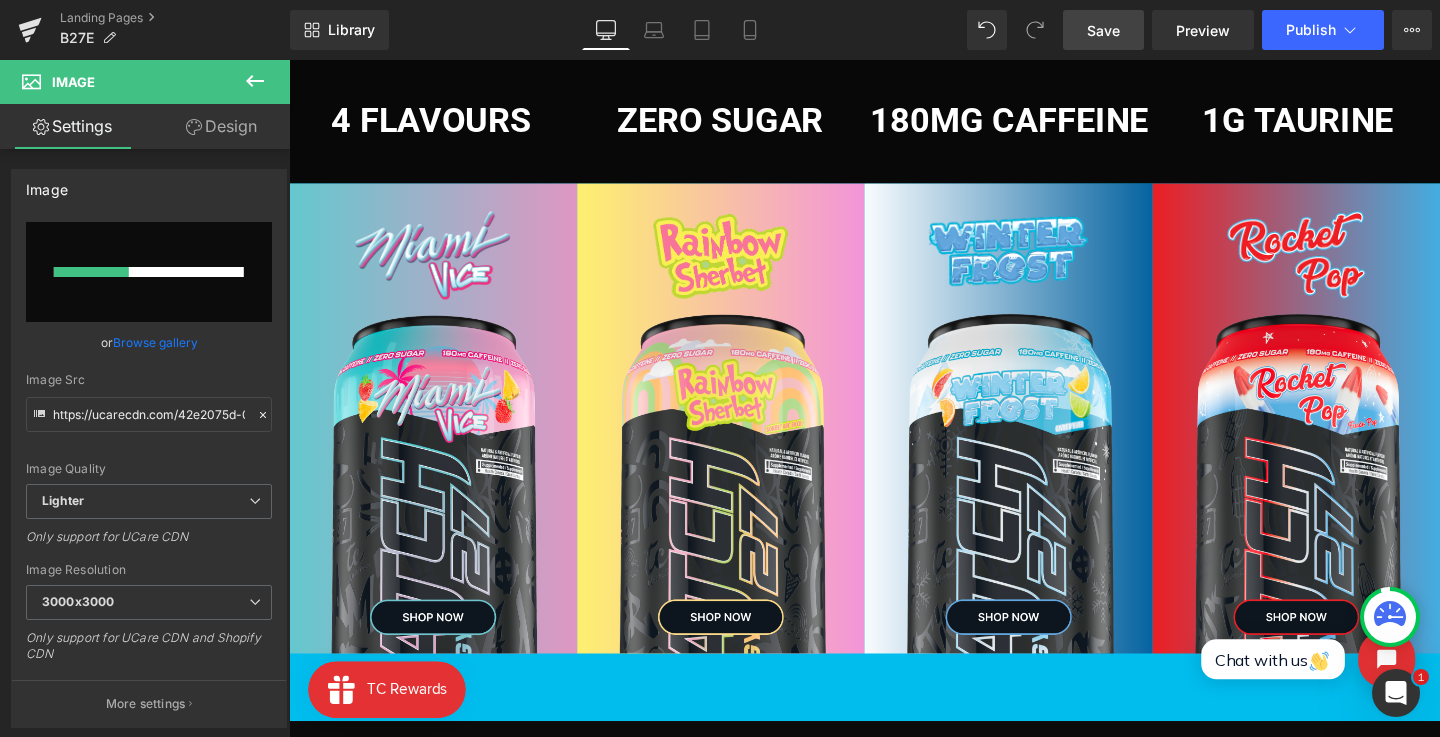 type 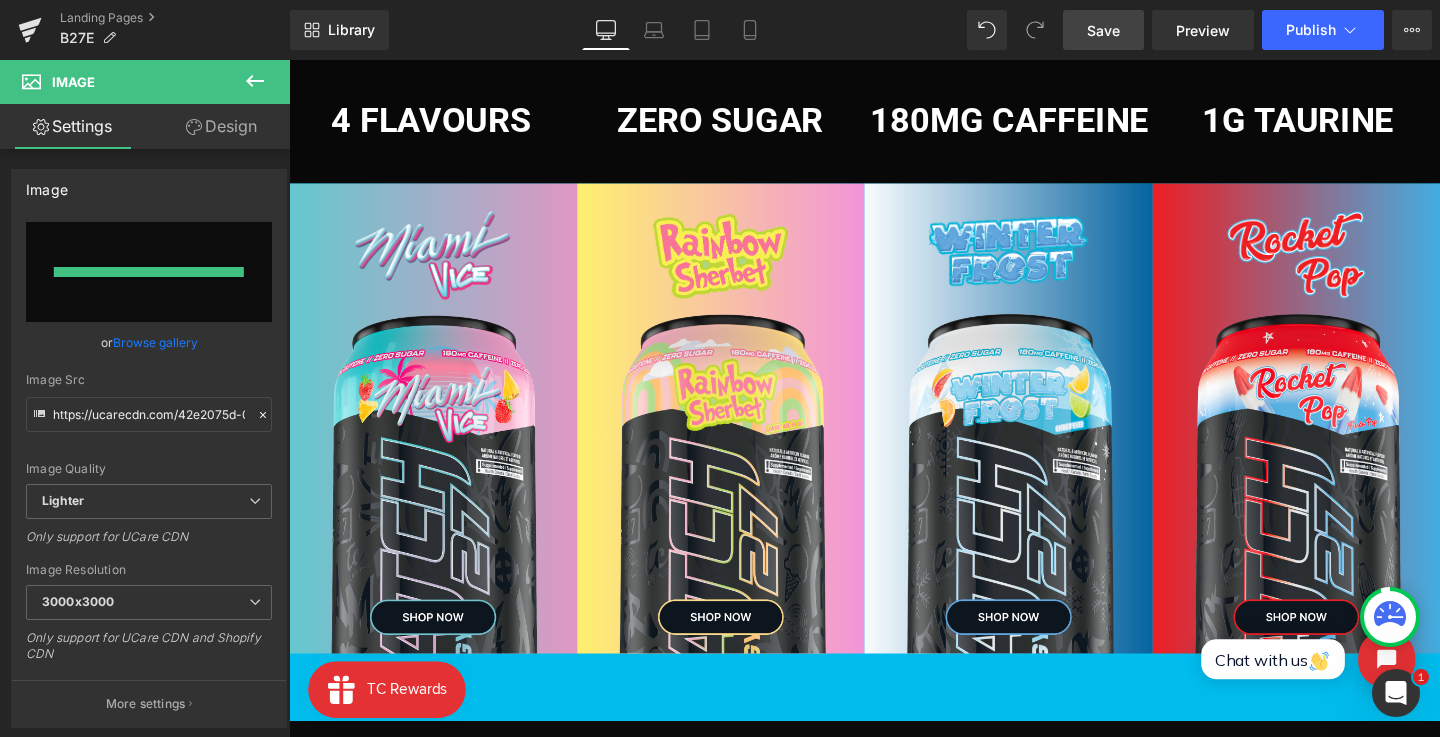 type on "https://ucarecdn.com/7c575008-e09b-454b-b3d1-17b1f9b93d04/-/format/auto/-/preview/3000x3000/-/quality/lighter/Frame%2042.png" 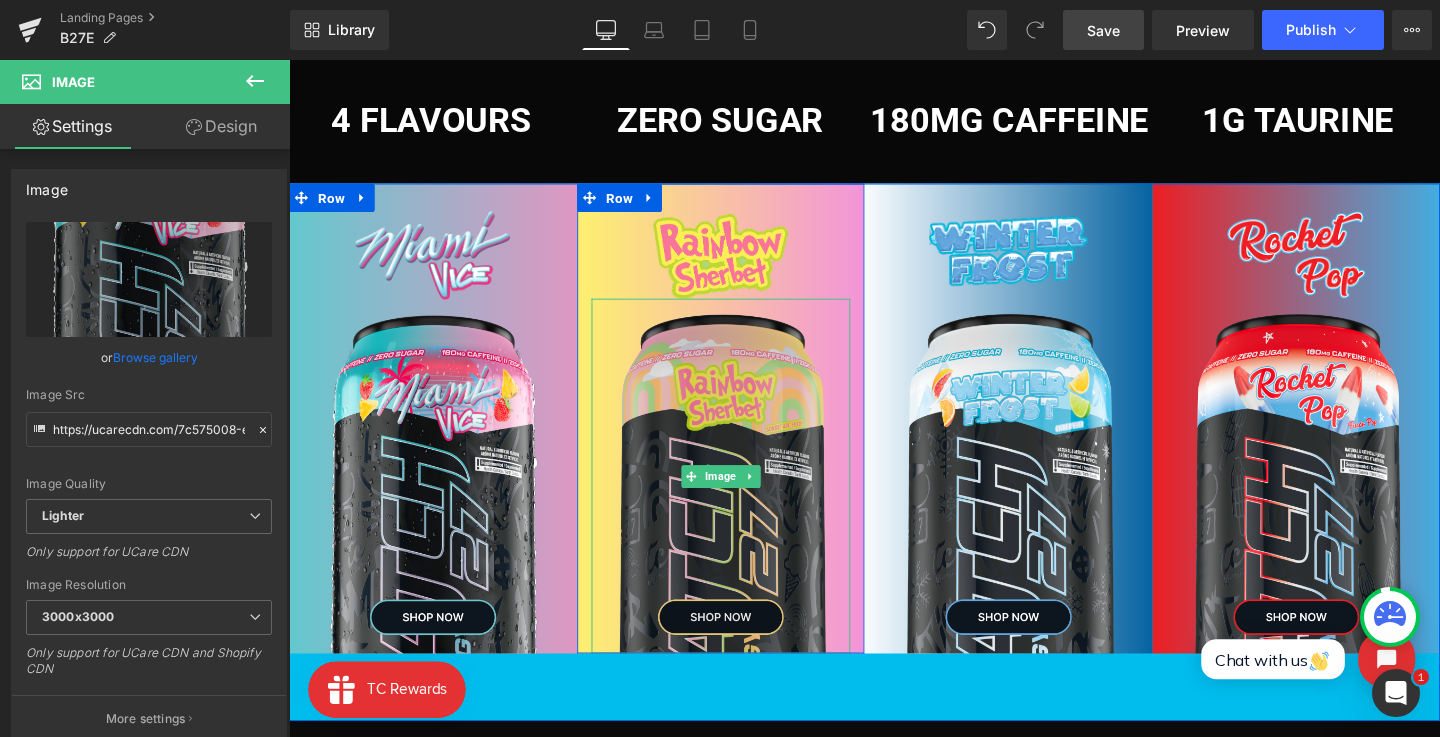 click at bounding box center [743, 497] 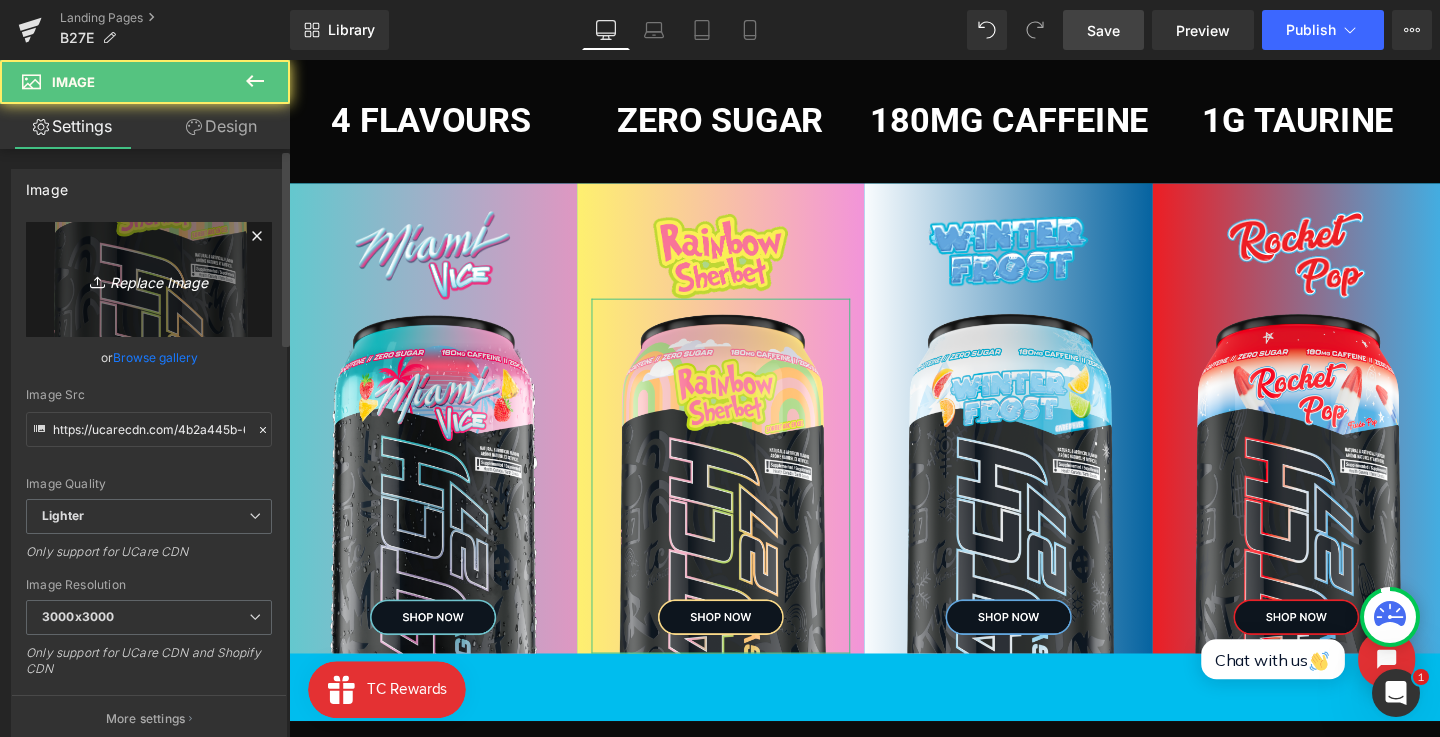 click on "Replace Image" at bounding box center [149, 279] 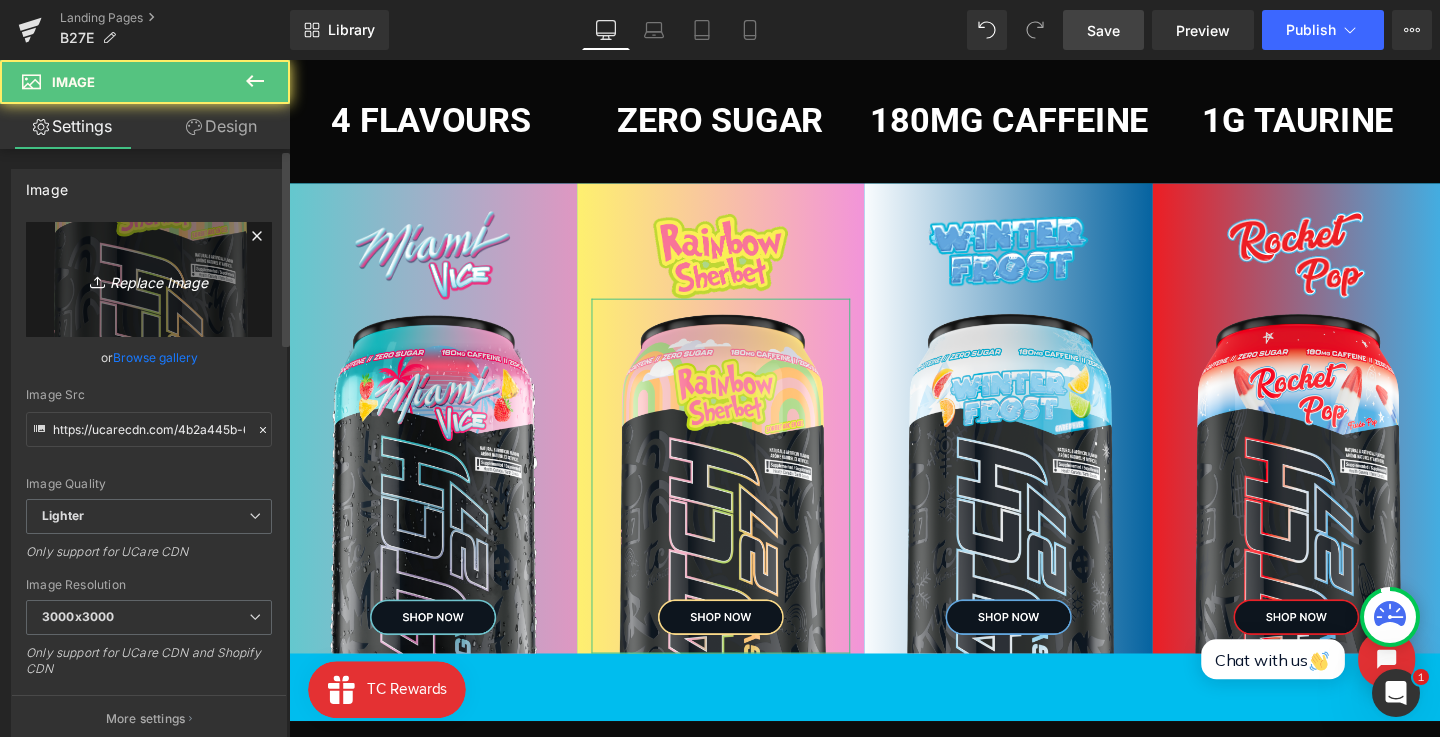 type on "C:\fakepath\Frame 44.png" 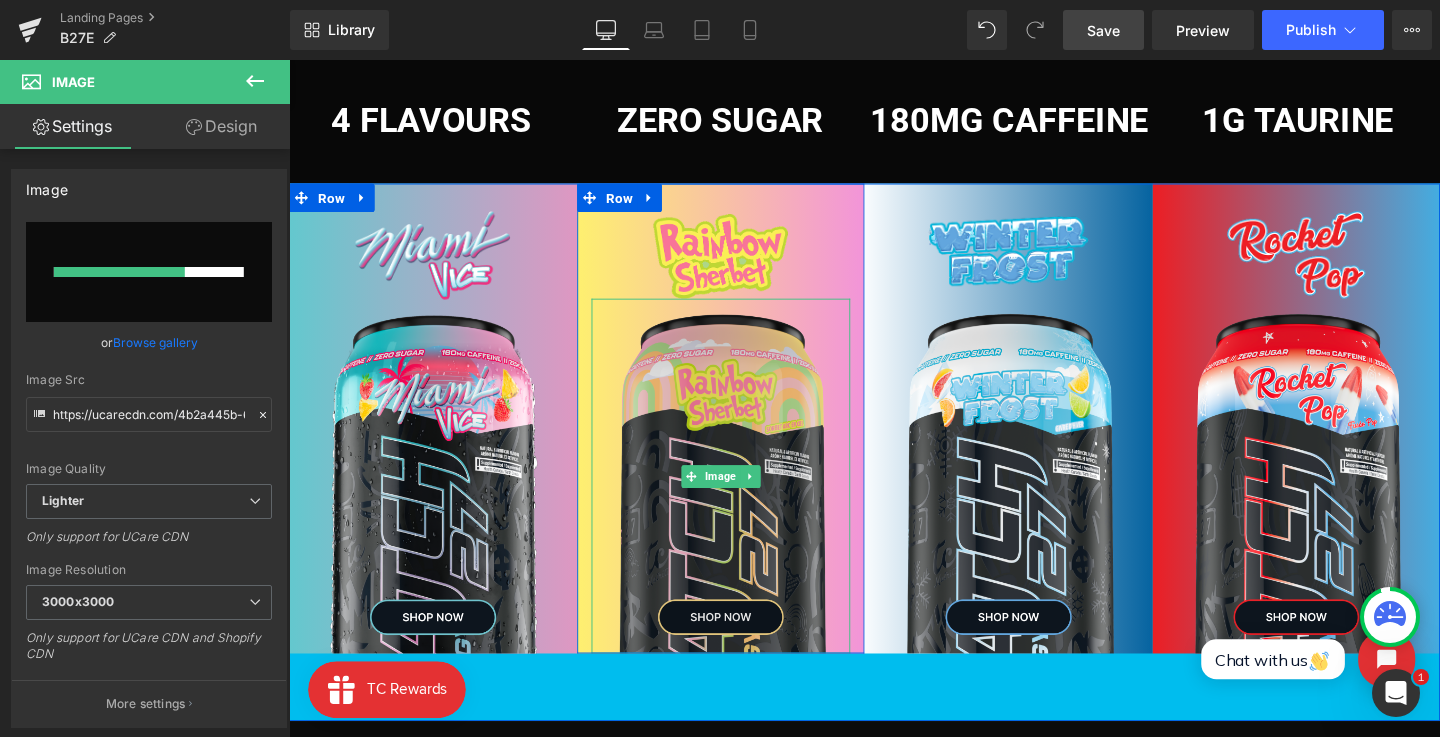 type 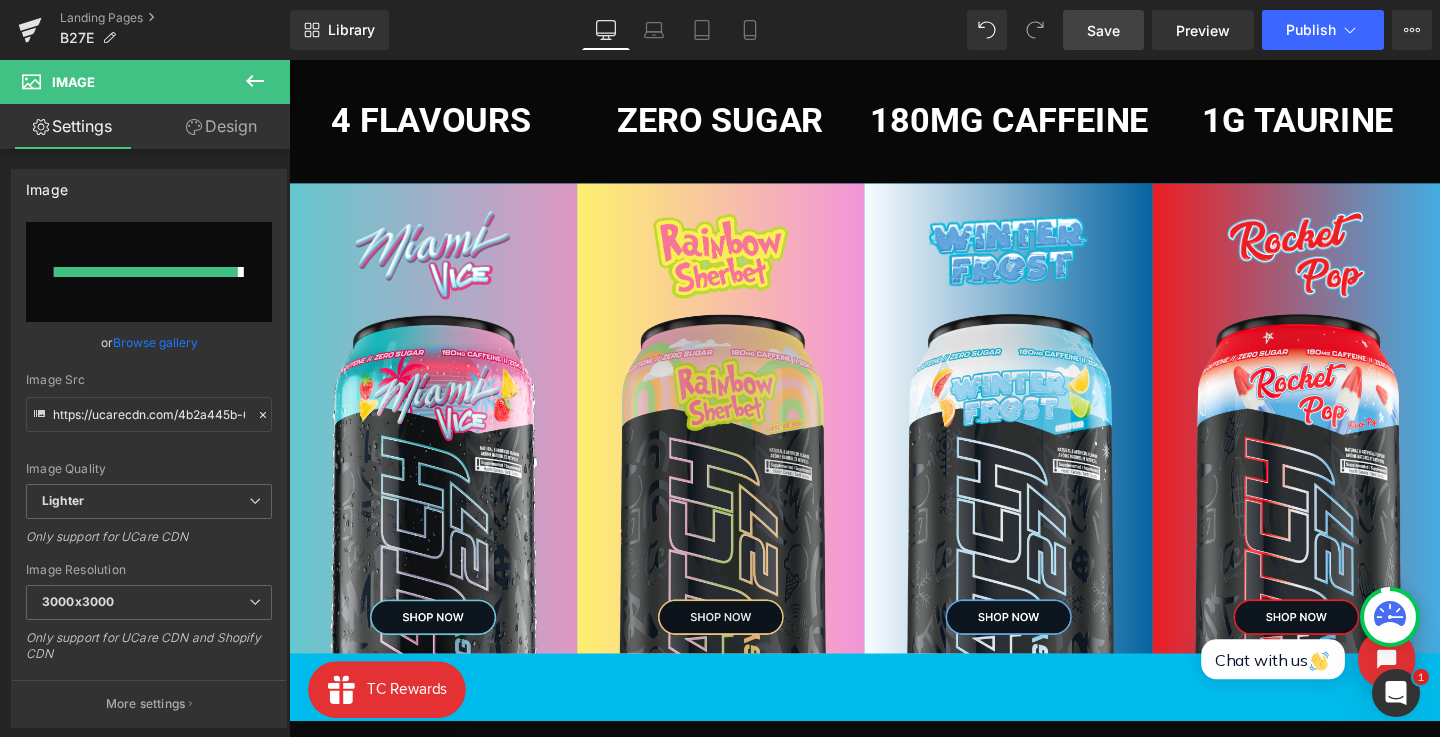type on "https://ucarecdn.com/34c54d85-bf6e-4246-840b-46a28ead36ca/-/format/auto/-/preview/3000x3000/-/quality/lighter/Frame%2044.png" 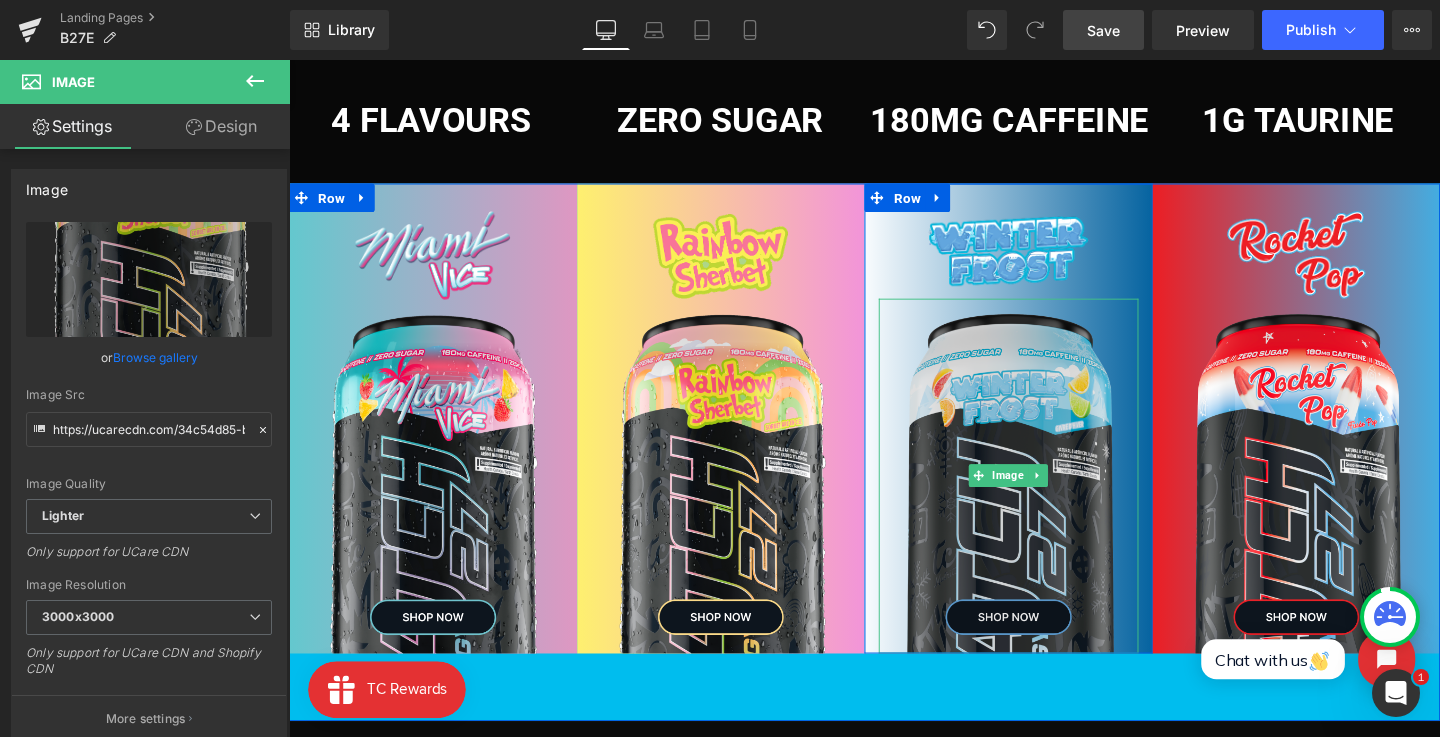 click at bounding box center (1045, 497) 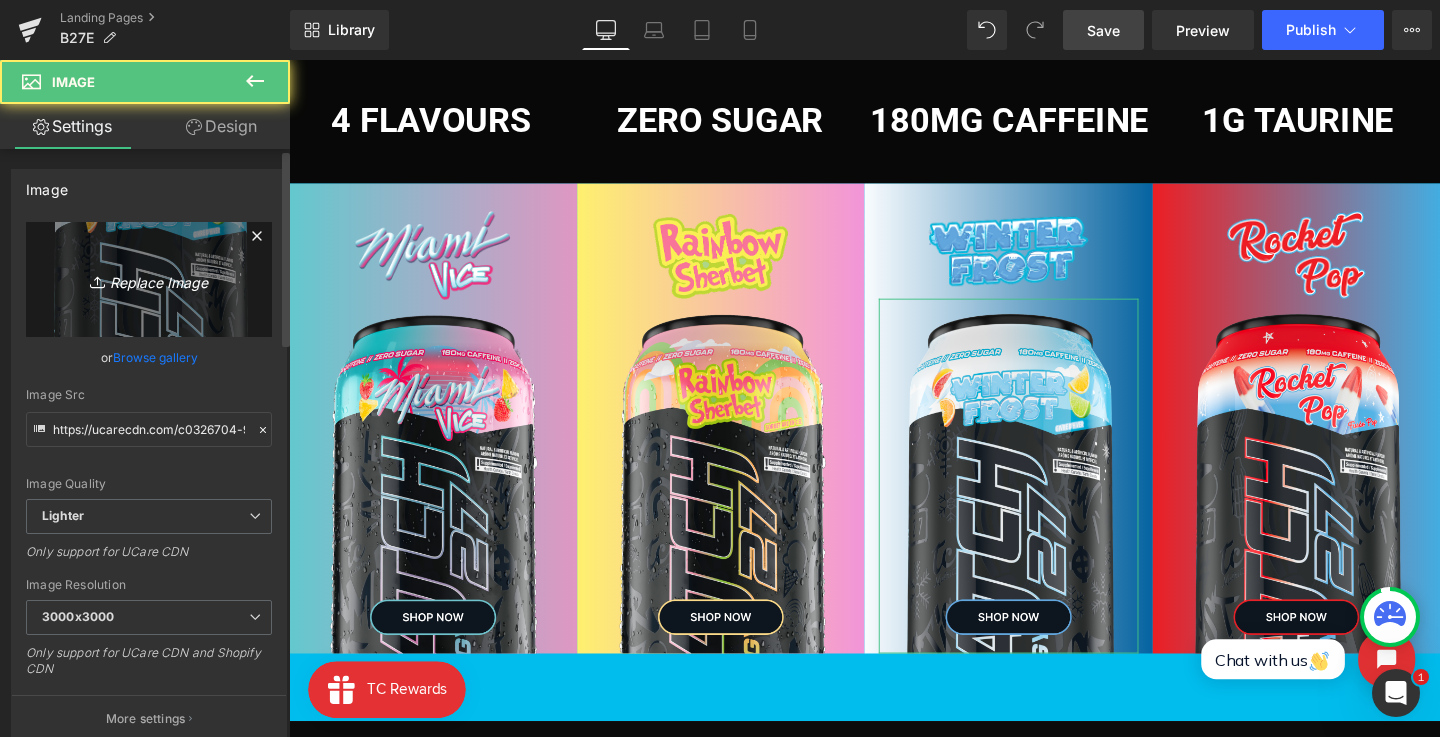 click on "Replace Image" at bounding box center (149, 279) 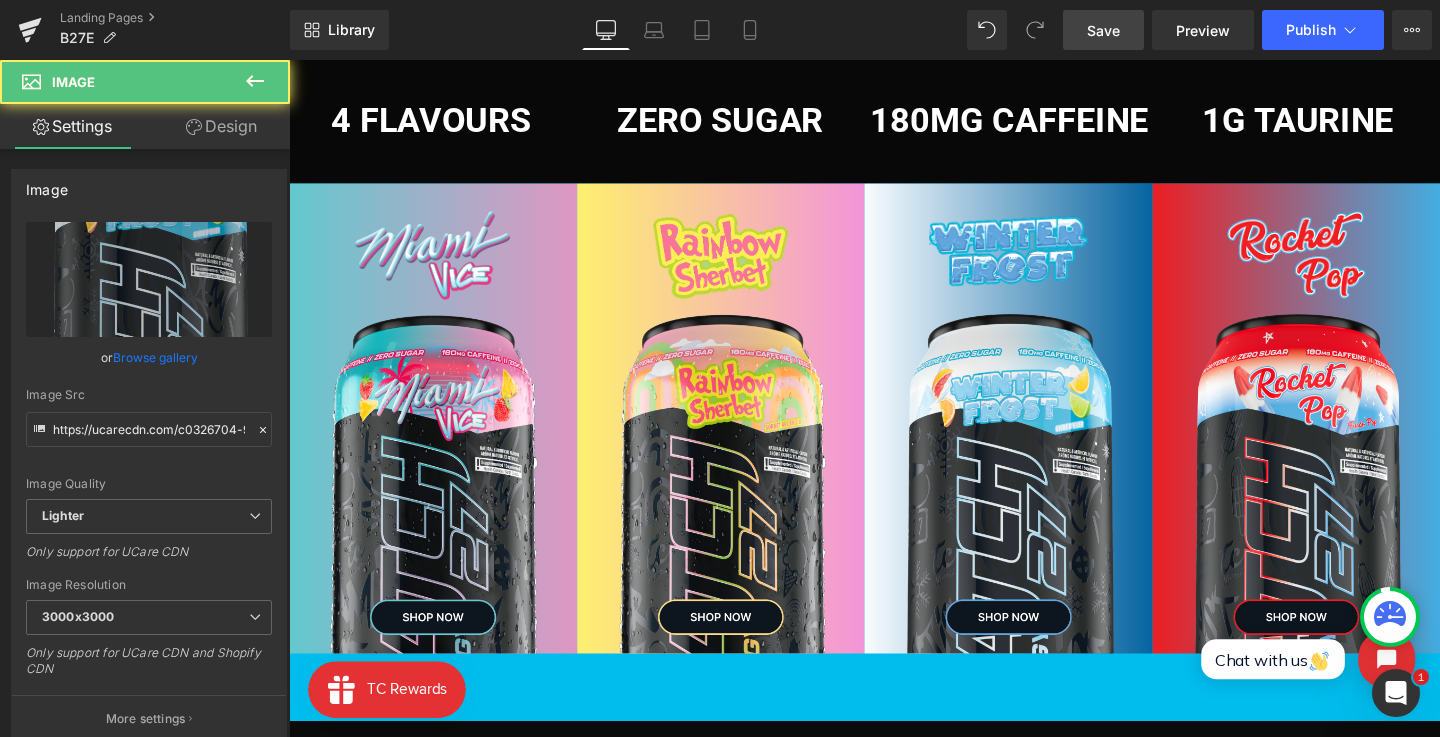 type on "C:\fakepath\Frame 43.png" 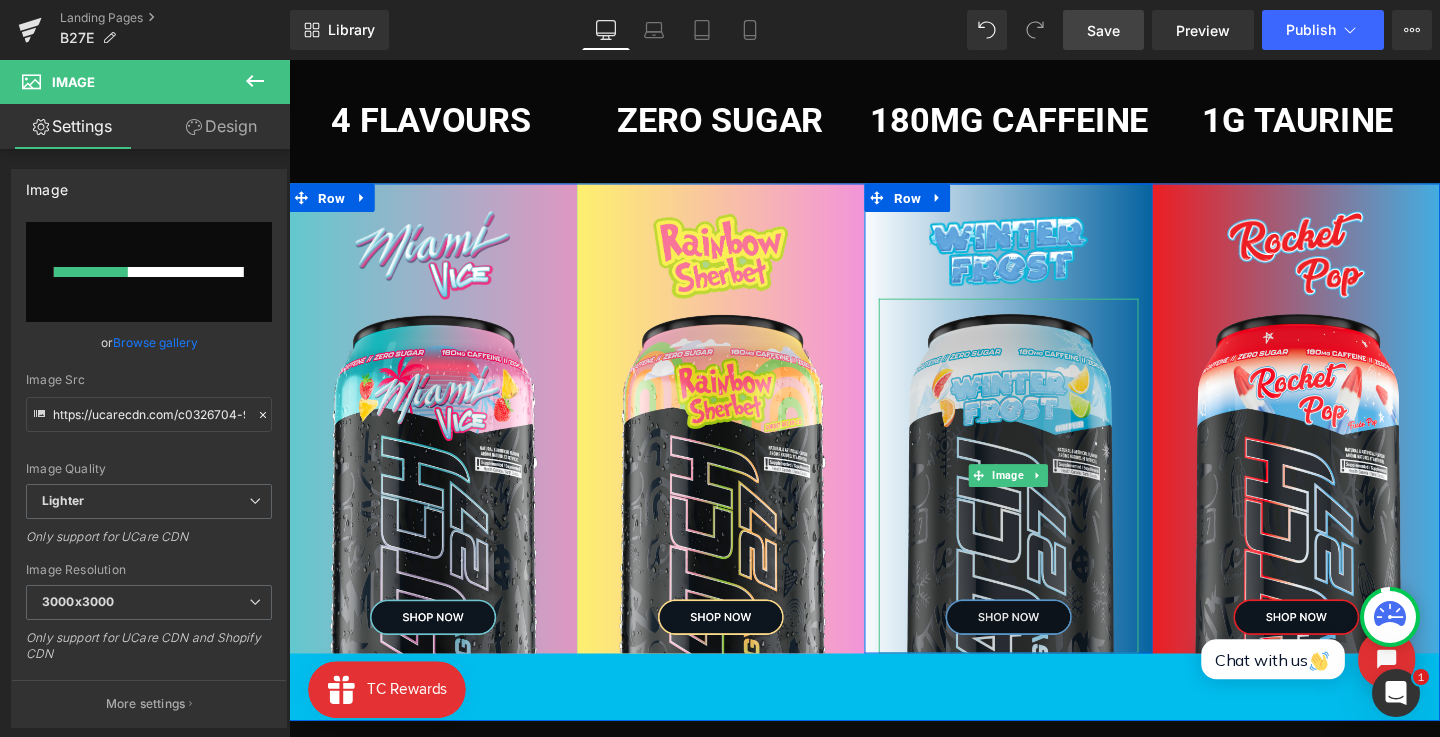 type 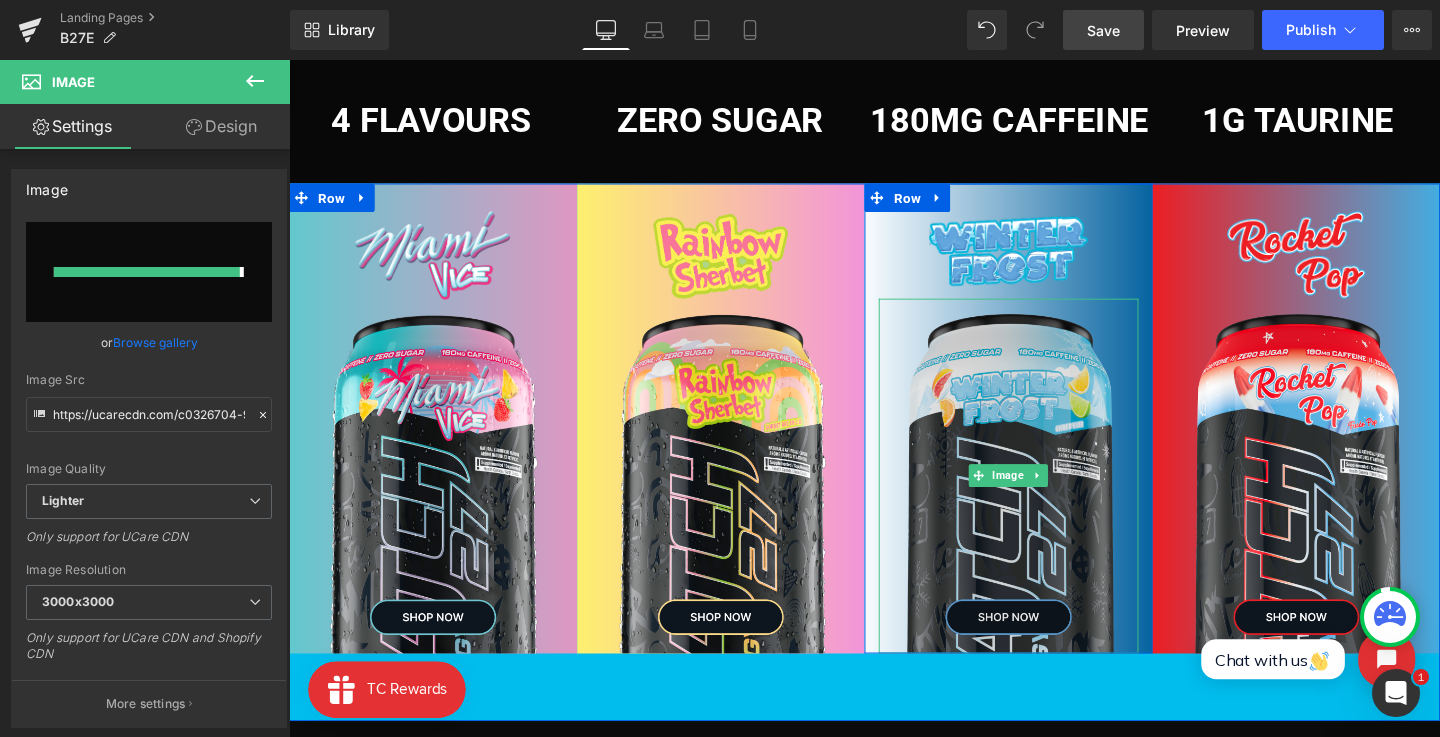 type on "https://ucarecdn.com/e852c0f4-ad30-402c-871b-98f40d729fa9/-/format/auto/-/preview/3000x3000/-/quality/lighter/Frame%2043.png" 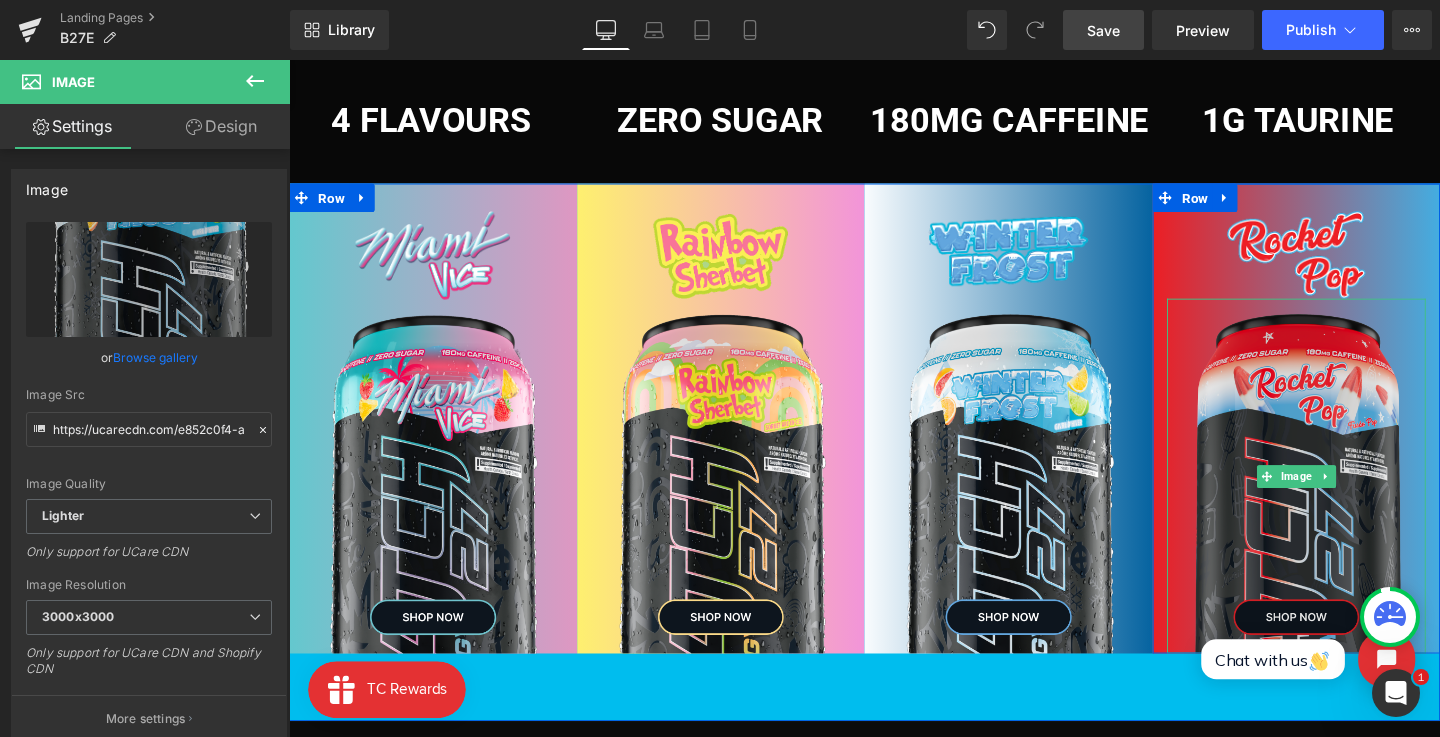 click at bounding box center [1348, 497] 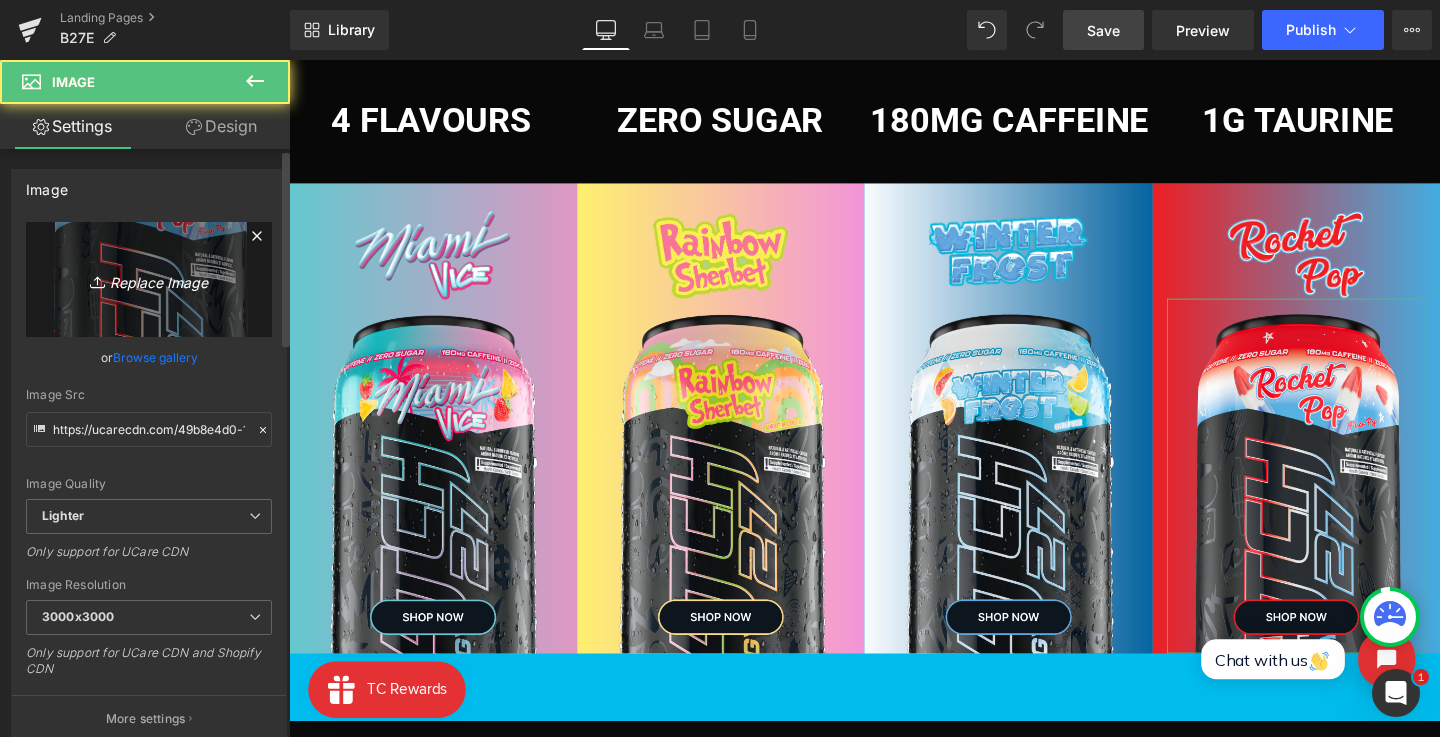 click on "Replace Image" at bounding box center [149, 279] 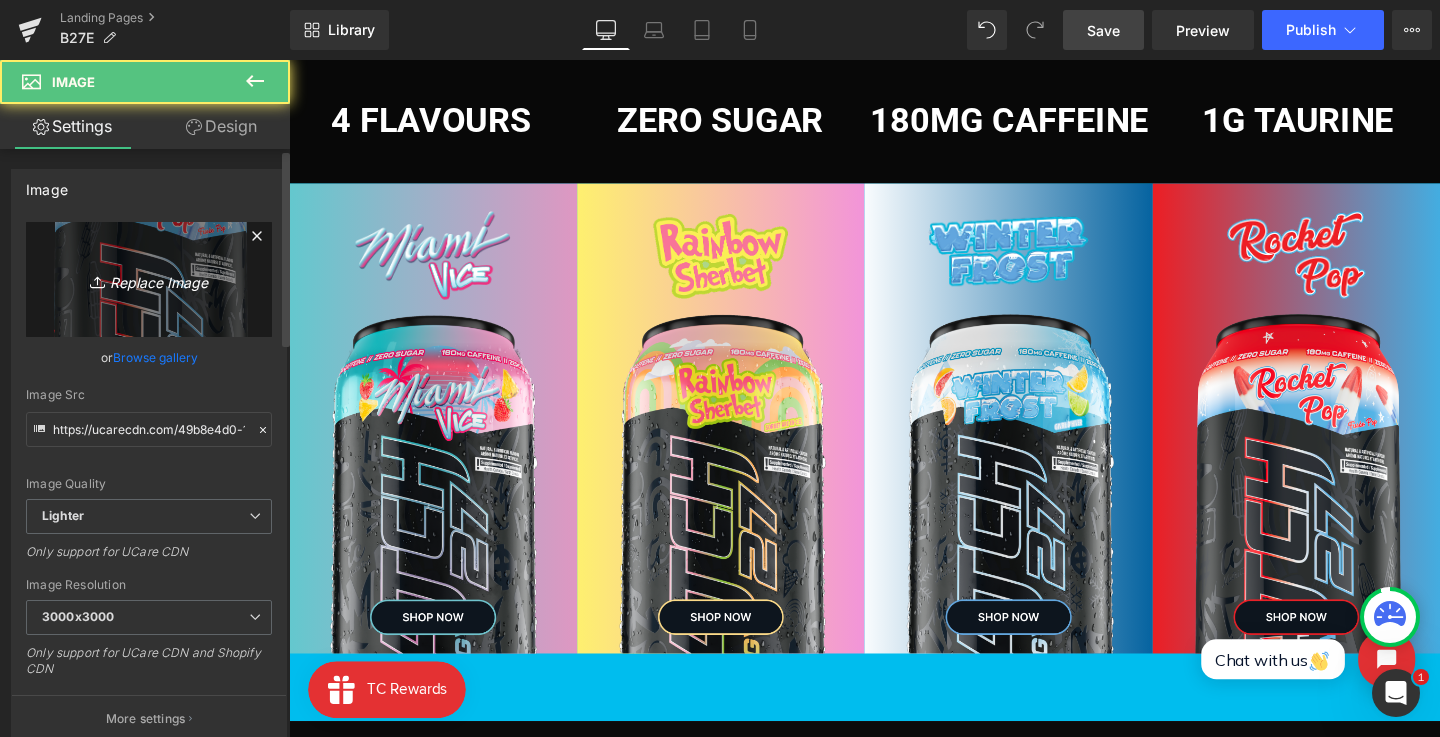 type on "C:\fakepath\Frame 45.png" 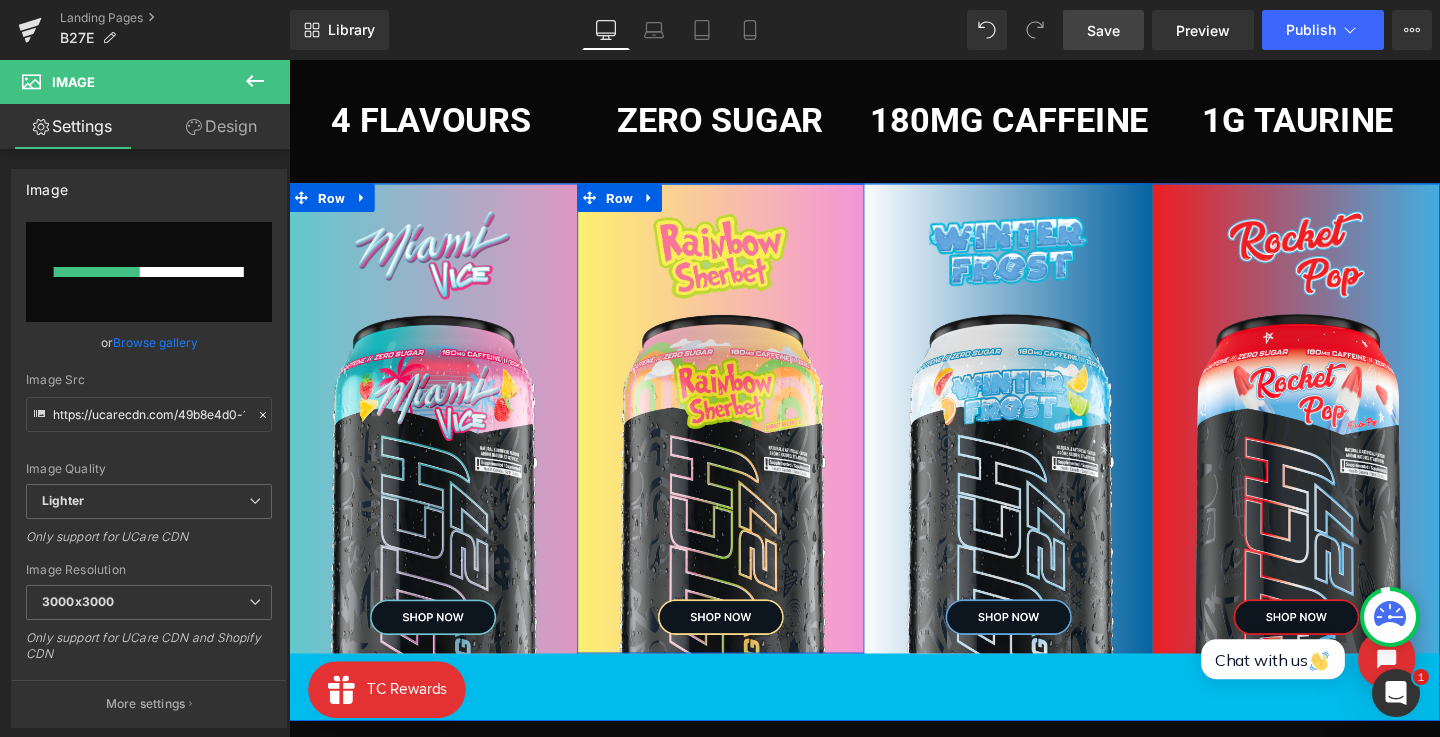 type 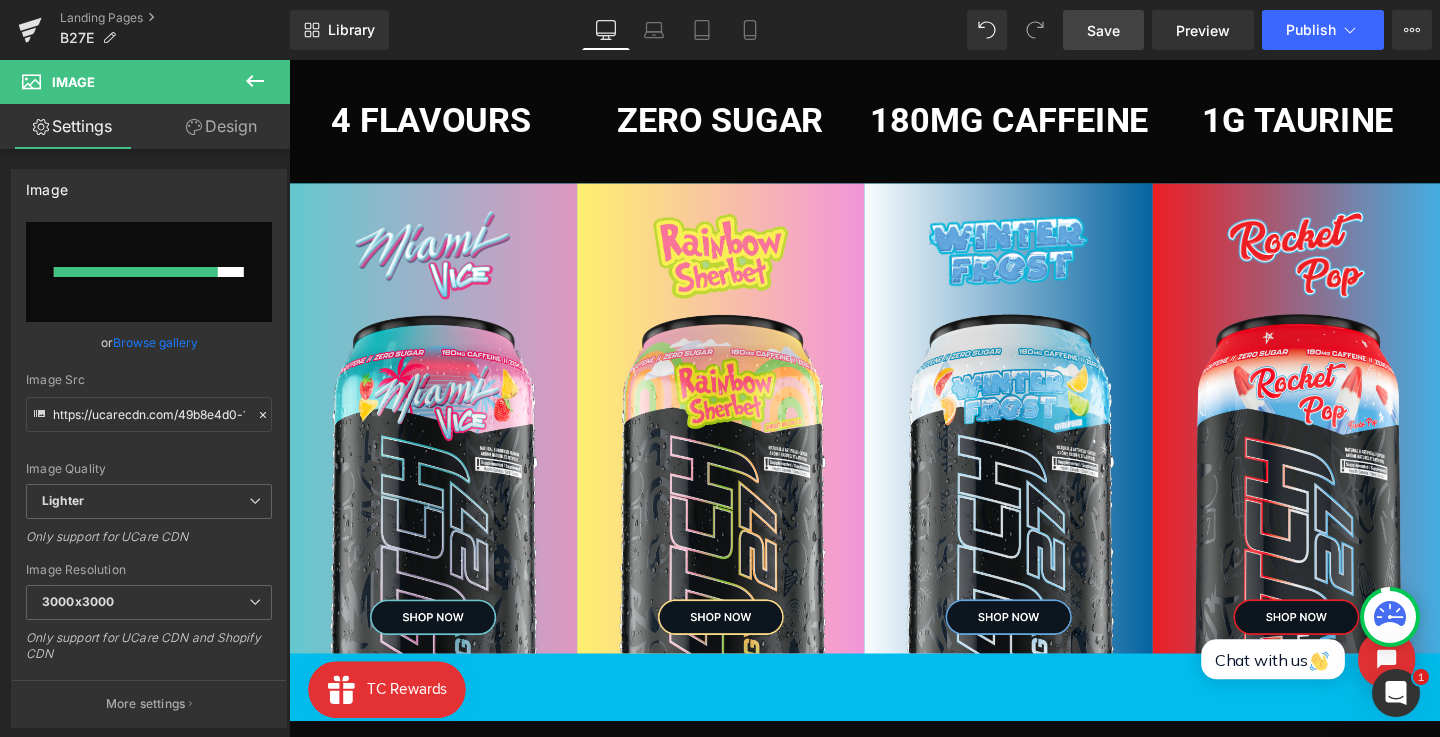 click on "4 FLavours" at bounding box center (438, 124) 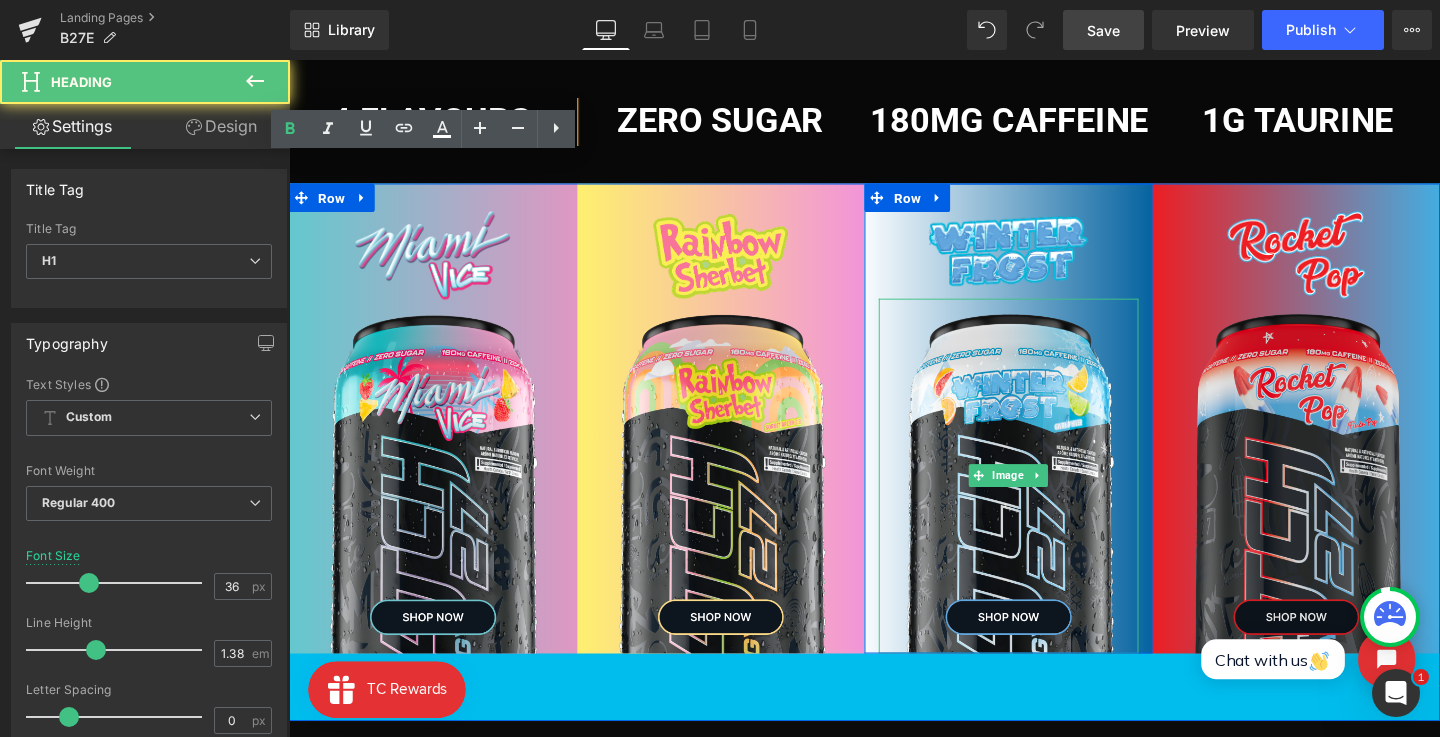 click at bounding box center (1348, 497) 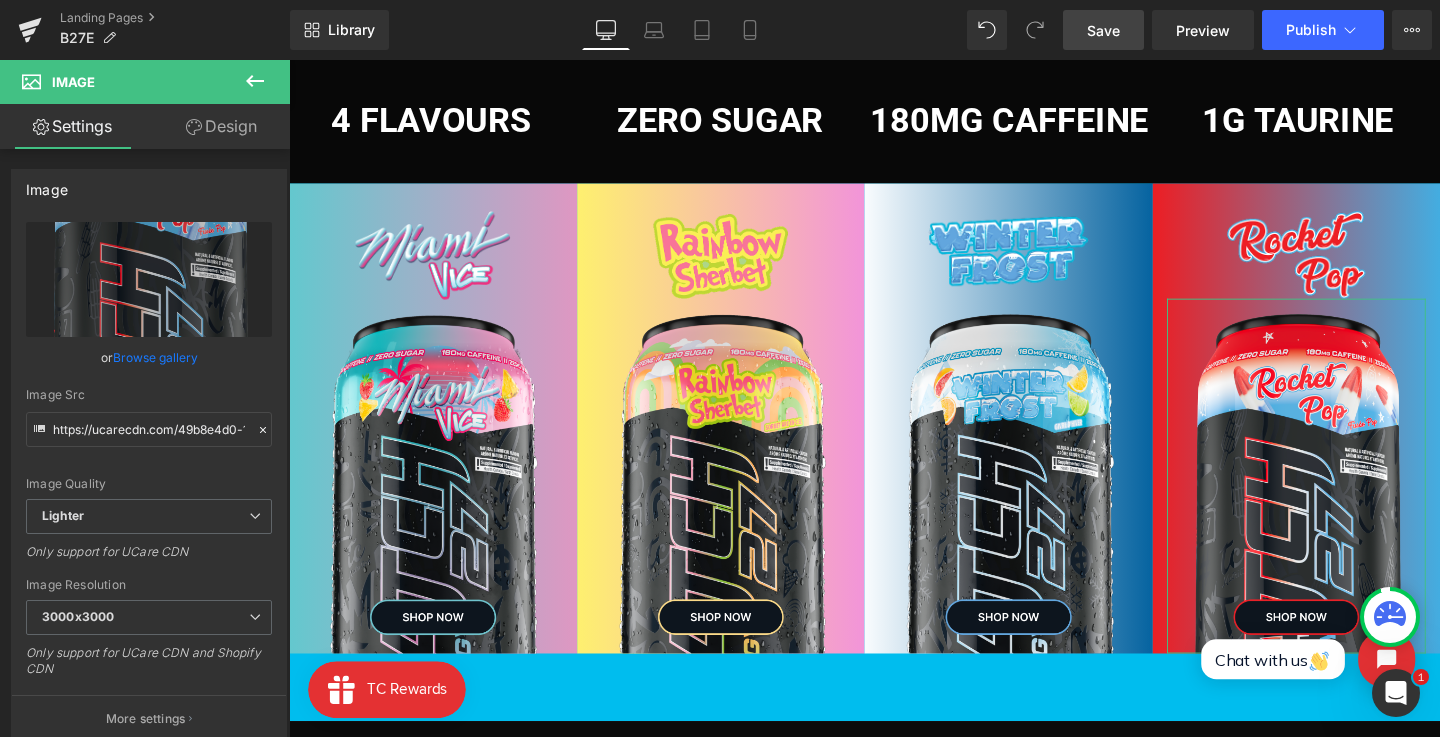 click on "Browse gallery" at bounding box center [155, 357] 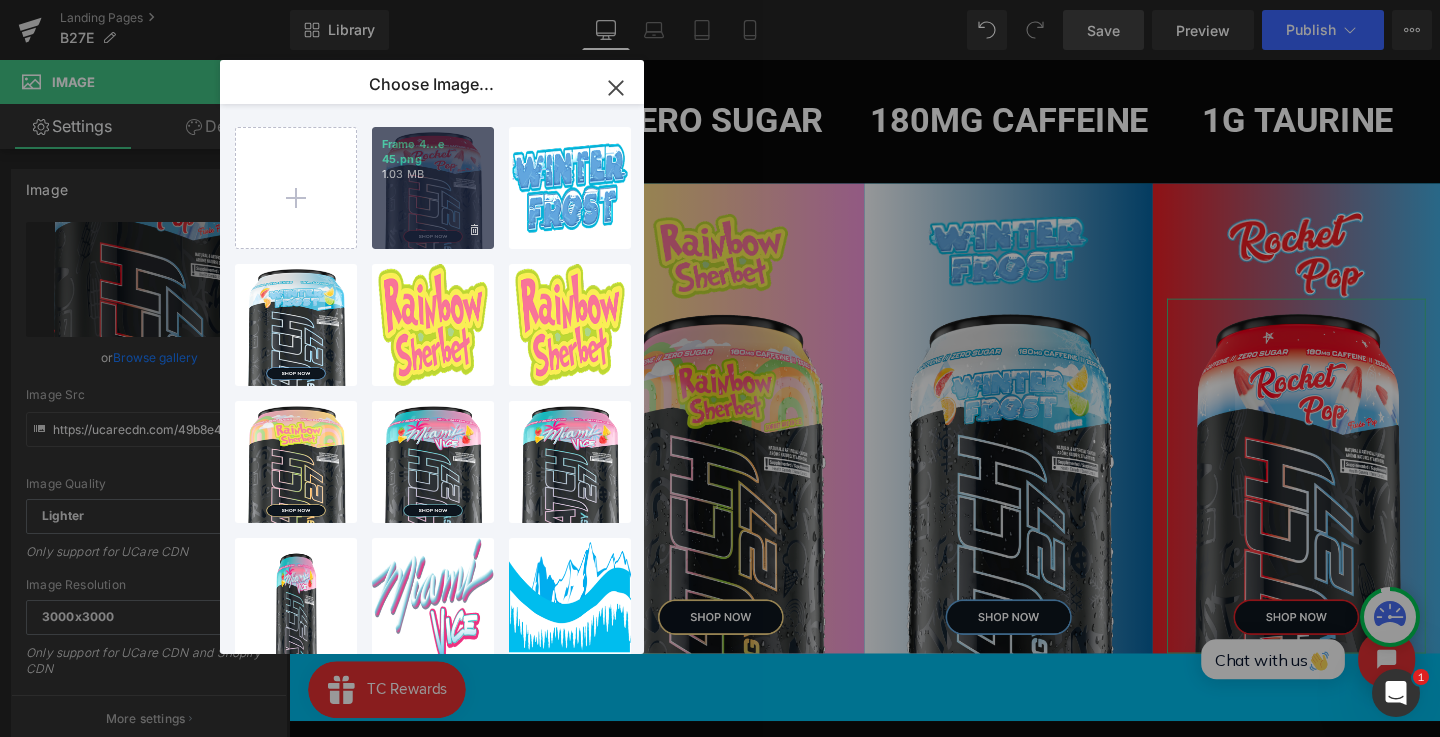 click on "Frame 4...e 45.png 1.03 MB" at bounding box center (433, 188) 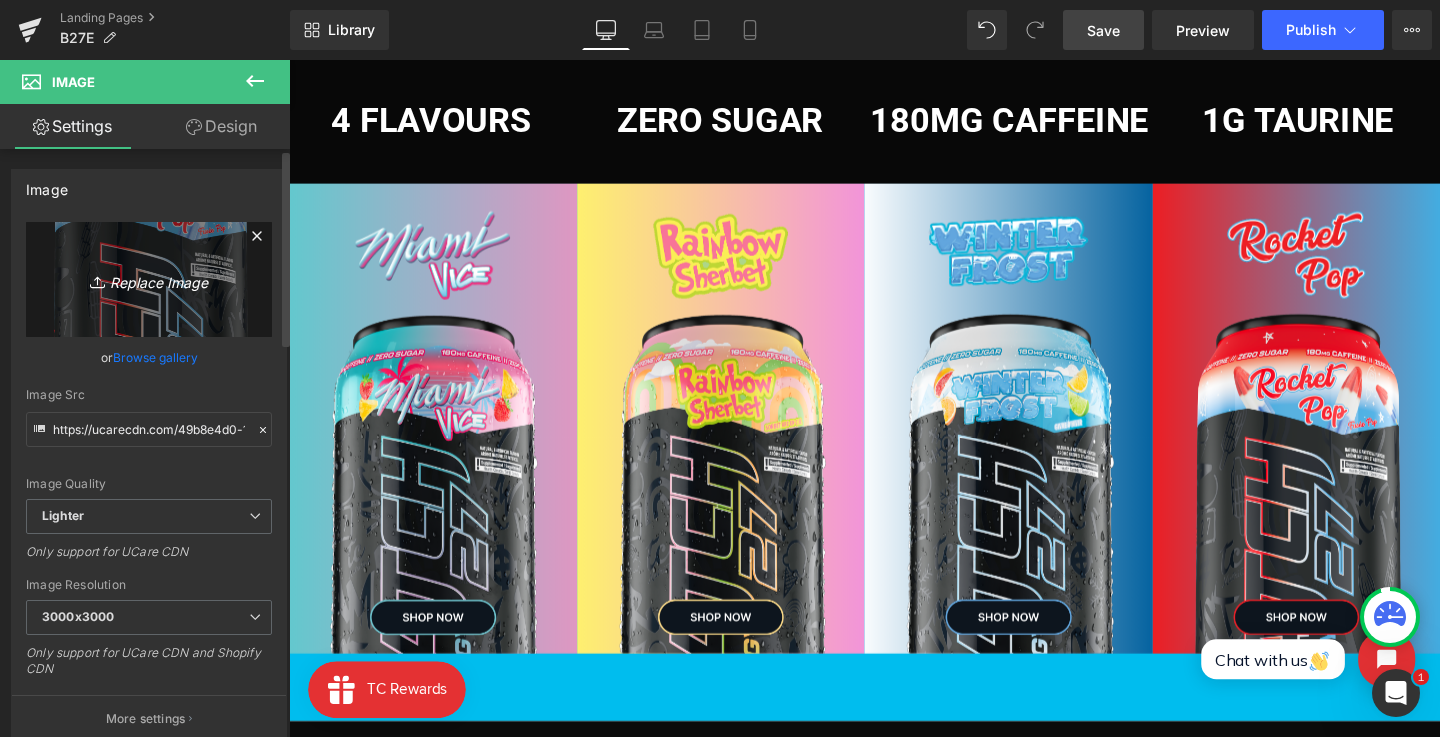 click on "Replace Image" at bounding box center (149, 279) 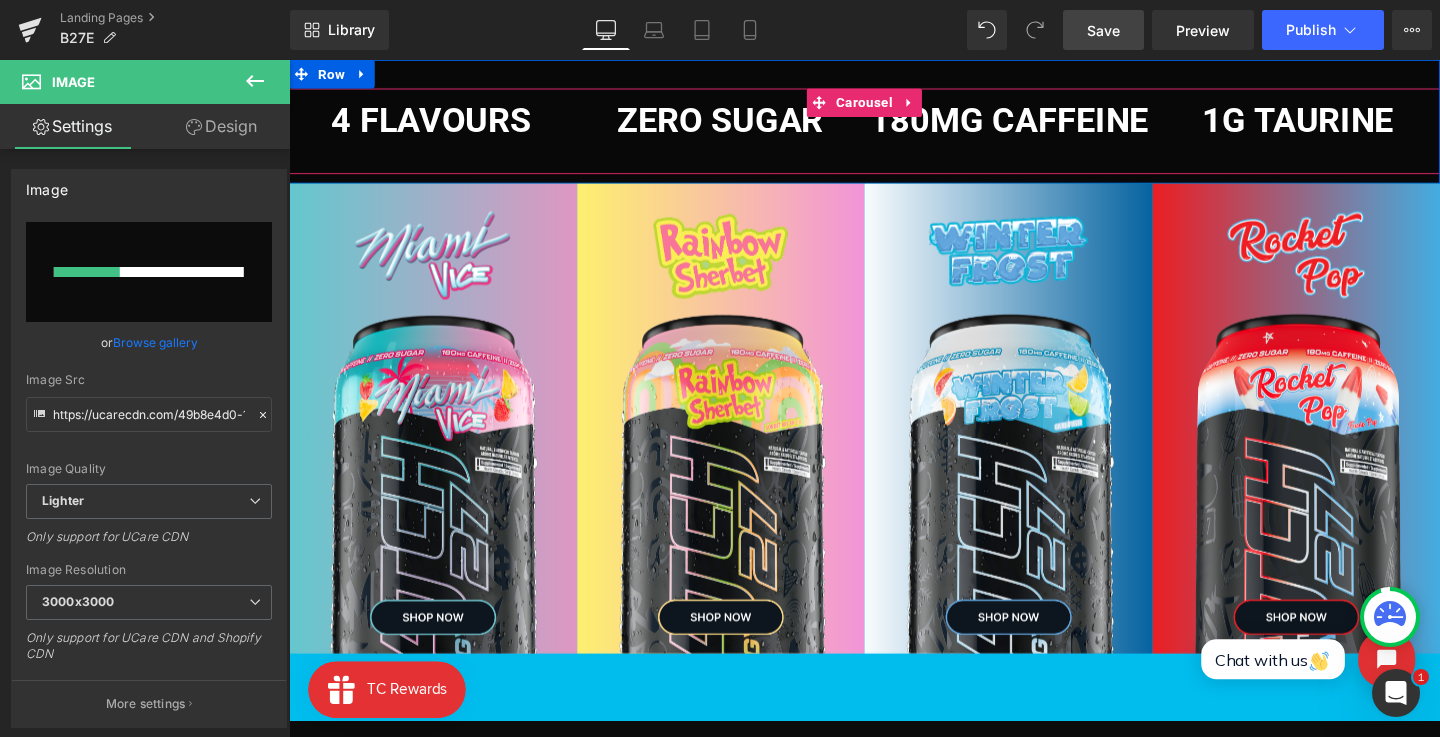 type 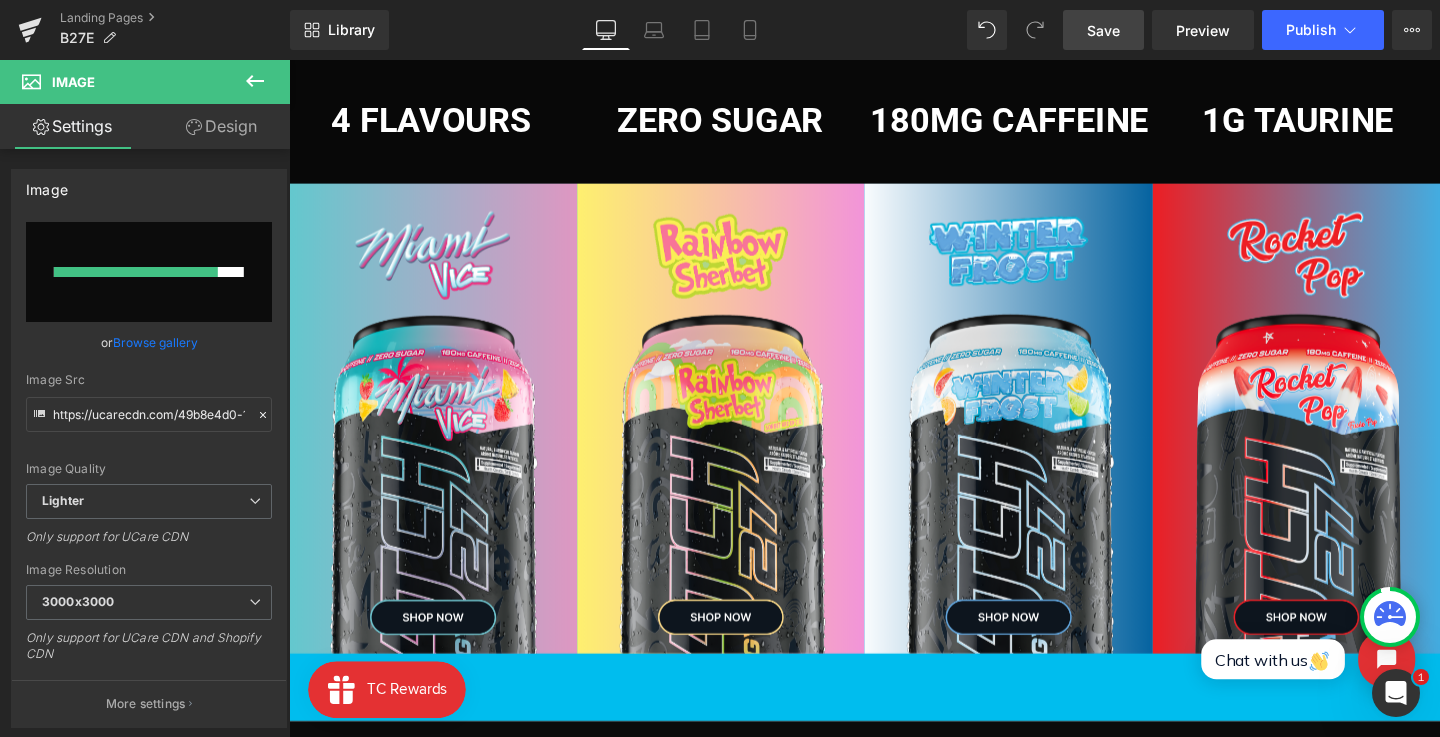 click on "Library Desktop Desktop Laptop Tablet Mobile Save Preview Publish Scheduled View Live Page View with current Template Save Template to Library Schedule Publish Publish Settings Shortcuts  Your page can’t be published   You've reached the maximum number of published pages on your plan  (0/0).  You need to upgrade your plan or unpublish all your pages to get 1 publish slot.   Unpublish pages   Upgrade plan" at bounding box center [865, 30] 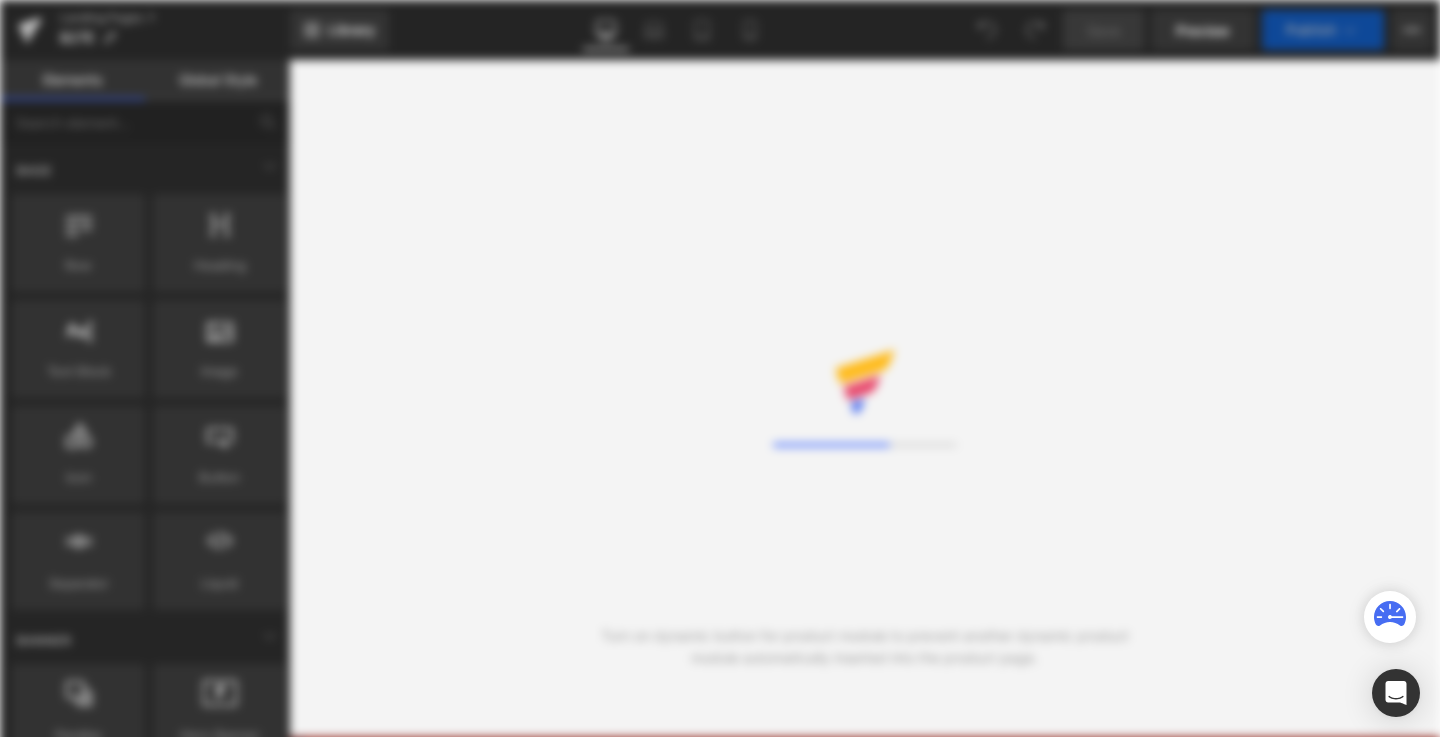 scroll, scrollTop: 0, scrollLeft: 0, axis: both 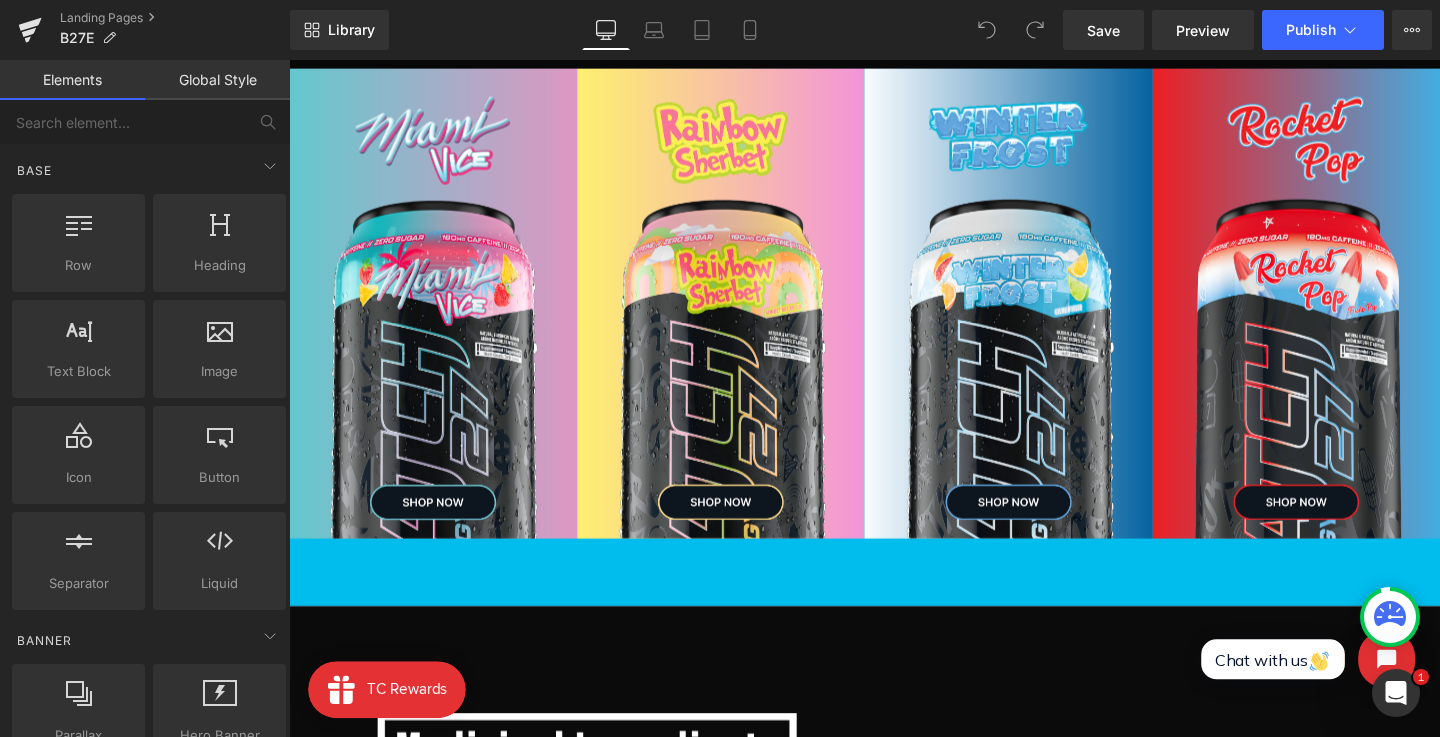 click on "Image" at bounding box center (1348, 376) 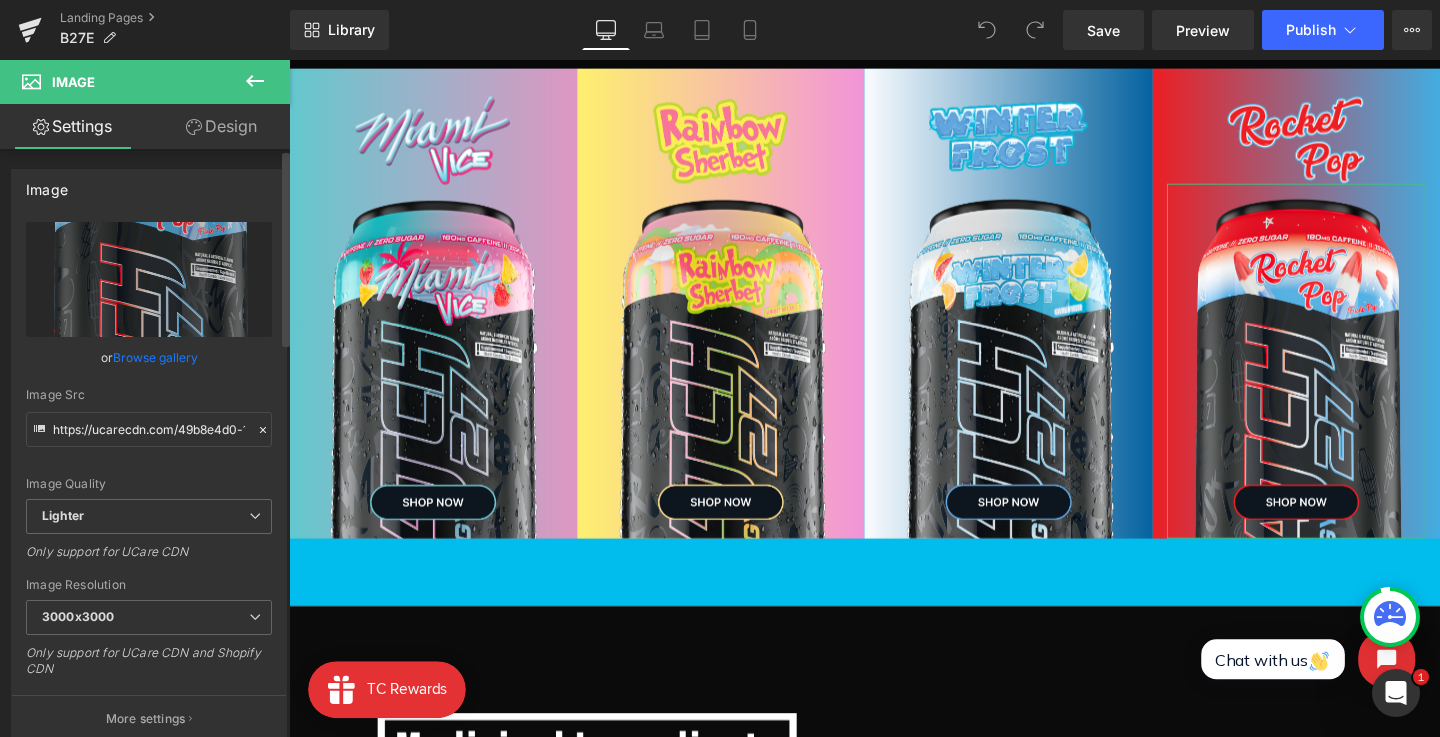 click on "Browse gallery" at bounding box center (155, 357) 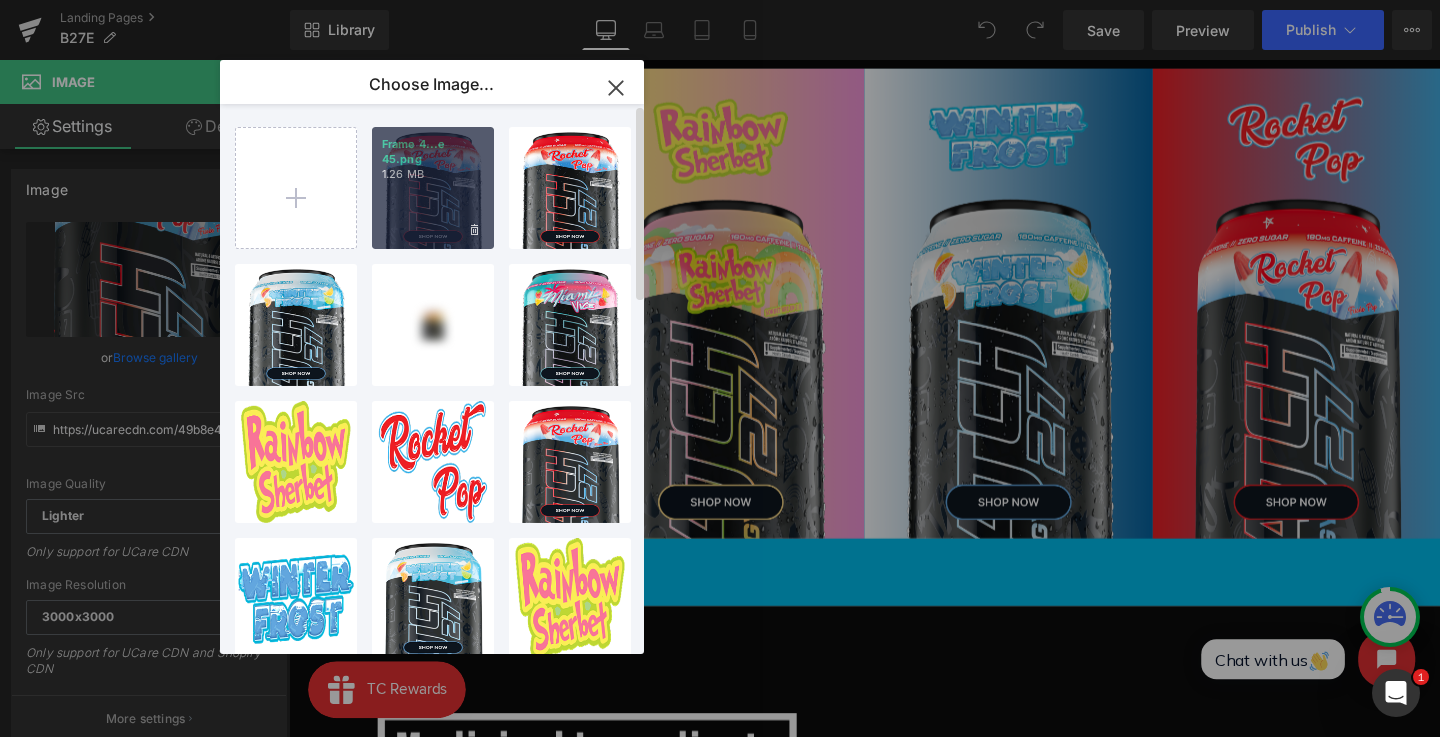 click on "Frame 4...e 45.png 1.26 MB" at bounding box center (433, 188) 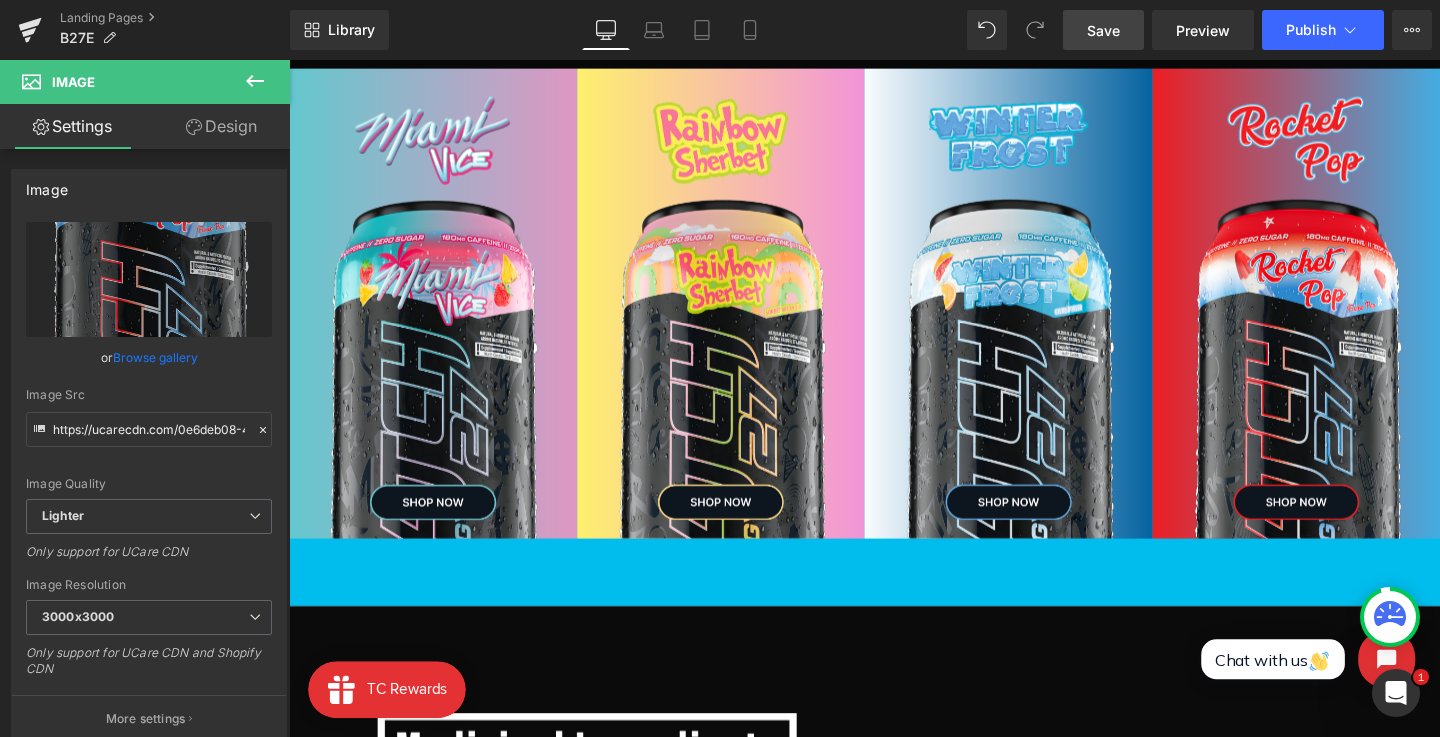 click on "Save" at bounding box center [1103, 30] 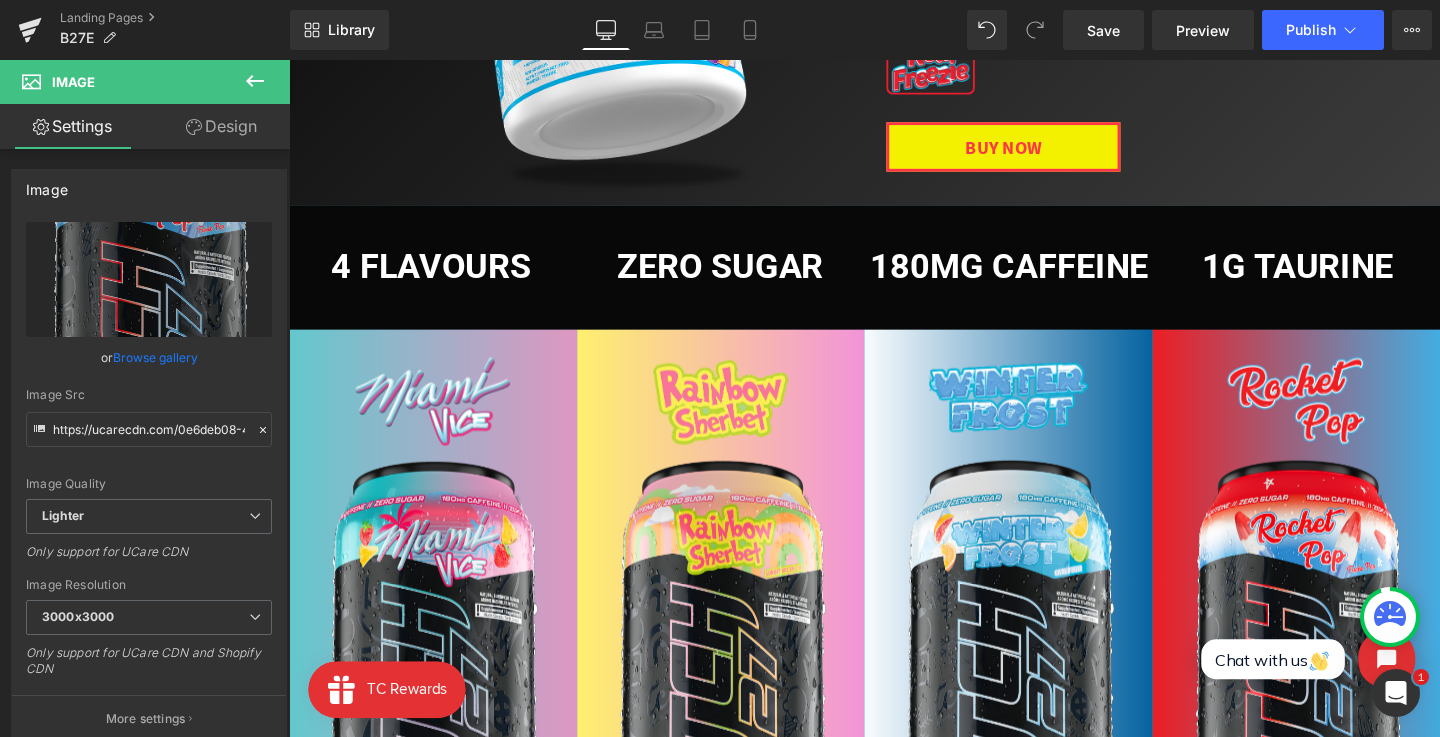 scroll, scrollTop: 458, scrollLeft: 0, axis: vertical 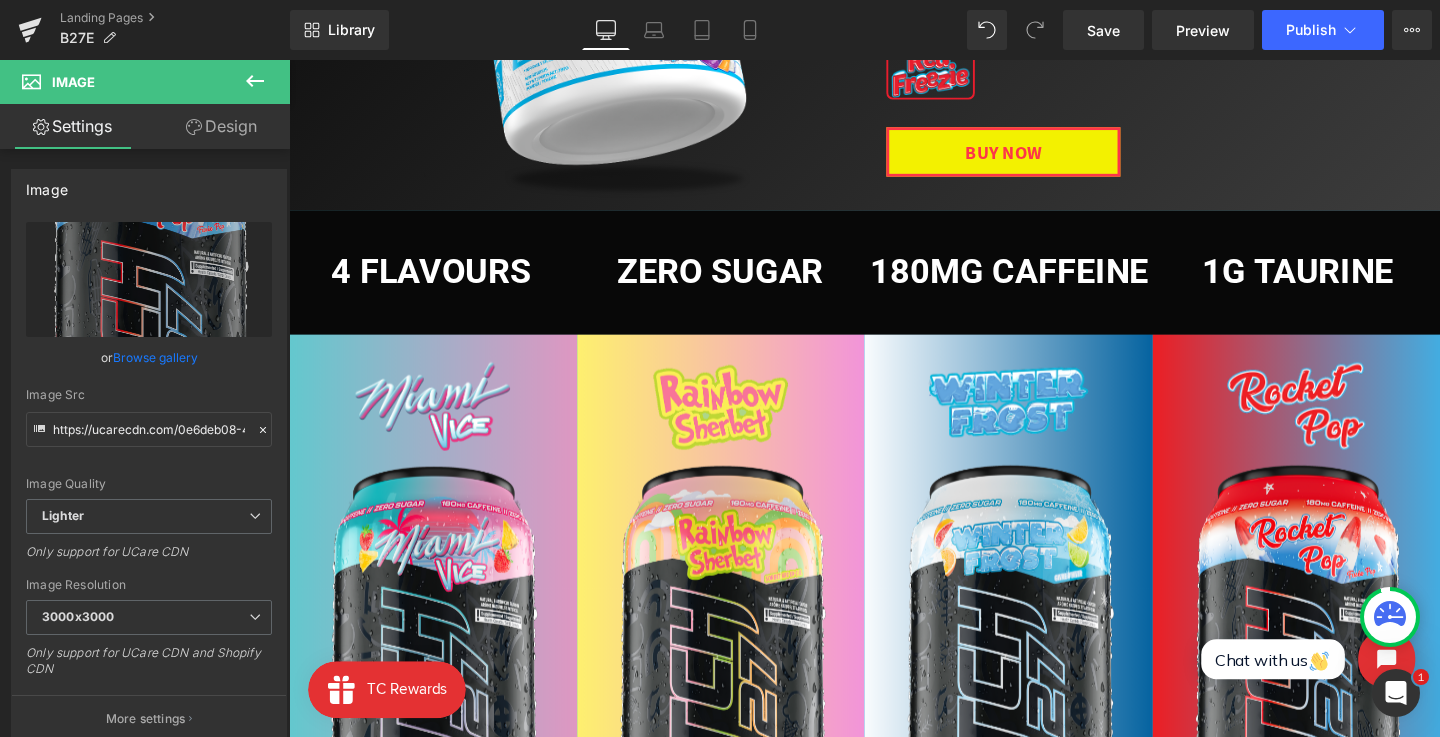 click on "4 FLavours
Heading" at bounding box center (438, 284) 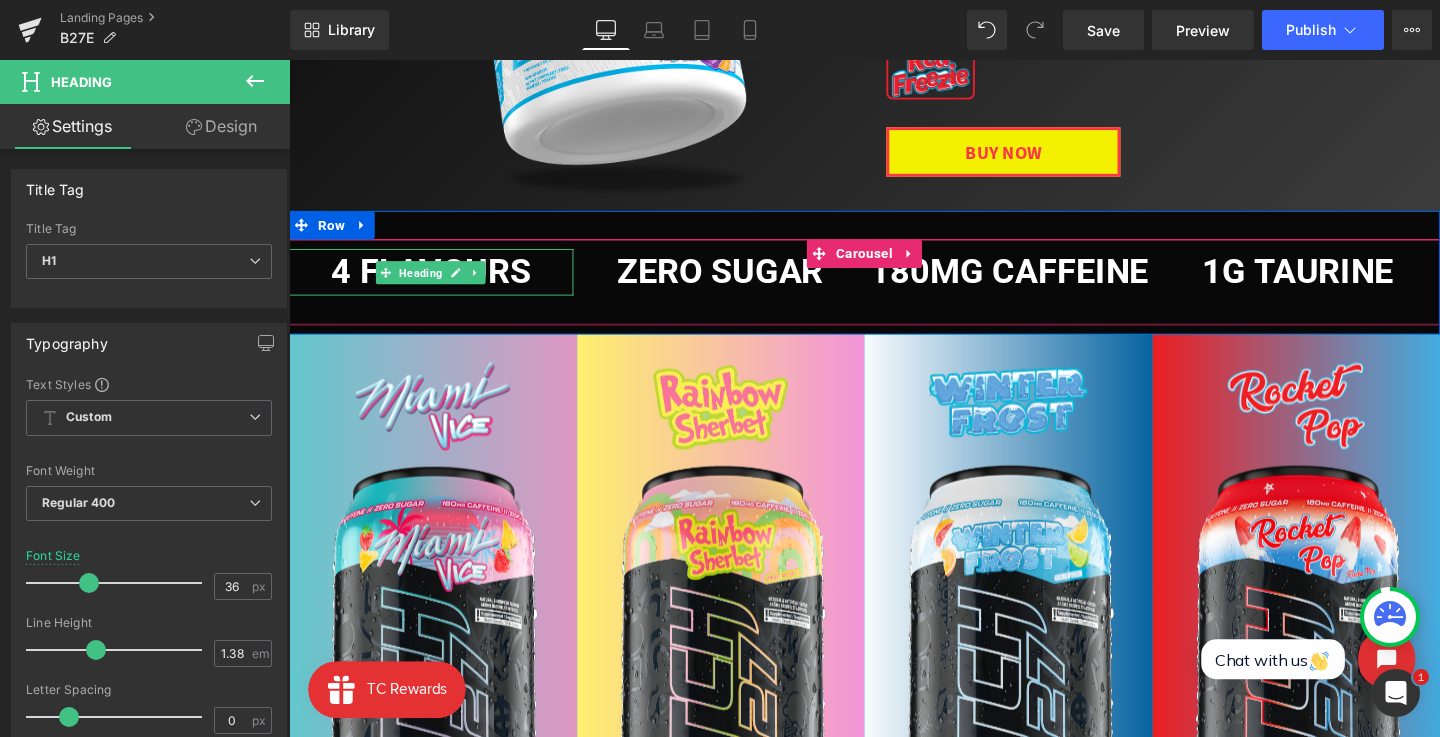 click on "4 FLavours" at bounding box center [438, 283] 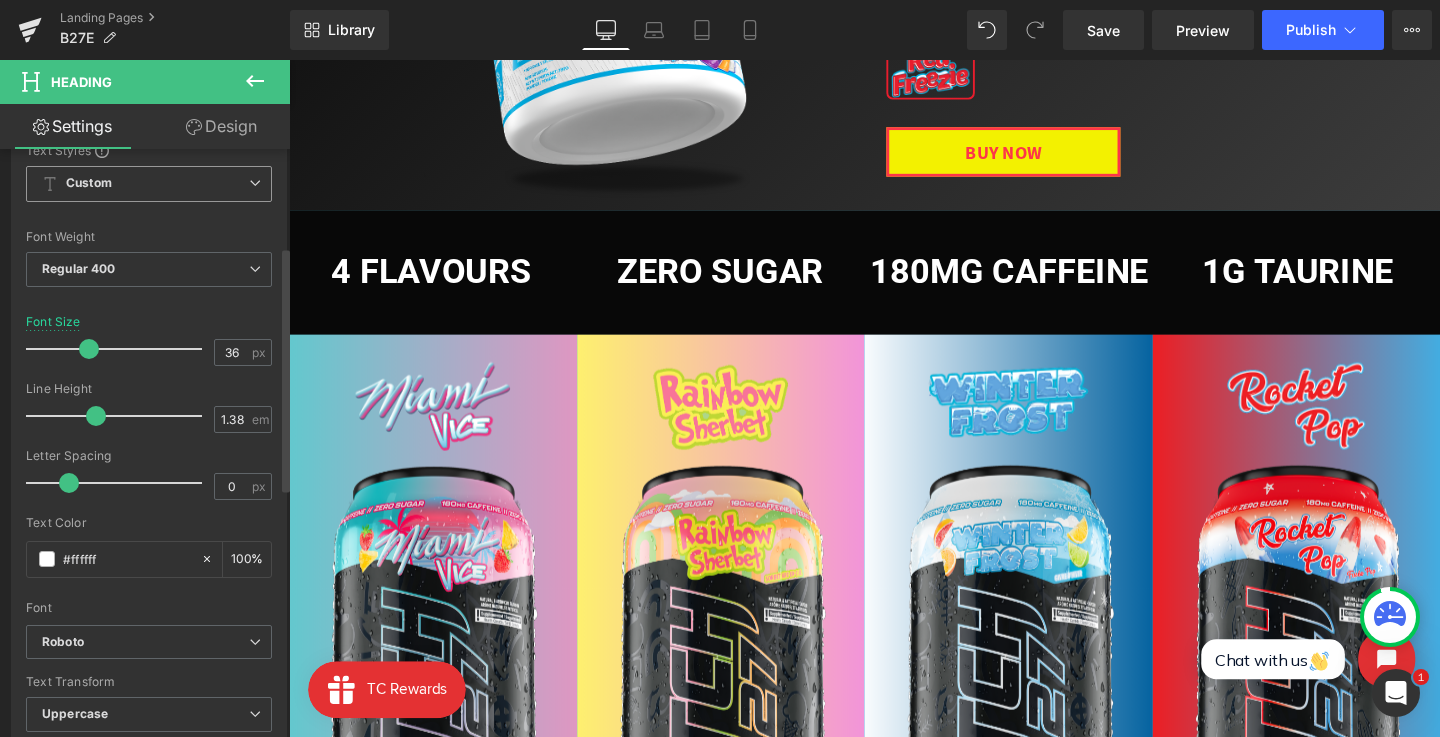 scroll, scrollTop: 258, scrollLeft: 0, axis: vertical 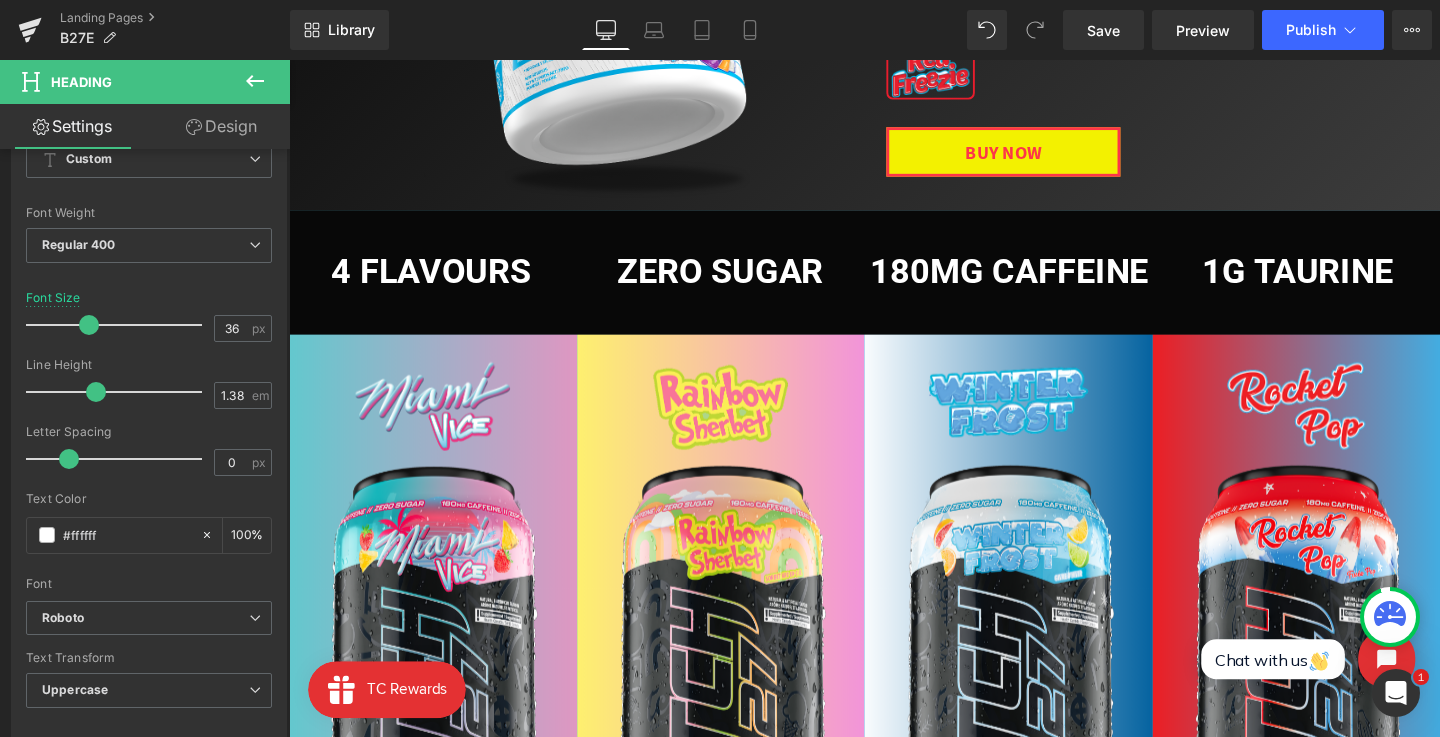 click on "Design" at bounding box center [221, 126] 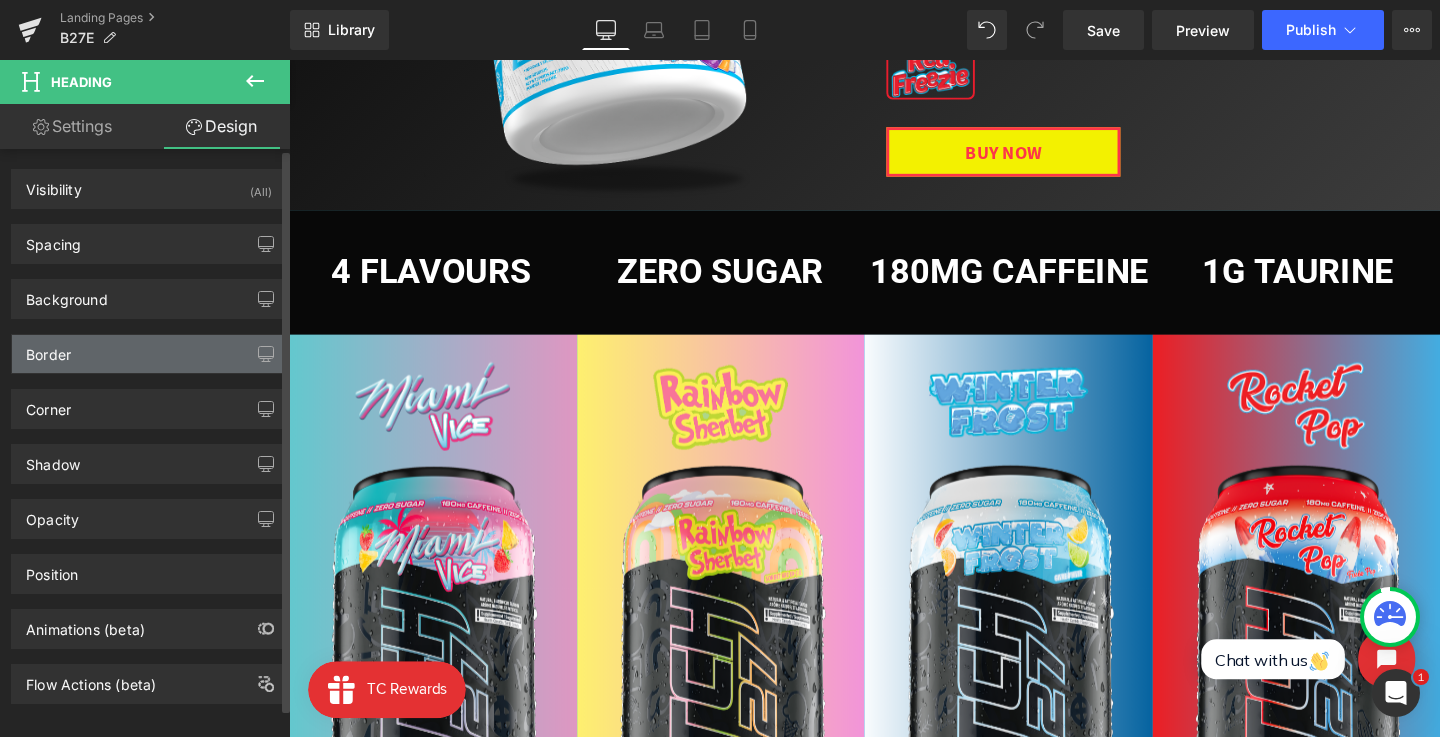 click on "Border" at bounding box center [149, 354] 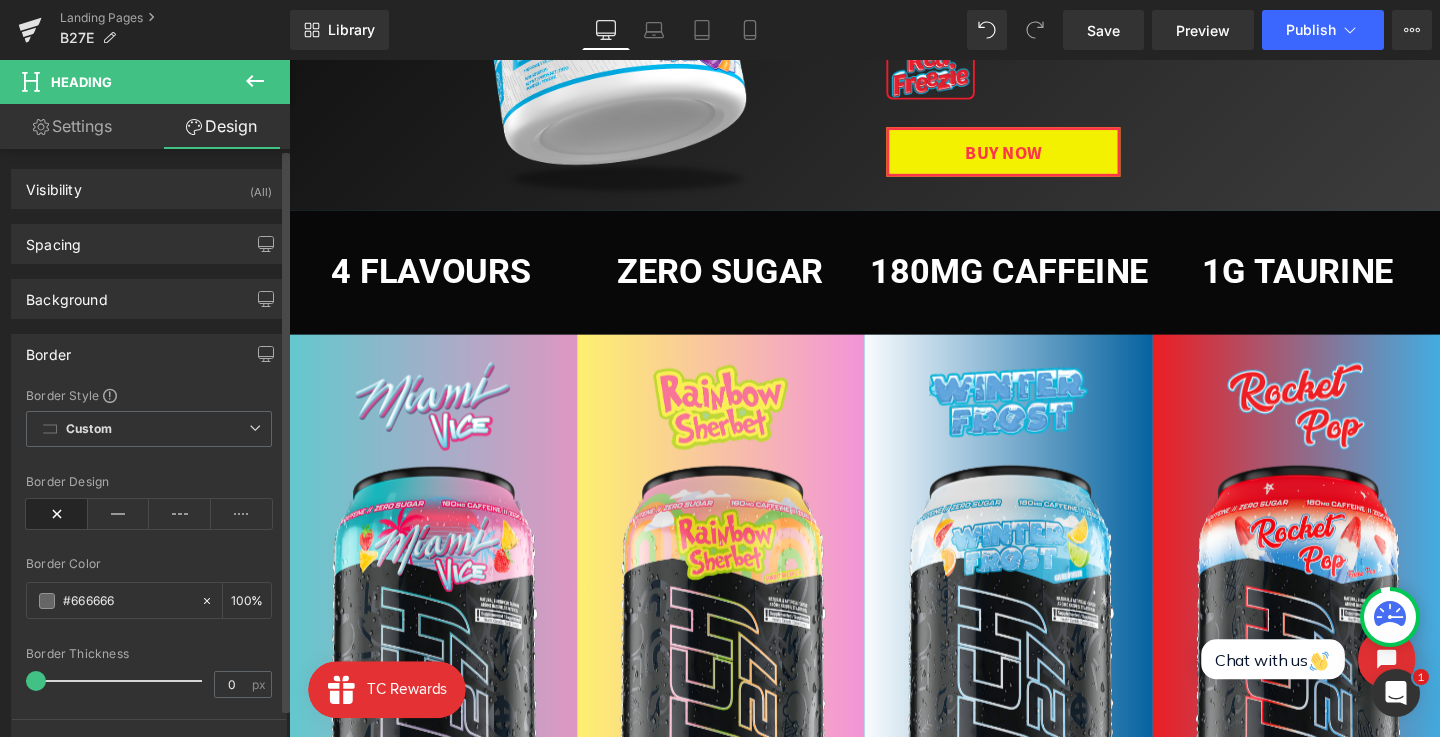 click on "Border Design" at bounding box center (149, 513) 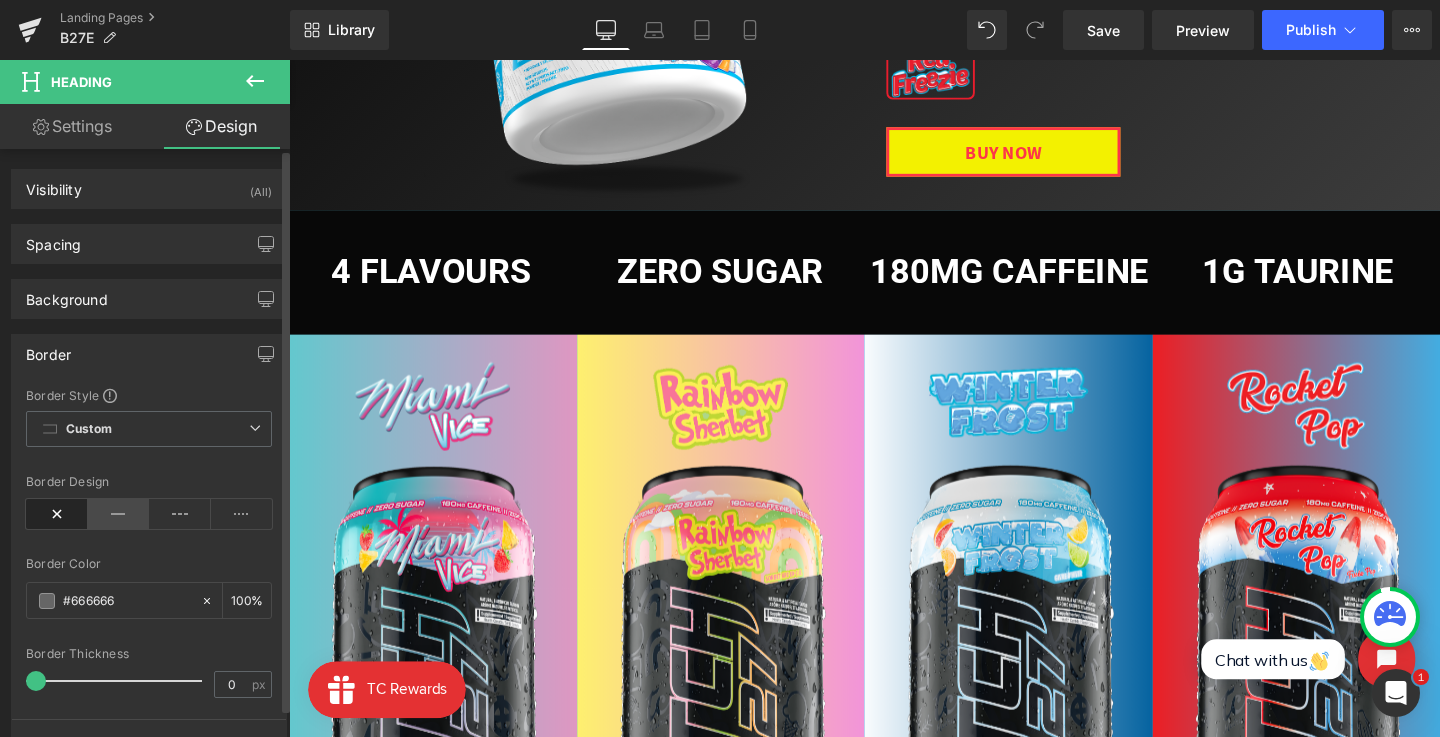 click at bounding box center (119, 514) 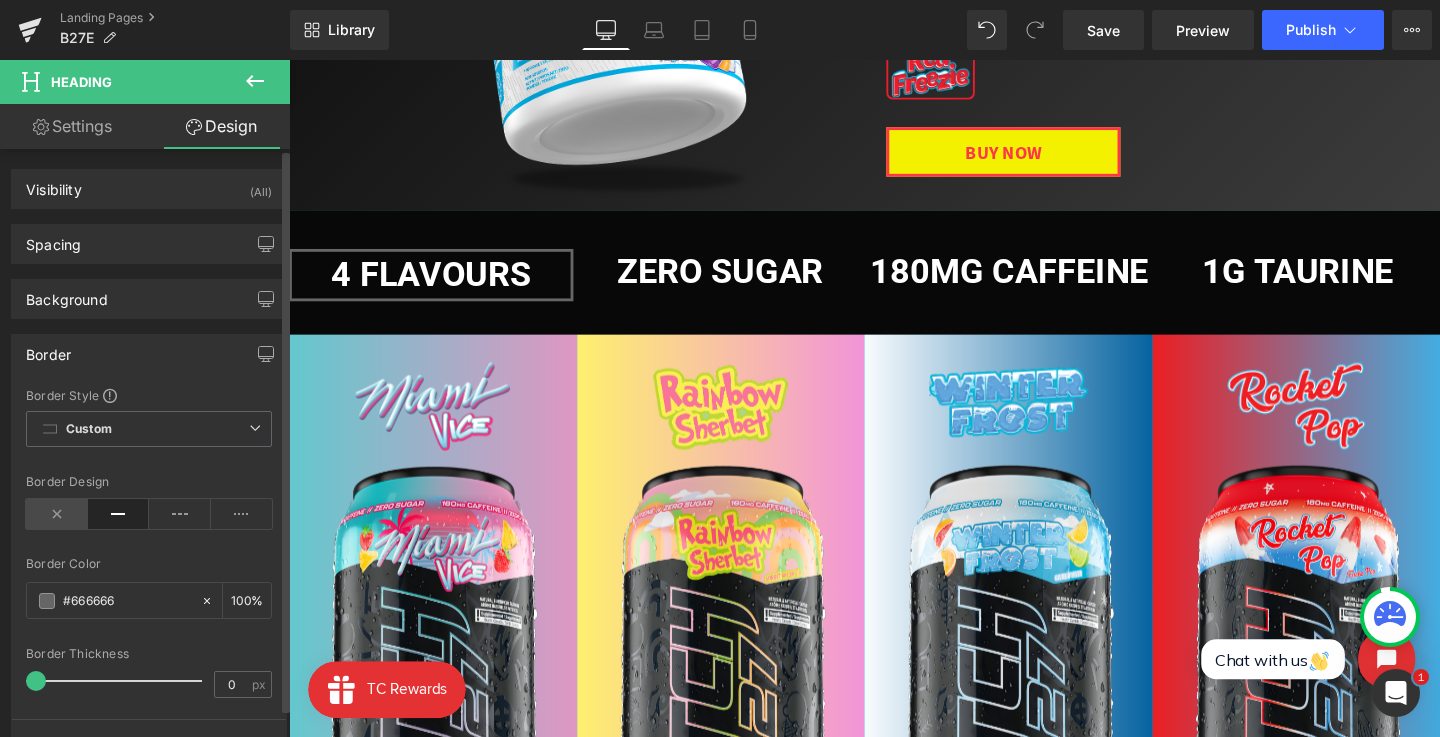 click at bounding box center (57, 514) 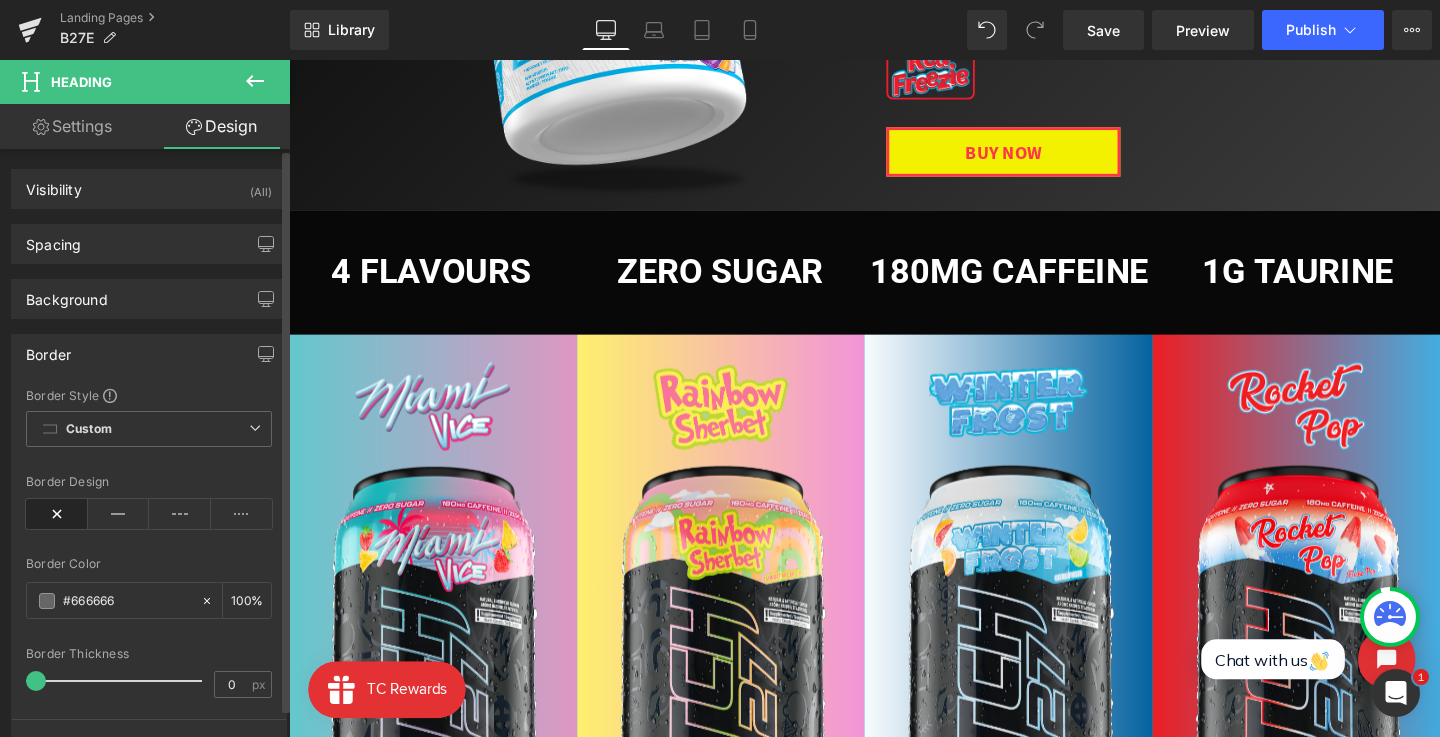 click on "Border" at bounding box center (149, 354) 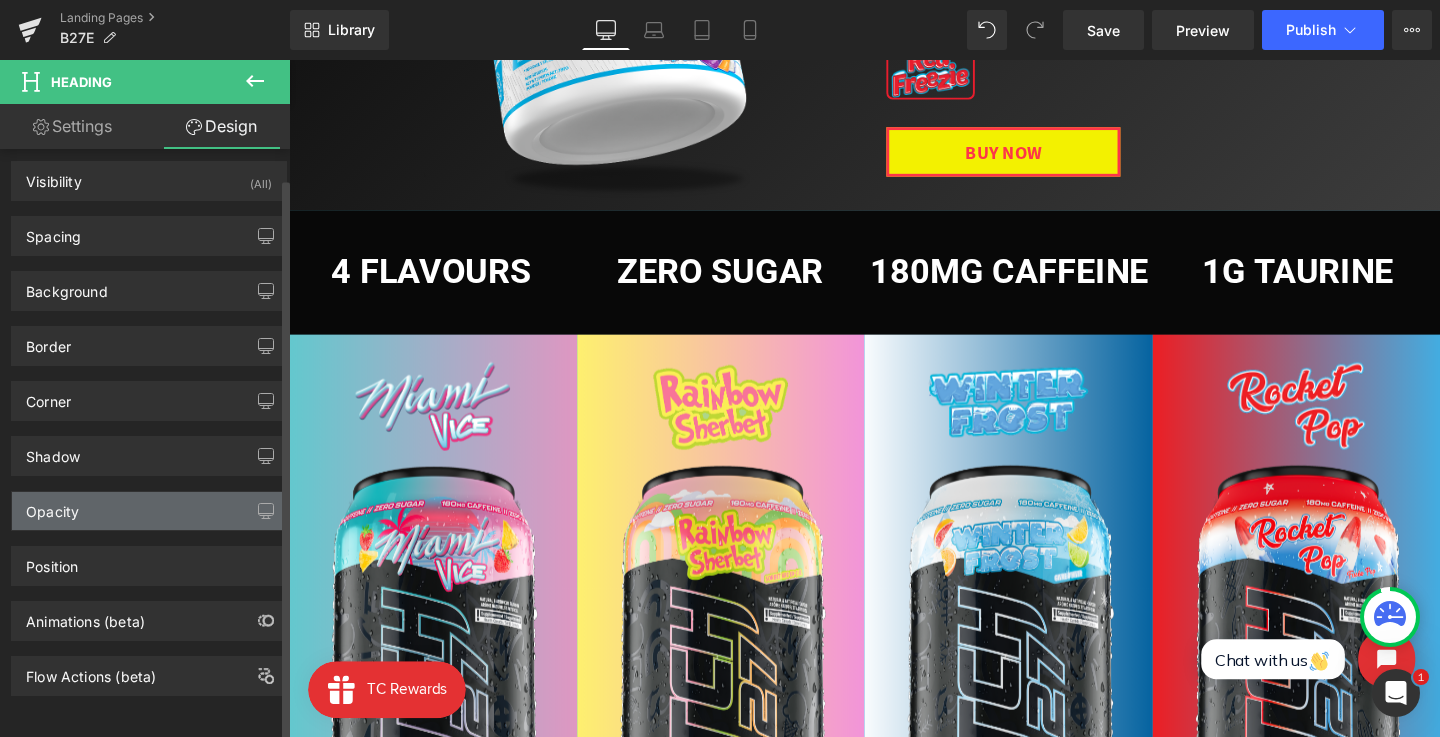scroll, scrollTop: 0, scrollLeft: 0, axis: both 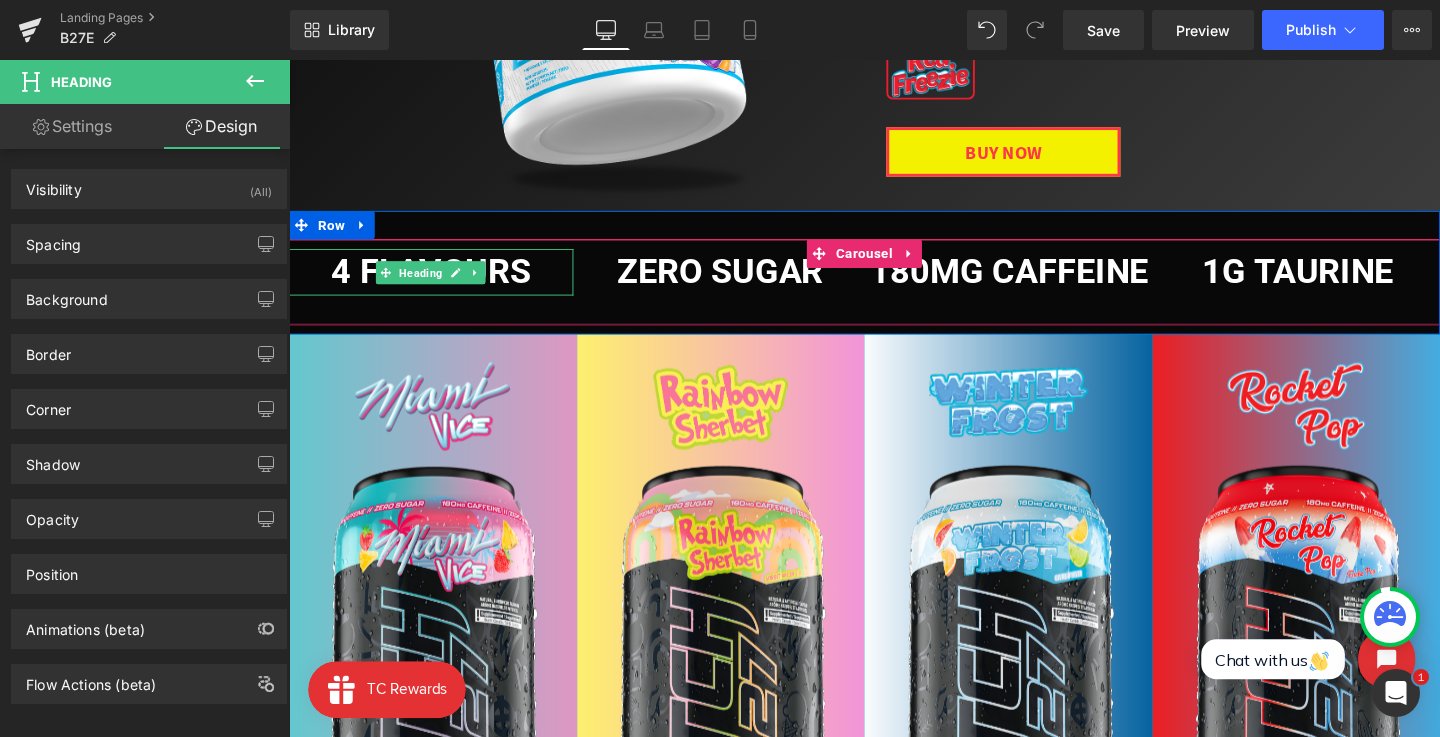 click on "4 FLavours" at bounding box center (438, 283) 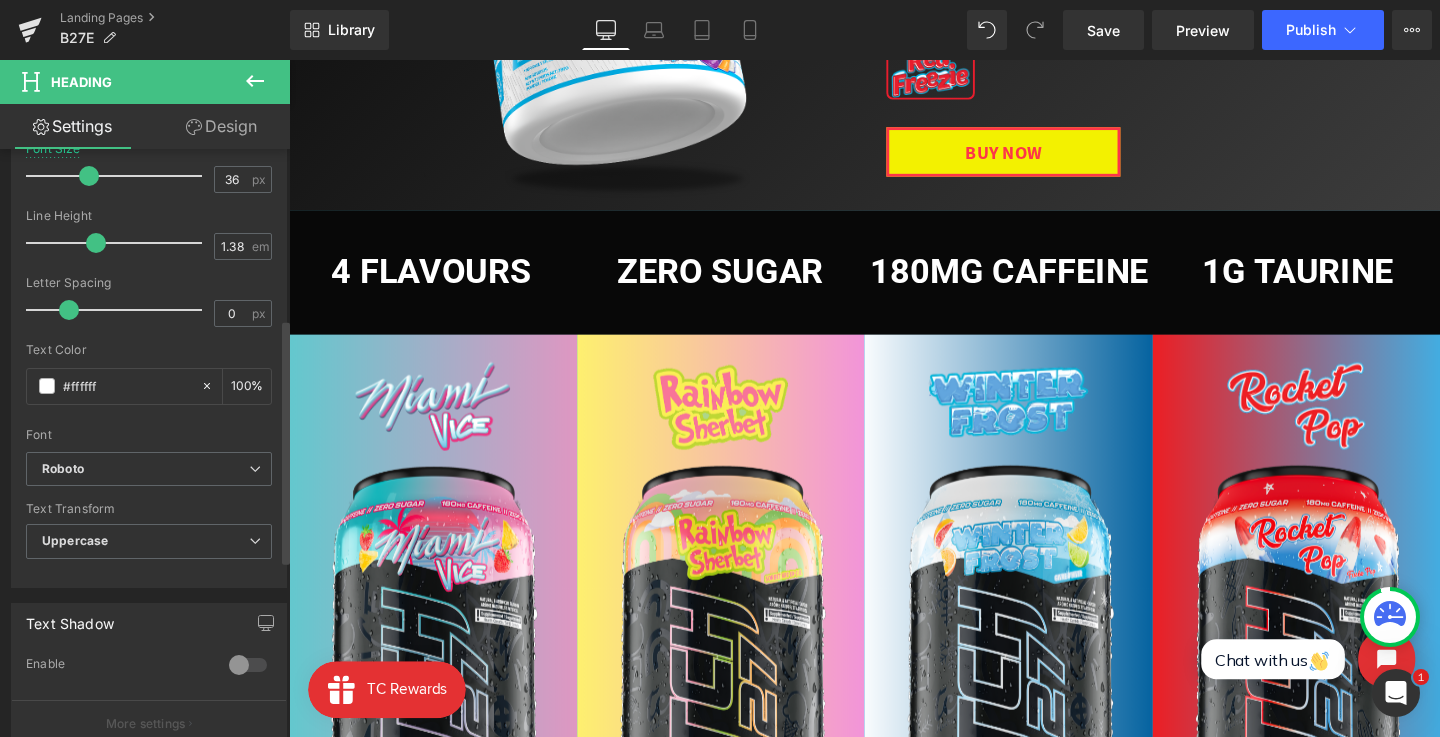 scroll, scrollTop: 616, scrollLeft: 0, axis: vertical 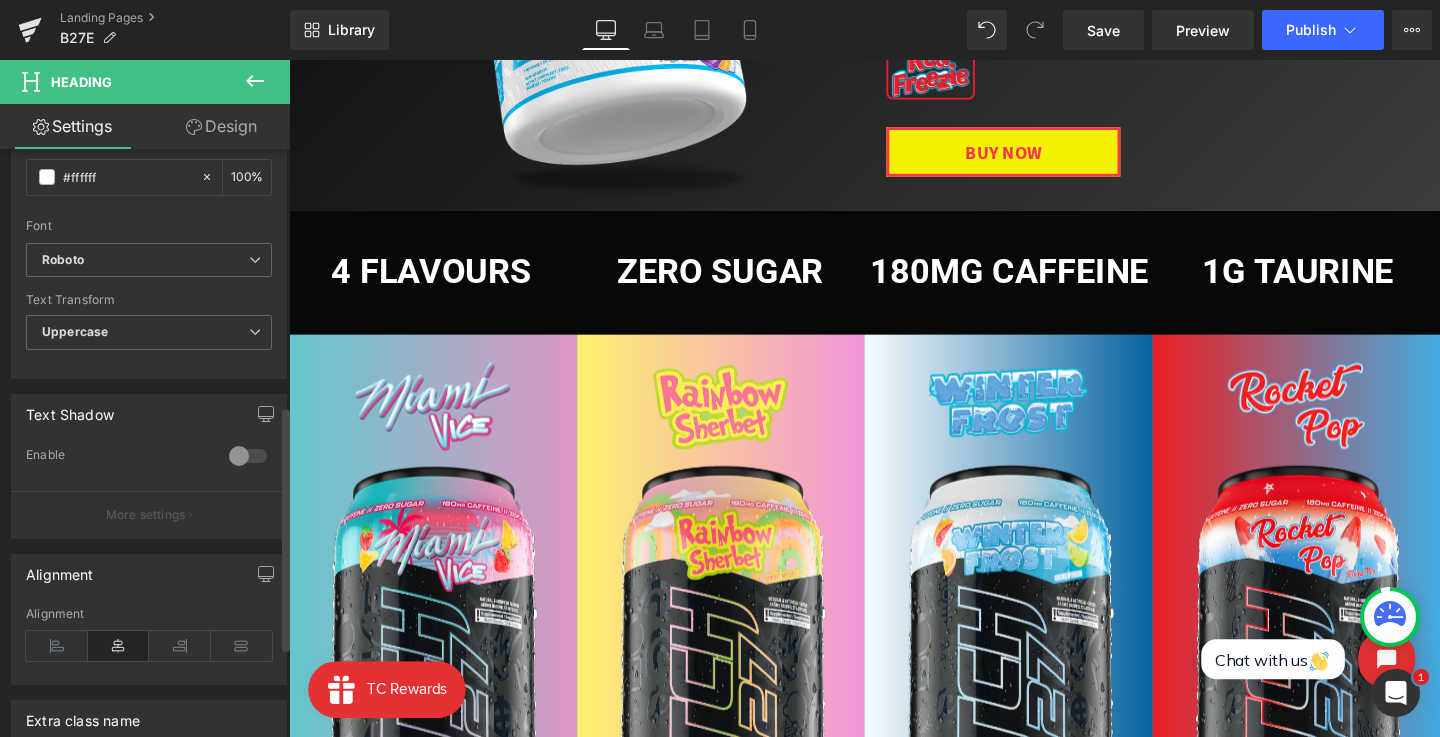 click on "More settings" at bounding box center (146, 515) 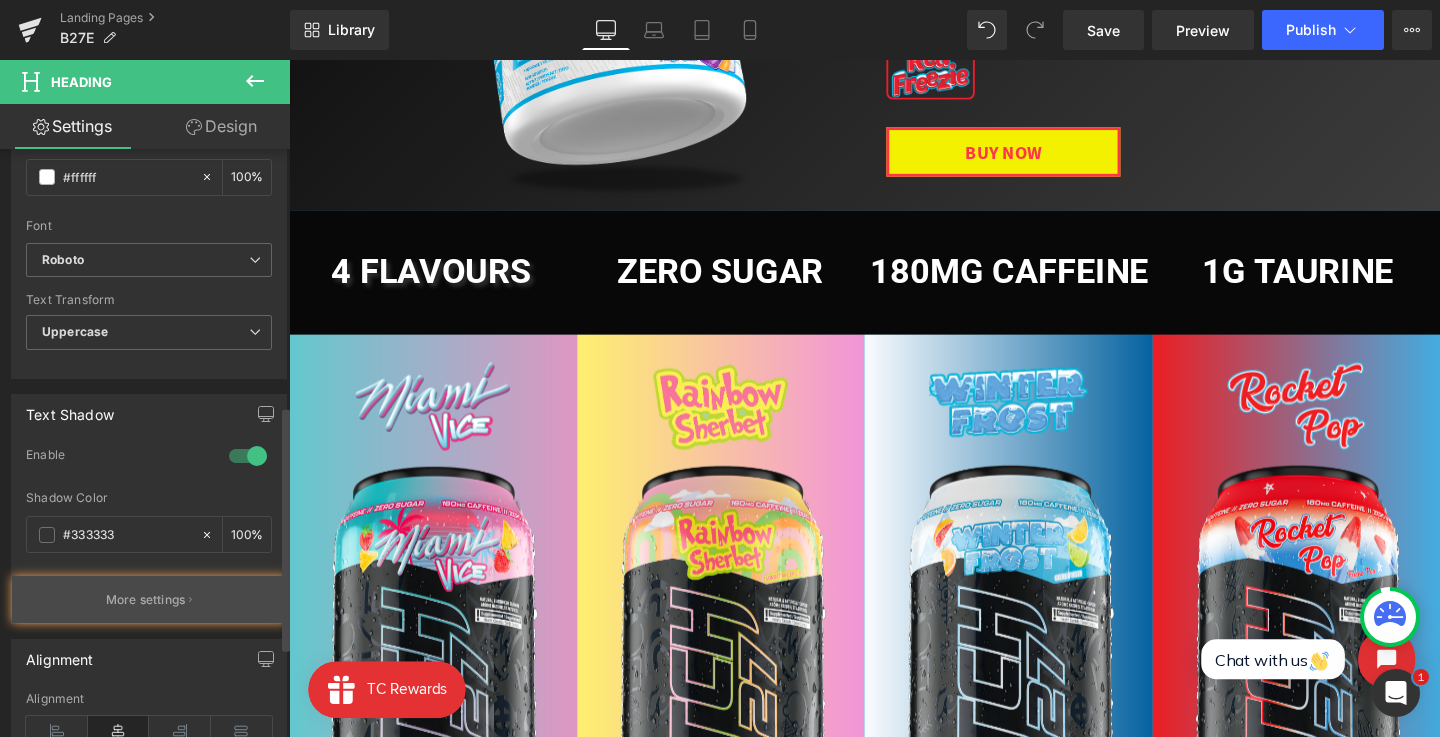 click on "More settings" at bounding box center [146, 600] 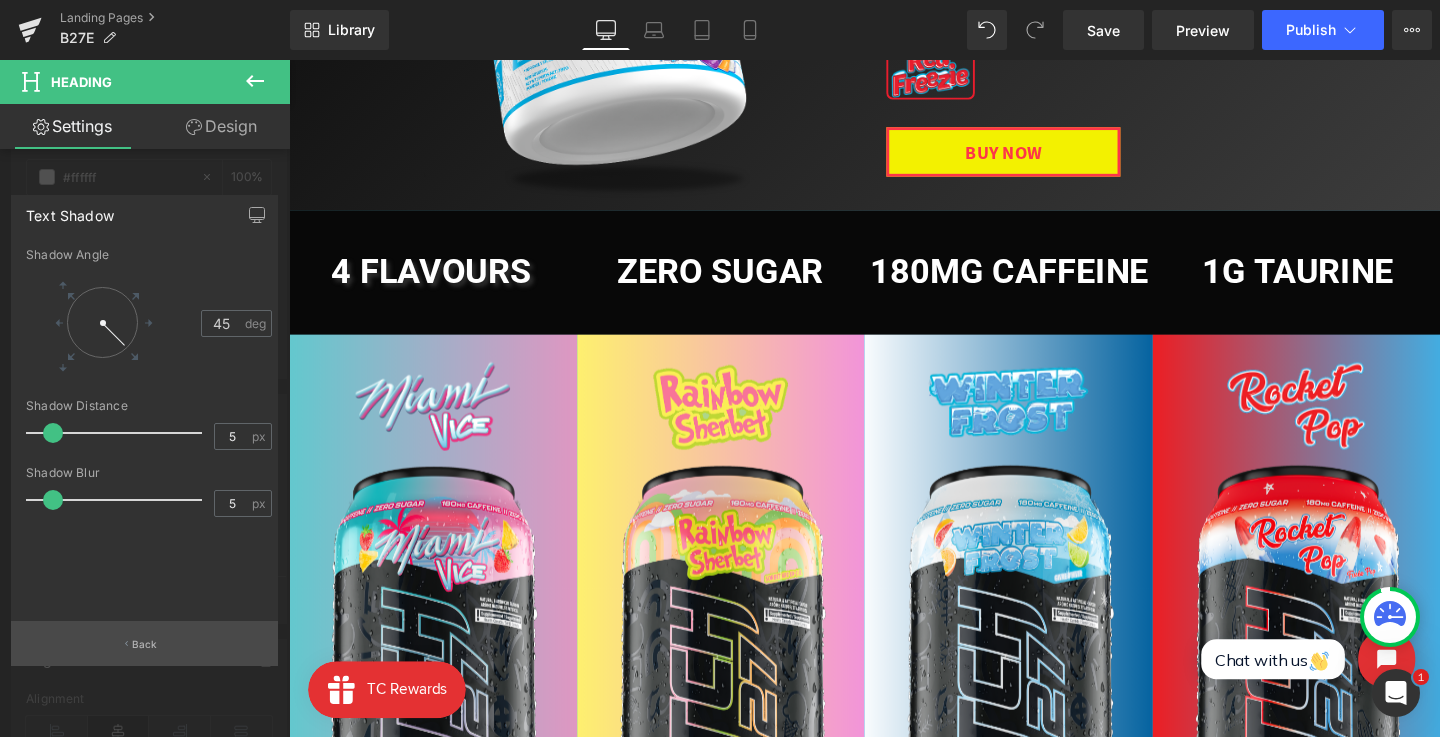 click on "Back" at bounding box center [145, 644] 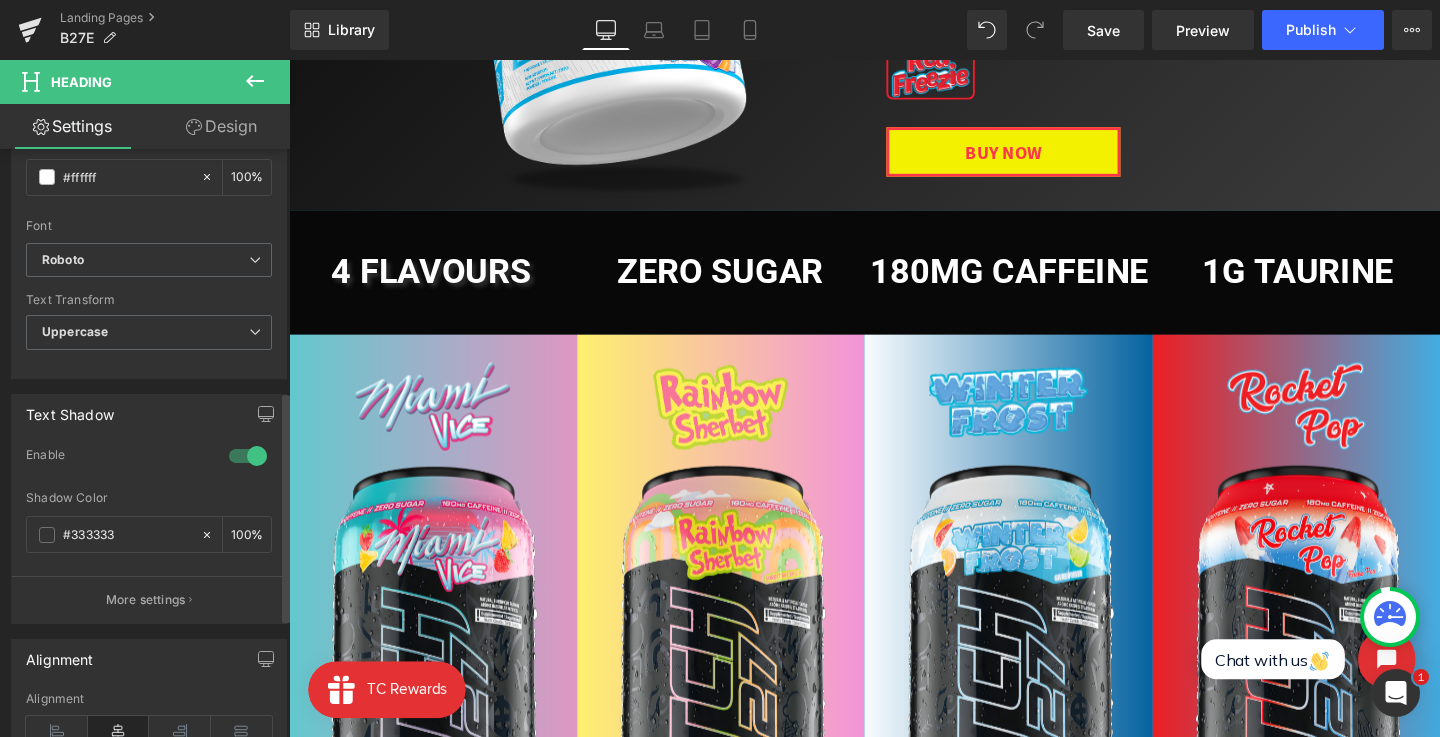 click at bounding box center (248, 456) 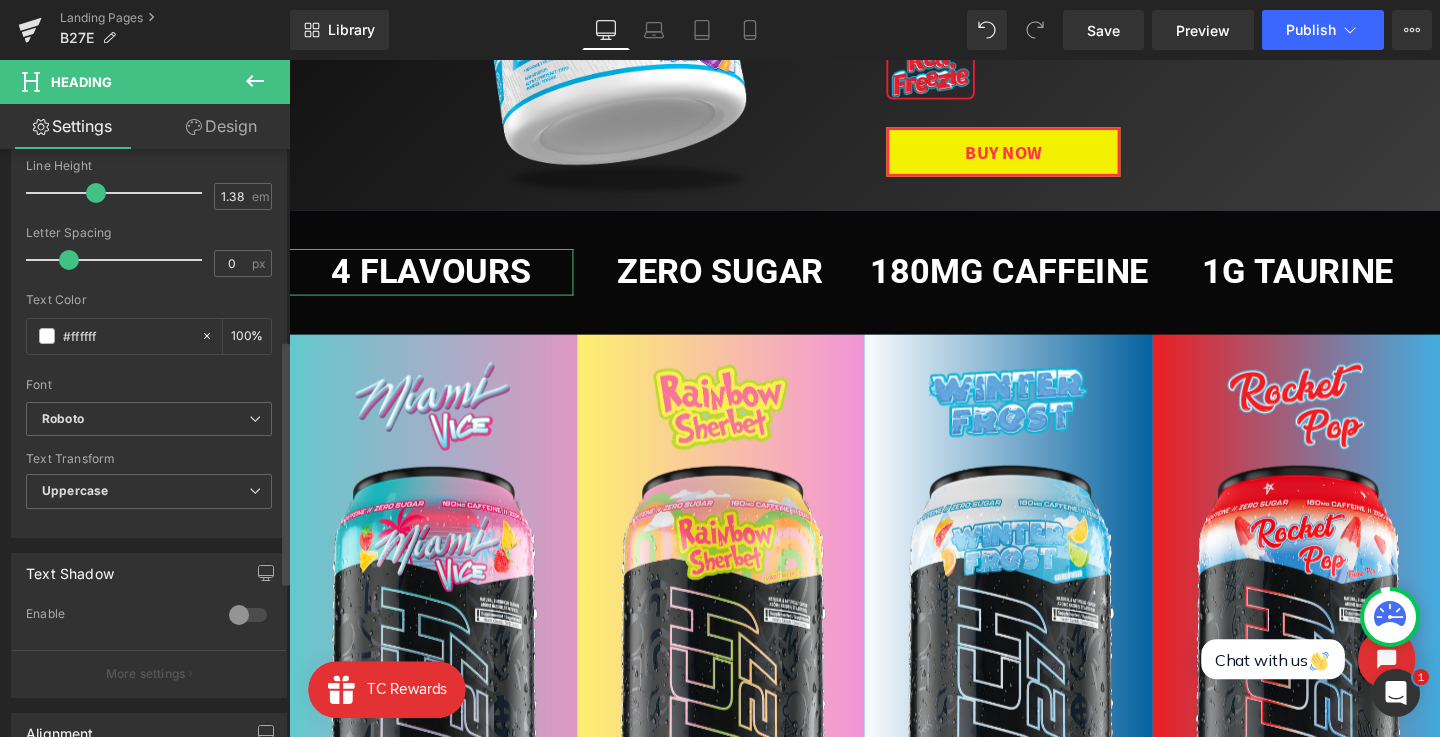 scroll, scrollTop: 56, scrollLeft: 0, axis: vertical 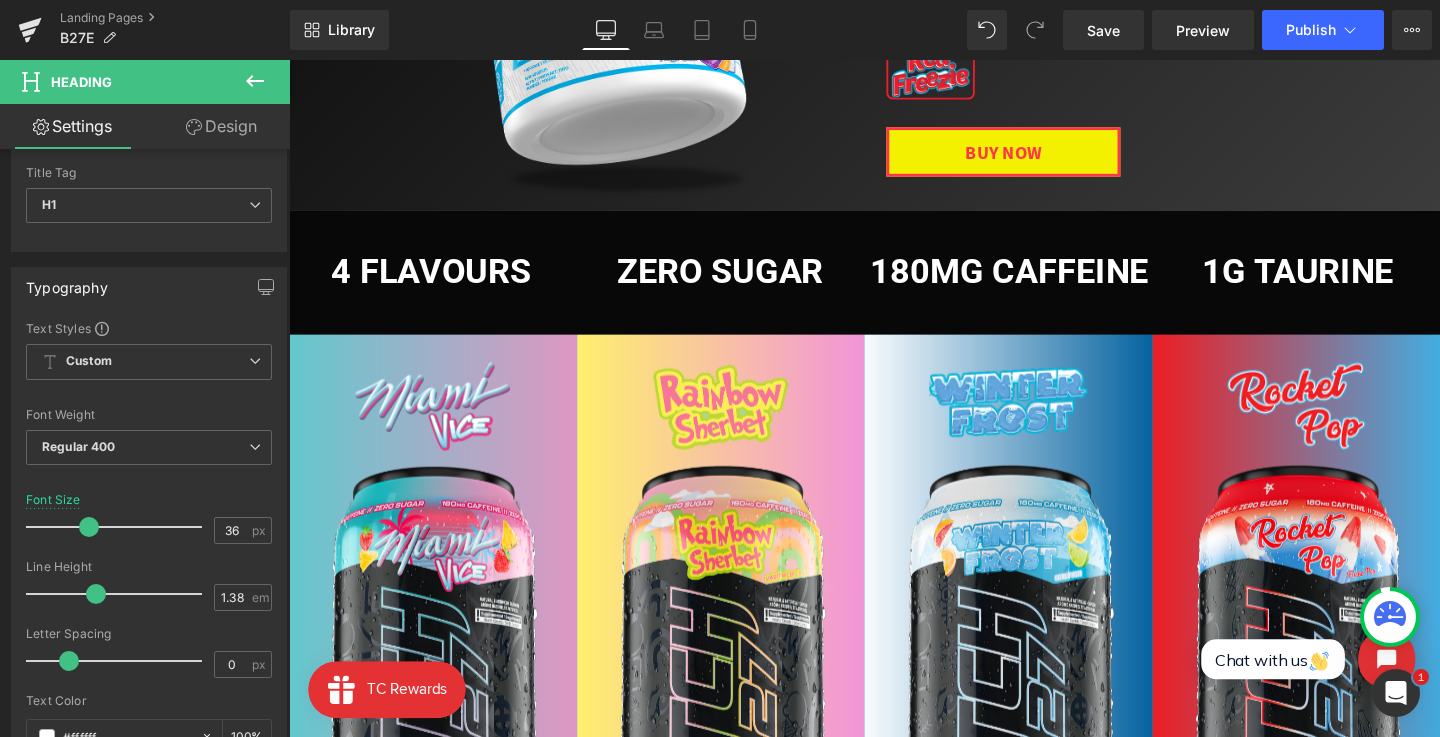 click 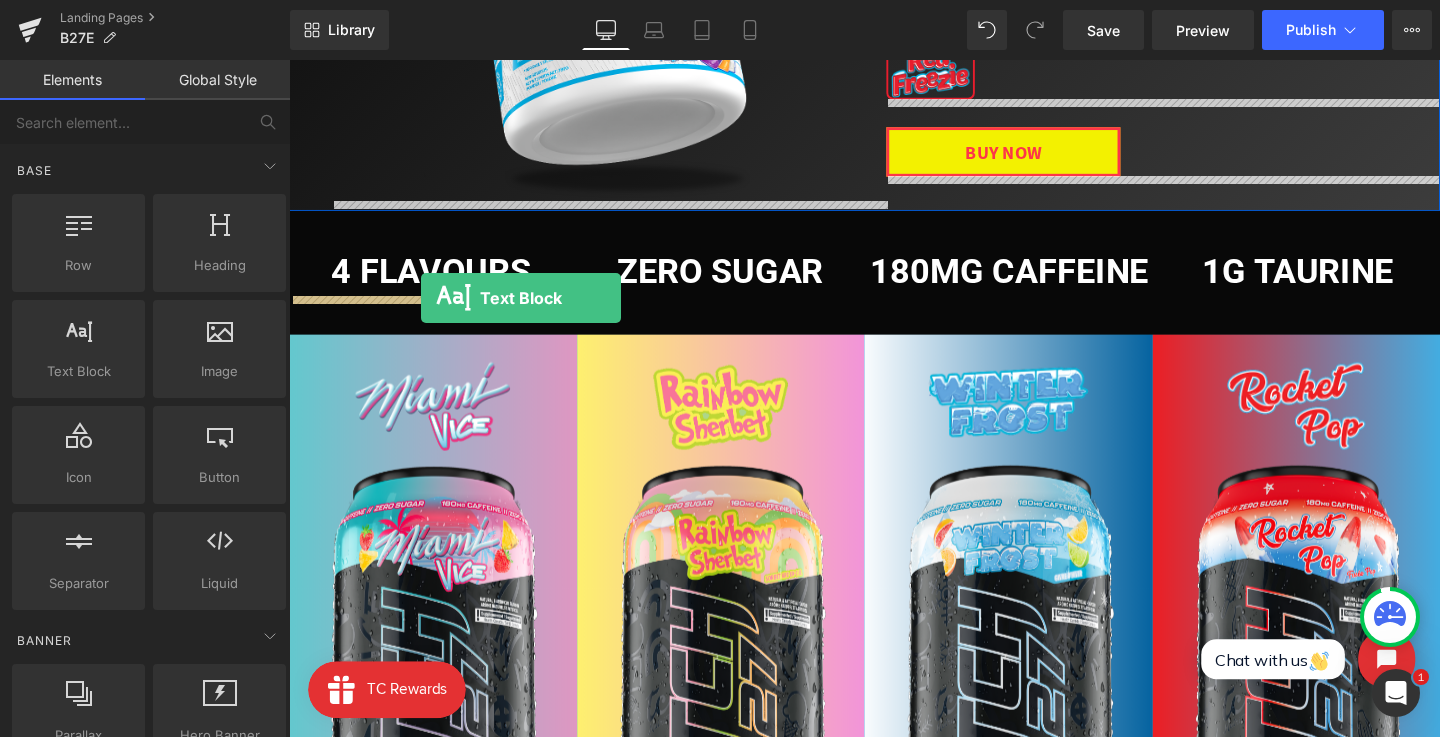 drag, startPoint x: 388, startPoint y: 407, endPoint x: 428, endPoint y: 309, distance: 105.848946 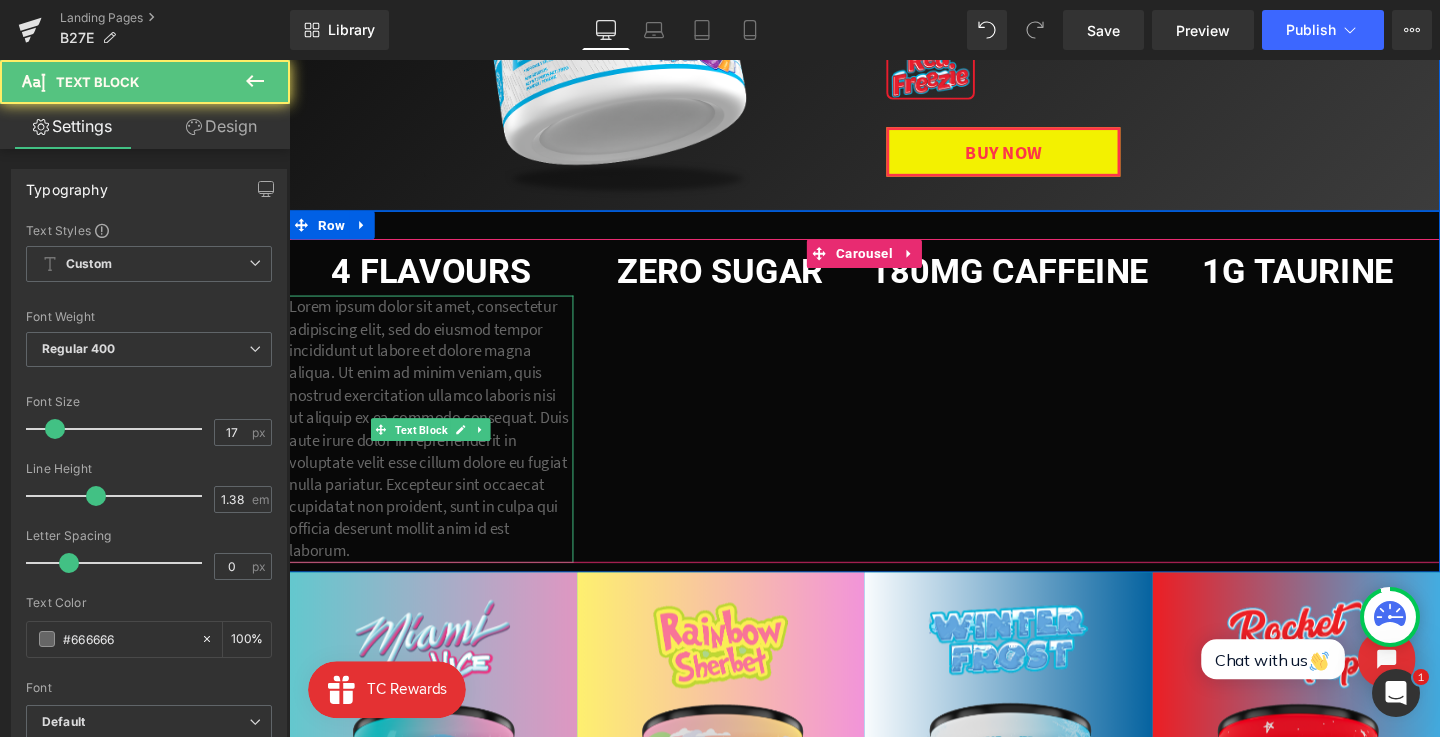 click on "Lorem ipsum dolor sit amet, consectetur adipiscing elit, sed do eiusmod tempor incididunt ut labore et dolore magna aliqua. Ut enim ad minim veniam, quis nostrud exercitation ullamco laboris nisi ut aliquip ex ea commodo consequat. Duis aute irure dolor in reprehenderit in voluptate velit esse cillum dolore eu fugiat nulla pariatur. Excepteur sint occaecat cupidatat non proident, sunt in culpa qui officia deserunt mollit anim id est laborum." at bounding box center (438, 448) 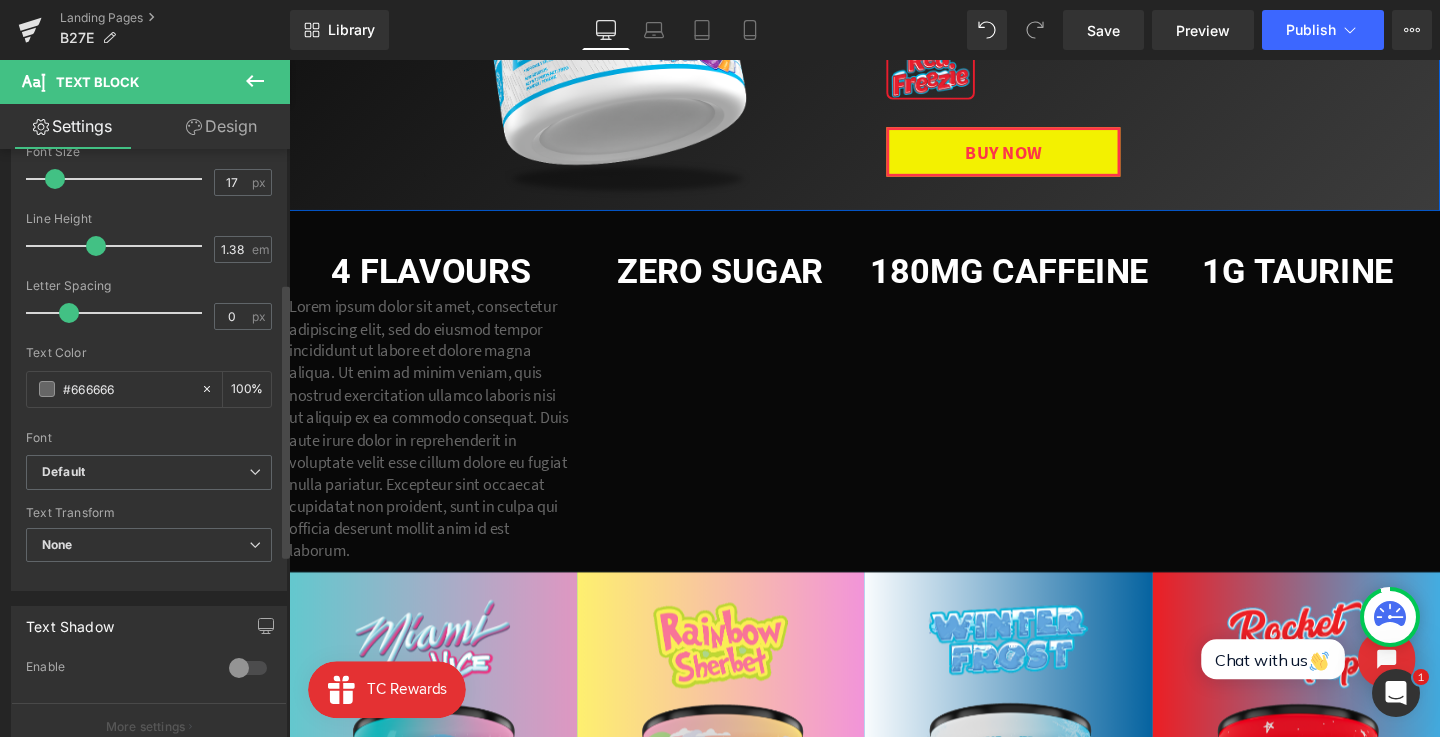 scroll, scrollTop: 403, scrollLeft: 0, axis: vertical 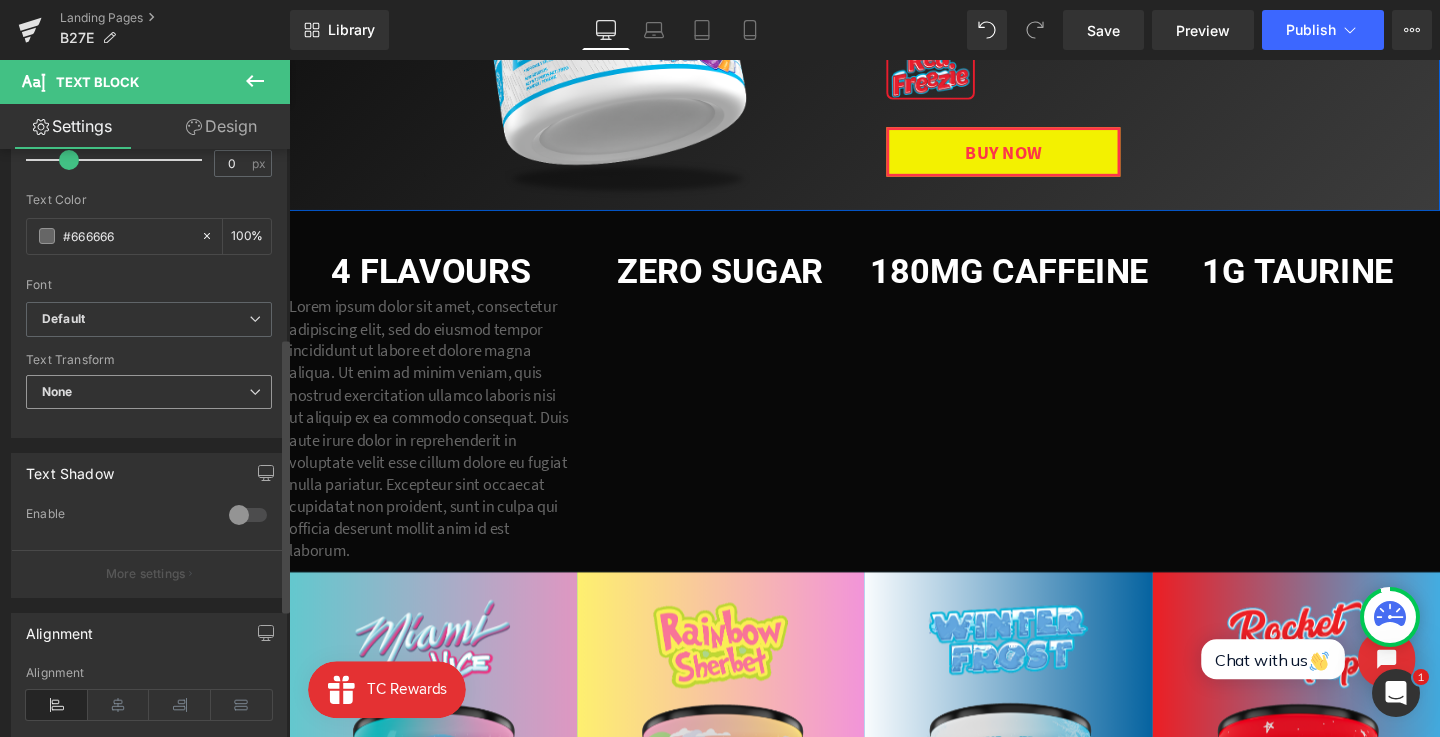 click on "None
None Uppercase Lowercase Capitalize" at bounding box center (149, 397) 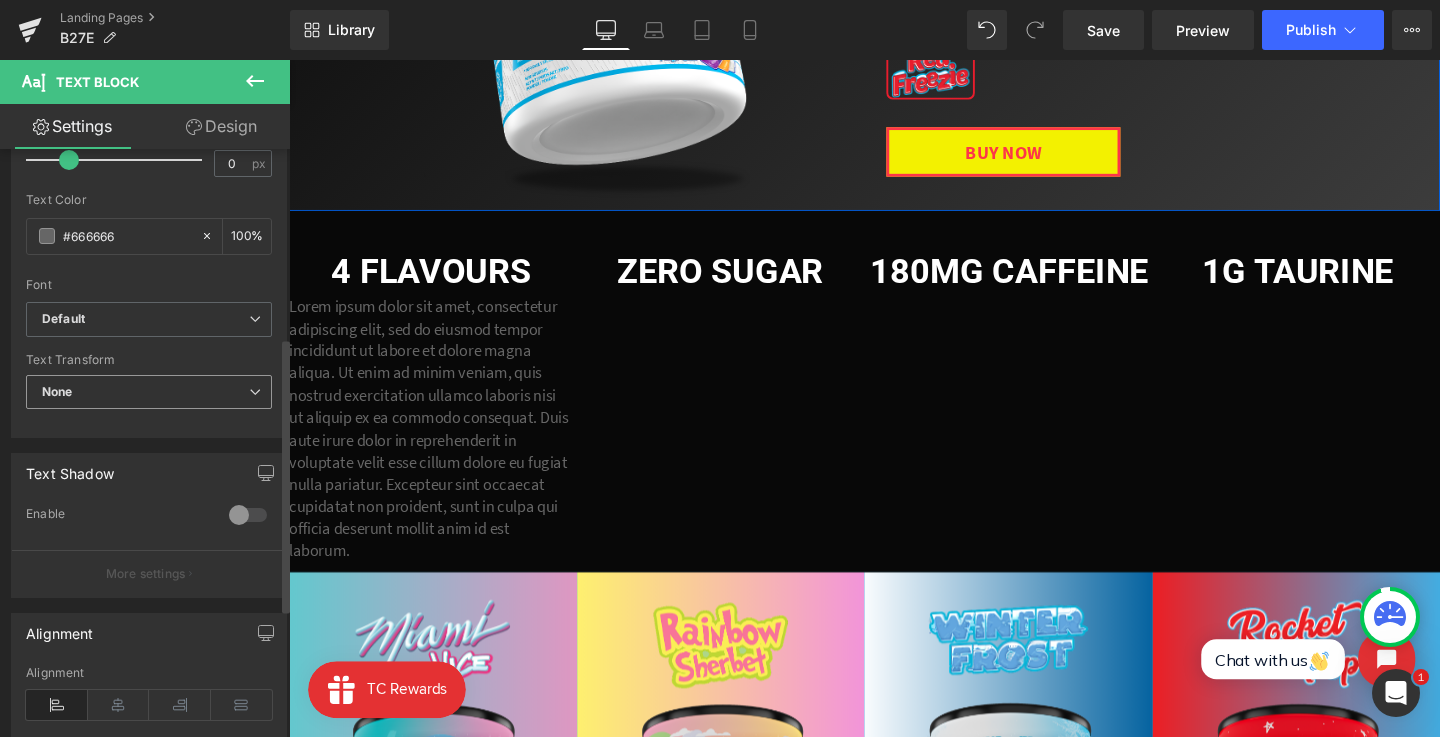 click on "None" at bounding box center (149, 392) 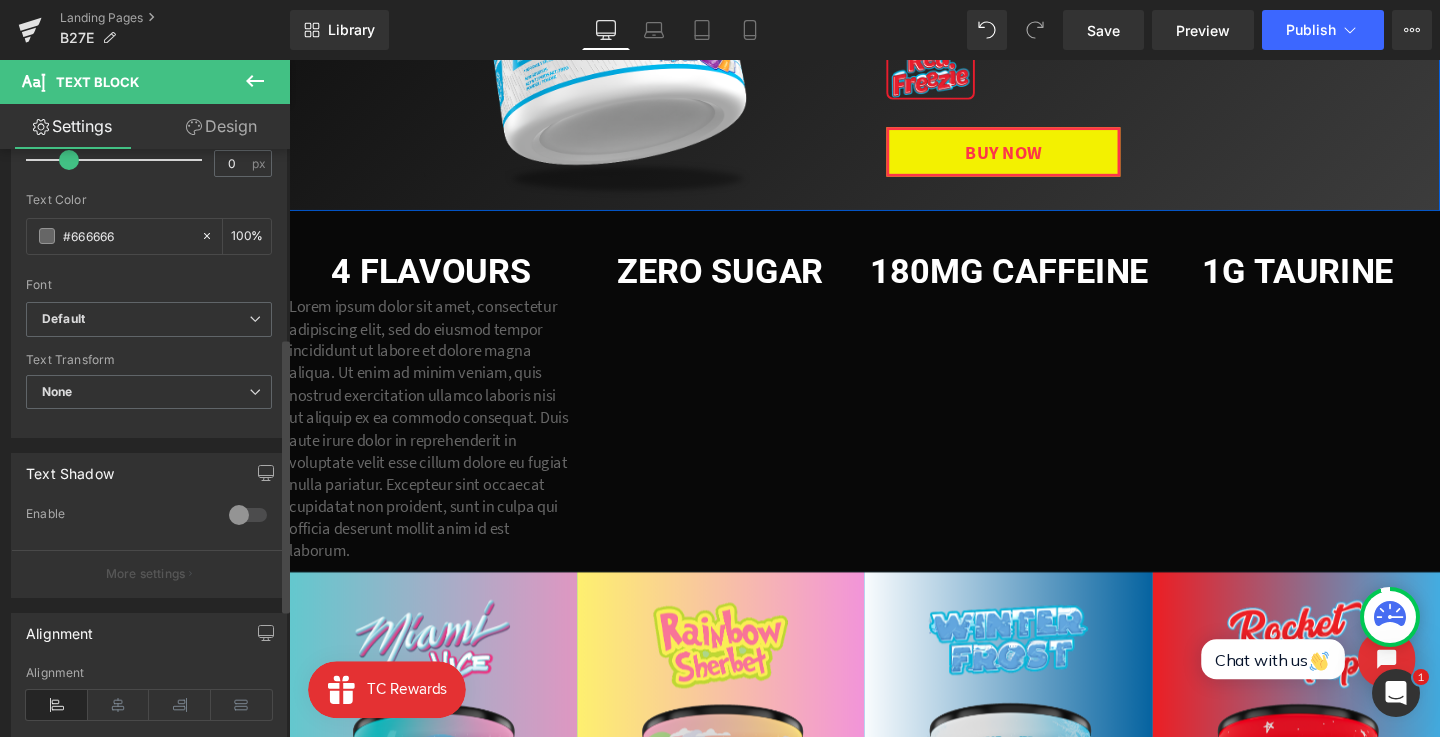 click on "Text Transform
None
None Uppercase Lowercase Capitalize" at bounding box center (149, 393) 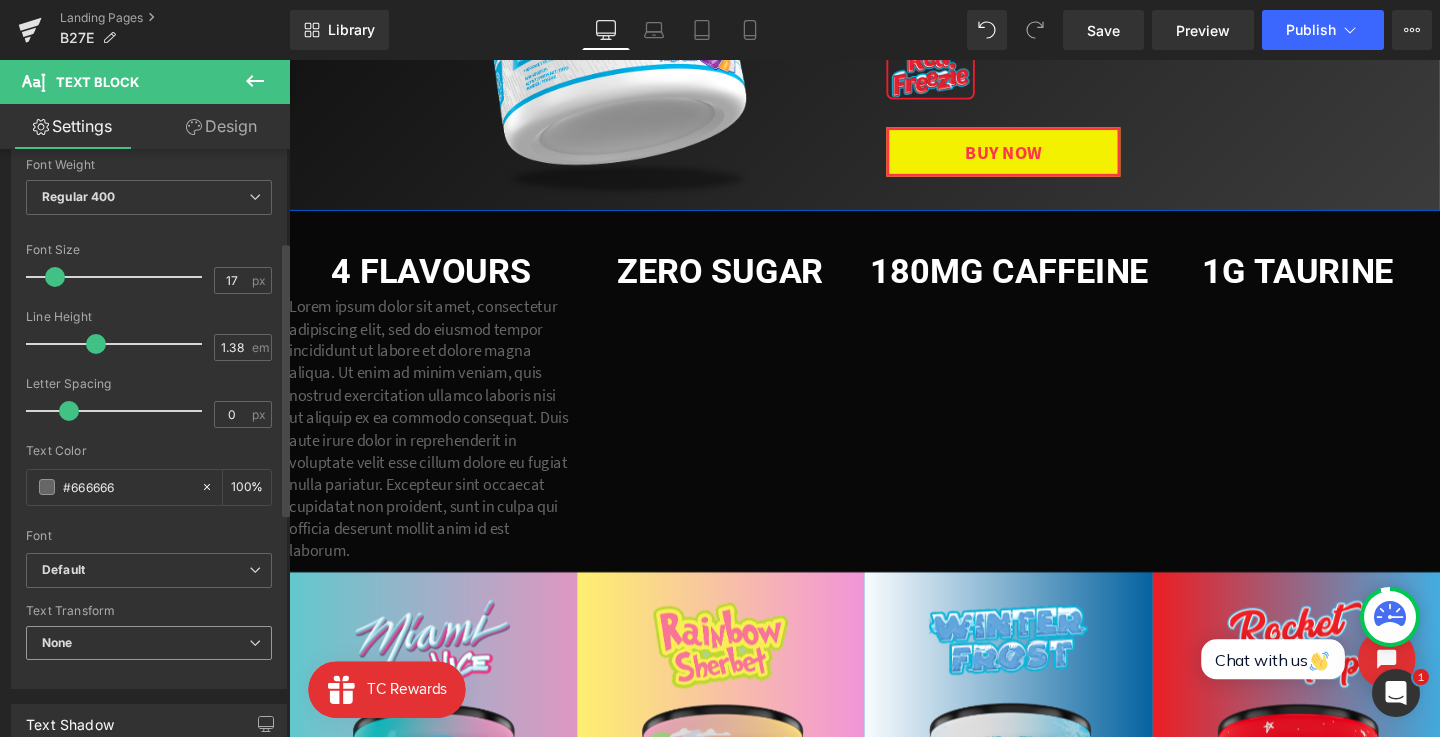 scroll, scrollTop: 0, scrollLeft: 0, axis: both 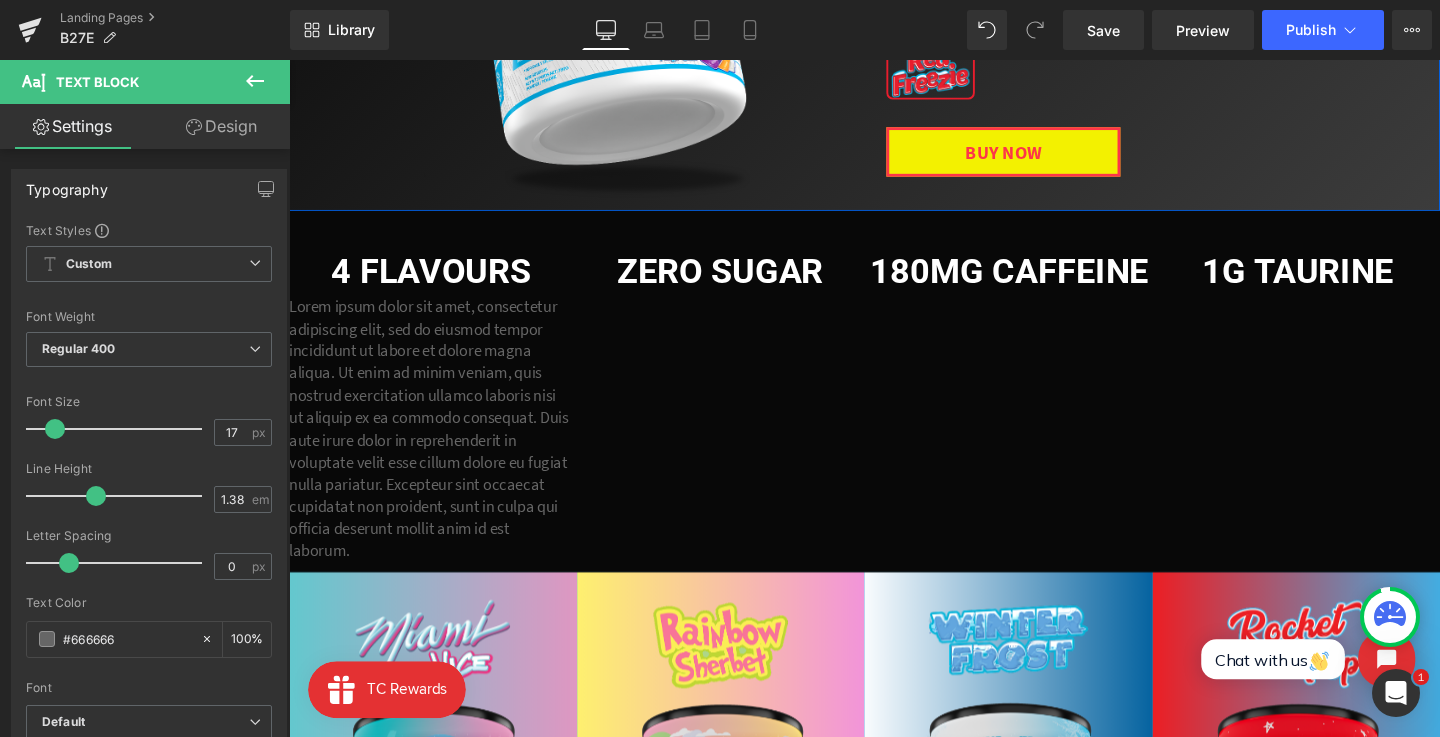 click on "Design" at bounding box center [221, 126] 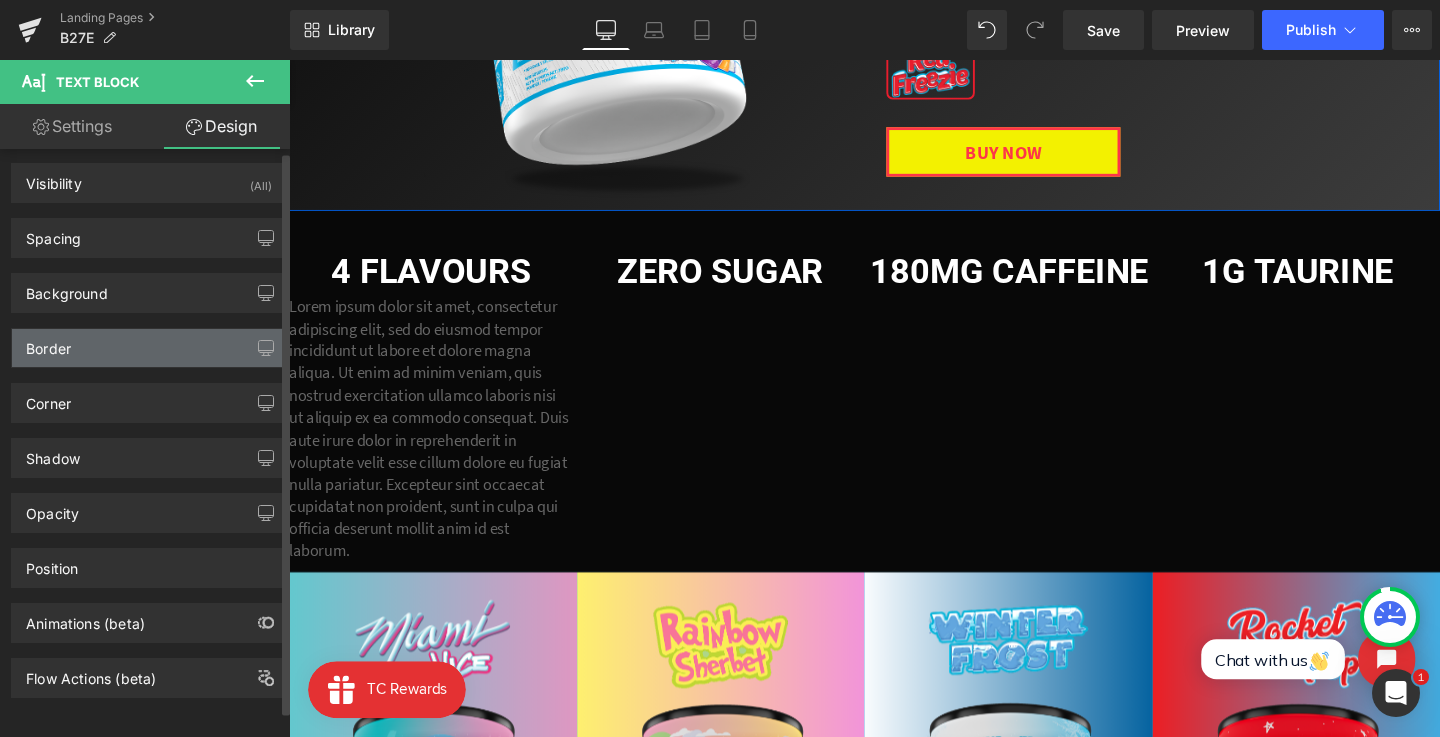 scroll, scrollTop: 0, scrollLeft: 0, axis: both 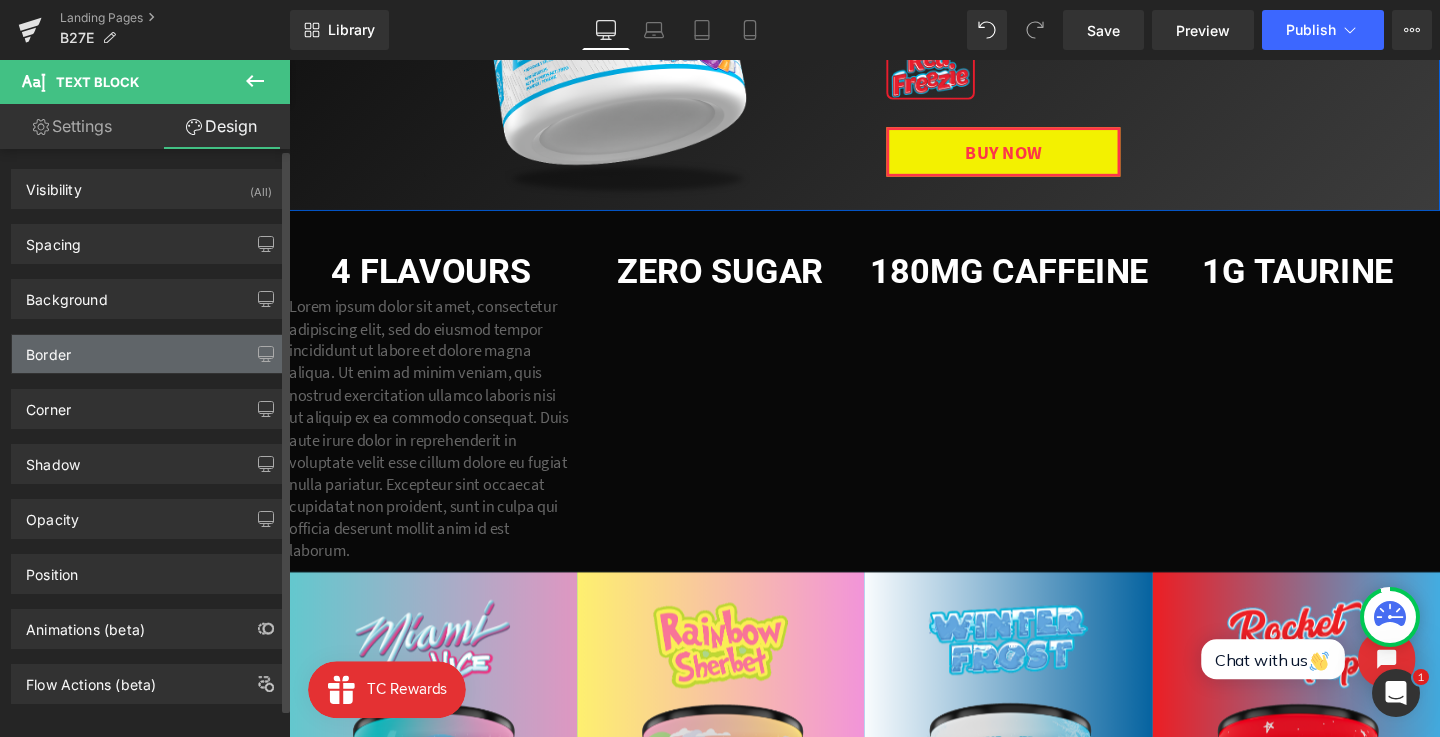 click on "Border" at bounding box center [149, 354] 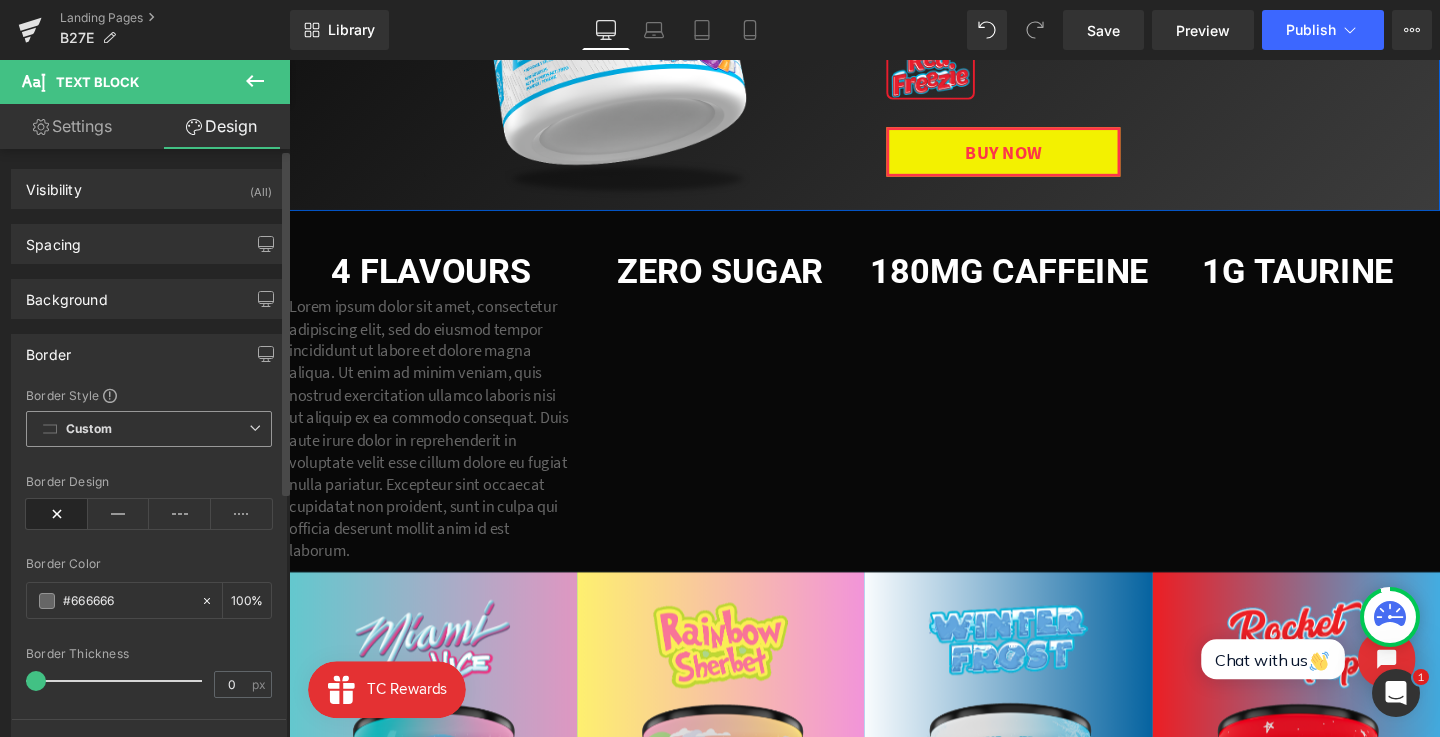 click on "Custom
Setup Global Style" at bounding box center [149, 429] 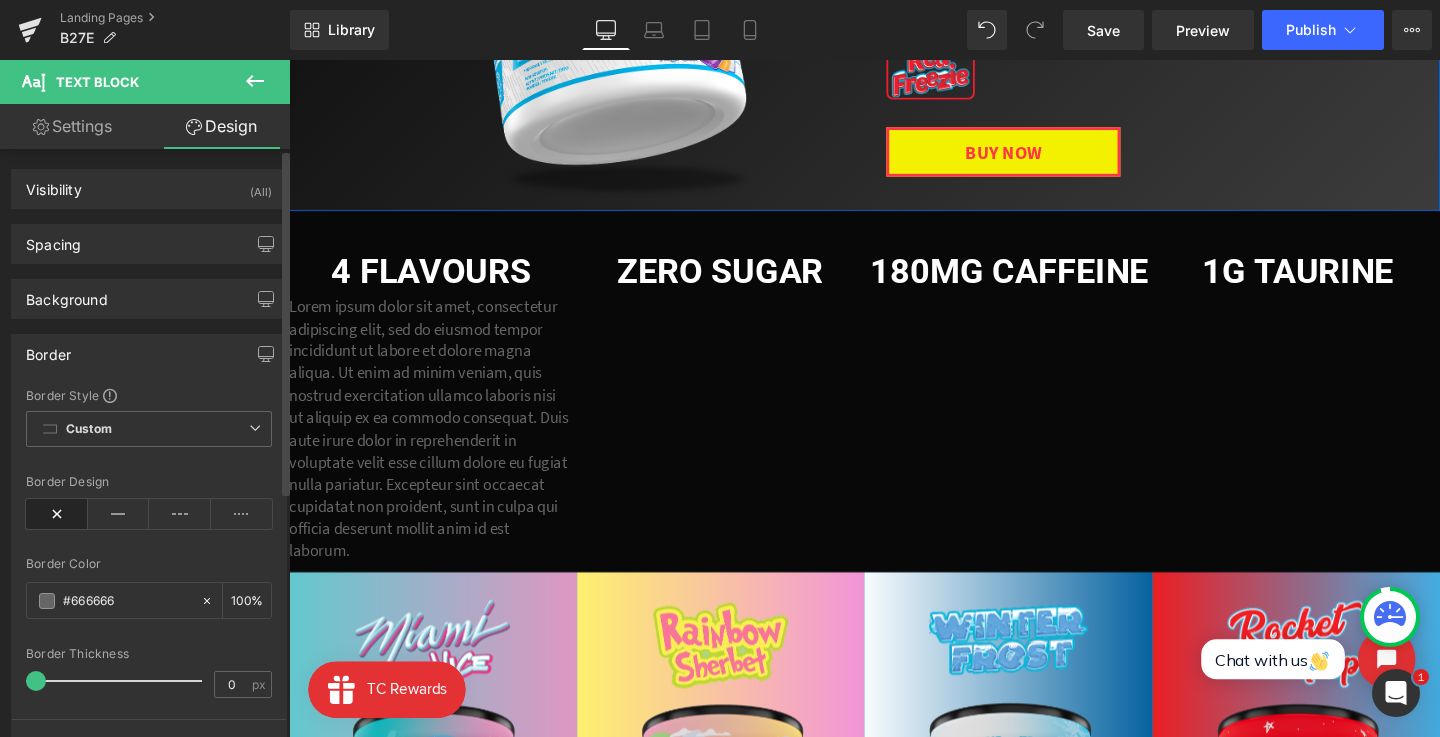 click on "Border Style" at bounding box center [149, 395] 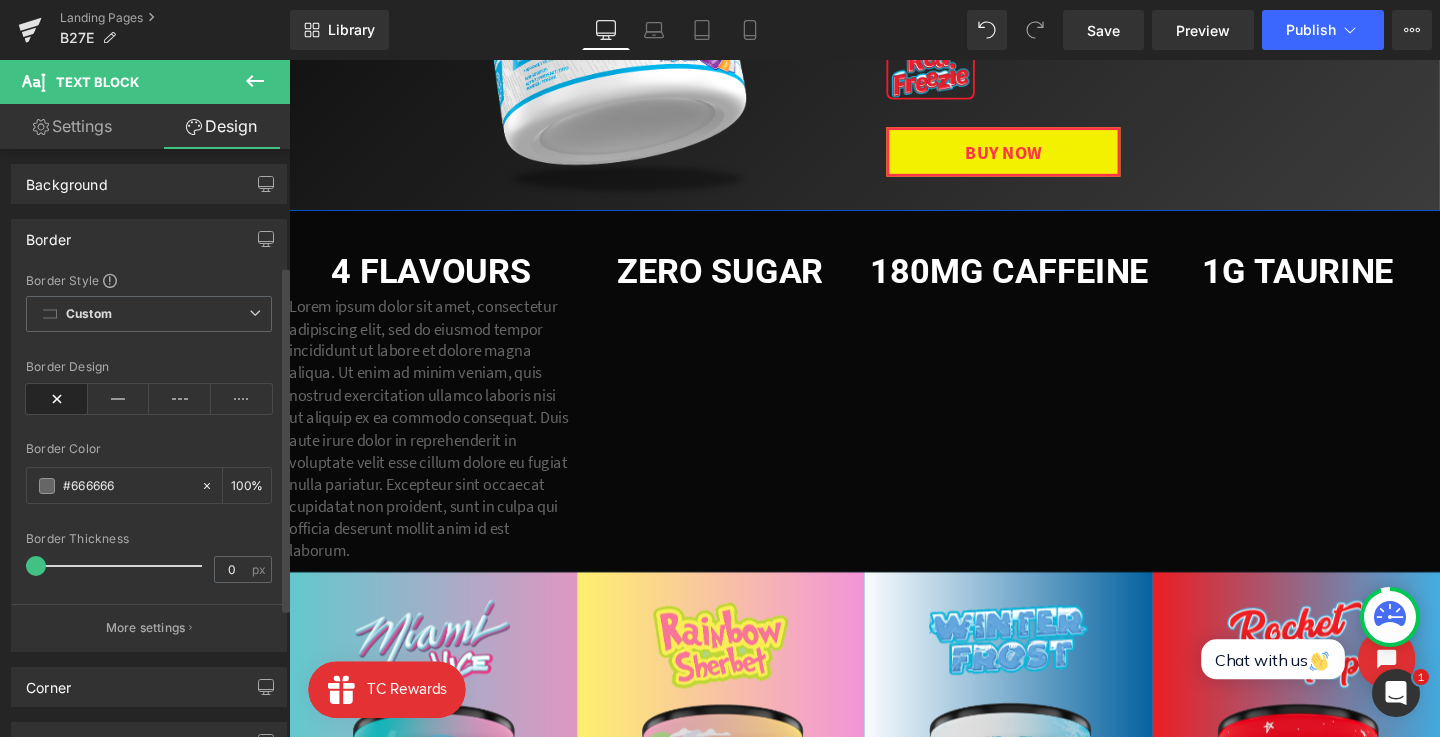 scroll, scrollTop: 225, scrollLeft: 0, axis: vertical 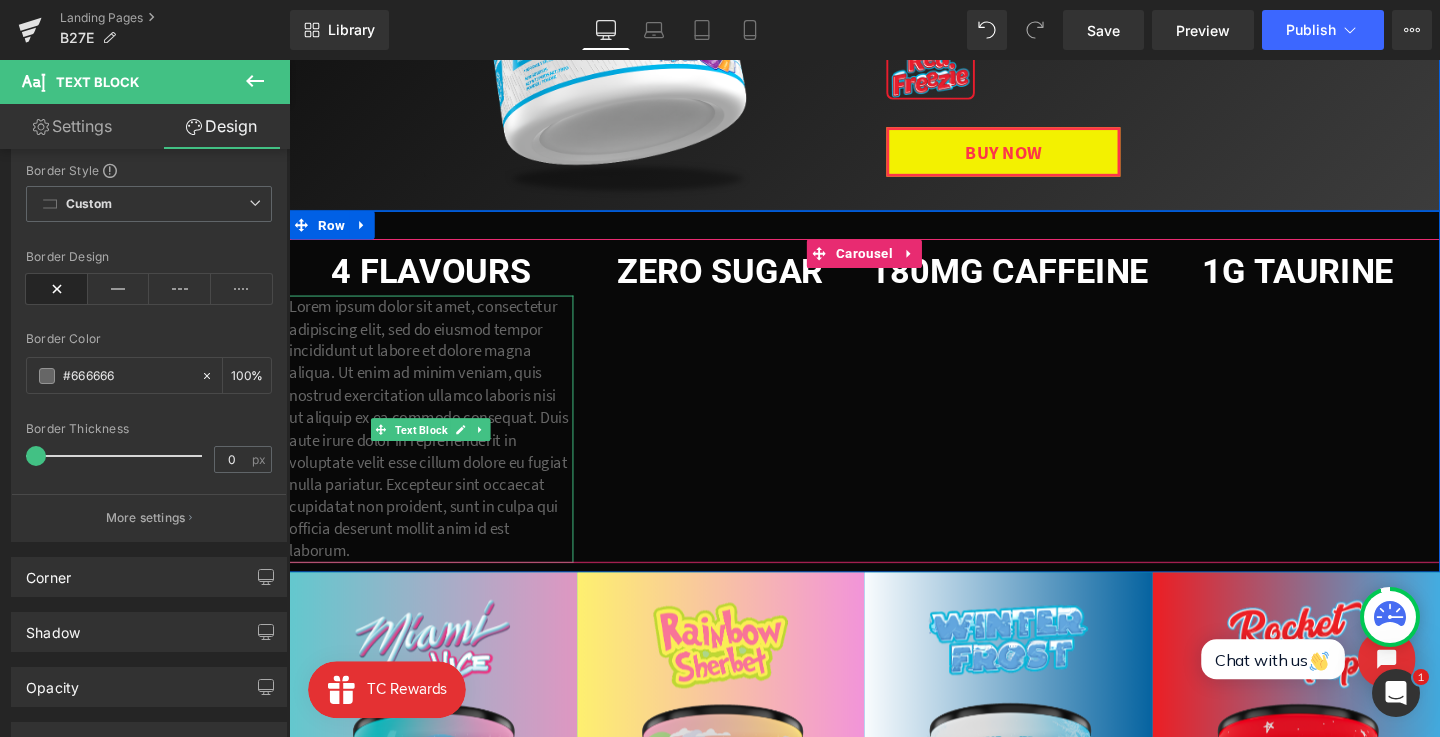 click on "Lorem ipsum dolor sit amet, consectetur adipiscing elit, sed do eiusmod tempor incididunt ut labore et dolore magna aliqua. Ut enim ad minim veniam, quis nostrud exercitation ullamco laboris nisi ut aliquip ex ea commodo consequat. Duis aute irure dolor in reprehenderit in voluptate velit esse cillum dolore eu fugiat nulla pariatur. Excepteur sint occaecat cupidatat non proident, sunt in culpa qui officia deserunt mollit anim id est laborum." at bounding box center (438, 448) 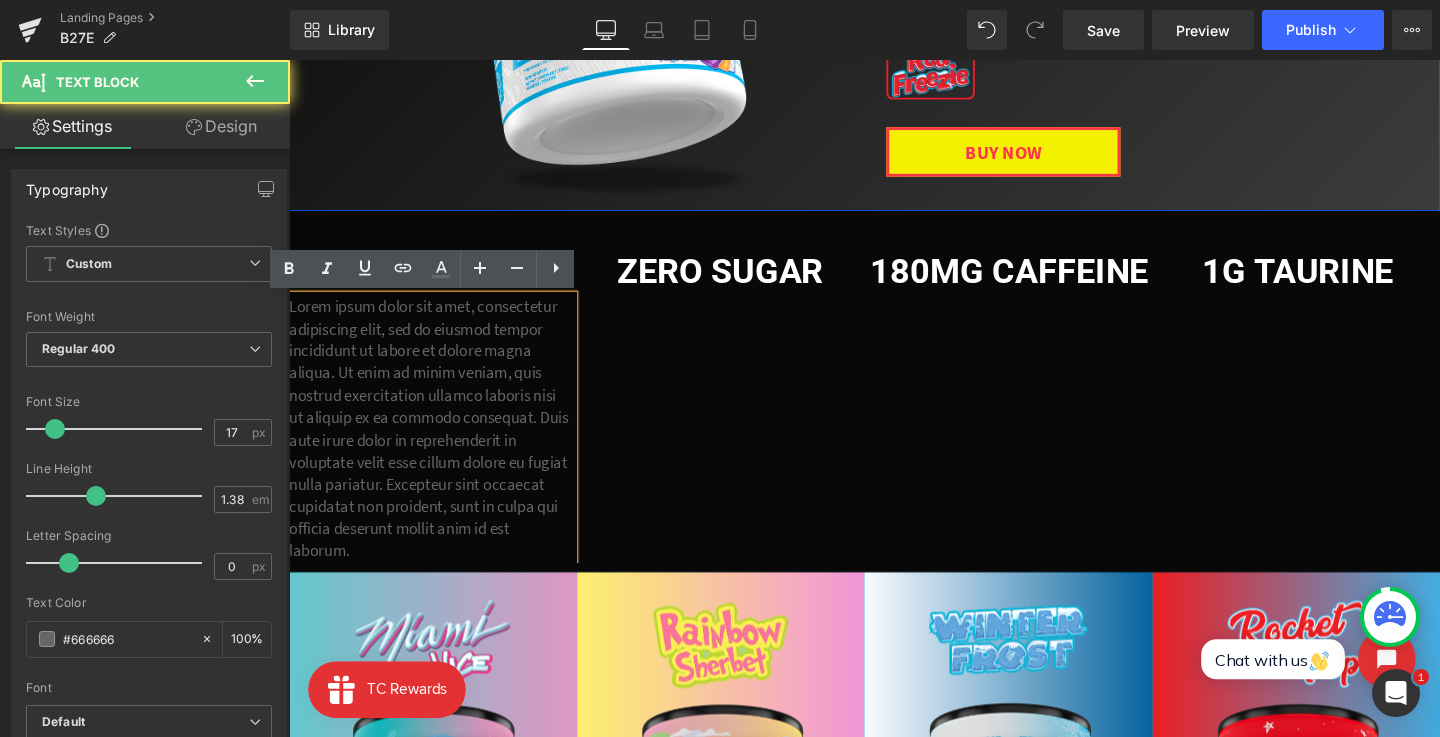 click on "4 FLavours
Heading
Lorem ipsum dolor sit amet, consectetur adipiscing elit, sed do eiusmod tempor incididunt ut labore et dolore magna aliqua. Ut enim ad minim veniam, quis nostrud exercitation ullamco laboris nisi ut aliquip ex ea commodo consequat. Duis aute irure dolor in reprehenderit in voluptate velit esse cillum dolore eu fugiat nulla pariatur. Excepteur sint occaecat cupidatat non proident, sunt in culpa qui officia deserunt mollit anim id est laborum.
Text Block
zero sugar Heading
180mg caffeine Heading" at bounding box center [1200, 424] 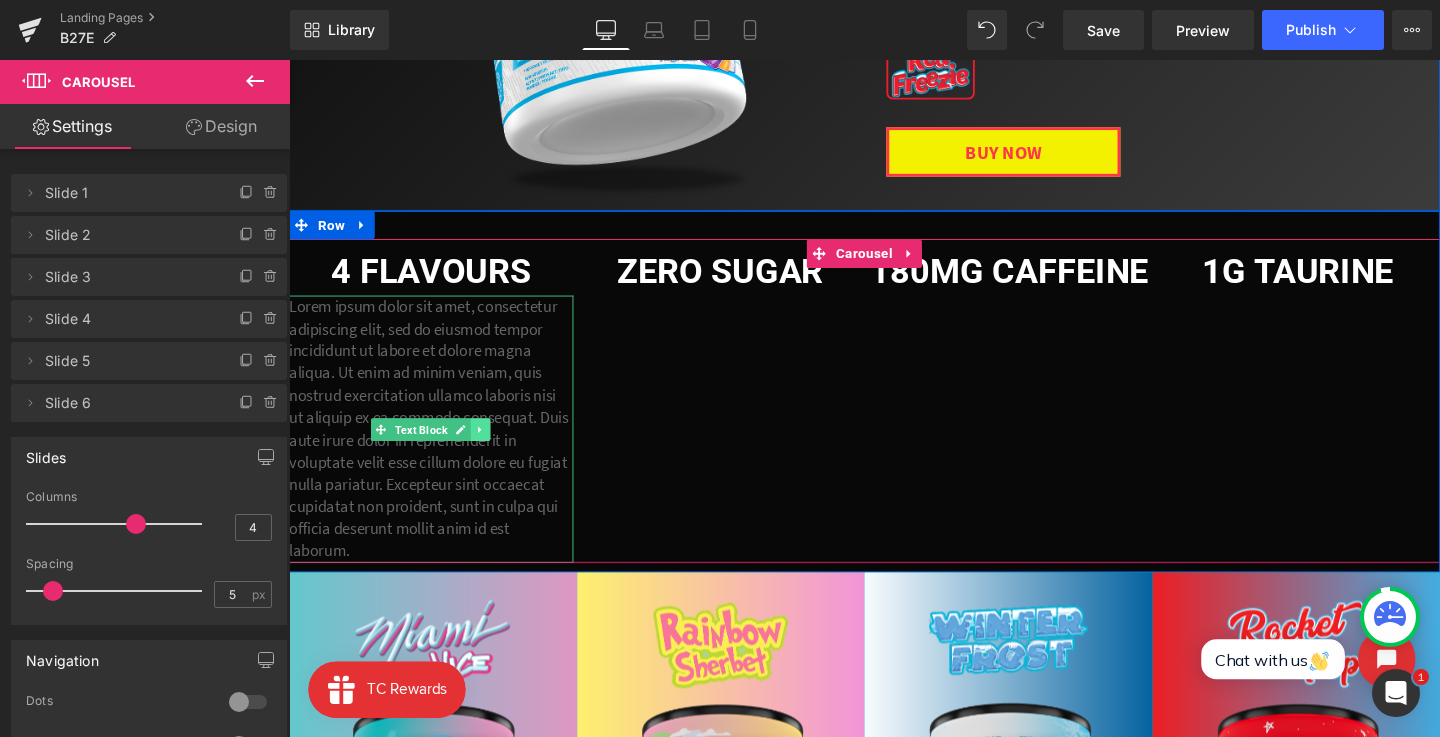 click at bounding box center [490, 449] 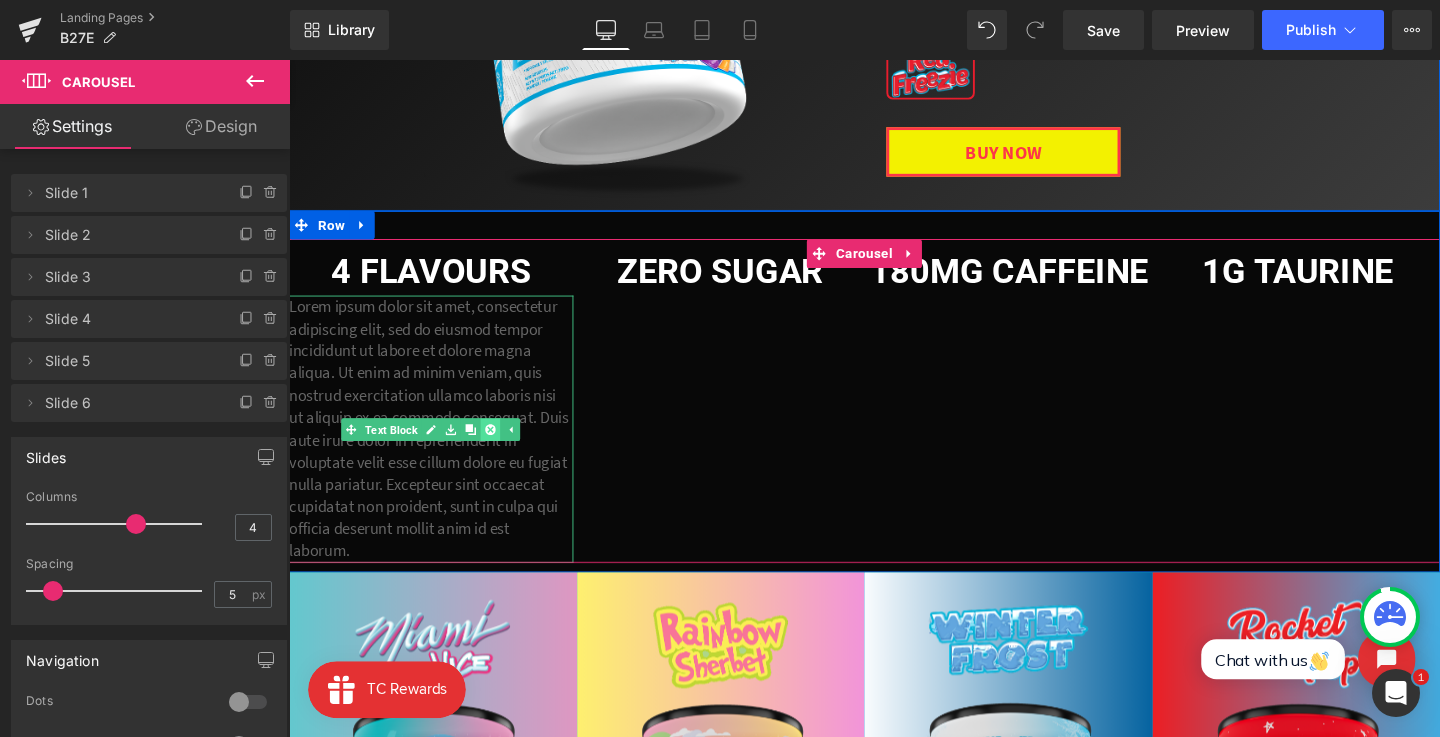 click at bounding box center [501, 449] 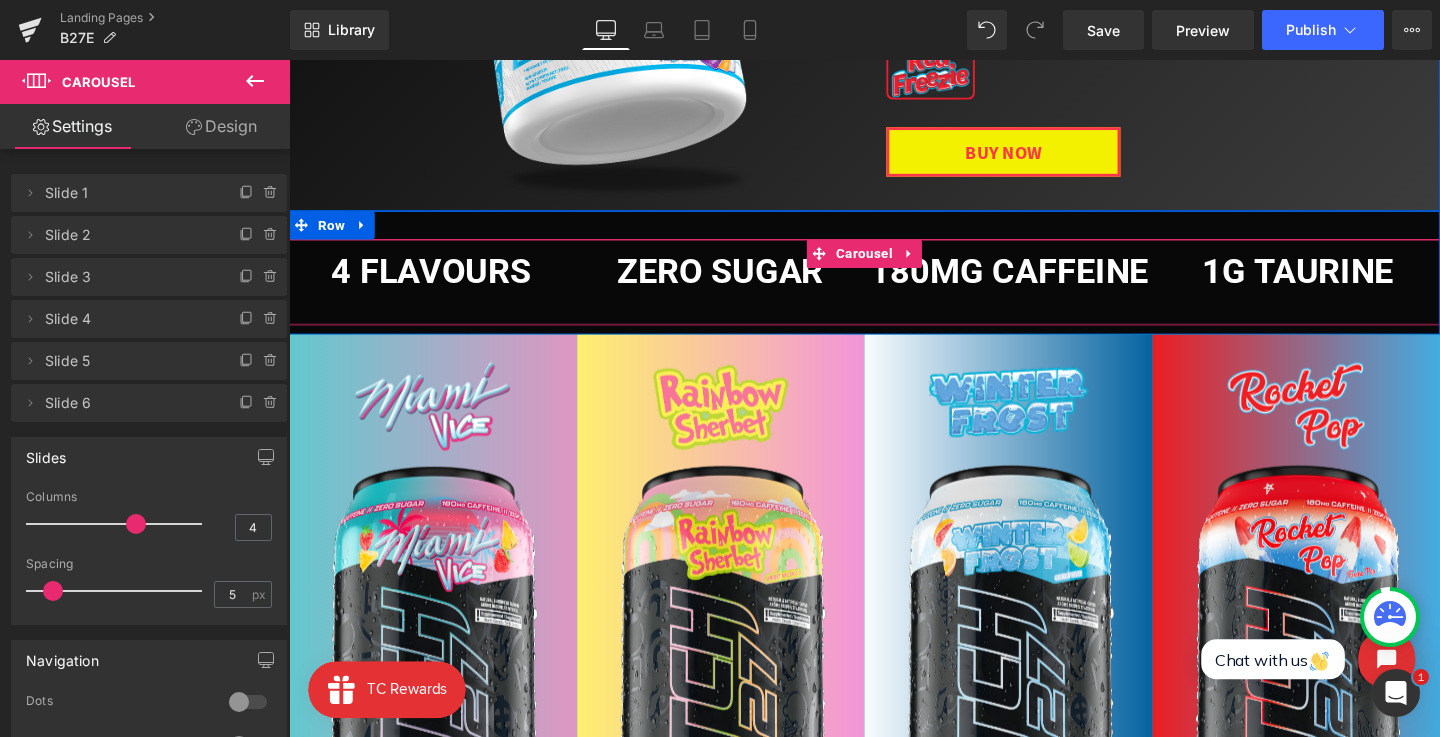scroll, scrollTop: 410, scrollLeft: 0, axis: vertical 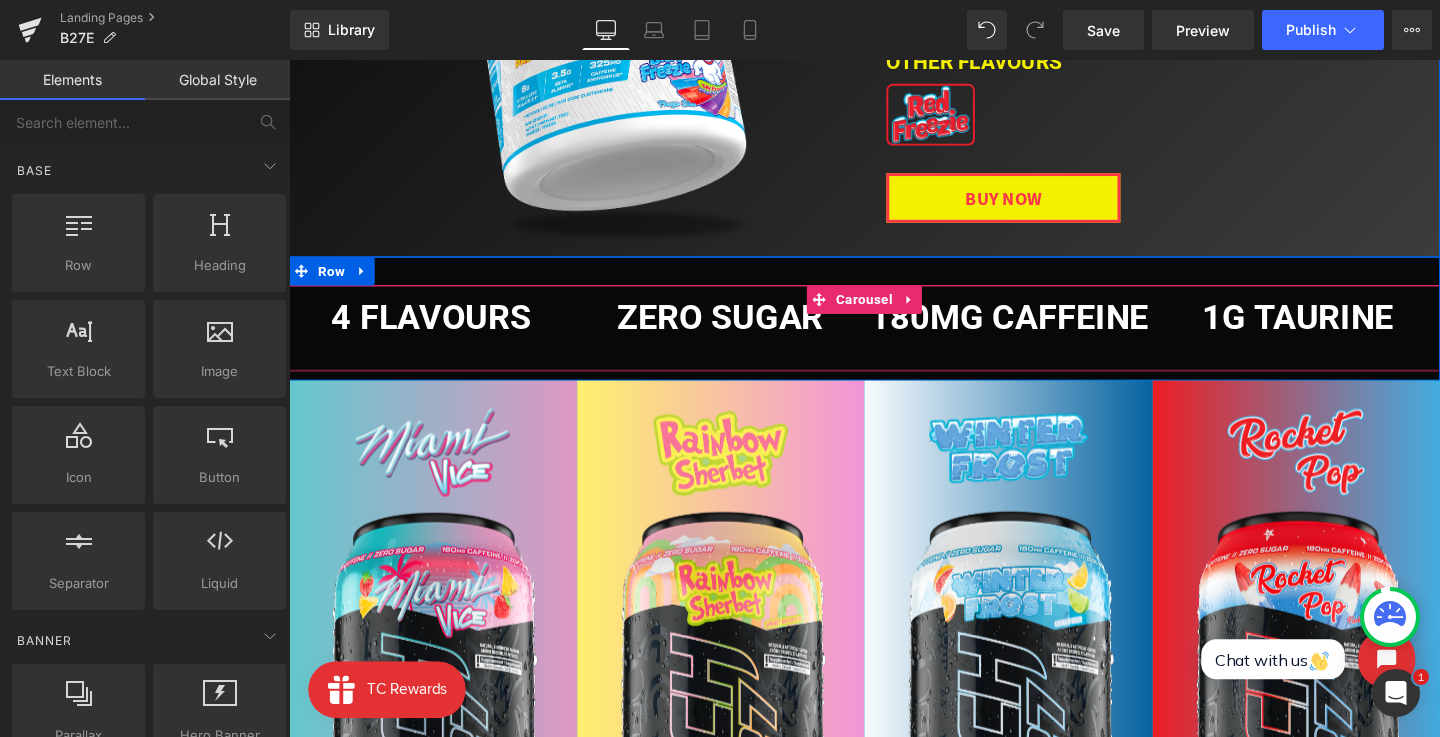click on "4 FLavours
Heading" at bounding box center [438, 332] 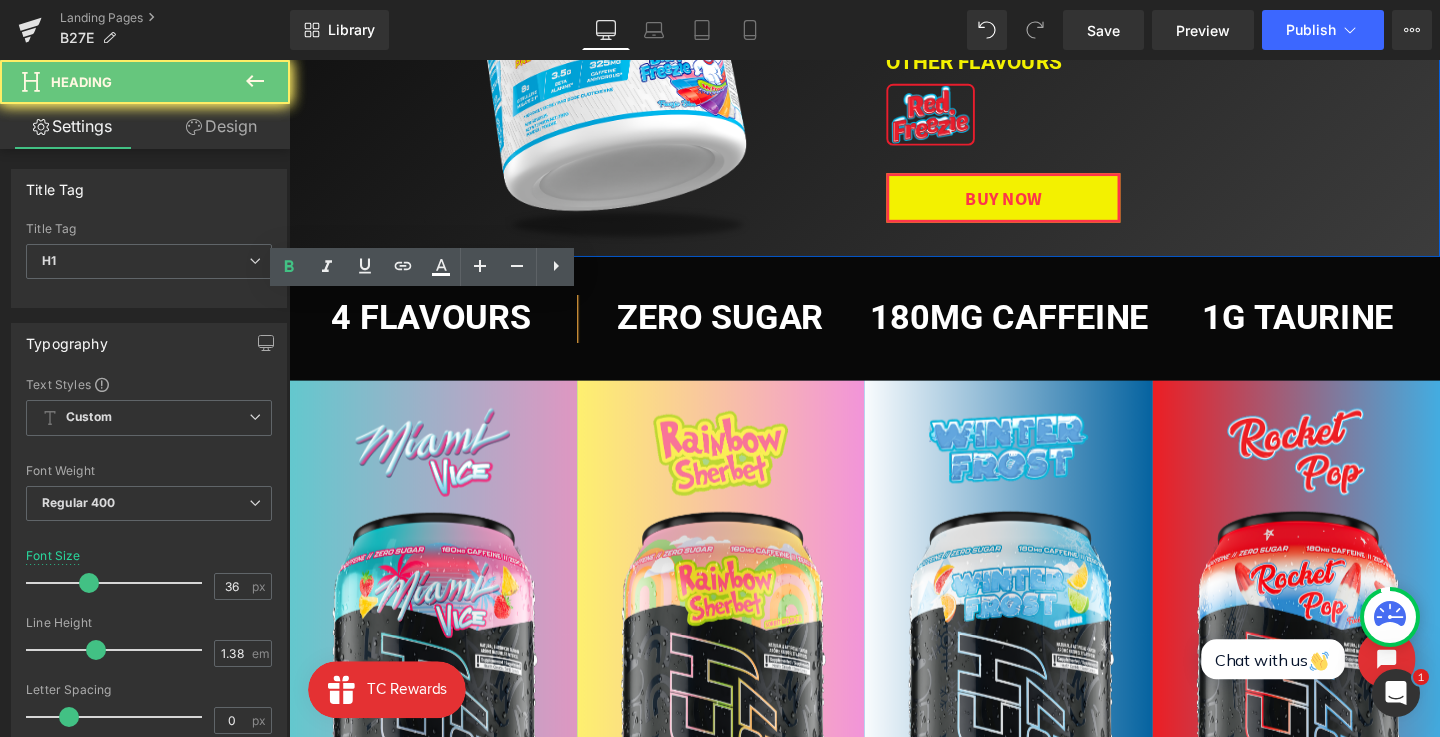 click on "4 FLavours" at bounding box center [438, 331] 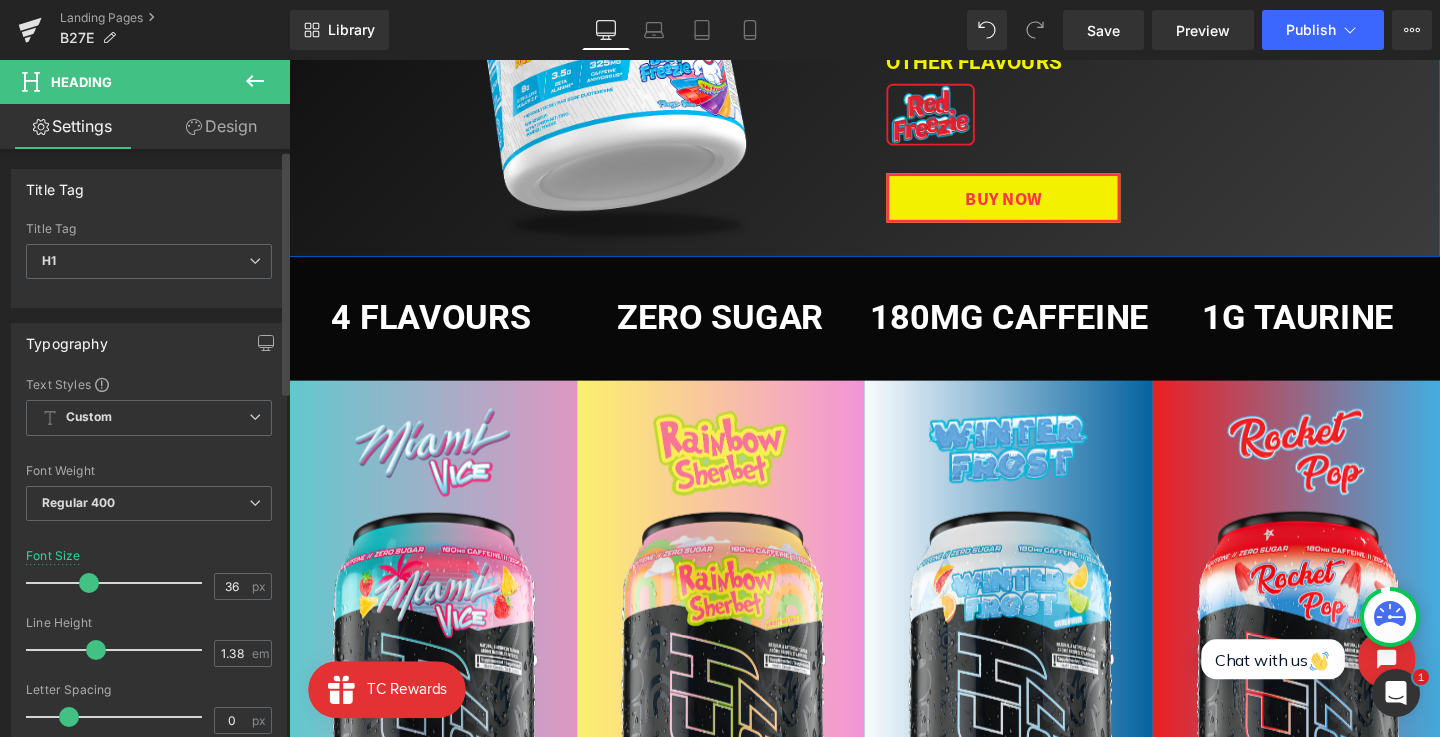 scroll, scrollTop: 6, scrollLeft: 0, axis: vertical 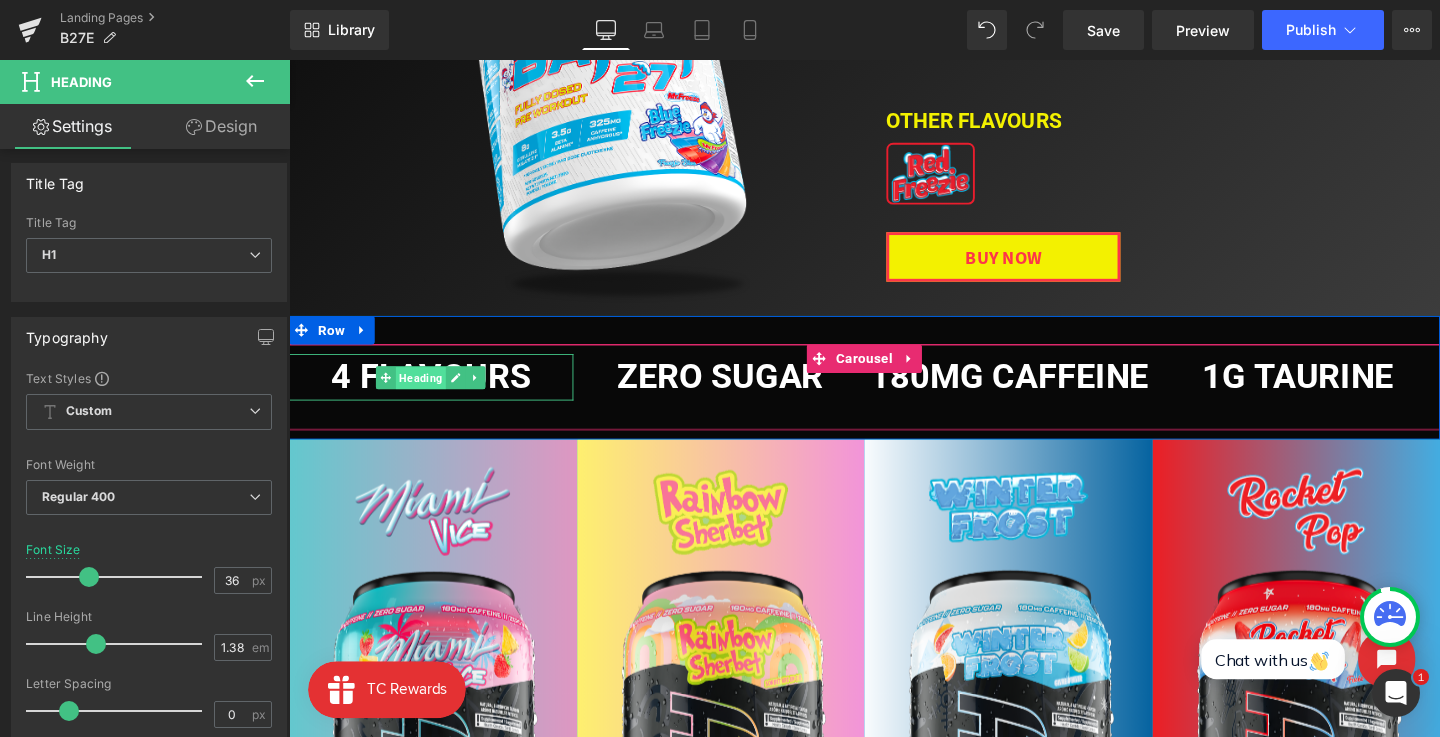 click on "Heading" at bounding box center (428, 394) 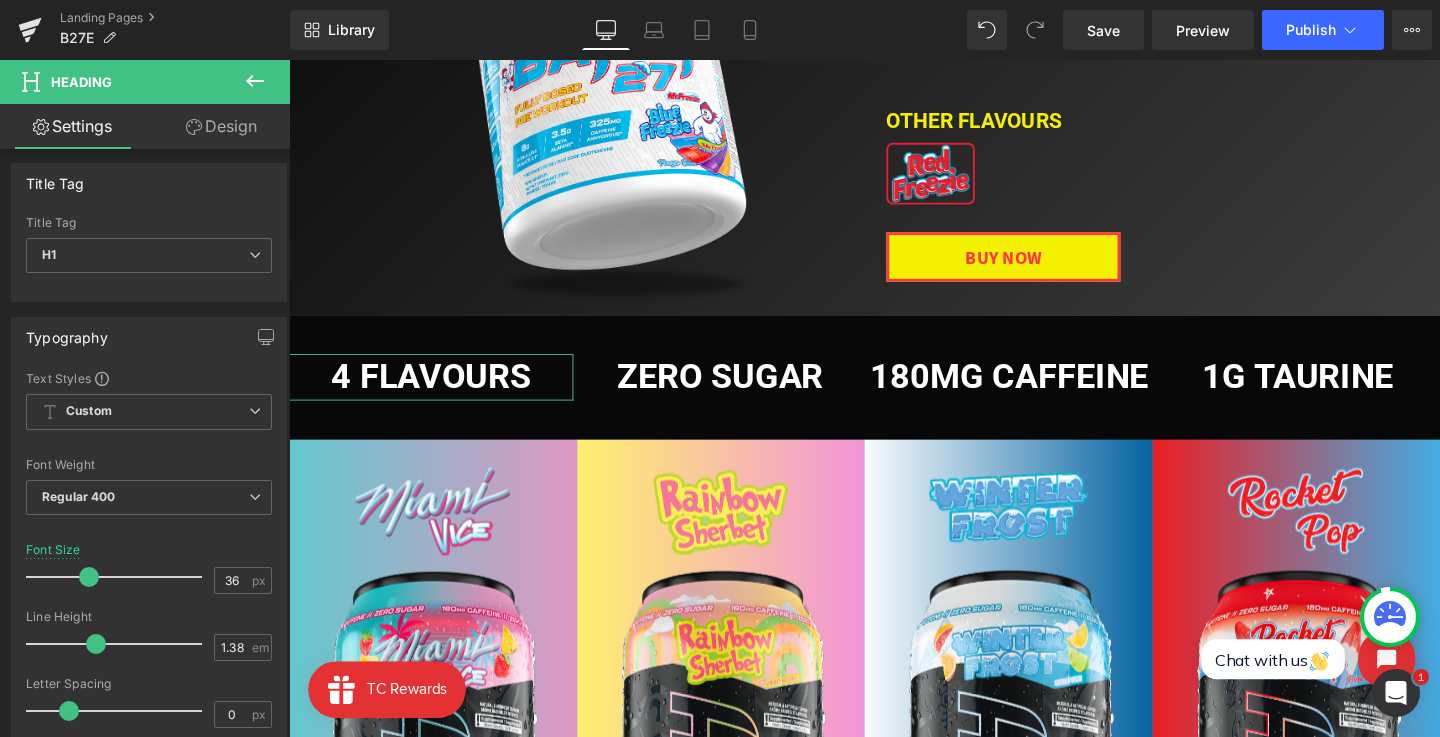 click on "Design" at bounding box center (221, 126) 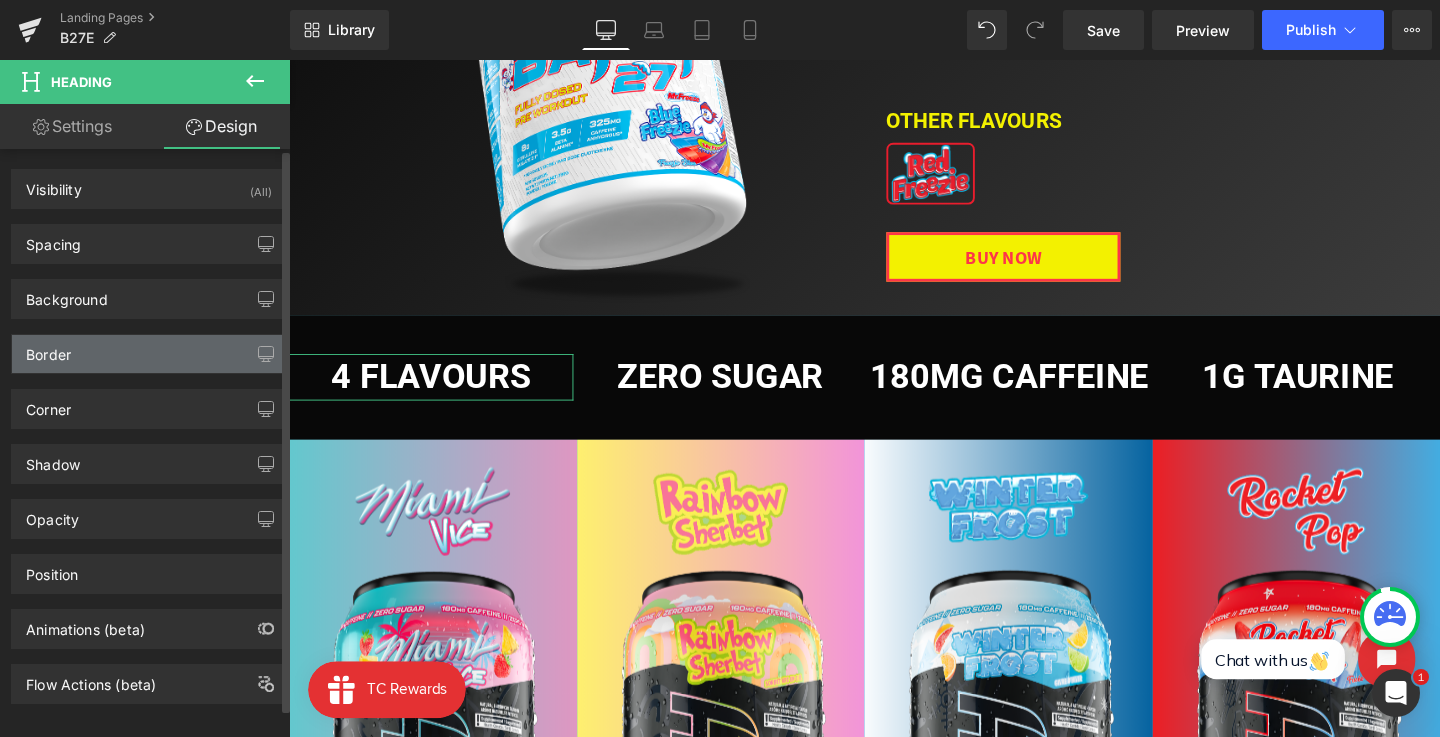 click on "Border" at bounding box center [149, 354] 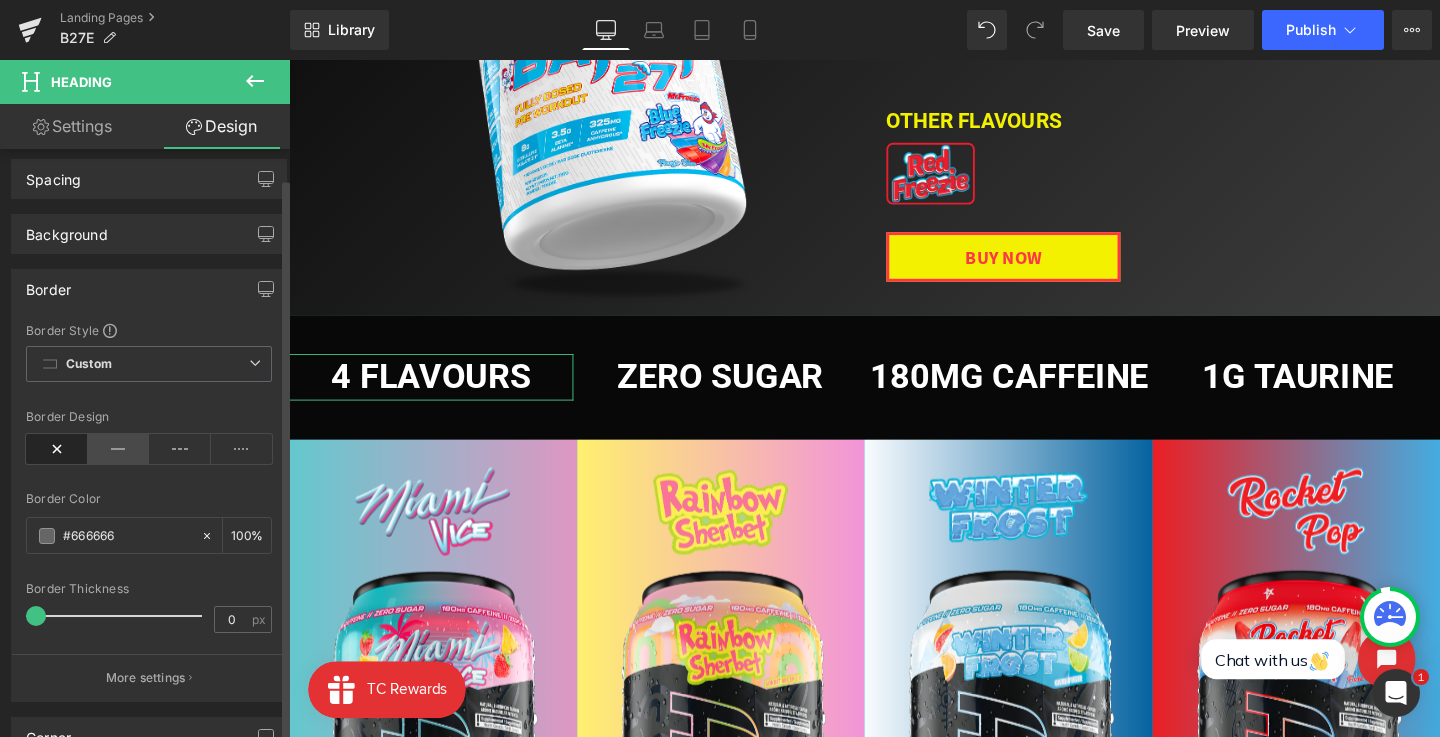 click at bounding box center (119, 449) 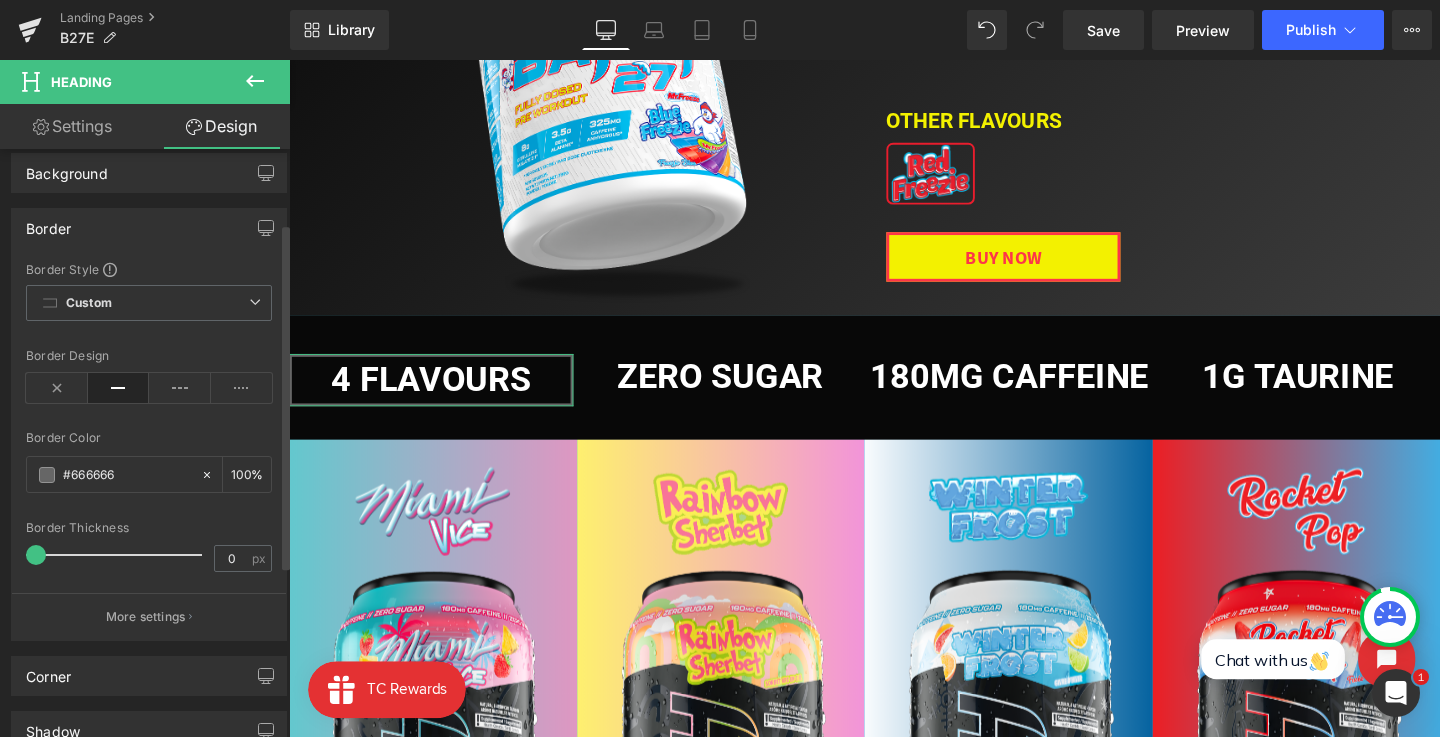 scroll, scrollTop: 165, scrollLeft: 0, axis: vertical 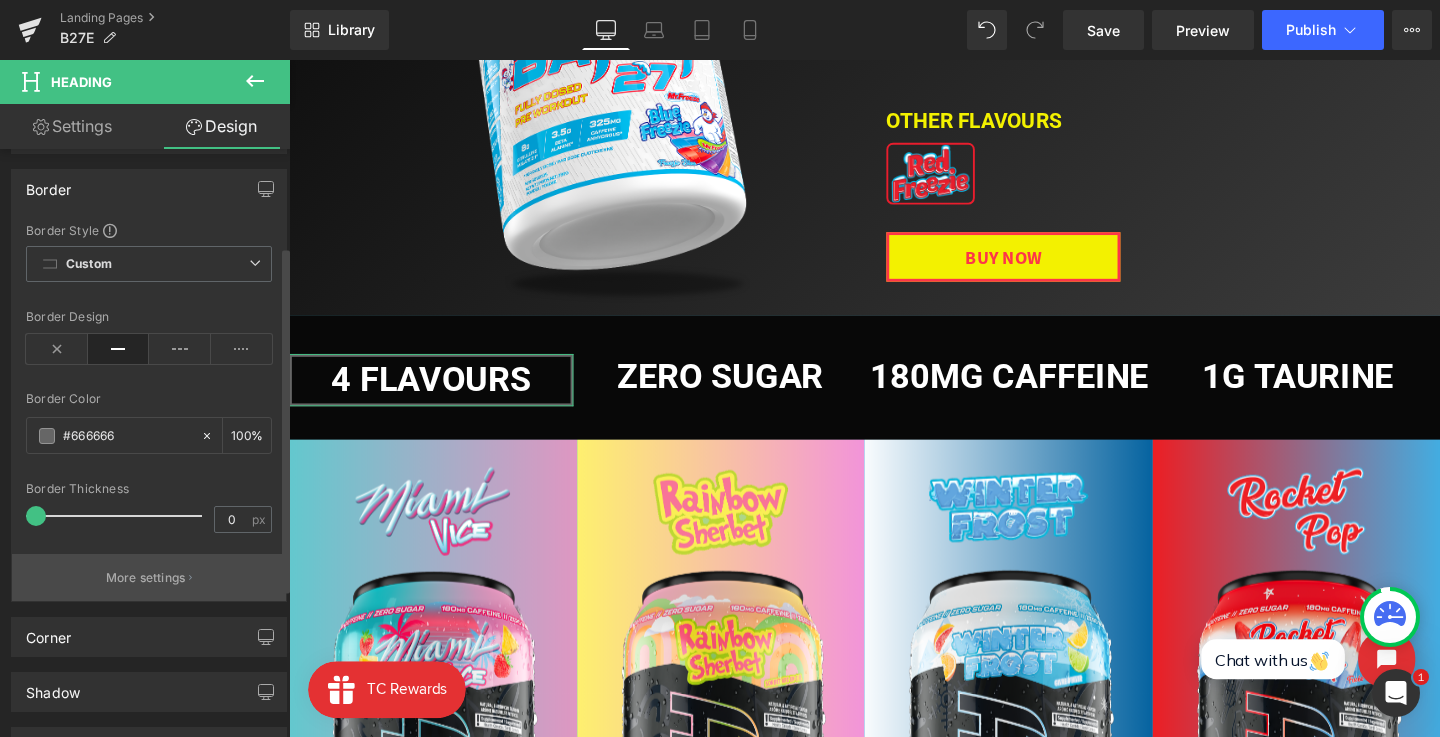 click on "More settings" at bounding box center (146, 578) 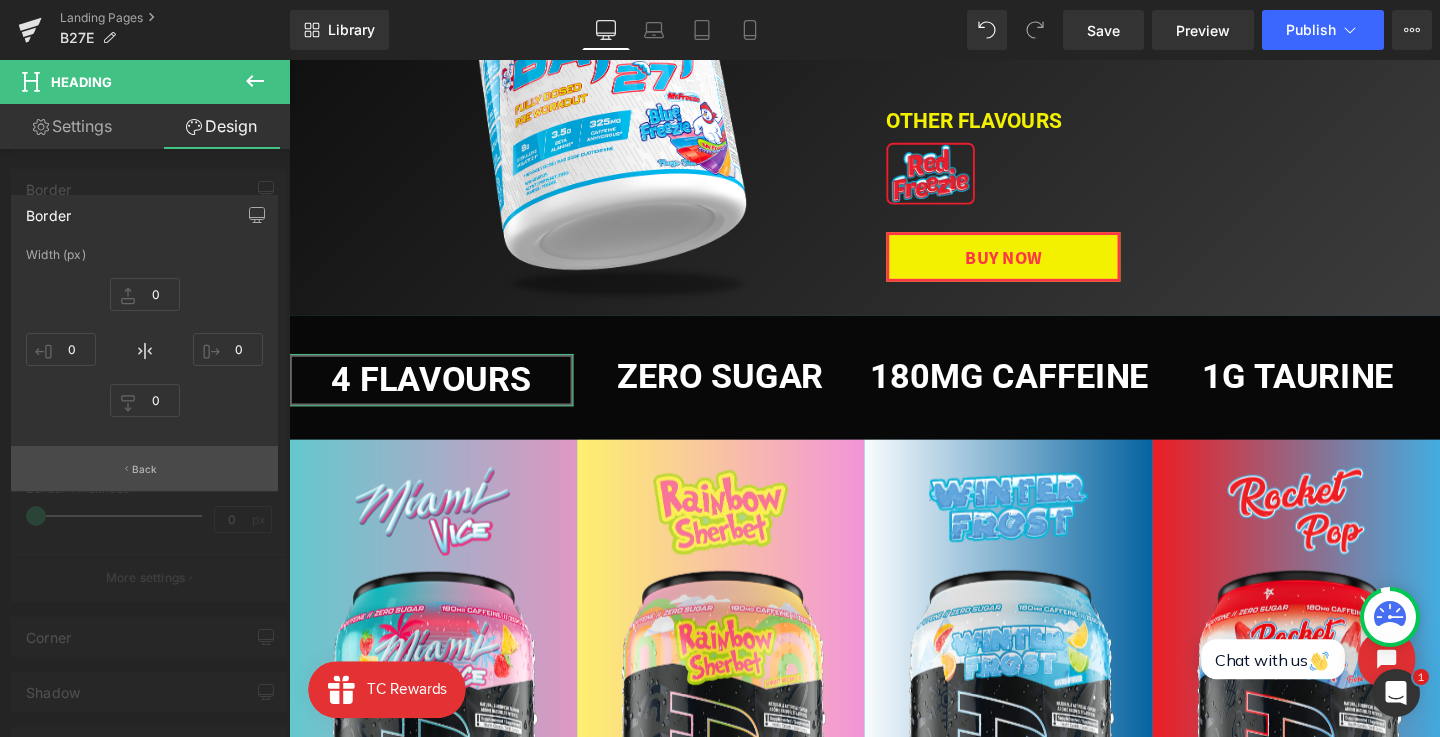 click on "Back" at bounding box center (144, 468) 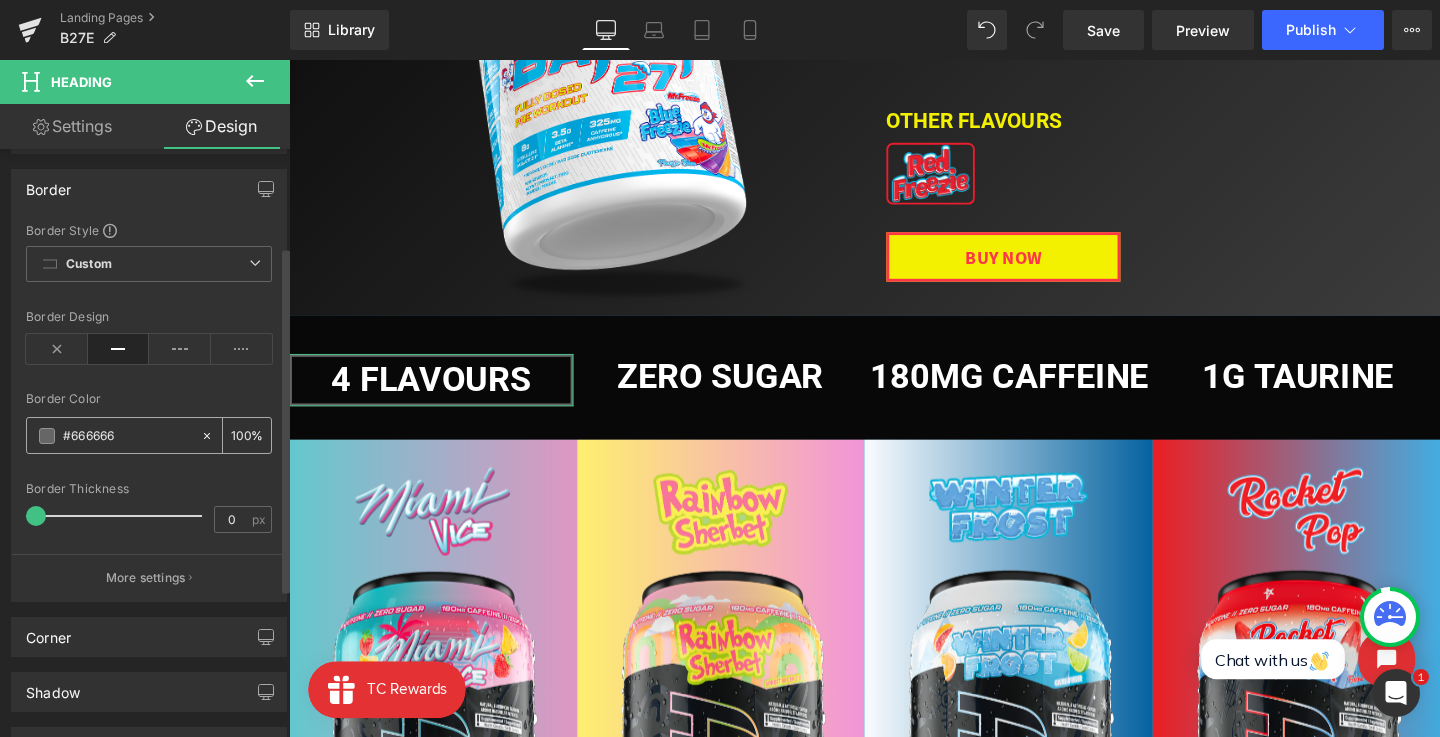 click at bounding box center (47, 436) 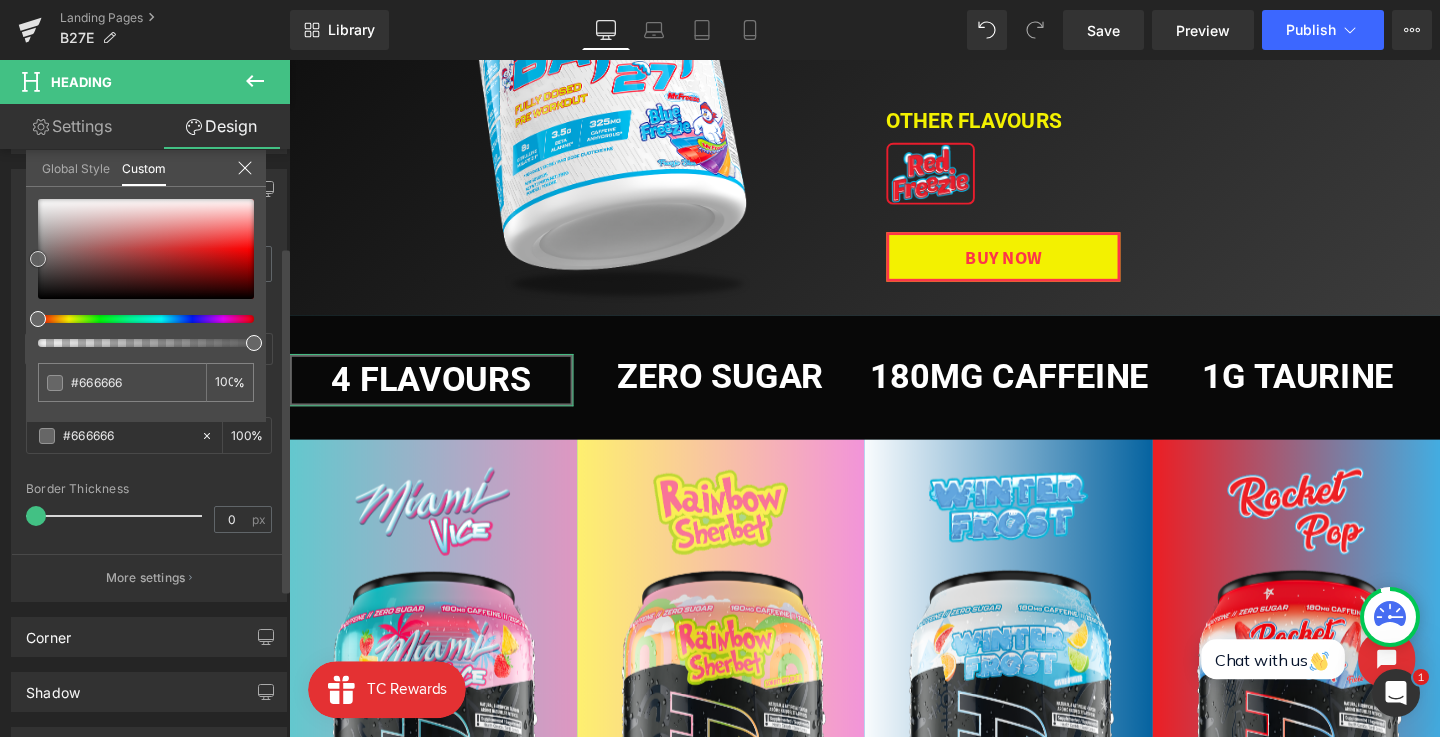 type on "#7f4747" 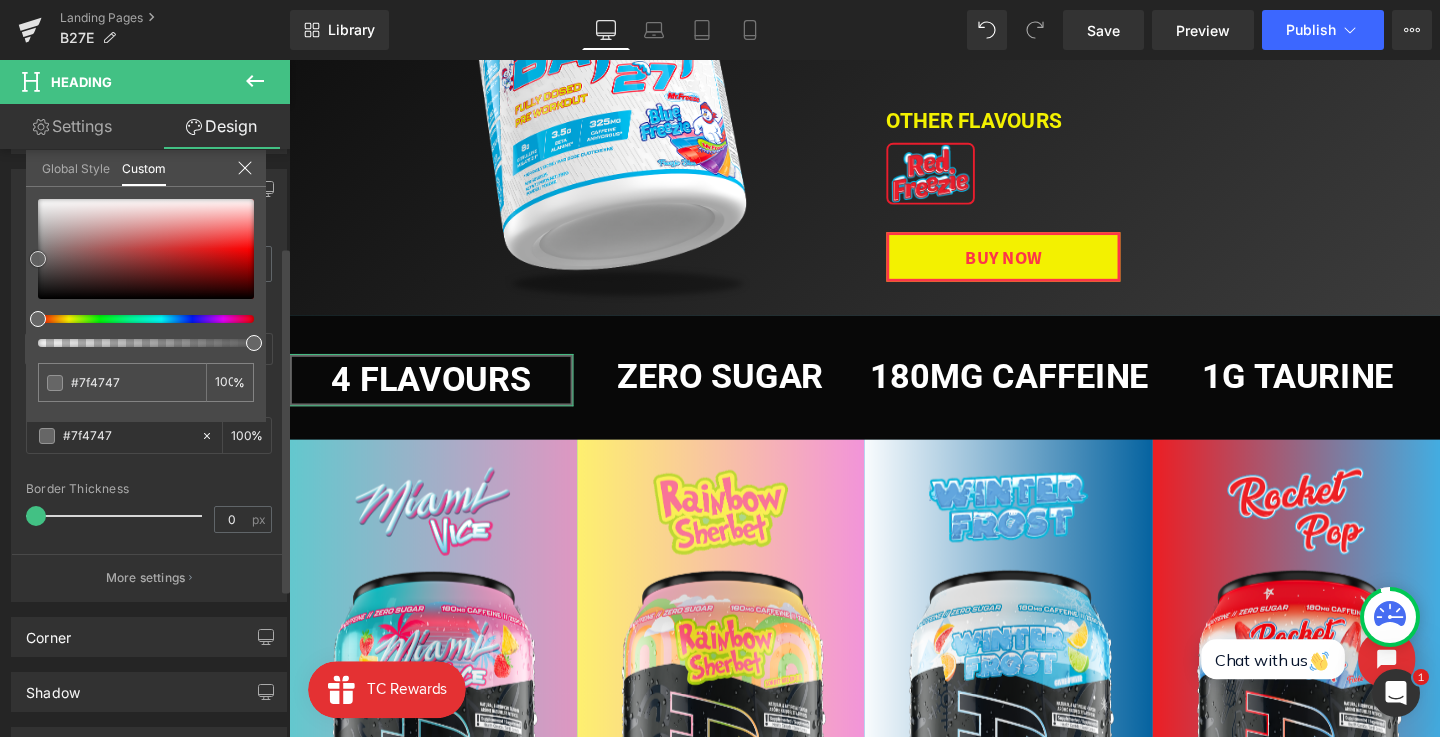 type on "#824949" 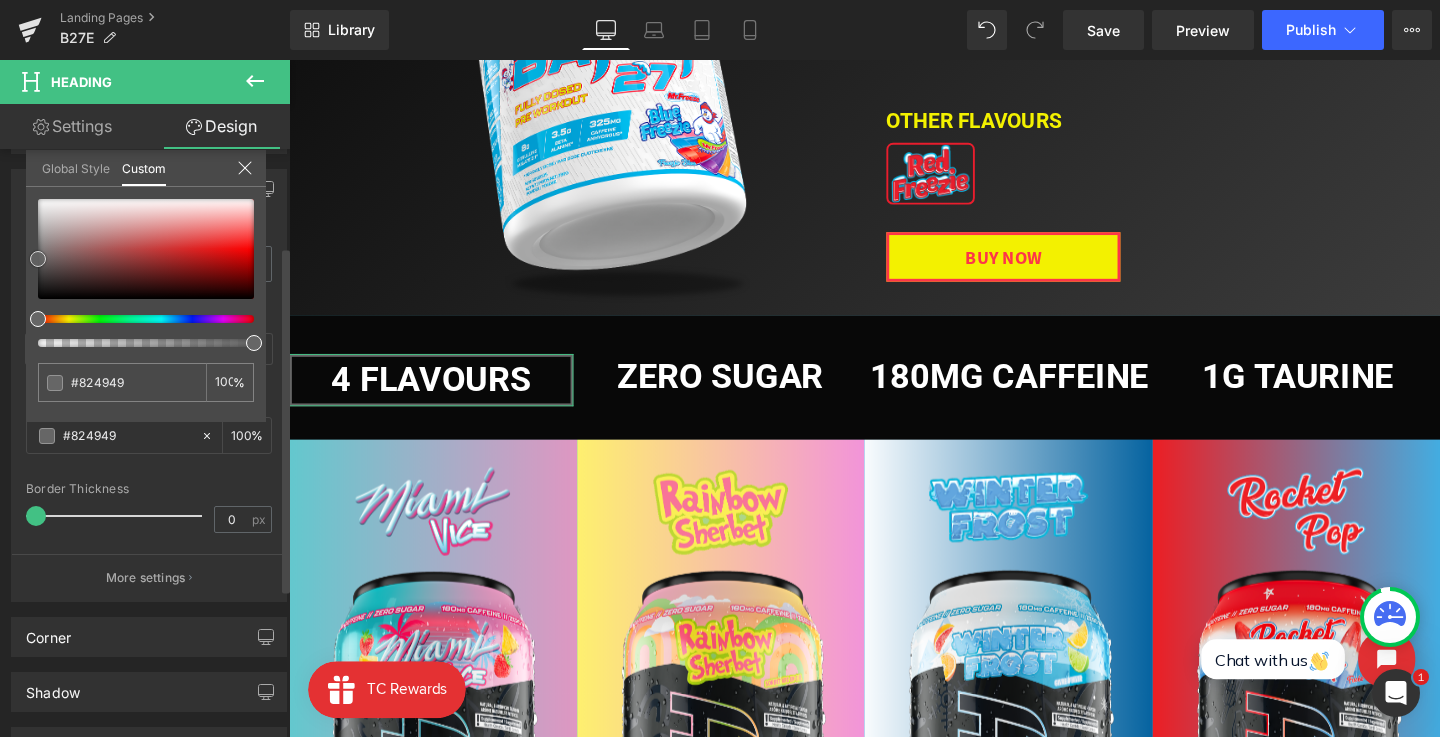 type on "#854b4b" 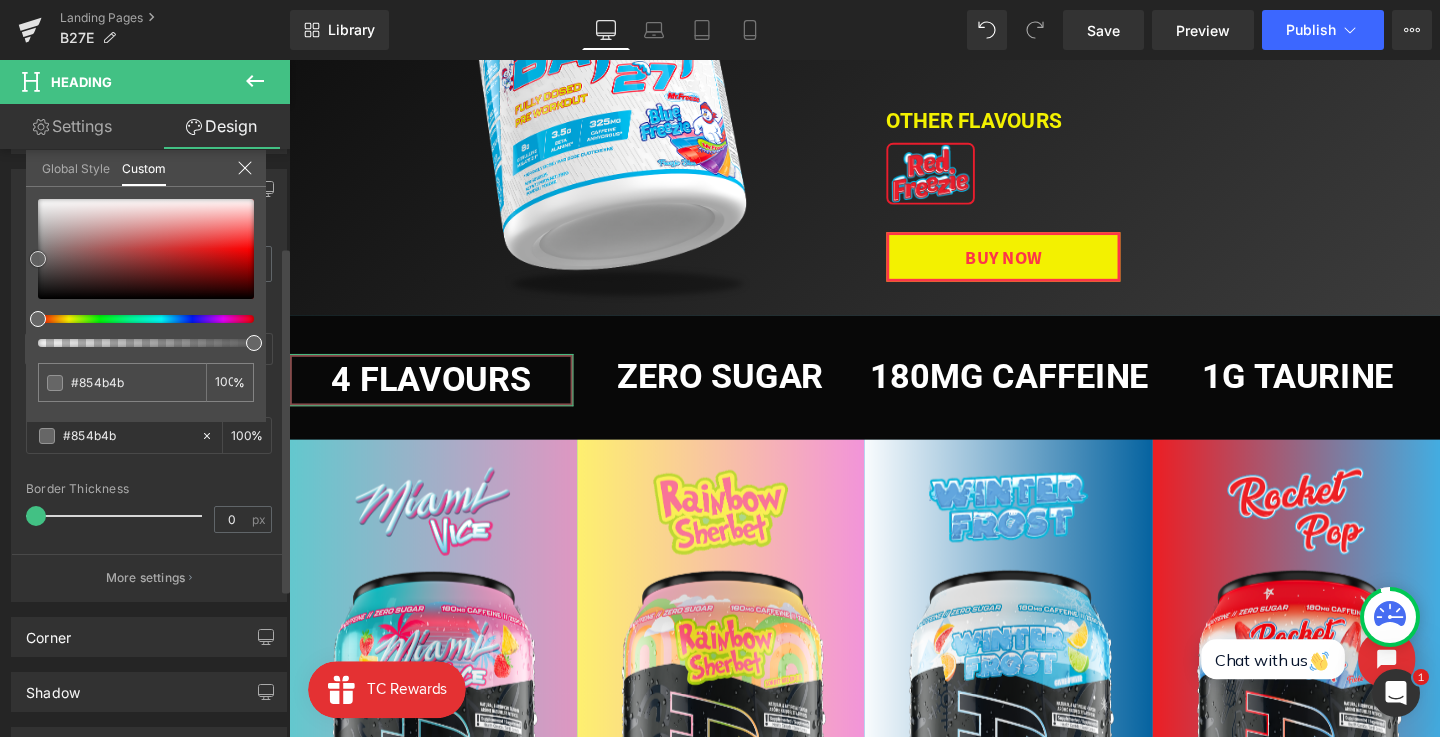 type on "#a55f5f" 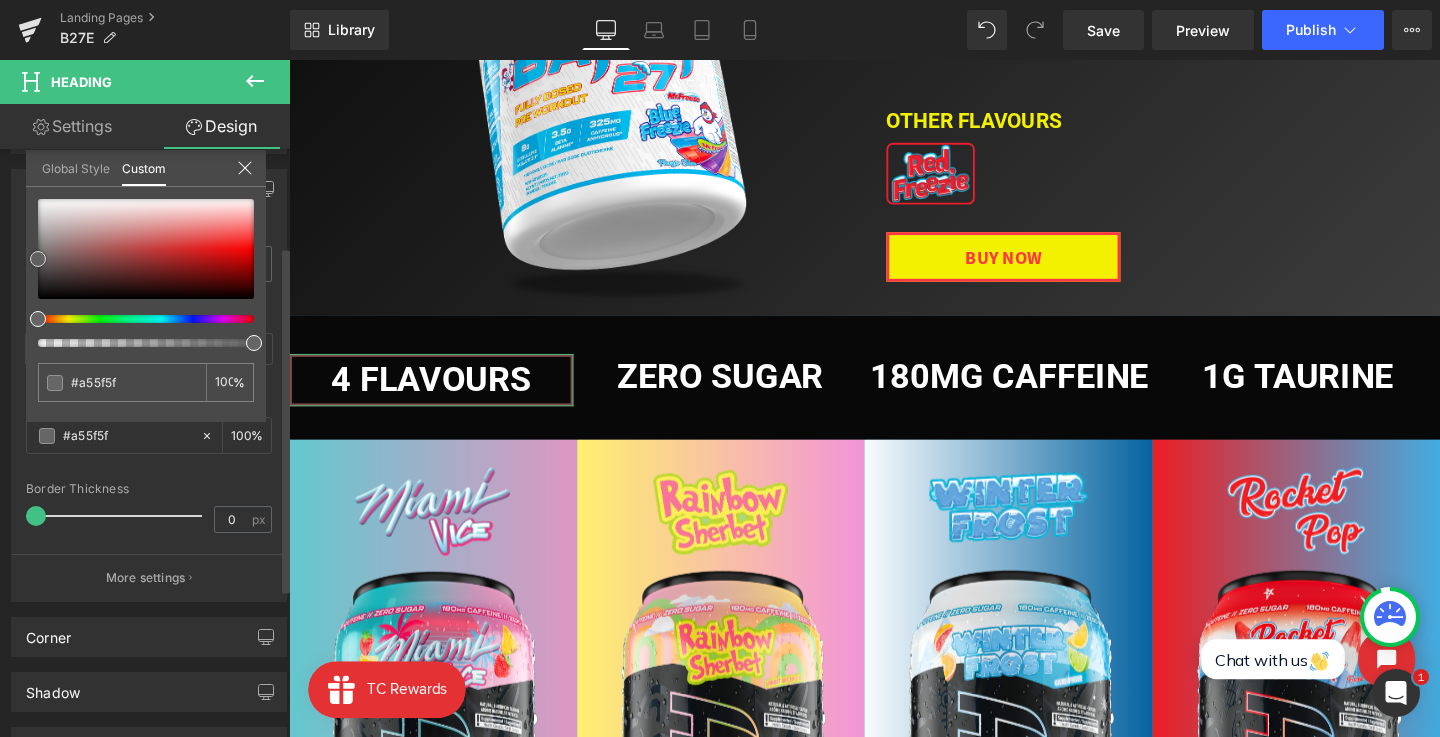 type on "#c59f9f" 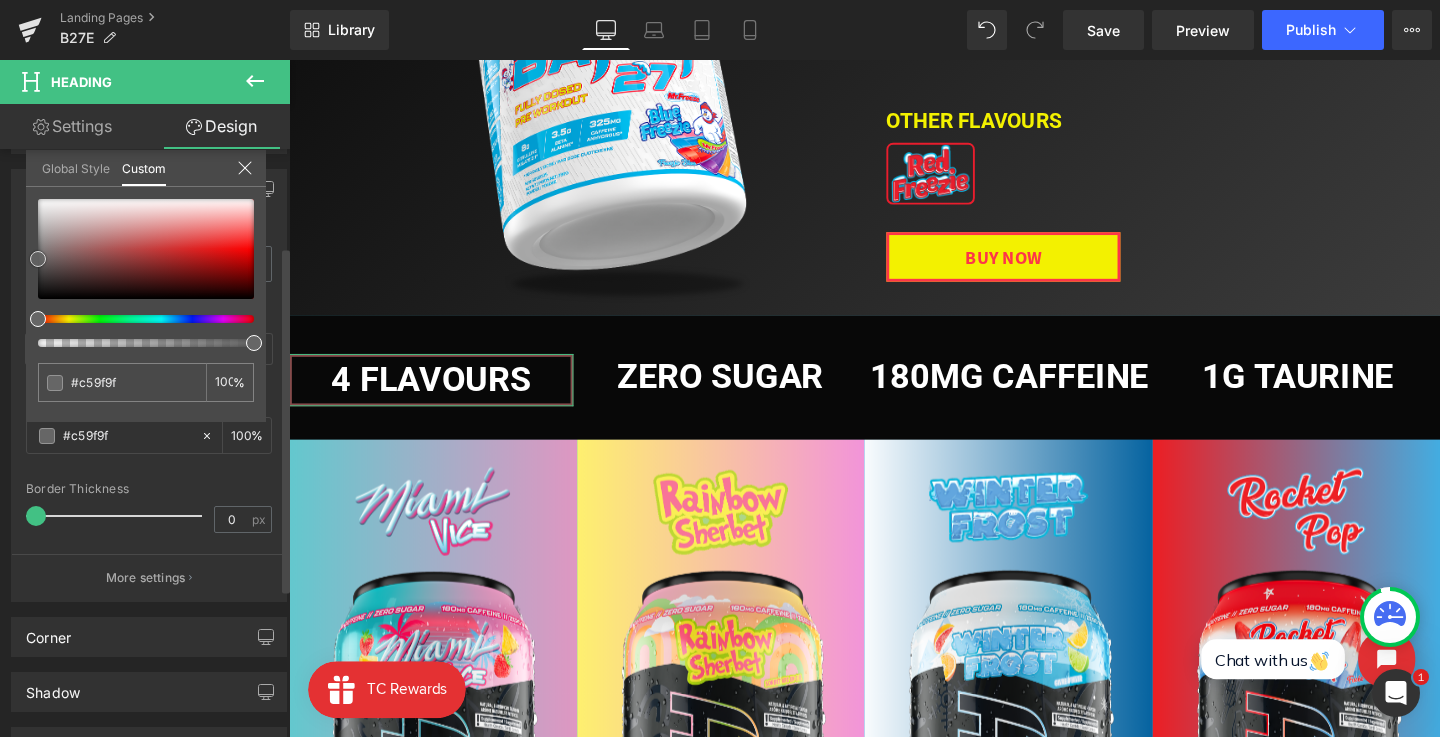 type on "#e2d4d4" 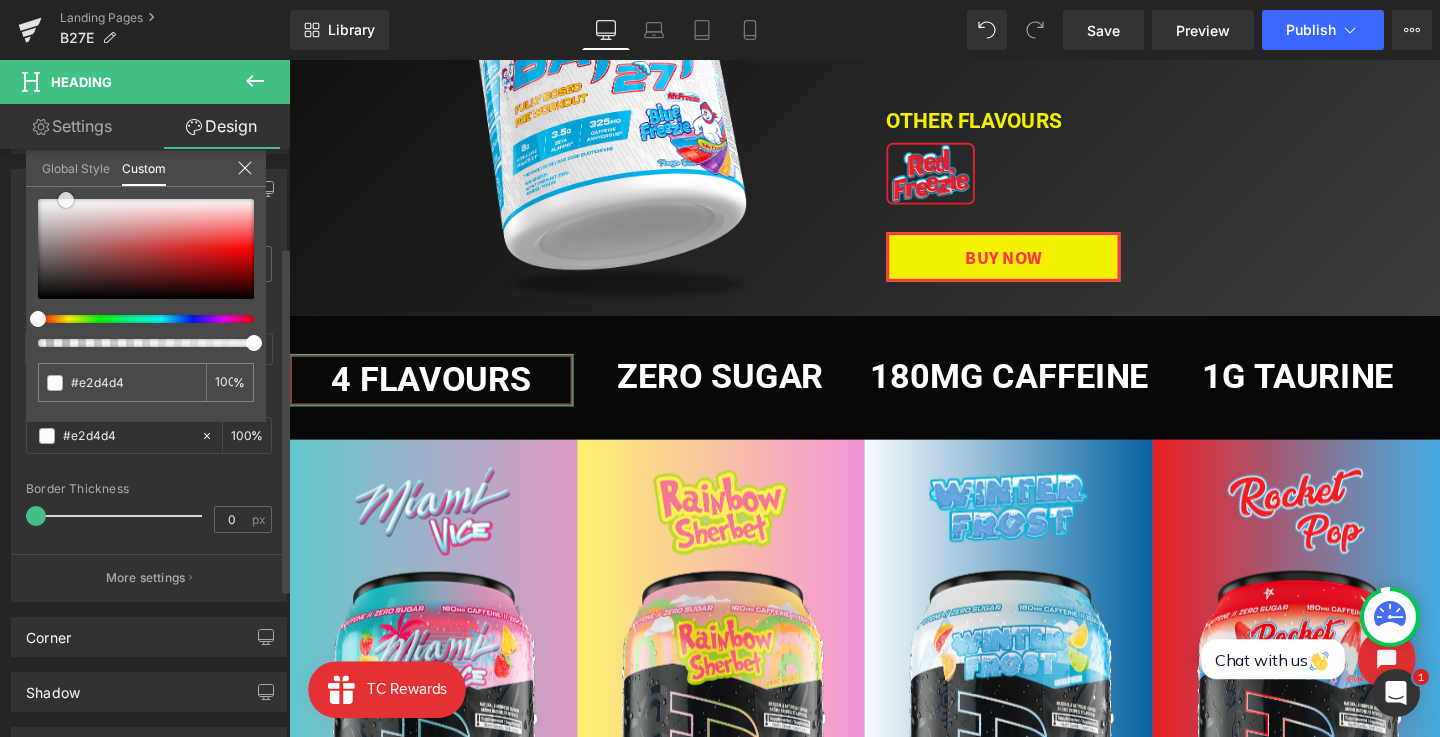 type on "#fcfcfc" 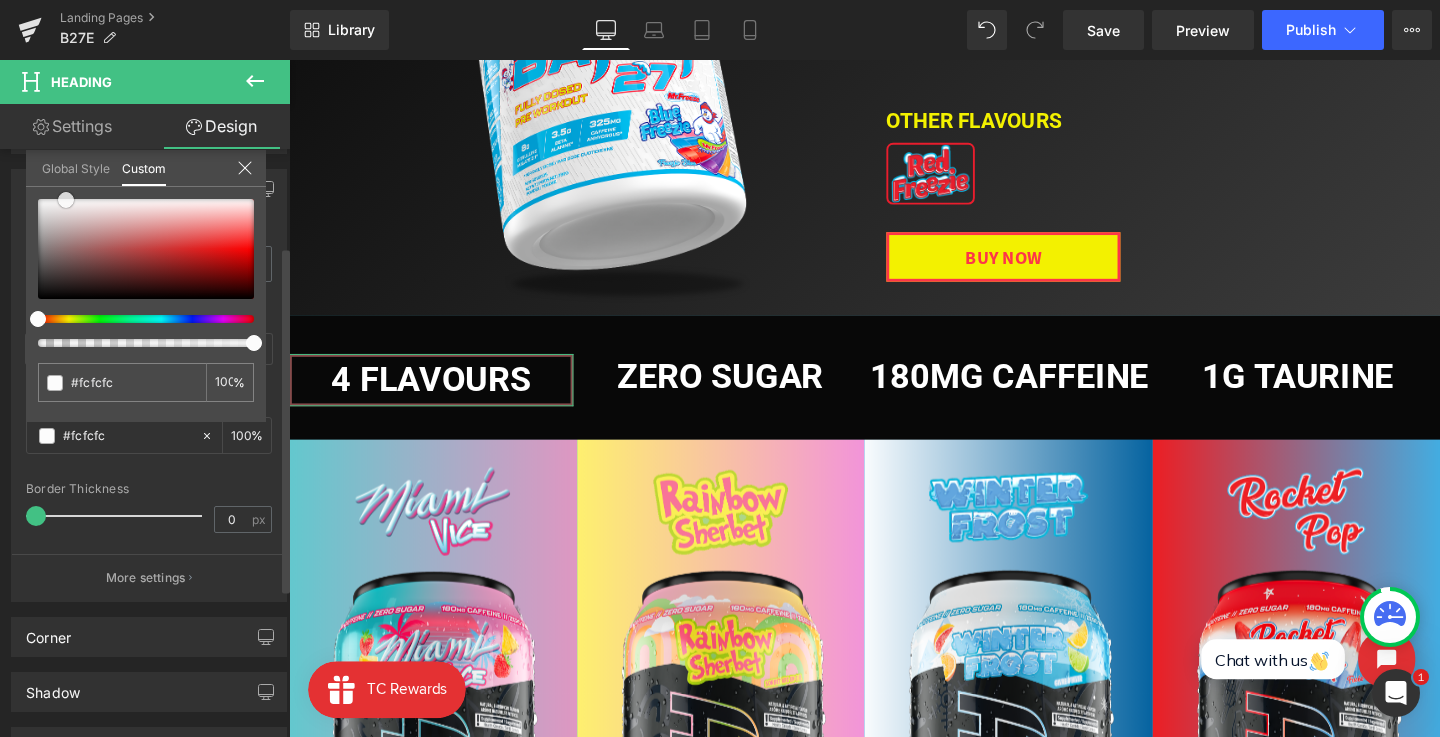 type on "#ffffff" 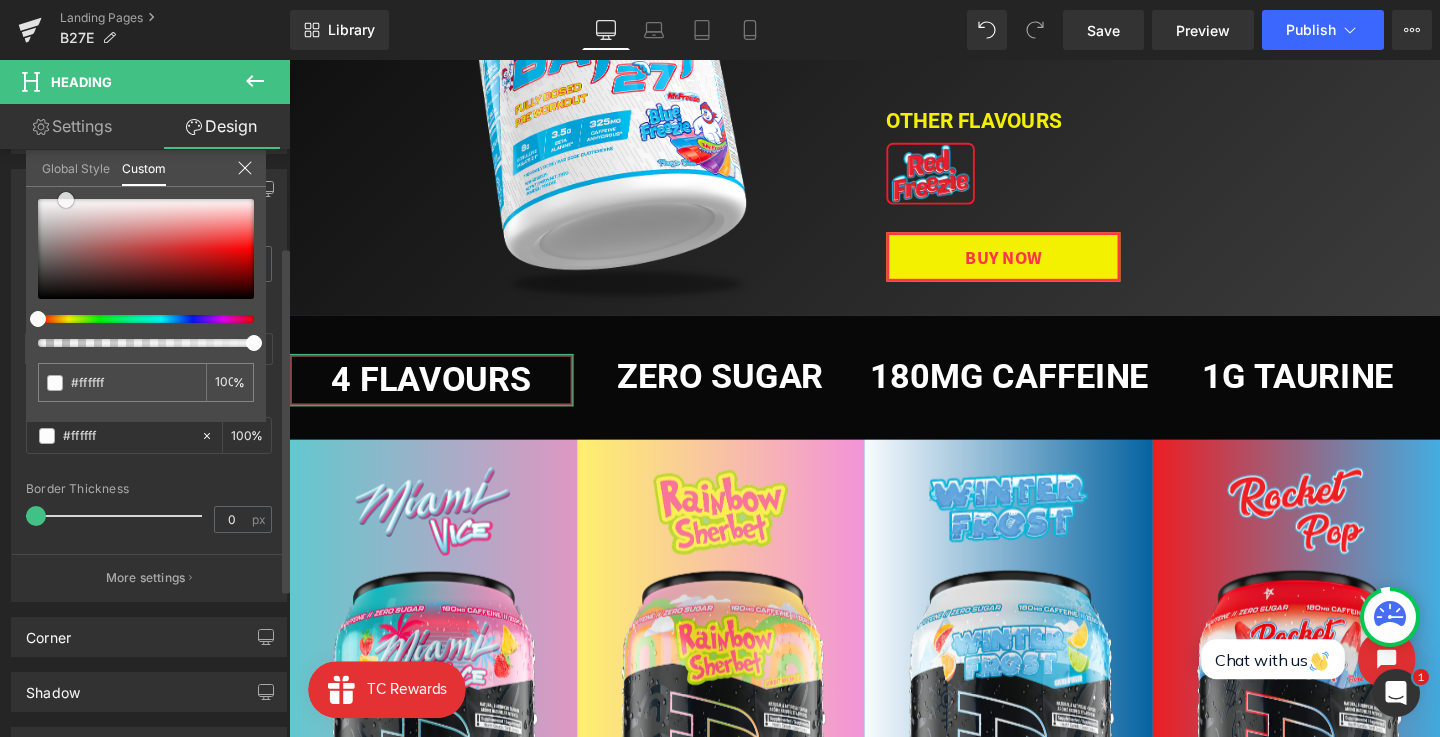 drag, startPoint x: 99, startPoint y: 258, endPoint x: 54, endPoint y: 191, distance: 80.70936 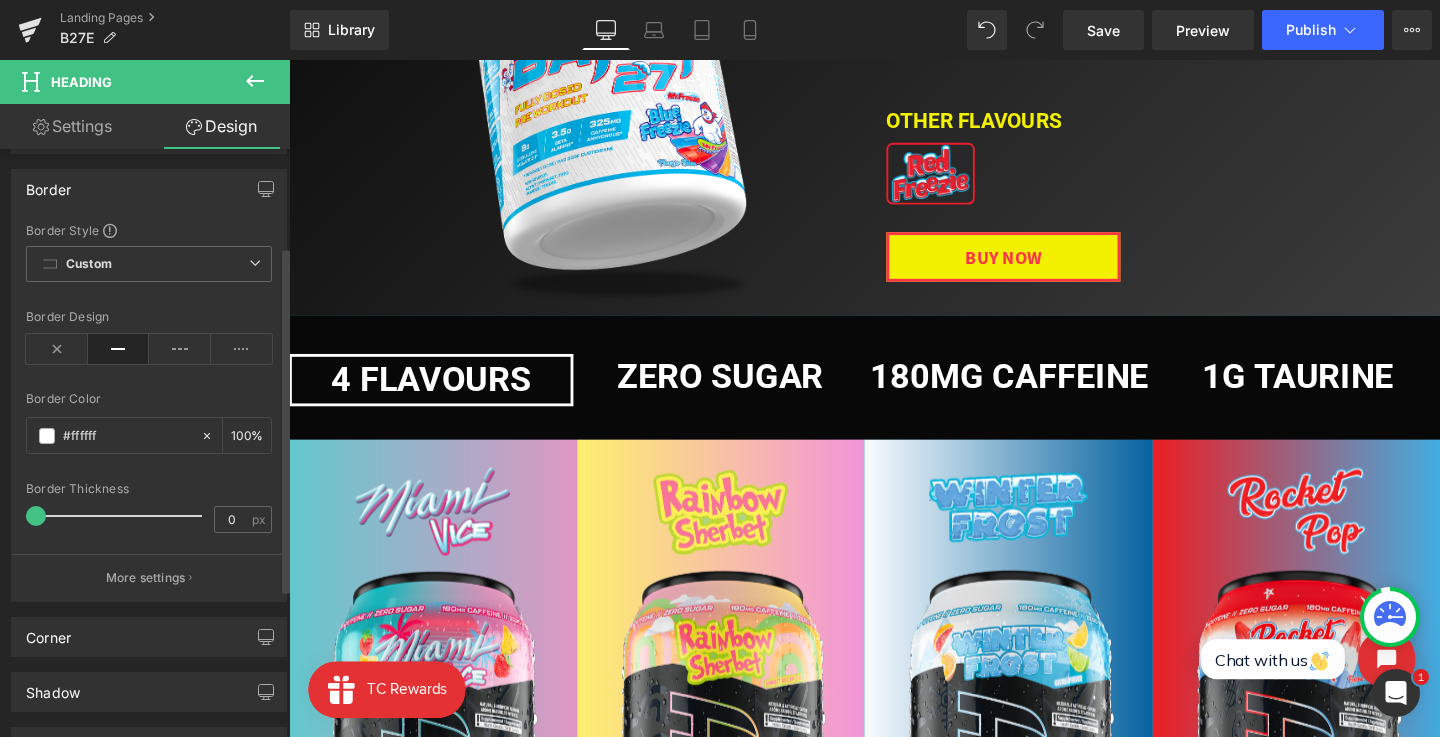 click on "Skip to content
Search
Home
Supplements
PRE WORKOUT
CARAMEL CANDY APPLE - LIMITED EDITION
EAAs / BCAAs
PROTEIN
CREATINE" at bounding box center [894, 1171] 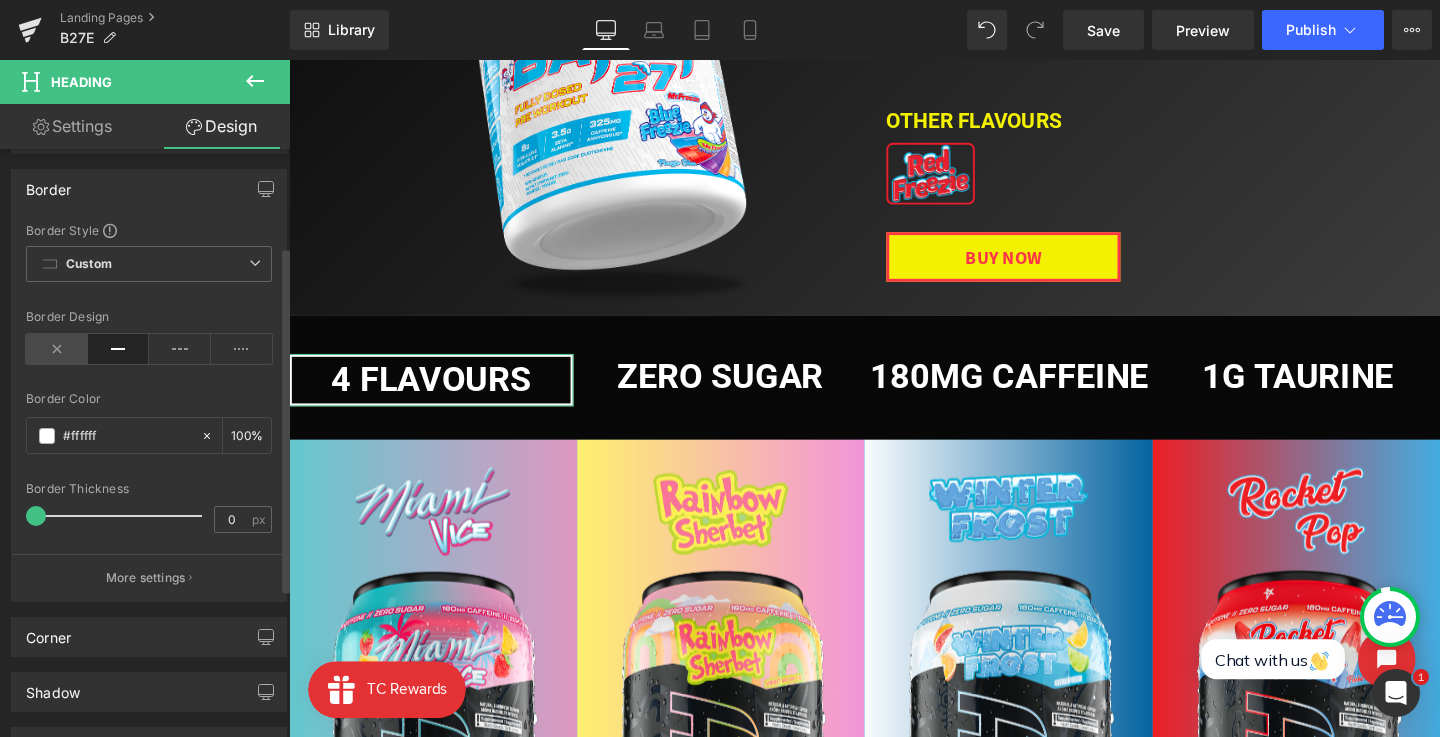 click at bounding box center (57, 349) 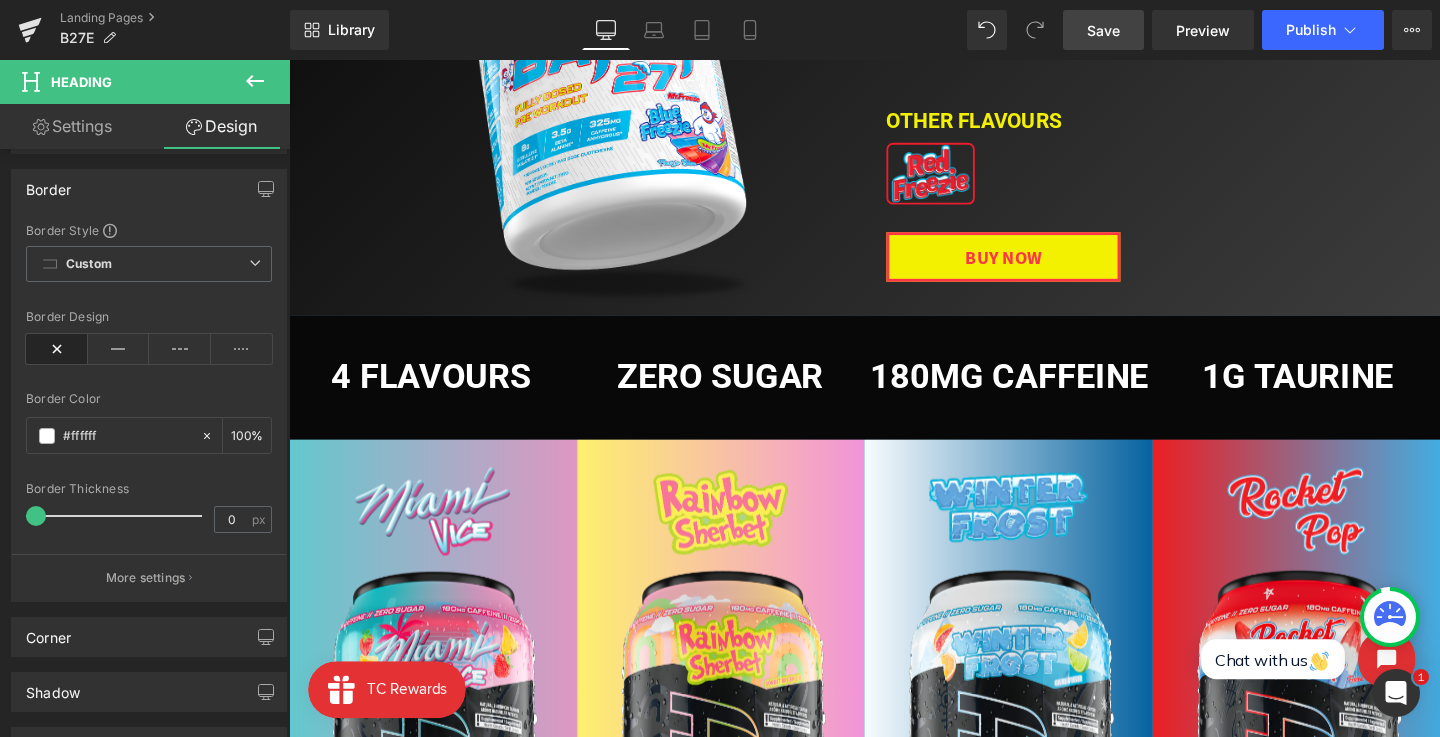 click on "Save" at bounding box center [1103, 30] 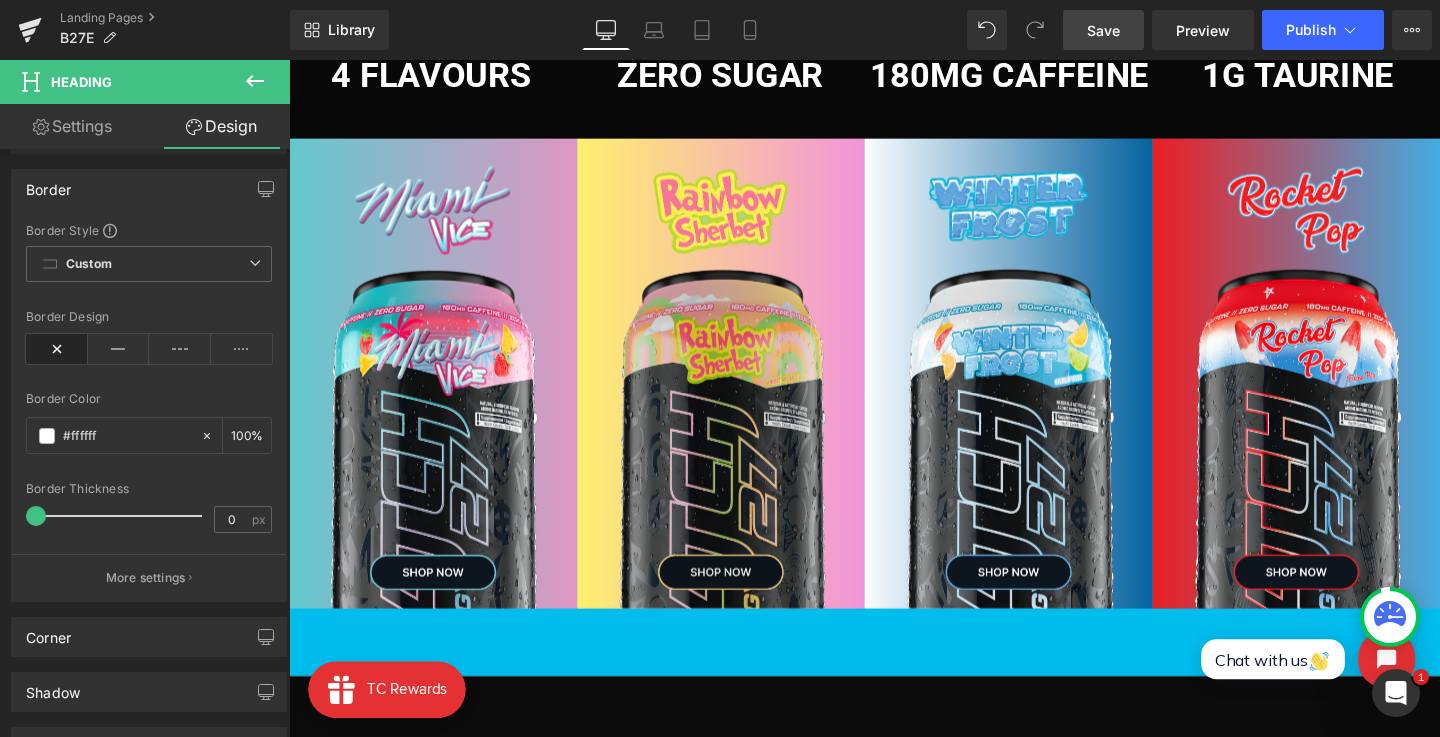 scroll, scrollTop: 655, scrollLeft: 0, axis: vertical 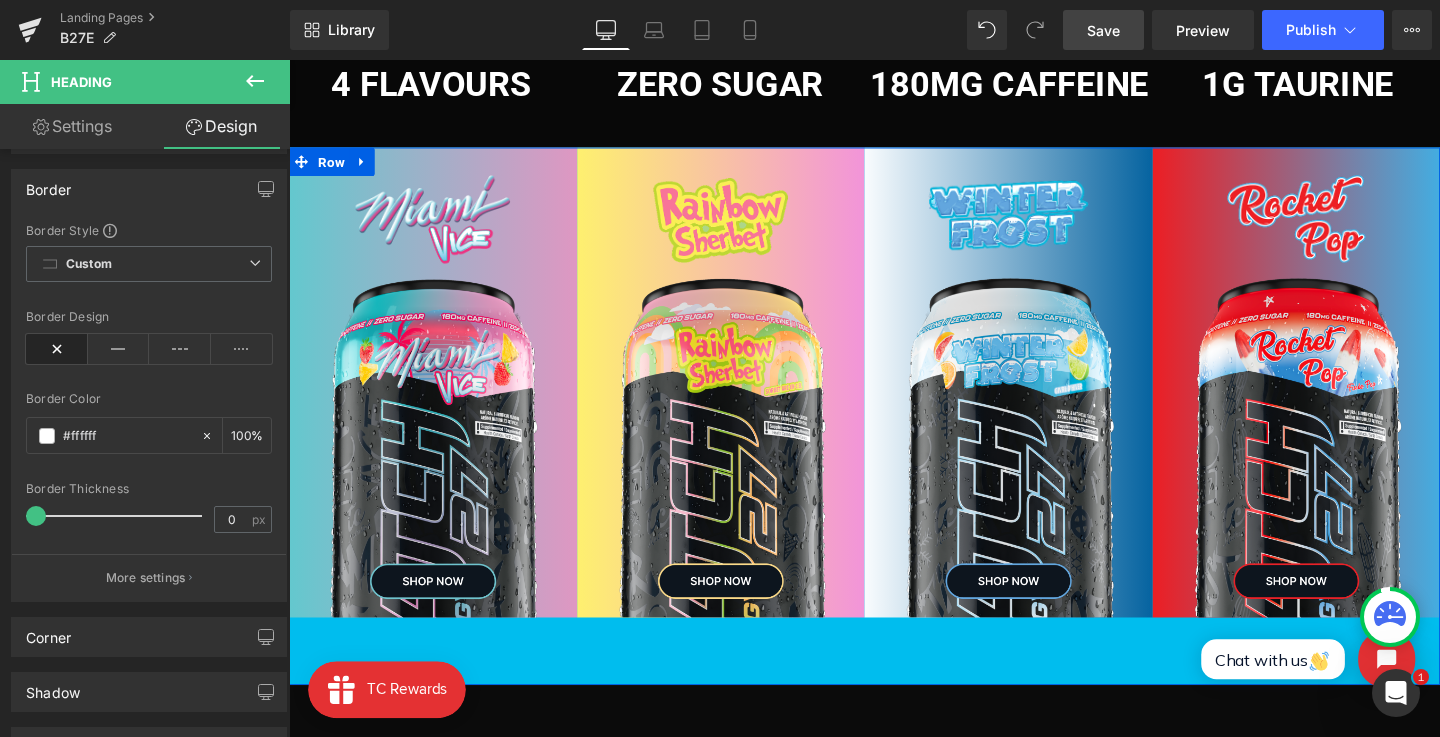 click on "Image         Image         Row         Image         Image         Row         Image         Image         Row         Image         Image         Row         Row" at bounding box center [894, 434] 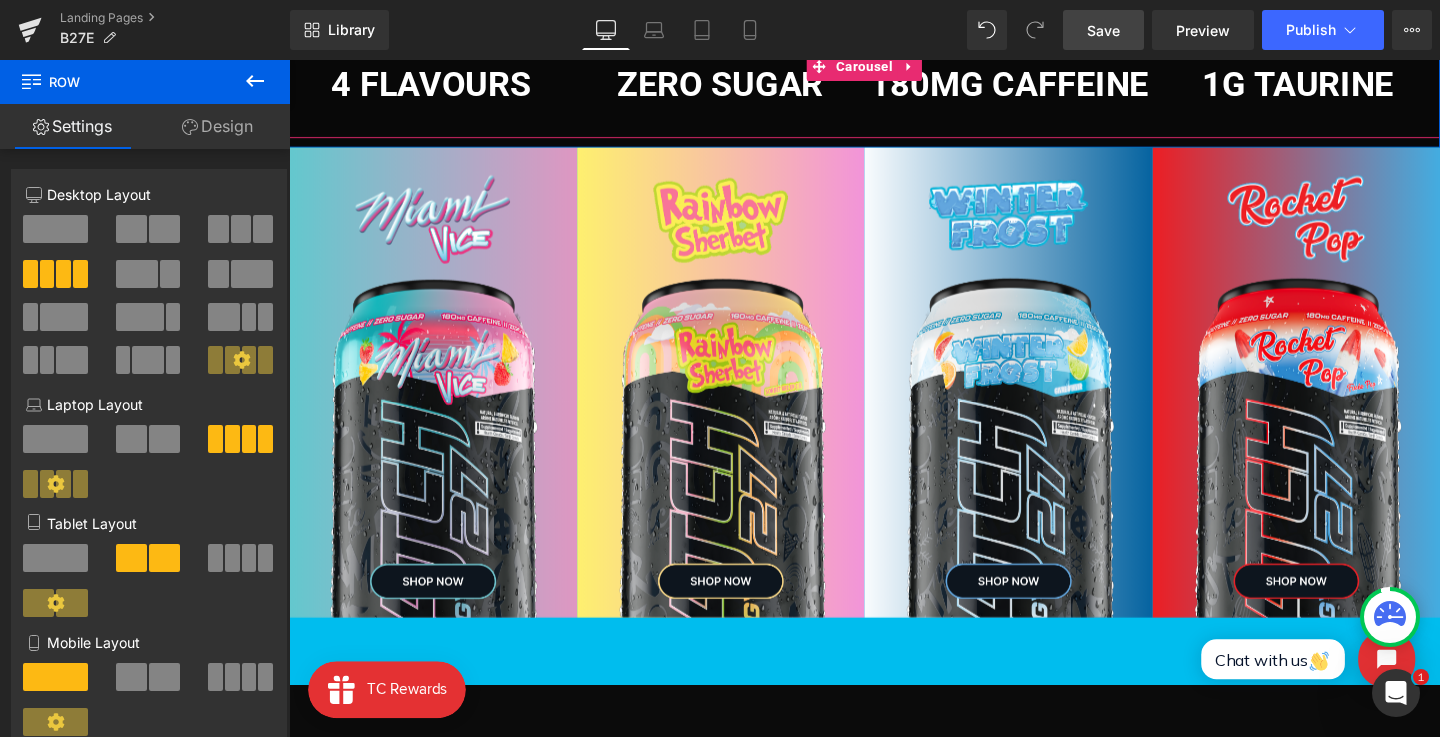click on "4 FLavours
Heading
zero sugar Heading
180mg caffeine Heading
1g Taurine Heading
Vitacholine Heading
ZERO SUGAR Heading" at bounding box center (894, 102) 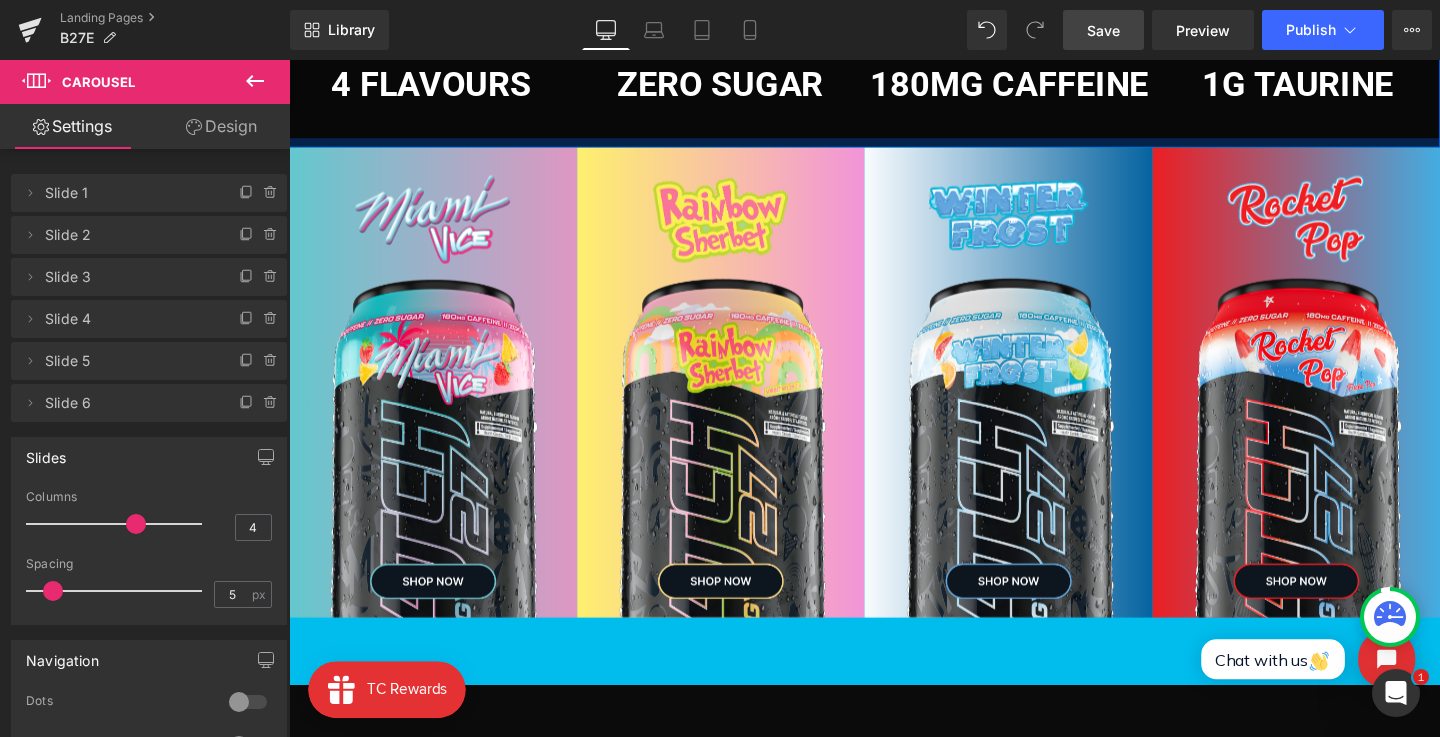 click at bounding box center [894, 147] 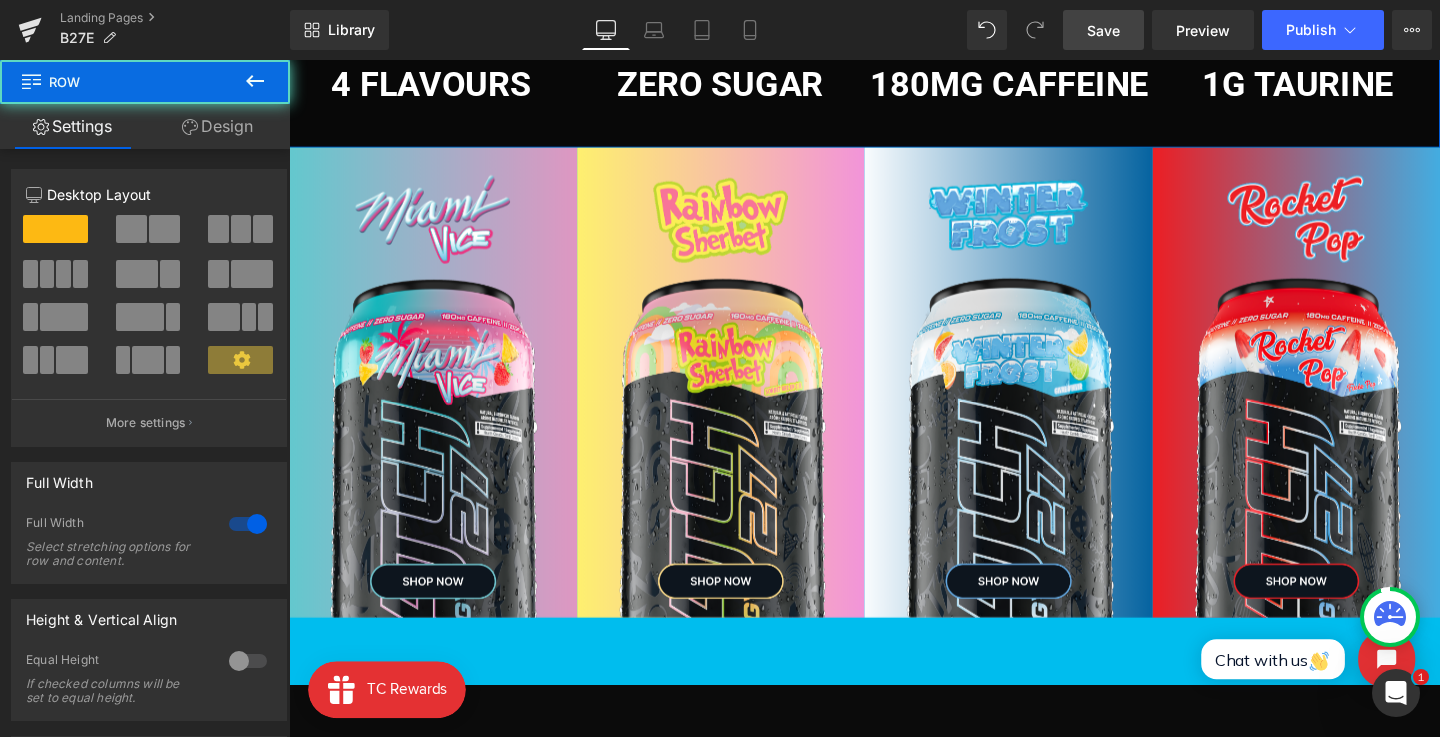 drag, startPoint x: 242, startPoint y: 135, endPoint x: 160, endPoint y: 257, distance: 146.9966 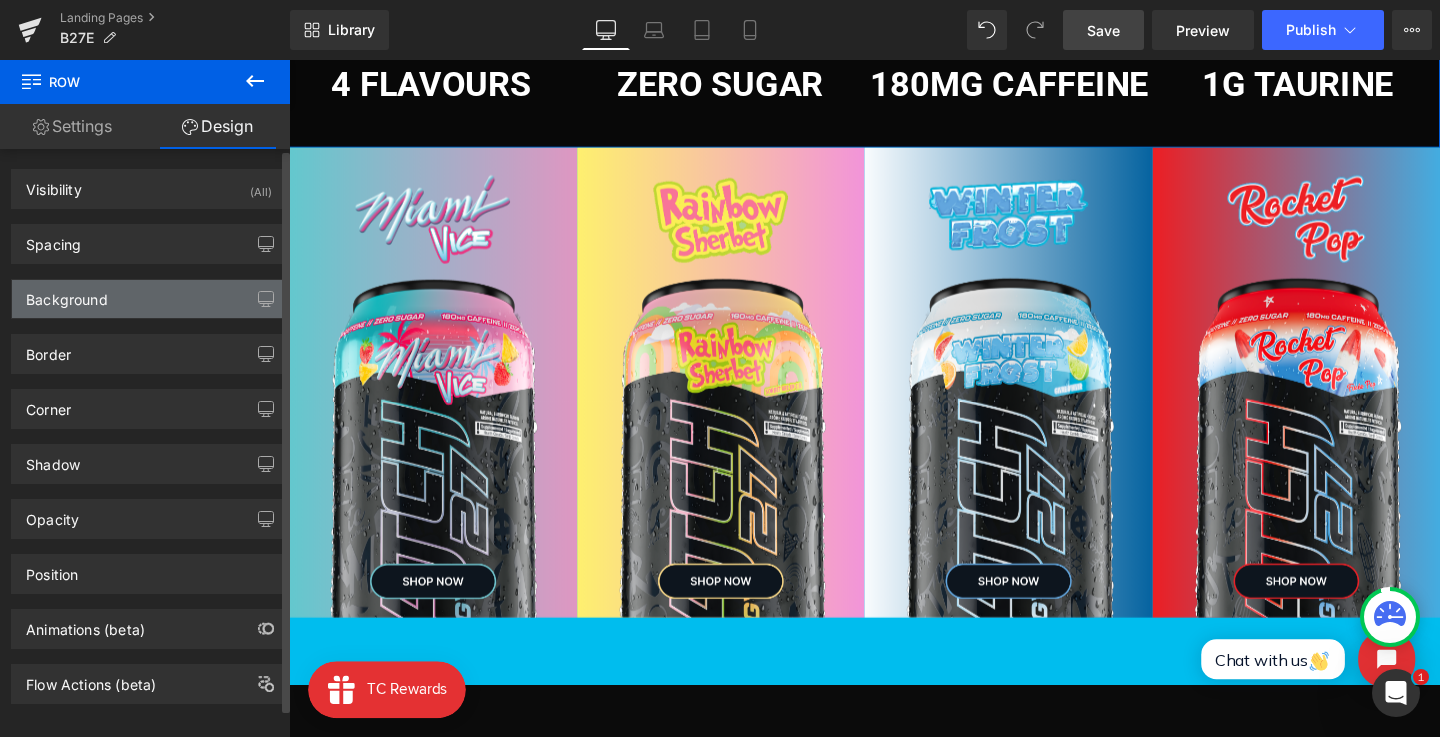 click on "Background" at bounding box center [149, 299] 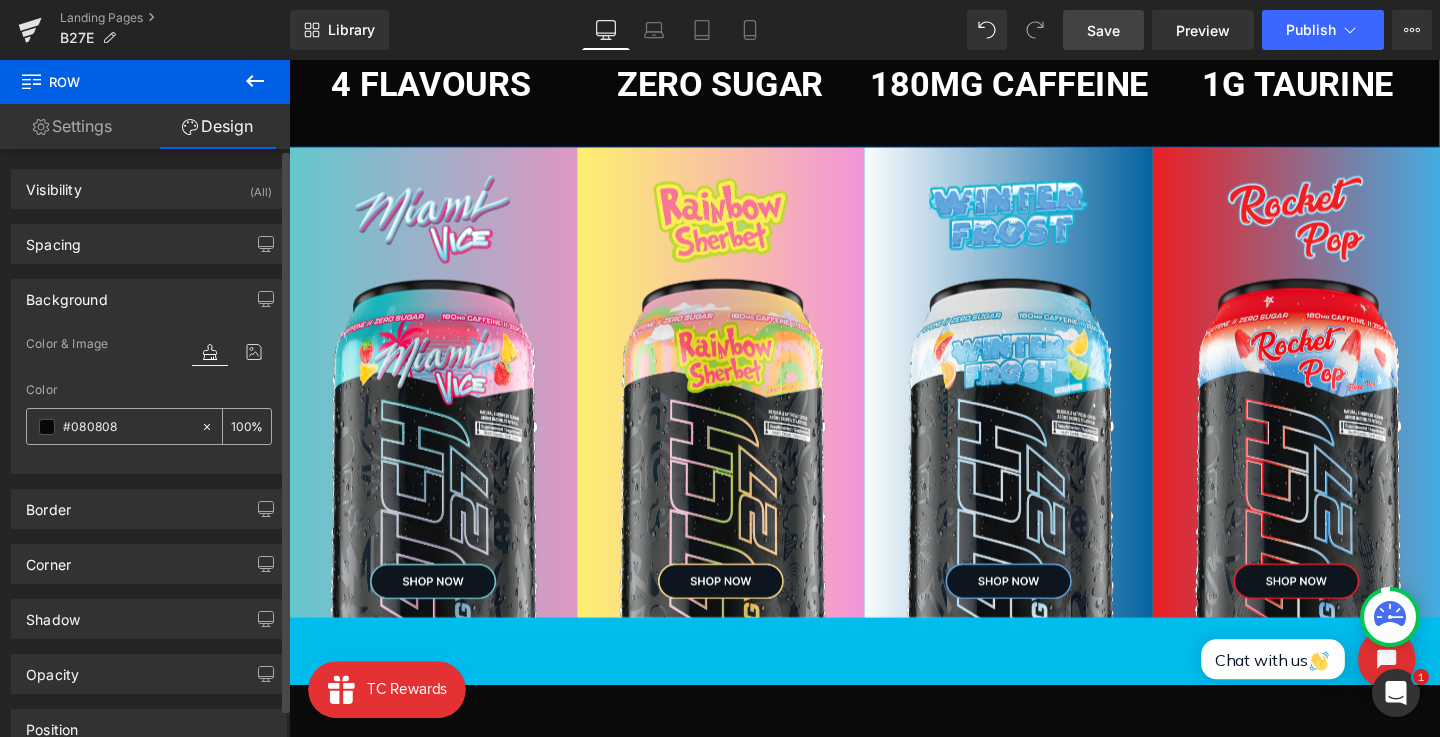 click on "#080808" at bounding box center (127, 427) 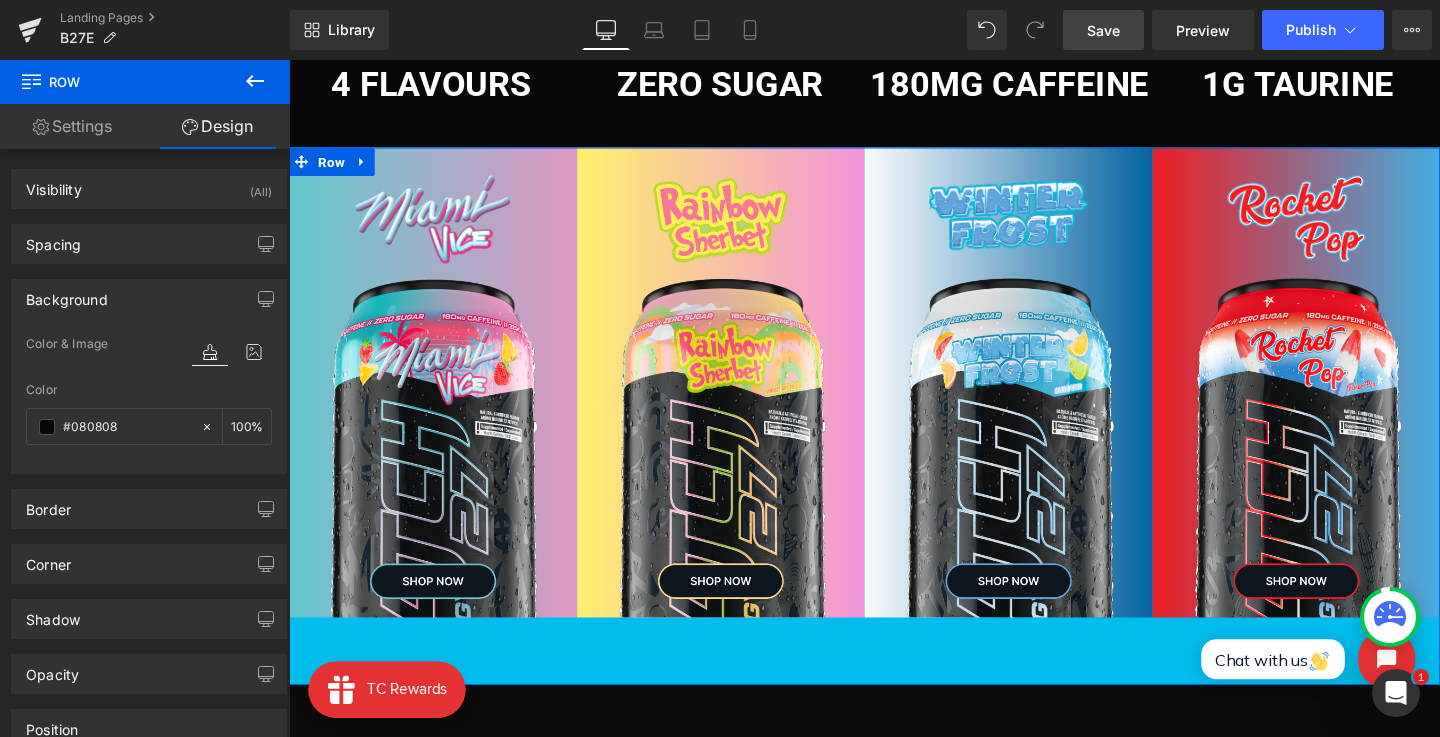 click on "Image         Image         Row         Image         Image         Row         Image         Image         Row         Image         Image         Row         Row" at bounding box center [894, 434] 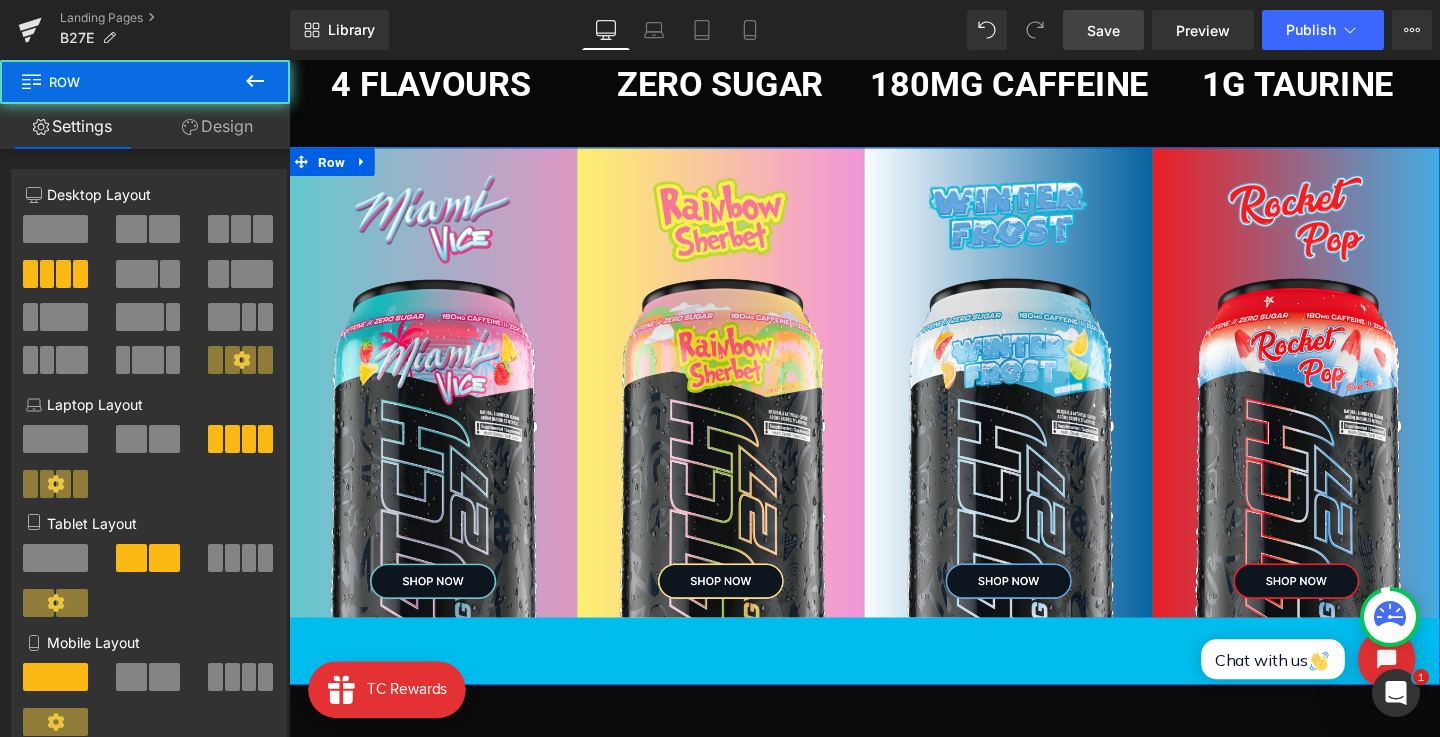 click on "3+3+3+3 6+6+6+6 12+12+12+12 Column Size Customizer 3+3+3+3  Desktop Layout                                                                                                                                                                        Laptop Layout                                Tablet Layout                                Mobile Layout                               More settings Column Size Customizer  Desktop Layout 3 3 3 3 Laptop Layout 3 3 3 3  Tablet Layout 6 6  Mobile Layout 12 Back Full Width 1 Full Width Select stretching options for row and content. Dimension (Width) 1200px Width 1200 px % px Columns Gap 0px Columns Gap 0 px Height & Vertical Align 1 Equal Height If checked columns will be set to equal height. Top Middle Bottom Vertical Align
Bottom
Top Middle Bottom Vertical Align items inside Row Extra class name Extra class name" at bounding box center (149, 767) 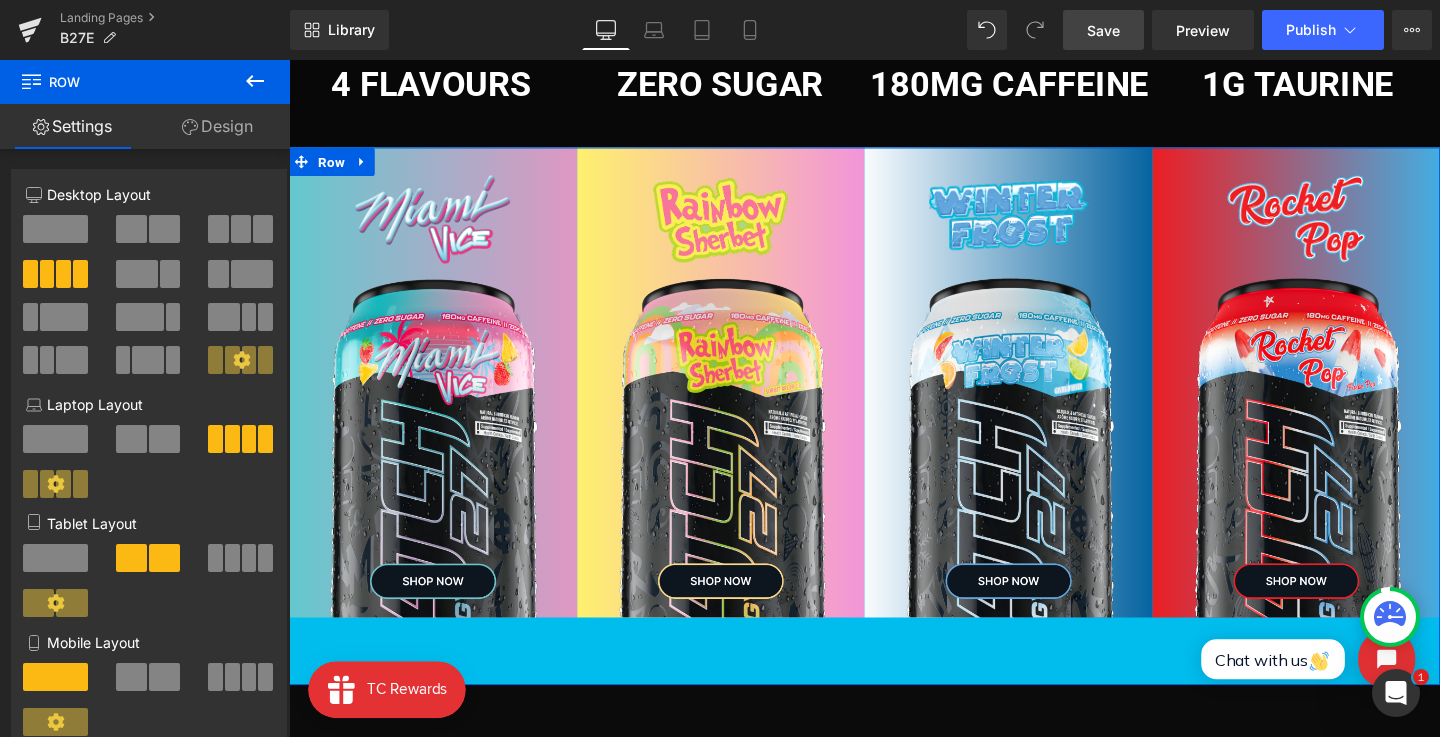 drag, startPoint x: 200, startPoint y: 134, endPoint x: 171, endPoint y: 228, distance: 98.37174 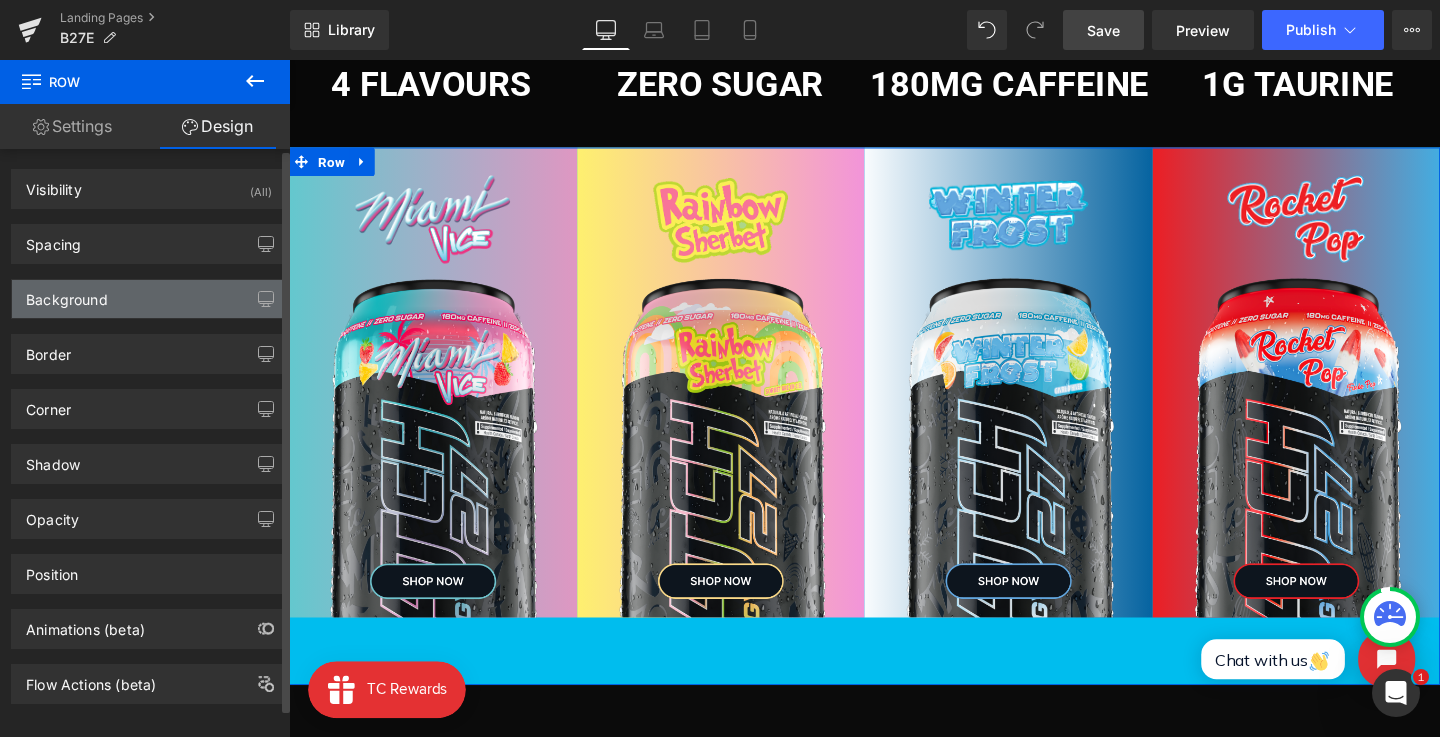click on "Background" at bounding box center (149, 299) 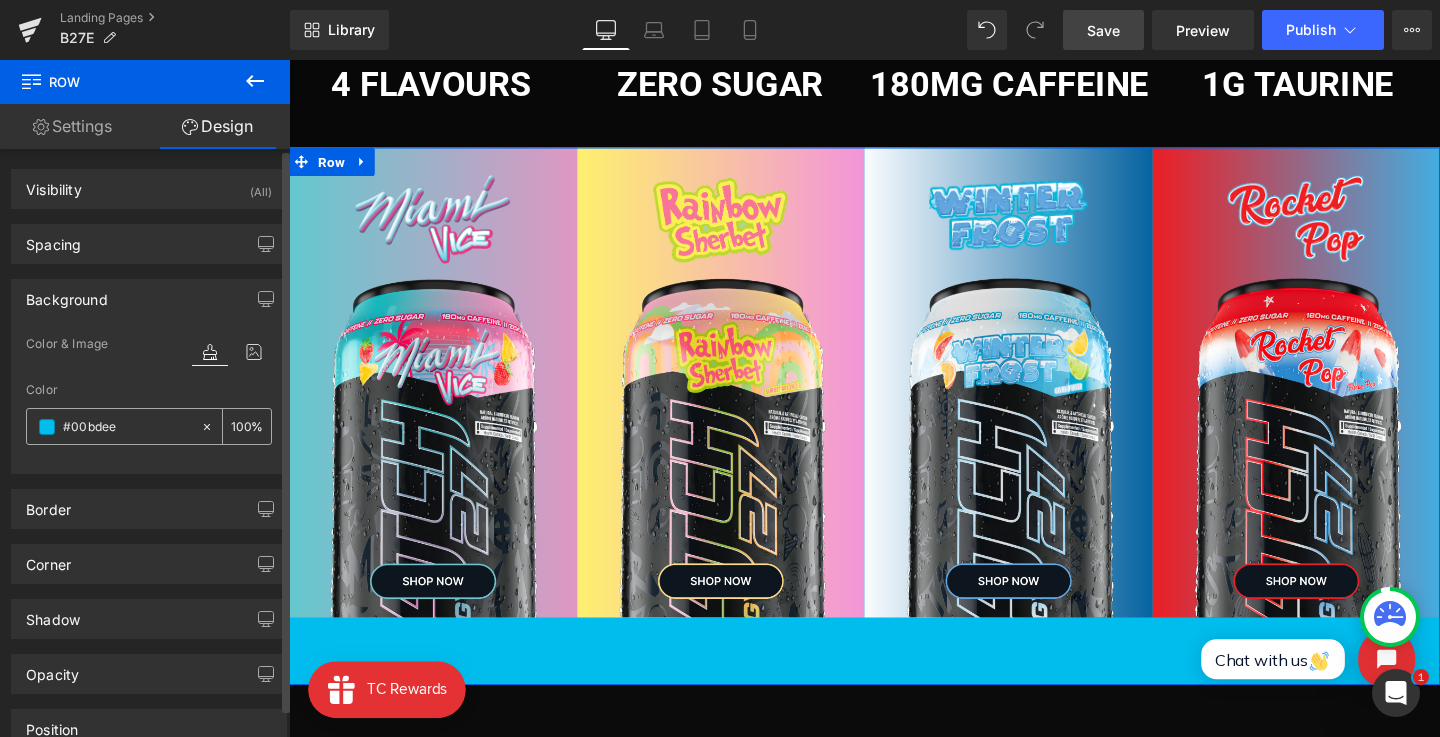 click on "#00bdee" at bounding box center (127, 427) 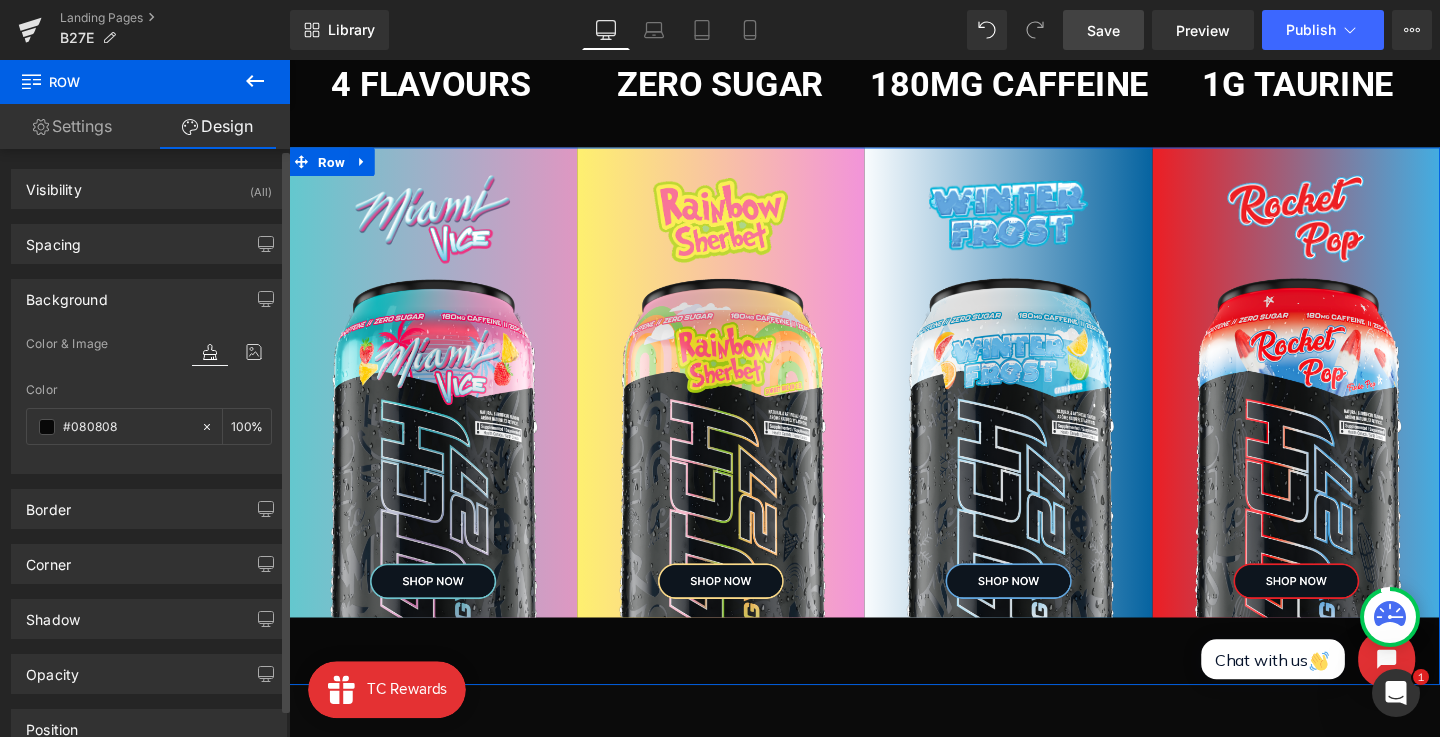 type on "#080808" 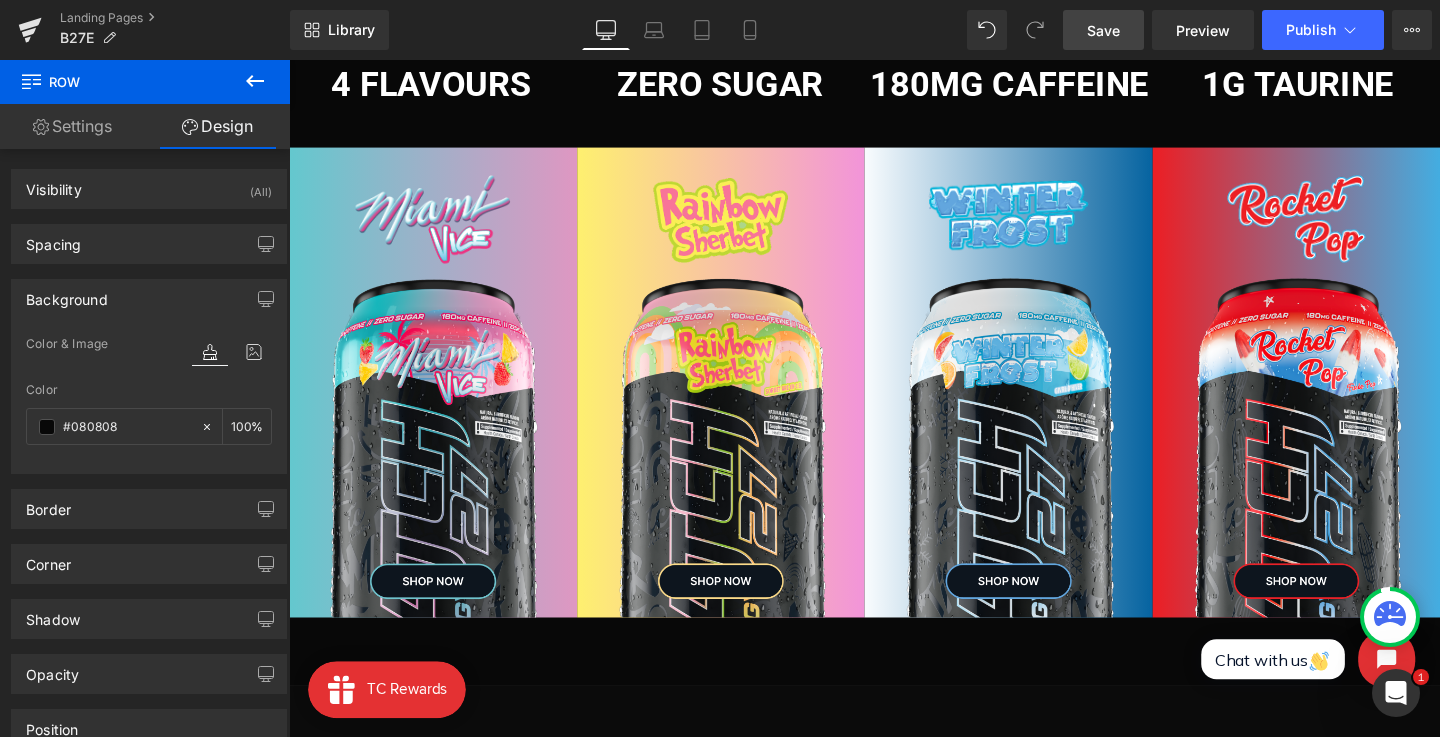 click on "Save" at bounding box center [1103, 30] 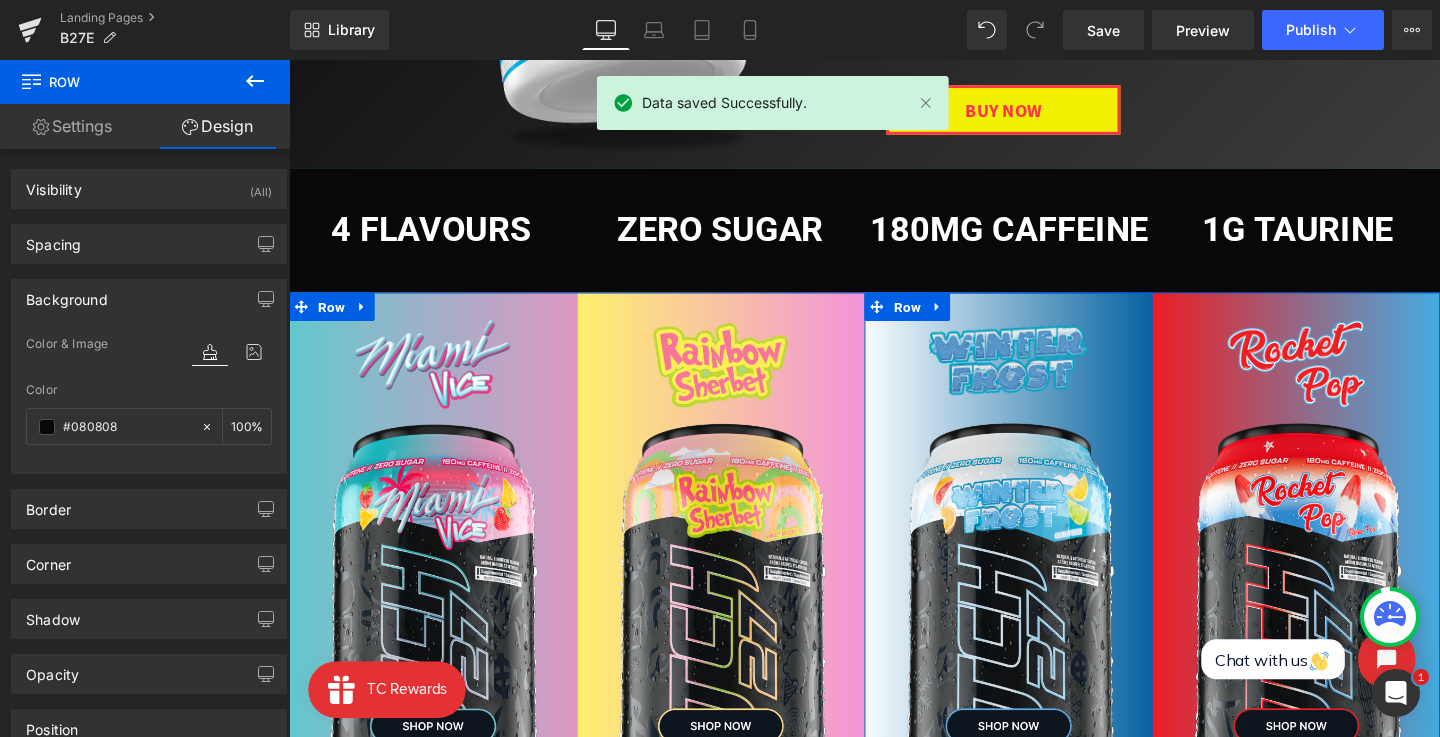 scroll, scrollTop: 449, scrollLeft: 0, axis: vertical 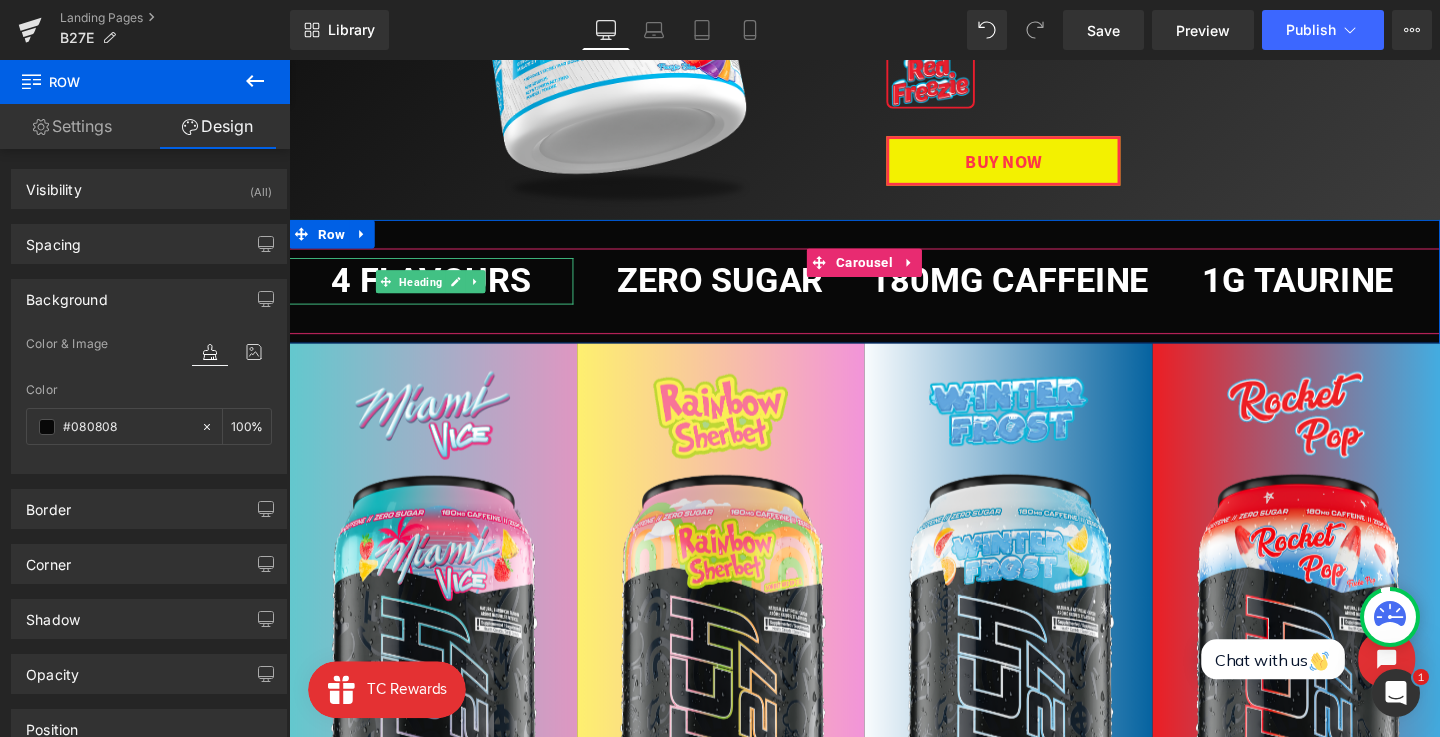 click on "4 FLavours" at bounding box center (438, 292) 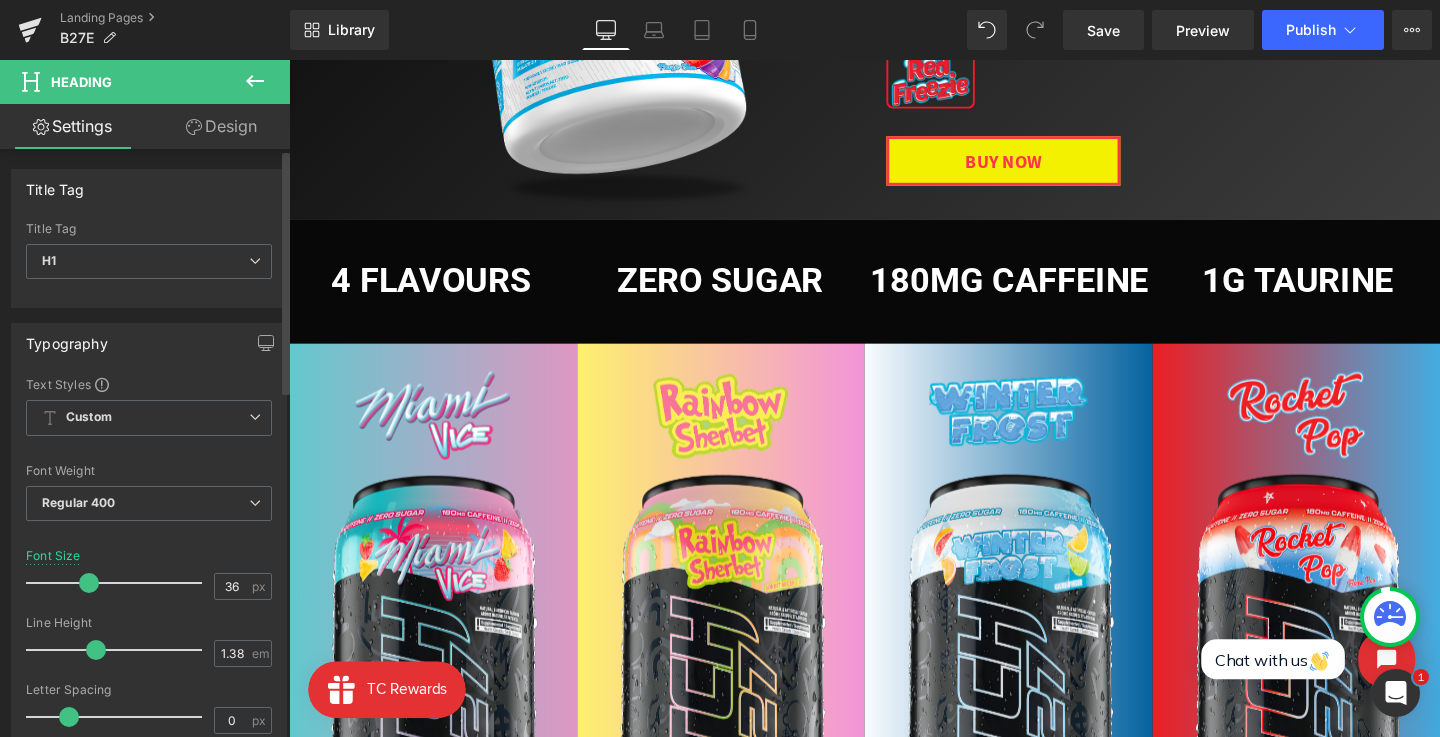 click on "Font
Default
Open Sans
Roboto
Poppins
Archivo Narrow
Krona One
Roboto
Default
Open Sans
Roboto
Poppins
Archivo Narrow
Krona One
Open Font Manager" at bounding box center (149, 617) 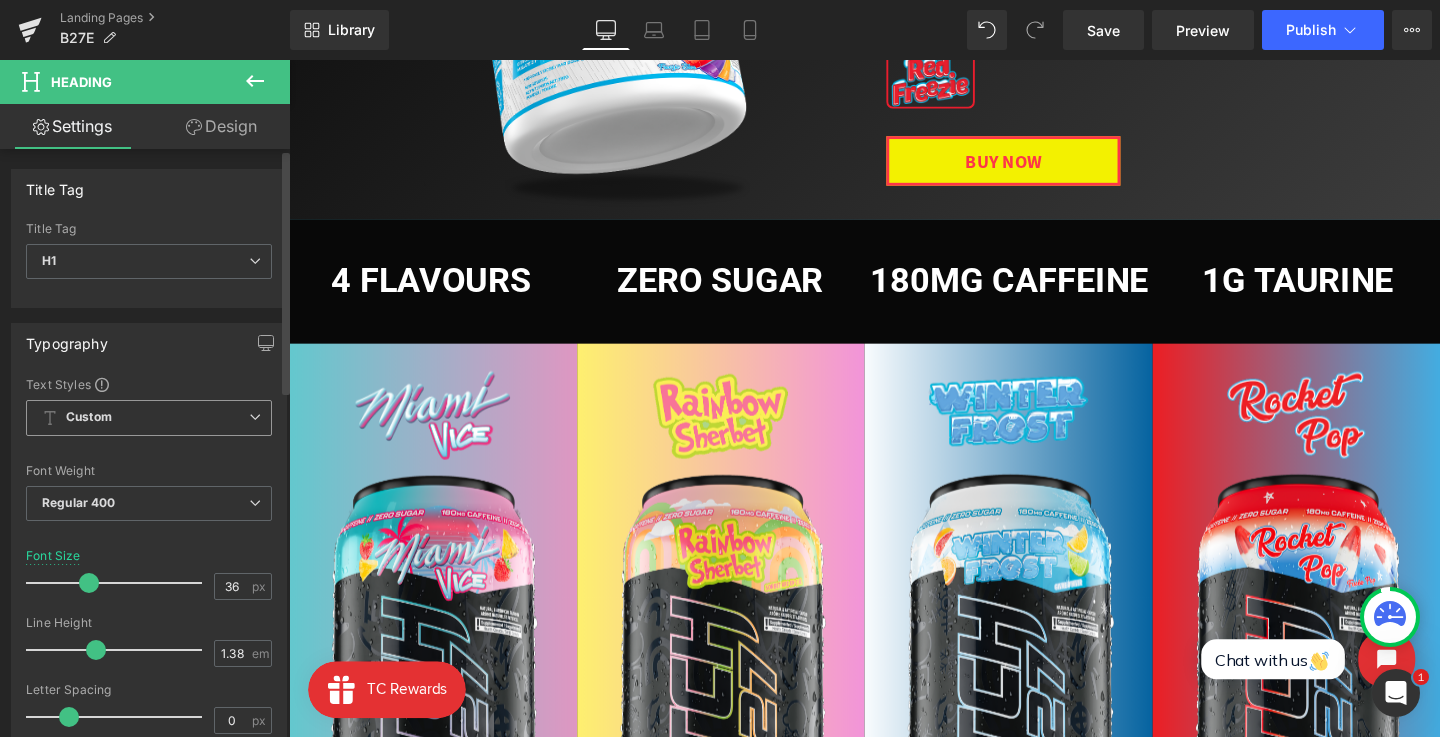 click on "Custom
Setup Global Style" at bounding box center [149, 418] 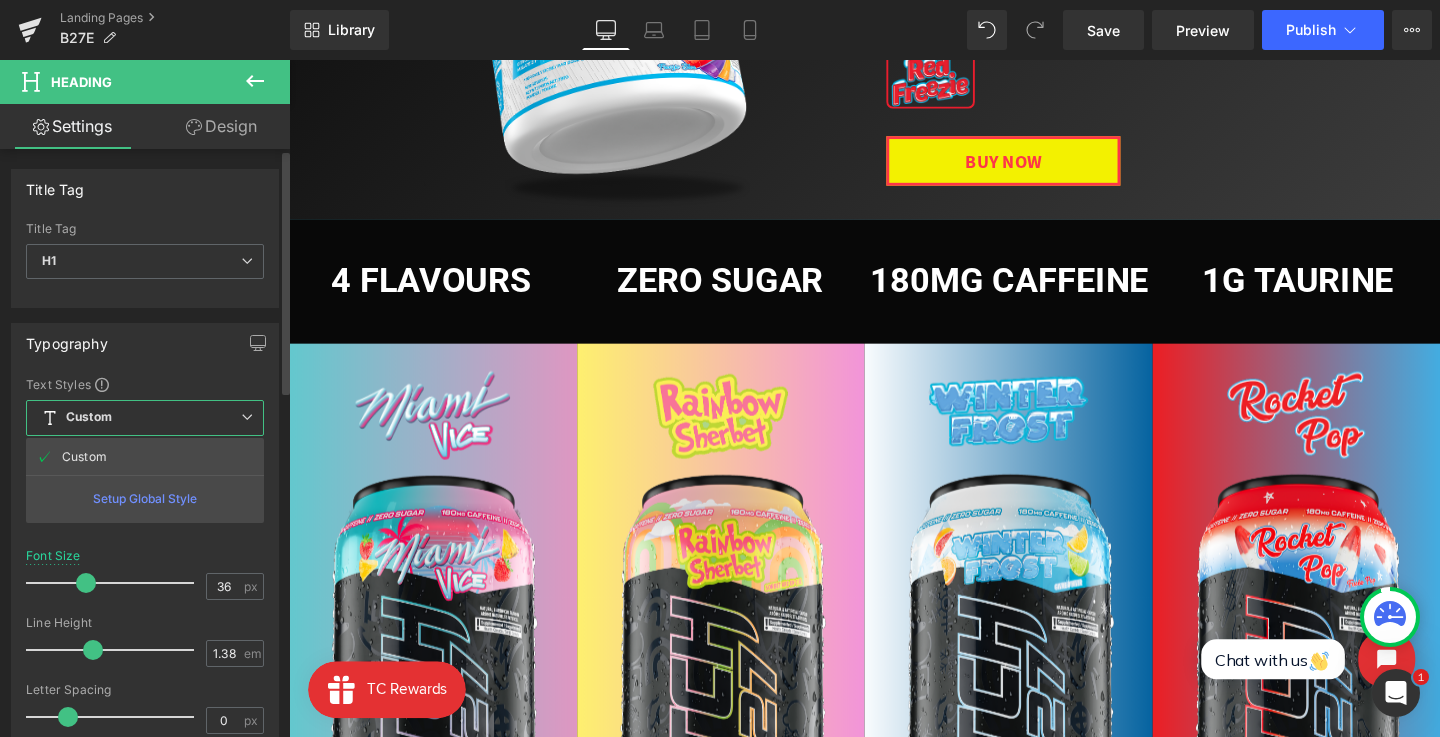 click on "Text Styles" at bounding box center (145, 384) 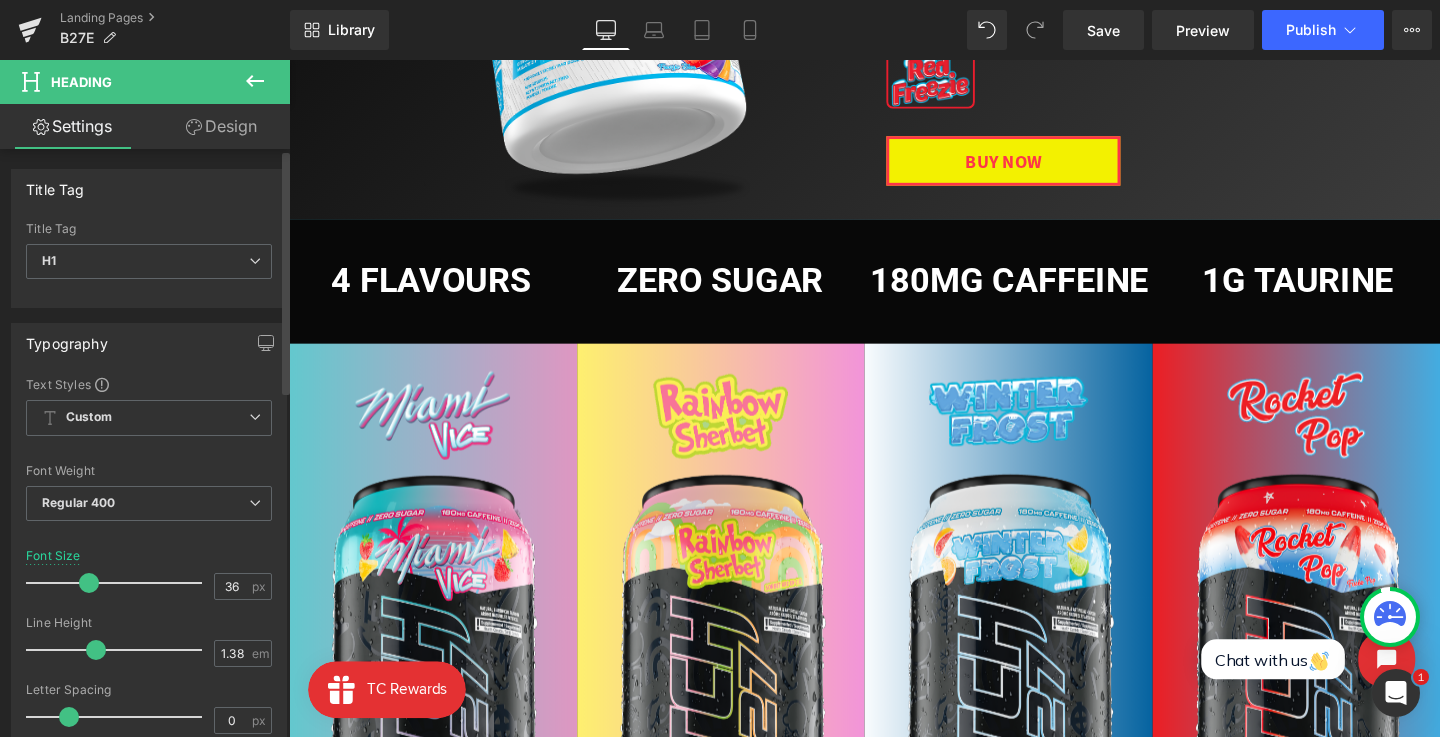 click on "Font Weight
Regular 400
Thin 100 Semi Thin 200 Light 300 Regular 400 Medium 500 Semi Bold 600 Super Bold 800 Boldest 900 Bold 700 Lighter Bolder" at bounding box center (149, 504) 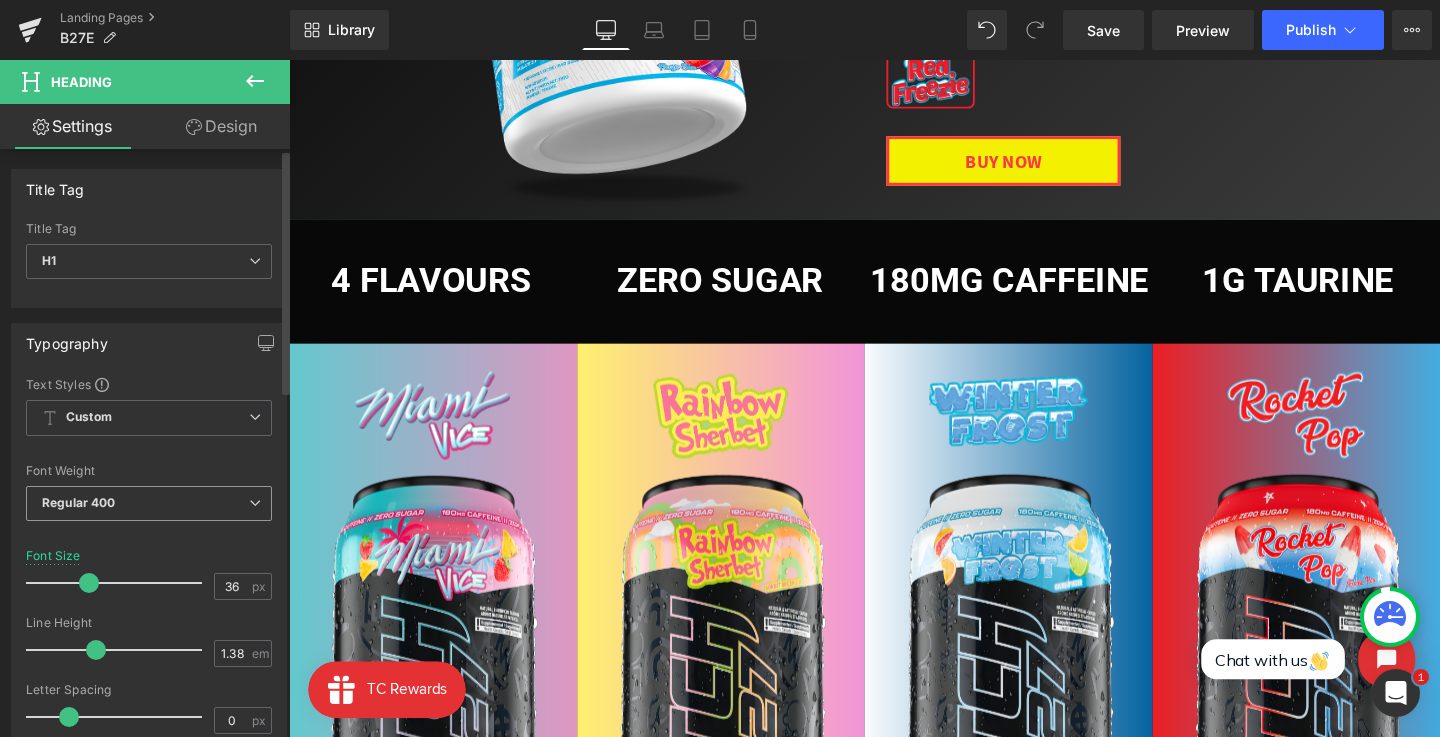 click on "Regular 400" at bounding box center (149, 503) 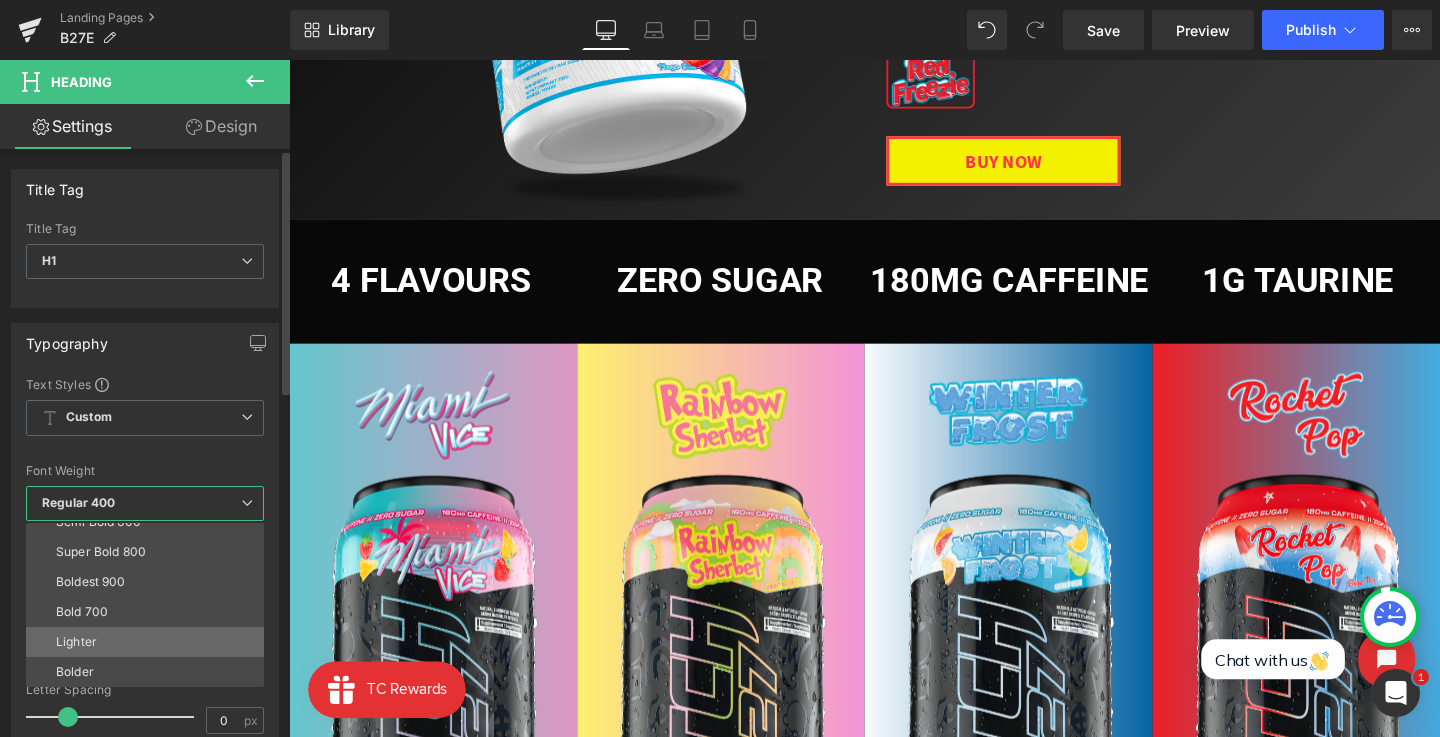 scroll, scrollTop: 0, scrollLeft: 0, axis: both 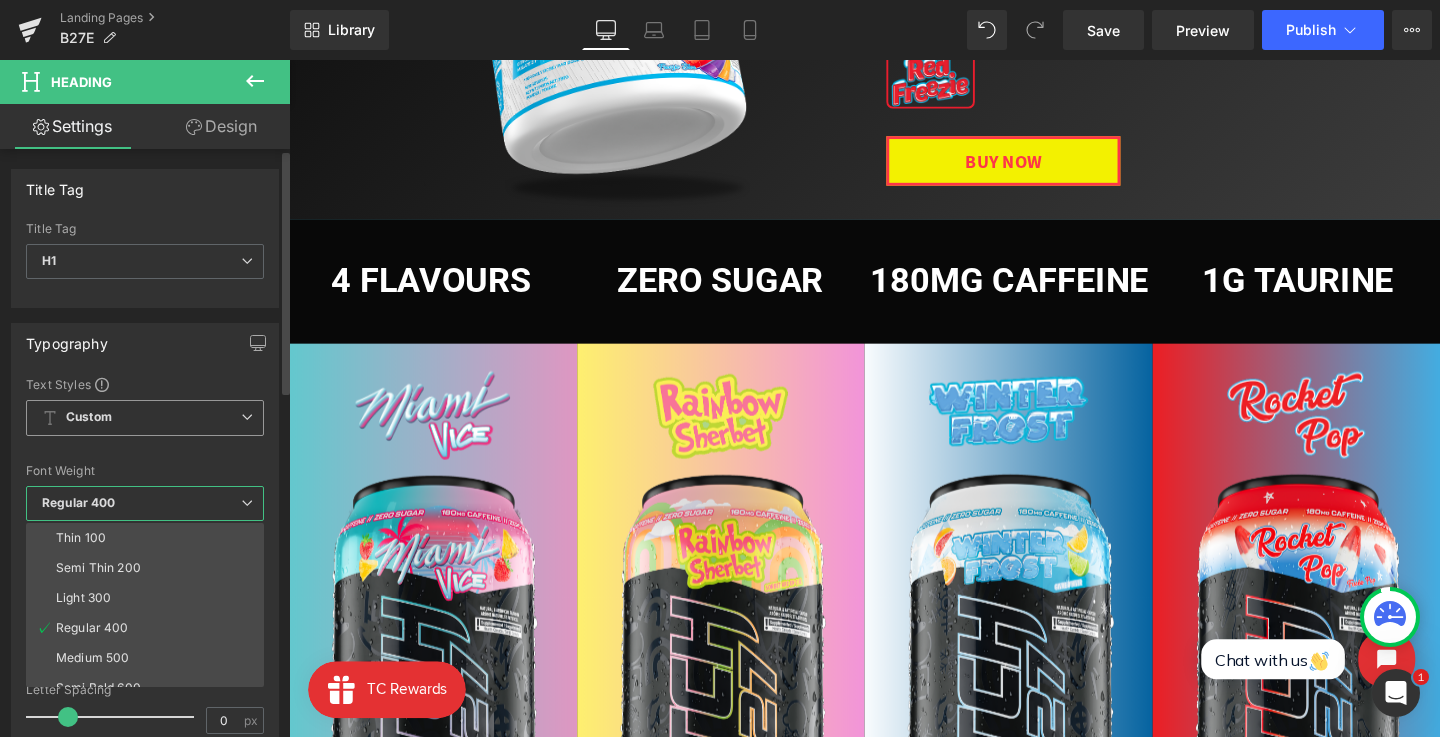 click on "Custom
Setup Global Style" at bounding box center [145, 418] 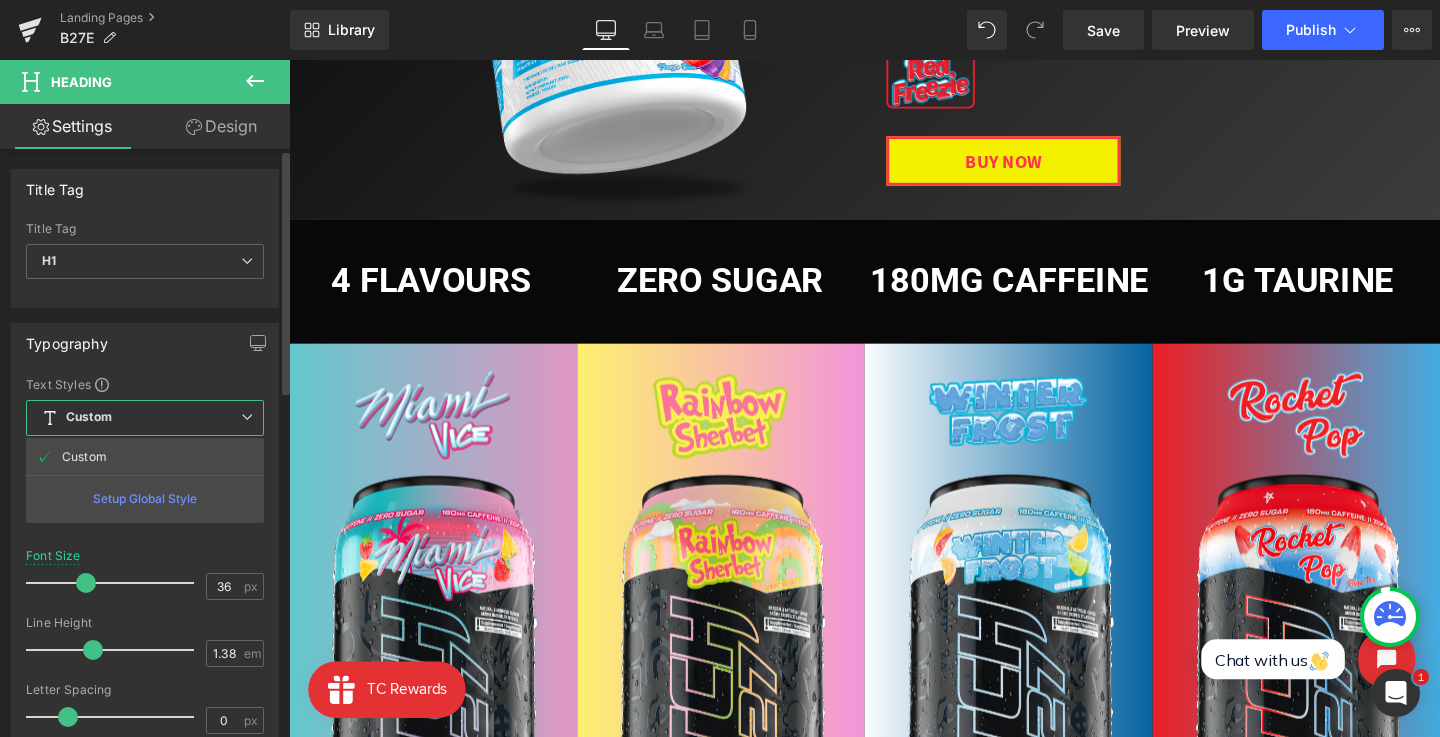 drag, startPoint x: 142, startPoint y: 500, endPoint x: 149, endPoint y: 390, distance: 110.2225 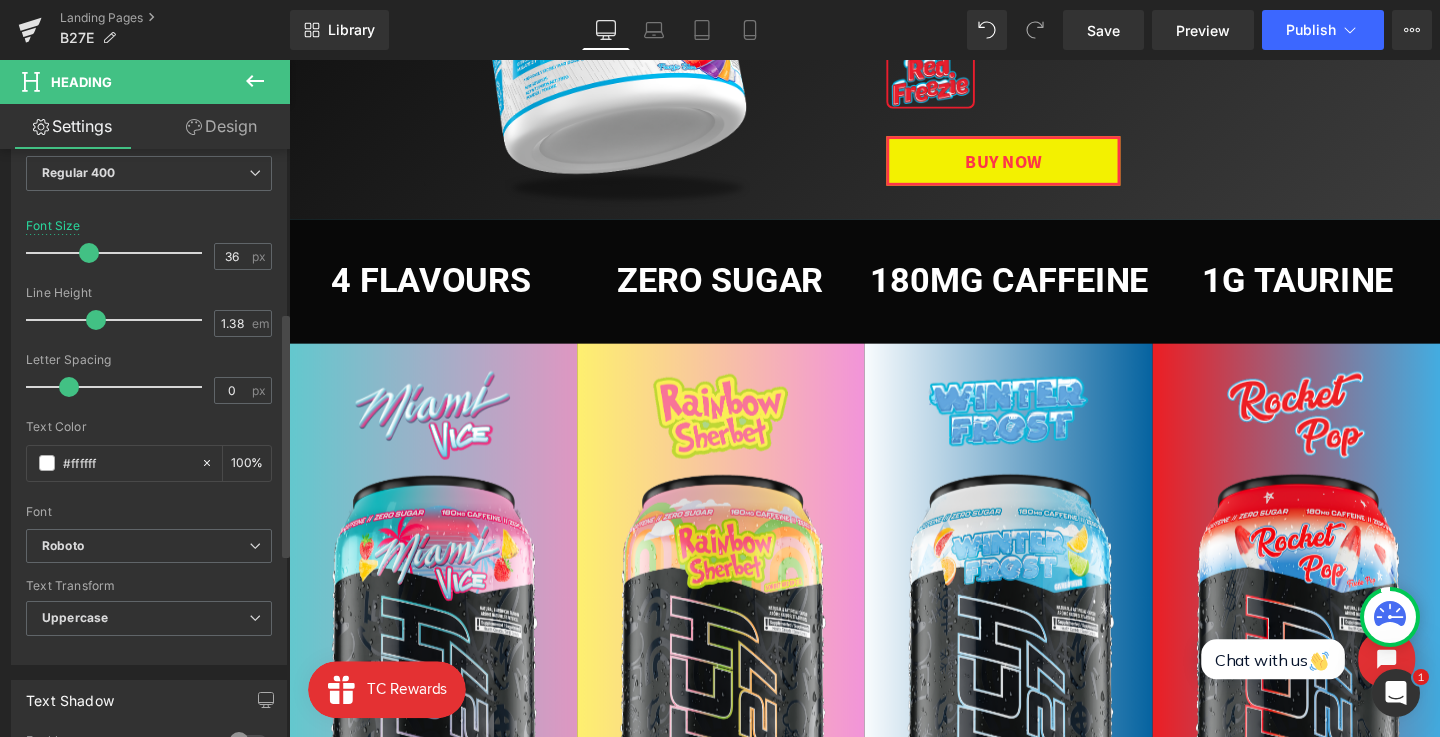 scroll, scrollTop: 391, scrollLeft: 0, axis: vertical 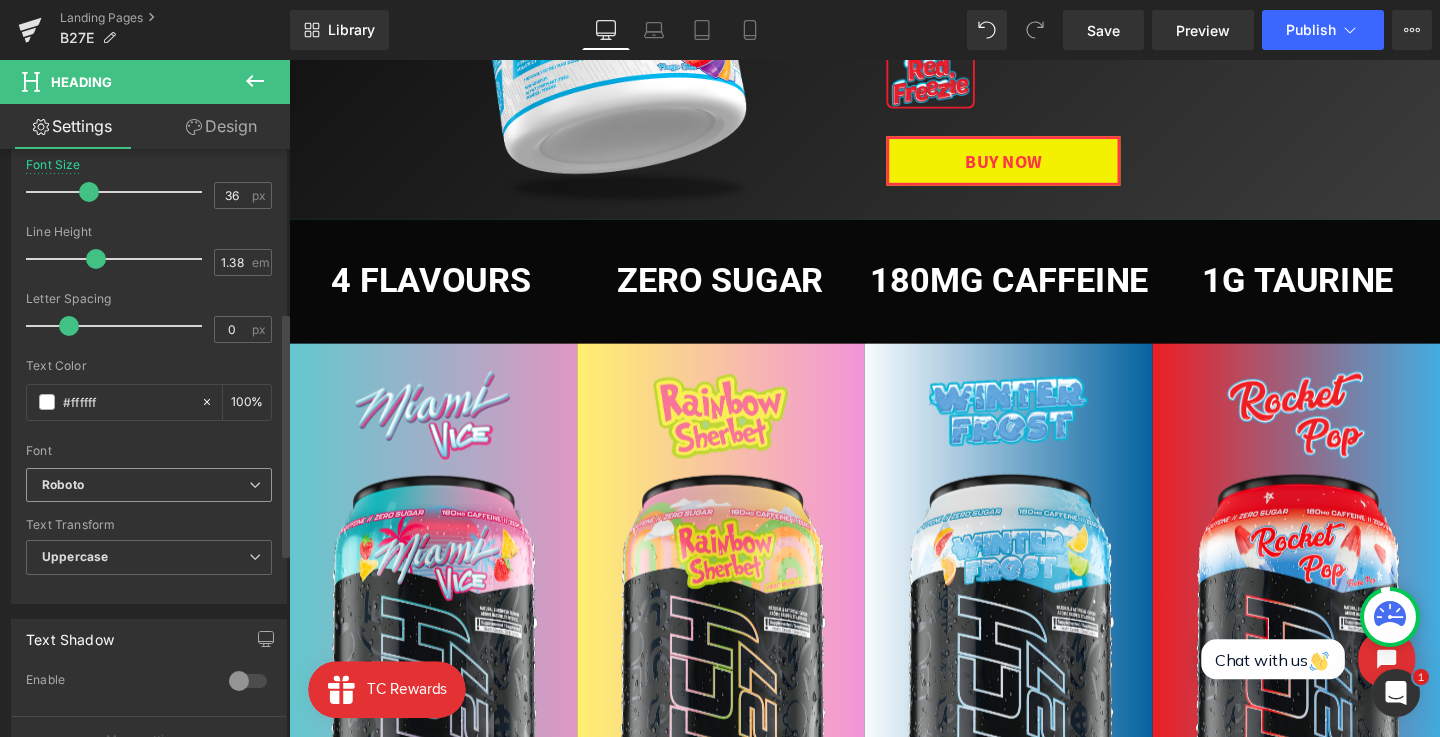 click on "Roboto" at bounding box center (145, 485) 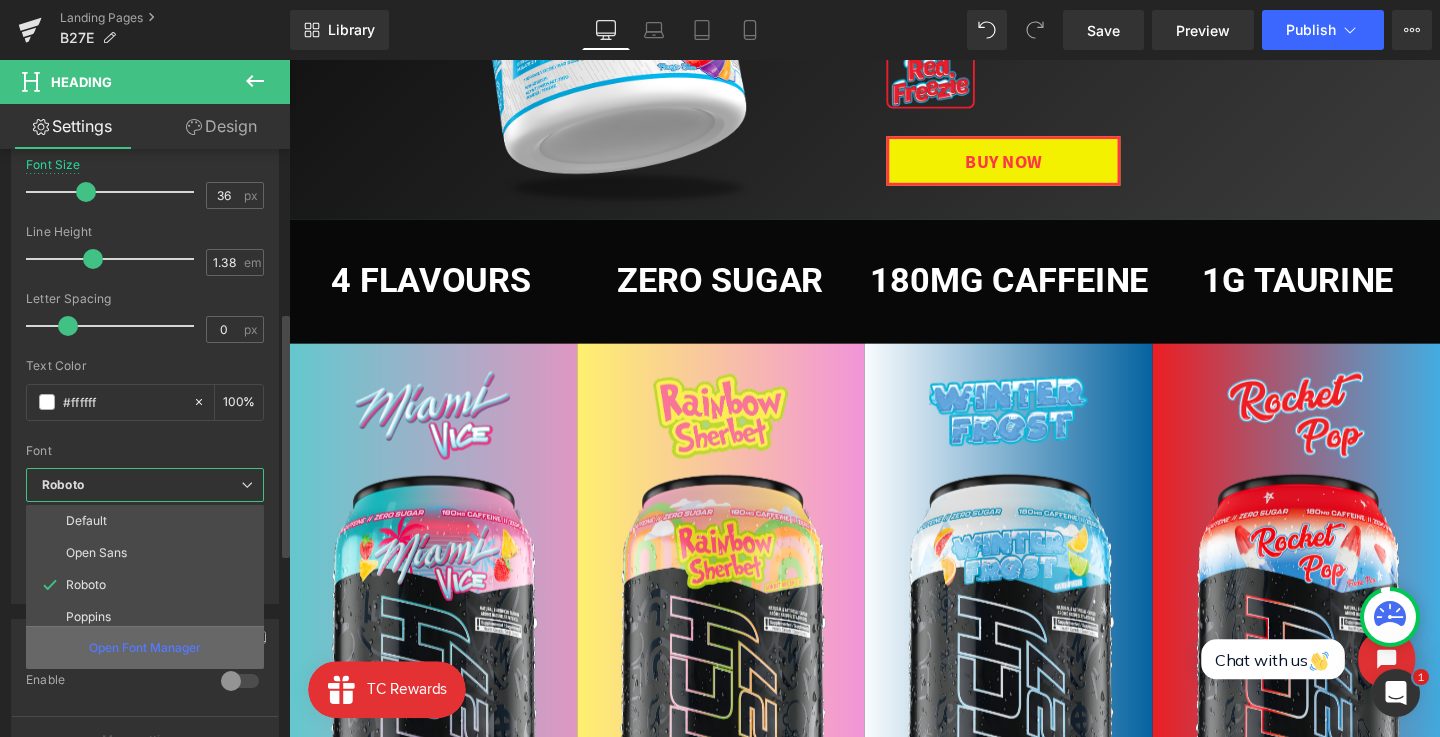 click on "Open Font Manager" at bounding box center [145, 648] 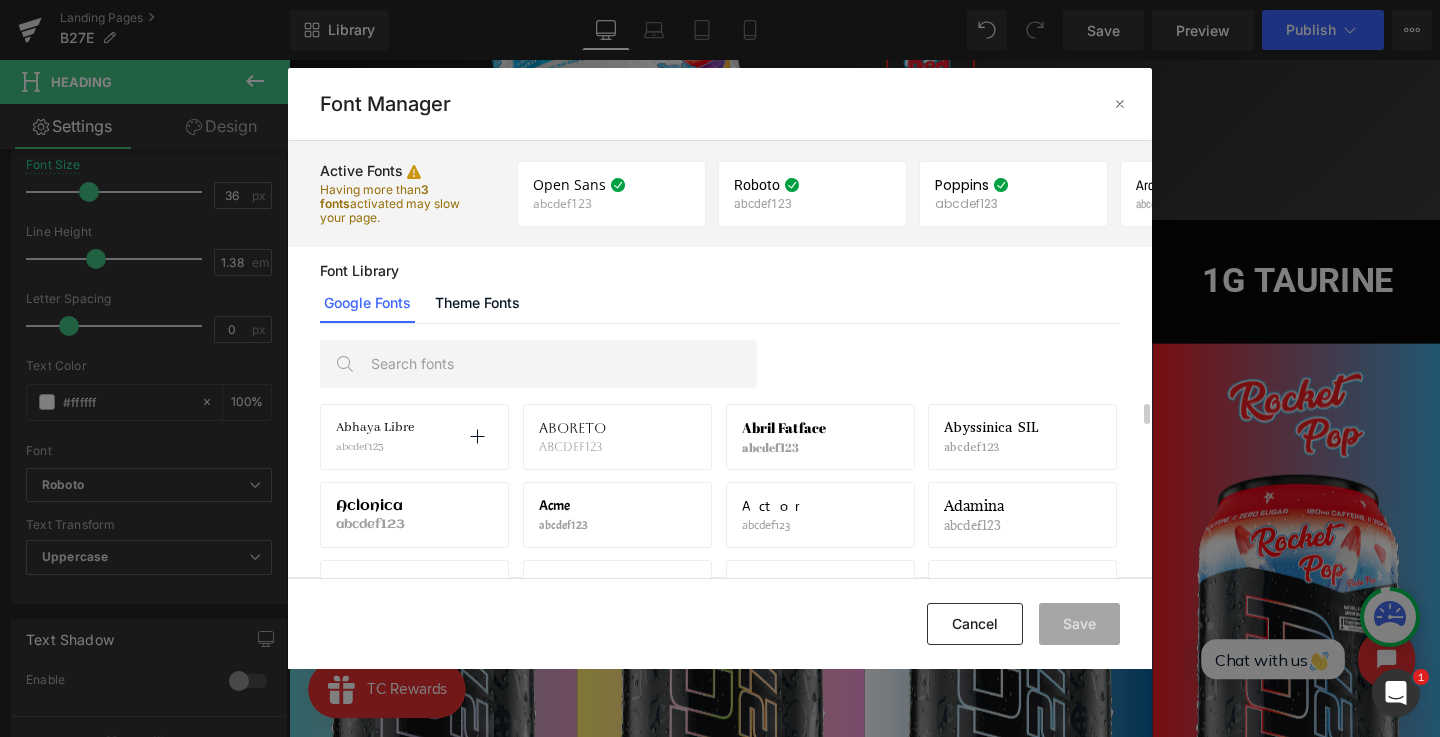 scroll, scrollTop: 75, scrollLeft: 0, axis: vertical 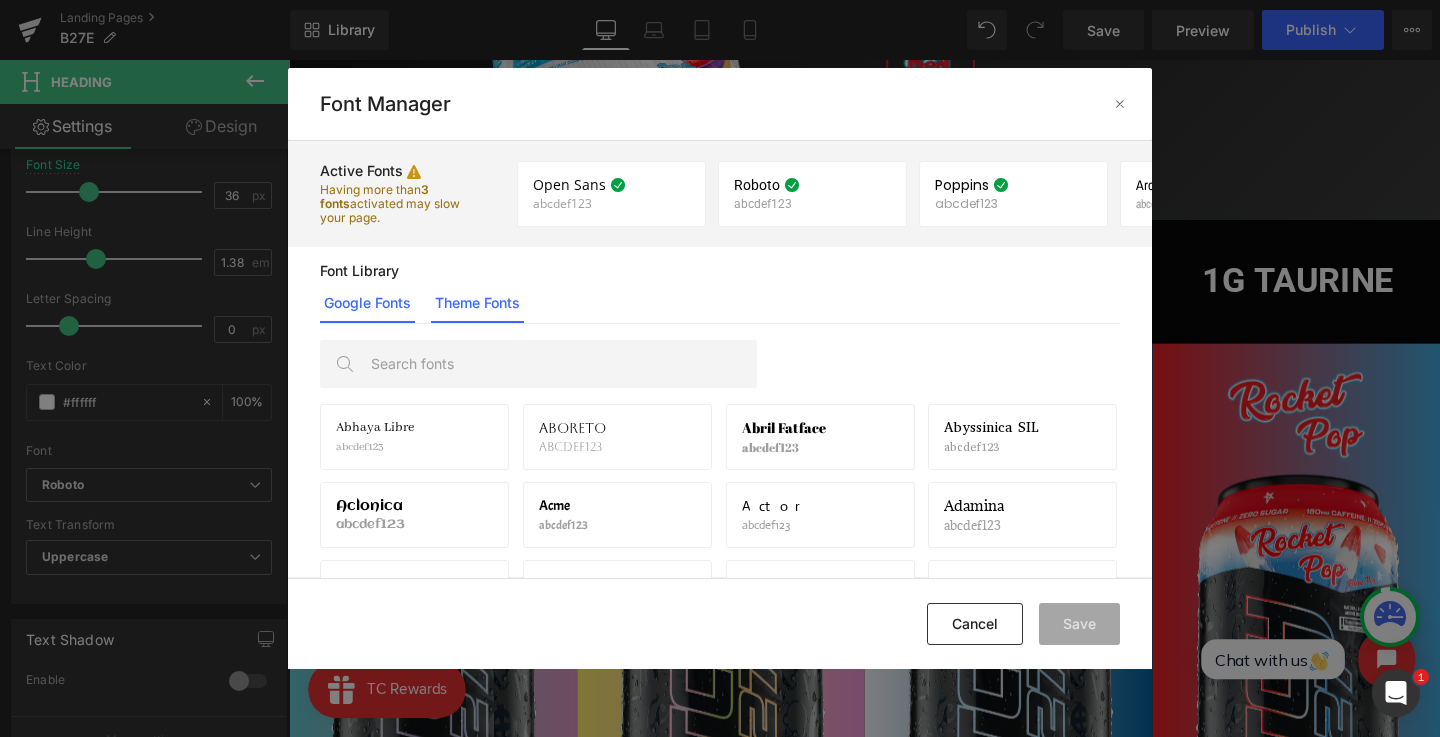 click on "Theme Fonts" 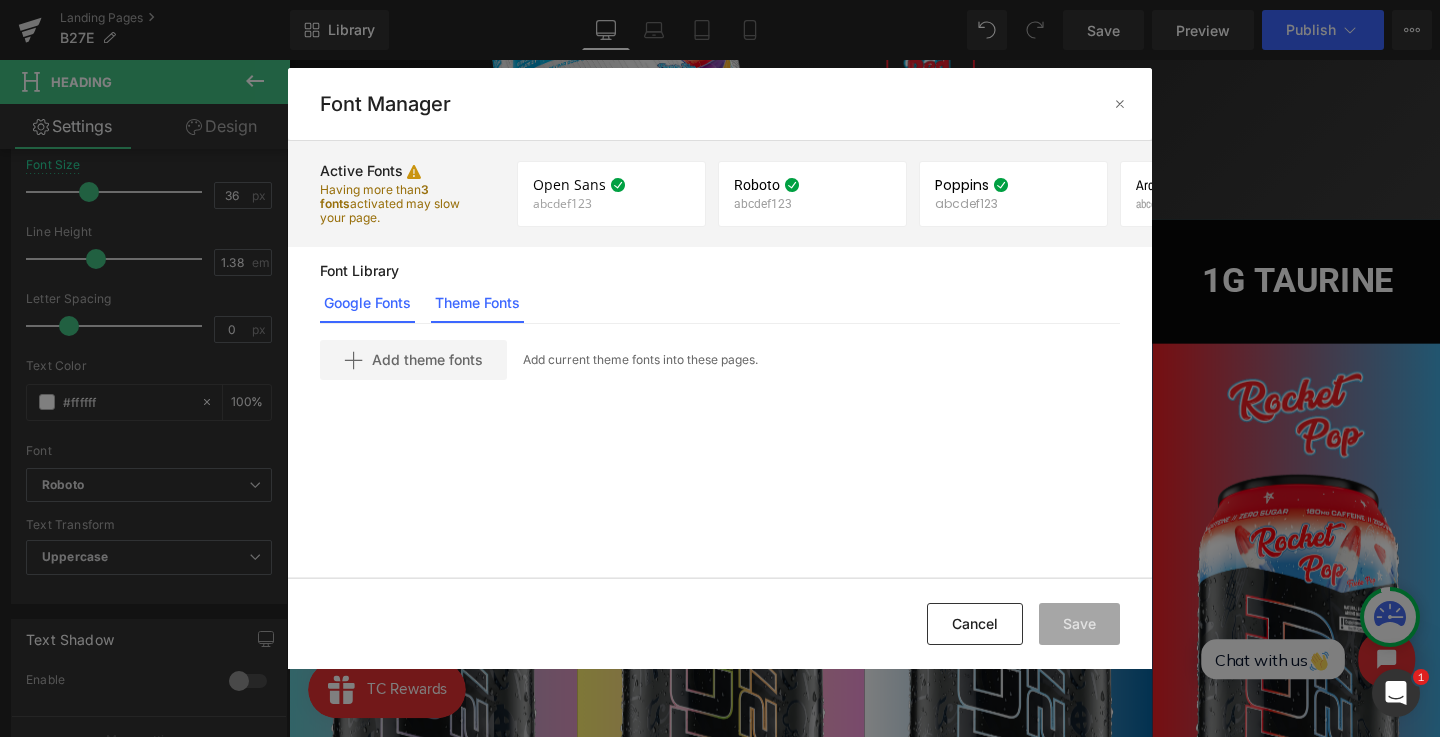 click on "Google Fonts" 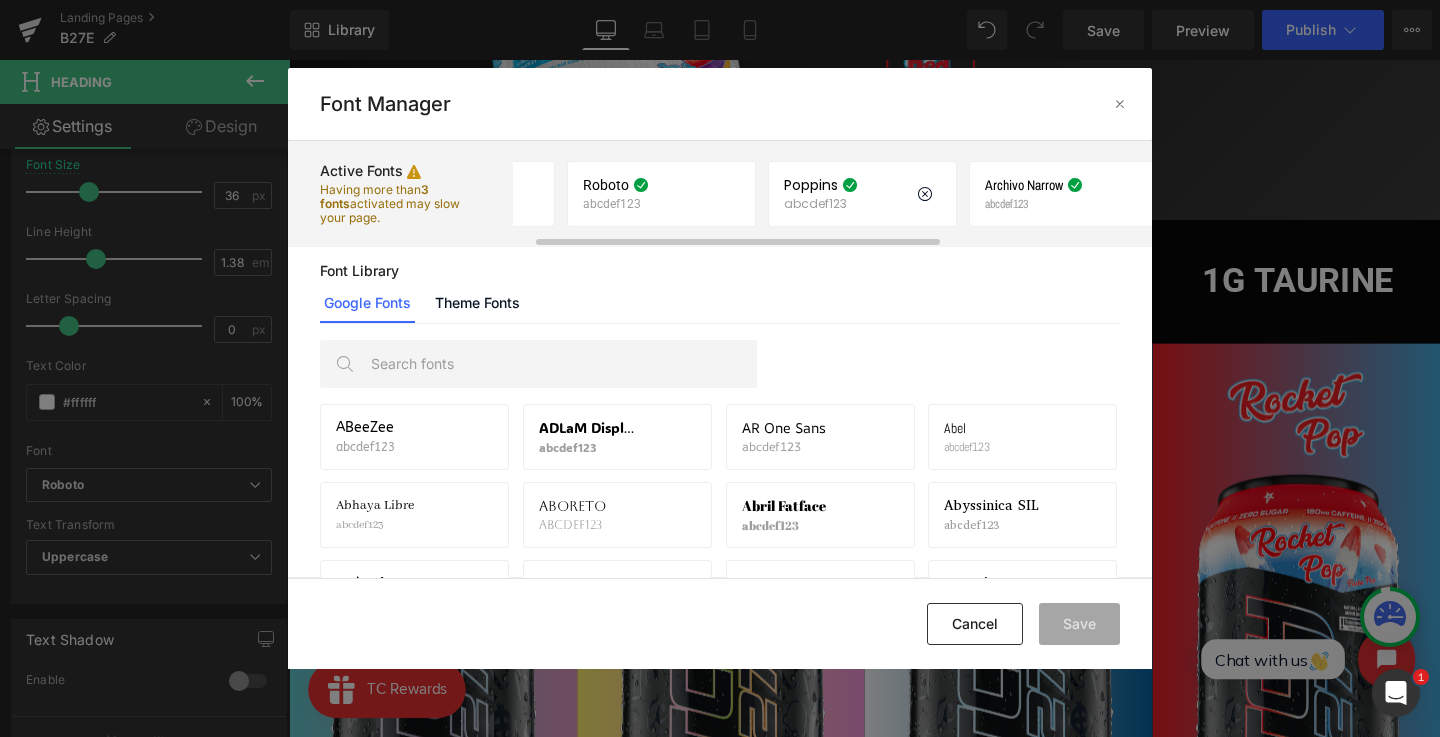 scroll, scrollTop: 0, scrollLeft: 0, axis: both 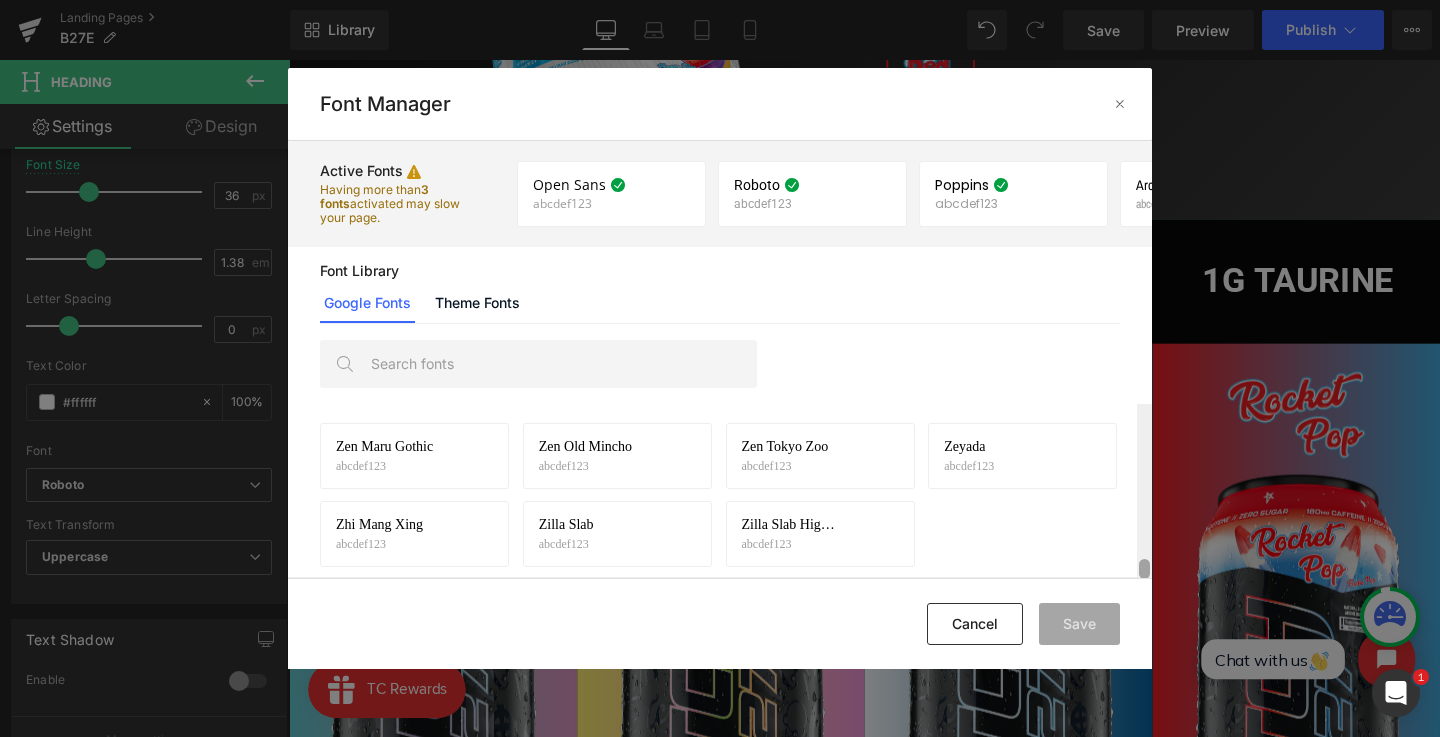 drag, startPoint x: 1142, startPoint y: 418, endPoint x: 1157, endPoint y: 570, distance: 152.73834 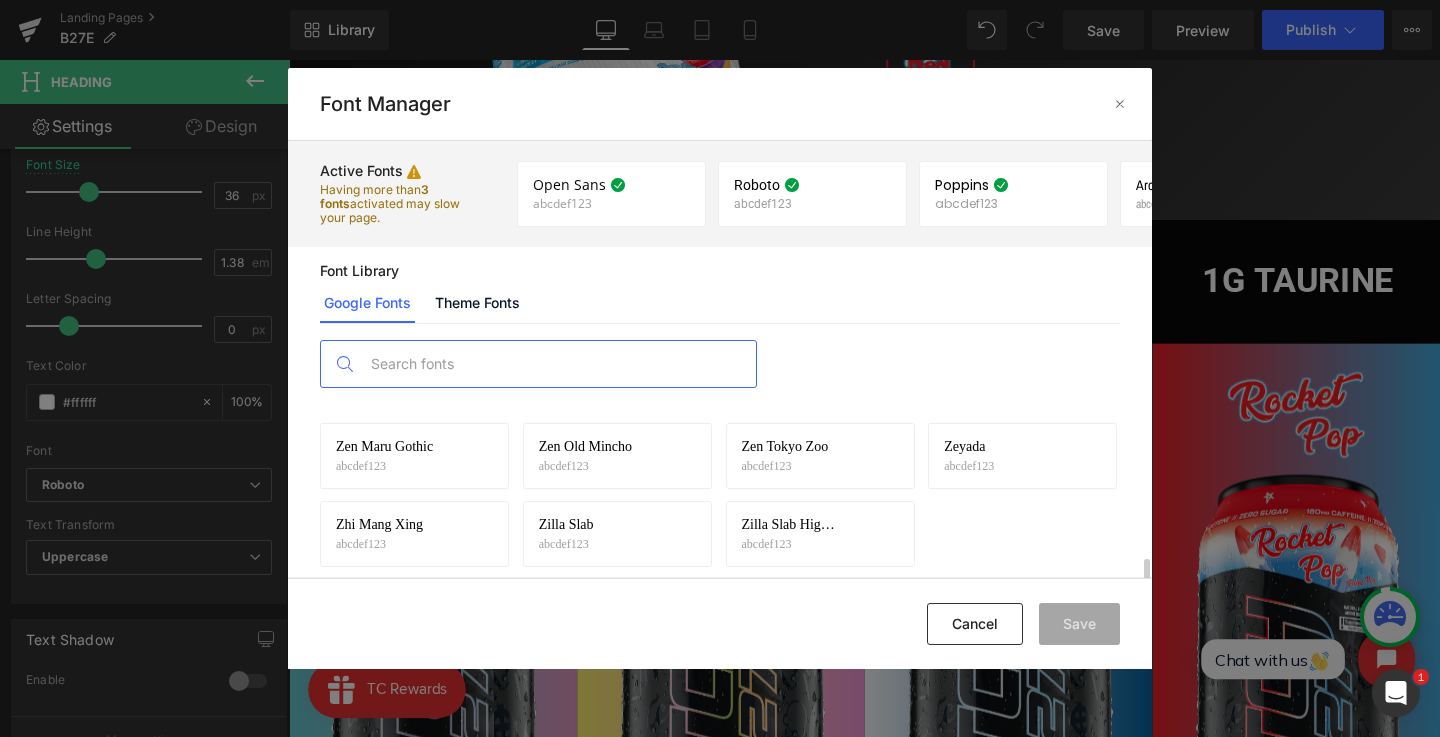 click at bounding box center (558, 364) 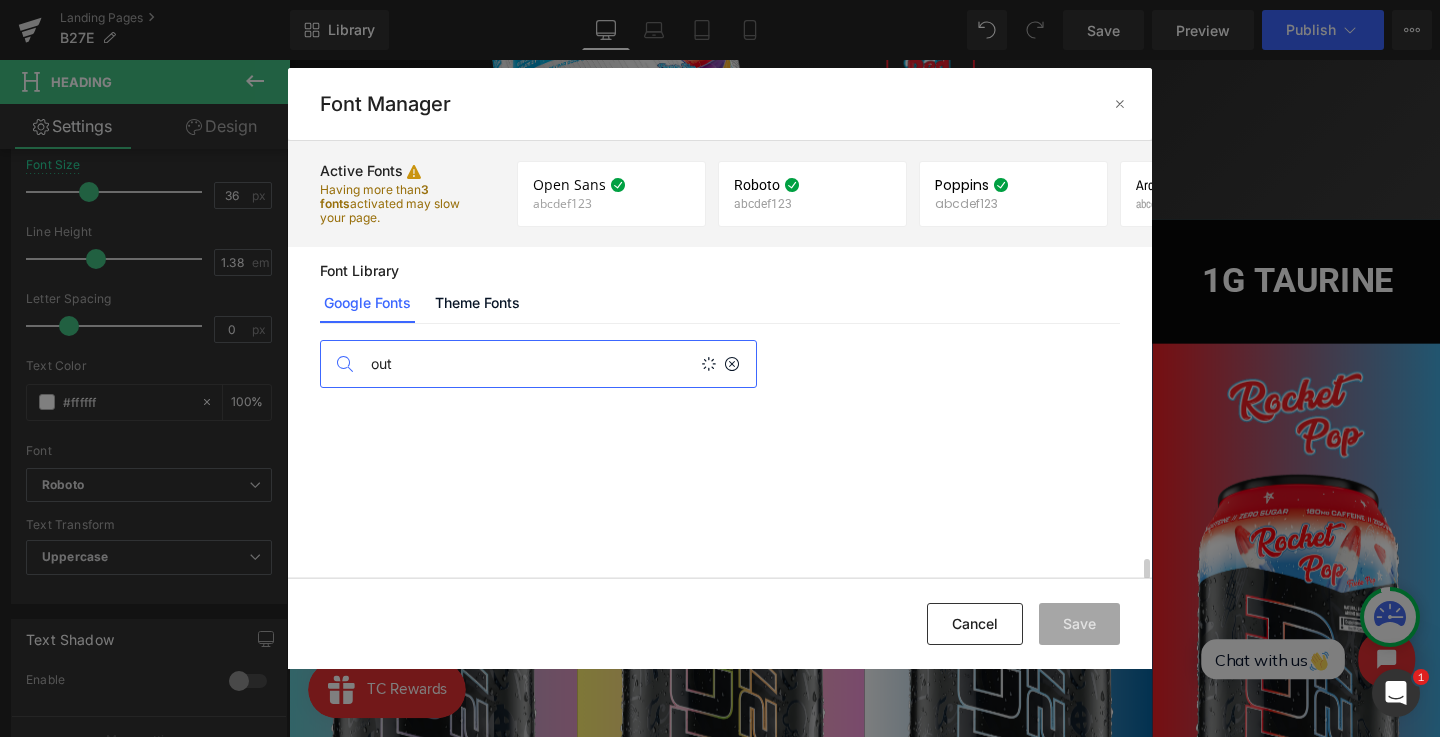 scroll, scrollTop: 0, scrollLeft: 0, axis: both 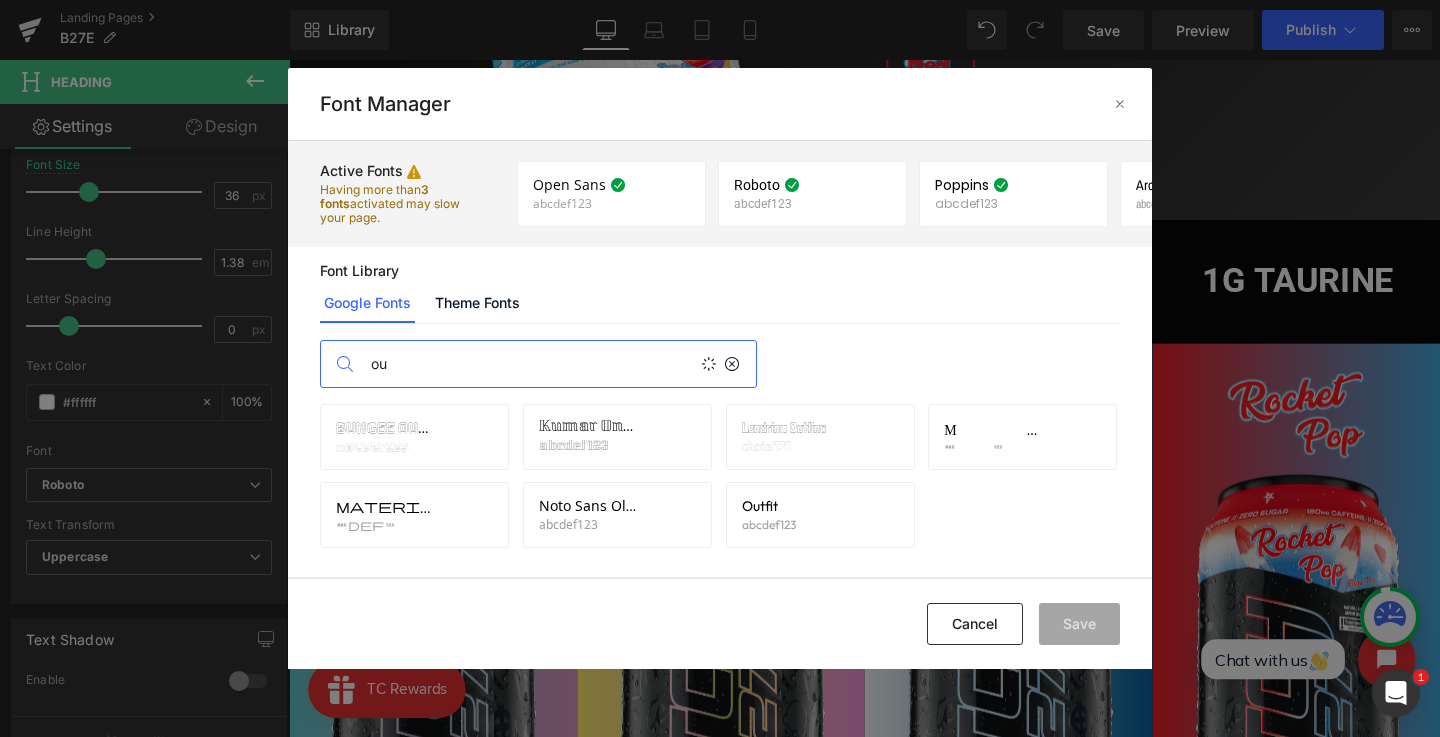 type on "o" 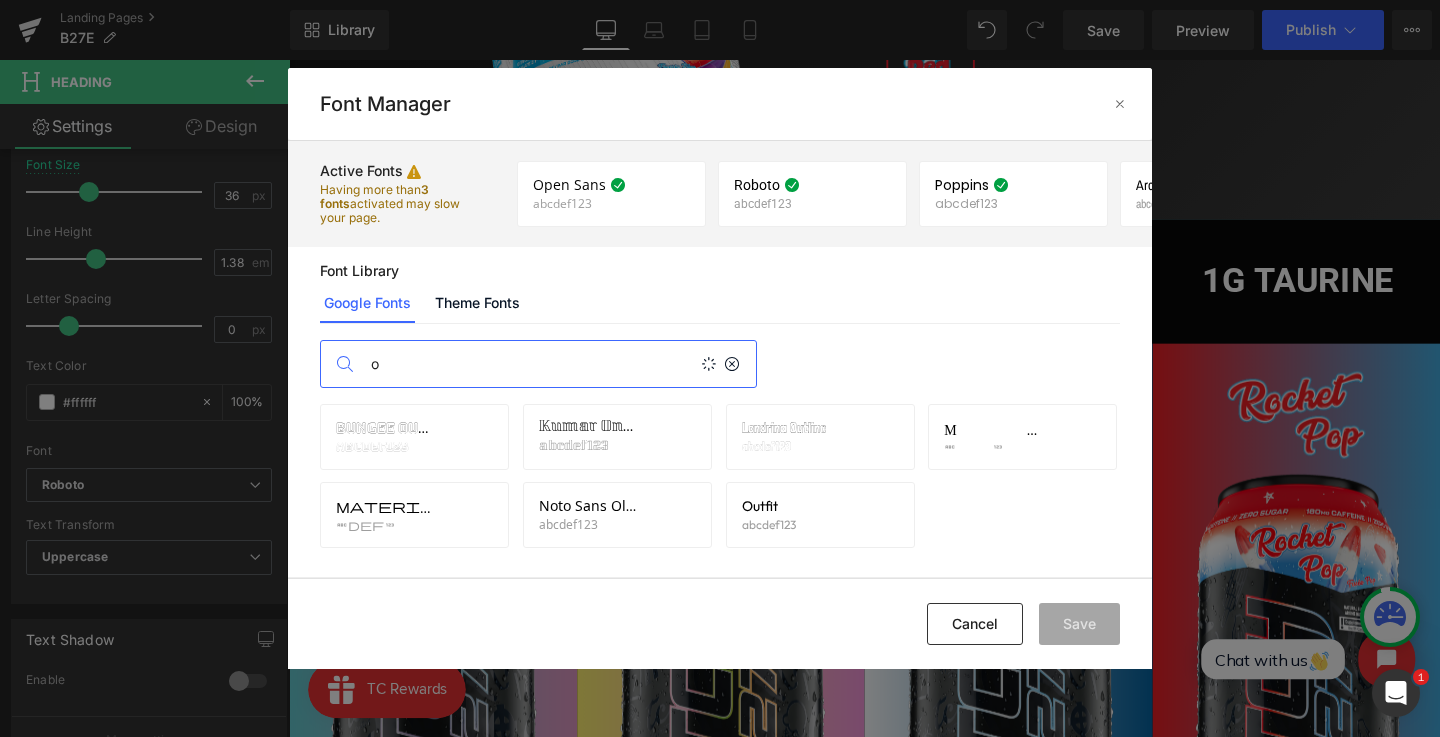 type 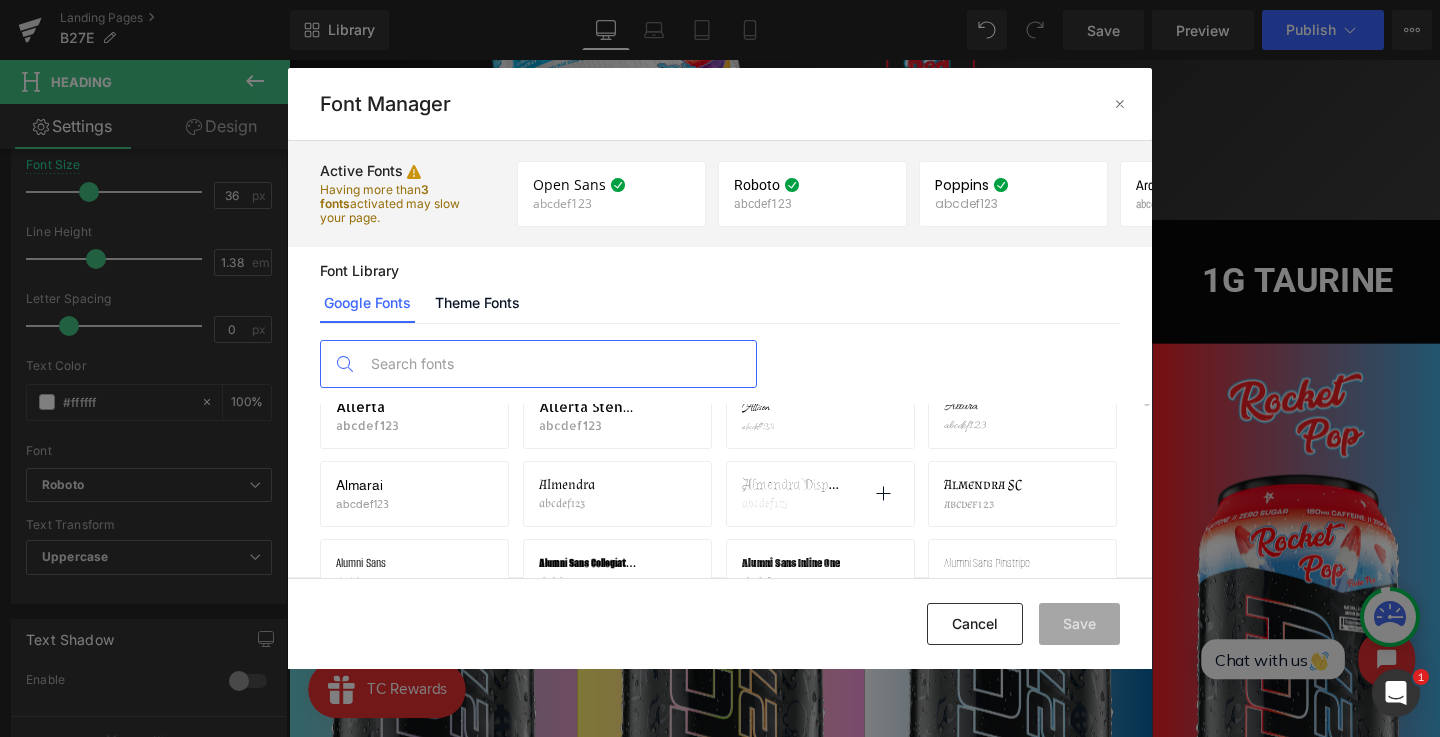 scroll, scrollTop: 870, scrollLeft: 0, axis: vertical 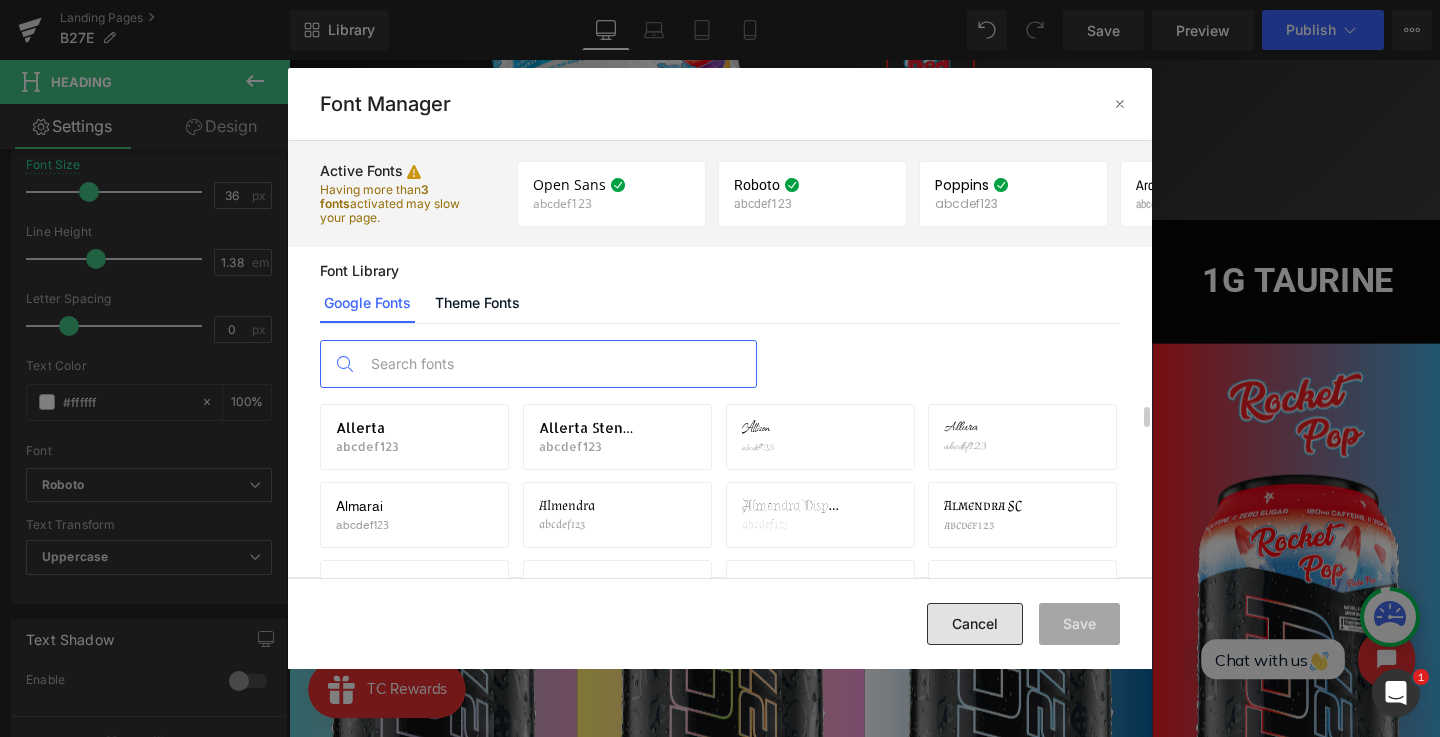 click on "Cancel" at bounding box center [975, 624] 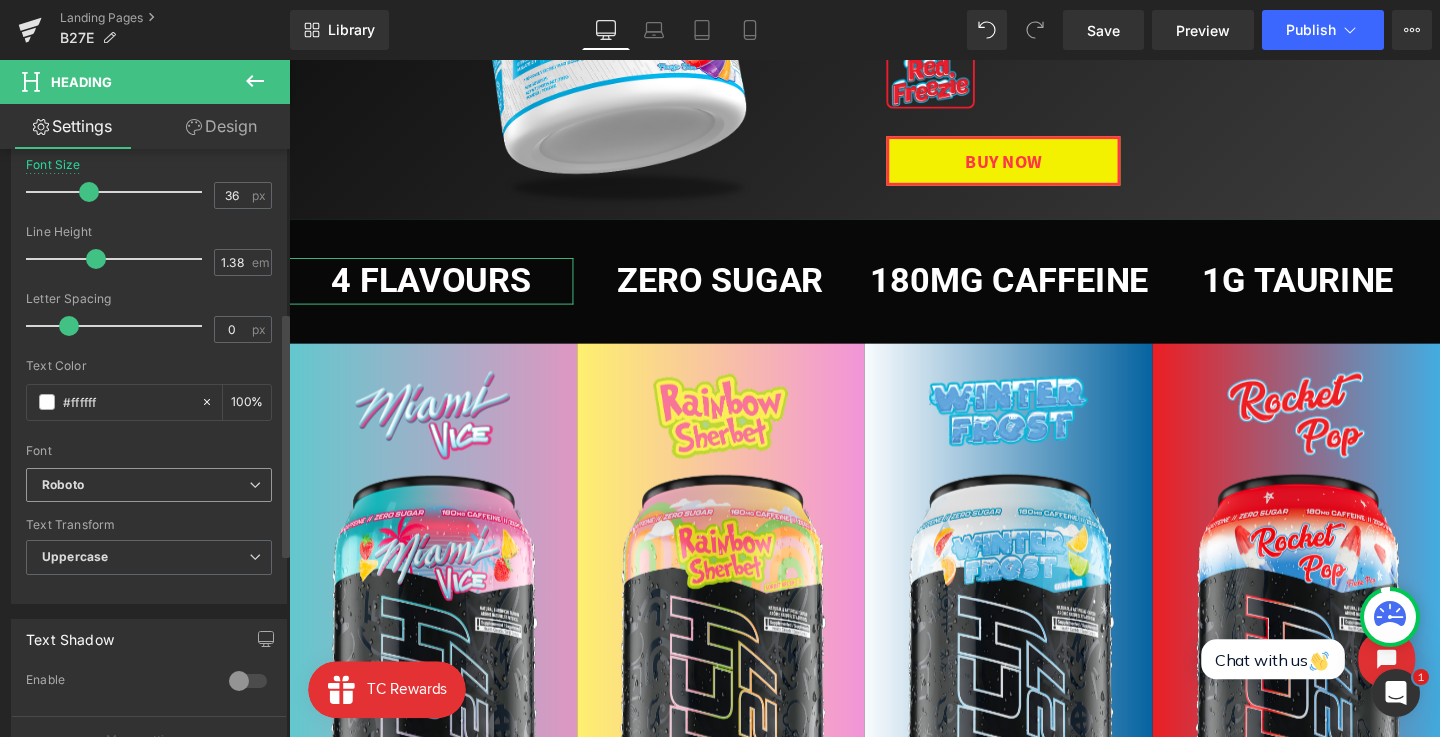 click on "Roboto" at bounding box center [145, 485] 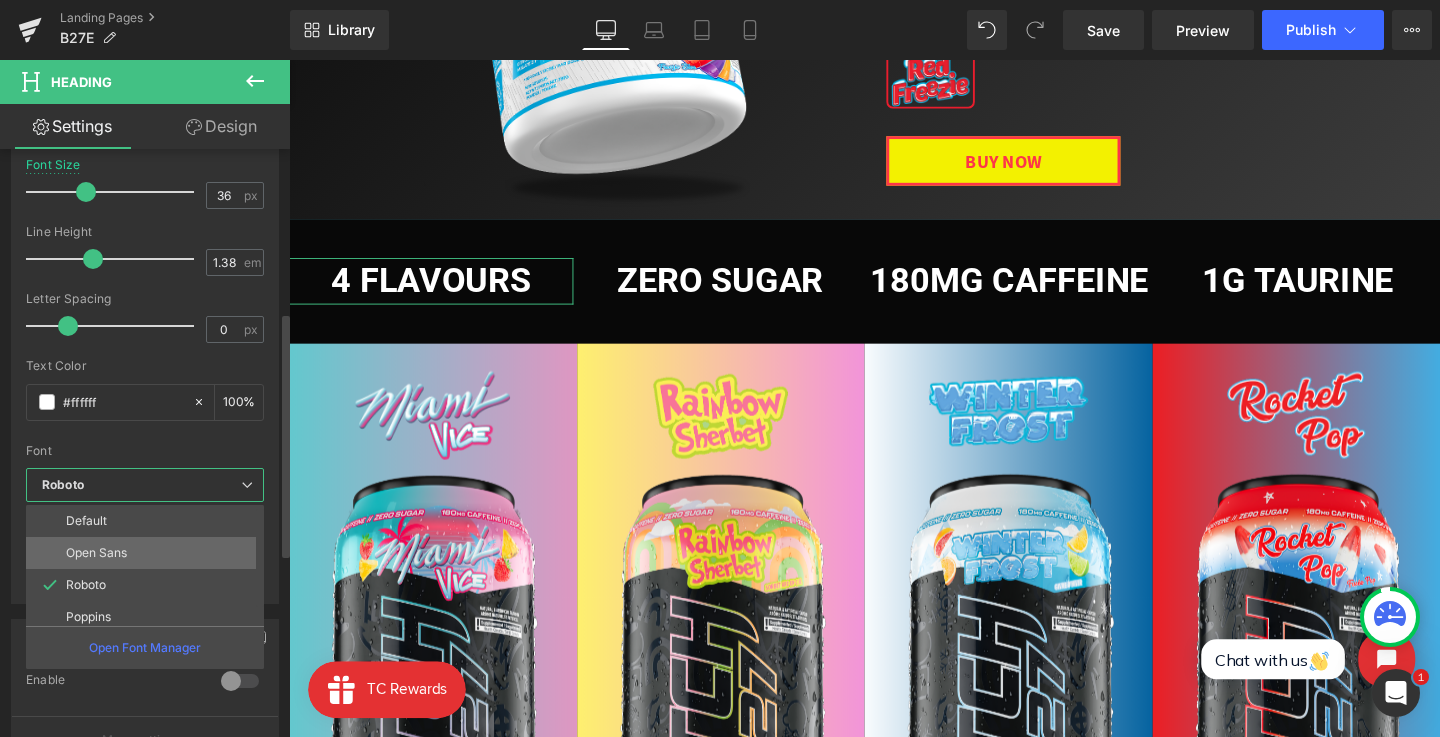 click on "Open Sans" at bounding box center (149, 553) 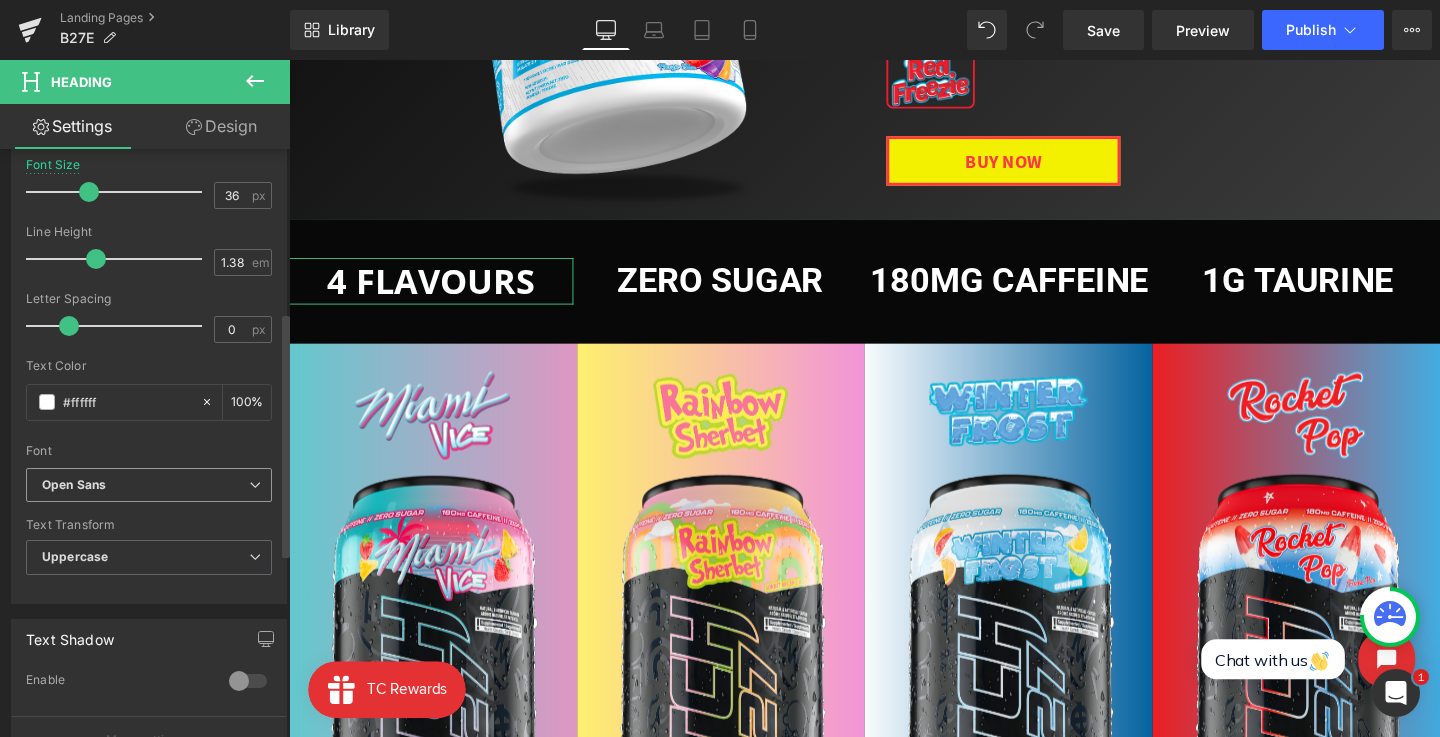 click on "Open Sans" at bounding box center [145, 485] 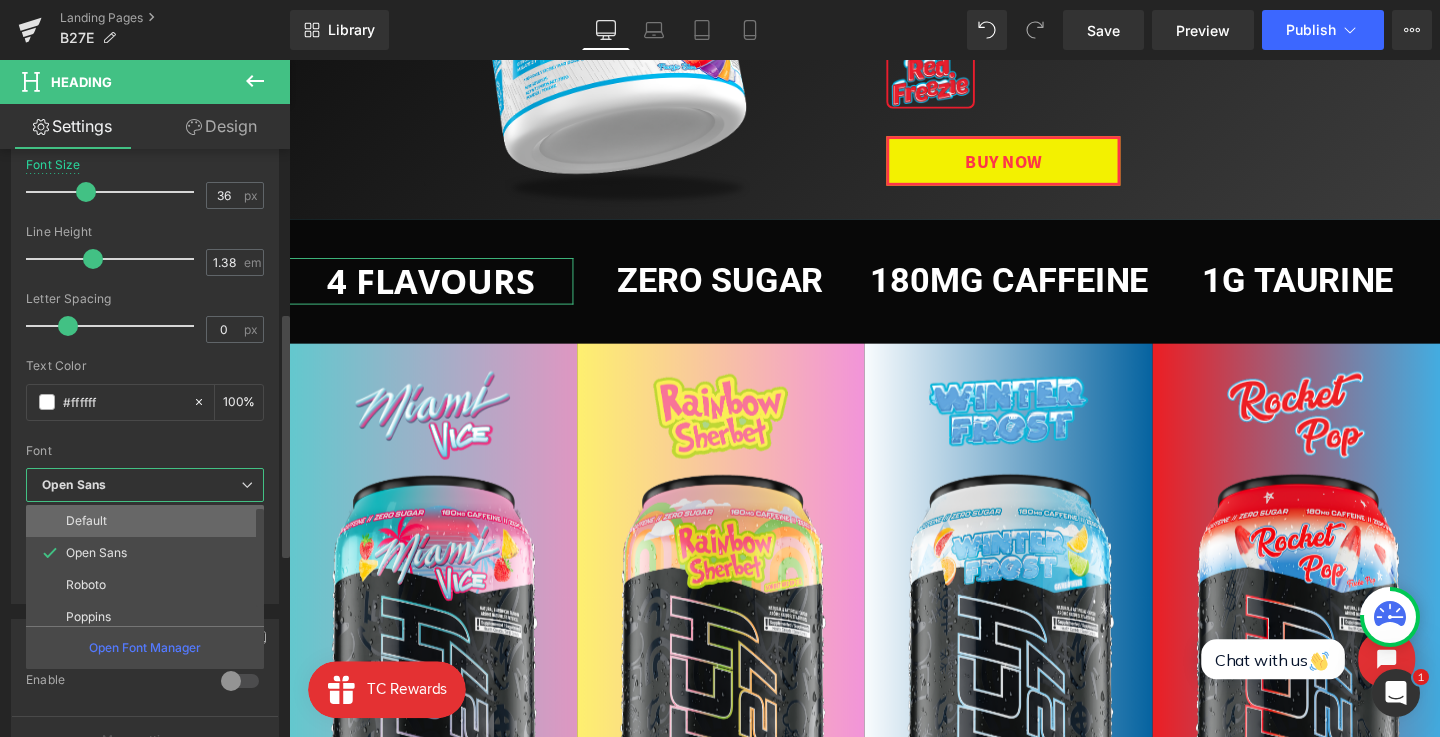 click on "Default" at bounding box center (149, 521) 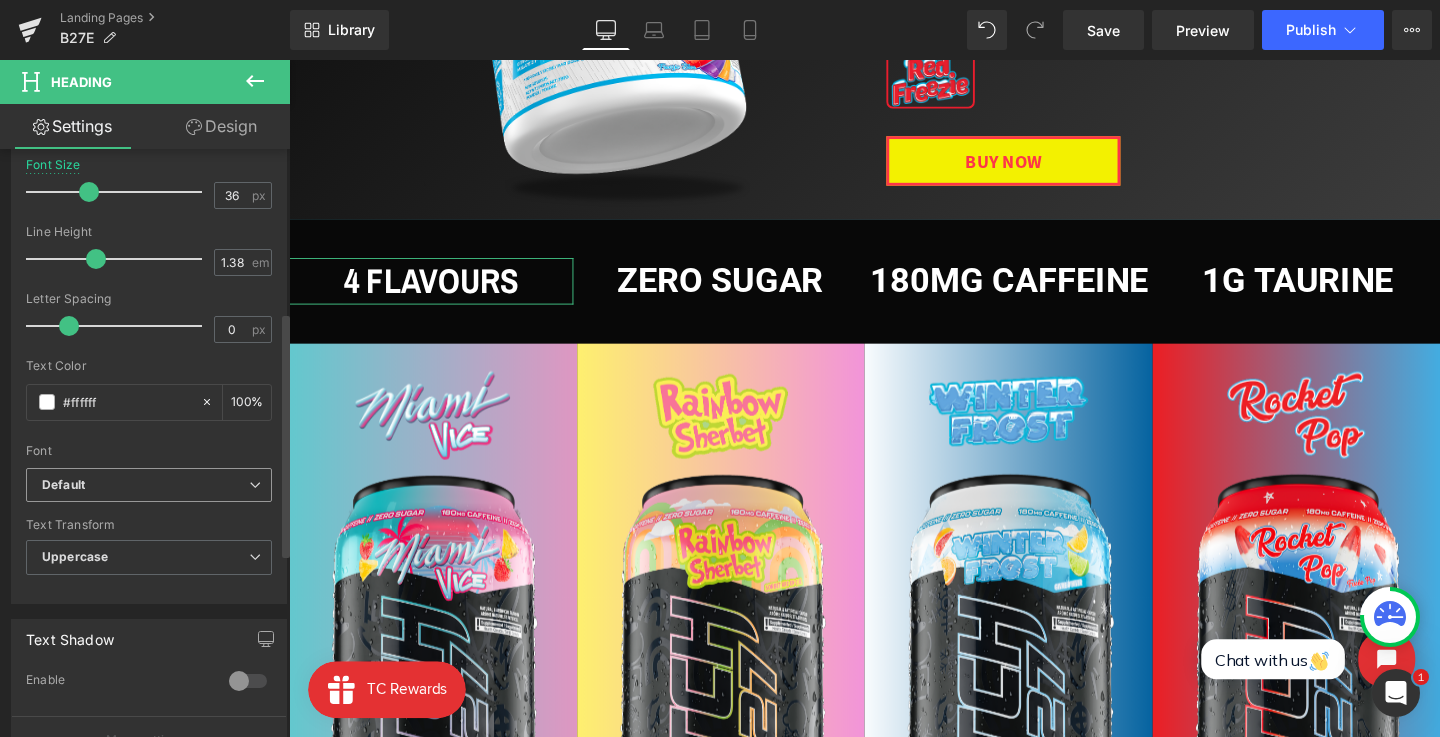 click on "Default" at bounding box center (145, 485) 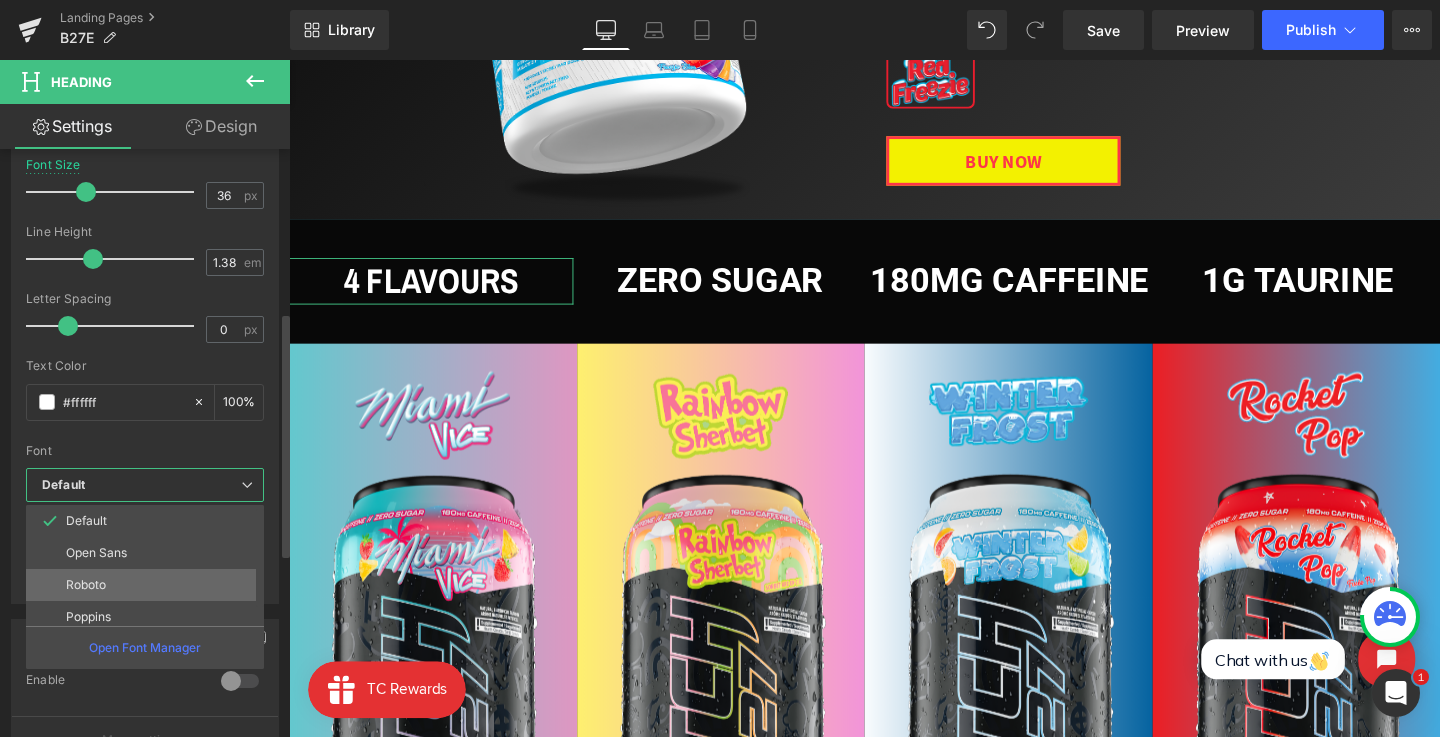 click on "Roboto" at bounding box center [149, 585] 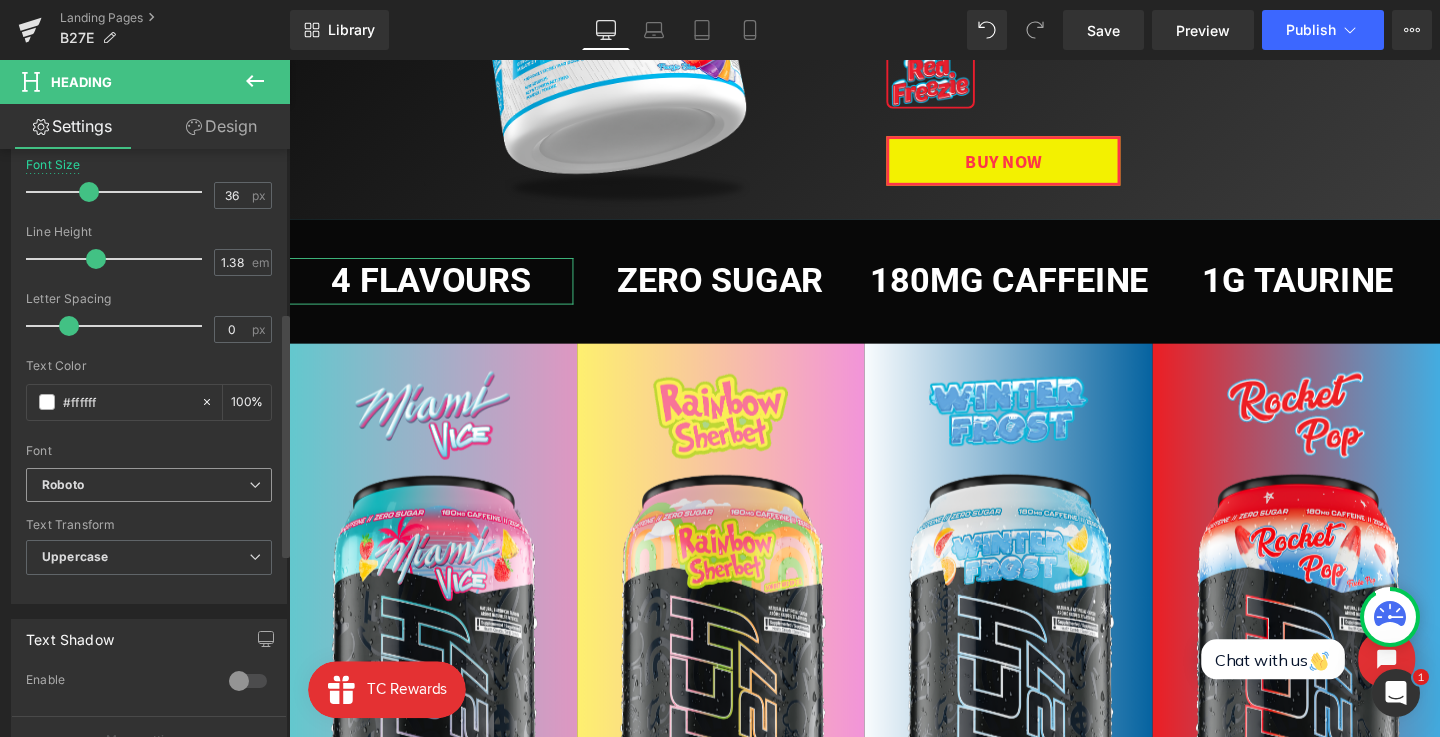 click on "Roboto" at bounding box center [145, 485] 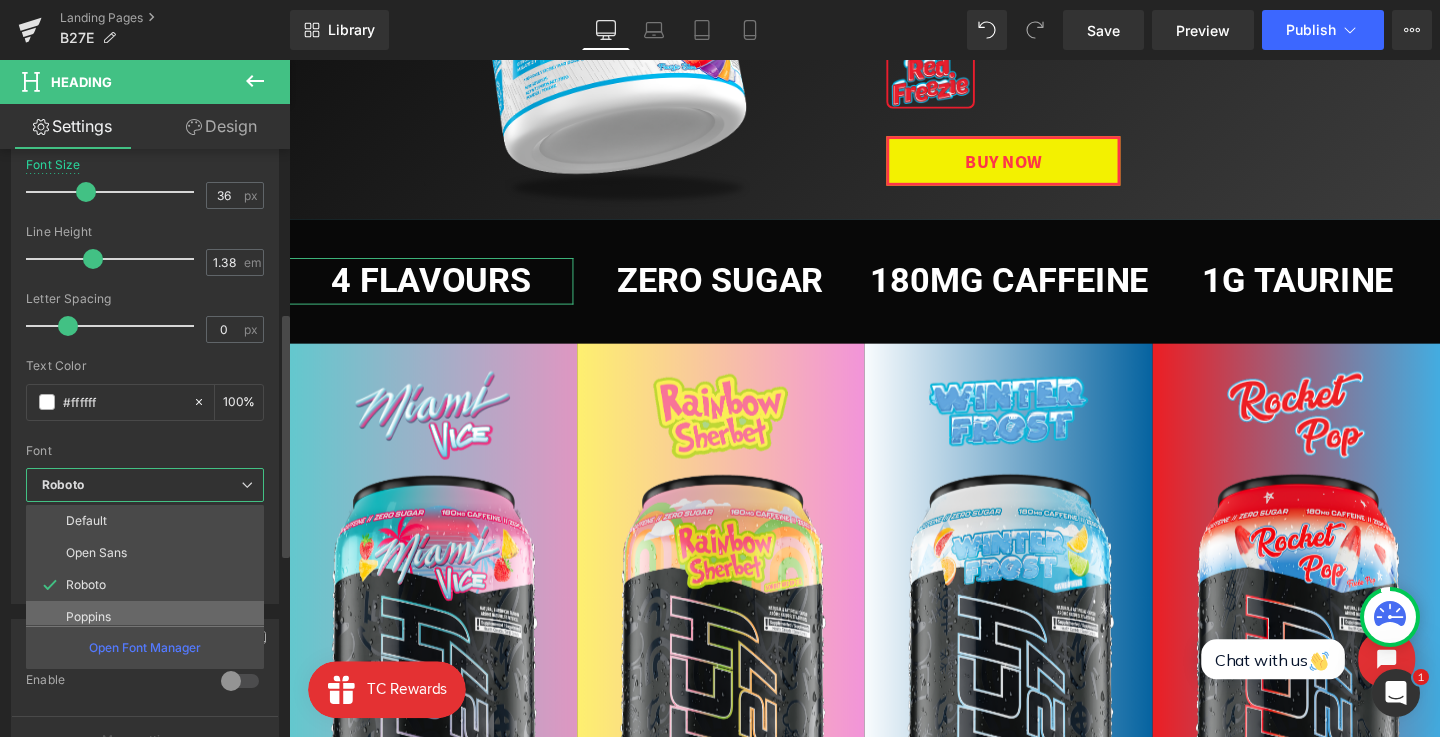 click on "Poppins" at bounding box center [149, 617] 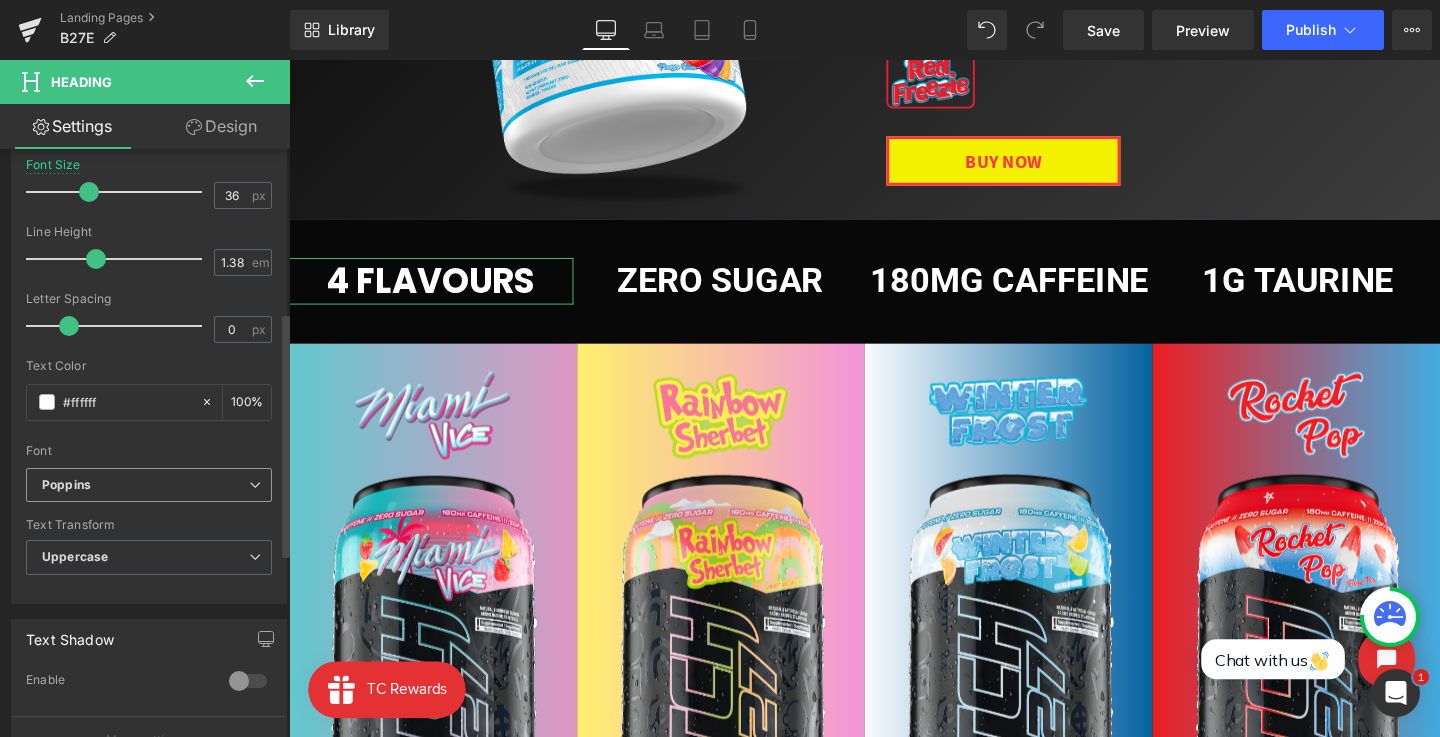 click on "Poppins" at bounding box center [145, 485] 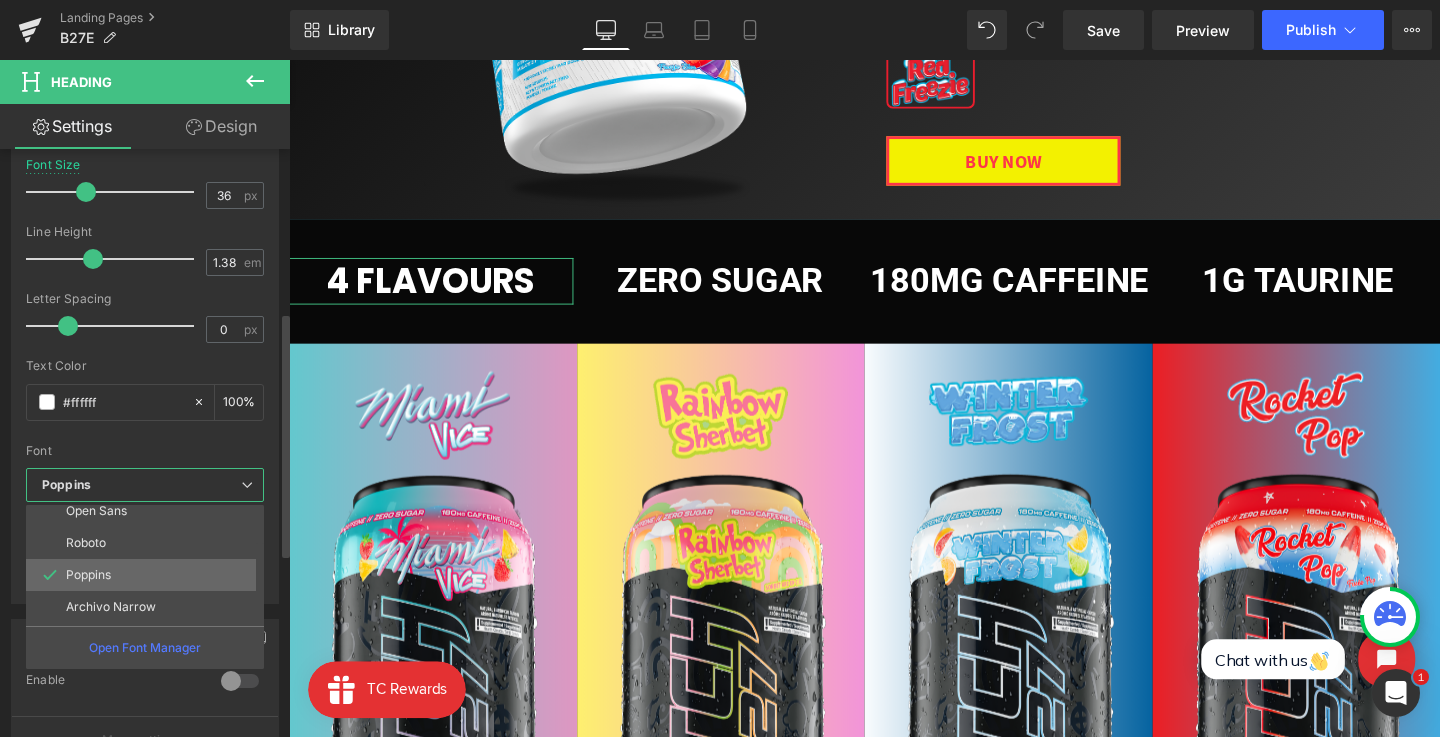 scroll, scrollTop: 58, scrollLeft: 0, axis: vertical 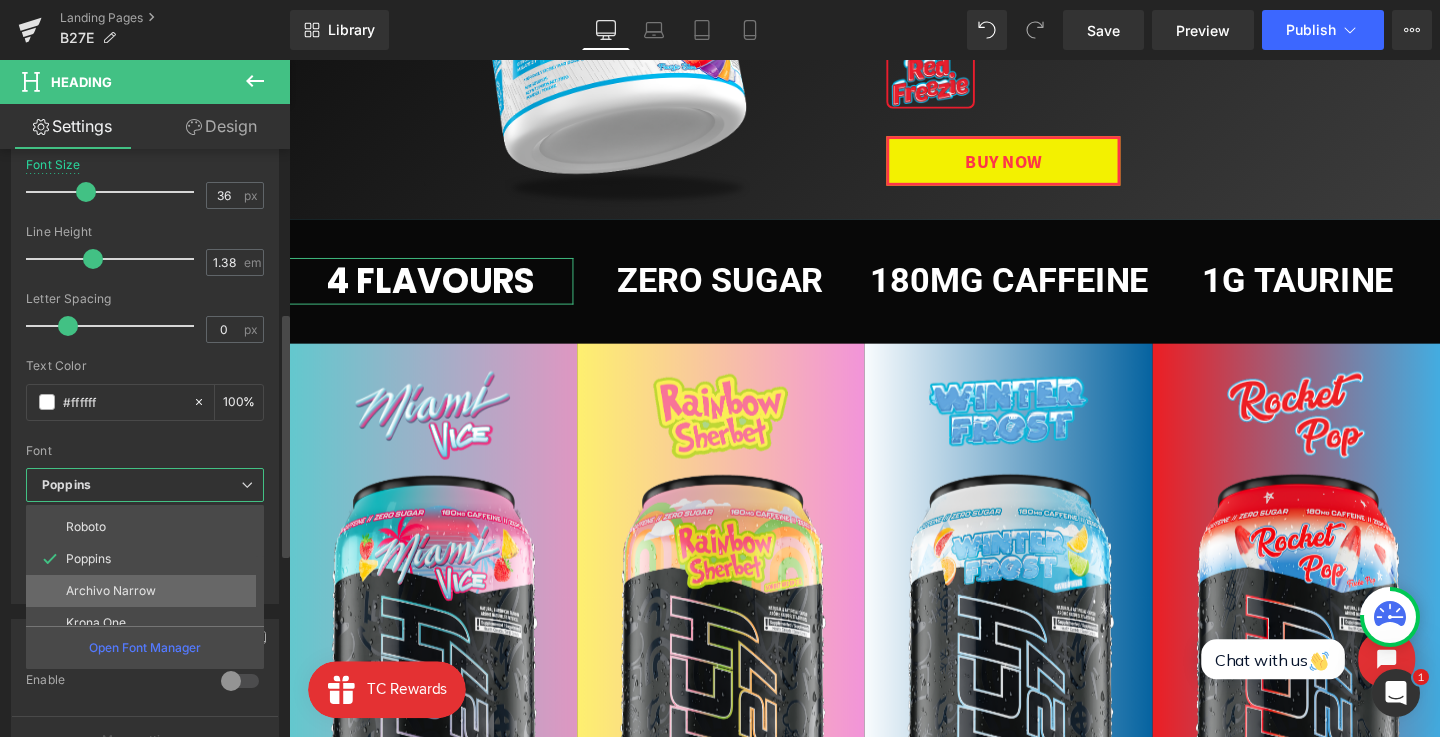 click on "Archivo Narrow" at bounding box center [149, 591] 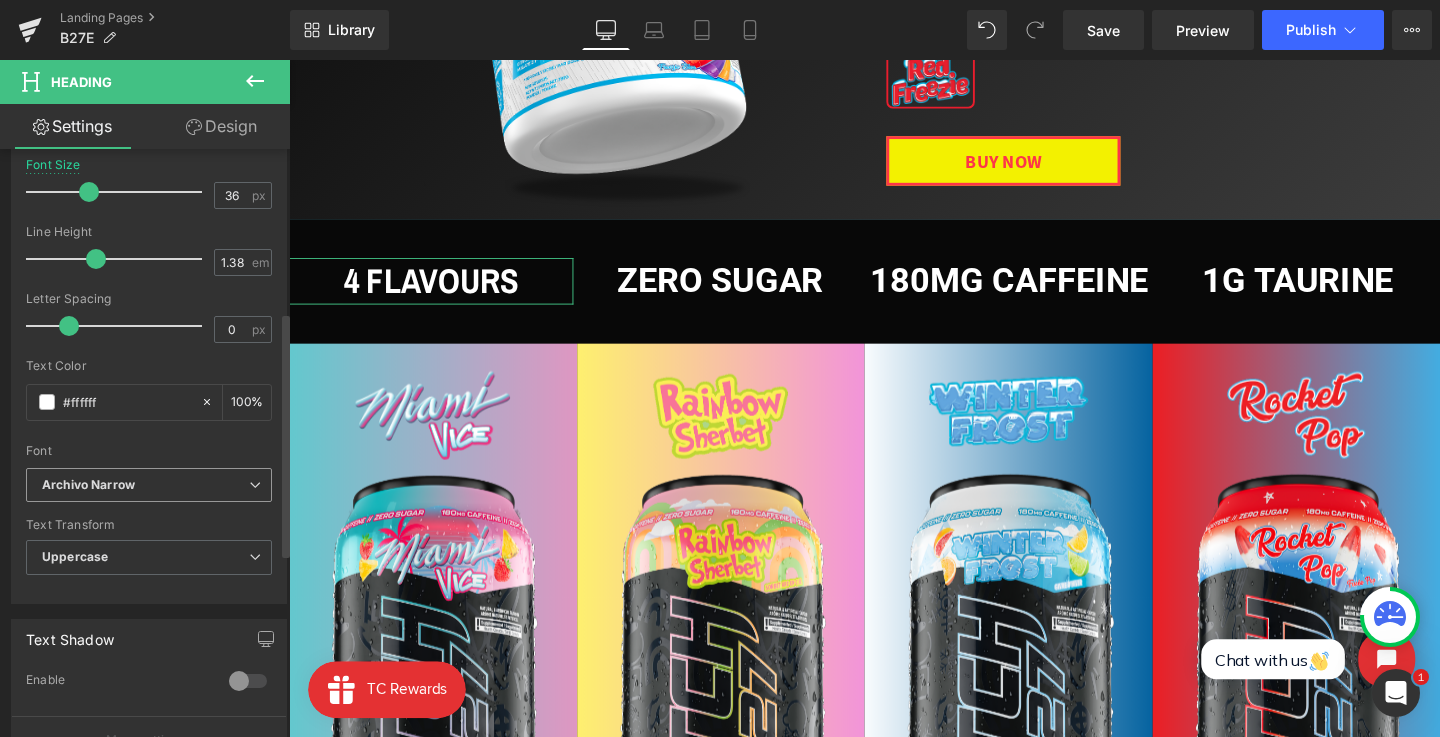 click on "Archivo Narrow" at bounding box center [145, 485] 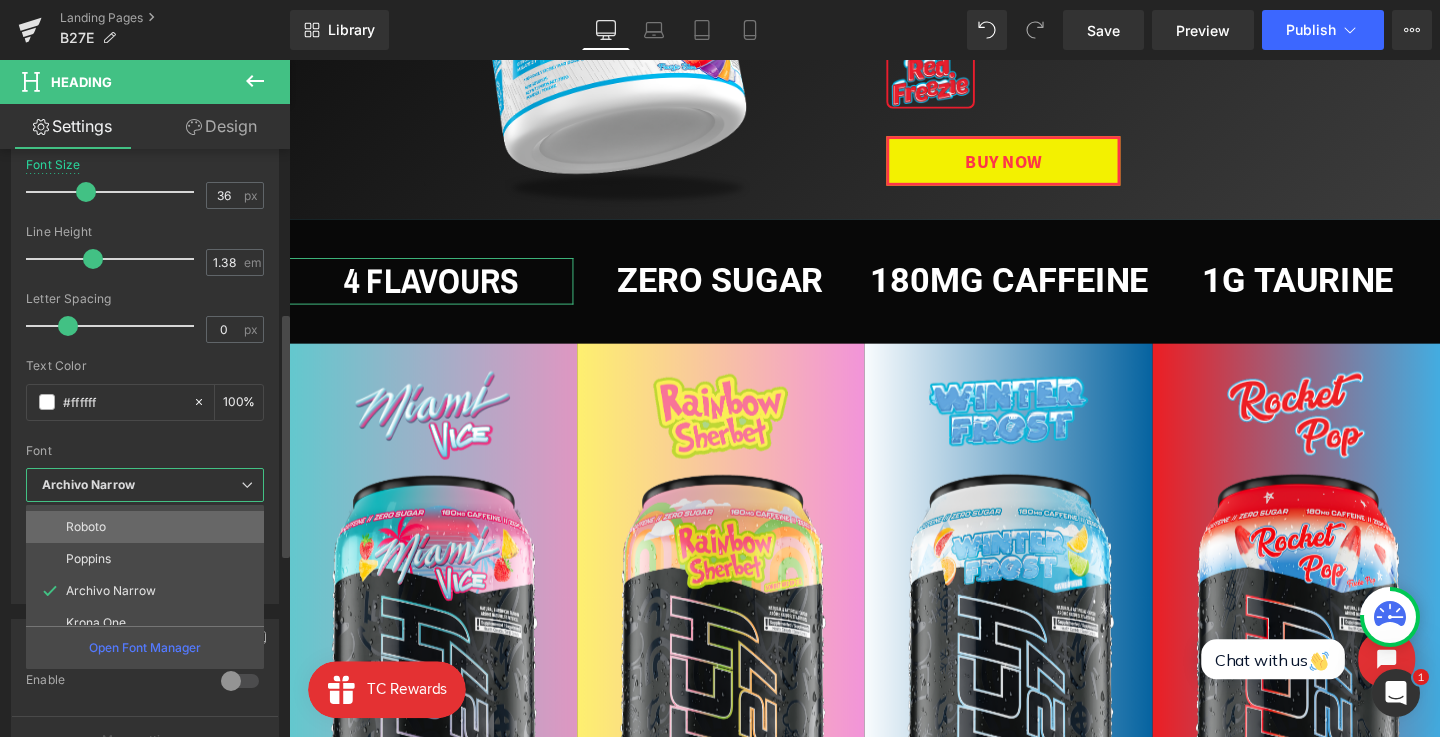 scroll, scrollTop: 72, scrollLeft: 0, axis: vertical 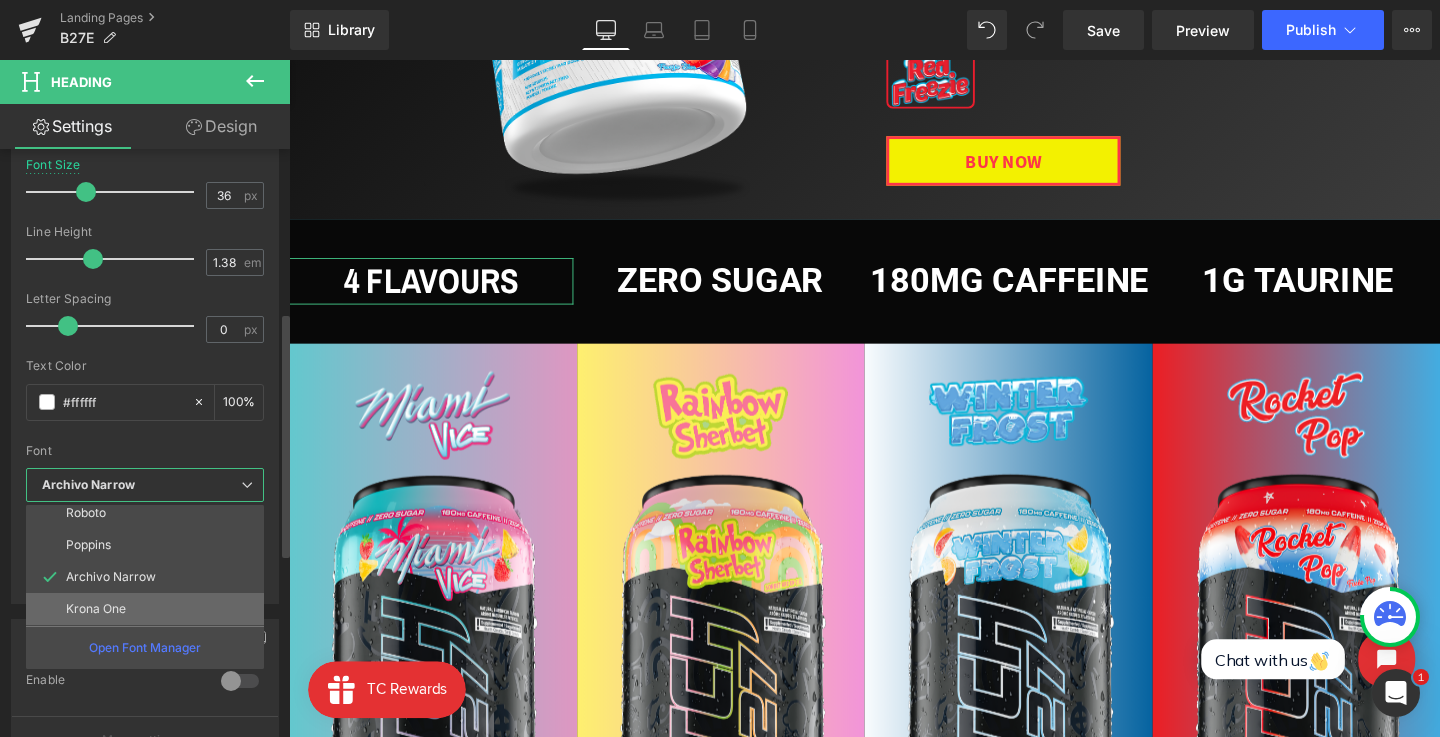 click on "Krona One" at bounding box center (149, 609) 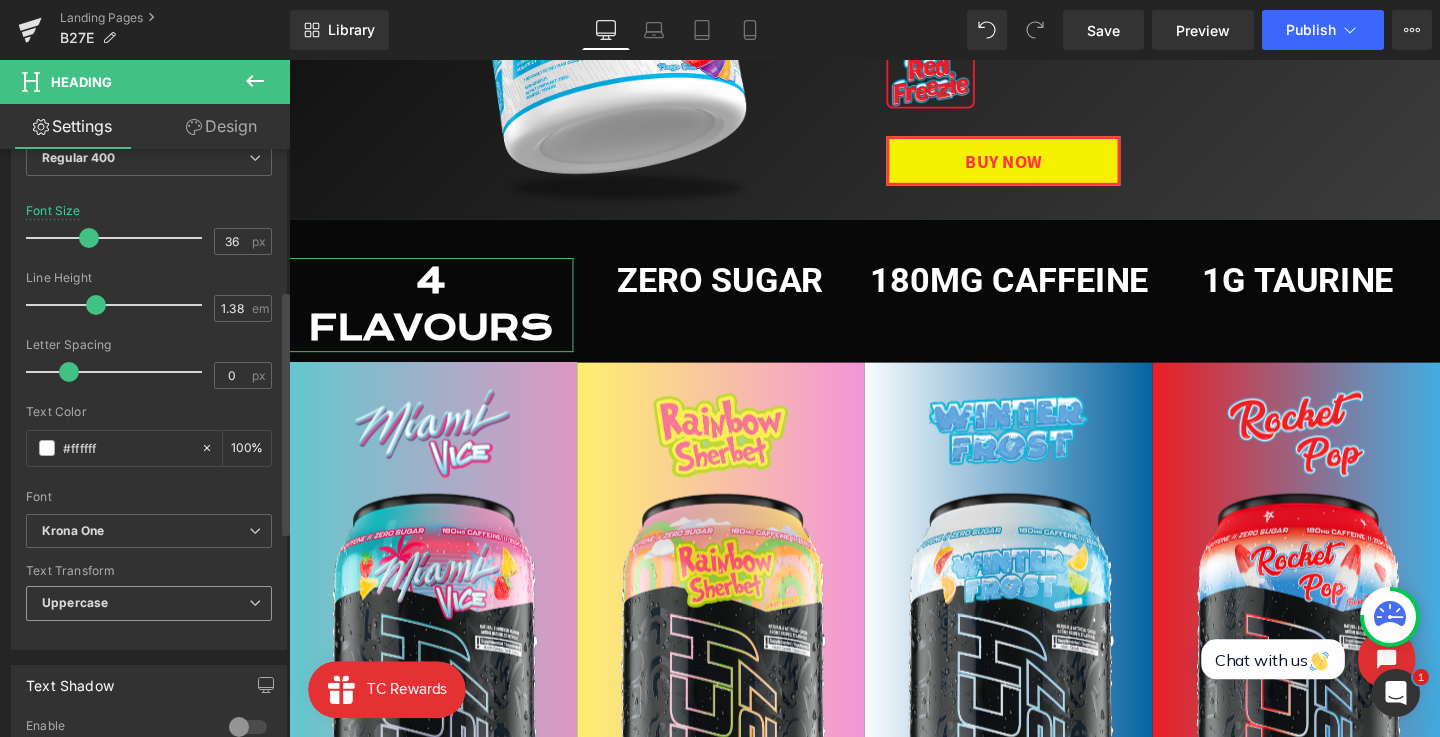 scroll, scrollTop: 318, scrollLeft: 0, axis: vertical 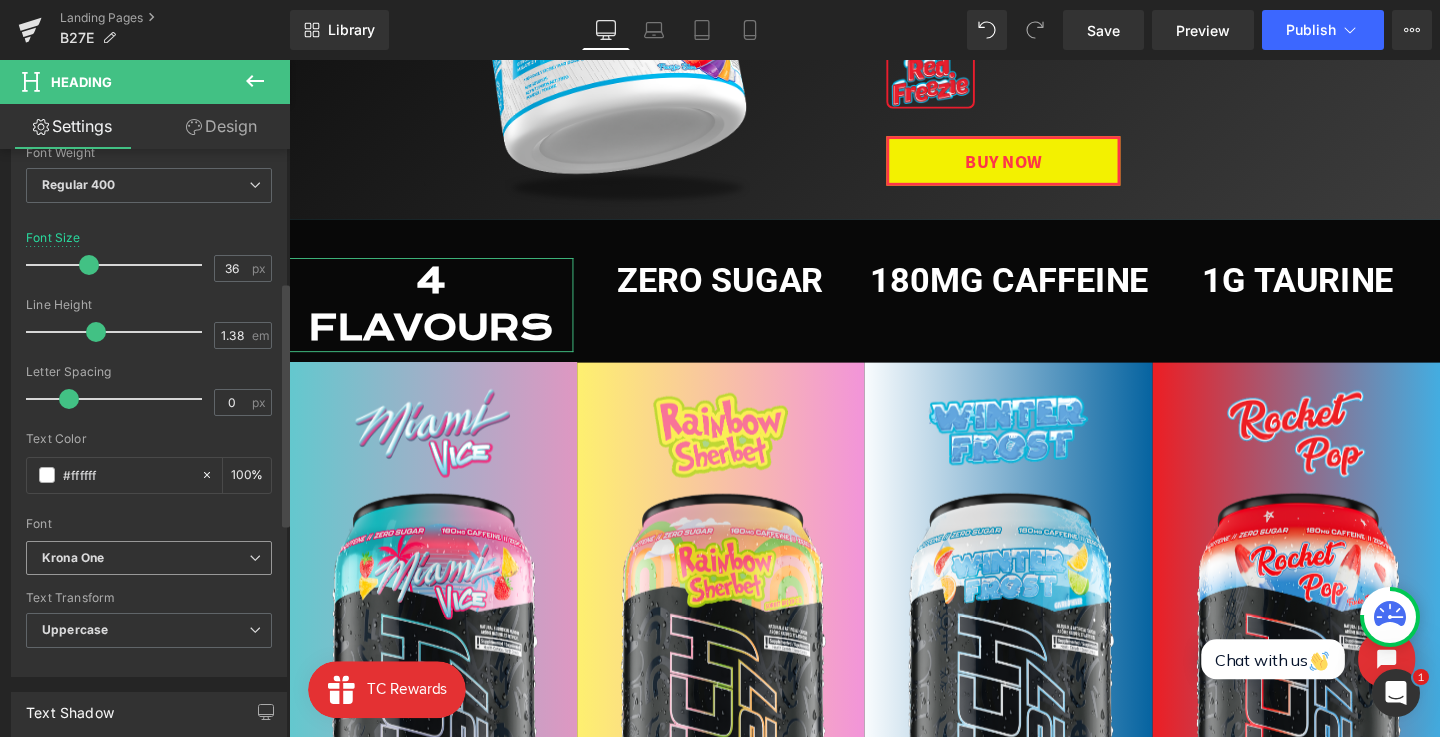 click on "Krona One" at bounding box center (149, 558) 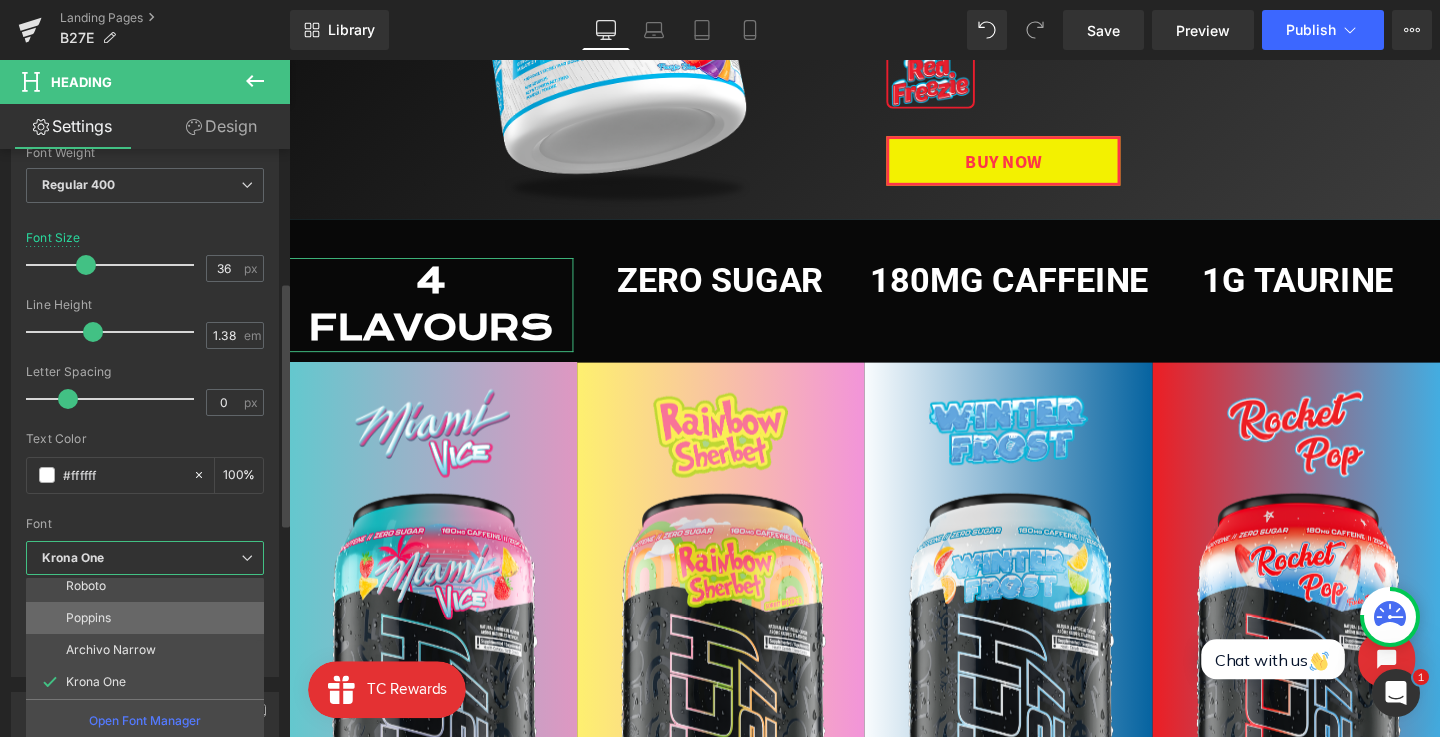 scroll, scrollTop: 61, scrollLeft: 0, axis: vertical 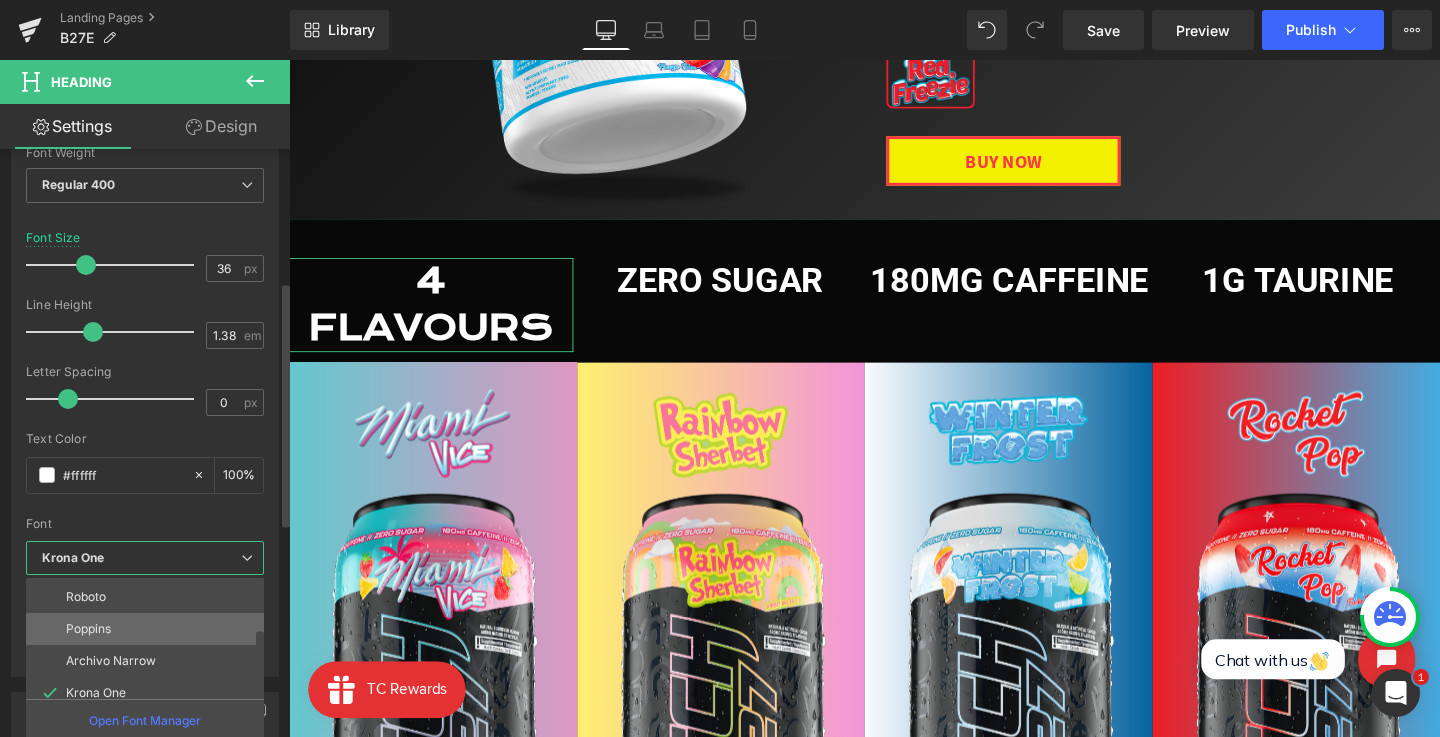 click on "Roboto" at bounding box center (149, 597) 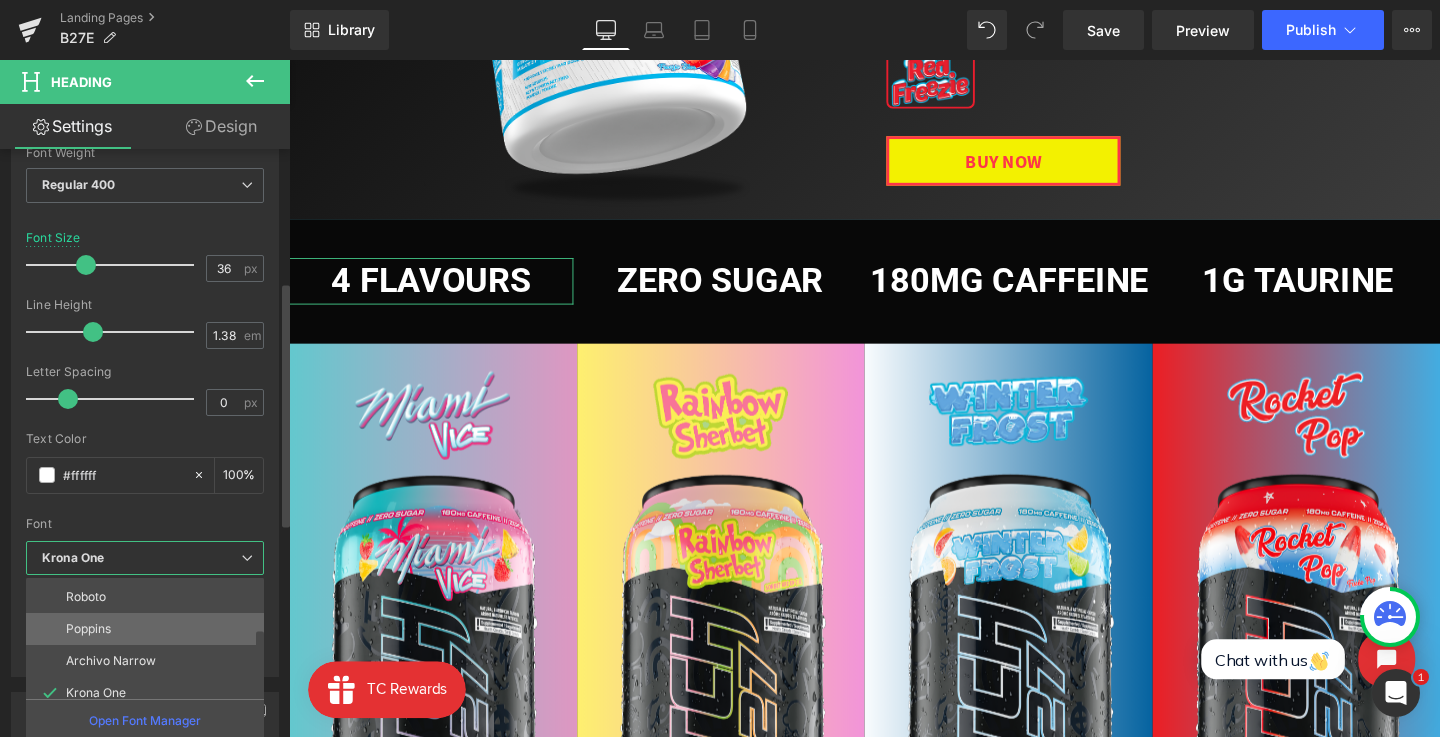 click on "Text Transform" at bounding box center [145, 598] 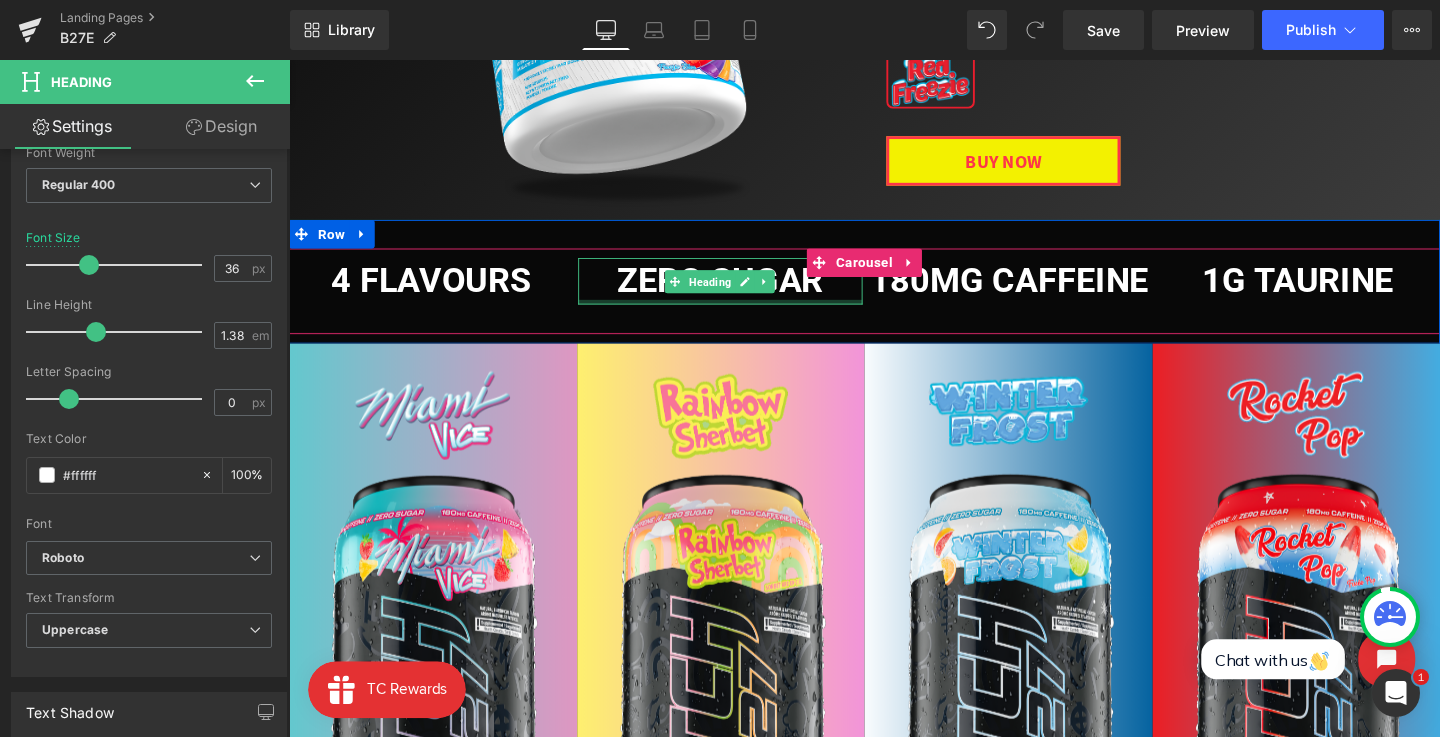click on "zero sugar" at bounding box center (742, 292) 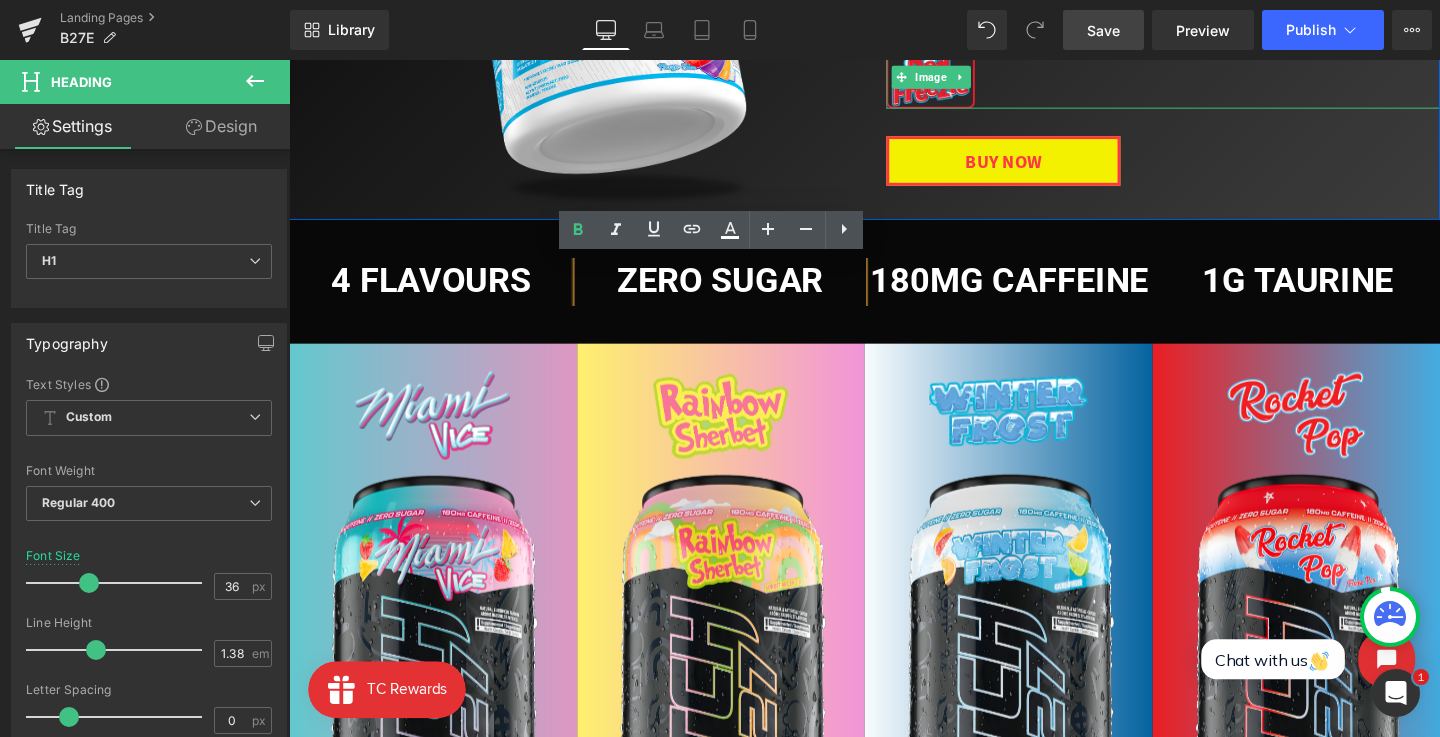click on "Save" at bounding box center (1103, 30) 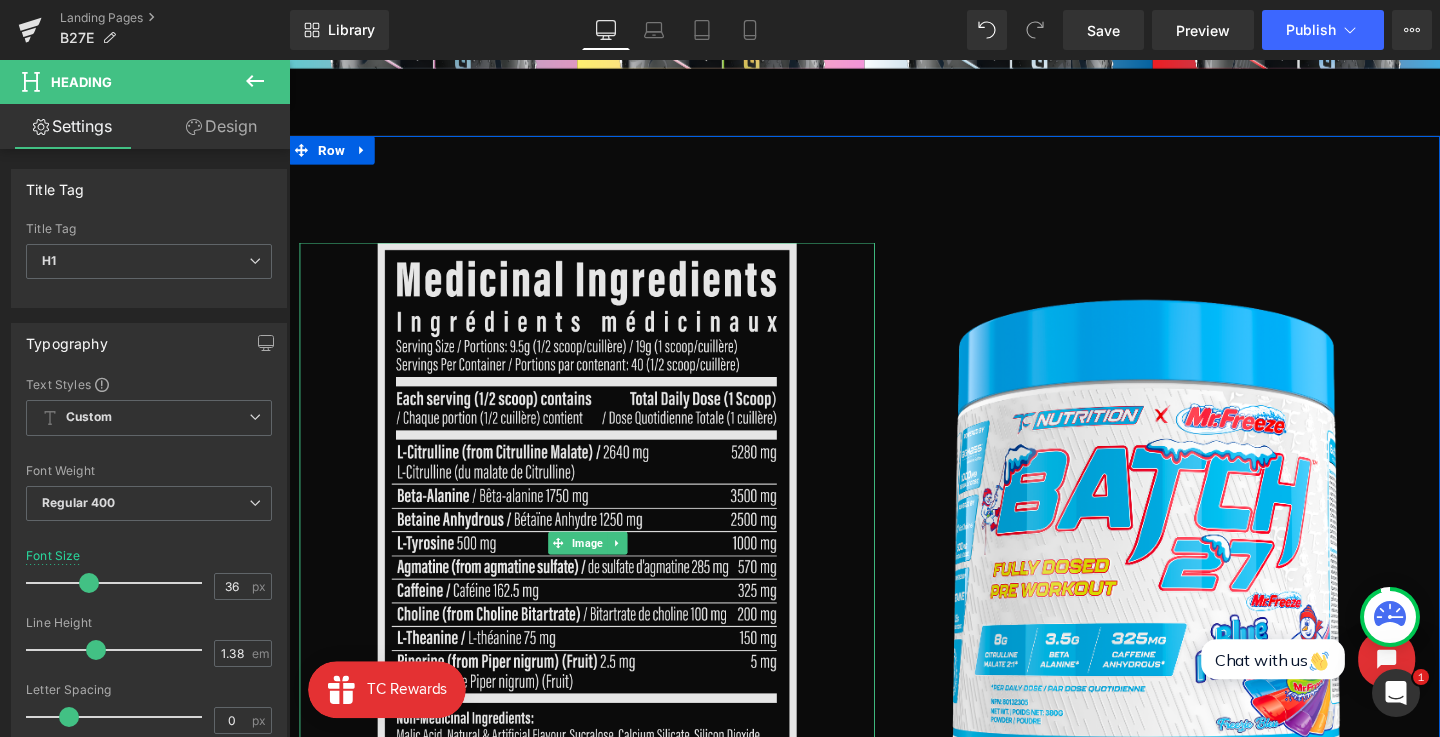scroll, scrollTop: 1351, scrollLeft: 0, axis: vertical 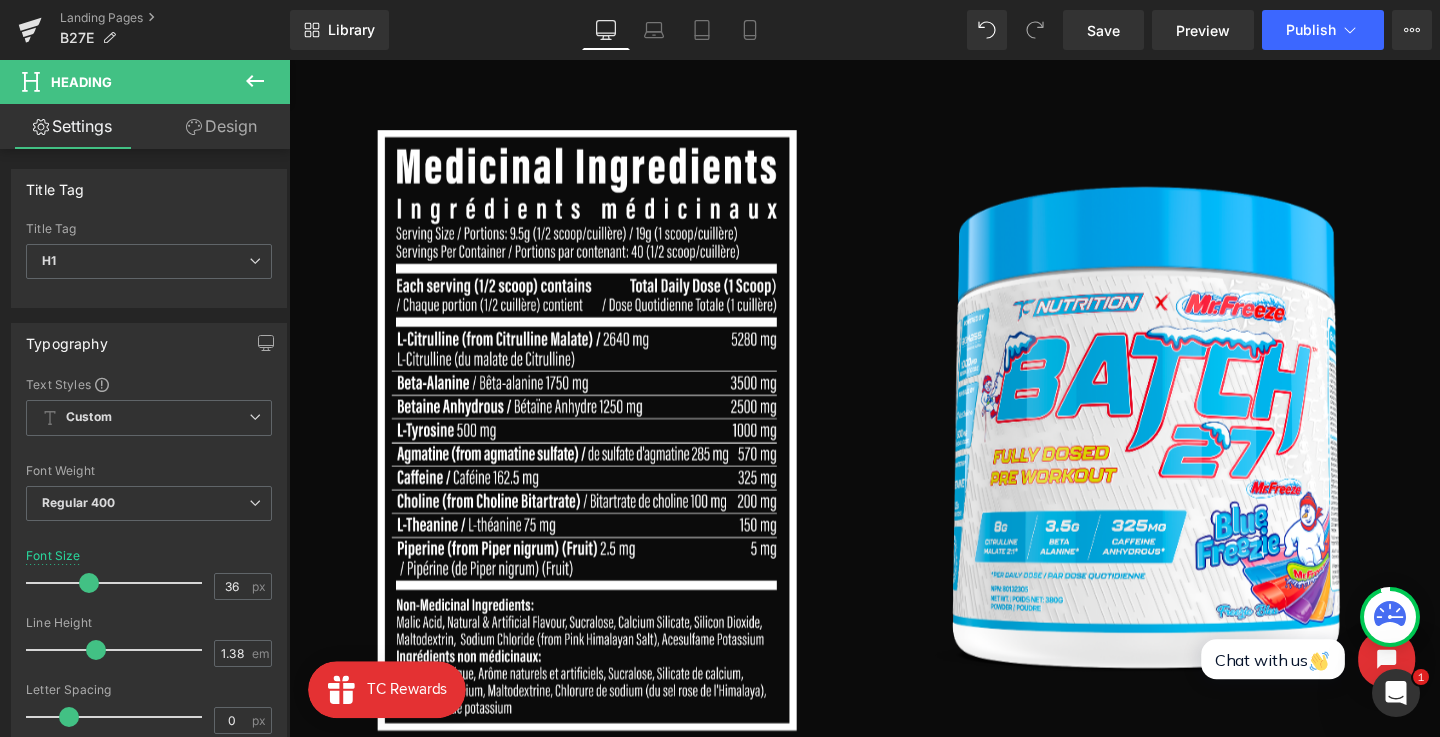 click 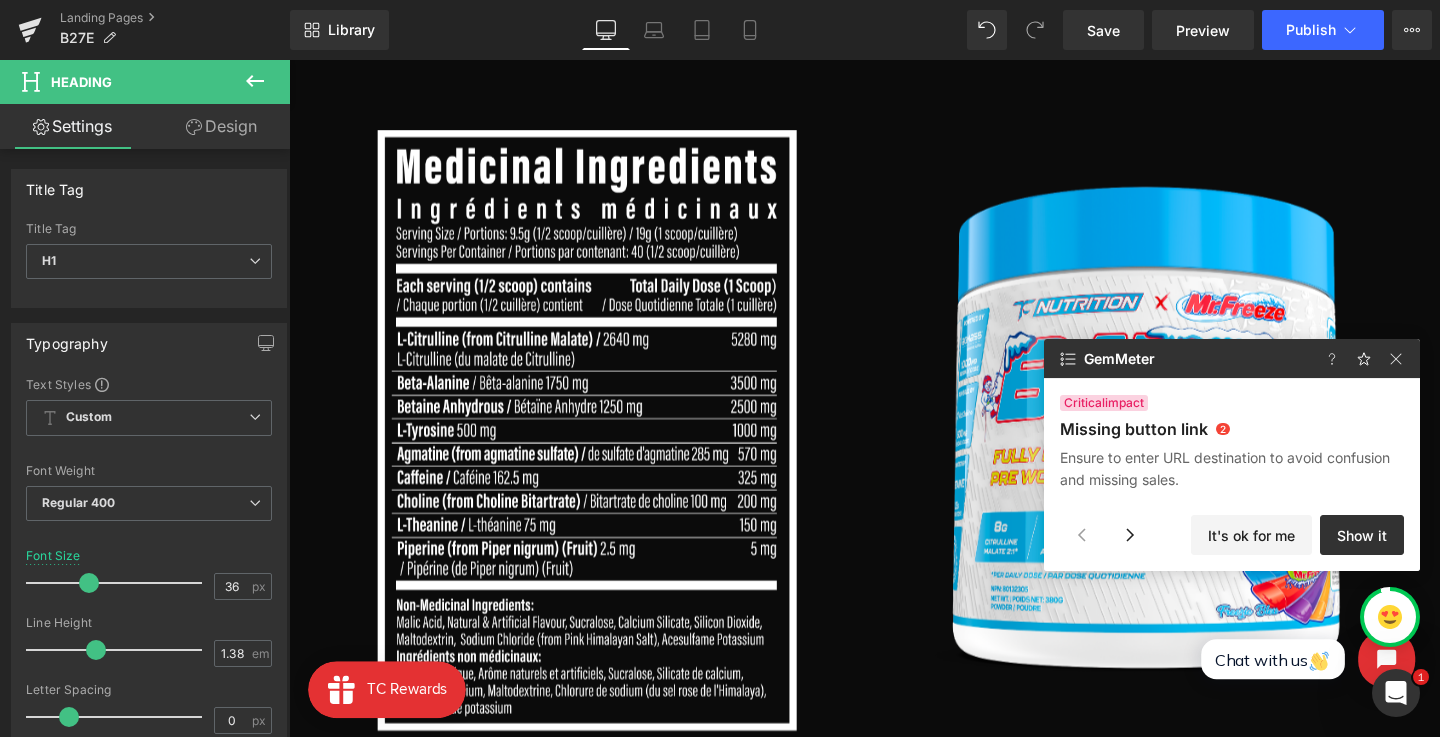 click at bounding box center [1390, 617] 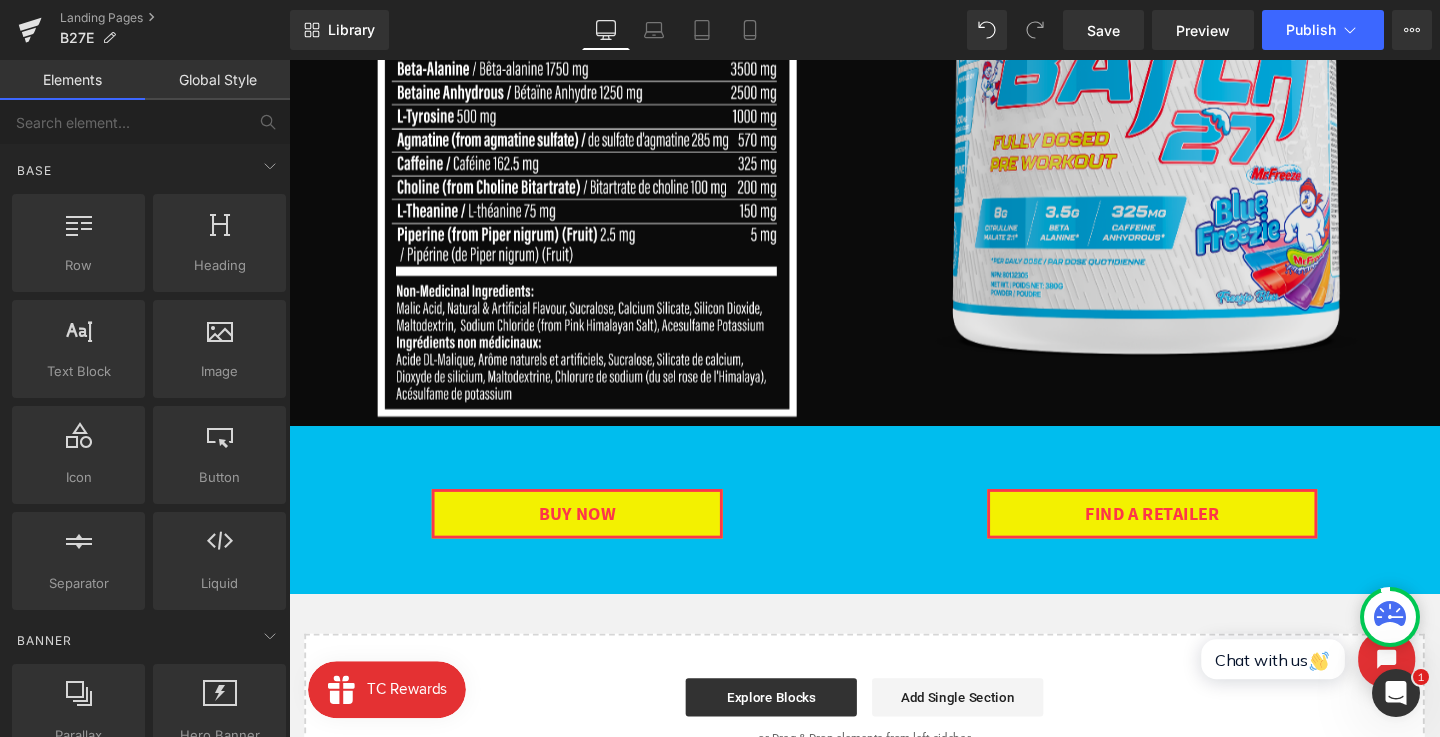 scroll, scrollTop: 1720, scrollLeft: 0, axis: vertical 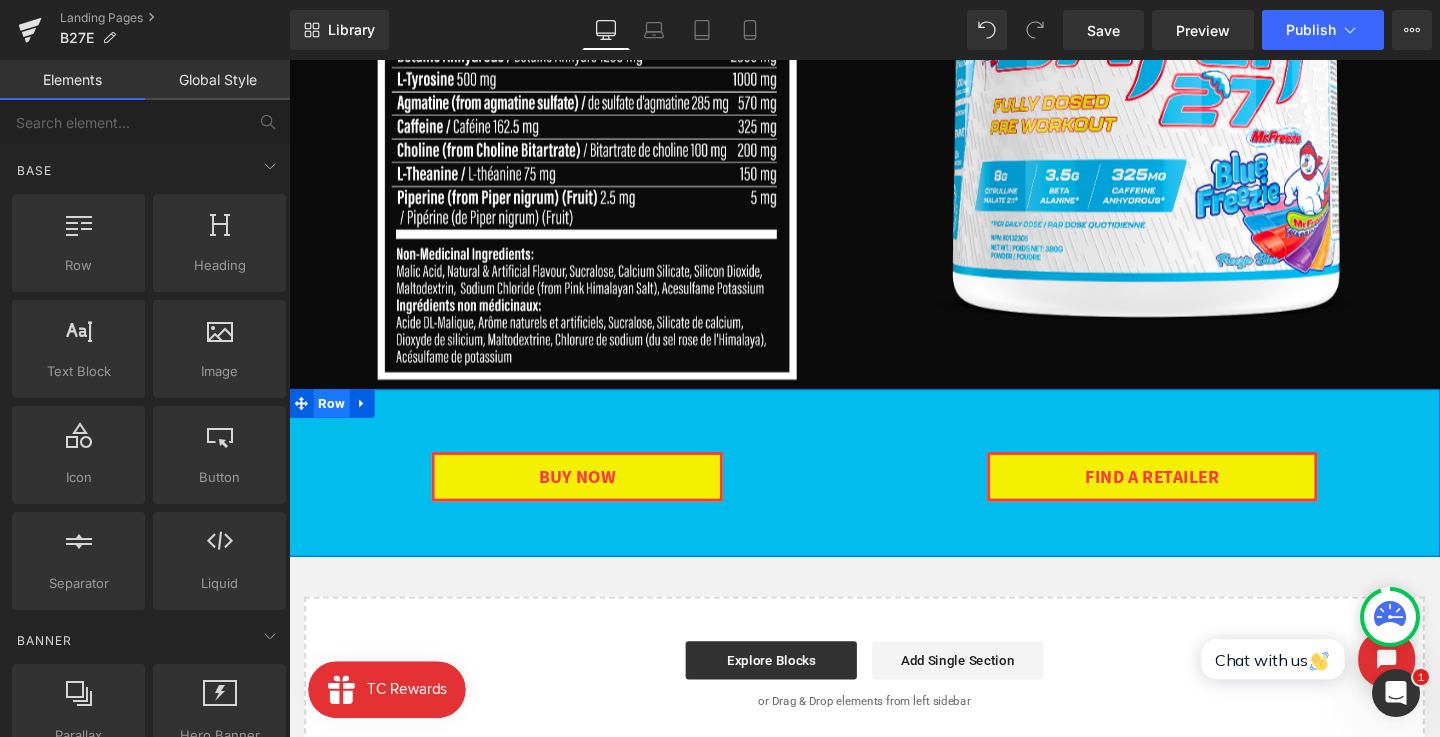 click on "Row" at bounding box center [334, 421] 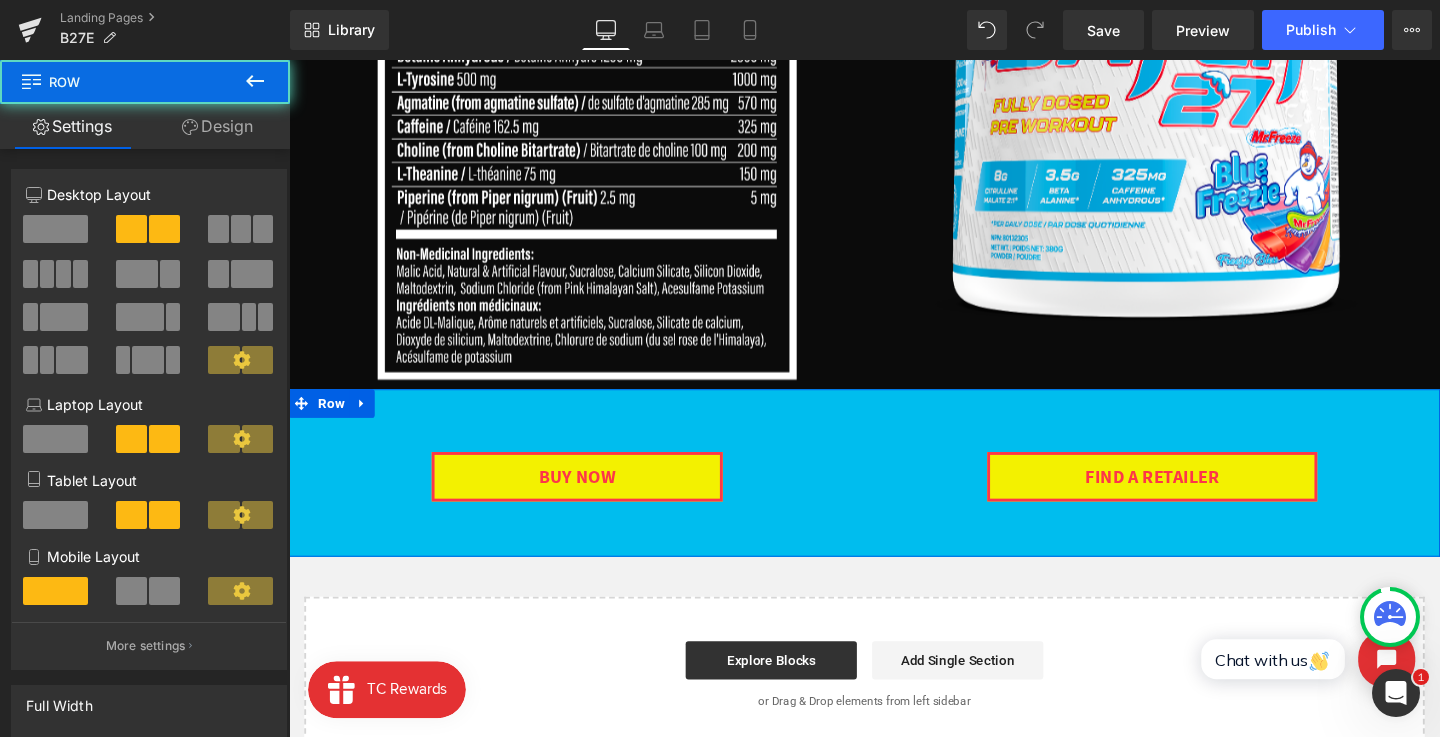 click on "Design" at bounding box center (217, 126) 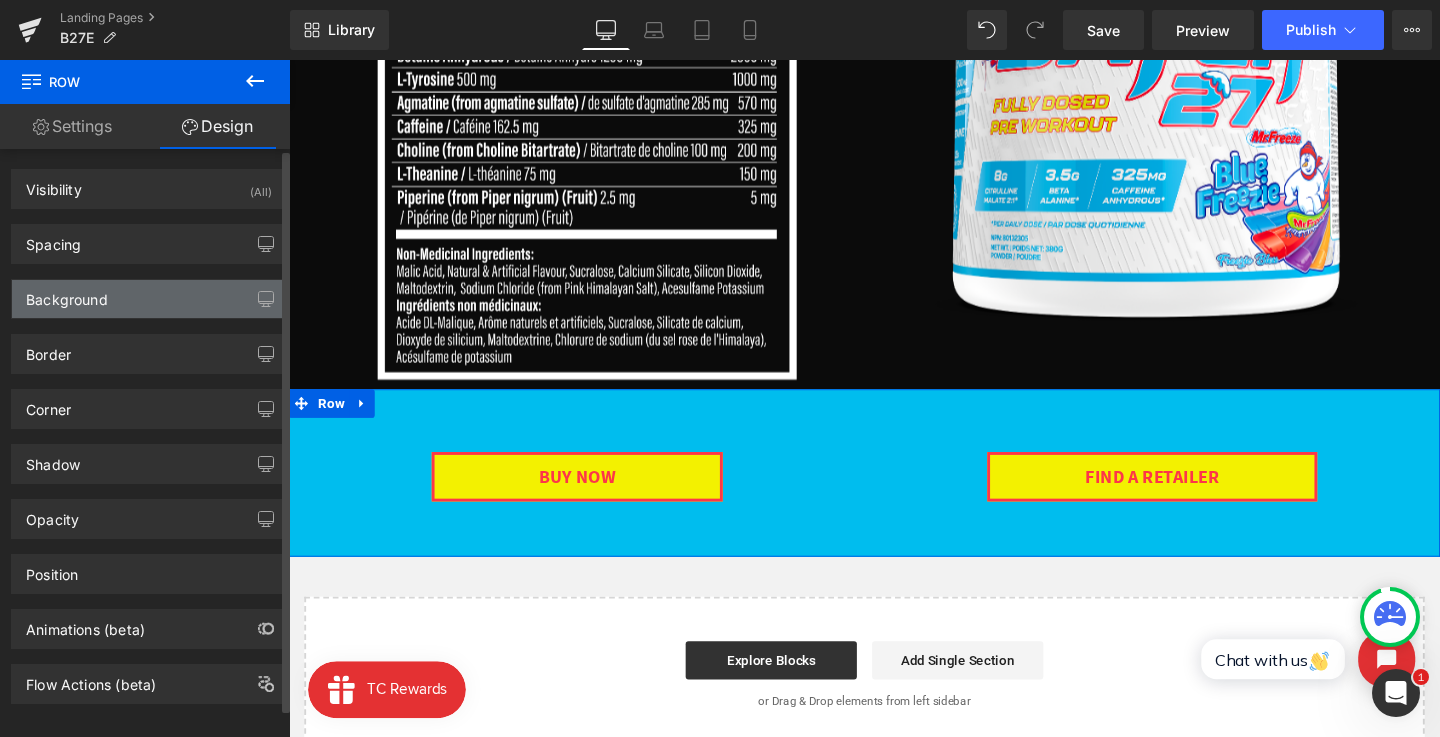 type on "#00bdee" 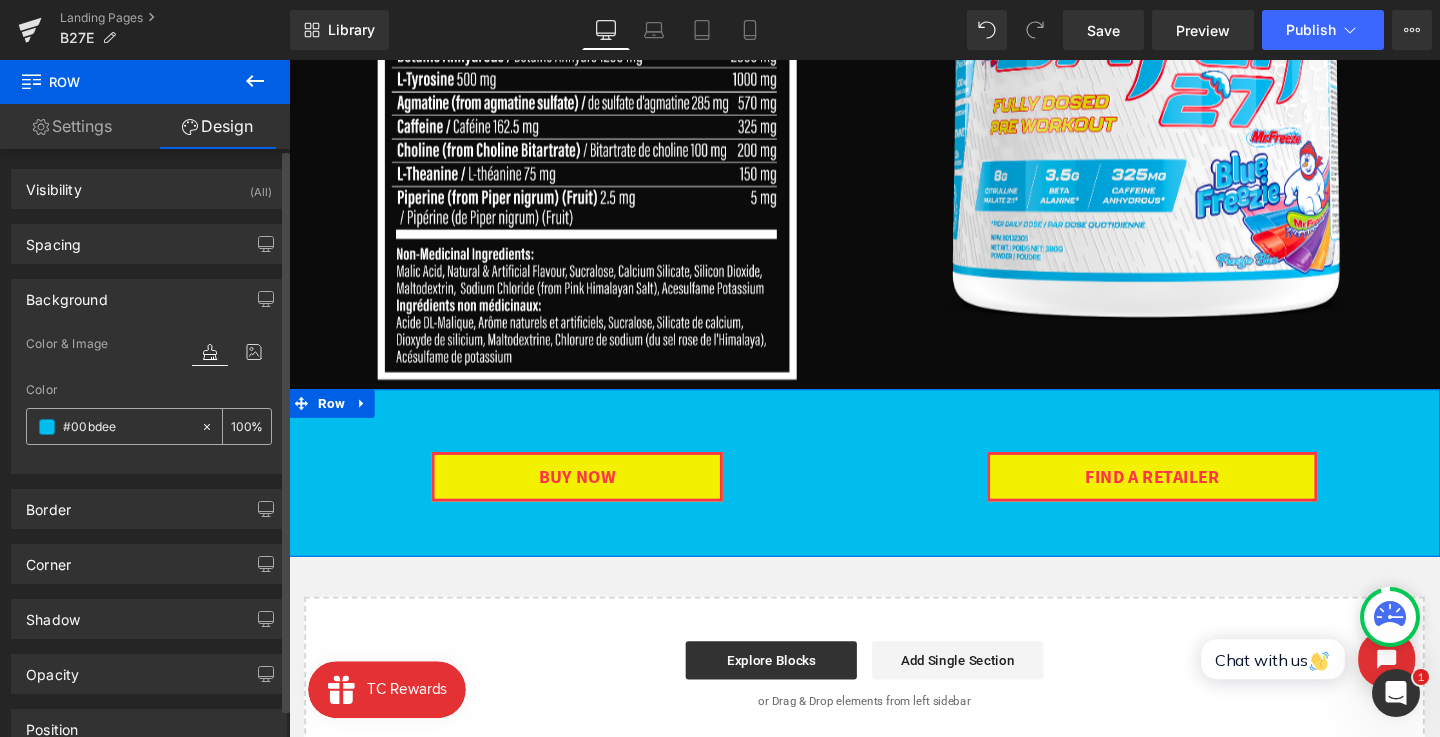 click at bounding box center (47, 427) 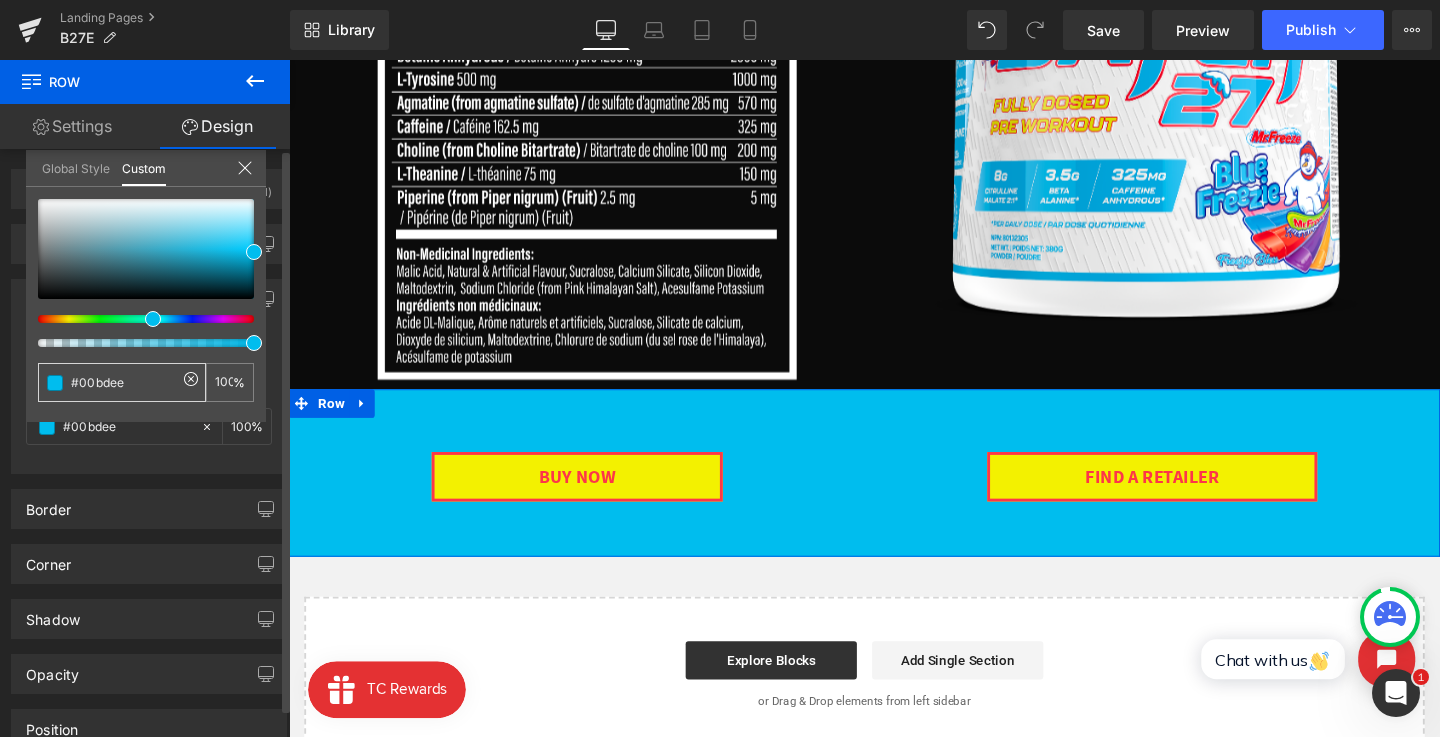 click on "#00bdee" at bounding box center [124, 382] 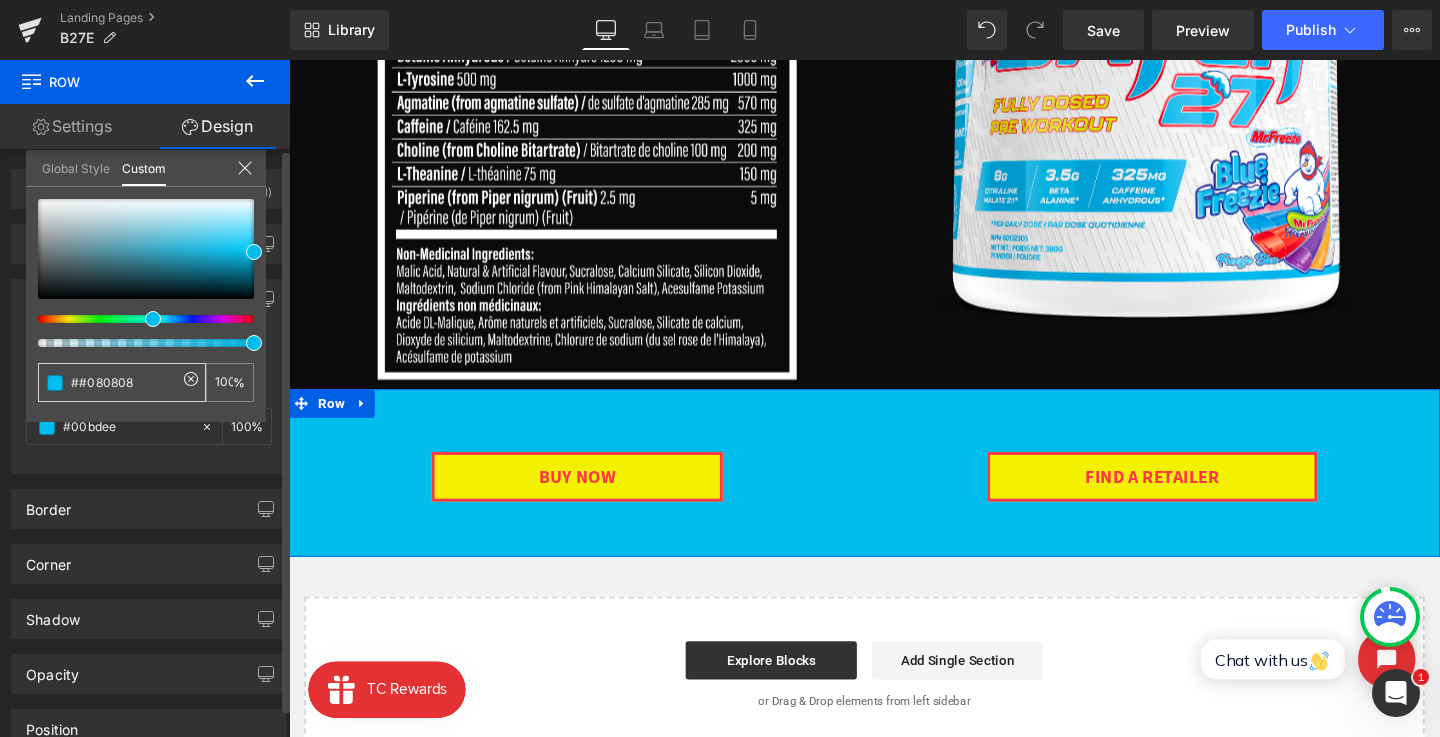 type on "##080808" 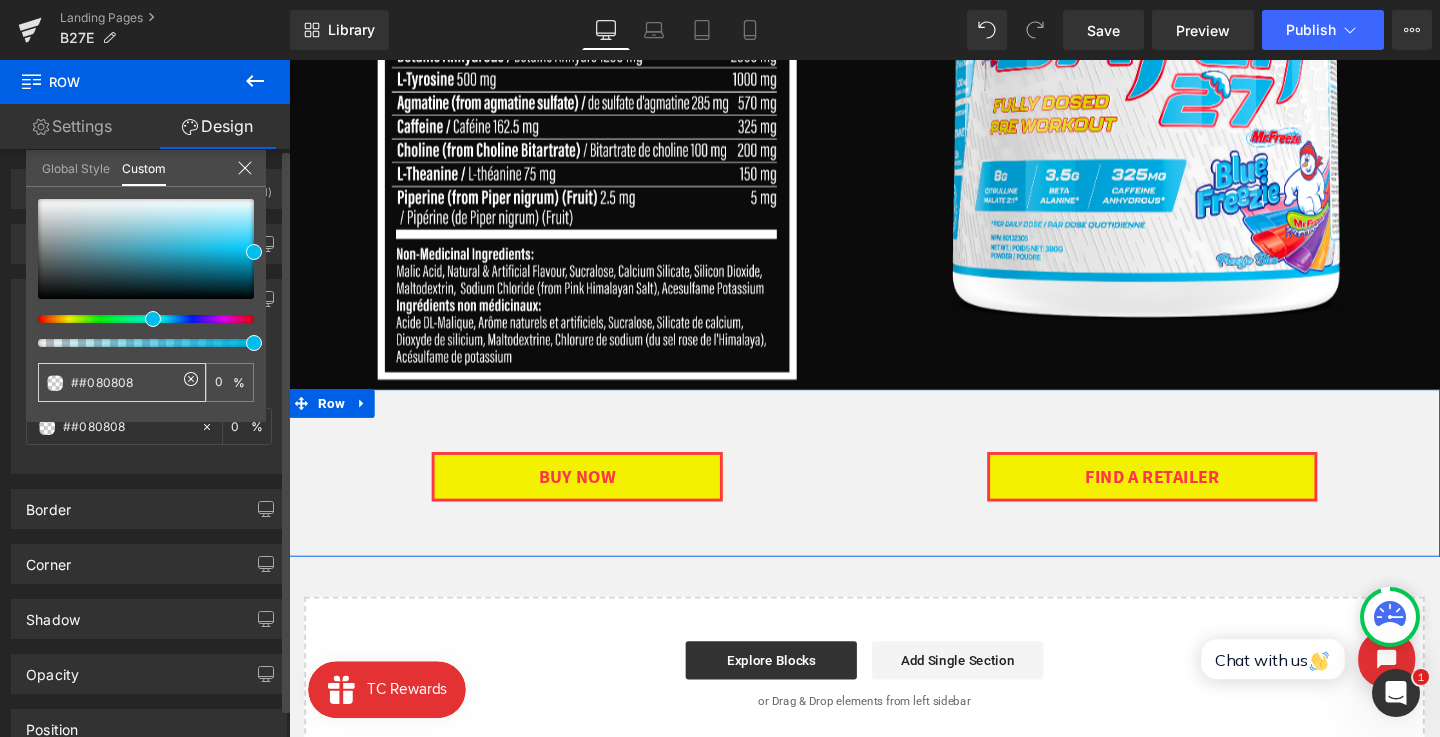 click on "##080808" at bounding box center (124, 382) 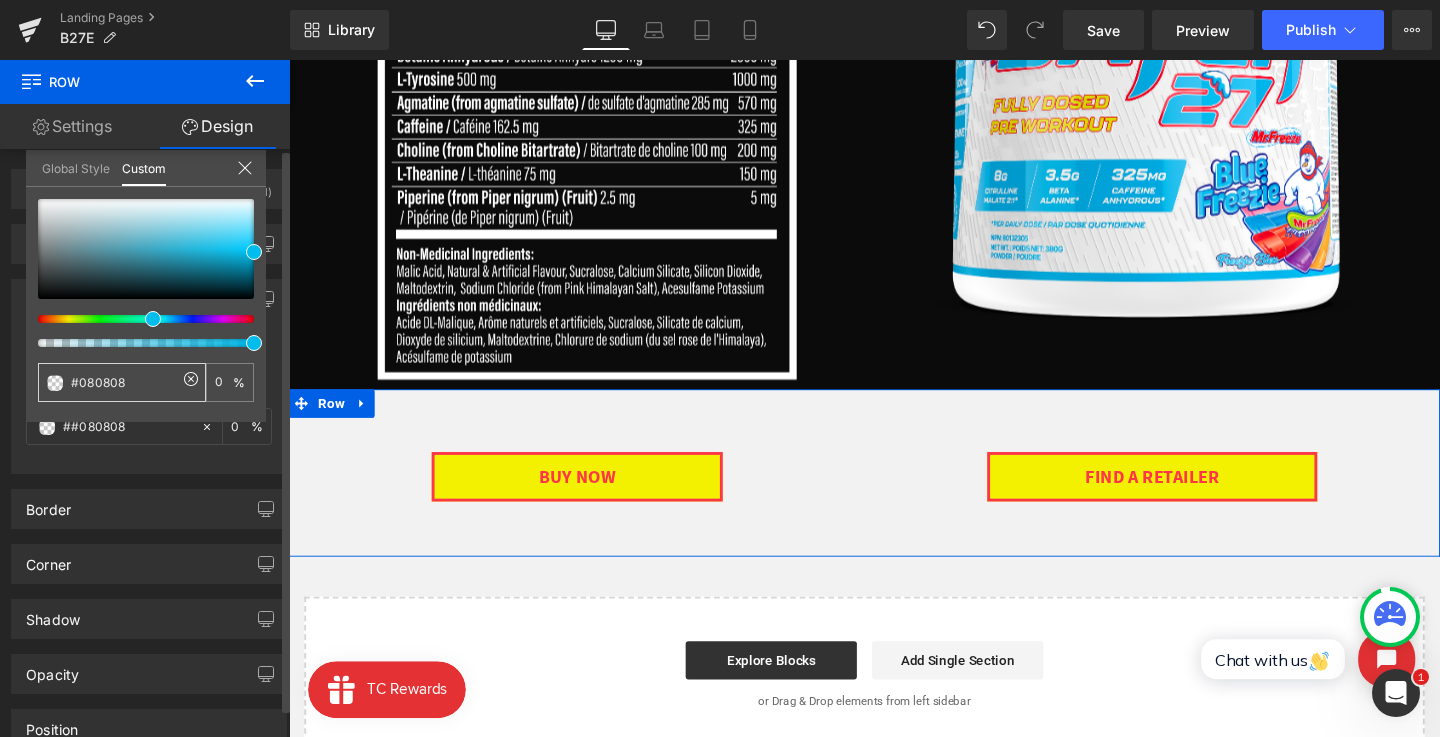 type on "#080808" 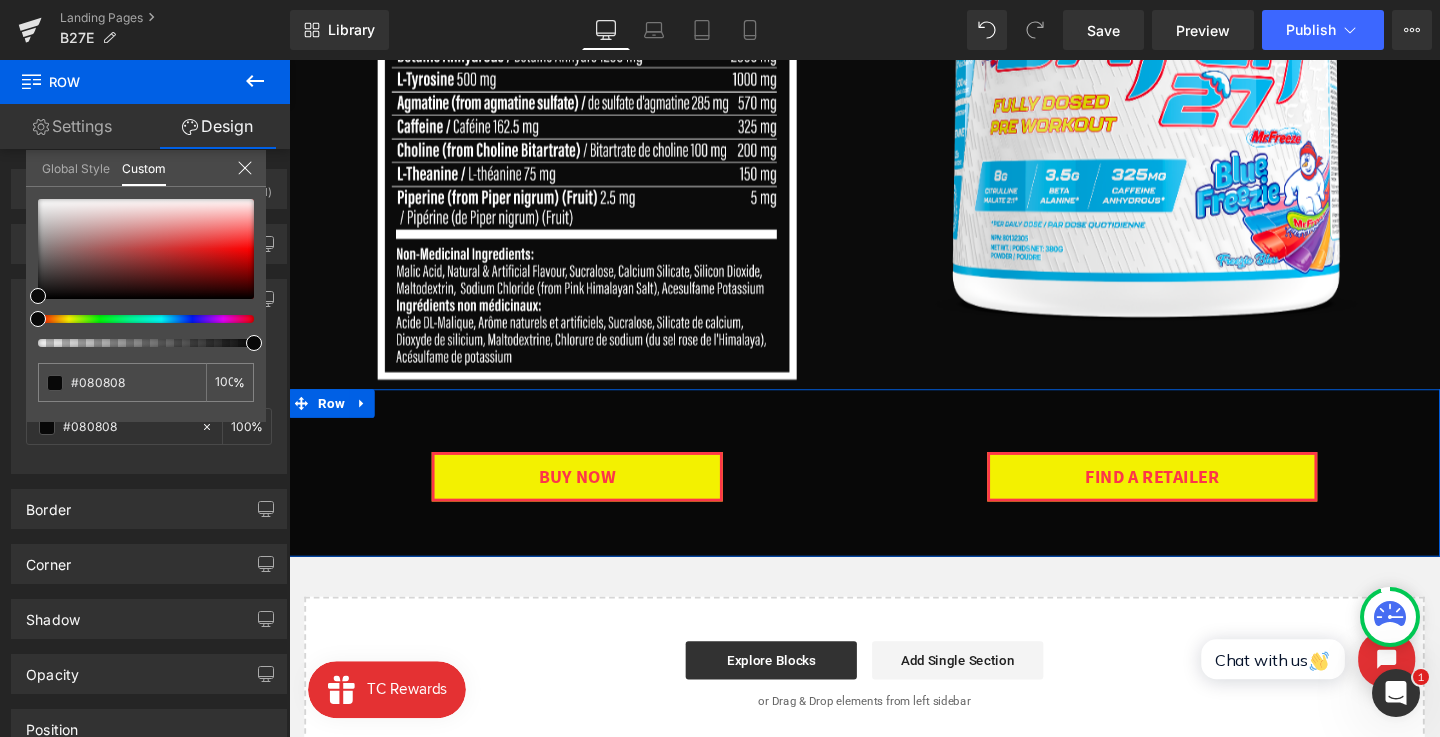 click on "Skip to content
Search
Home
Supplements
PRE WORKOUT
CARAMEL CANDY APPLE - LIMITED EDITION
EAAs / BCAAs
PROTEIN
CREATINE" at bounding box center [894, -201] 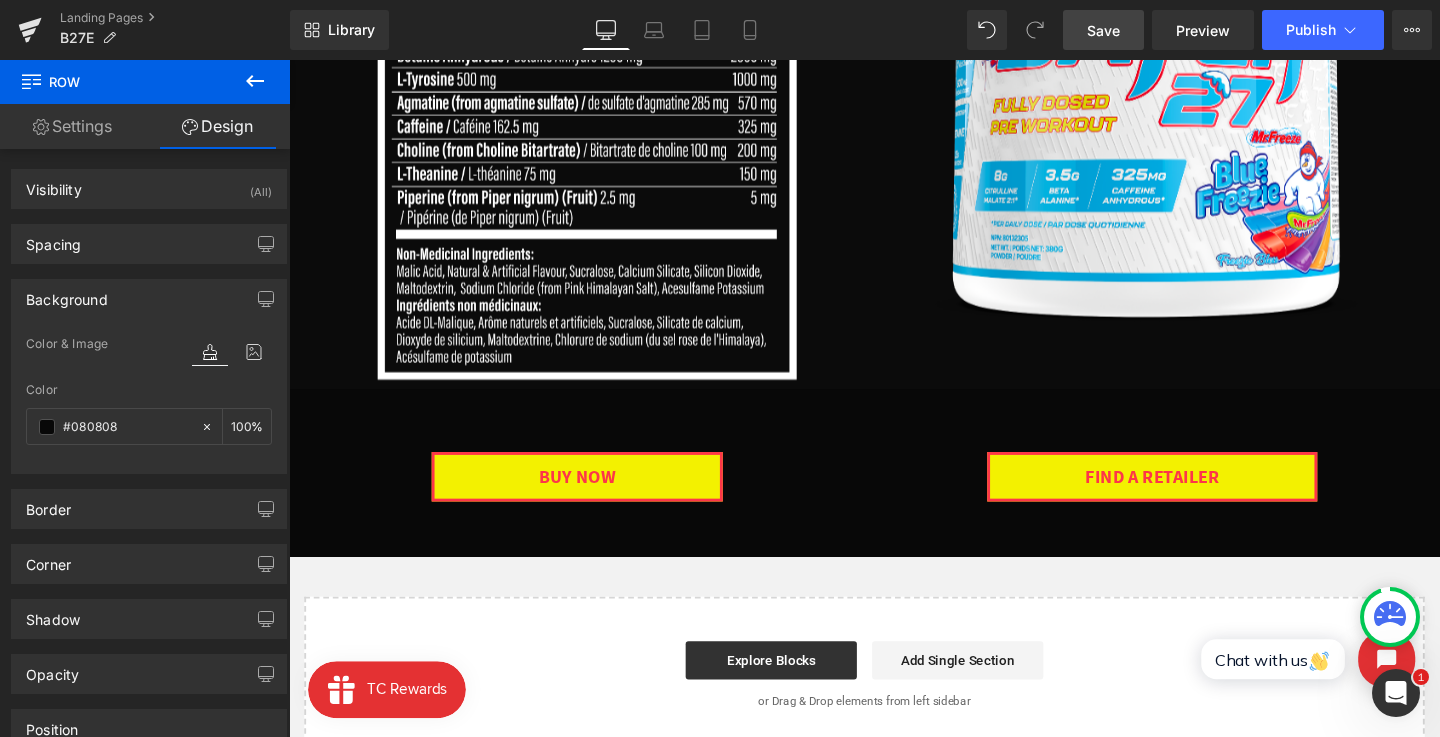 click on "Save" at bounding box center (1103, 30) 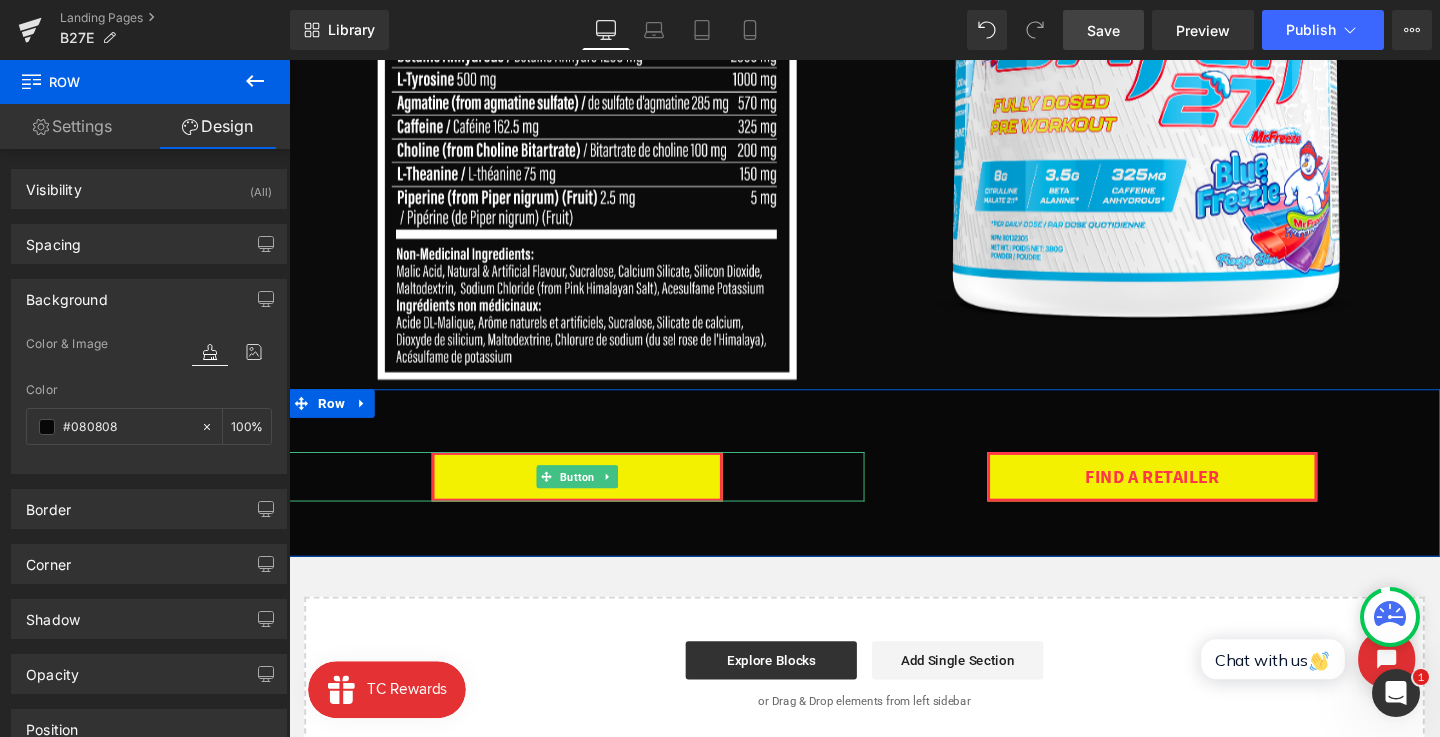 scroll, scrollTop: 1730, scrollLeft: 0, axis: vertical 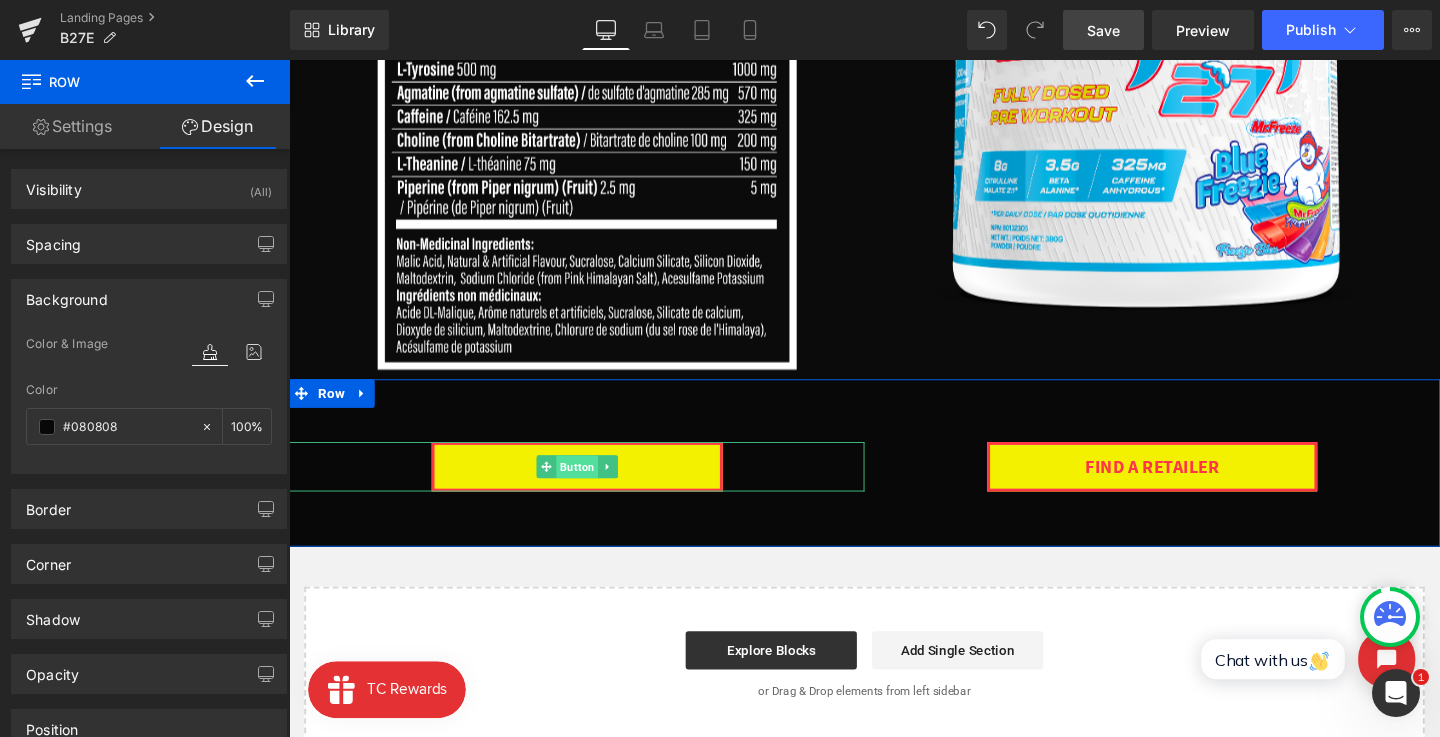 click on "Button" at bounding box center (592, 488) 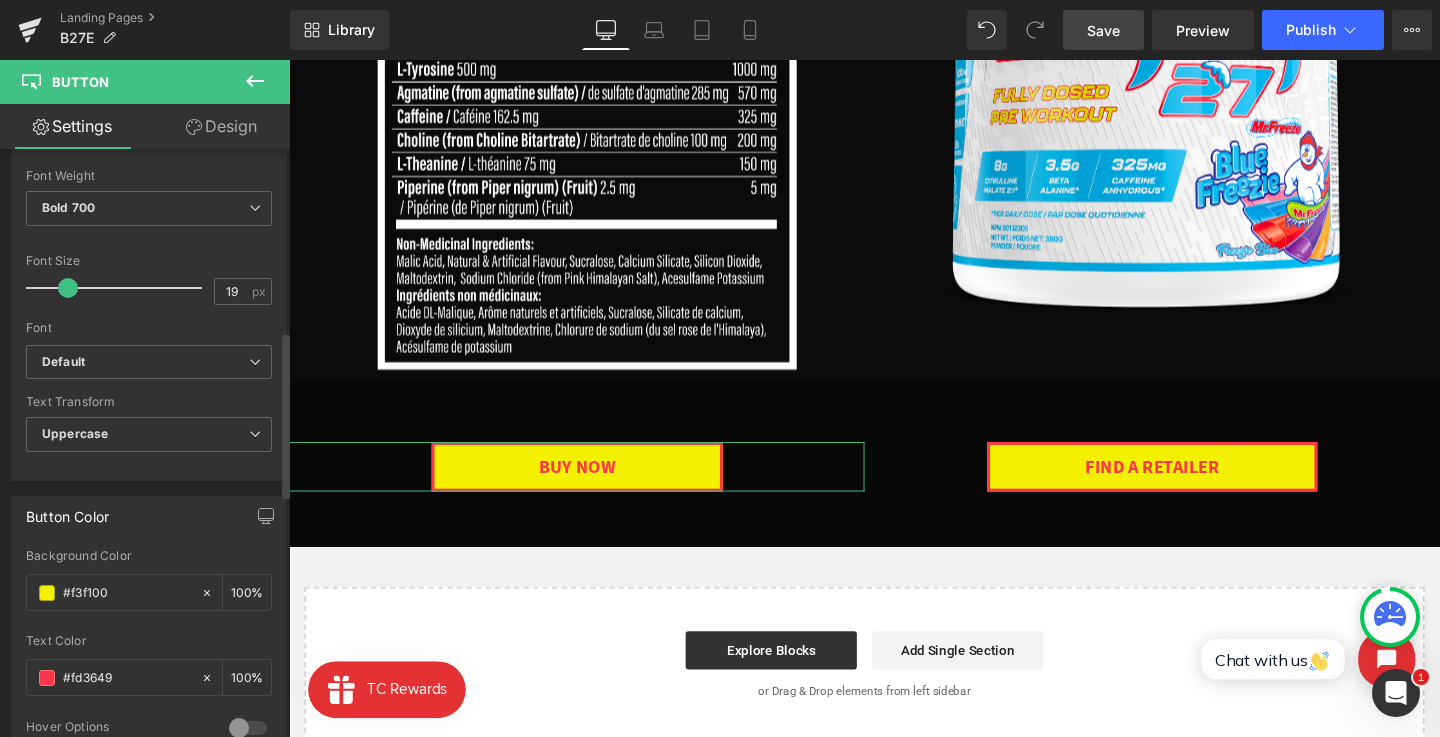 scroll, scrollTop: 655, scrollLeft: 0, axis: vertical 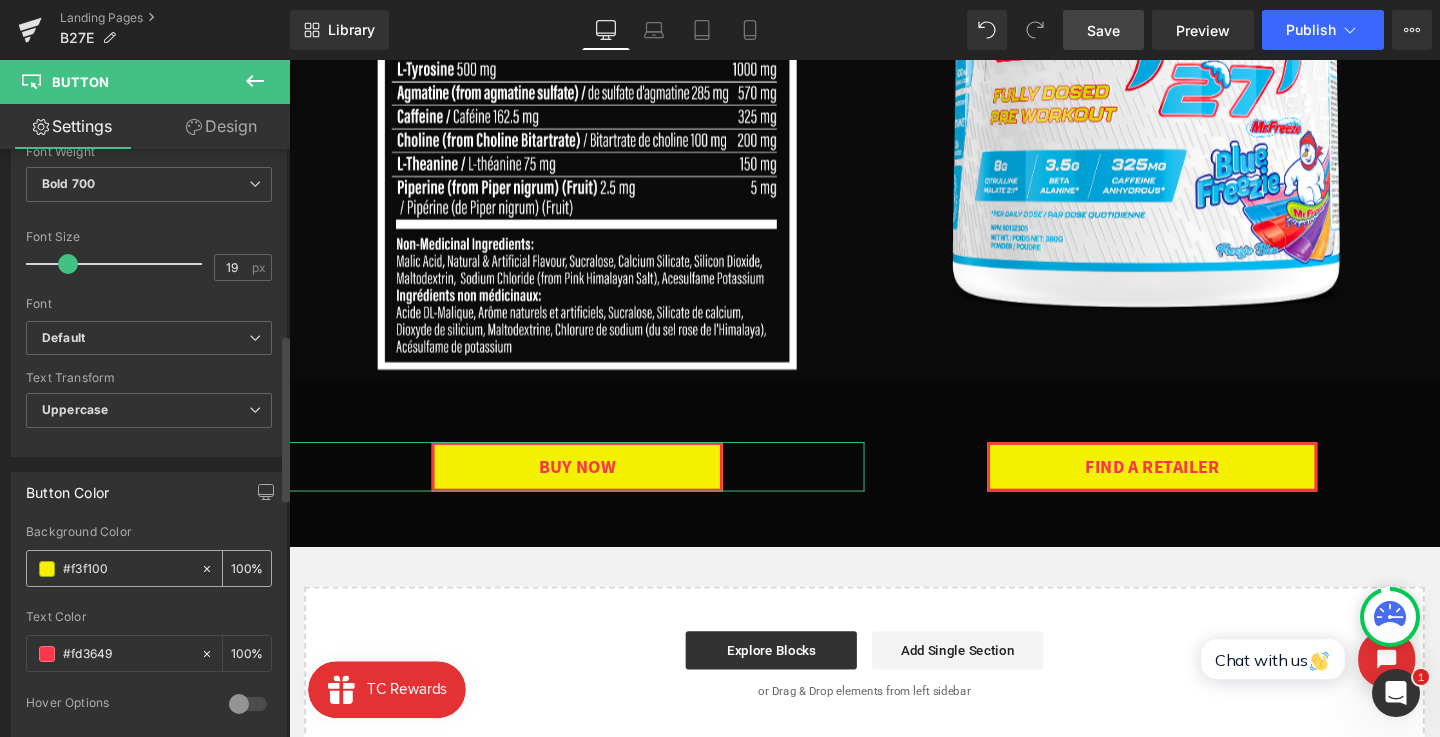 click on "#f3f100" at bounding box center [127, 569] 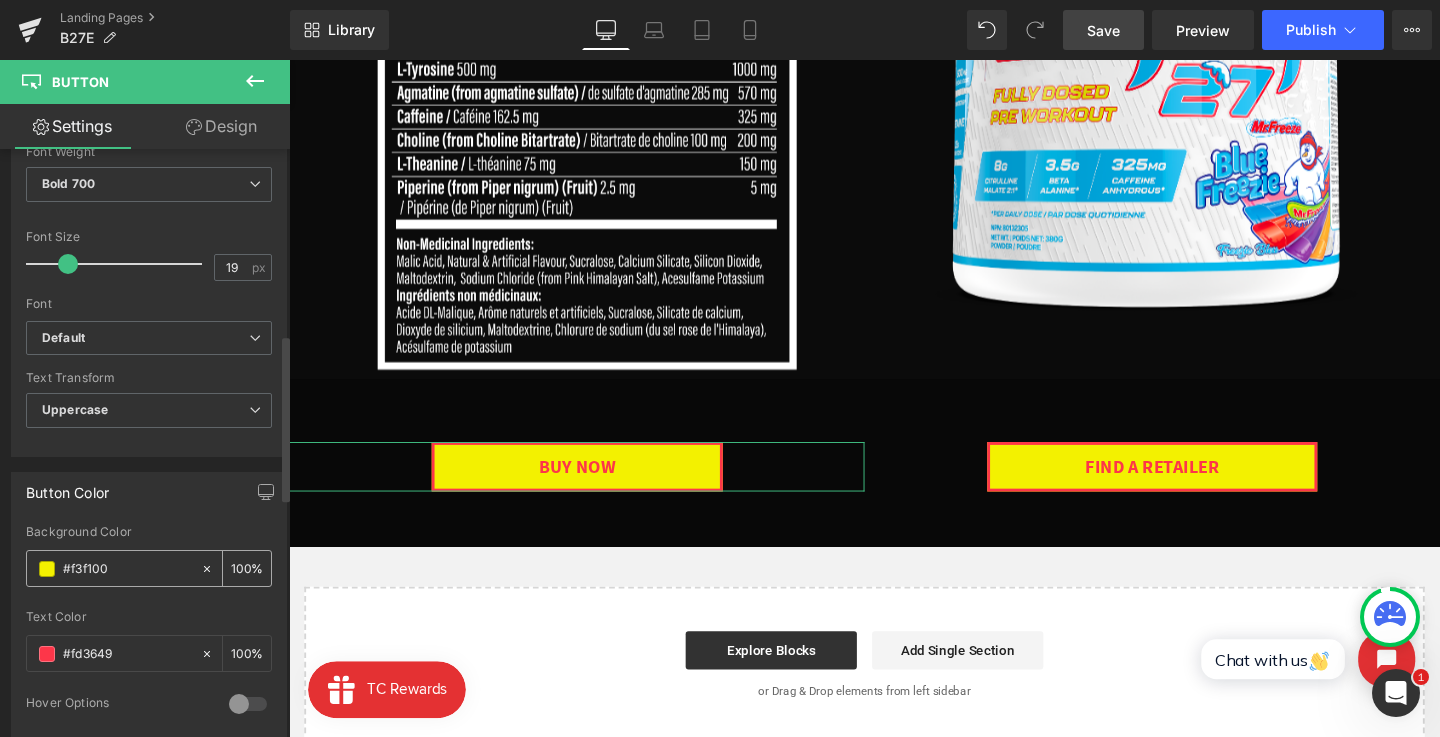 click on "#f3f100" at bounding box center (127, 569) 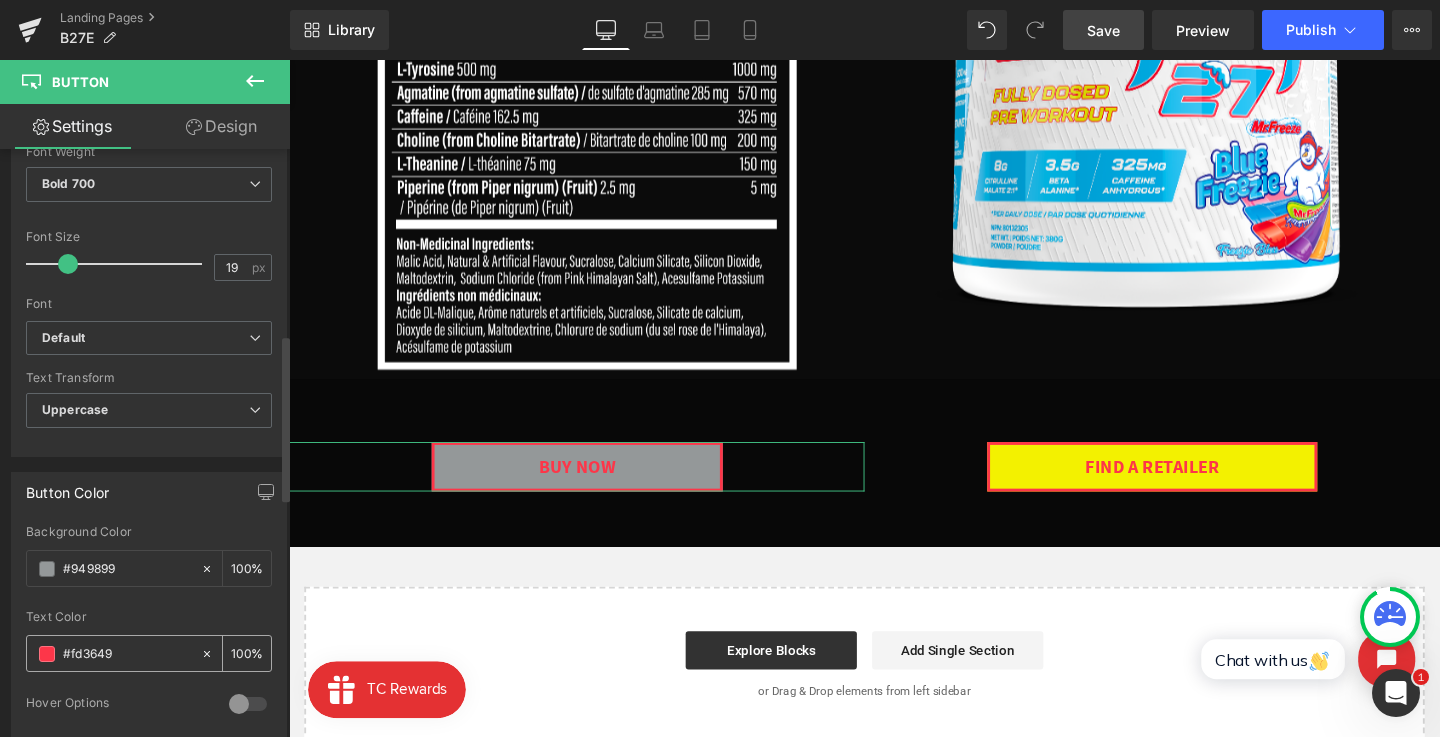 type on "#949899" 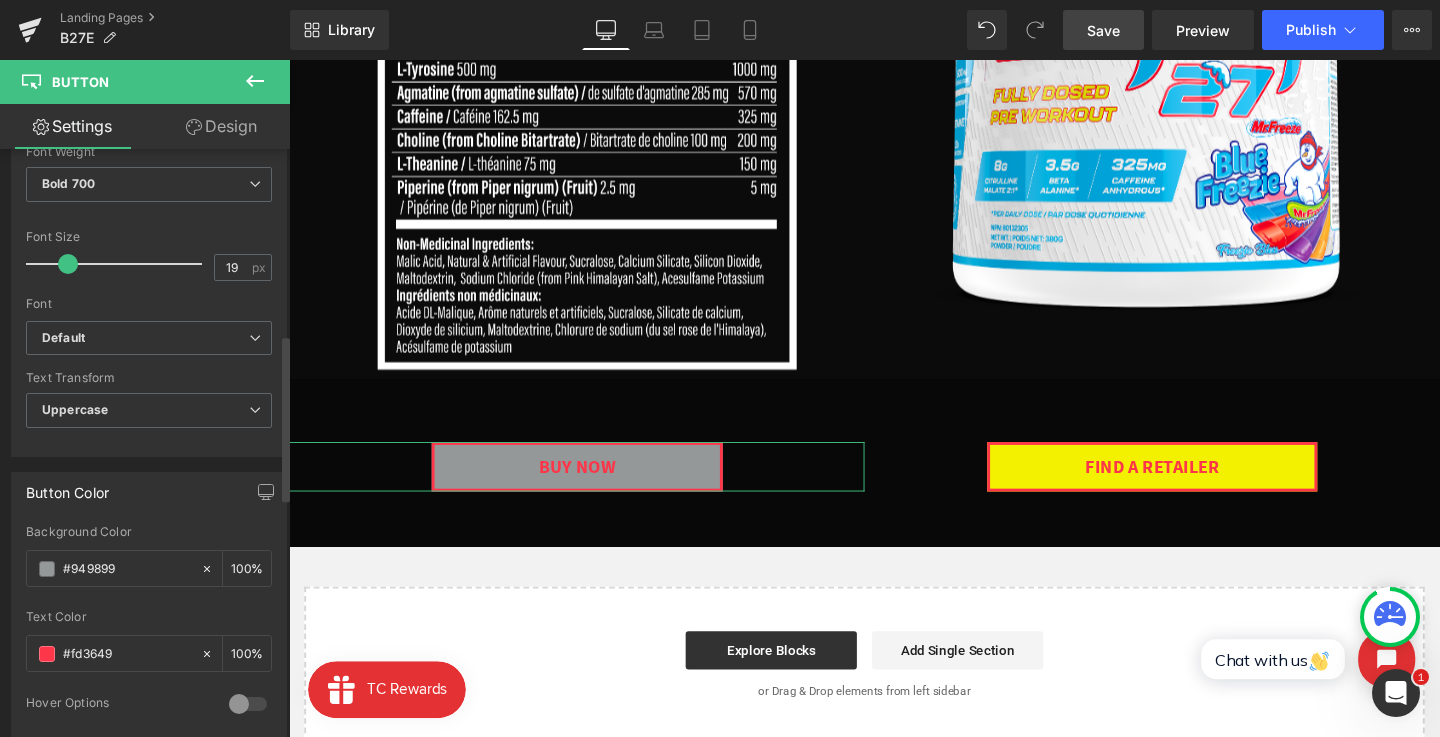 paste on "94989" 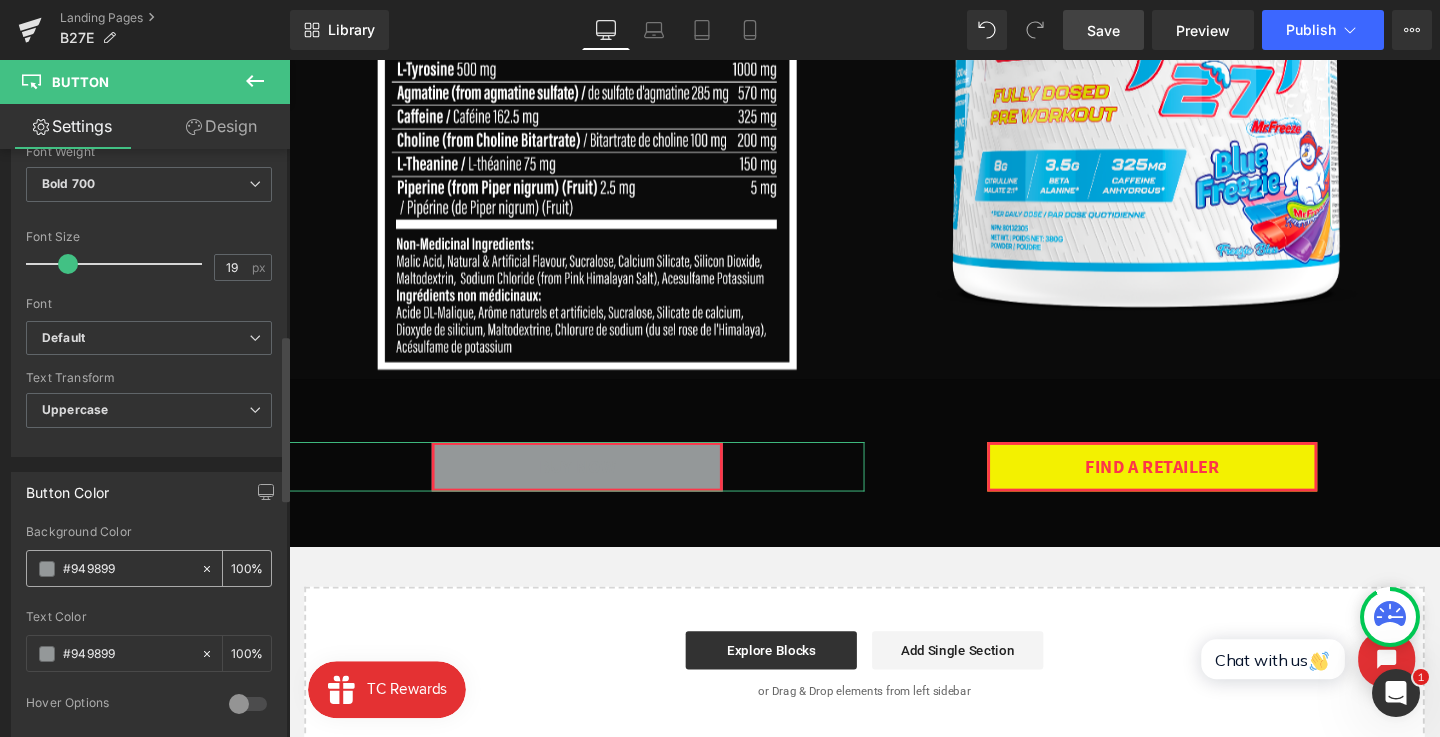 click on "#949899 100 %" at bounding box center (149, 568) 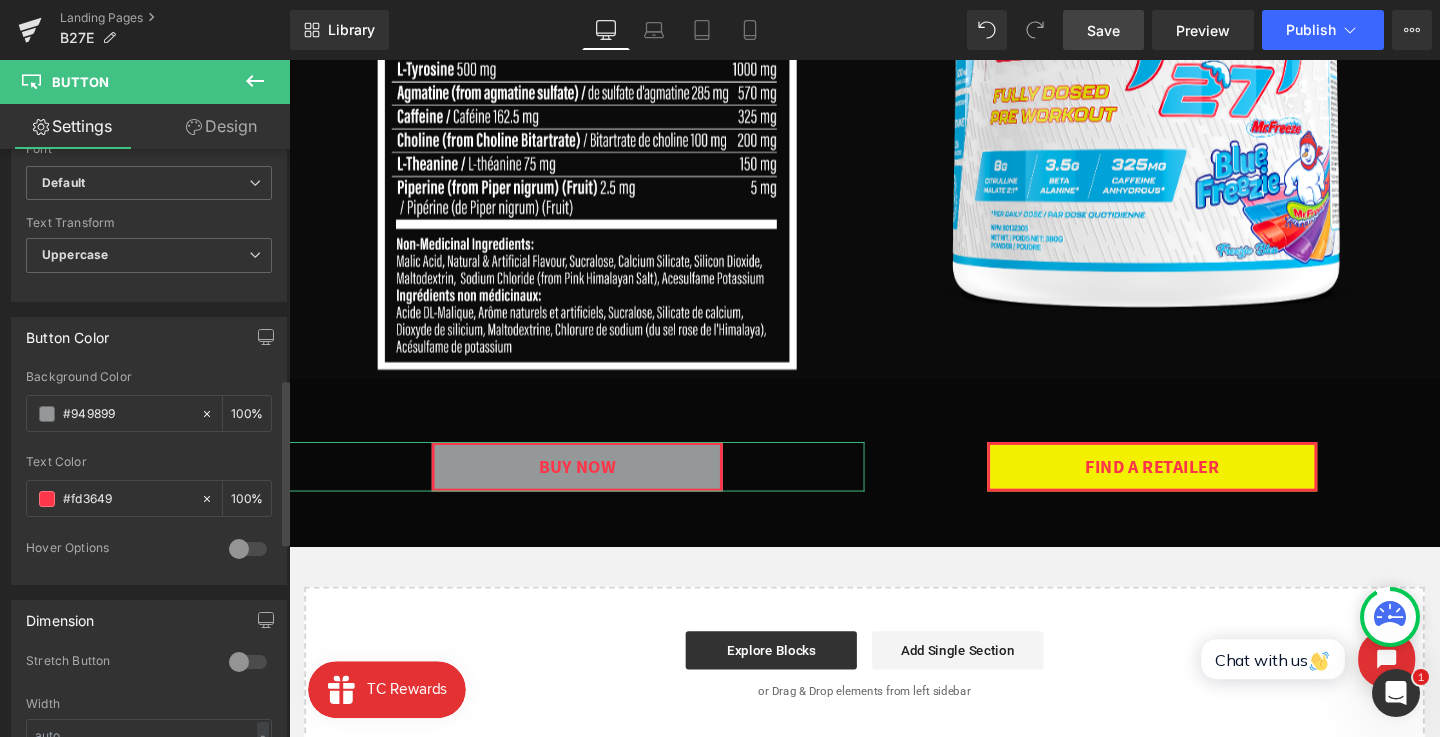 scroll, scrollTop: 790, scrollLeft: 0, axis: vertical 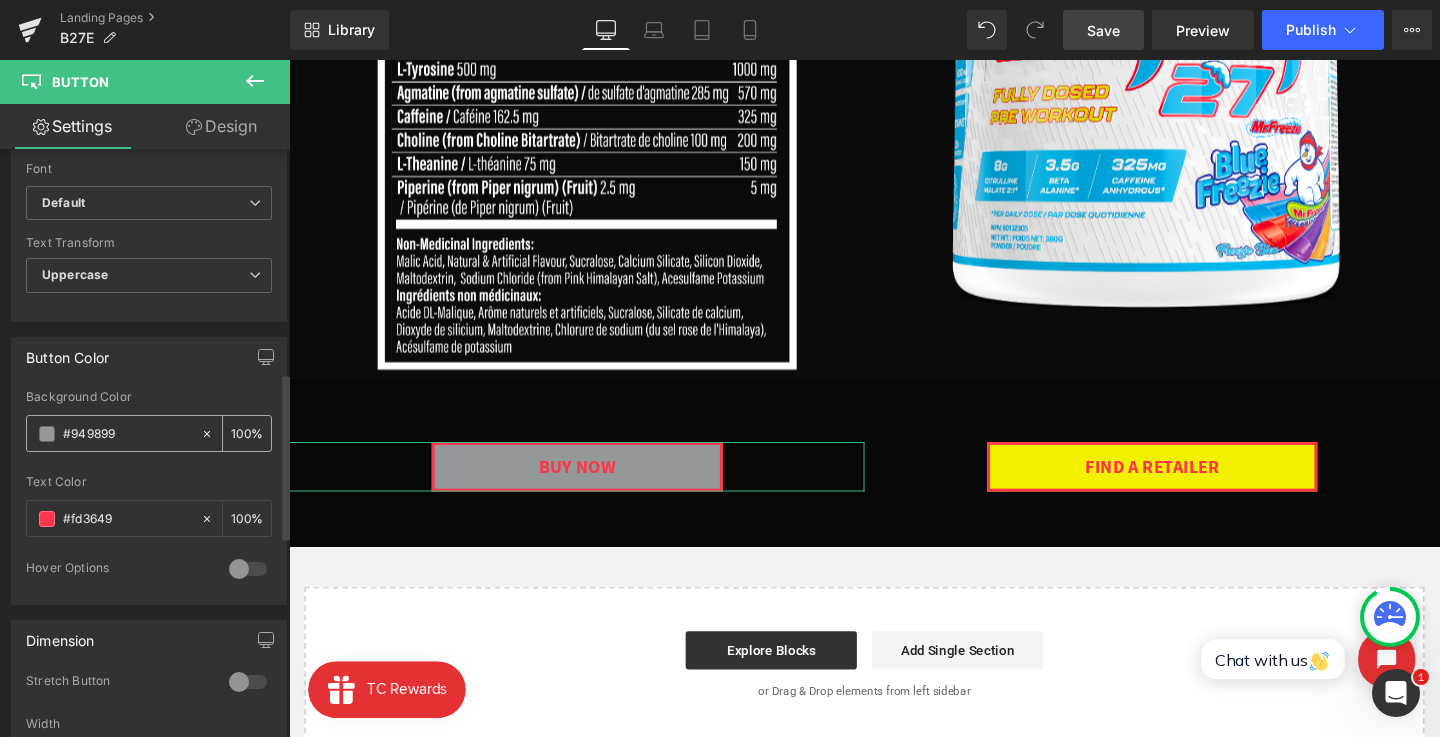 type on "#fd3649" 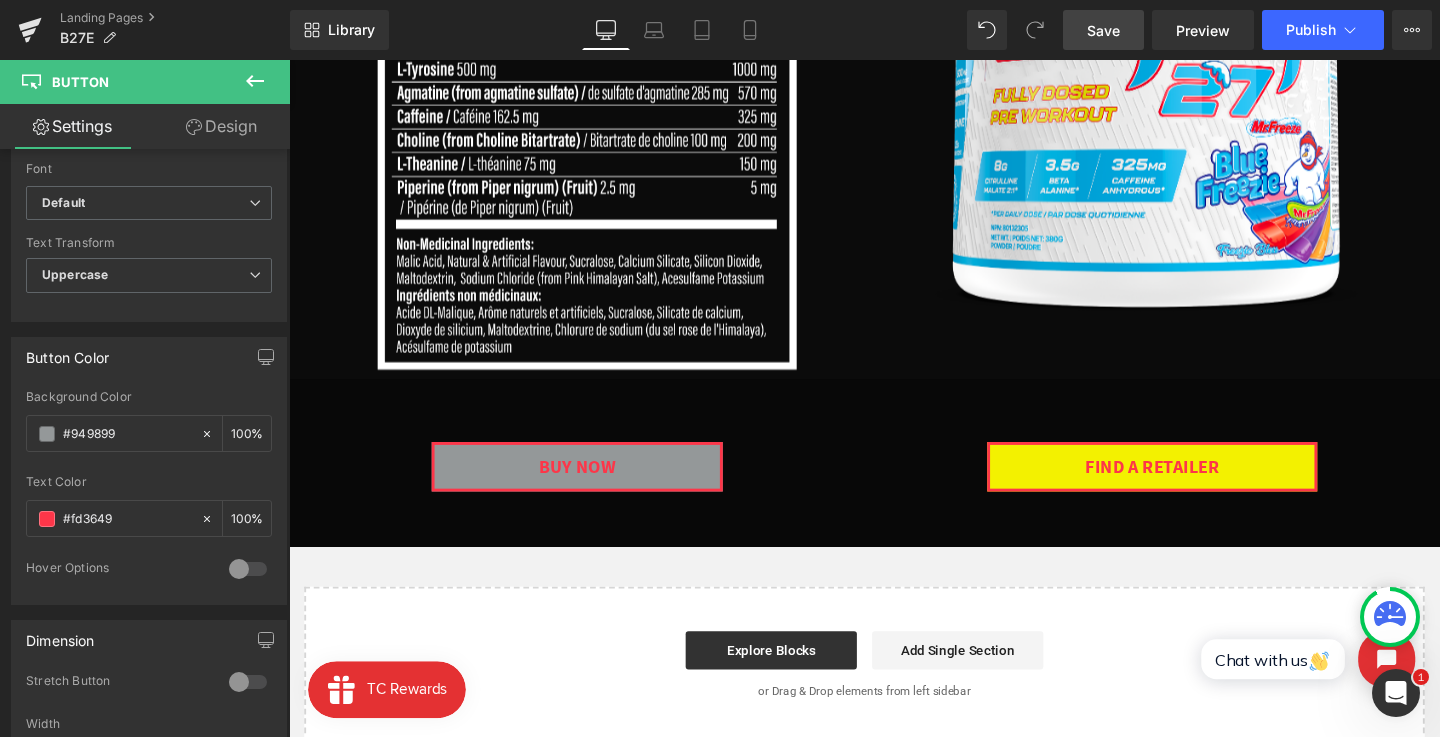 click on "Design" at bounding box center (221, 126) 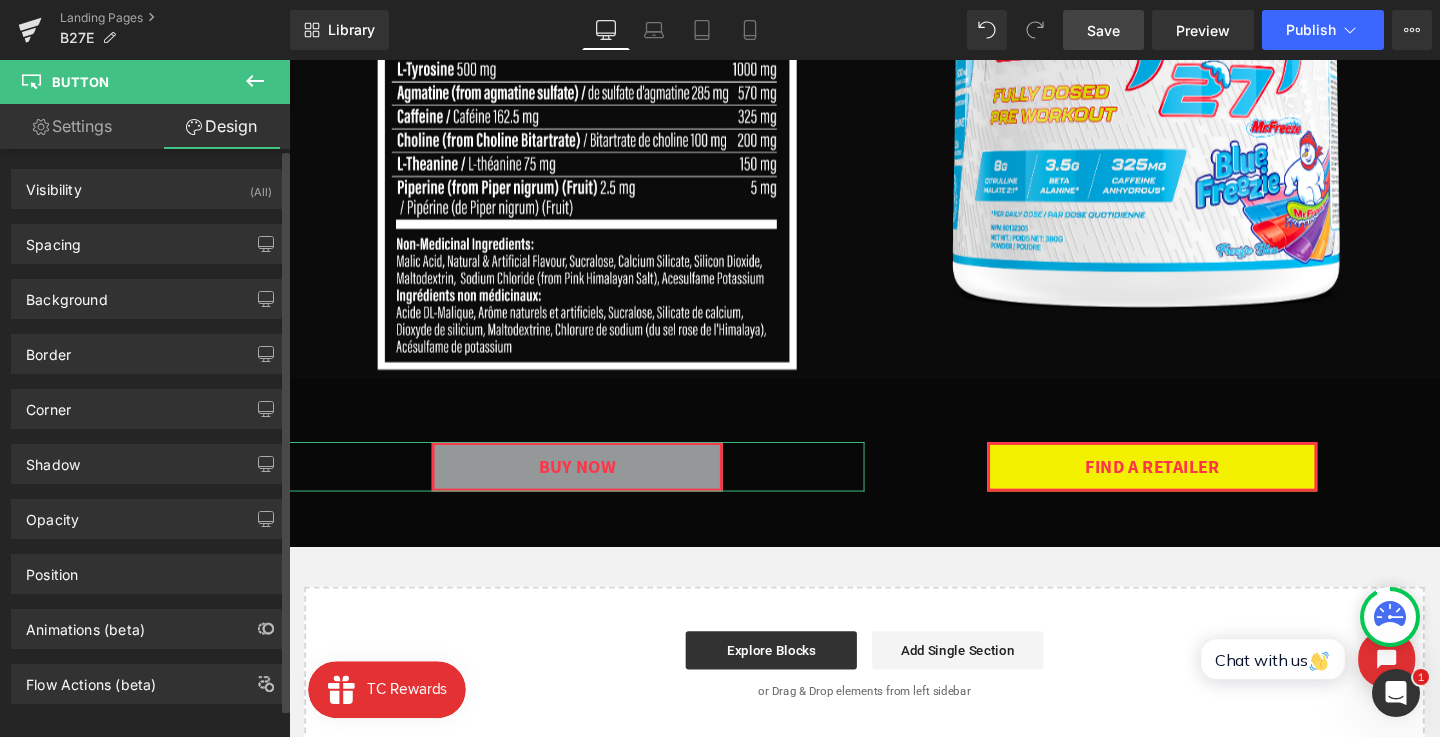 click on "Border
Border Style Custom
Custom
Setup Global Style
Custom
Setup Global Style
solid Border Design
rgba(253, 54, 73, 1) Border Color #fd3649 100 %
3px Border Thickness 3 px
More settings" at bounding box center [149, 346] 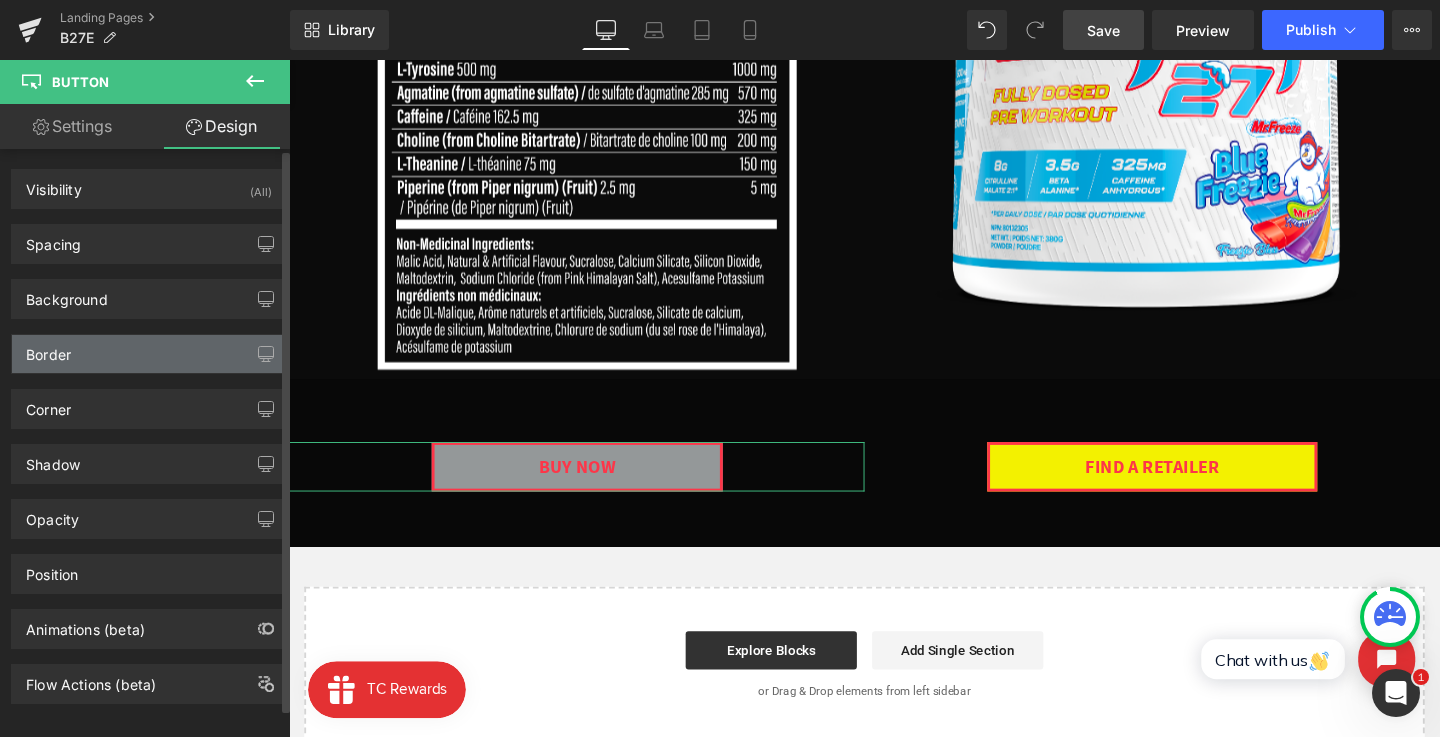 click on "Border" at bounding box center (149, 354) 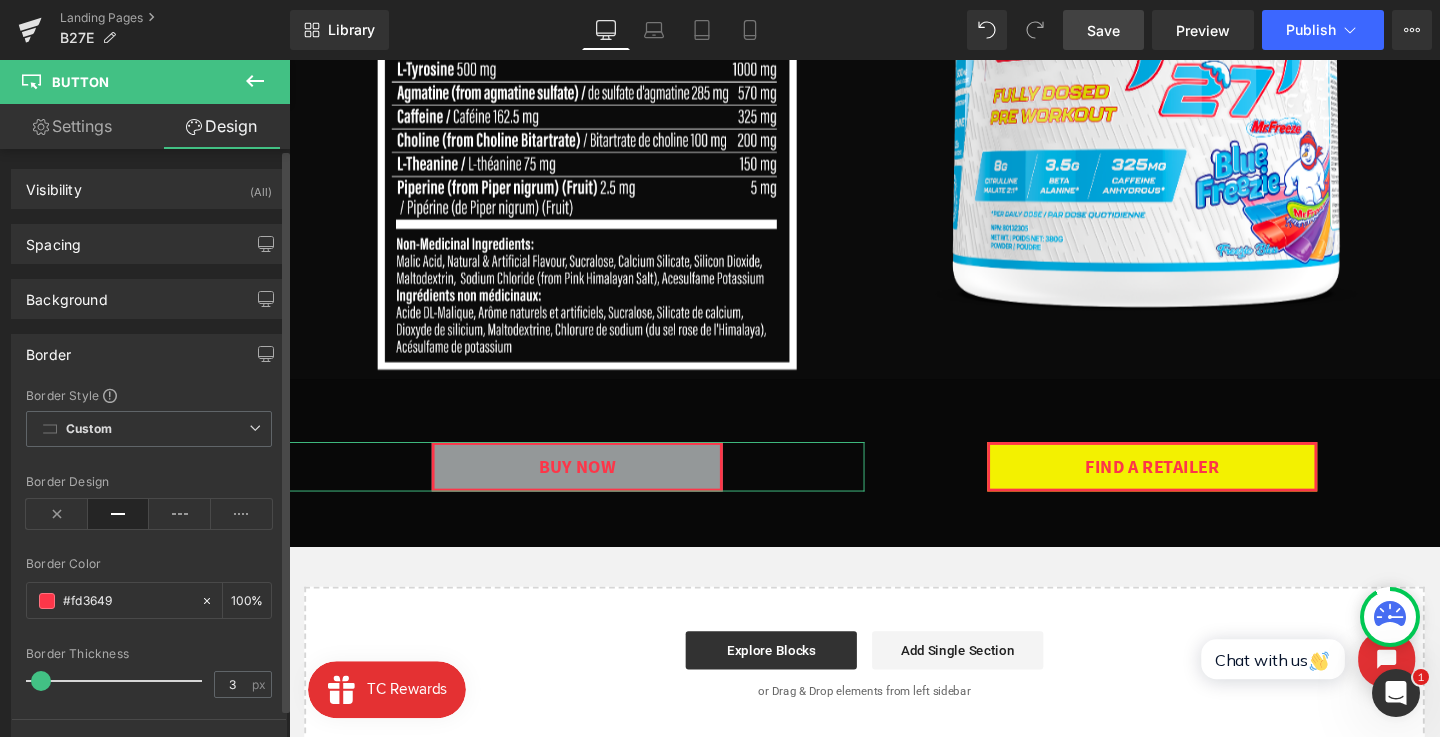 click on "Border Color #fd3649 100 %" at bounding box center [149, 599] 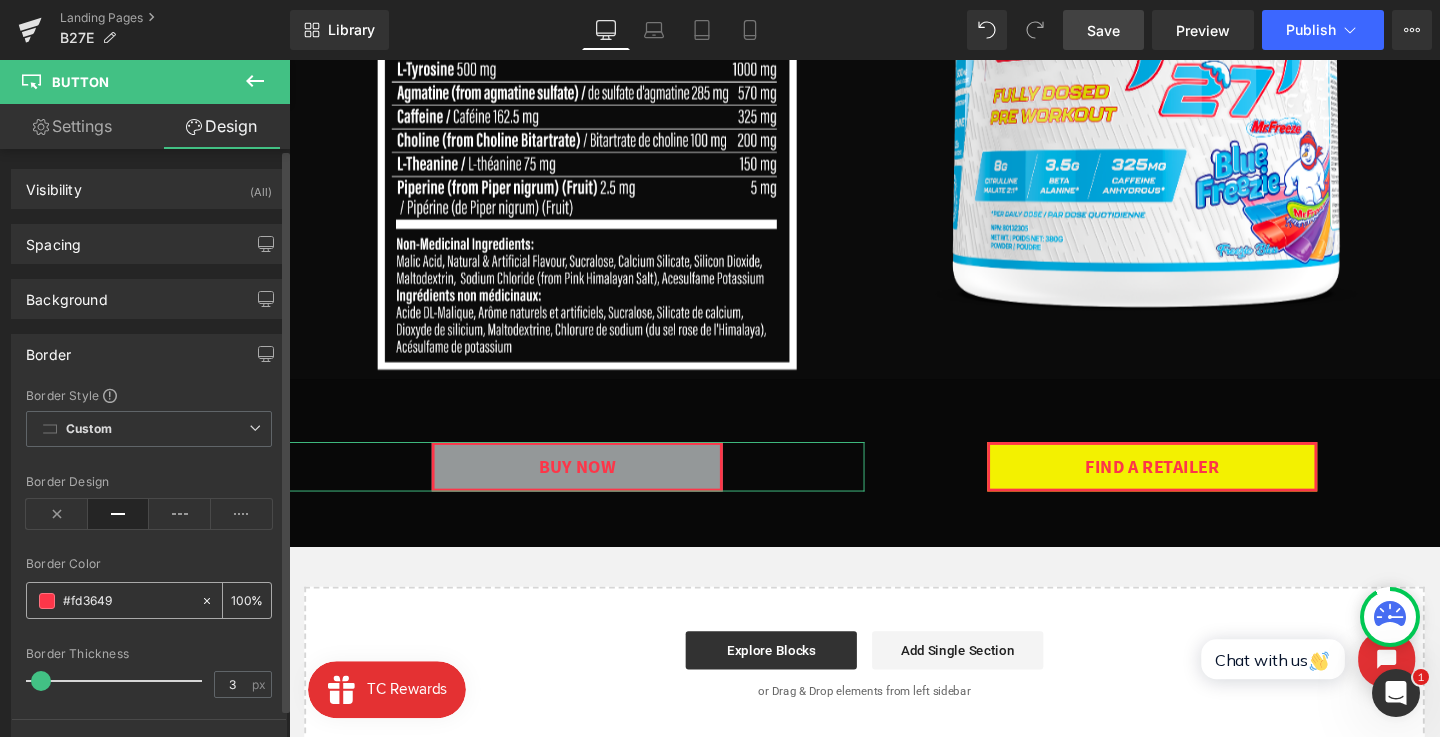 click on "#fd3649" at bounding box center [127, 601] 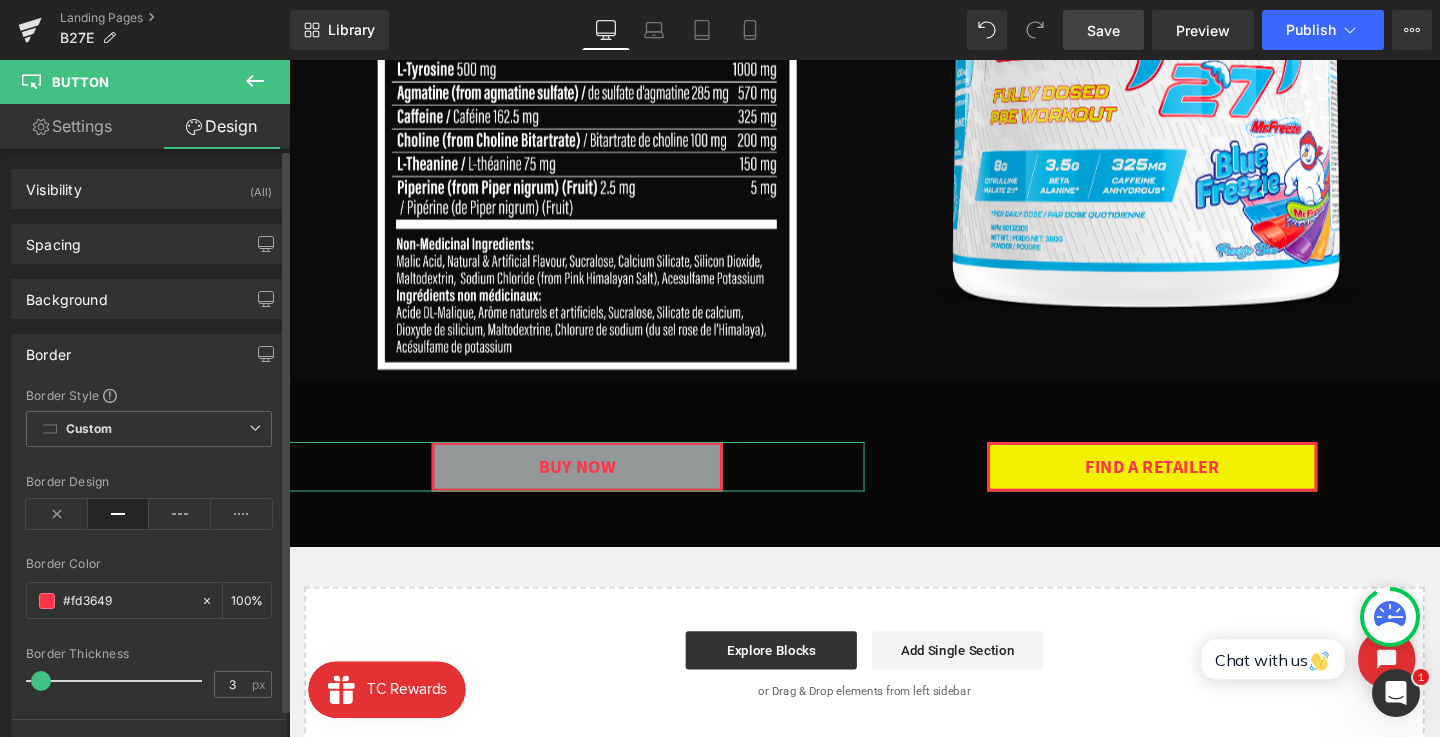 paste on "949899" 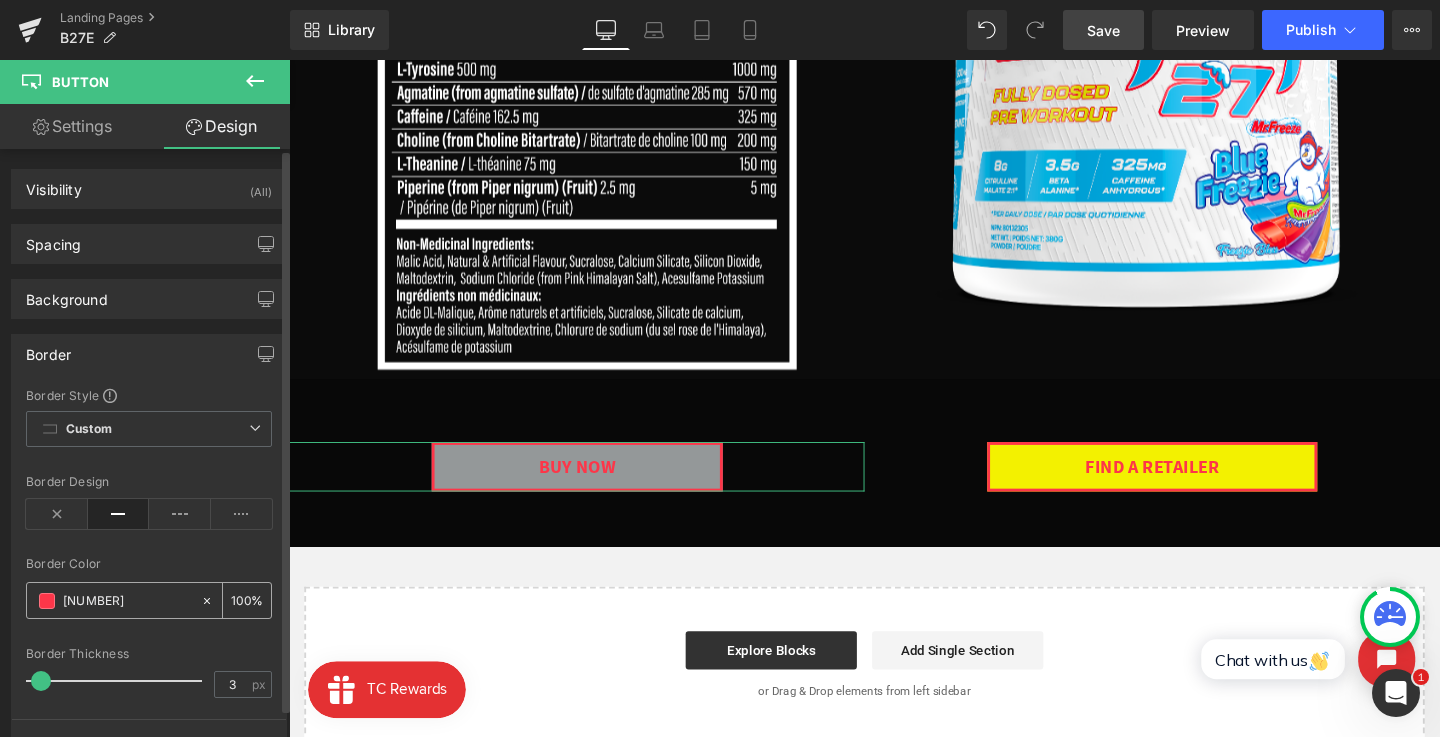 type on "0" 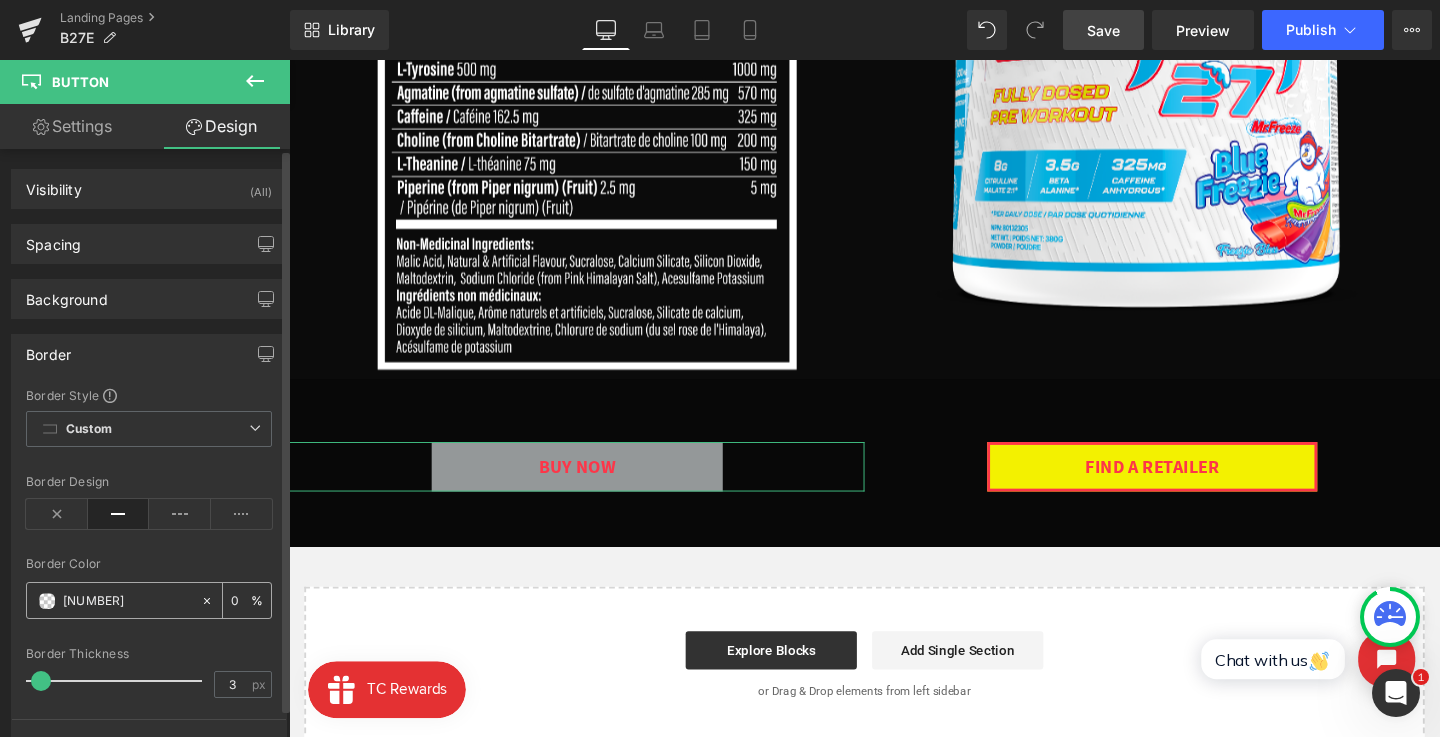 click on "949899fd3649" at bounding box center [127, 601] 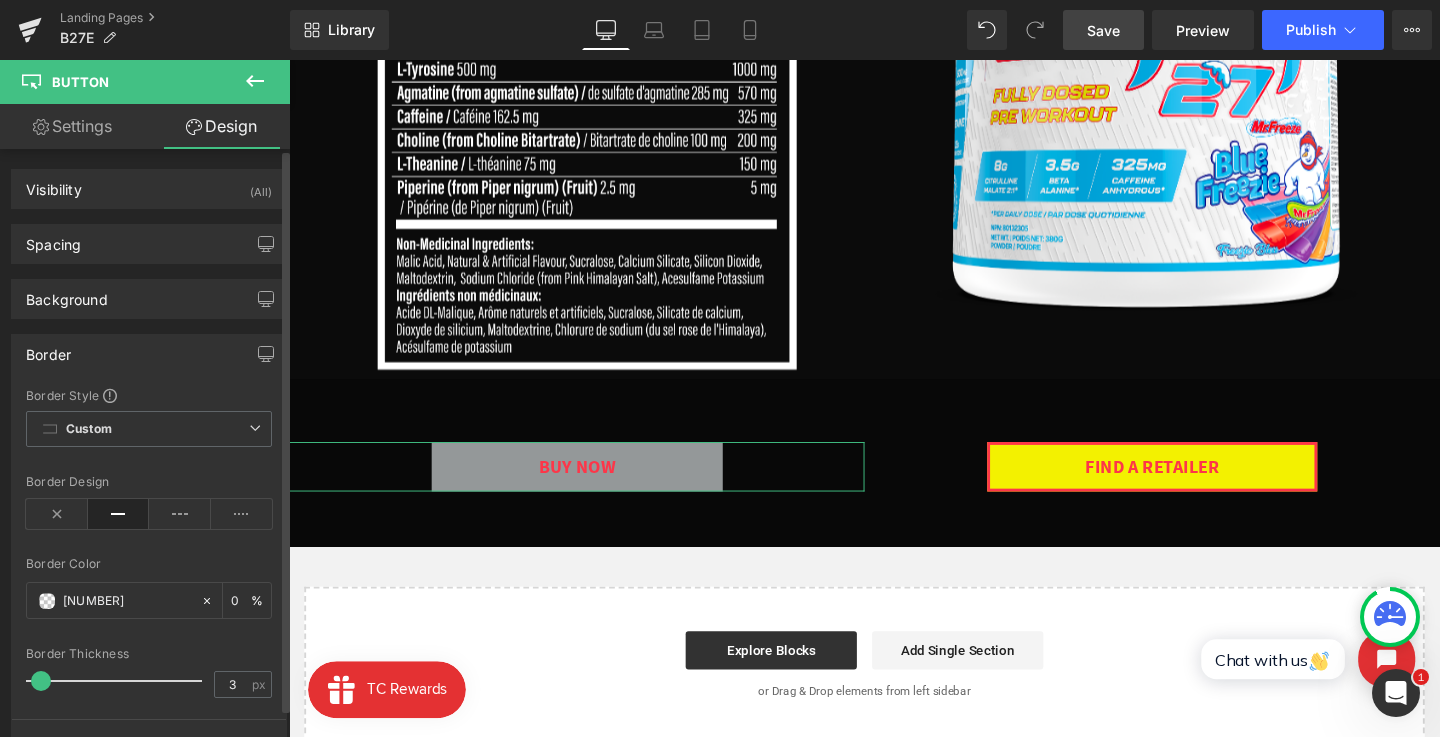 type on "100" 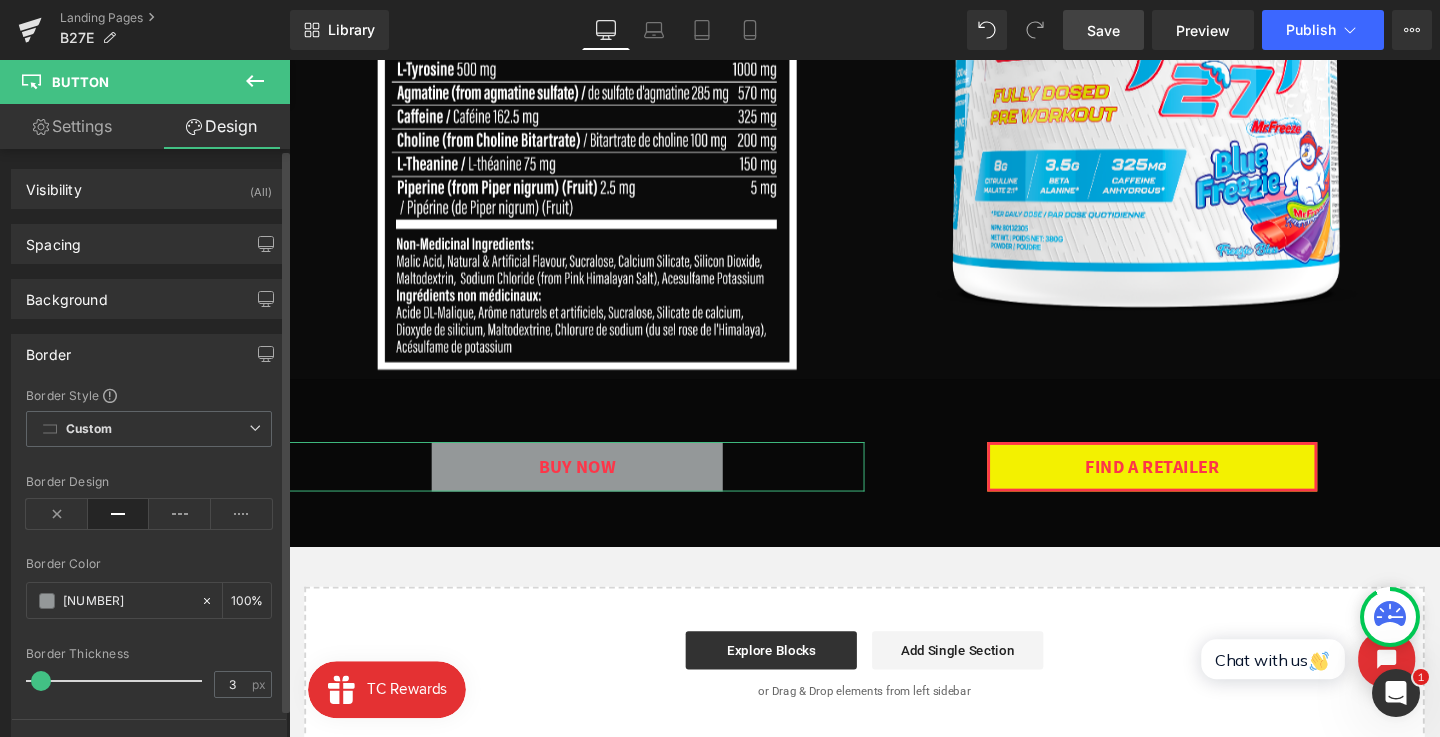 type on "#949899" 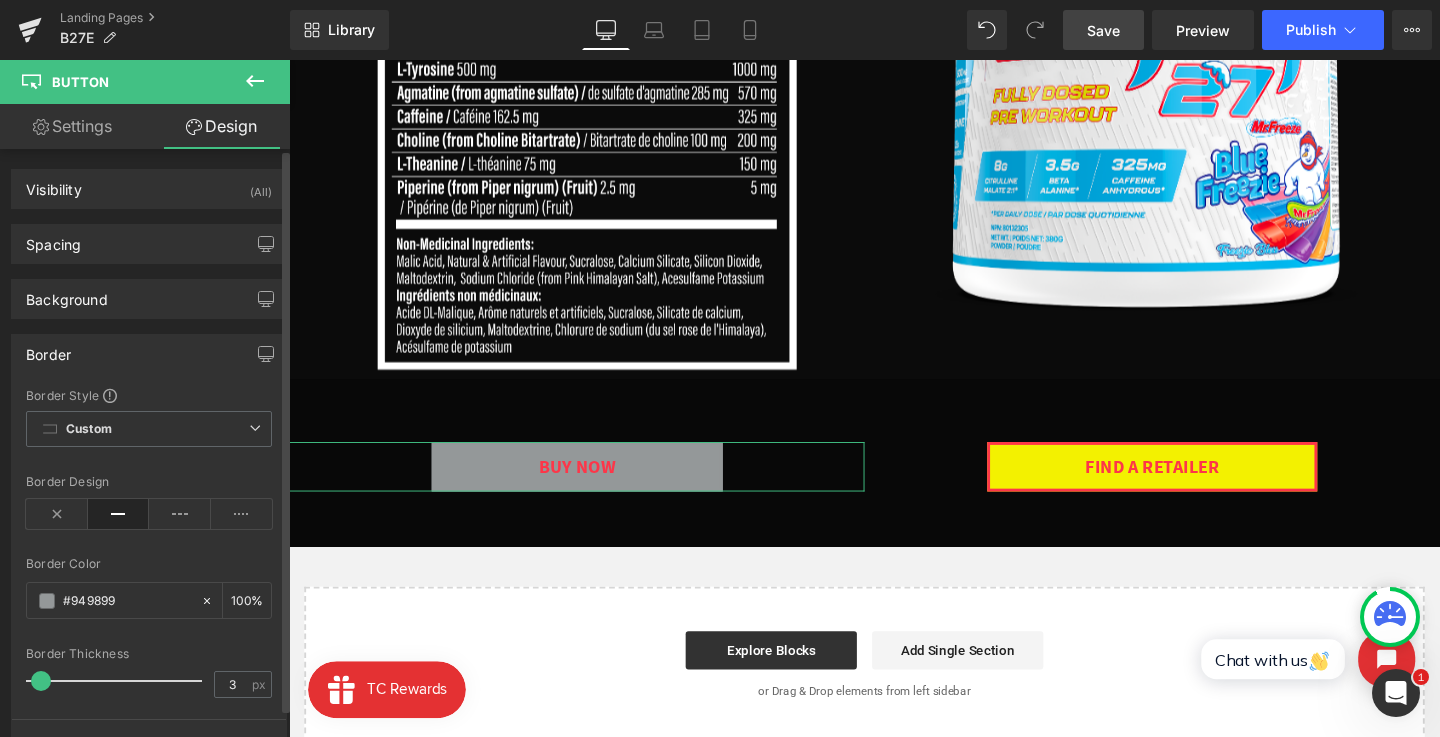click on "Border Color #949899 100 %" at bounding box center [149, 599] 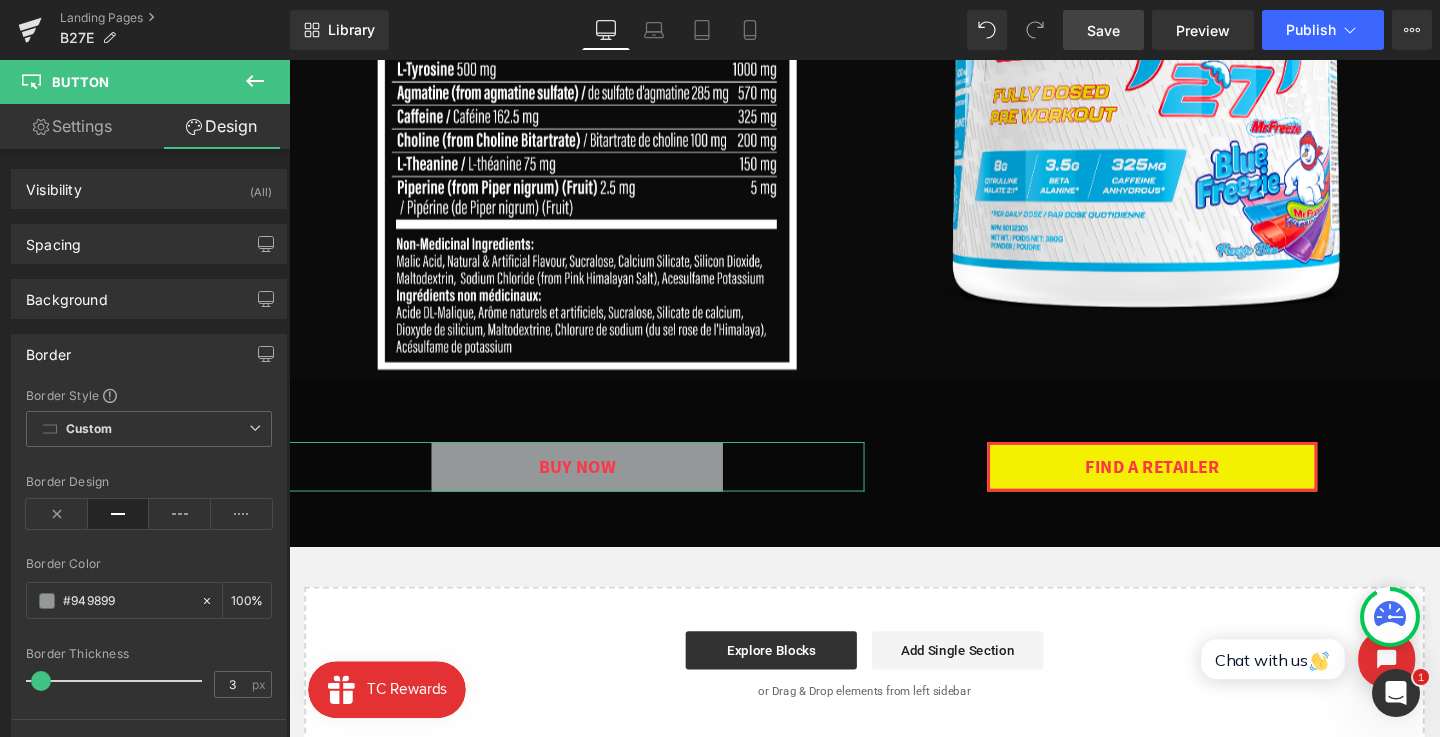 click on "Settings" at bounding box center [72, 126] 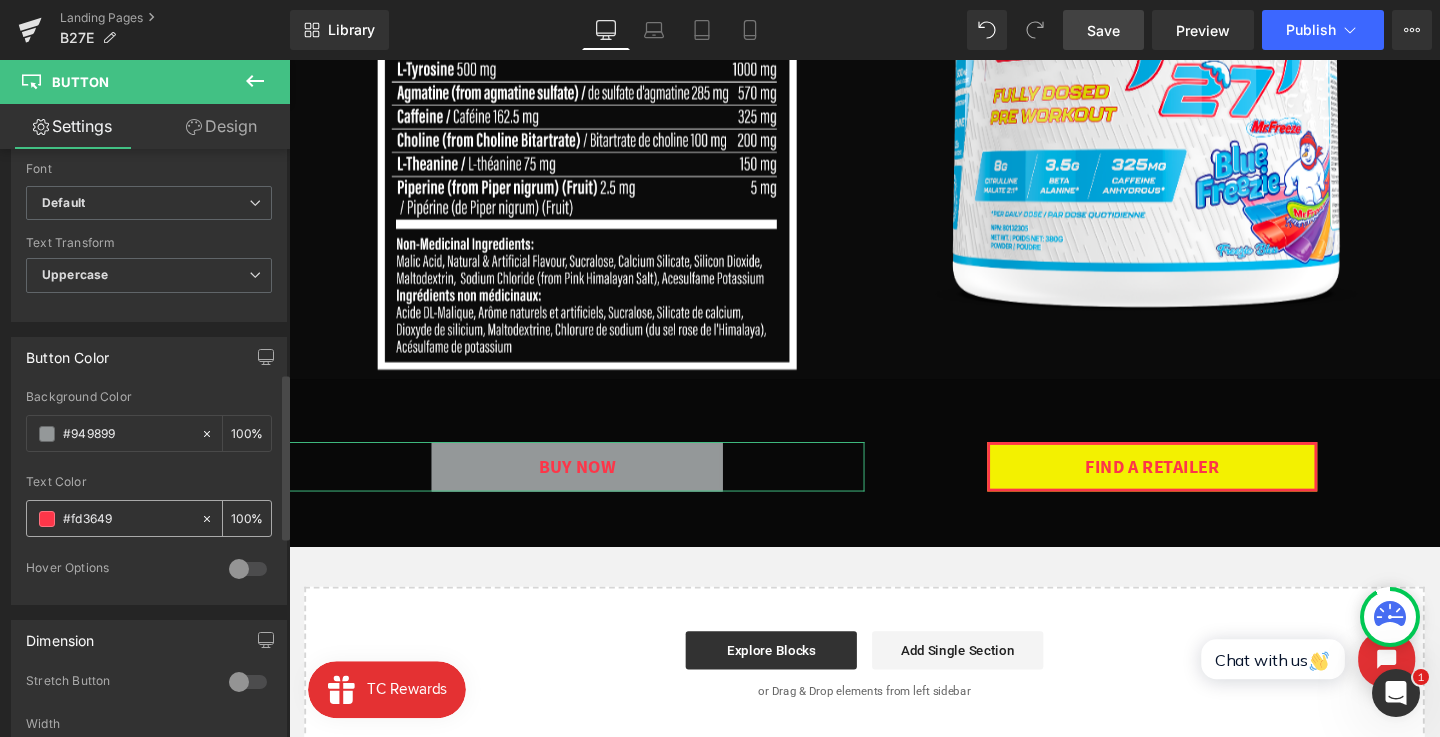 click on "#fd3649" at bounding box center (127, 519) 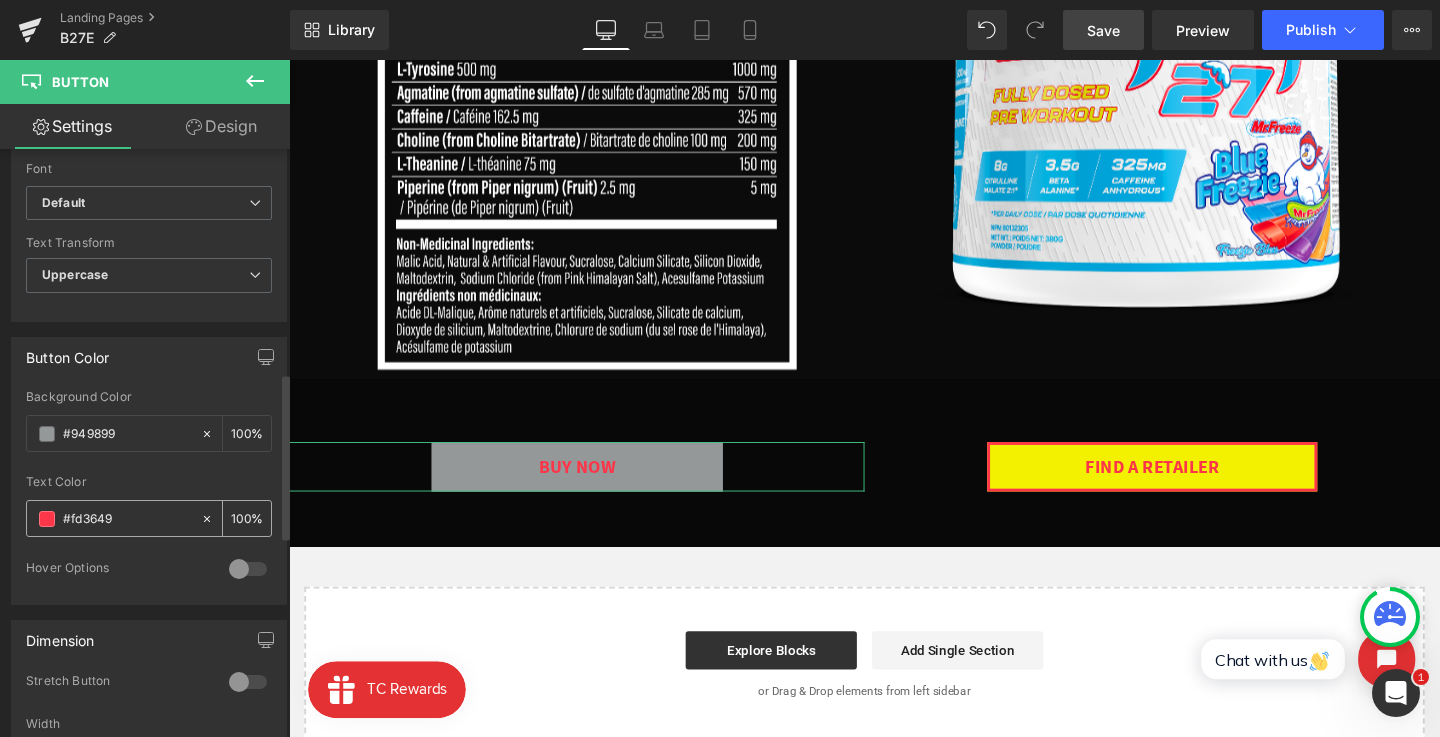 click at bounding box center [47, 519] 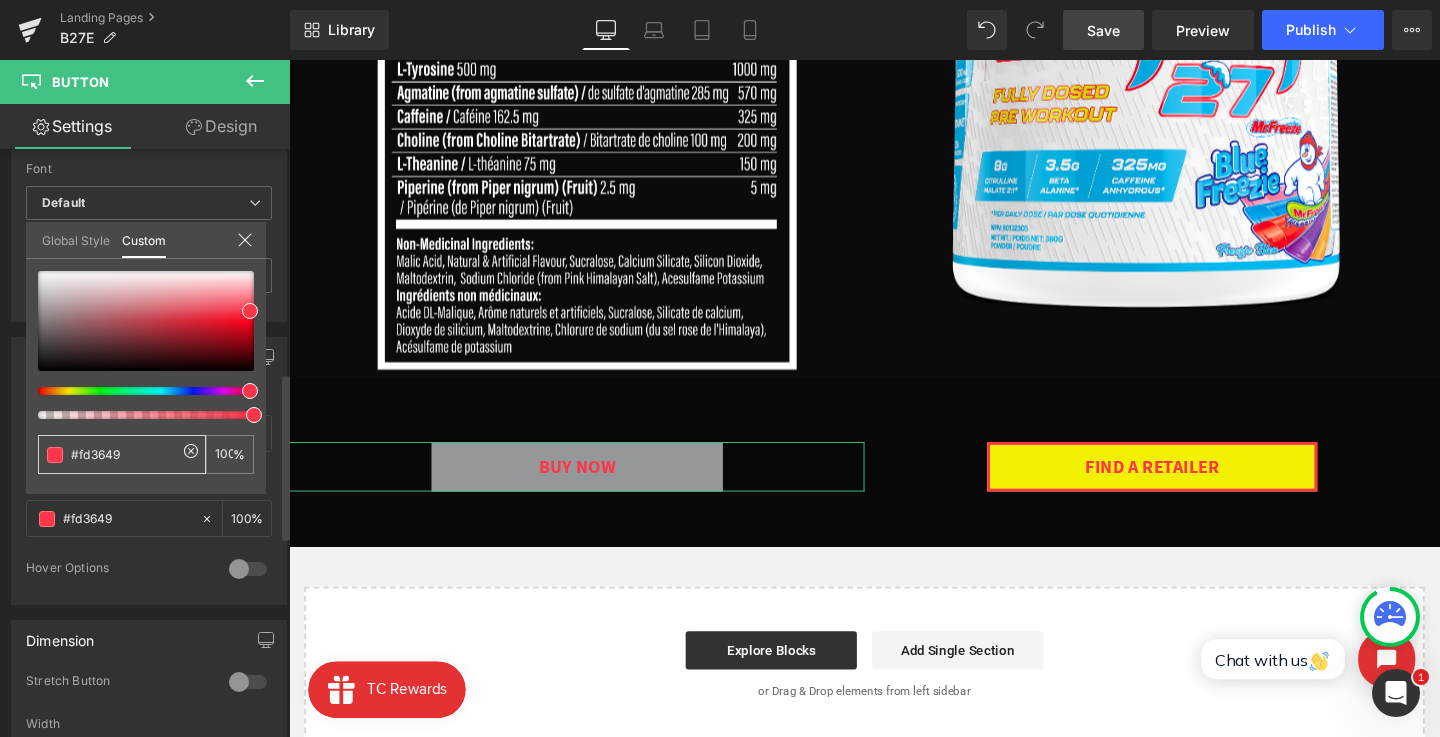 click on "#fd3649" at bounding box center (122, 454) 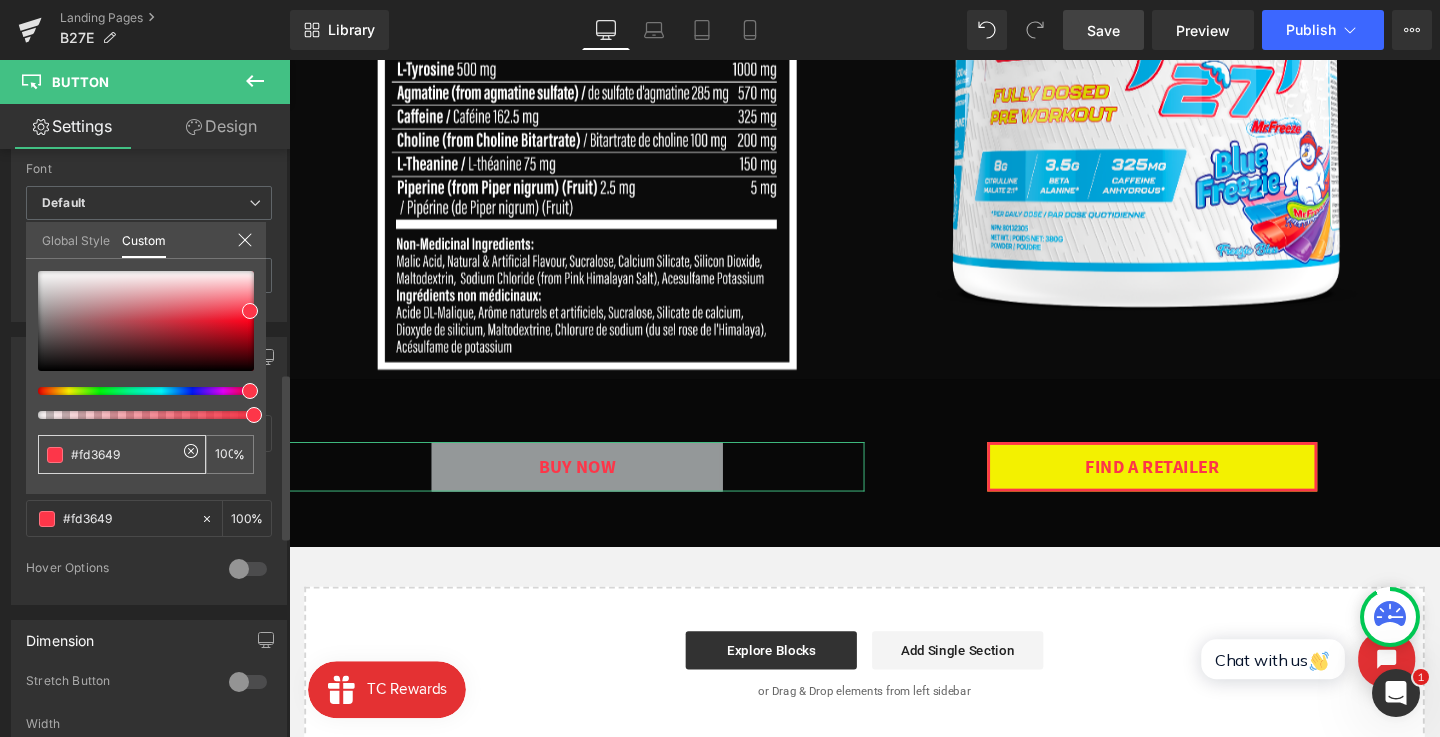 click on "#fd3649" at bounding box center [122, 454] 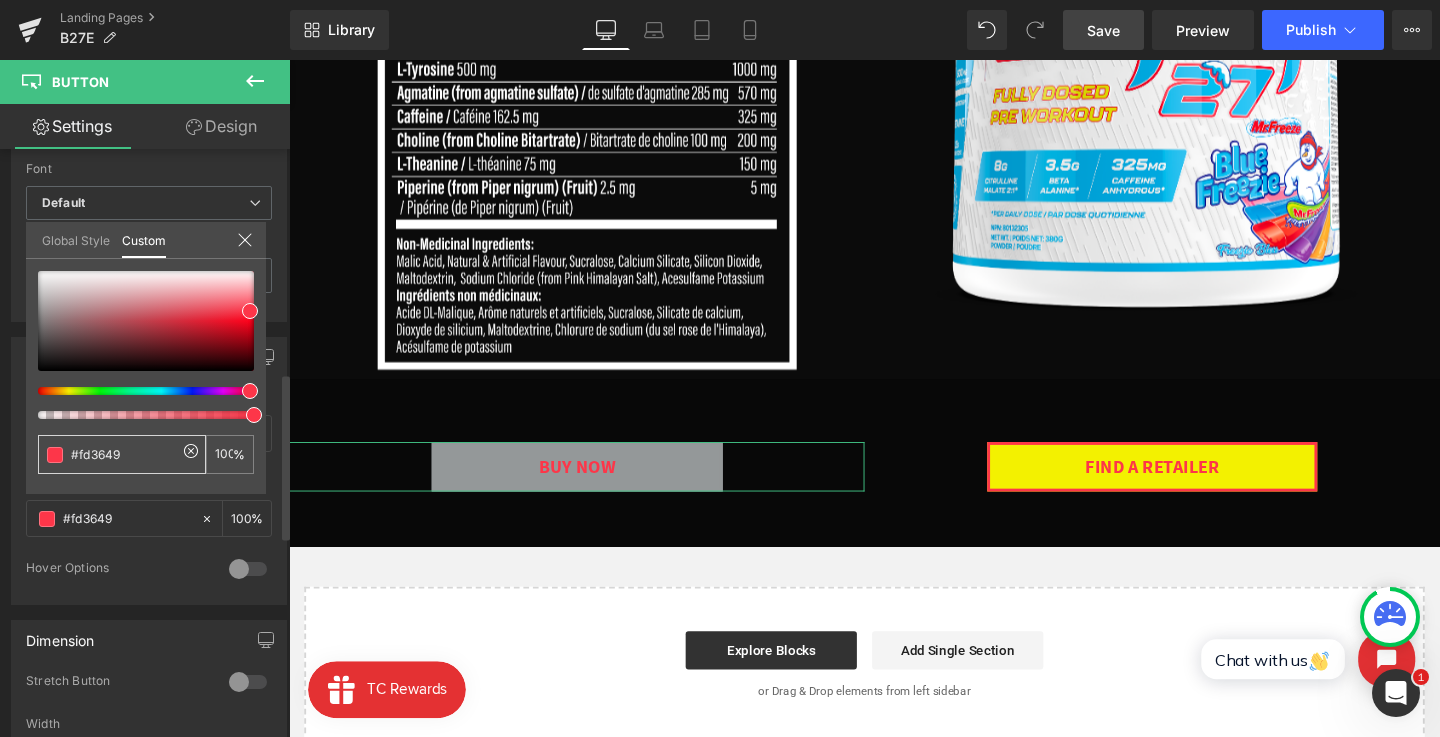click on "#fd3649" at bounding box center [124, 454] 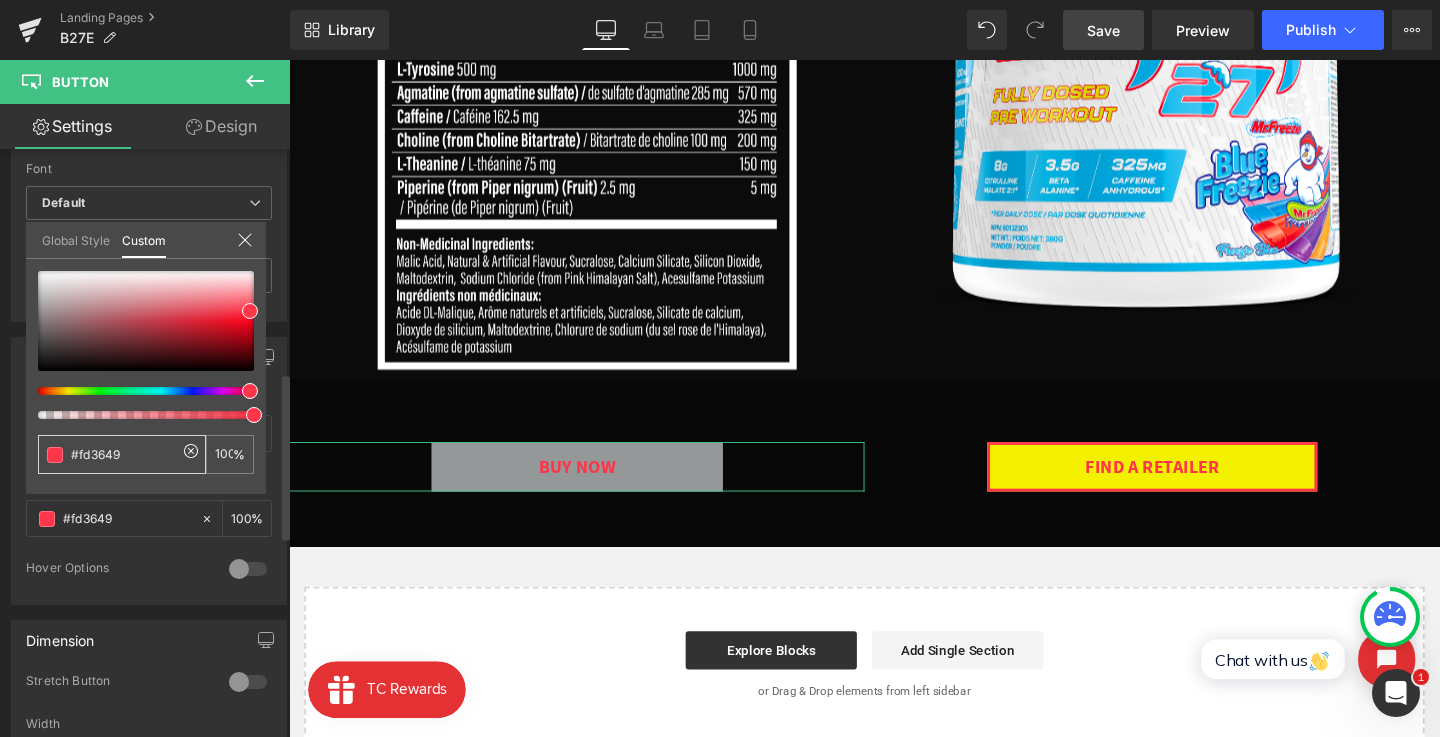 click on "#fd3649" at bounding box center (124, 454) 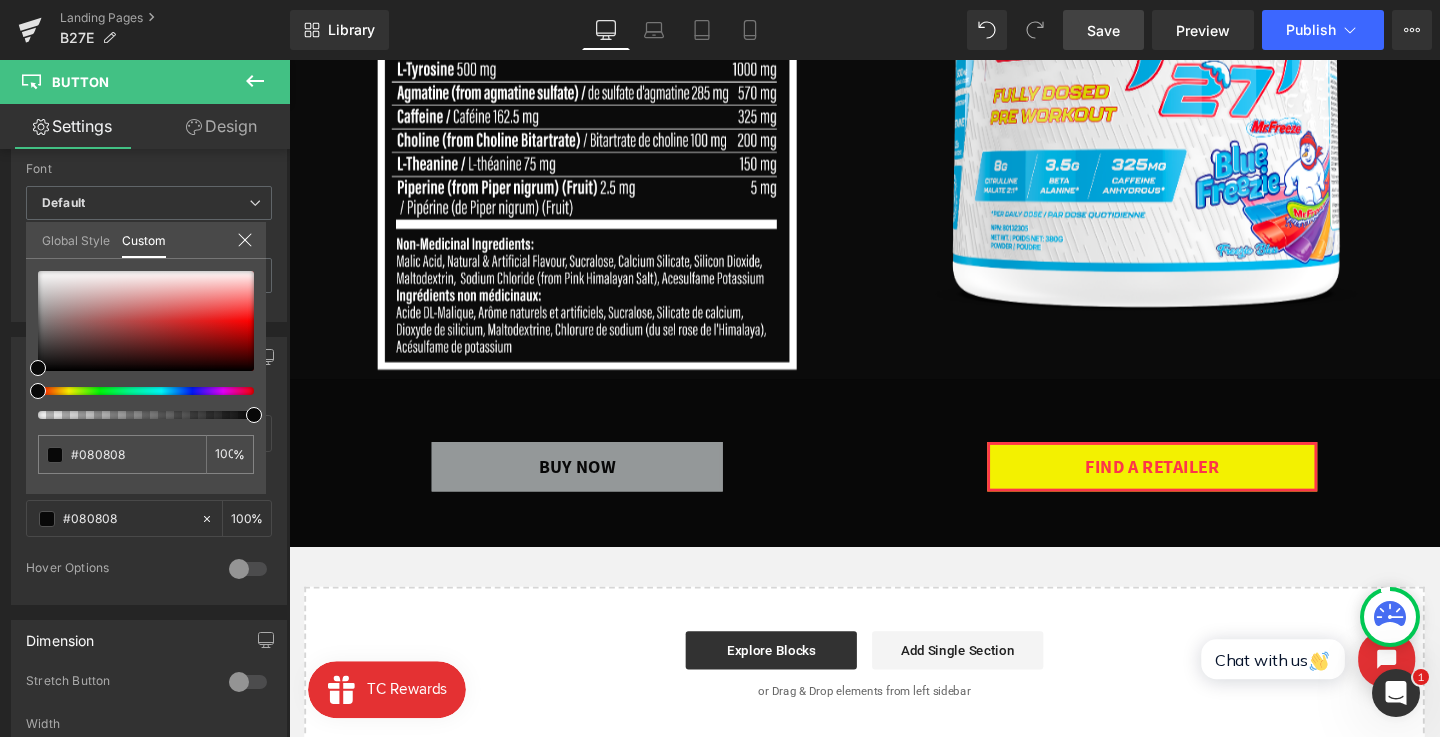 click on "Skip to content
Search
Home
Supplements
PRE WORKOUT
CARAMEL CANDY APPLE - LIMITED EDITION
EAAs / BCAAs
PROTEIN
CREATINE" at bounding box center [894, -211] 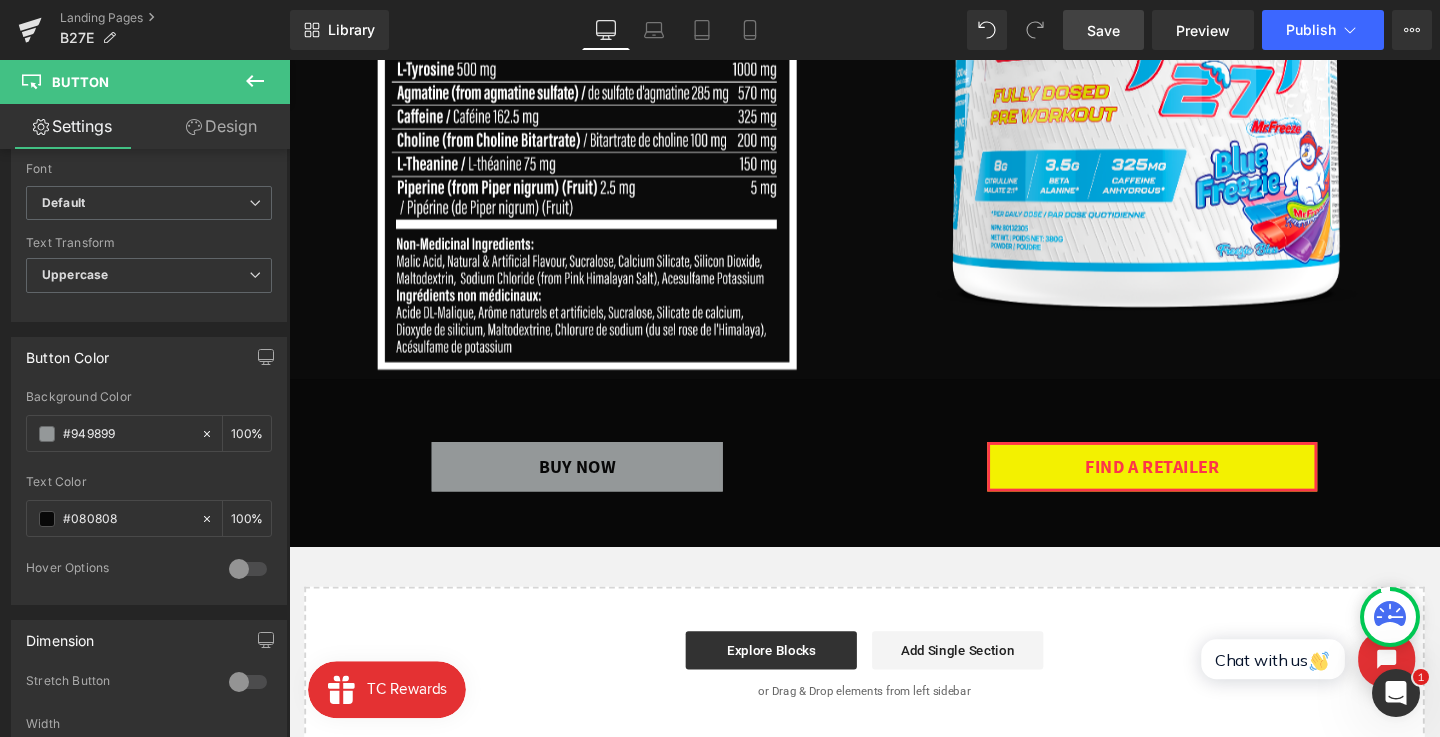 scroll, scrollTop: 1704, scrollLeft: 0, axis: vertical 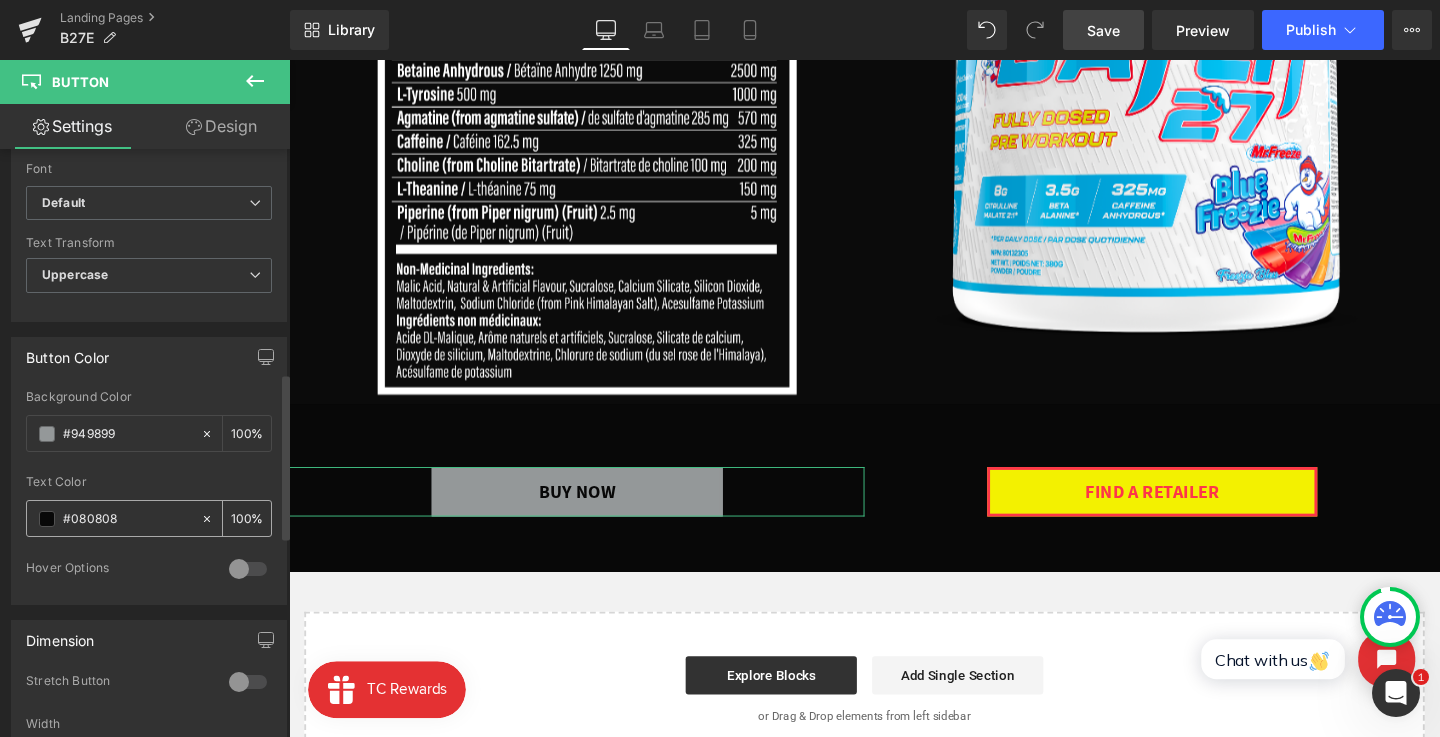 click at bounding box center [47, 519] 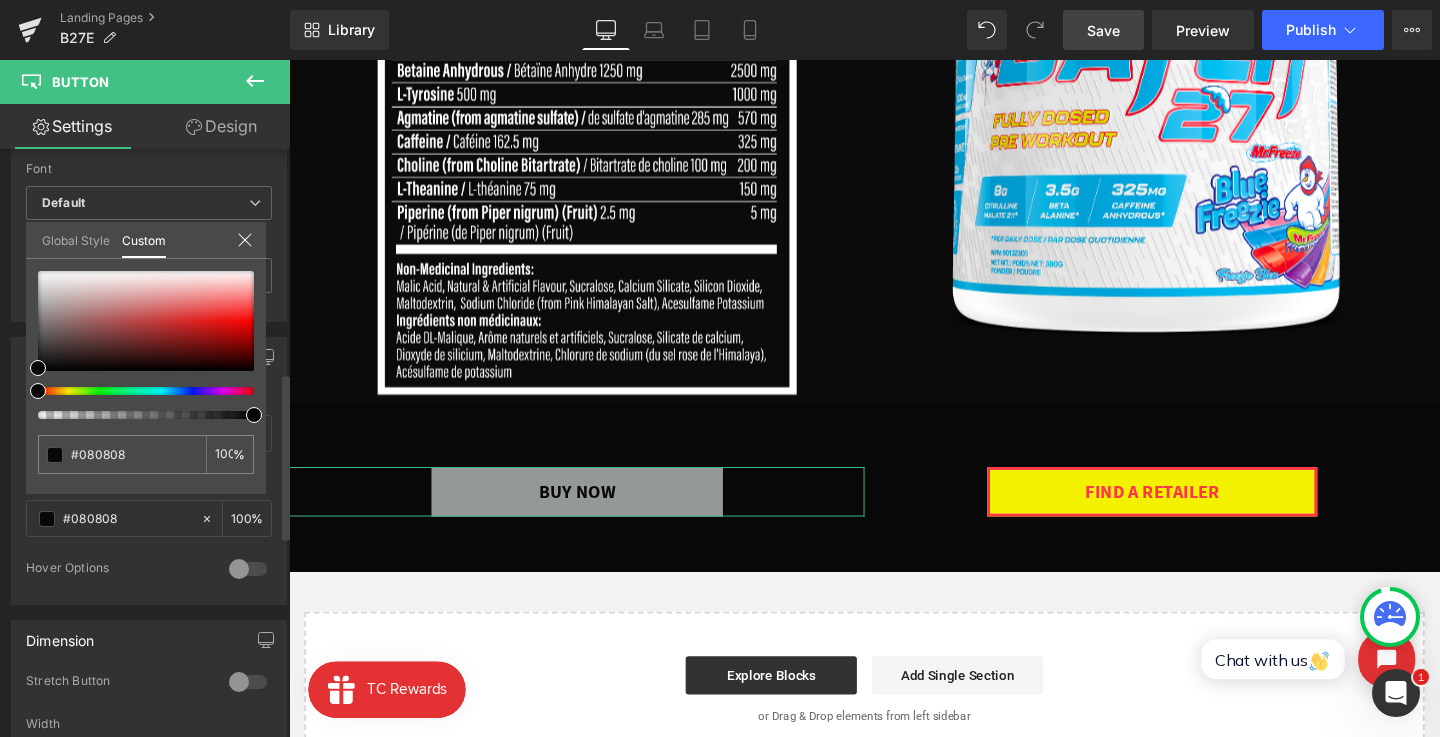drag, startPoint x: 68, startPoint y: 359, endPoint x: 62, endPoint y: 293, distance: 66.27216 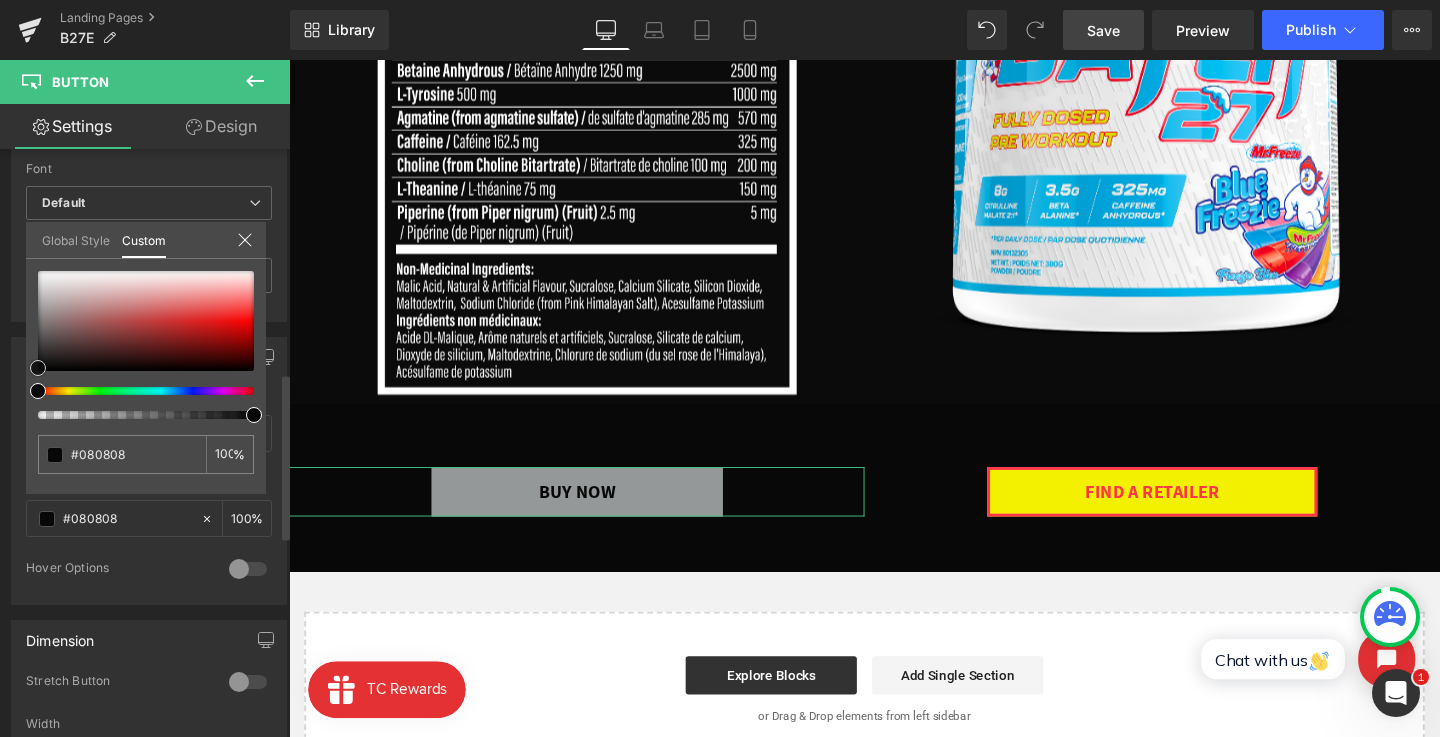 type on "#d9d3d3" 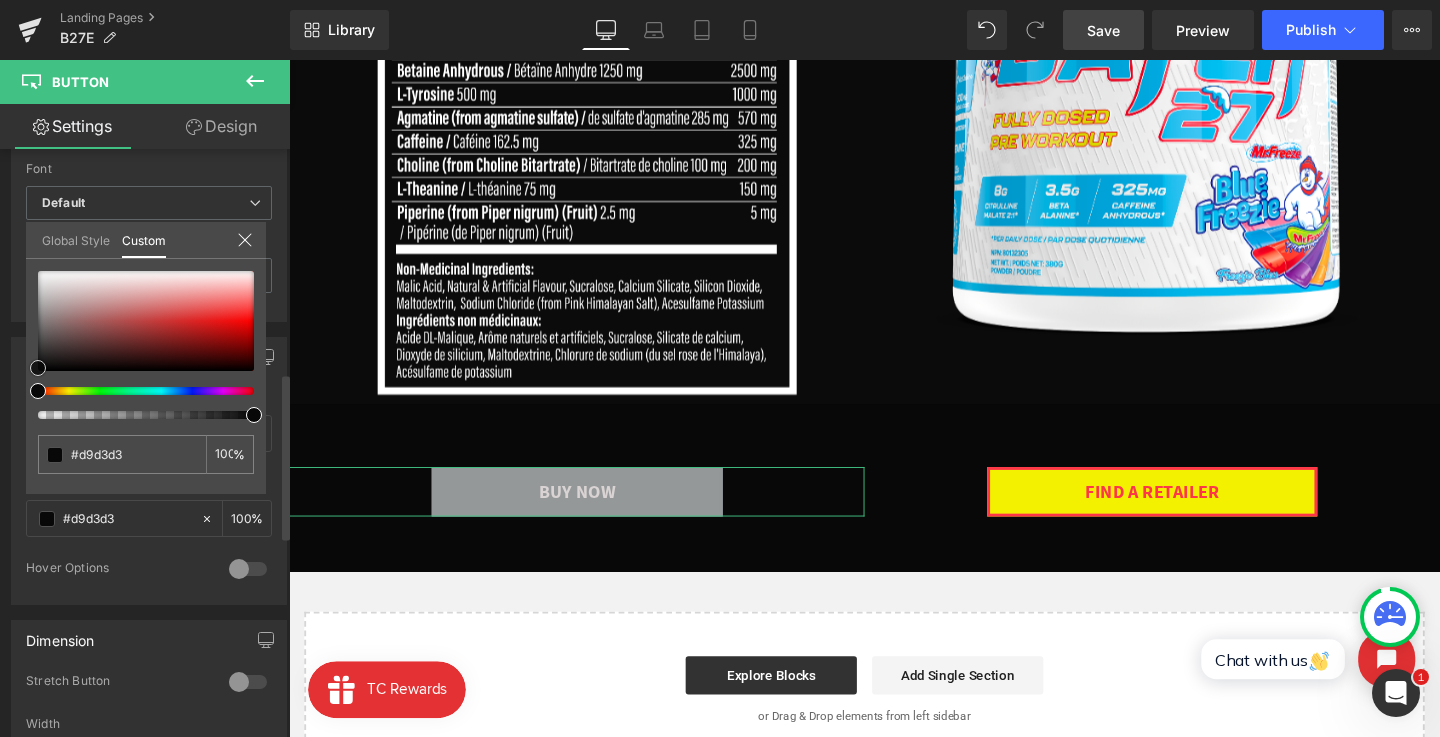 type on "#f0efef" 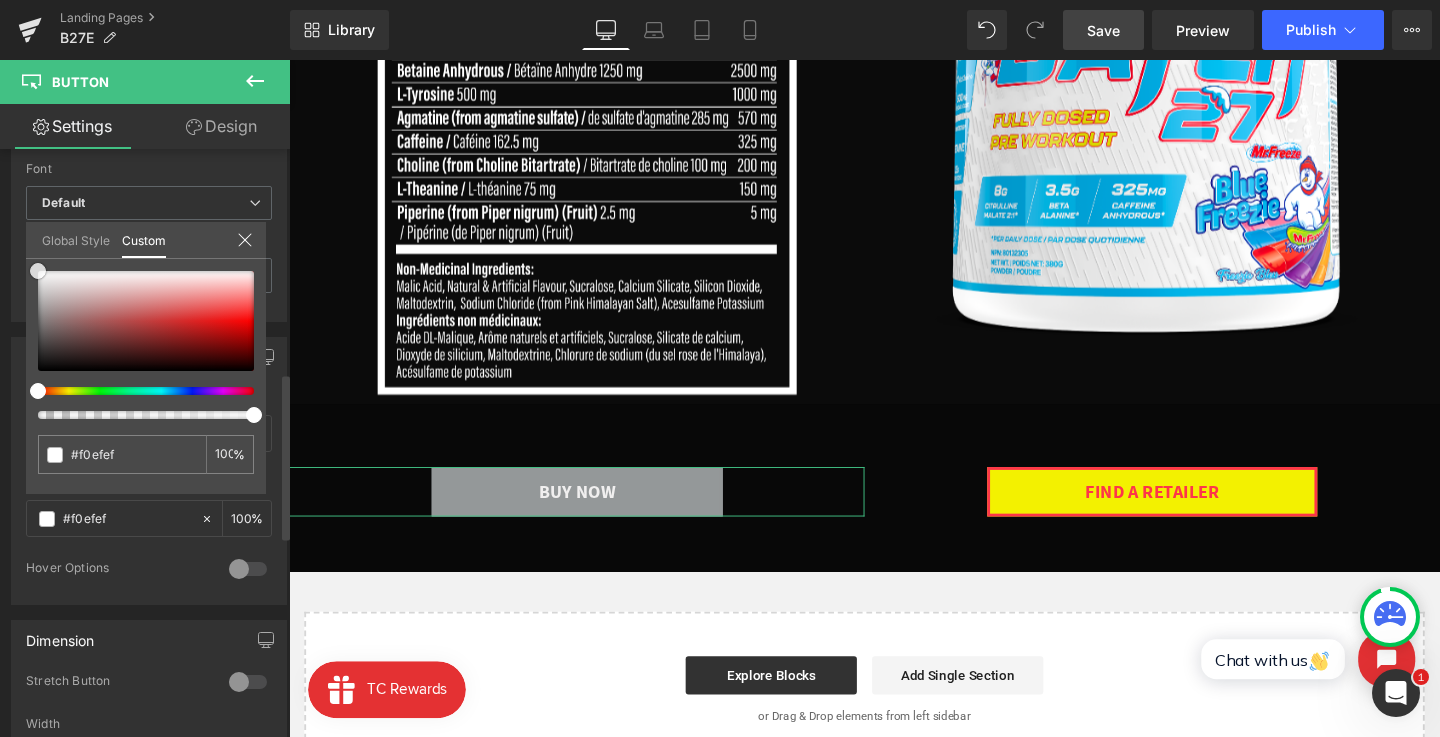 type on "#ffffff" 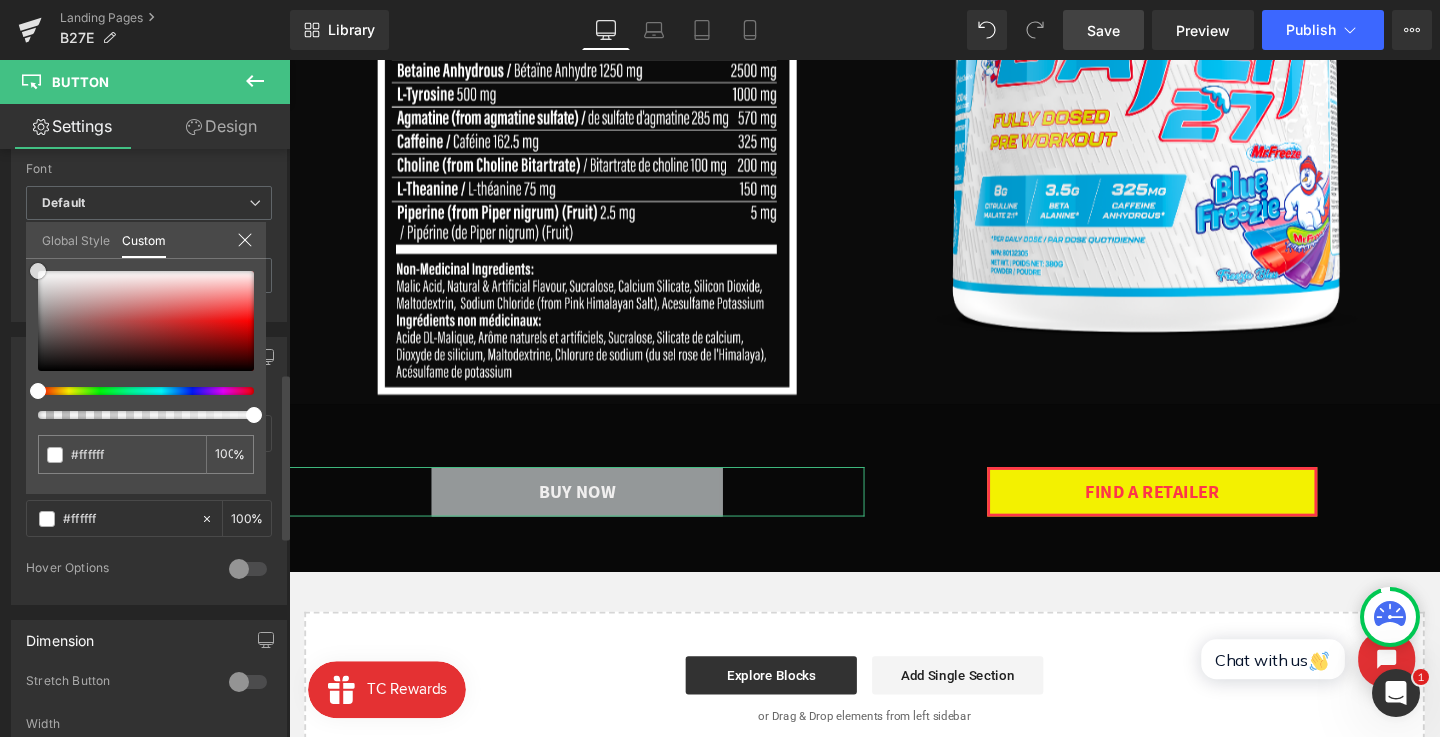 drag, startPoint x: 46, startPoint y: 277, endPoint x: 22, endPoint y: 251, distance: 35.383614 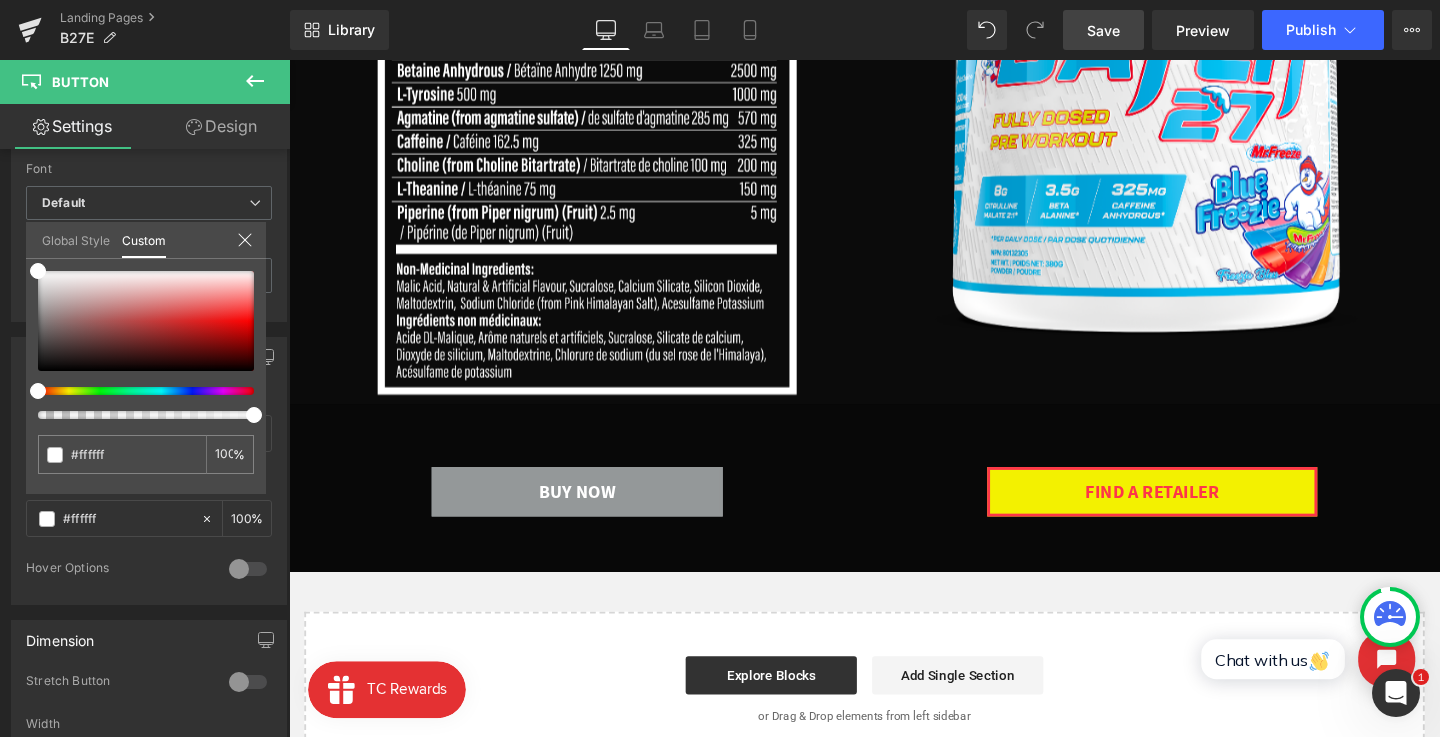 click on "Skip to content
Search
Home
Supplements
PRE WORKOUT
CARAMEL CANDY APPLE - LIMITED EDITION
EAAs / BCAAs
PROTEIN
CREATINE" at bounding box center [894, -185] 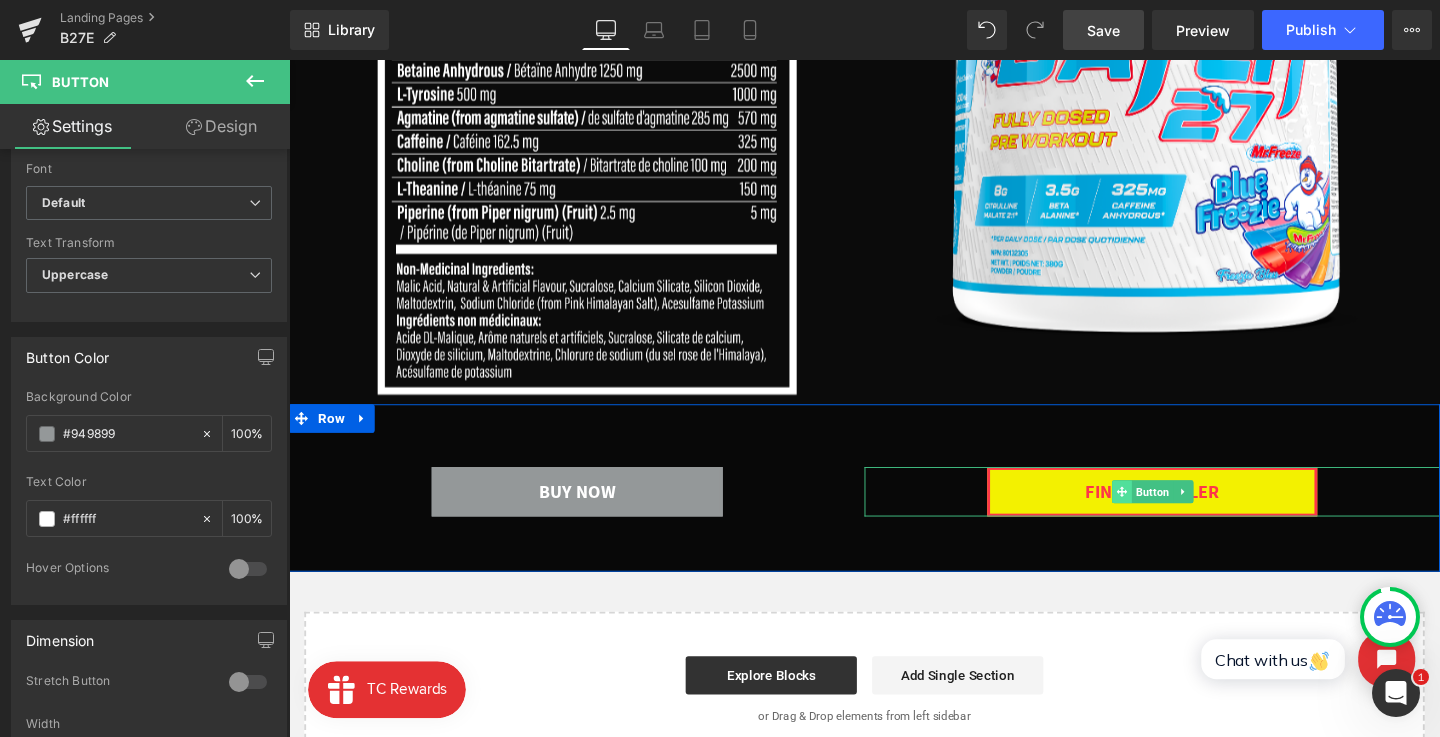 click at bounding box center (1164, 514) 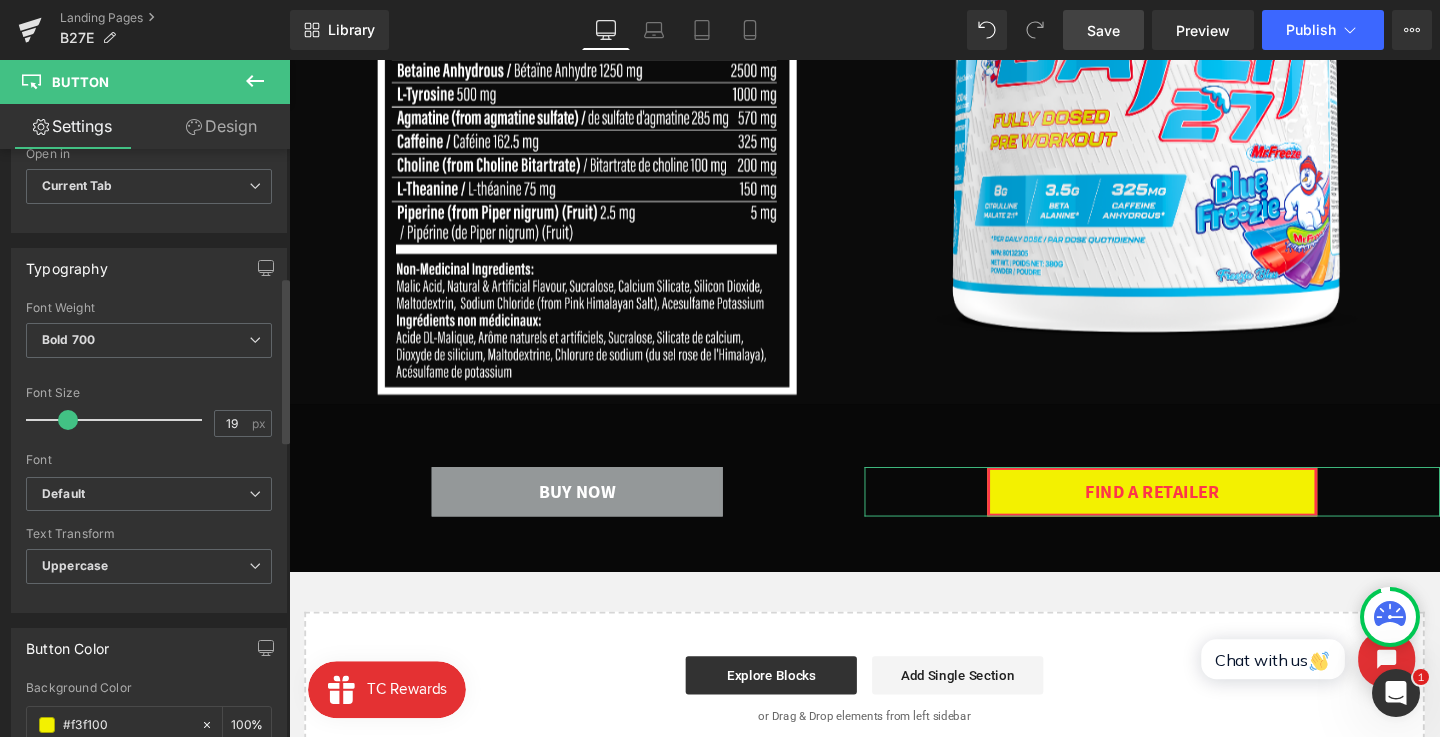 scroll, scrollTop: 550, scrollLeft: 0, axis: vertical 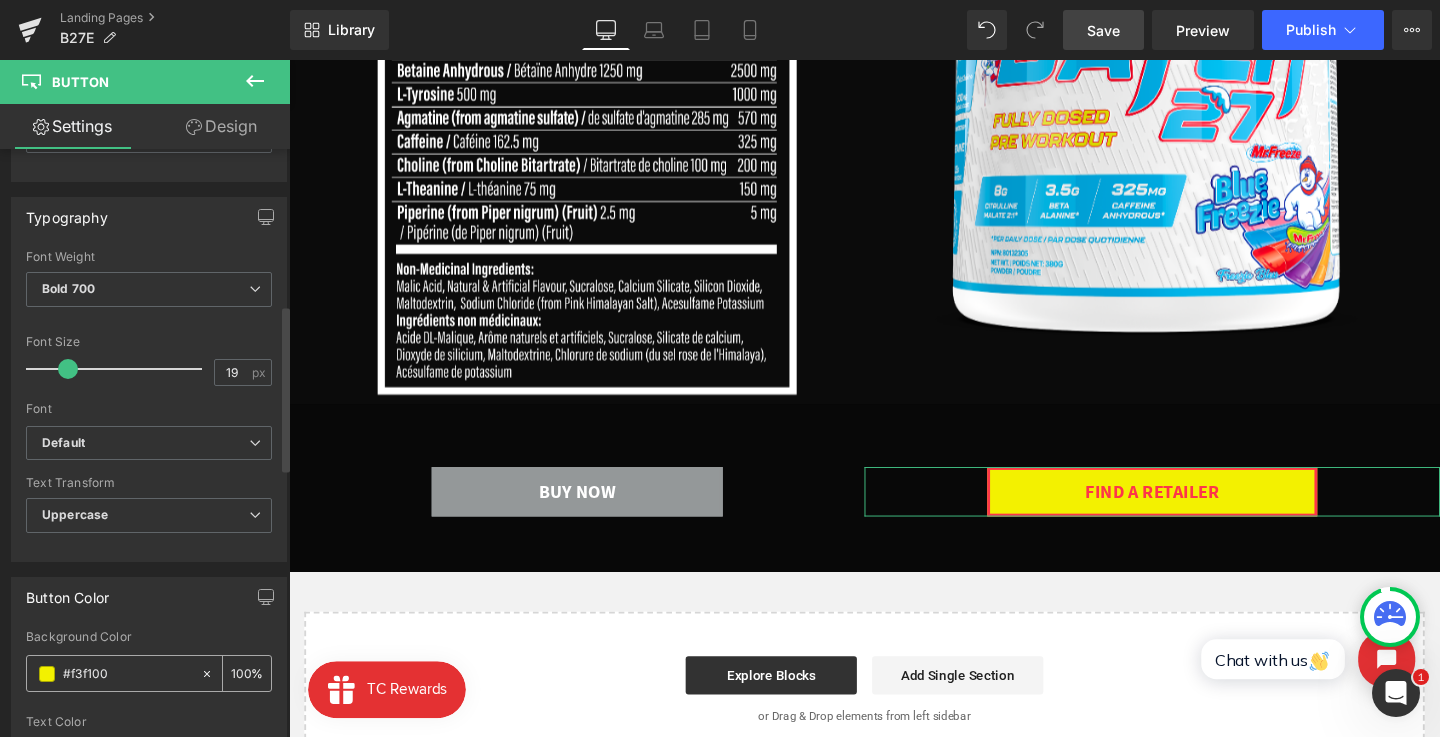 click on "#f3f100" at bounding box center [127, 674] 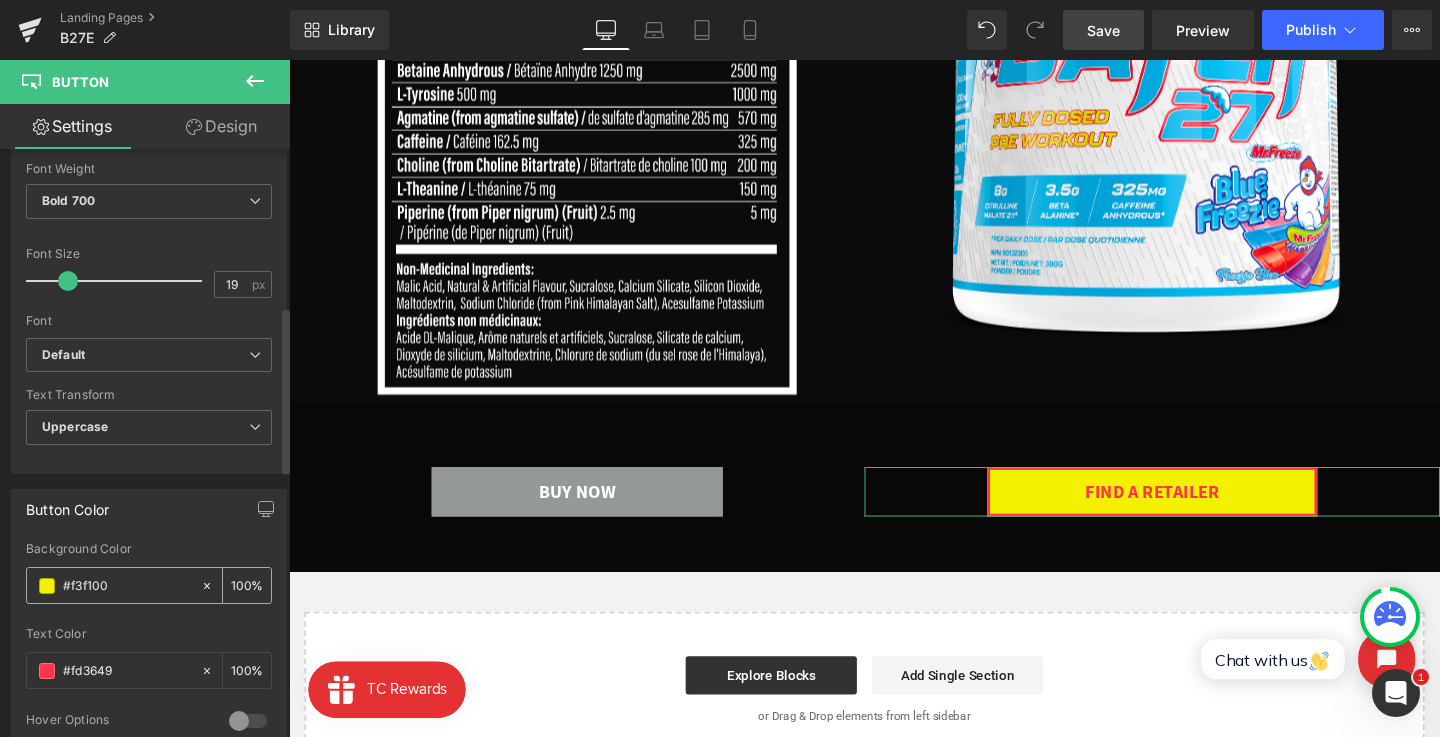 scroll, scrollTop: 722, scrollLeft: 0, axis: vertical 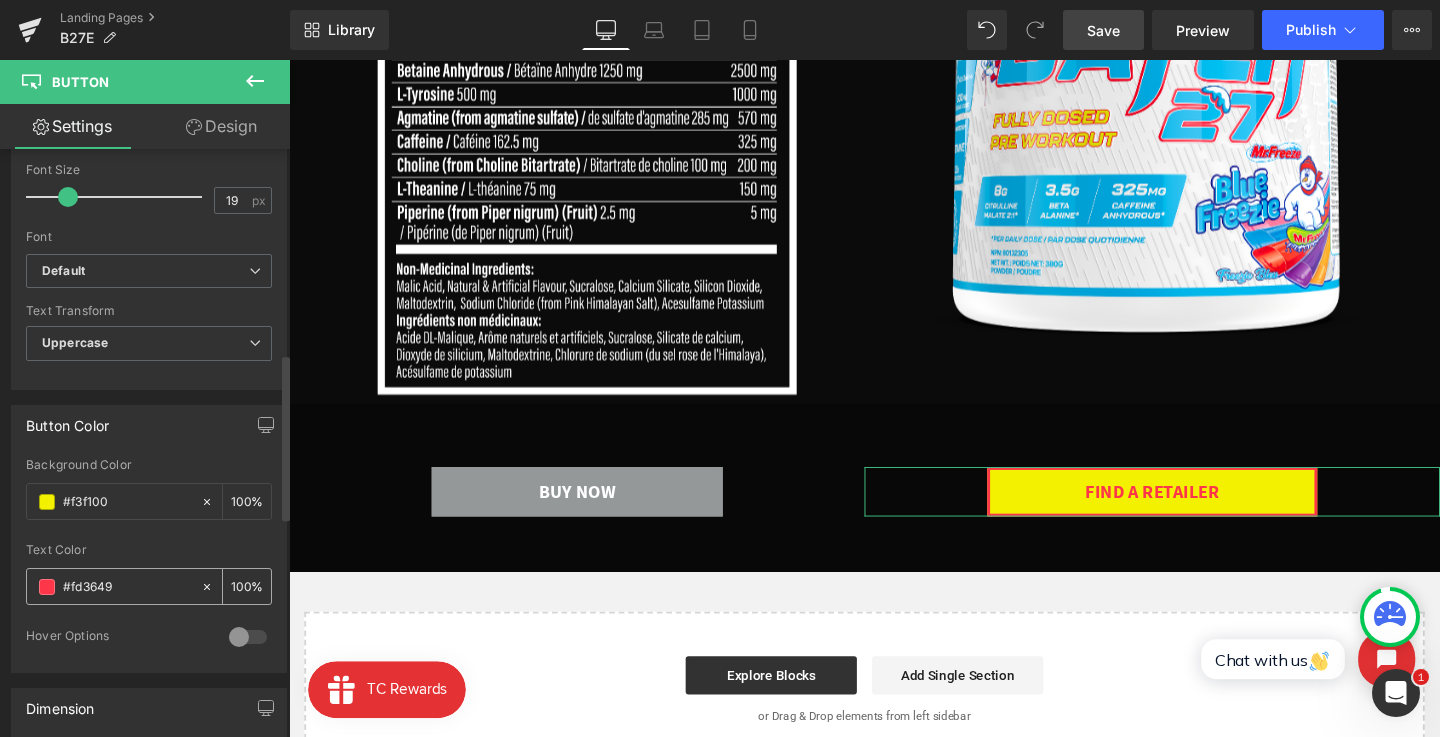 paste on "080808" 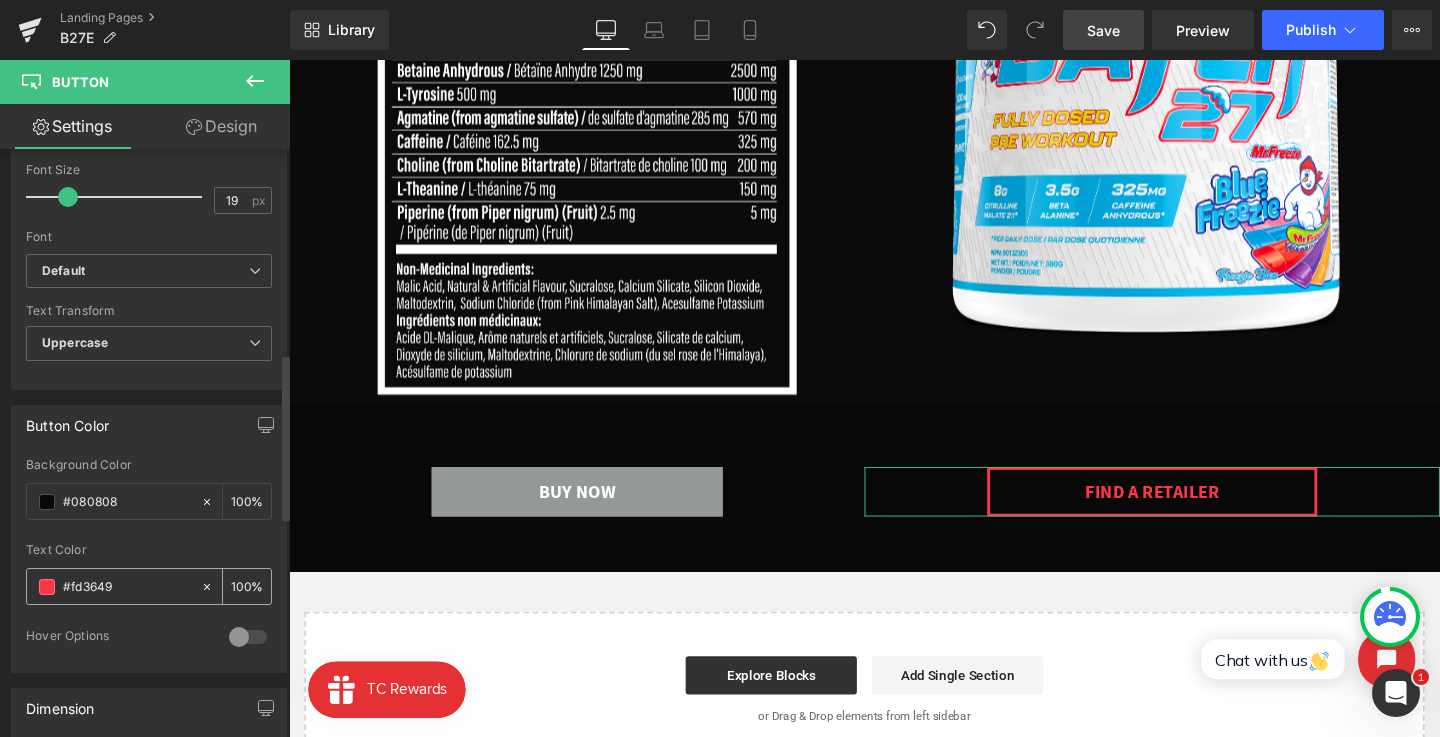 click on "#fd3649" at bounding box center [127, 587] 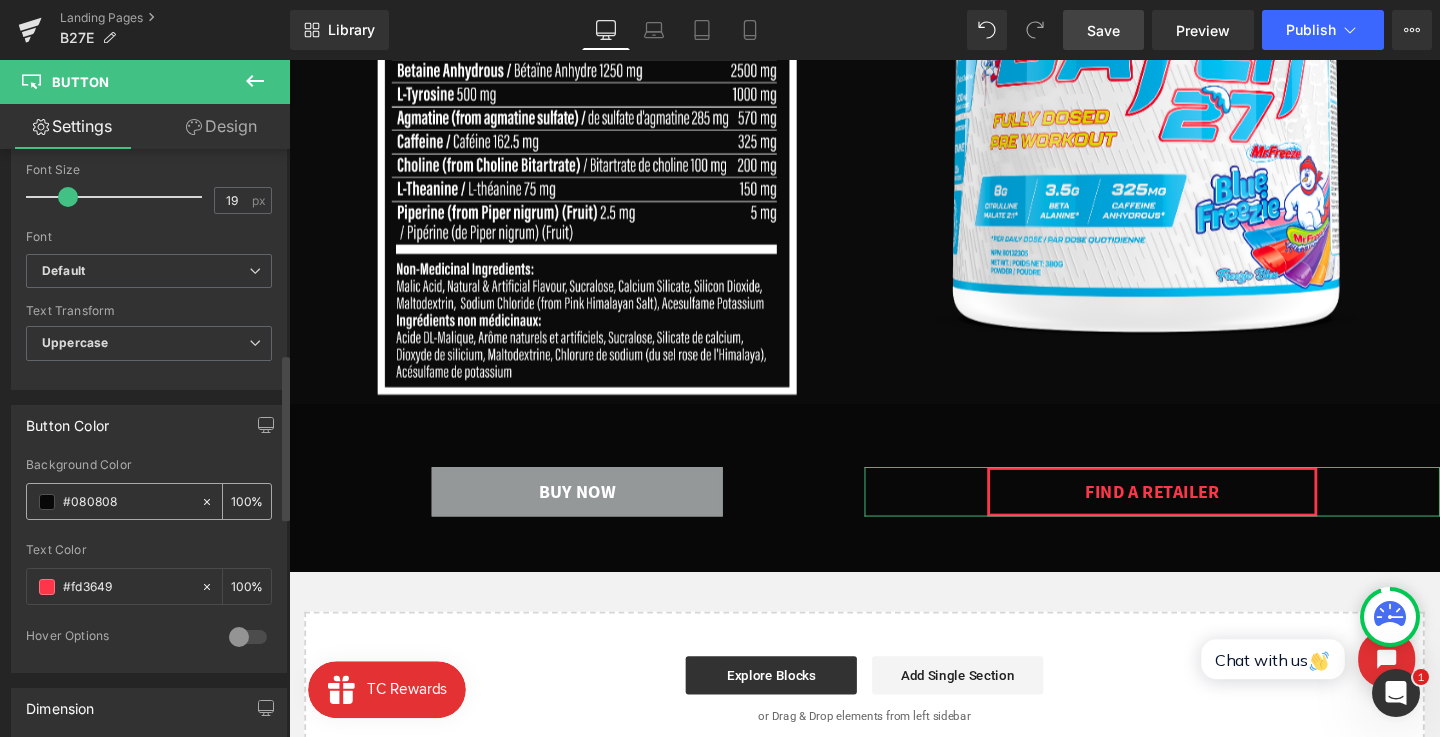 click on "#080808" at bounding box center [127, 502] 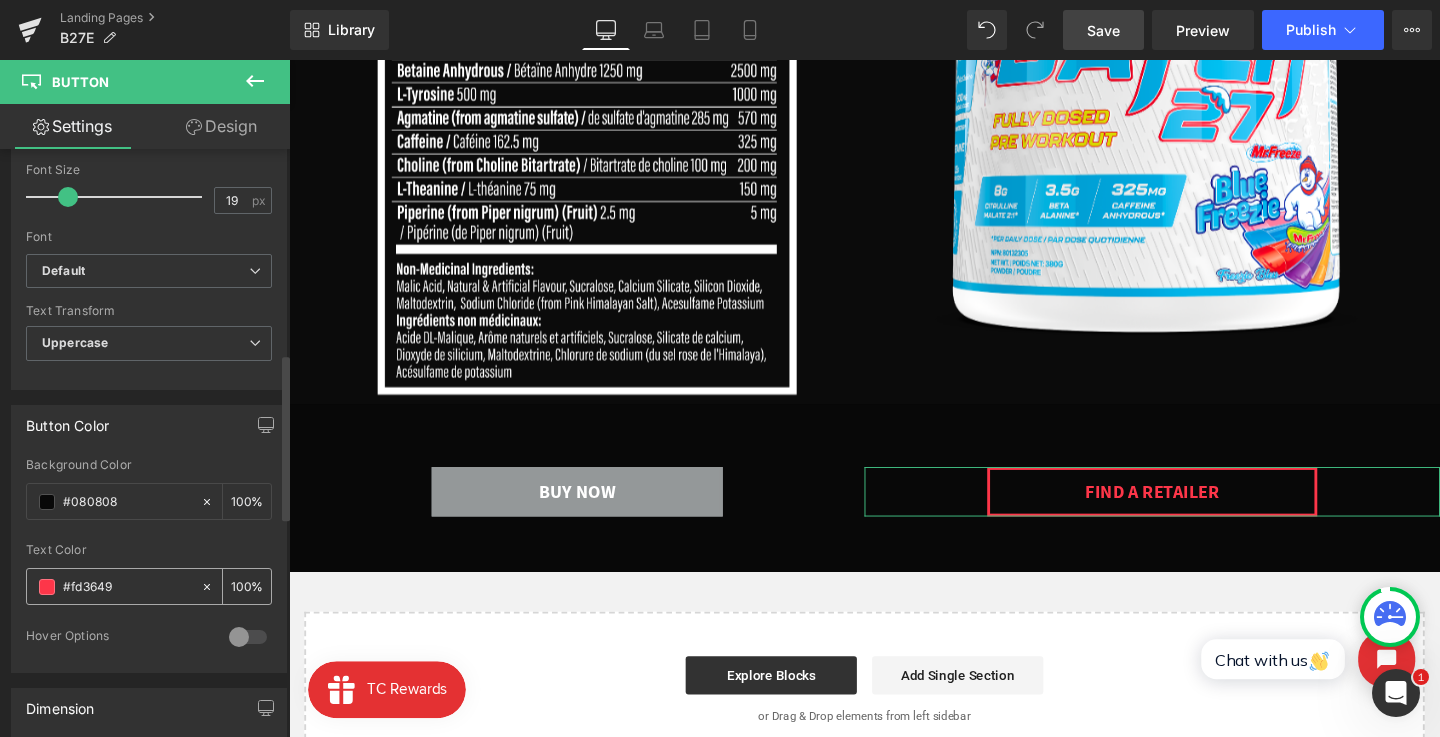paste on "949899" 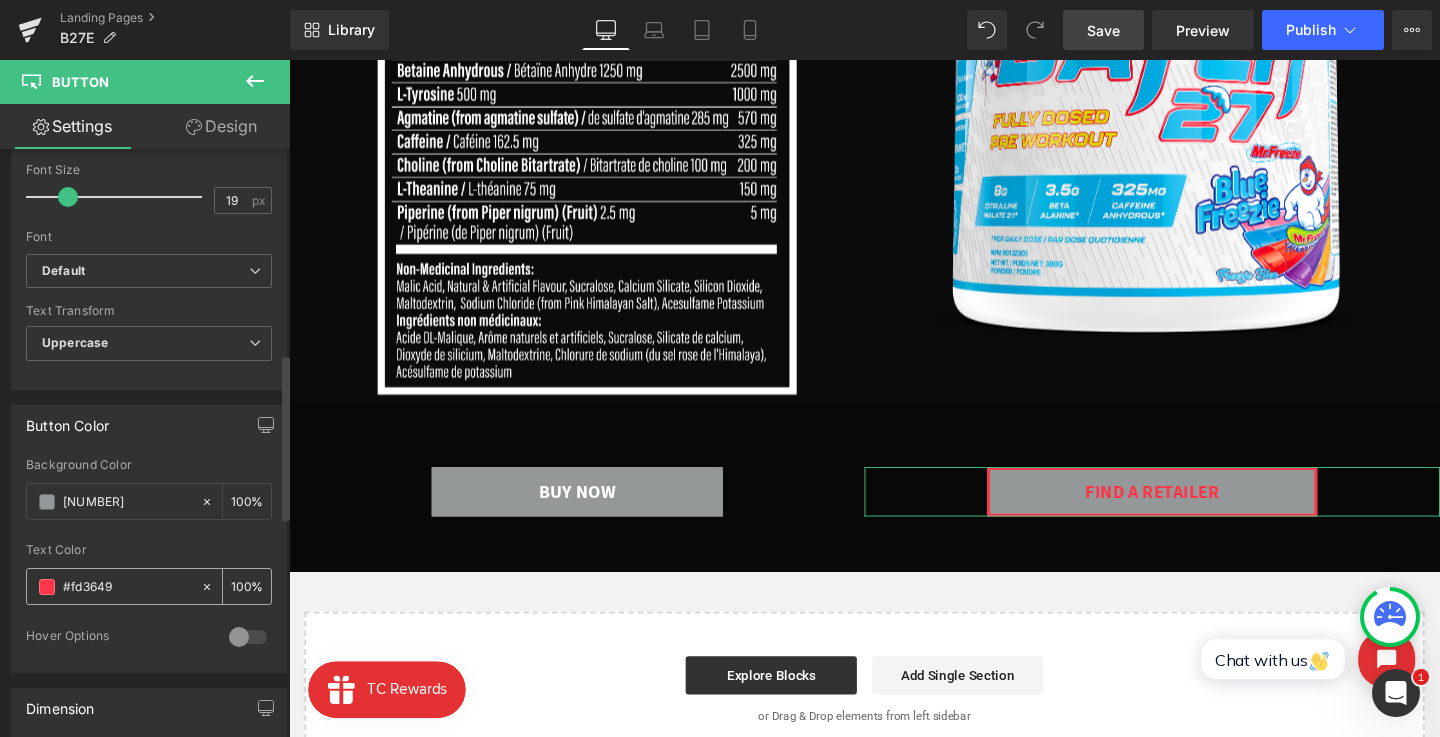 click on "#fd3649" at bounding box center [127, 587] 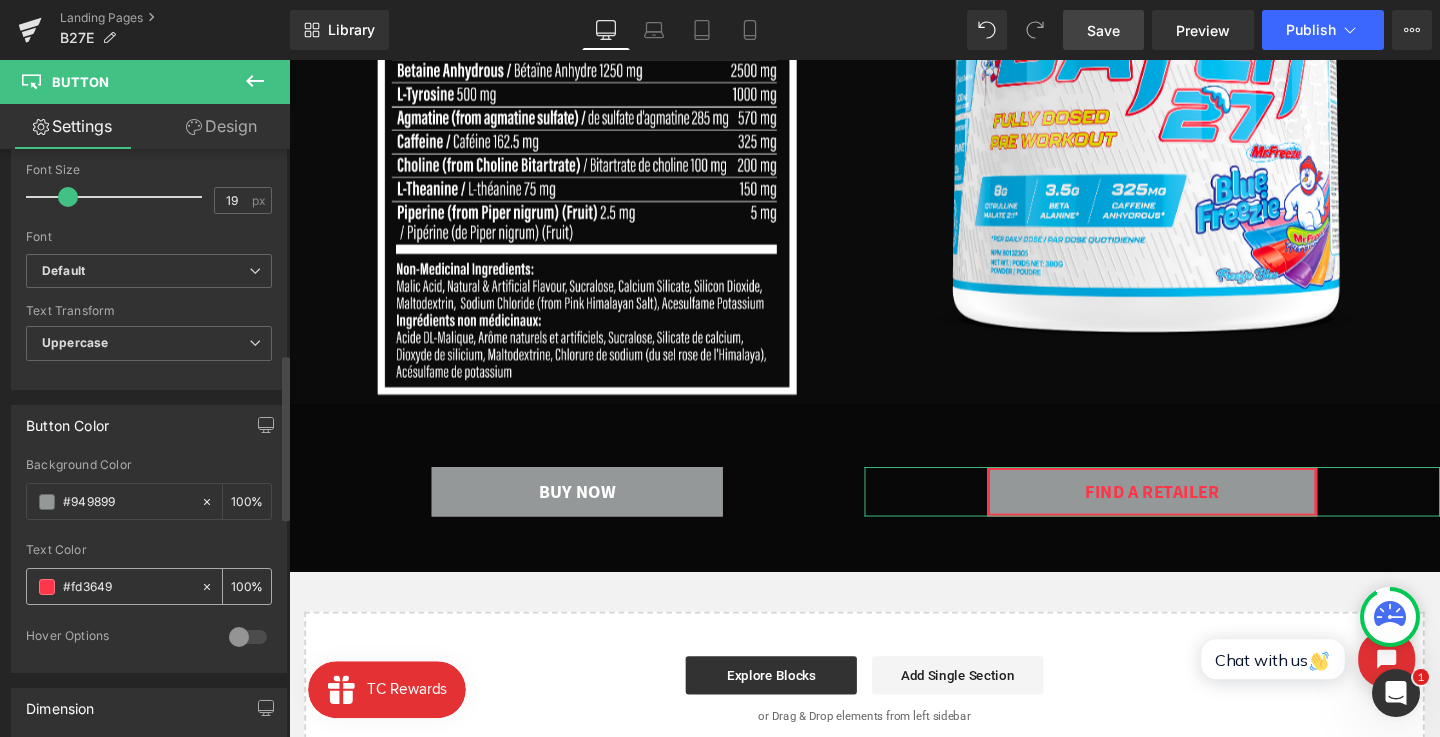 click on "#fd3649" at bounding box center (127, 587) 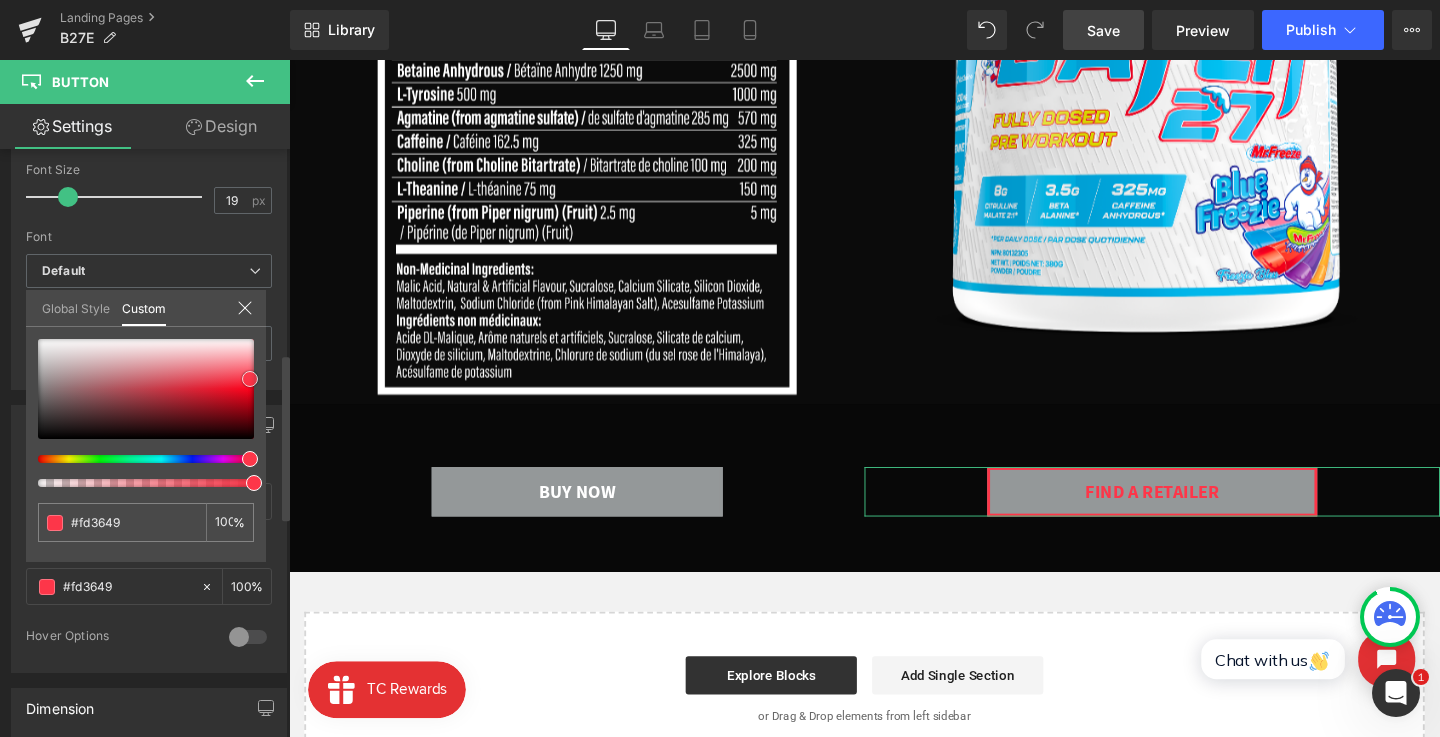 type on "#513d3f" 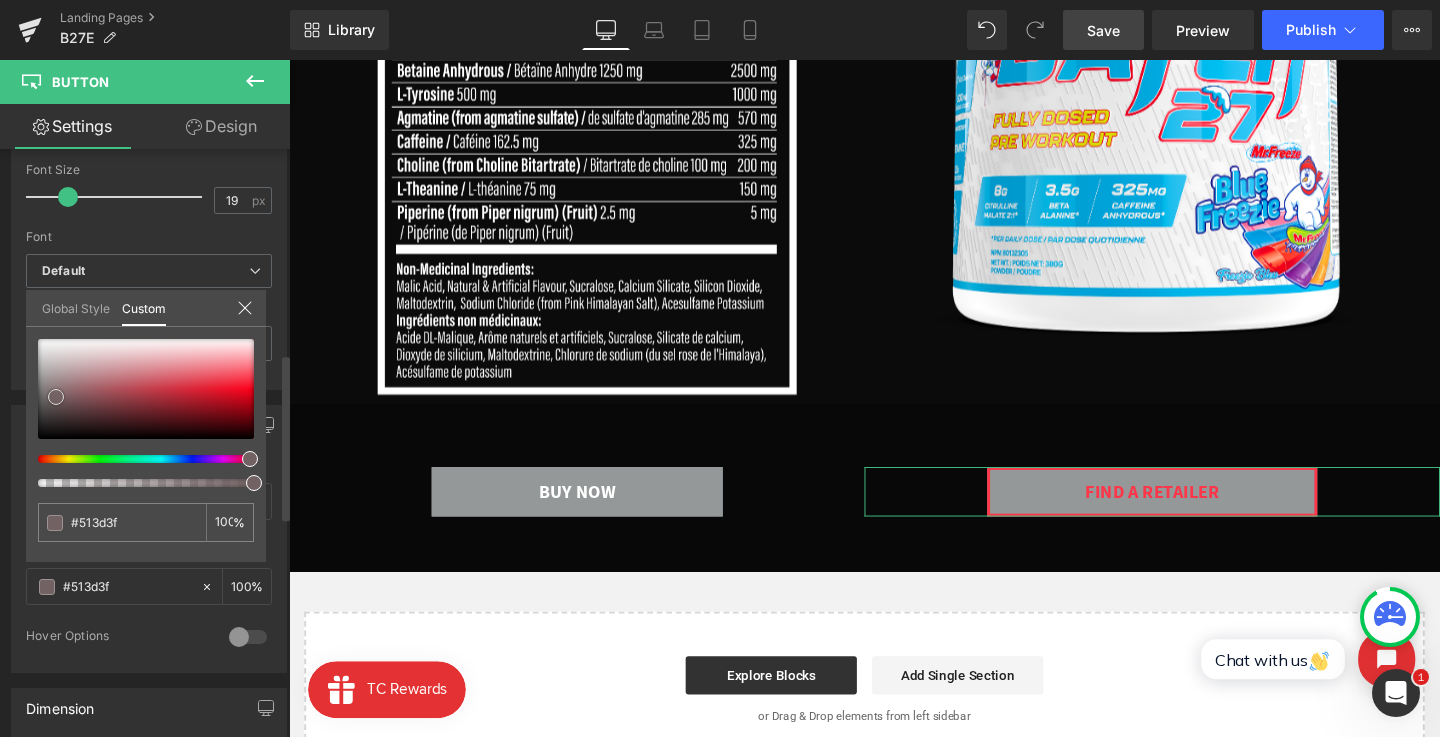 type on "#715f61" 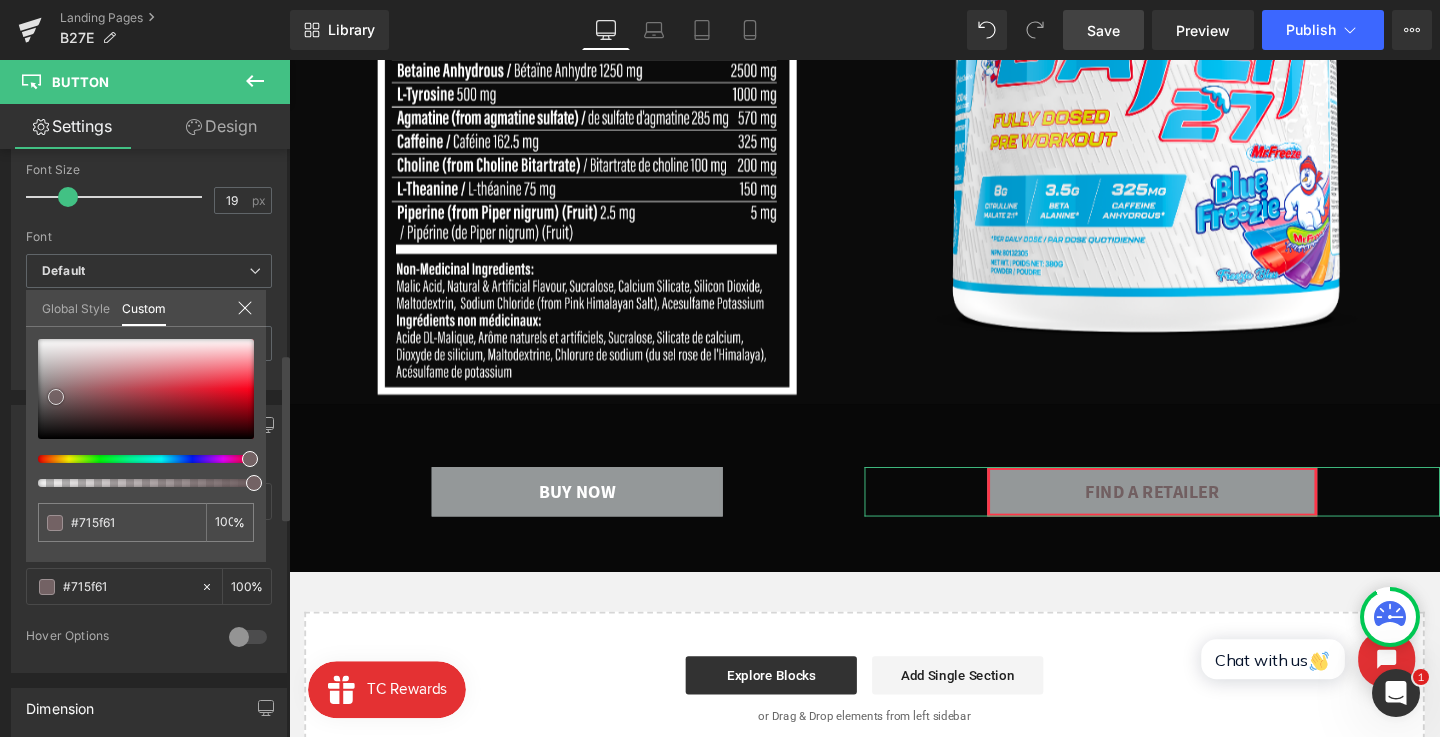 type on "#796769" 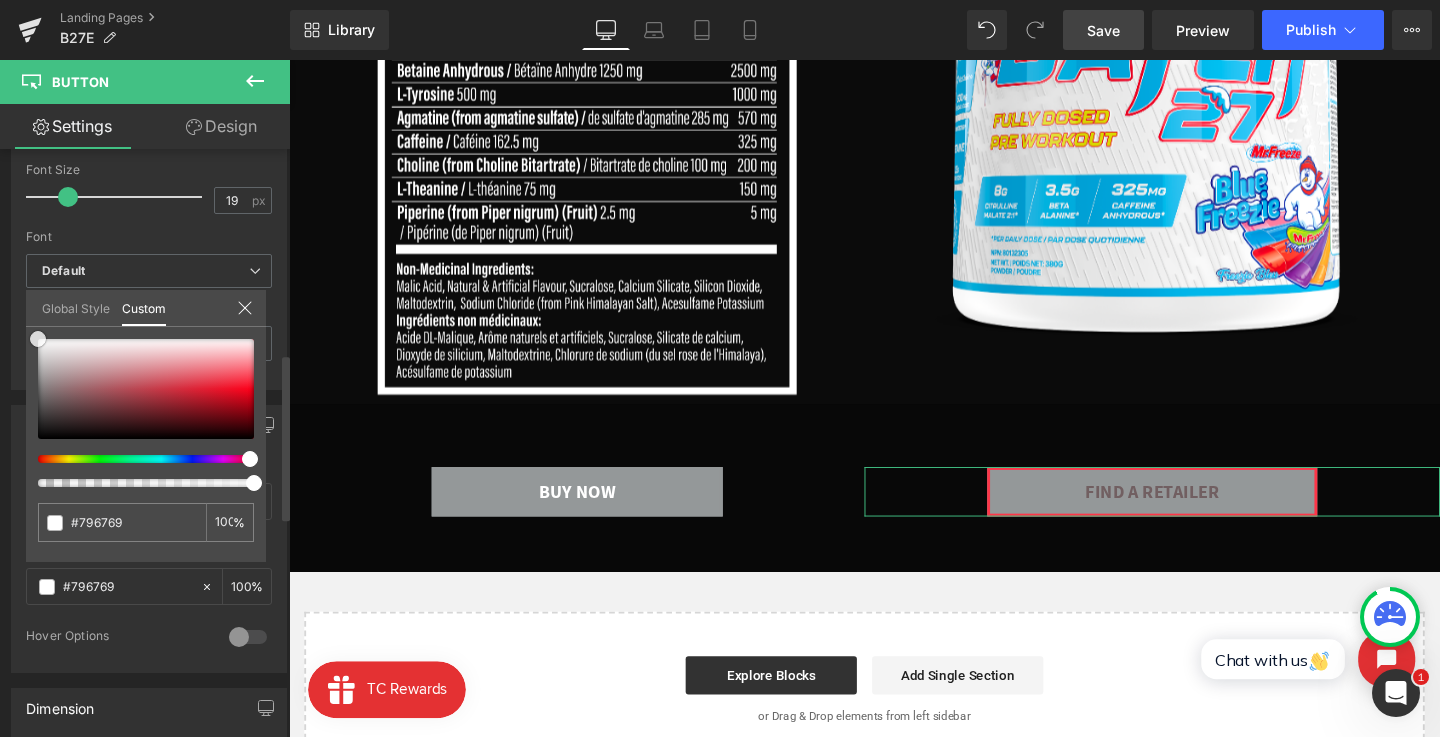 type on "#ffffff" 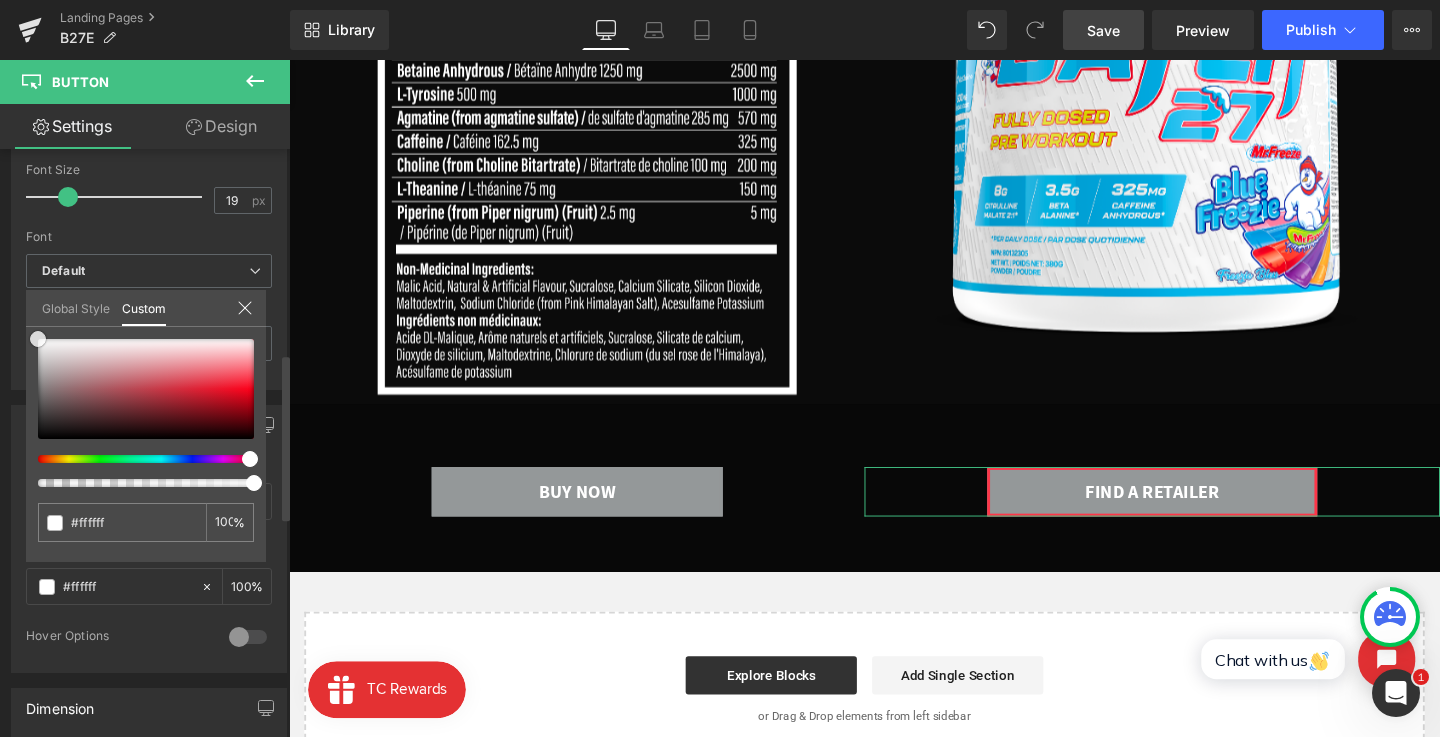 drag, startPoint x: 56, startPoint y: 397, endPoint x: 5, endPoint y: 286, distance: 122.15564 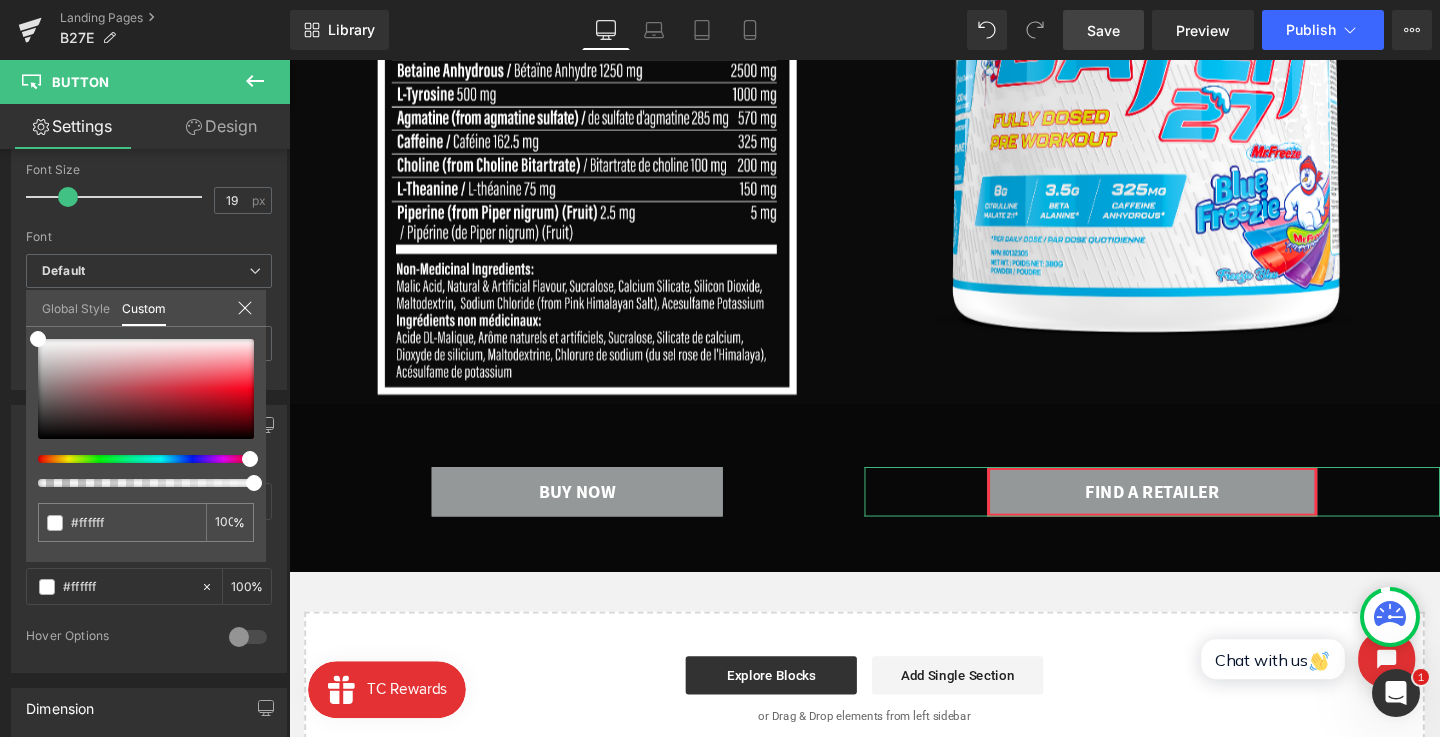 click 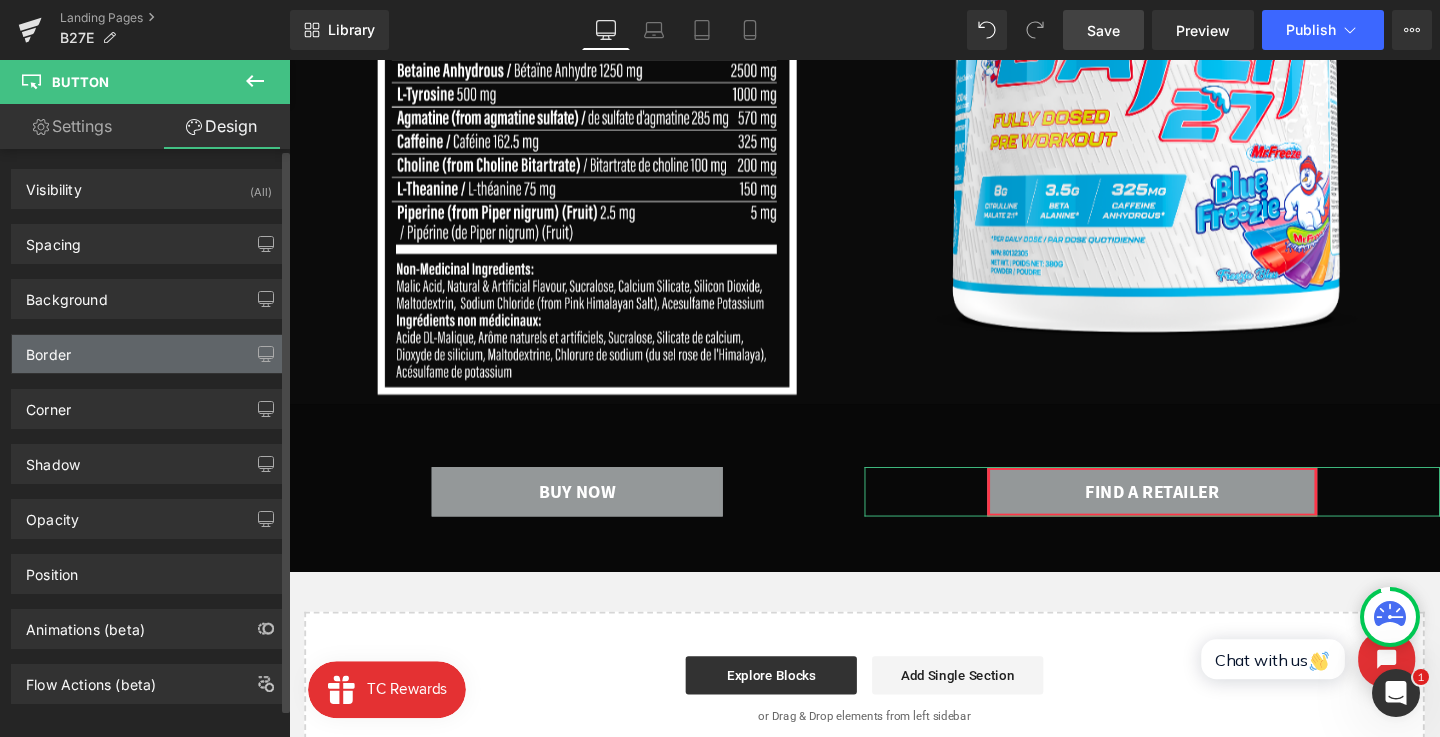 click on "Border" at bounding box center (149, 354) 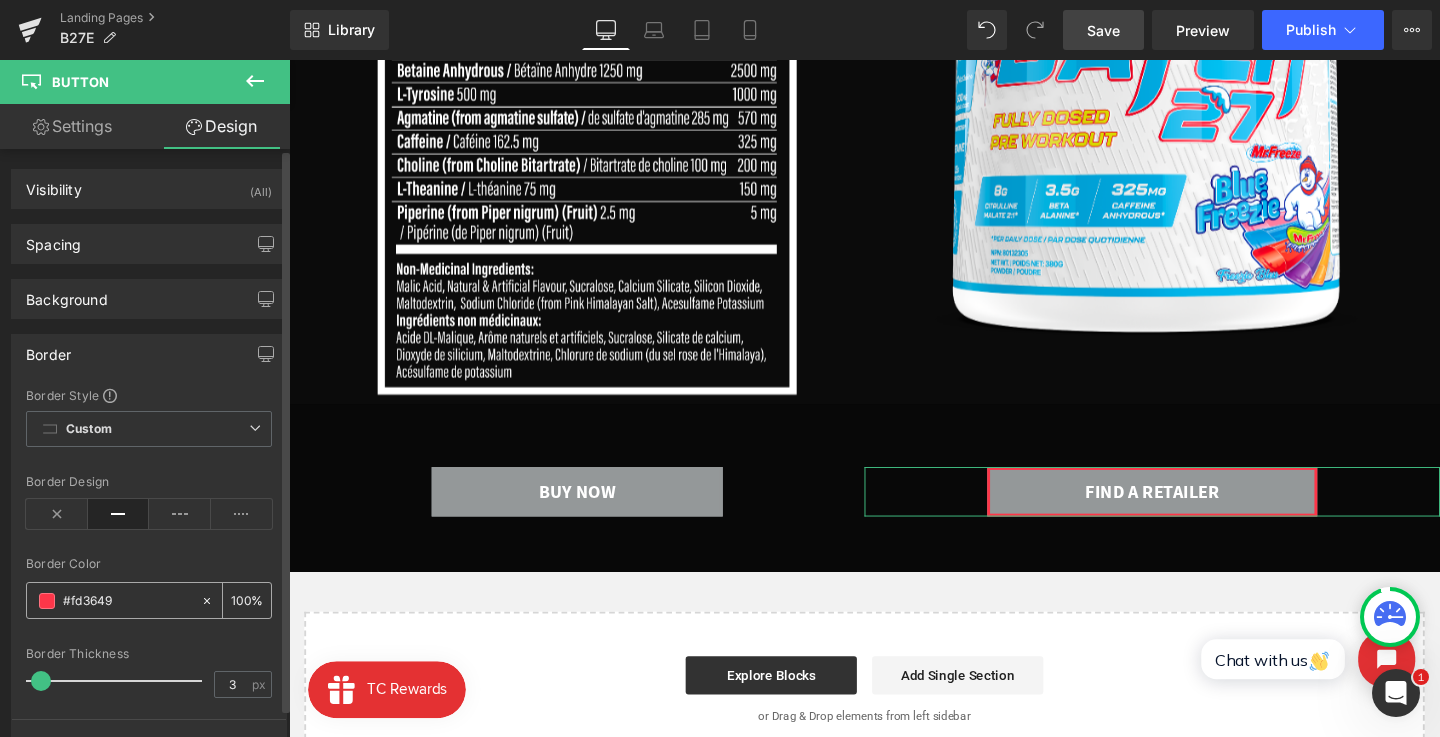 click on "#fd3649" at bounding box center (113, 600) 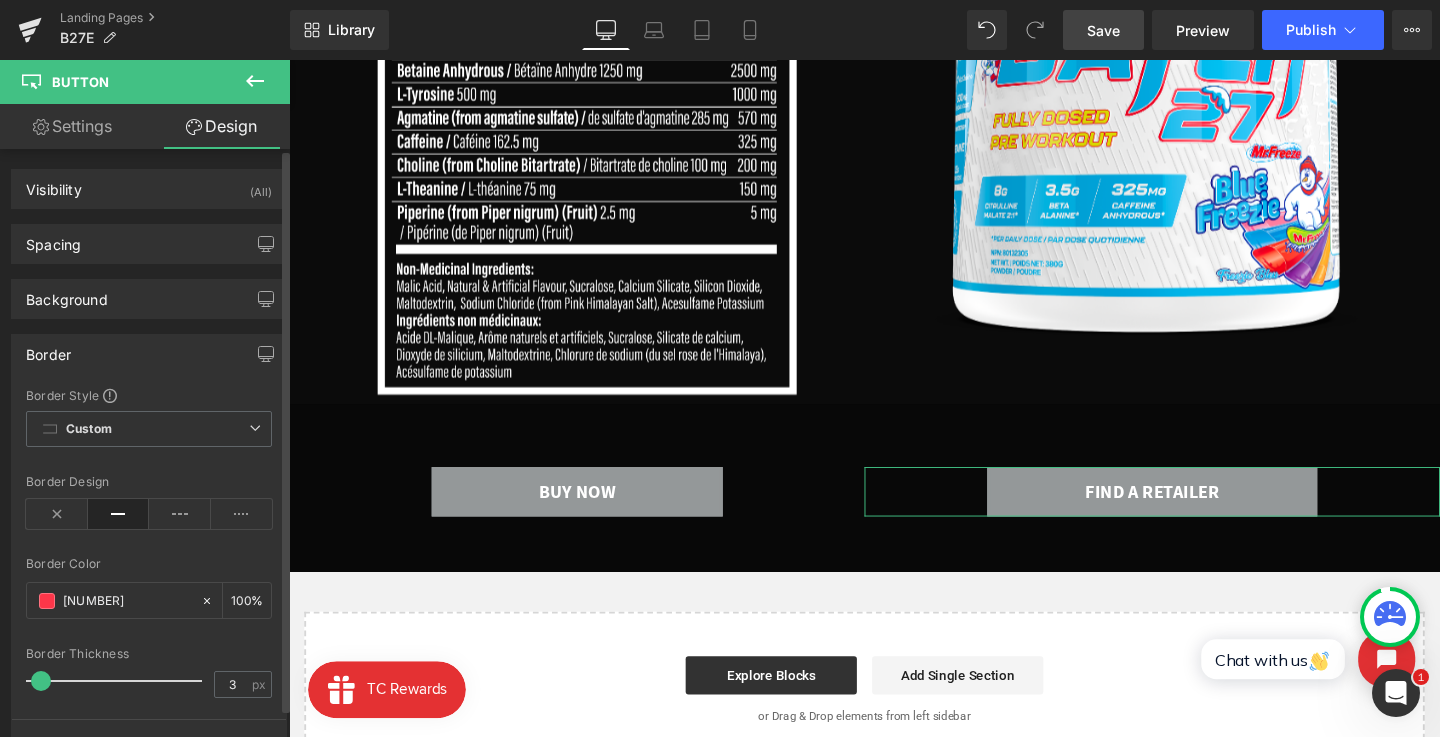 type on "#949899" 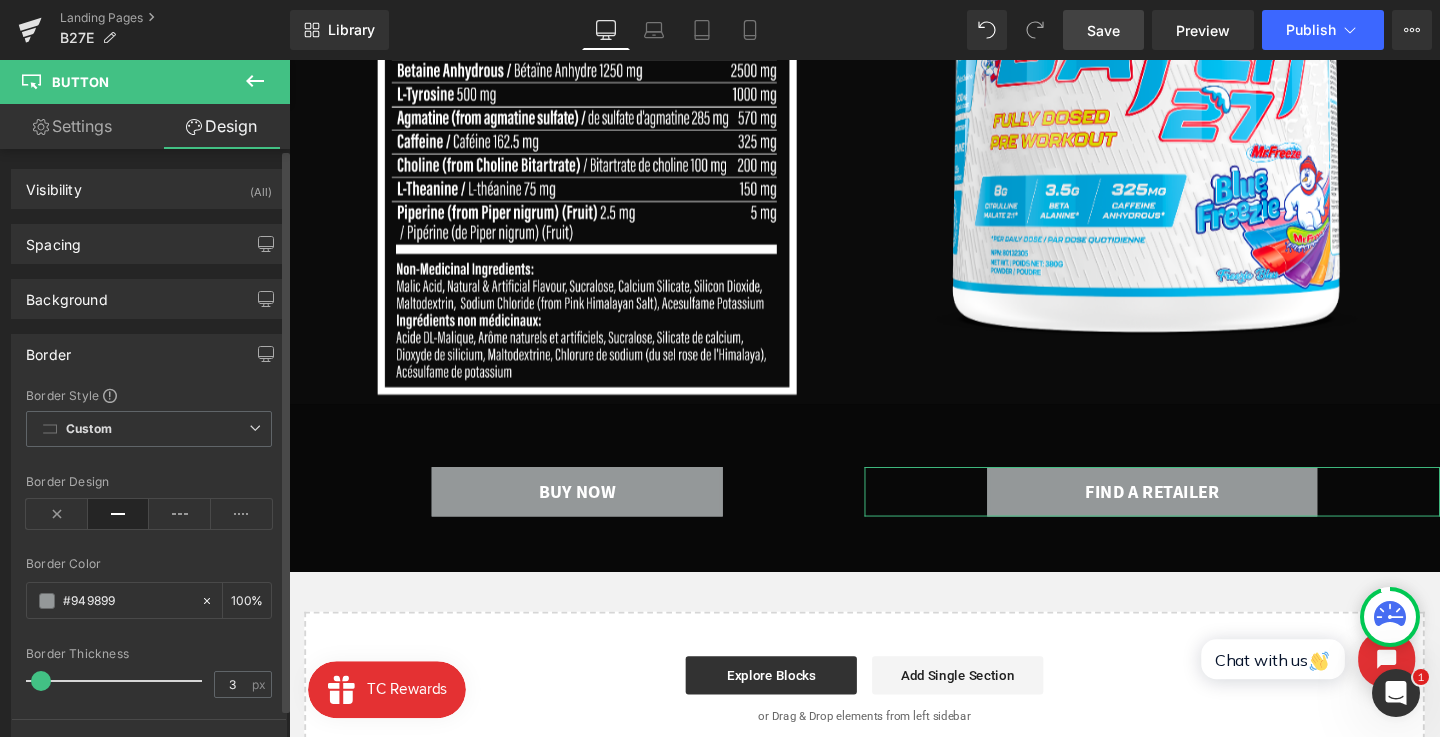 click on "Border Color" at bounding box center (149, 564) 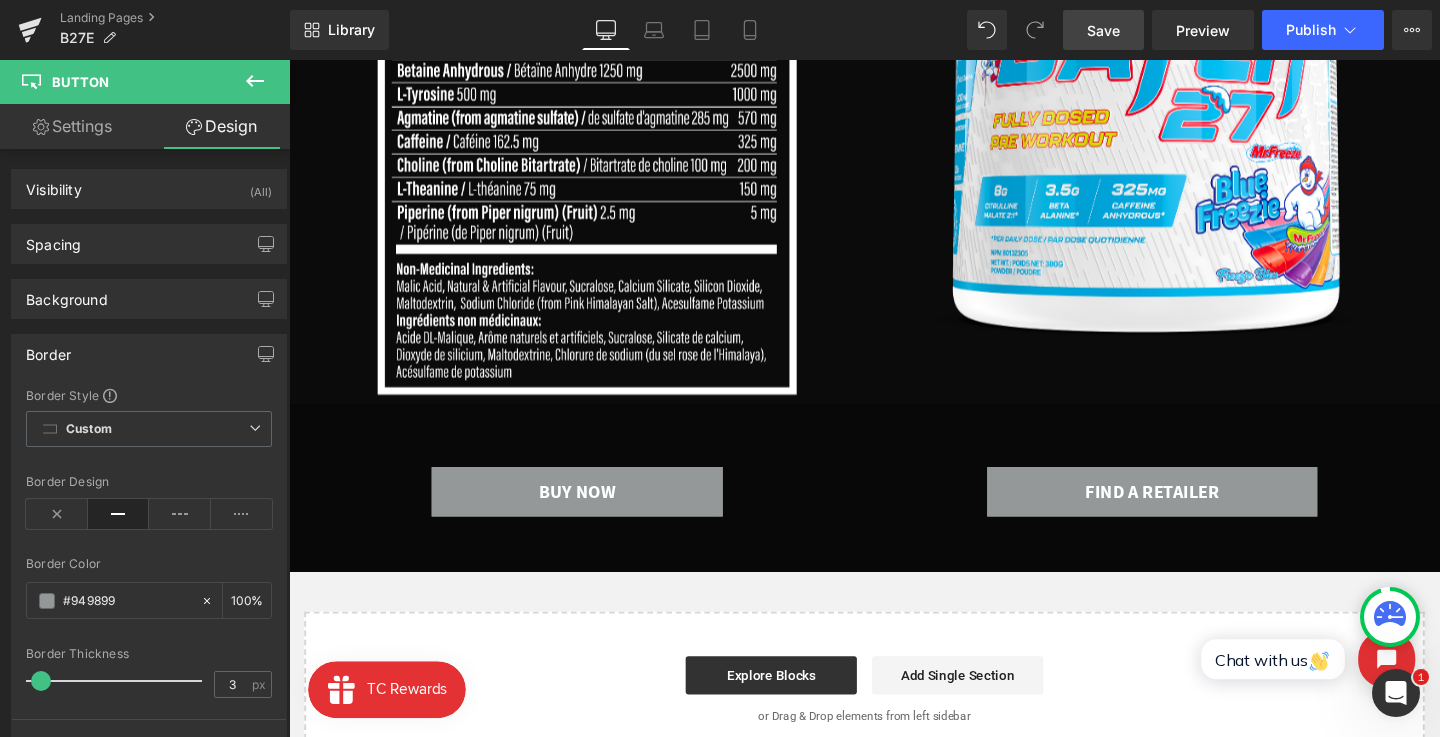 click on "Save" at bounding box center (1103, 30) 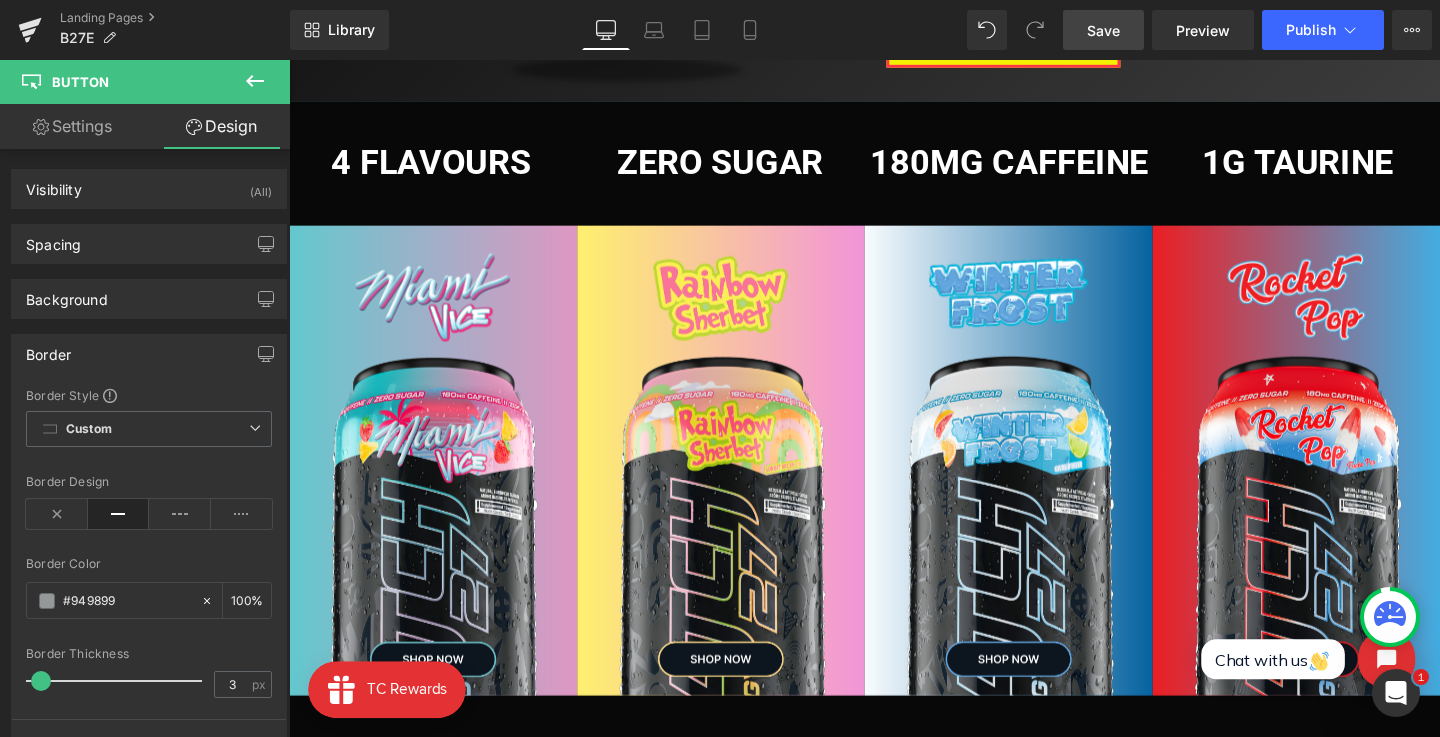scroll, scrollTop: 478, scrollLeft: 0, axis: vertical 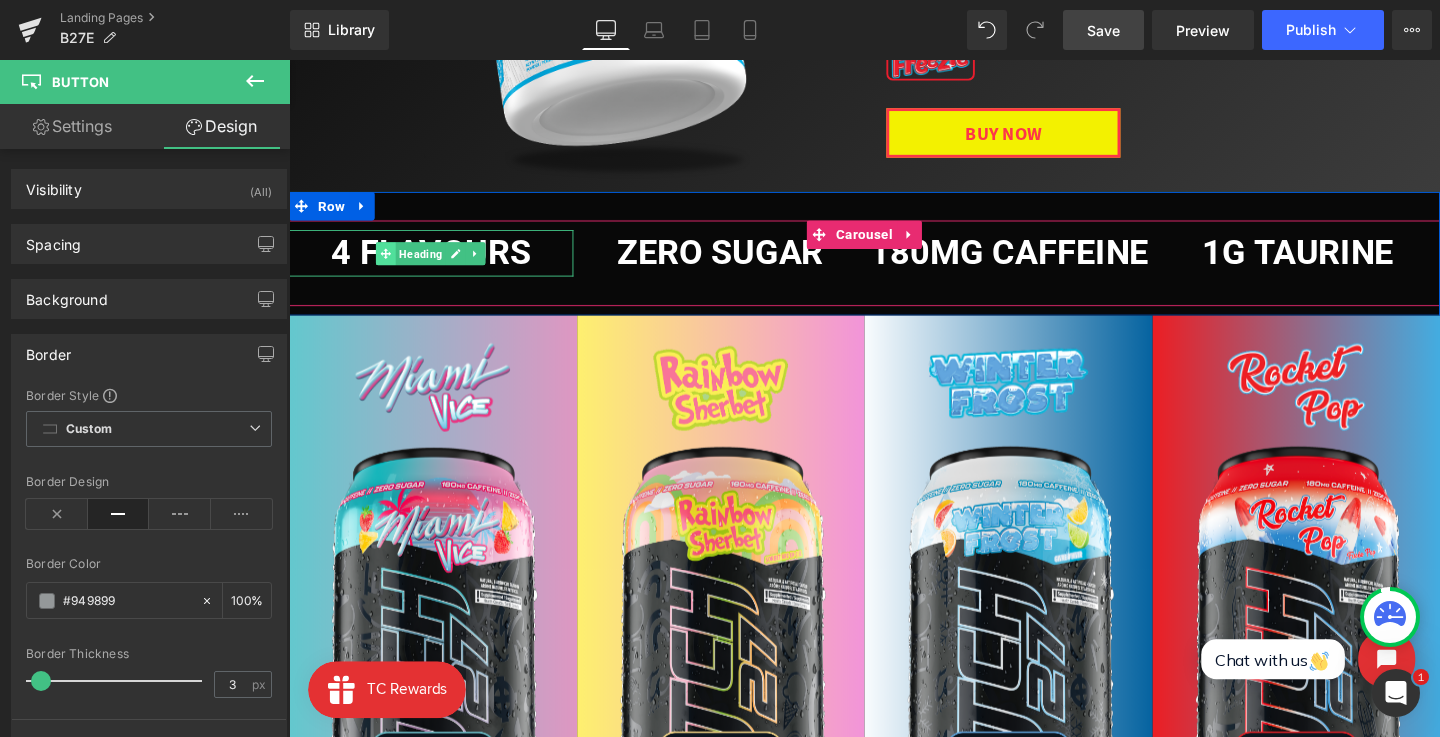 click at bounding box center [391, 264] 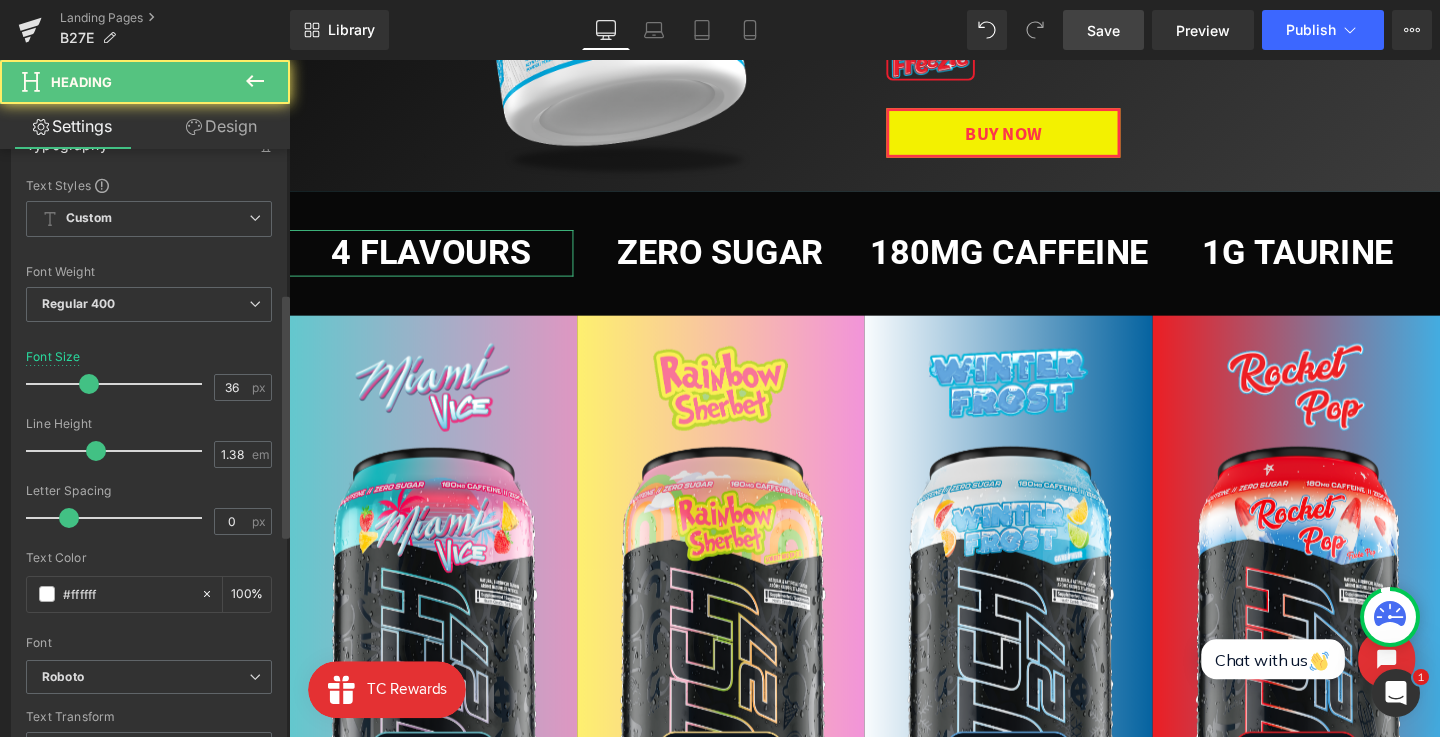 scroll, scrollTop: 395, scrollLeft: 0, axis: vertical 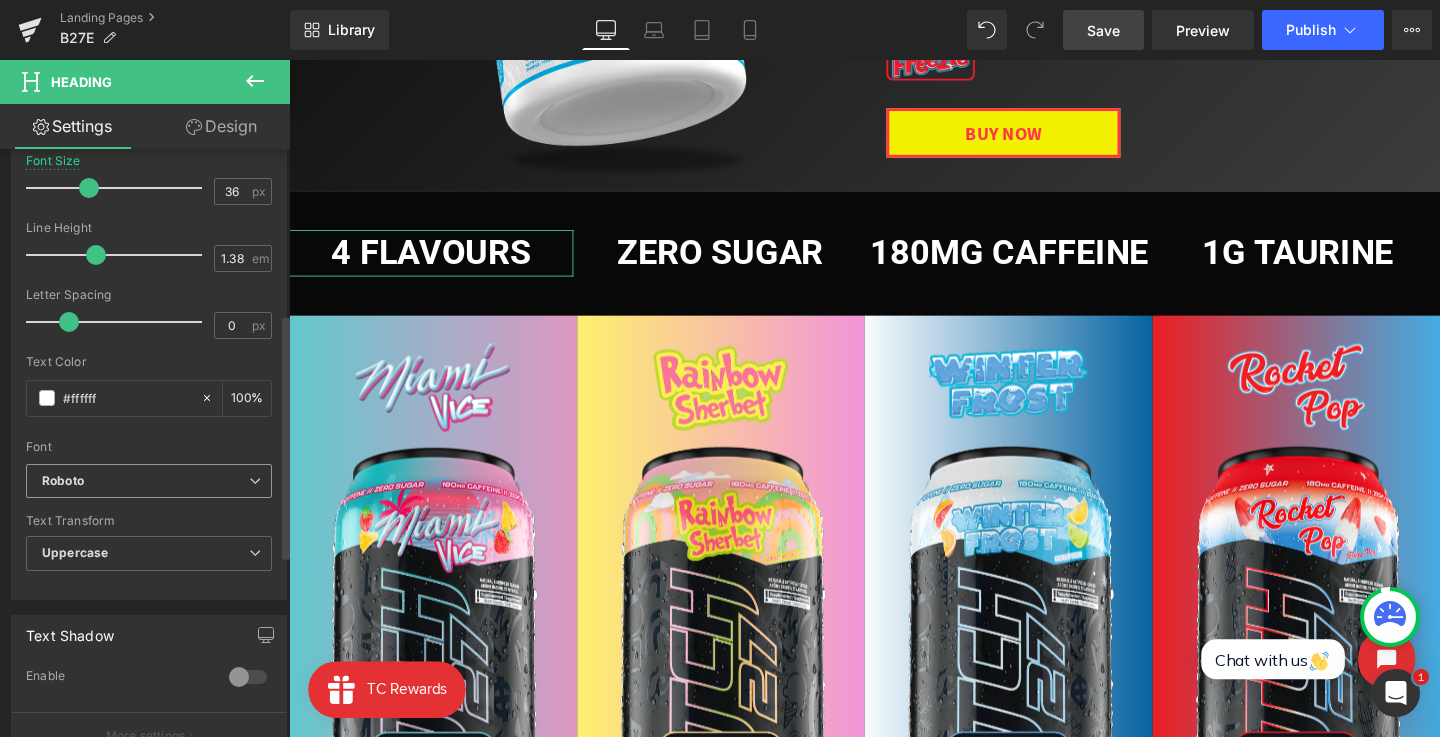 click on "Roboto" at bounding box center [145, 481] 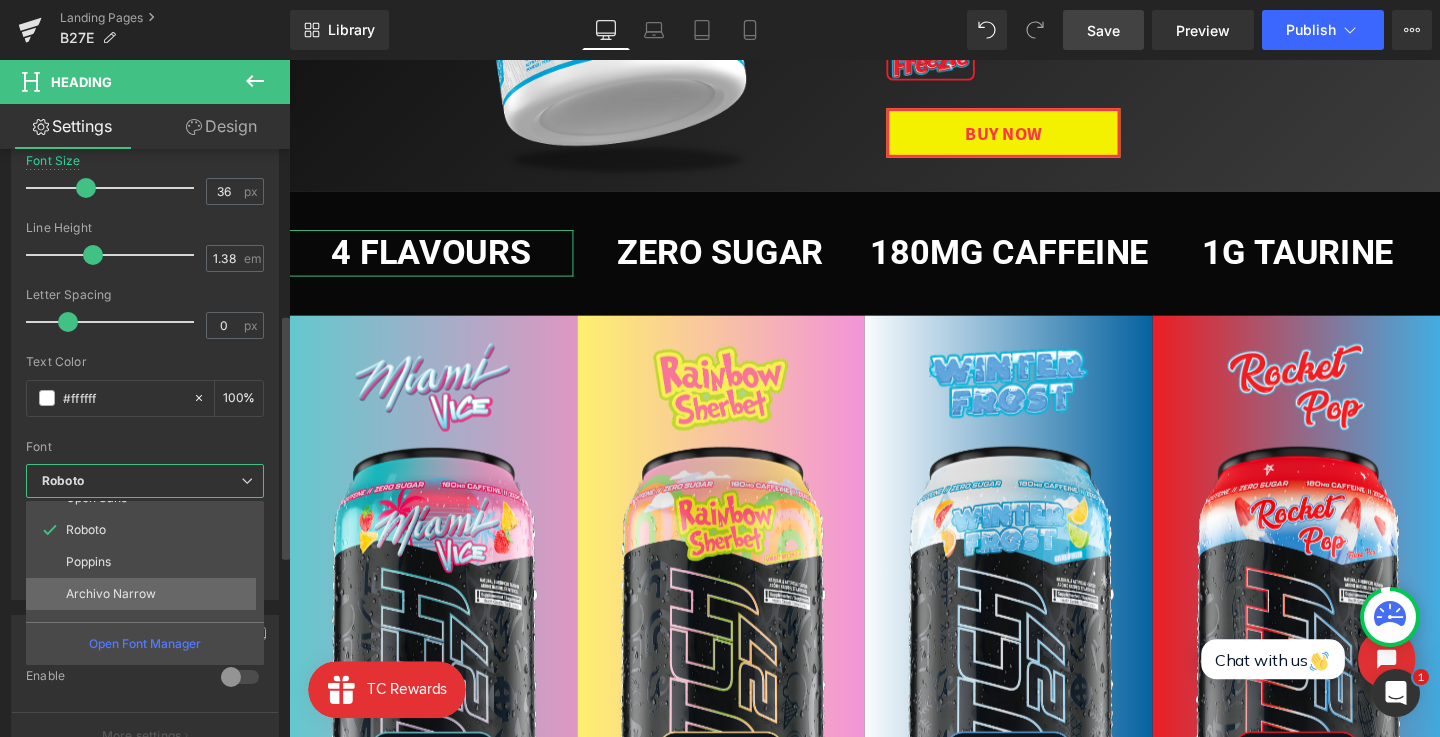 scroll, scrollTop: 72, scrollLeft: 0, axis: vertical 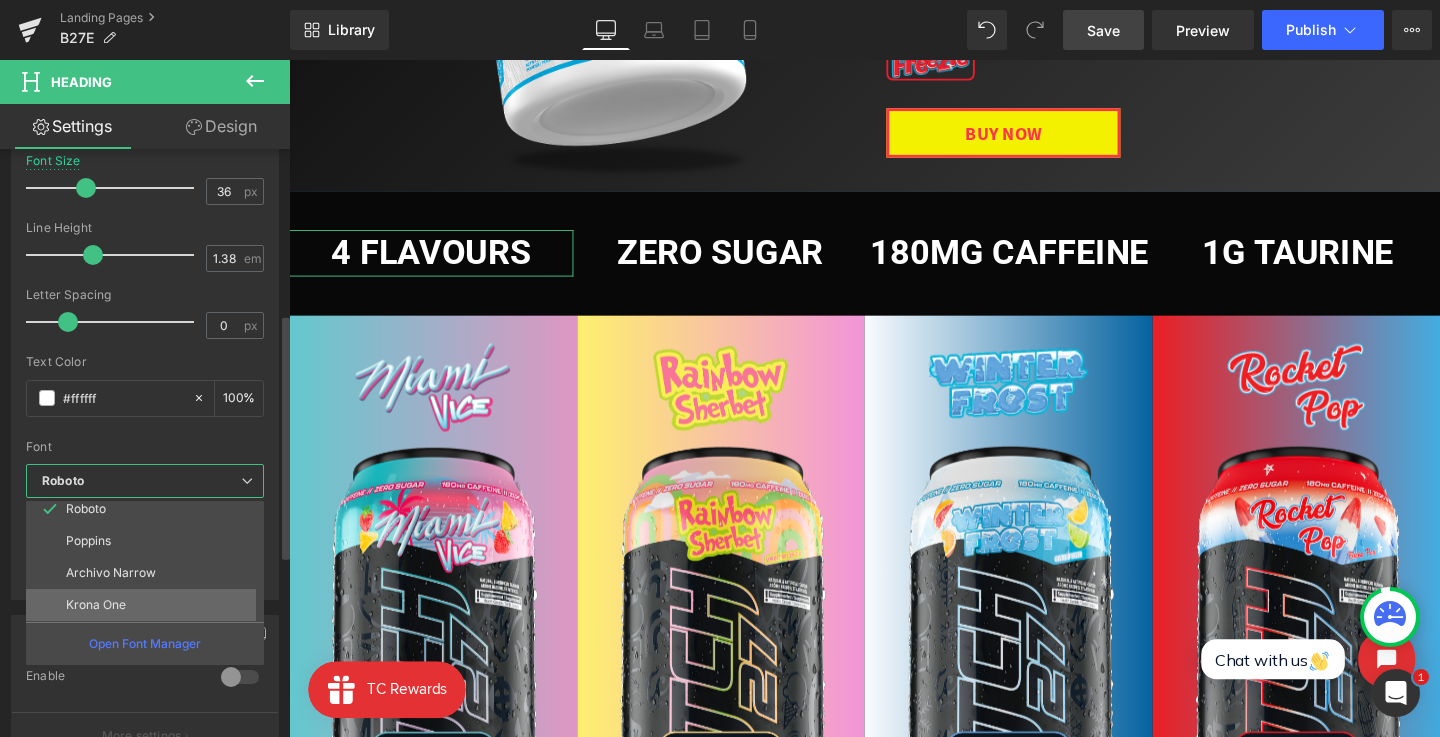 click on "Krona One" at bounding box center [149, 605] 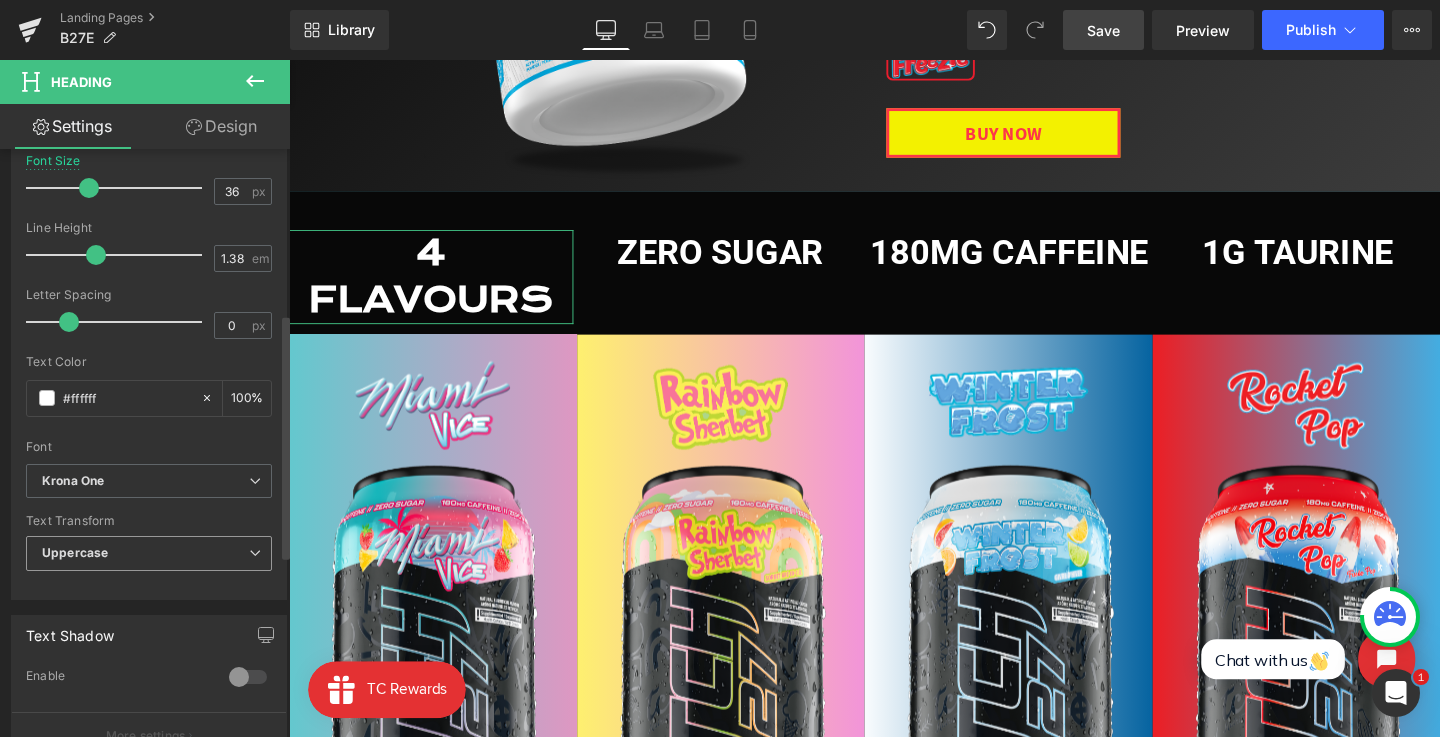 click on "Uppercase" at bounding box center (149, 553) 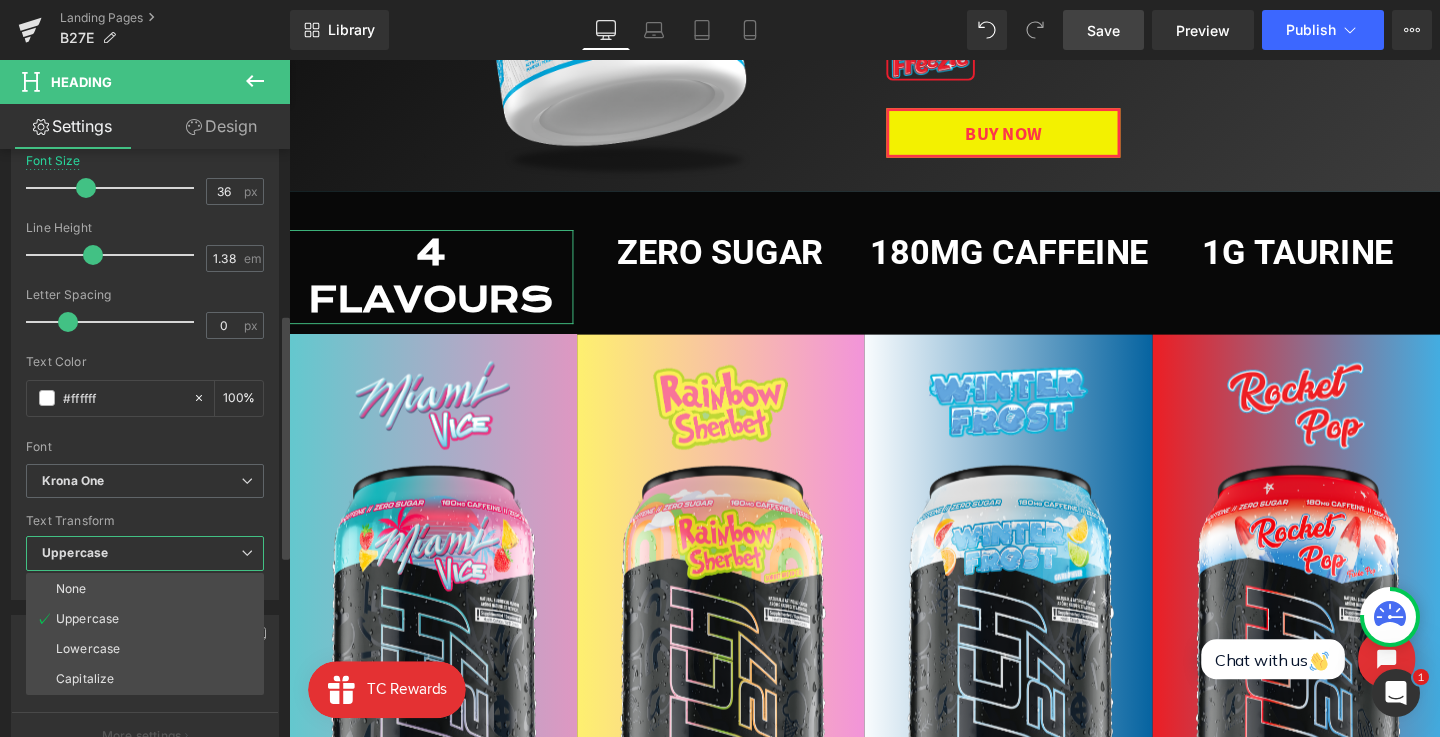click on "Font
Default
Open Sans
Roboto
Poppins
Archivo Narrow
Krona One
Krona One
Default
Open Sans
Roboto
Poppins
Archivo Narrow
Krona One
Open Font Manager" at bounding box center (145, 222) 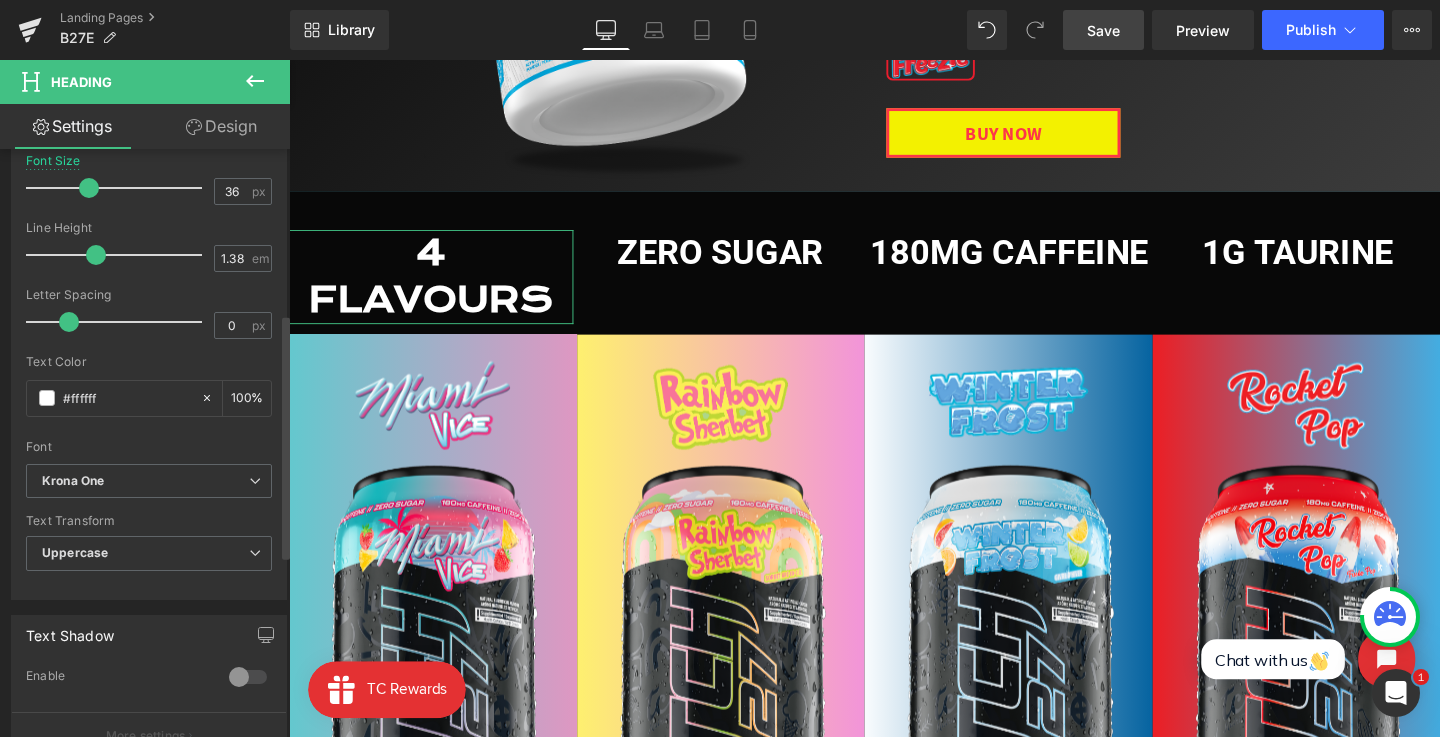 click on "Text Styles Custom
Custom
Setup Global Style
Custom
Setup Global Style
Thin 100 Semi Thin 200 Light 300 Regular 400 Medium 500 Semi Bold 600 Super Bold 800 Boldest 900 Bold 700 Lighter Bolder Font Weight
Regular 400
Thin 100 Semi Thin 200 Light 300 Regular 400 Medium 500 Semi Bold 600 Super Bold 800 Boldest 900 Bold 700 Lighter Bolder 36px Font Size 36 px 1.38em Line Height 1.38 em 0px Letter Spacing 0 px rgba(255, 255, 255, 1) Text Color #ffffff 100 % Krona One
Font
Default
Open Sans
Roboto
Poppins" at bounding box center (149, 290) 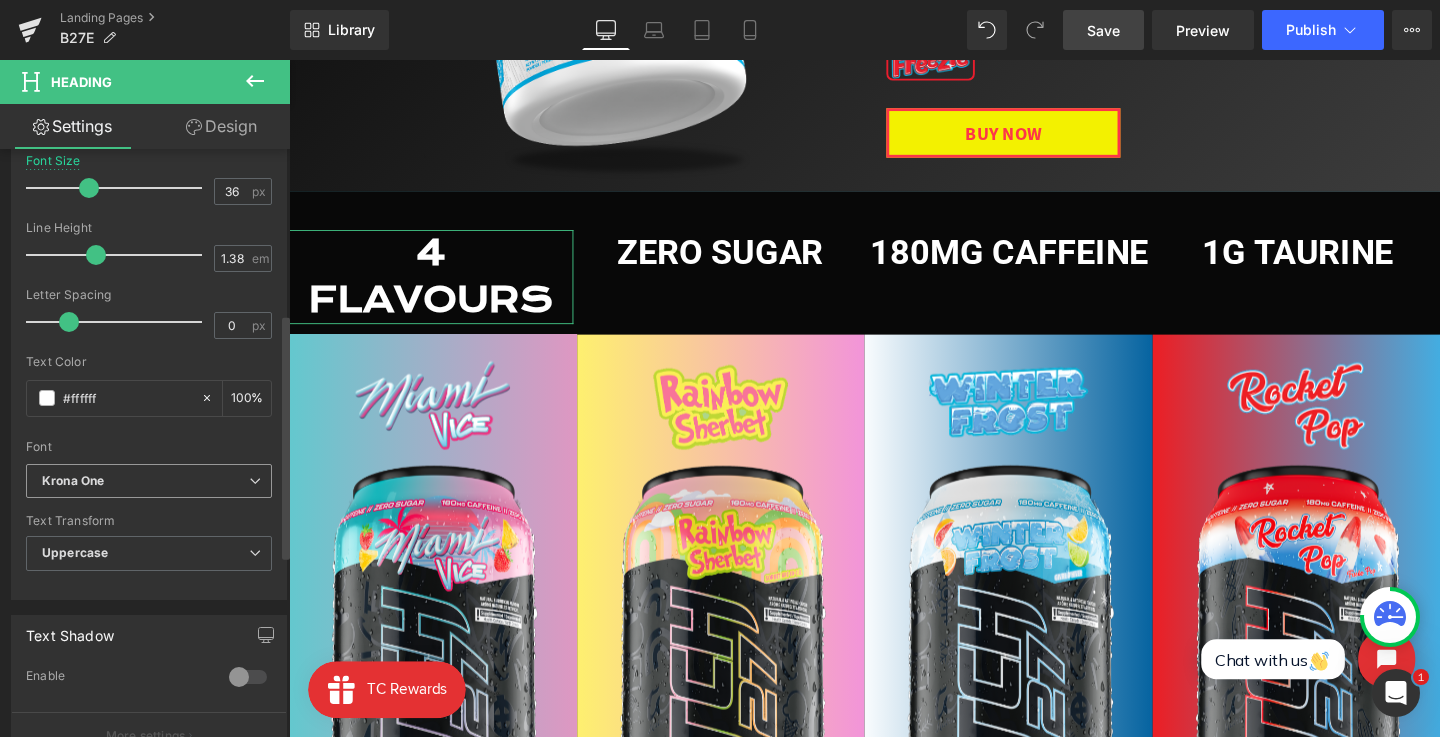 click on "Krona One" at bounding box center [149, 481] 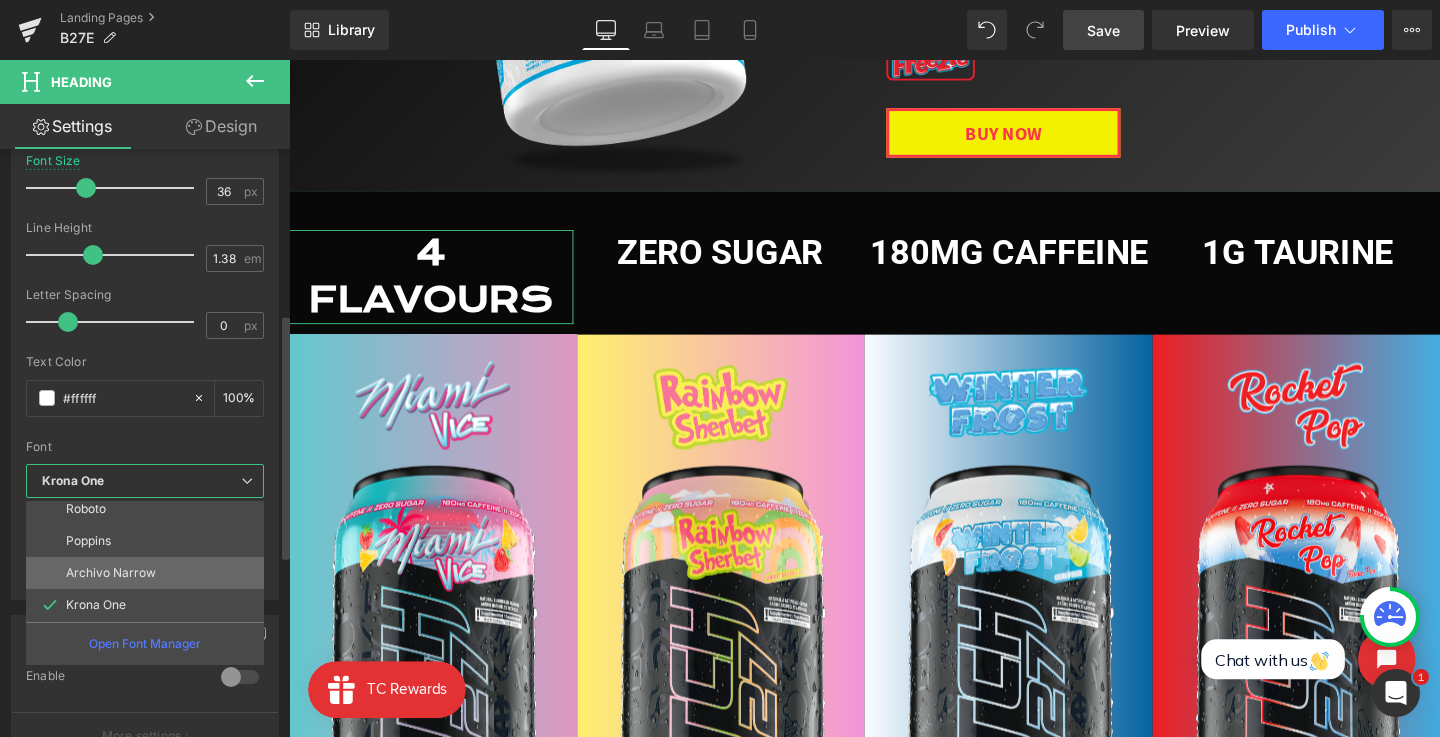 scroll, scrollTop: 70, scrollLeft: 0, axis: vertical 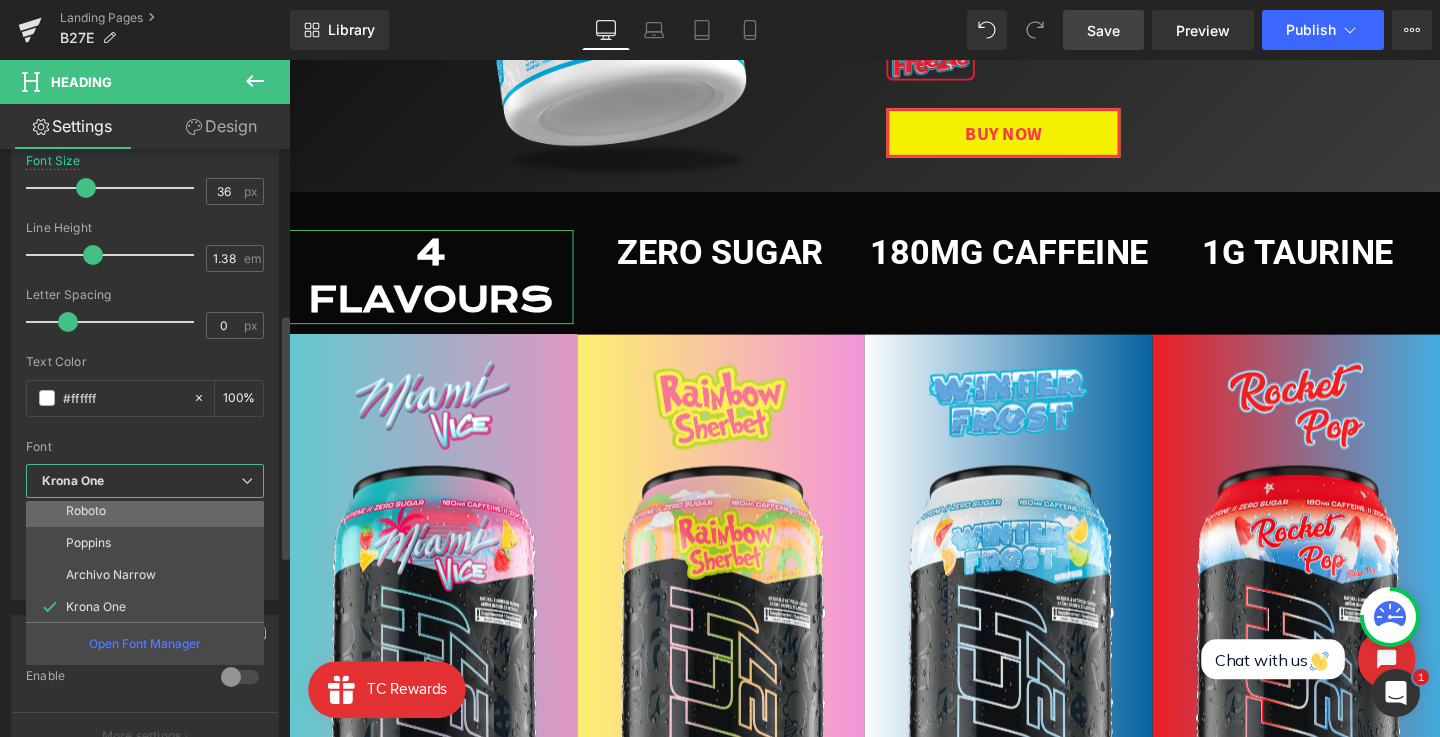 click on "Roboto" at bounding box center (149, 511) 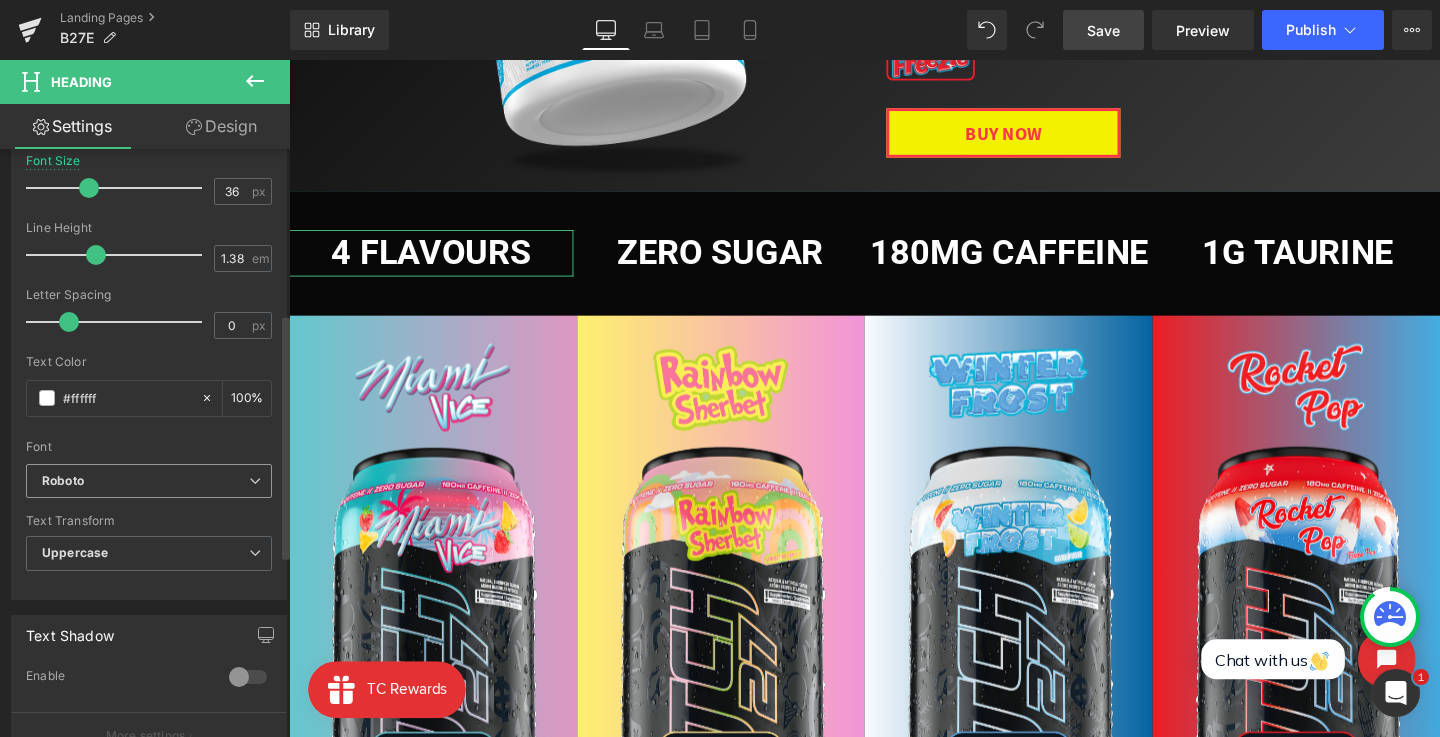 click on "Roboto" at bounding box center (149, 481) 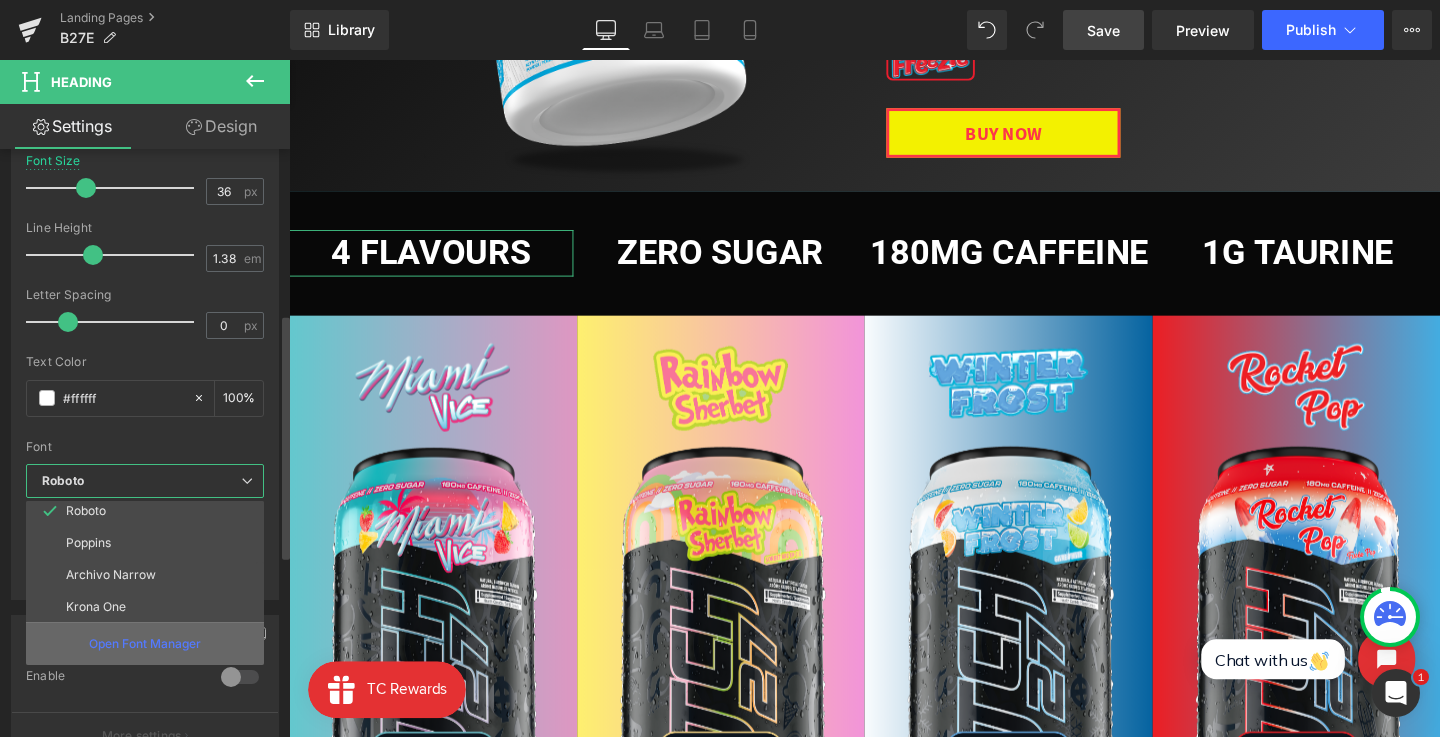 click on "Open Font Manager" at bounding box center [145, 644] 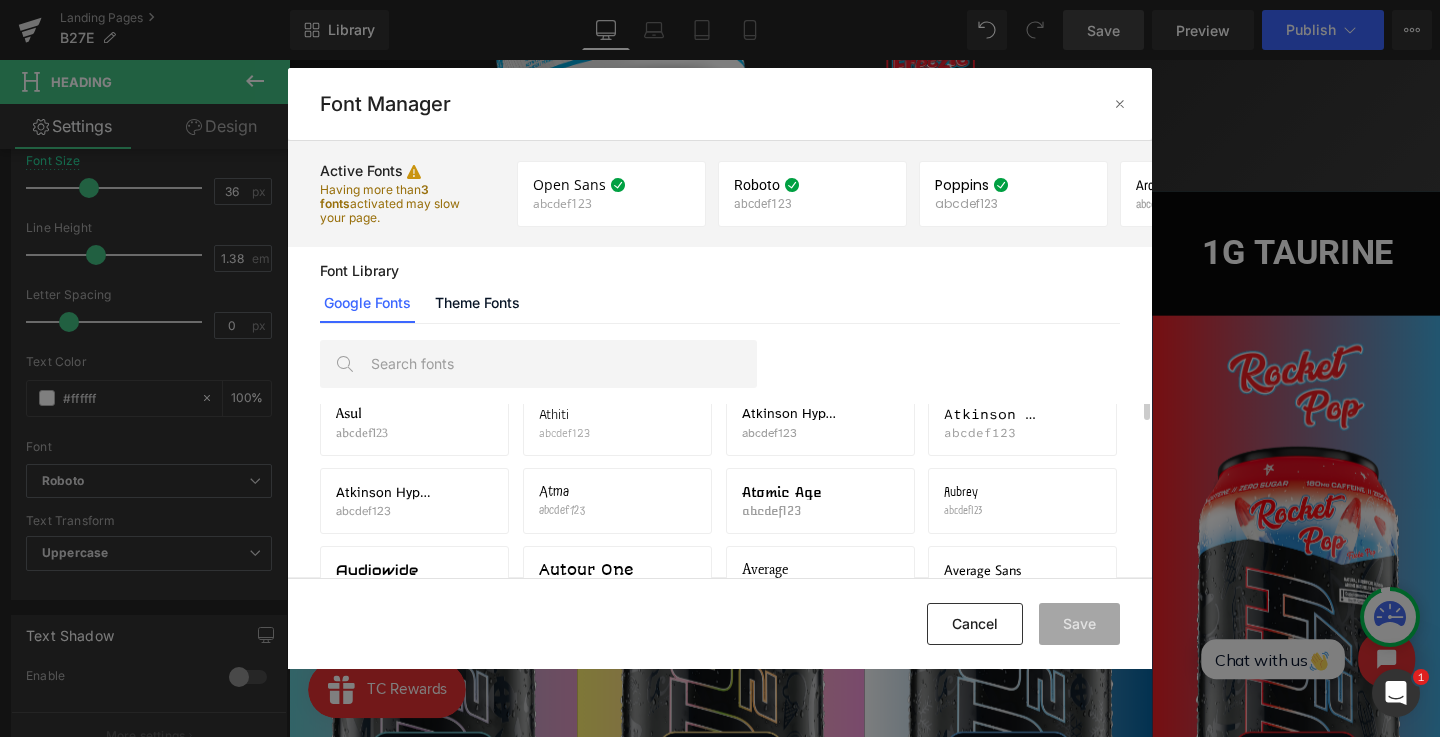 scroll, scrollTop: 2389, scrollLeft: 0, axis: vertical 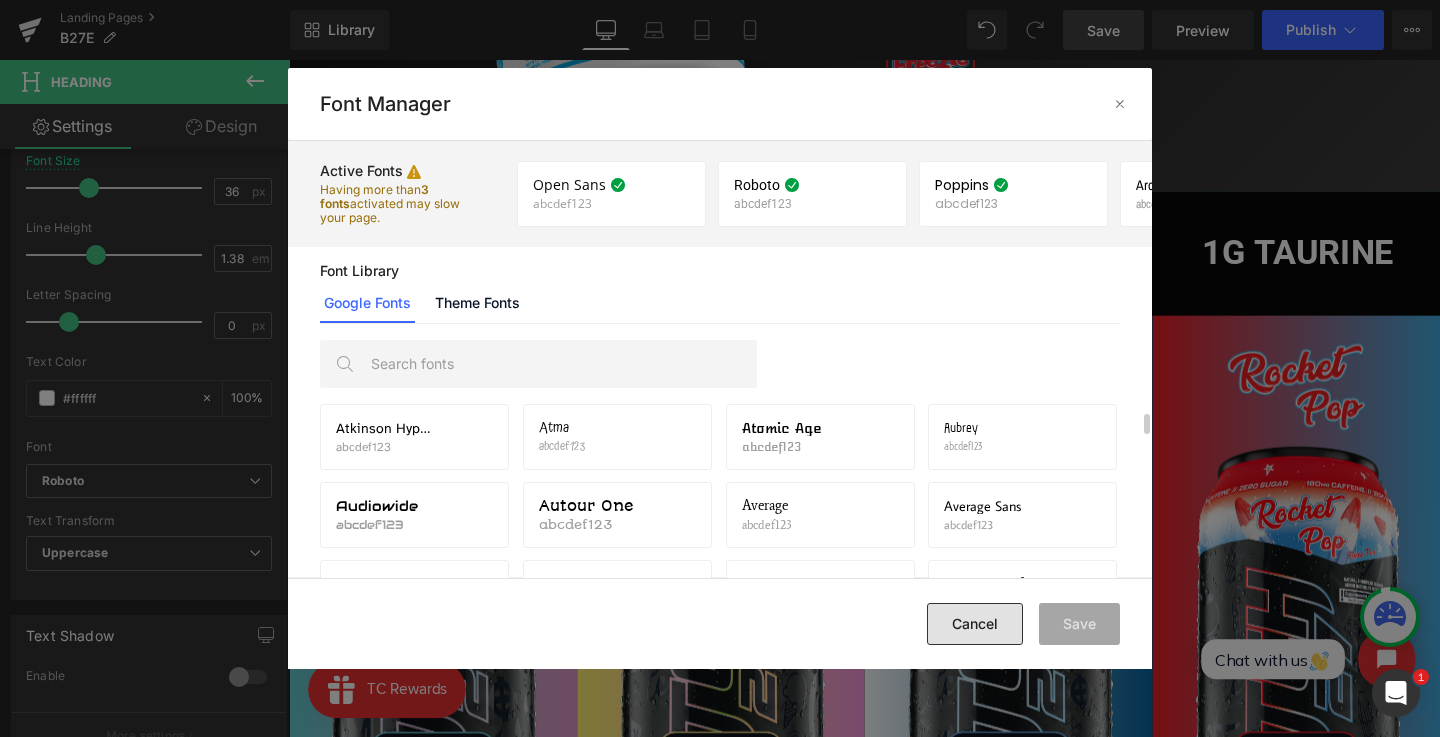 drag, startPoint x: 1010, startPoint y: 625, endPoint x: 757, endPoint y: 594, distance: 254.89214 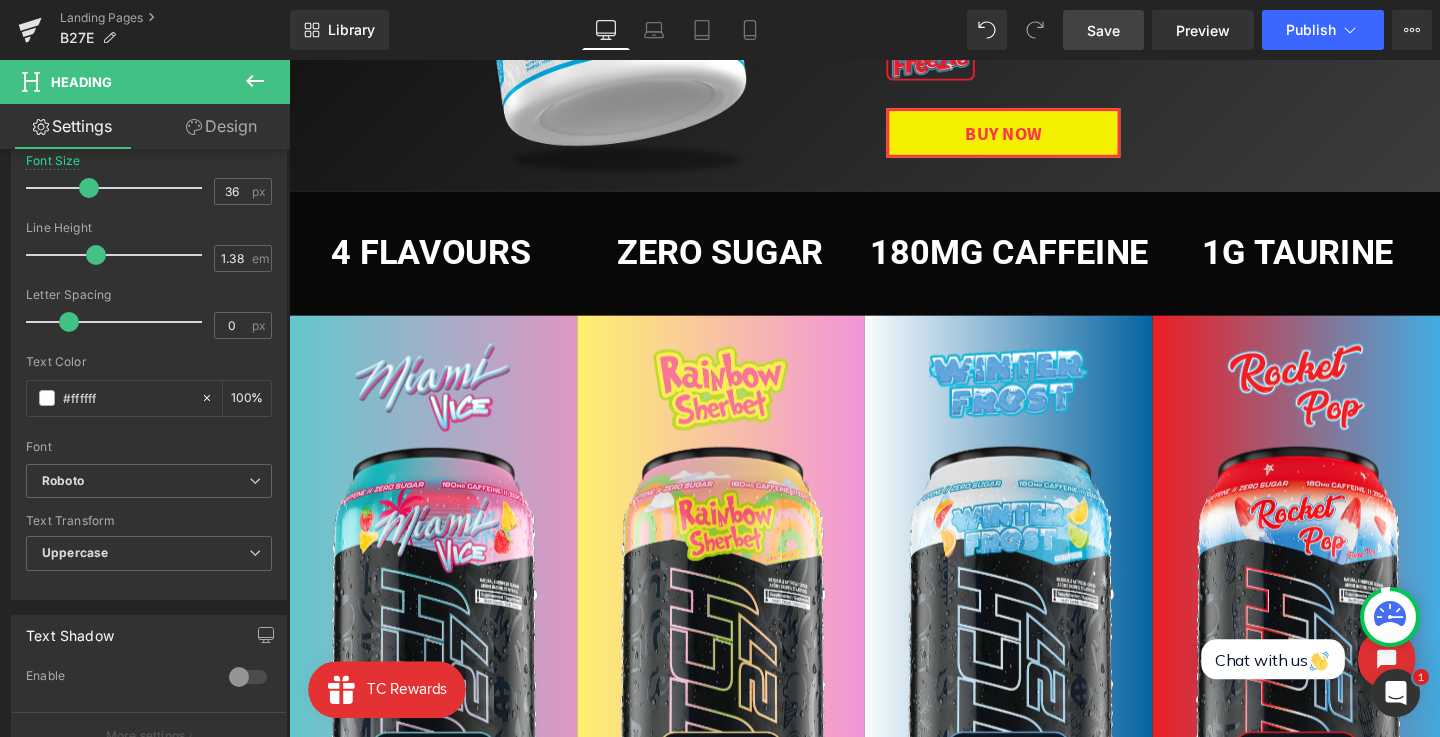 click at bounding box center [255, 82] 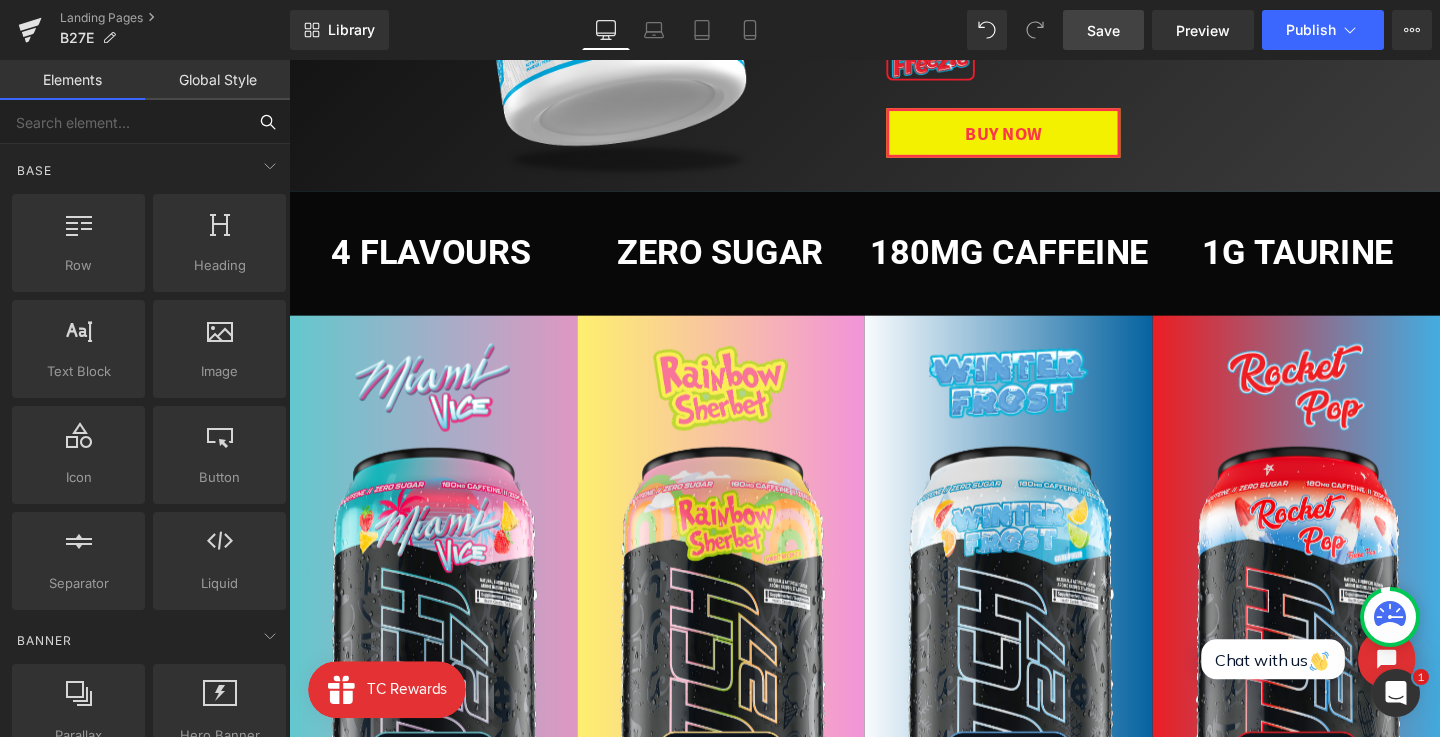 click at bounding box center (123, 122) 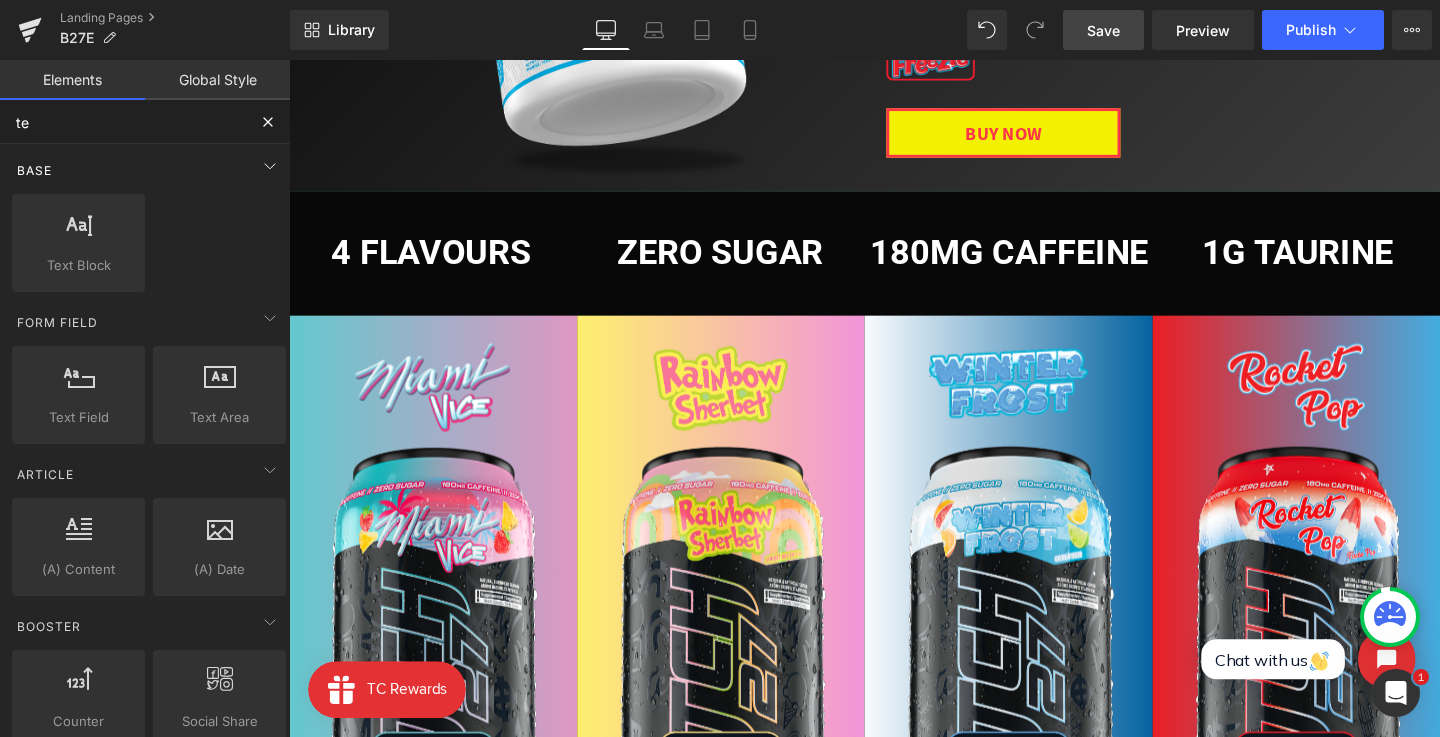 type on "tex" 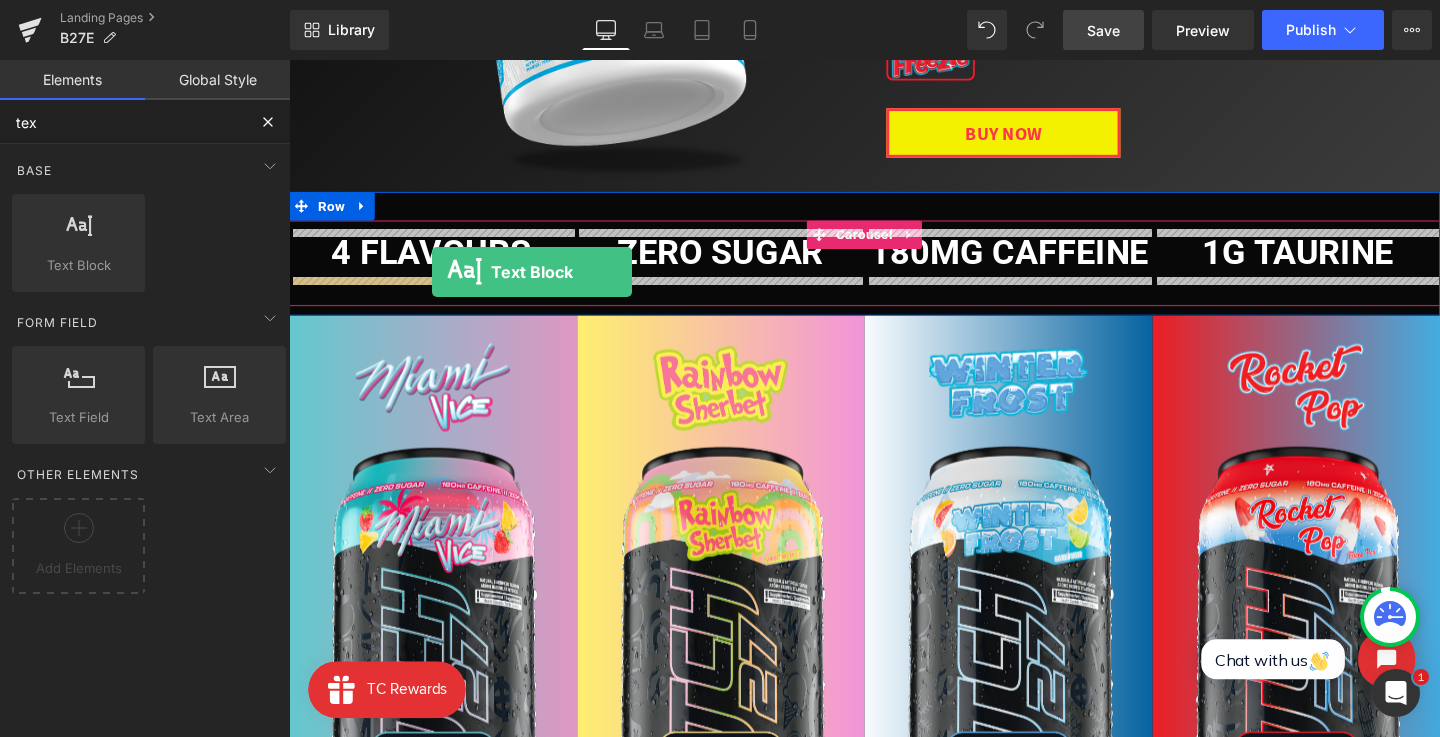 drag, startPoint x: 375, startPoint y: 294, endPoint x: 439, endPoint y: 283, distance: 64.93843 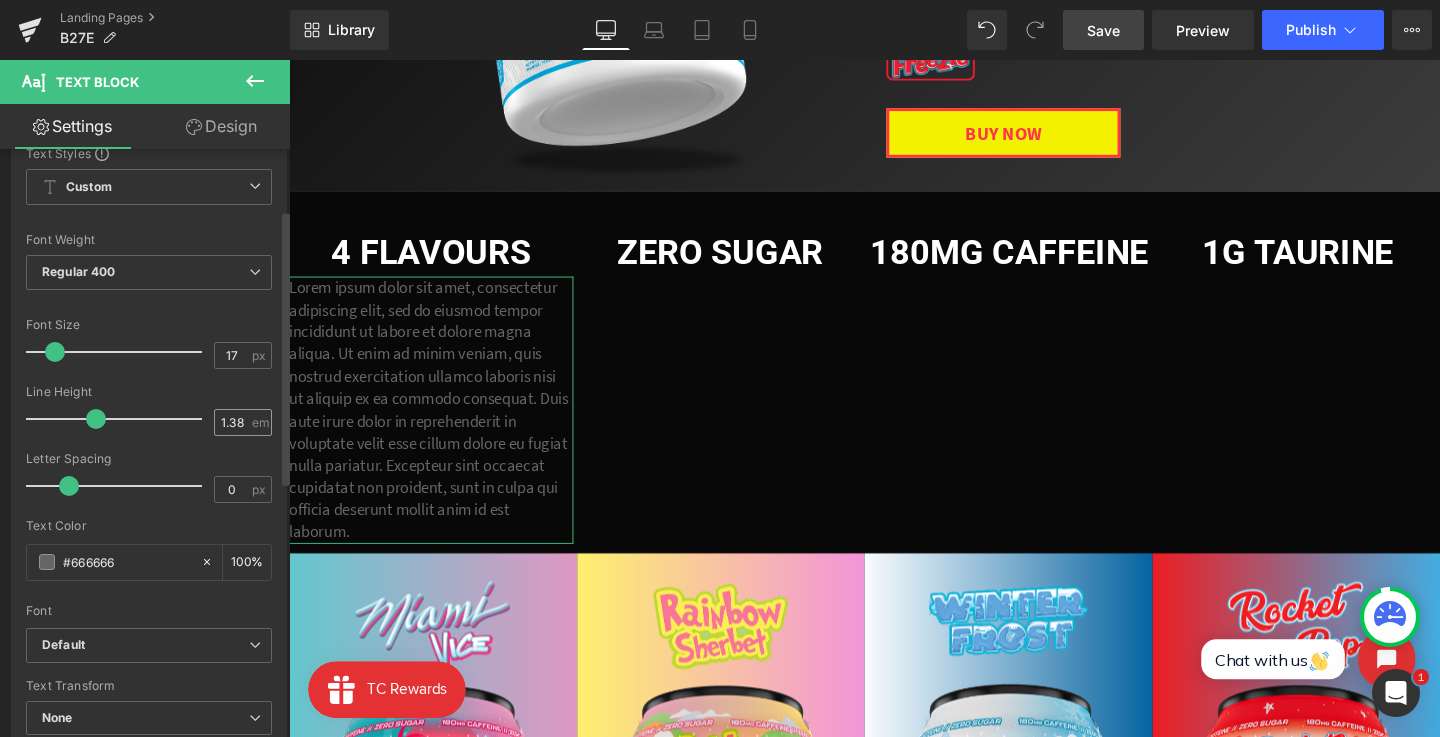 scroll, scrollTop: 130, scrollLeft: 0, axis: vertical 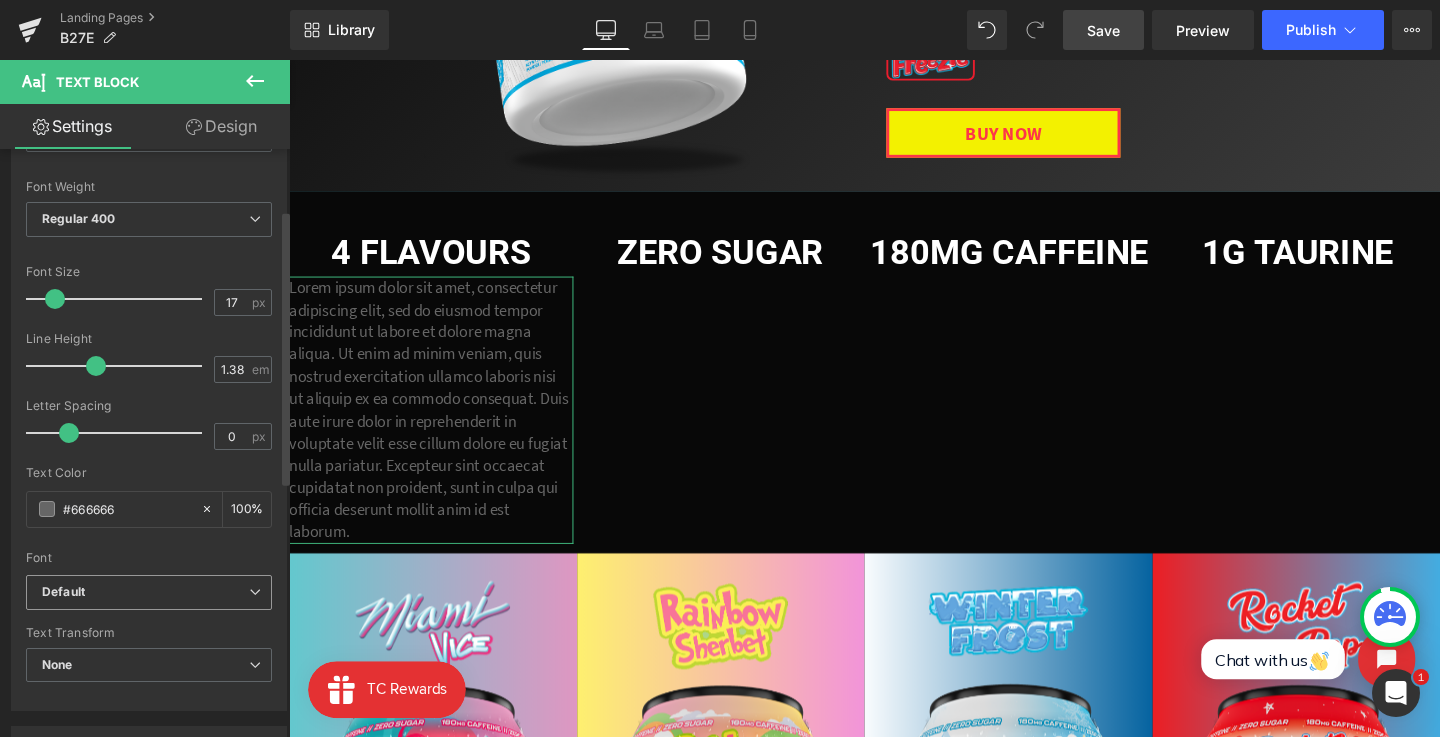 click on "Default" at bounding box center [145, 592] 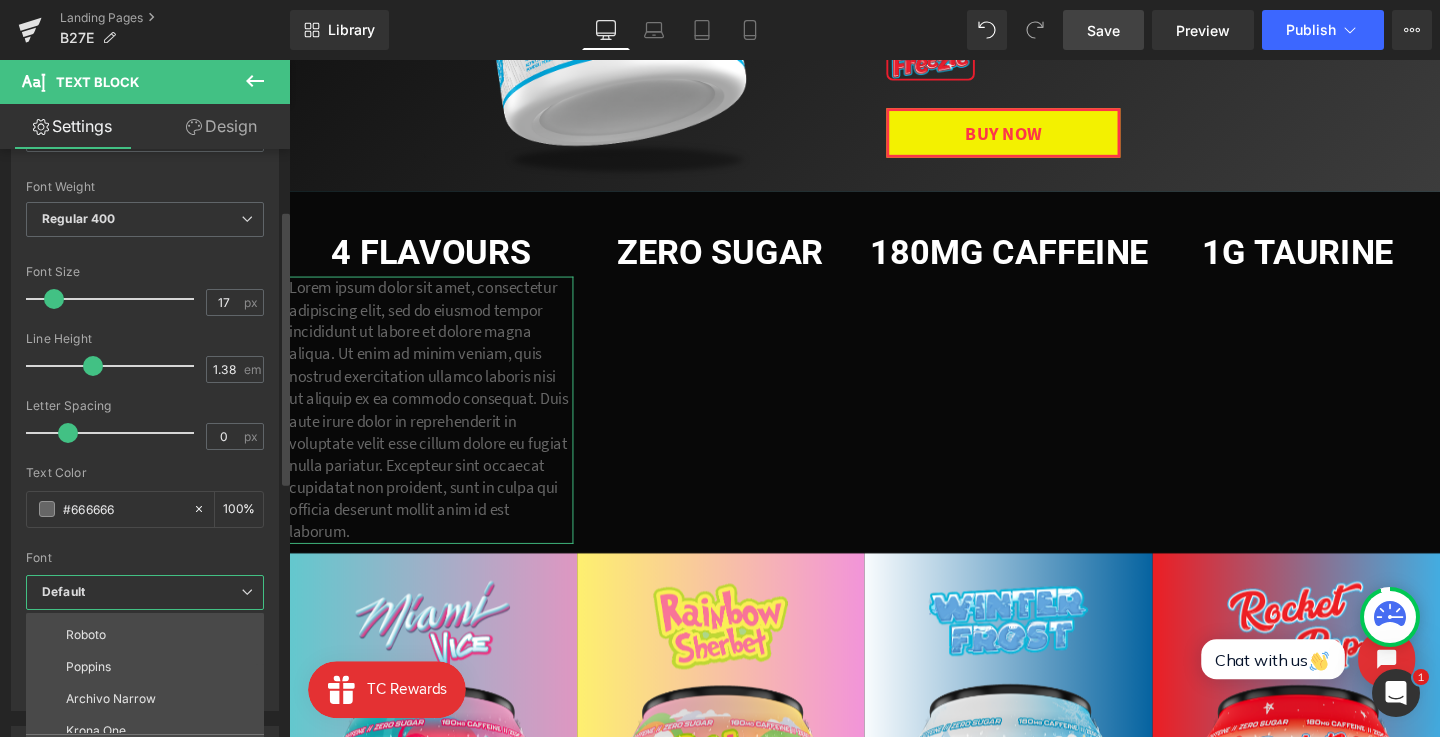 scroll, scrollTop: 72, scrollLeft: 0, axis: vertical 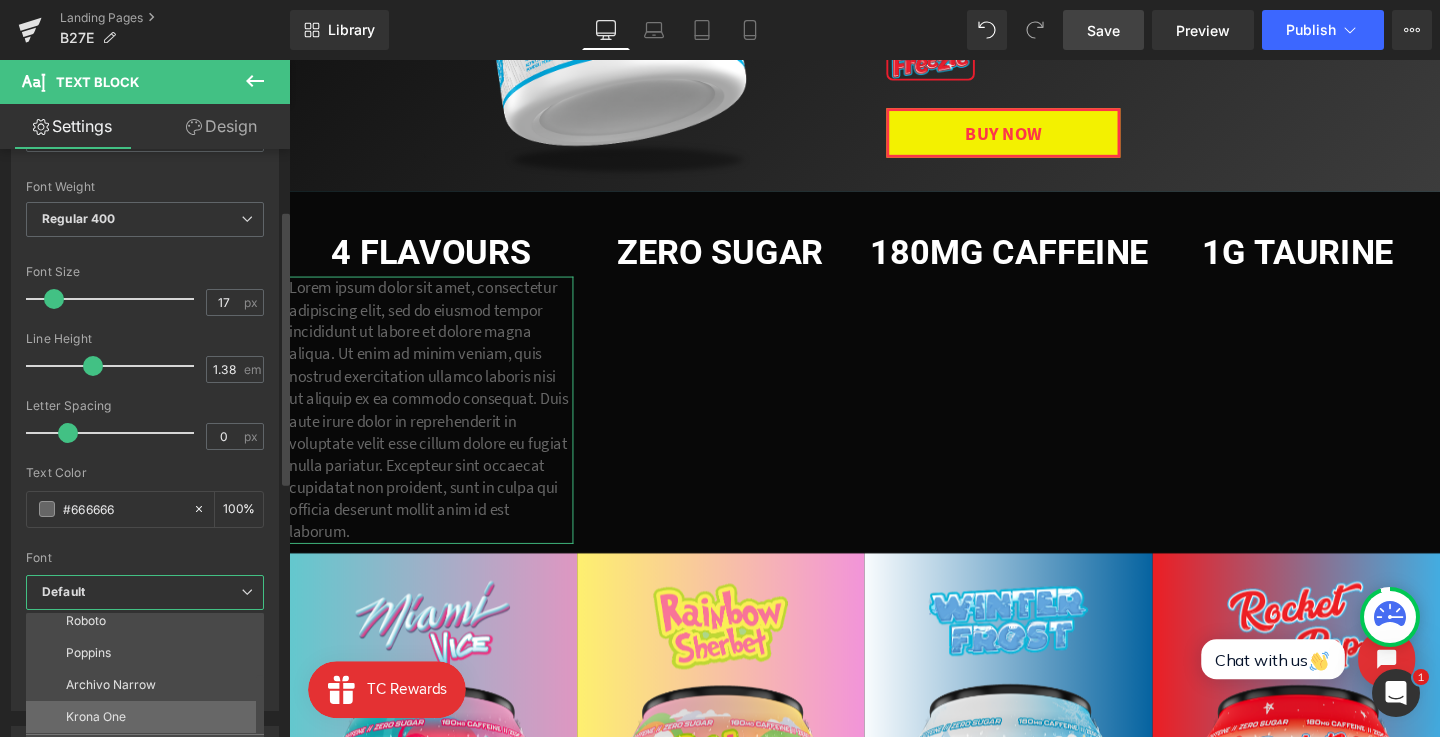 click on "Krona One" at bounding box center [149, 717] 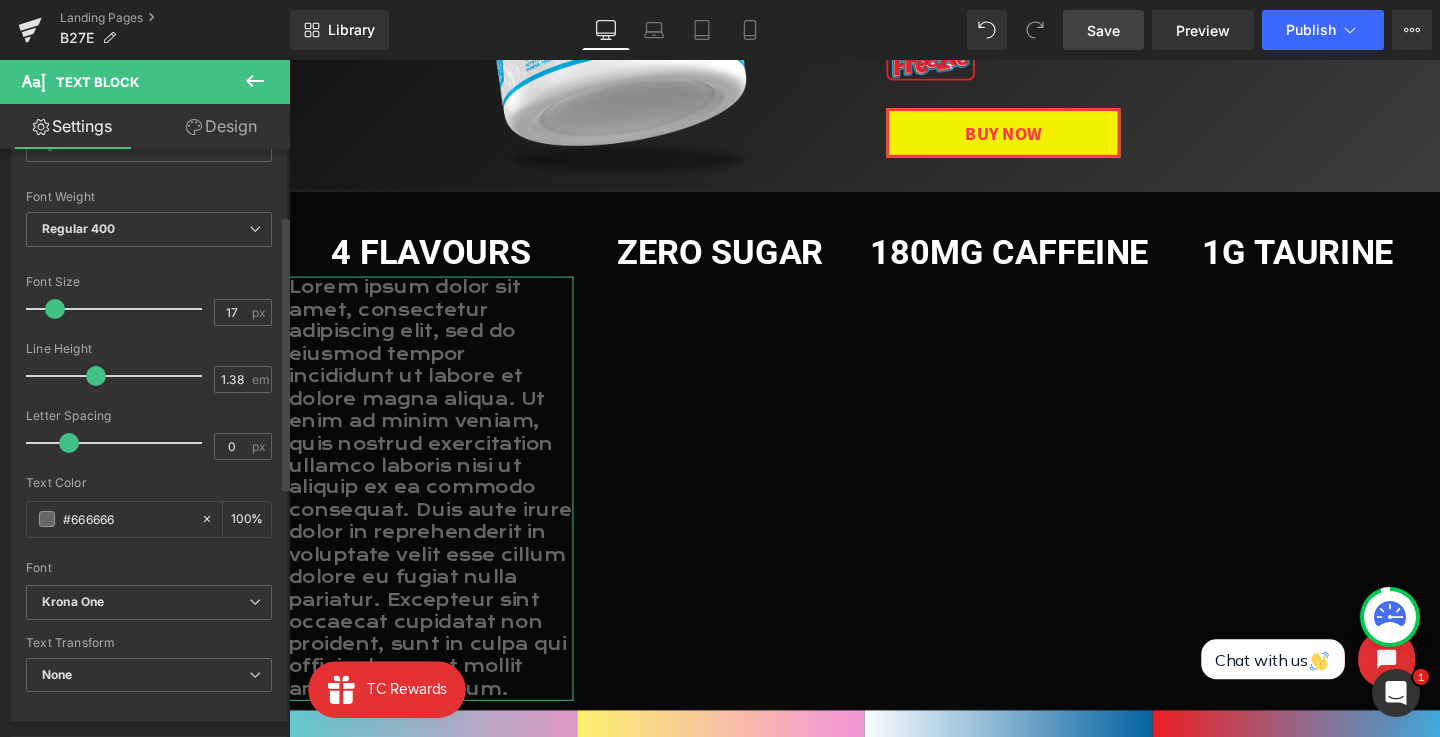 scroll, scrollTop: 21, scrollLeft: 0, axis: vertical 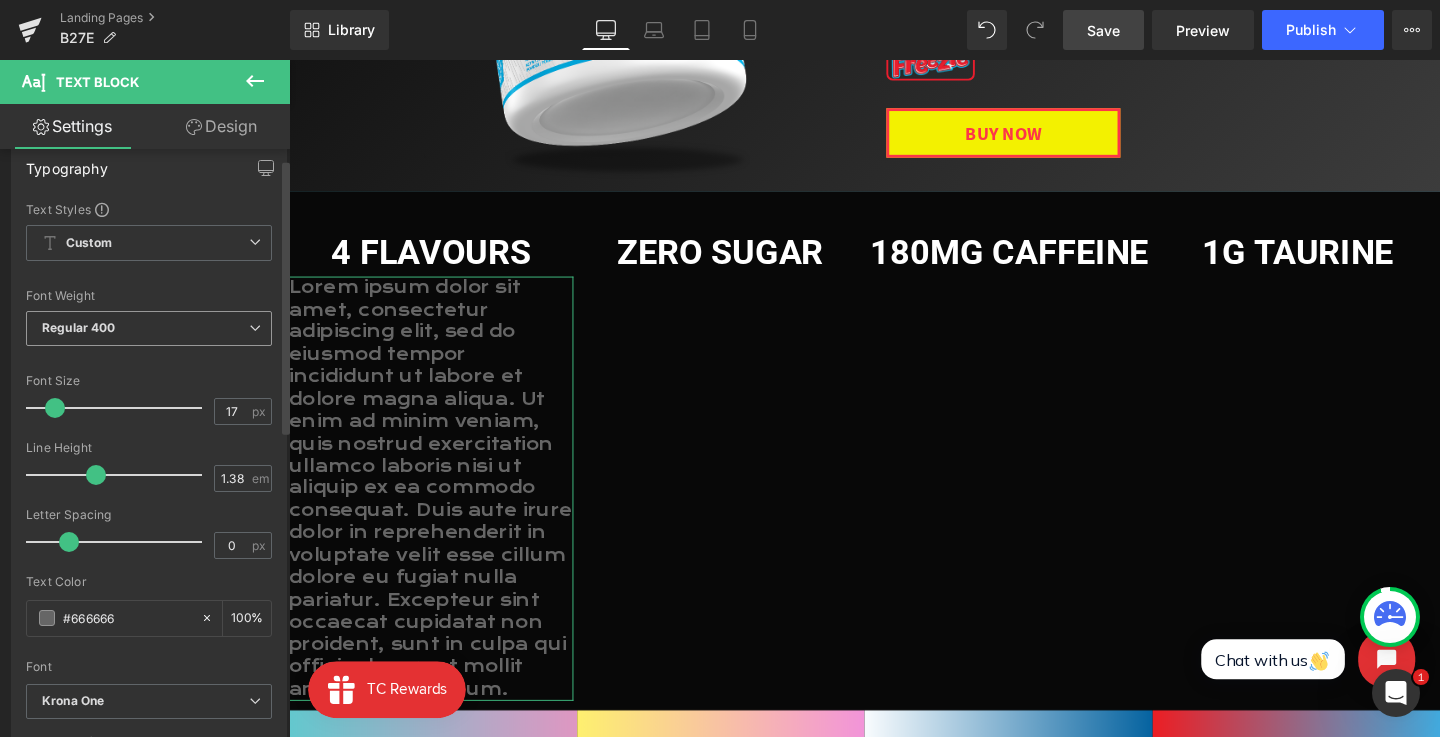 click on "Regular 400" at bounding box center (149, 328) 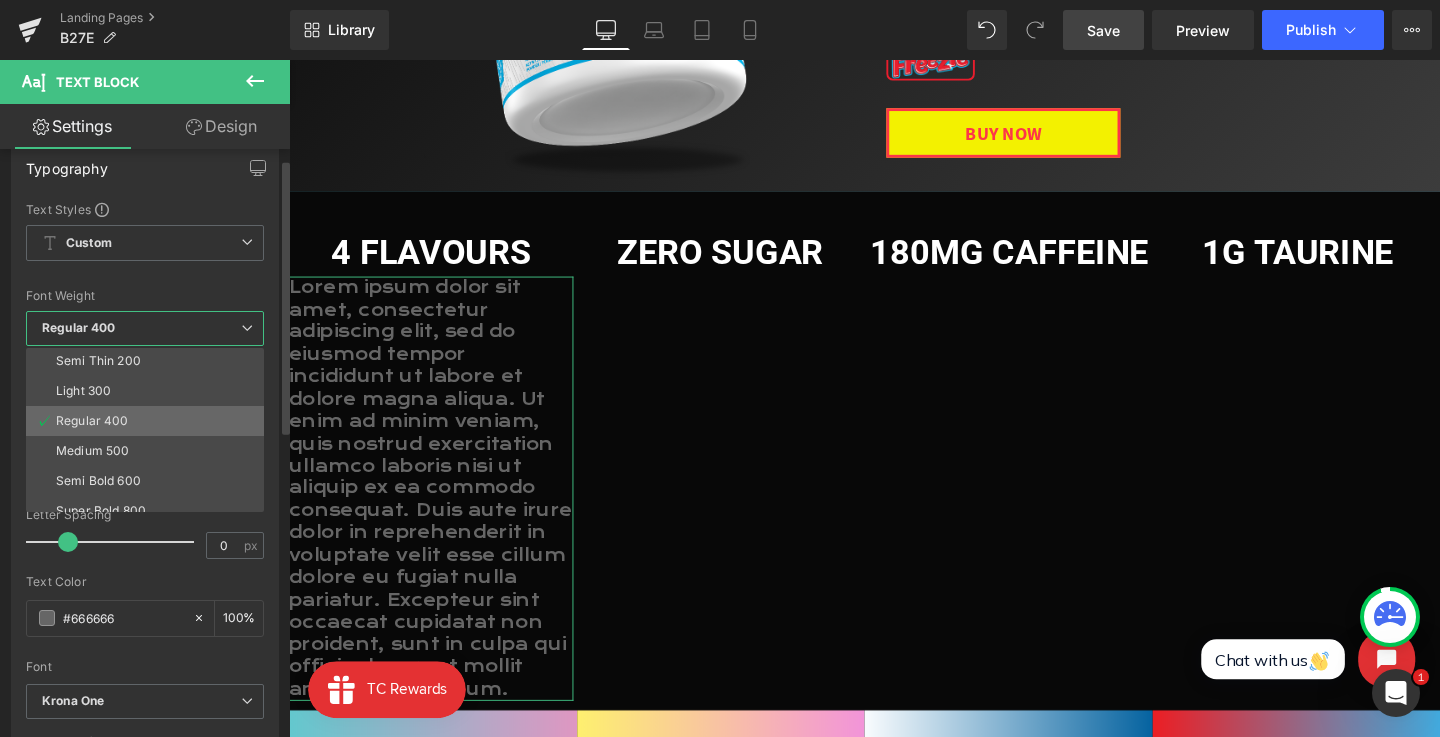 scroll, scrollTop: 0, scrollLeft: 0, axis: both 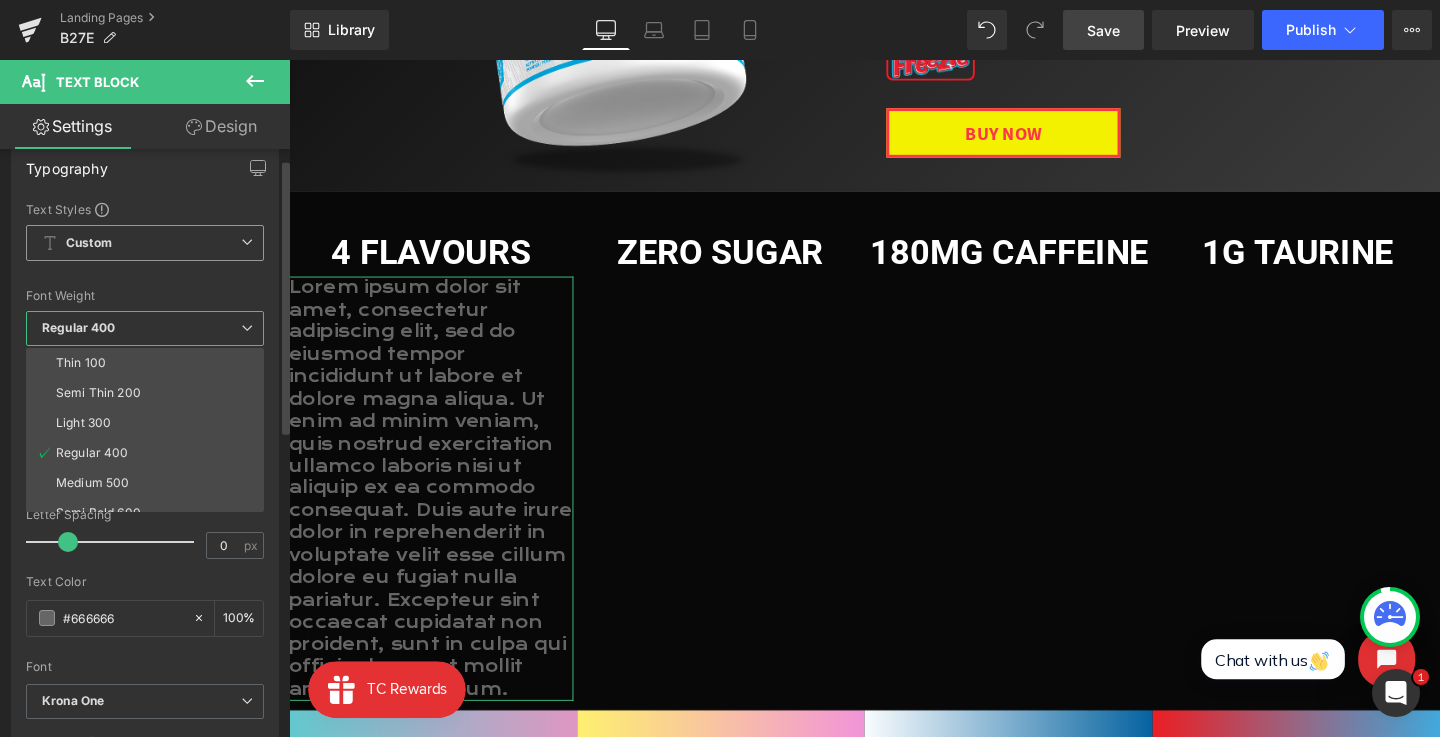 click on "Custom
Setup Global Style
Custom
Setup Global Style" at bounding box center (145, 248) 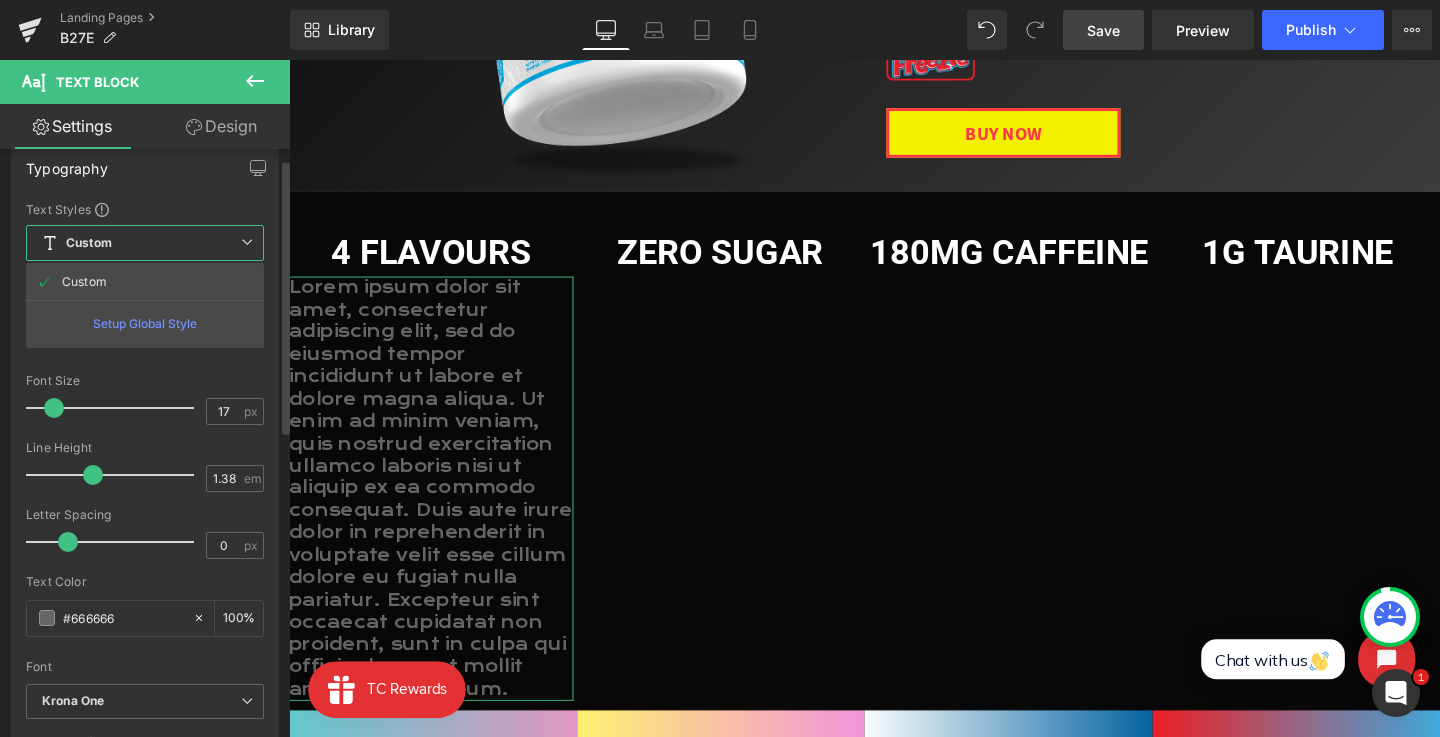 click on "Font
Default
Open Sans
Roboto
Poppins
Archivo Narrow
Krona One
Krona One
Default
Open Sans
Roboto
Poppins
Archivo Narrow
Krona One
Open Font Manager" at bounding box center [145, 442] 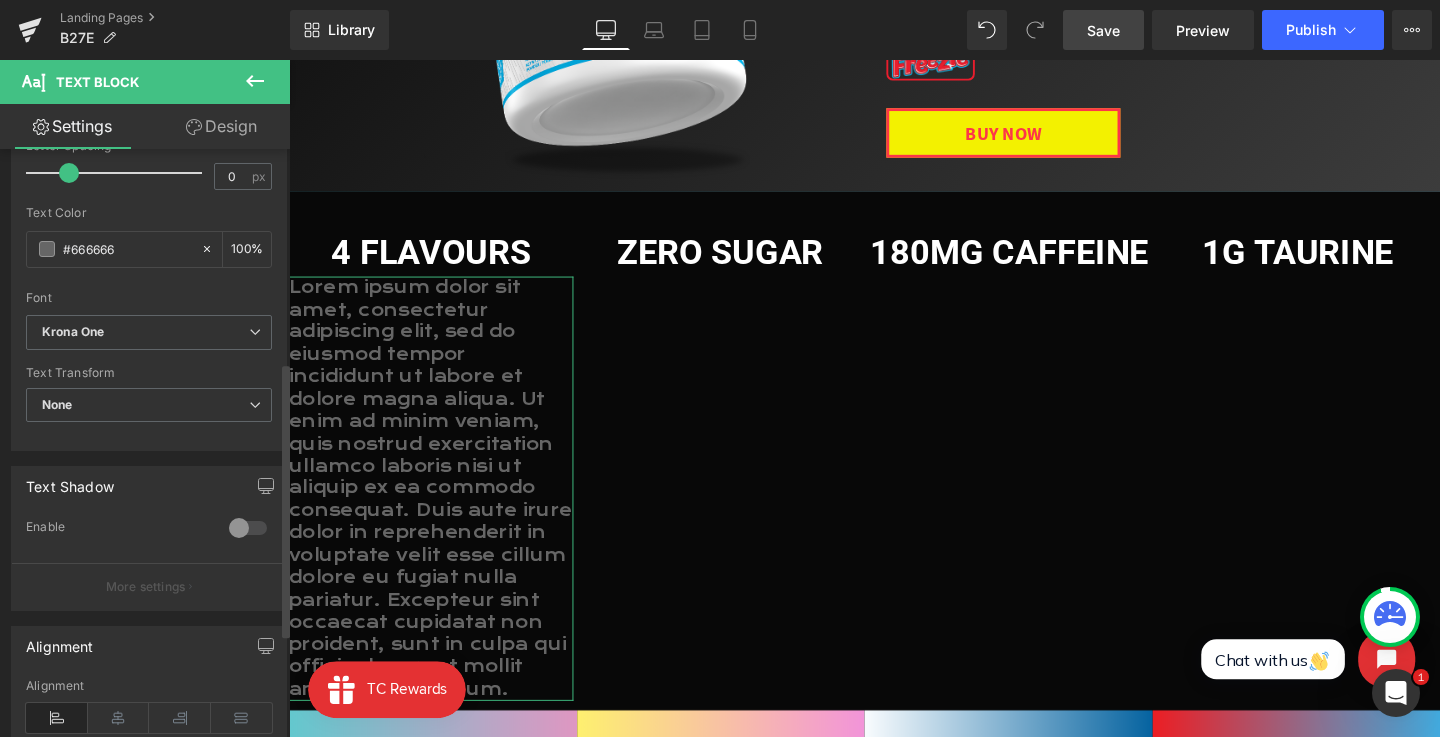 scroll, scrollTop: 353, scrollLeft: 0, axis: vertical 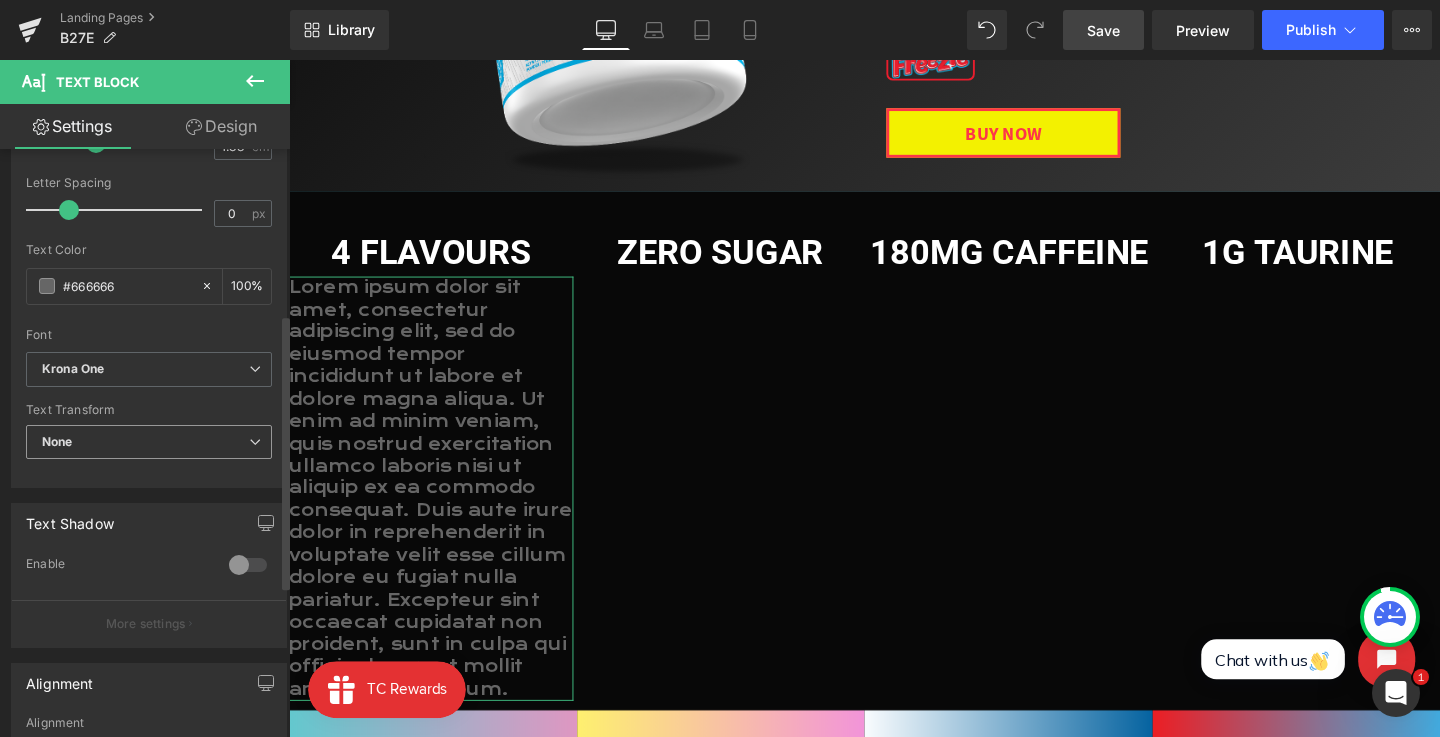 click on "None" at bounding box center [149, 442] 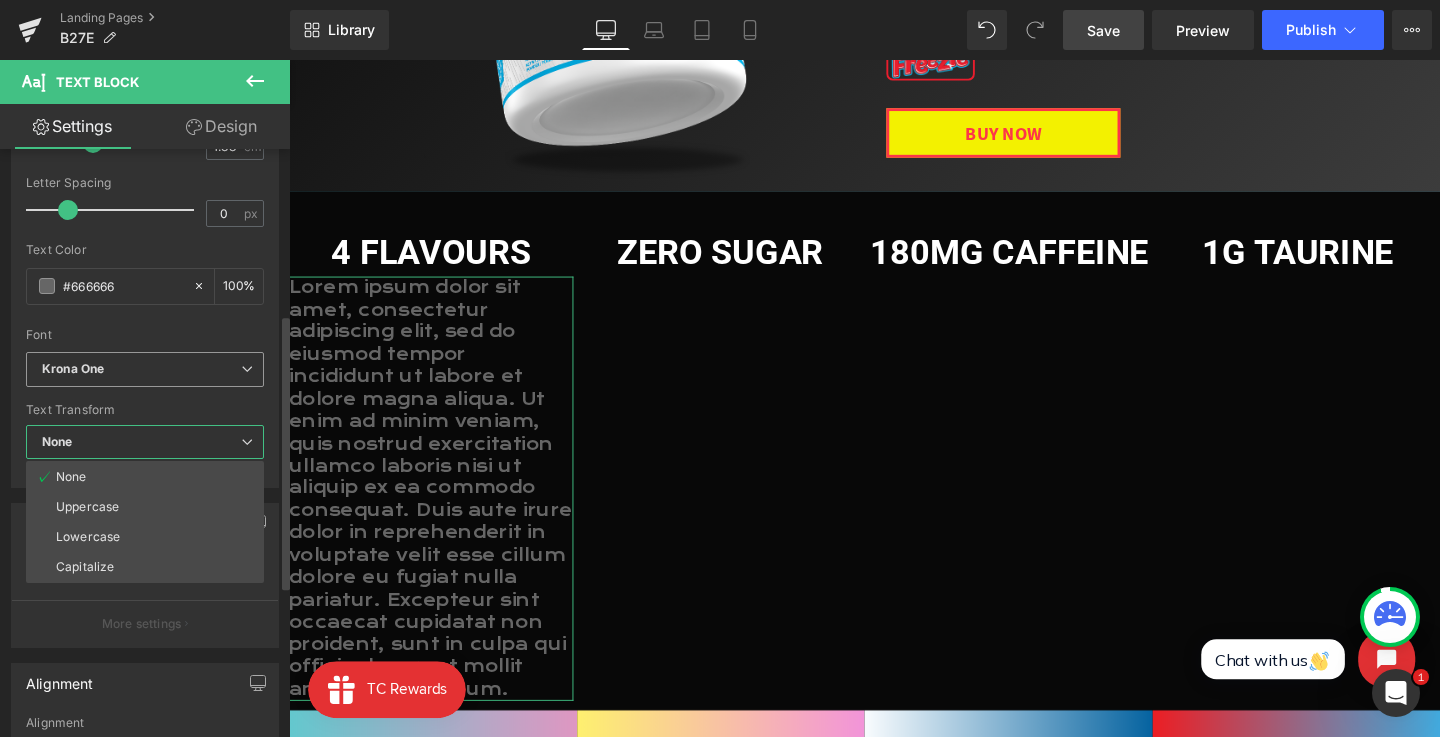 click on "Krona One" at bounding box center (141, 369) 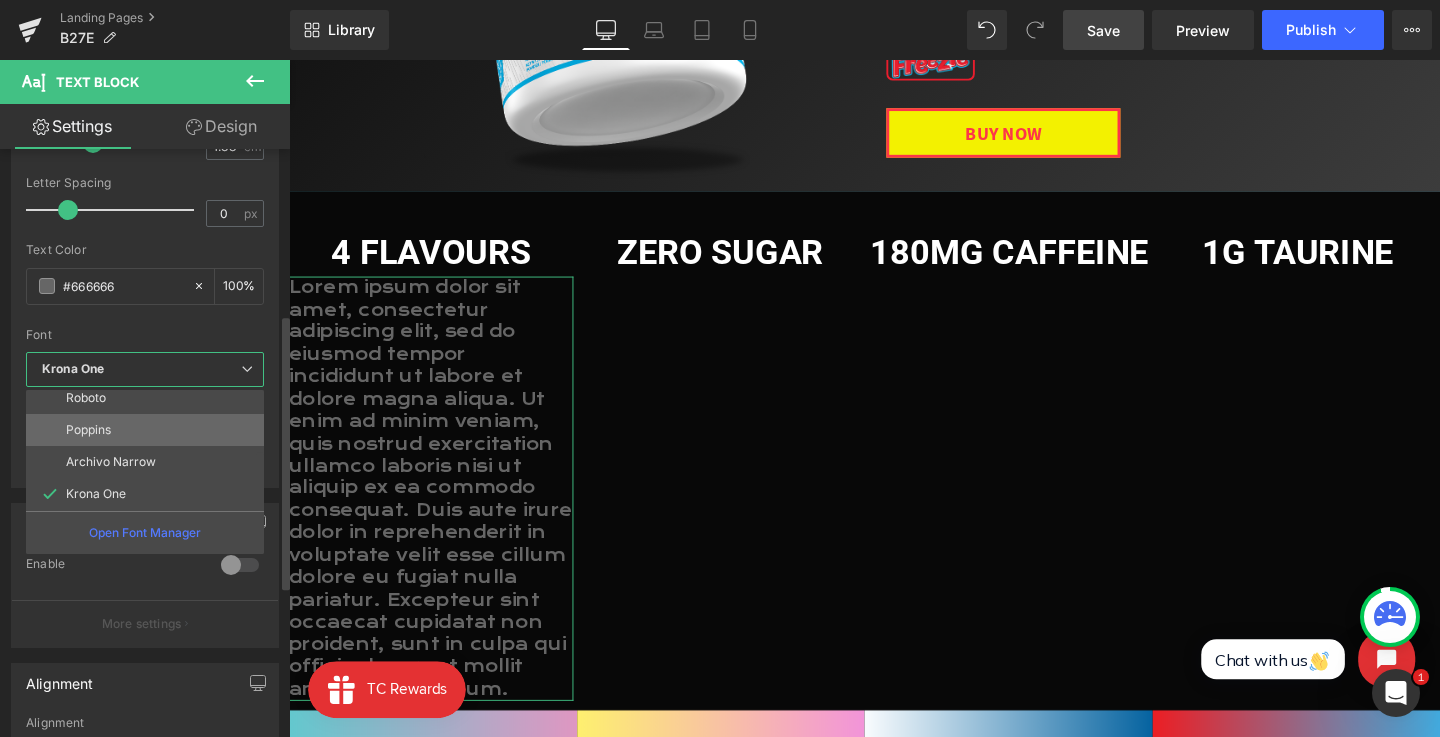 click on "Poppins" at bounding box center [149, 430] 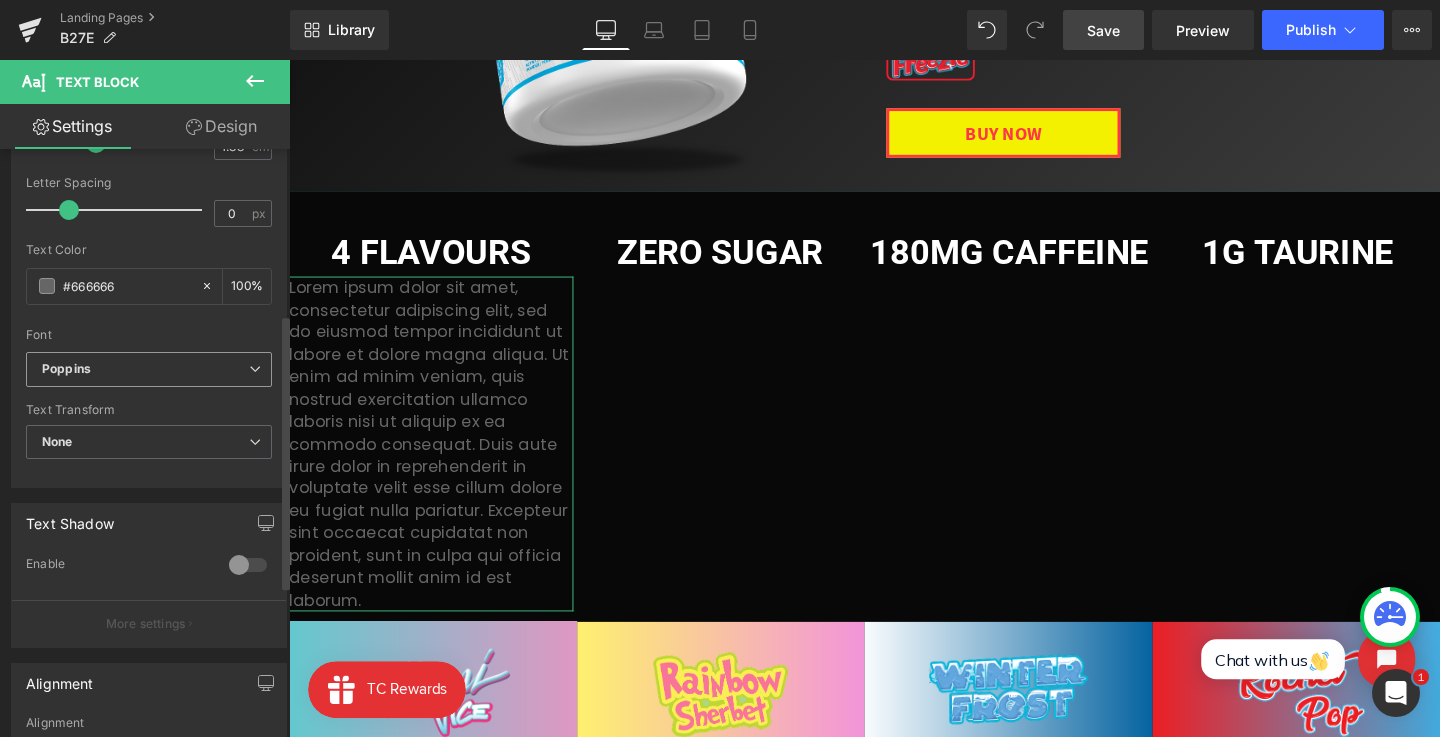 click on "Poppins
Default
Open Sans
Roboto
Poppins
Archivo Narrow
Krona One
Open Font Manager" at bounding box center [149, 375] 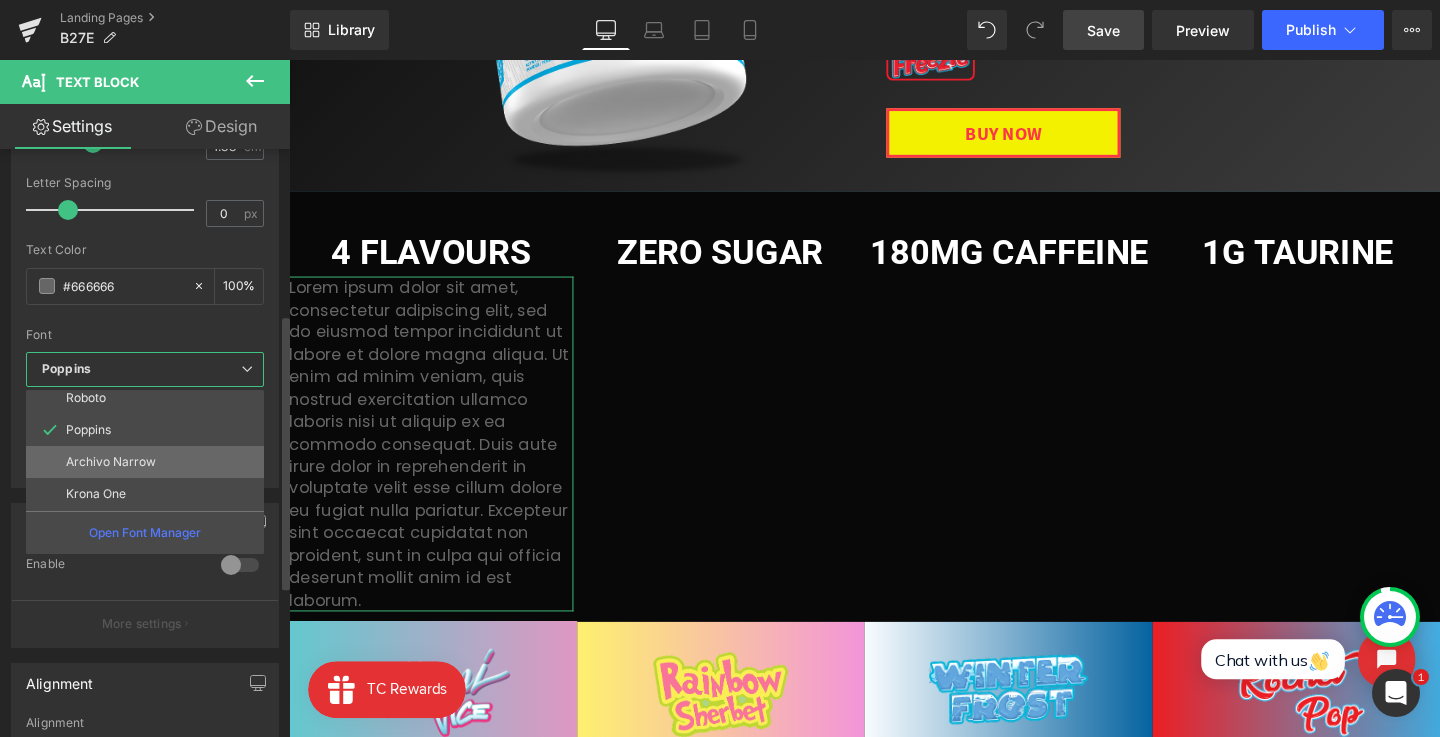 click on "Archivo Narrow" at bounding box center (111, 462) 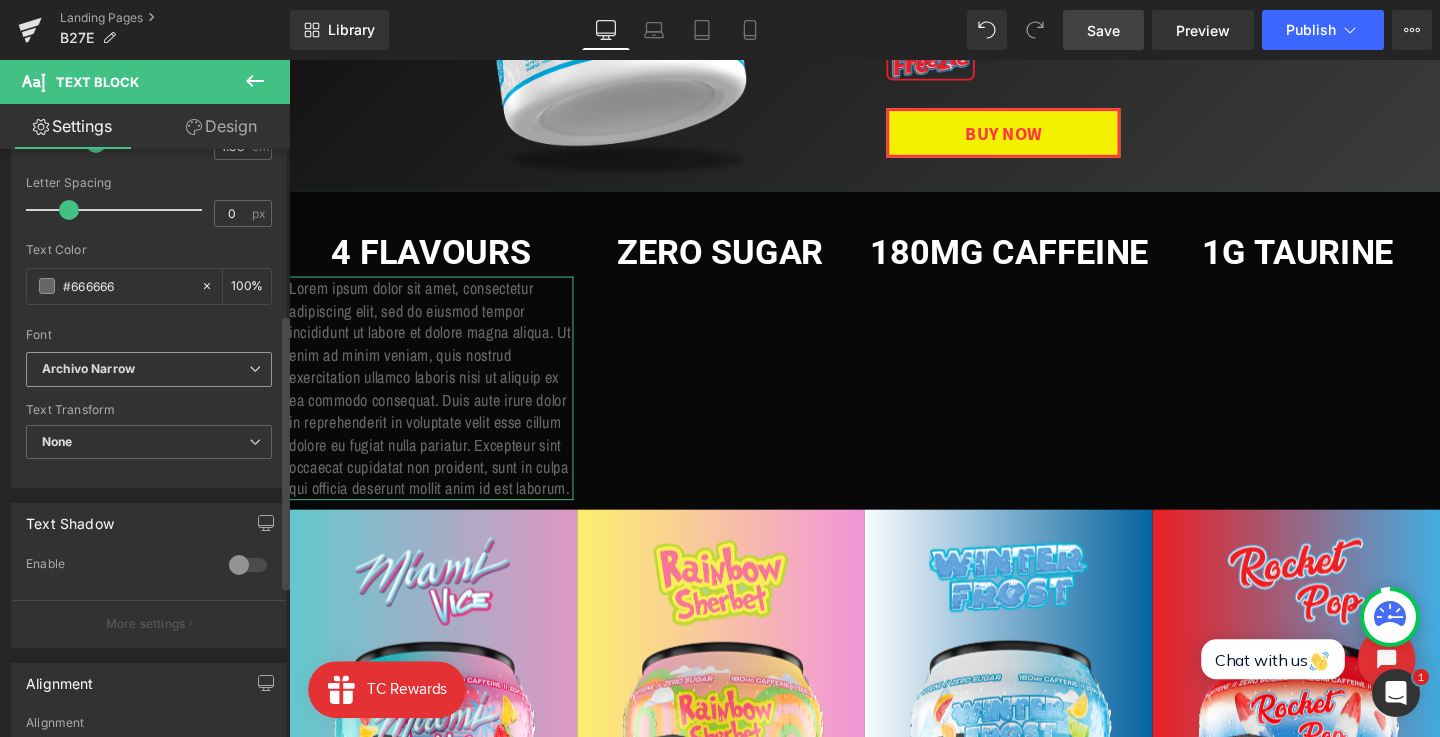 click on "Archivo Narrow" at bounding box center (149, 369) 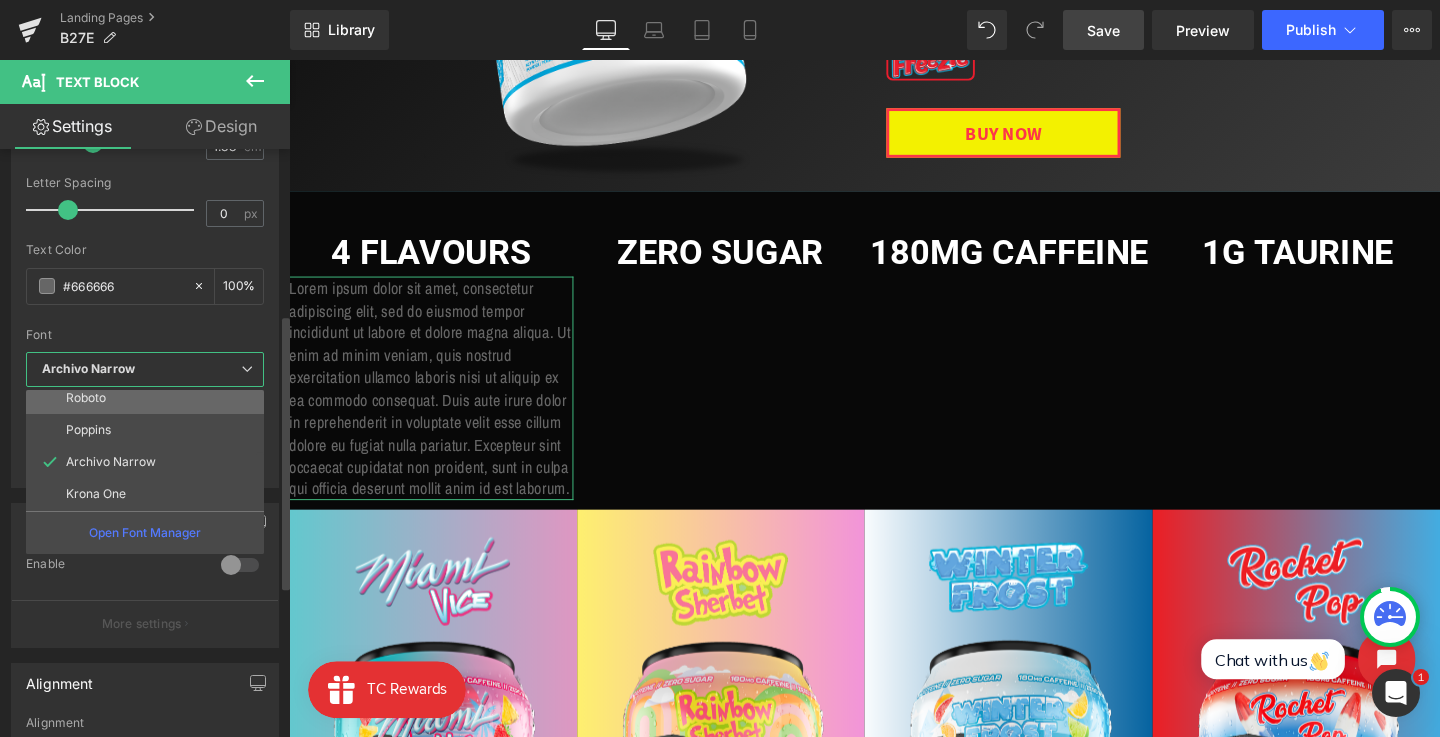 click on "Roboto" at bounding box center [149, 398] 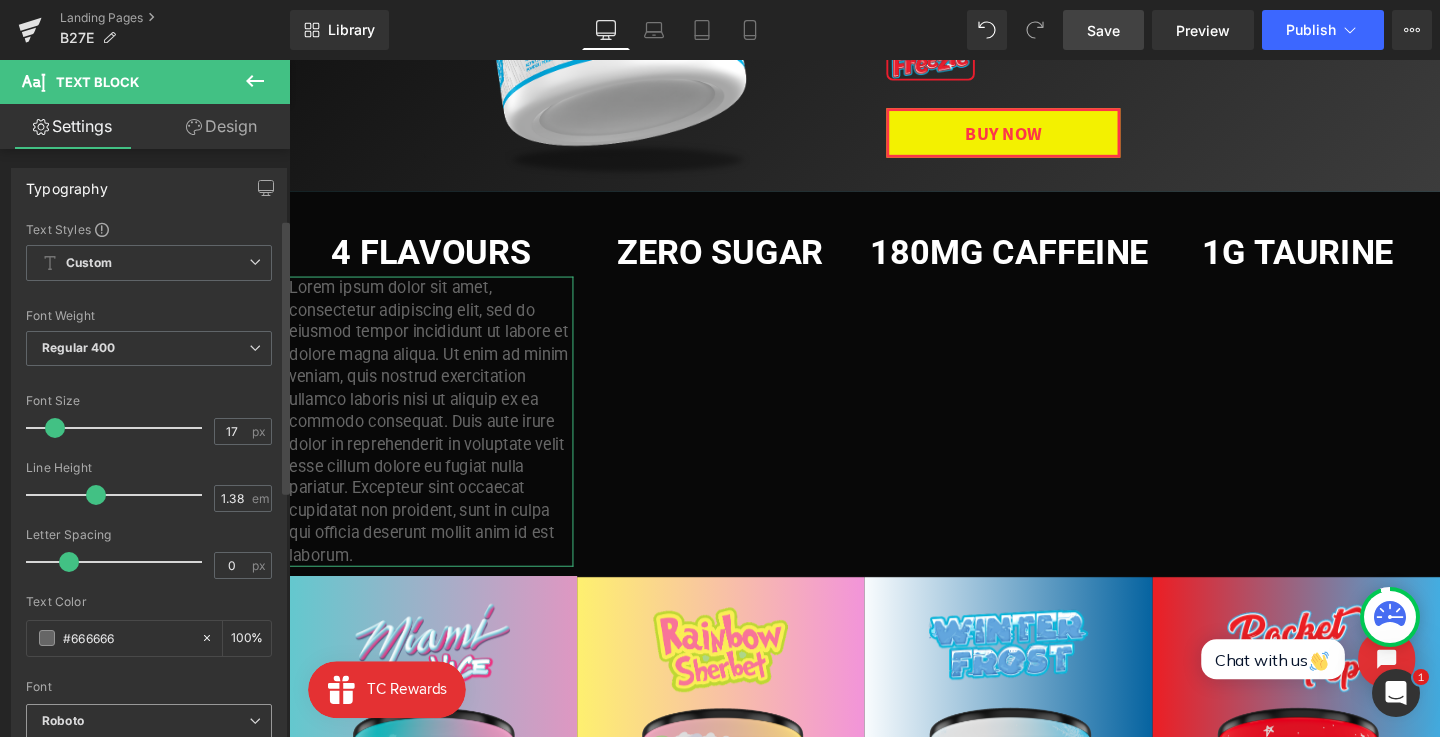 scroll, scrollTop: 0, scrollLeft: 0, axis: both 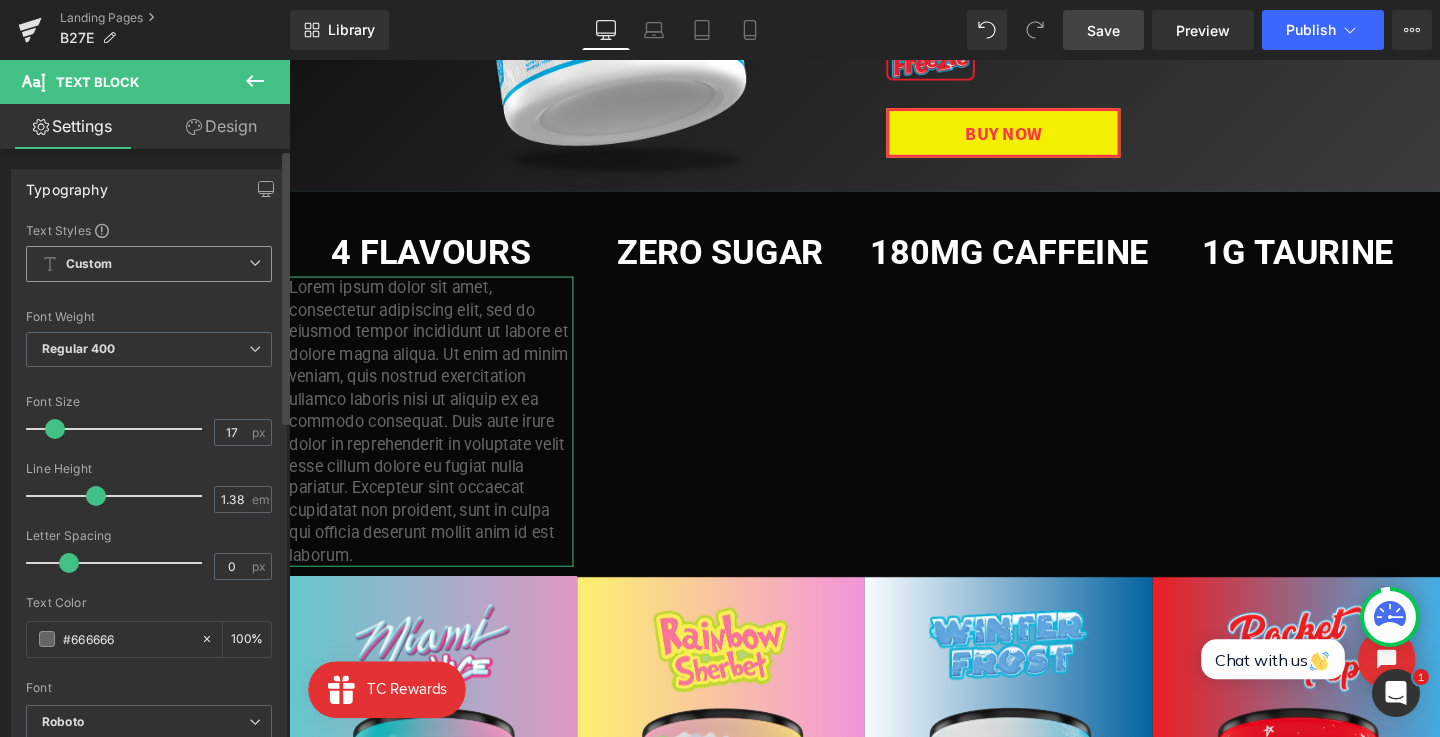 click on "Custom
Setup Global Style" at bounding box center [149, 264] 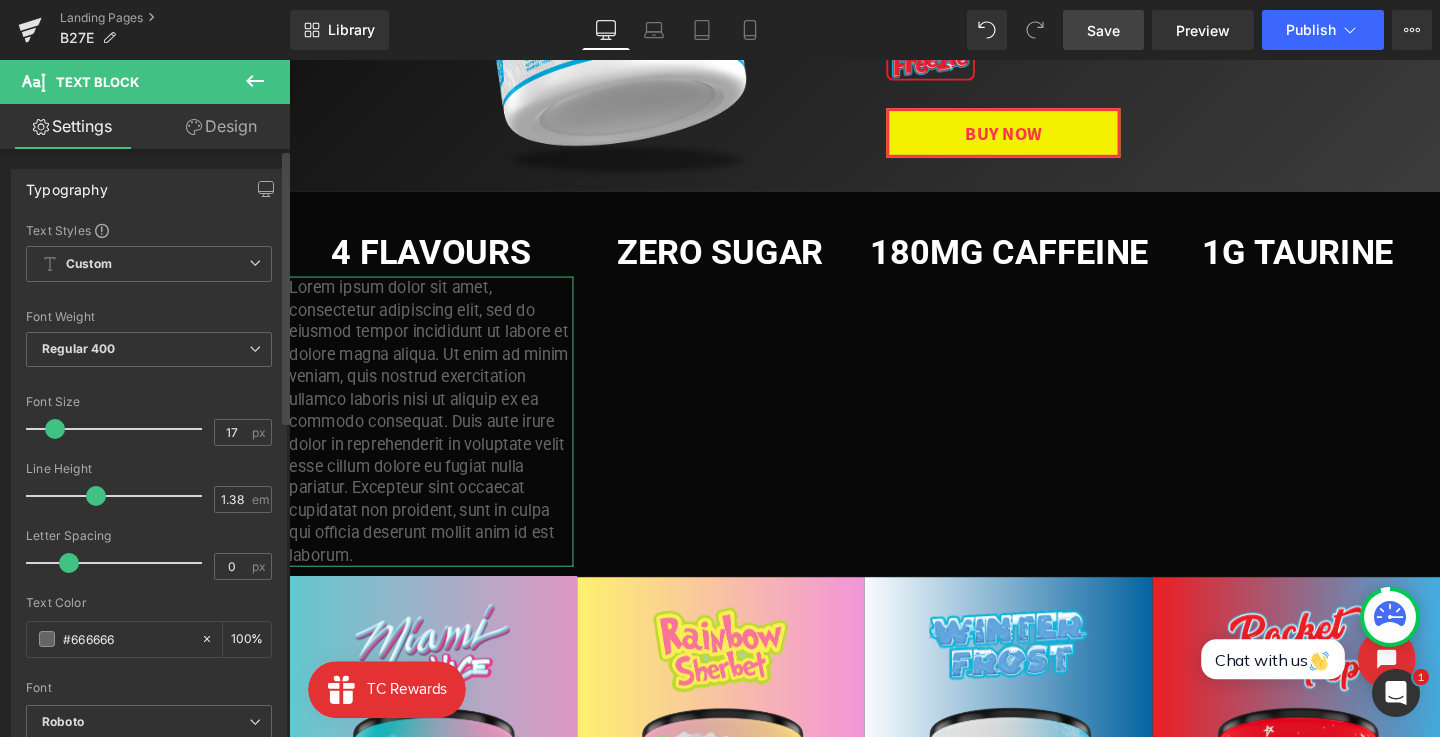 click on "Text Styles" at bounding box center (149, 230) 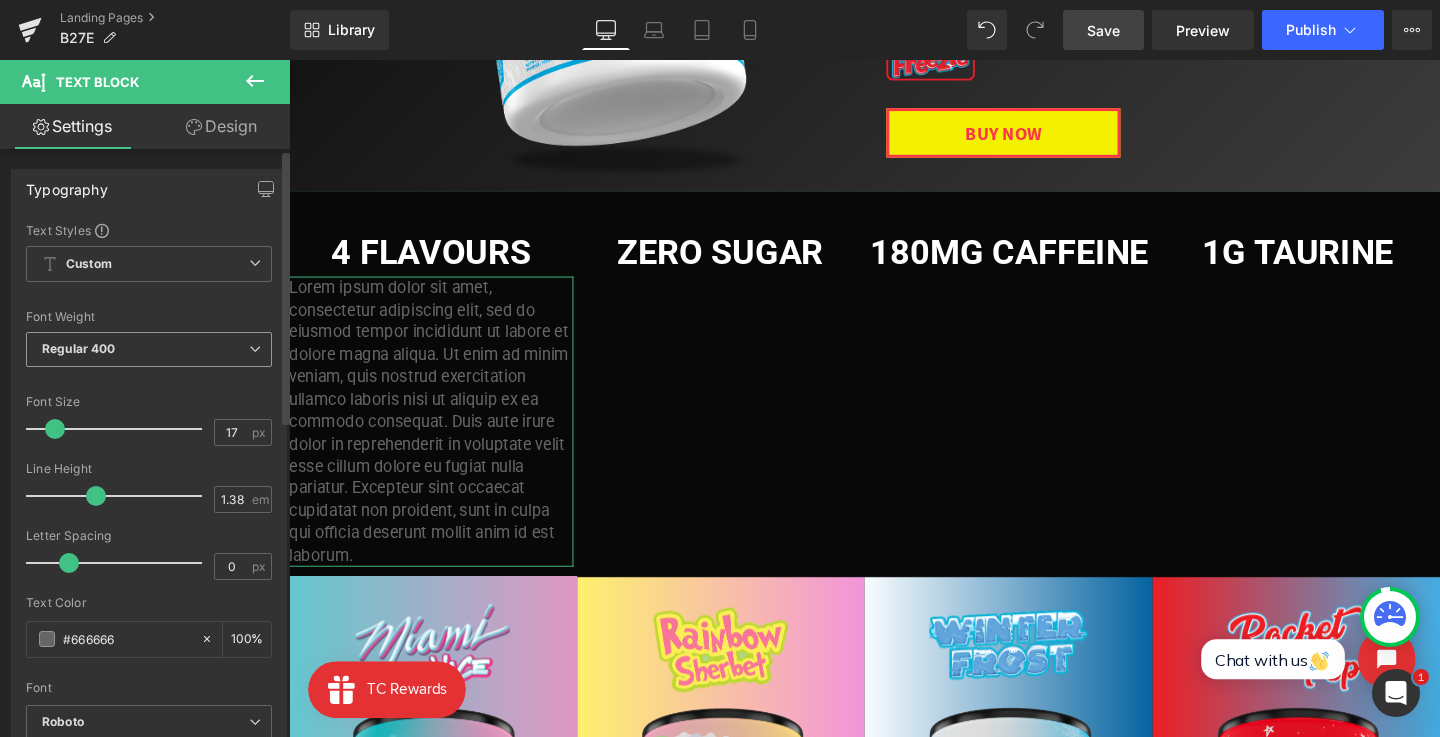 click on "Regular 400" at bounding box center (149, 349) 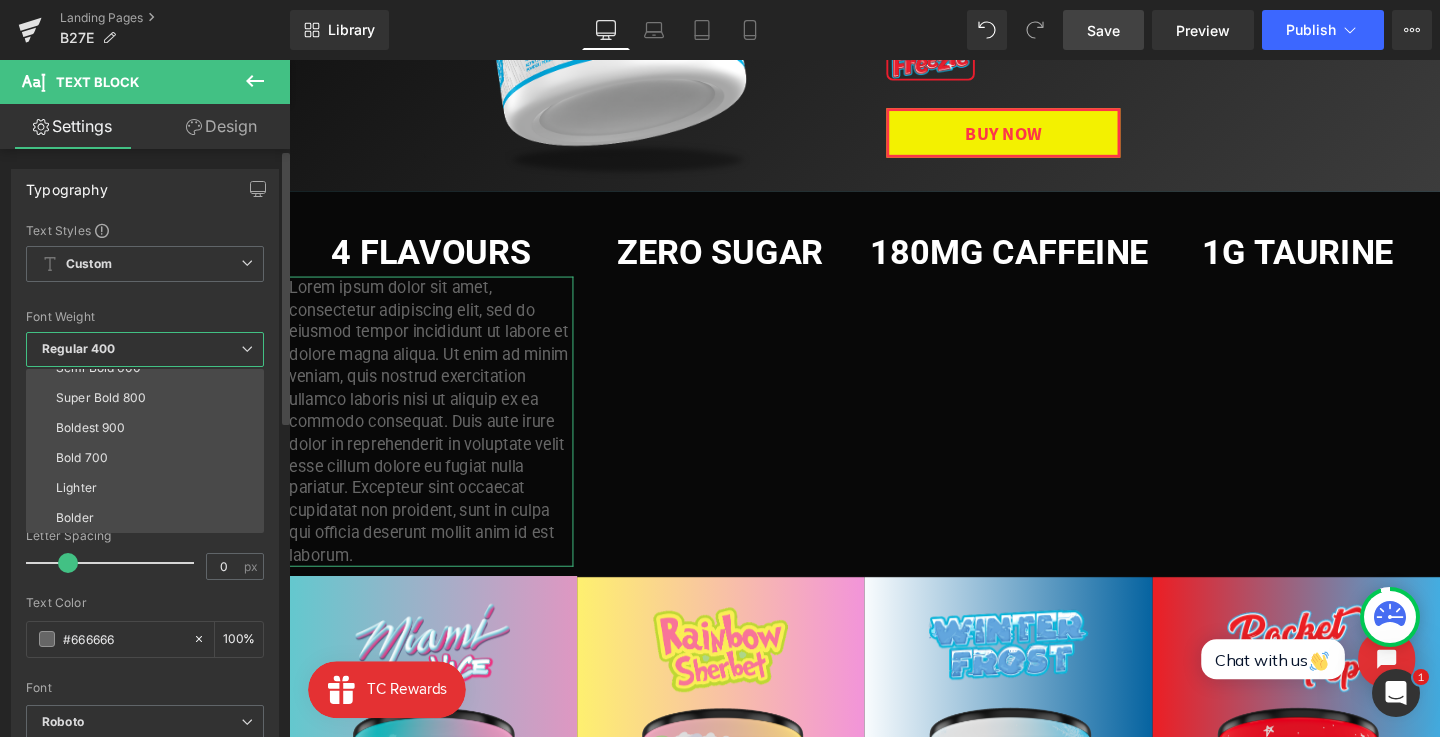 scroll, scrollTop: 0, scrollLeft: 0, axis: both 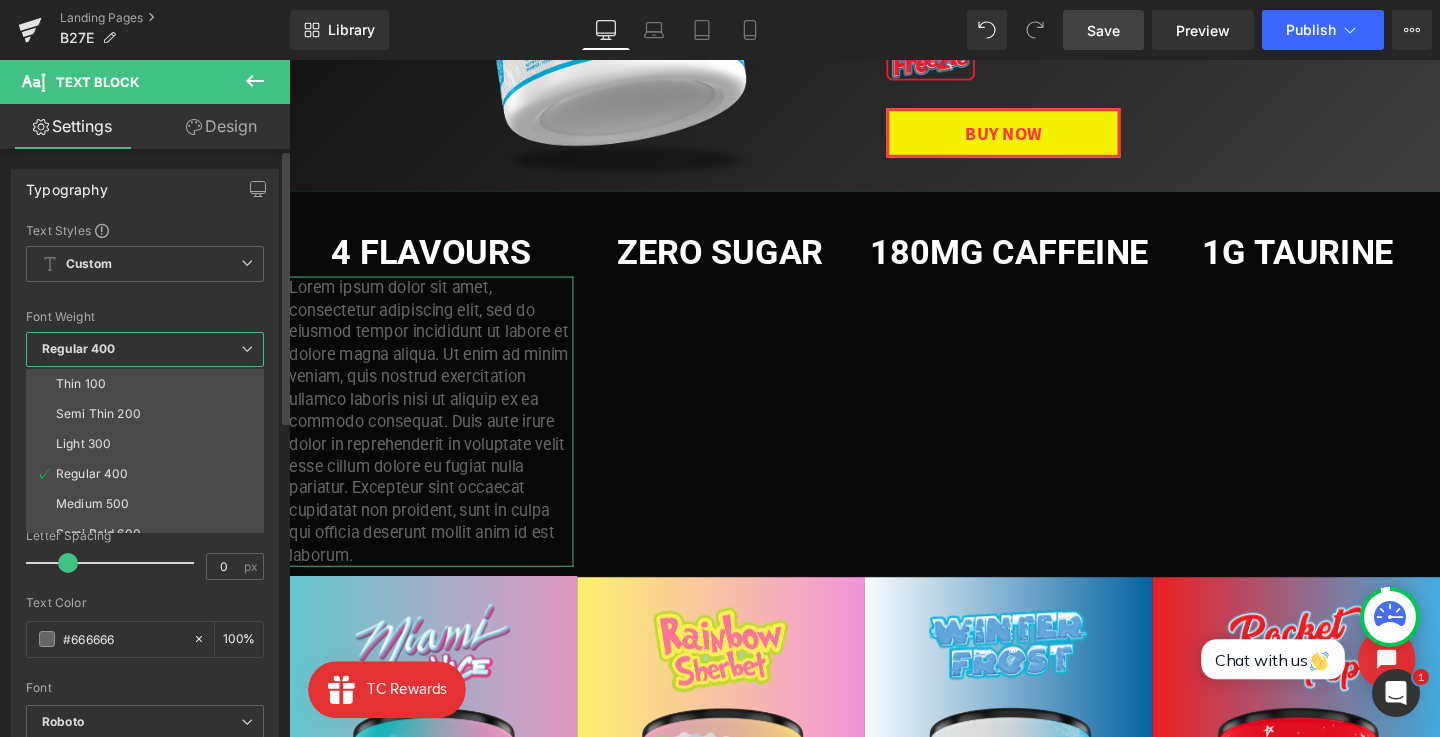 click on "Font
Default
Open Sans
Roboto
Poppins
Archivo Narrow
Krona One
Roboto
Default
Open Sans
Roboto
Poppins
Archivo Narrow
Krona One
Open Font Manager" at bounding box center (145, 463) 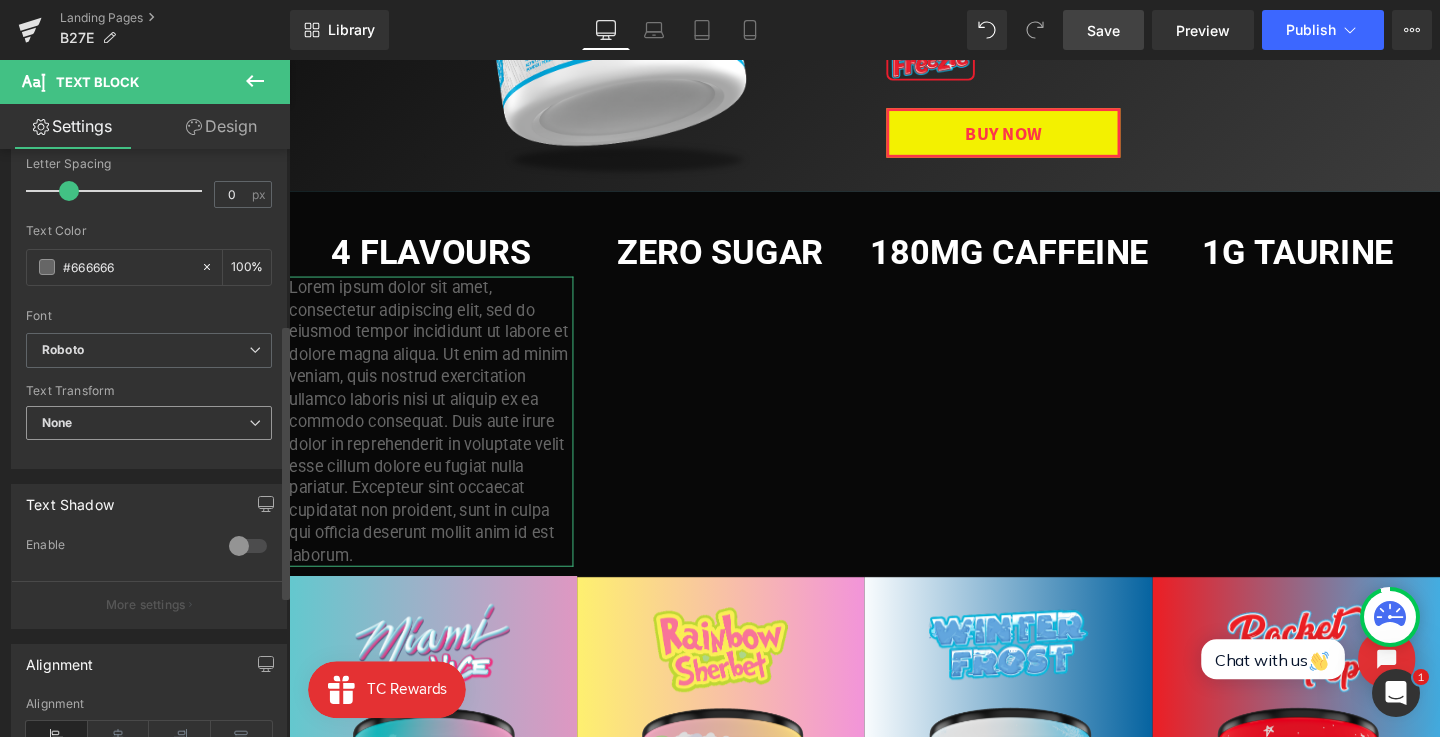 scroll, scrollTop: 374, scrollLeft: 0, axis: vertical 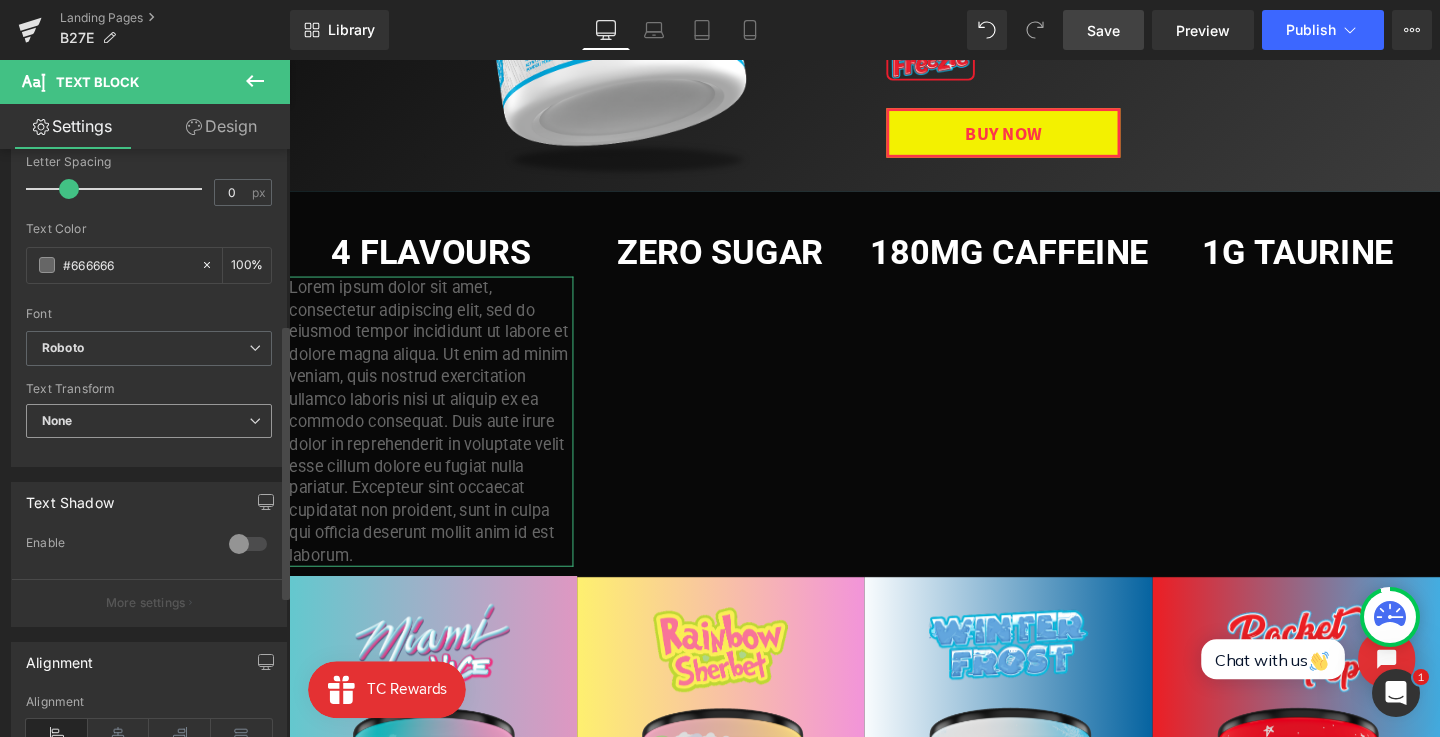 click on "None" at bounding box center (149, 421) 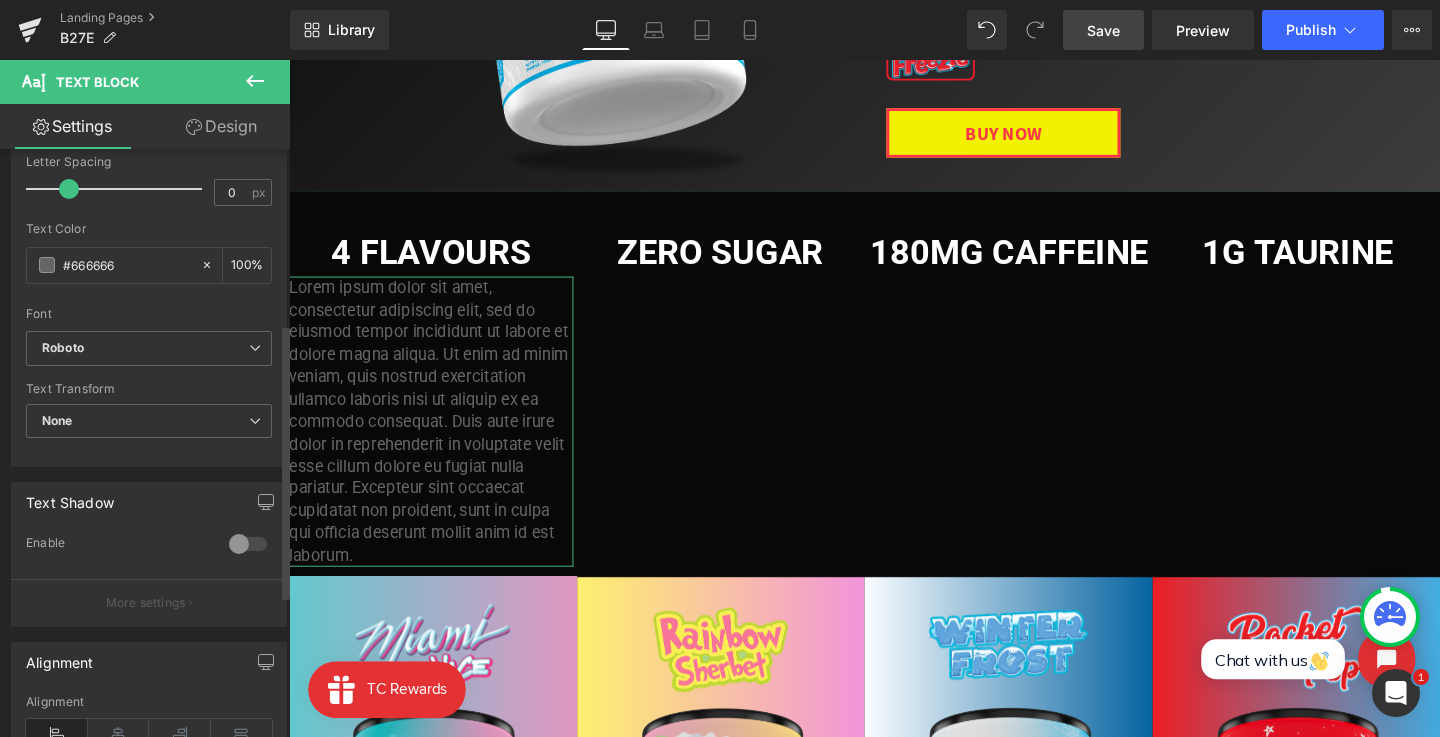 click on "Text Transform
None
None Uppercase Lowercase Capitalize" at bounding box center (149, 422) 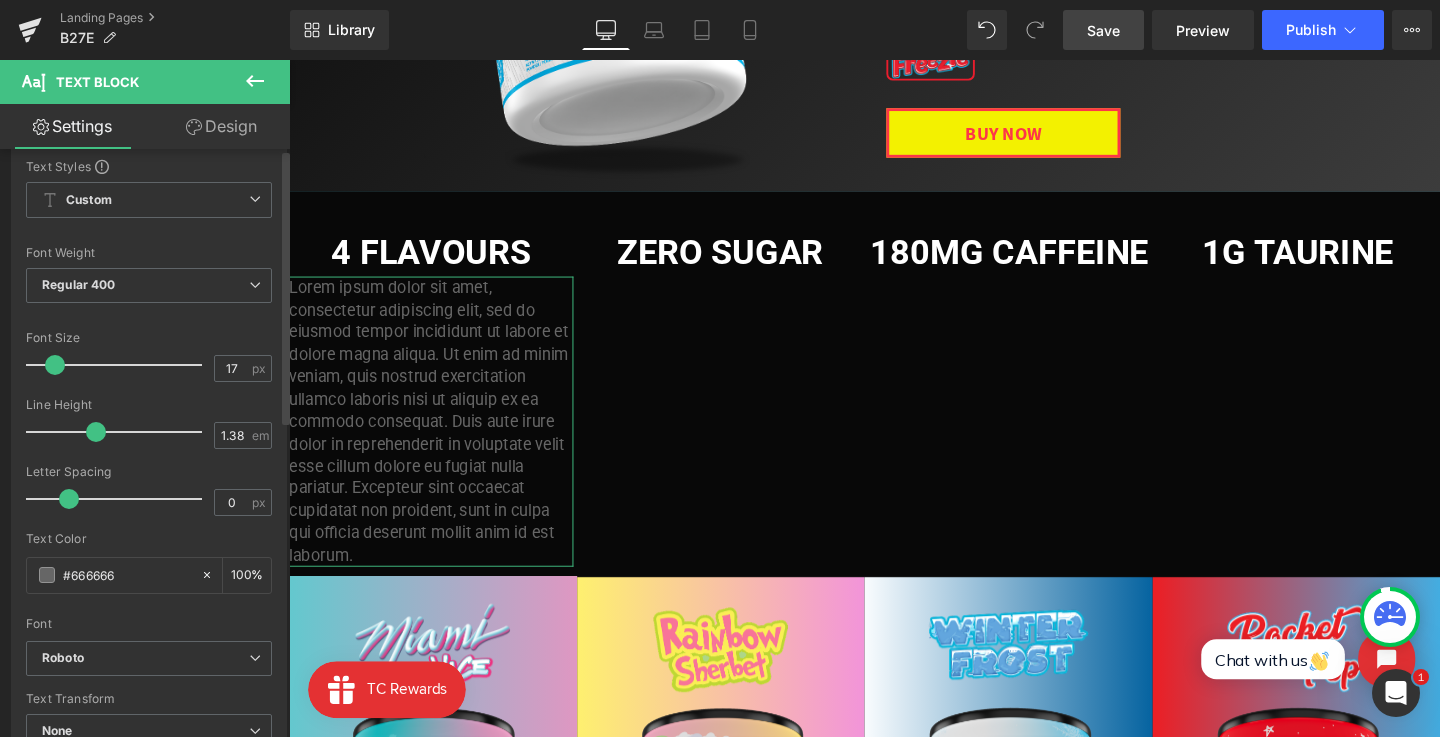scroll, scrollTop: 0, scrollLeft: 0, axis: both 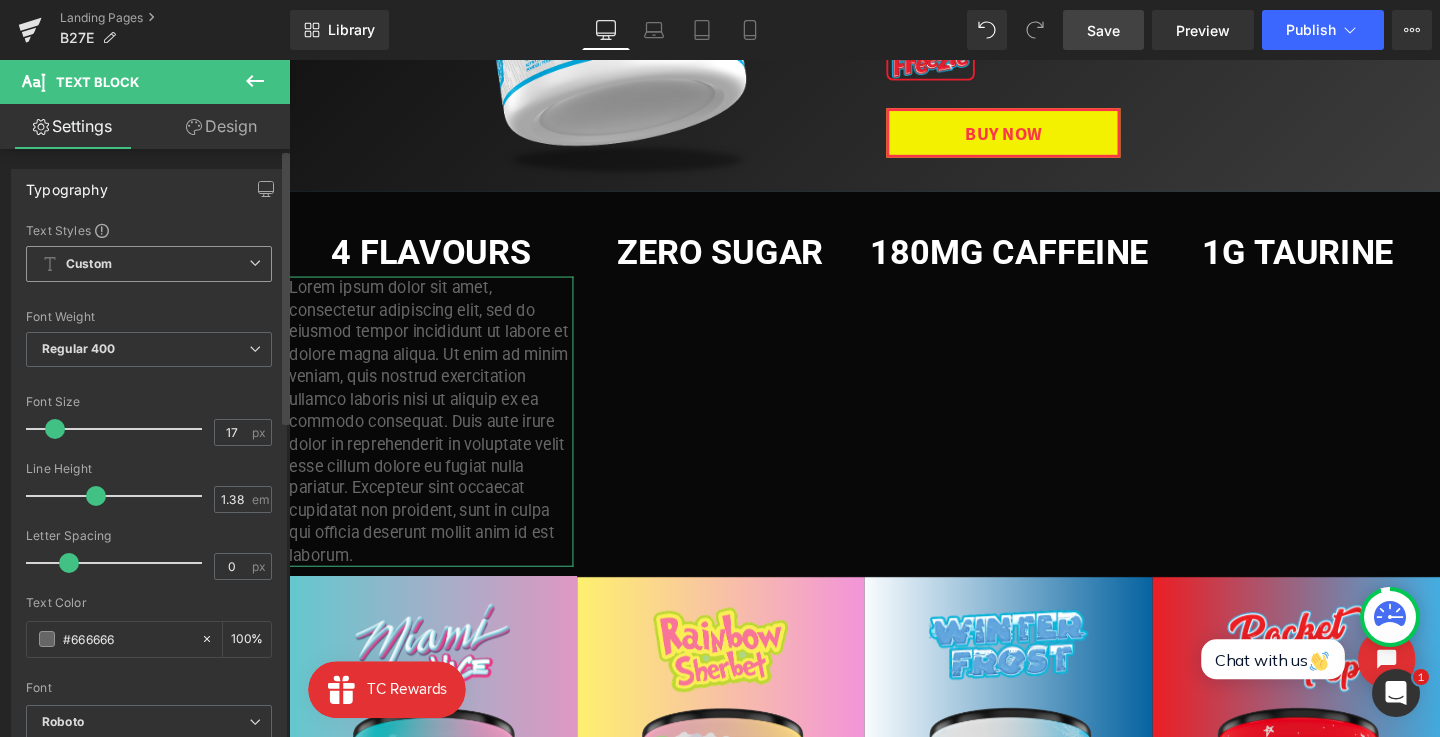 click on "Custom
Setup Global Style" at bounding box center (149, 264) 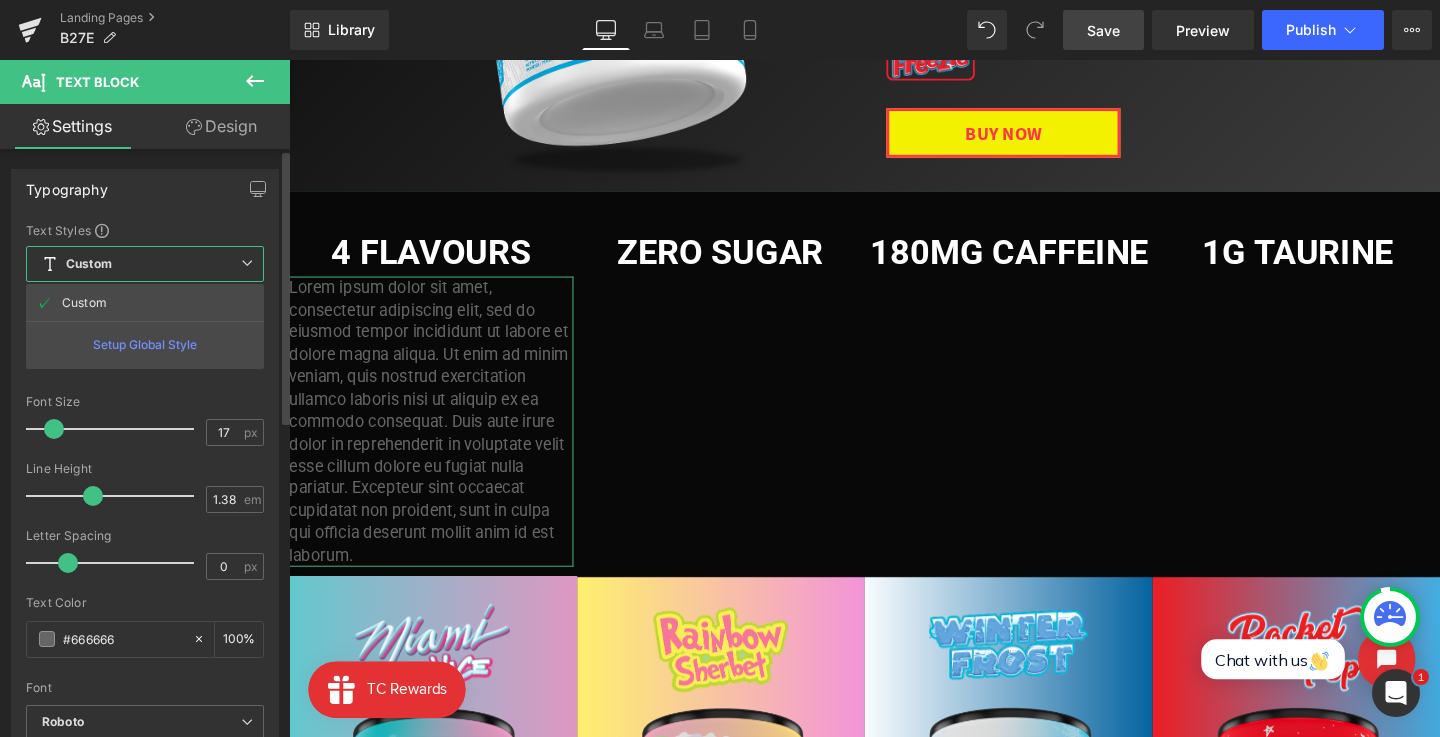 click on "Text Styles" at bounding box center (145, 230) 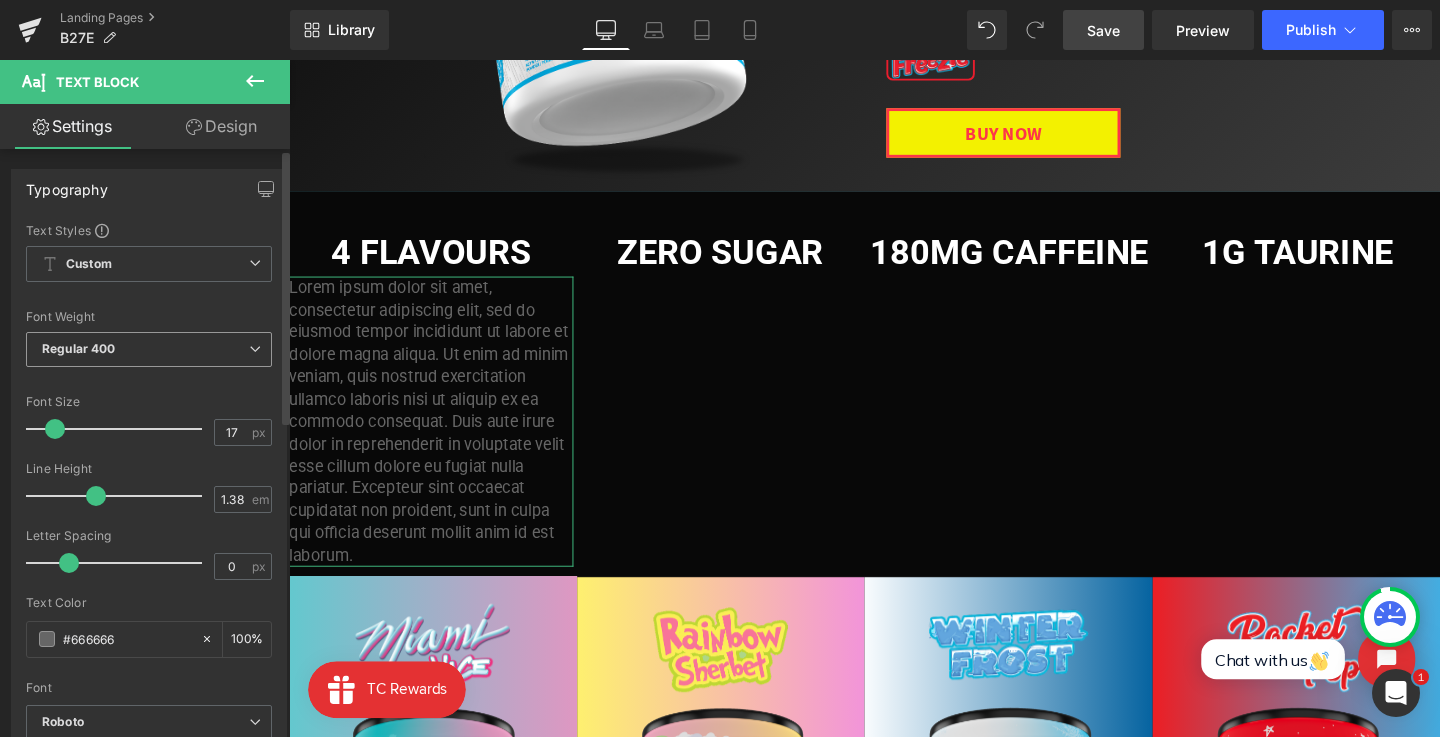 click on "Regular 400" at bounding box center [149, 349] 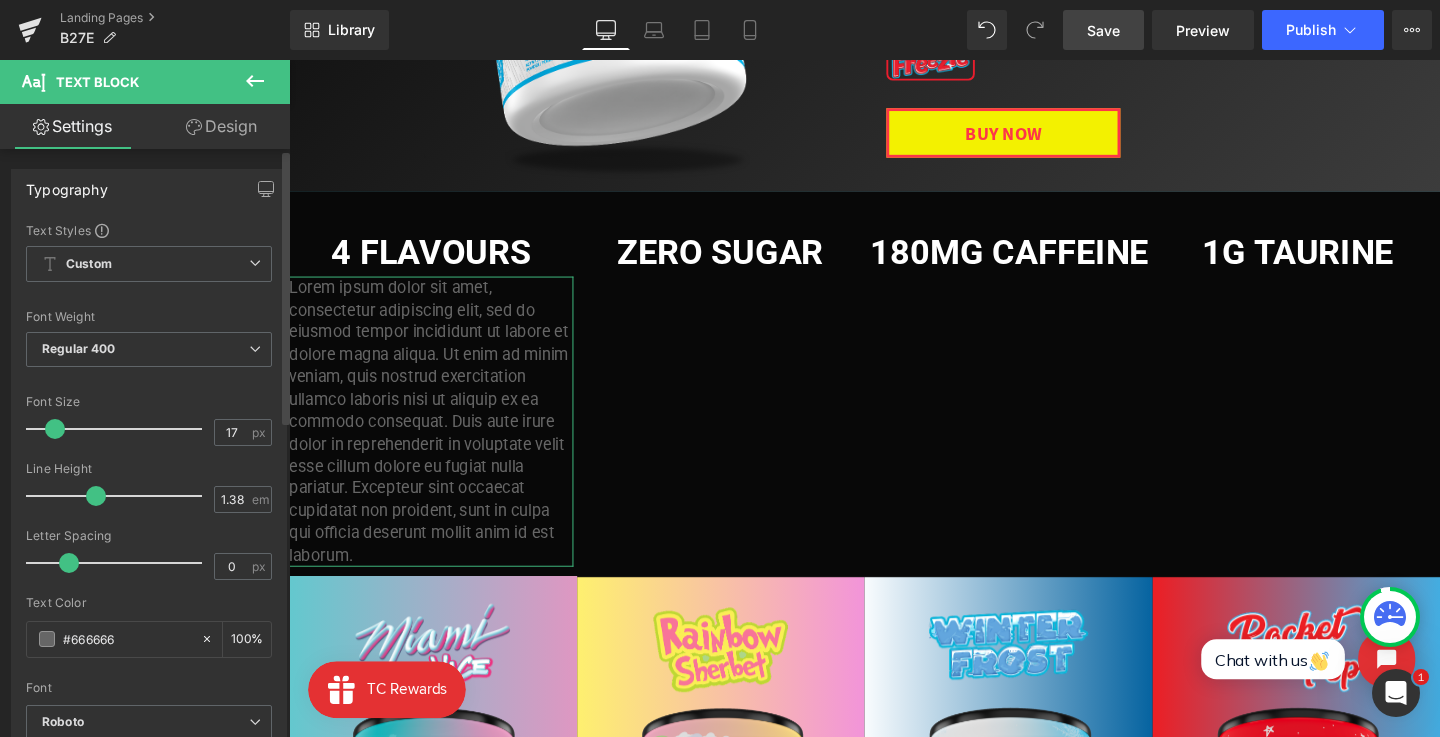 click on "Font Weight" at bounding box center [149, 317] 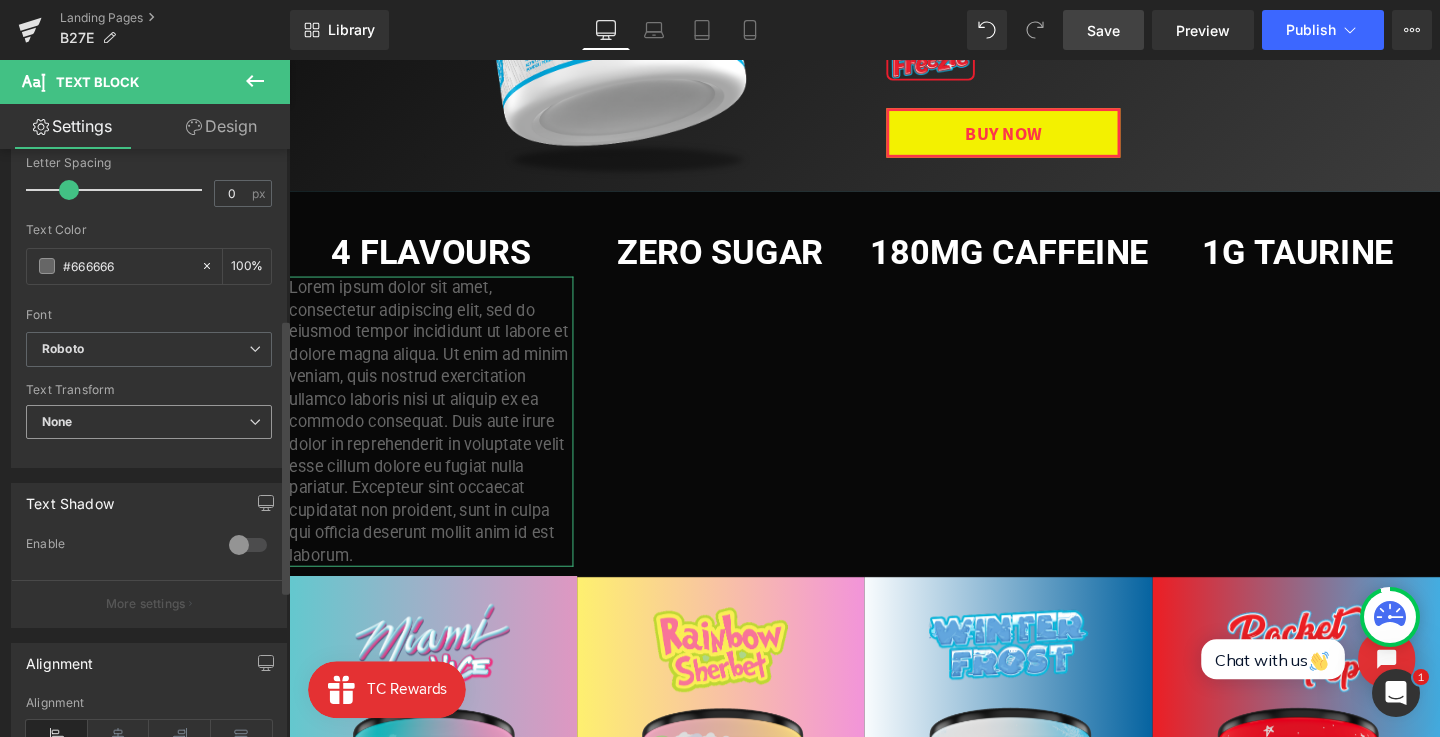 scroll, scrollTop: 377, scrollLeft: 0, axis: vertical 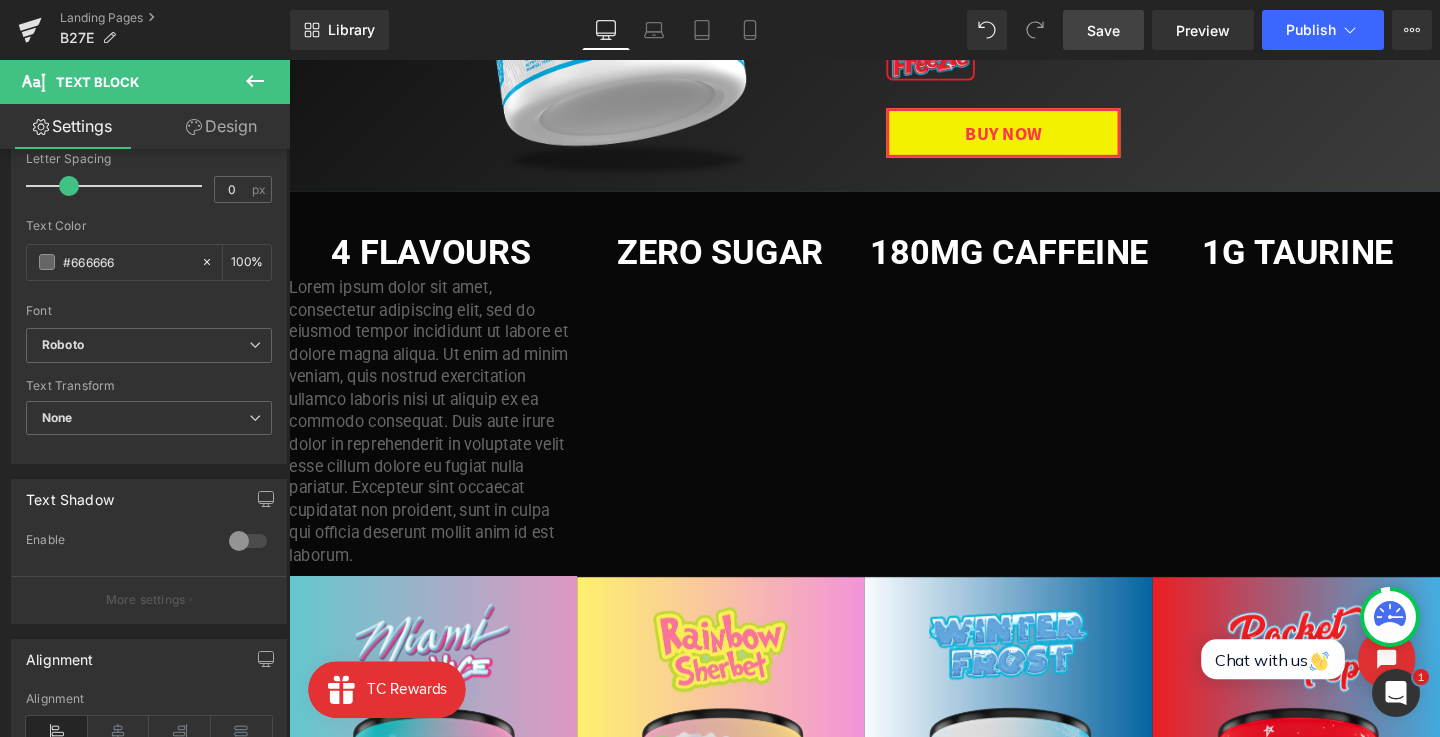 click on "Lorem ipsum dolor sit amet, consectetur adipiscing elit, sed do eiusmod tempor incididunt ut labore et dolore magna aliqua. Ut enim ad minim veniam, quis nostrud exercitation ullamco laboris nisi ut aliquip ex ea commodo consequat. Duis aute irure dolor in reprehenderit in voluptate velit esse cillum dolore eu fugiat nulla pariatur. Excepteur sint occaecat cupidatat non proident, sunt in culpa qui officia deserunt mollit anim id est laborum." at bounding box center [438, 440] 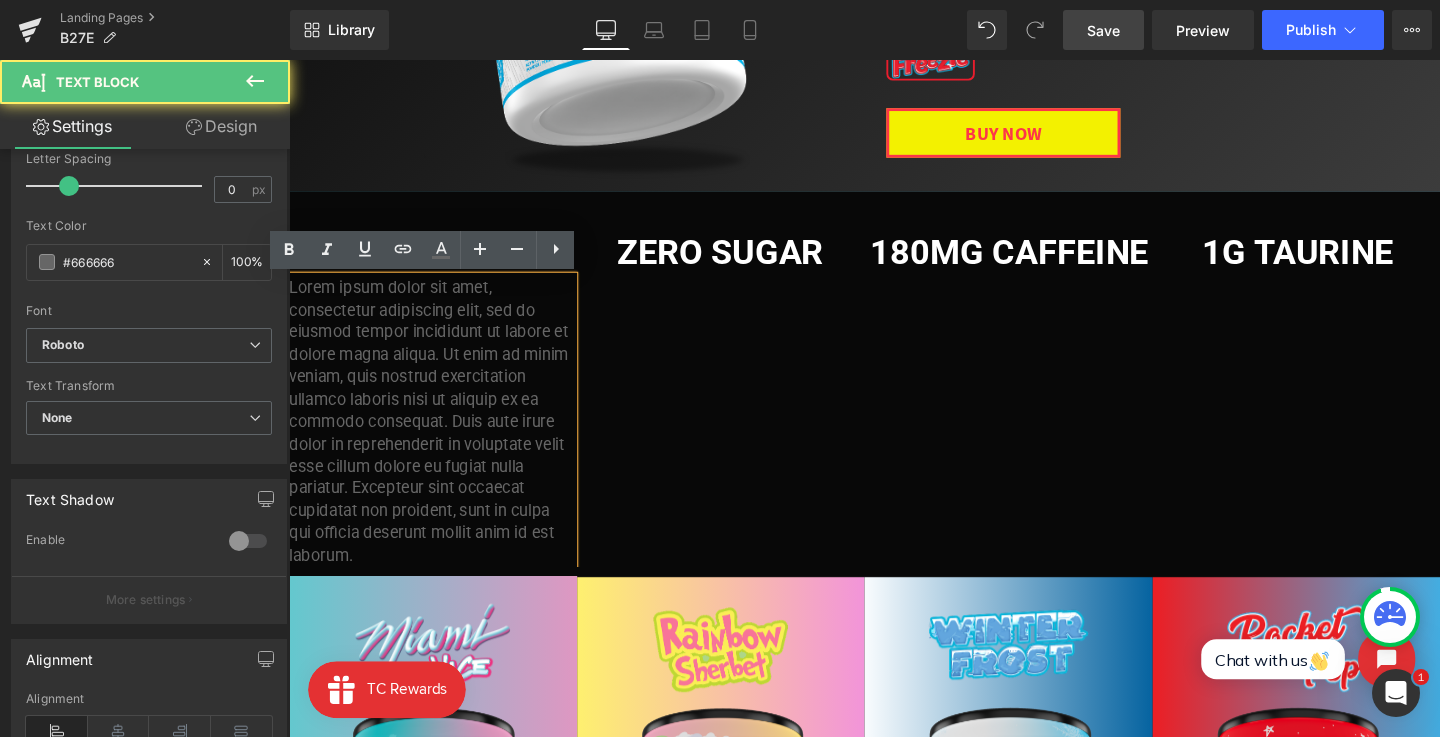 click on "4 FLavours
Heading
Lorem ipsum dolor sit amet, consectetur adipiscing elit, sed do eiusmod tempor incididunt ut labore et dolore magna aliqua. Ut enim ad minim veniam, quis nostrud exercitation ullamco laboris nisi ut aliquip ex ea commodo consequat. Duis aute irure dolor in reprehenderit in voluptate velit esse cillum dolore eu fugiat nulla pariatur. Excepteur sint occaecat cupidatat non proident, sunt in culpa qui officia deserunt mollit anim id est laborum.
Text Block
zero sugar Heading
180mg caffeine Heading" at bounding box center (1200, 416) 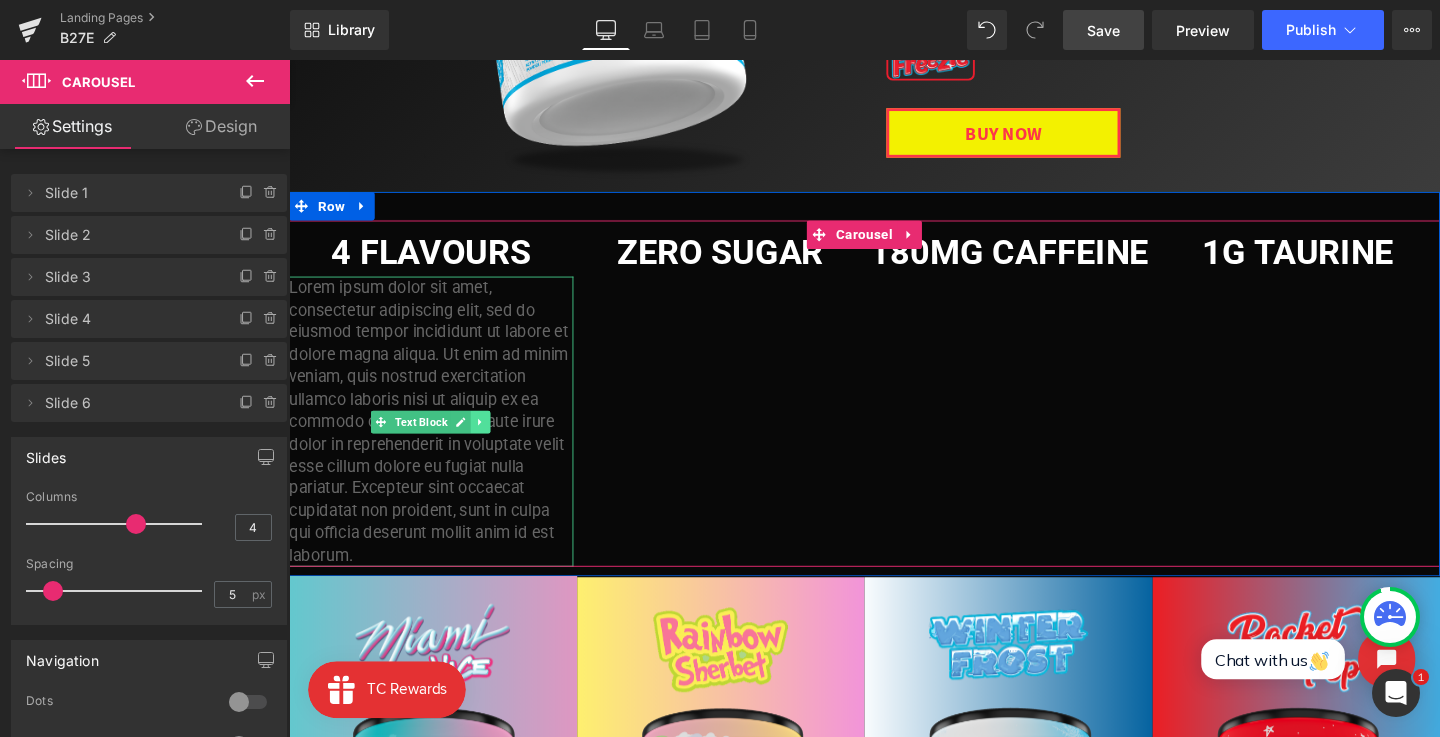 click at bounding box center [490, 441] 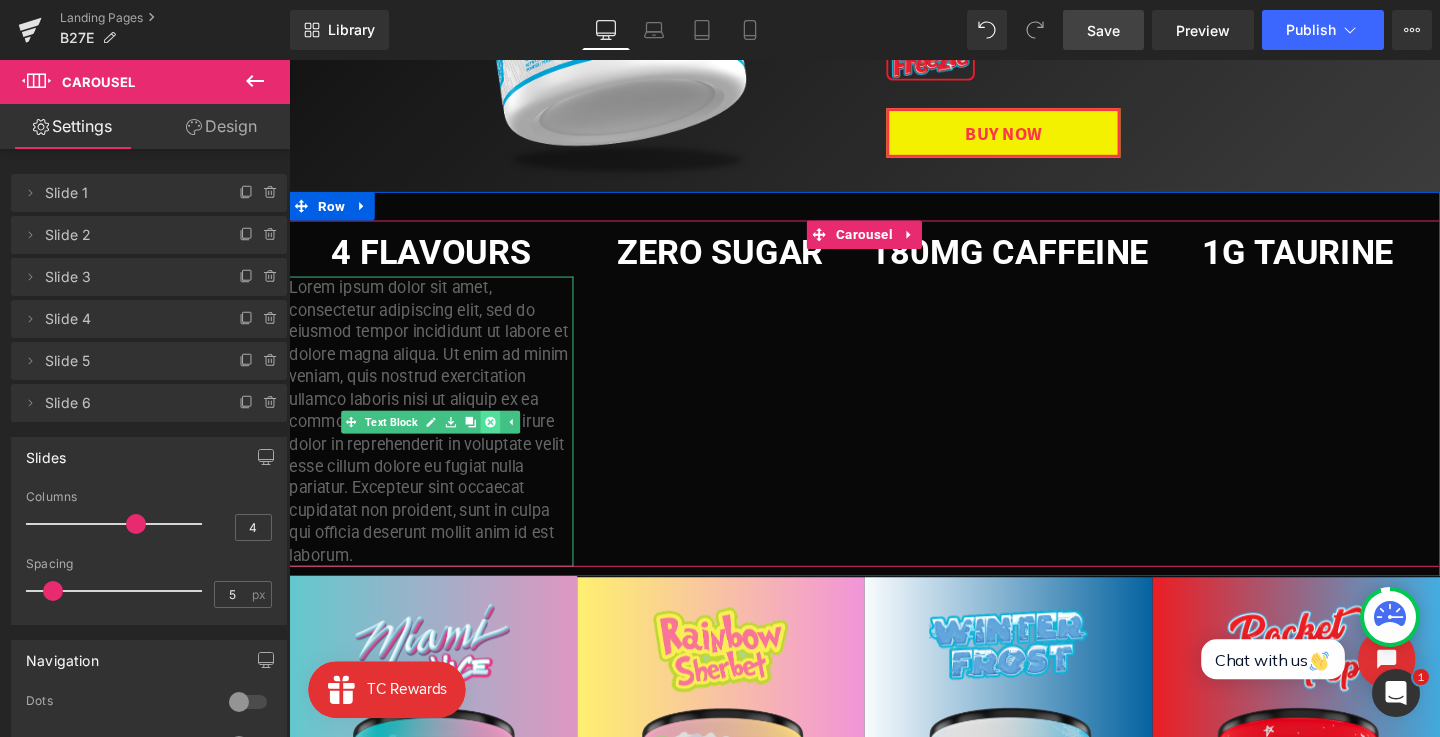 click at bounding box center (501, 441) 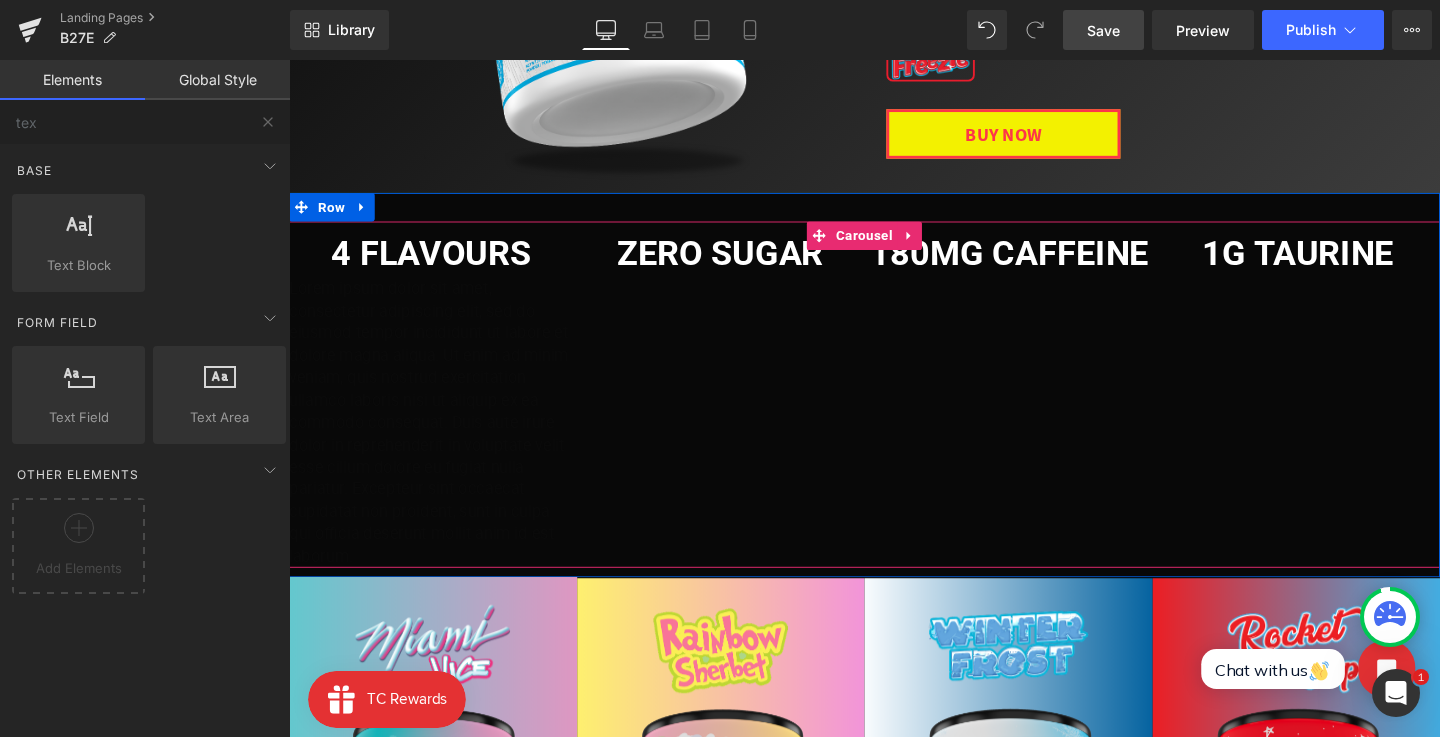scroll, scrollTop: 386, scrollLeft: 0, axis: vertical 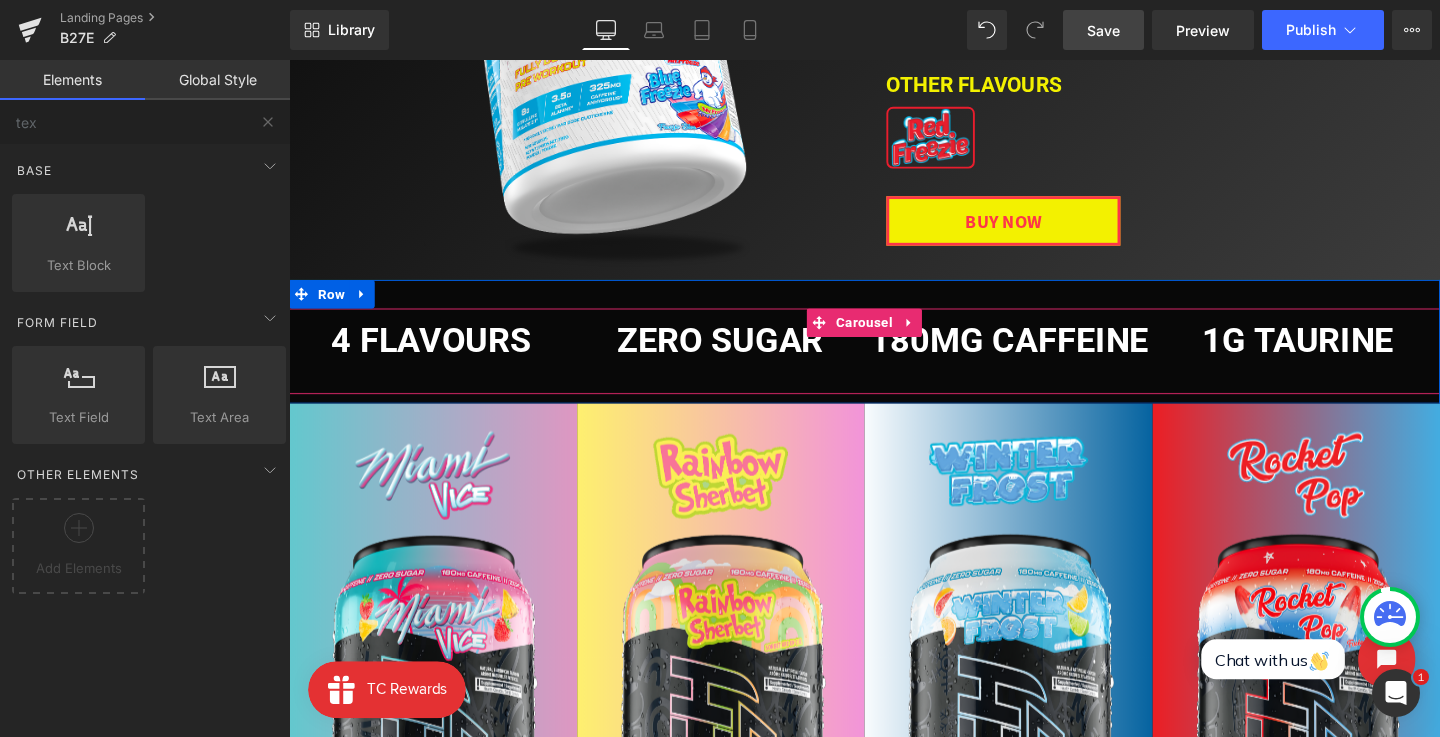 click on "4 FLavours" at bounding box center (438, 355) 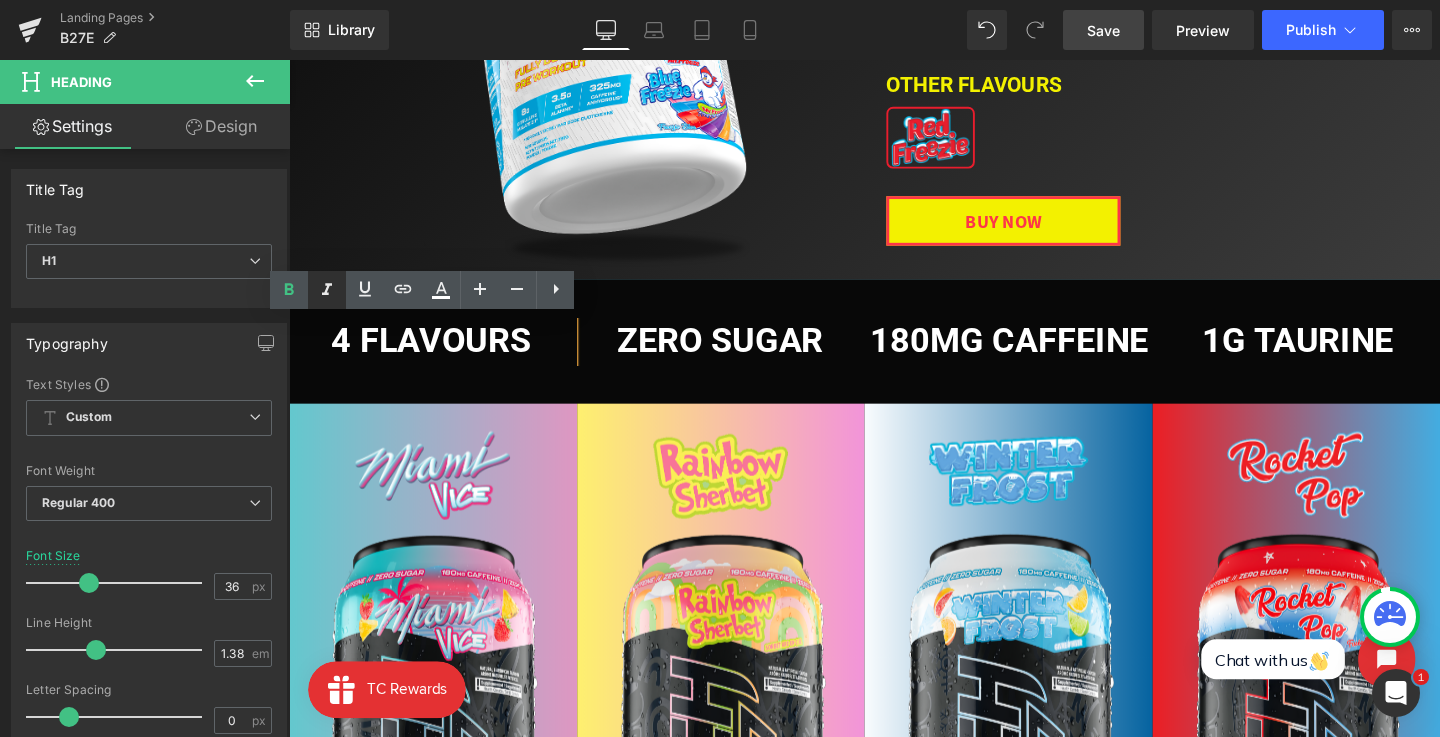 click at bounding box center [327, 290] 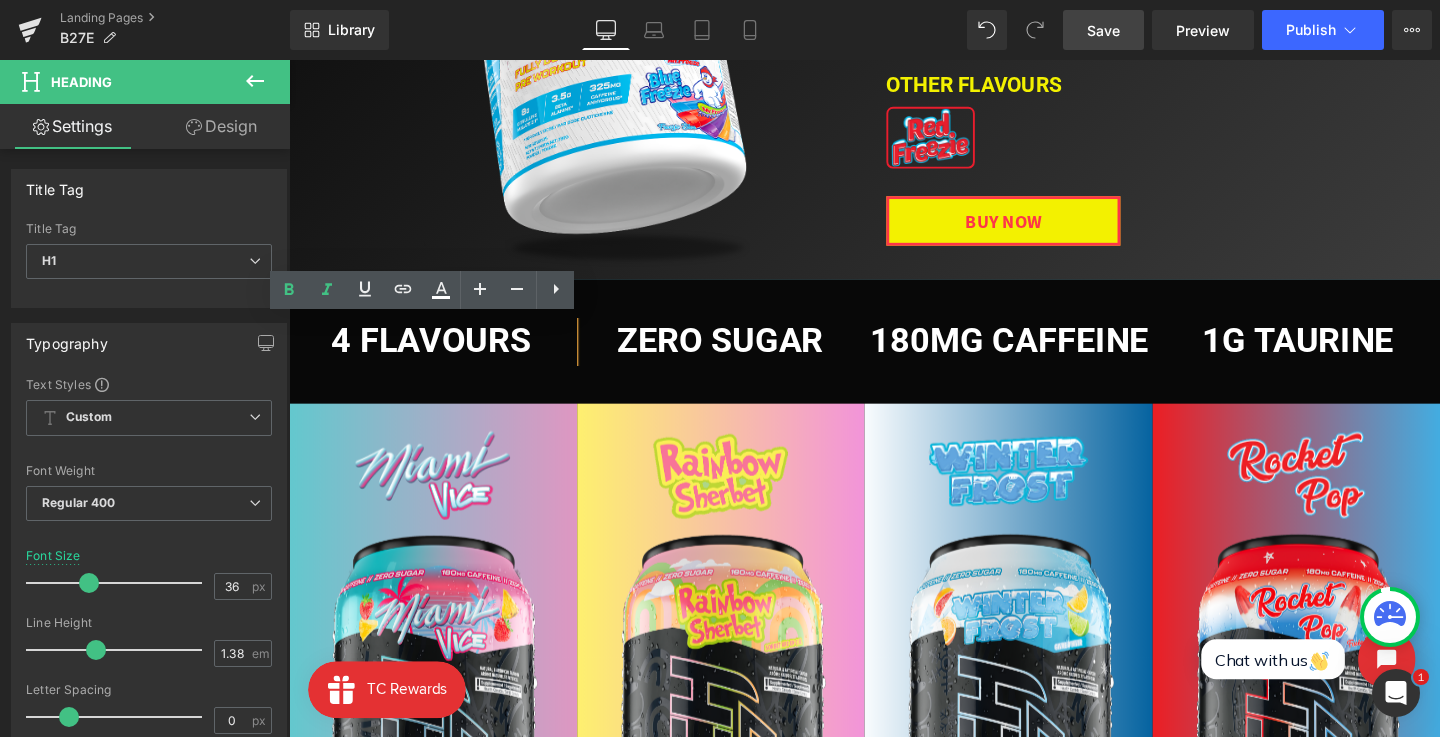 click on "4 FLavours" at bounding box center [438, 355] 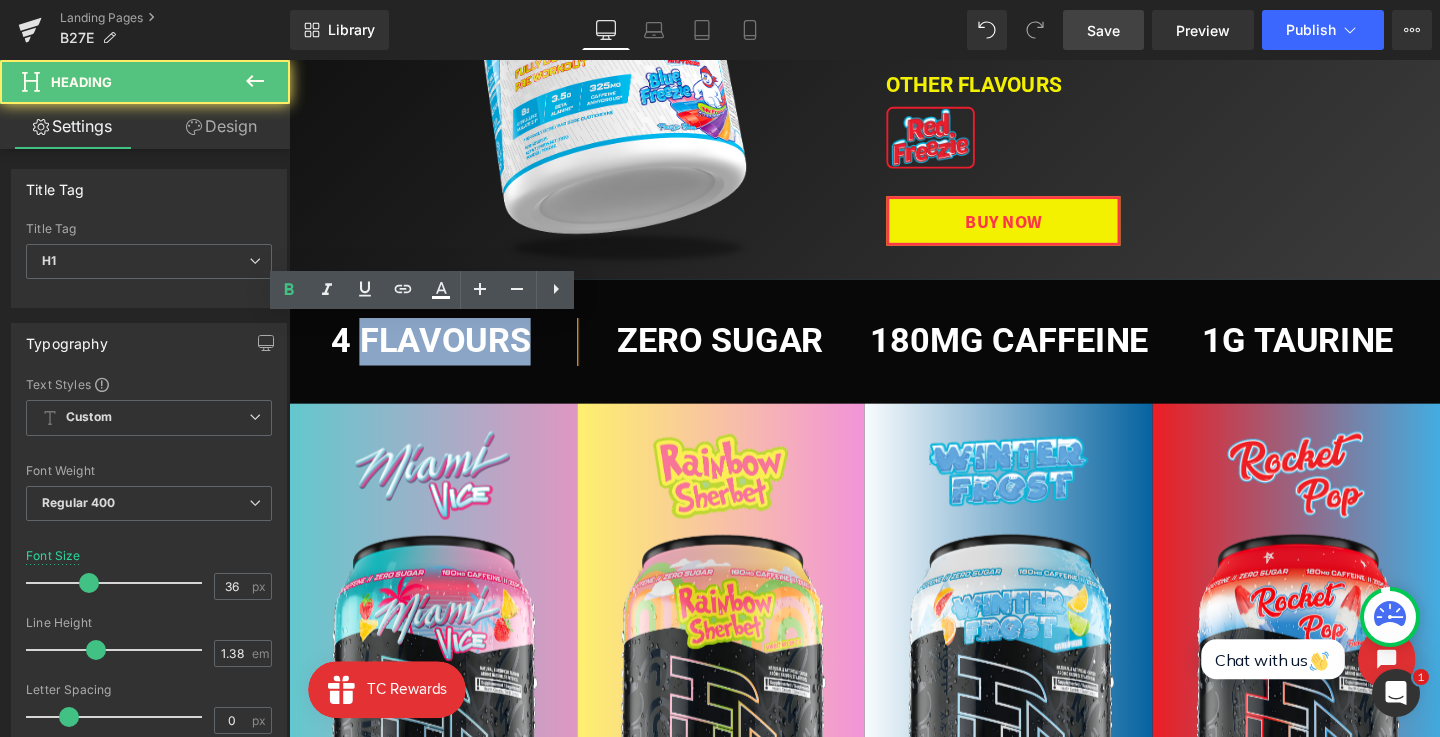 click on "4 FLavours" at bounding box center (438, 355) 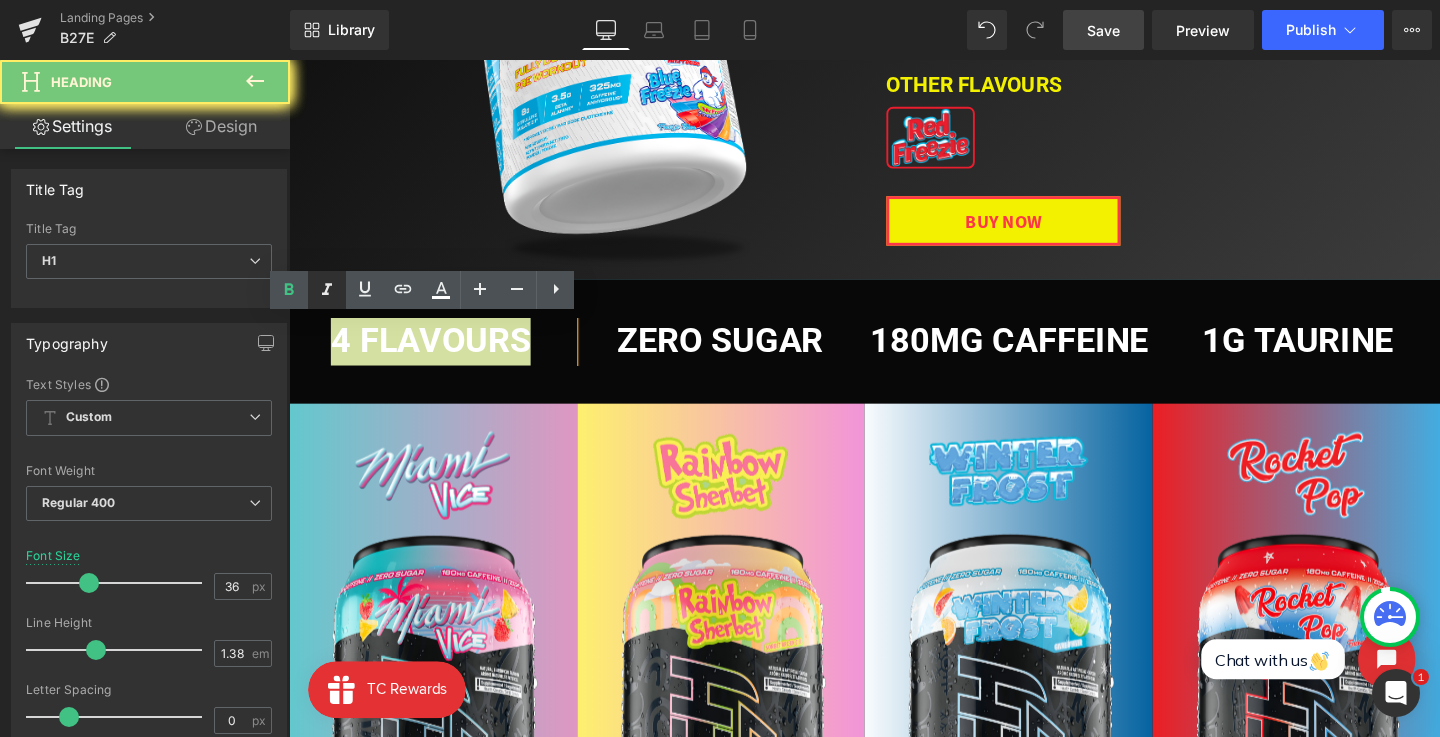click at bounding box center (327, 290) 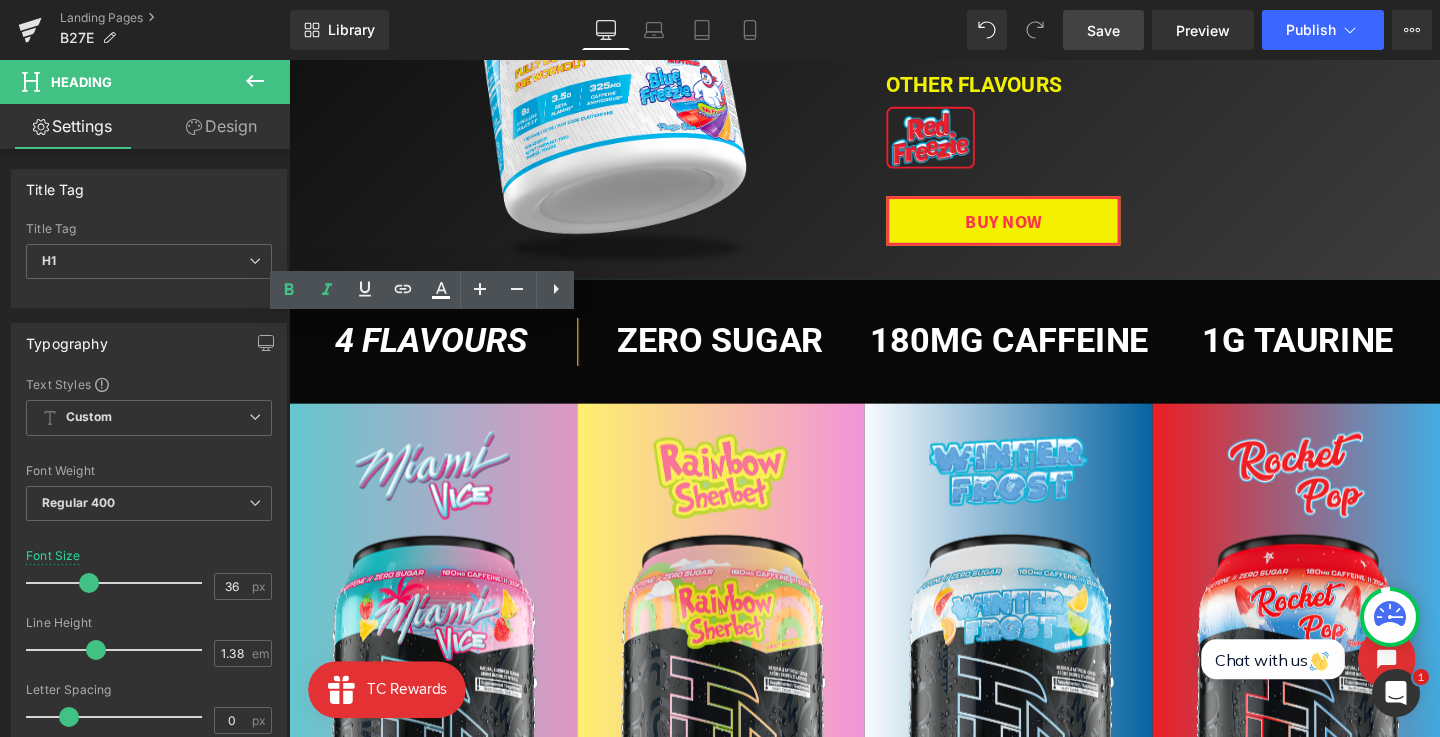 click on "4 FLavours
Heading
zero sugar Heading
180mg caffeine Heading
1g Taurine Heading
Vitacholine Heading
ZERO SUGAR Heading" at bounding box center (894, 371) 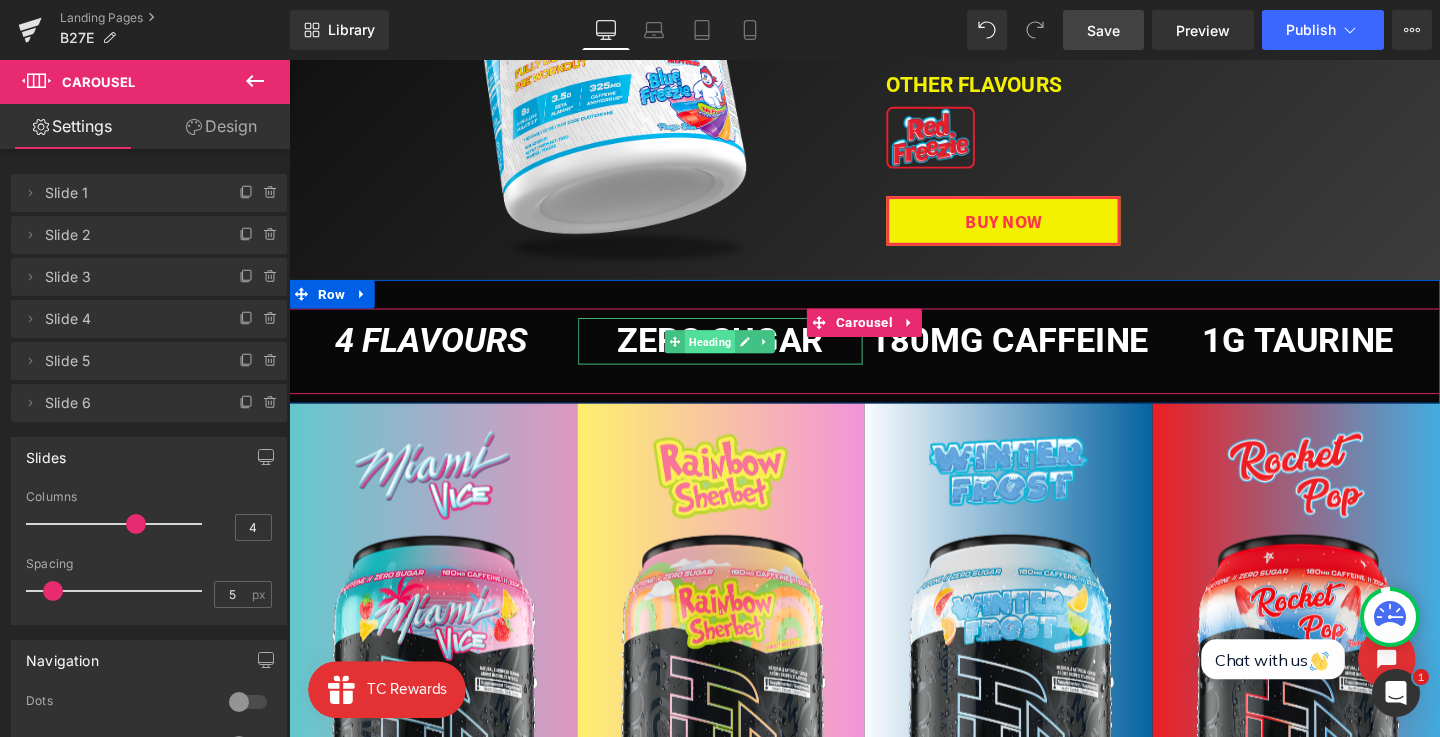 click on "Heading" at bounding box center (731, 356) 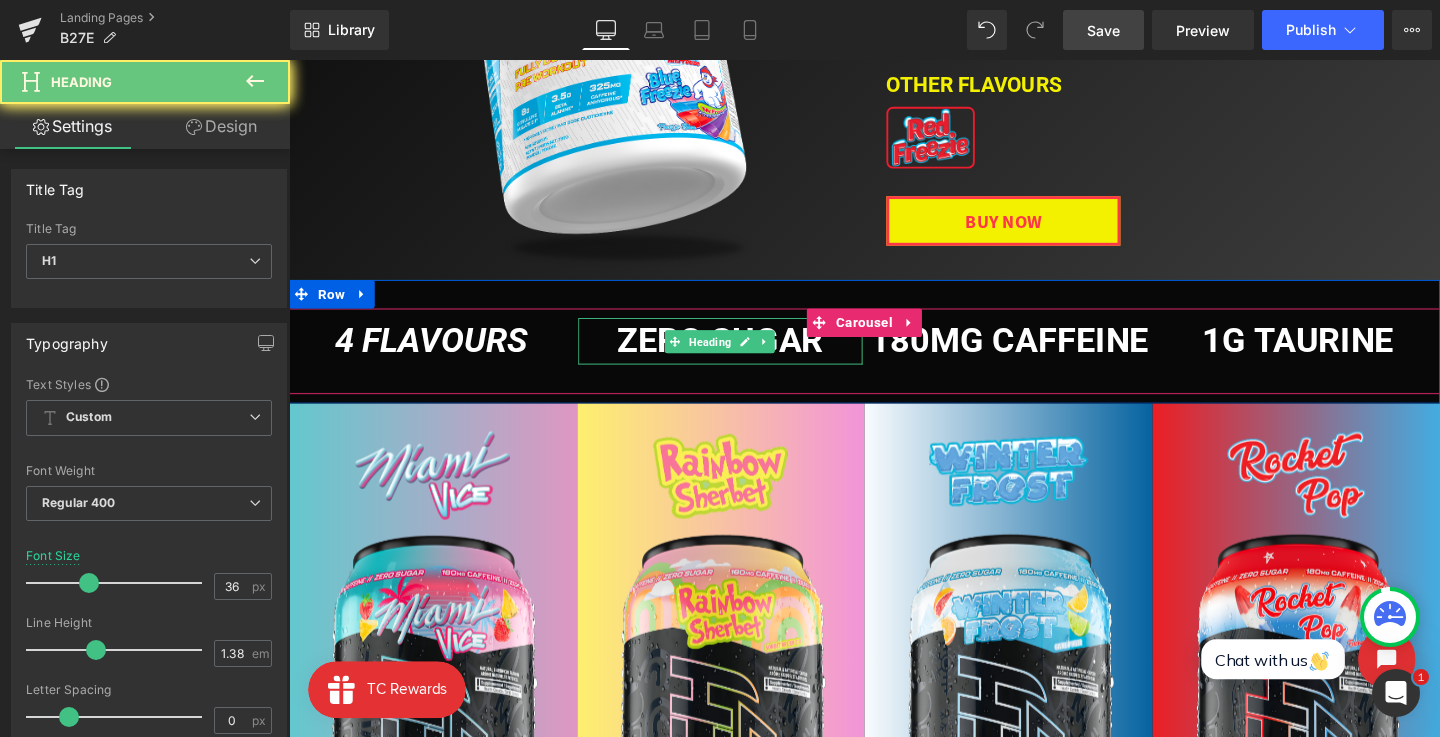 click on "zero sugar" at bounding box center [742, 355] 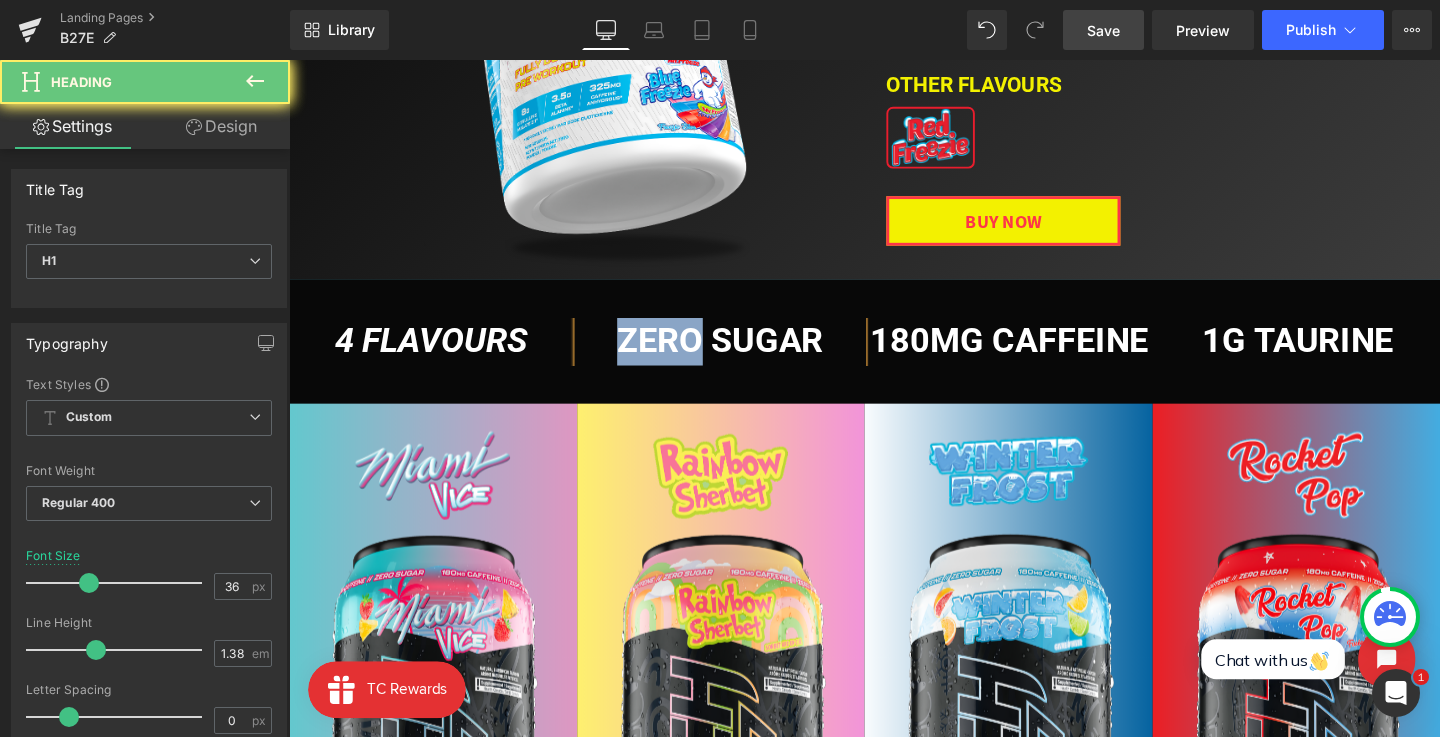 click on "zero sugar" at bounding box center [742, 355] 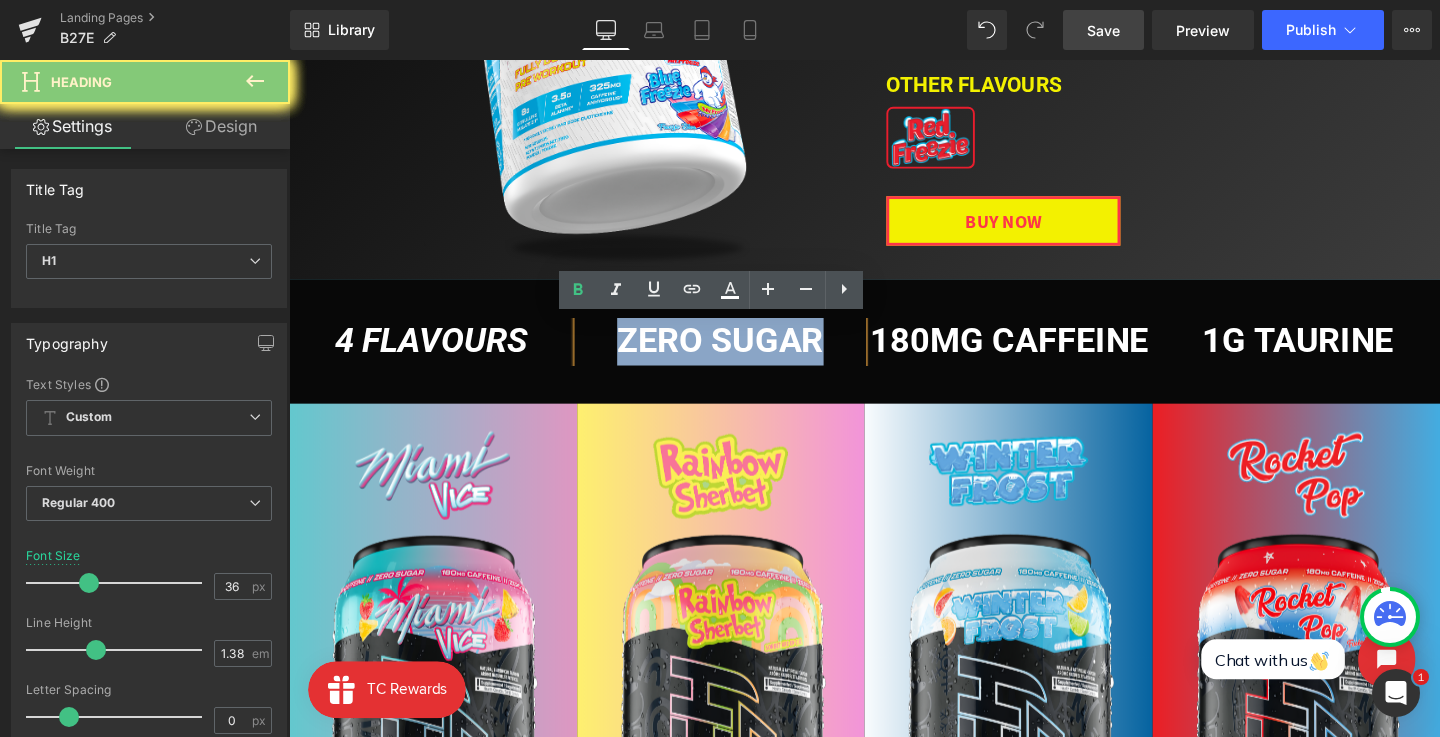 click on "zero sugar" at bounding box center (742, 355) 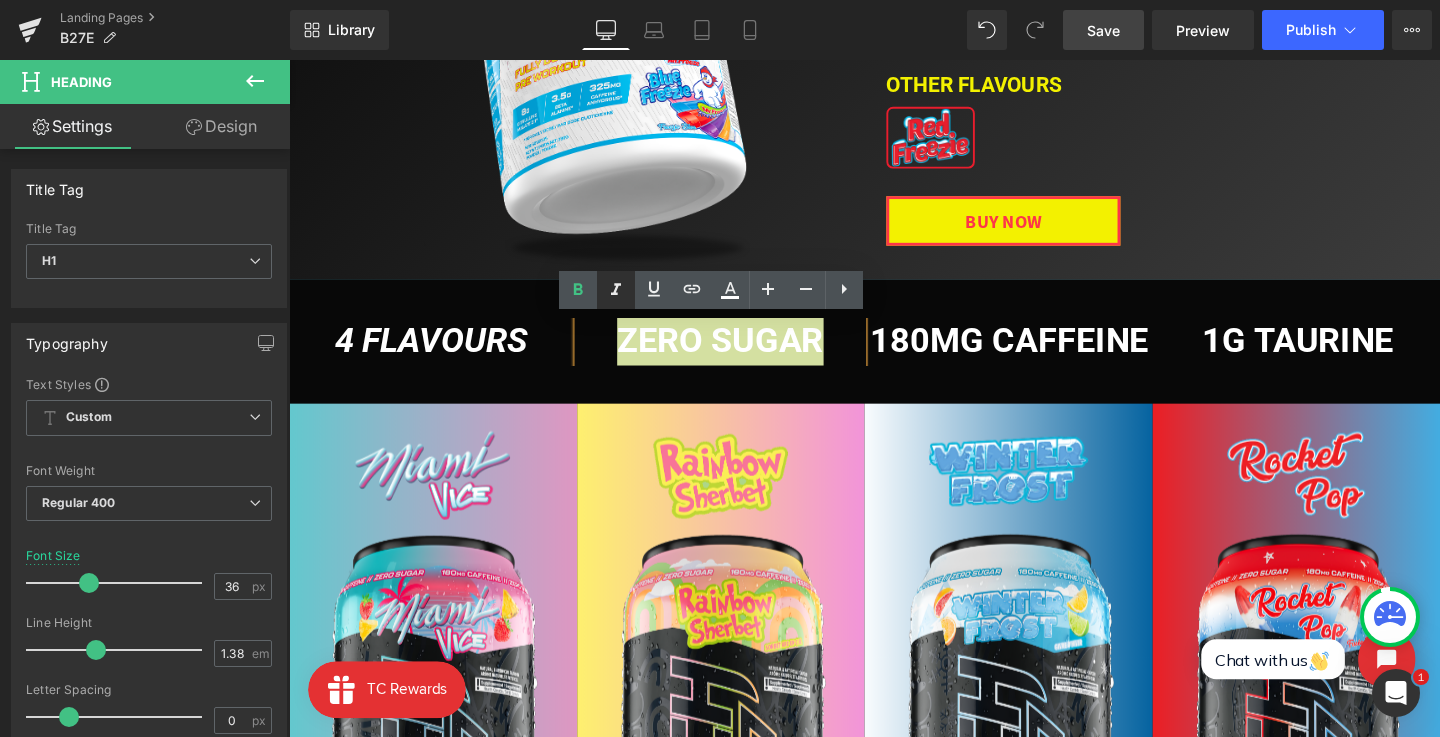 click 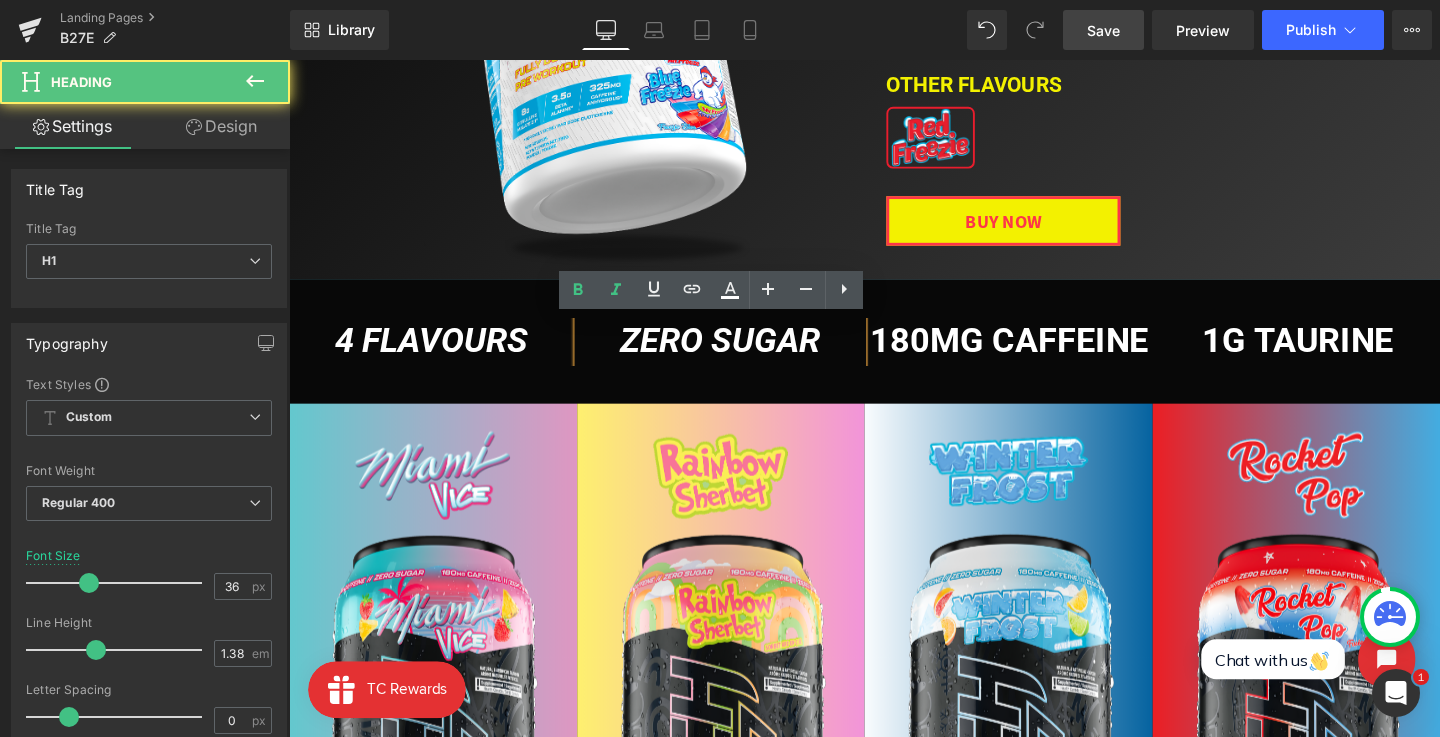 click on "zero sugar" at bounding box center [742, 356] 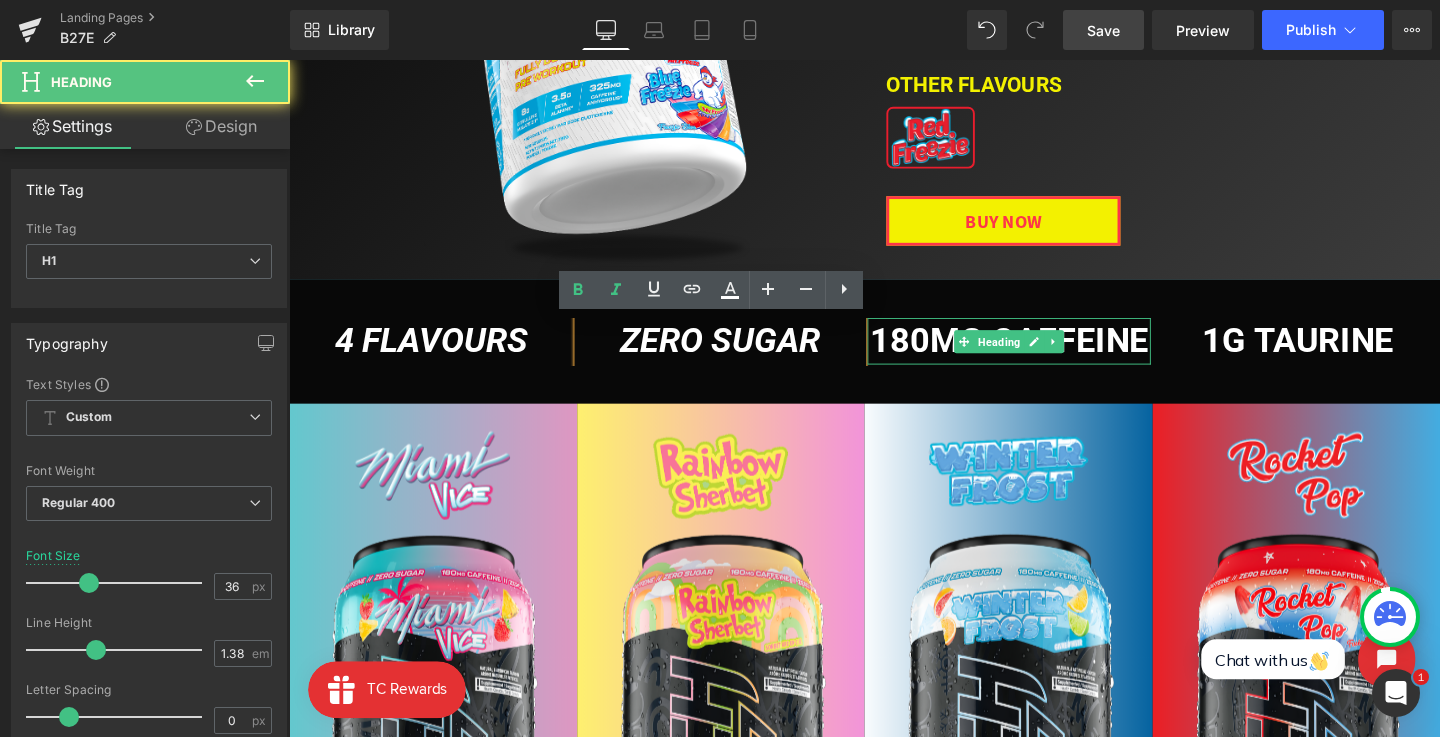 click on "180mg caffeine" at bounding box center (1045, 355) 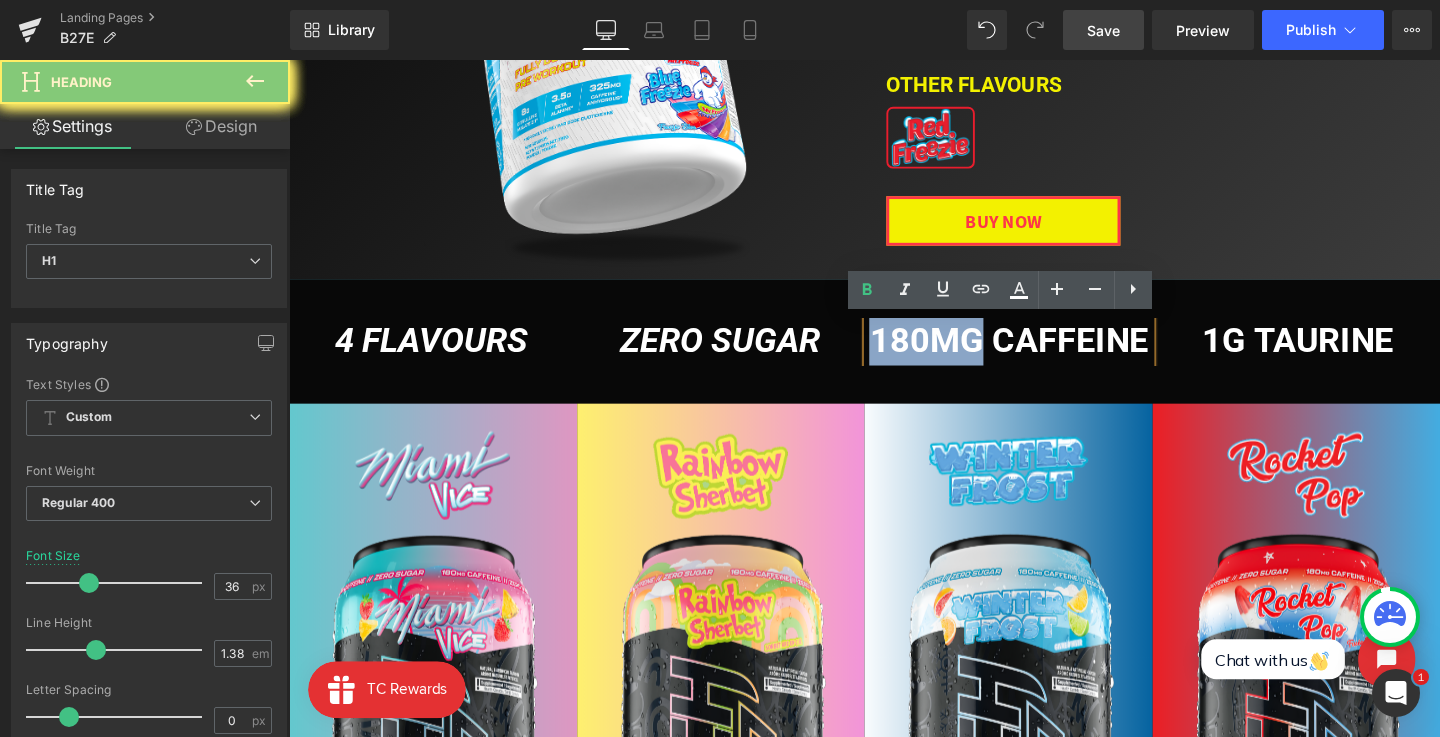 click on "180mg caffeine" at bounding box center (1045, 355) 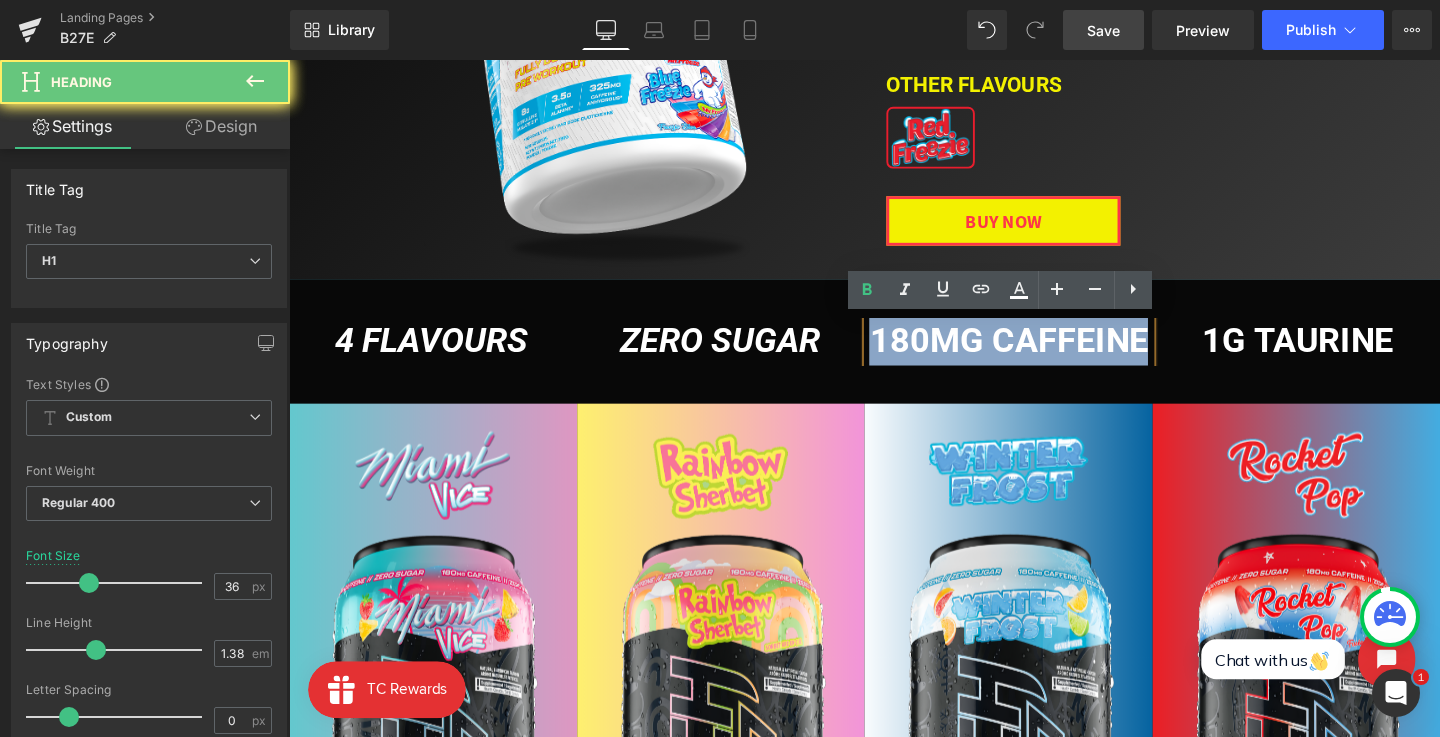 click on "180mg caffeine" at bounding box center [1045, 355] 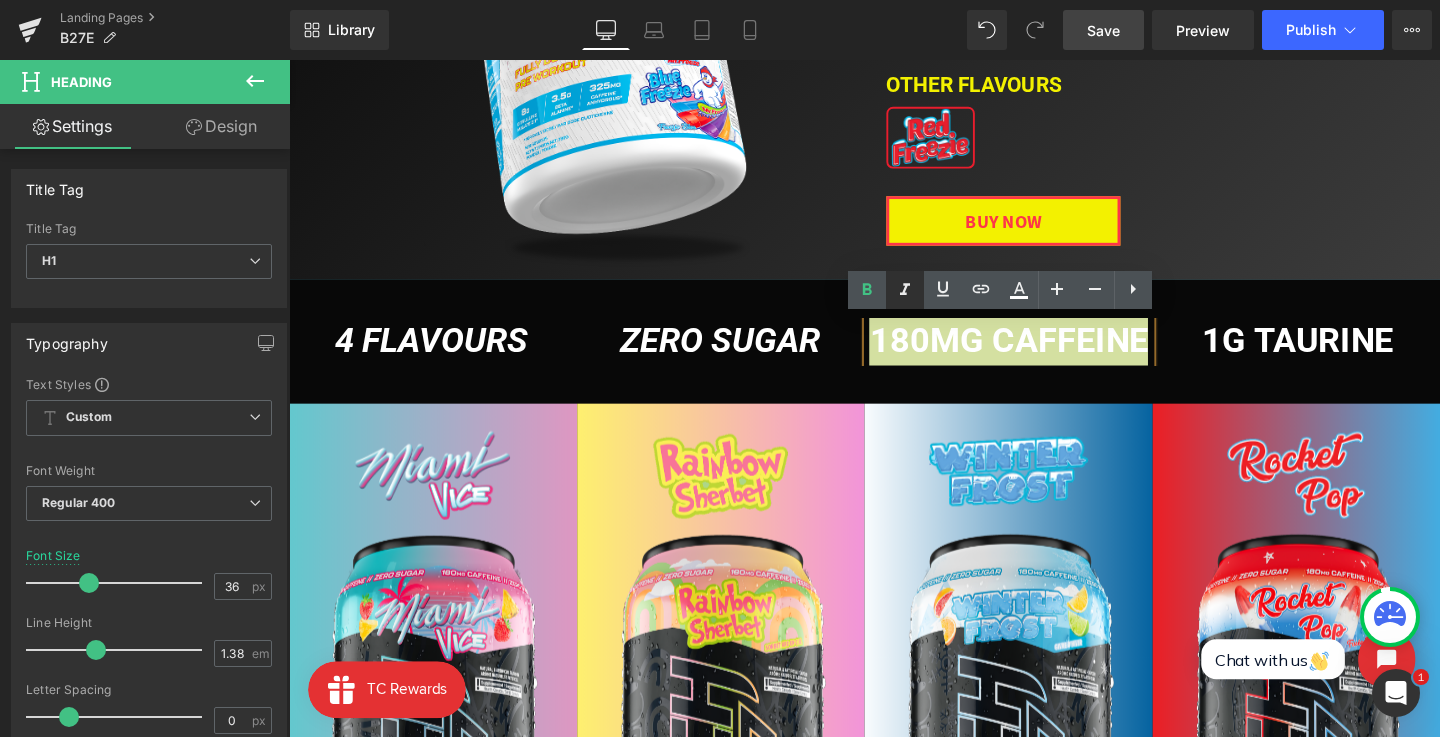click 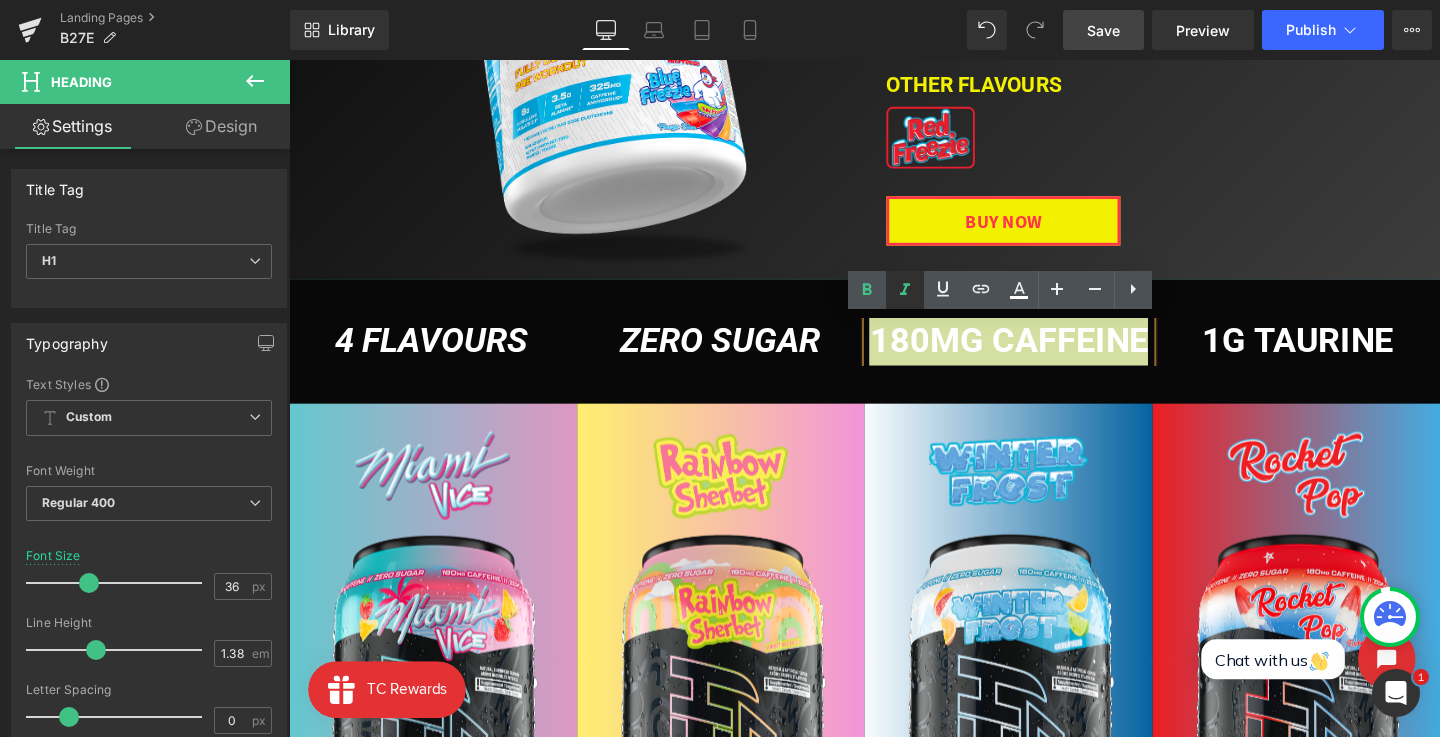 type 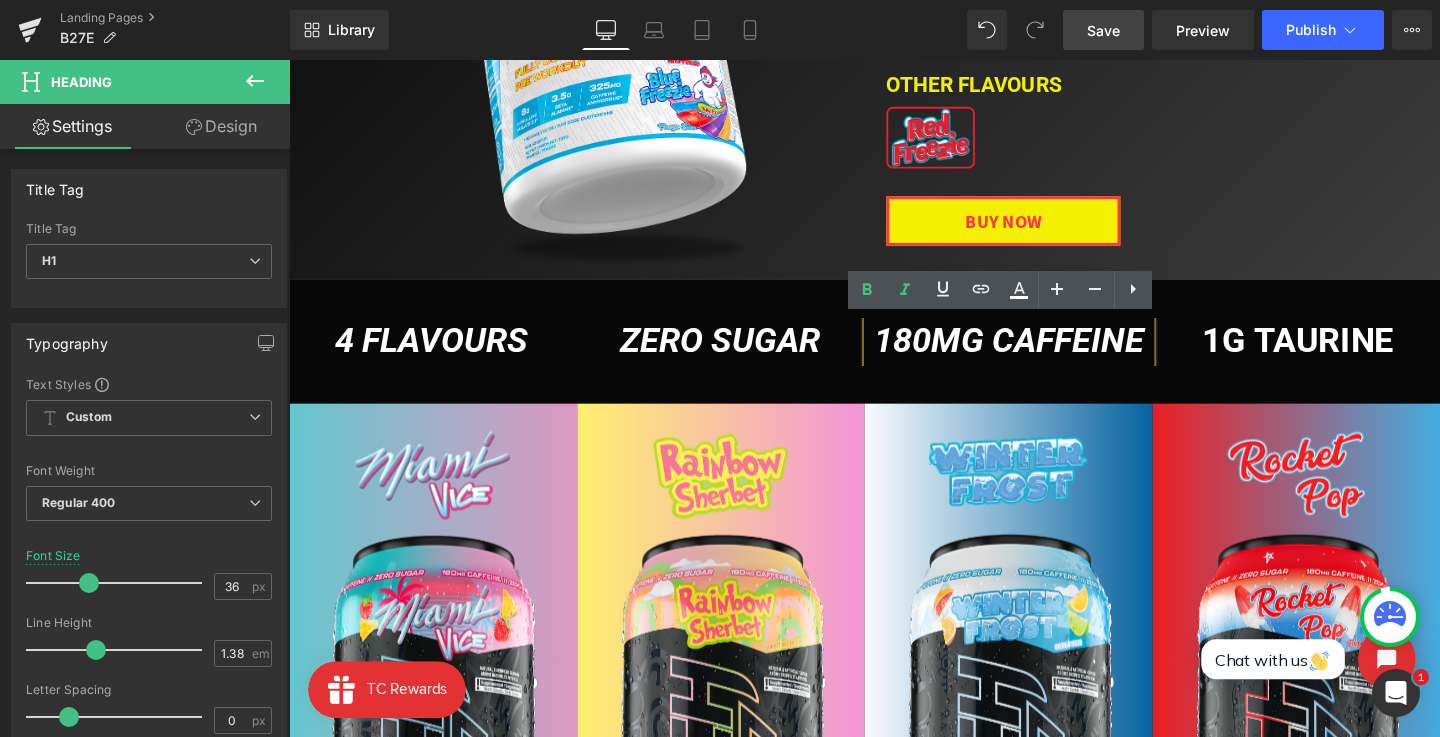 click on "1g Taurine" at bounding box center (1349, 355) 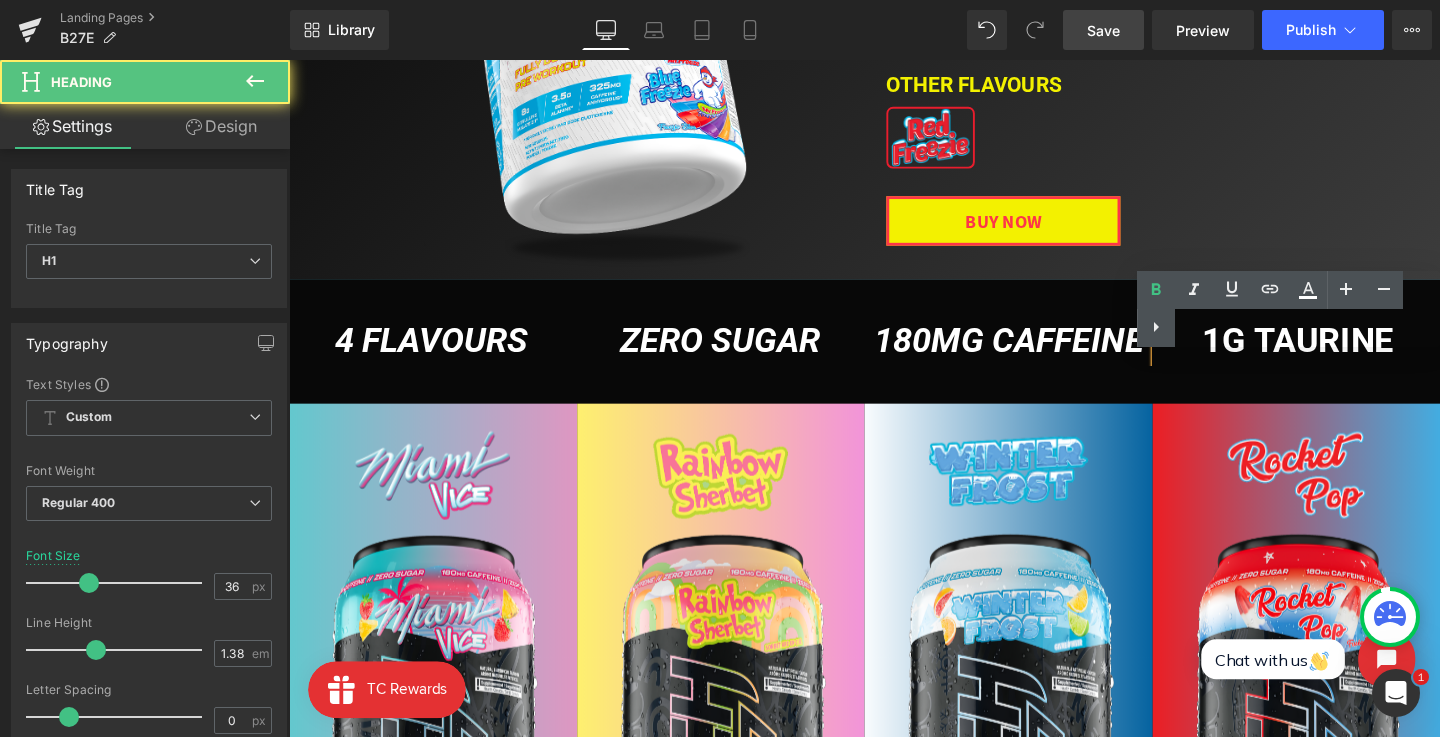 click on "Text Color Highlight Color #333333" at bounding box center [1288, 309] 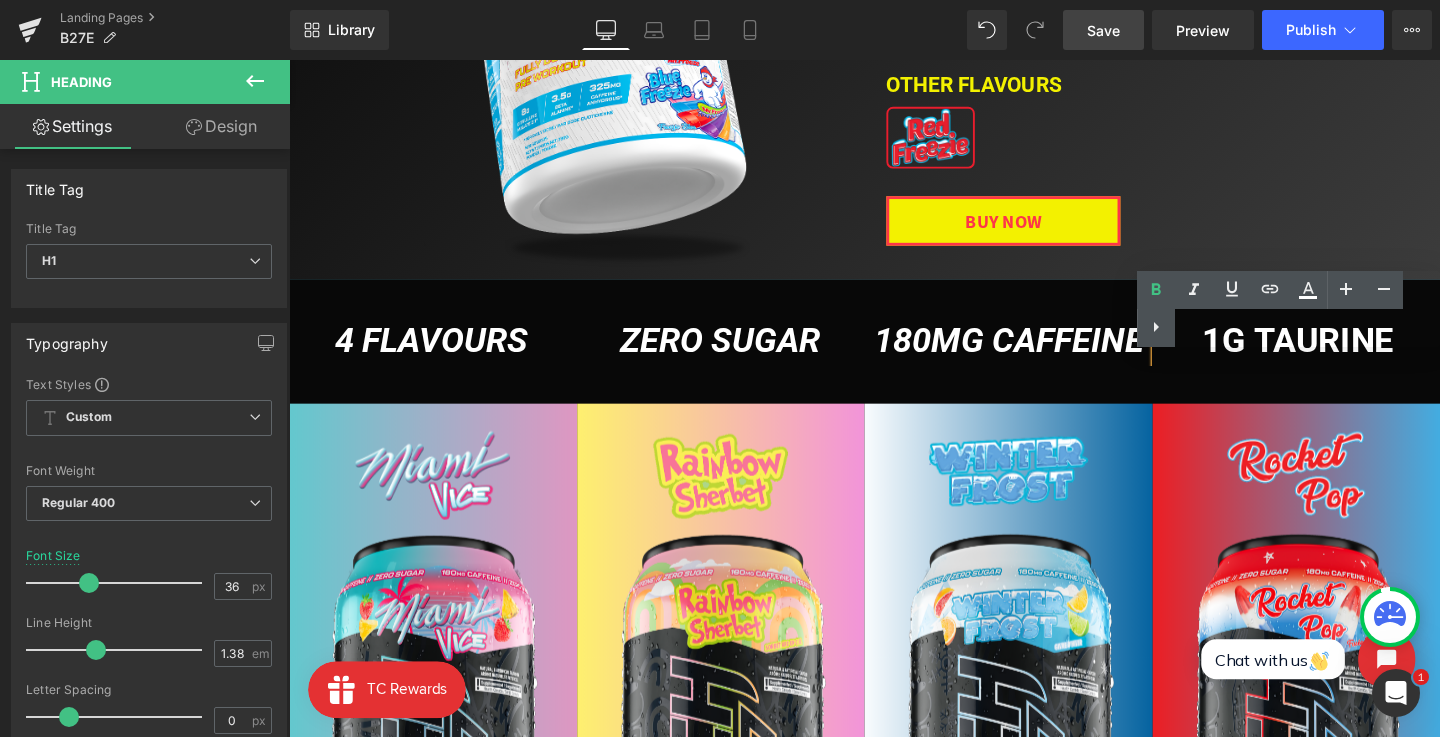 click on "Text Color Highlight Color #333333" at bounding box center (1288, 309) 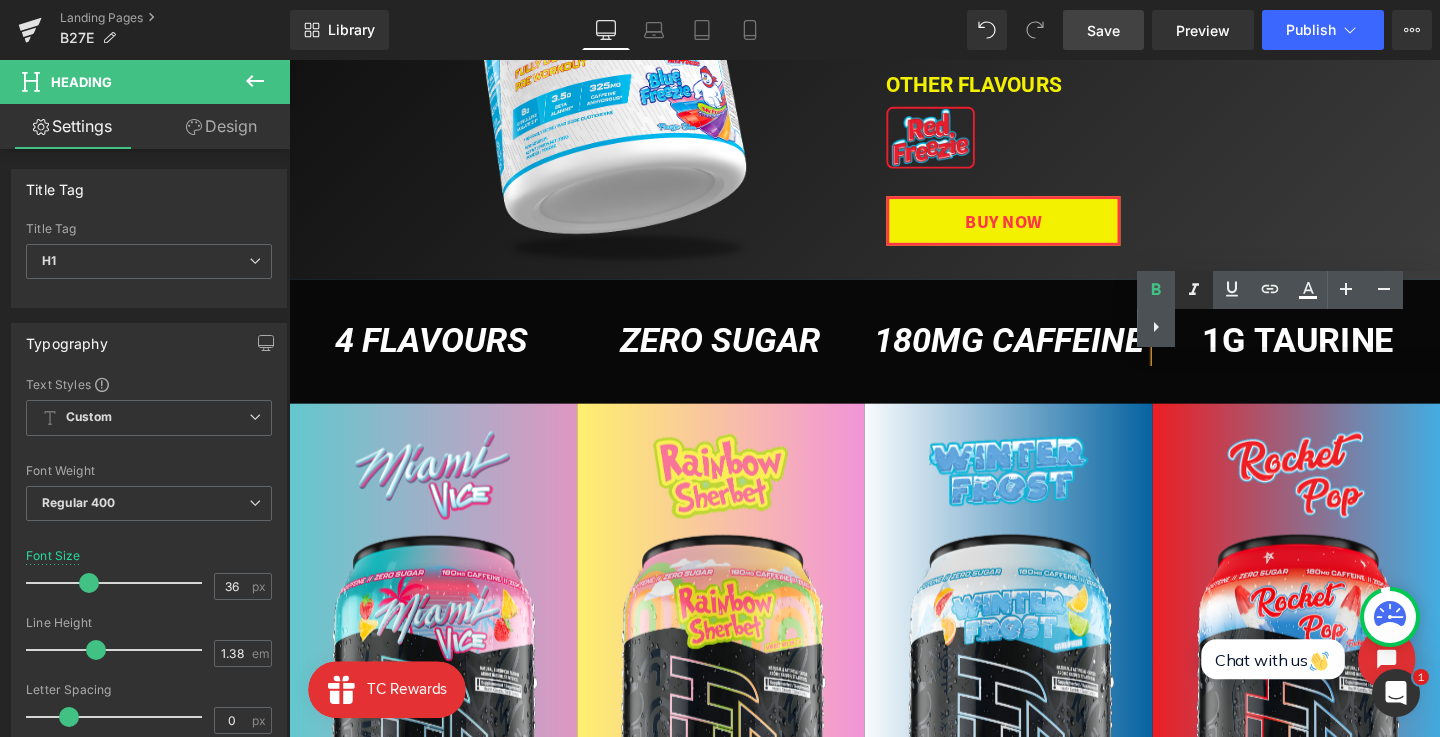 click 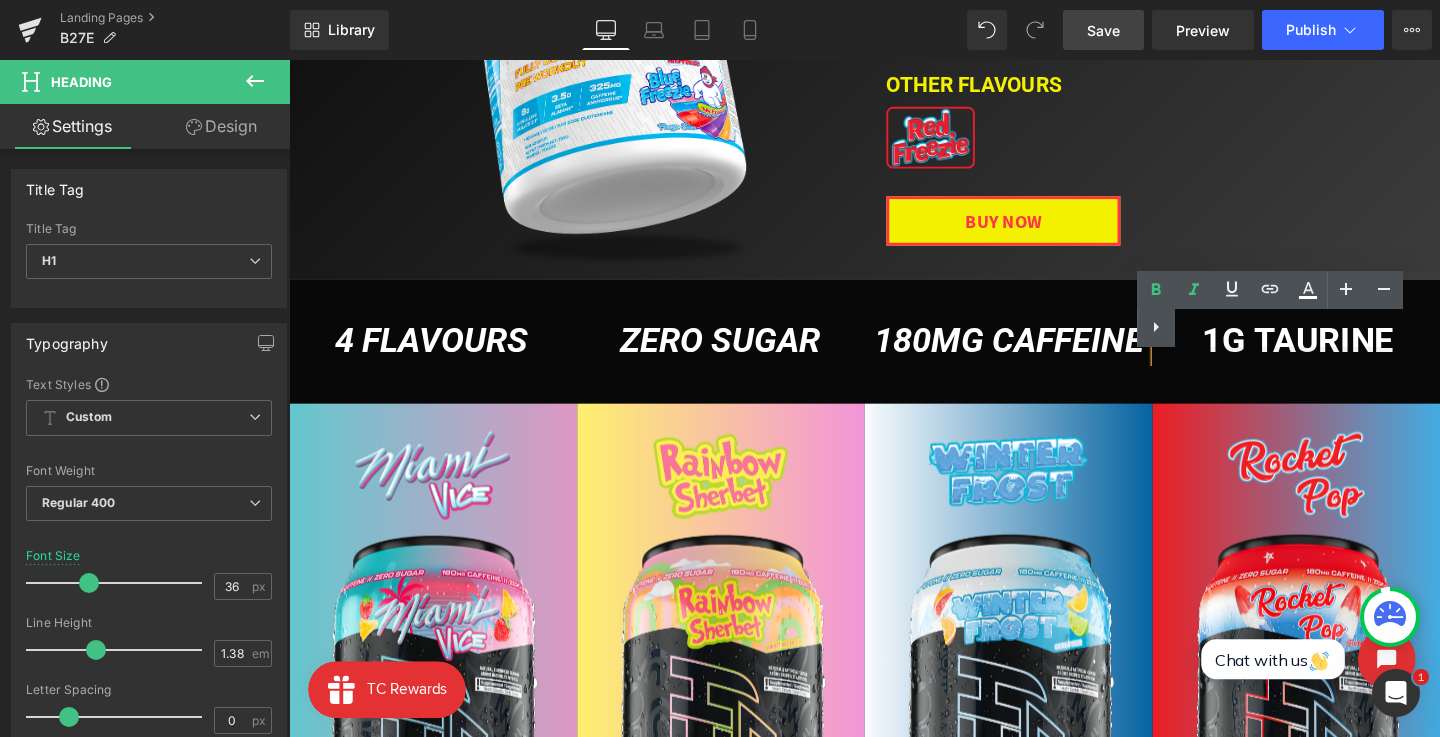 click on "180mg caffeine" at bounding box center (1045, 355) 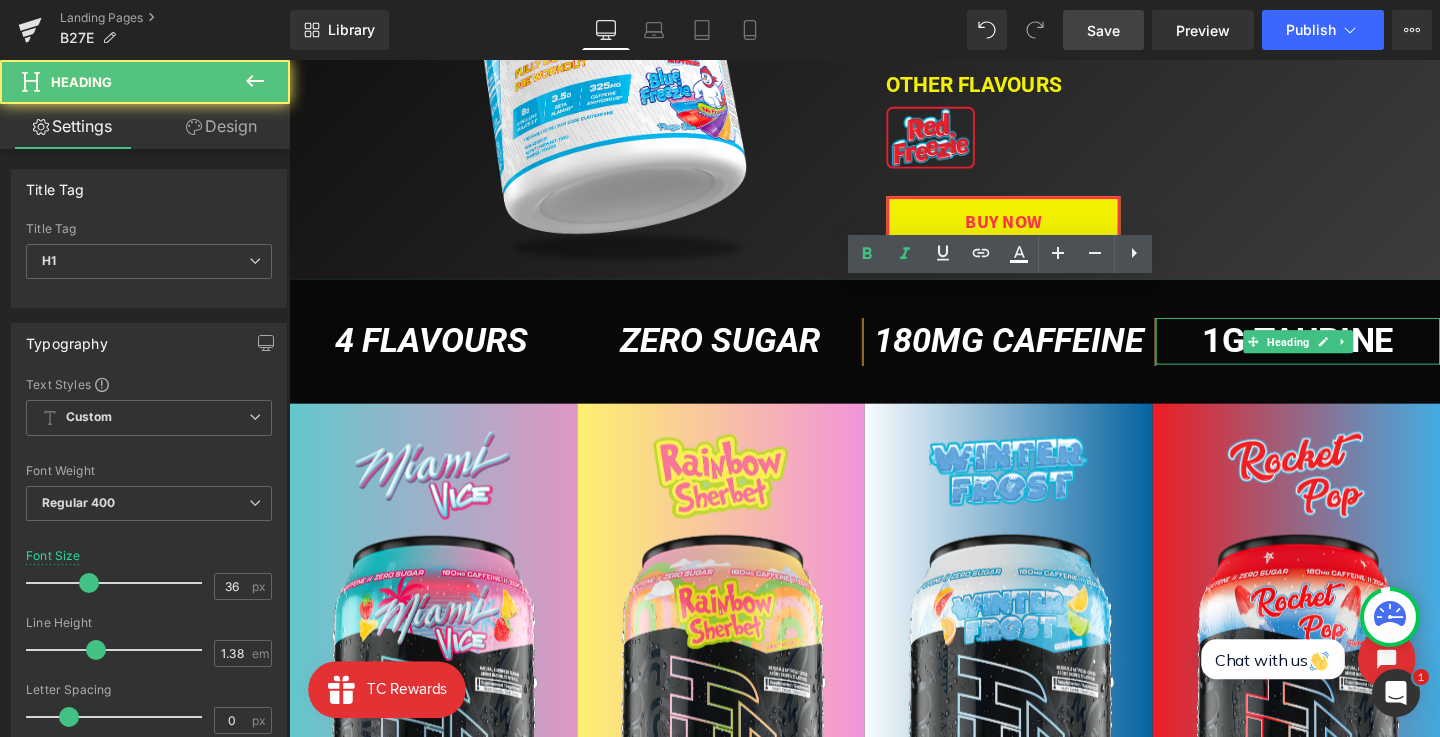 click on "1g Taurine" at bounding box center [1349, 355] 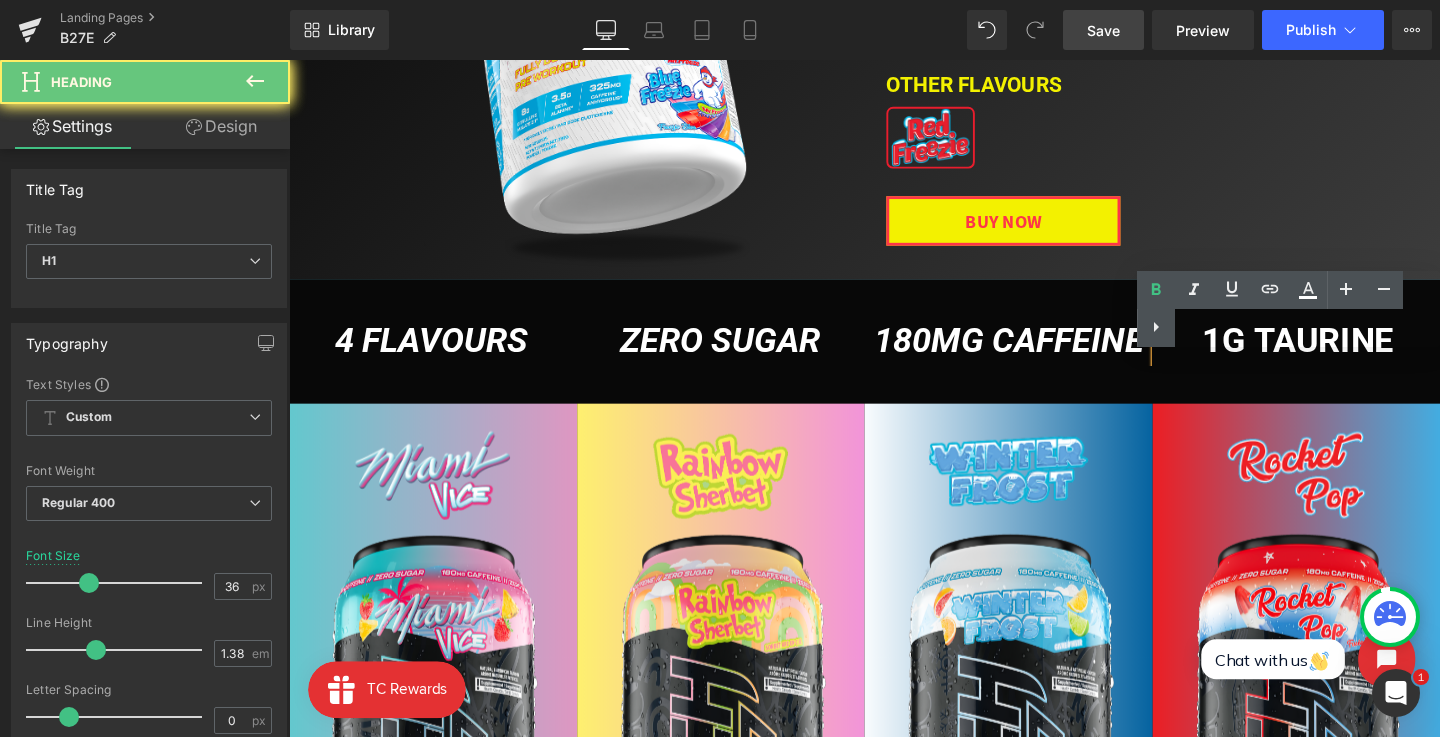 click on "Text Color Highlight Color #333333" at bounding box center [1288, 309] 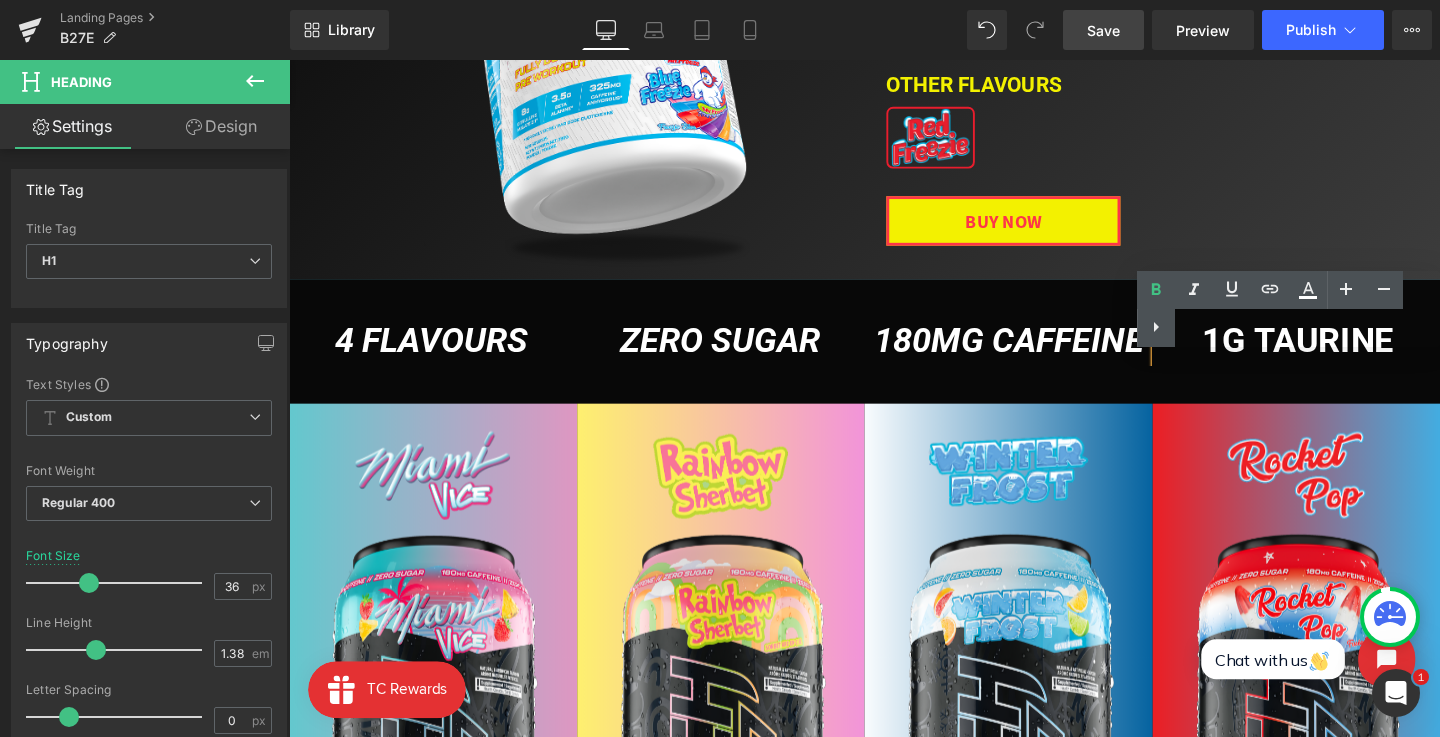 click on "Text Color Highlight Color #333333" at bounding box center [1288, 309] 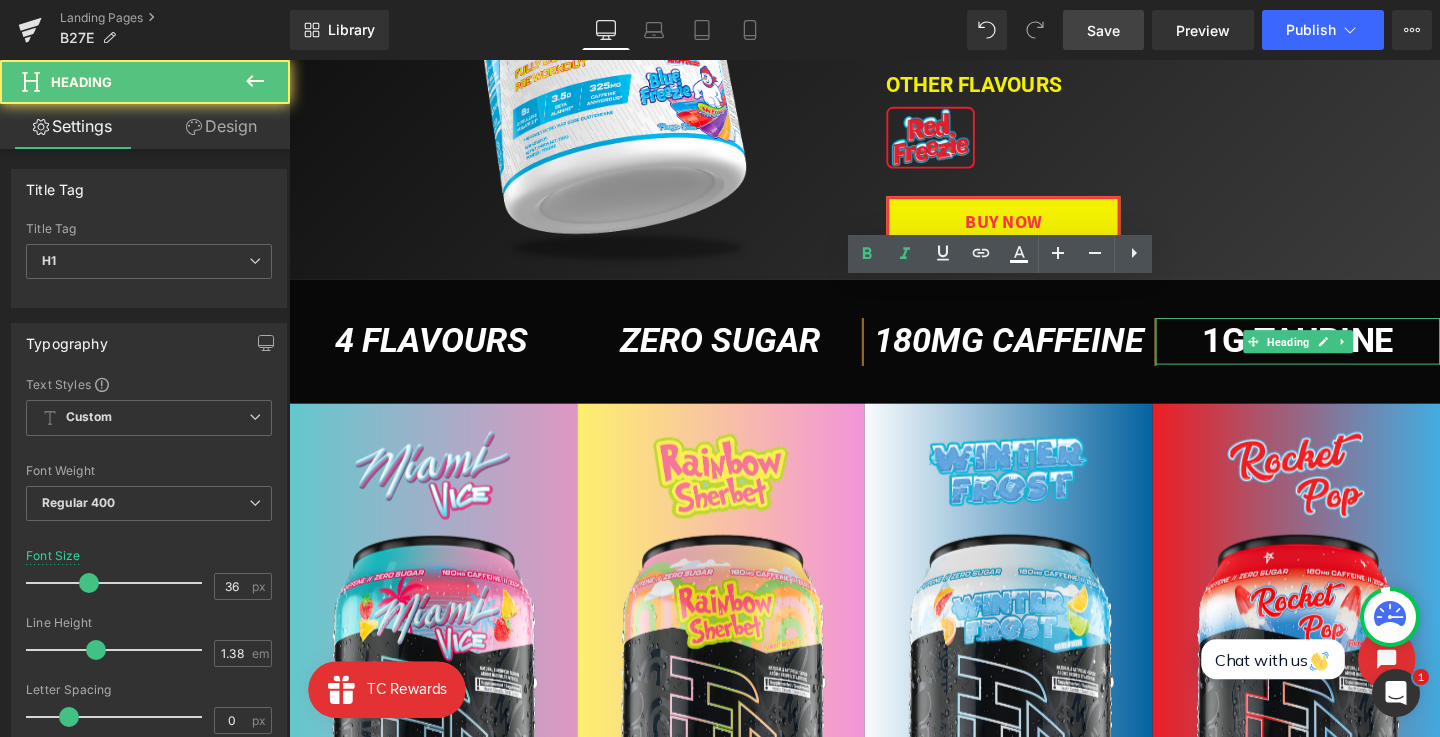 click on "1g Taurine" at bounding box center (1349, 355) 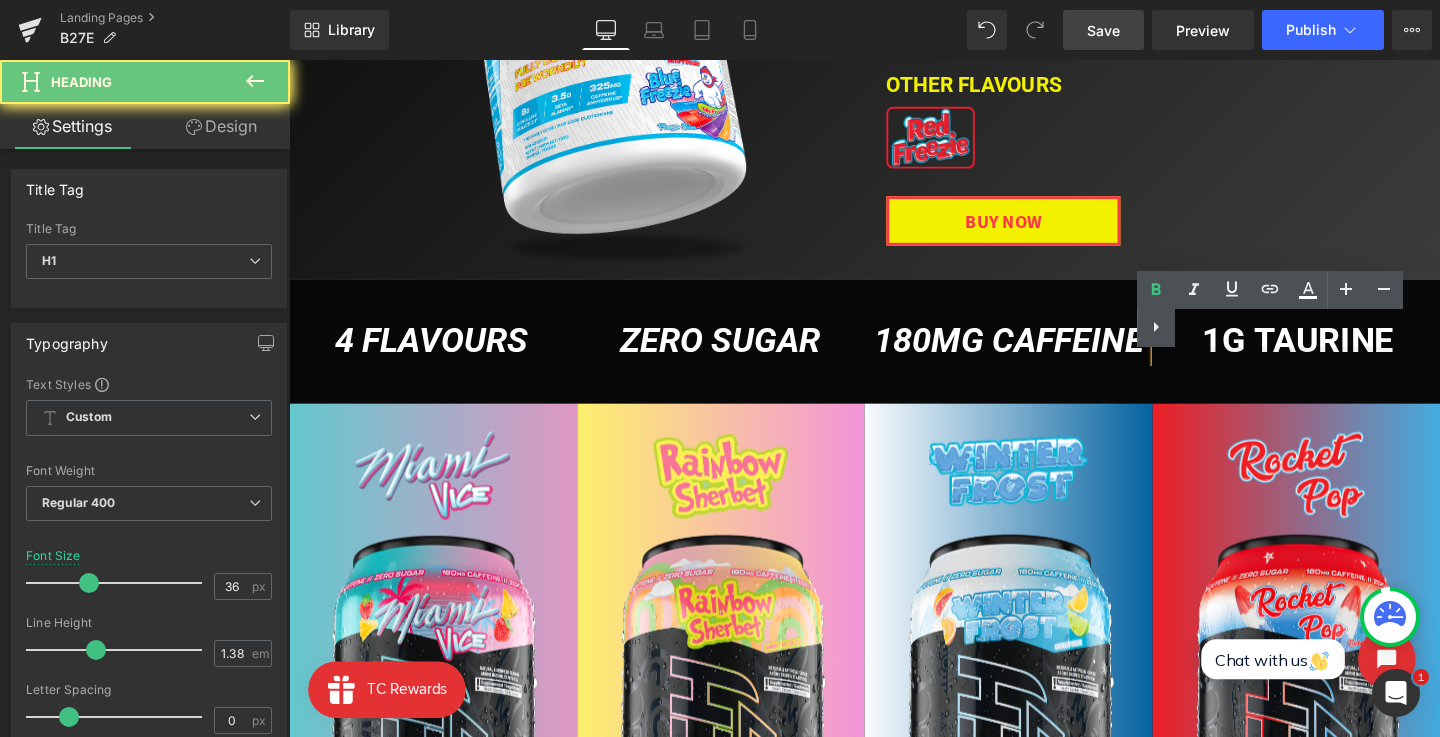 click on "Text Color Highlight Color #333333" at bounding box center (1288, 309) 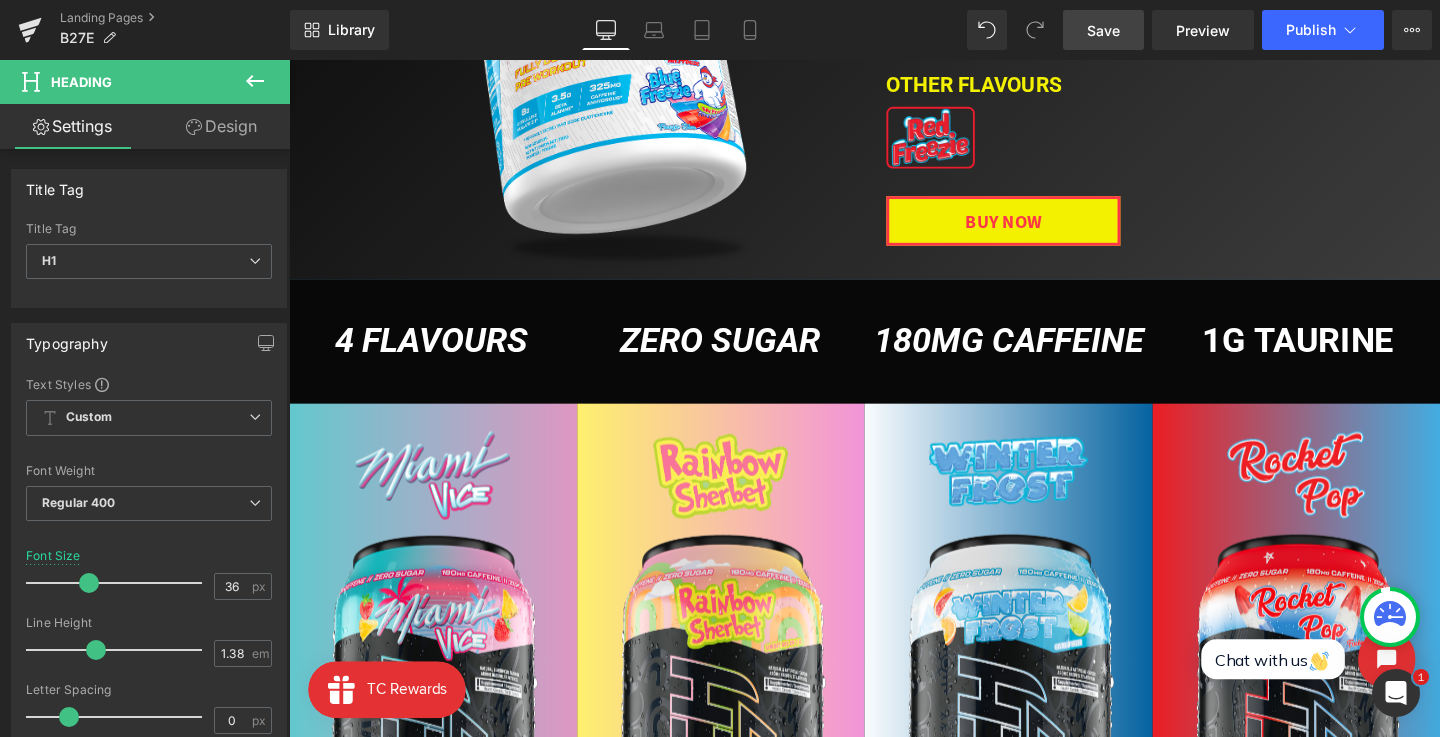 click 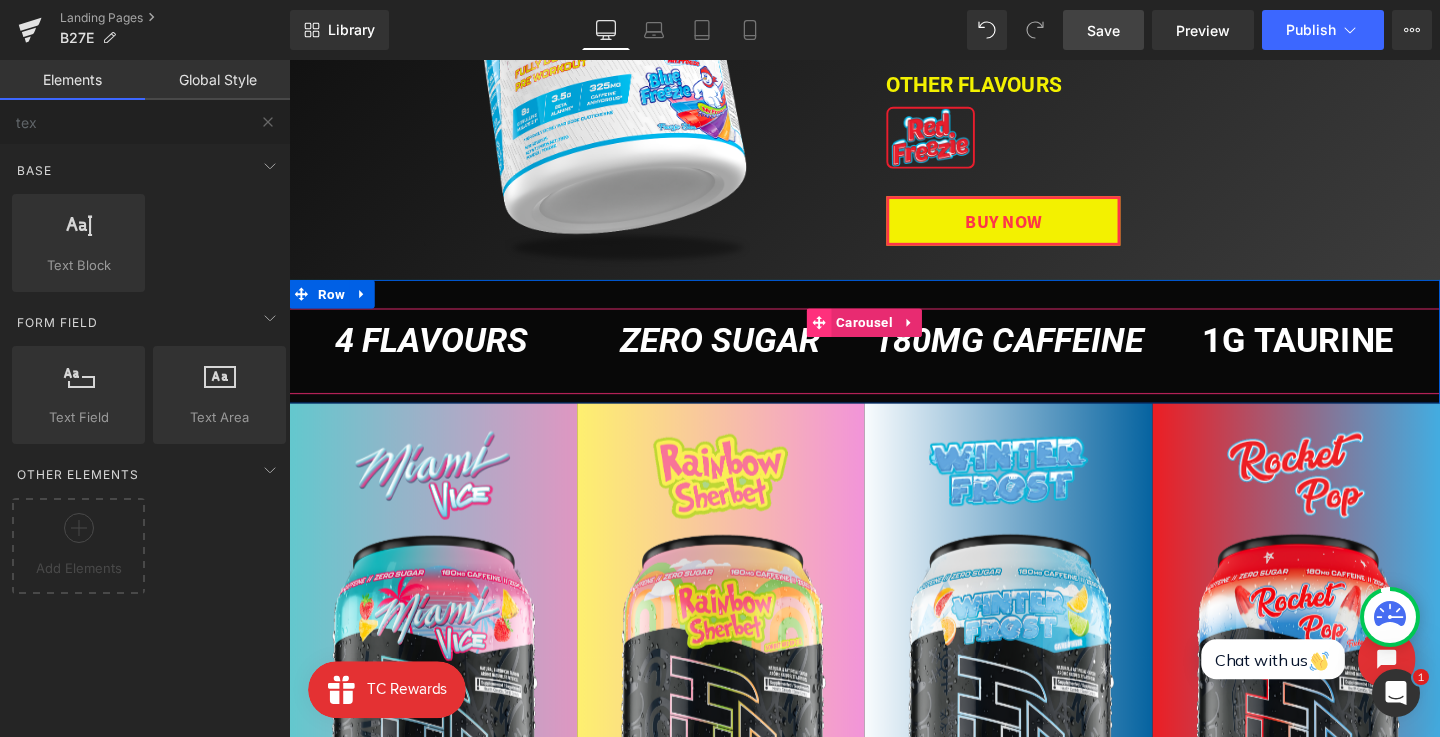 click at bounding box center (846, 336) 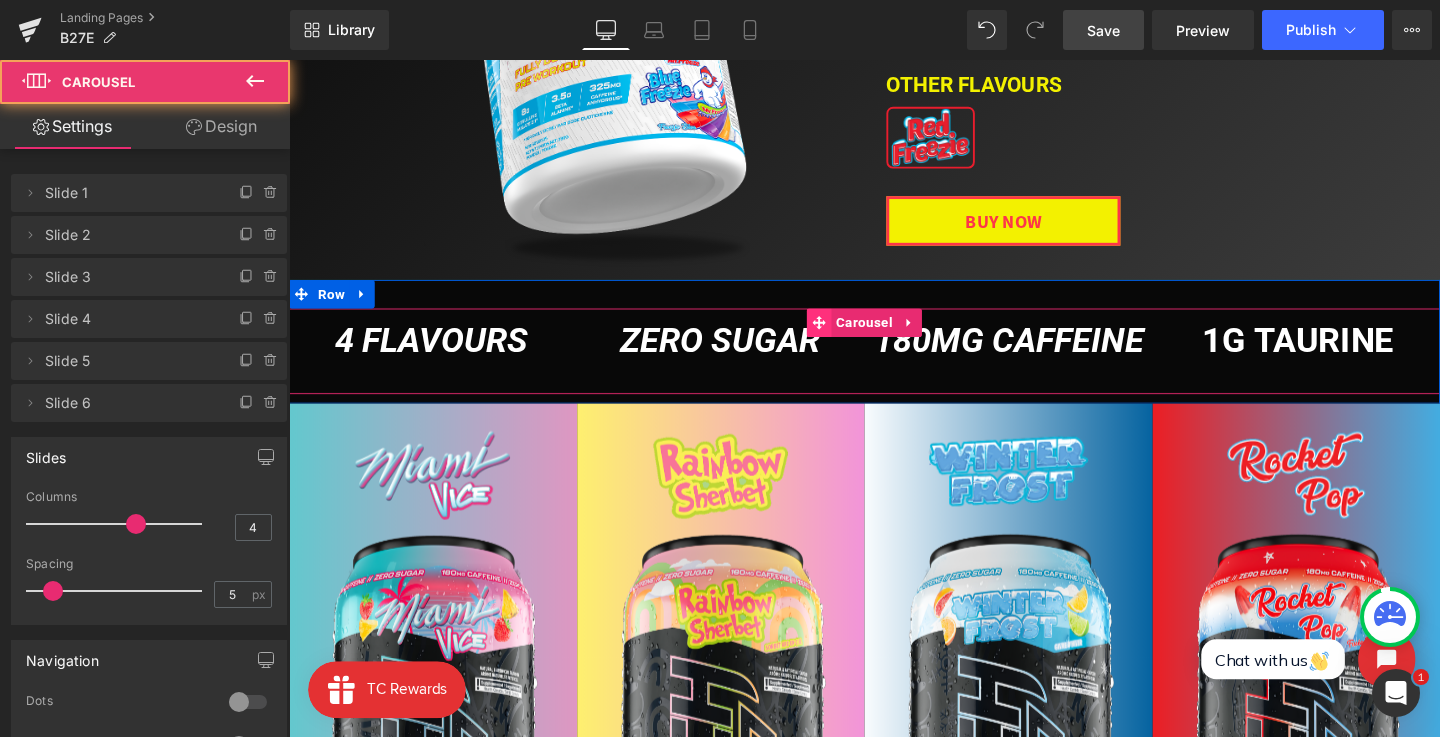 click at bounding box center [846, 336] 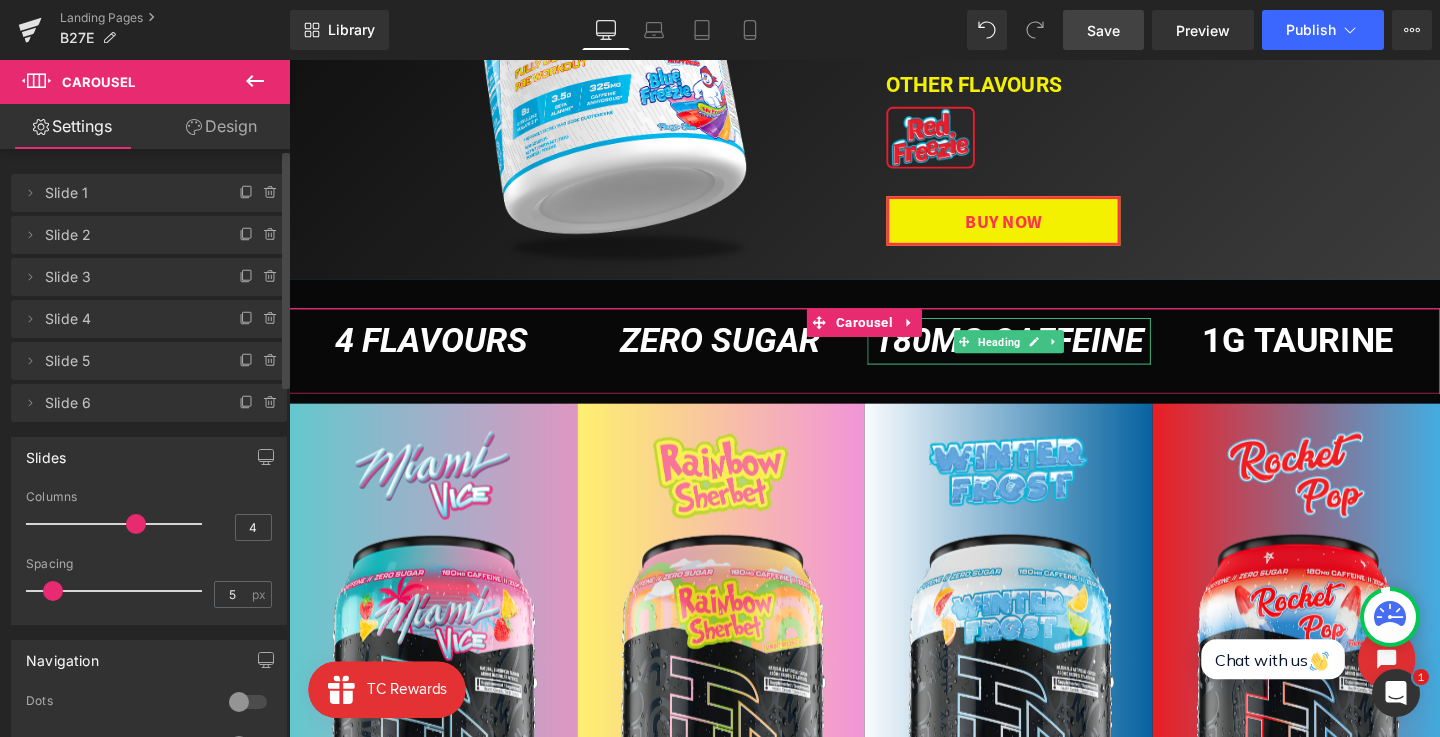 click on "Slide 3" at bounding box center [129, 277] 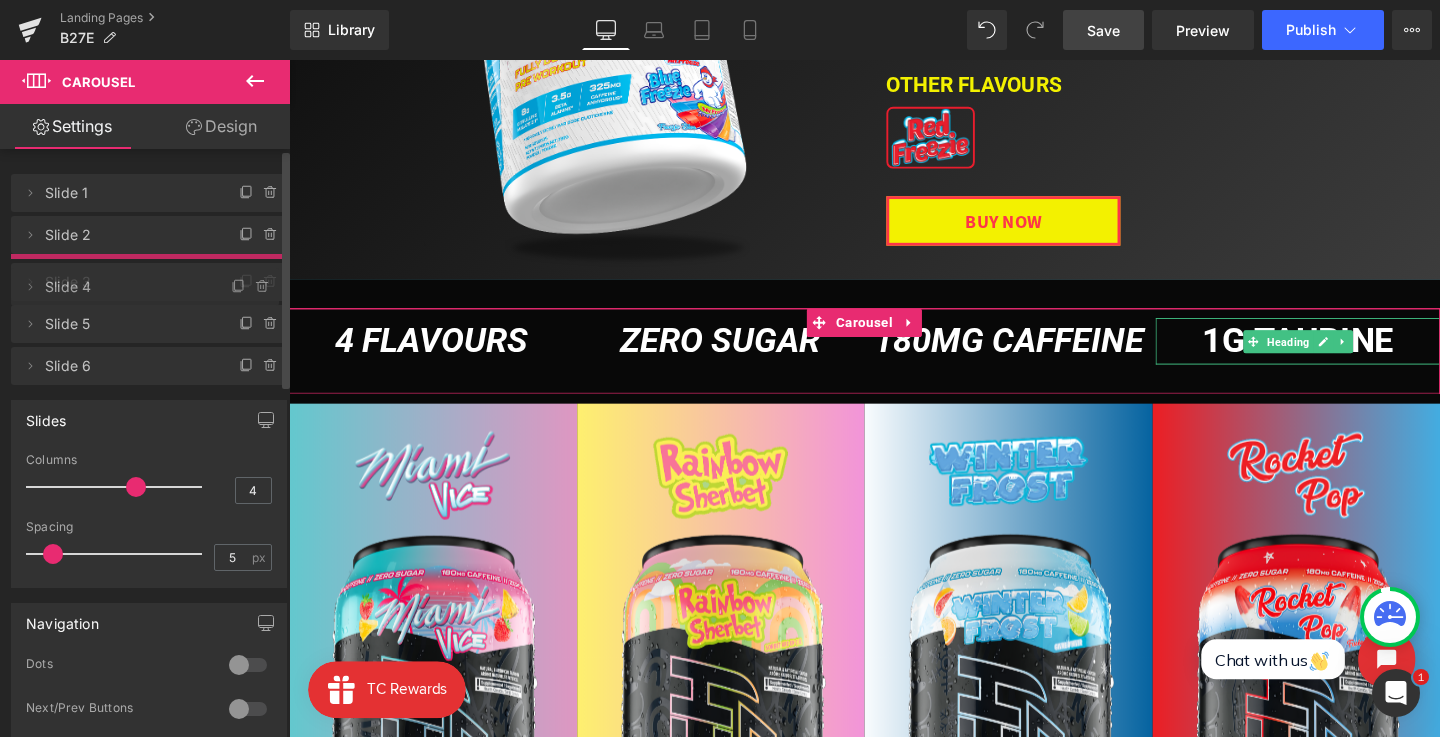 drag, startPoint x: 122, startPoint y: 318, endPoint x: 120, endPoint y: 276, distance: 42.047592 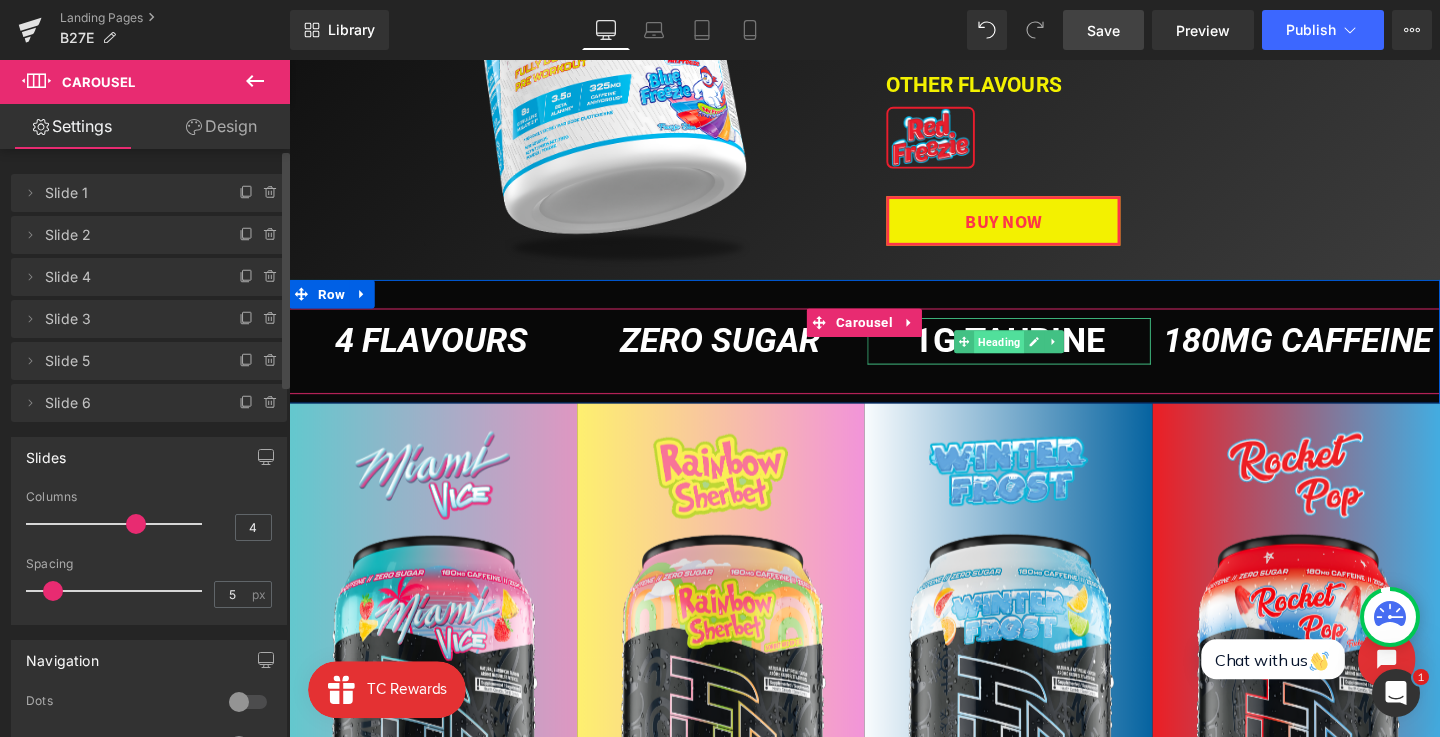 click on "Heading" at bounding box center (1035, 356) 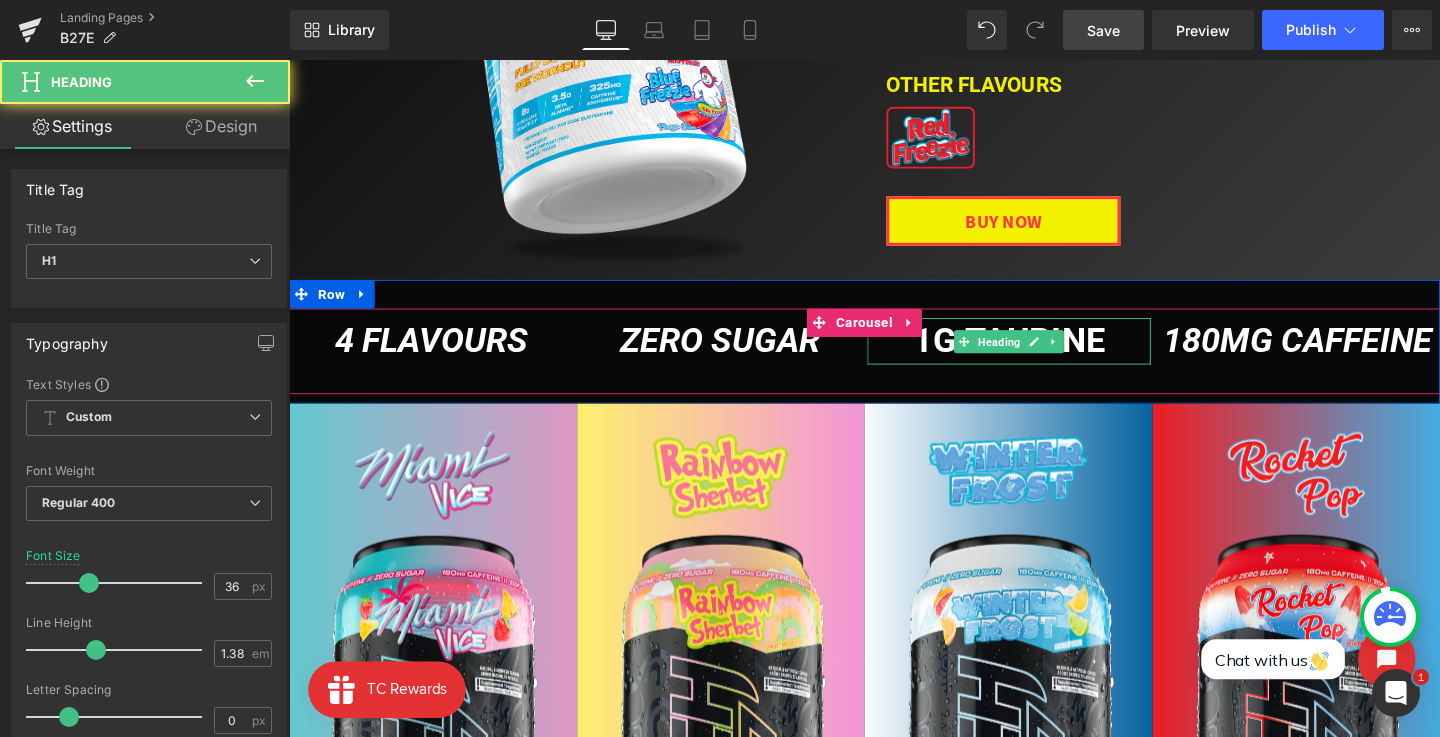 click on "1g Taurine" at bounding box center (1045, 355) 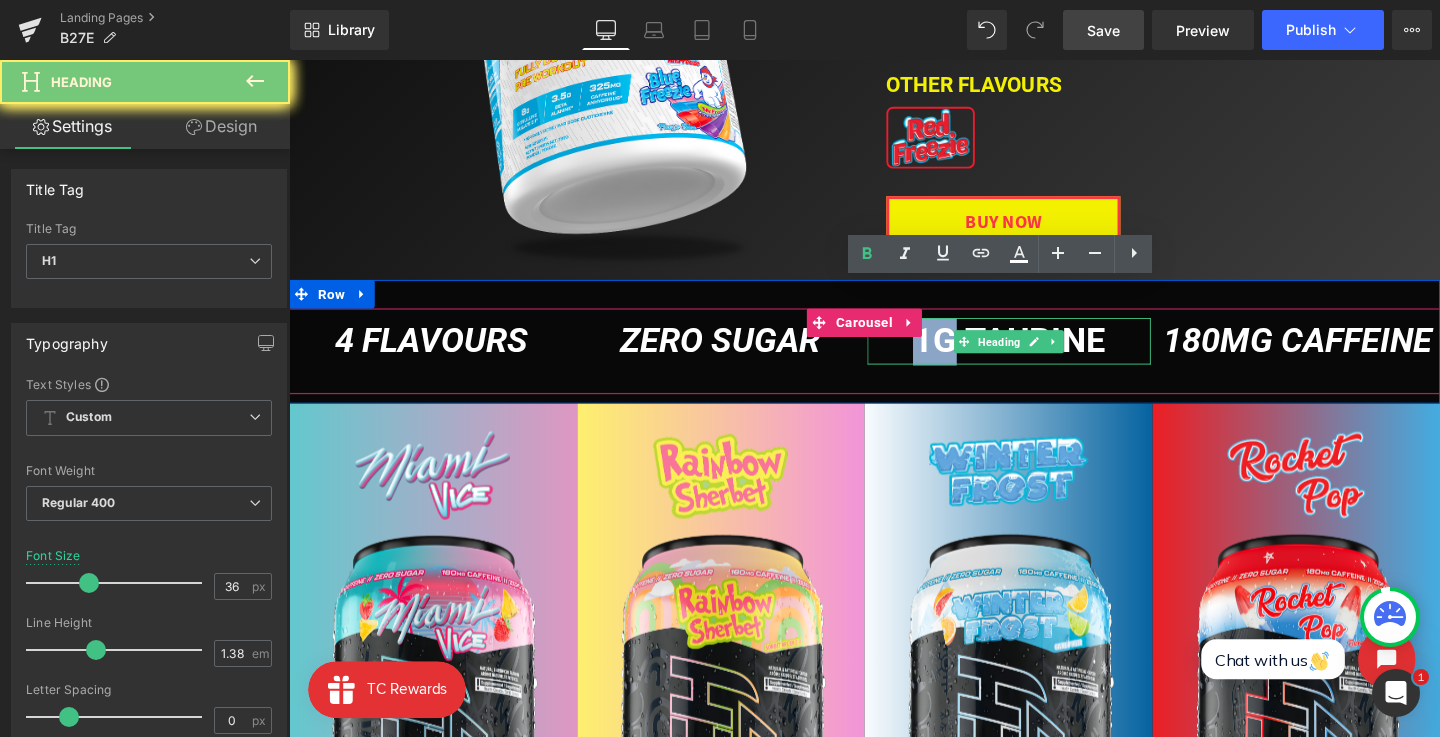 click on "1g Taurine" at bounding box center [1045, 355] 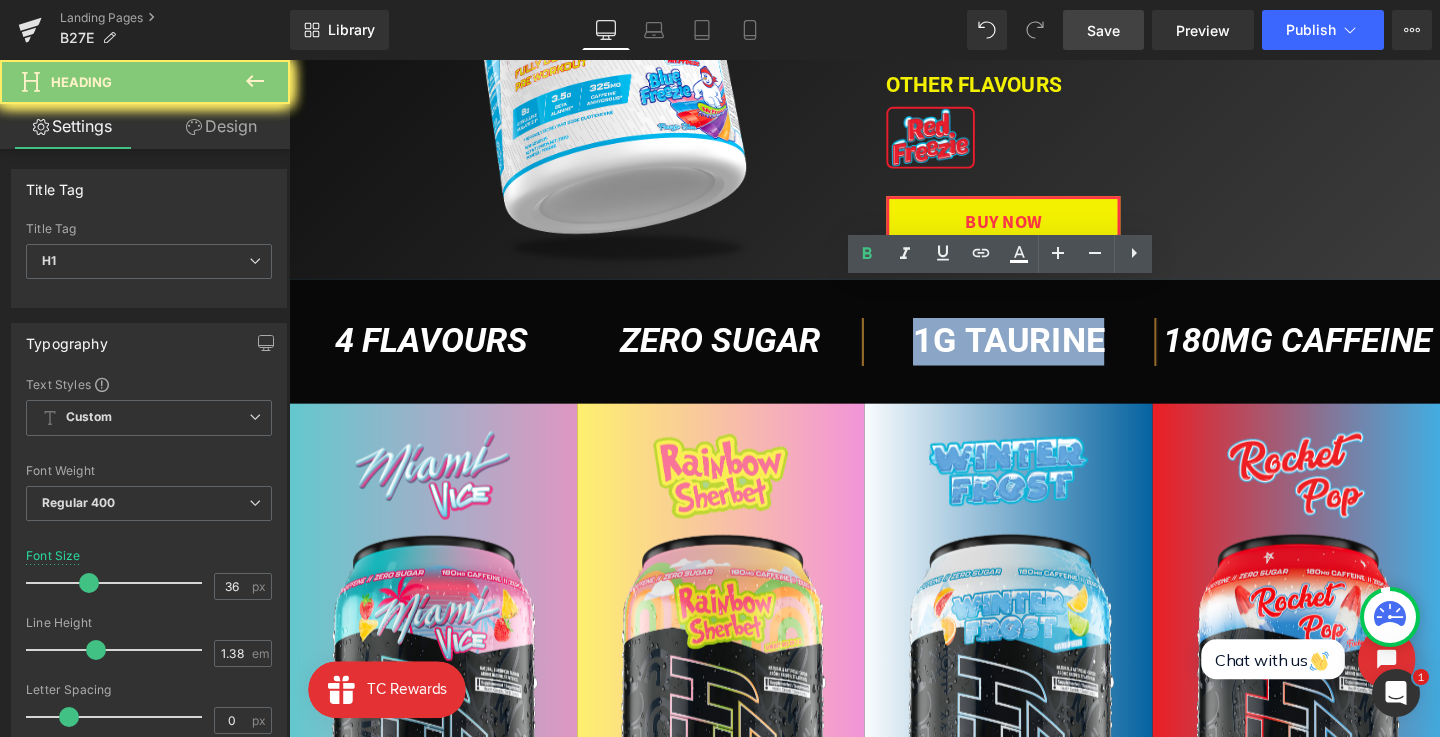 click on "1g Taurine" at bounding box center (1045, 355) 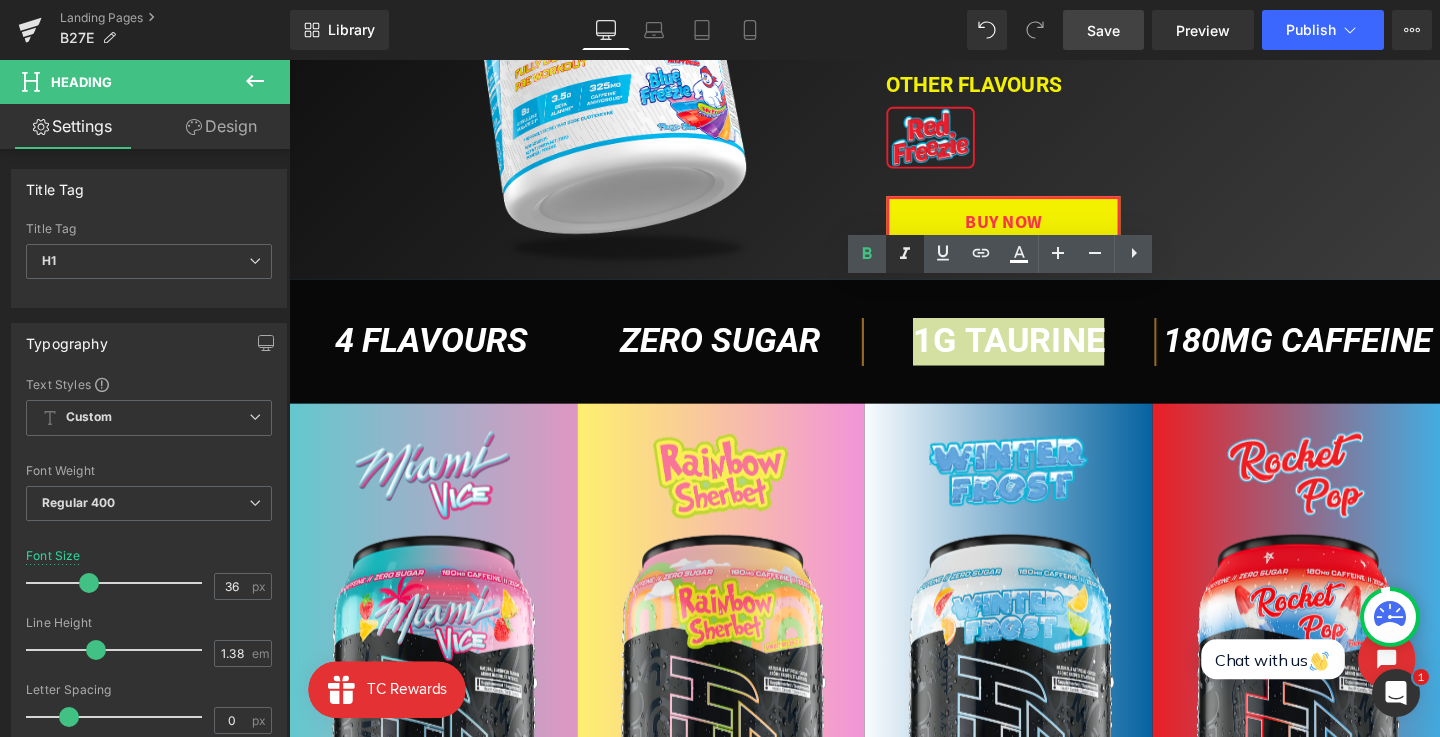 click 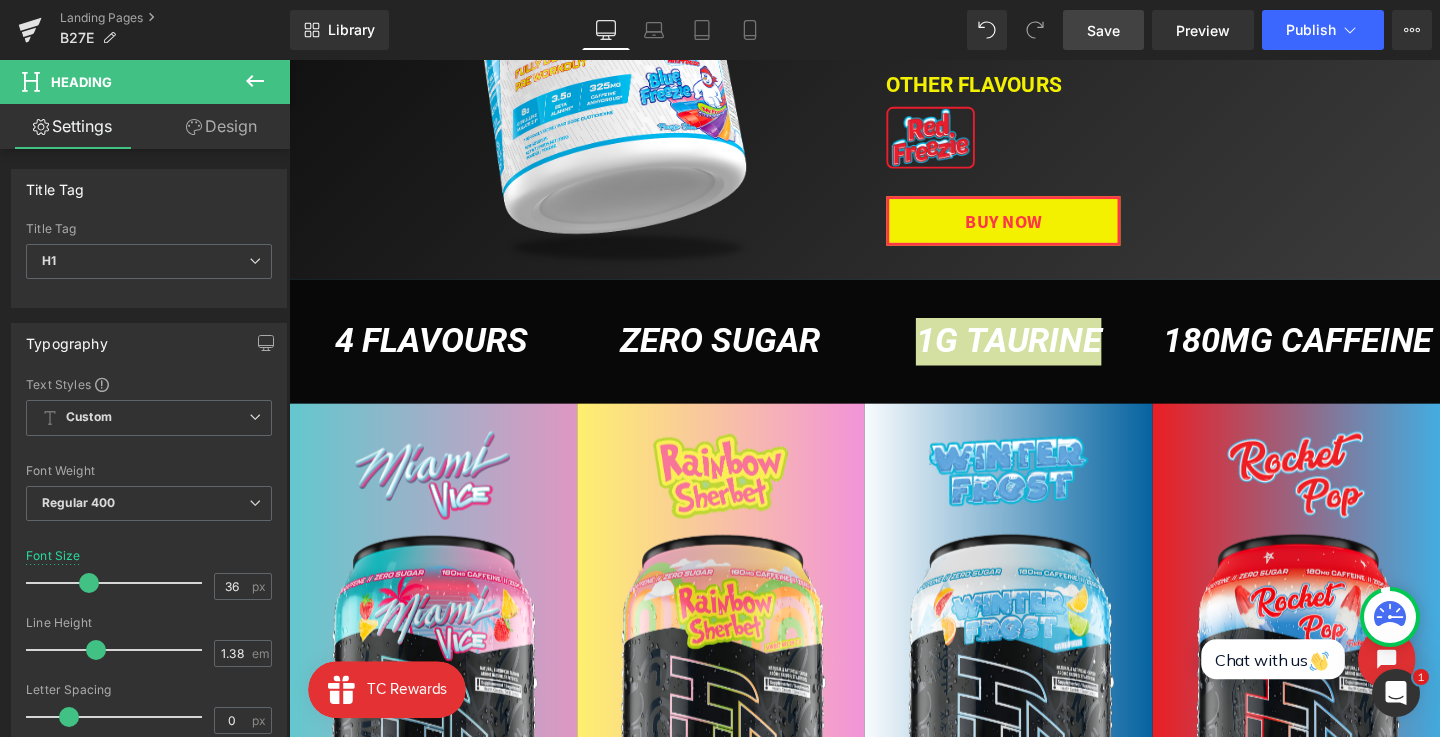 click 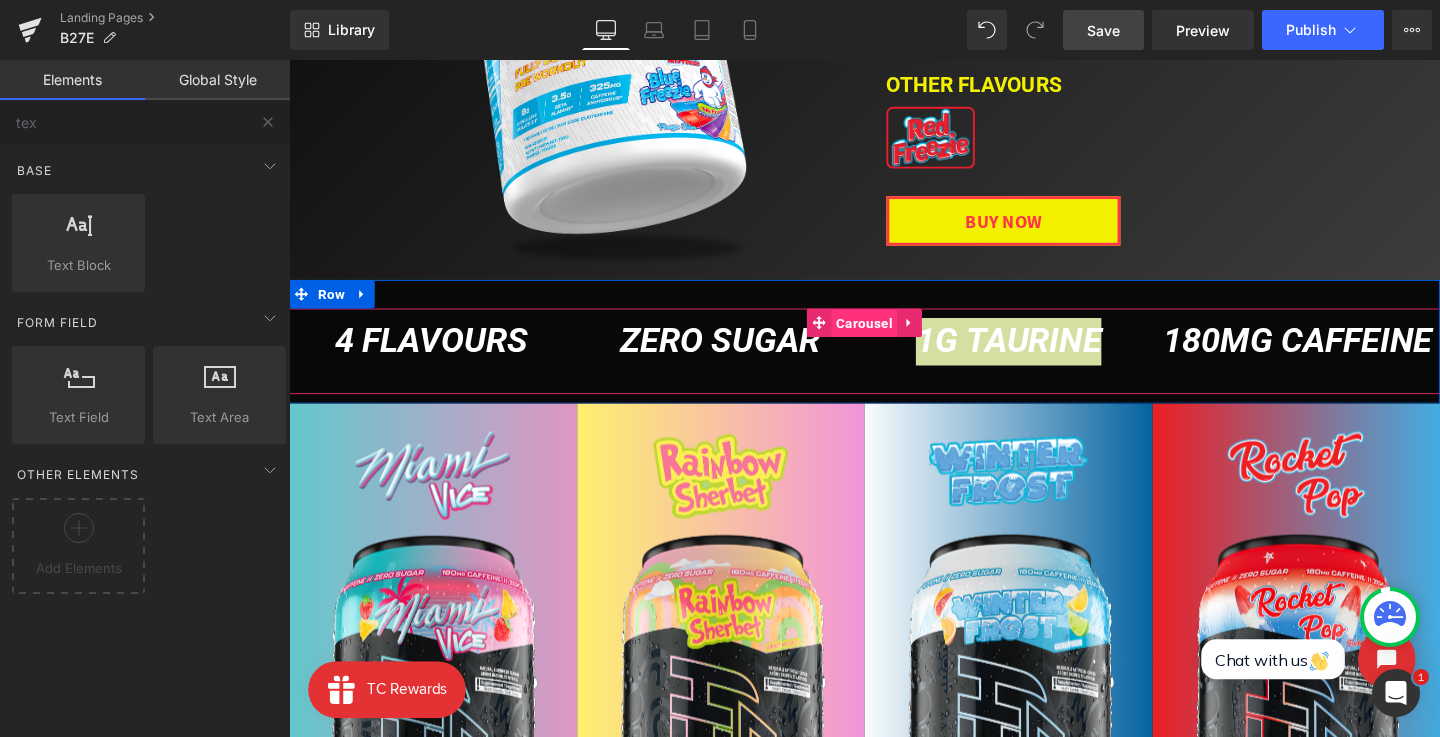 click on "Carousel" at bounding box center [893, 337] 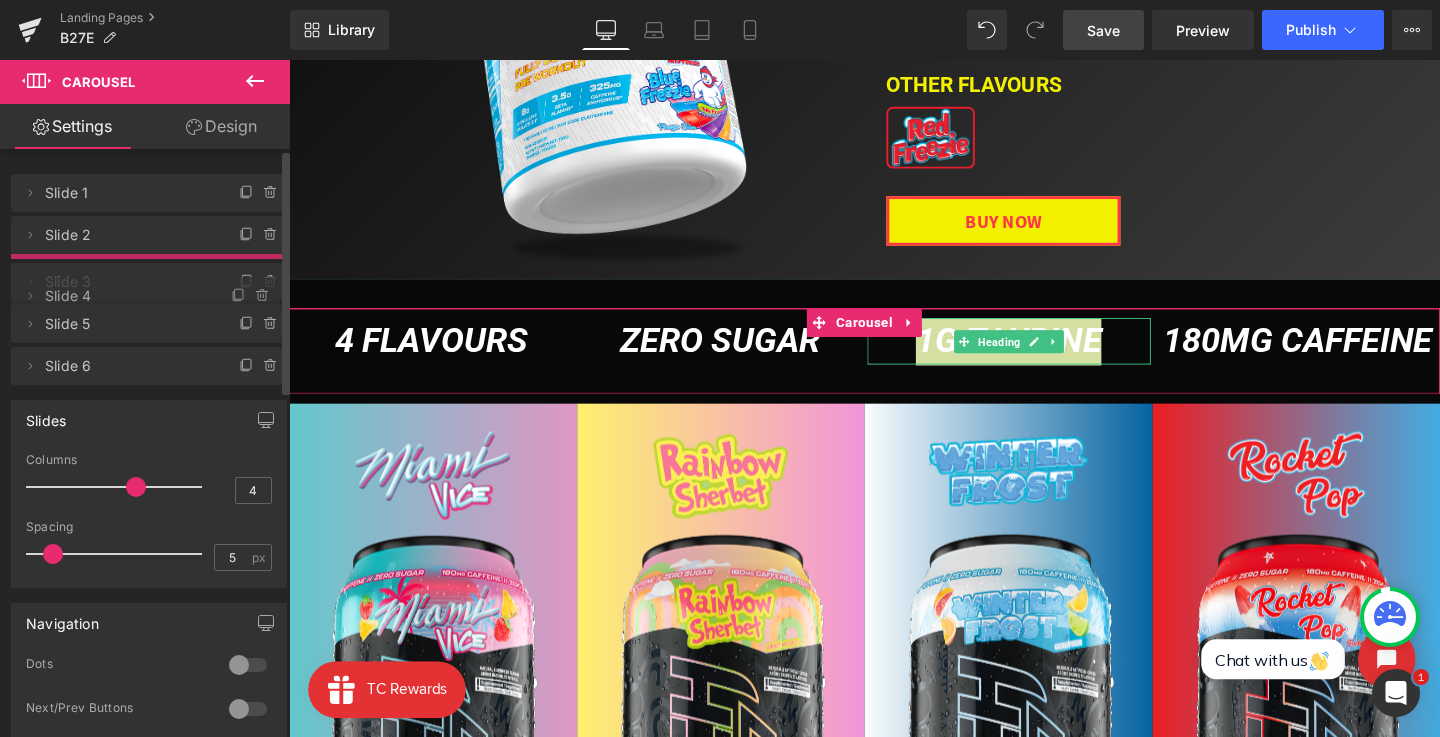 drag, startPoint x: 142, startPoint y: 283, endPoint x: 142, endPoint y: 308, distance: 25 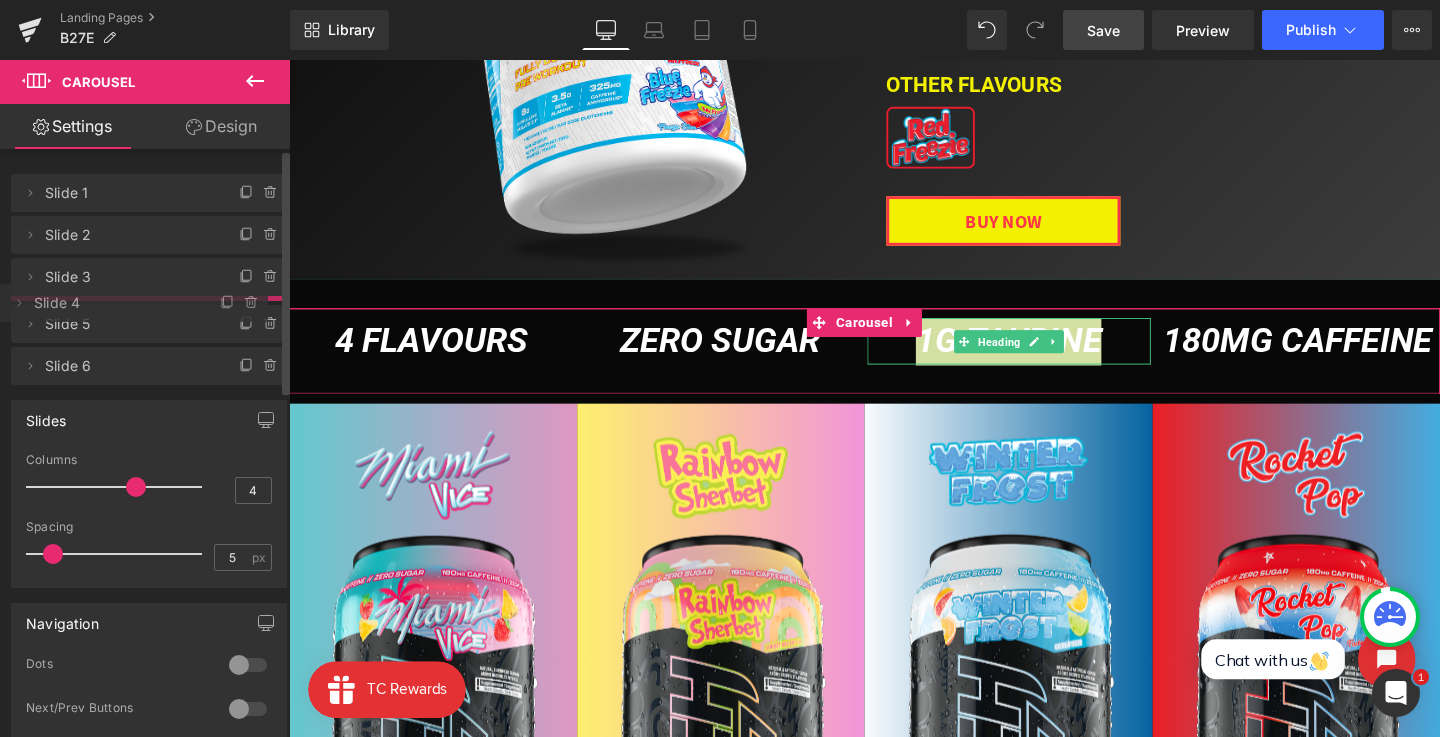 drag, startPoint x: 139, startPoint y: 283, endPoint x: 141, endPoint y: 304, distance: 21.095022 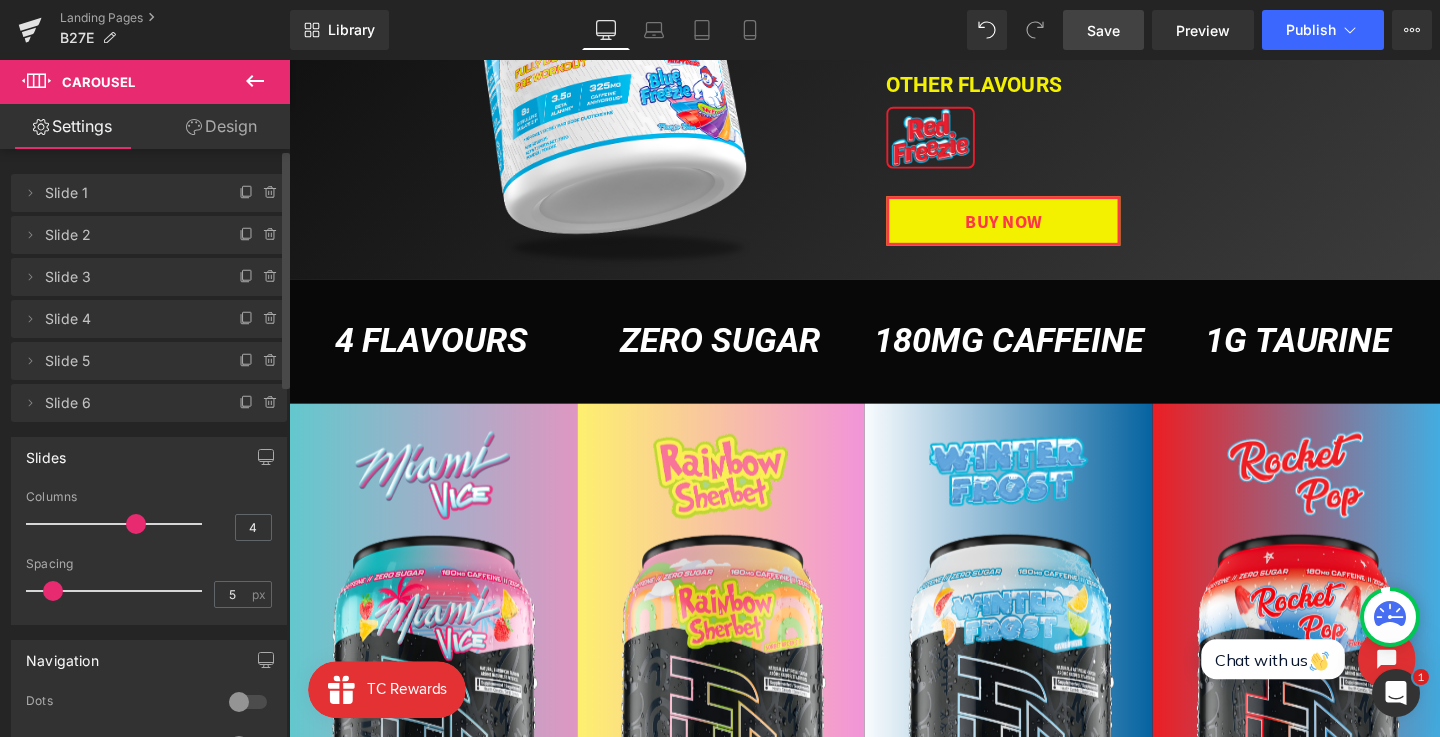 click on "Save" at bounding box center [1103, 30] 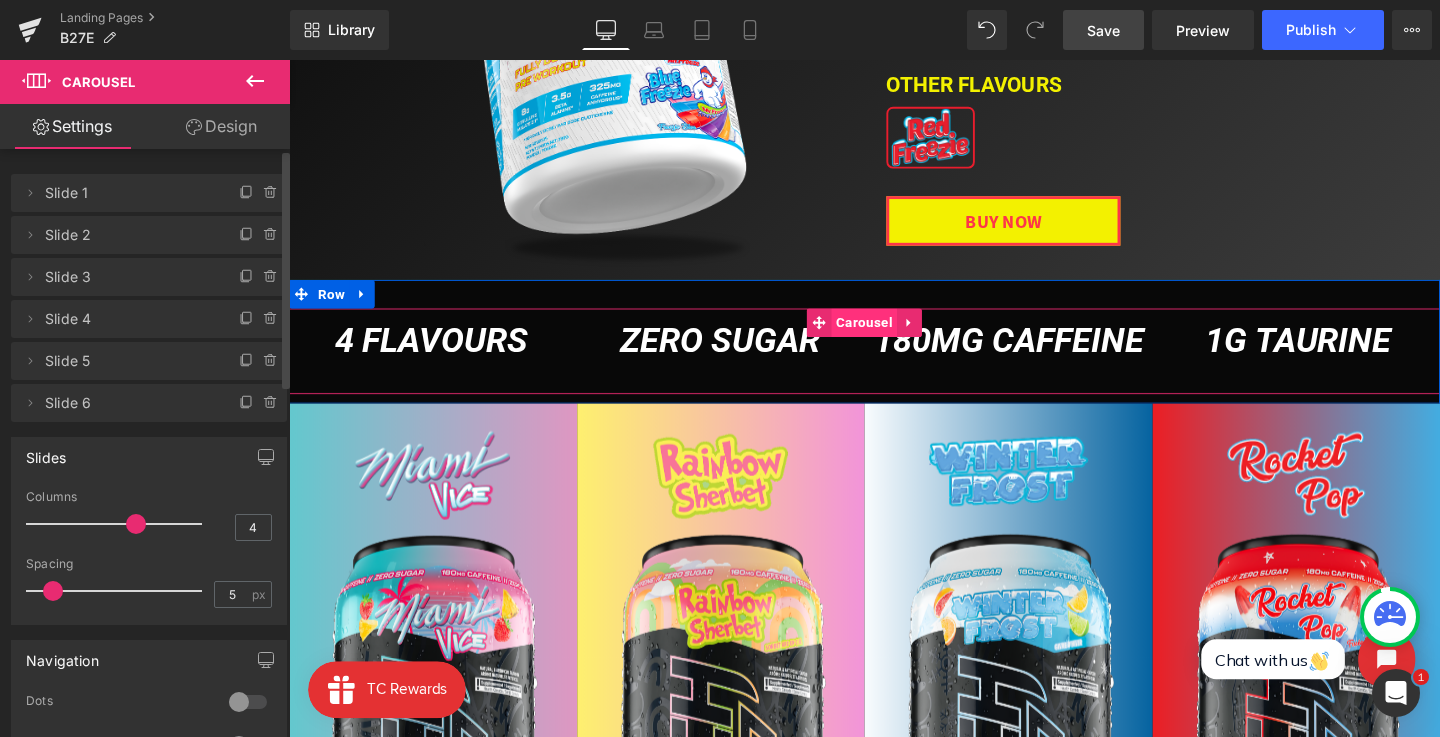 click on "Carousel" at bounding box center [893, 336] 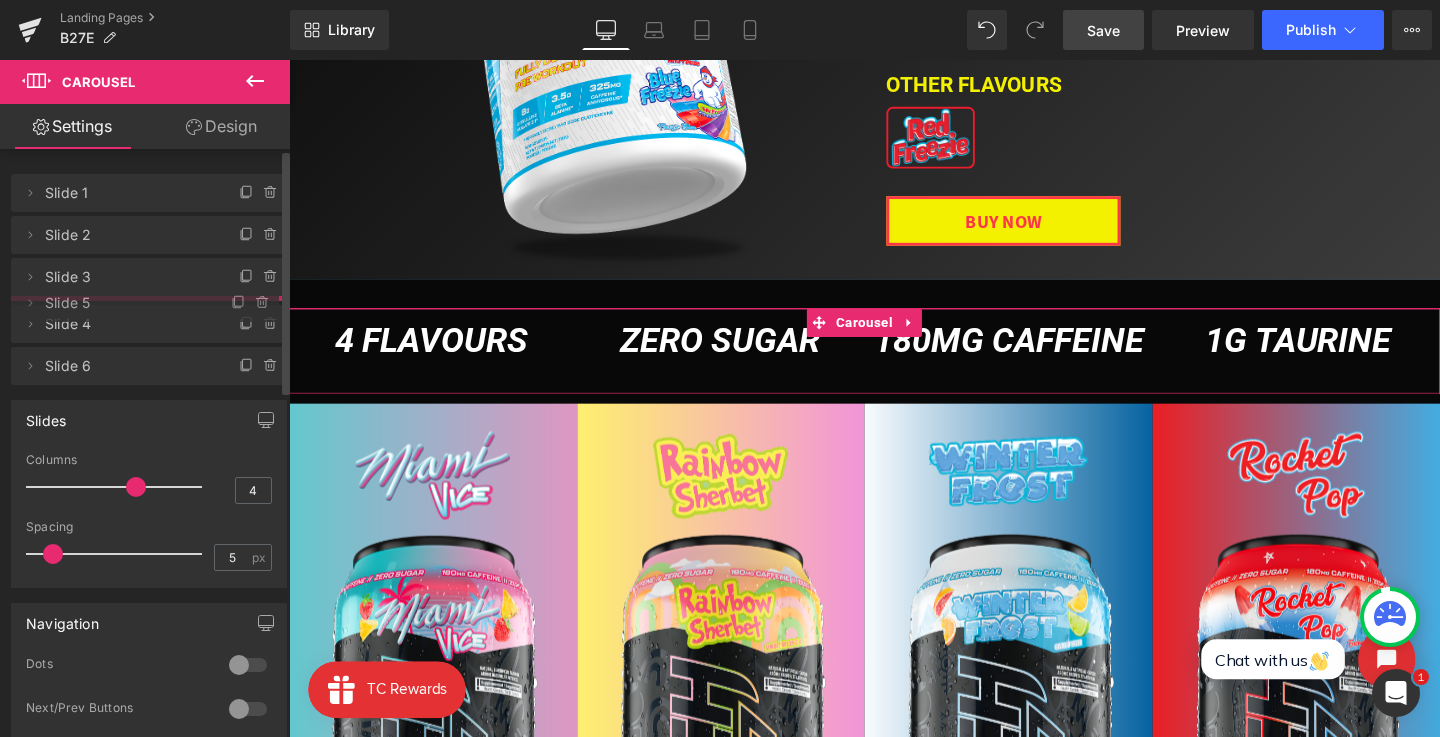 drag, startPoint x: 121, startPoint y: 363, endPoint x: 121, endPoint y: 305, distance: 58 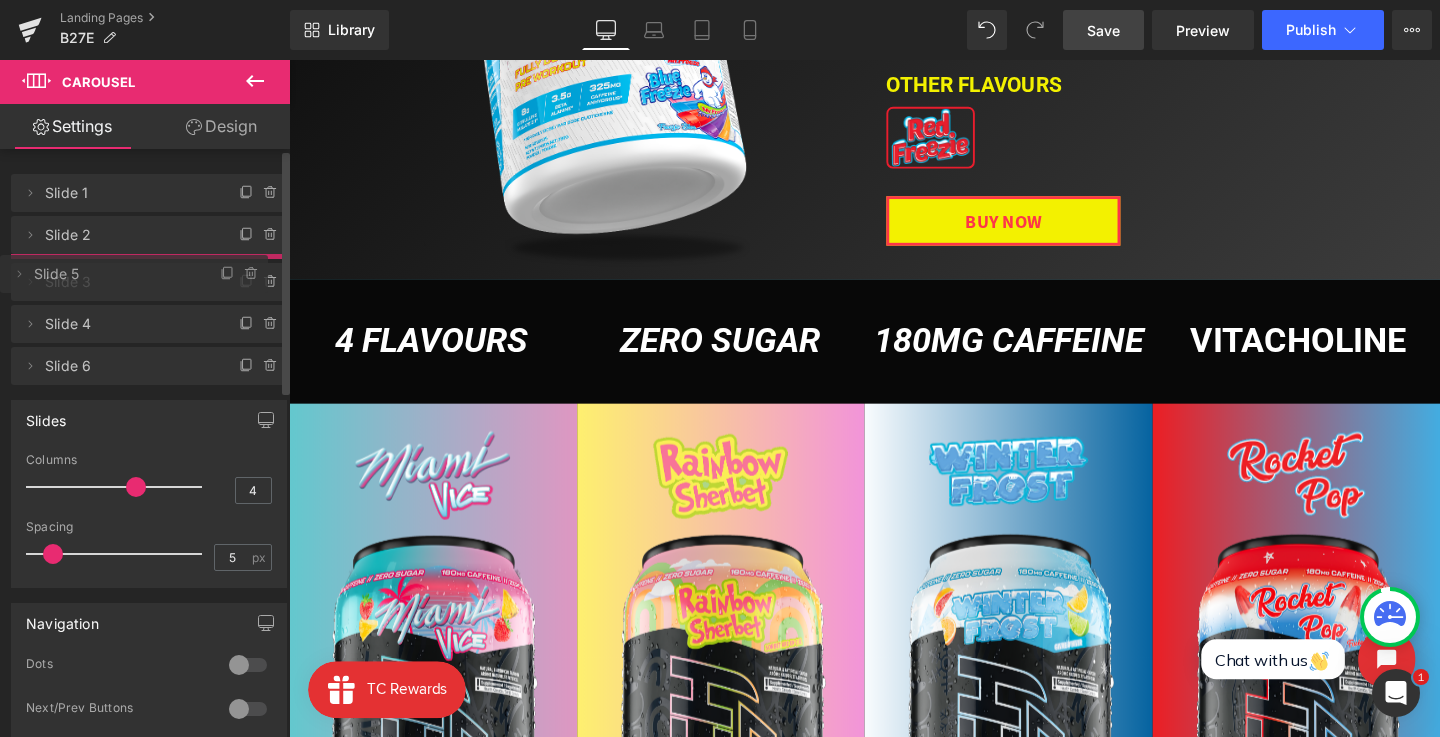 drag, startPoint x: 126, startPoint y: 318, endPoint x: 126, endPoint y: 272, distance: 46 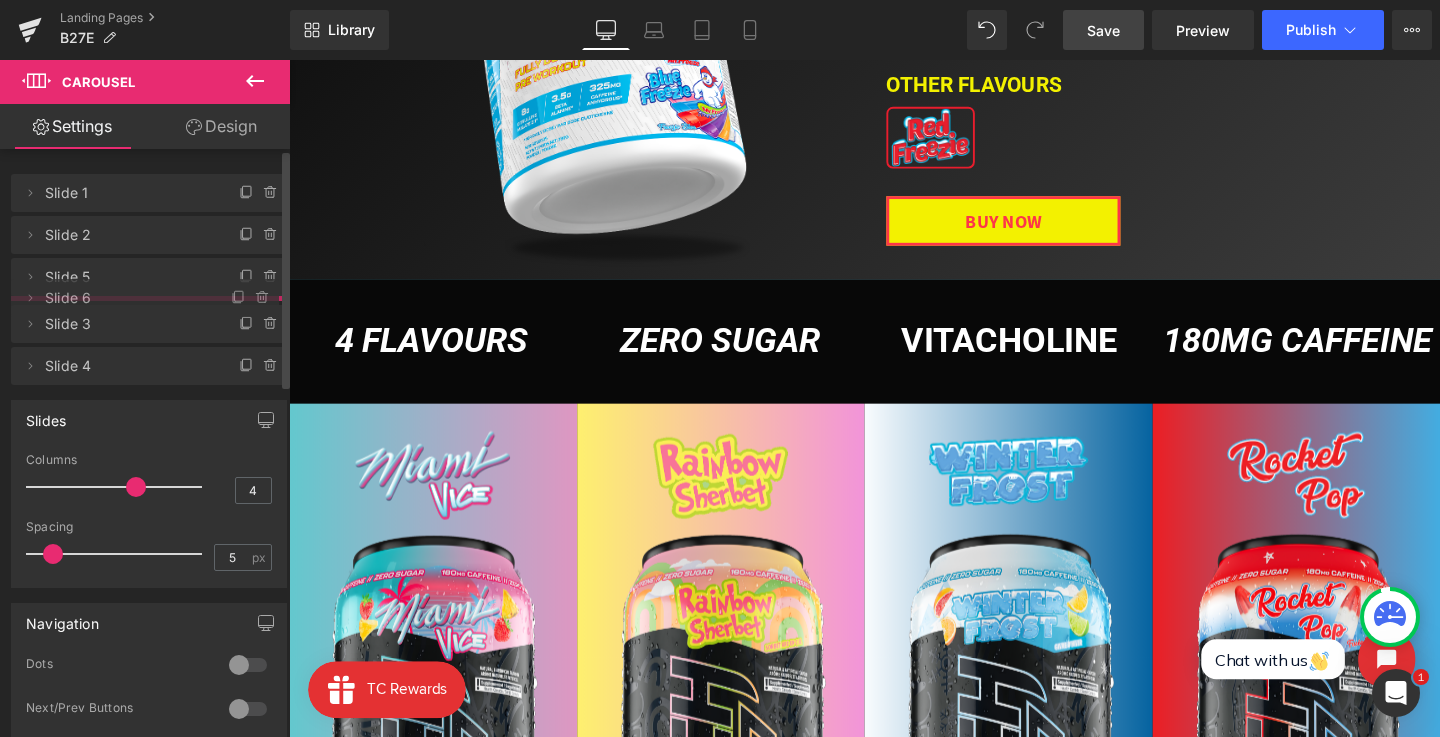 drag, startPoint x: 132, startPoint y: 400, endPoint x: 136, endPoint y: 294, distance: 106.07545 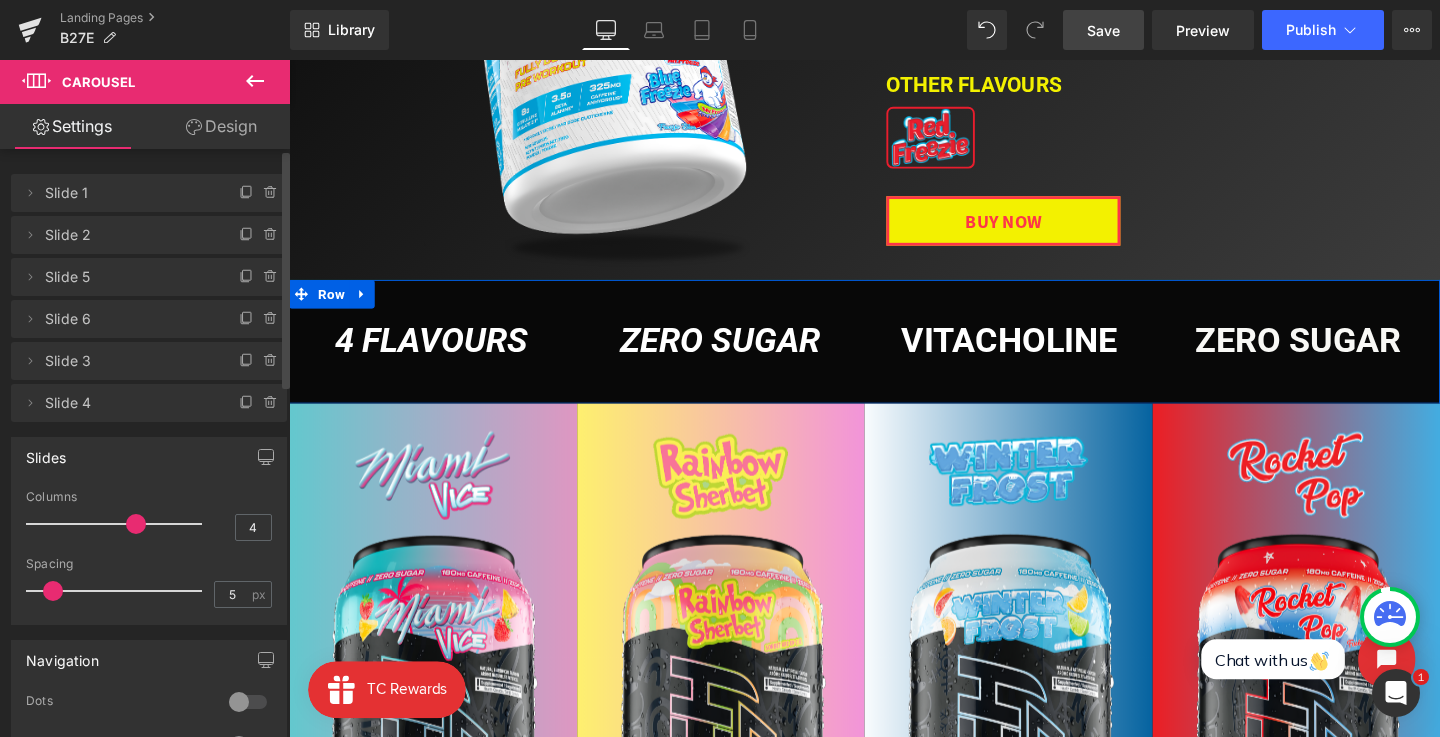 click on "Vitacholine" at bounding box center (1045, 355) 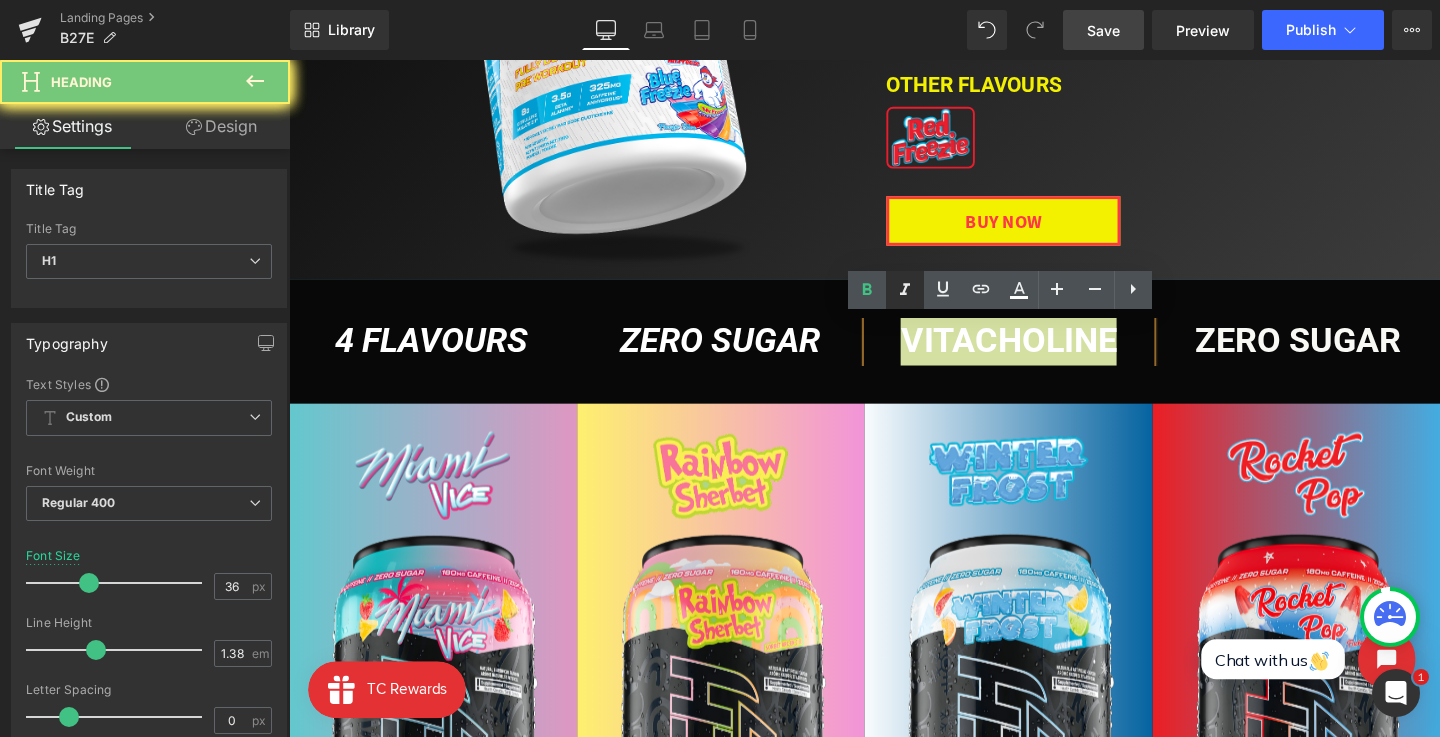 click 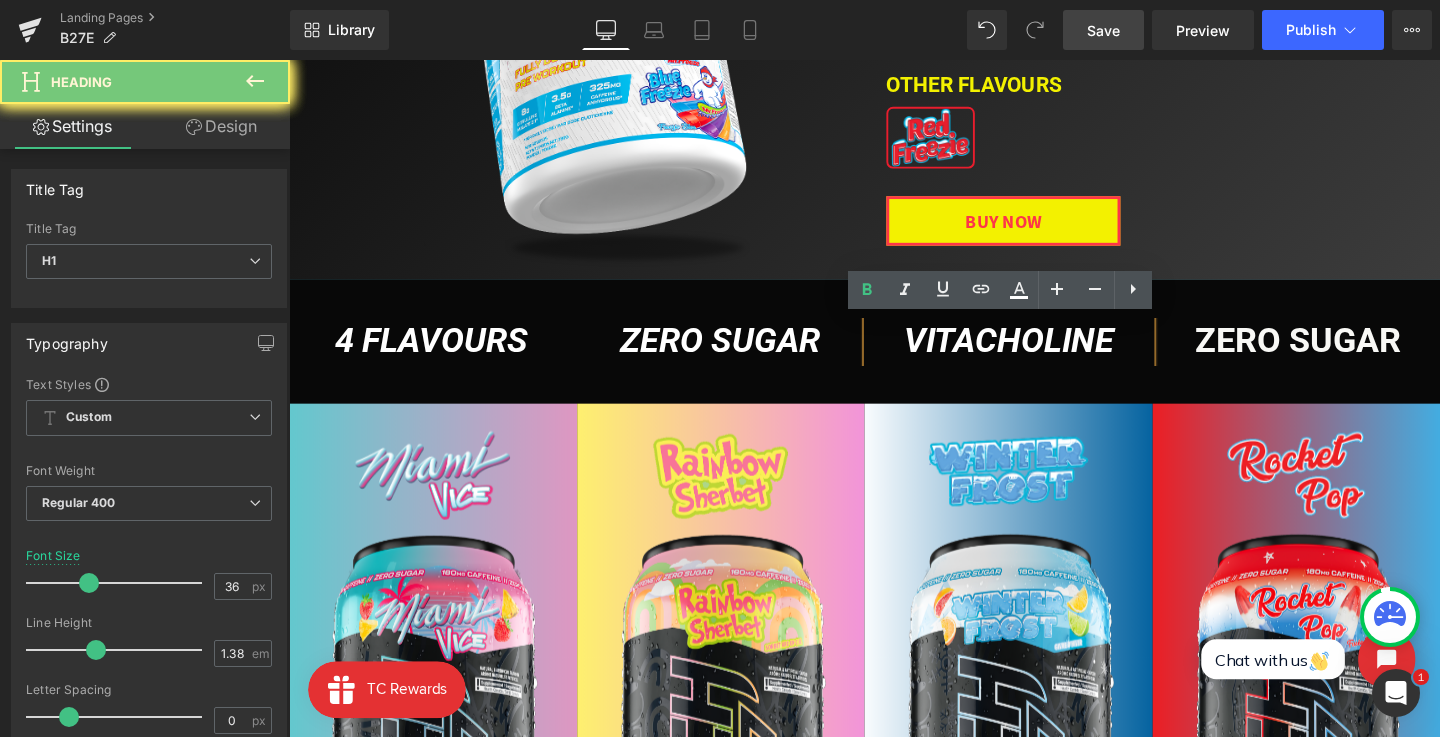 click on "ZERO SUGAR" at bounding box center [1349, 355] 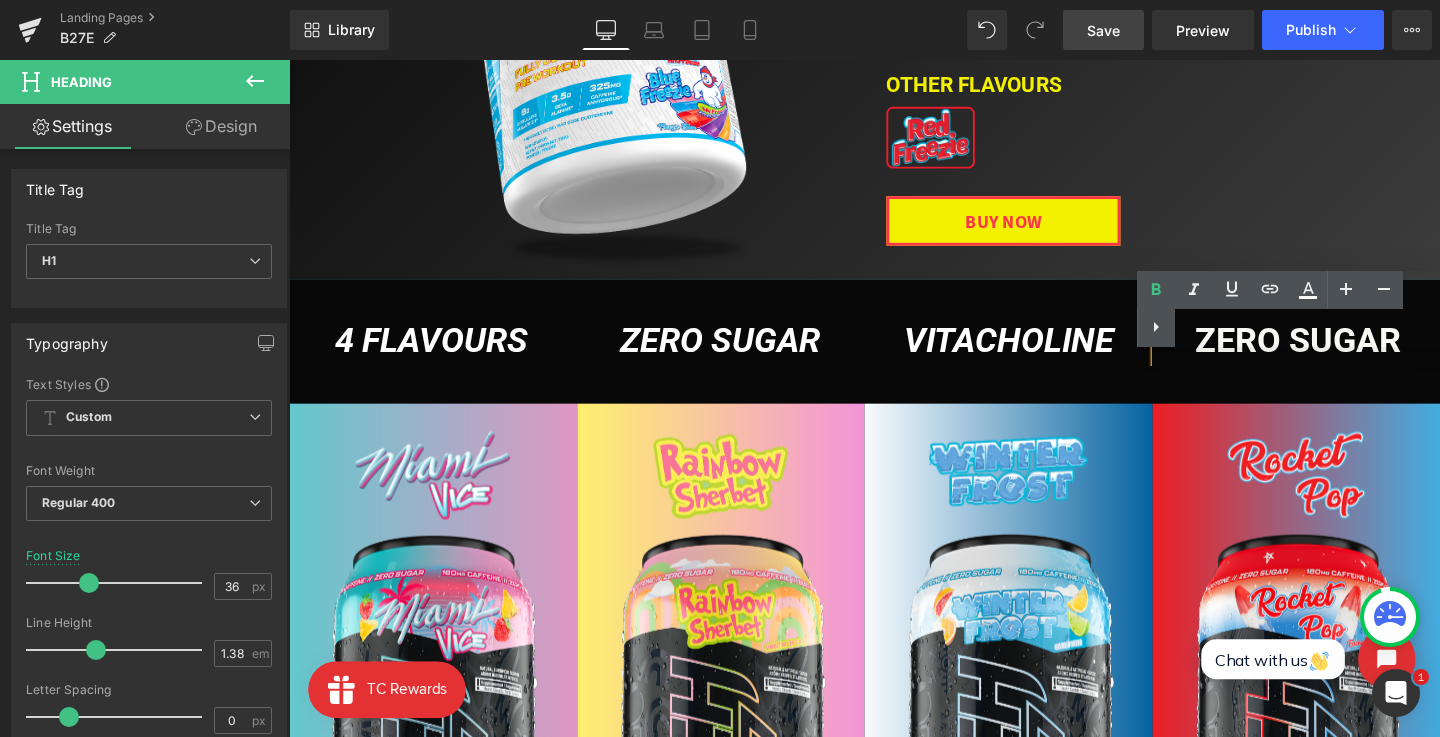 click on "Text Color Highlight Color #333333" at bounding box center [1288, 309] 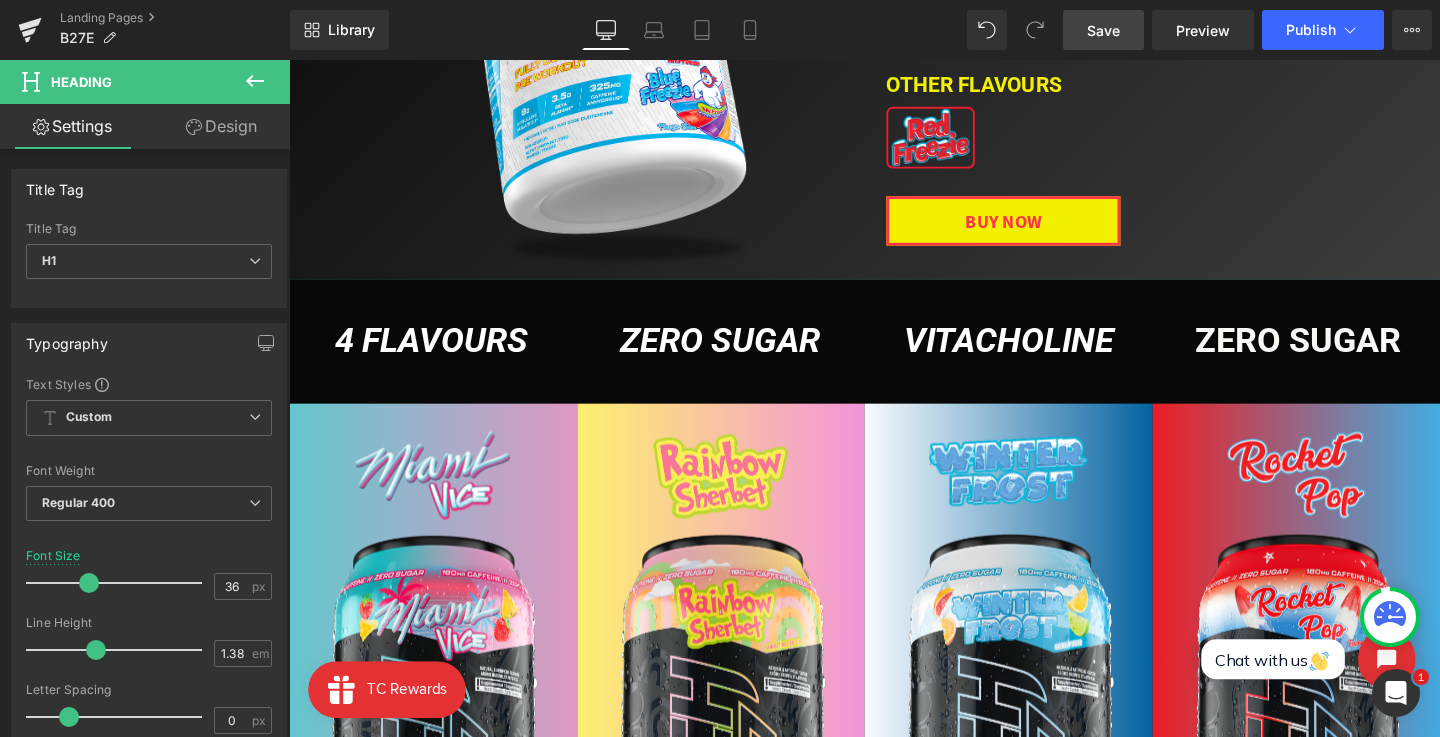 click 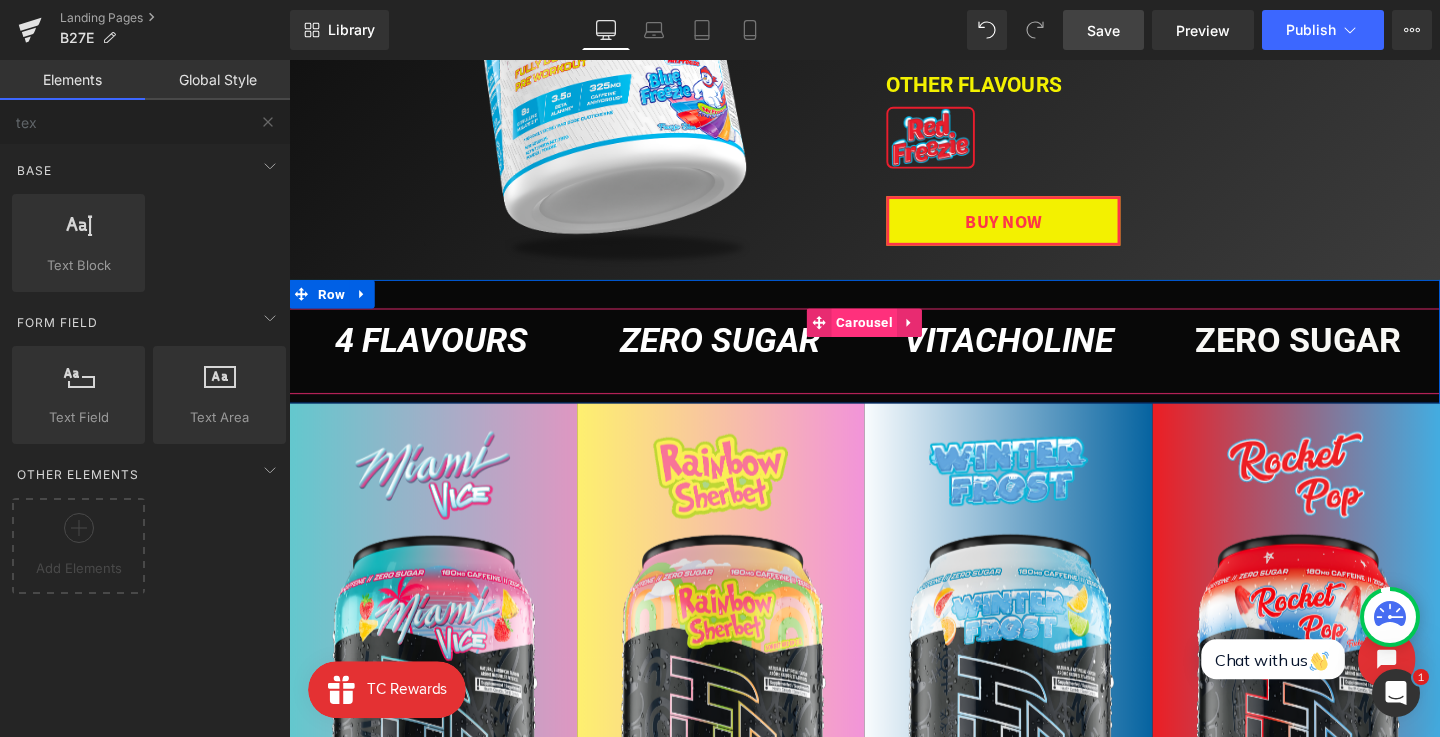 click on "Carousel" at bounding box center (893, 336) 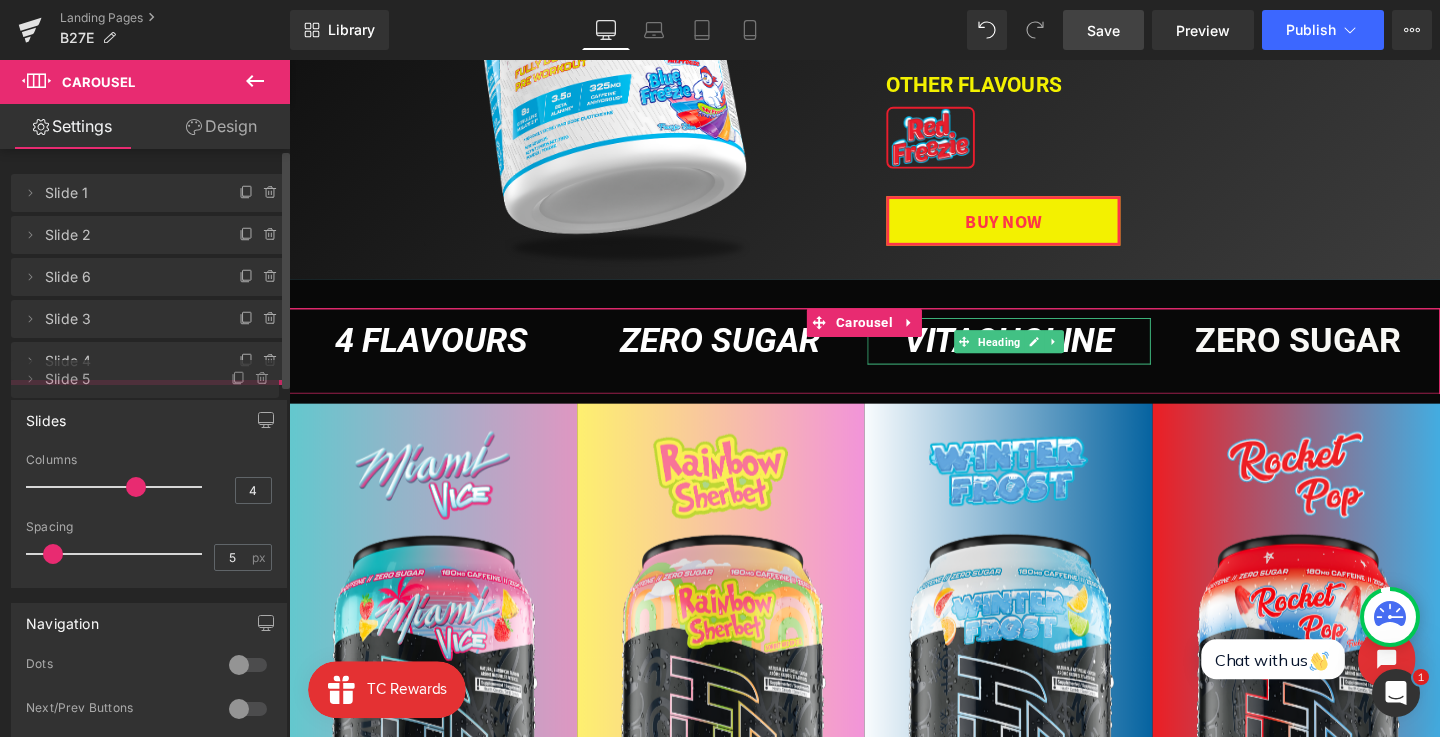 drag, startPoint x: 130, startPoint y: 279, endPoint x: 129, endPoint y: 381, distance: 102.0049 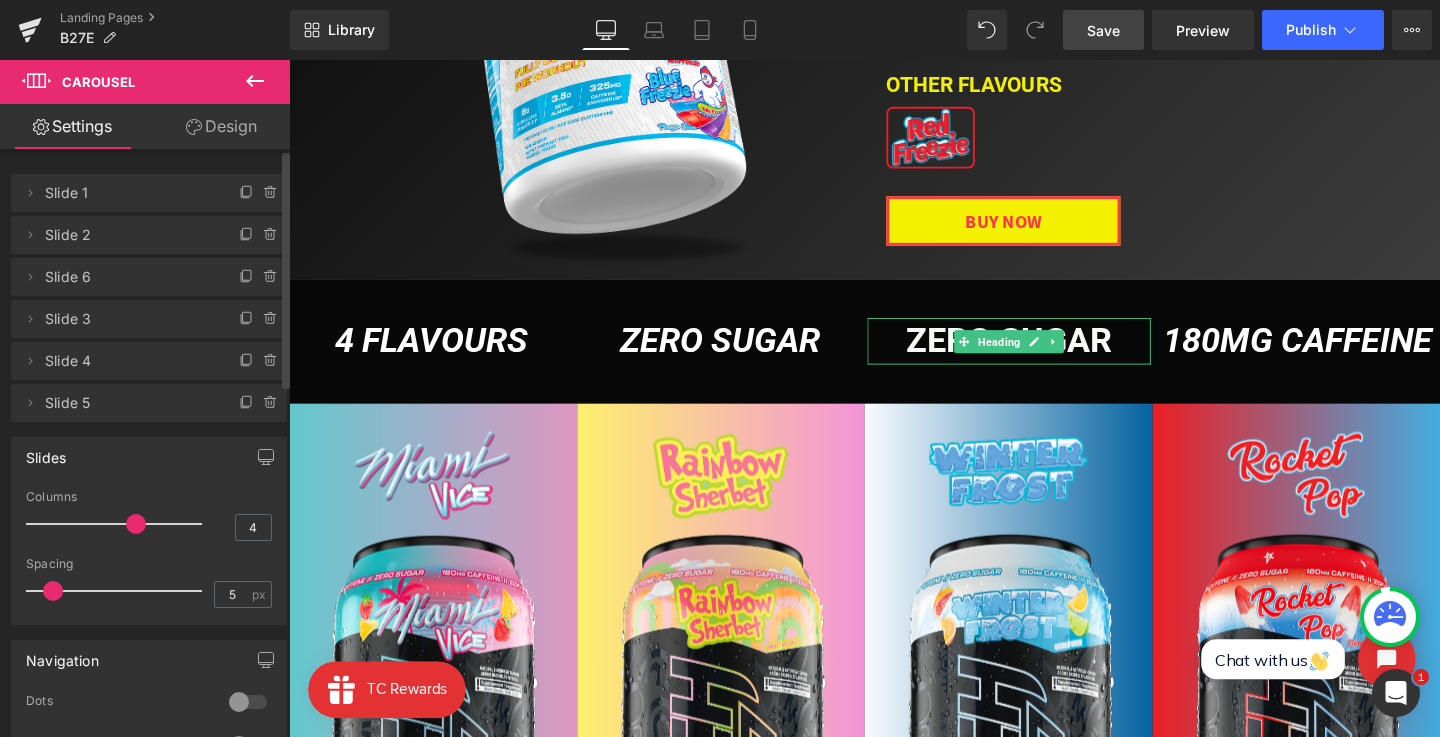 click on "Slide 6" at bounding box center (129, 277) 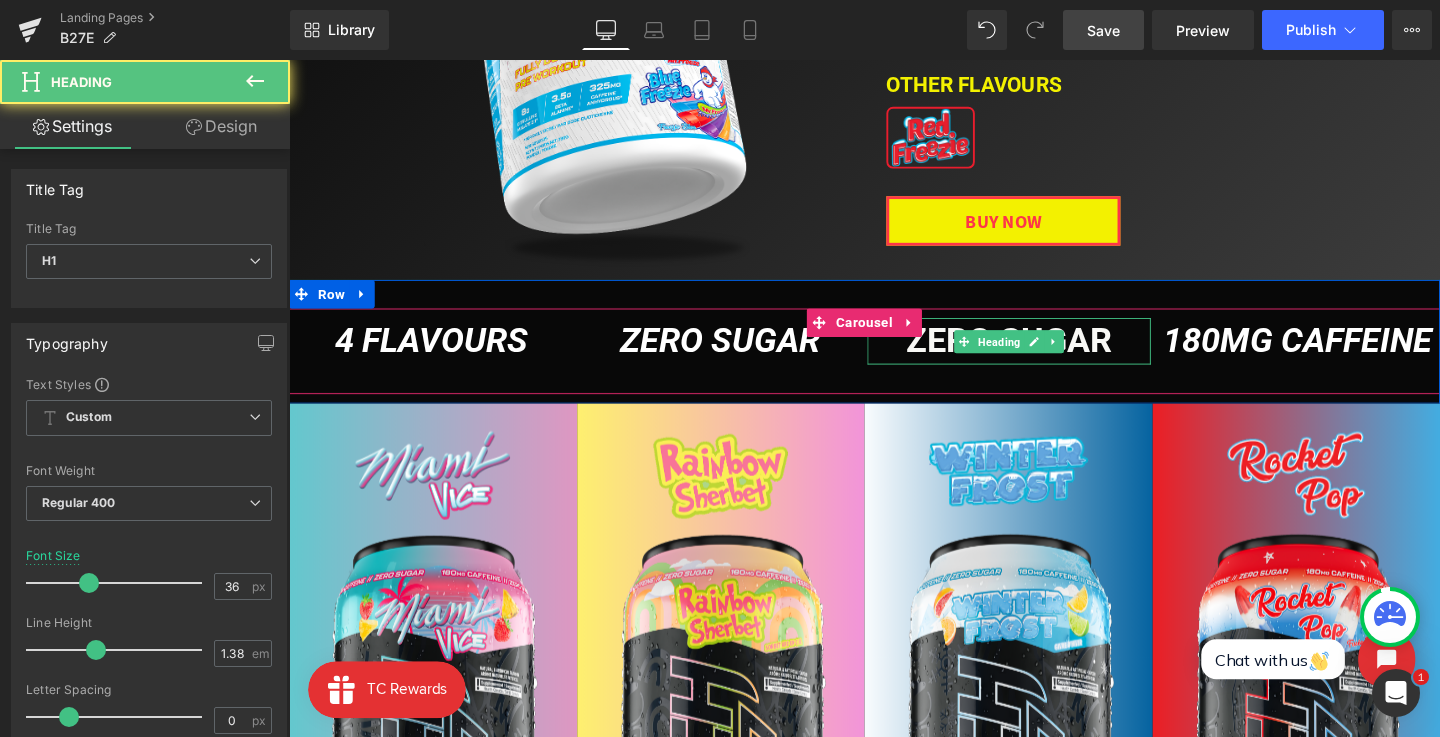 click on "ZERO SUGAR" at bounding box center (1045, 355) 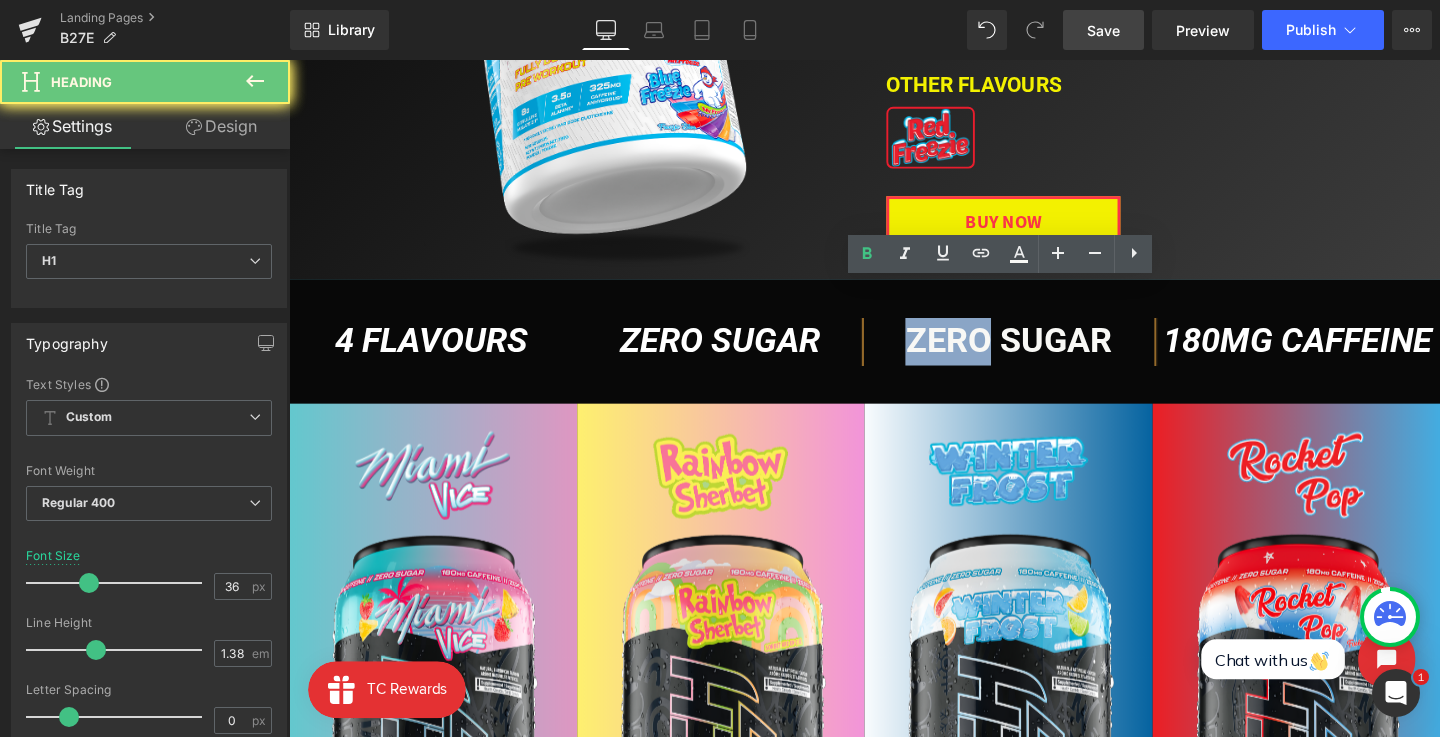 click on "ZERO SUGAR" at bounding box center (1045, 355) 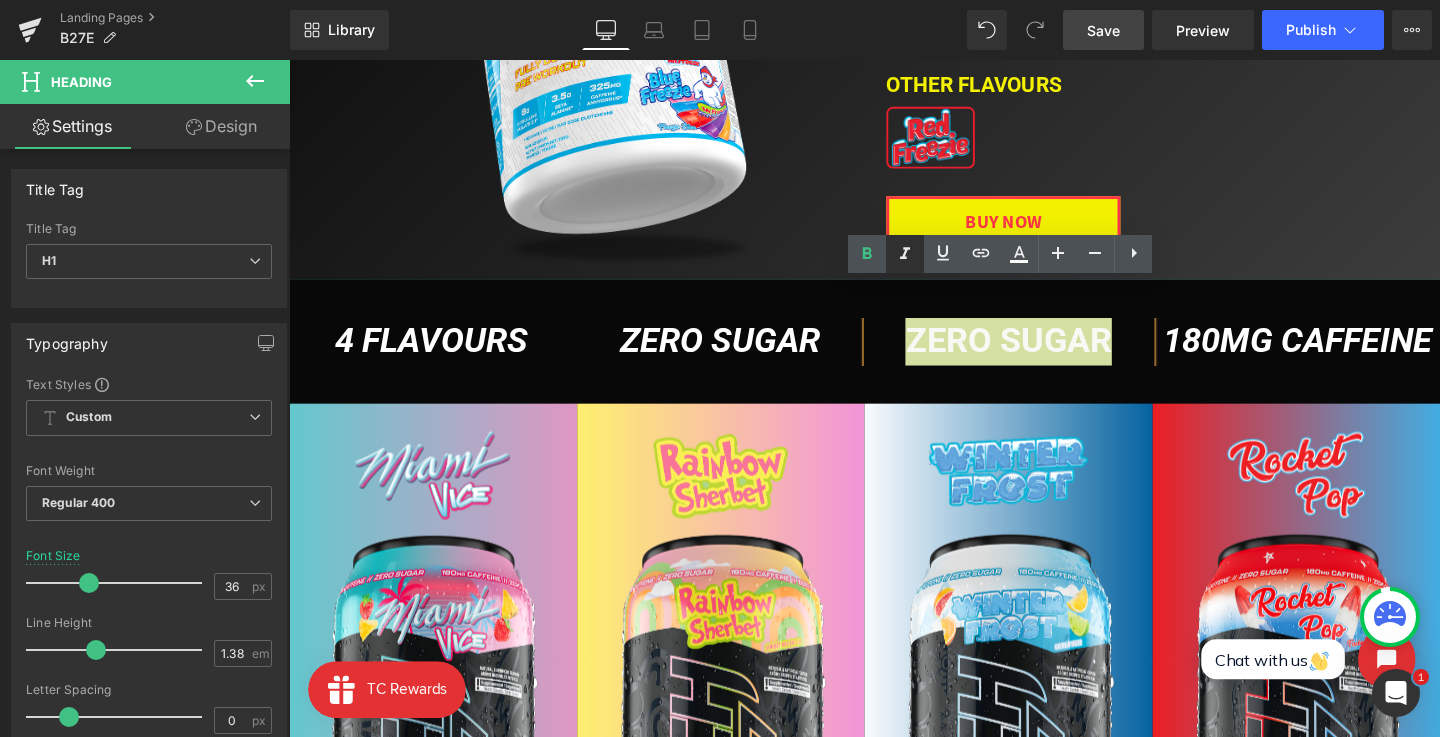 drag, startPoint x: 915, startPoint y: 256, endPoint x: 701, endPoint y: 180, distance: 227.0947 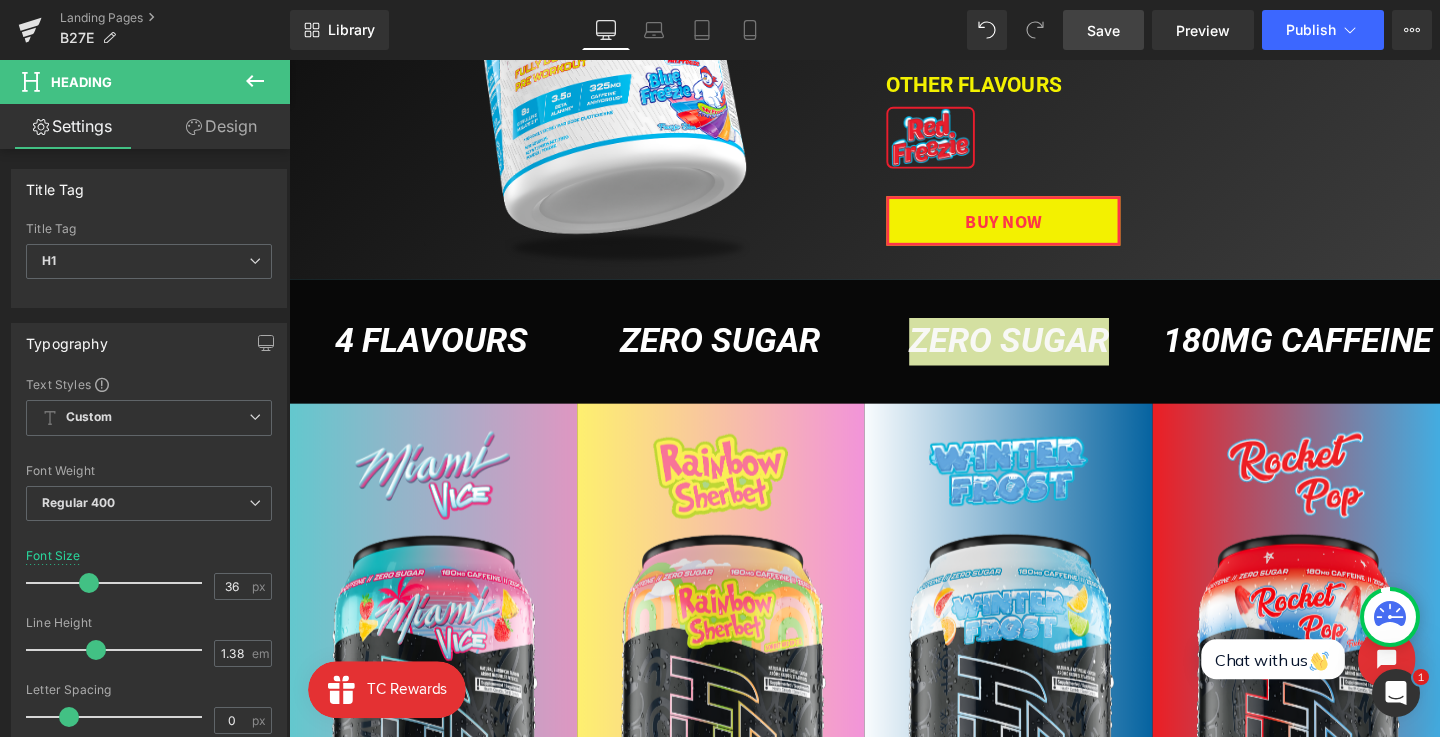 click 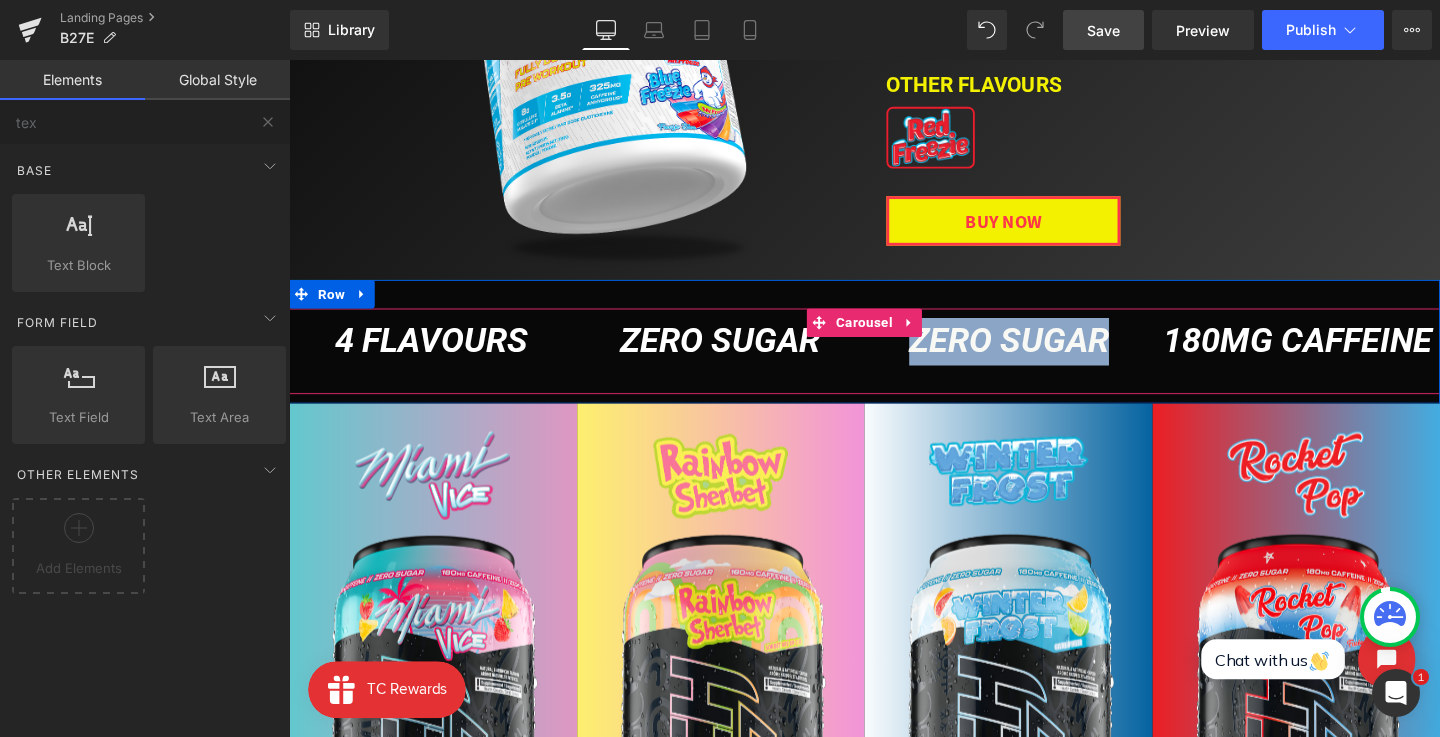 click on "ZERO SUGAR" at bounding box center [1046, 355] 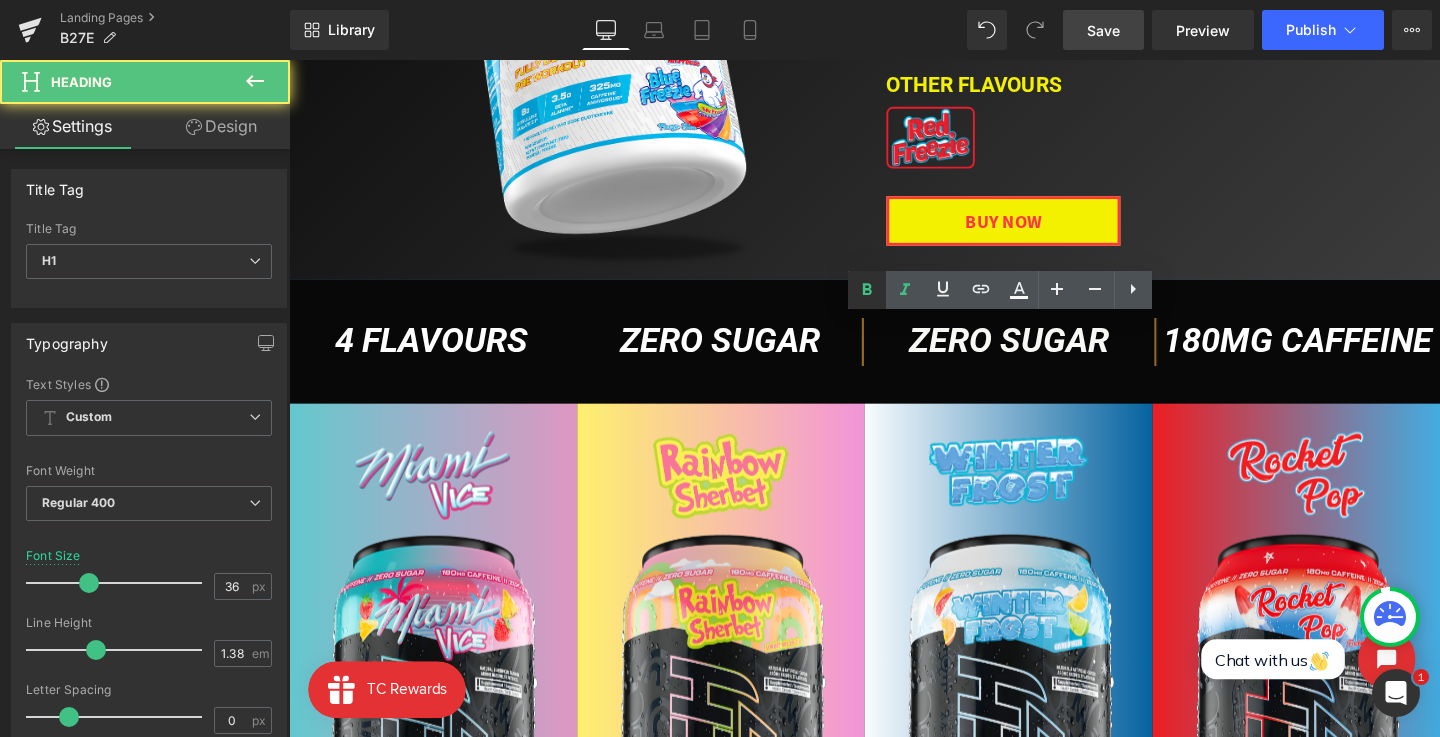 click at bounding box center (867, 290) 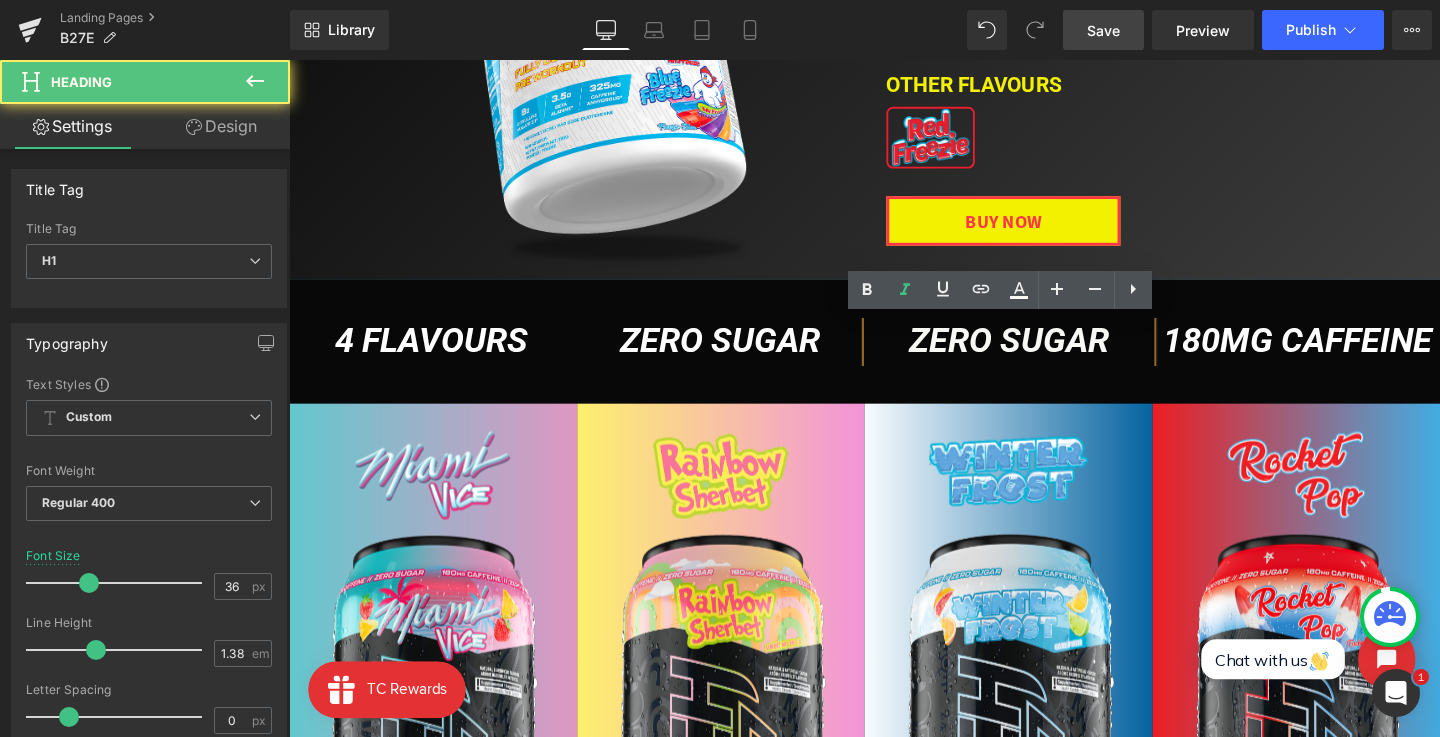 click on "4 FLavours
Heading
zero sugar Heading
ZERO SUGAR Heading
180mg caffeine Heading
1g Taurine Heading" at bounding box center [894, 356] 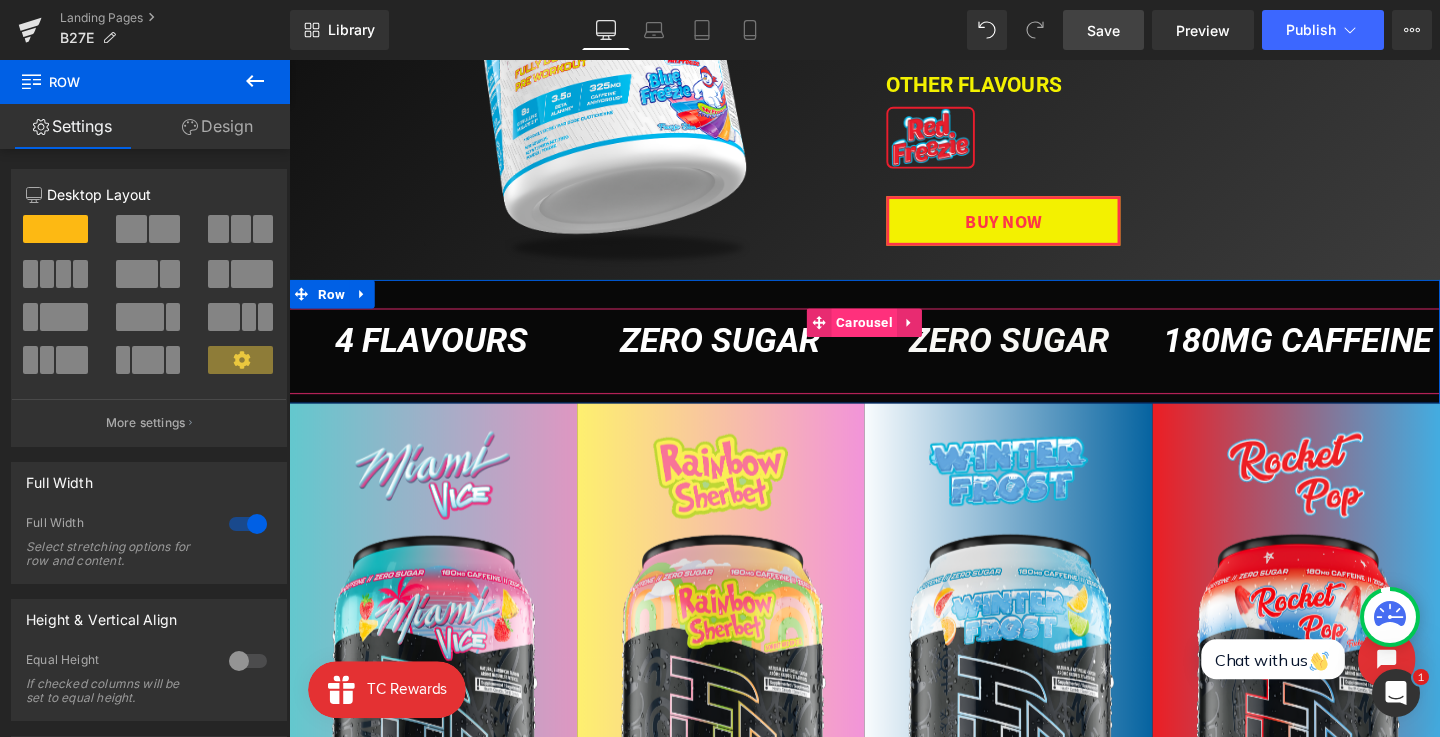 click on "Carousel" at bounding box center [893, 336] 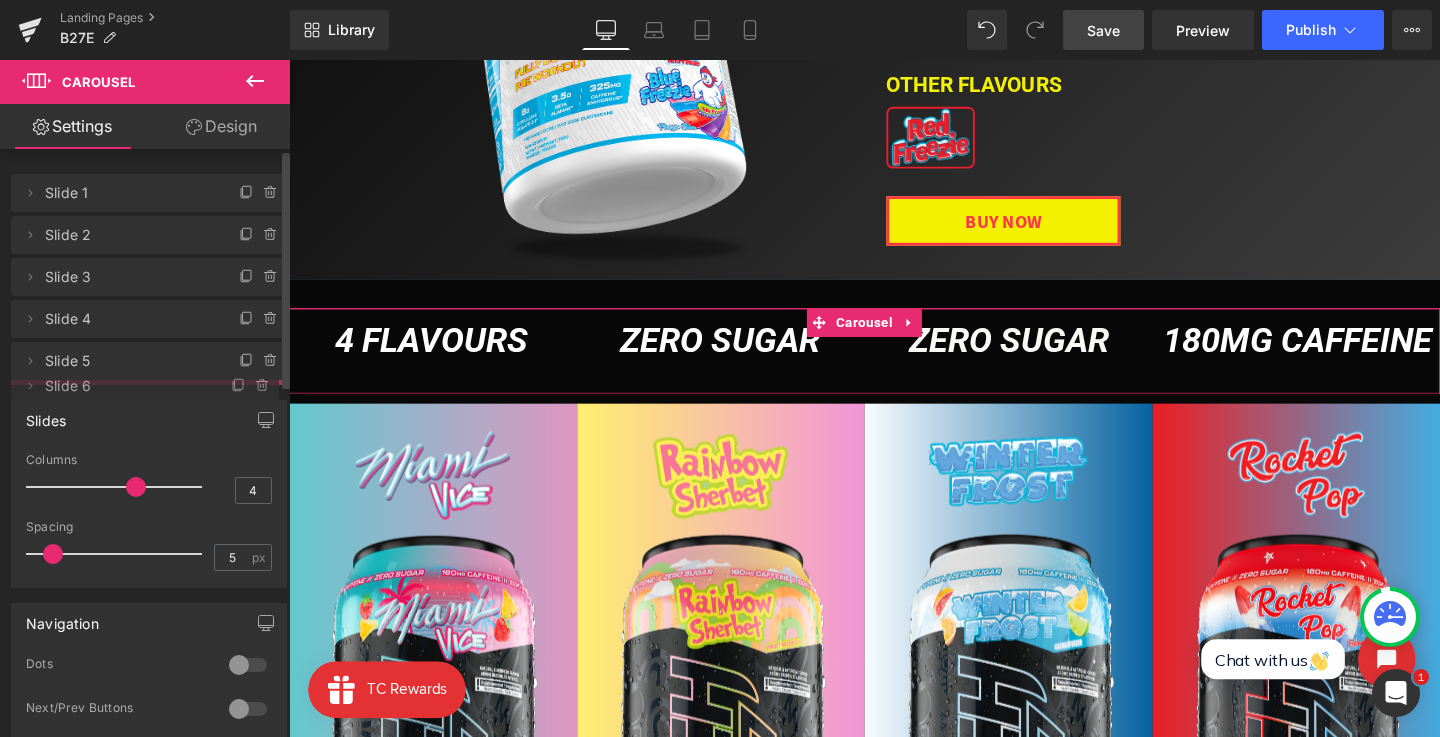 drag, startPoint x: 146, startPoint y: 280, endPoint x: 143, endPoint y: 390, distance: 110.0409 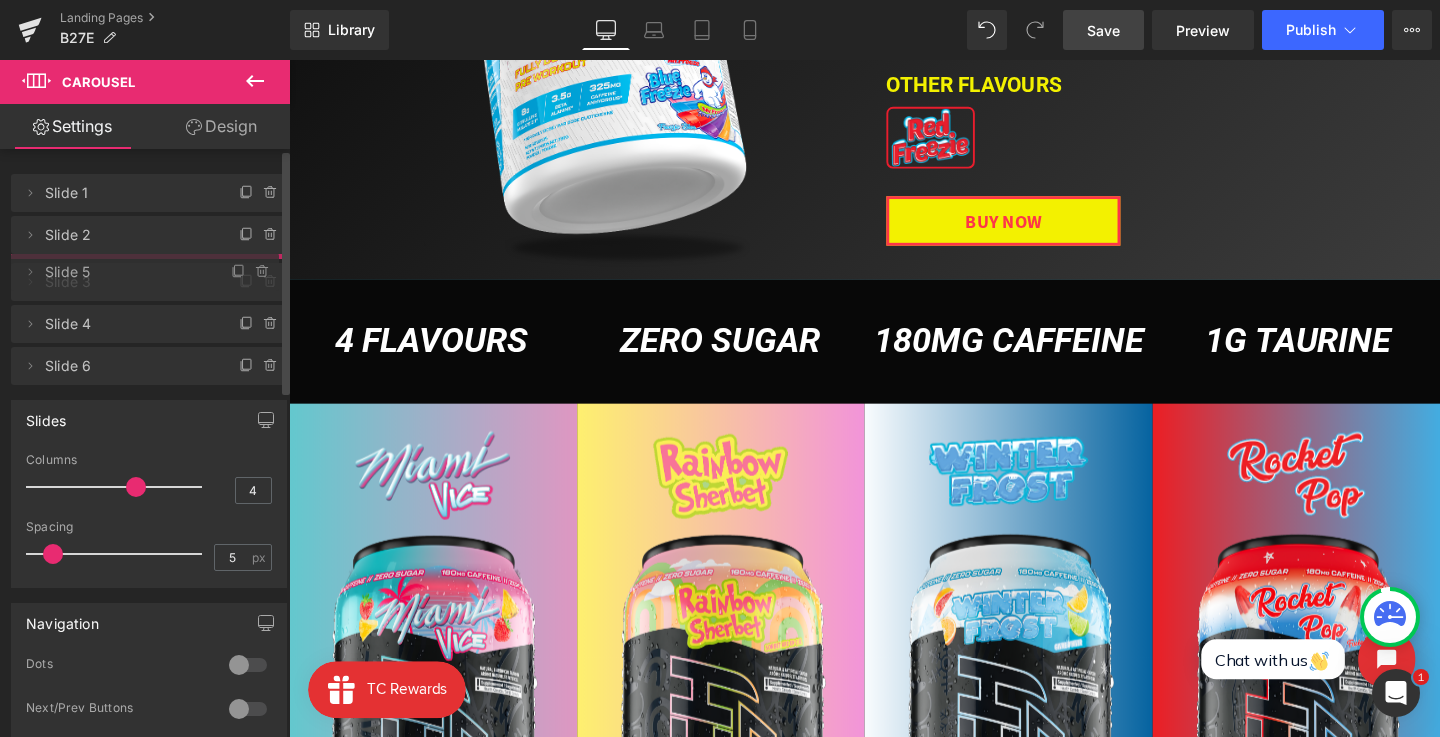 drag, startPoint x: 130, startPoint y: 376, endPoint x: 126, endPoint y: 287, distance: 89.08984 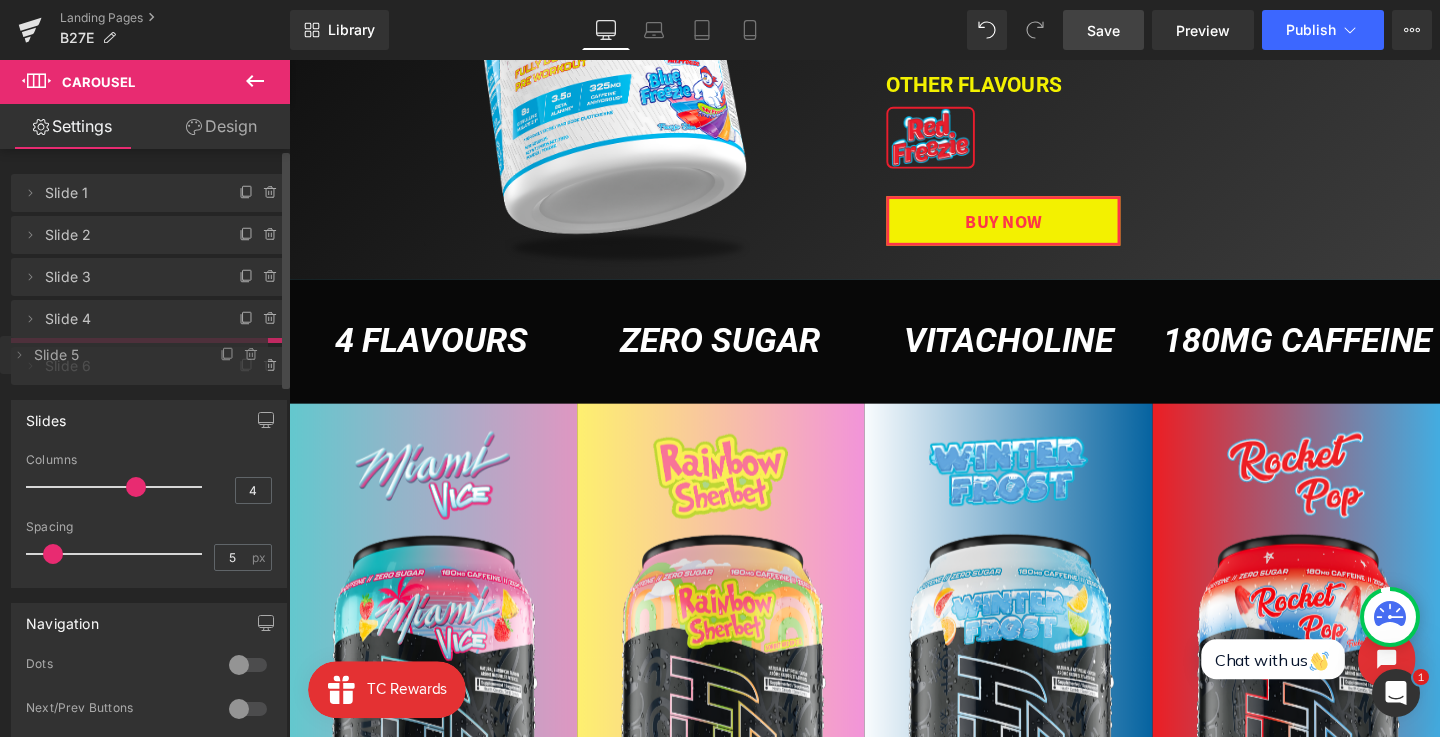 drag, startPoint x: 124, startPoint y: 281, endPoint x: 353, endPoint y: 9, distance: 355.56293 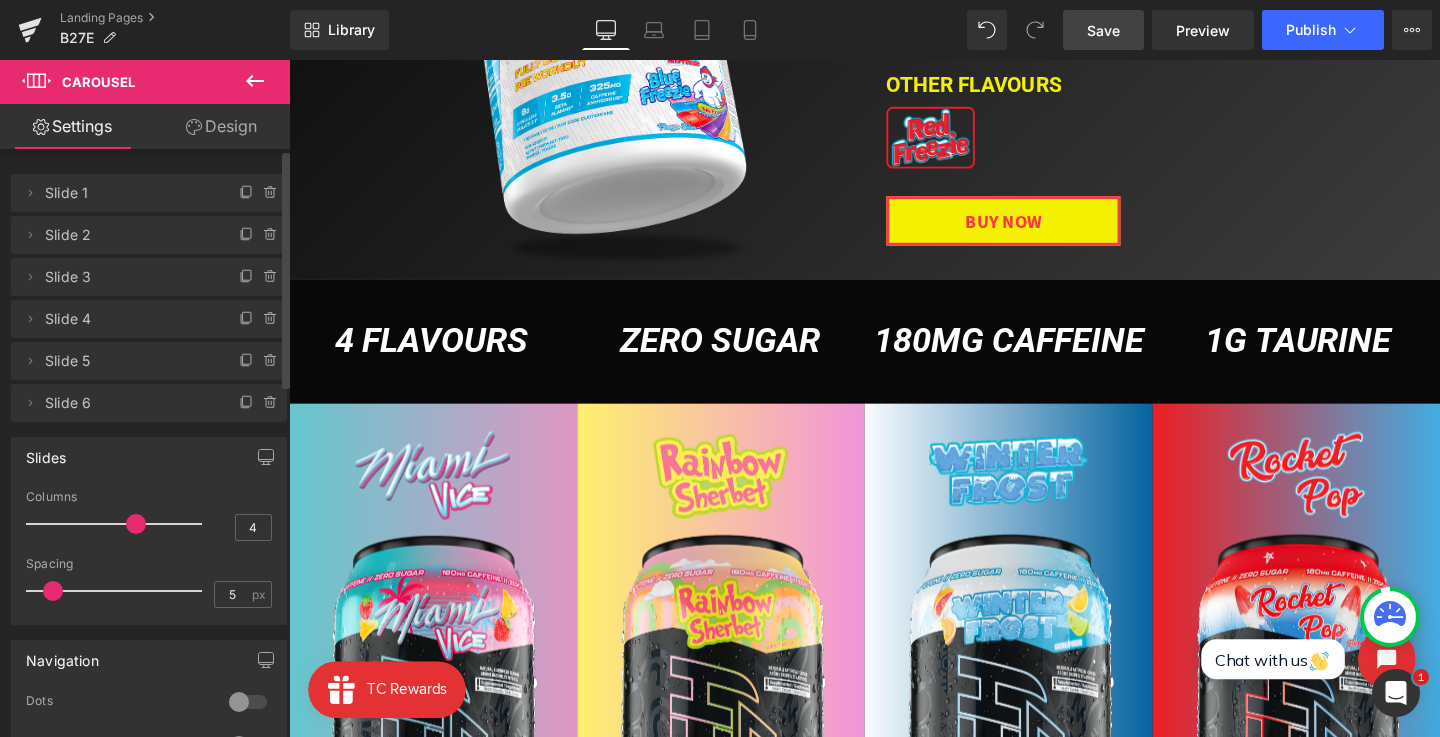 click on "Save" at bounding box center [1103, 30] 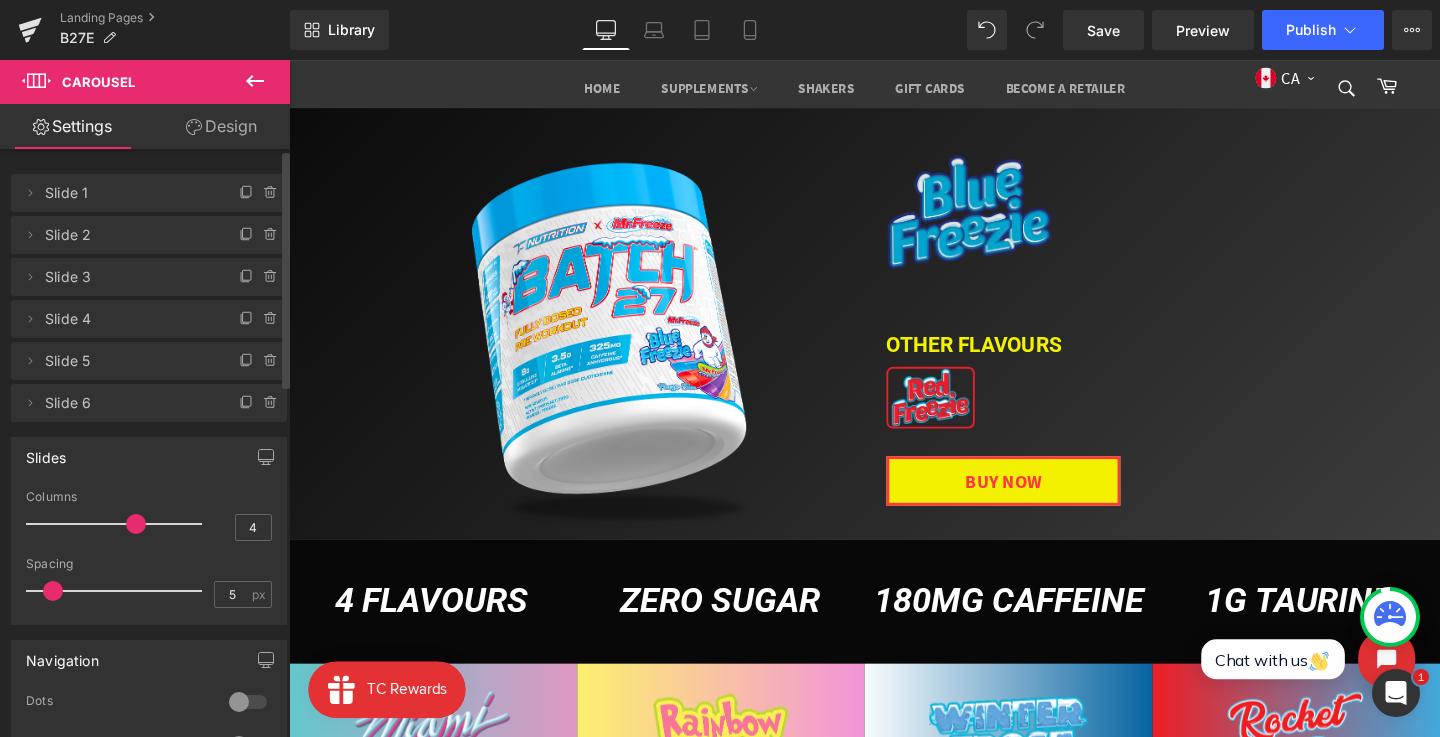 scroll, scrollTop: 103, scrollLeft: 0, axis: vertical 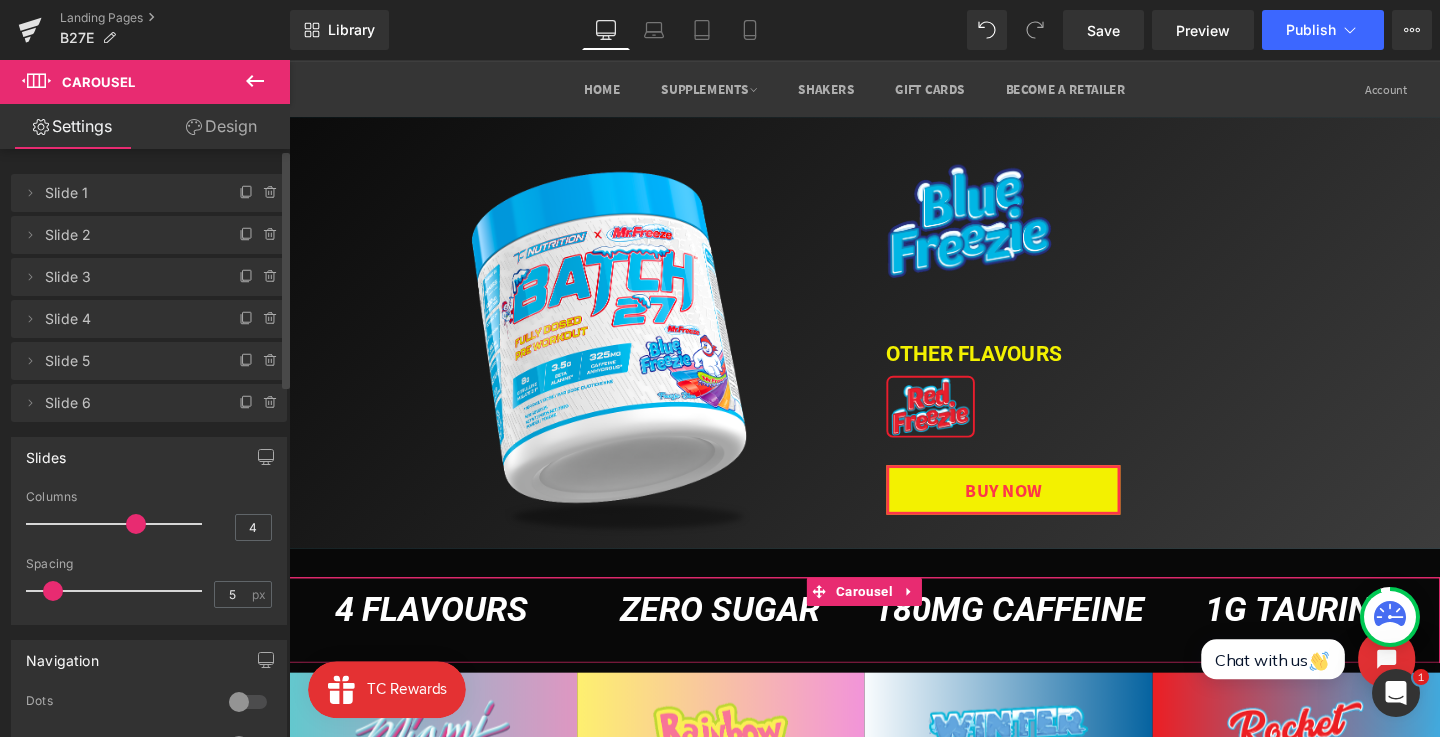 click at bounding box center [255, 82] 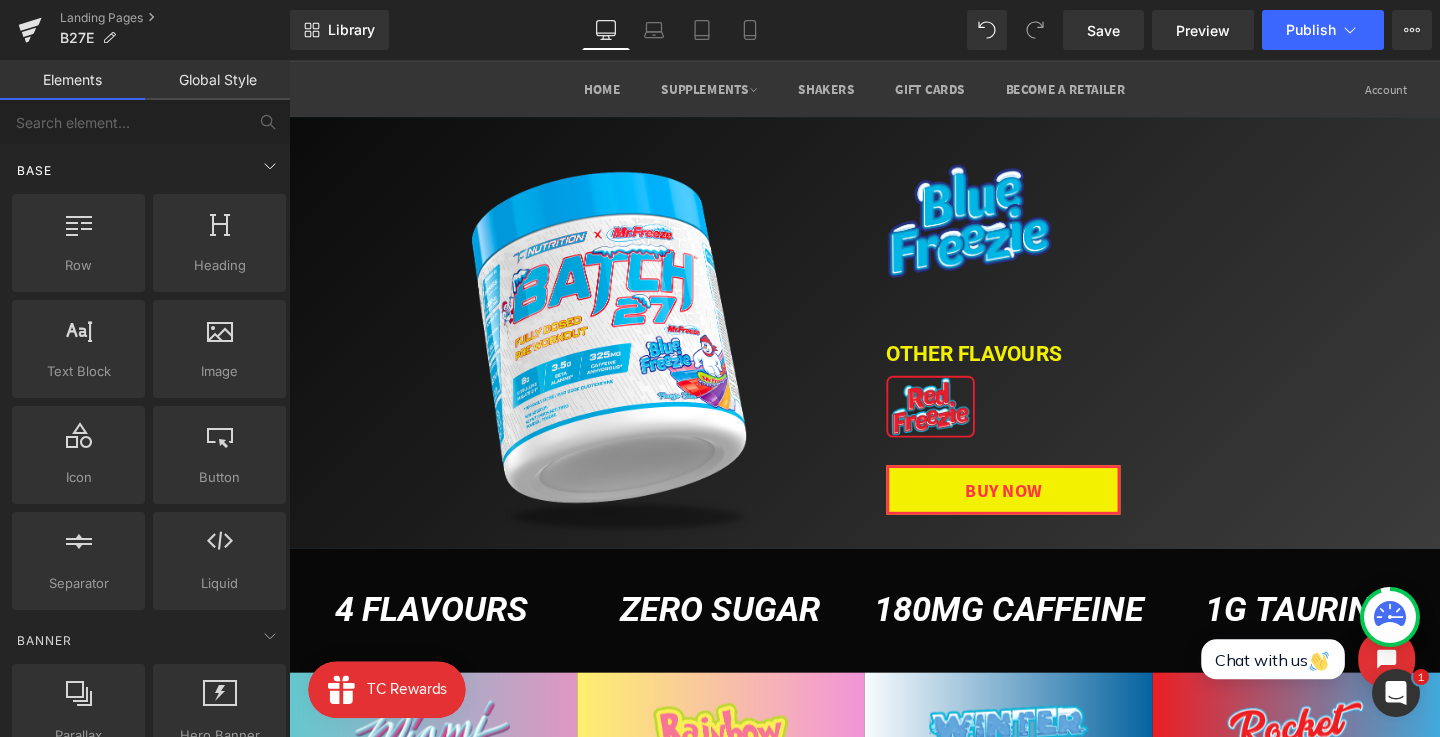 click on "Base" at bounding box center [149, 170] 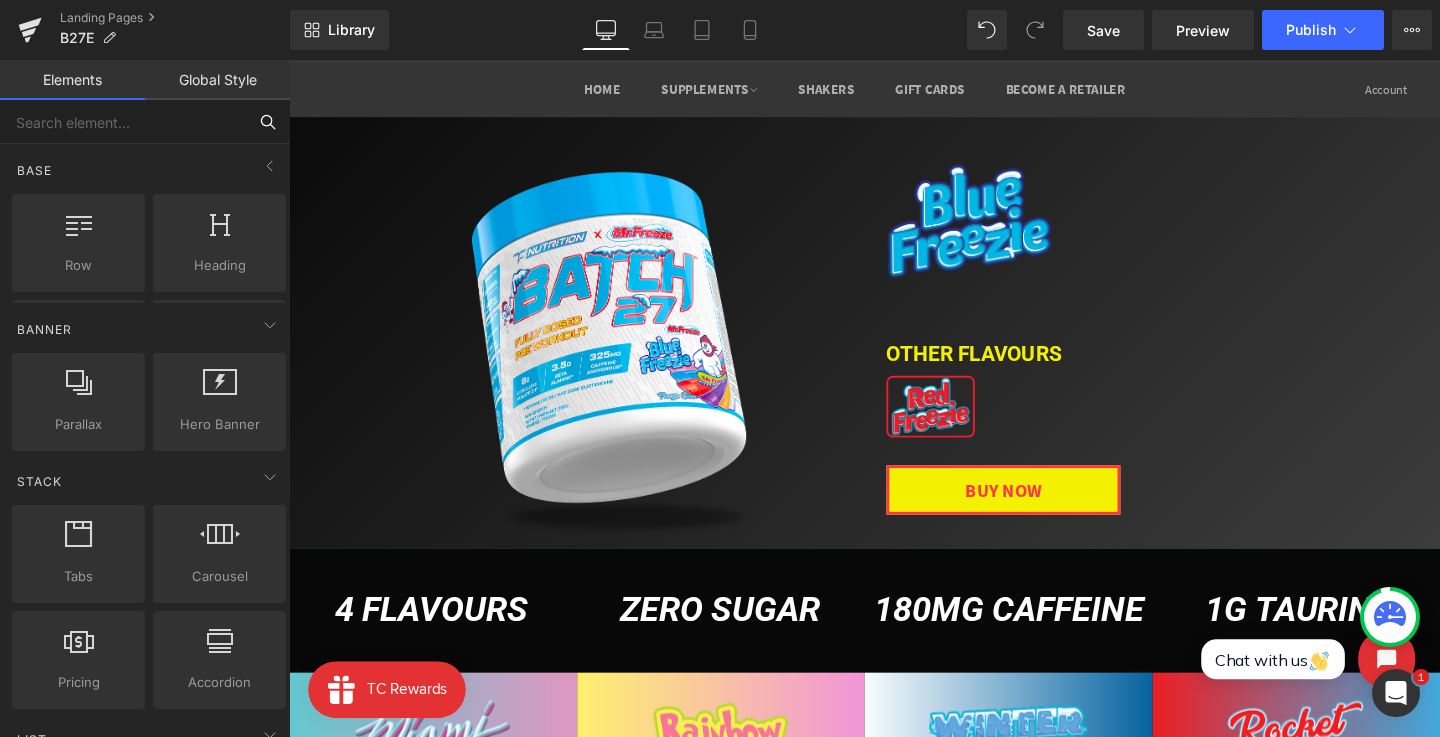 click at bounding box center (123, 122) 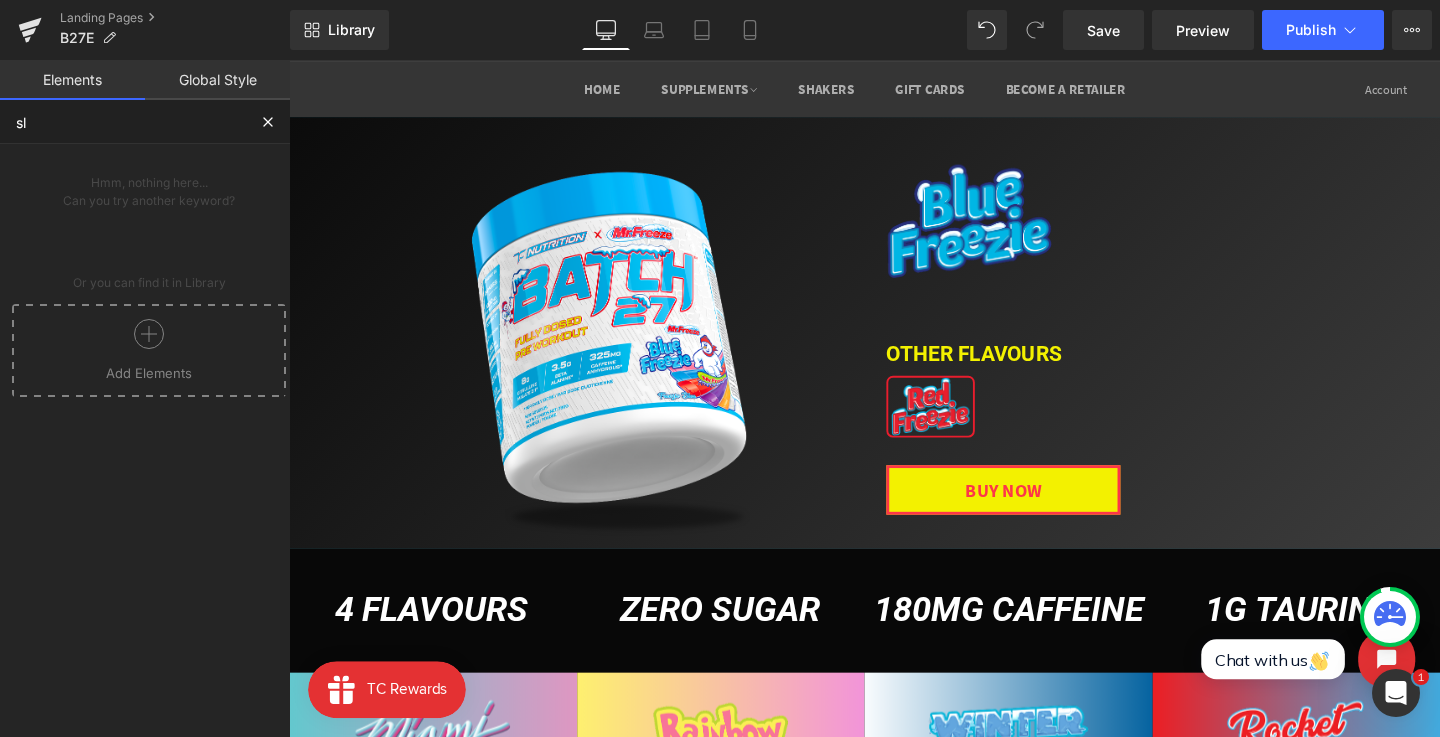 type on "sli" 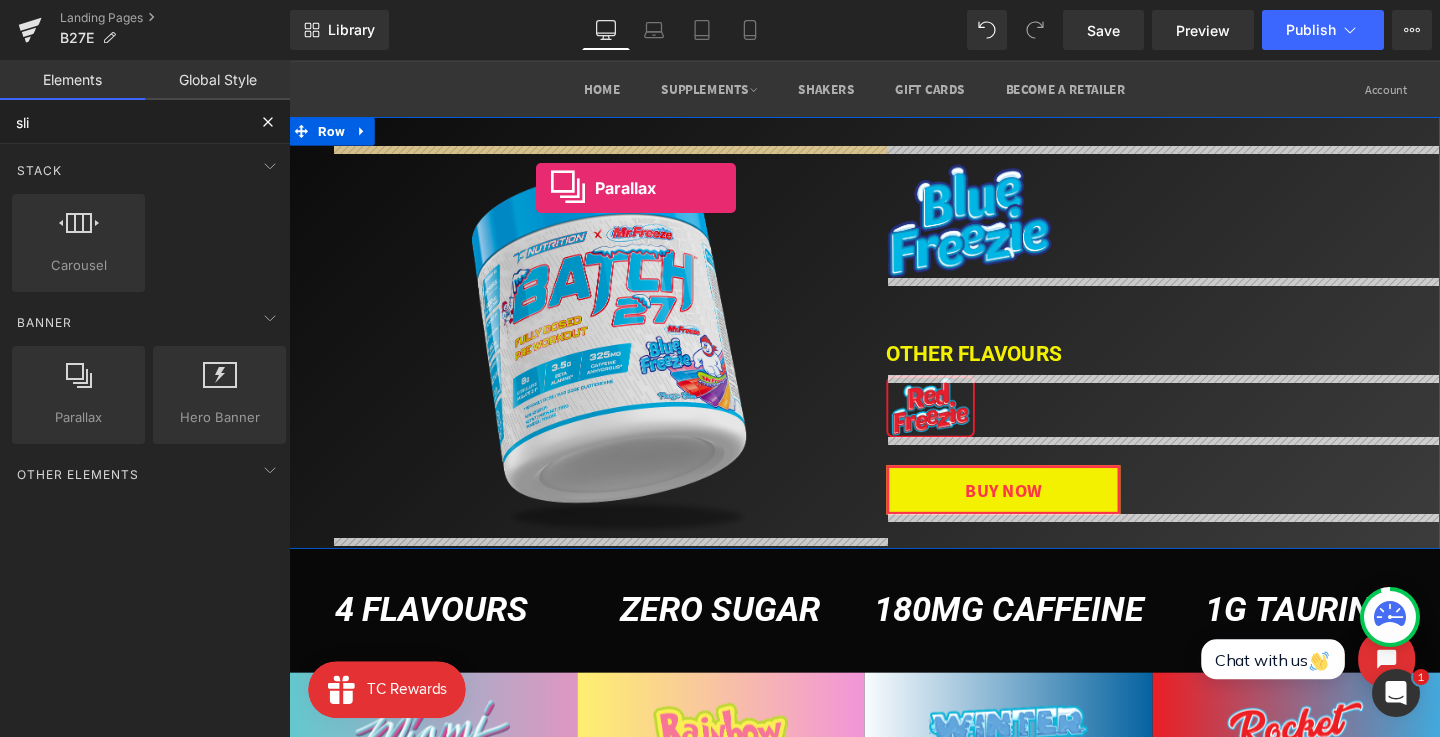 drag, startPoint x: 404, startPoint y: 449, endPoint x: 568, endPoint y: 192, distance: 304.86884 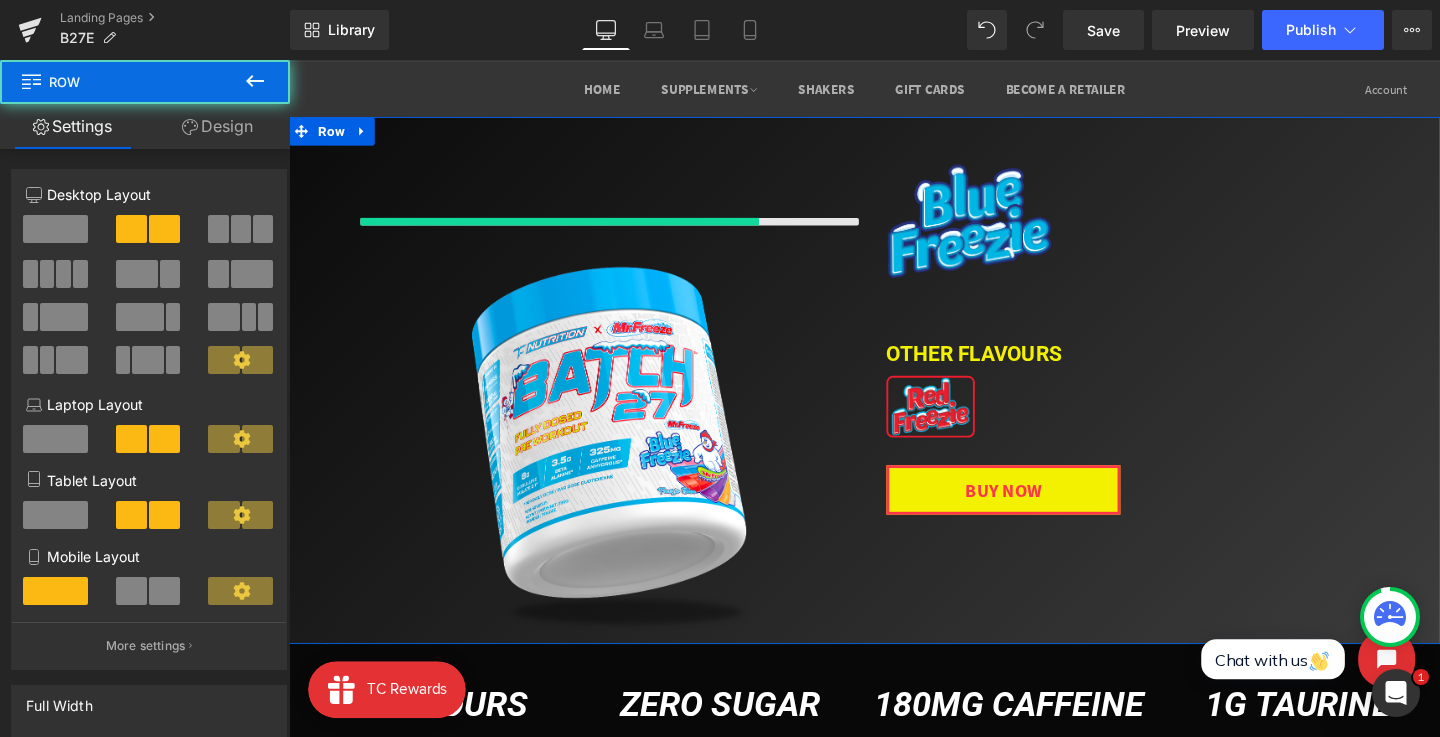 click at bounding box center (626, 200) 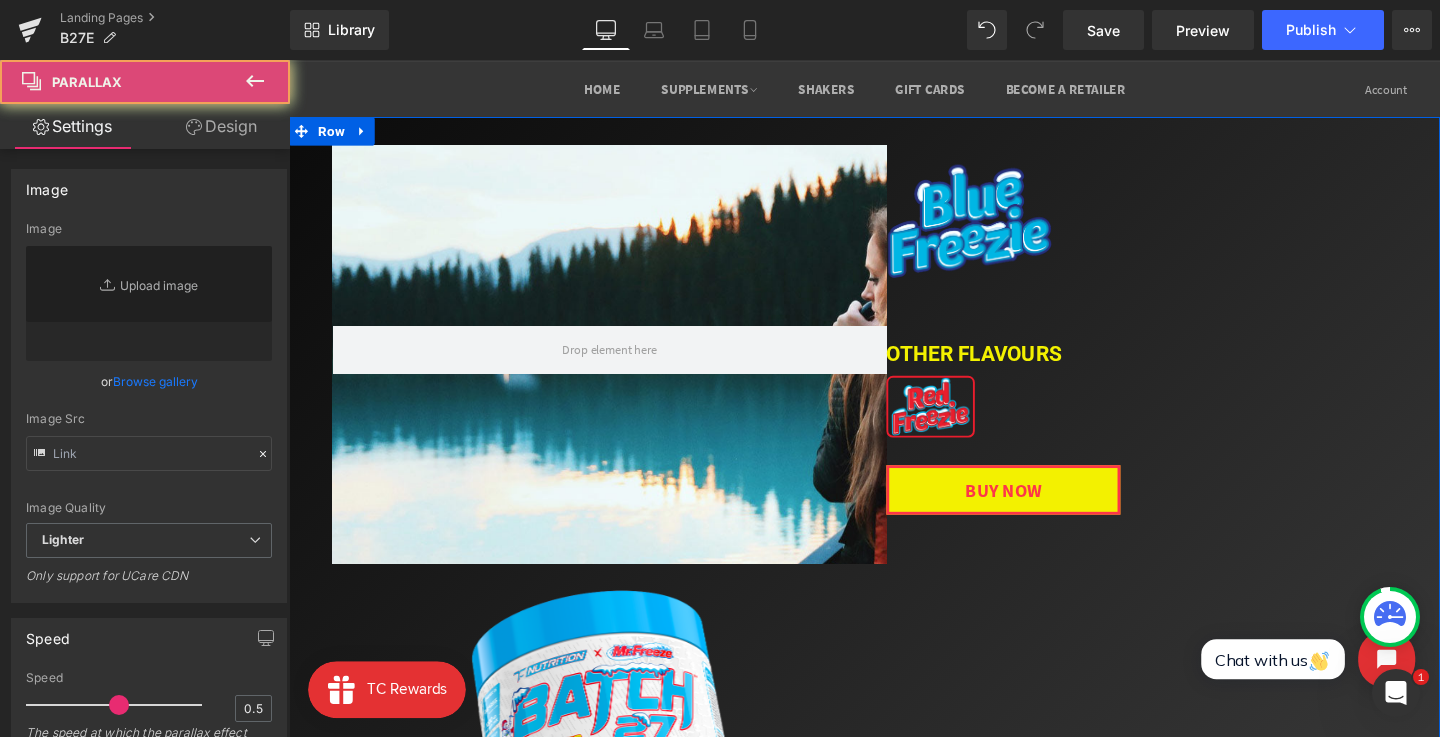 scroll, scrollTop: 10, scrollLeft: 10, axis: both 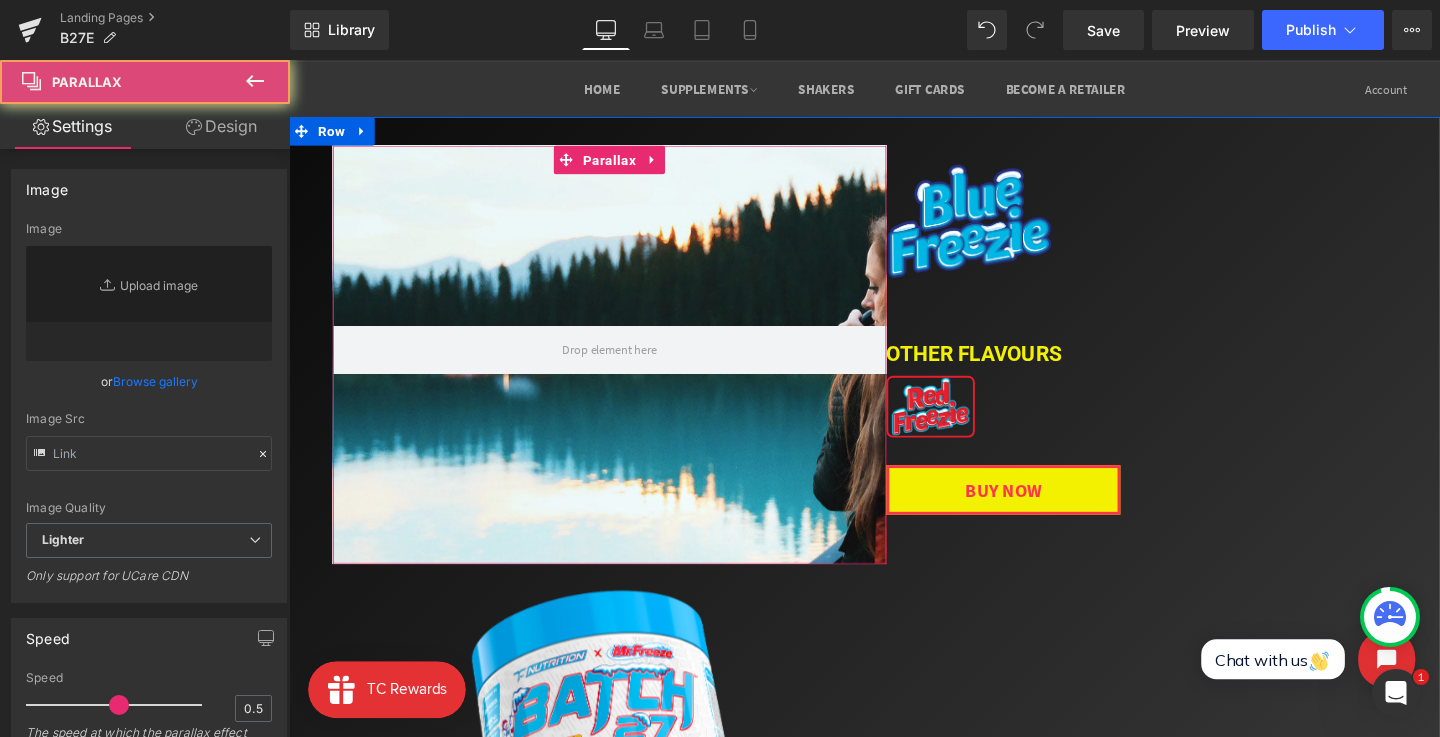 type on "https://cdn.shopify.com/s/files/1/0657/0813/files/slide-girl_2048x.jpg" 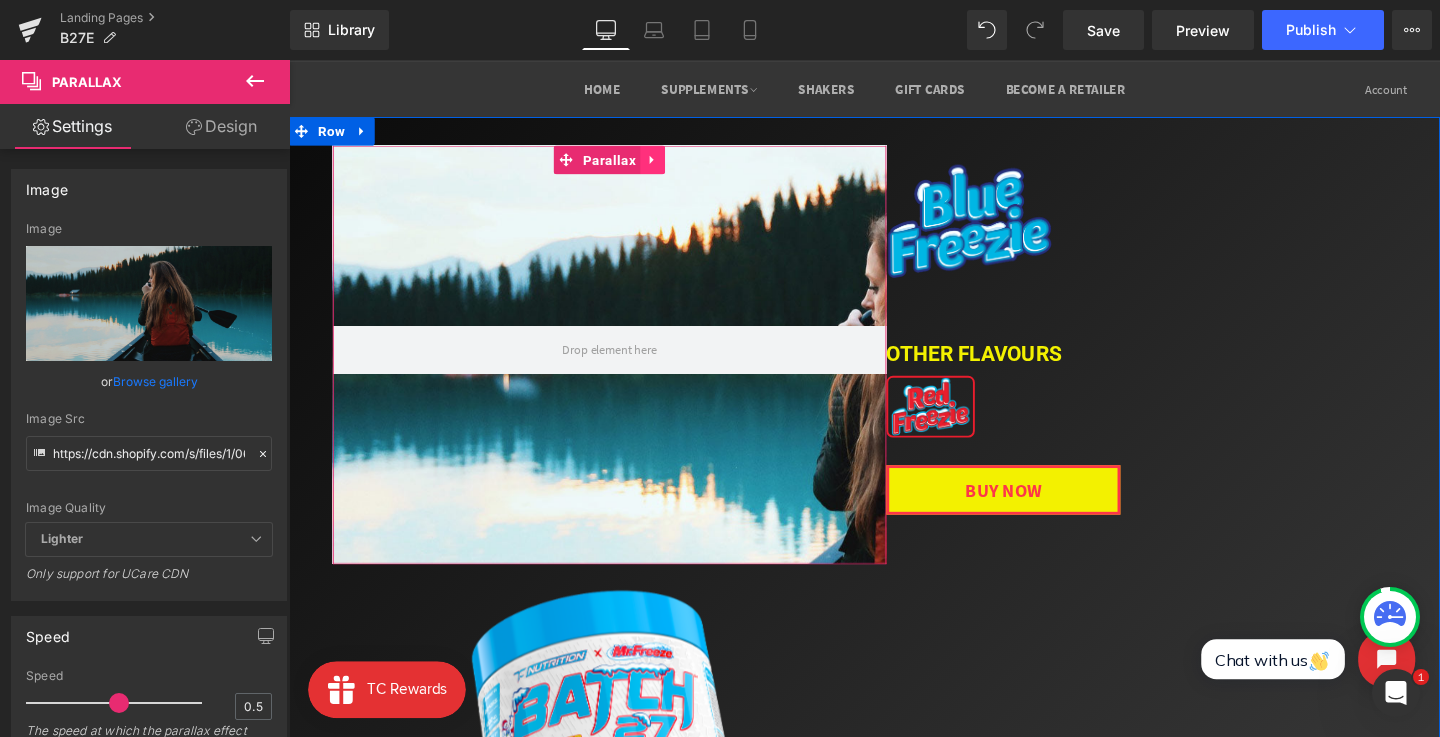 click at bounding box center (672, 165) 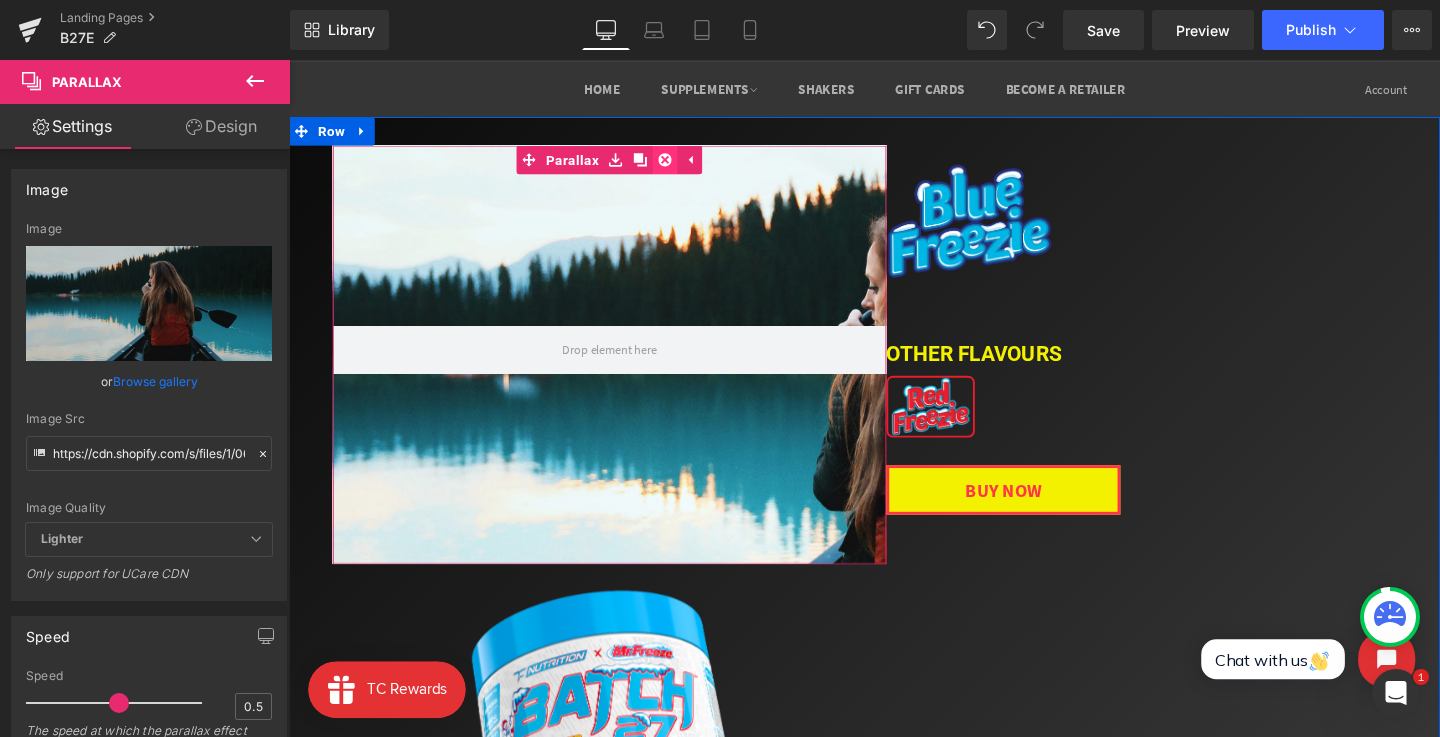click 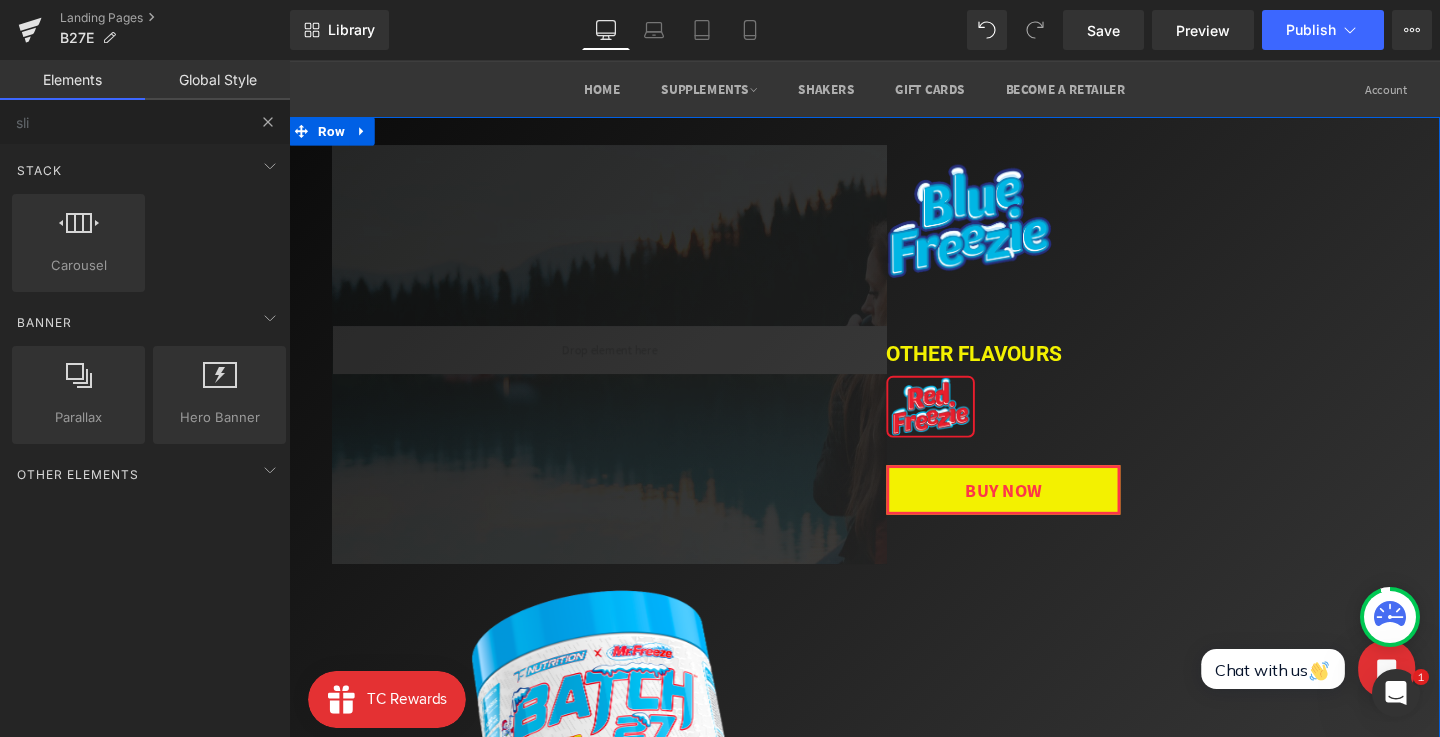 scroll, scrollTop: 2918, scrollLeft: 1205, axis: both 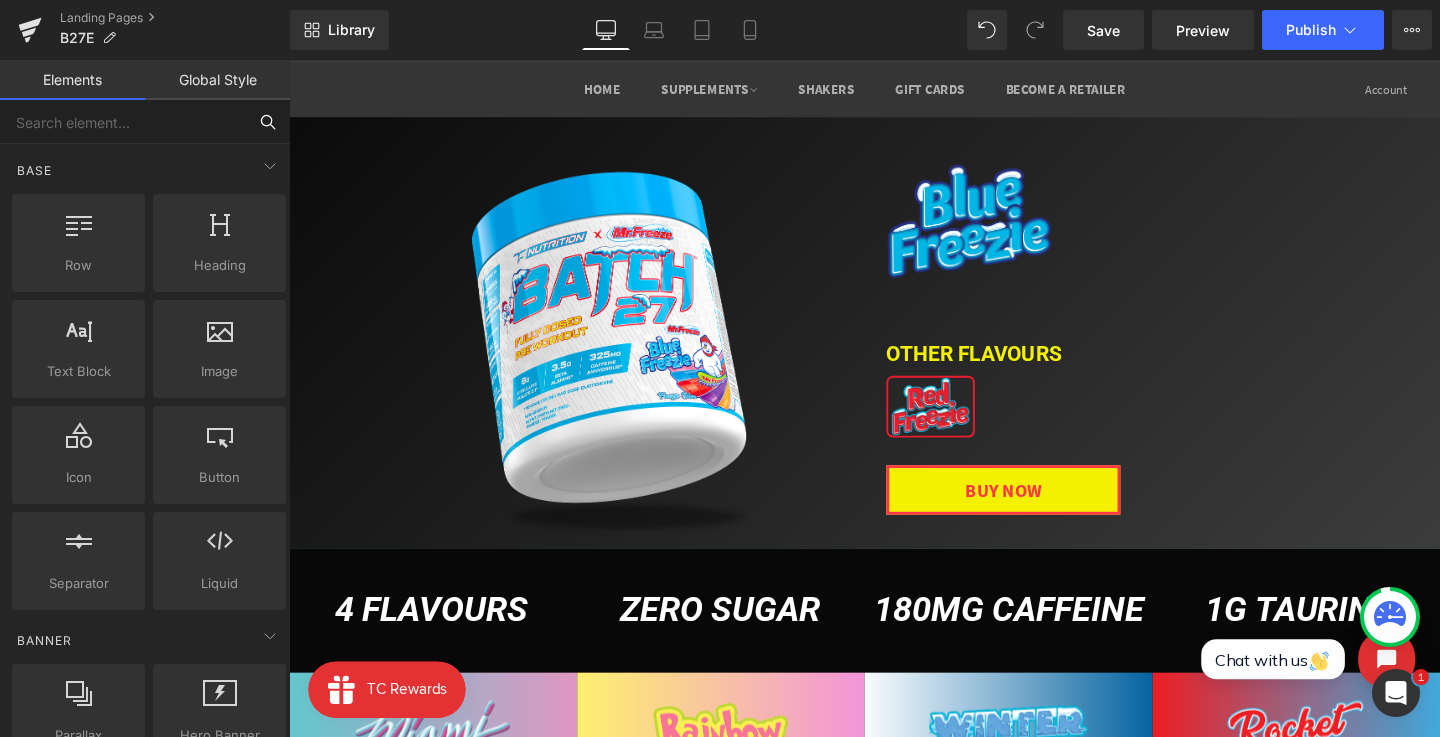 click at bounding box center (123, 122) 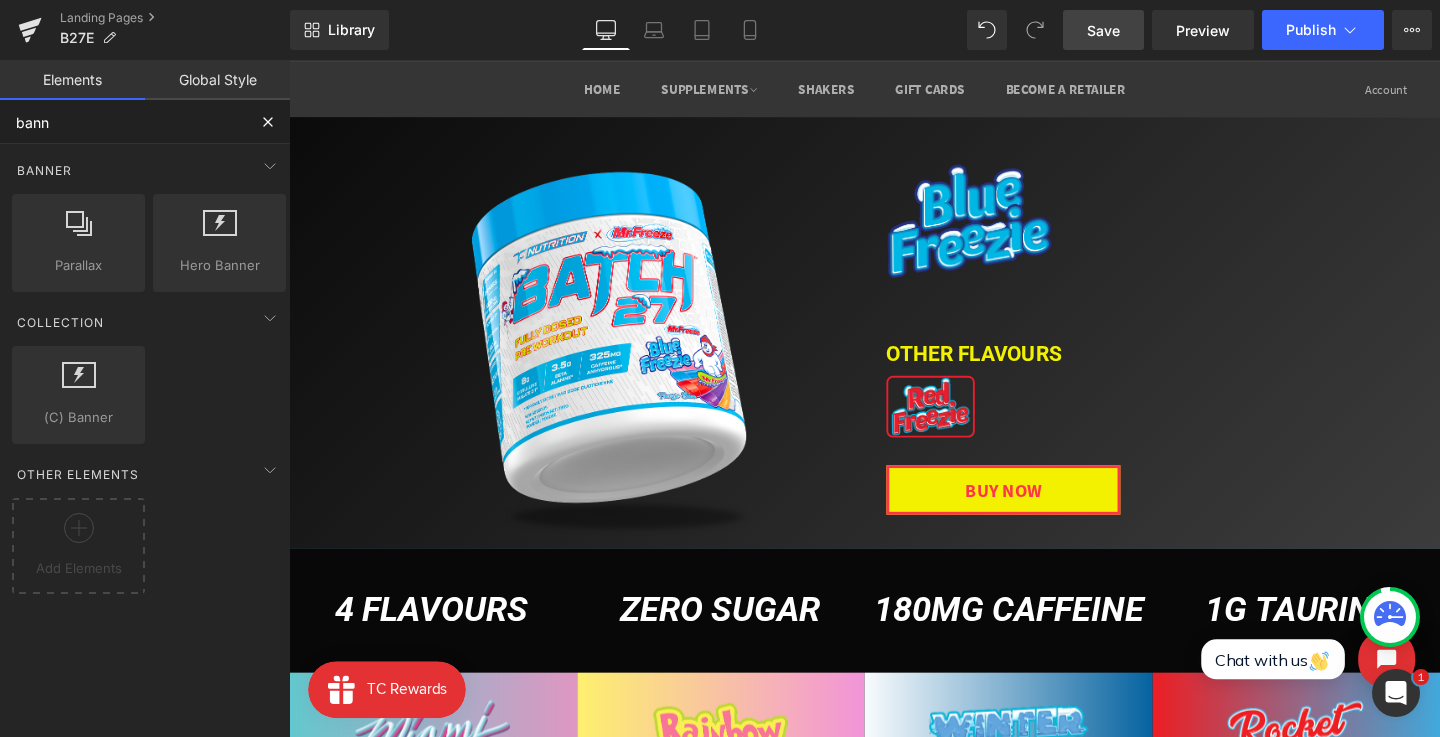 type on "bann" 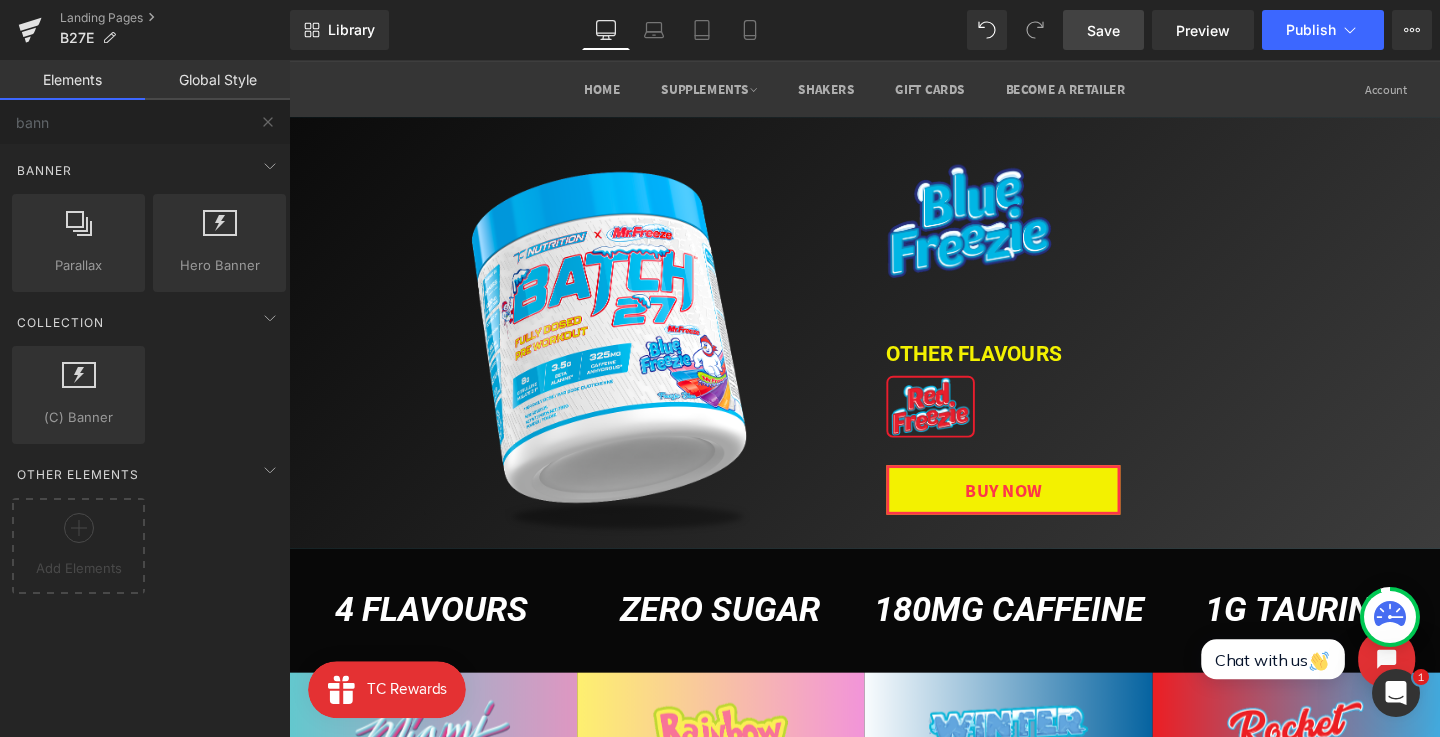 click on "Save" at bounding box center [1103, 30] 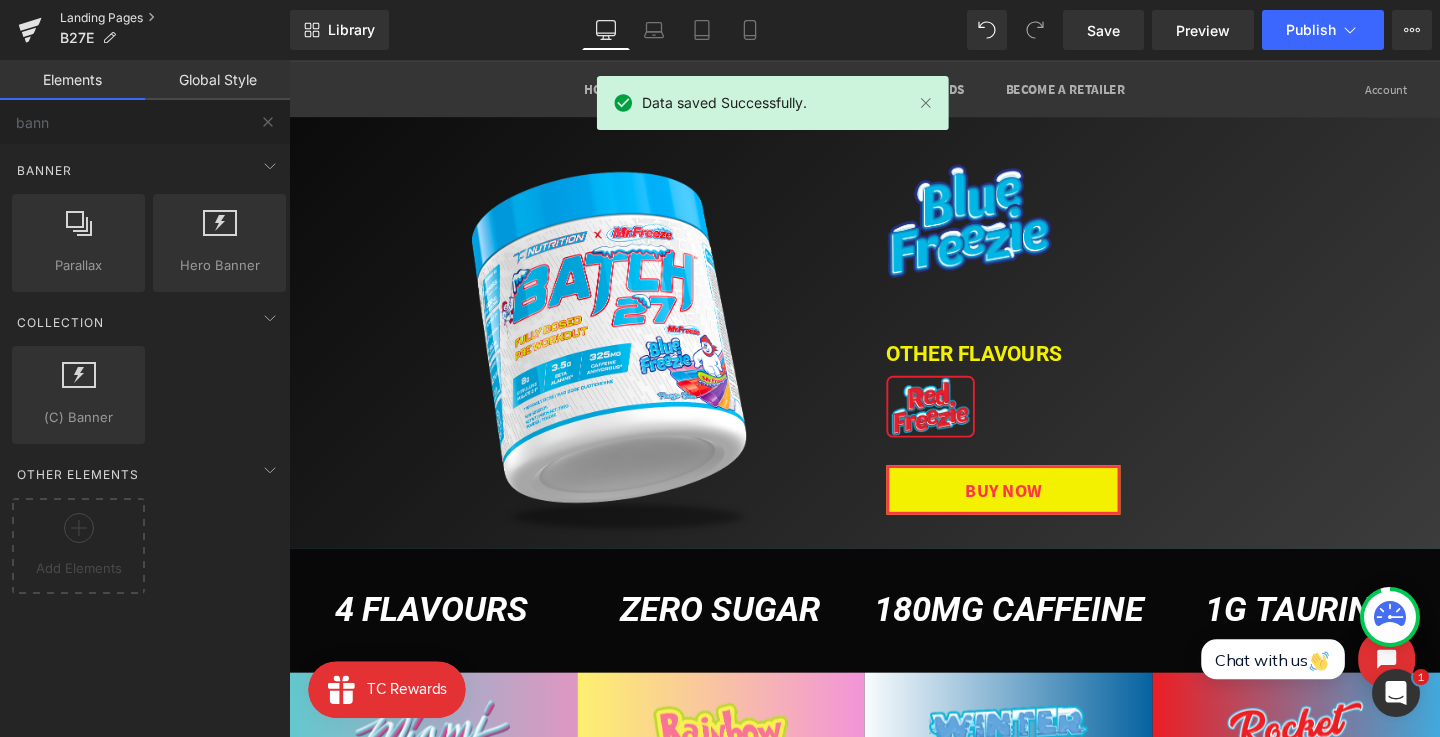 click on "Landing Pages" at bounding box center (175, 18) 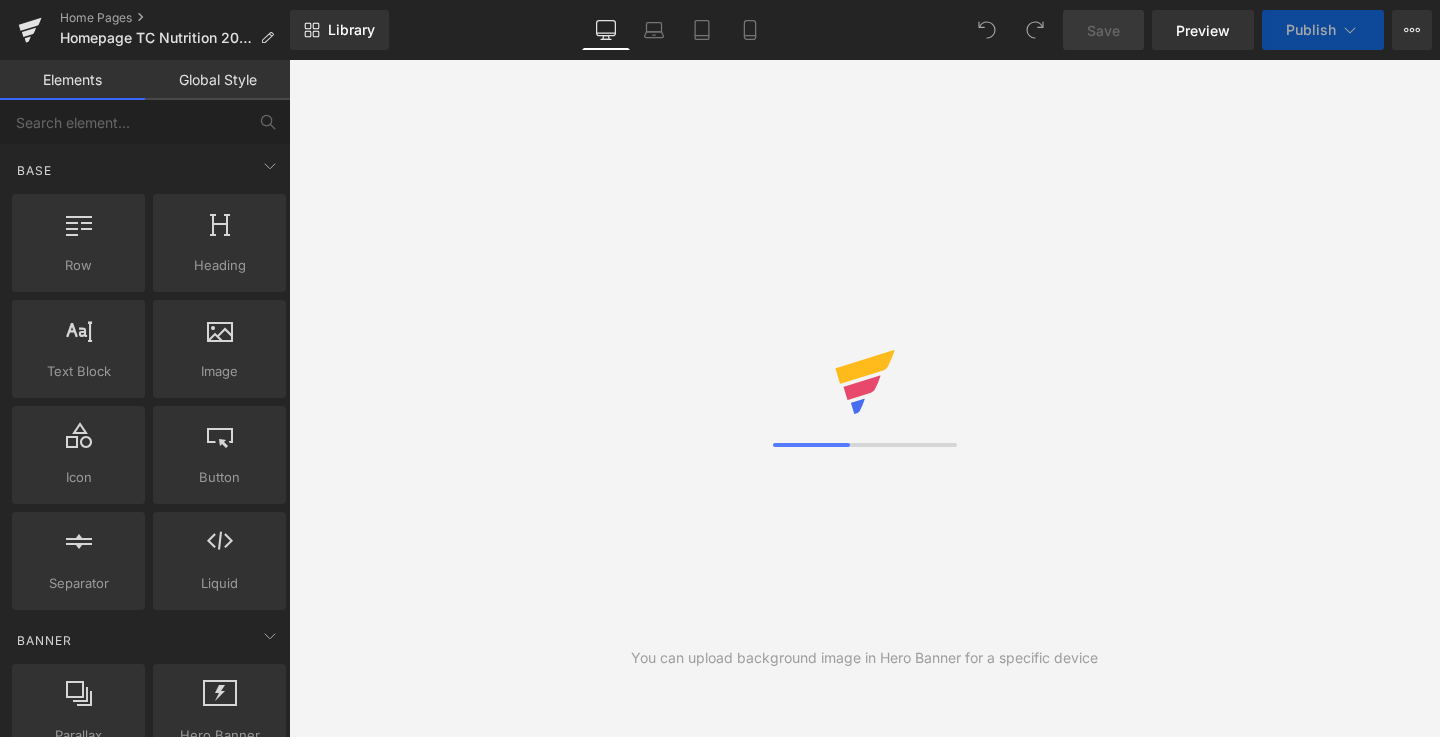 scroll, scrollTop: 0, scrollLeft: 0, axis: both 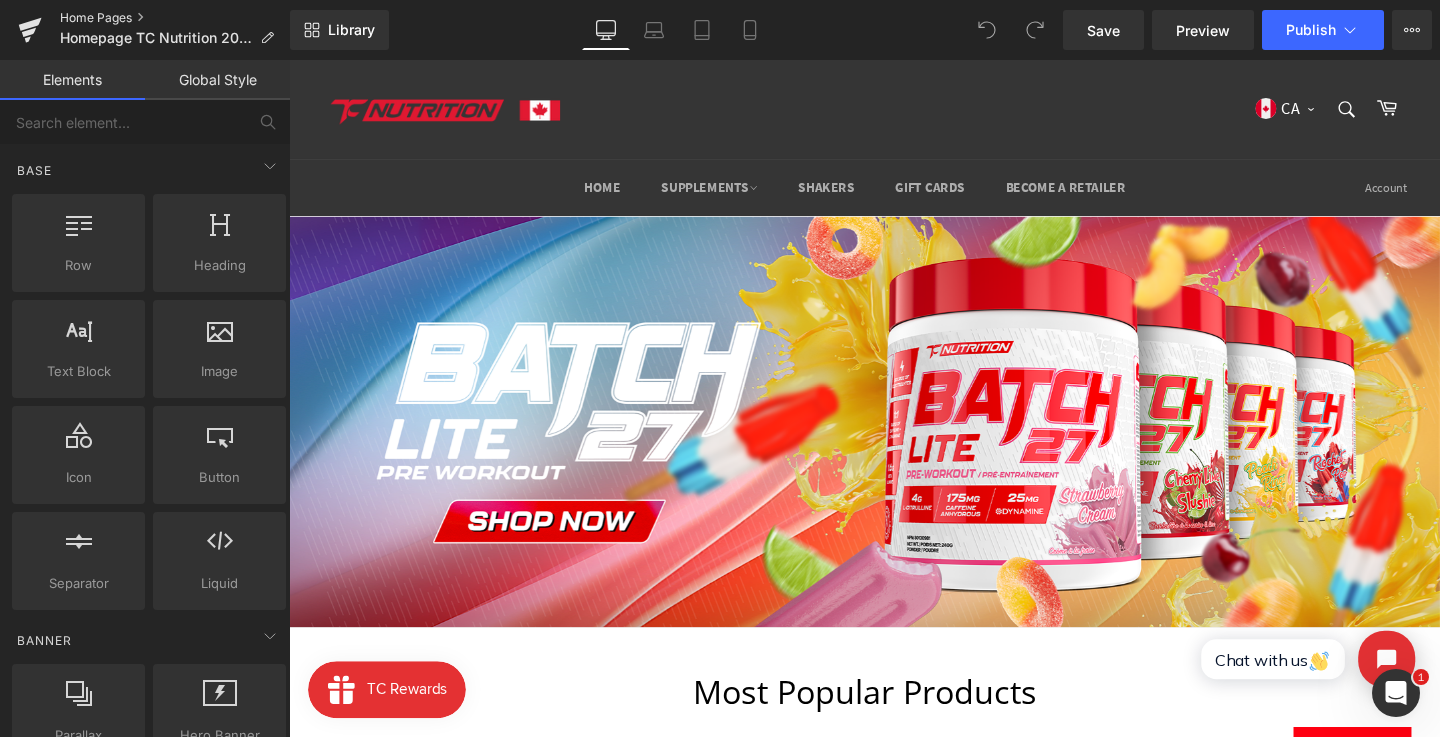 click on "Home Pages" at bounding box center (175, 18) 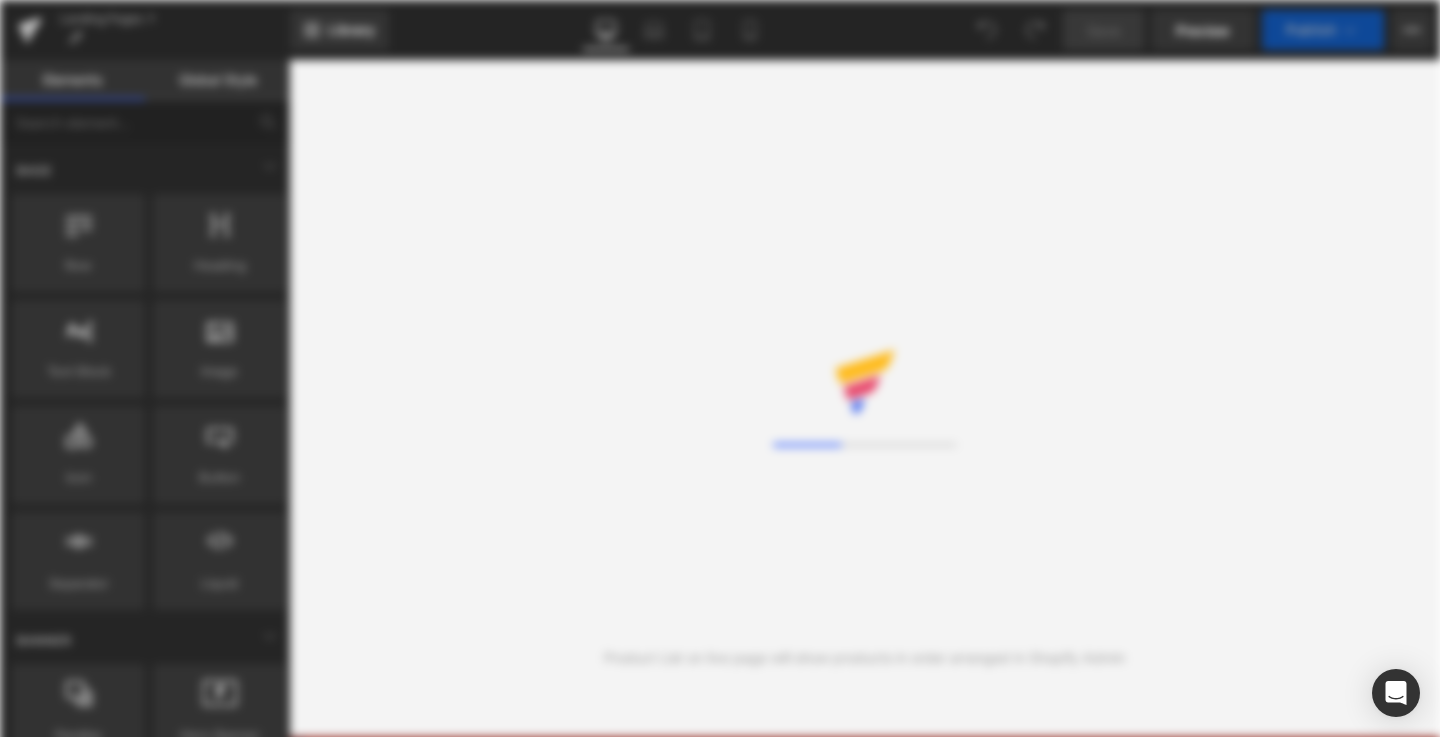 scroll, scrollTop: 0, scrollLeft: 0, axis: both 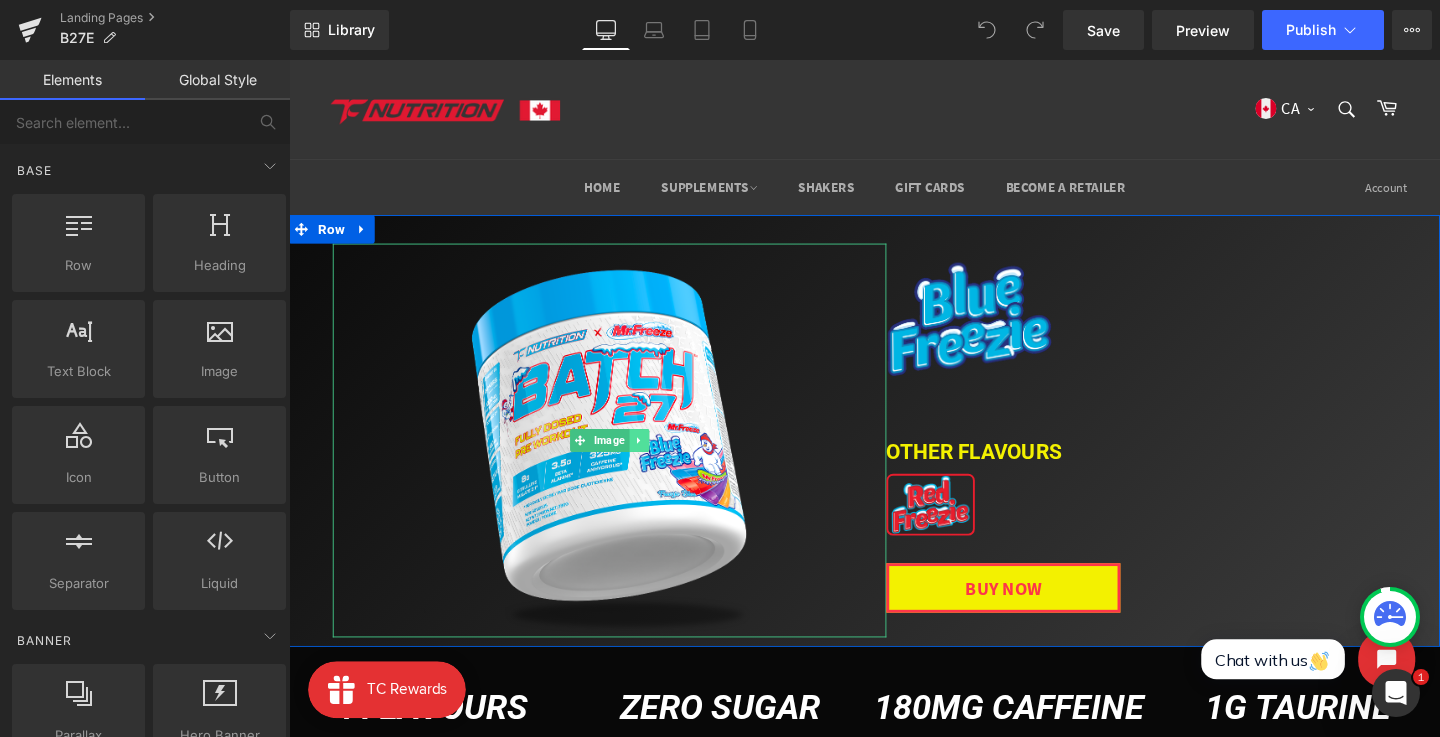 click 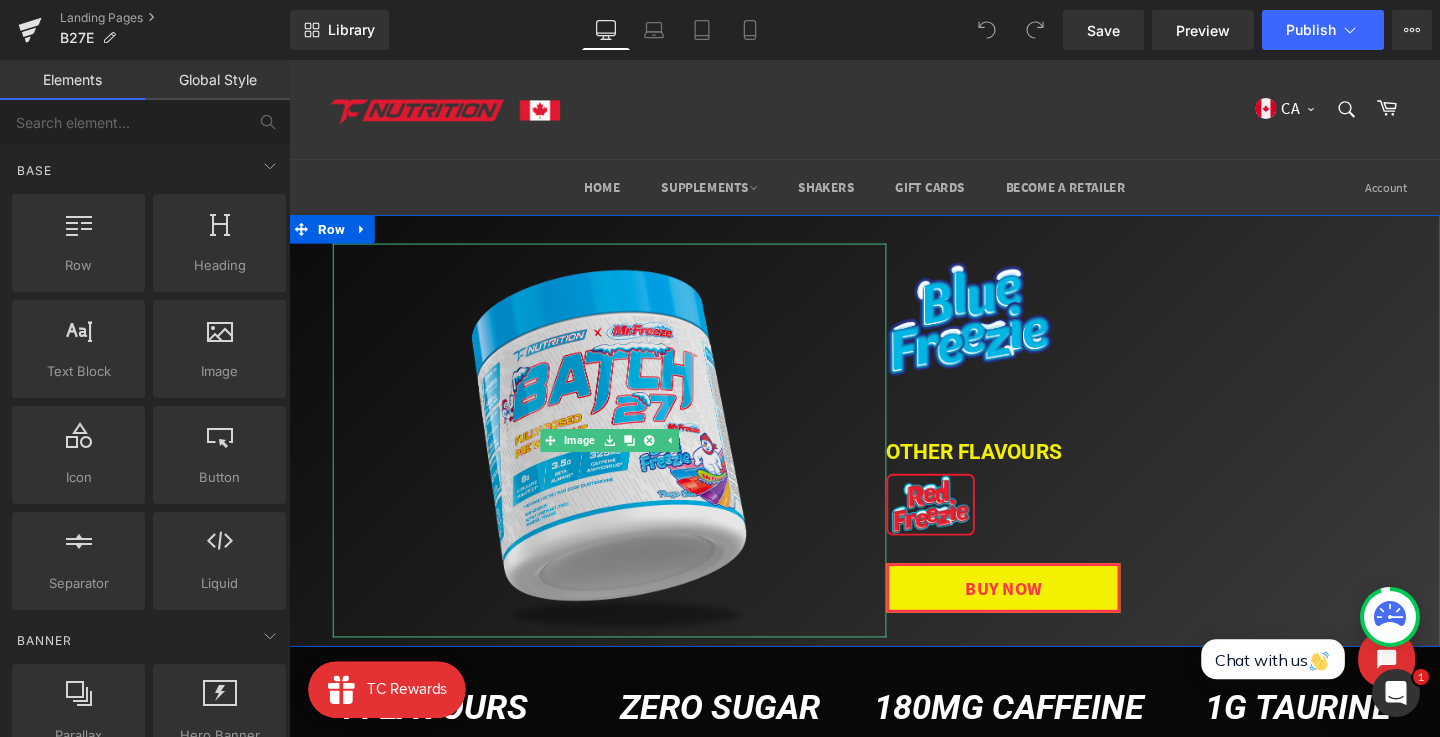 drag, startPoint x: 656, startPoint y: 457, endPoint x: 726, endPoint y: 409, distance: 84.87638 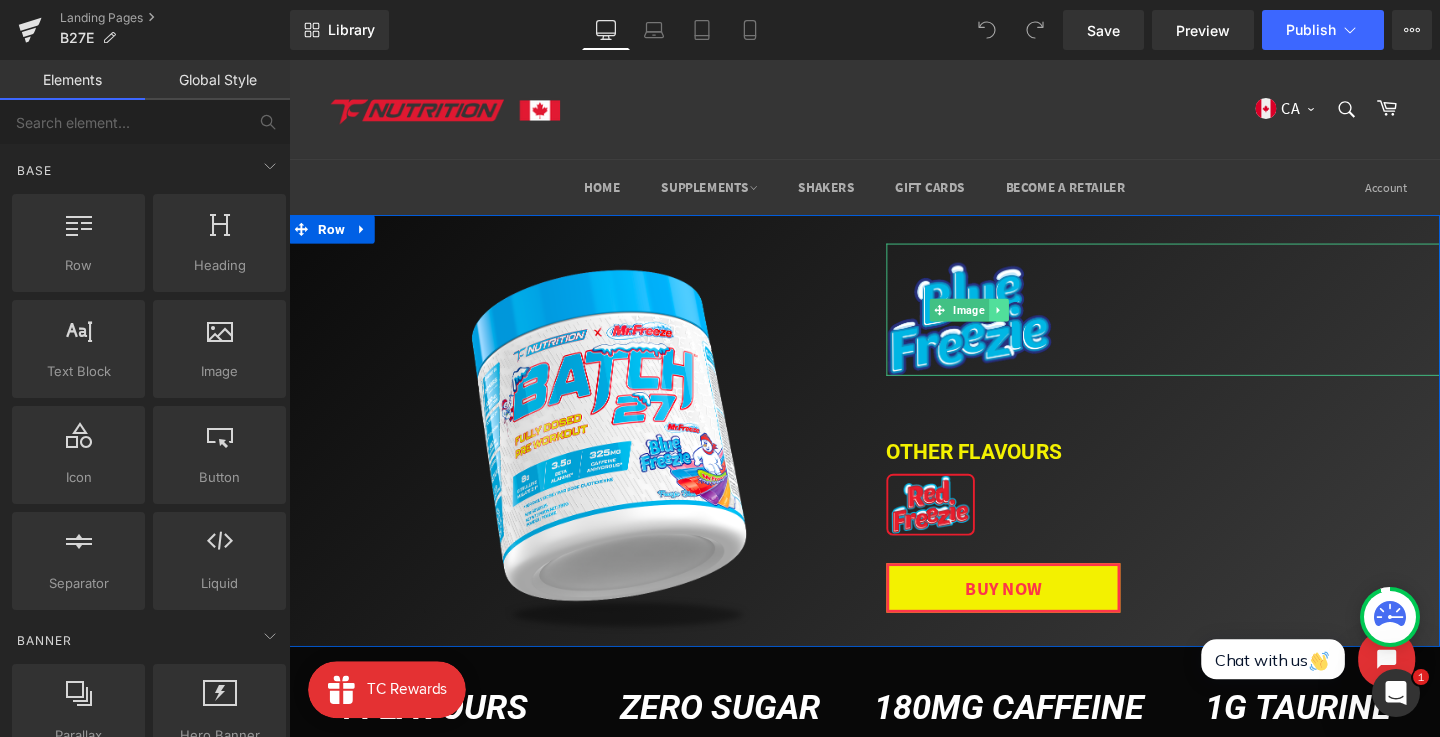 click at bounding box center [1035, 323] 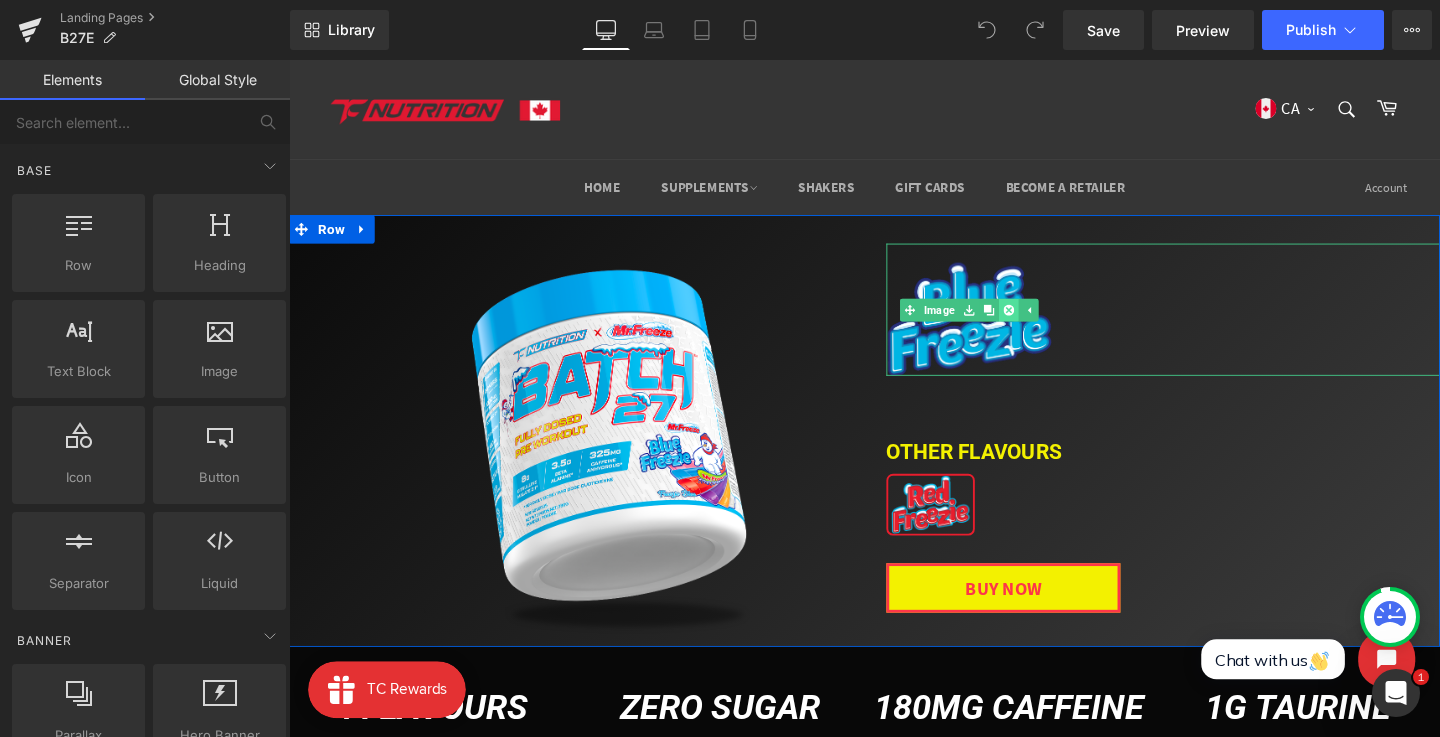 click at bounding box center [1045, 323] 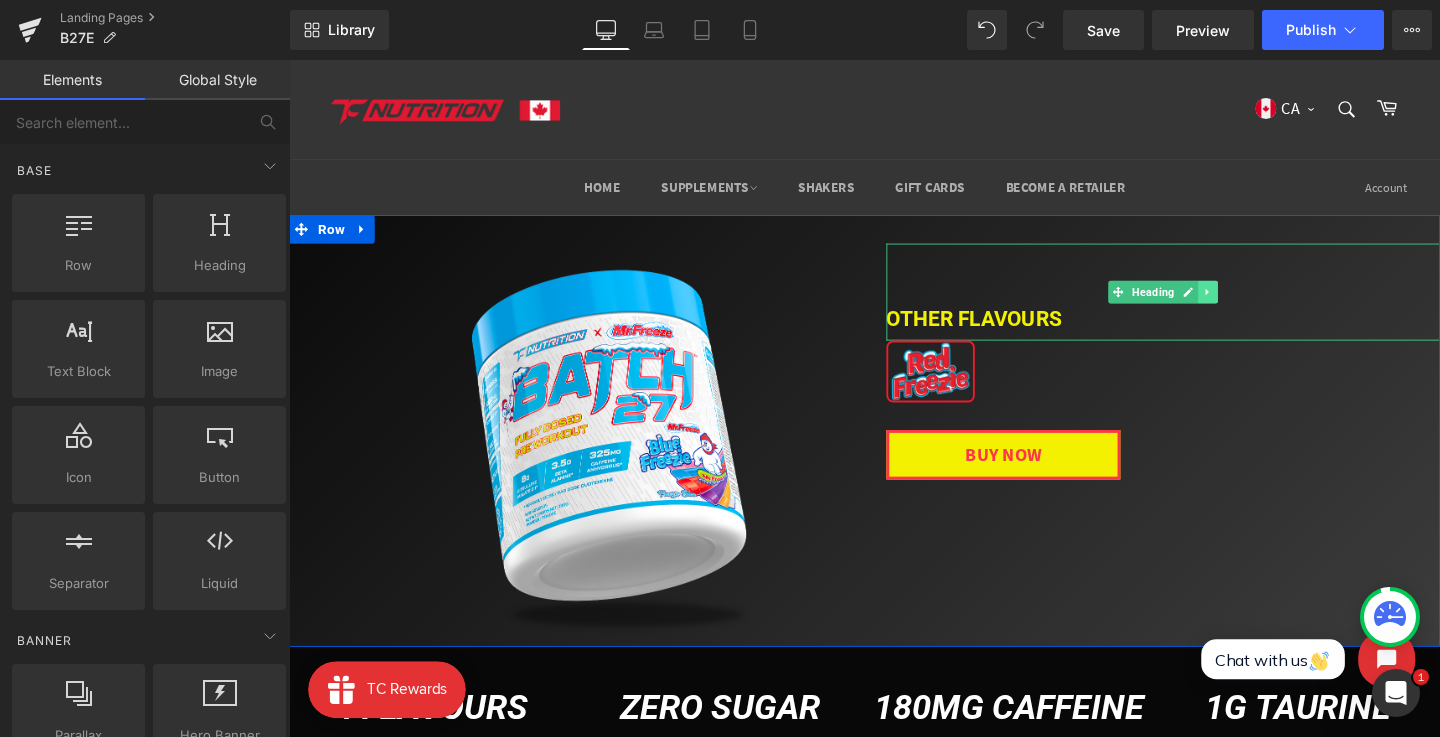 click 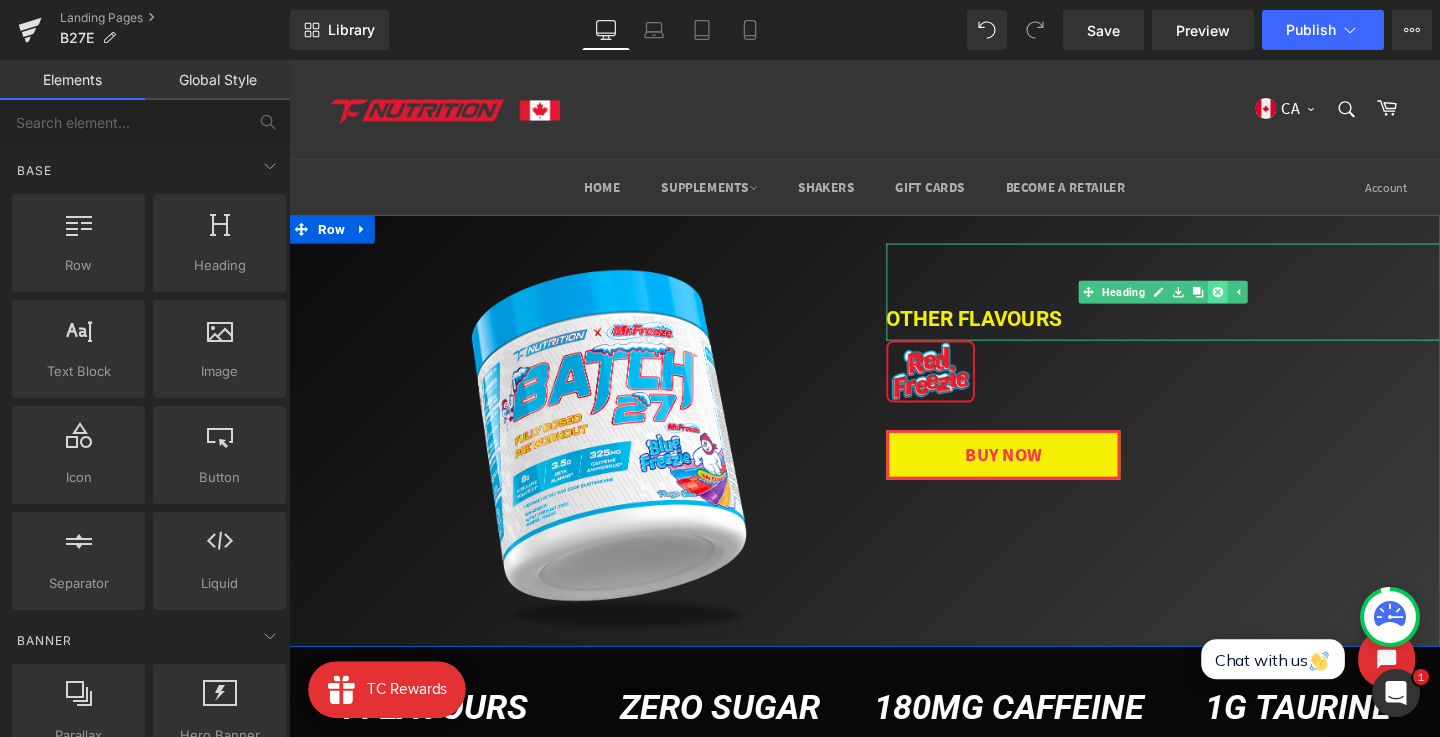 click 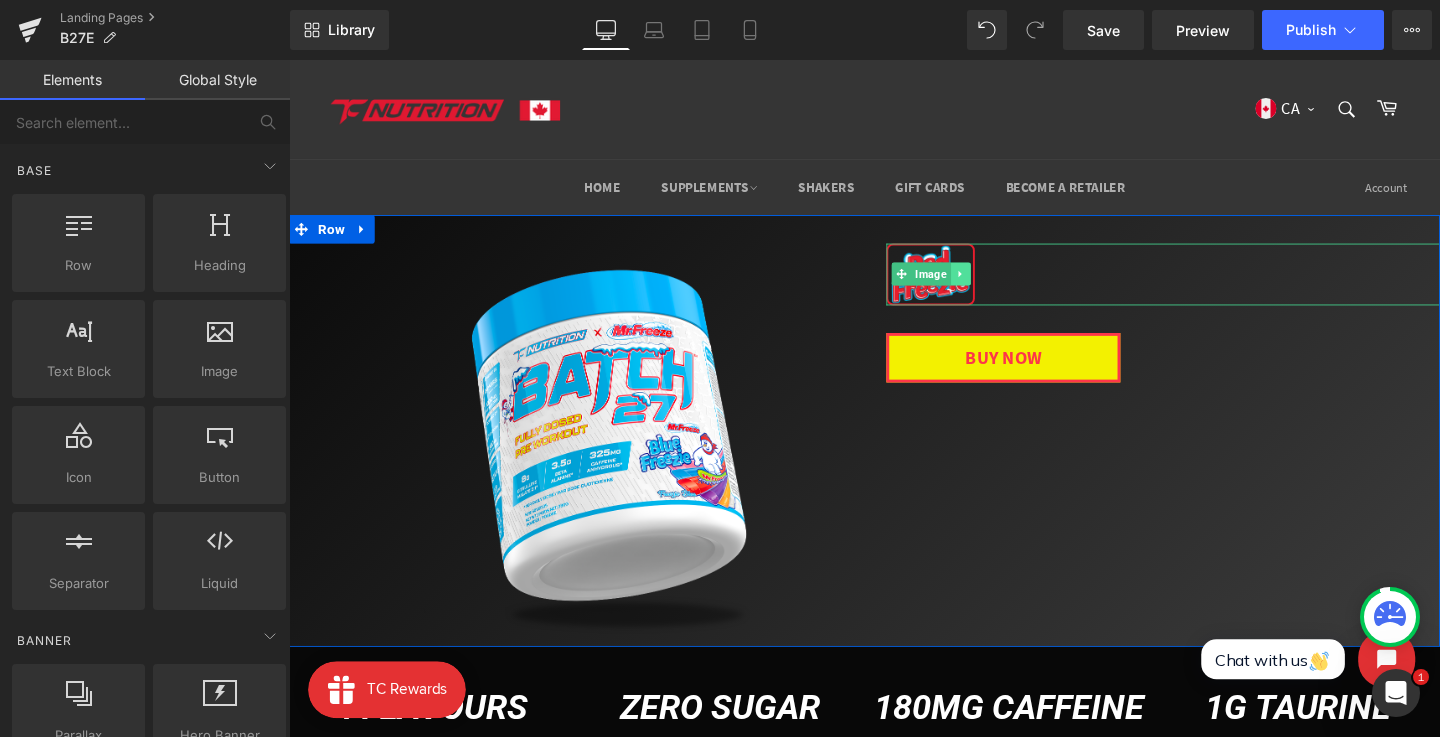 click 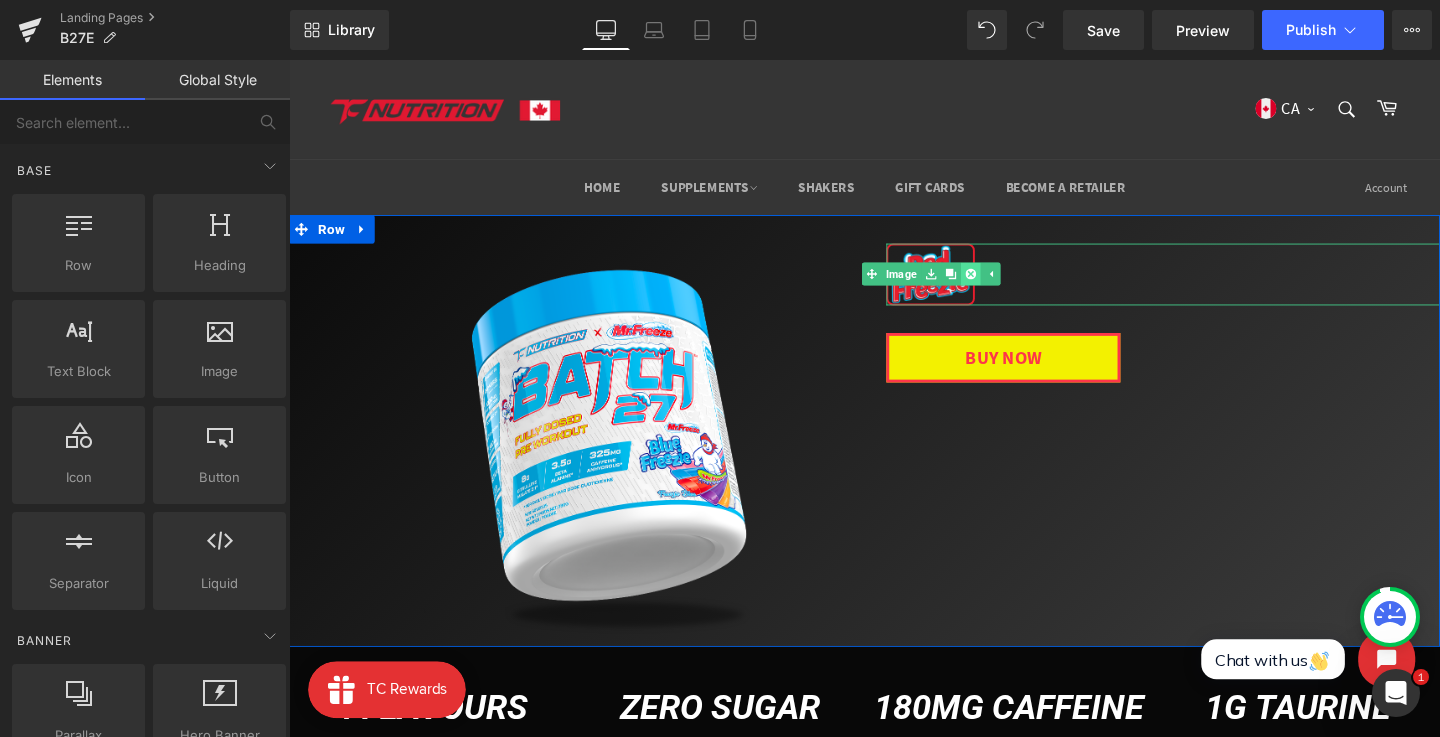 click 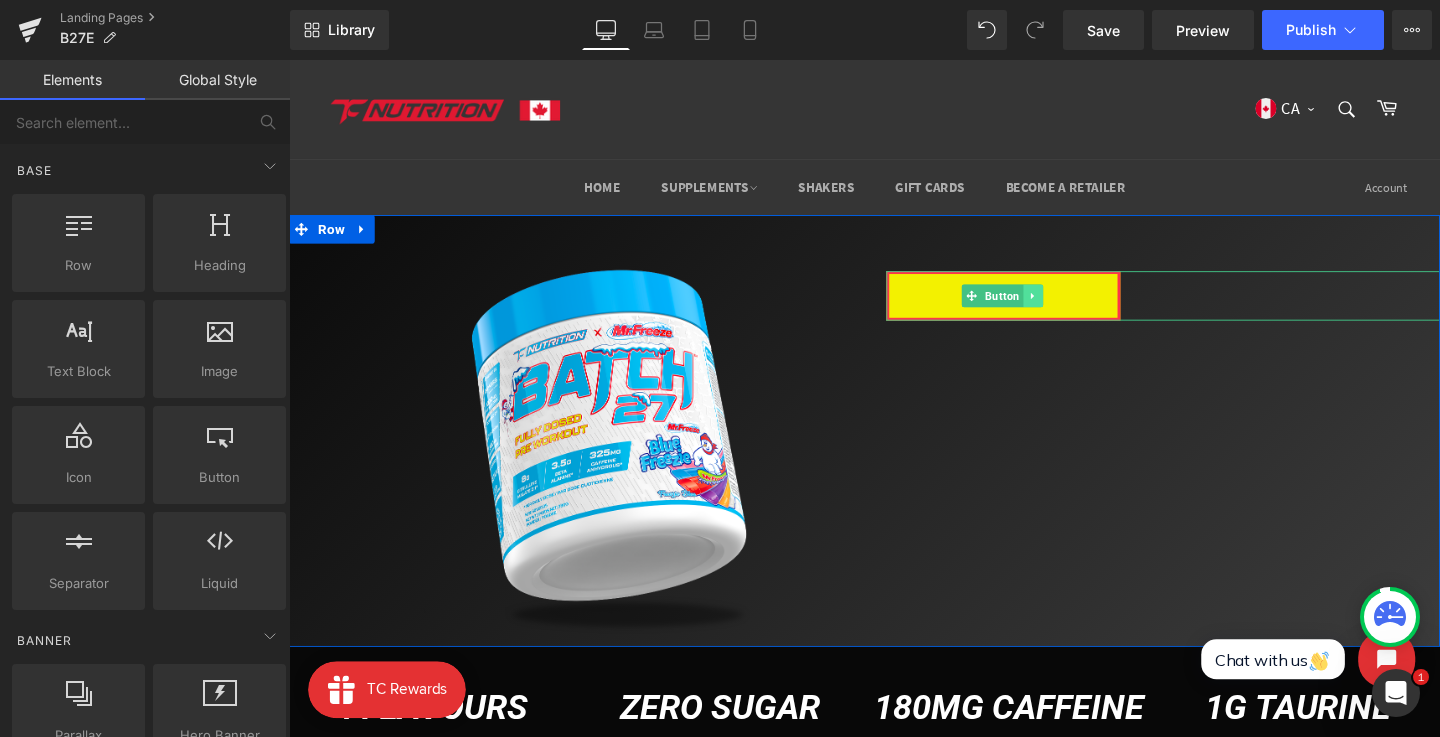 click 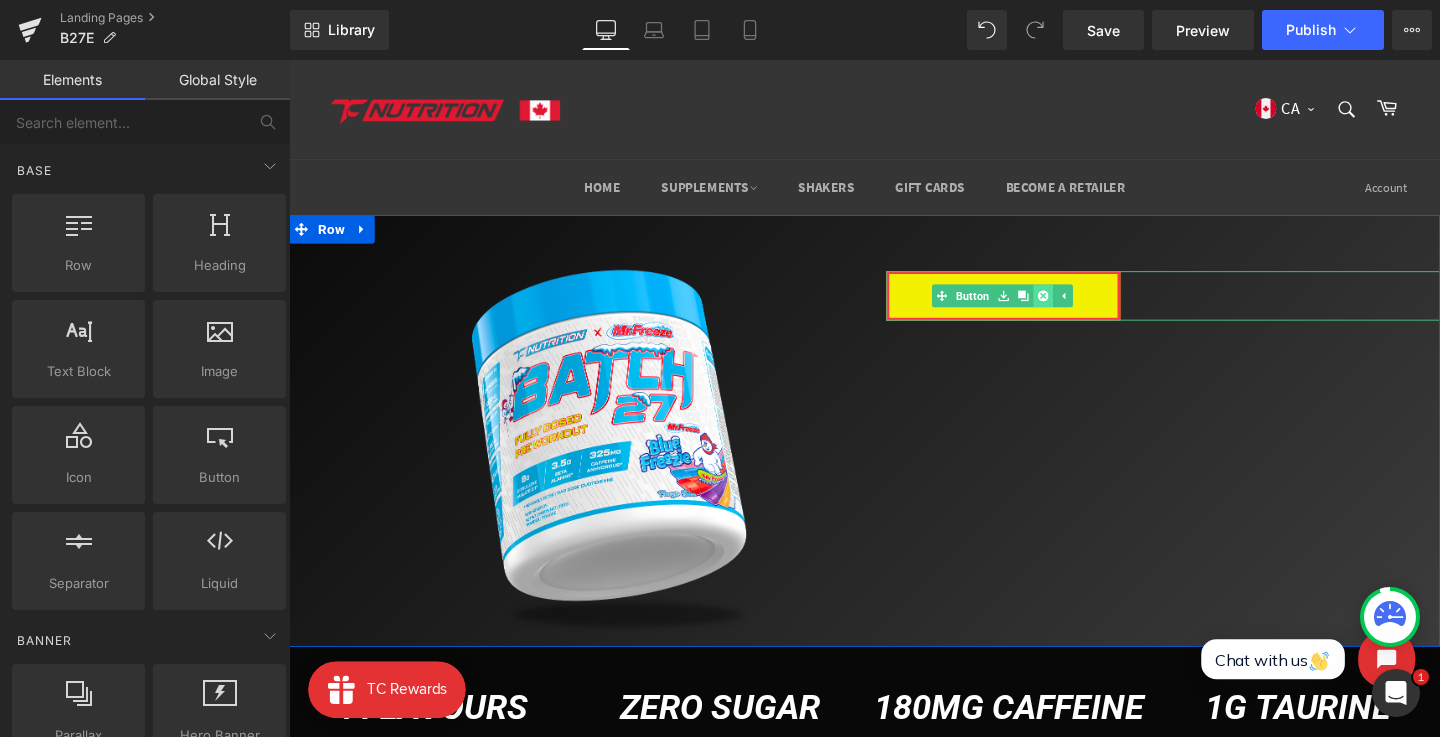 click 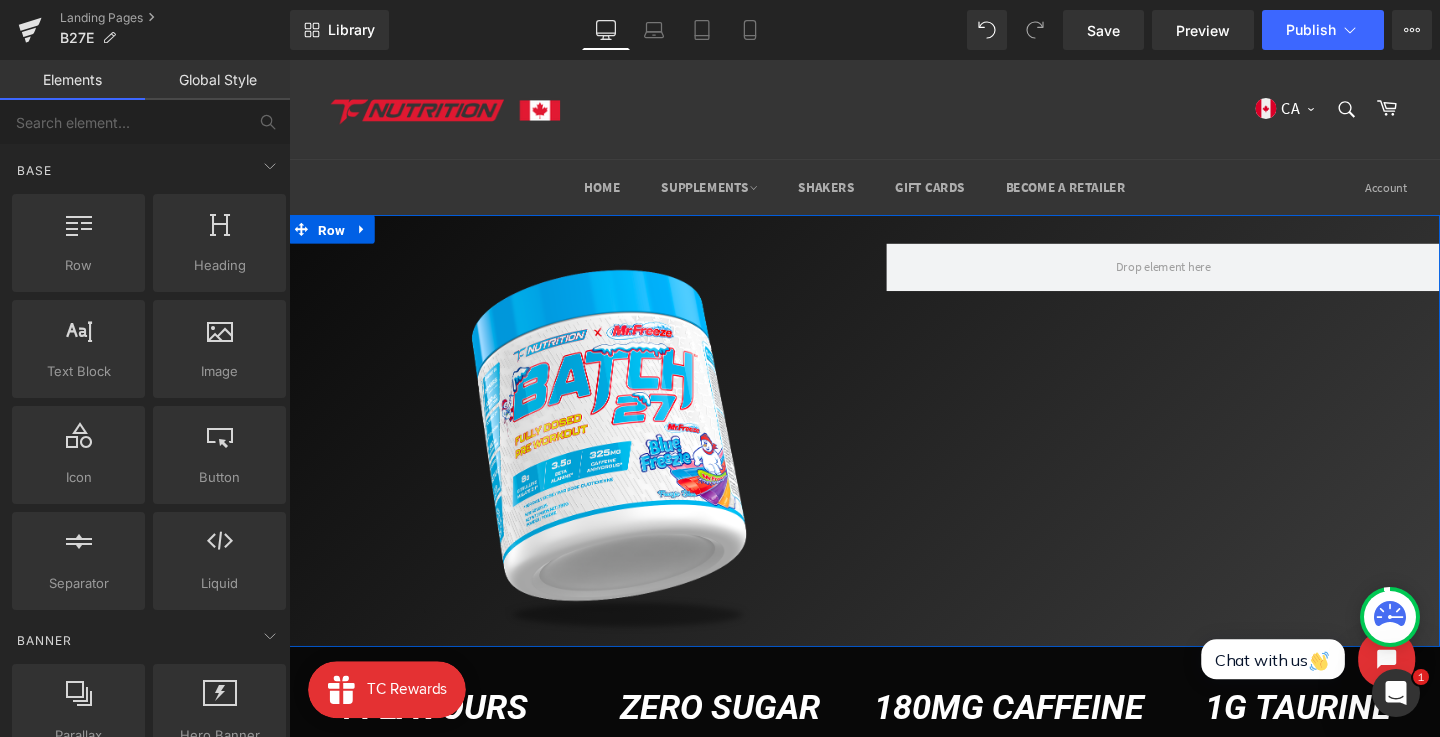 click on "Row" at bounding box center [334, 239] 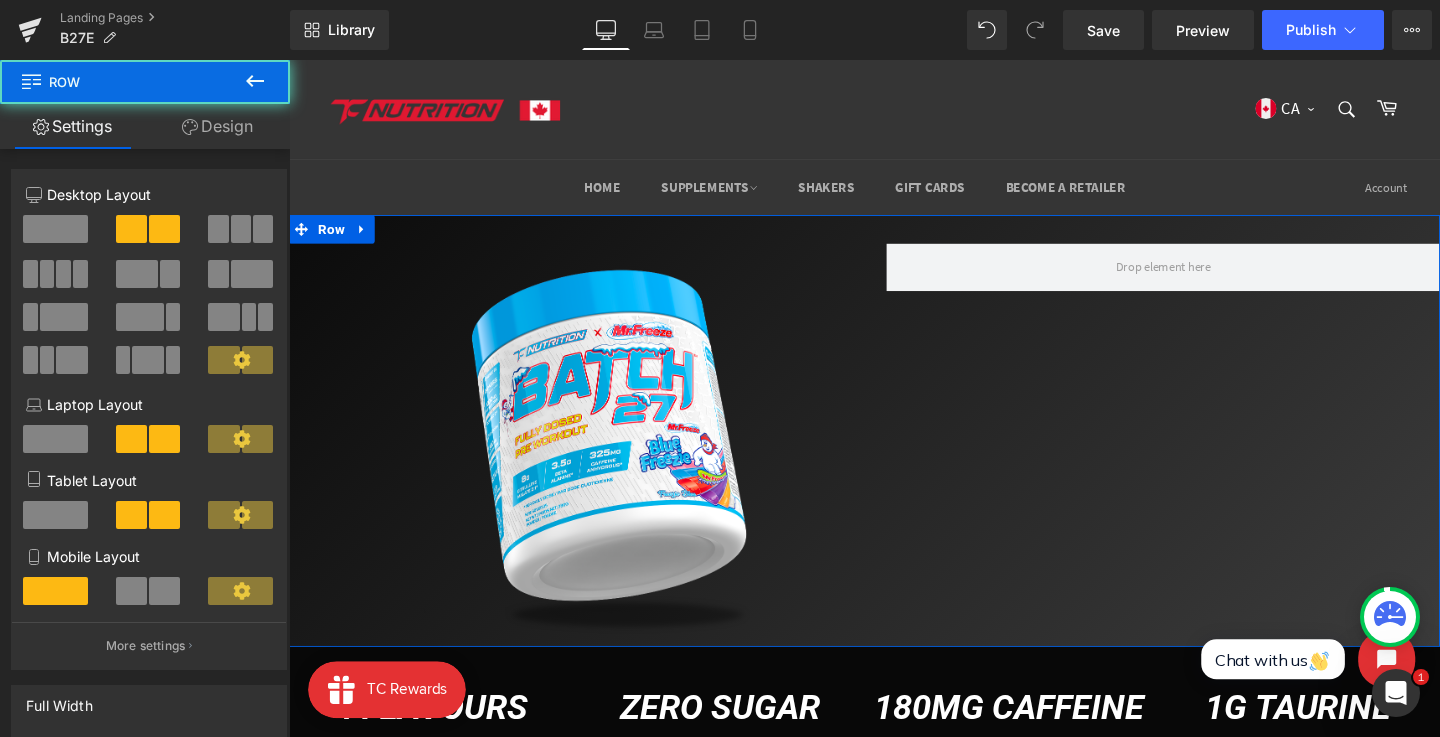 click at bounding box center (55, 229) 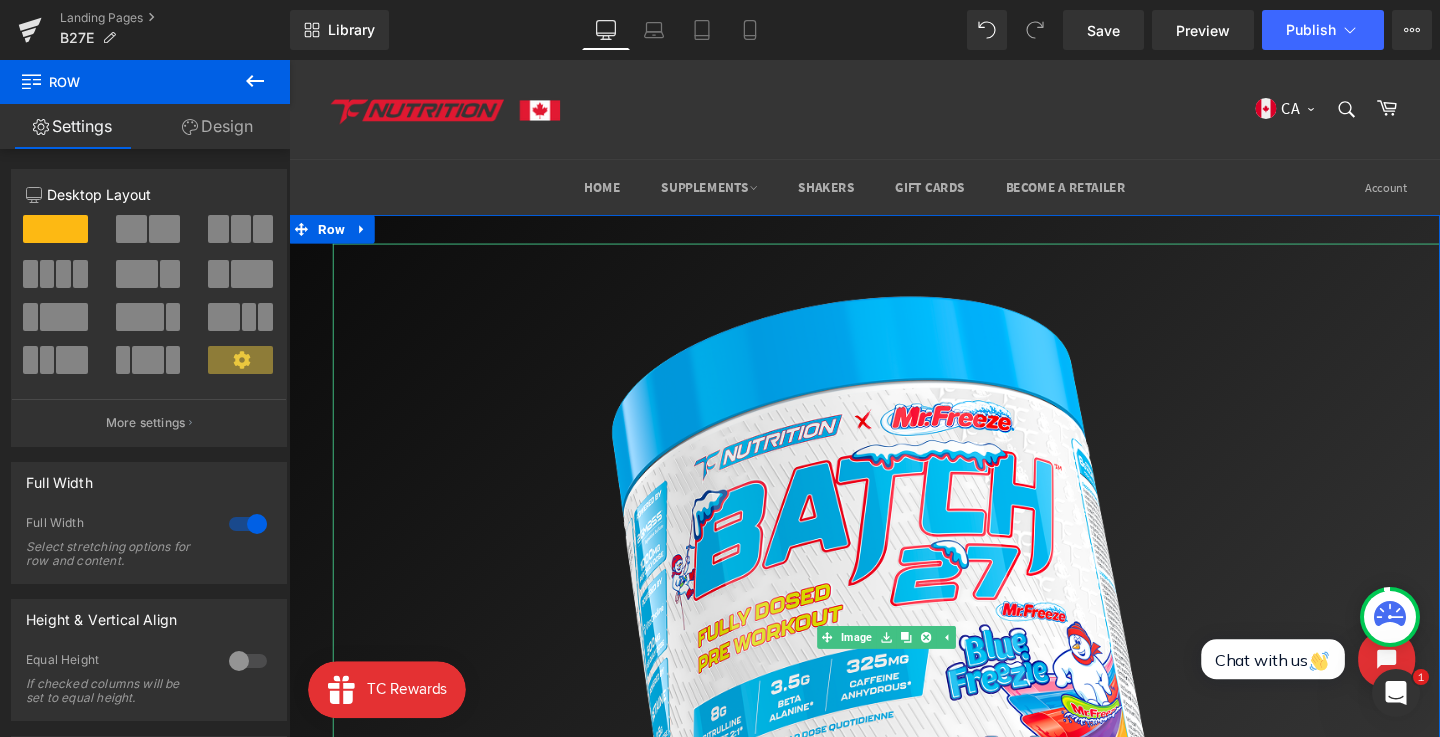 click at bounding box center (917, 666) 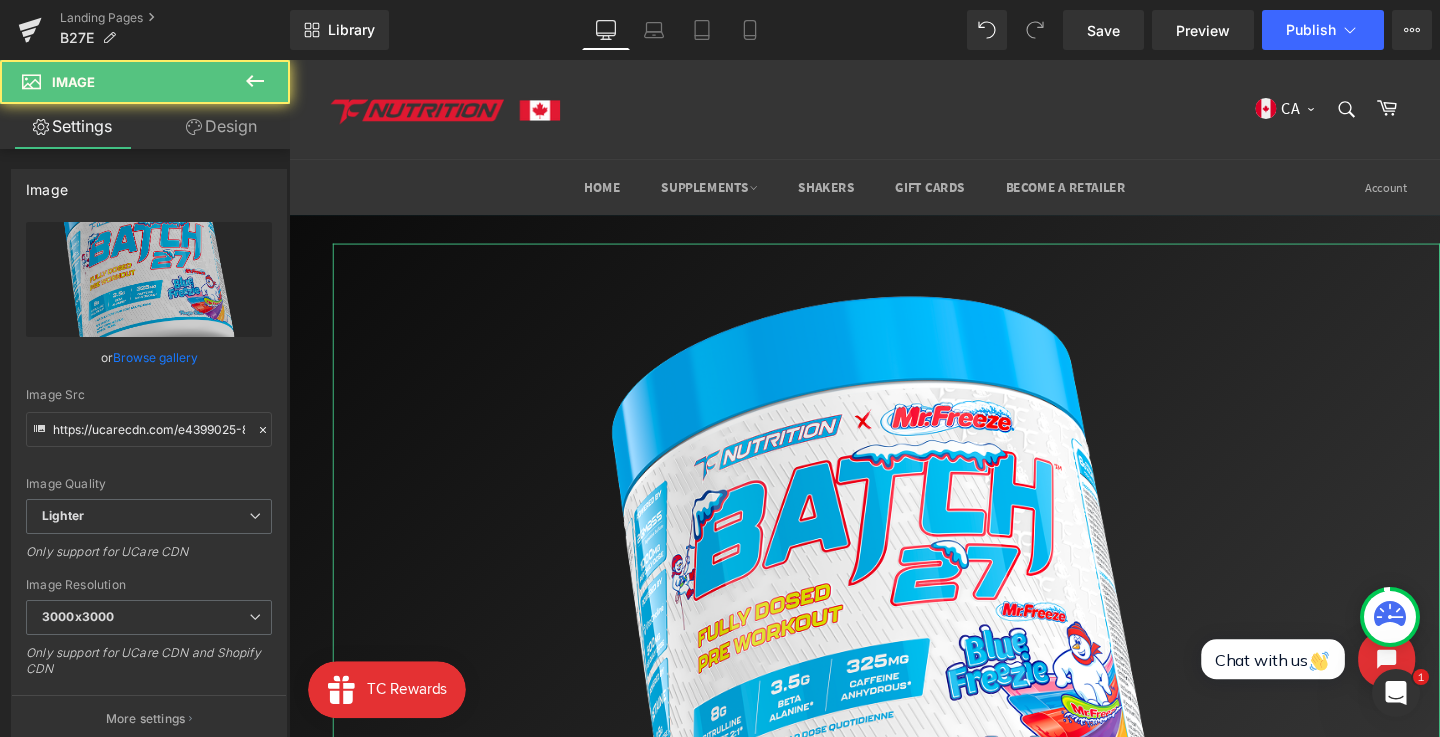 click on "Design" at bounding box center (221, 126) 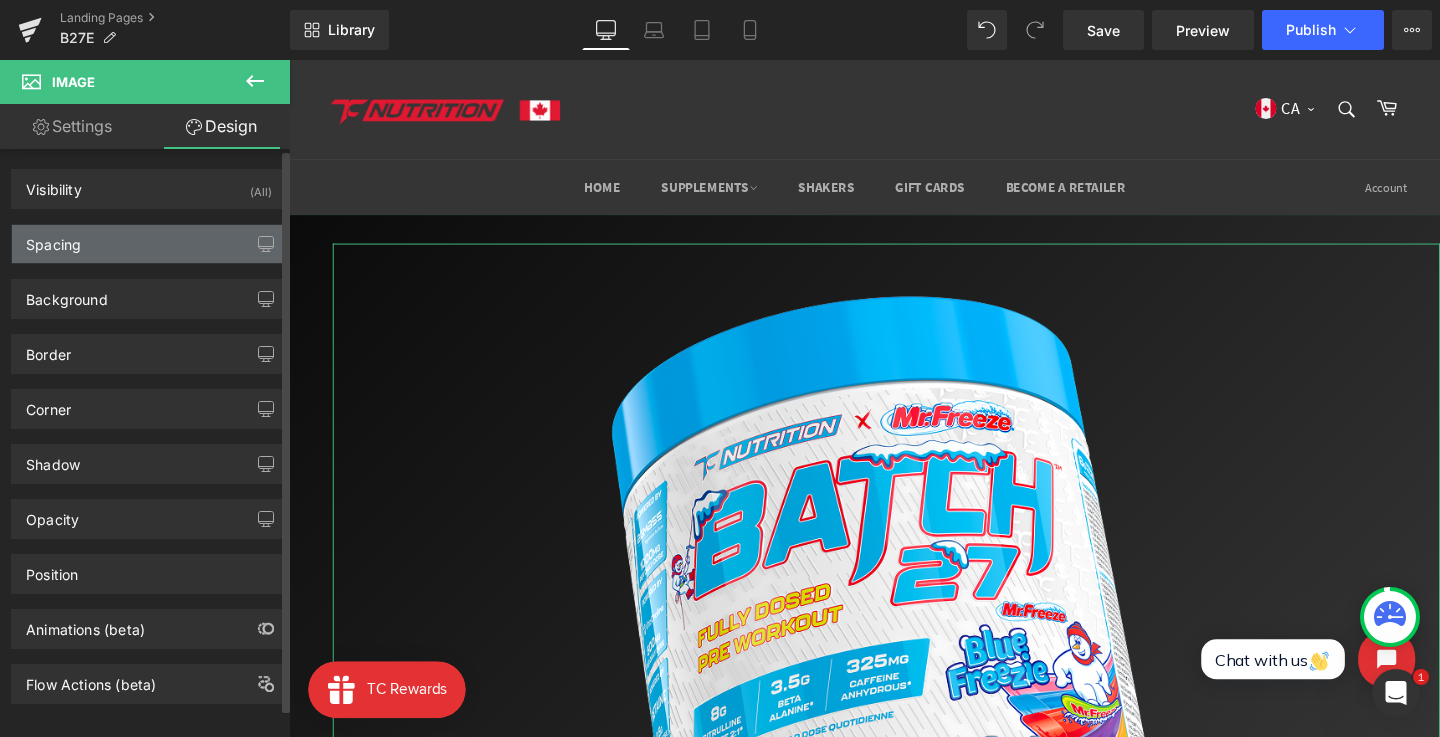 click on "Spacing" at bounding box center (149, 244) 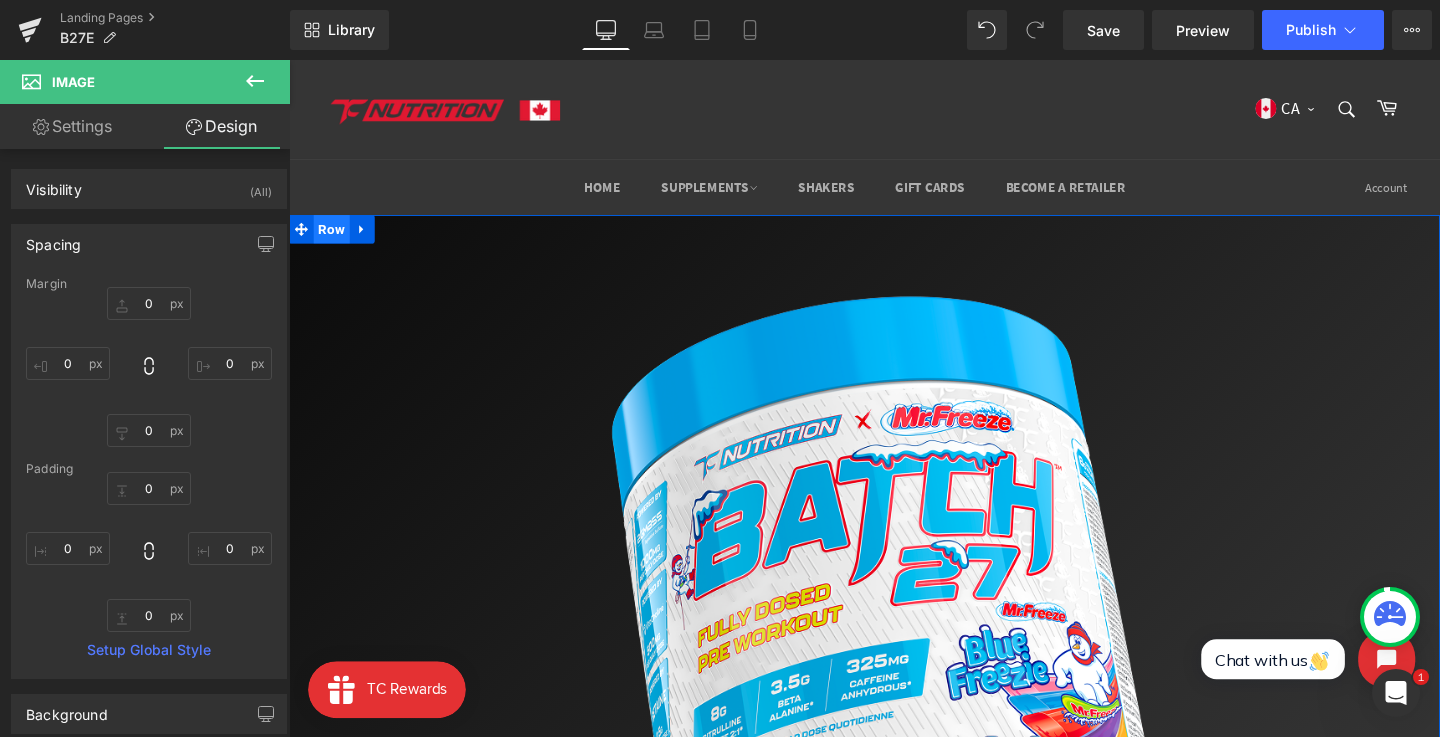 click on "Row" at bounding box center [334, 238] 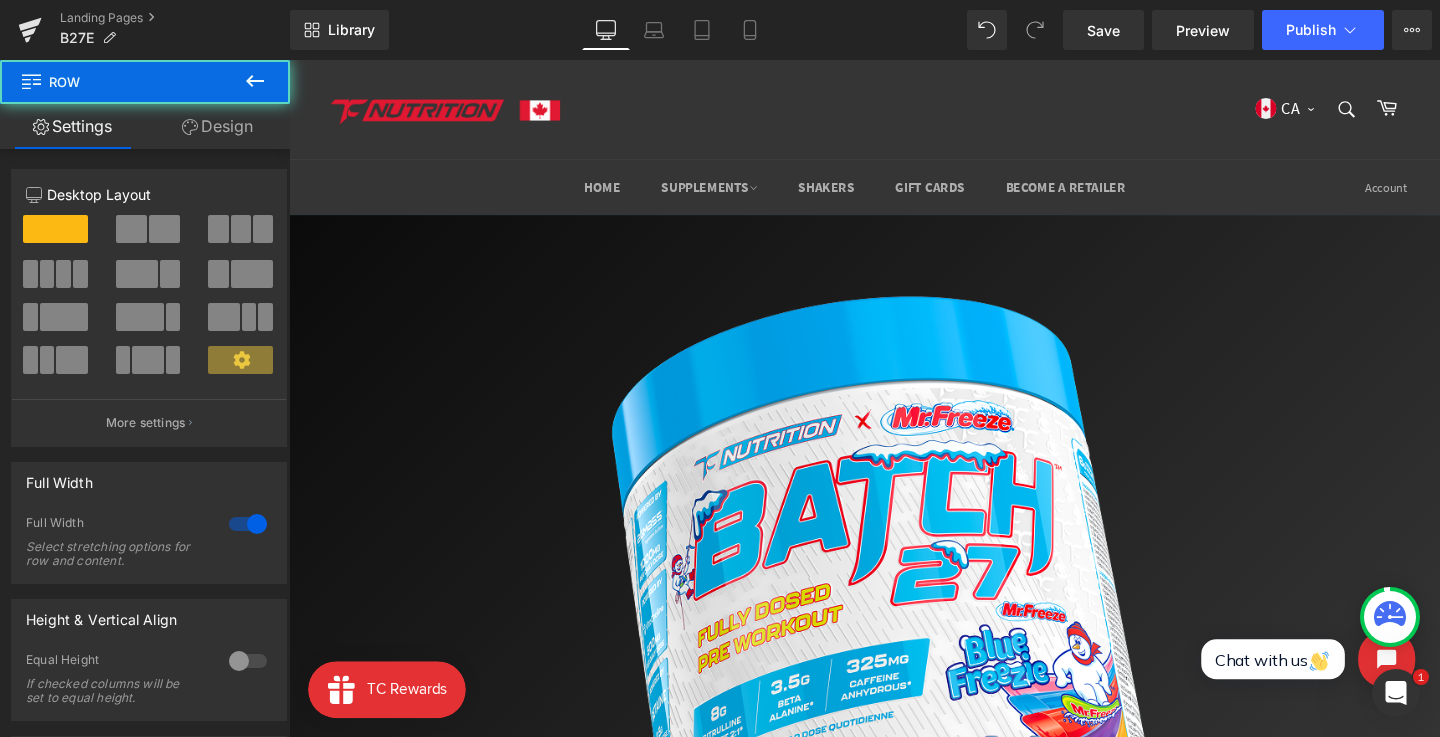 click 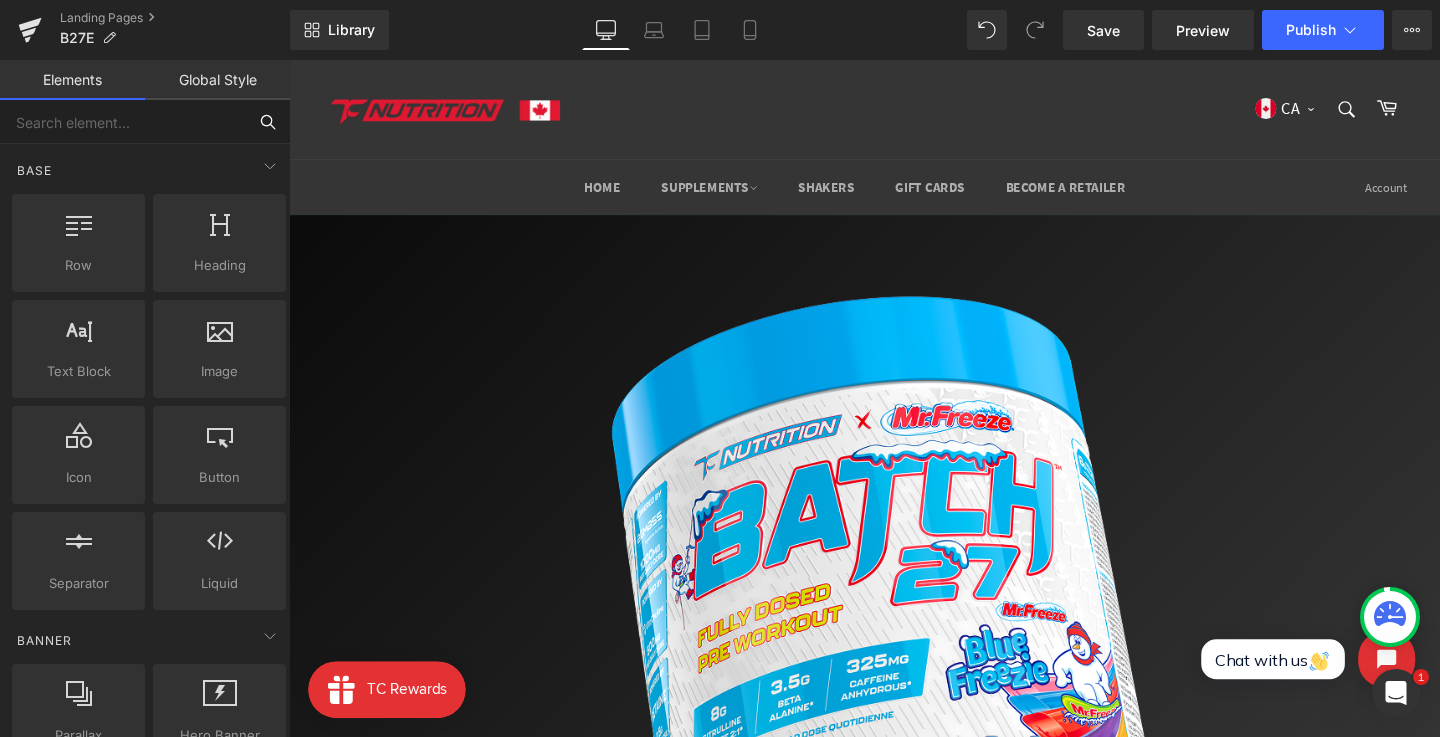 click at bounding box center (123, 122) 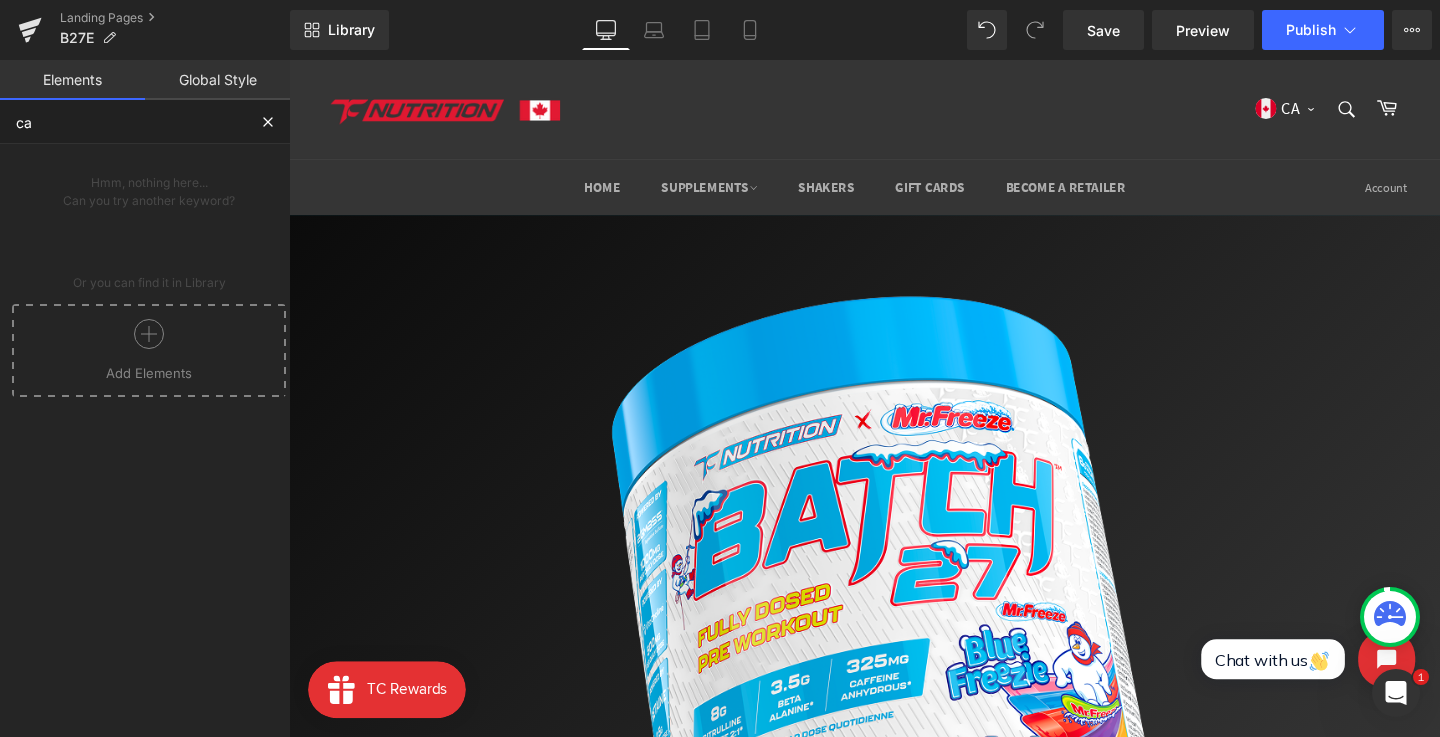 type on "c" 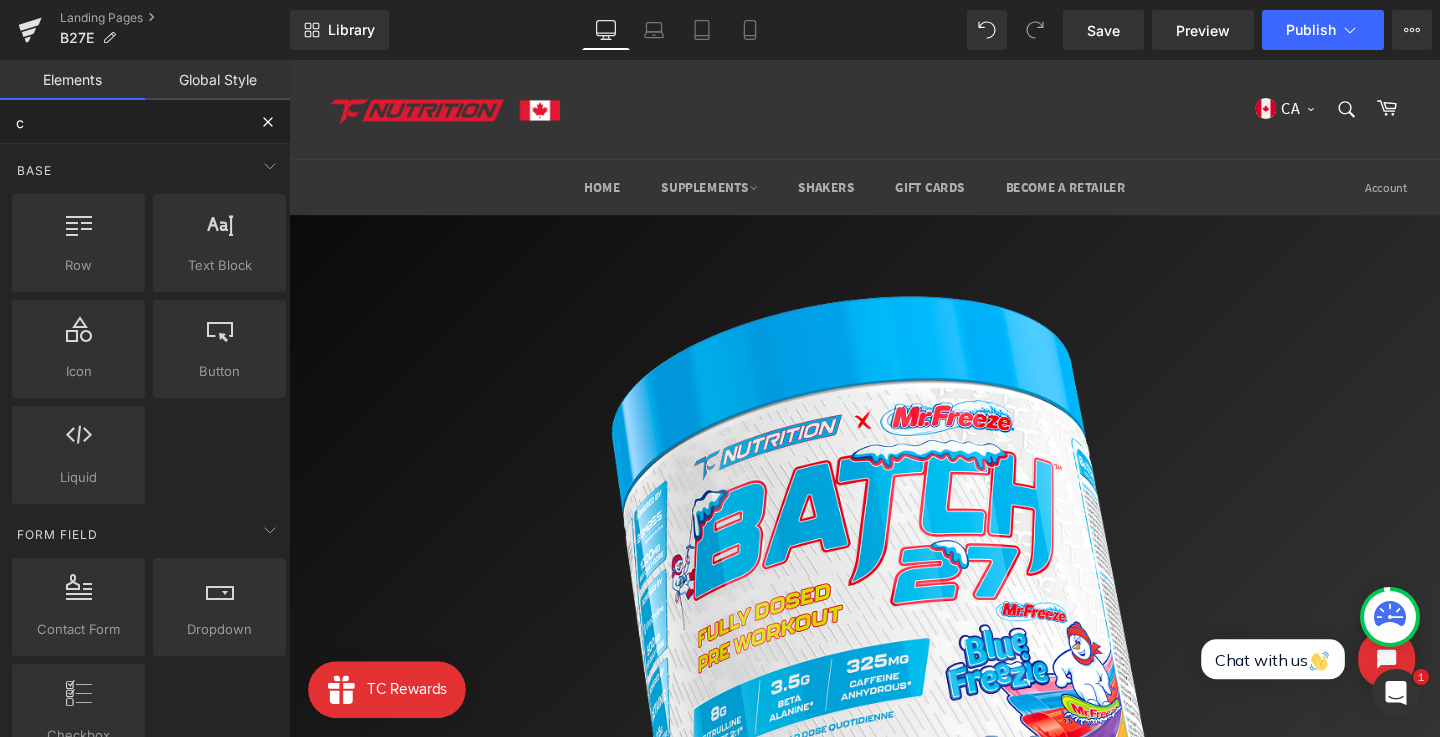 type on "ca" 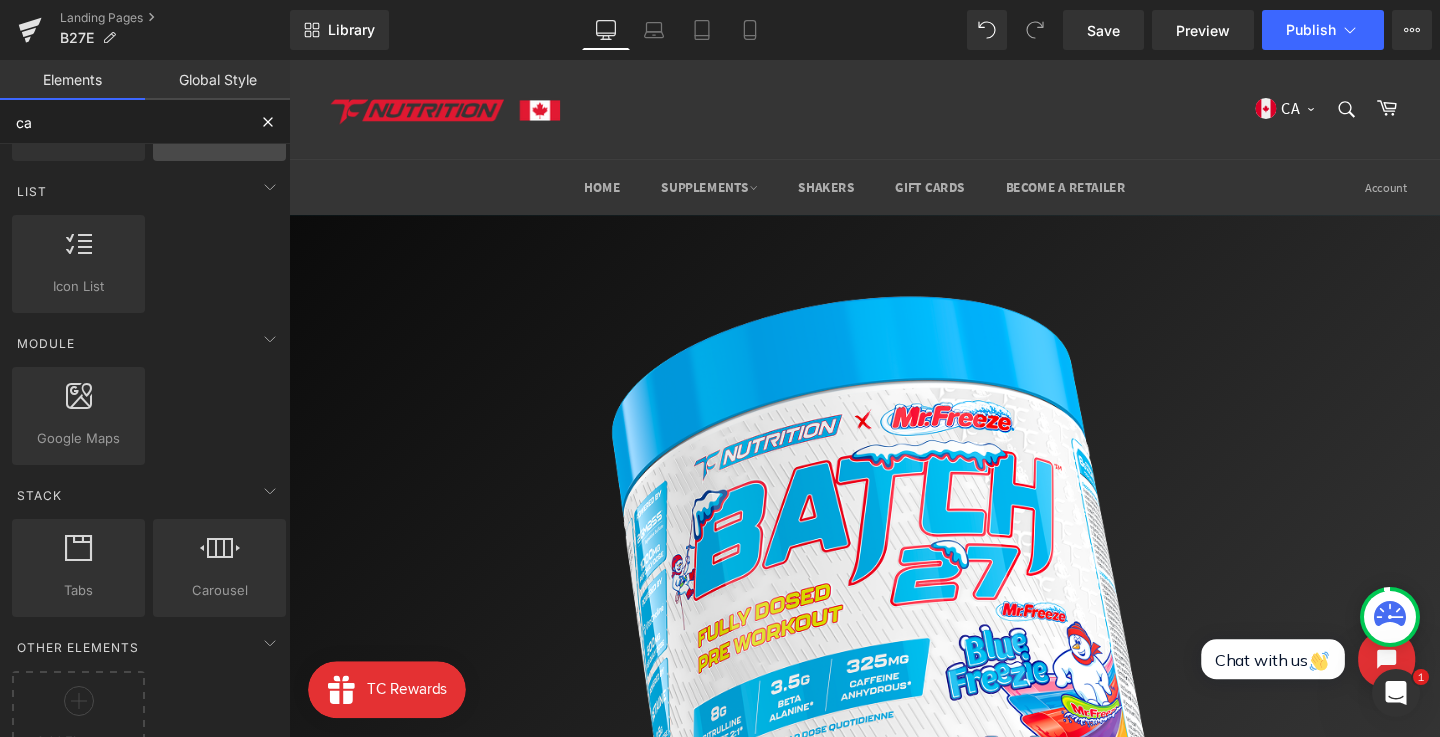 scroll, scrollTop: 331, scrollLeft: 0, axis: vertical 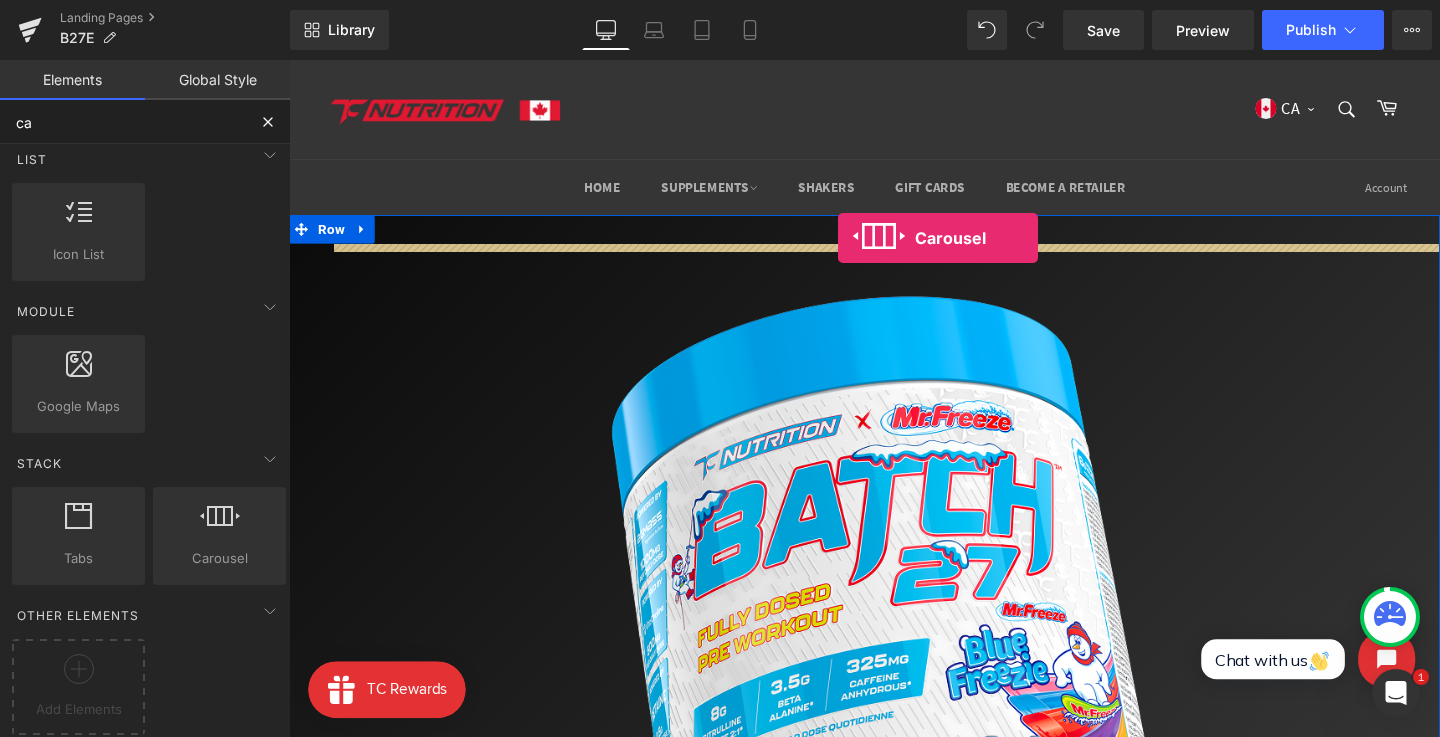 drag, startPoint x: 562, startPoint y: 549, endPoint x: 866, endPoint y: 247, distance: 428.50903 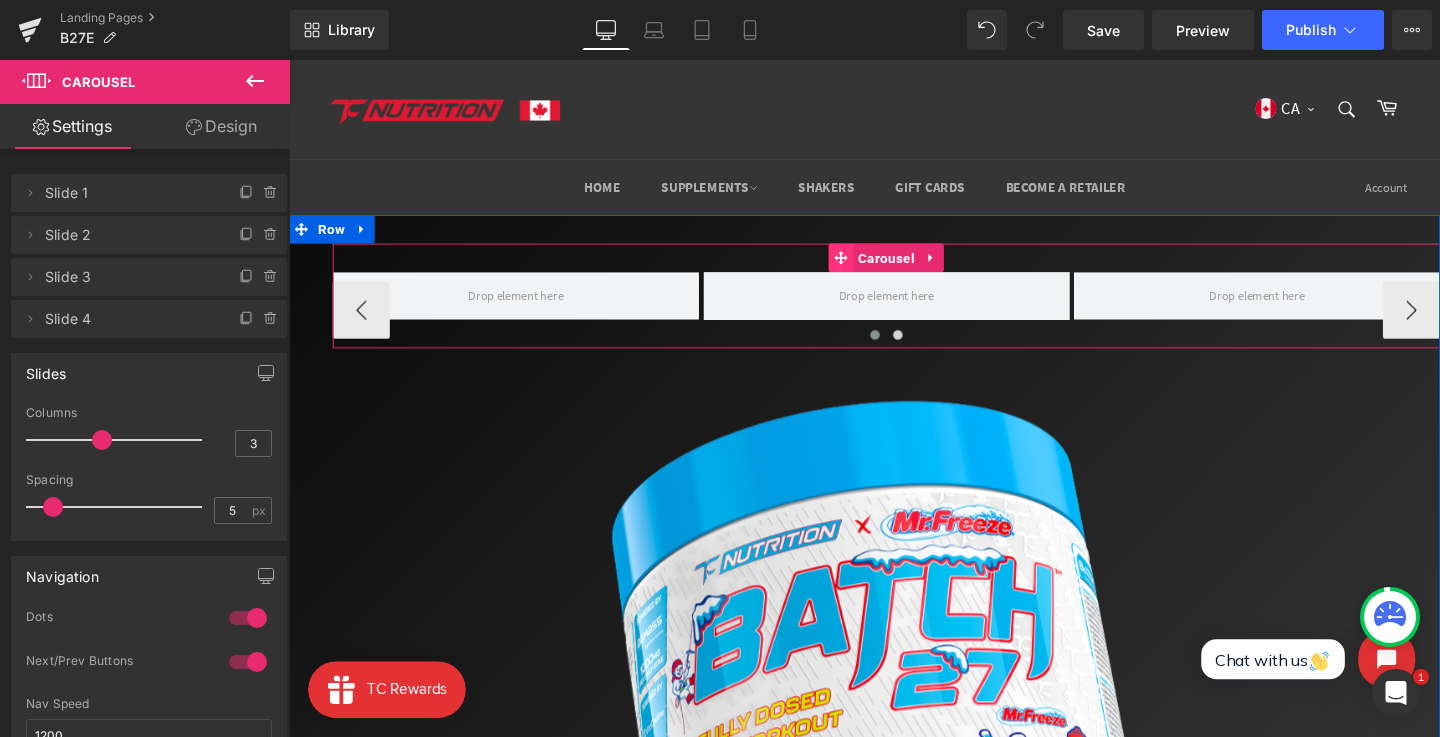 click at bounding box center [869, 268] 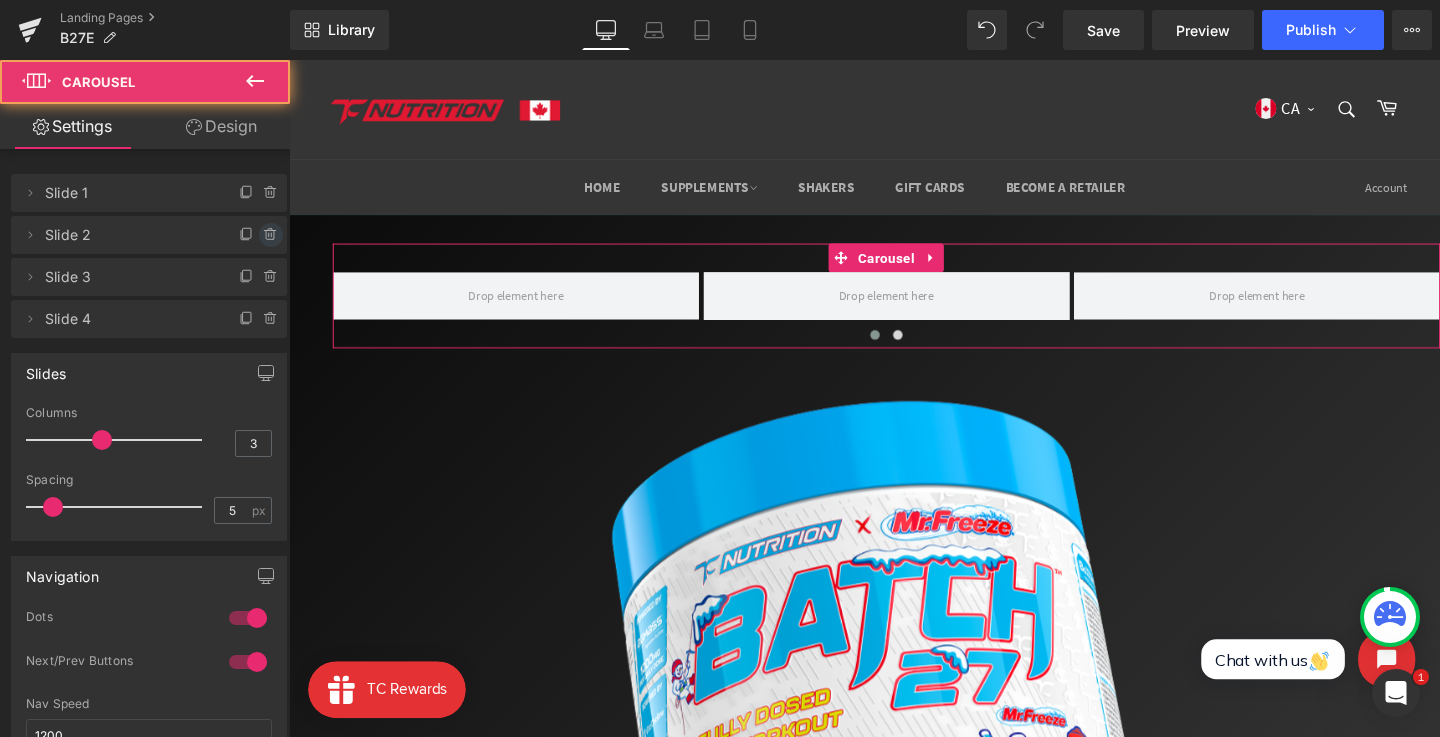 click 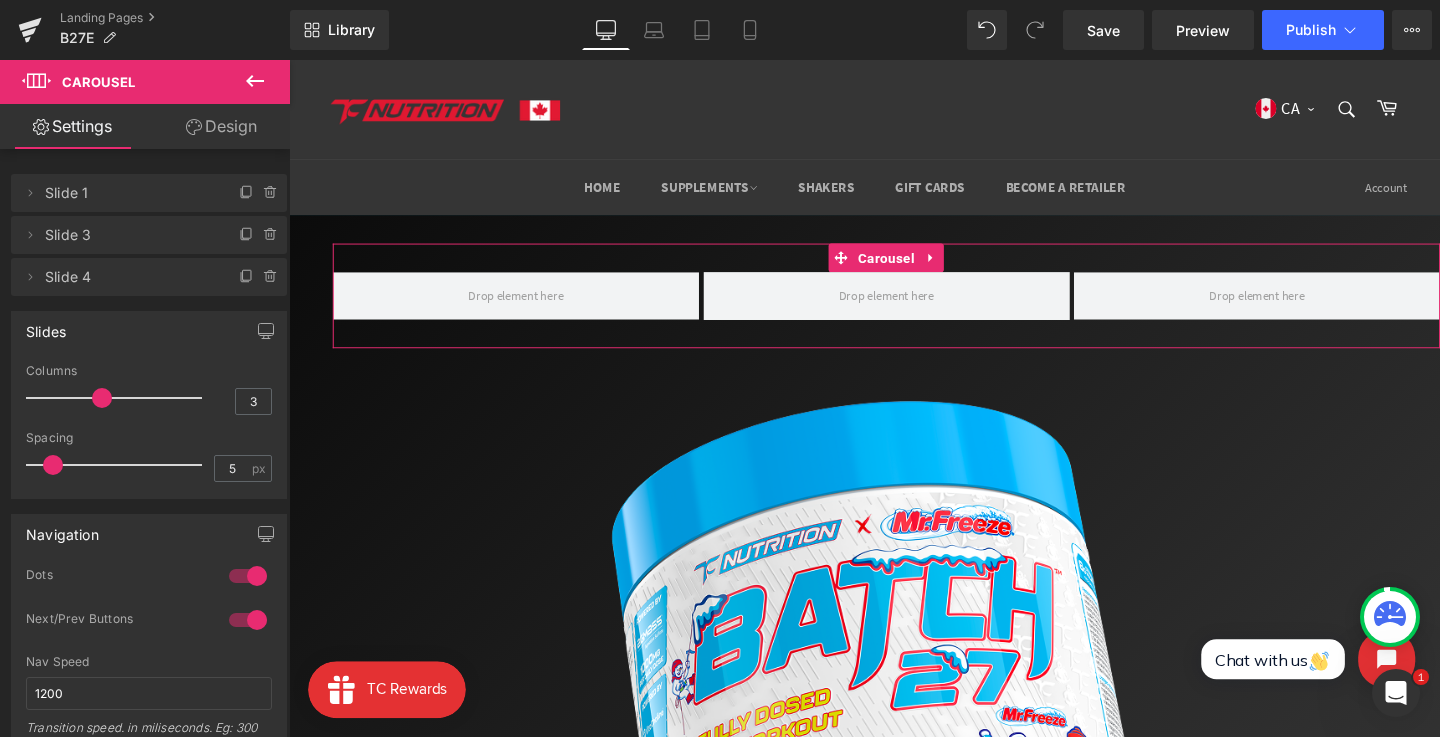click 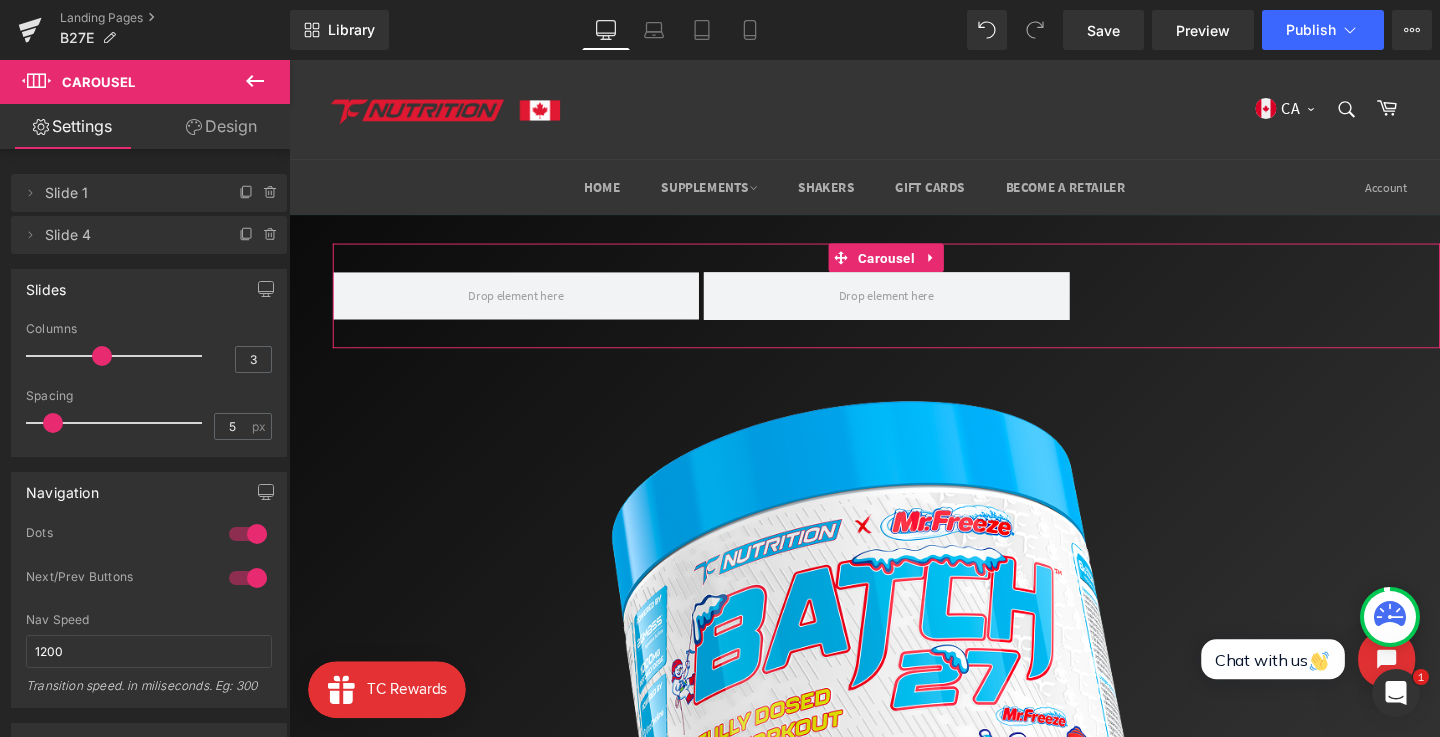 click 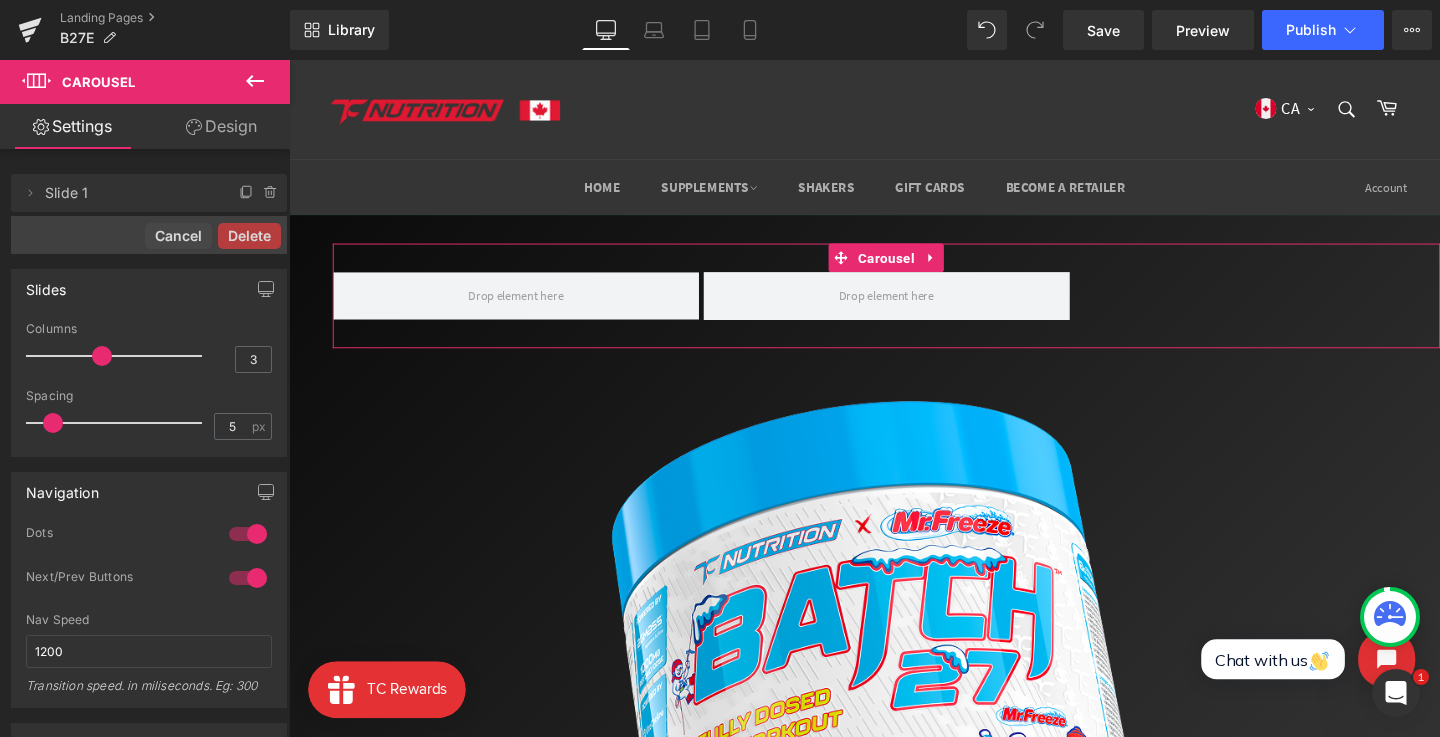 click on "Delete" at bounding box center [249, 236] 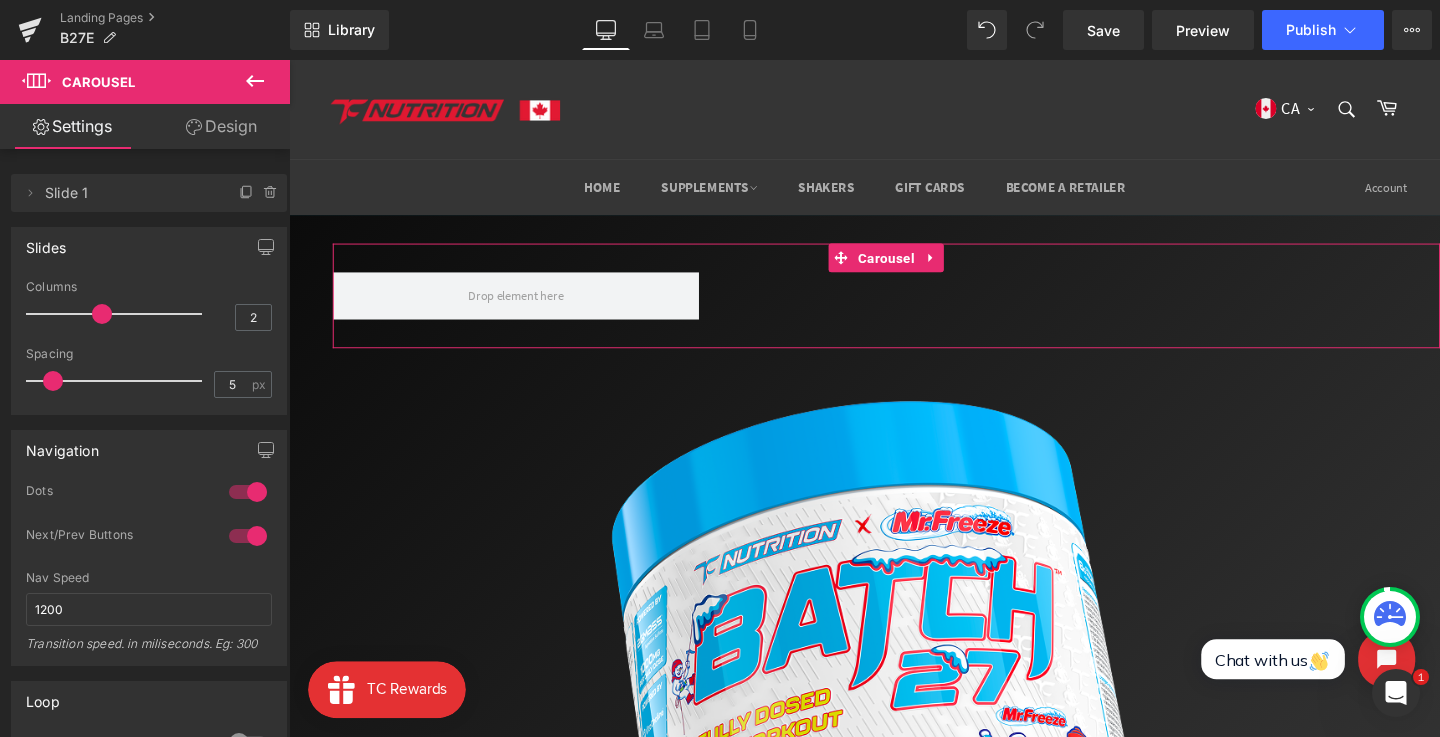 type on "1" 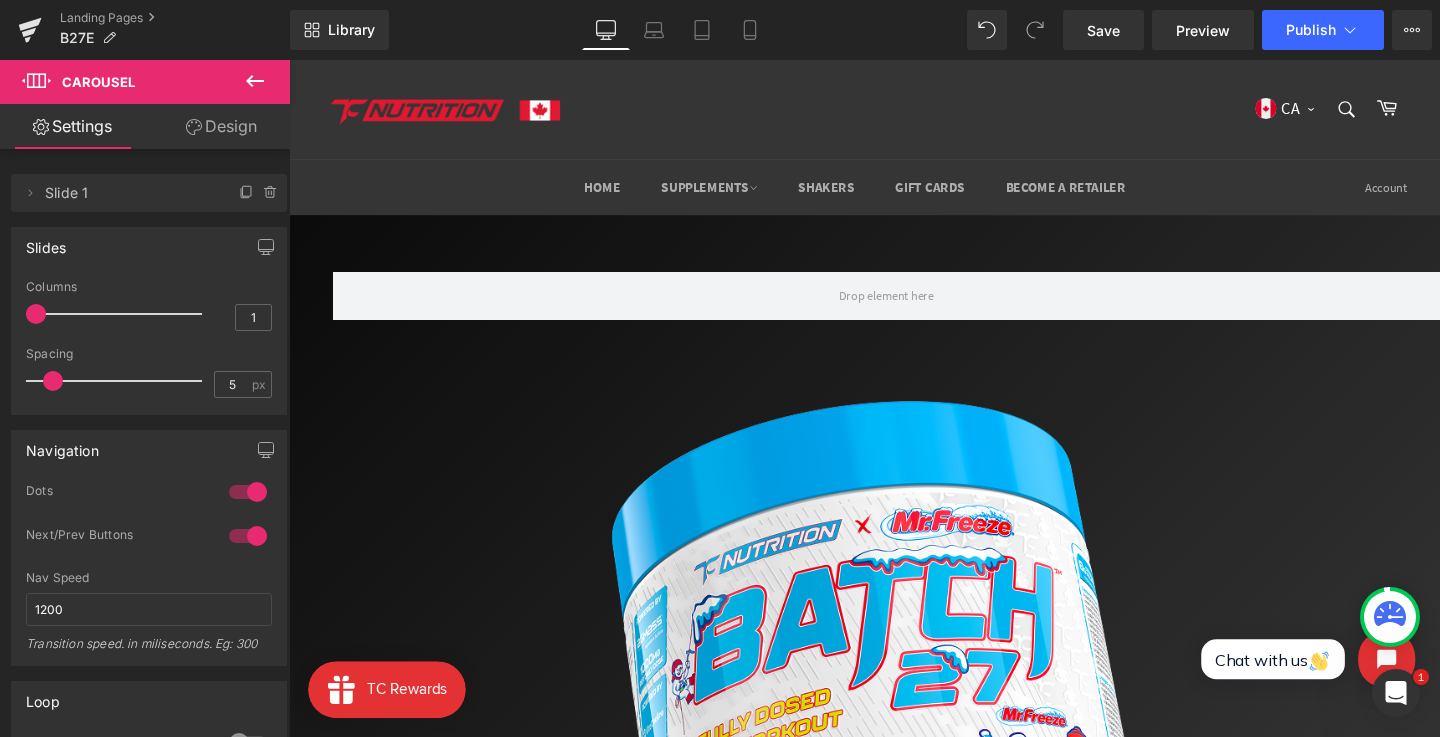 drag, startPoint x: 109, startPoint y: 311, endPoint x: 0, endPoint y: 311, distance: 109 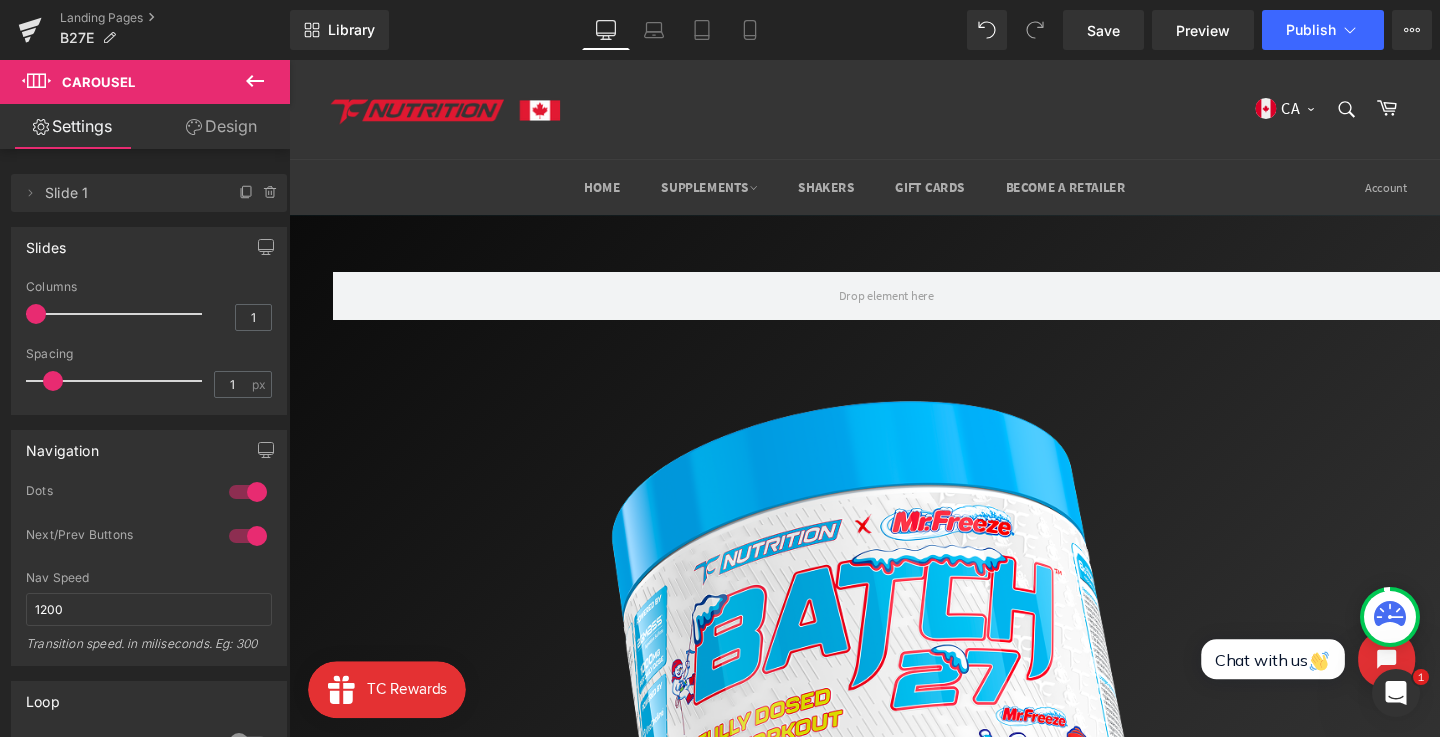 click at bounding box center (119, 381) 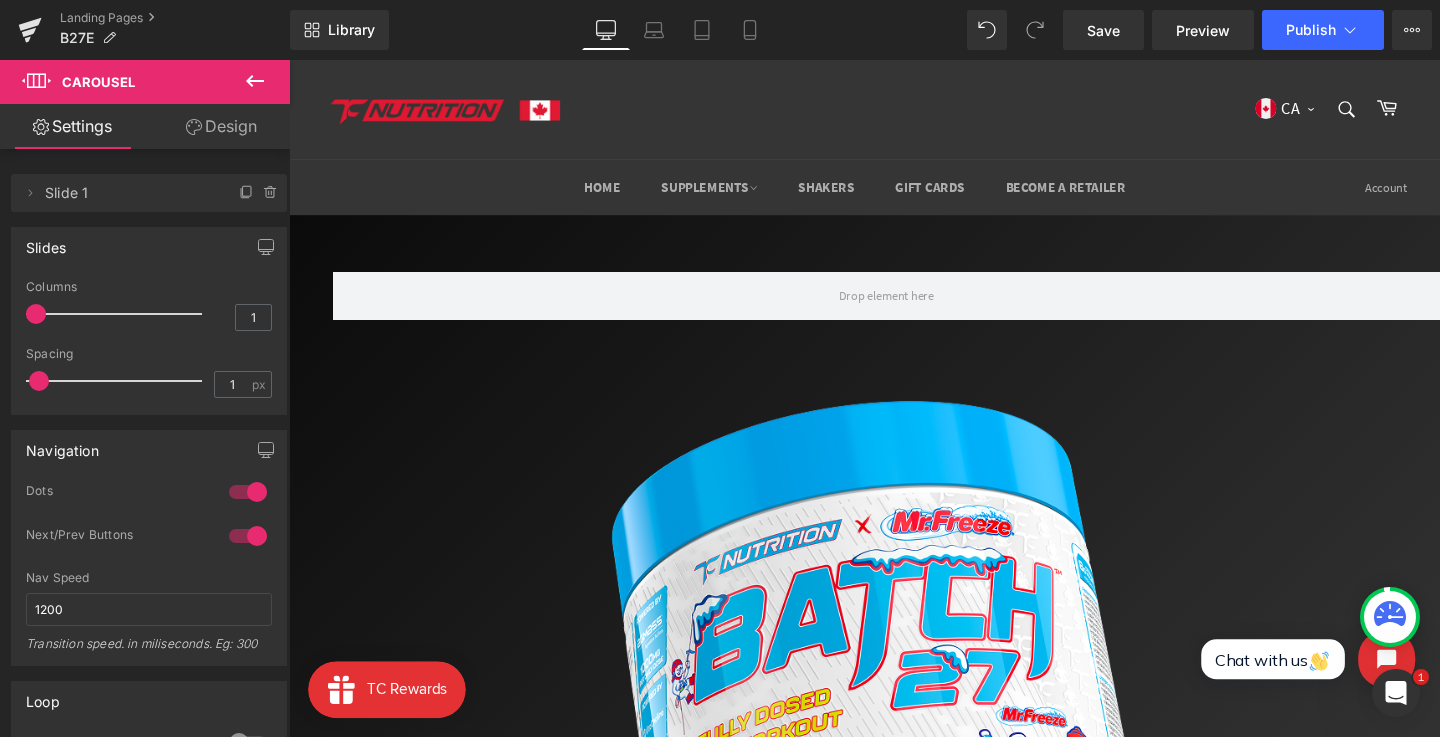 type on "0" 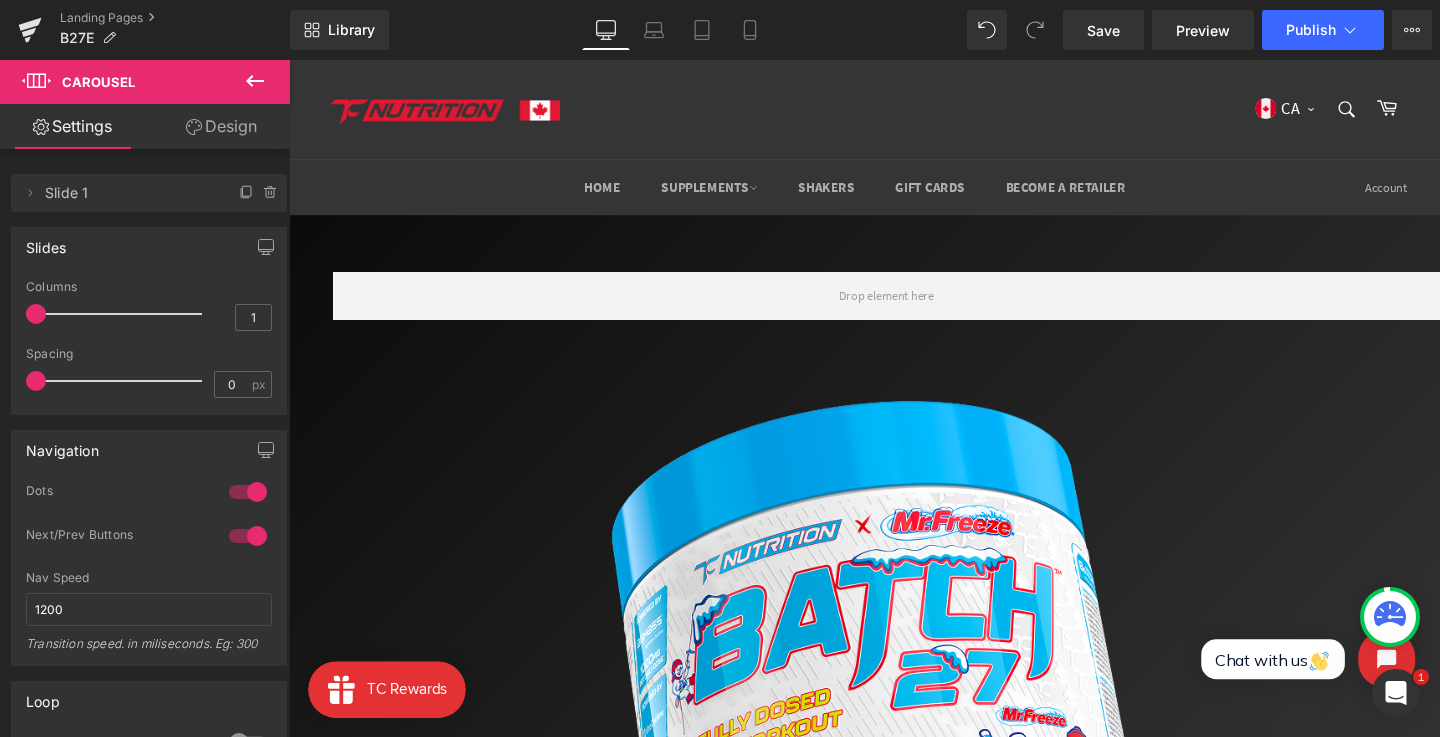 drag, startPoint x: 41, startPoint y: 371, endPoint x: 0, endPoint y: 370, distance: 41.01219 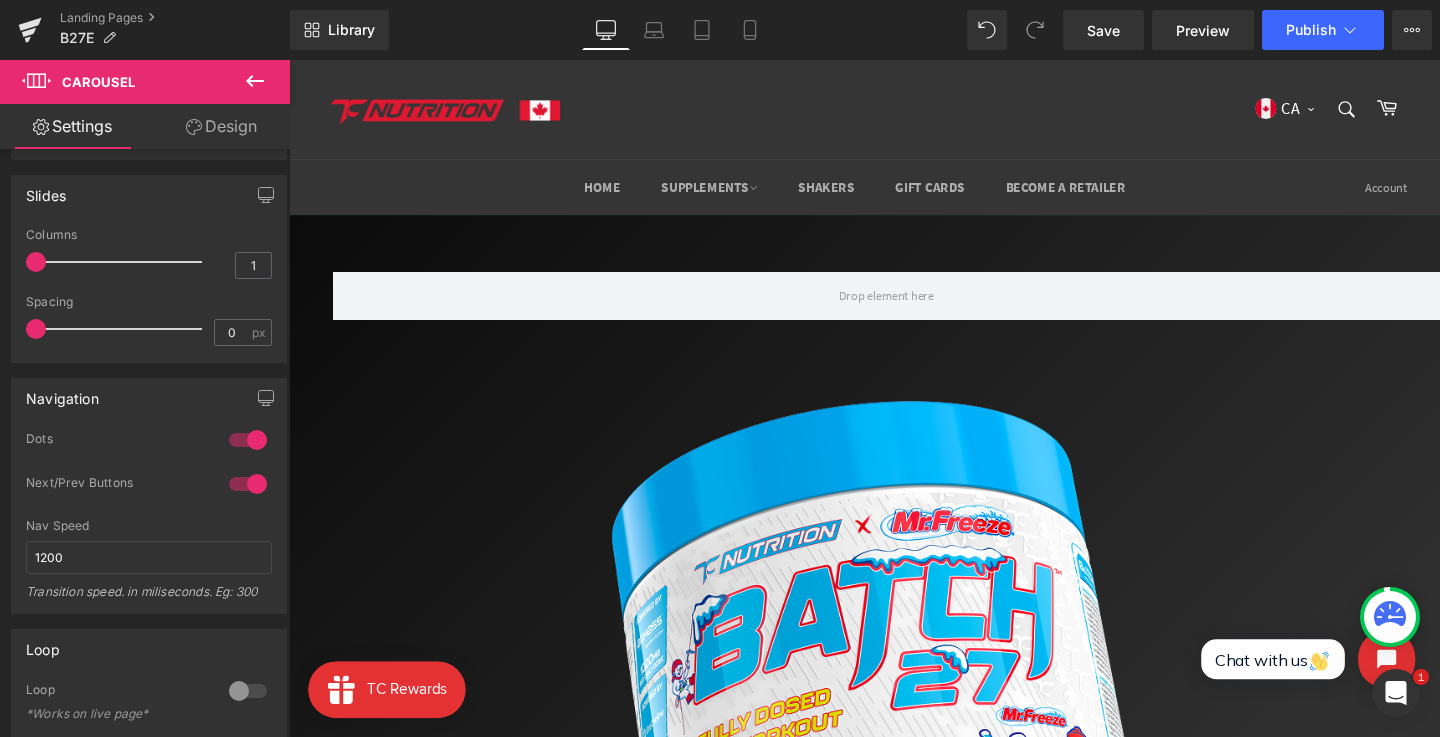 scroll, scrollTop: 74, scrollLeft: 0, axis: vertical 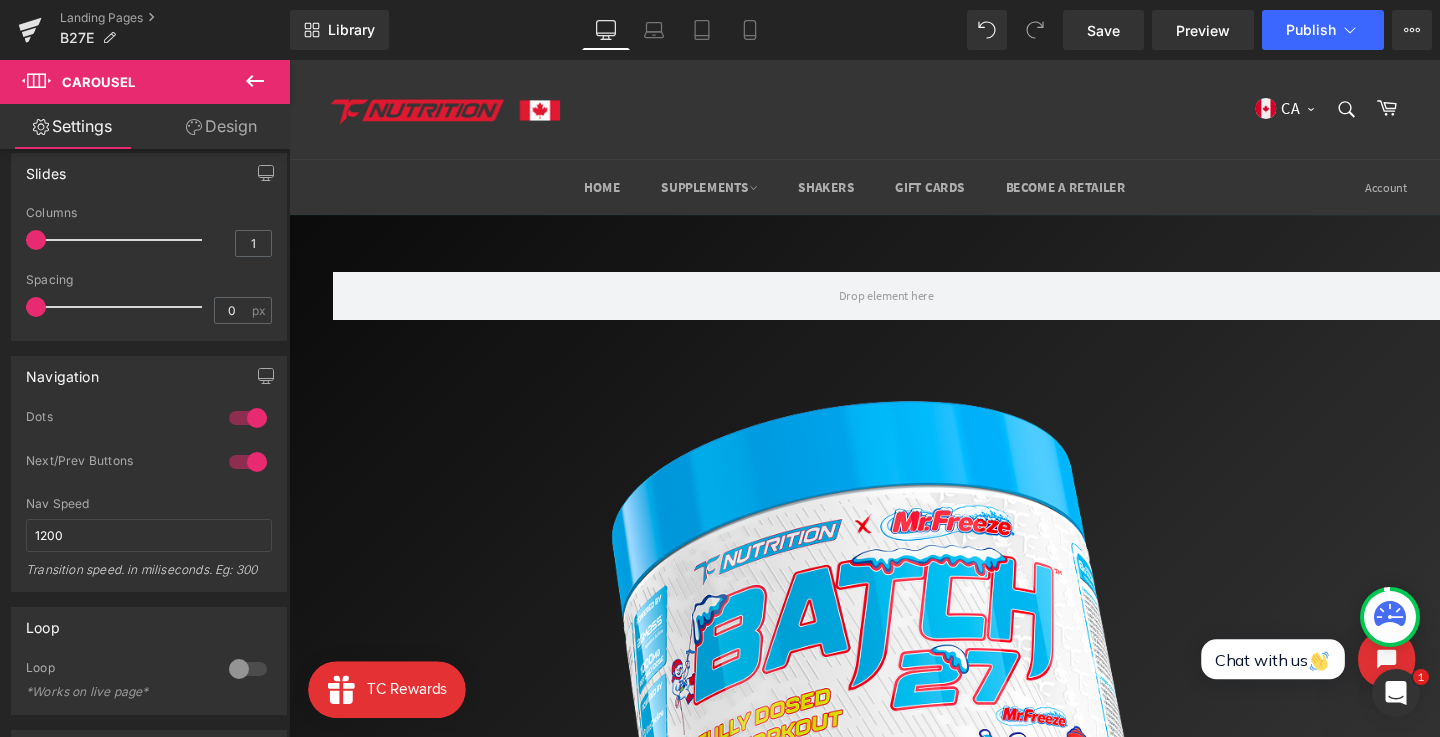 click at bounding box center (248, 418) 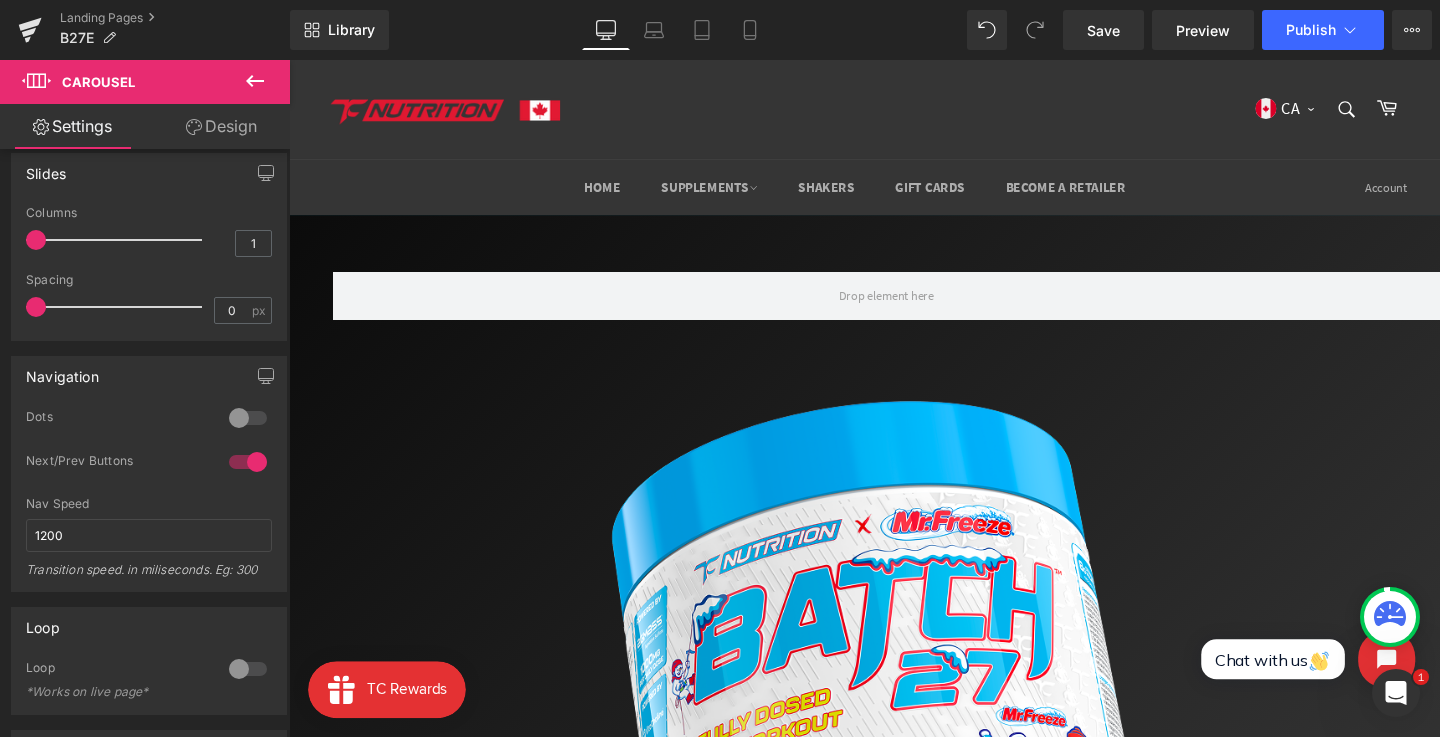 click at bounding box center (248, 462) 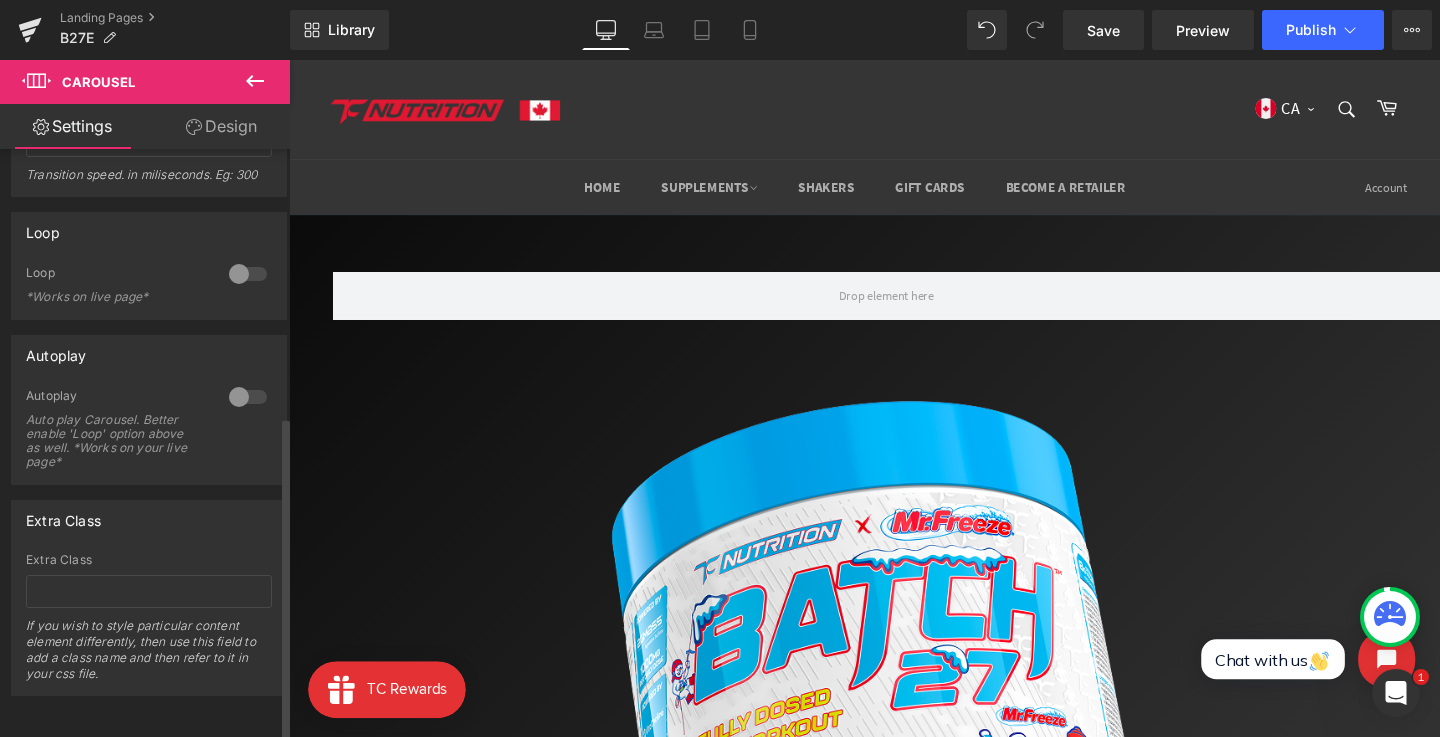 scroll, scrollTop: 484, scrollLeft: 0, axis: vertical 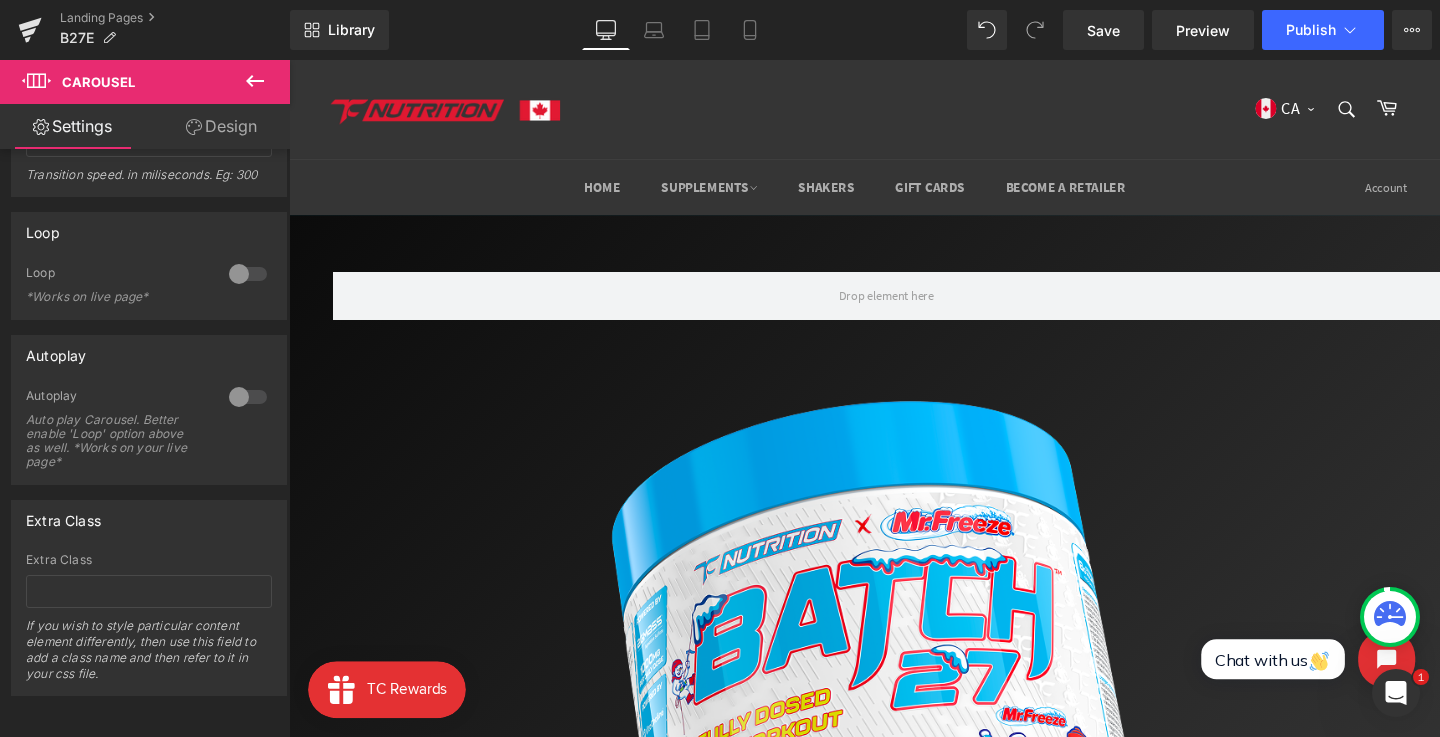 click on "Design" at bounding box center (221, 126) 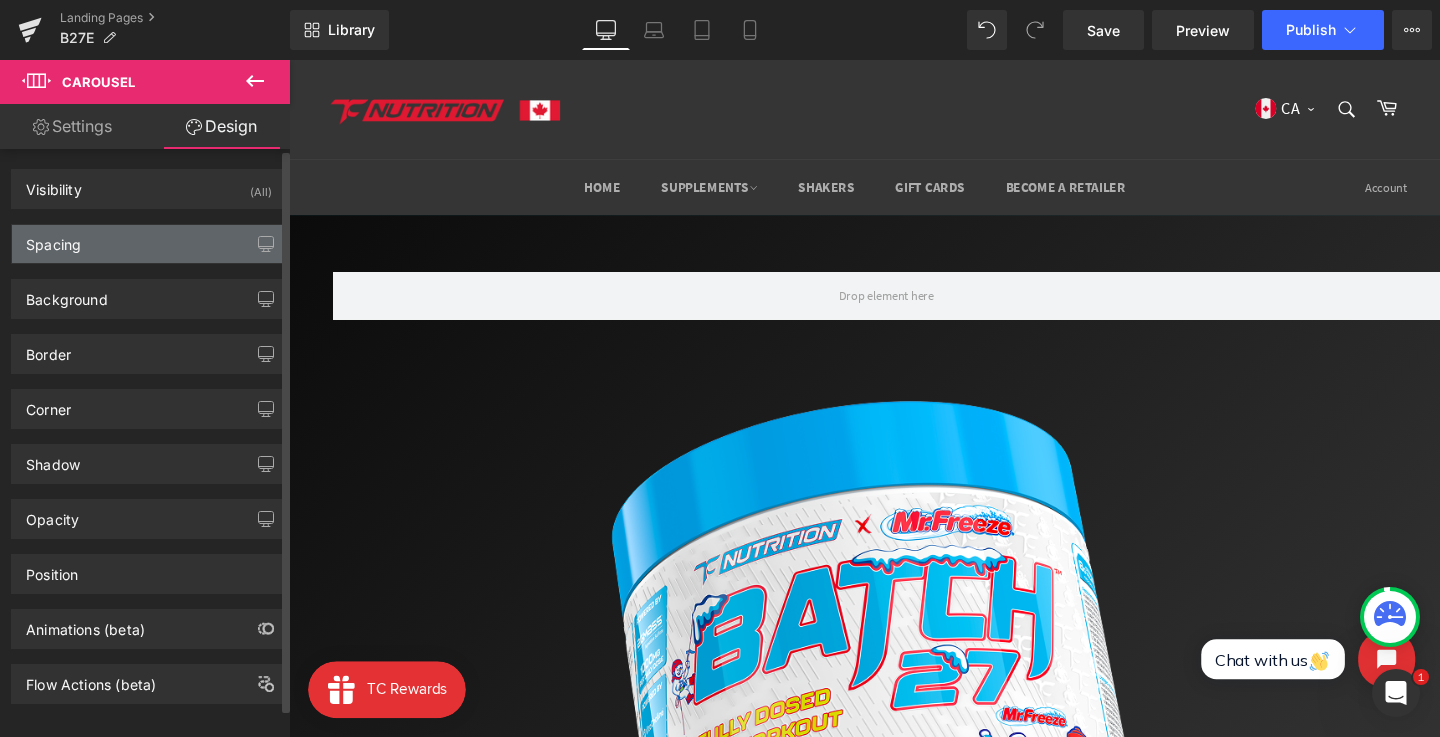 click on "Spacing" at bounding box center (149, 244) 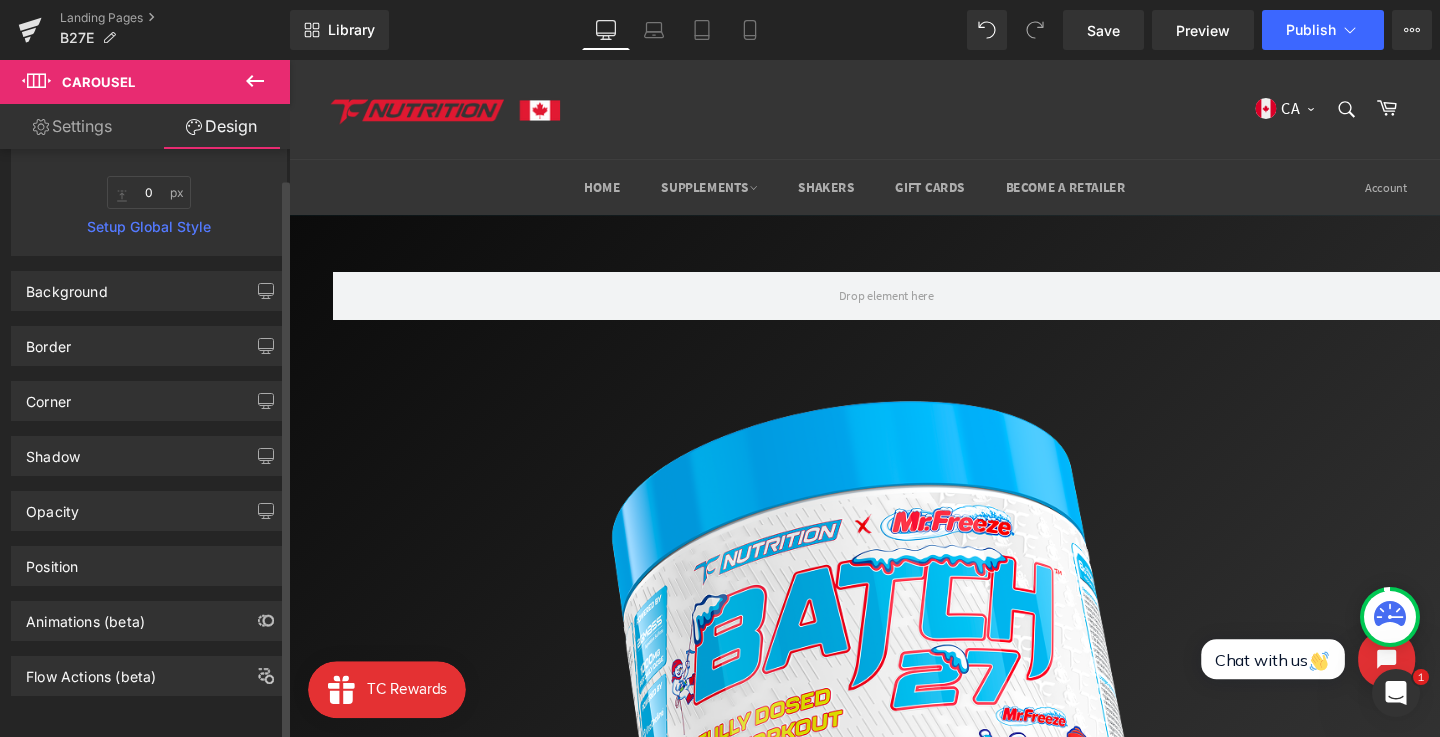 scroll, scrollTop: 0, scrollLeft: 0, axis: both 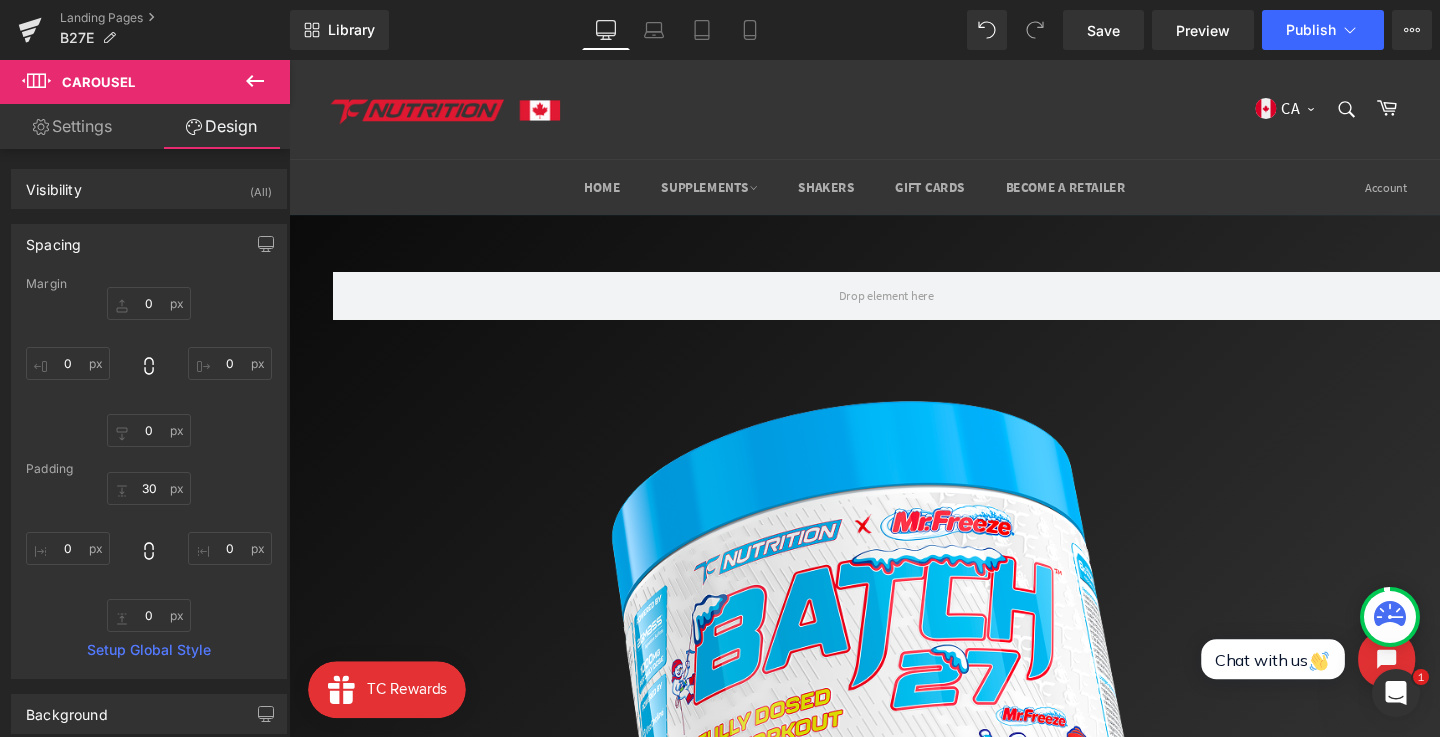 click on "Settings" at bounding box center (72, 126) 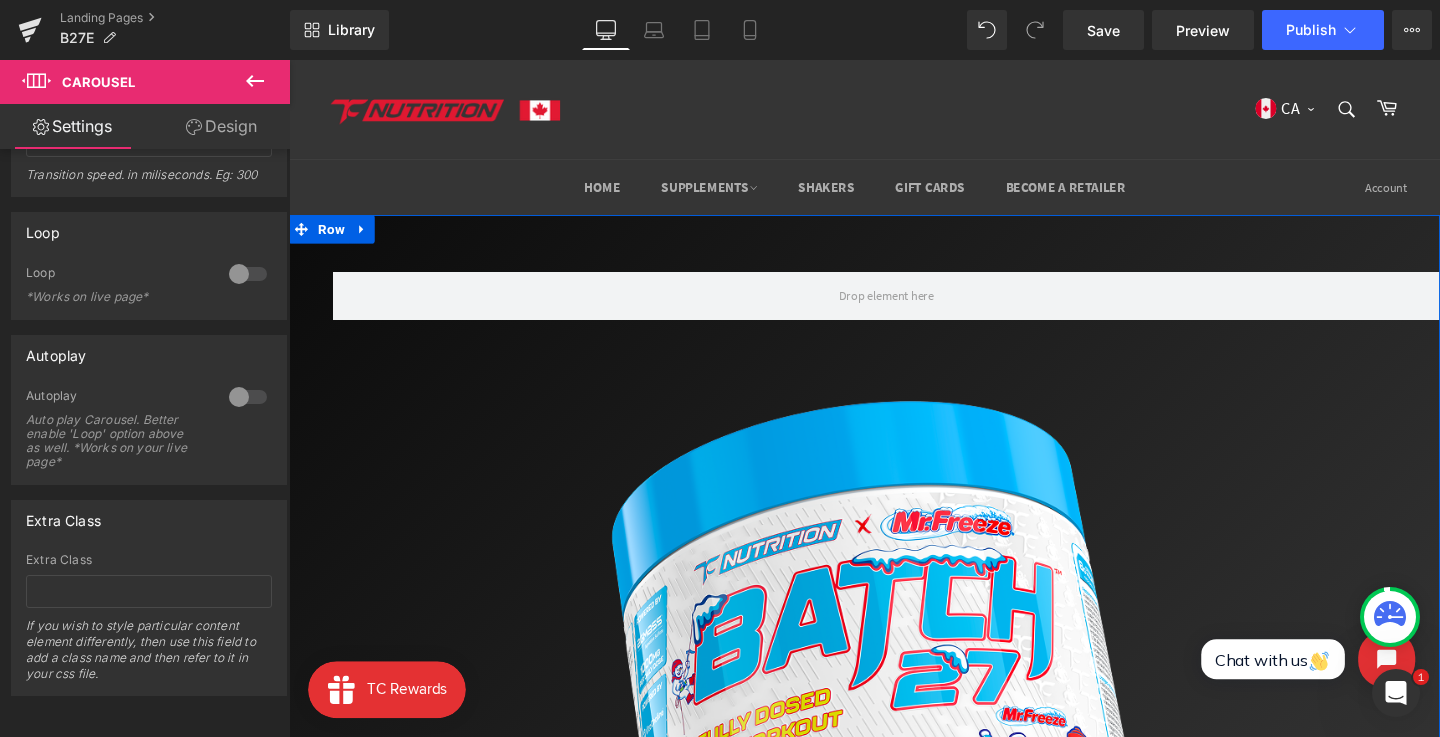 click on "‹ ›
Carousel         Image         Row" at bounding box center (894, 711) 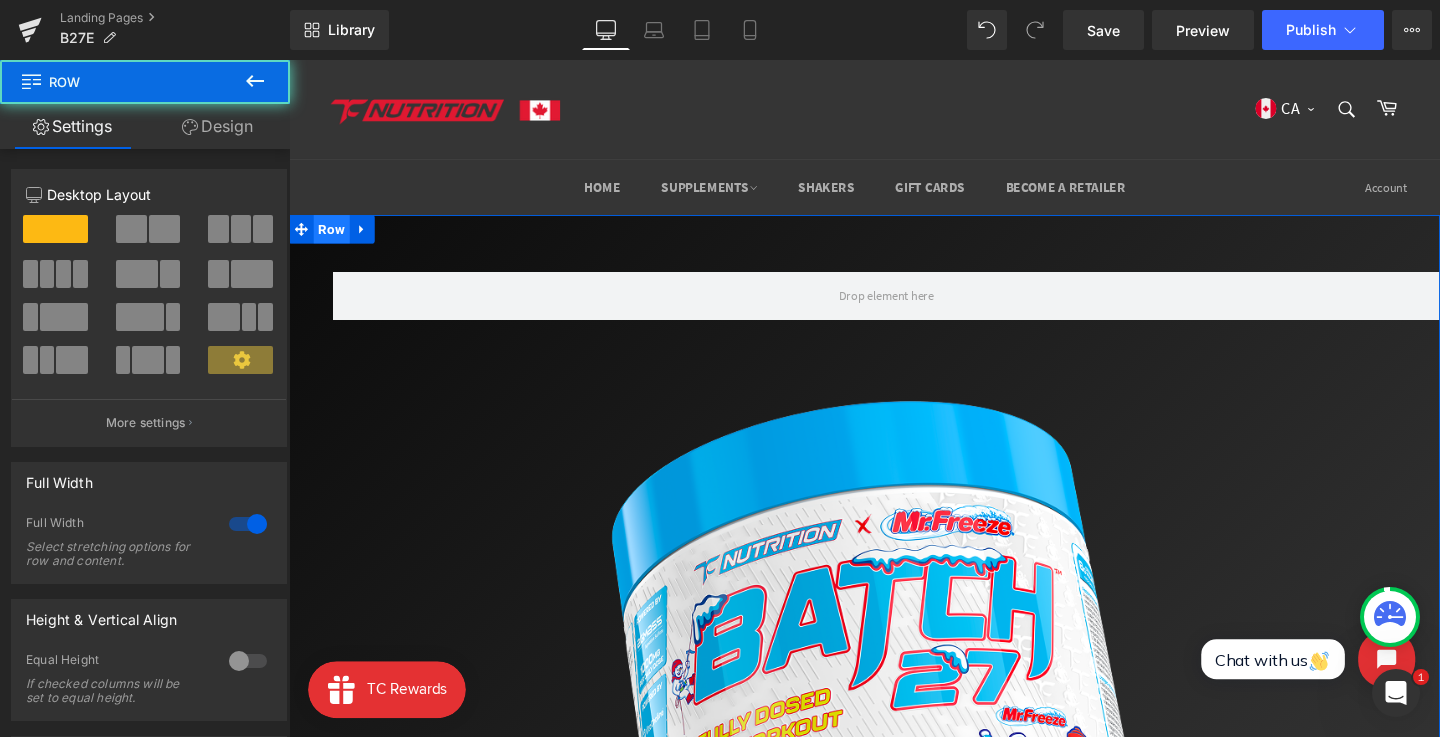 click on "Row" at bounding box center (334, 238) 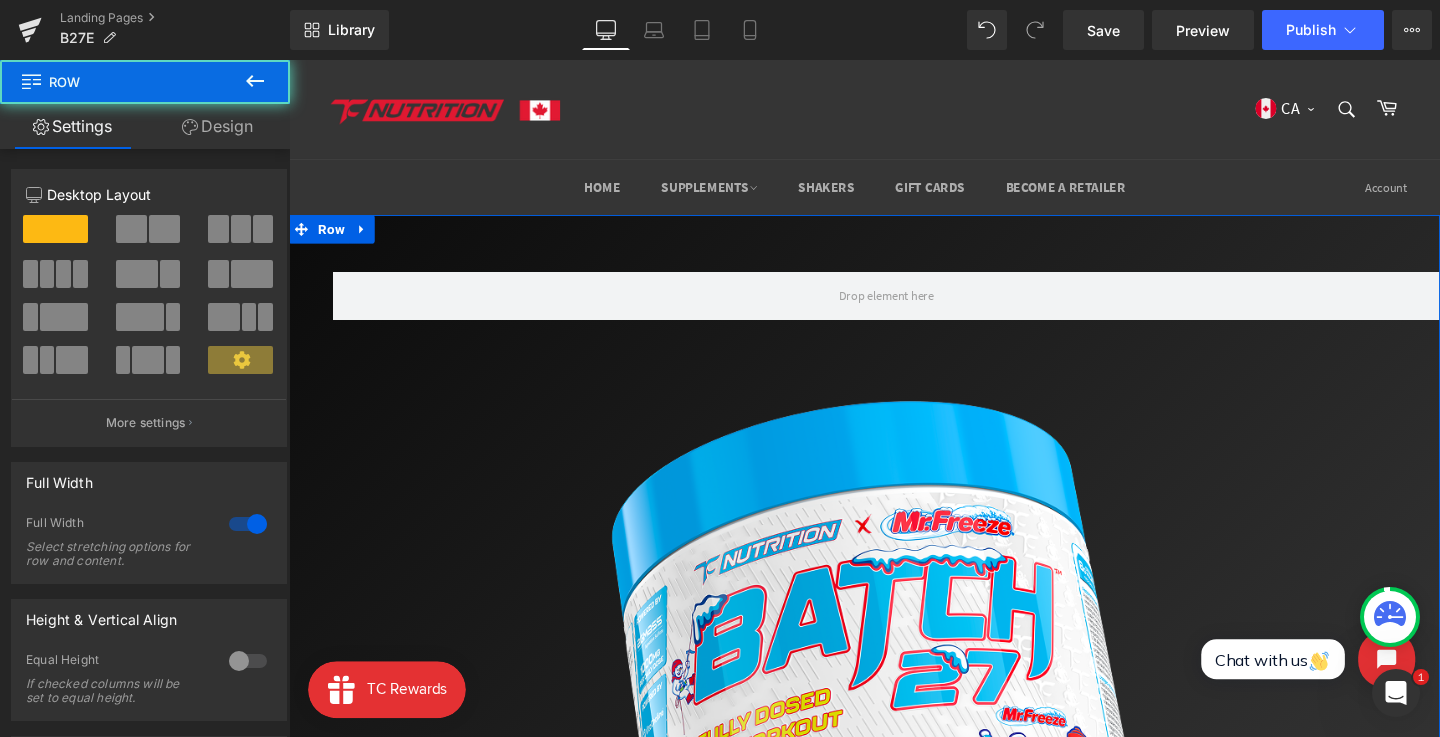 click on "Design" at bounding box center (217, 126) 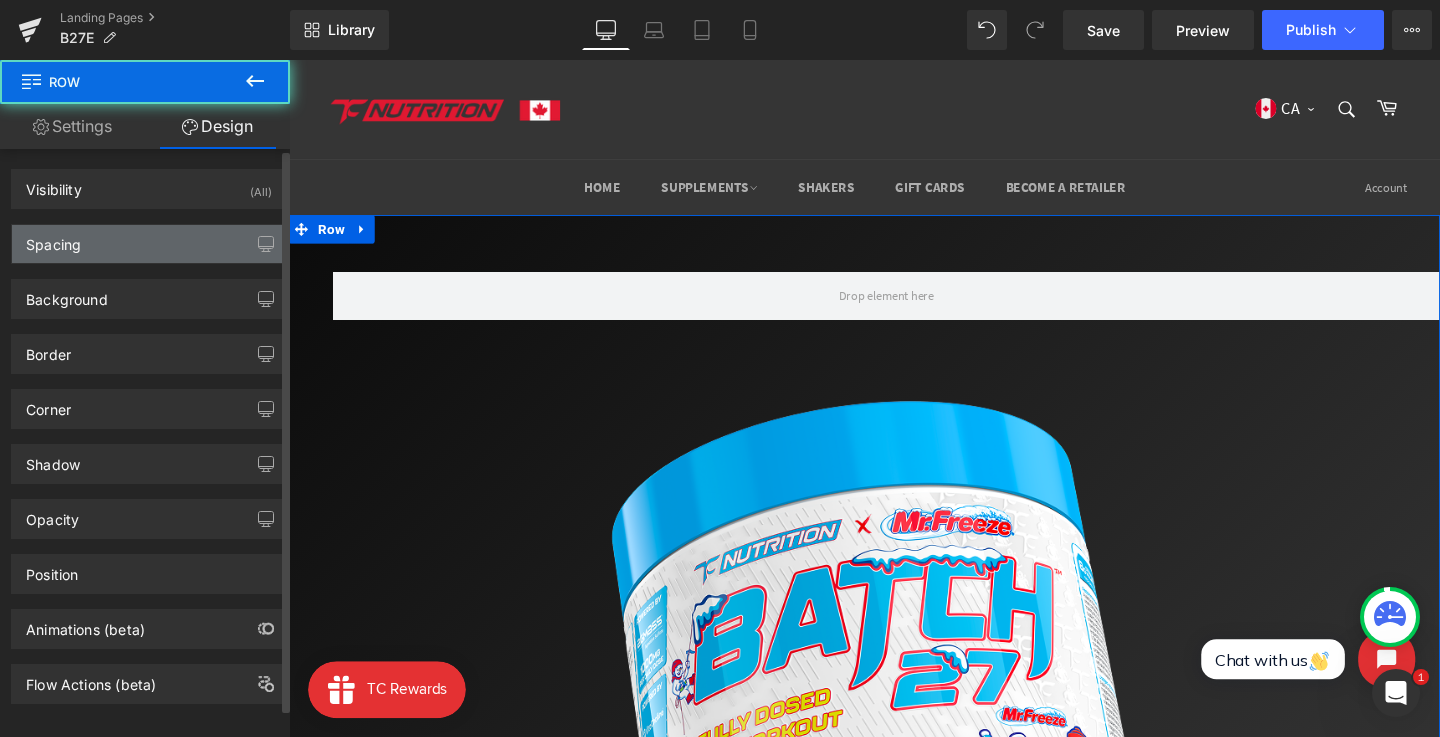click on "Spacing" at bounding box center [149, 244] 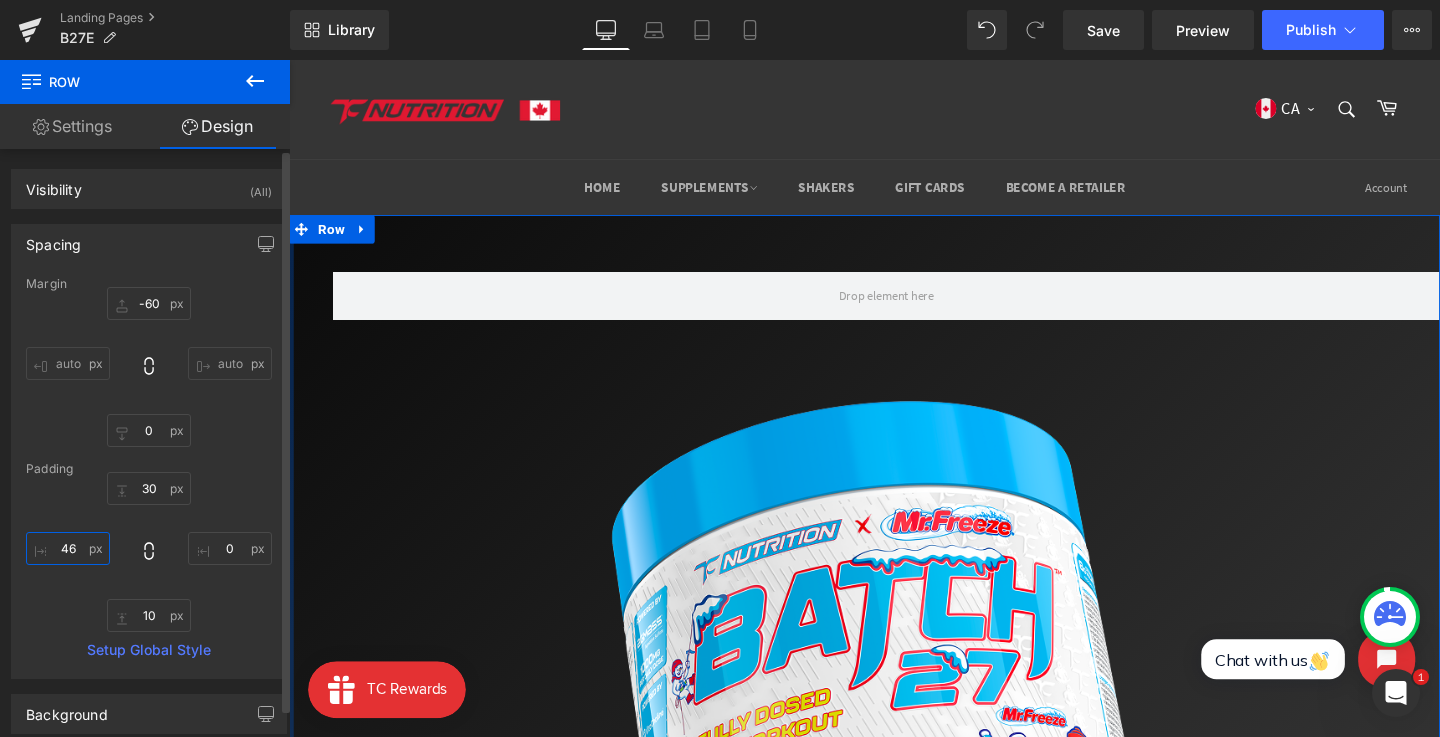 click on "46" at bounding box center [68, 548] 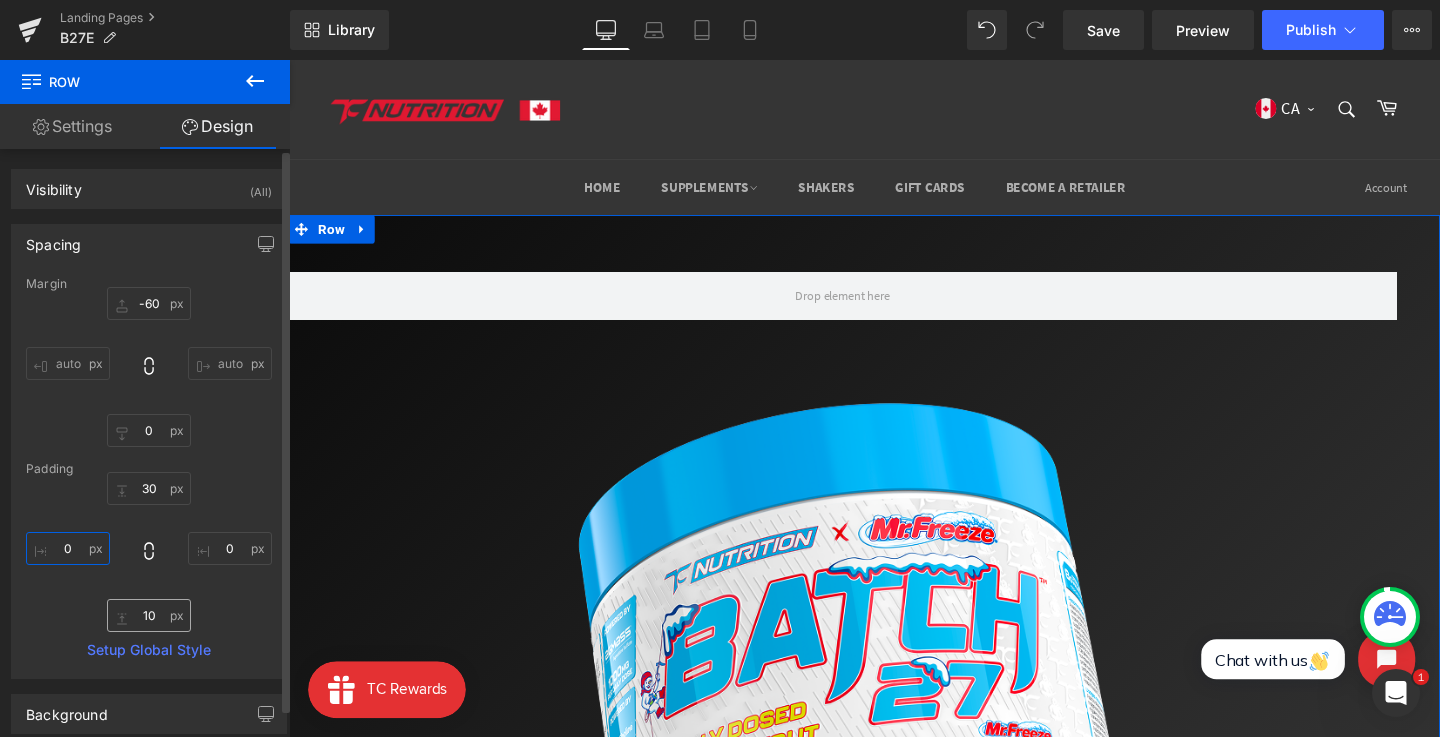 type 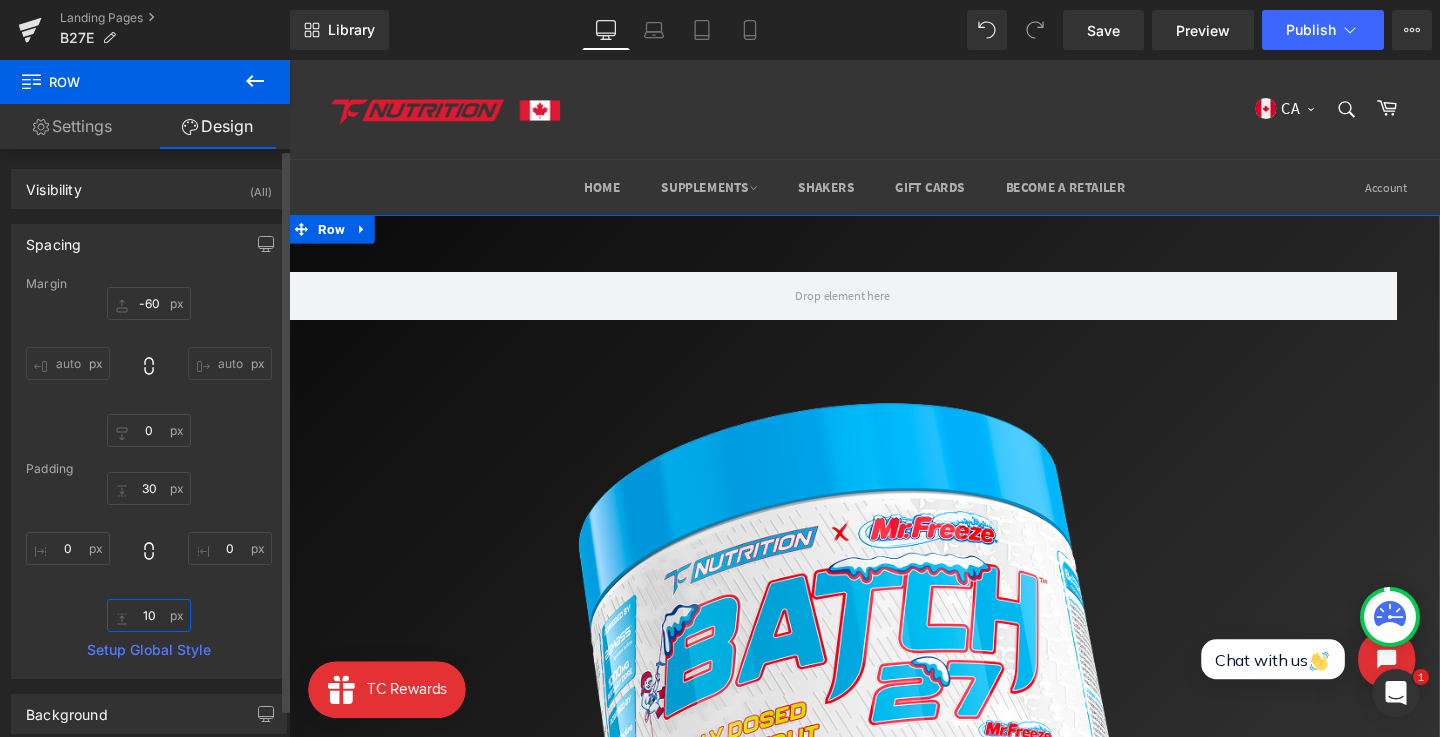 type on "a10" 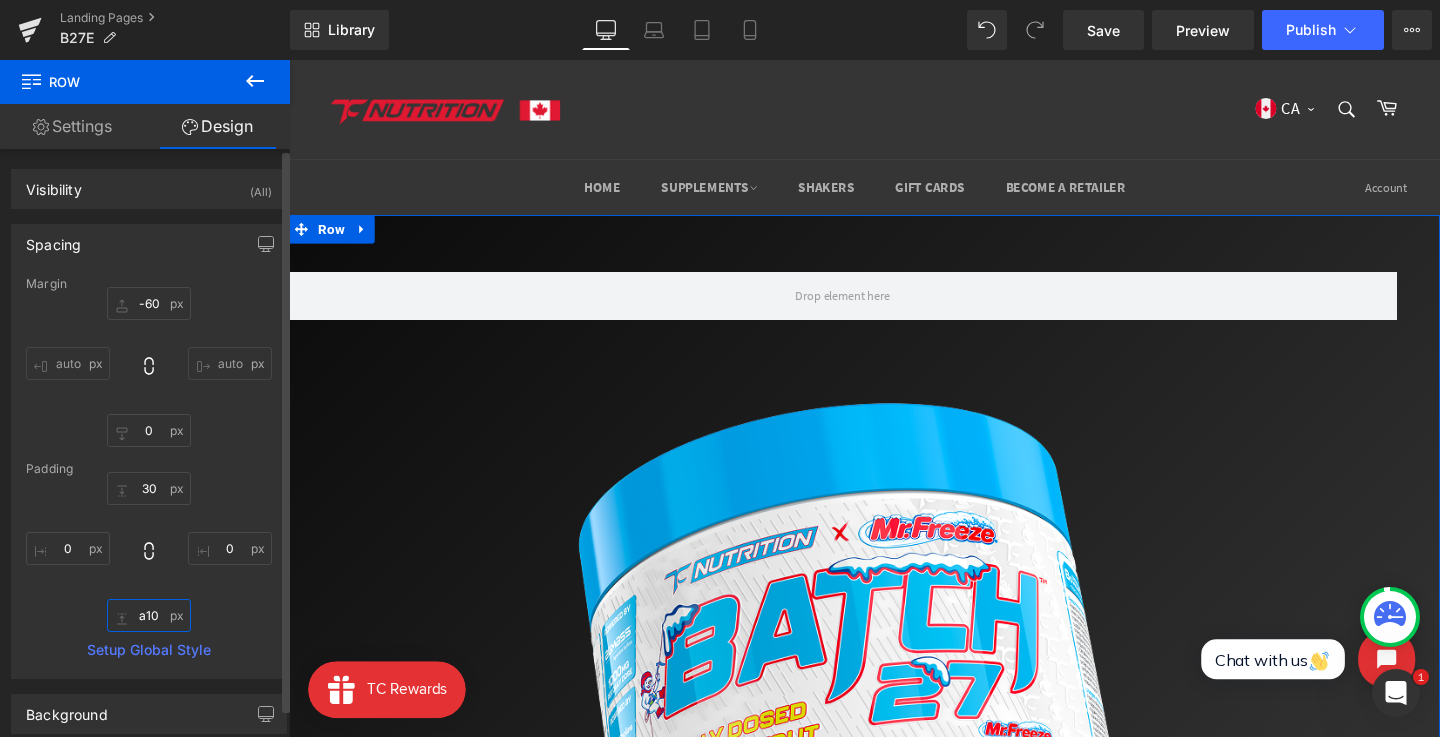 click on "a10" at bounding box center [149, 615] 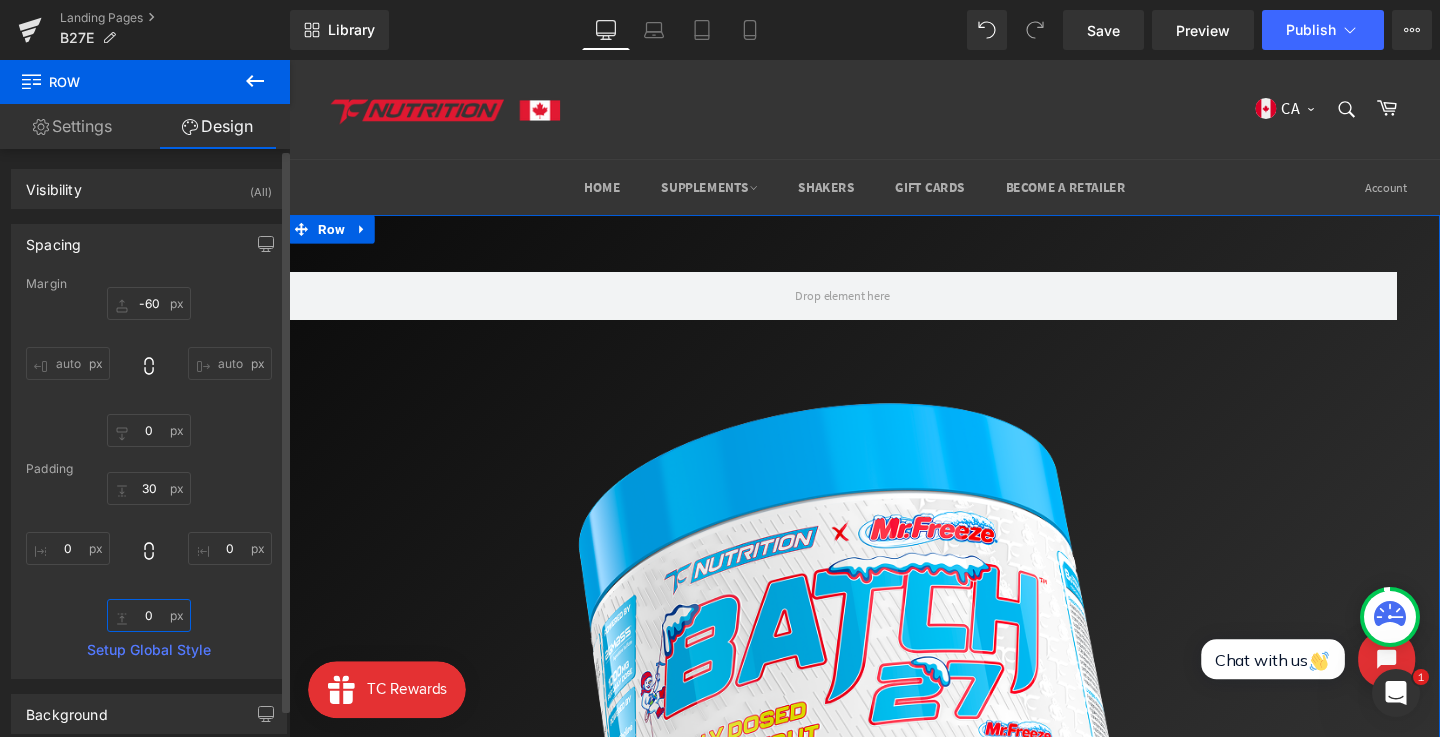 click at bounding box center [149, 615] 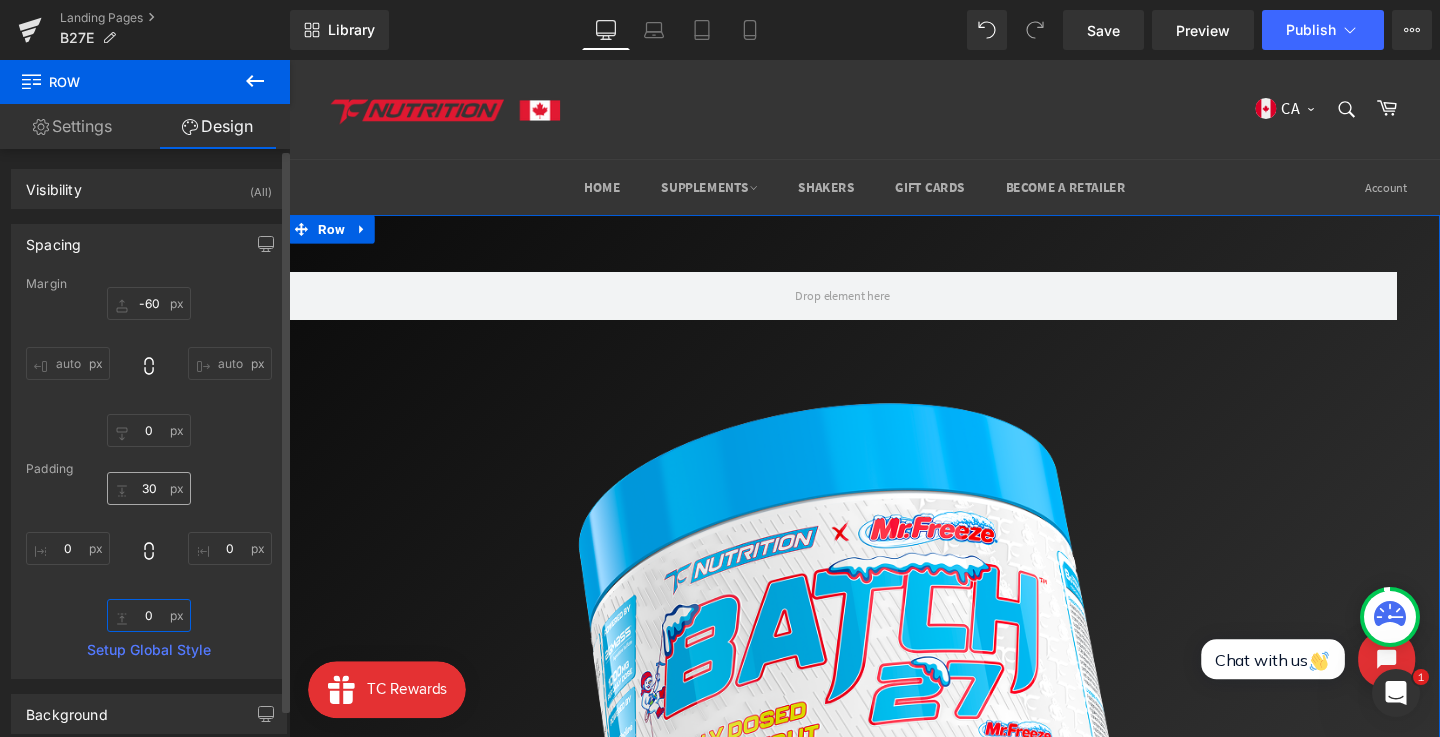 type 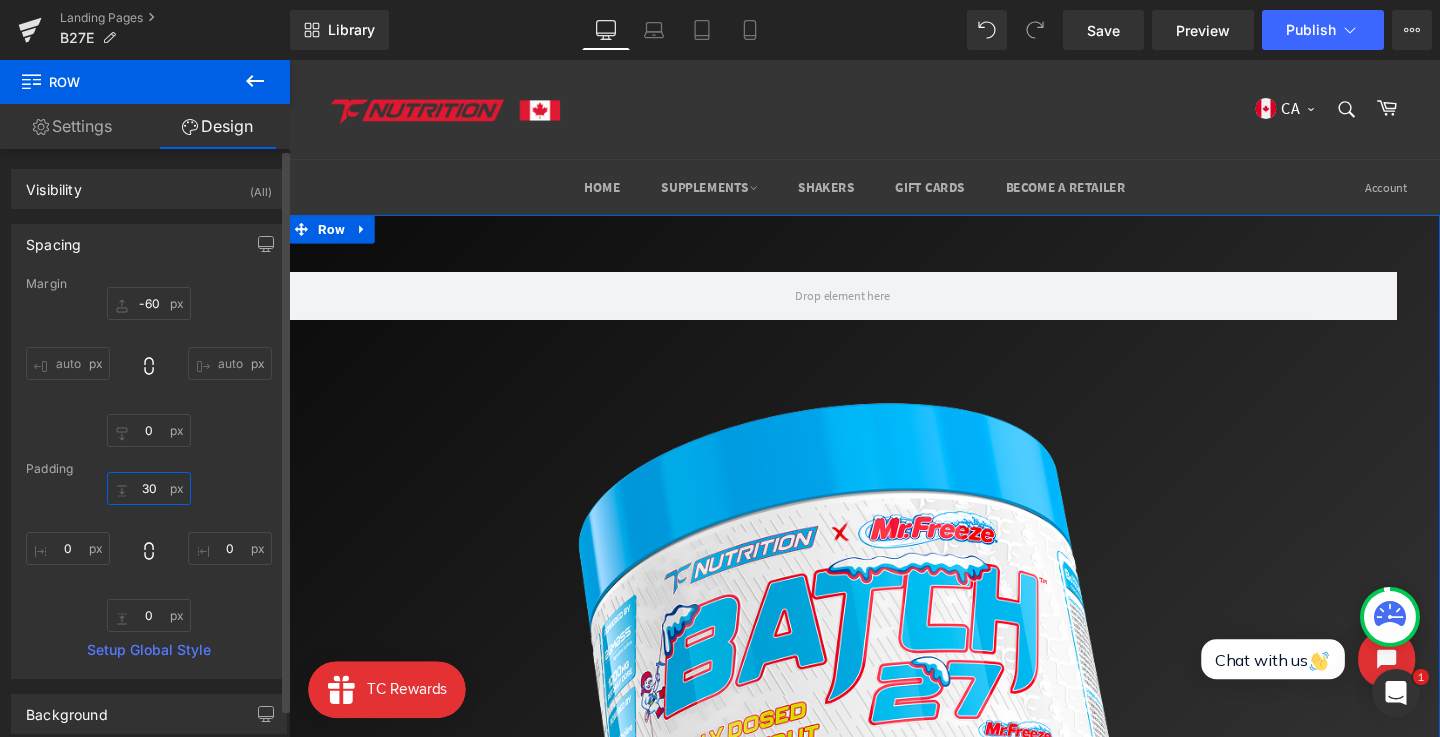 click on "30" at bounding box center (149, 488) 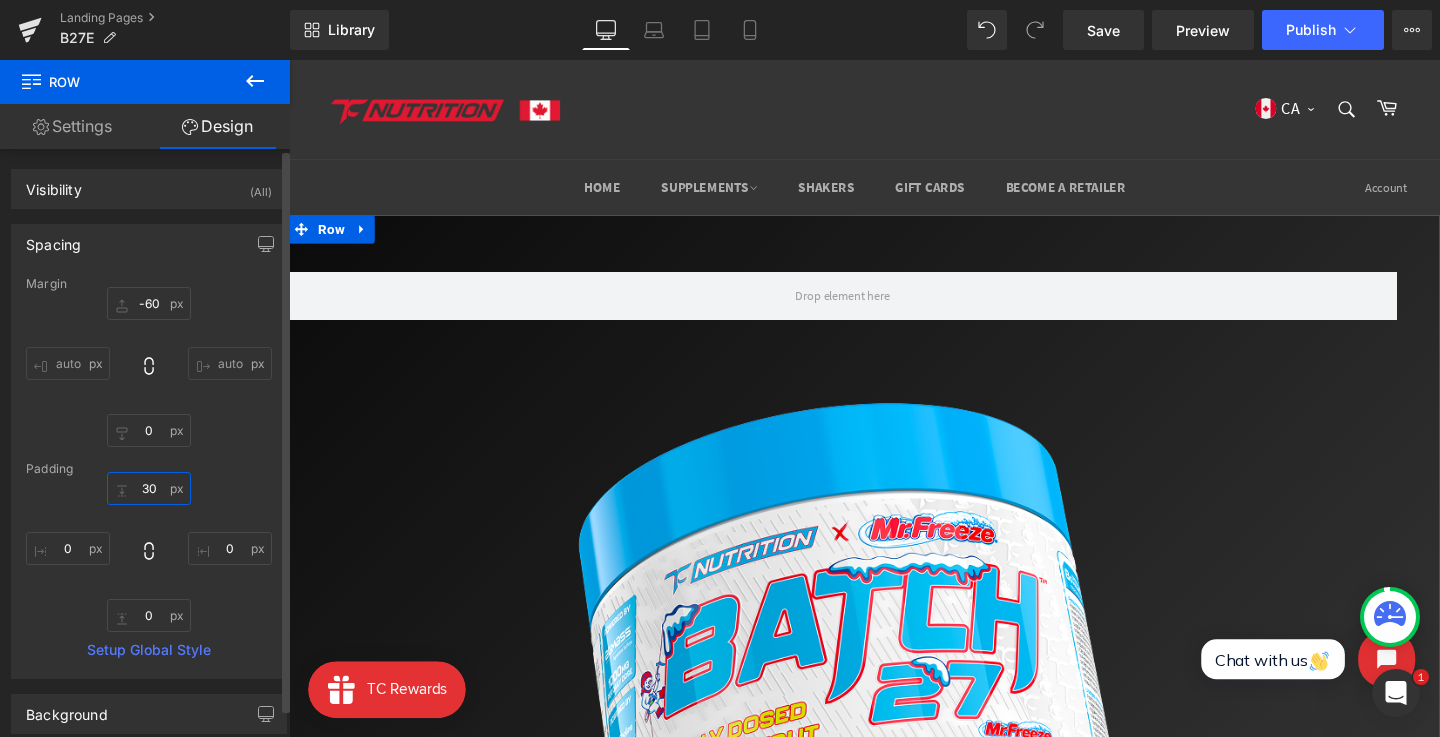 type 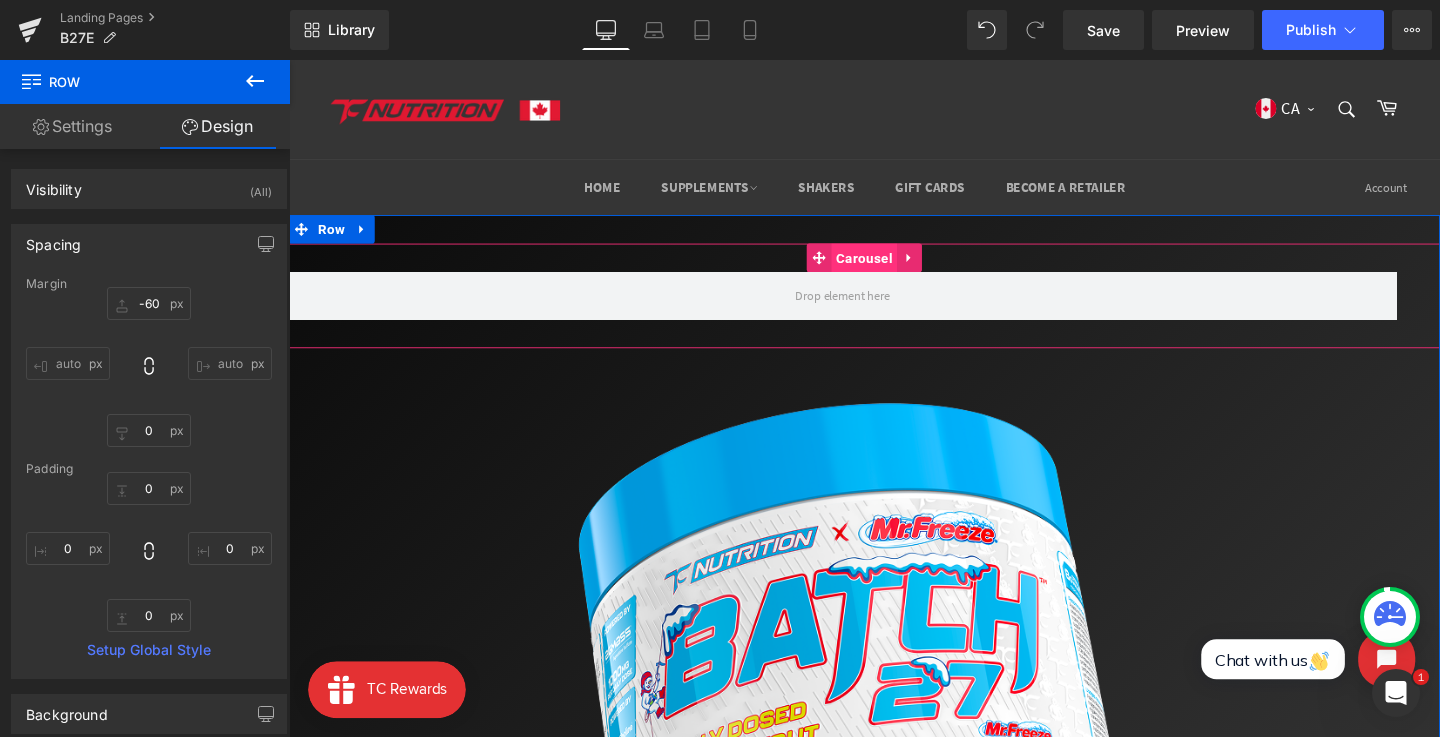 click on "Carousel" at bounding box center [893, 268] 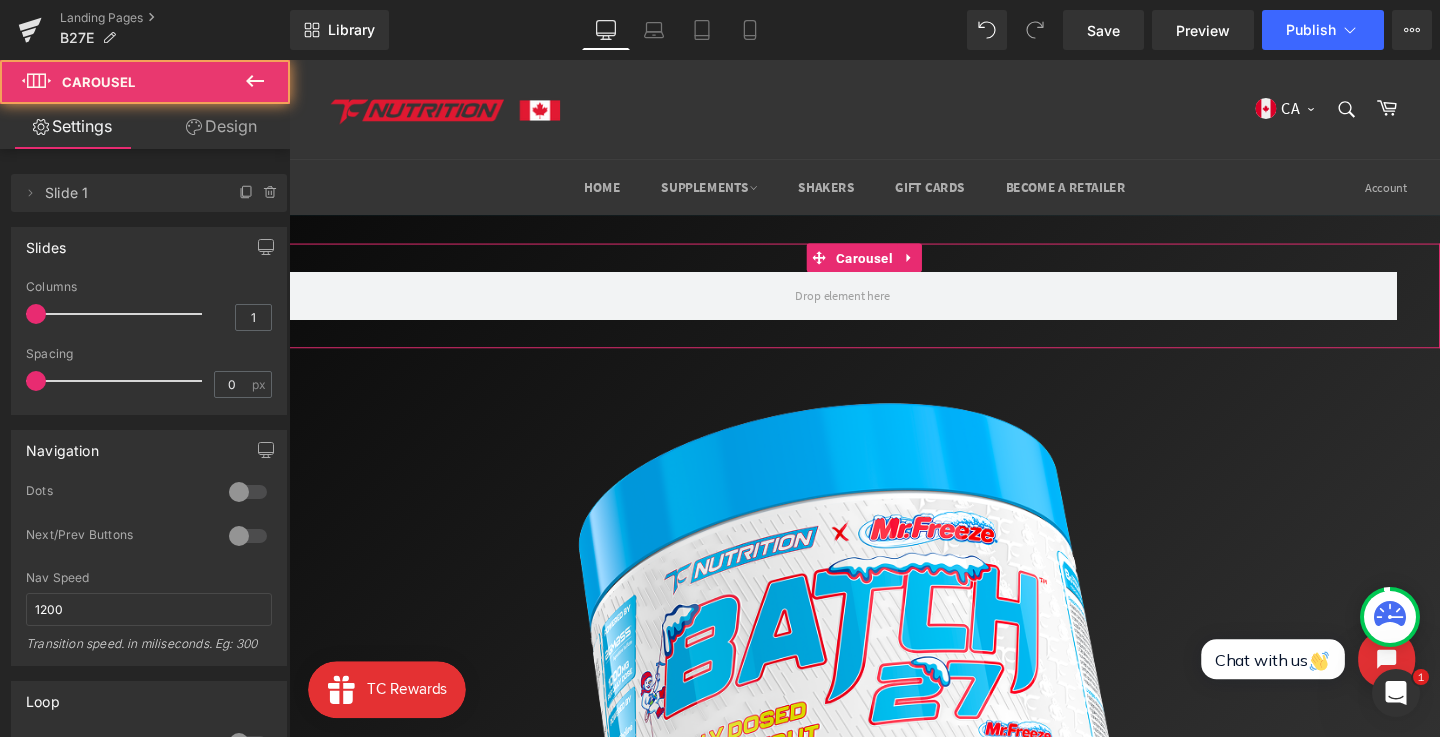 click on "Design" at bounding box center (221, 126) 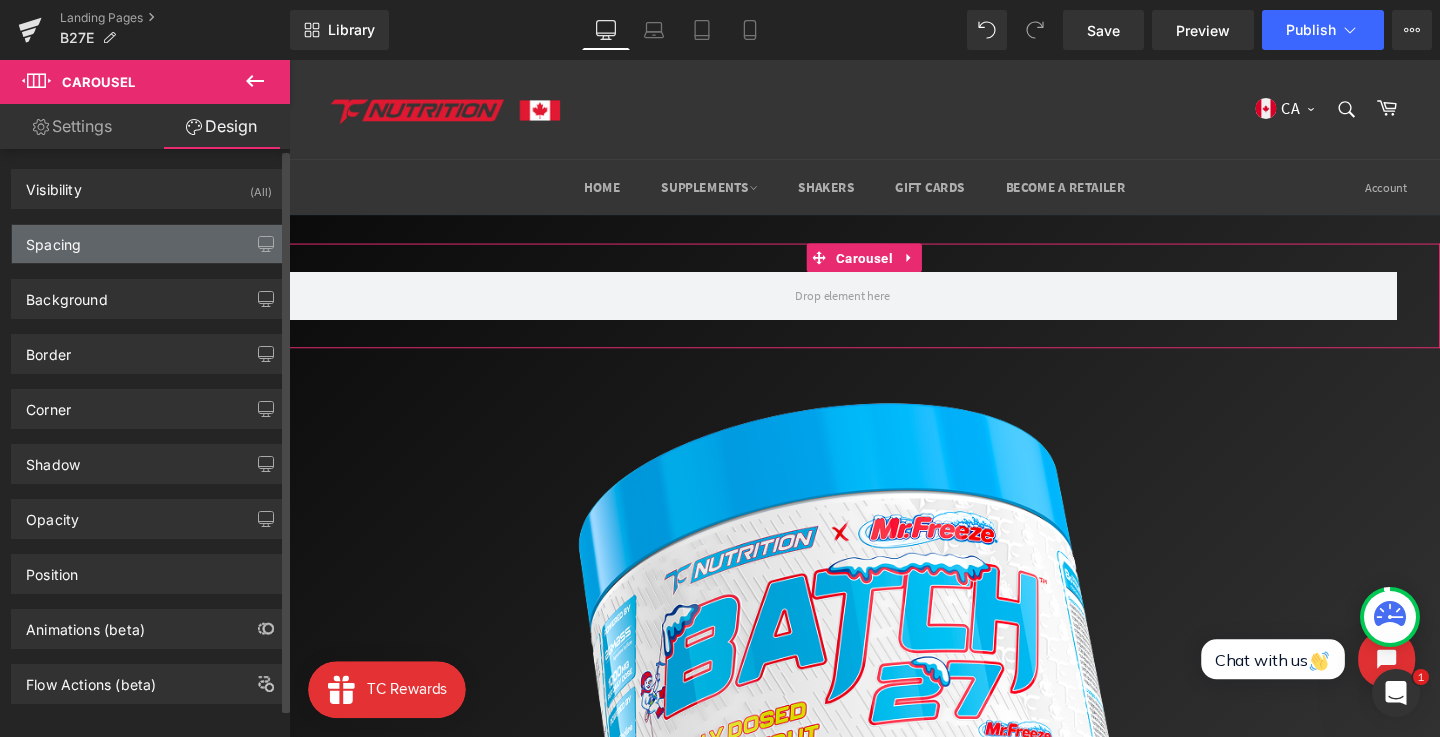 click on "Spacing" at bounding box center (149, 244) 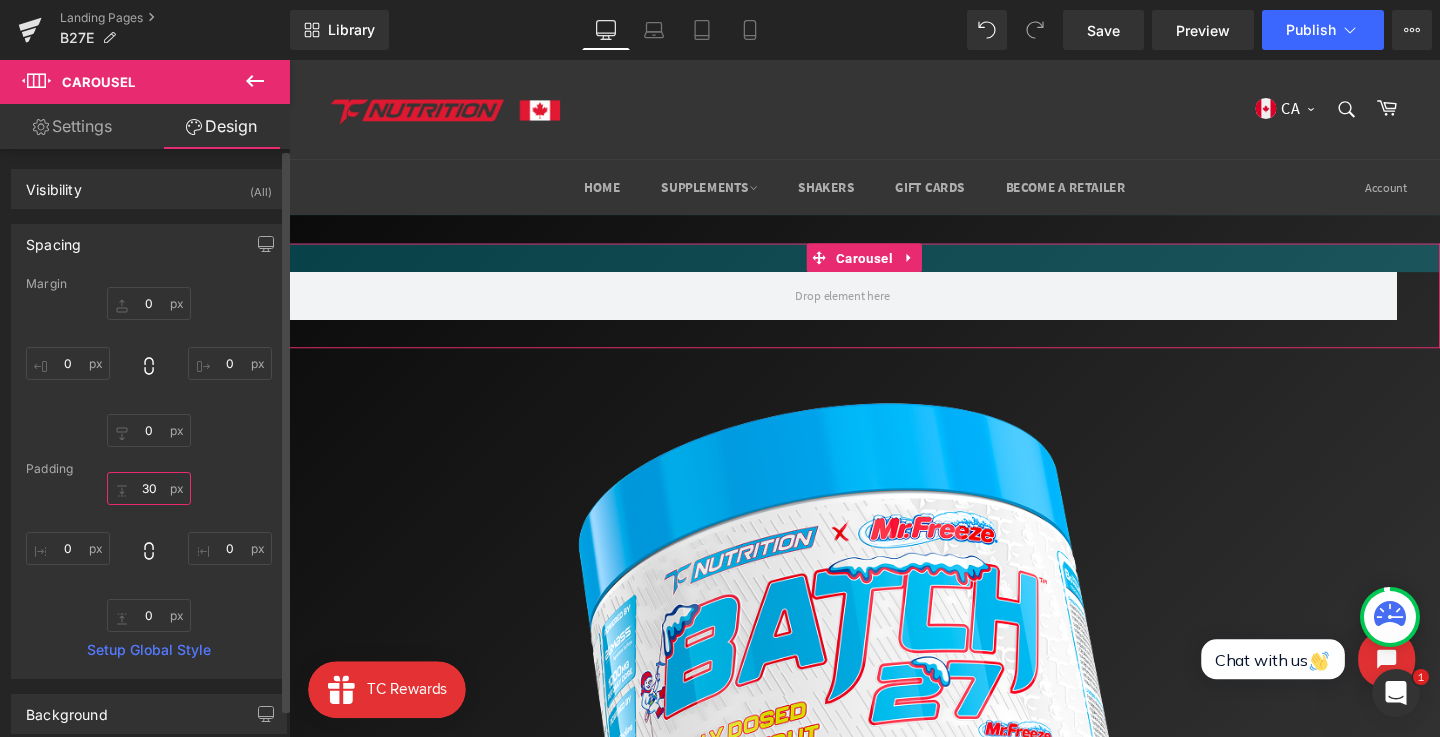 click on "30" at bounding box center [149, 488] 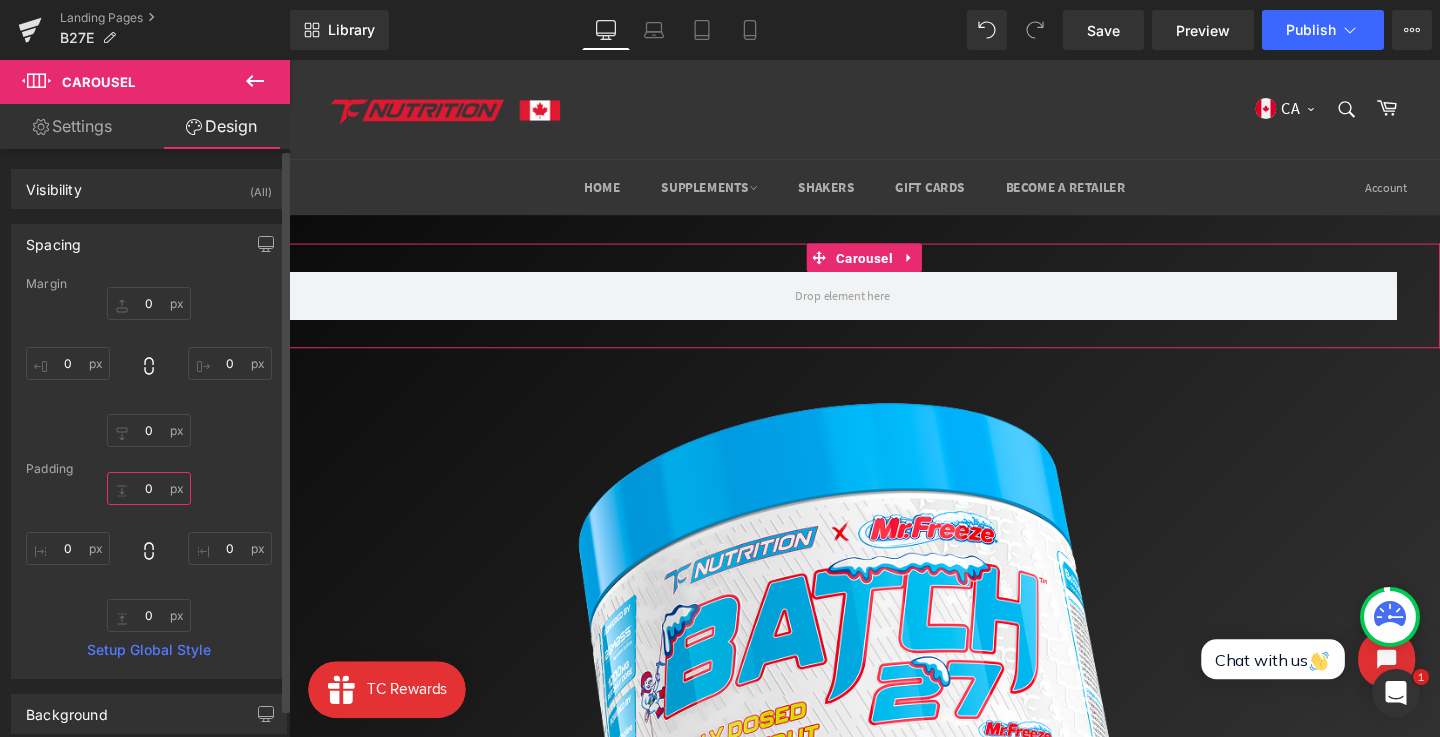 type 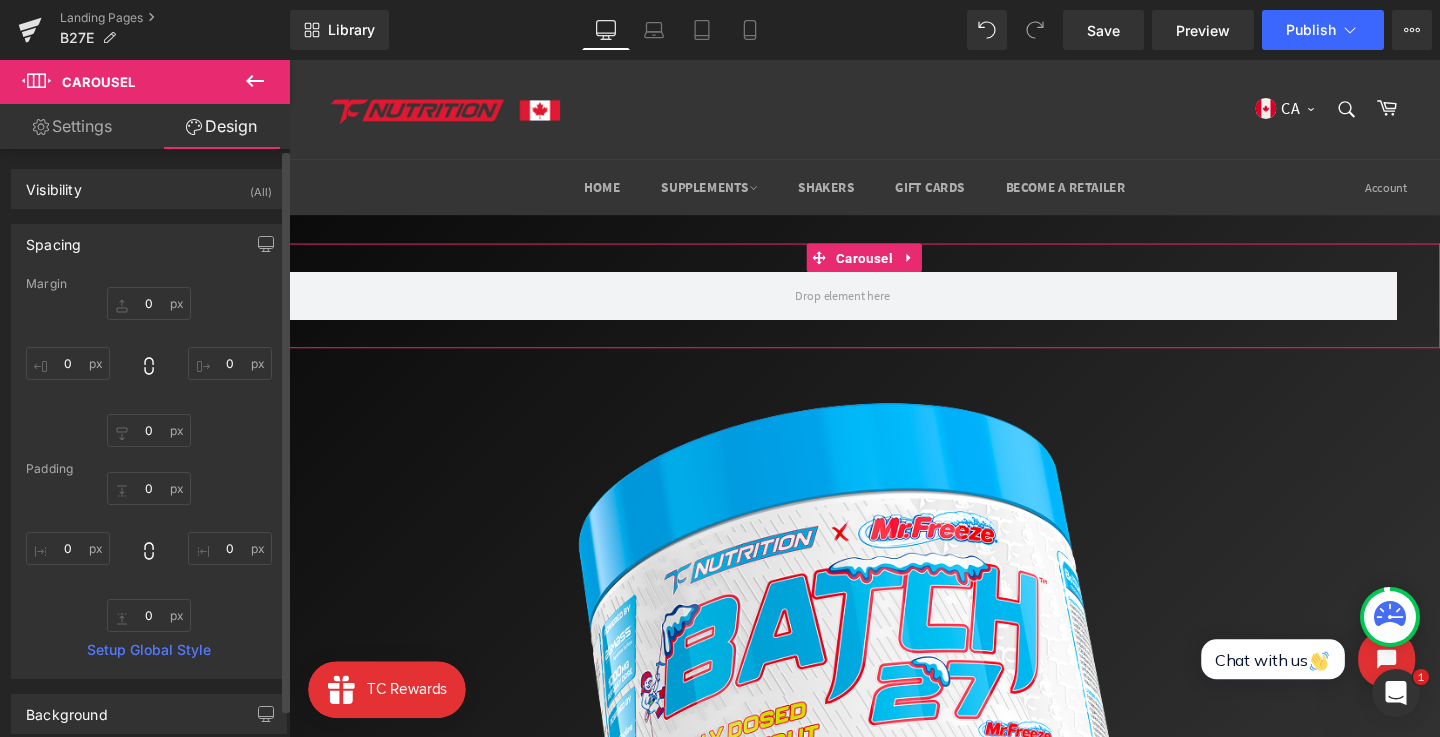 click on "0px 0
0px 0
0px 0
0px 0" at bounding box center [149, 367] 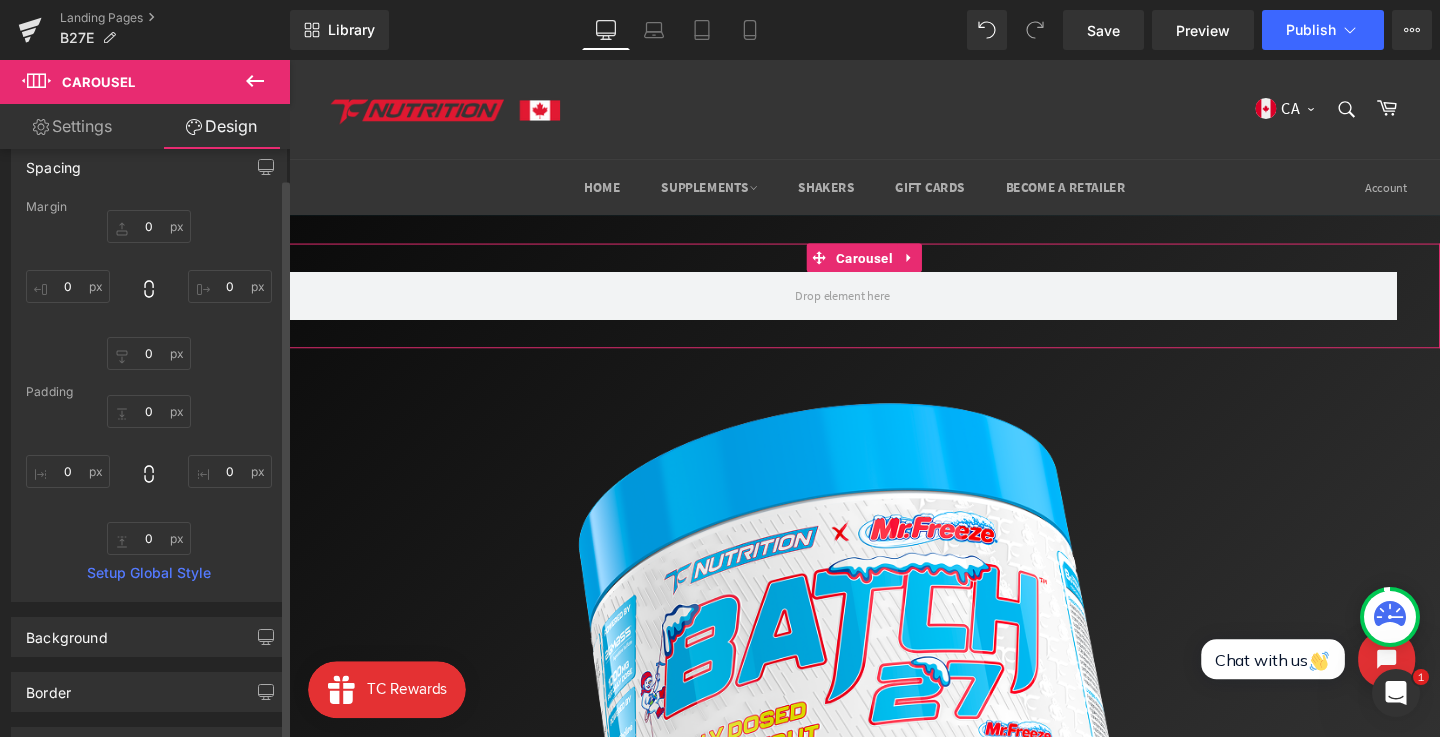 scroll, scrollTop: 138, scrollLeft: 0, axis: vertical 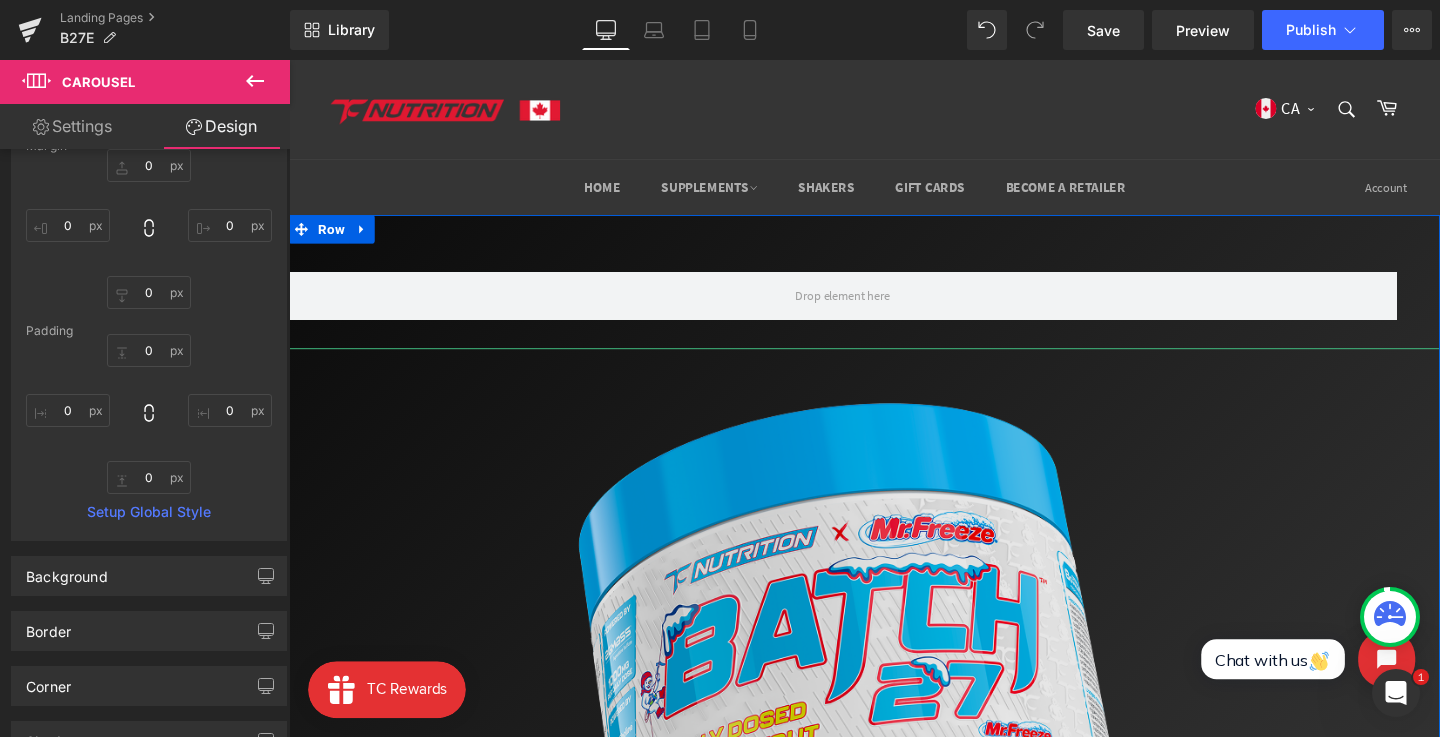 click at bounding box center (893, 793) 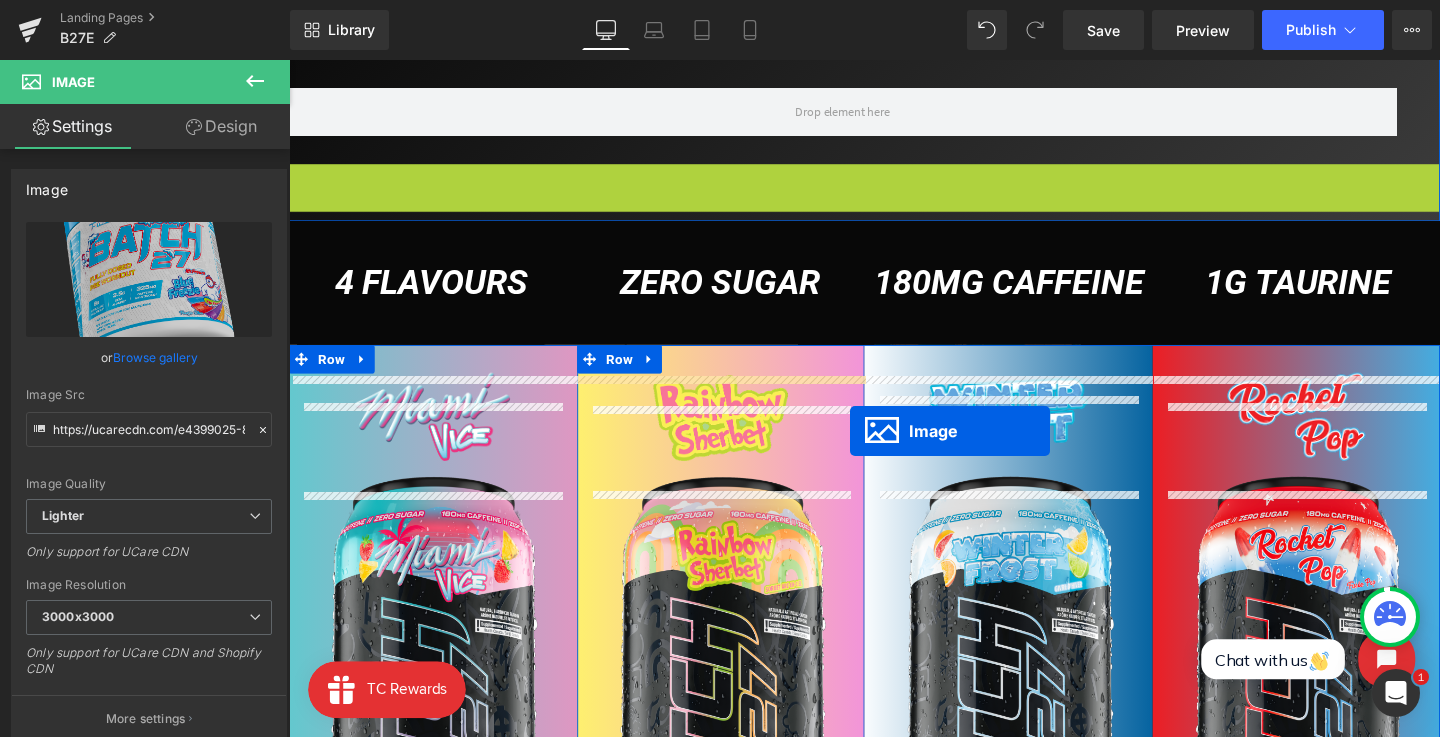 scroll, scrollTop: 83, scrollLeft: 0, axis: vertical 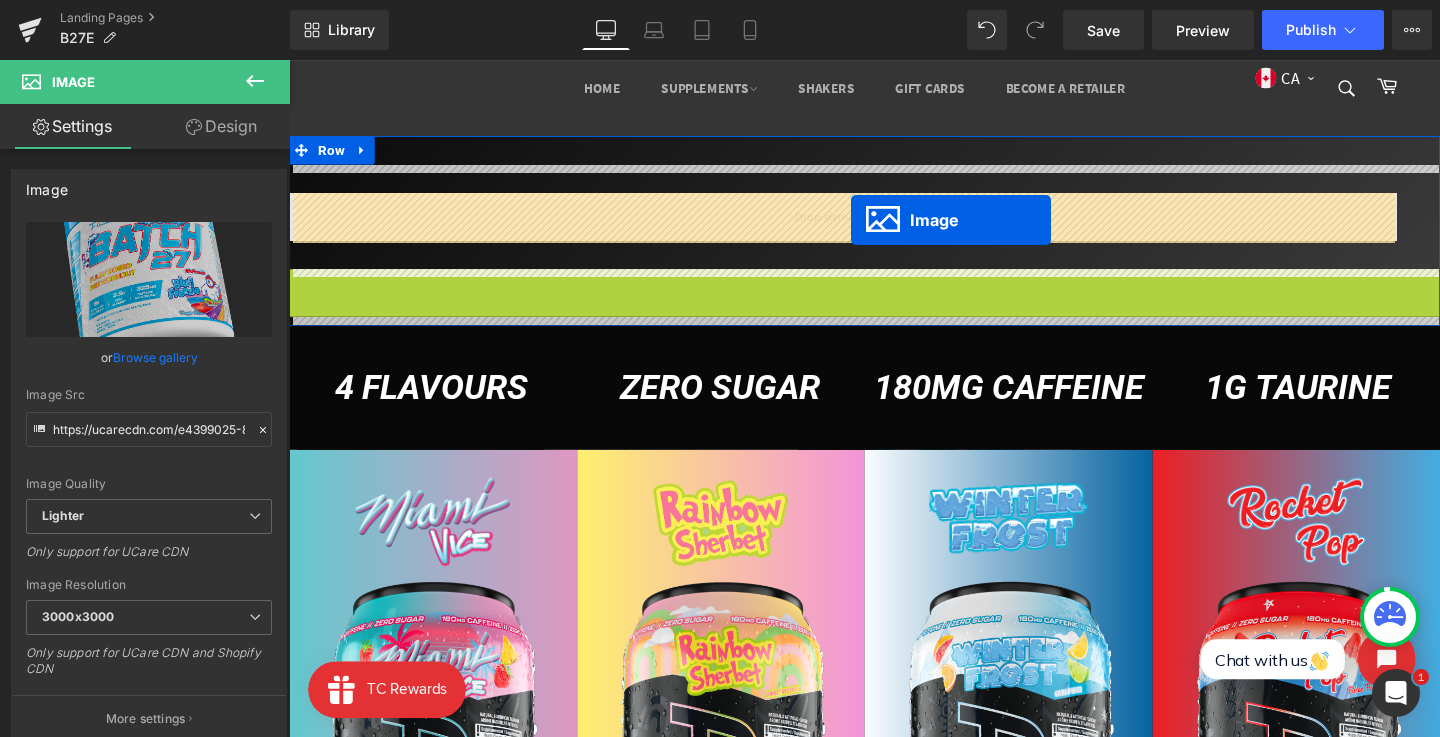drag, startPoint x: 871, startPoint y: 587, endPoint x: 880, endPoint y: 228, distance: 359.1128 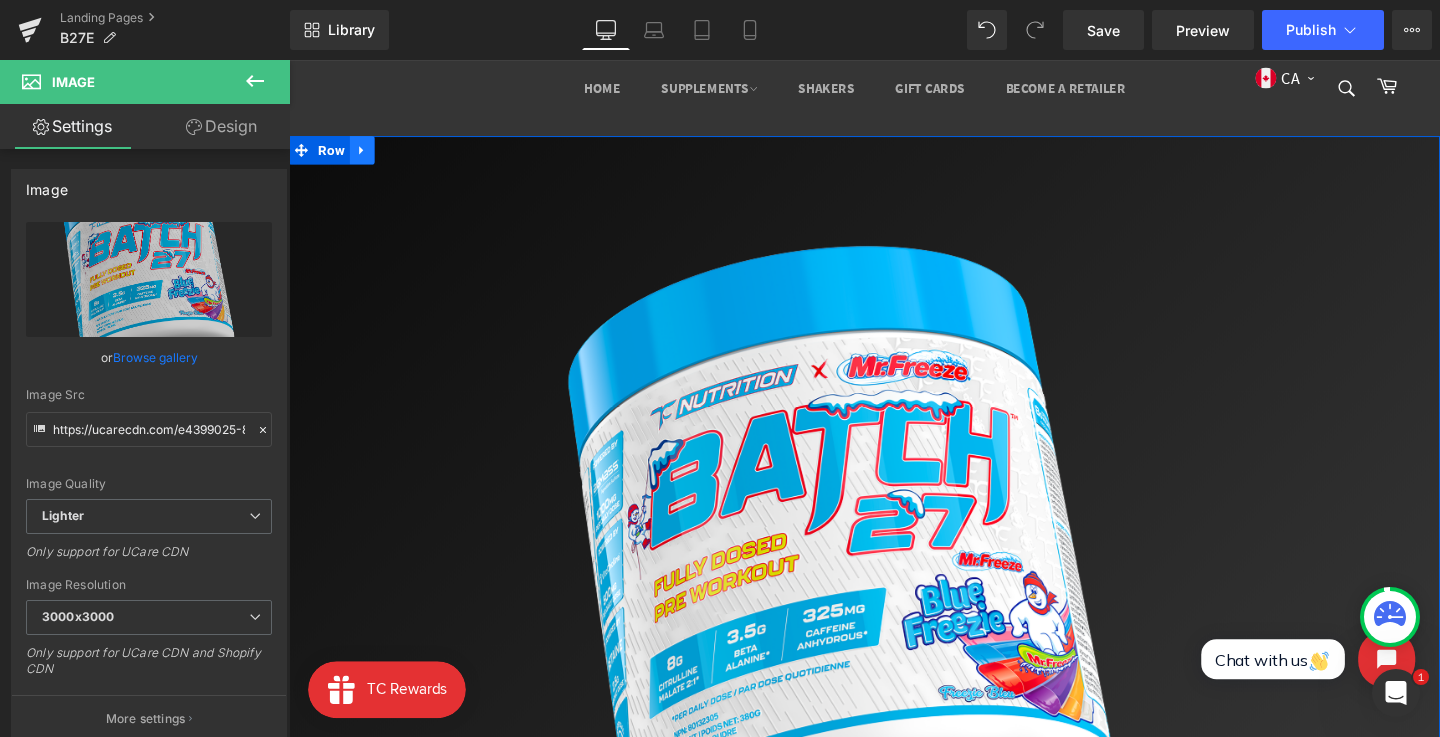 click at bounding box center [366, 155] 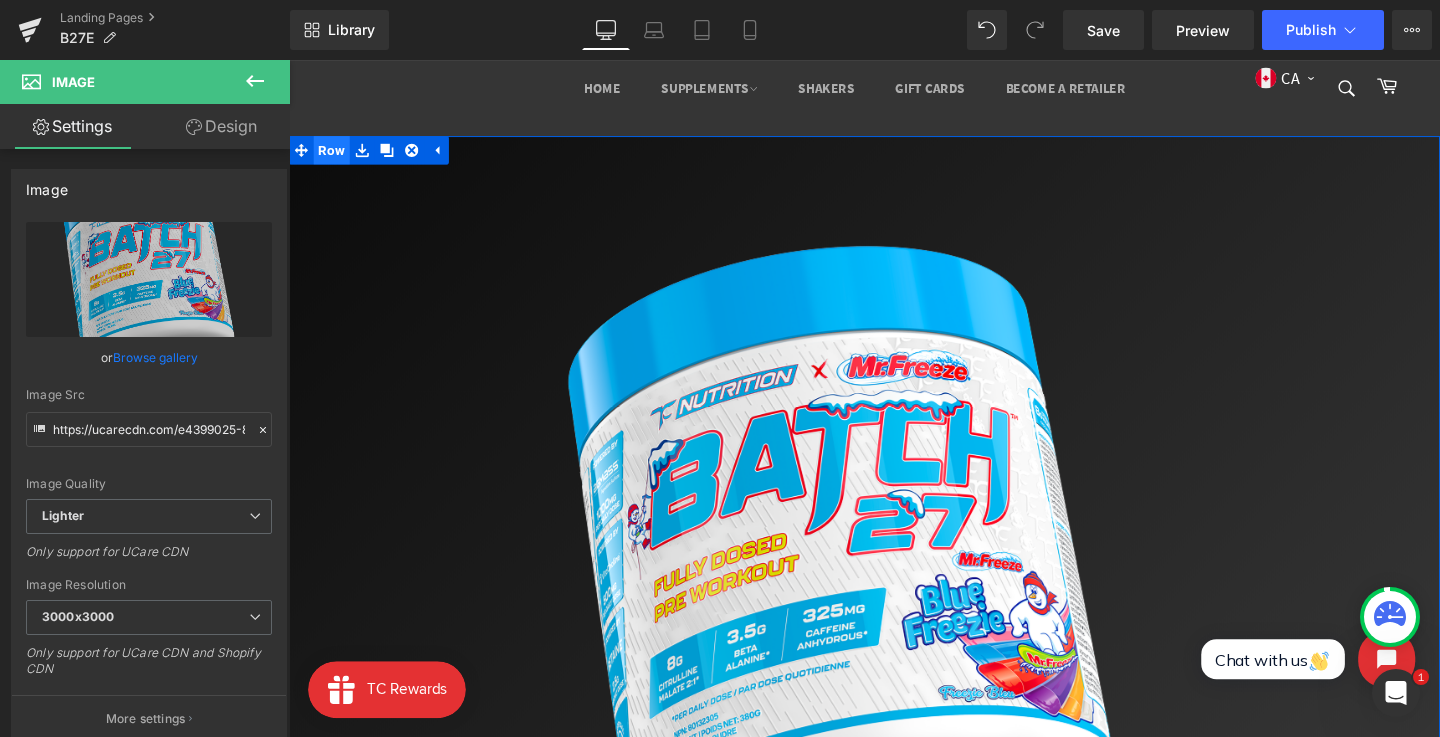 click on "Row" at bounding box center (334, 155) 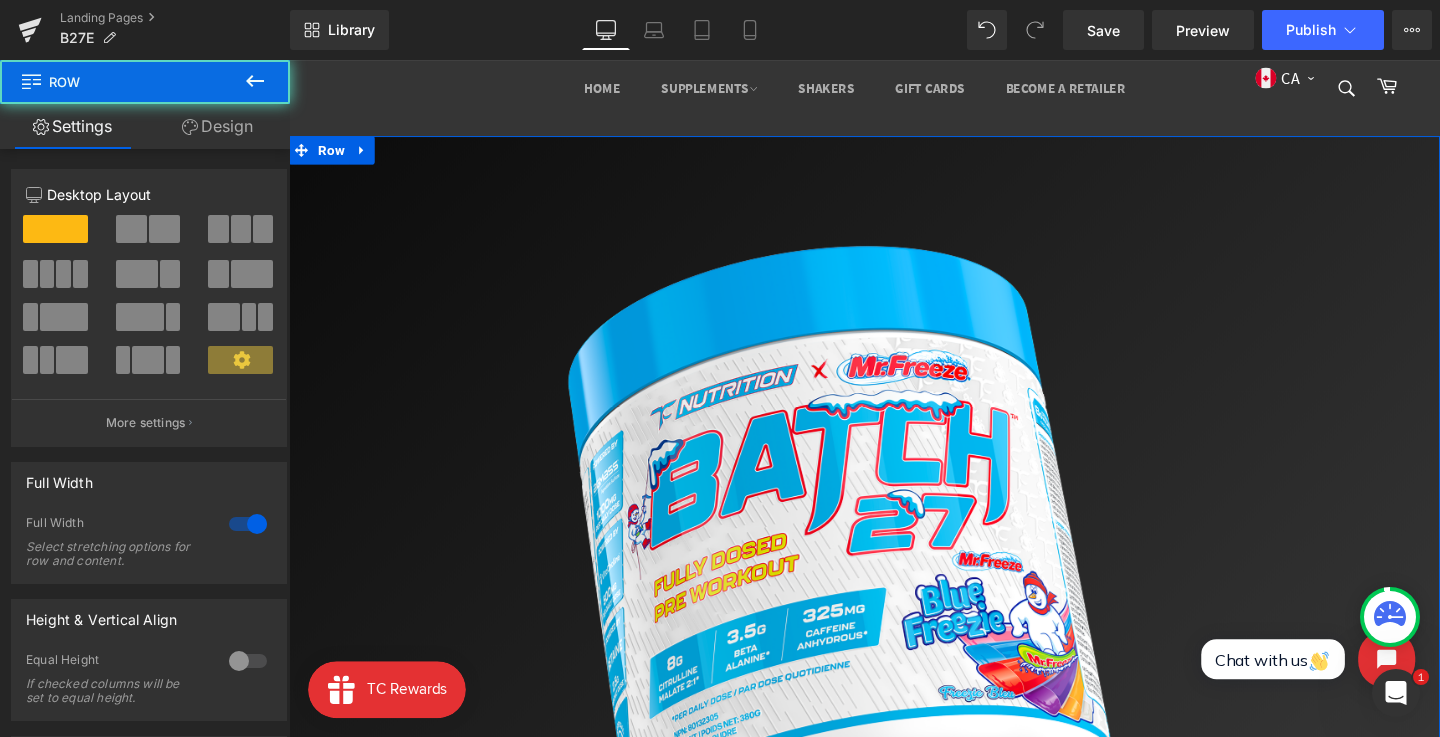click on "Design" at bounding box center (217, 126) 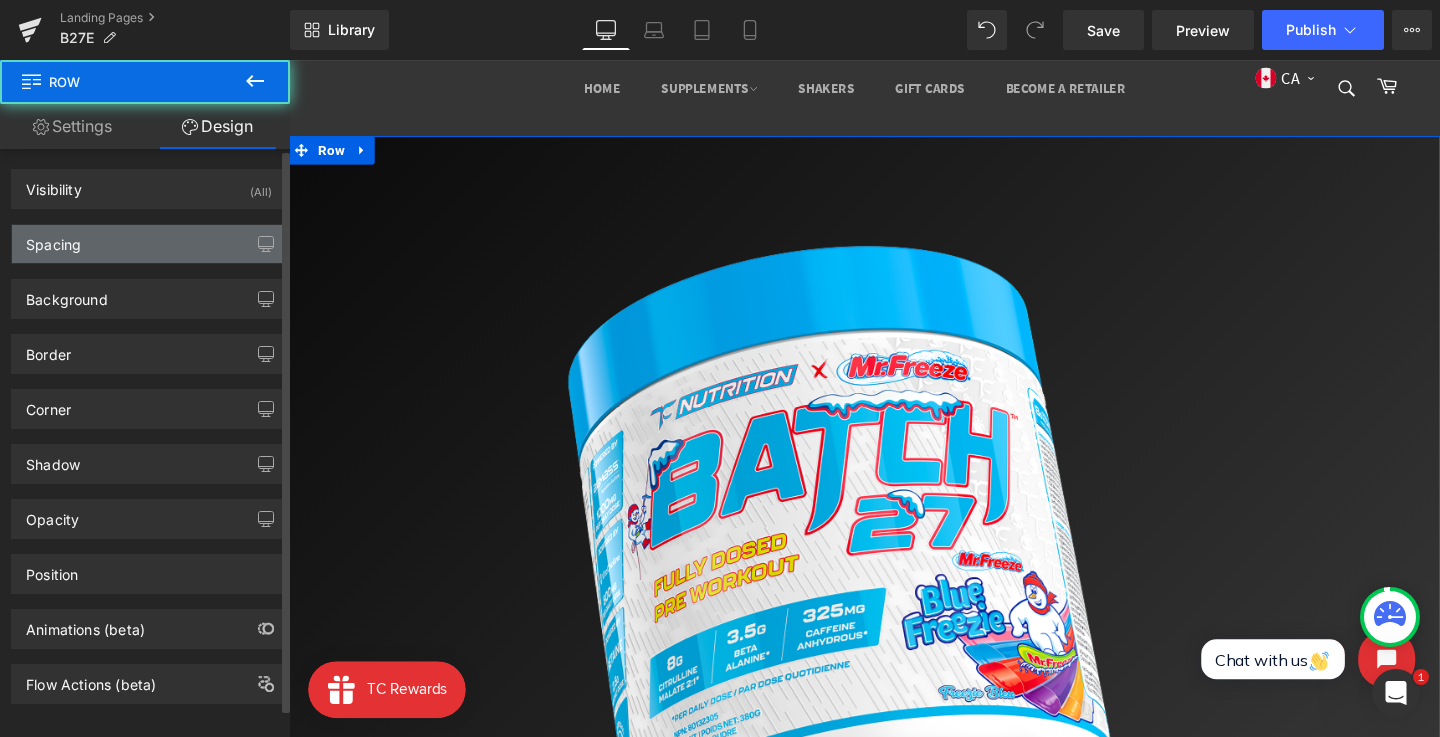 click on "Spacing" at bounding box center (149, 244) 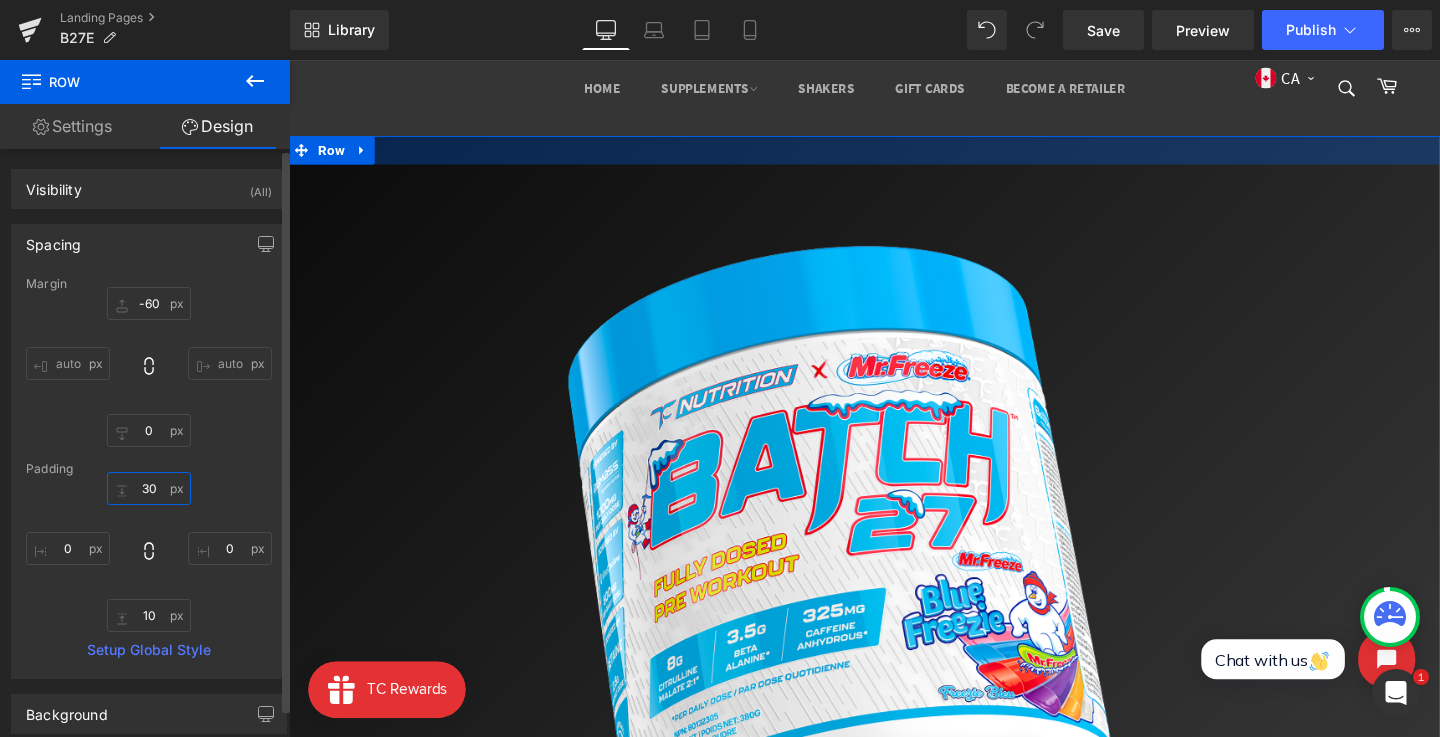 click on "30" at bounding box center [149, 488] 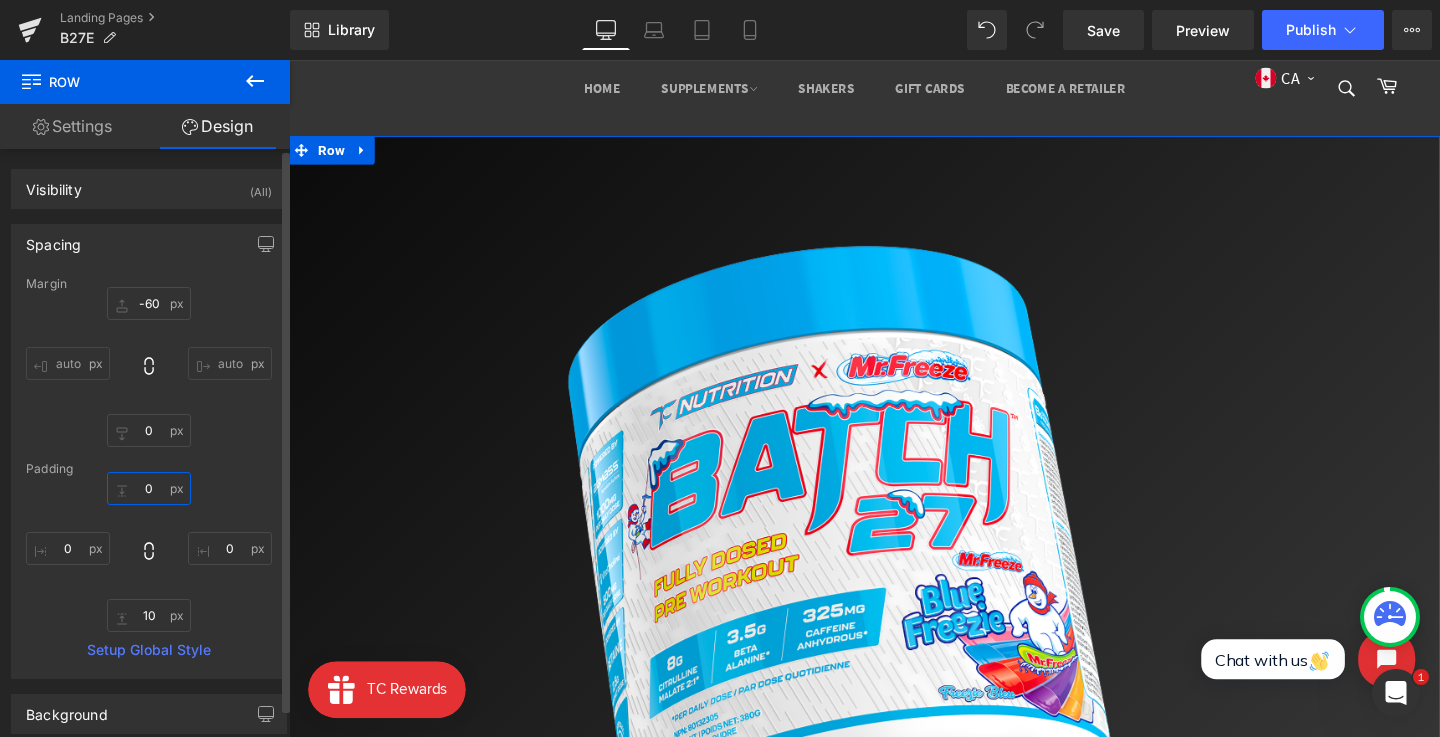 type 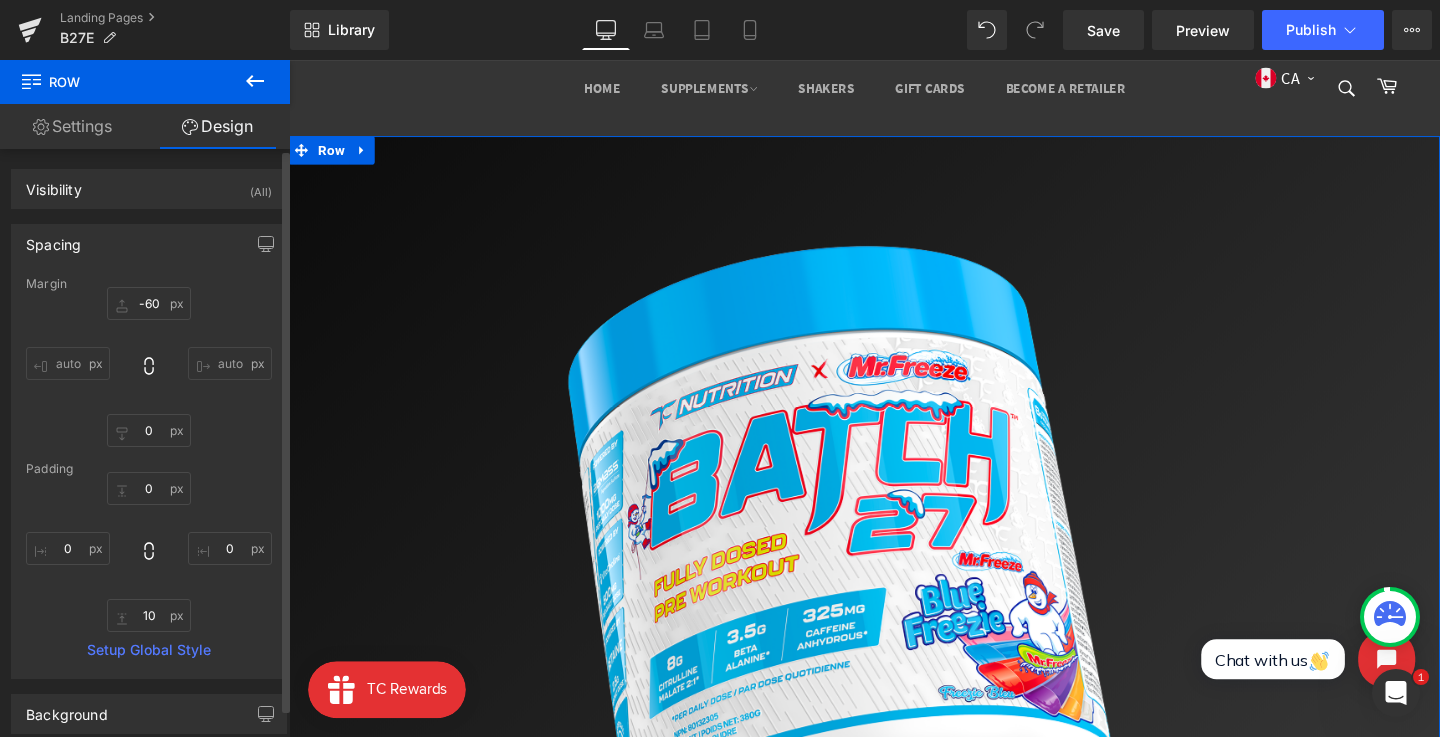 click on "Padding" at bounding box center [149, 469] 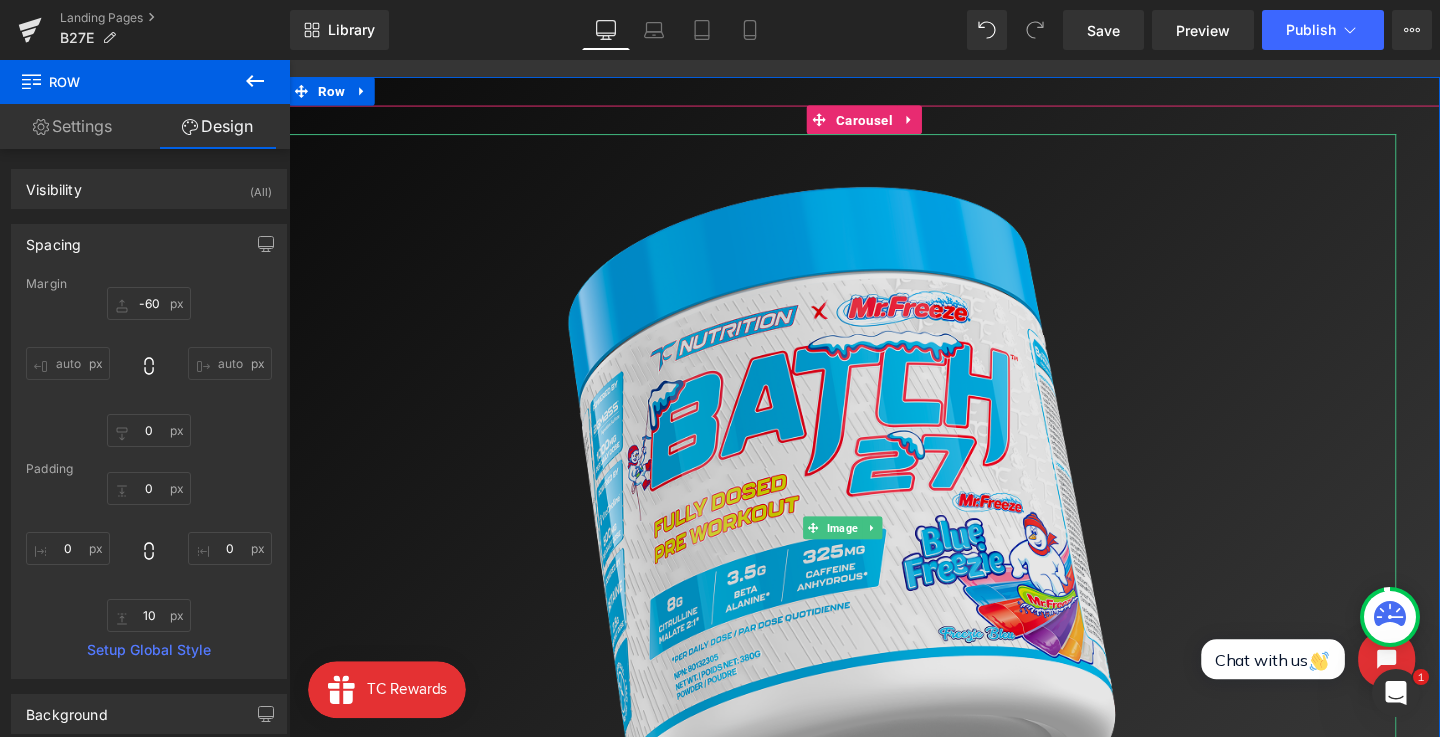 scroll, scrollTop: 190, scrollLeft: 0, axis: vertical 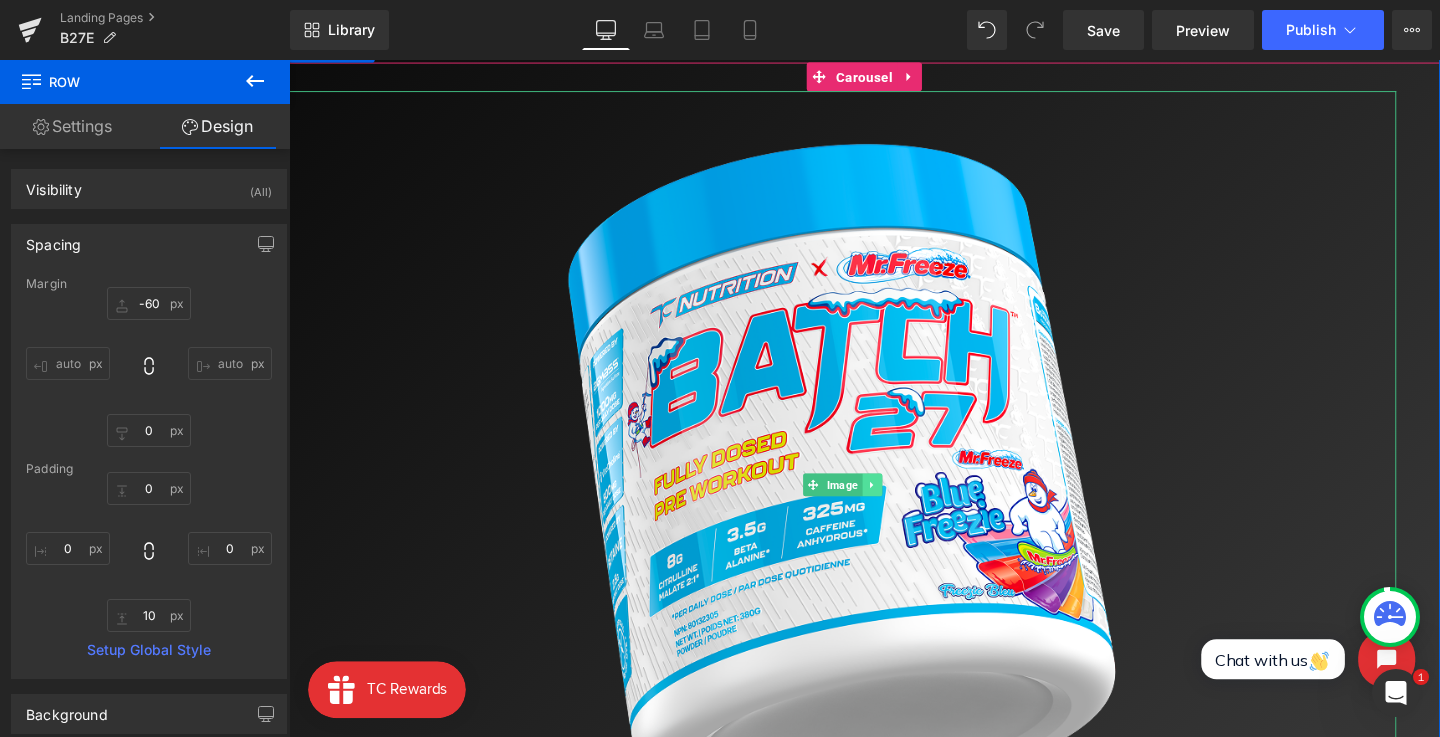click 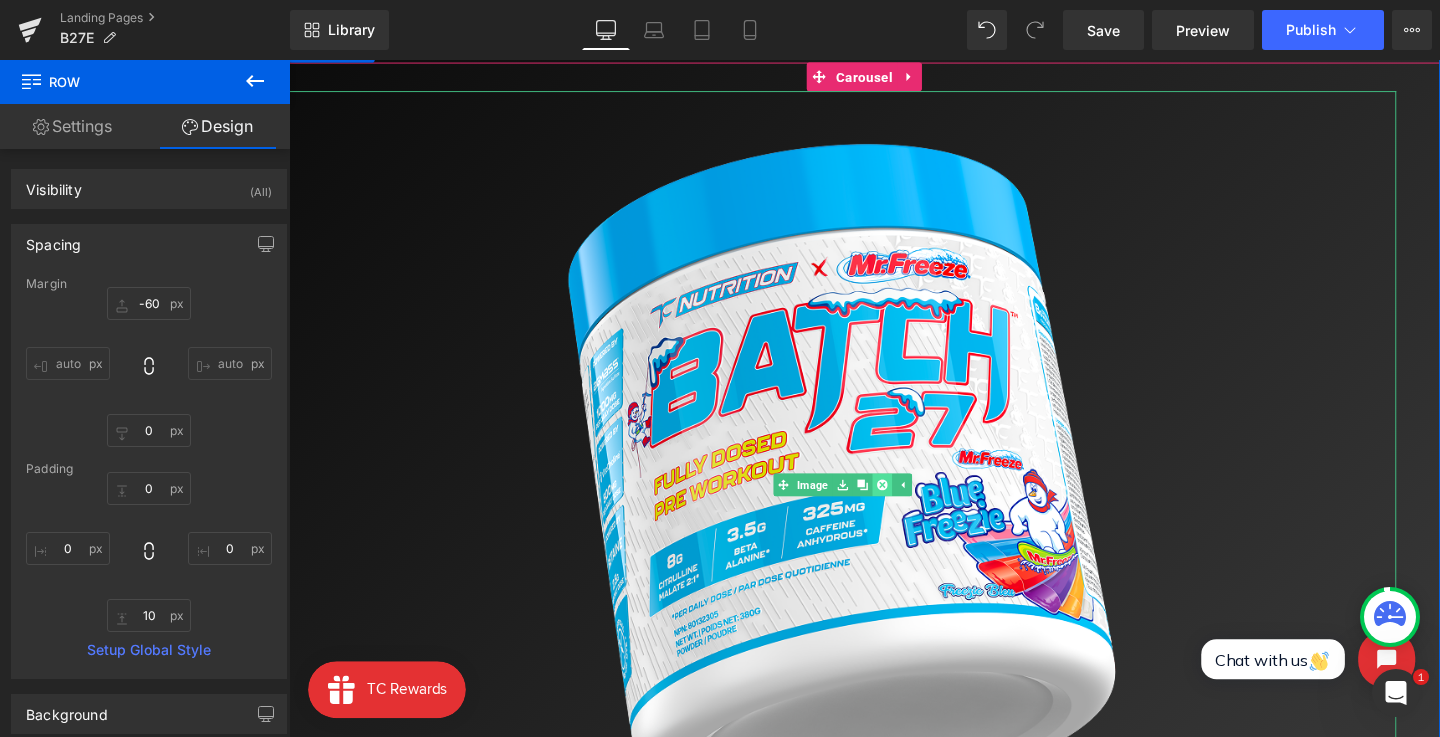 click 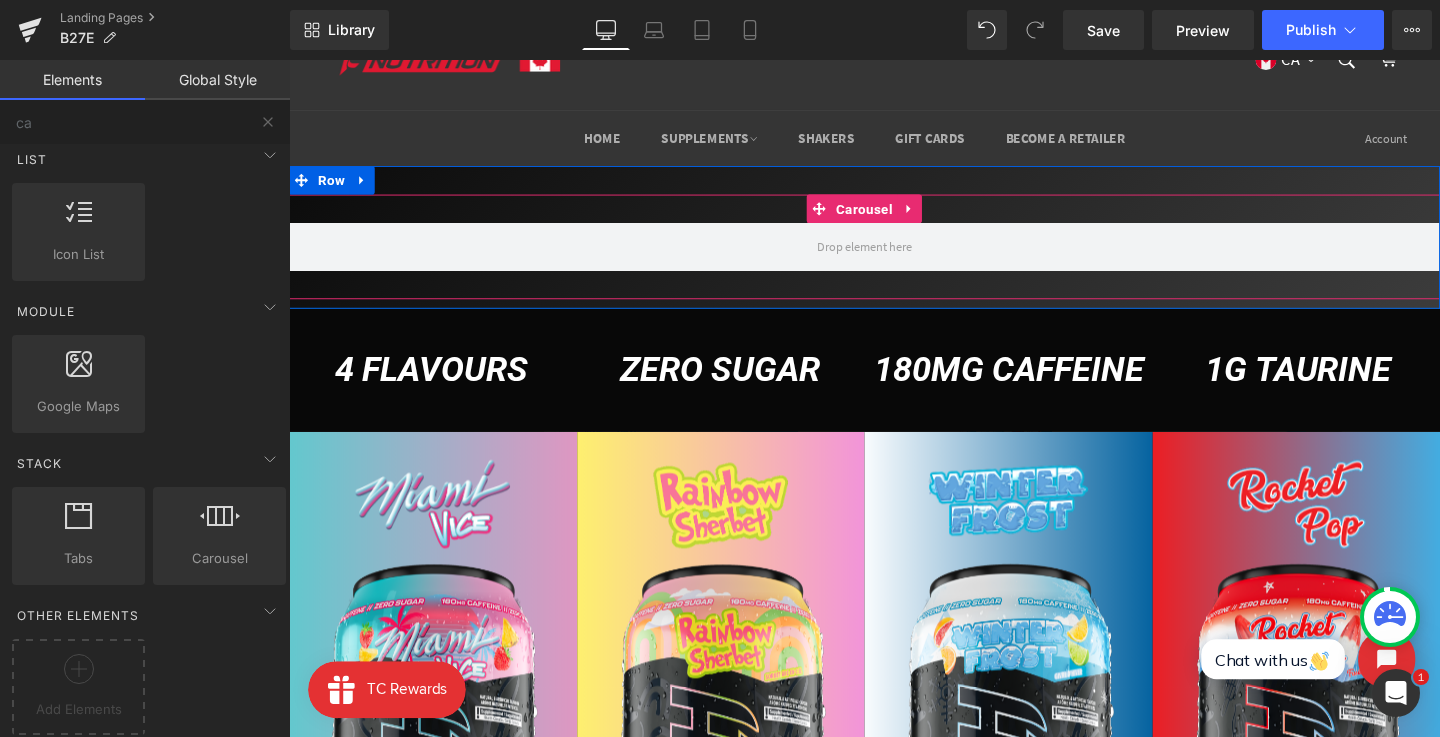 scroll, scrollTop: 0, scrollLeft: 0, axis: both 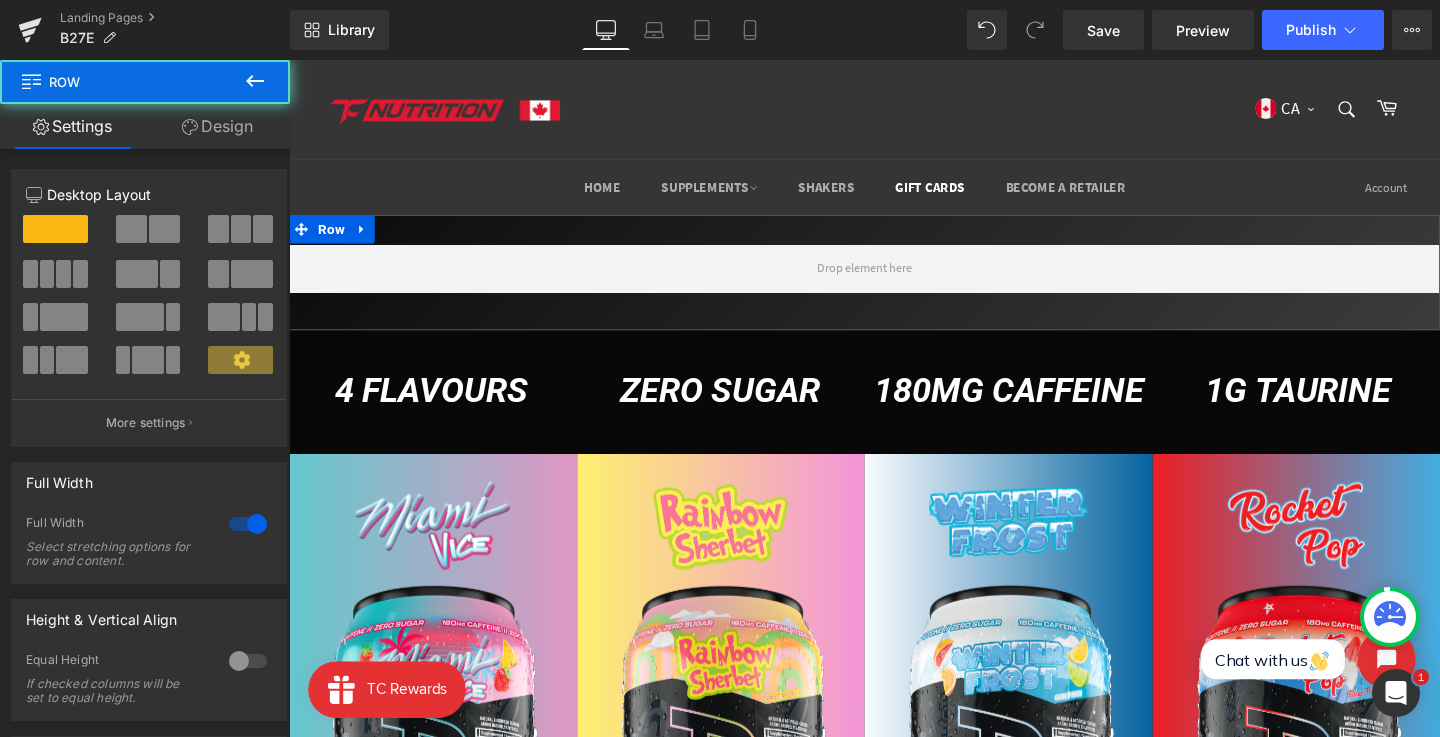 drag, startPoint x: 920, startPoint y: 246, endPoint x: 921, endPoint y: 213, distance: 33.01515 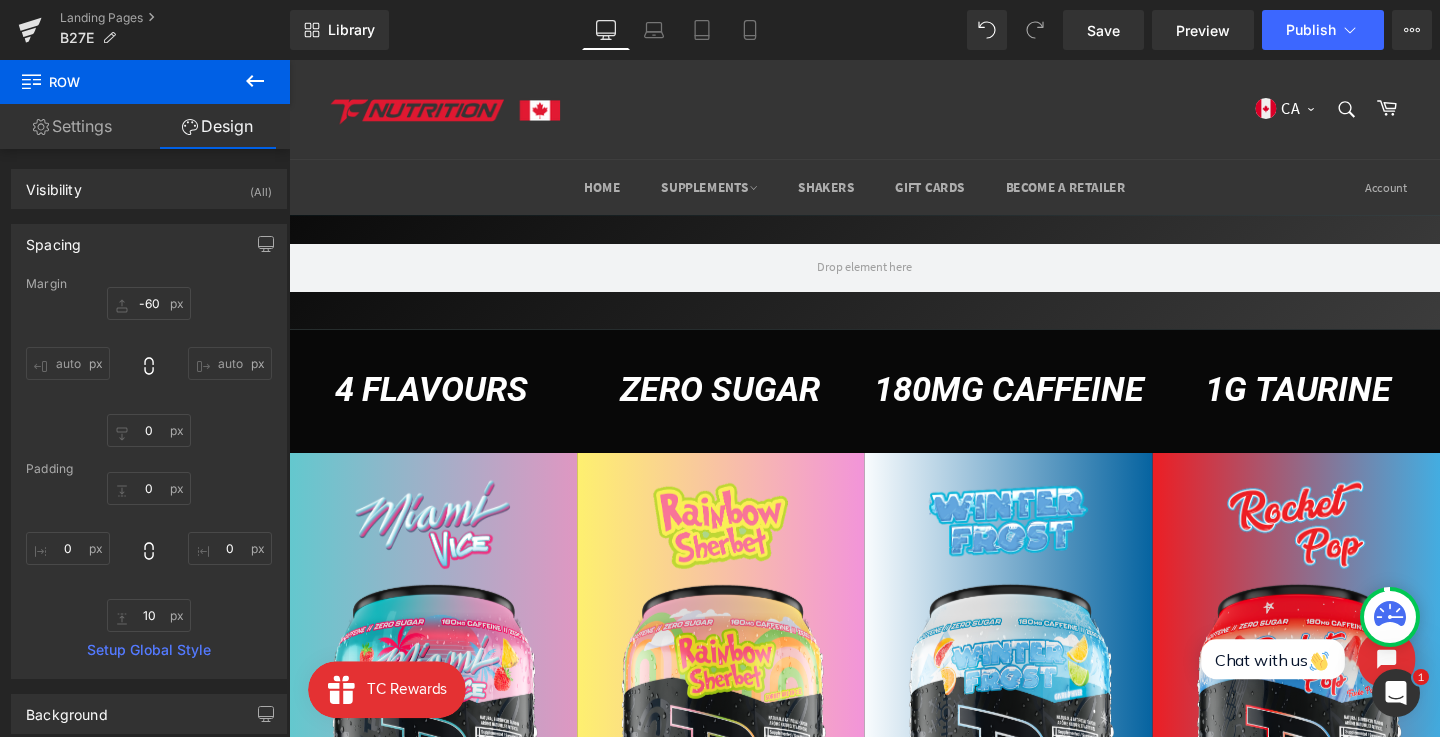 click 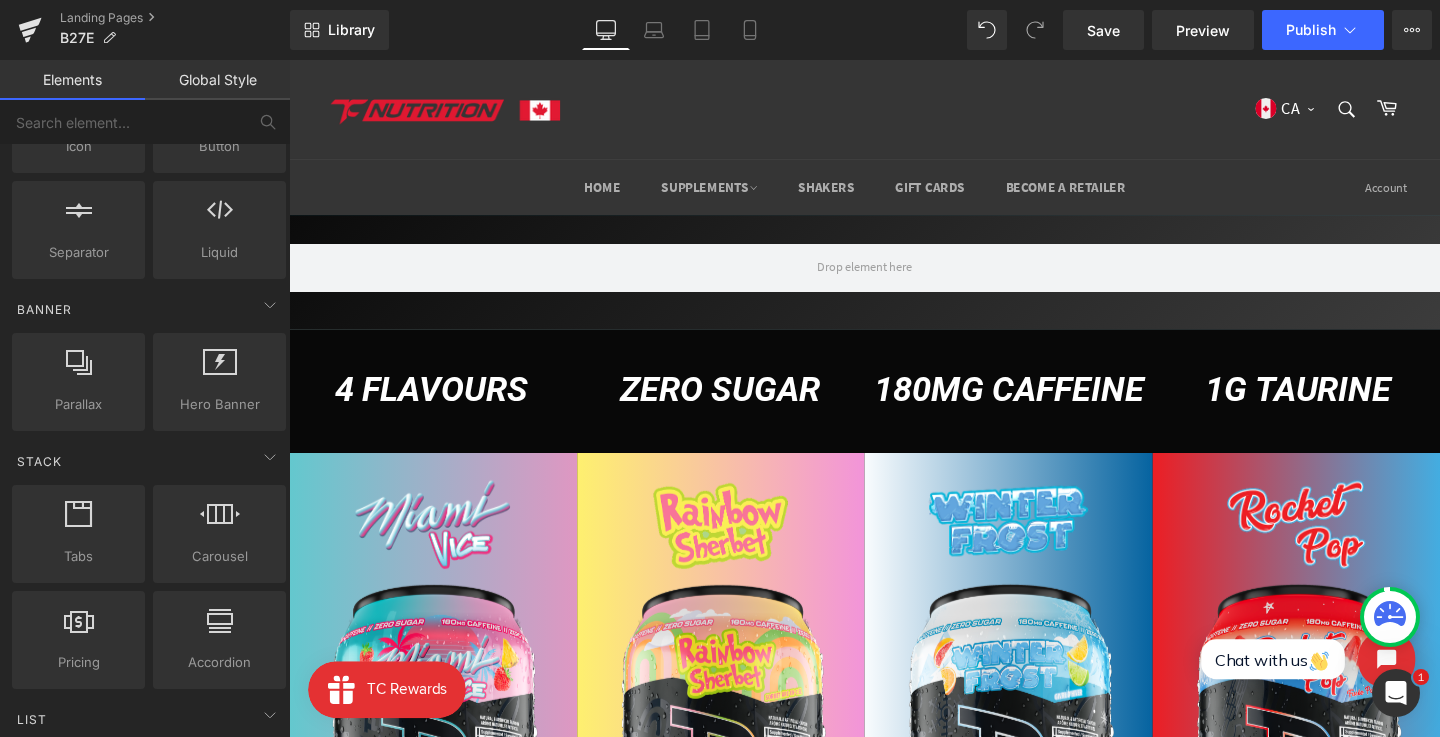 scroll, scrollTop: 345, scrollLeft: 0, axis: vertical 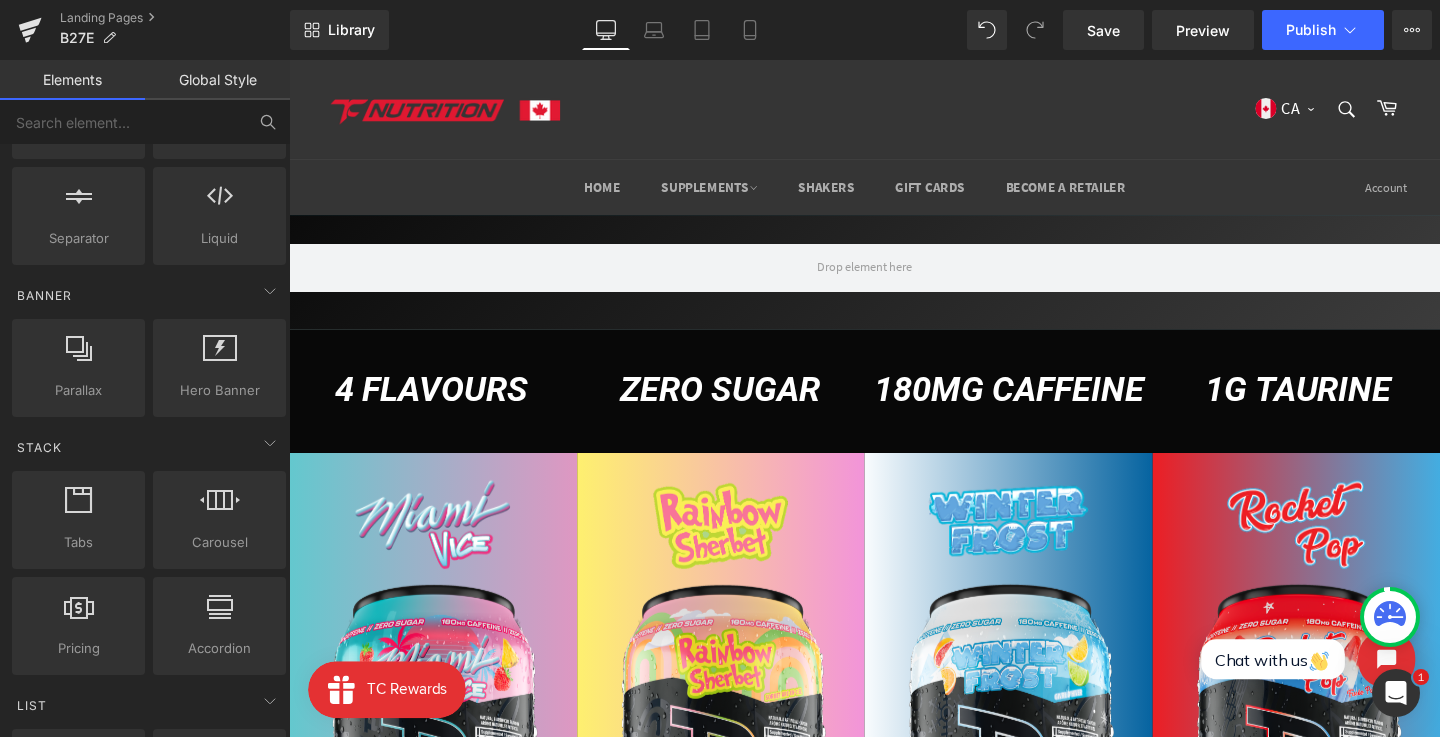click at bounding box center [268, 122] 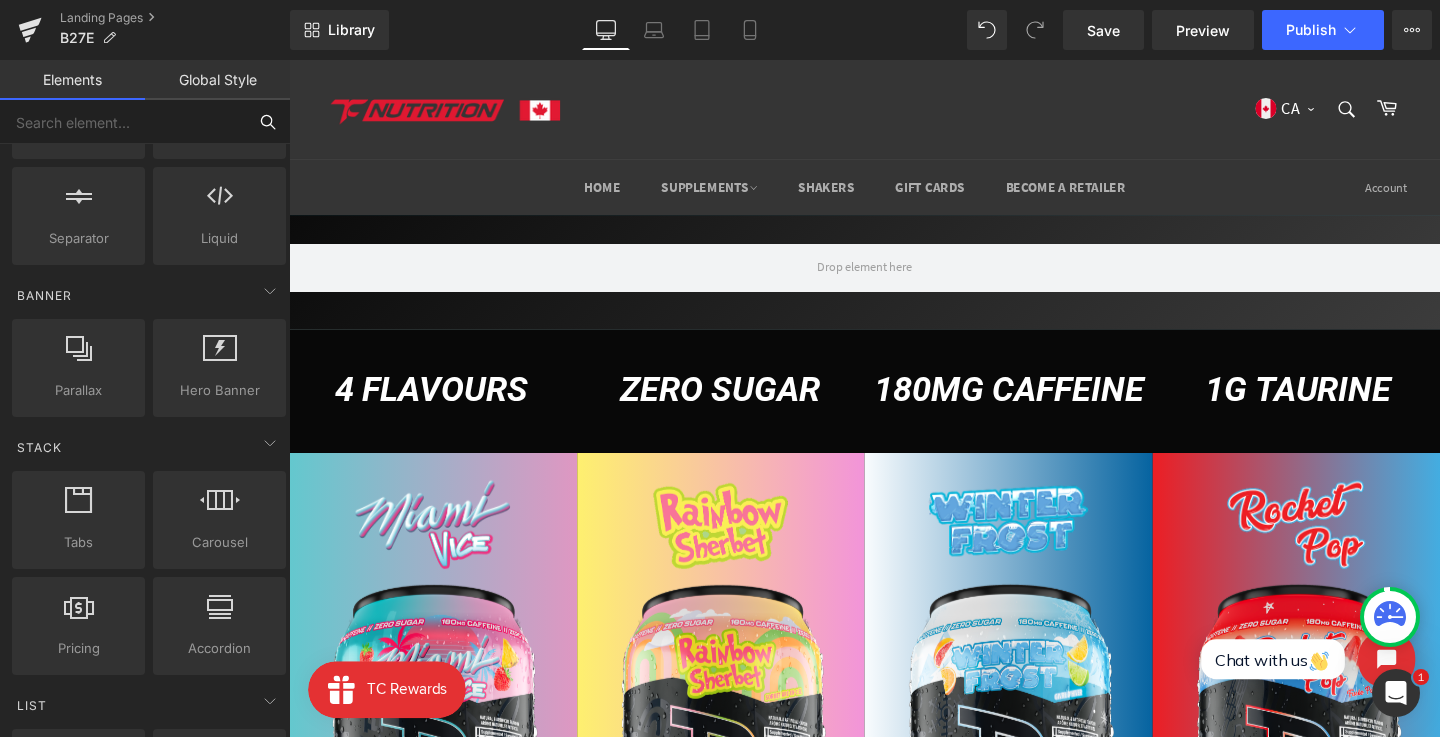 click at bounding box center (123, 122) 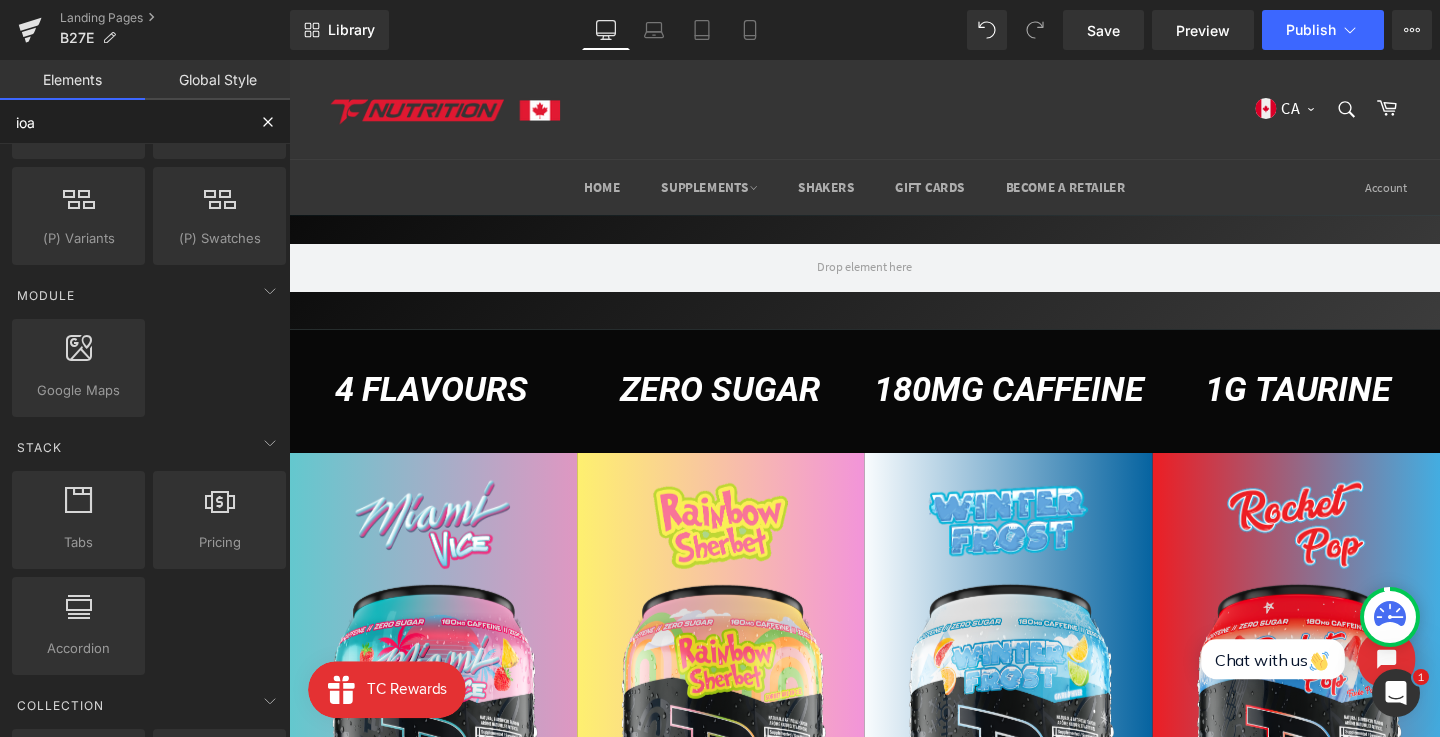 scroll, scrollTop: 0, scrollLeft: 0, axis: both 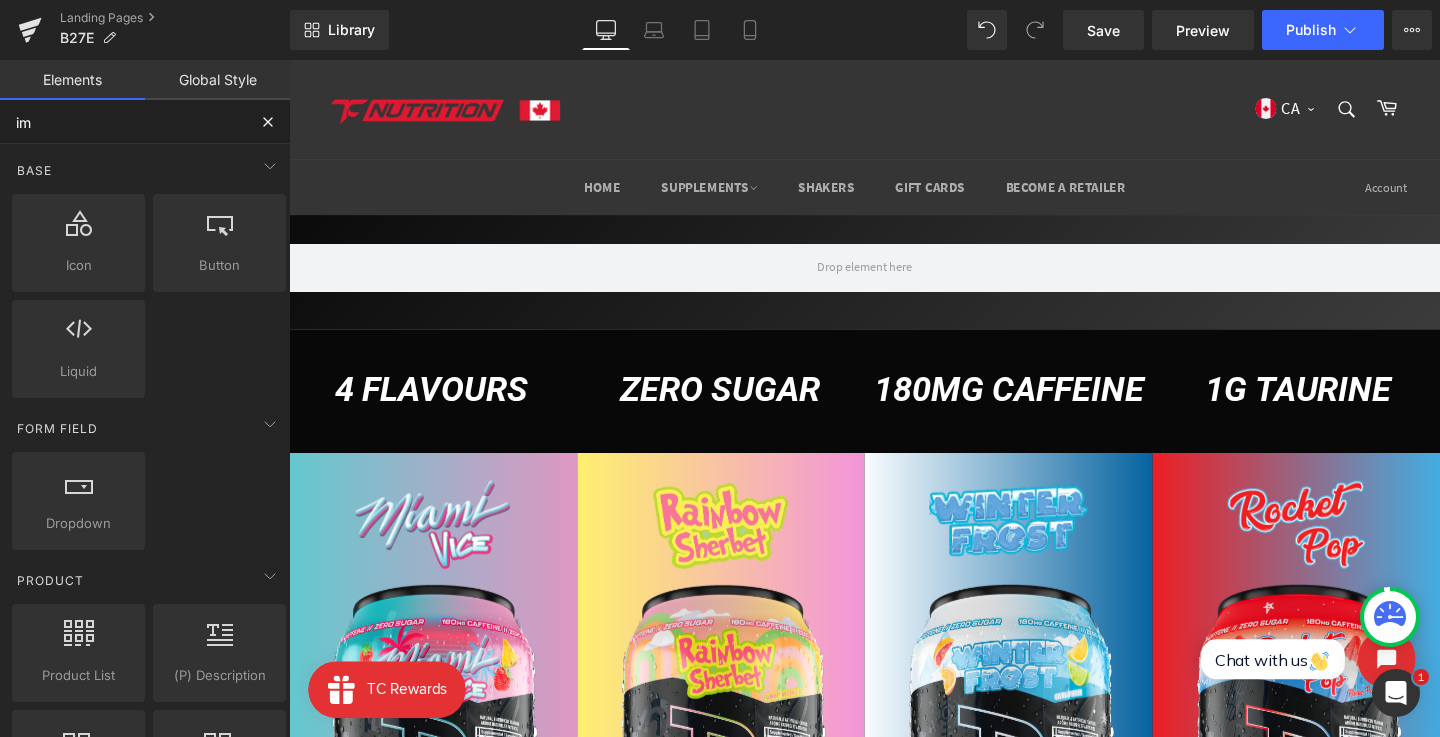type on "ima" 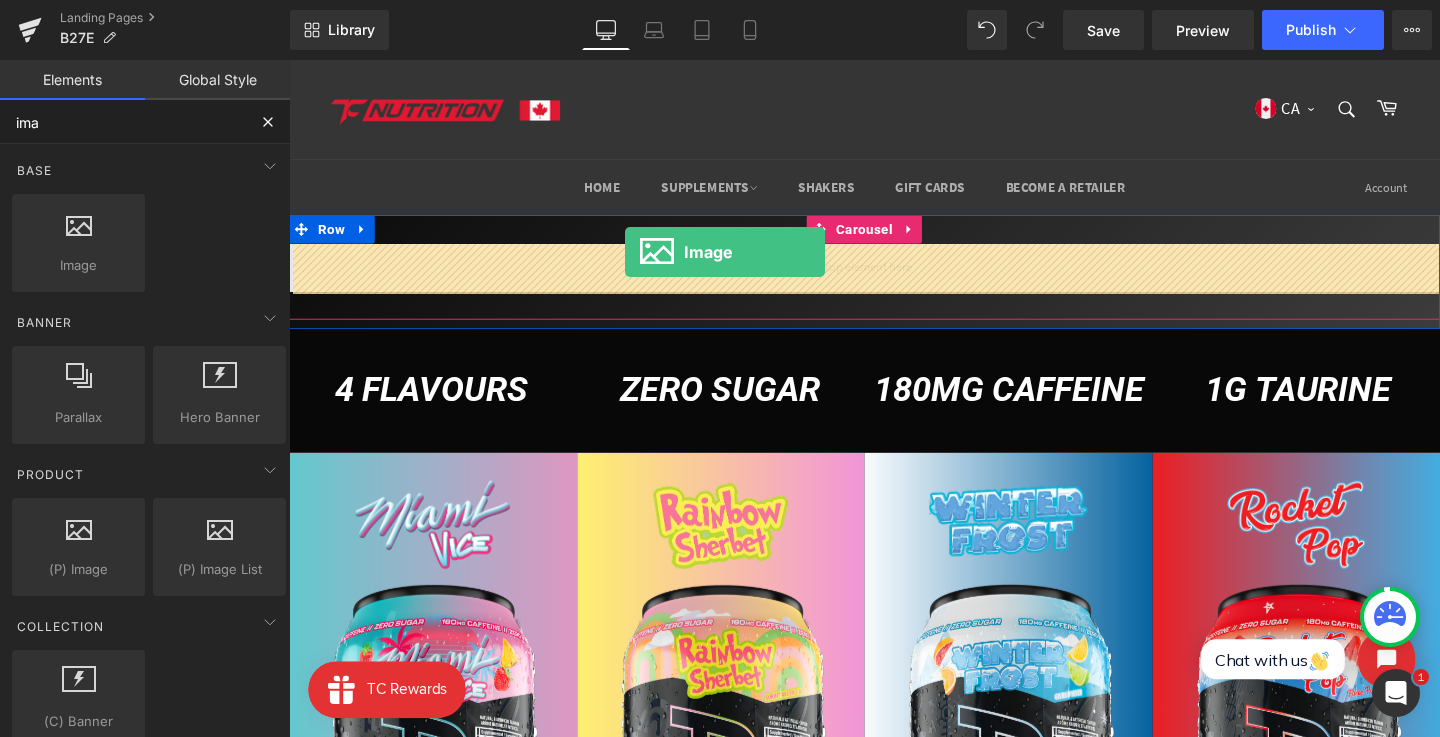 drag, startPoint x: 388, startPoint y: 289, endPoint x: 643, endPoint y: 265, distance: 256.12692 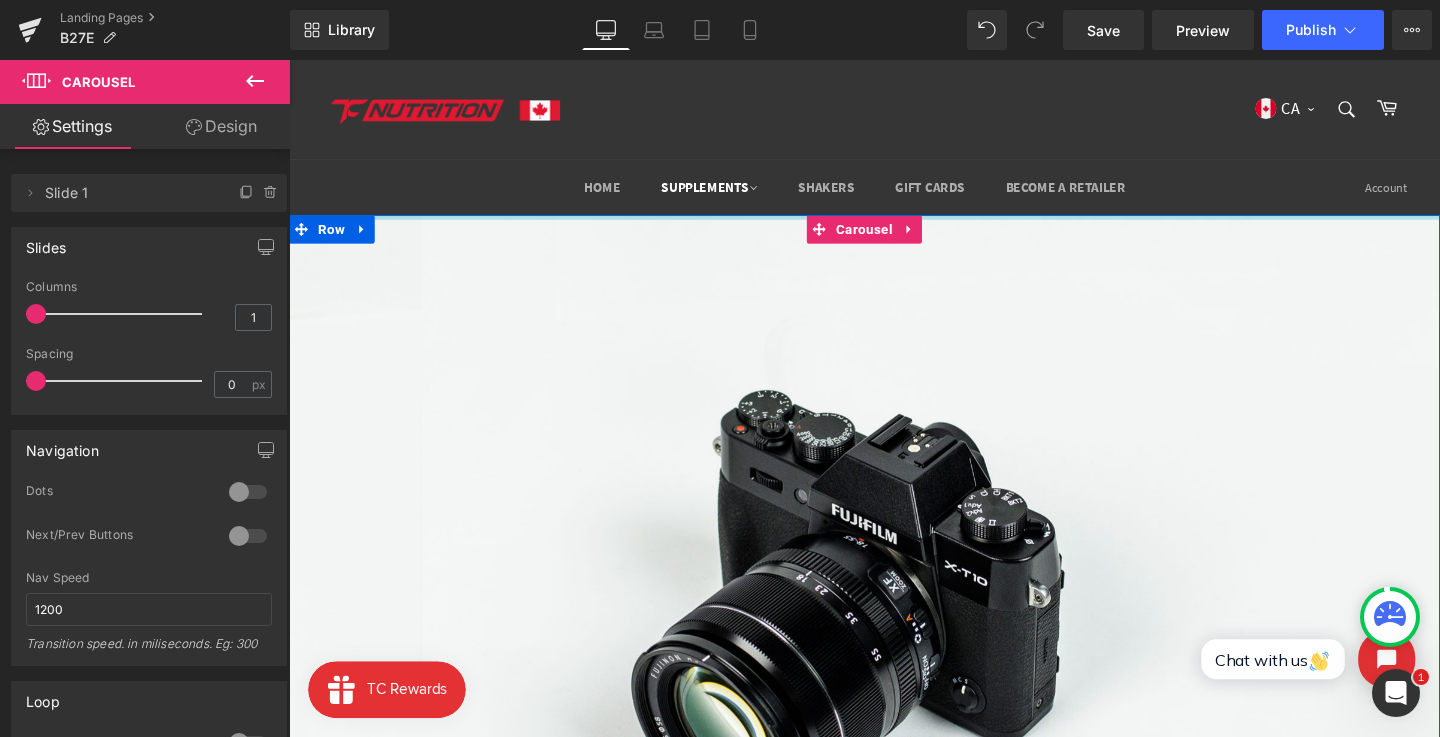 drag, startPoint x: 708, startPoint y: 238, endPoint x: 708, endPoint y: 199, distance: 39 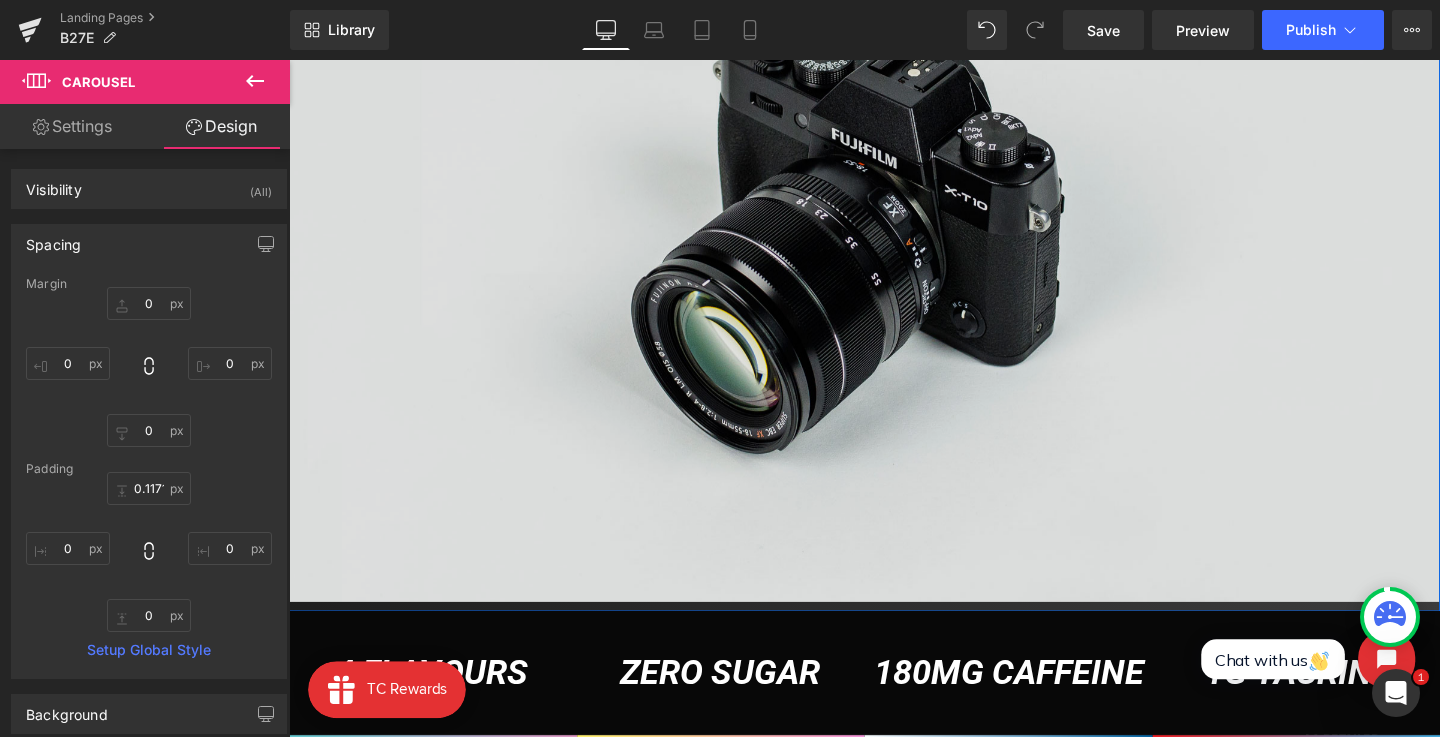 scroll, scrollTop: 474, scrollLeft: 0, axis: vertical 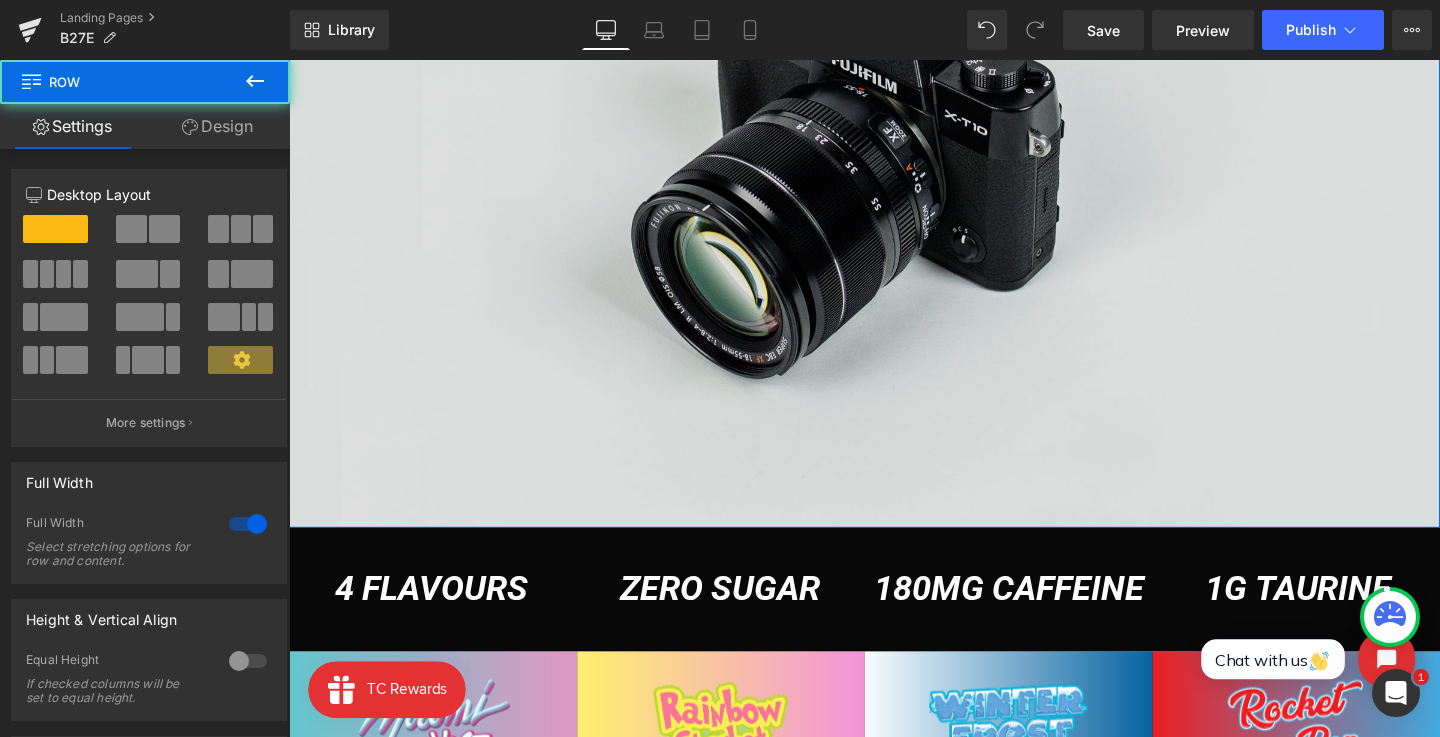 drag, startPoint x: 767, startPoint y: 557, endPoint x: 771, endPoint y: 432, distance: 125.06398 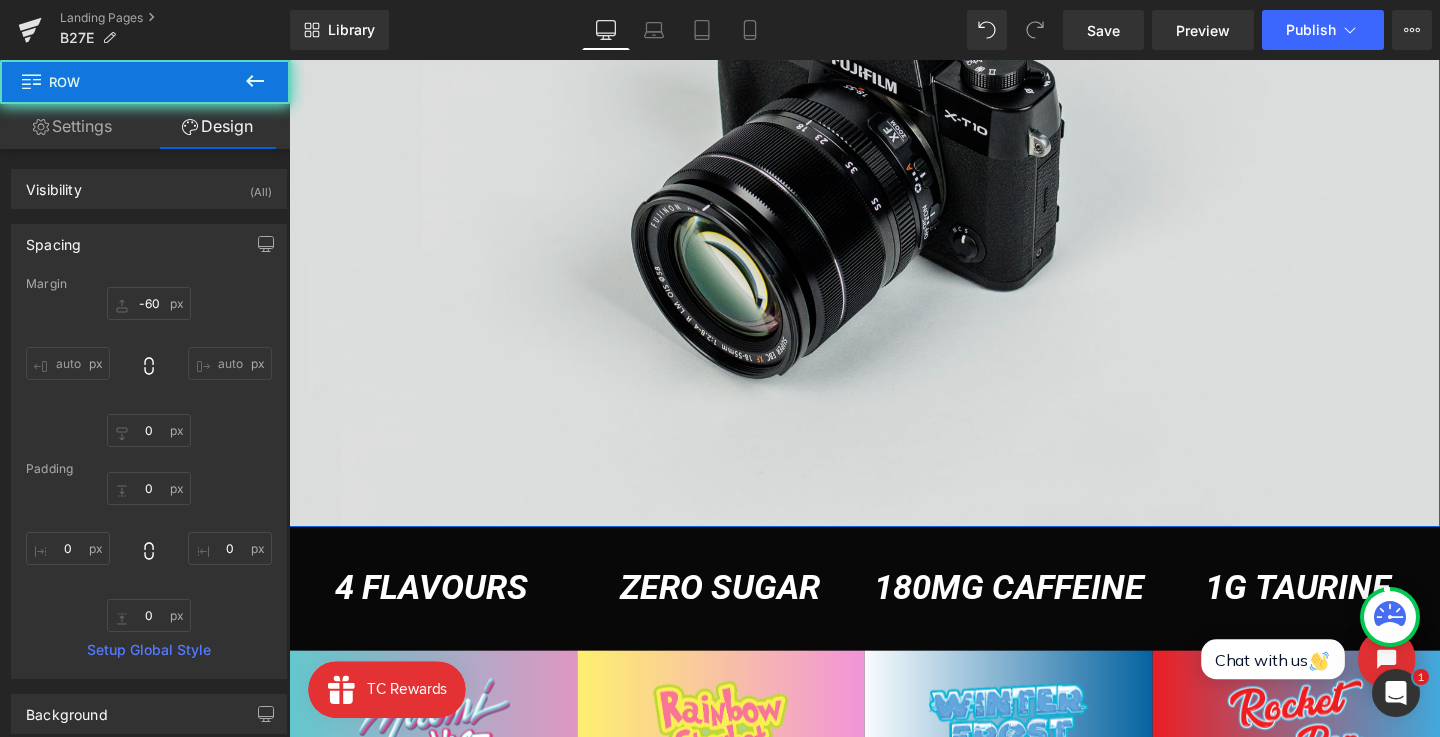 scroll, scrollTop: 223, scrollLeft: 0, axis: vertical 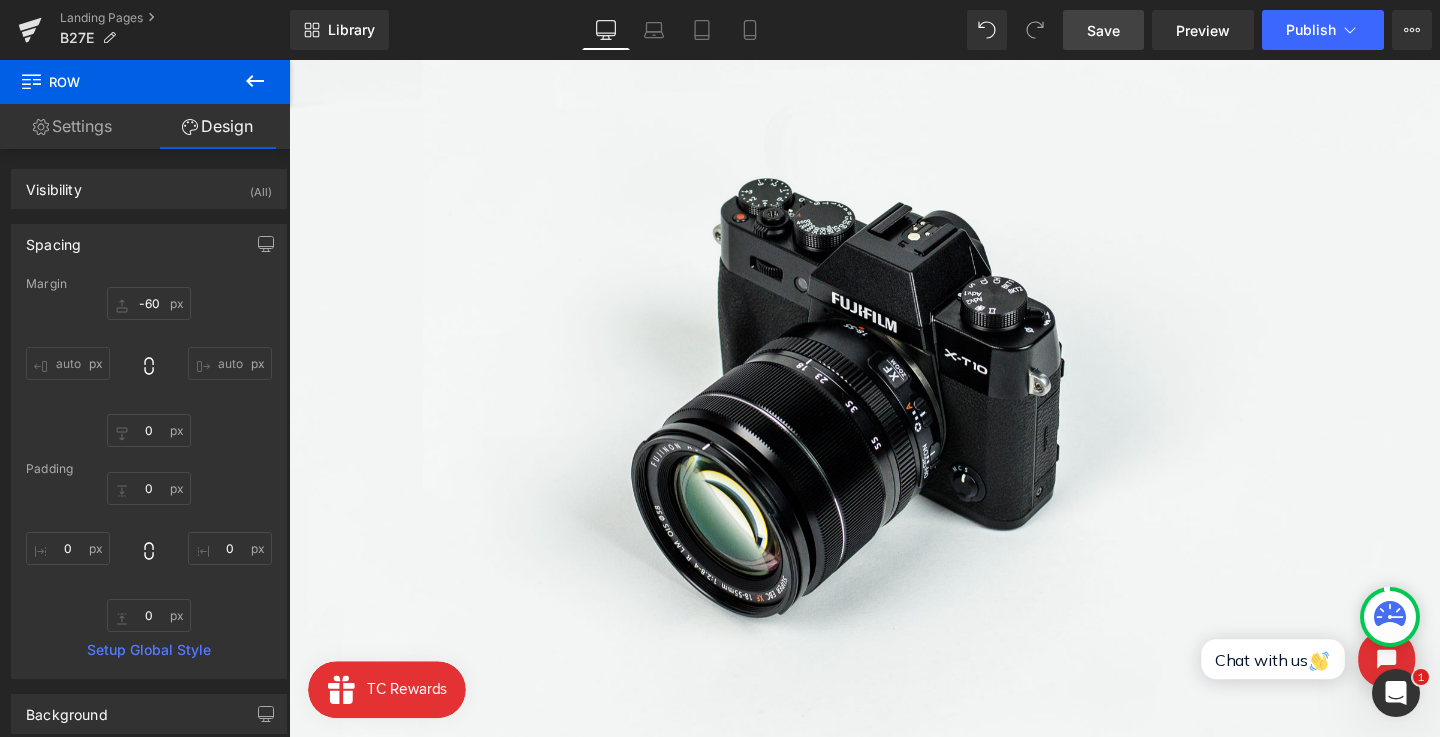 click on "Save" at bounding box center (1103, 30) 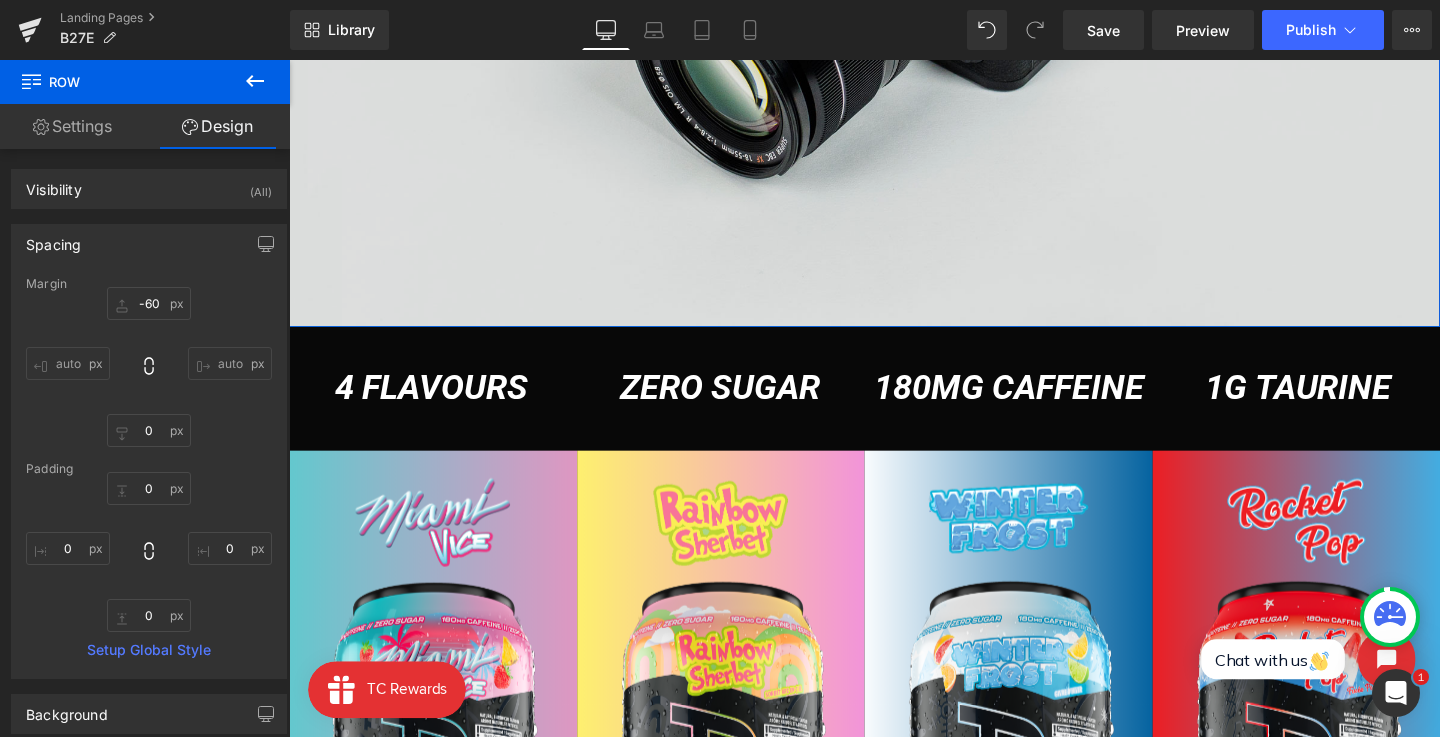 scroll, scrollTop: 485, scrollLeft: 0, axis: vertical 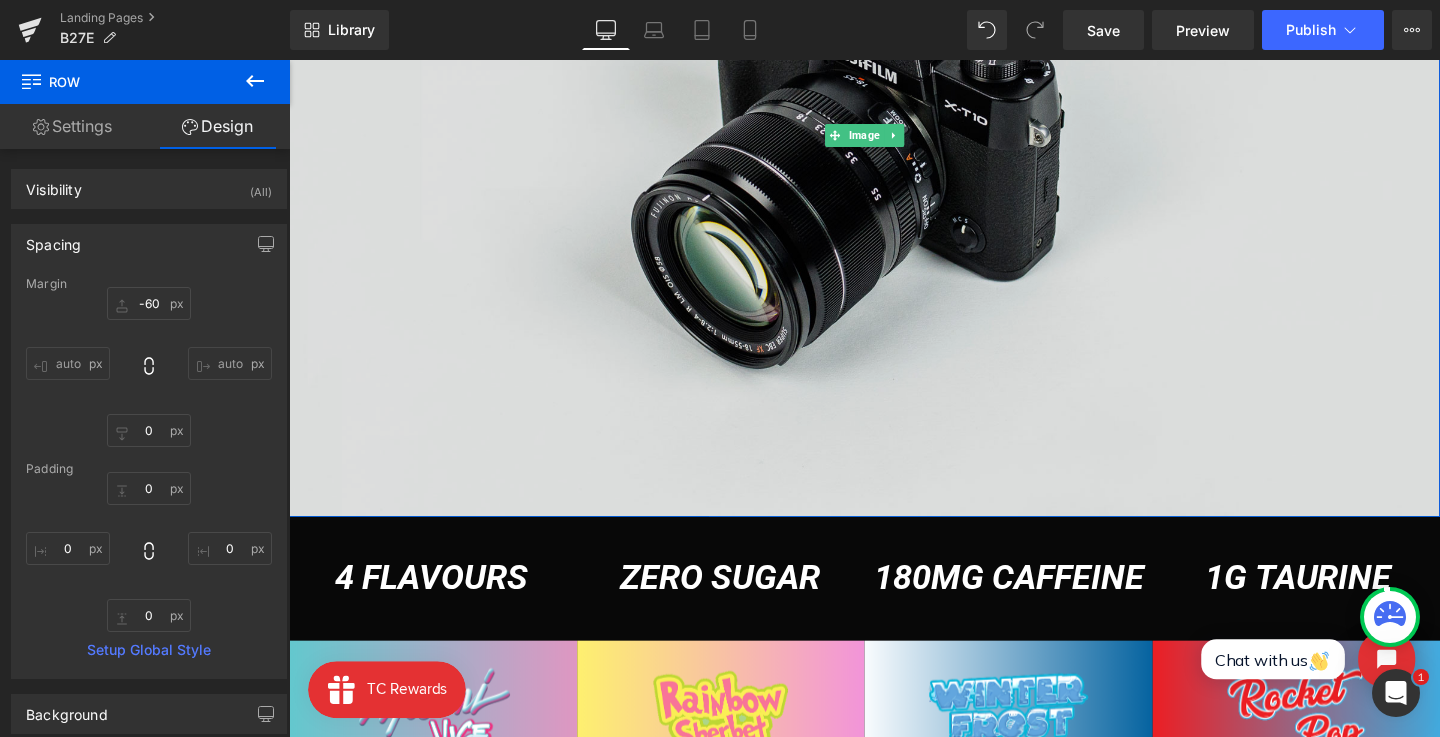 click at bounding box center (894, 139) 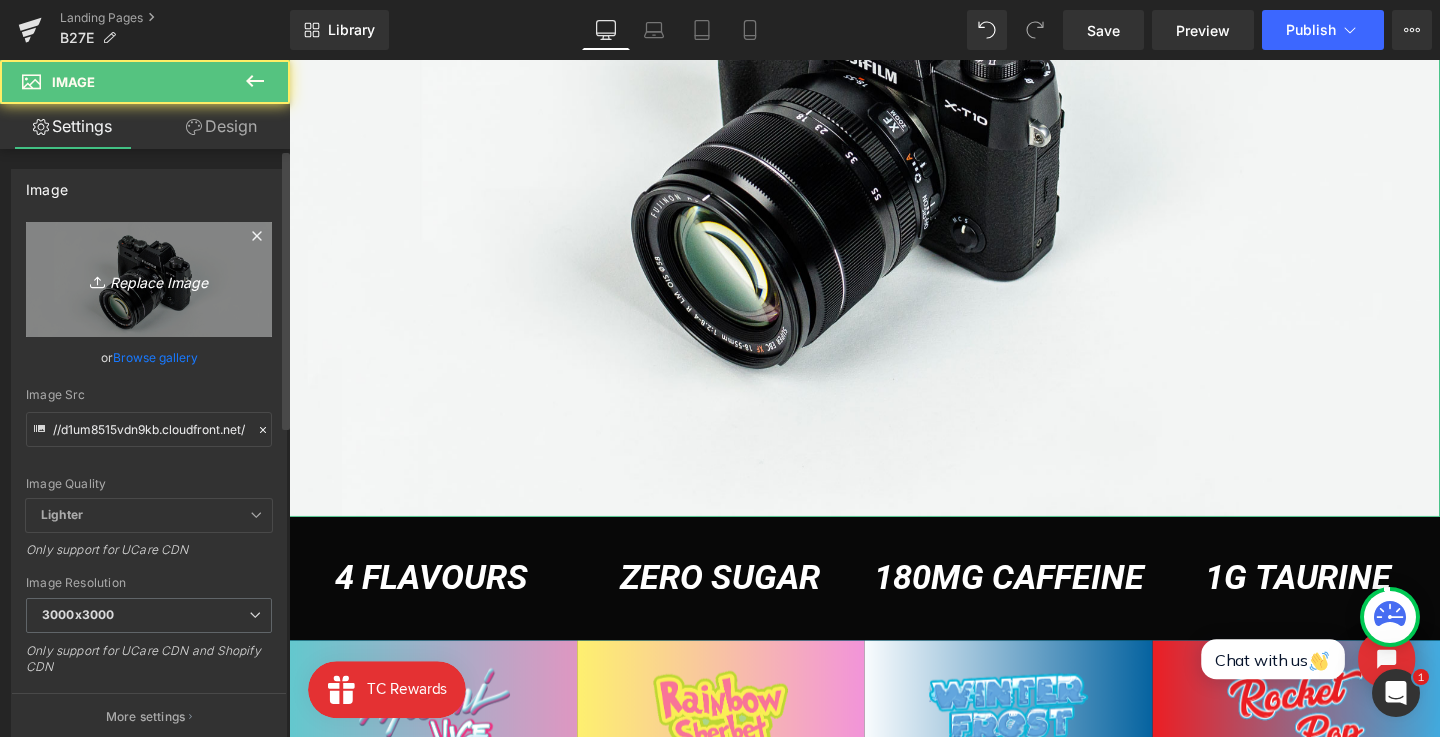 click on "Replace Image" at bounding box center (149, 279) 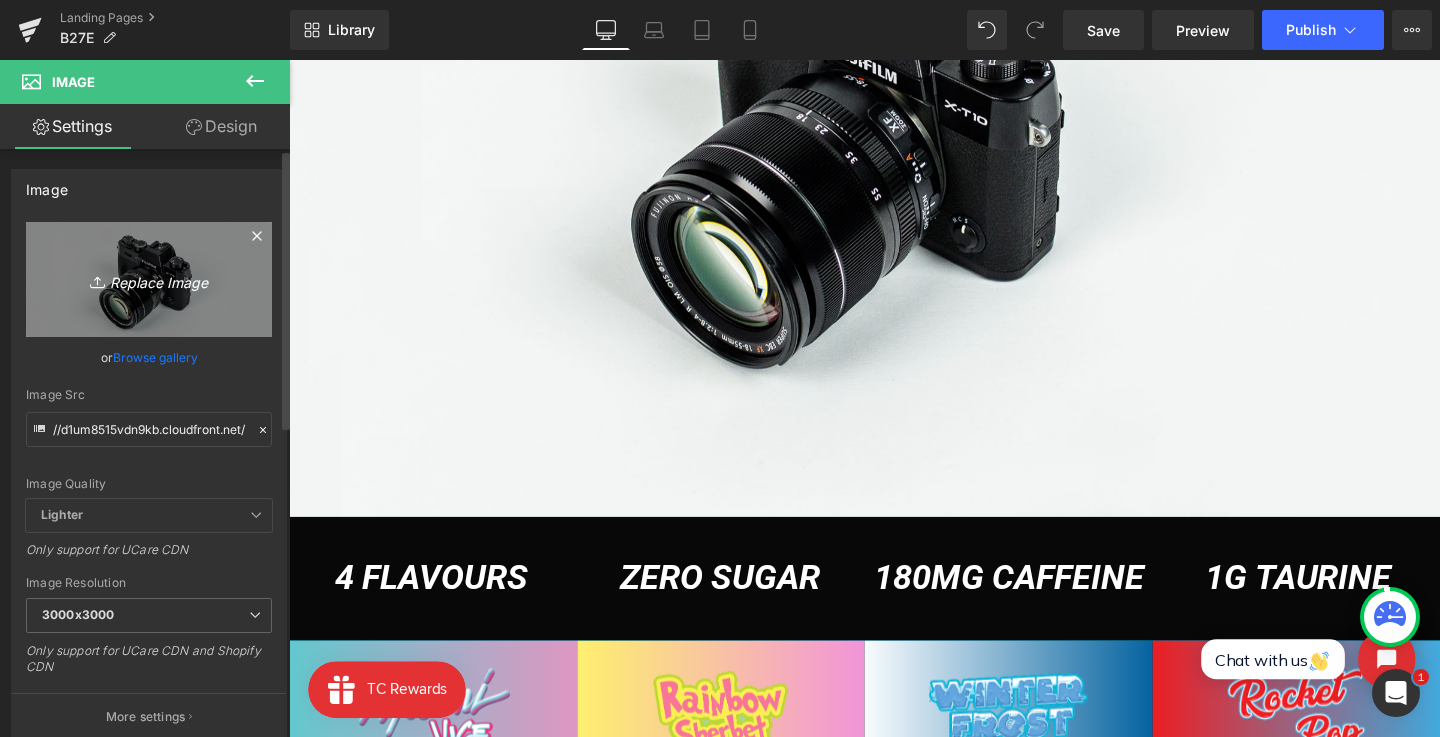 type on "C:\fakepath\Venice0365_1709649012381-HR 2.png" 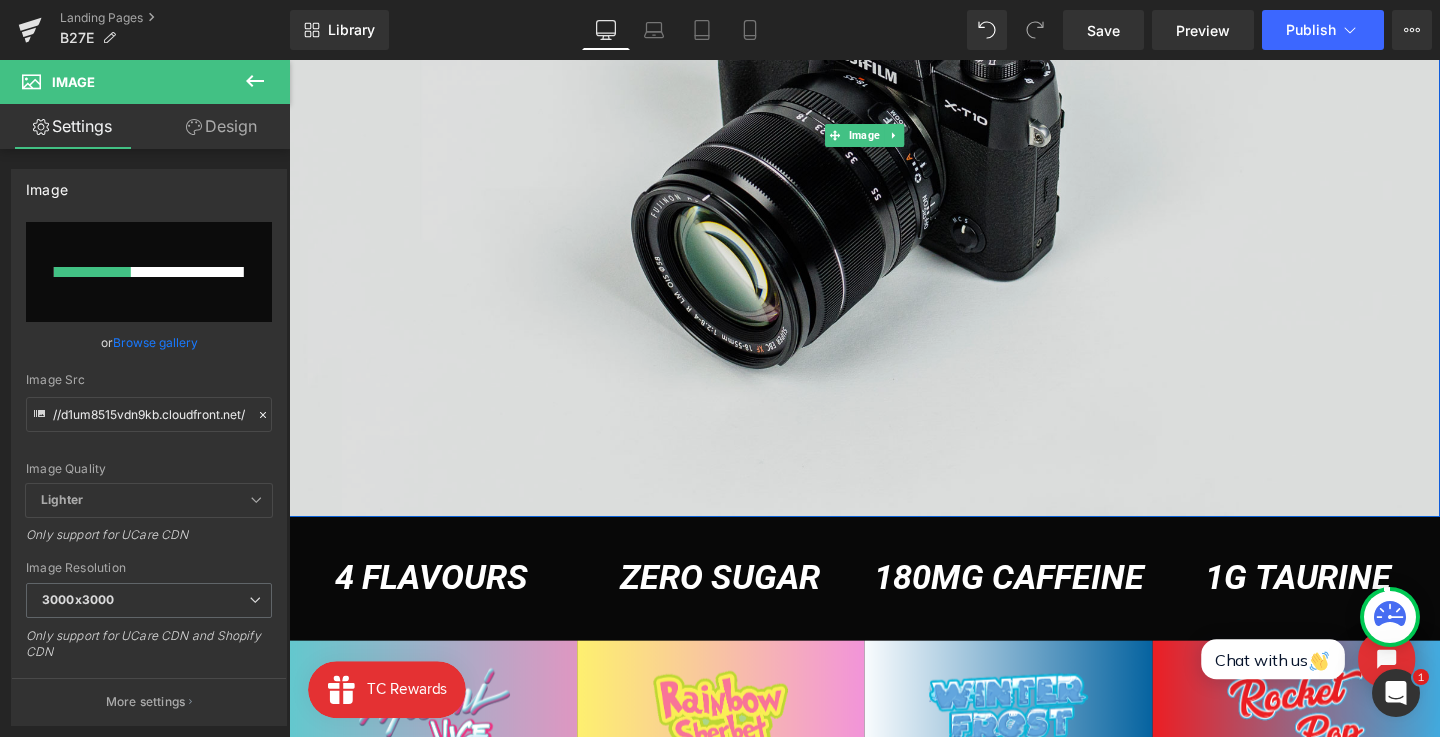 type 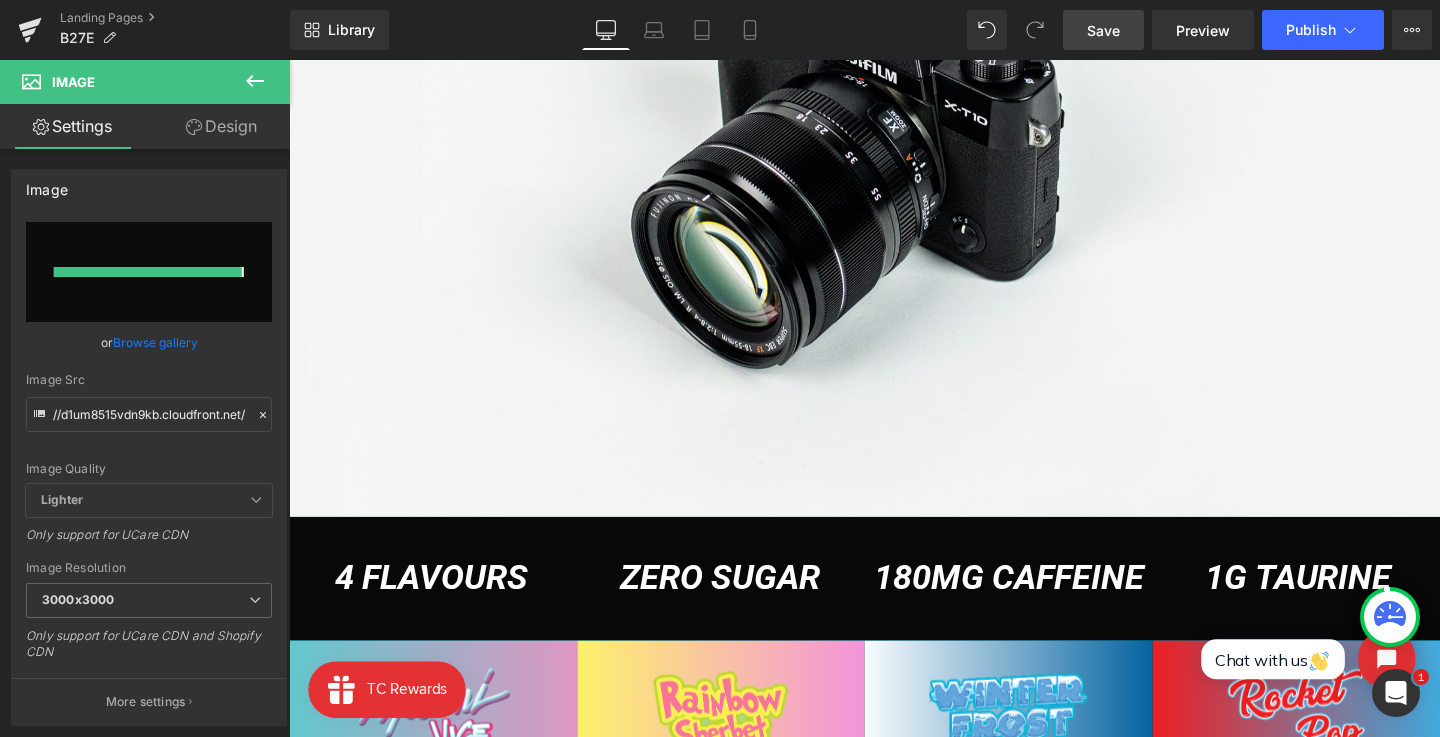 type on "https://ucarecdn.com/19632278-0687-41b5-a475-726ddfbdf282/-/format/auto/-/preview/3000x3000/-/quality/lighter/Venice0365_1709649012381-HR%202.png" 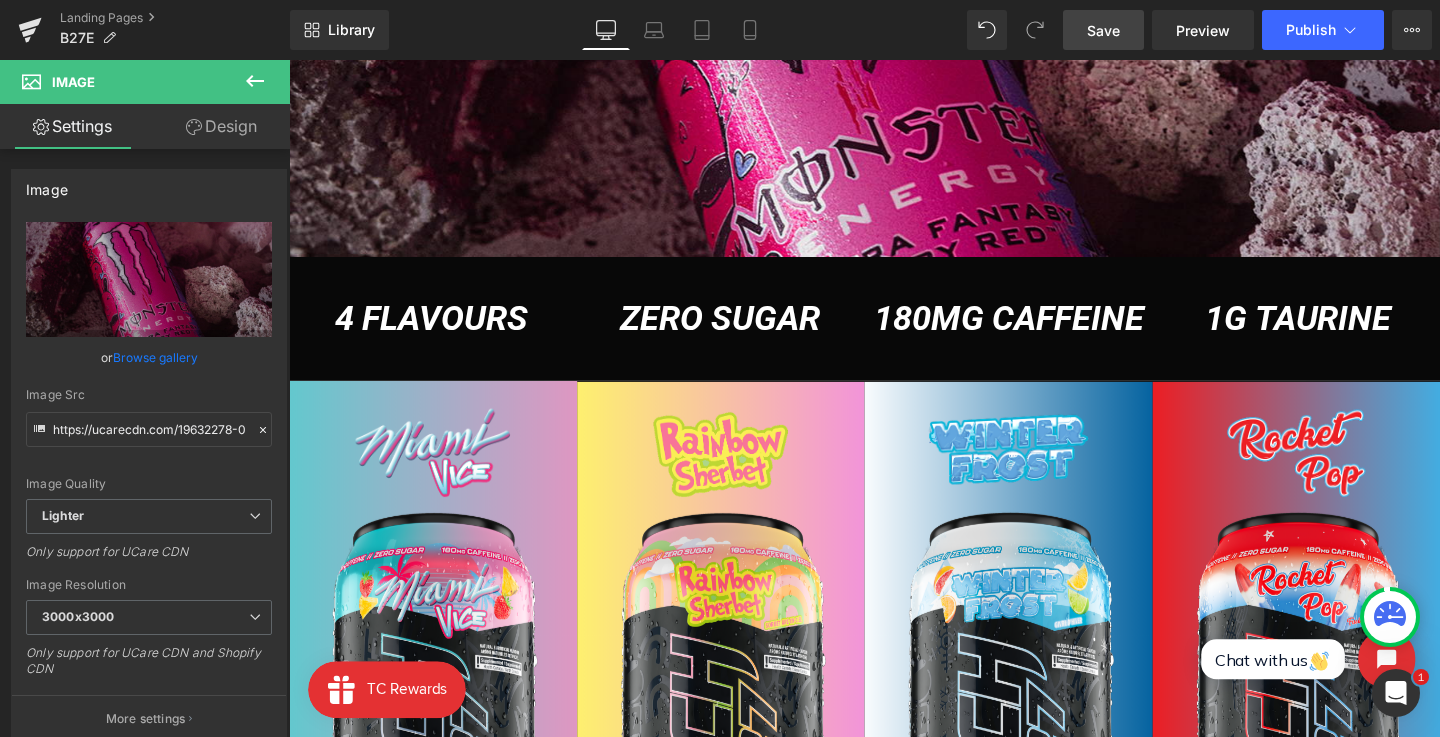 click on "Save" at bounding box center (1103, 30) 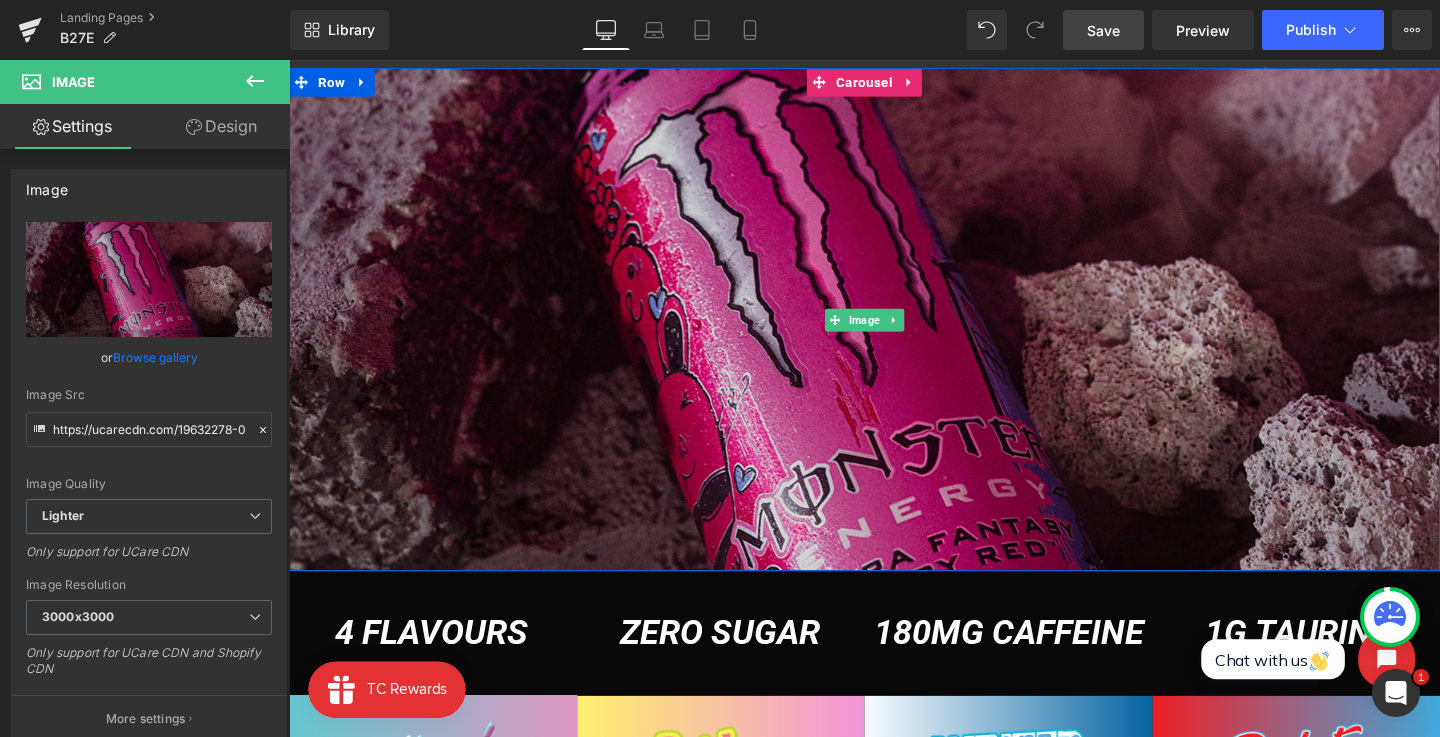 scroll, scrollTop: 0, scrollLeft: 0, axis: both 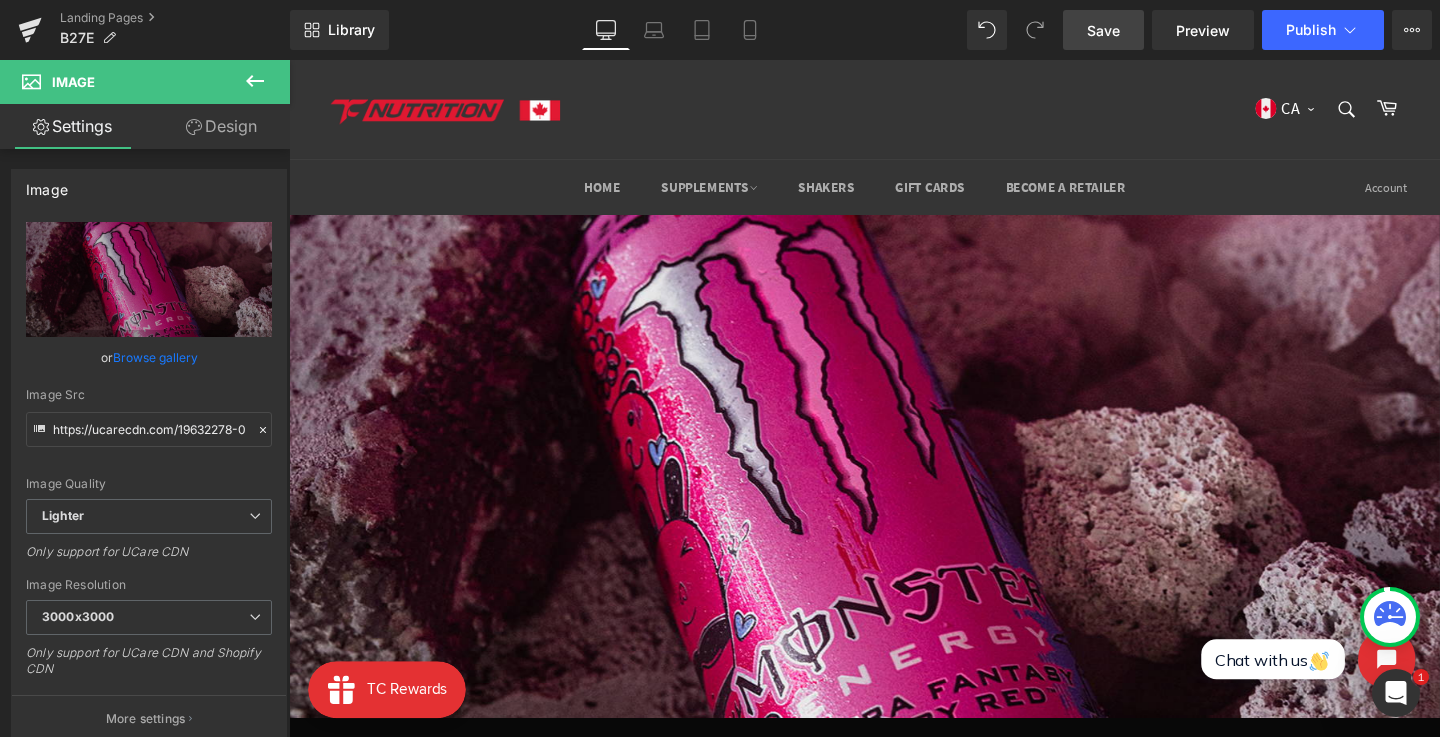 click 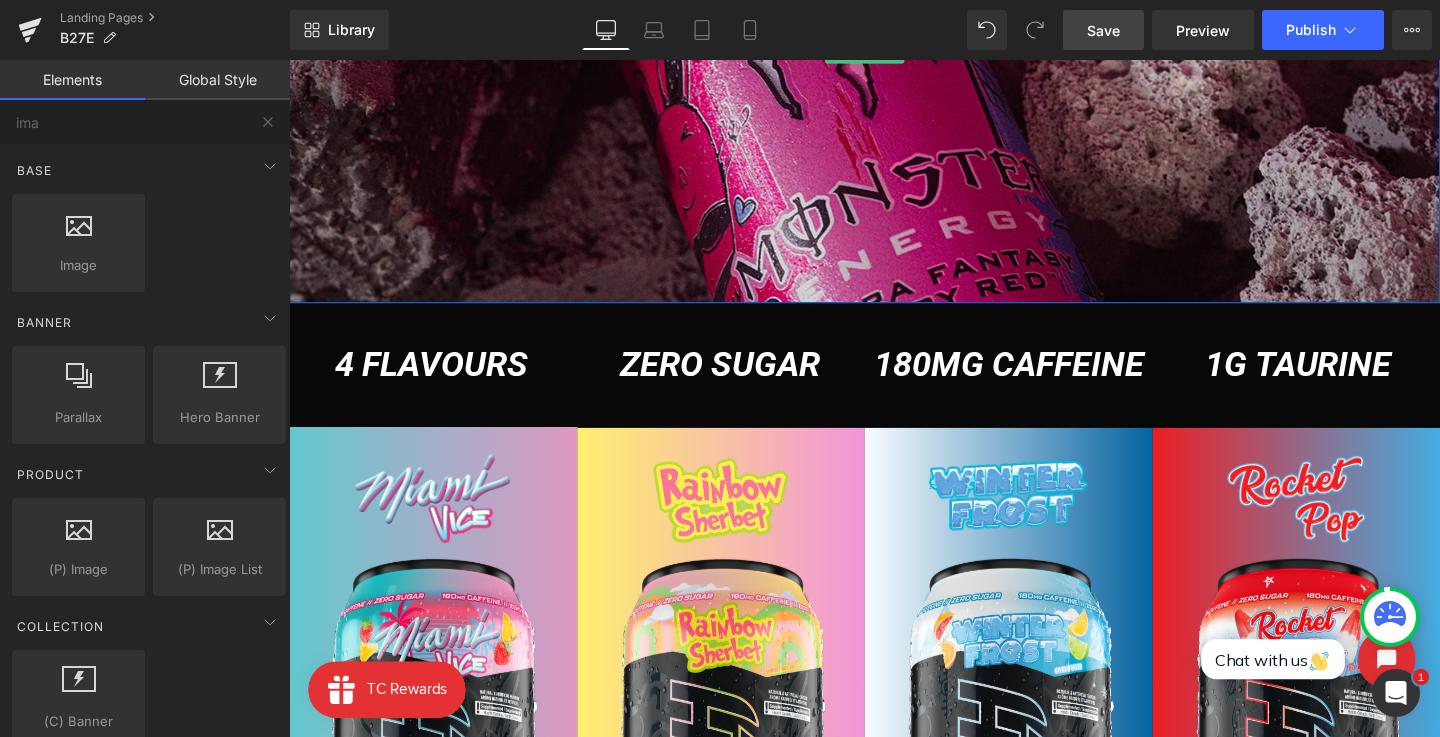 scroll, scrollTop: 453, scrollLeft: 0, axis: vertical 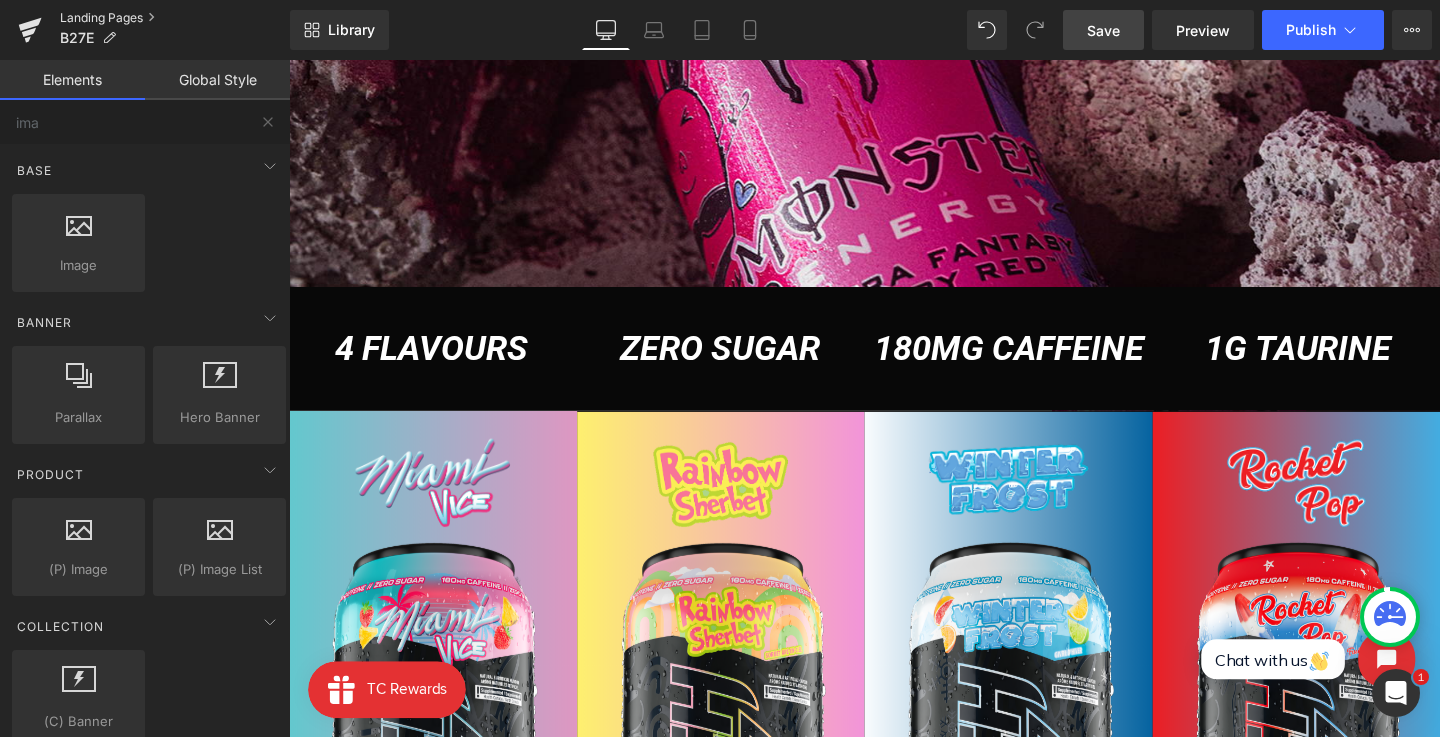 click on "Landing Pages" at bounding box center (175, 18) 